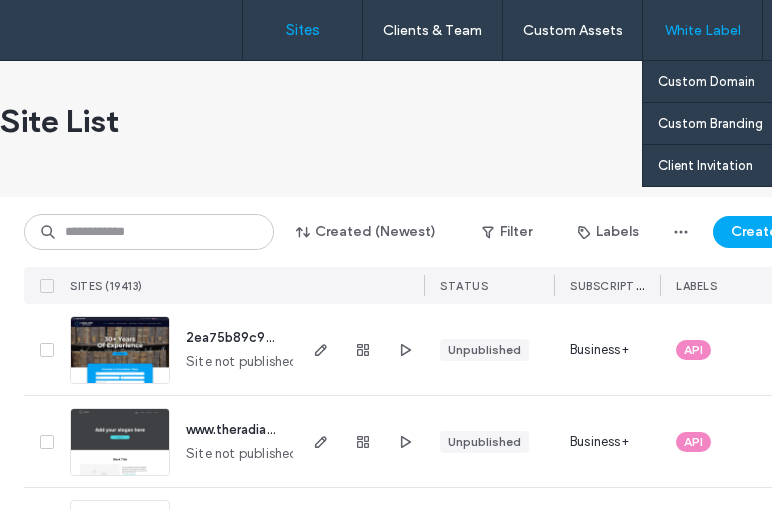 scroll, scrollTop: 0, scrollLeft: 0, axis: both 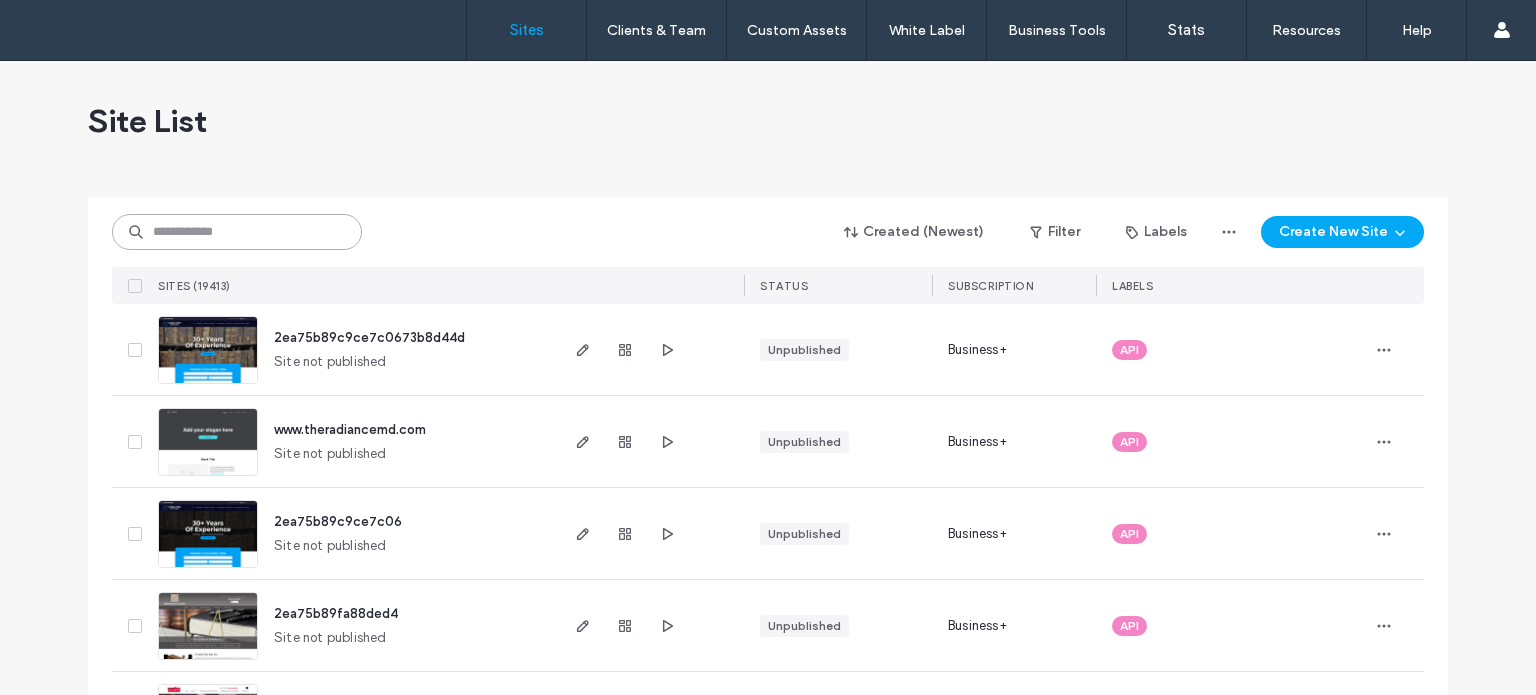 click at bounding box center [237, 232] 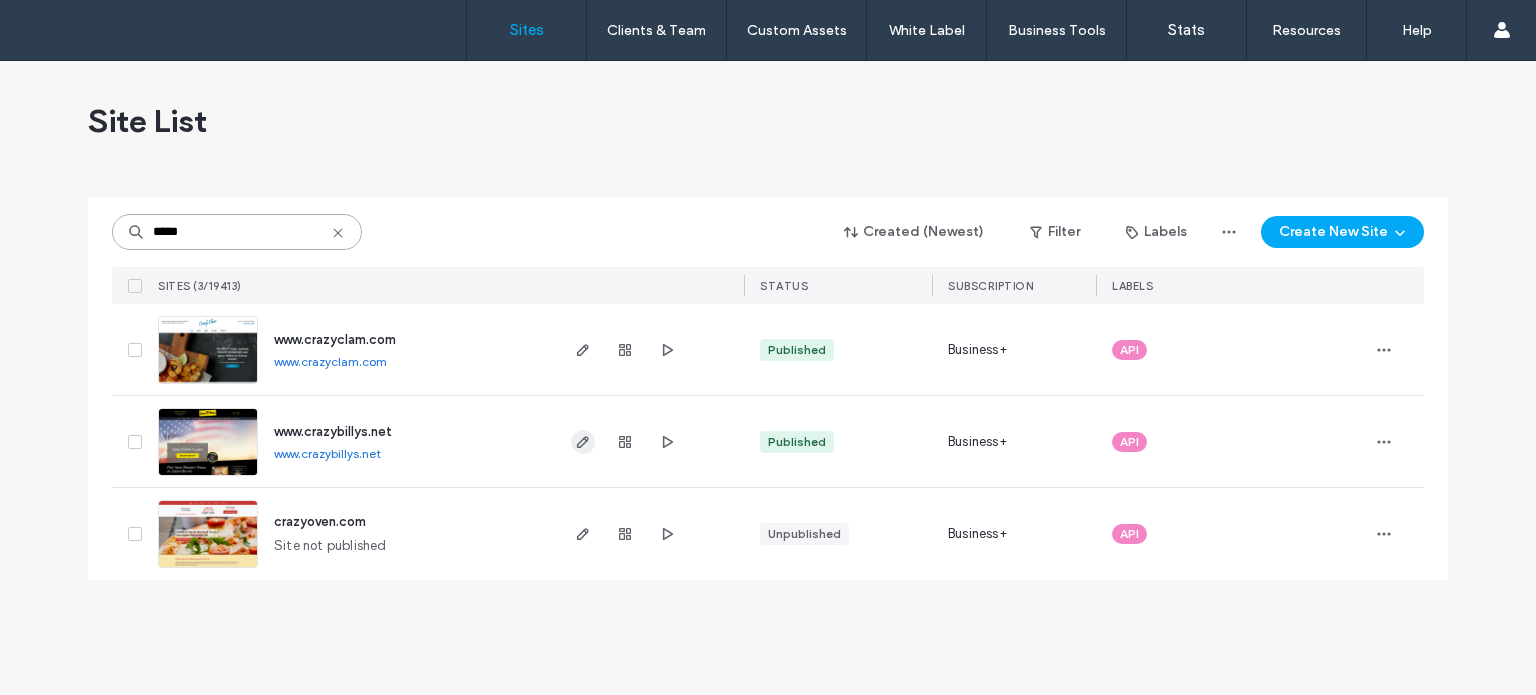 type on "*****" 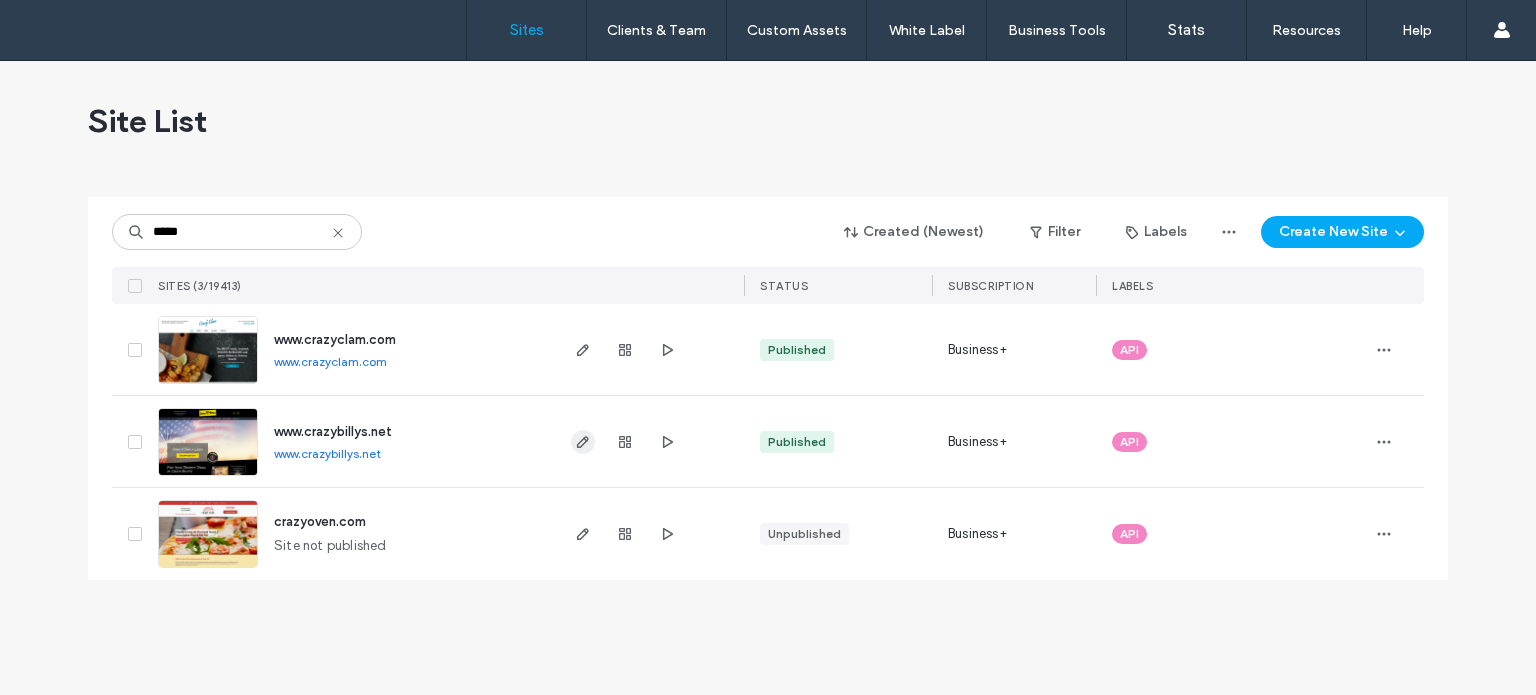 click at bounding box center (583, 442) 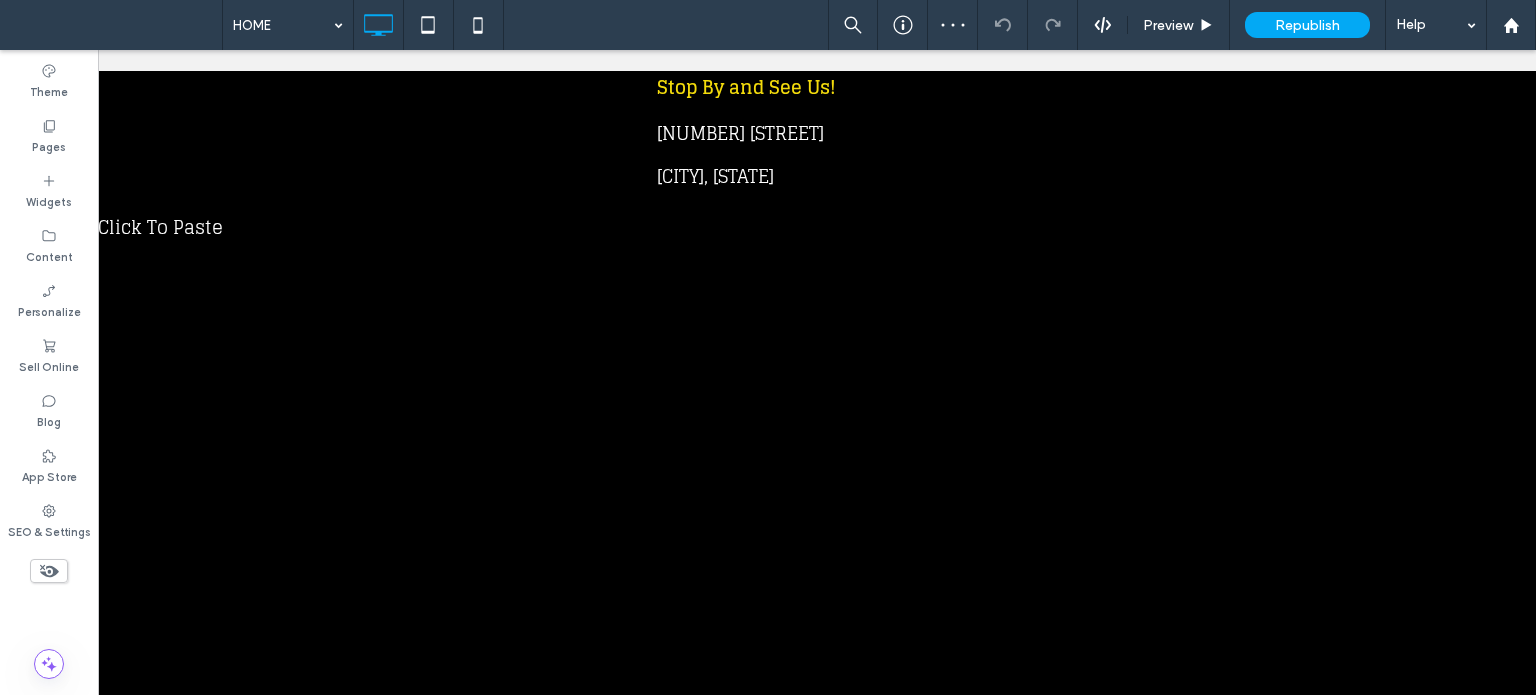 scroll, scrollTop: 400, scrollLeft: 0, axis: vertical 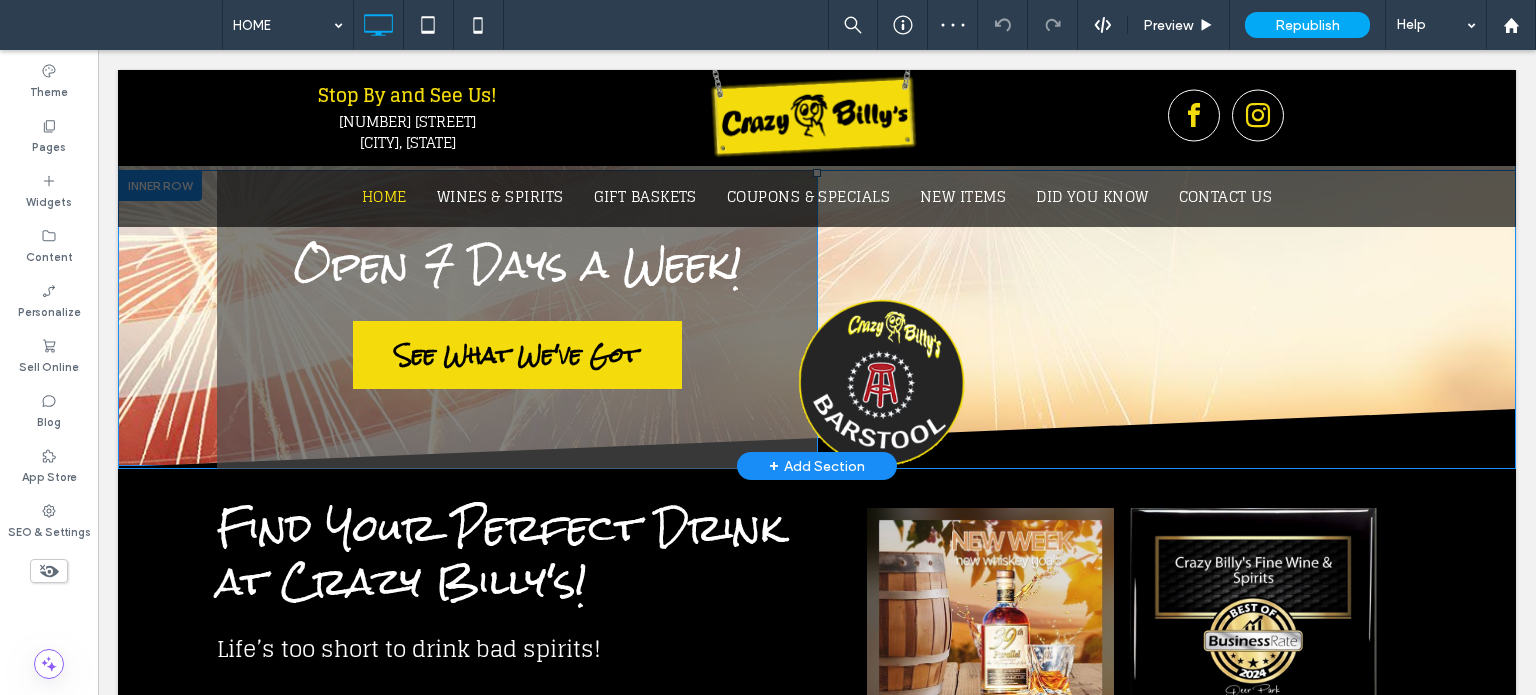 click on "Click To Paste" at bounding box center [1117, 319] 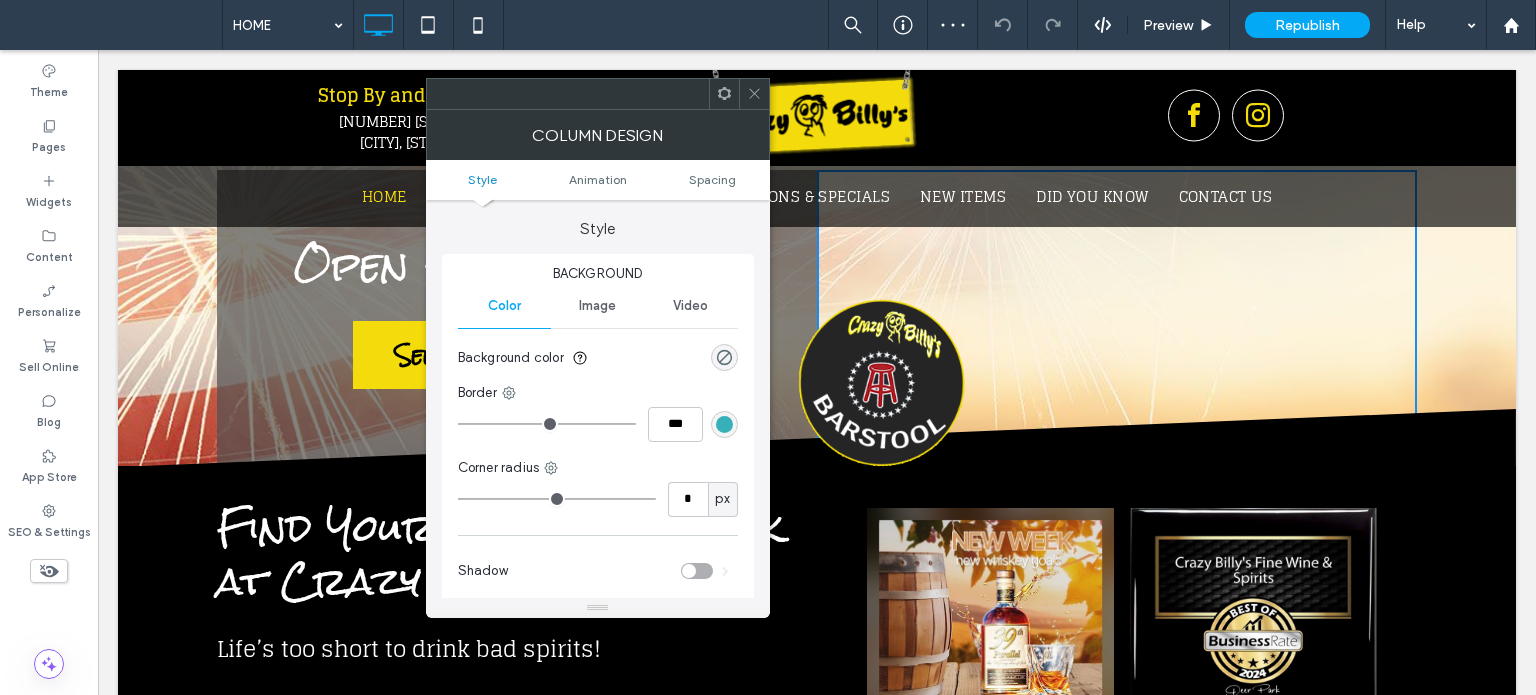 click on "Image" at bounding box center [597, 306] 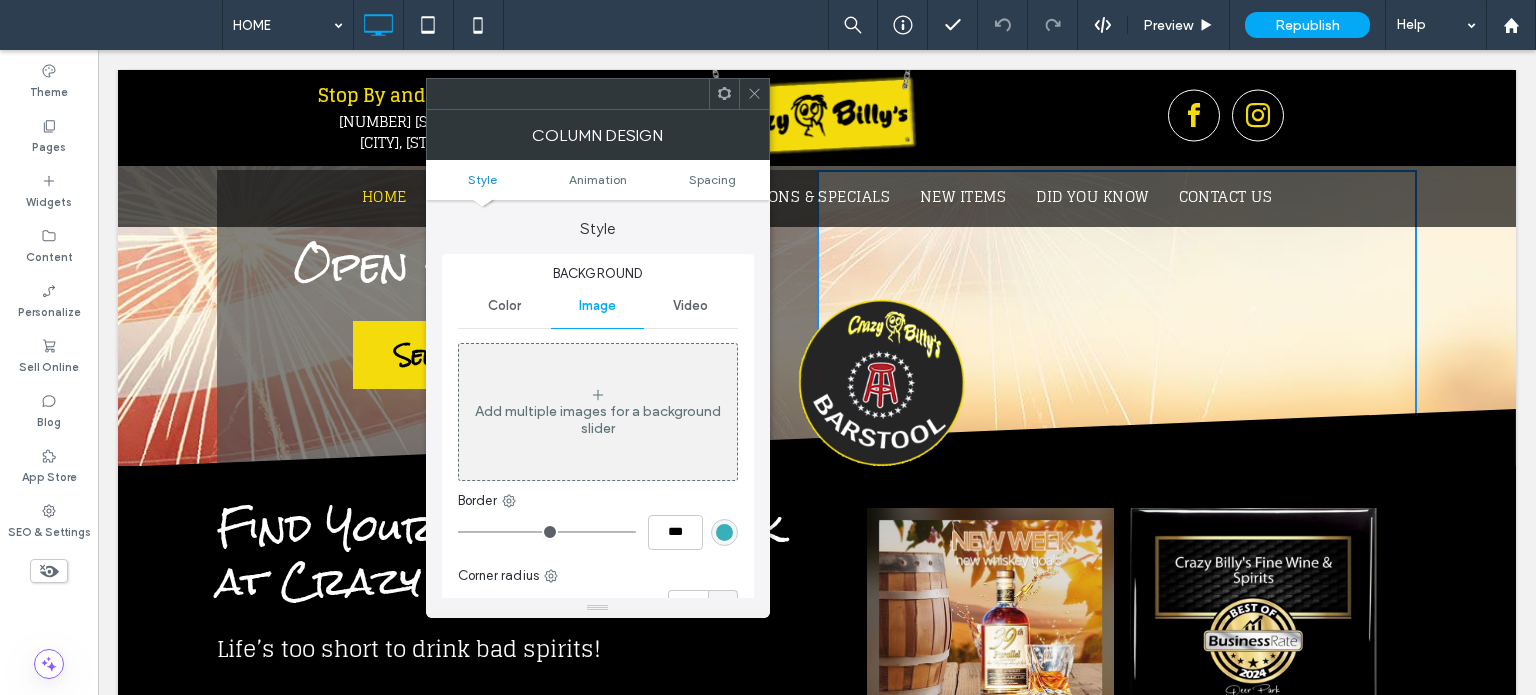 drag, startPoint x: 747, startPoint y: 85, endPoint x: 723, endPoint y: 89, distance: 24.33105 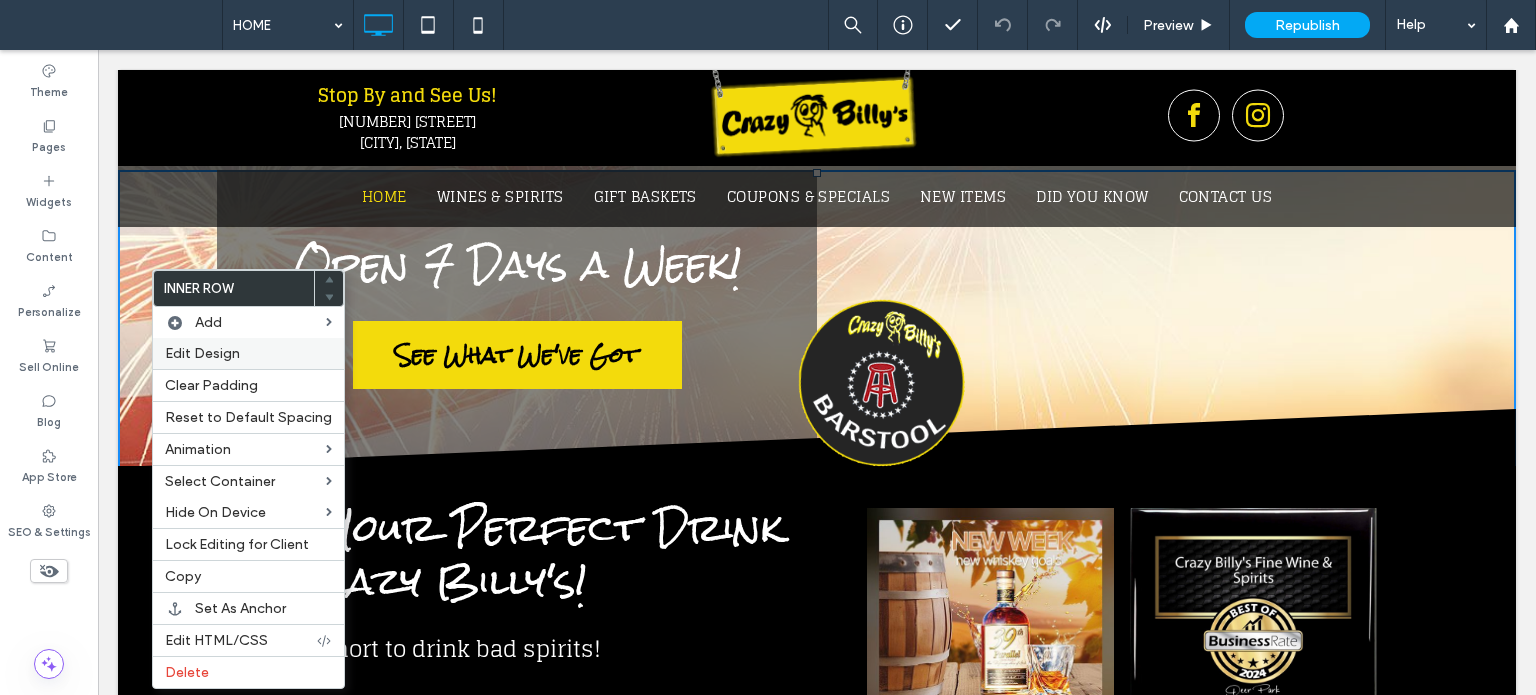 click on "Edit Design" at bounding box center [202, 353] 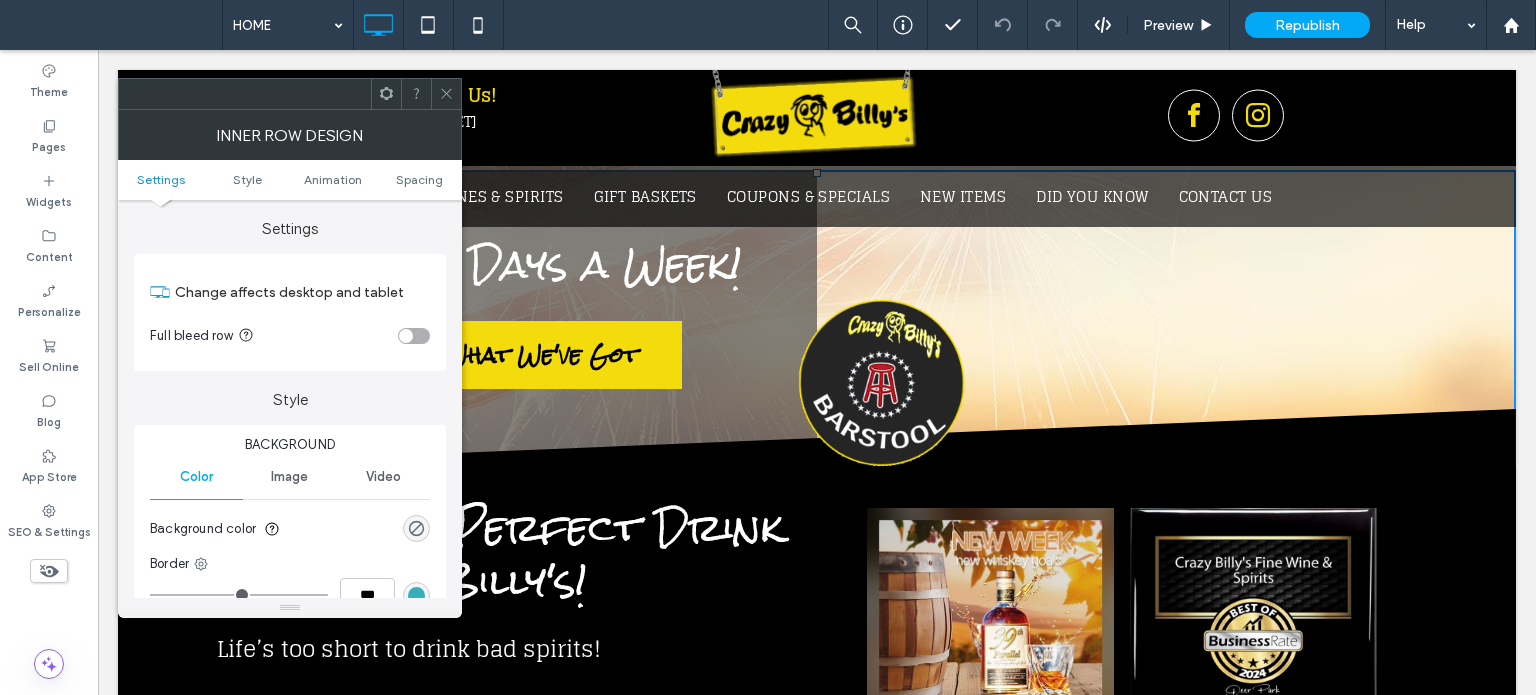 click on "Image" at bounding box center [289, 477] 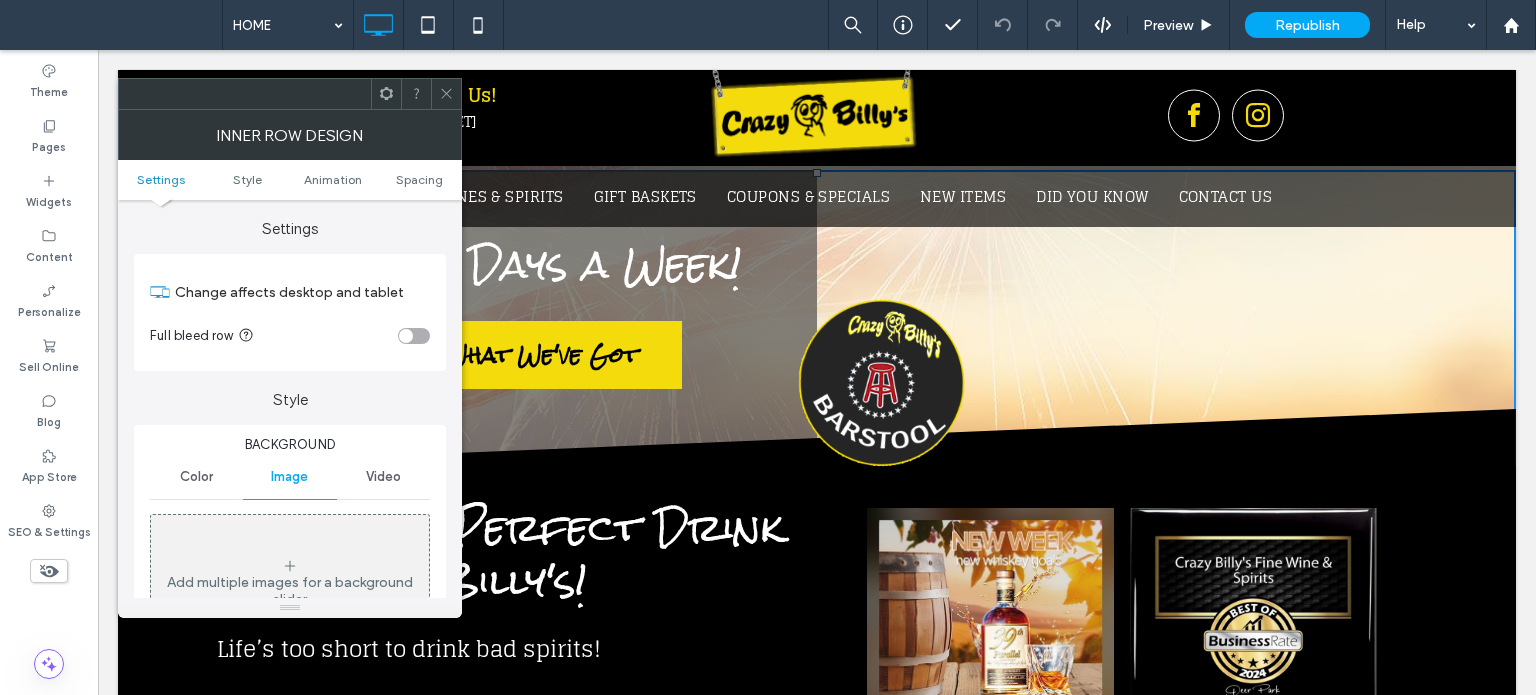 click at bounding box center [446, 94] 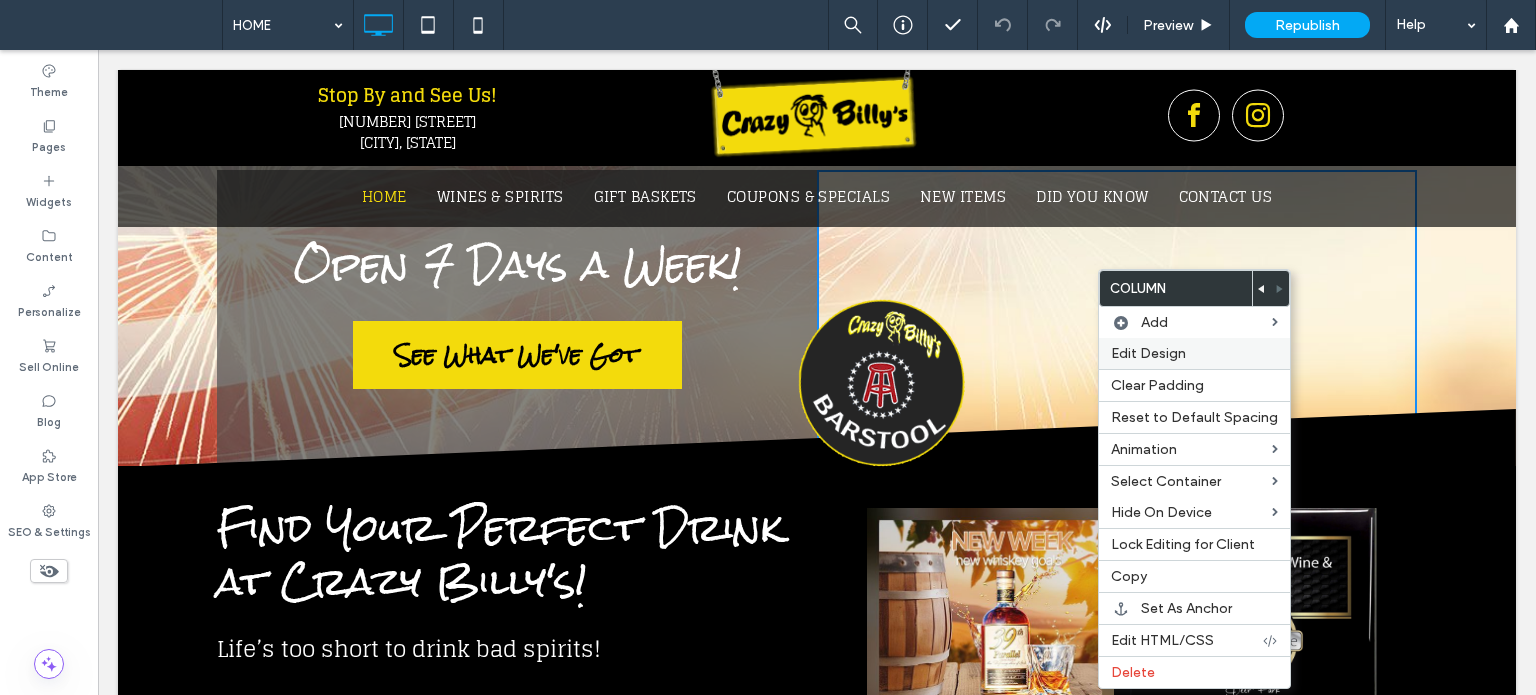 click on "Edit Design" at bounding box center (1194, 353) 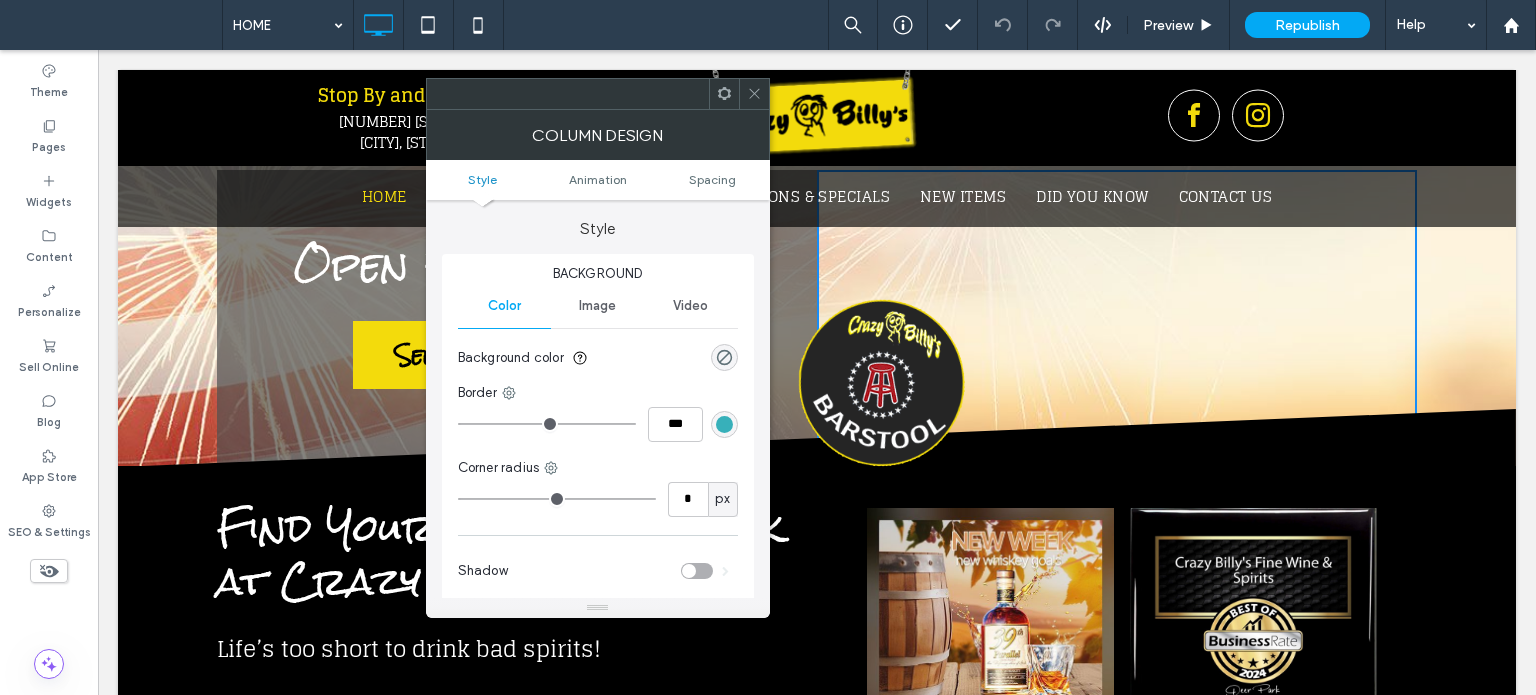 click 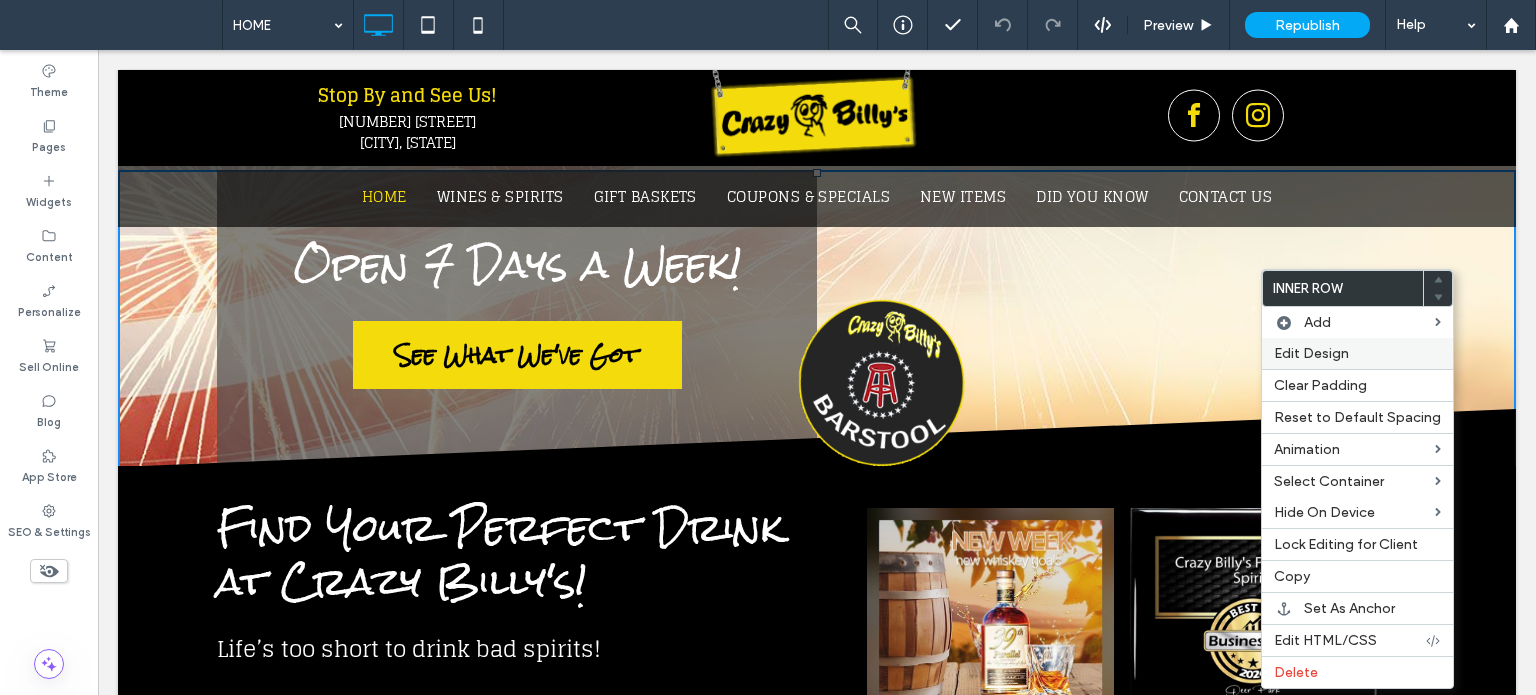 click on "Edit Design" at bounding box center [1311, 353] 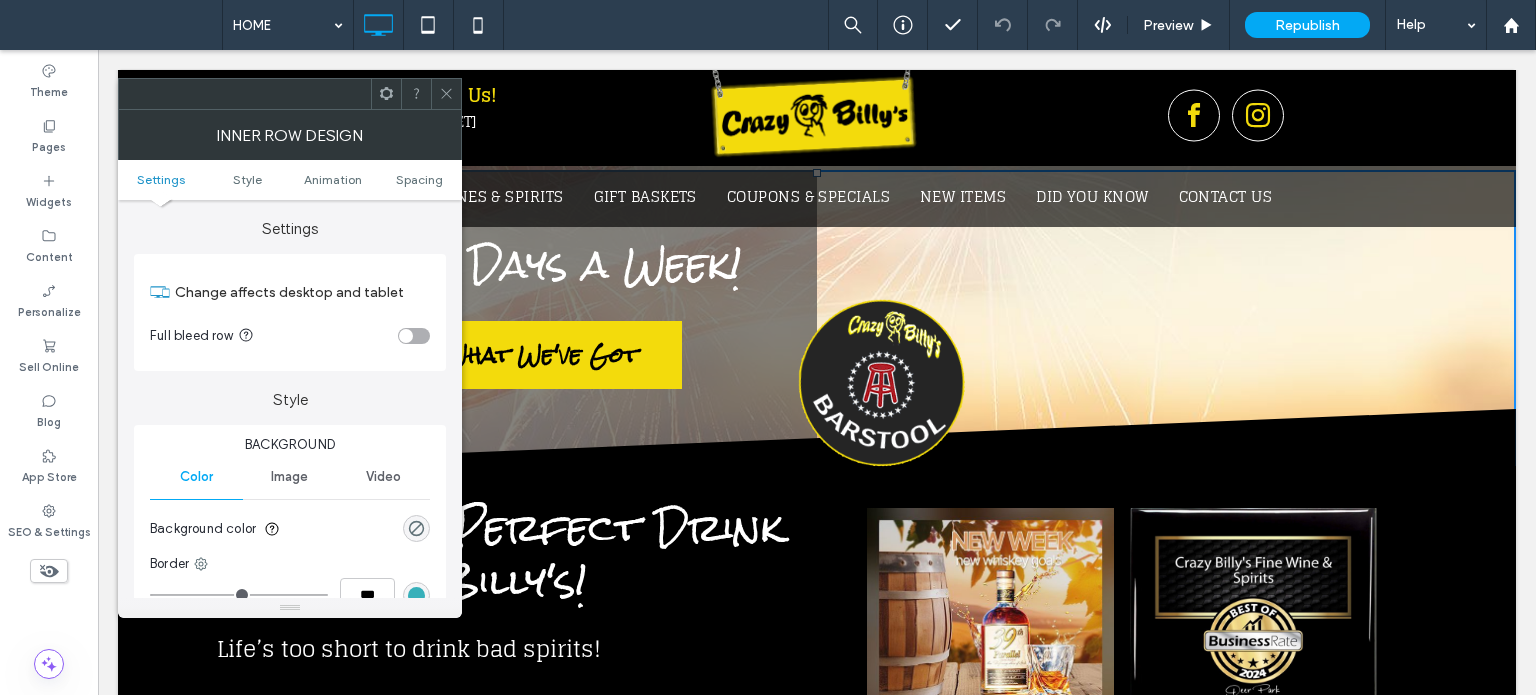 click on "Image" at bounding box center [289, 477] 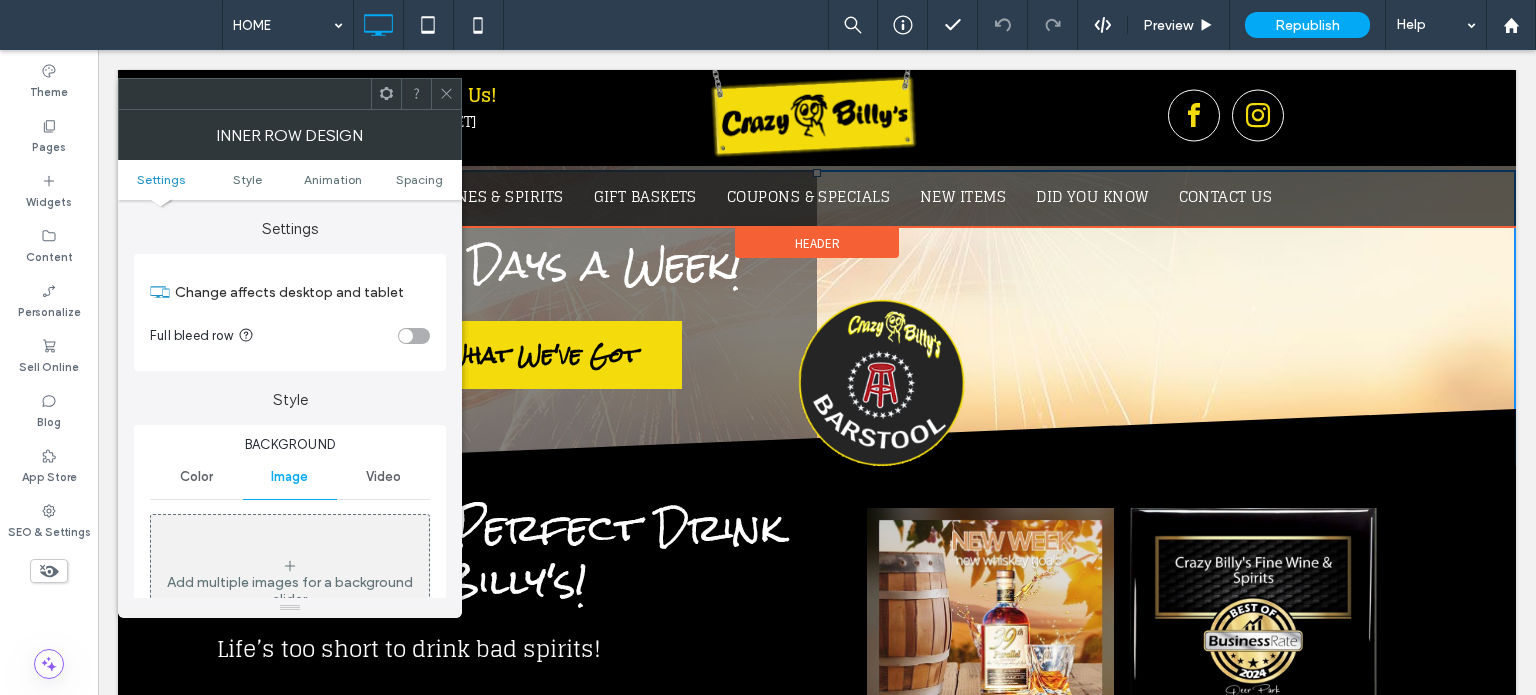 click at bounding box center [817, 148] 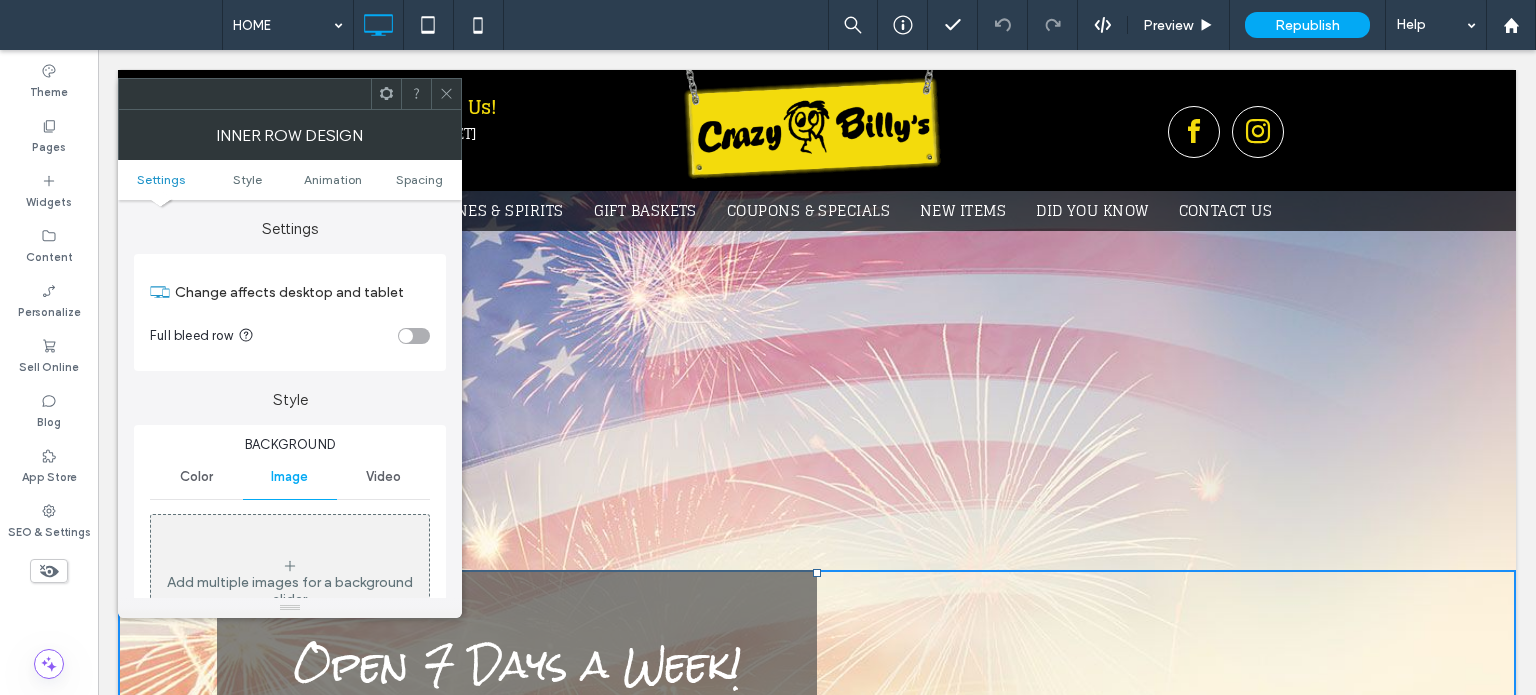 scroll, scrollTop: 0, scrollLeft: 0, axis: both 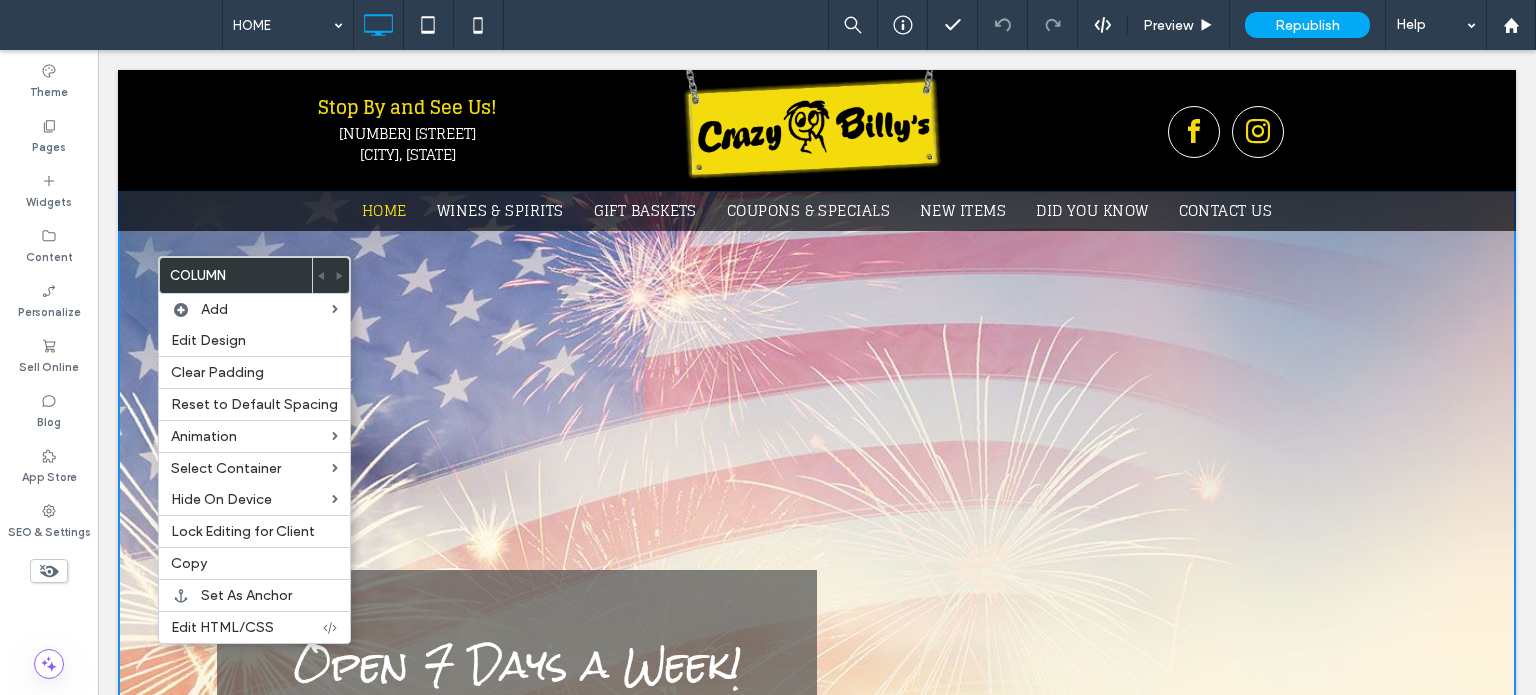 click on "Open 7 Days a Week!
Call Us Today!
See What We've Got
Click To Paste
Click To Paste
Click To Paste" at bounding box center [817, 528] 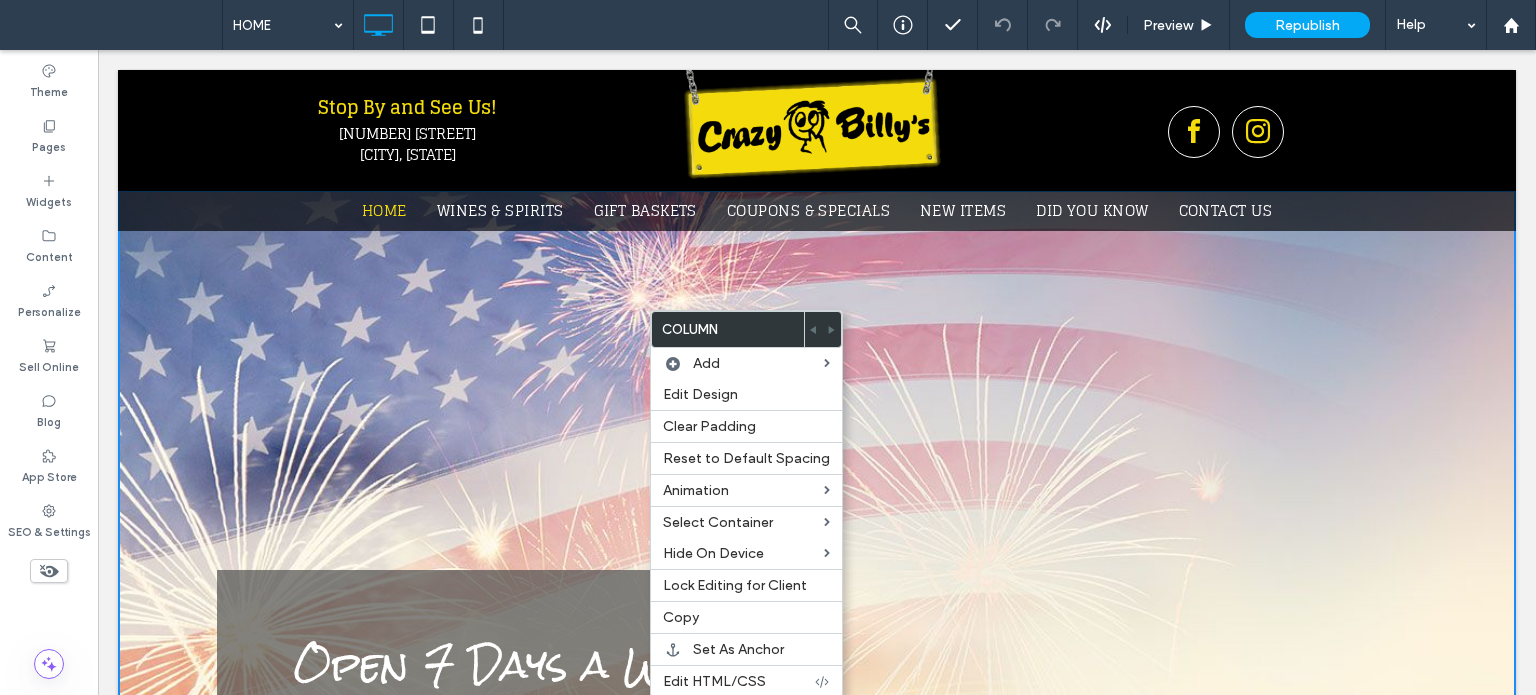 drag, startPoint x: 964, startPoint y: 299, endPoint x: 974, endPoint y: 331, distance: 33.526108 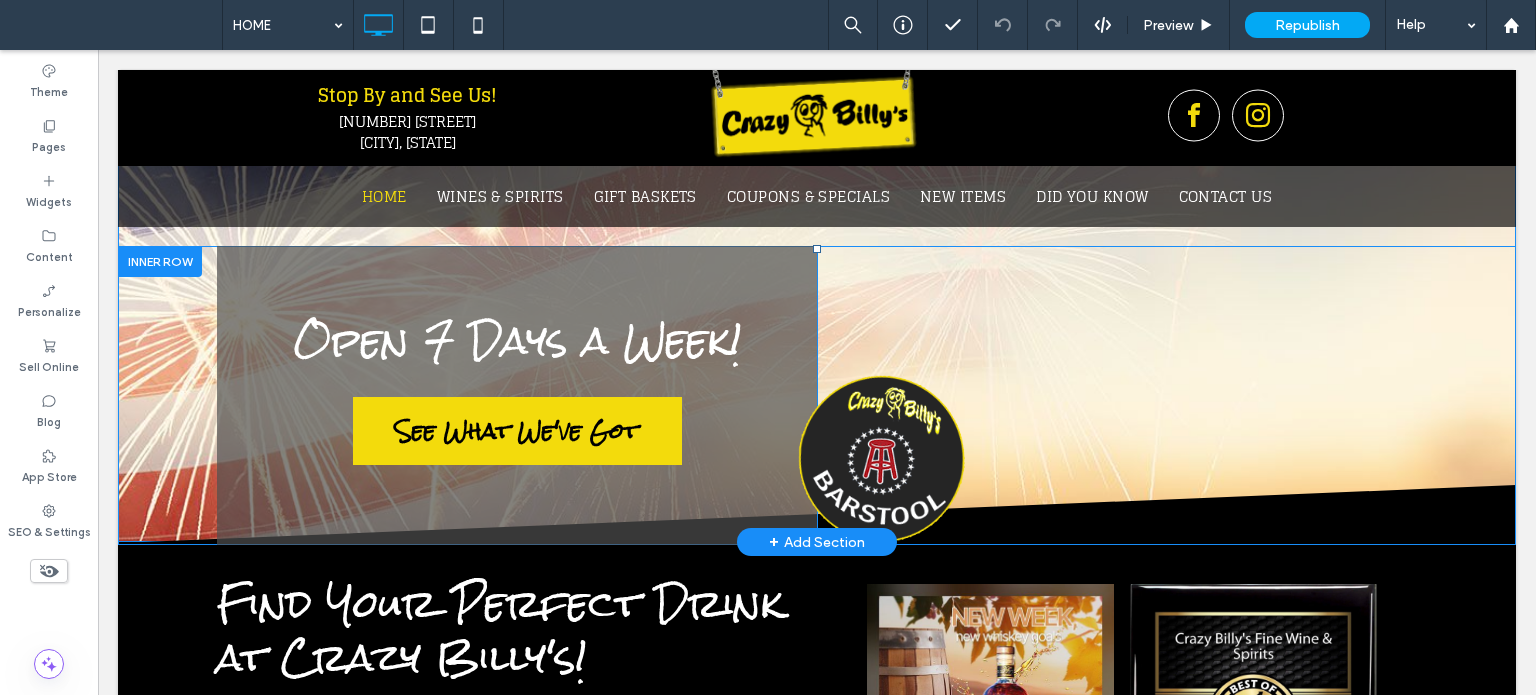 scroll, scrollTop: 400, scrollLeft: 0, axis: vertical 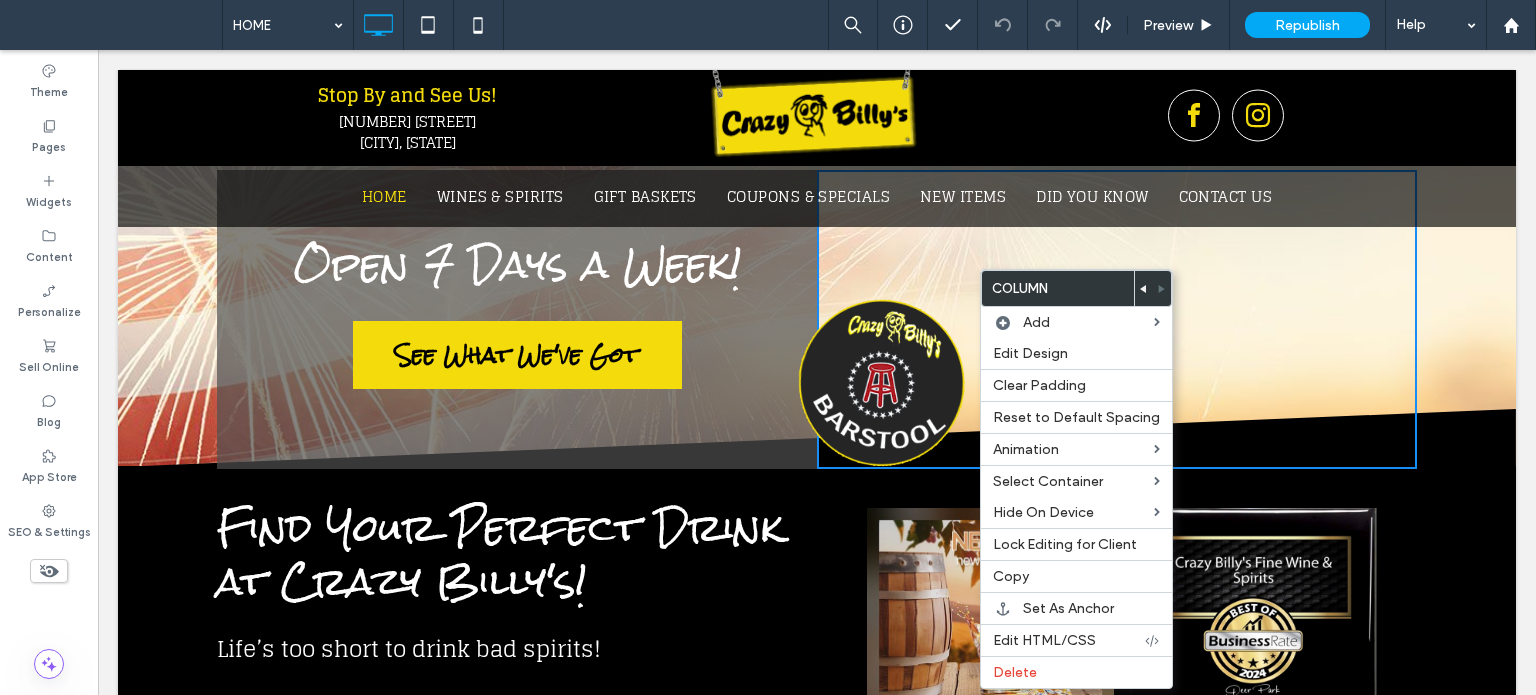 click on "Click To Paste" at bounding box center [1117, 319] 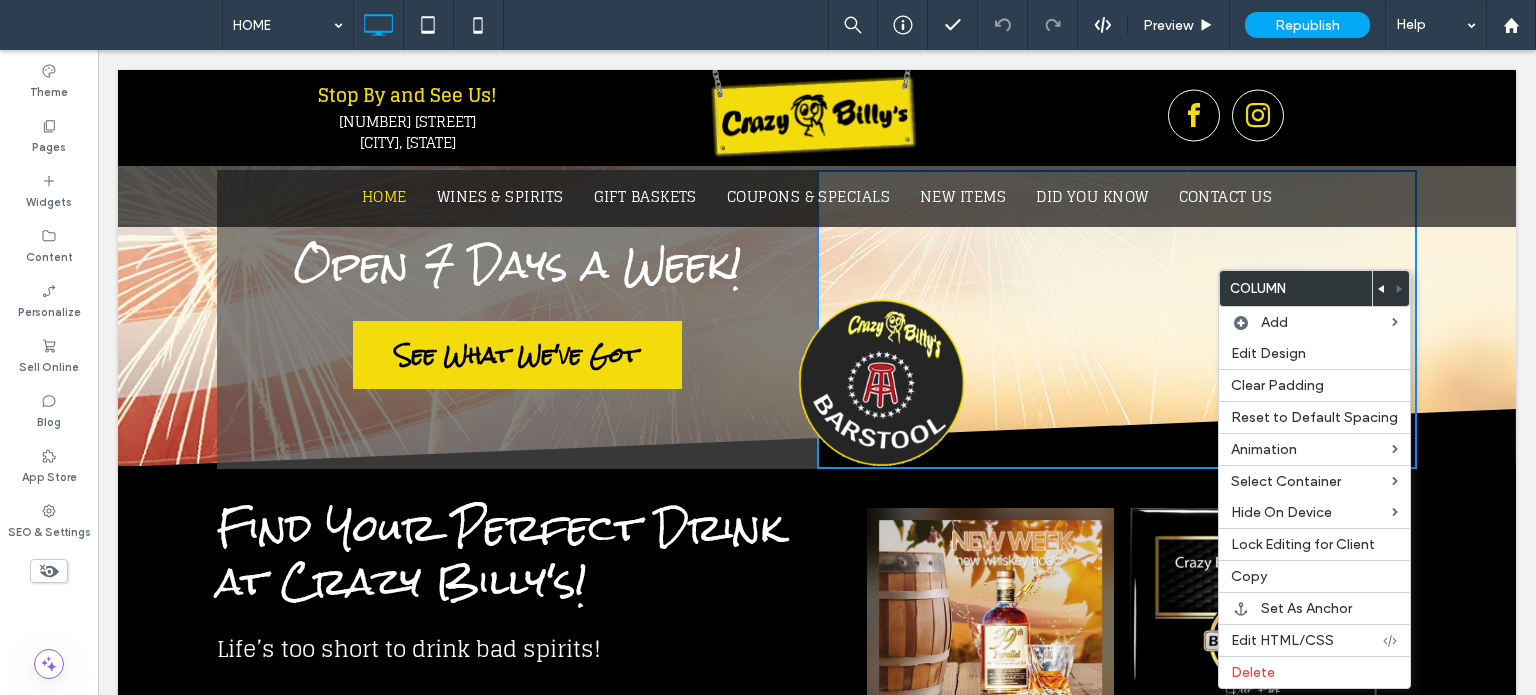 click on "Open 7 Days a Week!
Call Us Today!
See What We've Got
Click To Paste
Click To Paste" at bounding box center (817, 319) 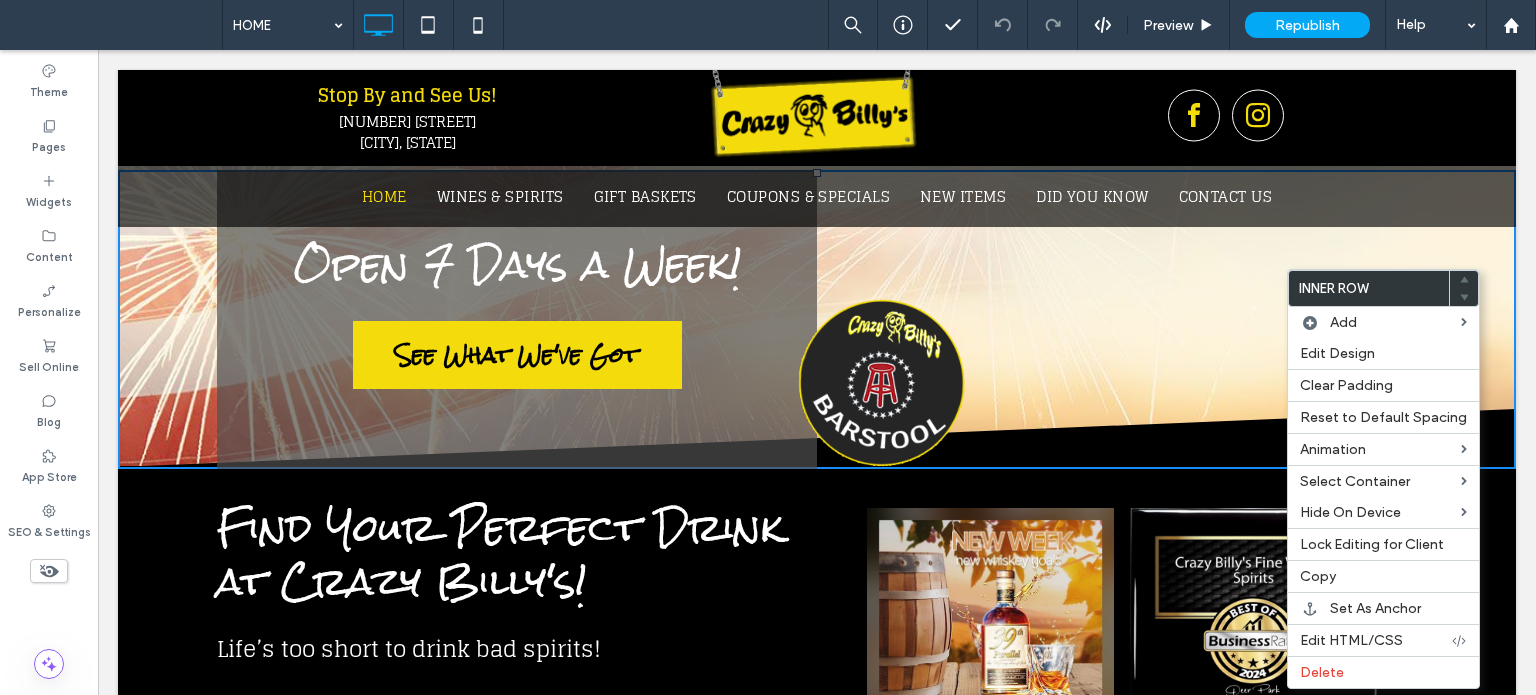 click on "Open 7 Days a Week!" at bounding box center (517, 265) 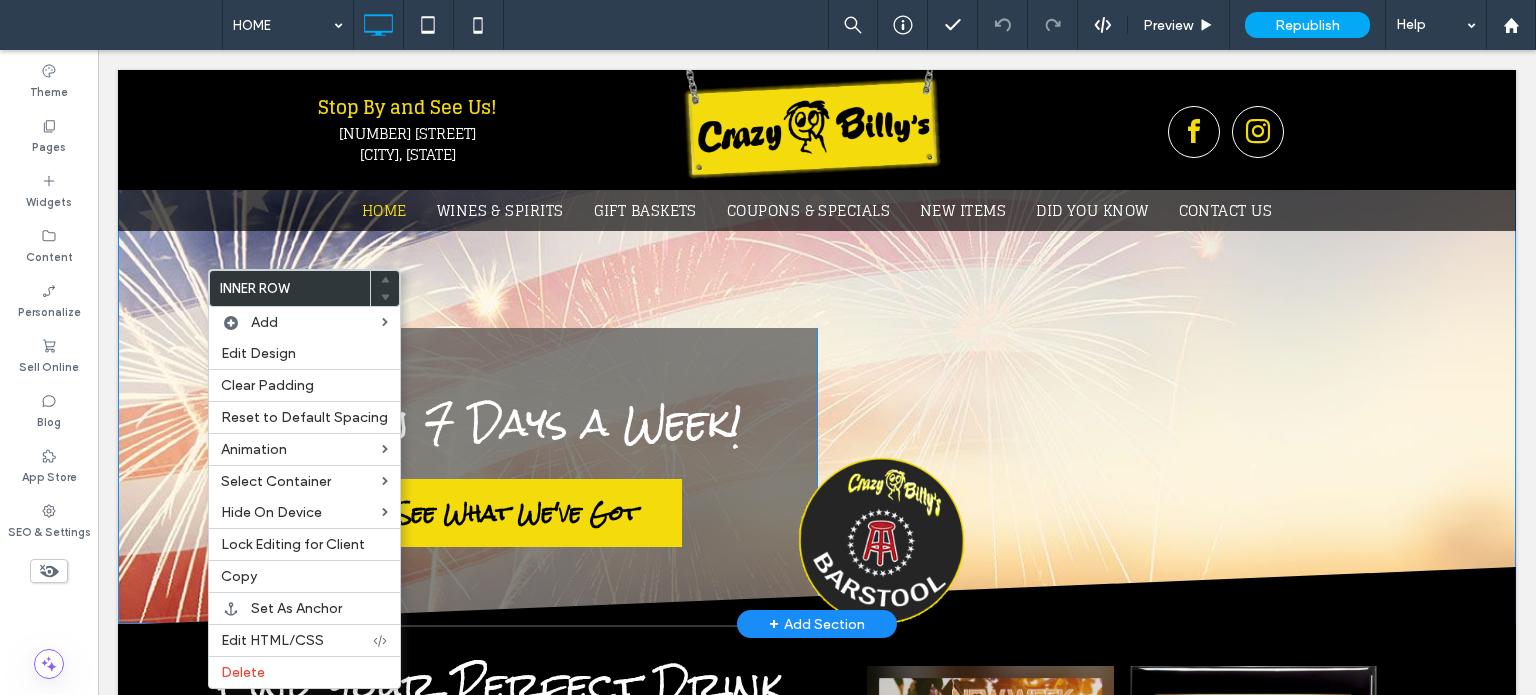 scroll, scrollTop: 100, scrollLeft: 0, axis: vertical 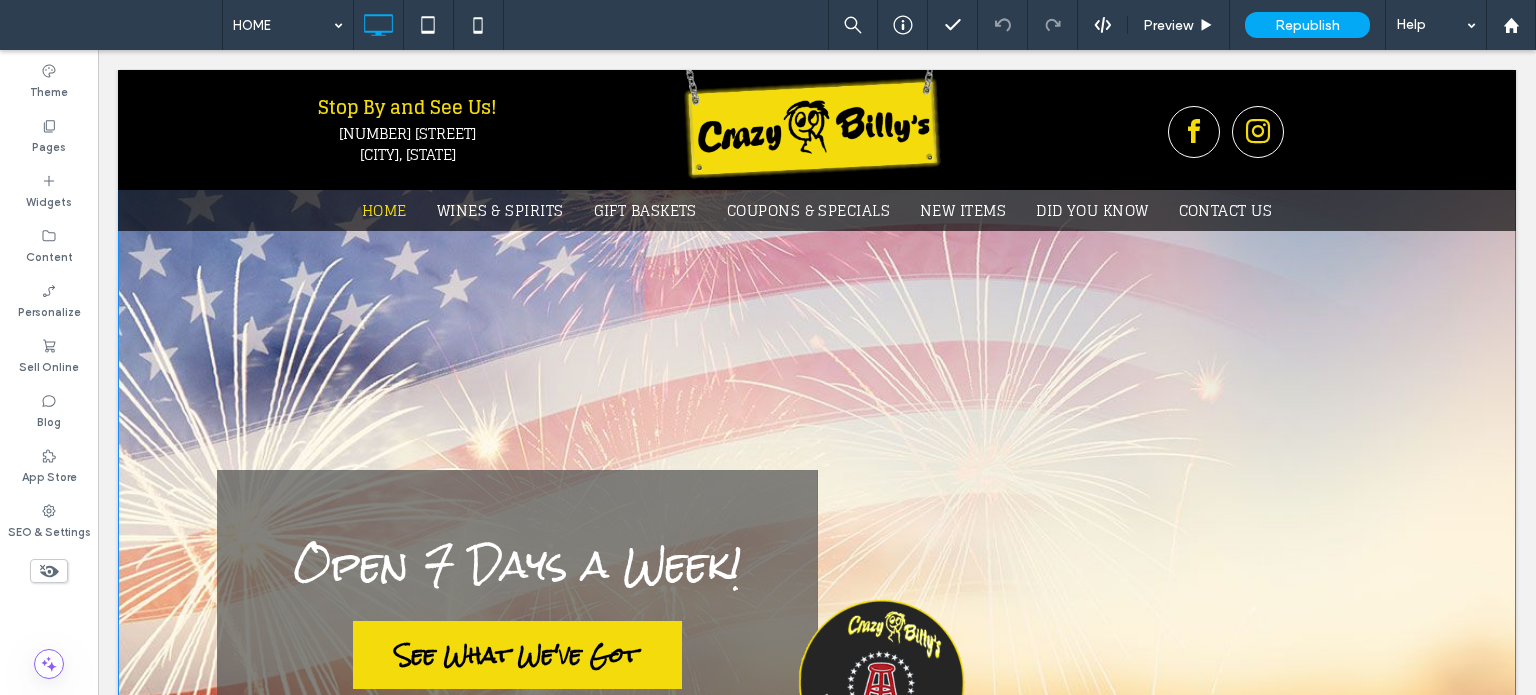 click on "Open 7 Days a Week!
Call Us Today!
See What We've Got
Click To Paste
Click To Paste
Click To Paste" at bounding box center [817, 428] 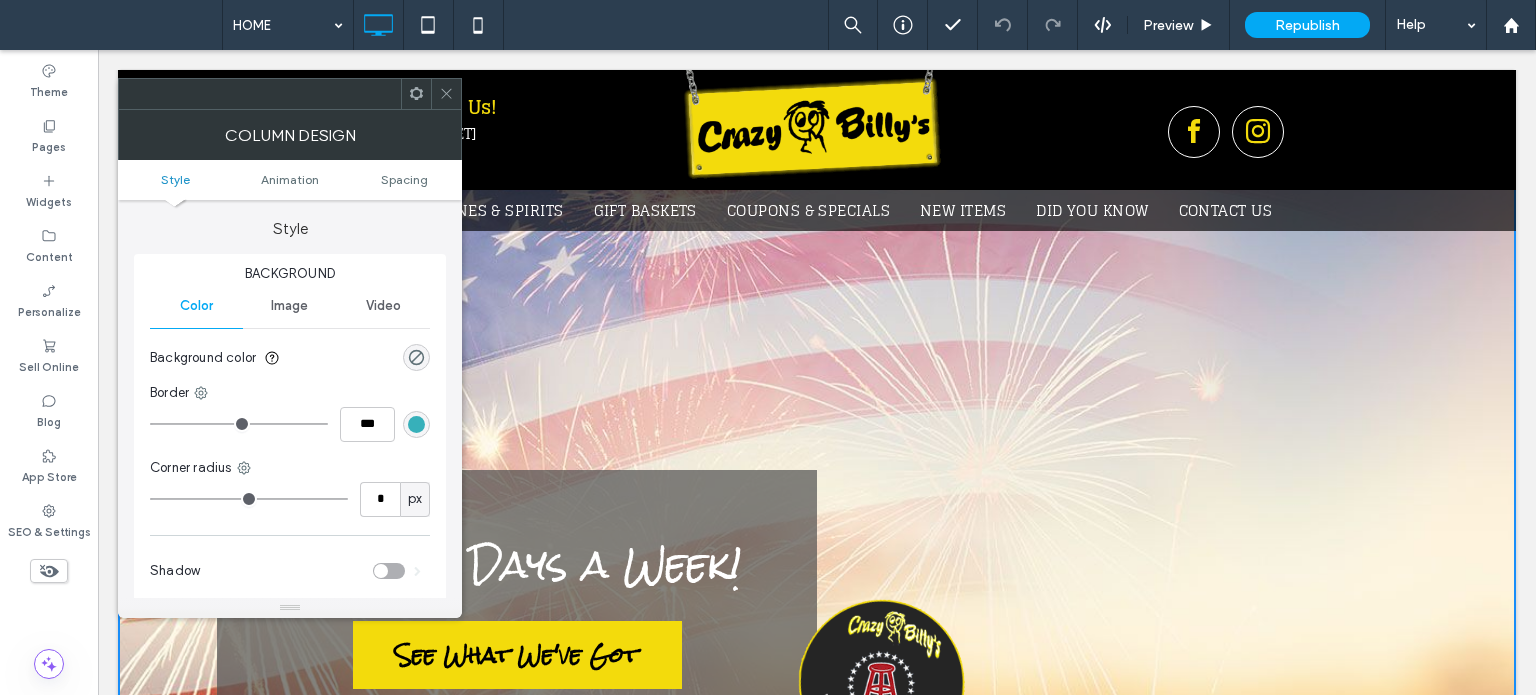 click 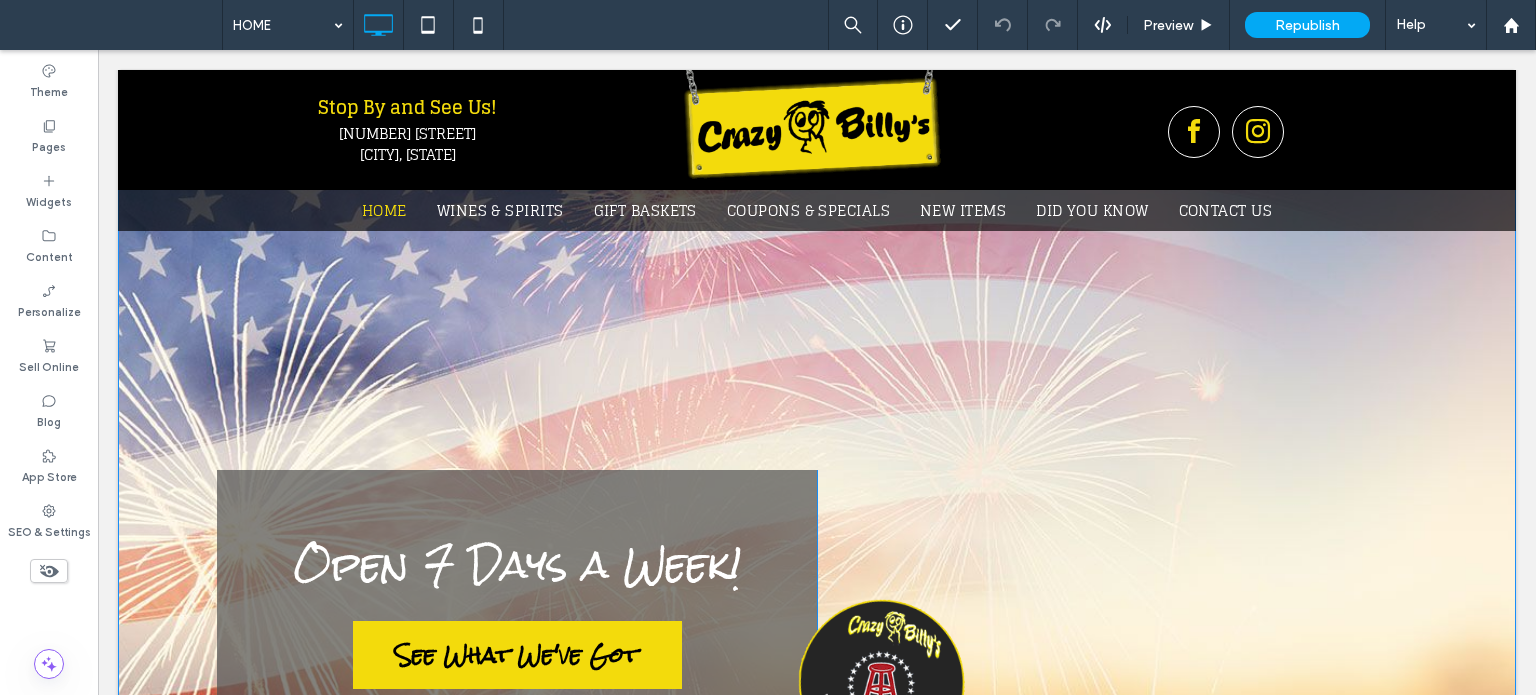 click on "Open 7 Days a Week!
Call Us Today!
See What We've Got
Click To Paste
Click To Paste
Click To Paste" at bounding box center (817, 428) 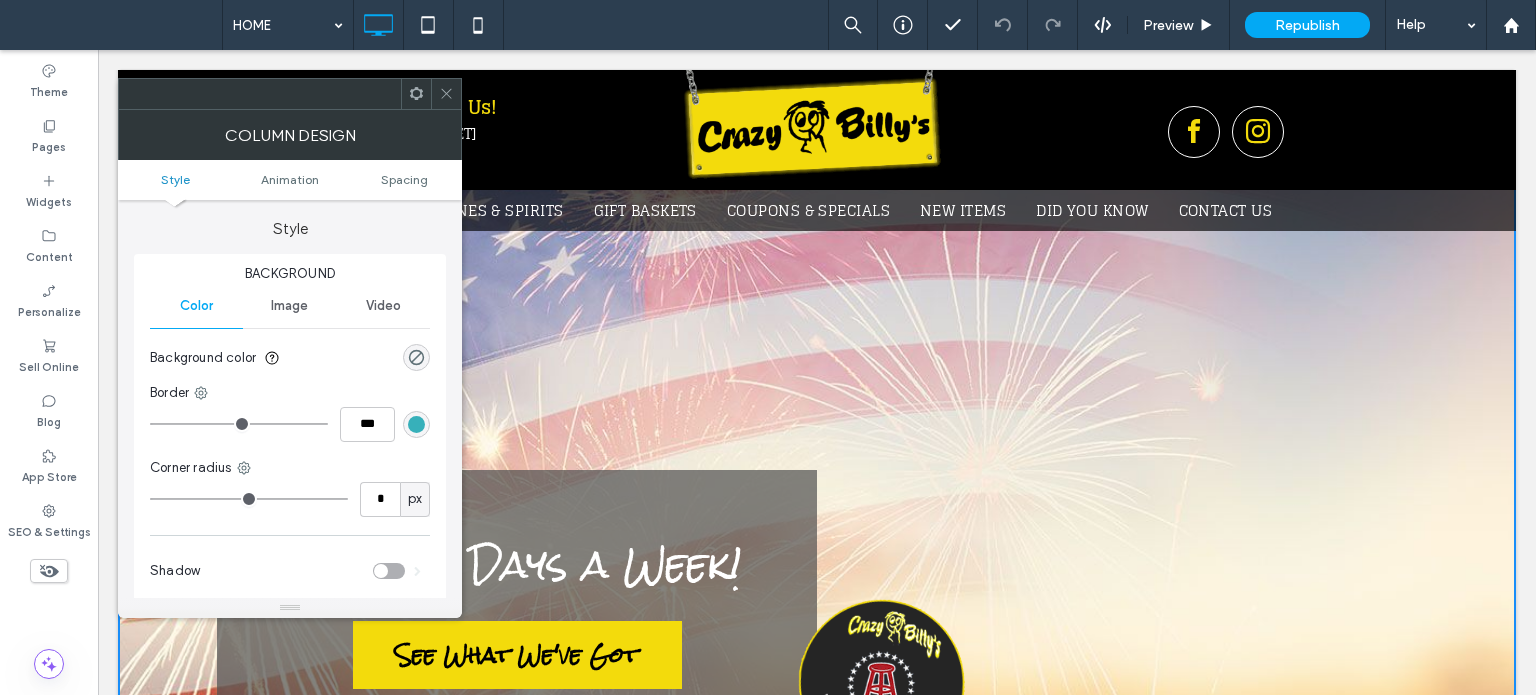 click on "Image" at bounding box center (289, 306) 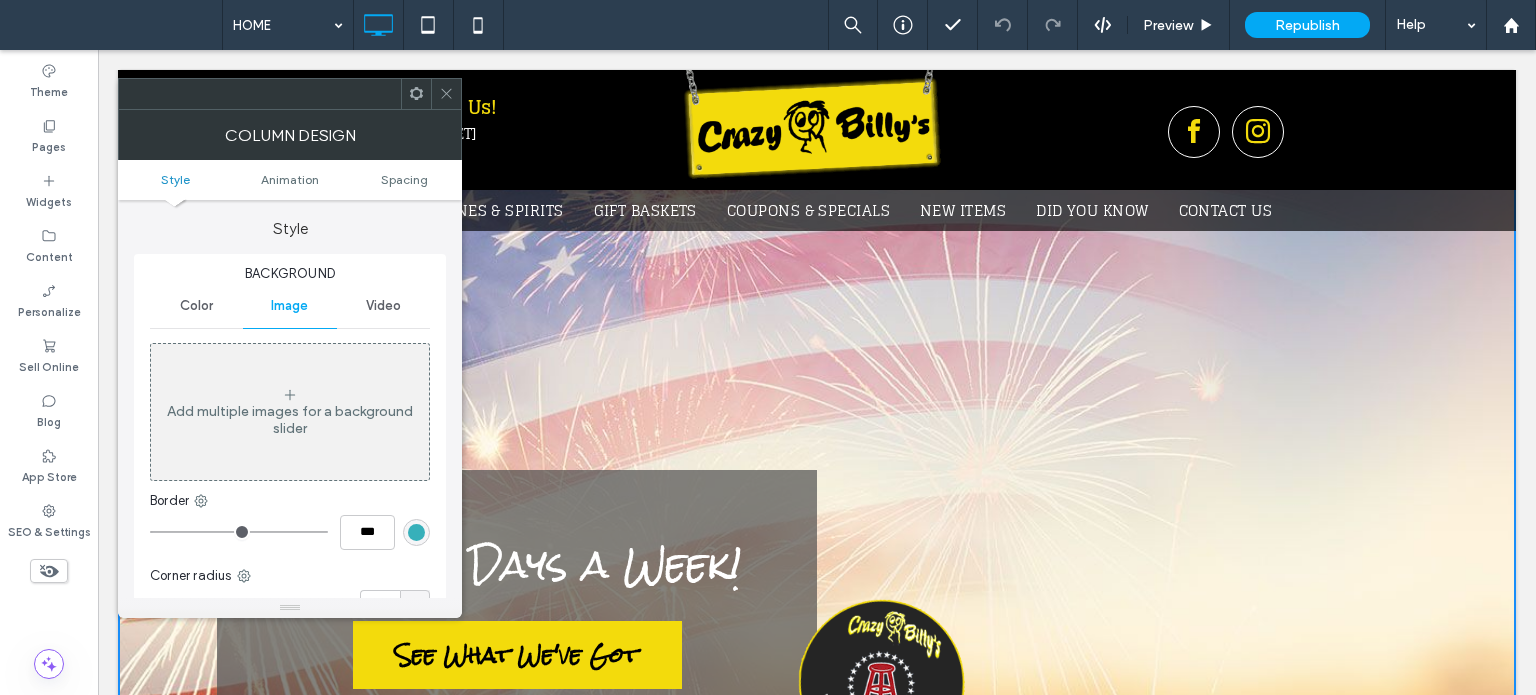 click 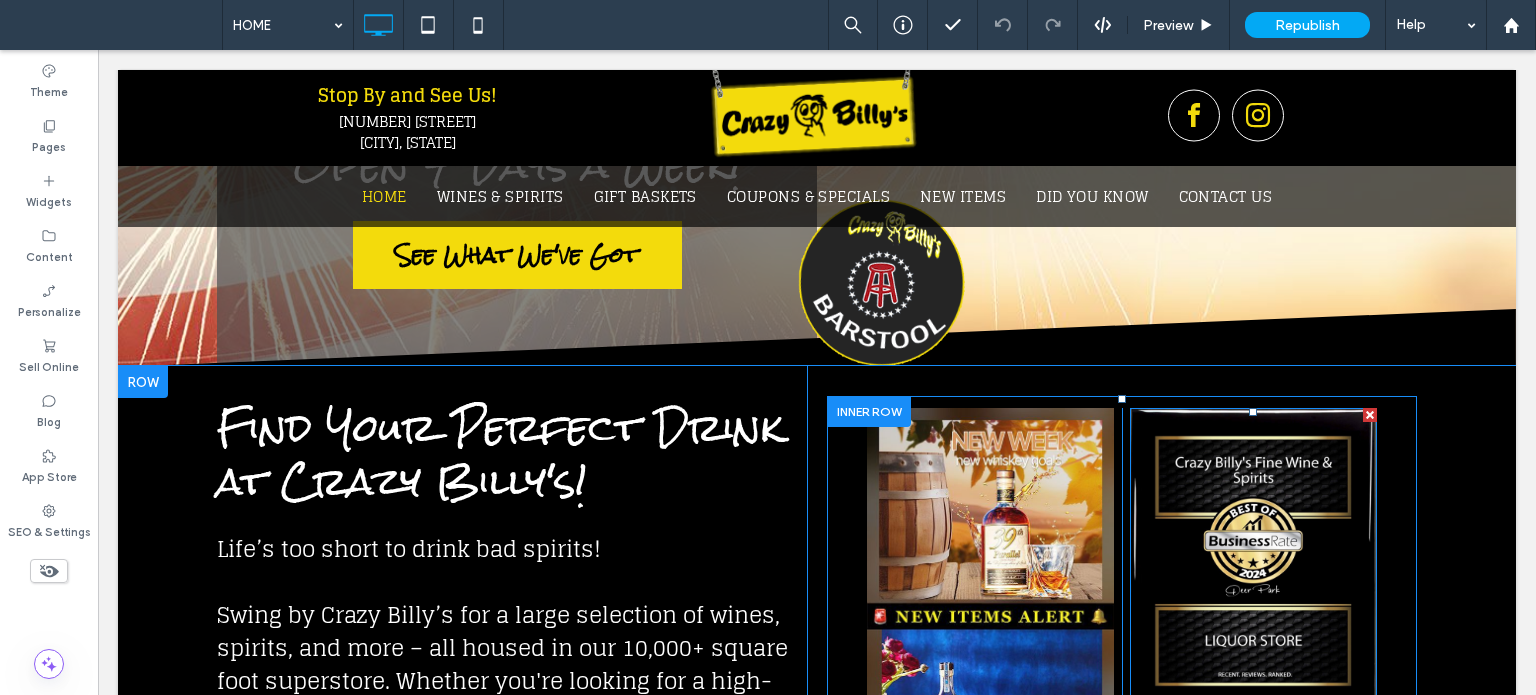 scroll, scrollTop: 400, scrollLeft: 0, axis: vertical 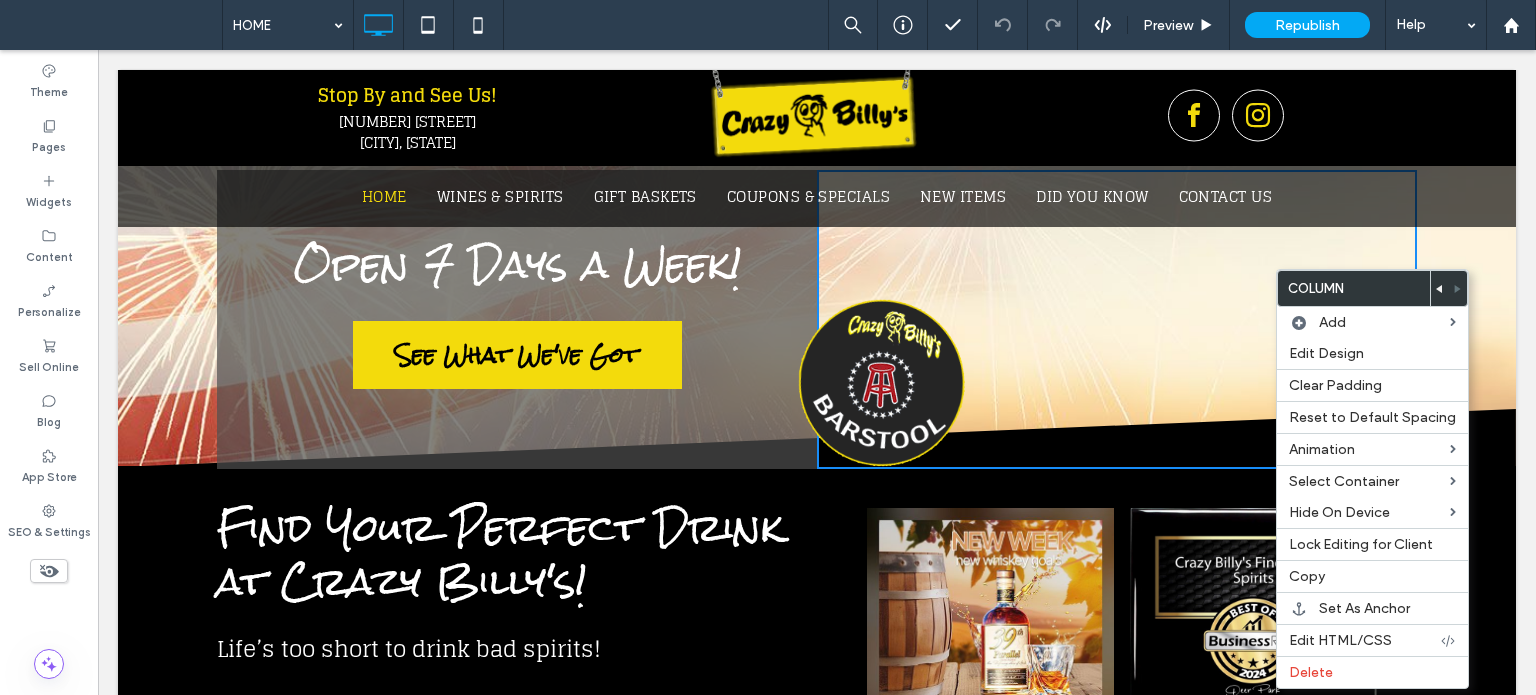 click on "Click To Paste" at bounding box center [1117, 319] 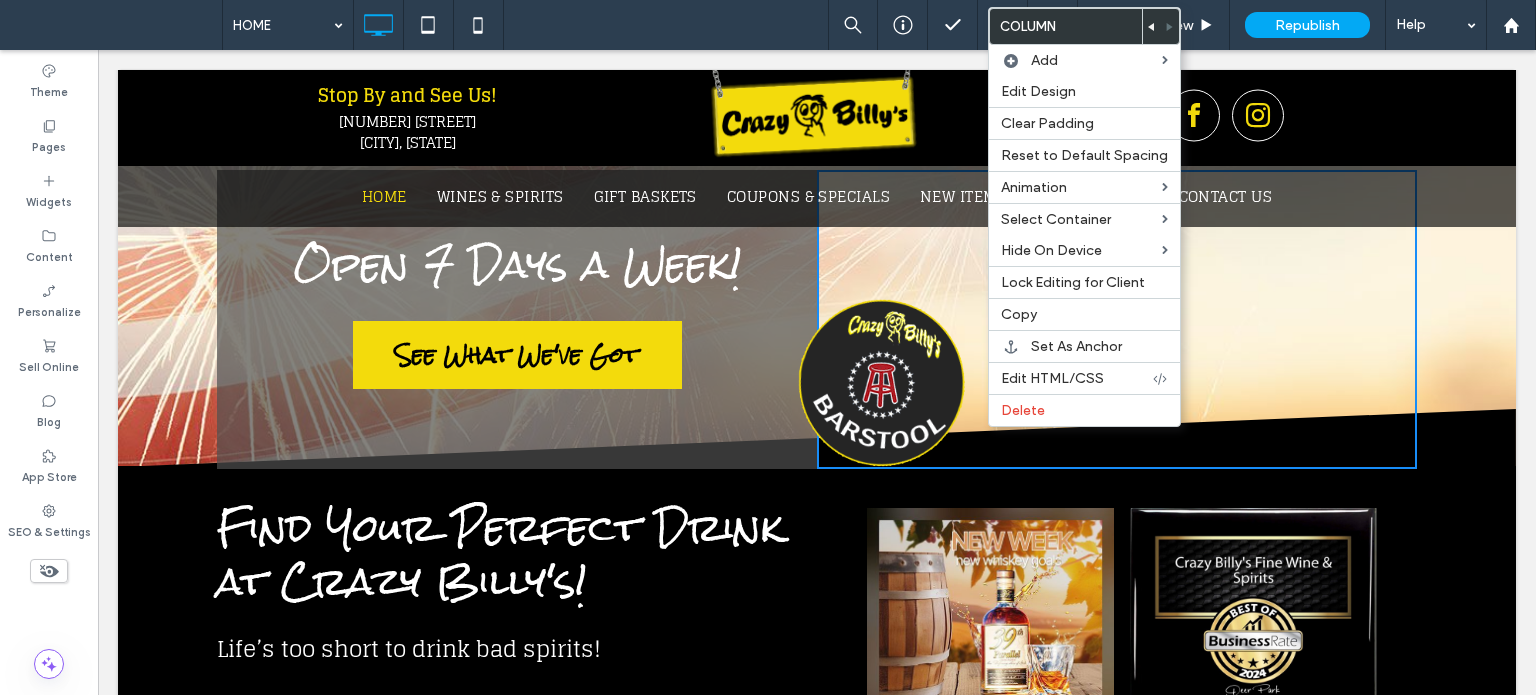 click on "Click To Paste" at bounding box center (1117, 319) 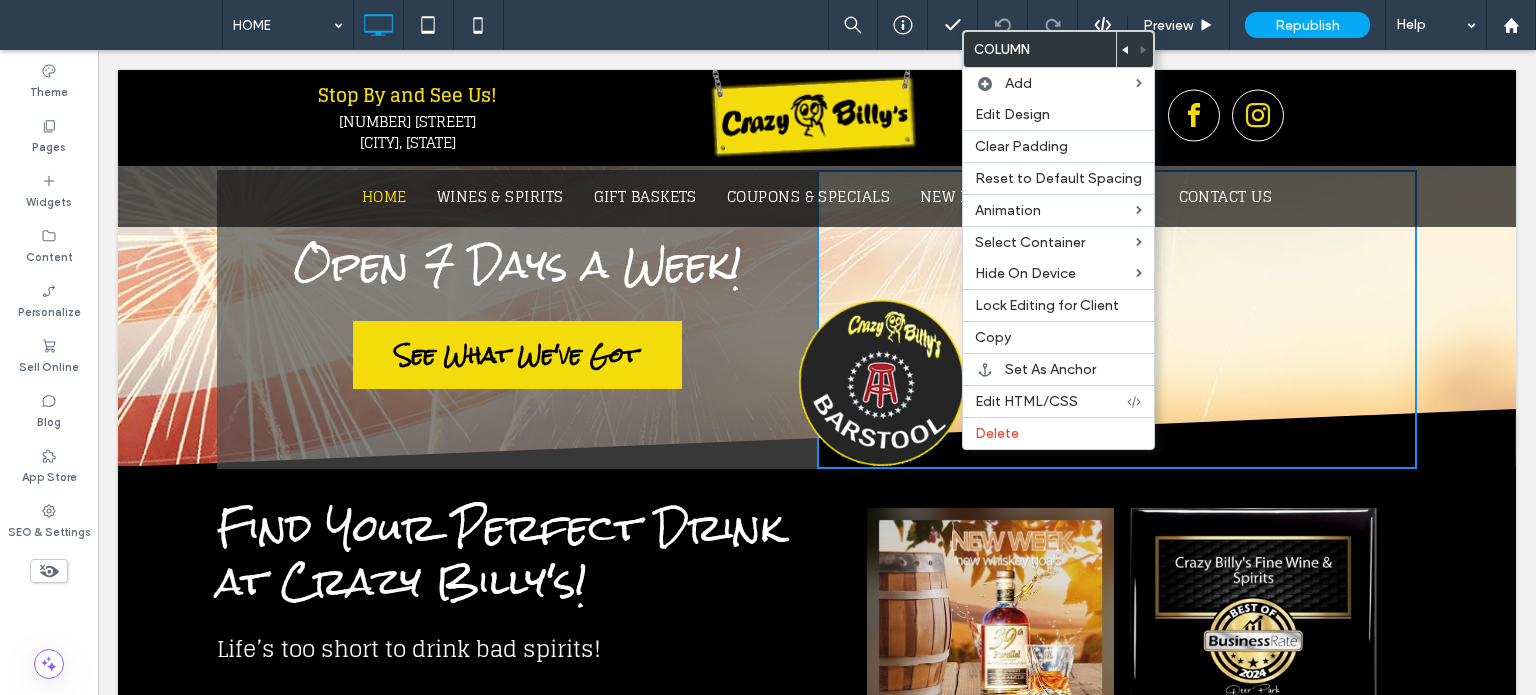 click at bounding box center (882, 383) 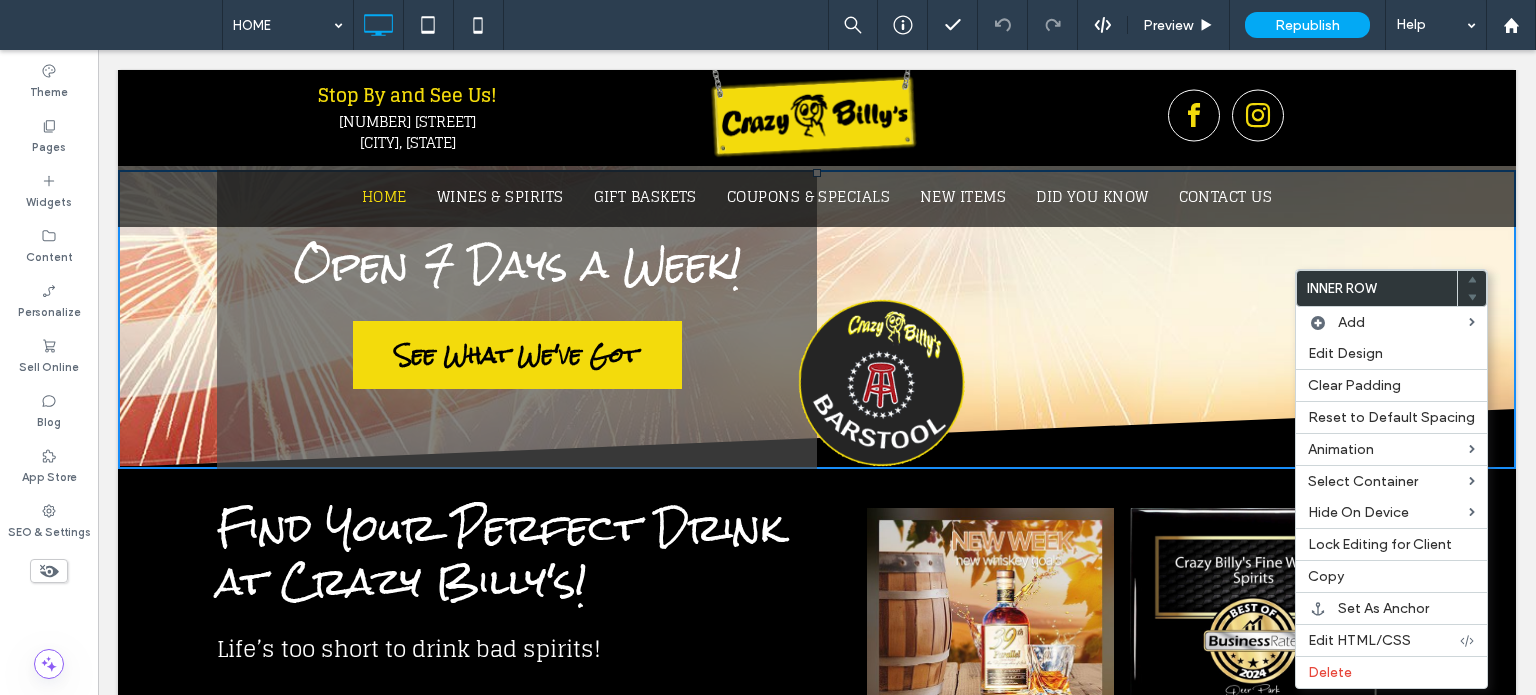 click on "Open 7 Days a Week!
Call Us Today!
See What We've Got
Click To Paste
Click To Paste" at bounding box center [817, 319] 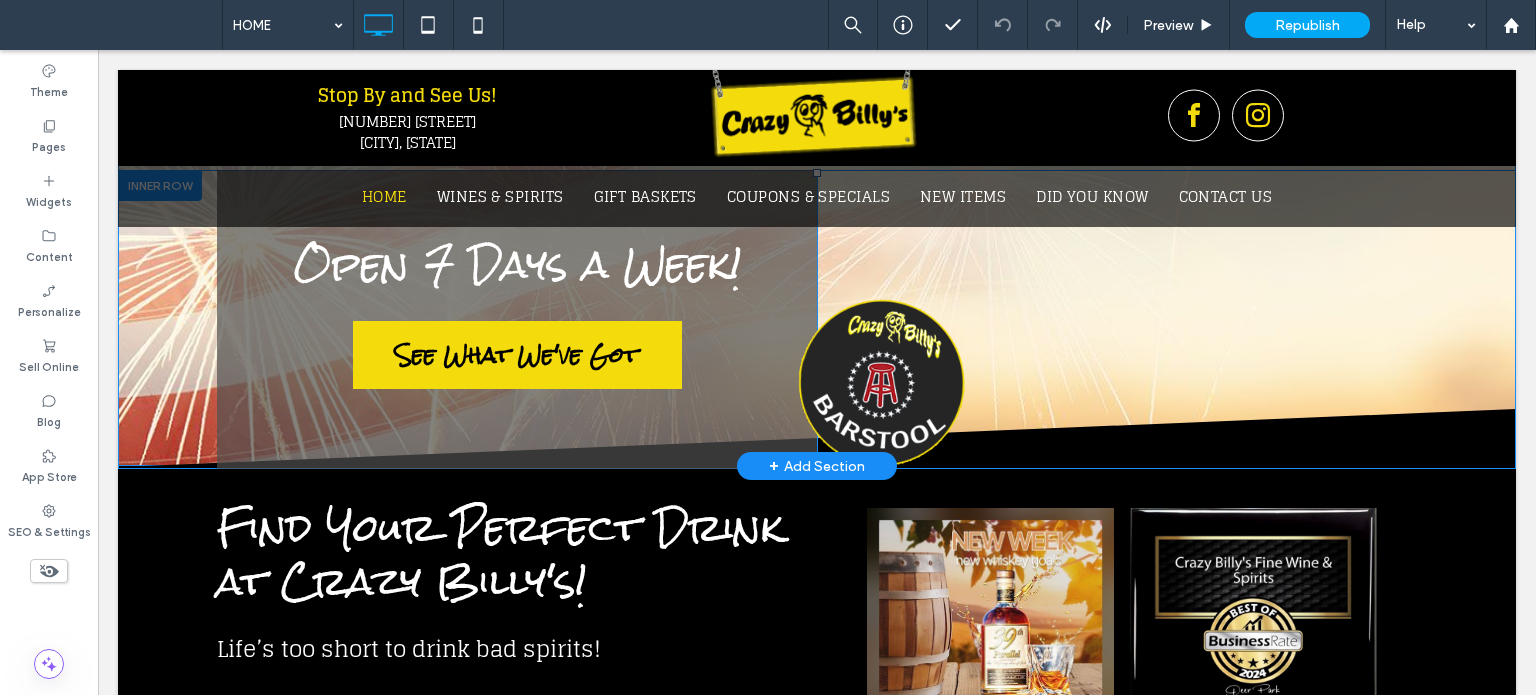 click on "Open 7 Days a Week!
Call Us Today!
See What We've Got
Click To Paste
Click To Paste" at bounding box center [817, 319] 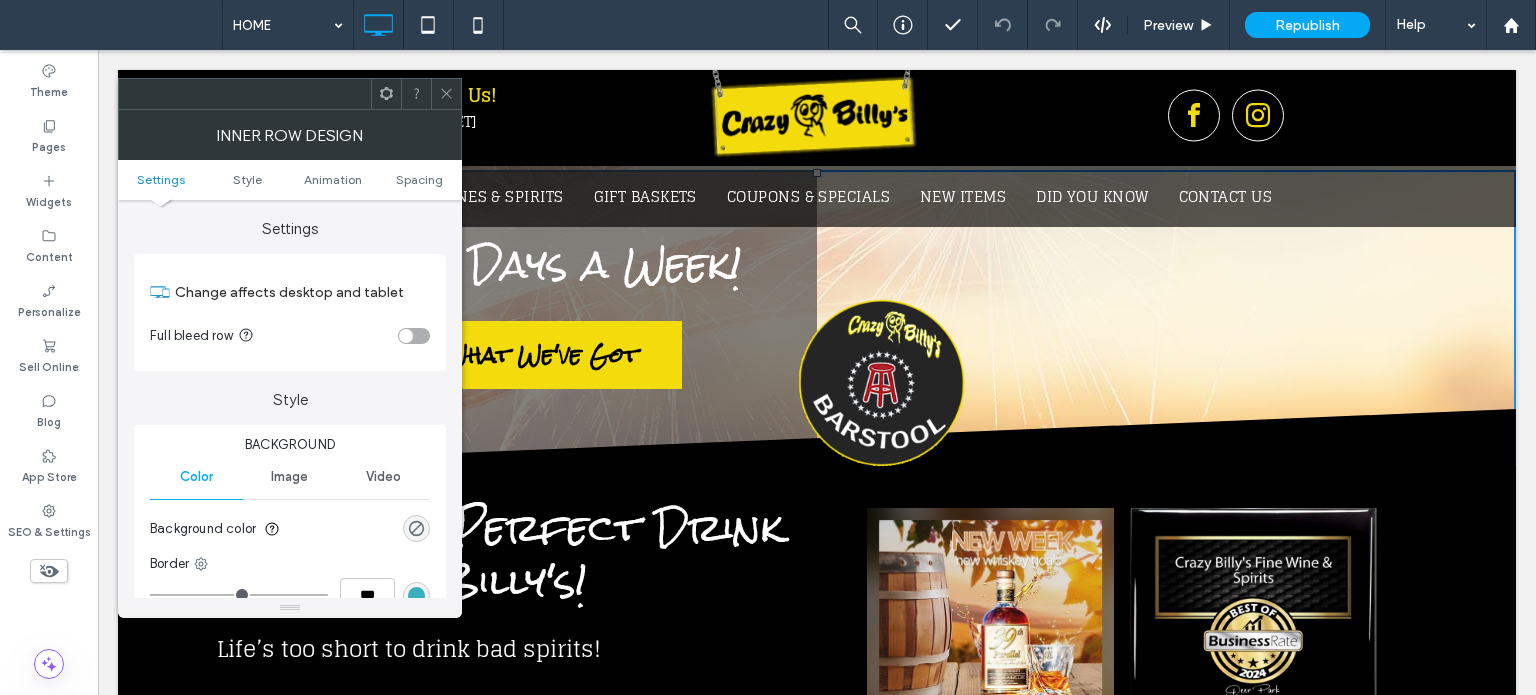 click 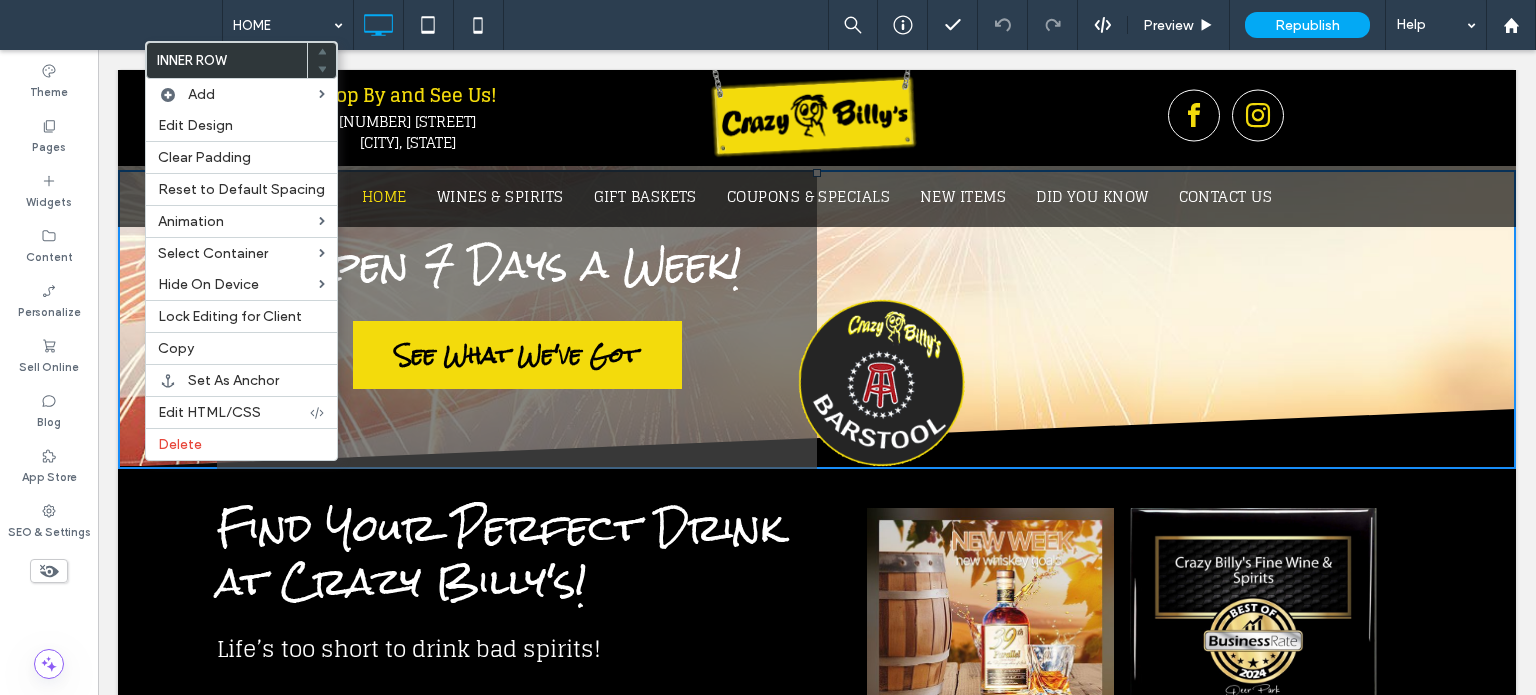 click on "Click To Paste" at bounding box center (1117, 319) 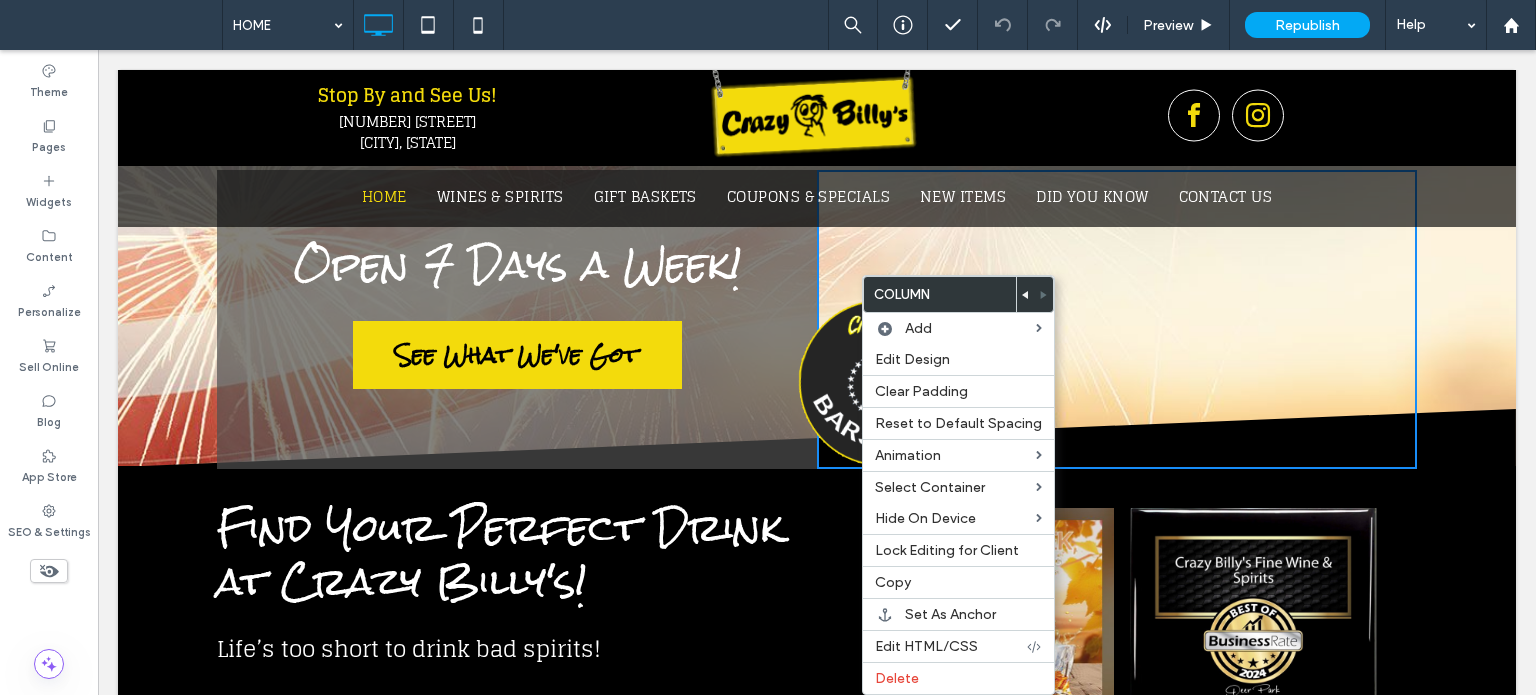 click on "Click To Paste" at bounding box center (1117, 319) 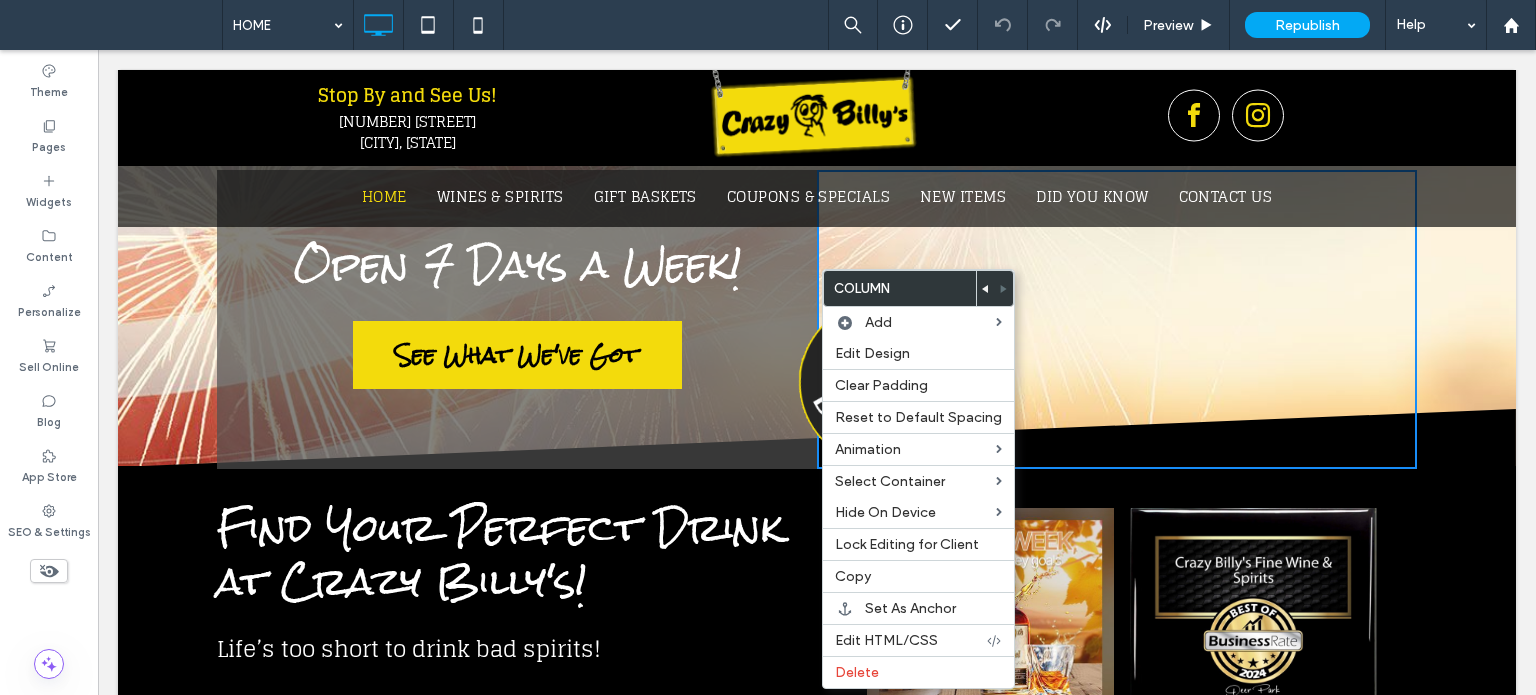 click at bounding box center [882, 383] 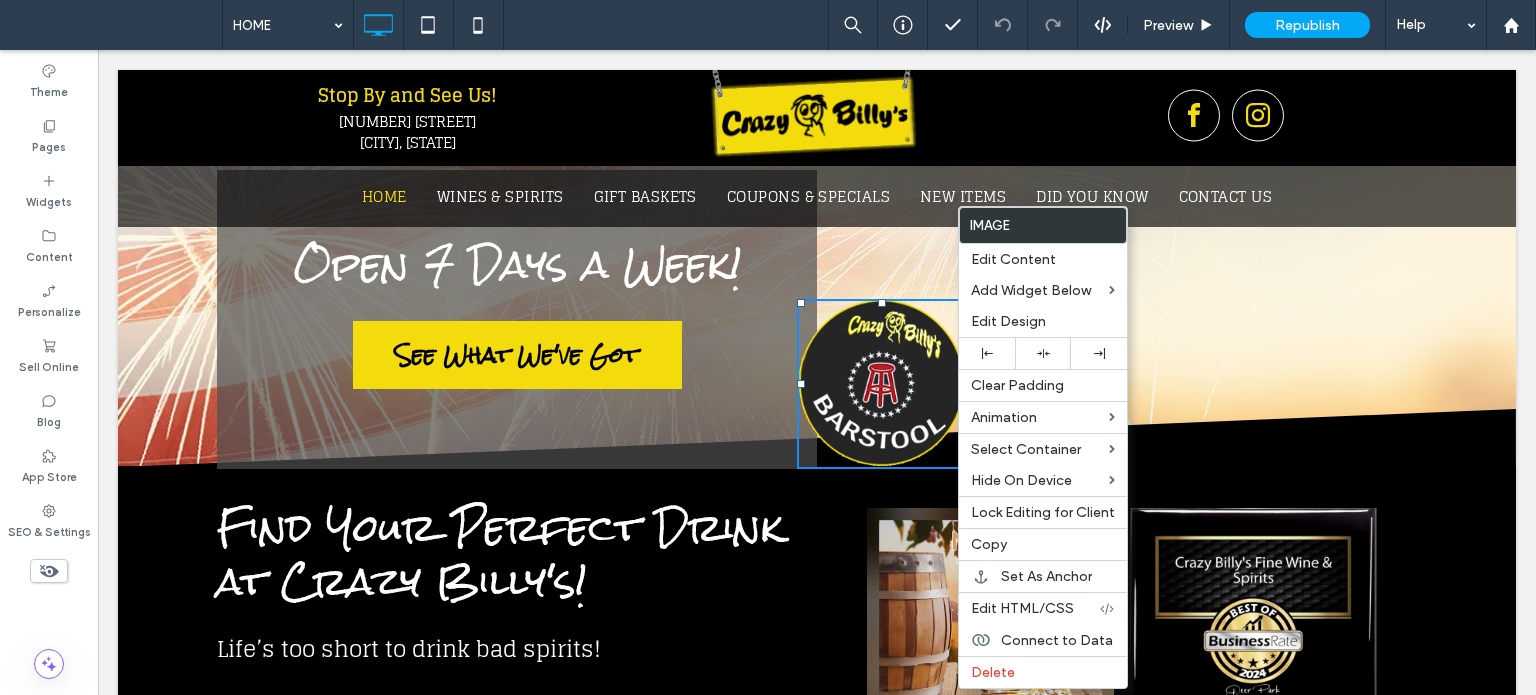 click on "Click To Paste" at bounding box center [1117, 319] 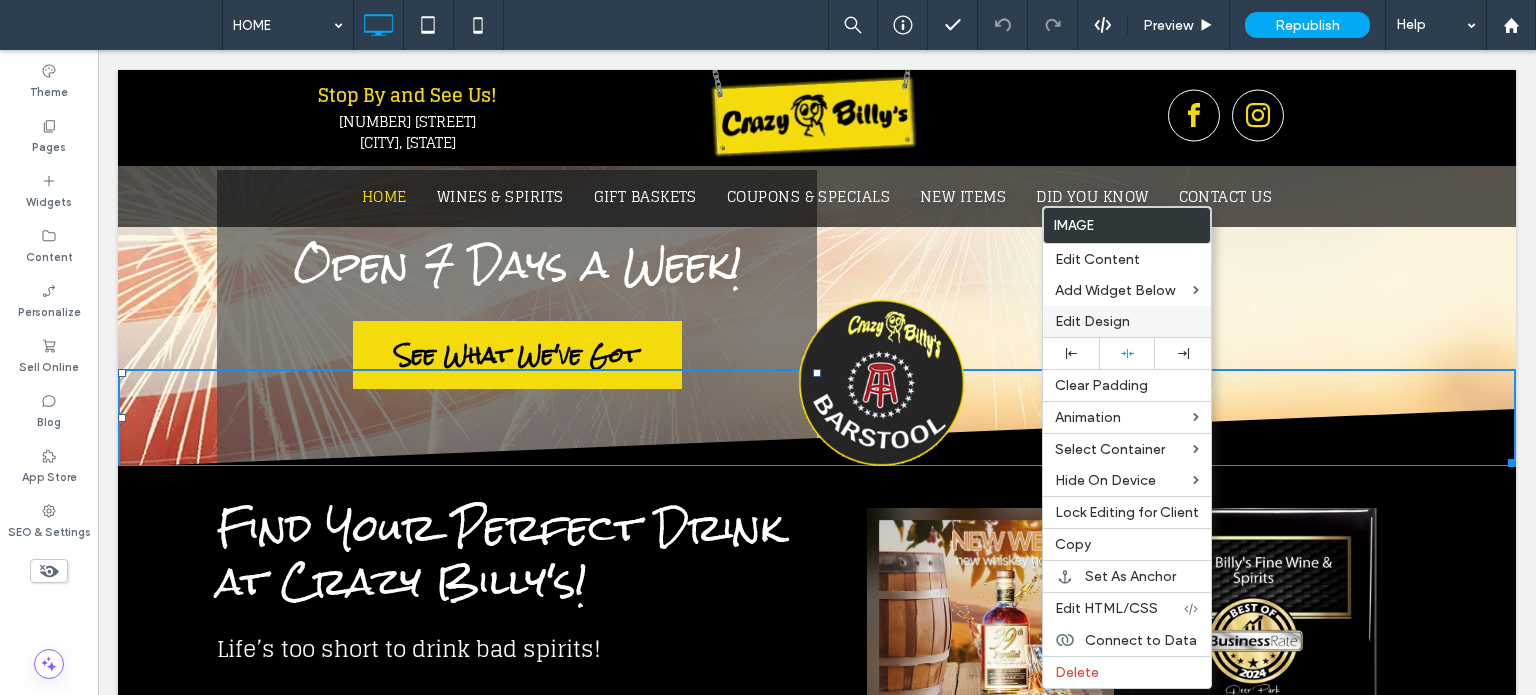 click on "Edit Design" at bounding box center (1092, 321) 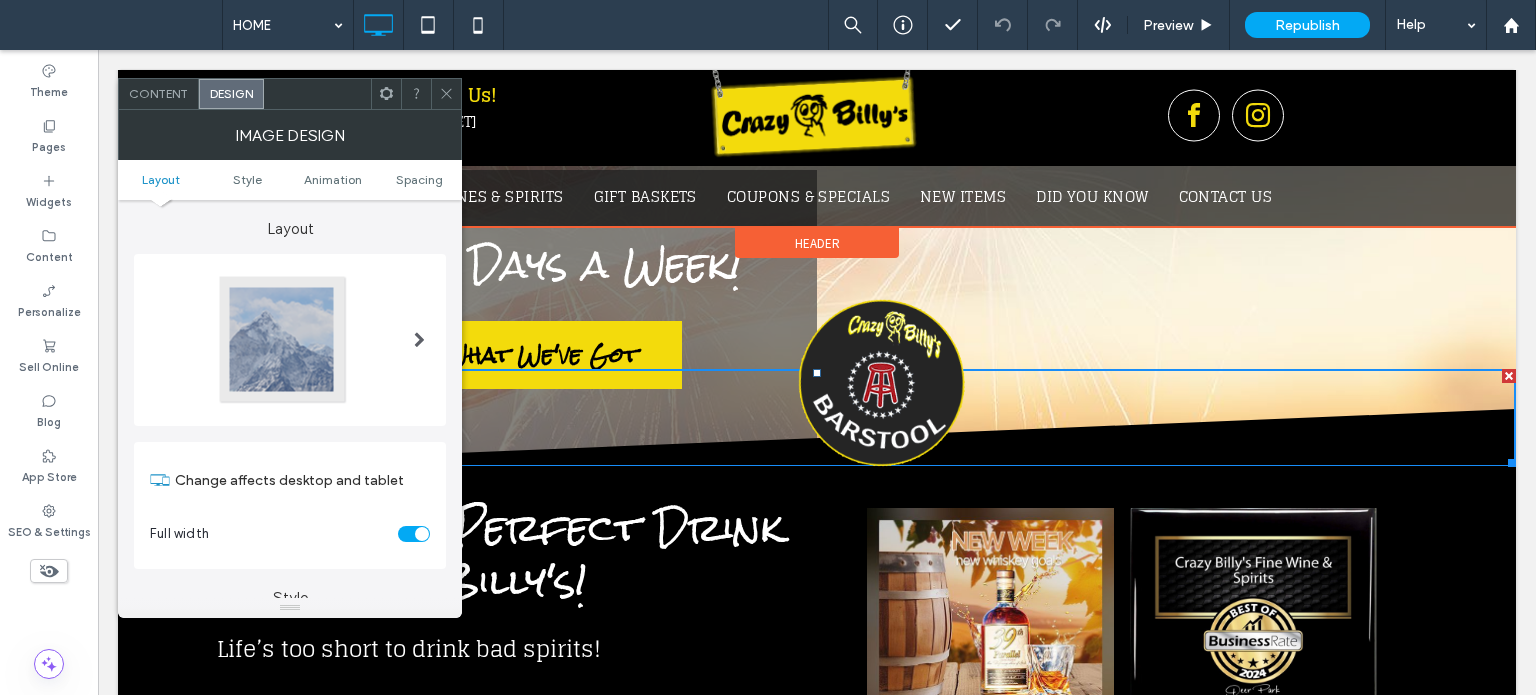 click at bounding box center [817, 148] 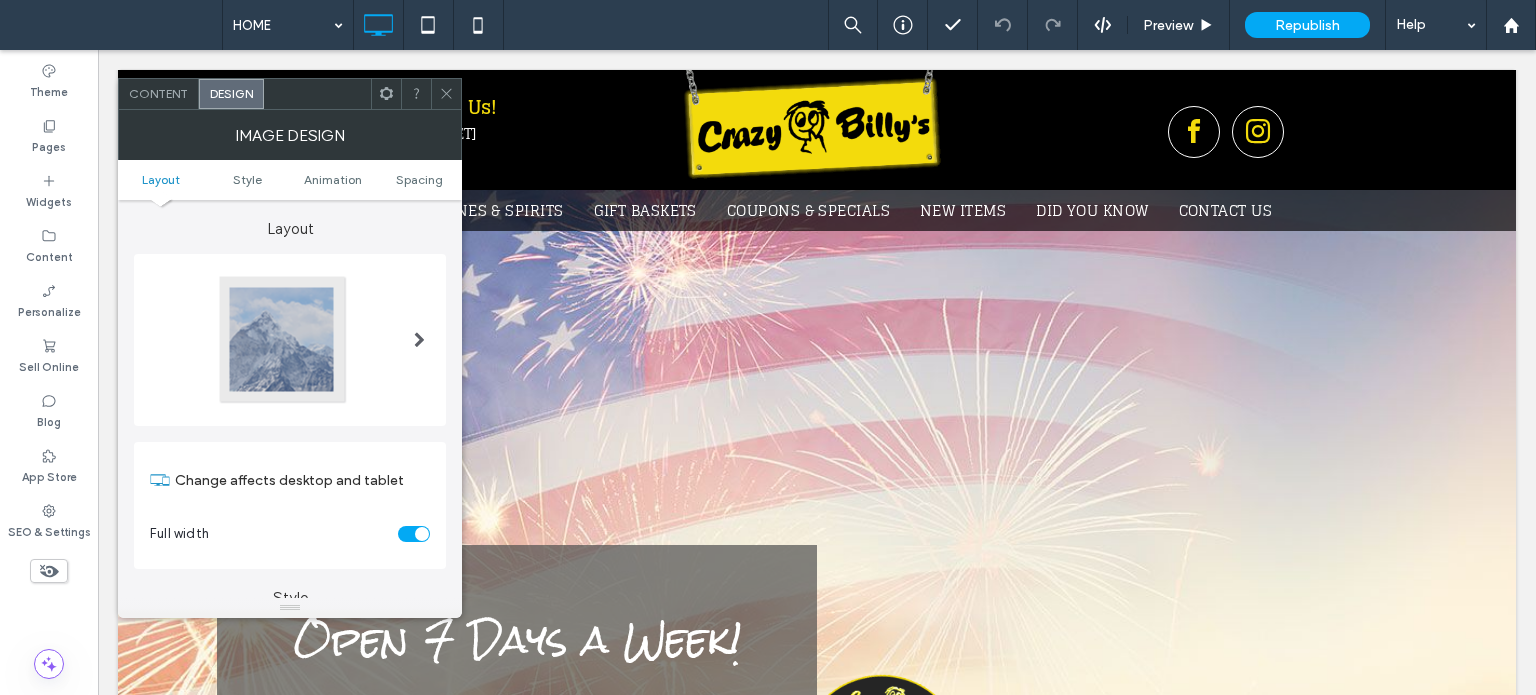 scroll, scrollTop: 0, scrollLeft: 0, axis: both 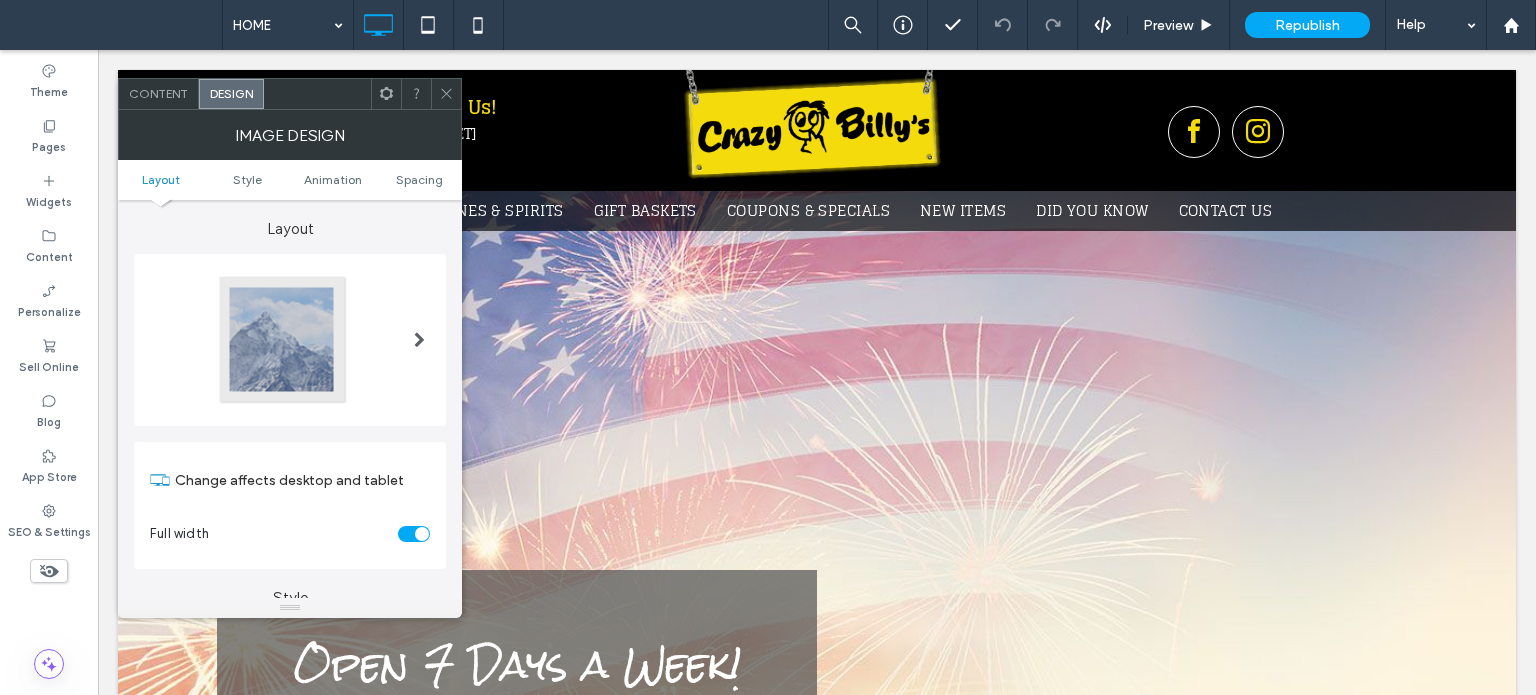 click on "Content" at bounding box center [158, 93] 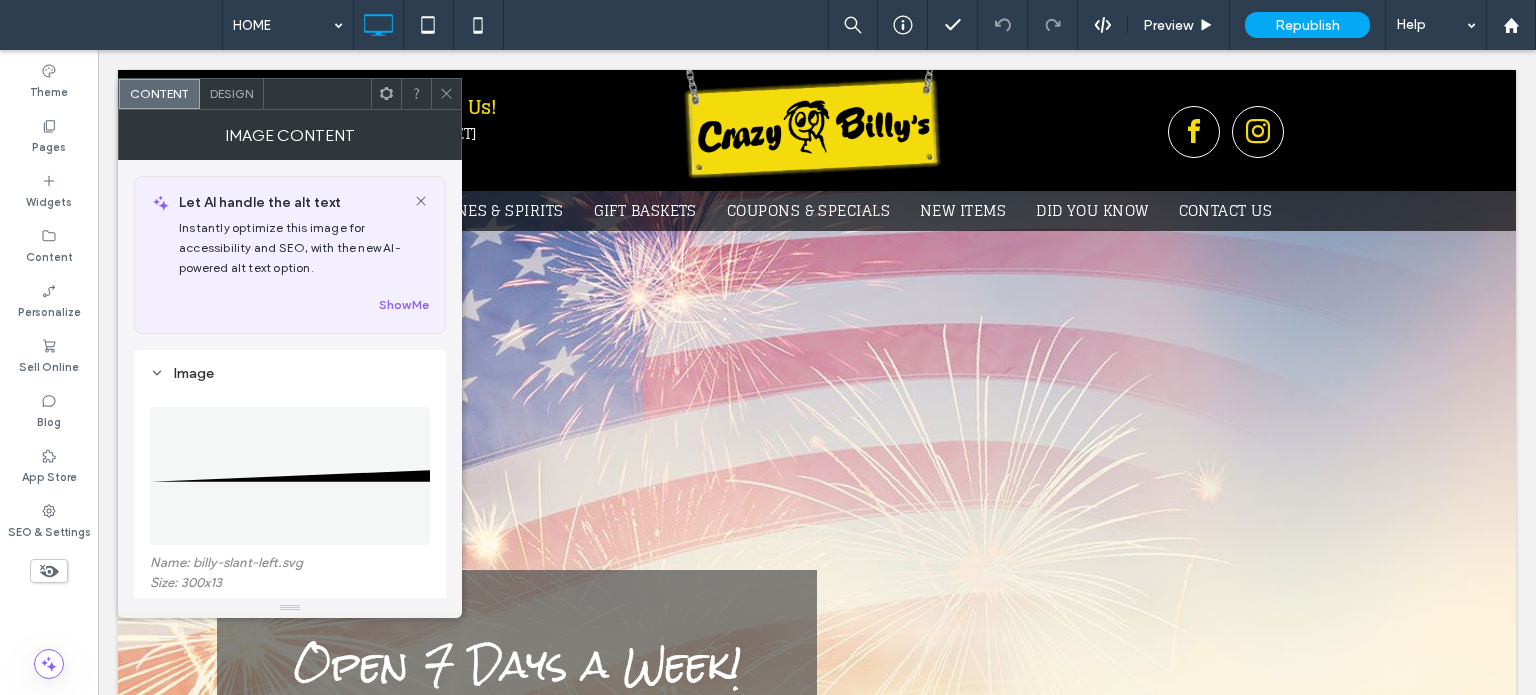 click at bounding box center [446, 94] 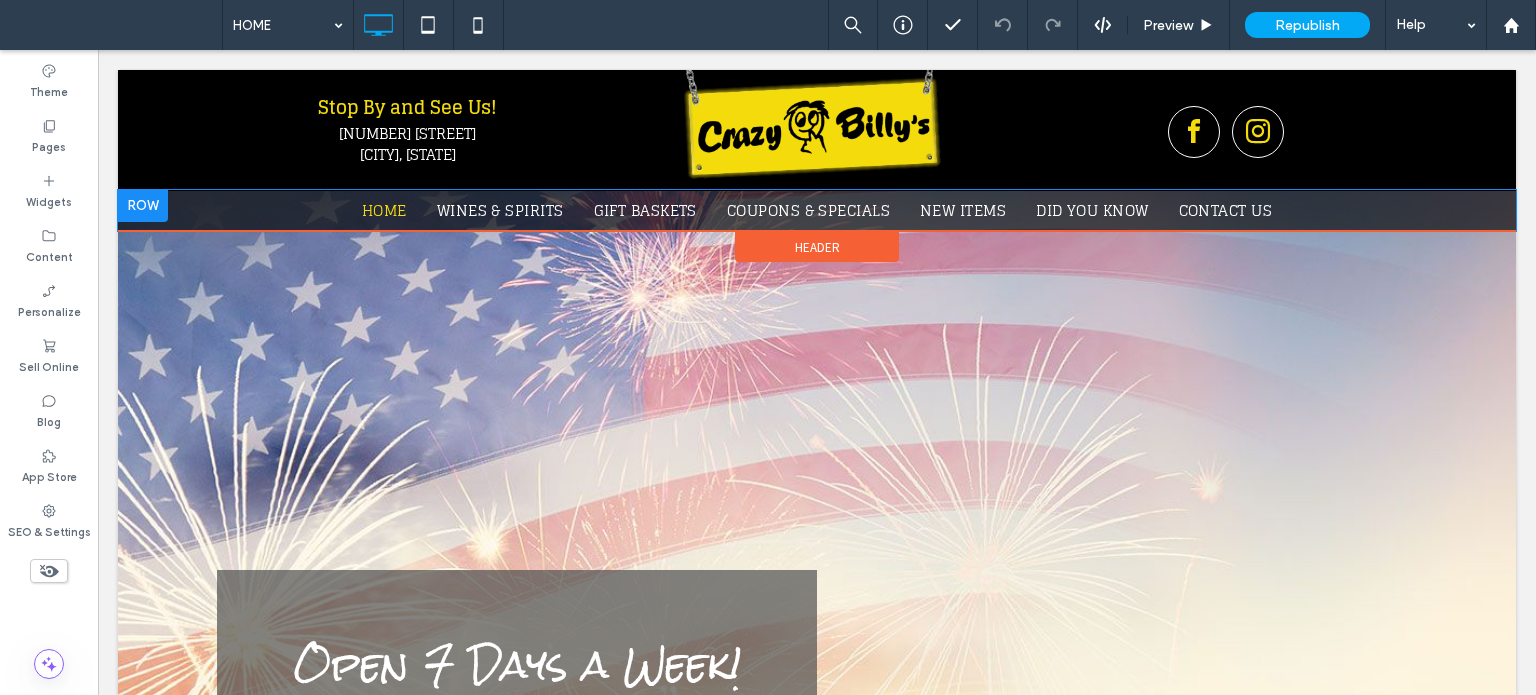 click at bounding box center (143, 206) 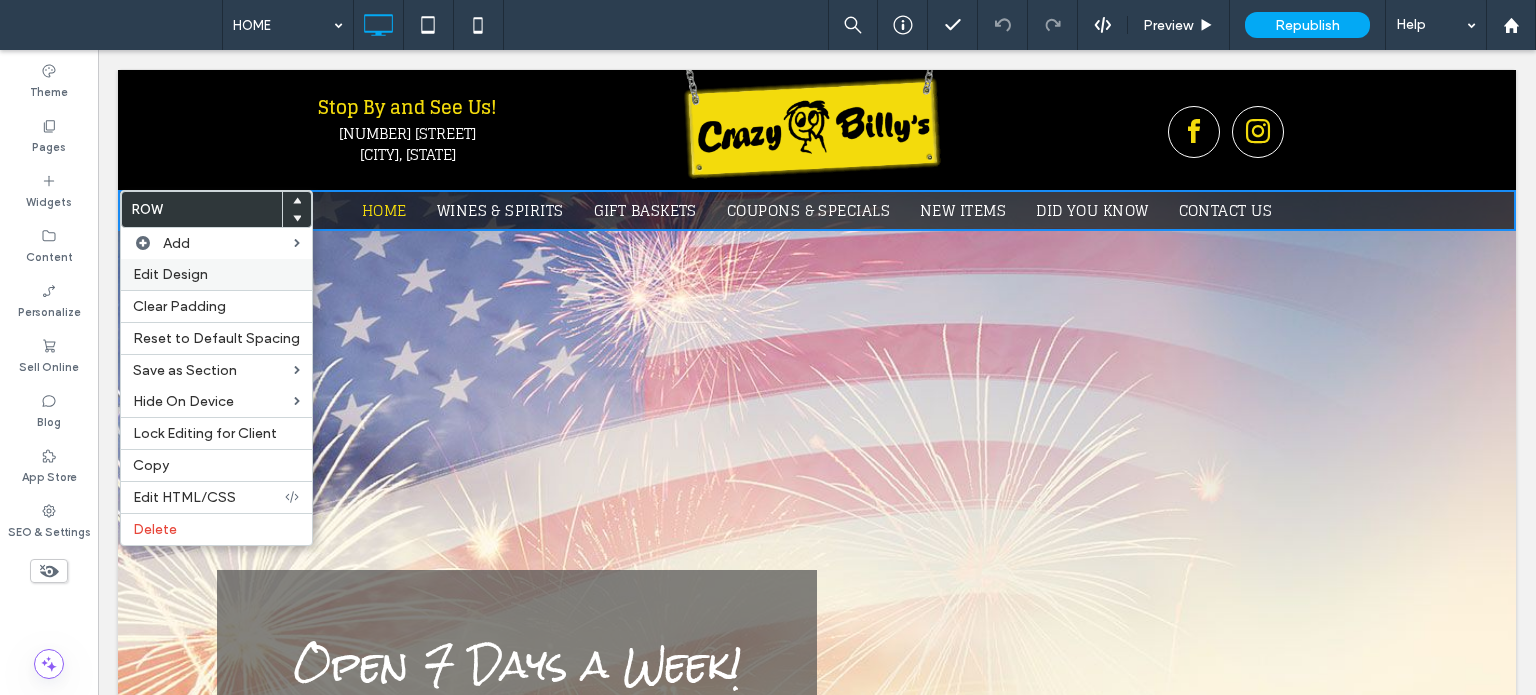 click on "Edit Design" at bounding box center [170, 274] 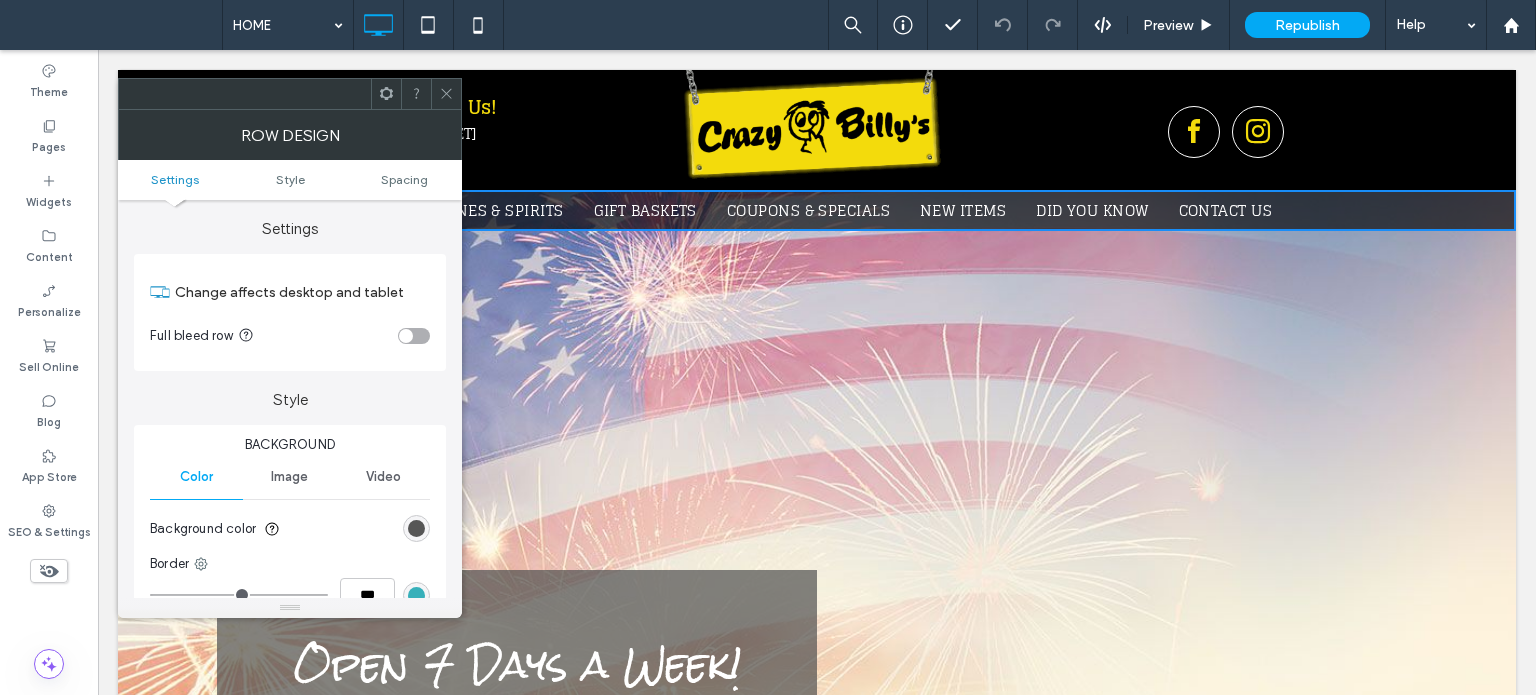 click on "Image" at bounding box center (289, 477) 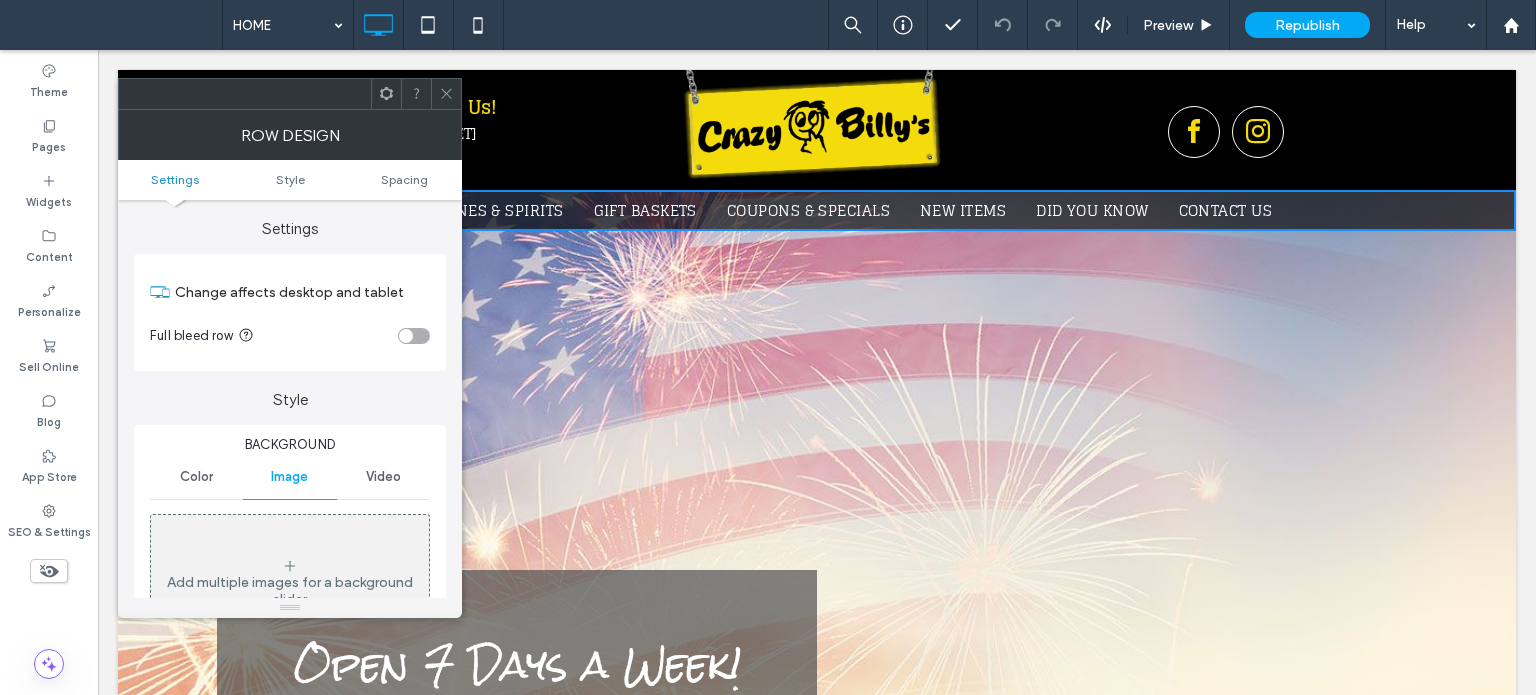 click 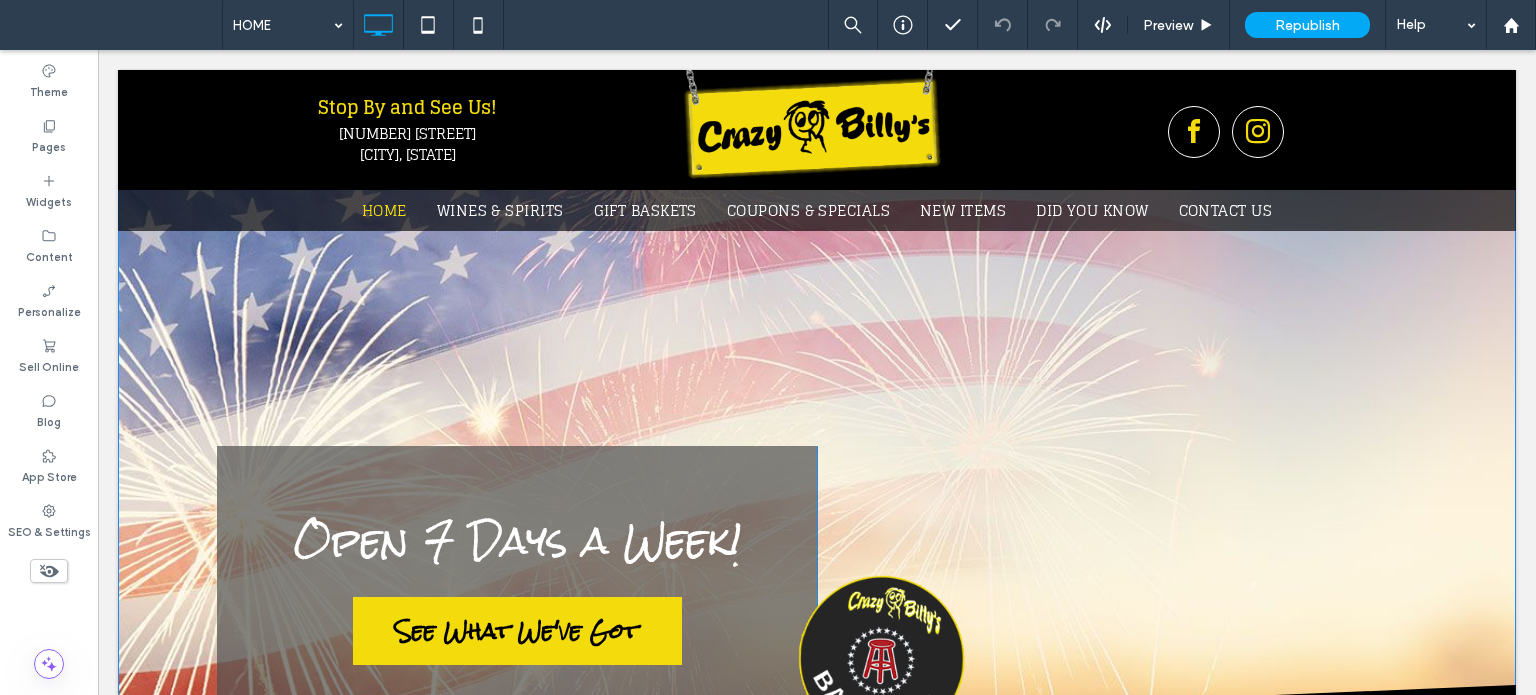 scroll, scrollTop: 200, scrollLeft: 0, axis: vertical 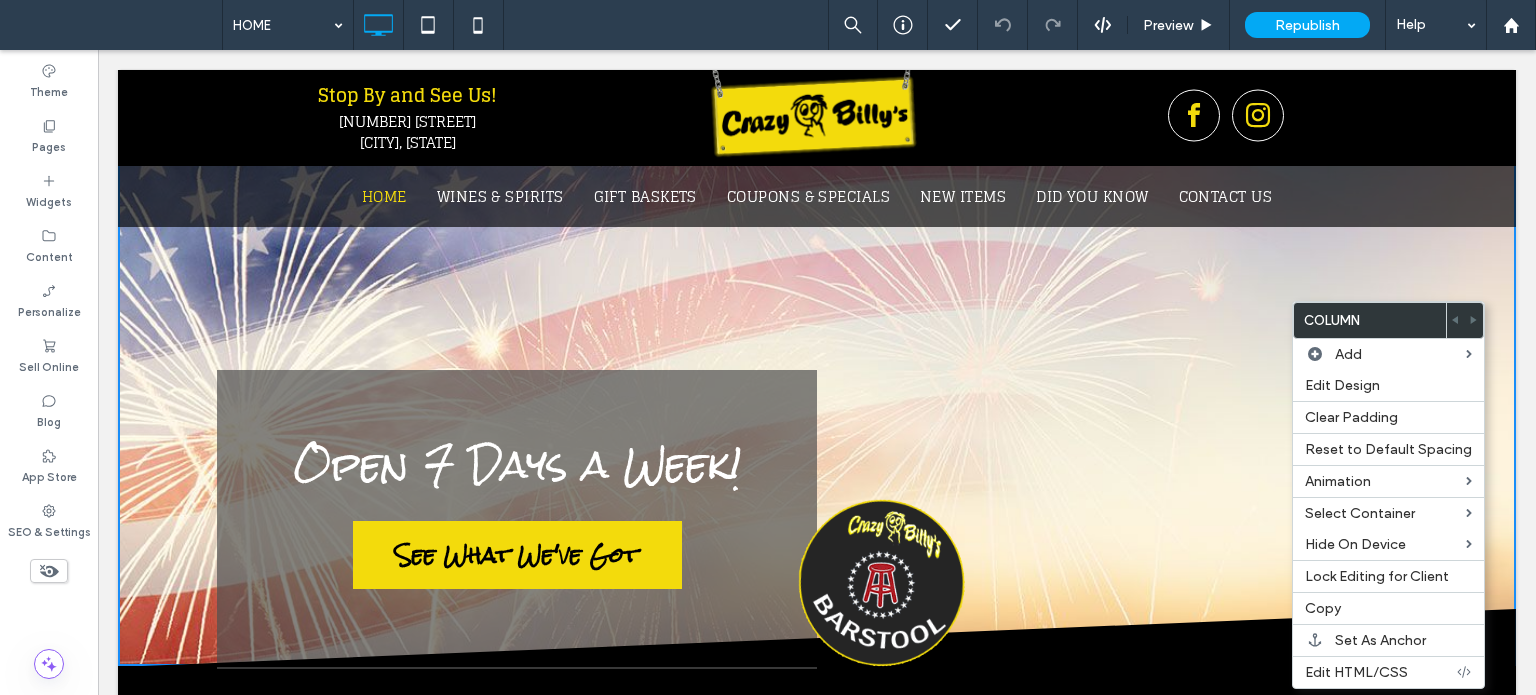 click on "Open 7 Days a Week!
Call Us Today!
See What We've Got
Click To Paste
Click To Paste
Click To Paste" at bounding box center (817, 328) 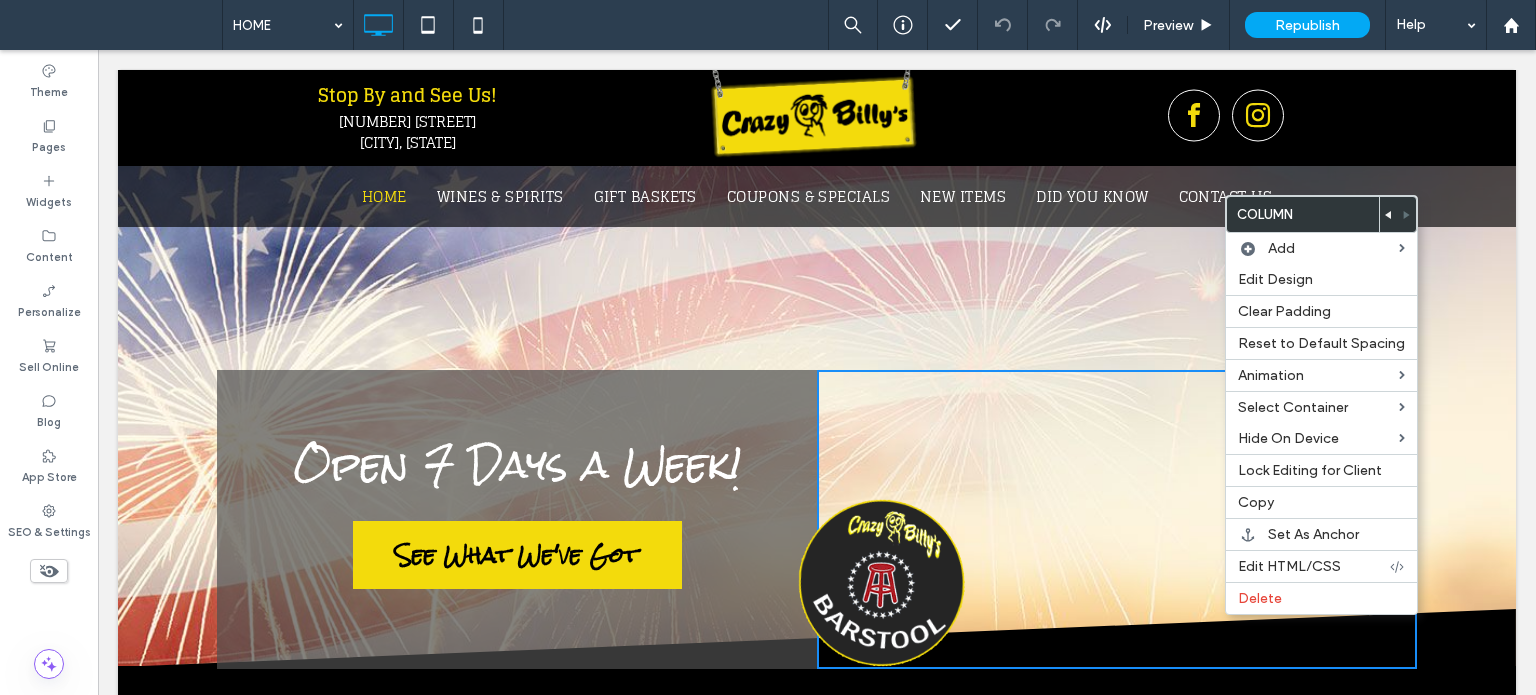 click on "Open 7 Days a Week!
Call Us Today!
See What We've Got
Click To Paste
Click To Paste" at bounding box center [817, 519] 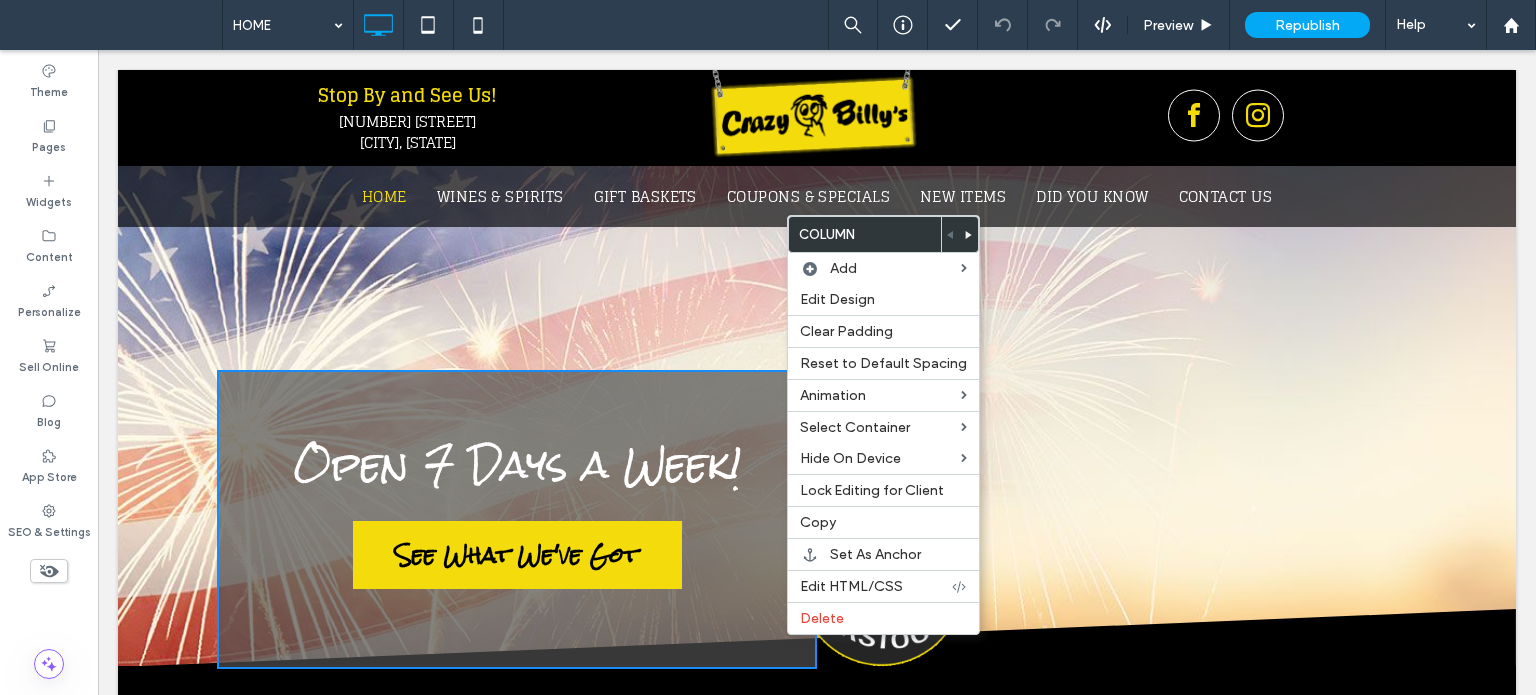 click on "Open 7 Days a Week!
Call Us Today!
See What We've Got
Click To Paste" at bounding box center (517, 519) 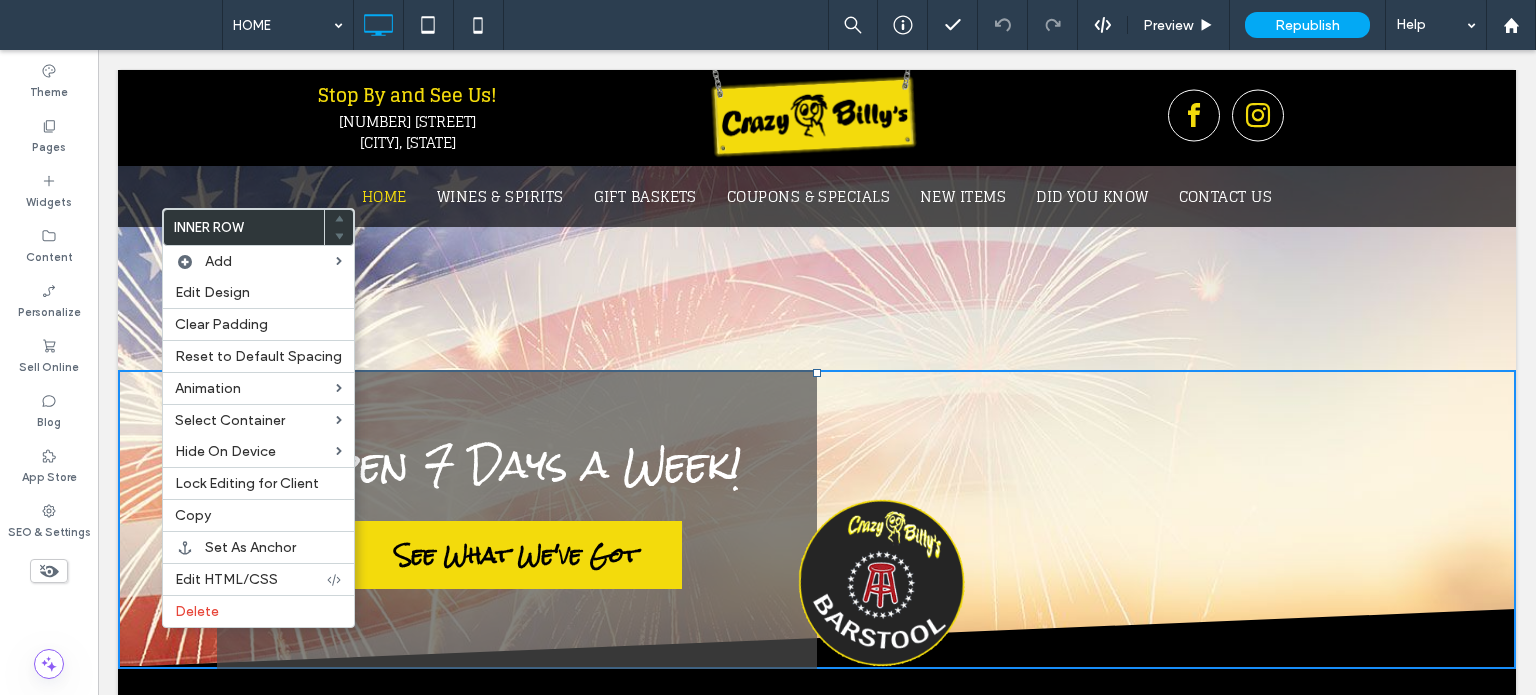 click on "Click To Paste" at bounding box center [1117, 519] 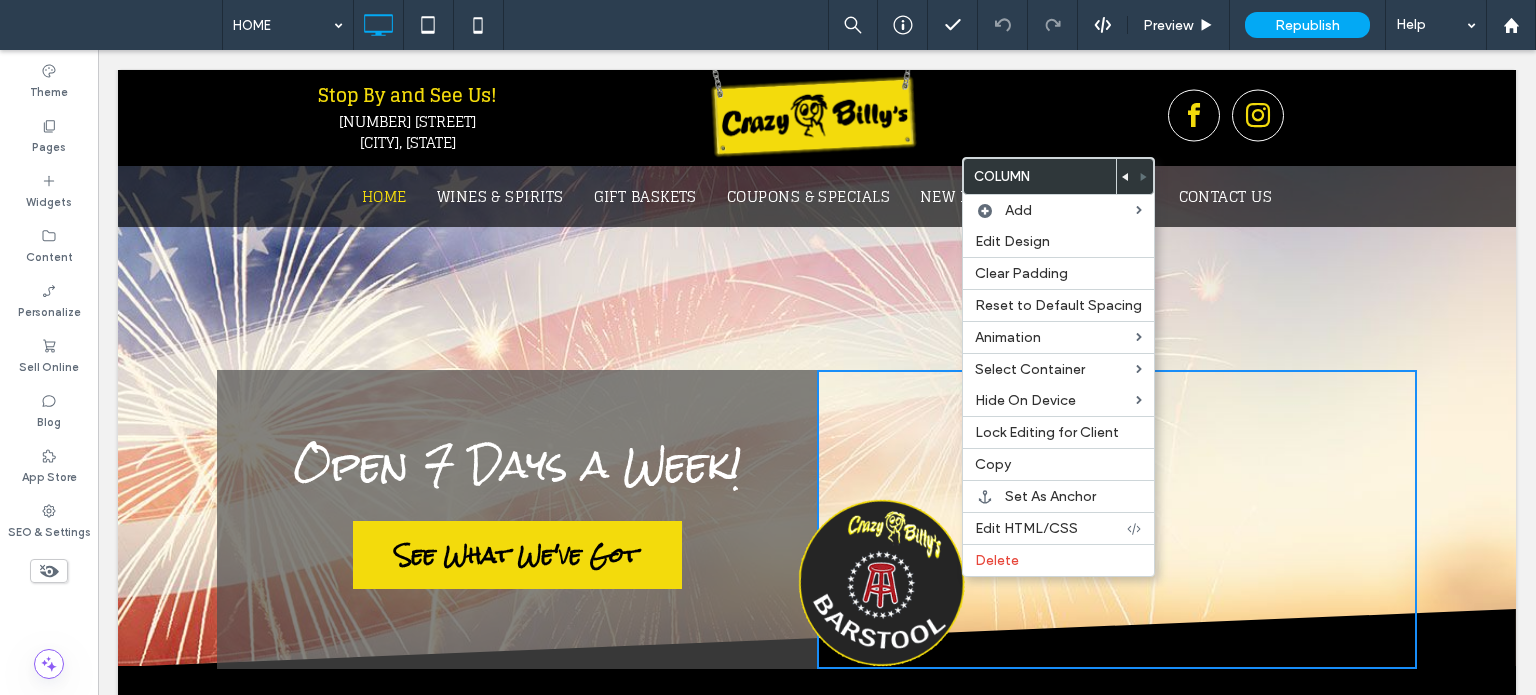 click on "Click To Paste" at bounding box center [1117, 519] 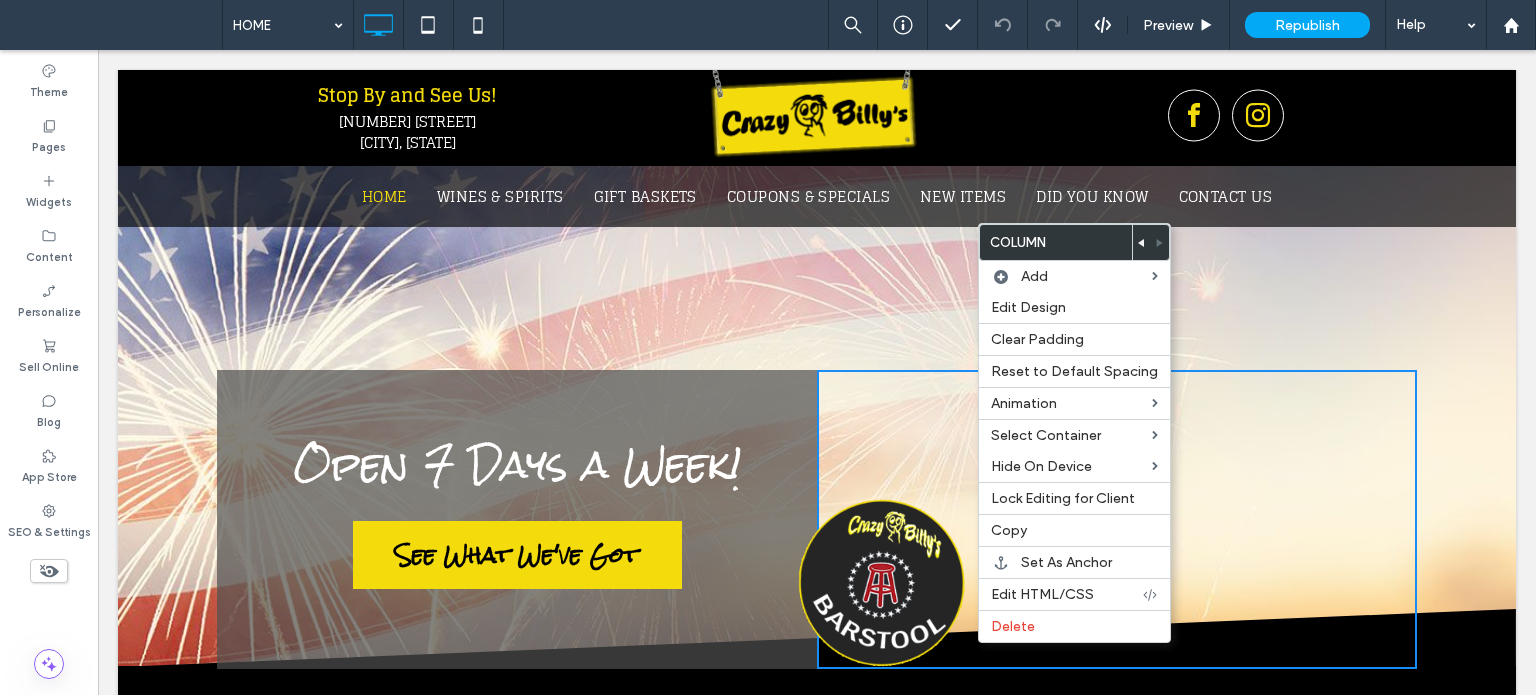 click on "Click To Paste" at bounding box center [1117, 519] 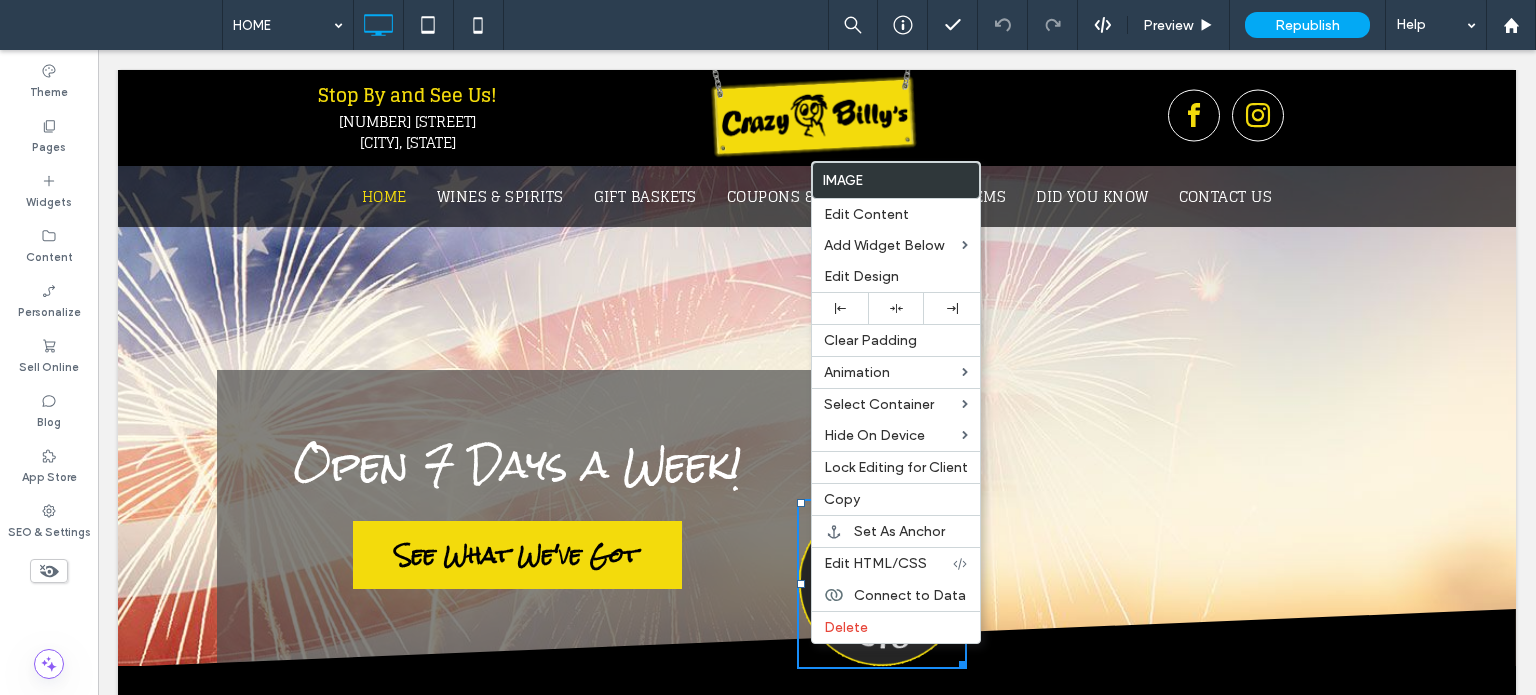 click on "Stop By and See Us! 1887 Deer Park Avenue
Deer Park, NY
Click To Paste
Click To Paste
Click To Paste
HOME
HOME
HOME
HOME
HOME
HOME
HOME
WINES & SPIRITS
GIFT BASKETS
COUPONS & SPECIALS
NEW ITEMS
DID YOU KNOW
CONTACT US
HOME
WINES & SPIRITS
GIFT BASKETS
COUPONS & SPECIALS
NEW ITEMS
DID YOU KNOW
CONTACT US
Click To Paste
Header
Open 7 Days a Week!
Call Us Today!" at bounding box center [817, 1621] 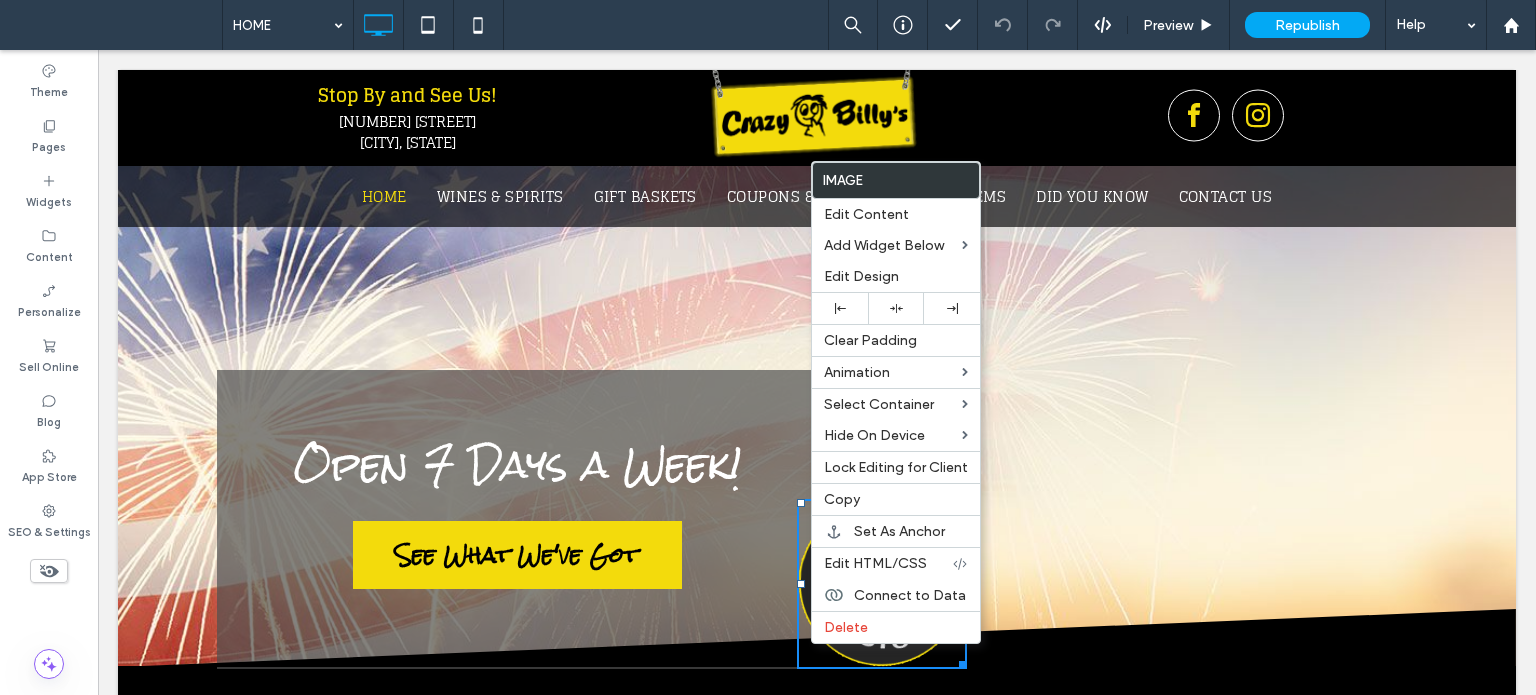 click at bounding box center [817, 618] 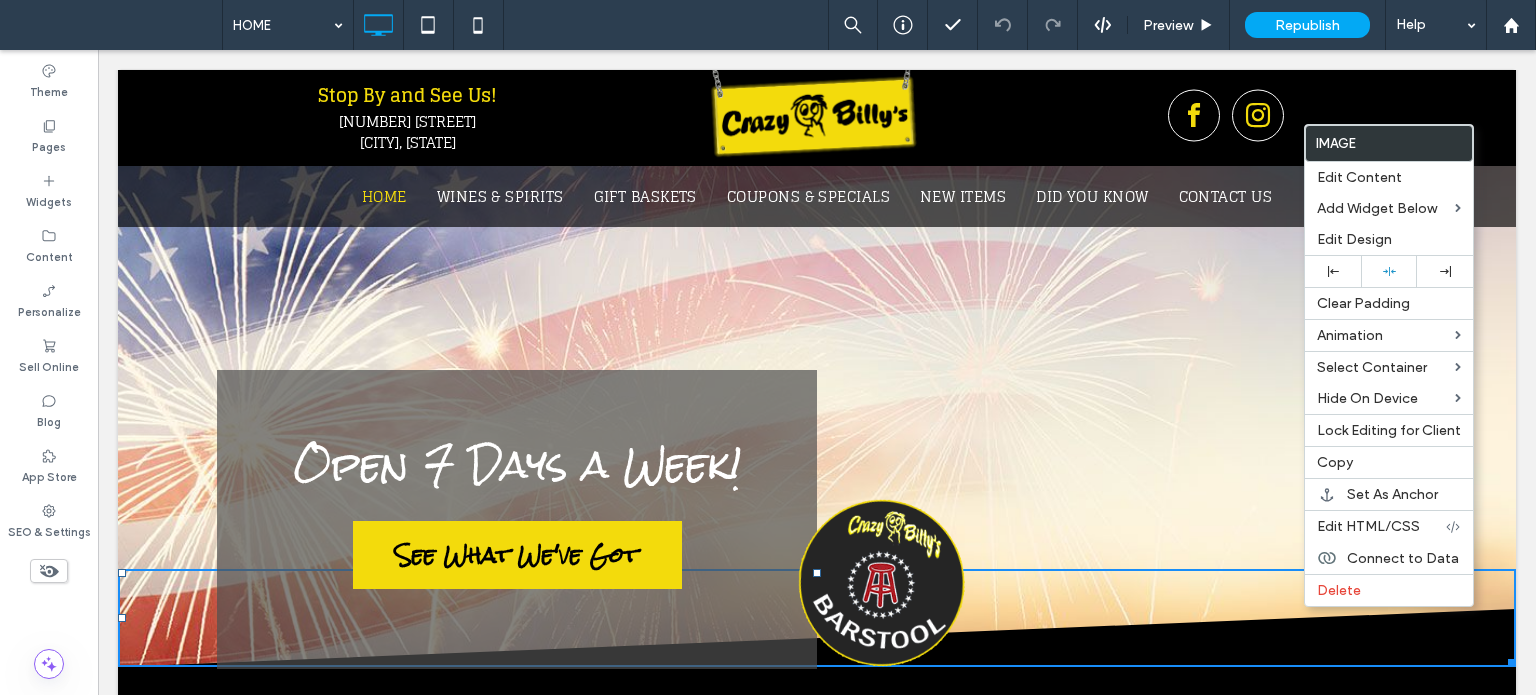 click on "Click To Paste" at bounding box center (1117, 519) 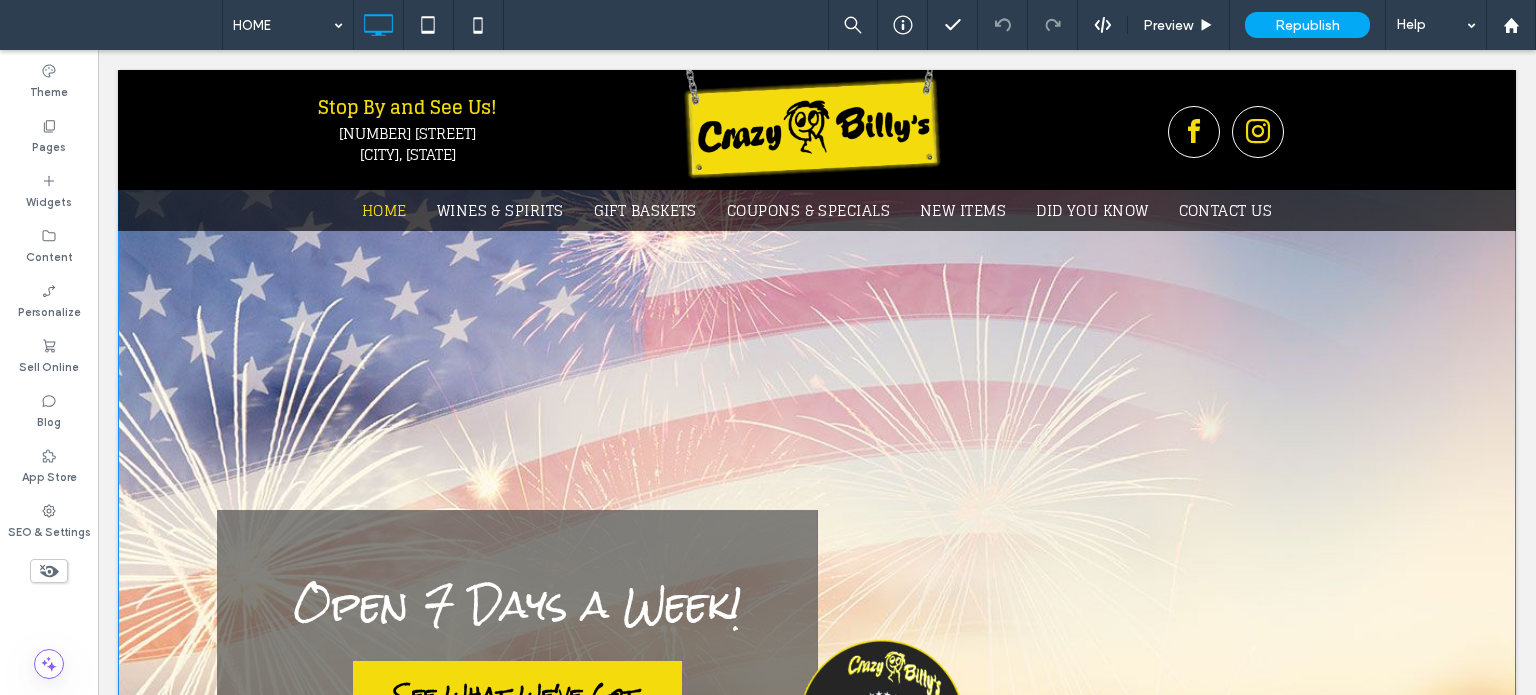 scroll, scrollTop: 0, scrollLeft: 0, axis: both 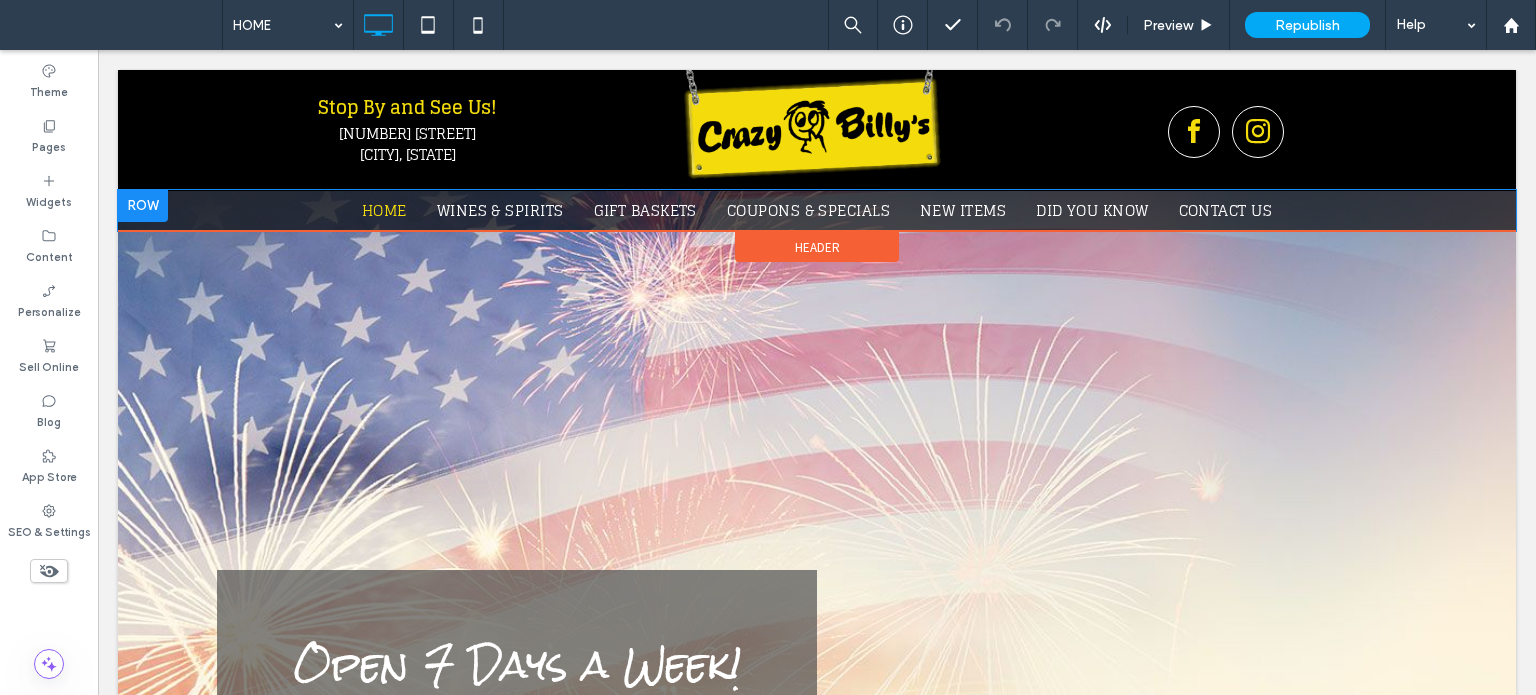click at bounding box center (143, 206) 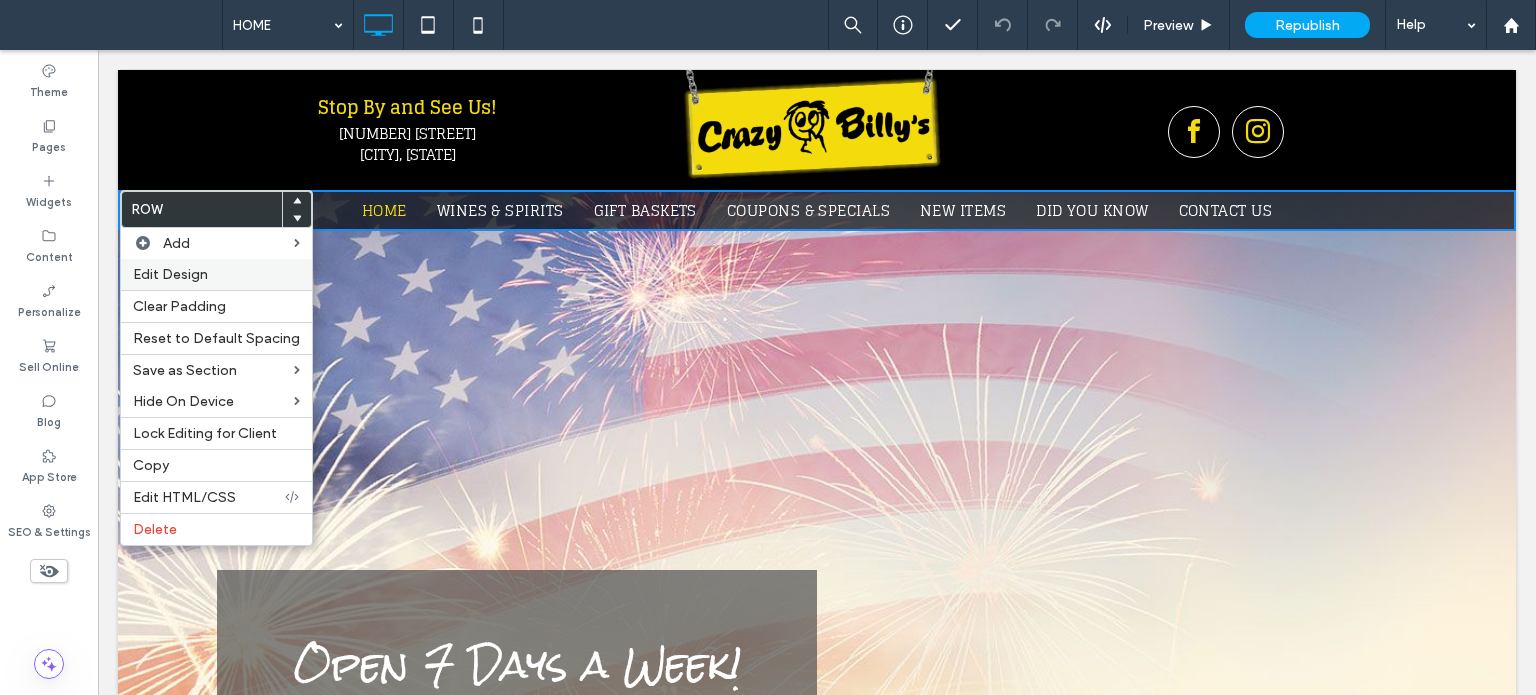 click on "Edit Design" at bounding box center (170, 274) 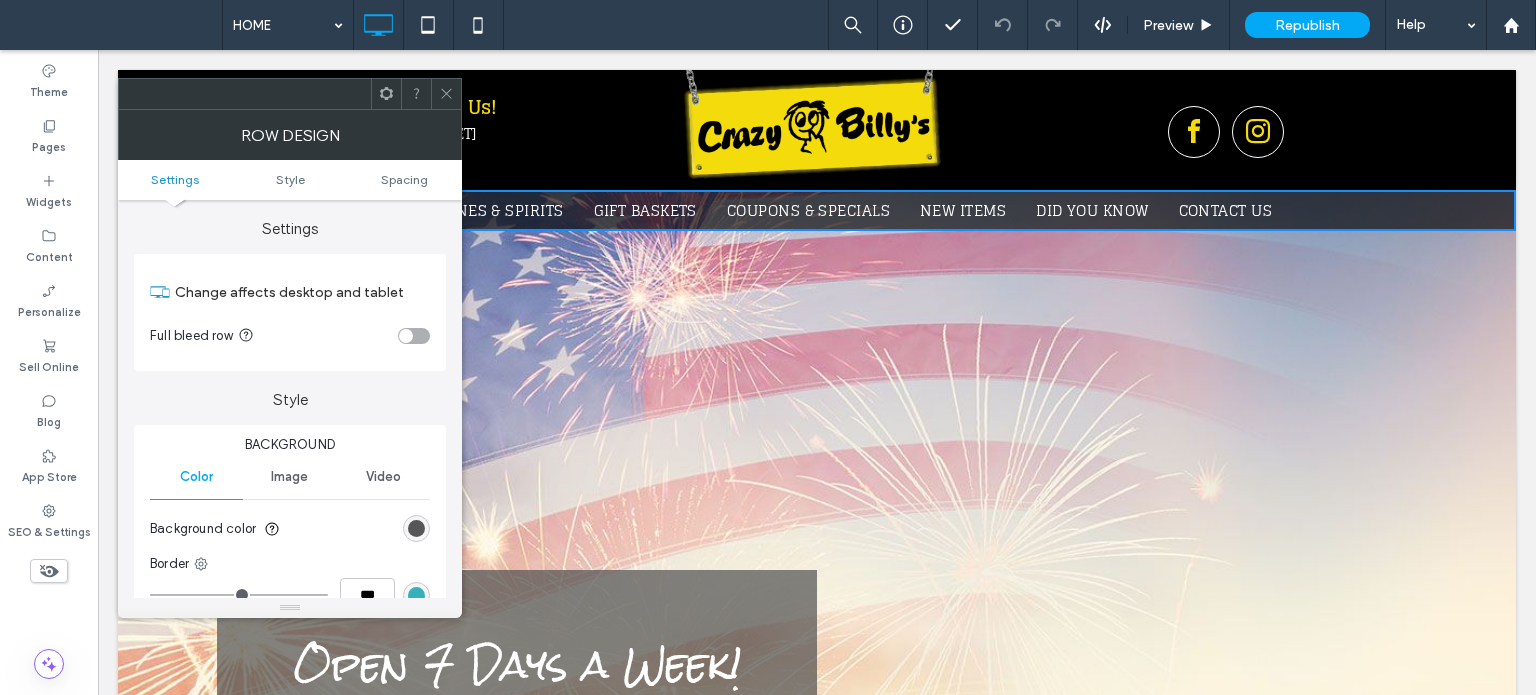 click on "Image" at bounding box center [289, 477] 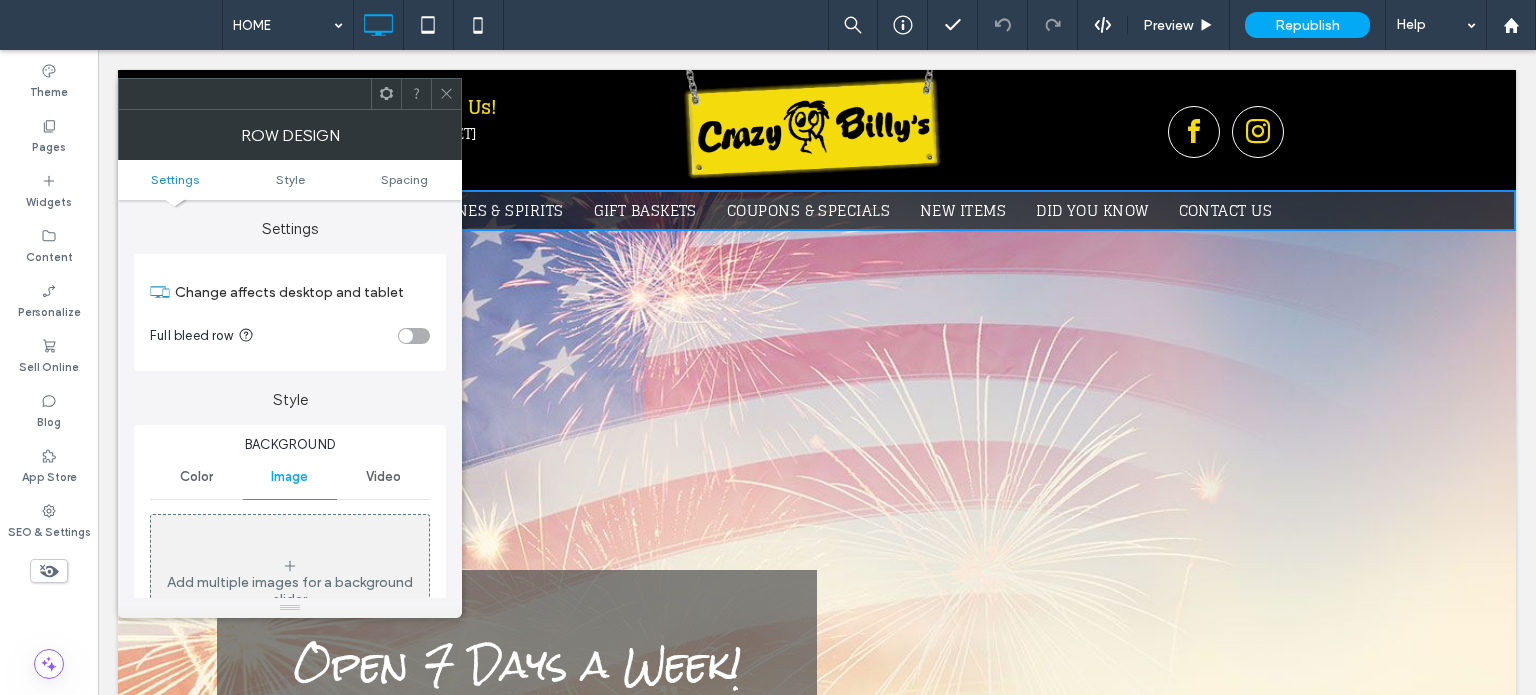 click 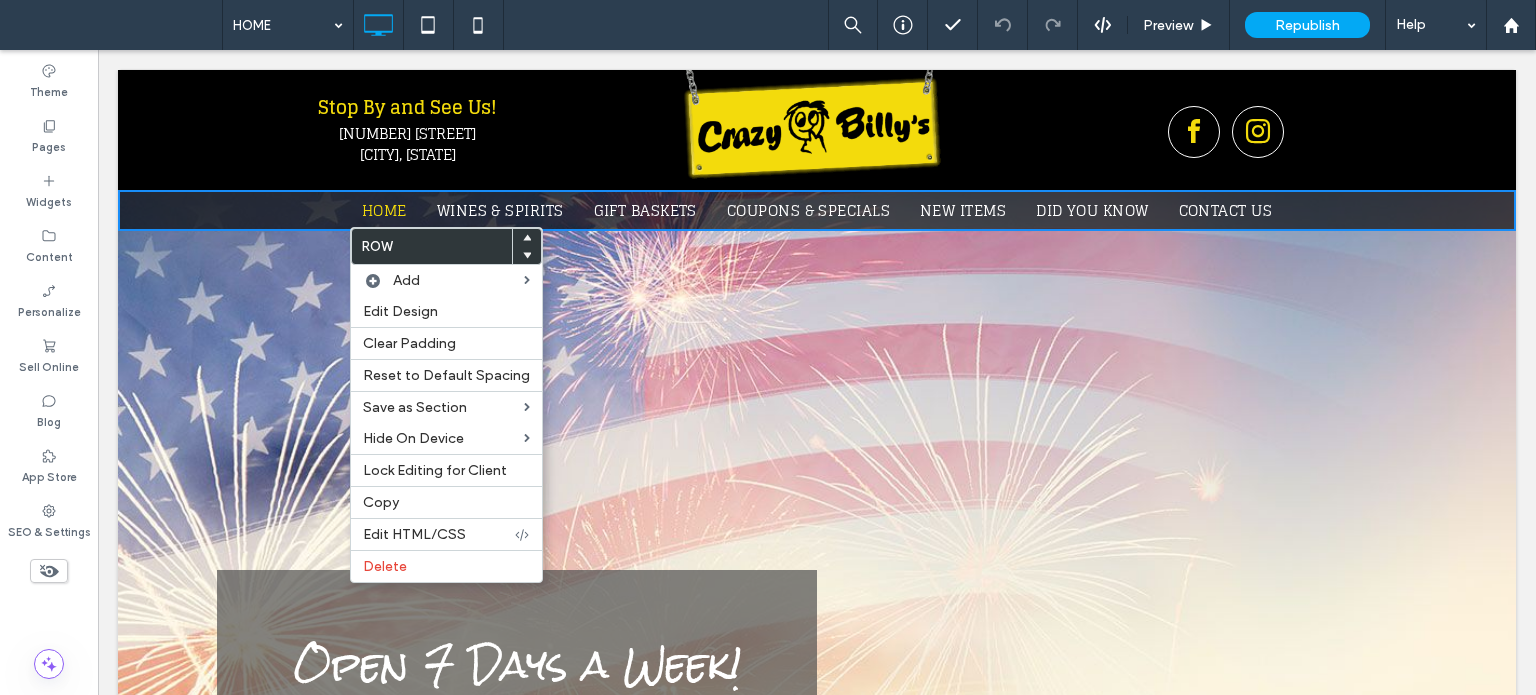 click on "Open 7 Days a Week!
Call Us Today!
See What We've Got
Click To Paste
Click To Paste
Click To Paste" at bounding box center (817, 528) 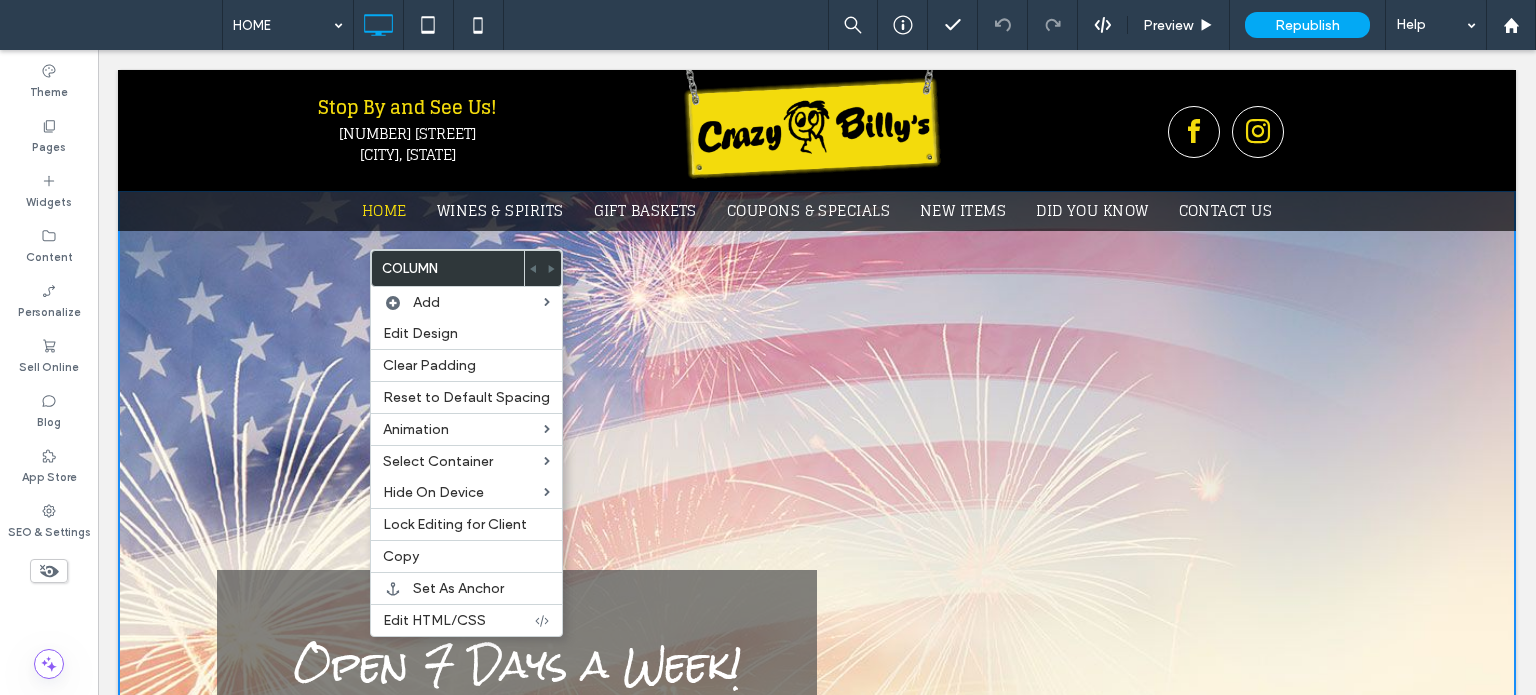 click on "Open 7 Days a Week!
Call Us Today!
See What We've Got
Click To Paste
Click To Paste
Click To Paste" at bounding box center (817, 528) 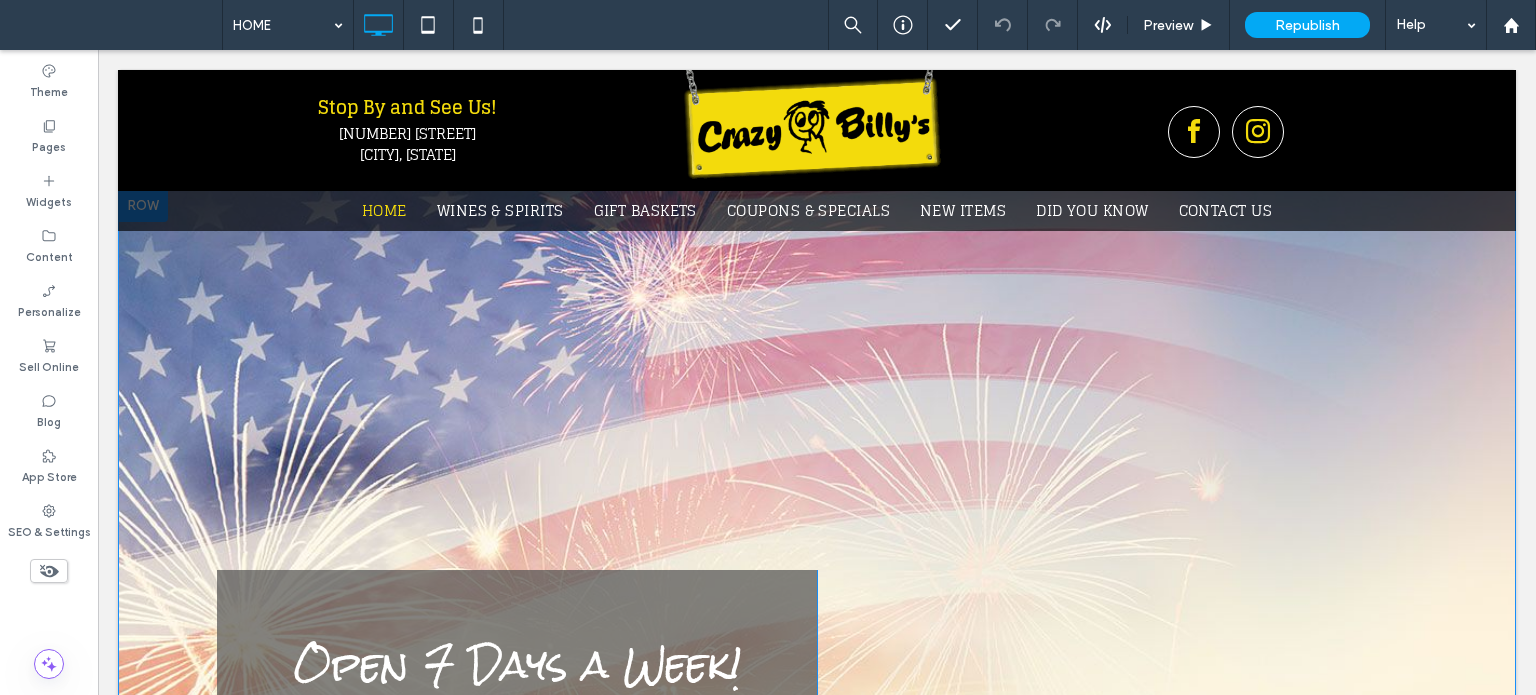 drag, startPoint x: 491, startPoint y: 231, endPoint x: 481, endPoint y: 247, distance: 18.867962 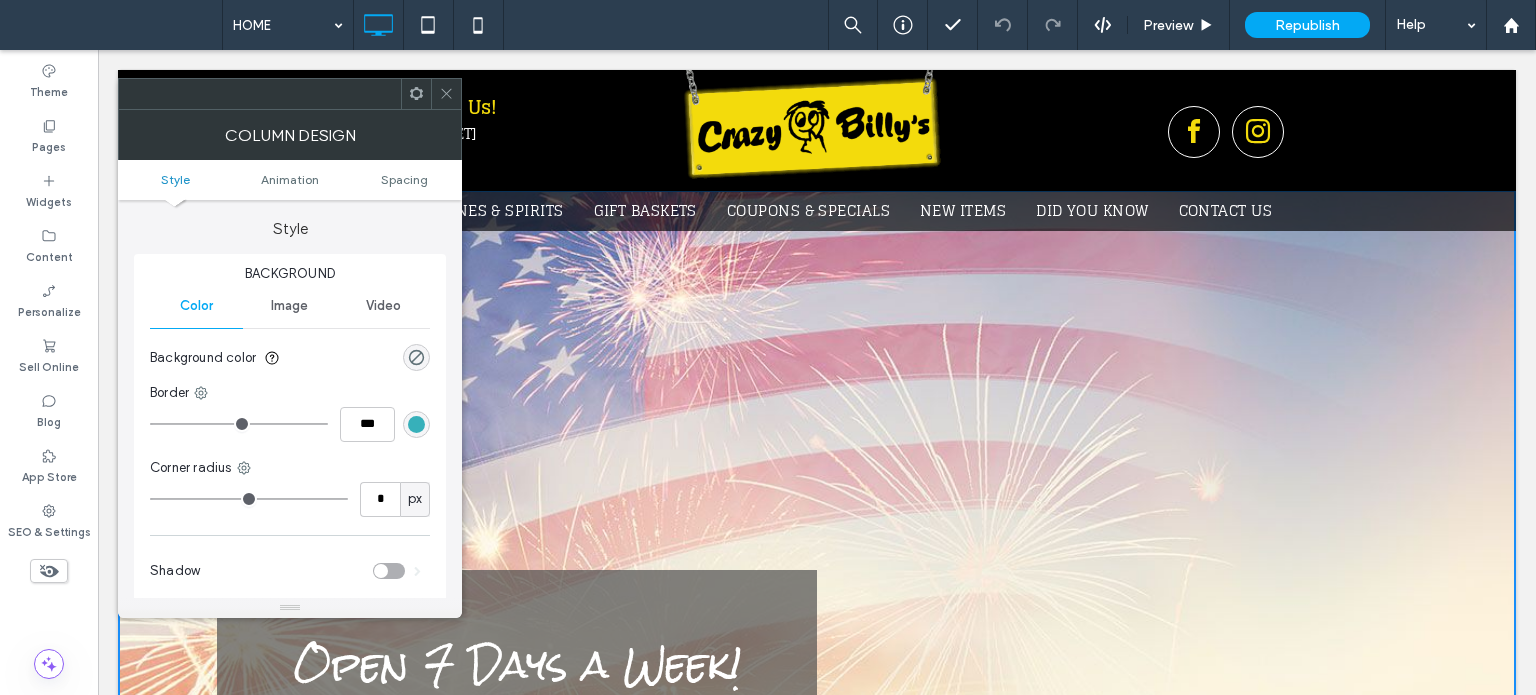 click at bounding box center (446, 94) 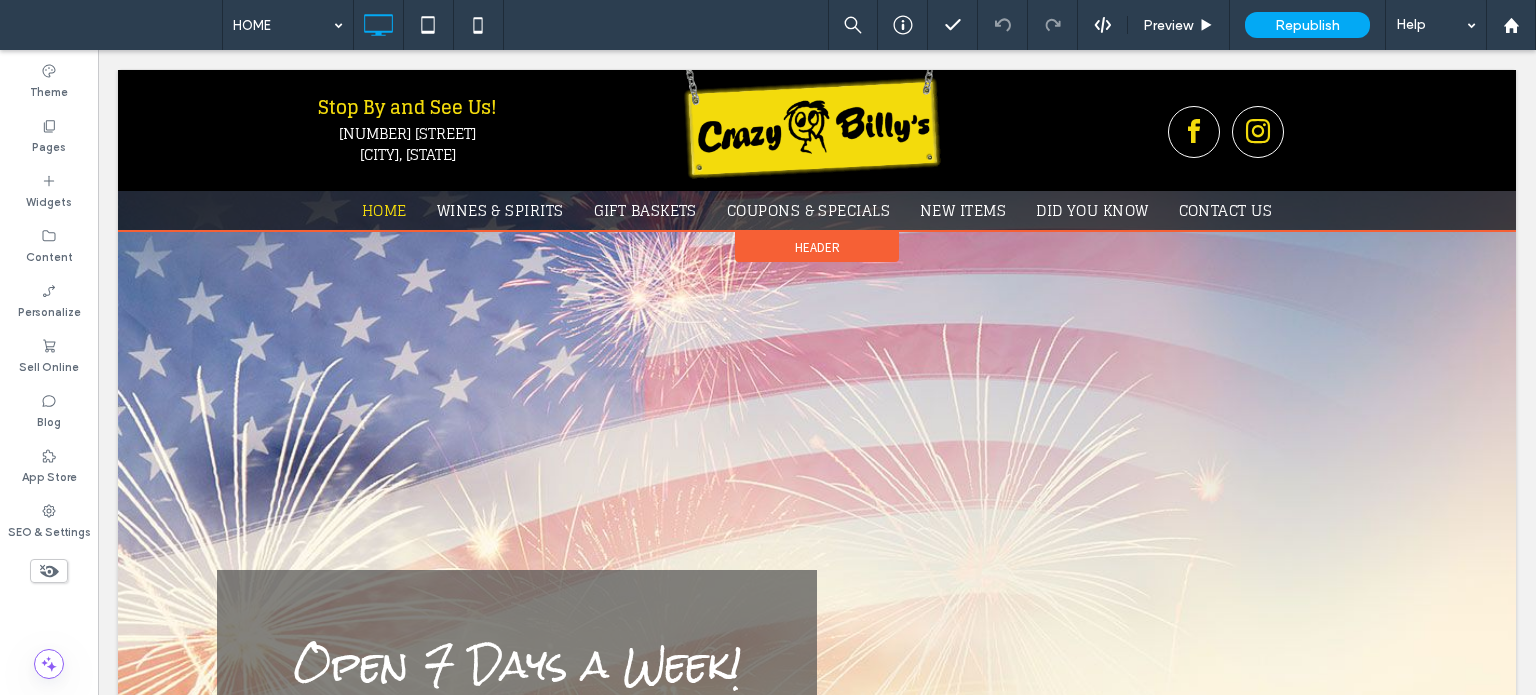 click on "Header" at bounding box center [817, 247] 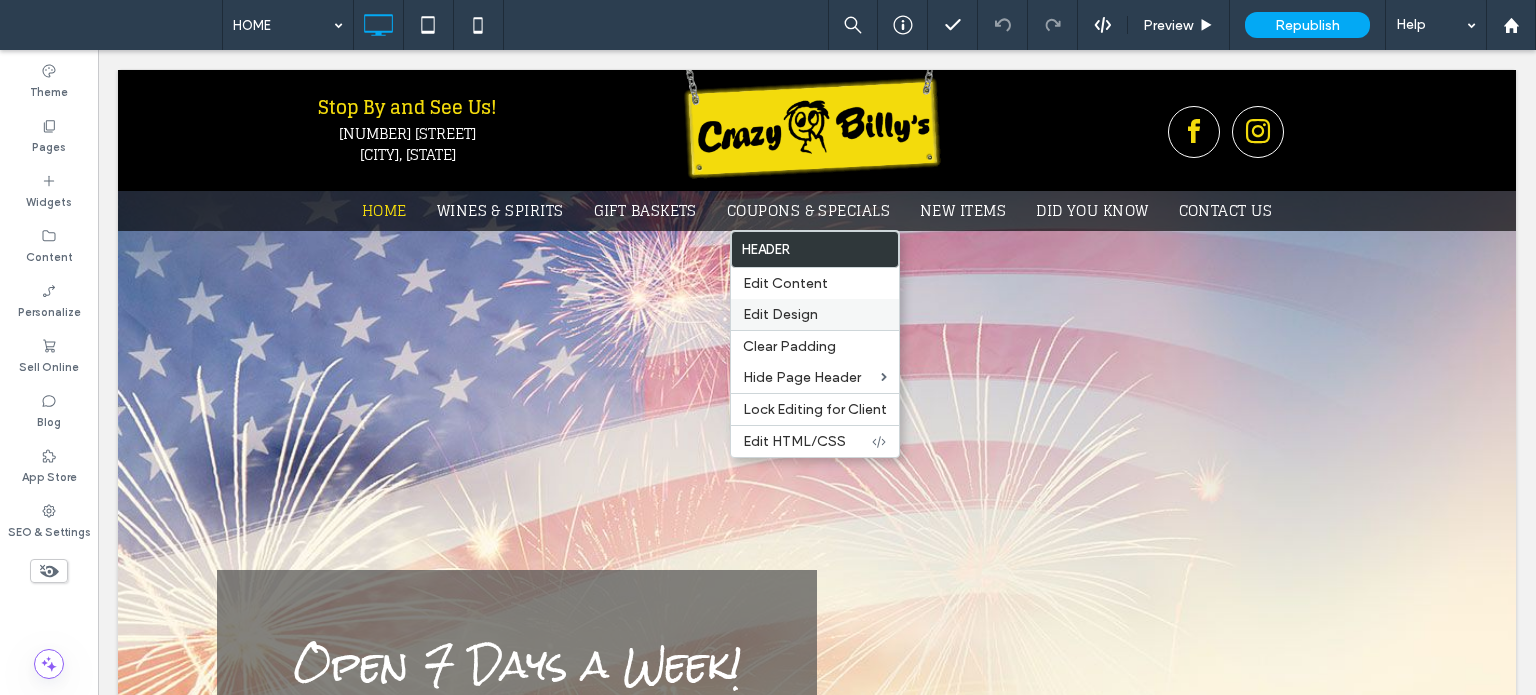 click on "Edit Design" at bounding box center (780, 314) 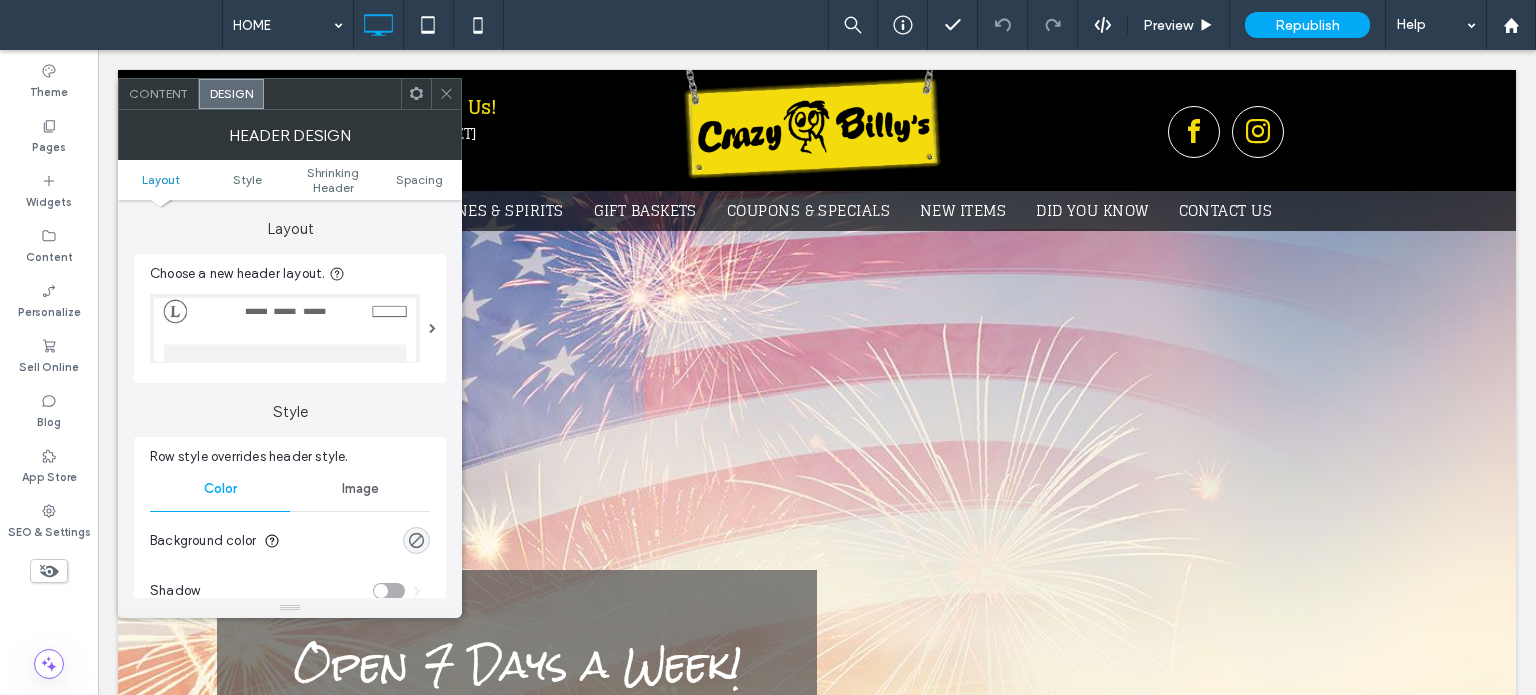 click on "Content" at bounding box center [158, 93] 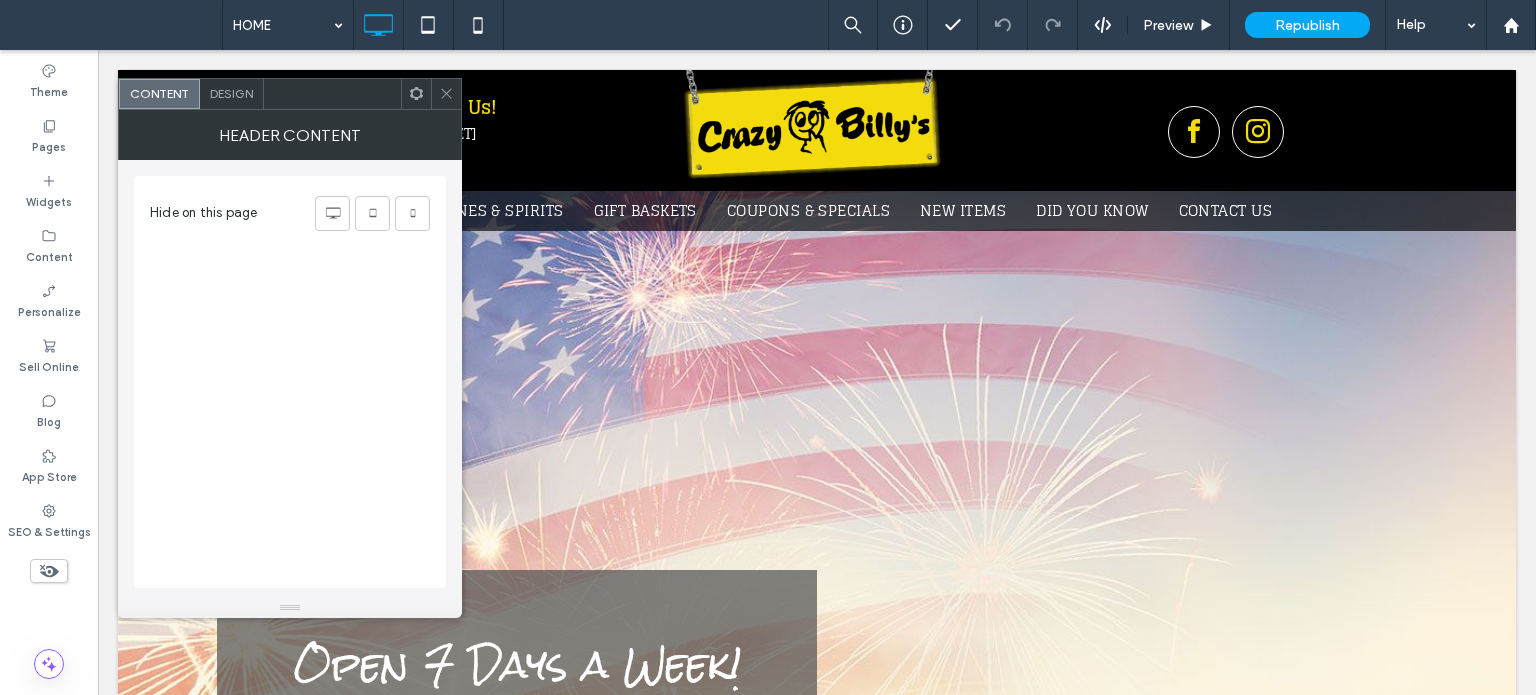 click on "Design" at bounding box center [231, 93] 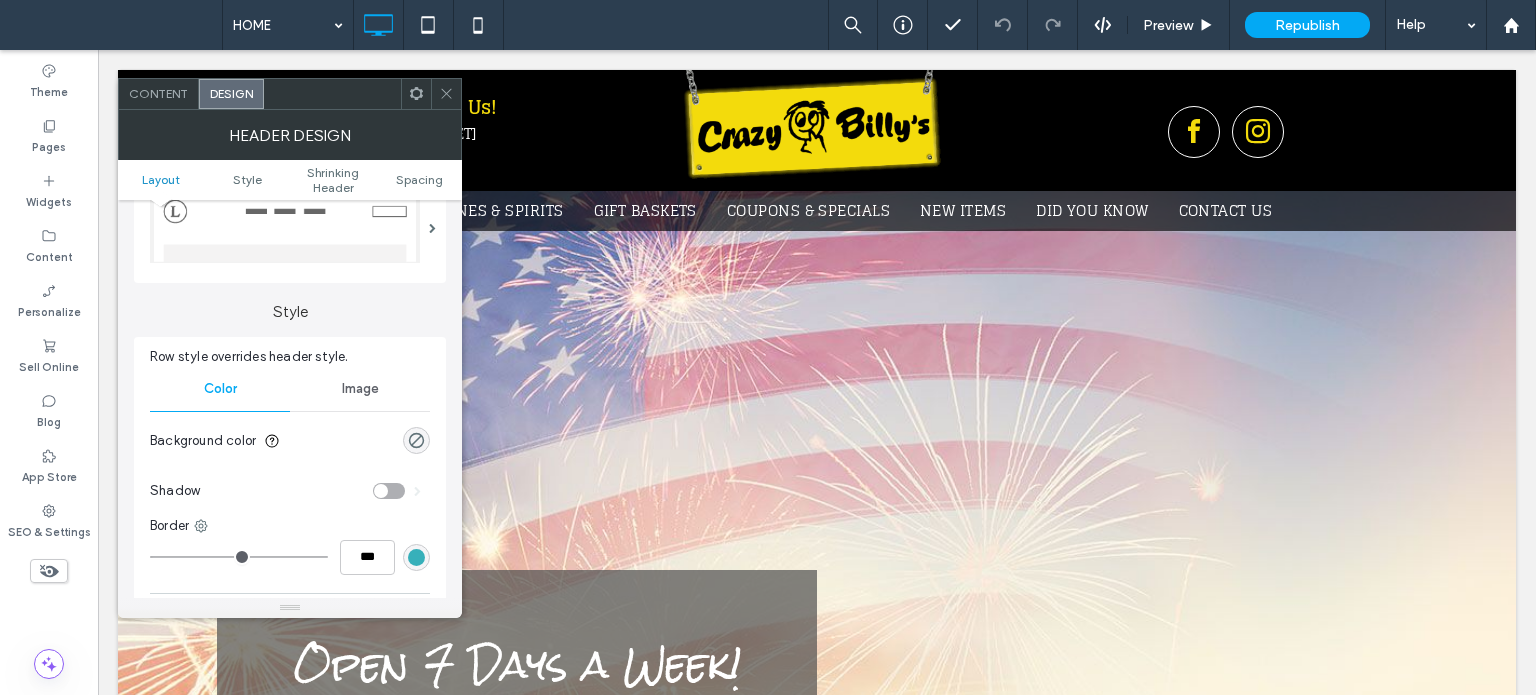 scroll, scrollTop: 100, scrollLeft: 0, axis: vertical 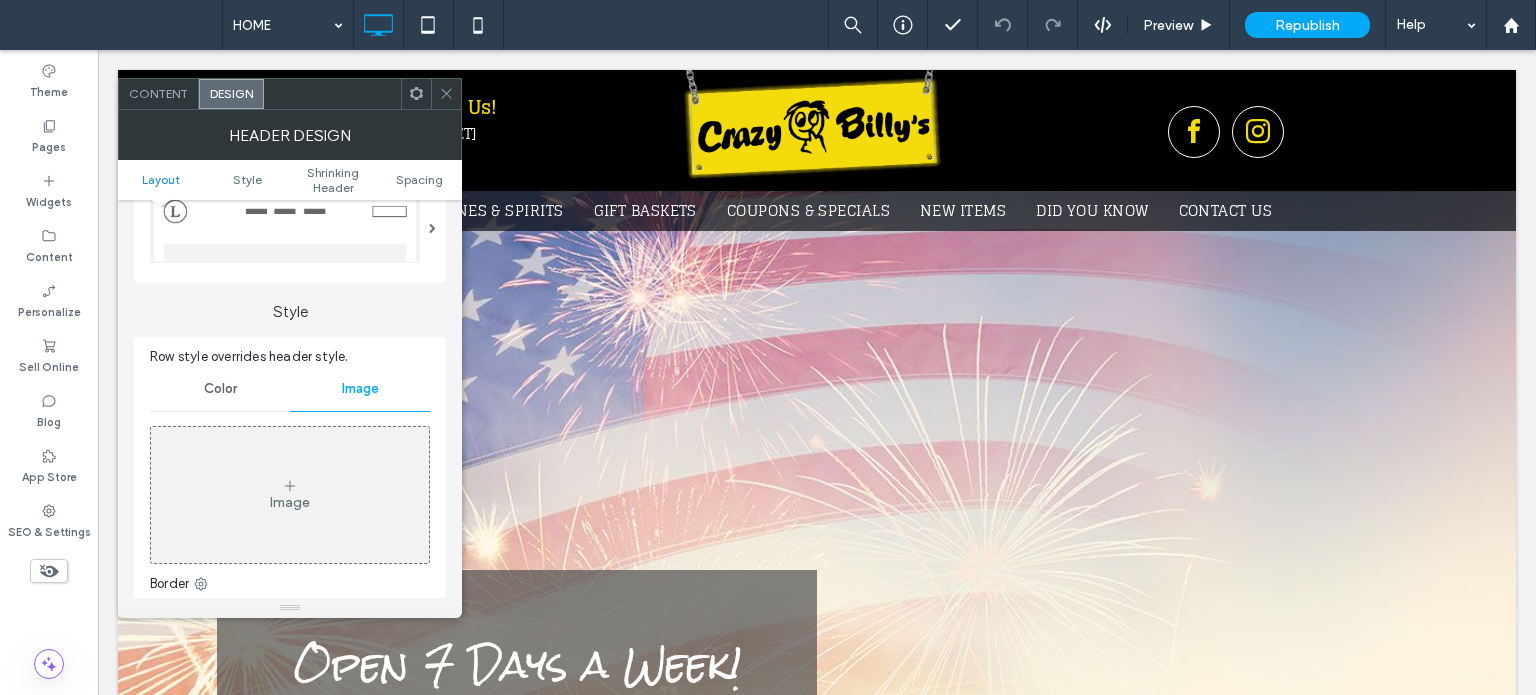 click 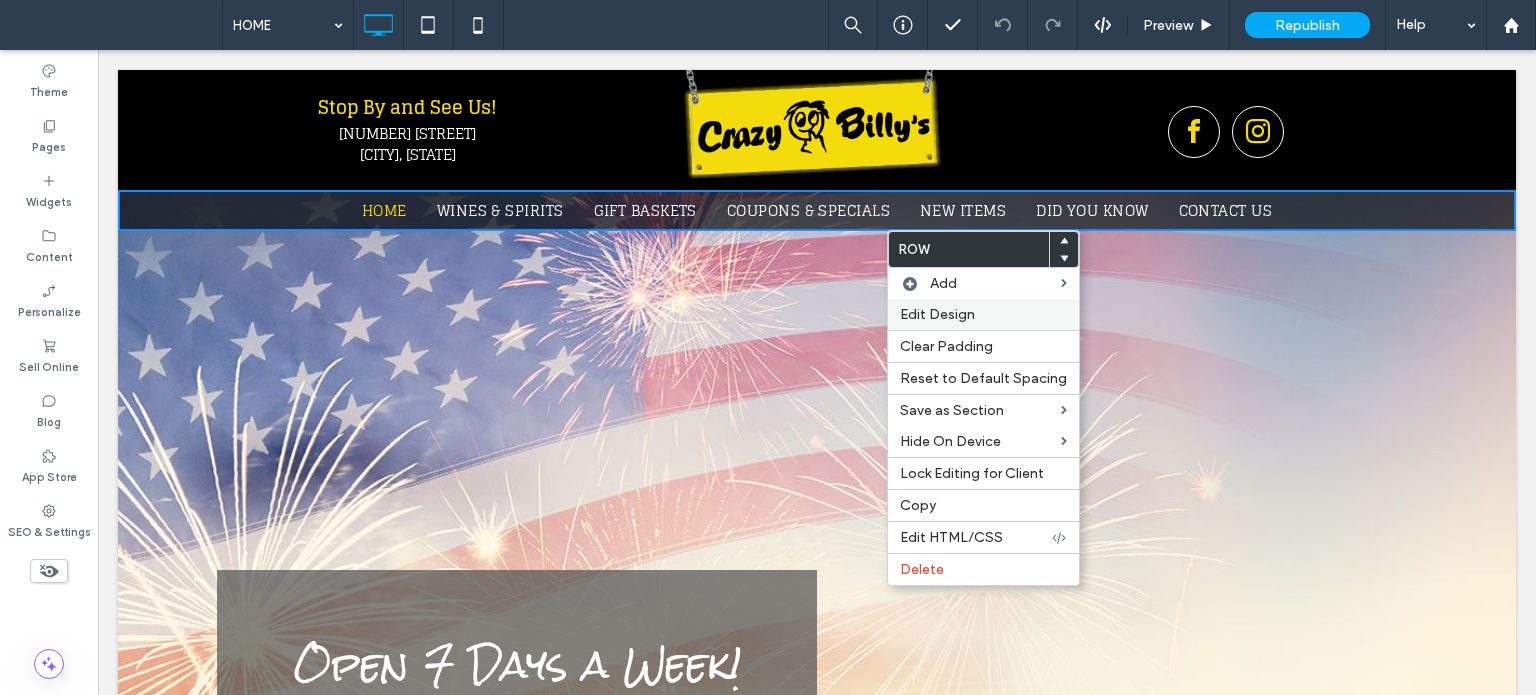 click on "Edit Design" at bounding box center (937, 314) 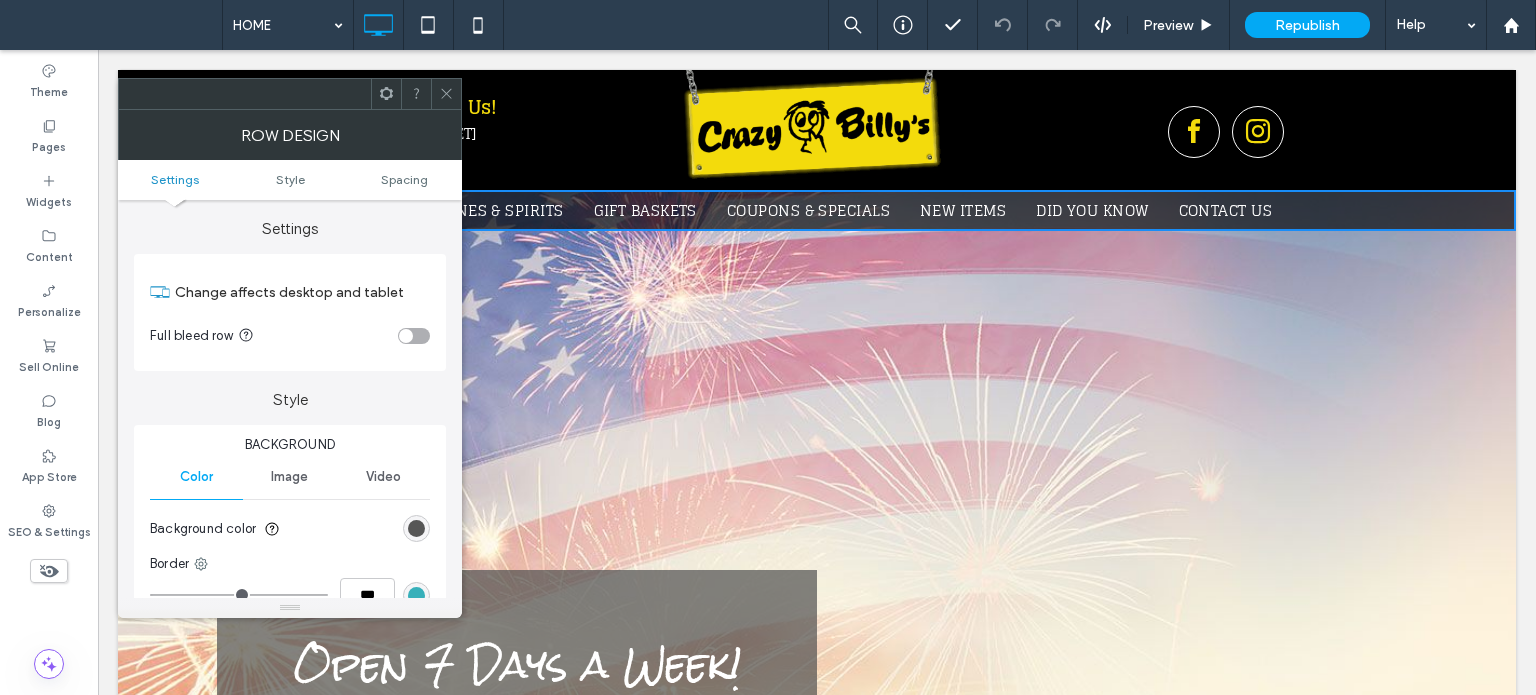 click on "Image" at bounding box center [289, 477] 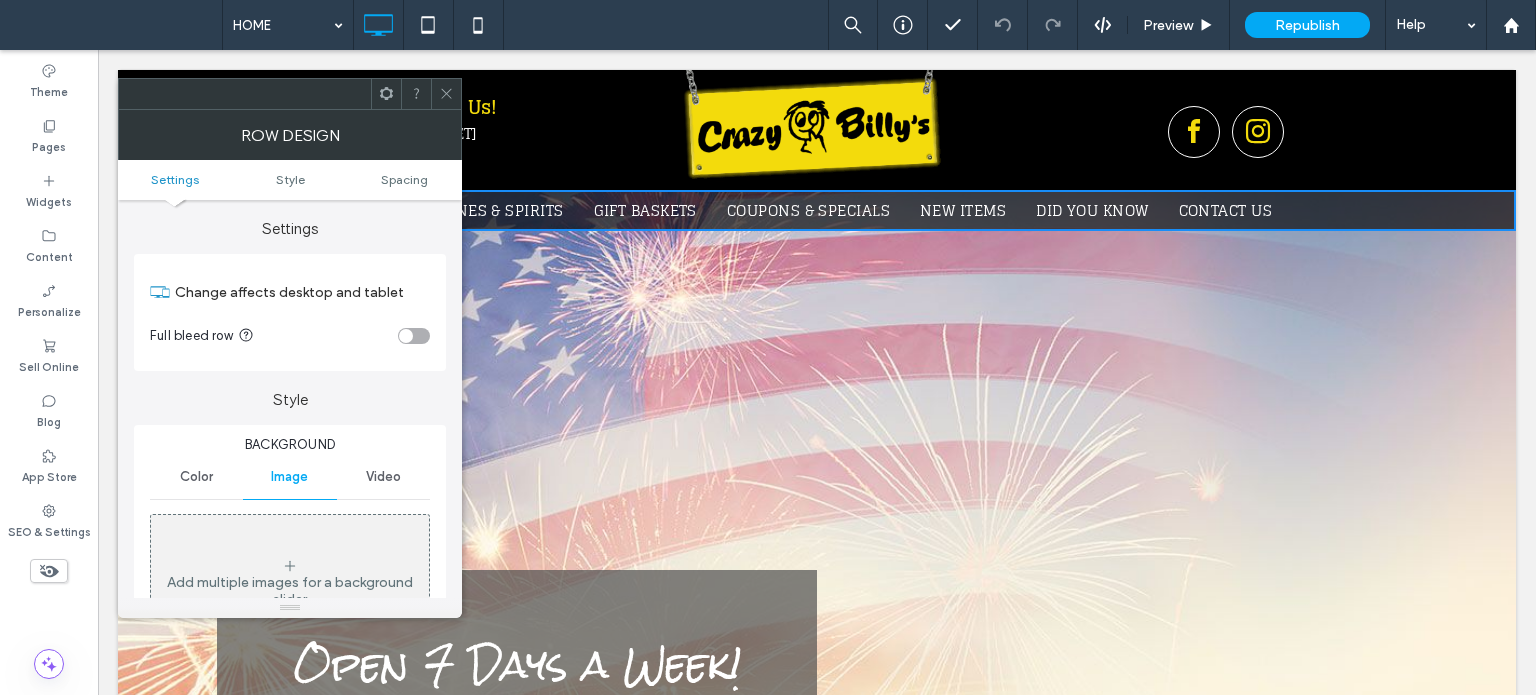 click on "Image" at bounding box center [289, 477] 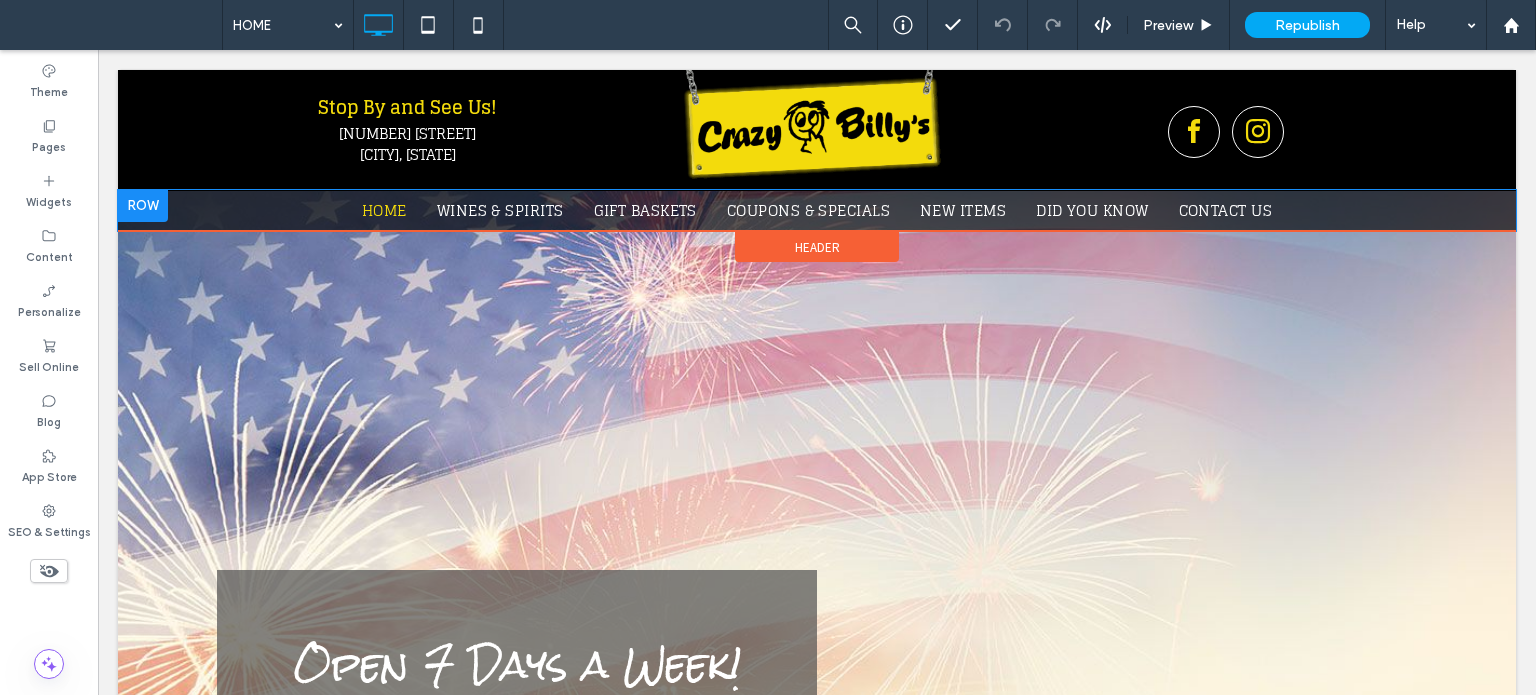 click at bounding box center (143, 206) 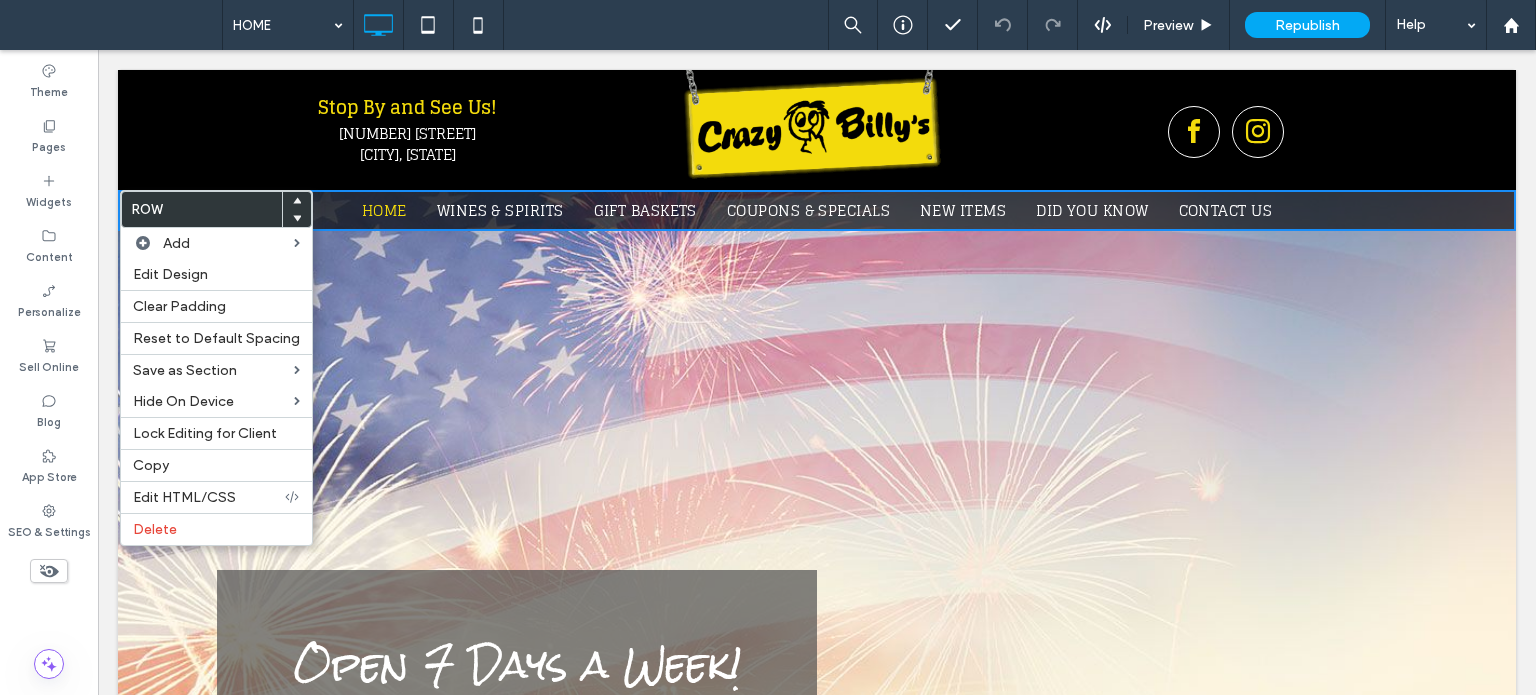click on "Open 7 Days a Week!
Call Us Today!
See What We've Got
Click To Paste
Click To Paste
Click To Paste" at bounding box center (817, 528) 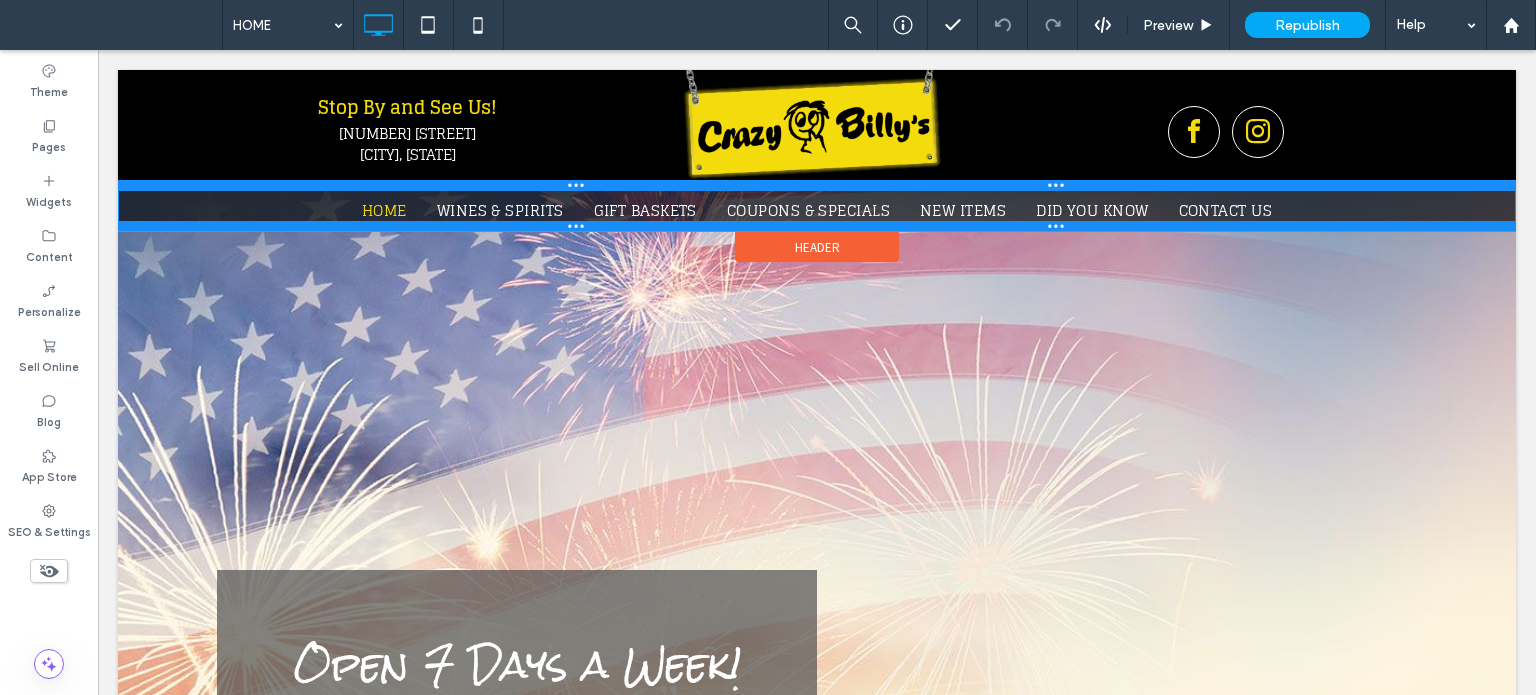 drag, startPoint x: 289, startPoint y: 226, endPoint x: 393, endPoint y: 237, distance: 104.58012 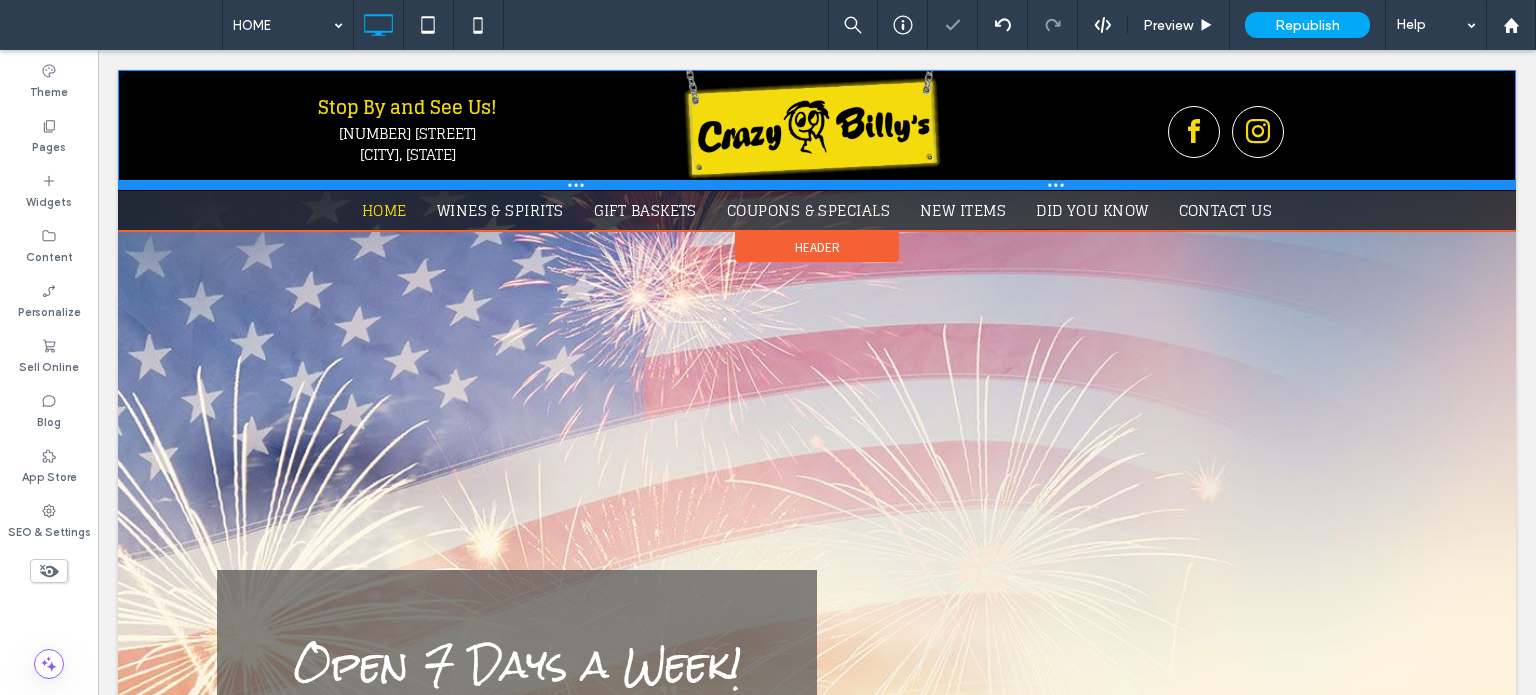drag, startPoint x: 294, startPoint y: 183, endPoint x: 296, endPoint y: 156, distance: 27.073973 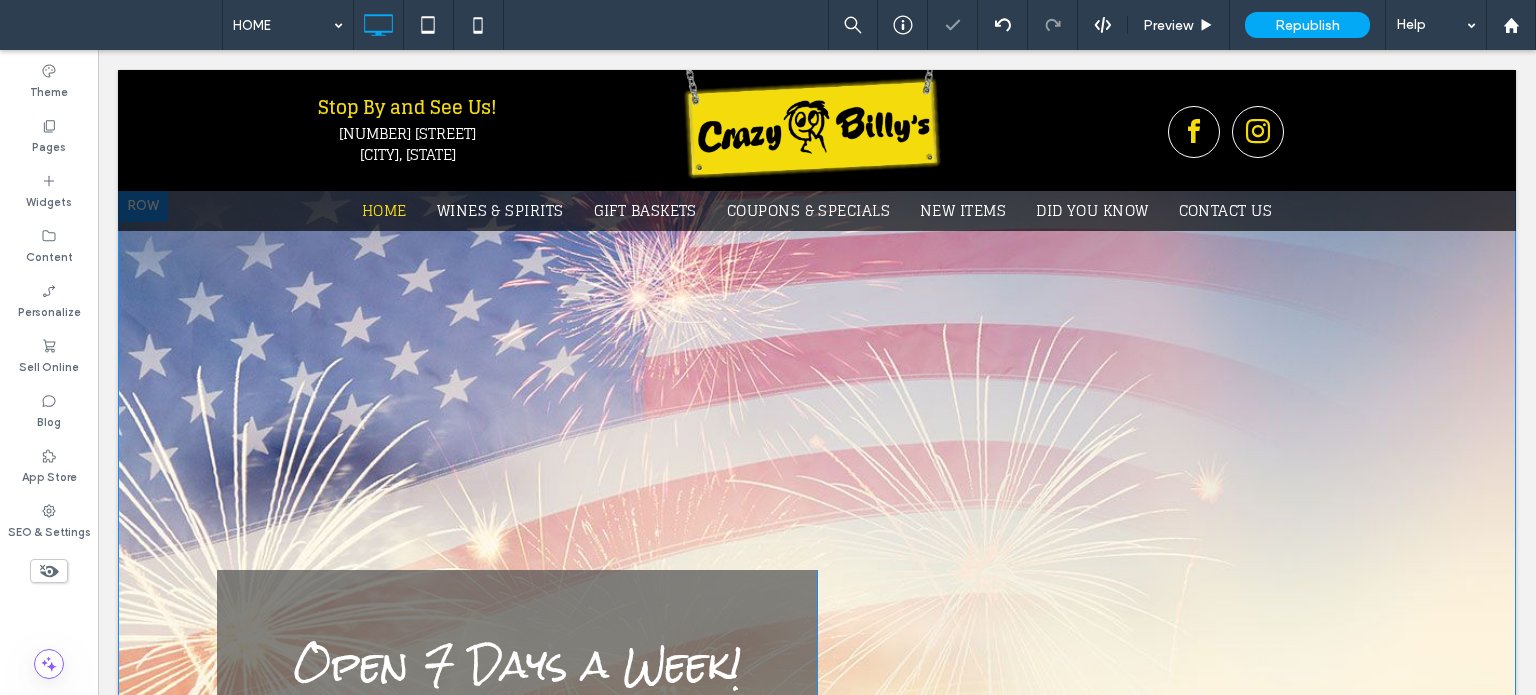 click on "Open 7 Days a Week!
Call Us Today!
See What We've Got
Click To Paste
Click To Paste
Click To Paste" at bounding box center (817, 528) 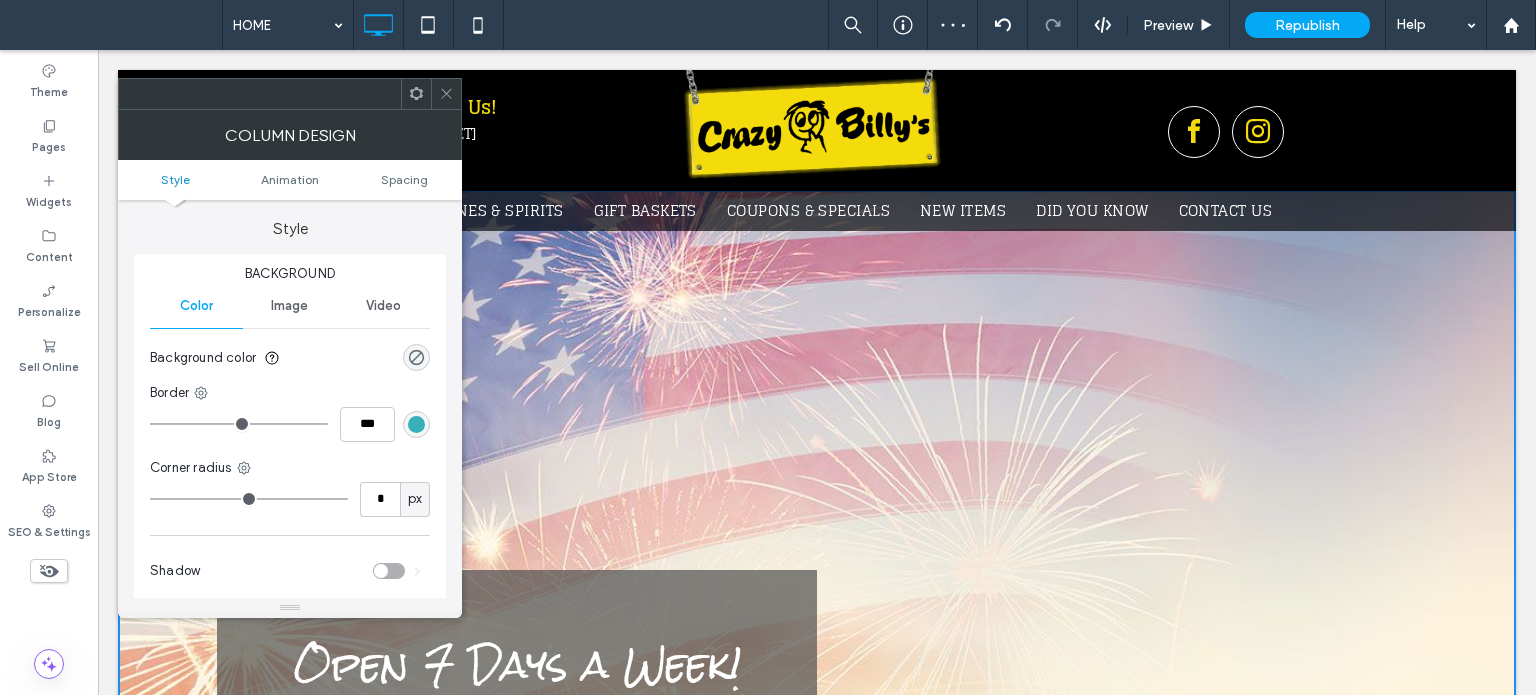 click on "Image" at bounding box center (289, 306) 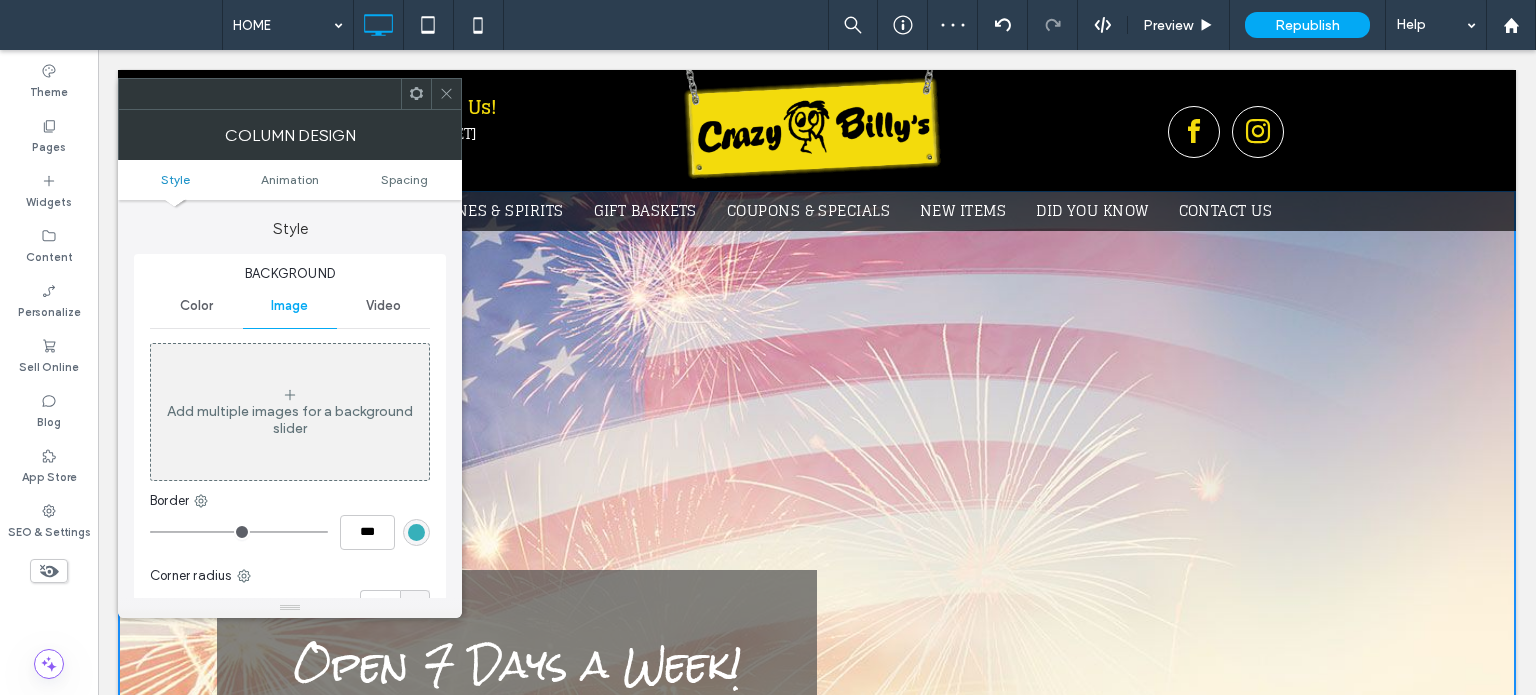 click at bounding box center (446, 94) 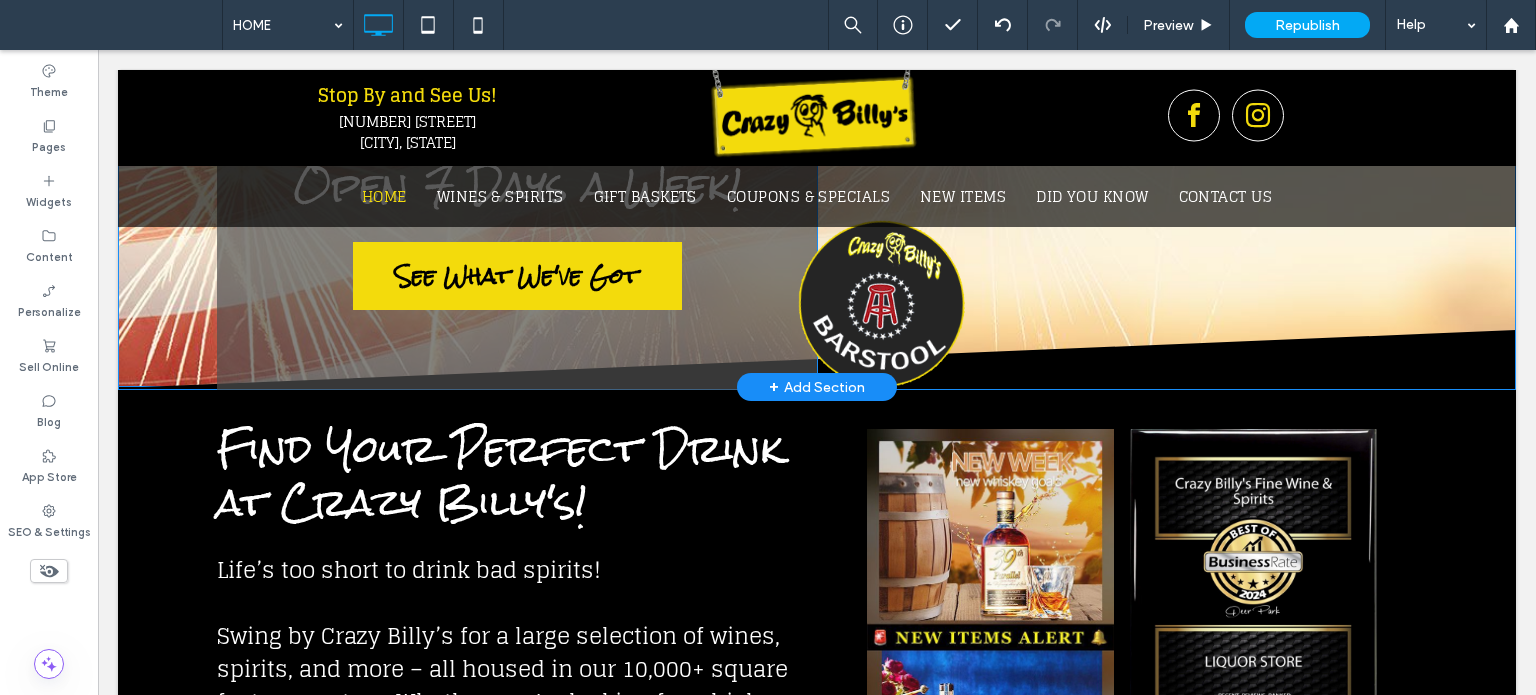scroll, scrollTop: 500, scrollLeft: 0, axis: vertical 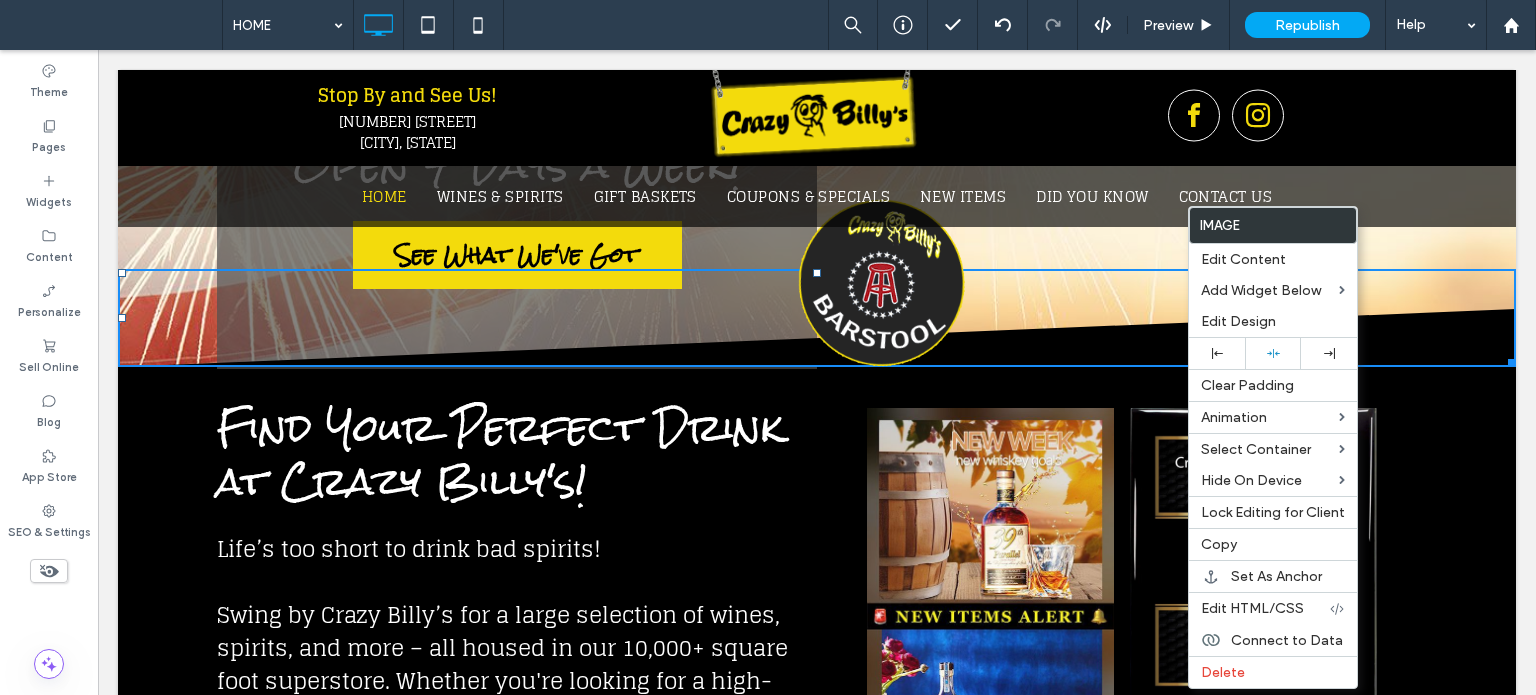 click at bounding box center [817, 338] 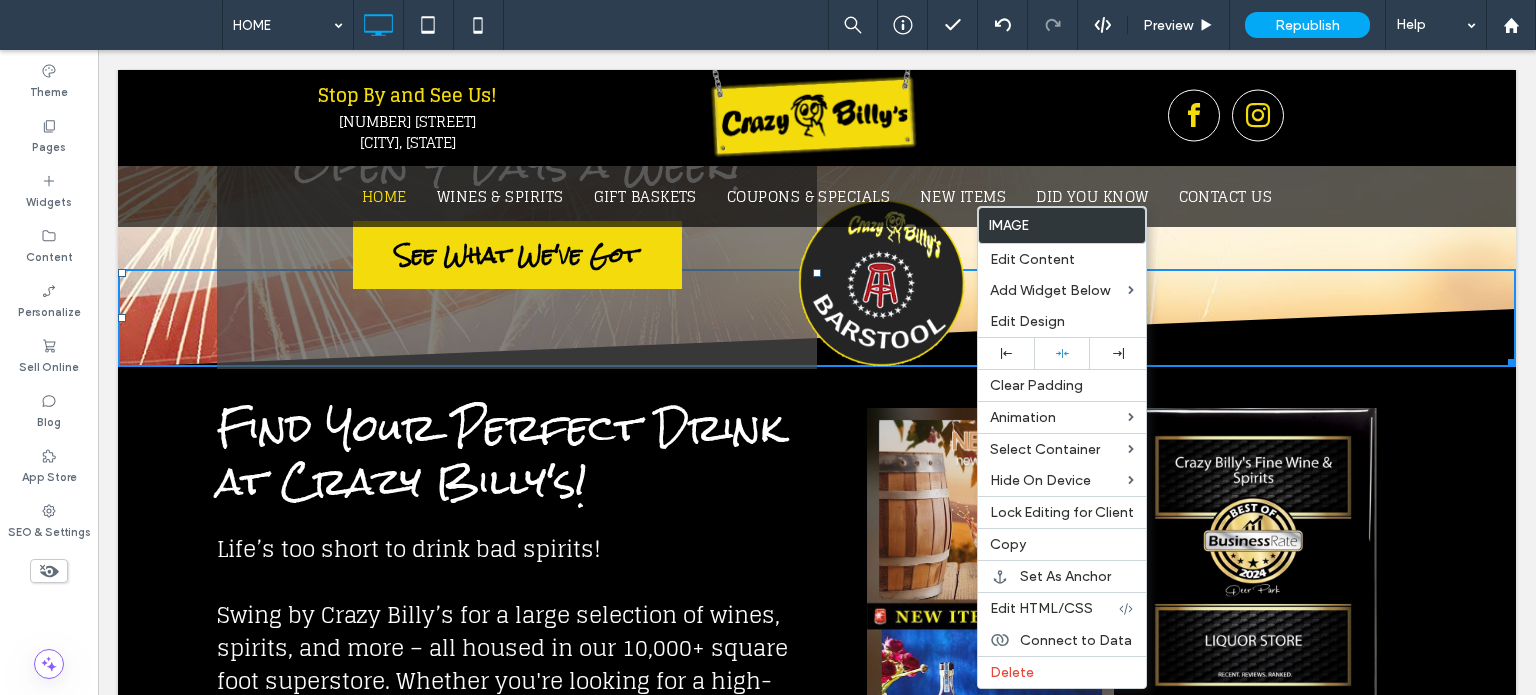 click at bounding box center [882, 283] 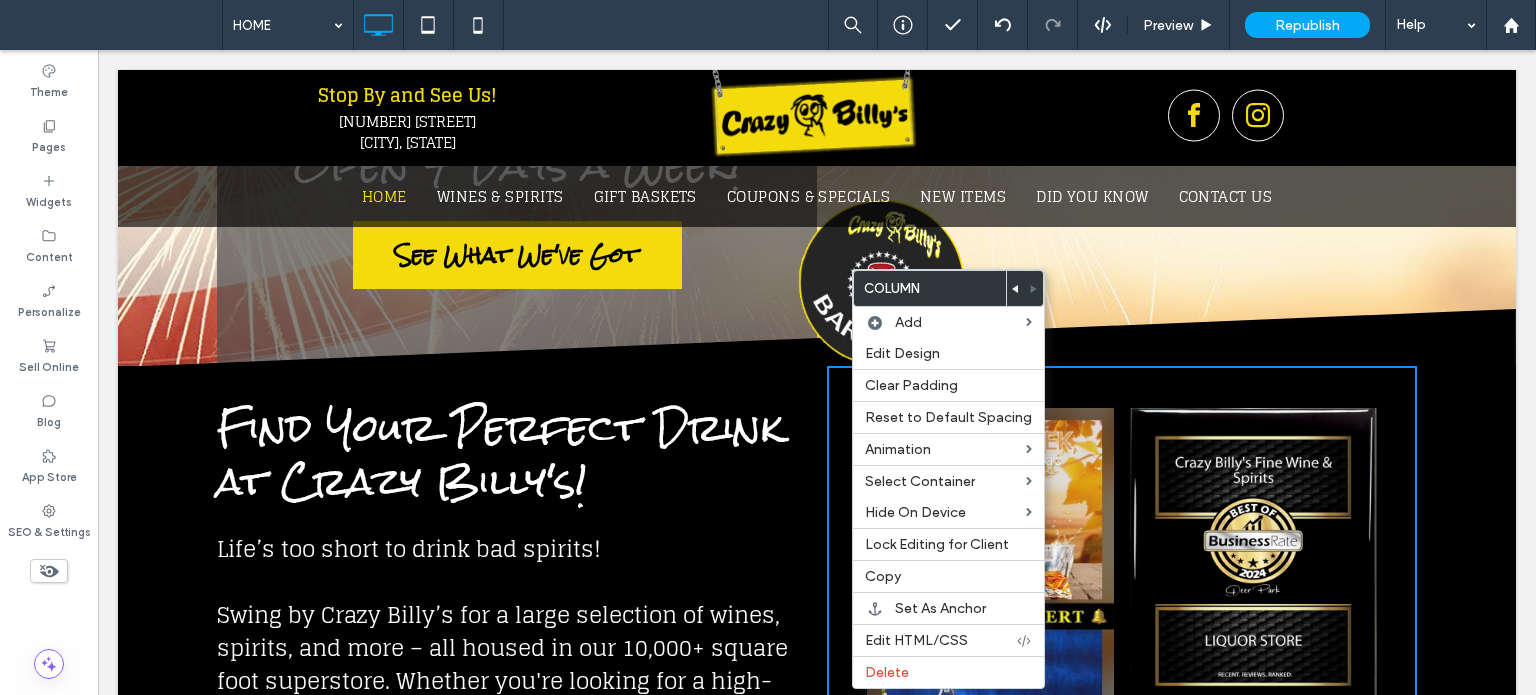 click on "Find Your Perfect Drink  at Crazy Billy's!
Life’s too short to drink bad spirits! Swing by Crazy Billy’s for a large selection of wines, spirits, and more – all housed in our 10,000+ square foot superstore. Whether you're looking for a high-end vintage for a special occasion or something fun to split with friends, we're confident we've got something everyone will enjoy! We’re open until 10pm on Fridays, so you can even come by late!
Let's Get Crazy.
Click To Paste
Our tastings
Click To Paste
Click To Paste
Click To Paste" at bounding box center (817, 717) 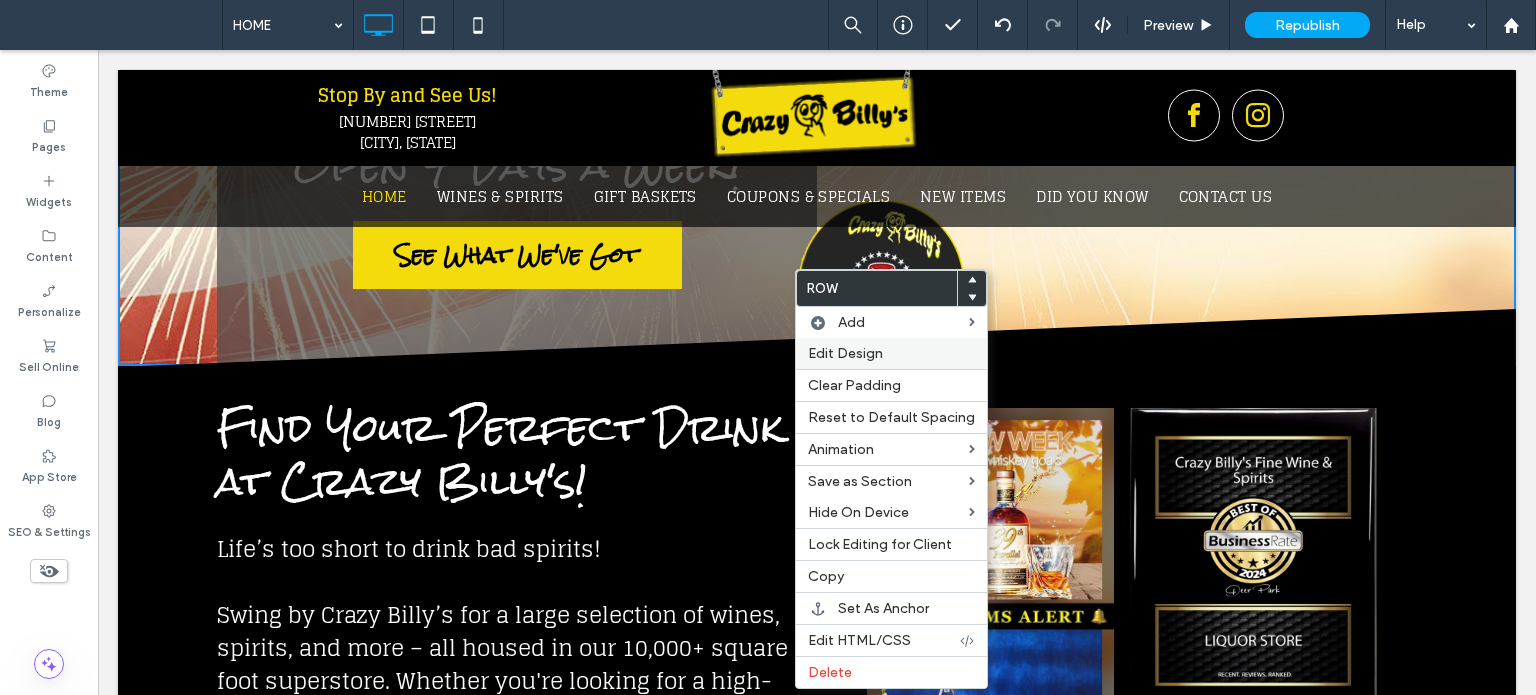click on "Edit Design" at bounding box center (845, 353) 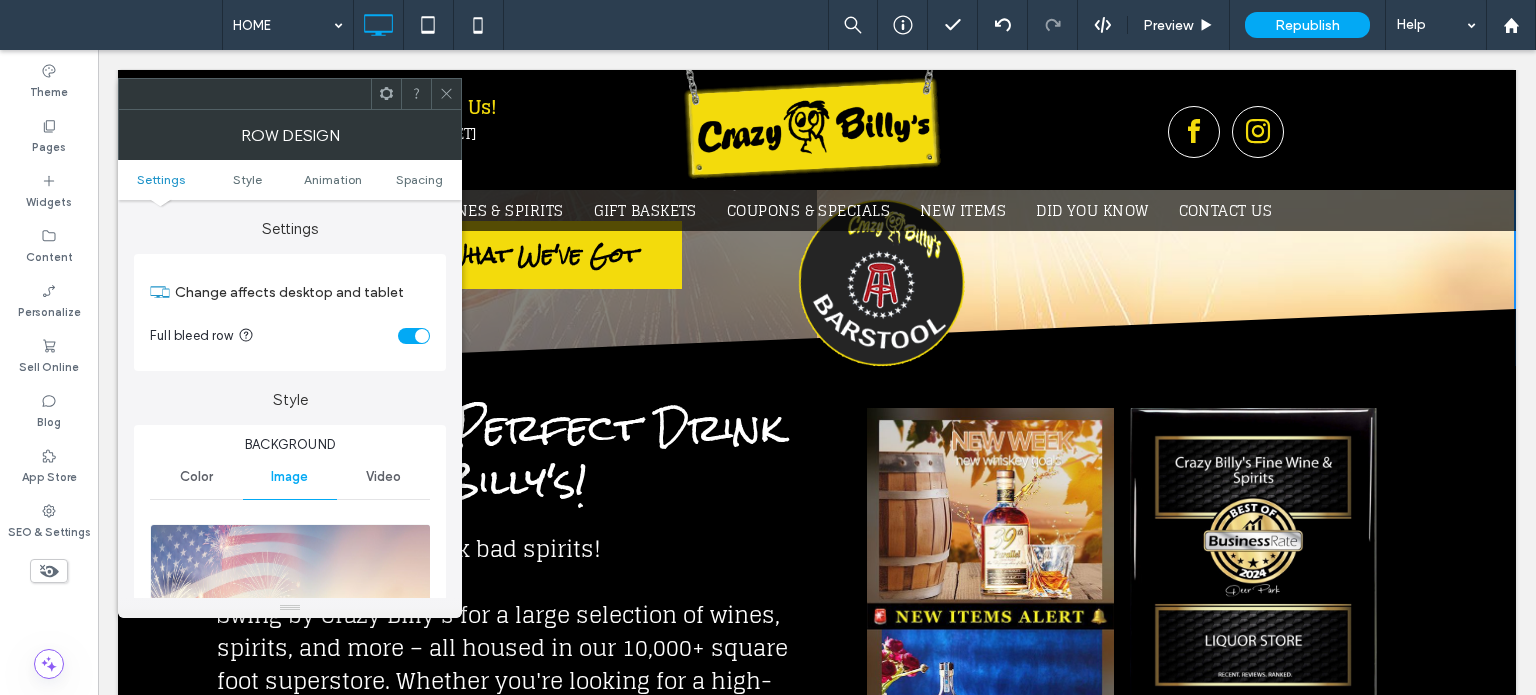 scroll, scrollTop: 0, scrollLeft: 0, axis: both 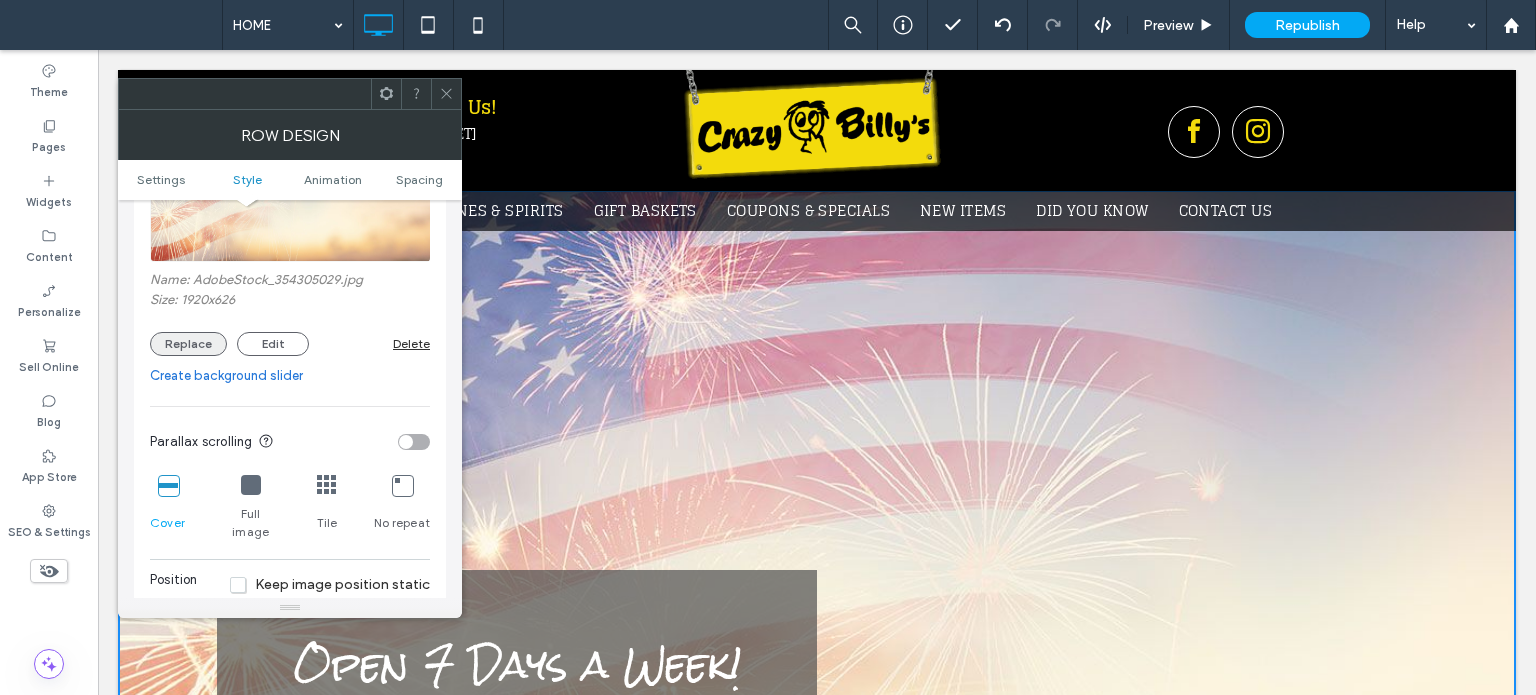 click on "Replace" at bounding box center (188, 344) 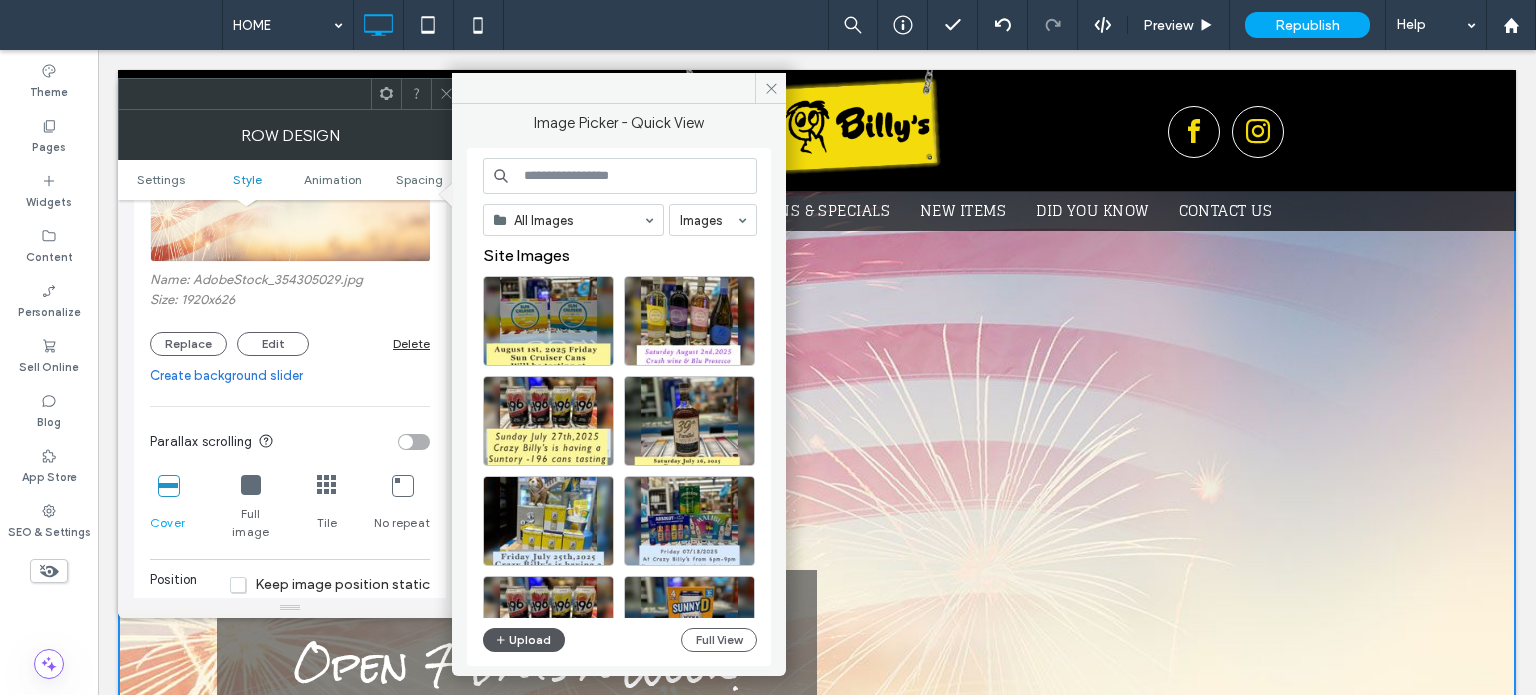 click on "Upload" at bounding box center (524, 640) 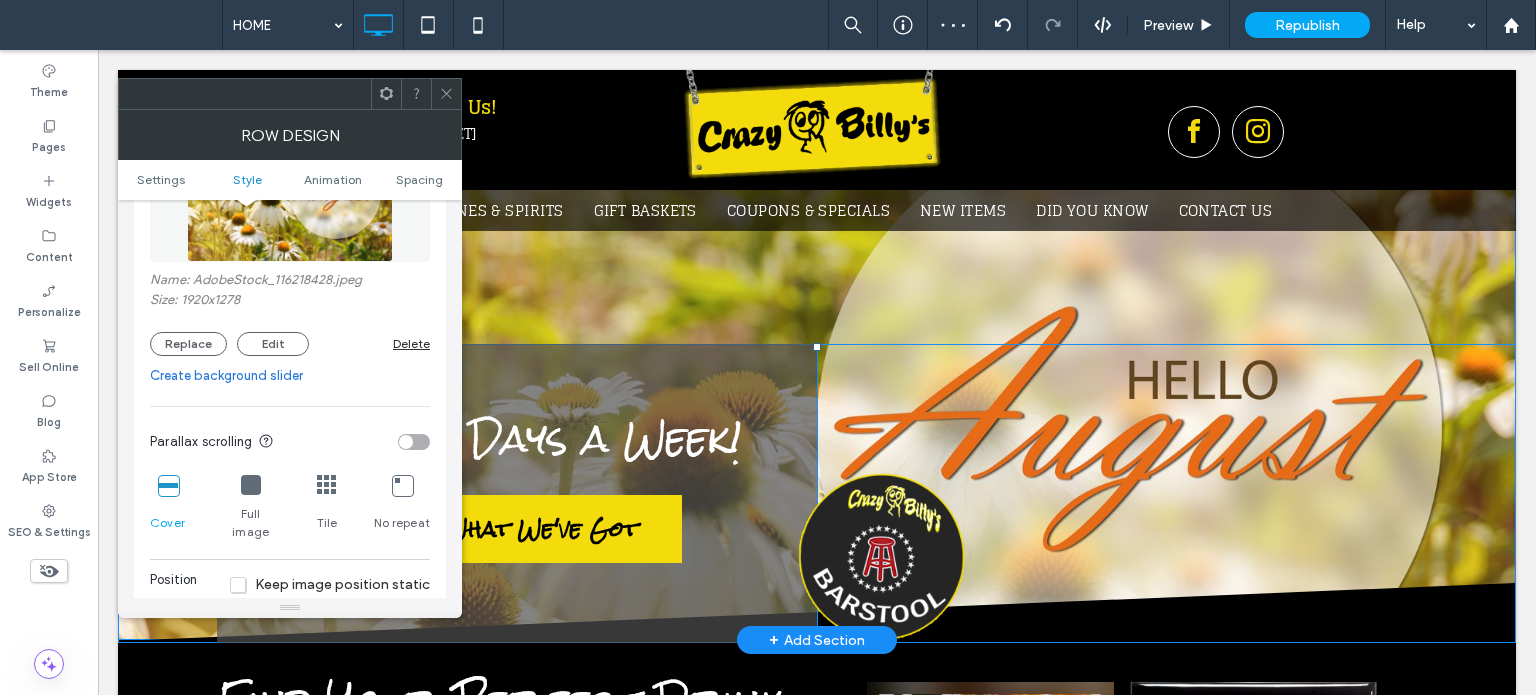 scroll, scrollTop: 100, scrollLeft: 0, axis: vertical 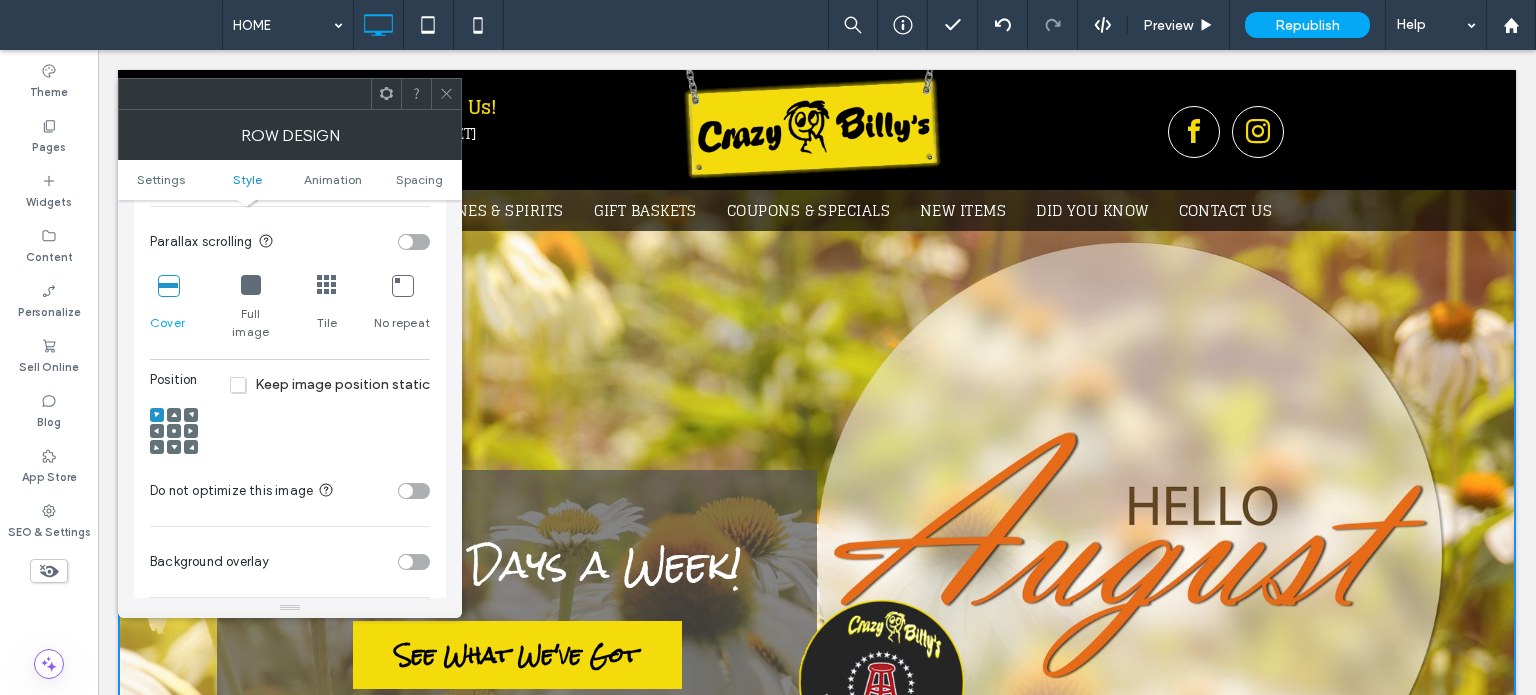 click 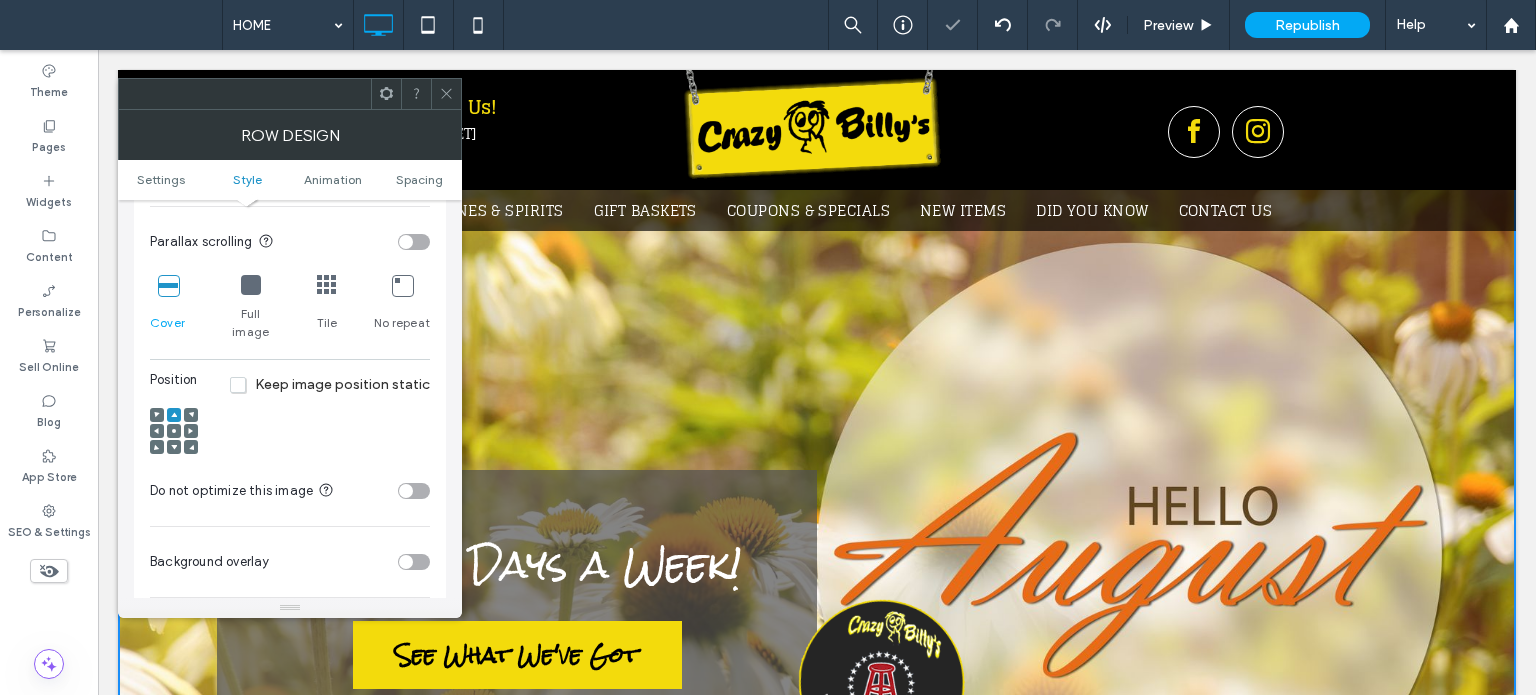 click at bounding box center [174, 431] 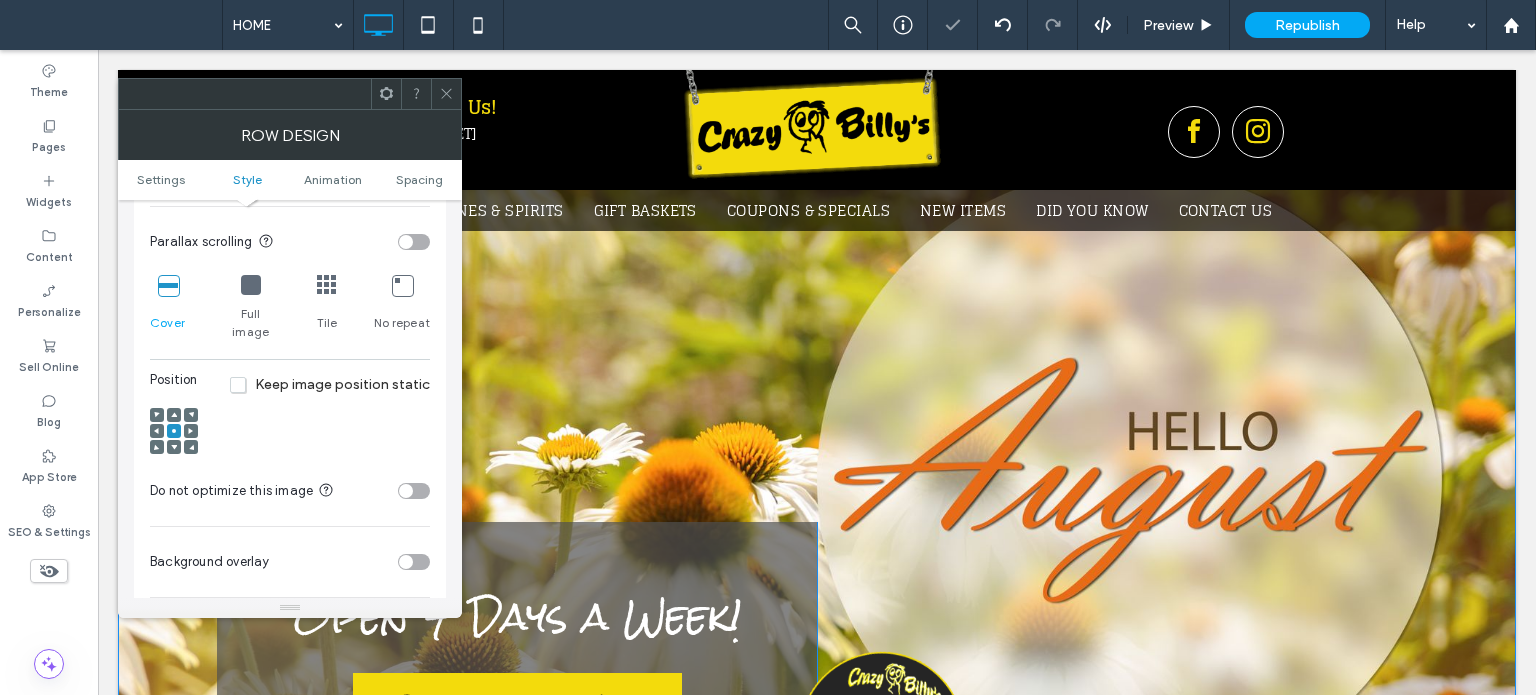 scroll, scrollTop: 0, scrollLeft: 0, axis: both 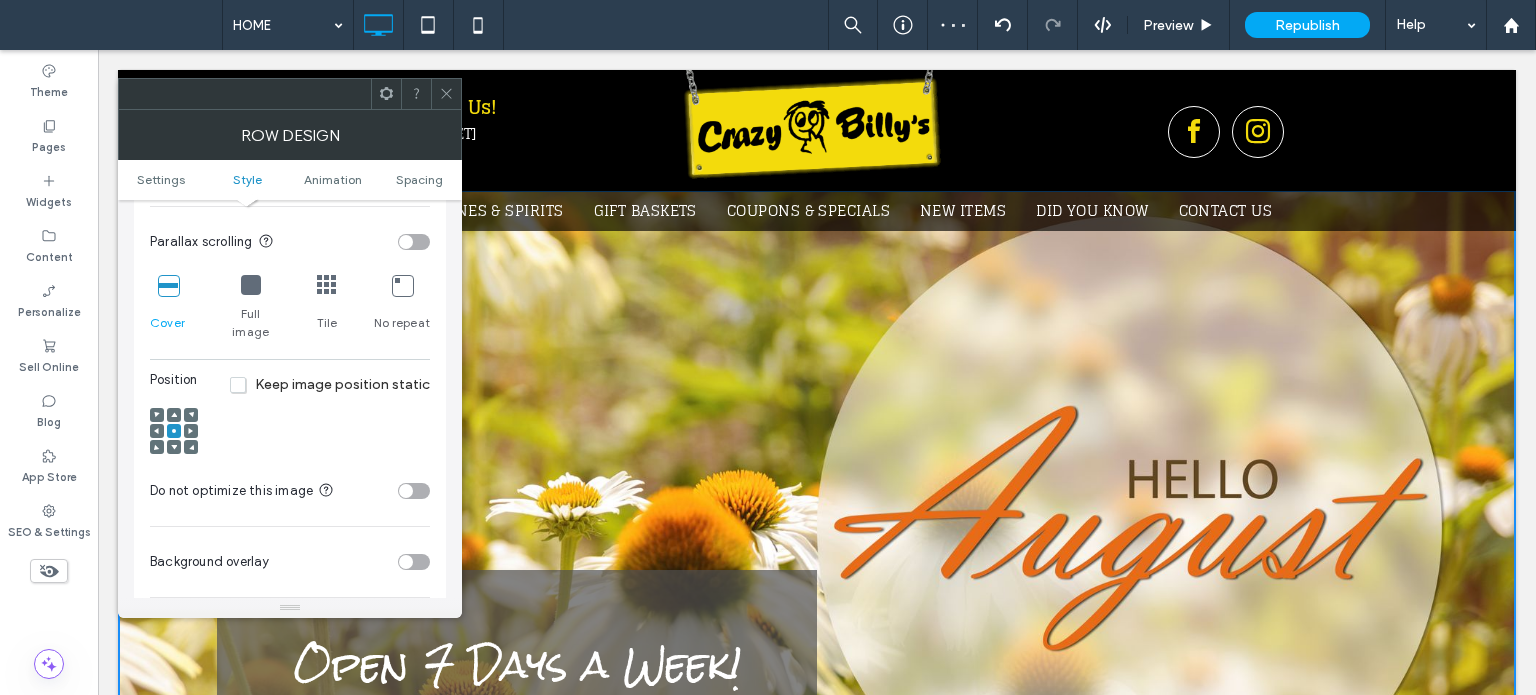click at bounding box center (446, 94) 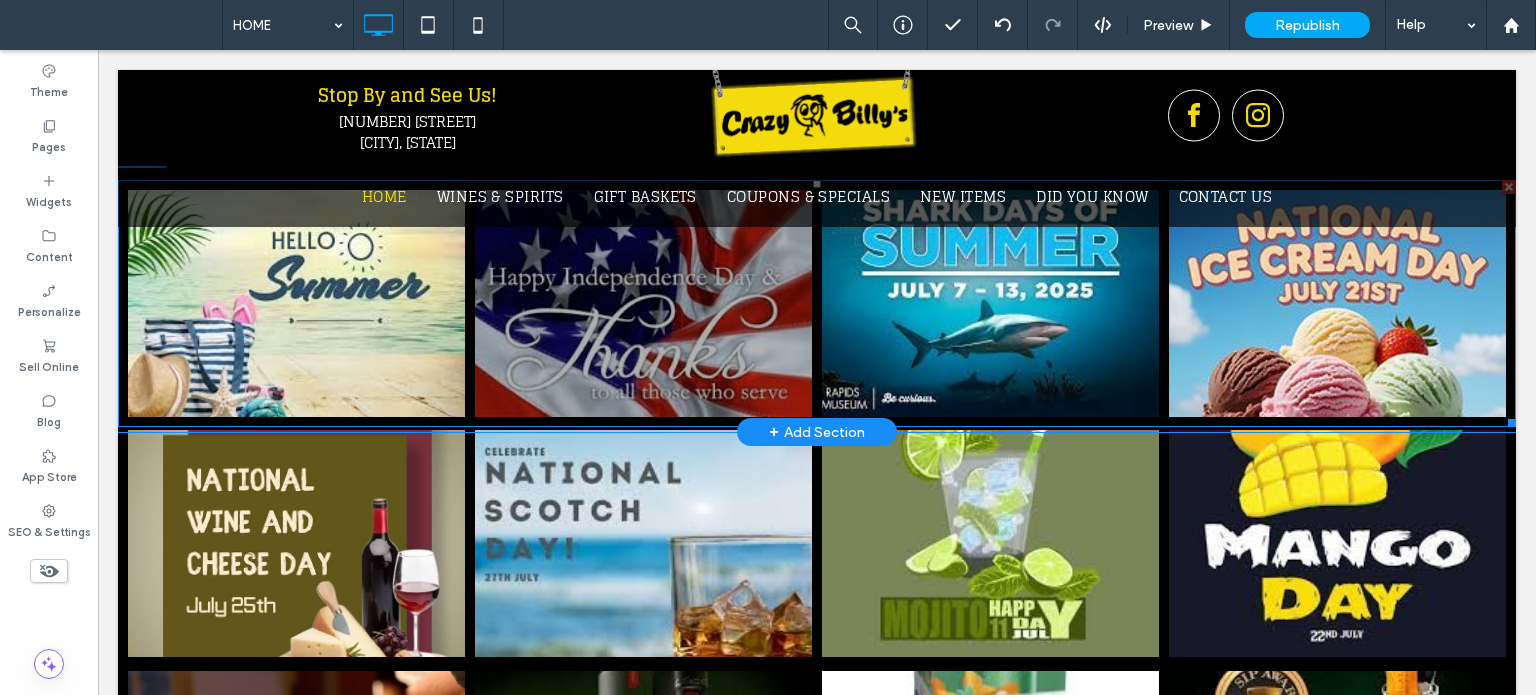 scroll, scrollTop: 1800, scrollLeft: 0, axis: vertical 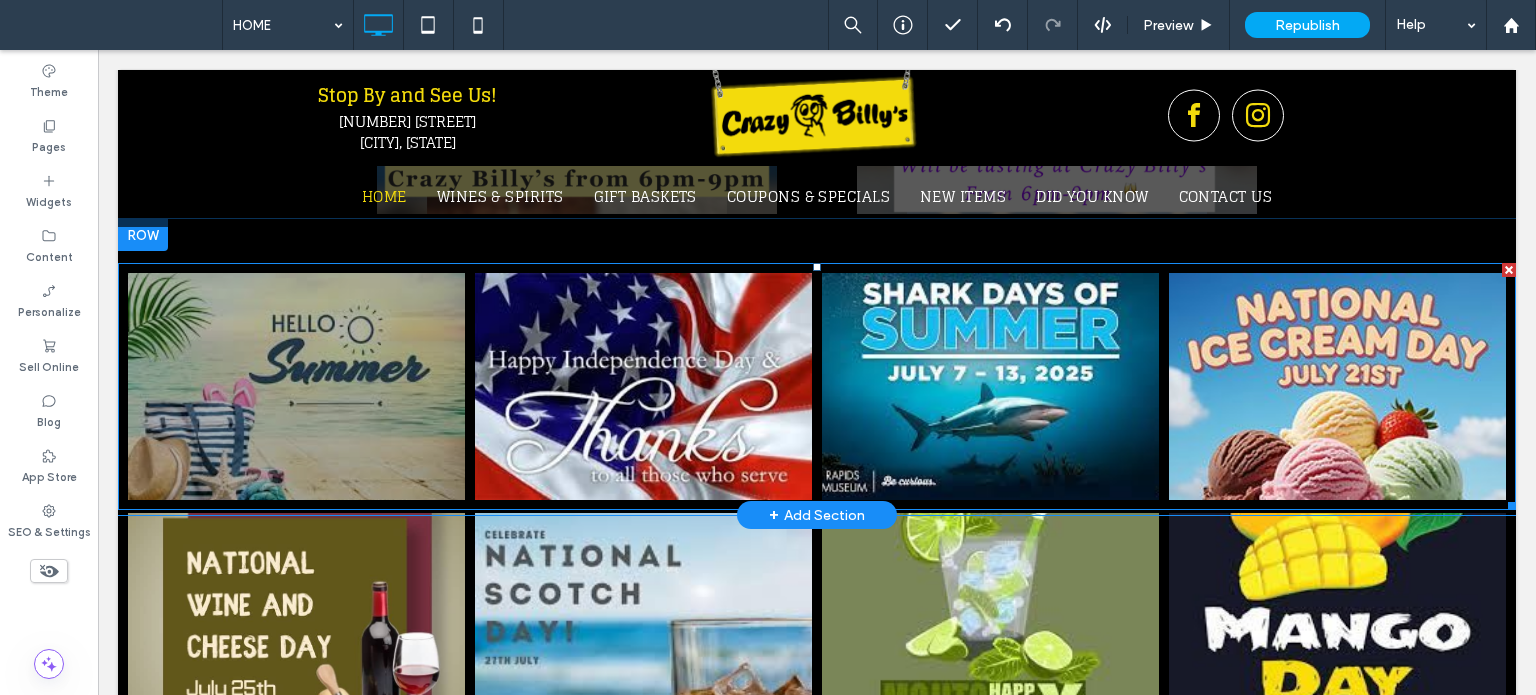 click at bounding box center [296, 386] 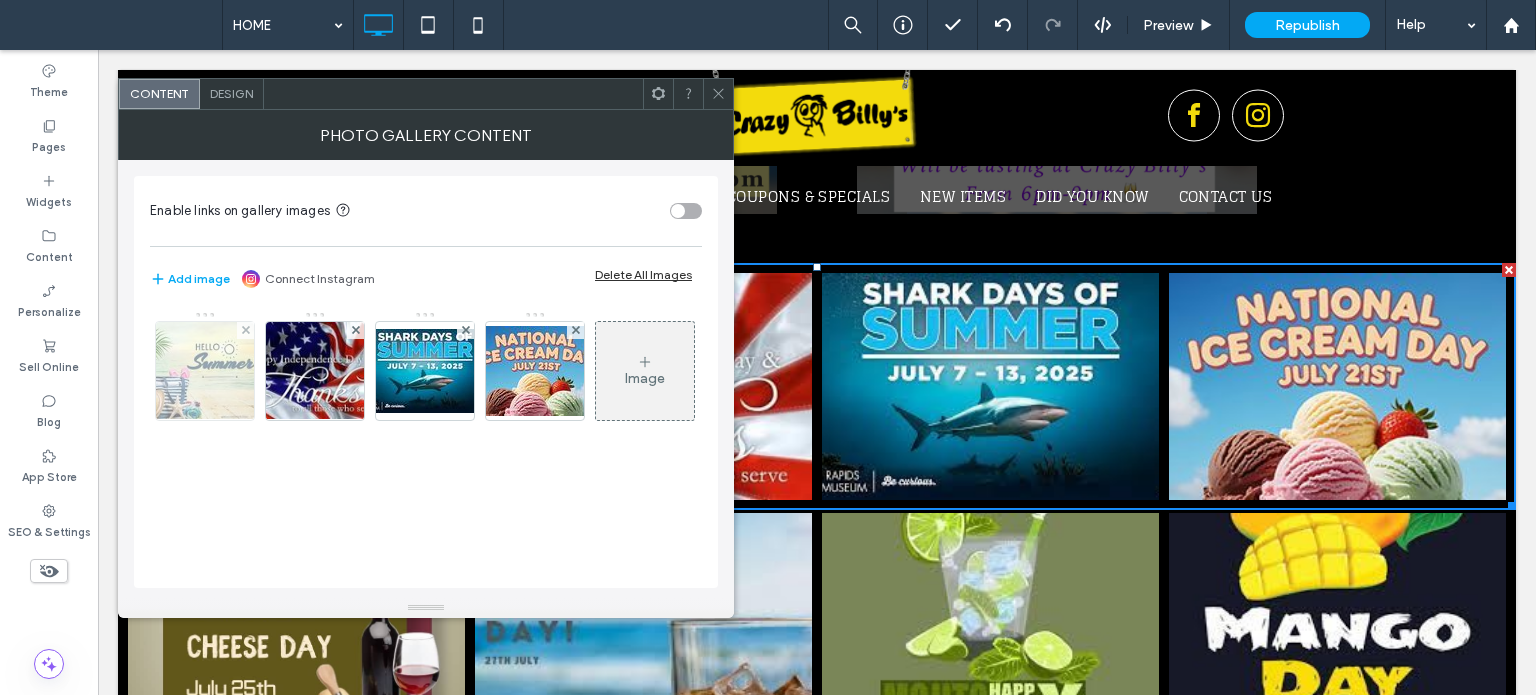 click at bounding box center (204, 371) 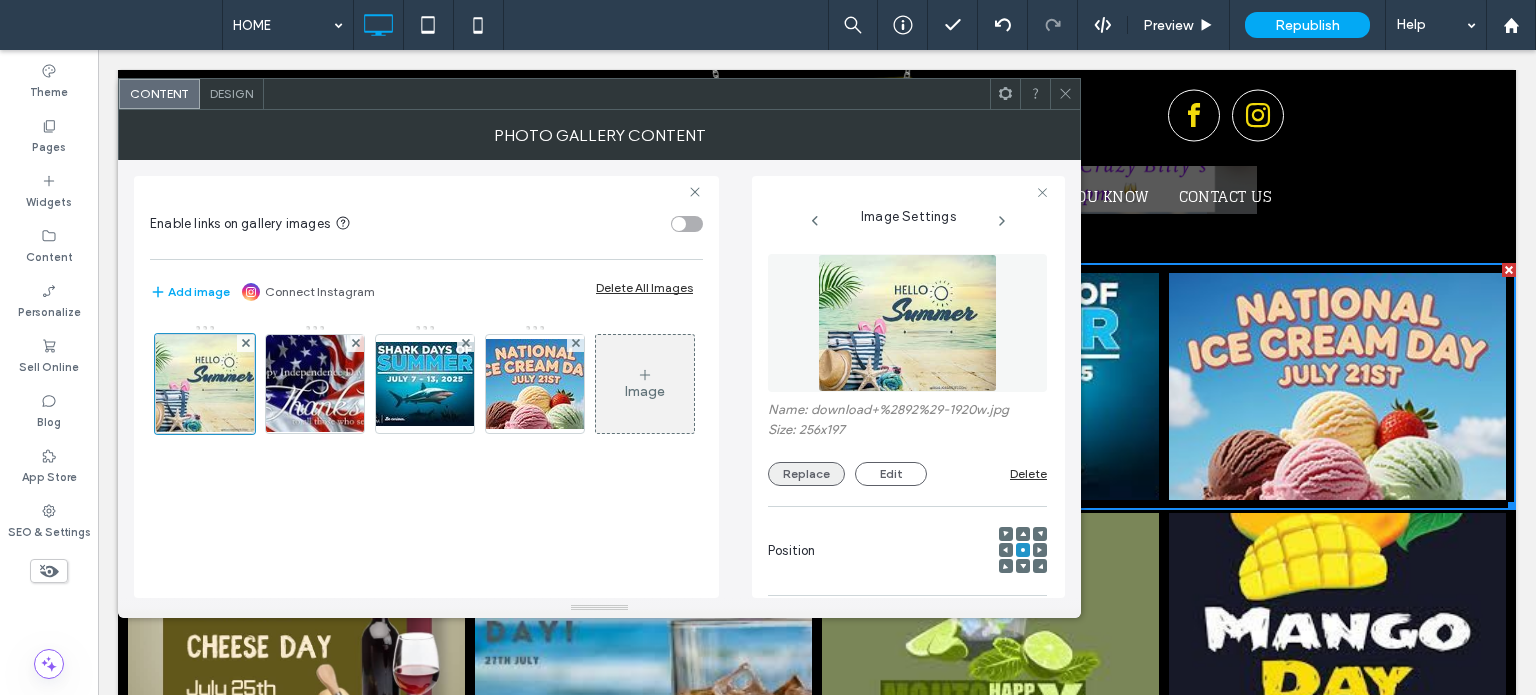 click on "Replace" at bounding box center [806, 474] 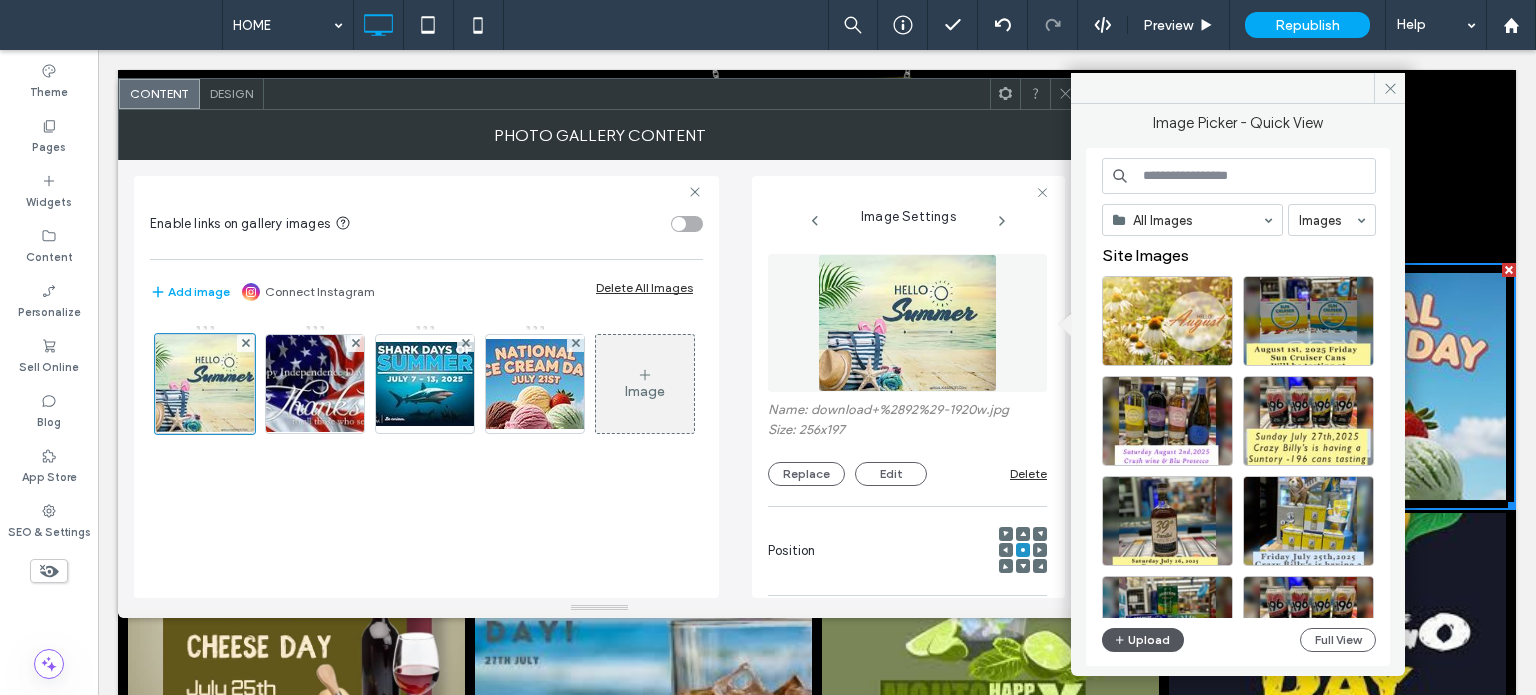 click on "Upload" at bounding box center [1143, 640] 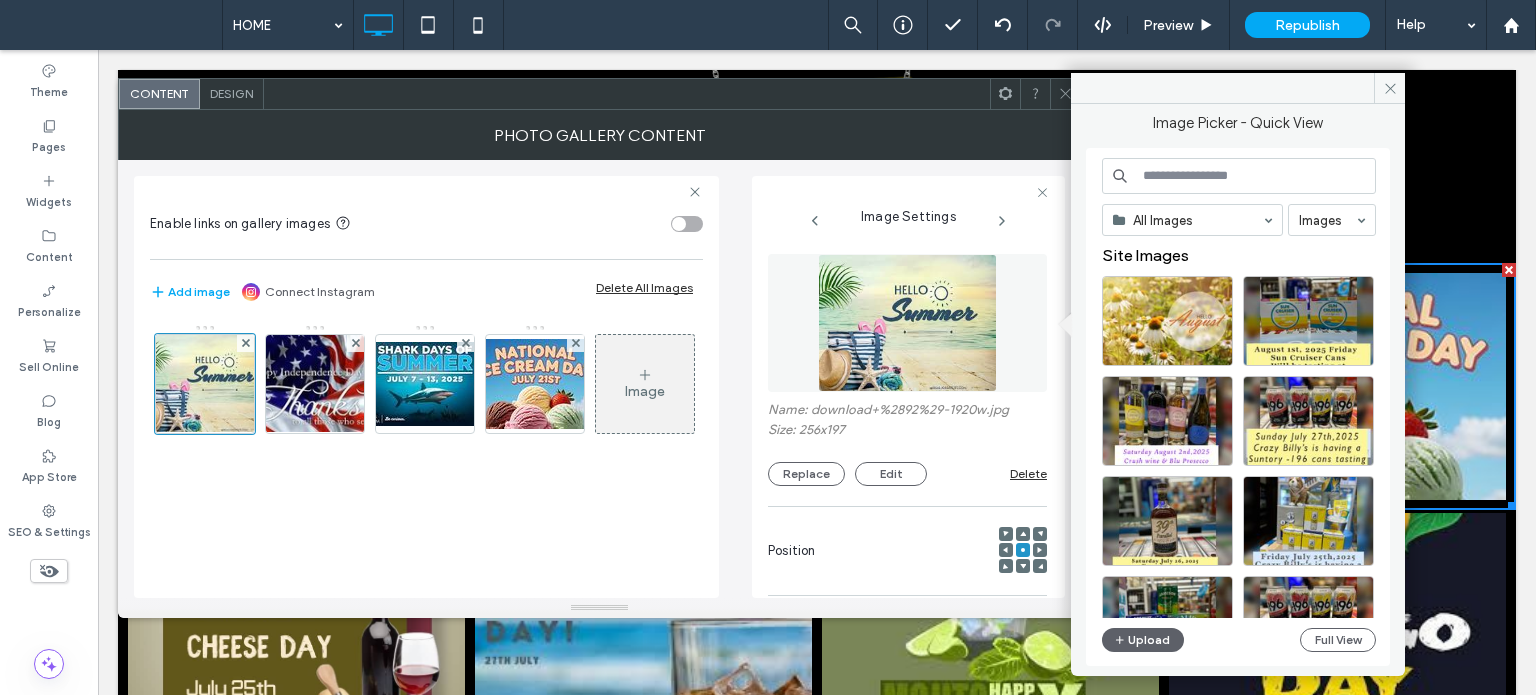 click 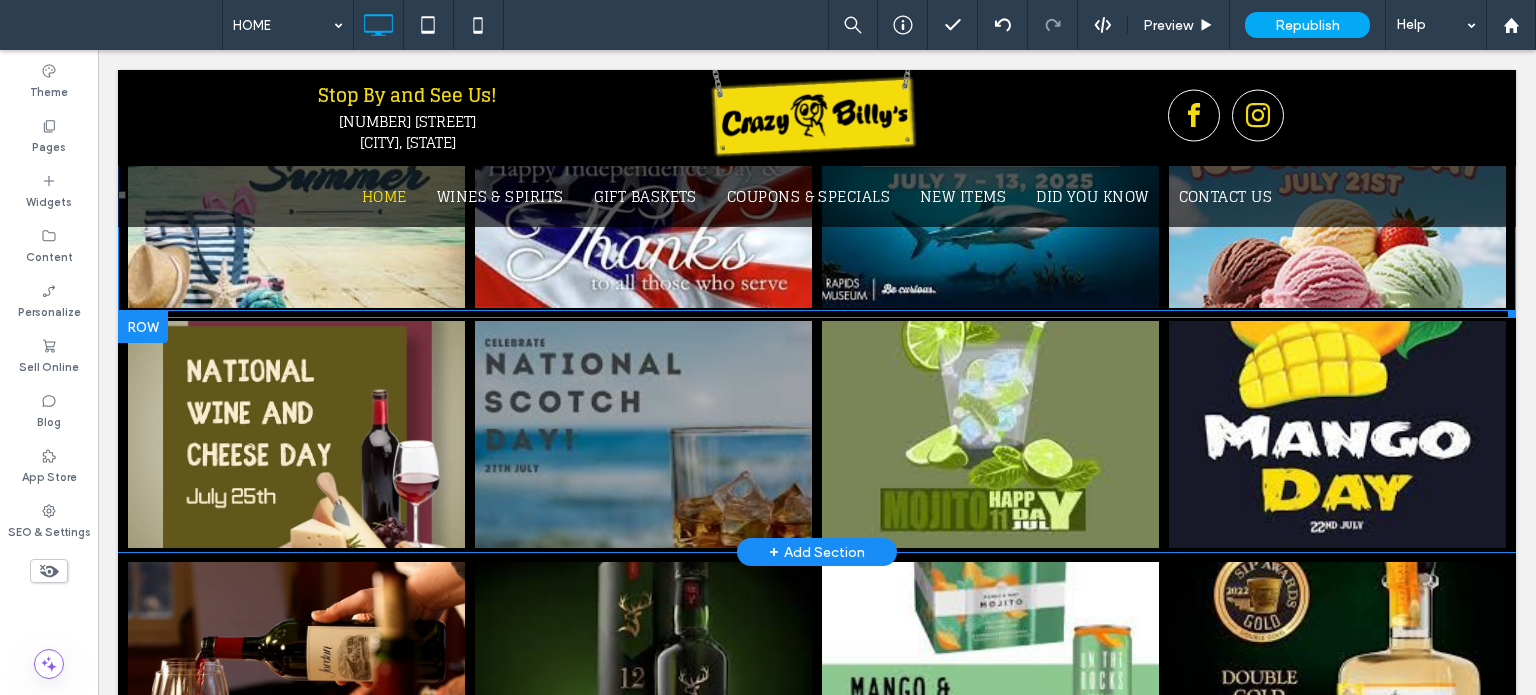 scroll, scrollTop: 2000, scrollLeft: 0, axis: vertical 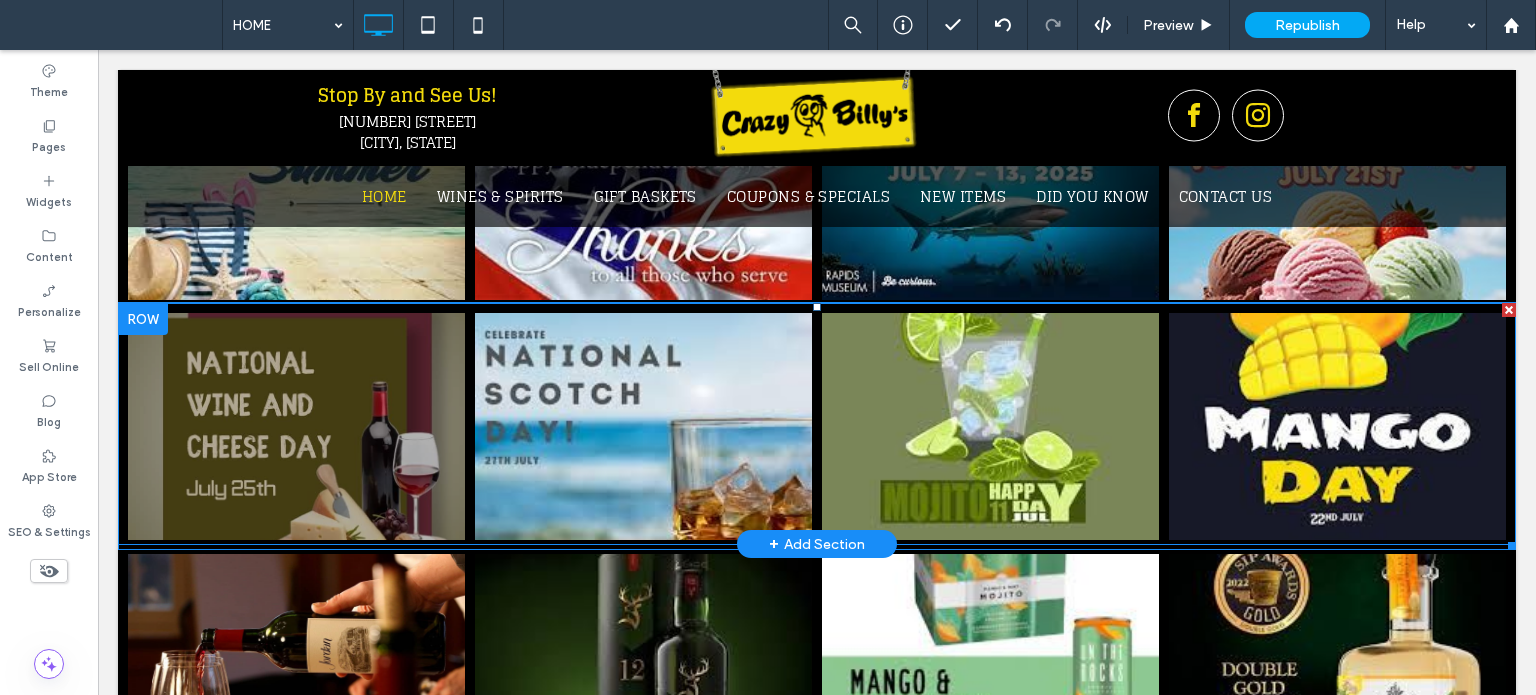 click at bounding box center [296, 426] 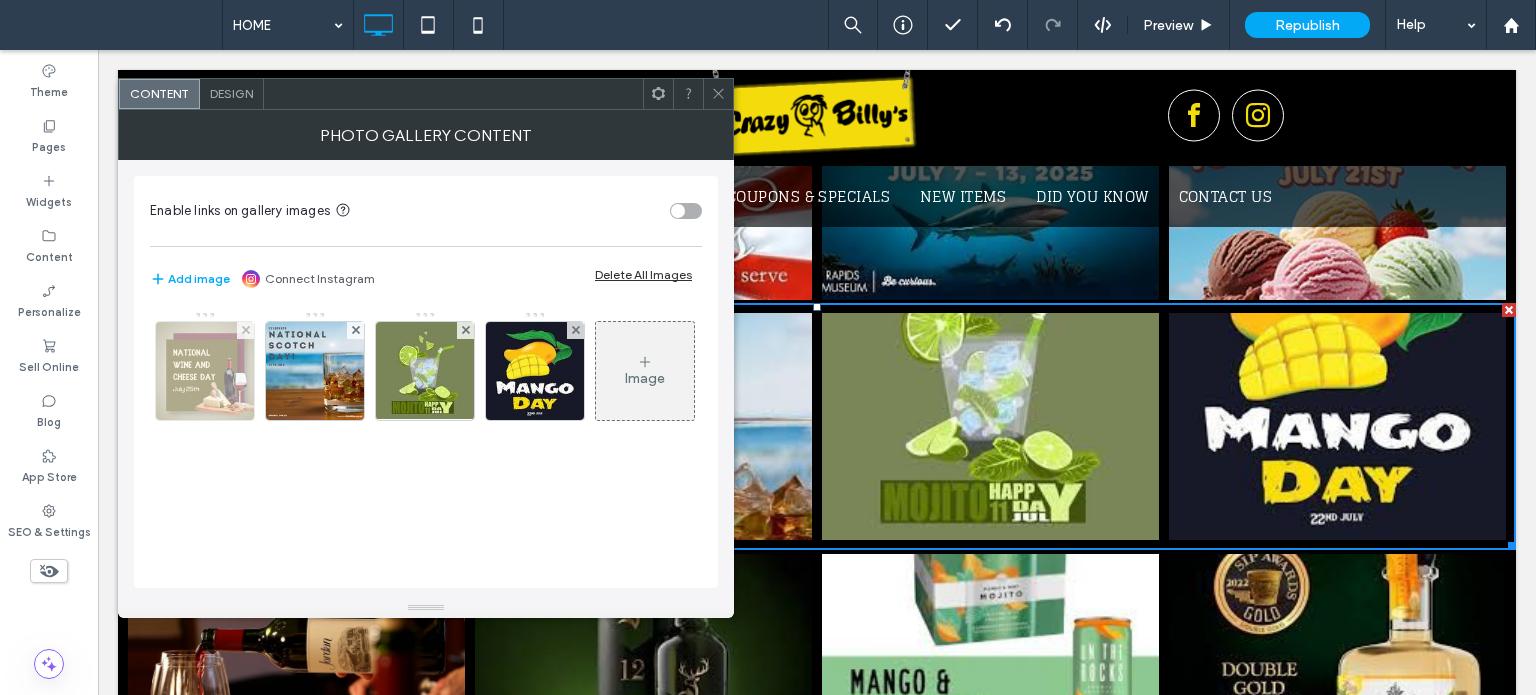 click at bounding box center (205, 371) 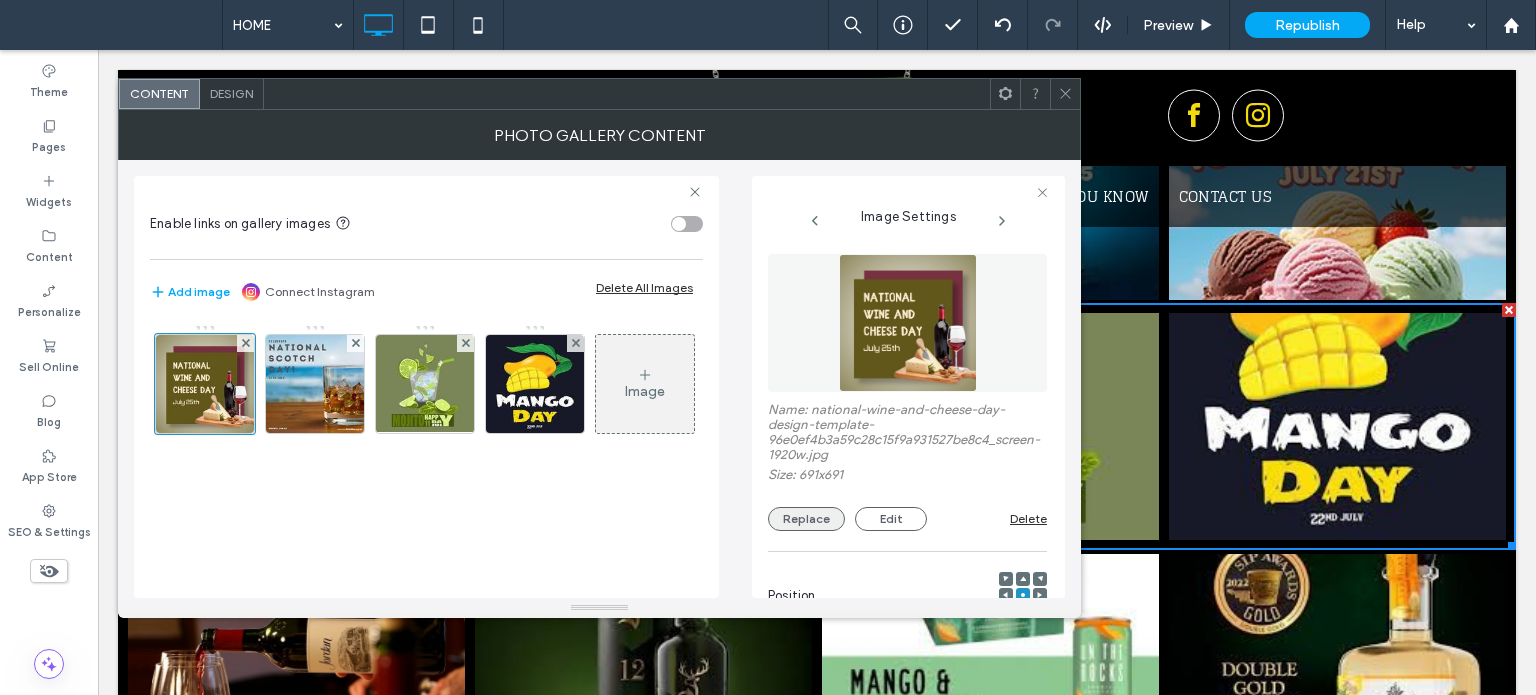 click on "Replace" at bounding box center [806, 519] 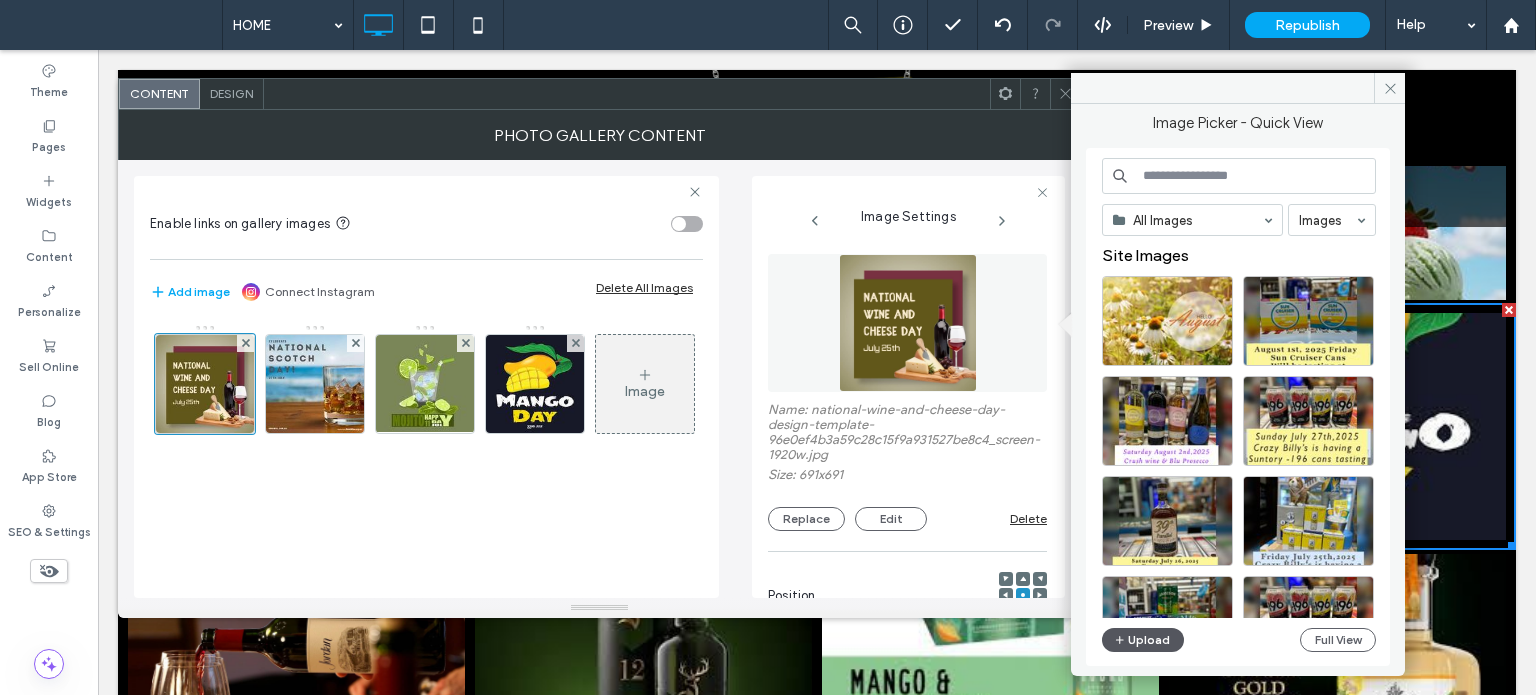 click on "Upload" at bounding box center [1143, 640] 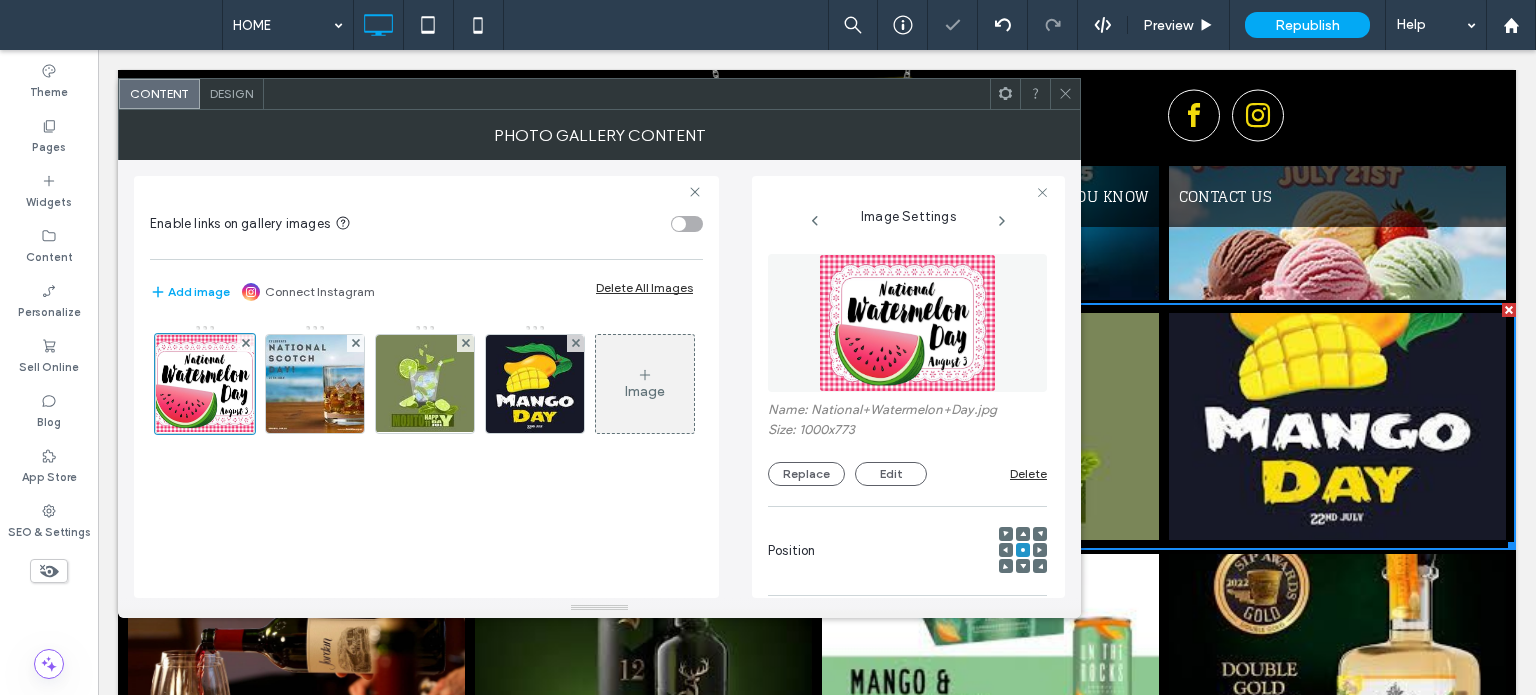 click 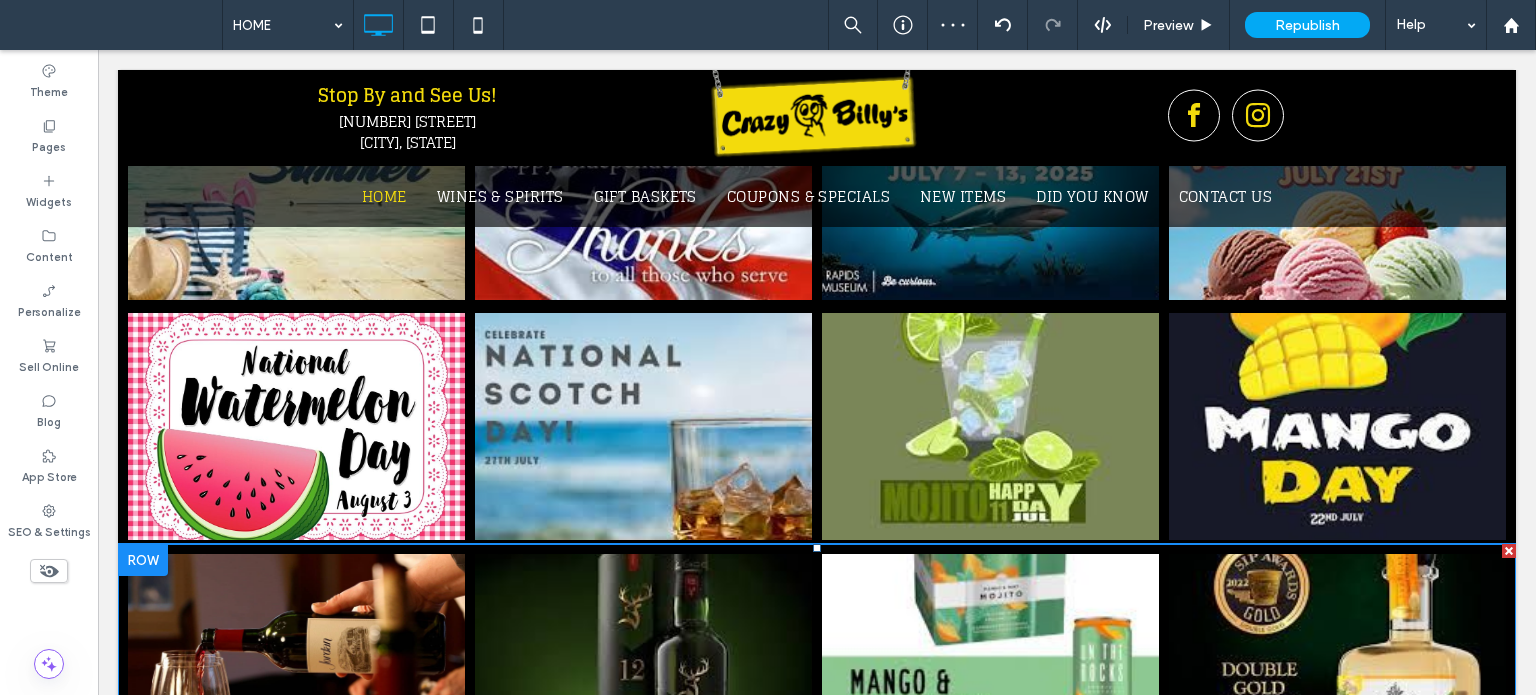 click on "Gift Baskets
Gift Baskets
Gift Baskets" at bounding box center (296, 699) 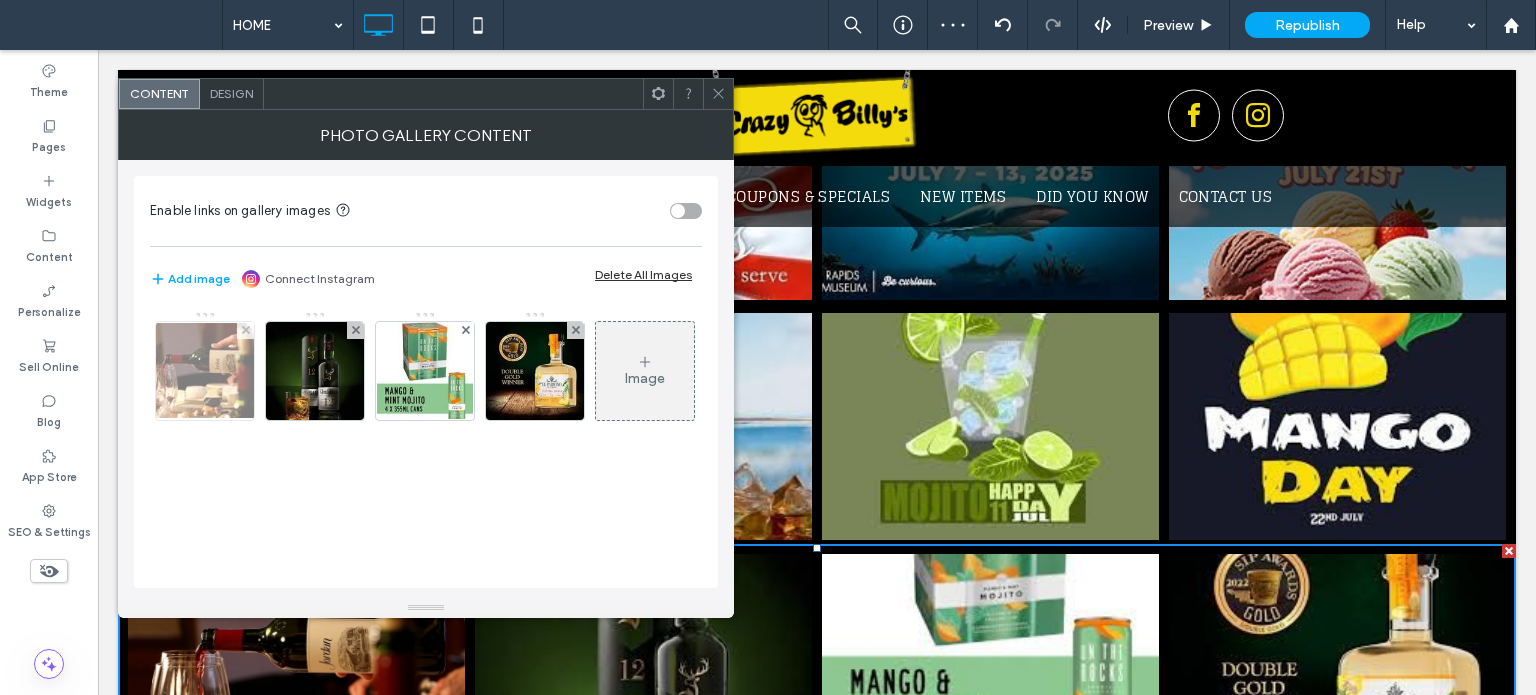 click at bounding box center (205, 370) 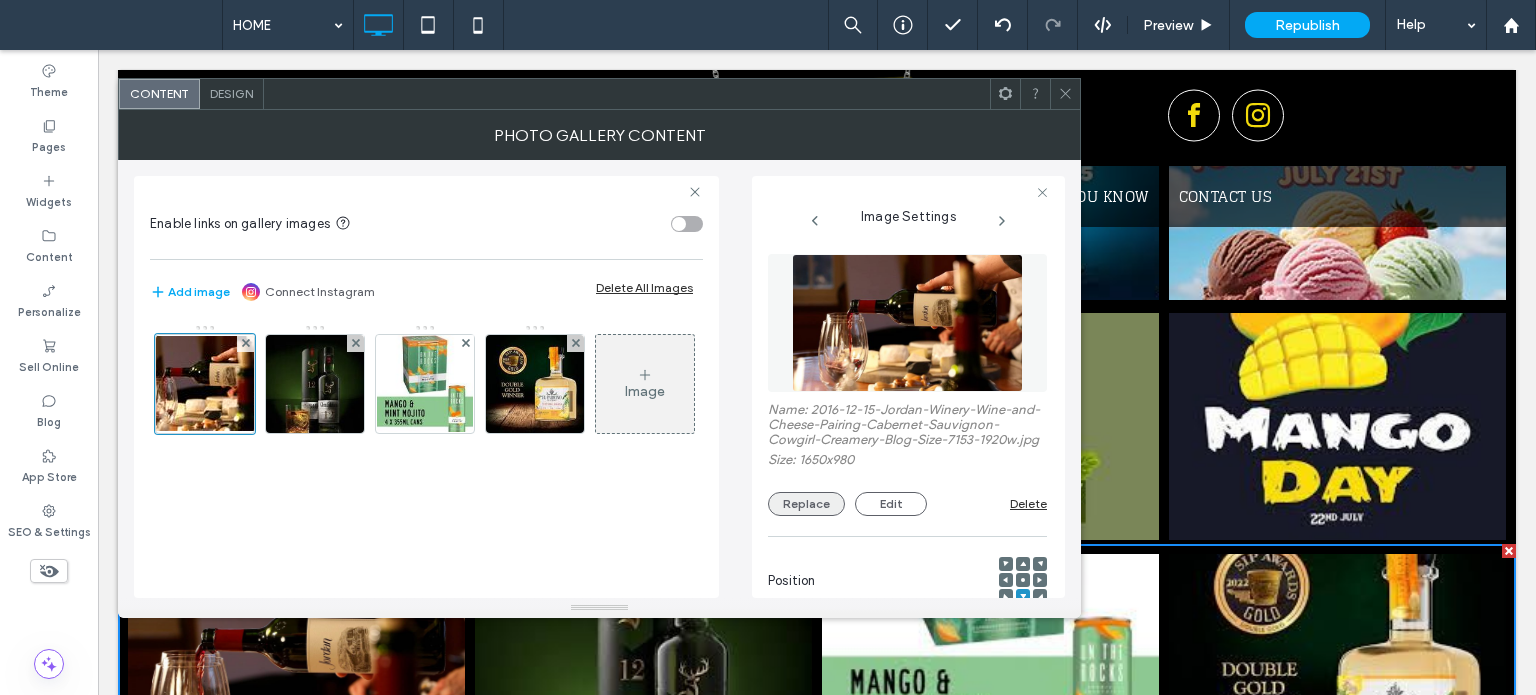click on "Replace" at bounding box center [806, 504] 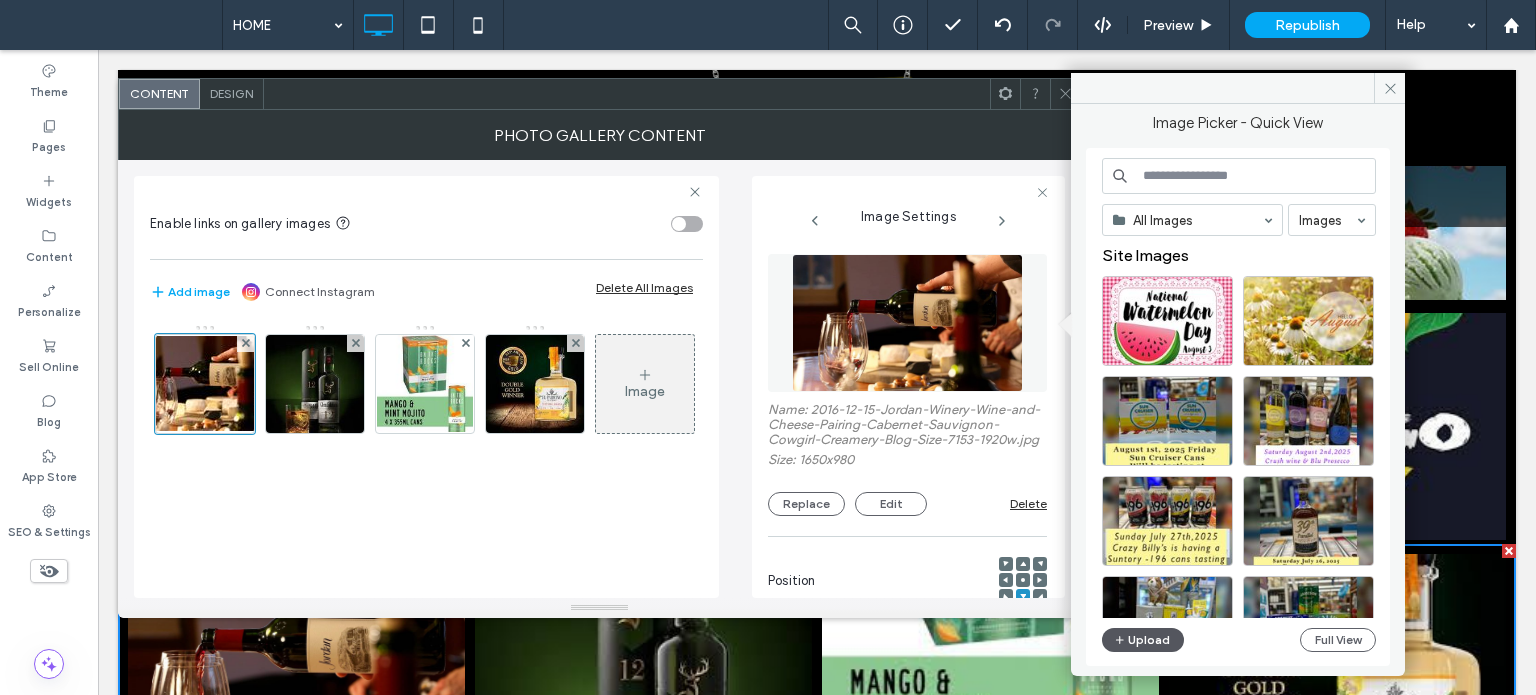 click on "Upload" at bounding box center [1143, 640] 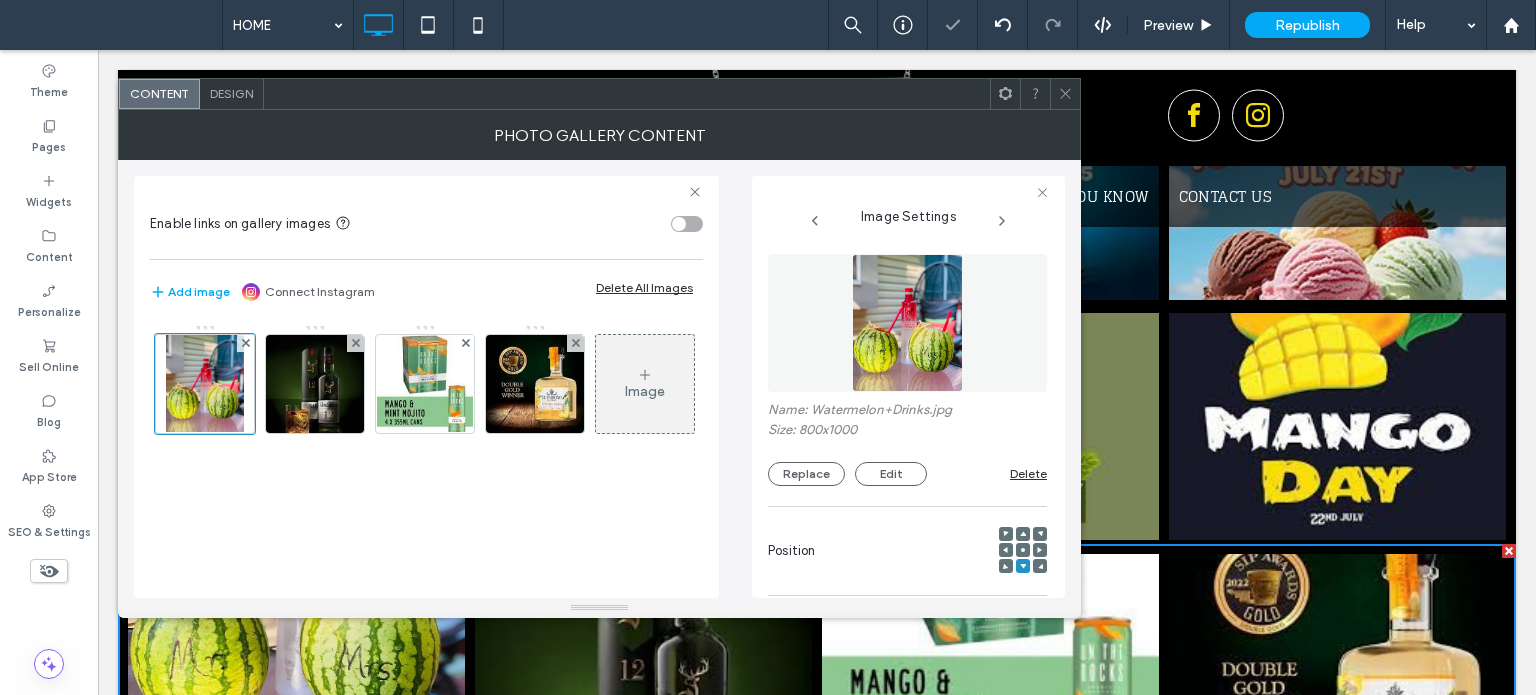 click 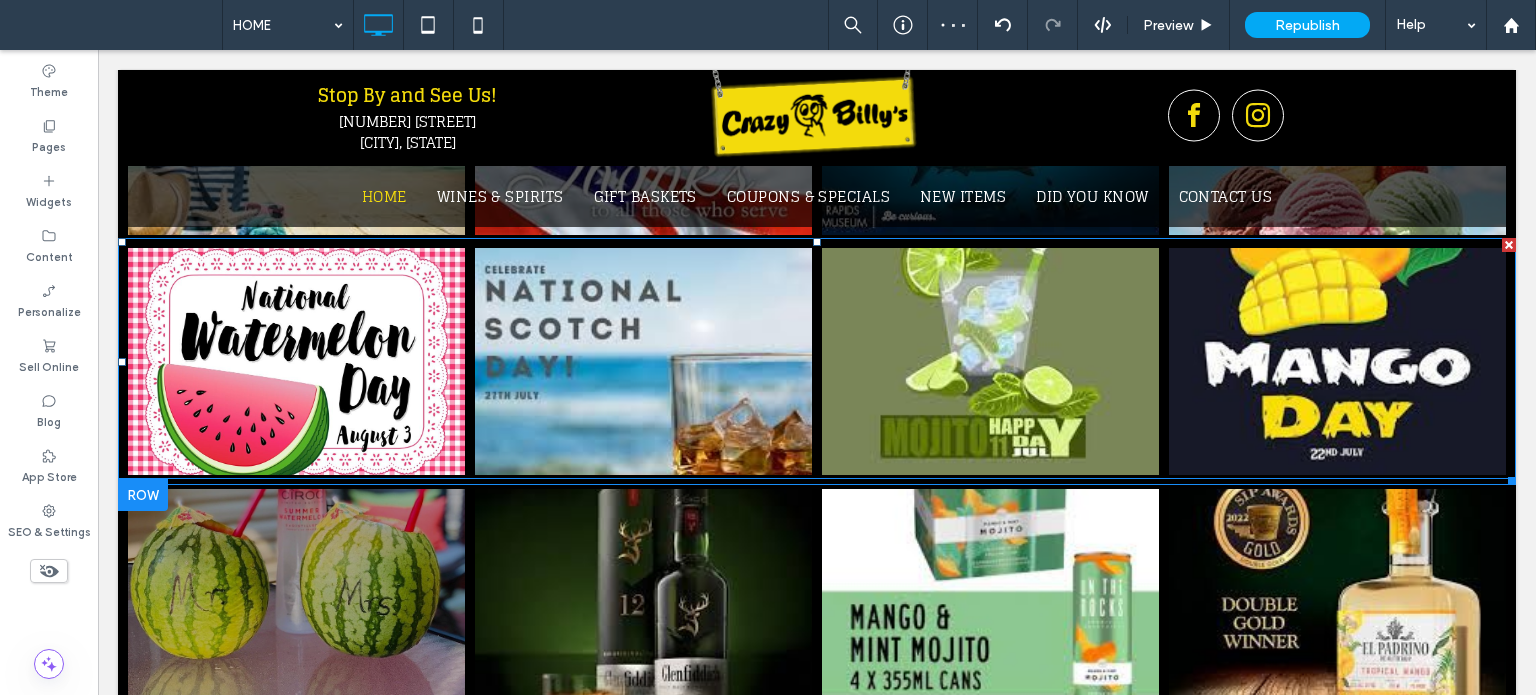 scroll, scrollTop: 2100, scrollLeft: 0, axis: vertical 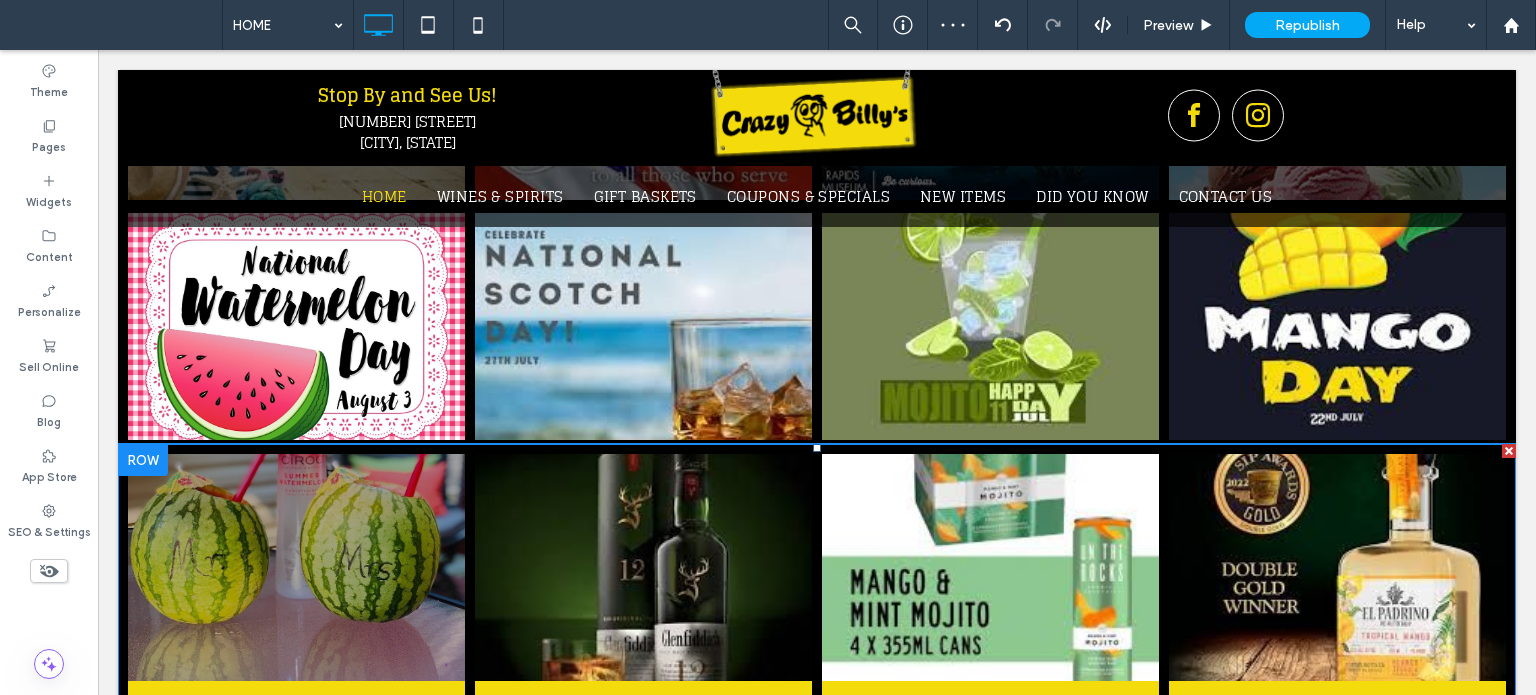 click at bounding box center [296, 567] 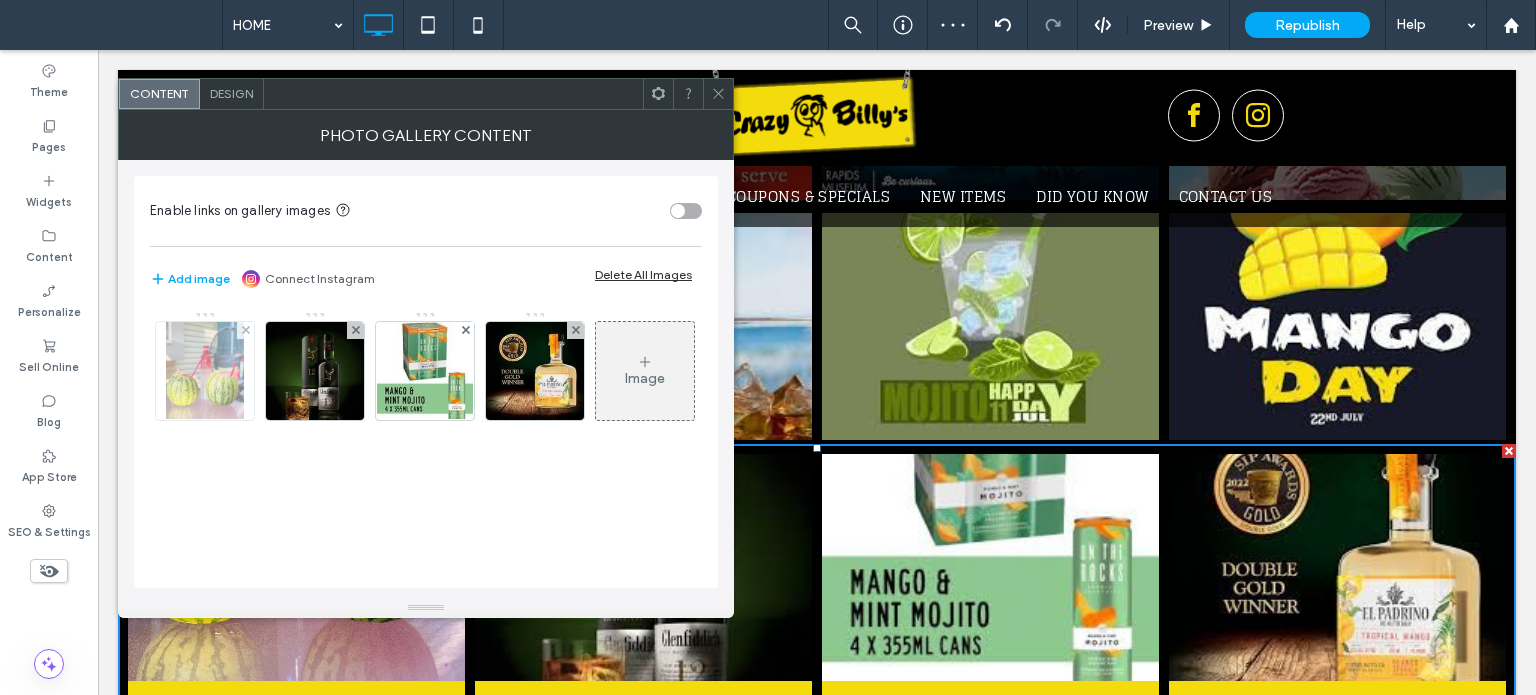 click at bounding box center [205, 371] 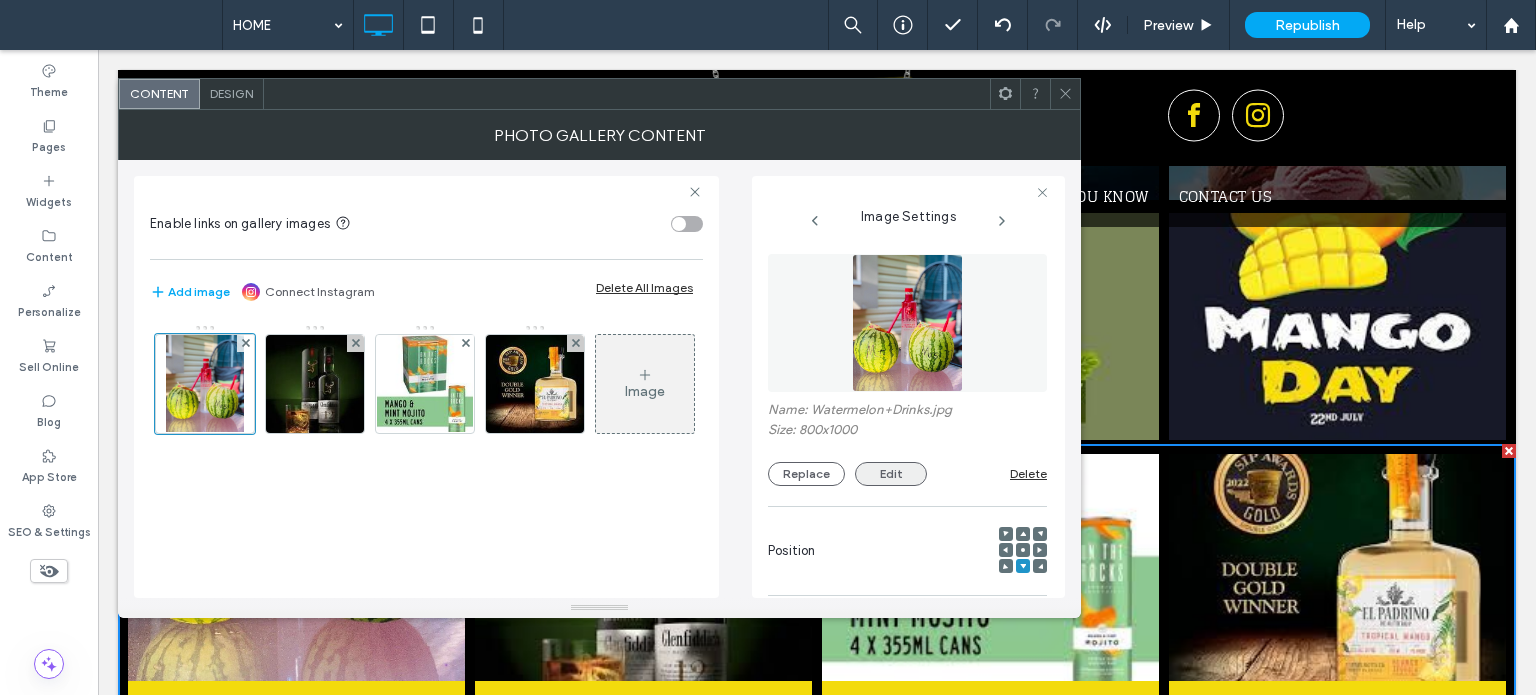 click on "Edit" at bounding box center (891, 474) 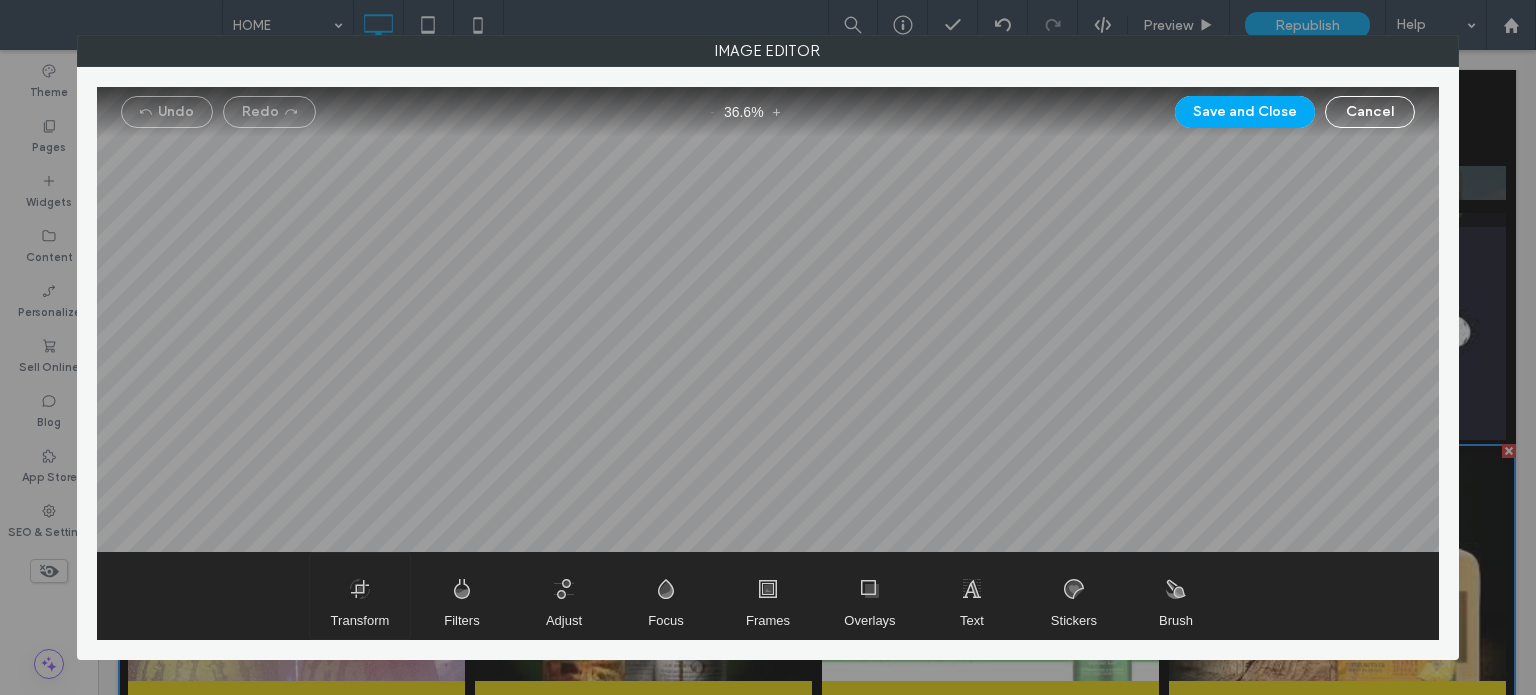 click at bounding box center [360, 596] 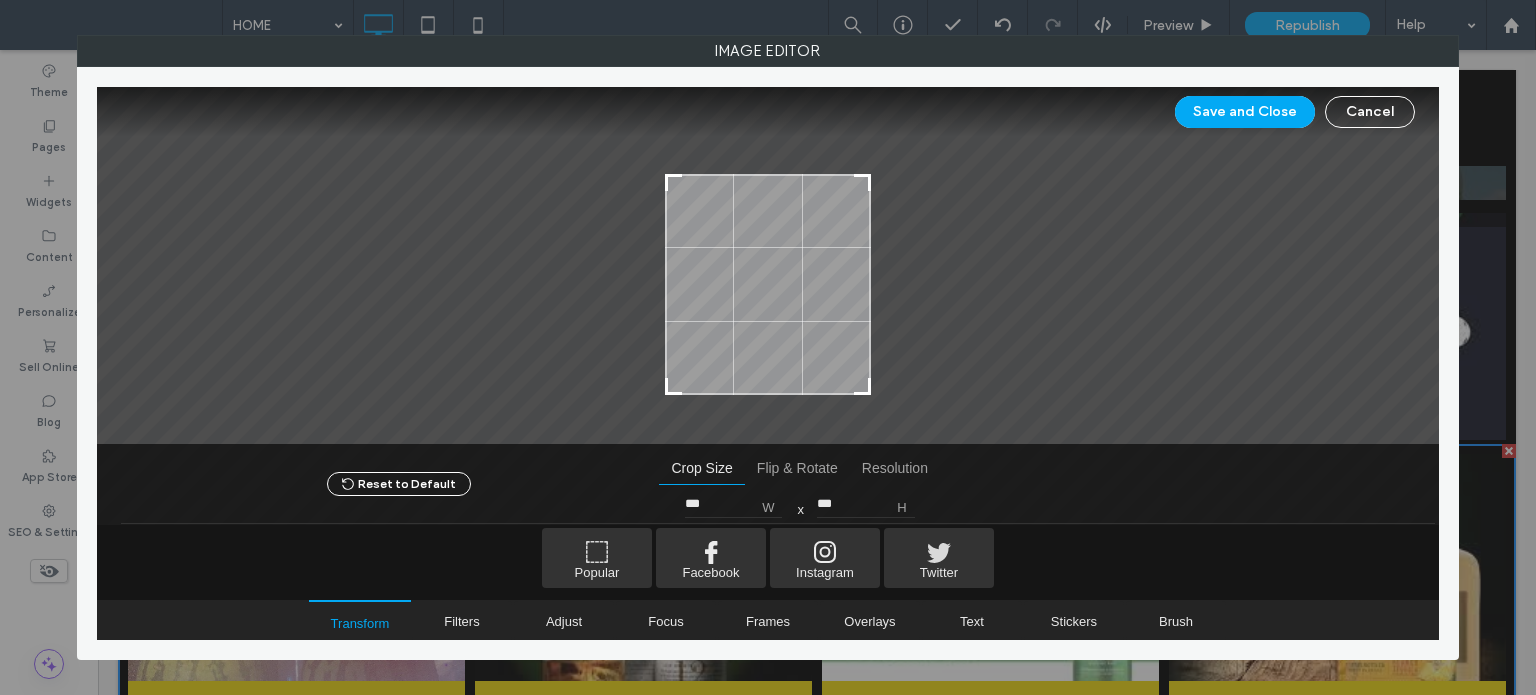 type on "***" 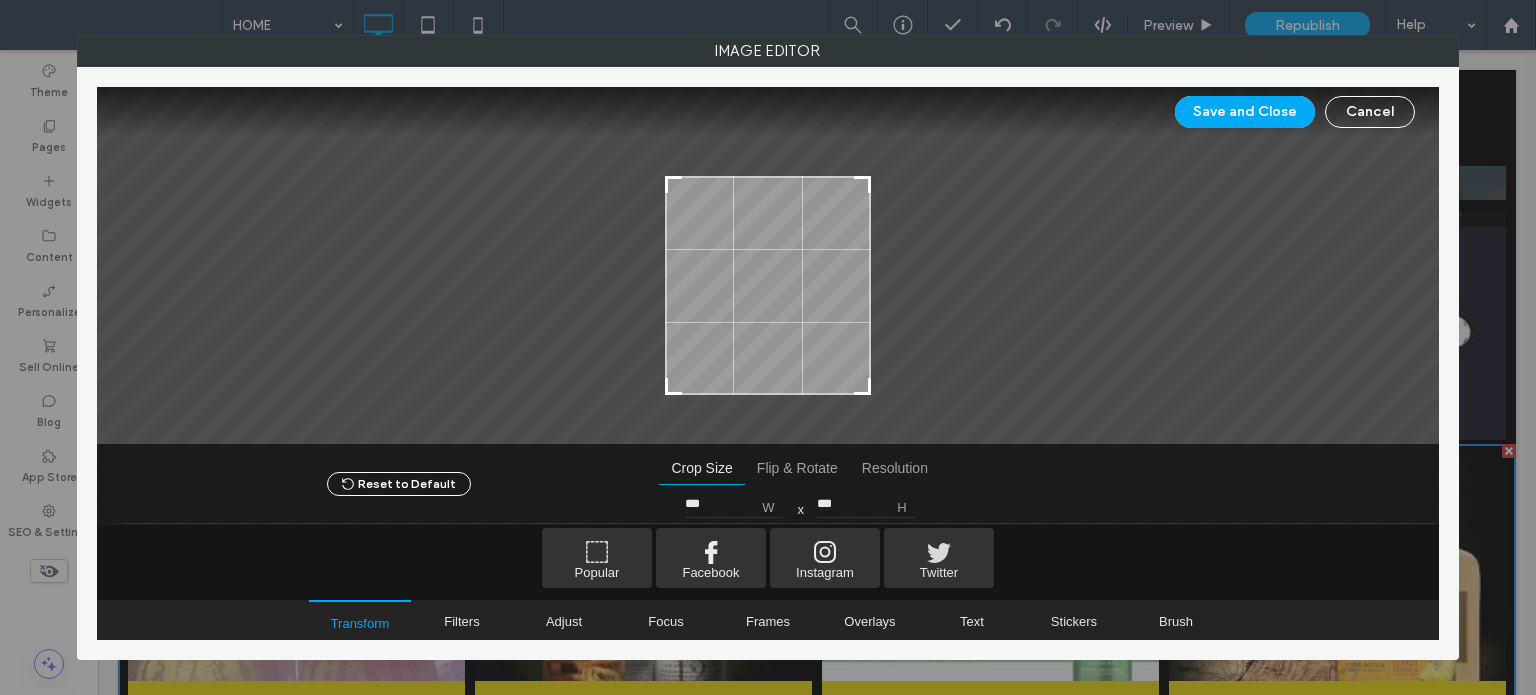 drag, startPoint x: 672, startPoint y: 138, endPoint x: 657, endPoint y: 177, distance: 41.785164 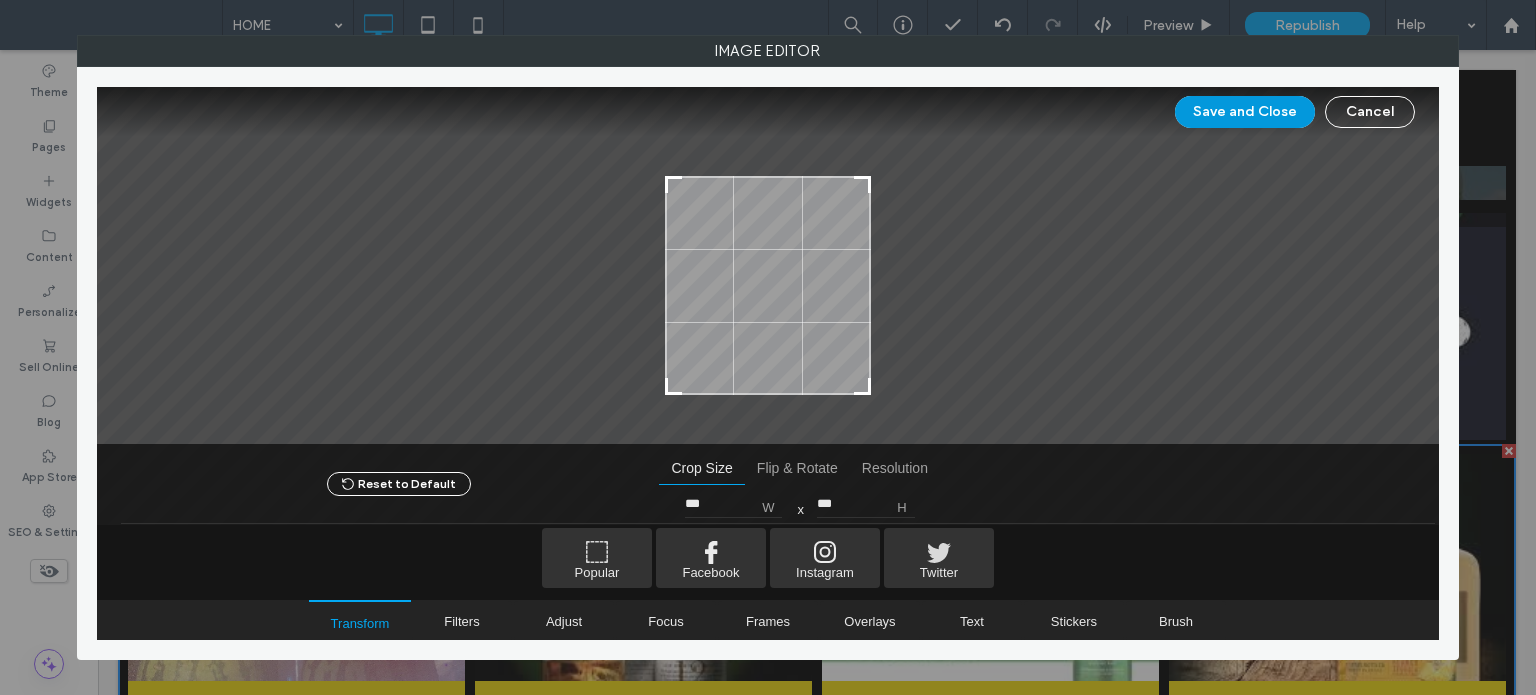 click on "Save and Close" at bounding box center [1245, 112] 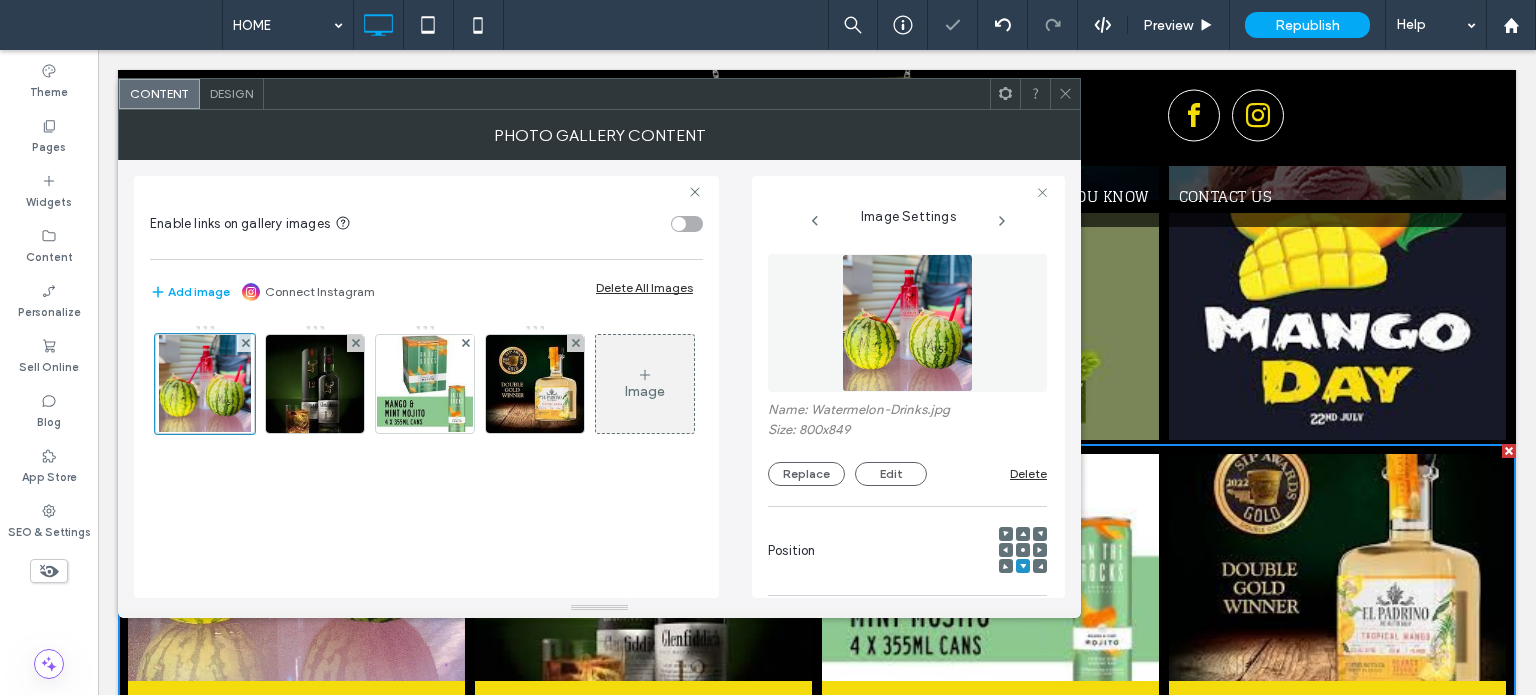 click 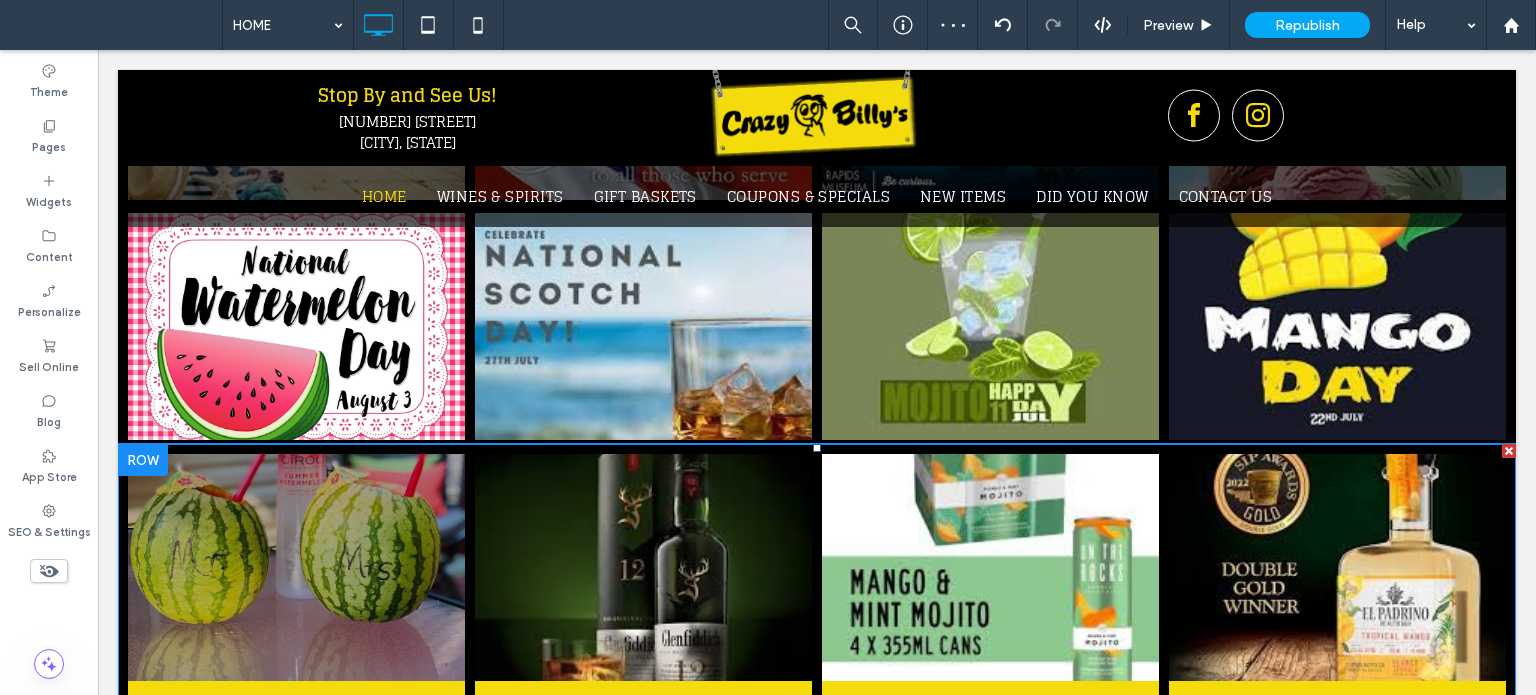 click at bounding box center (296, 567) 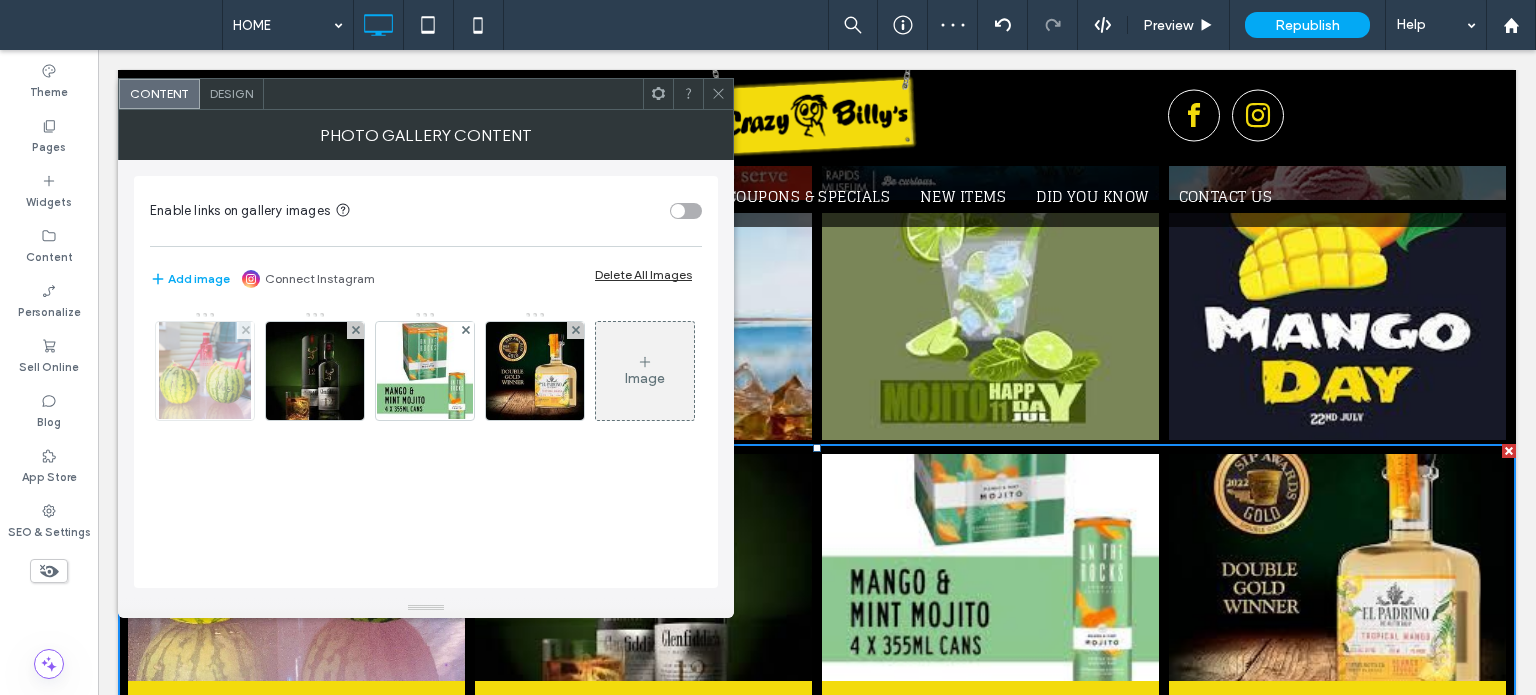click at bounding box center [205, 371] 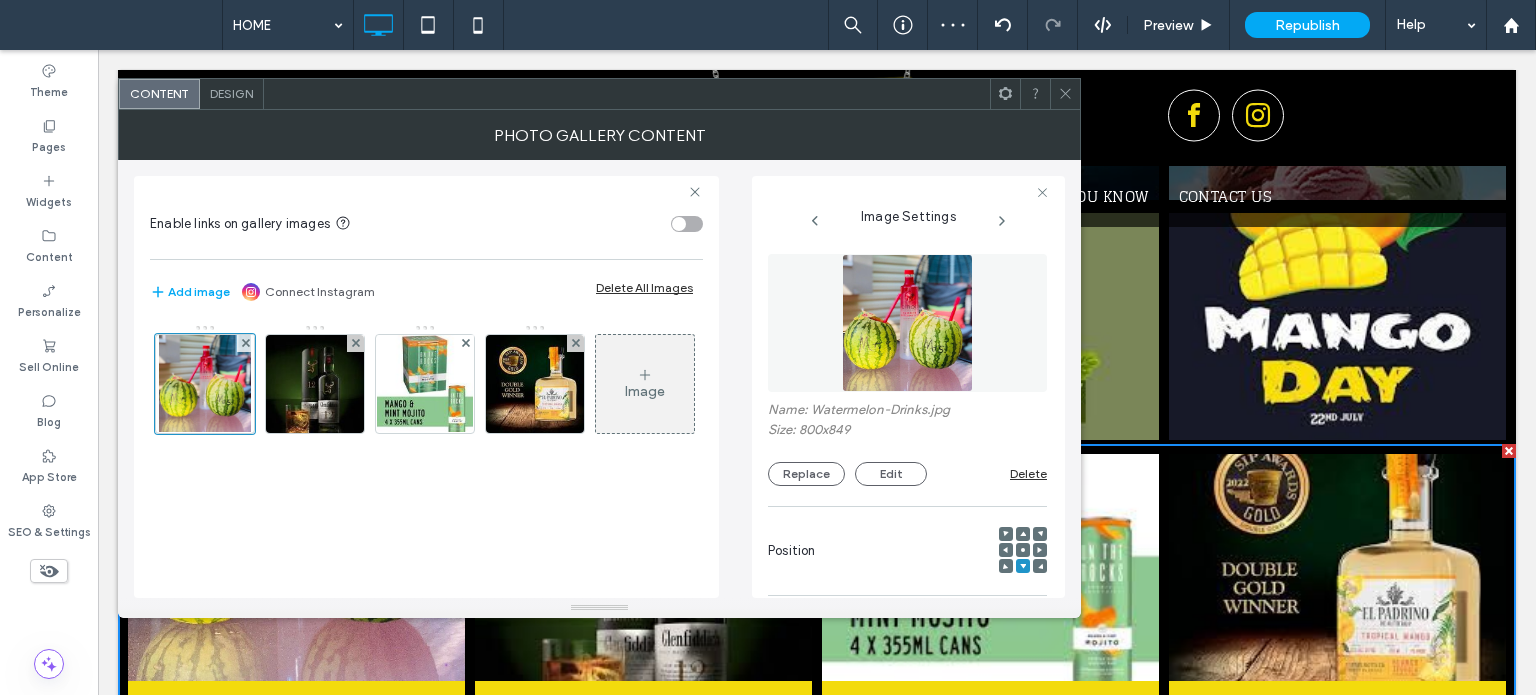 click 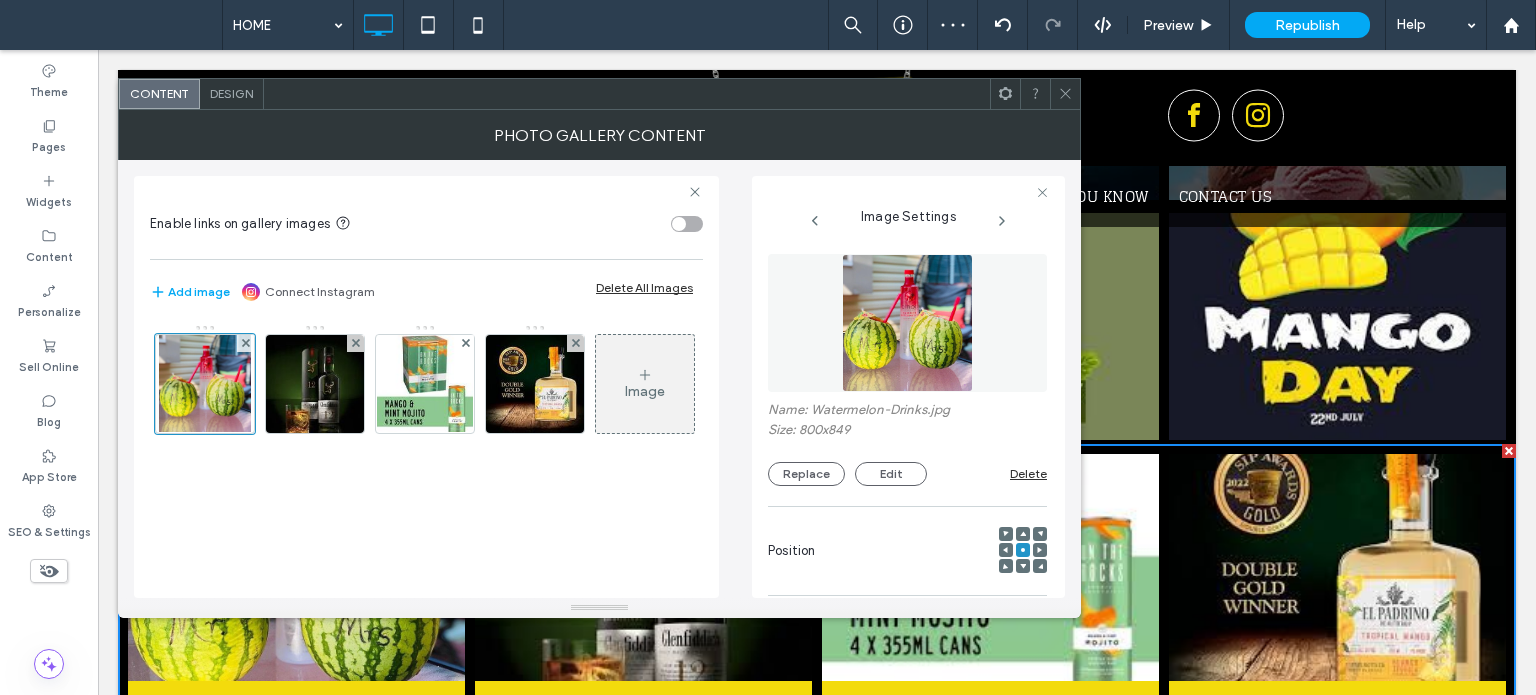 click at bounding box center [1065, 94] 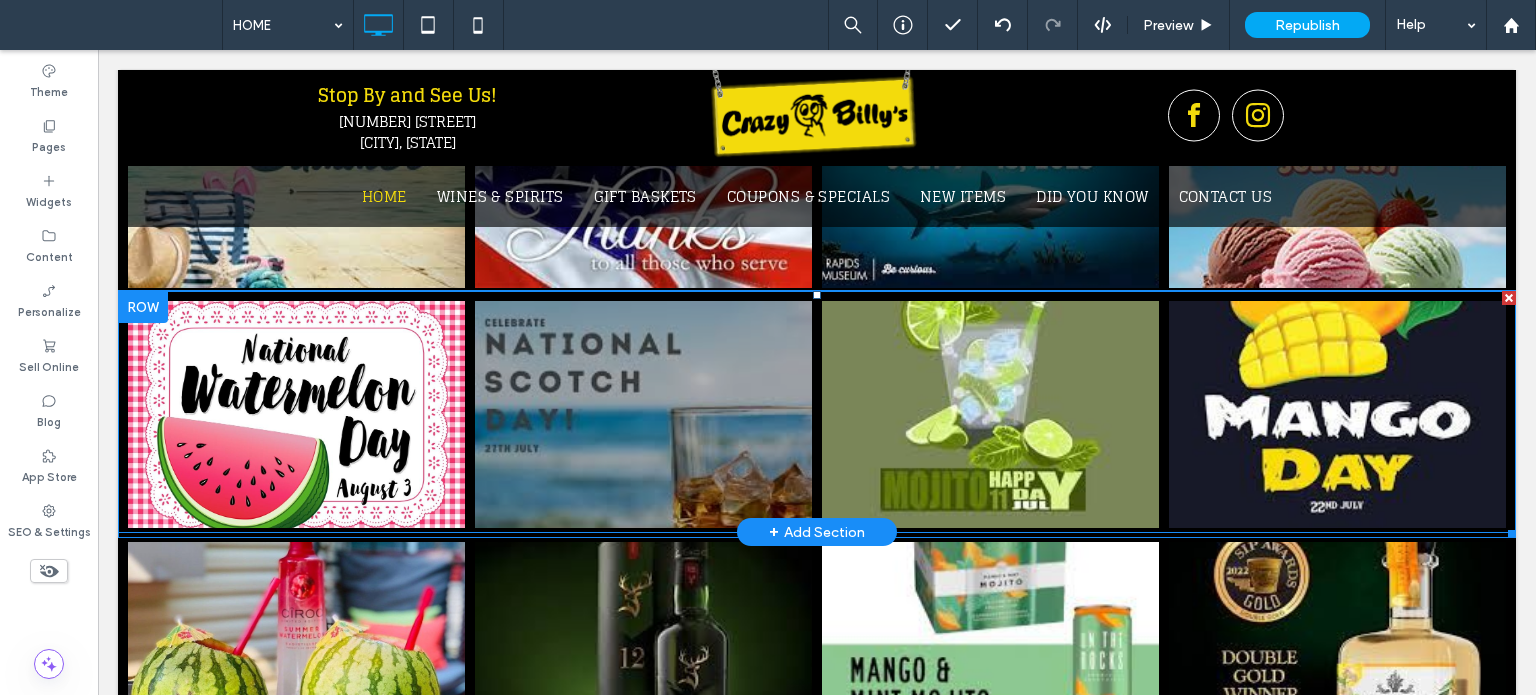 scroll, scrollTop: 2000, scrollLeft: 0, axis: vertical 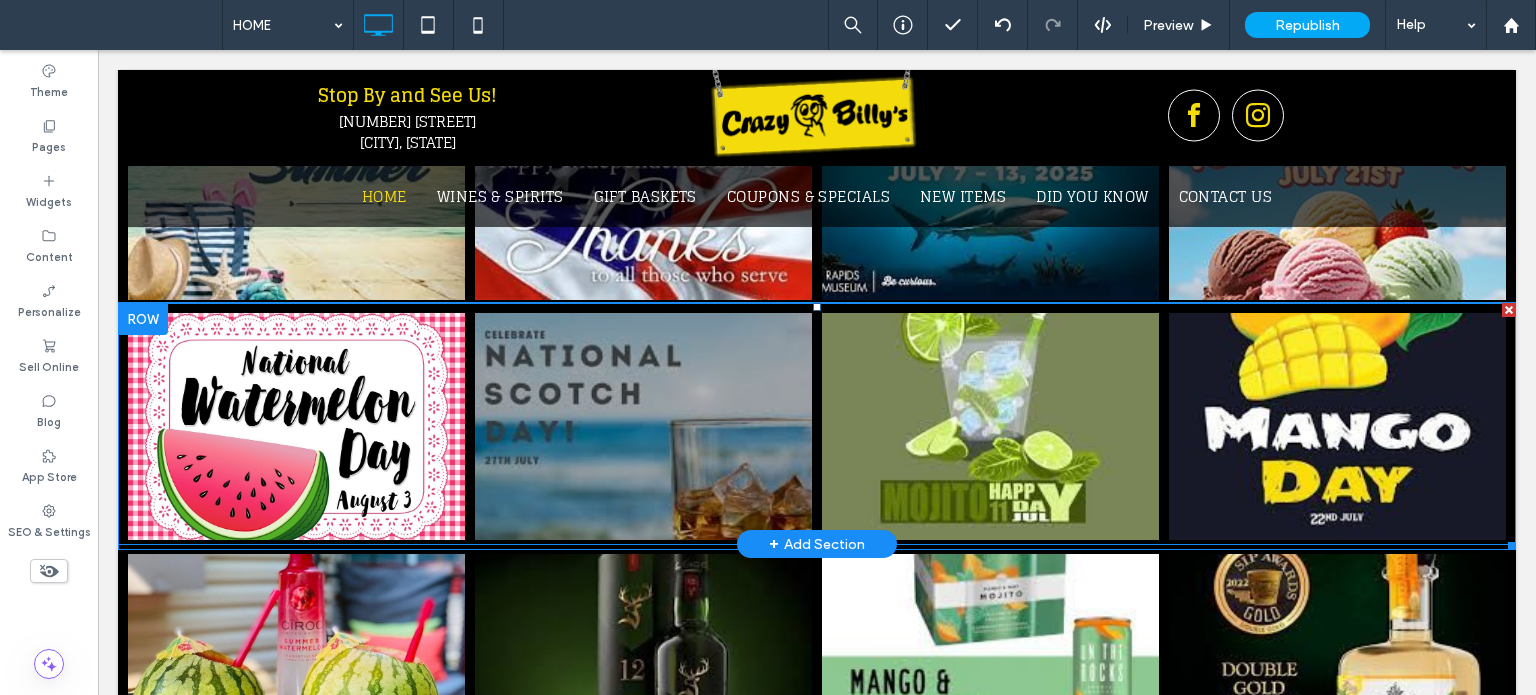 click at bounding box center (643, 426) 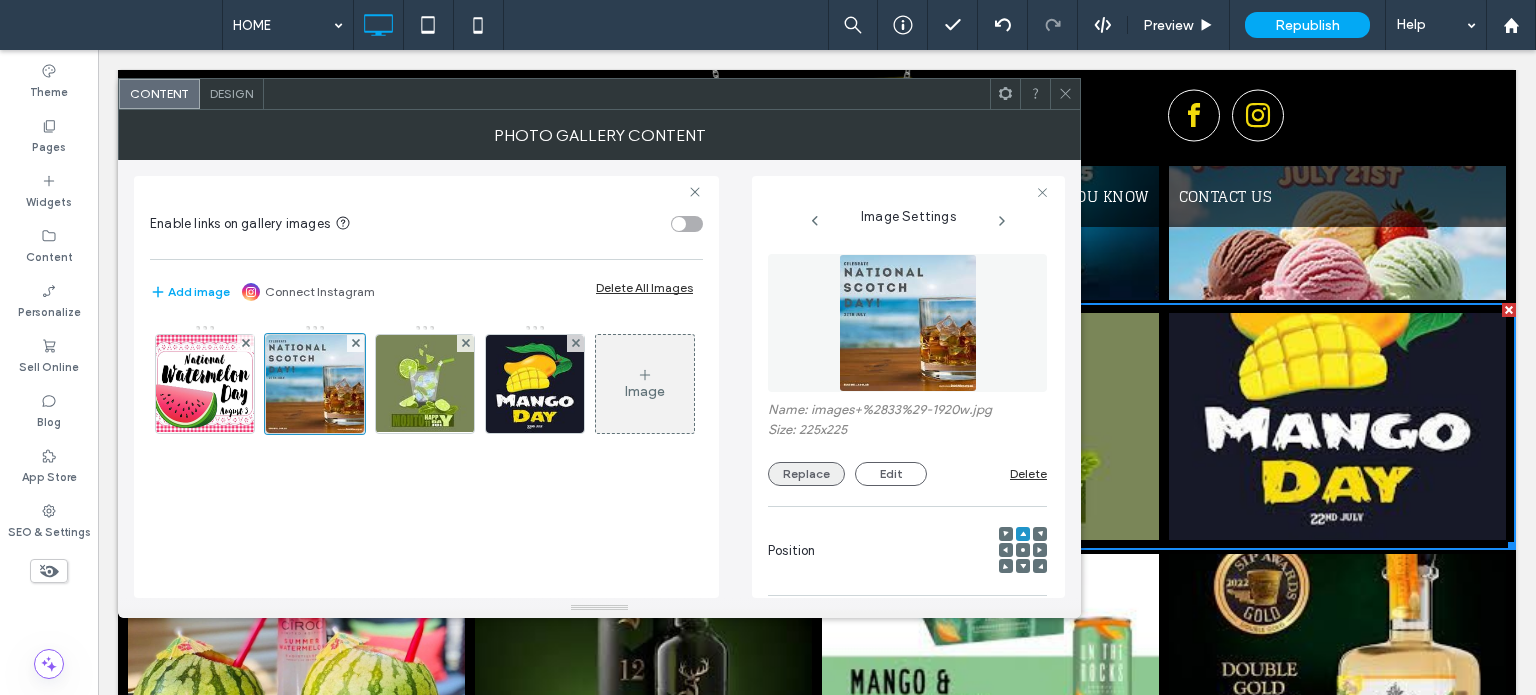 click on "Replace" at bounding box center (806, 474) 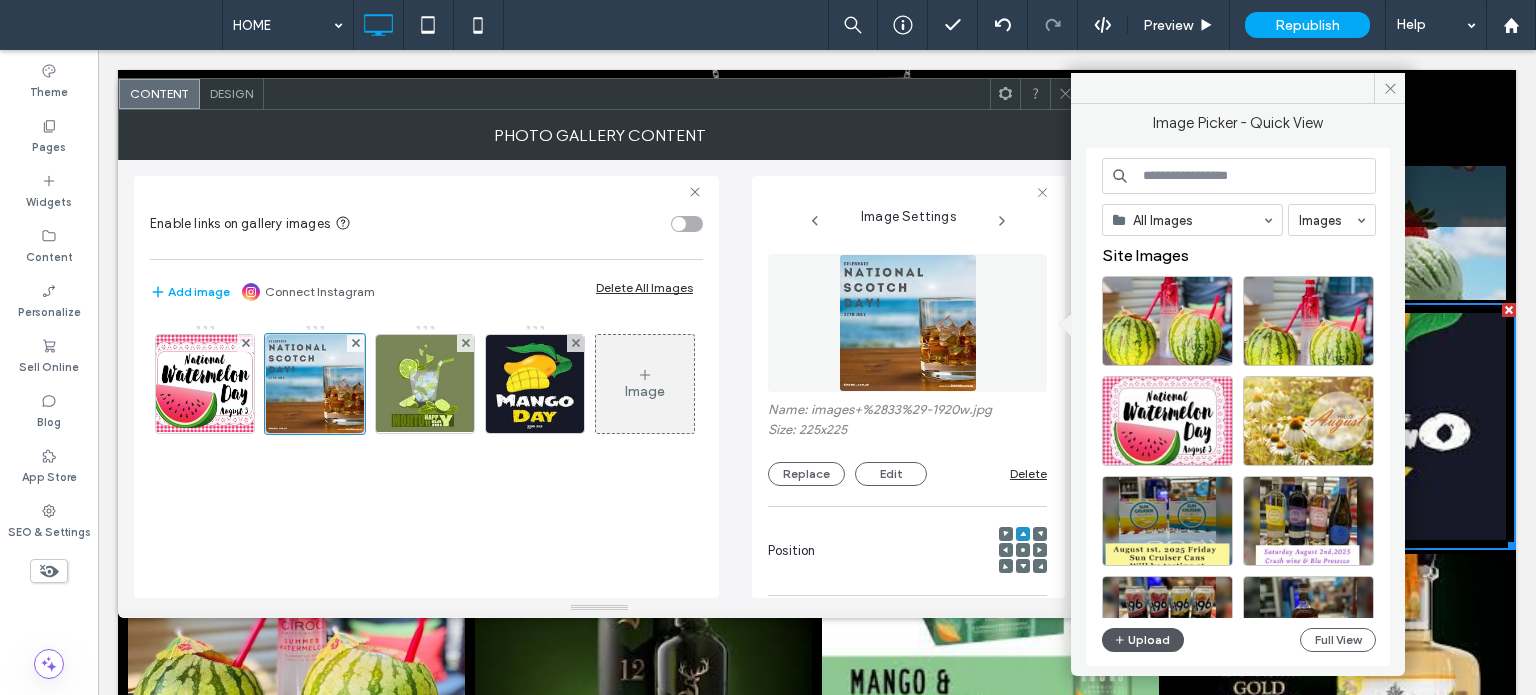 click on "Upload" at bounding box center (1143, 640) 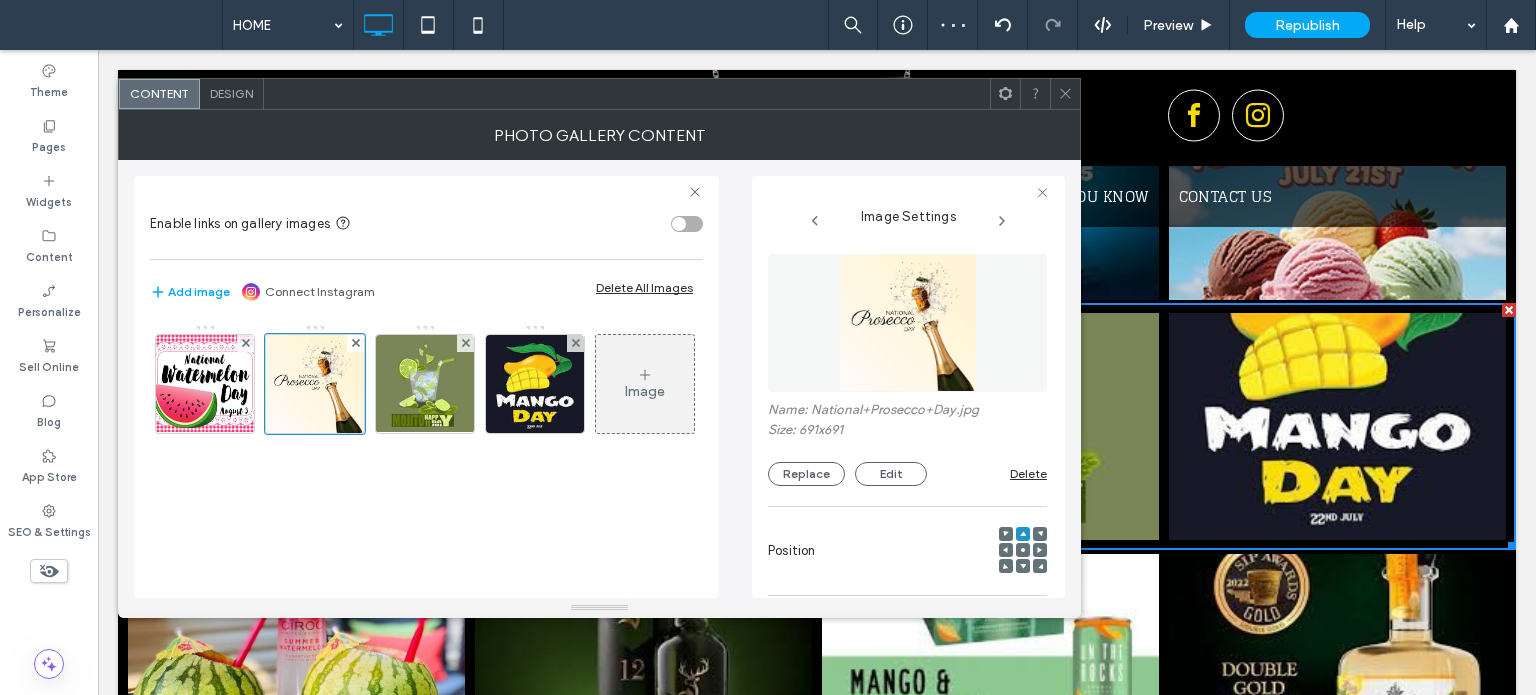 click 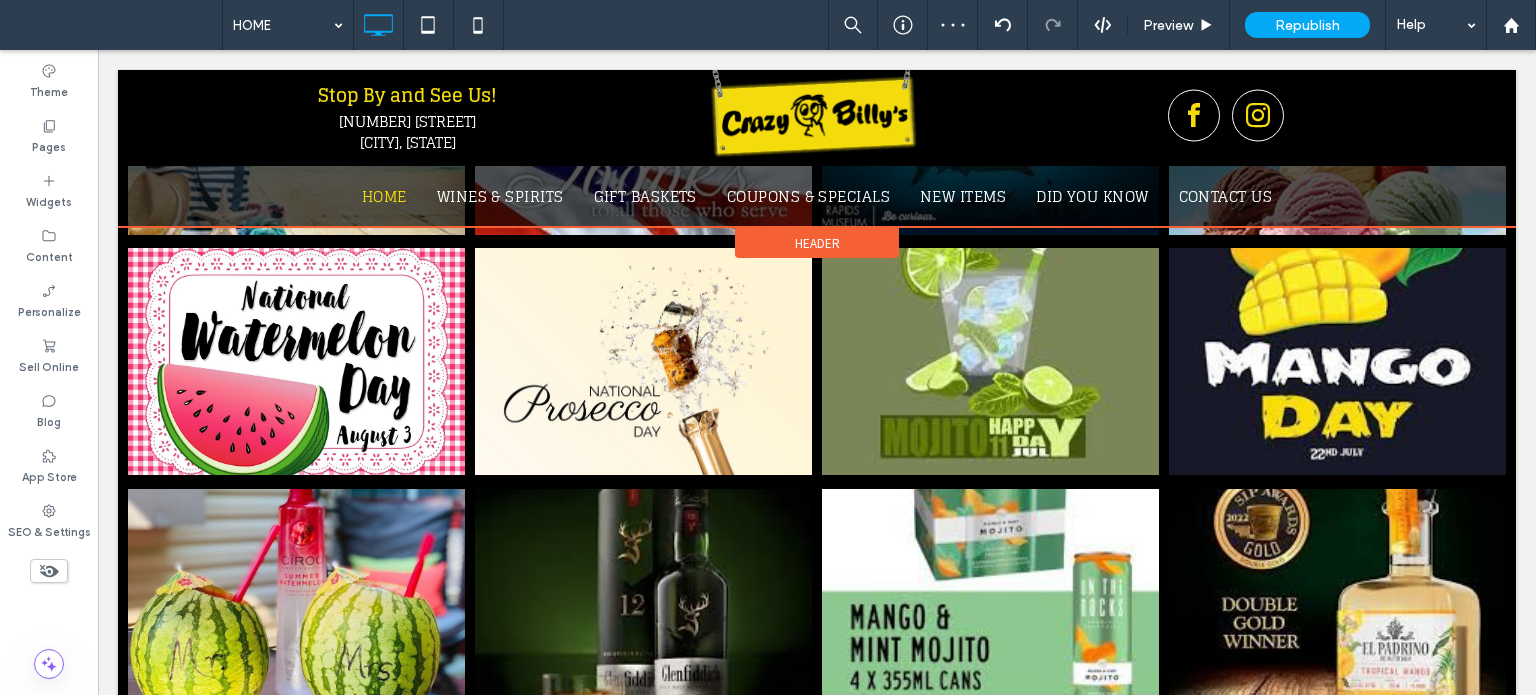 scroll, scrollTop: 2100, scrollLeft: 0, axis: vertical 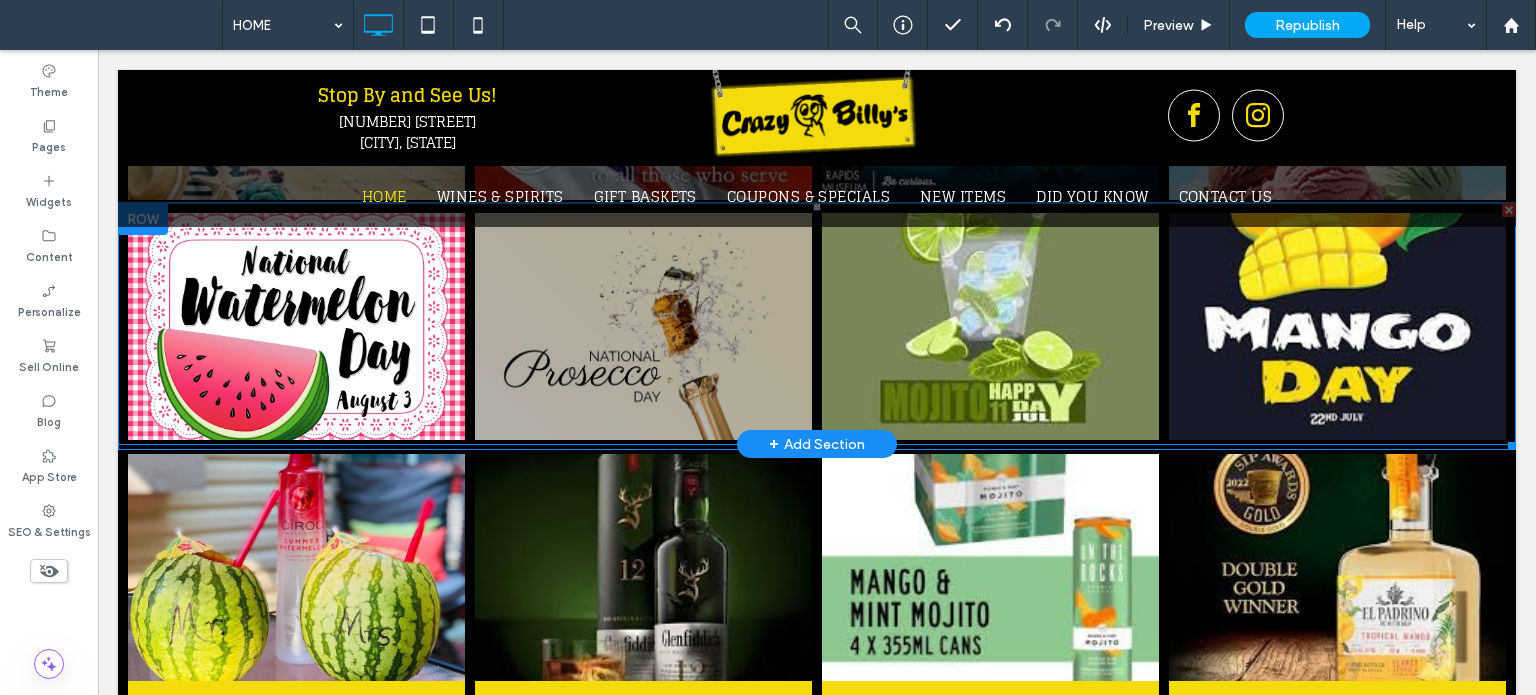 click at bounding box center (643, 326) 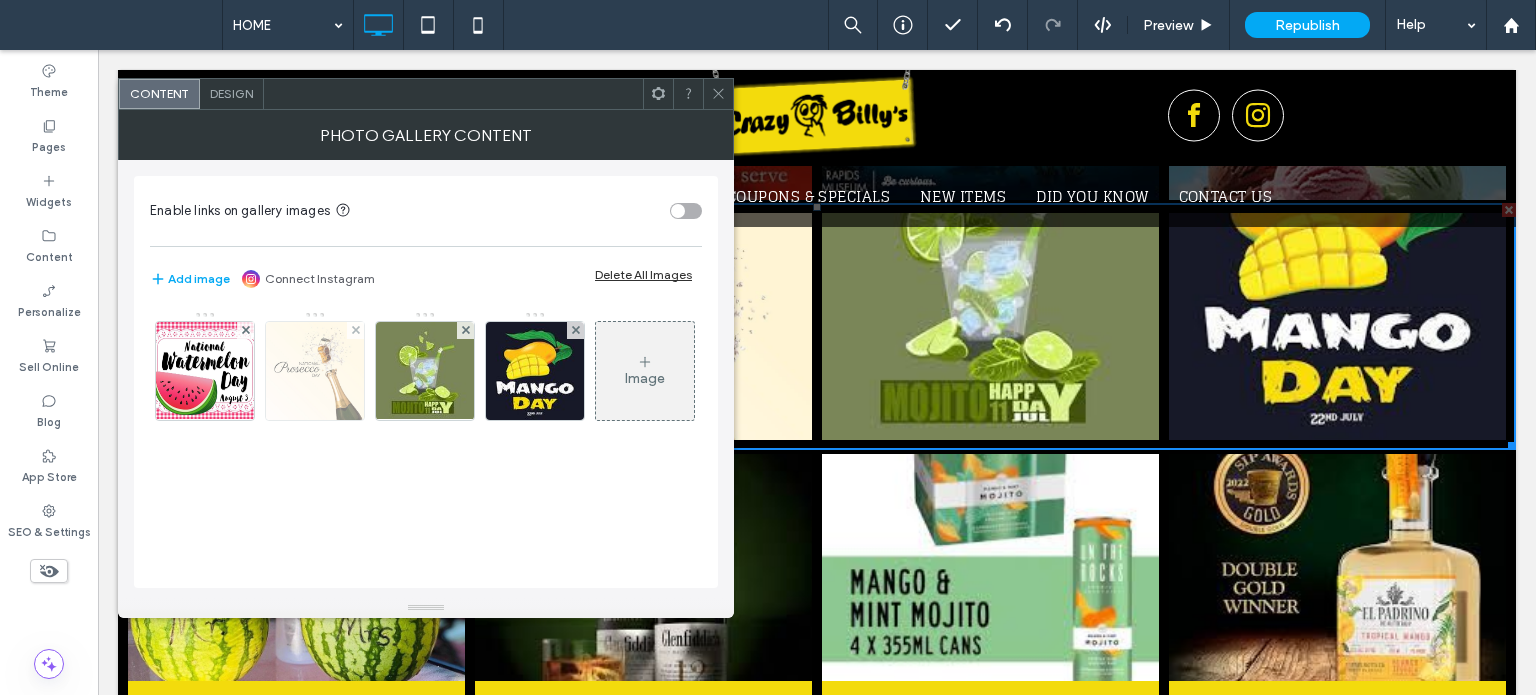 click at bounding box center [315, 371] 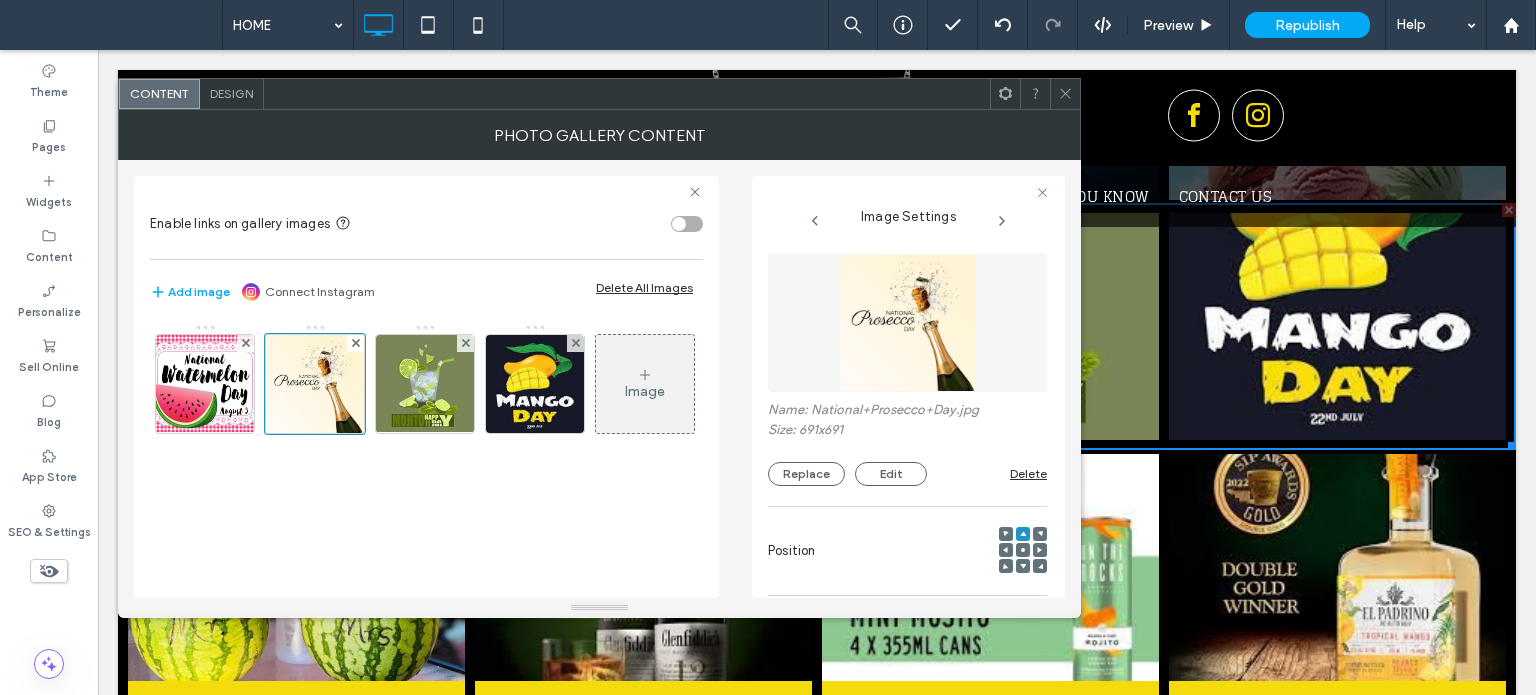 click at bounding box center (1023, 550) 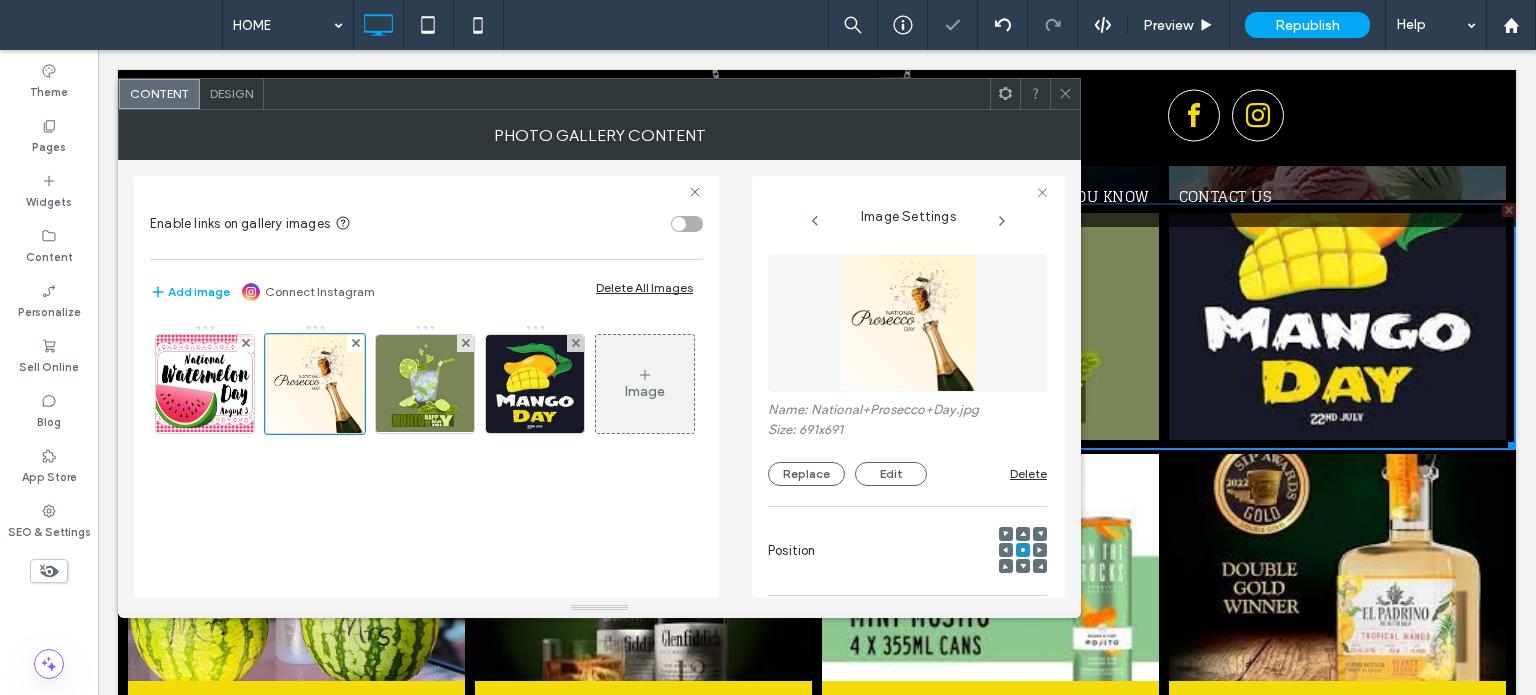 click 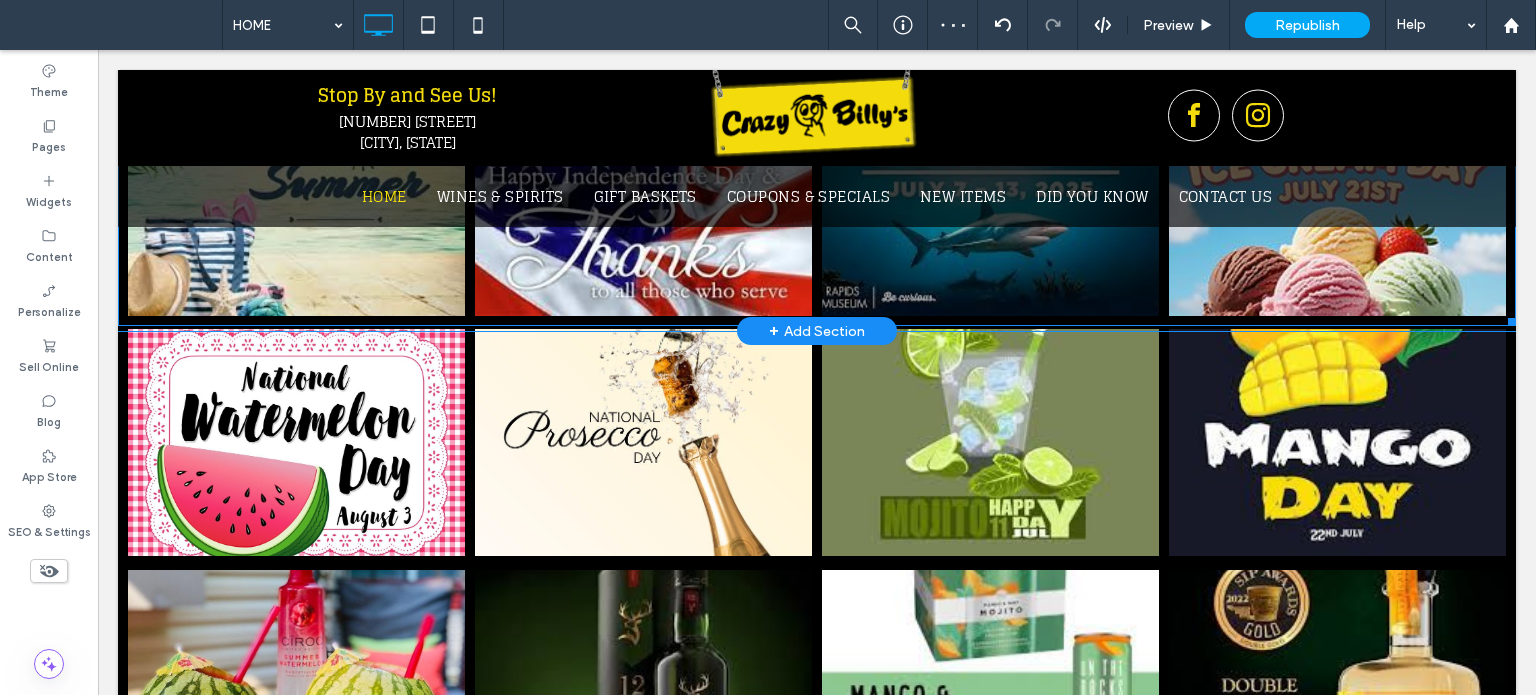 scroll, scrollTop: 2100, scrollLeft: 0, axis: vertical 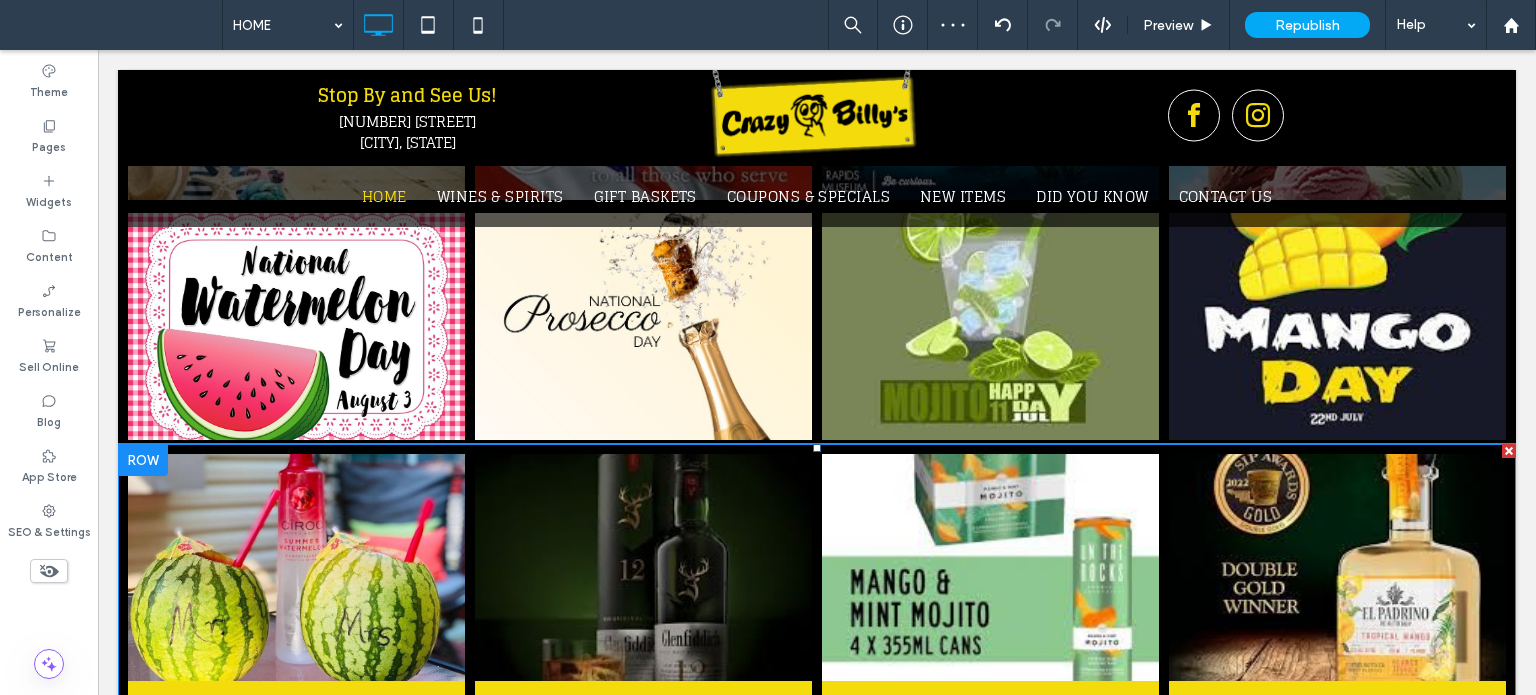 click at bounding box center [643, 567] 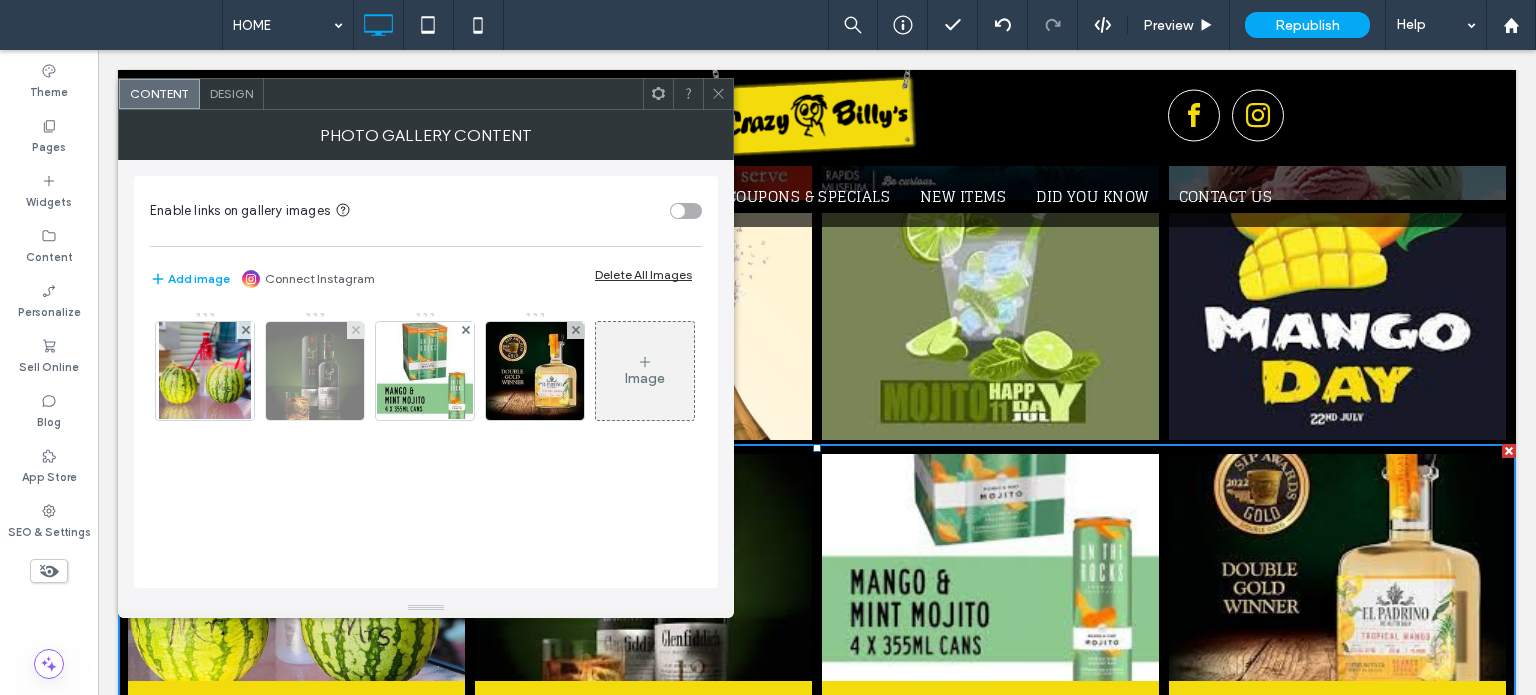 click at bounding box center (315, 371) 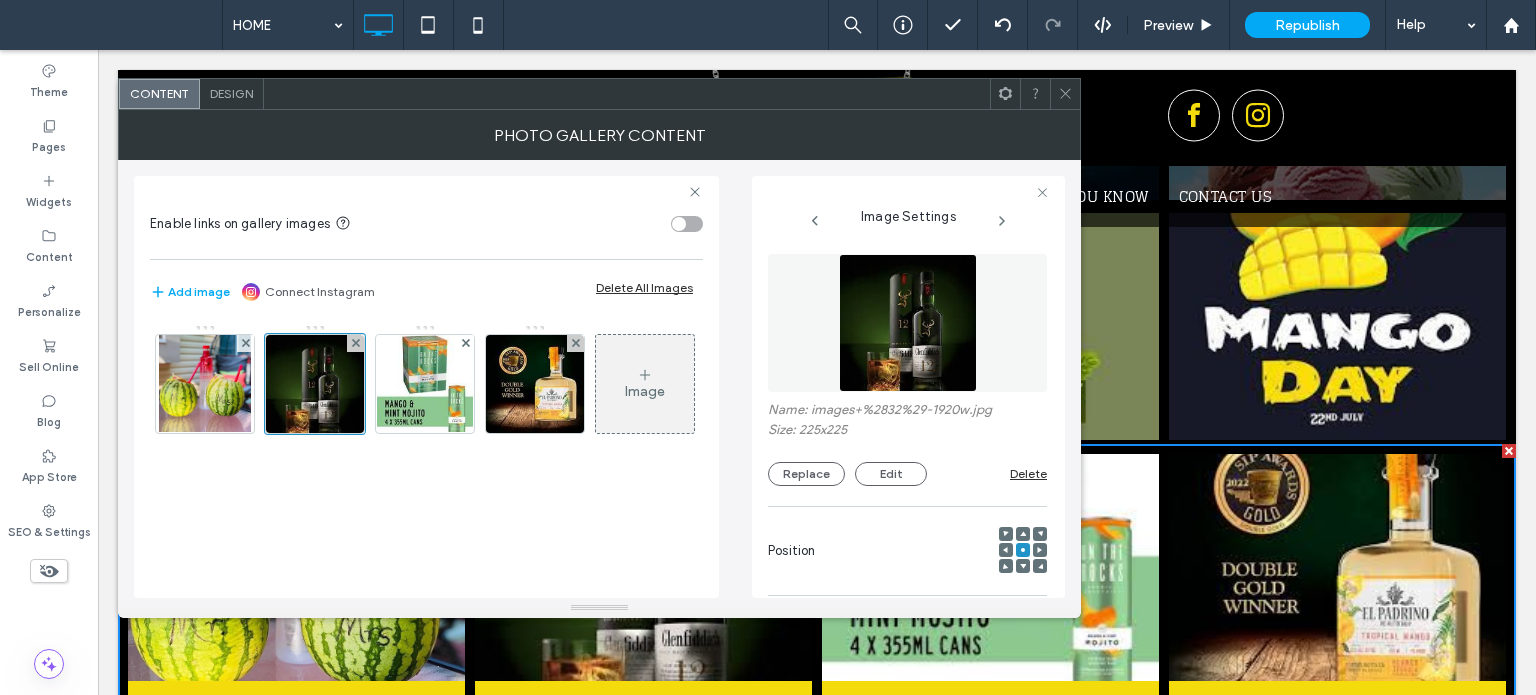 click on "**********" at bounding box center (908, 387) 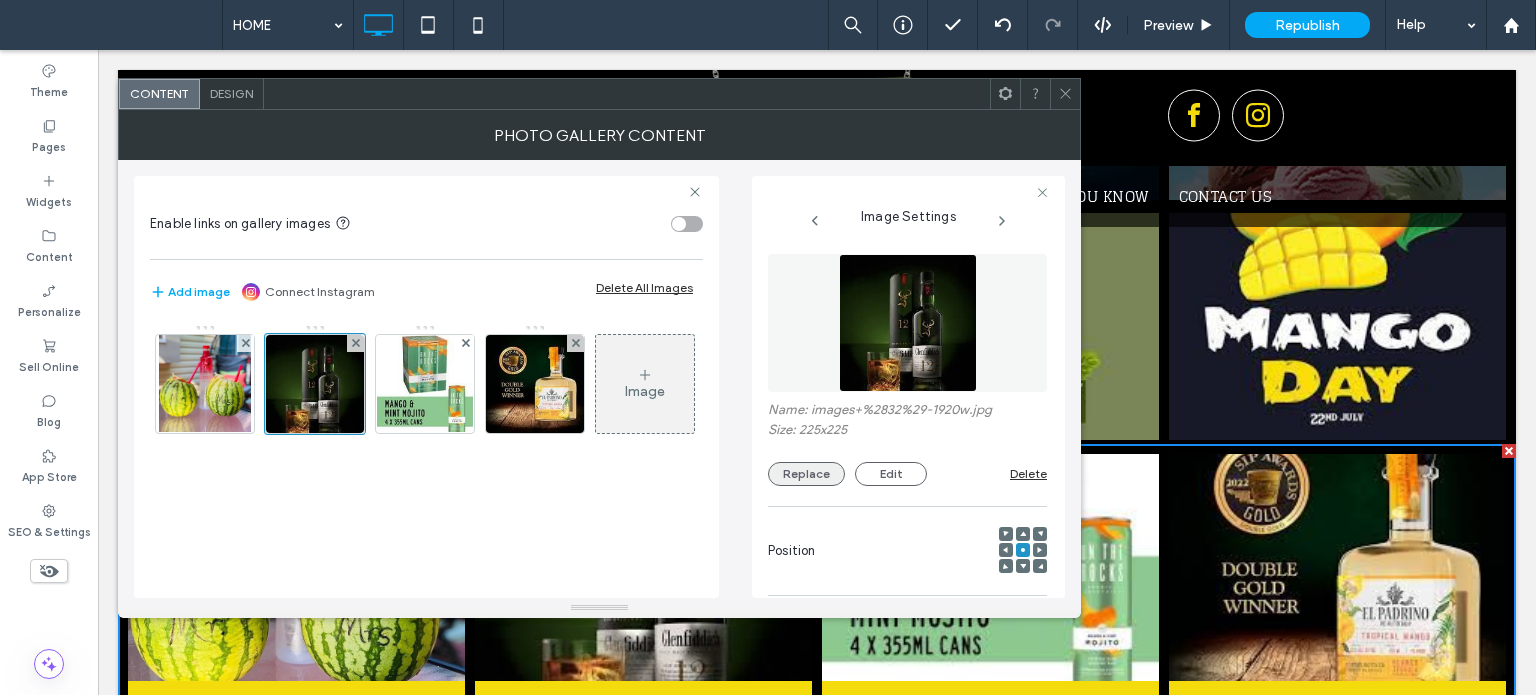click on "Replace" at bounding box center [806, 474] 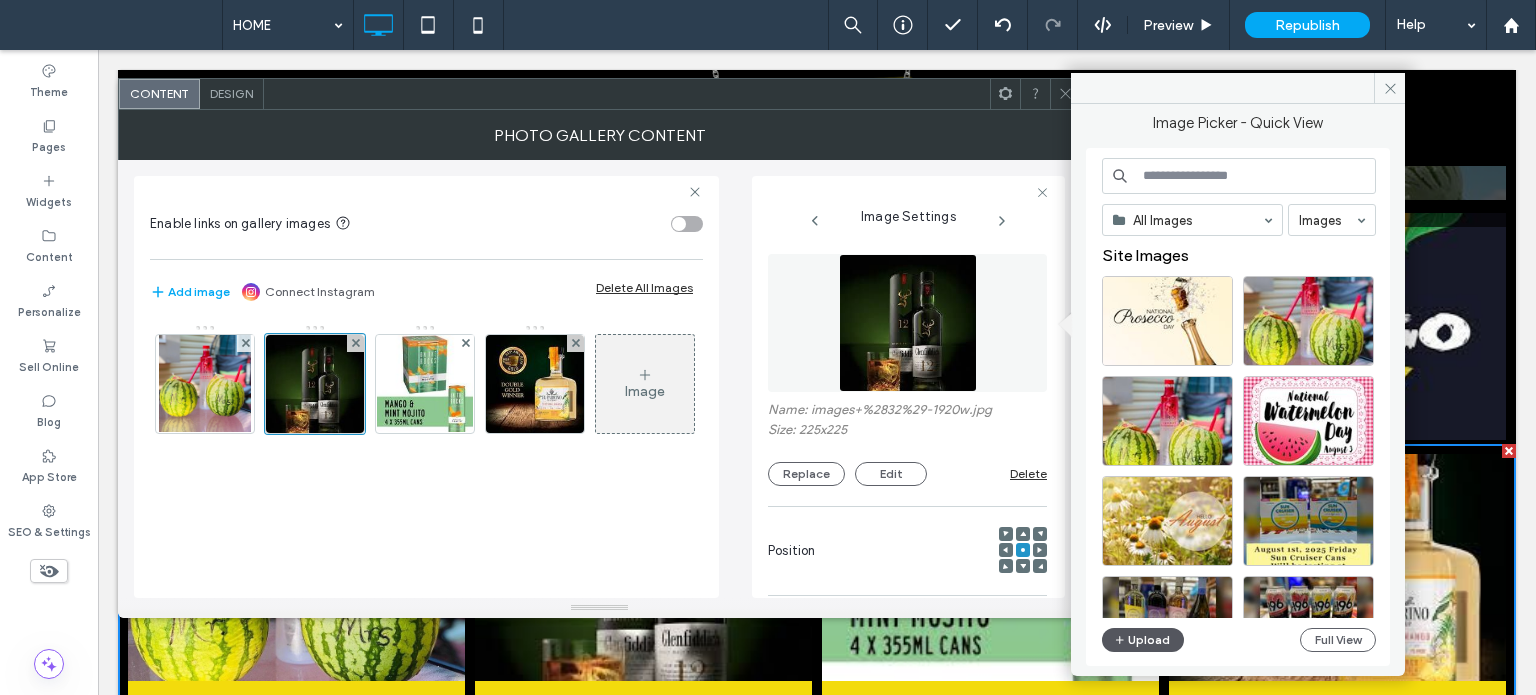 click on "Upload" at bounding box center [1143, 640] 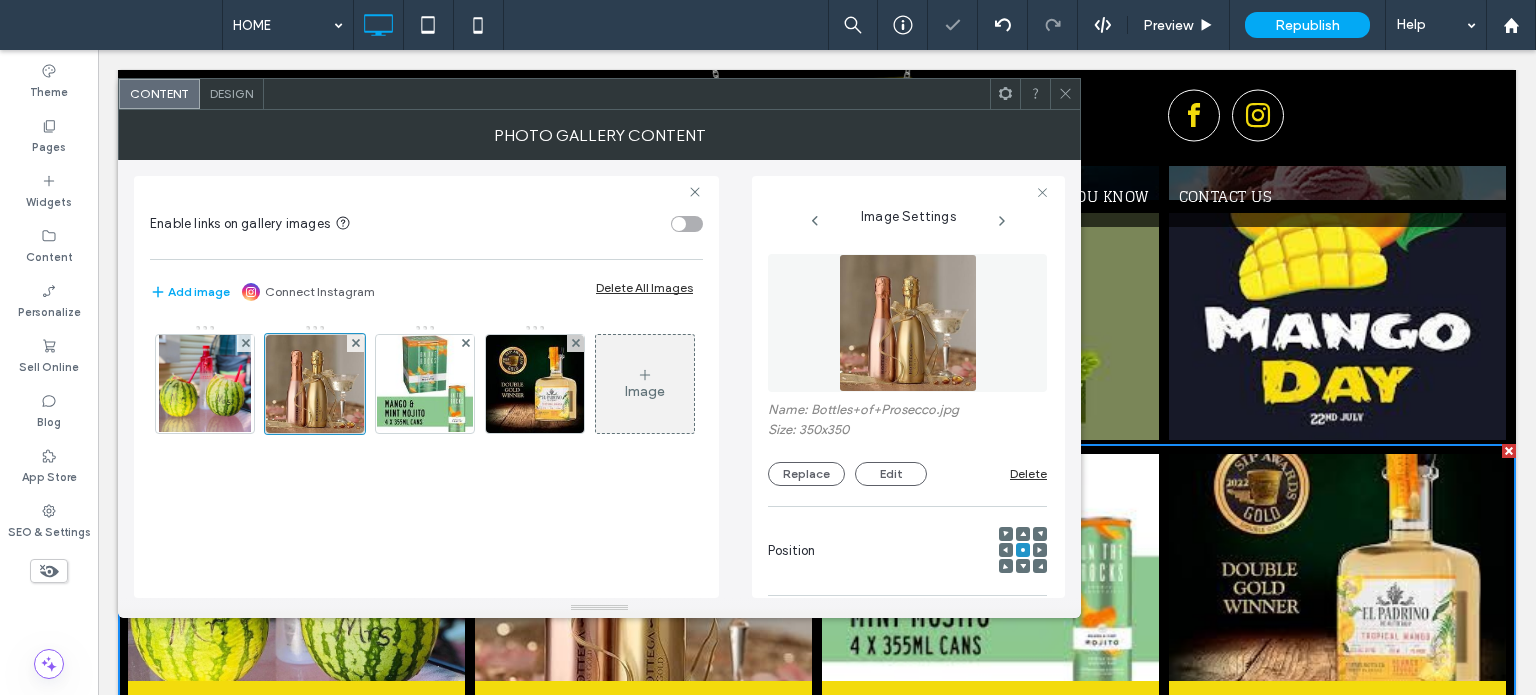 click at bounding box center [1035, 94] 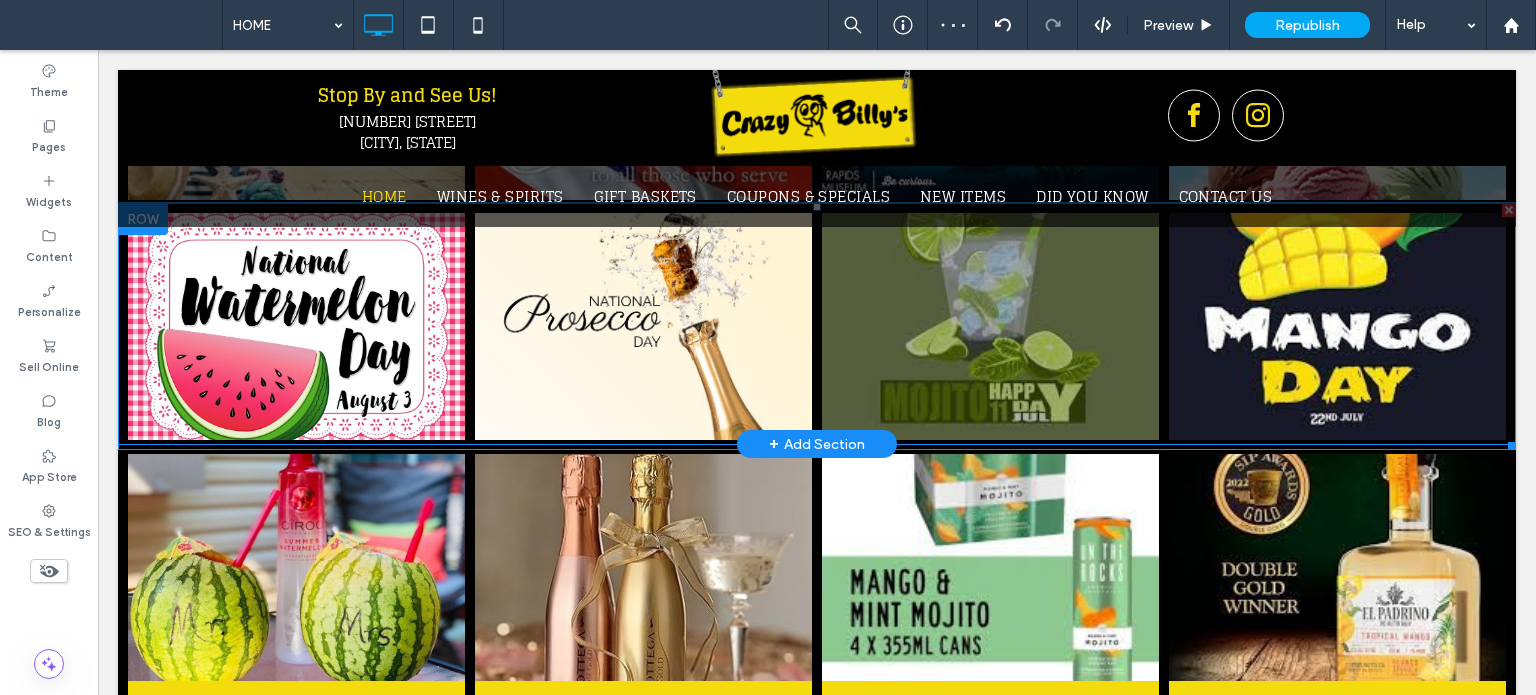 click at bounding box center [990, 326] 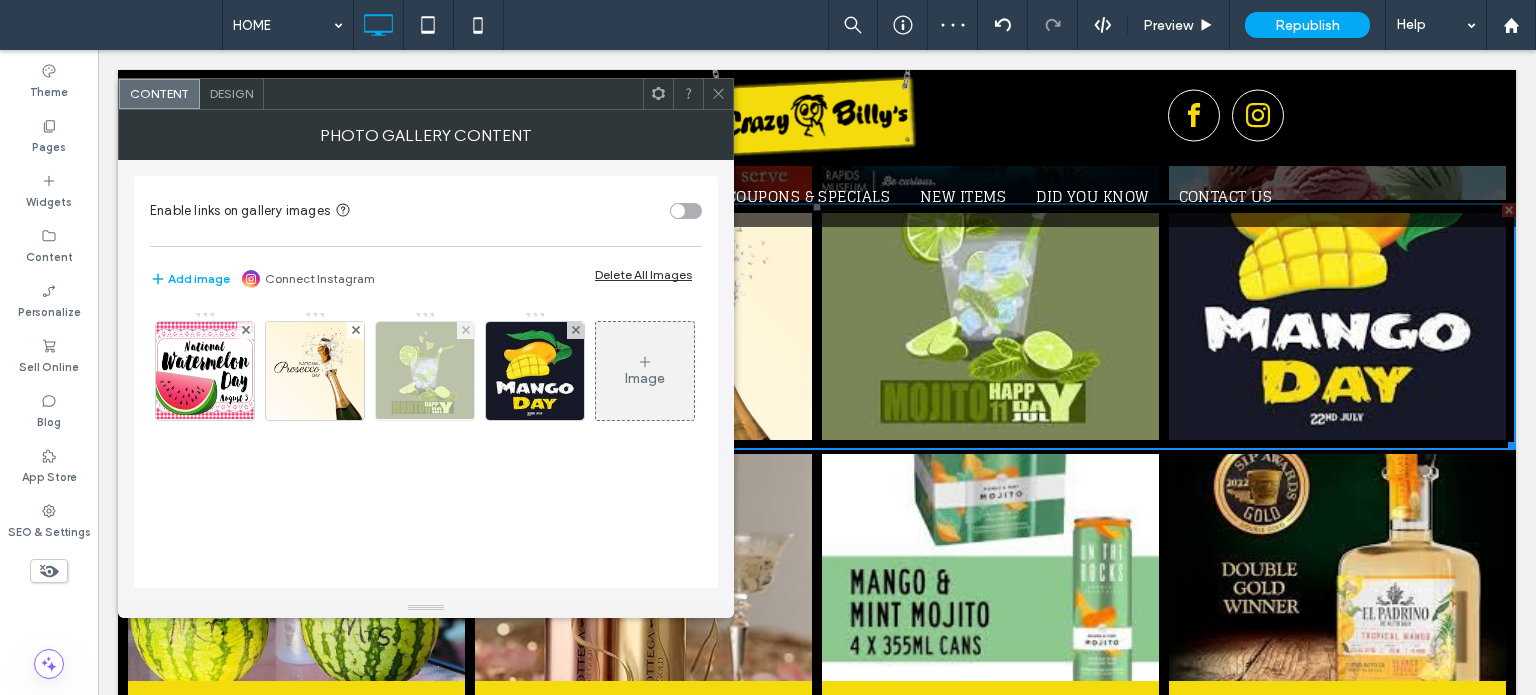 click at bounding box center [425, 371] 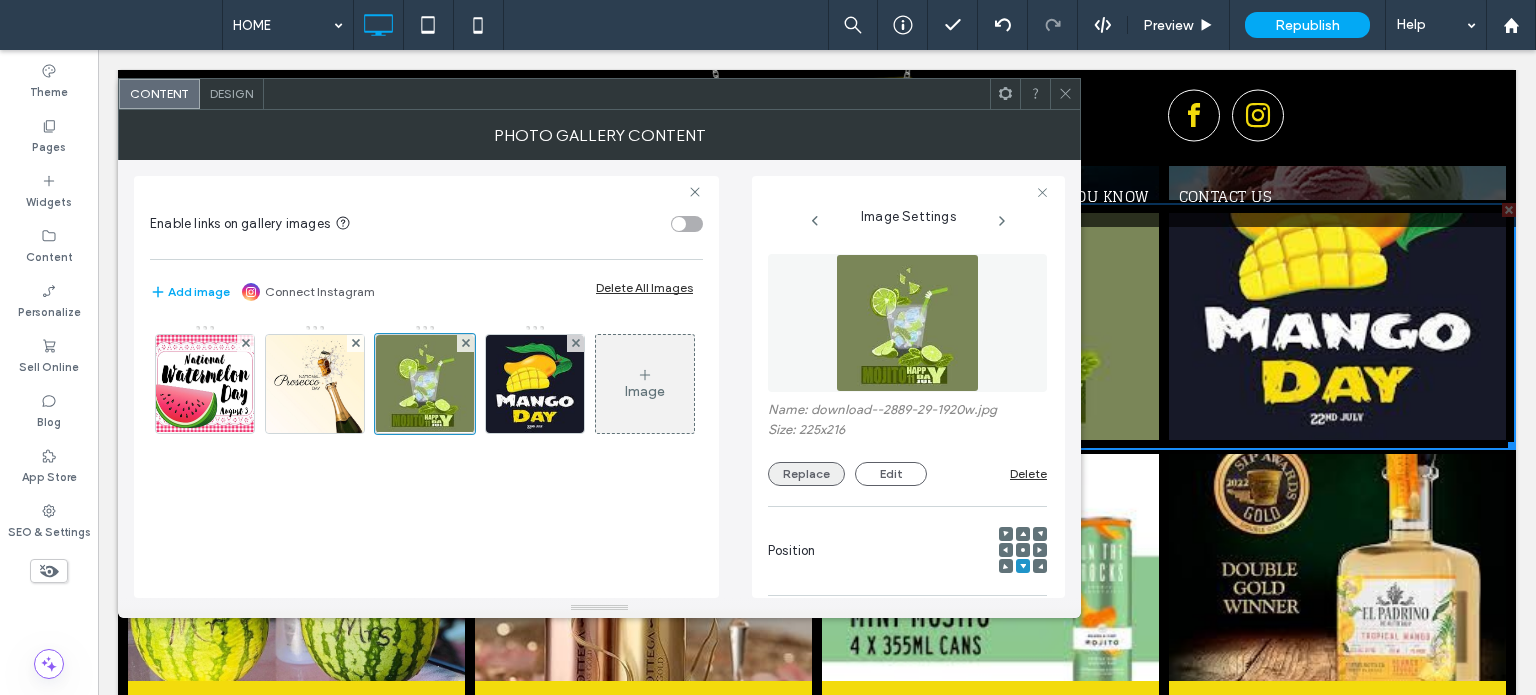 click on "Replace" at bounding box center [806, 474] 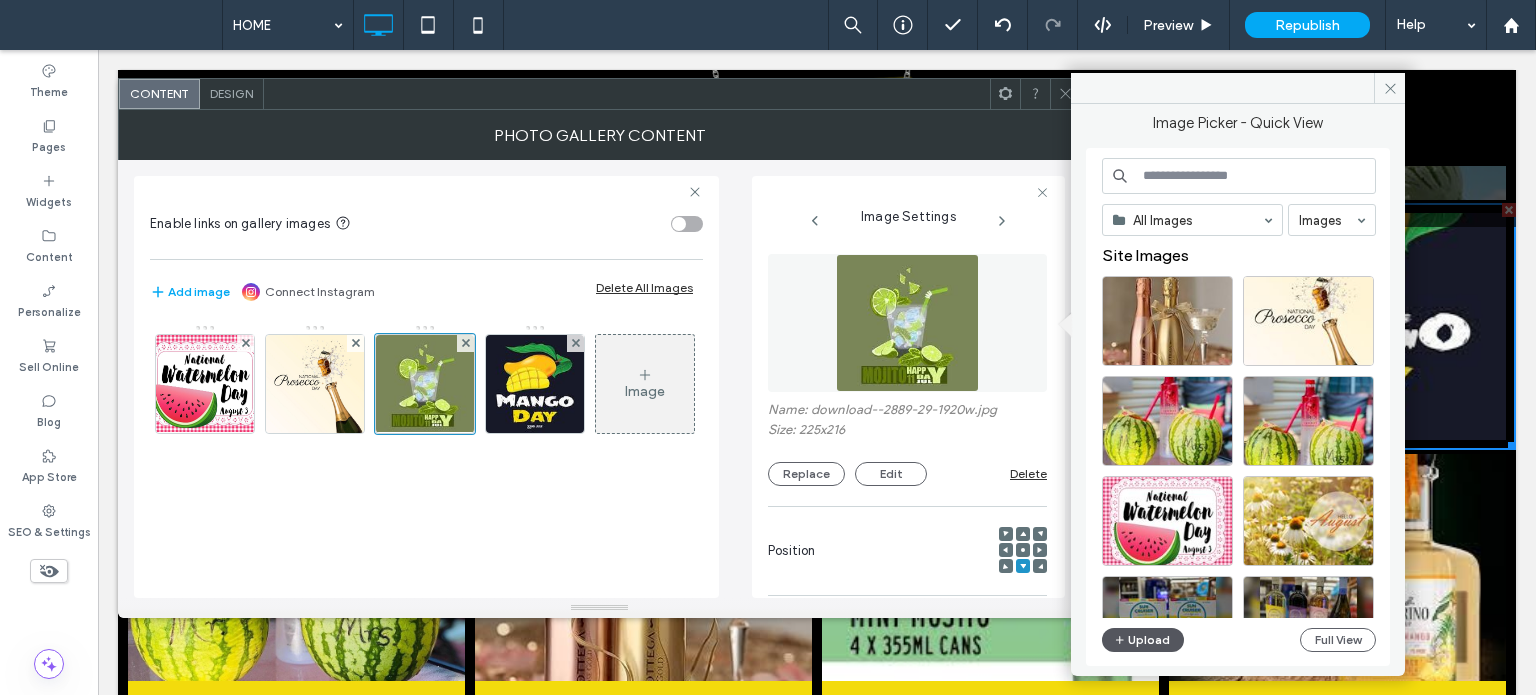 click on "Upload" at bounding box center (1143, 640) 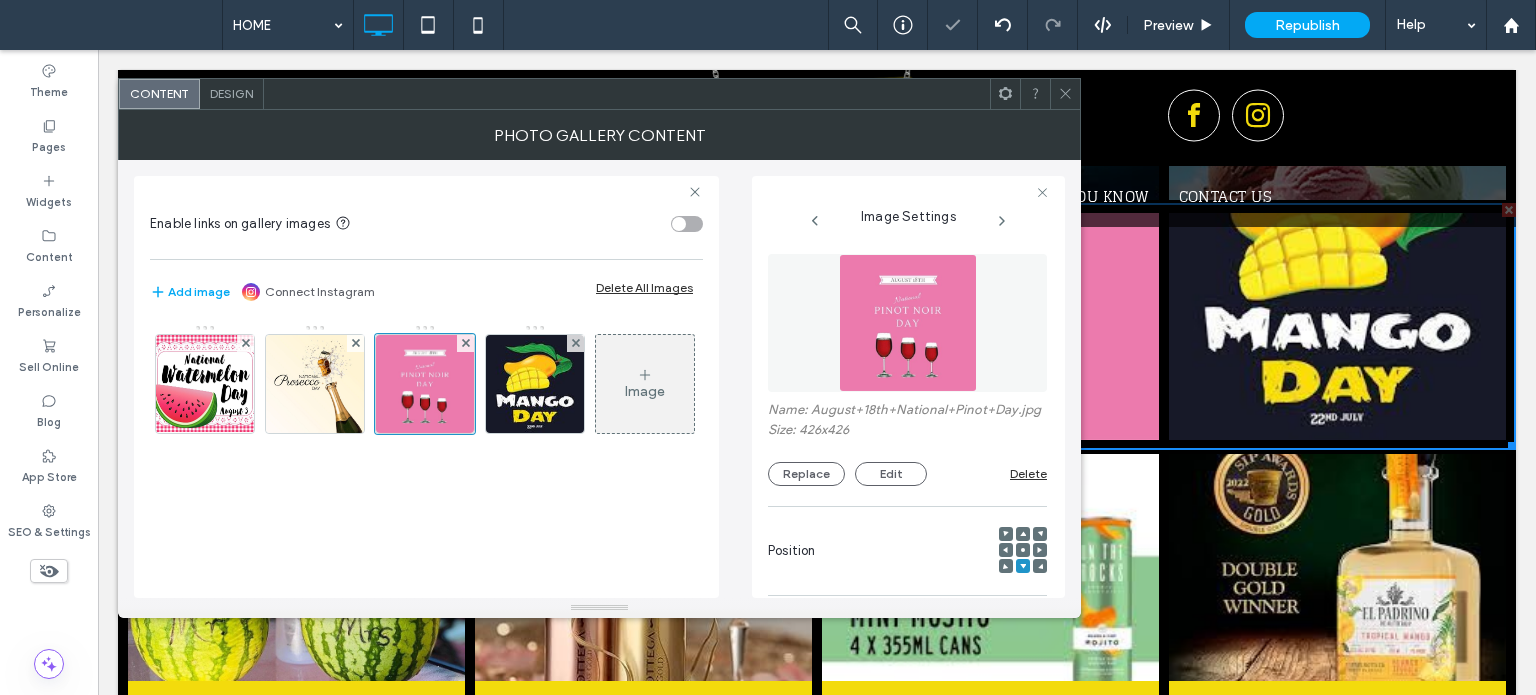 click at bounding box center [1065, 94] 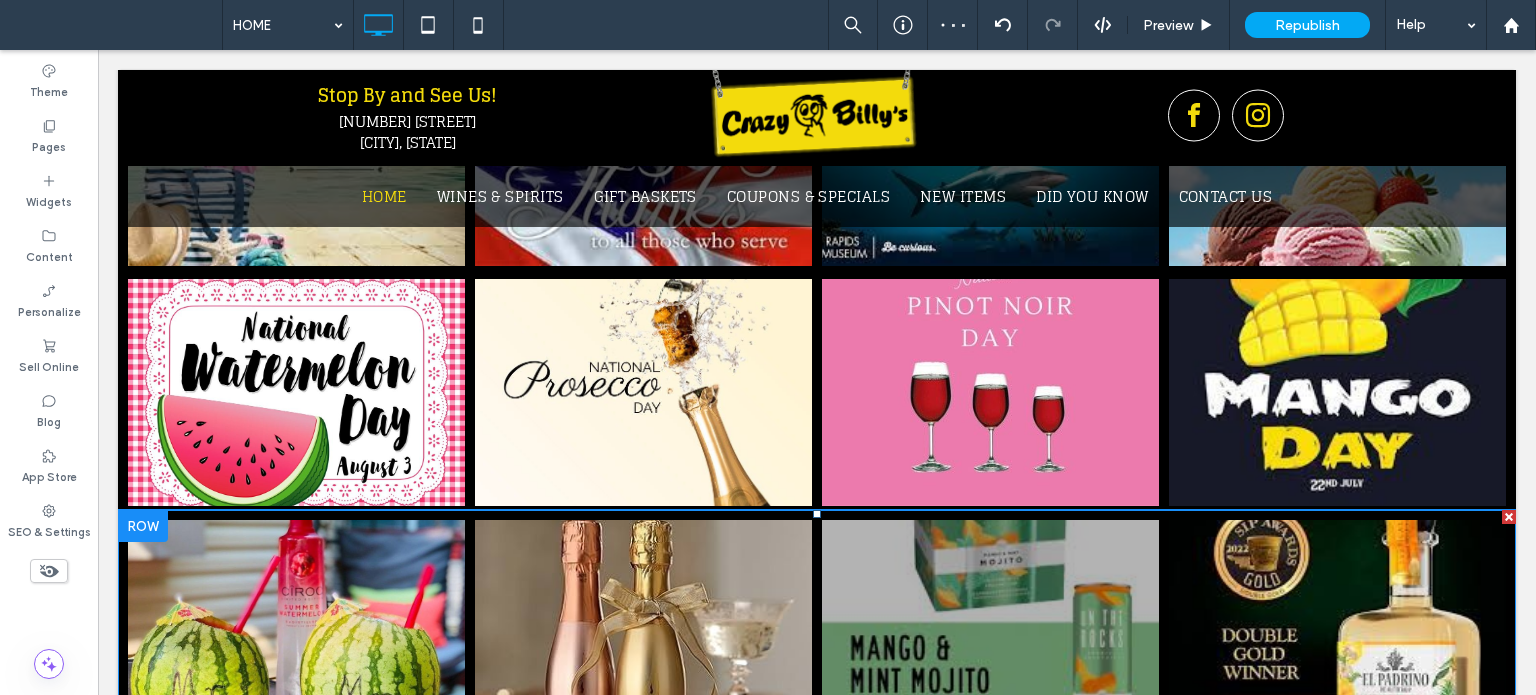 scroll, scrollTop: 2000, scrollLeft: 0, axis: vertical 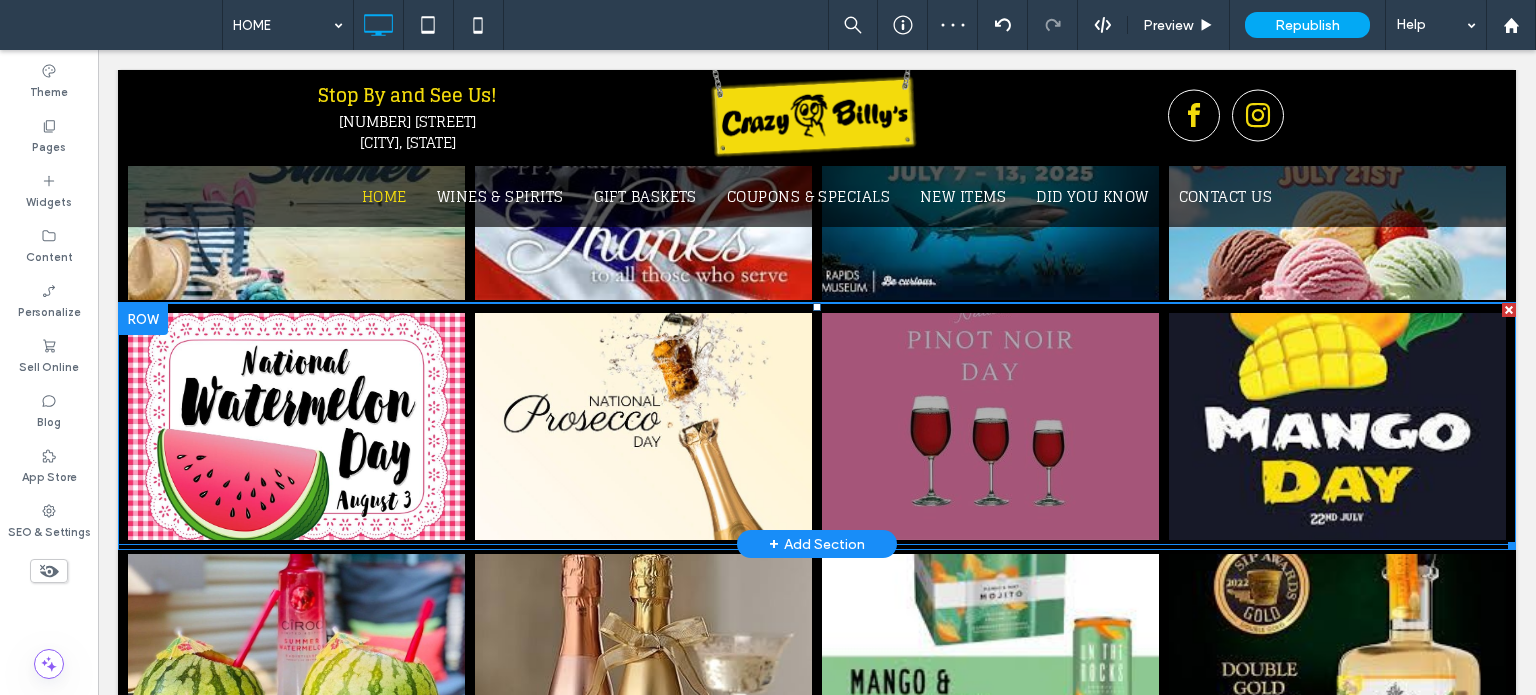 click at bounding box center (990, 426) 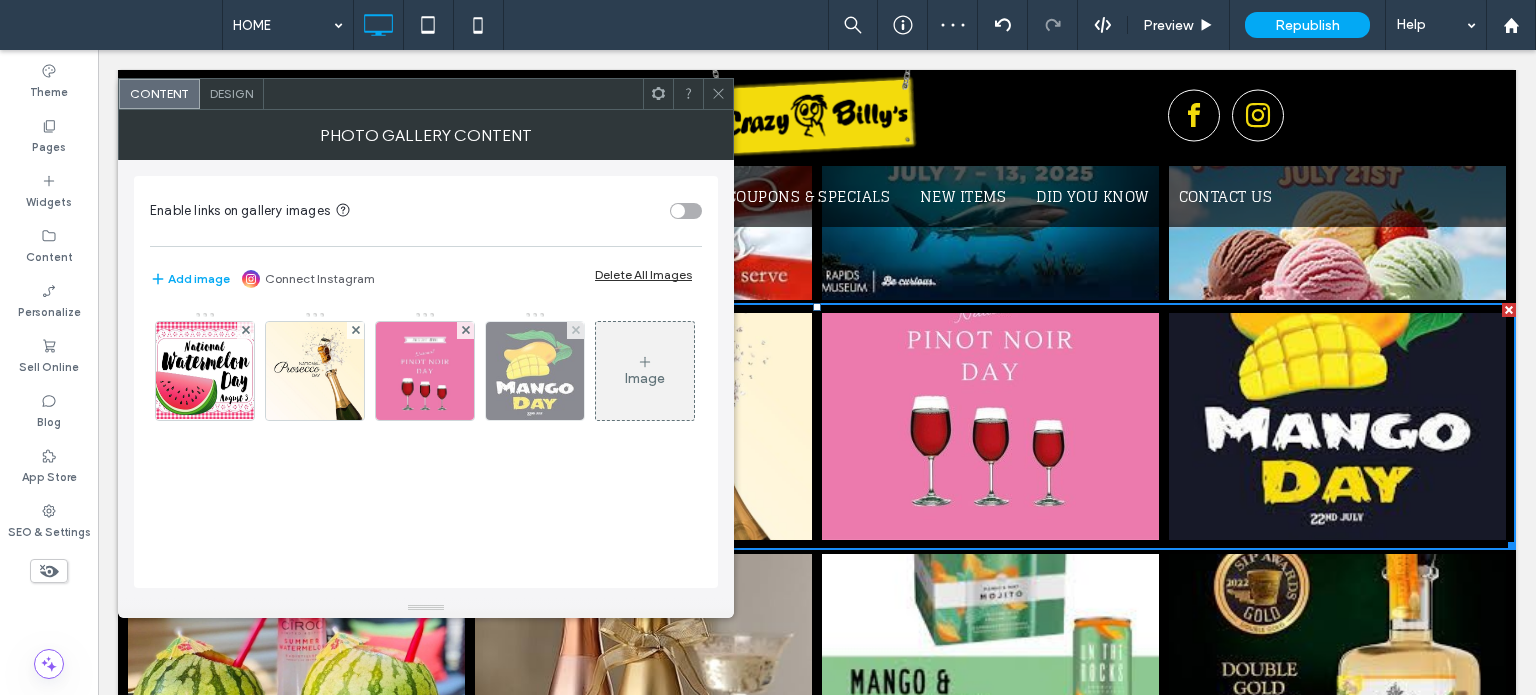 scroll, scrollTop: 4, scrollLeft: 0, axis: vertical 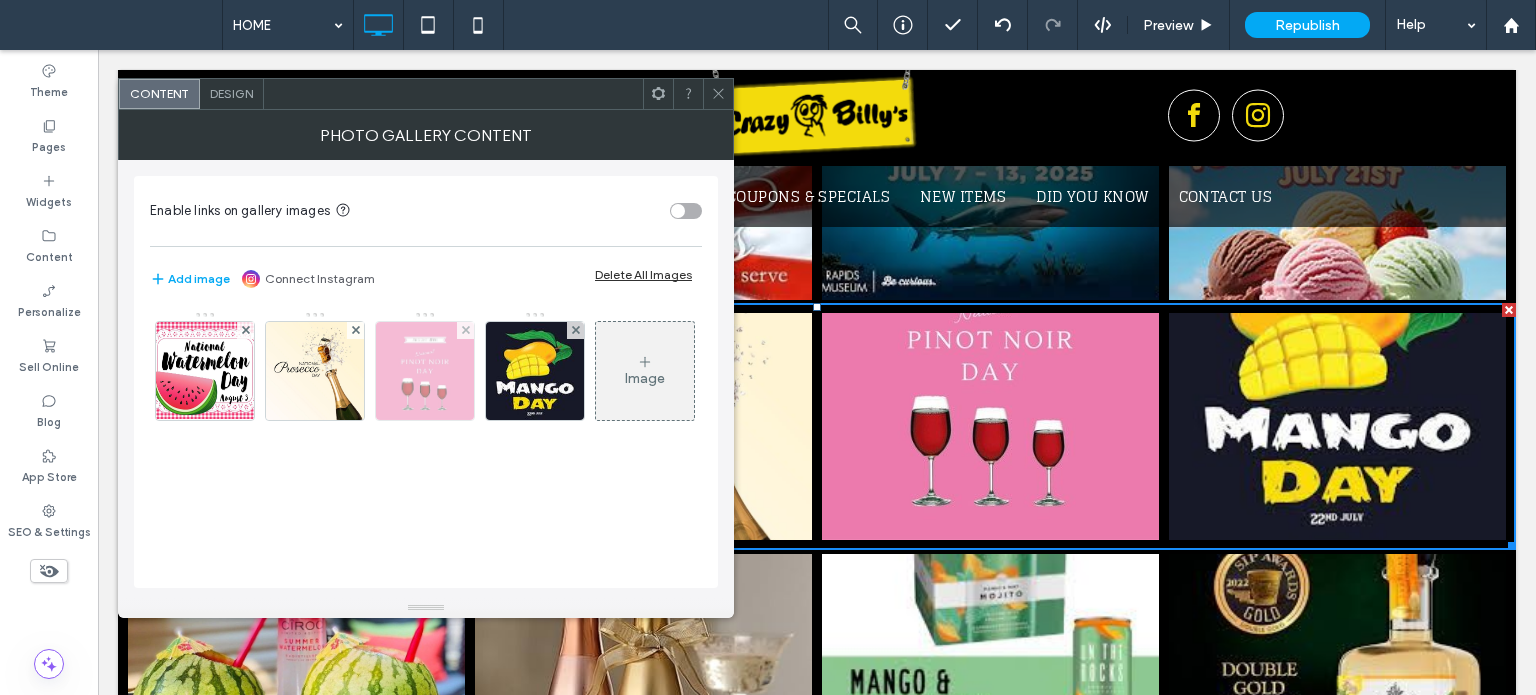 click at bounding box center [425, 371] 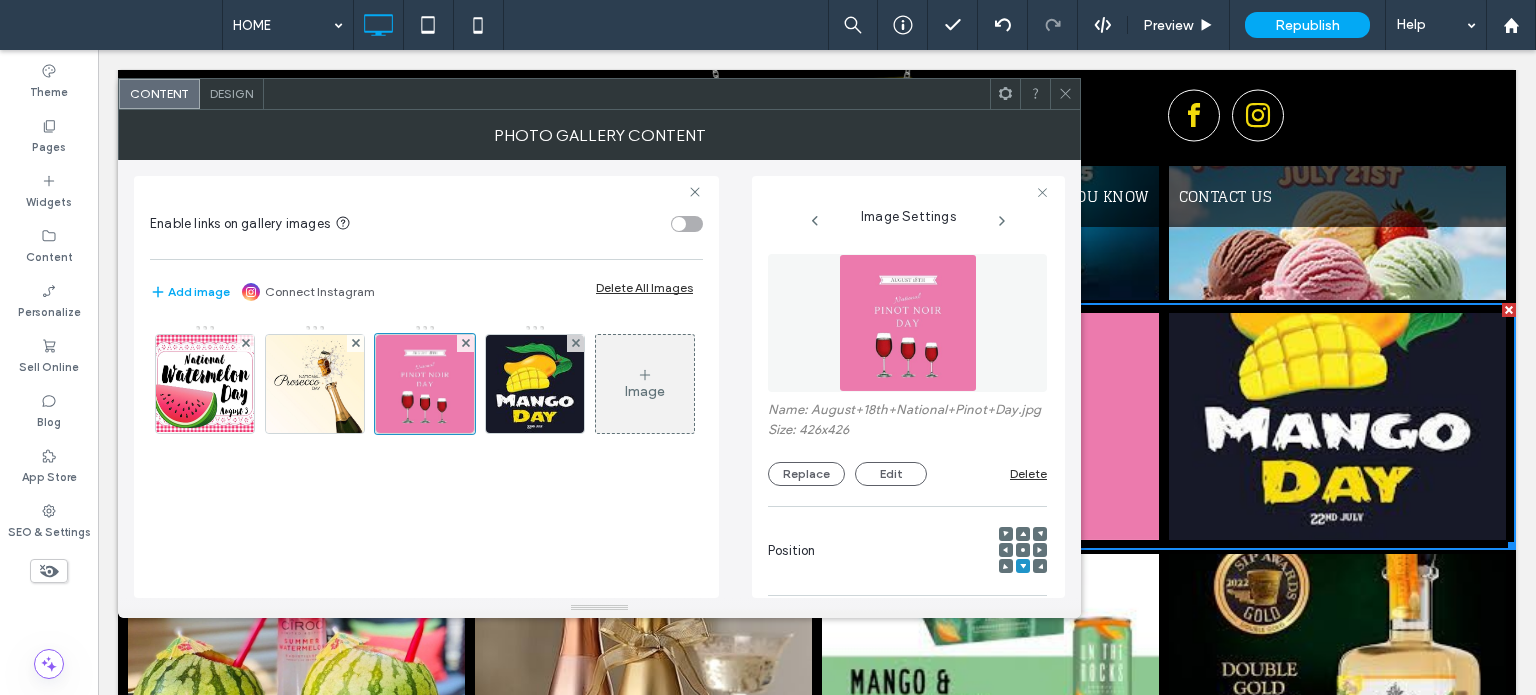 click 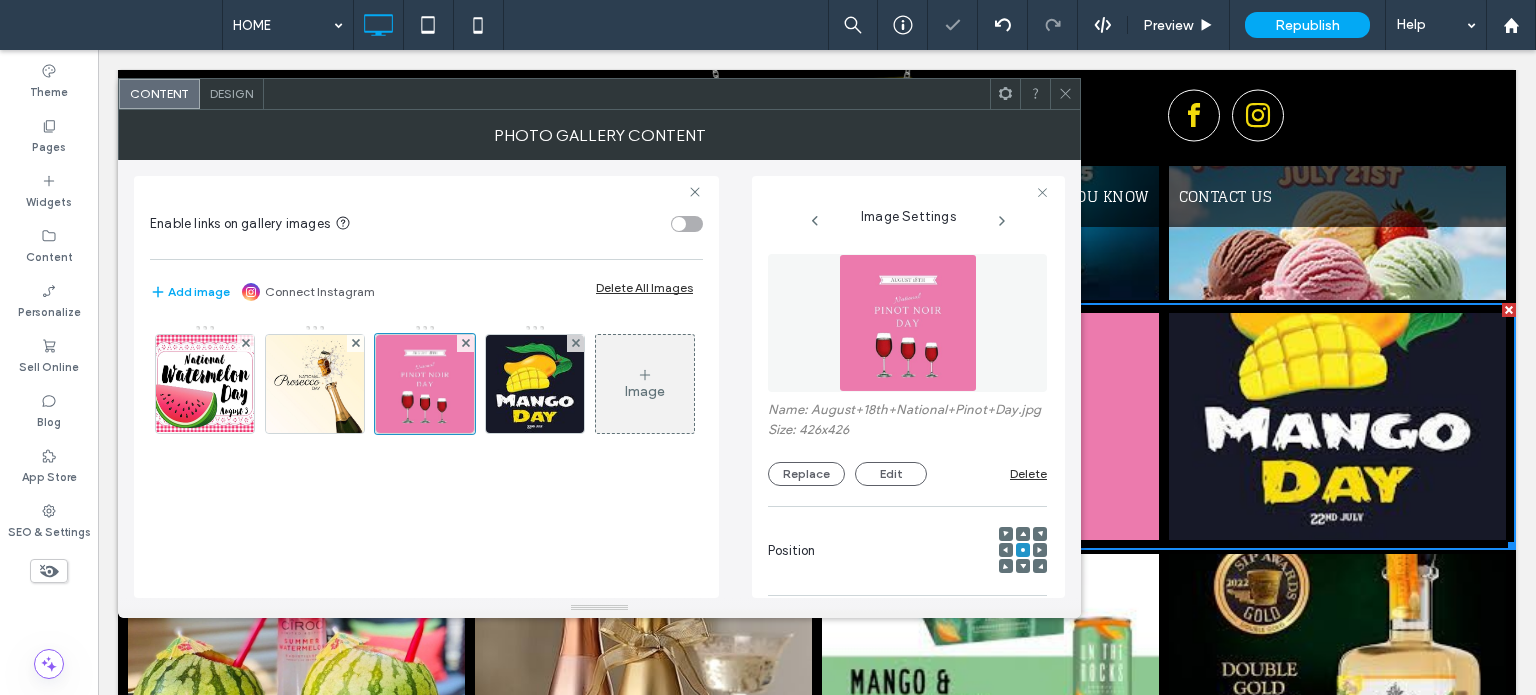 click at bounding box center [1065, 94] 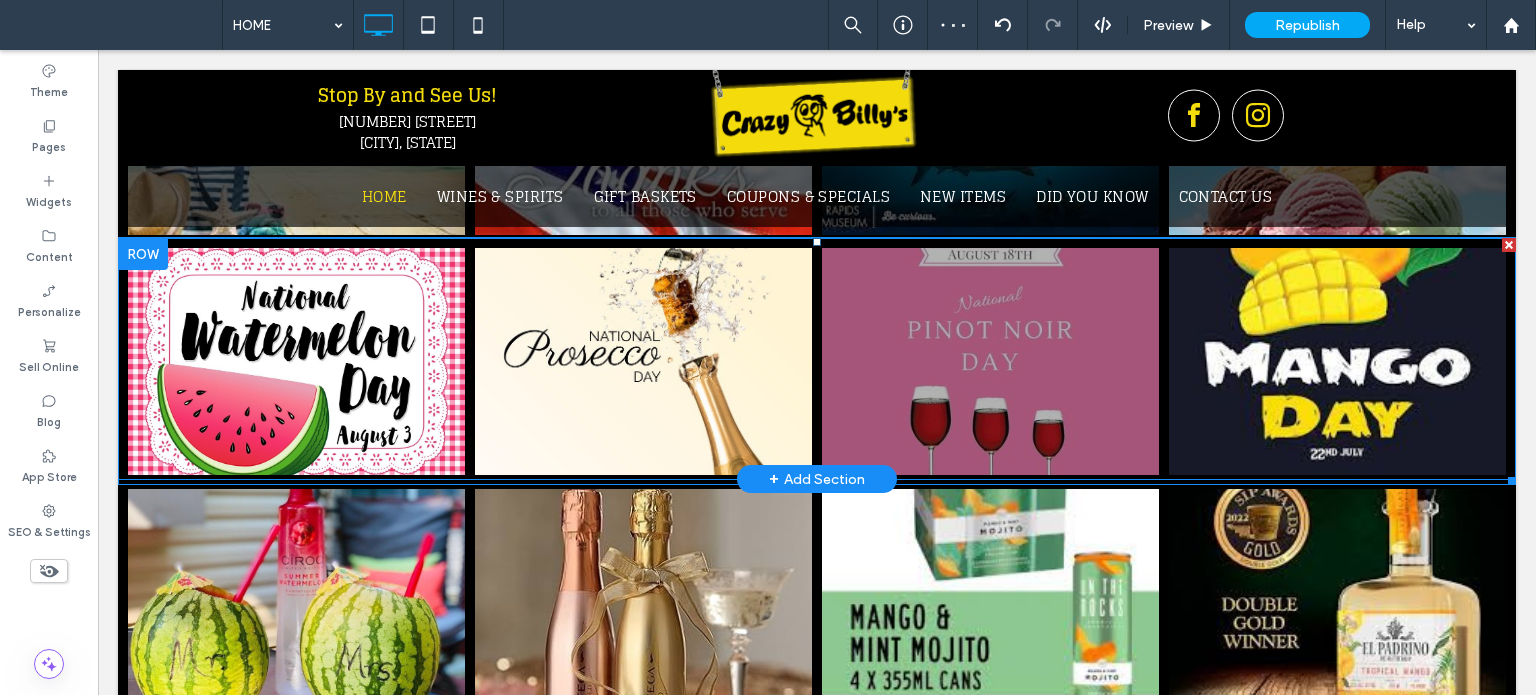 scroll, scrollTop: 2100, scrollLeft: 0, axis: vertical 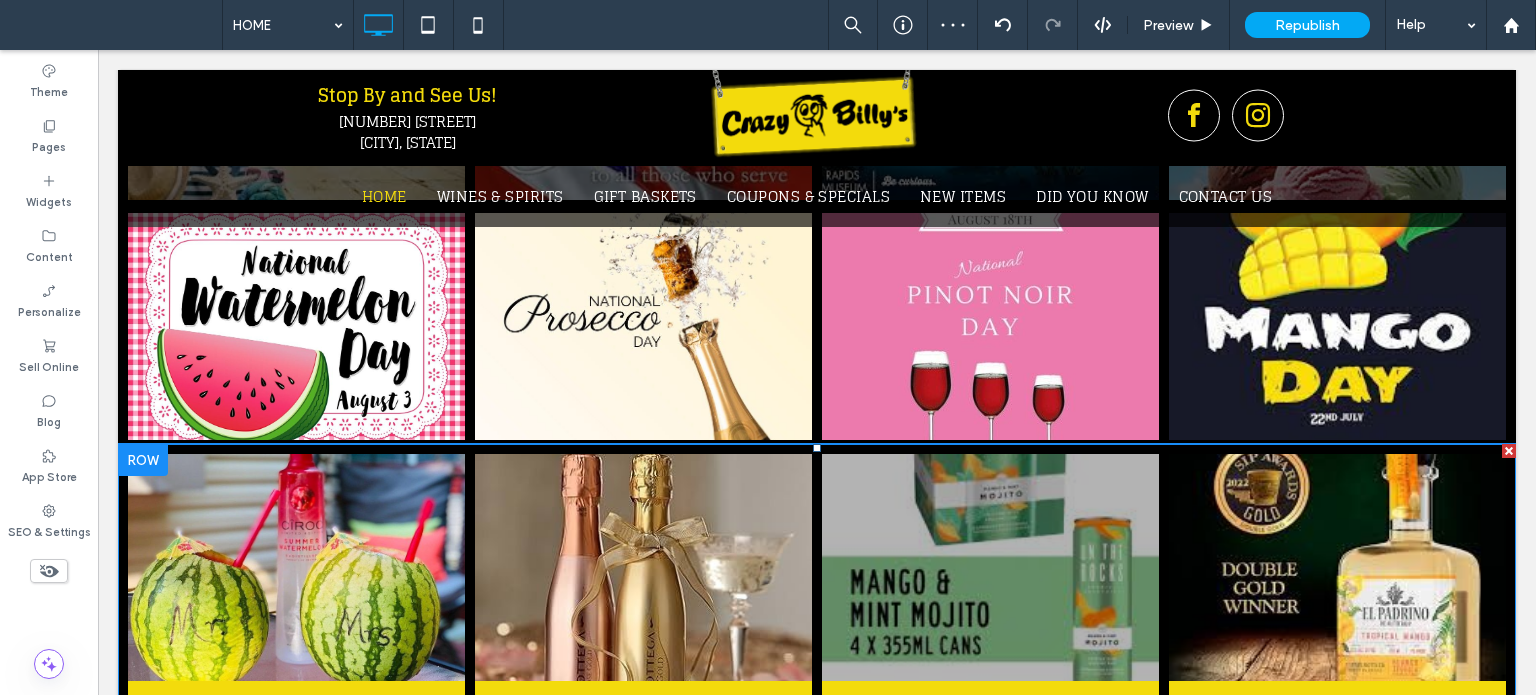 click at bounding box center (990, 567) 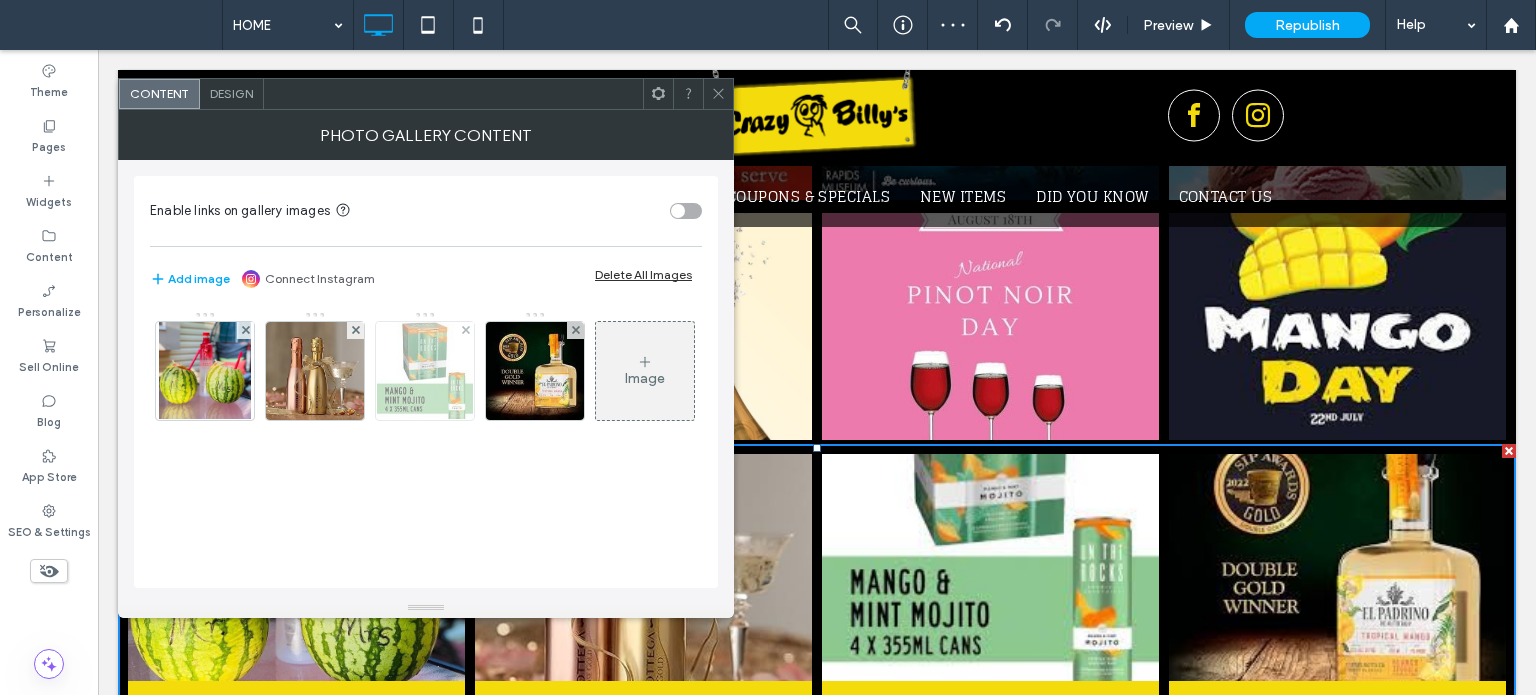 click at bounding box center [425, 371] 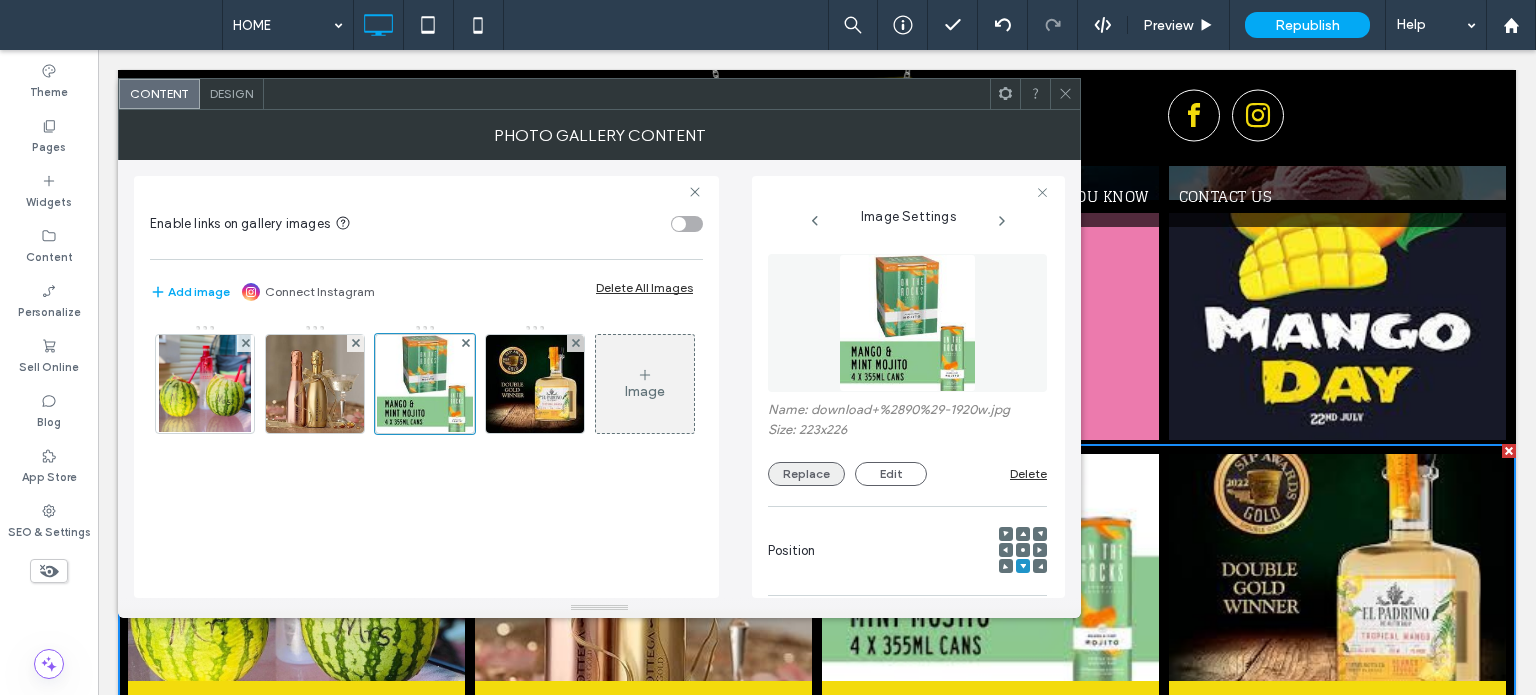 click on "Replace" at bounding box center [806, 474] 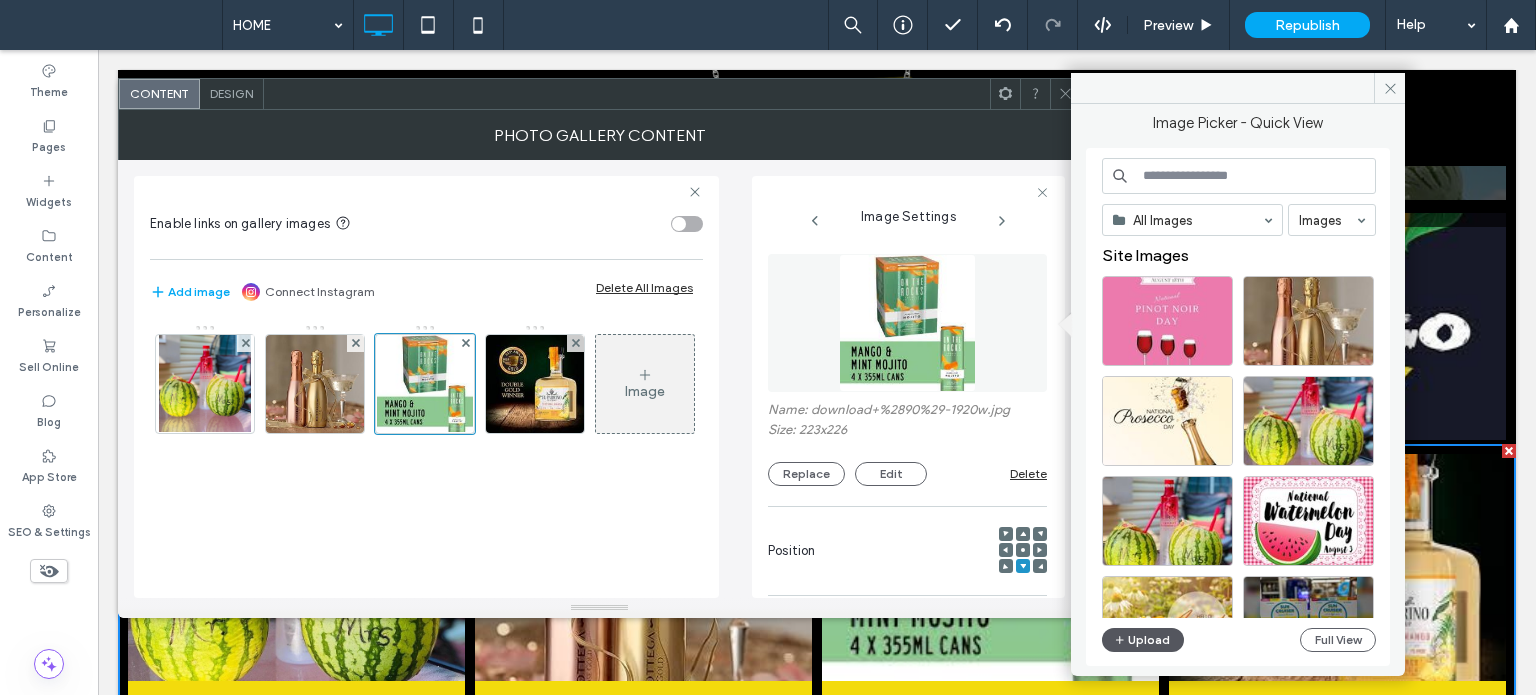 click on "Upload" at bounding box center (1143, 640) 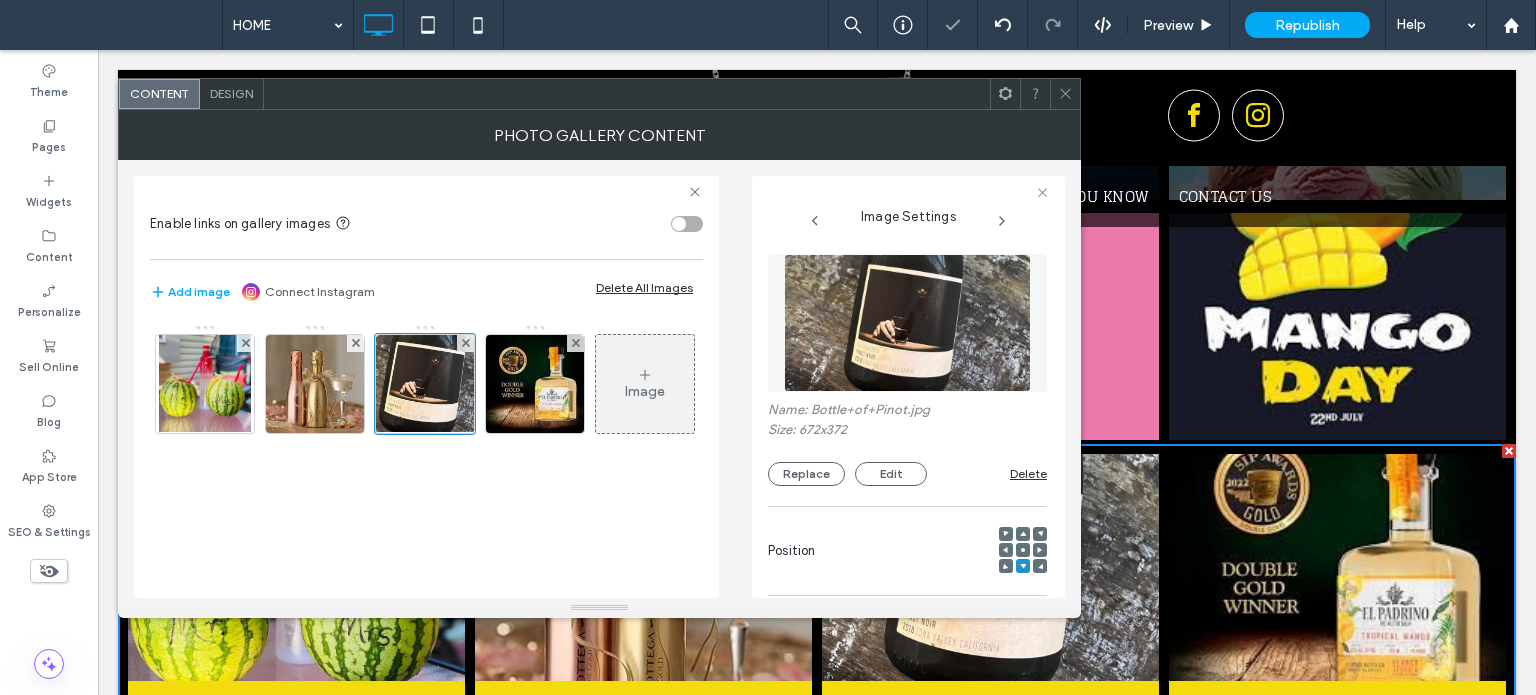 click 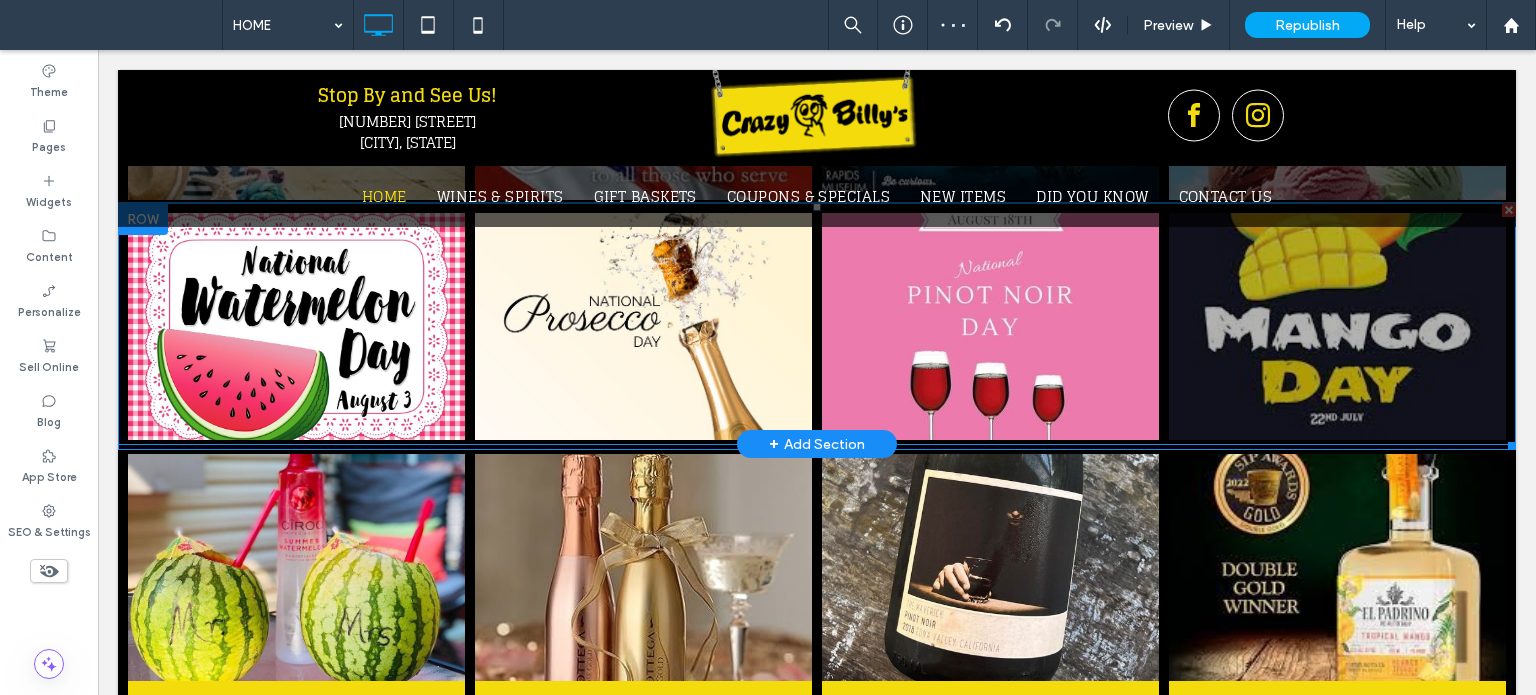 click at bounding box center (1337, 326) 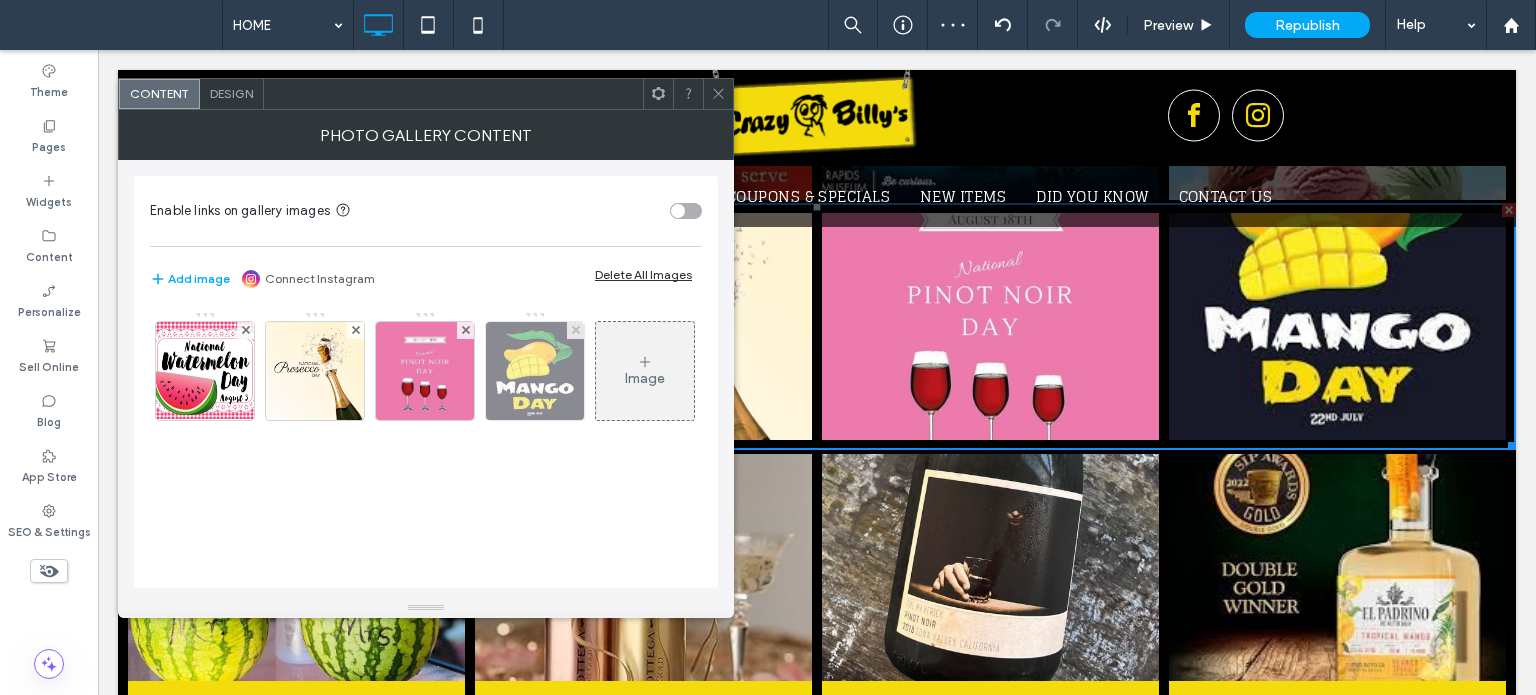 click at bounding box center (535, 371) 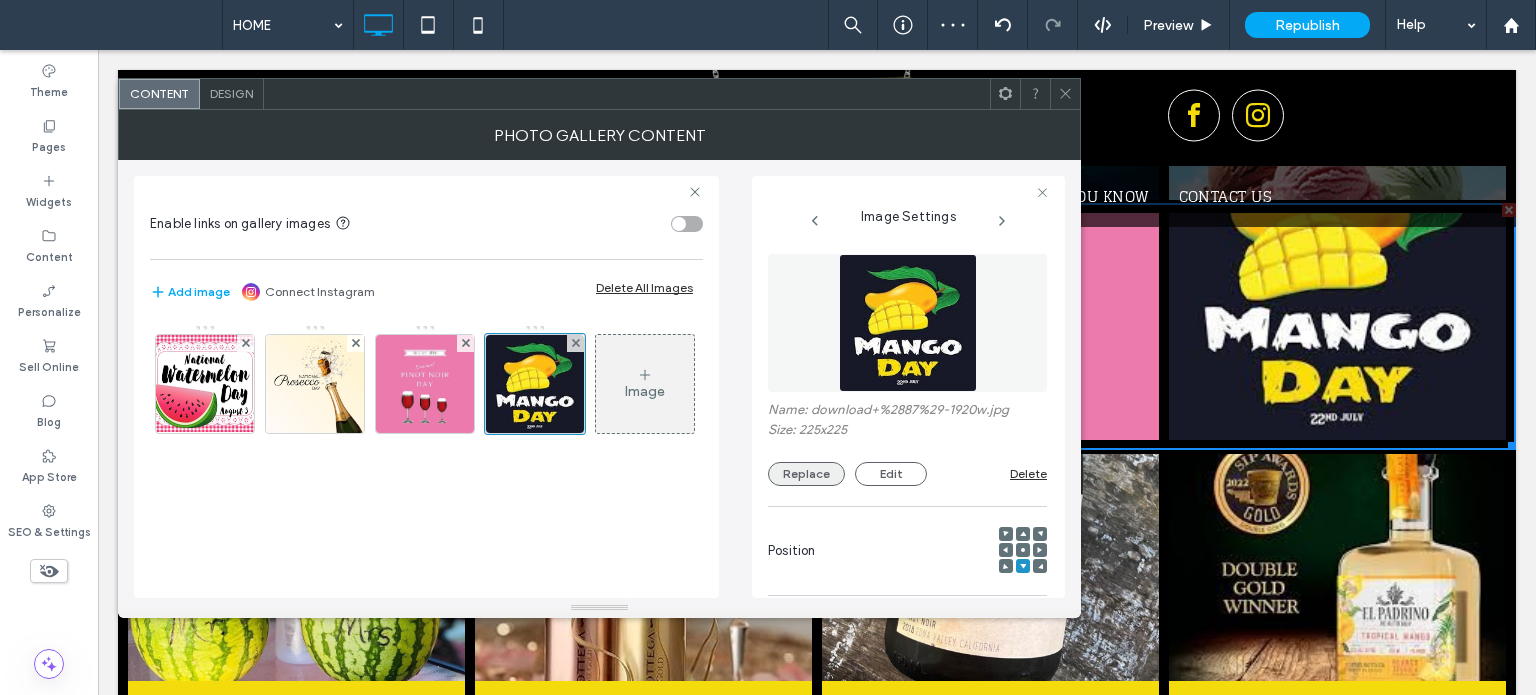click on "Replace" at bounding box center [806, 474] 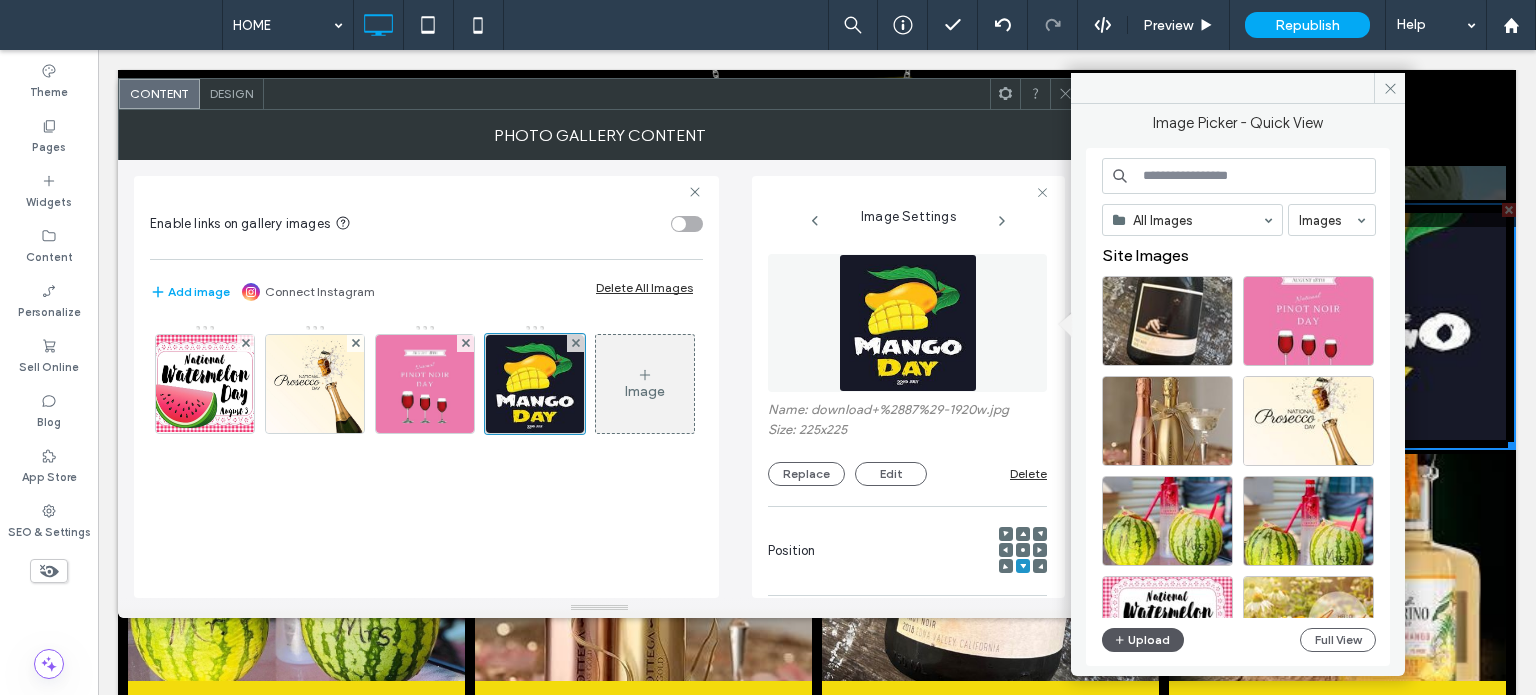 click on "Upload" at bounding box center [1143, 640] 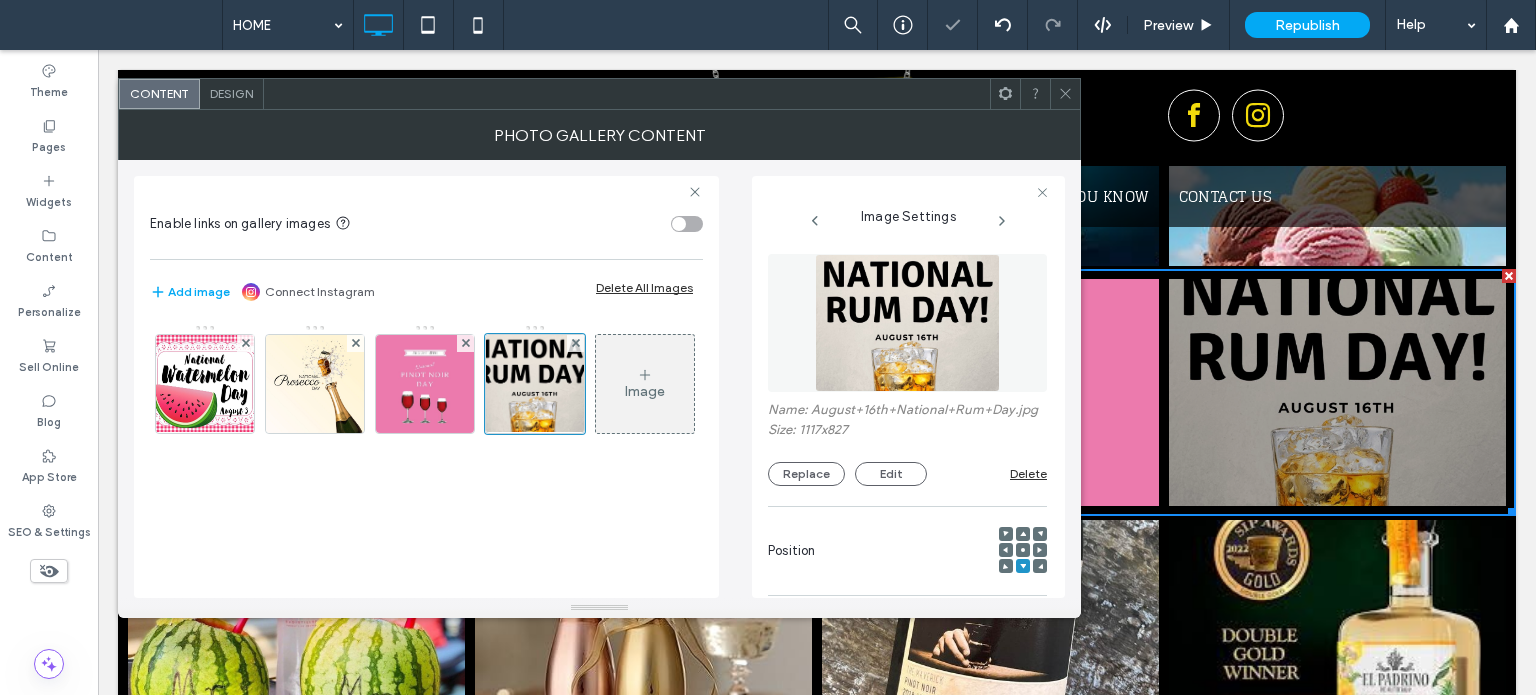 scroll, scrollTop: 2000, scrollLeft: 0, axis: vertical 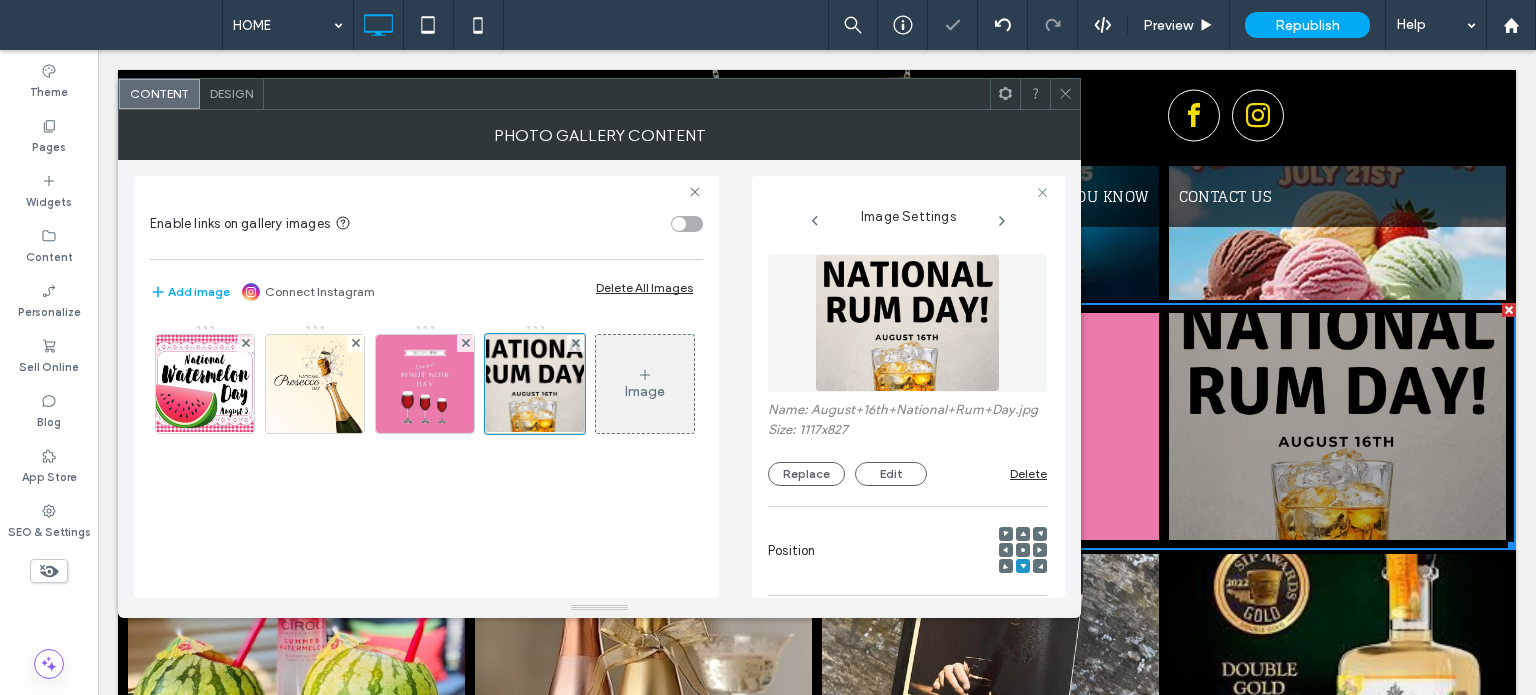 click at bounding box center (1337, 426) 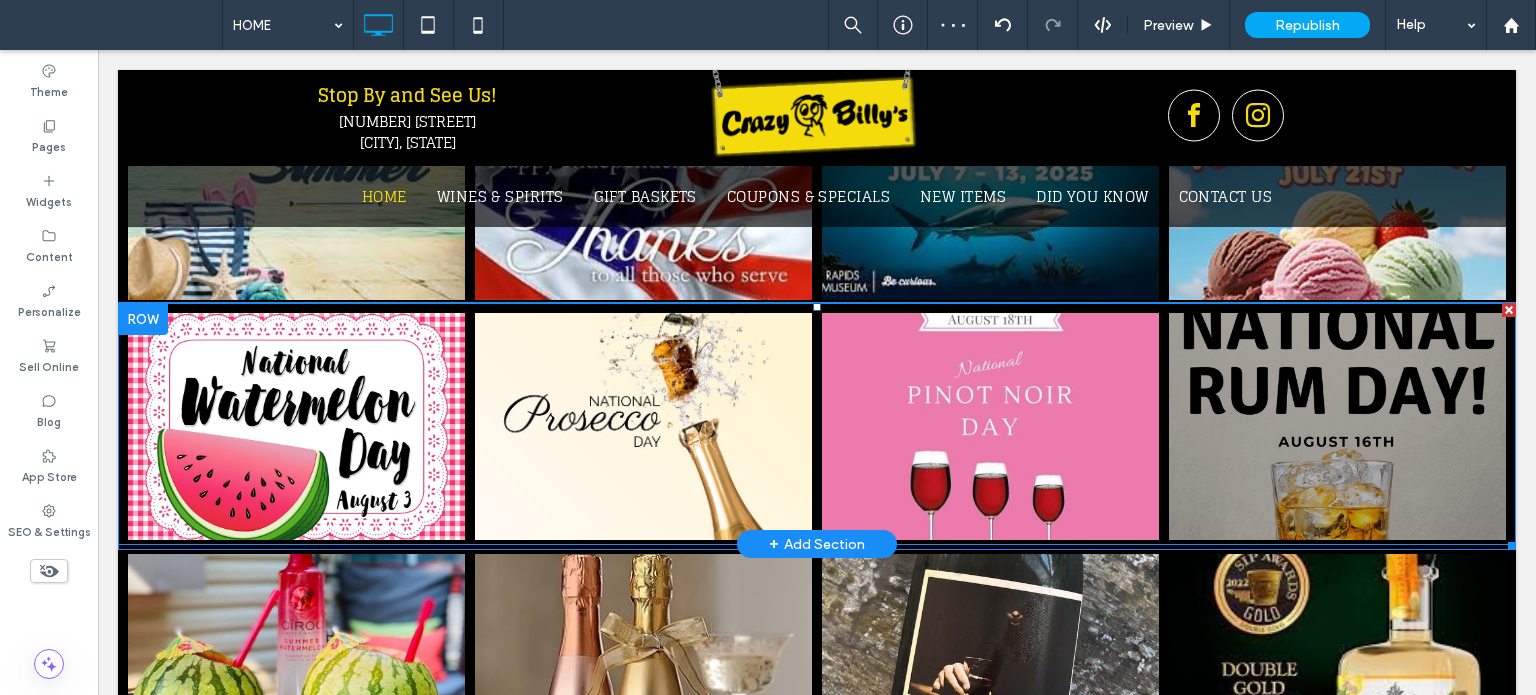 click at bounding box center (1337, 426) 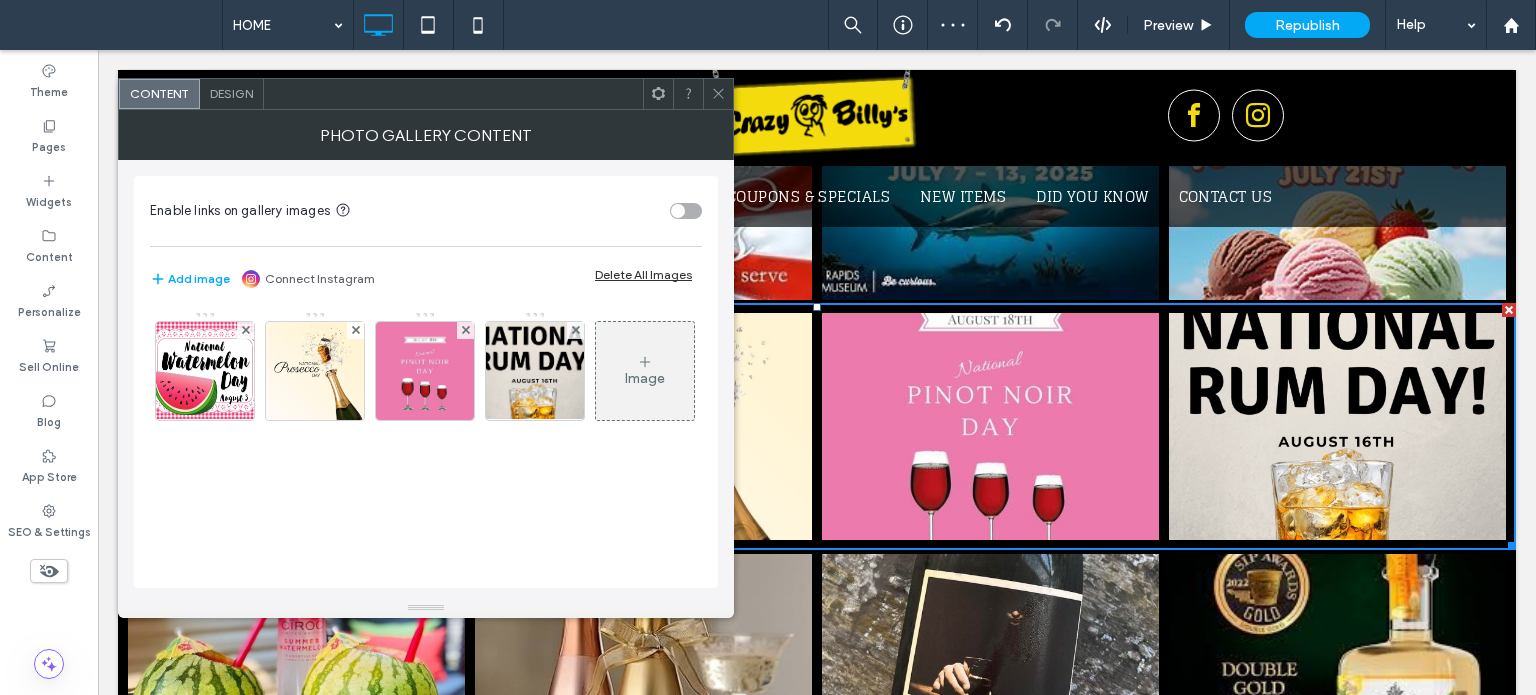 scroll, scrollTop: 4, scrollLeft: 0, axis: vertical 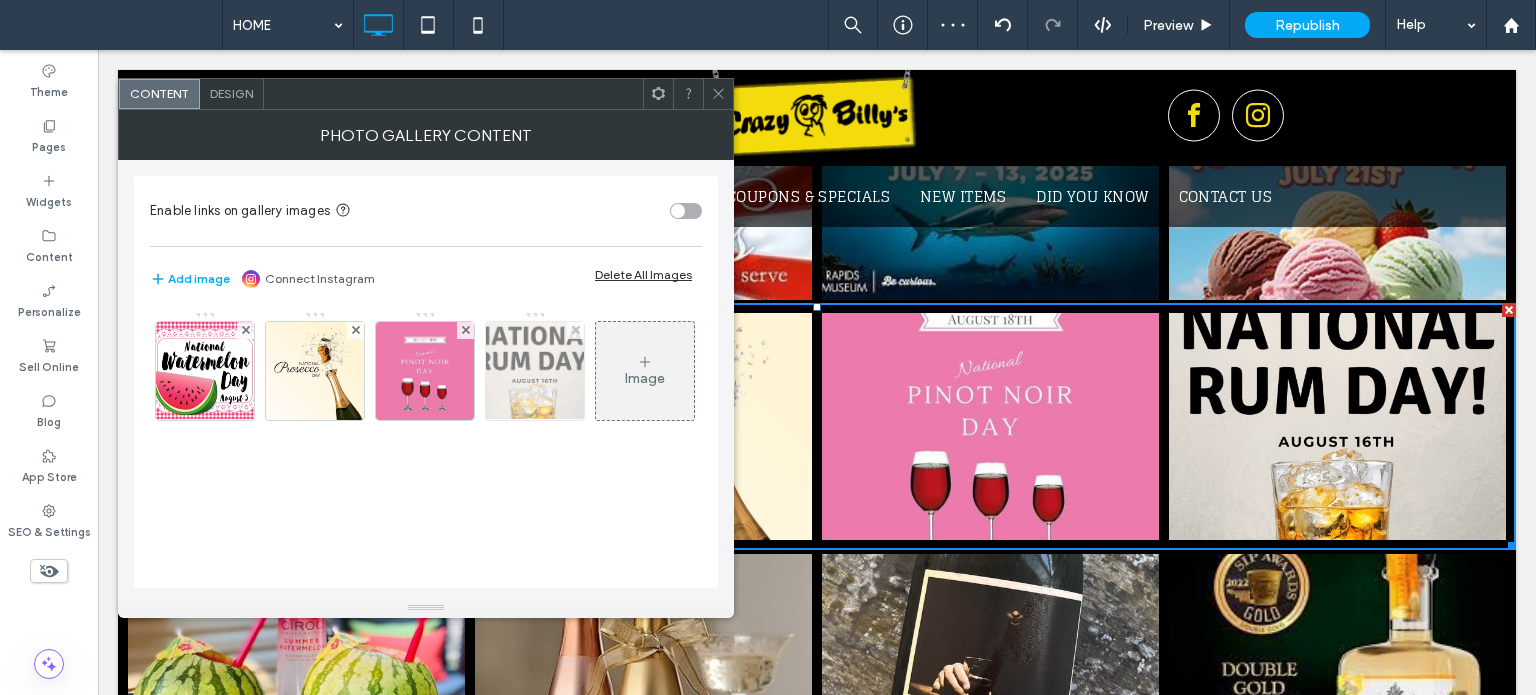 click at bounding box center (535, 371) 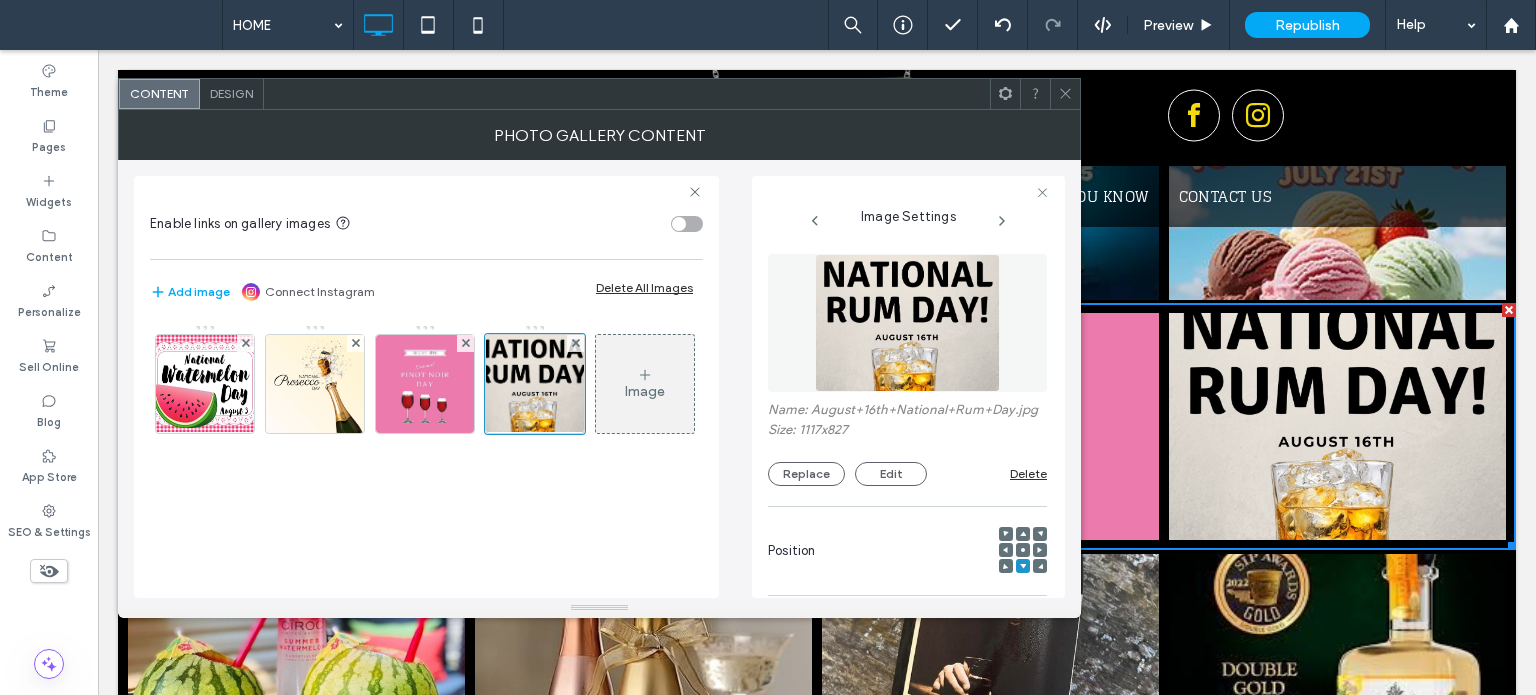 click 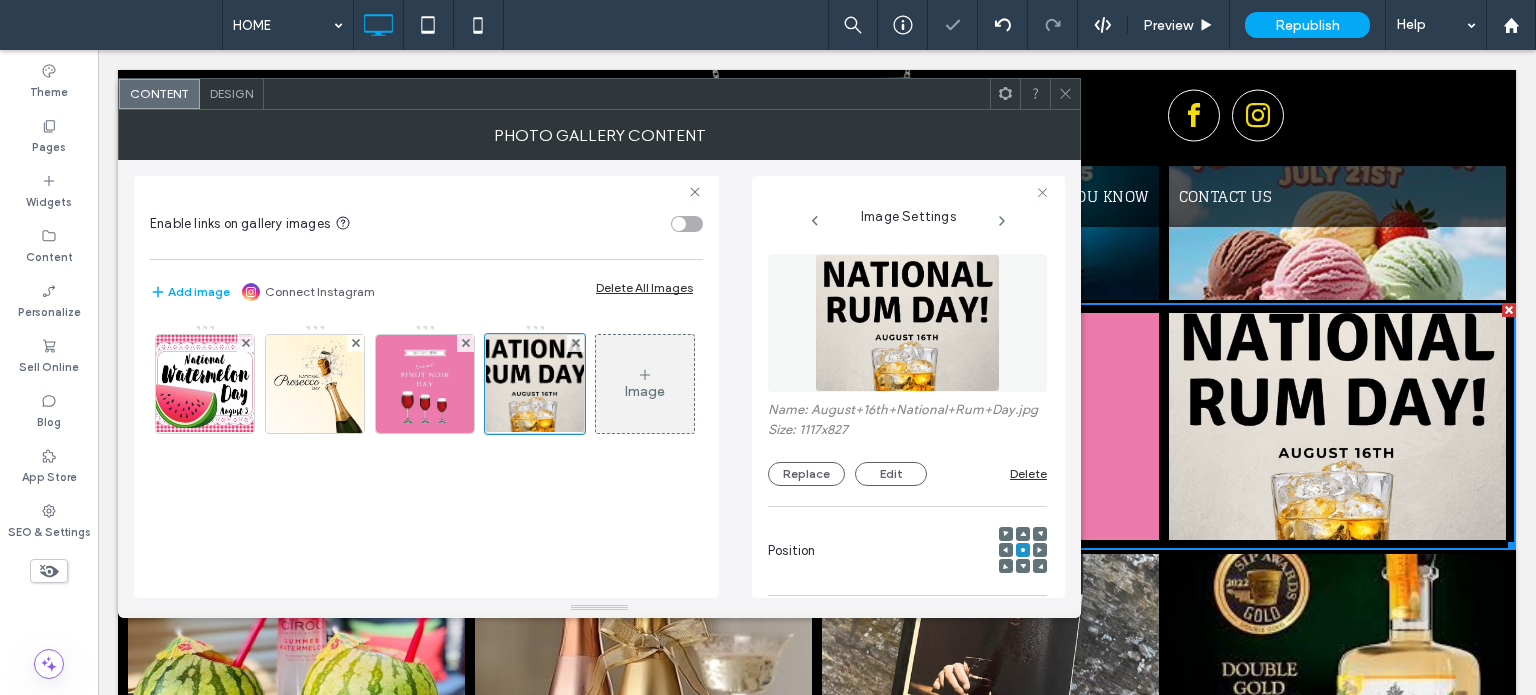 click at bounding box center [1023, 534] 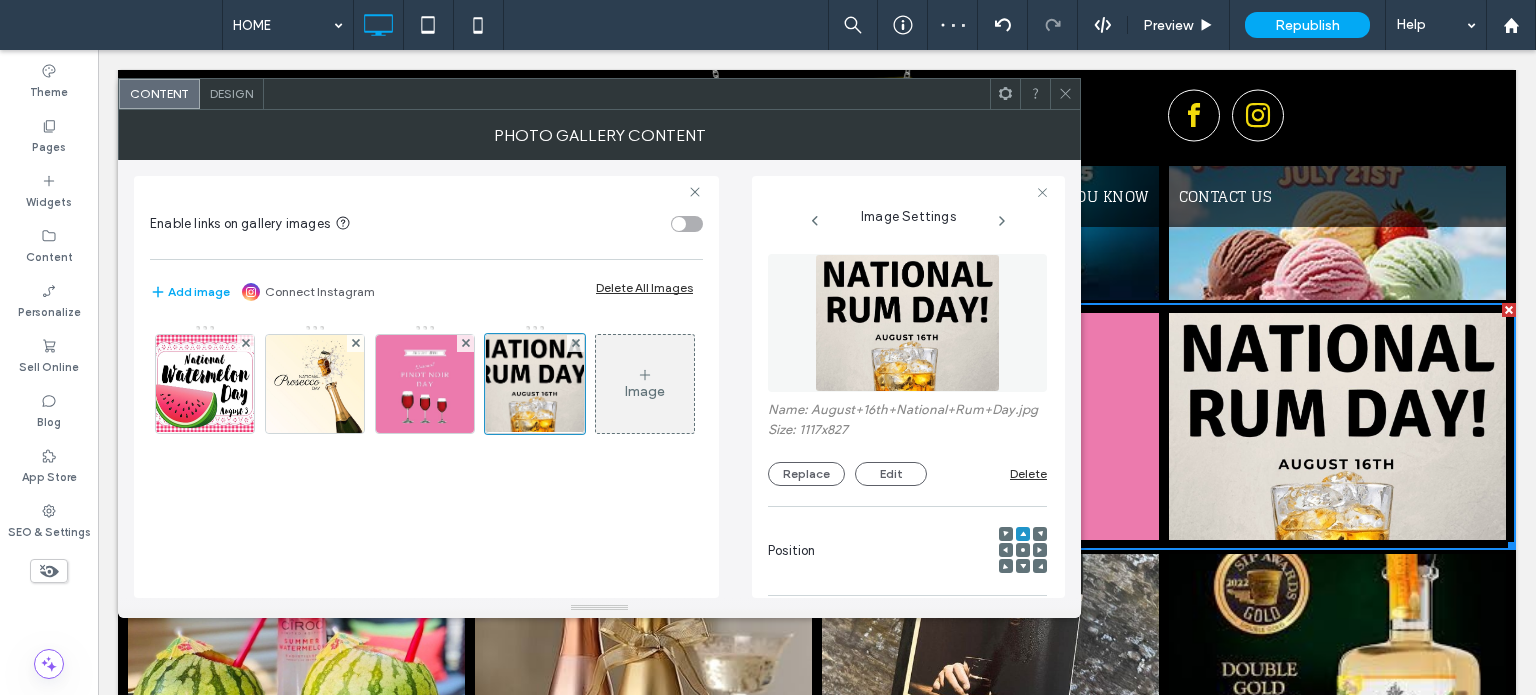 click 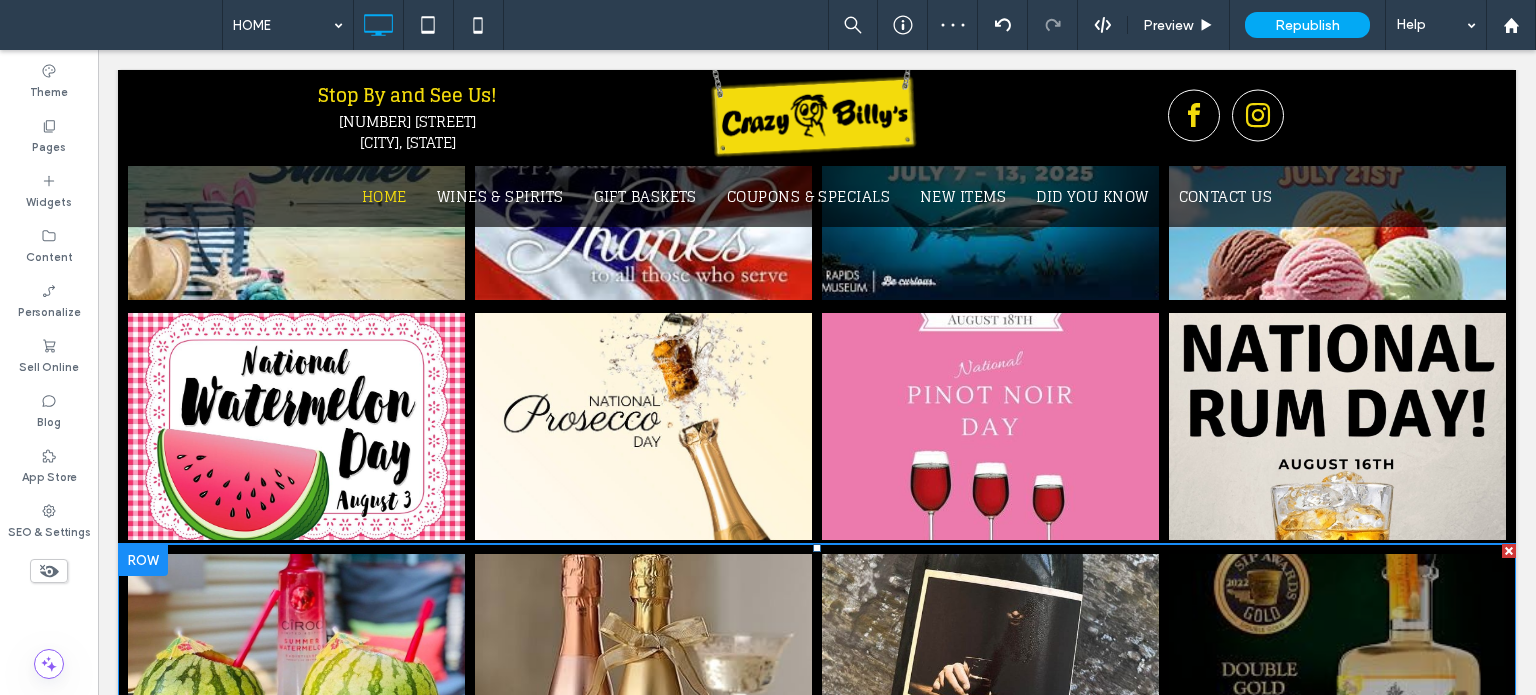 click at bounding box center [1337, 667] 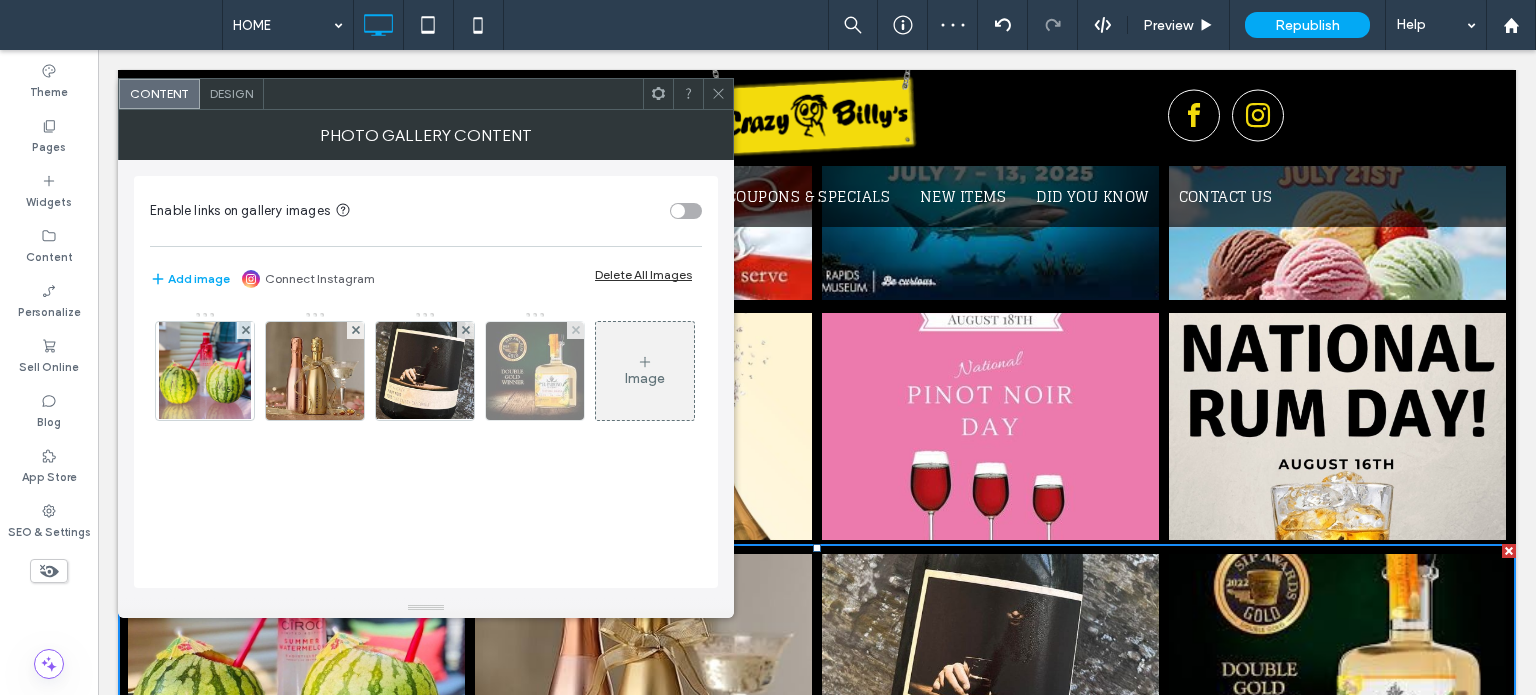 click at bounding box center [535, 371] 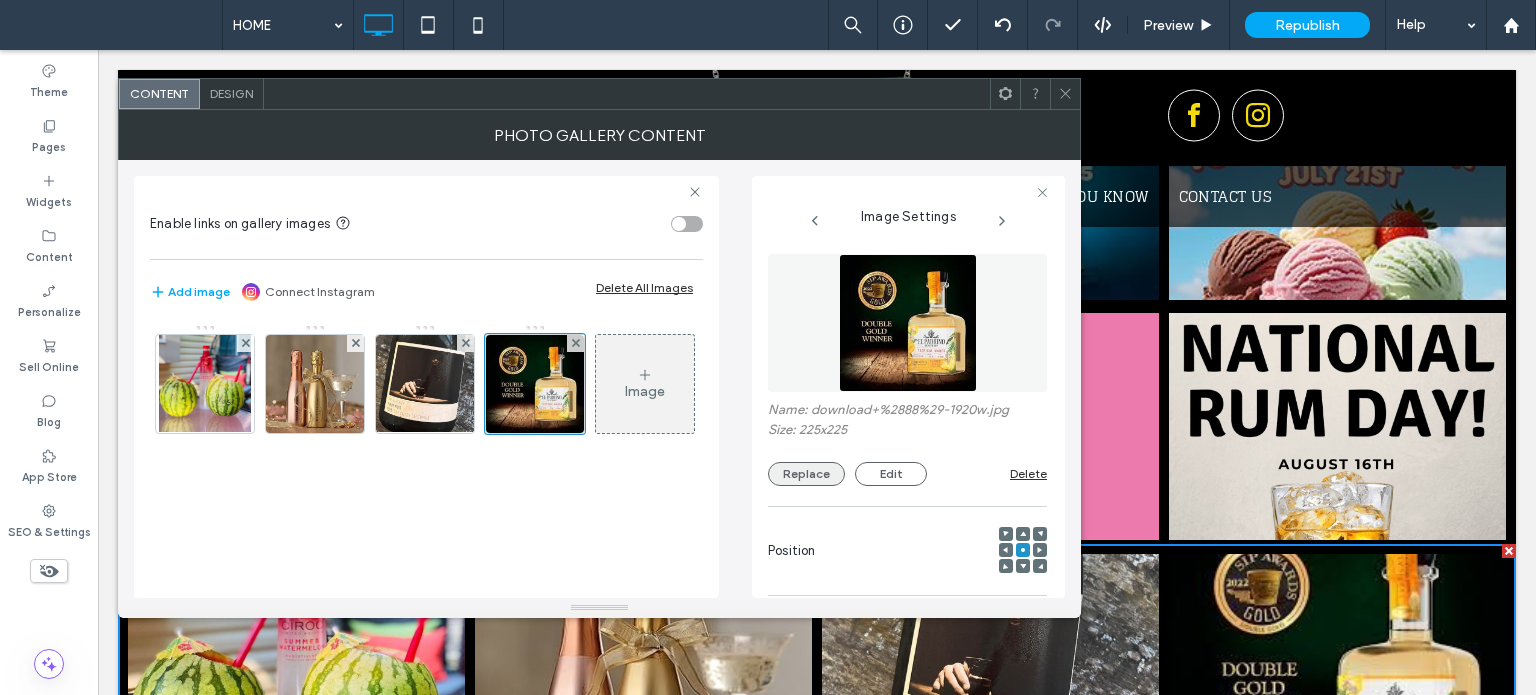 click on "Replace" at bounding box center (806, 474) 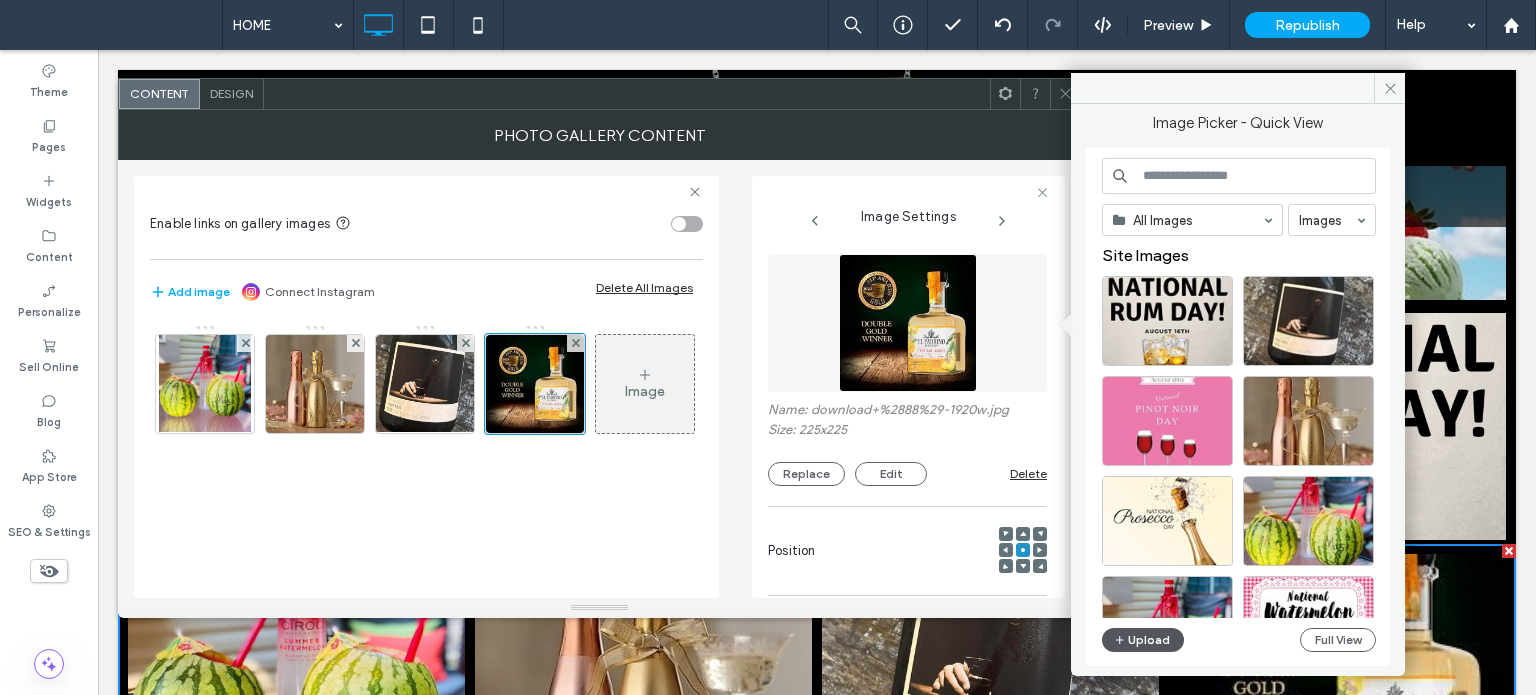 click 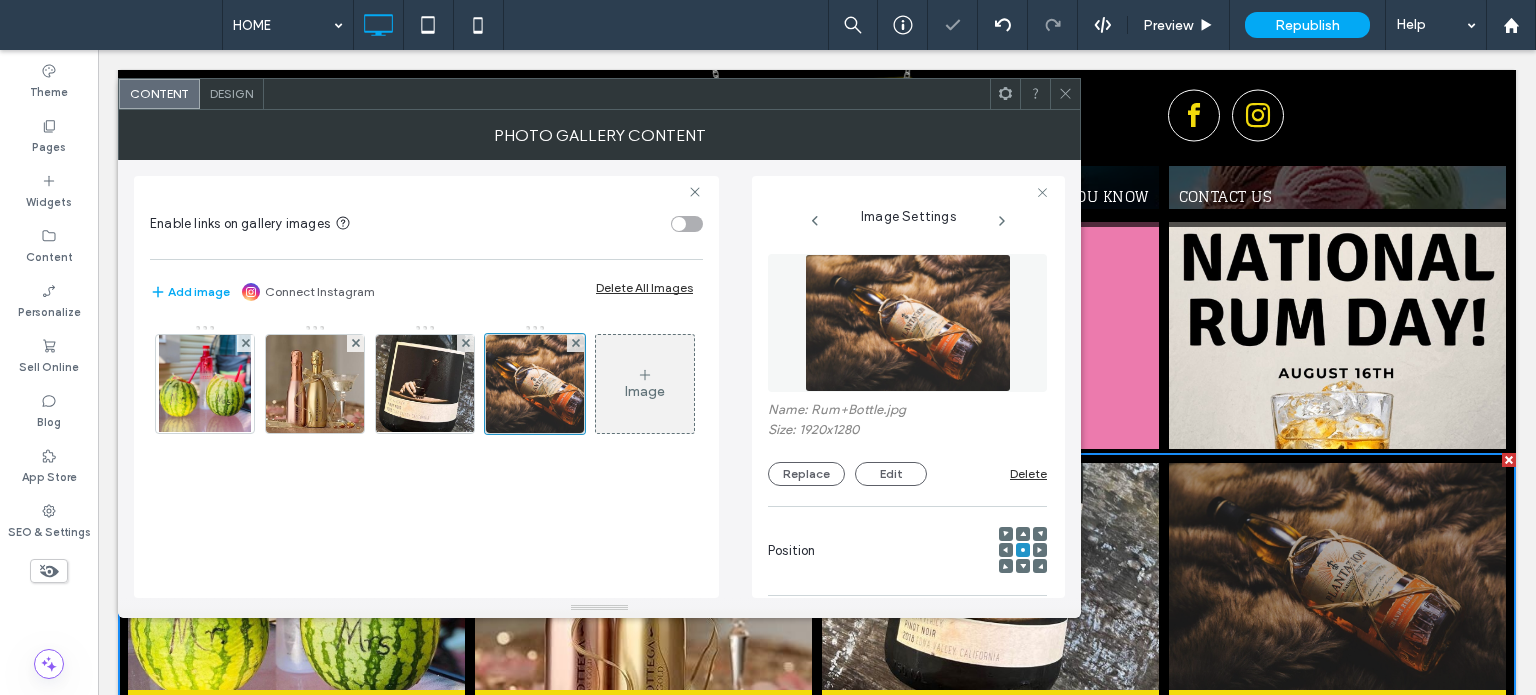 scroll, scrollTop: 2200, scrollLeft: 0, axis: vertical 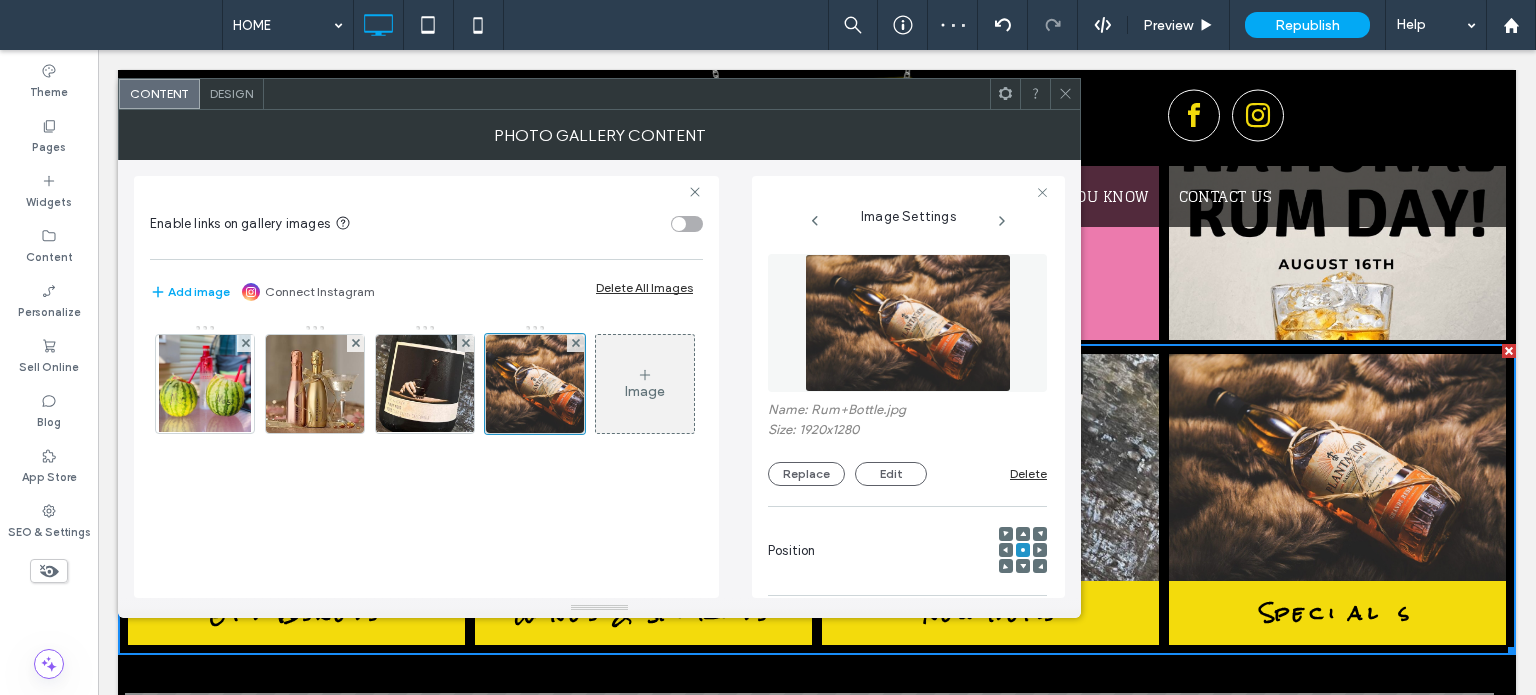 click 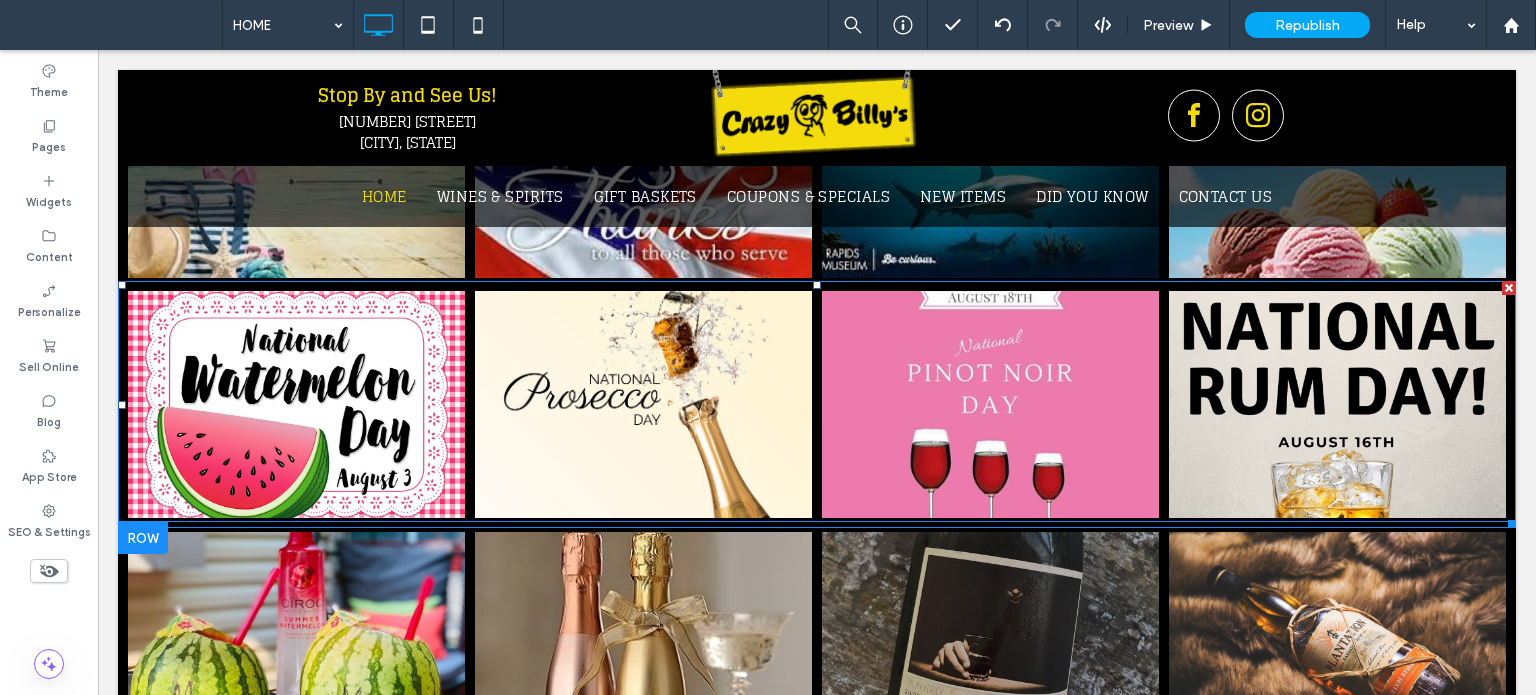 scroll, scrollTop: 1900, scrollLeft: 0, axis: vertical 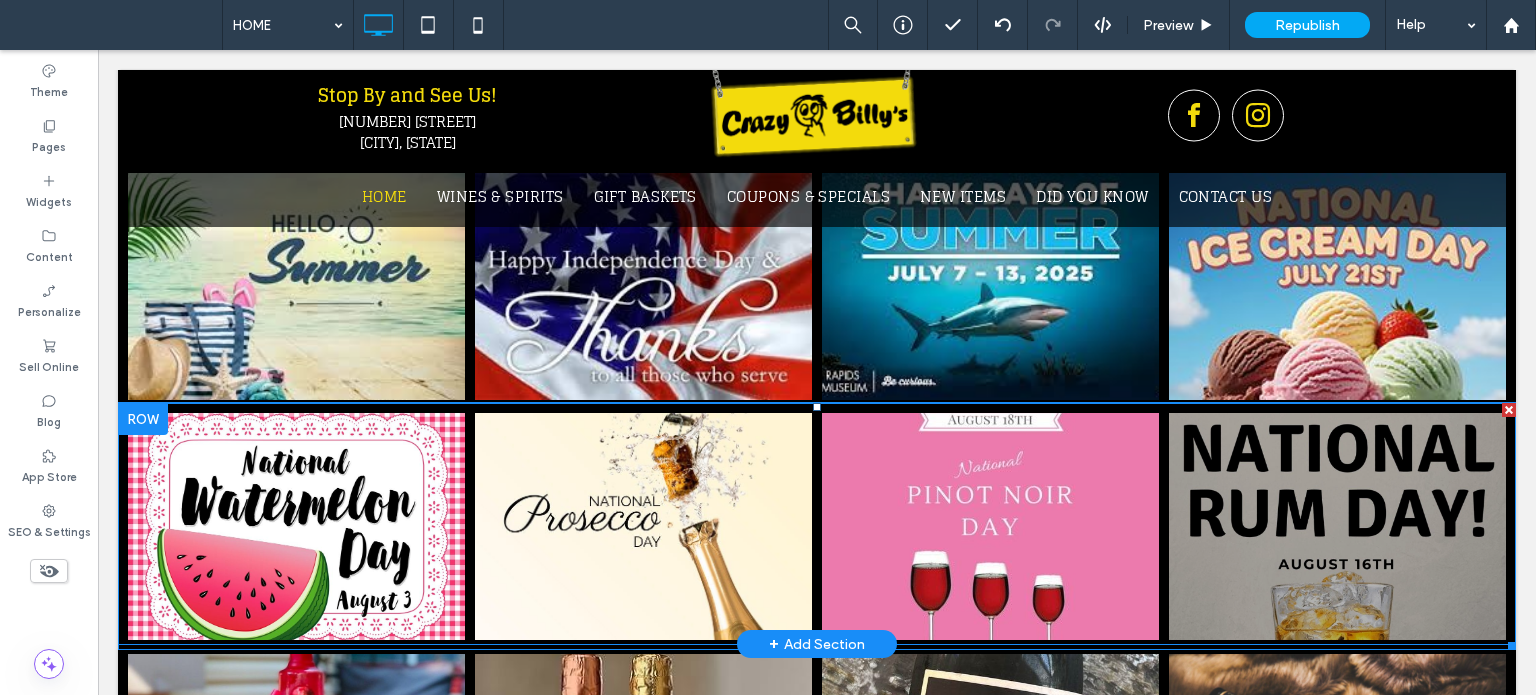 click at bounding box center (1337, 526) 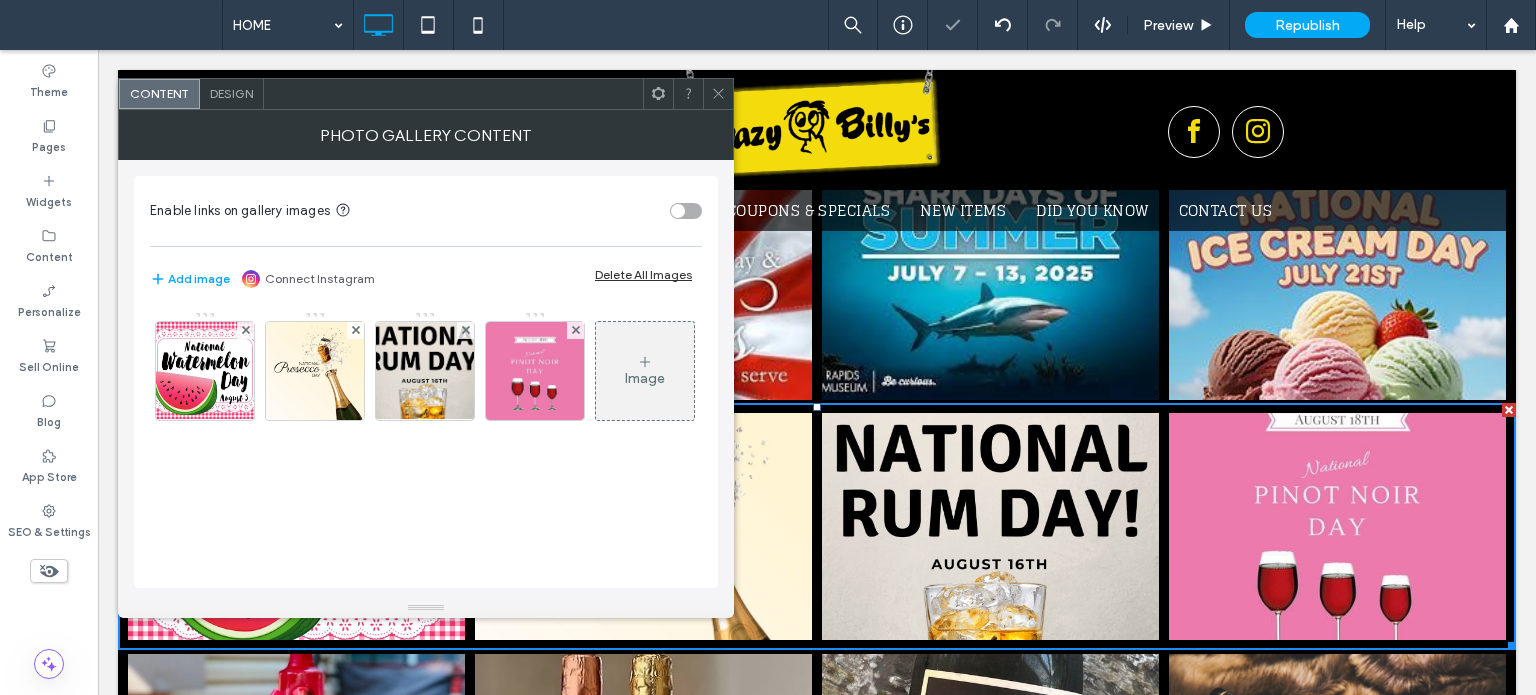 click 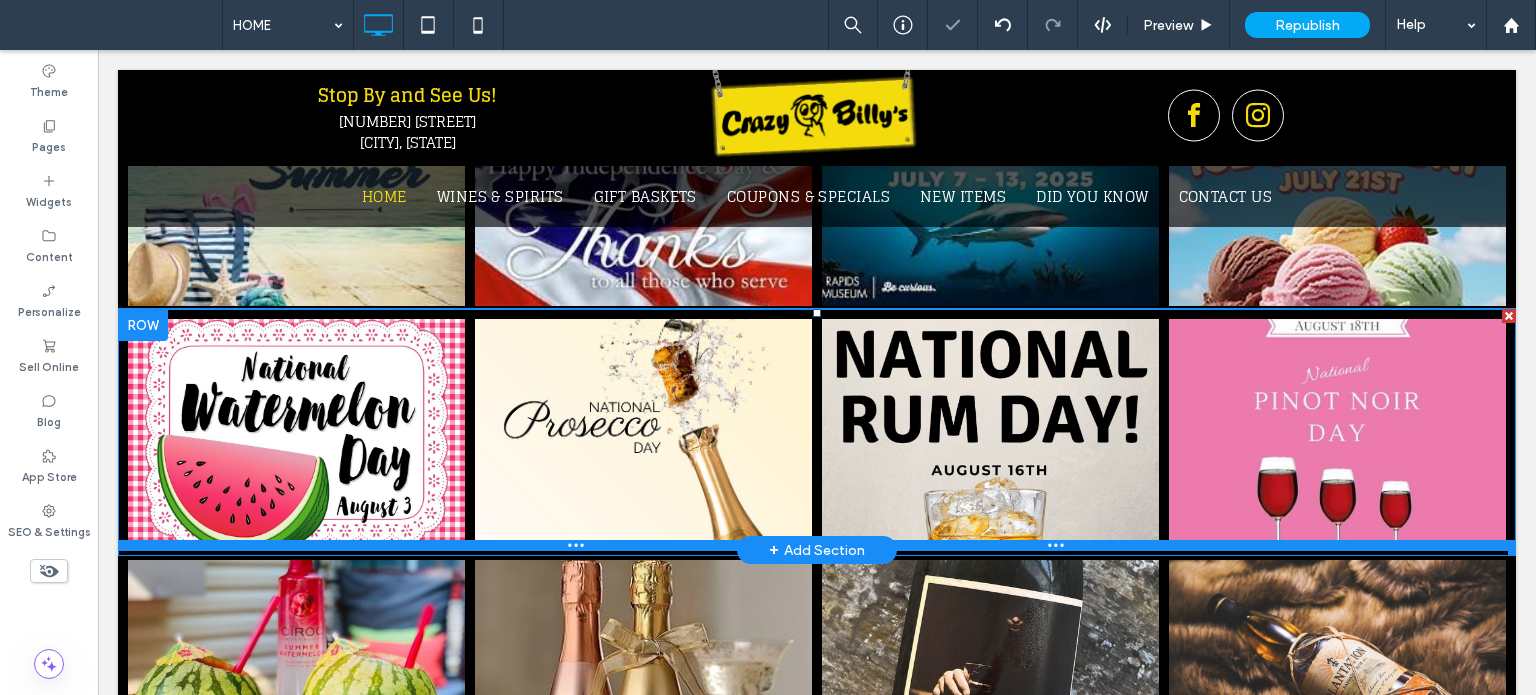scroll, scrollTop: 2200, scrollLeft: 0, axis: vertical 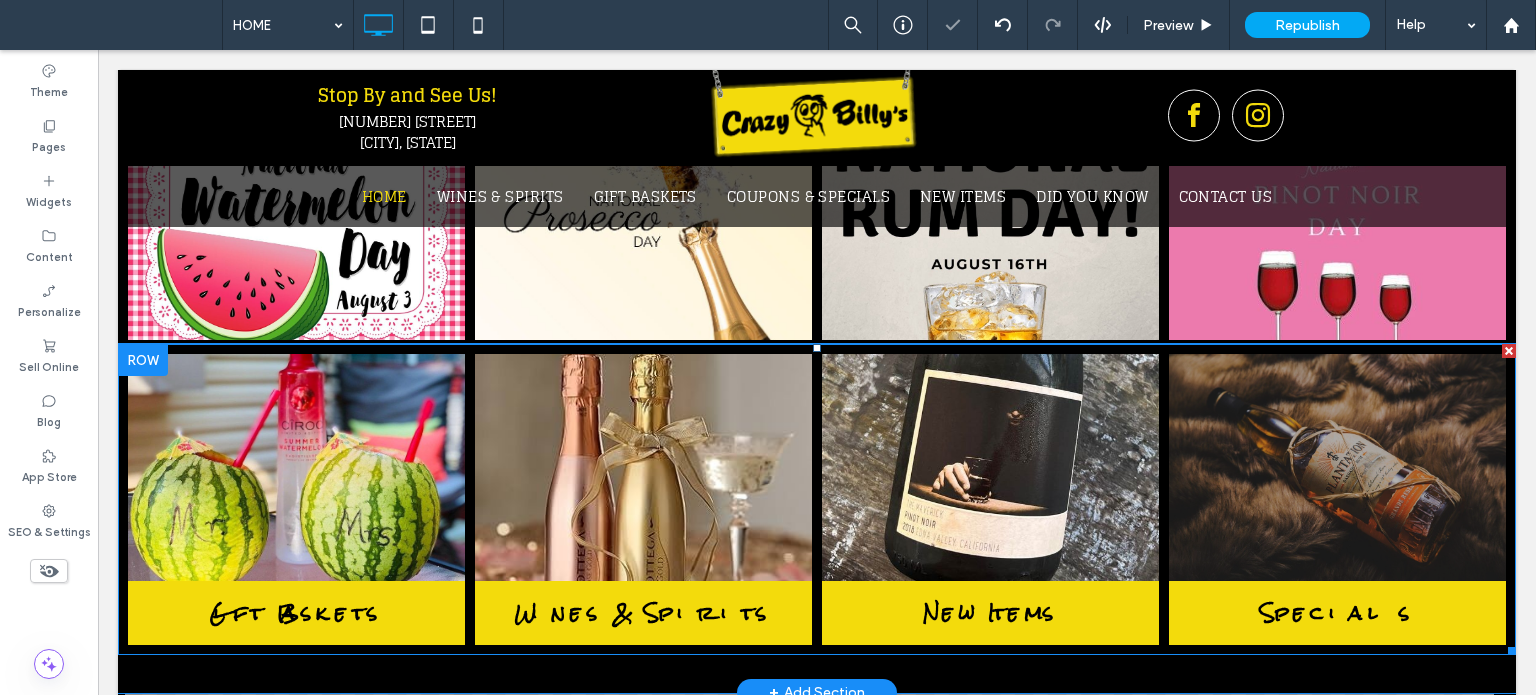 click at bounding box center (1337, 467) 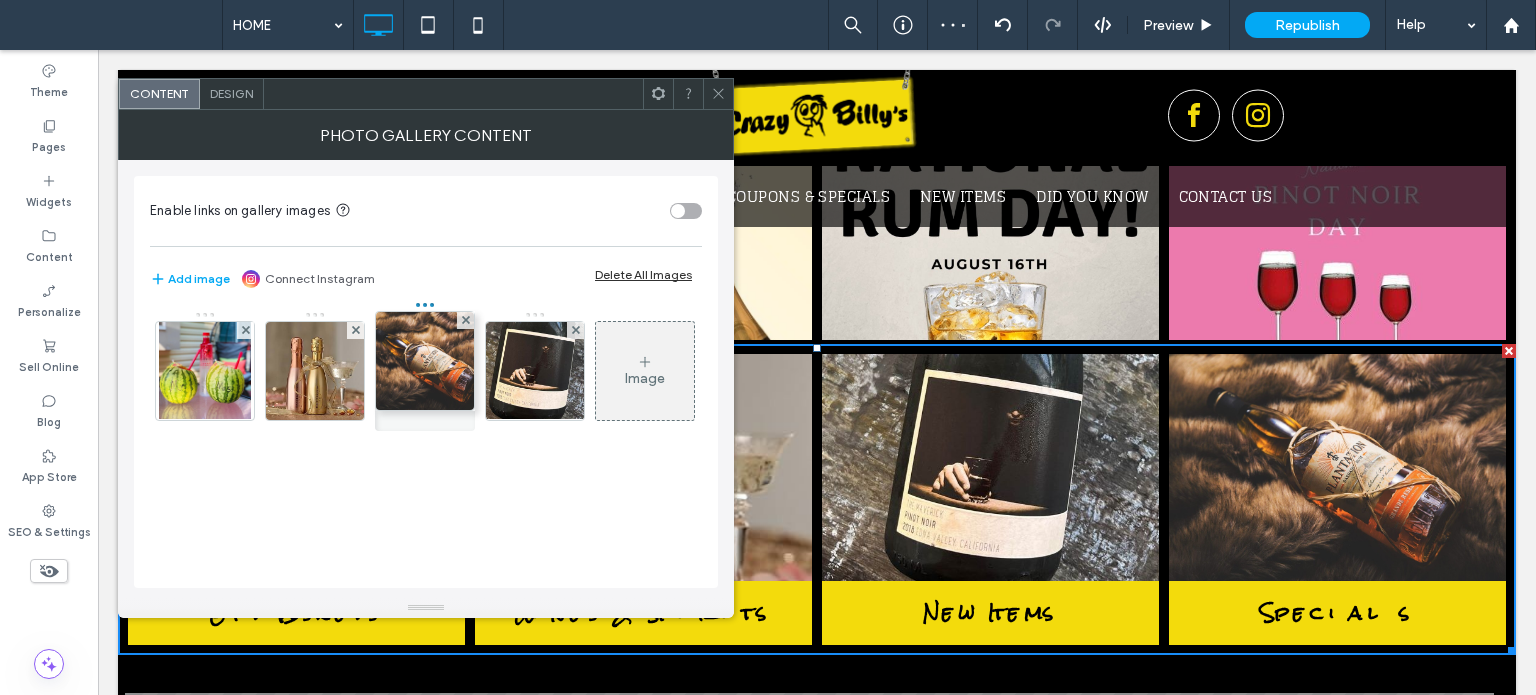 drag, startPoint x: 553, startPoint y: 357, endPoint x: 419, endPoint y: 344, distance: 134.62912 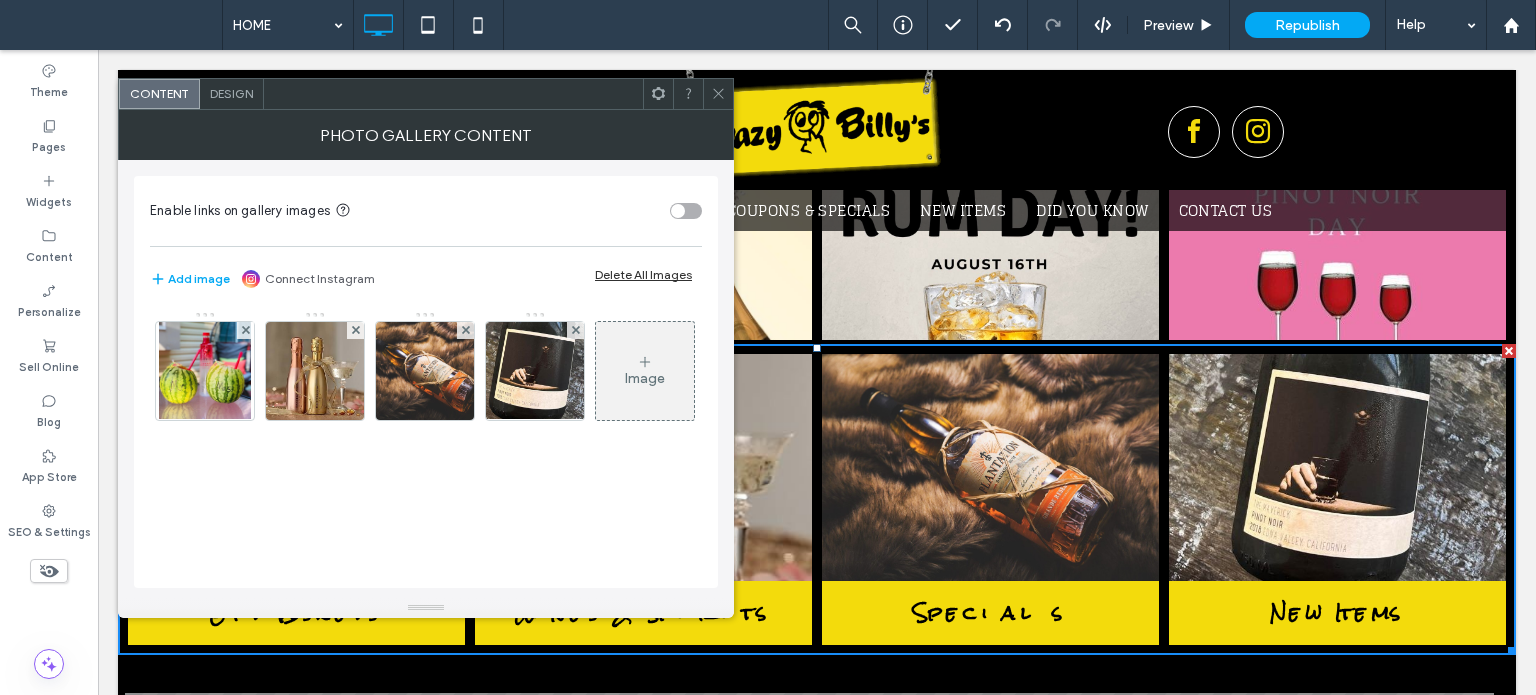 click 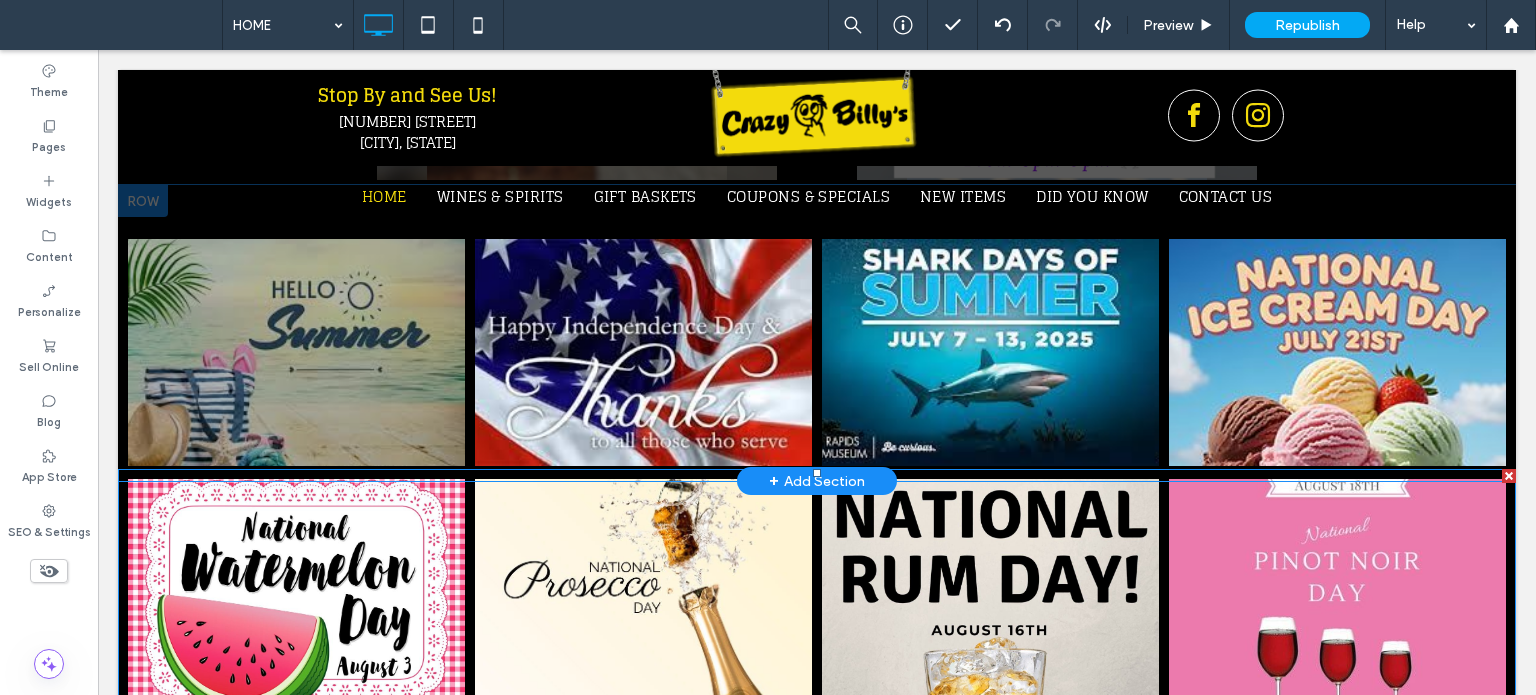 scroll, scrollTop: 1800, scrollLeft: 0, axis: vertical 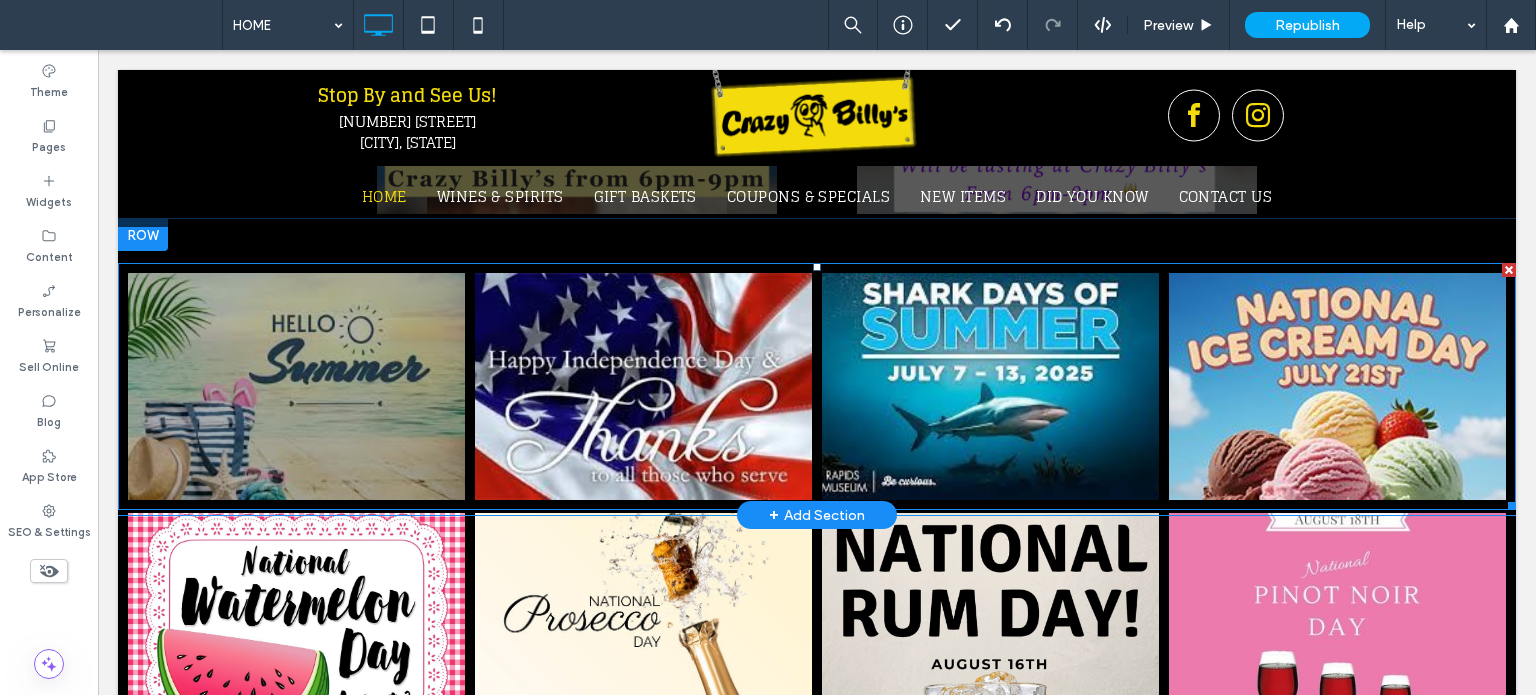 click at bounding box center [296, 386] 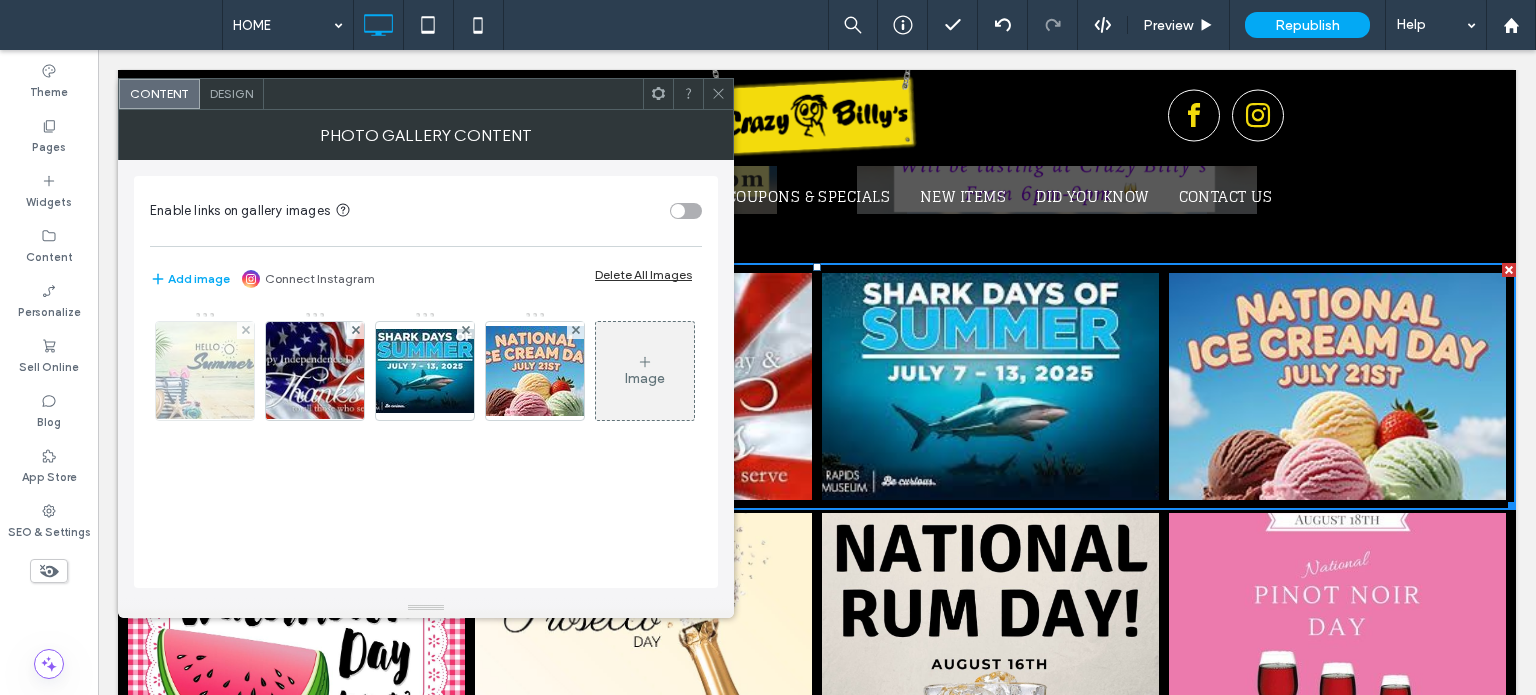 click at bounding box center (204, 371) 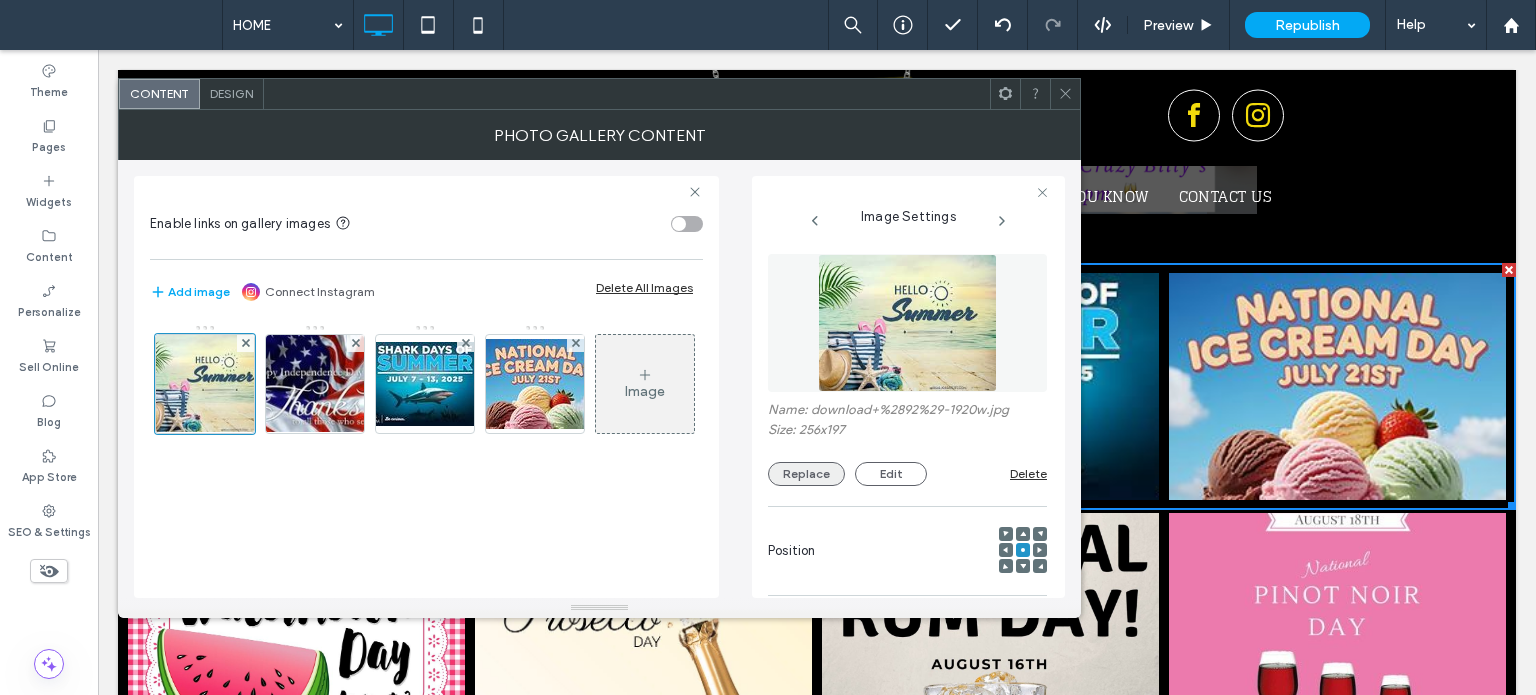 click on "Replace" at bounding box center (806, 474) 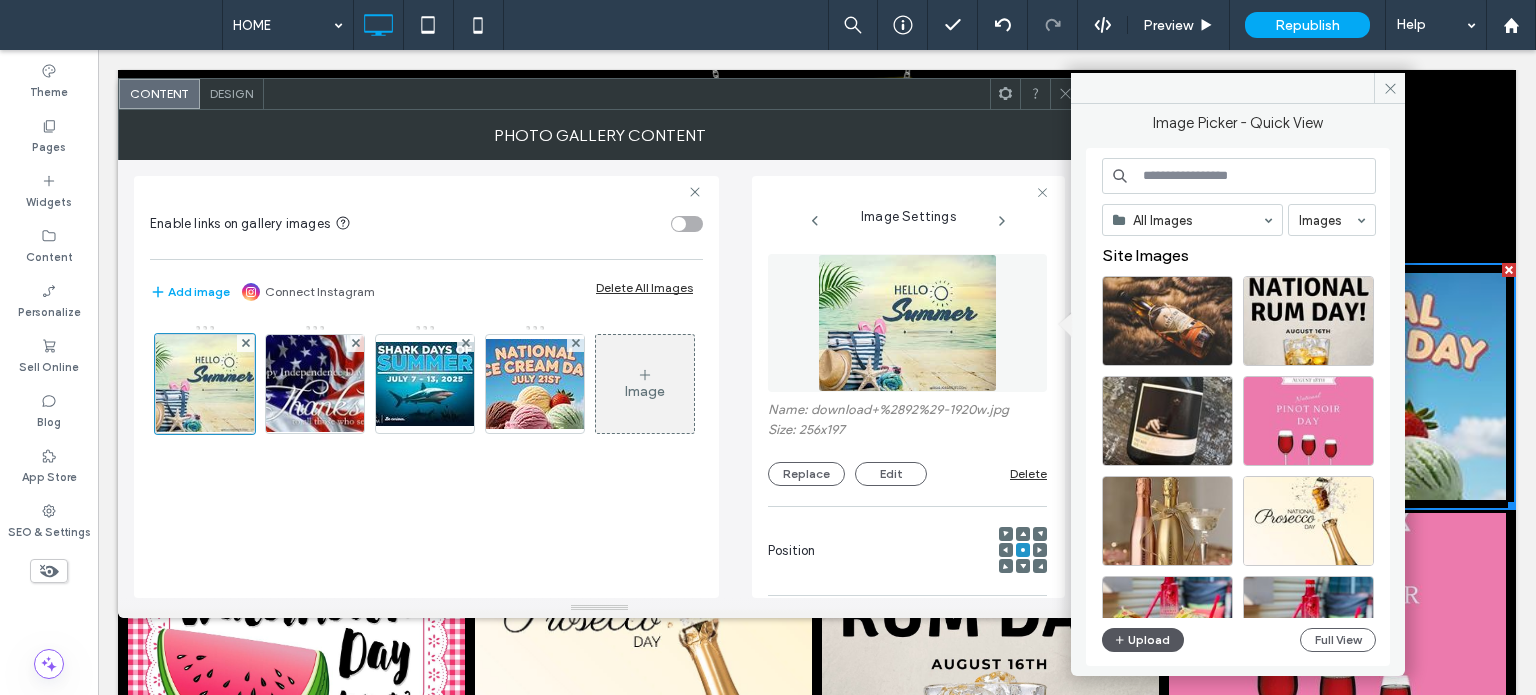 click on "Upload" at bounding box center [1143, 640] 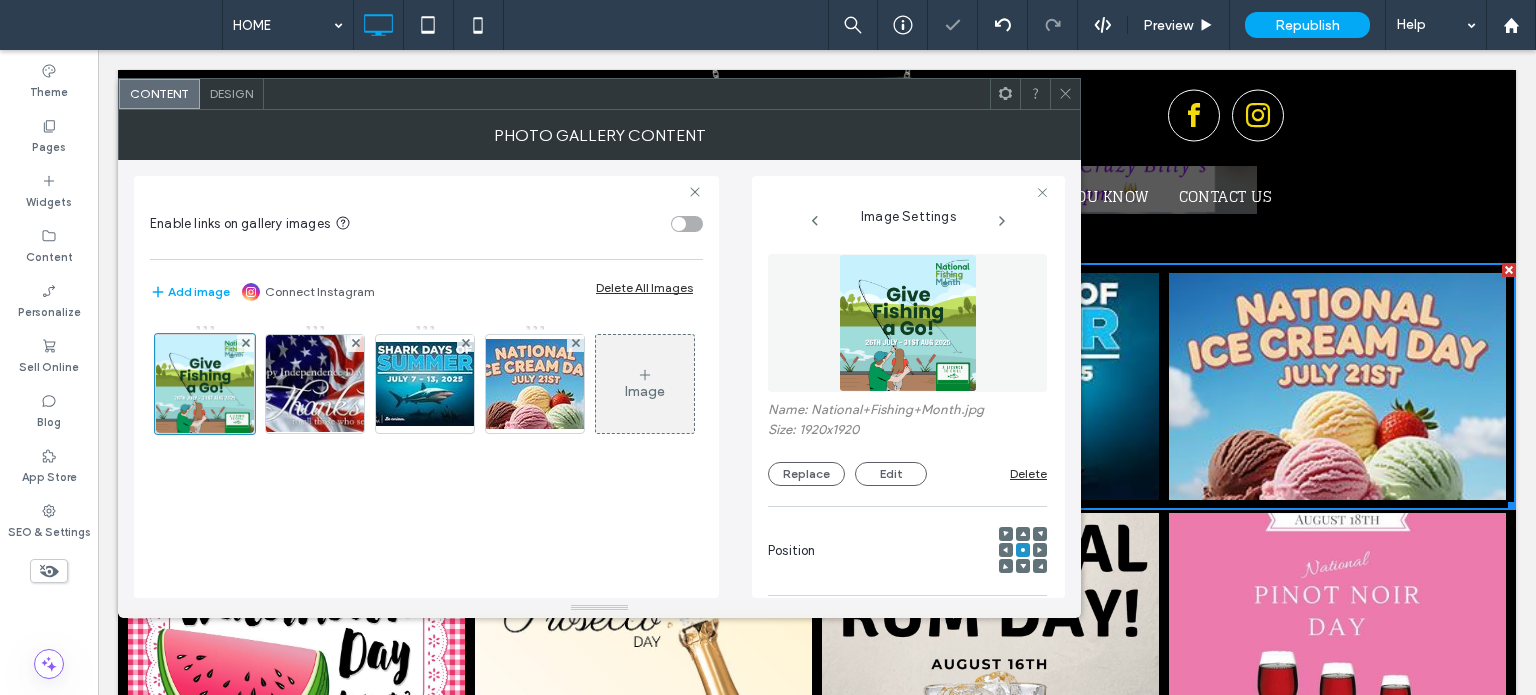 click 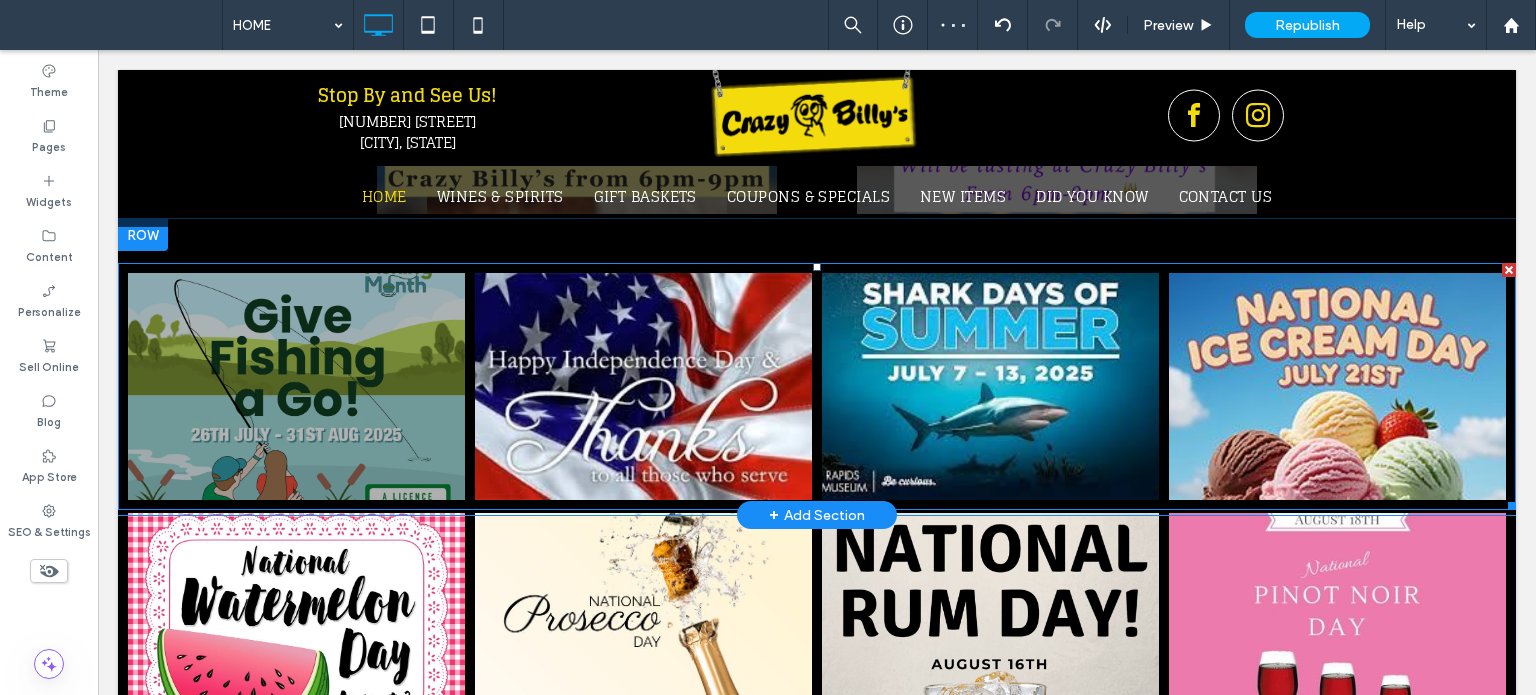 click at bounding box center [296, 386] 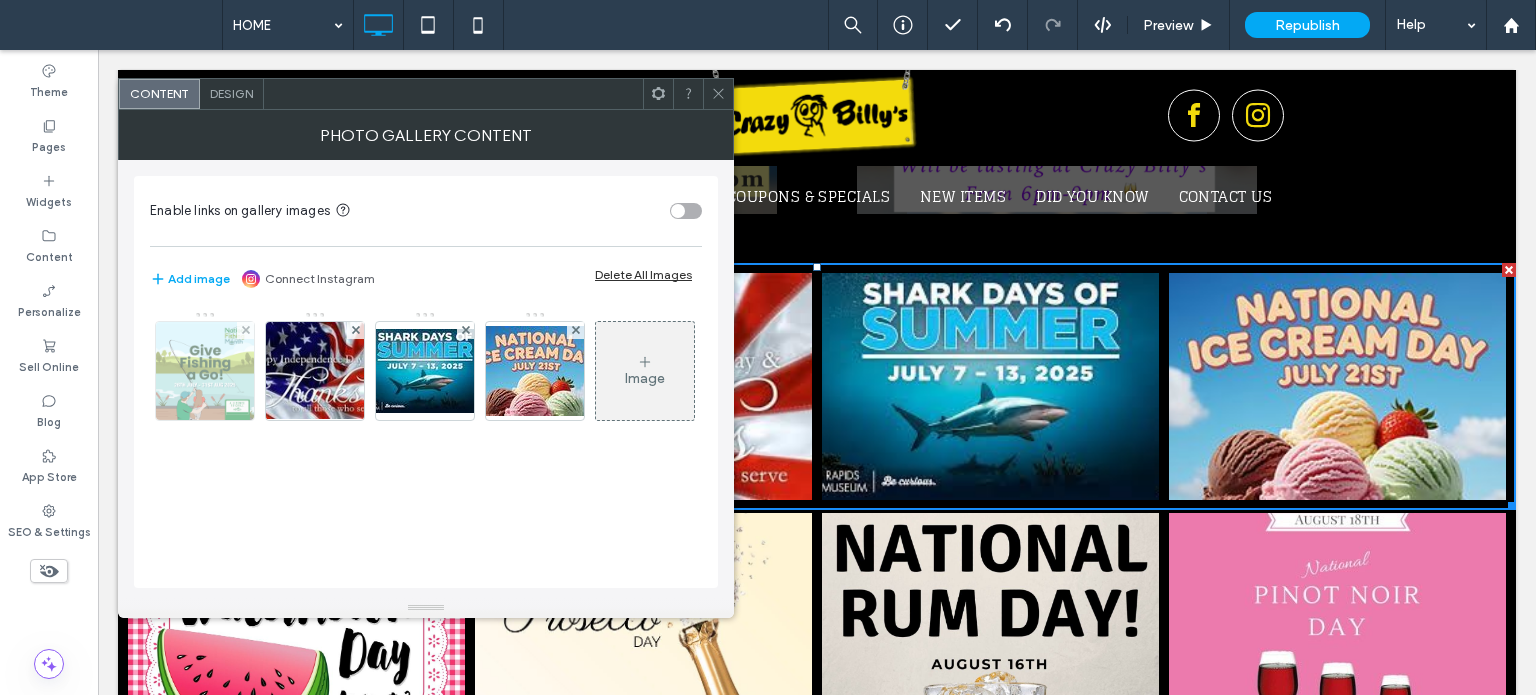 click at bounding box center [205, 371] 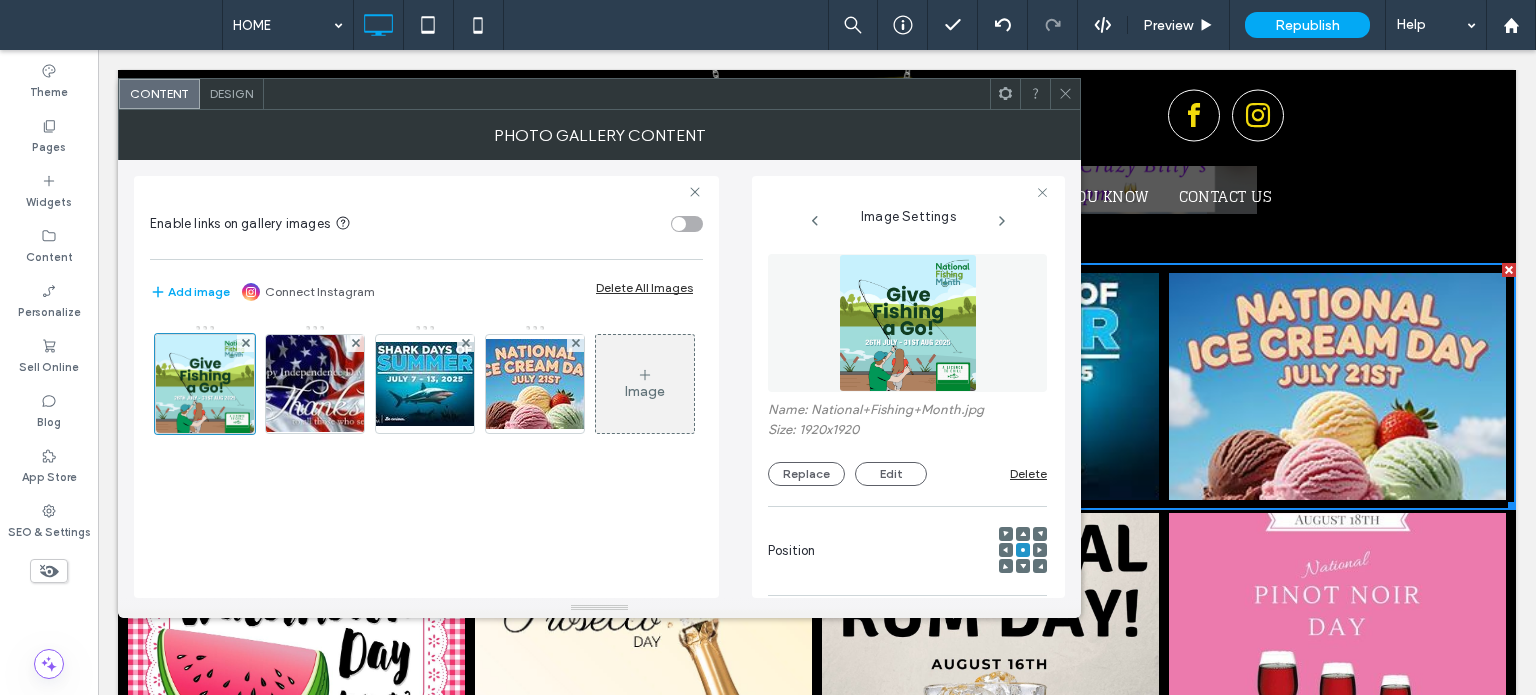 click at bounding box center (1023, 534) 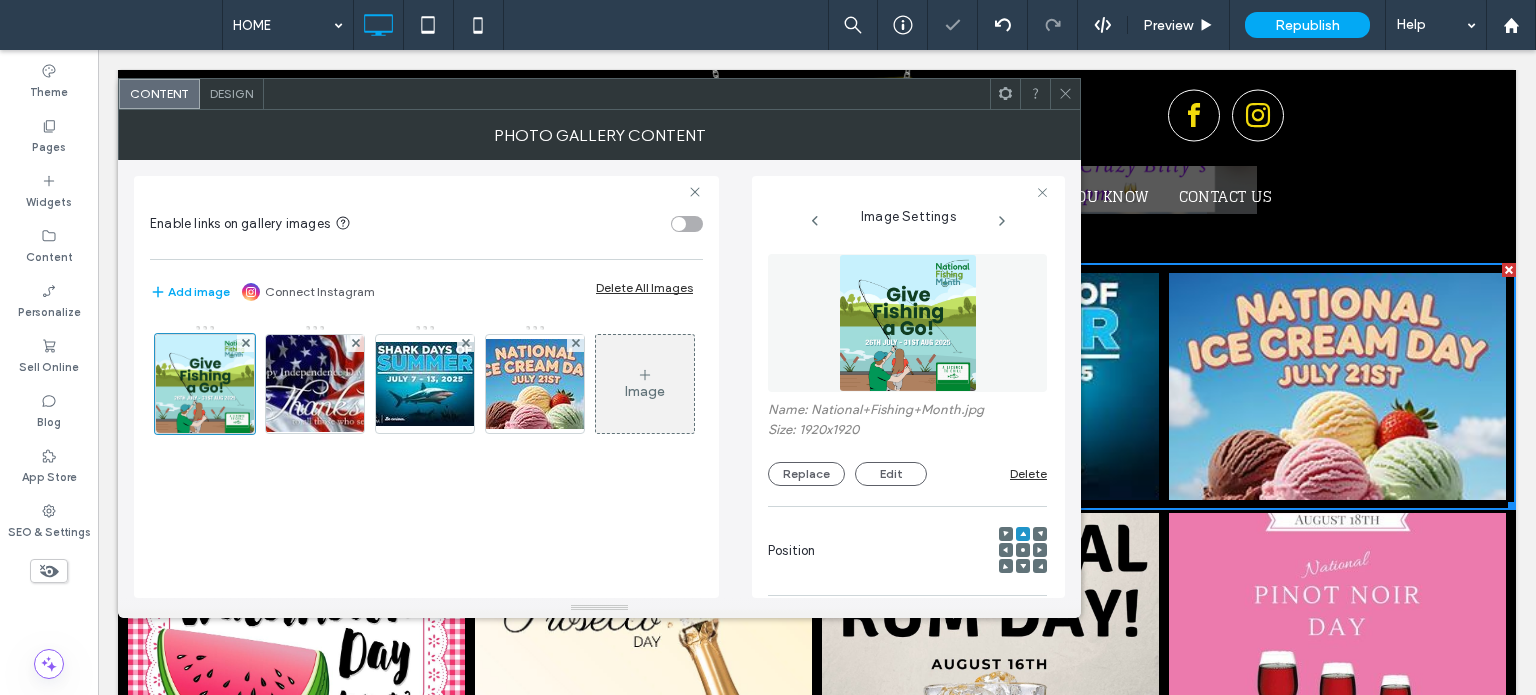 drag, startPoint x: 1076, startPoint y: 88, endPoint x: 1063, endPoint y: 96, distance: 15.264338 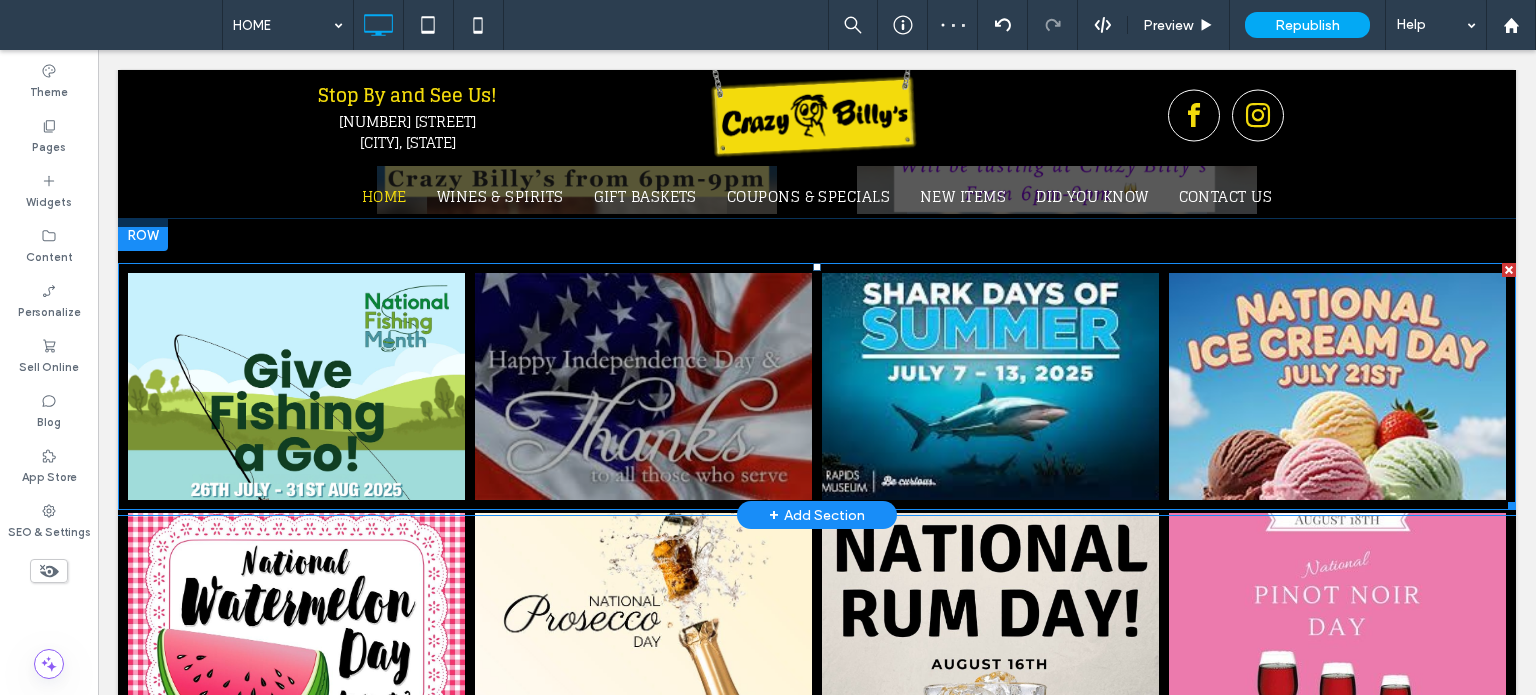 click at bounding box center (643, 386) 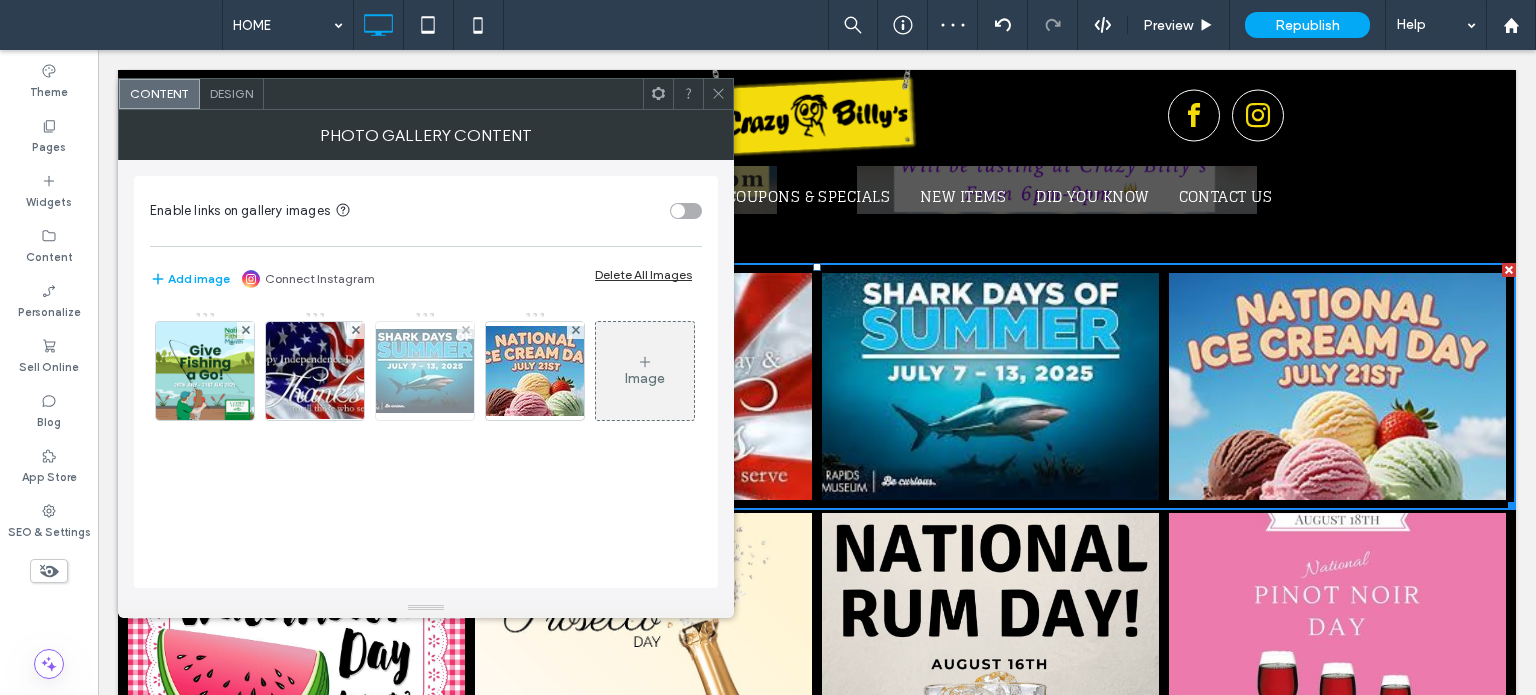 drag, startPoint x: 310, startPoint y: 370, endPoint x: 412, endPoint y: 385, distance: 103.09704 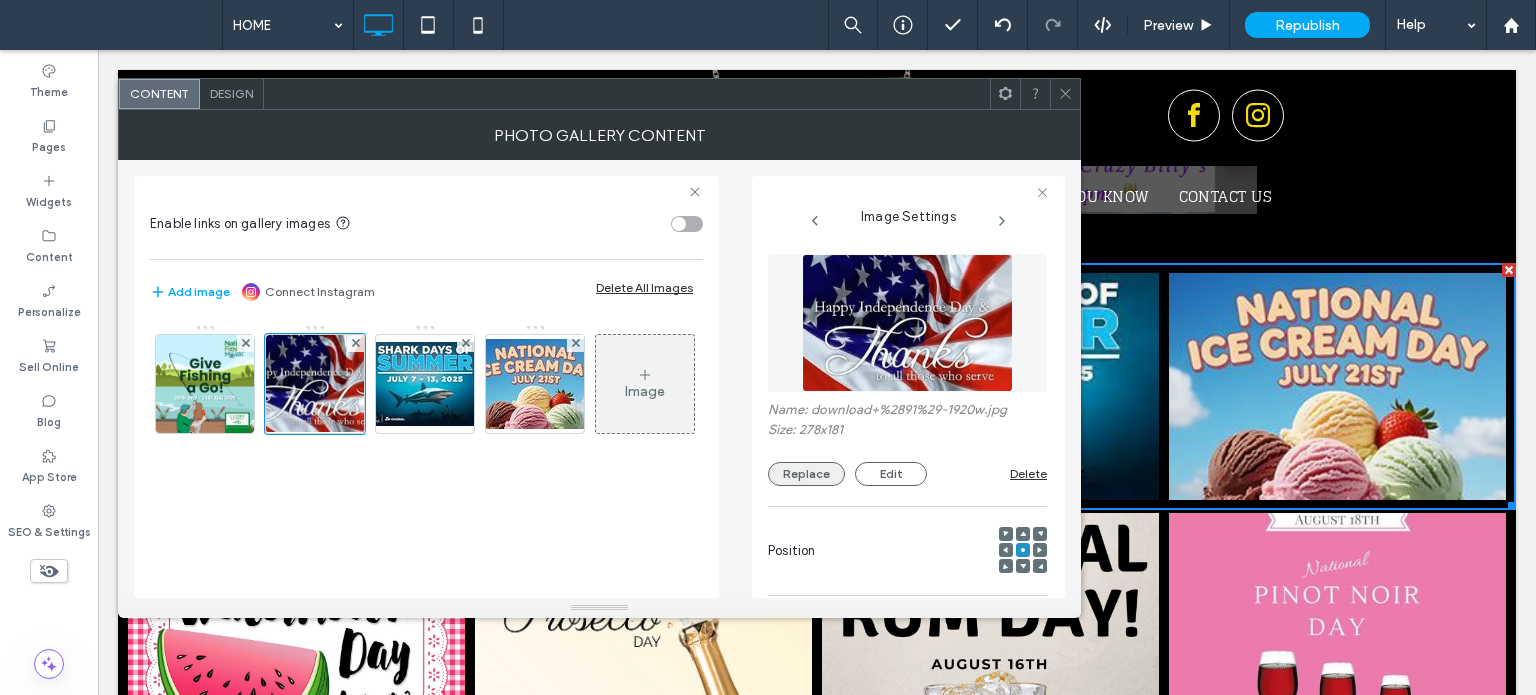 click on "Replace" at bounding box center [806, 474] 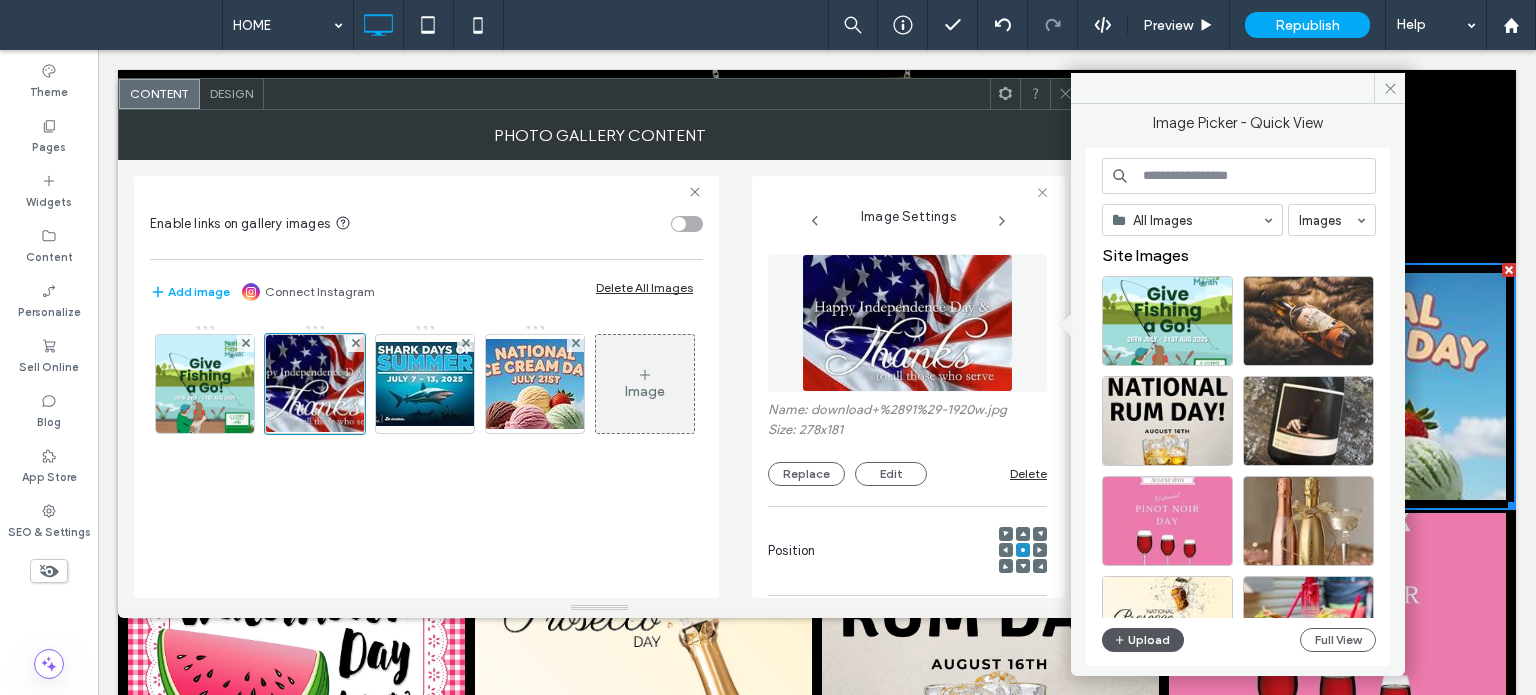 click on "Upload" at bounding box center [1143, 640] 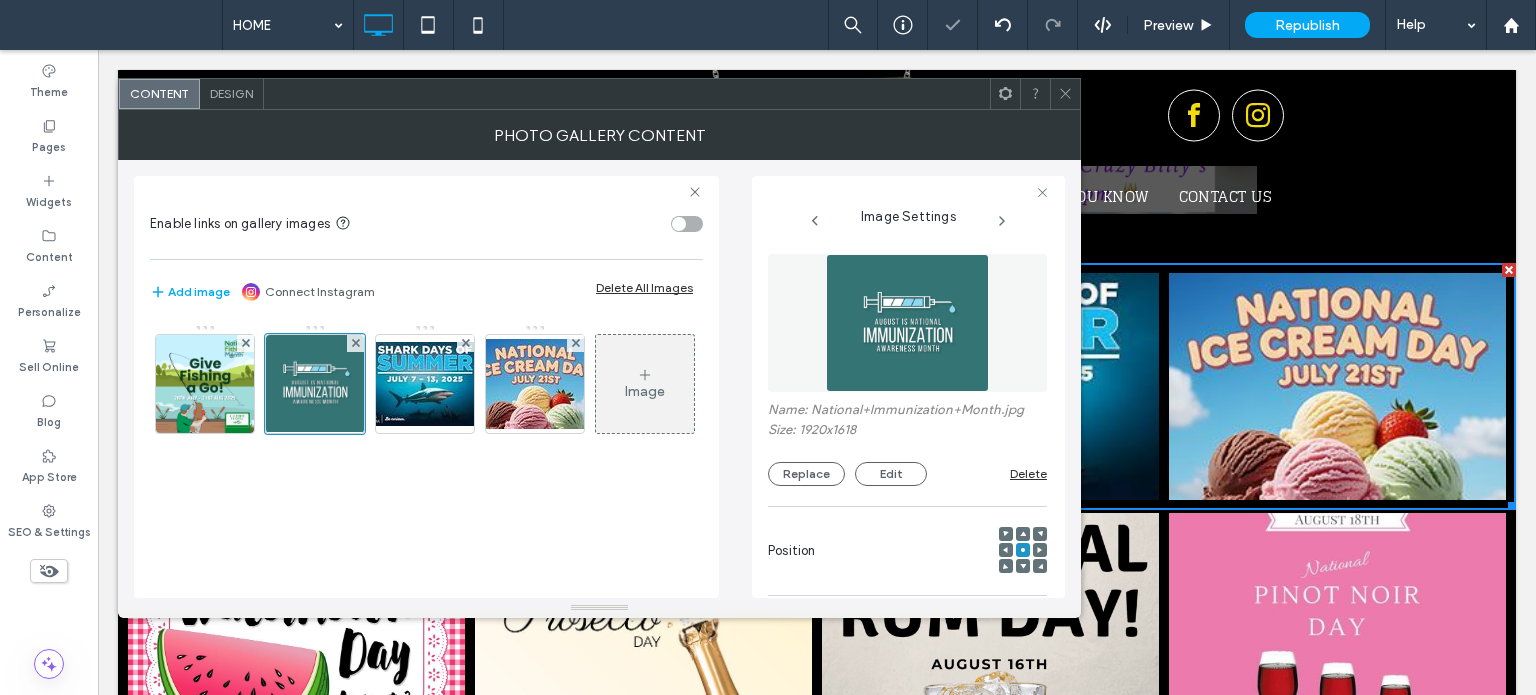 click 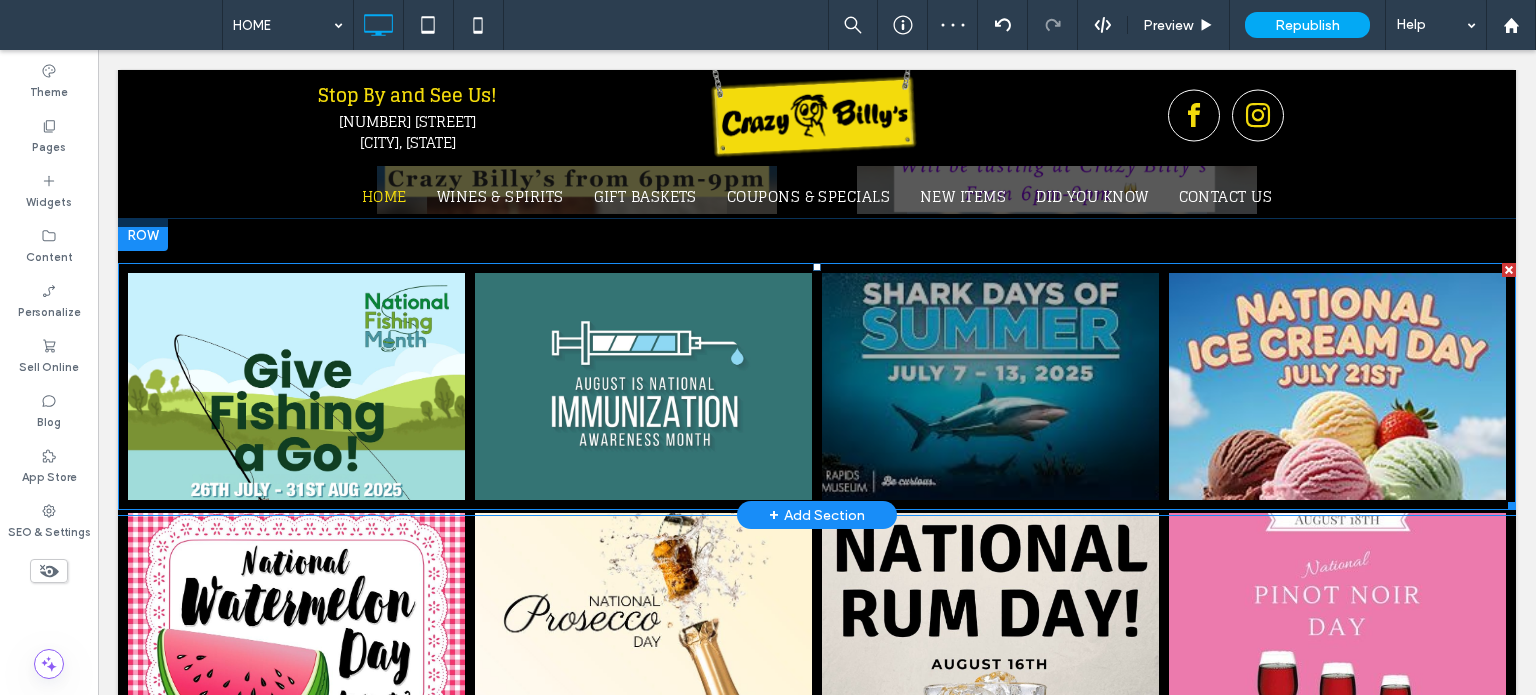click at bounding box center (990, 386) 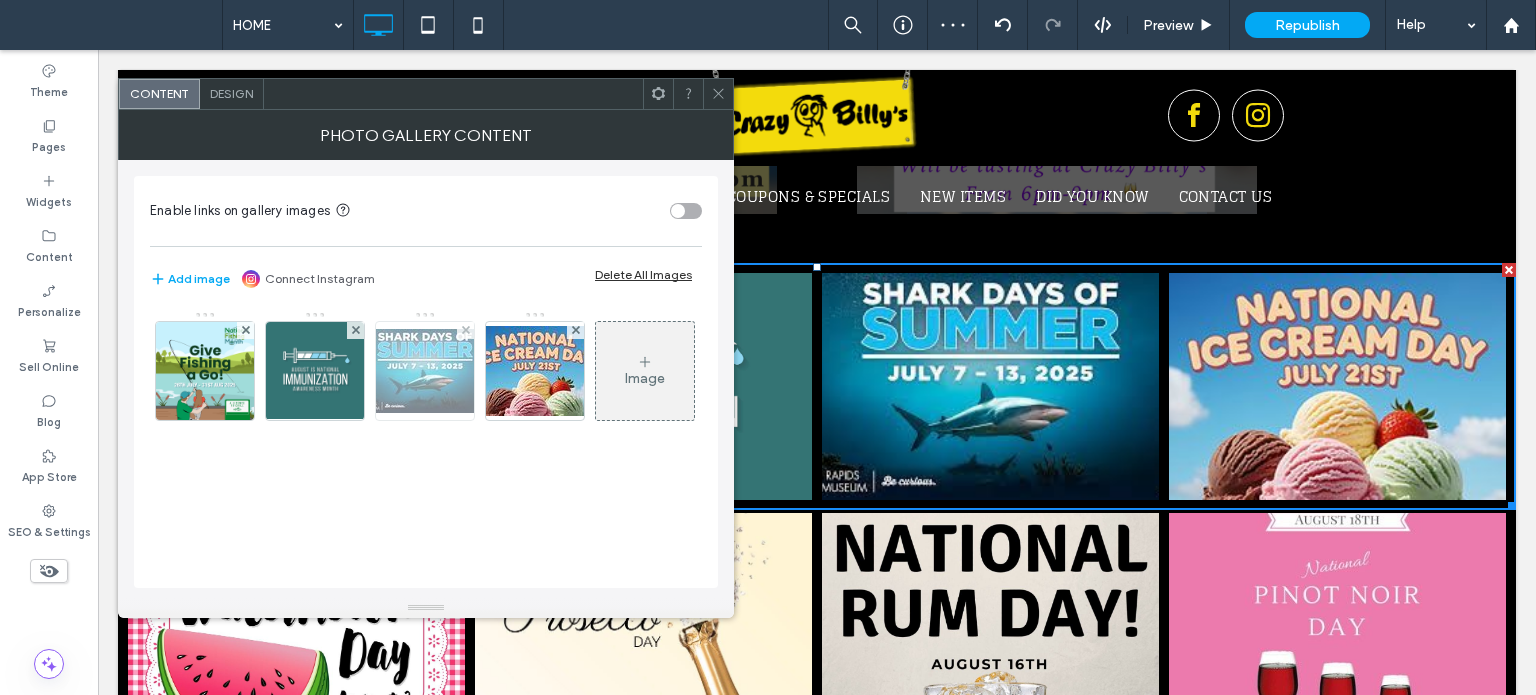 click at bounding box center [425, 371] 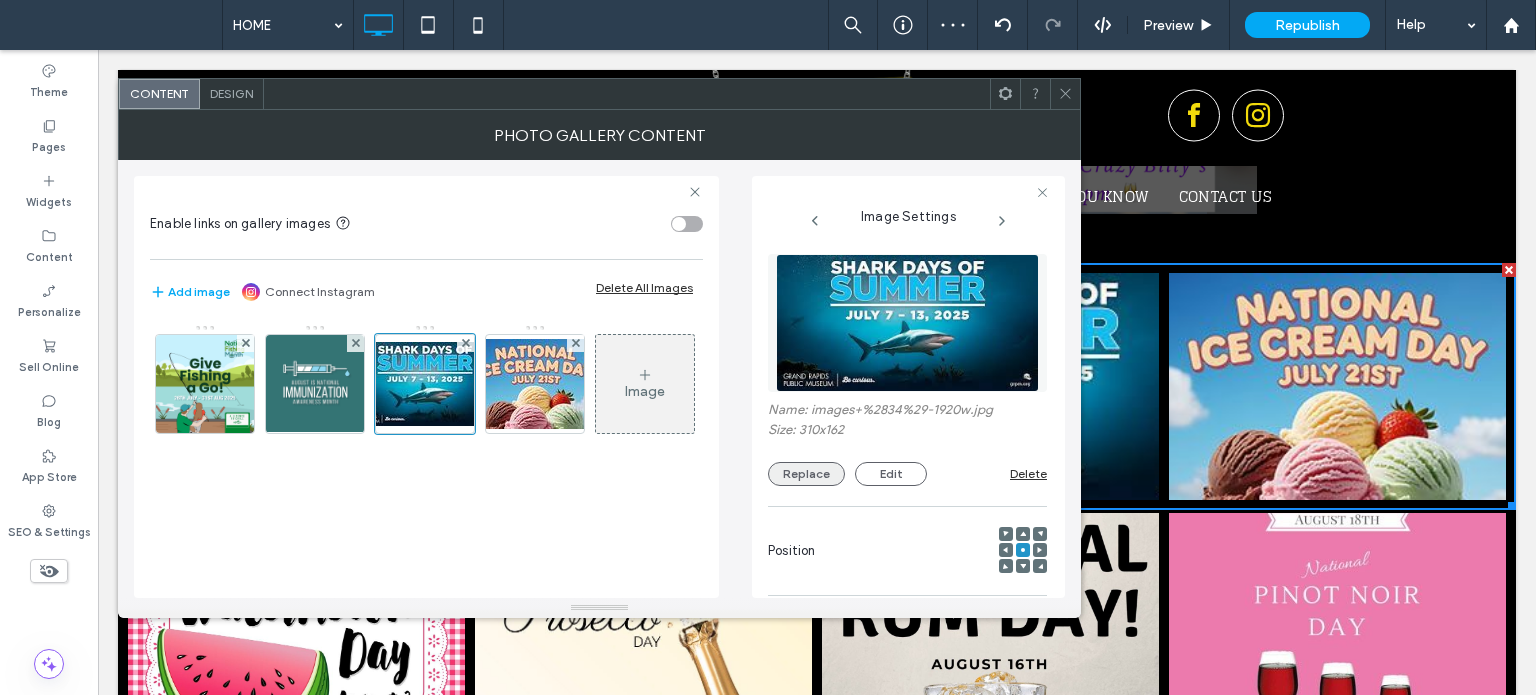 click on "Replace" at bounding box center [806, 474] 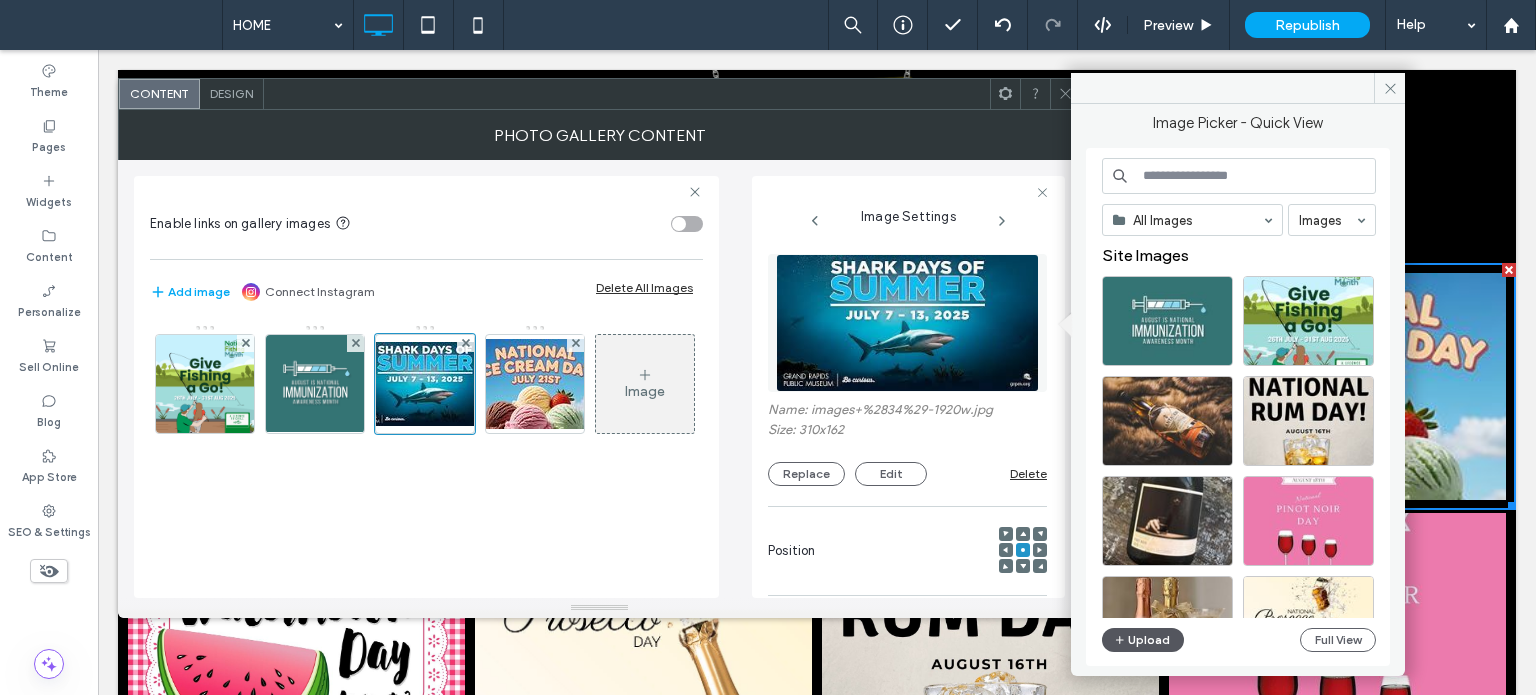 click on "Upload" at bounding box center (1143, 640) 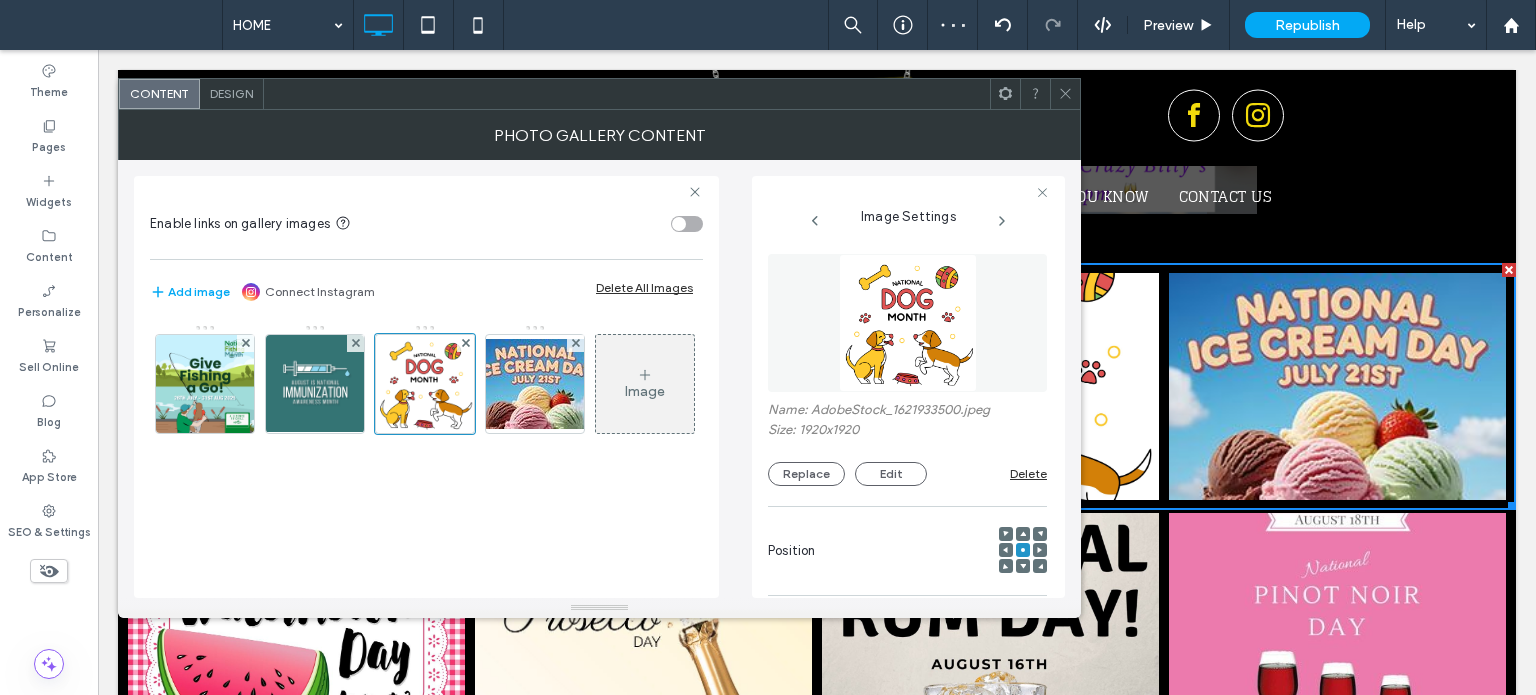 click 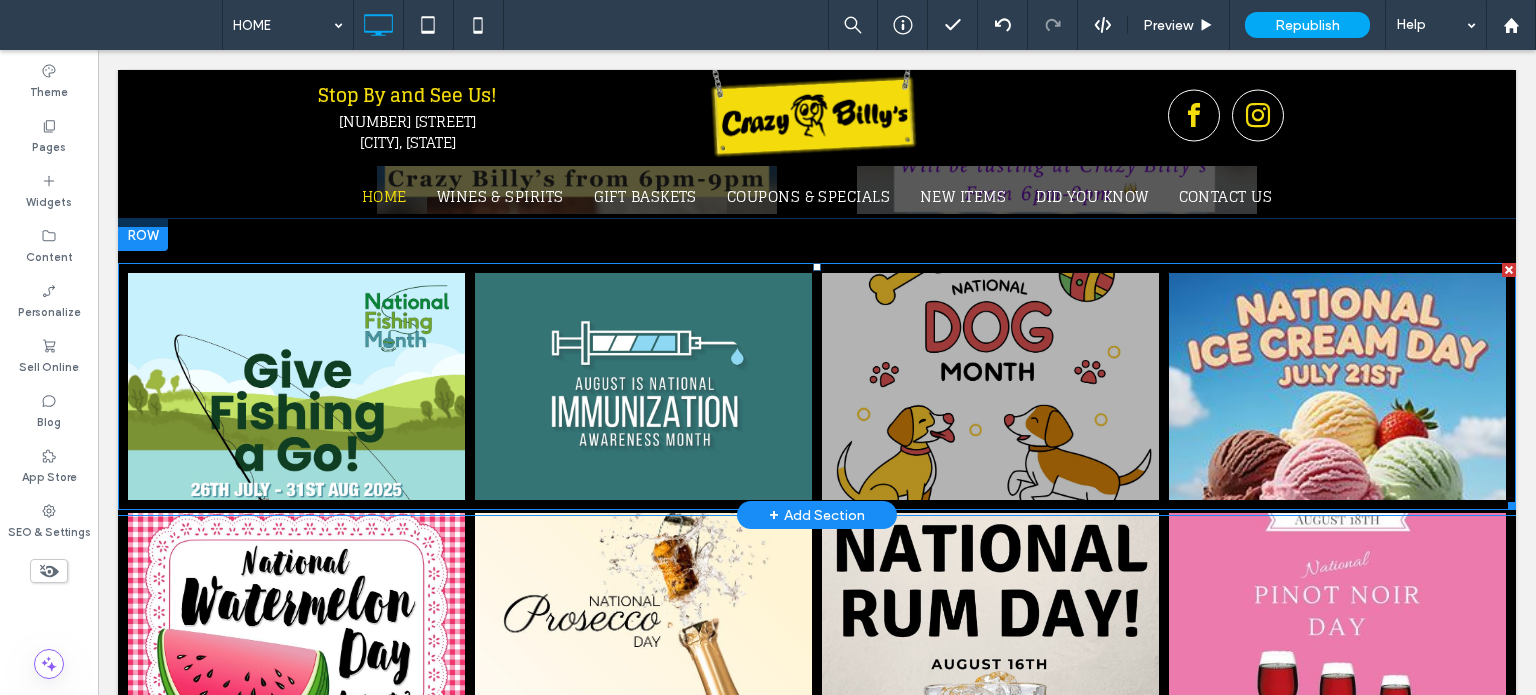 click at bounding box center (990, 386) 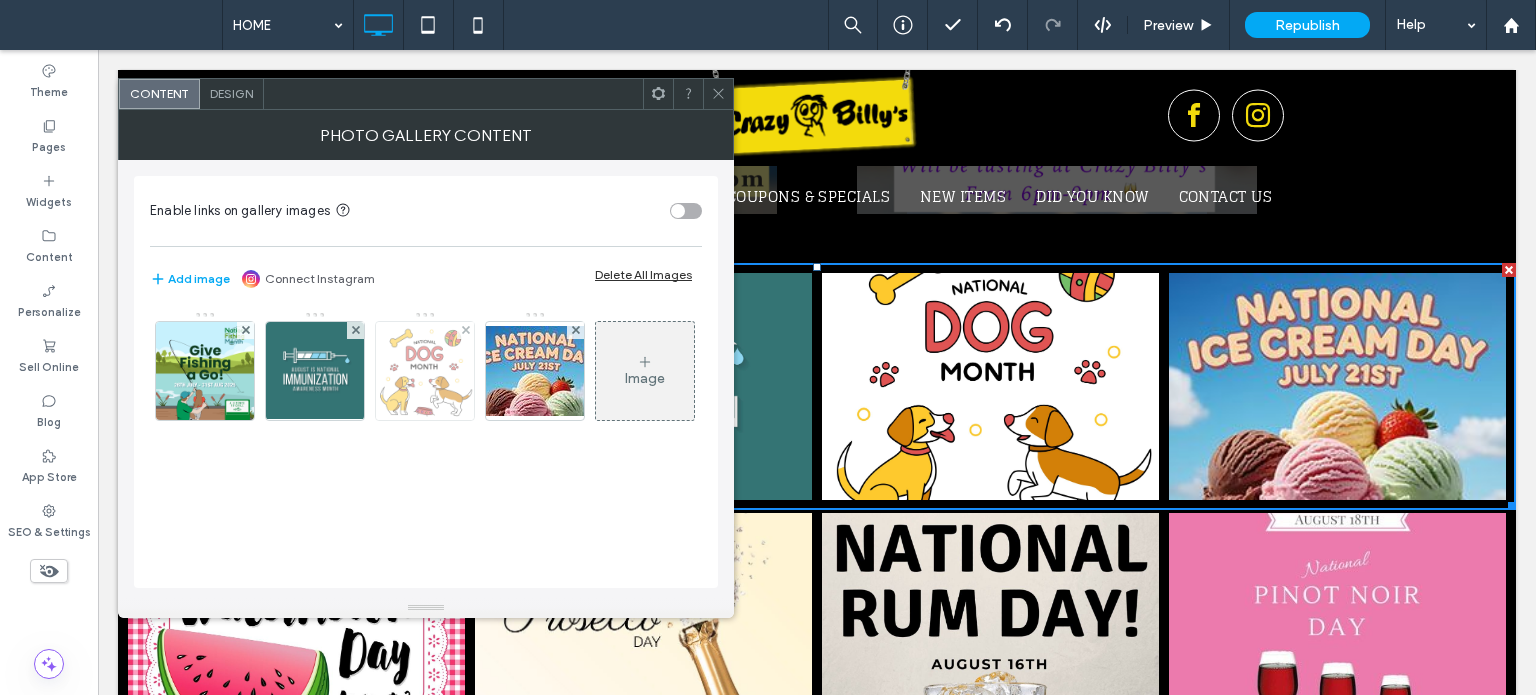 click at bounding box center [425, 371] 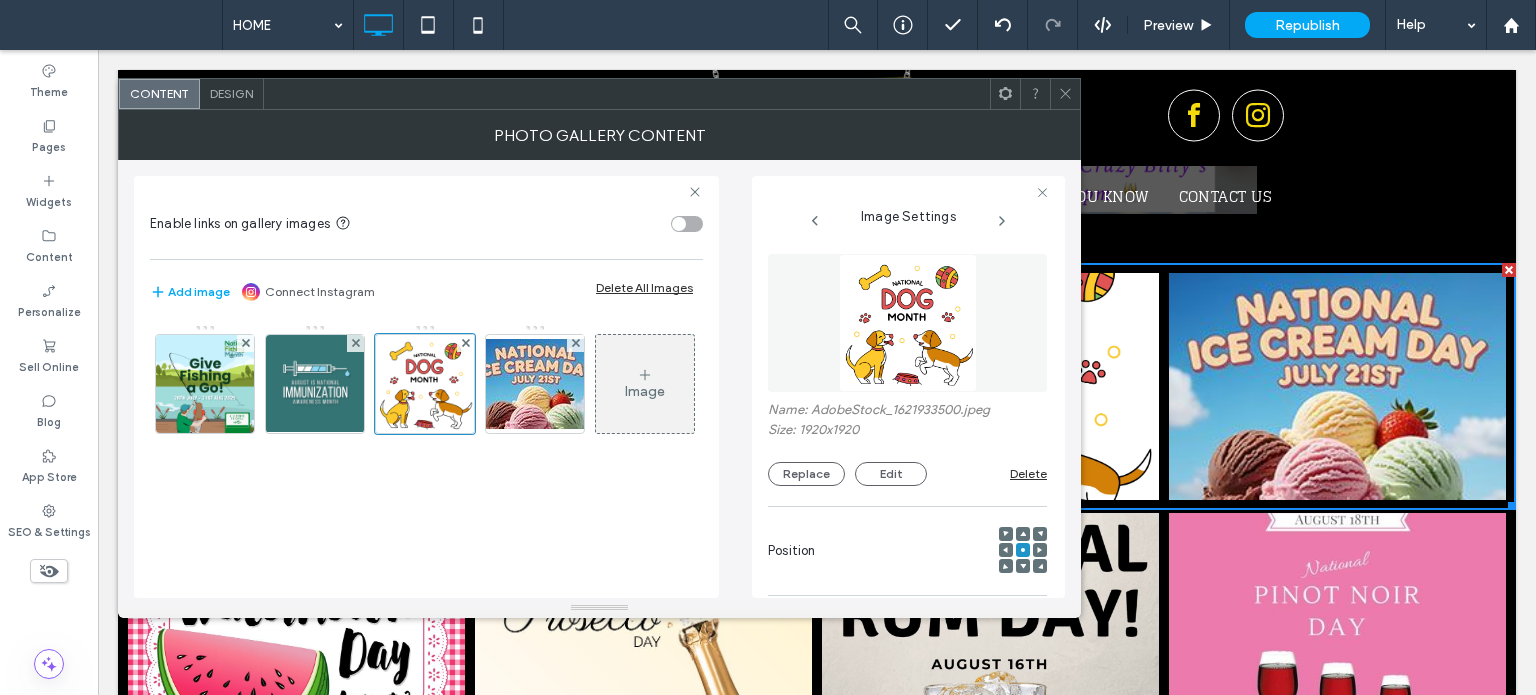 click at bounding box center (1023, 534) 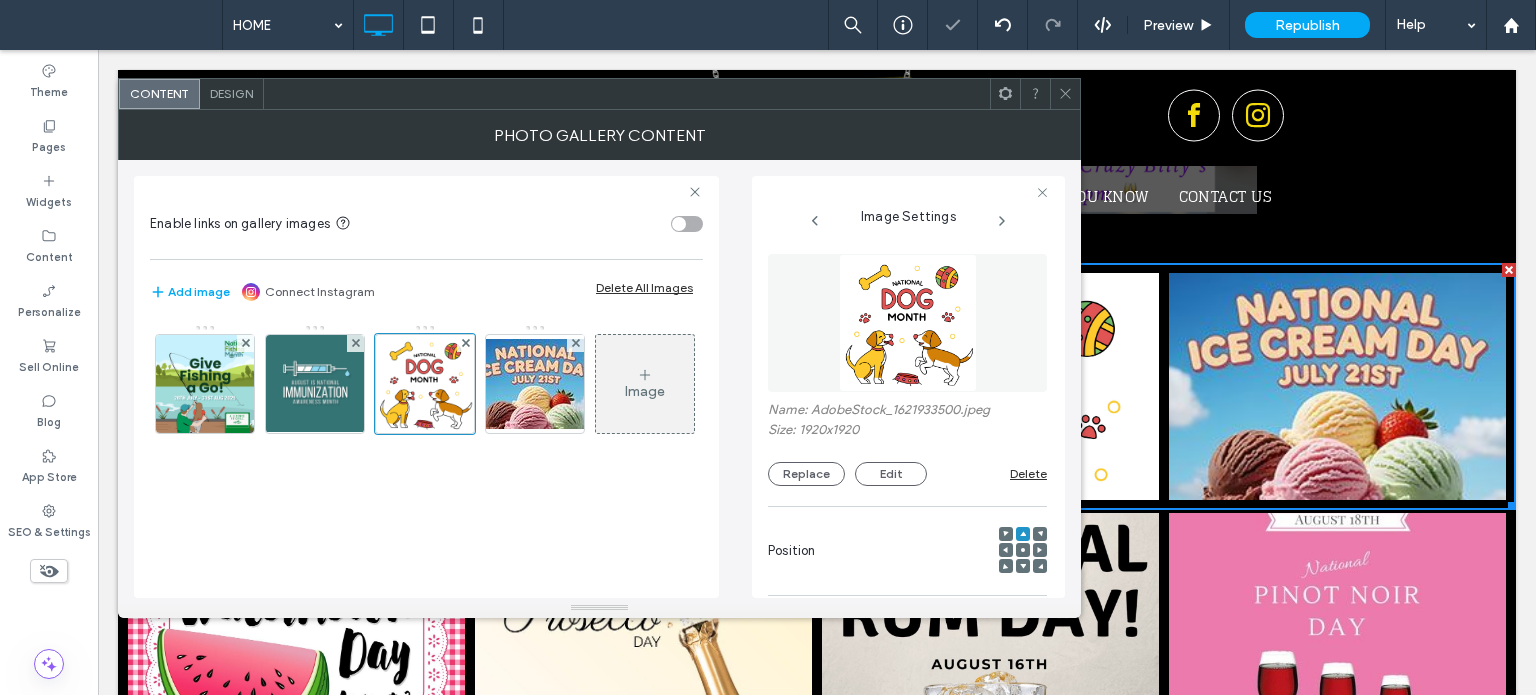 click 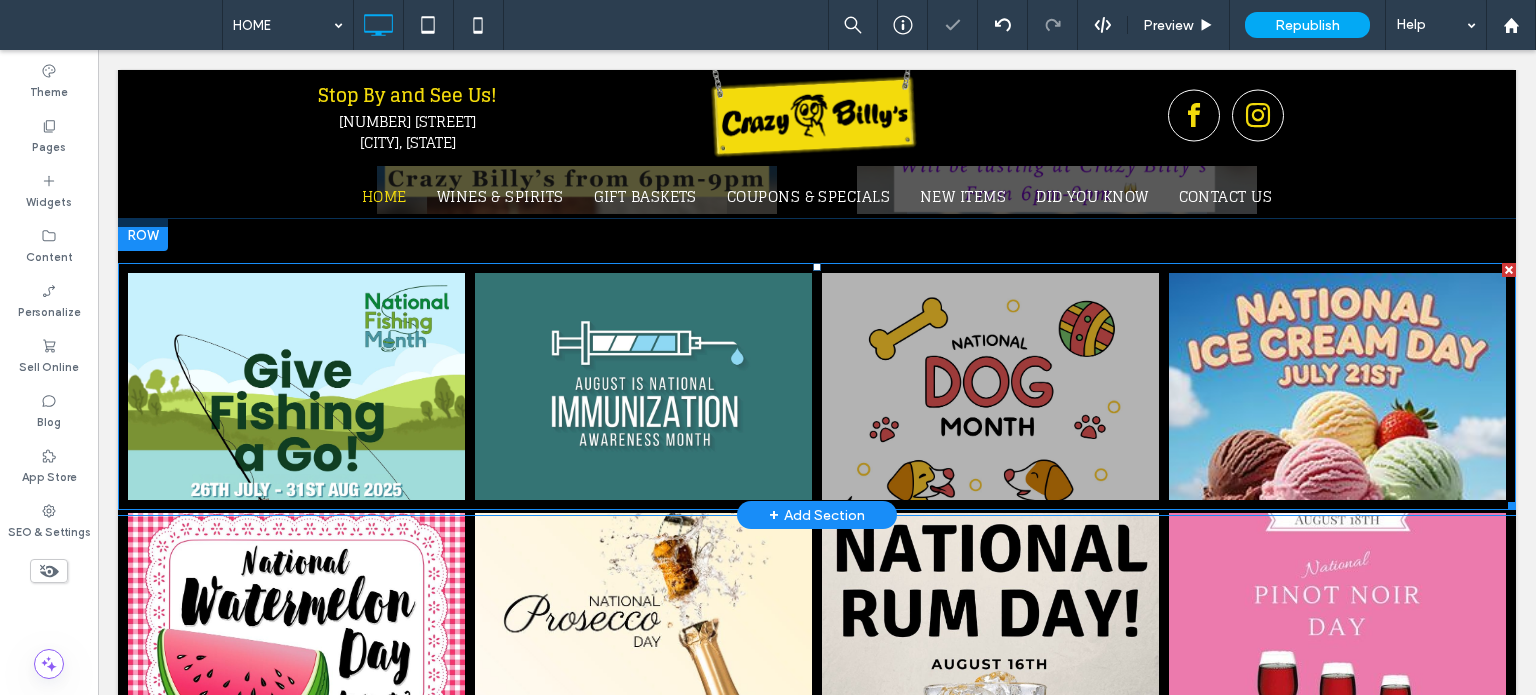 click at bounding box center (990, 386) 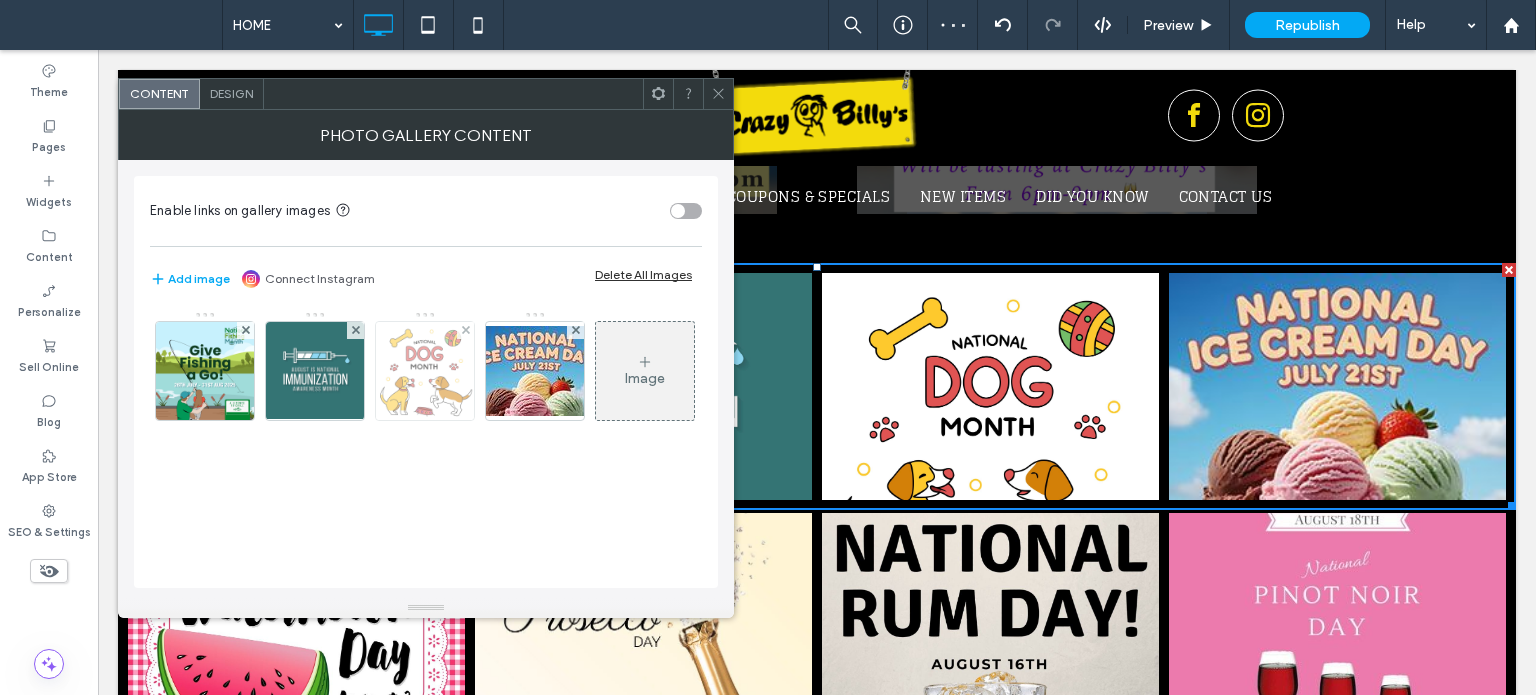 click at bounding box center (425, 371) 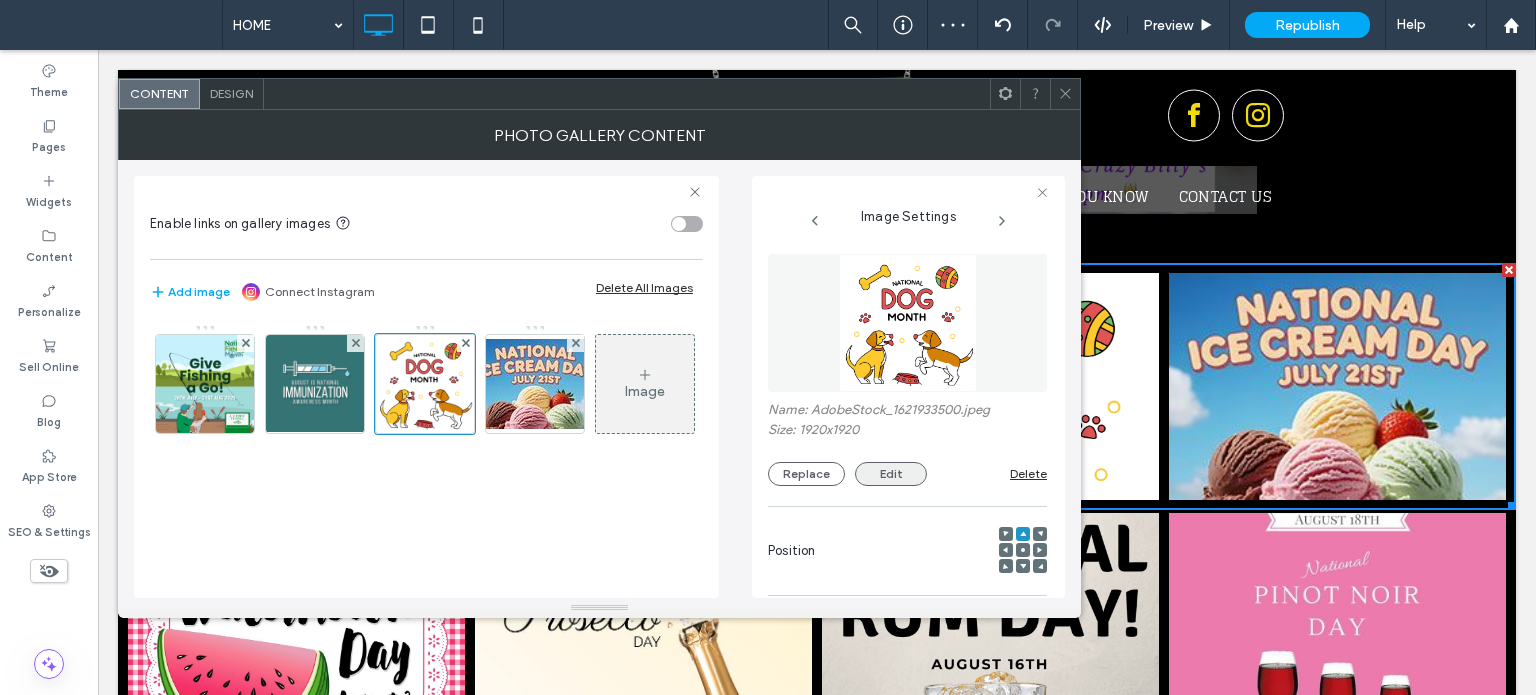 click on "Edit" at bounding box center (891, 474) 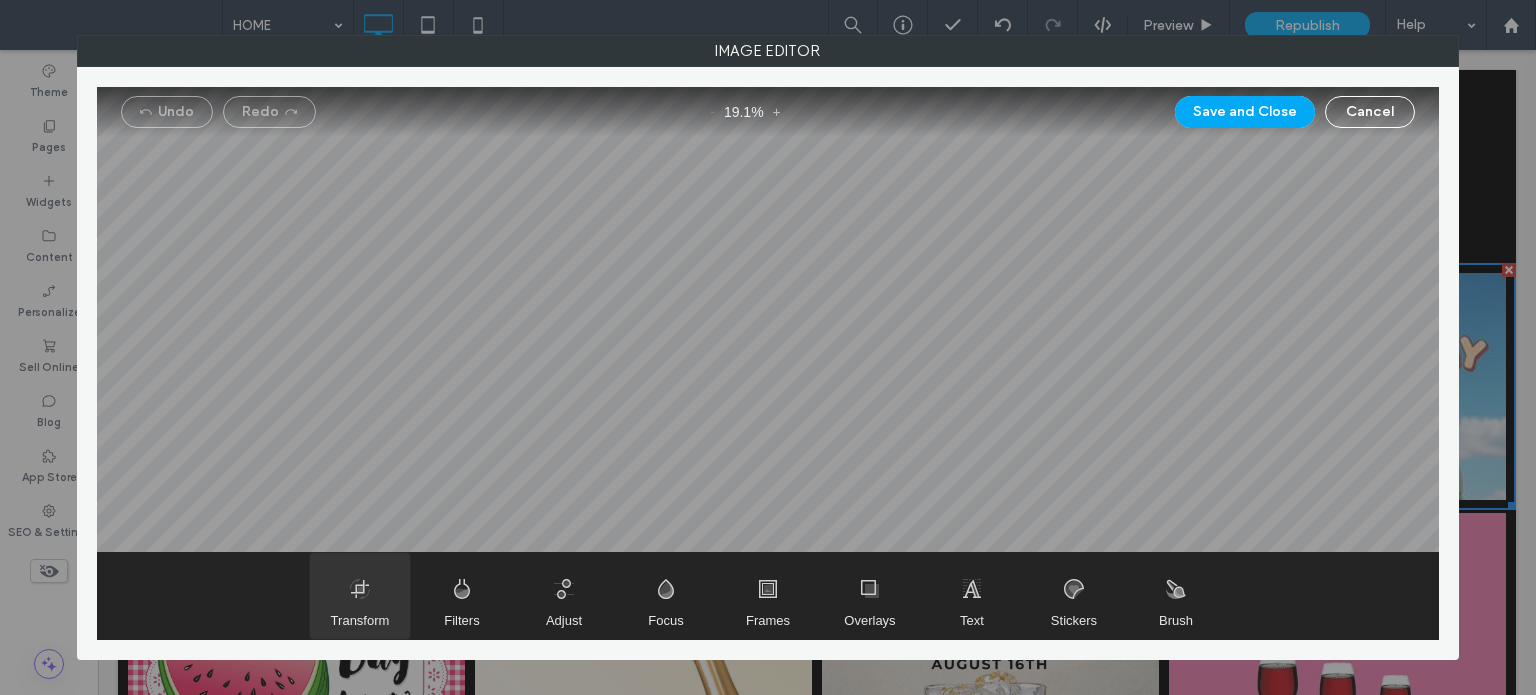 click at bounding box center [360, 596] 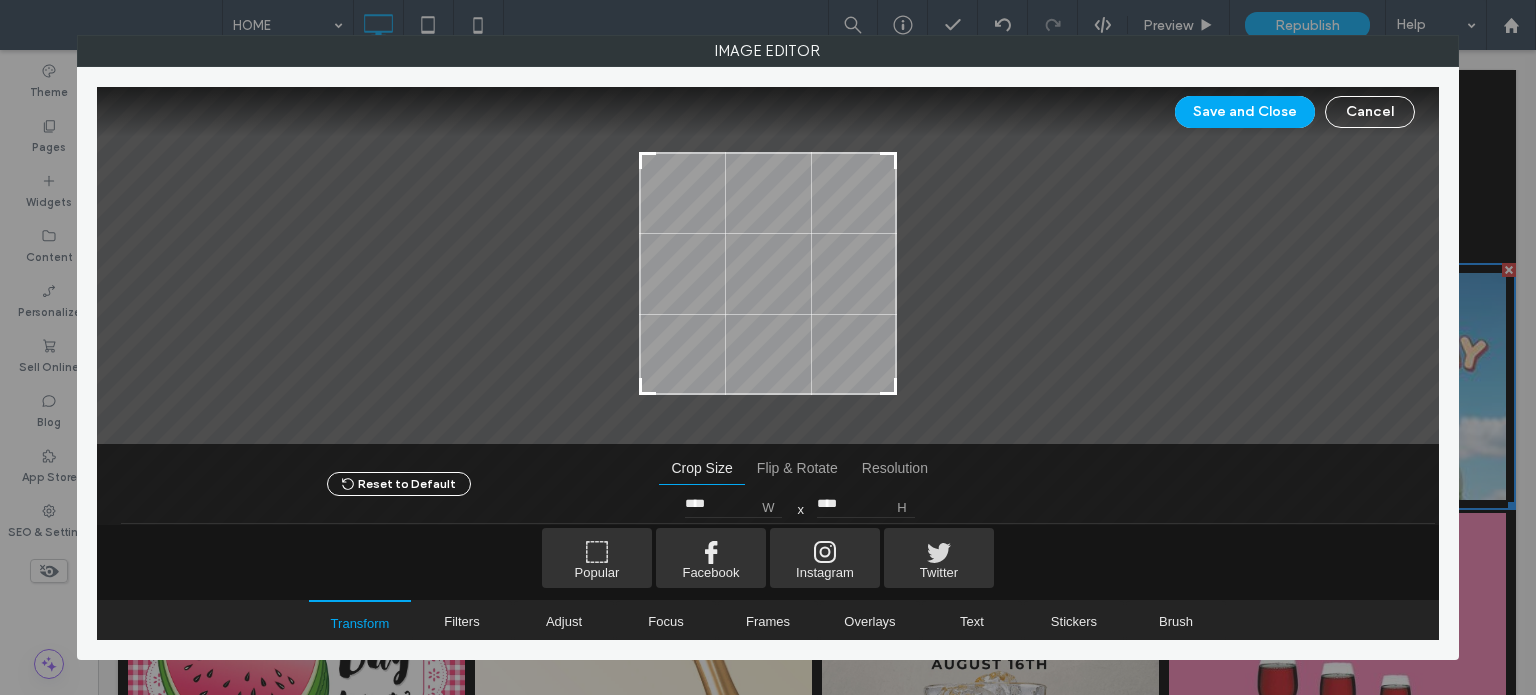 type on "****" 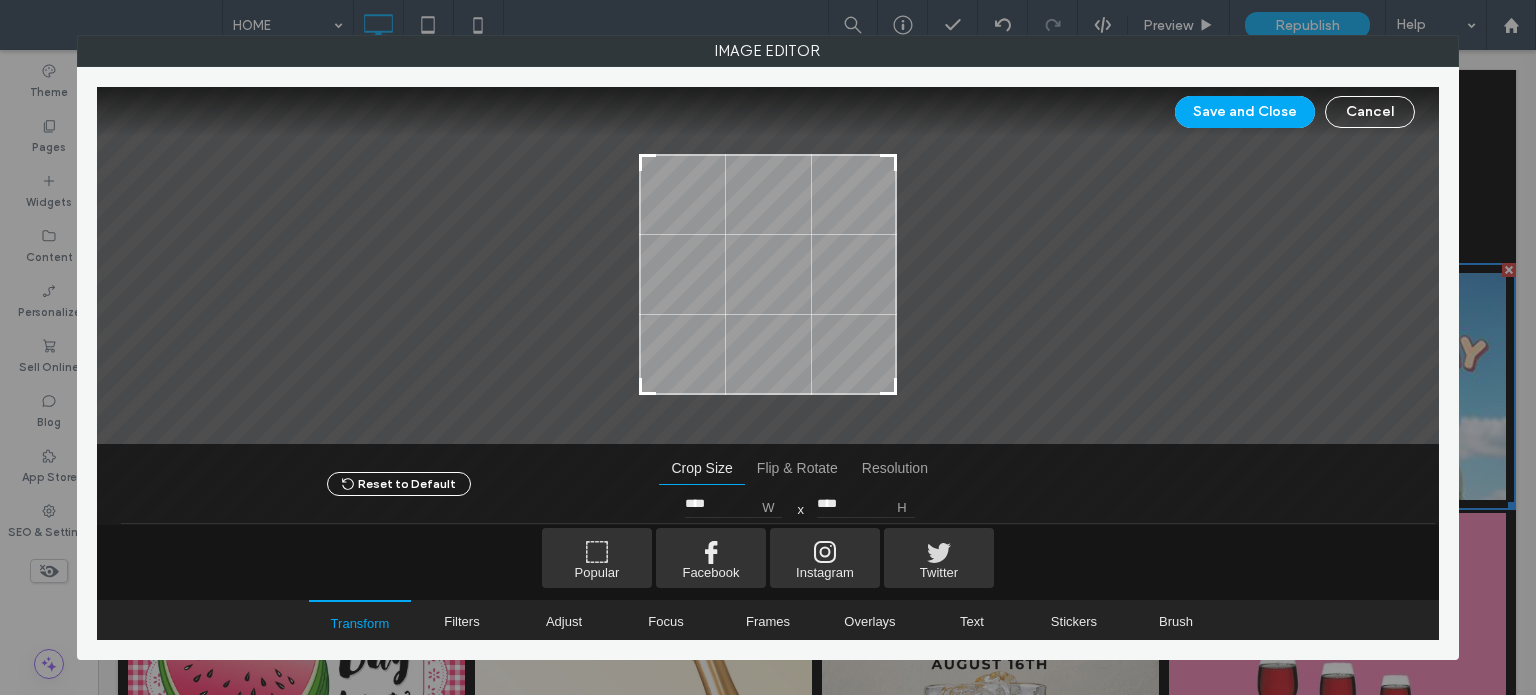 drag, startPoint x: 645, startPoint y: 138, endPoint x: 641, endPoint y: 155, distance: 17.464249 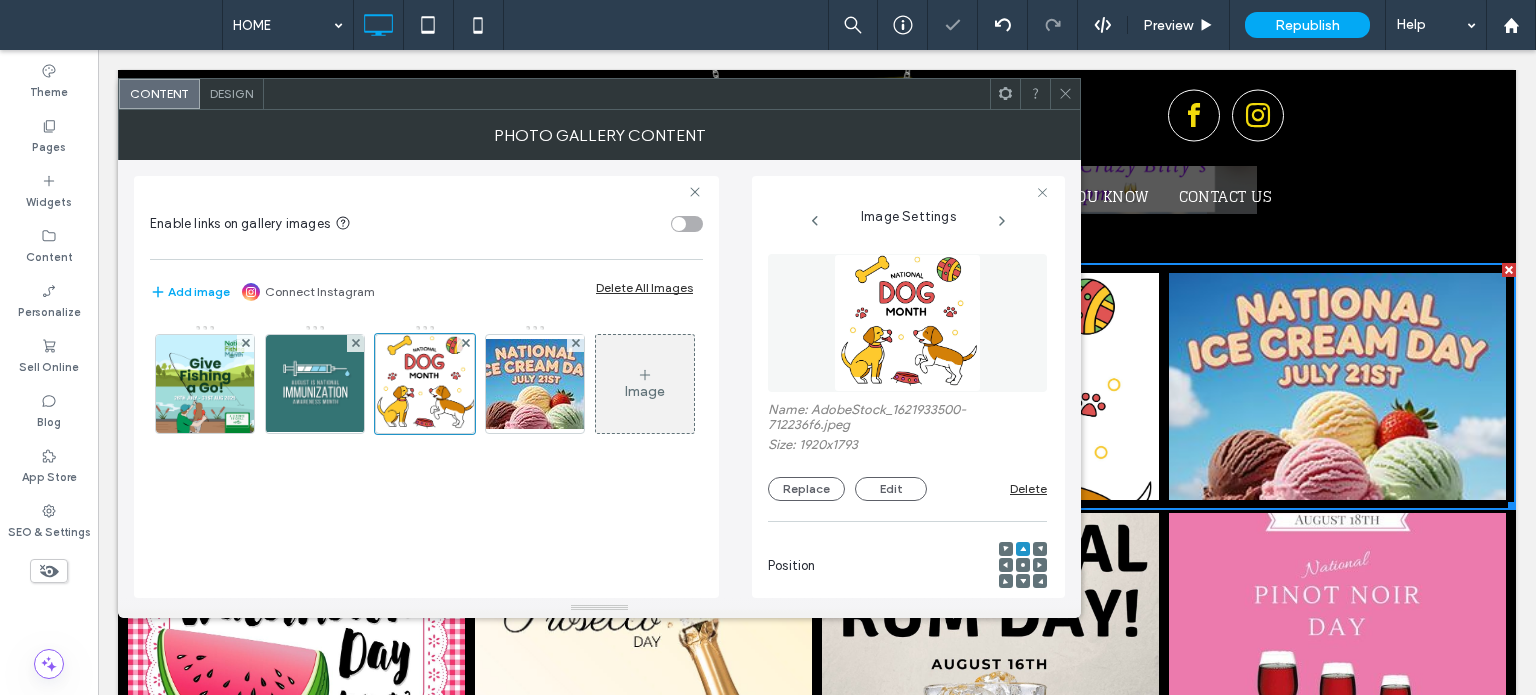 click 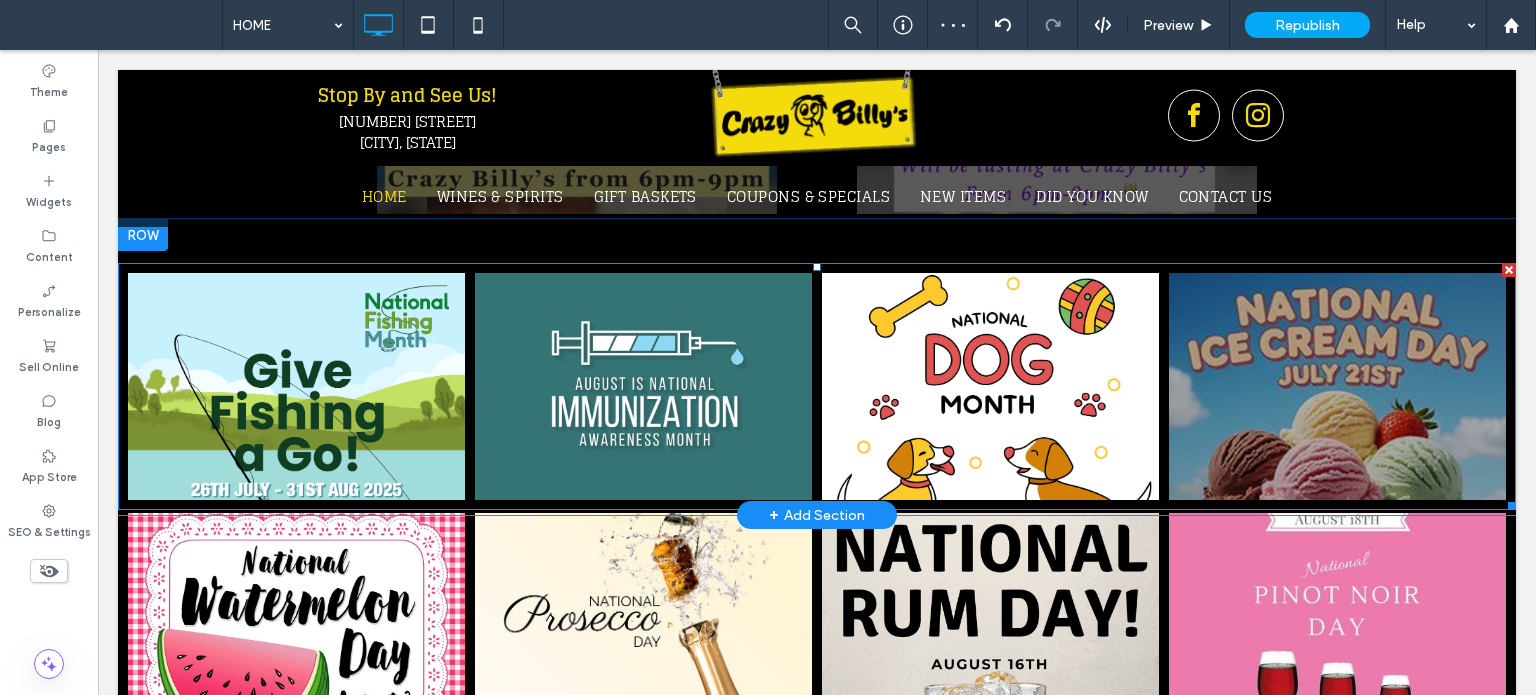 click at bounding box center (1337, 386) 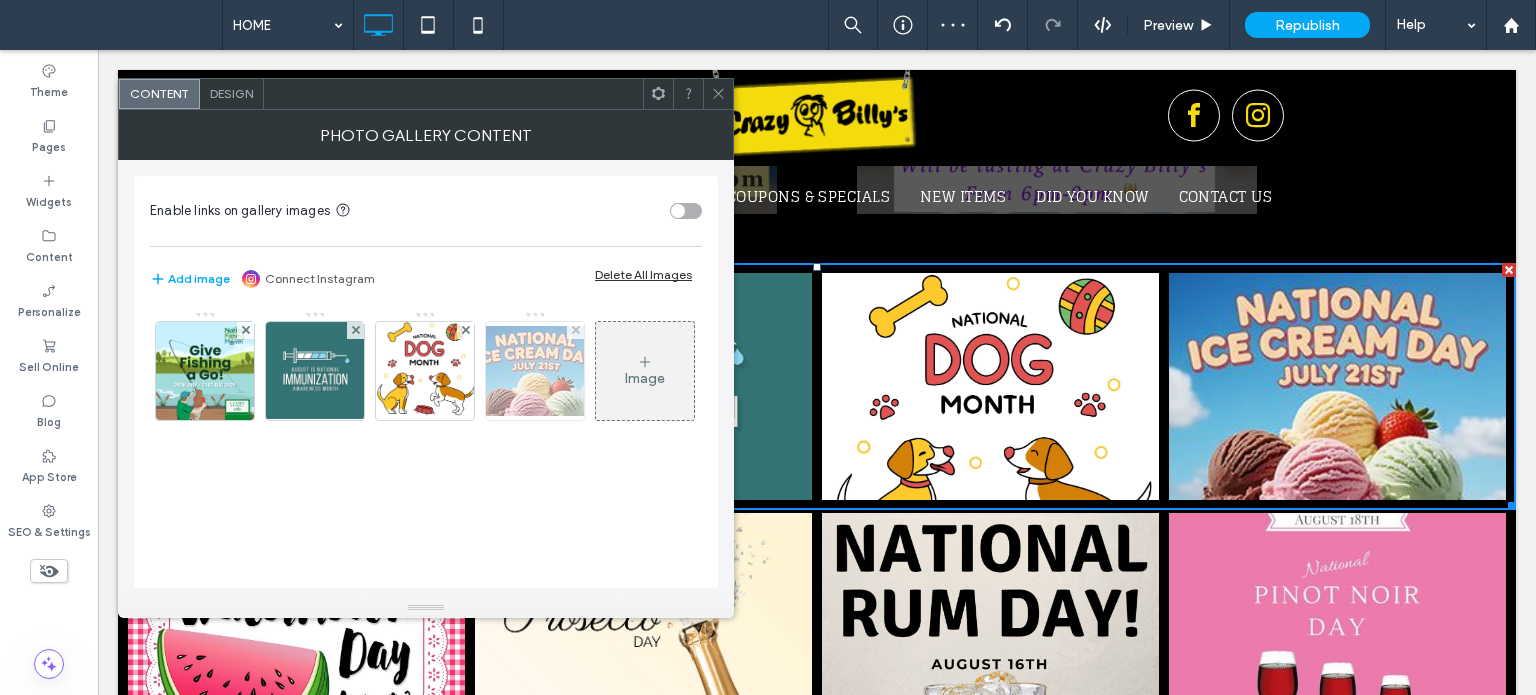 click at bounding box center (535, 371) 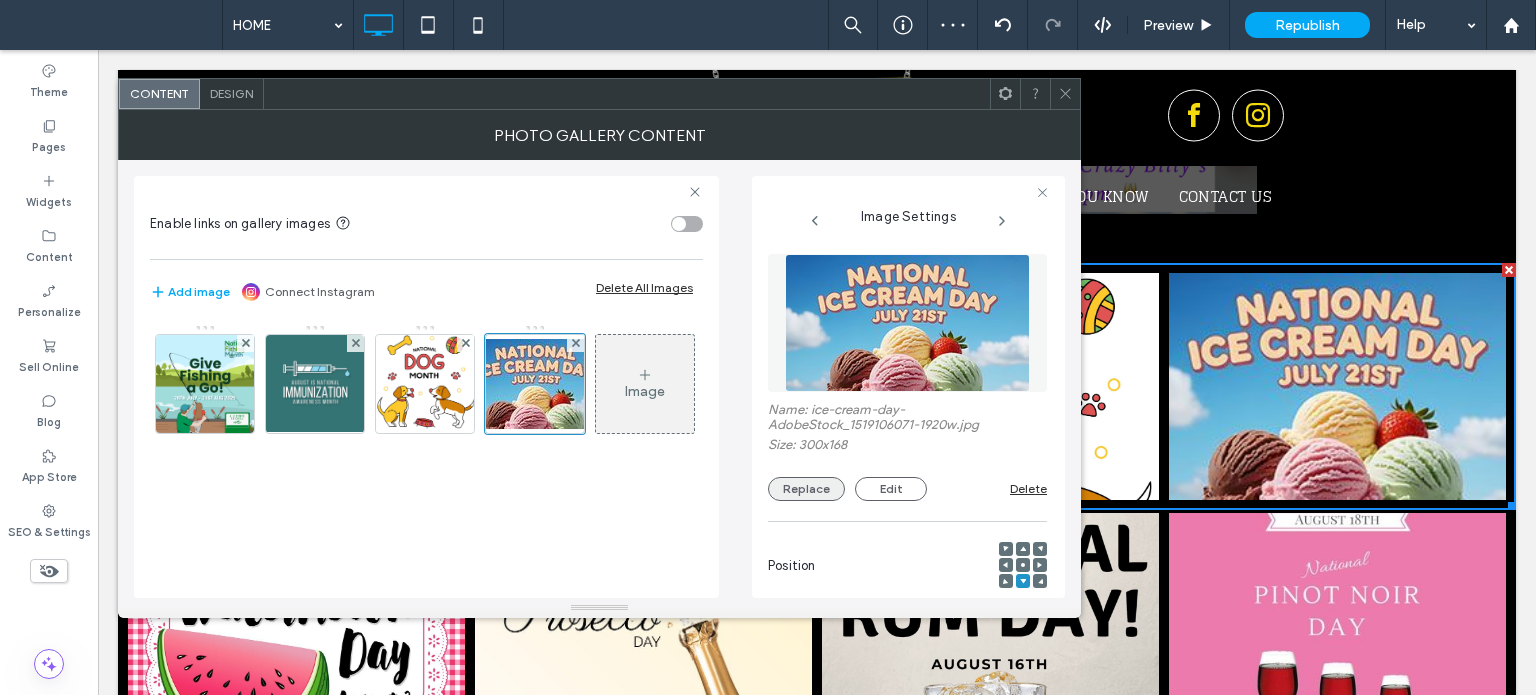 click on "Replace" at bounding box center [806, 489] 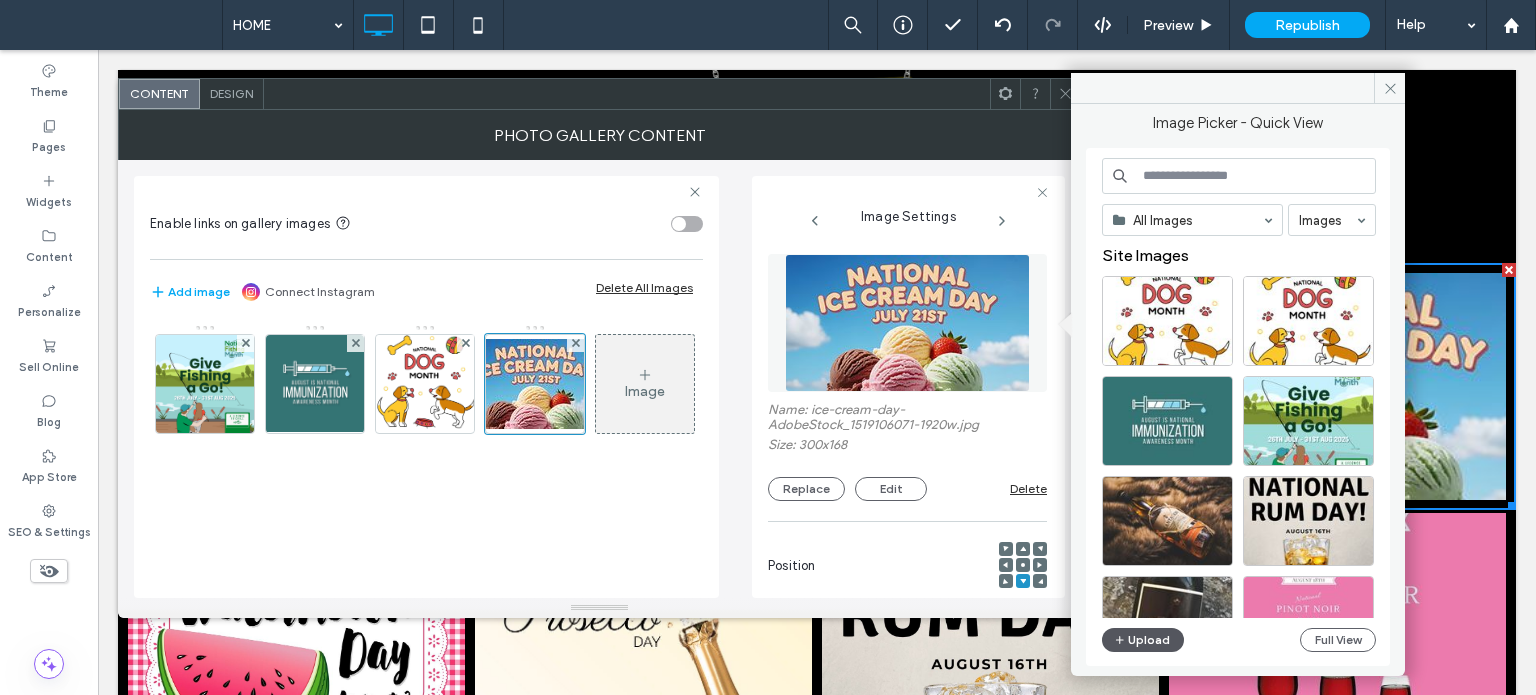 click on "Upload" at bounding box center [1143, 640] 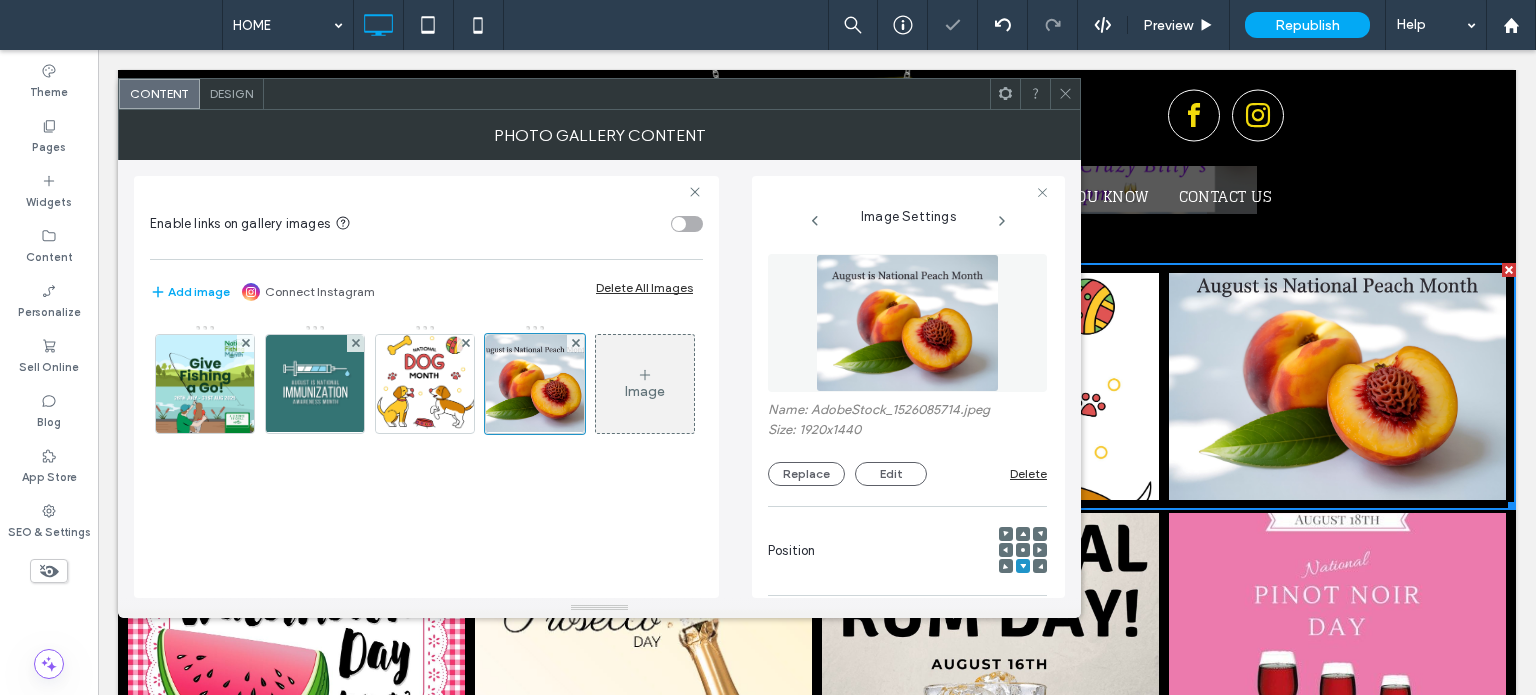 click 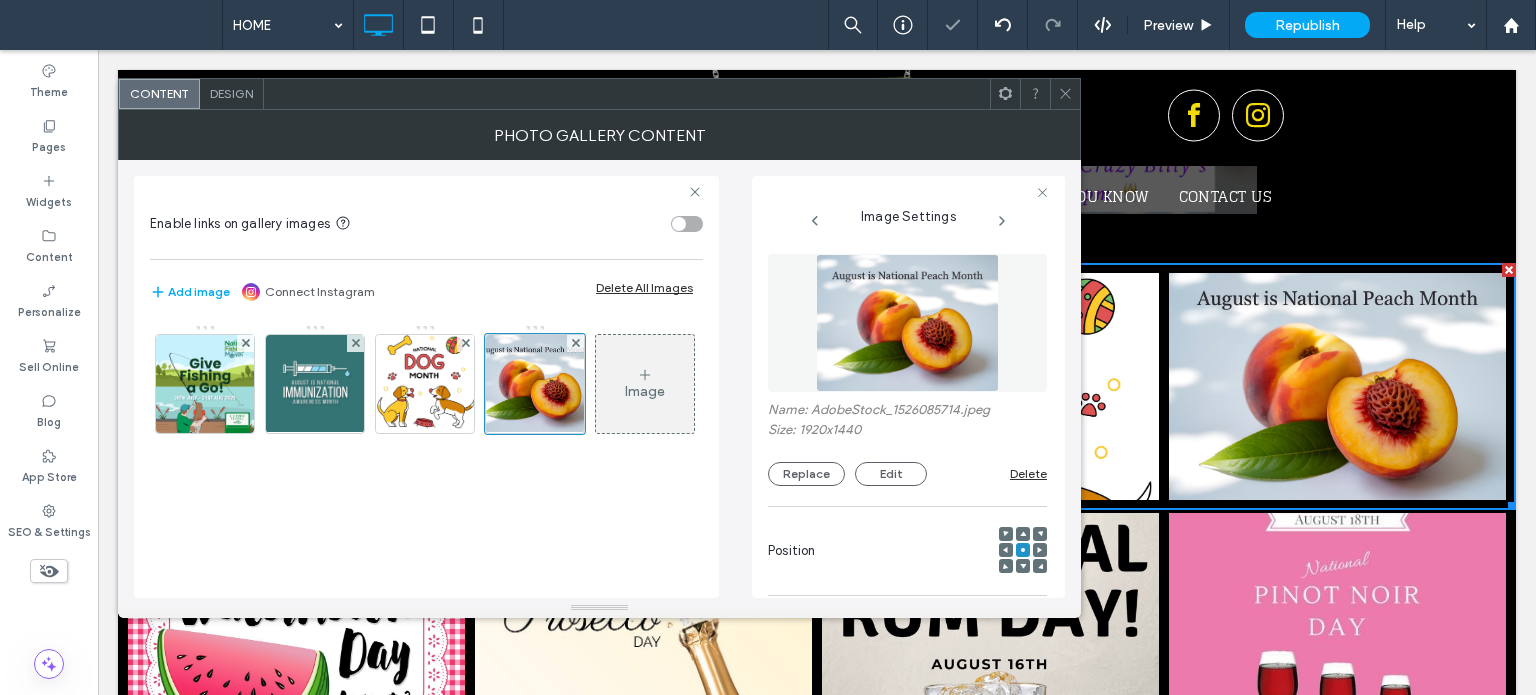 click 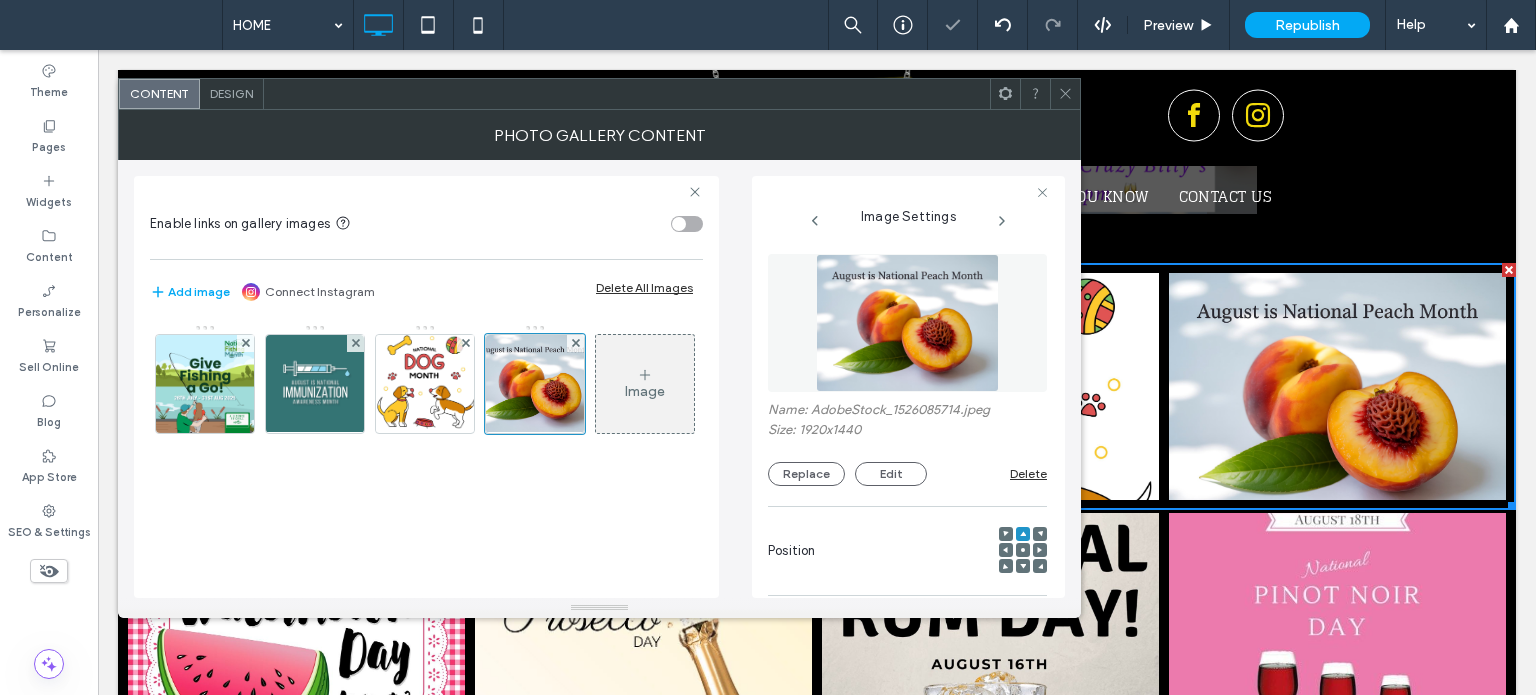 click at bounding box center (1065, 94) 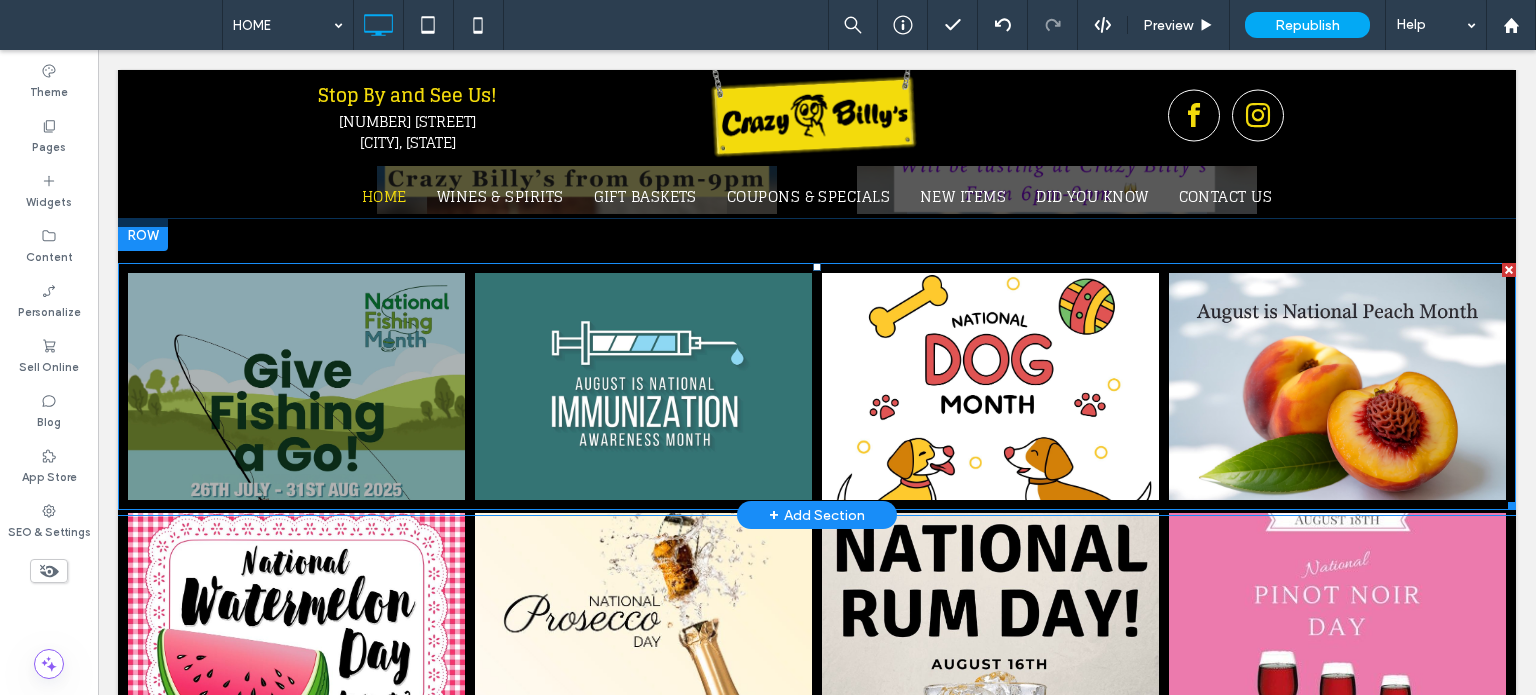 click at bounding box center (296, 386) 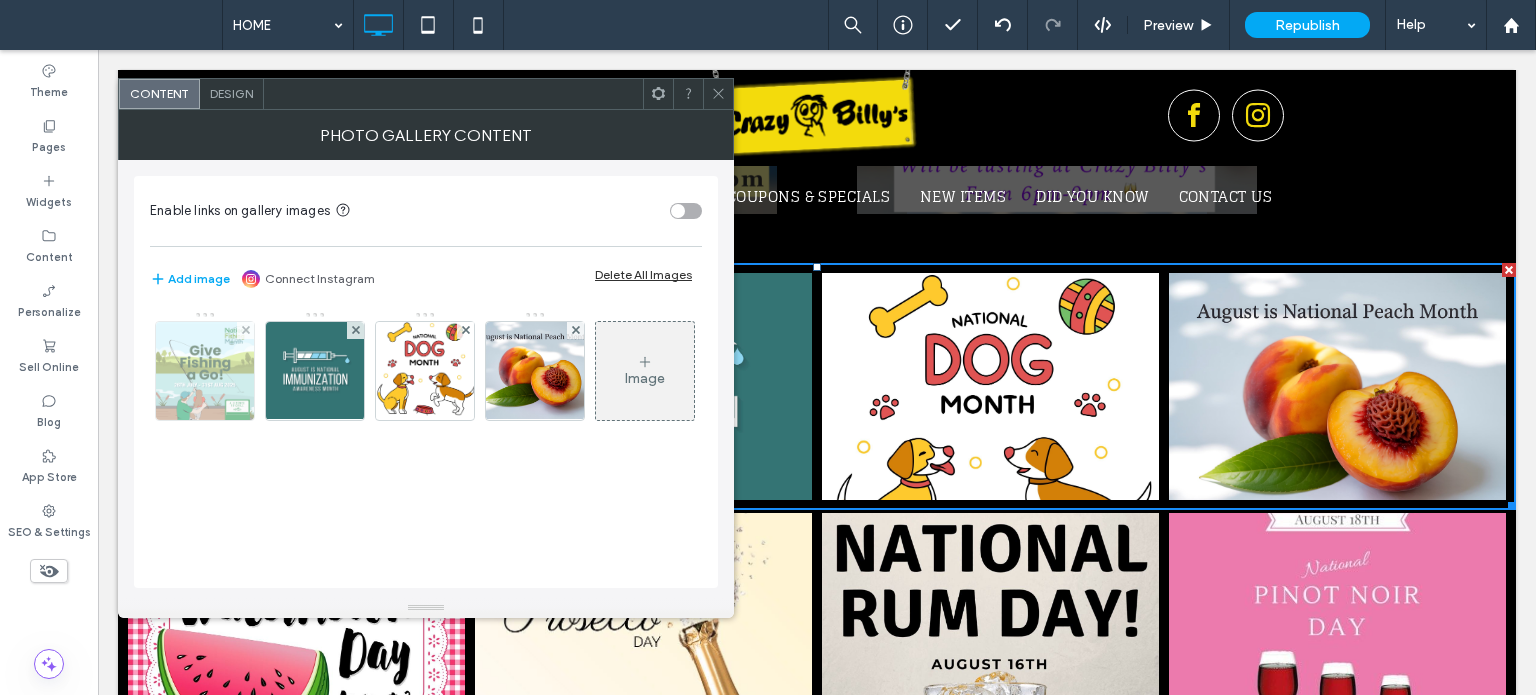 click at bounding box center (205, 371) 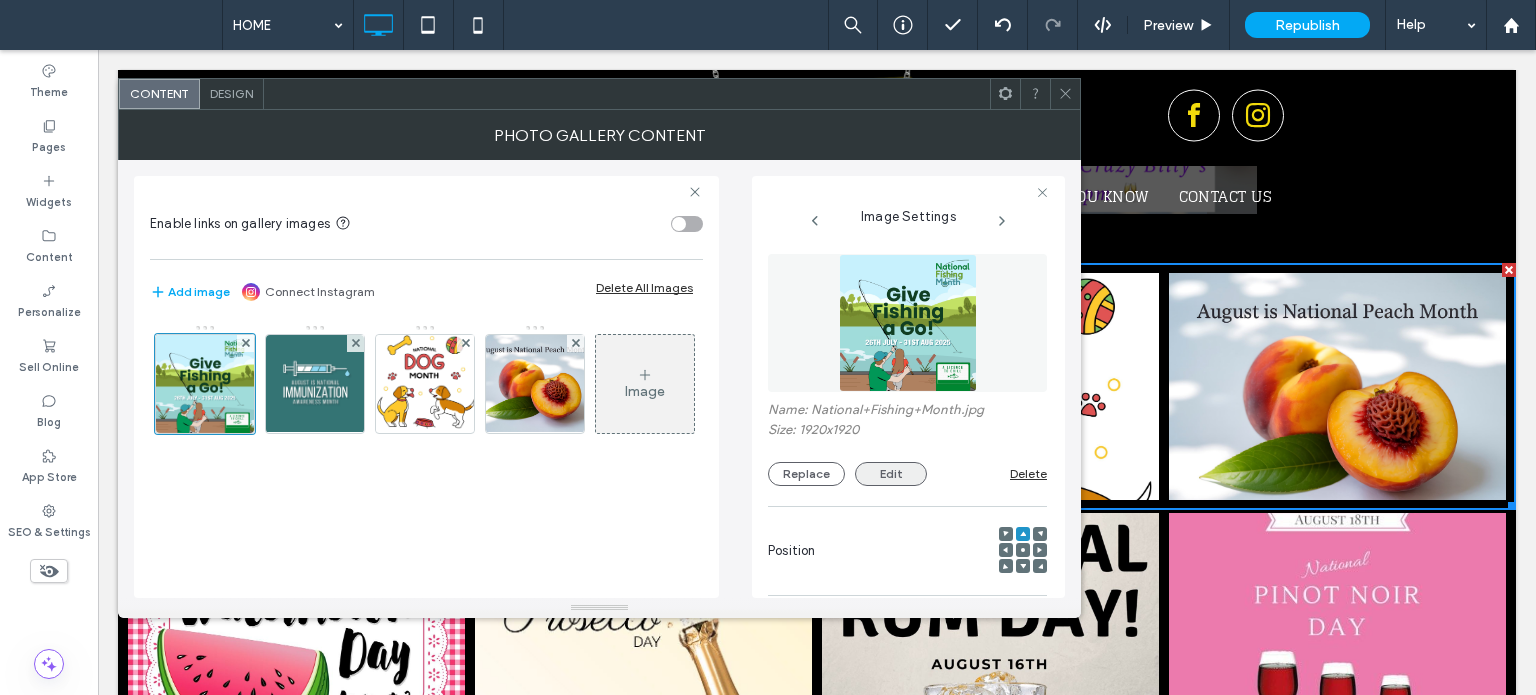 click on "Edit" at bounding box center [891, 474] 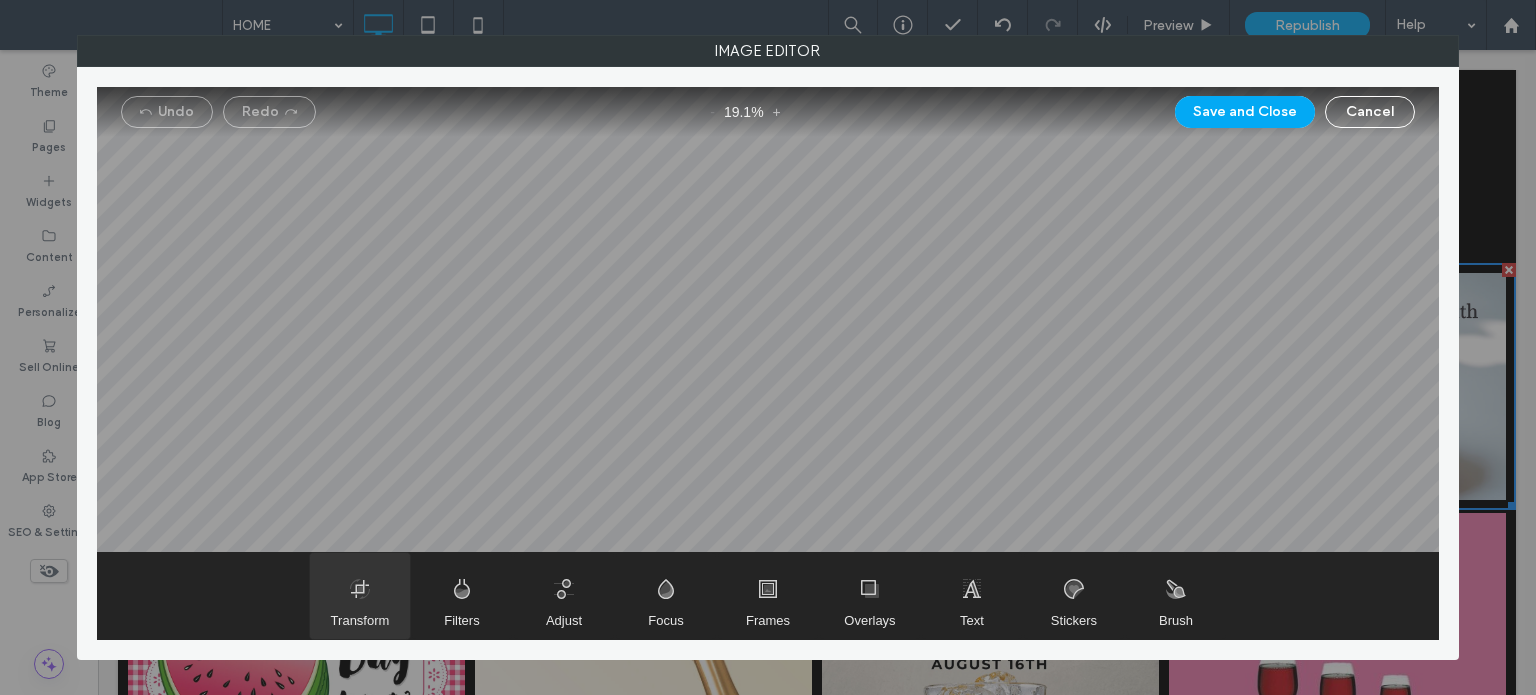 click at bounding box center [360, 596] 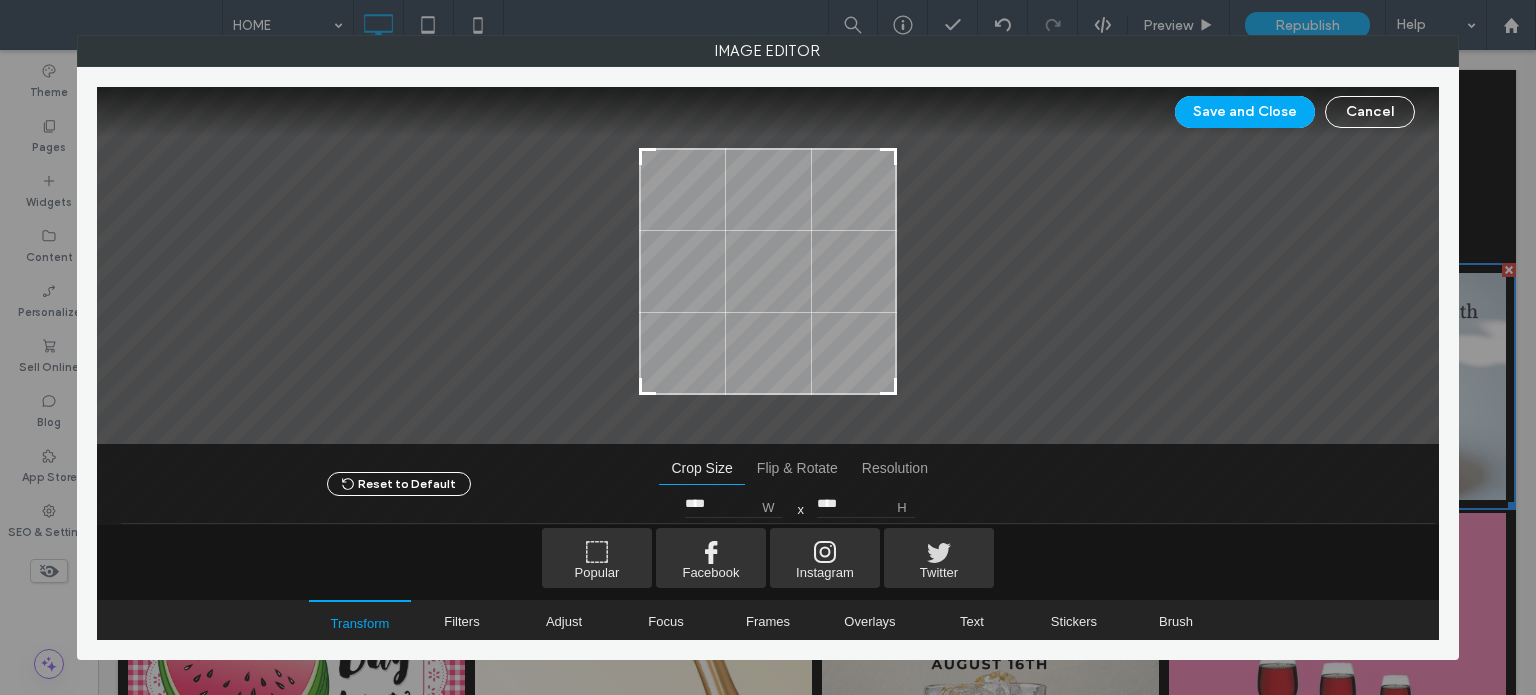 drag, startPoint x: 644, startPoint y: 143, endPoint x: 1023, endPoint y: 129, distance: 379.25848 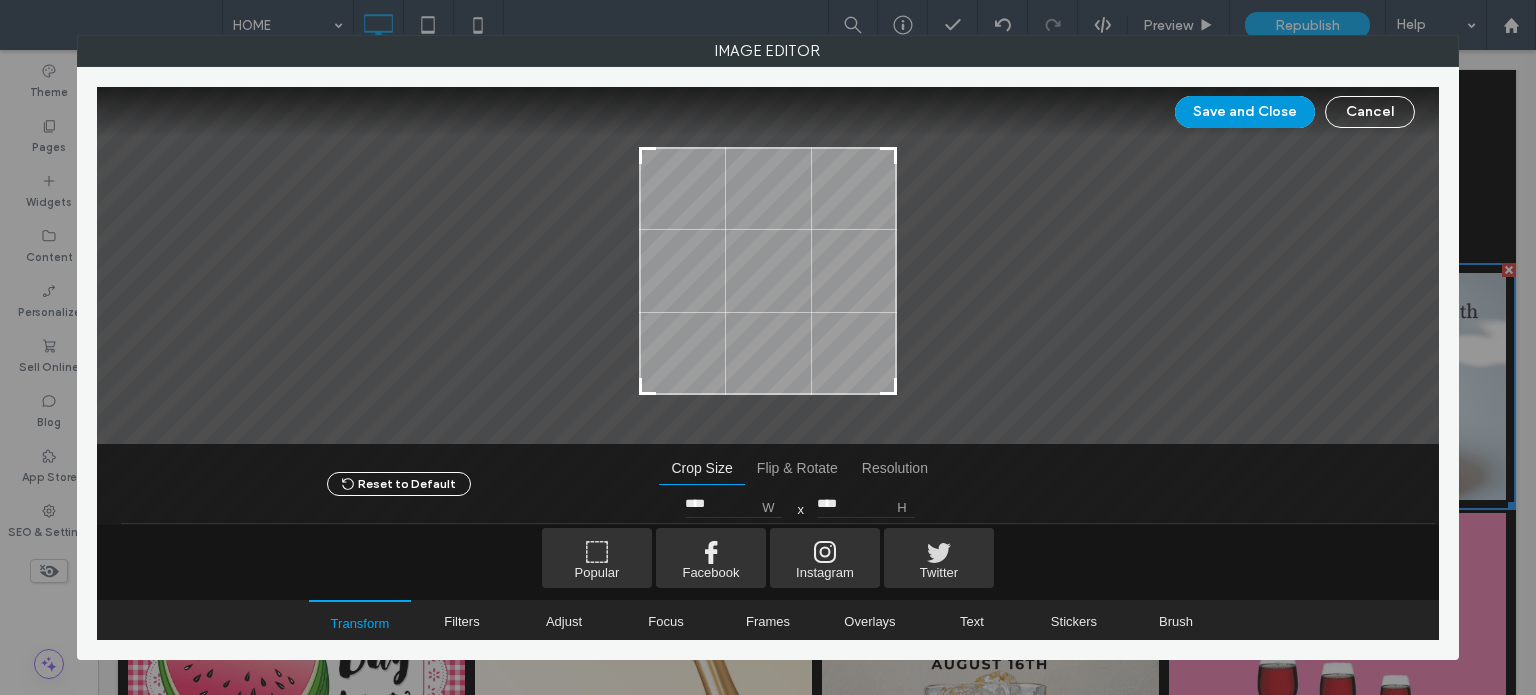click on "Save and Close" at bounding box center (1245, 112) 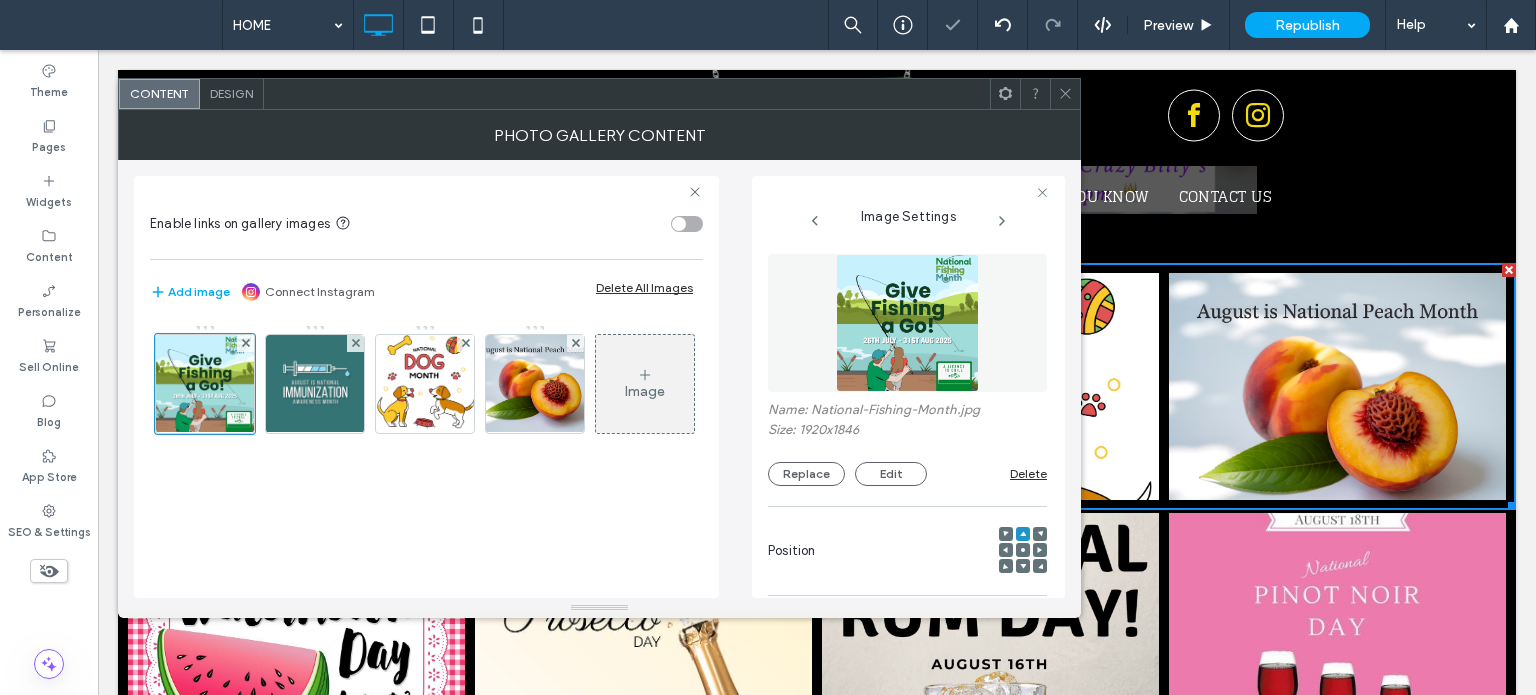 click 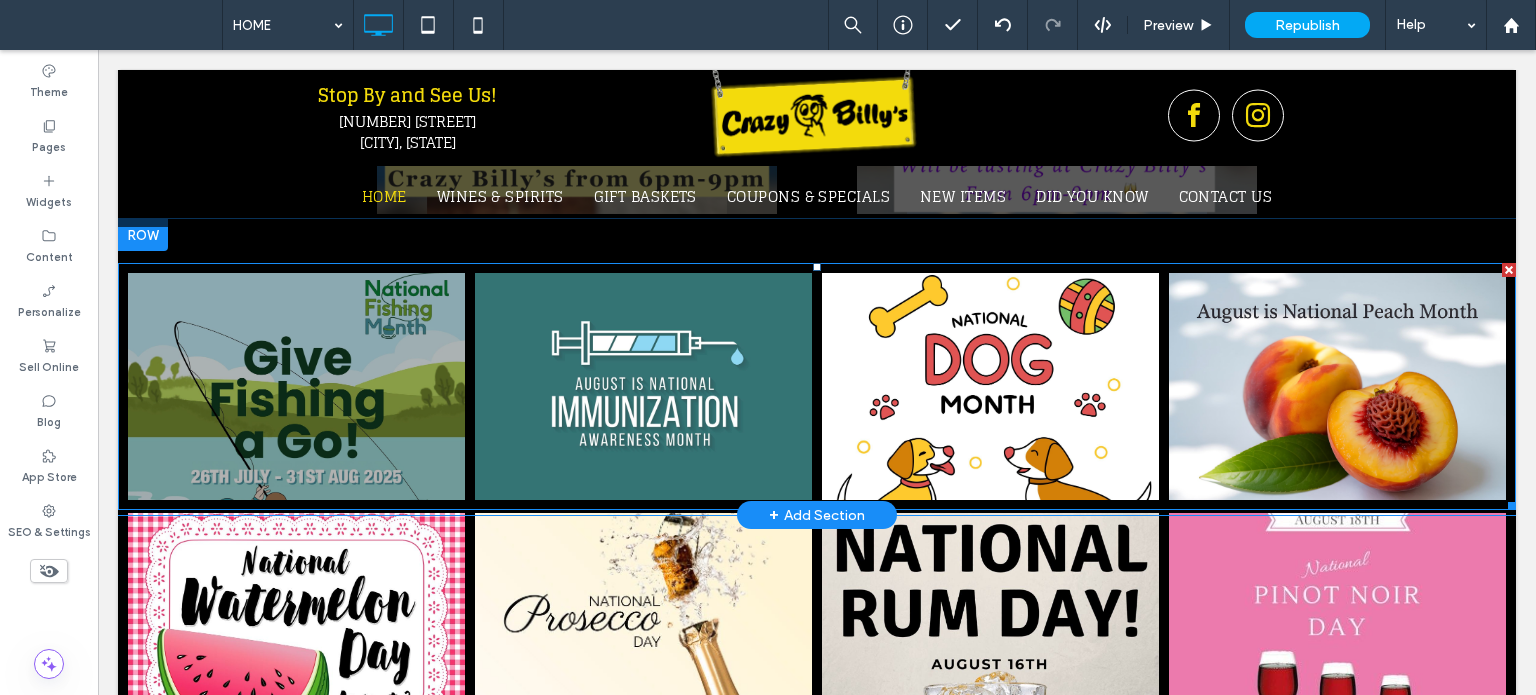 click at bounding box center [296, 386] 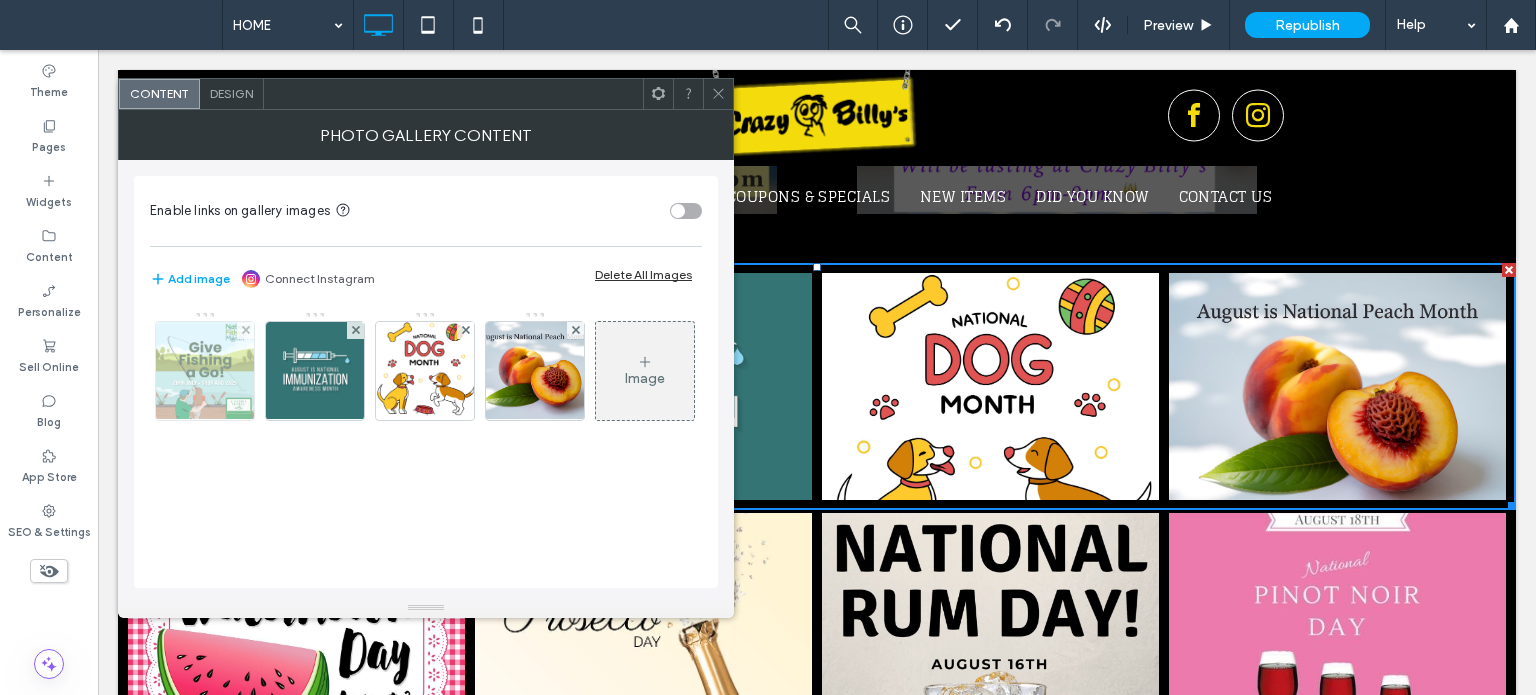 click at bounding box center (205, 371) 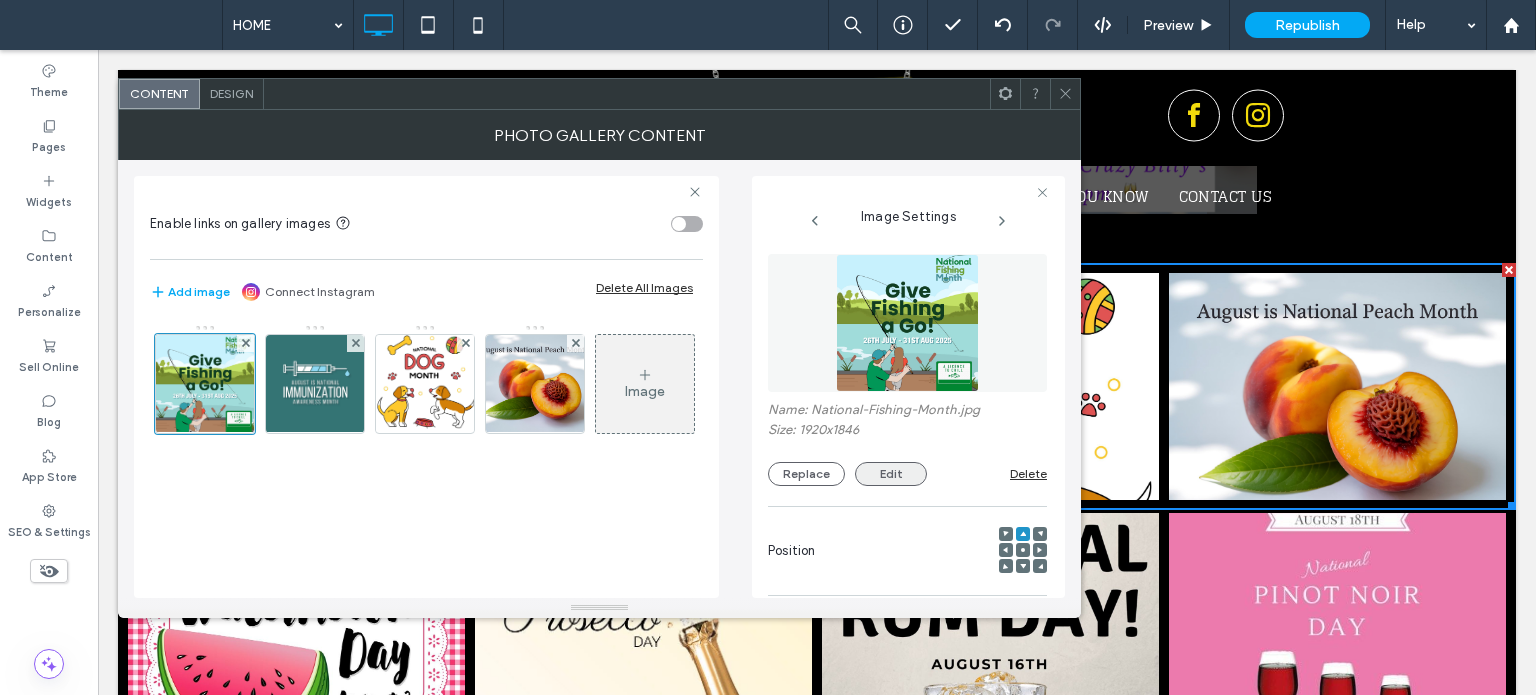 click on "Edit" at bounding box center [891, 474] 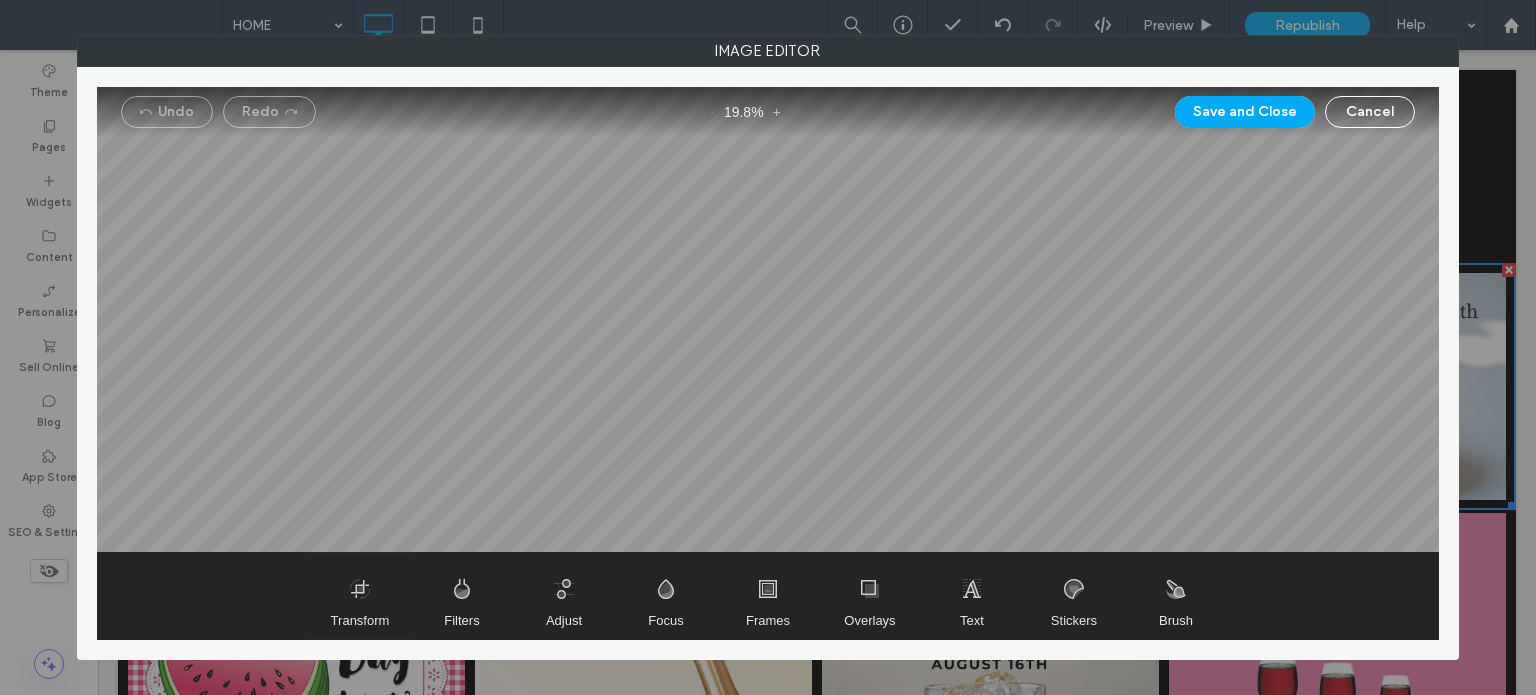 drag, startPoint x: 372, startPoint y: 589, endPoint x: 424, endPoint y: 571, distance: 55.027267 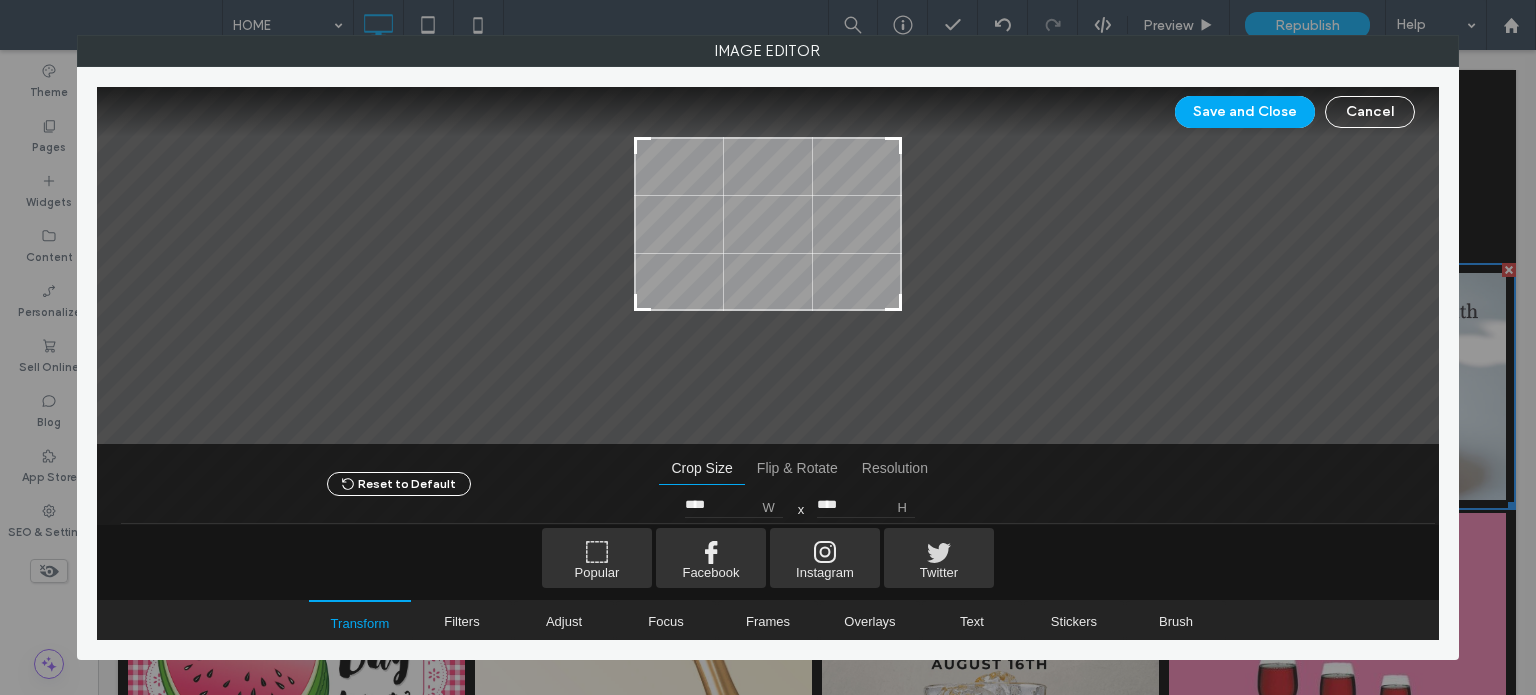 type on "****" 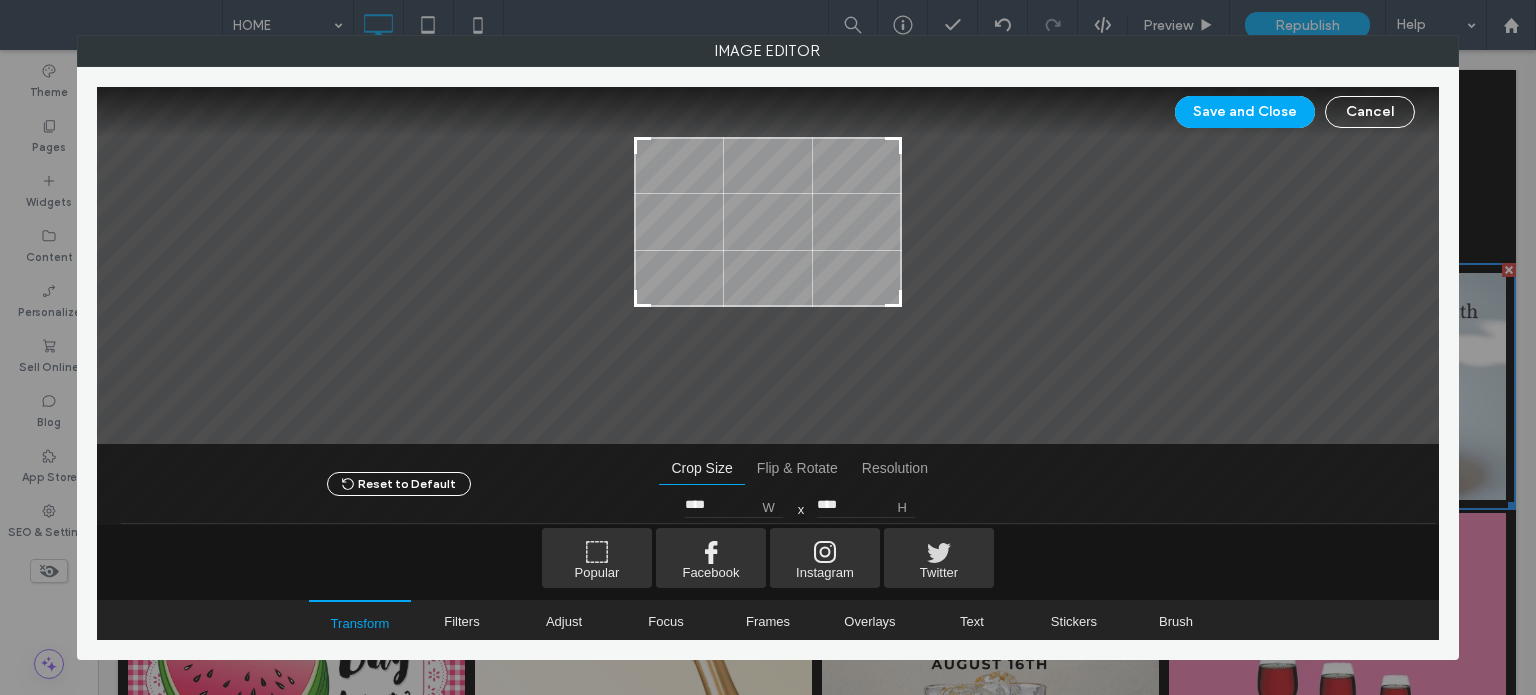 drag, startPoint x: 898, startPoint y: 387, endPoint x: 932, endPoint y: 300, distance: 93.40771 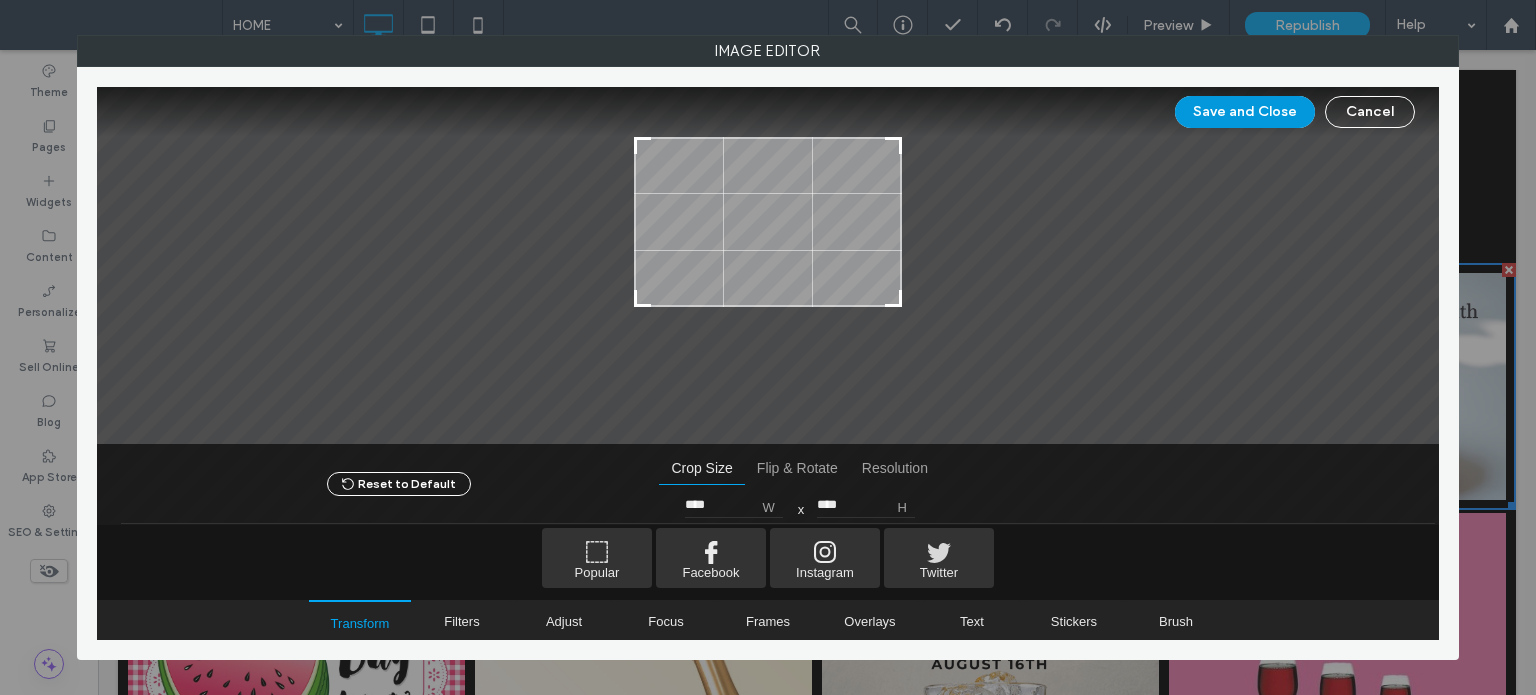 click on "Save and Close" at bounding box center (1245, 112) 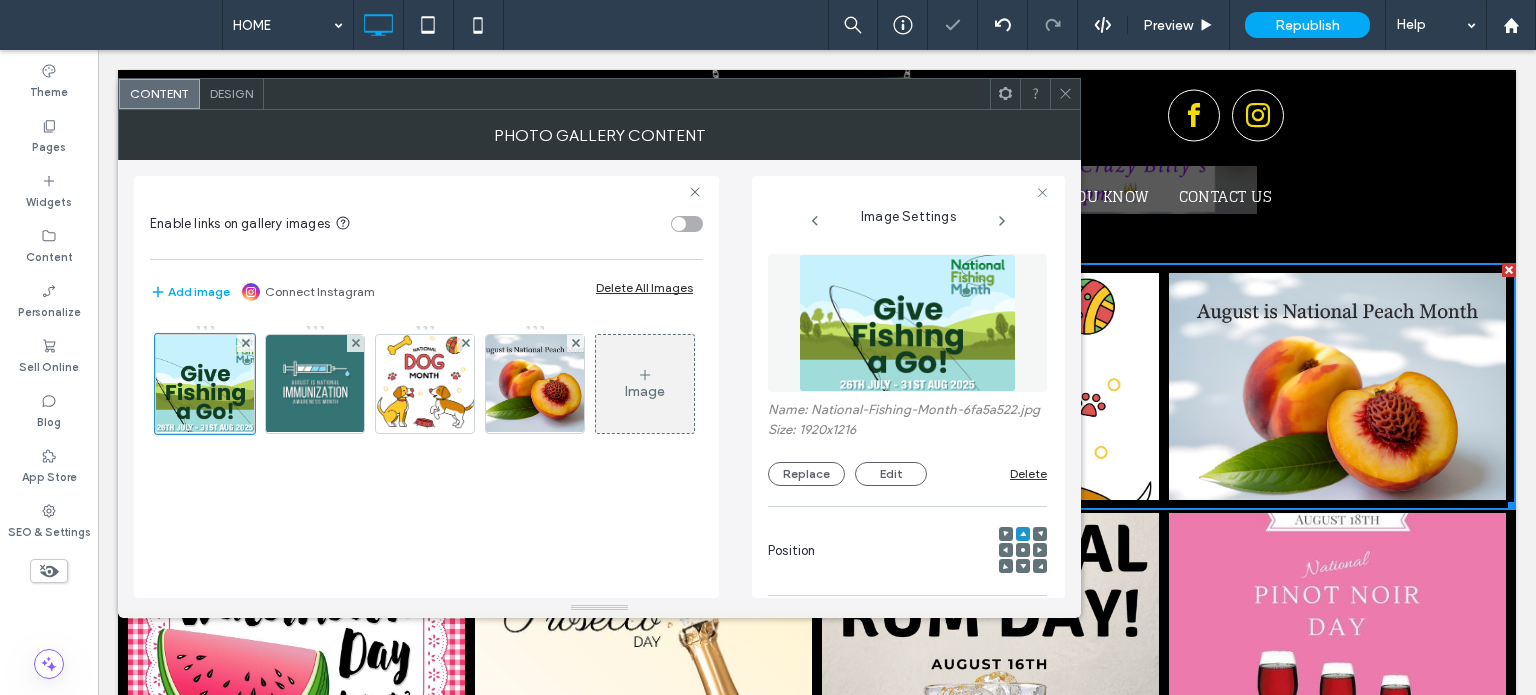 click 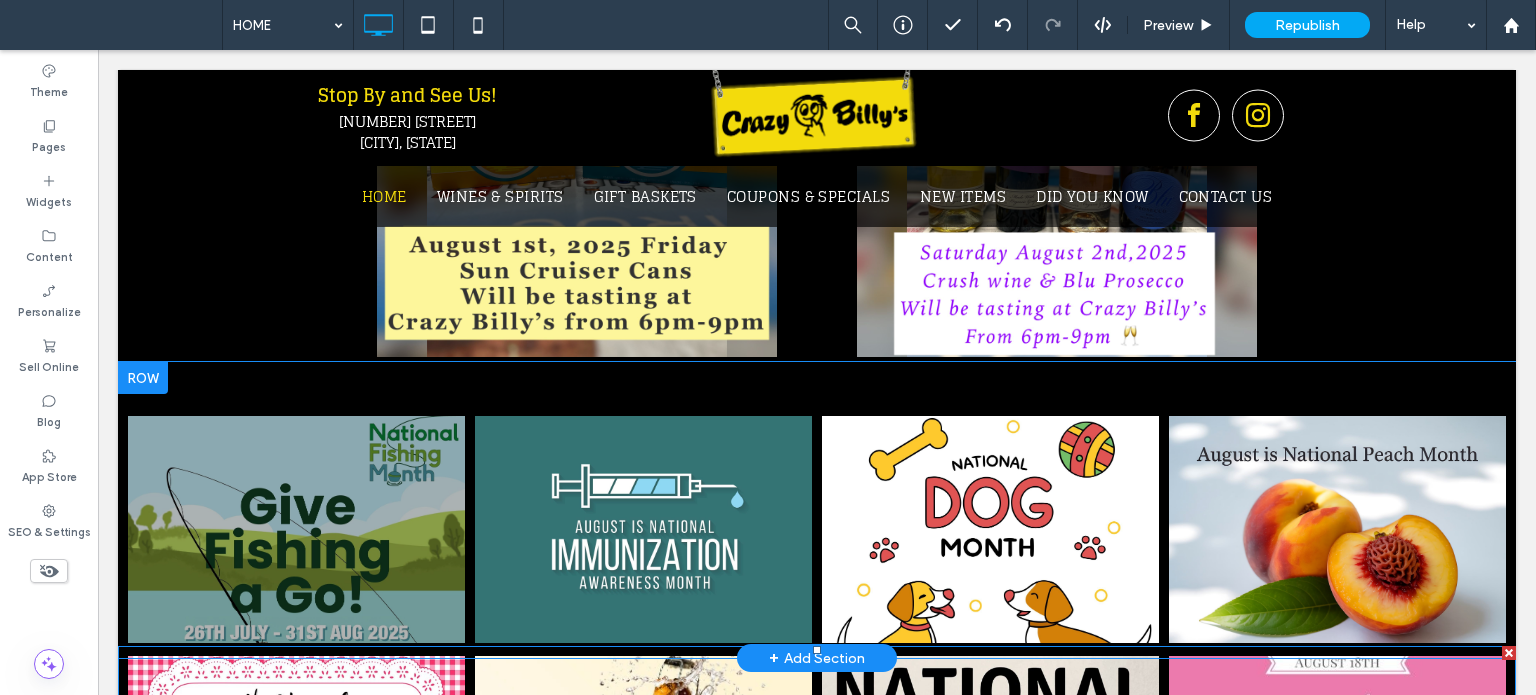 scroll, scrollTop: 1400, scrollLeft: 0, axis: vertical 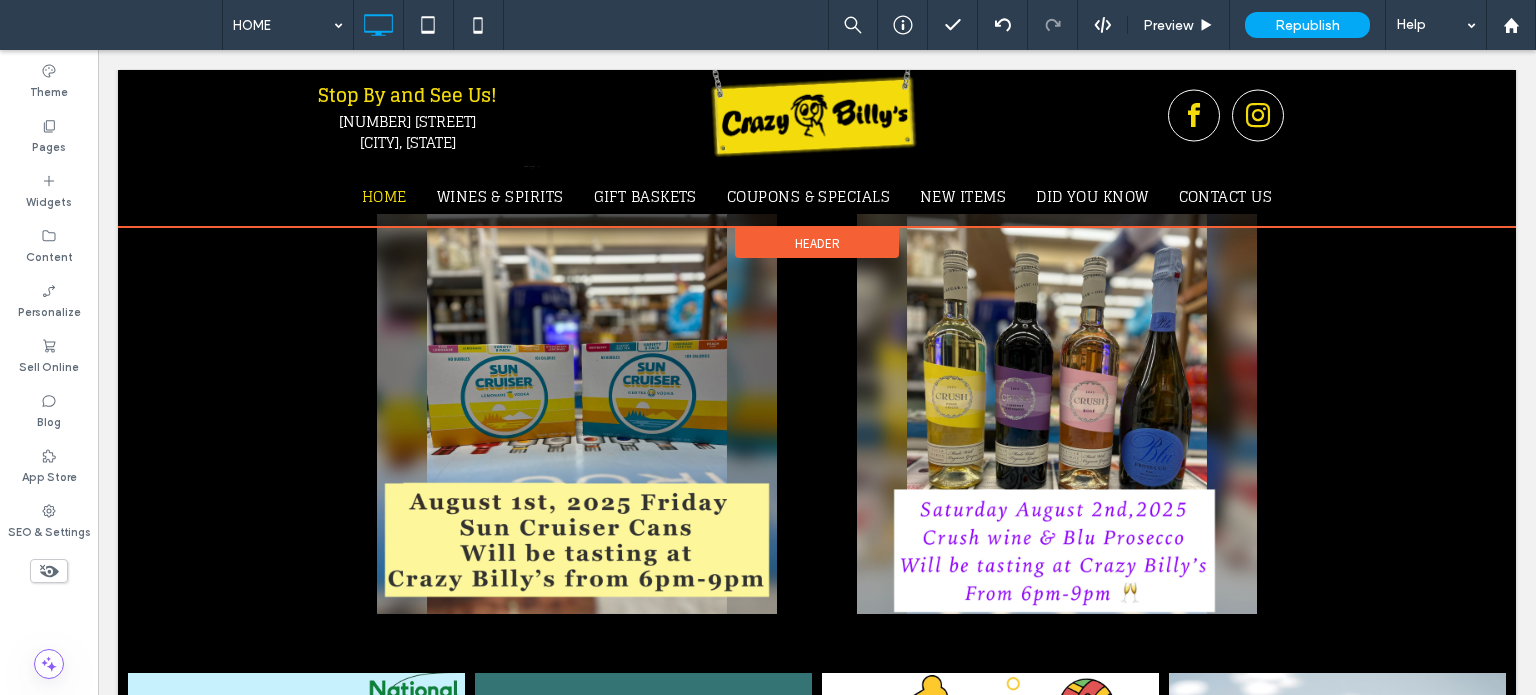 click at bounding box center (817, 148) 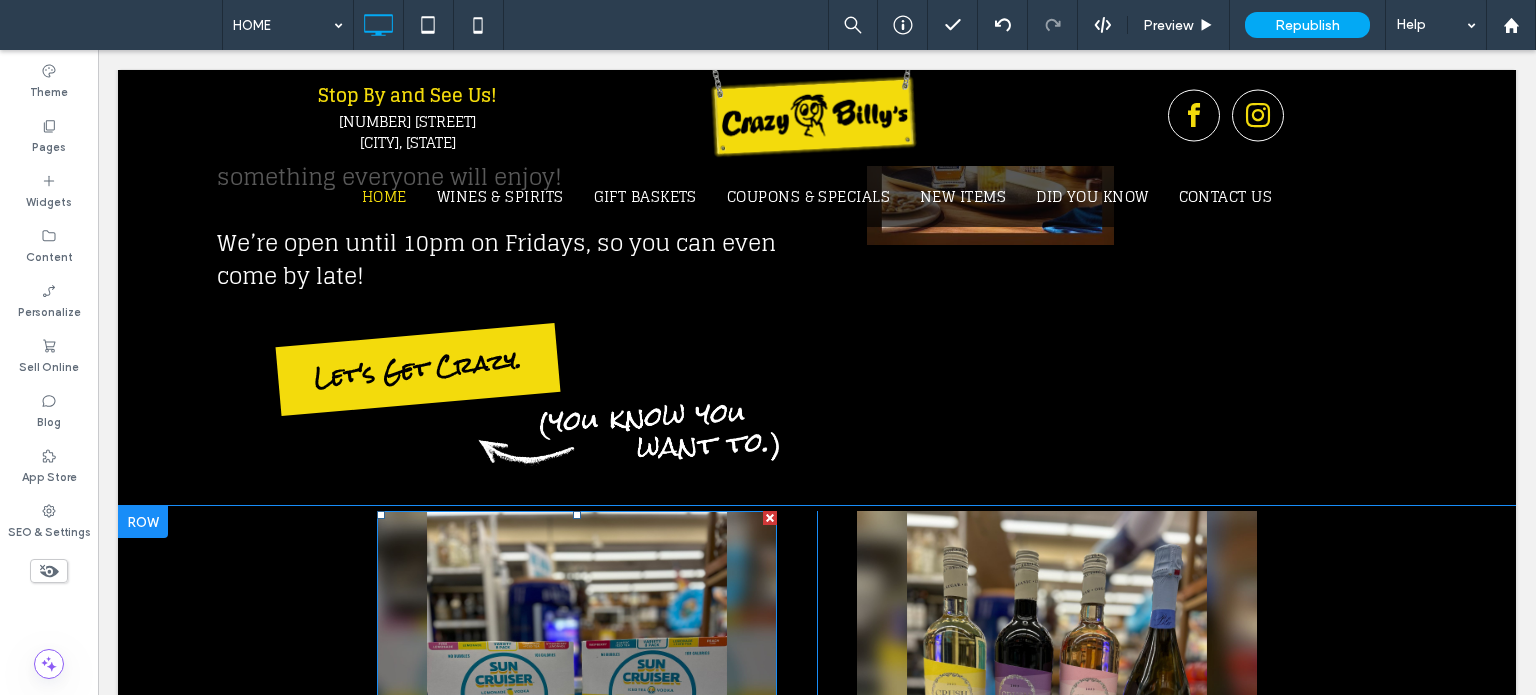 scroll, scrollTop: 1300, scrollLeft: 0, axis: vertical 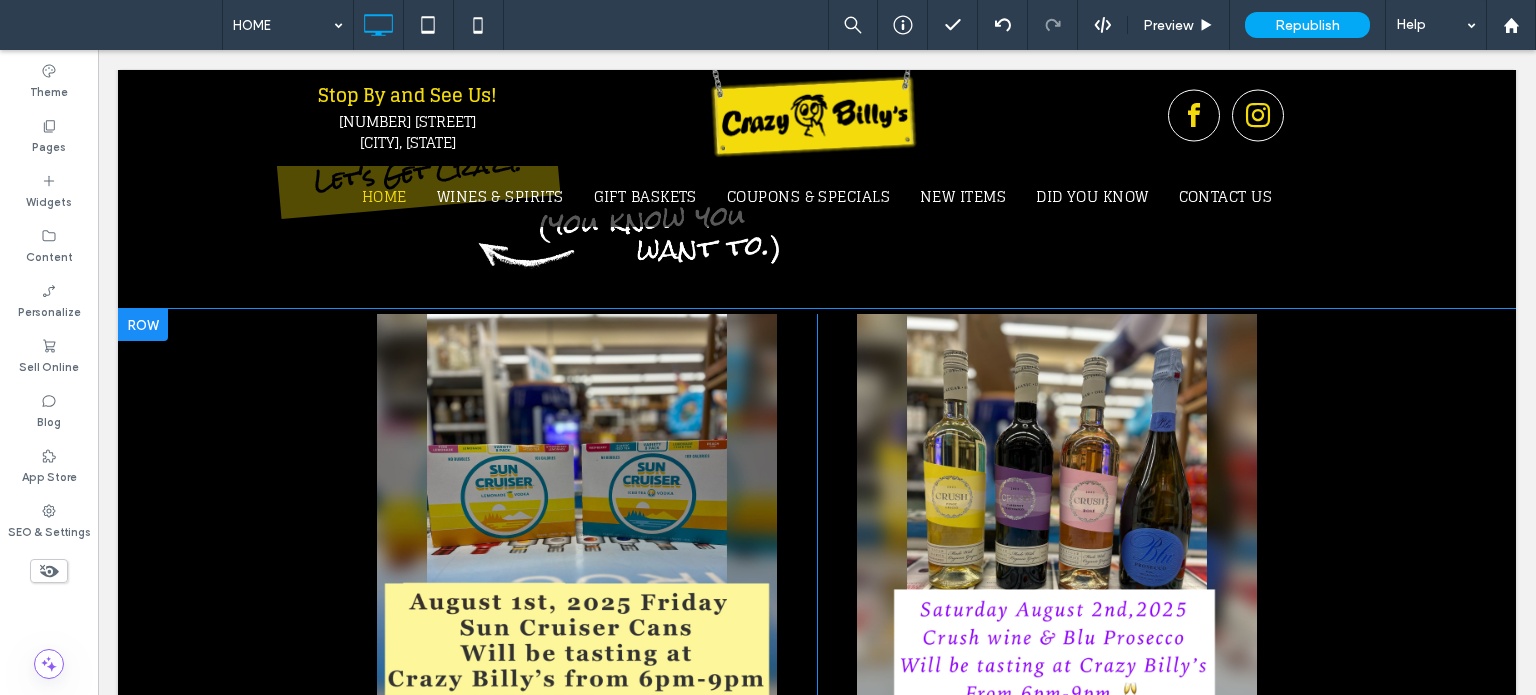 click at bounding box center (143, 325) 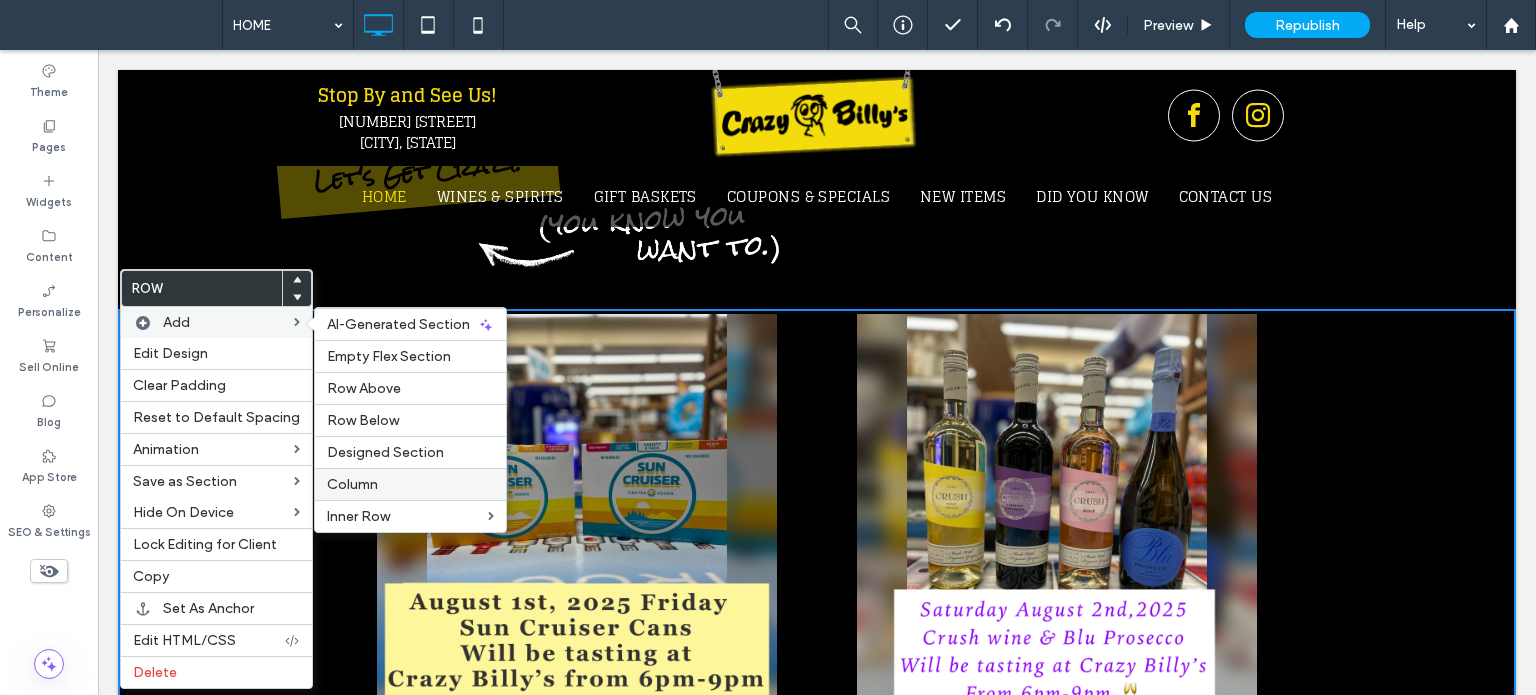 click on "Column" at bounding box center (352, 484) 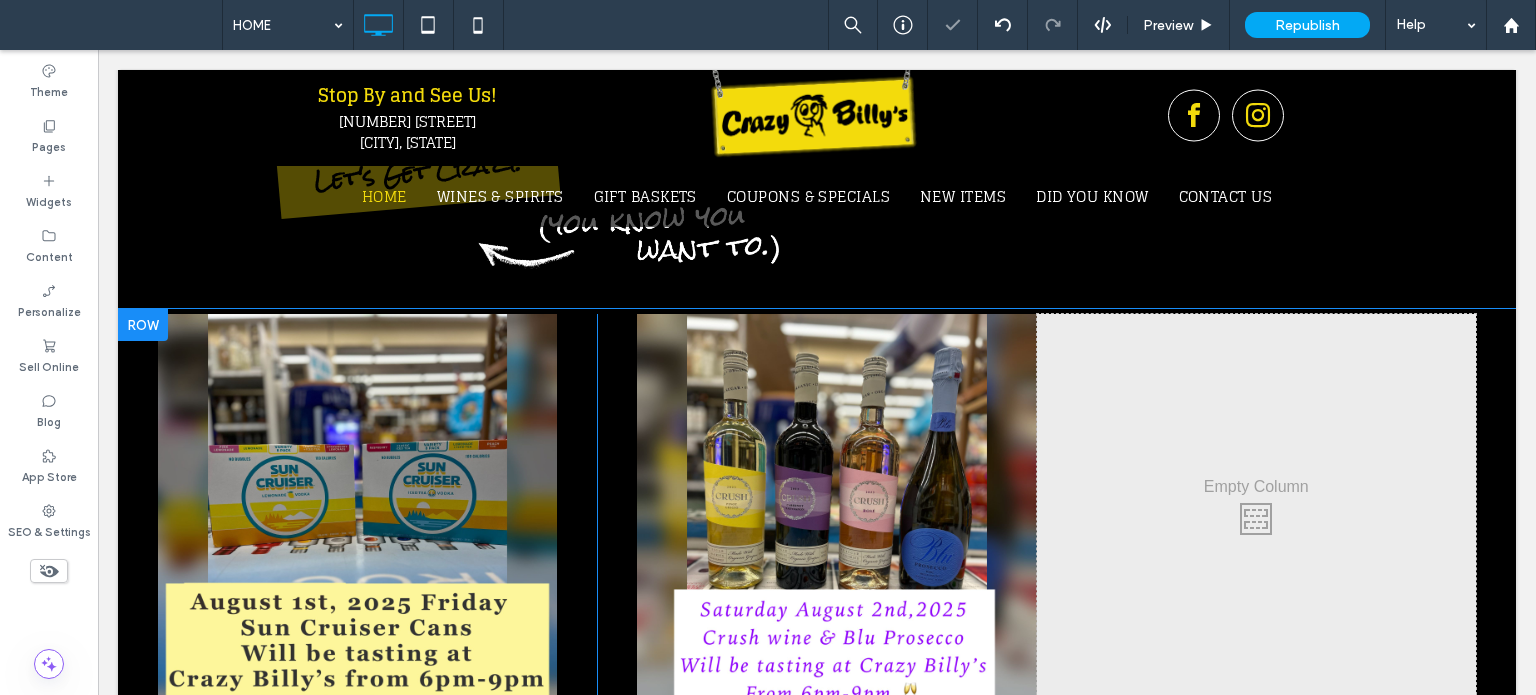 click at bounding box center (143, 325) 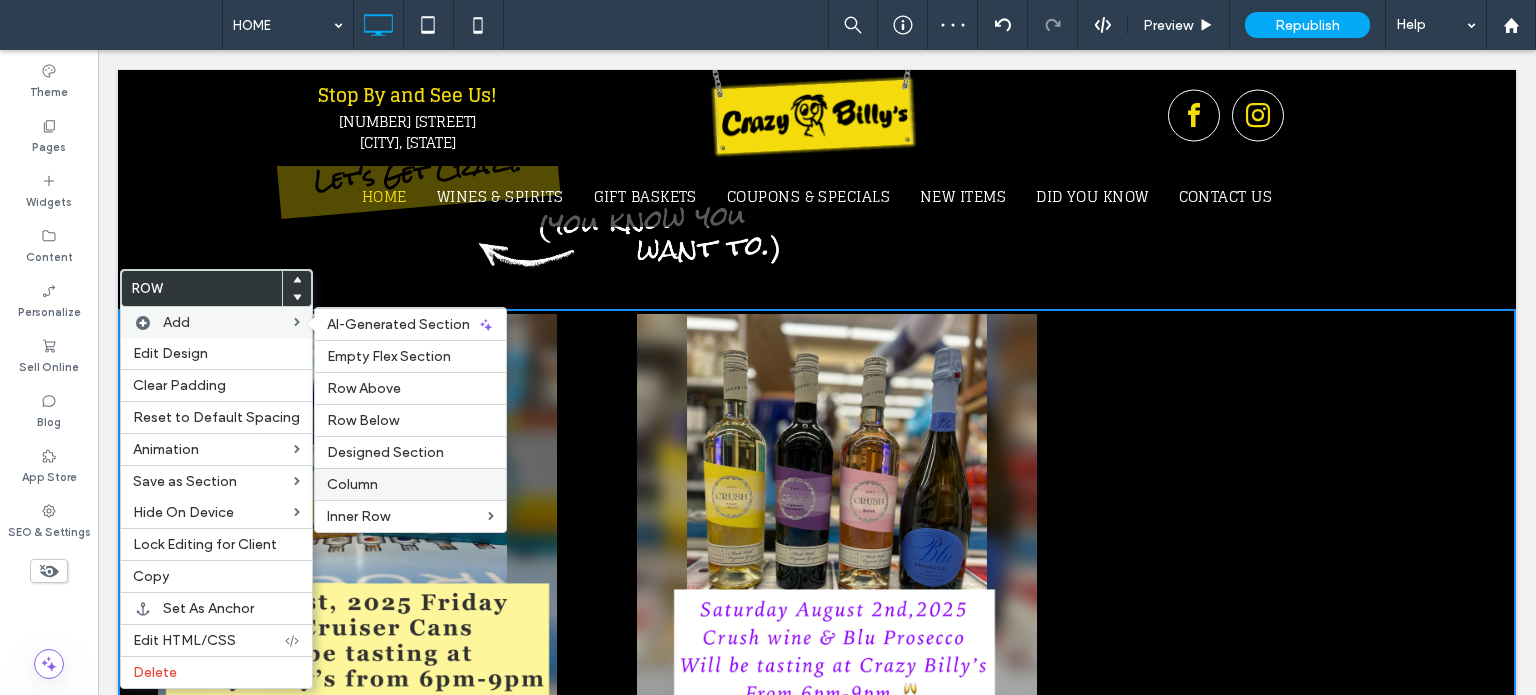 click on "Column" at bounding box center (352, 484) 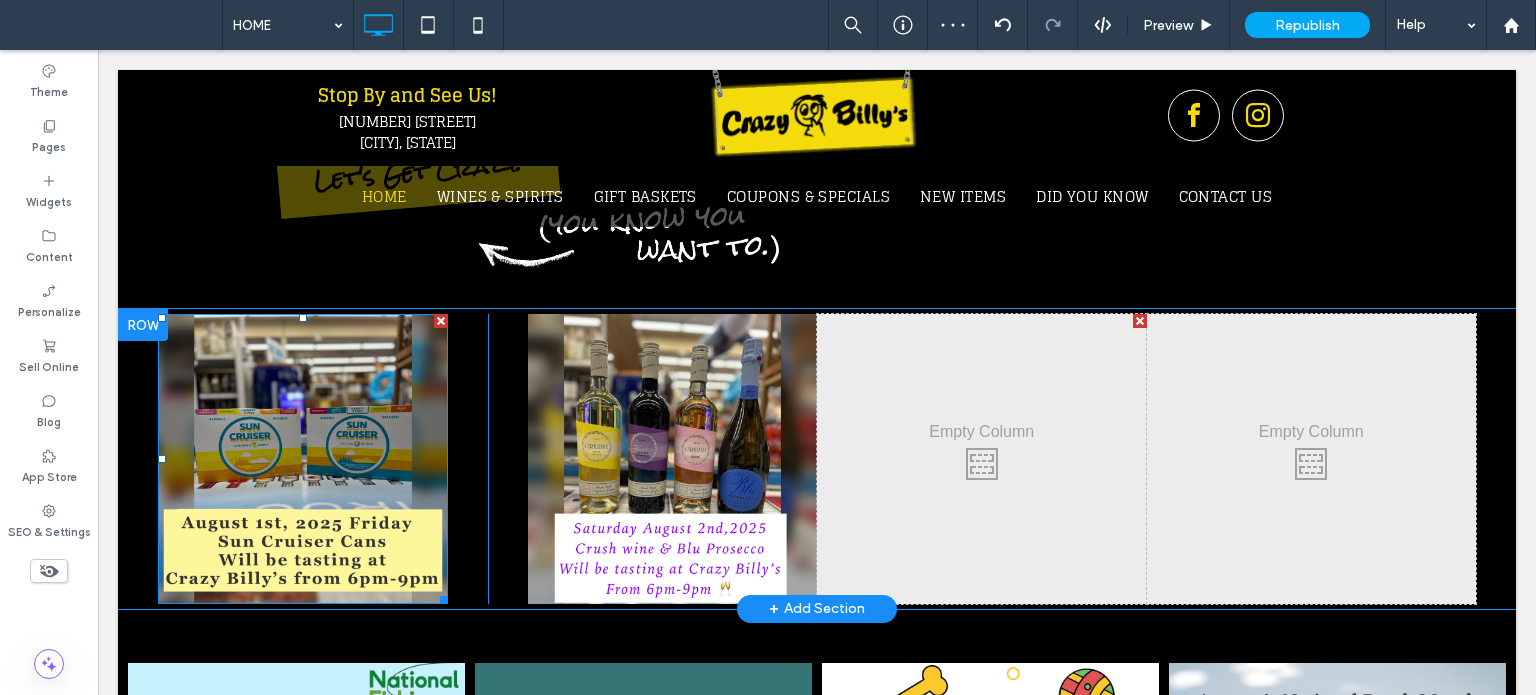 click at bounding box center (303, 459) 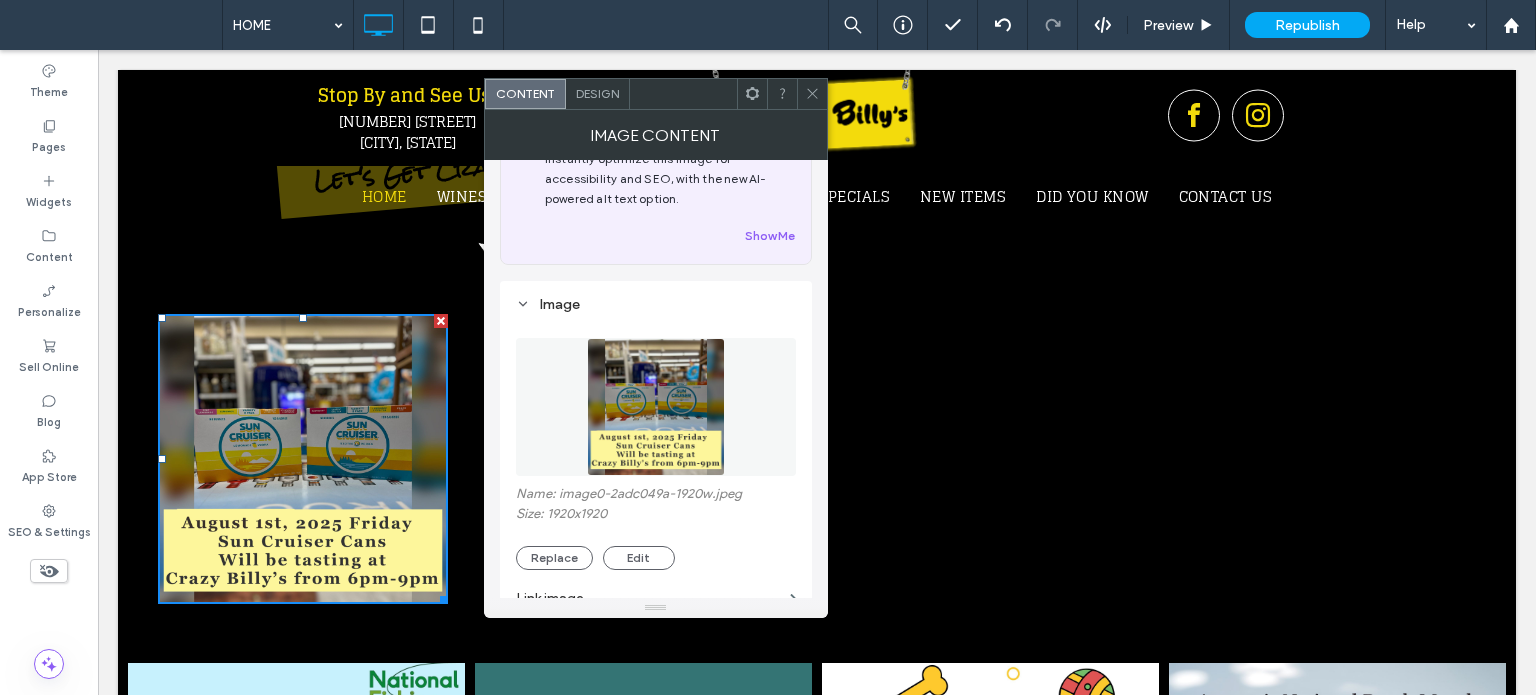 scroll, scrollTop: 100, scrollLeft: 0, axis: vertical 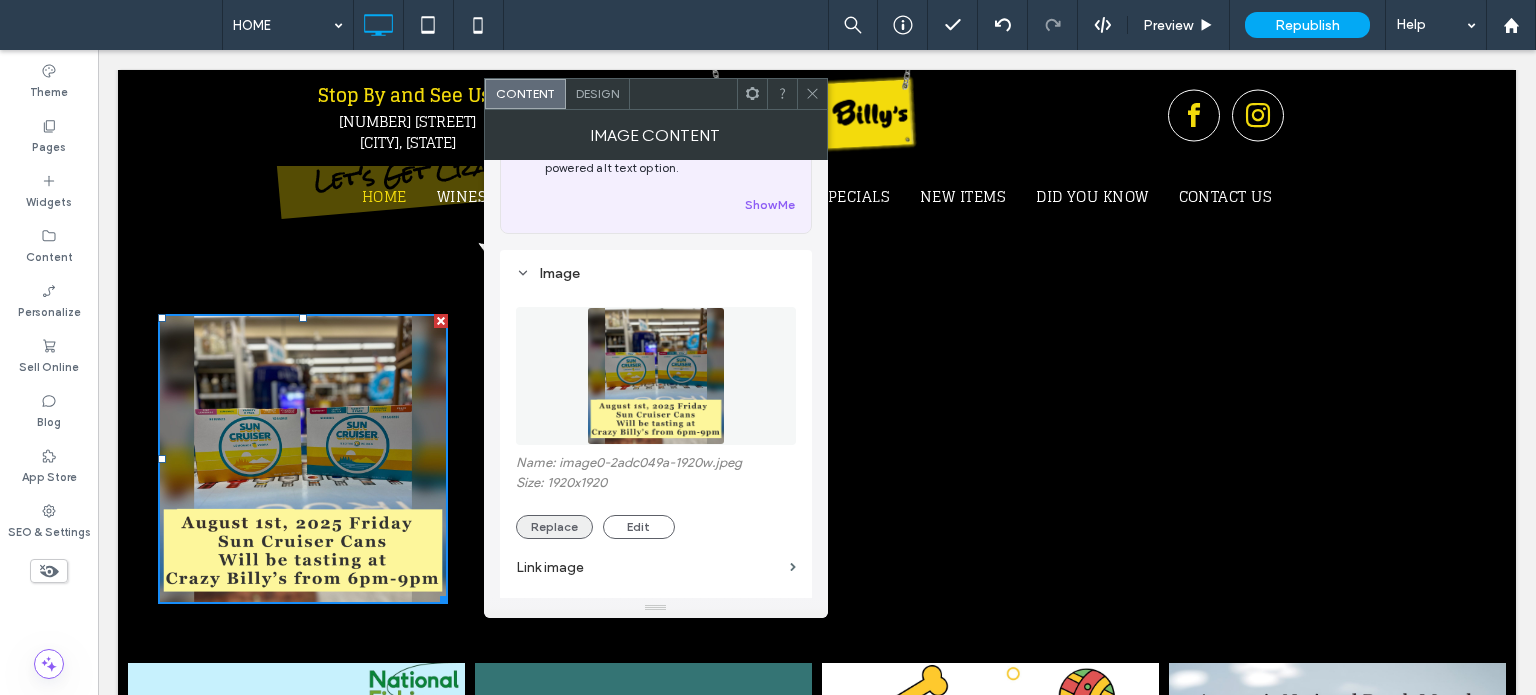 click on "Replace" at bounding box center (554, 527) 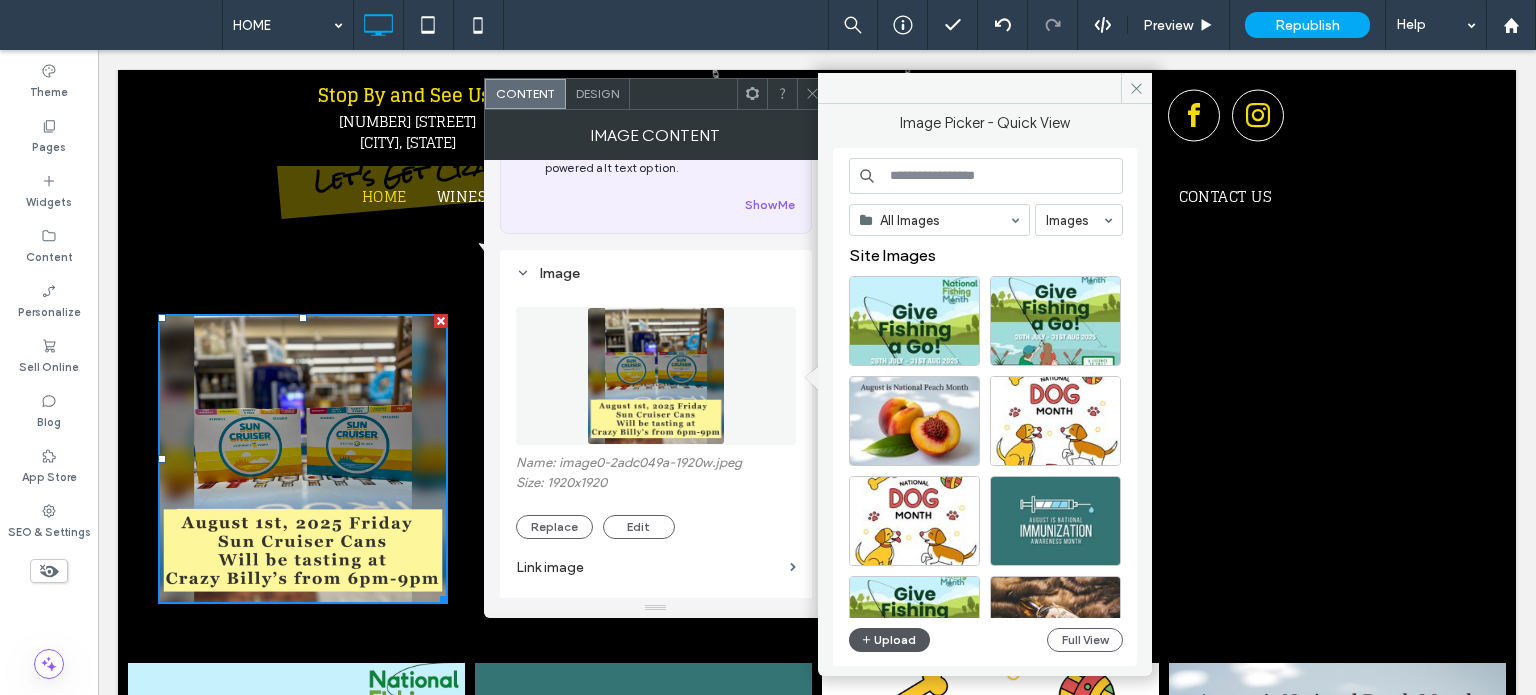 click on "Upload" at bounding box center (890, 640) 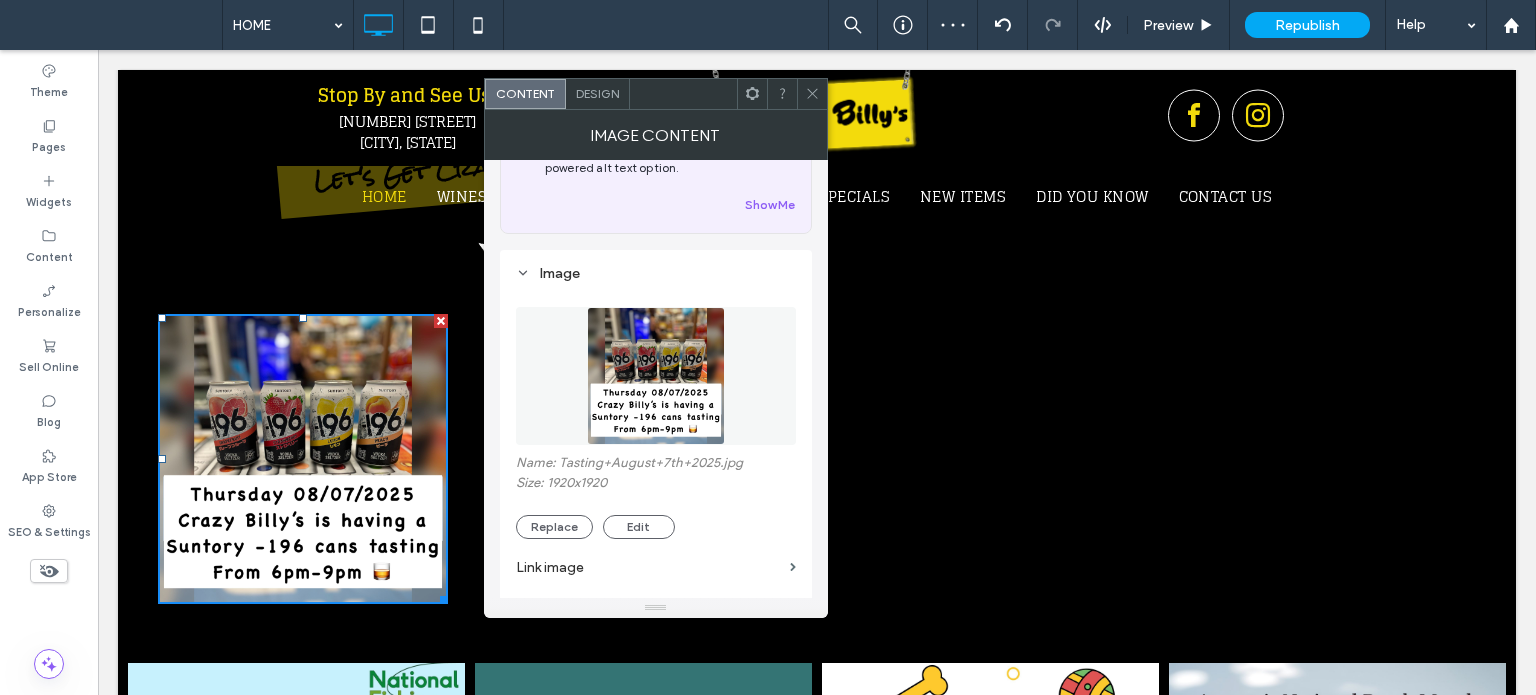 click 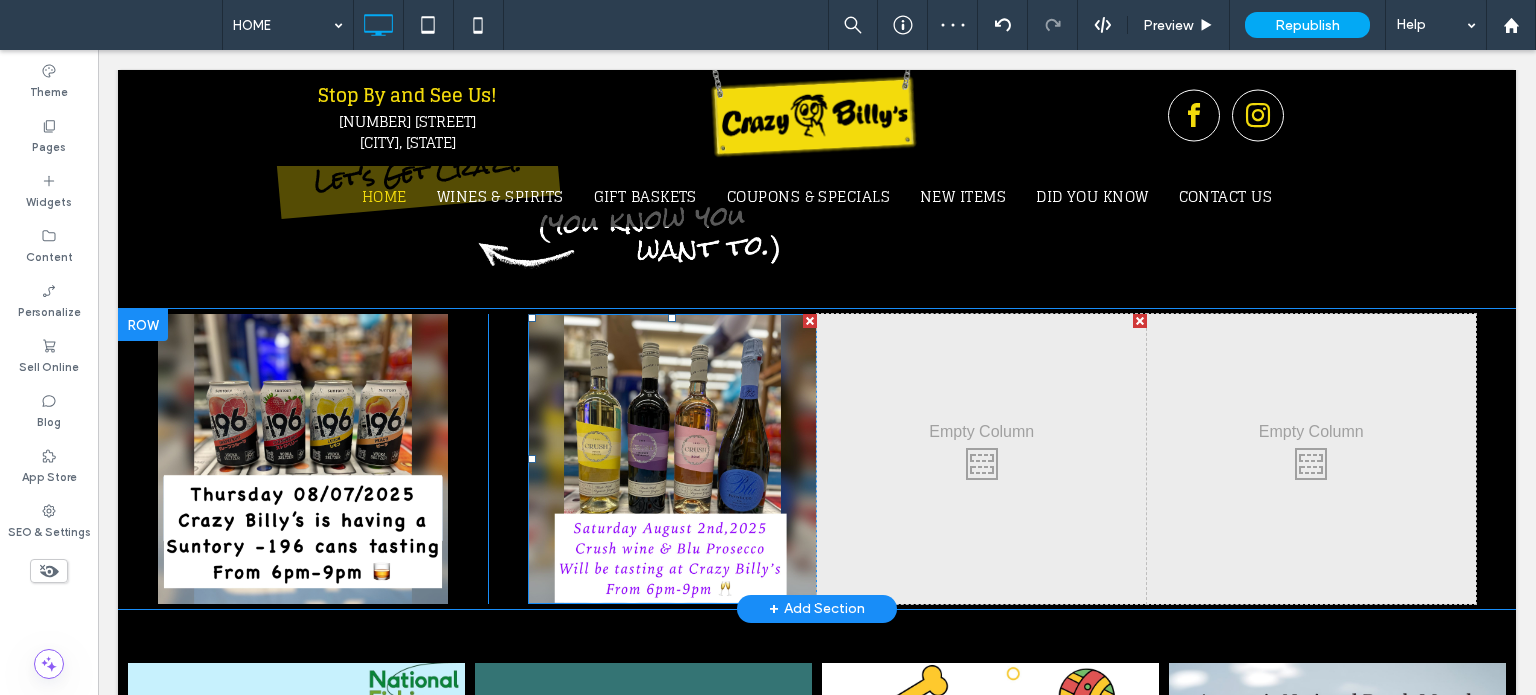 click at bounding box center [673, 459] 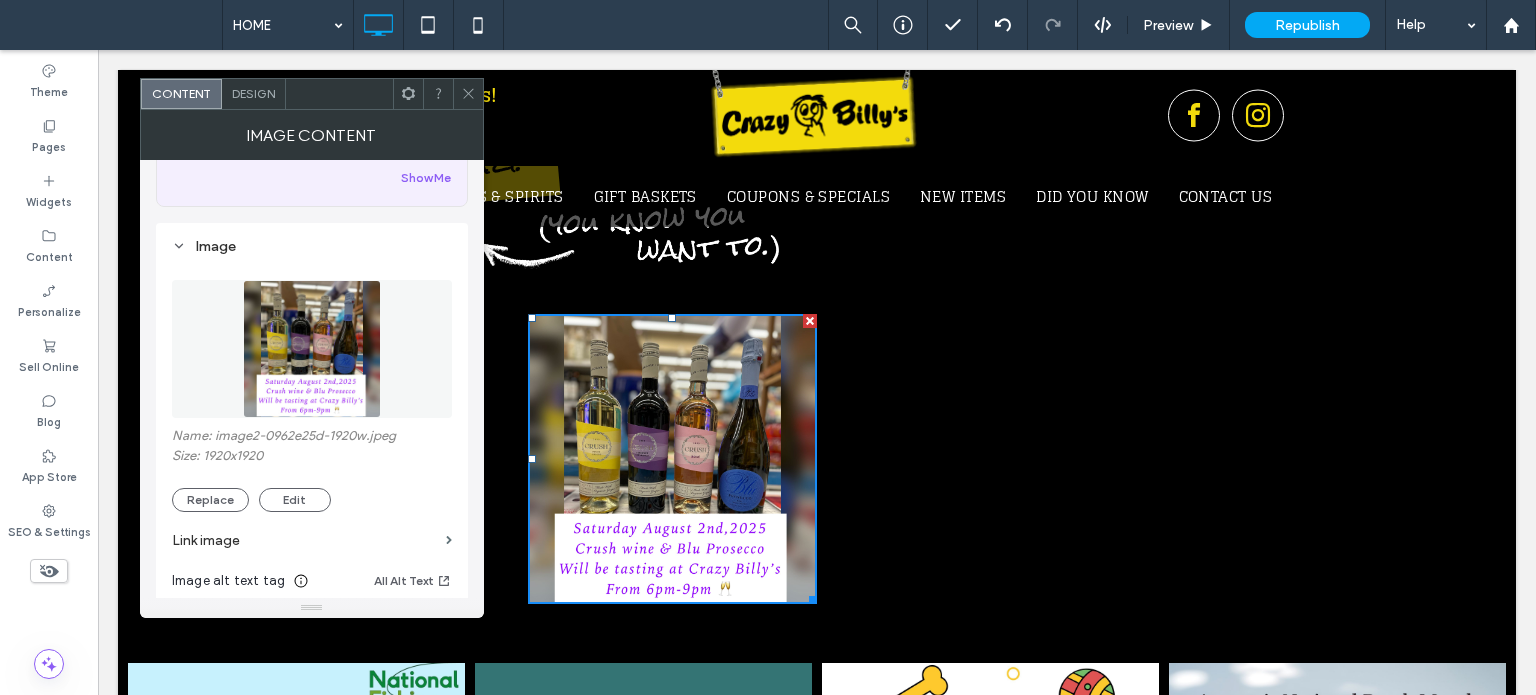 scroll, scrollTop: 300, scrollLeft: 0, axis: vertical 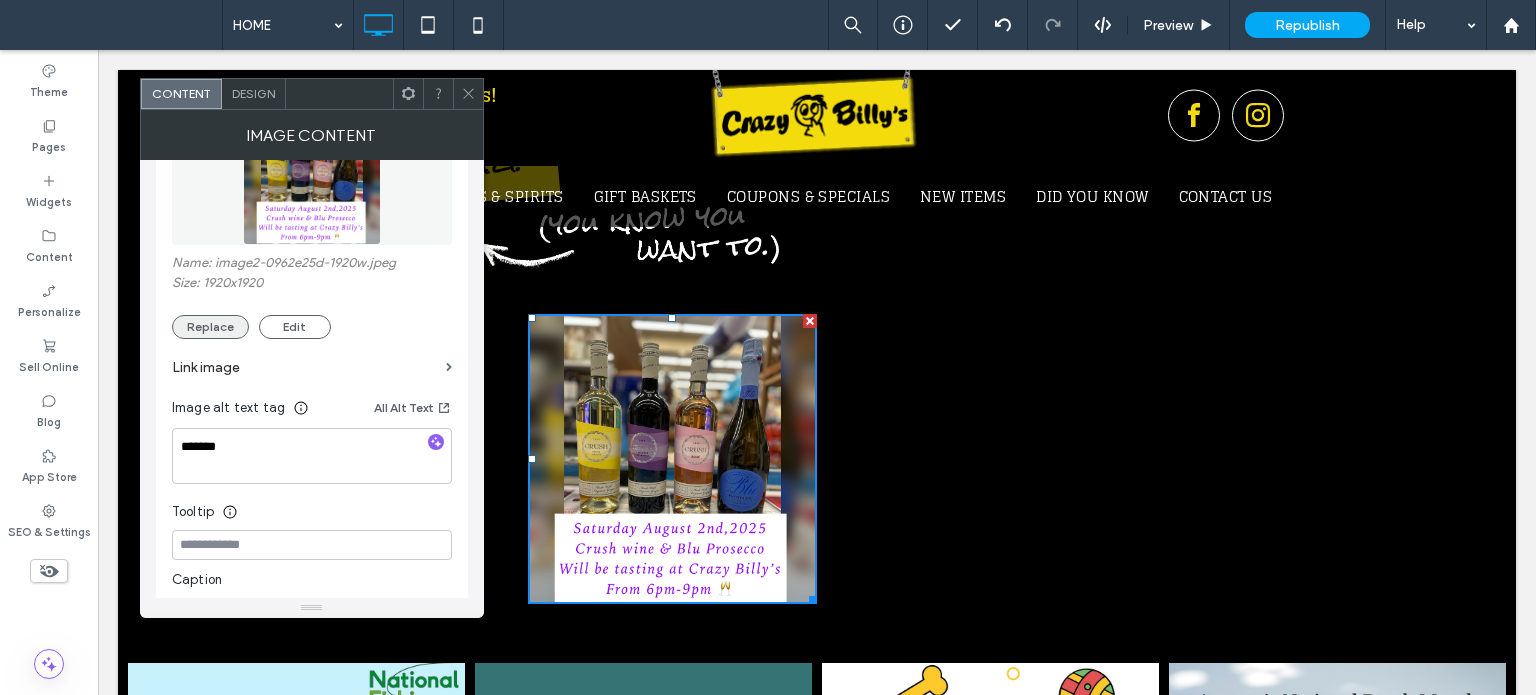 click on "Replace" at bounding box center (210, 327) 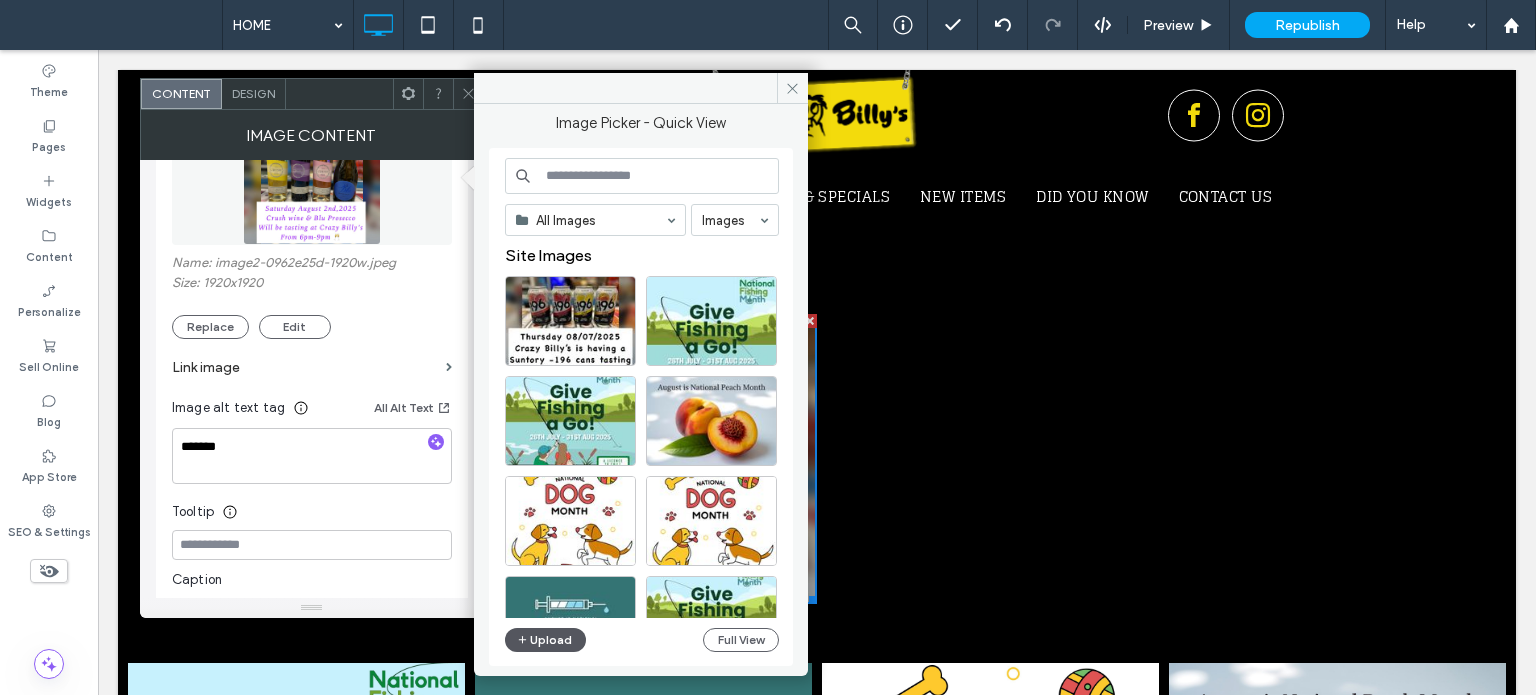 click on "Upload" at bounding box center [546, 640] 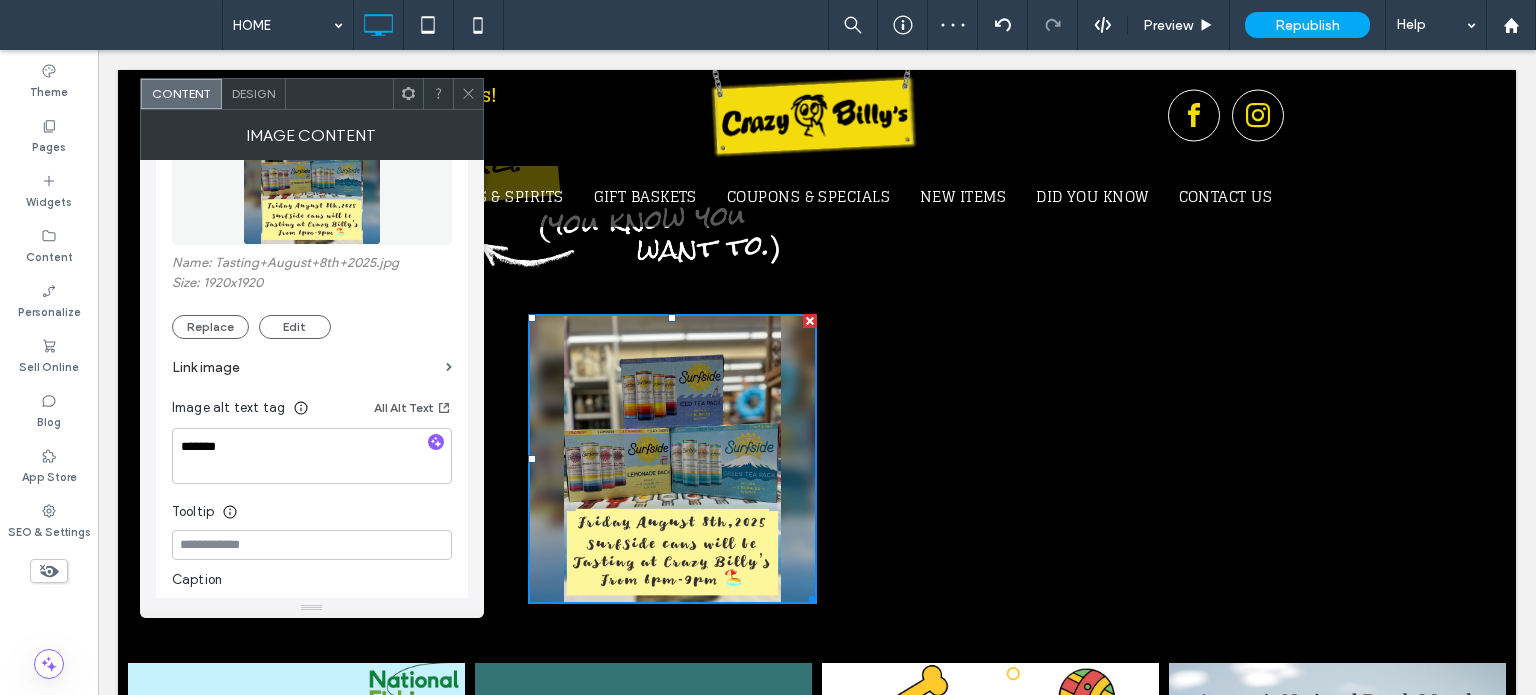 click 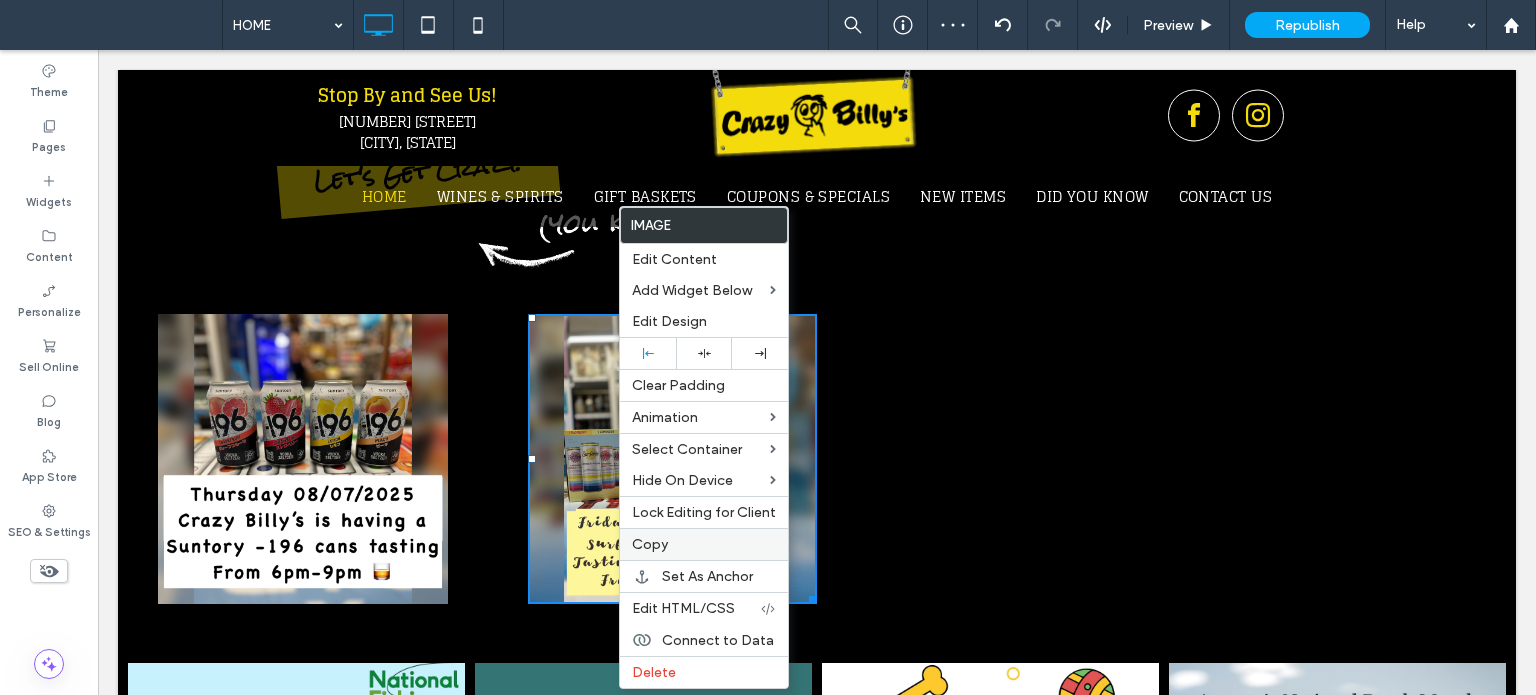 drag, startPoint x: 678, startPoint y: 546, endPoint x: 686, endPoint y: 535, distance: 13.601471 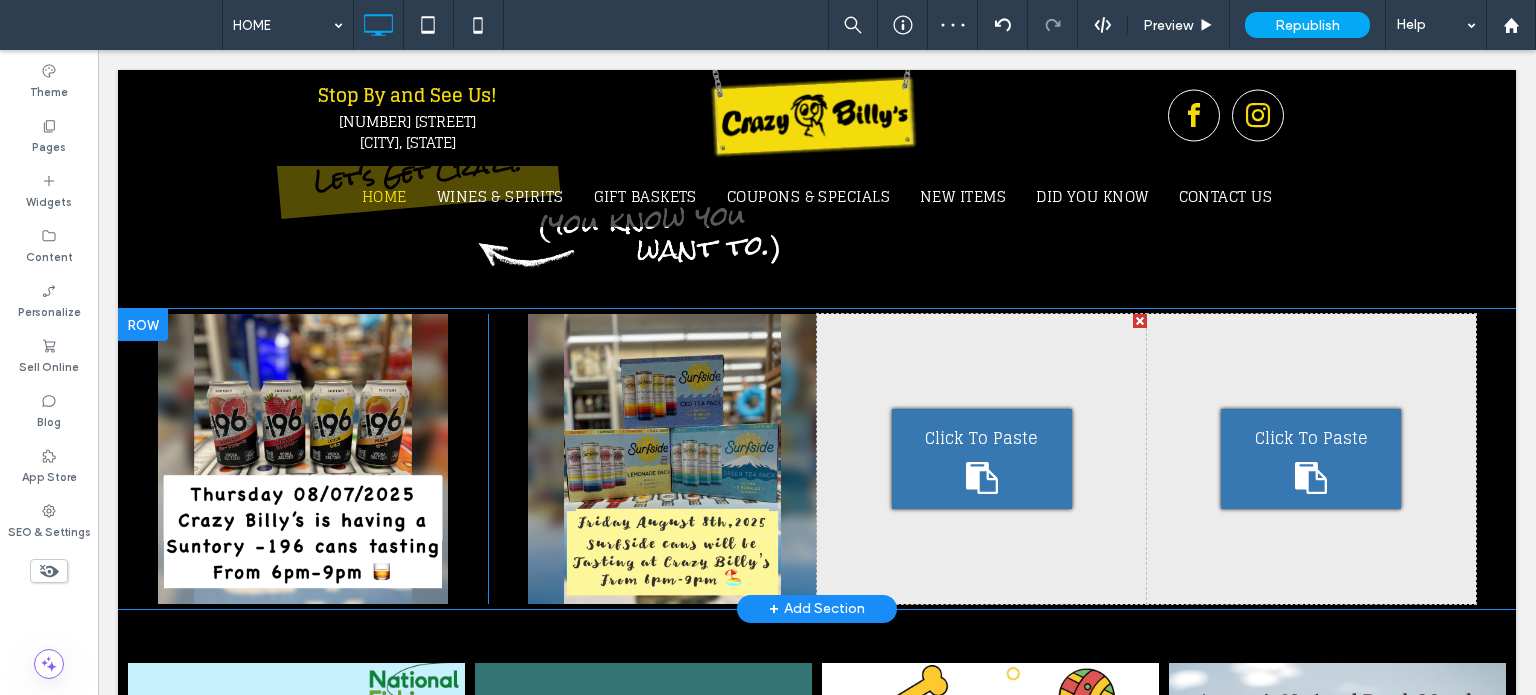 click on "Click To Paste" at bounding box center (982, 459) 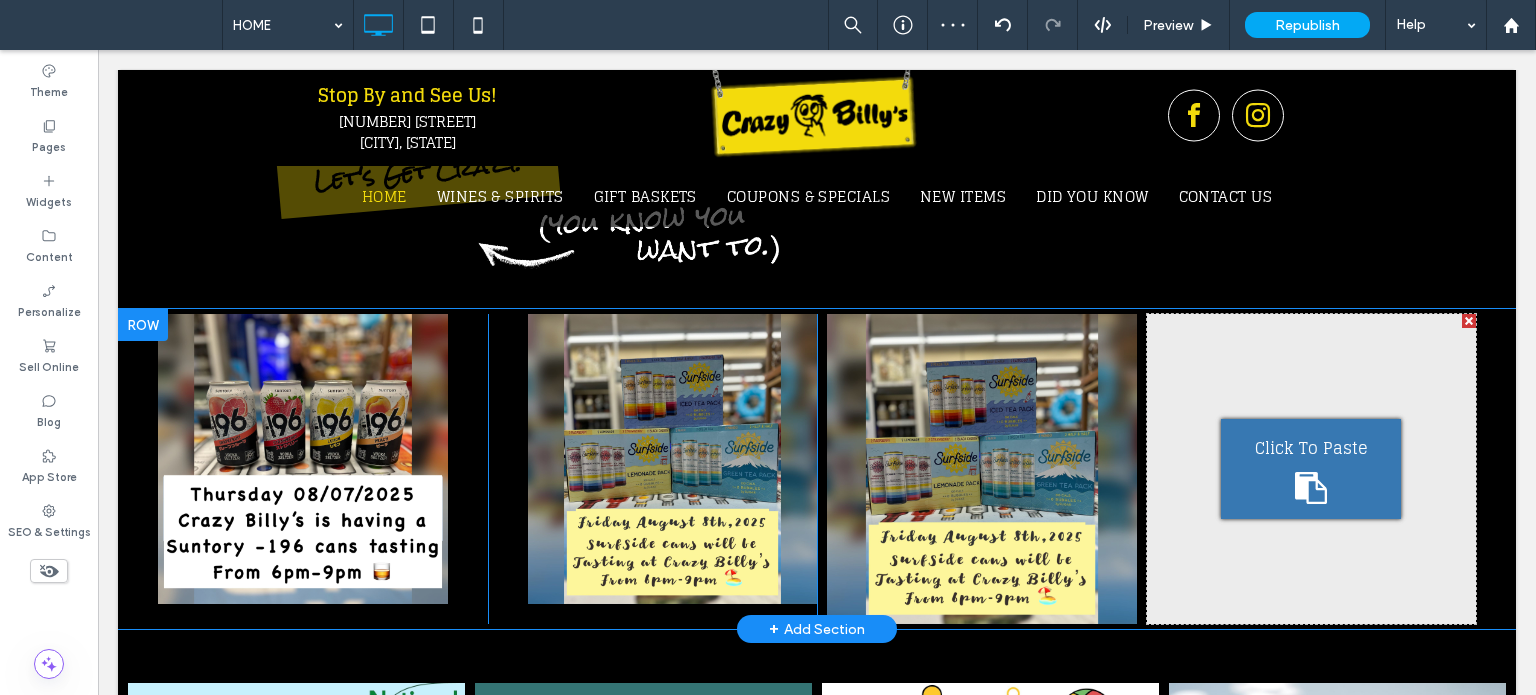 click on "Click To Paste" at bounding box center [1311, 448] 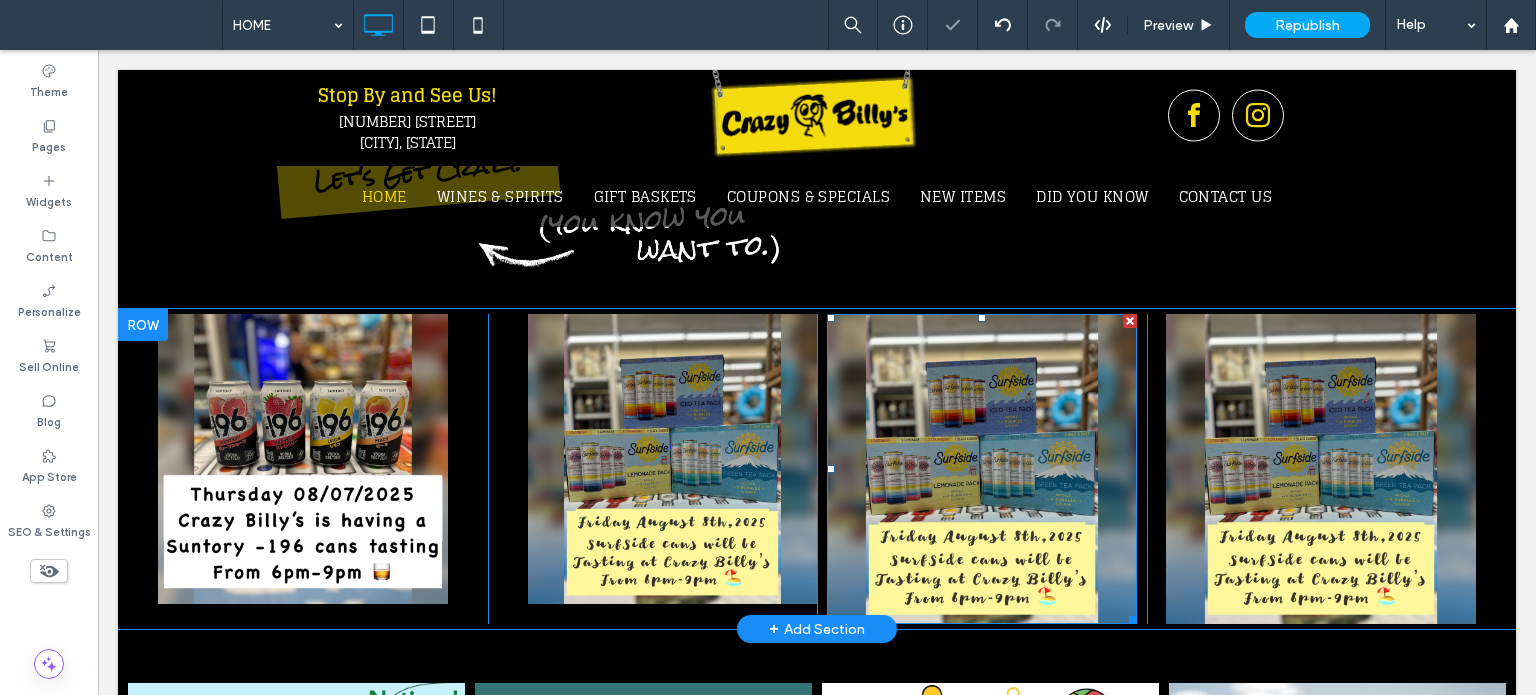 click at bounding box center [982, 469] 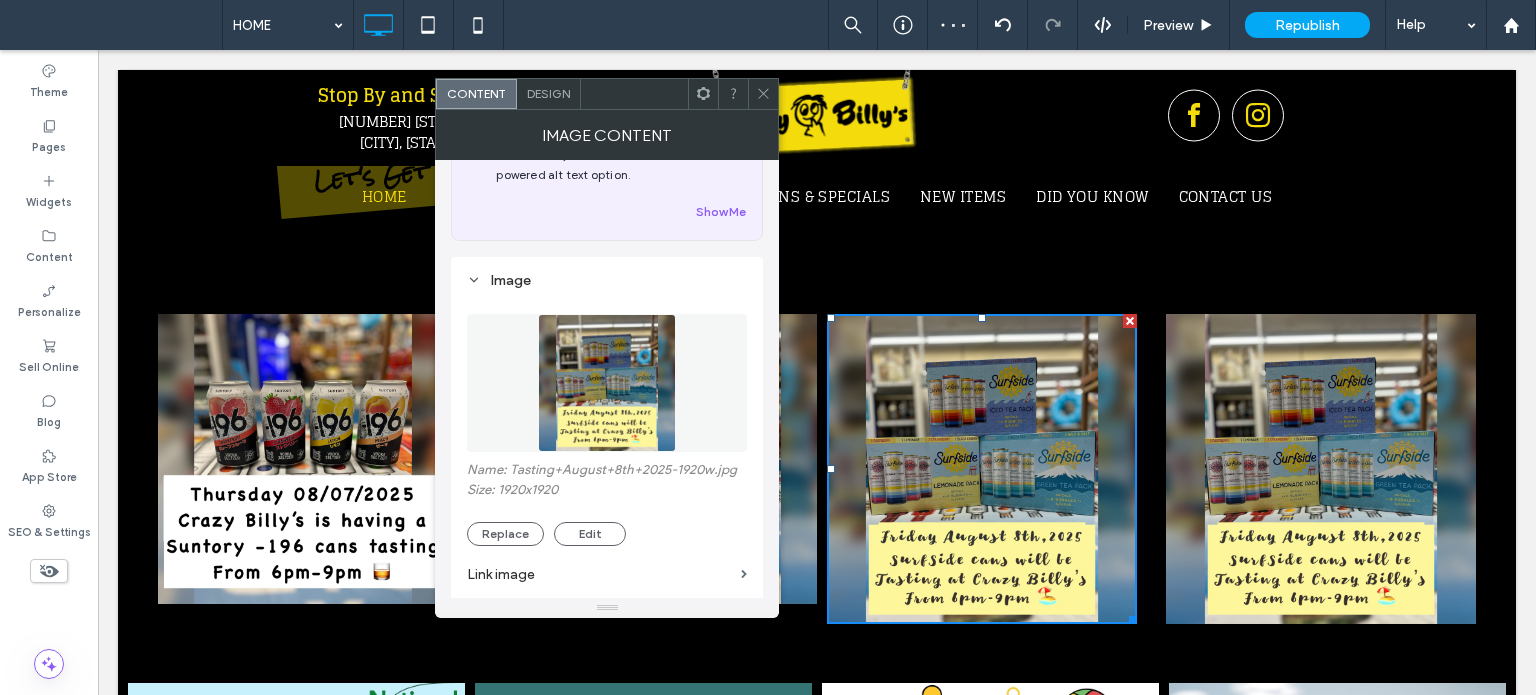 scroll, scrollTop: 200, scrollLeft: 0, axis: vertical 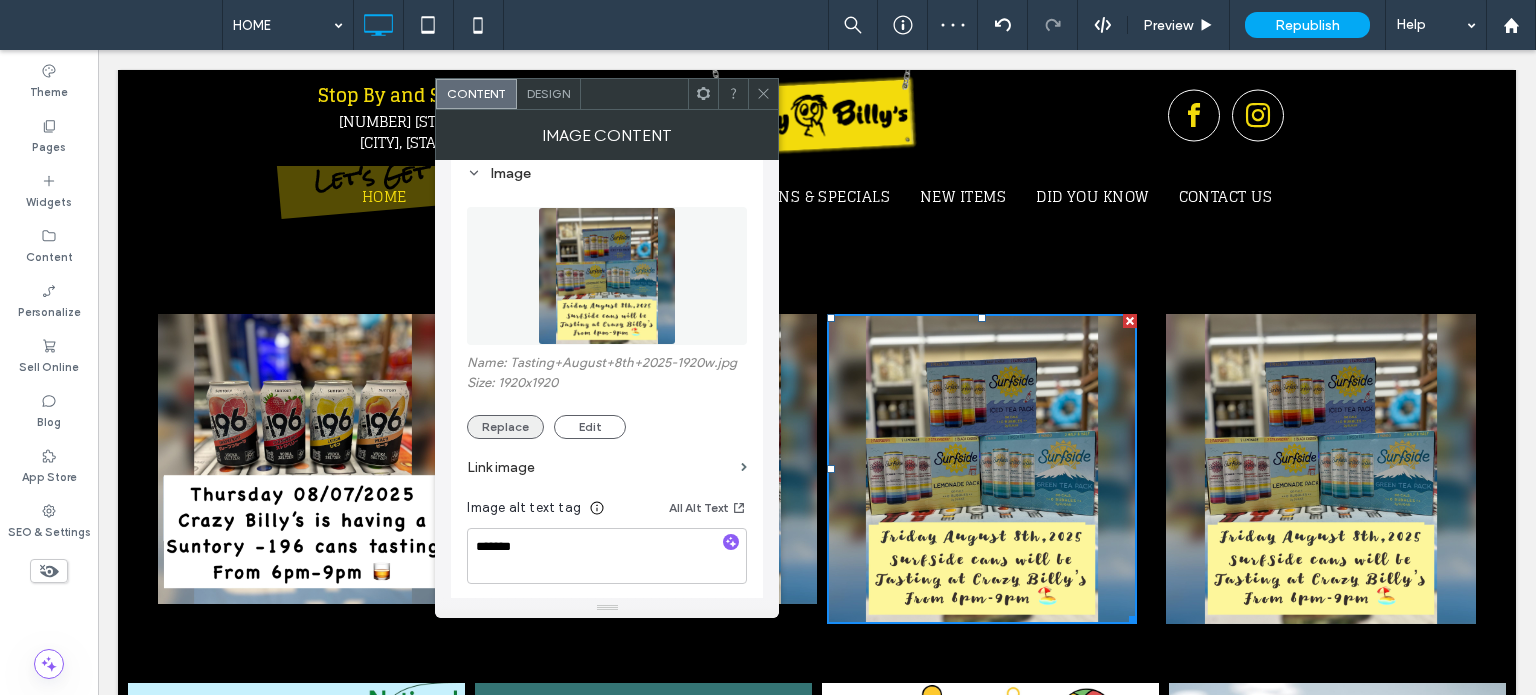 click on "Replace" at bounding box center (505, 427) 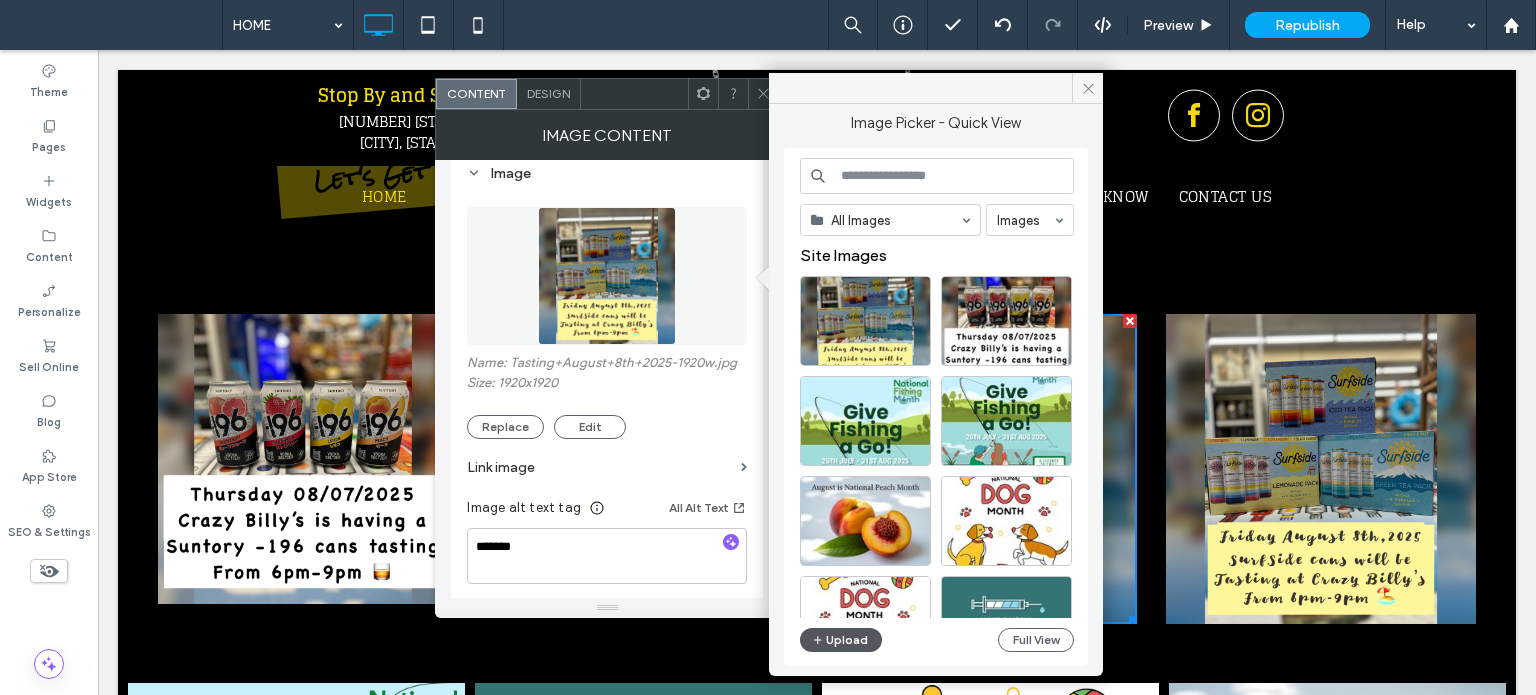 click on "Upload" at bounding box center (841, 640) 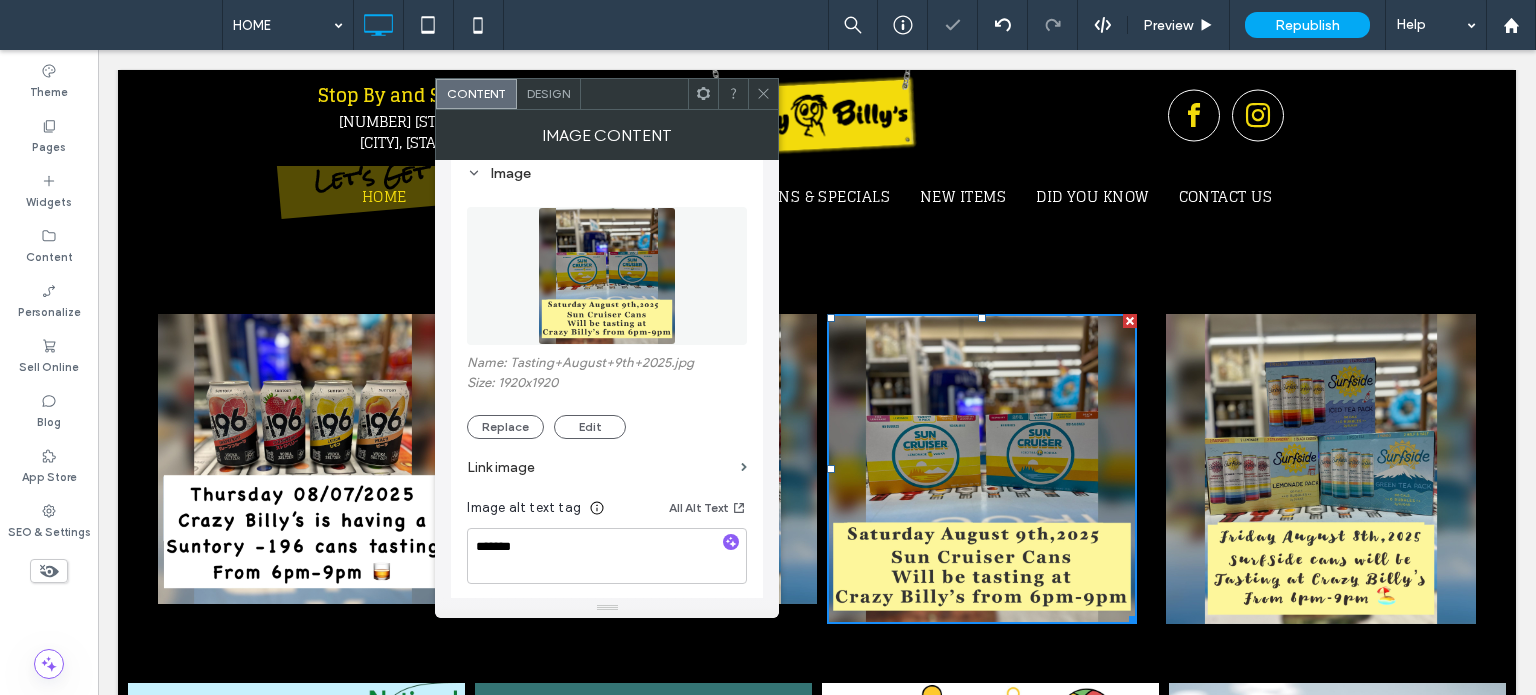 click at bounding box center (763, 94) 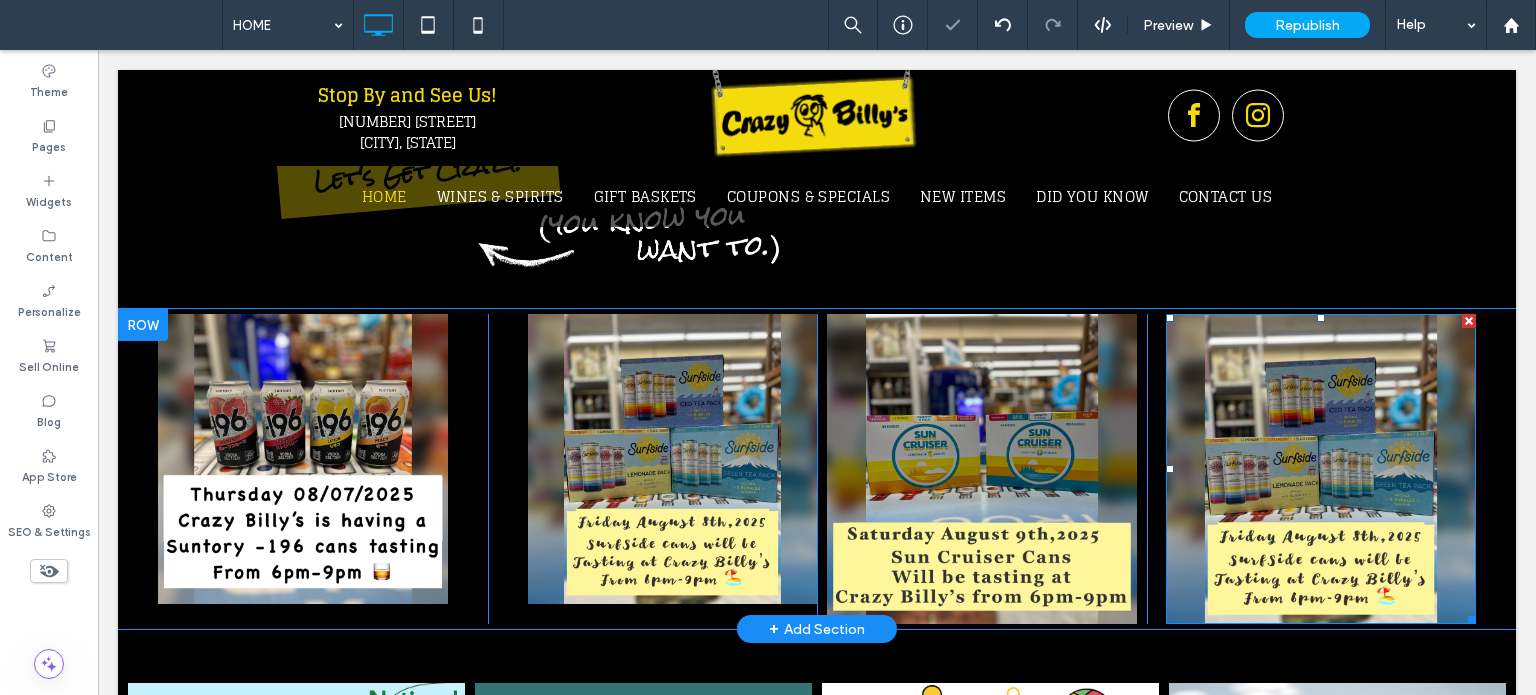 click at bounding box center (1321, 469) 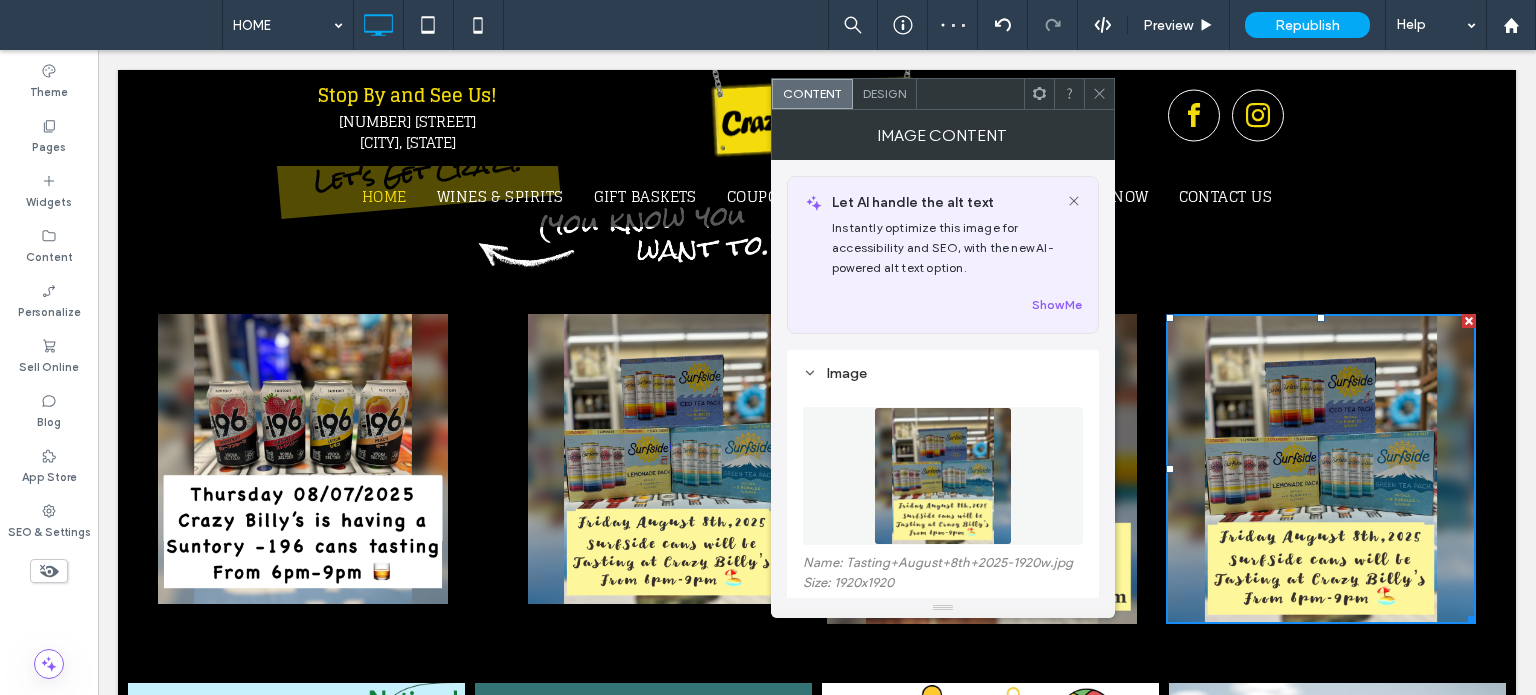 scroll, scrollTop: 200, scrollLeft: 0, axis: vertical 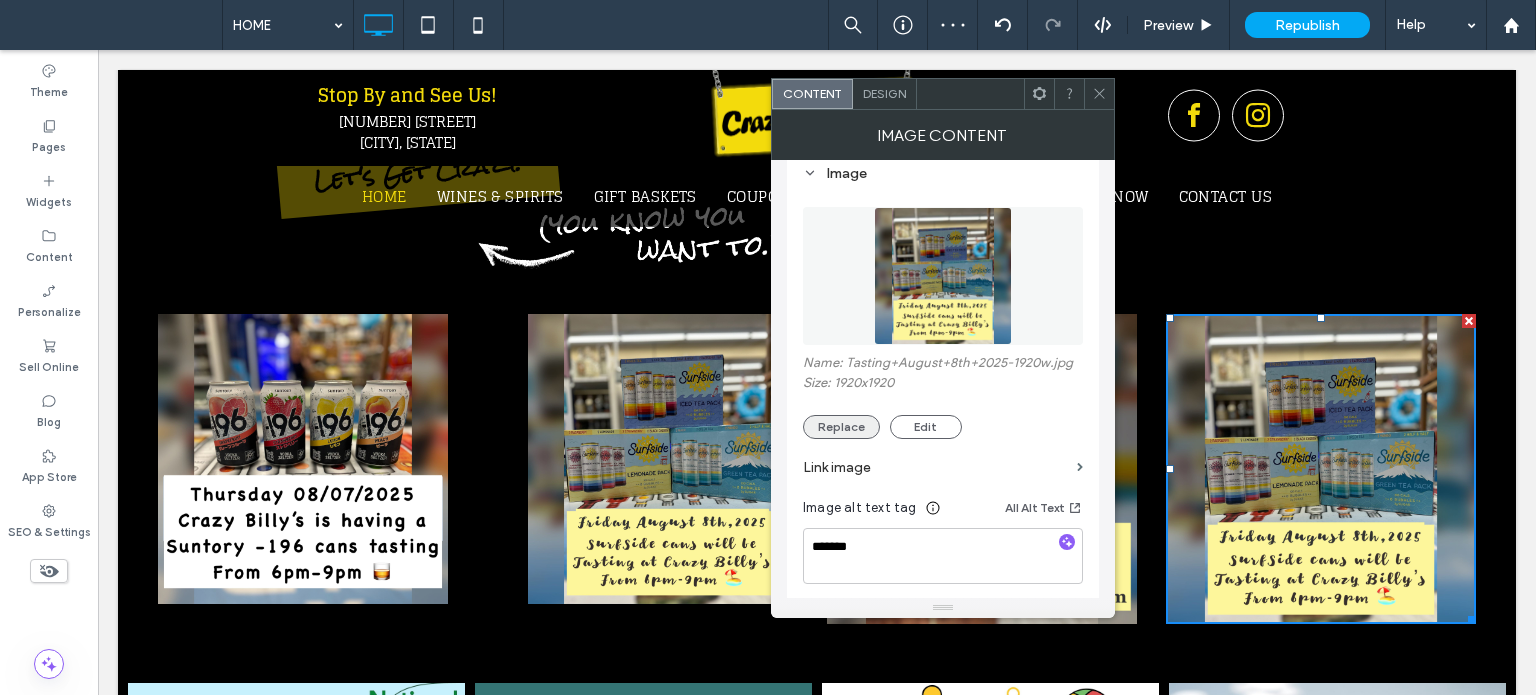 click on "Replace" at bounding box center (841, 427) 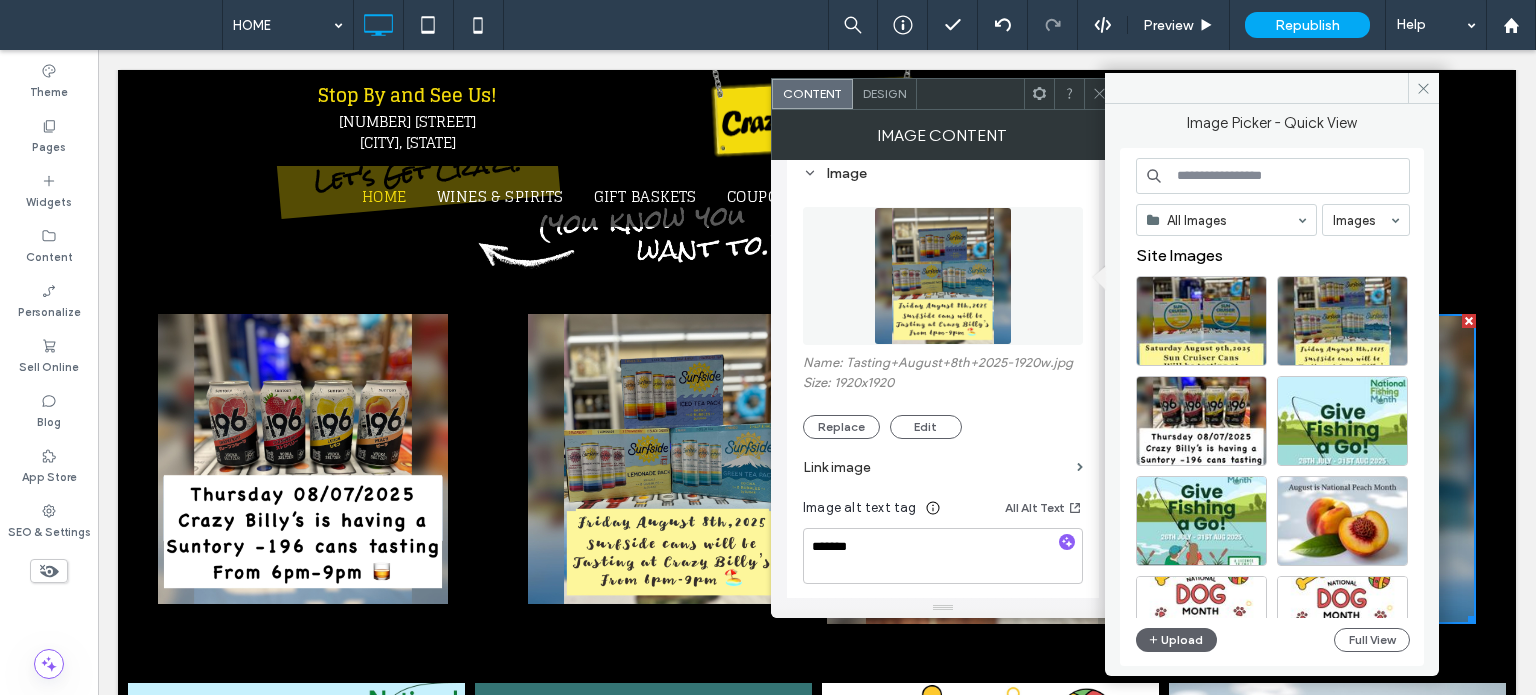 click on "All Images Images Site Images Upload Full View" at bounding box center (1273, 407) 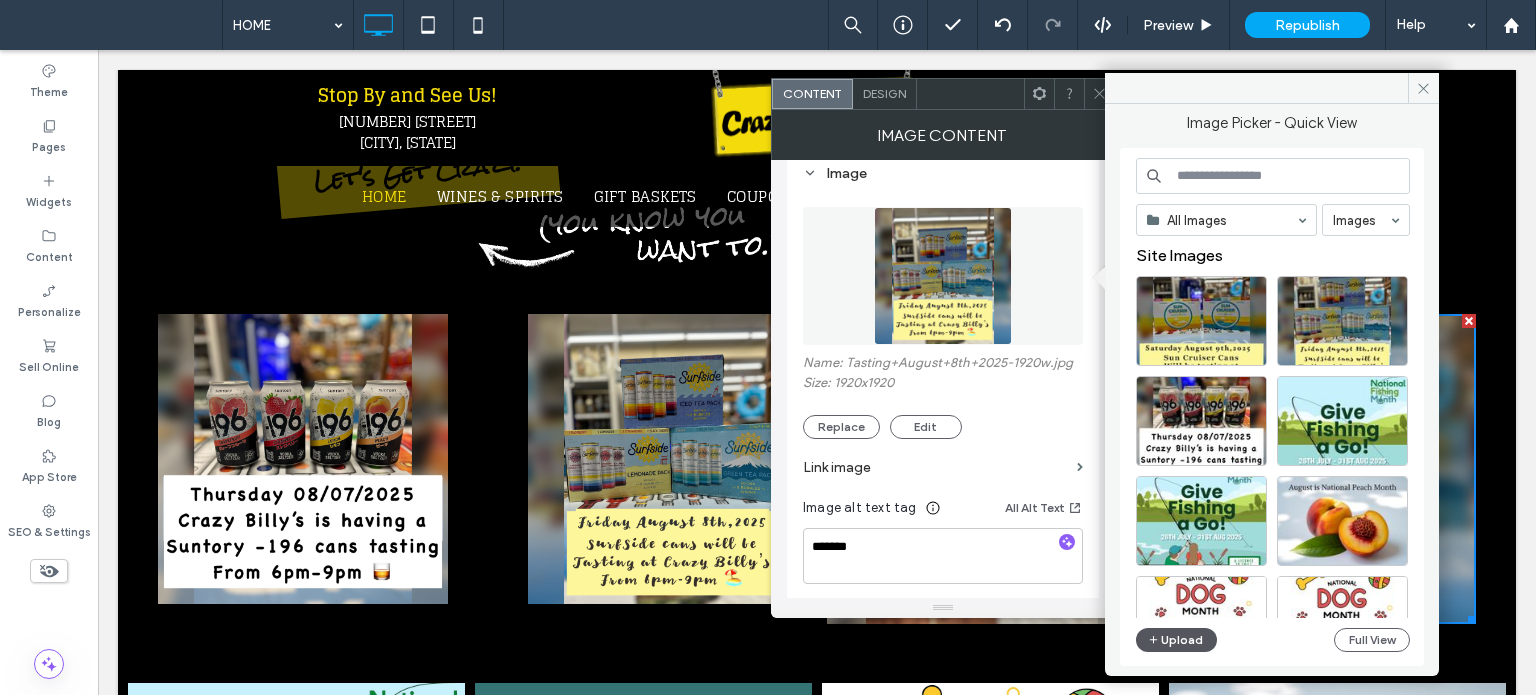 click on "Upload" at bounding box center (1177, 640) 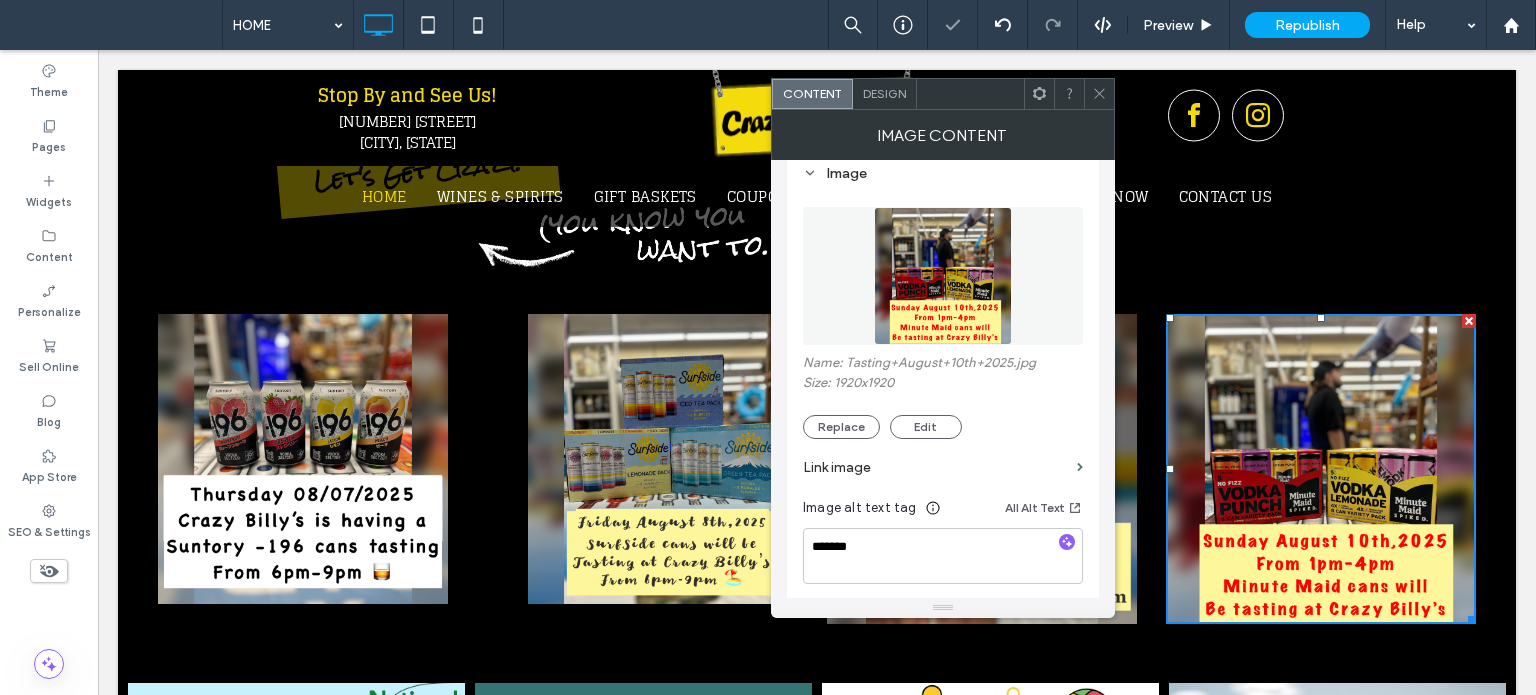 click 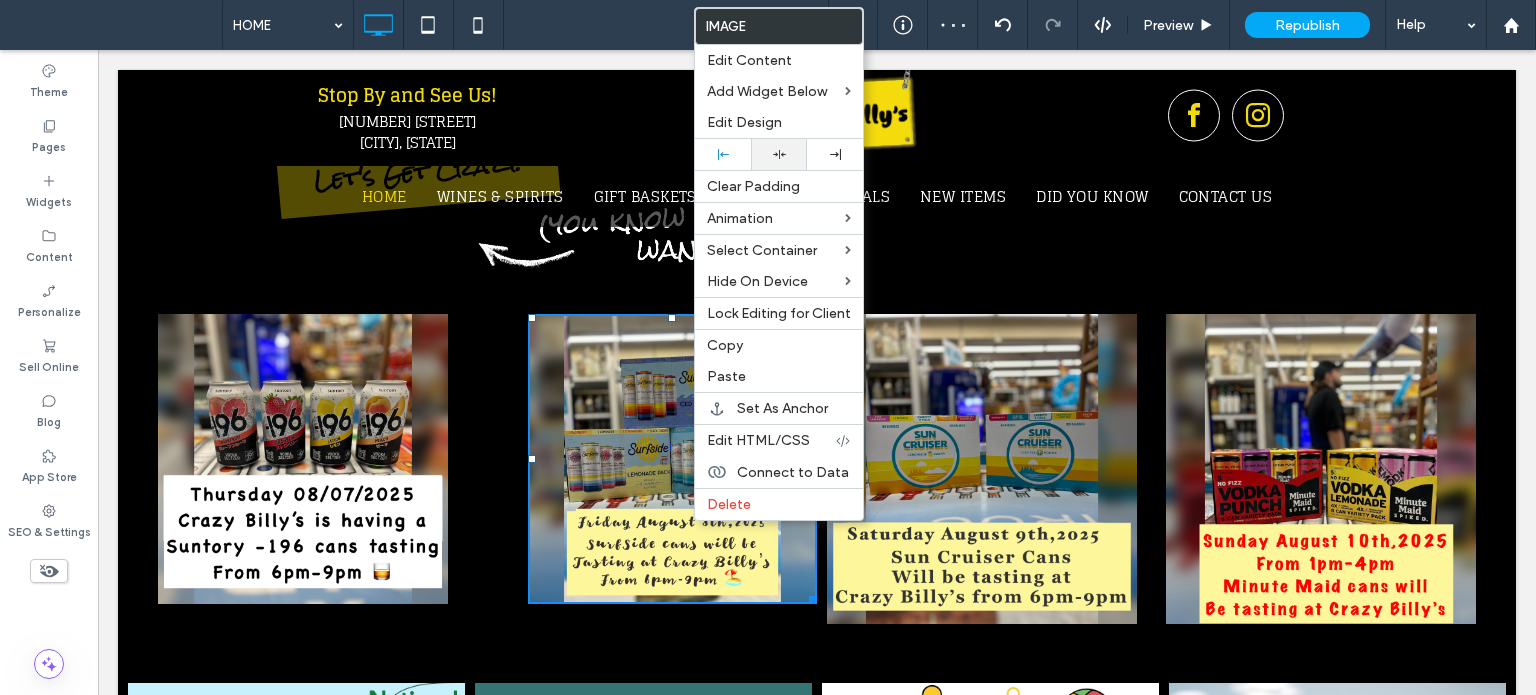 click 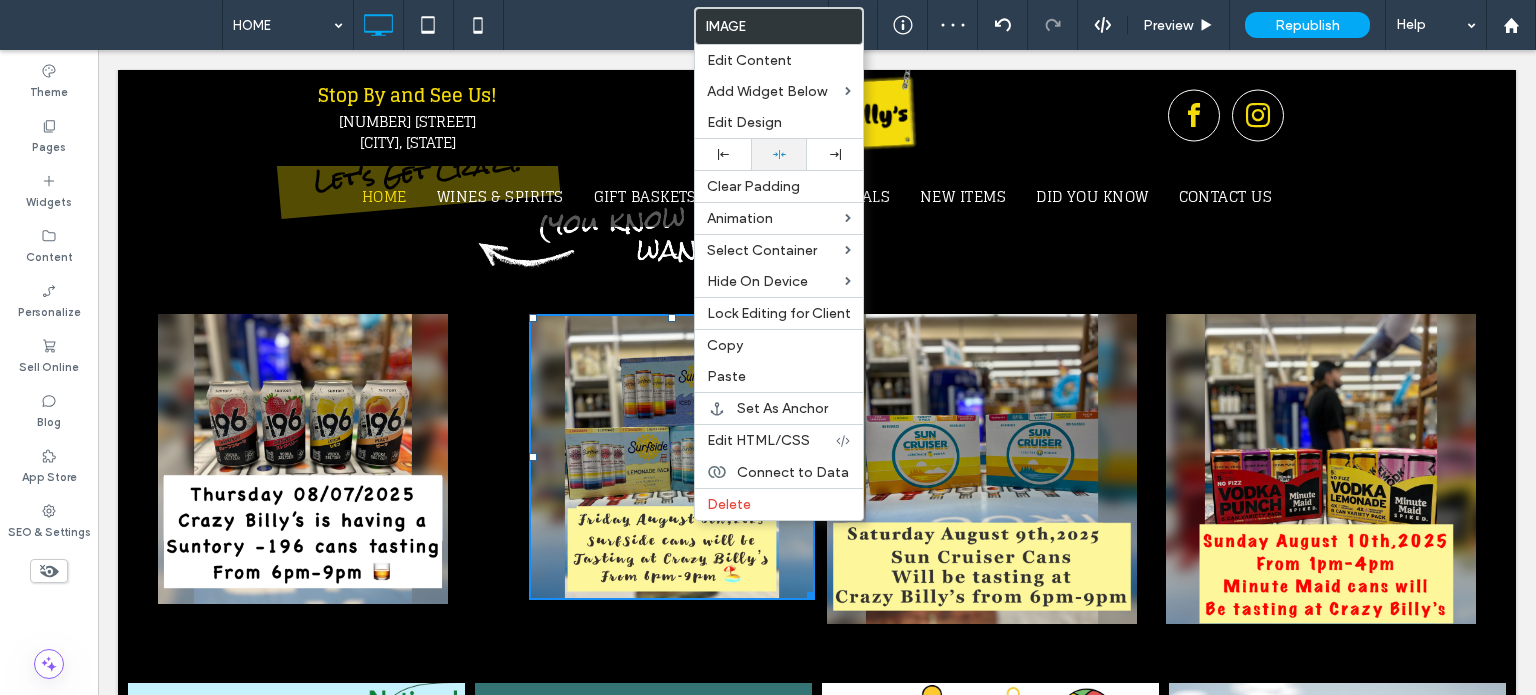 click at bounding box center [779, 154] 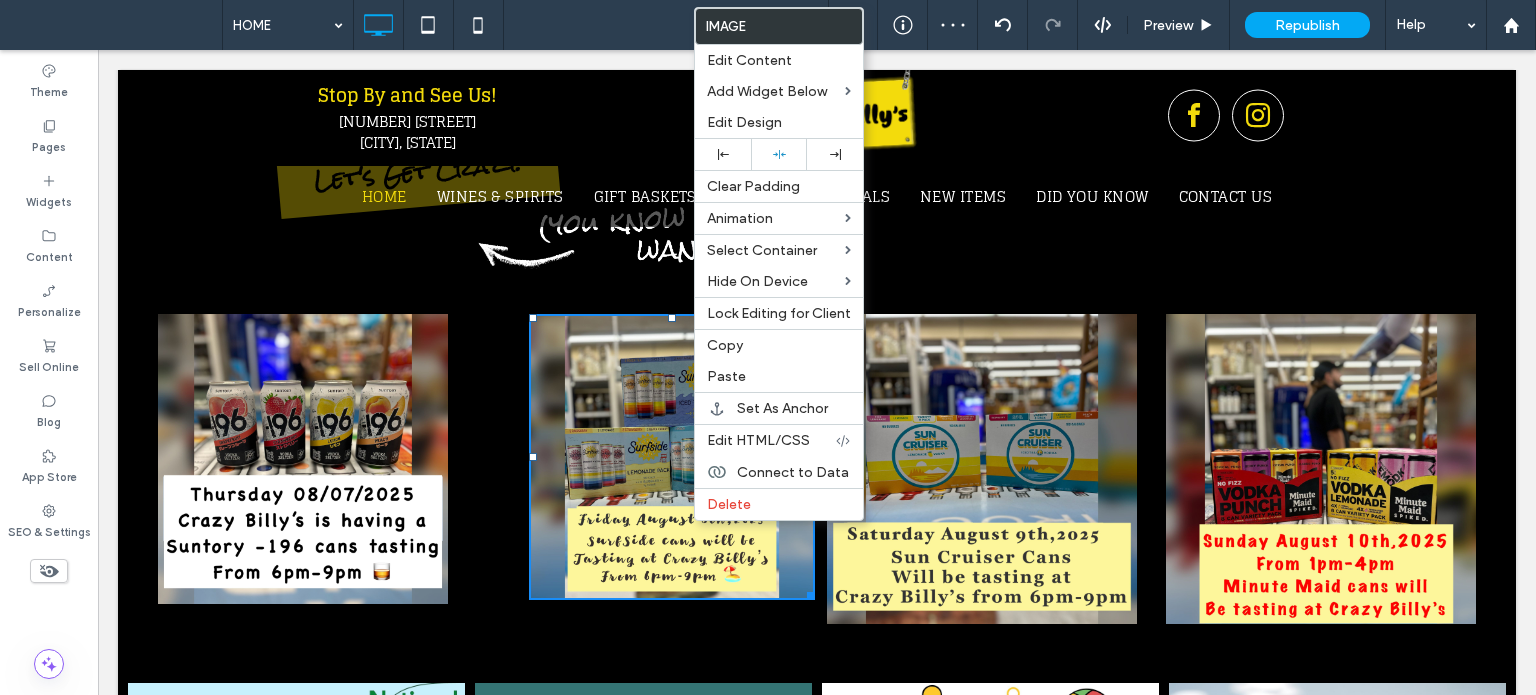click at bounding box center [672, 457] 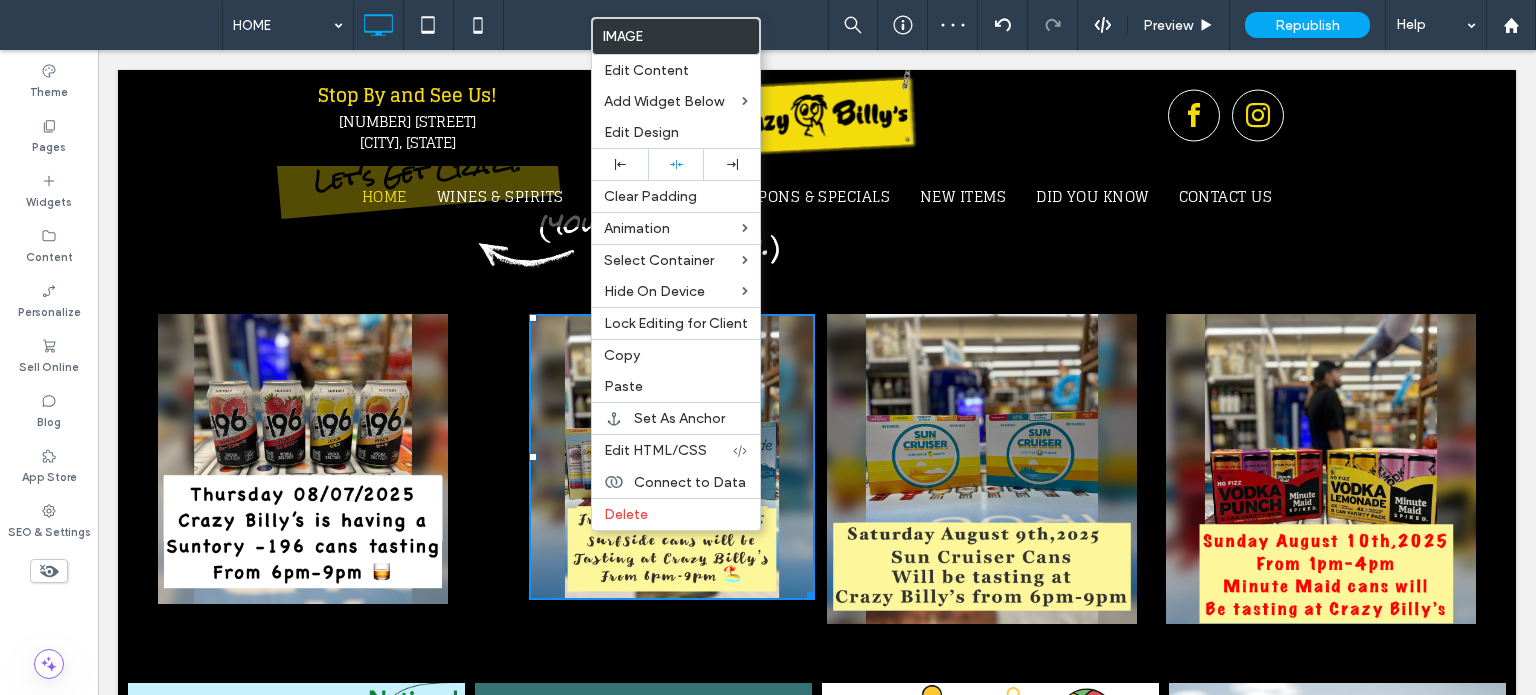 click at bounding box center (672, 457) 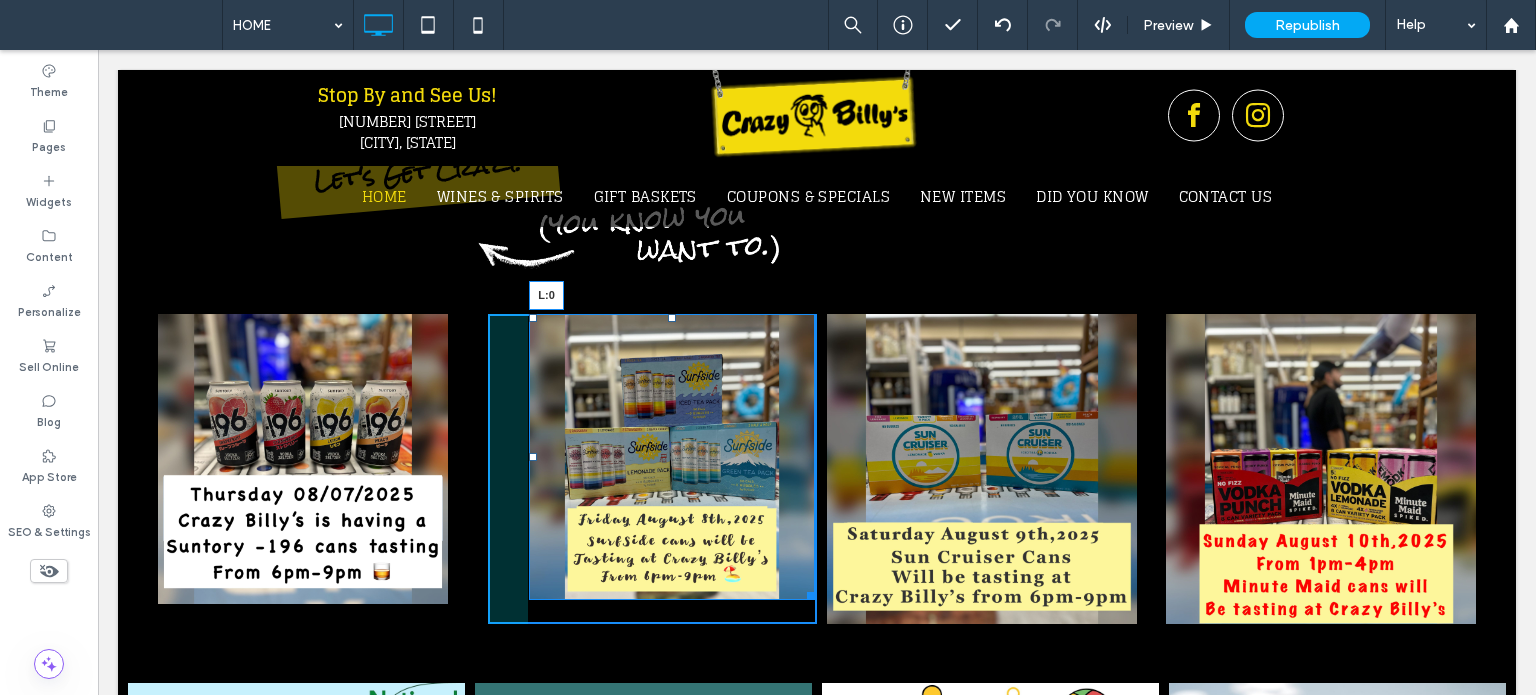 drag, startPoint x: 527, startPoint y: 452, endPoint x: 606, endPoint y: 520, distance: 104.23531 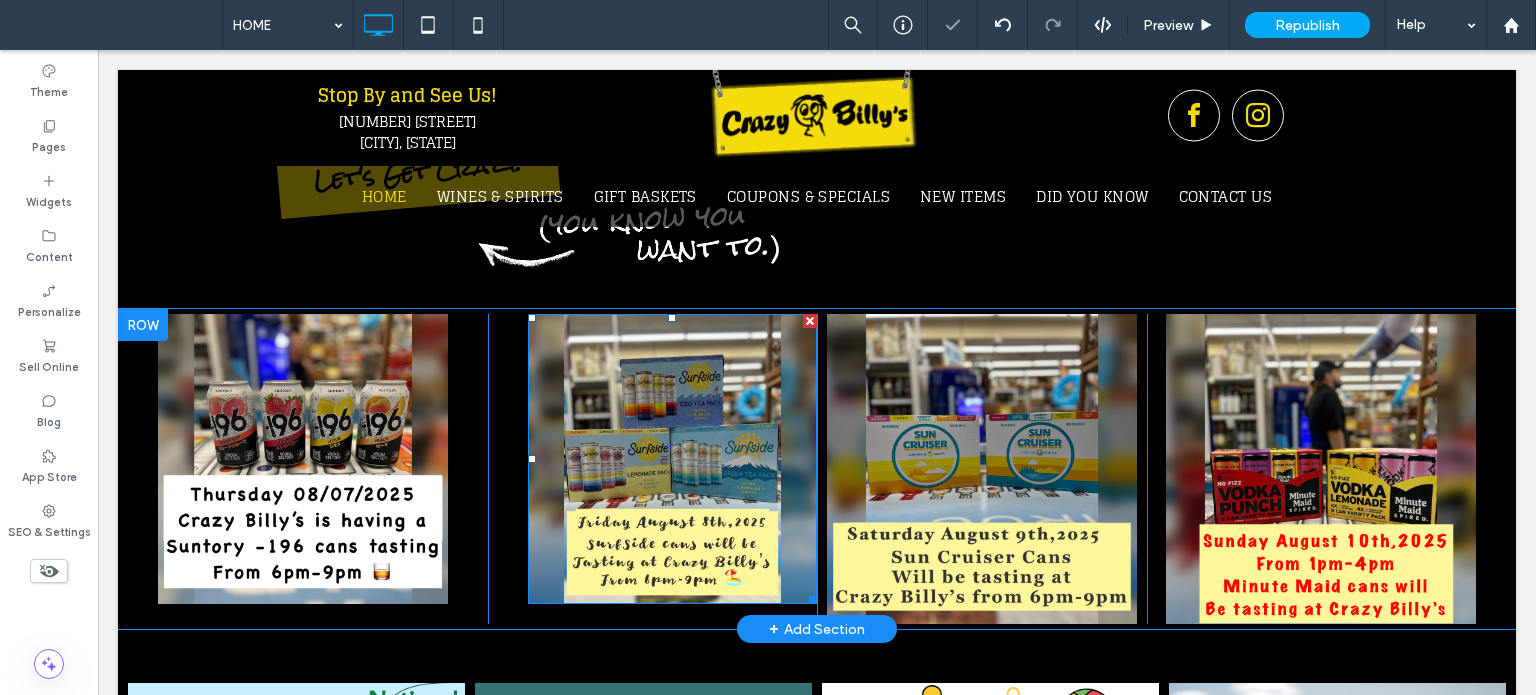 click on "Click To Paste" at bounding box center [653, 469] 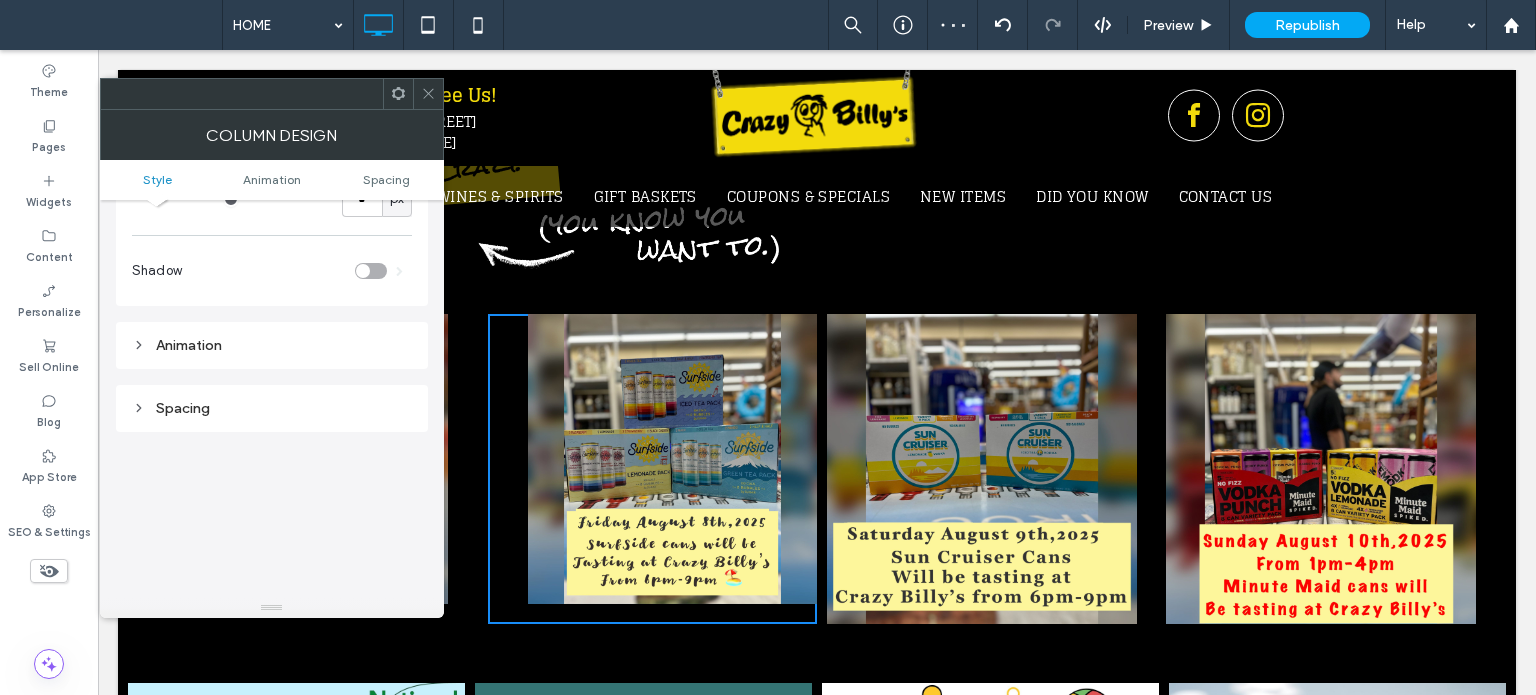 click on "Spacing" at bounding box center (272, 408) 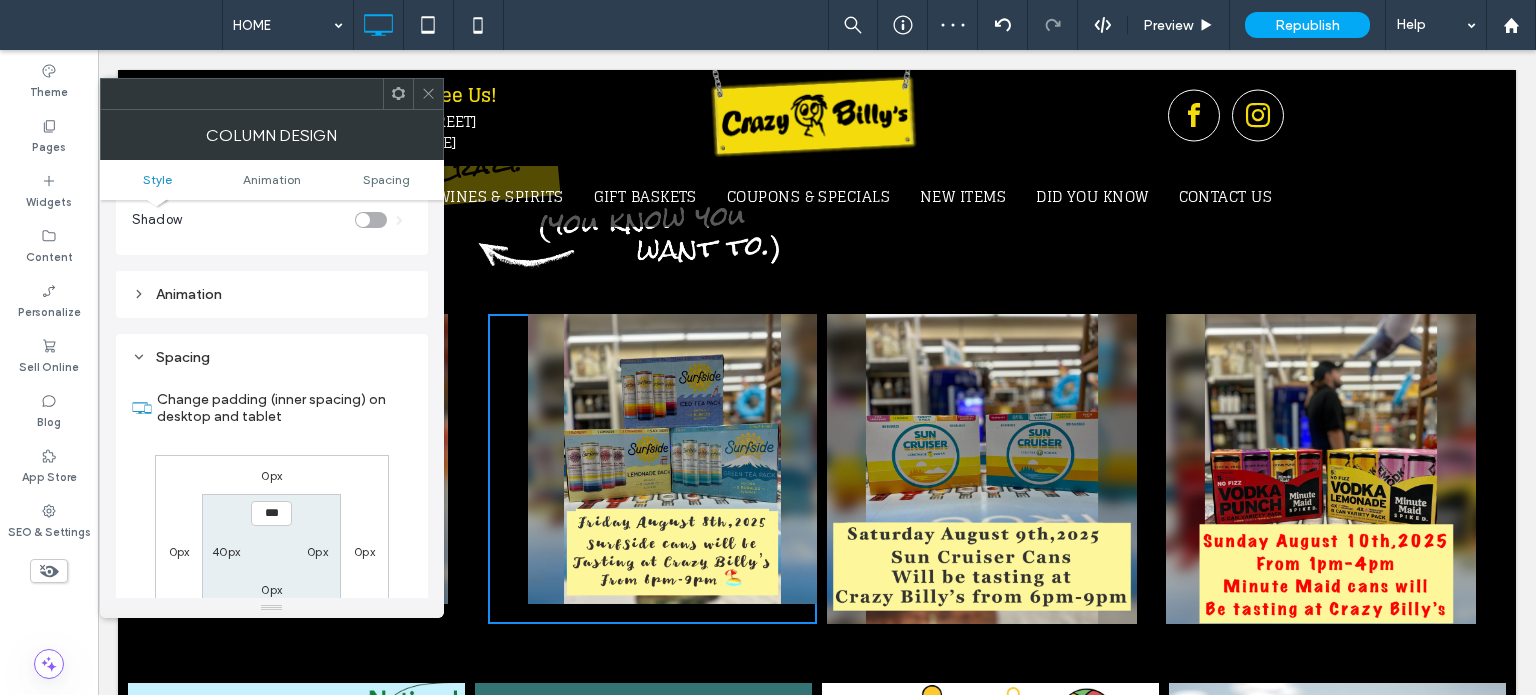 scroll, scrollTop: 400, scrollLeft: 0, axis: vertical 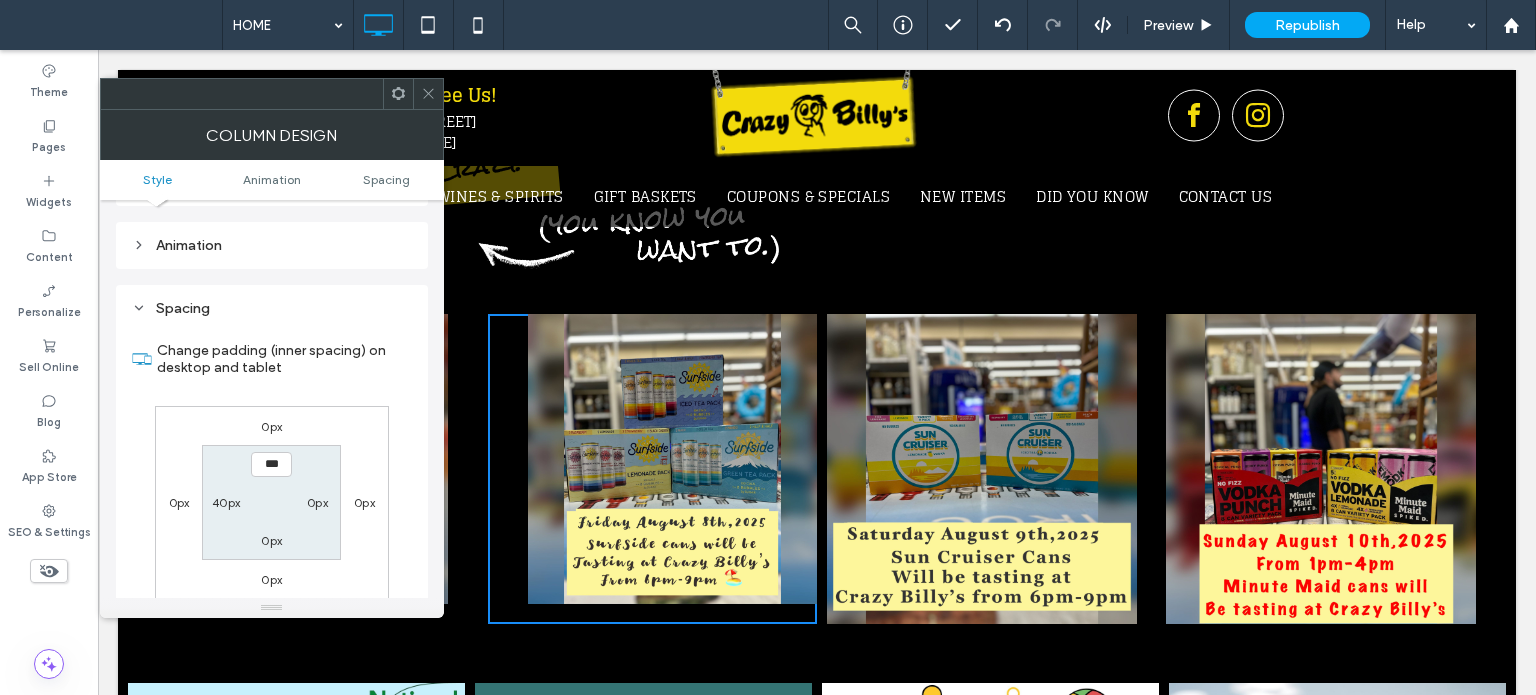 click on "40px" at bounding box center [226, 502] 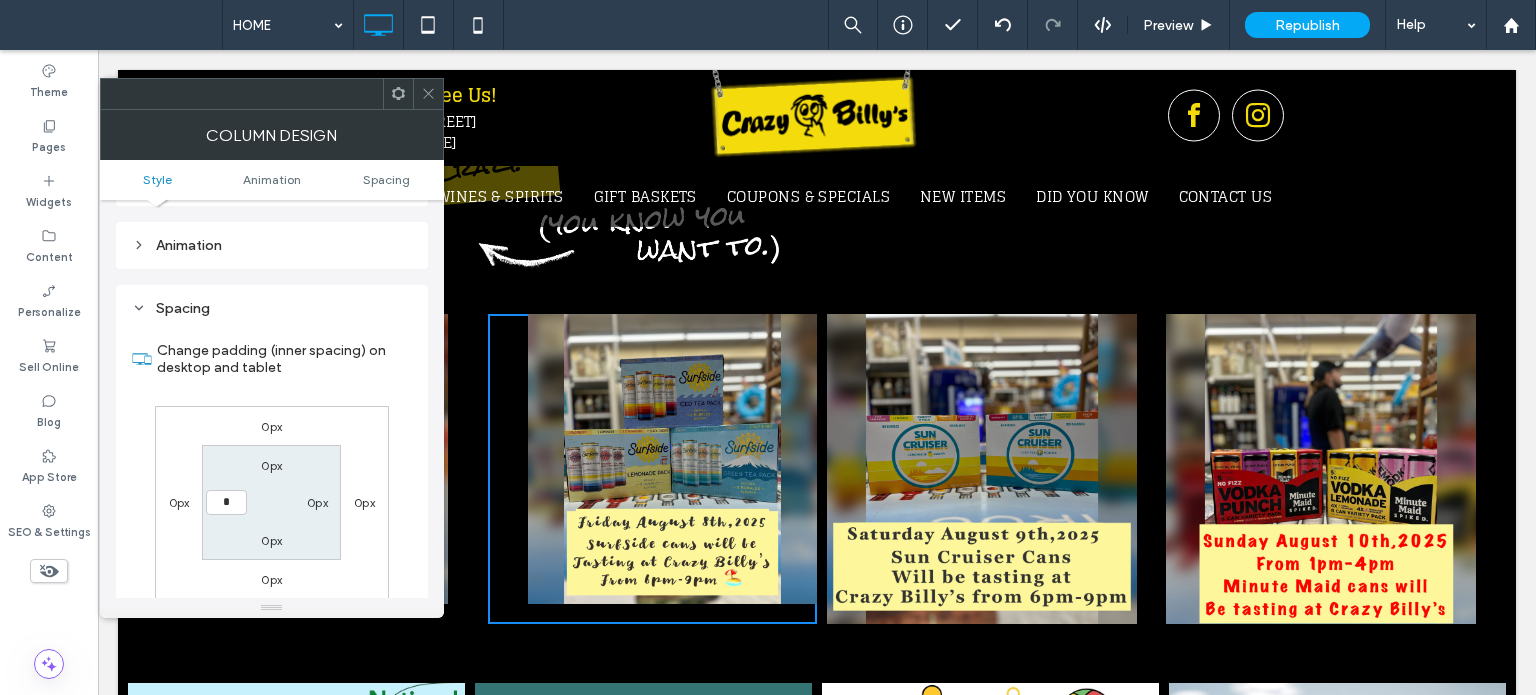 type on "*" 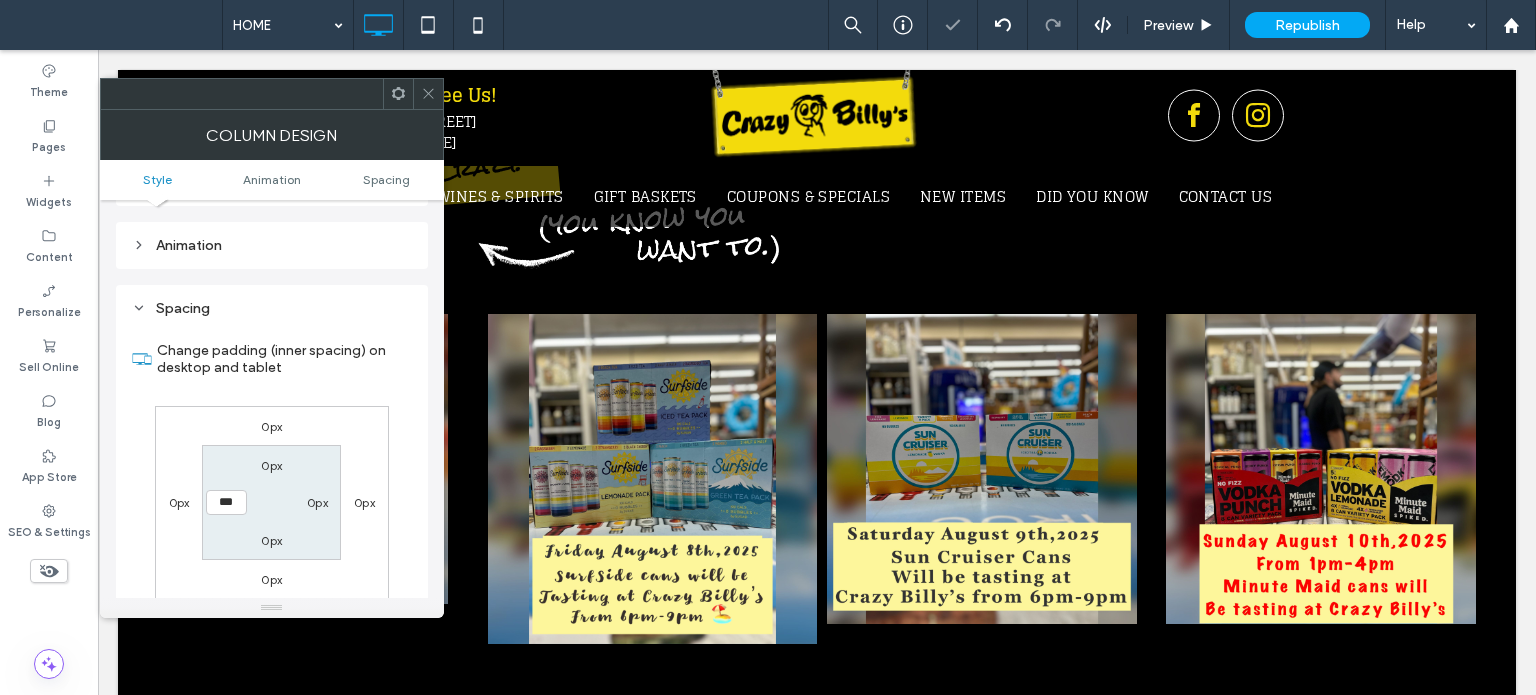 click 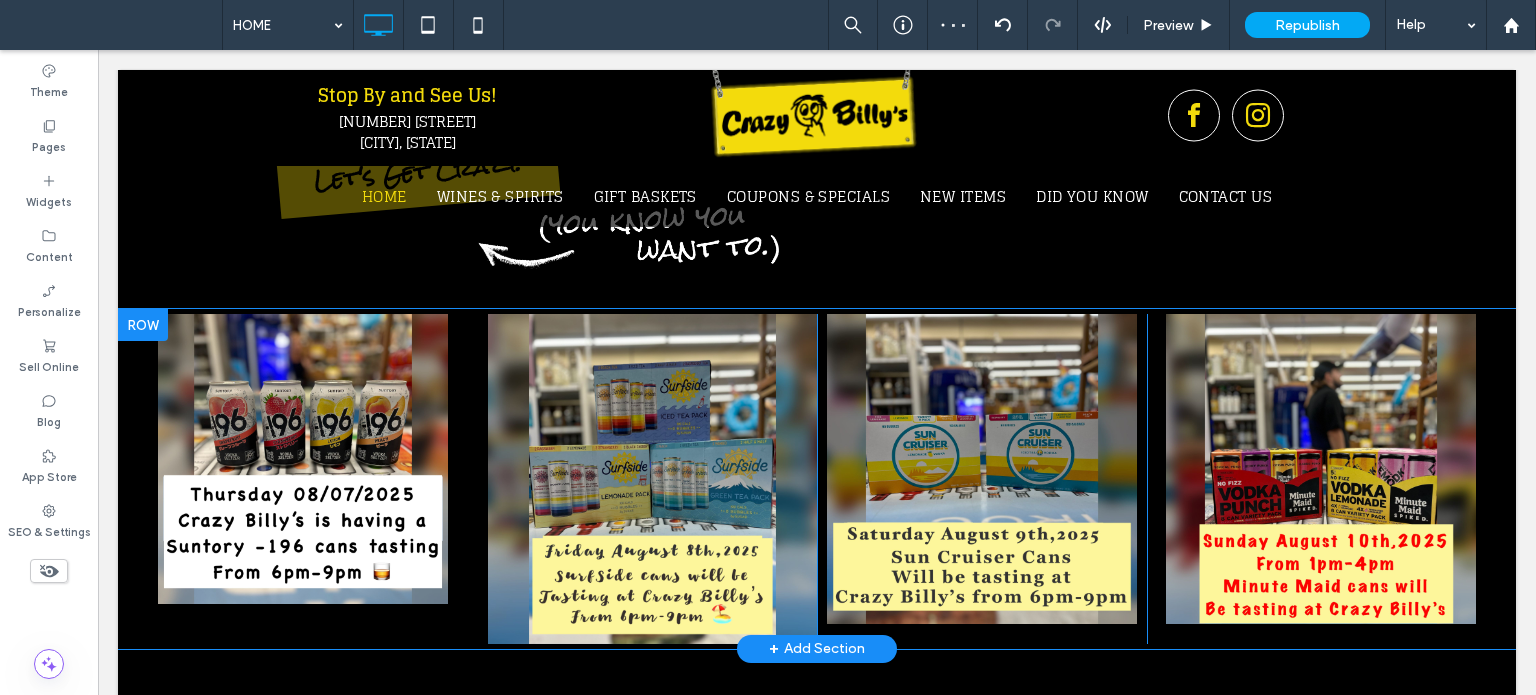 click on "Click To Paste" at bounding box center [323, 479] 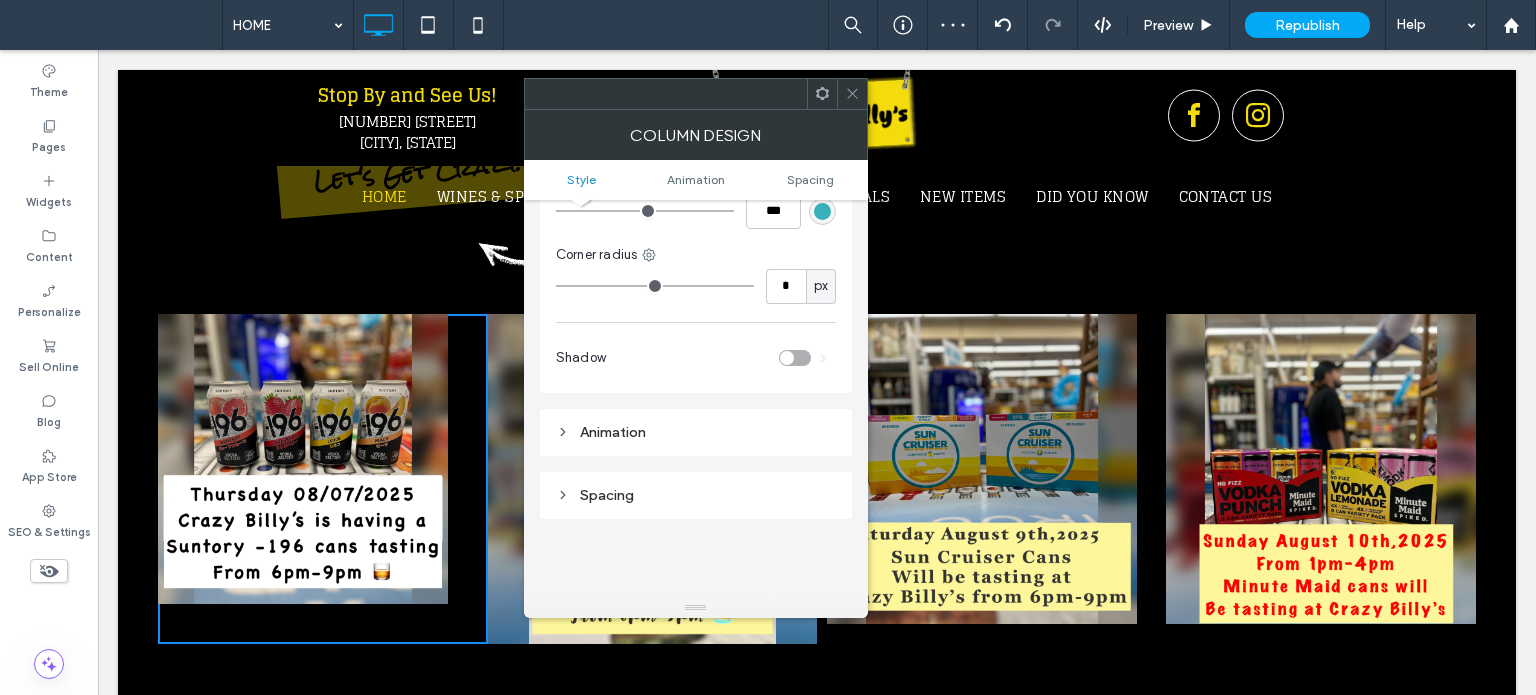 scroll, scrollTop: 300, scrollLeft: 0, axis: vertical 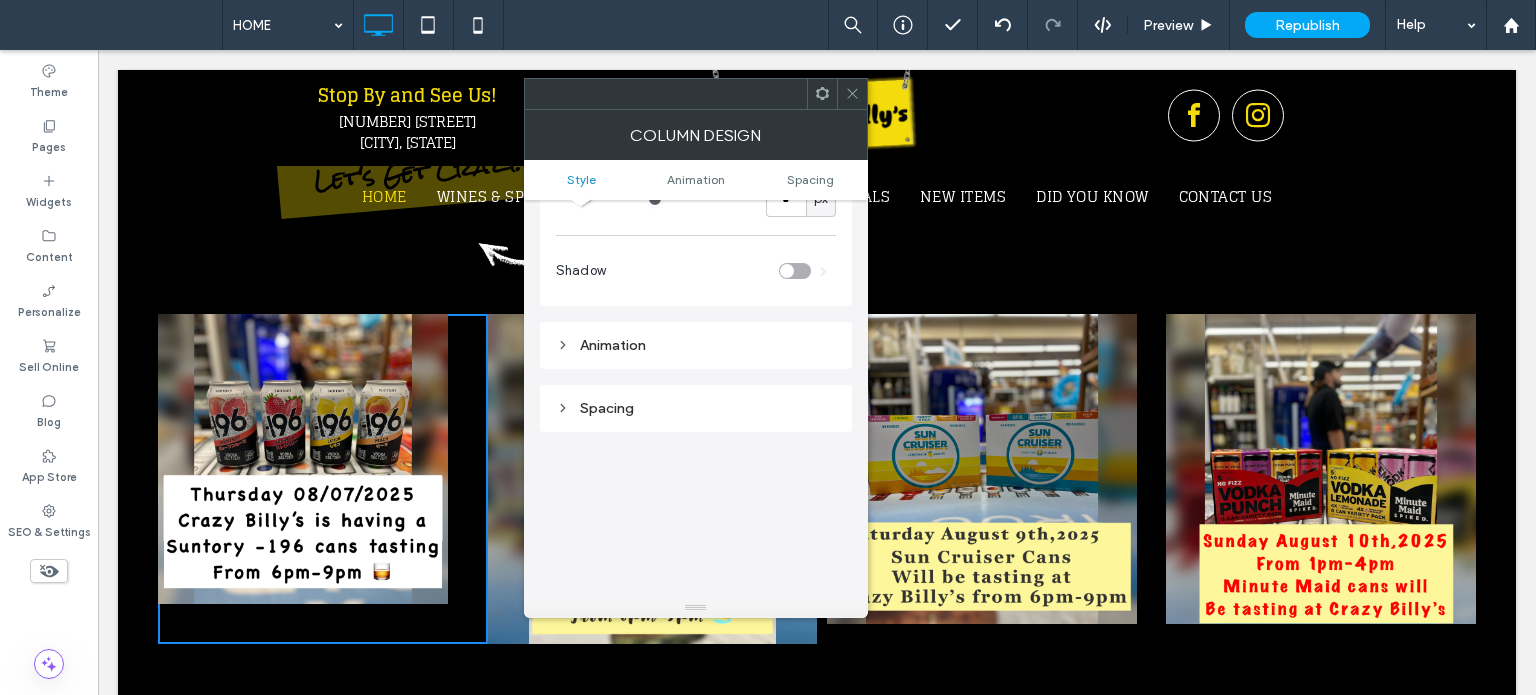 click on "Spacing" at bounding box center [696, 408] 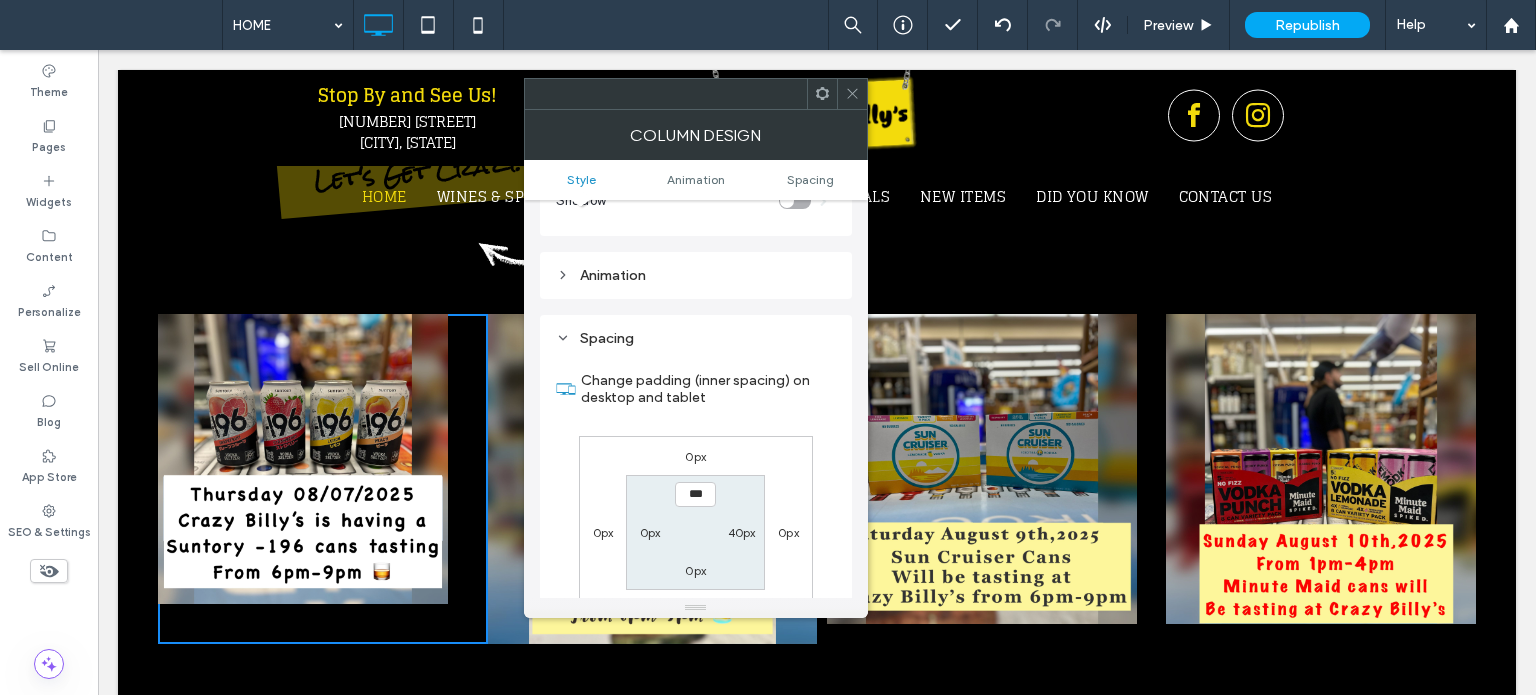 scroll, scrollTop: 400, scrollLeft: 0, axis: vertical 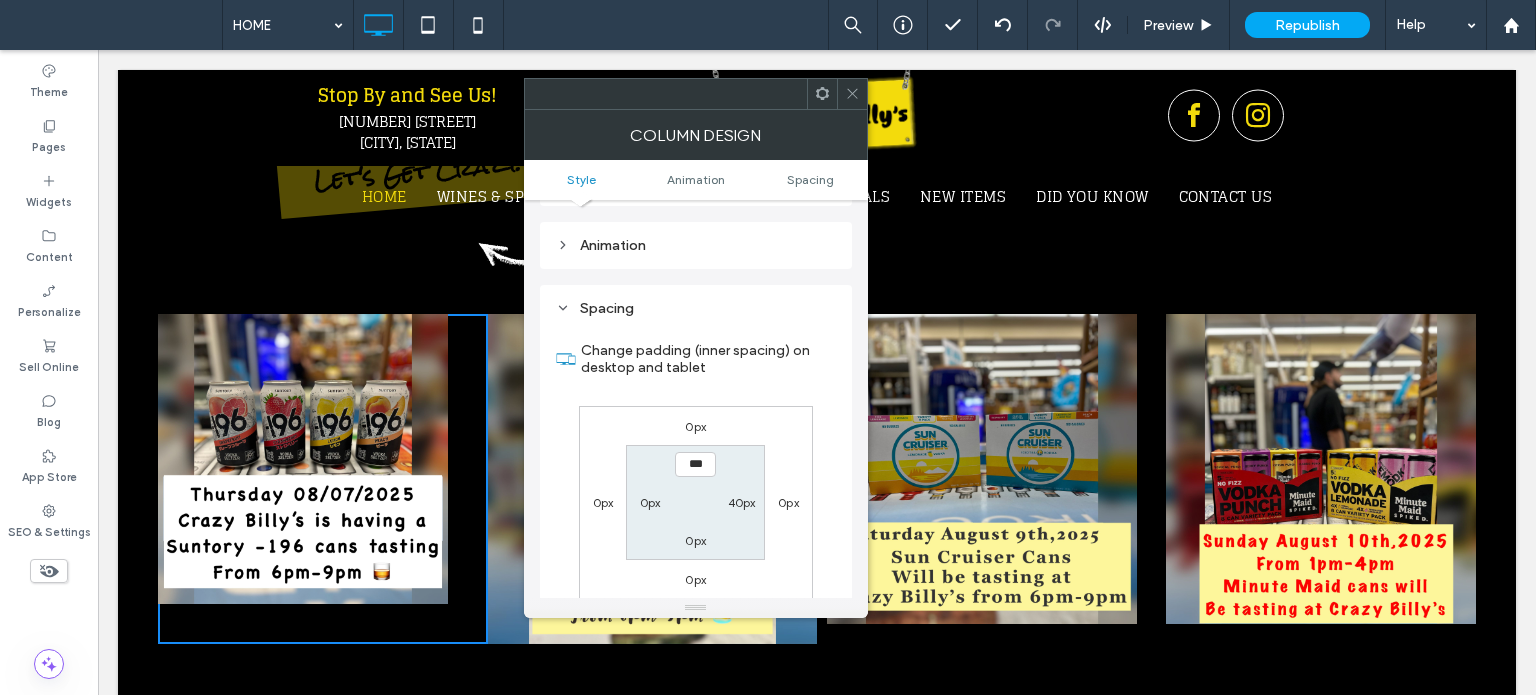click on "40px" at bounding box center (742, 502) 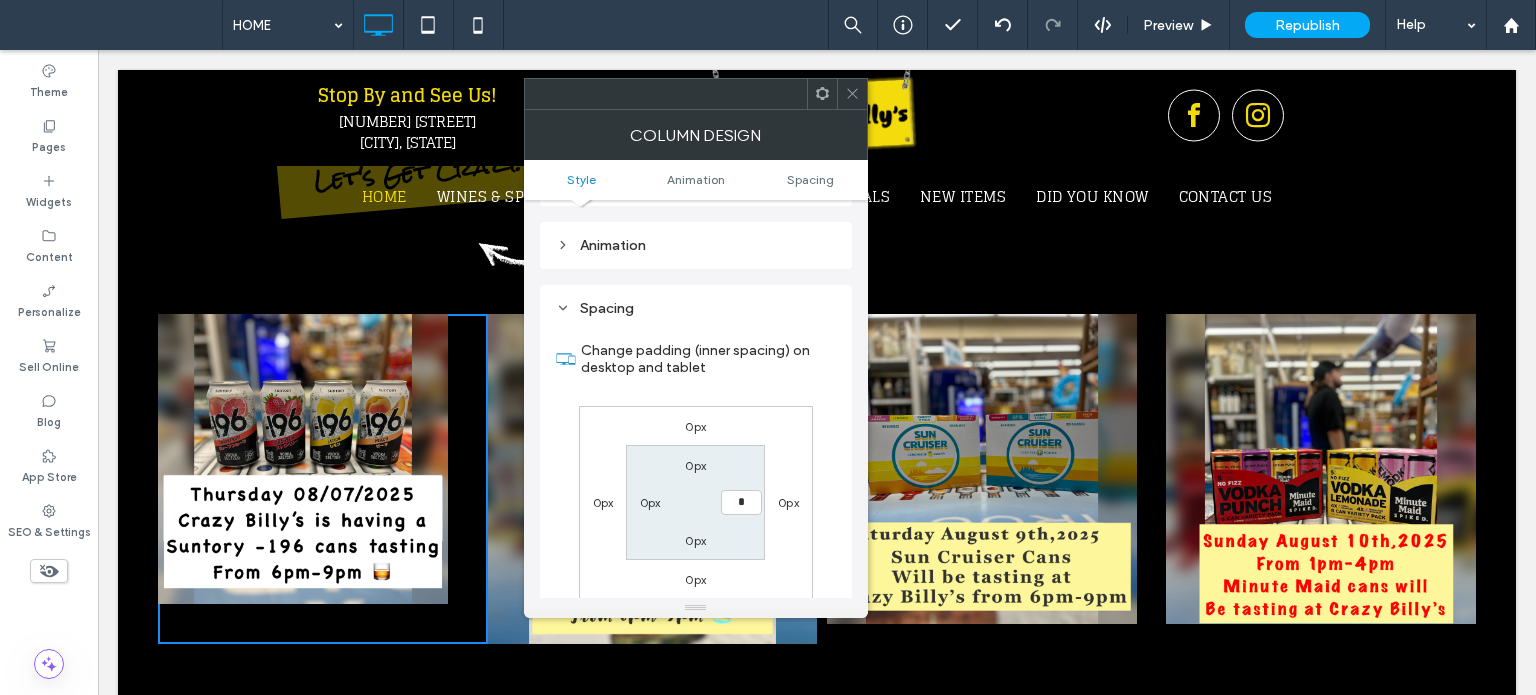 type on "*" 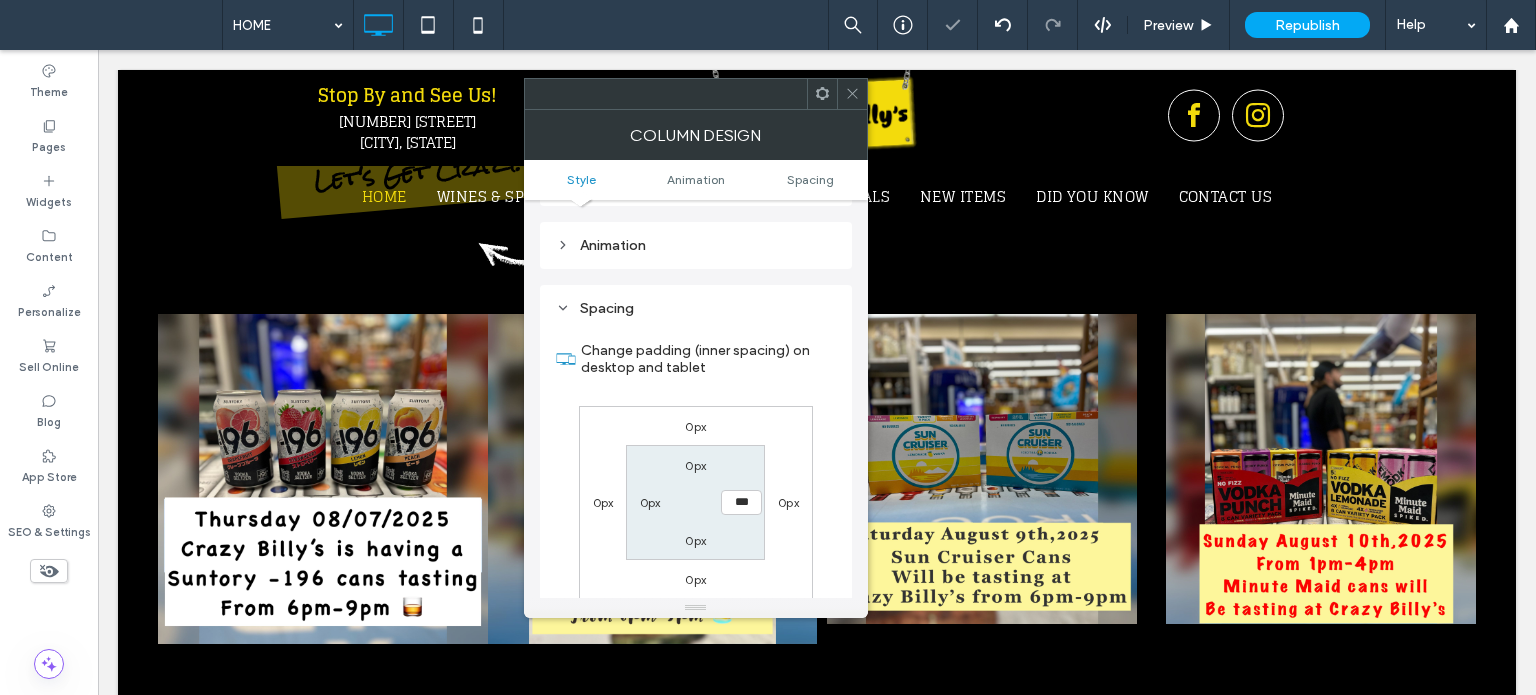 click 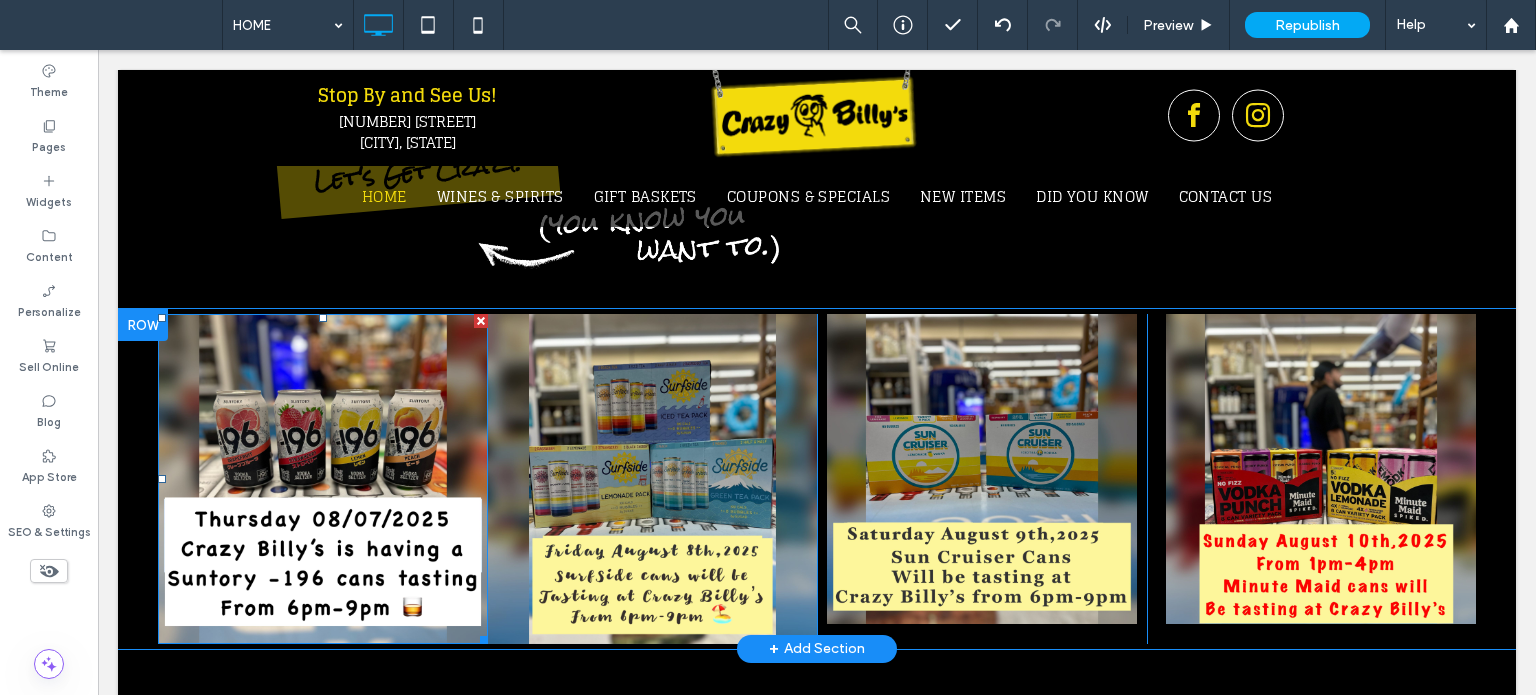 click at bounding box center [323, 479] 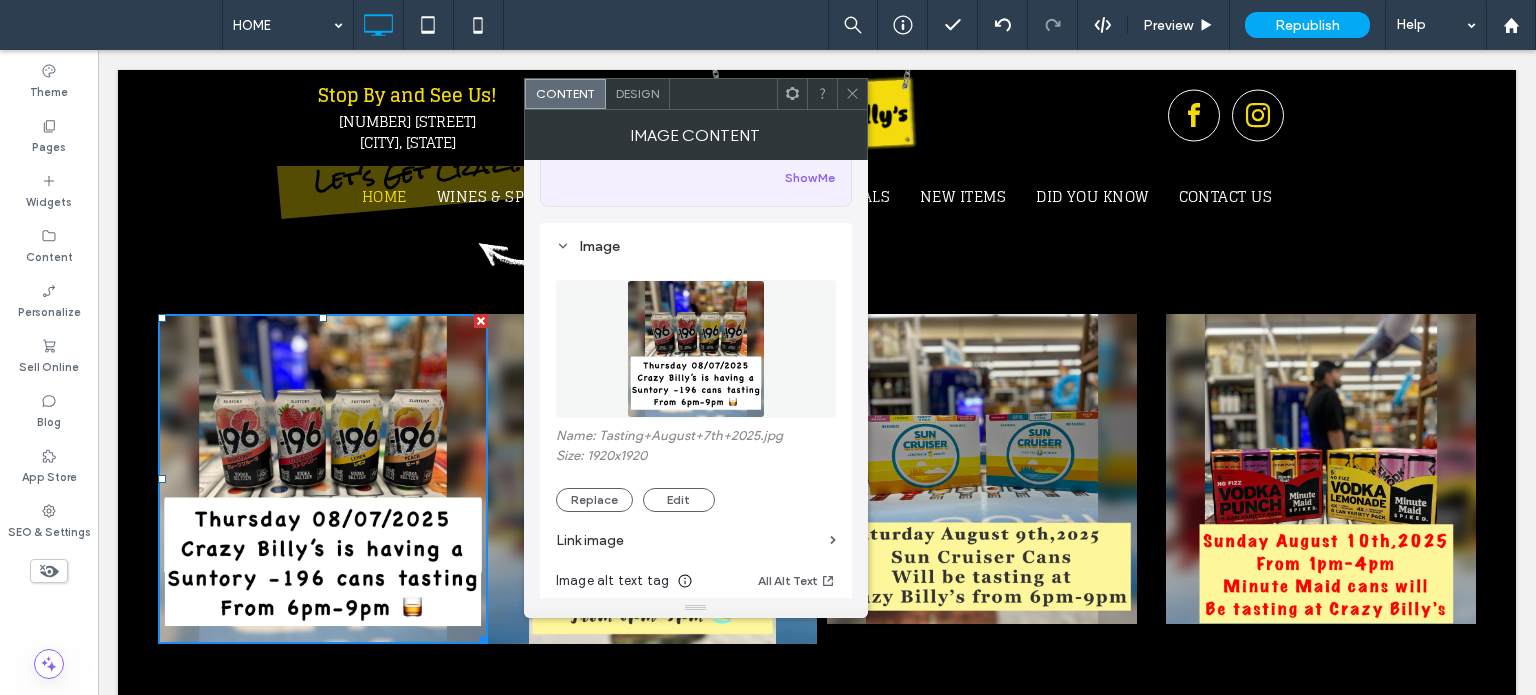 scroll, scrollTop: 0, scrollLeft: 0, axis: both 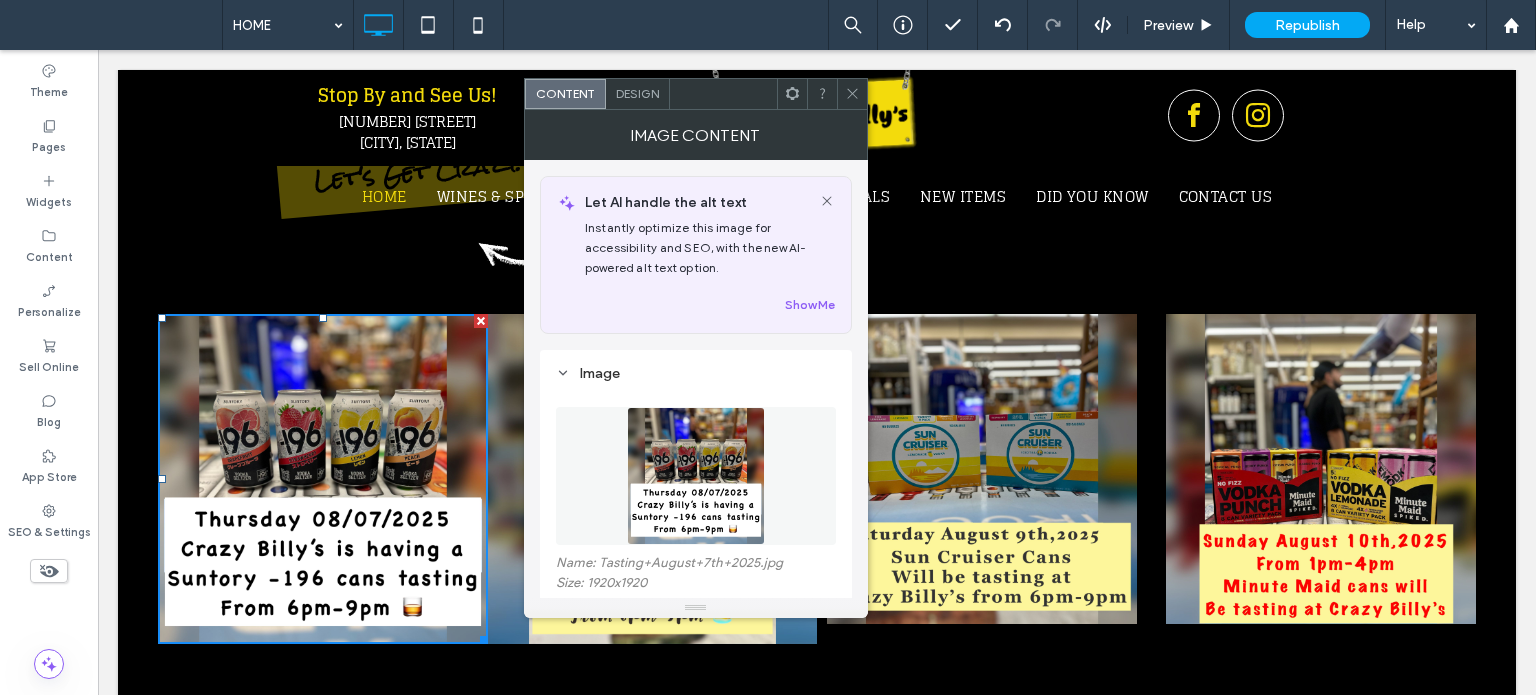 click on "Design" at bounding box center [638, 94] 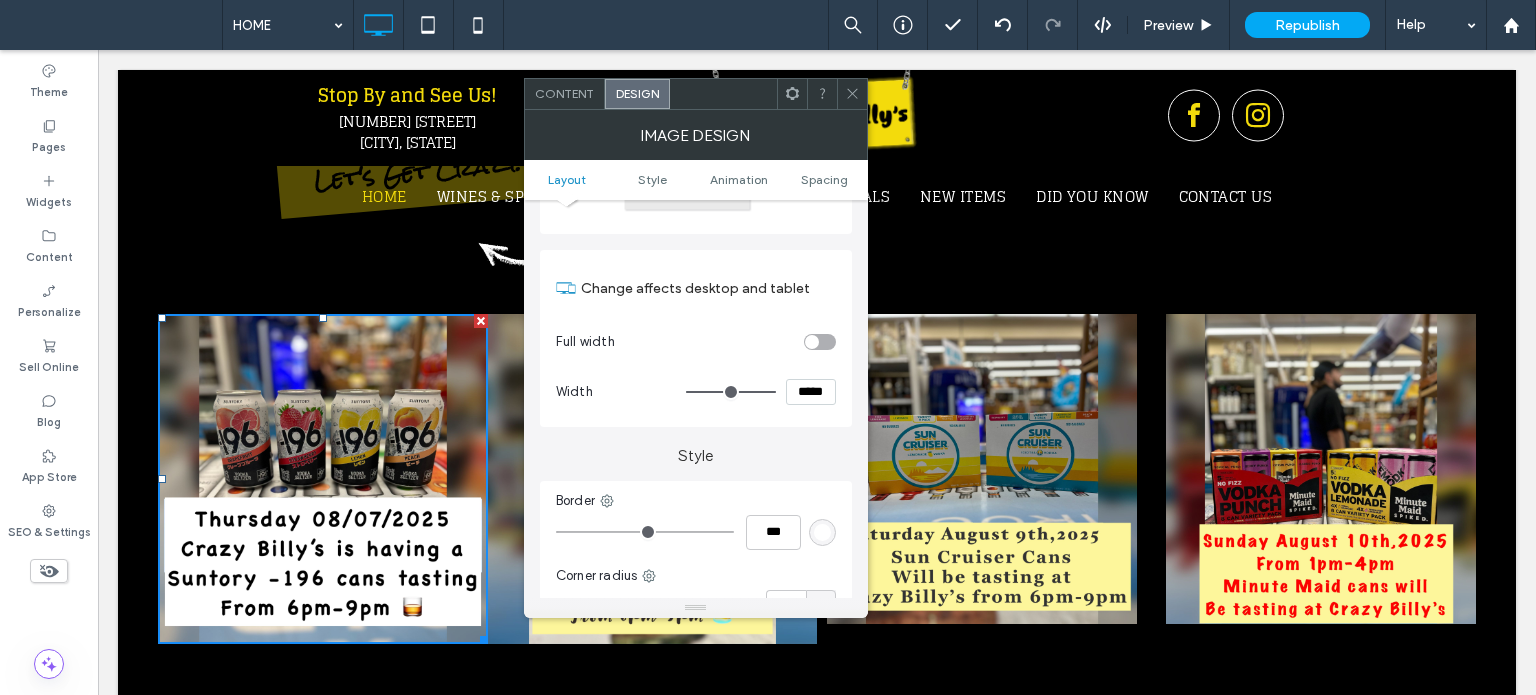 scroll, scrollTop: 200, scrollLeft: 0, axis: vertical 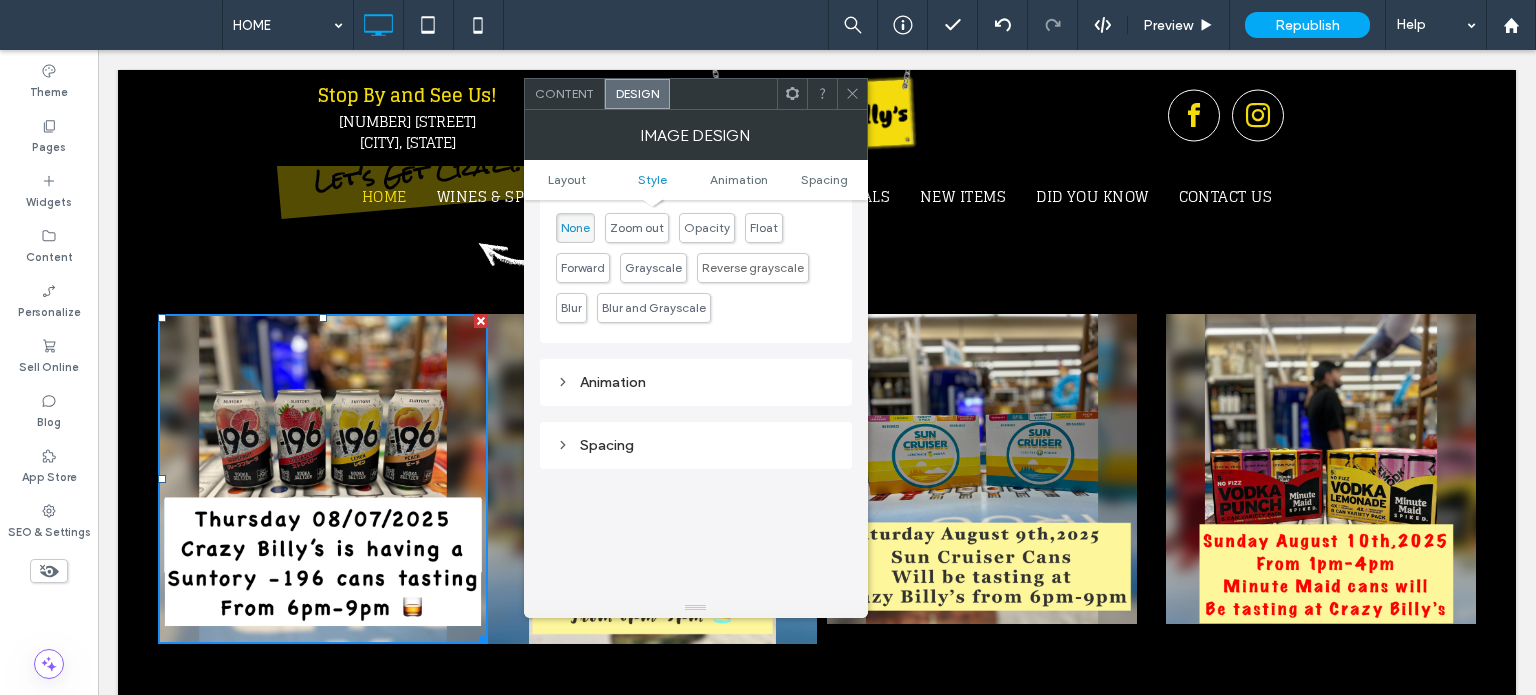 click on "Spacing" at bounding box center [696, 445] 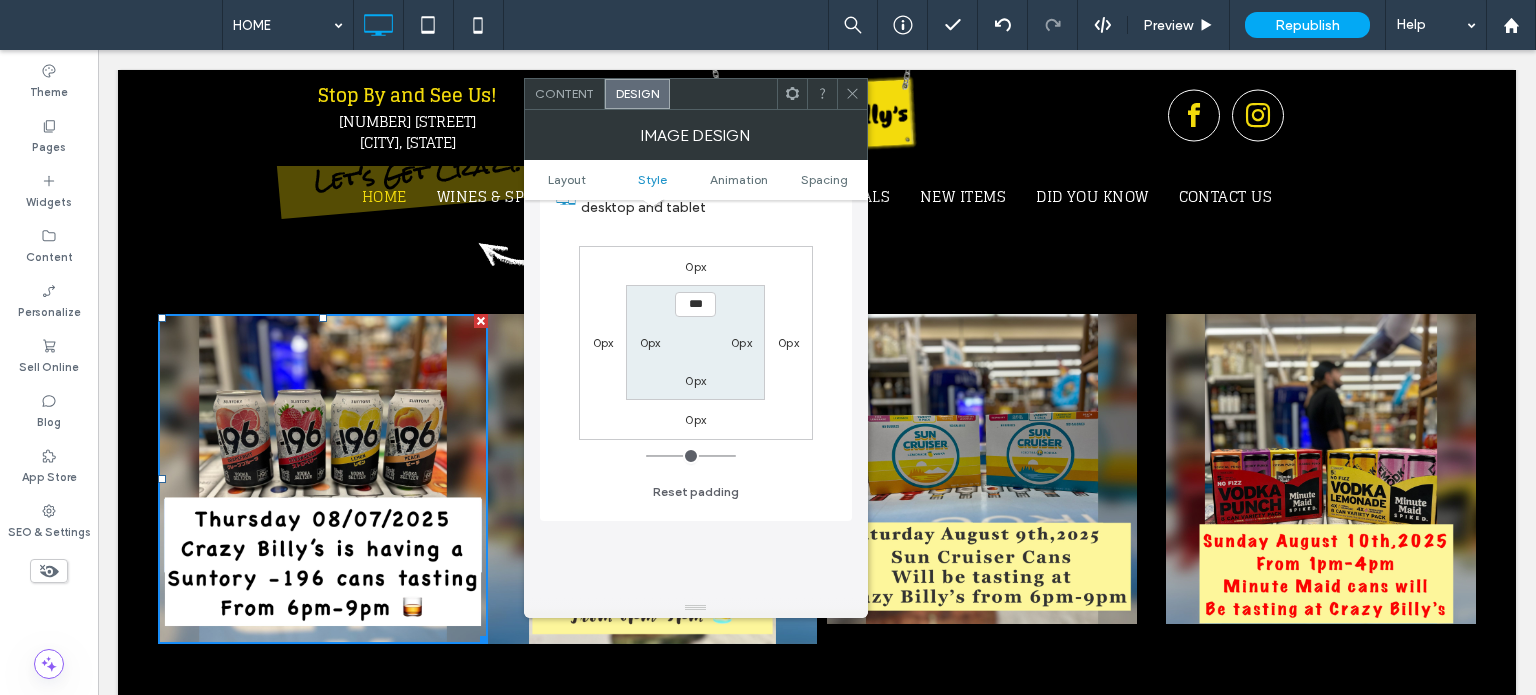 scroll, scrollTop: 1100, scrollLeft: 0, axis: vertical 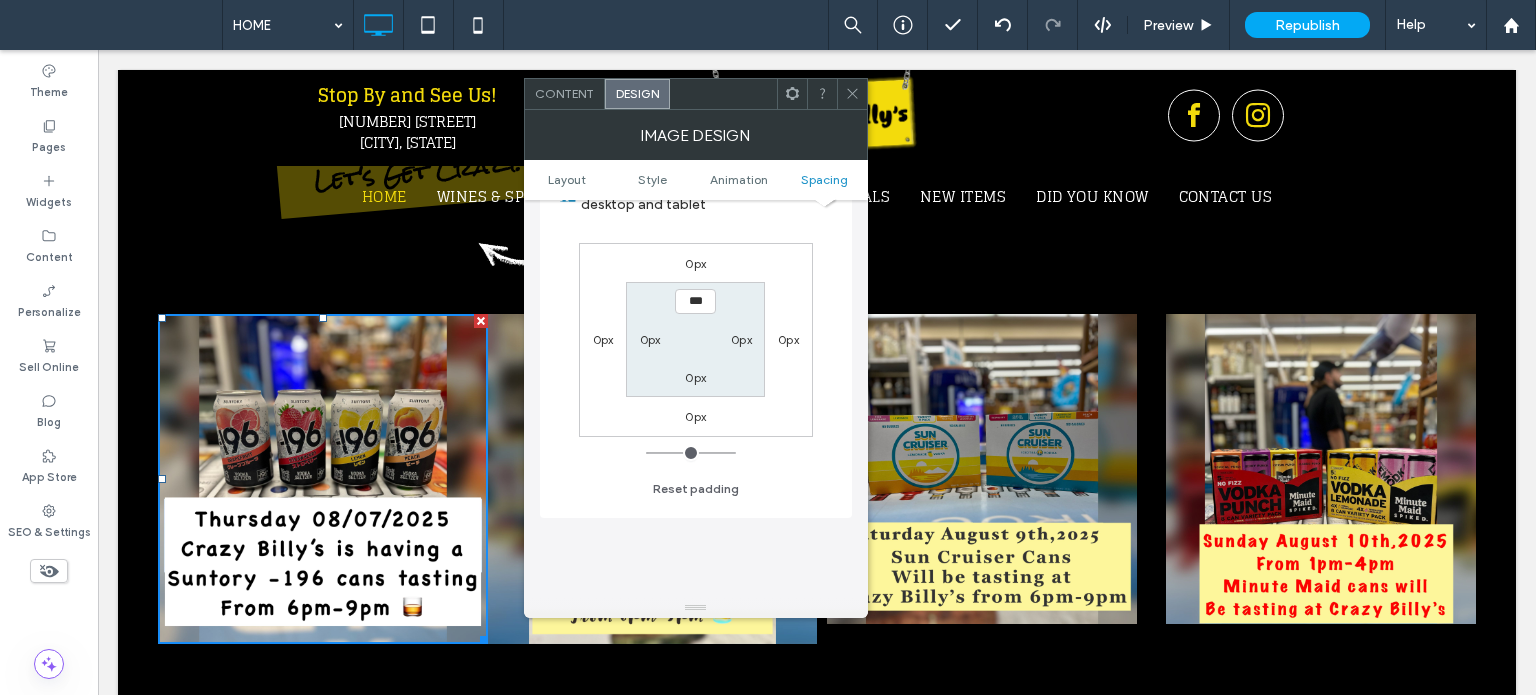 click on "*** 0px 0px 0px" at bounding box center (695, 339) 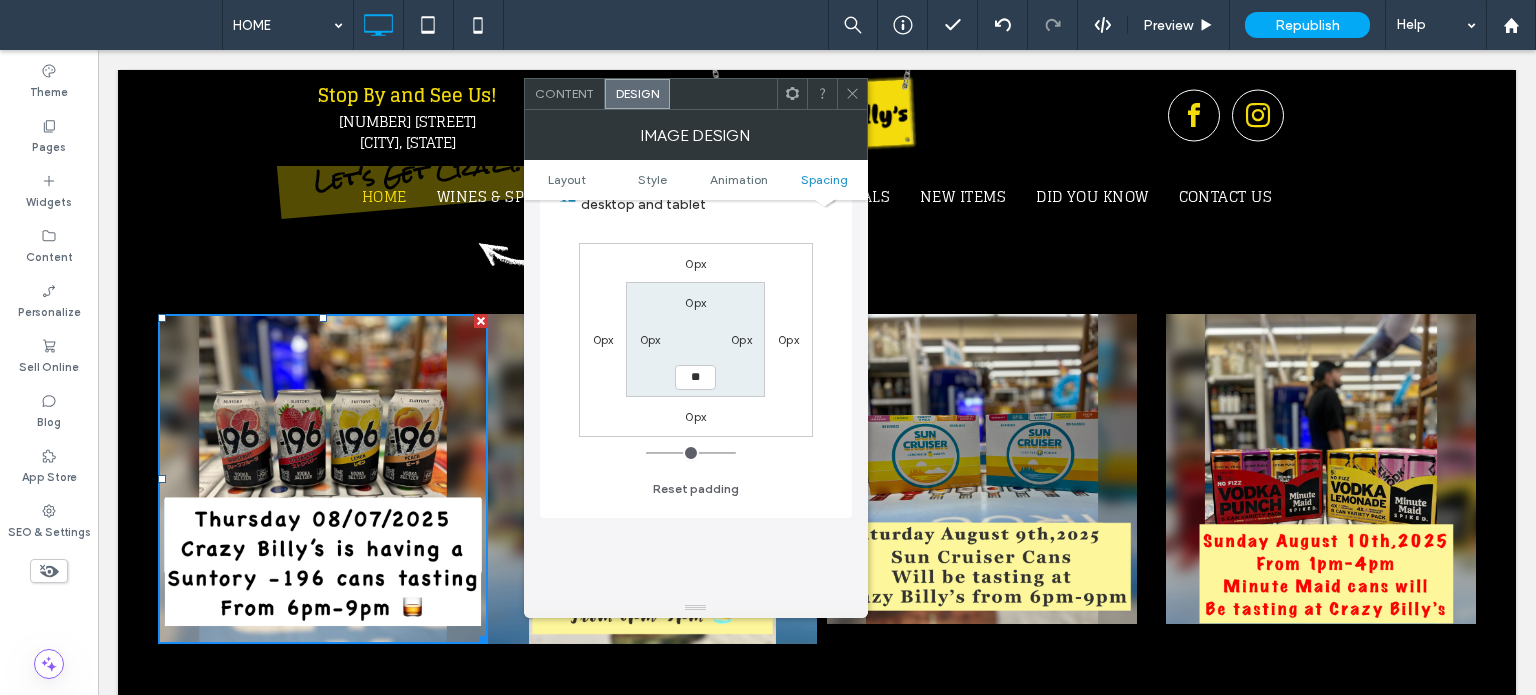 type on "**" 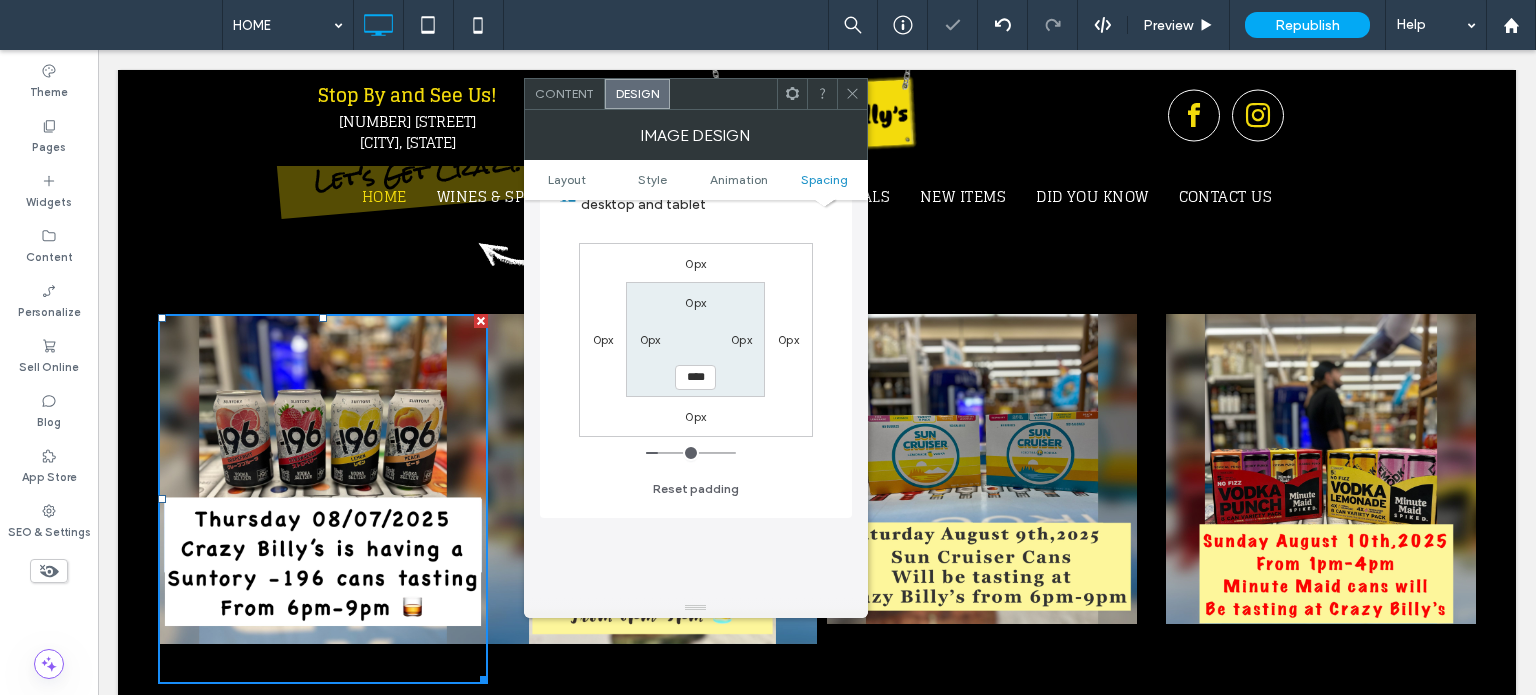 click on "****" at bounding box center (695, 377) 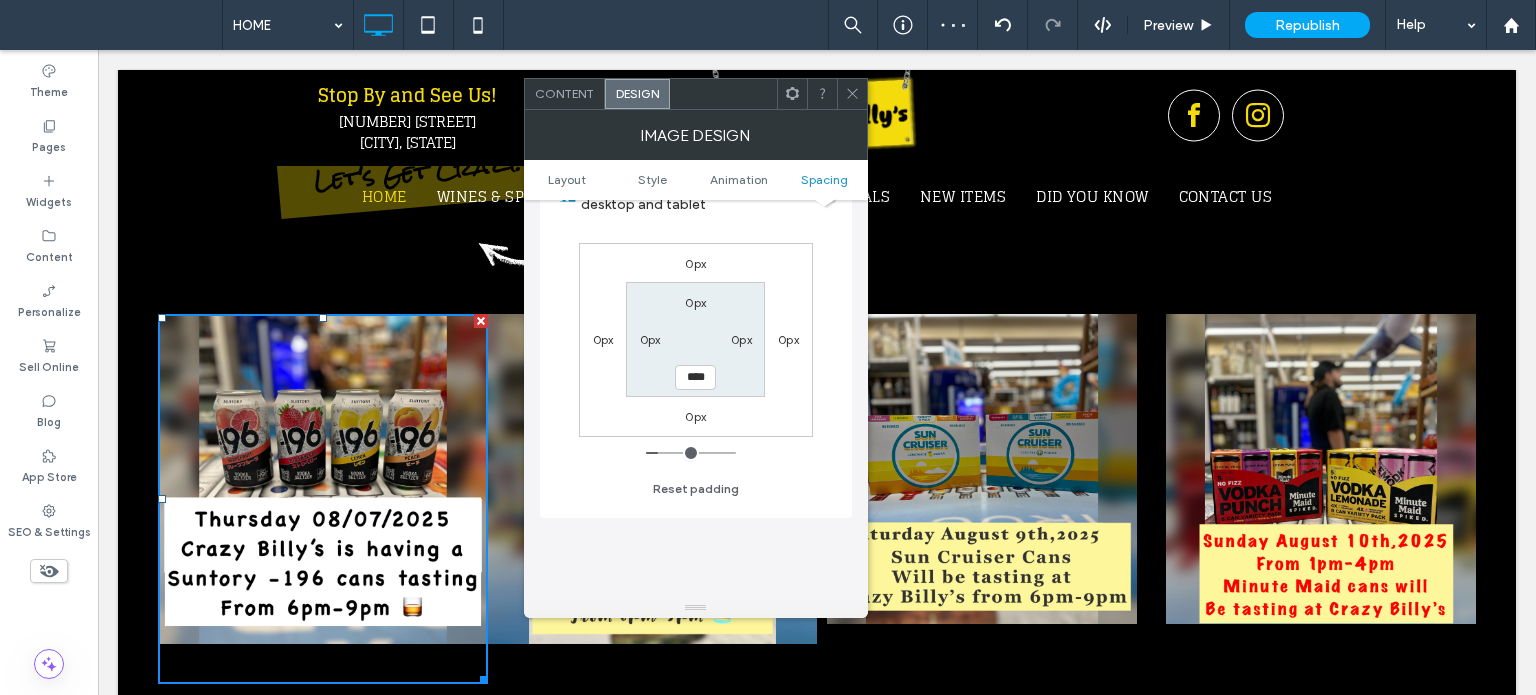 click on "0px 0px **** 0px" at bounding box center [695, 339] 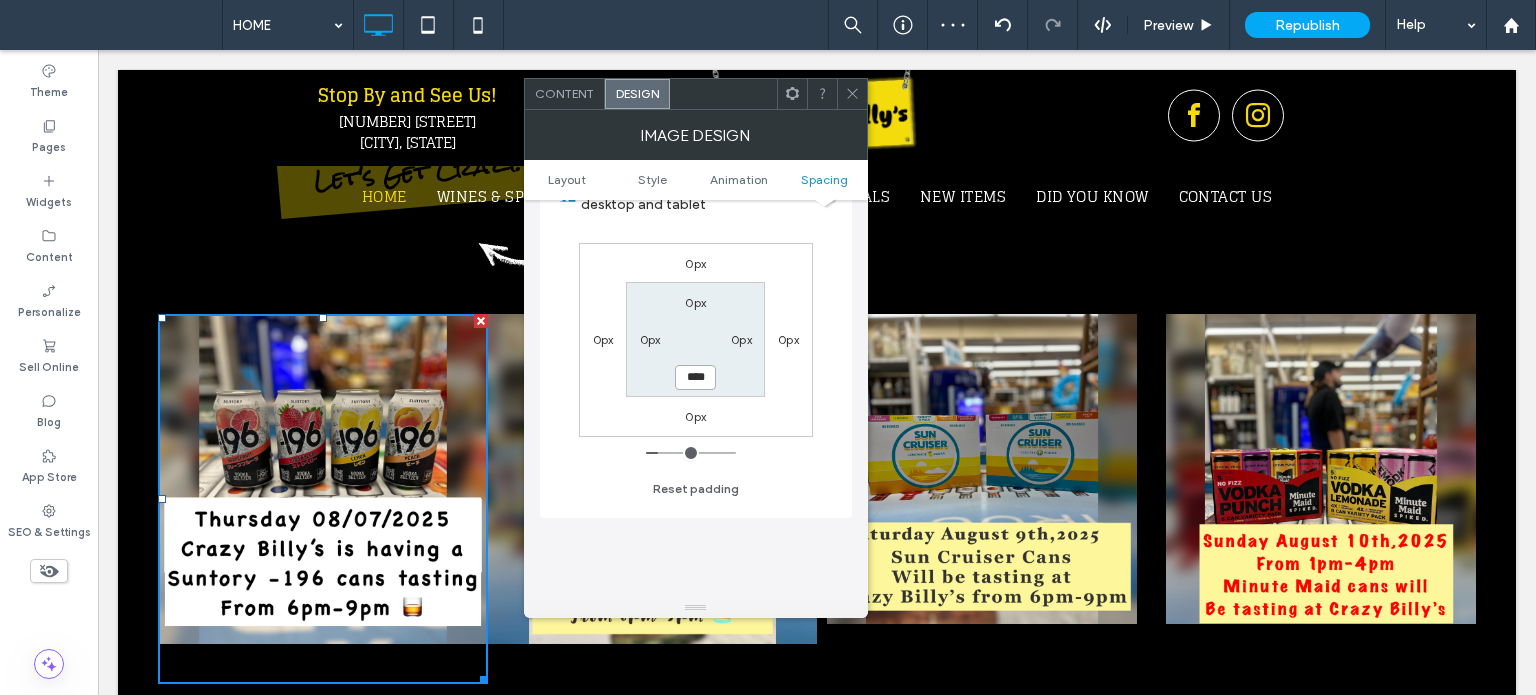 drag, startPoint x: 708, startPoint y: 371, endPoint x: 613, endPoint y: 371, distance: 95 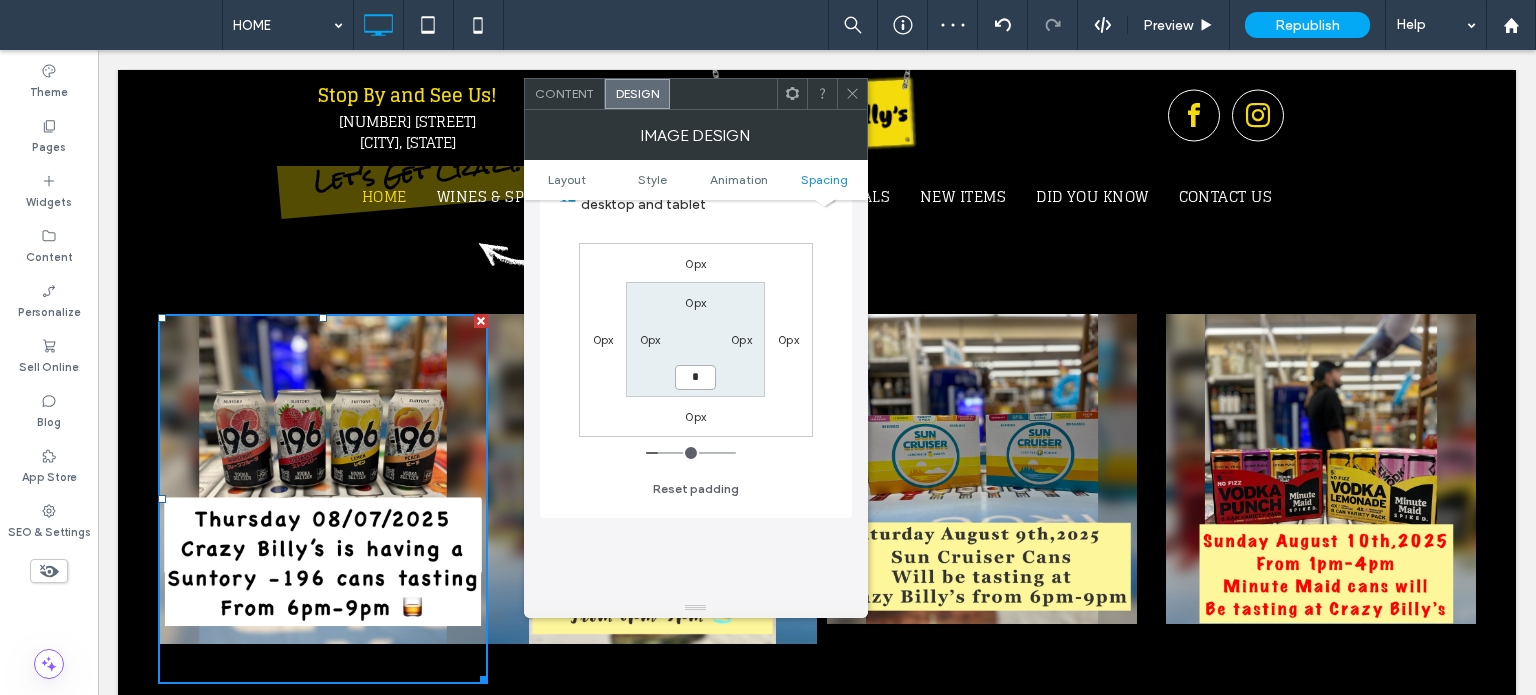 type on "*" 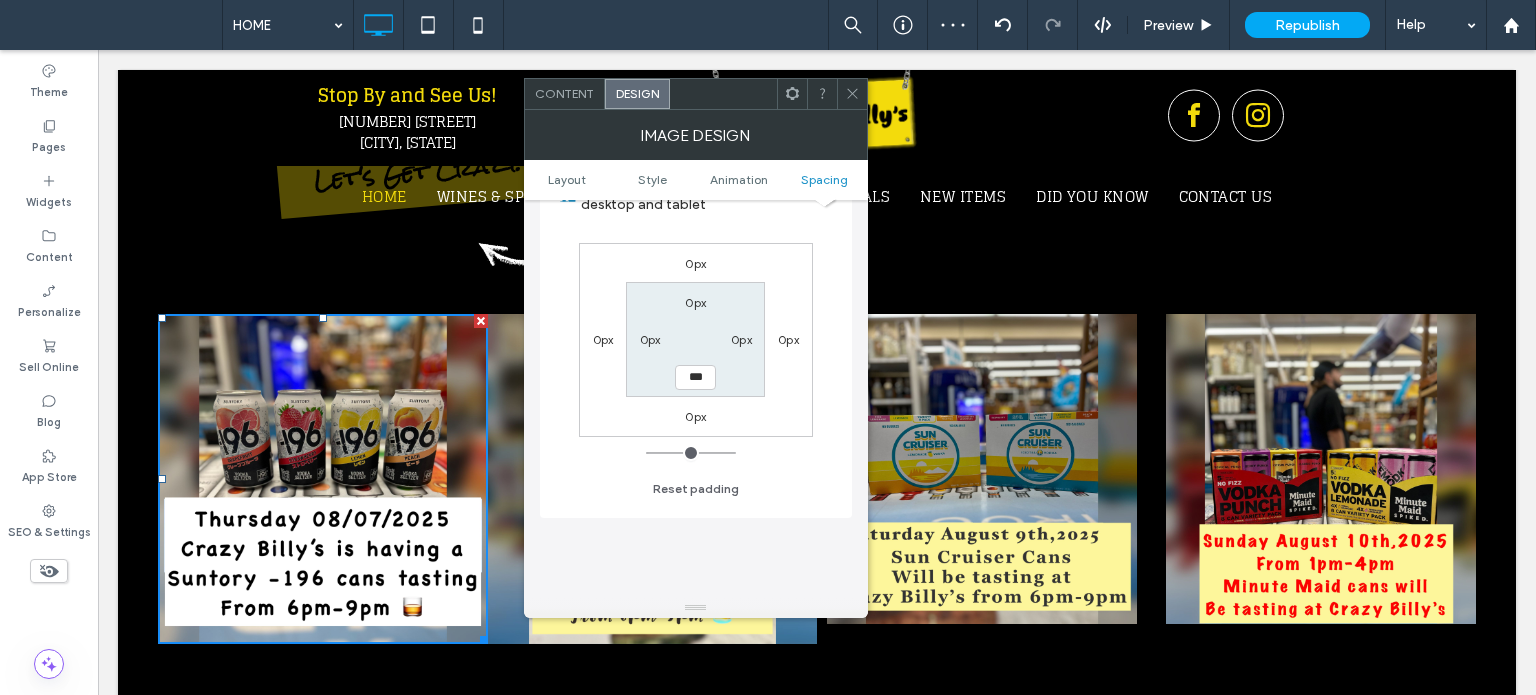 click on "0px" at bounding box center [741, 339] 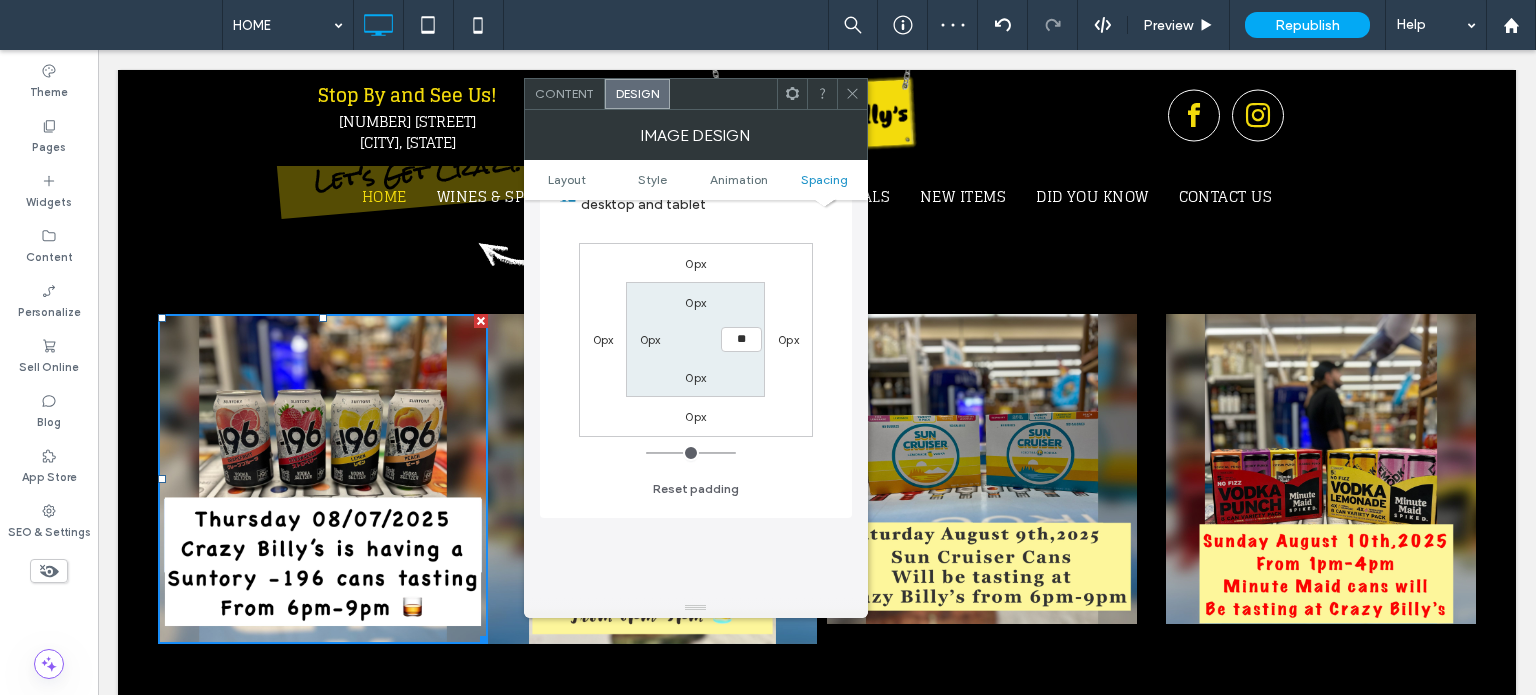 type on "**" 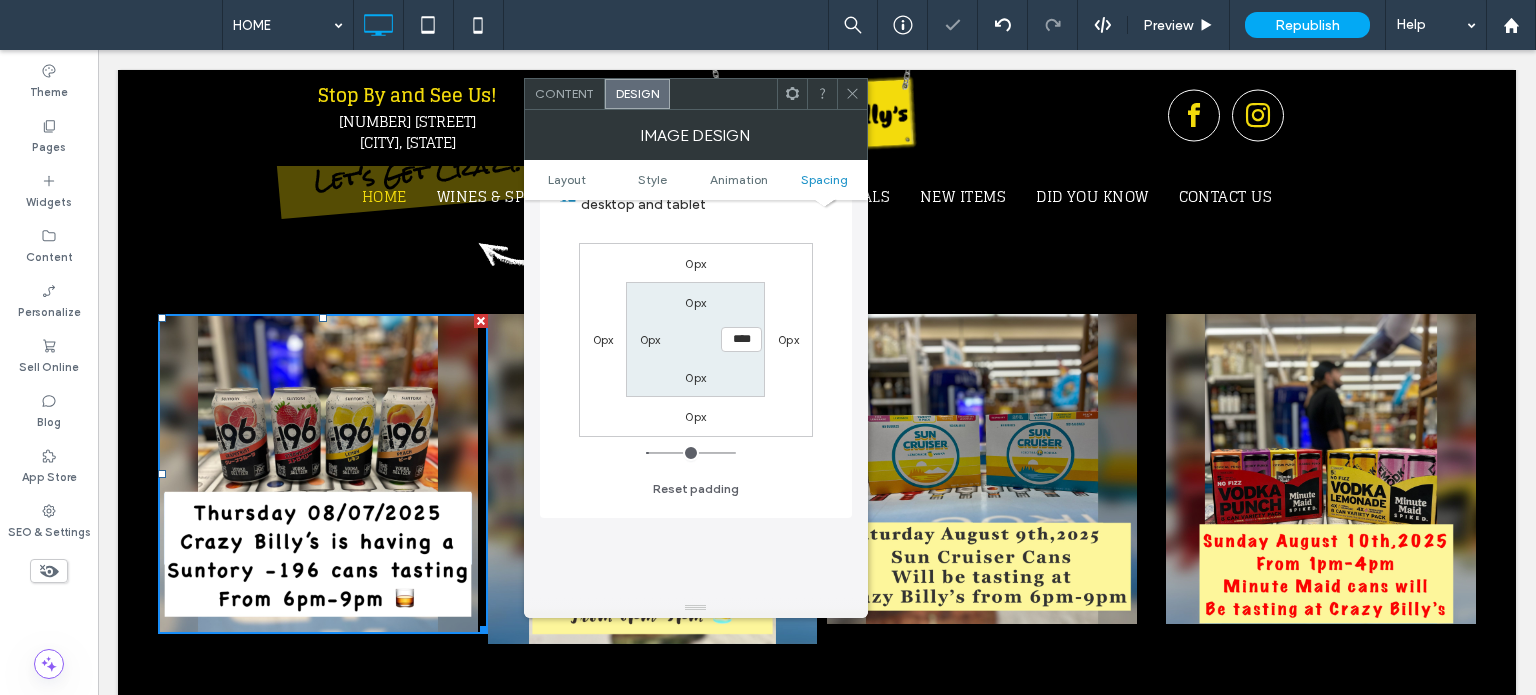 click 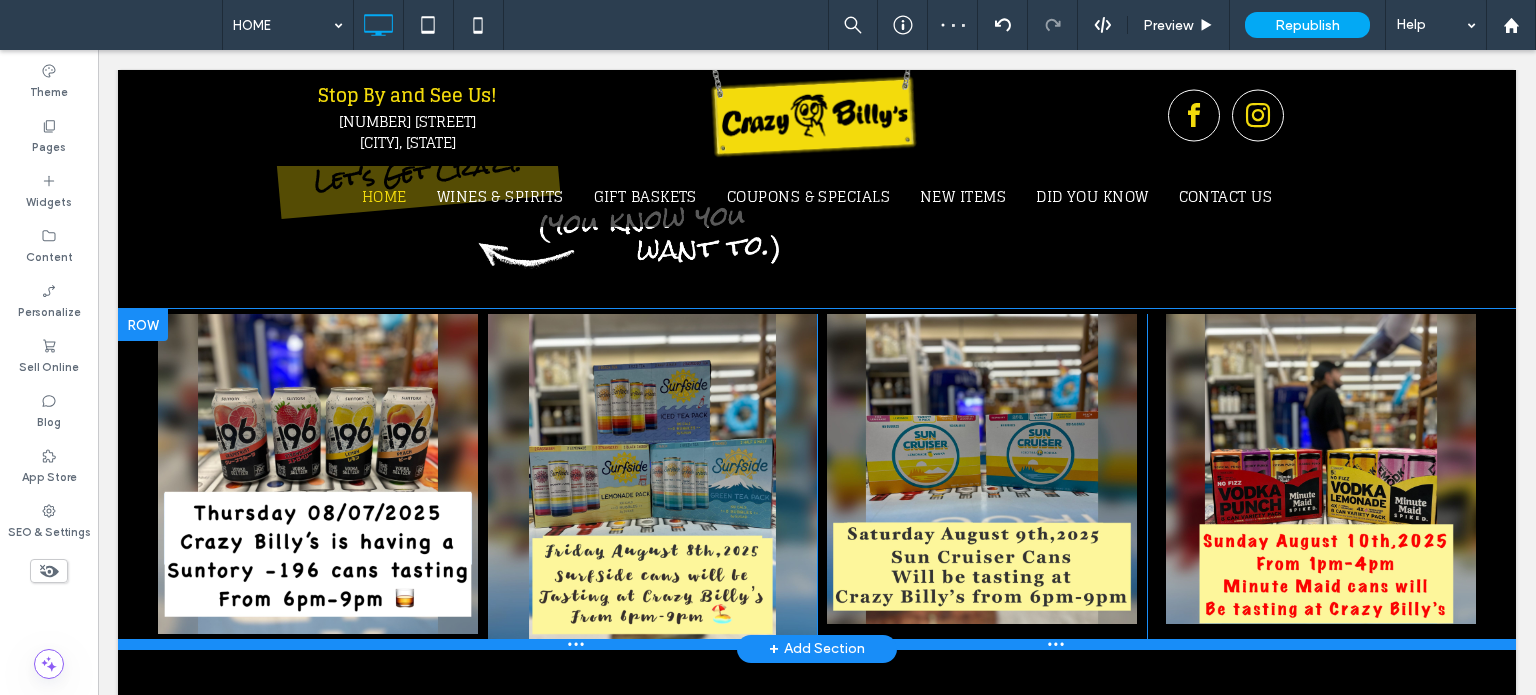 click at bounding box center [817, 644] 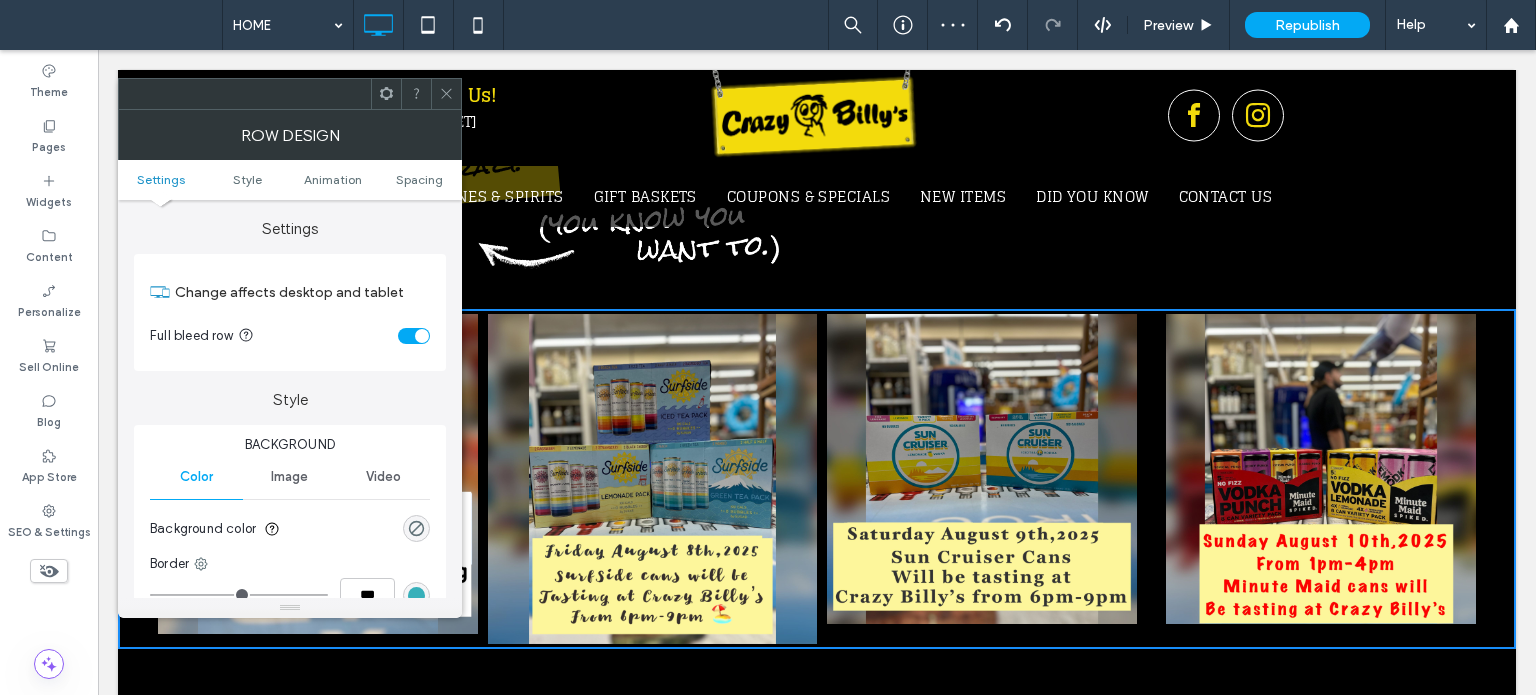 click 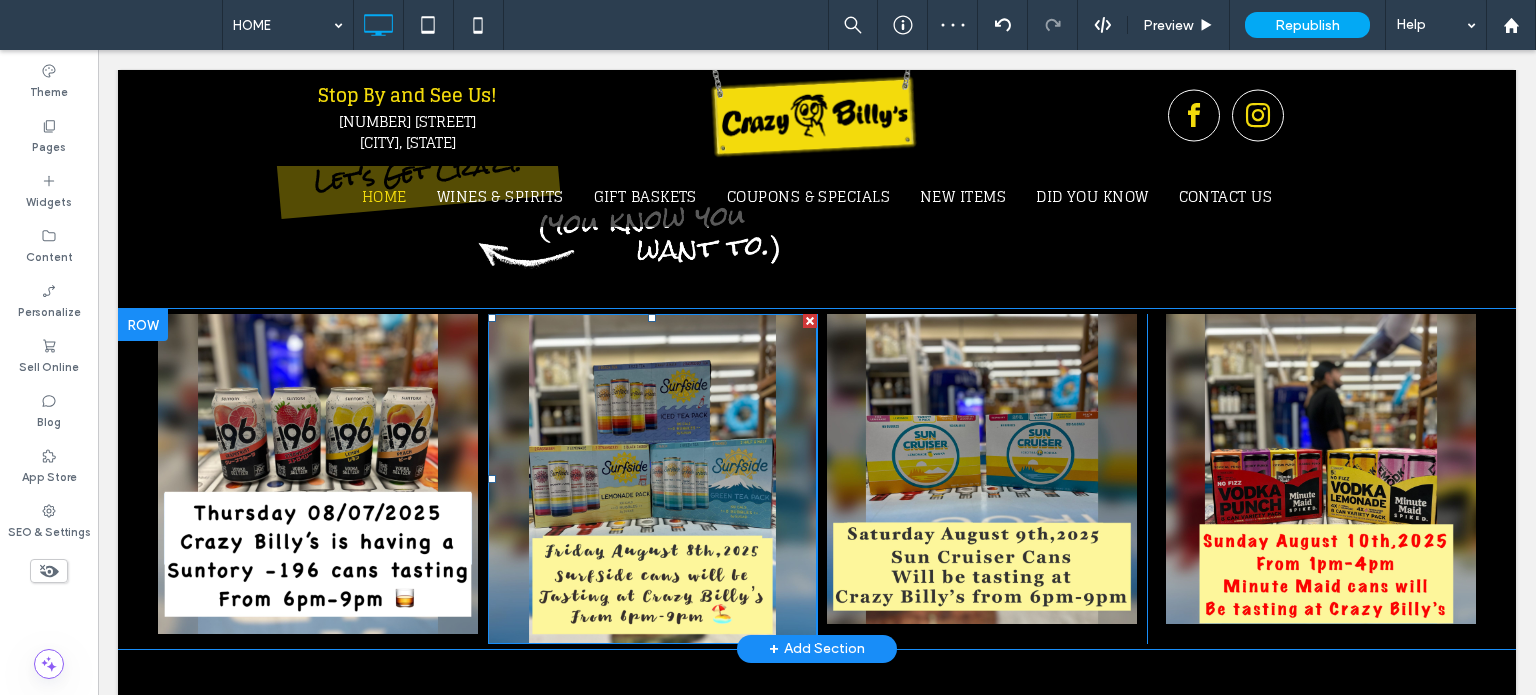 click at bounding box center [653, 479] 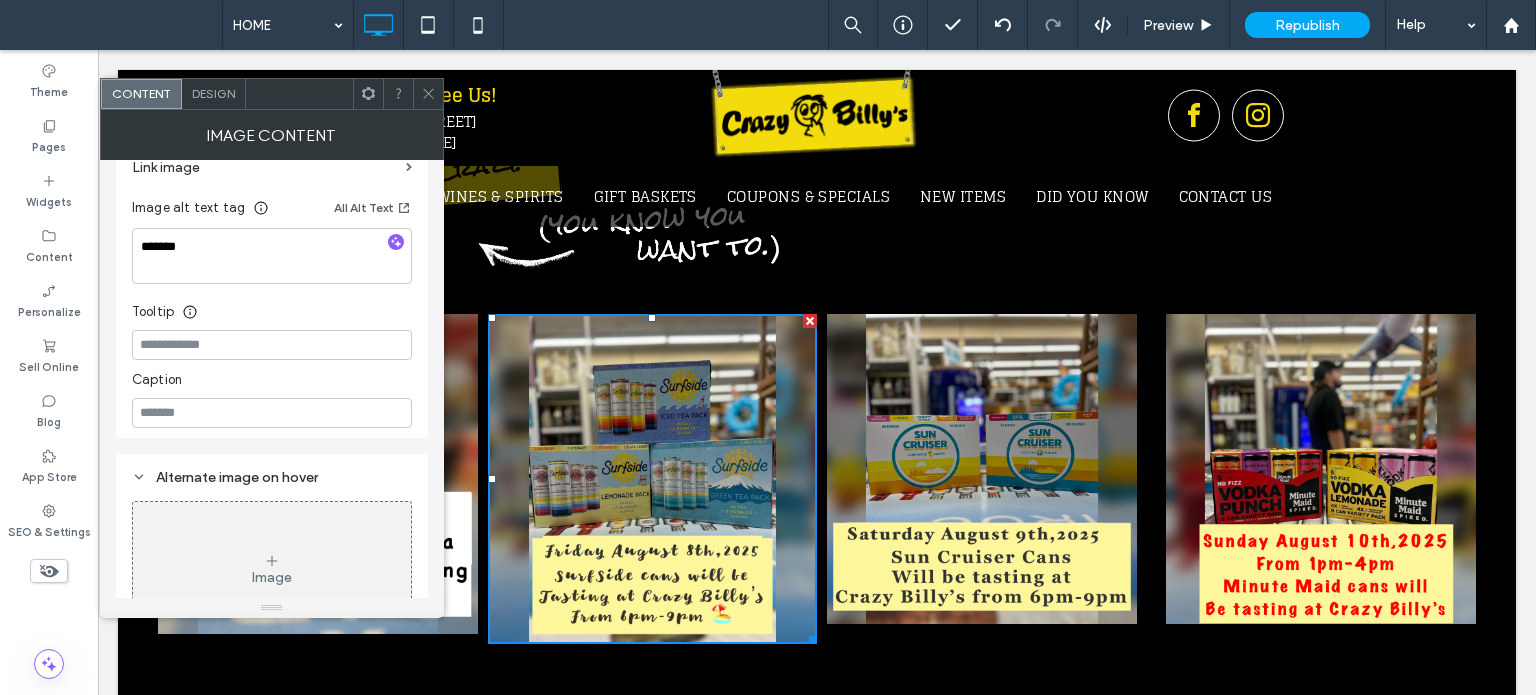 scroll, scrollTop: 552, scrollLeft: 0, axis: vertical 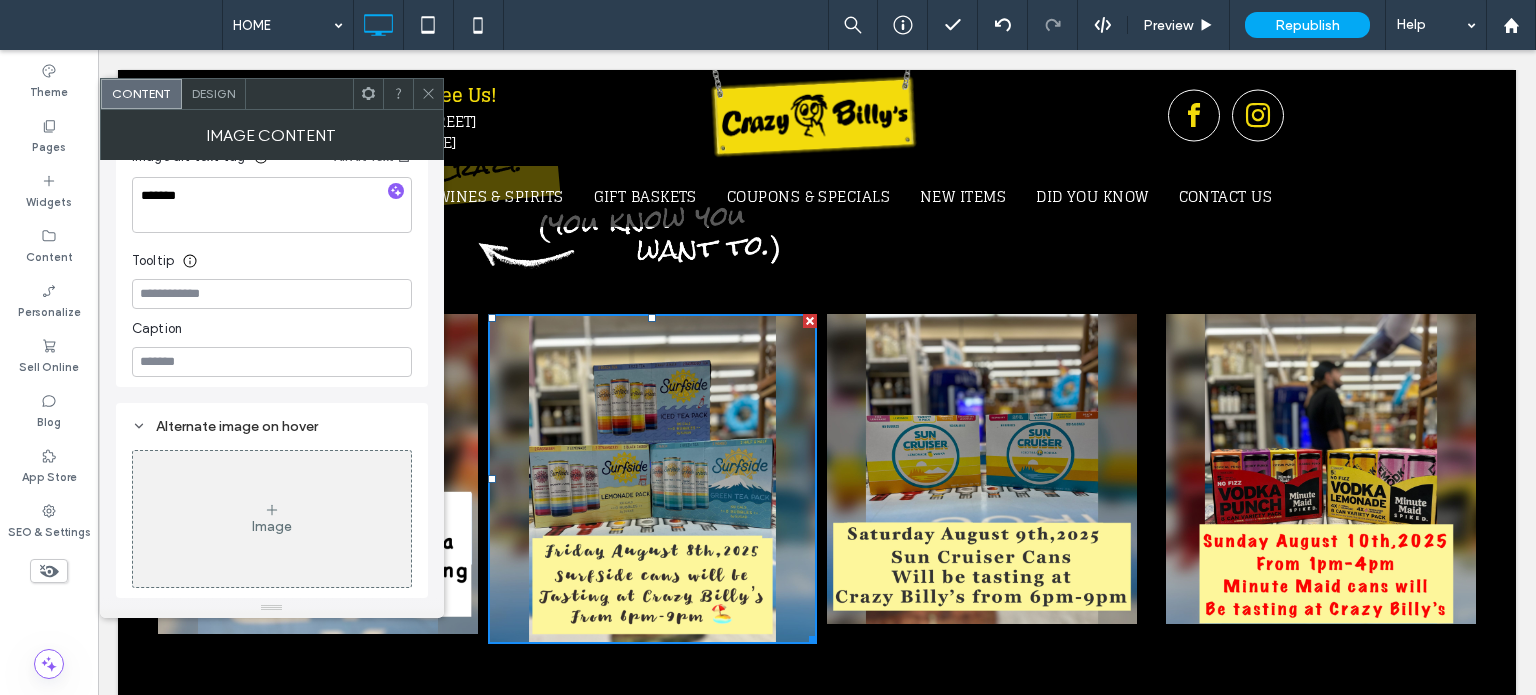 click on "Design" at bounding box center (213, 93) 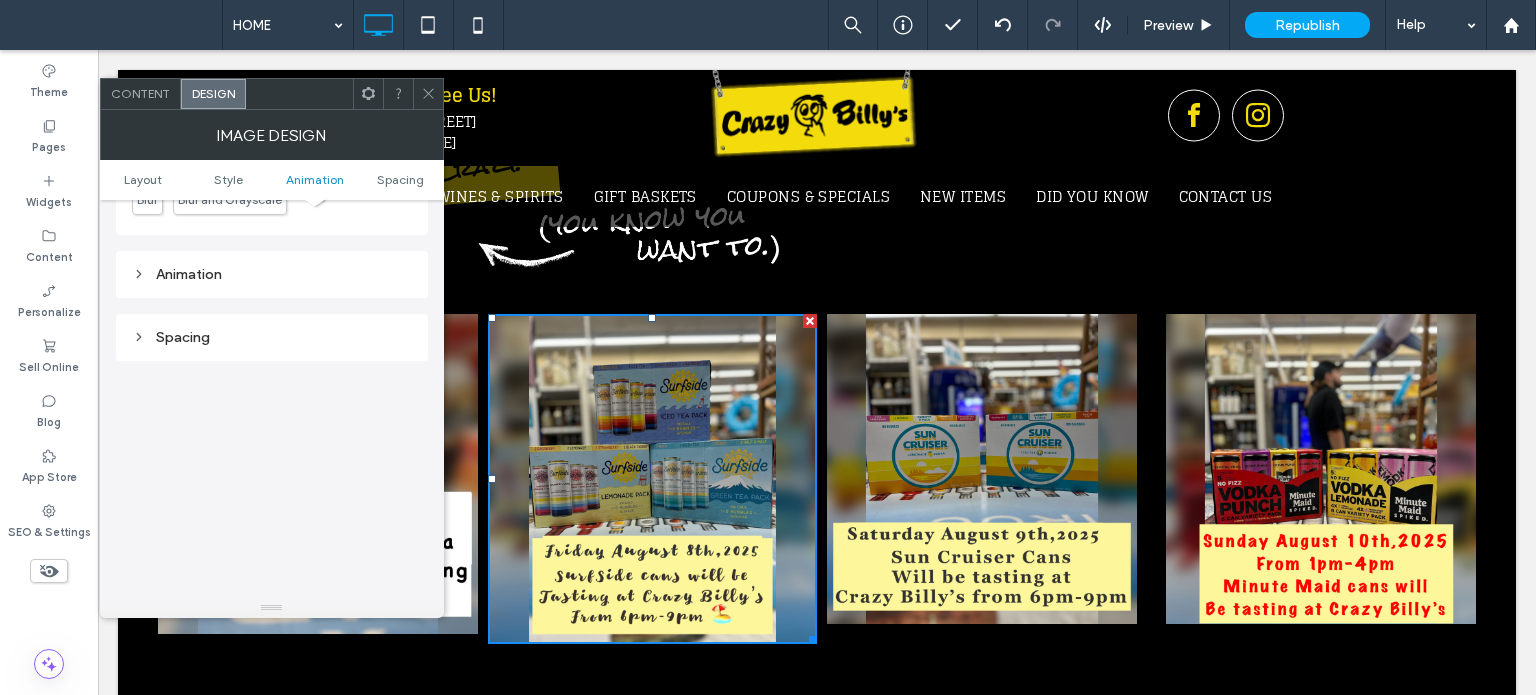 scroll, scrollTop: 1005, scrollLeft: 0, axis: vertical 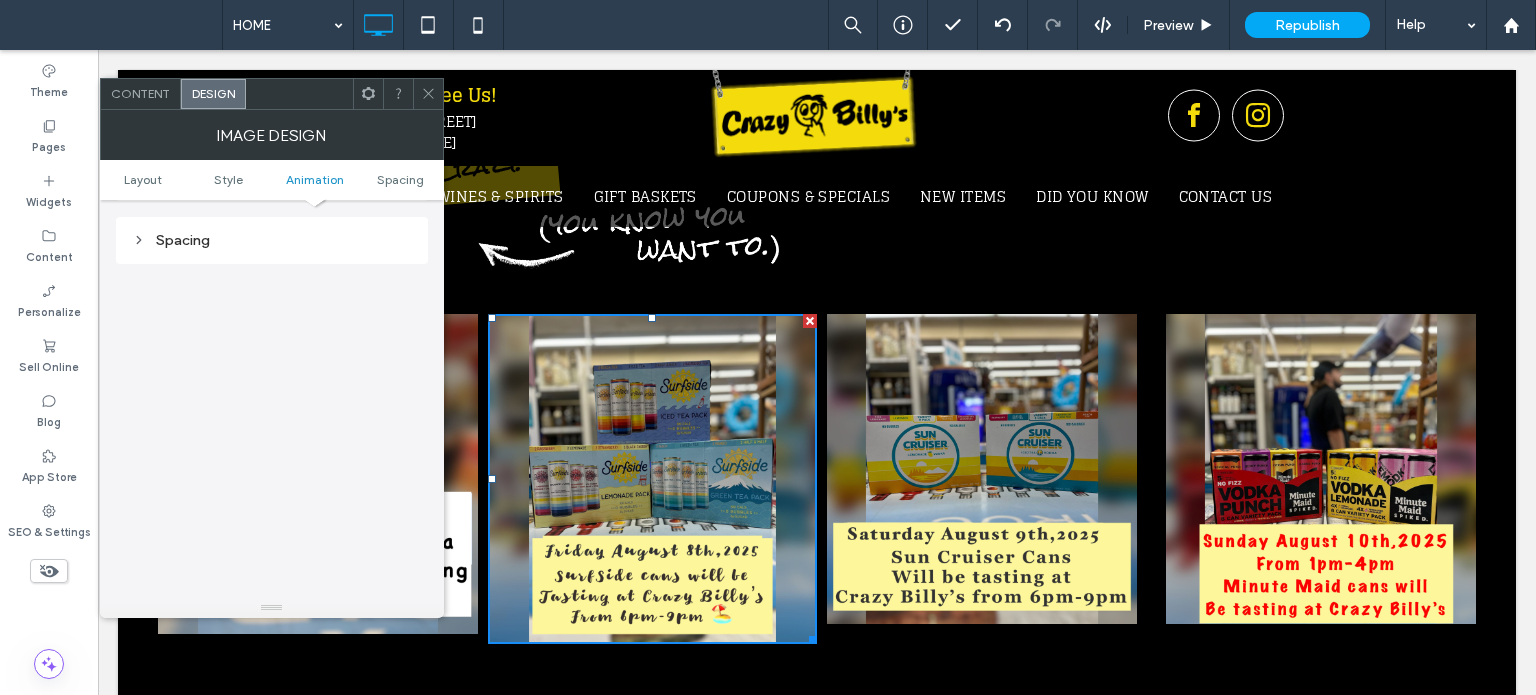 click on "Spacing" at bounding box center [272, 240] 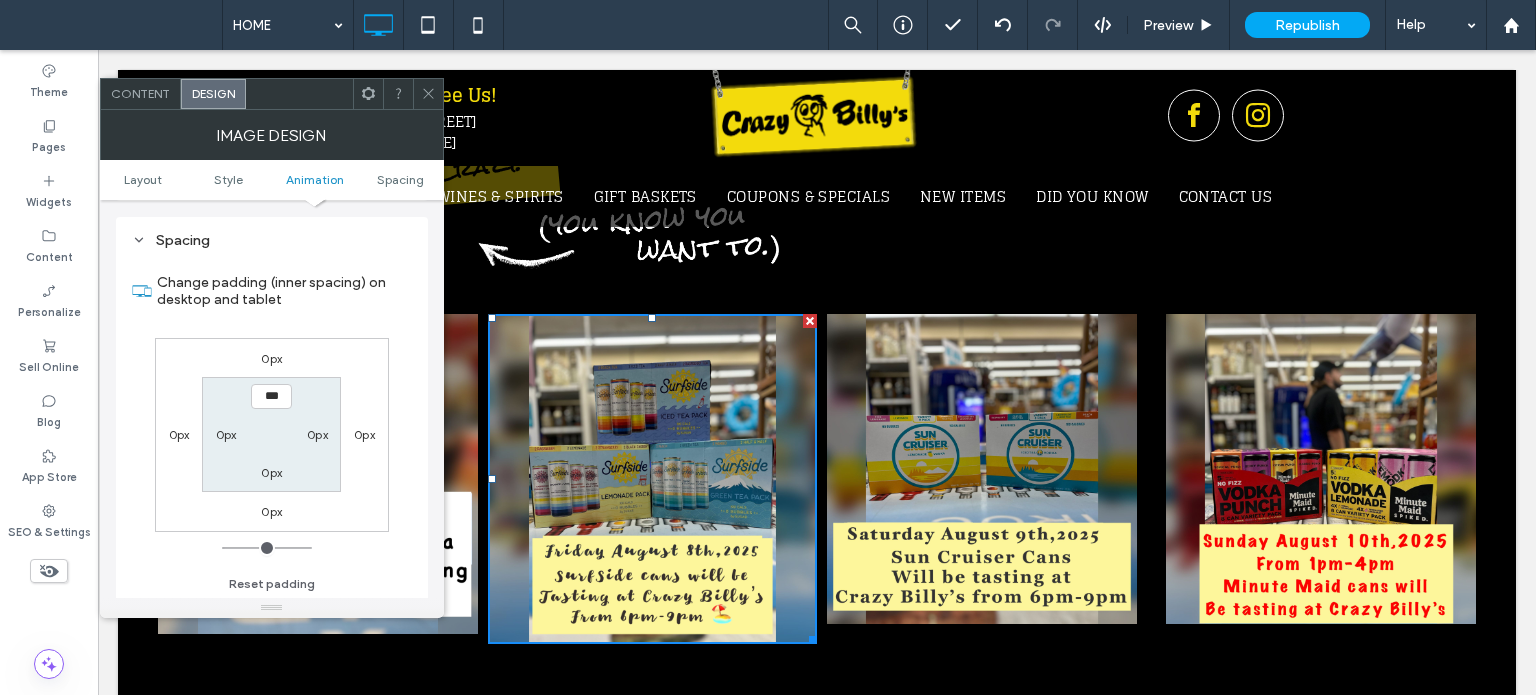 click on "0px" at bounding box center [317, 434] 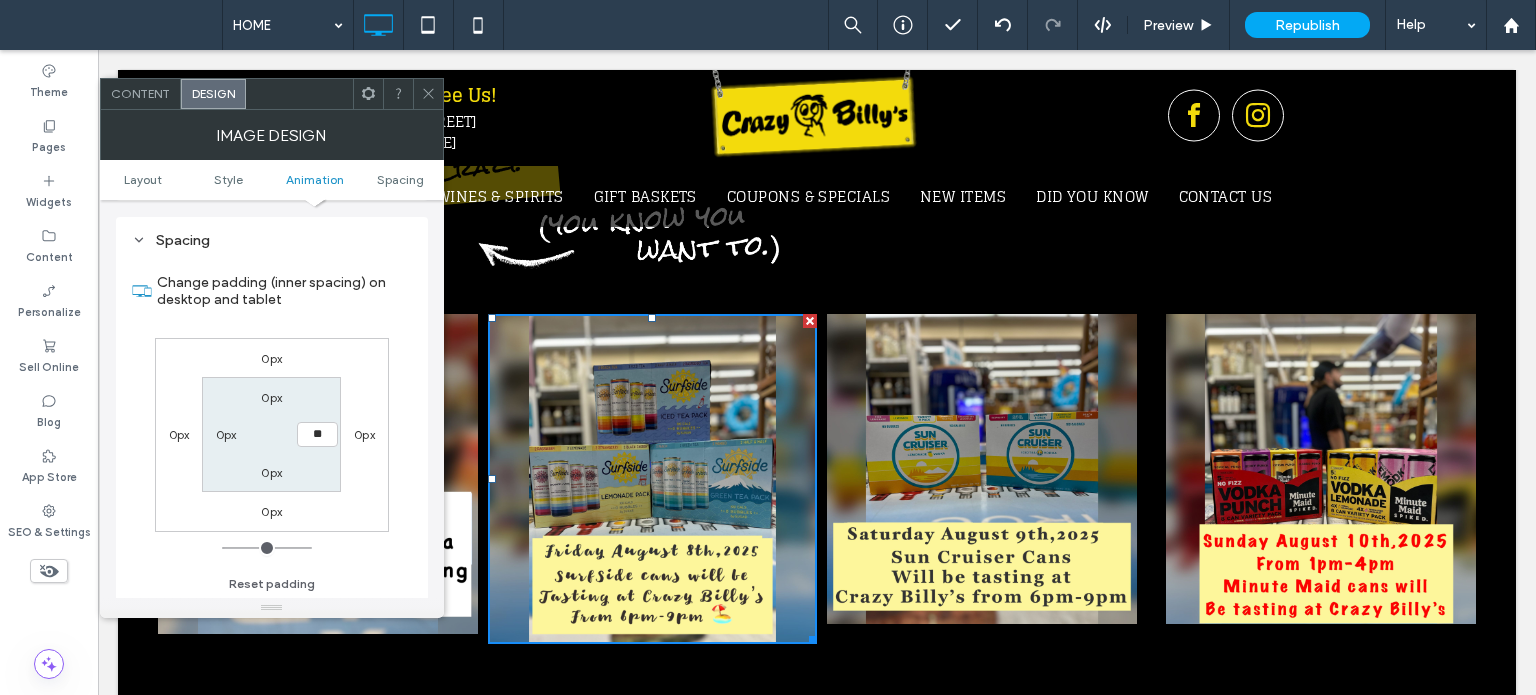 type on "**" 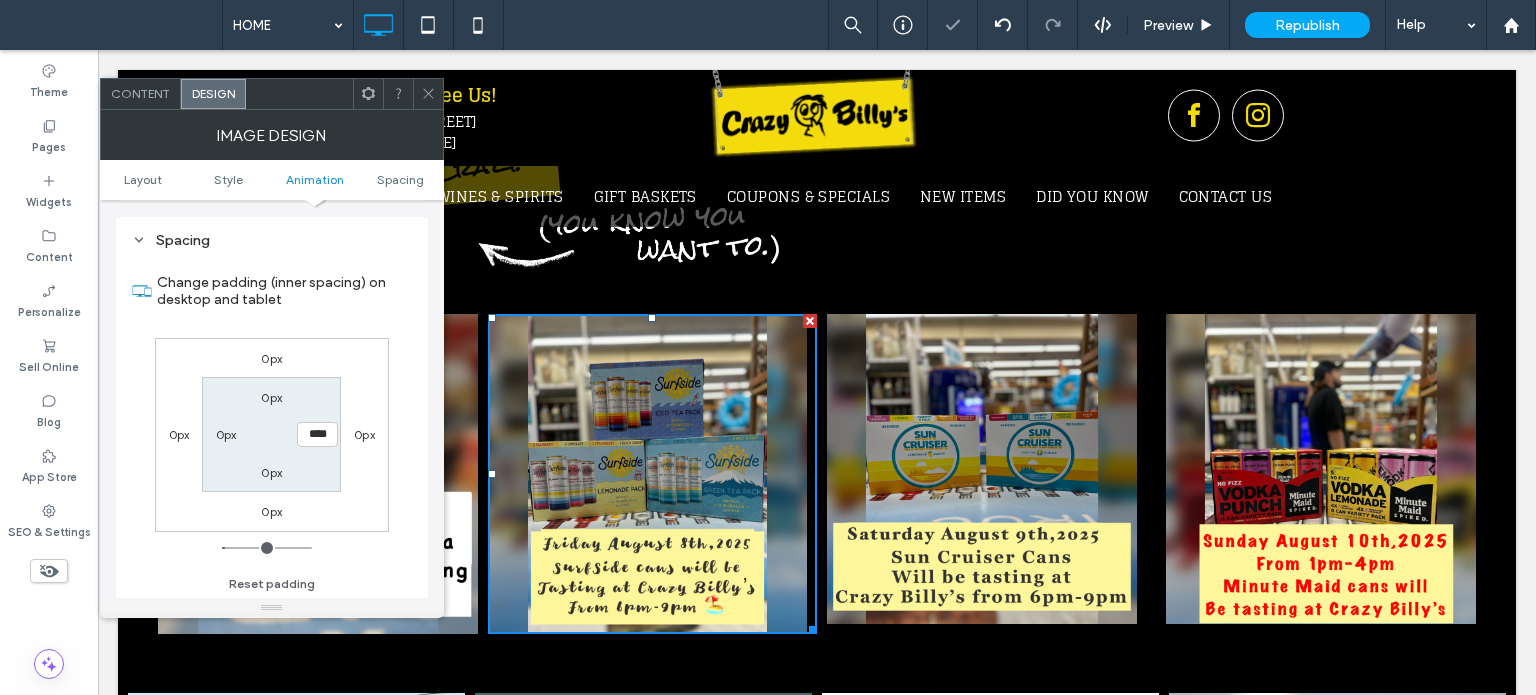 click 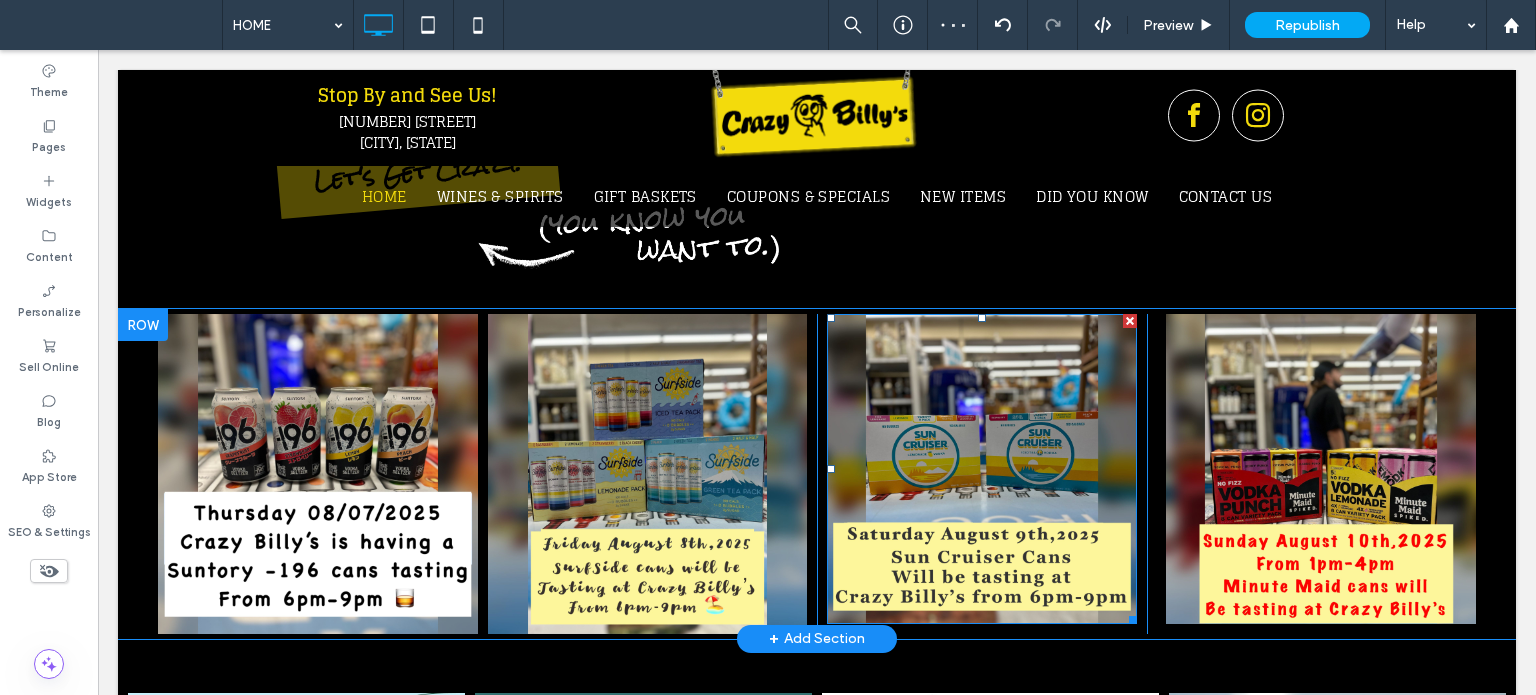 click at bounding box center (982, 469) 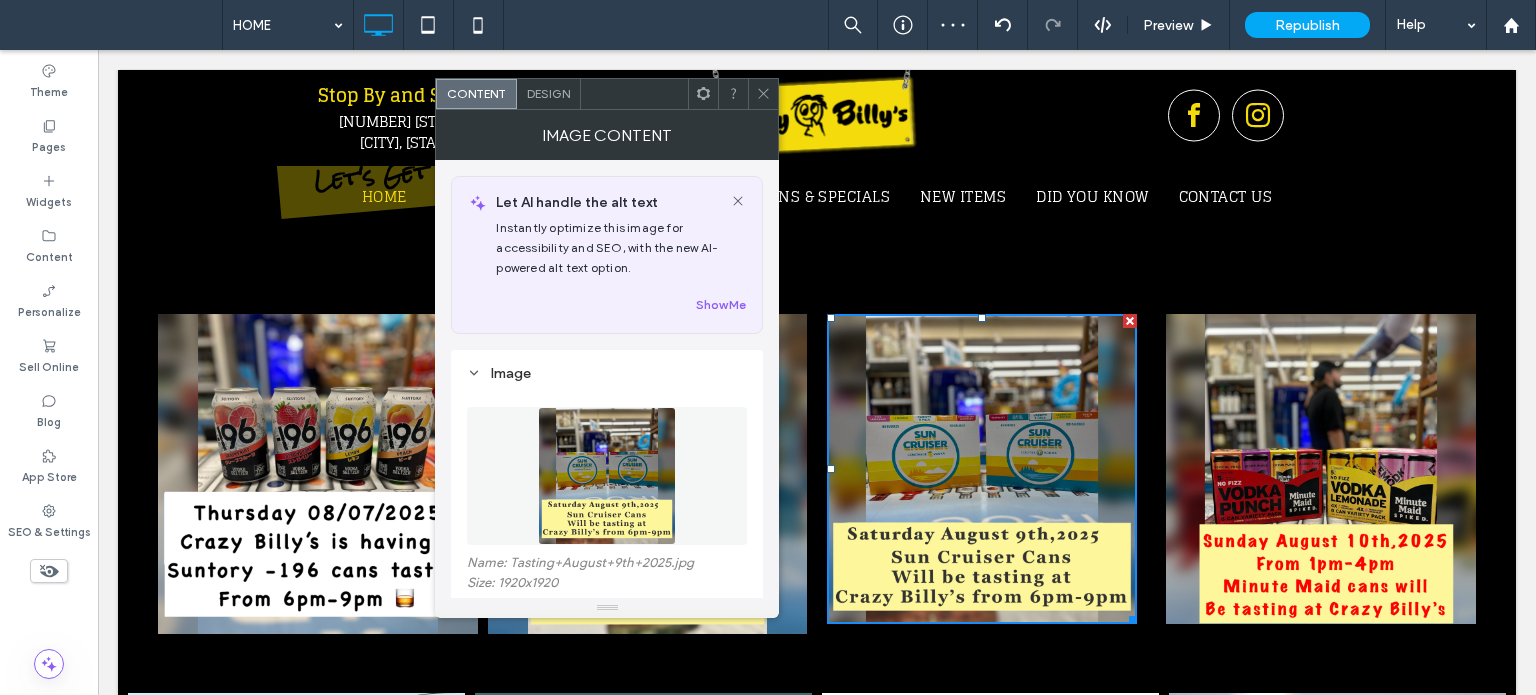 click on "Design" at bounding box center (548, 93) 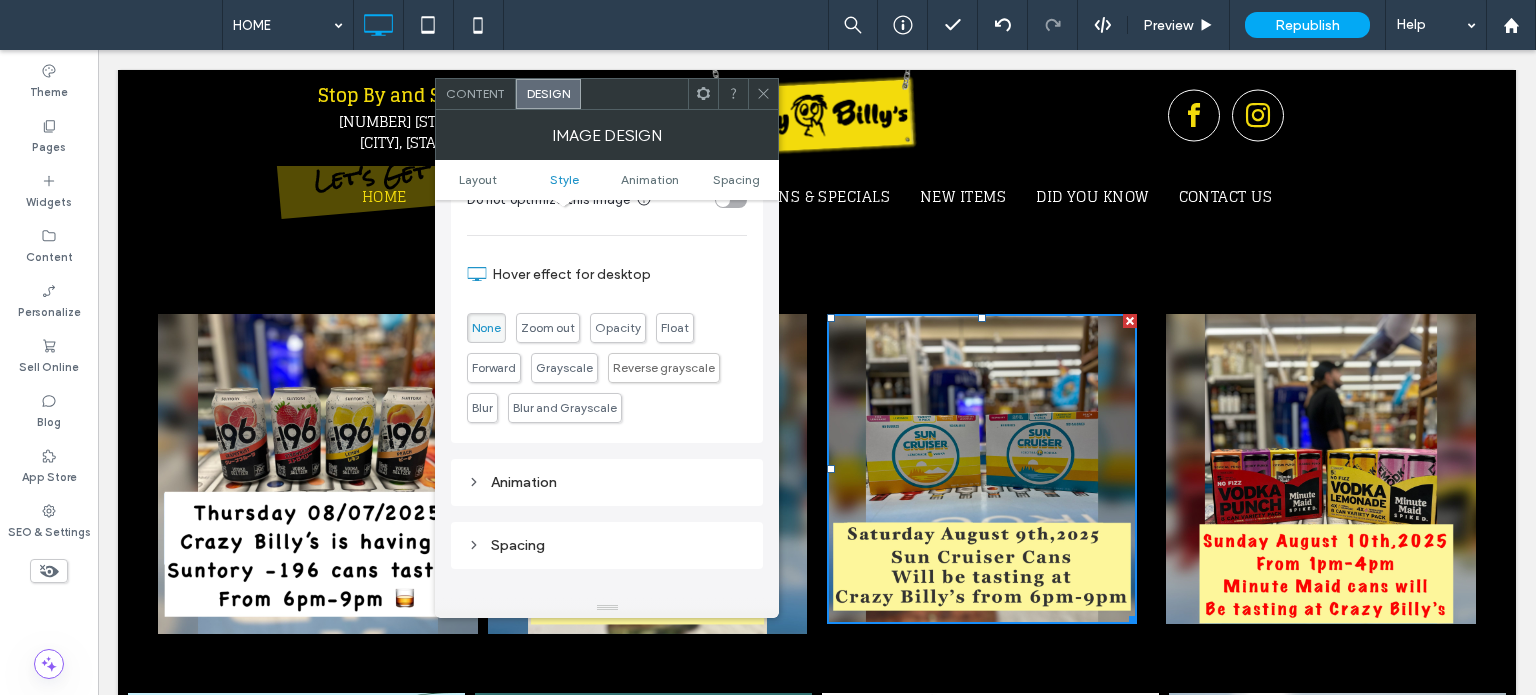 drag, startPoint x: 538, startPoint y: 554, endPoint x: 554, endPoint y: 535, distance: 24.839485 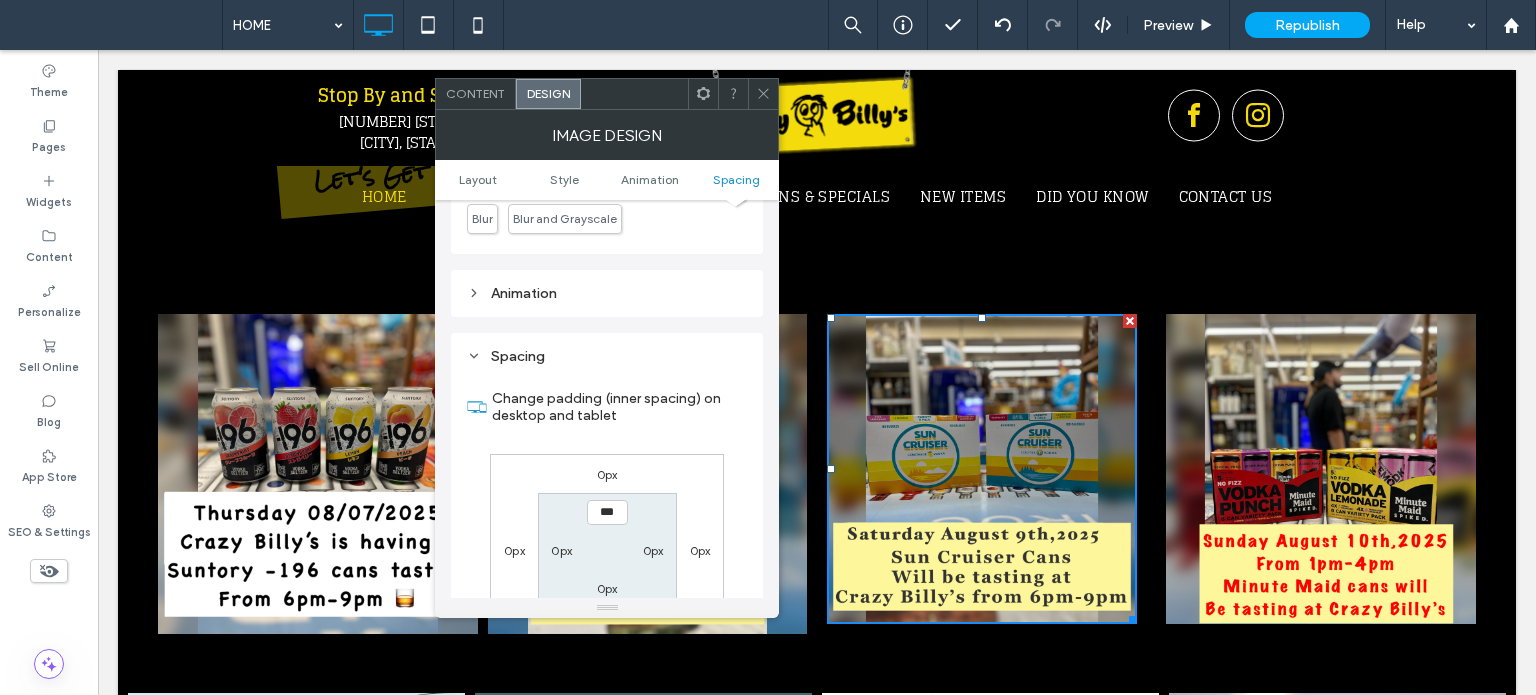 scroll, scrollTop: 1100, scrollLeft: 0, axis: vertical 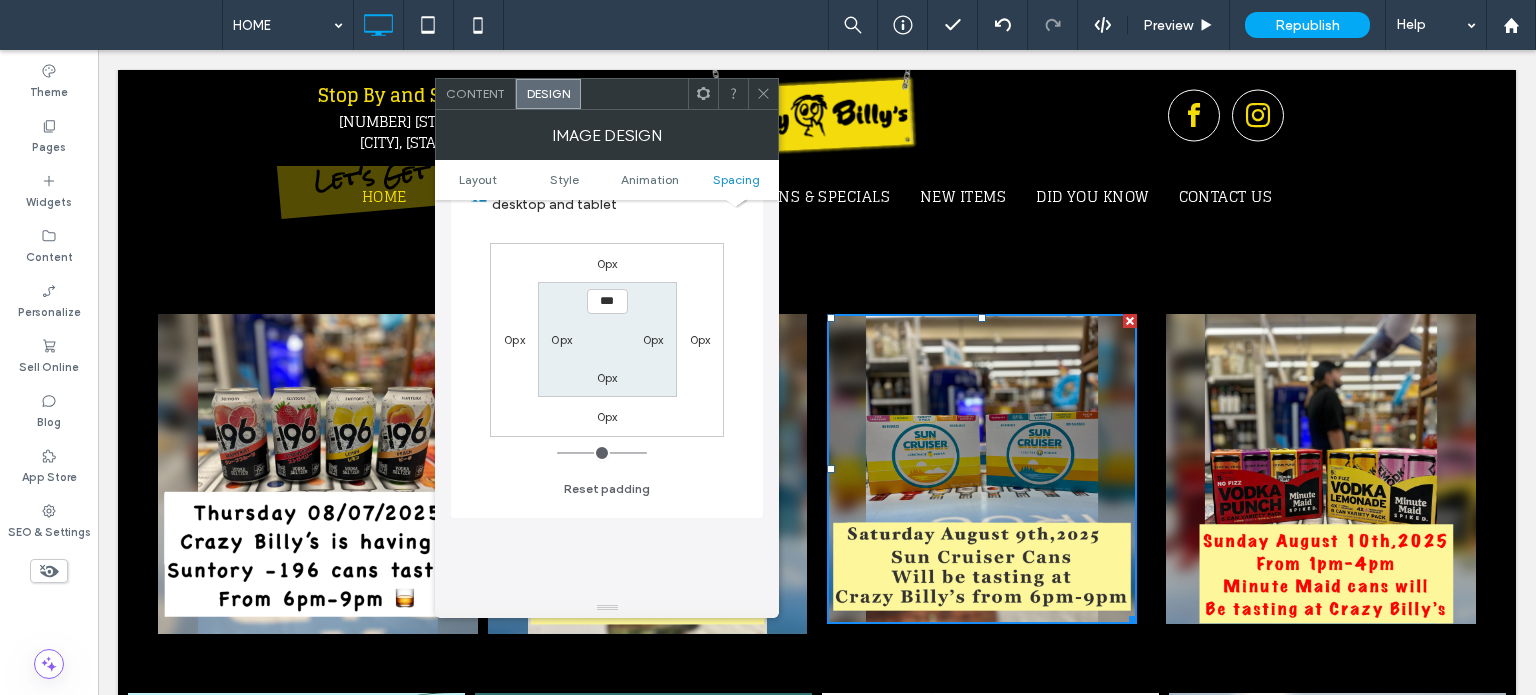 click on "0px" at bounding box center [607, 377] 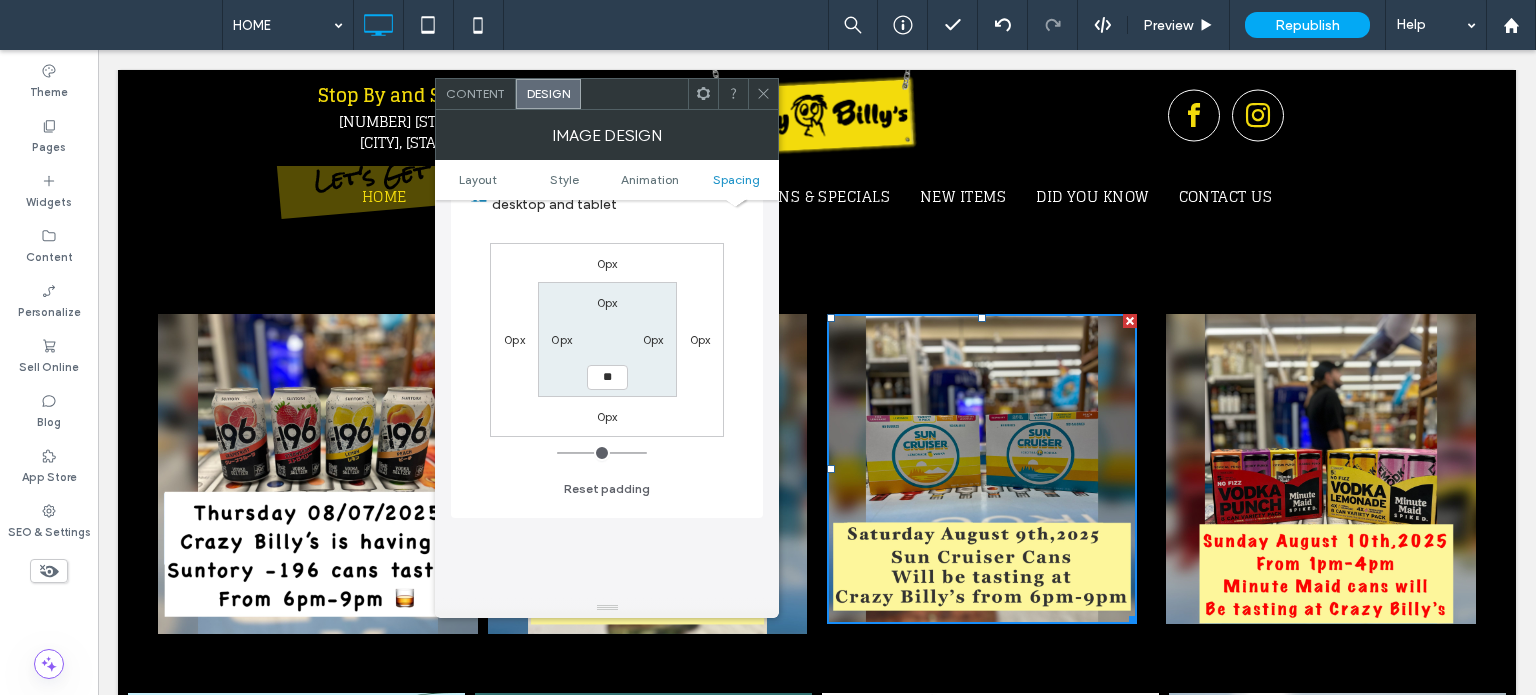 type on "**" 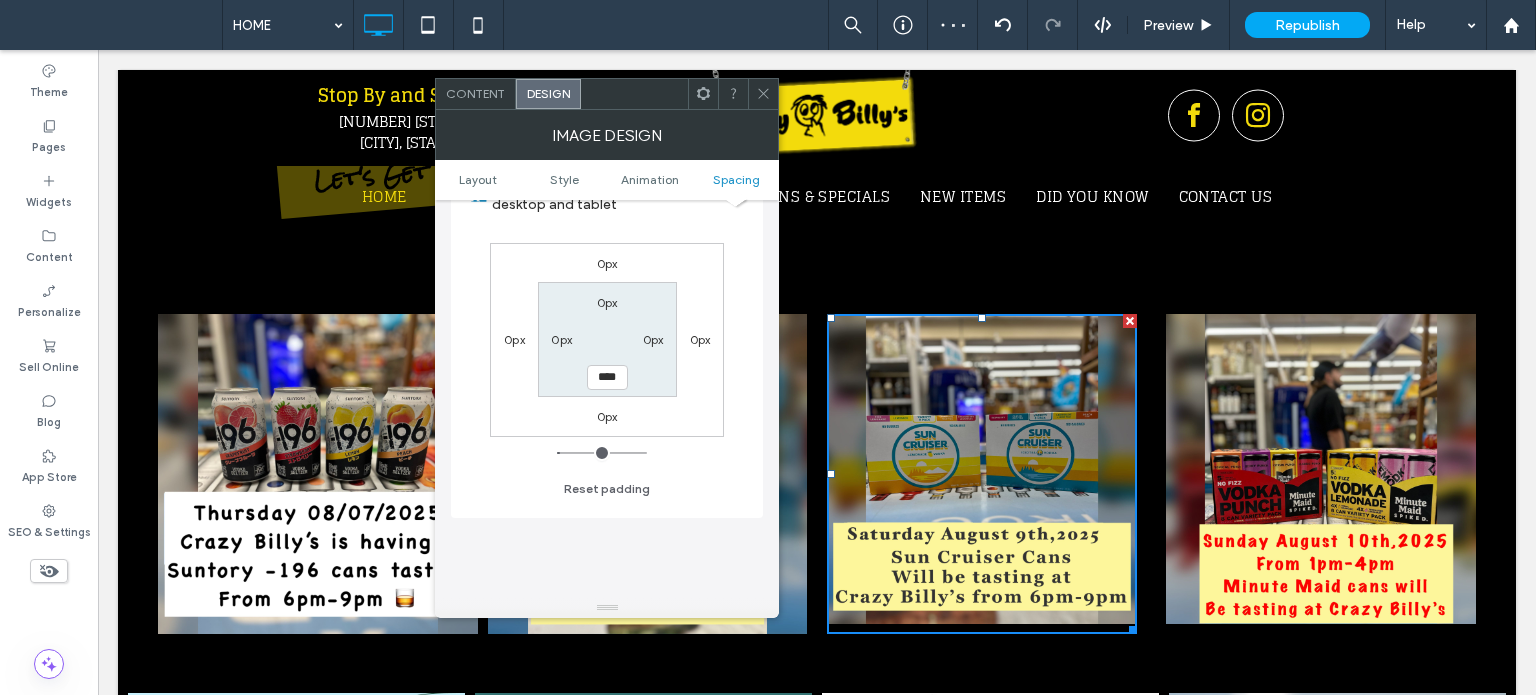 click on "0px" at bounding box center (653, 339) 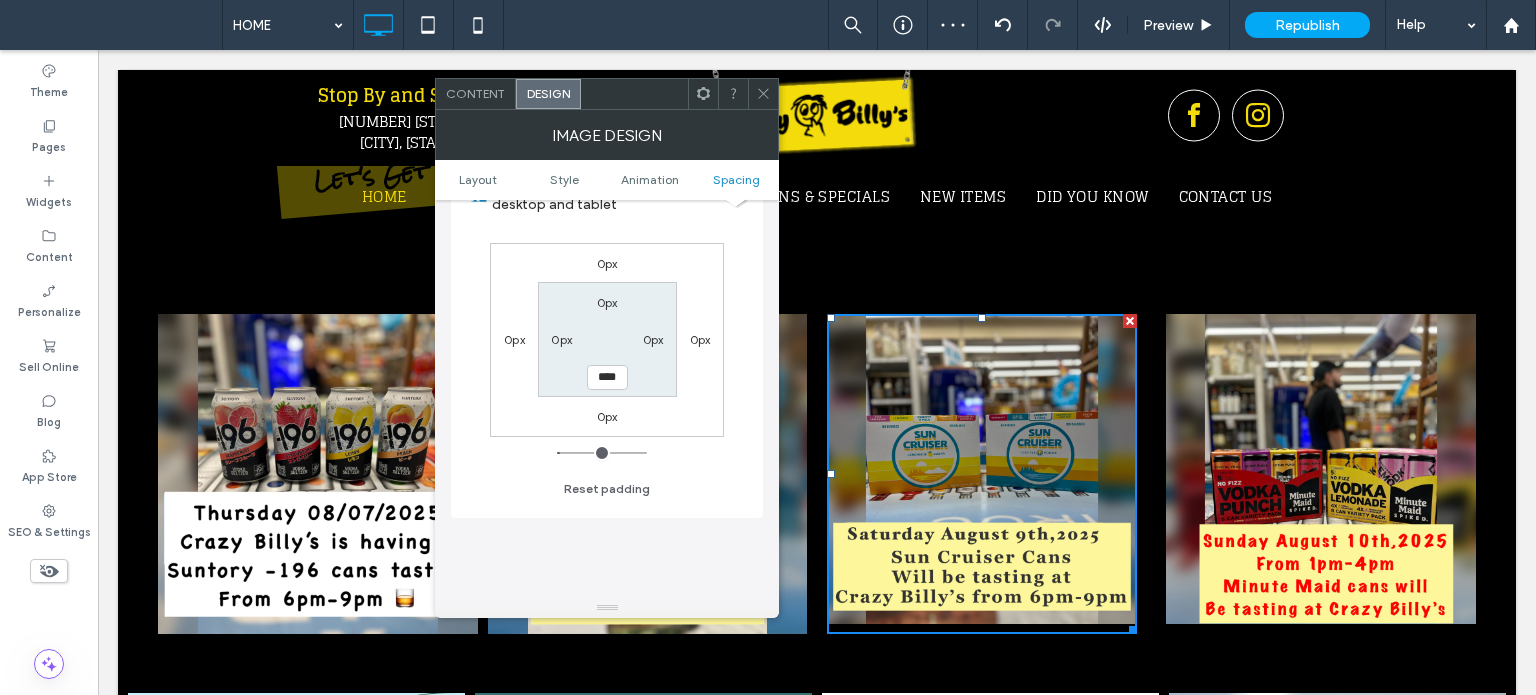 type on "*" 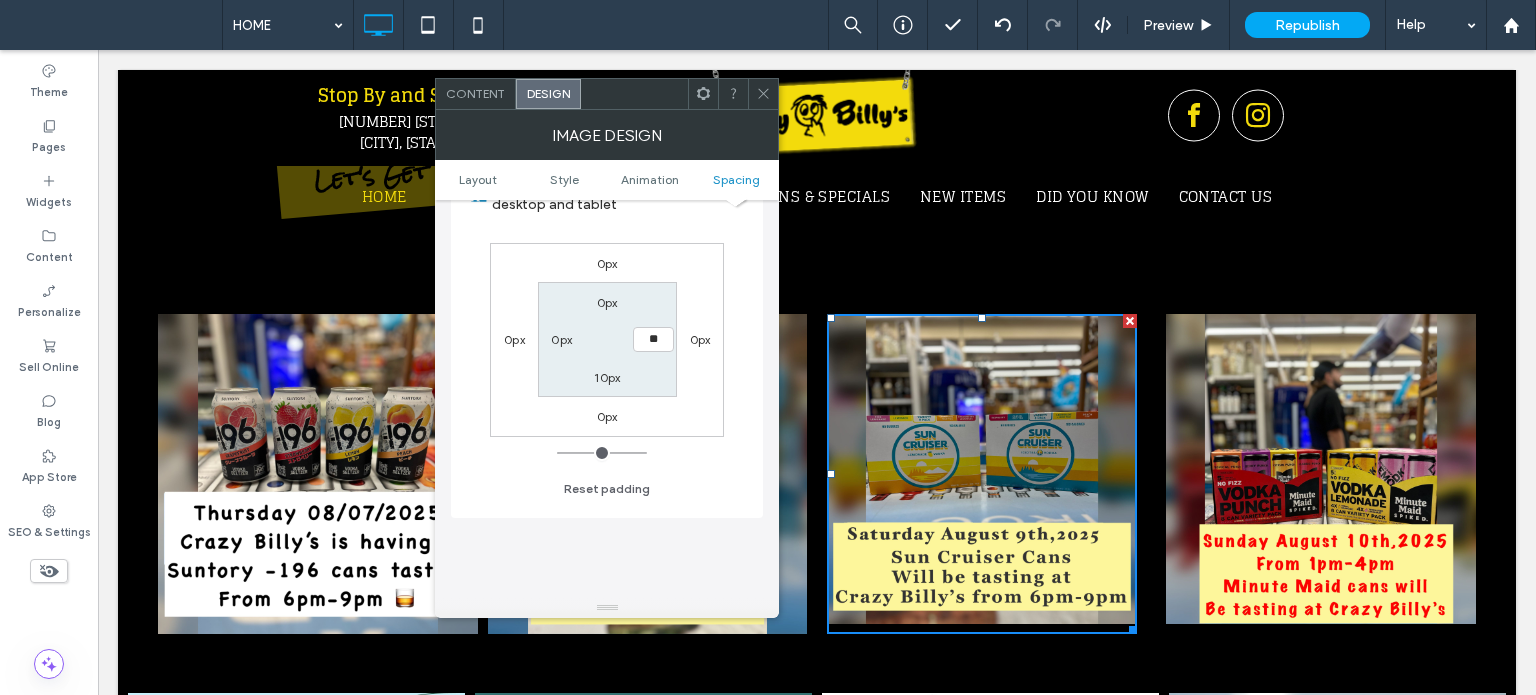 type on "**" 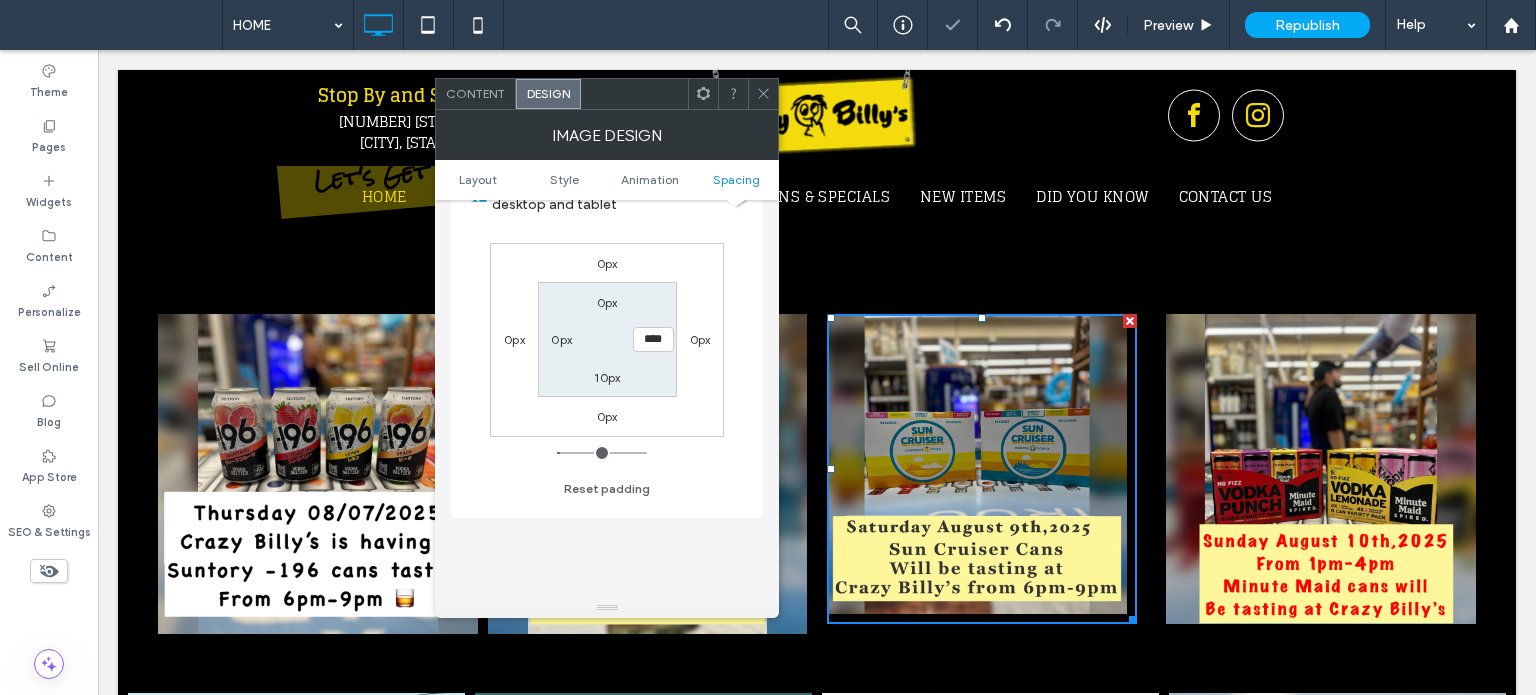 click on "10px" at bounding box center (607, 377) 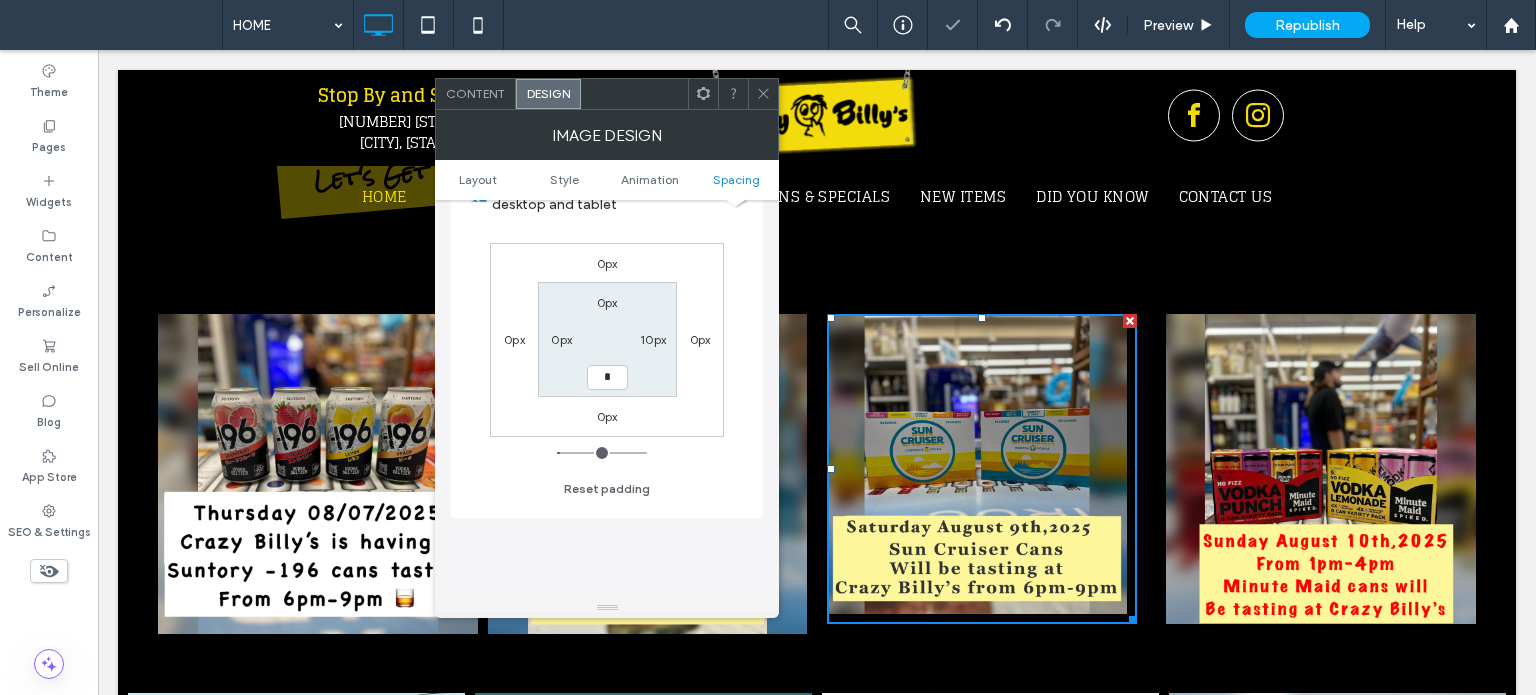 type on "*" 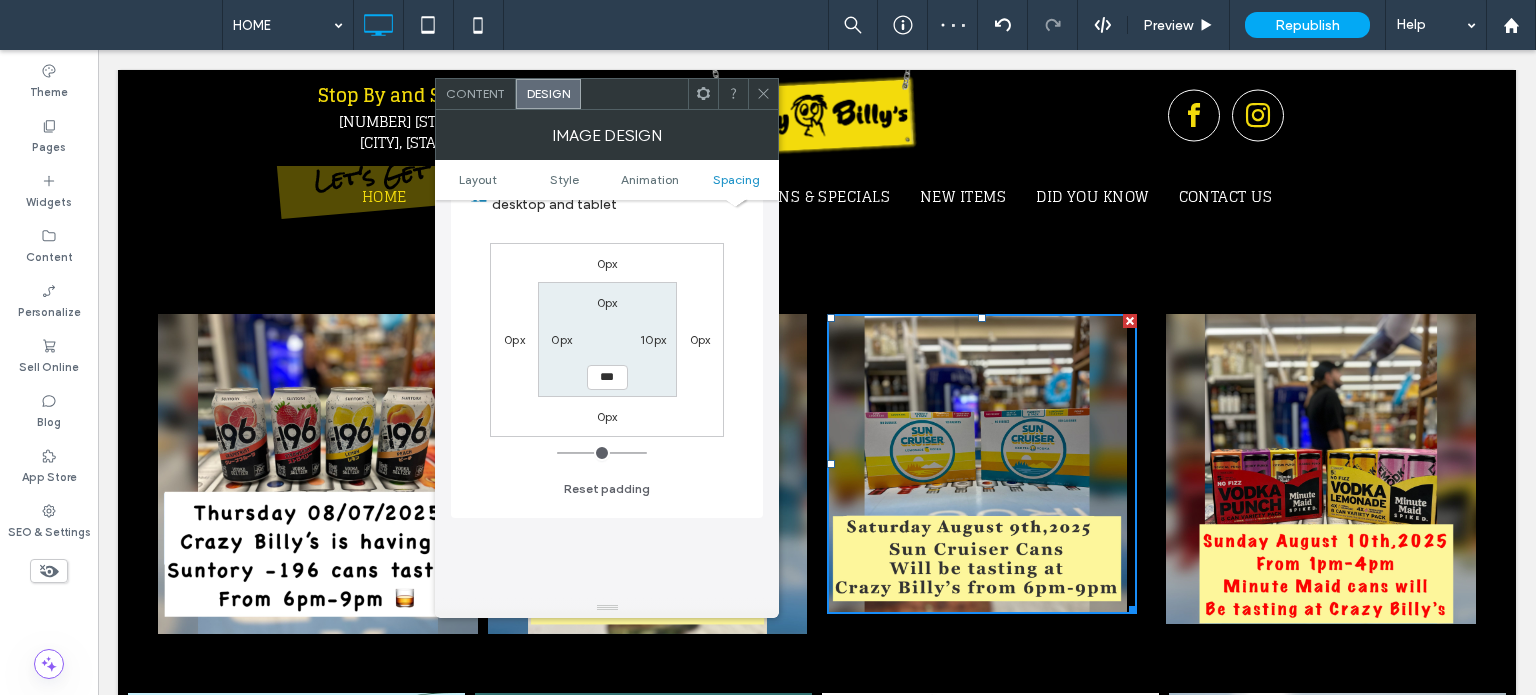 click 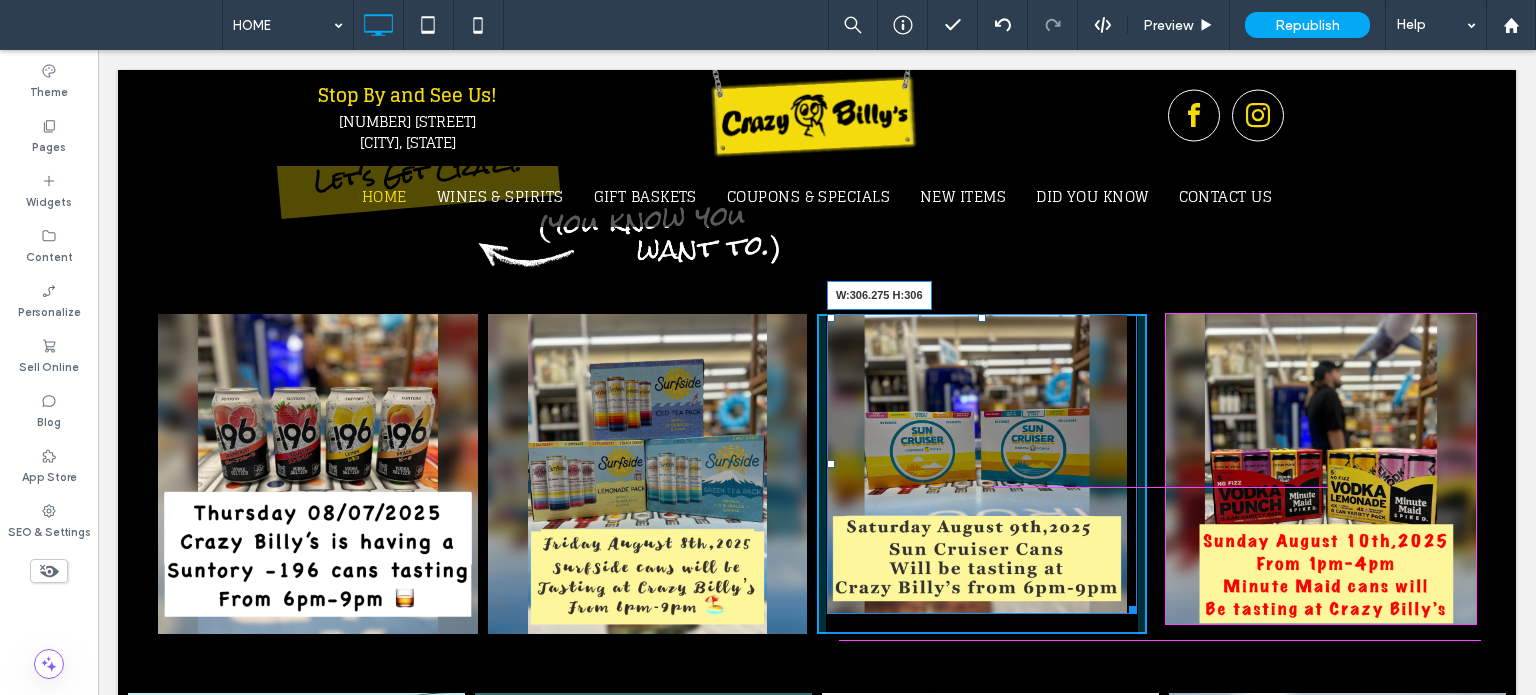 drag, startPoint x: 1113, startPoint y: 601, endPoint x: 1258, endPoint y: 695, distance: 172.80336 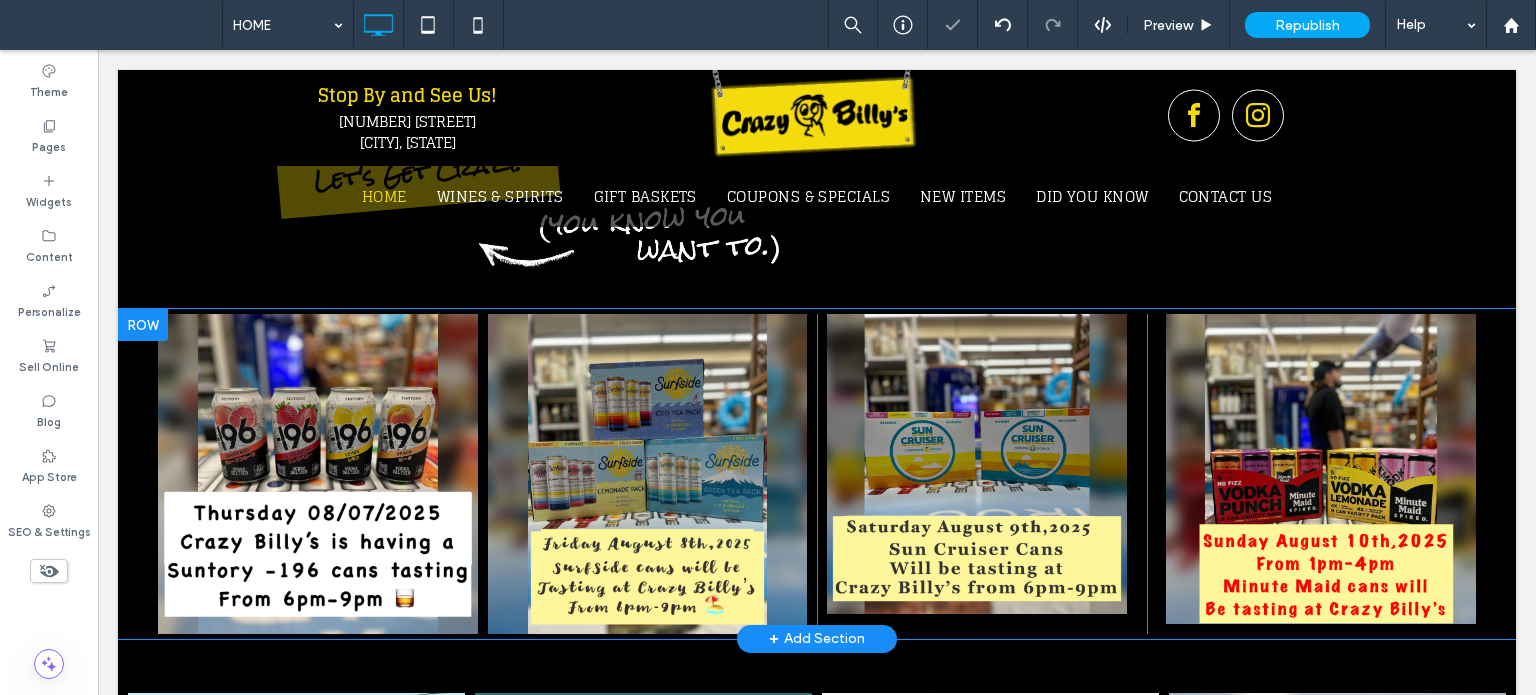 click on "Click To Paste     Click To Paste" at bounding box center (982, 474) 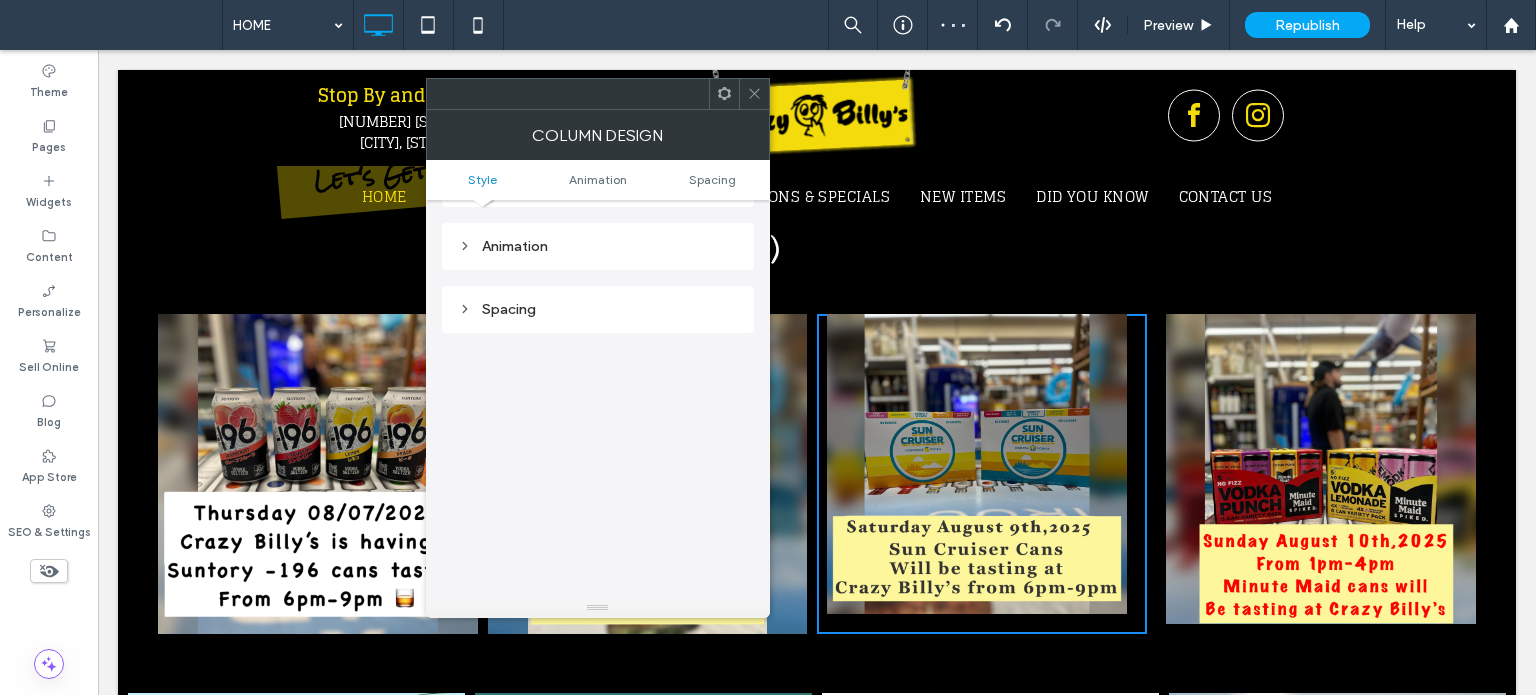 scroll, scrollTop: 400, scrollLeft: 0, axis: vertical 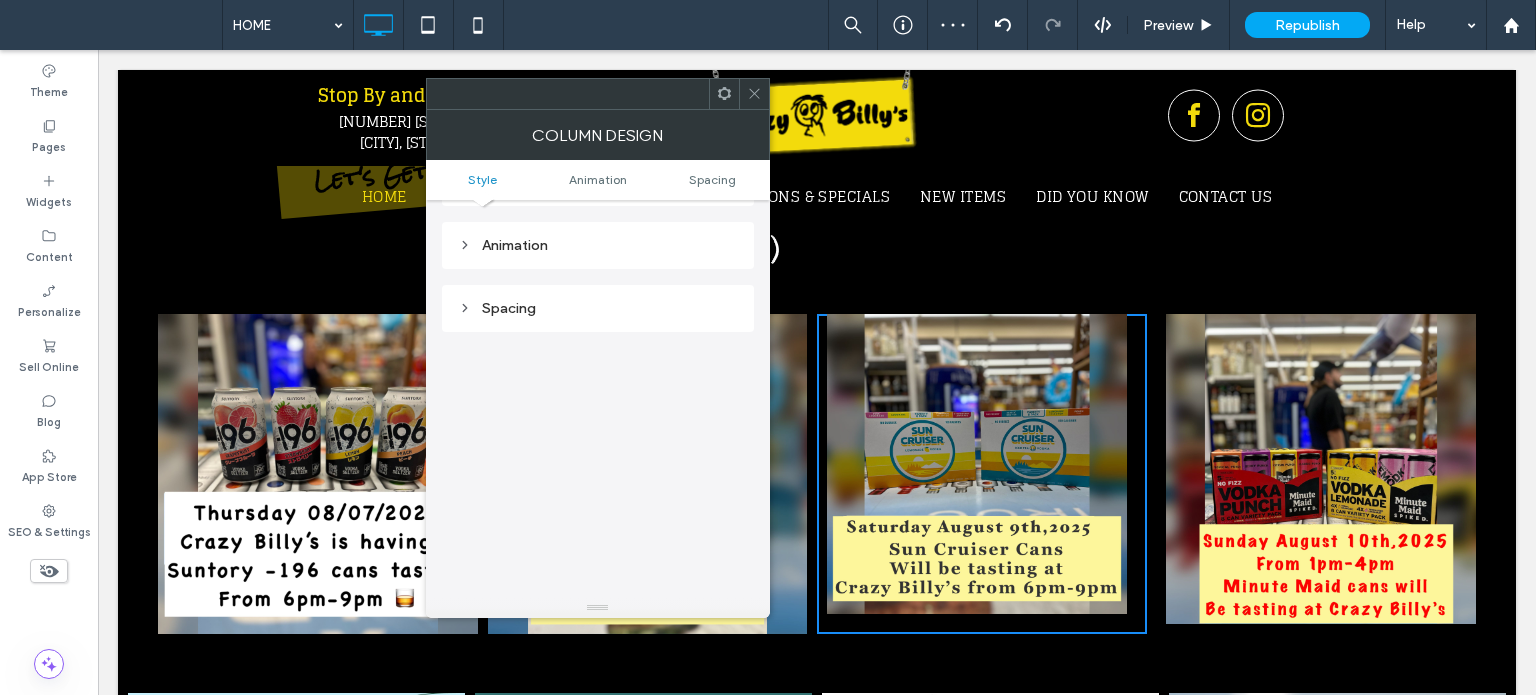 click on "Spacing" at bounding box center (598, 308) 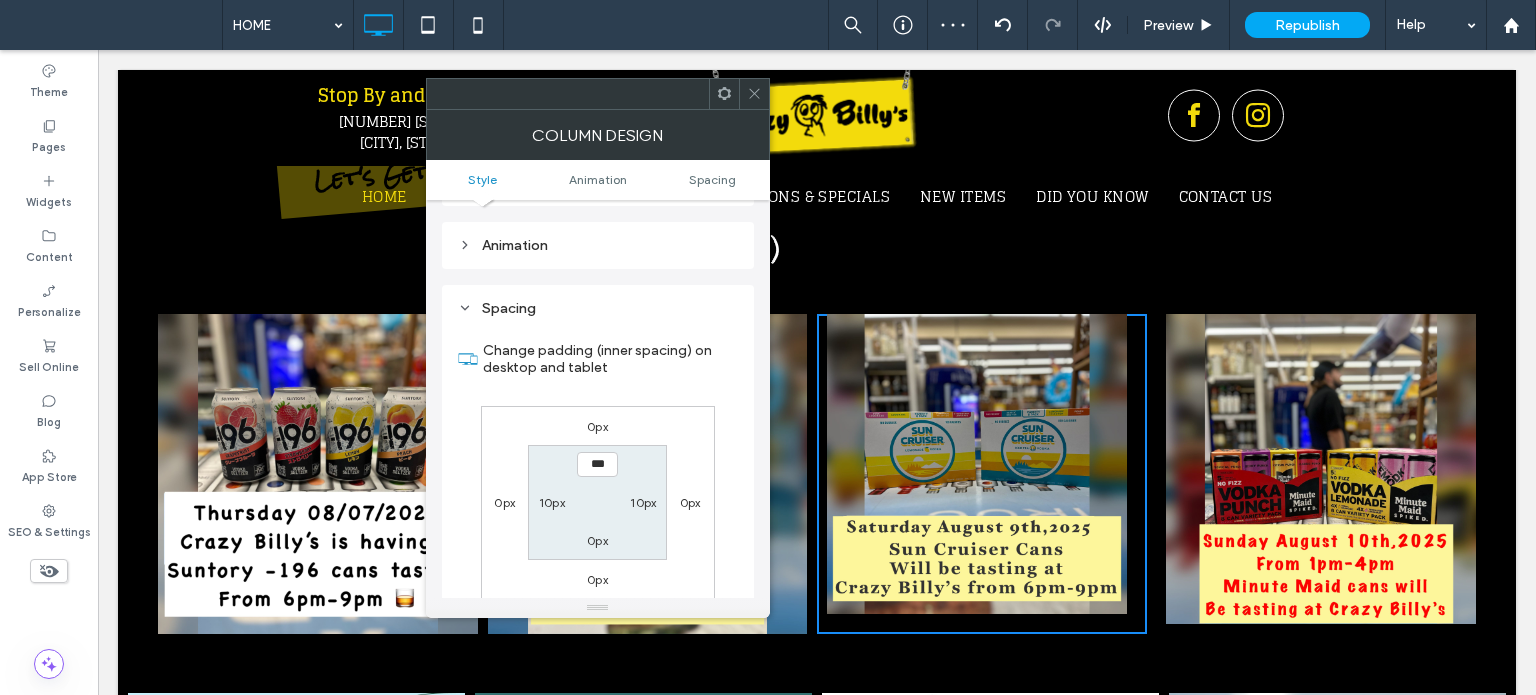 click on "10px" at bounding box center (552, 502) 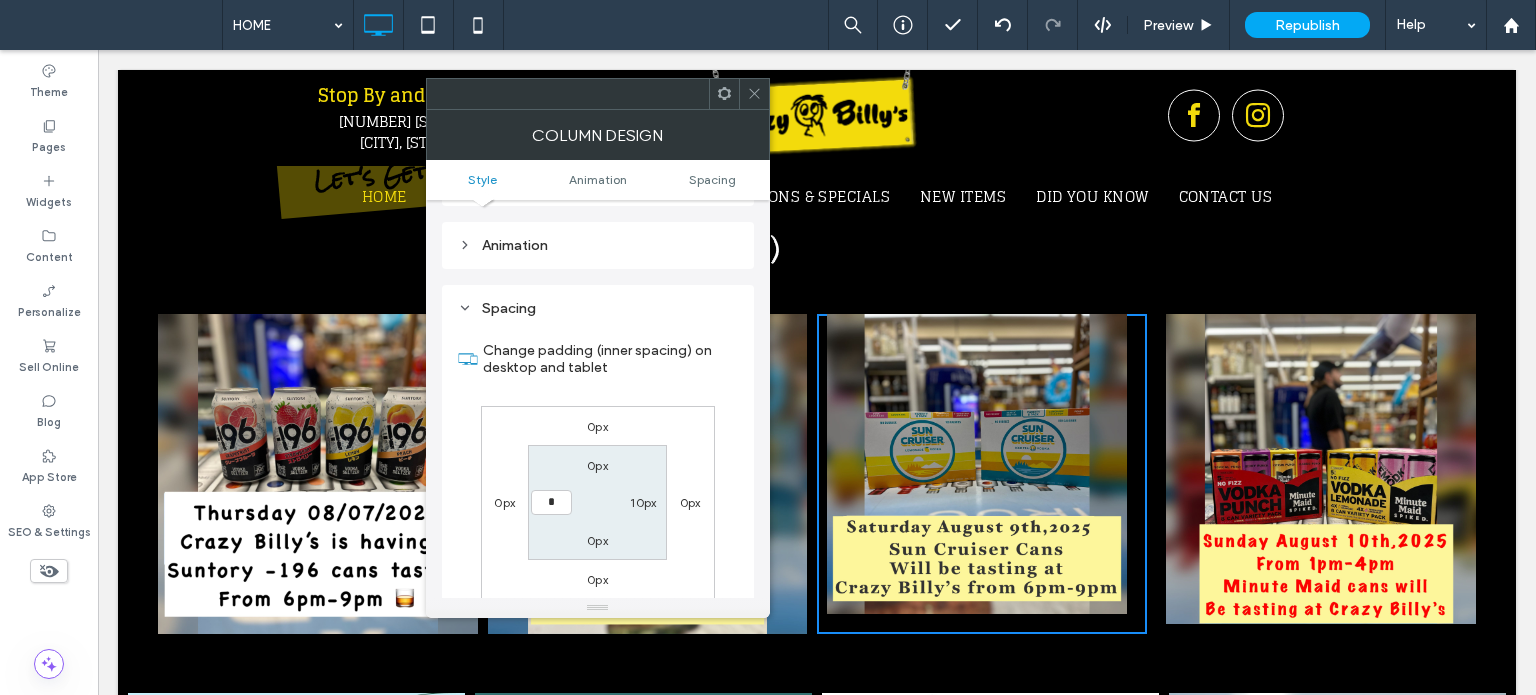 type on "*" 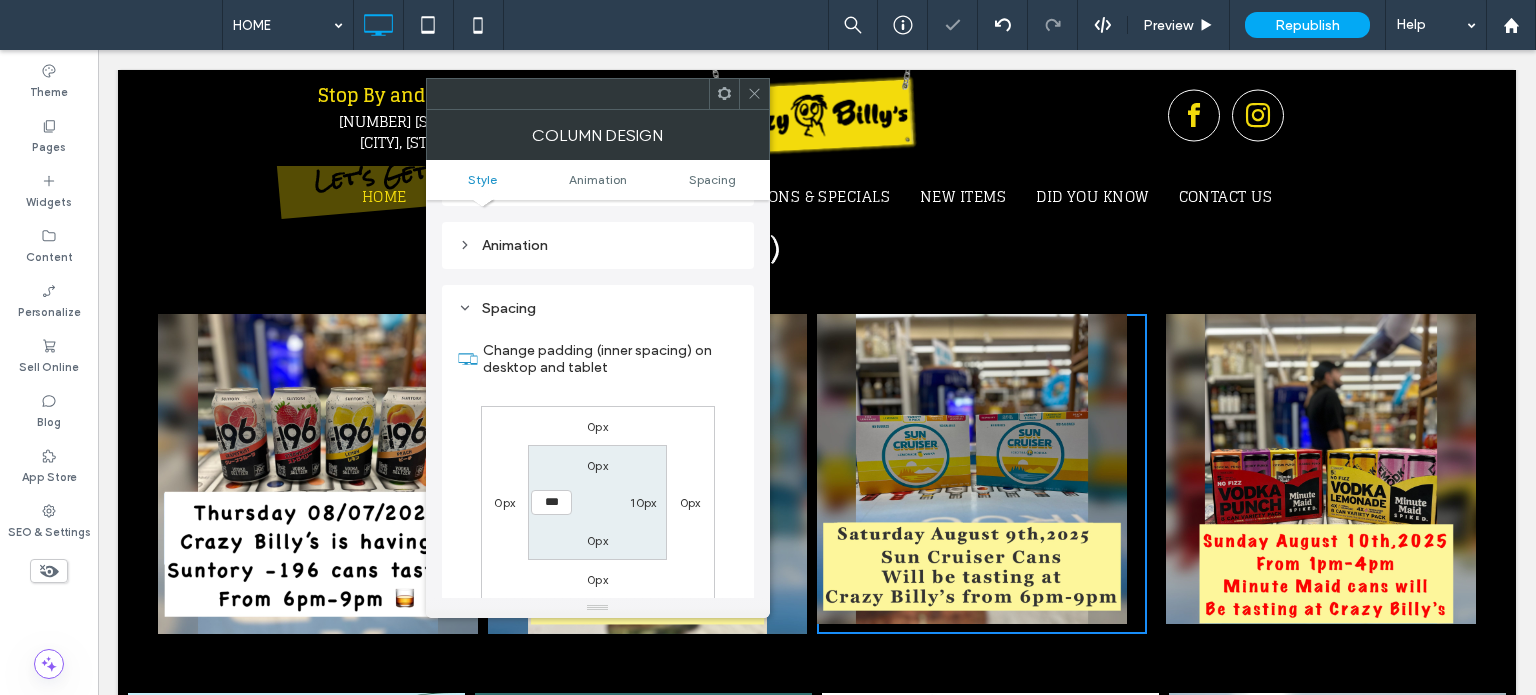 click on "10px" at bounding box center [643, 502] 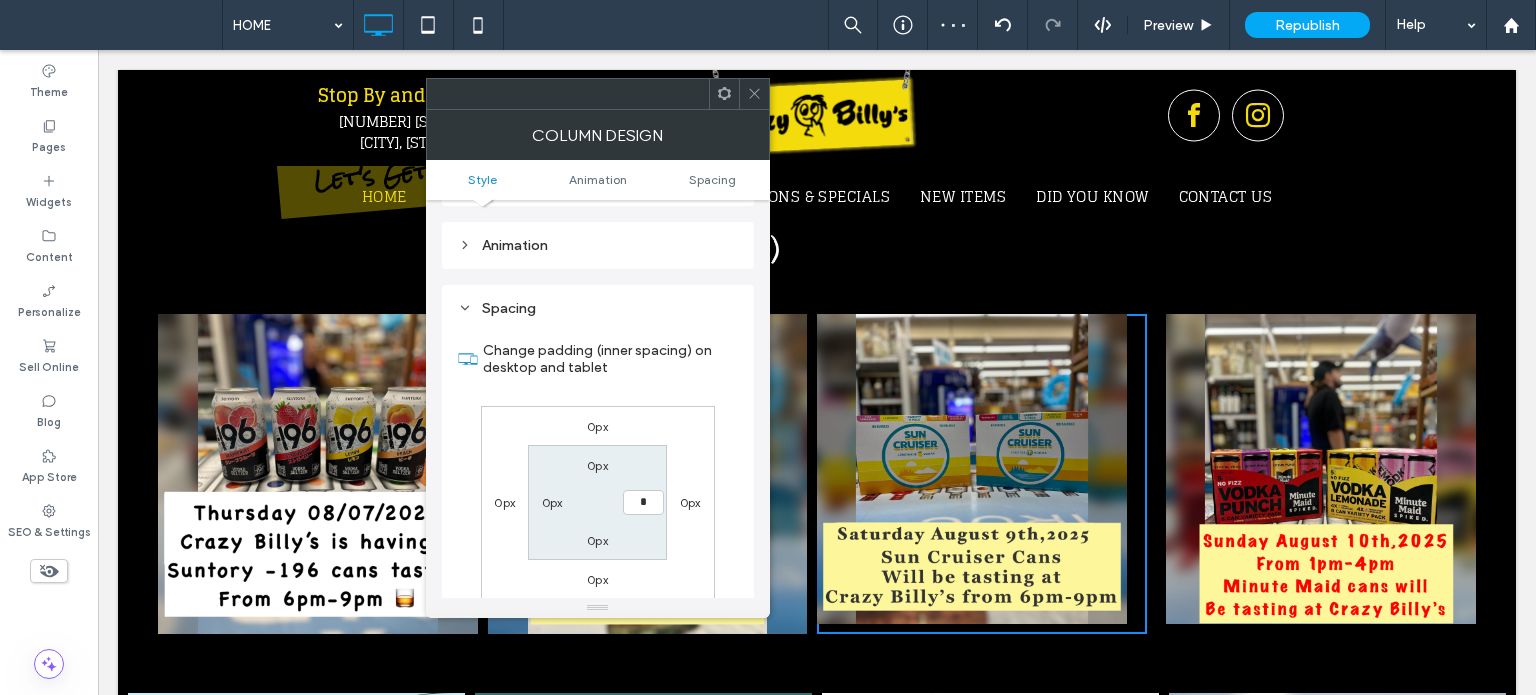type on "*" 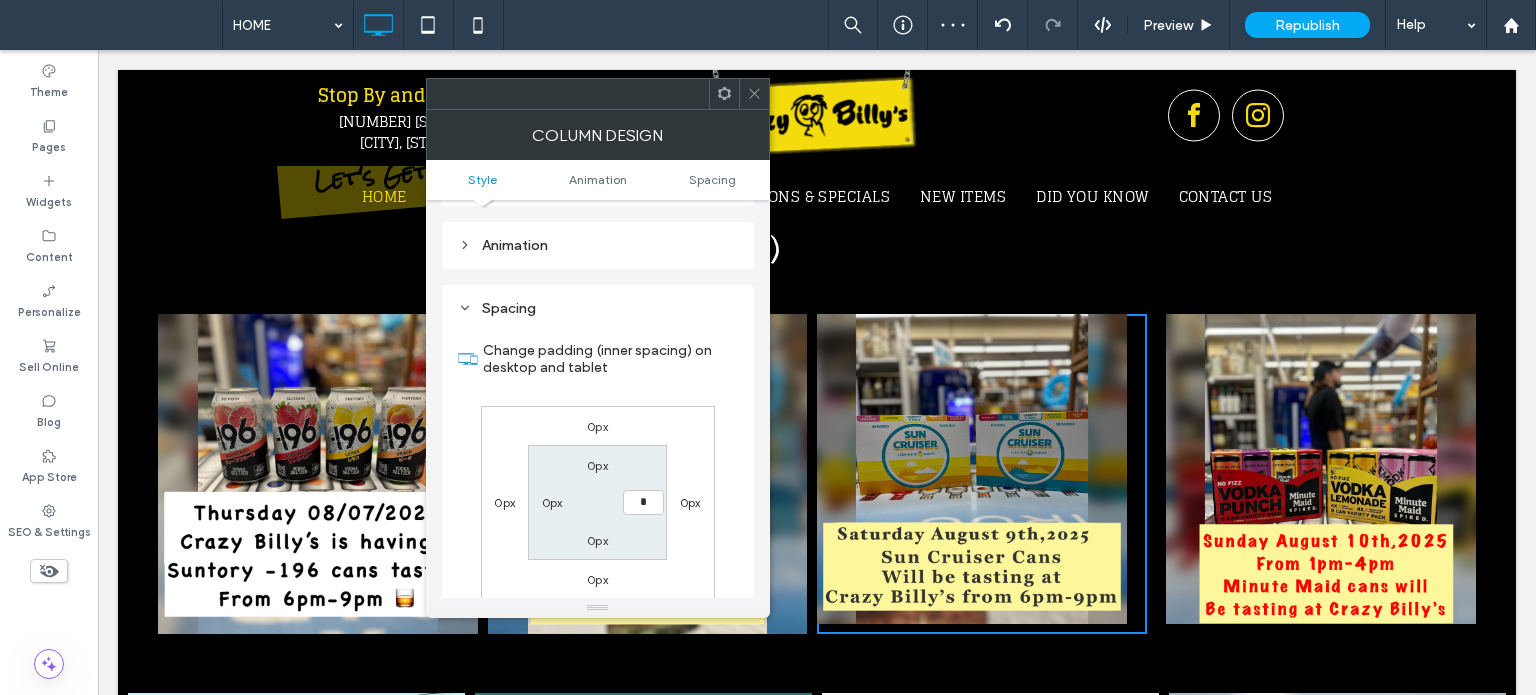 type on "*" 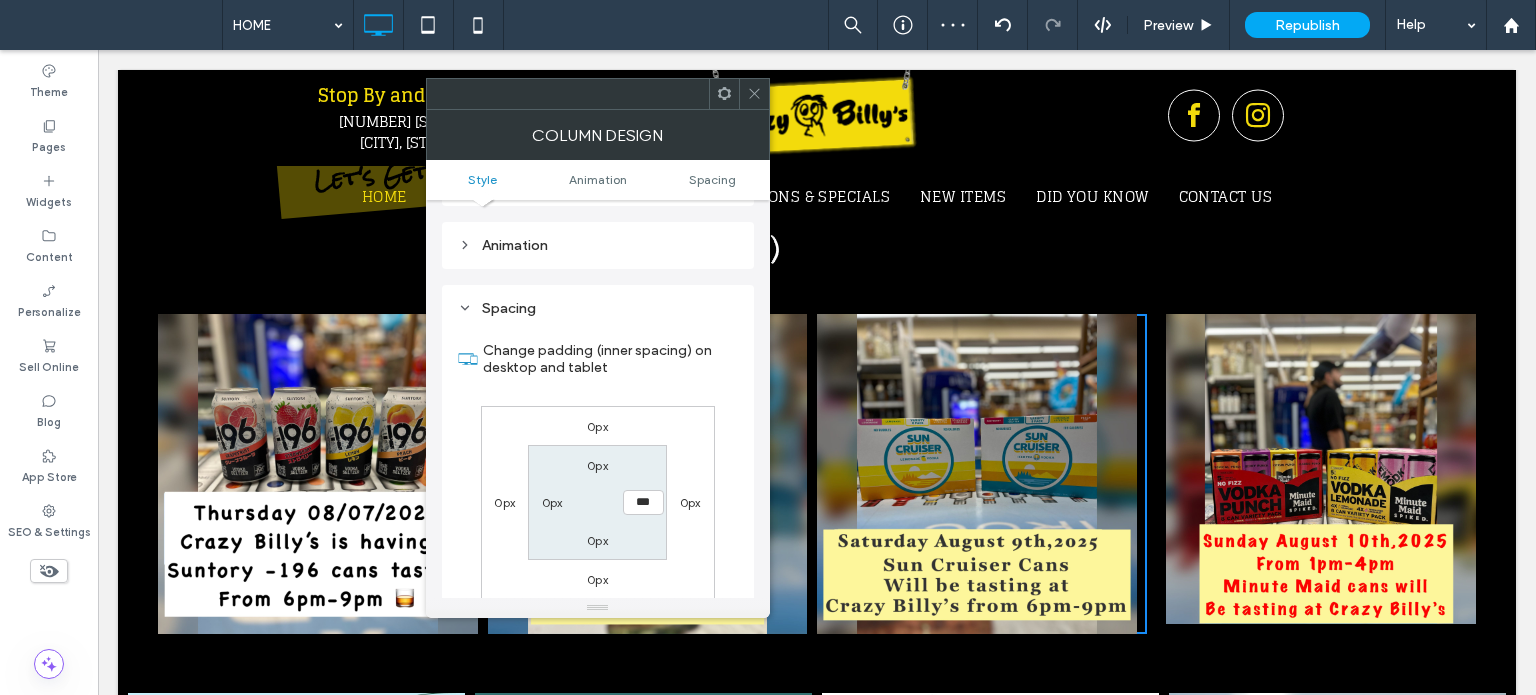 click at bounding box center [754, 94] 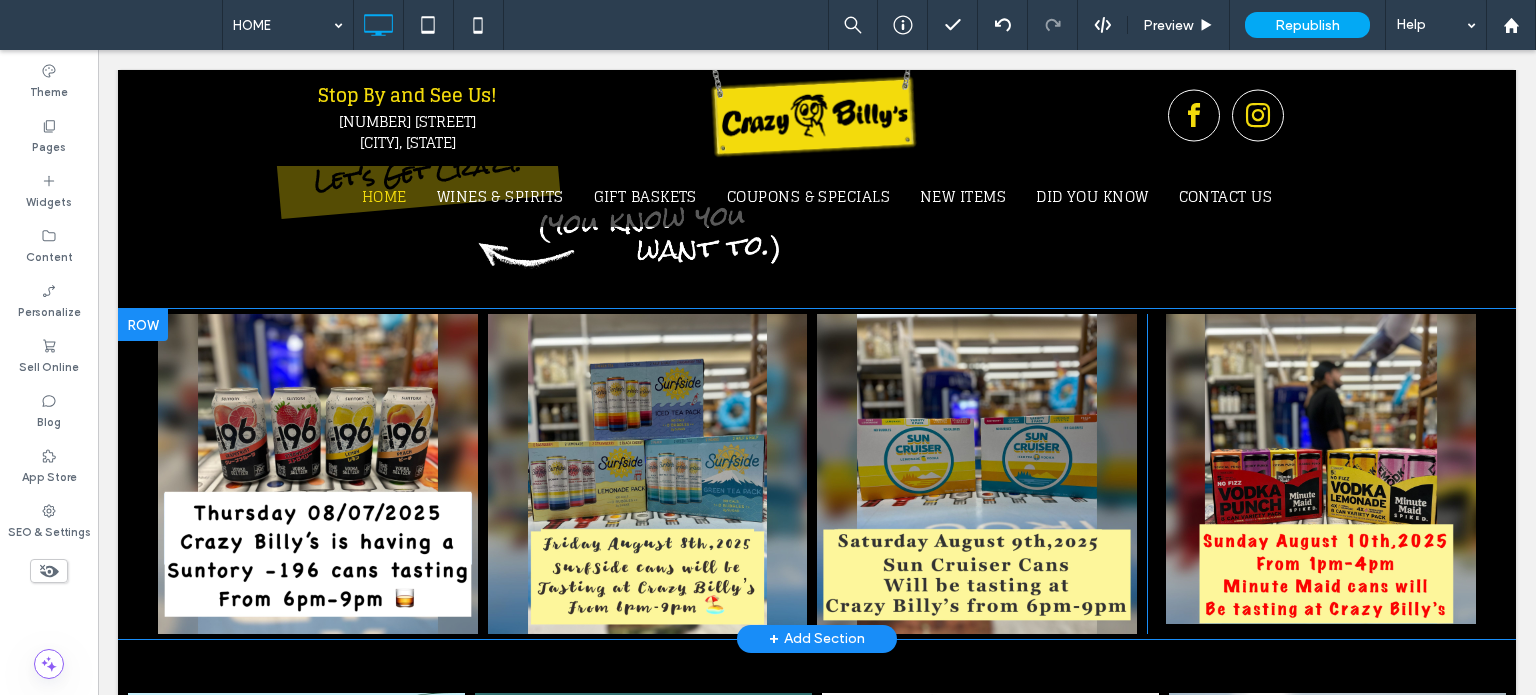 click on "Click To Paste     Click To Paste" at bounding box center (1312, 474) 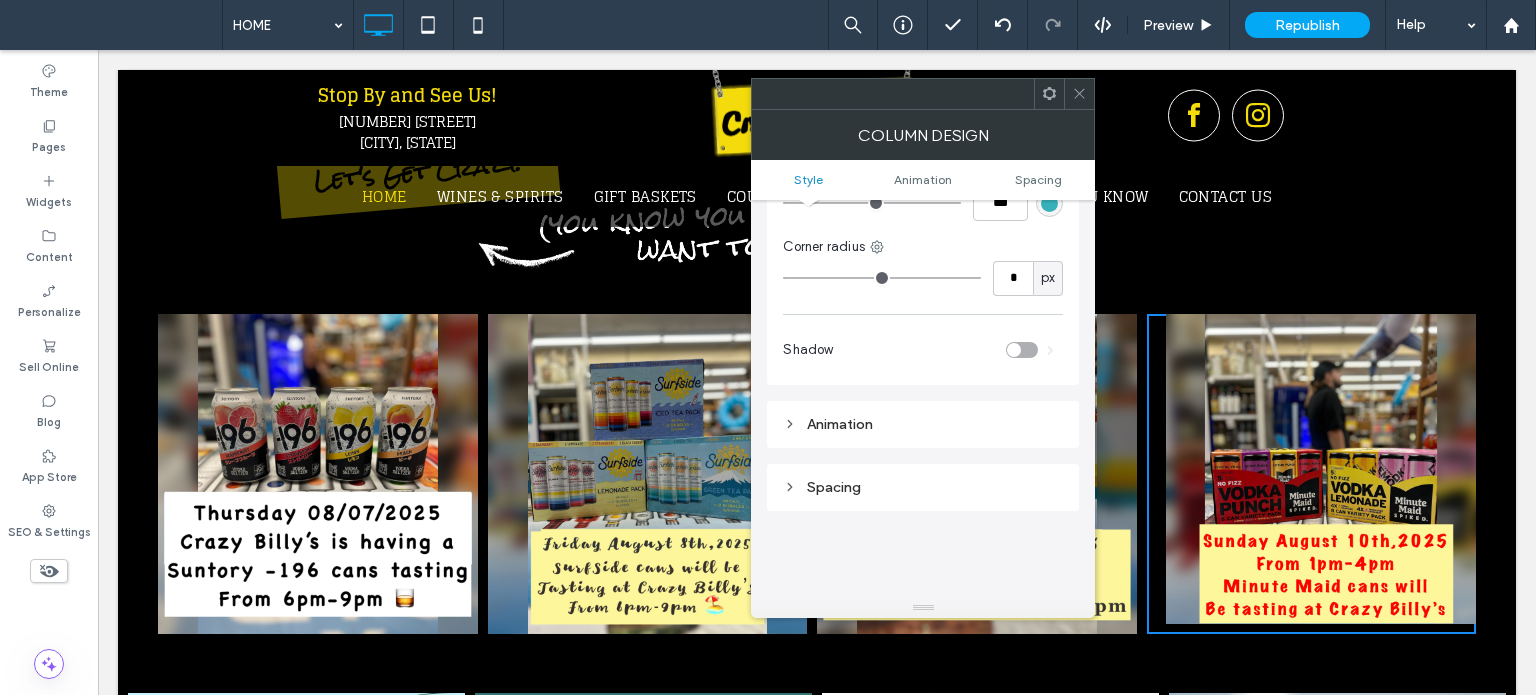 scroll, scrollTop: 468, scrollLeft: 0, axis: vertical 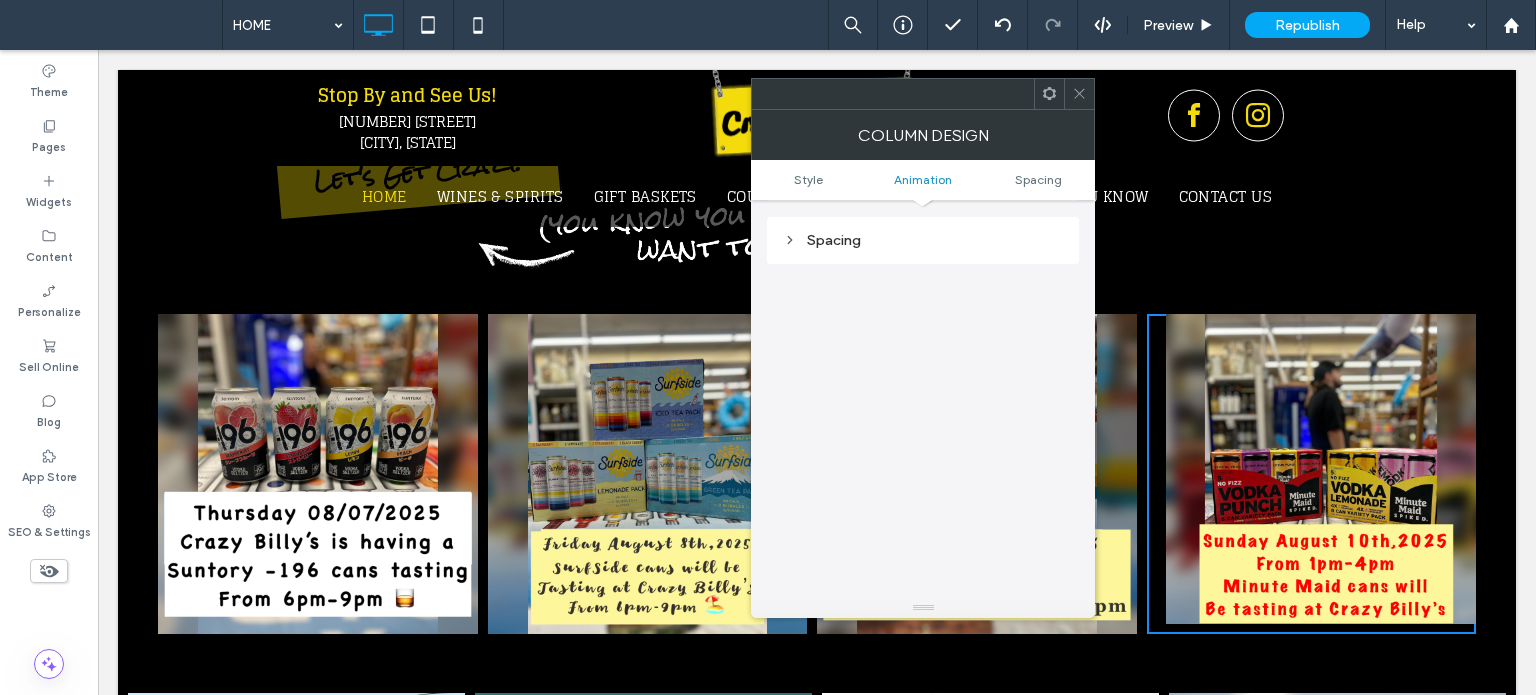 click on "Spacing" at bounding box center [923, 240] 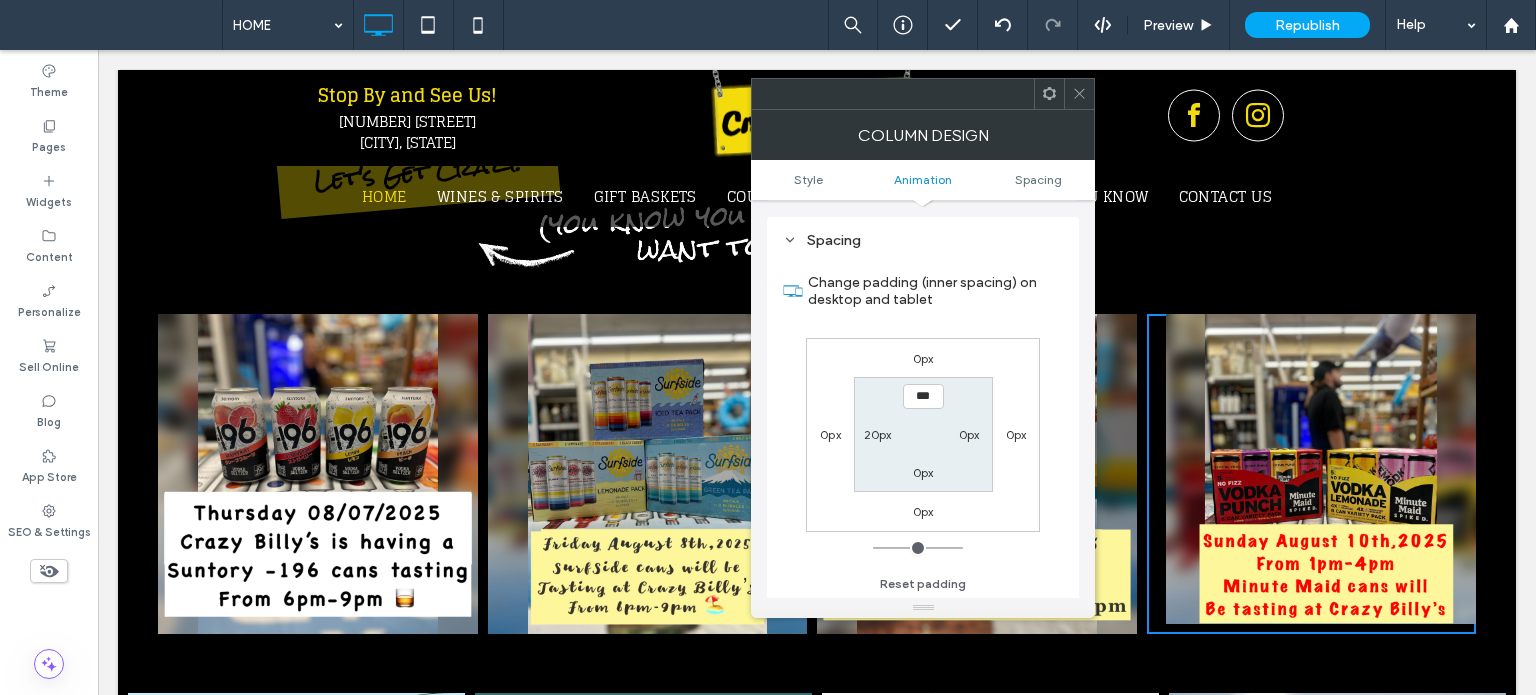 click on "20px" at bounding box center [878, 434] 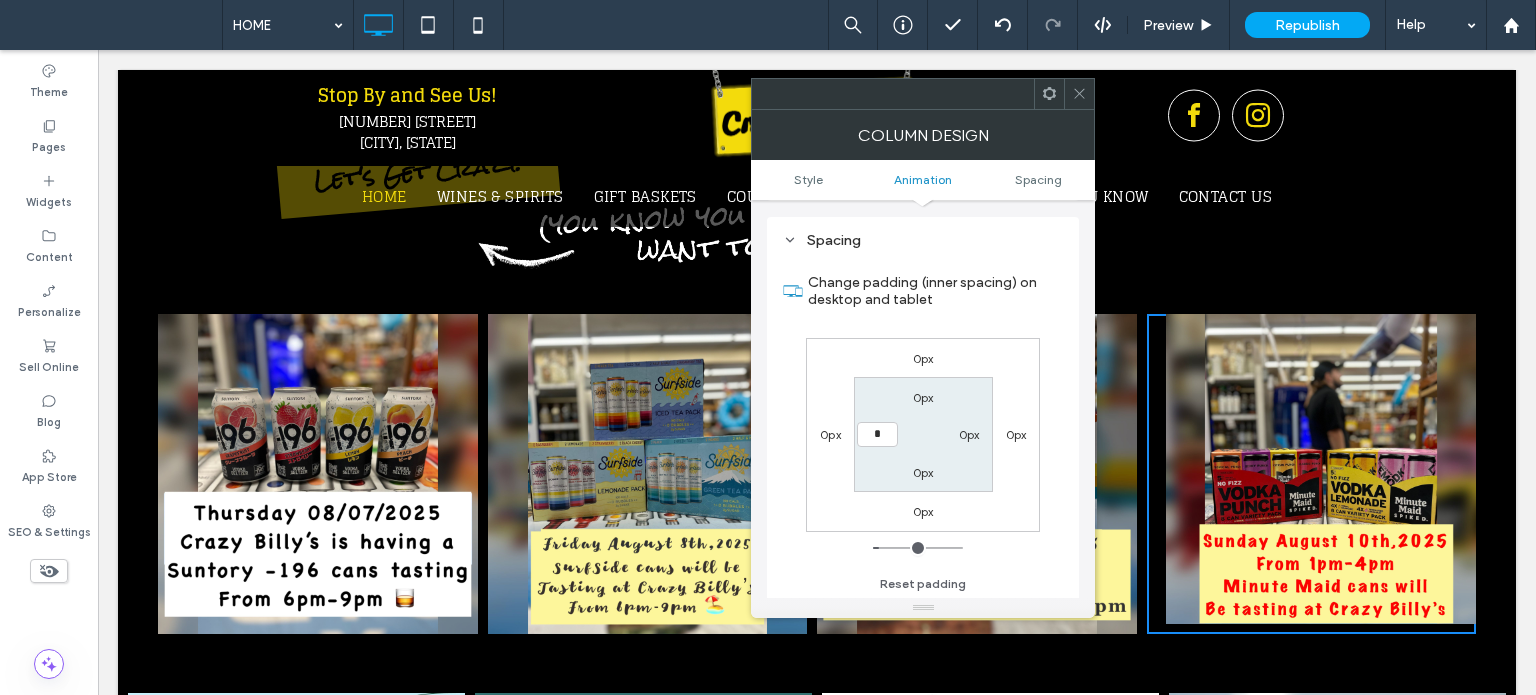 type on "*" 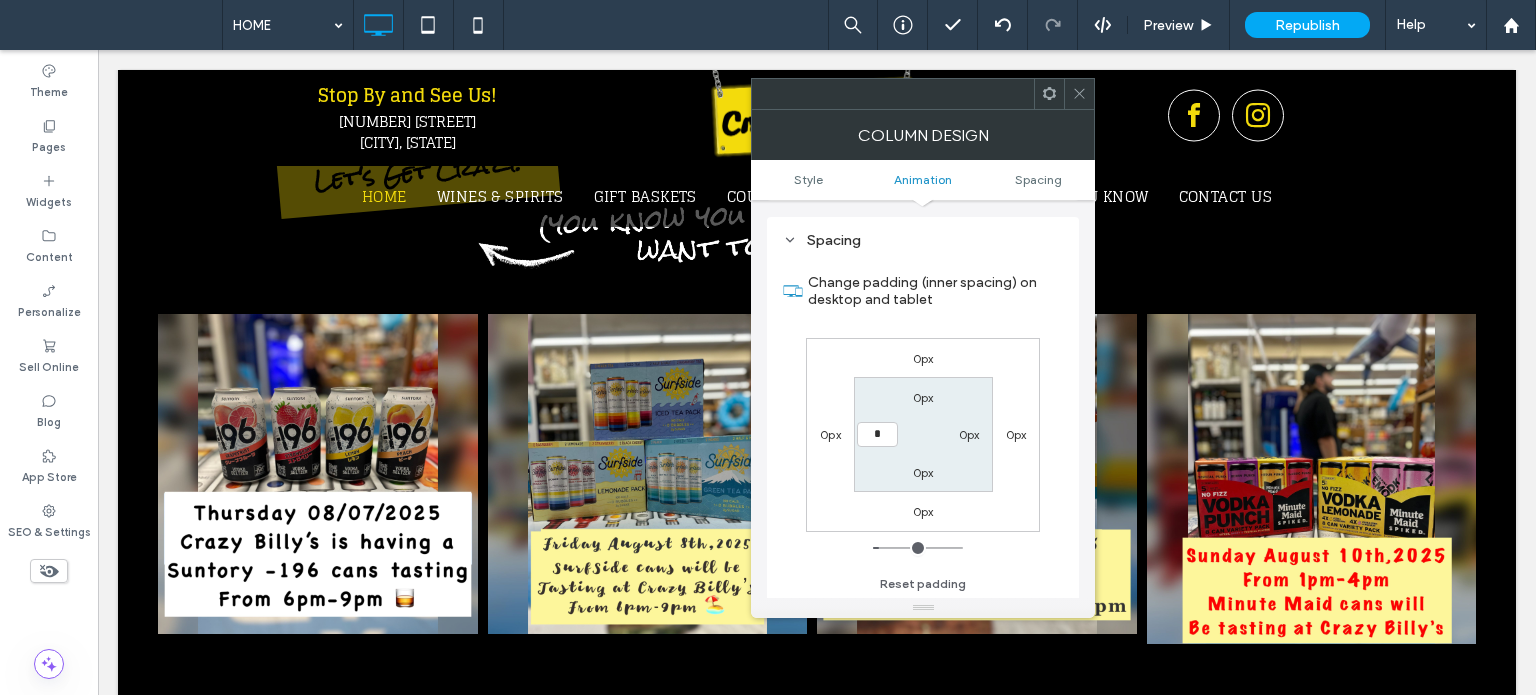 type on "*" 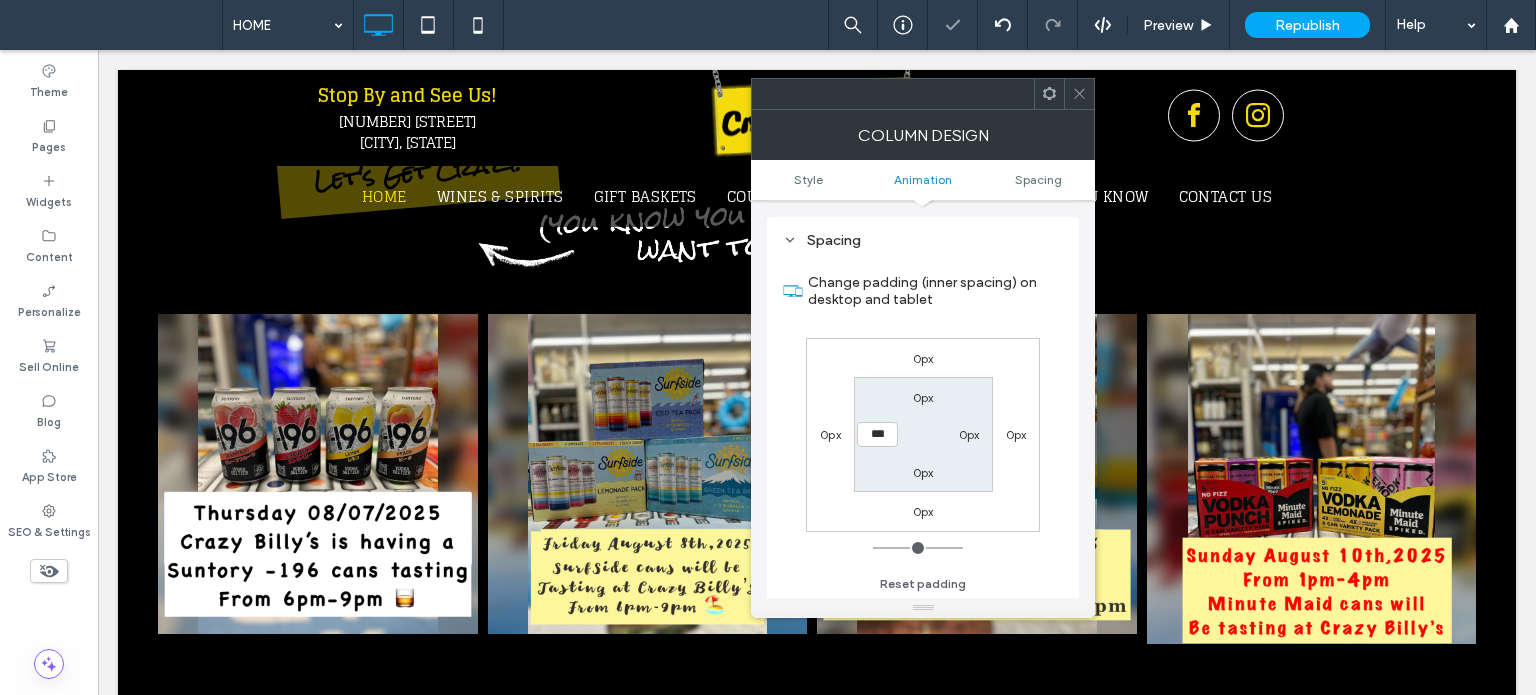click on "0px" at bounding box center [969, 434] 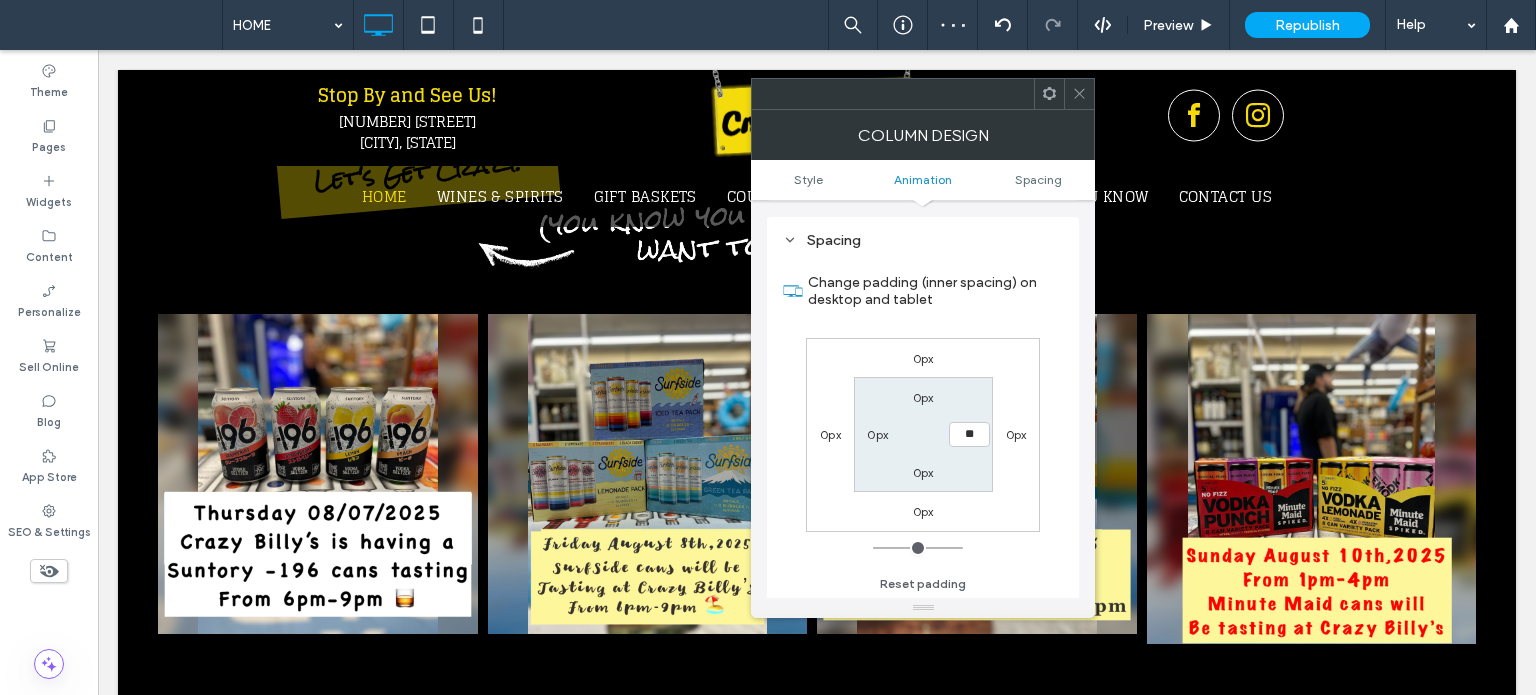 type on "**" 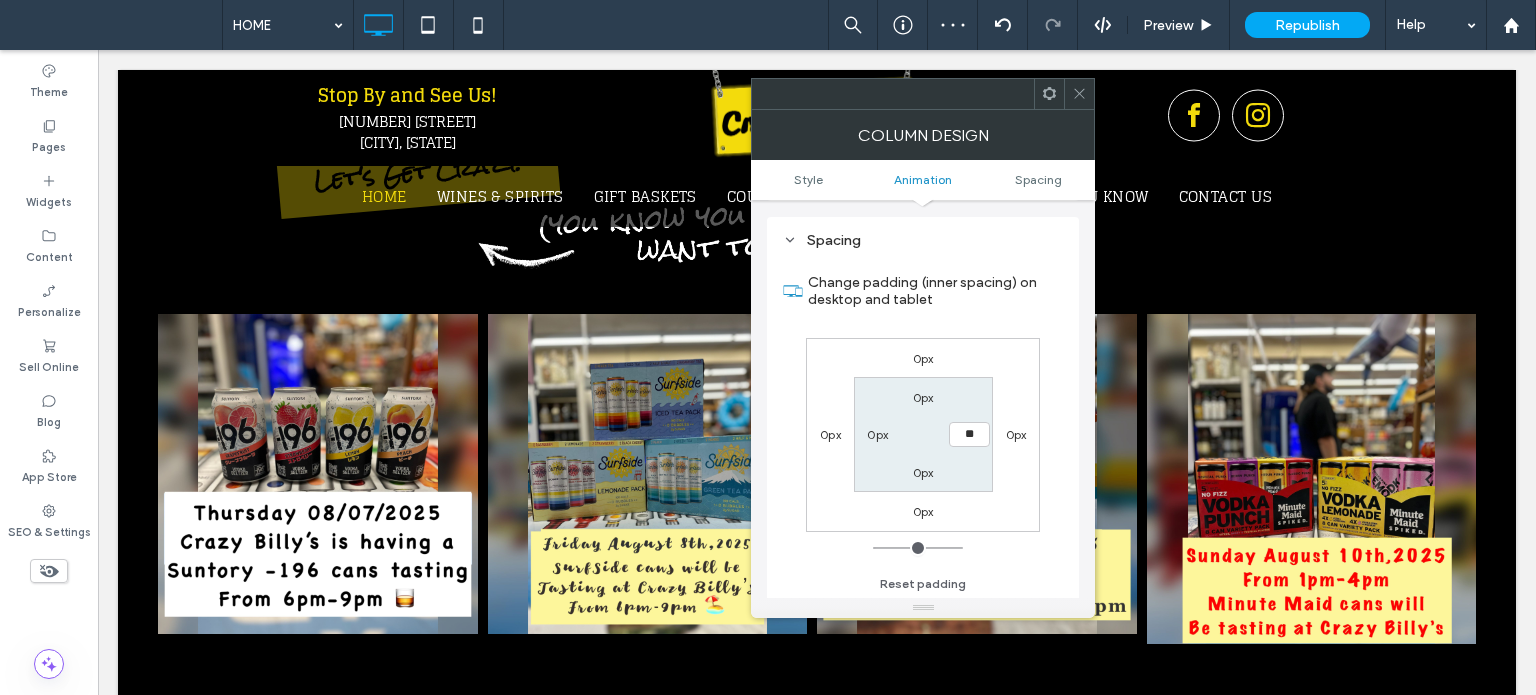 type on "**" 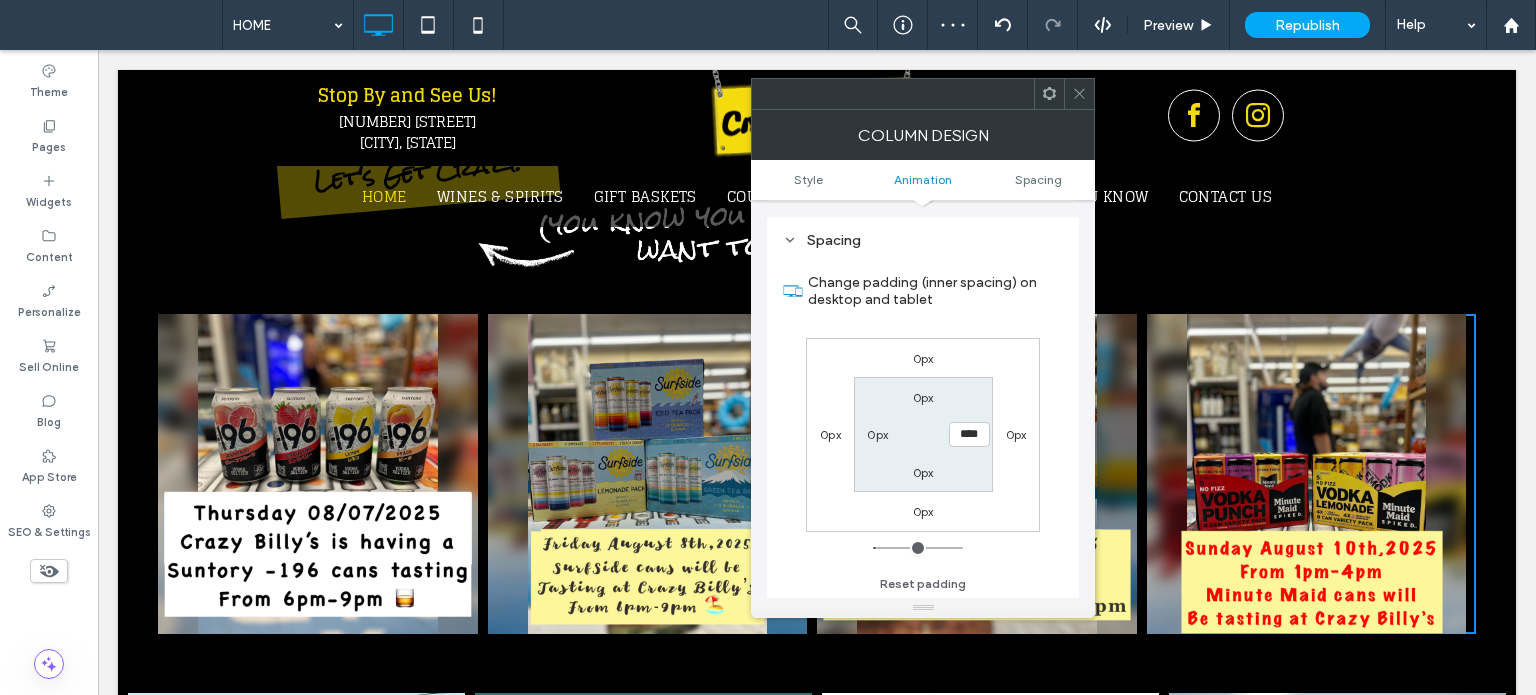 click 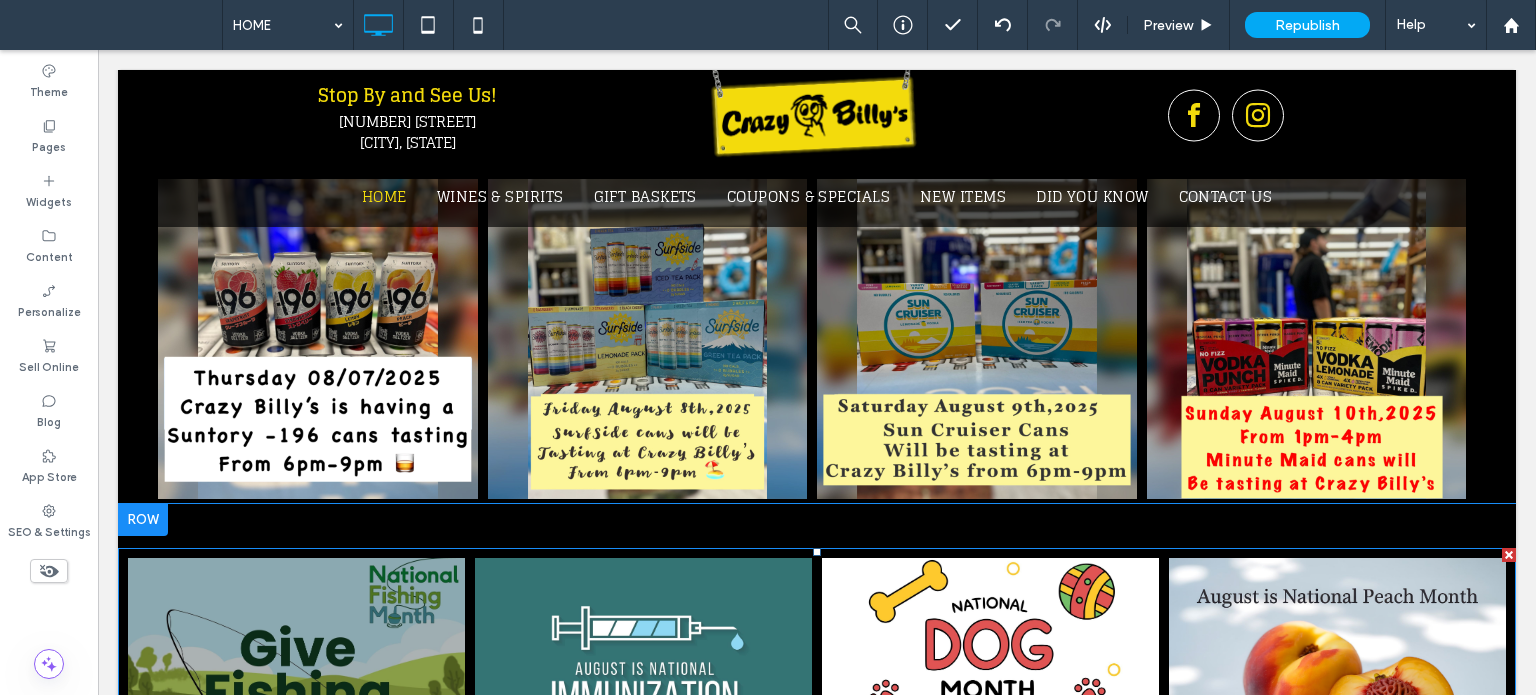 scroll, scrollTop: 1700, scrollLeft: 0, axis: vertical 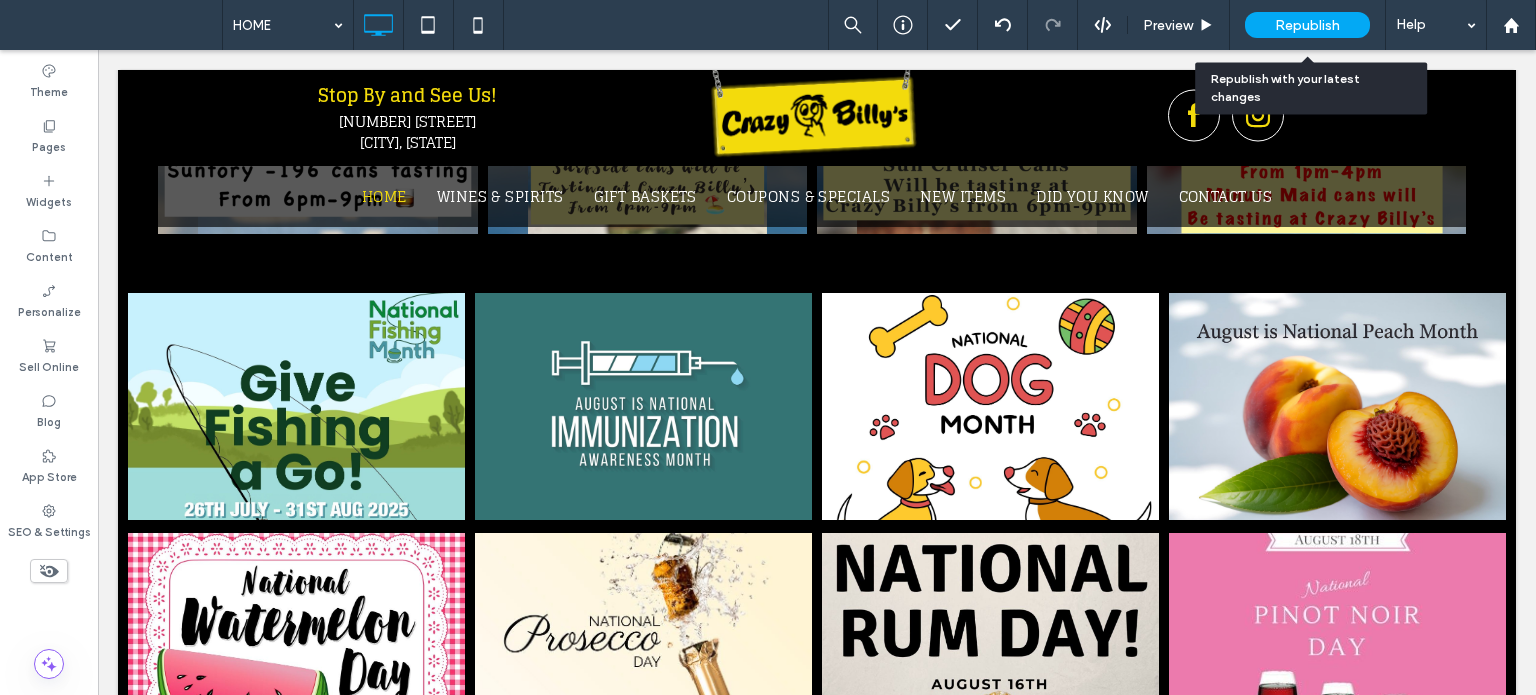 click on "Republish" at bounding box center [1307, 25] 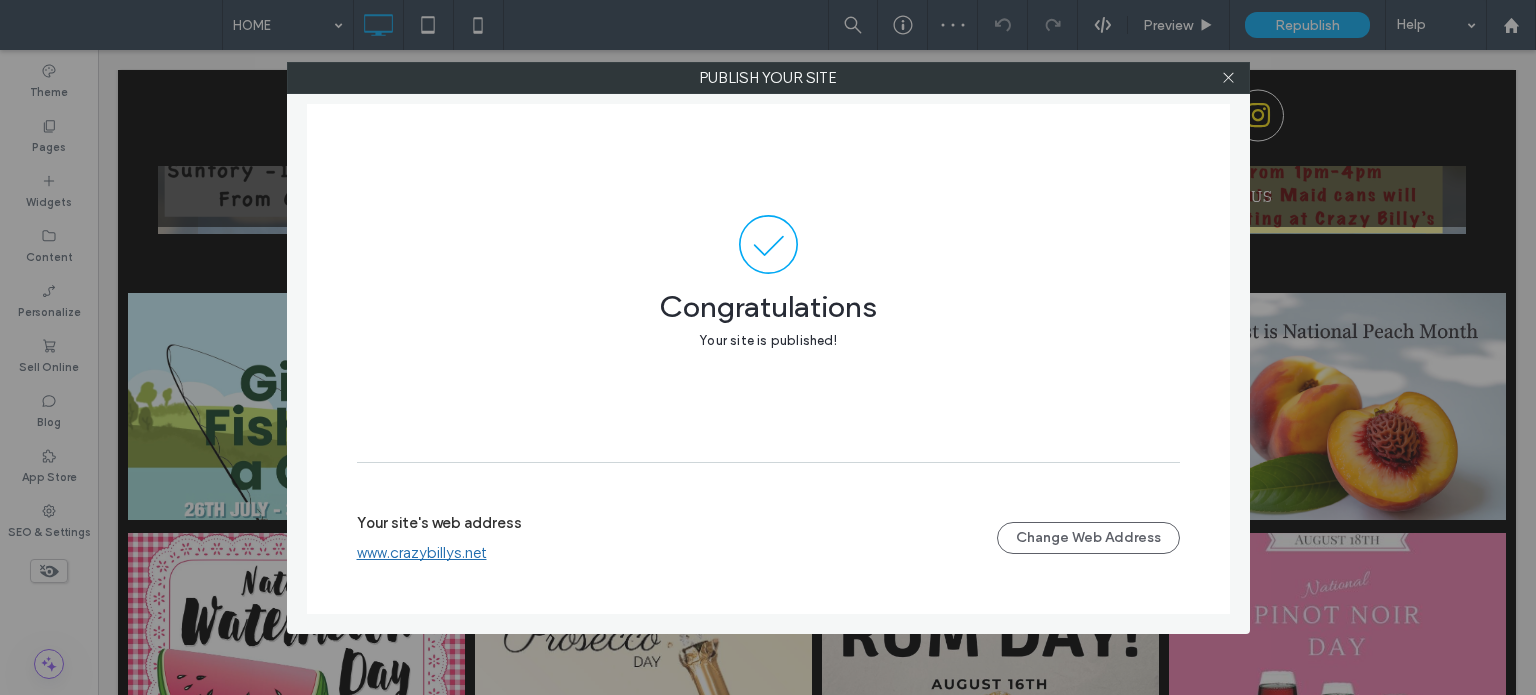 click on "www.crazybillys.net" at bounding box center [422, 553] 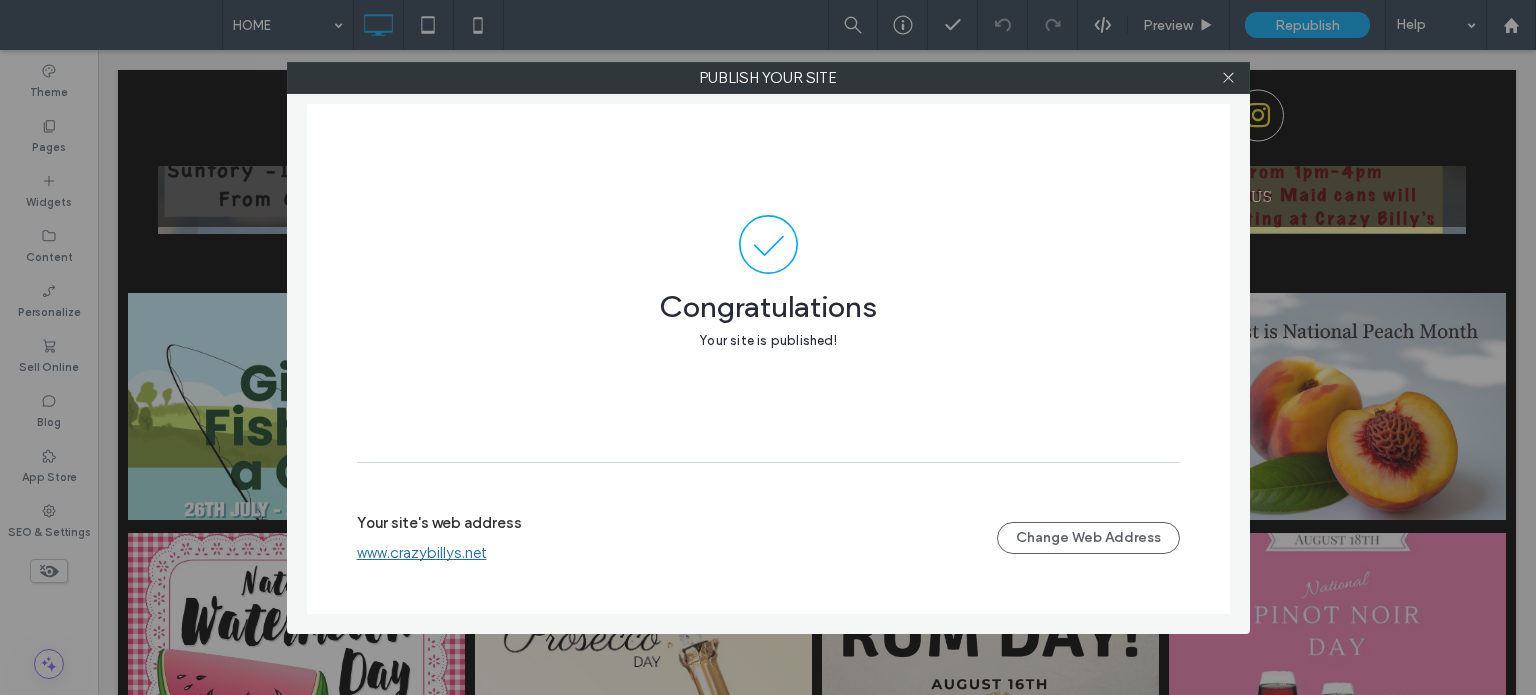 click at bounding box center [1229, 78] 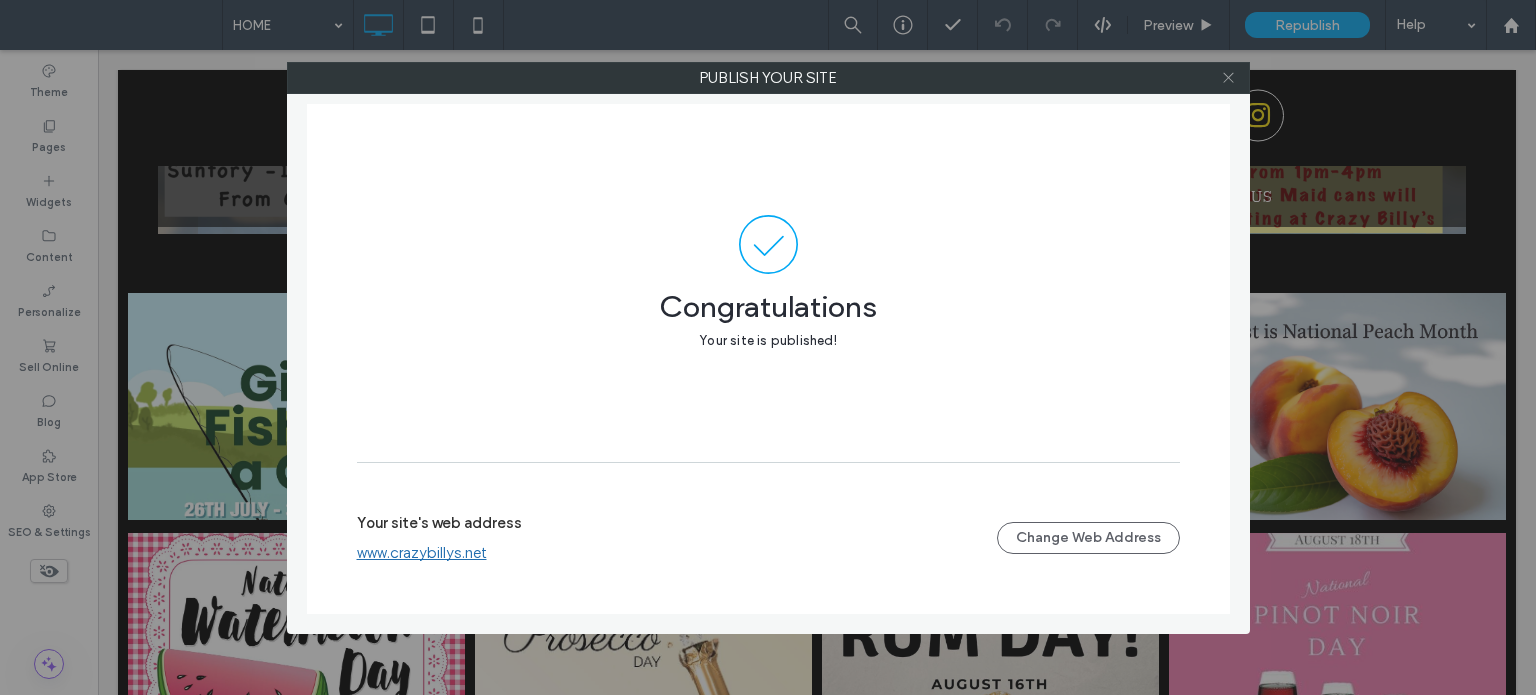 click 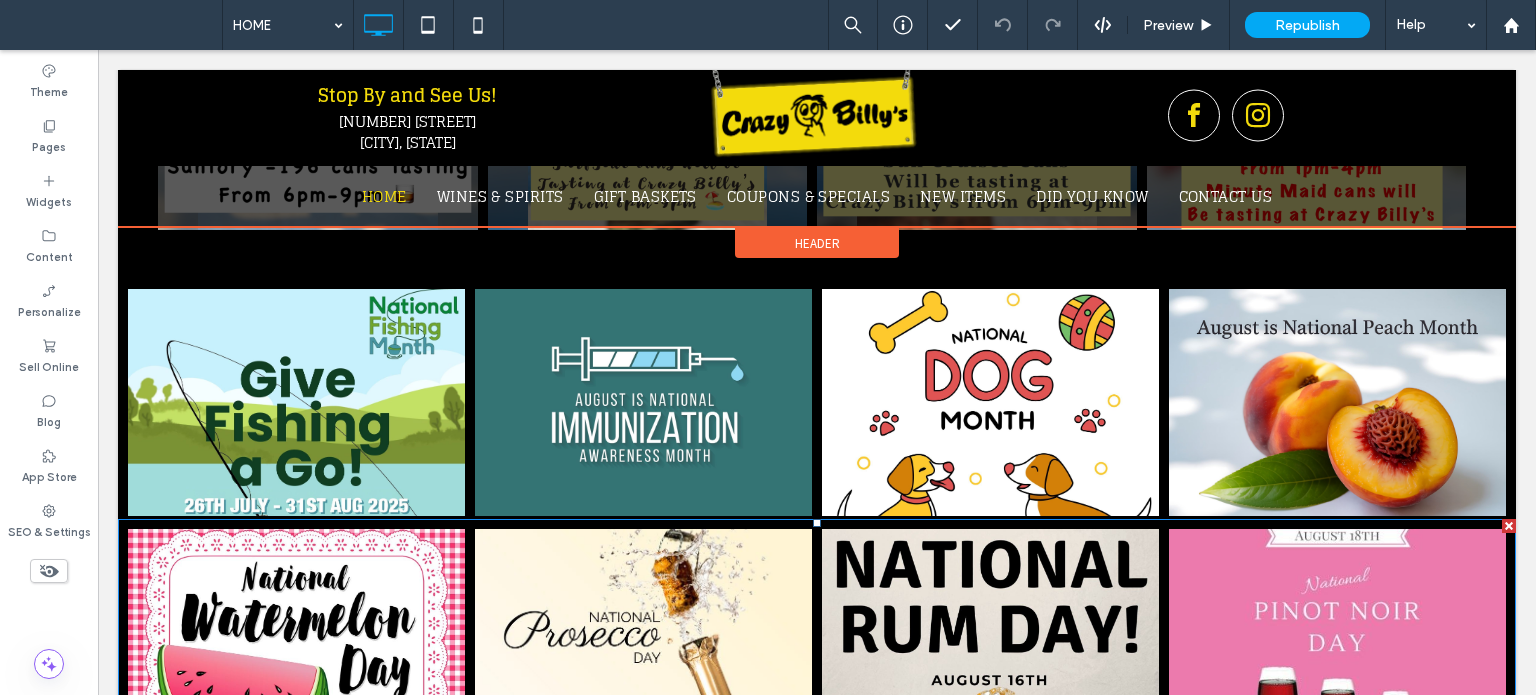 scroll, scrollTop: 1700, scrollLeft: 0, axis: vertical 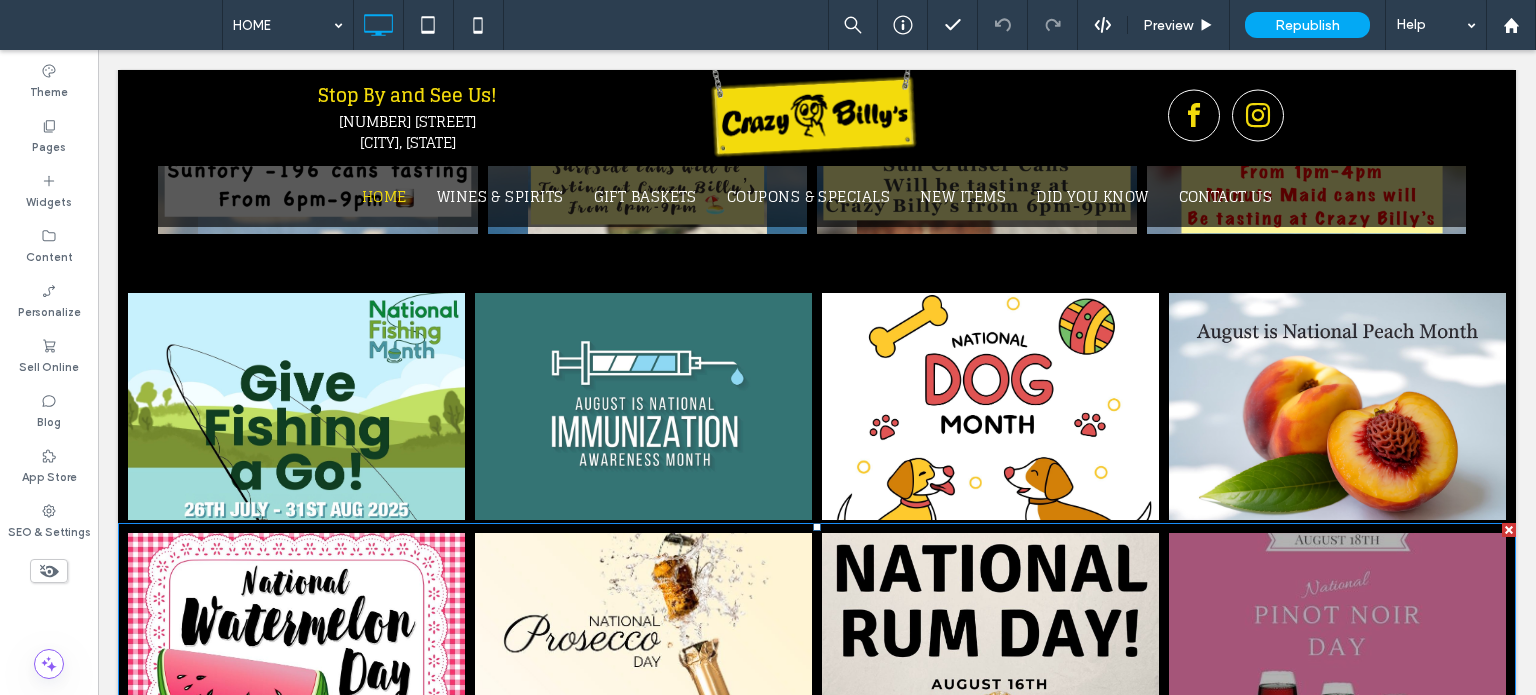click at bounding box center [1337, 646] 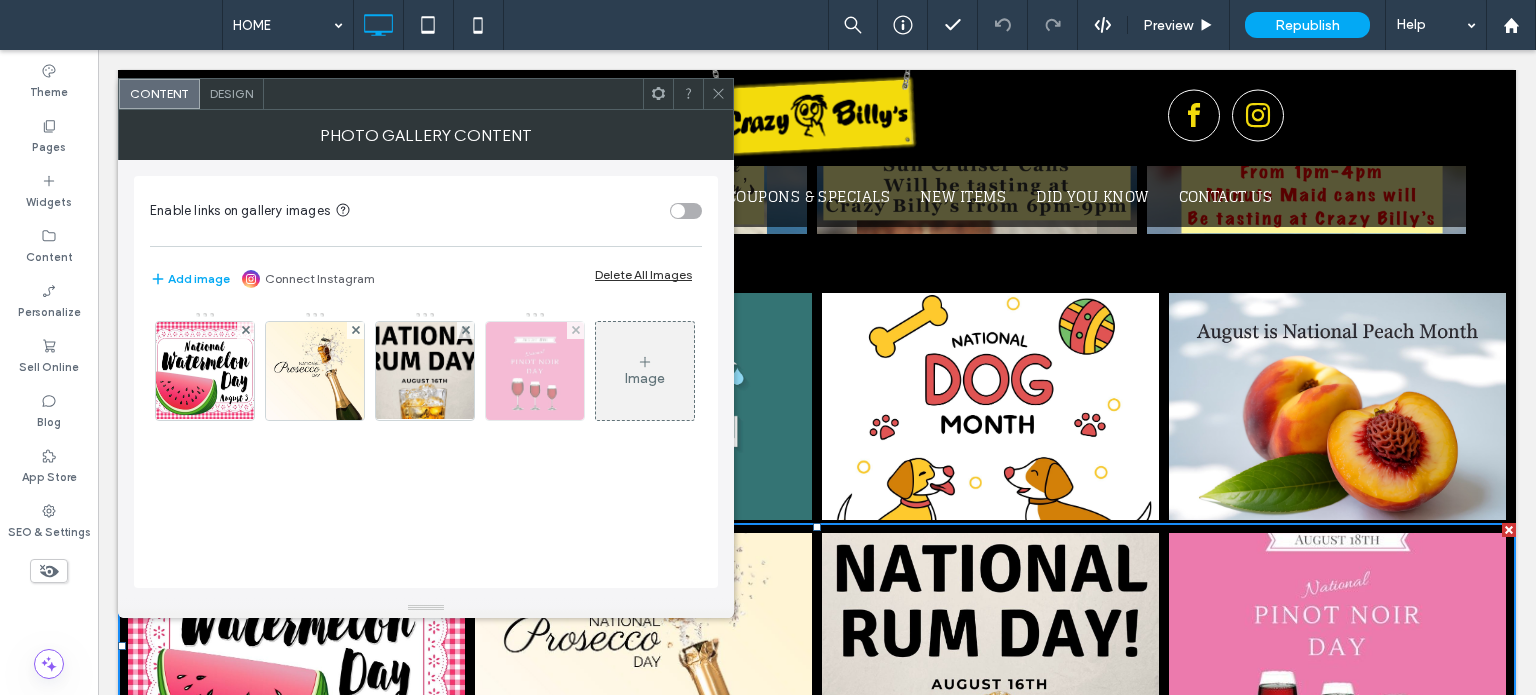 click at bounding box center (535, 371) 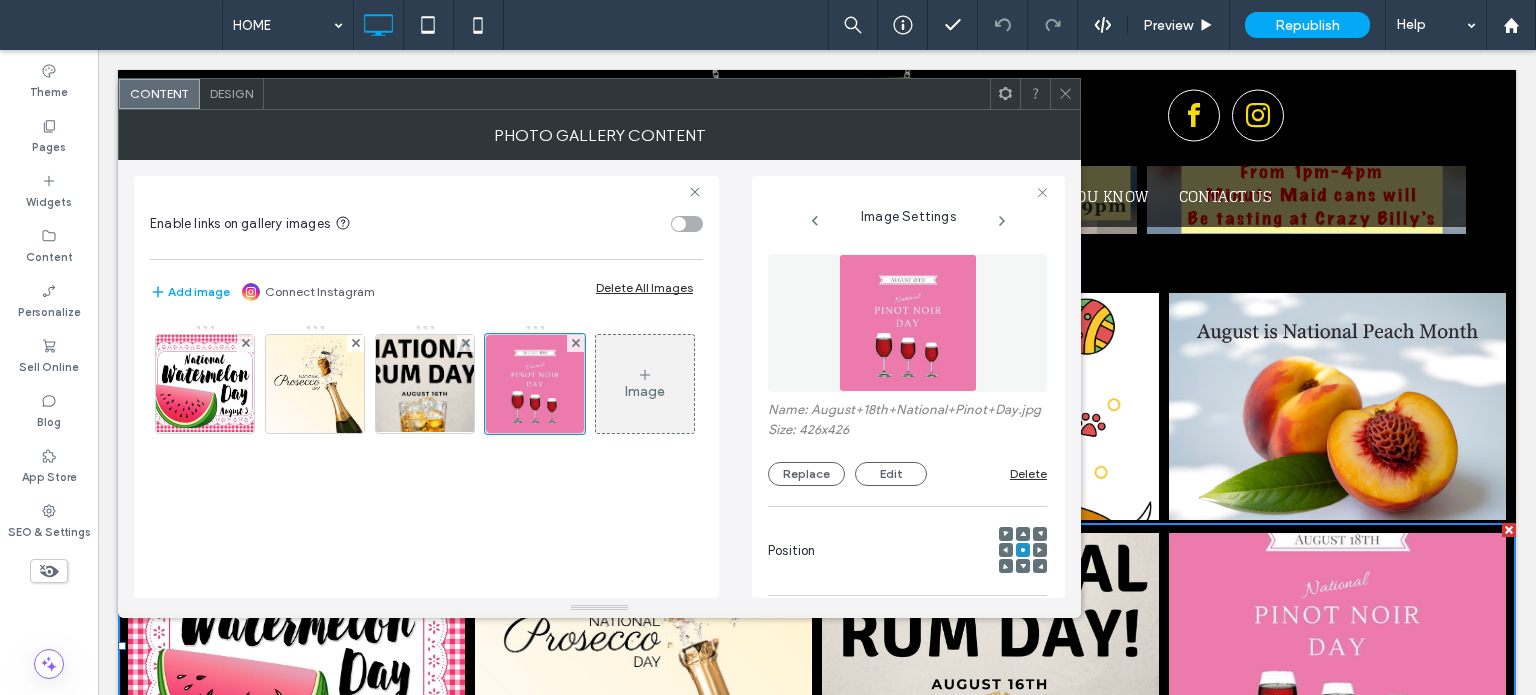 click at bounding box center [1023, 534] 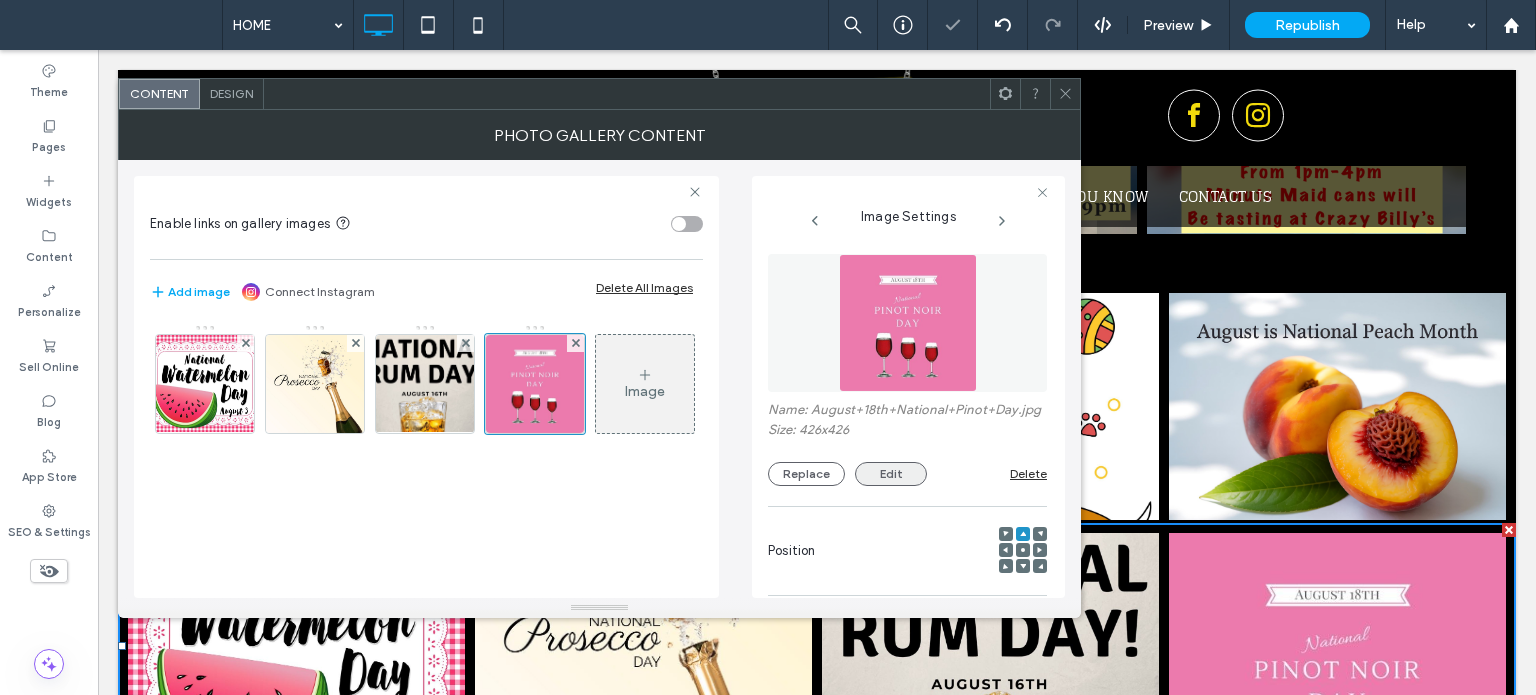 click on "Edit" at bounding box center (891, 474) 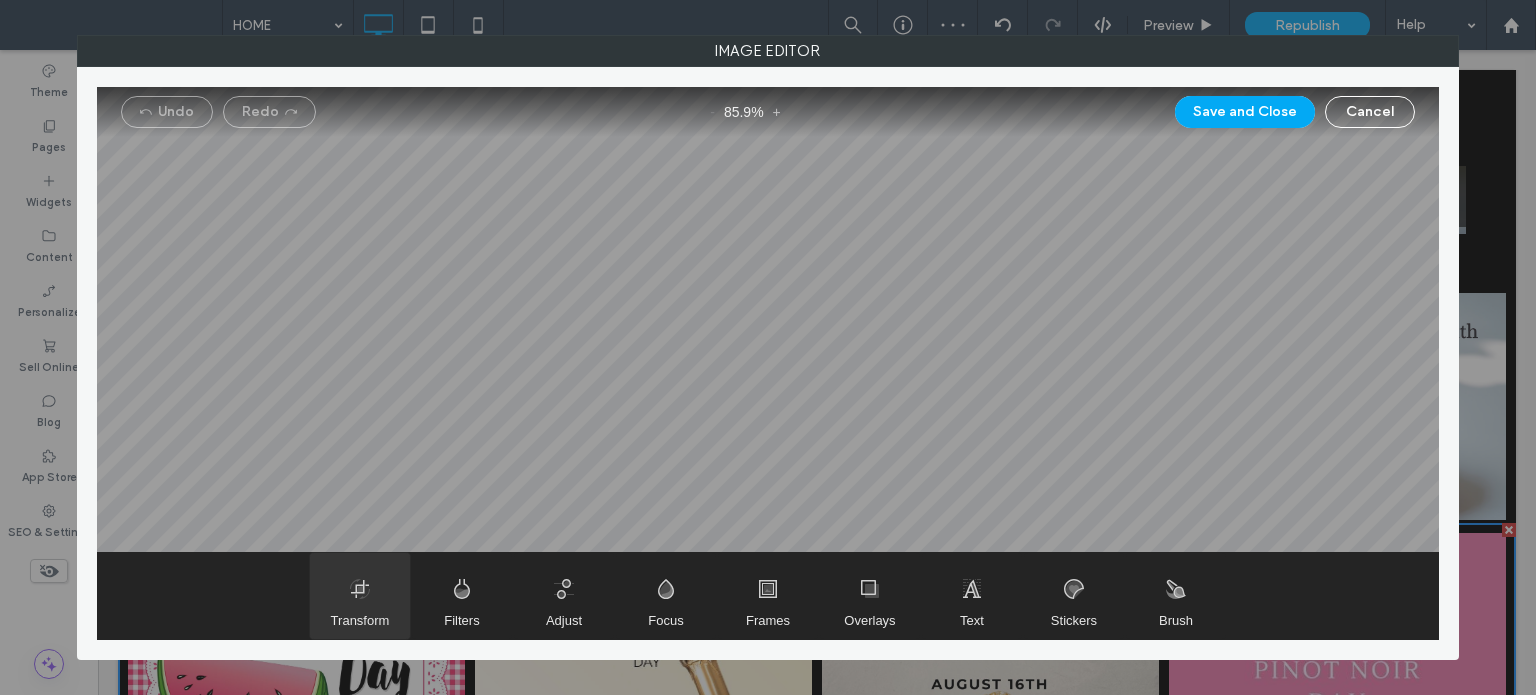 click at bounding box center [360, 596] 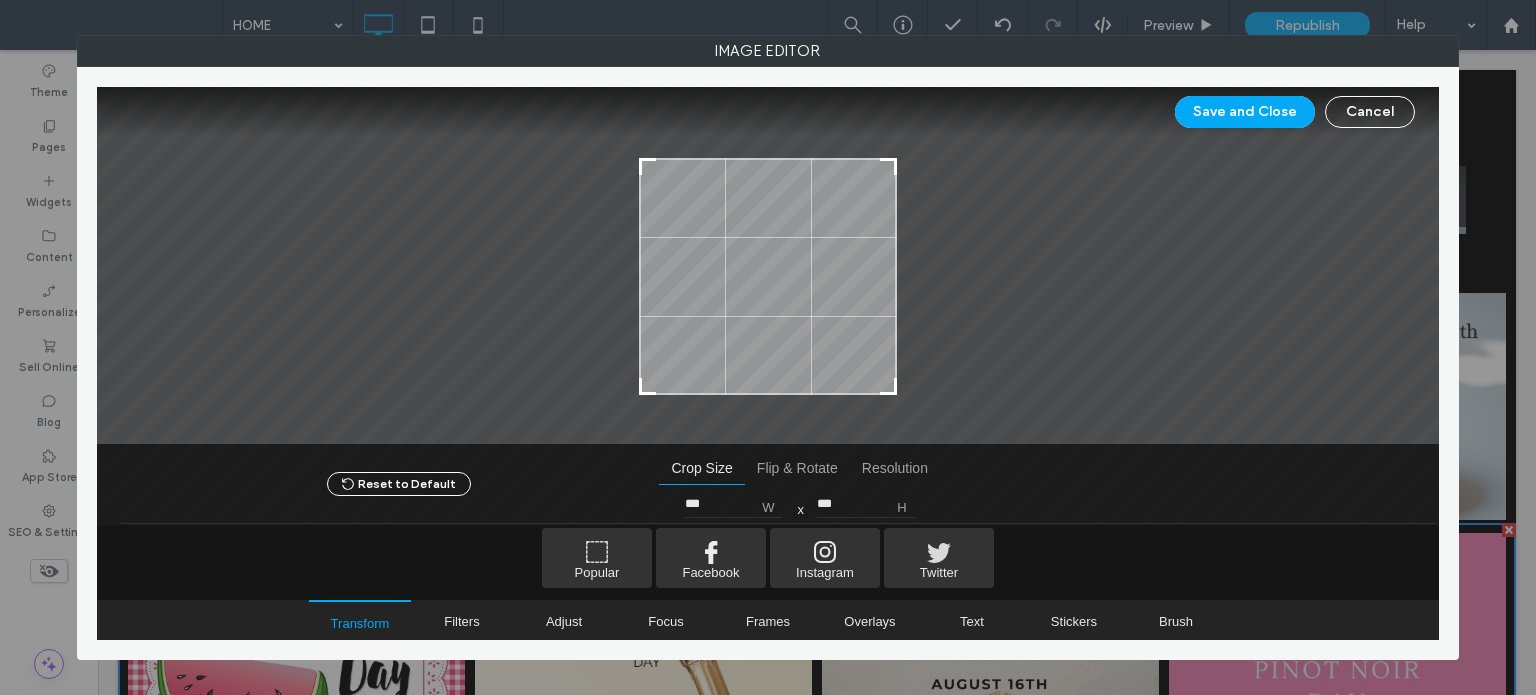 type on "***" 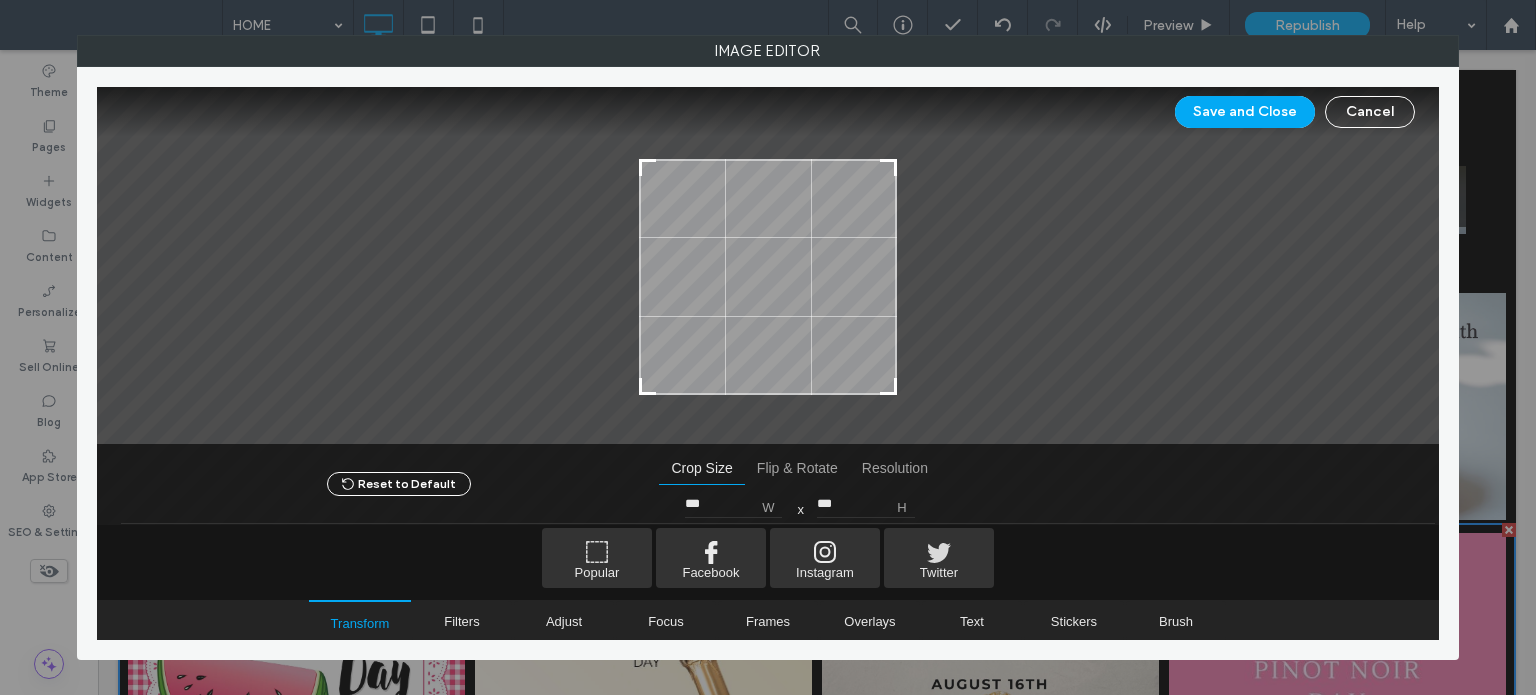 drag, startPoint x: 644, startPoint y: 137, endPoint x: 640, endPoint y: 159, distance: 22.36068 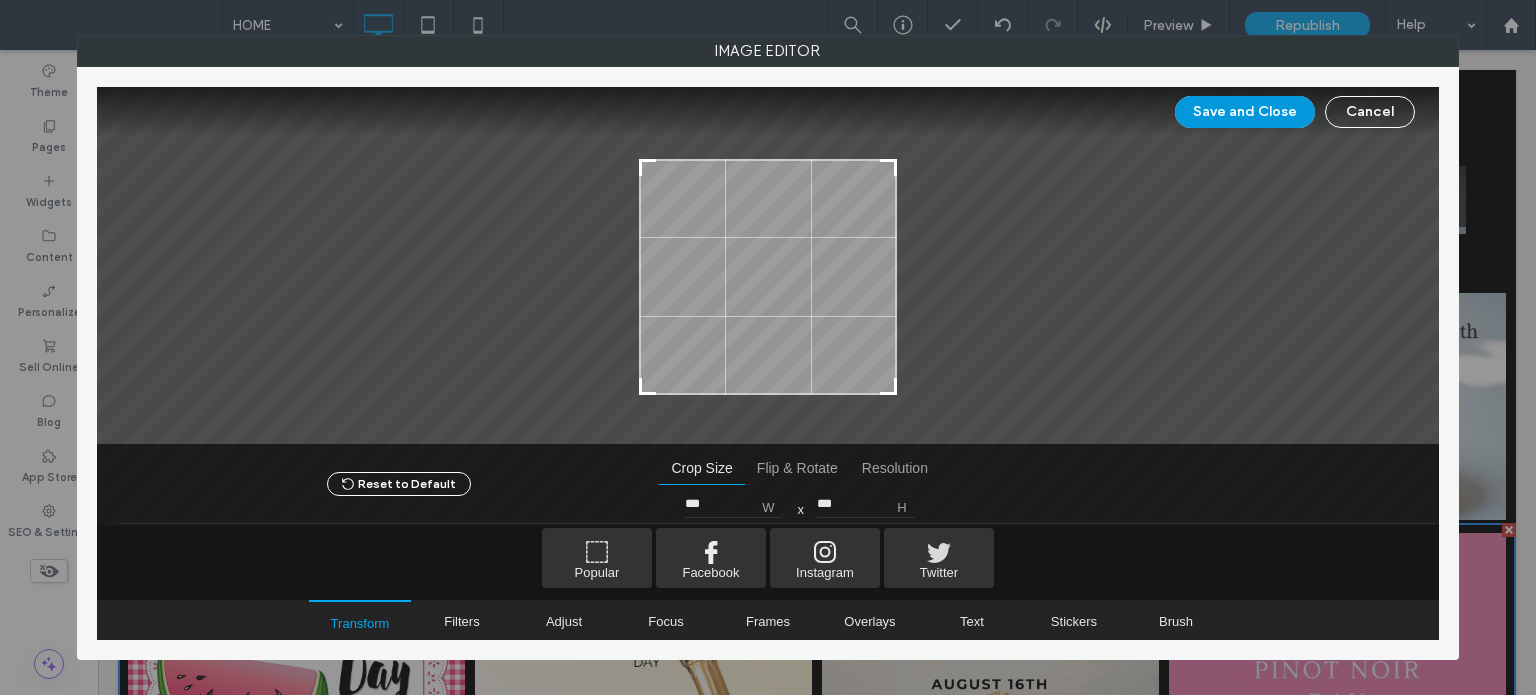 click on "Save and Close" at bounding box center [1245, 112] 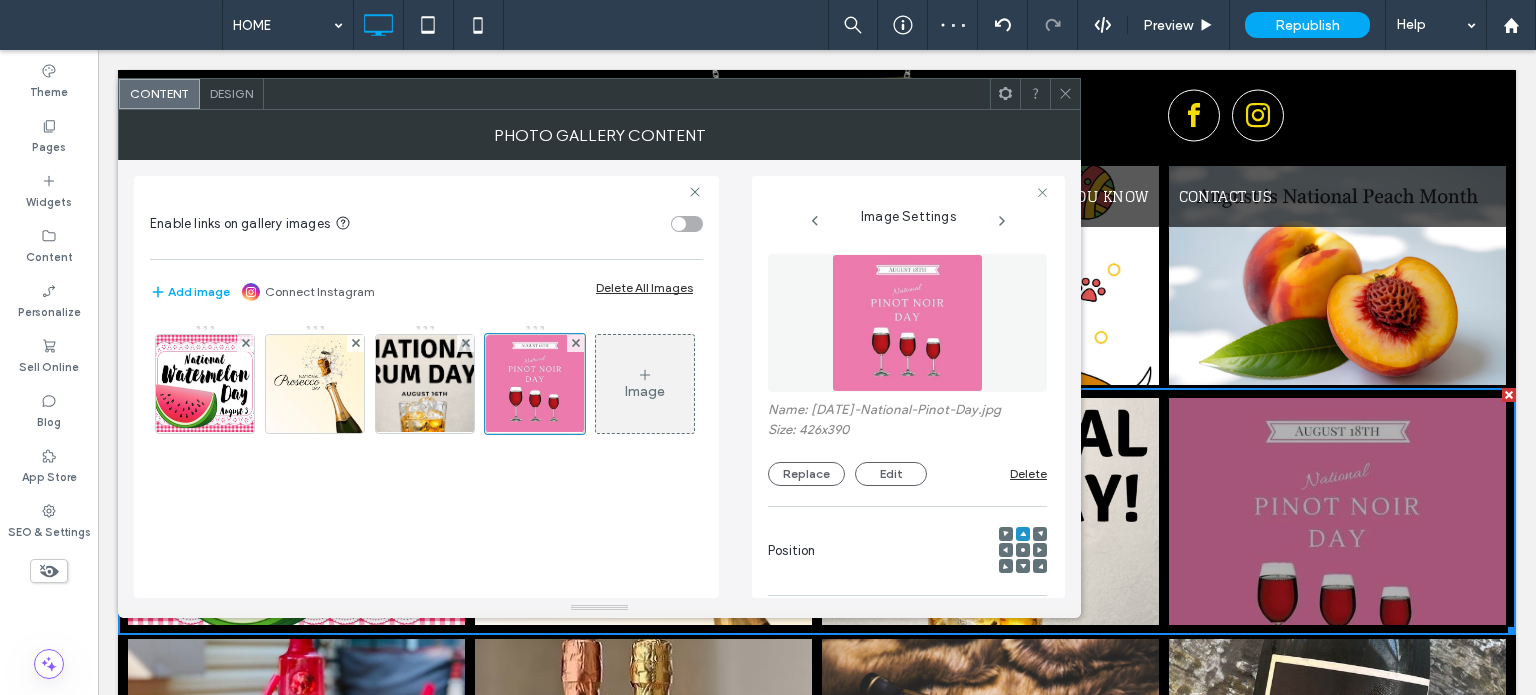 scroll, scrollTop: 1800, scrollLeft: 0, axis: vertical 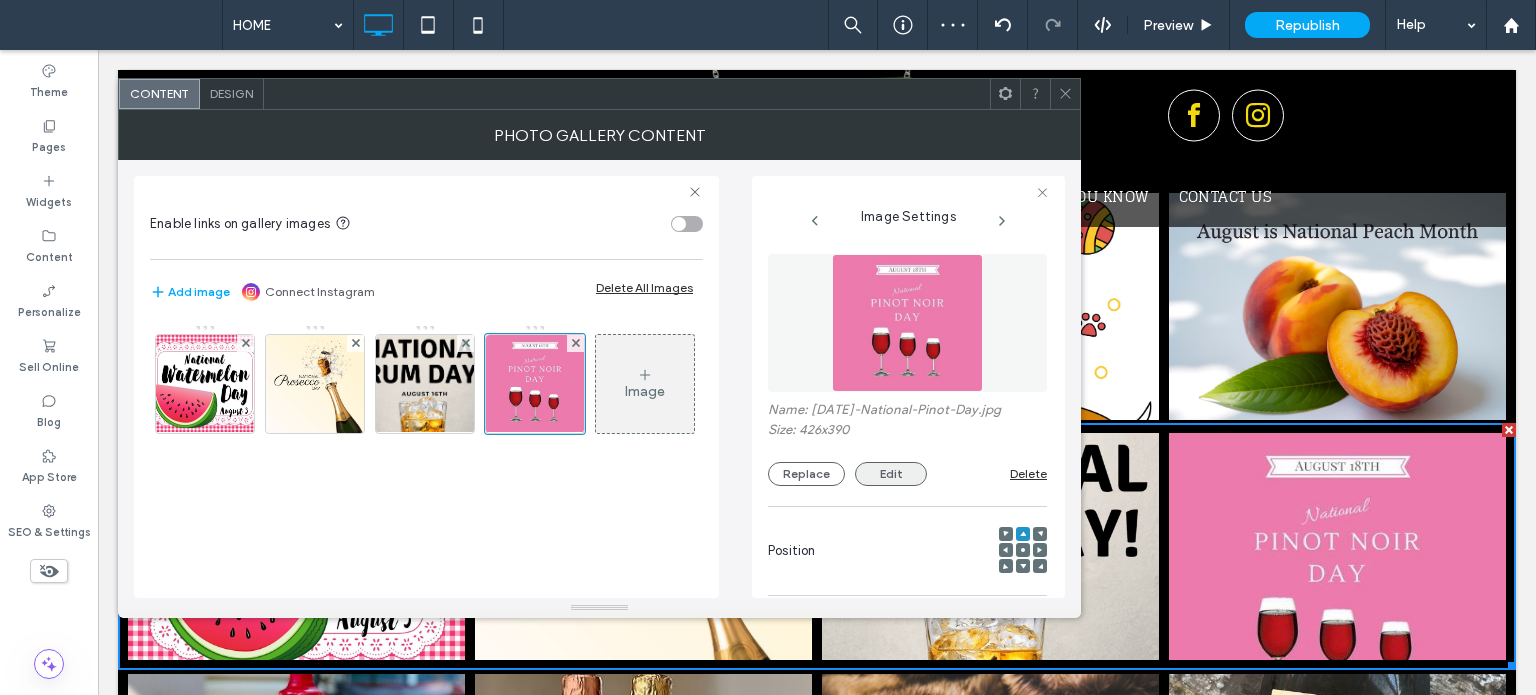 click on "Edit" at bounding box center (891, 474) 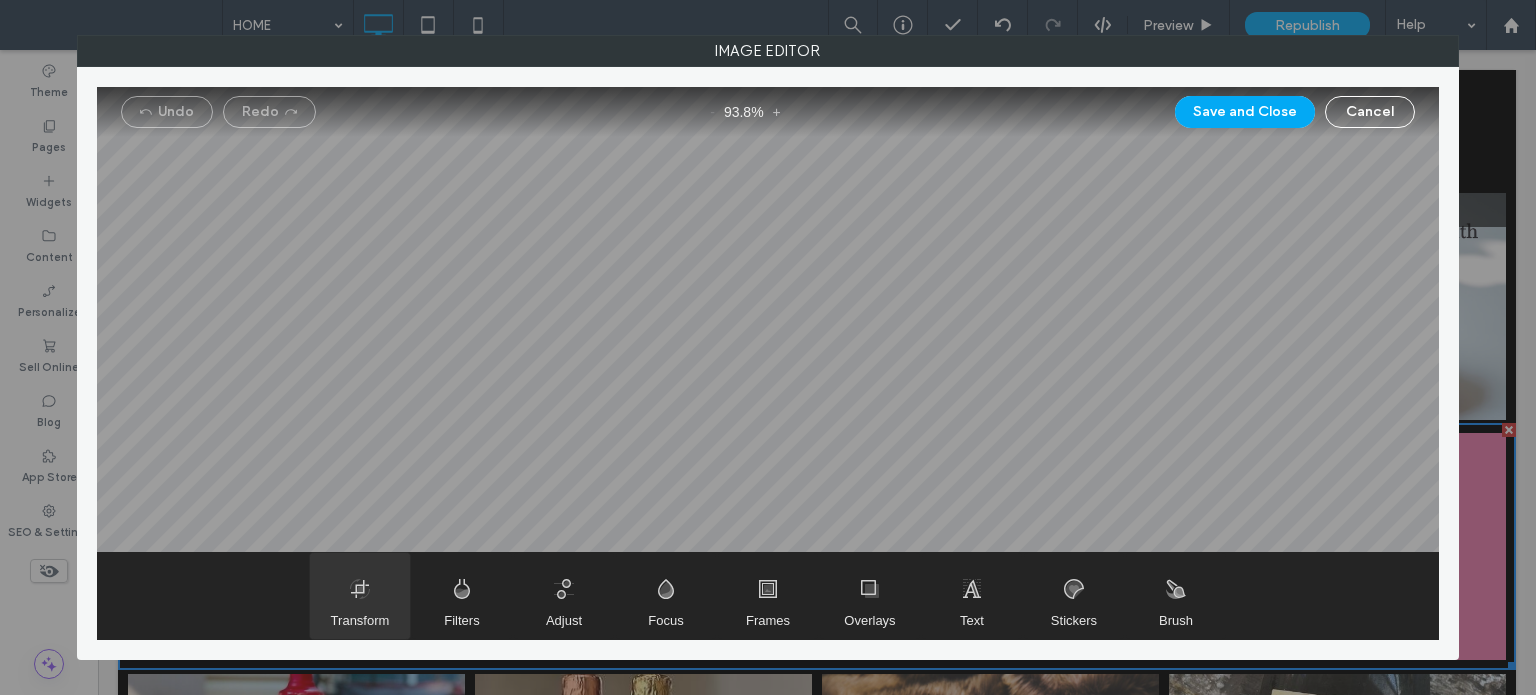 click at bounding box center (360, 596) 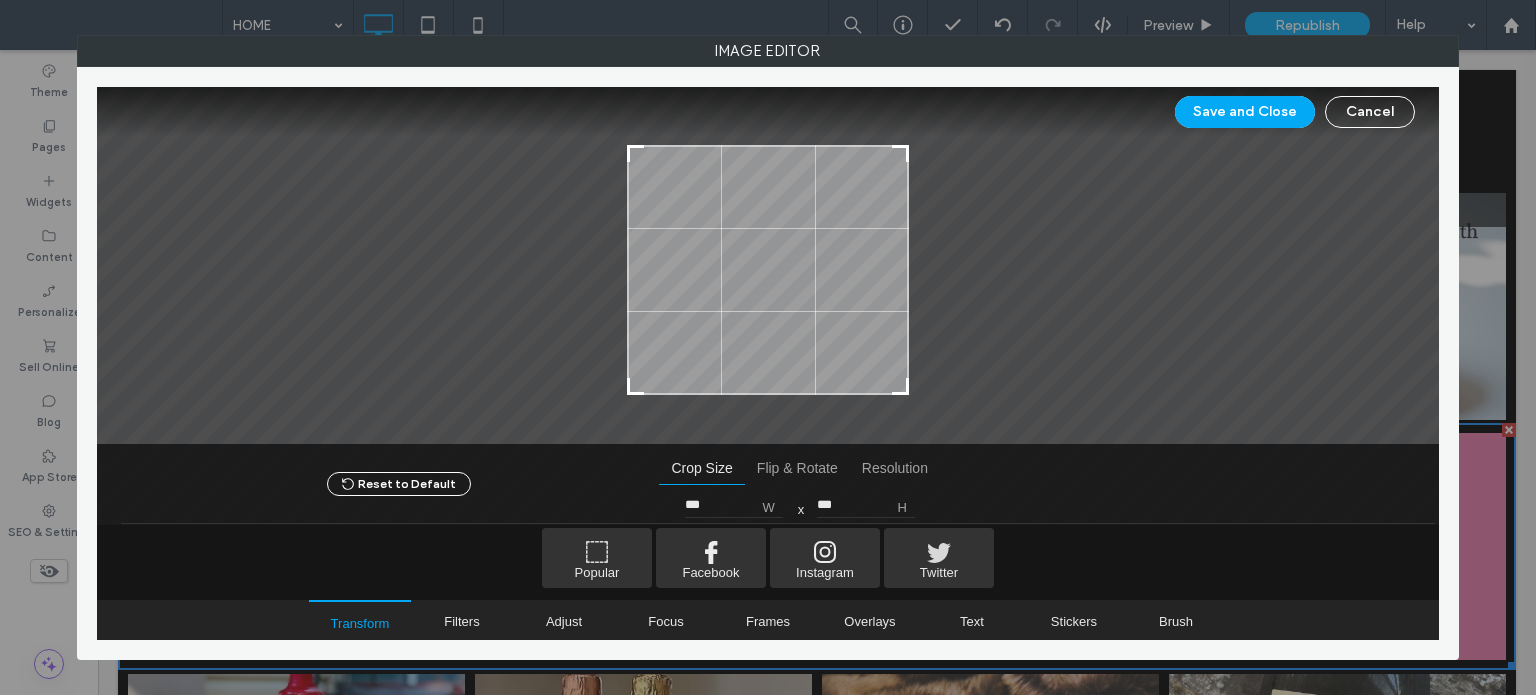 type on "***" 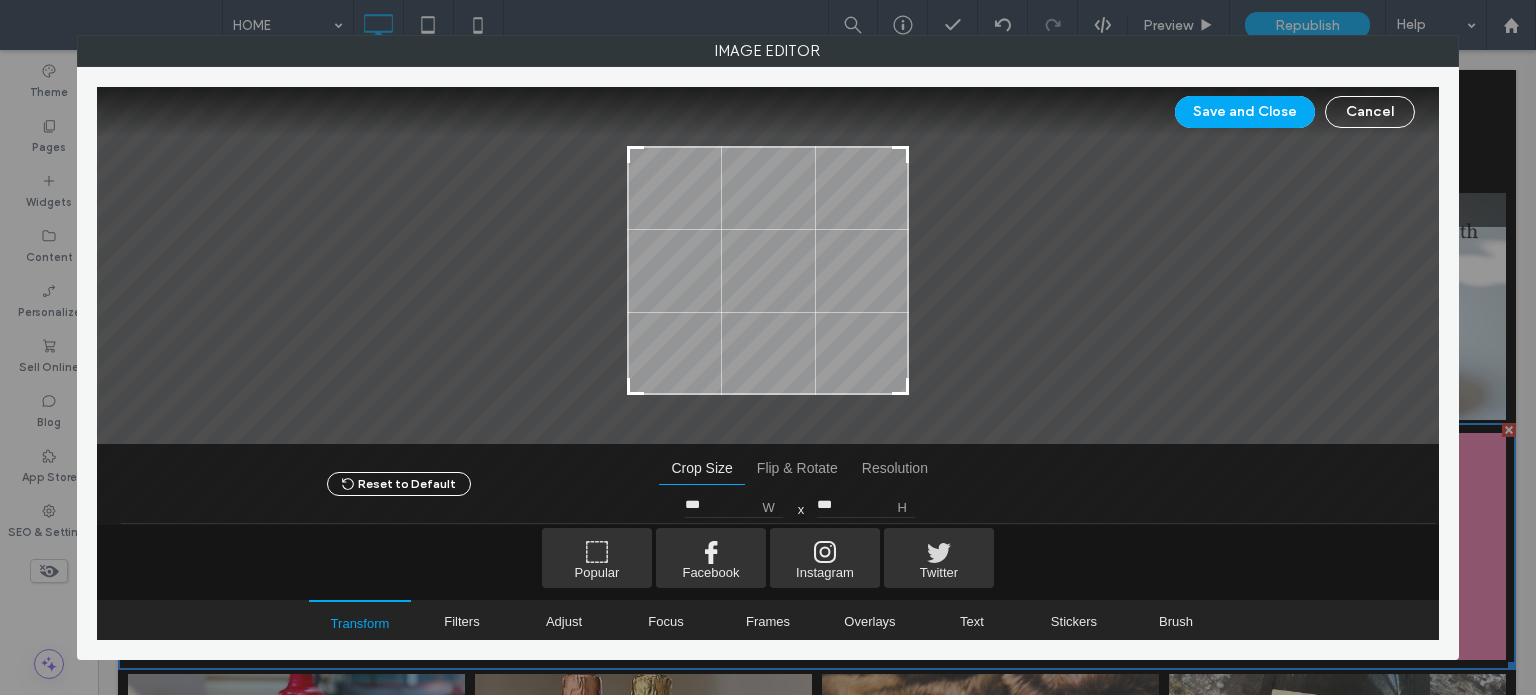 drag, startPoint x: 628, startPoint y: 136, endPoint x: 623, endPoint y: 145, distance: 10.29563 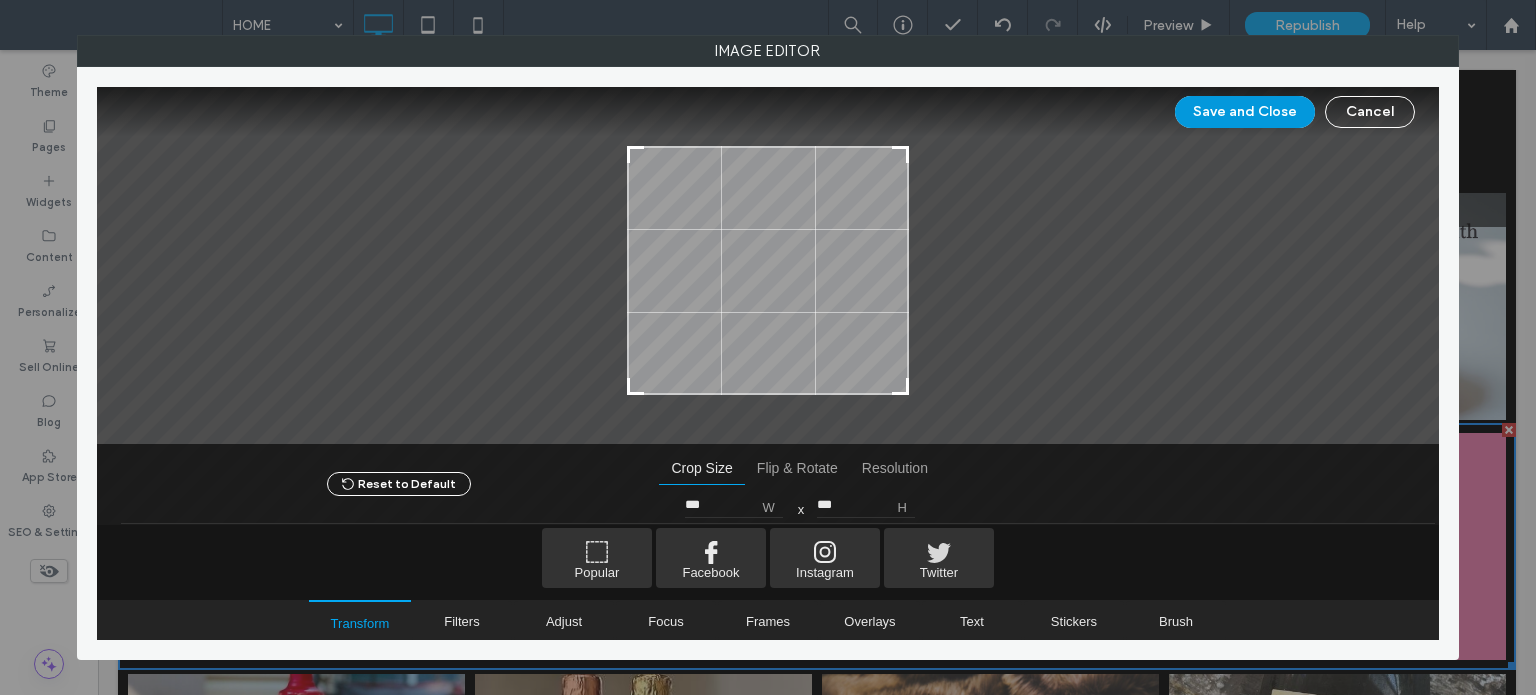 click on "Save and Close" at bounding box center [1245, 112] 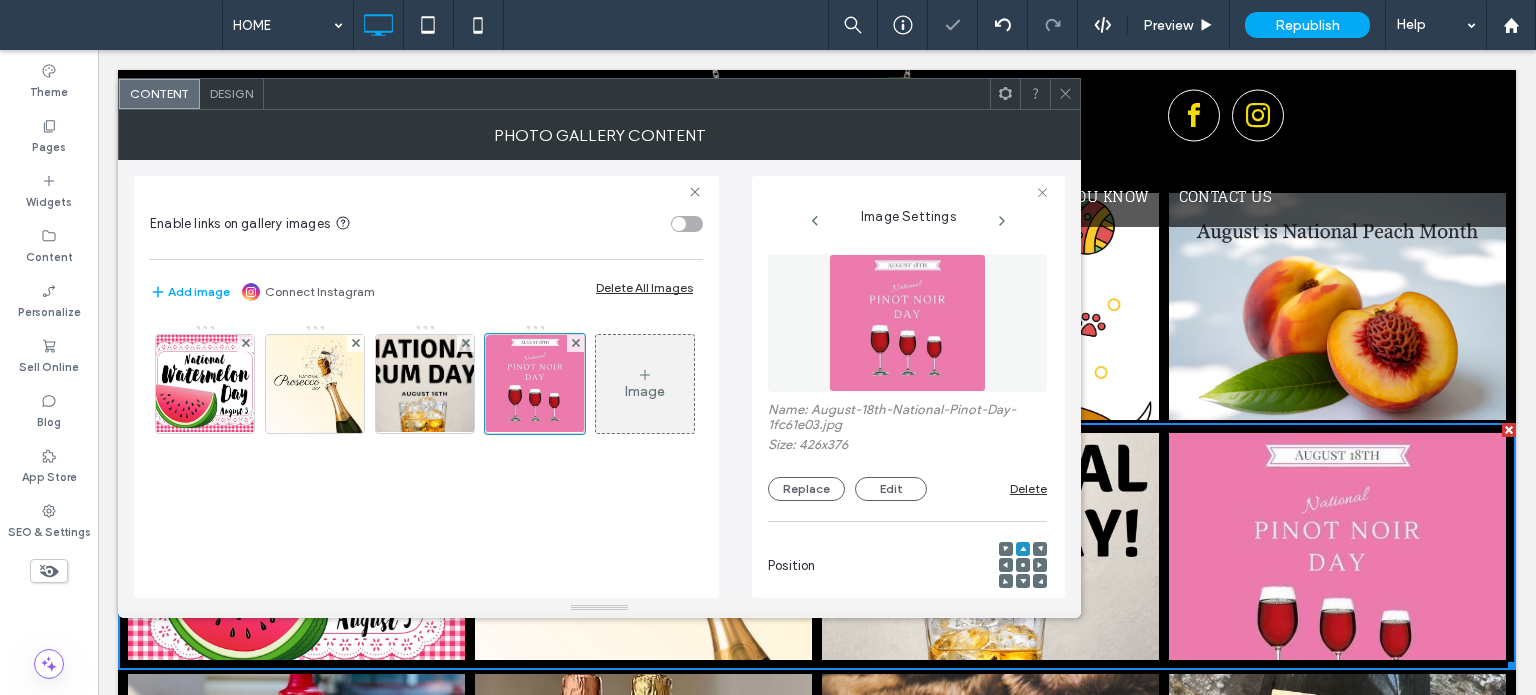 click 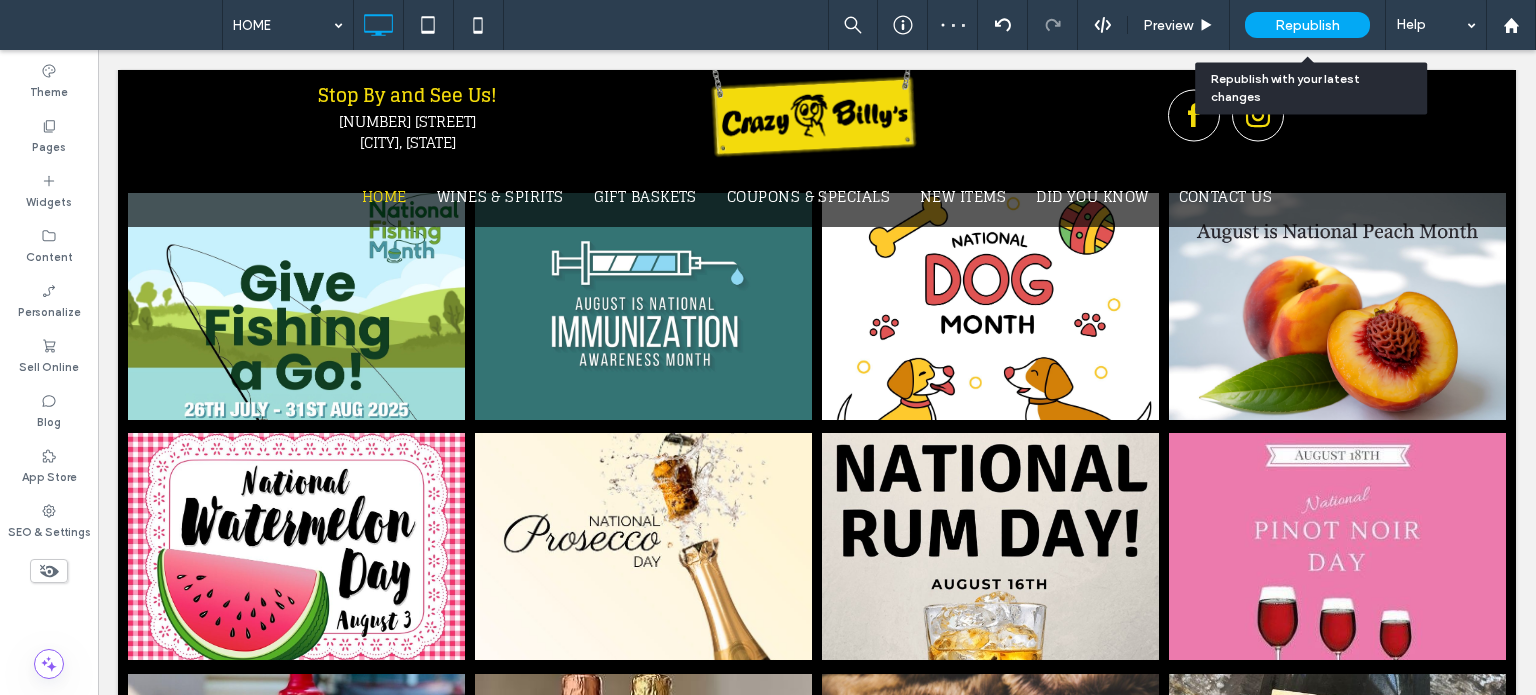 click on "Republish" at bounding box center [1307, 25] 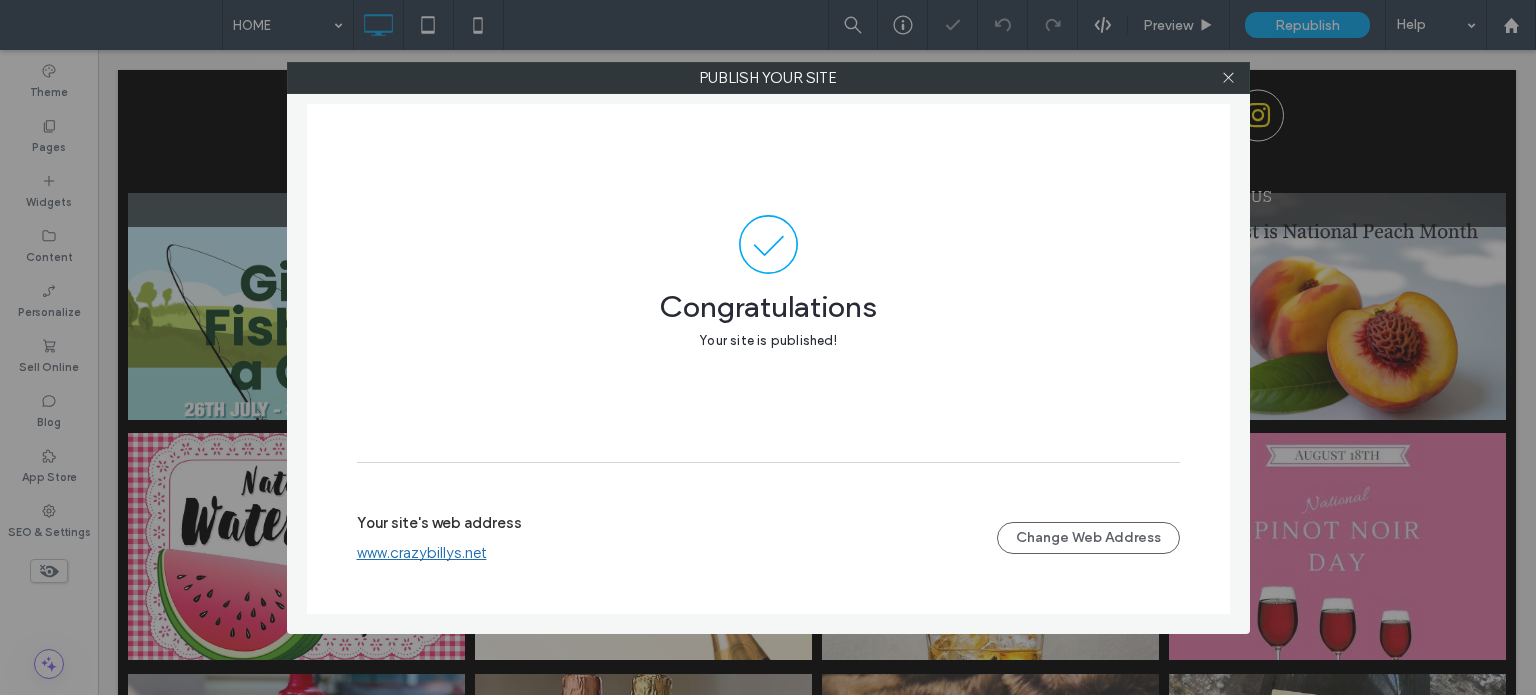 click on "www.crazybillys.net" at bounding box center (422, 553) 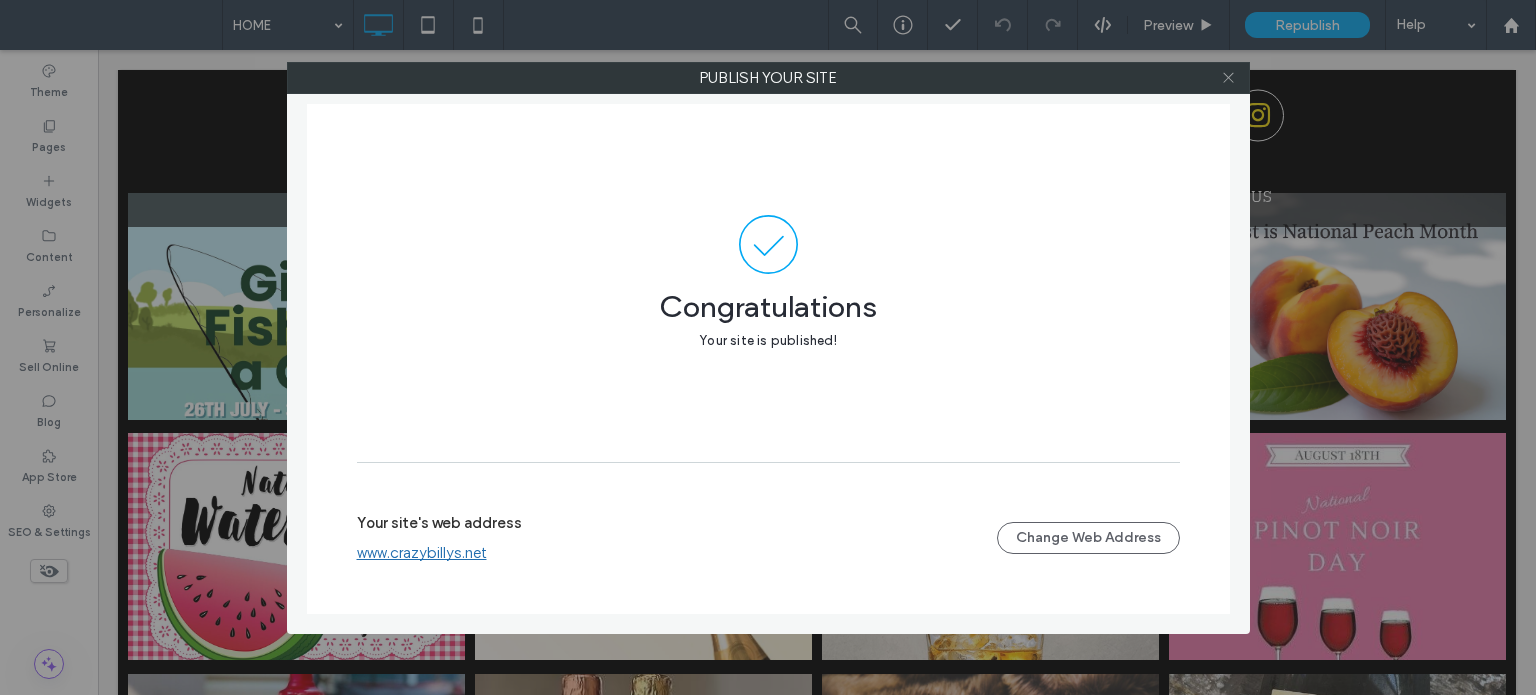 click at bounding box center [1228, 78] 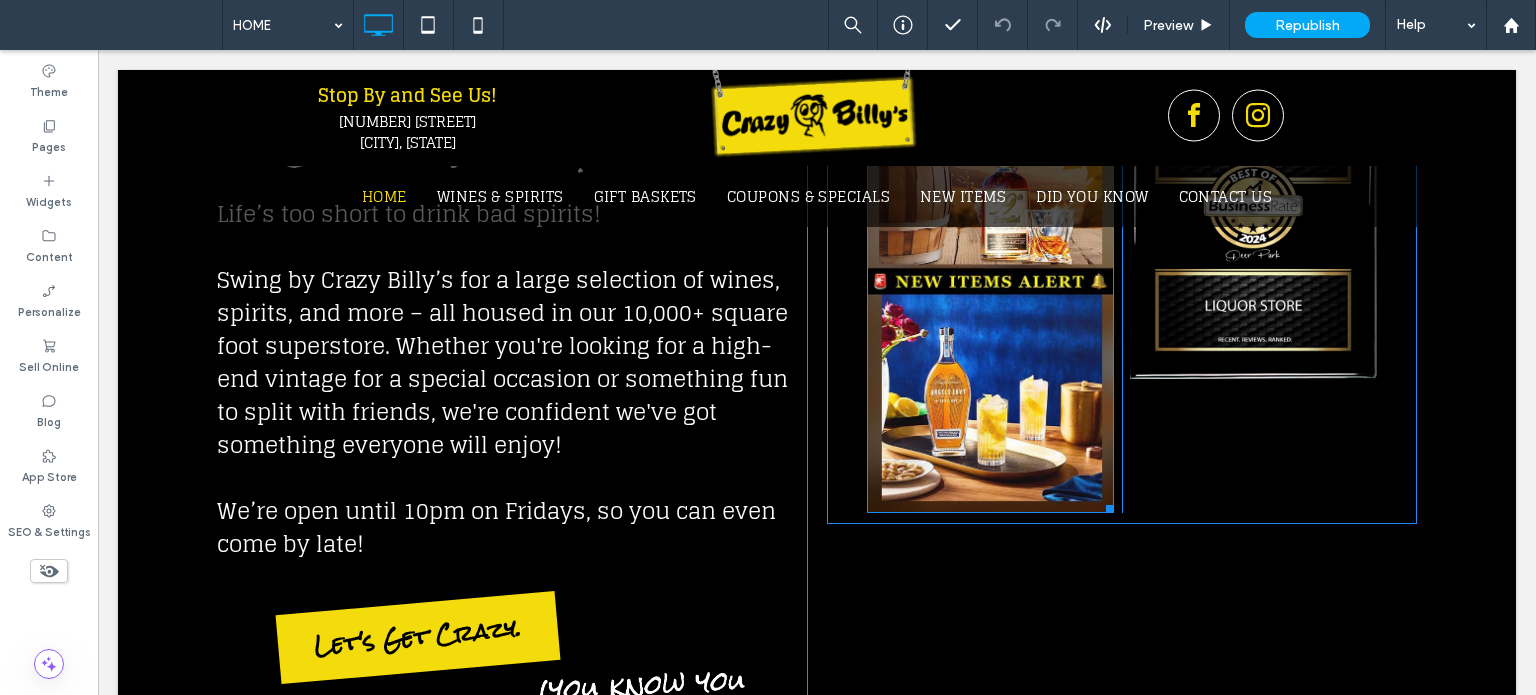 scroll, scrollTop: 800, scrollLeft: 0, axis: vertical 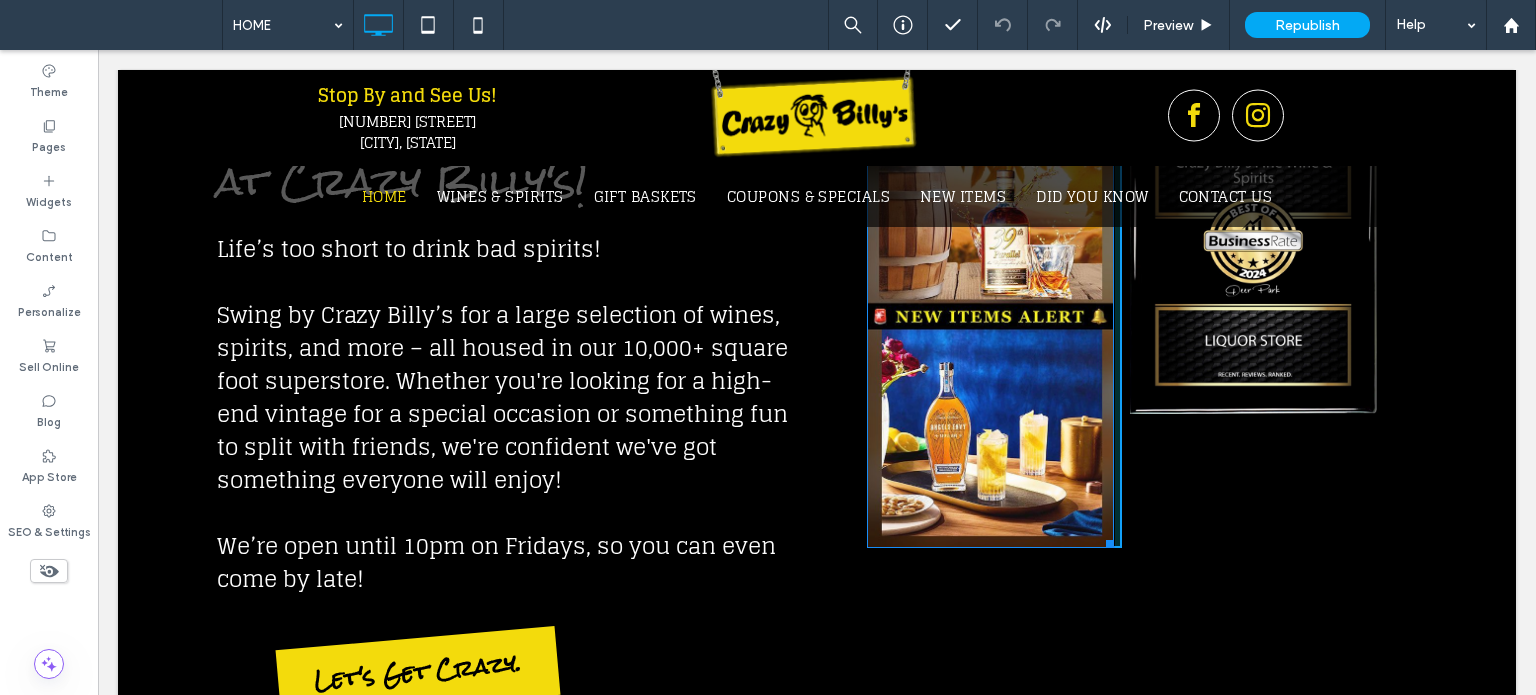 drag, startPoint x: 1102, startPoint y: 537, endPoint x: 1068, endPoint y: 367, distance: 173.36667 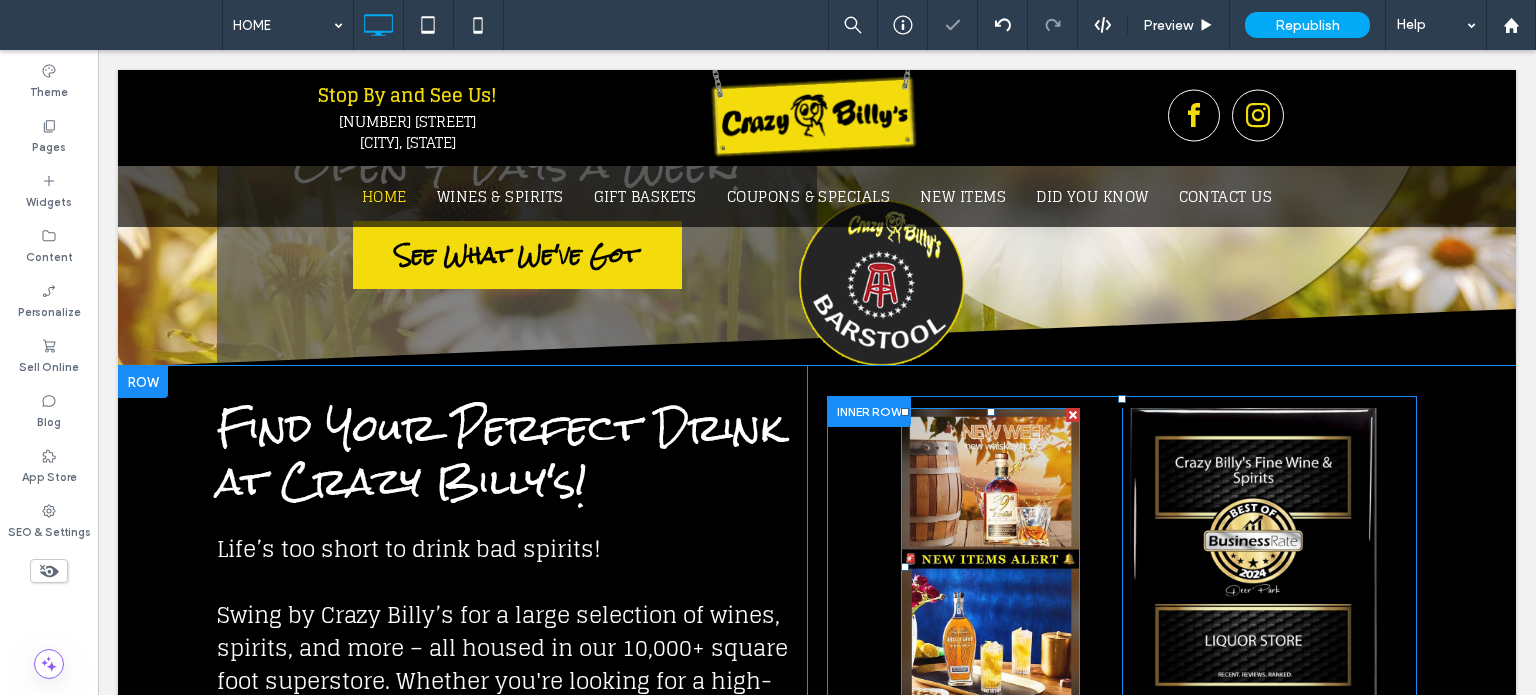 scroll, scrollTop: 600, scrollLeft: 0, axis: vertical 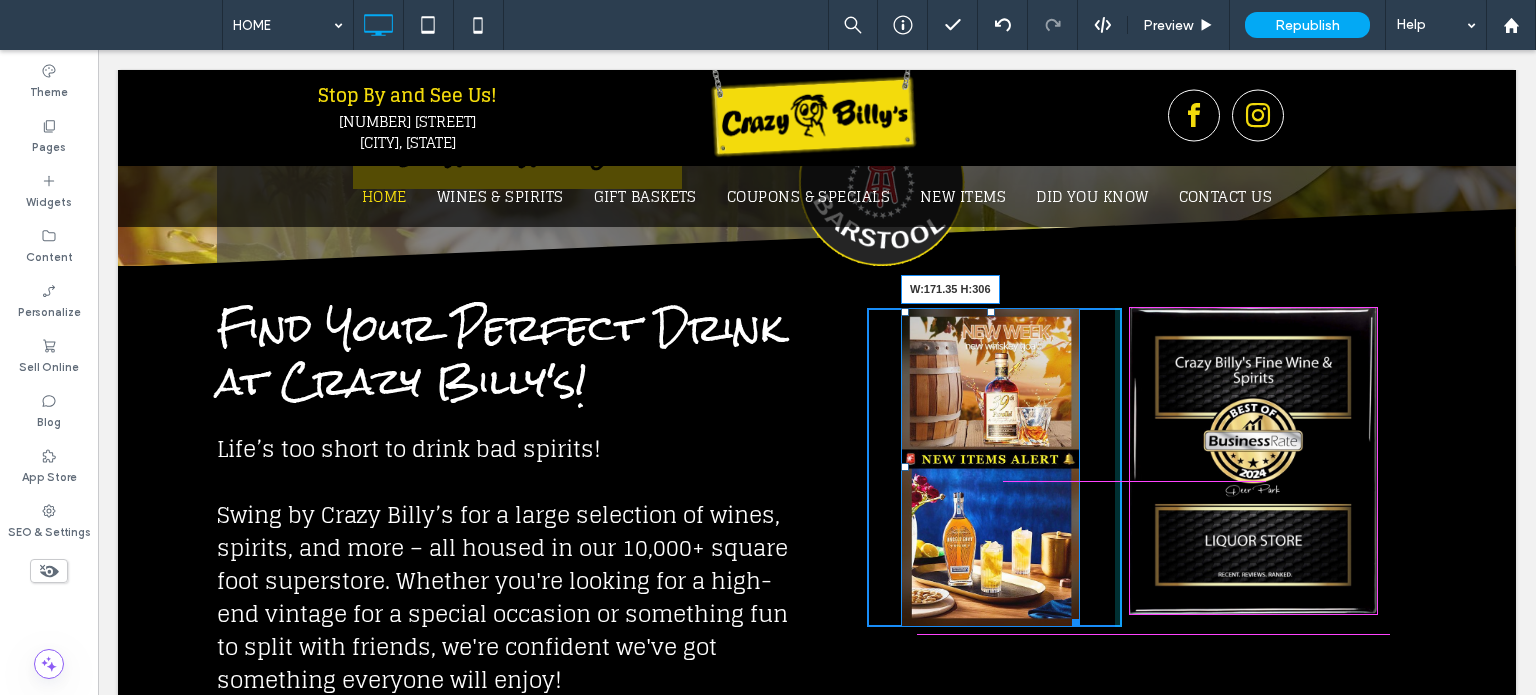 drag, startPoint x: 1068, startPoint y: 620, endPoint x: 1064, endPoint y: 610, distance: 10.770329 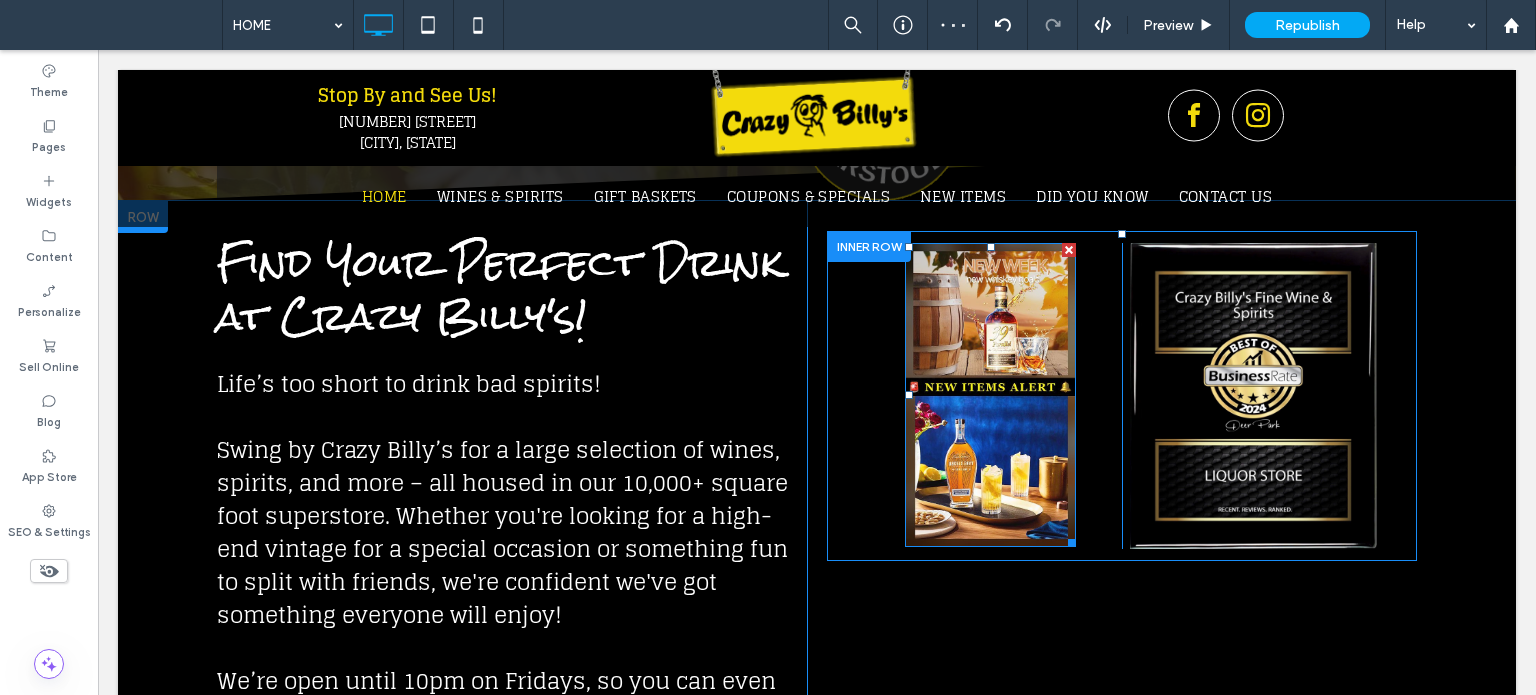 scroll, scrollTop: 700, scrollLeft: 0, axis: vertical 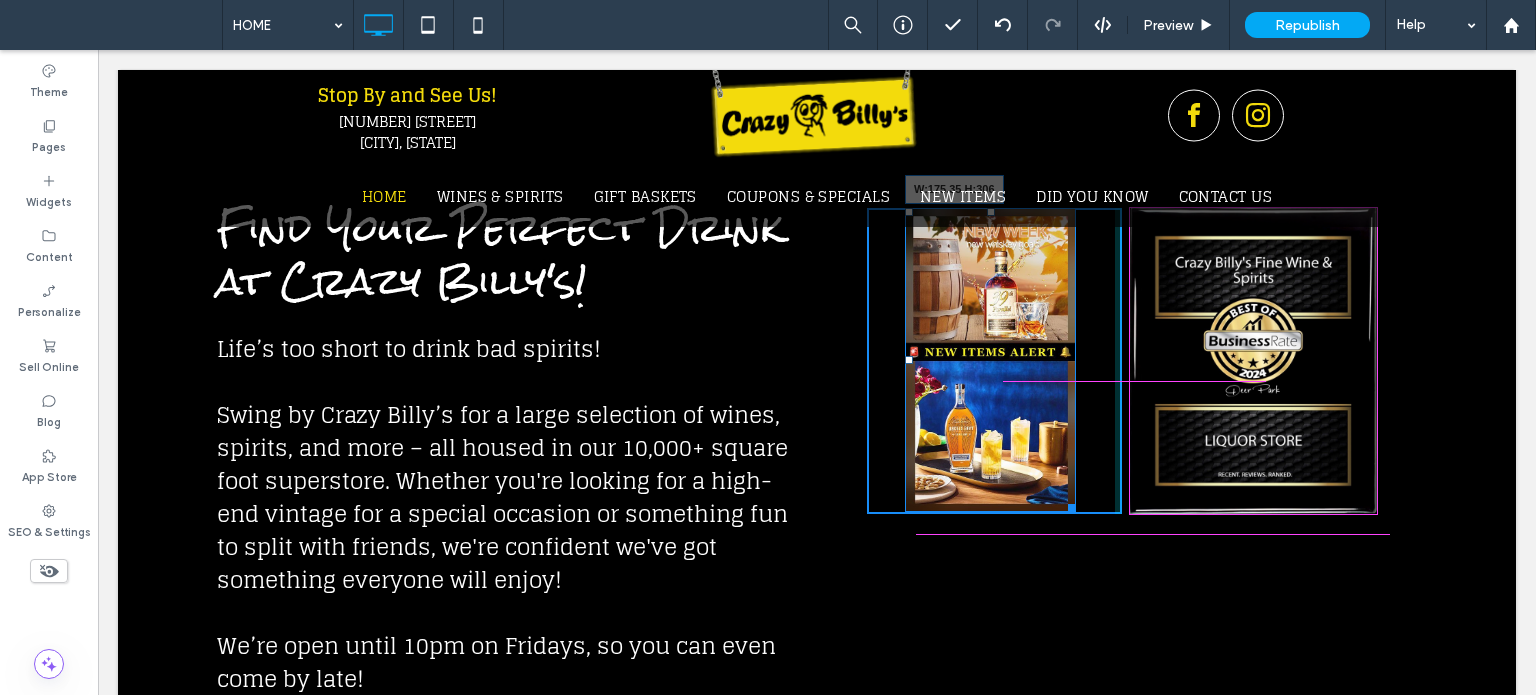 click on "W:175.35 H:306" at bounding box center [990, 360] 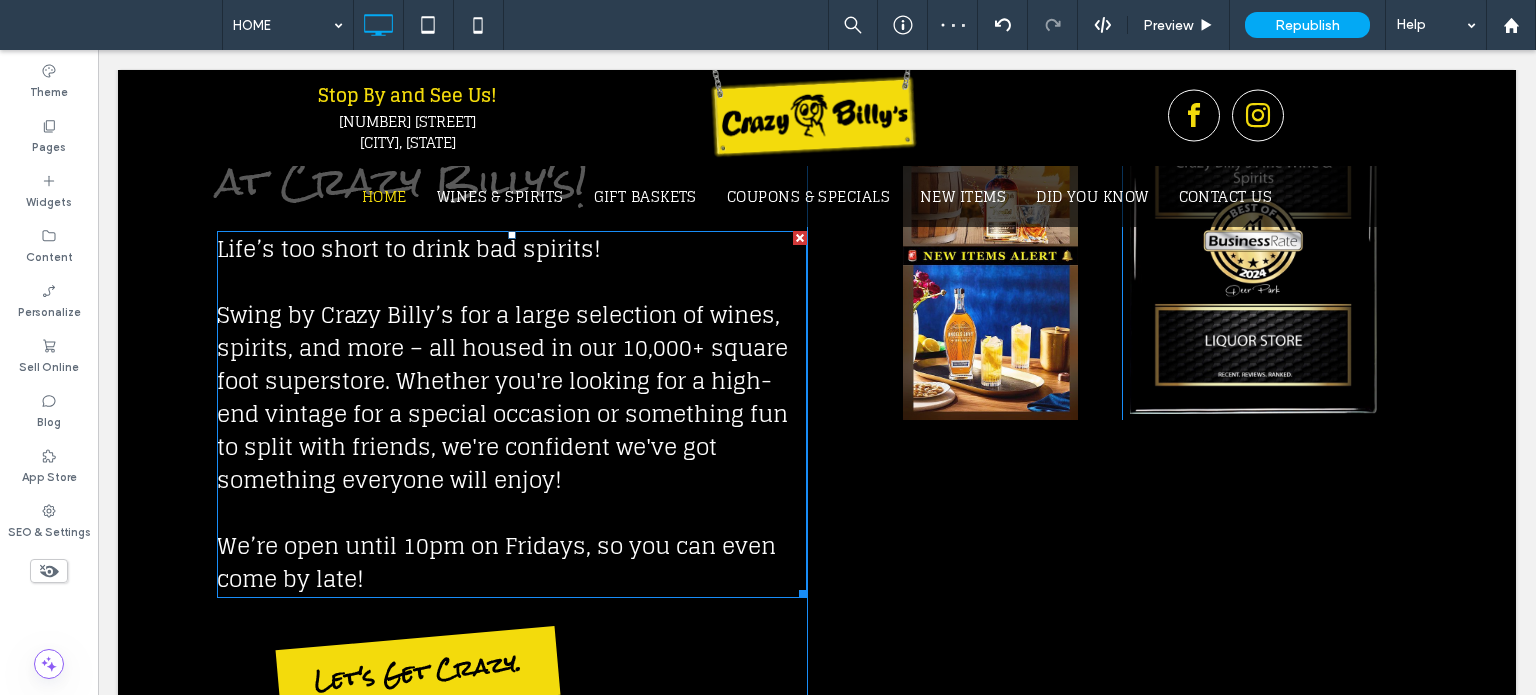 scroll, scrollTop: 600, scrollLeft: 0, axis: vertical 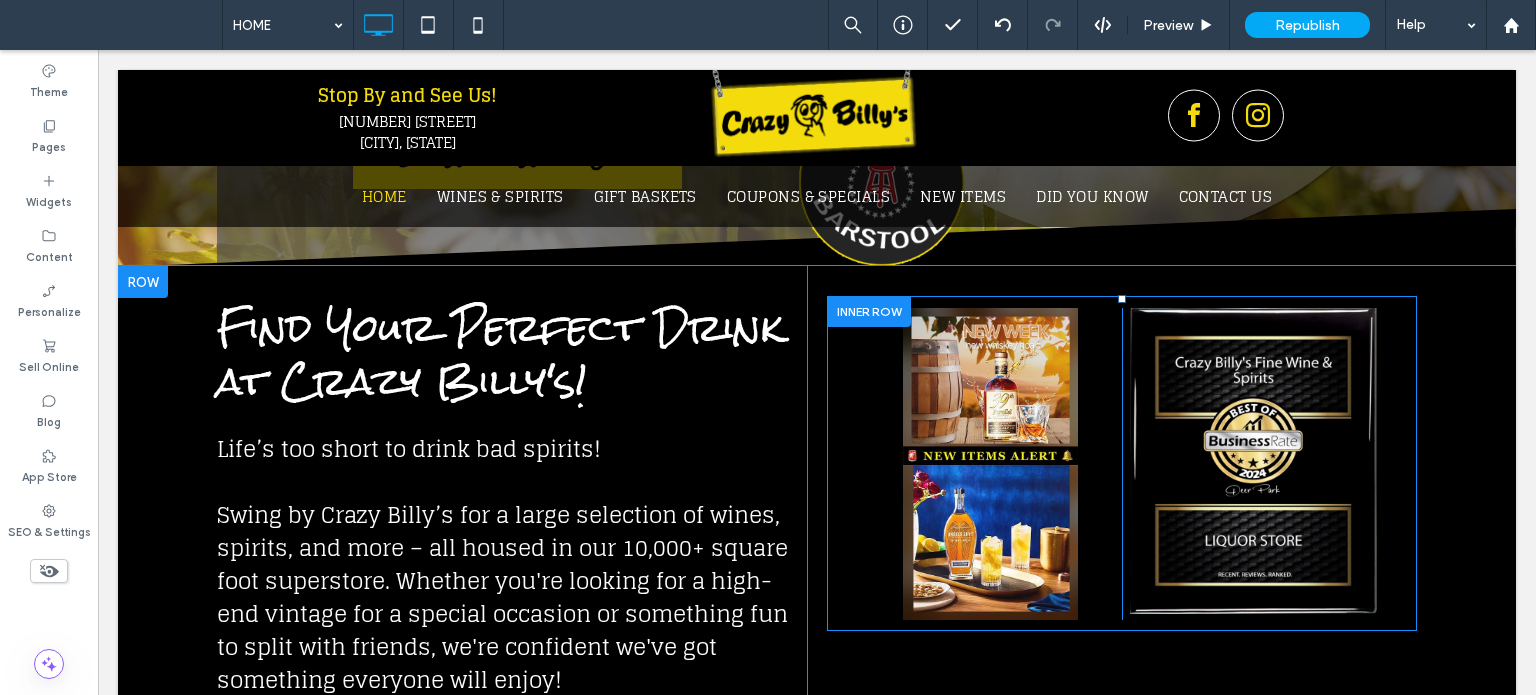 click at bounding box center (869, 311) 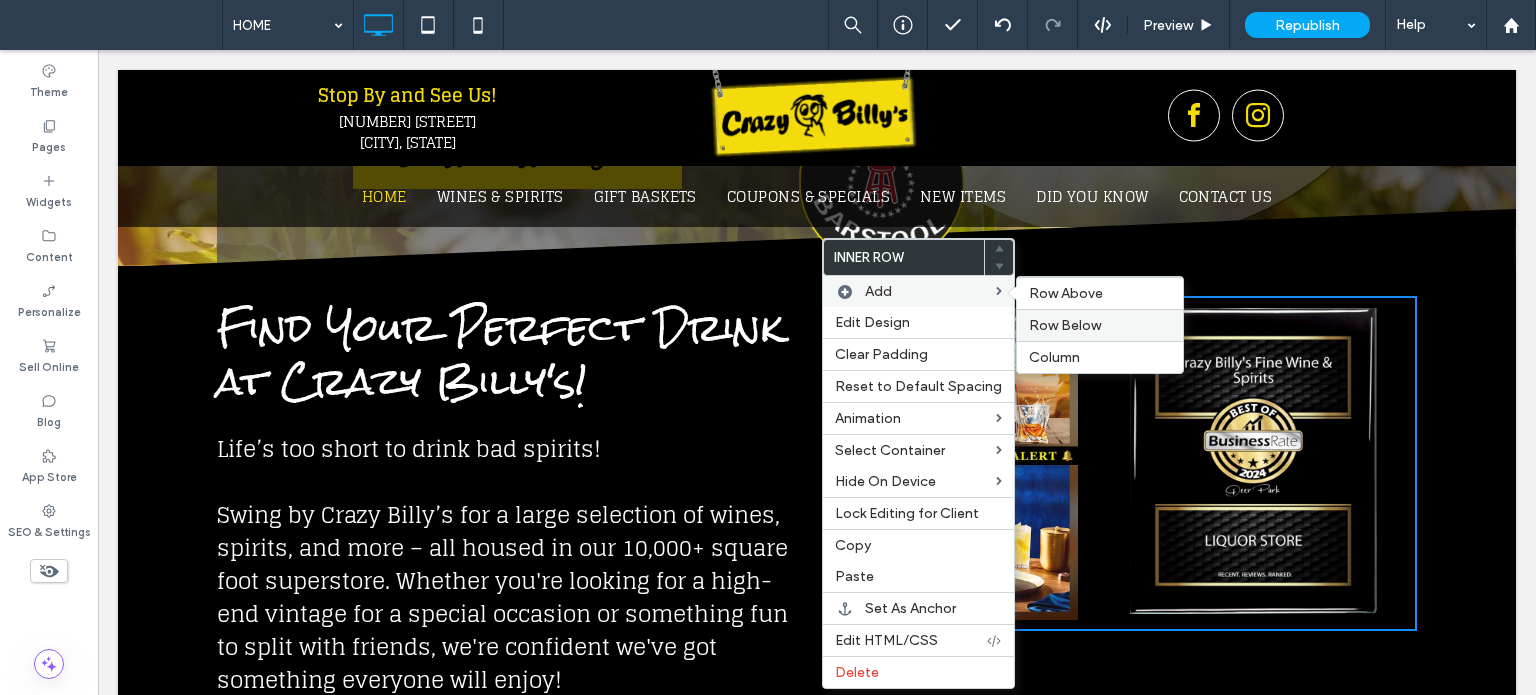 drag, startPoint x: 1076, startPoint y: 327, endPoint x: 978, endPoint y: 273, distance: 111.89281 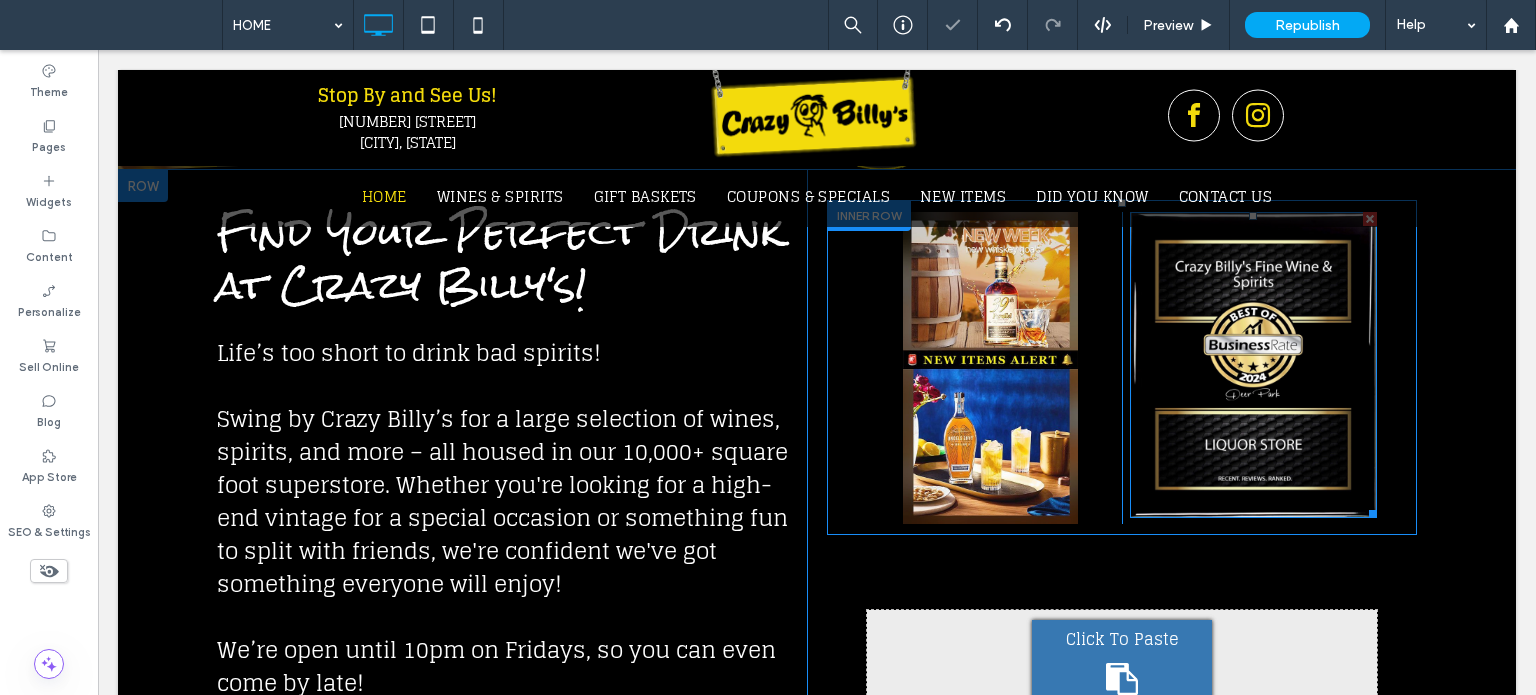 scroll, scrollTop: 800, scrollLeft: 0, axis: vertical 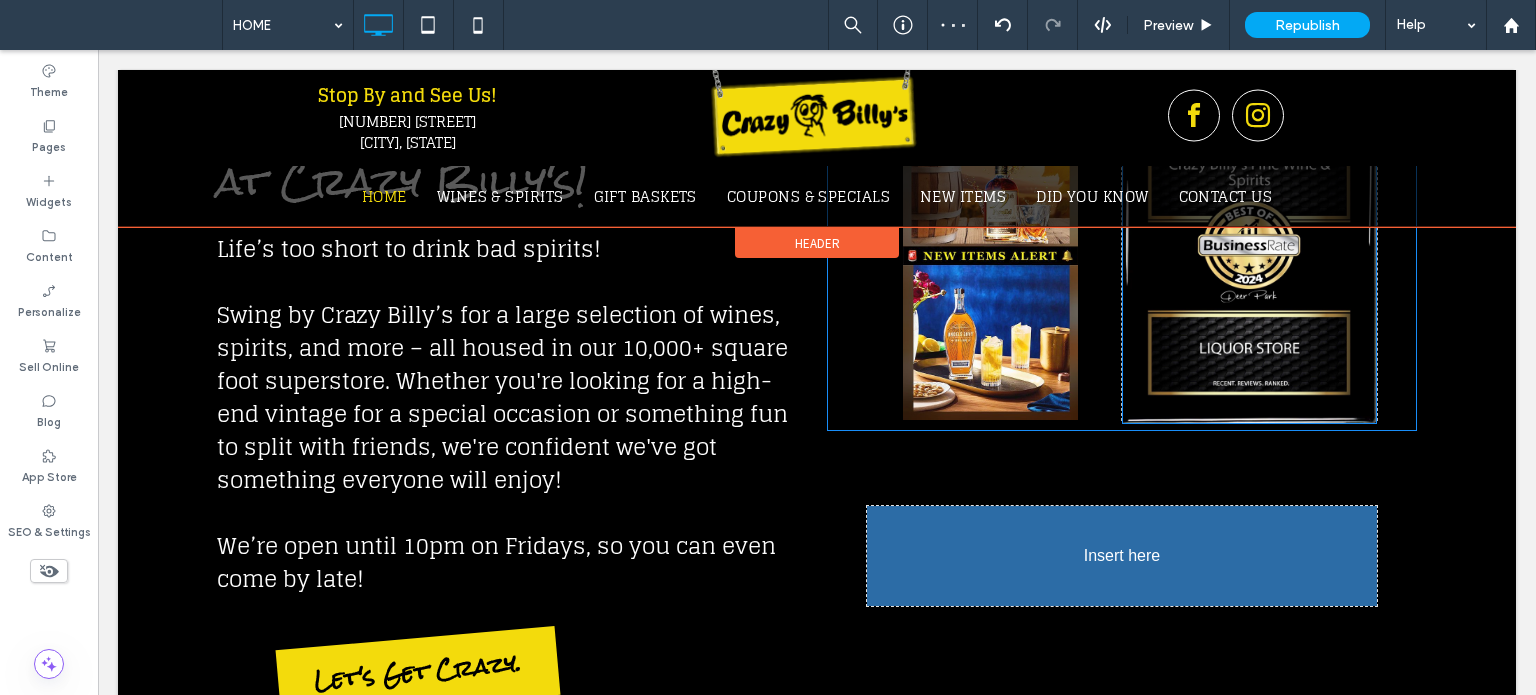 drag, startPoint x: 1264, startPoint y: 260, endPoint x: 1182, endPoint y: 576, distance: 326.4659 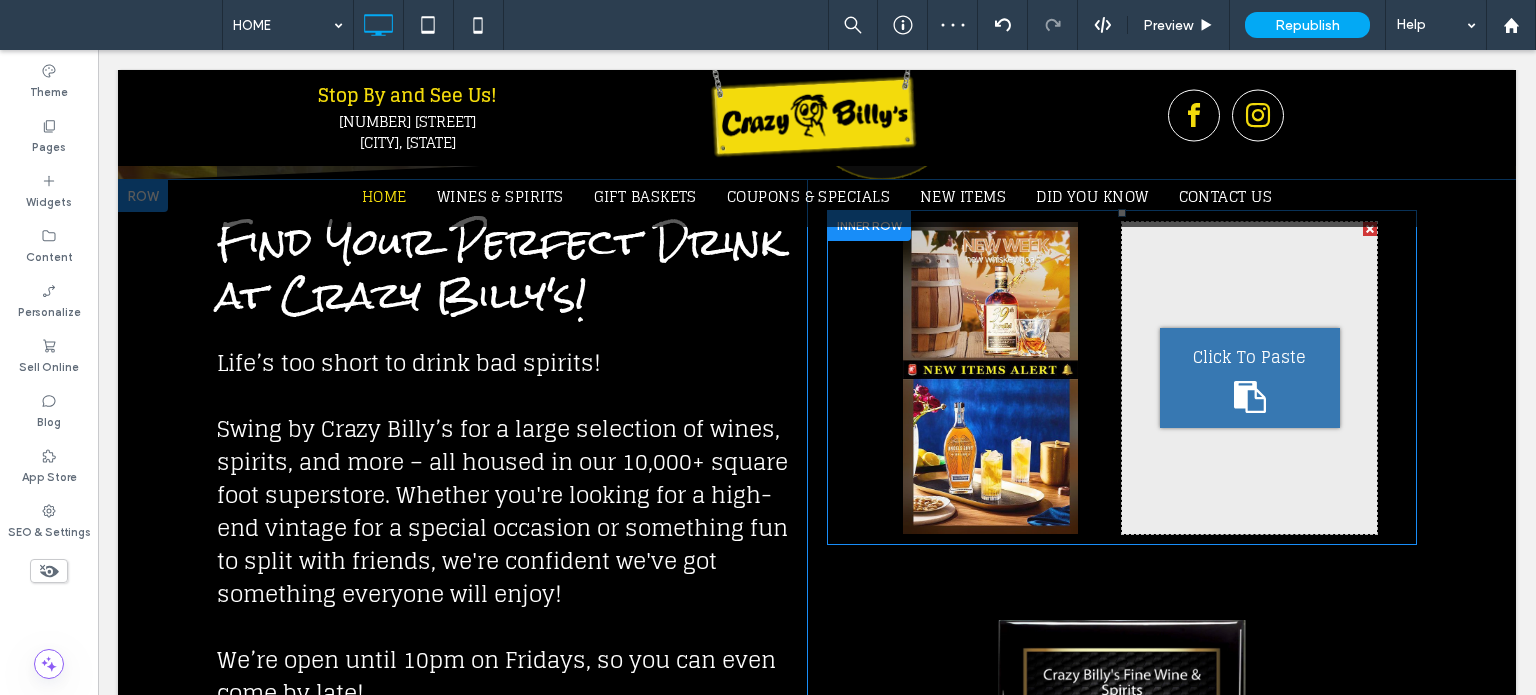 scroll, scrollTop: 600, scrollLeft: 0, axis: vertical 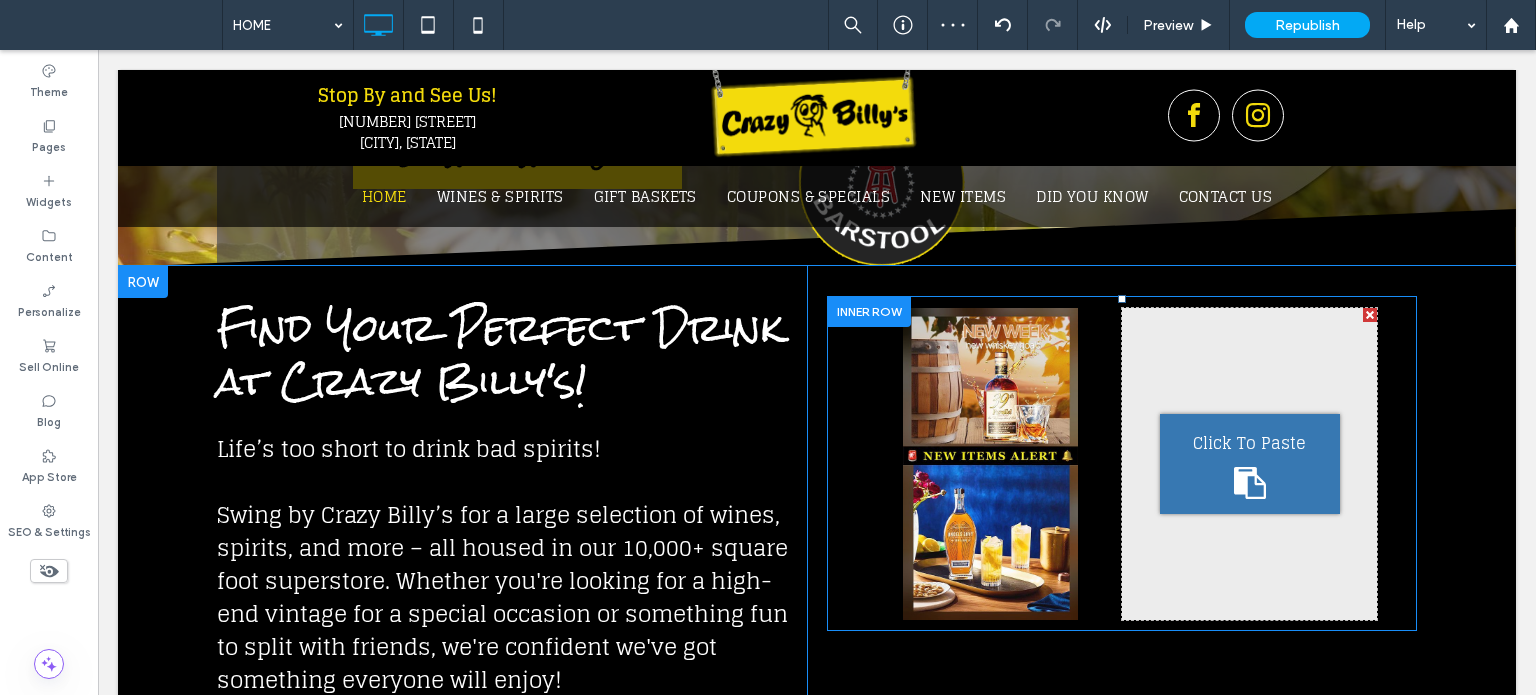 click at bounding box center [1370, 315] 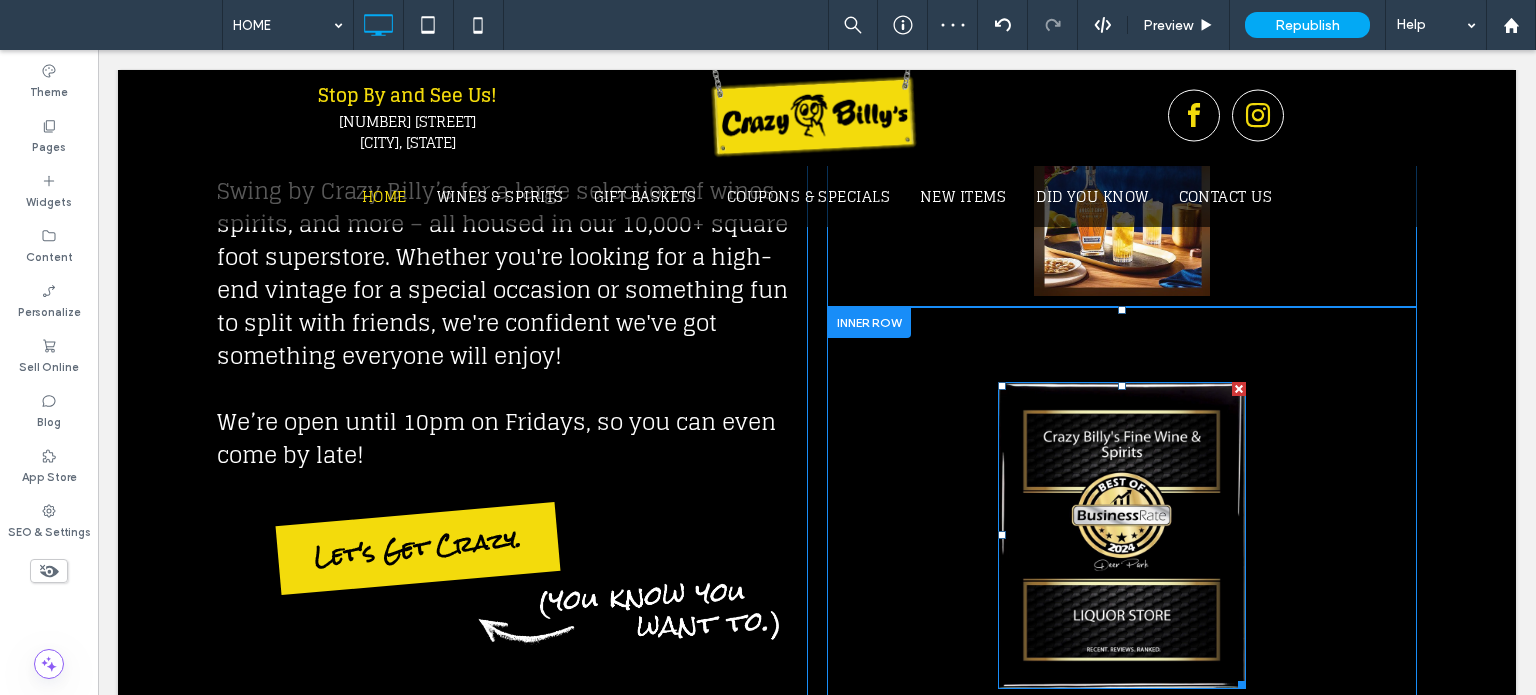 scroll, scrollTop: 1200, scrollLeft: 0, axis: vertical 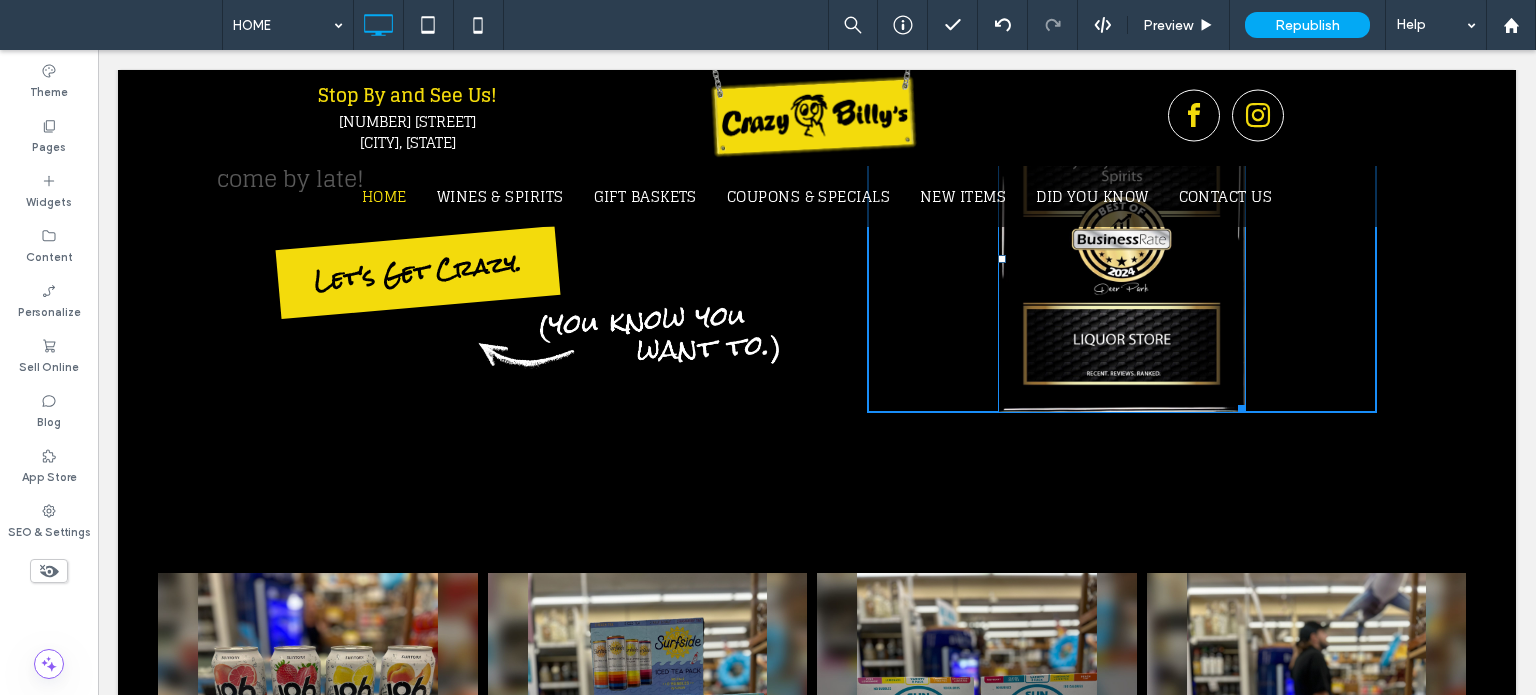 drag, startPoint x: 1234, startPoint y: 403, endPoint x: 1365, endPoint y: 485, distance: 154.54773 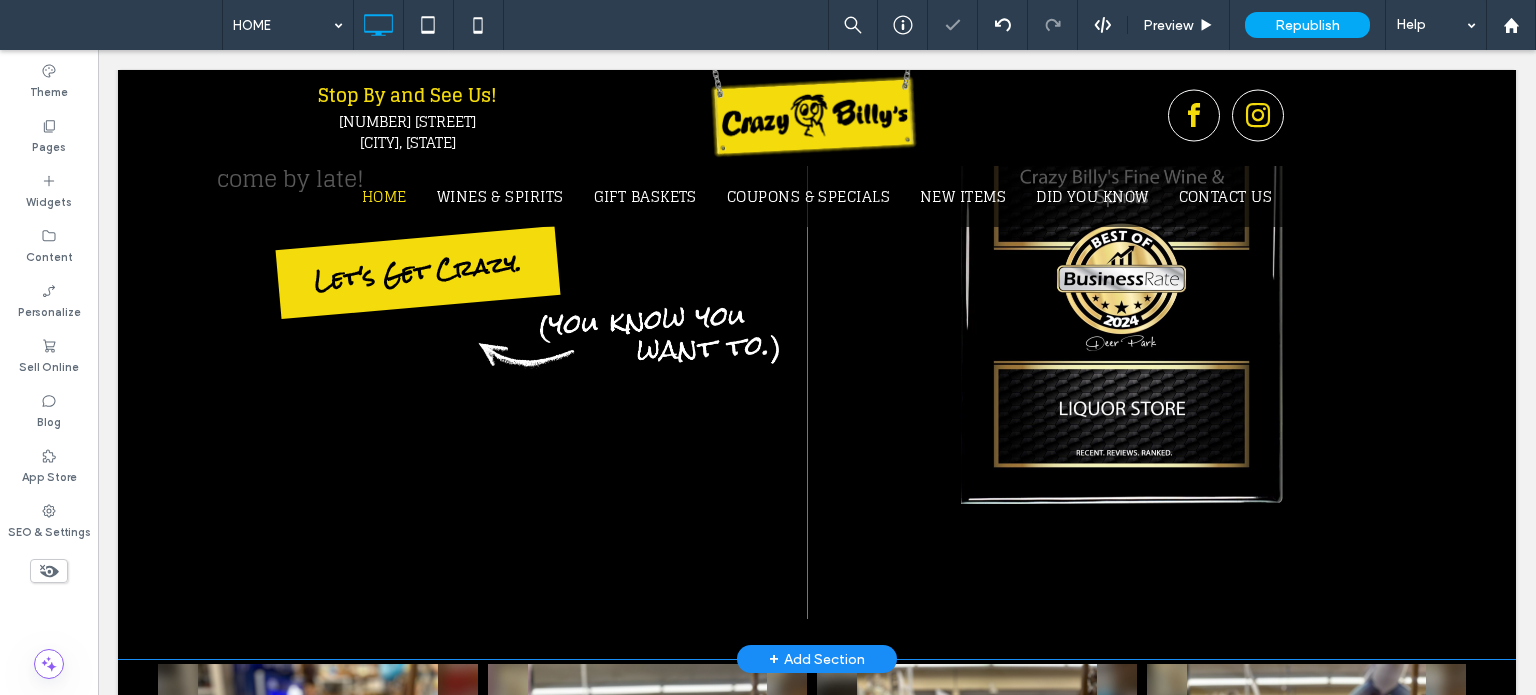 drag, startPoint x: 616, startPoint y: 659, endPoint x: 638, endPoint y: 483, distance: 177.36967 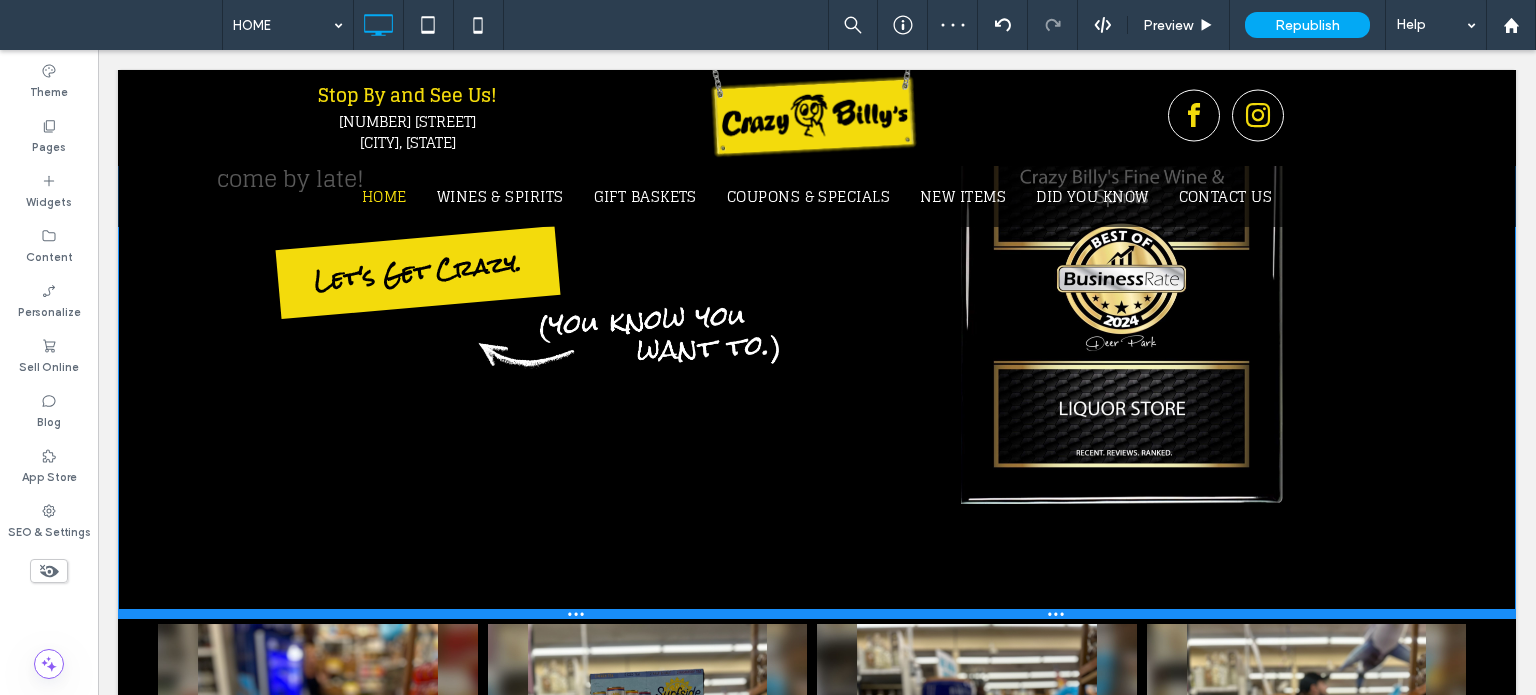 drag, startPoint x: 673, startPoint y: 652, endPoint x: 785, endPoint y: 540, distance: 158.39192 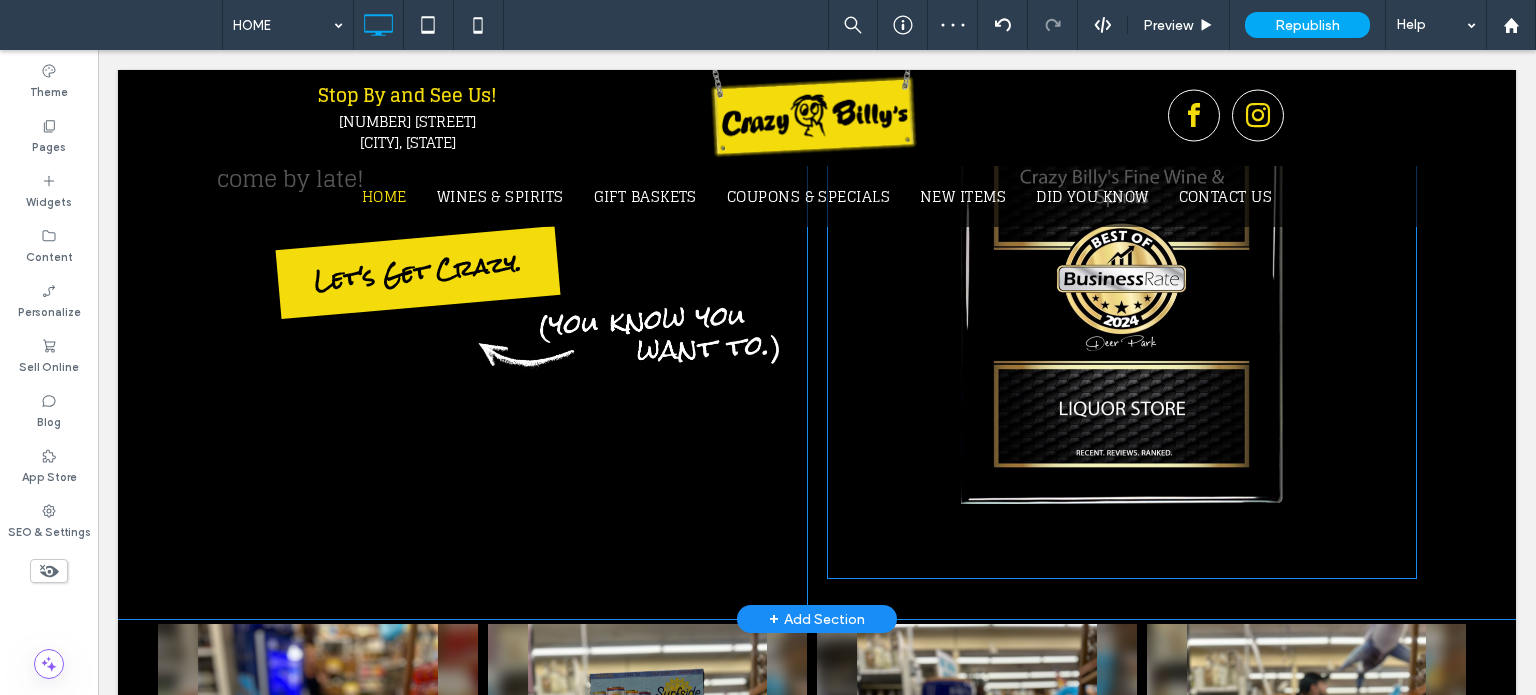 click on "Click To Paste     Click To Paste" at bounding box center (1122, 305) 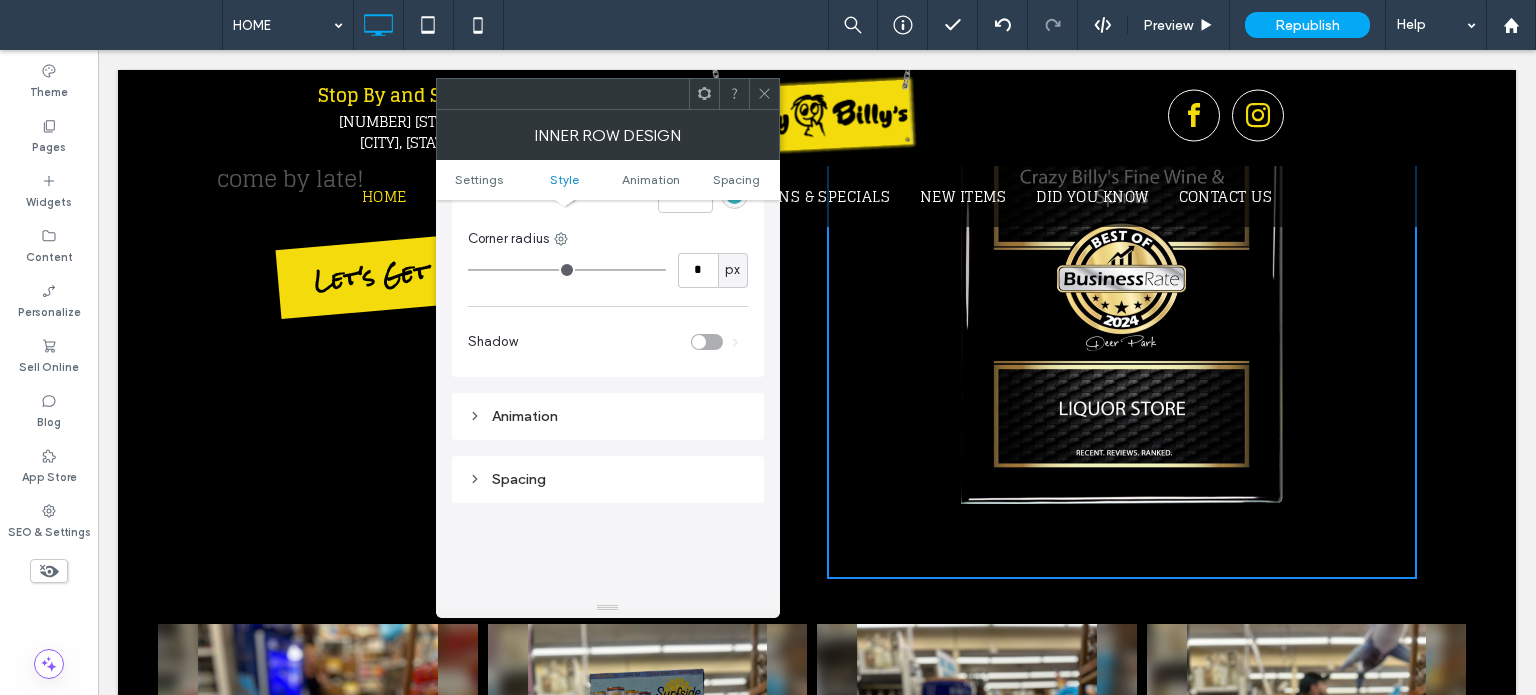 click on "Spacing" at bounding box center (608, 479) 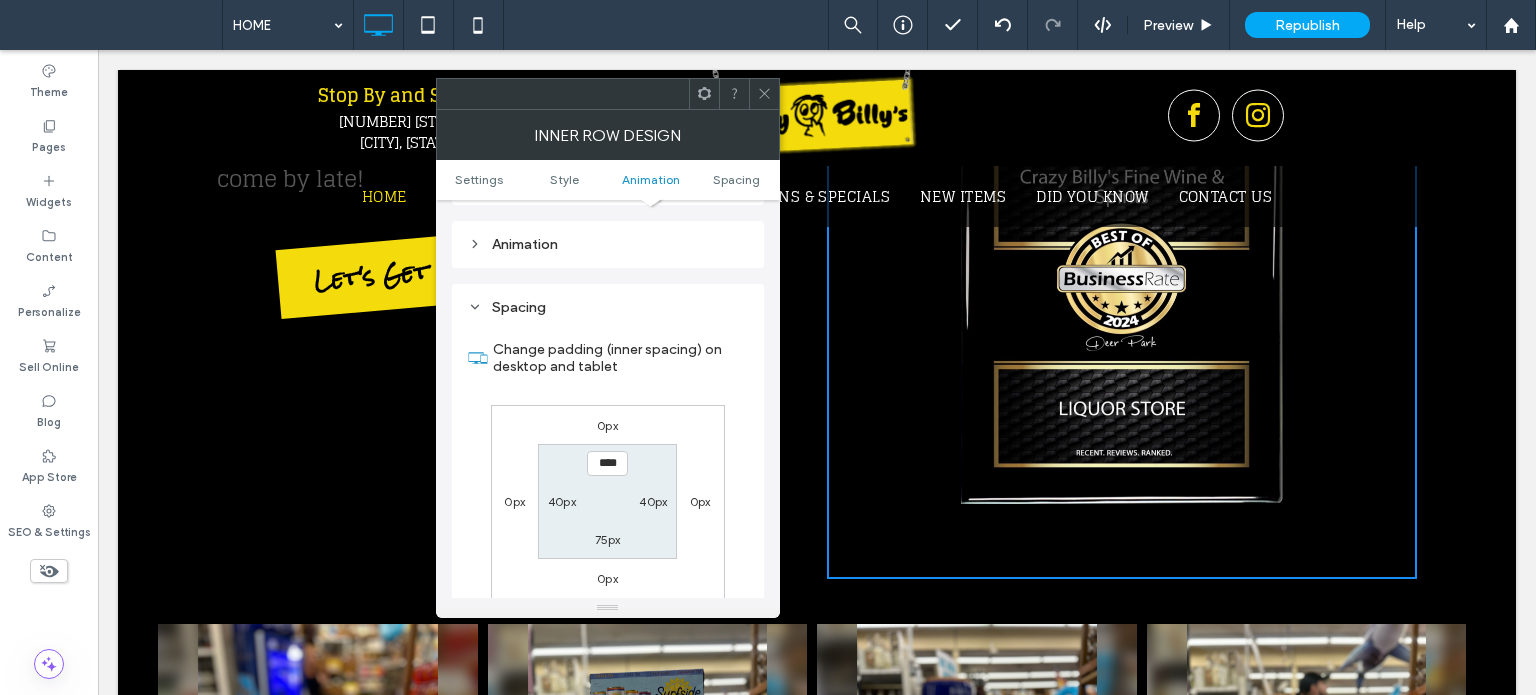 scroll, scrollTop: 600, scrollLeft: 0, axis: vertical 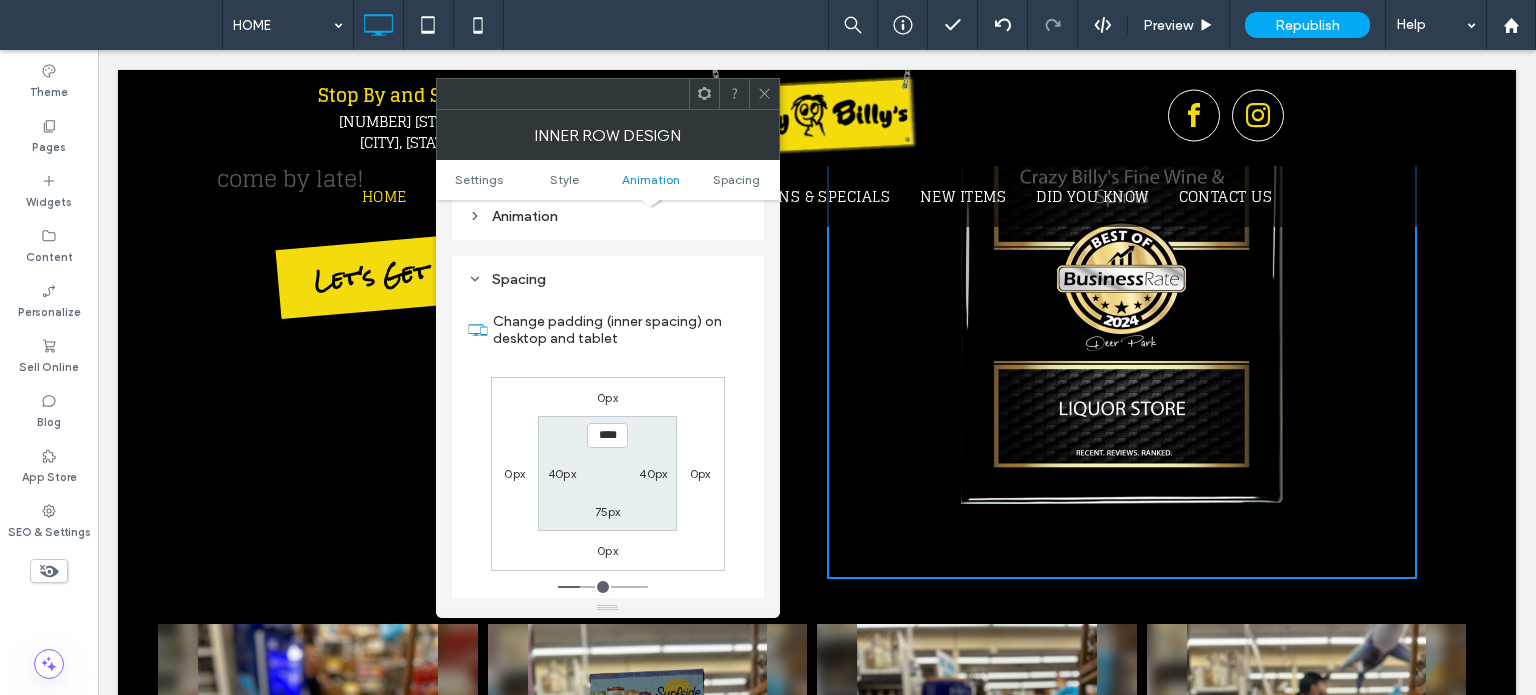 click on "75px" at bounding box center (608, 511) 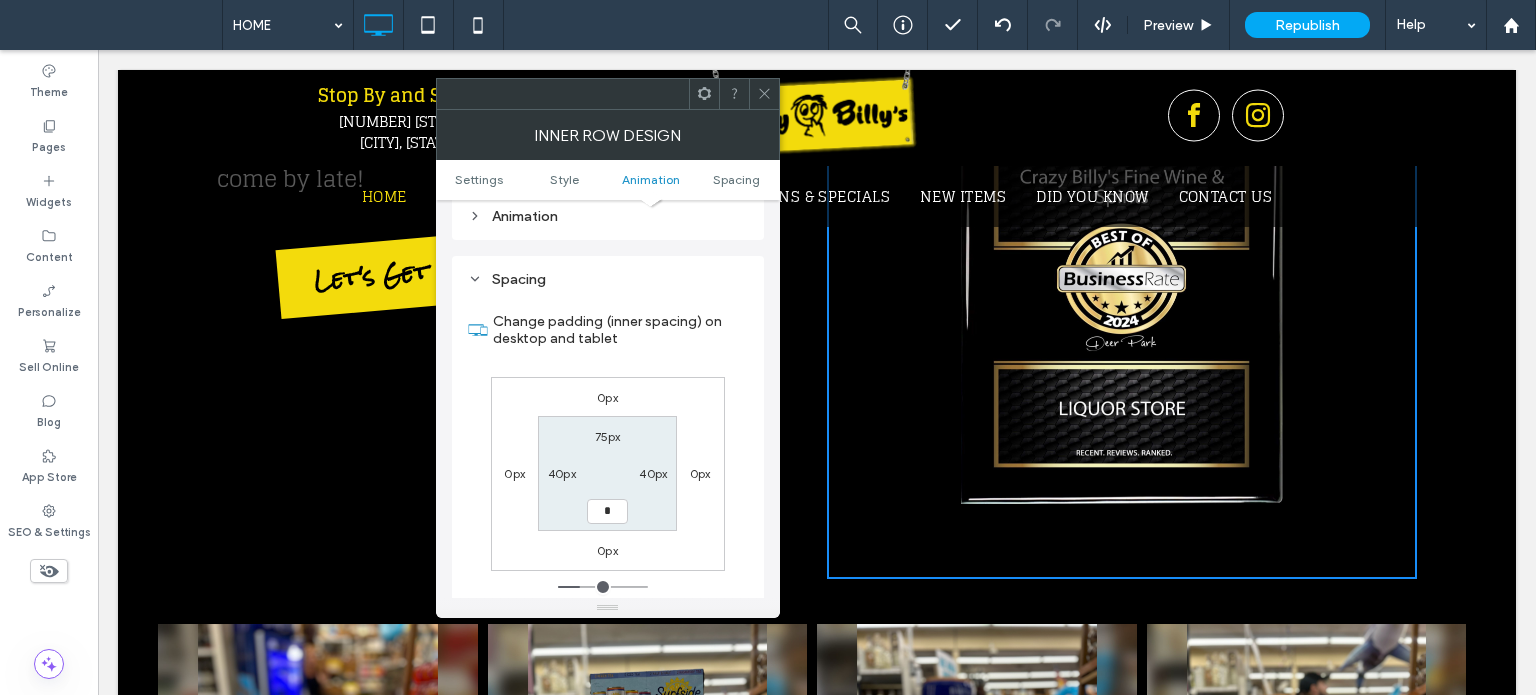 type on "*" 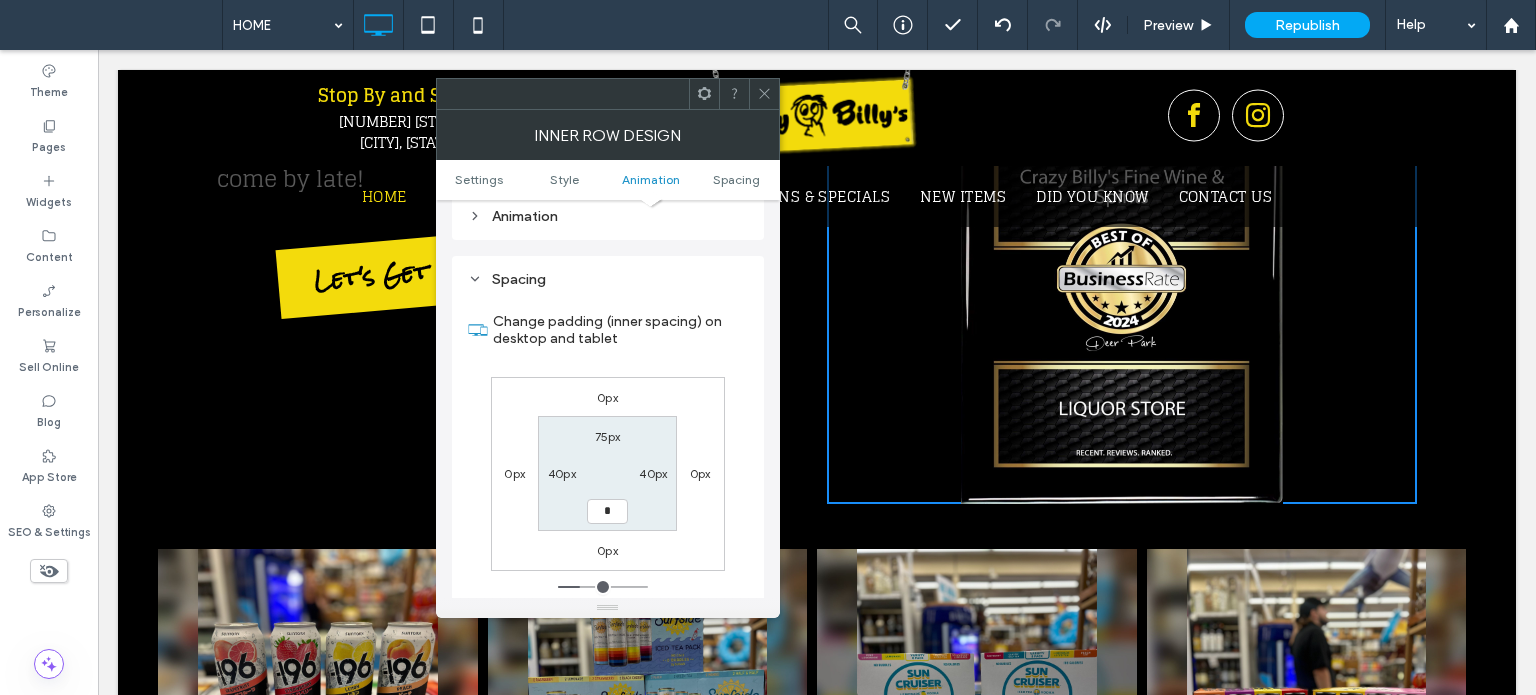 type on "*" 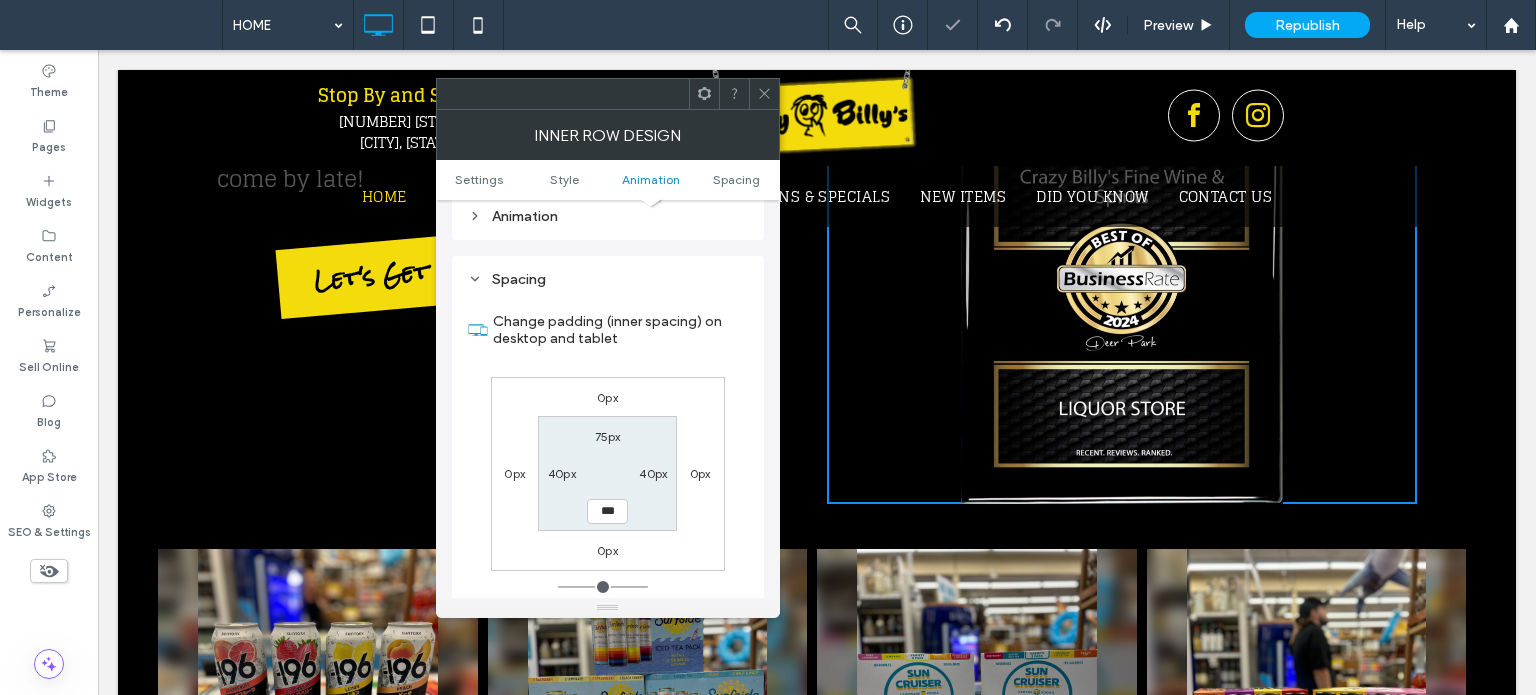 click 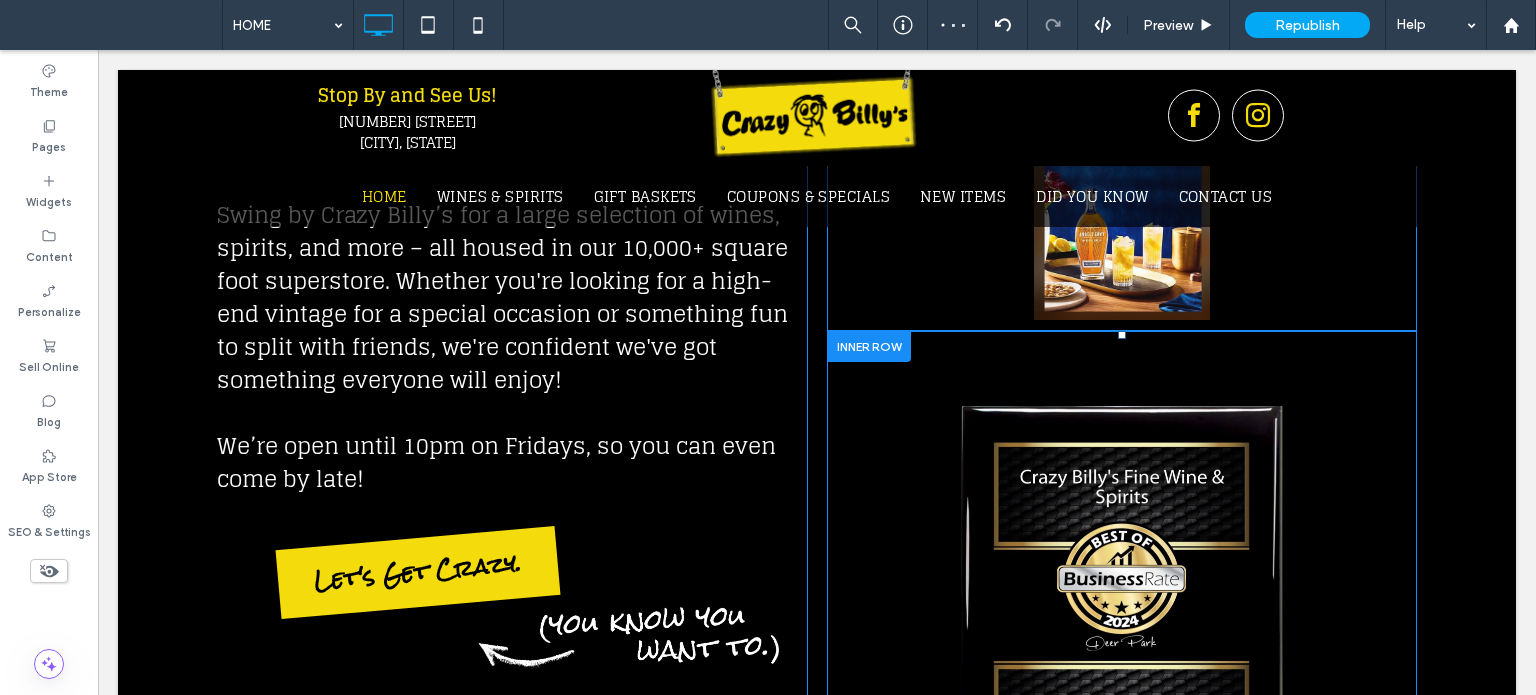 scroll, scrollTop: 600, scrollLeft: 0, axis: vertical 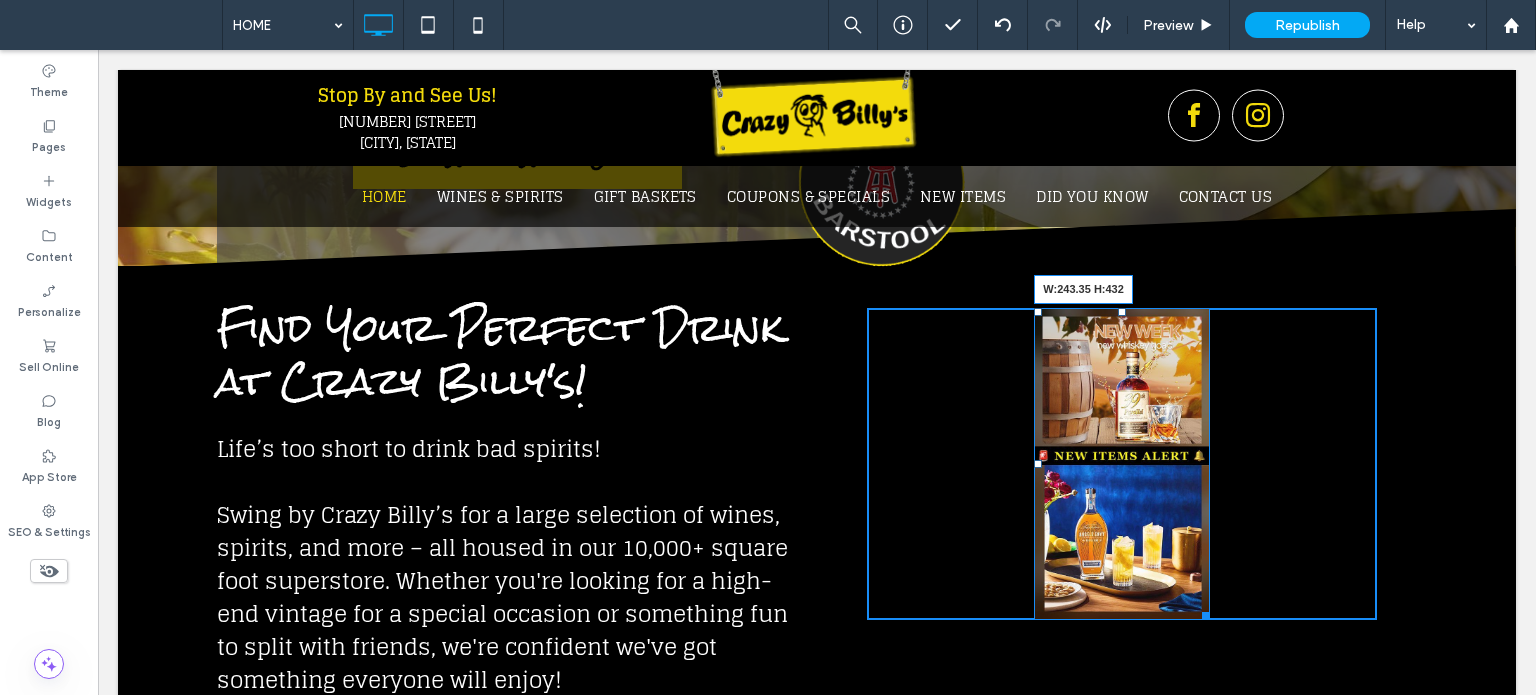 drag, startPoint x: 1189, startPoint y: 607, endPoint x: 1224, endPoint y: 631, distance: 42.43819 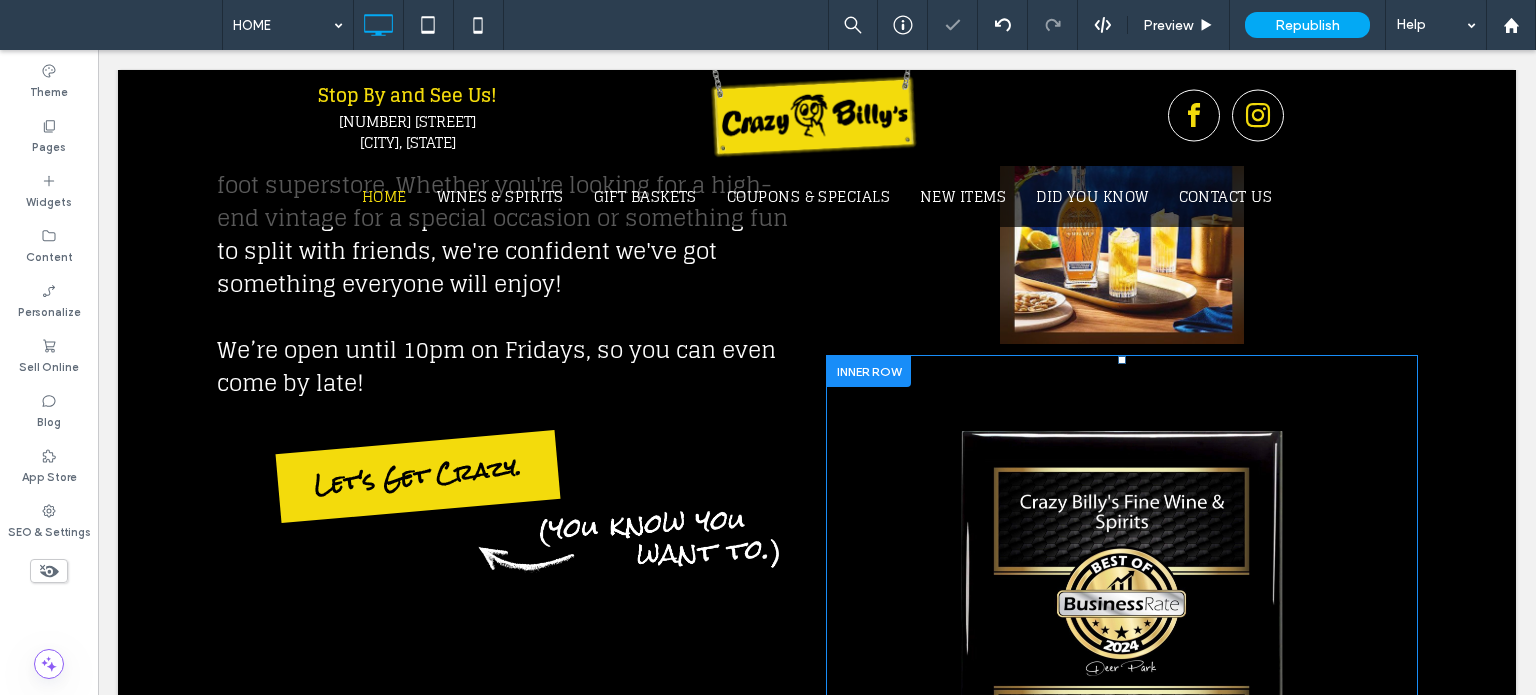 scroll, scrollTop: 1000, scrollLeft: 0, axis: vertical 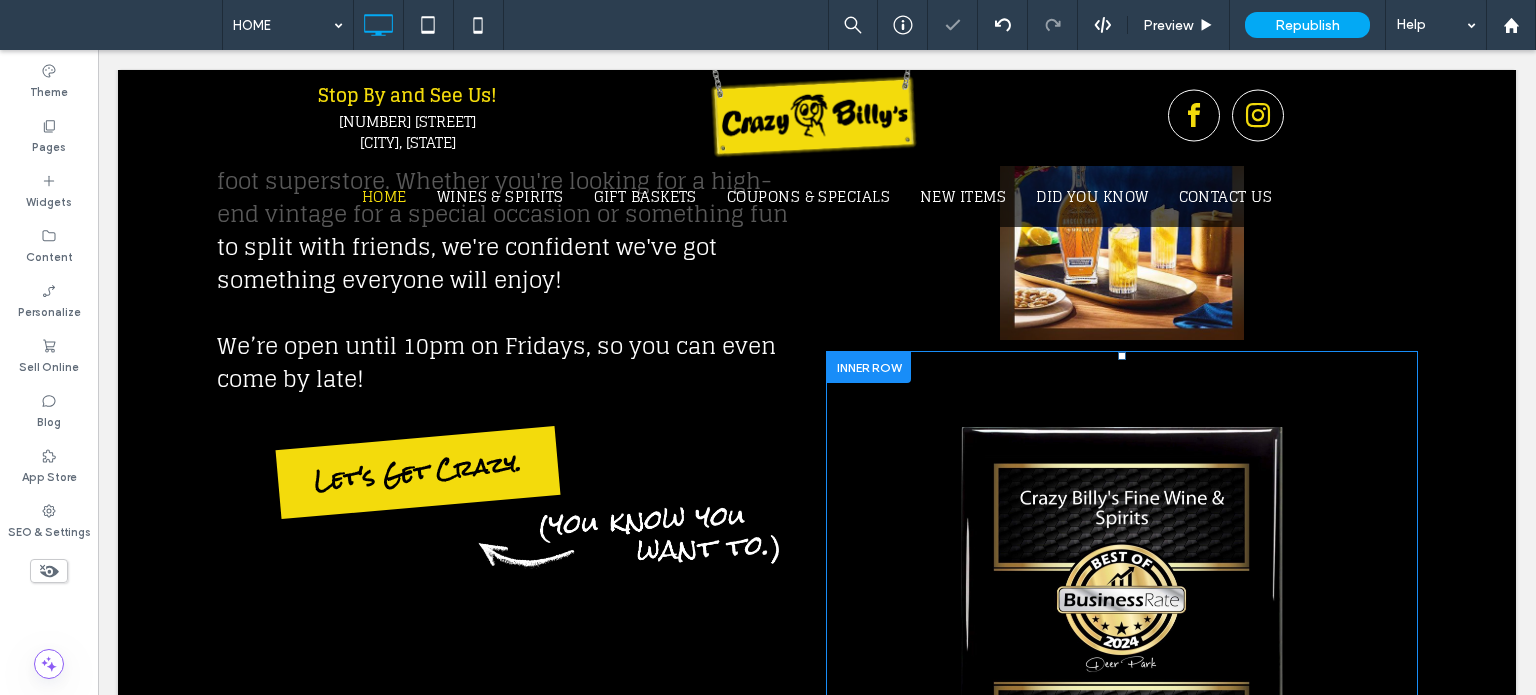click on "Click To Paste     Click To Paste" at bounding box center [1122, 626] 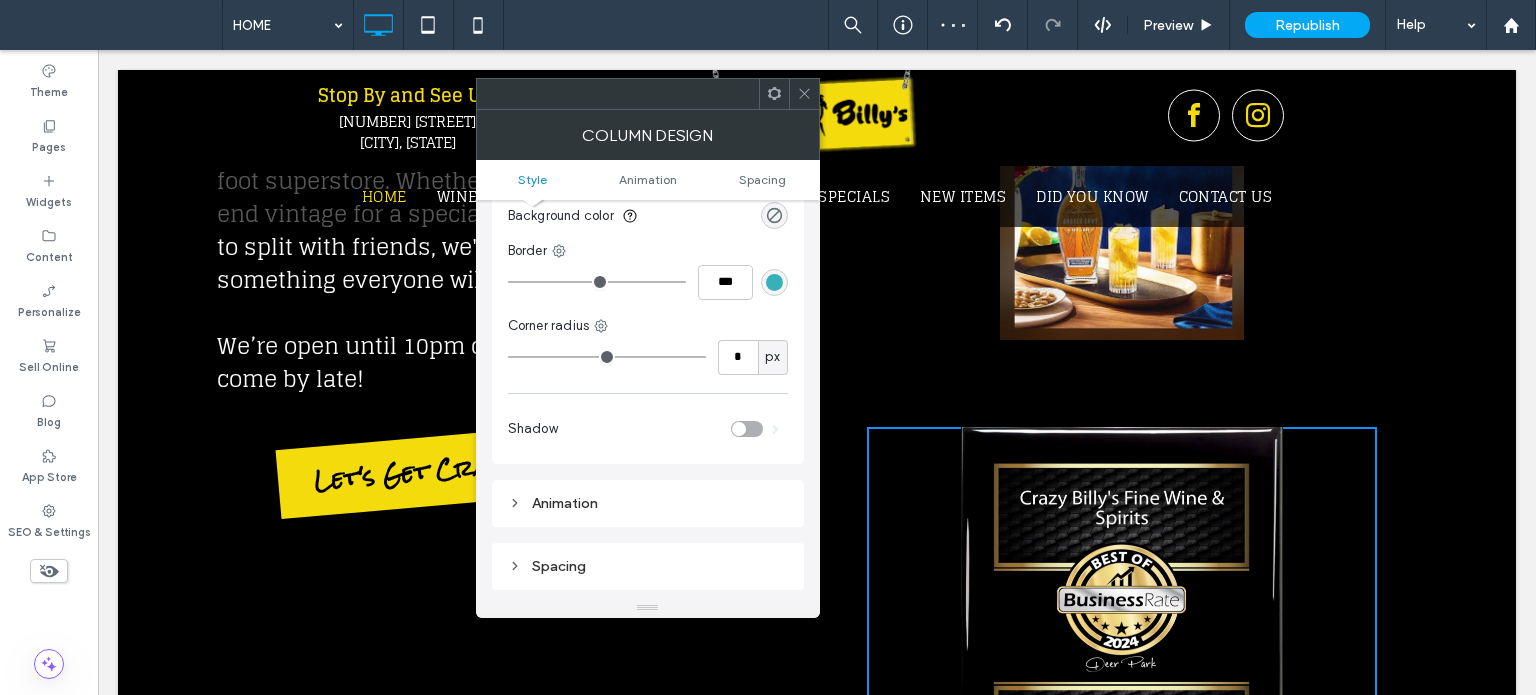scroll, scrollTop: 300, scrollLeft: 0, axis: vertical 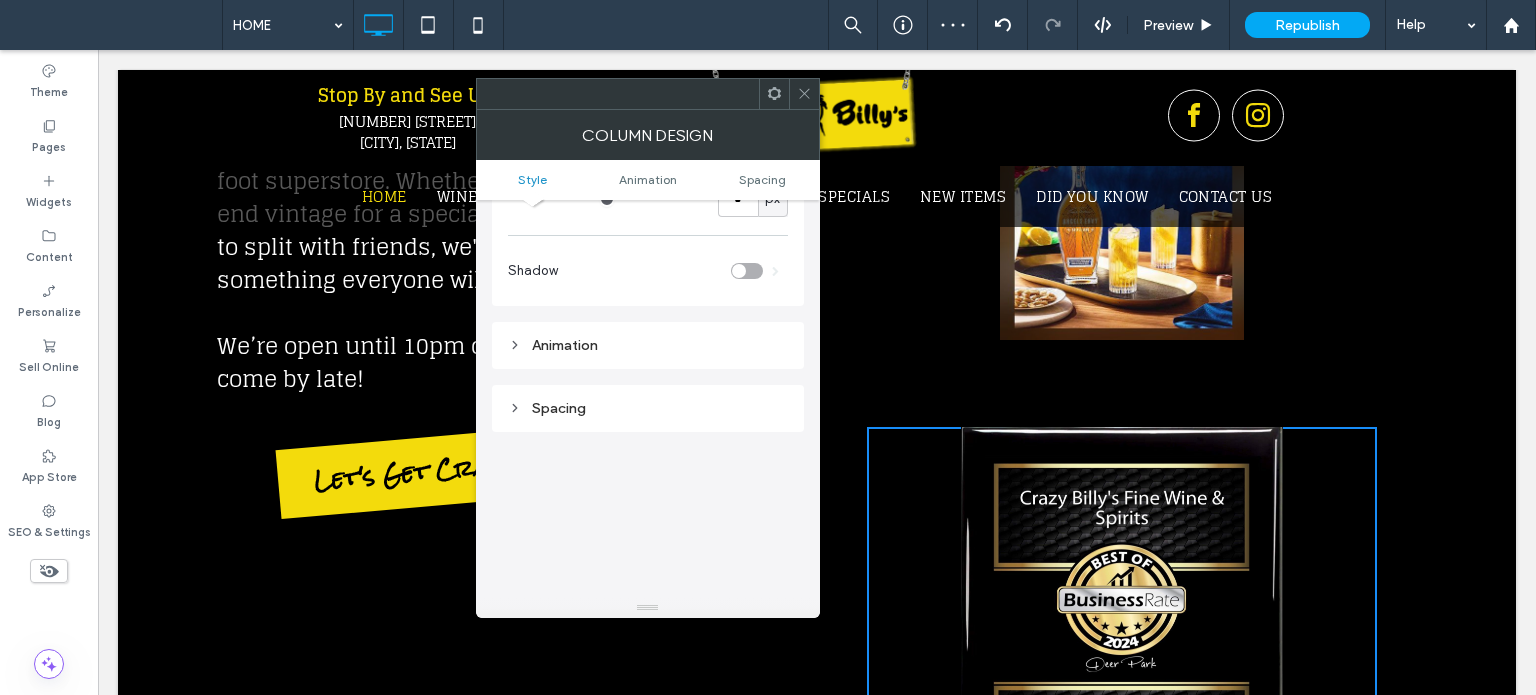 click on "Spacing" at bounding box center (648, 408) 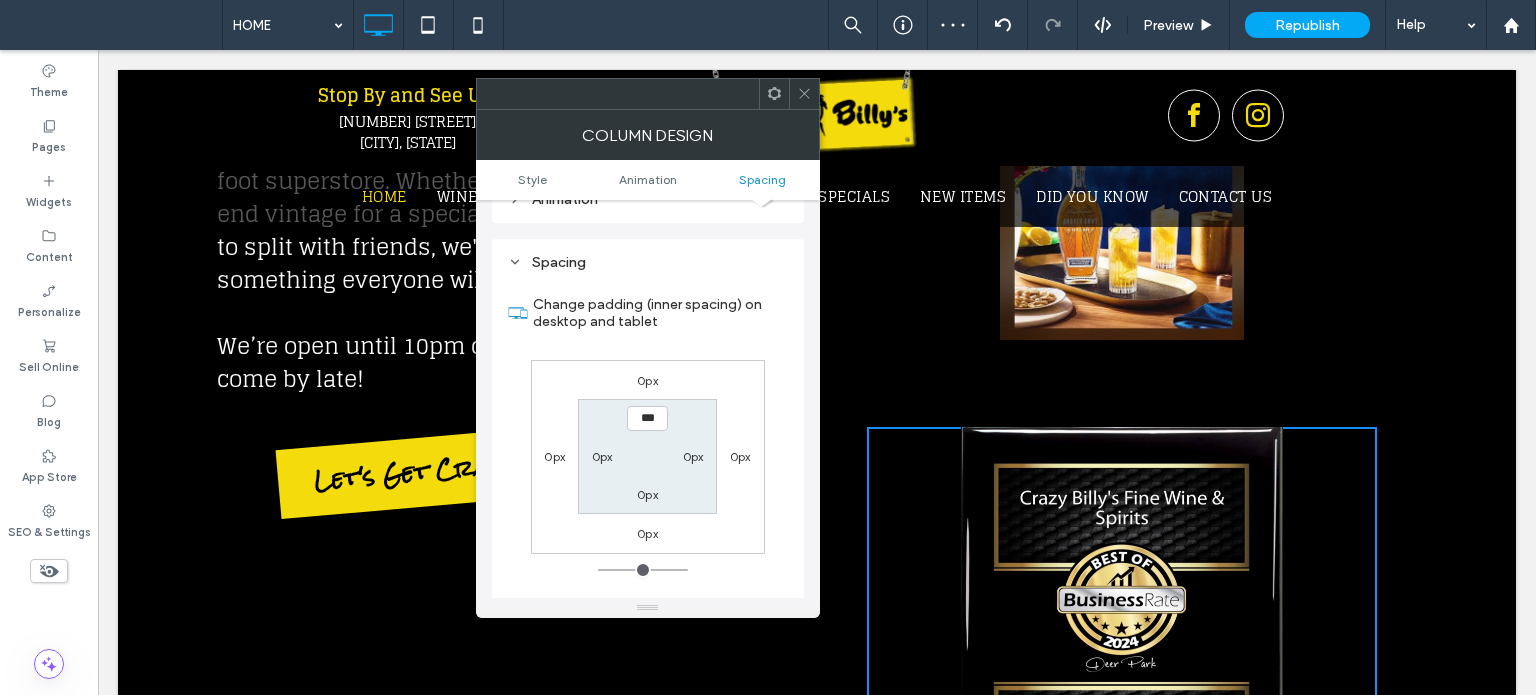scroll, scrollTop: 600, scrollLeft: 0, axis: vertical 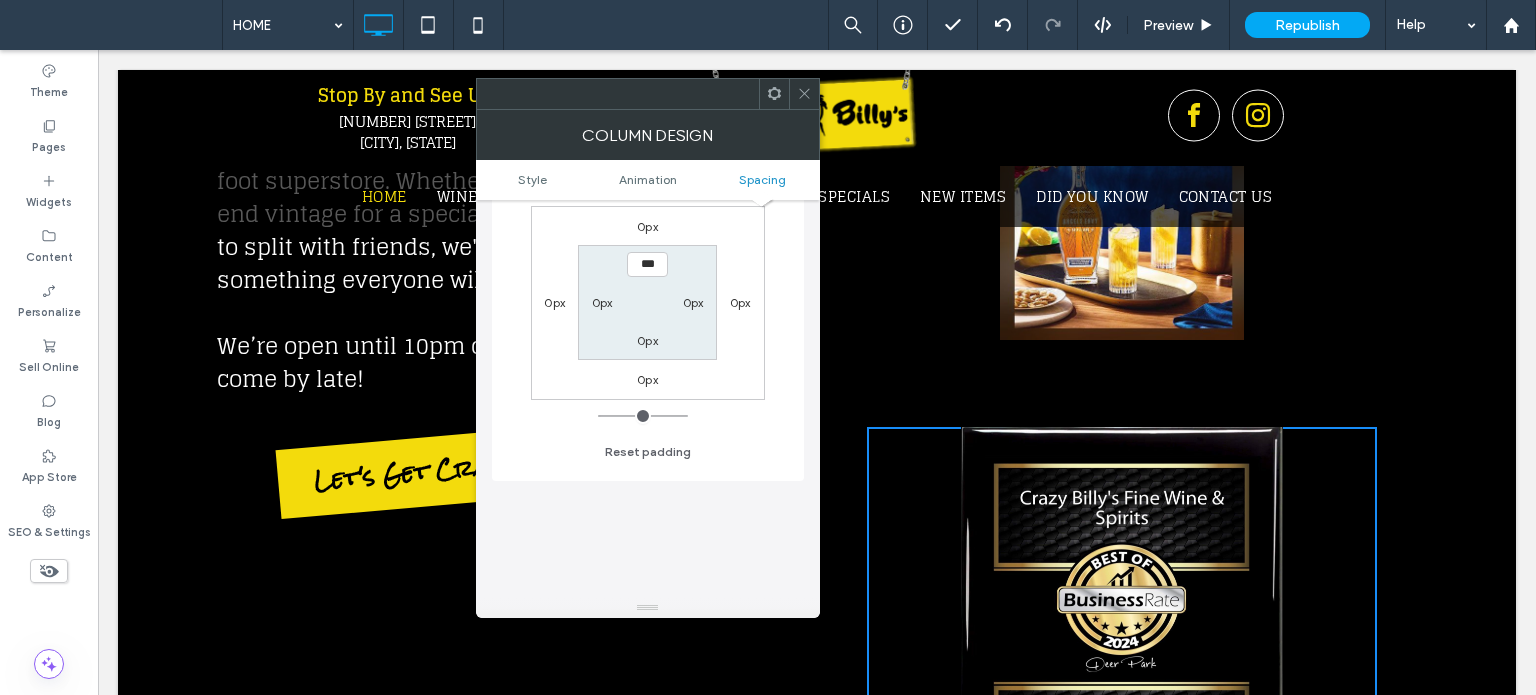 click at bounding box center (804, 94) 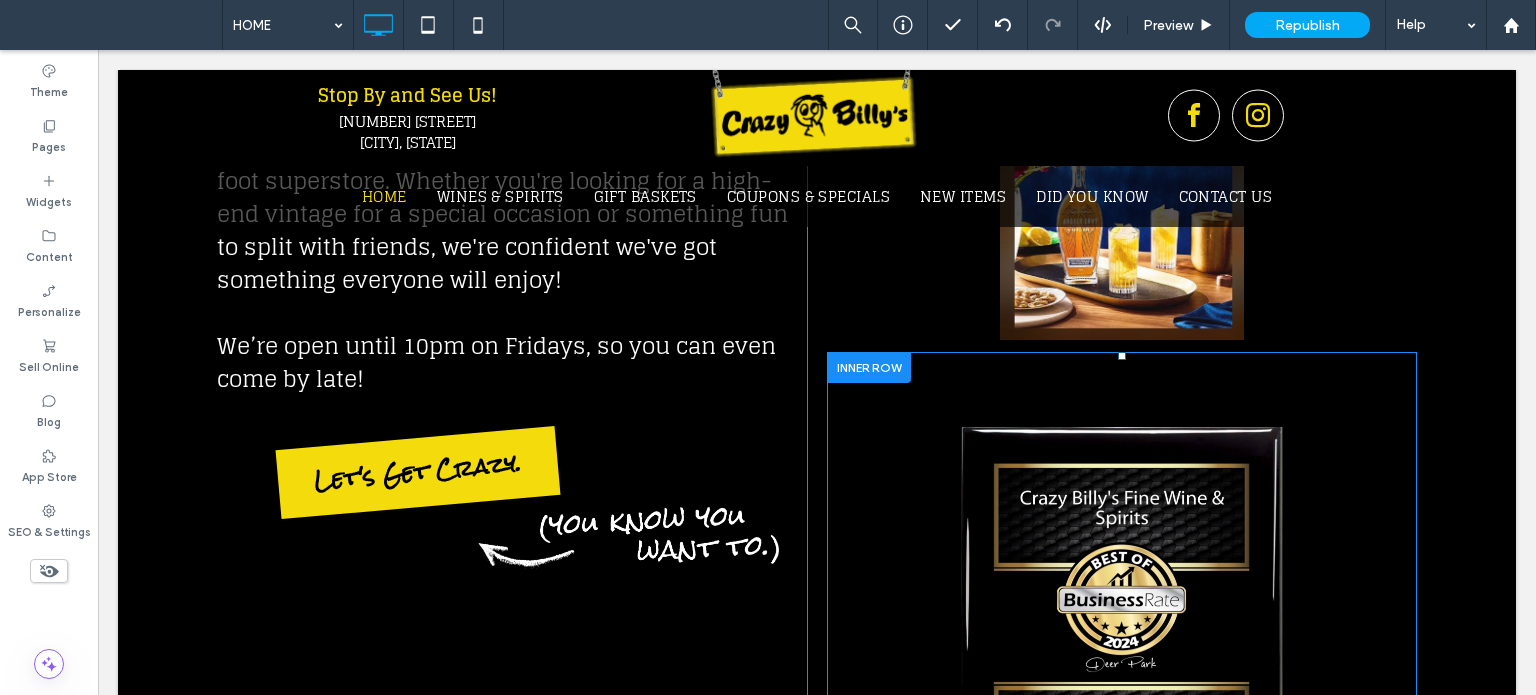 click on "Click To Paste     Click To Paste" at bounding box center [1122, 626] 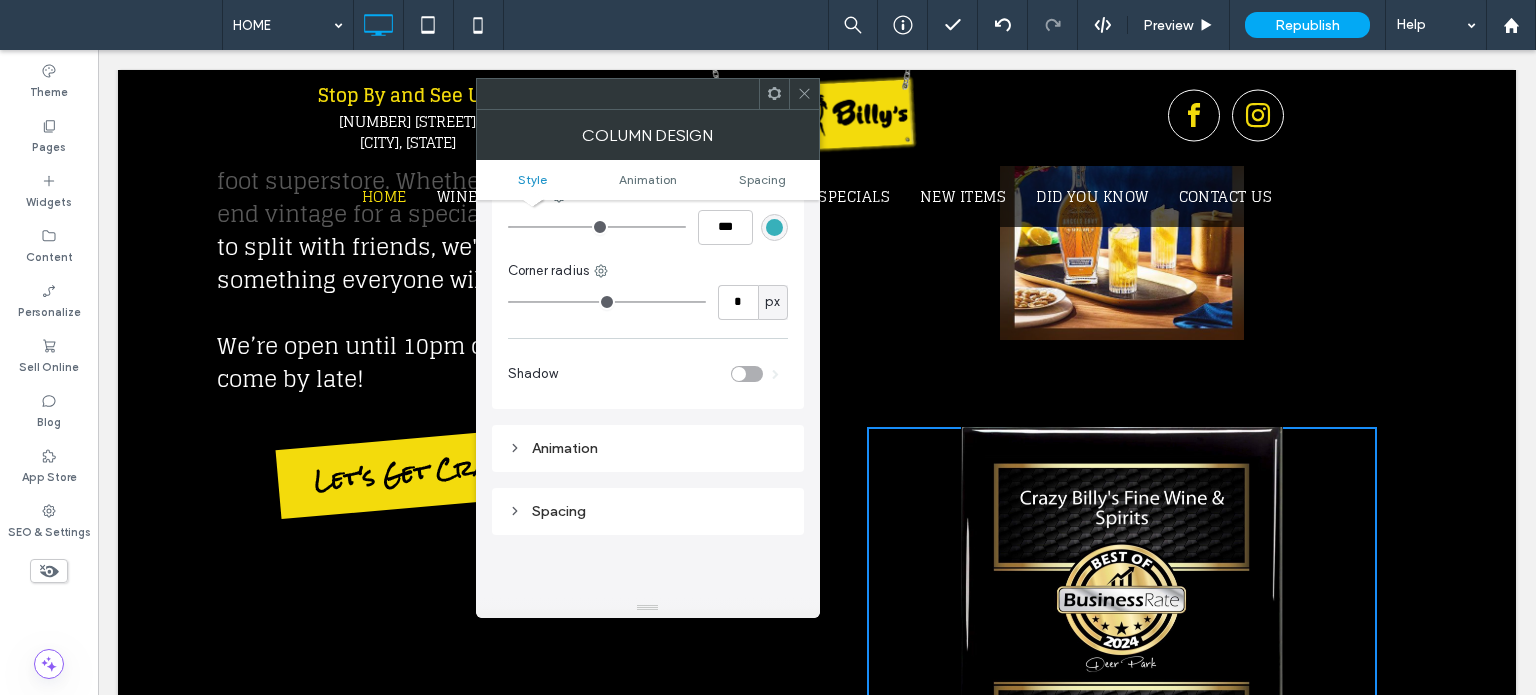 scroll, scrollTop: 200, scrollLeft: 0, axis: vertical 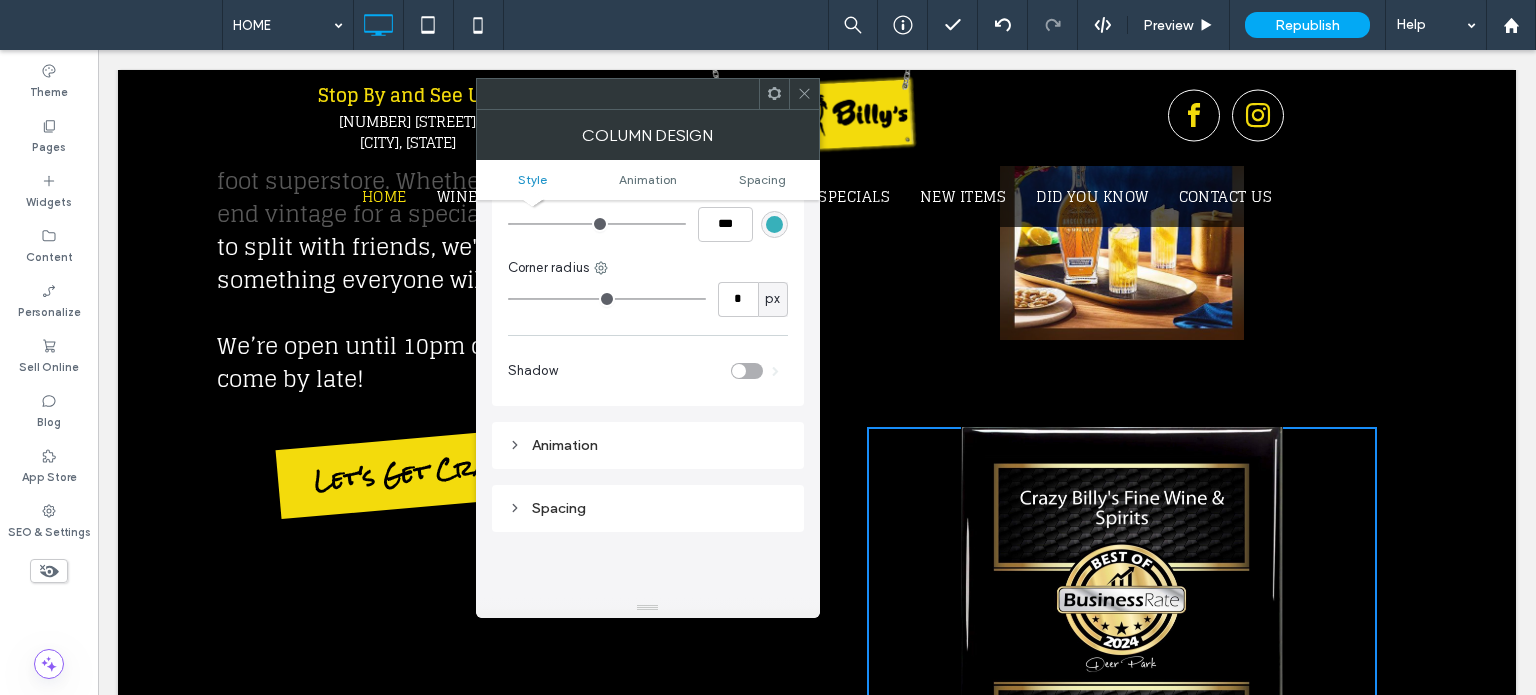 click on "Spacing" at bounding box center (648, 508) 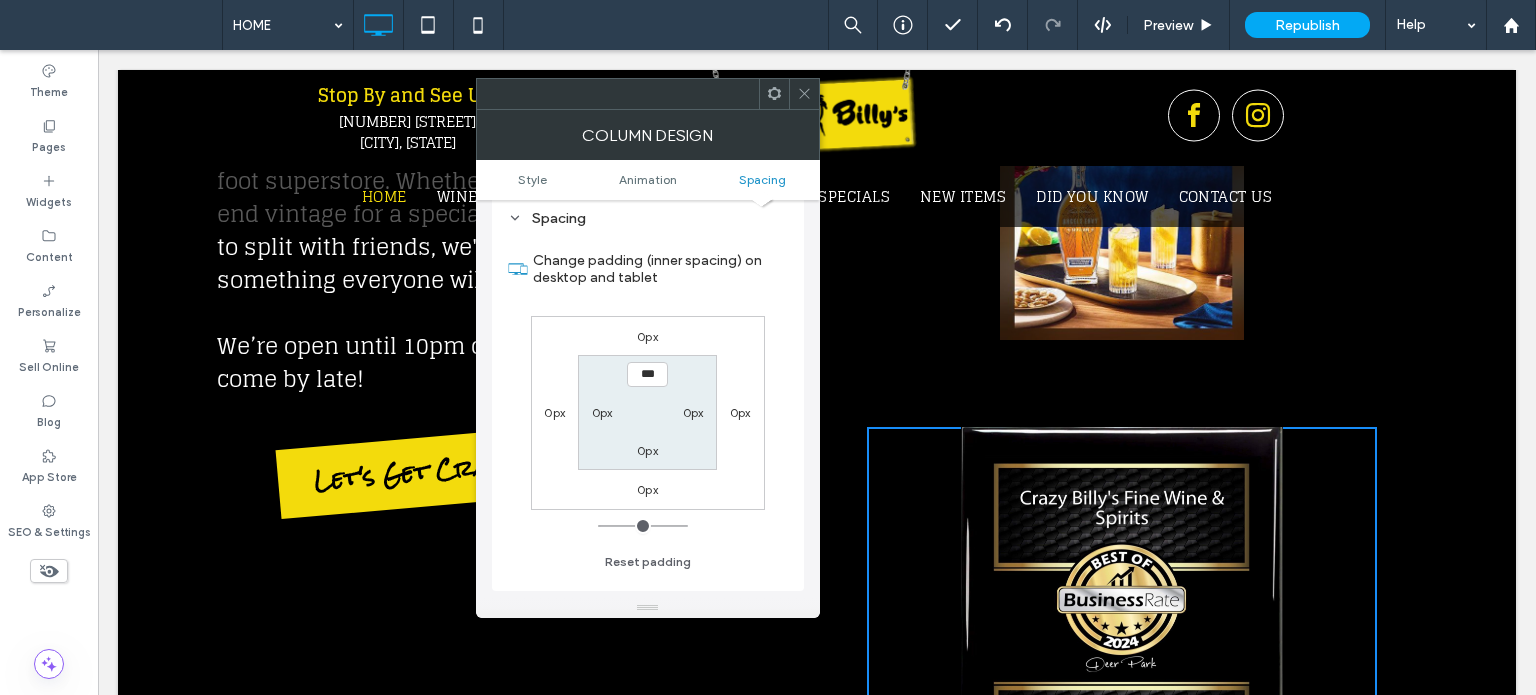 scroll, scrollTop: 500, scrollLeft: 0, axis: vertical 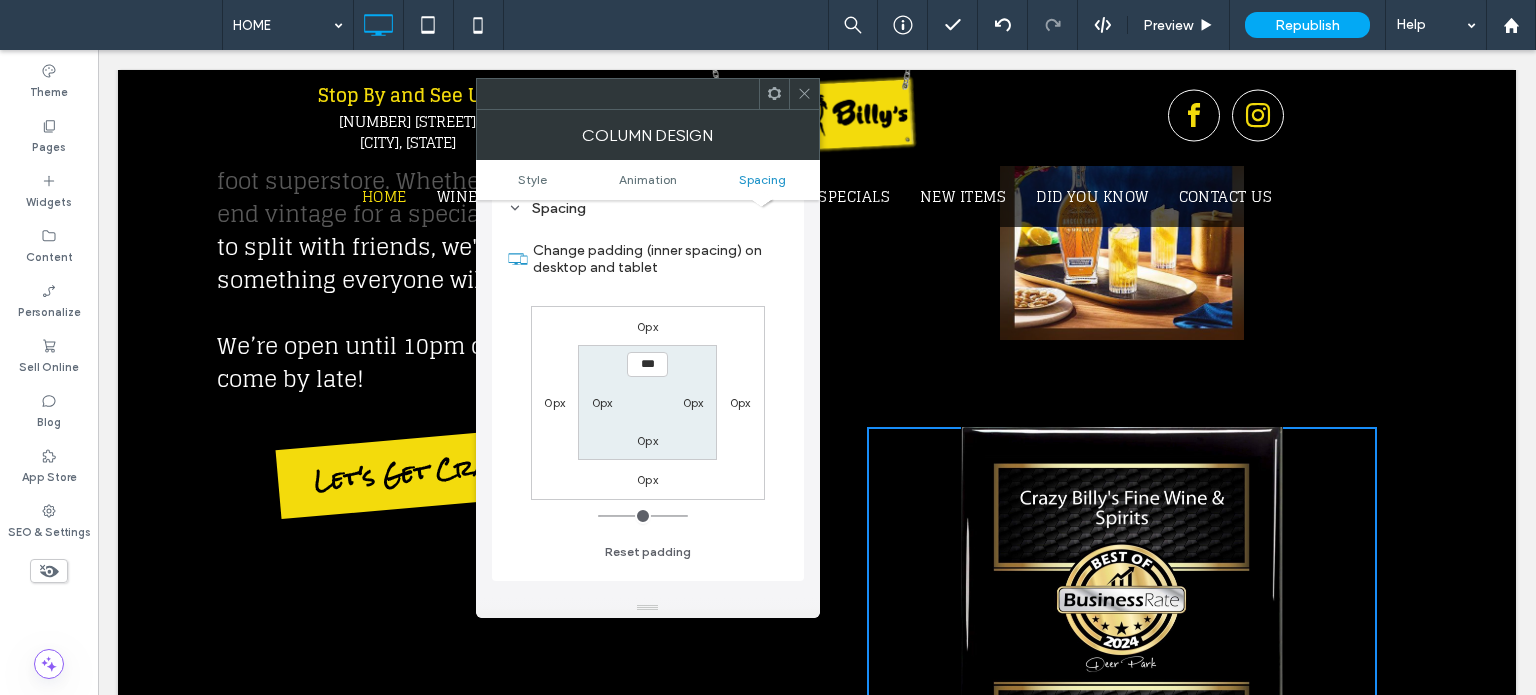 click 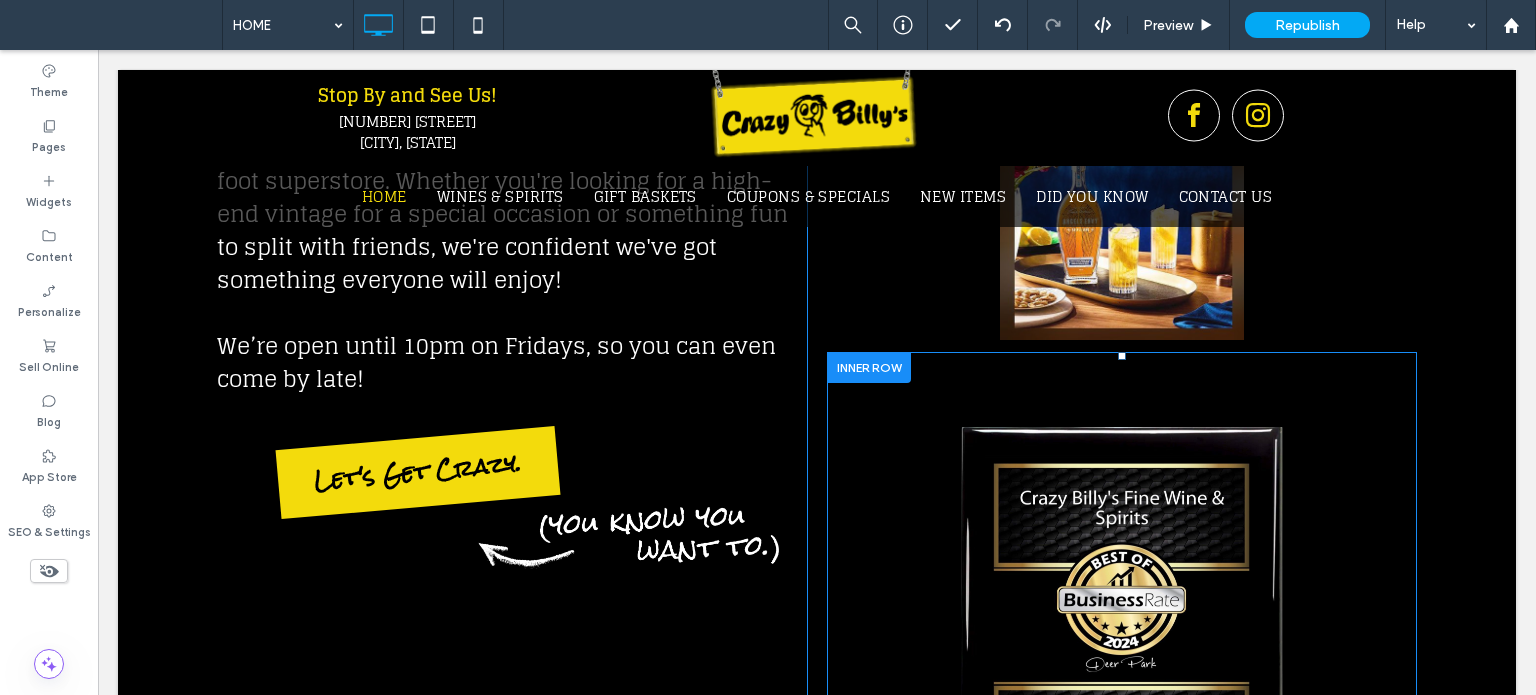 click at bounding box center [869, 367] 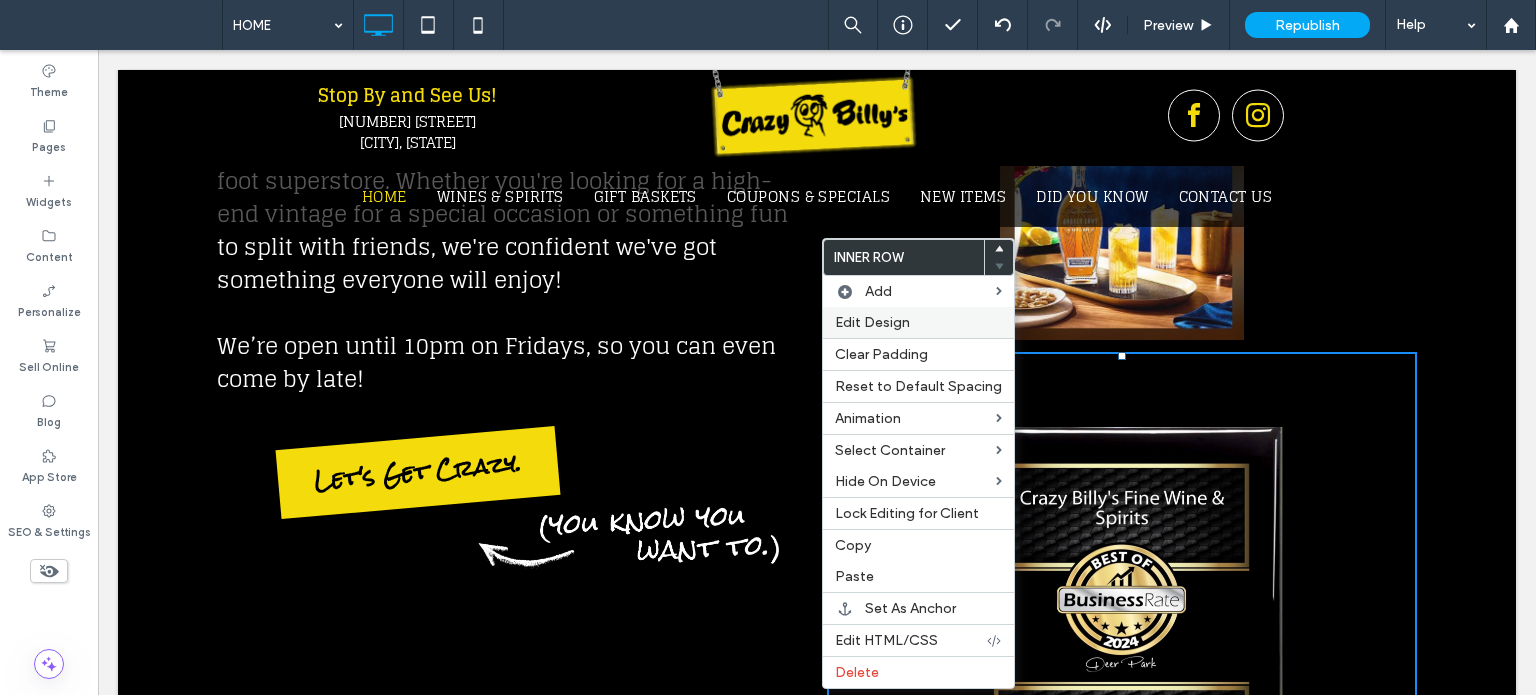 click on "Edit Design" at bounding box center [918, 322] 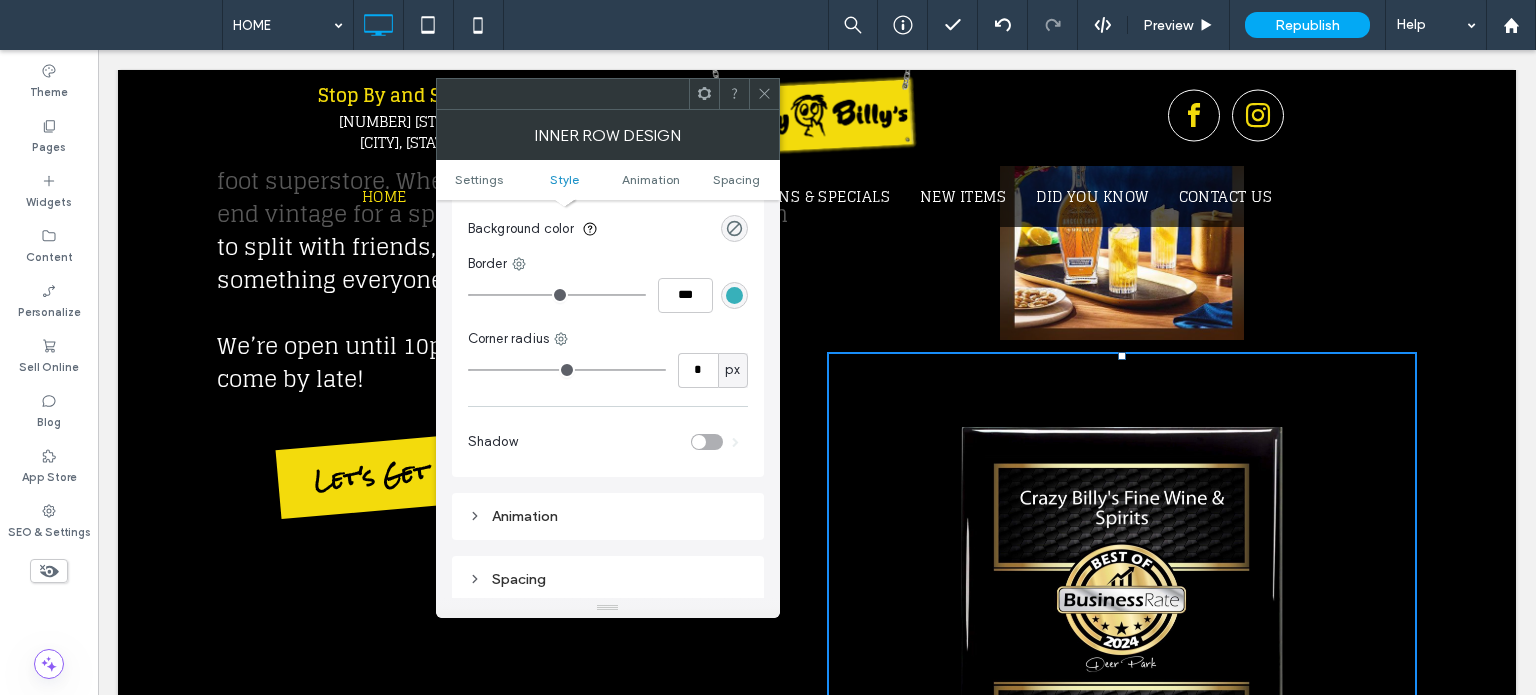 scroll, scrollTop: 500, scrollLeft: 0, axis: vertical 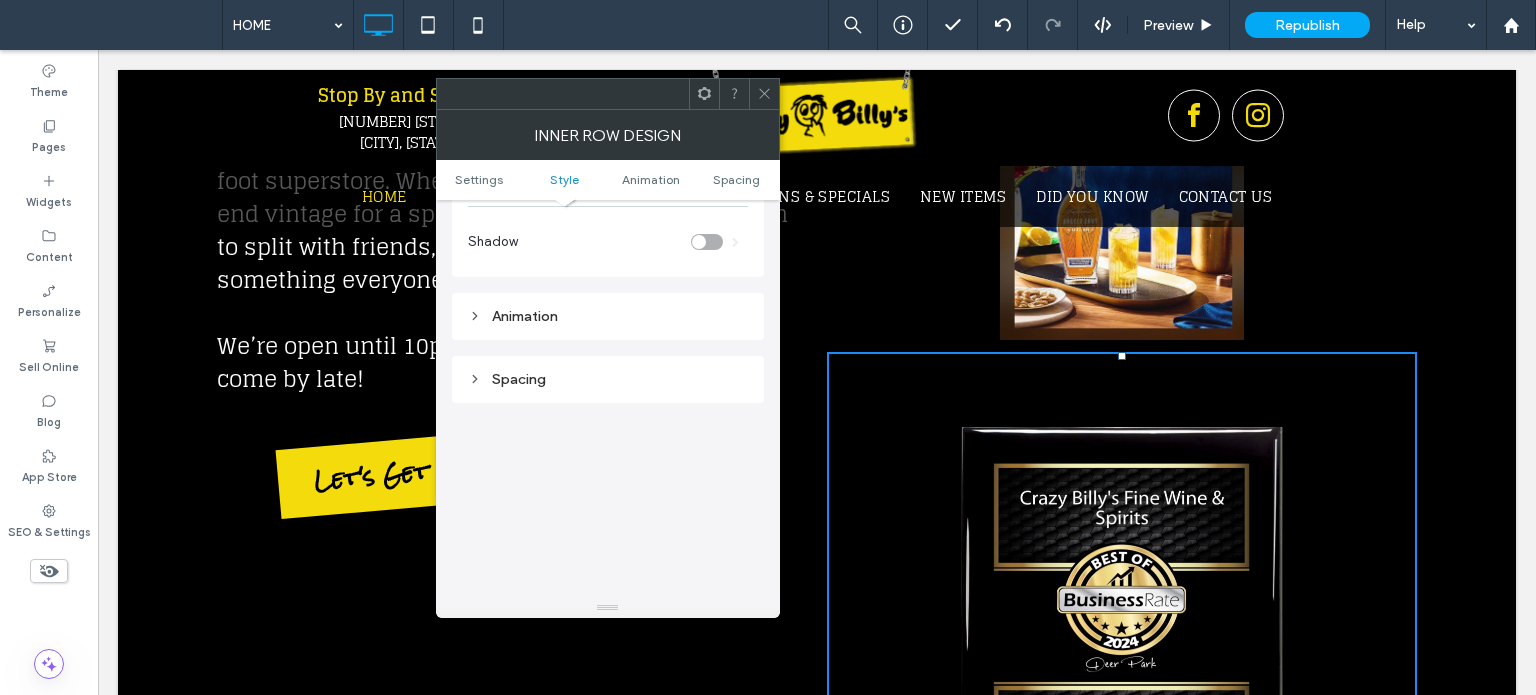 click on "Spacing" at bounding box center [608, 379] 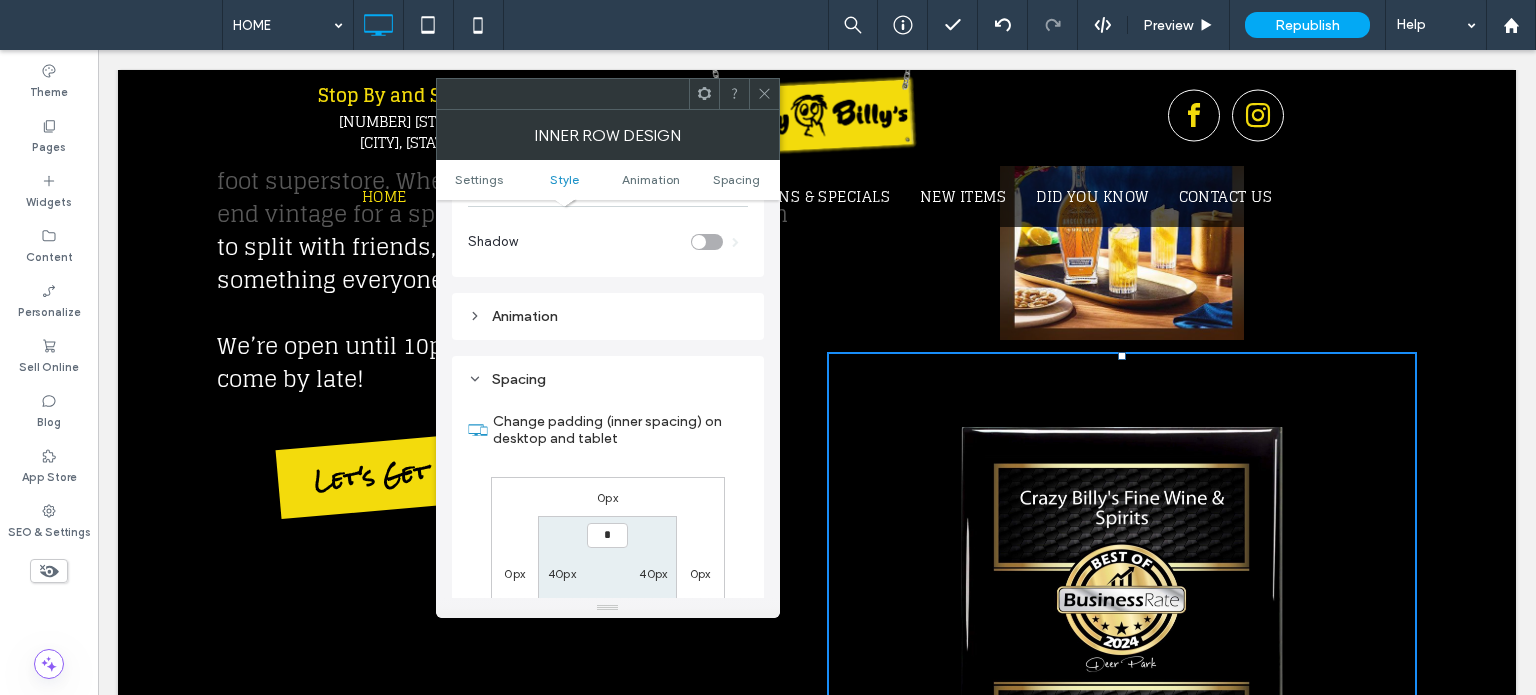 type on "***" 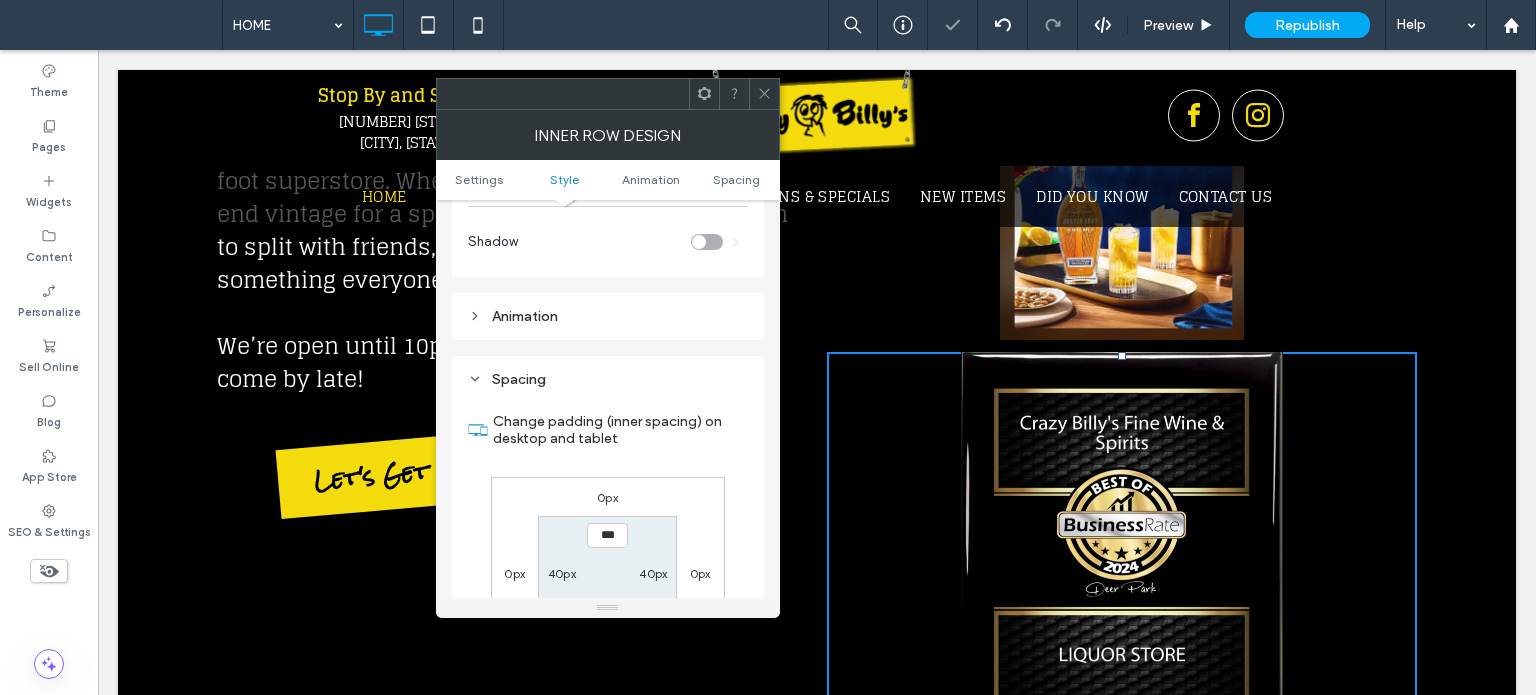 click at bounding box center (764, 94) 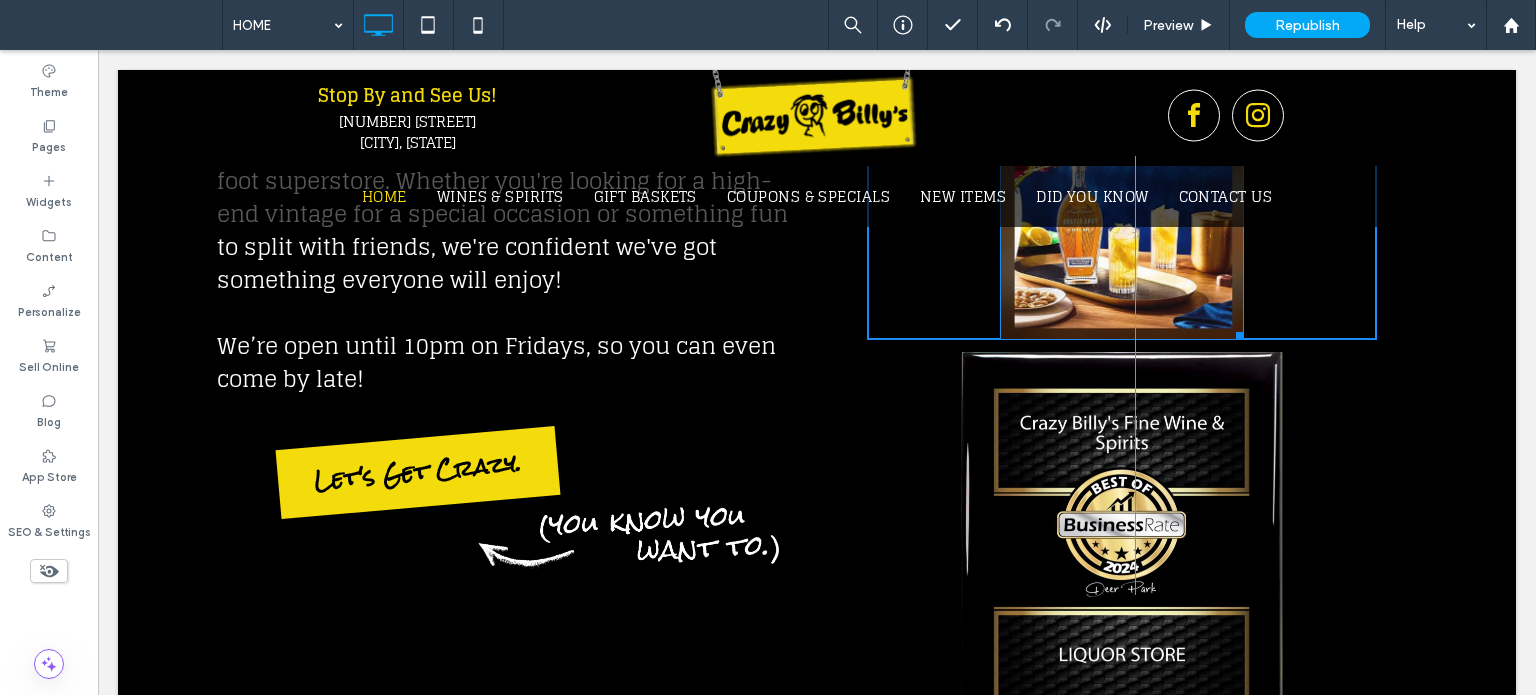 drag, startPoint x: 1230, startPoint y: 324, endPoint x: 1252, endPoint y: 349, distance: 33.30165 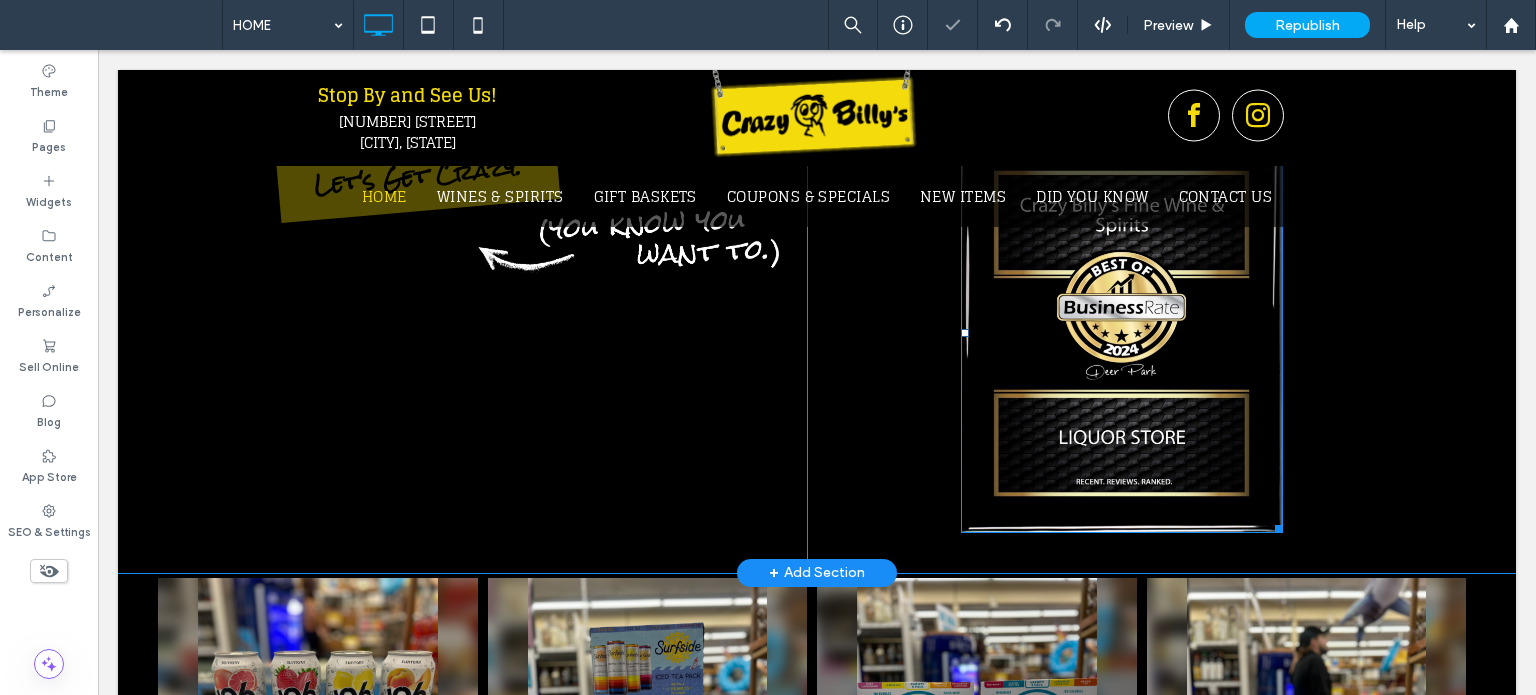 scroll, scrollTop: 1300, scrollLeft: 0, axis: vertical 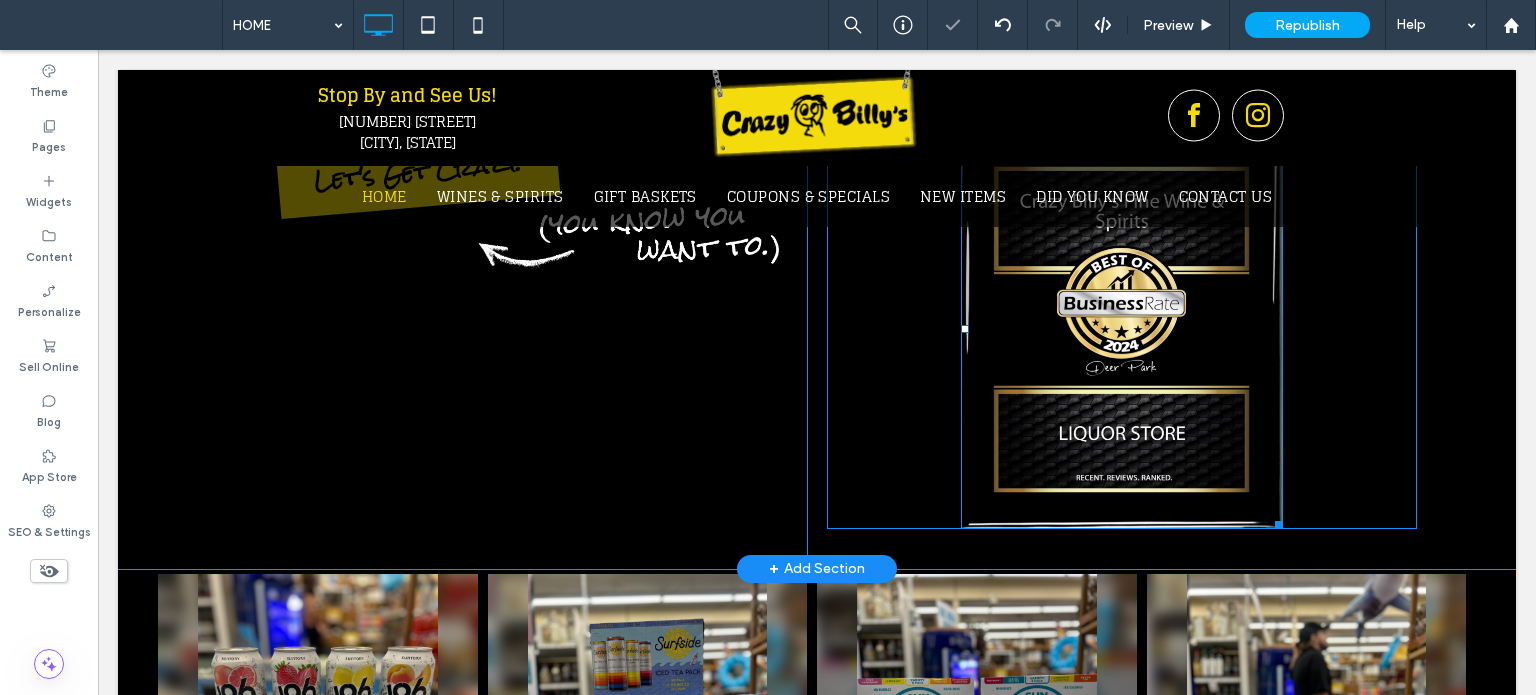 click at bounding box center (1275, 521) 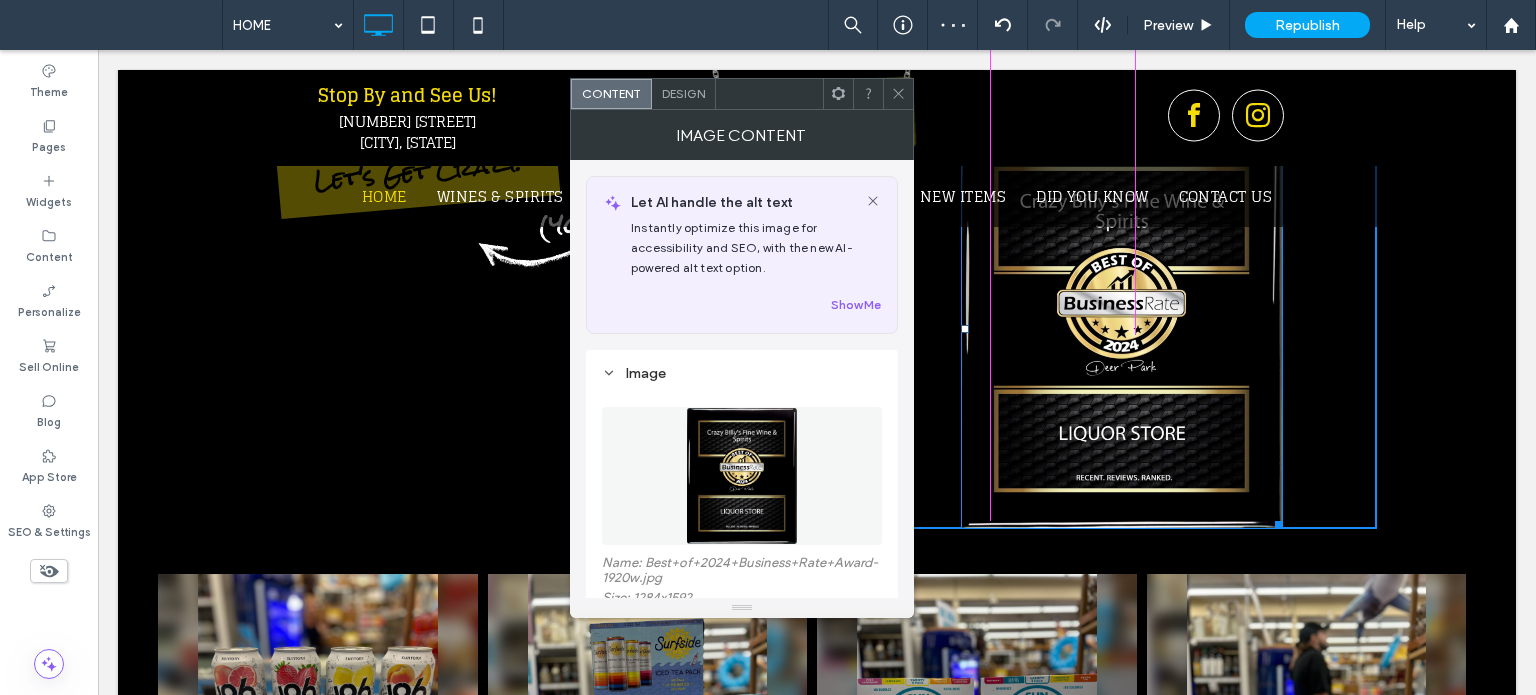 drag, startPoint x: 1261, startPoint y: 520, endPoint x: 1248, endPoint y: 493, distance: 29.966648 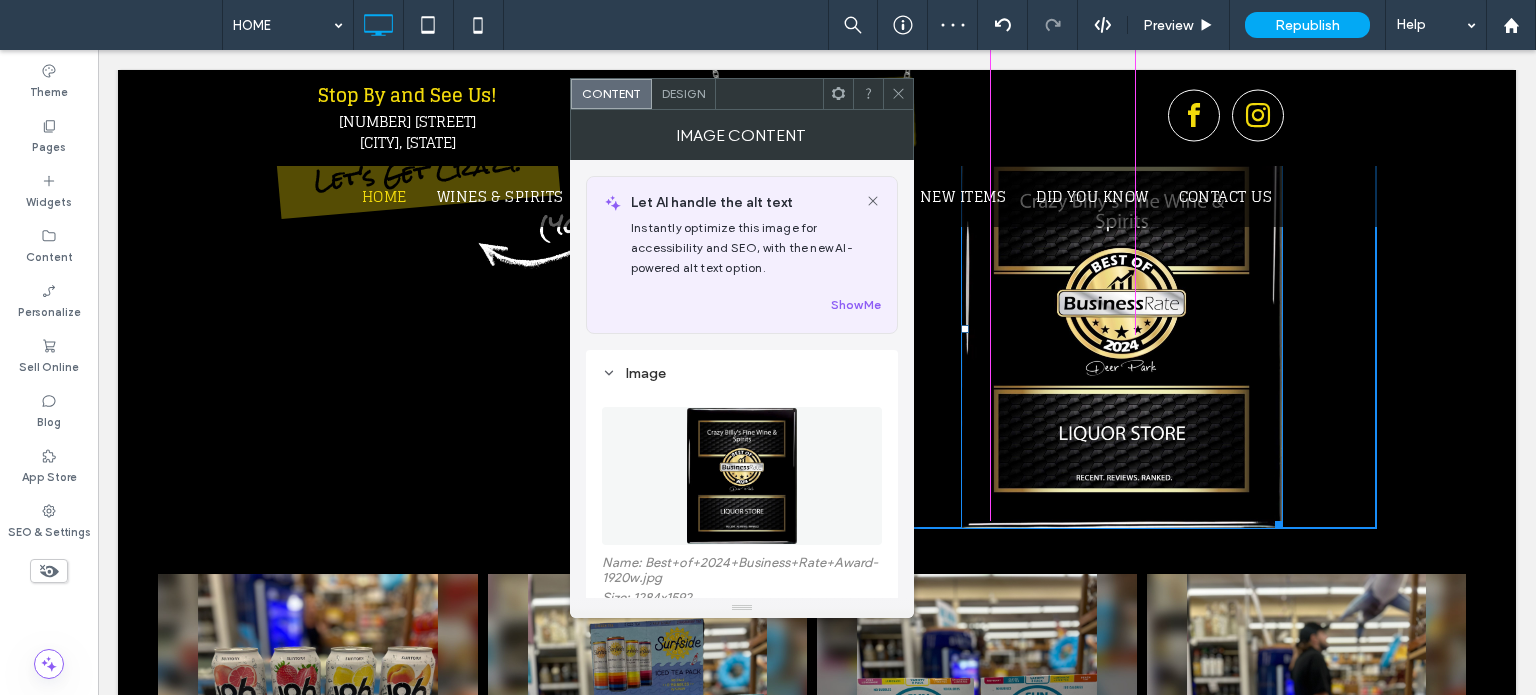 click at bounding box center (1275, 521) 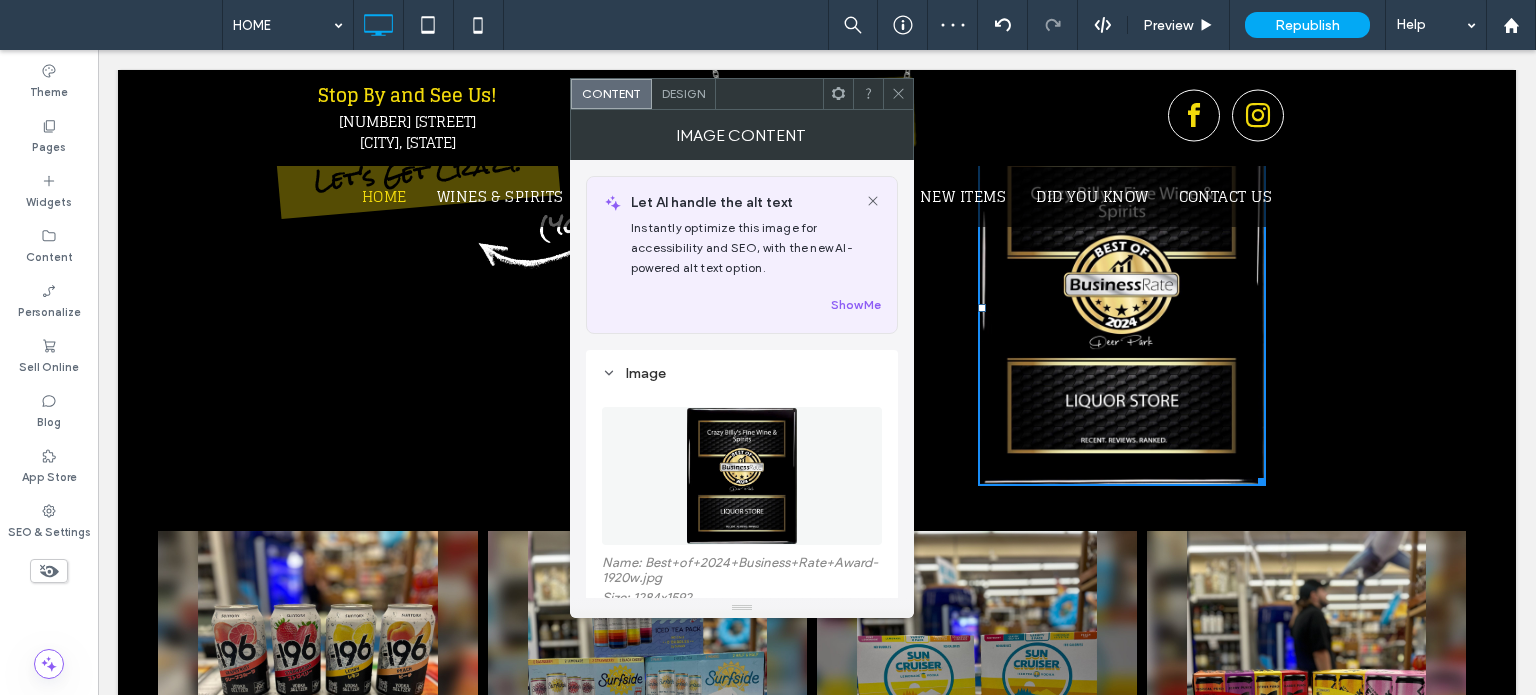 scroll, scrollTop: 1100, scrollLeft: 0, axis: vertical 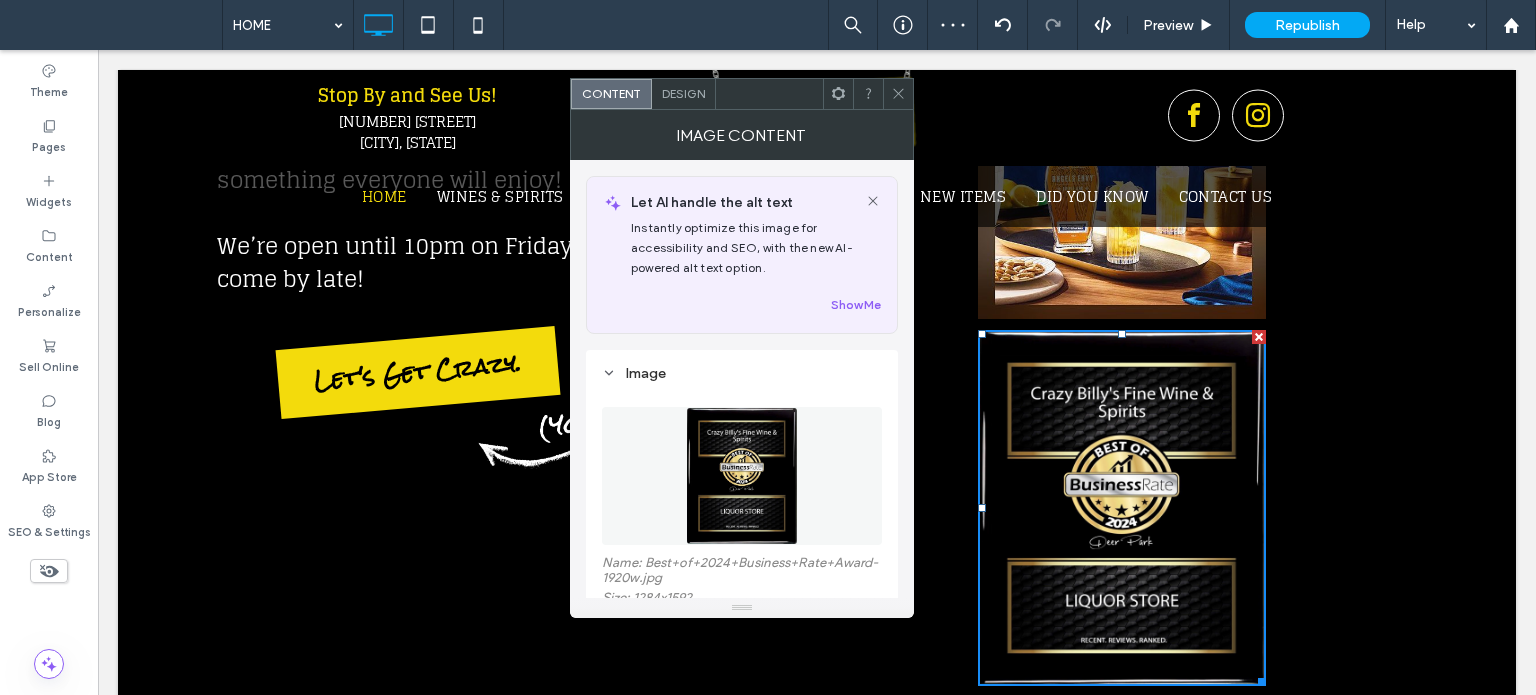 click 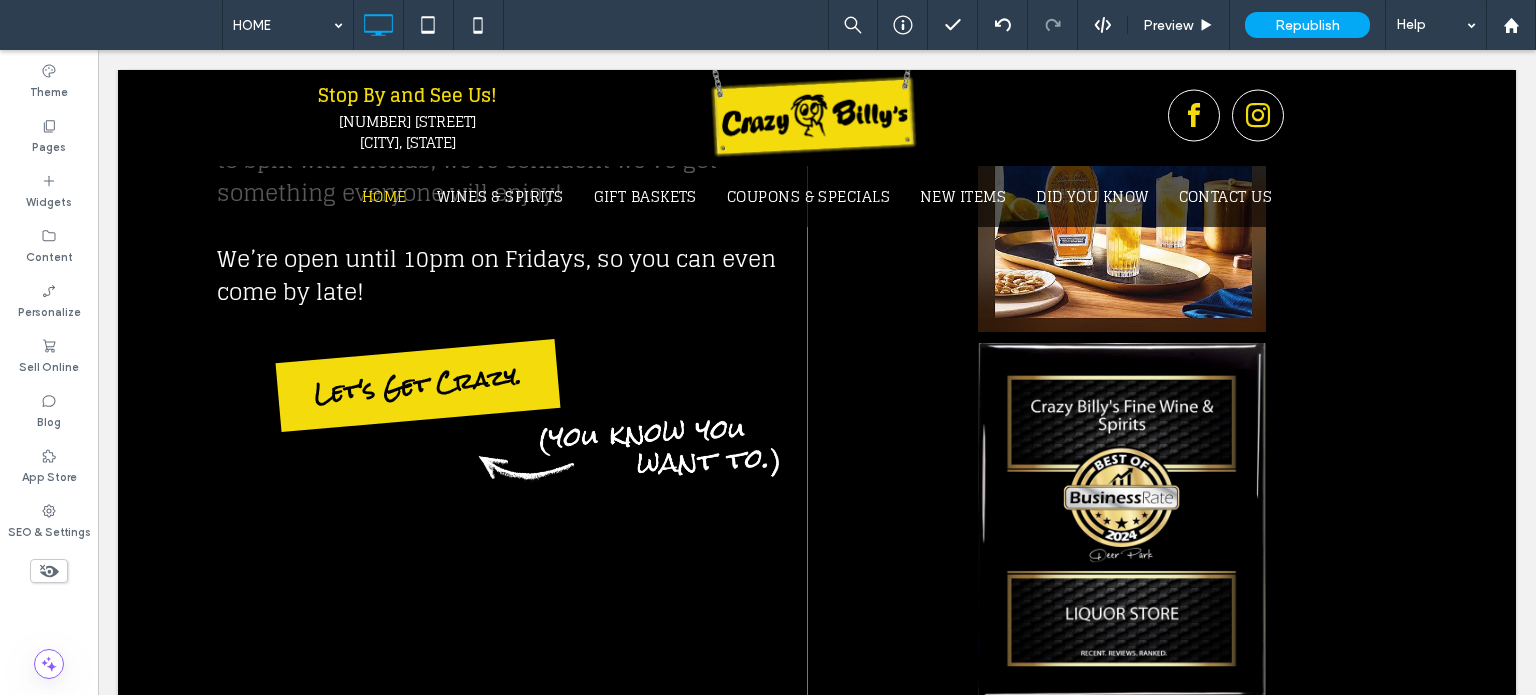 scroll, scrollTop: 1200, scrollLeft: 0, axis: vertical 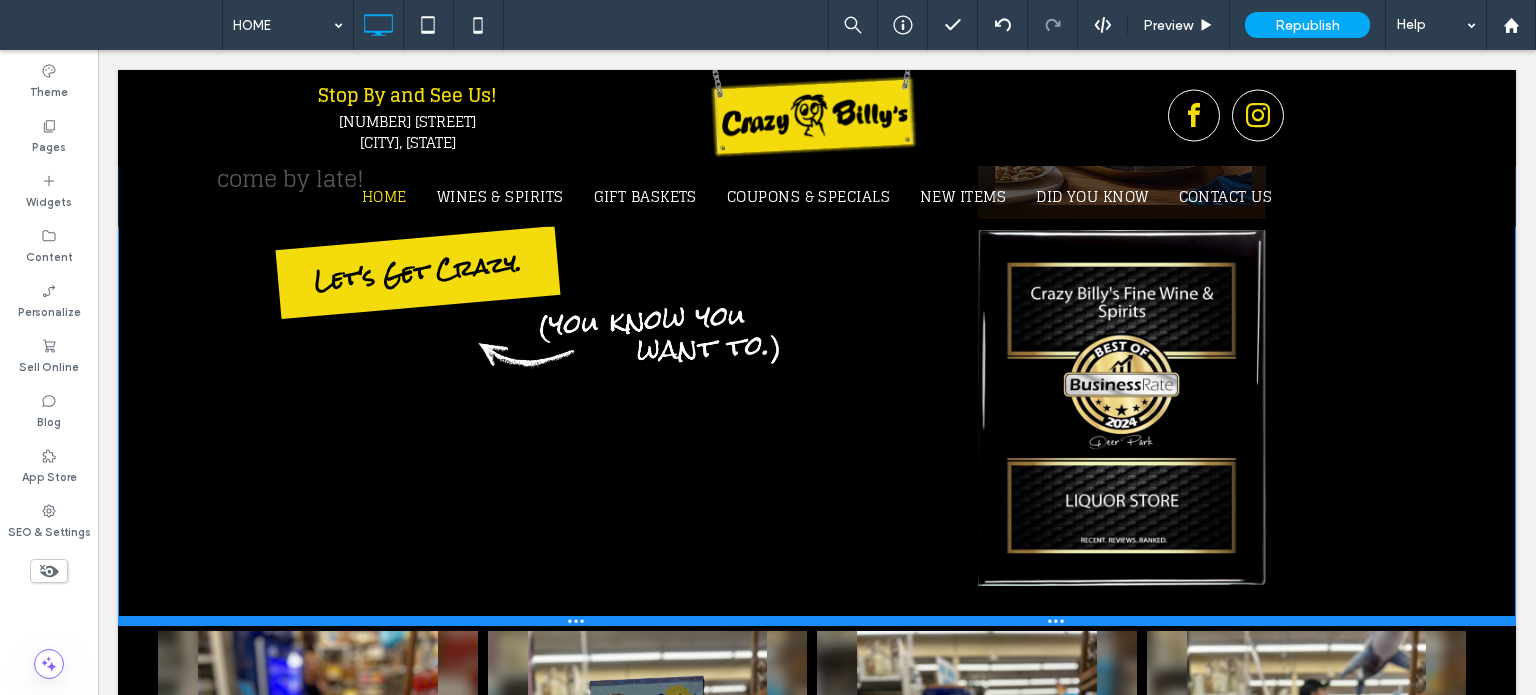 drag, startPoint x: 579, startPoint y: 620, endPoint x: 588, endPoint y: 568, distance: 52.773098 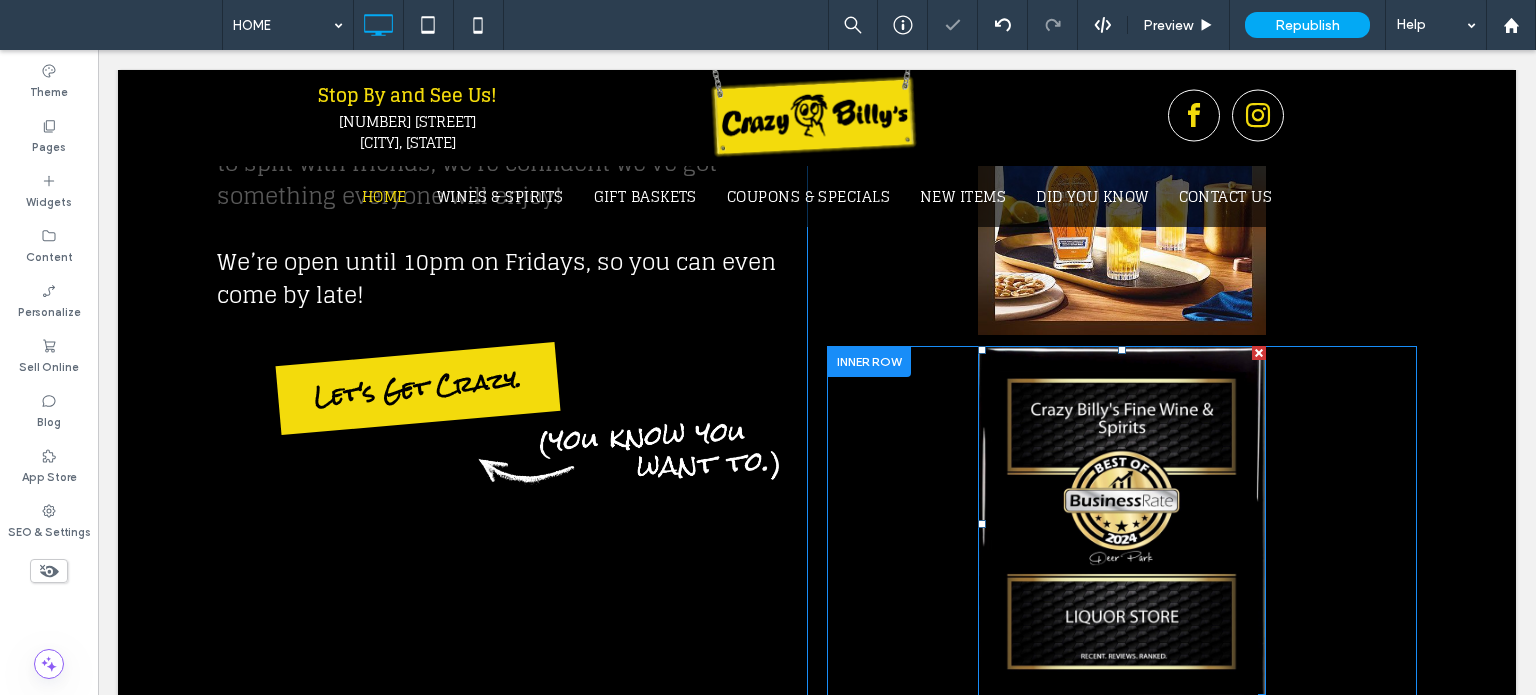 scroll, scrollTop: 800, scrollLeft: 0, axis: vertical 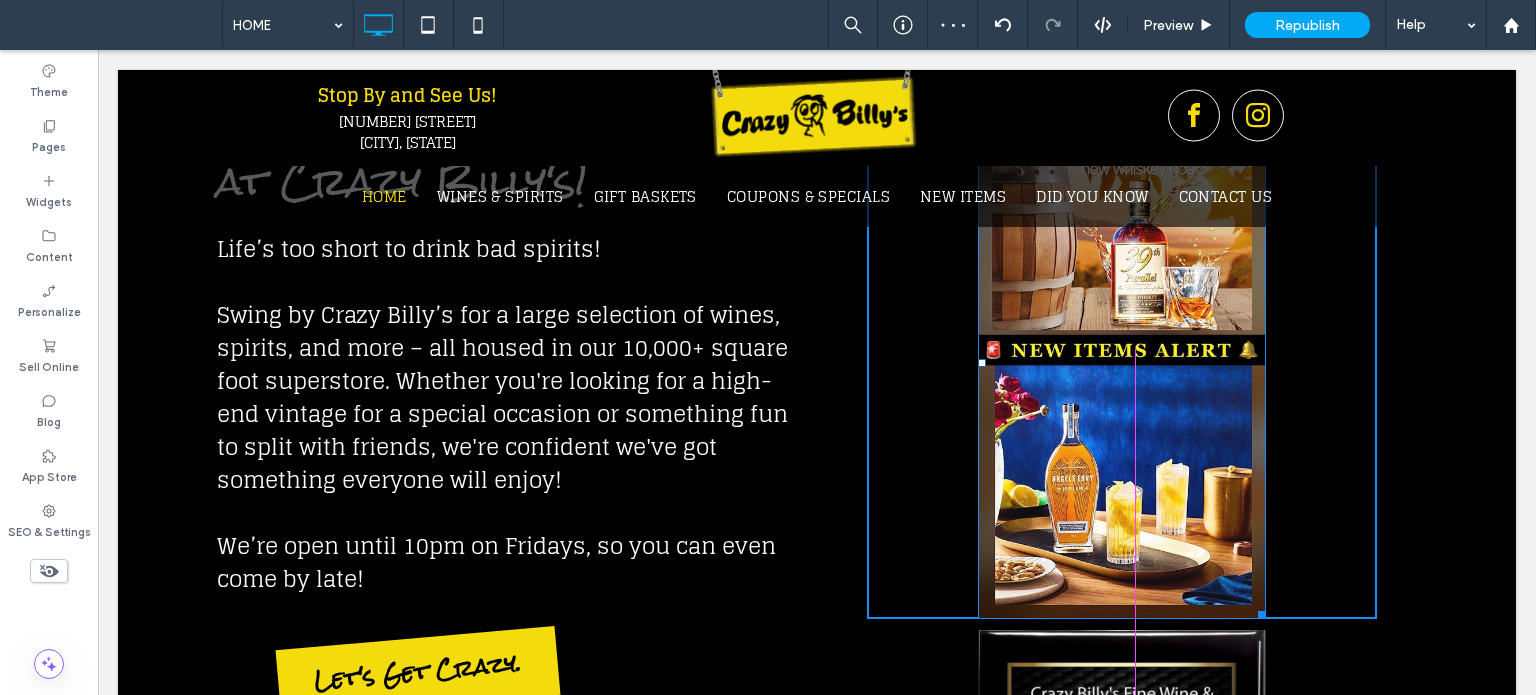 drag, startPoint x: 1255, startPoint y: 611, endPoint x: 1342, endPoint y: 564, distance: 98.88377 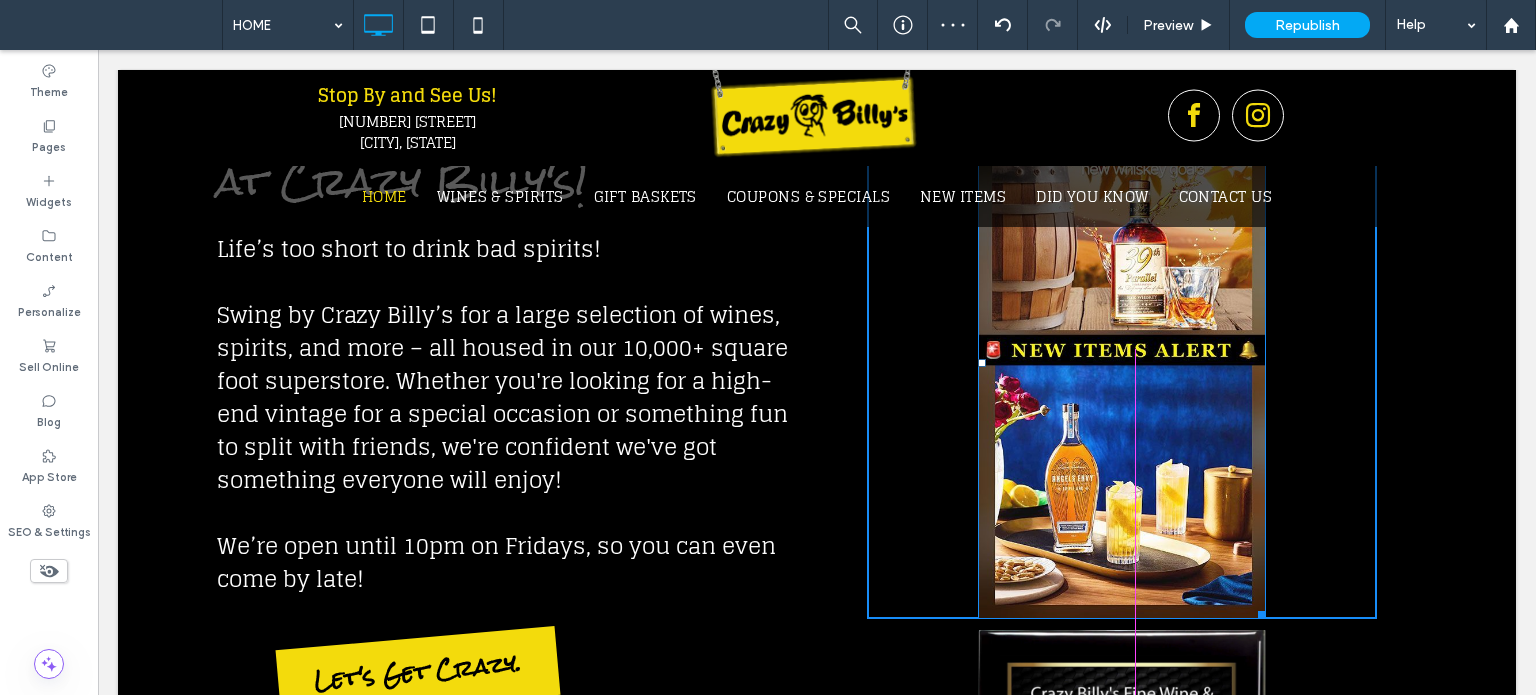 click on "W:241.35 H:429
Click To Paste" at bounding box center [1122, 363] 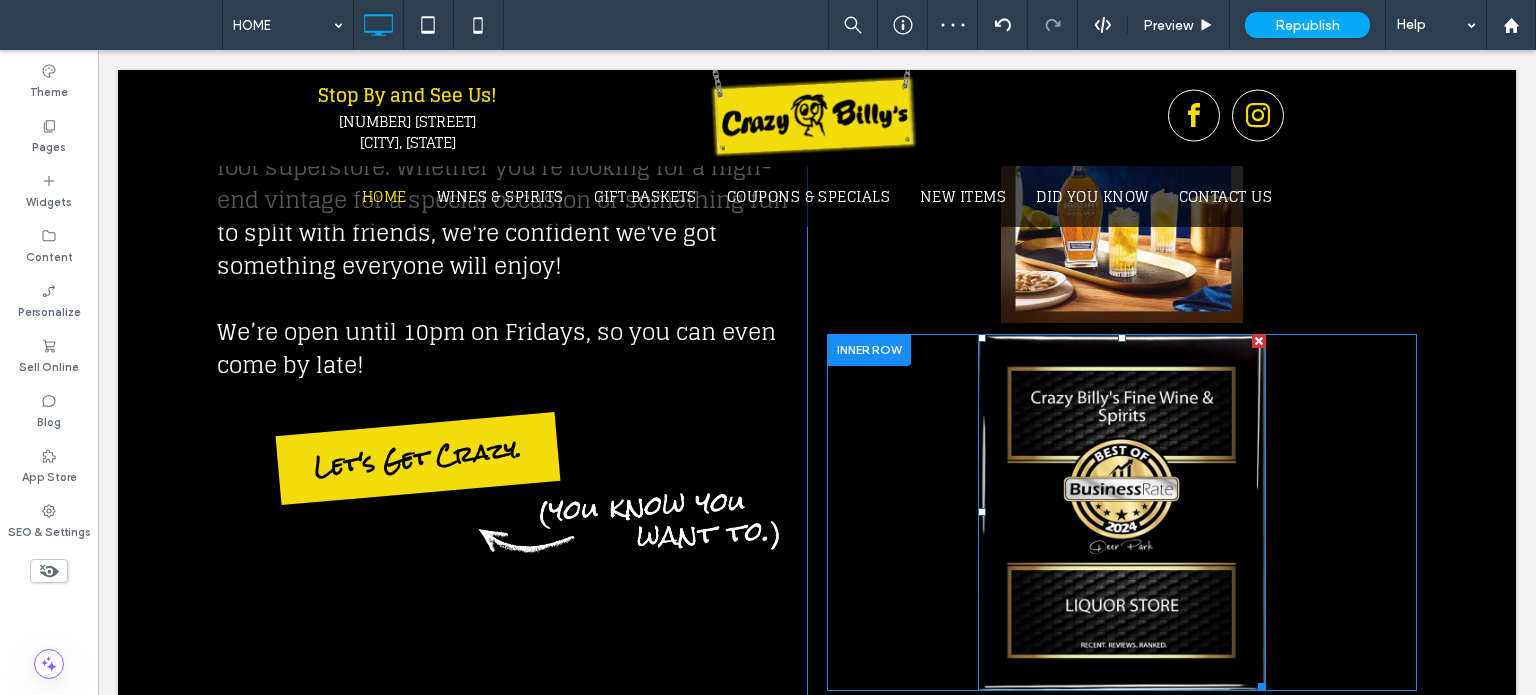 scroll, scrollTop: 1100, scrollLeft: 0, axis: vertical 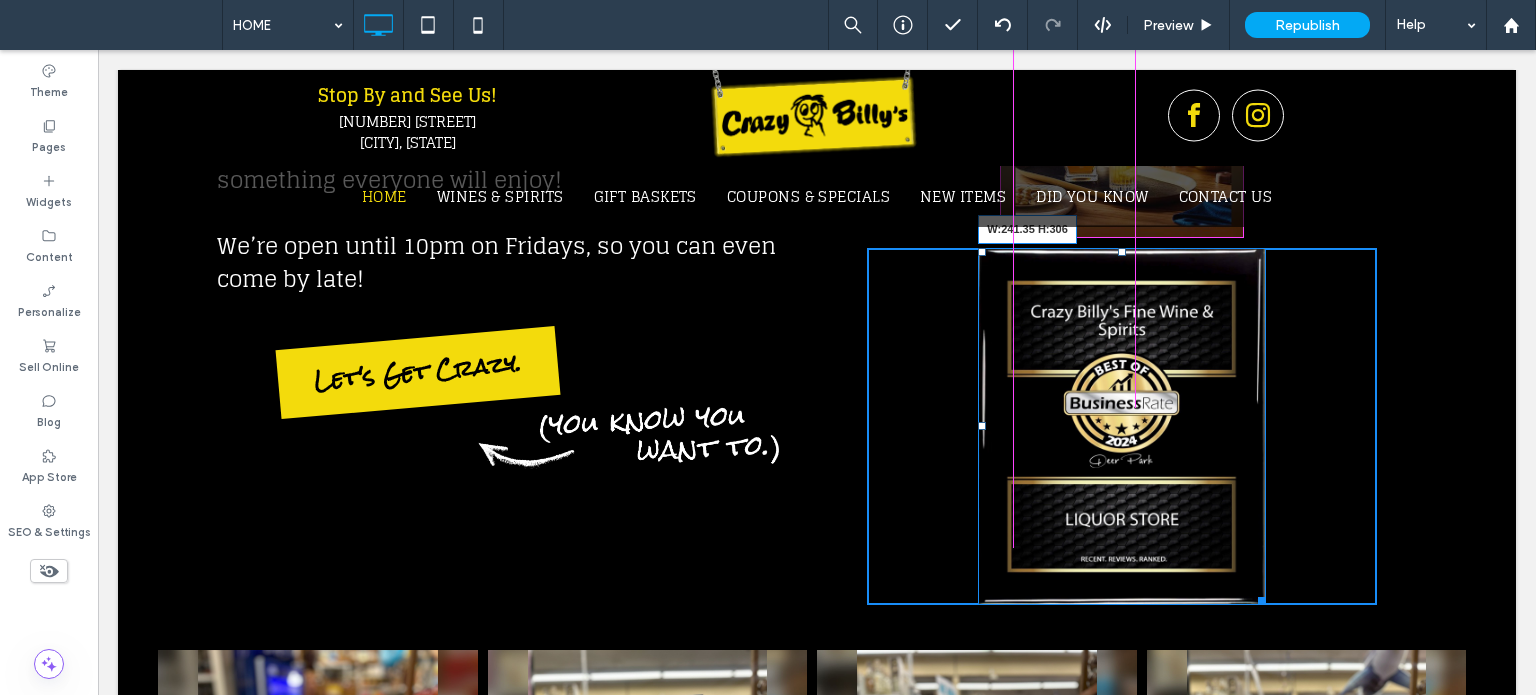 drag, startPoint x: 1248, startPoint y: 601, endPoint x: 1326, endPoint y: 575, distance: 82.219215 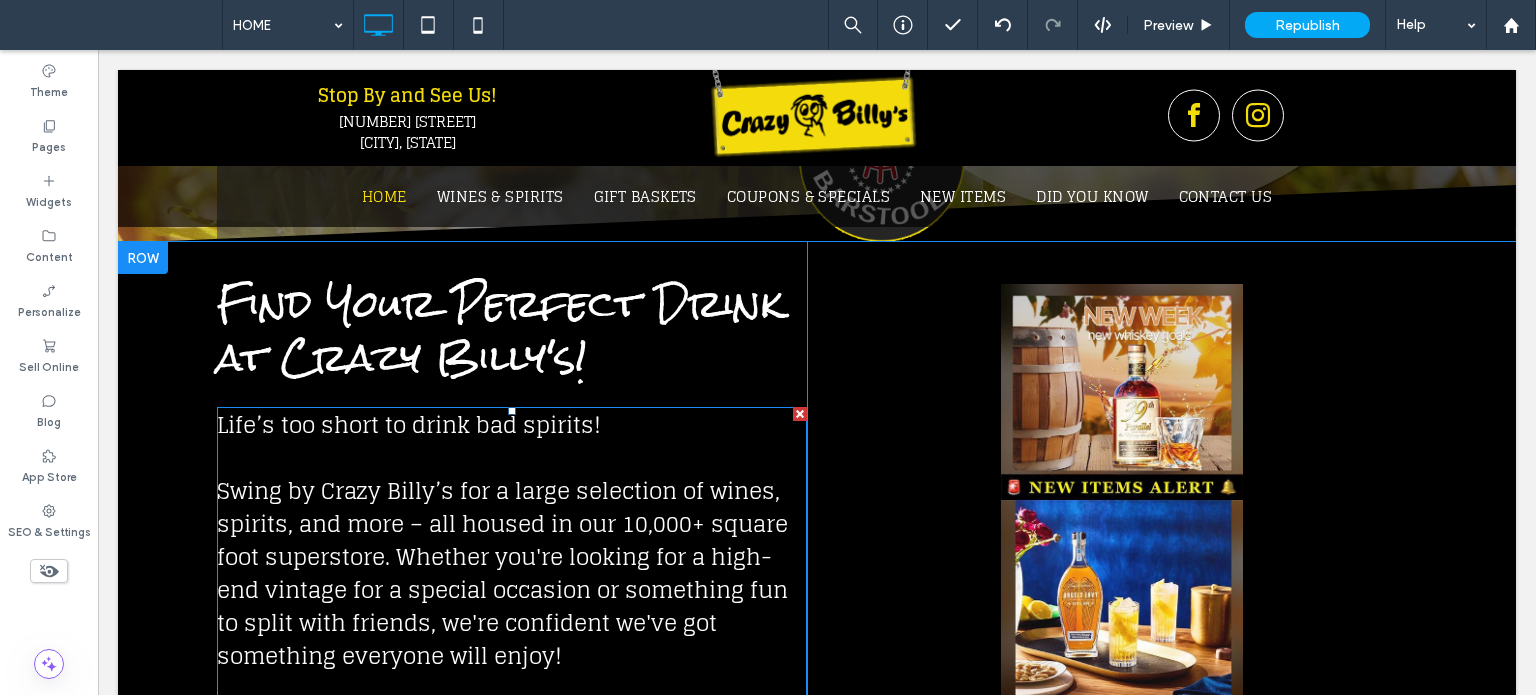 scroll, scrollTop: 500, scrollLeft: 0, axis: vertical 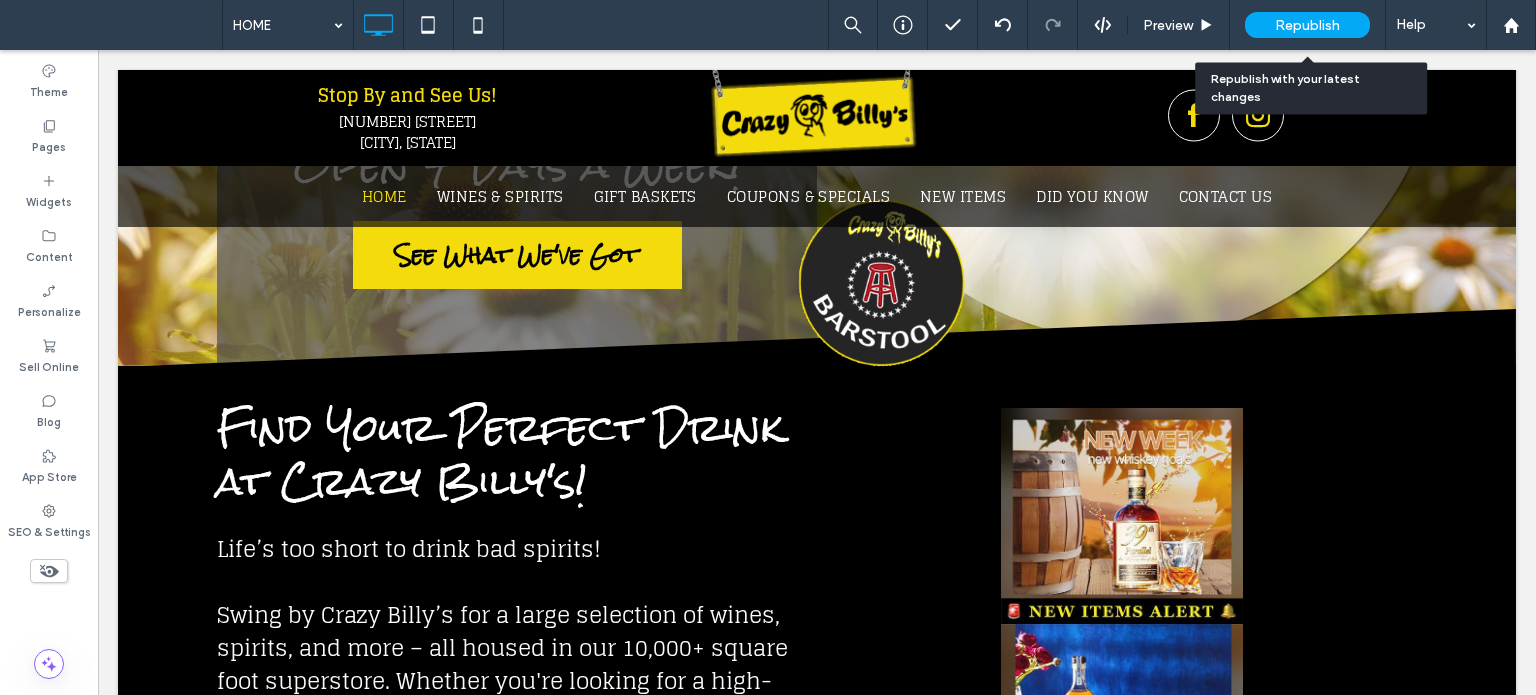 click on "Republish" at bounding box center [1307, 25] 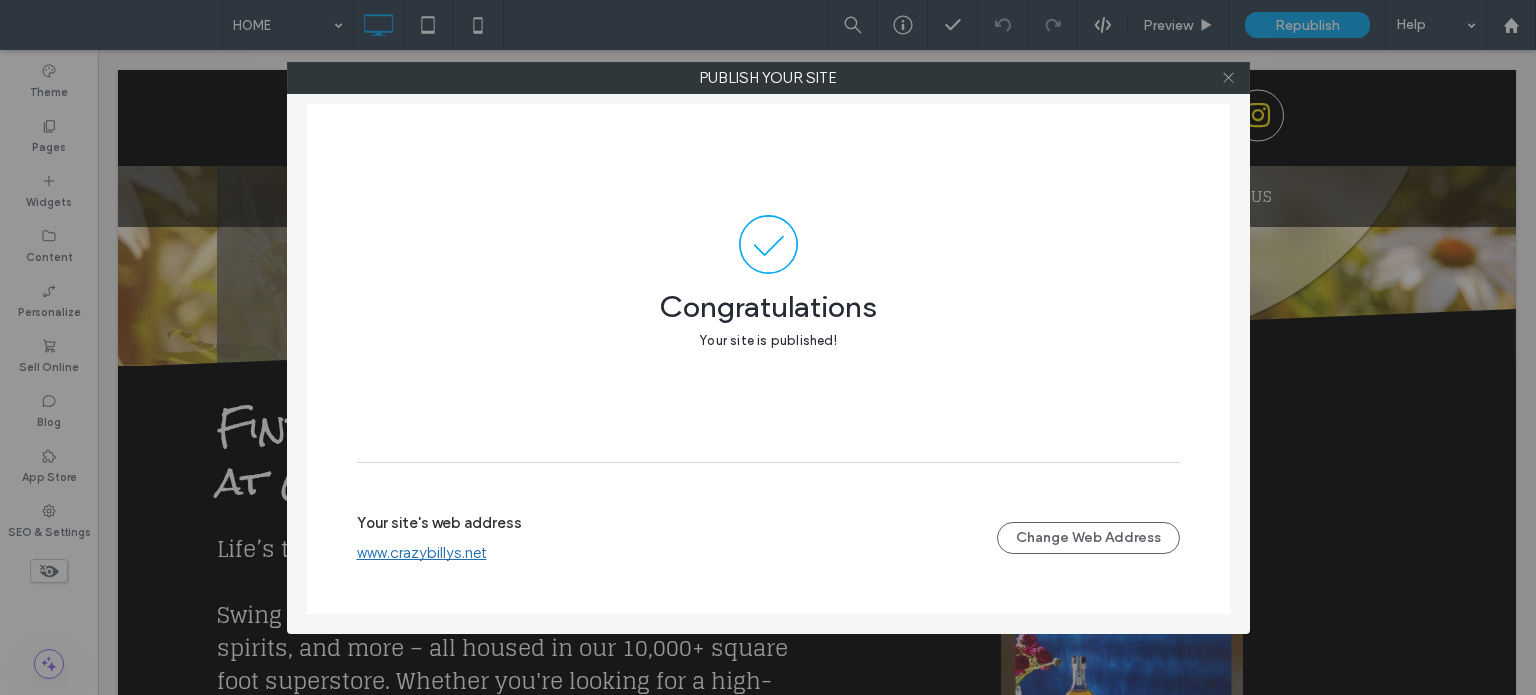 click 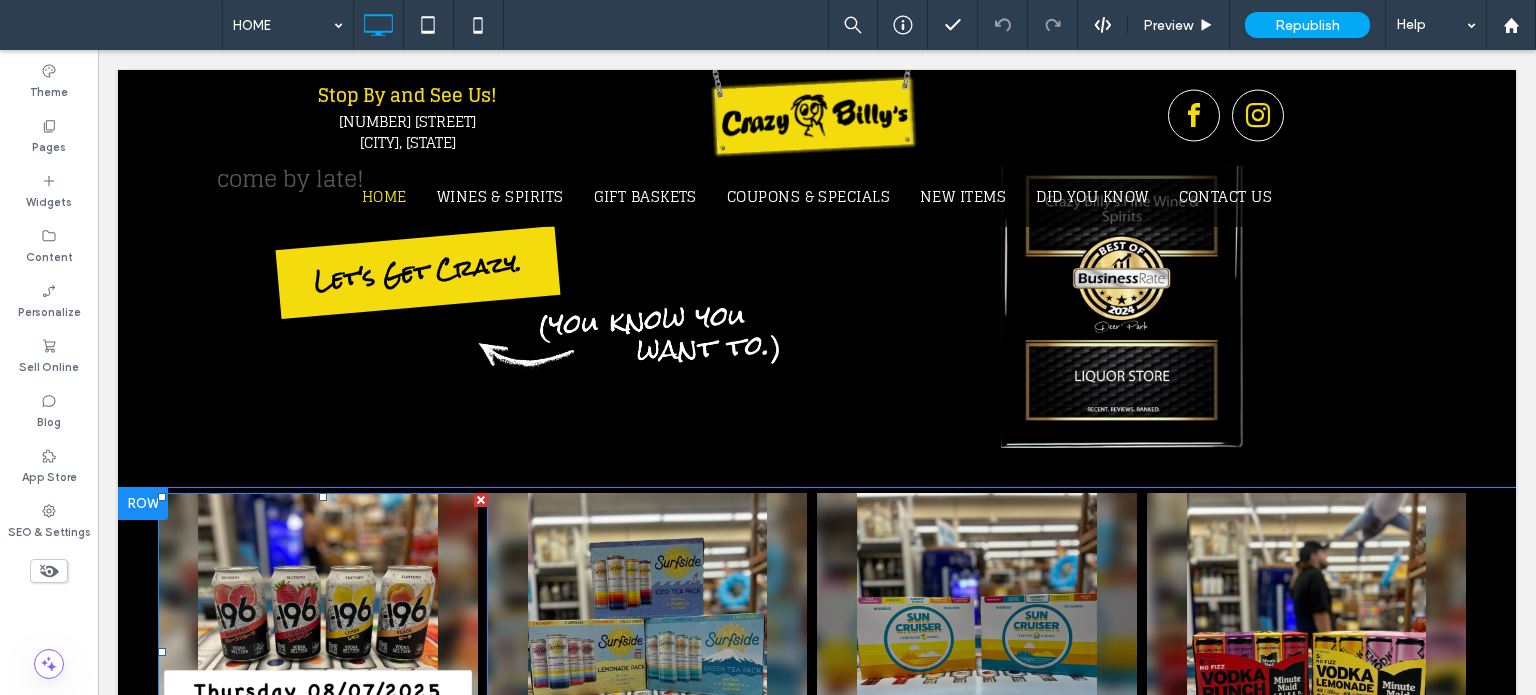 scroll, scrollTop: 1400, scrollLeft: 0, axis: vertical 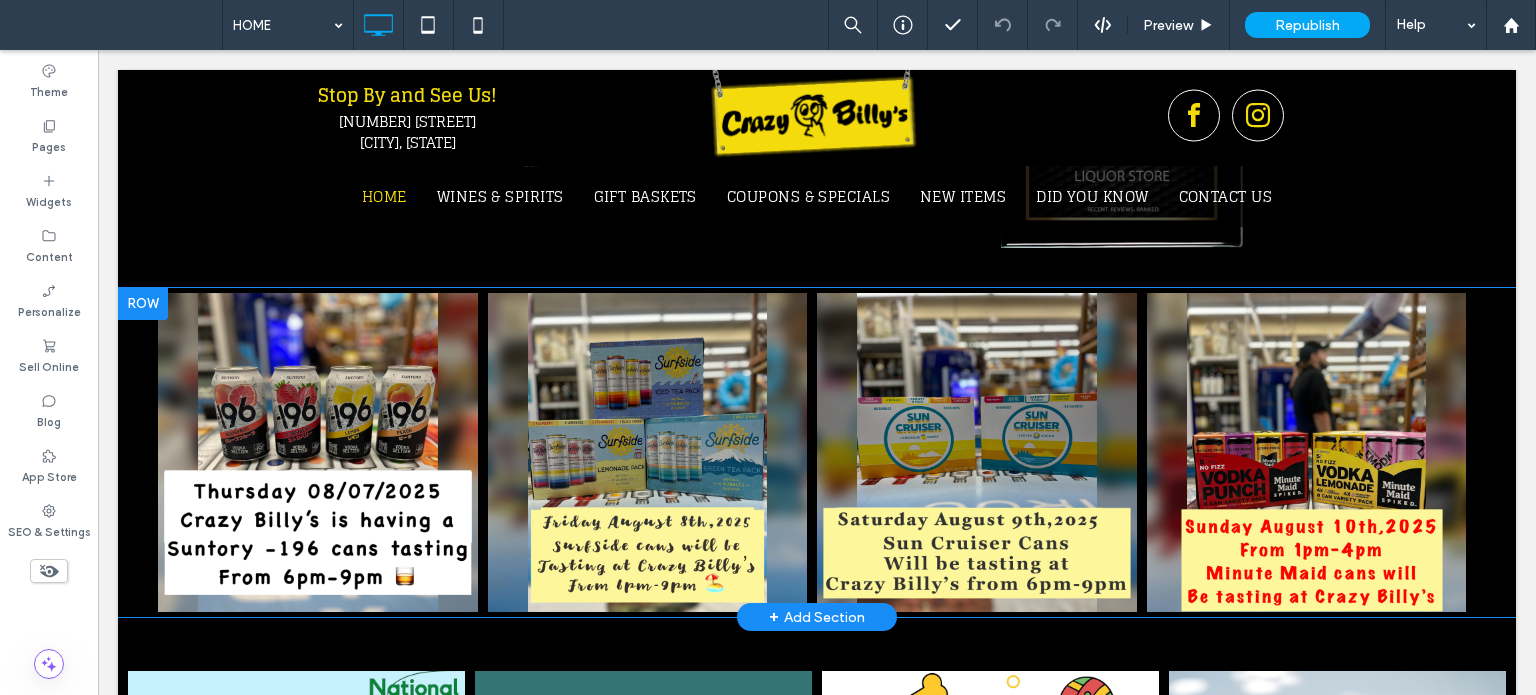 click at bounding box center (143, 304) 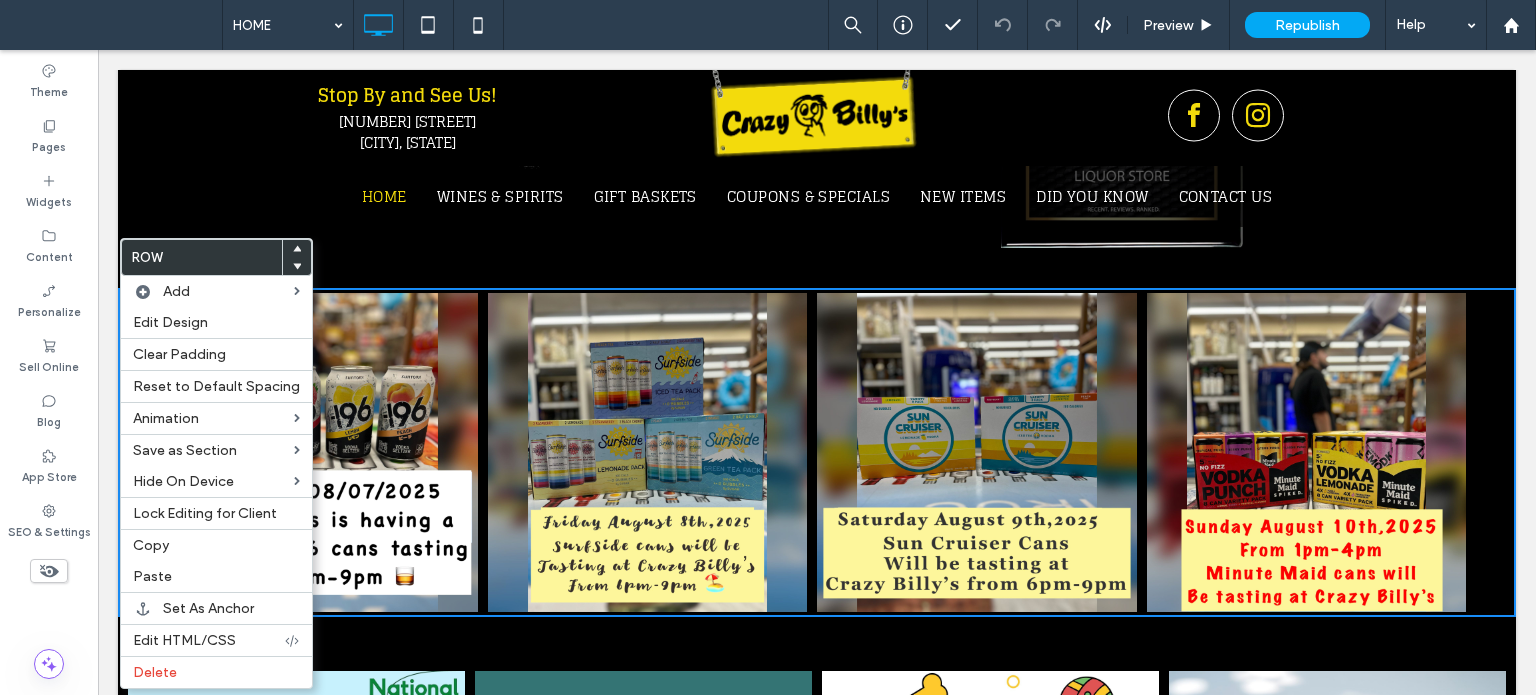 click at bounding box center [648, 453] 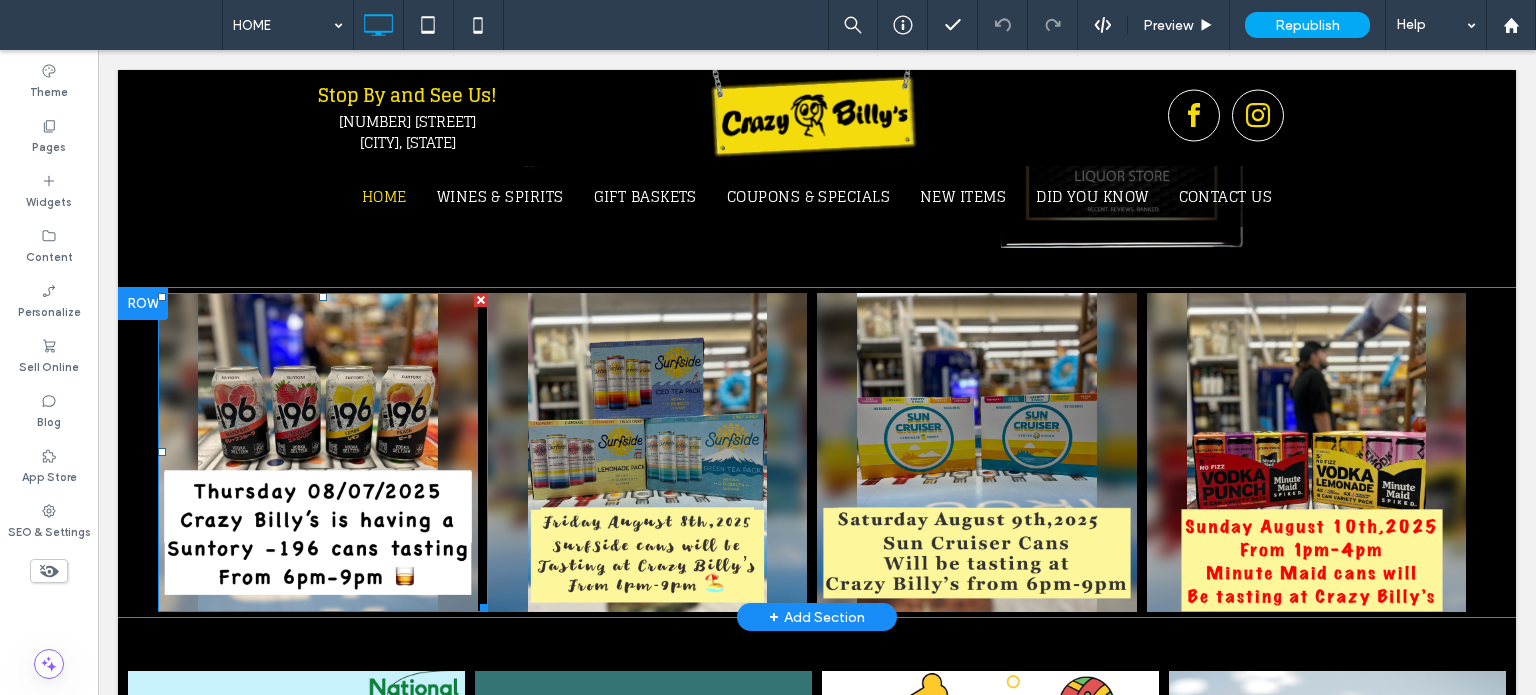 click at bounding box center [318, 453] 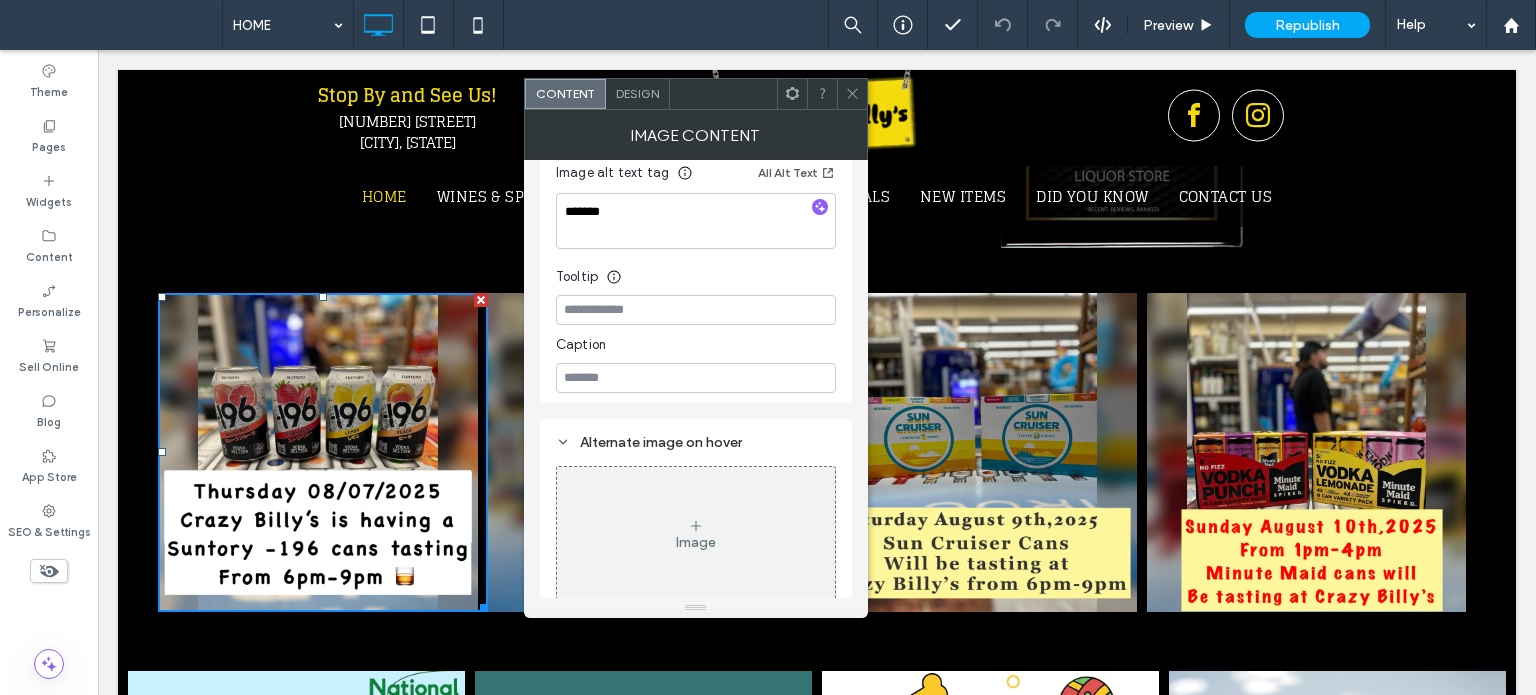 scroll, scrollTop: 552, scrollLeft: 0, axis: vertical 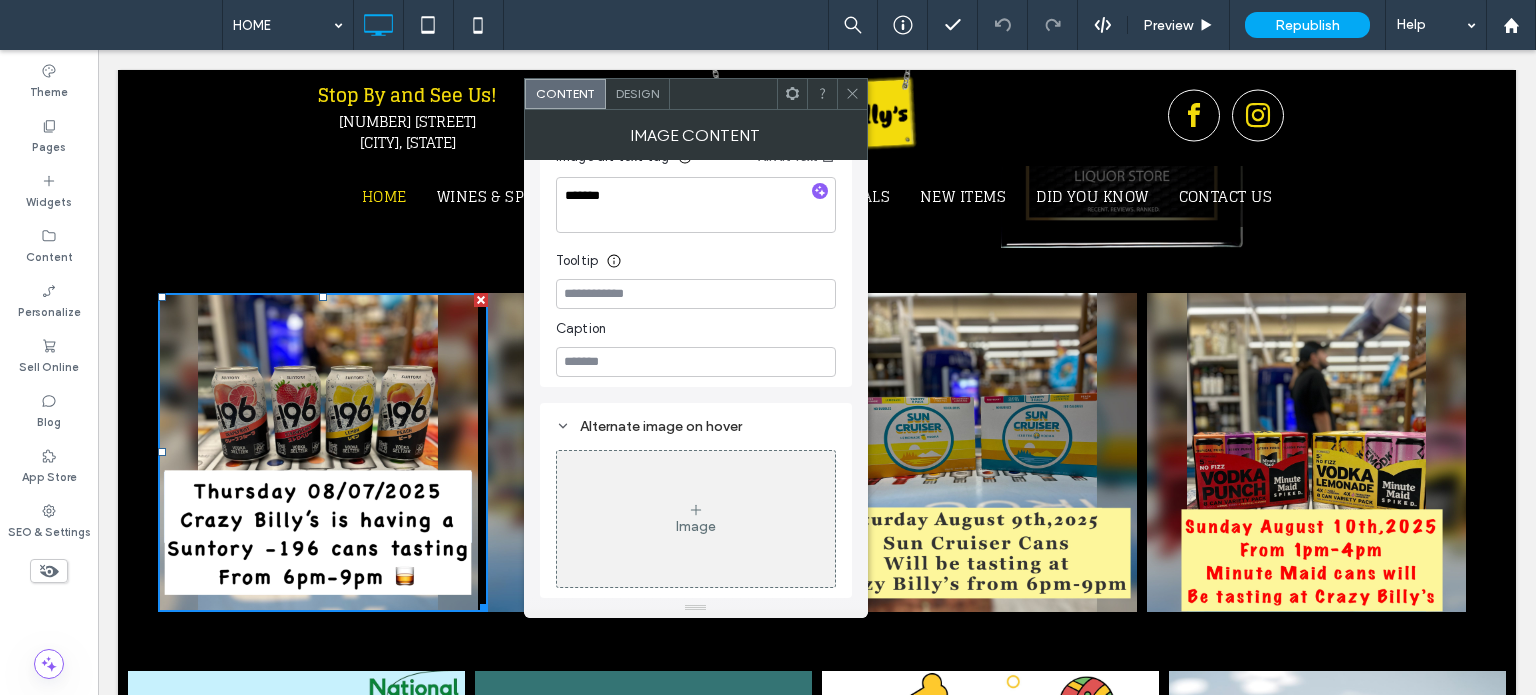 click on "Alternate image on hover" at bounding box center [696, 426] 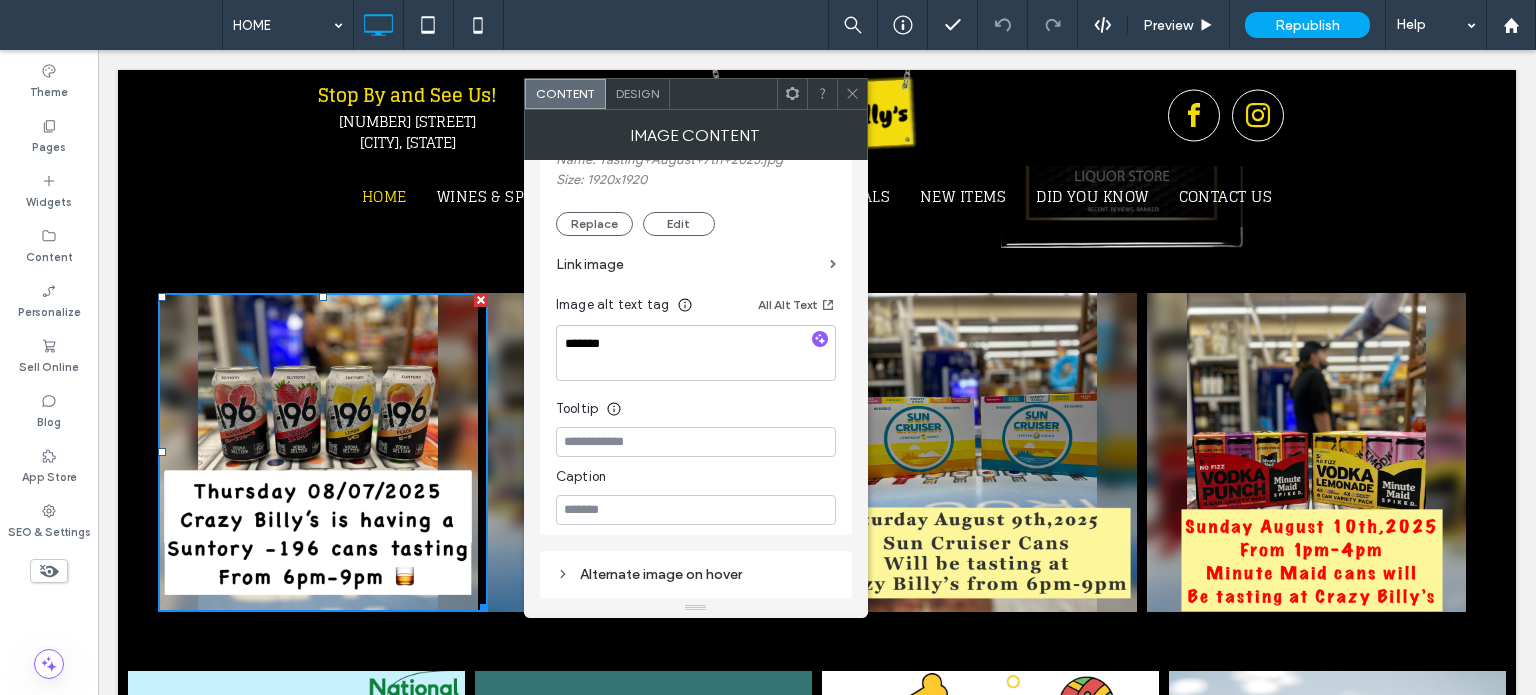 scroll, scrollTop: 404, scrollLeft: 0, axis: vertical 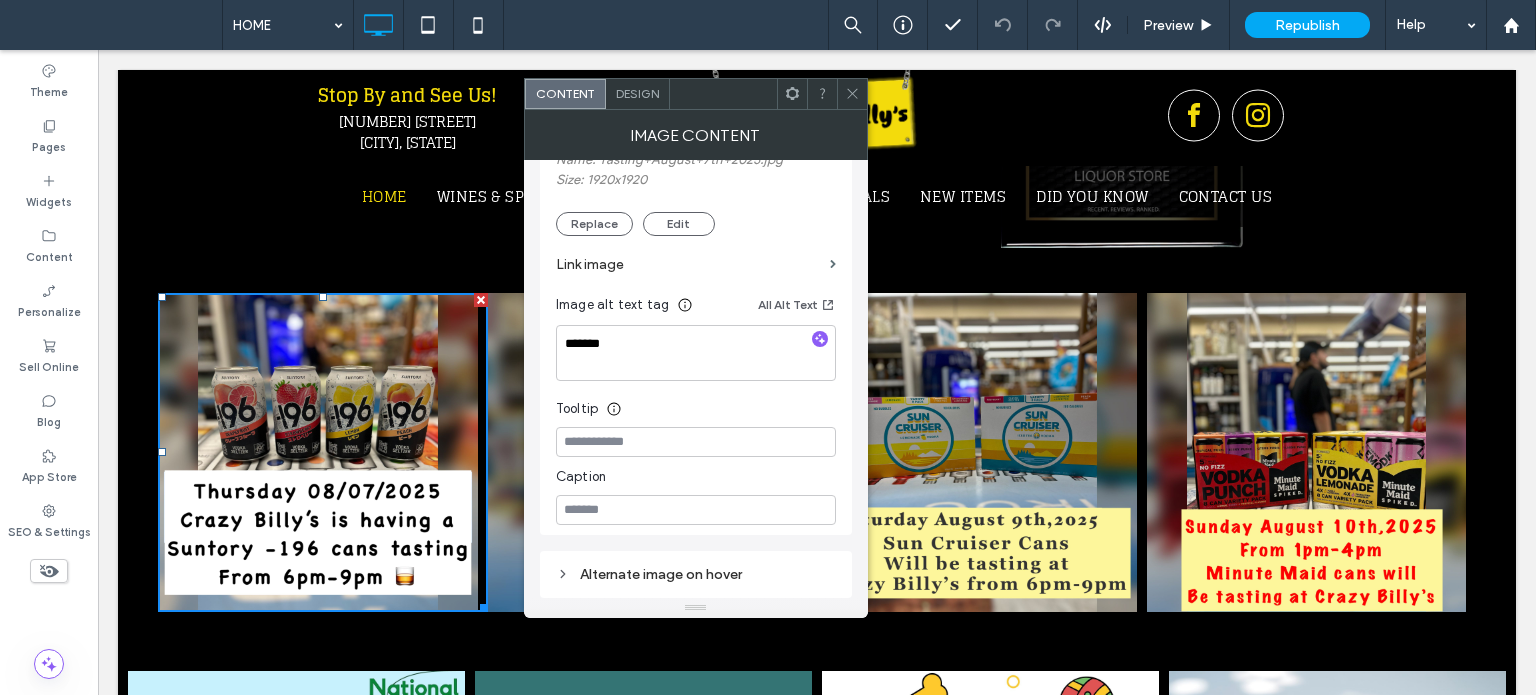 click on "Design" at bounding box center (637, 93) 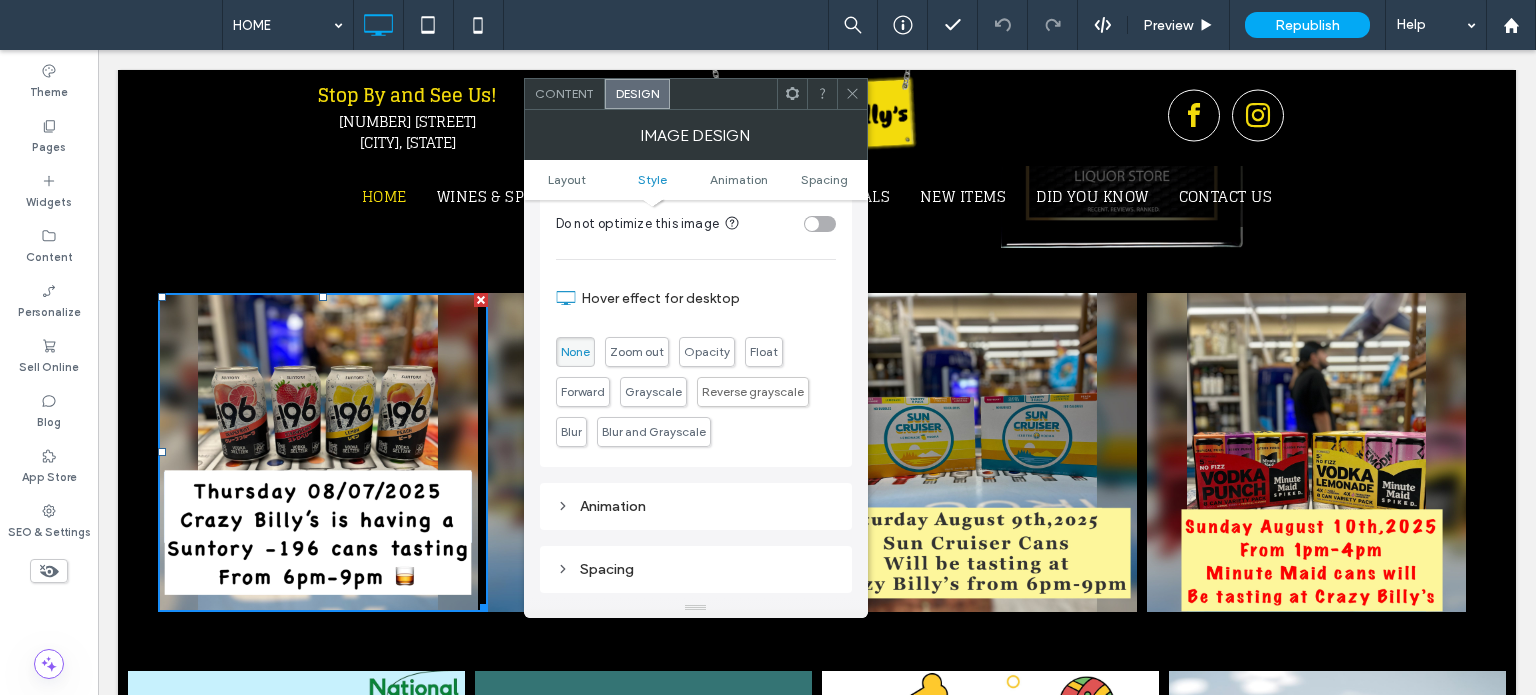 scroll, scrollTop: 700, scrollLeft: 0, axis: vertical 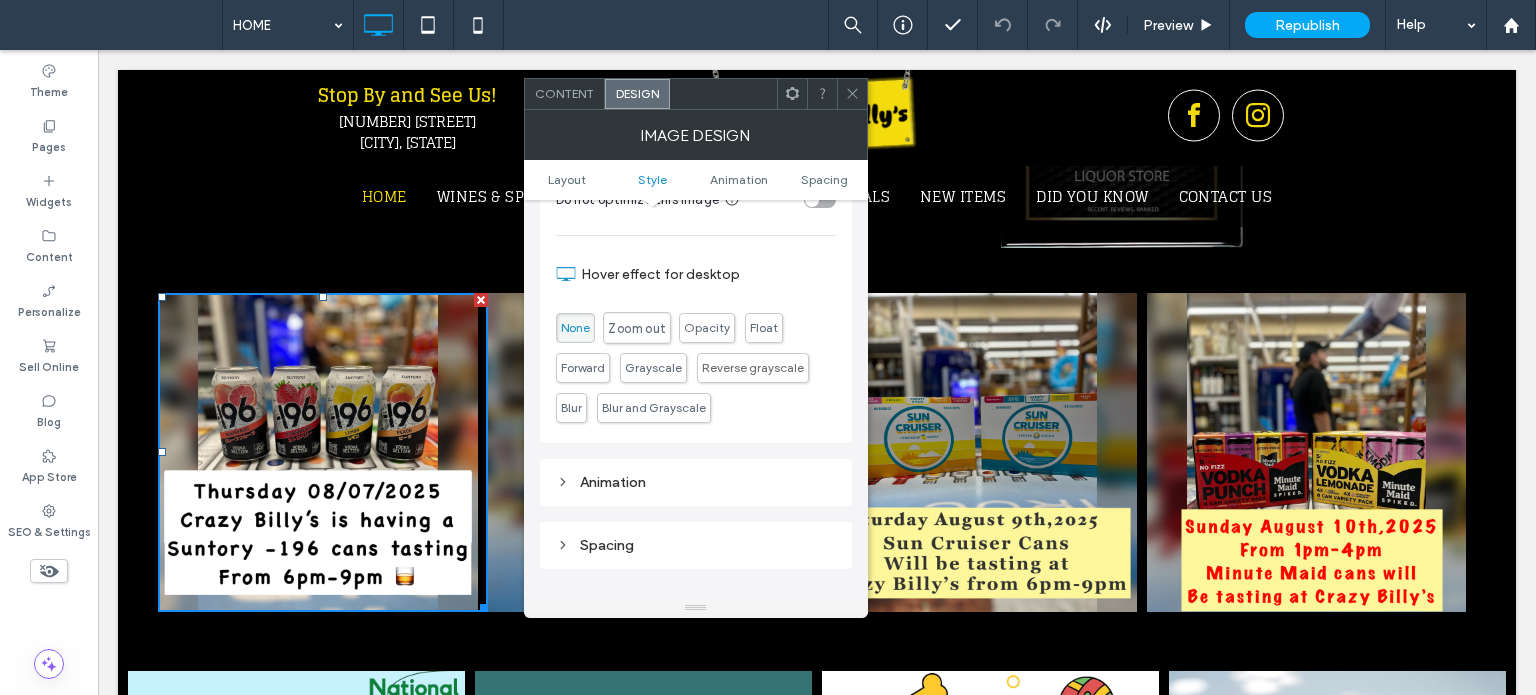 click on "Zoom out" at bounding box center (637, 328) 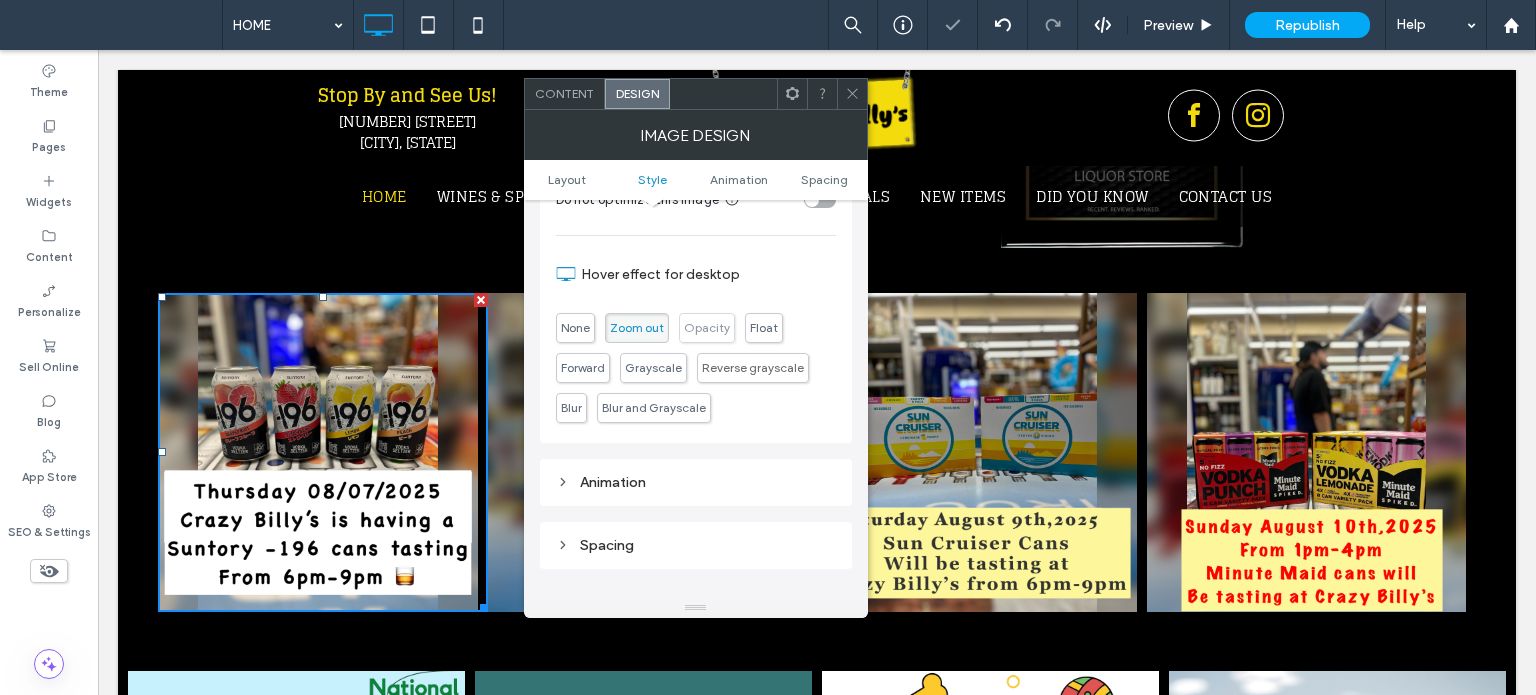 click on "Opacity" at bounding box center (707, 327) 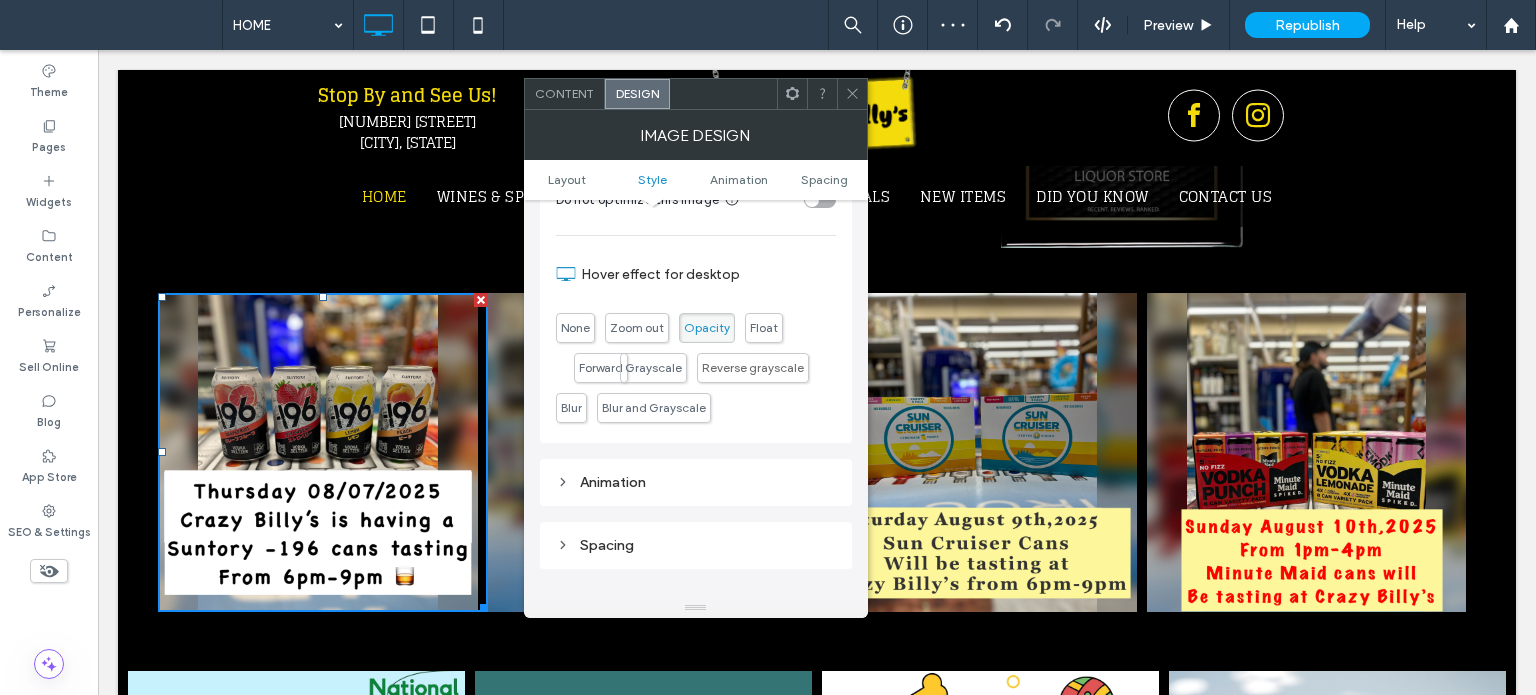 click on "Forward" at bounding box center (601, 367) 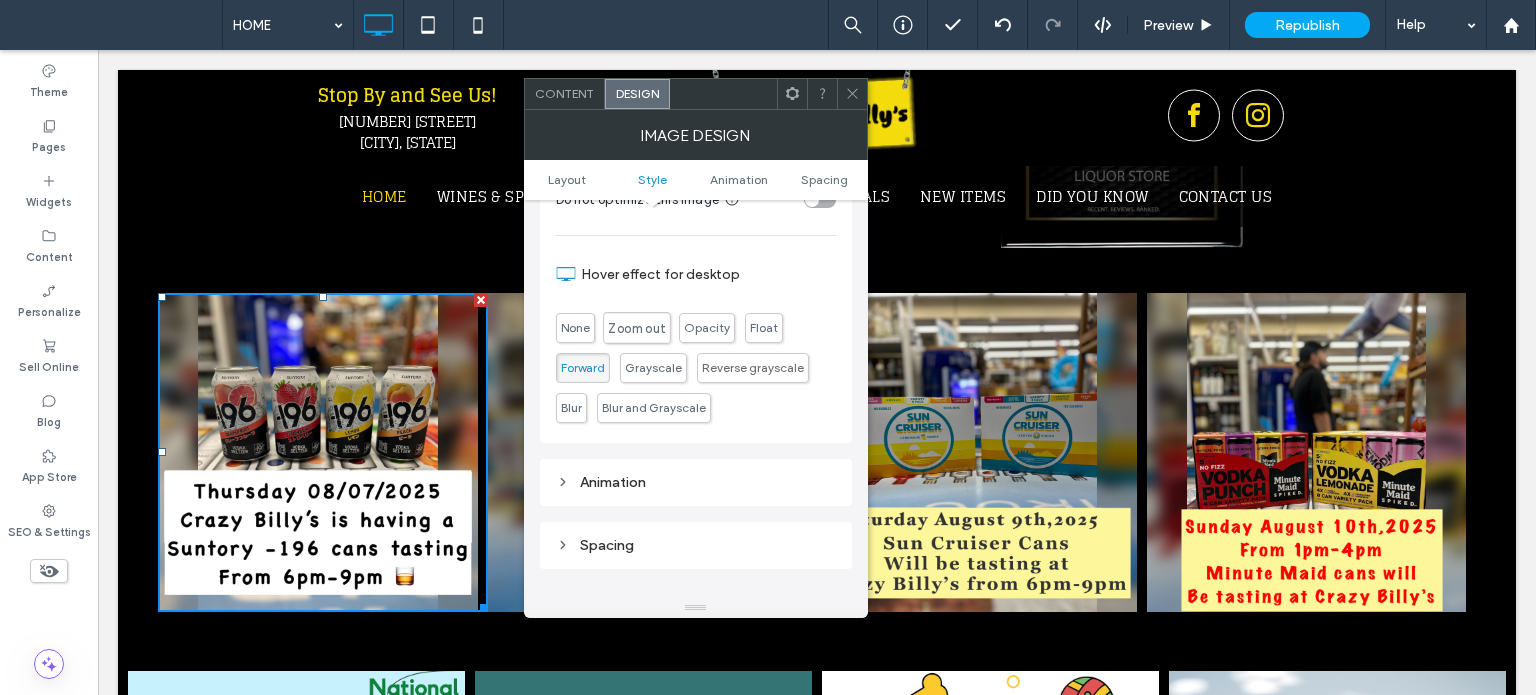 click on "Zoom out" at bounding box center (636, 328) 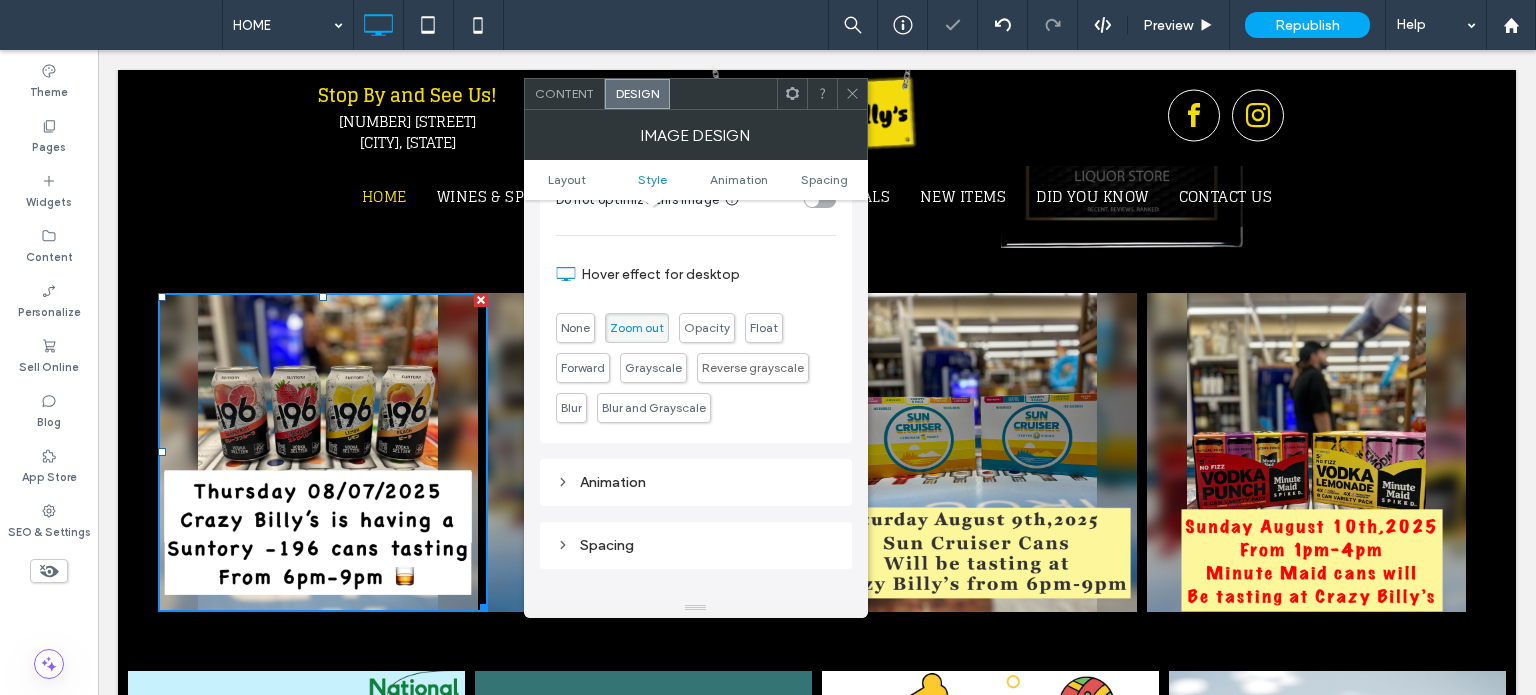 click at bounding box center (852, 94) 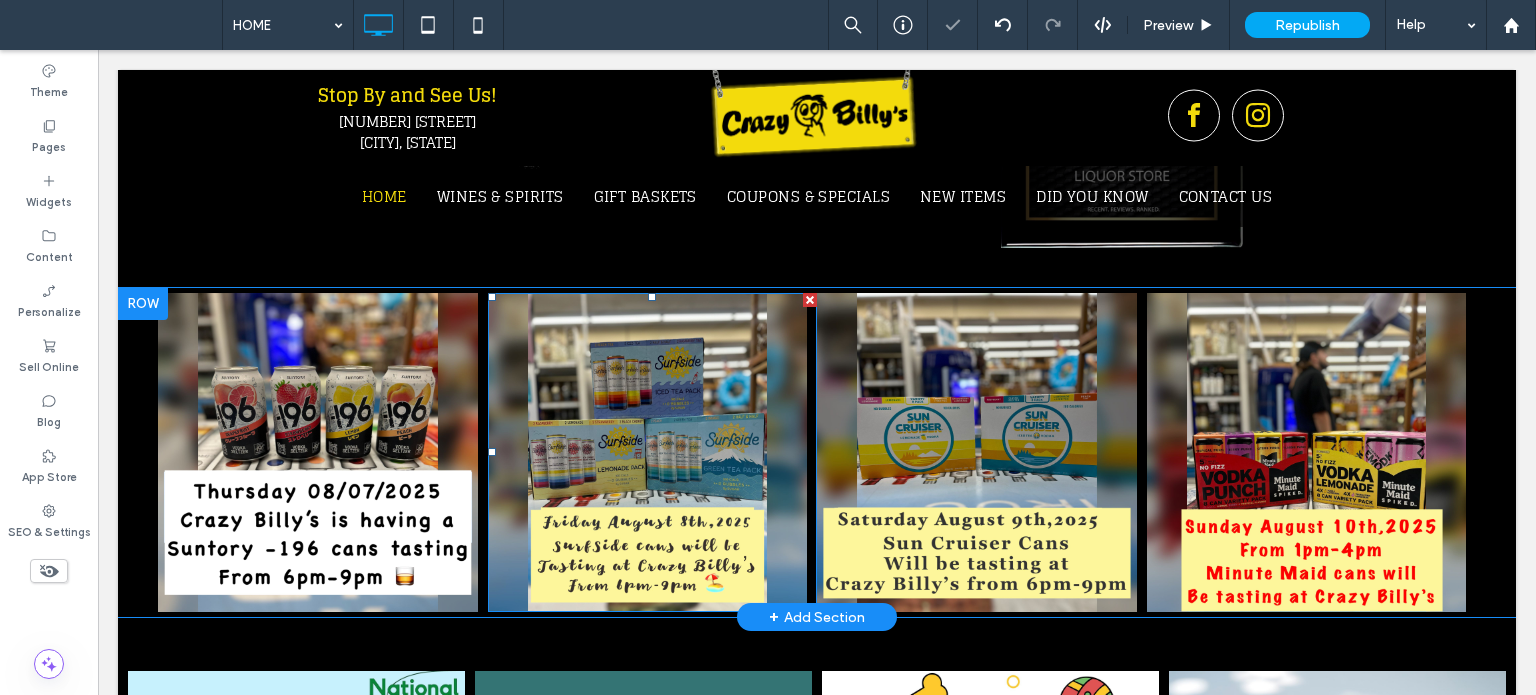 click at bounding box center (648, 453) 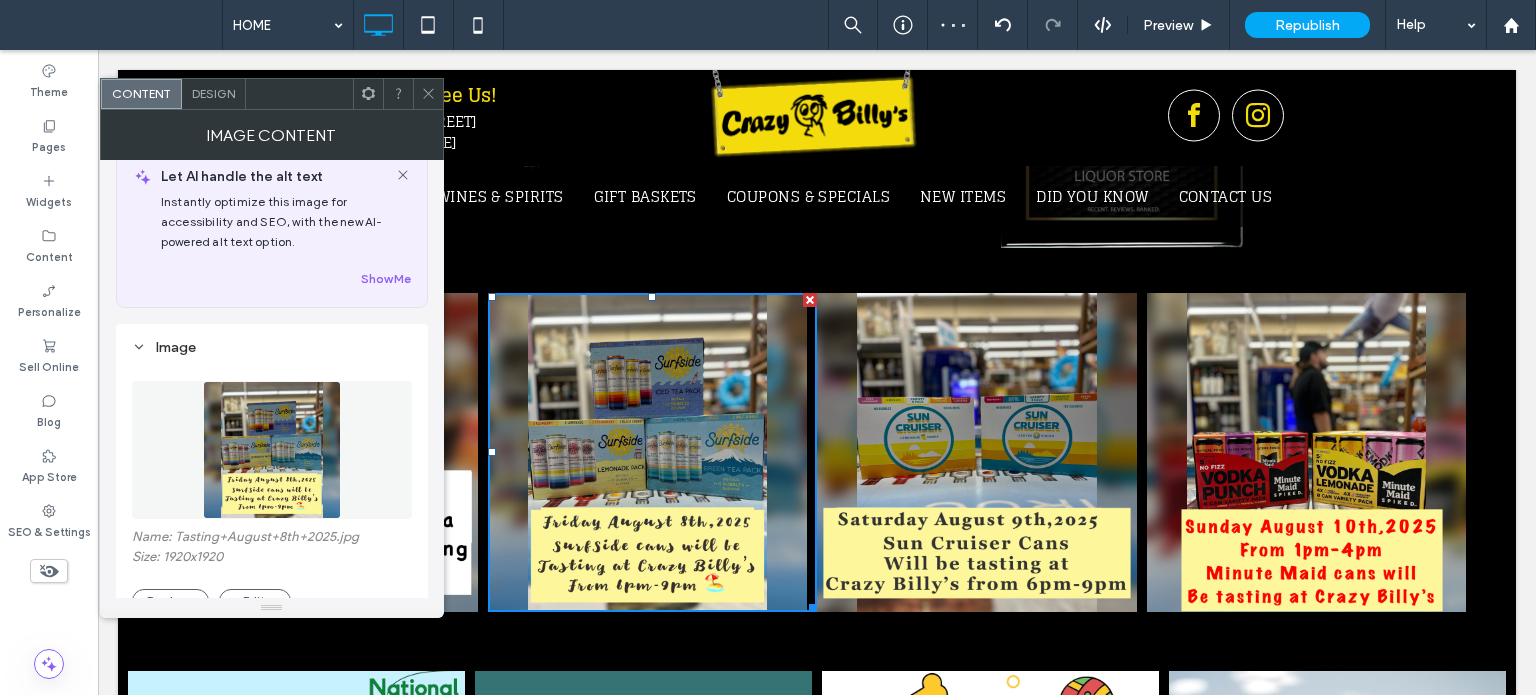 scroll, scrollTop: 0, scrollLeft: 0, axis: both 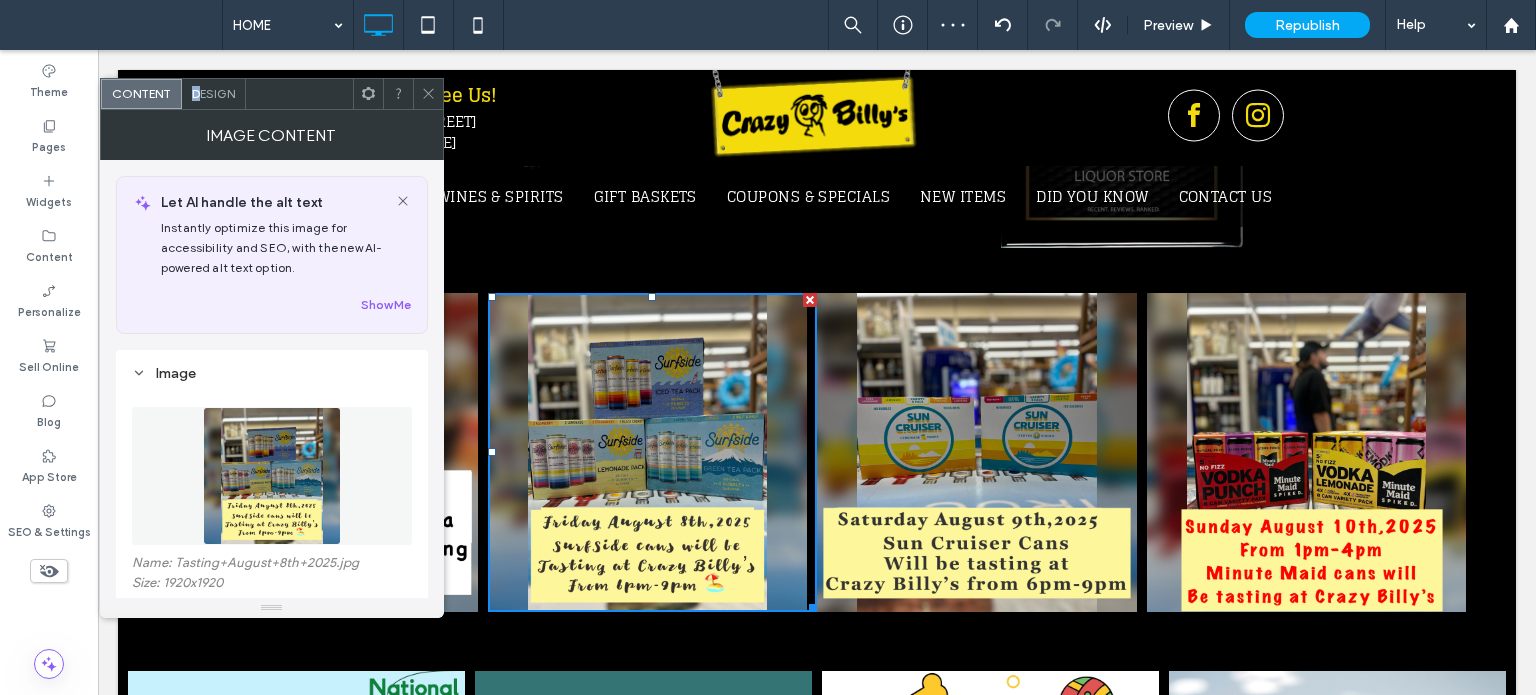 click on "Design" at bounding box center (214, 94) 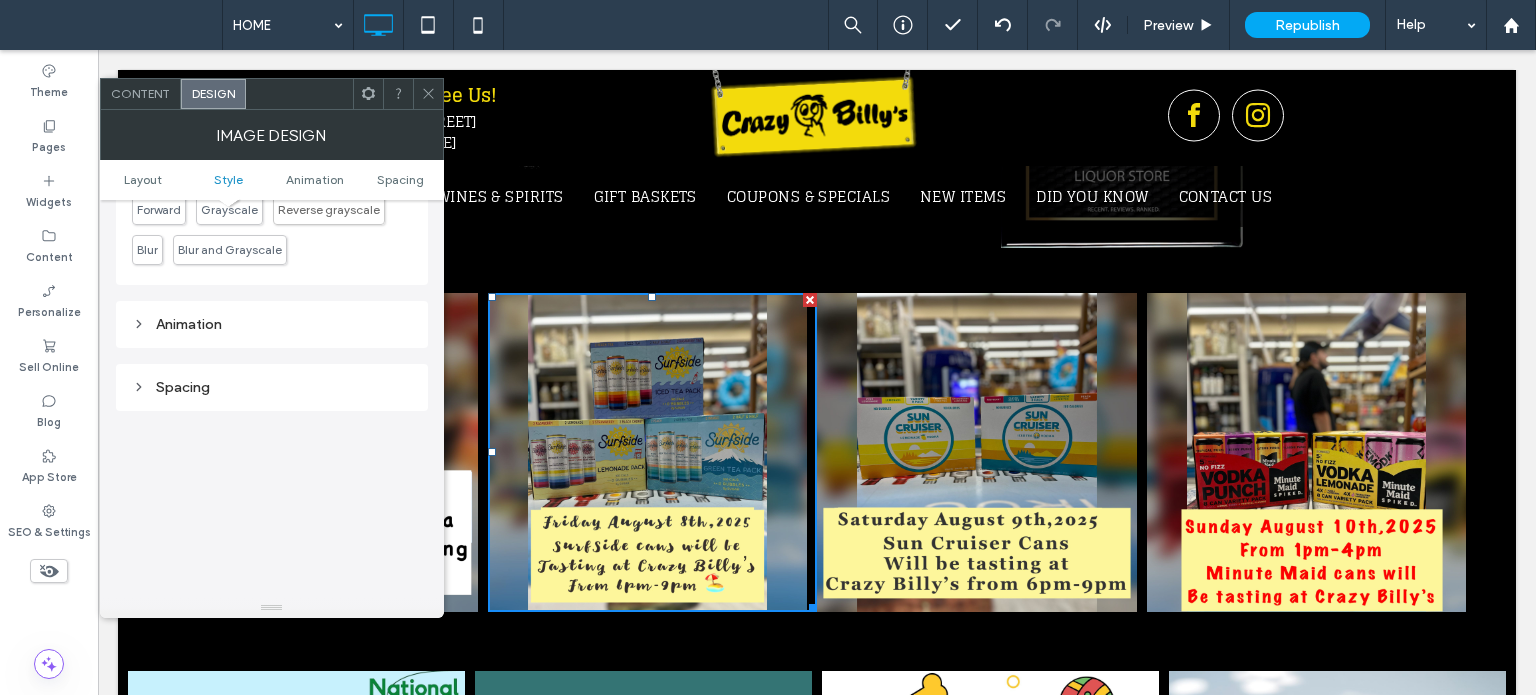 scroll, scrollTop: 600, scrollLeft: 0, axis: vertical 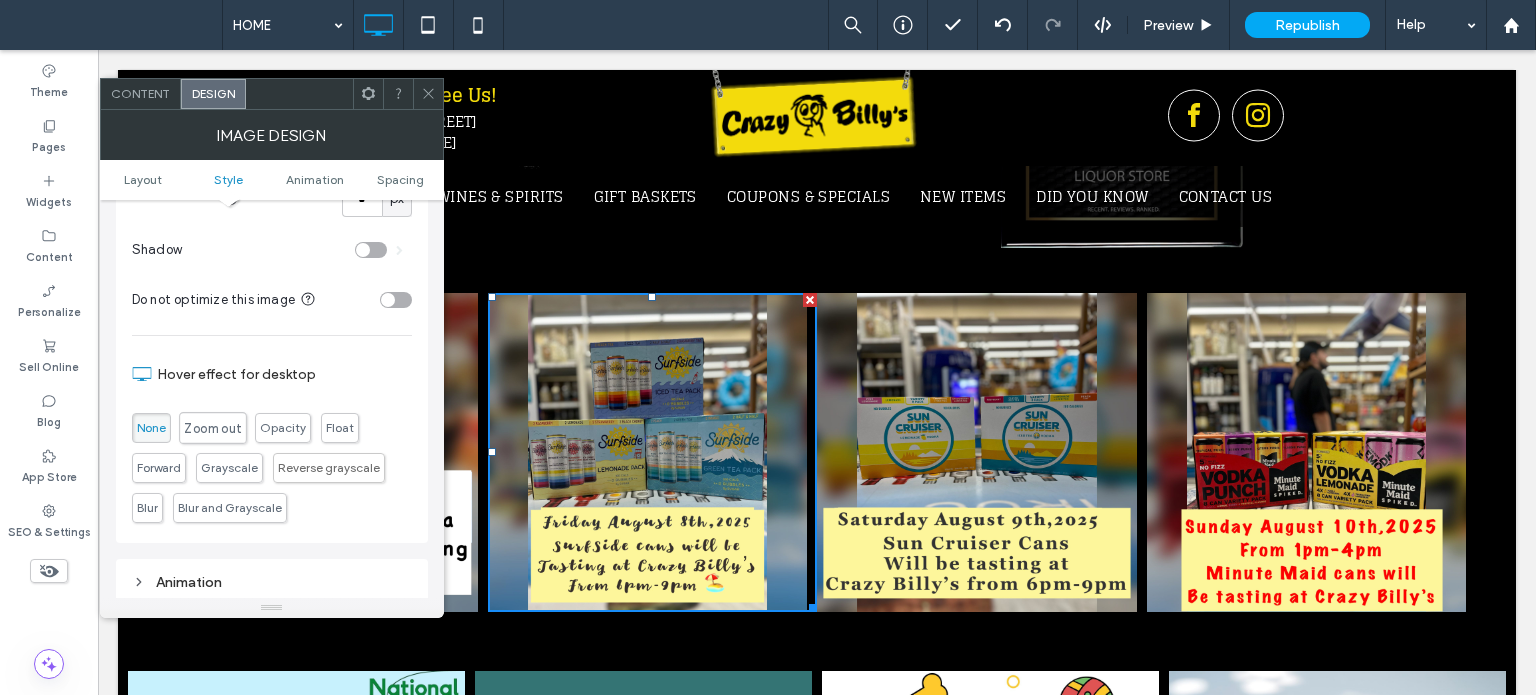 click on "Zoom out" at bounding box center [213, 428] 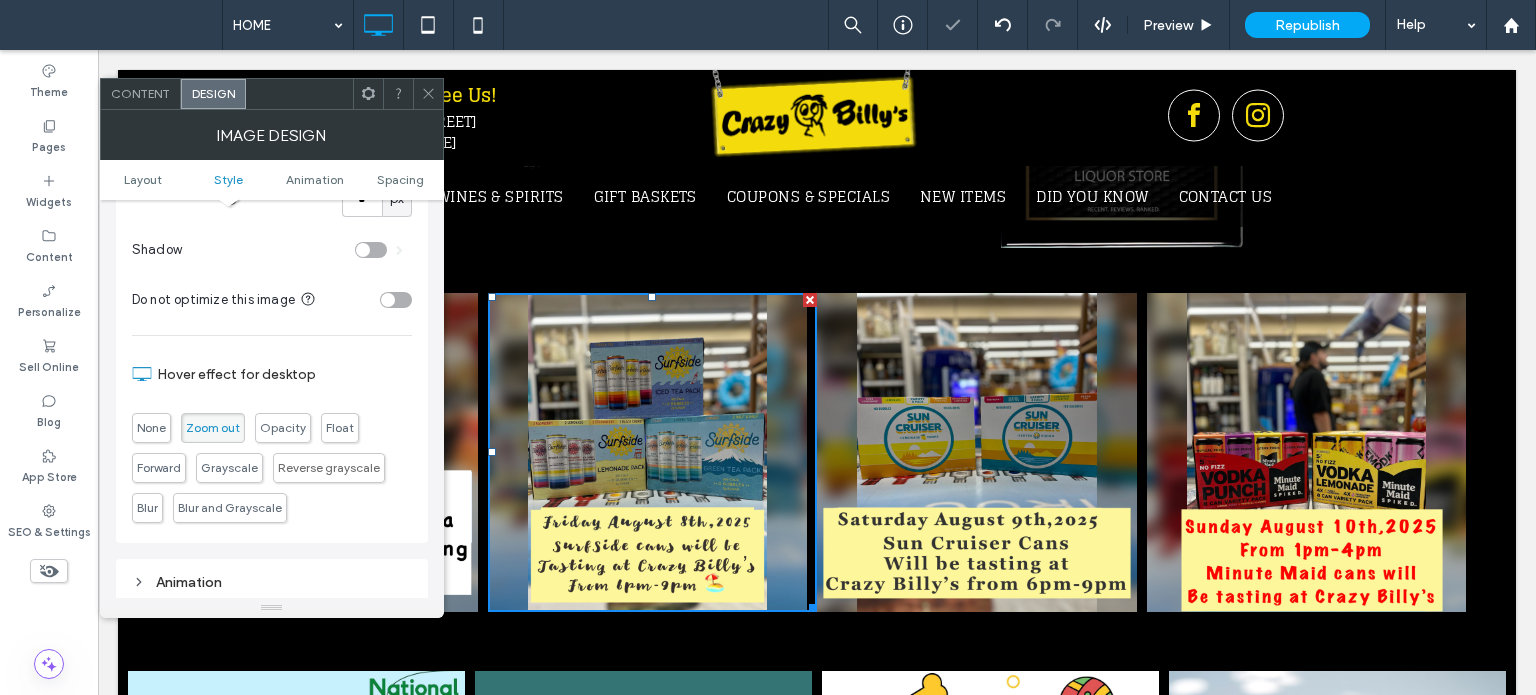 click 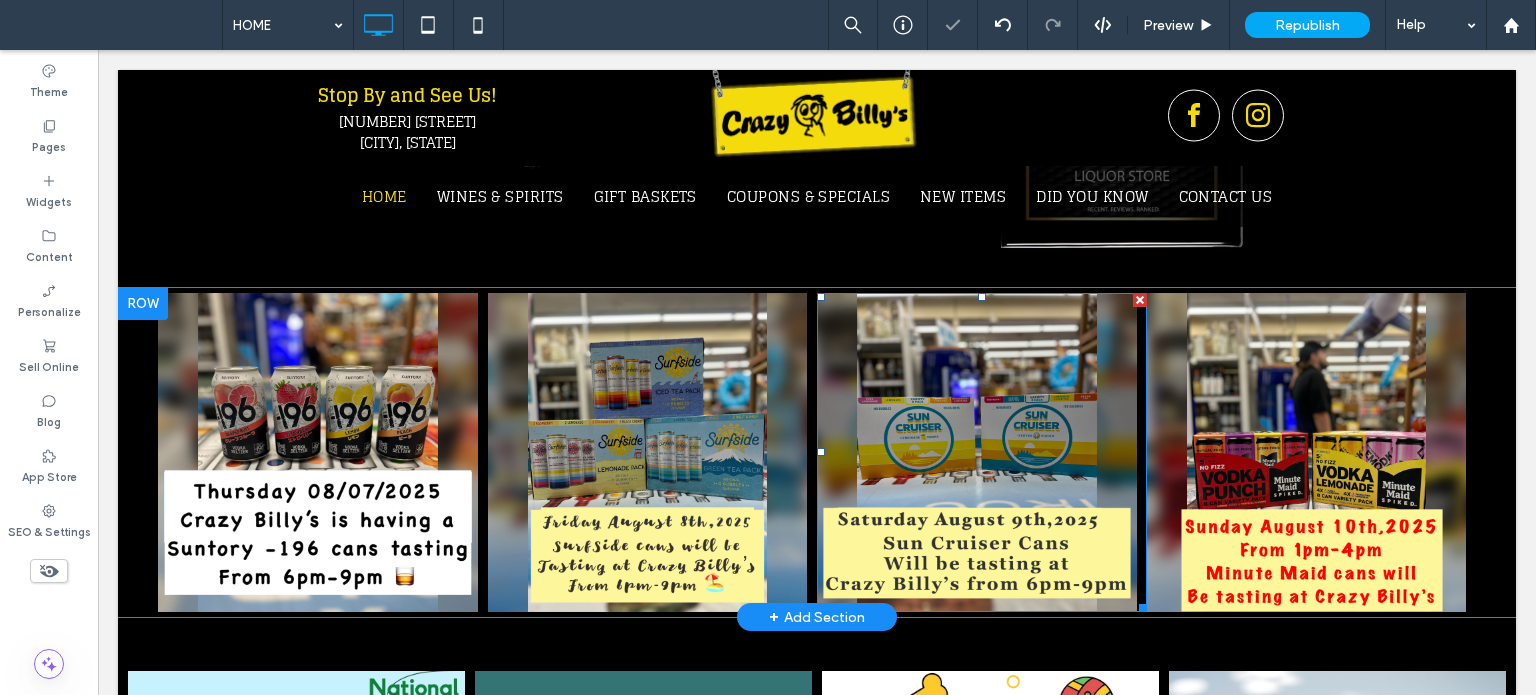 click at bounding box center [977, 453] 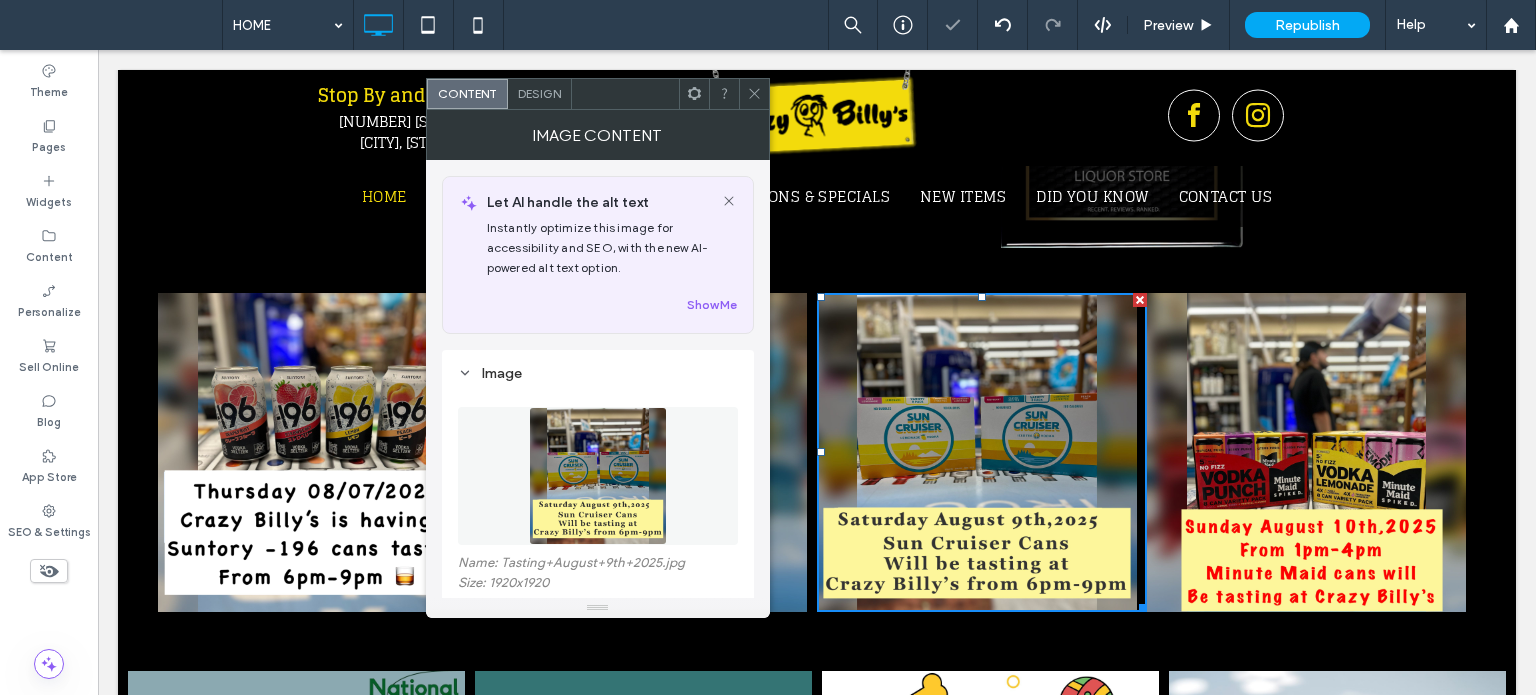scroll, scrollTop: 1900, scrollLeft: 0, axis: vertical 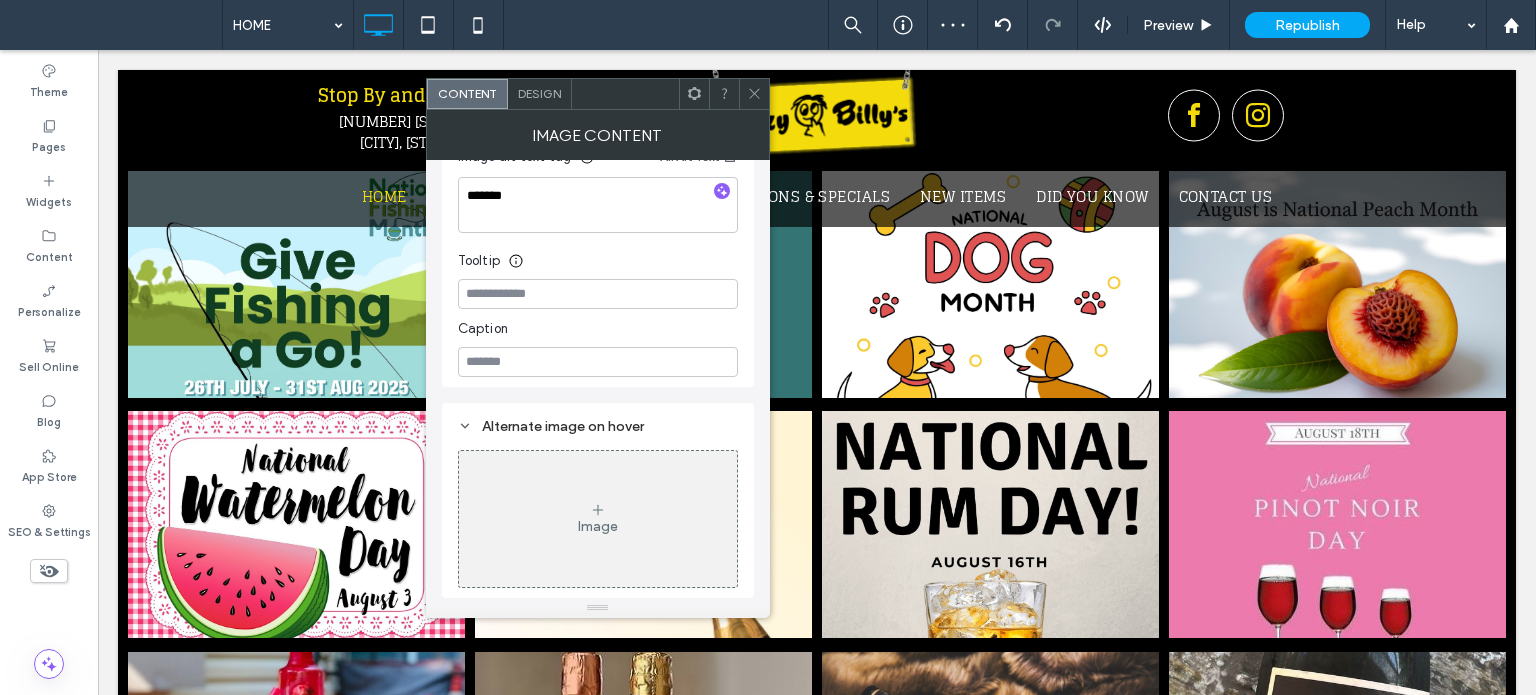click on "Design" at bounding box center (539, 93) 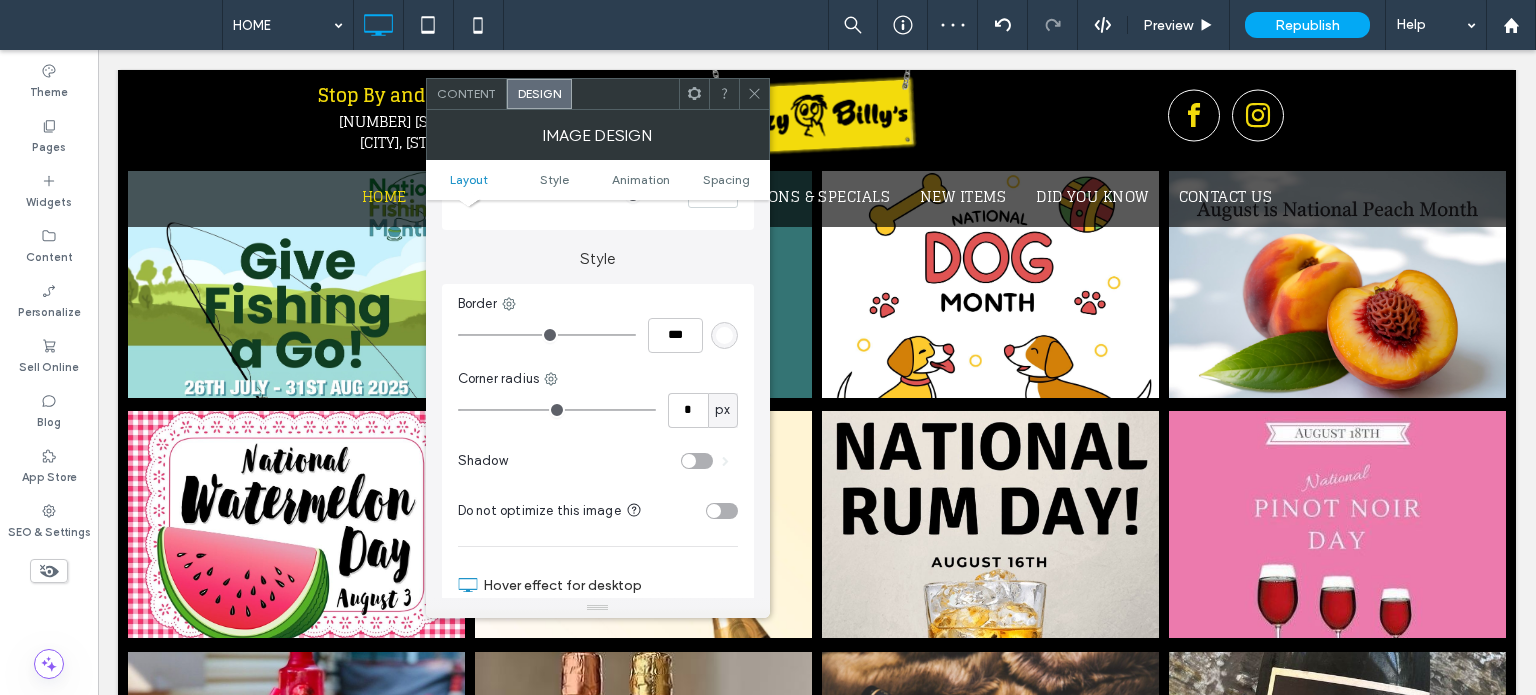 scroll, scrollTop: 500, scrollLeft: 0, axis: vertical 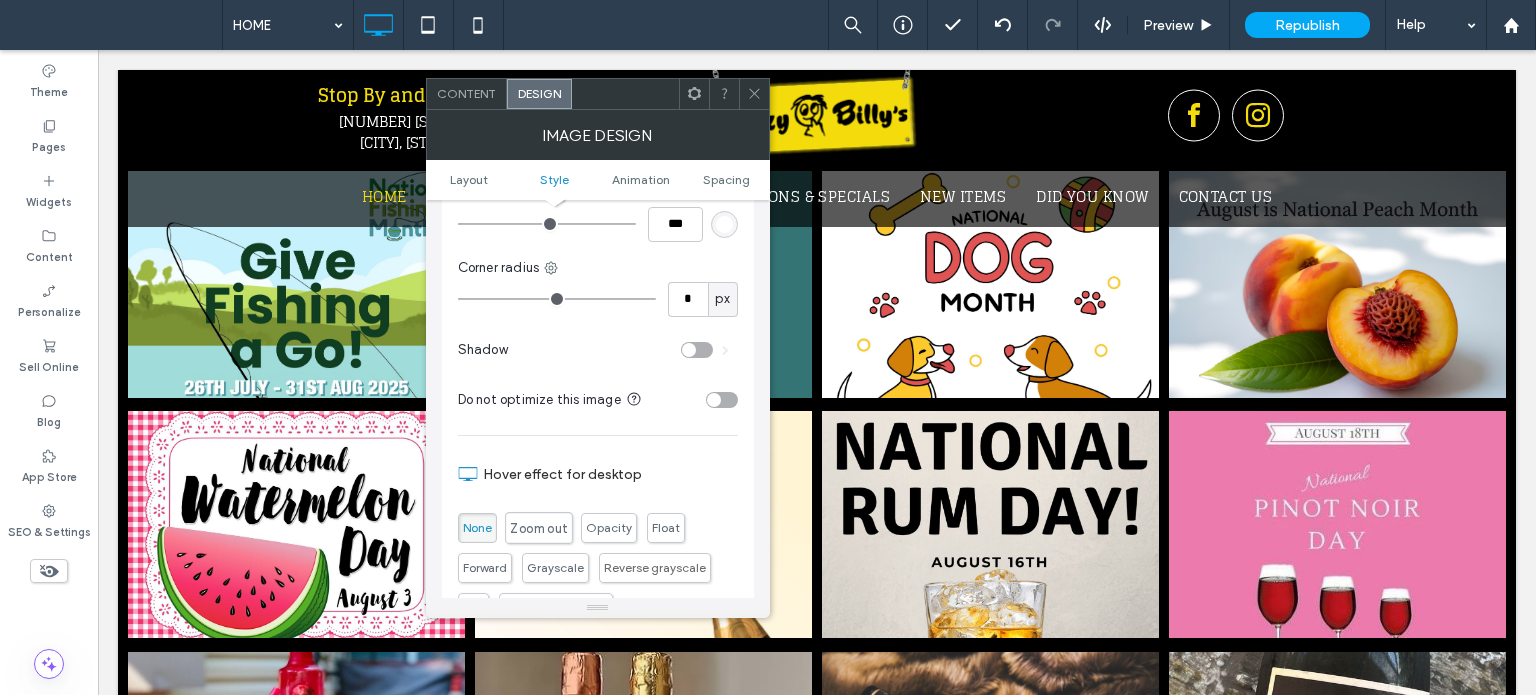 click on "Zoom out" at bounding box center [538, 528] 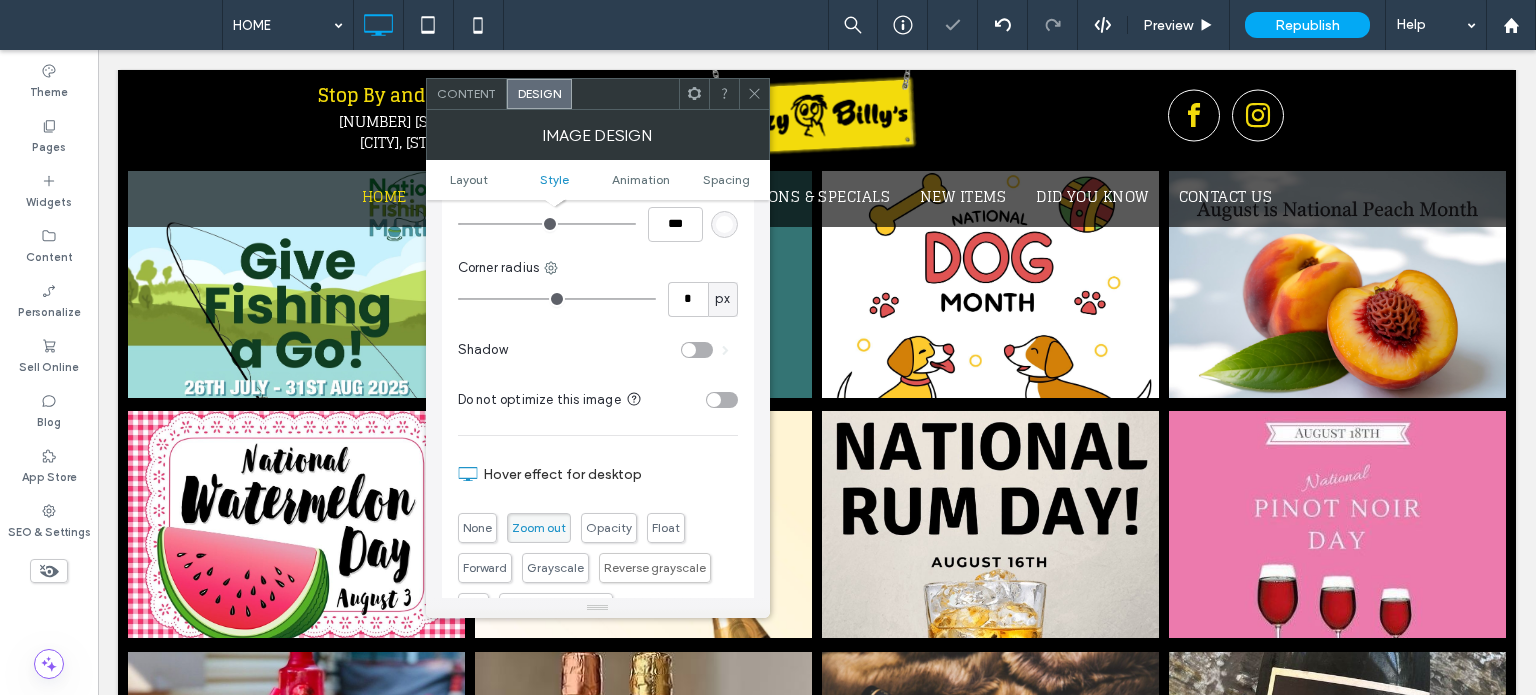 click 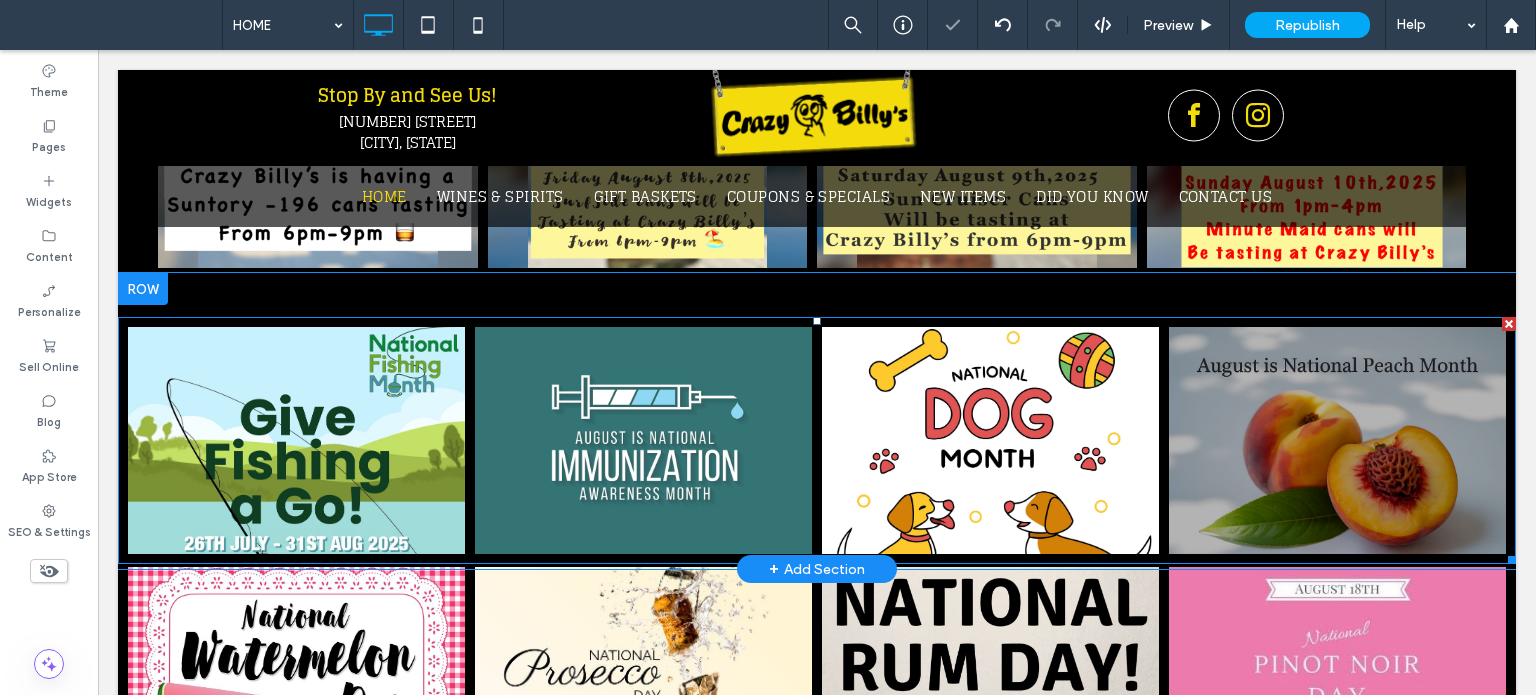 scroll, scrollTop: 1600, scrollLeft: 0, axis: vertical 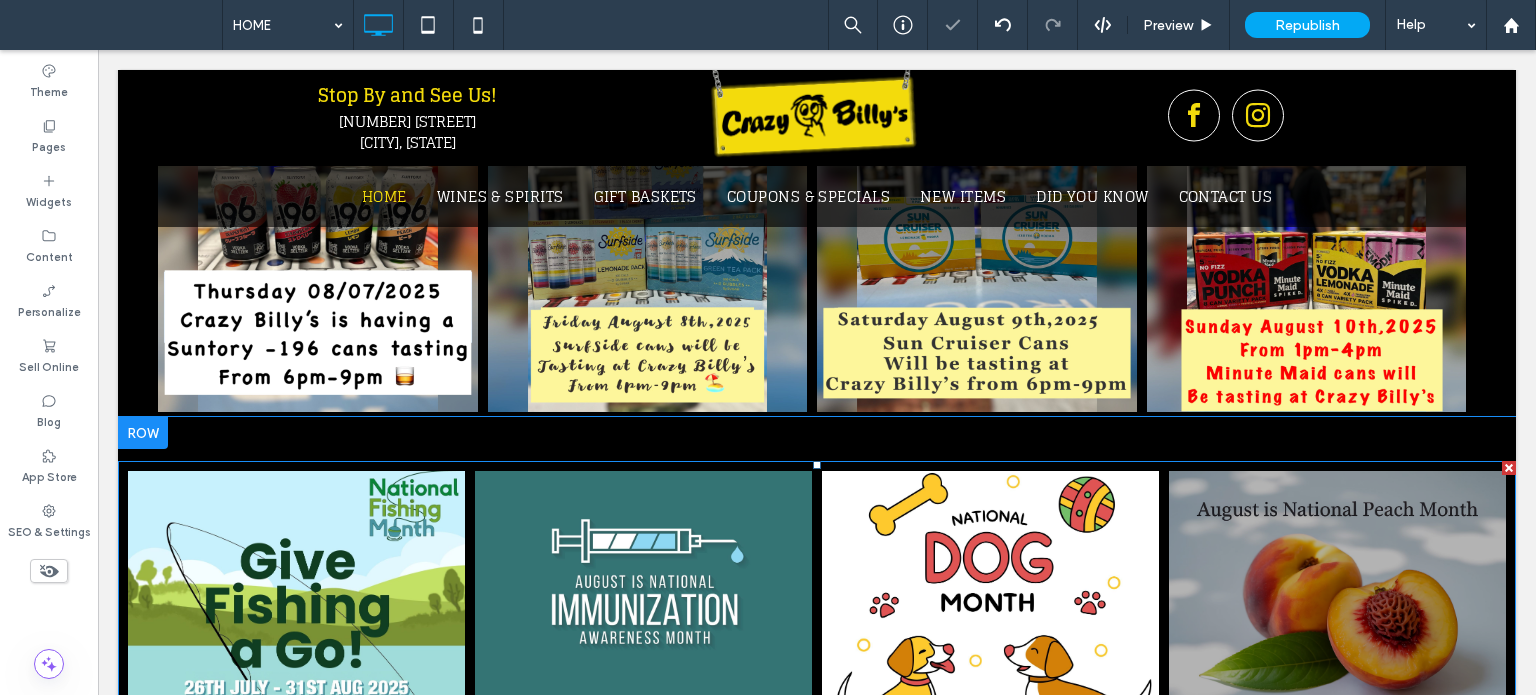 click at bounding box center [1337, 584] 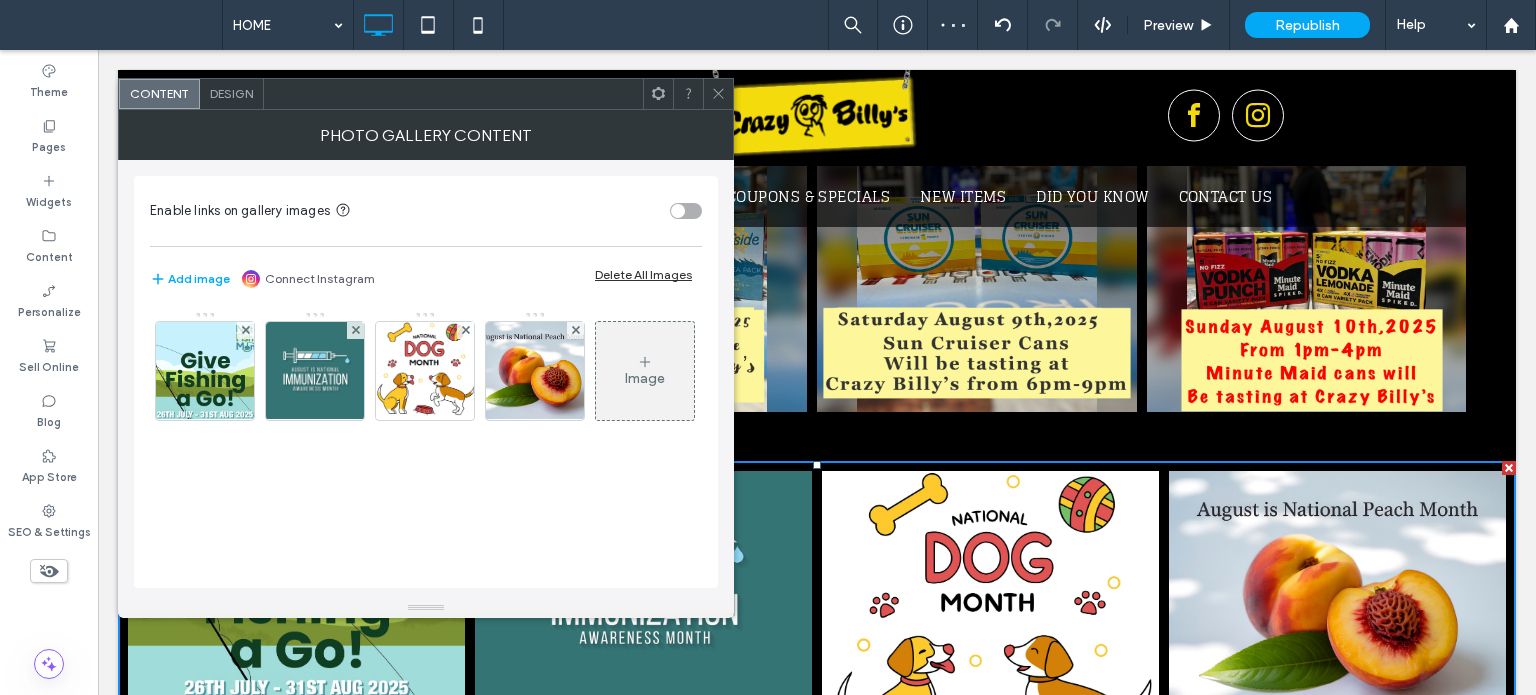 click 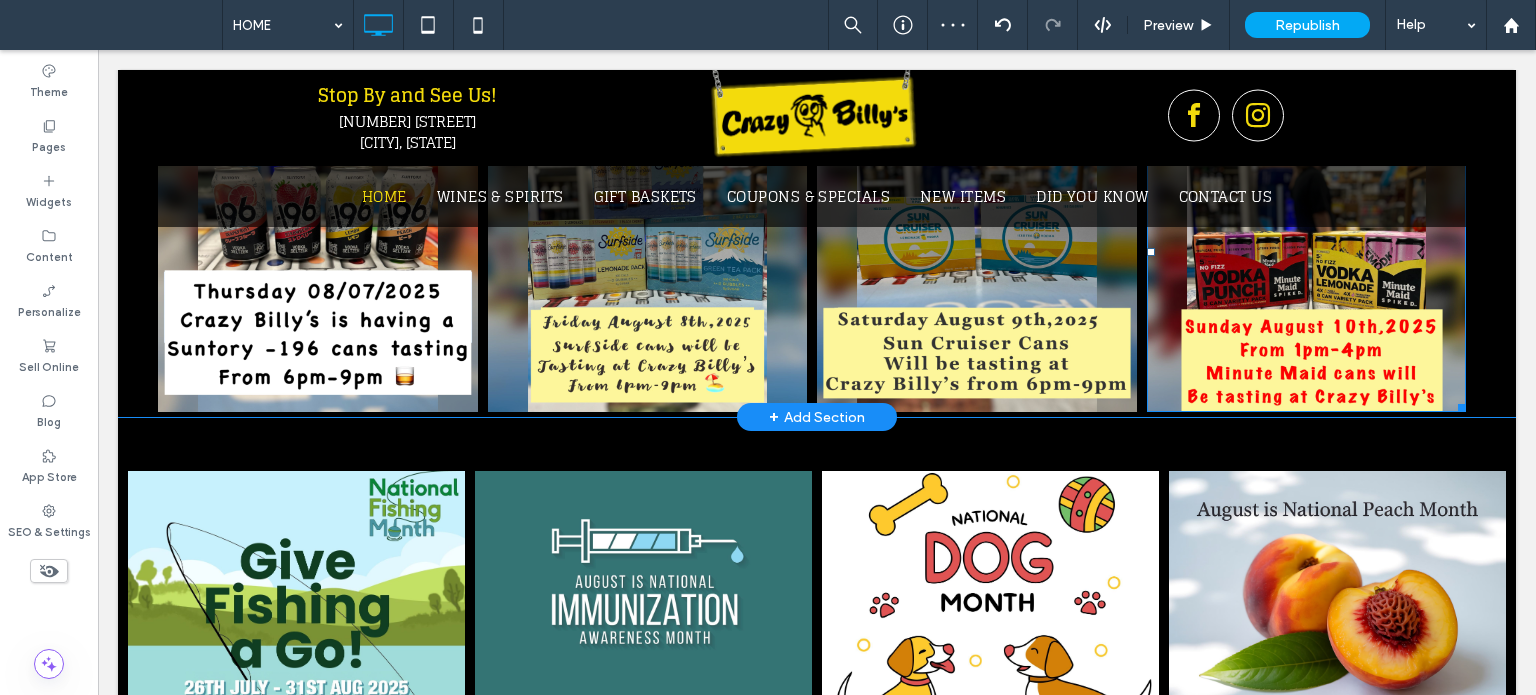 click at bounding box center (1307, 253) 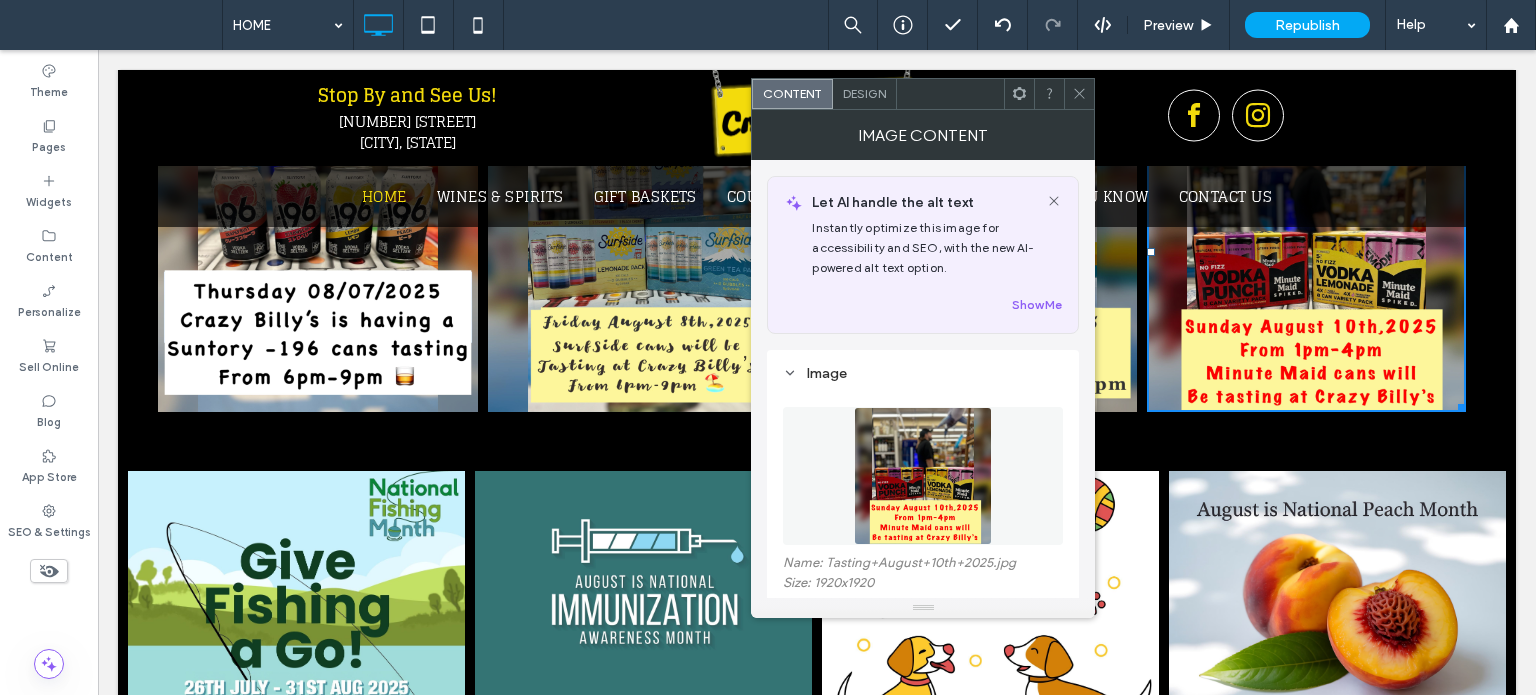 click on "Design" at bounding box center (864, 93) 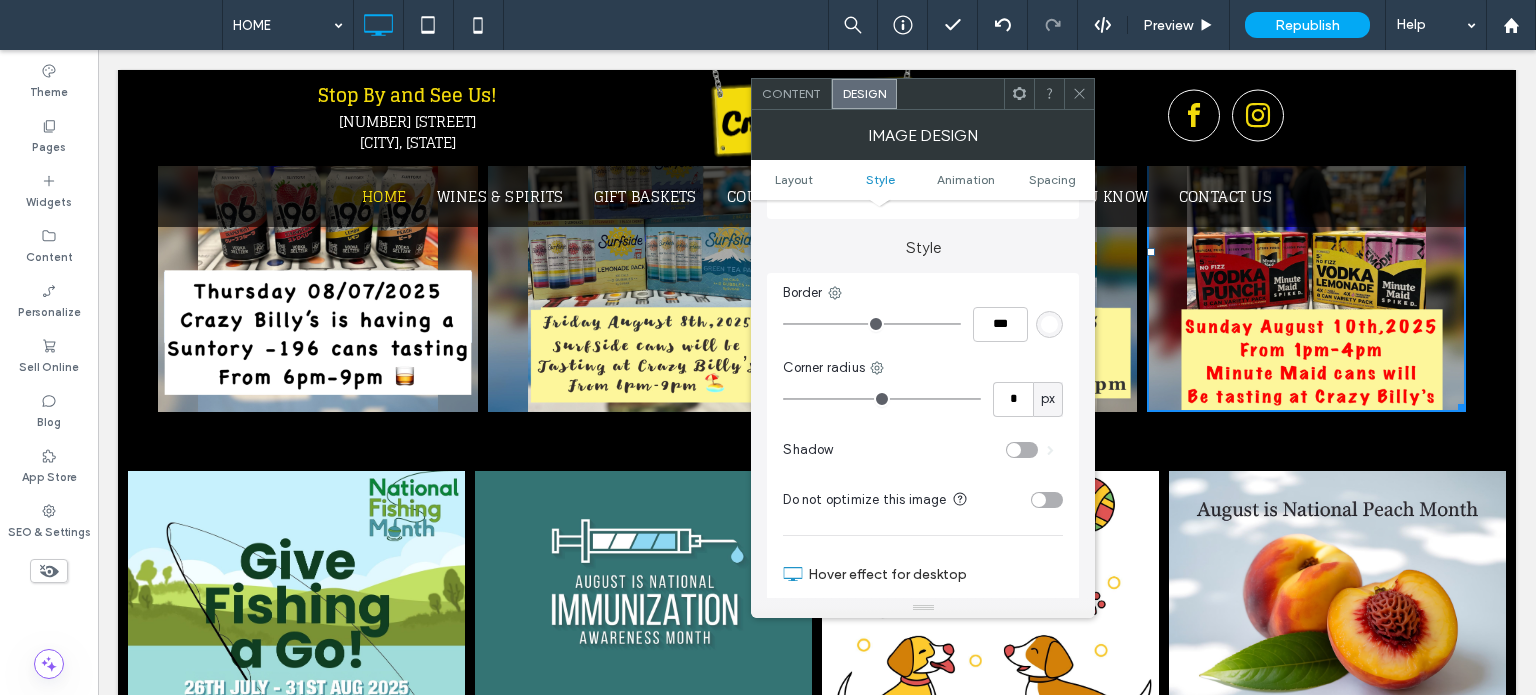 scroll, scrollTop: 500, scrollLeft: 0, axis: vertical 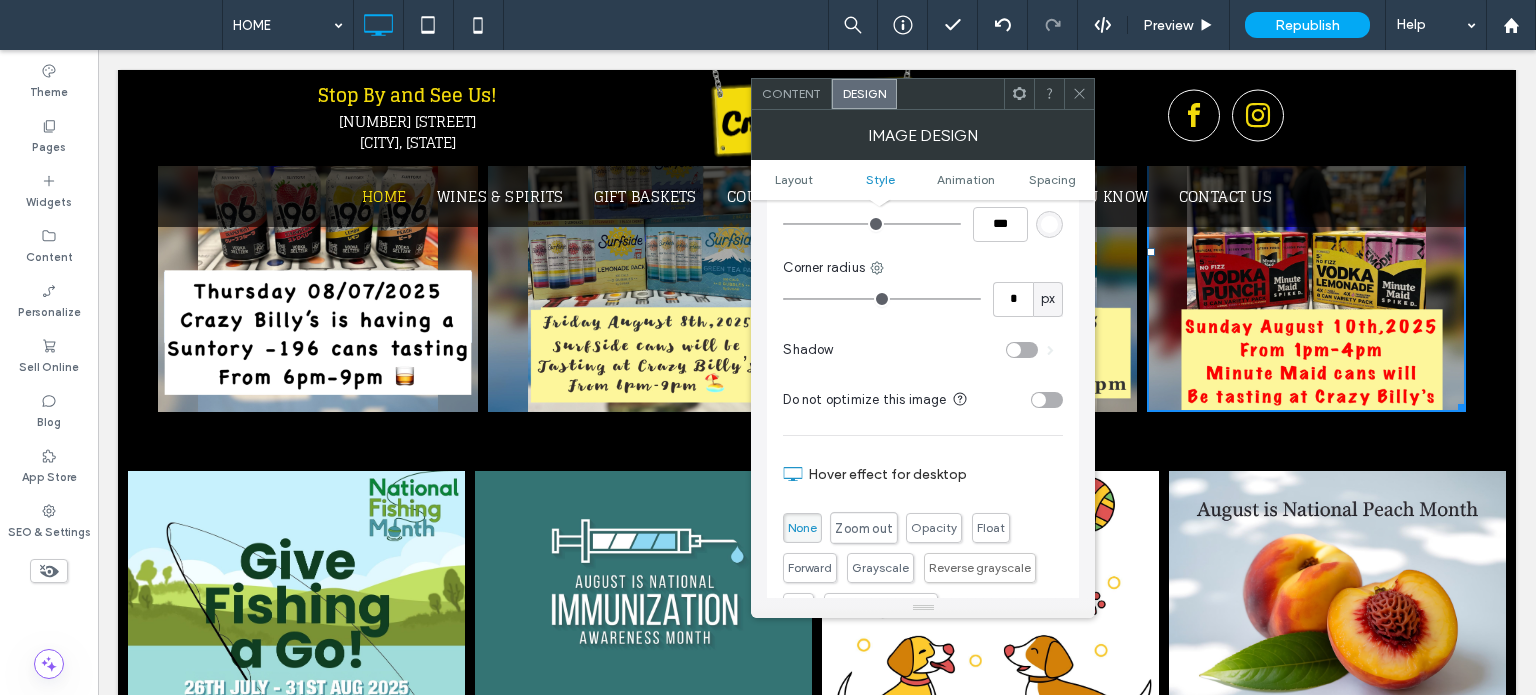 click on "Zoom out" at bounding box center (864, 528) 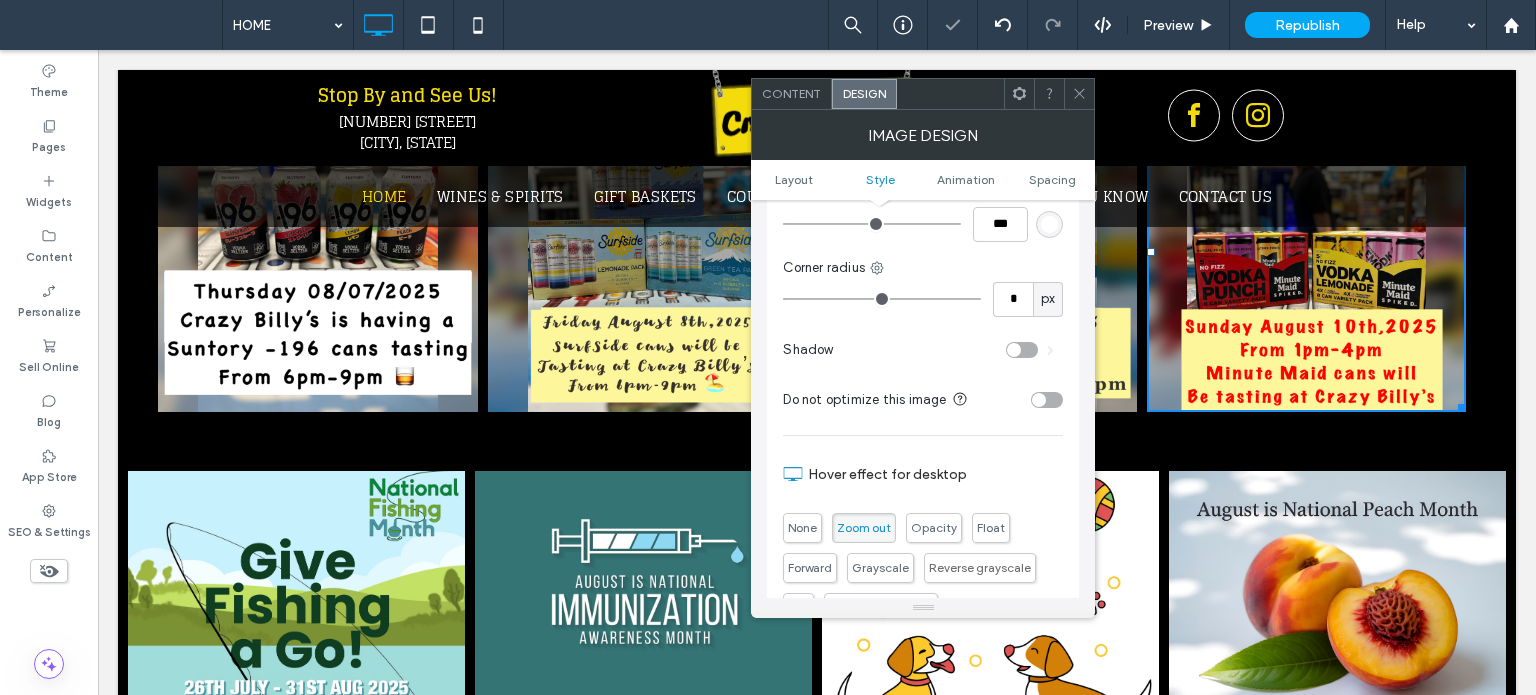 click 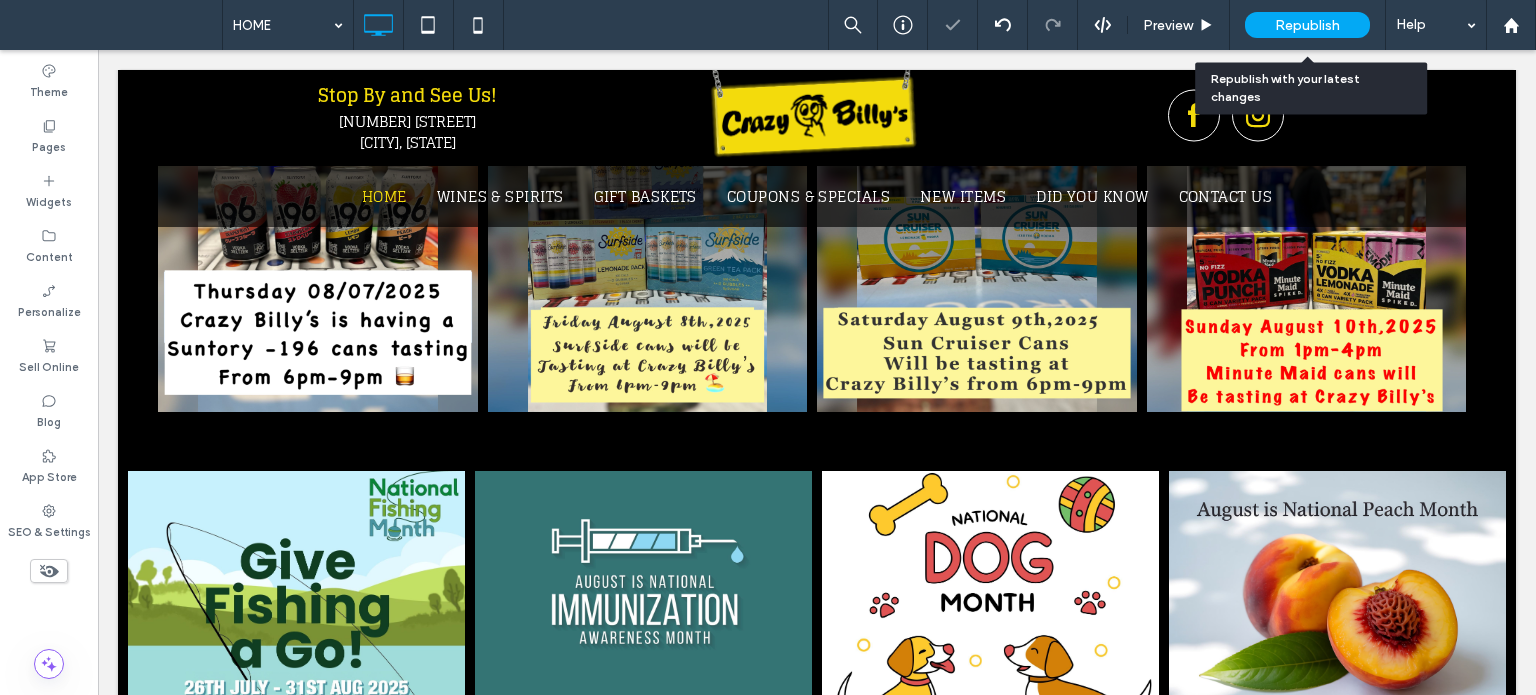 click on "Republish" at bounding box center [1307, 25] 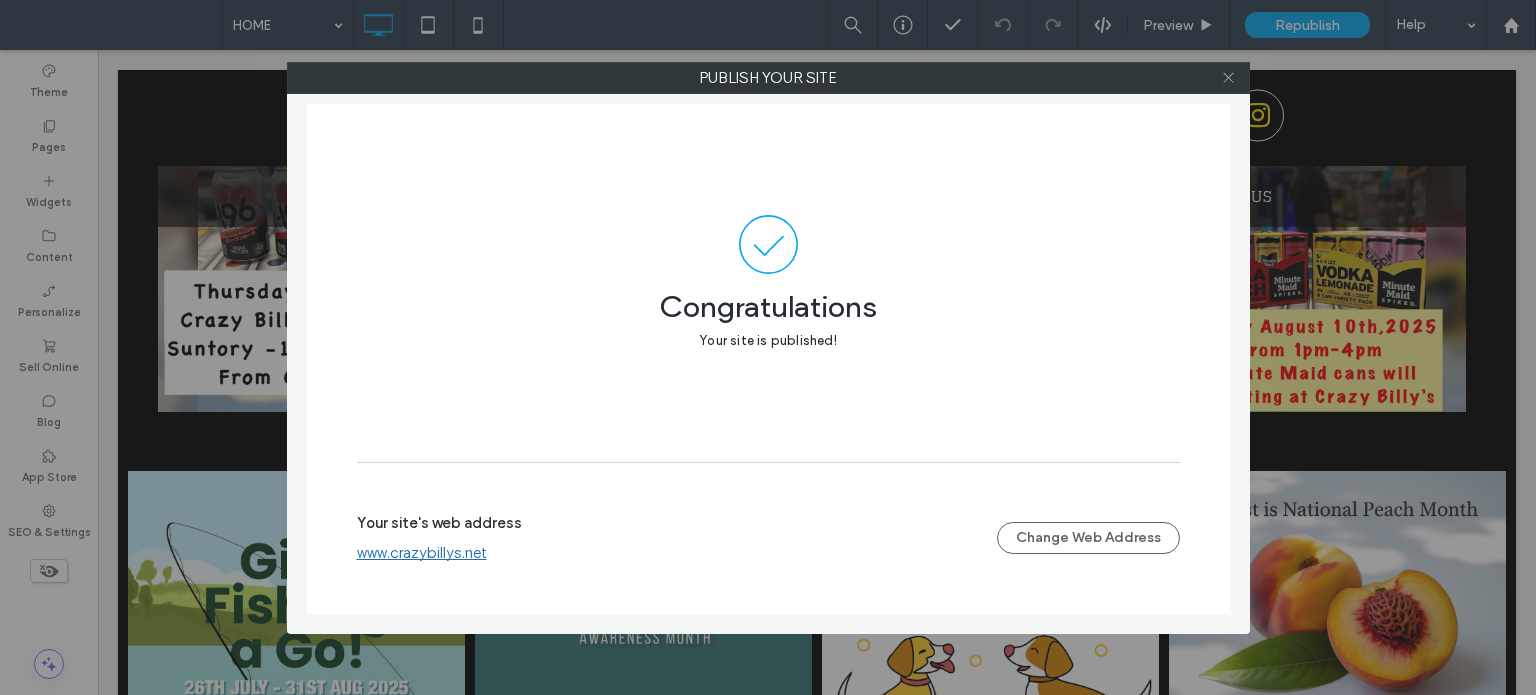 click 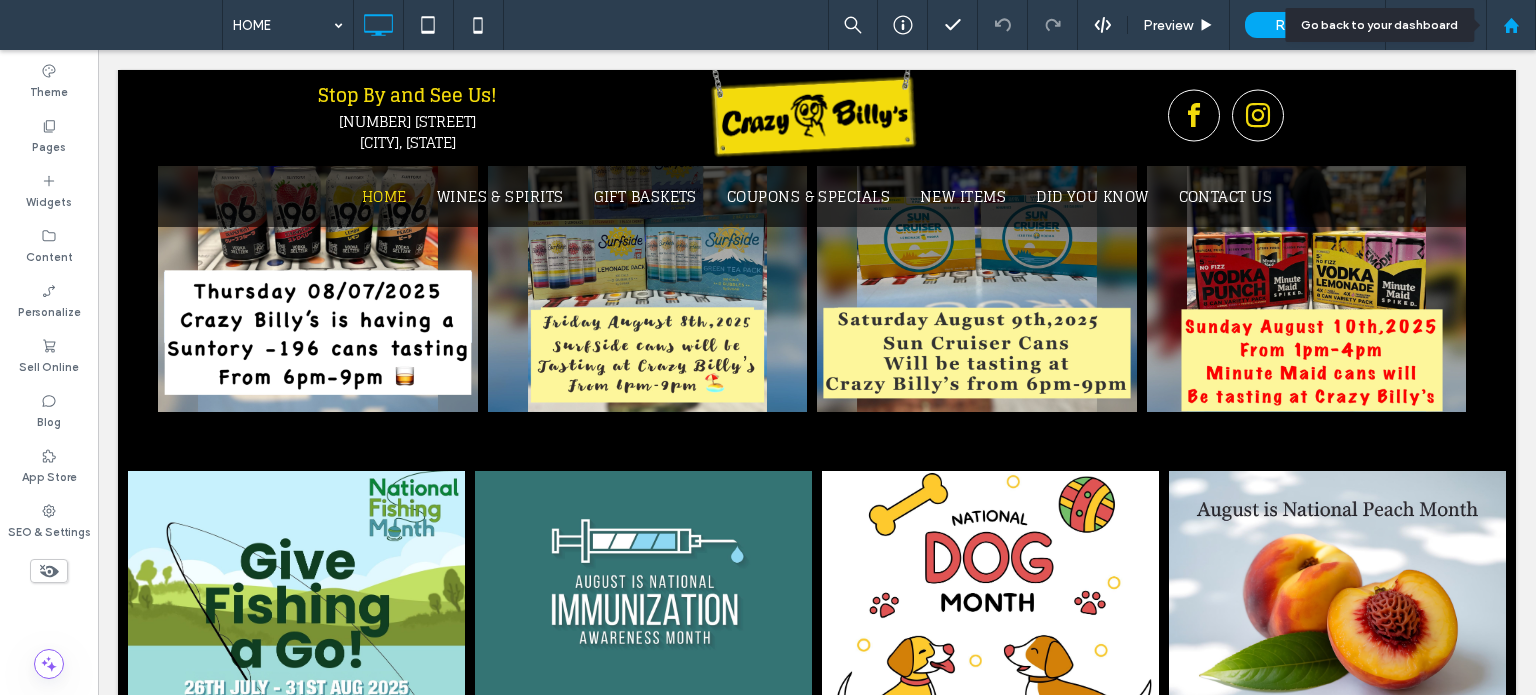 click at bounding box center (1511, 25) 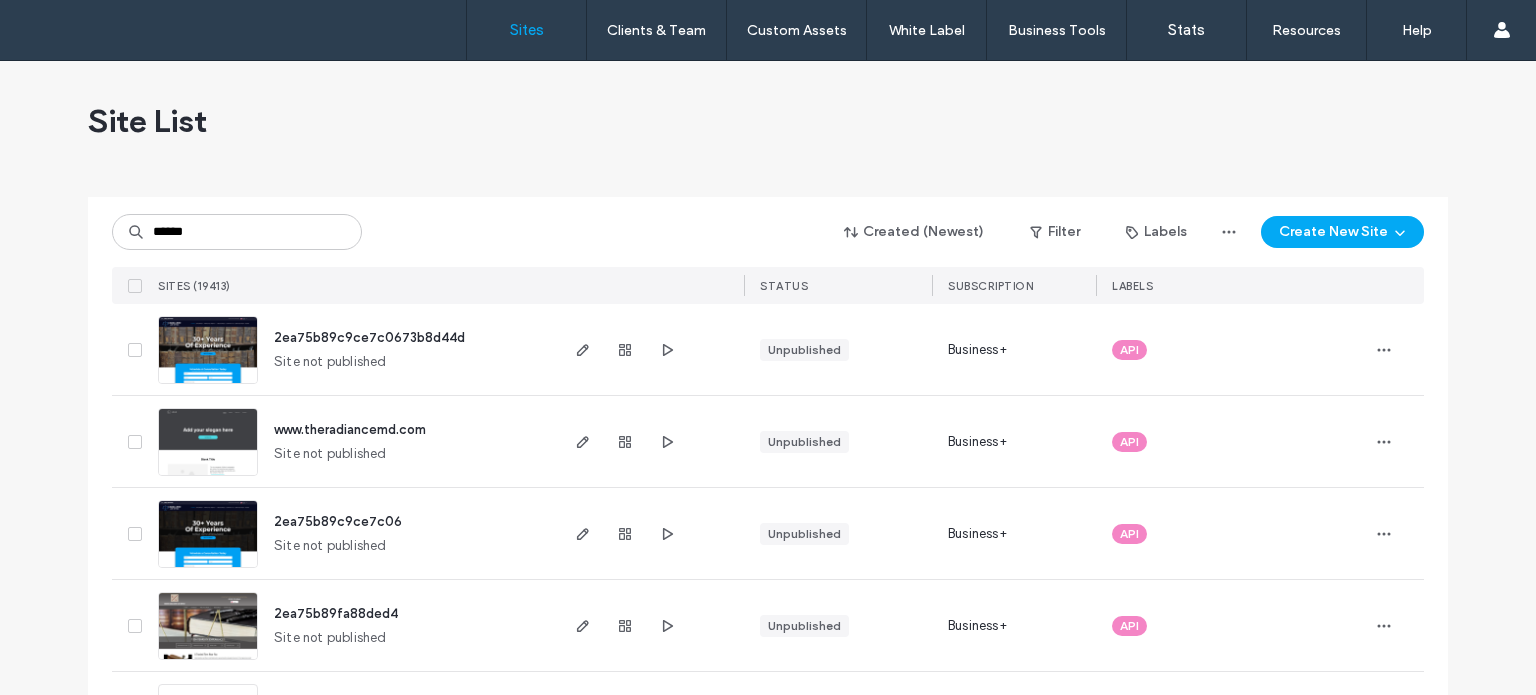 scroll, scrollTop: 0, scrollLeft: 0, axis: both 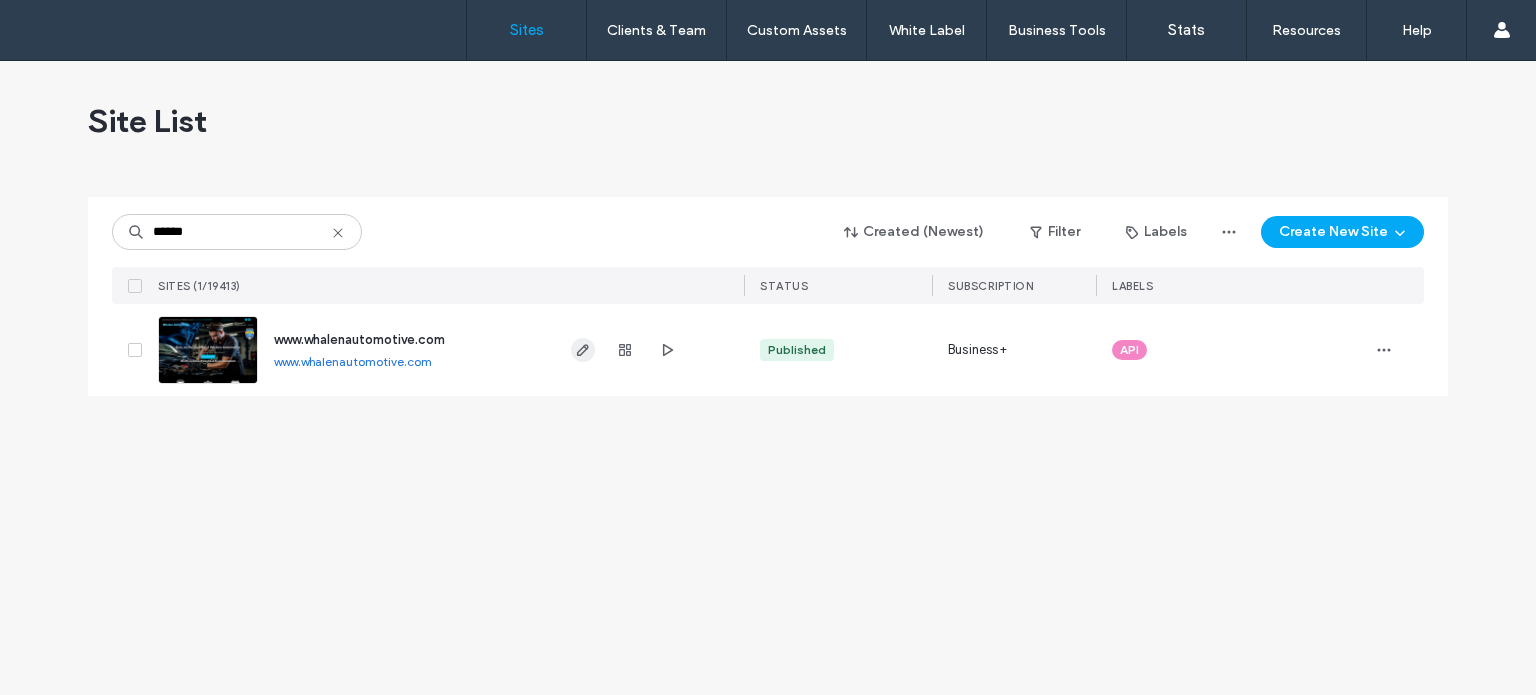 type on "******" 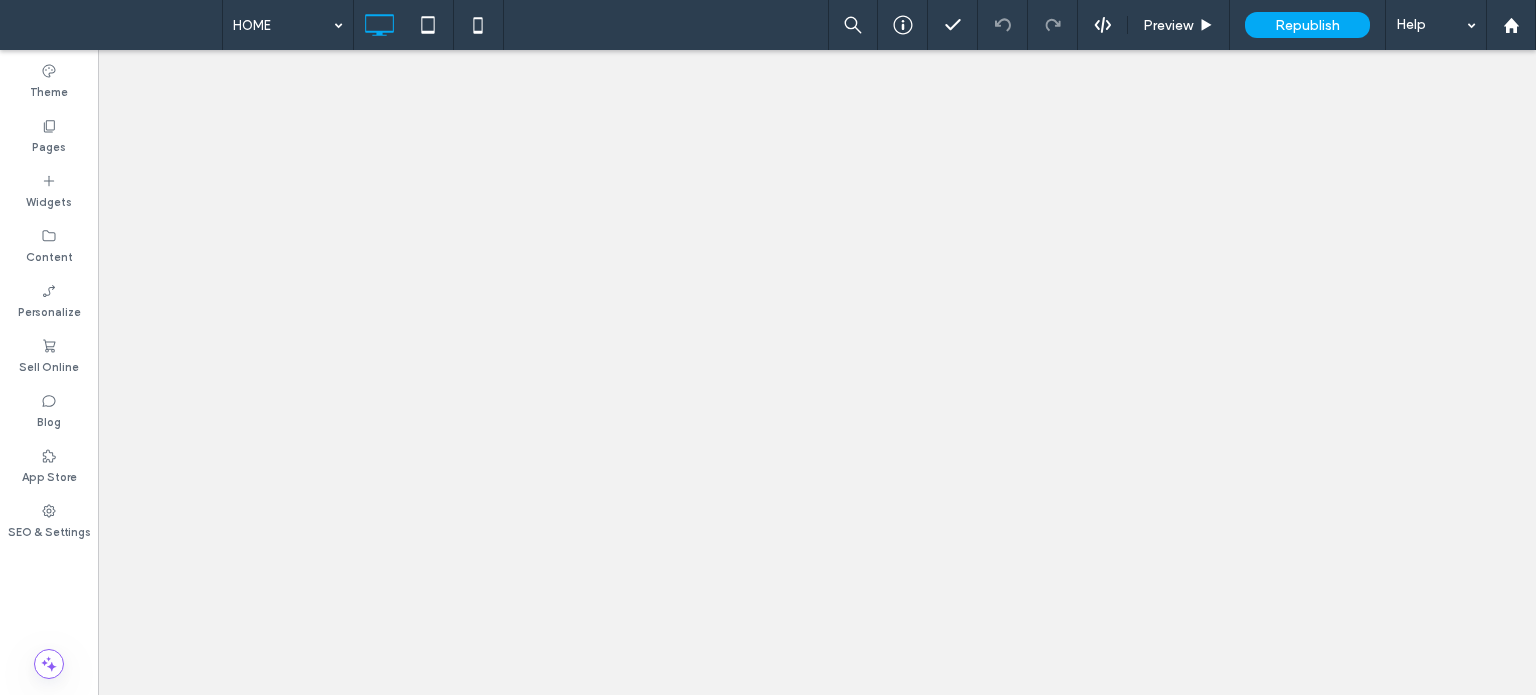 scroll, scrollTop: 0, scrollLeft: 0, axis: both 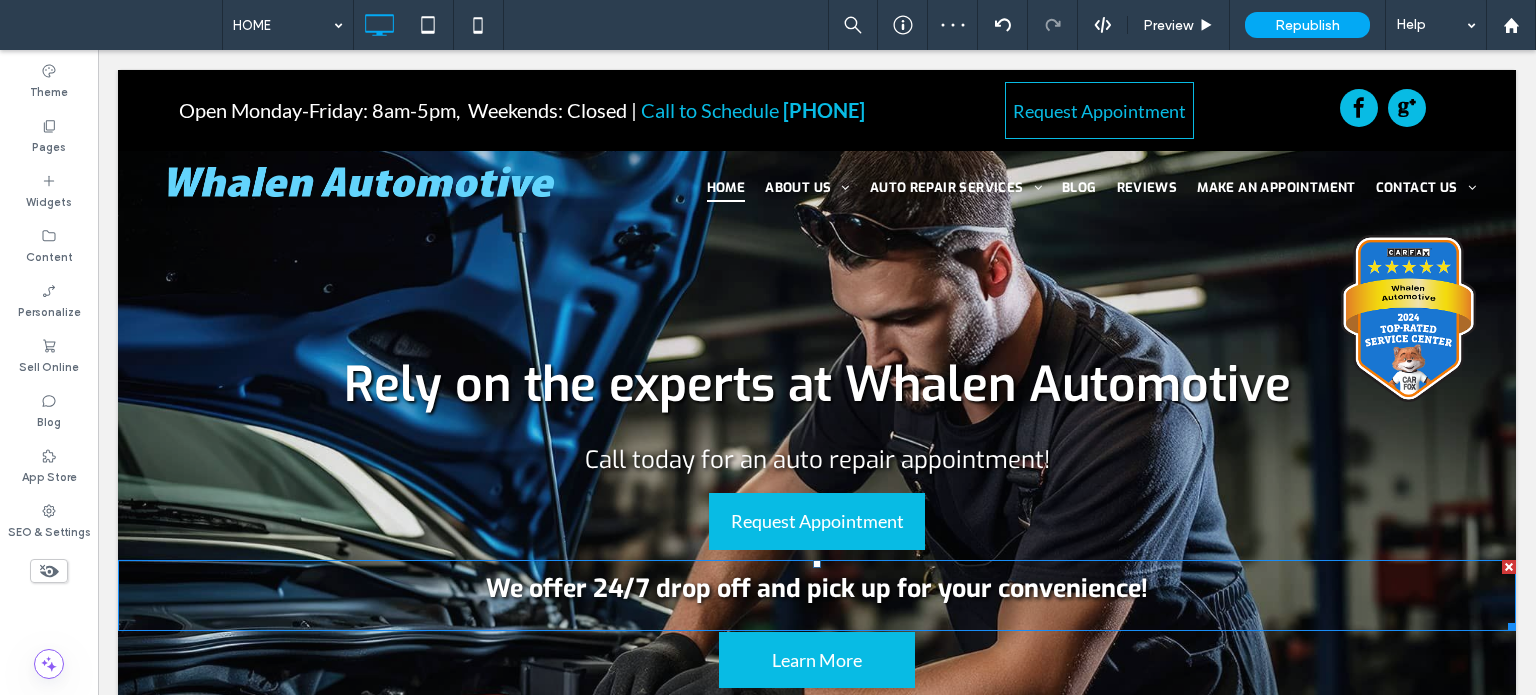 click on "We offer 24/7 drop off and pick up for your convenience!" at bounding box center [817, 588] 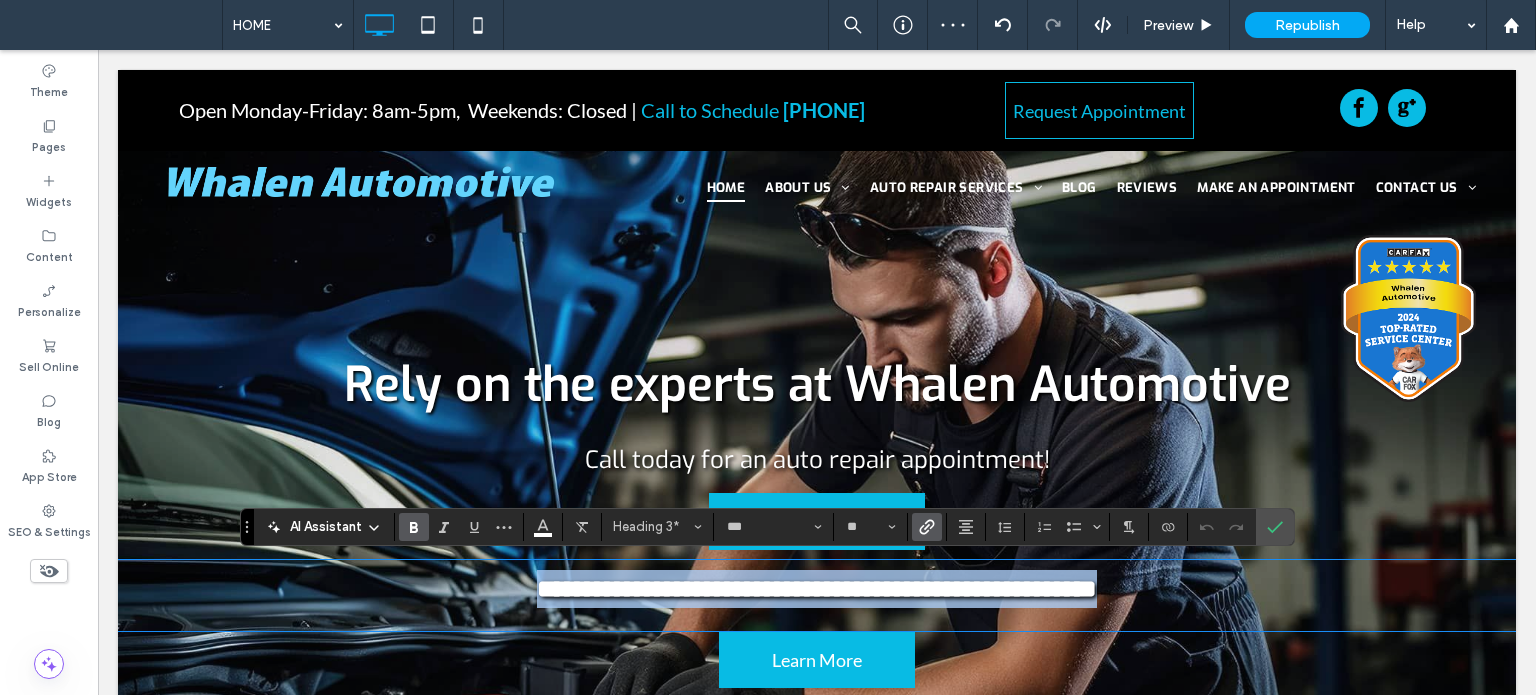 click on "**********" at bounding box center [817, 588] 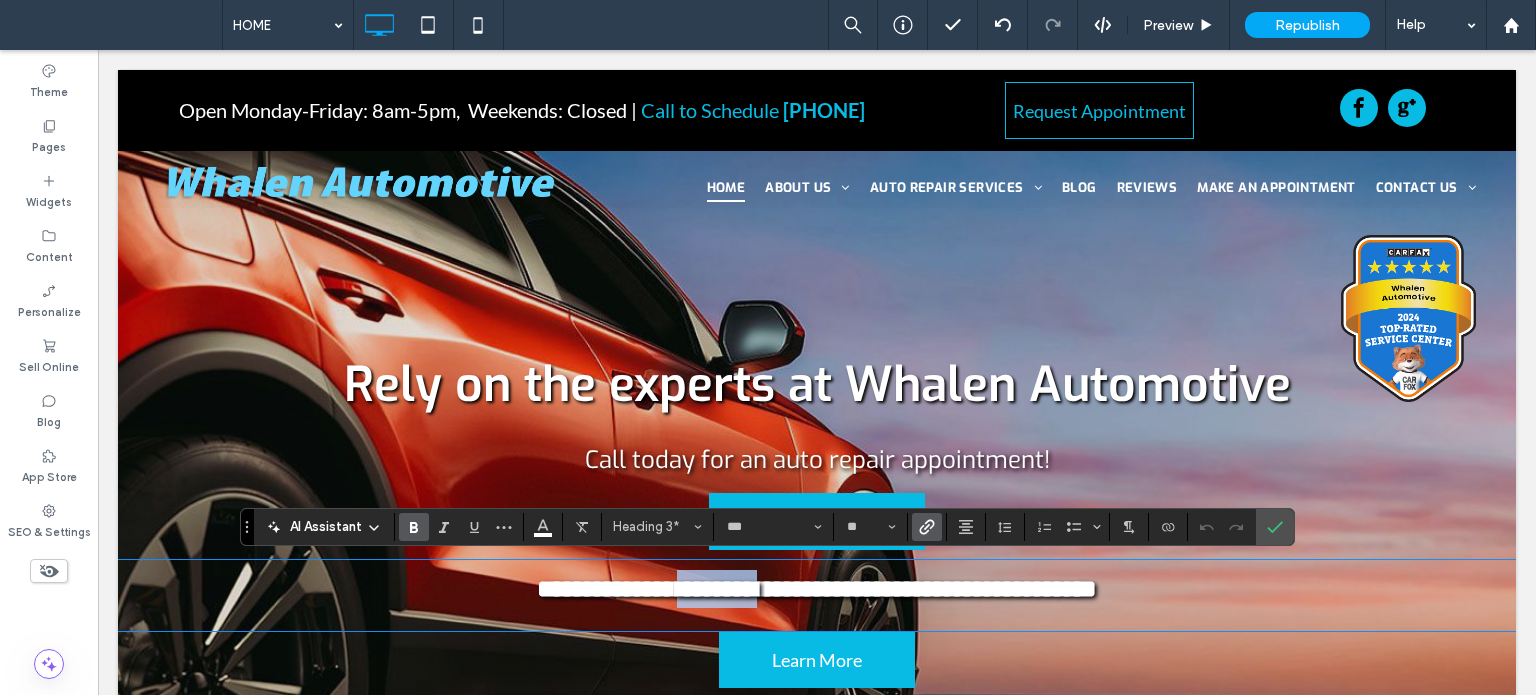 drag, startPoint x: 743, startPoint y: 587, endPoint x: 651, endPoint y: 575, distance: 92.779305 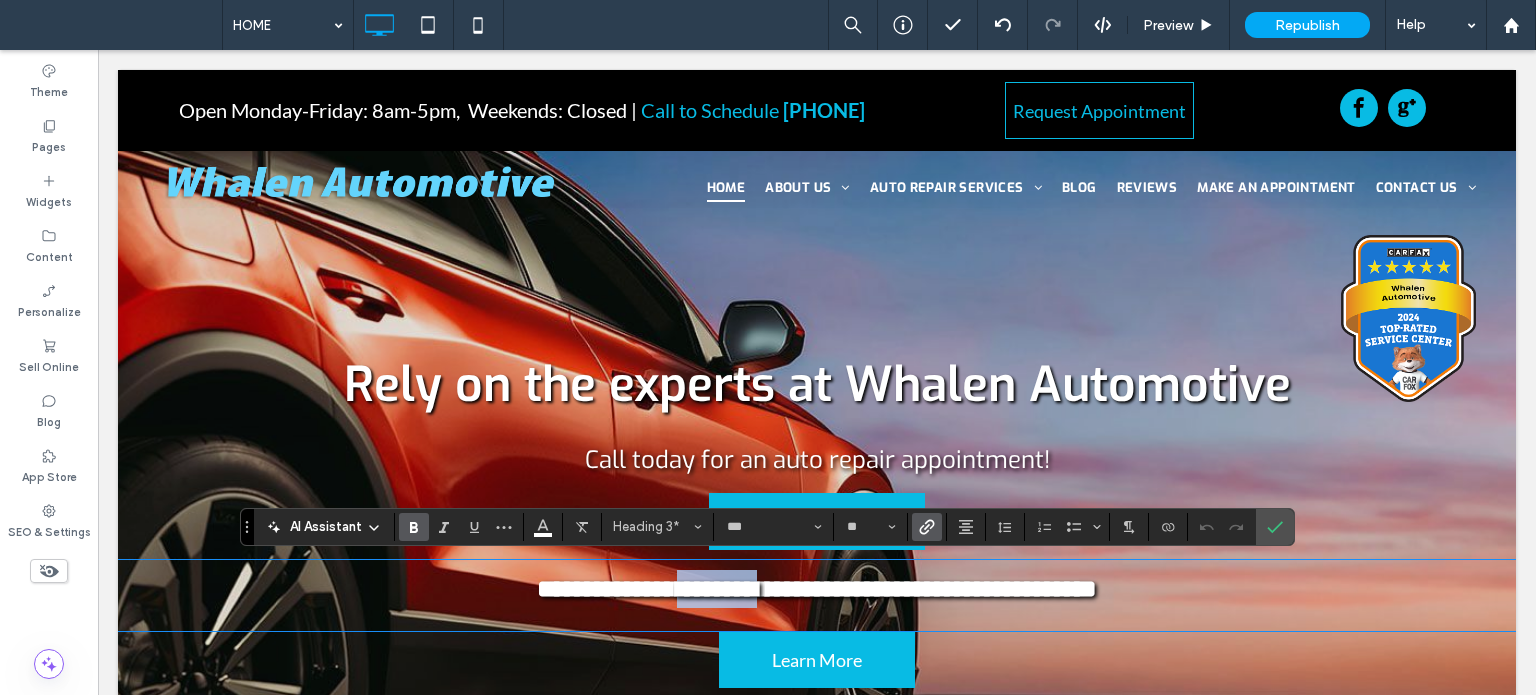 click on "**********" at bounding box center [817, 588] 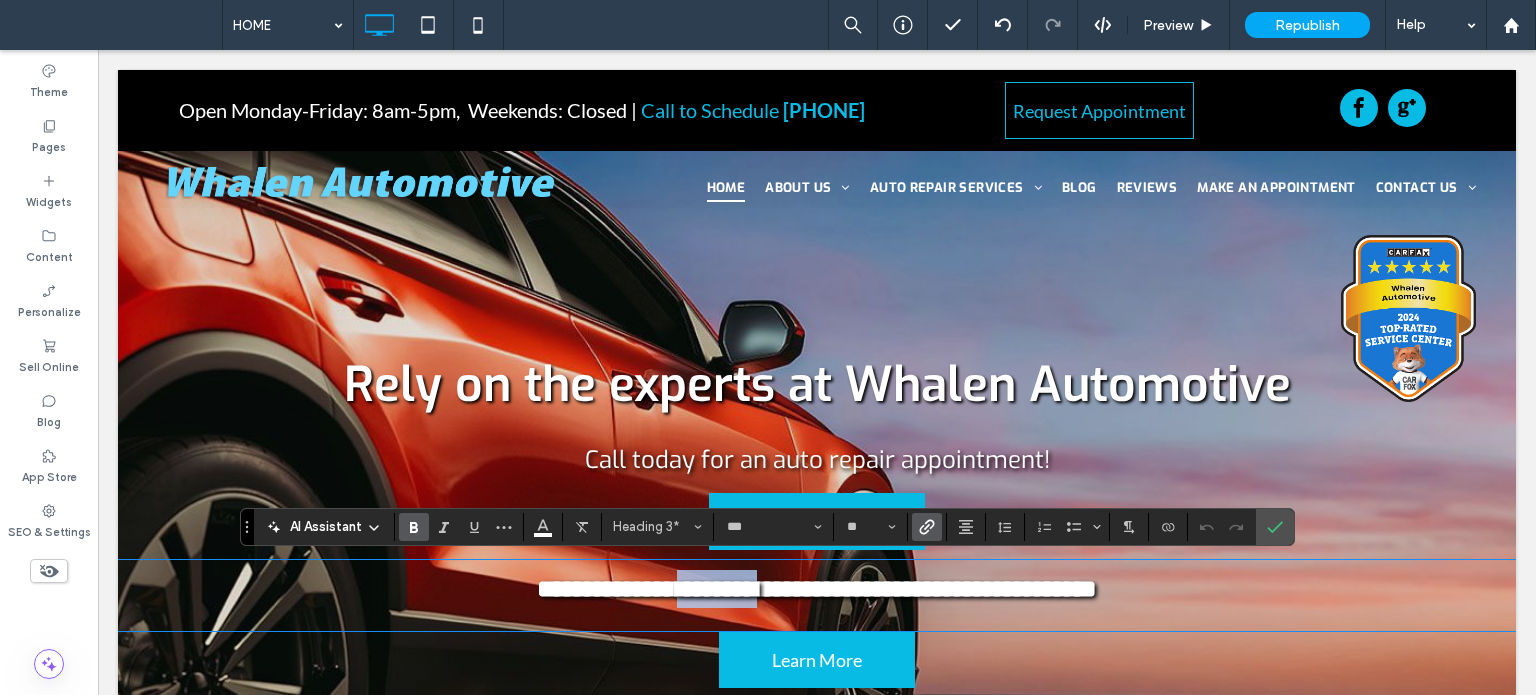 type 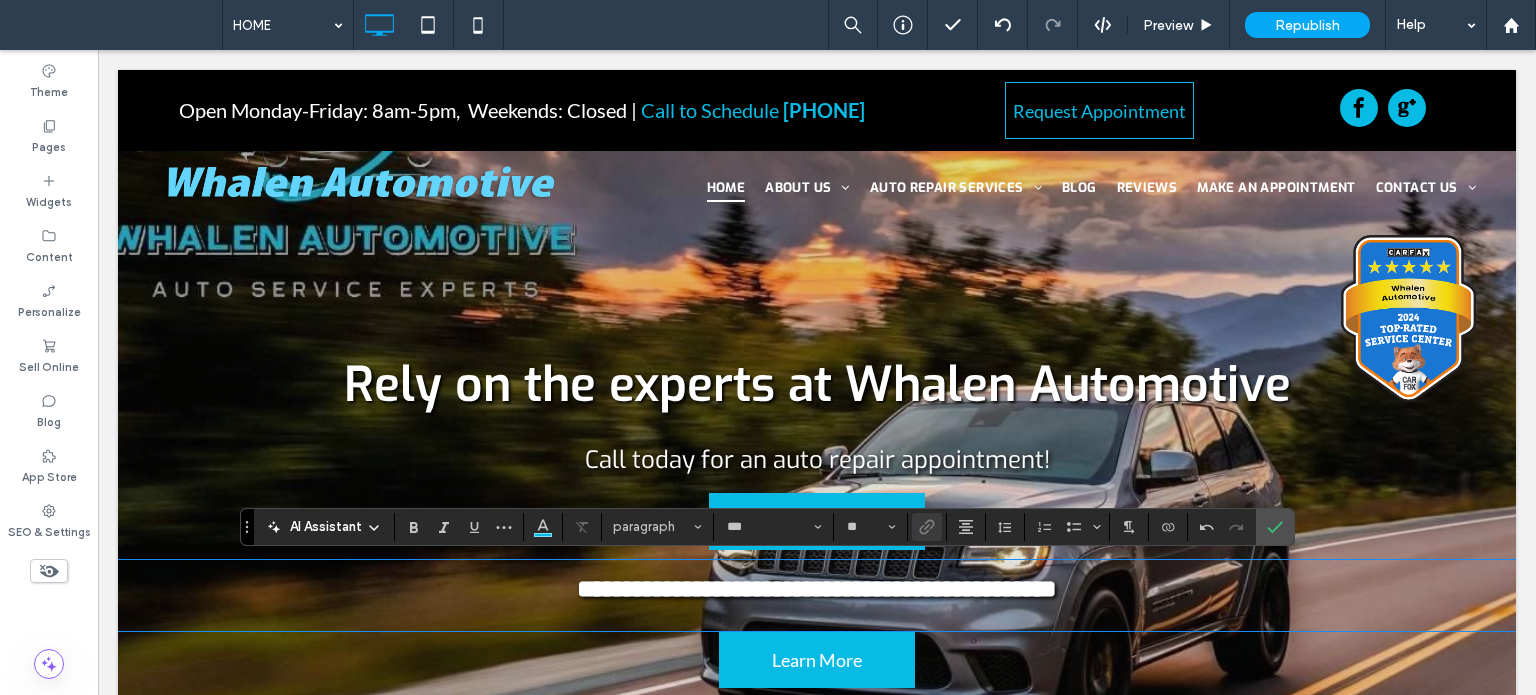 click on "**********" at bounding box center [817, 588] 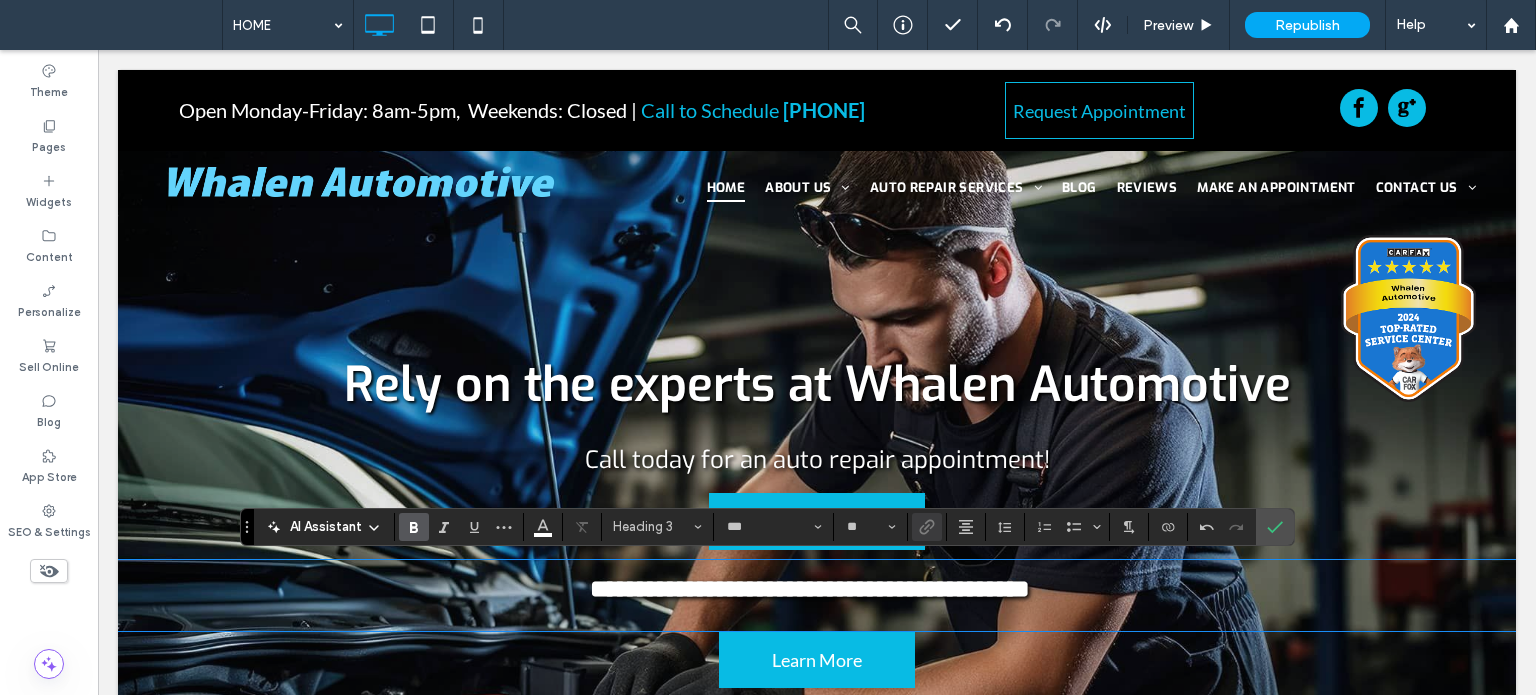 click on "**********" at bounding box center (810, 588) 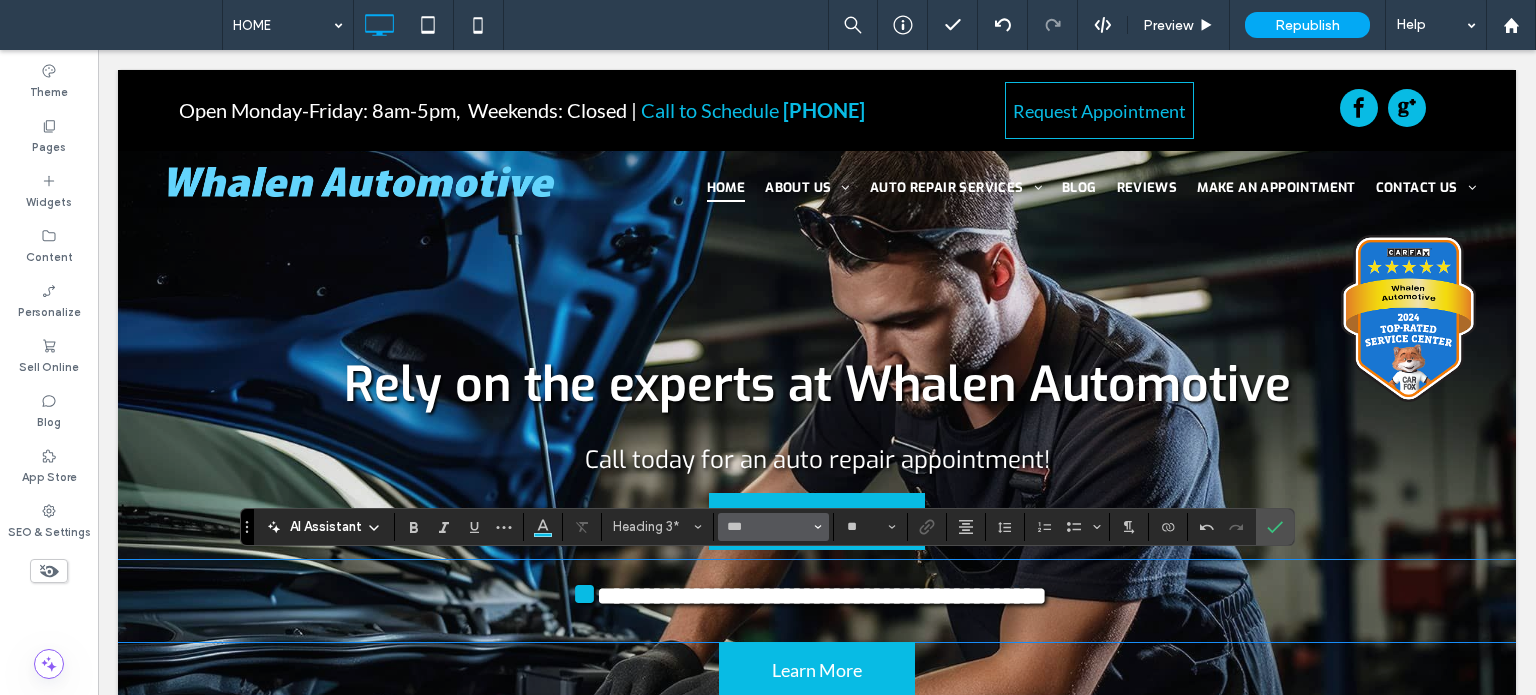 type on "**" 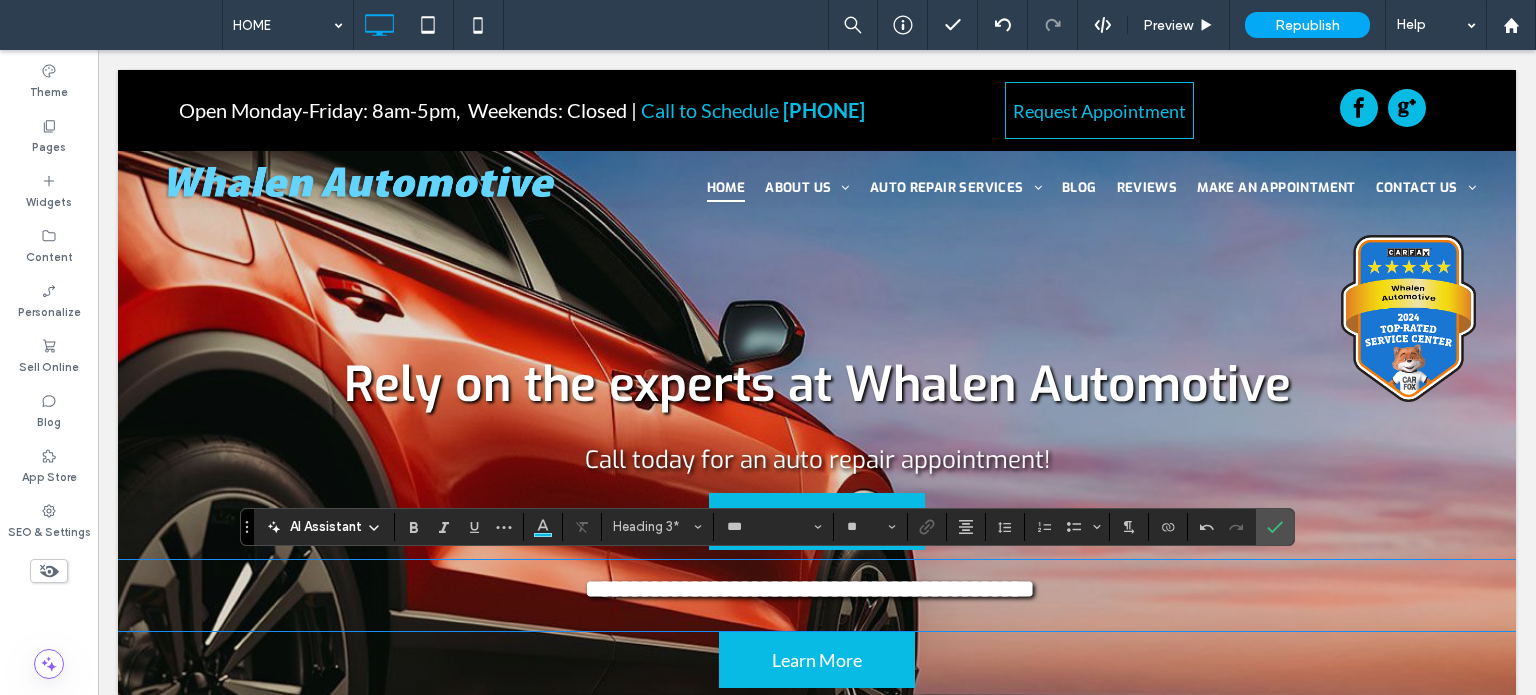 click on "**********" at bounding box center (810, 588) 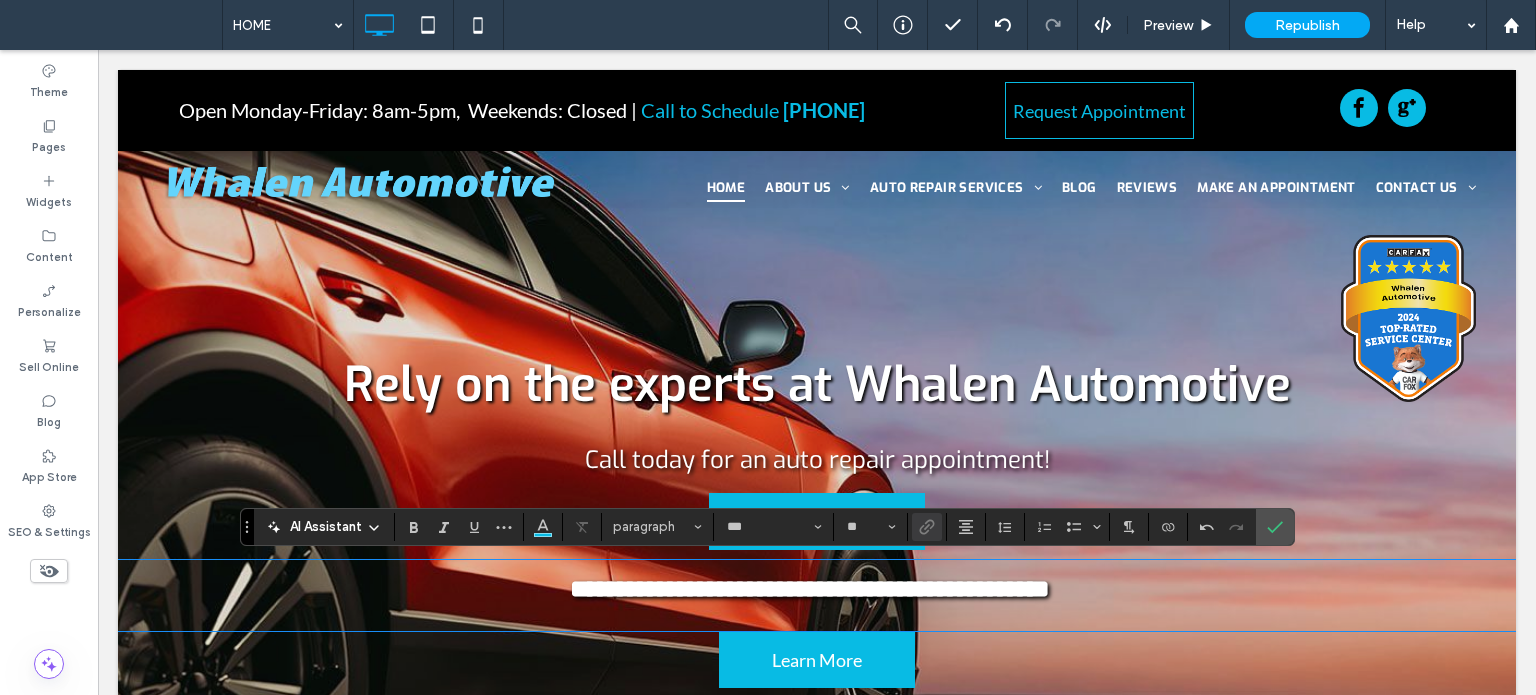 click on "**********" at bounding box center (810, 588) 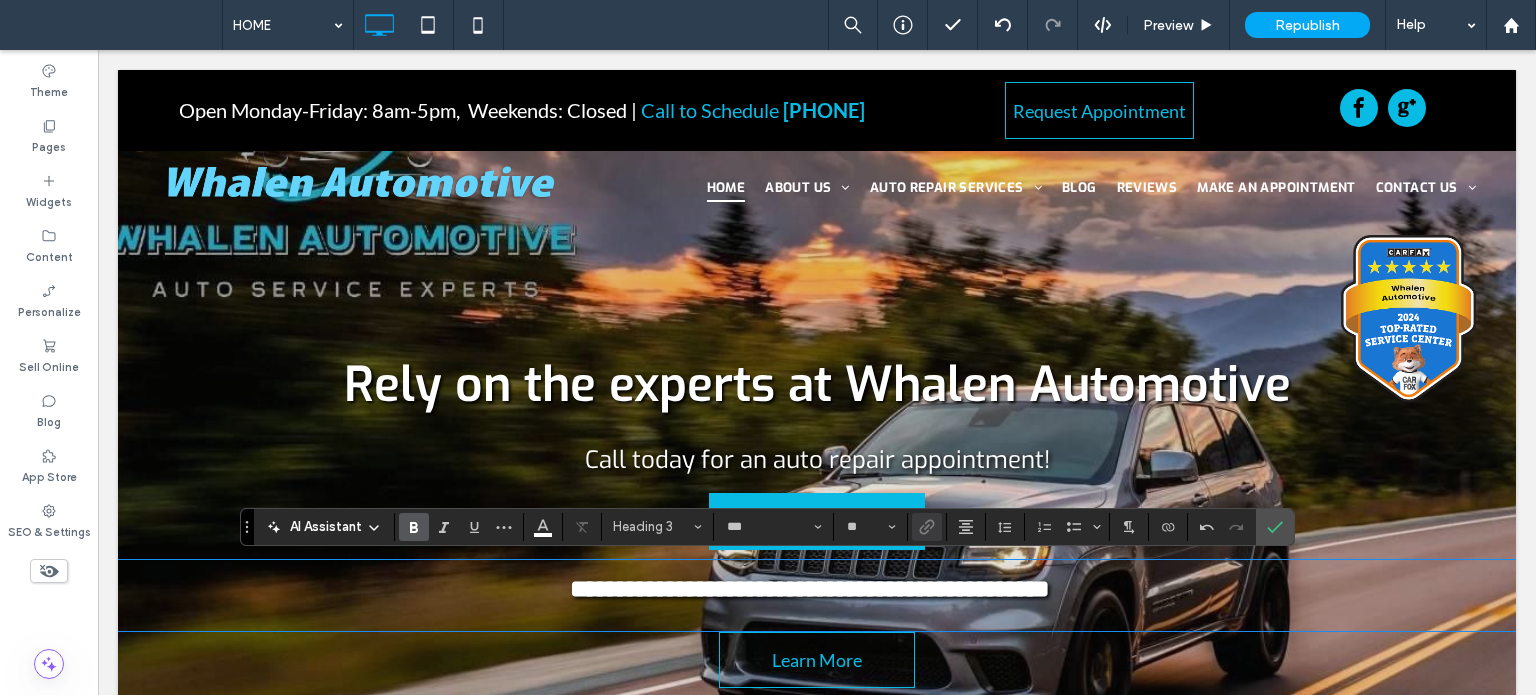 type on "****" 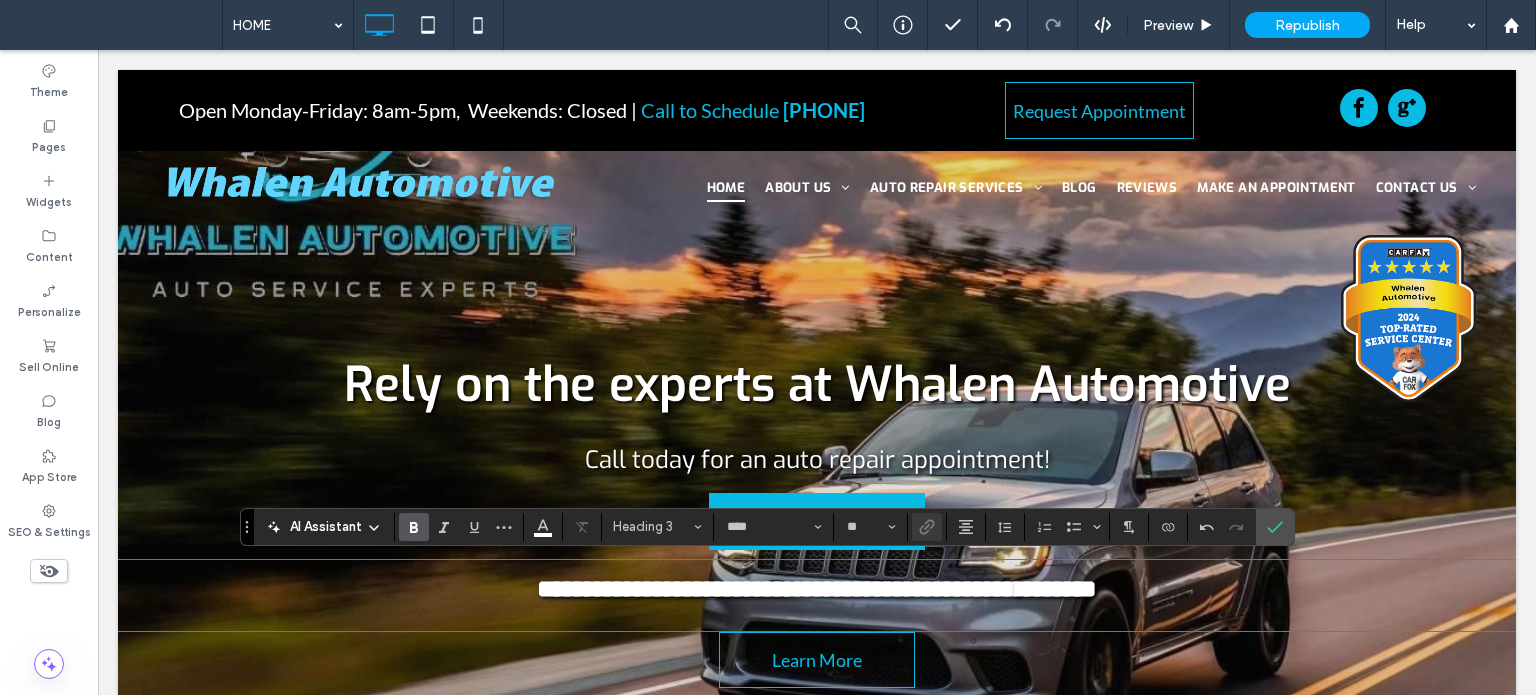 scroll, scrollTop: 0, scrollLeft: 0, axis: both 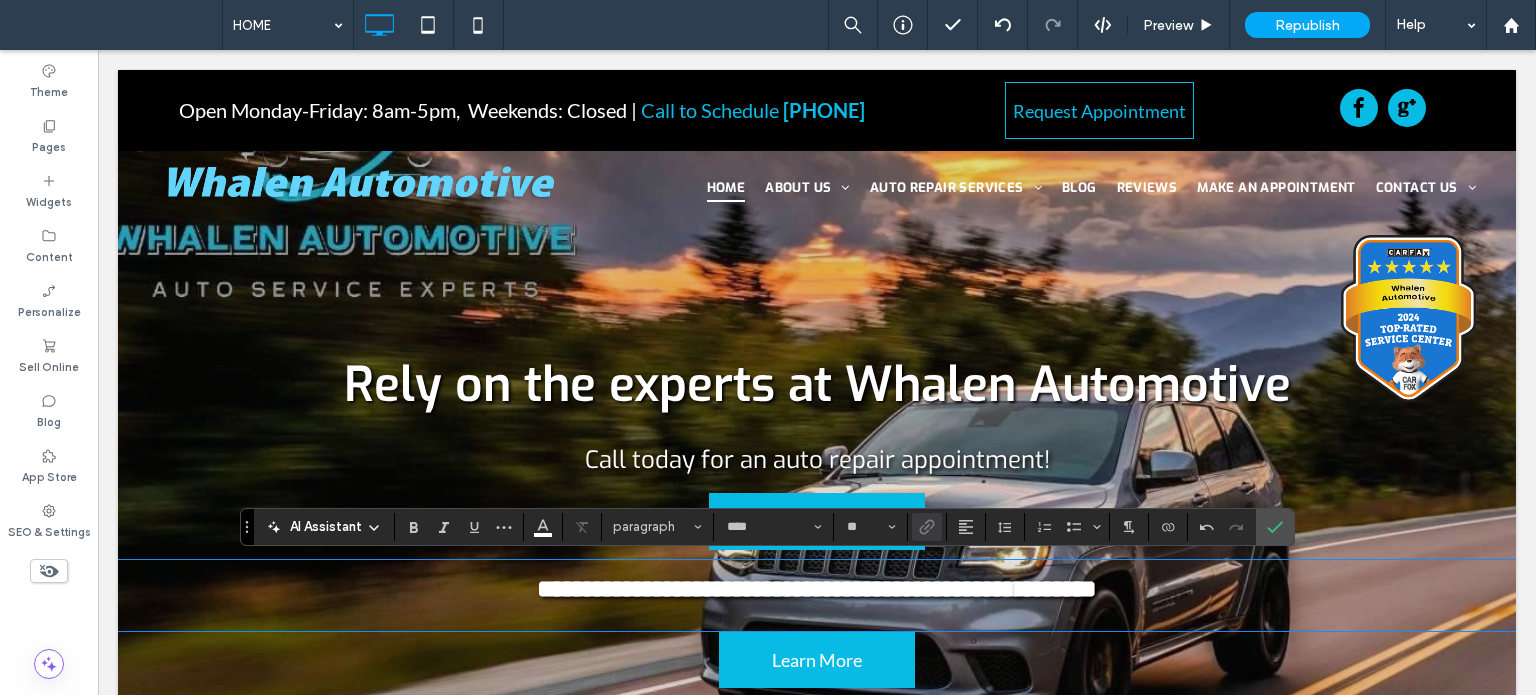 type on "***" 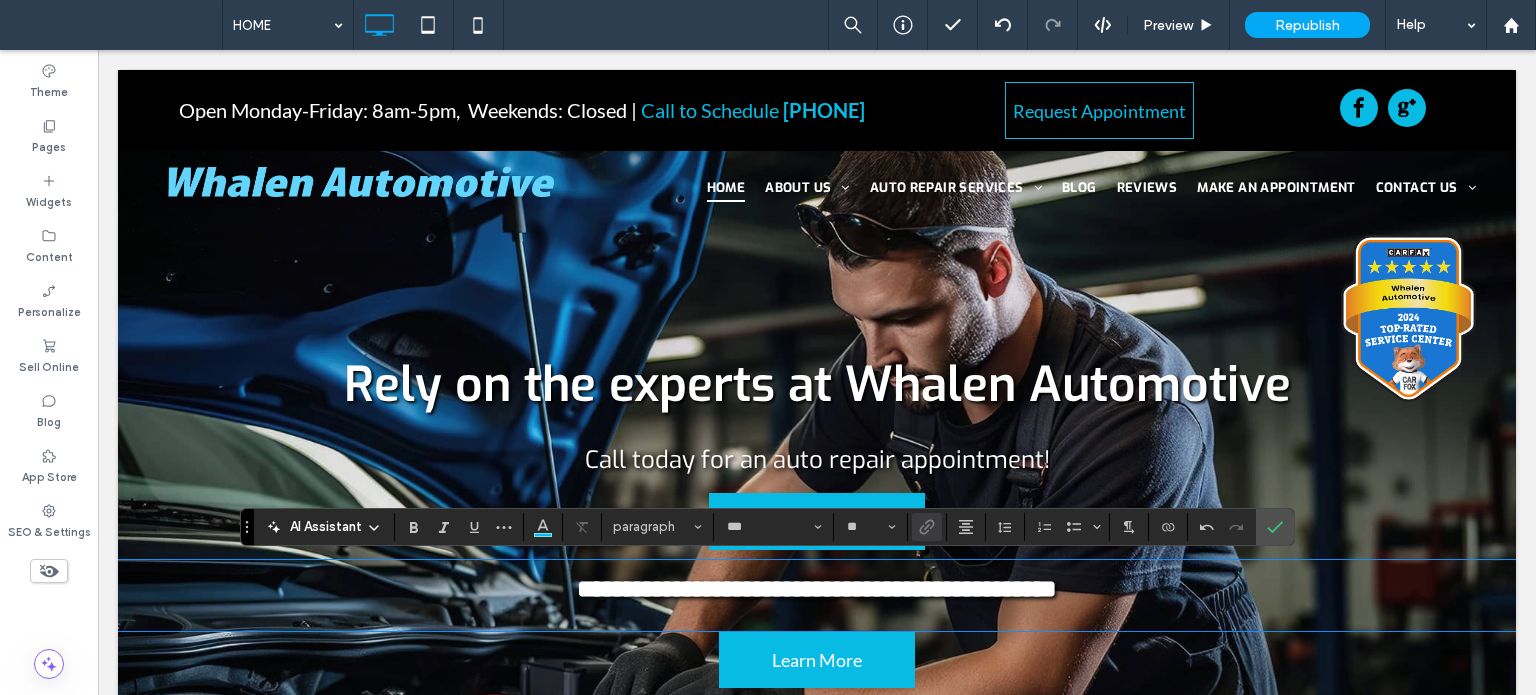 click on "**********" at bounding box center [817, 588] 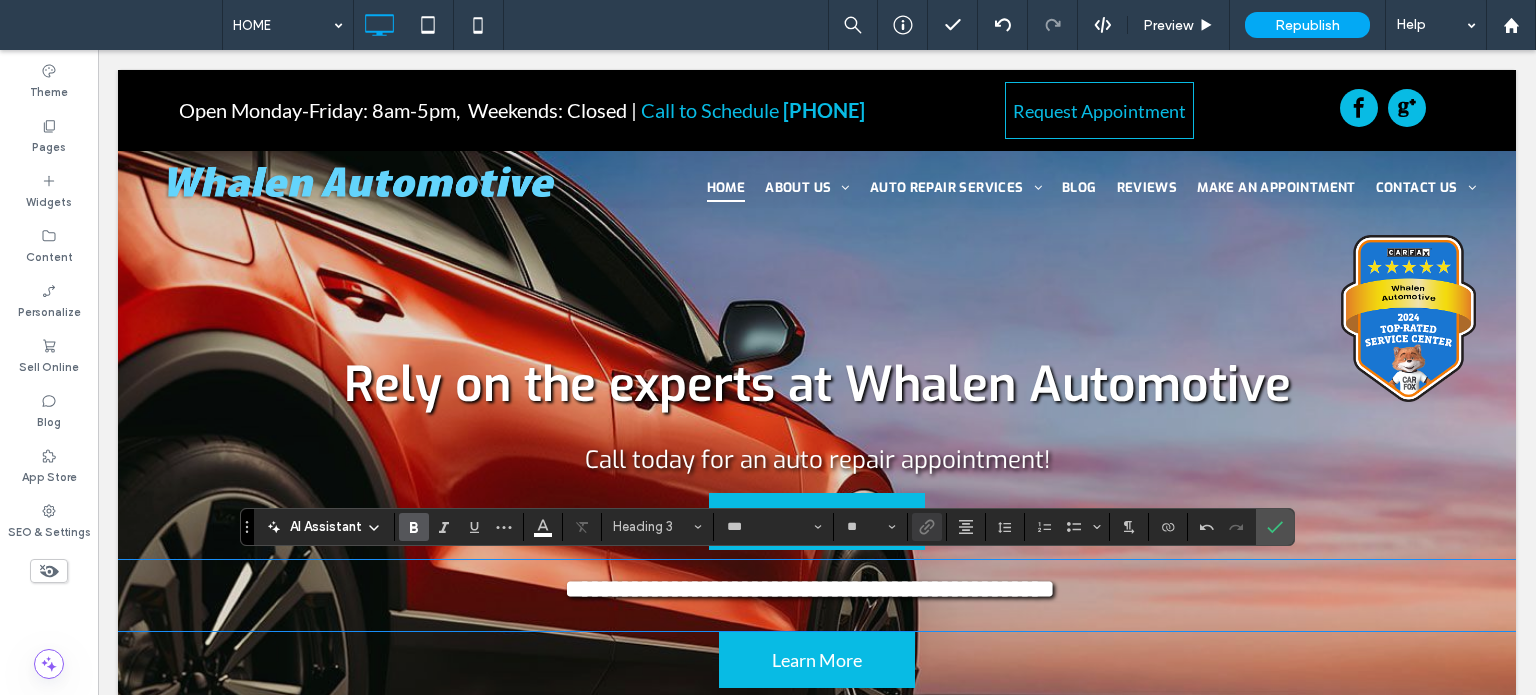 click on "**********" at bounding box center [810, 588] 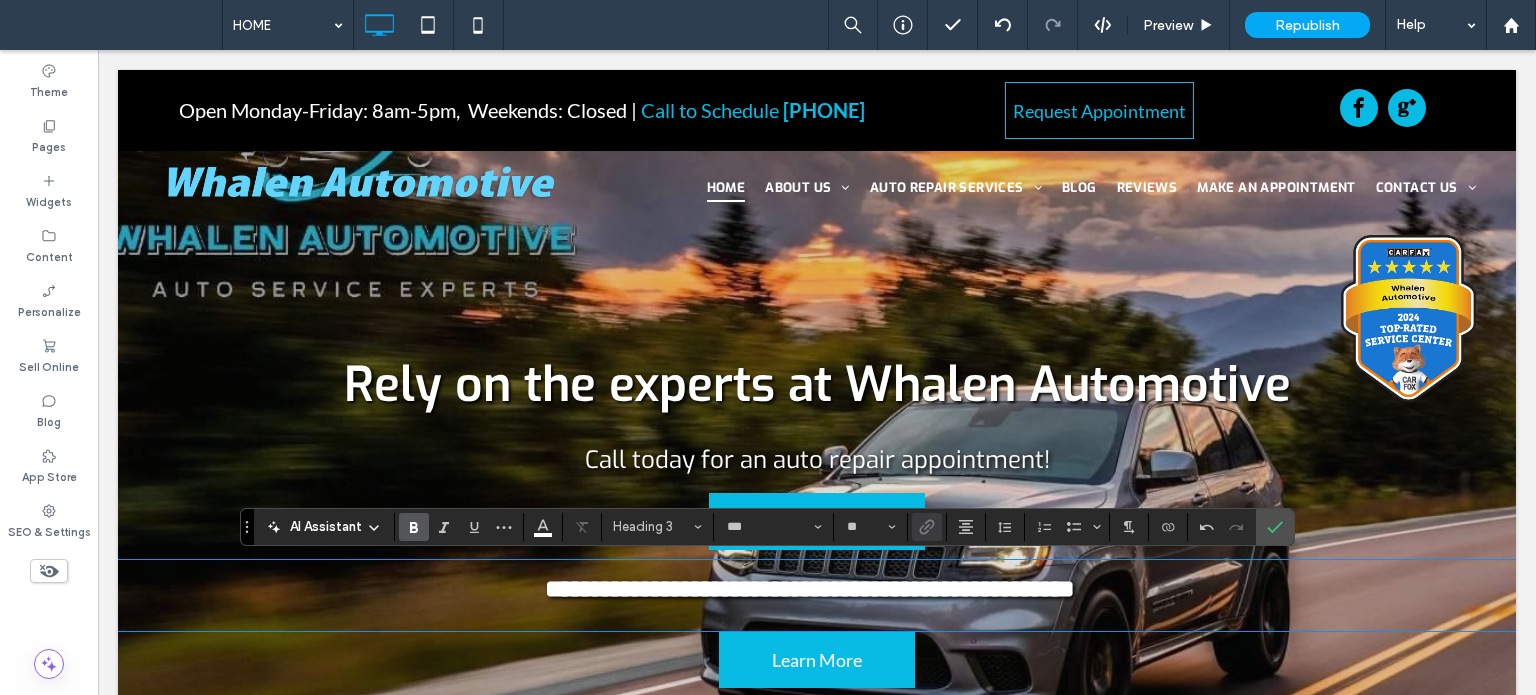 click on "**********" at bounding box center [810, 588] 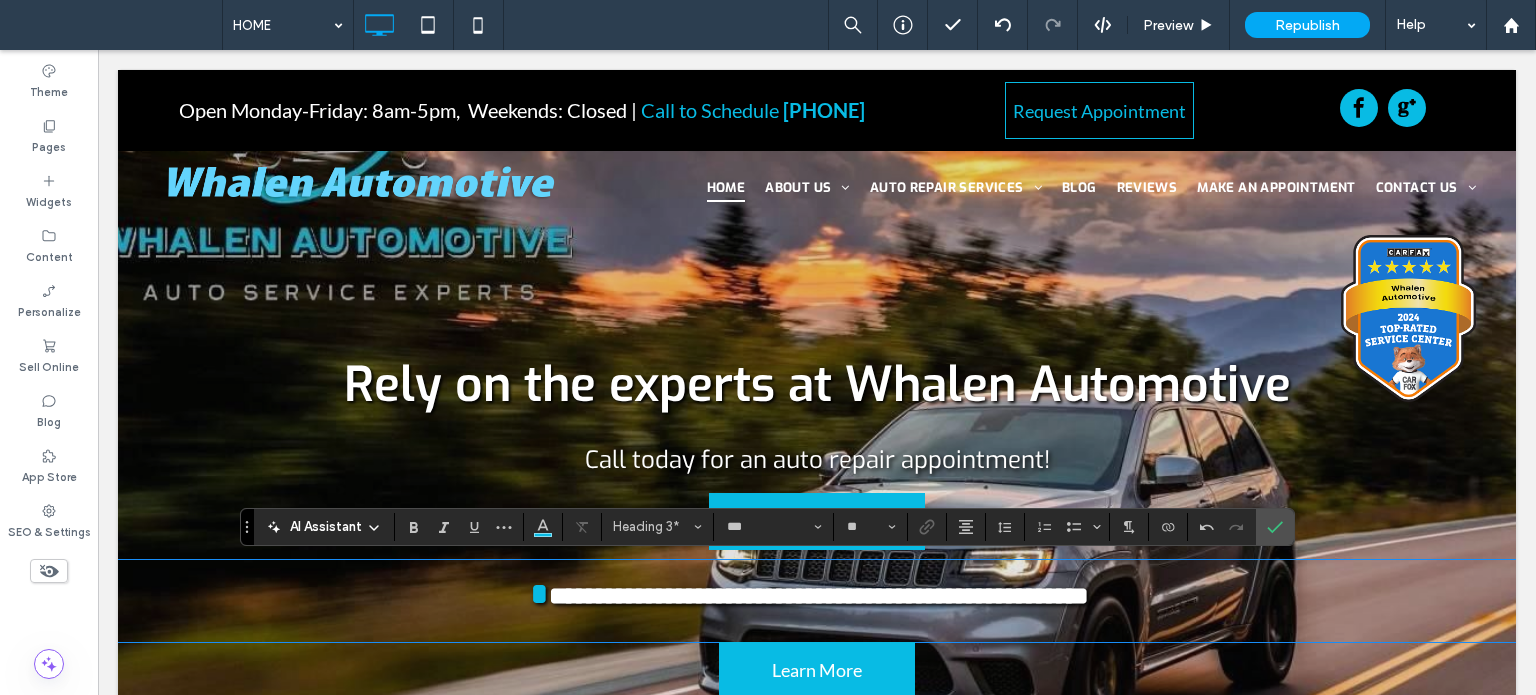 type on "**" 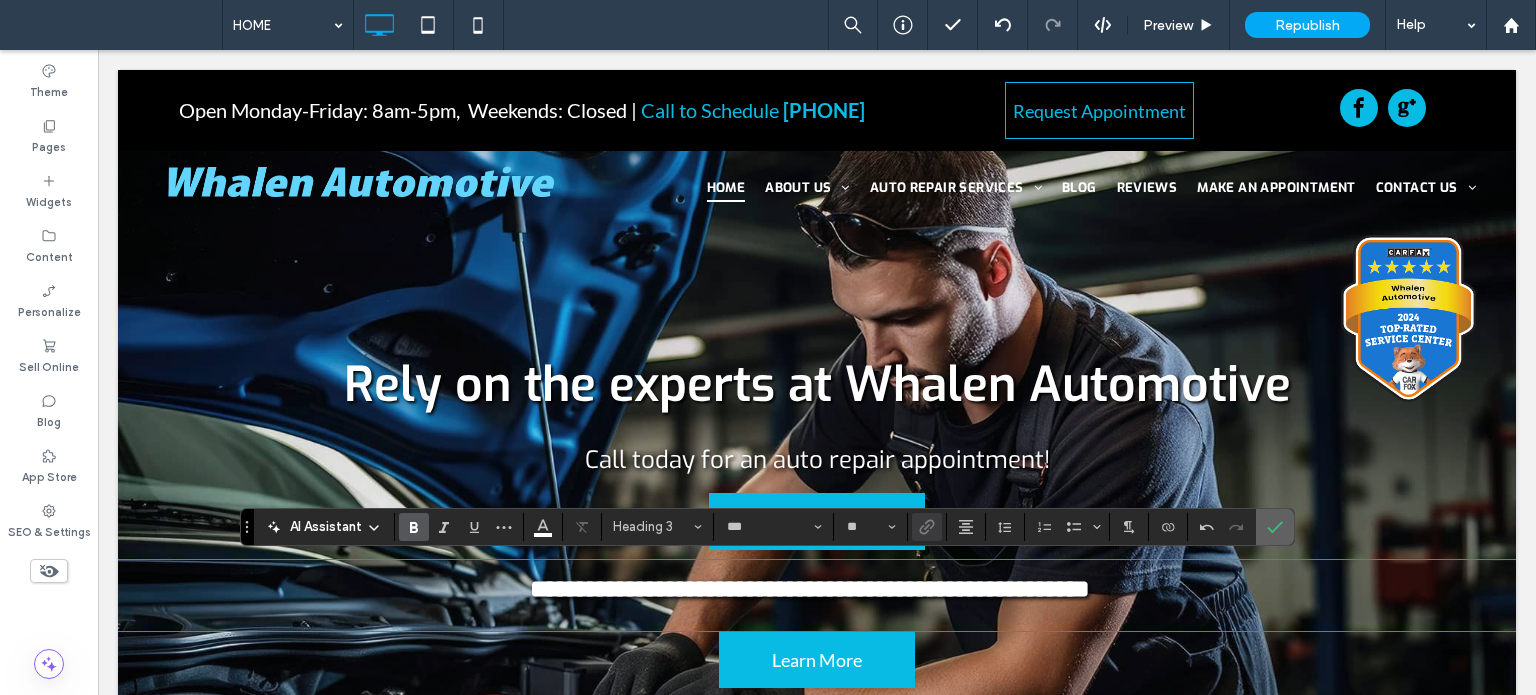 click 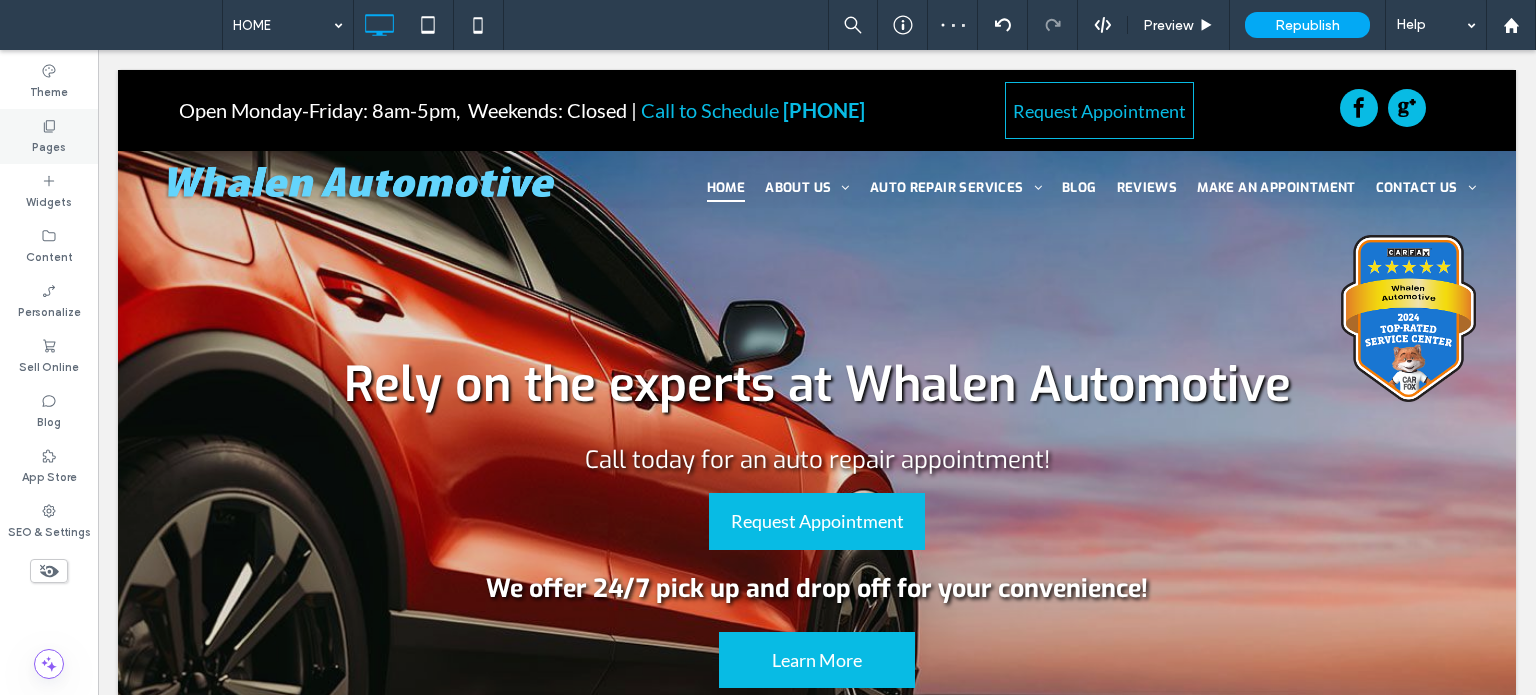 click on "Pages" at bounding box center (49, 136) 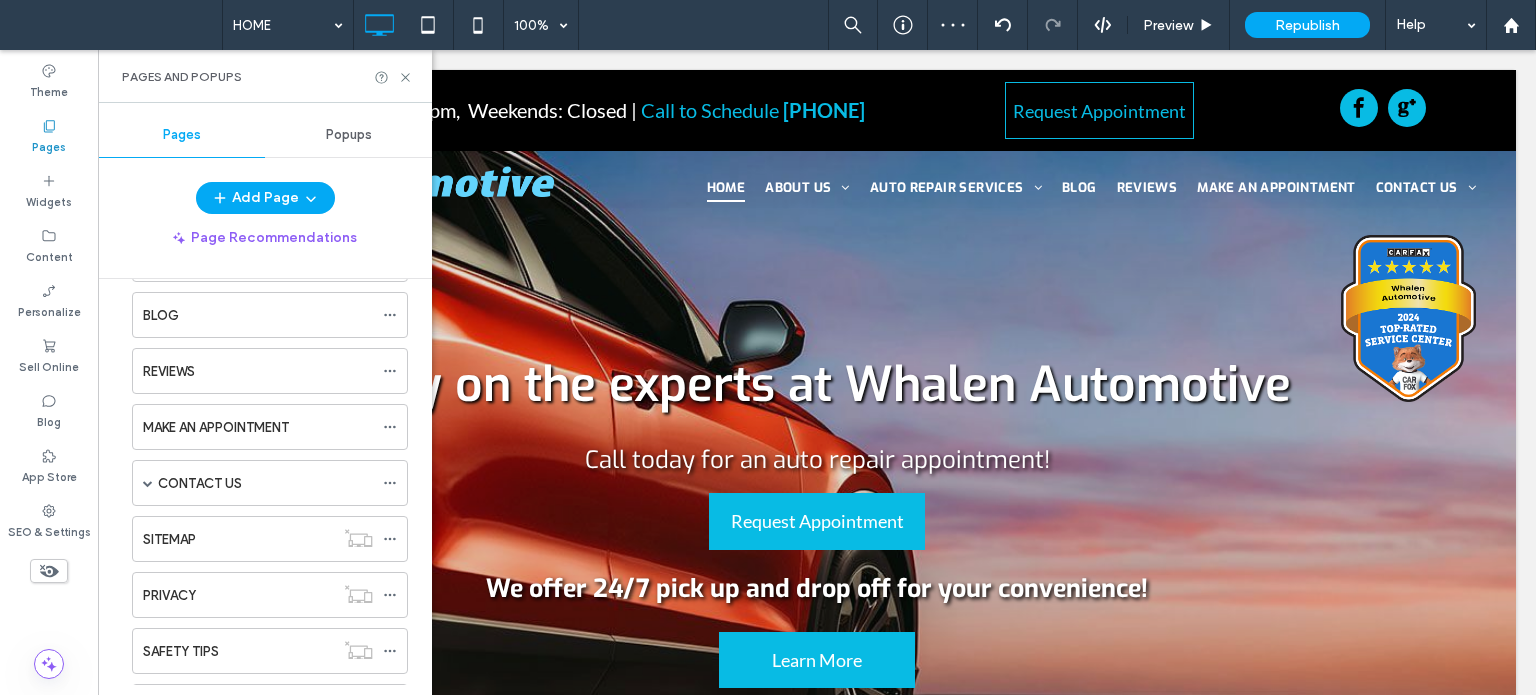 scroll, scrollTop: 334, scrollLeft: 0, axis: vertical 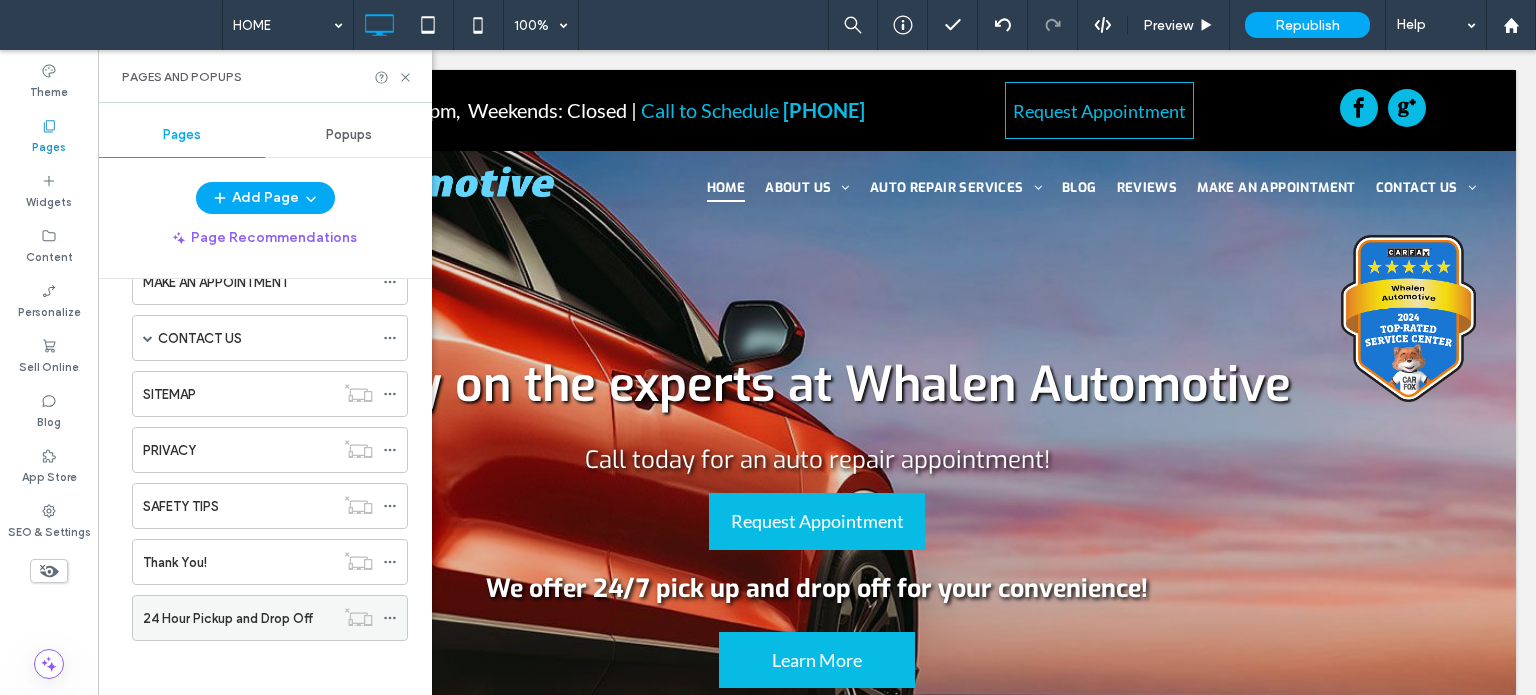 click on "24 Hour Pickup and Drop Off" at bounding box center (238, 618) 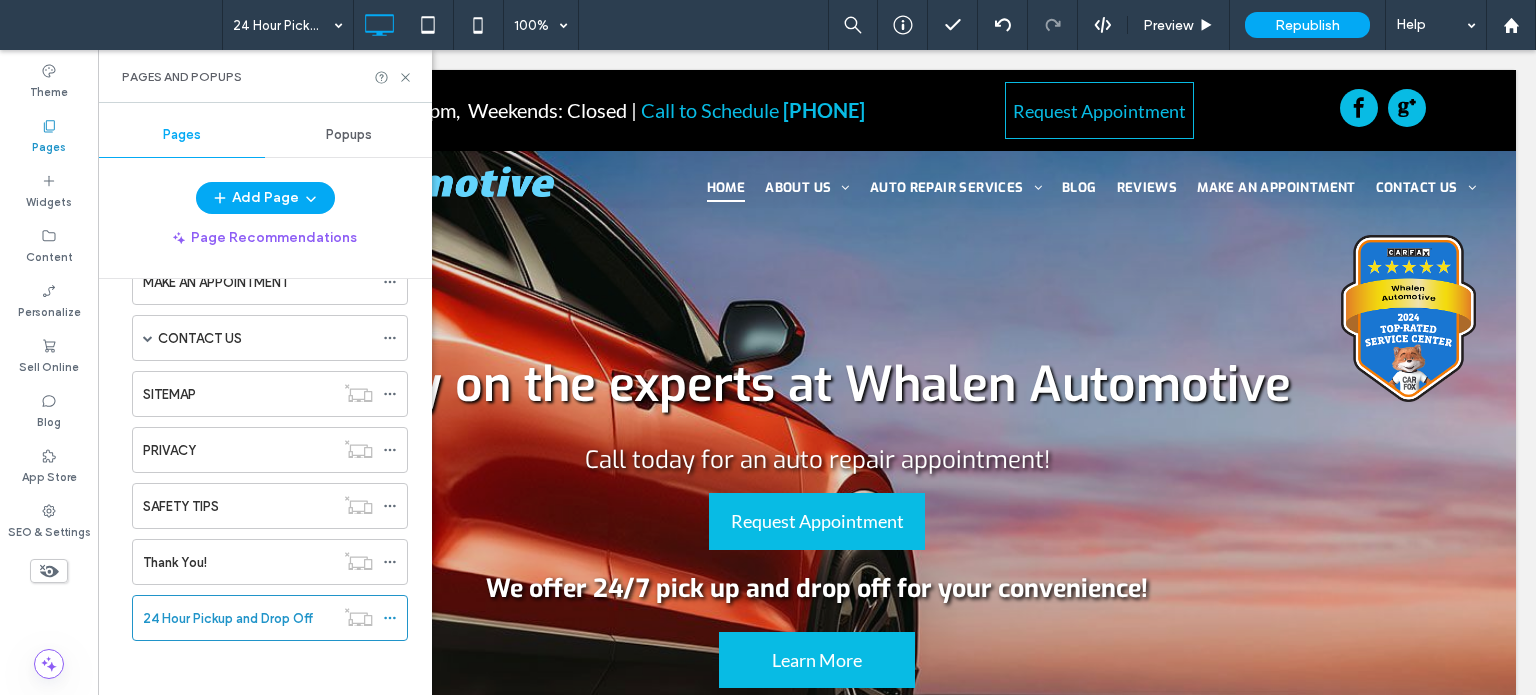 click at bounding box center [768, 347] 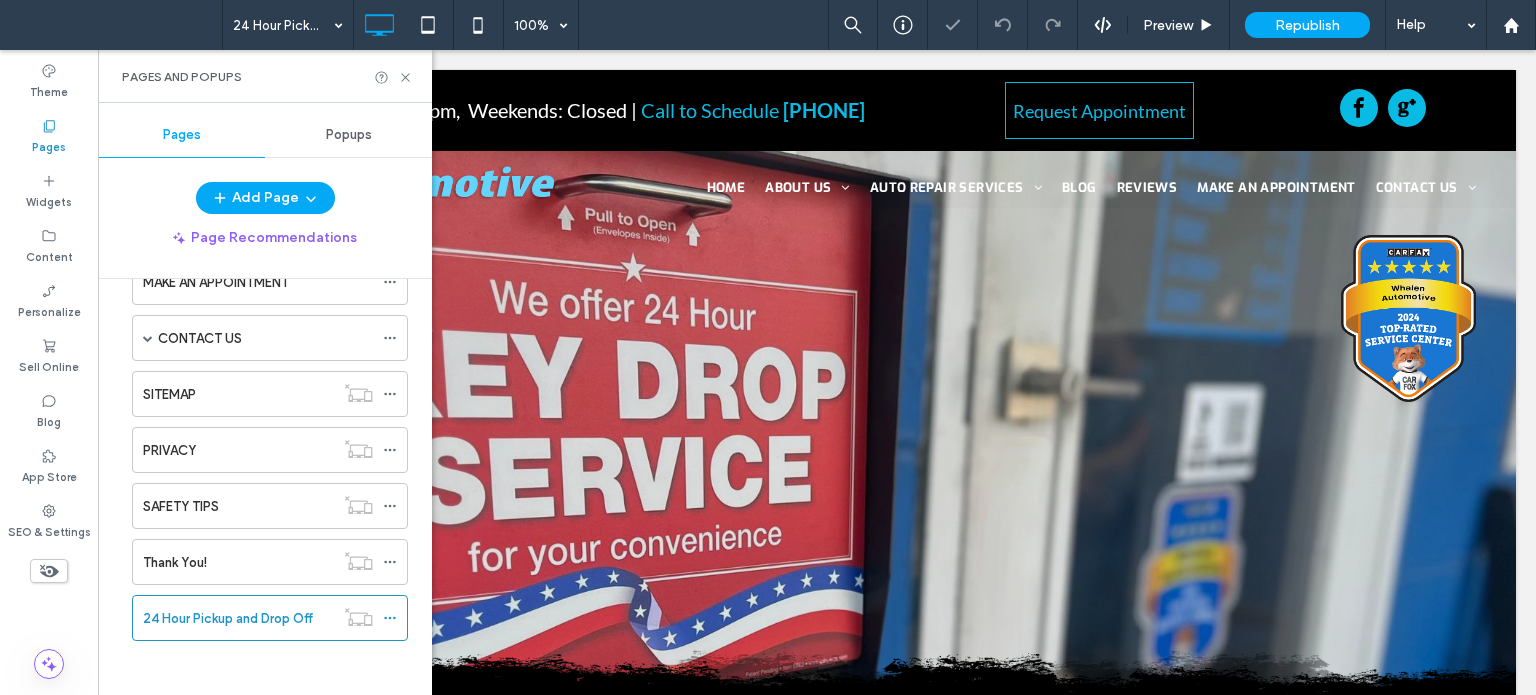 scroll, scrollTop: 0, scrollLeft: 0, axis: both 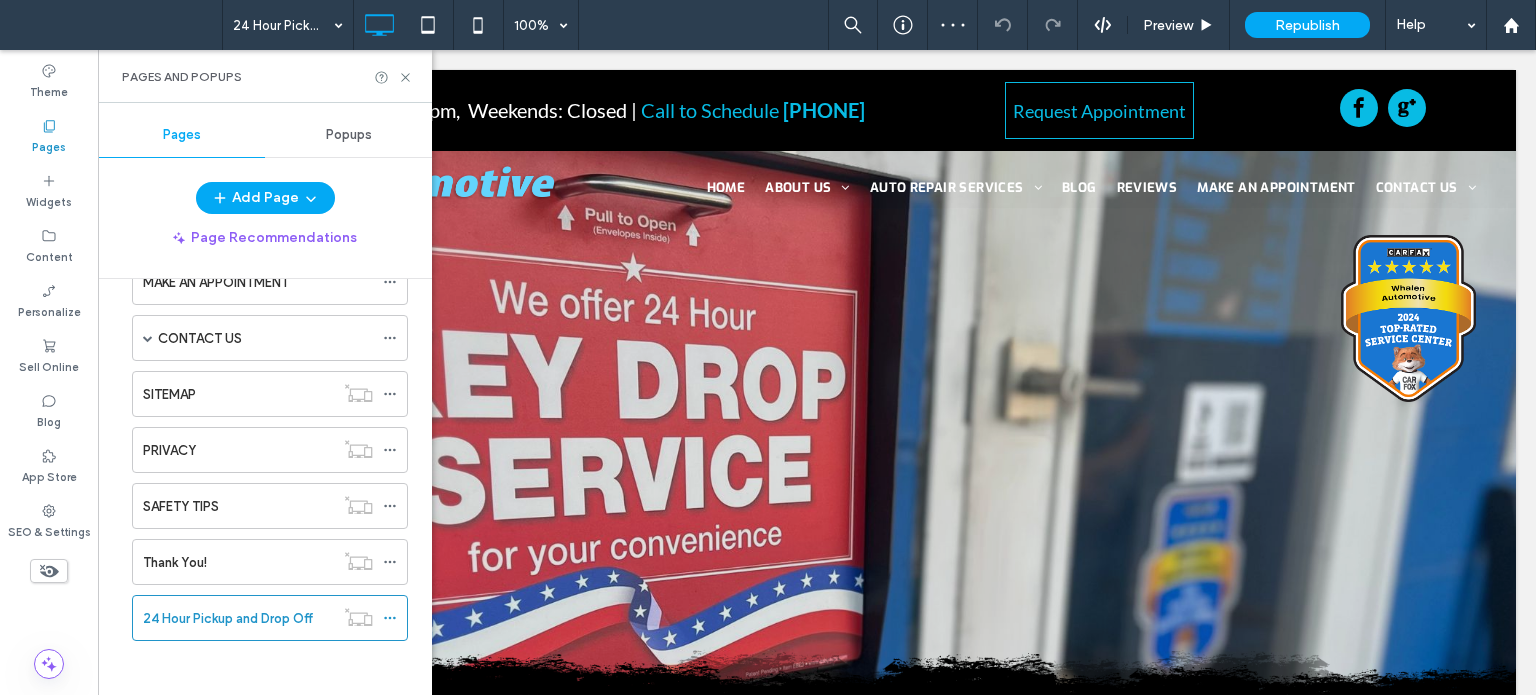 click on "Pages and Popups" at bounding box center [265, 77] 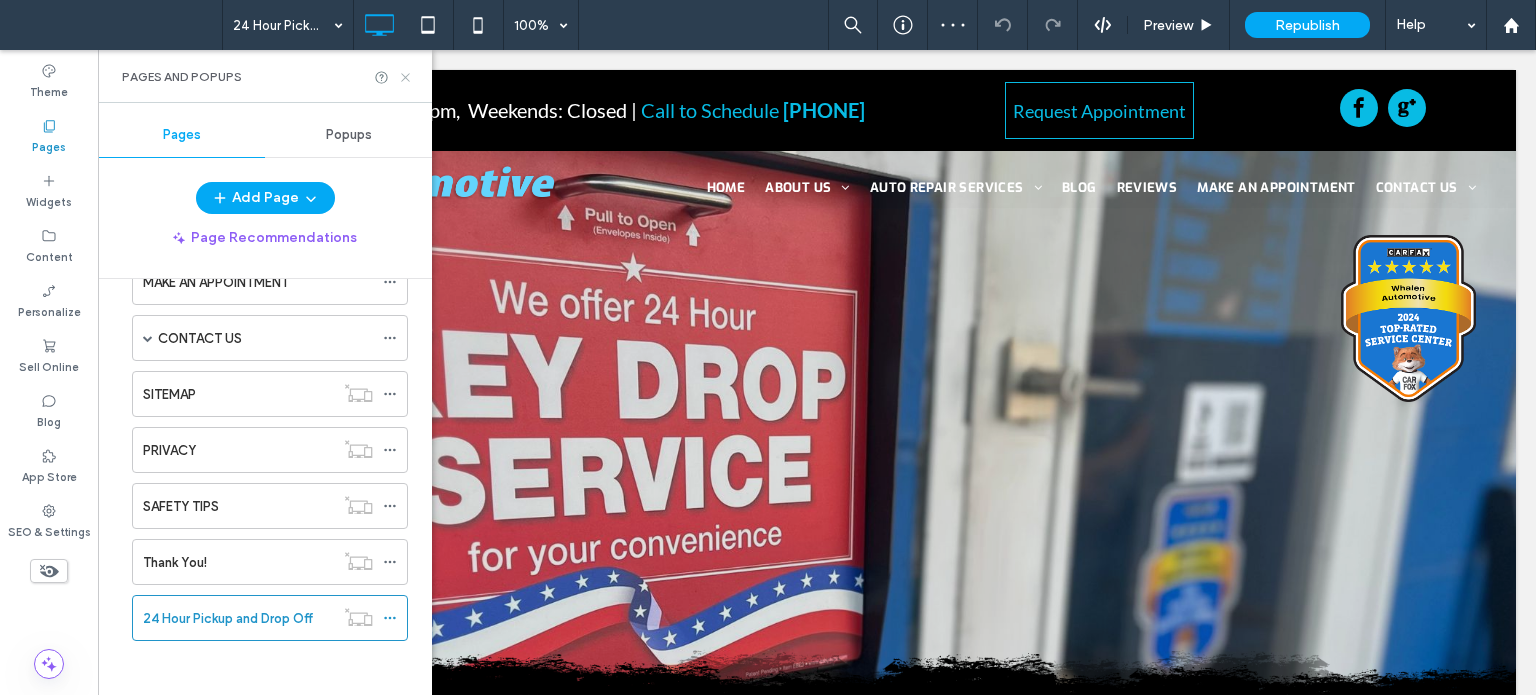 click 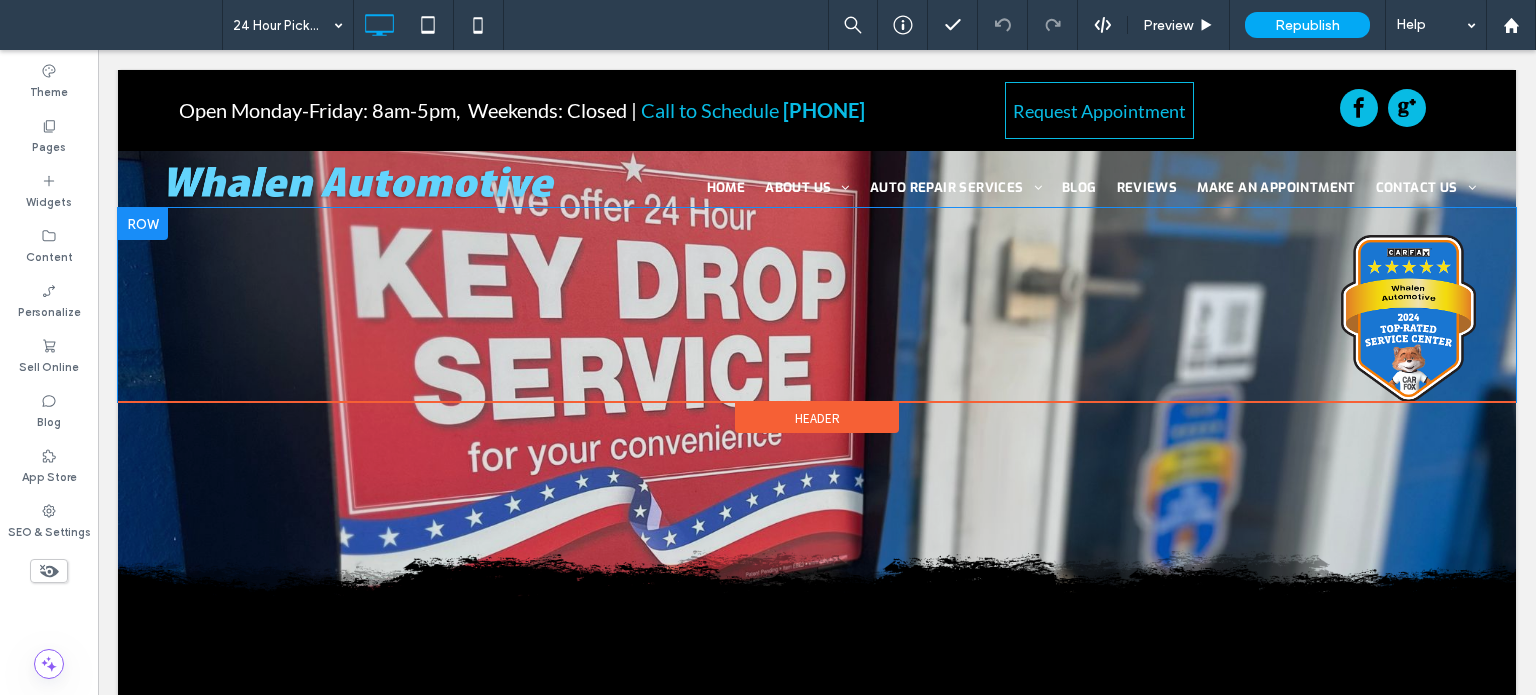 scroll, scrollTop: 400, scrollLeft: 0, axis: vertical 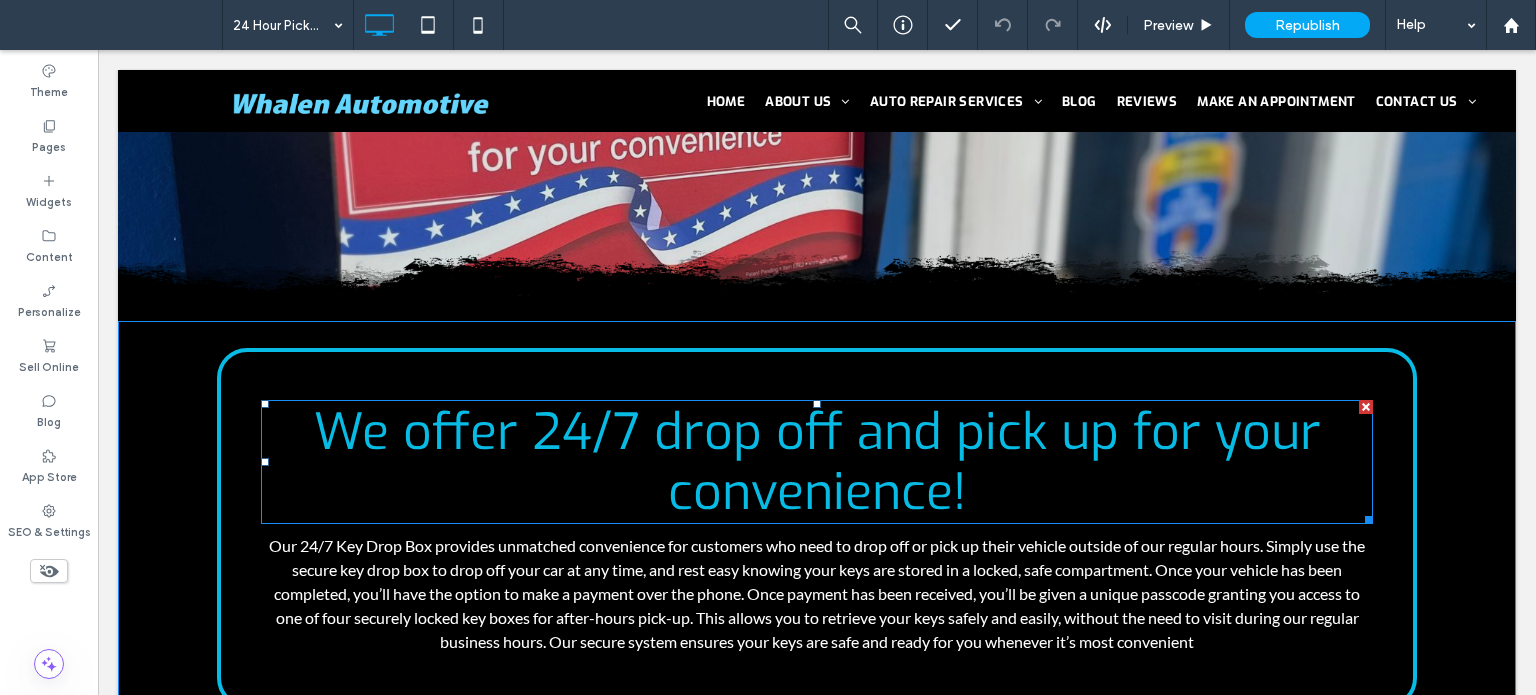 click on "We offer 24/7 drop off and pick up for your convenience!" at bounding box center (817, 462) 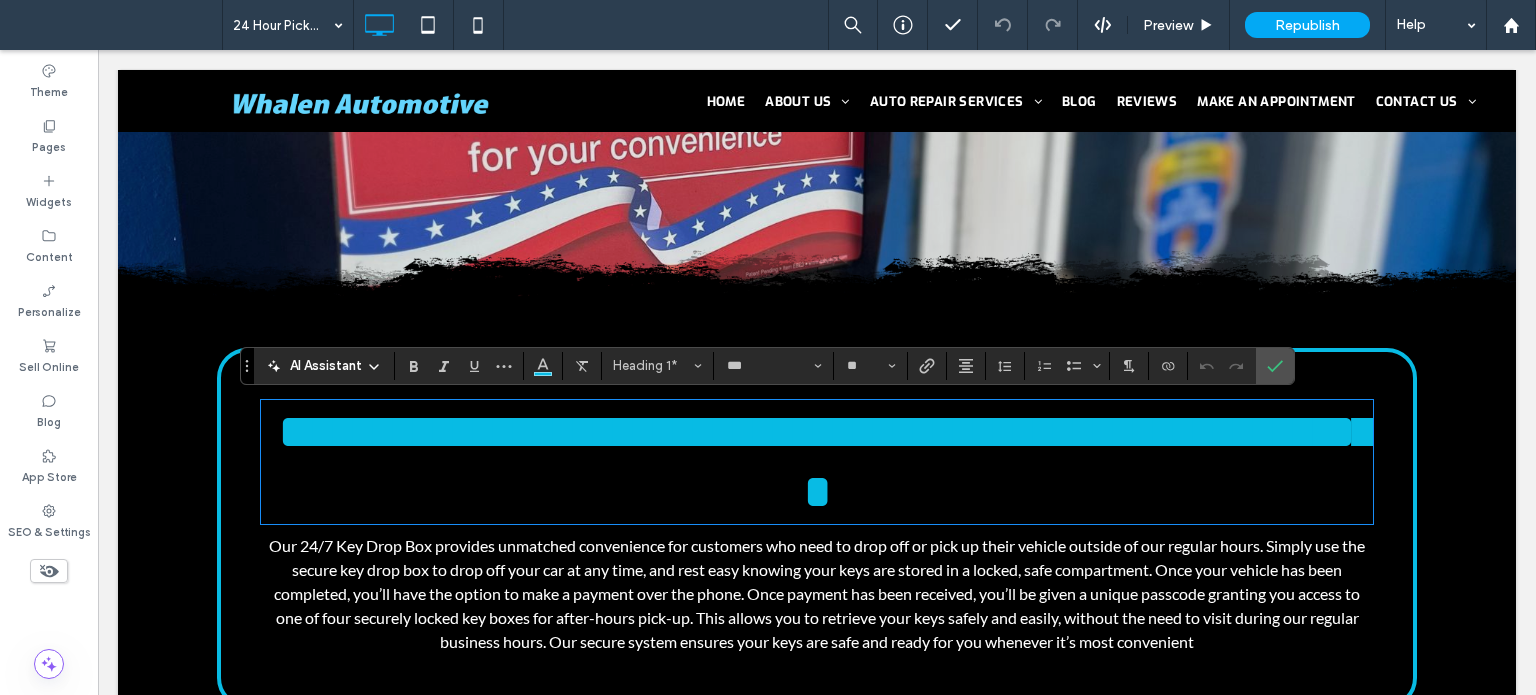click on "**********" at bounding box center (836, 461) 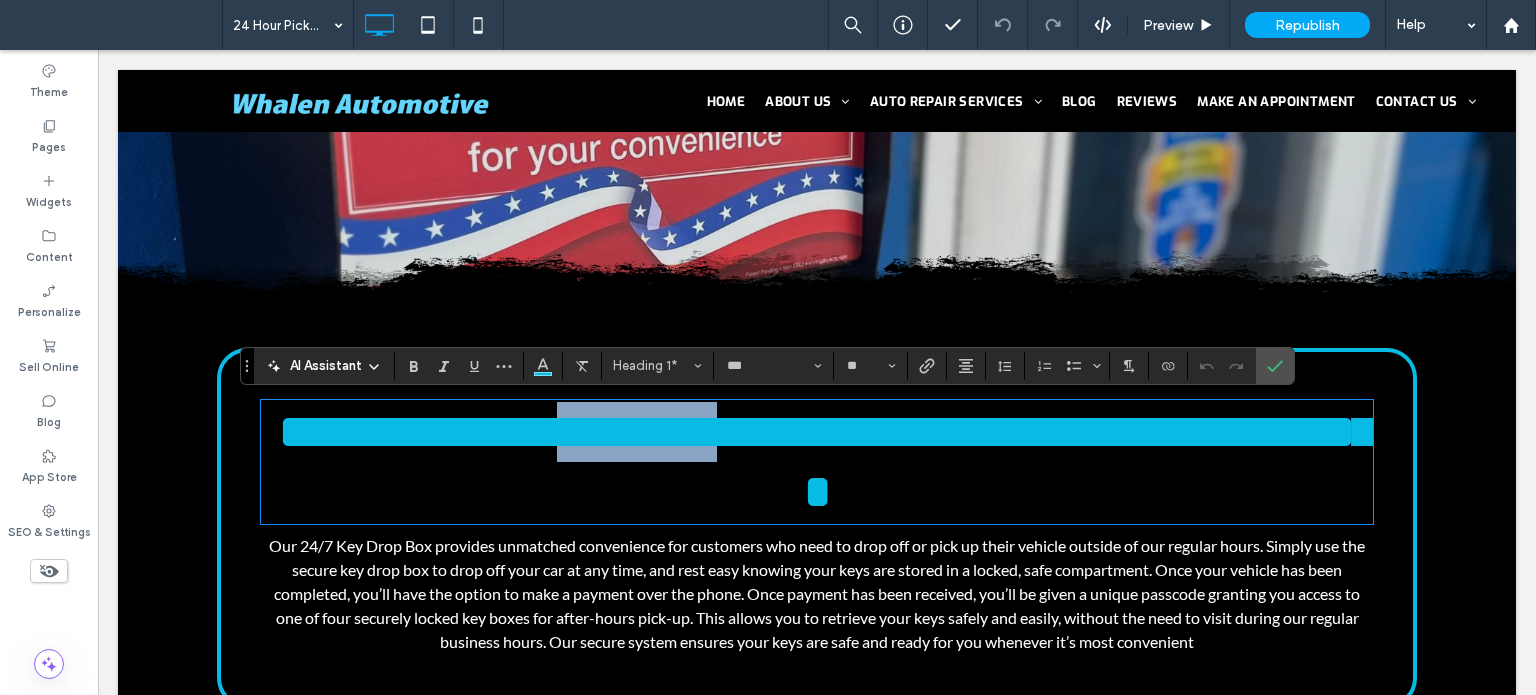 drag, startPoint x: 826, startPoint y: 437, endPoint x: 656, endPoint y: 417, distance: 171.17242 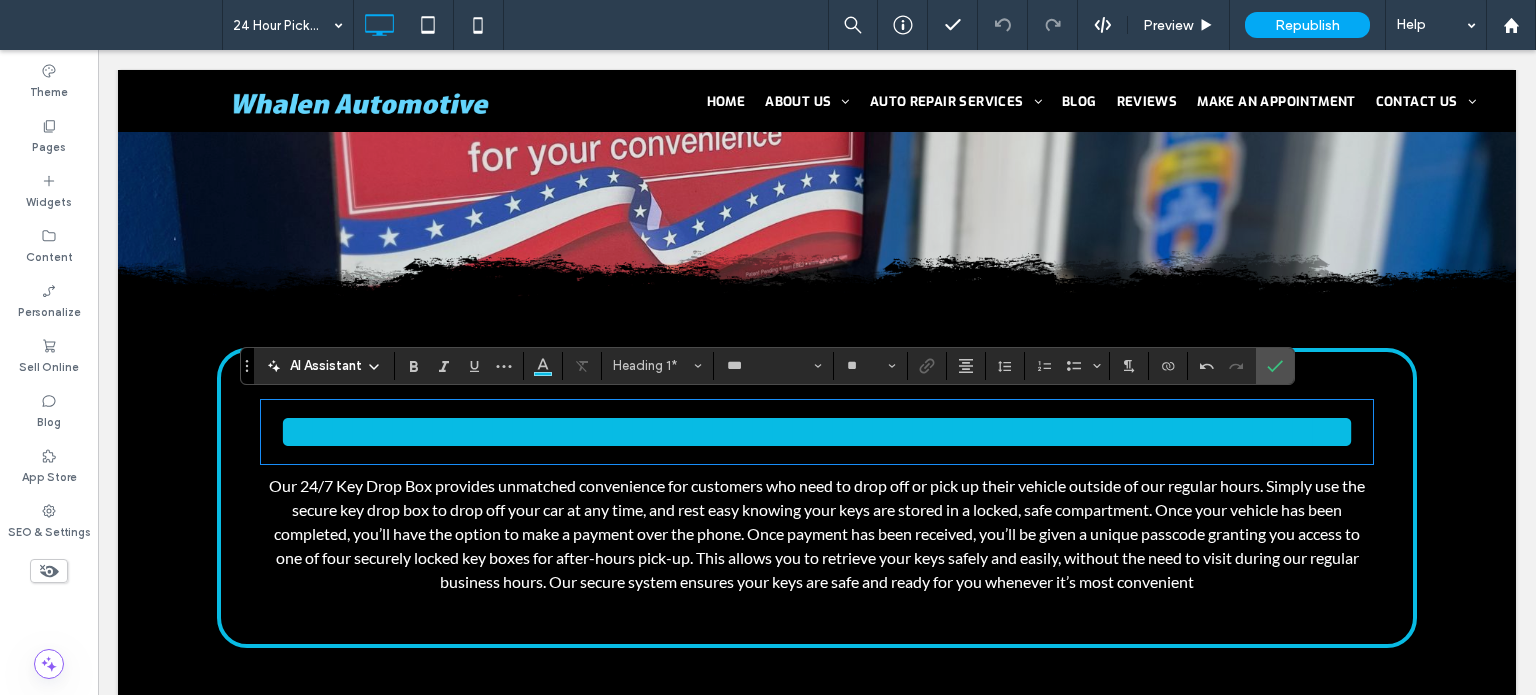 click on "**********" at bounding box center (817, 431) 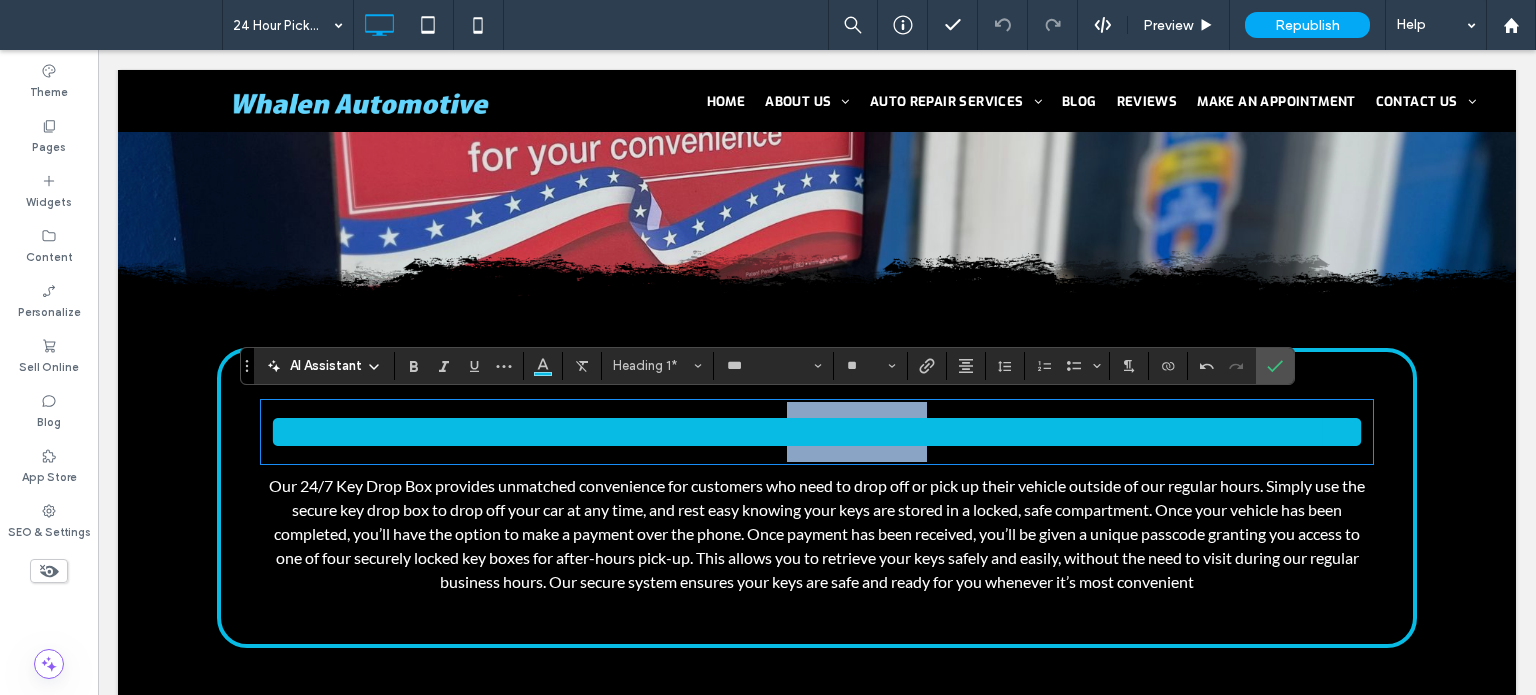 drag, startPoint x: 1091, startPoint y: 431, endPoint x: 933, endPoint y: 425, distance: 158.11388 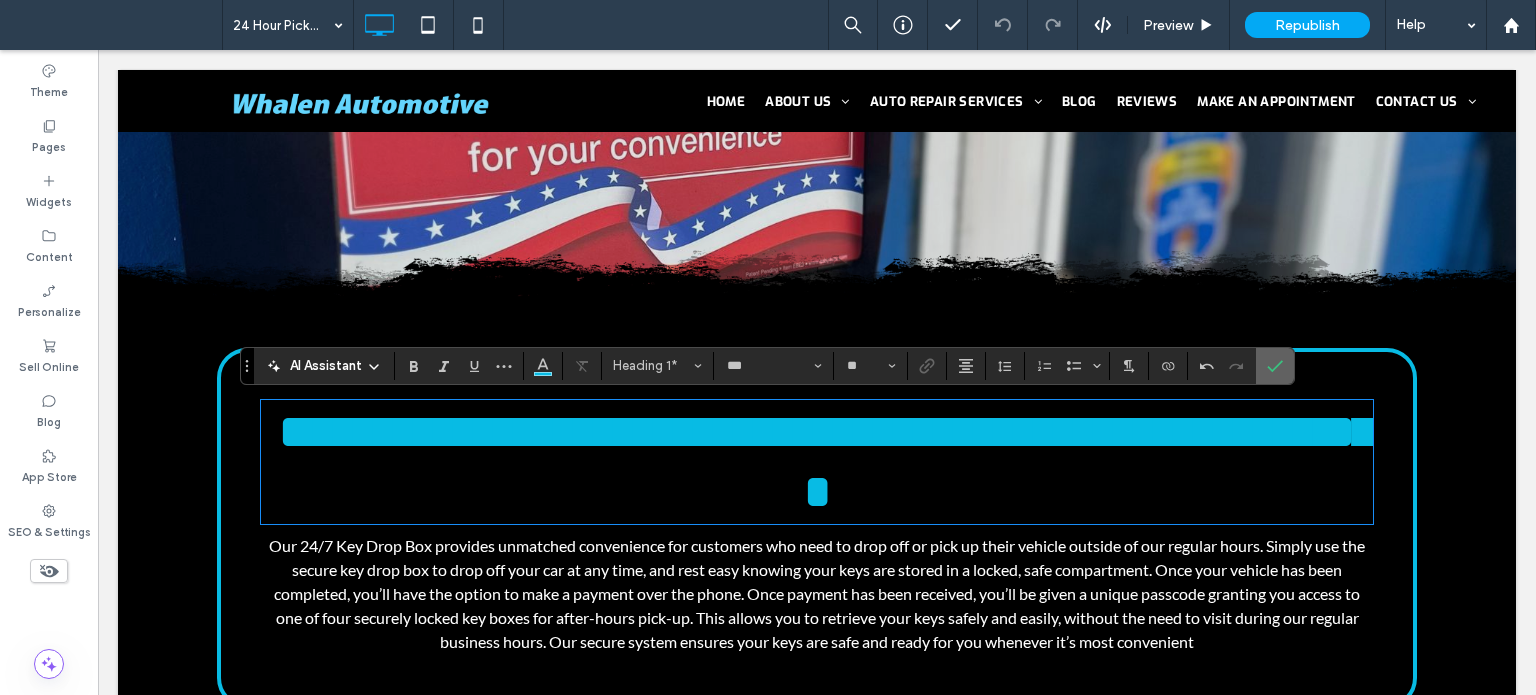 click 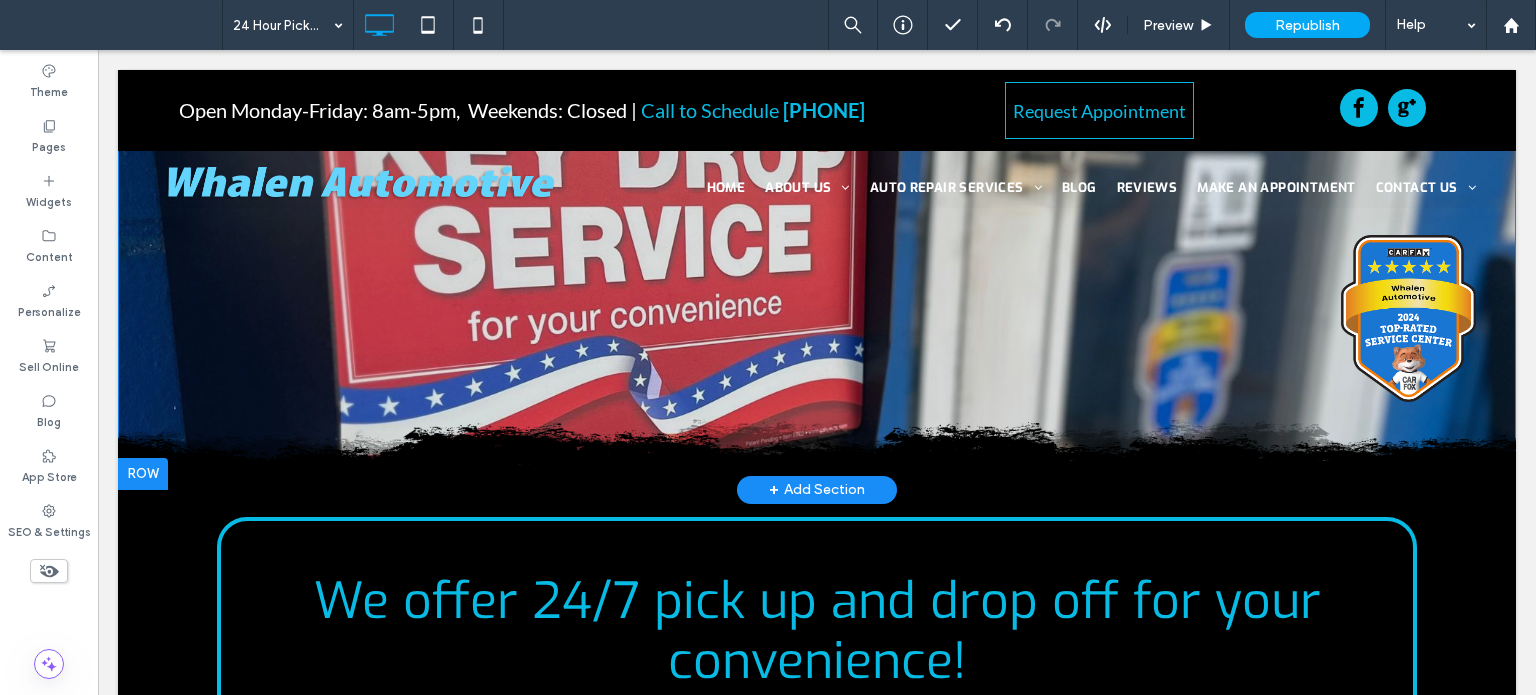 scroll, scrollTop: 0, scrollLeft: 0, axis: both 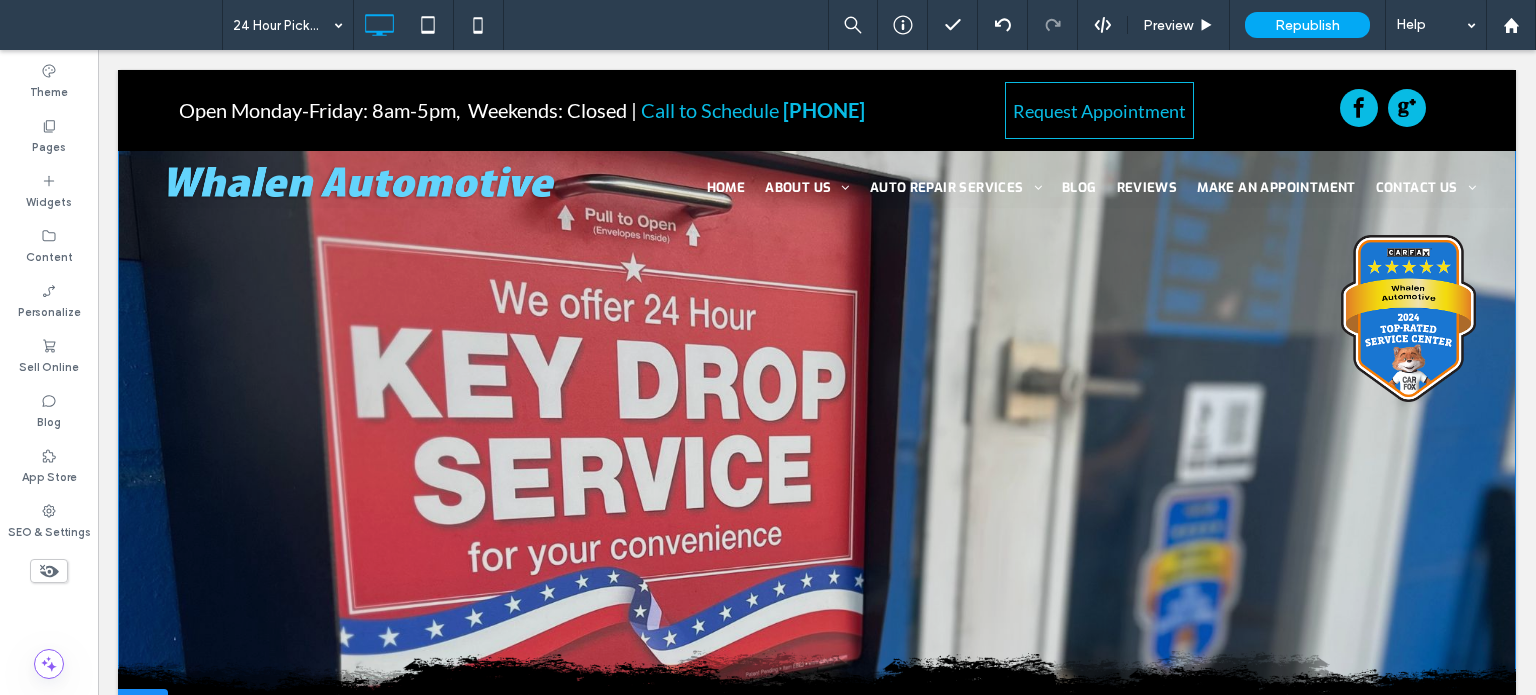 click on "Click To Paste" at bounding box center (817, 595) 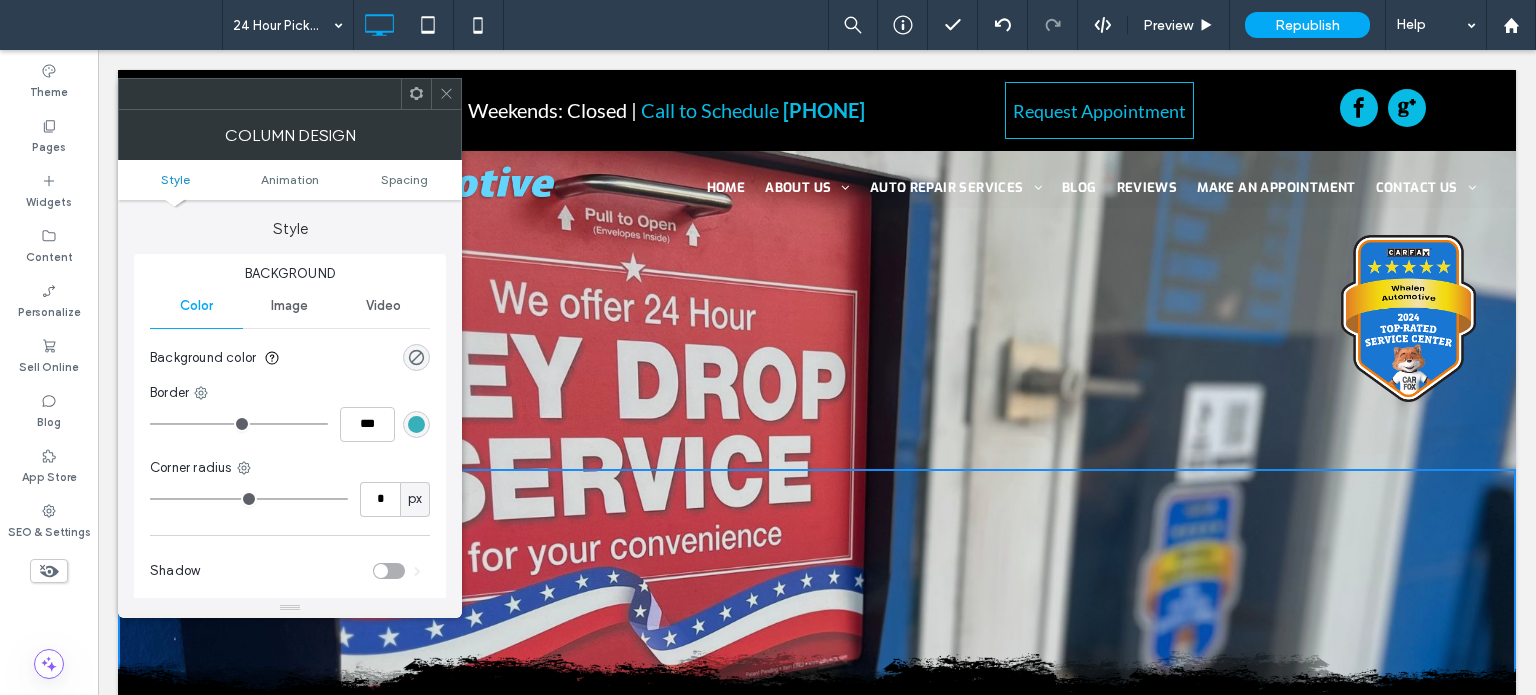 click 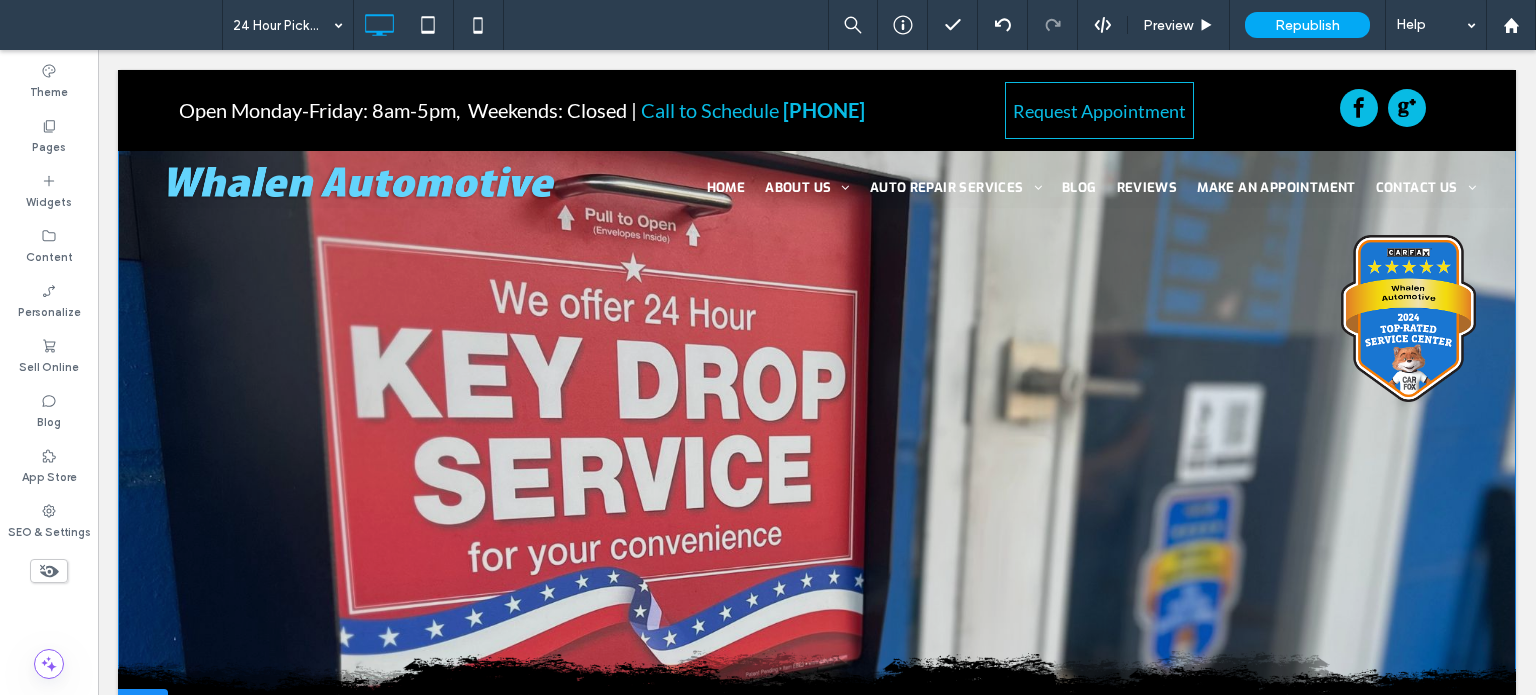 click on "Click To Paste" at bounding box center (817, 595) 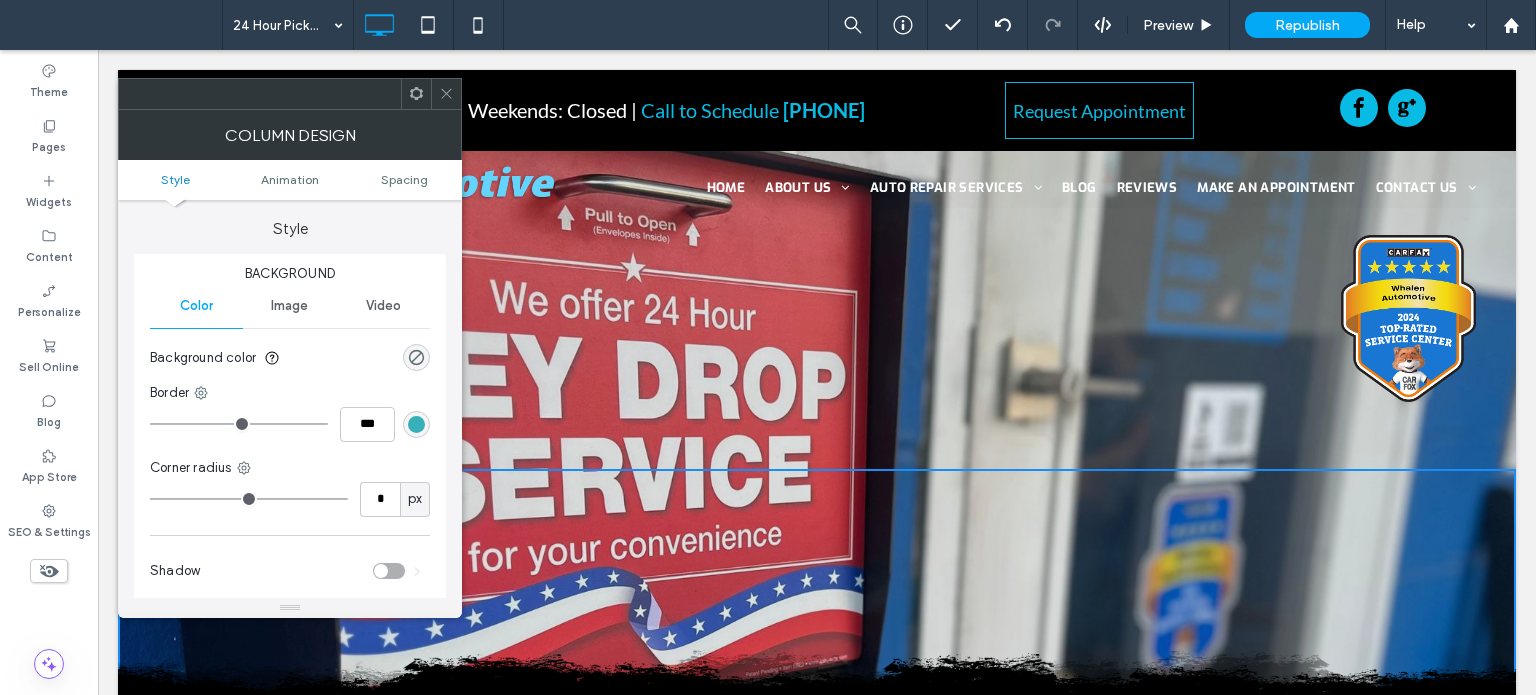 click on "Image" at bounding box center (289, 306) 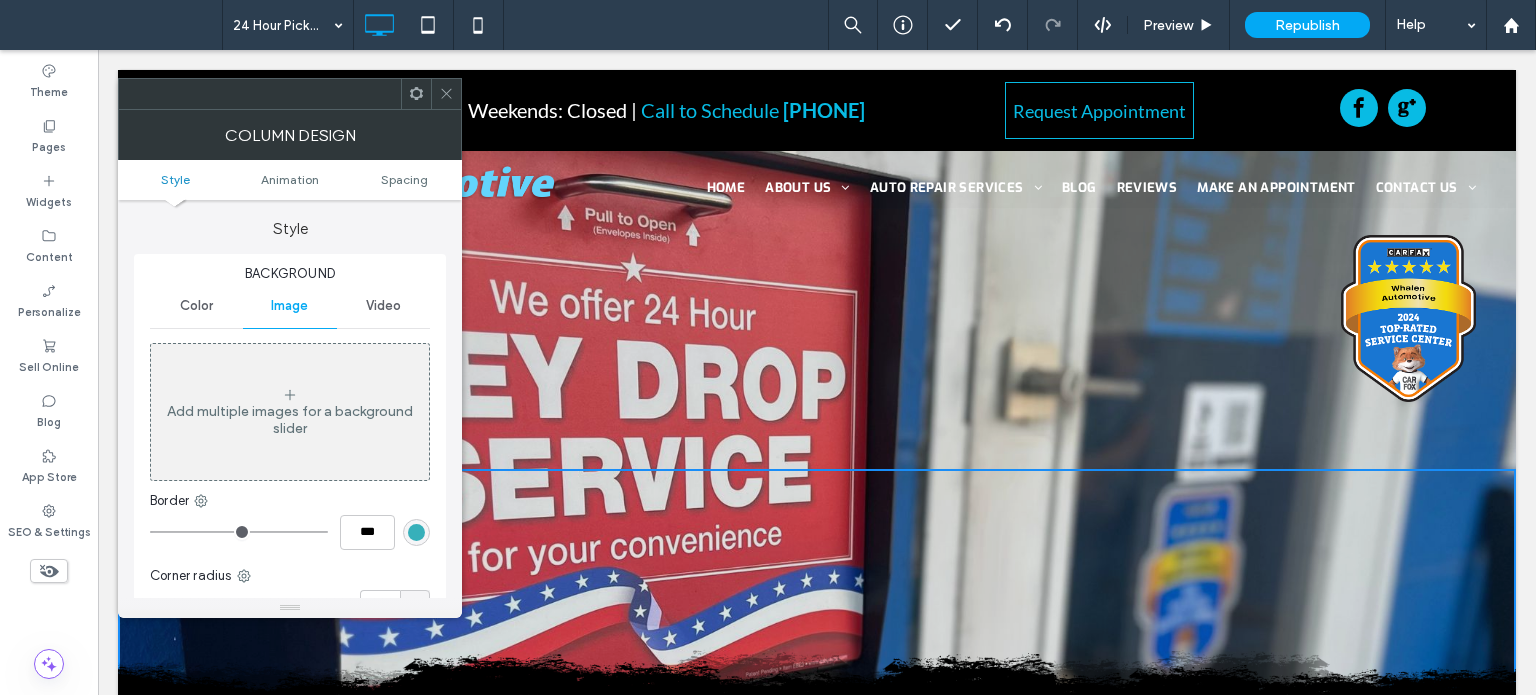 drag, startPoint x: 452, startPoint y: 90, endPoint x: 446, endPoint y: 133, distance: 43.416588 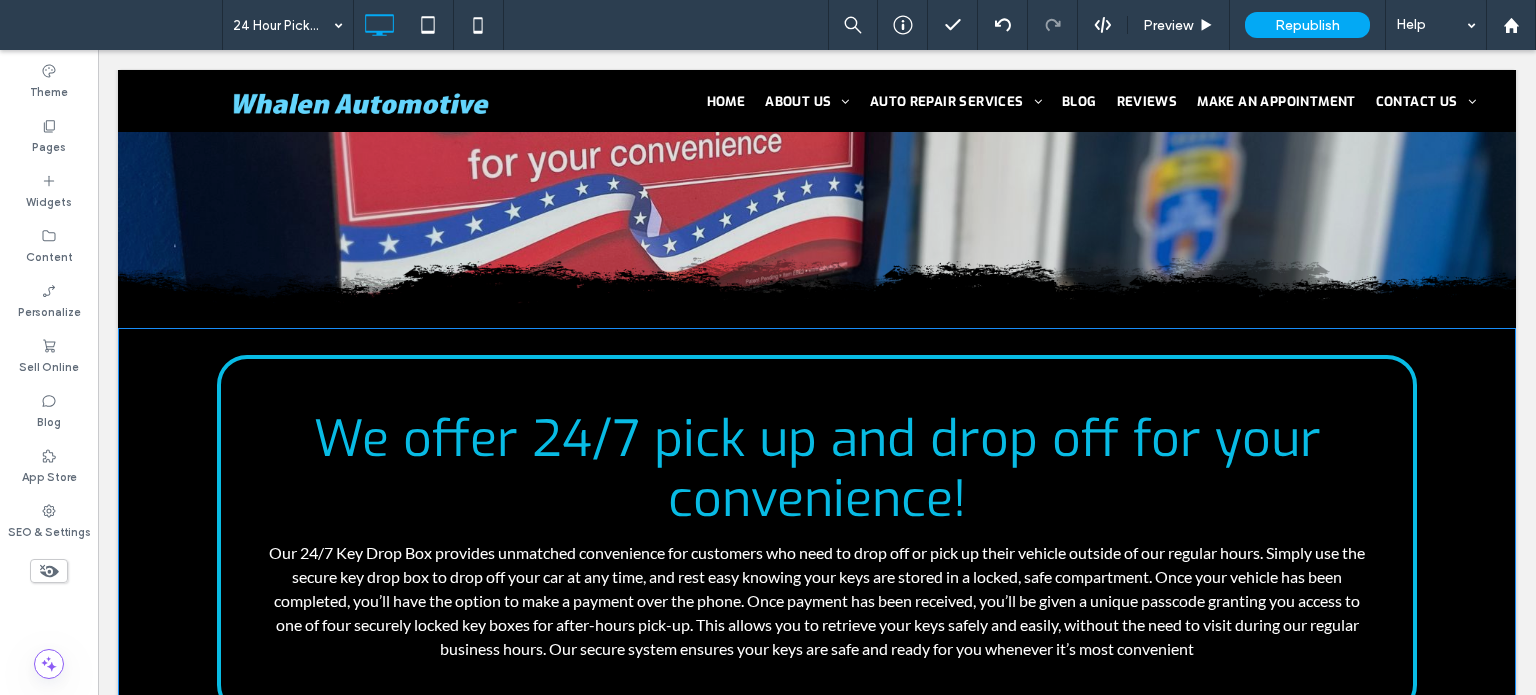 scroll, scrollTop: 300, scrollLeft: 0, axis: vertical 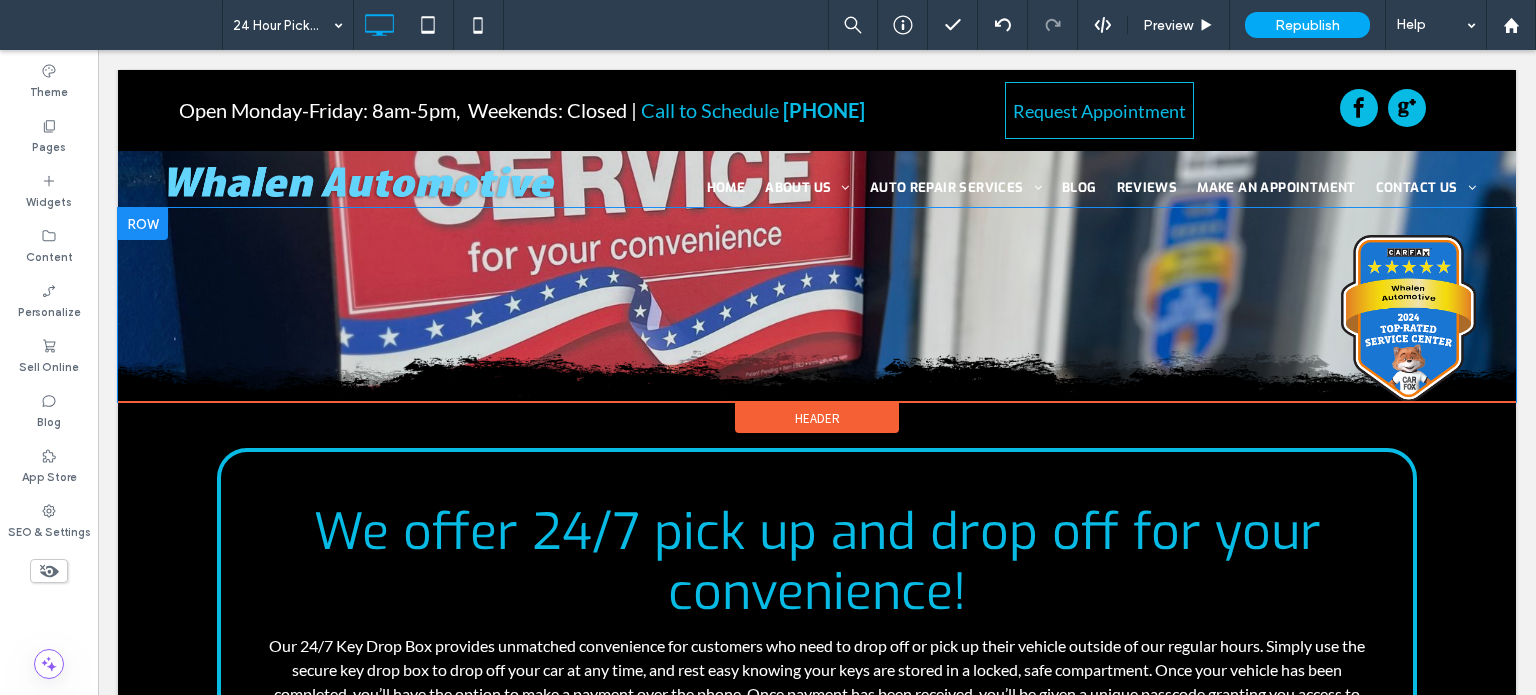 click on "Click To Paste" at bounding box center (817, 304) 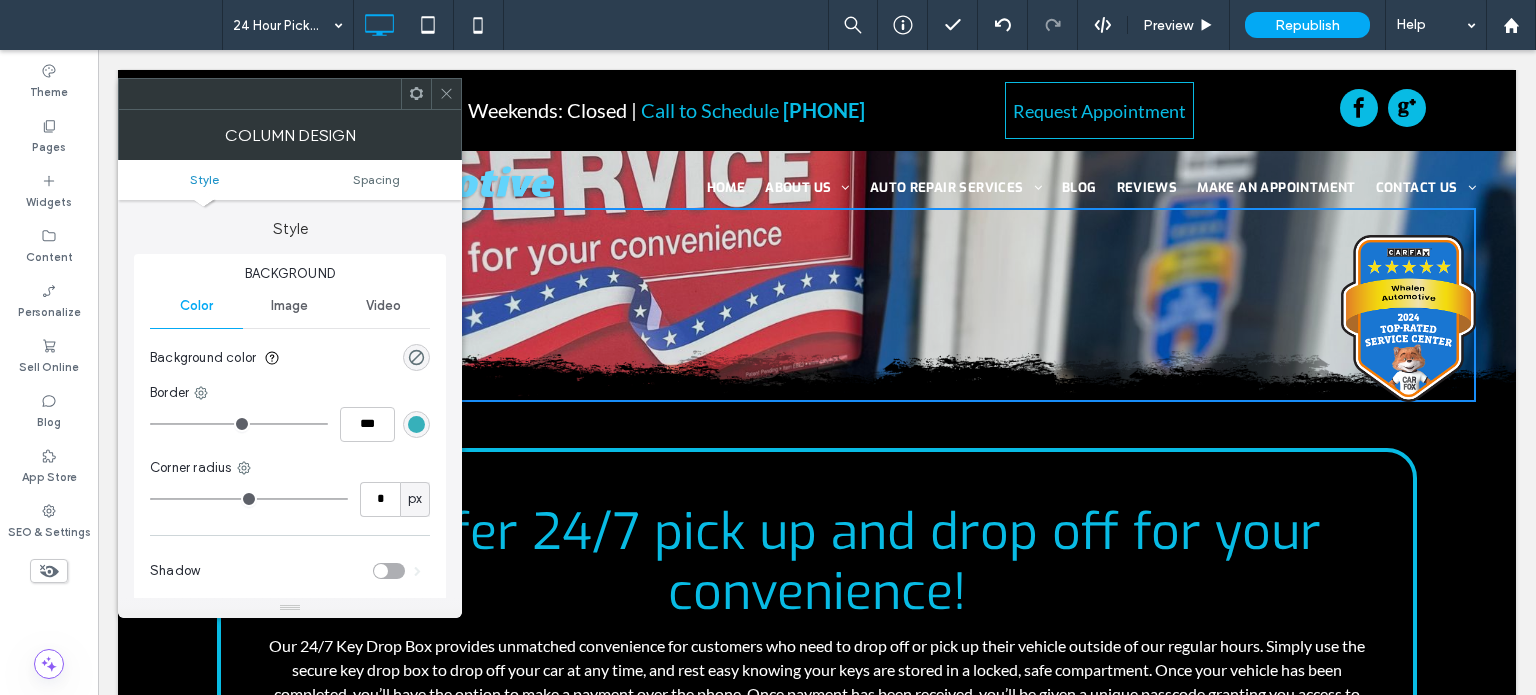 click on "Image" at bounding box center (289, 306) 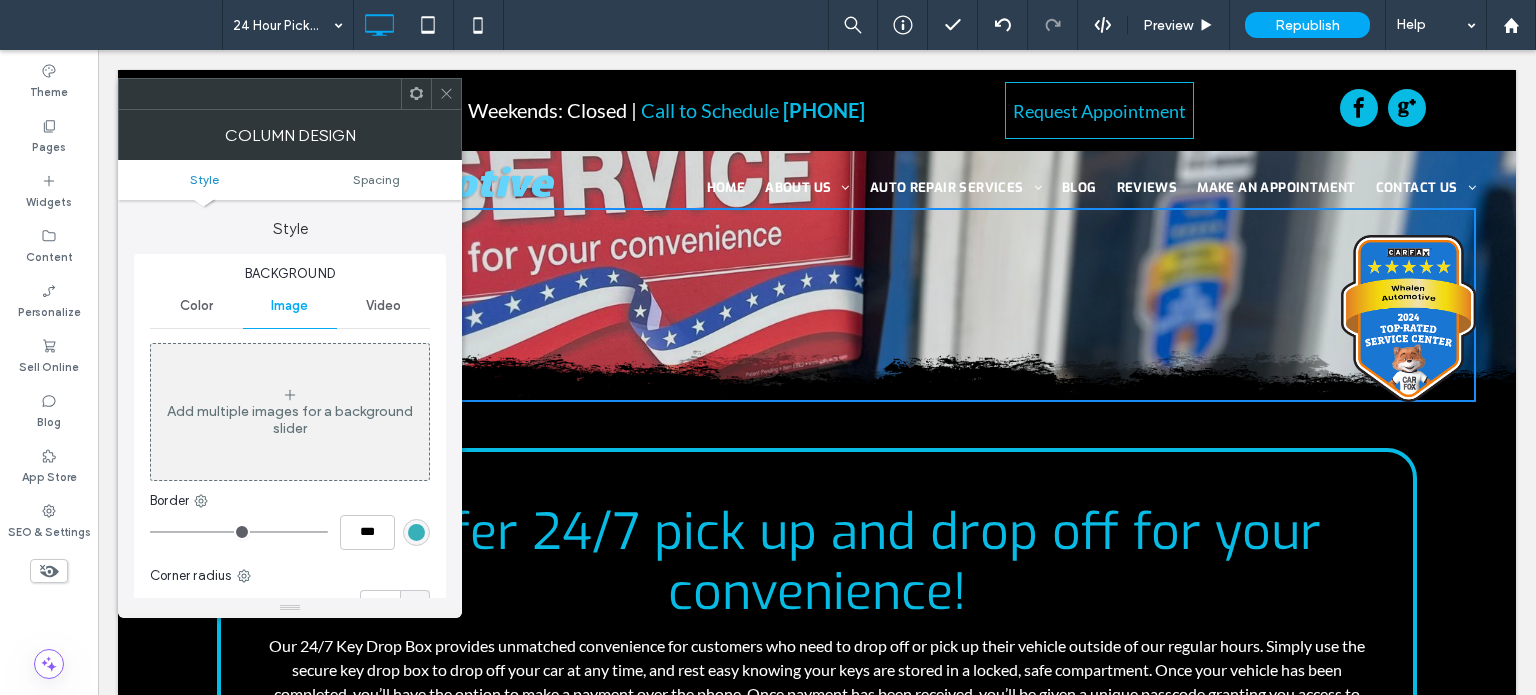 click 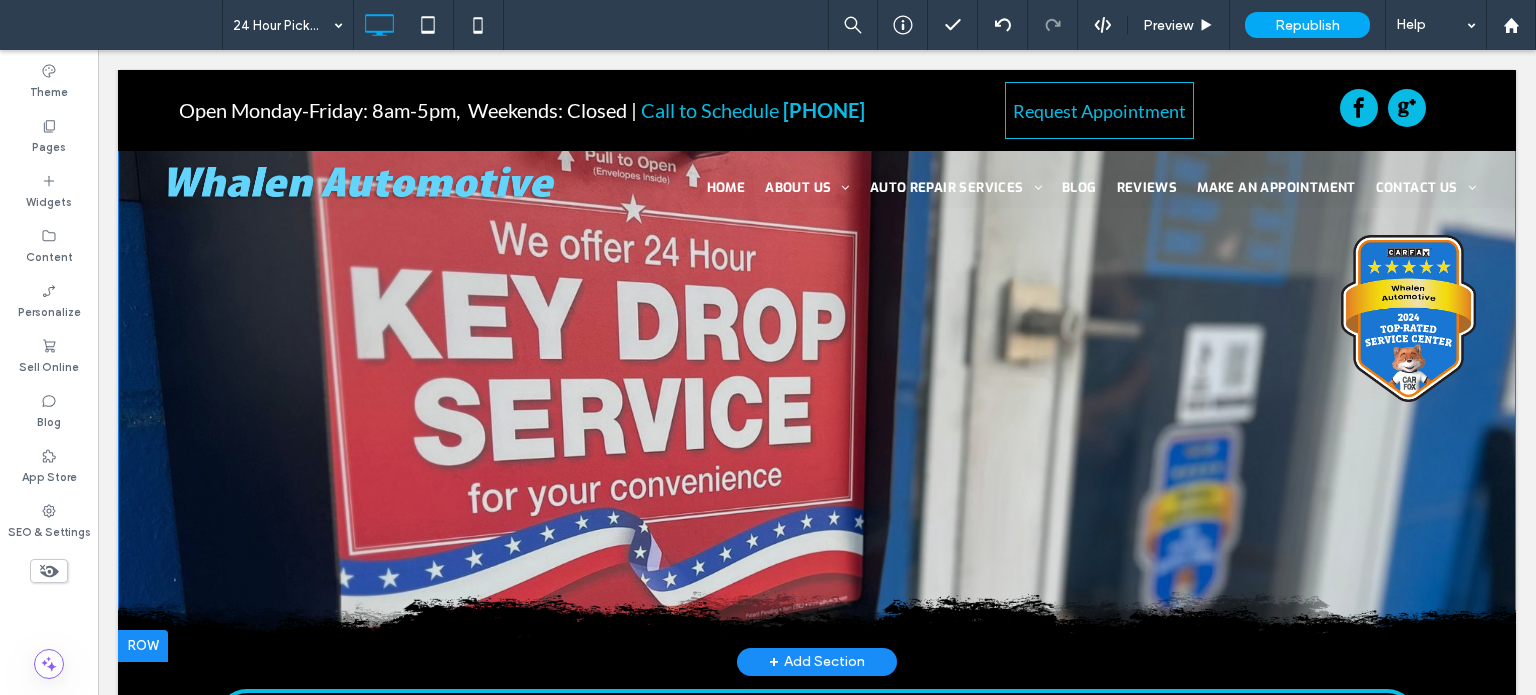 scroll, scrollTop: 0, scrollLeft: 0, axis: both 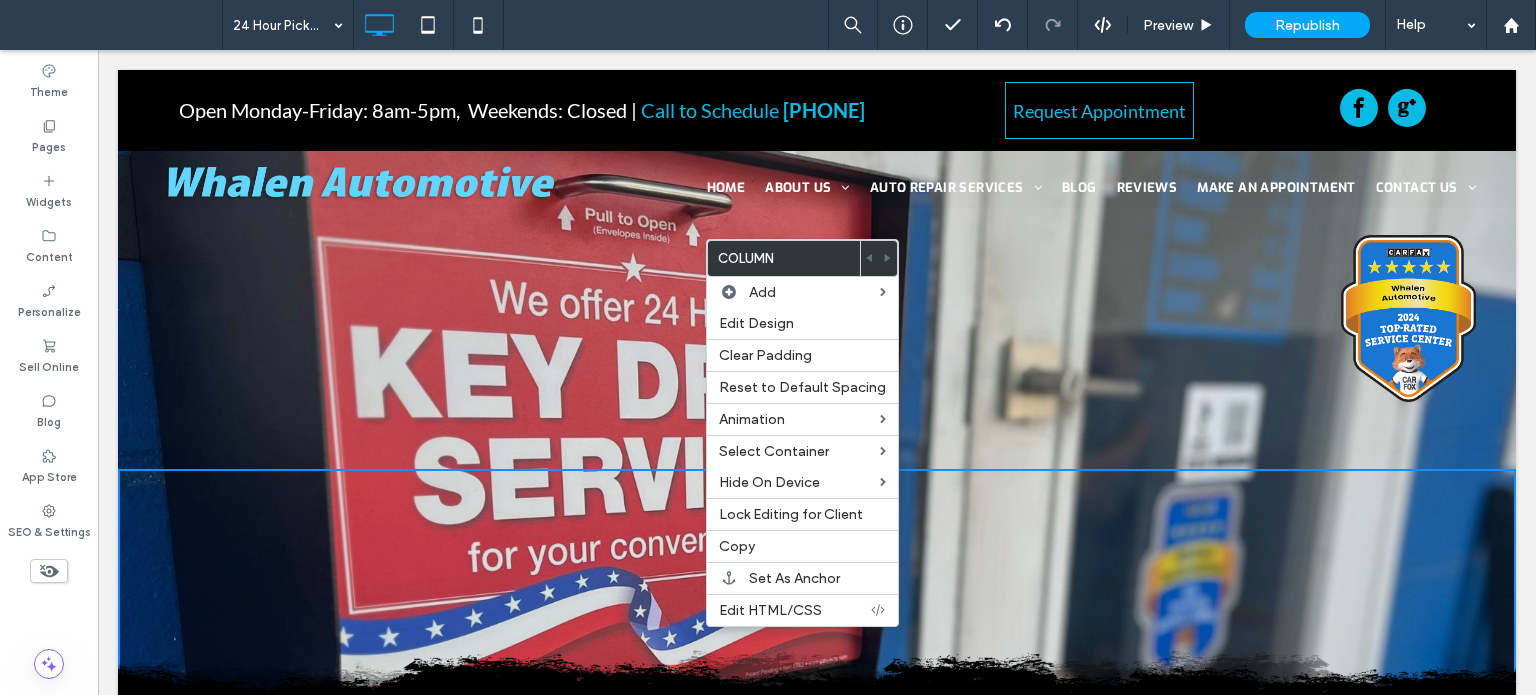 click at bounding box center (817, 678) 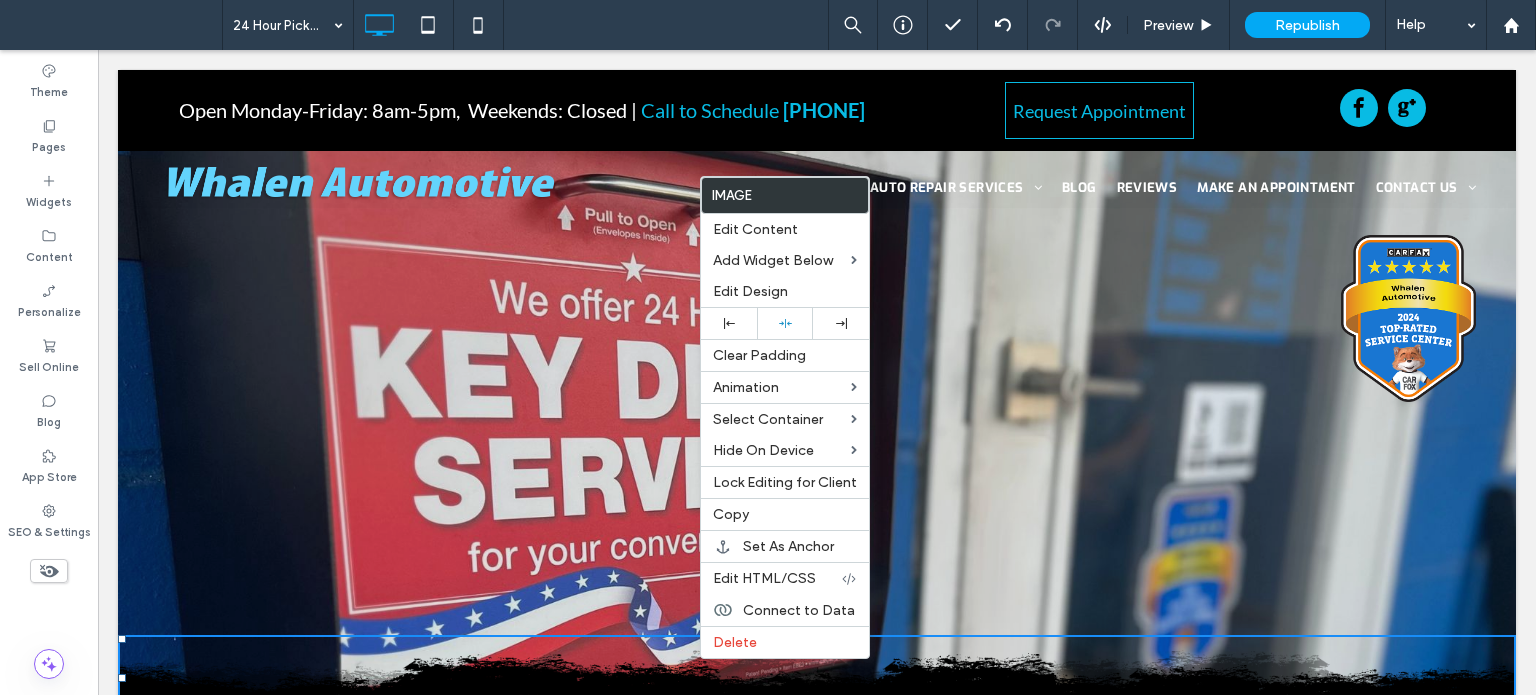 click on "Click To Paste" at bounding box center [817, 595] 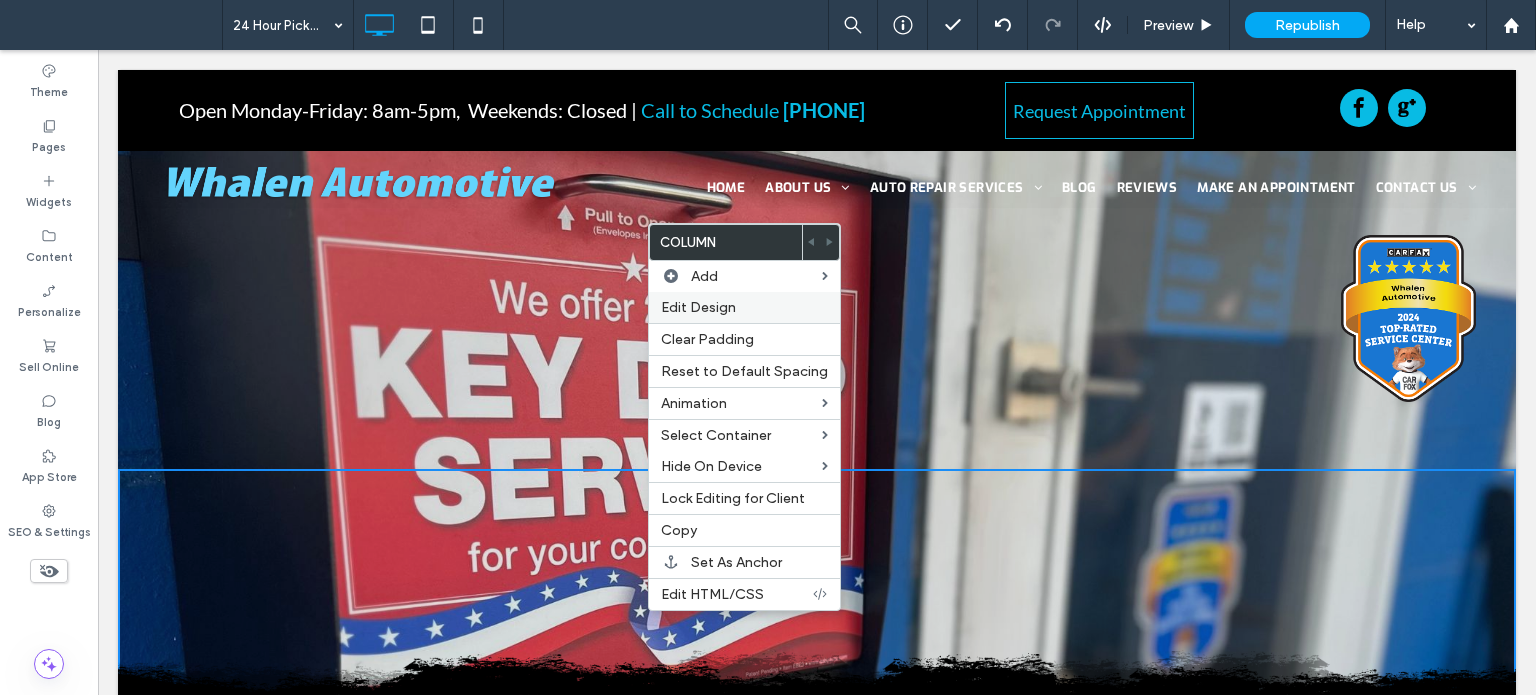 click on "Edit Design" at bounding box center (744, 307) 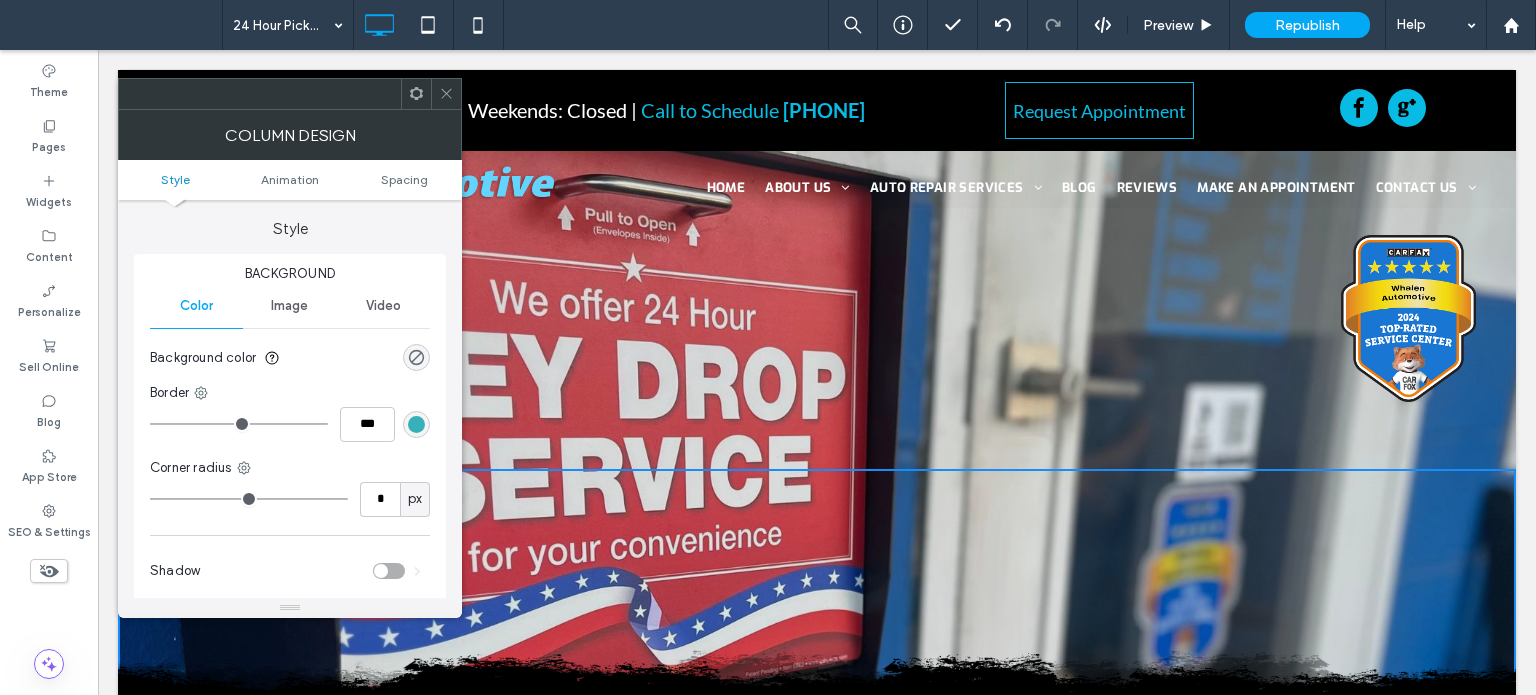 click on "Image" at bounding box center [289, 306] 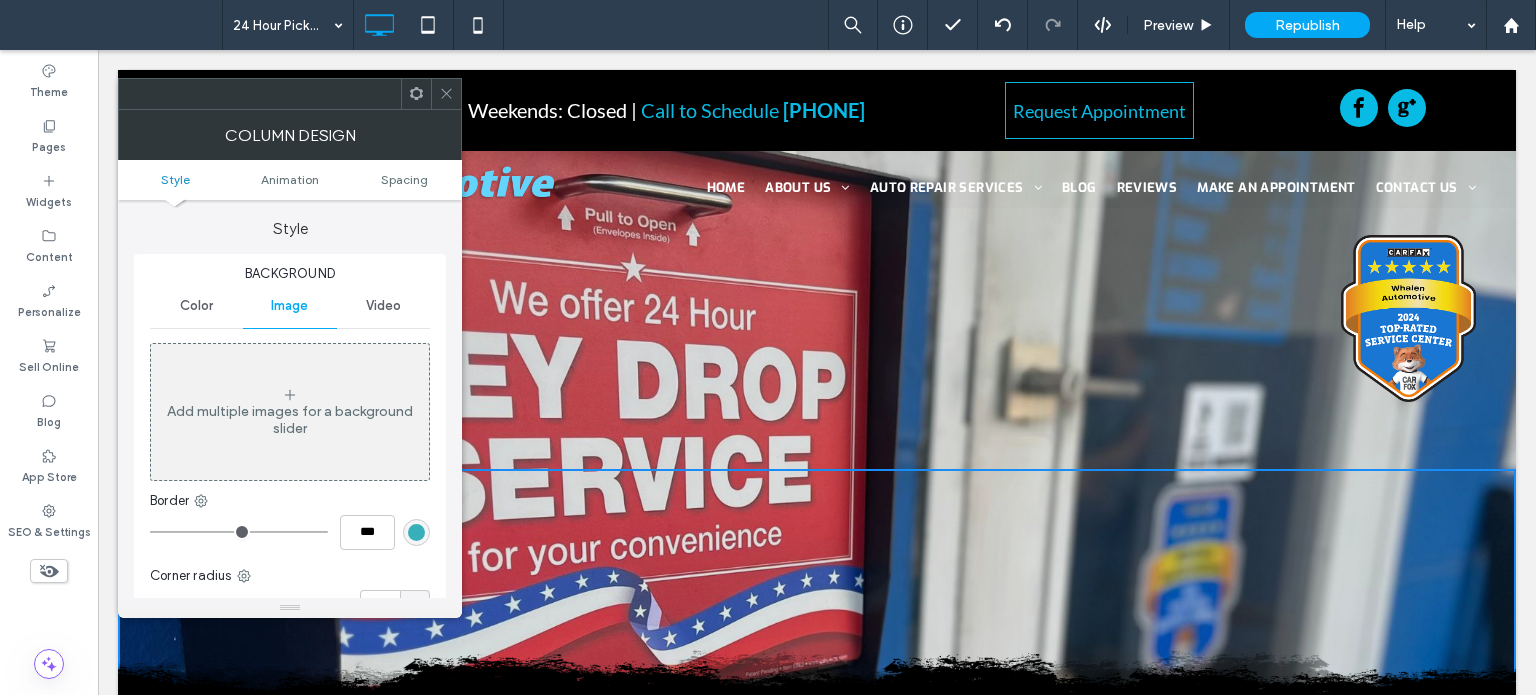 drag, startPoint x: 444, startPoint y: 79, endPoint x: 451, endPoint y: 126, distance: 47.518417 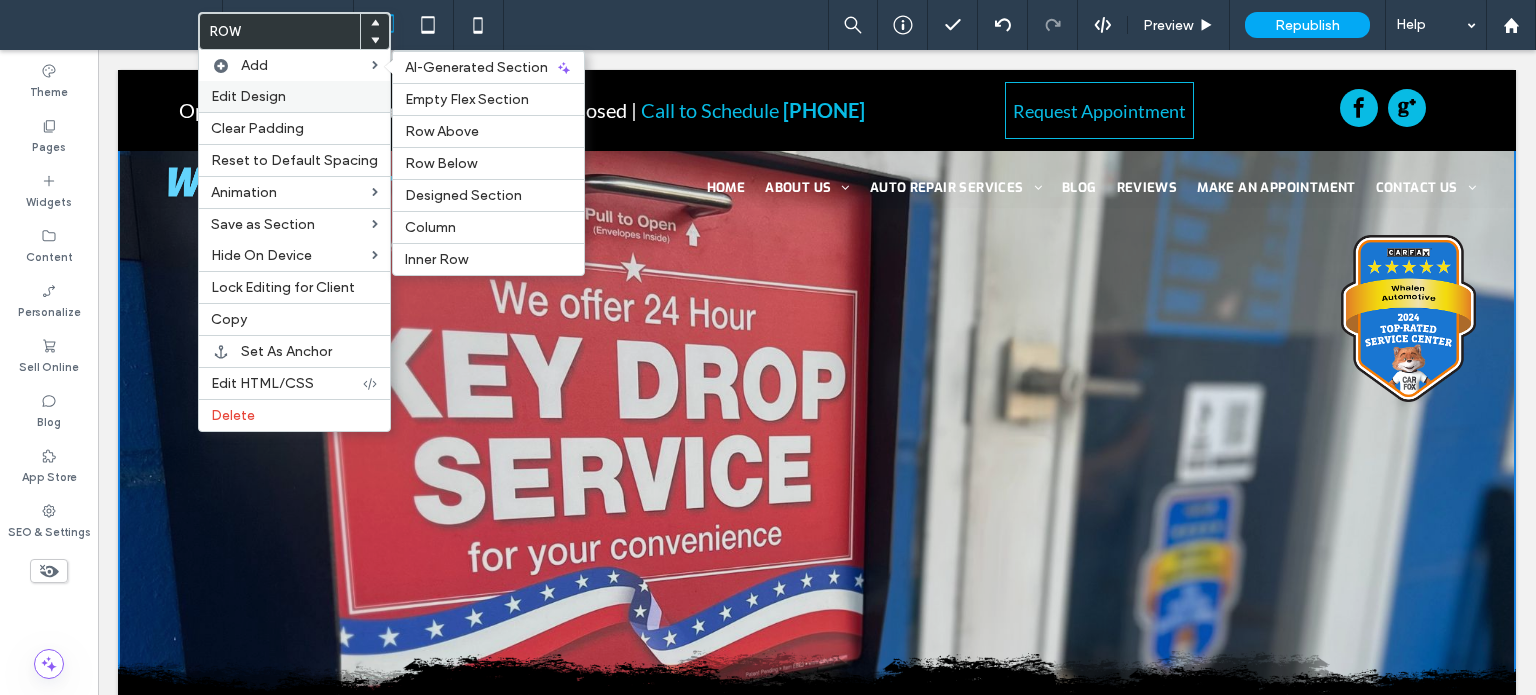click on "Edit Design" at bounding box center (248, 96) 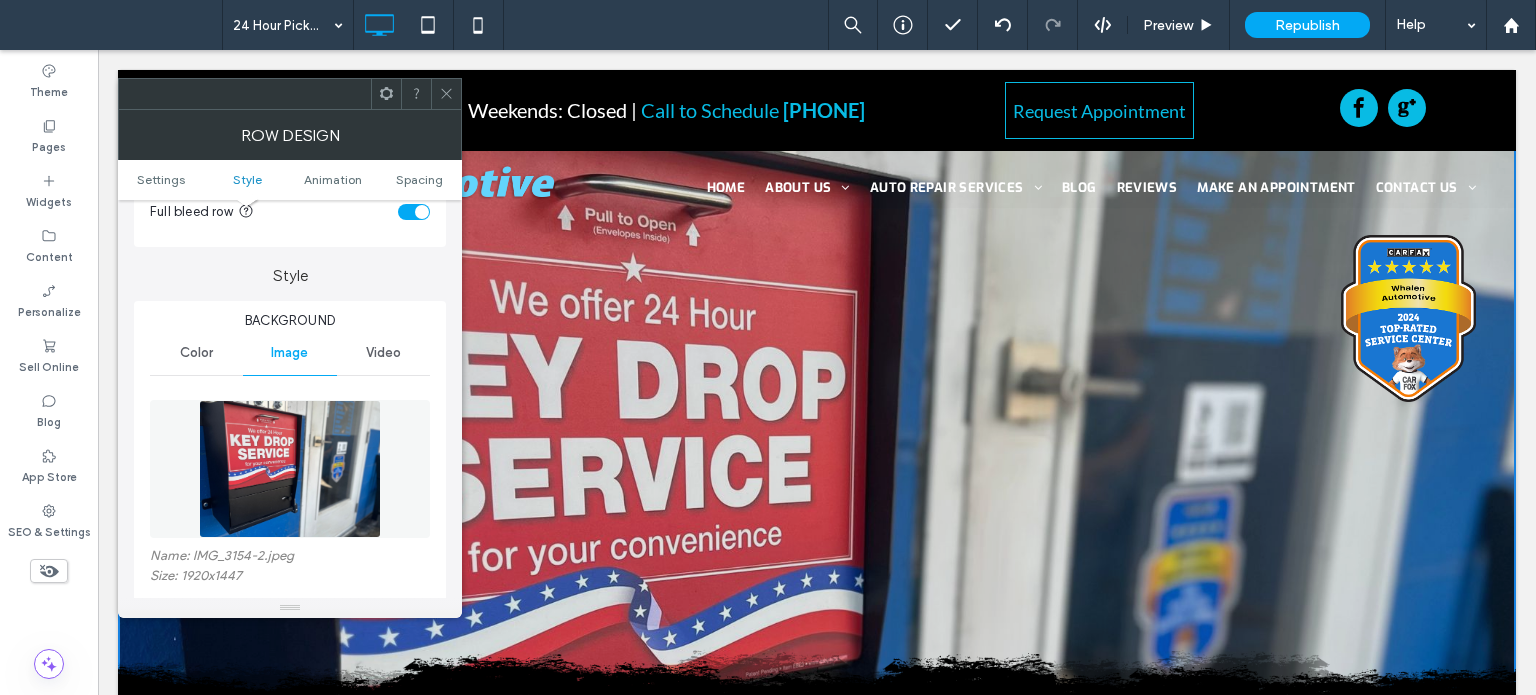 scroll, scrollTop: 300, scrollLeft: 0, axis: vertical 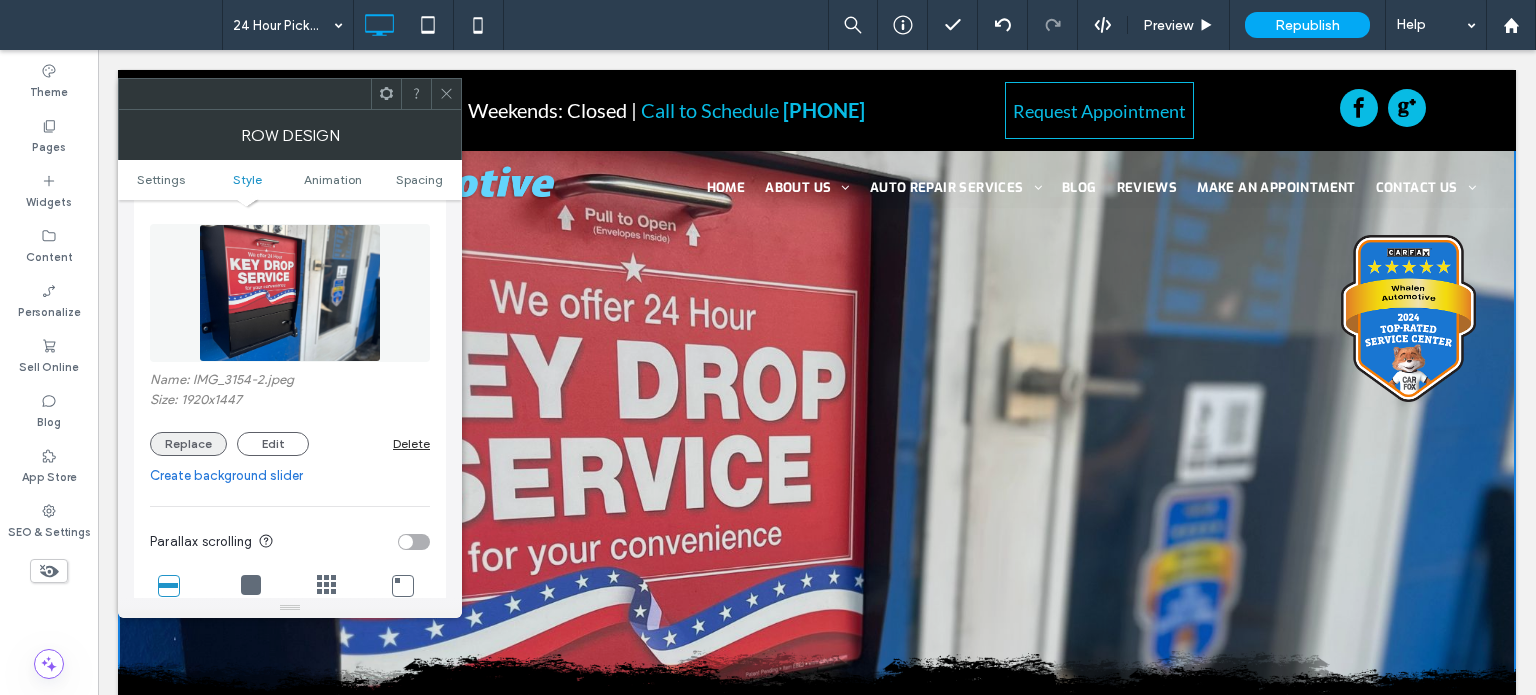 click on "Replace" at bounding box center (188, 444) 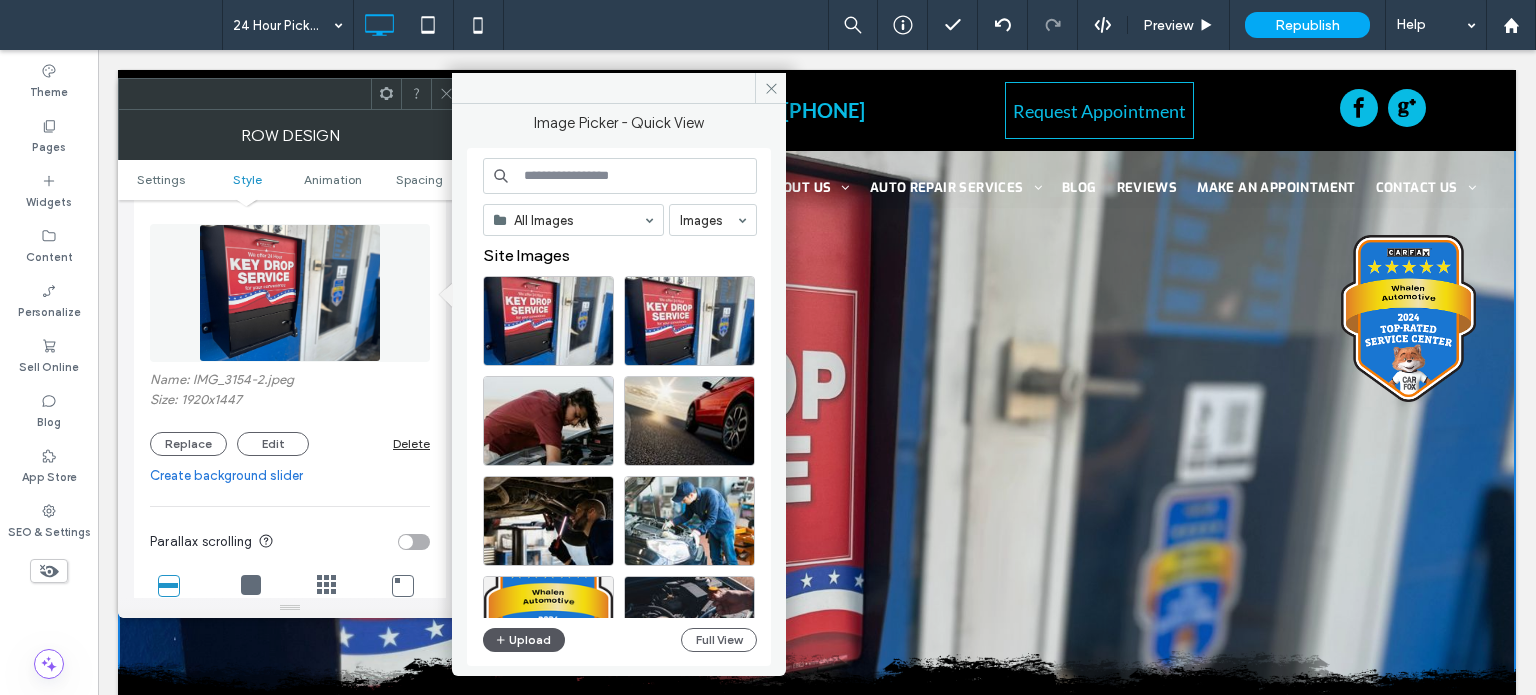 click on "Upload" at bounding box center [524, 640] 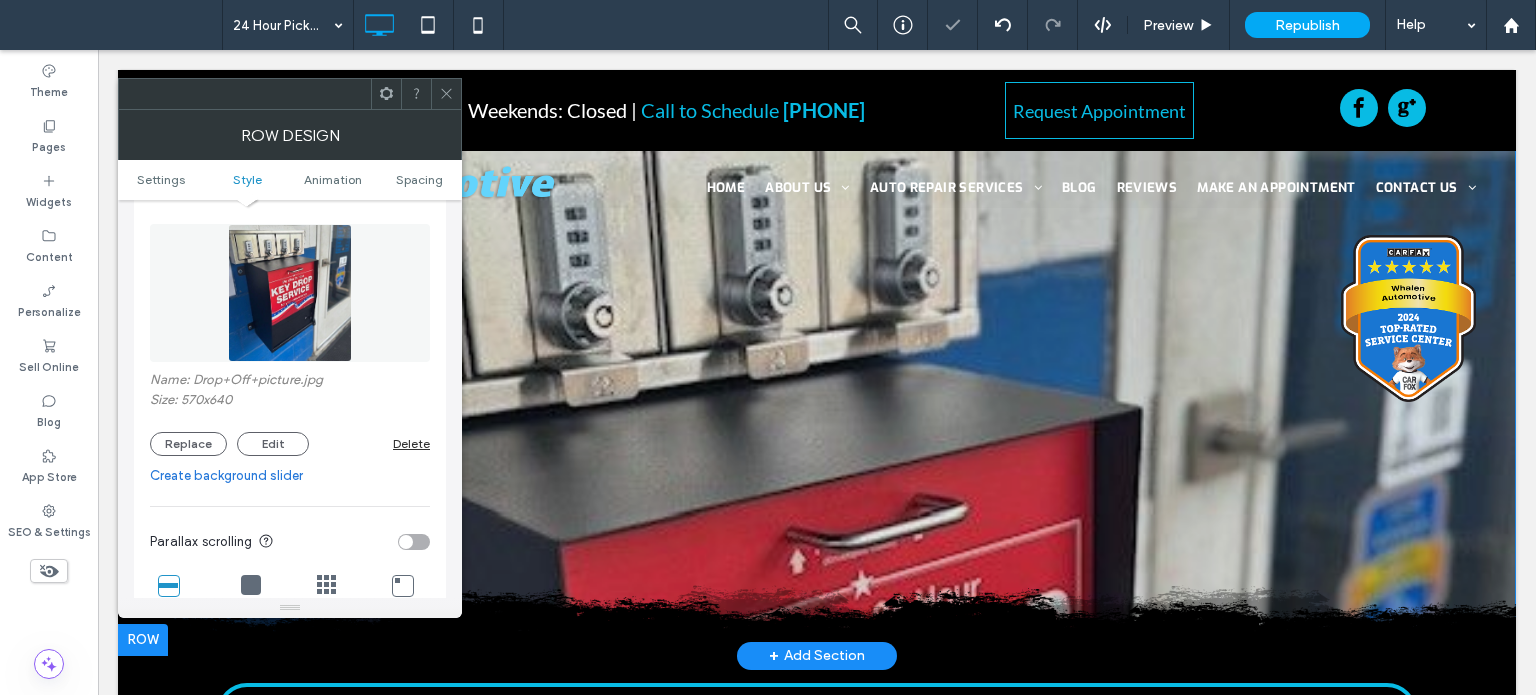 scroll, scrollTop: 100, scrollLeft: 0, axis: vertical 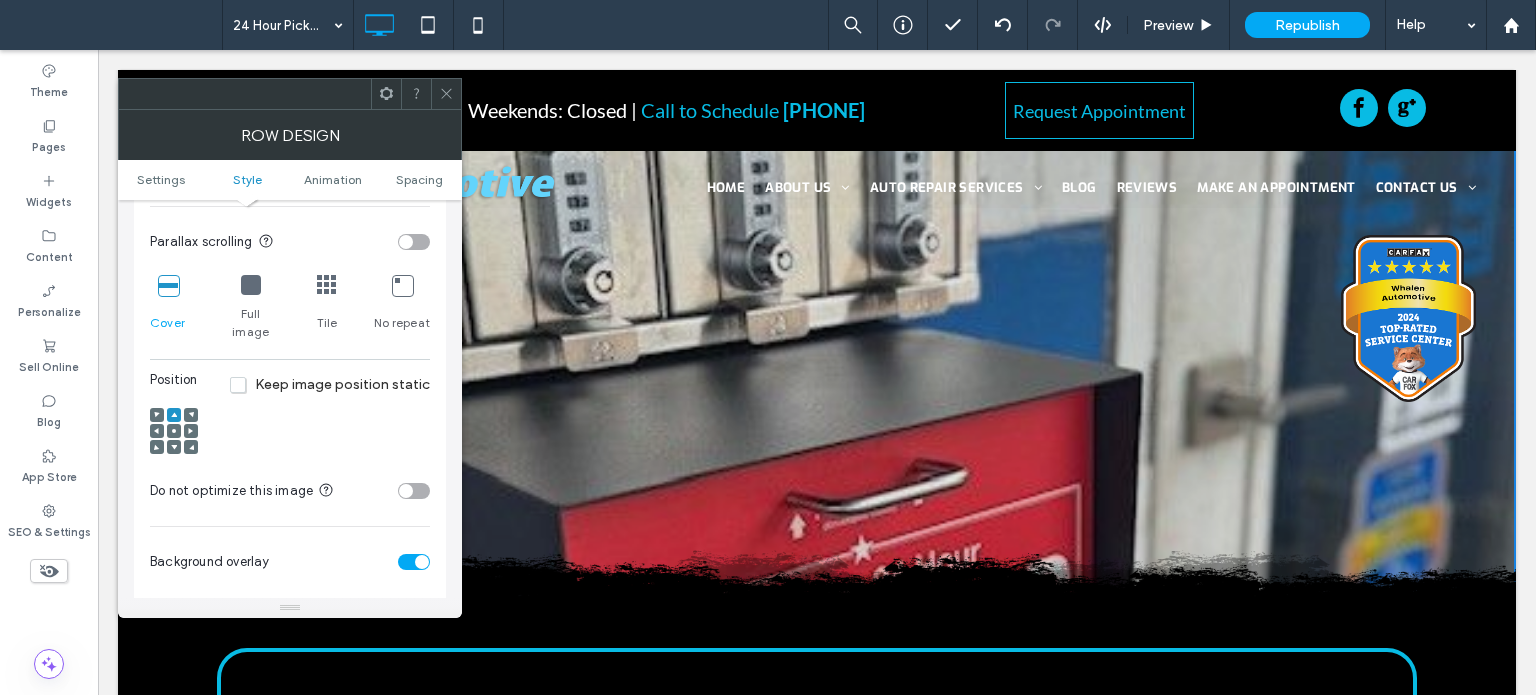 click 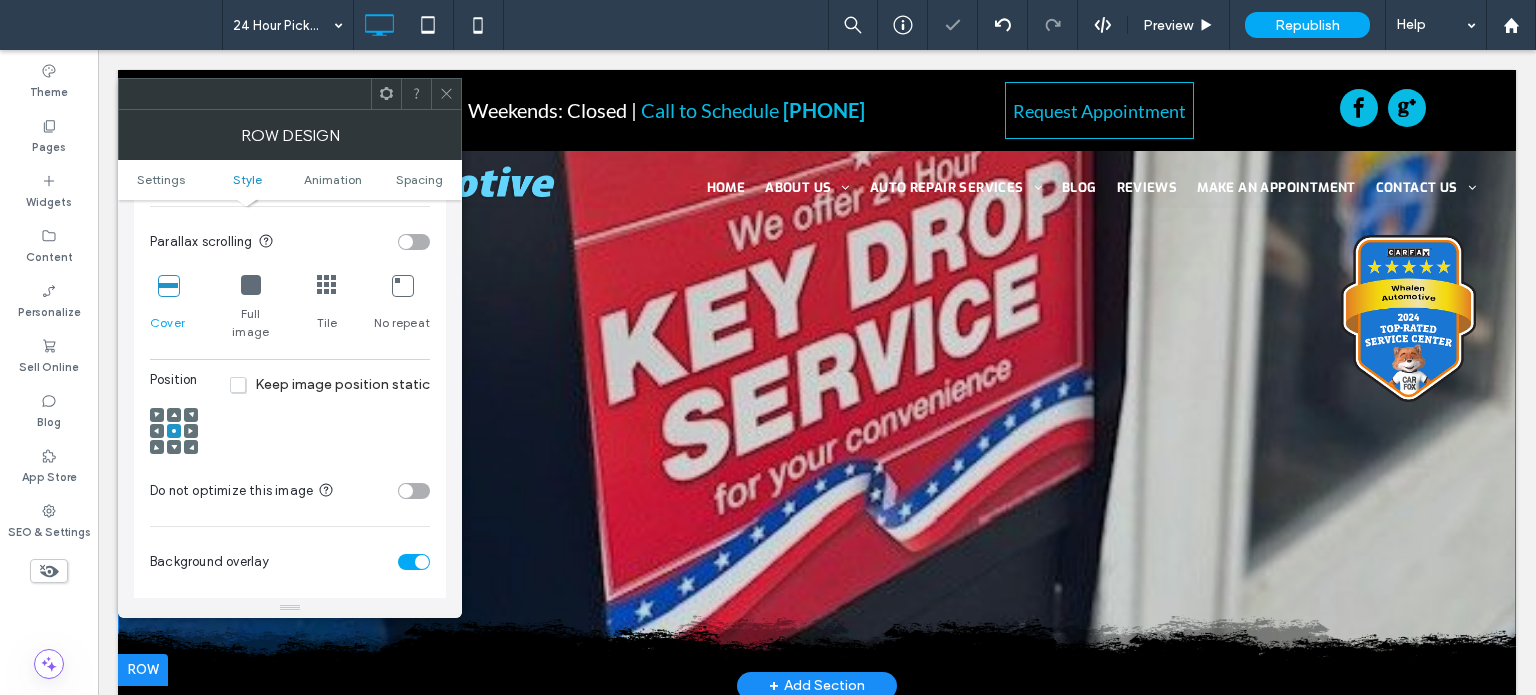 scroll, scrollTop: 0, scrollLeft: 0, axis: both 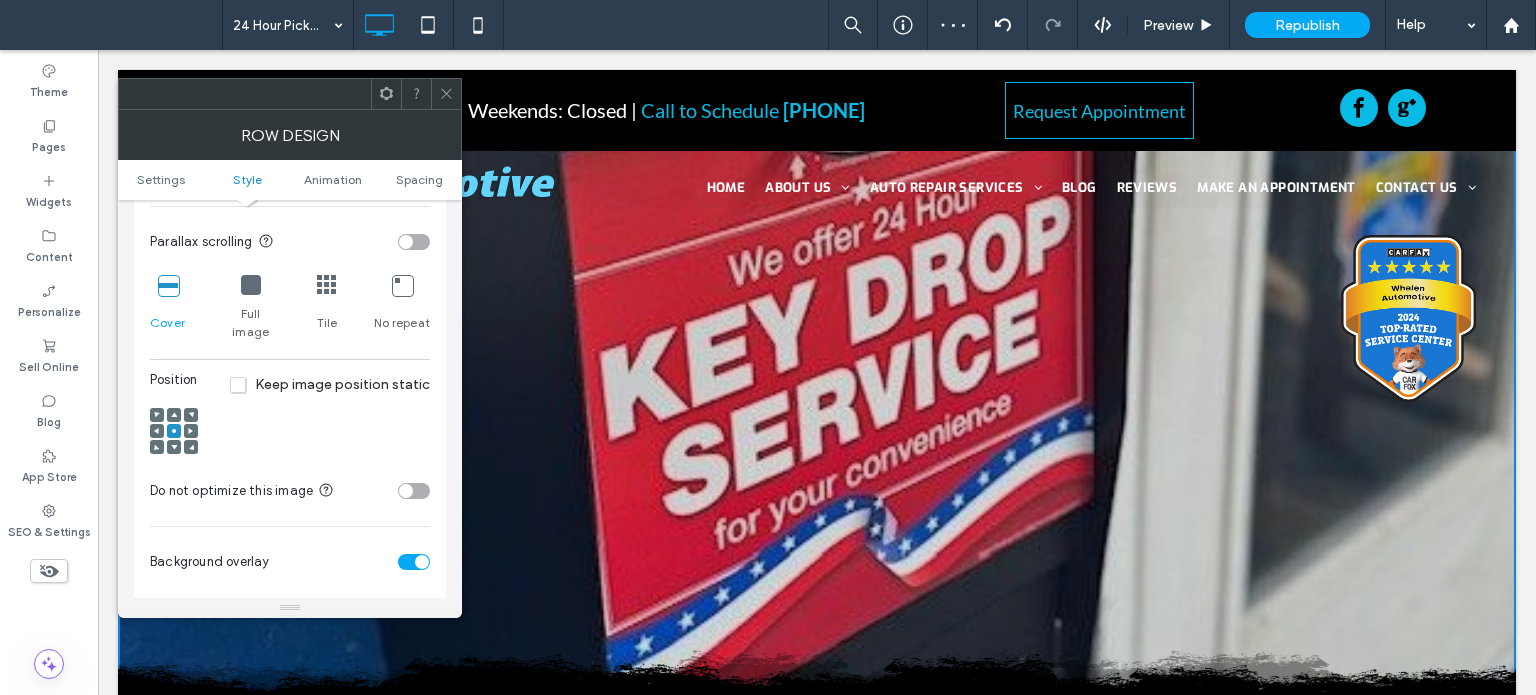 click at bounding box center [174, 415] 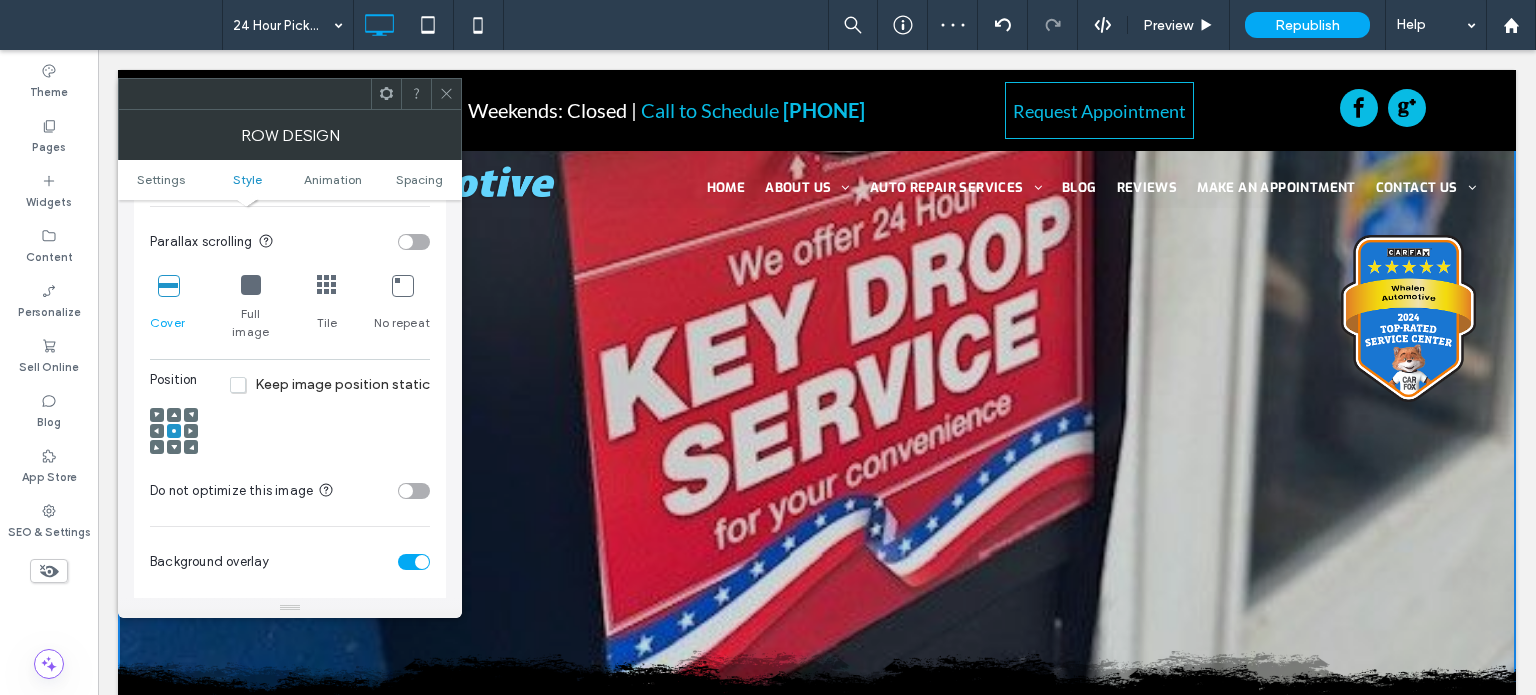 click 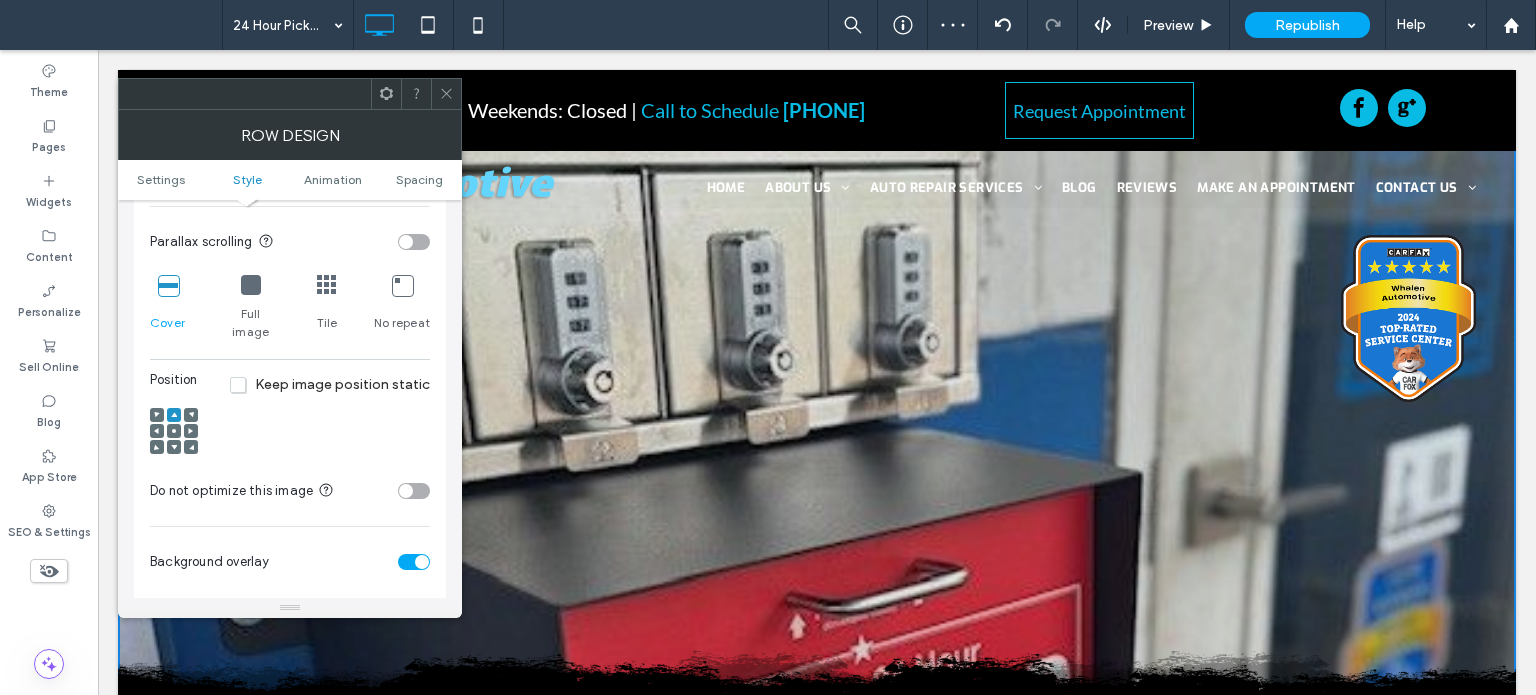 click 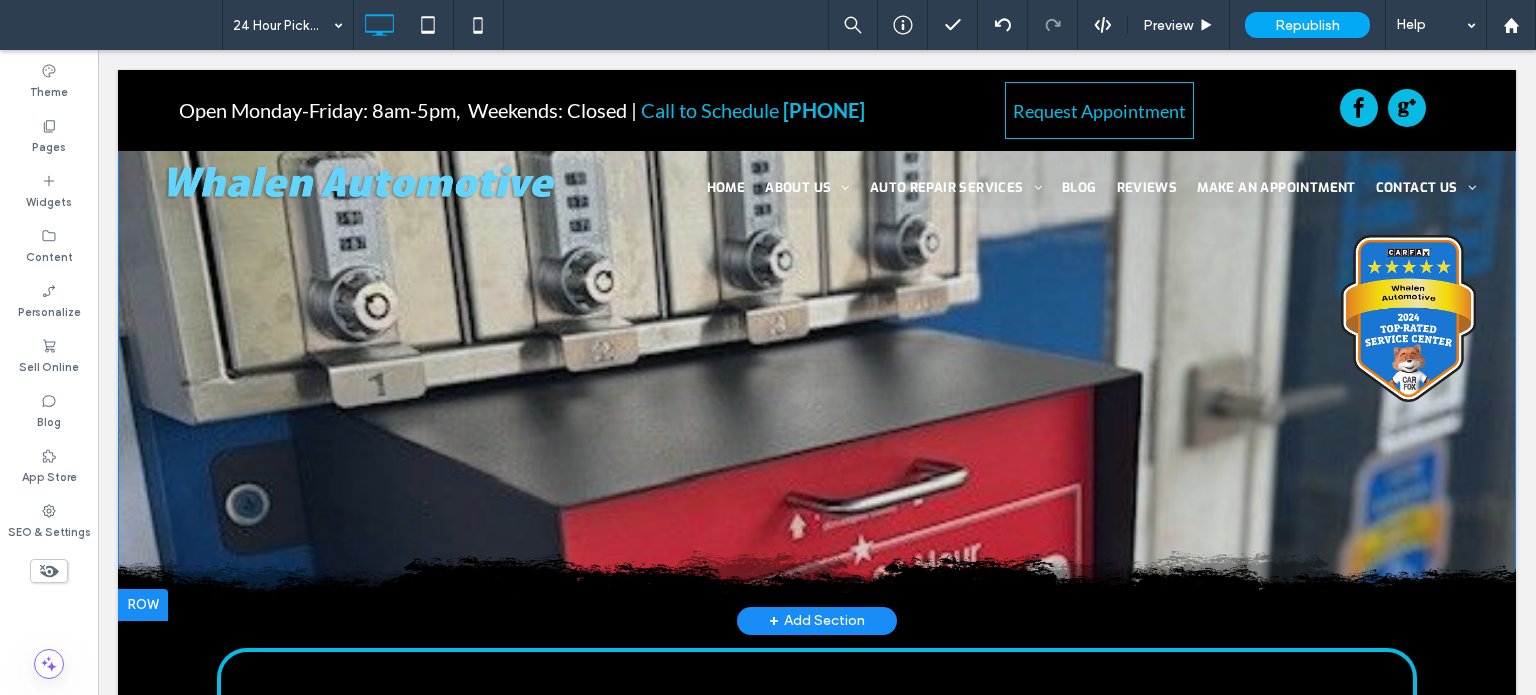 scroll, scrollTop: 0, scrollLeft: 0, axis: both 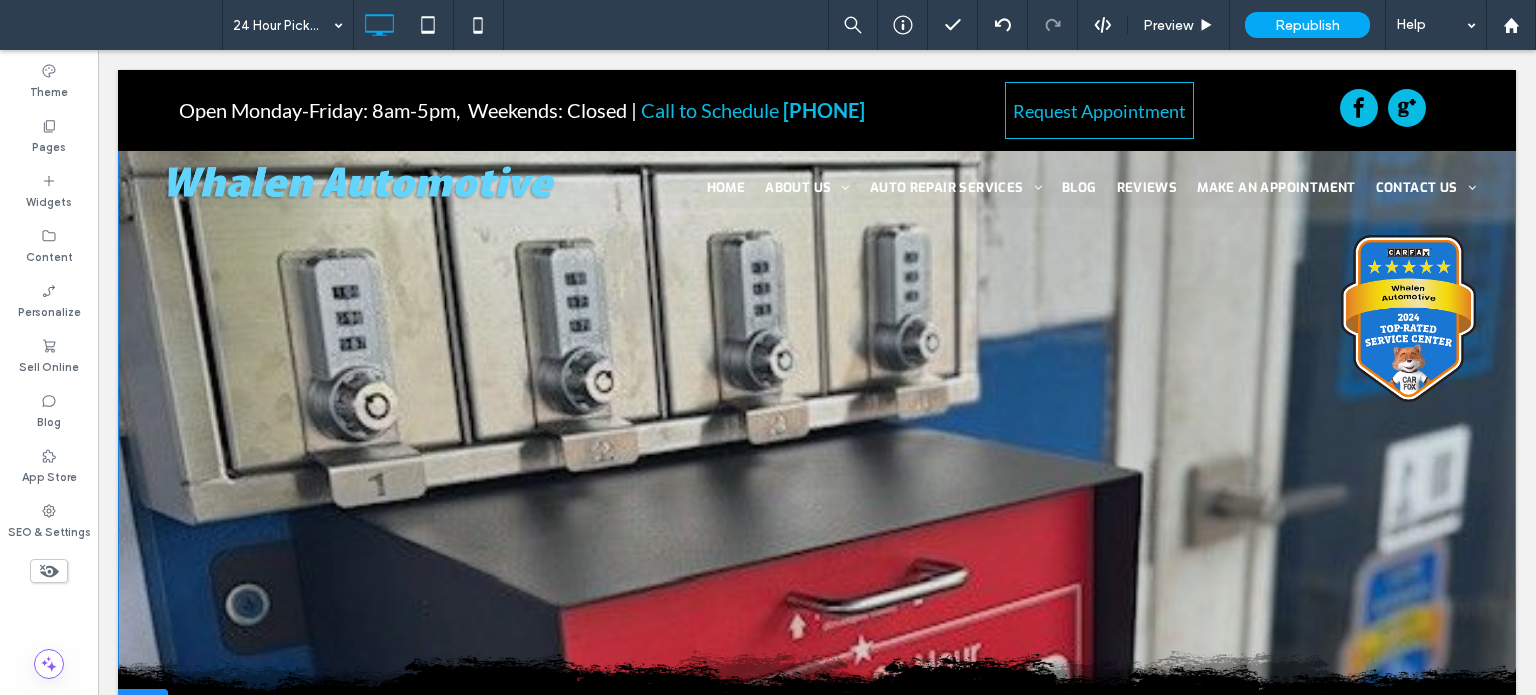 click on "Click To Paste" at bounding box center (817, 595) 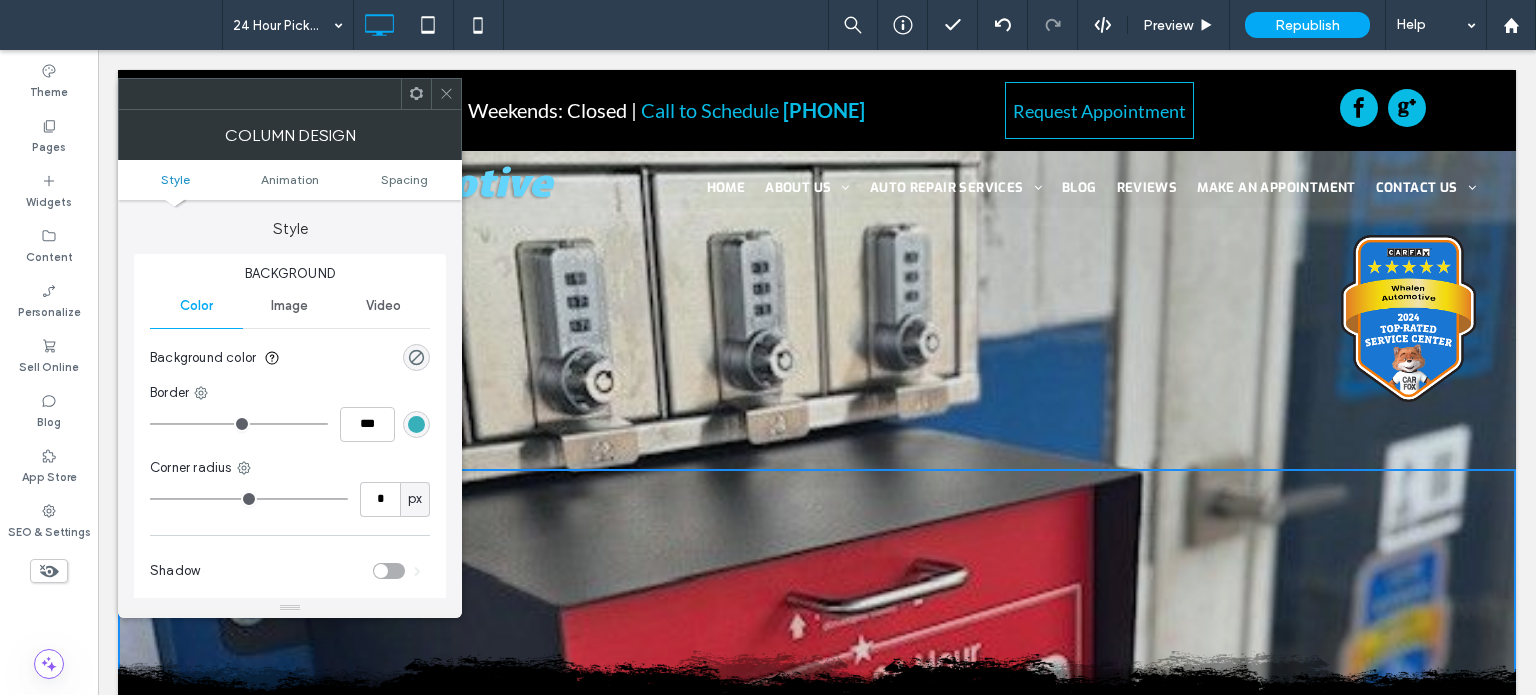 click at bounding box center [446, 94] 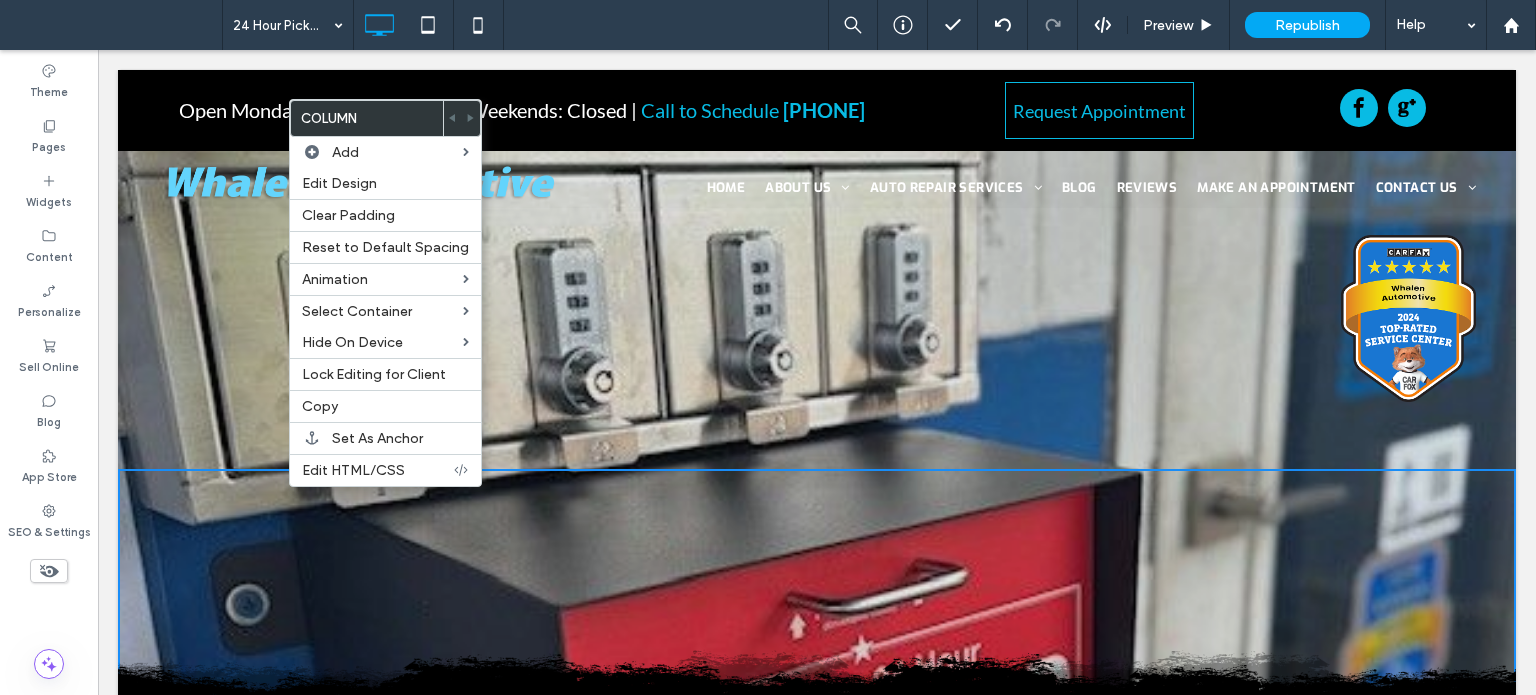 click on "Click To Paste" at bounding box center (817, 595) 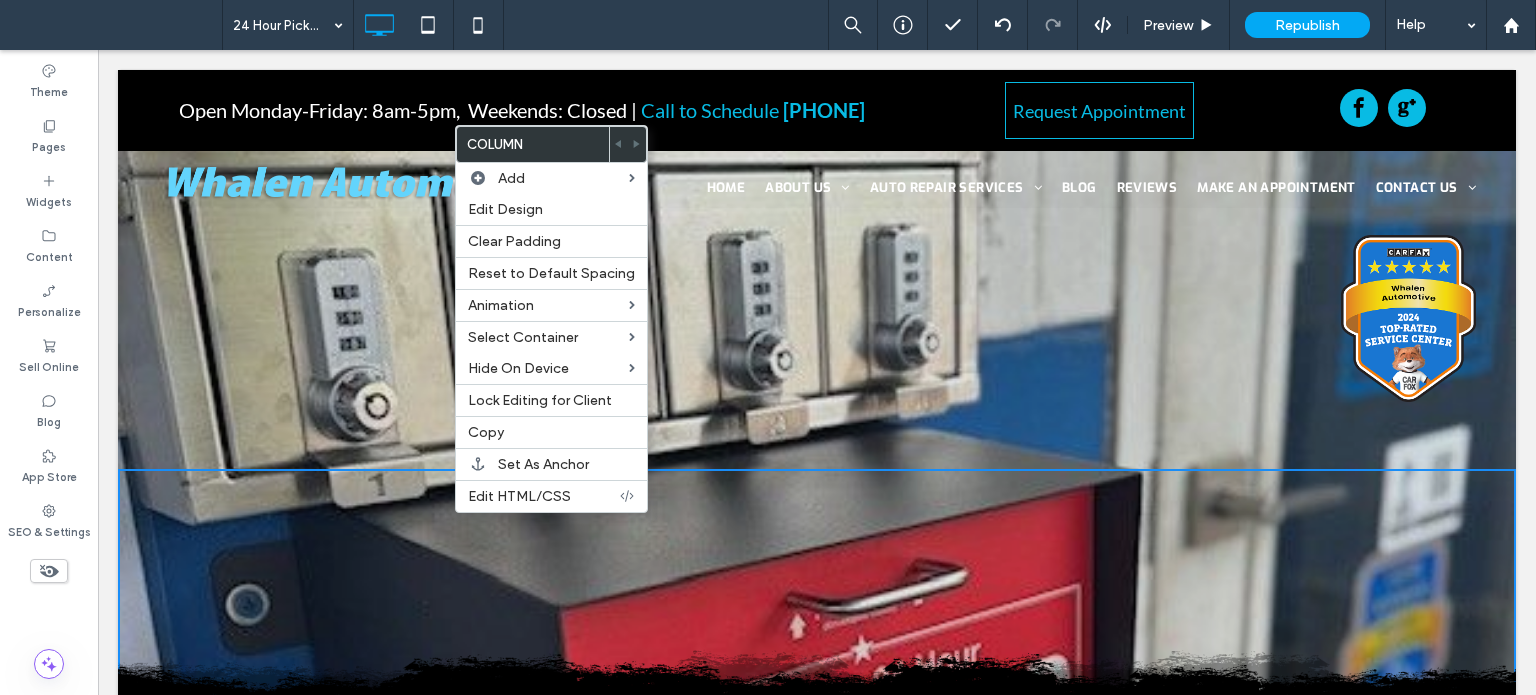 click on "Click To Paste" at bounding box center (817, 595) 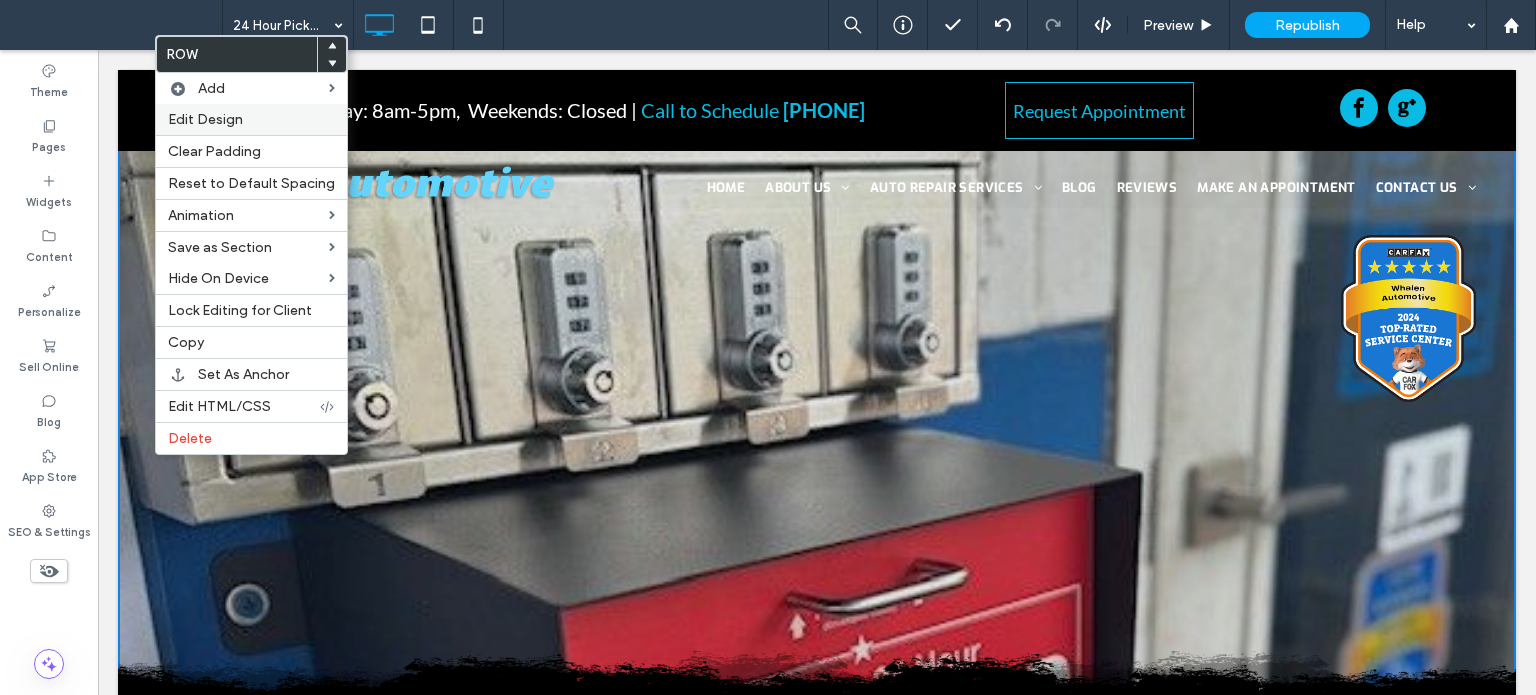 click on "Edit Design" at bounding box center [205, 119] 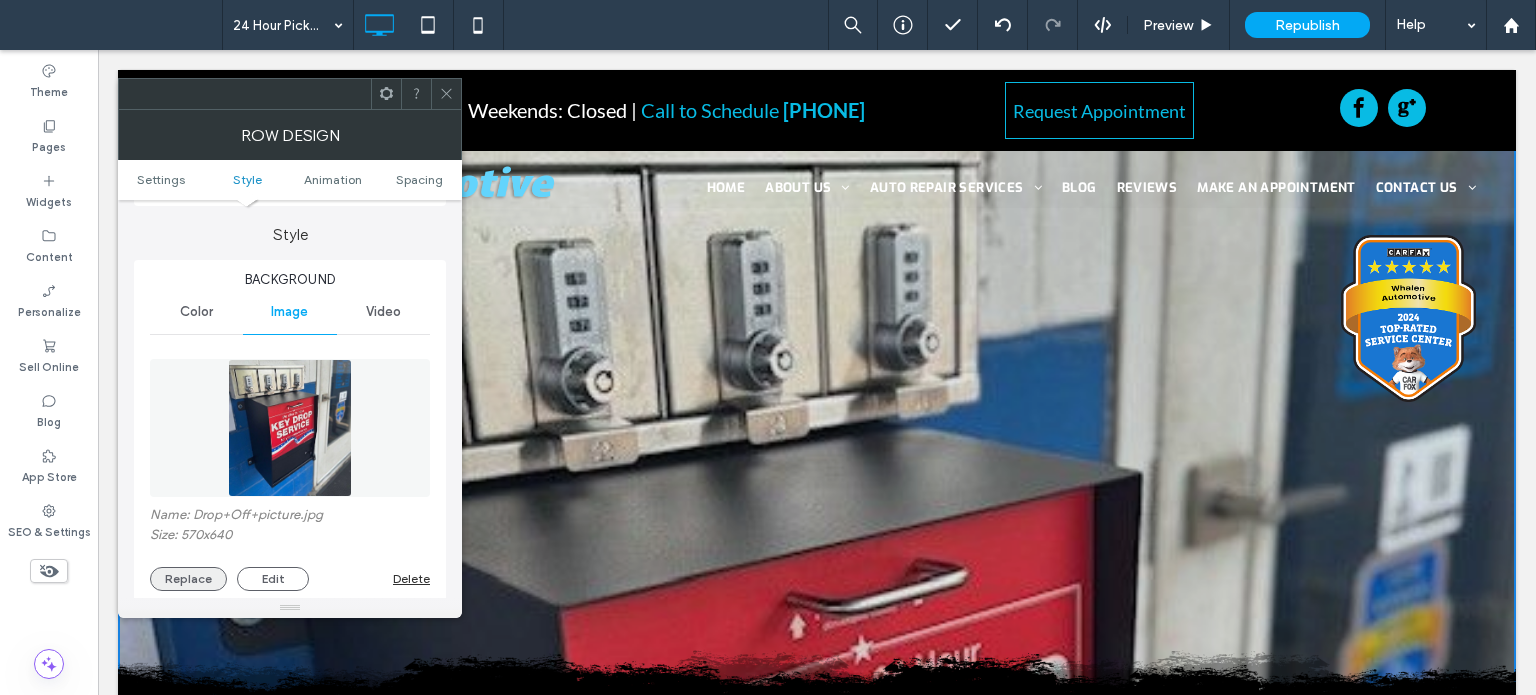scroll, scrollTop: 200, scrollLeft: 0, axis: vertical 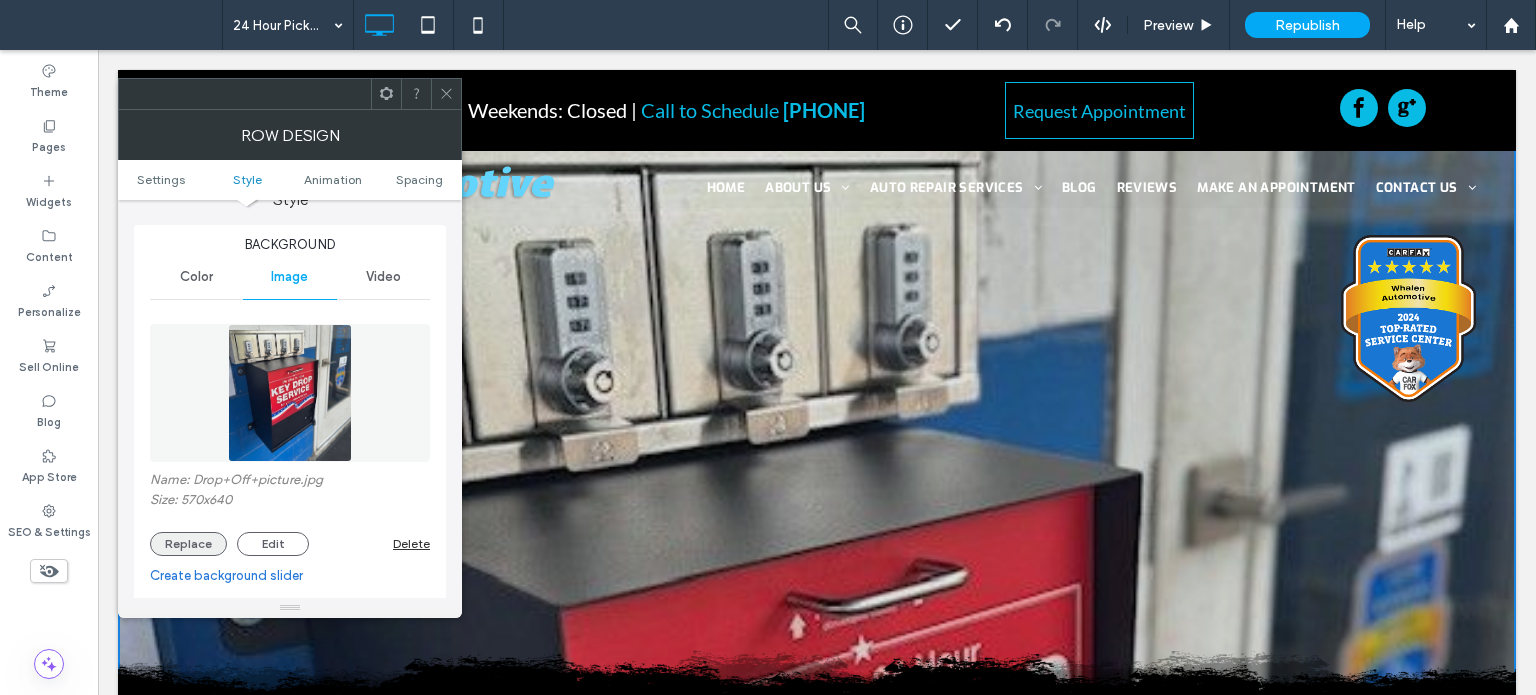 click on "Replace" at bounding box center [188, 544] 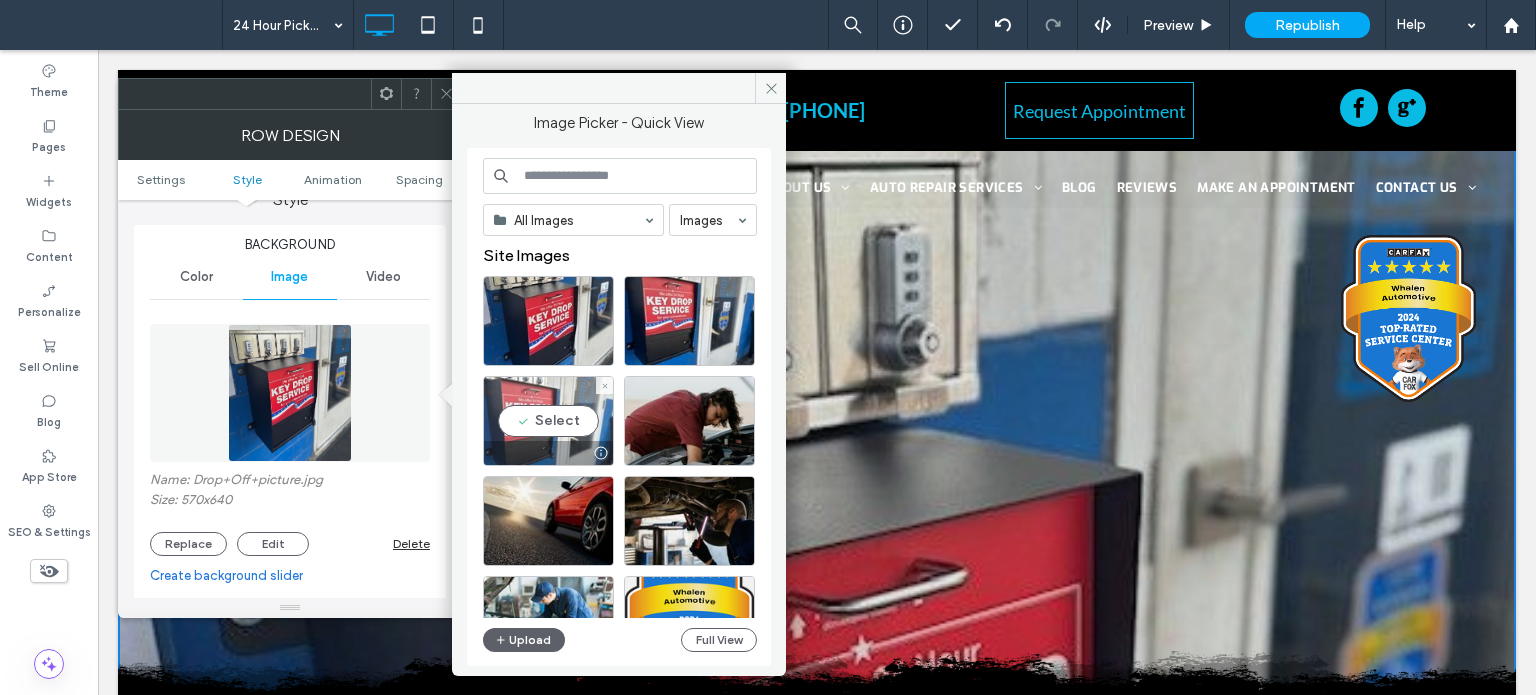 click on "Select" at bounding box center [548, 421] 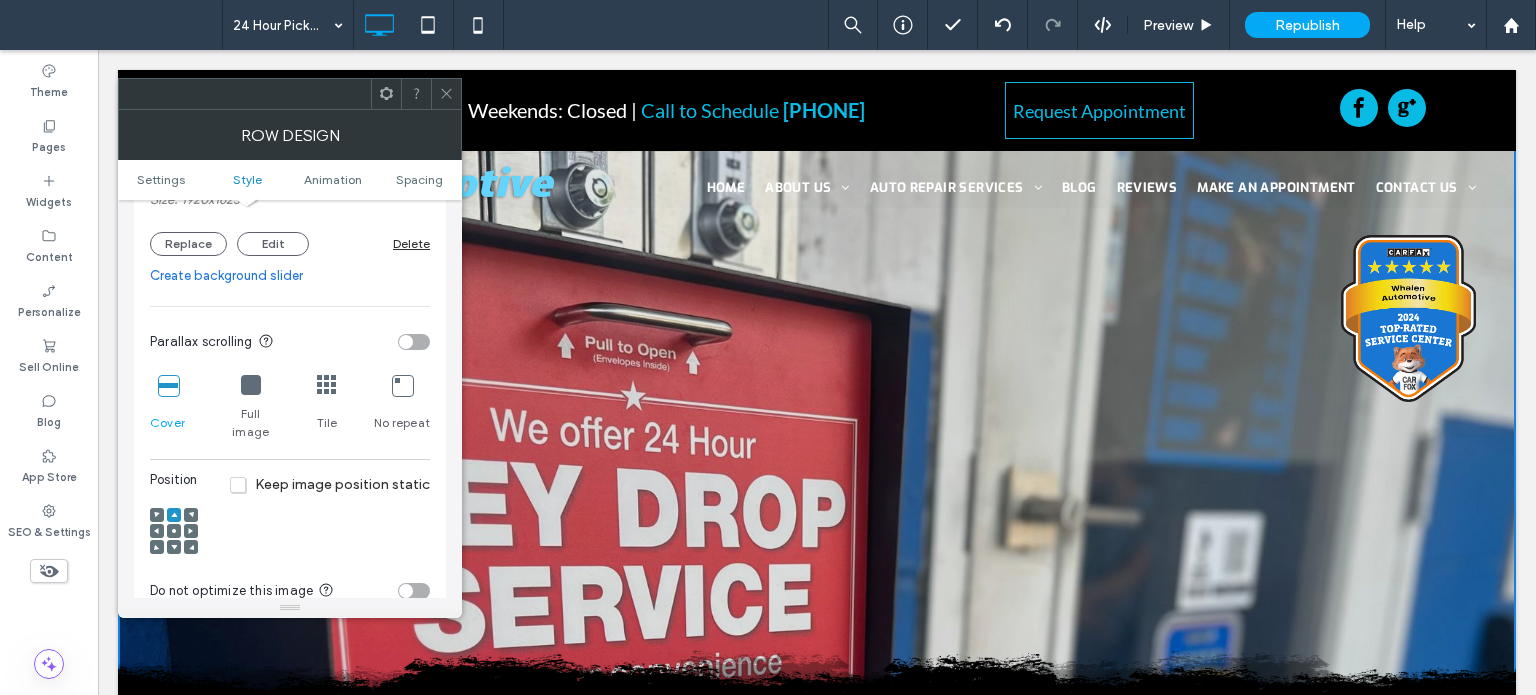 scroll, scrollTop: 200, scrollLeft: 0, axis: vertical 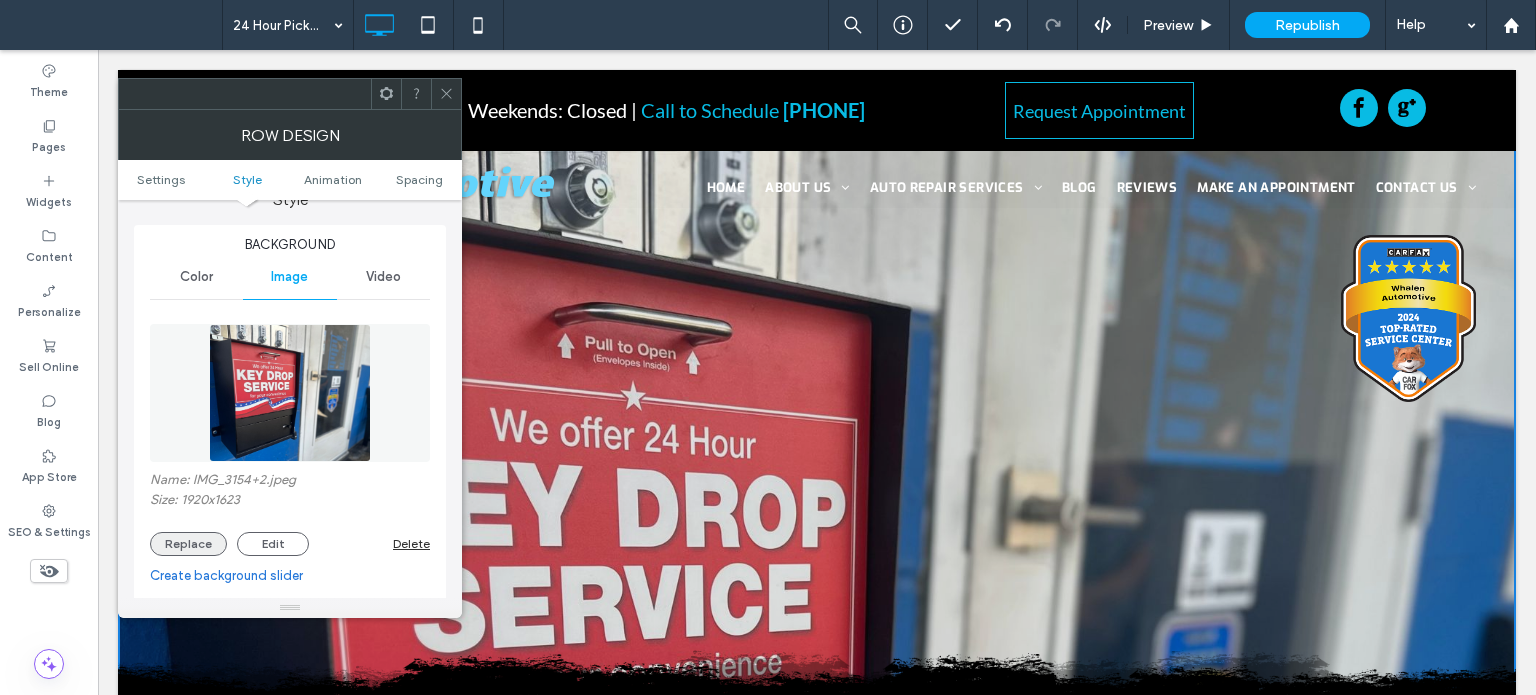 click on "Replace" at bounding box center [188, 544] 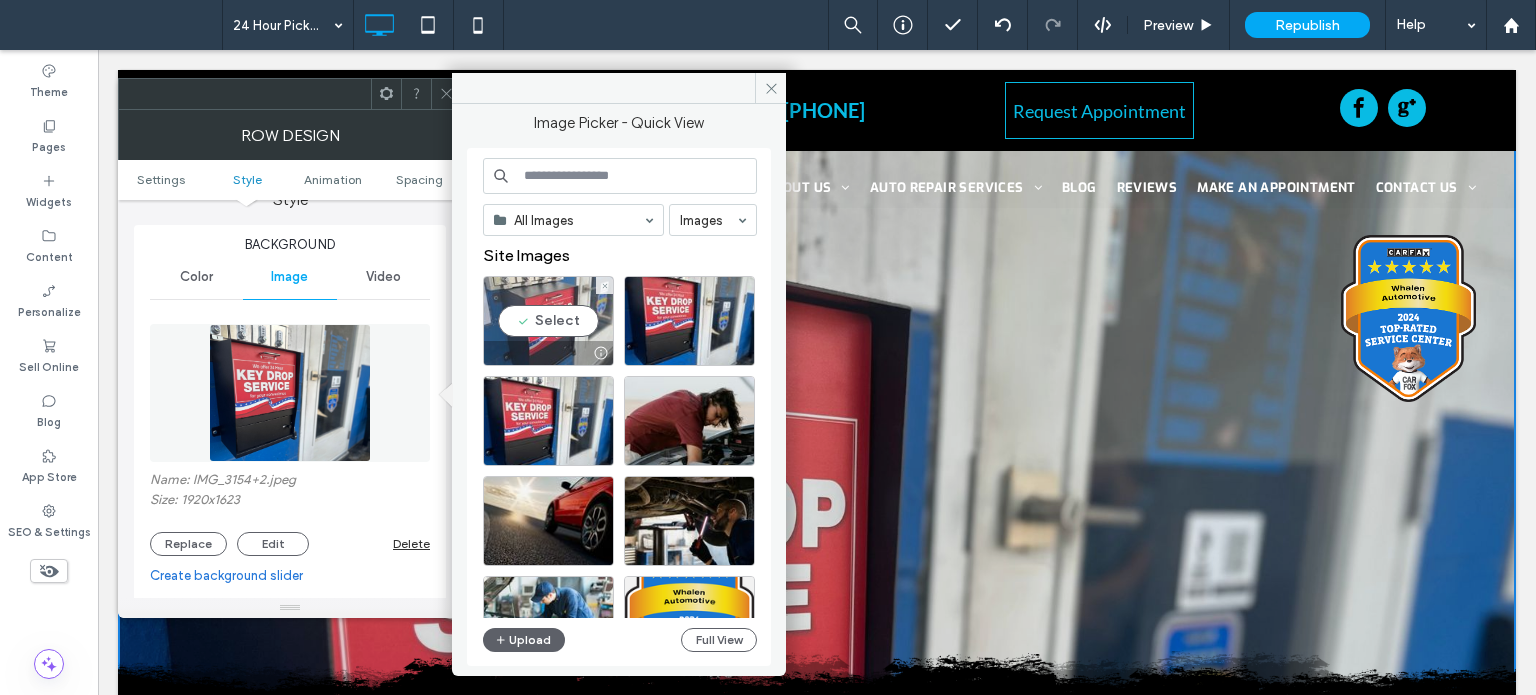 click on "Select" at bounding box center [548, 321] 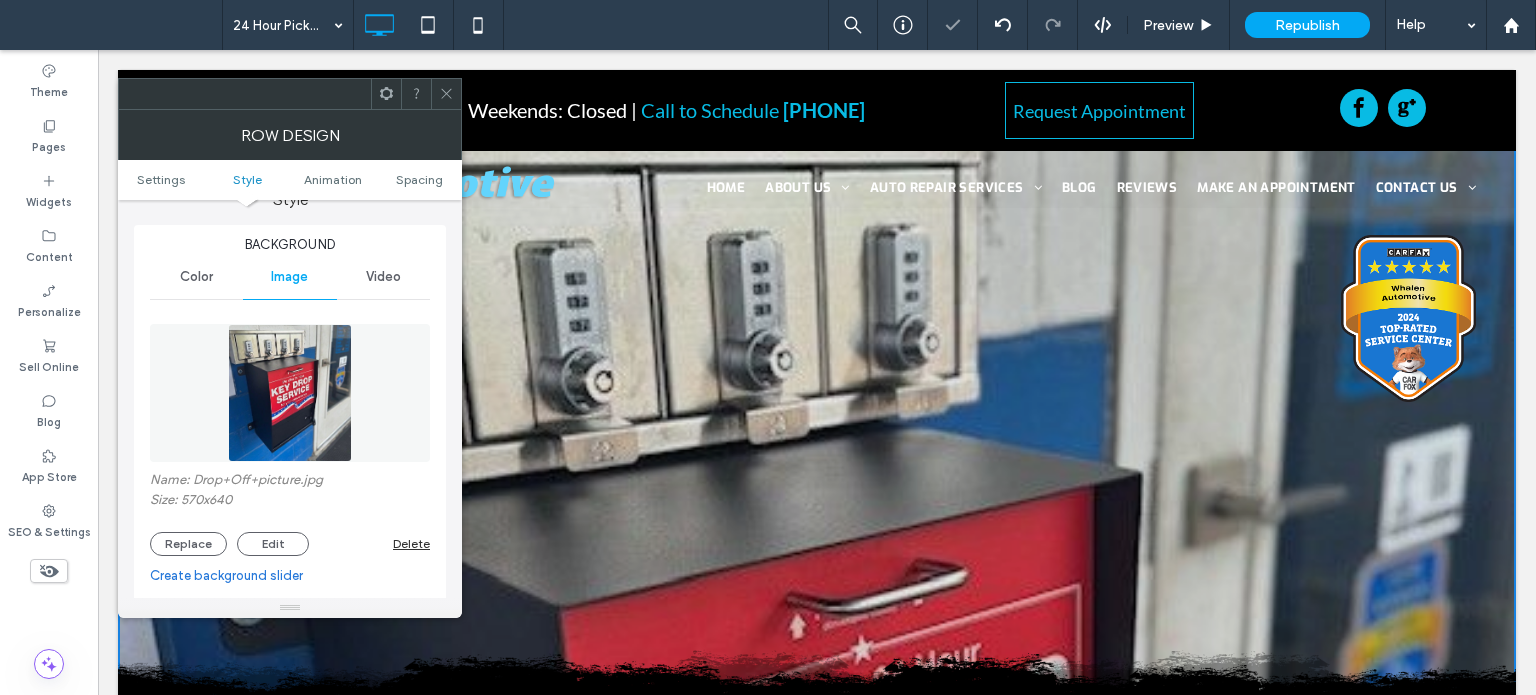 click 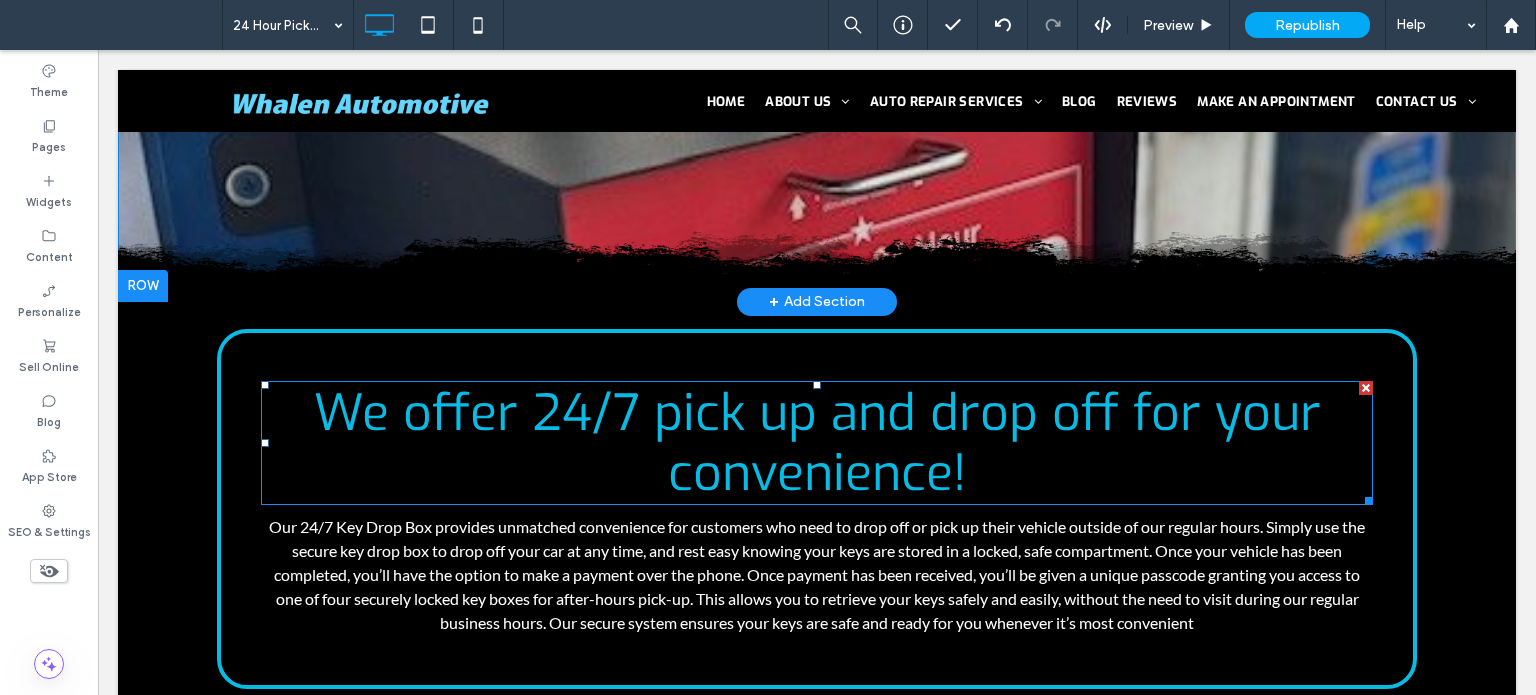 scroll, scrollTop: 500, scrollLeft: 0, axis: vertical 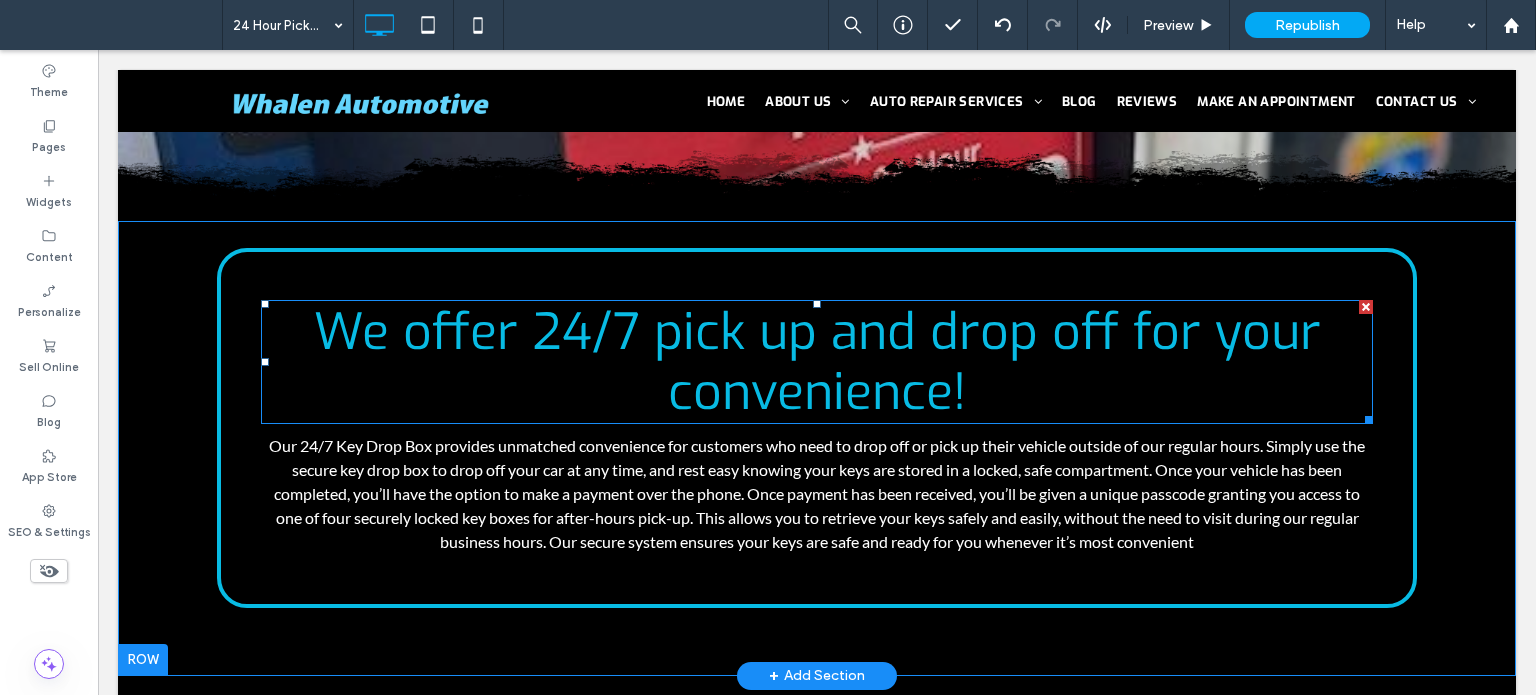 click on "We offer 24/7 pick up and drop off for your convenience!" at bounding box center [817, 362] 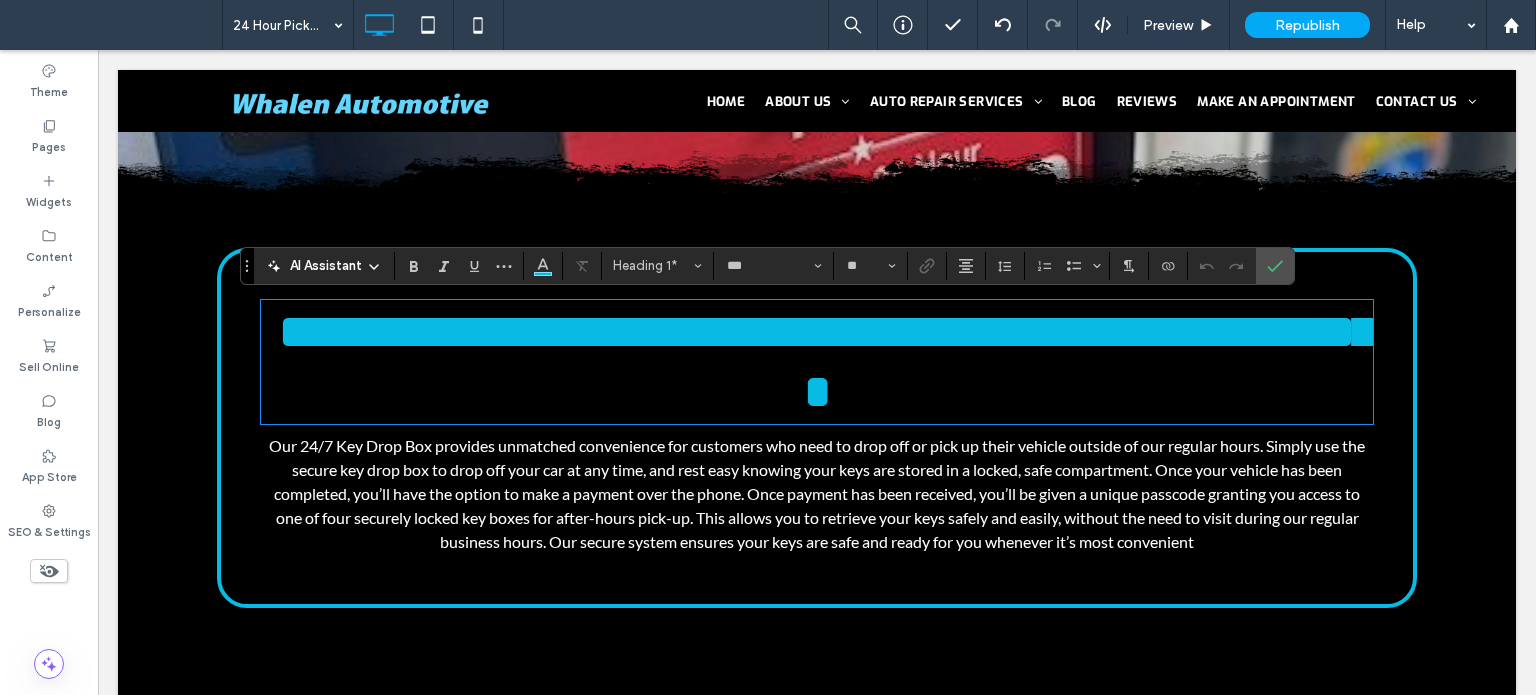 click on "**********" at bounding box center (836, 361) 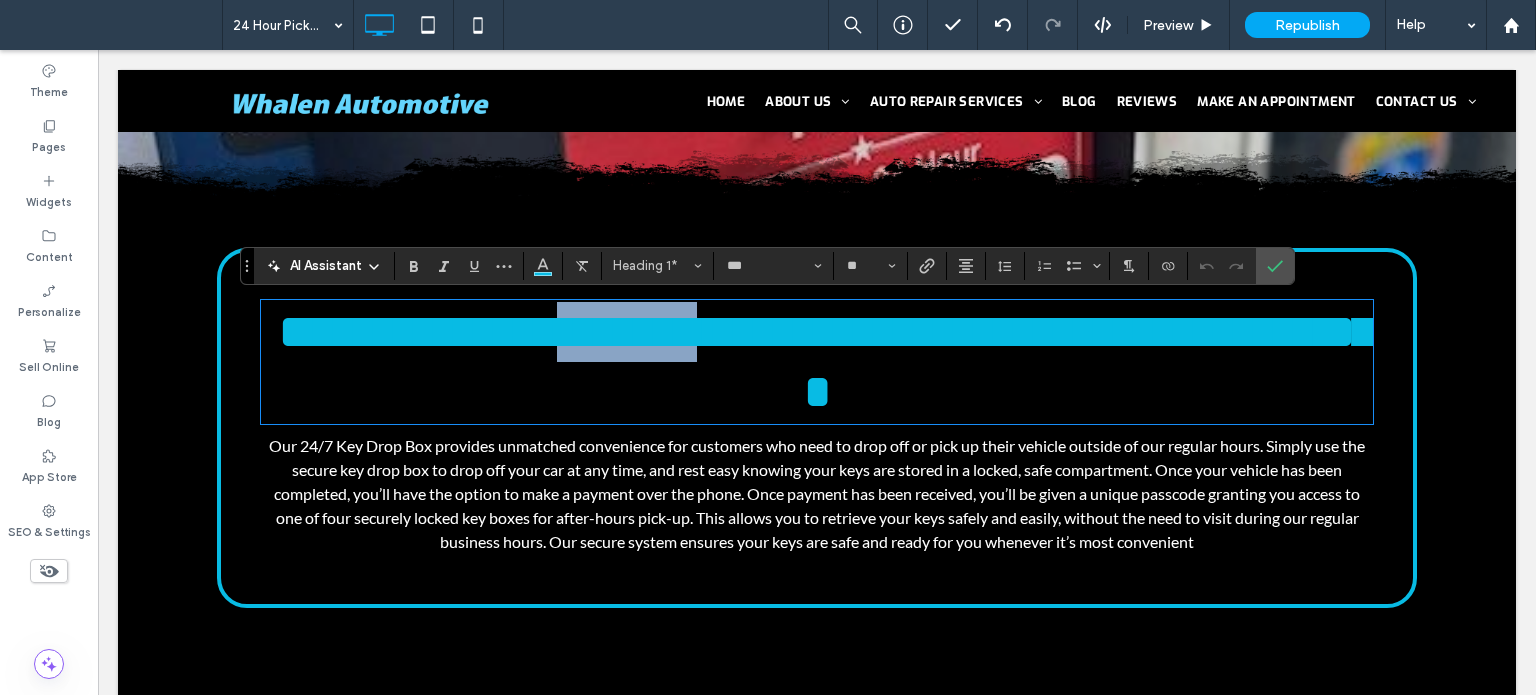 drag, startPoint x: 800, startPoint y: 332, endPoint x: 652, endPoint y: 322, distance: 148.33745 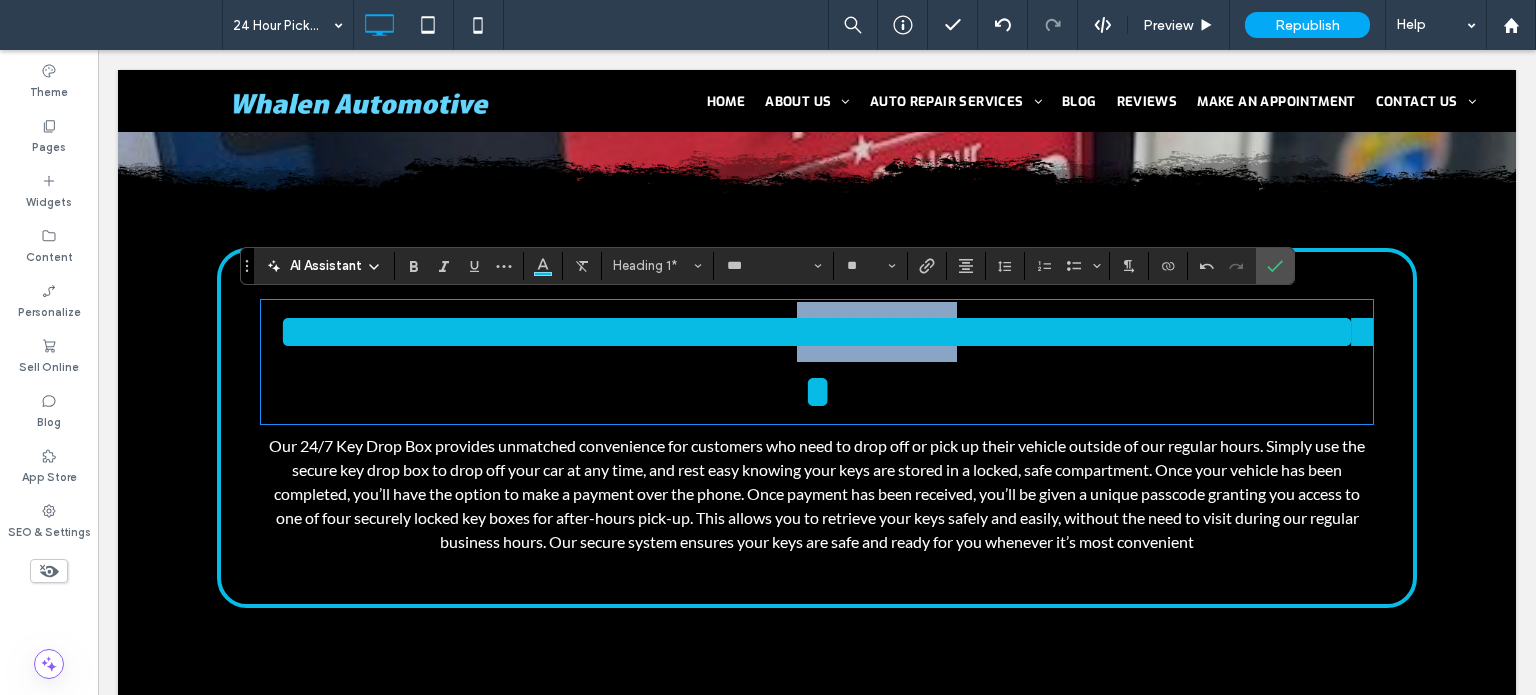 drag, startPoint x: 1119, startPoint y: 335, endPoint x: 938, endPoint y: 334, distance: 181.00276 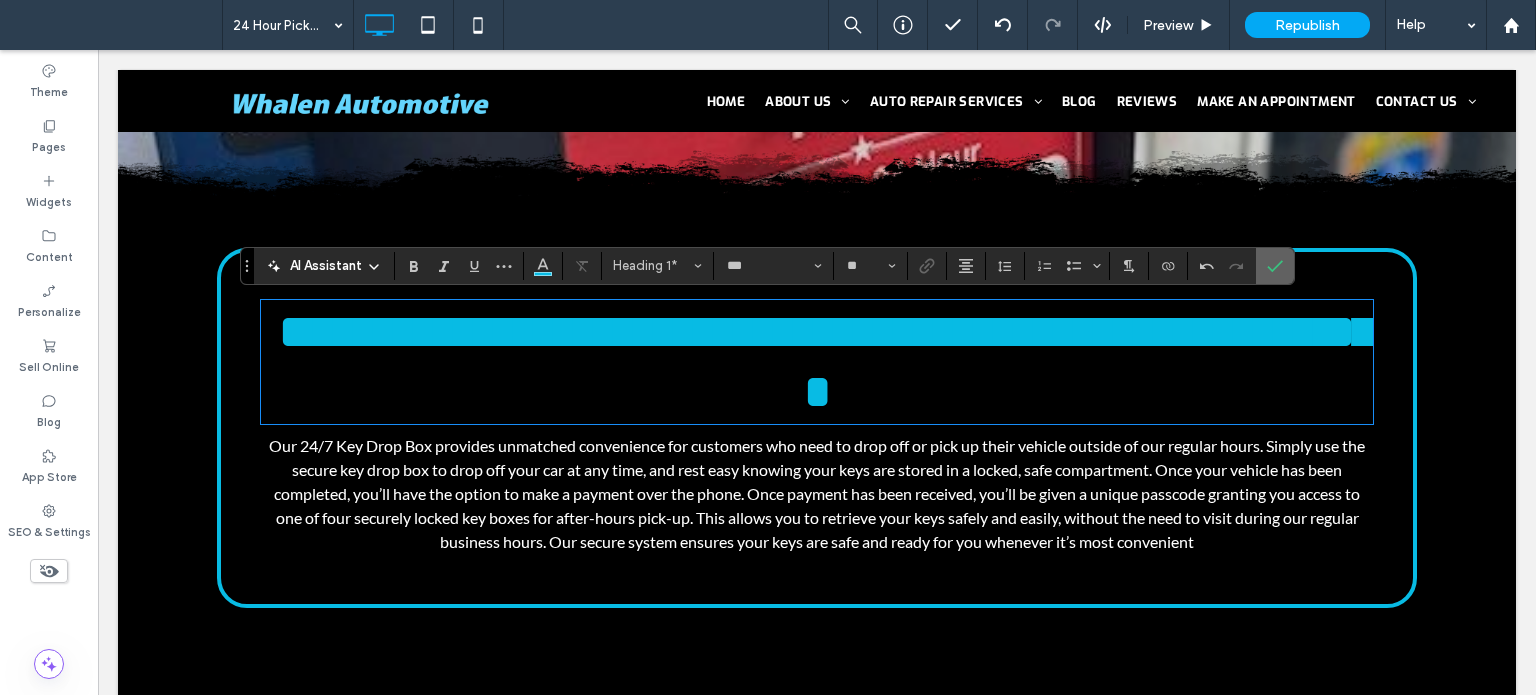 click 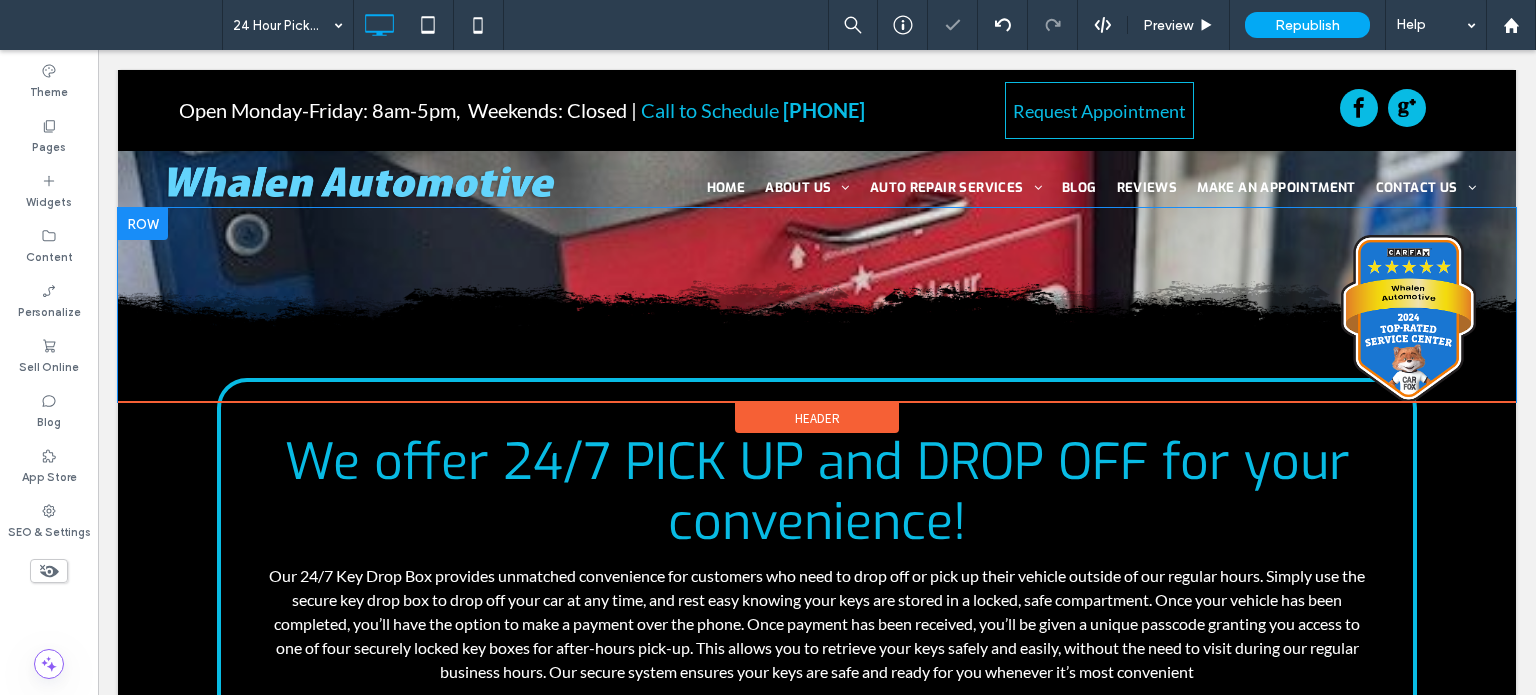 scroll, scrollTop: 200, scrollLeft: 0, axis: vertical 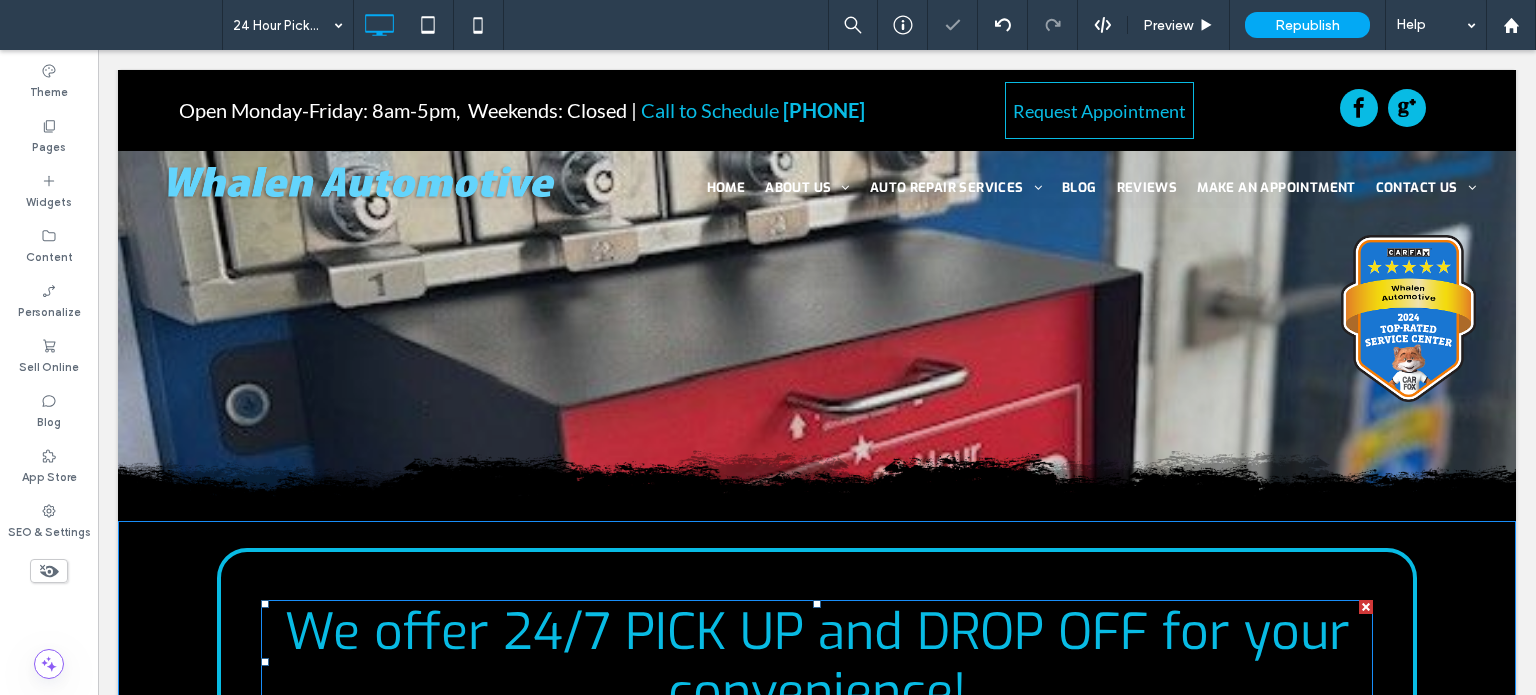 click on "We offer 24/7 PICK UP and DROP OFF for your convenience!" at bounding box center [817, 662] 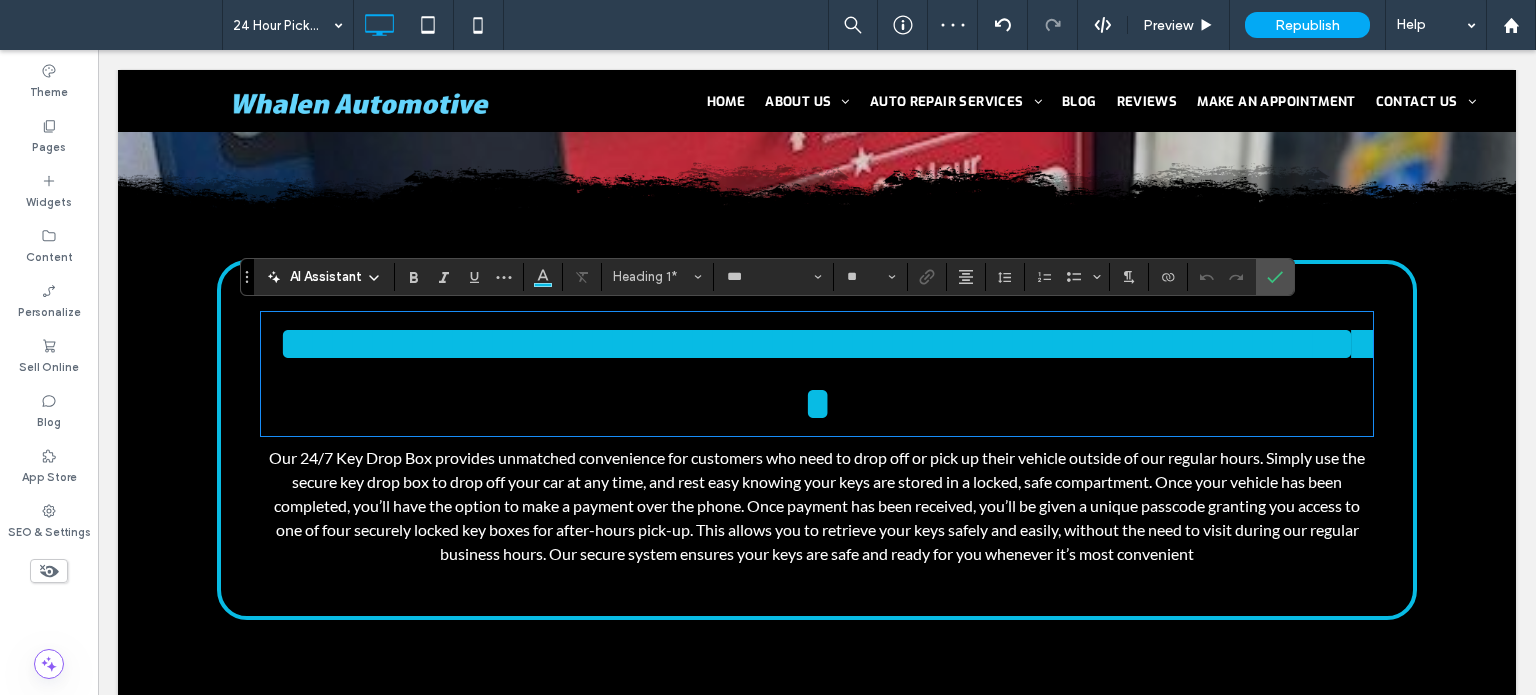 click on "**********" at bounding box center [817, 460] 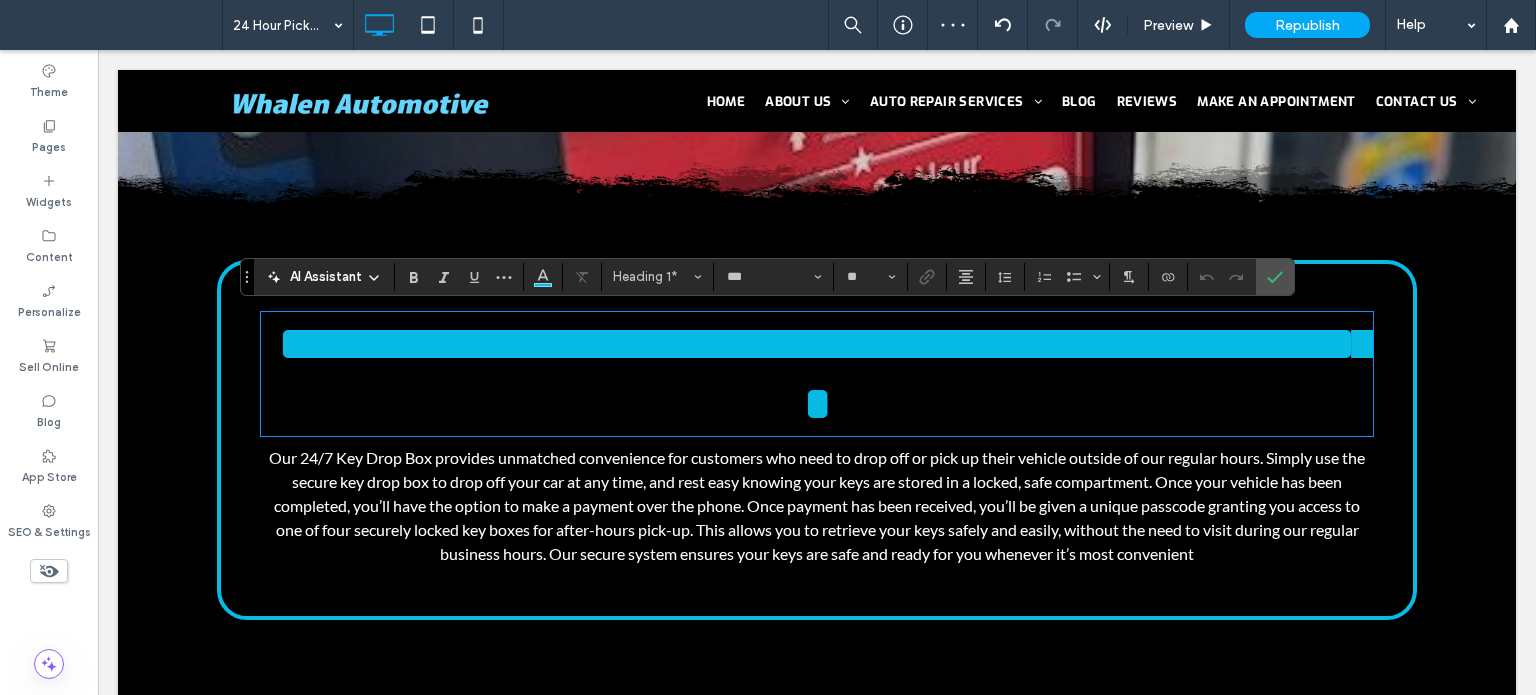 click on "**********" at bounding box center (836, 373) 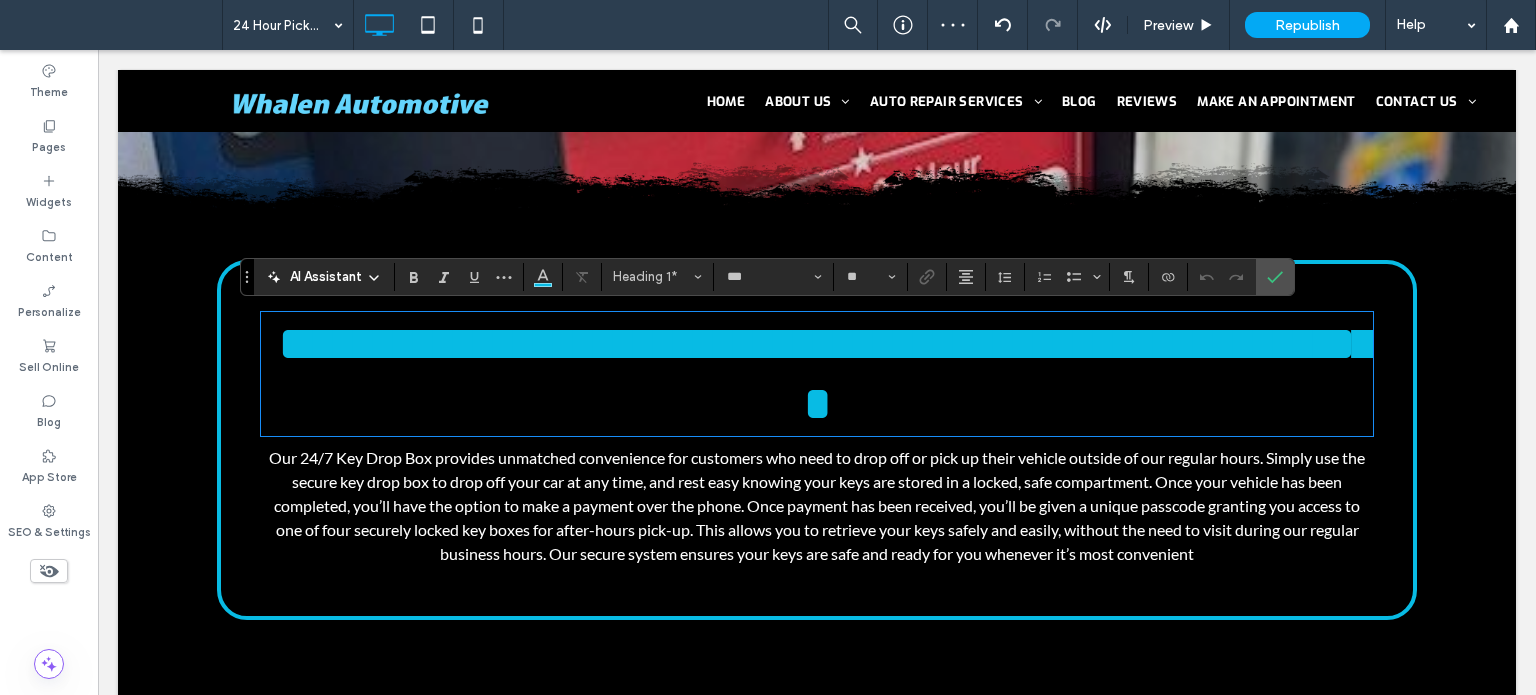 type 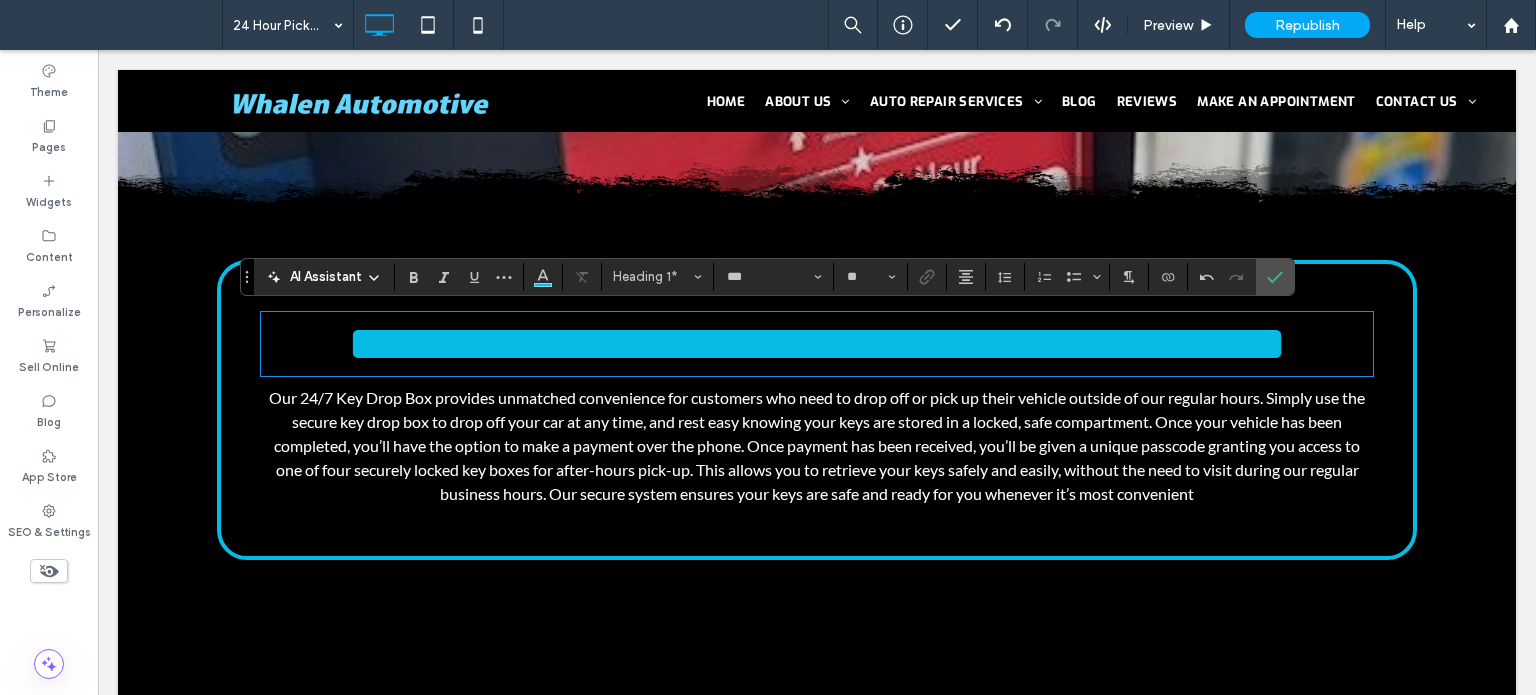click on "**********" at bounding box center (817, 343) 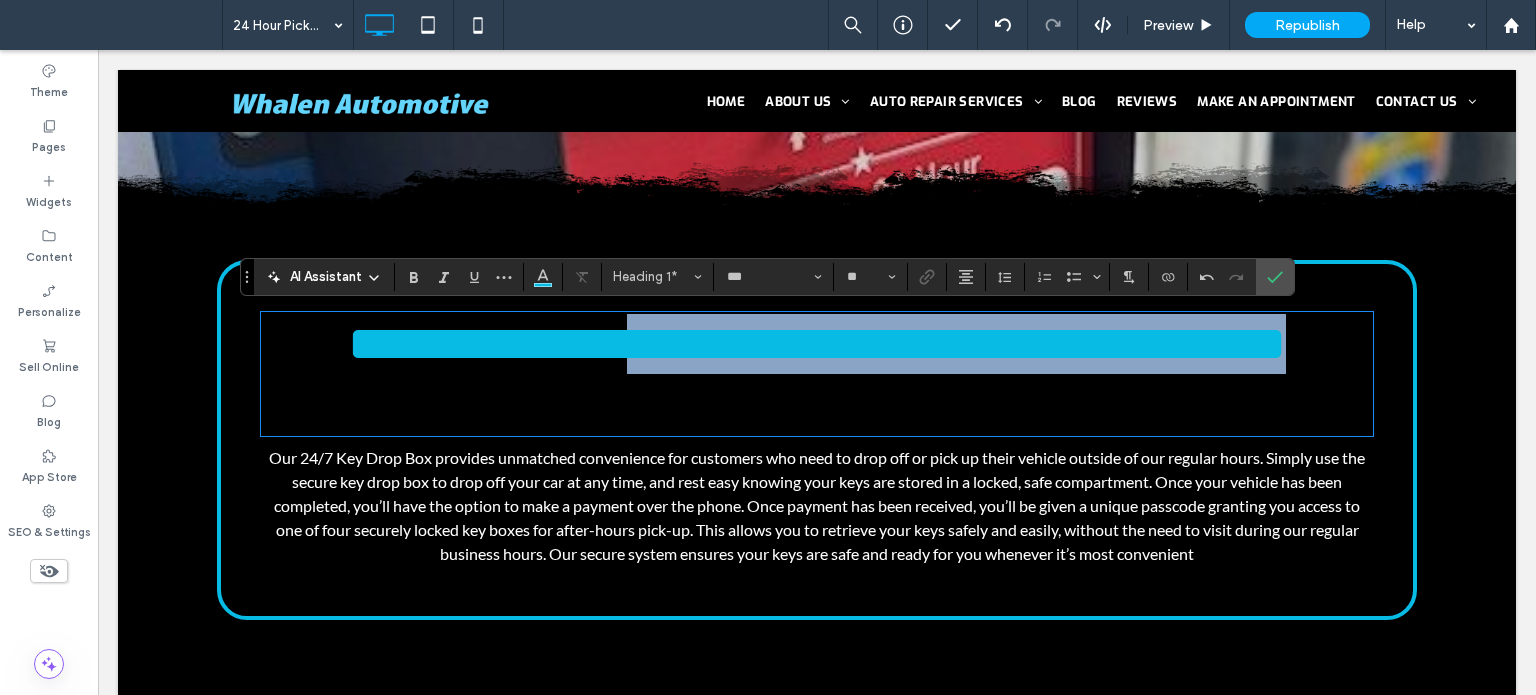 scroll, scrollTop: 0, scrollLeft: 0, axis: both 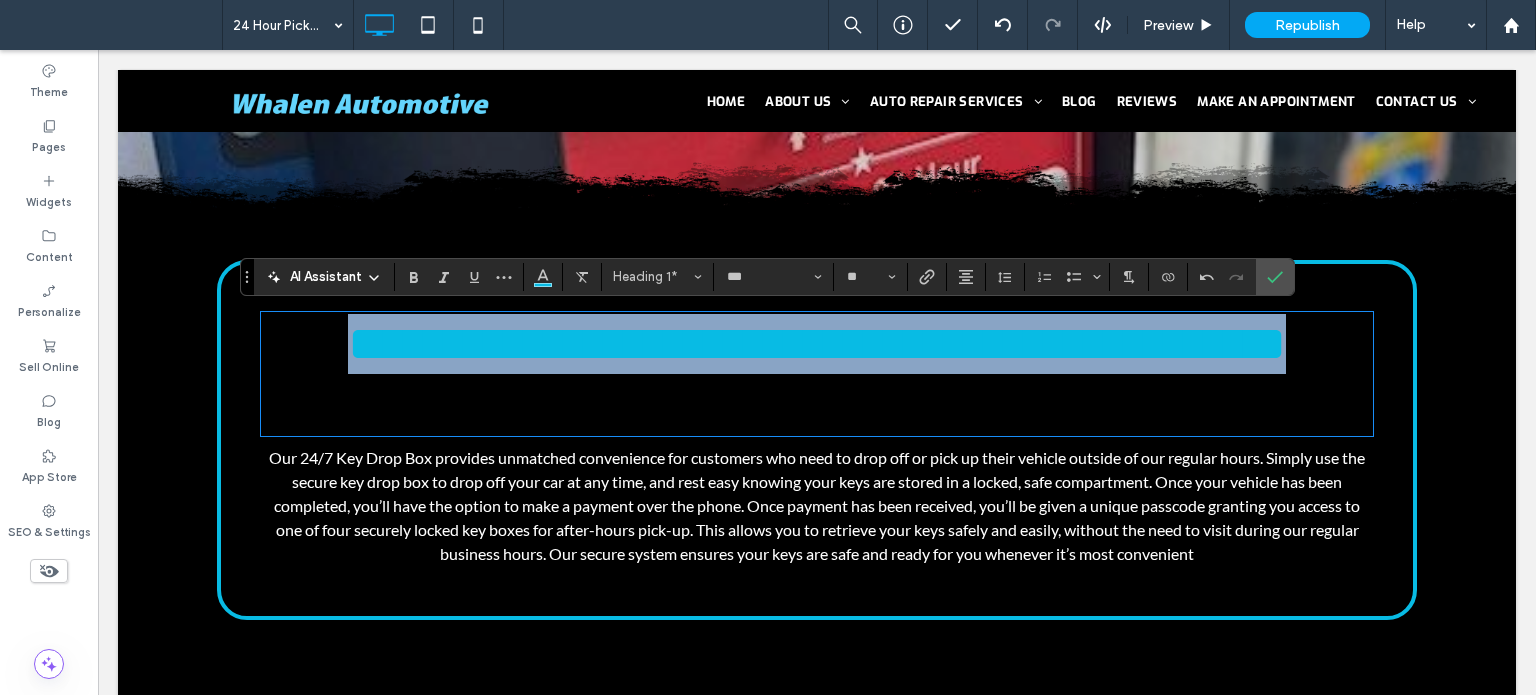 drag, startPoint x: 981, startPoint y: 397, endPoint x: 337, endPoint y: 314, distance: 649.3266 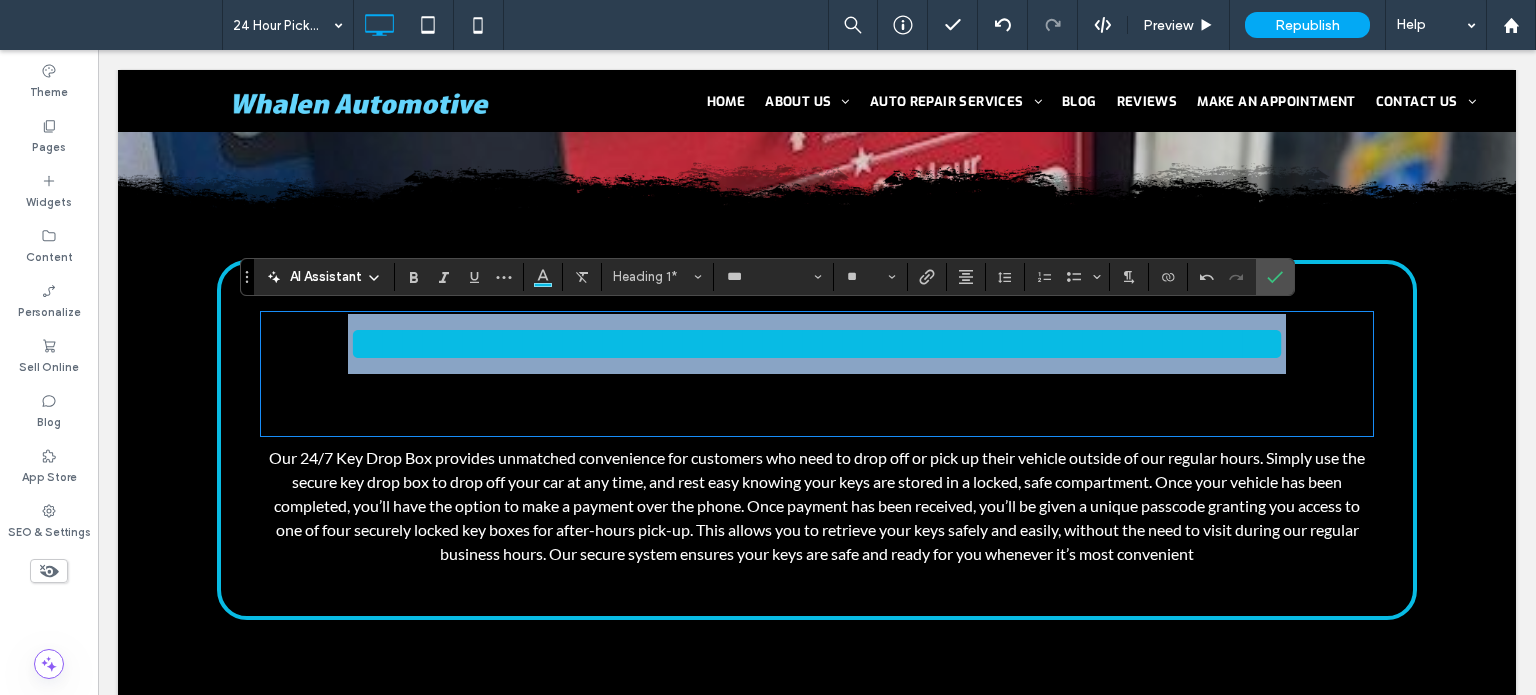 click on "**********" at bounding box center [817, 344] 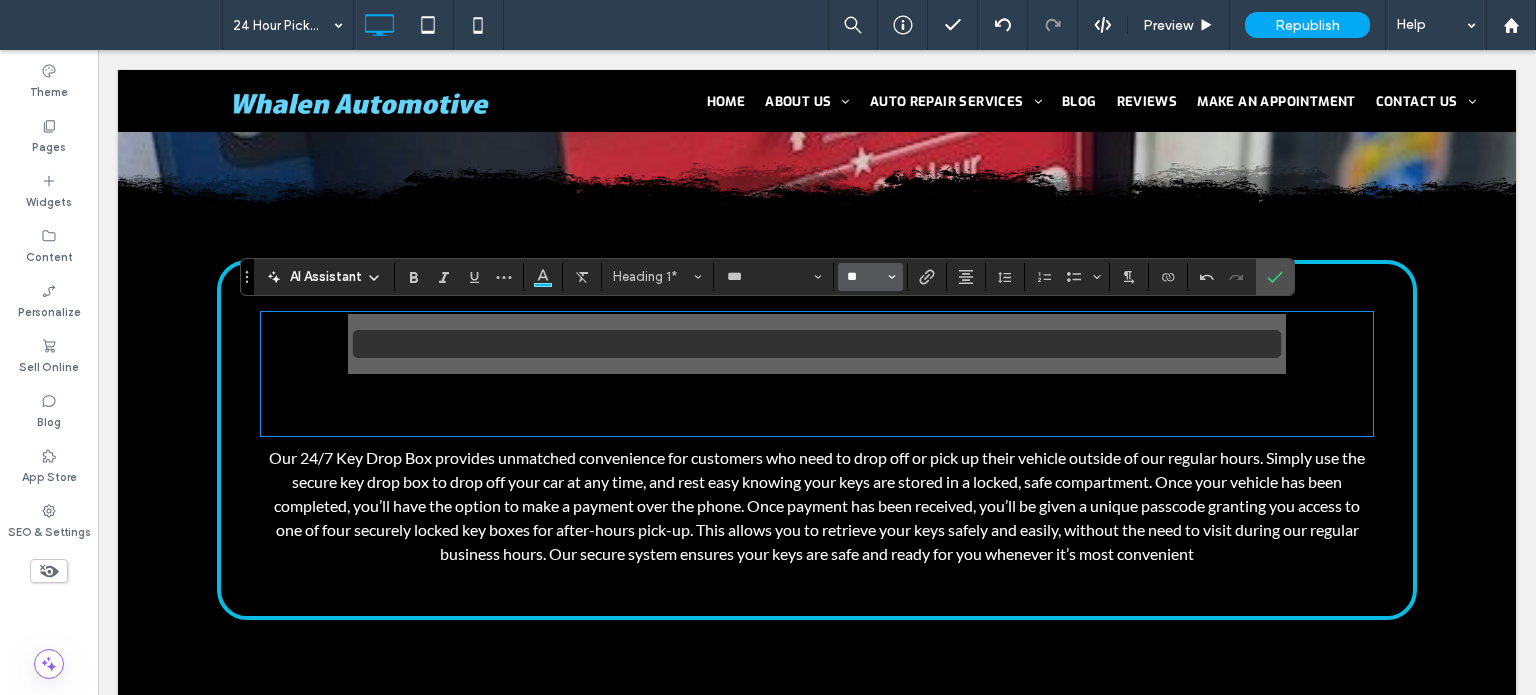 click on "**" at bounding box center [864, 277] 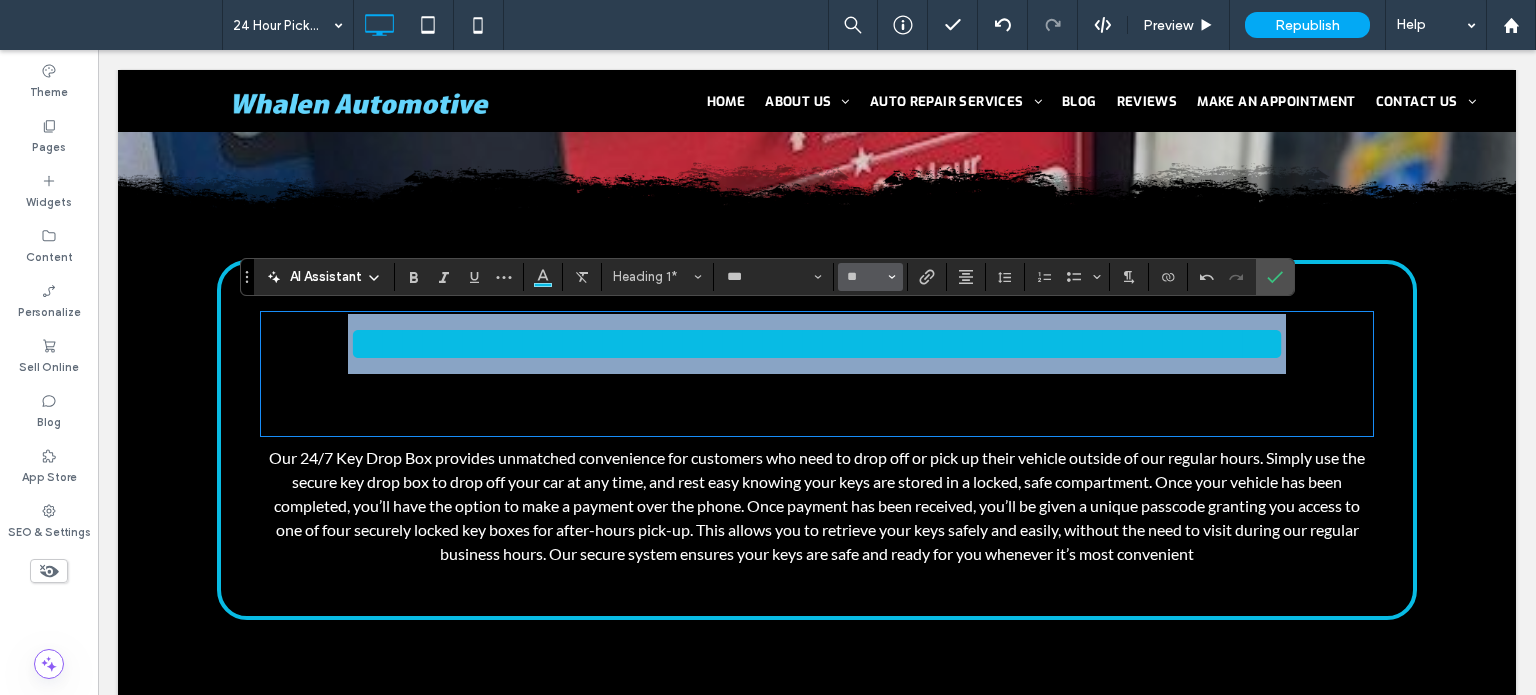 type on "**" 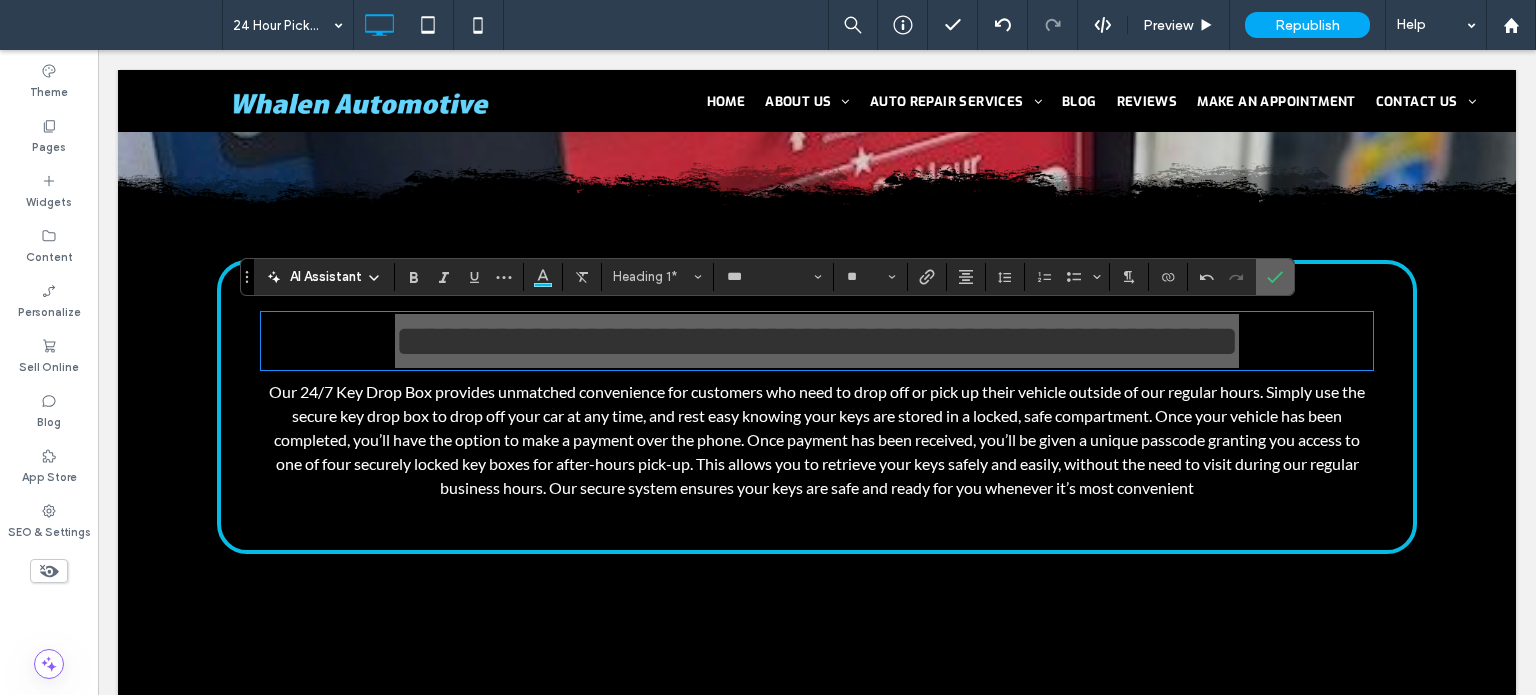 click 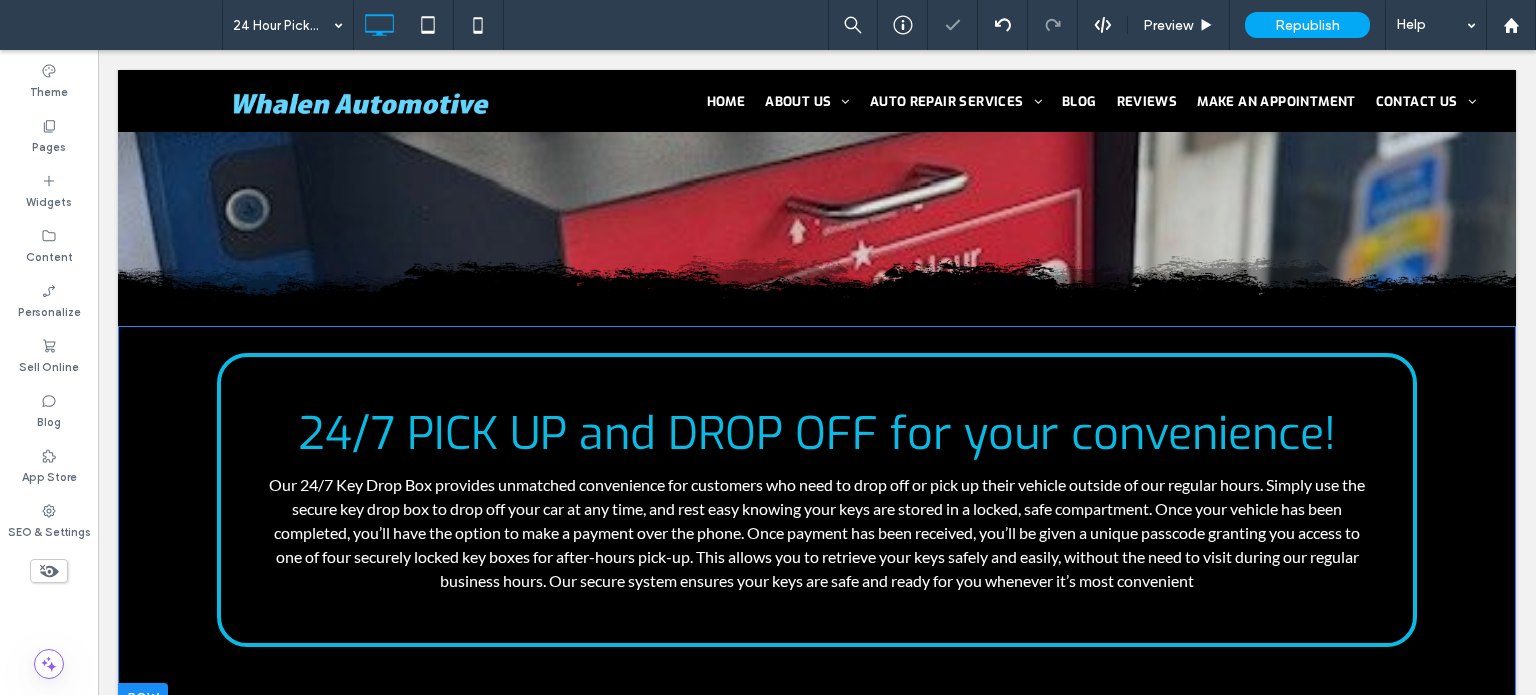 scroll, scrollTop: 288, scrollLeft: 0, axis: vertical 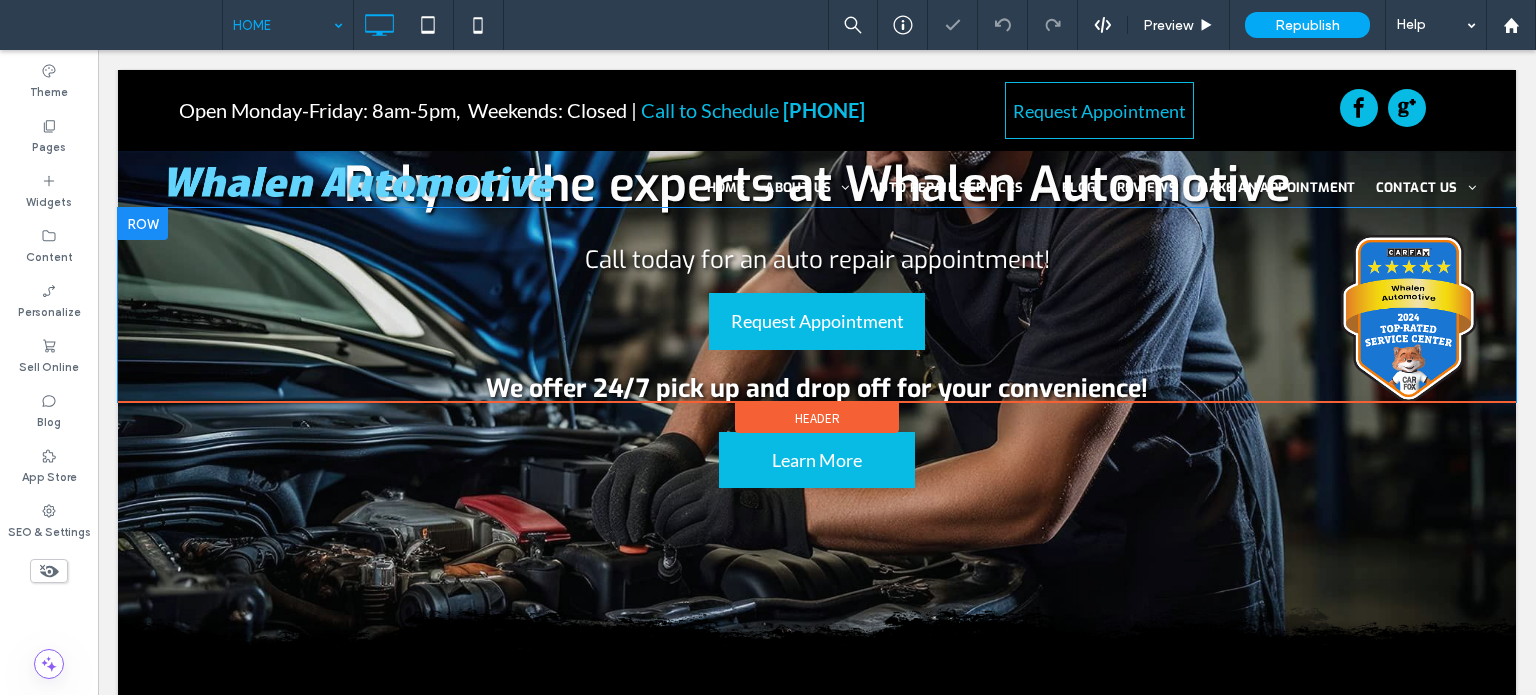 click on "Click To Paste" at bounding box center (817, 304) 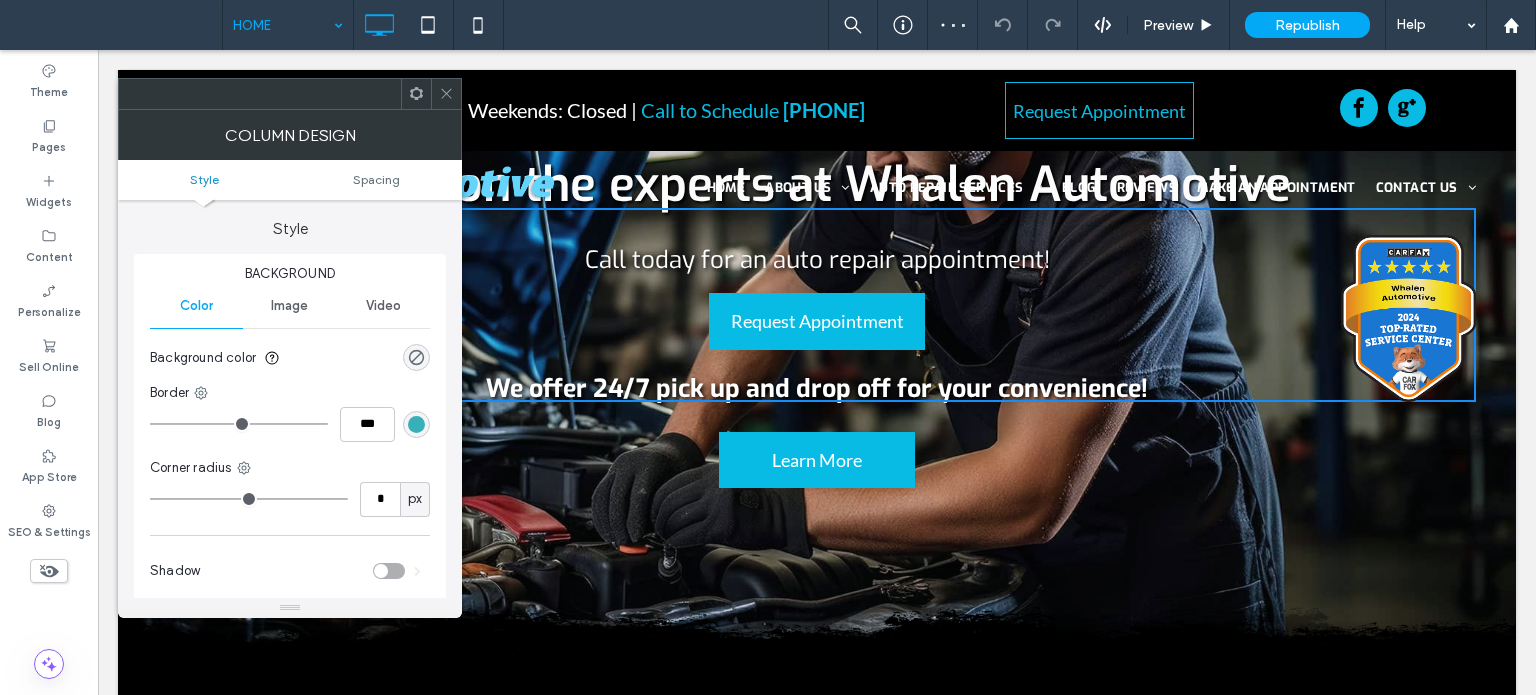 click at bounding box center [446, 94] 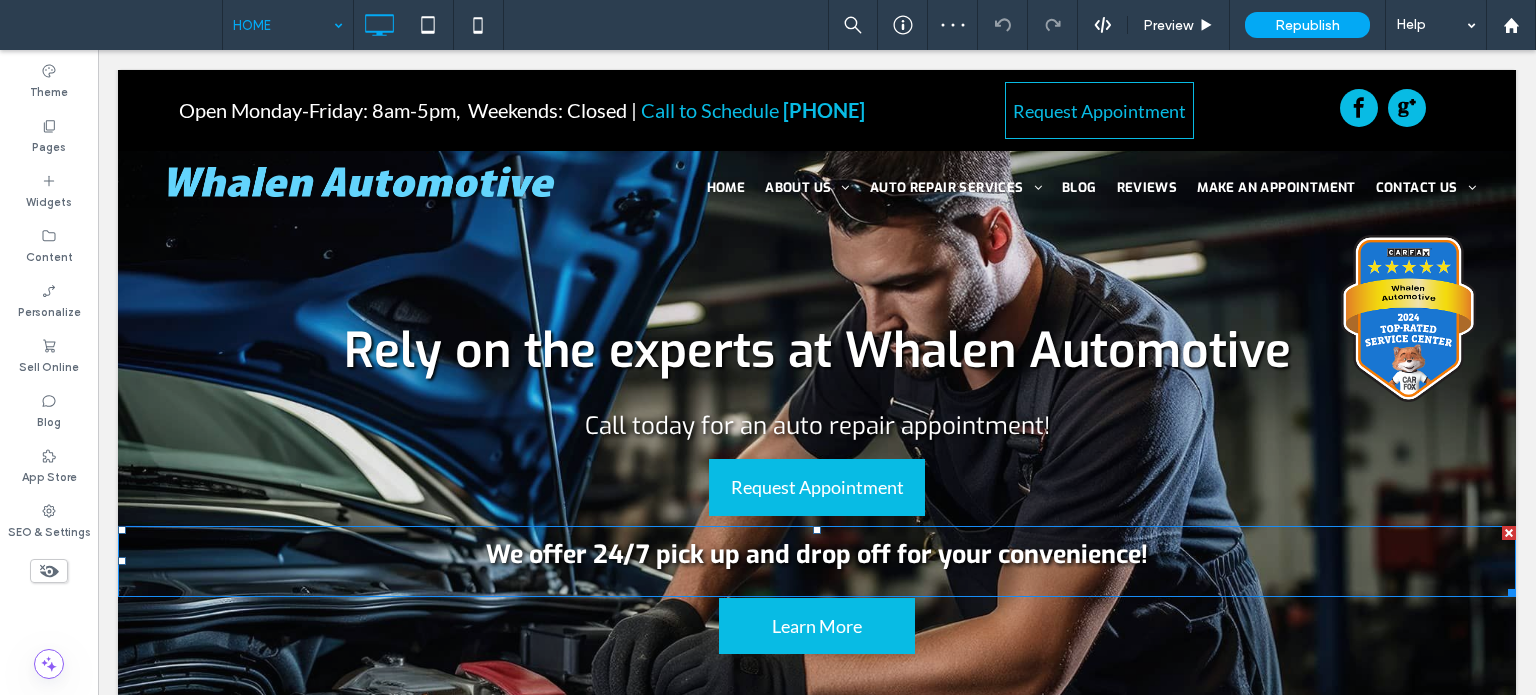 scroll, scrollTop: 0, scrollLeft: 0, axis: both 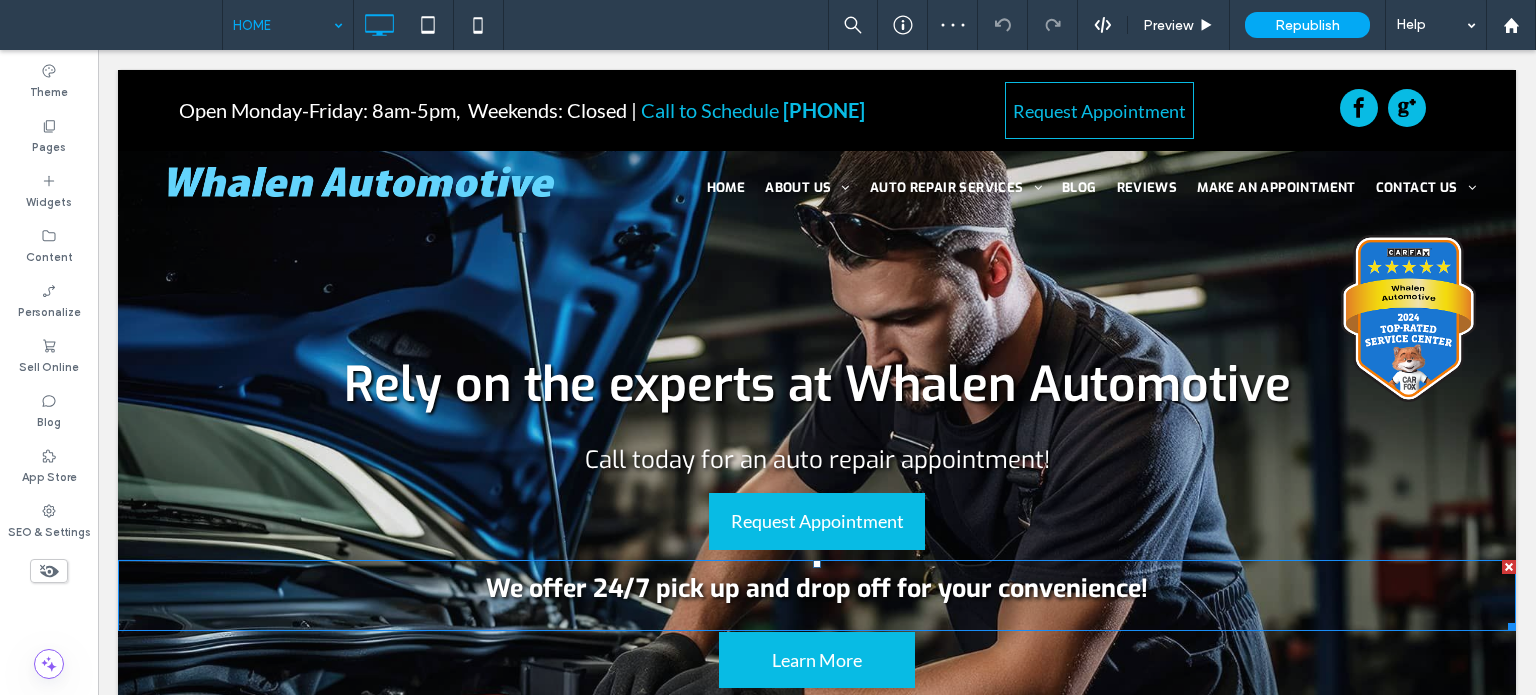 click on "We offer 24/7 pick up and drop off for your convenience!" at bounding box center [817, 588] 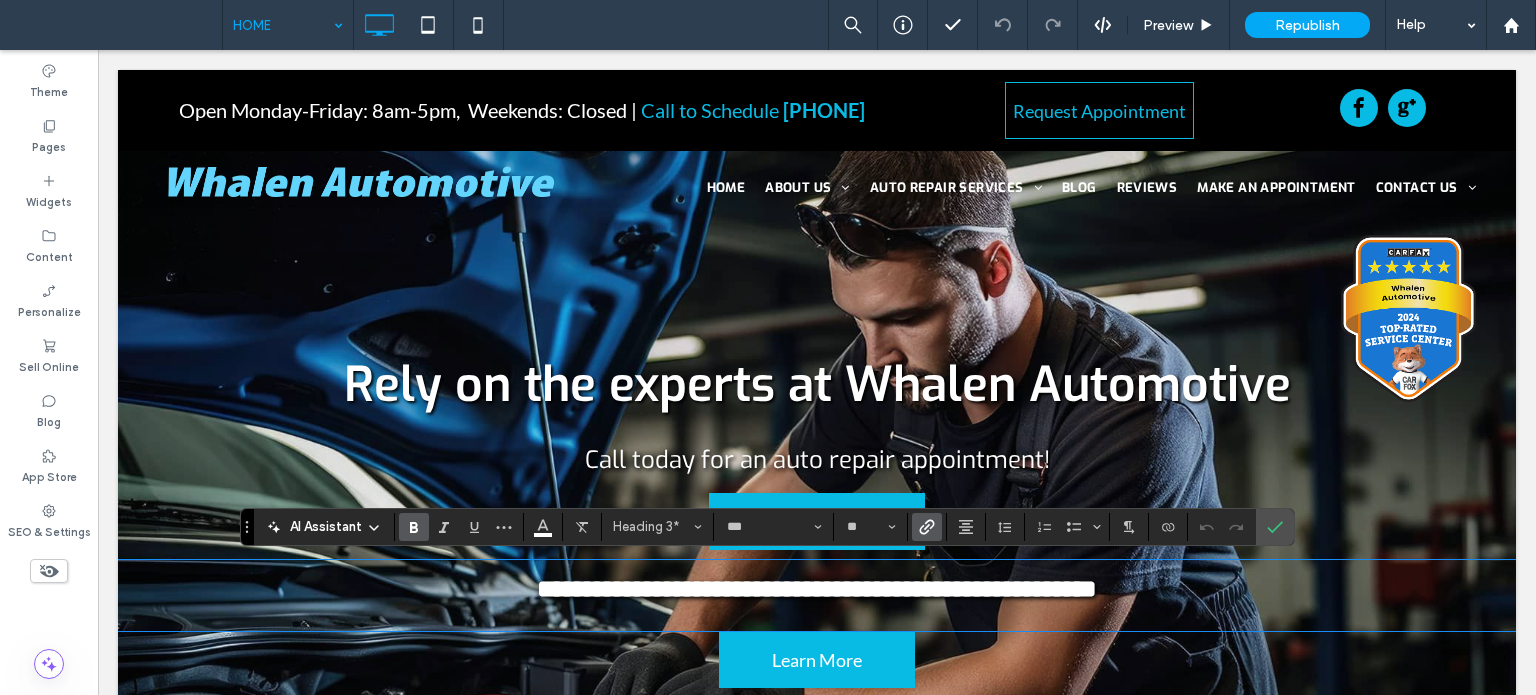 click on "**********" at bounding box center (817, 588) 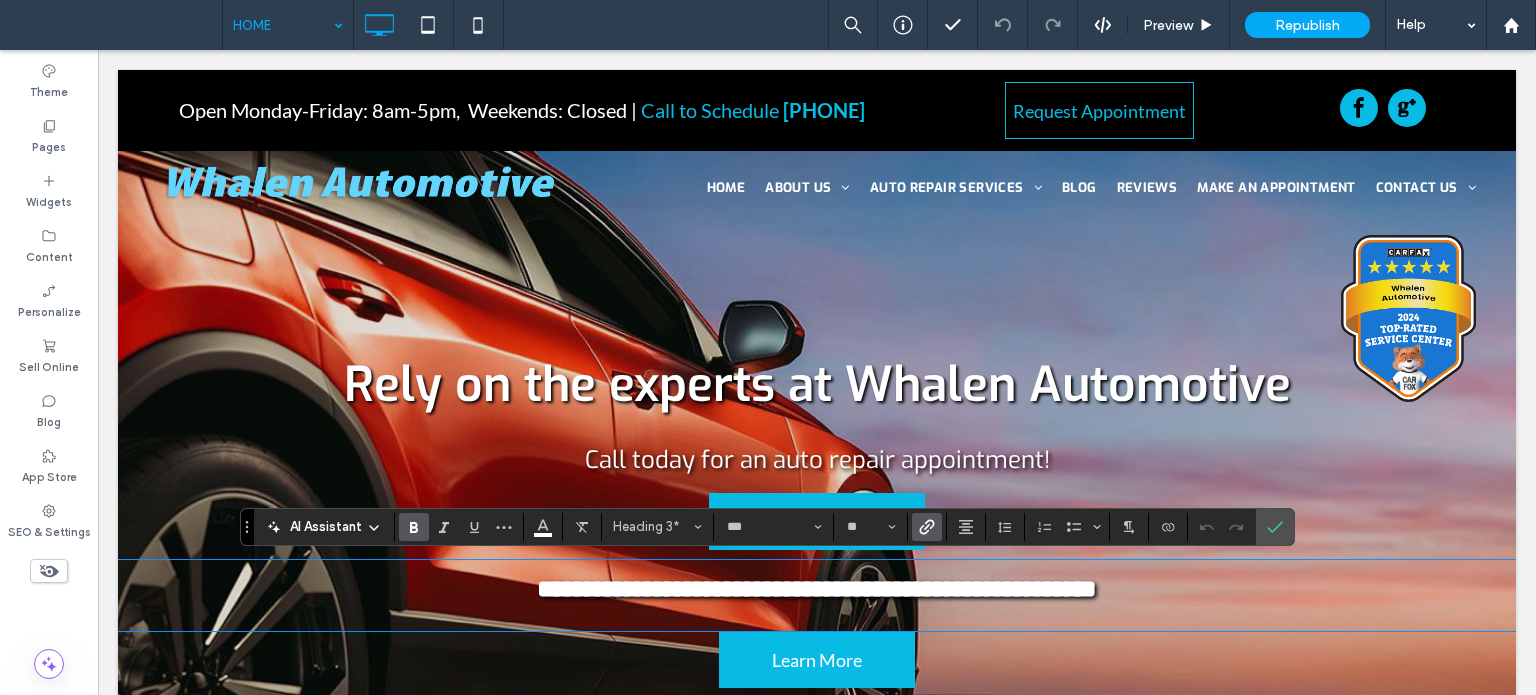 click on "**********" at bounding box center (817, 588) 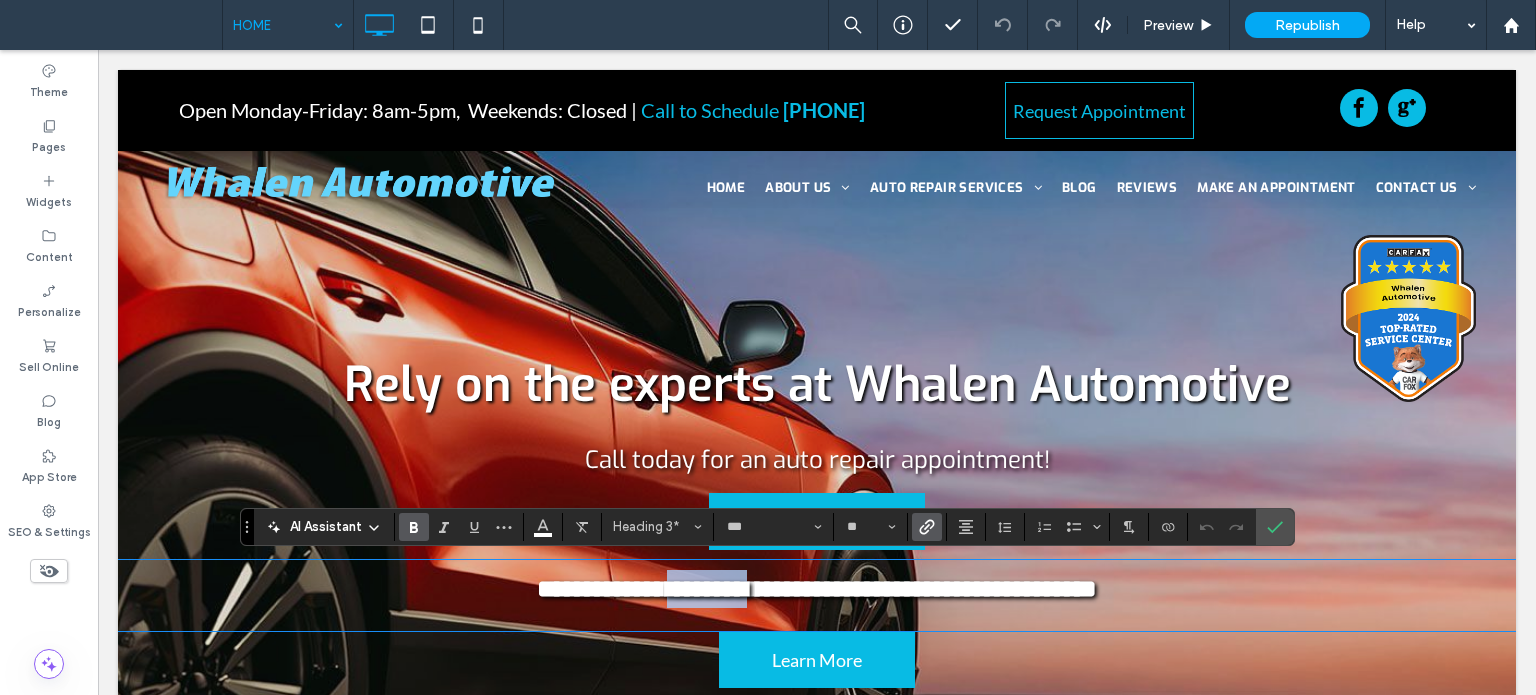 drag, startPoint x: 726, startPoint y: 595, endPoint x: 644, endPoint y: 593, distance: 82.02438 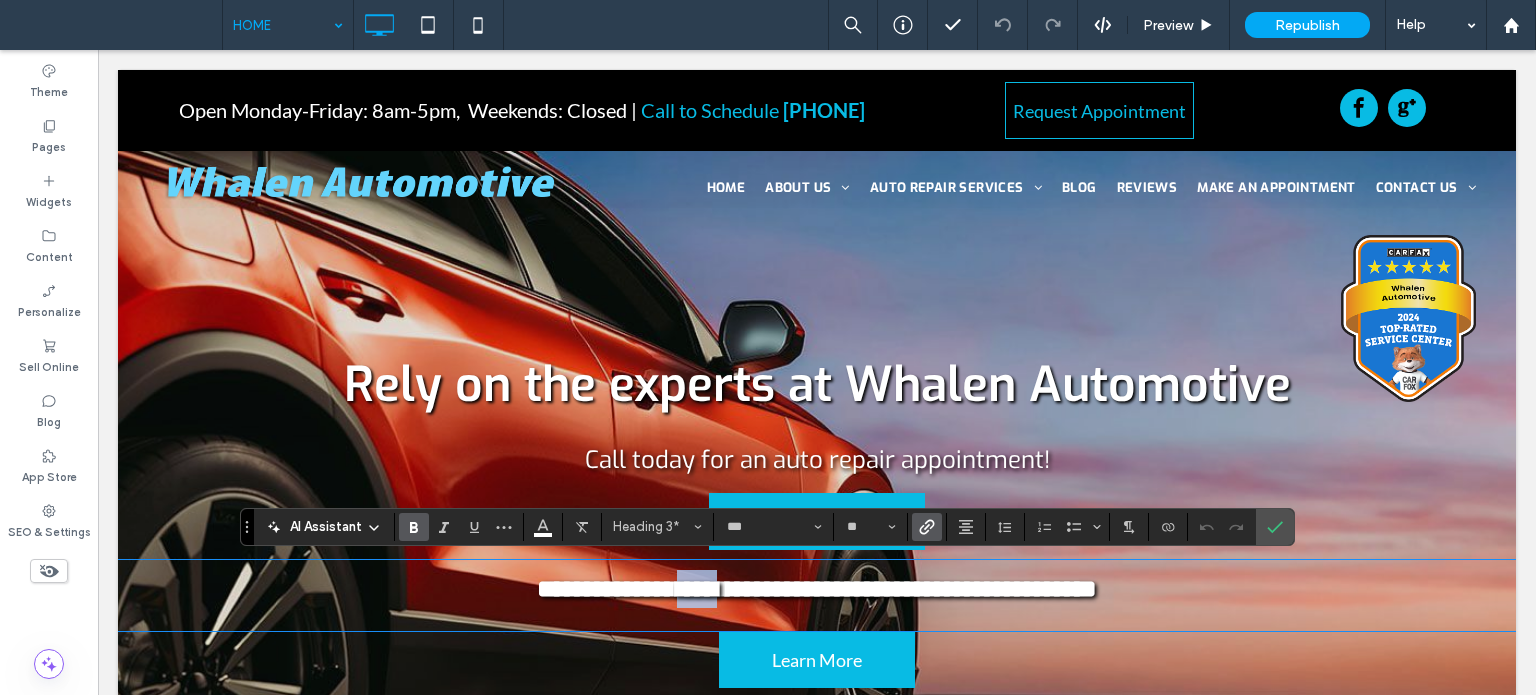 drag, startPoint x: 650, startPoint y: 597, endPoint x: 666, endPoint y: 598, distance: 16.03122 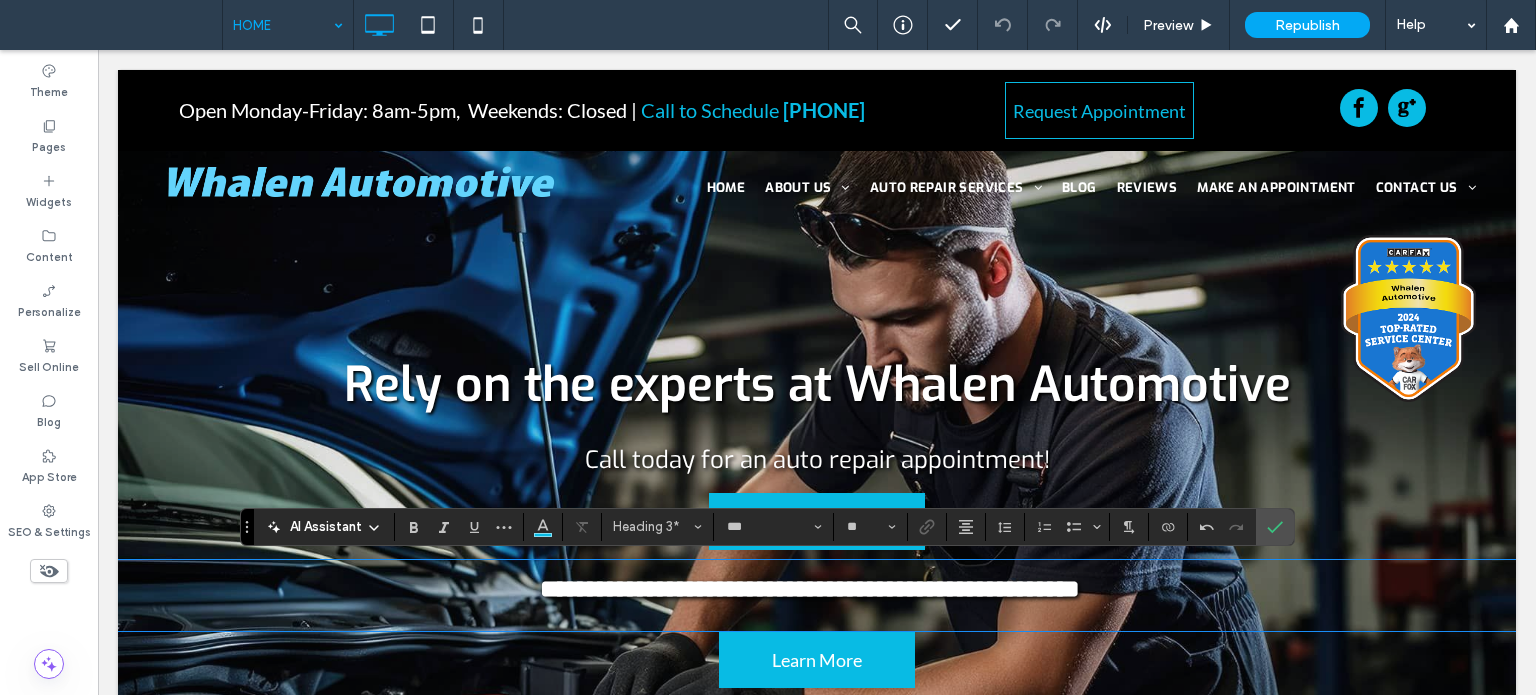 click on "**********" at bounding box center [810, 588] 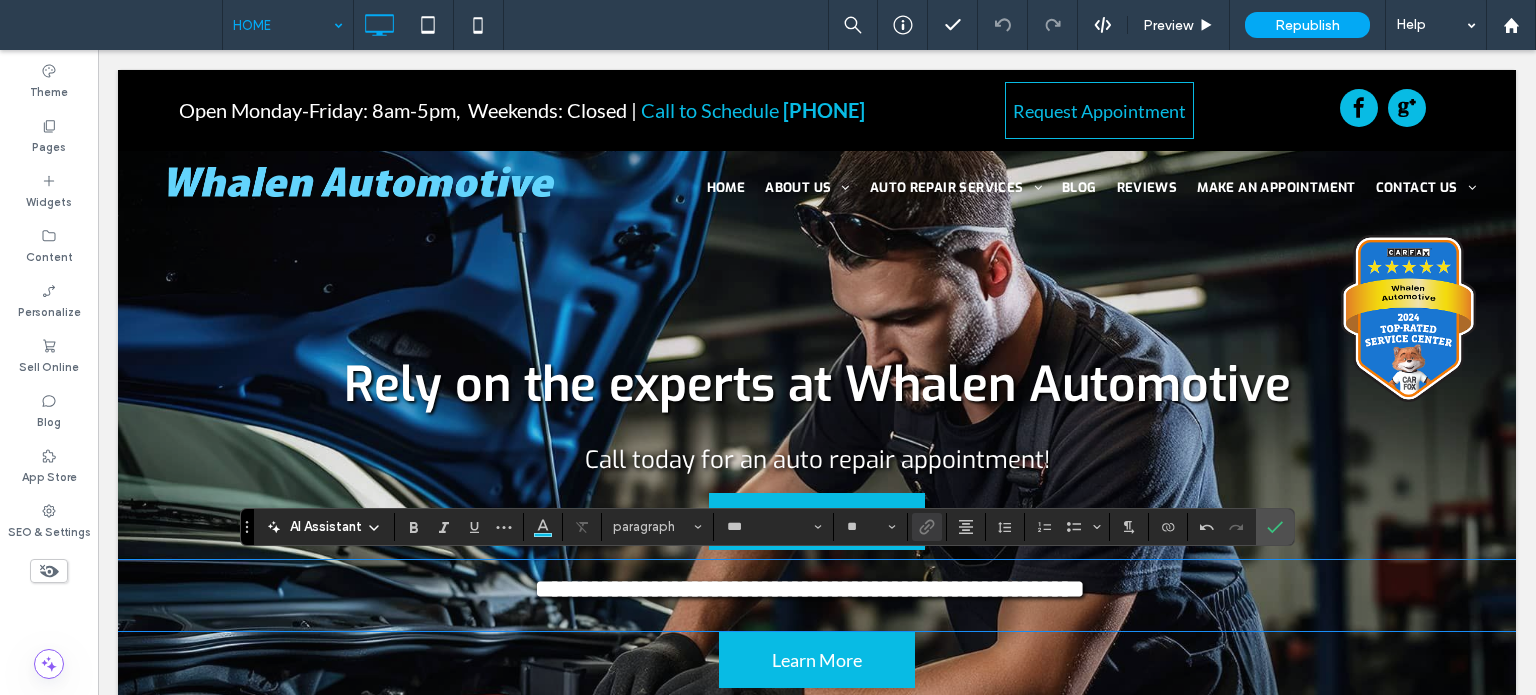 click on "**********" at bounding box center [810, 588] 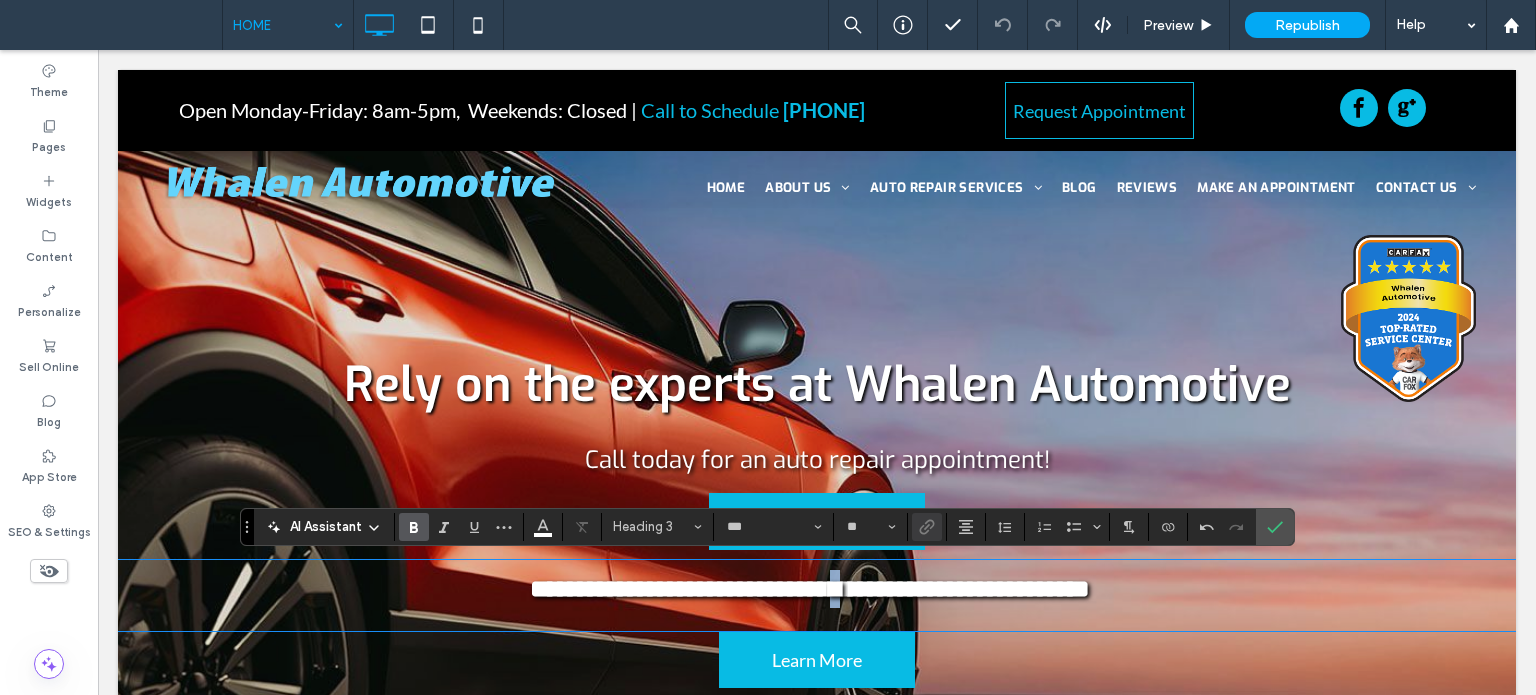 click on "**********" at bounding box center (810, 588) 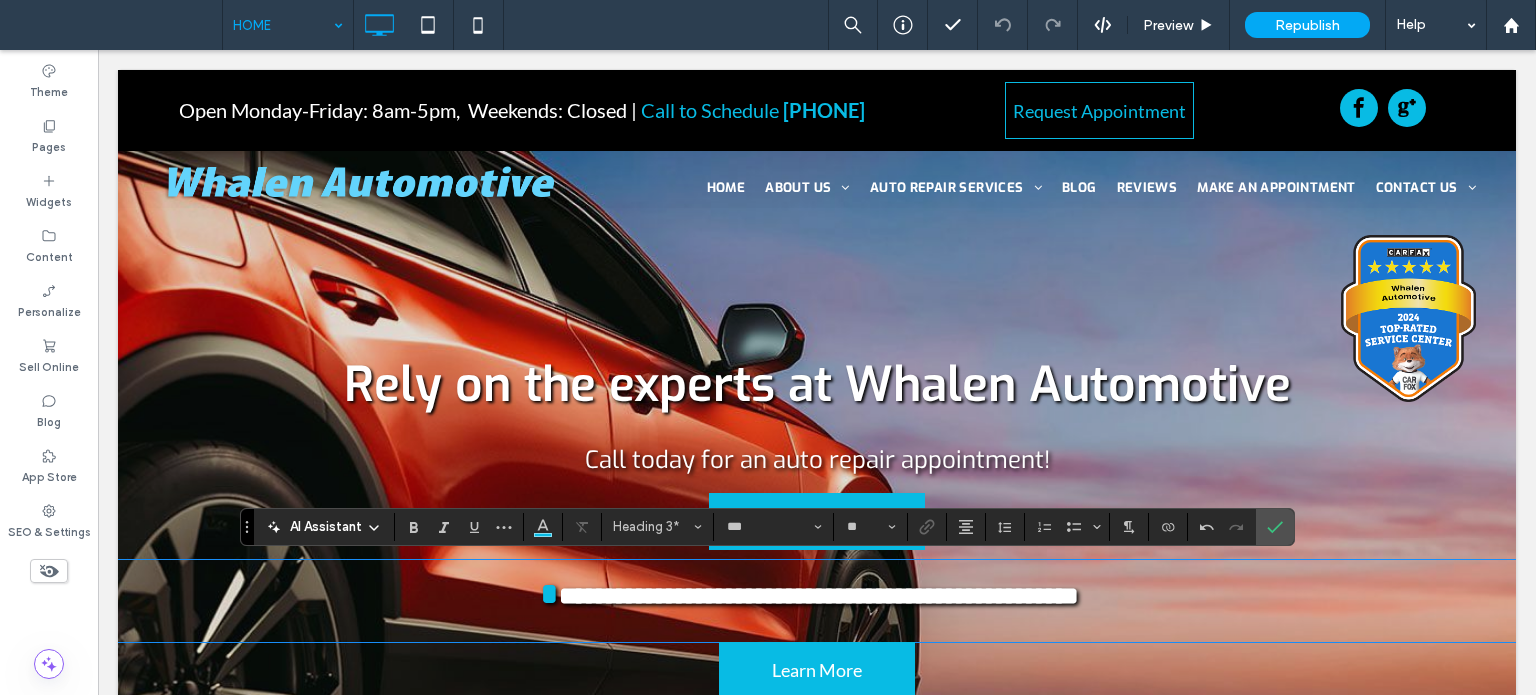 type on "**" 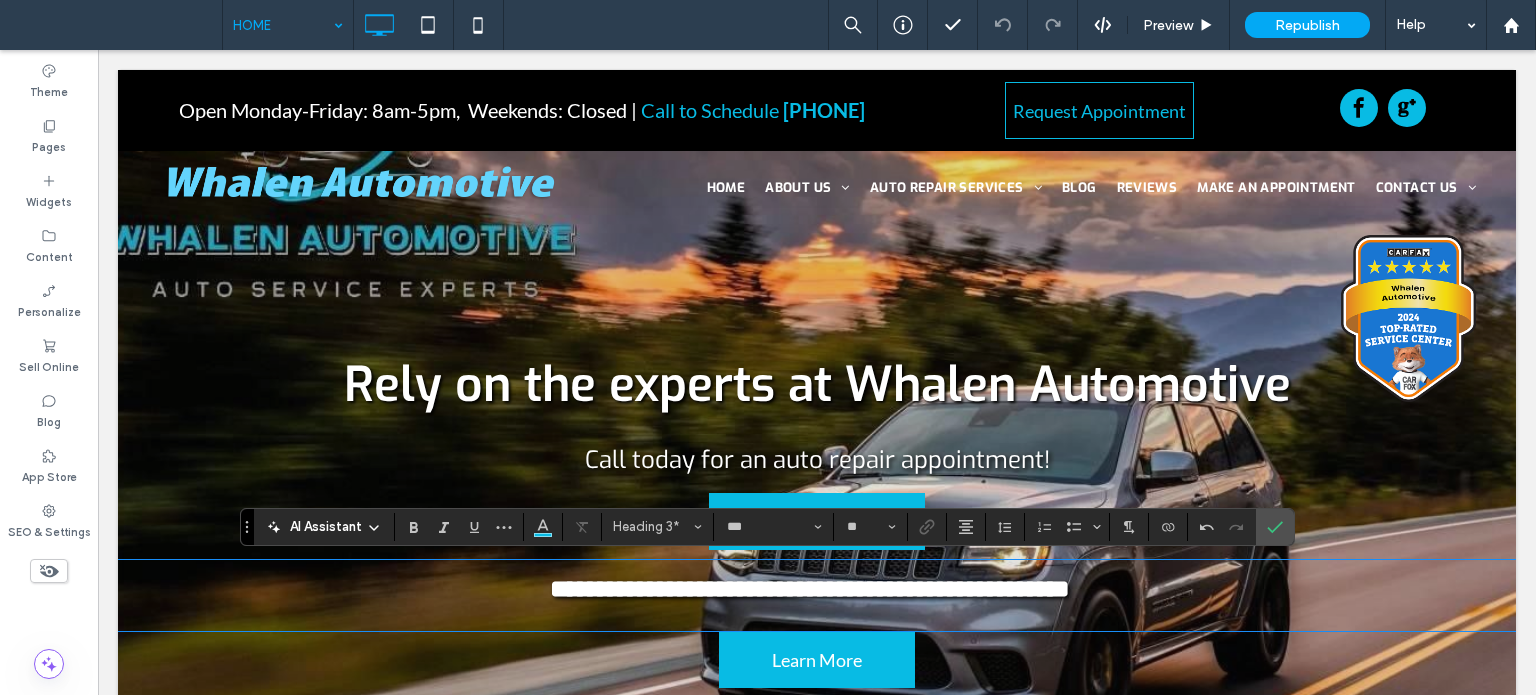 click on "**********" at bounding box center [810, 588] 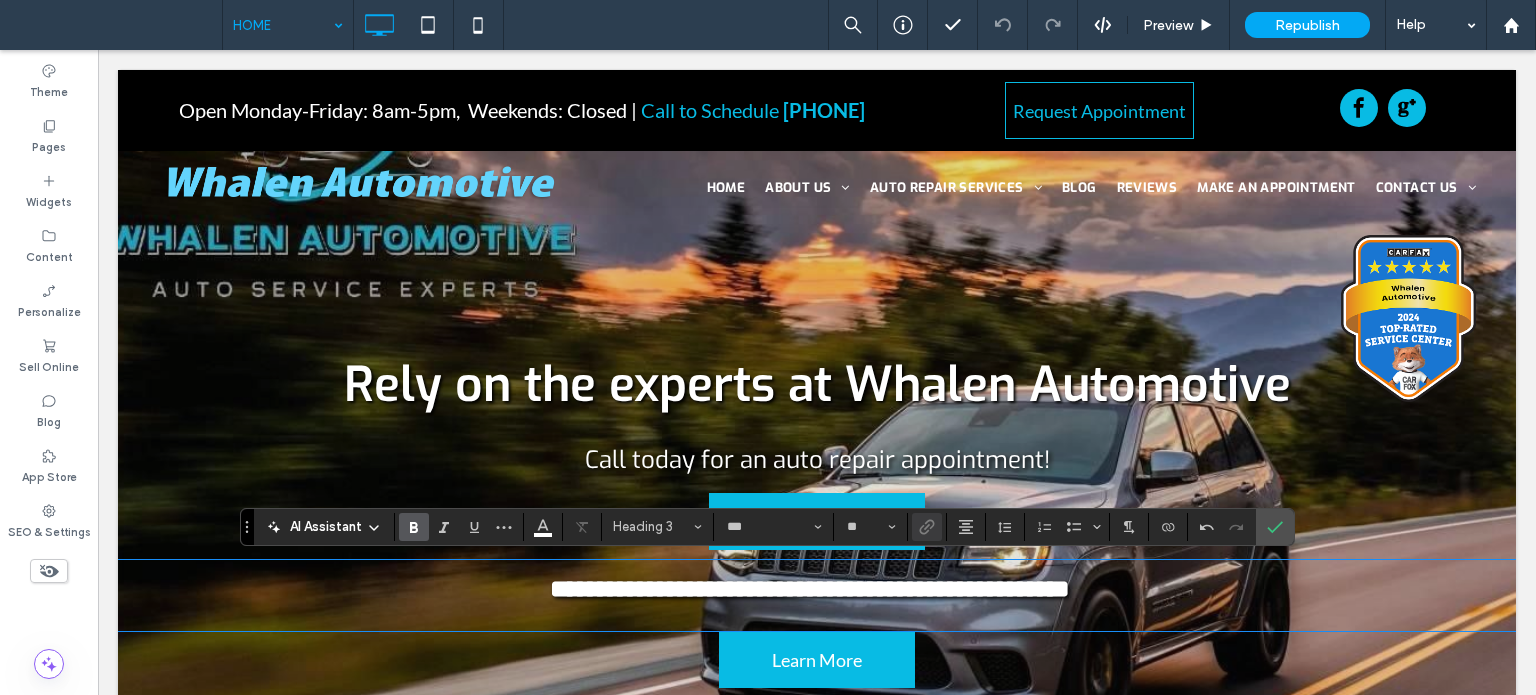 click on "**********" at bounding box center (810, 588) 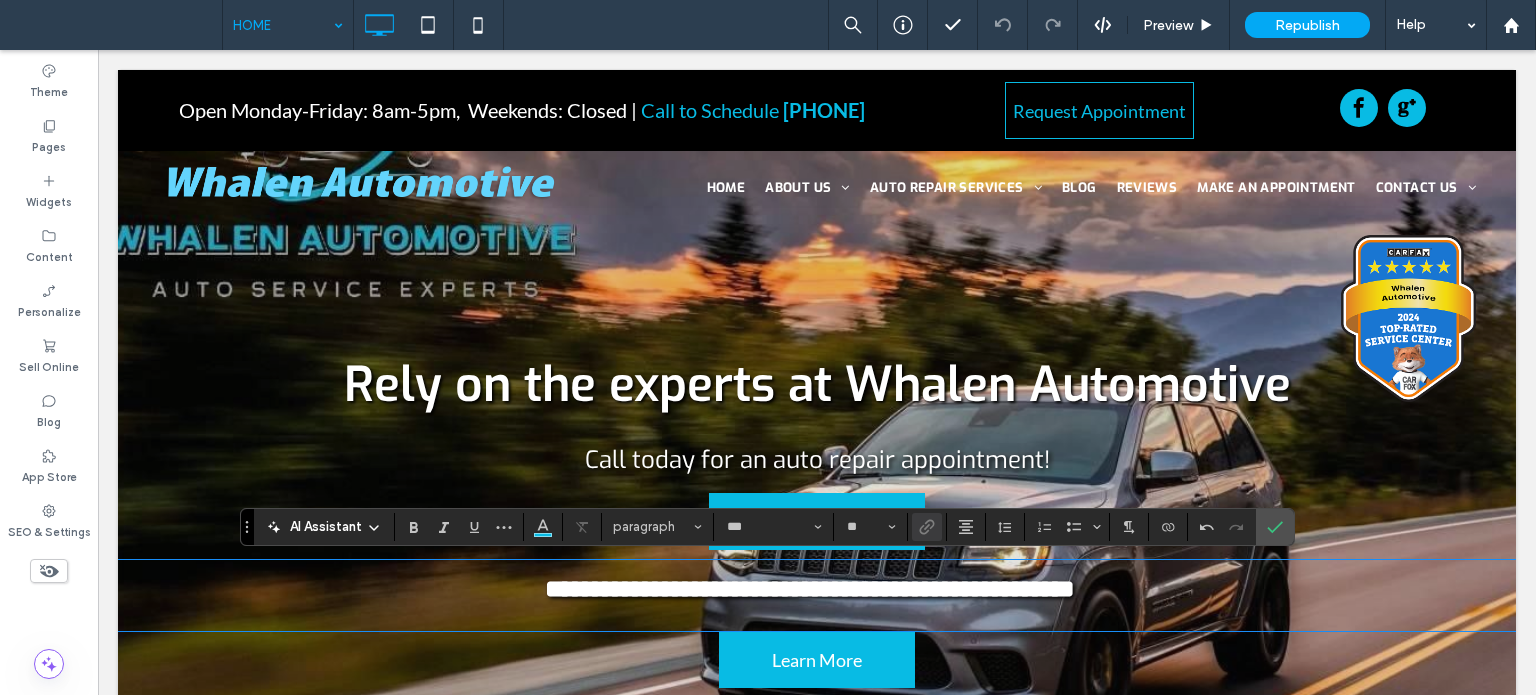 click on "**********" at bounding box center [810, 588] 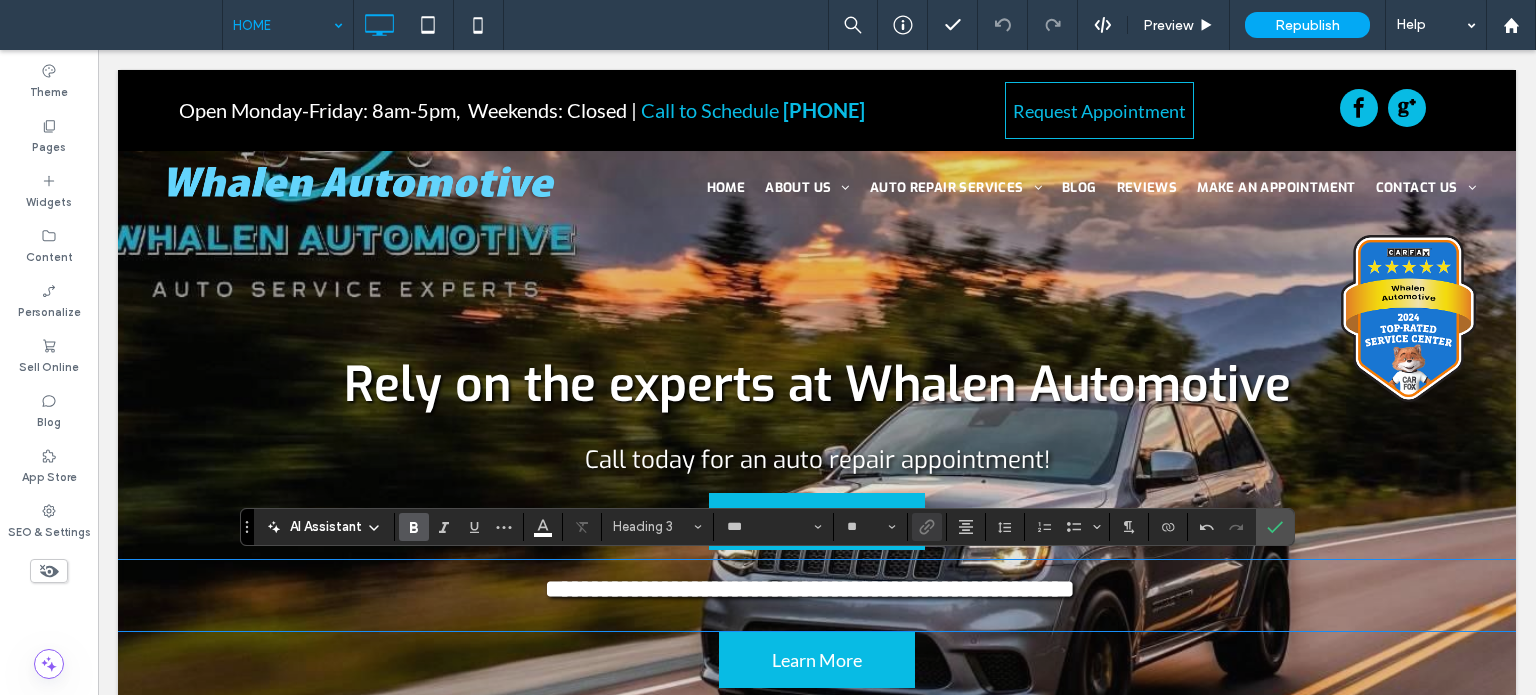 click on "**********" at bounding box center (810, 588) 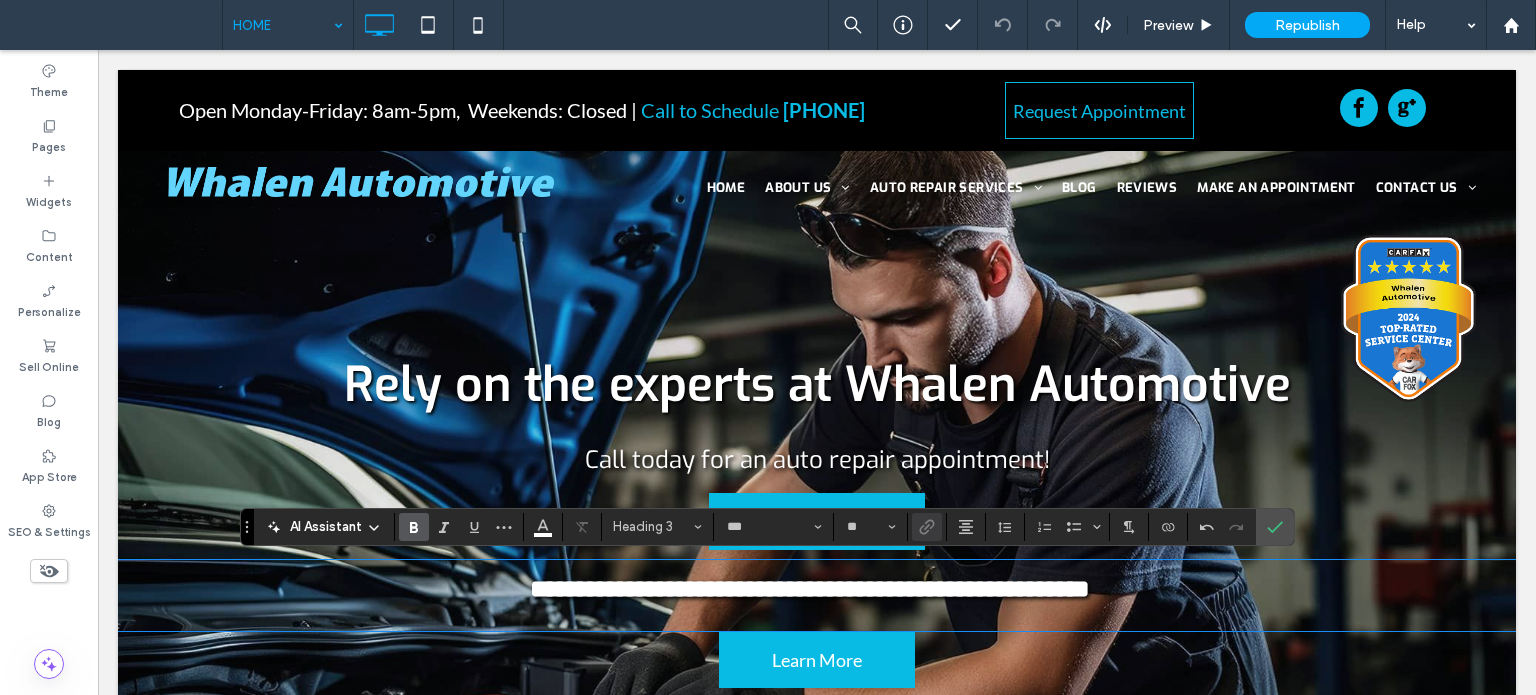 click on "**********" at bounding box center (810, 588) 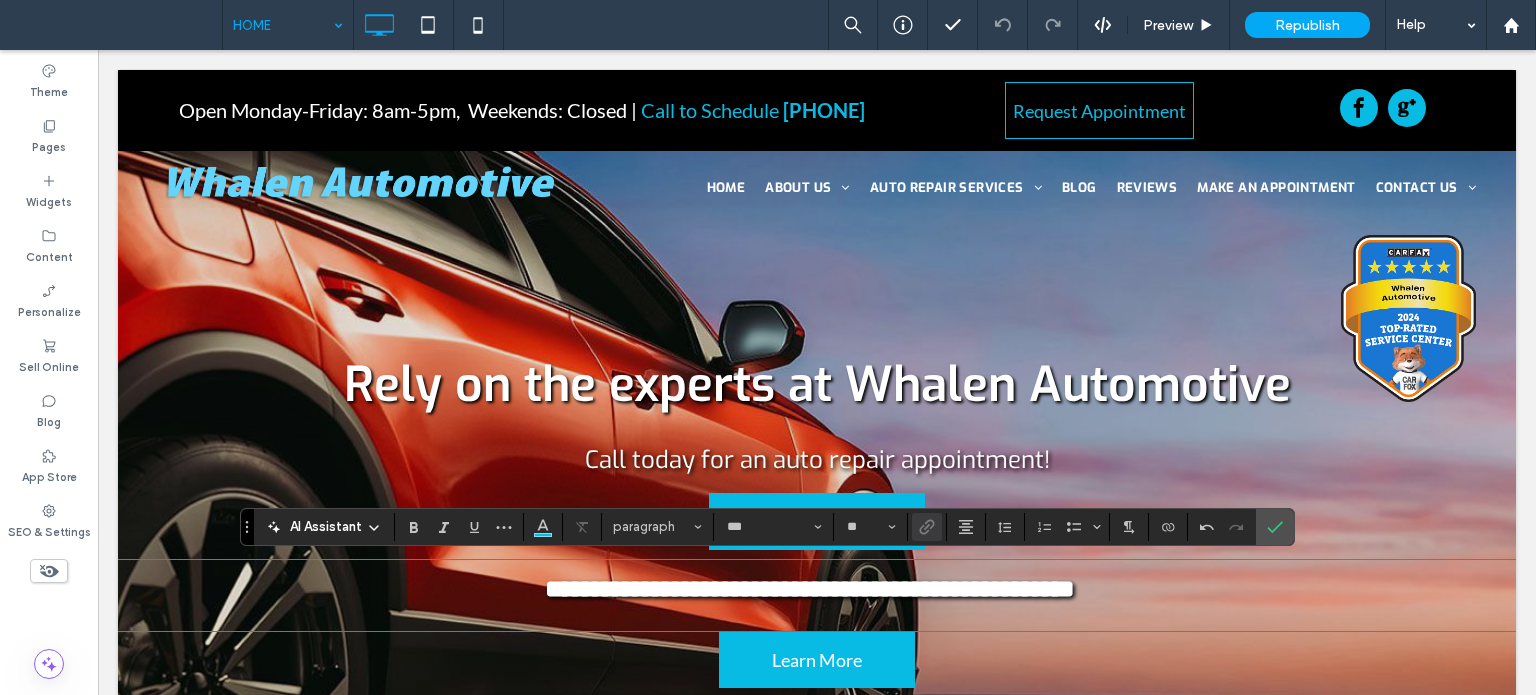 click on "**********" at bounding box center [810, 588] 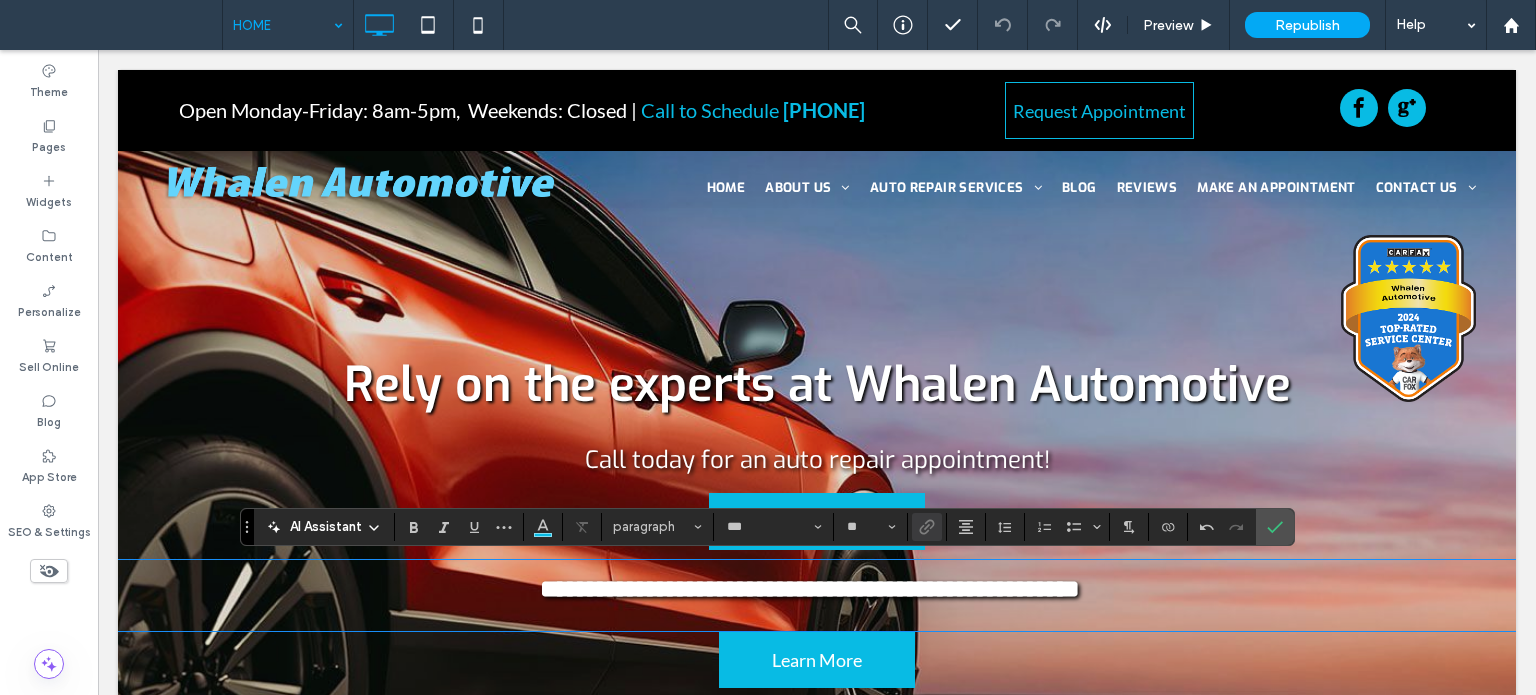 click on "**********" at bounding box center (810, 588) 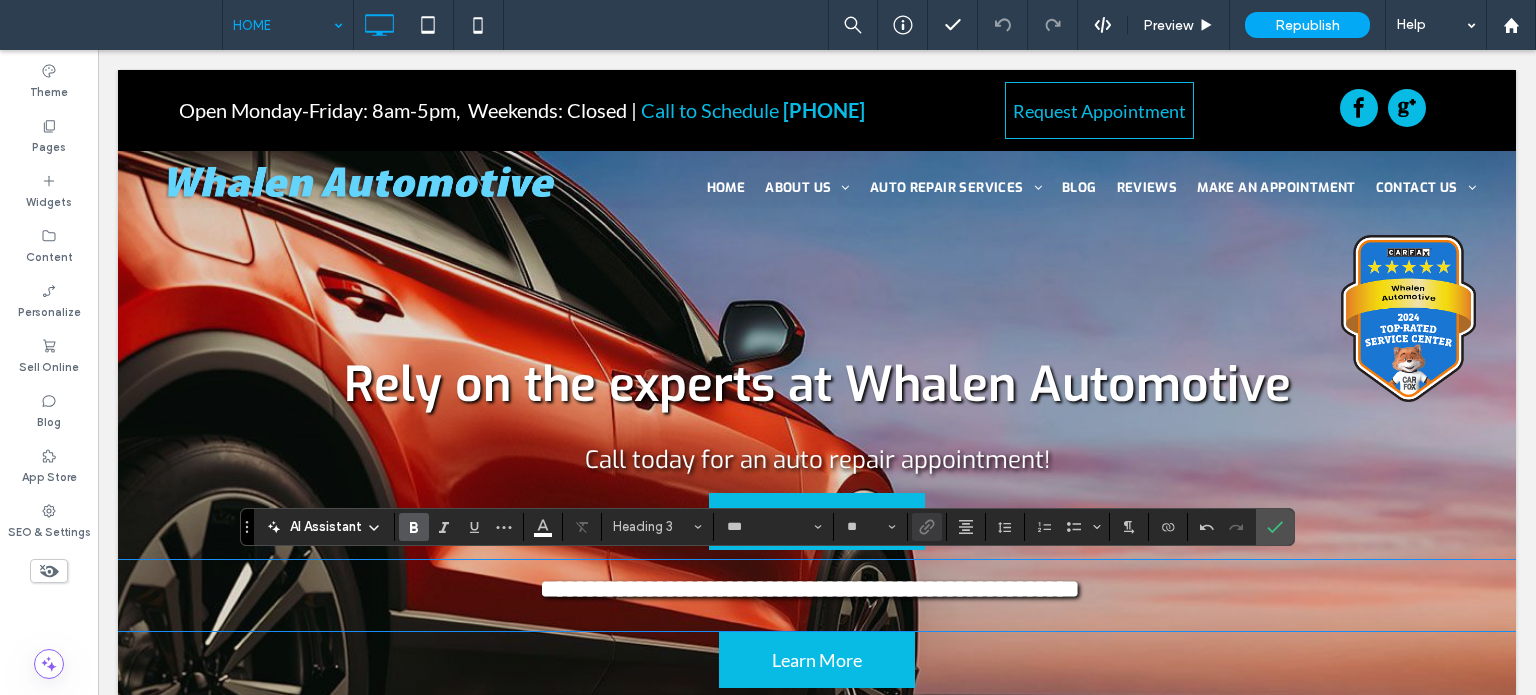 click on "**********" at bounding box center (810, 588) 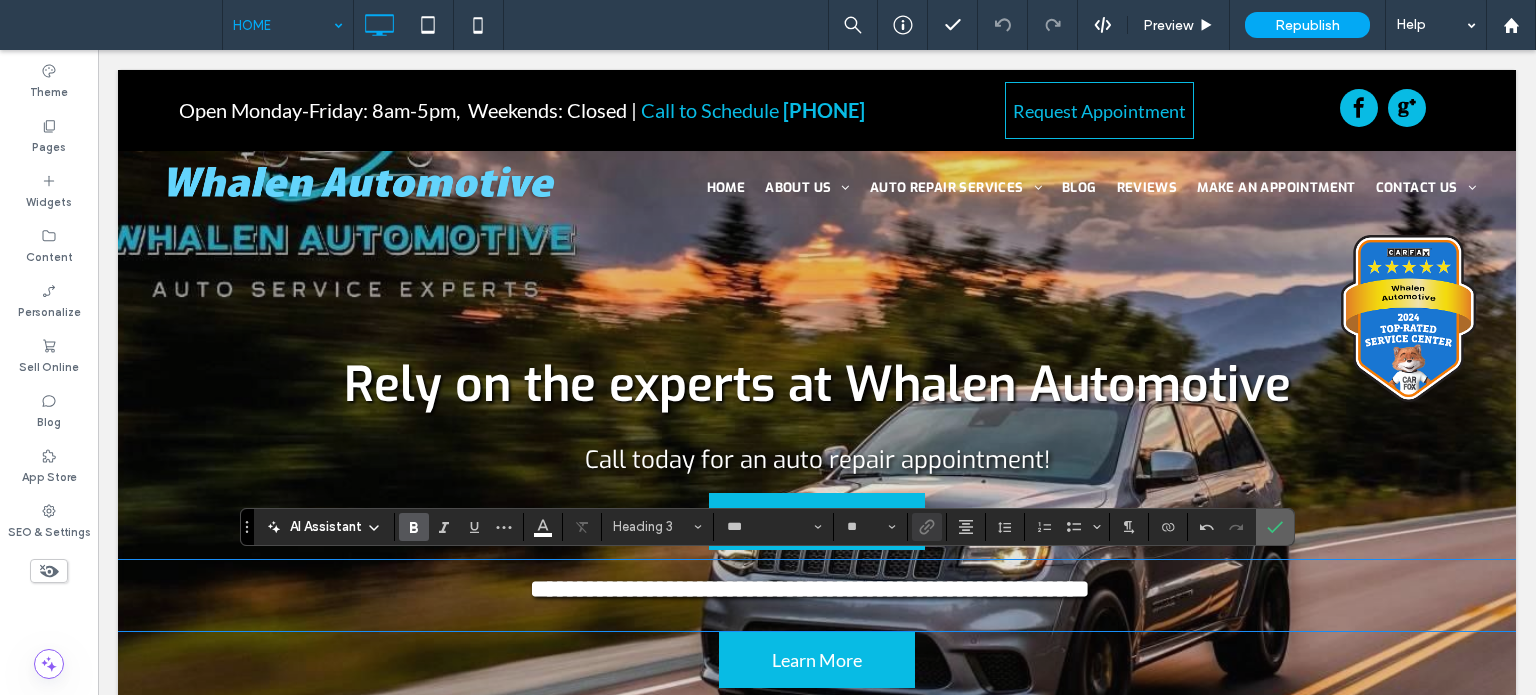 click at bounding box center (1275, 527) 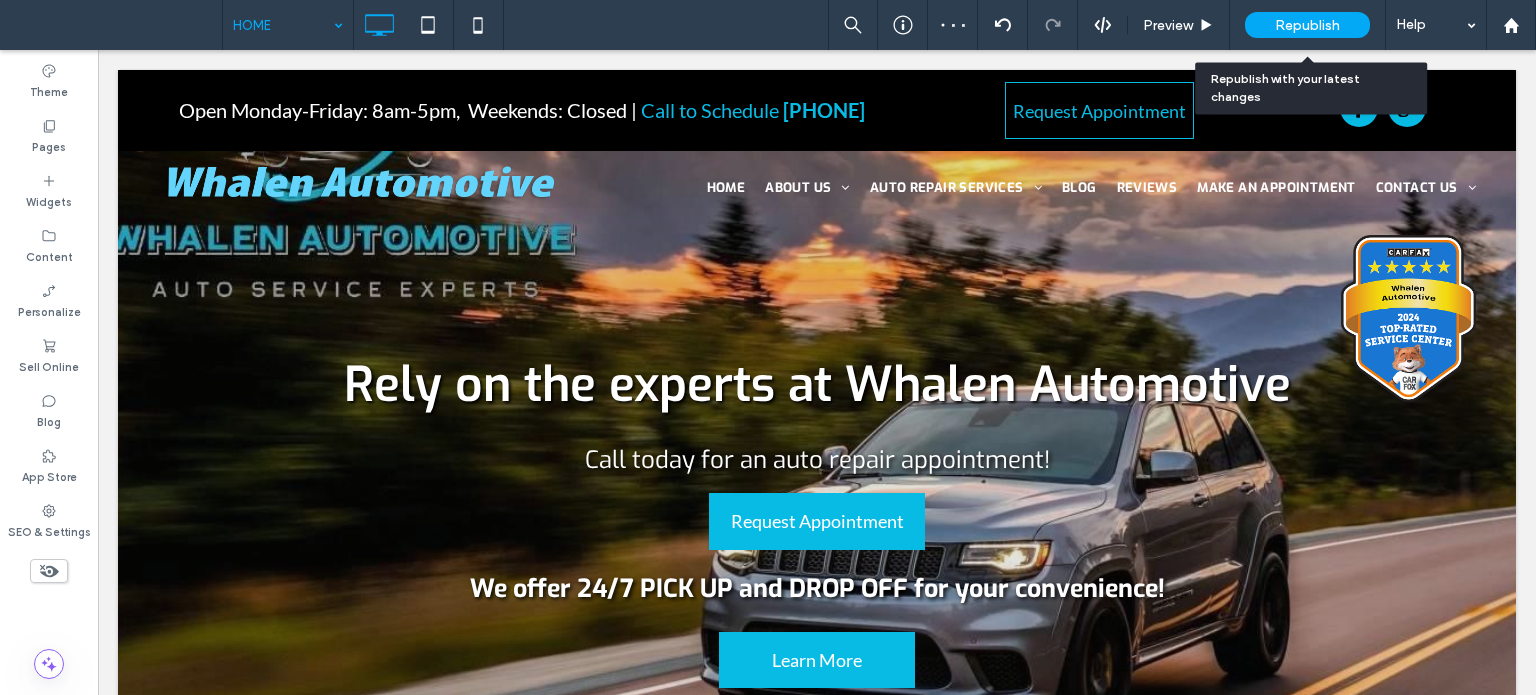 click on "Republish" at bounding box center (1307, 25) 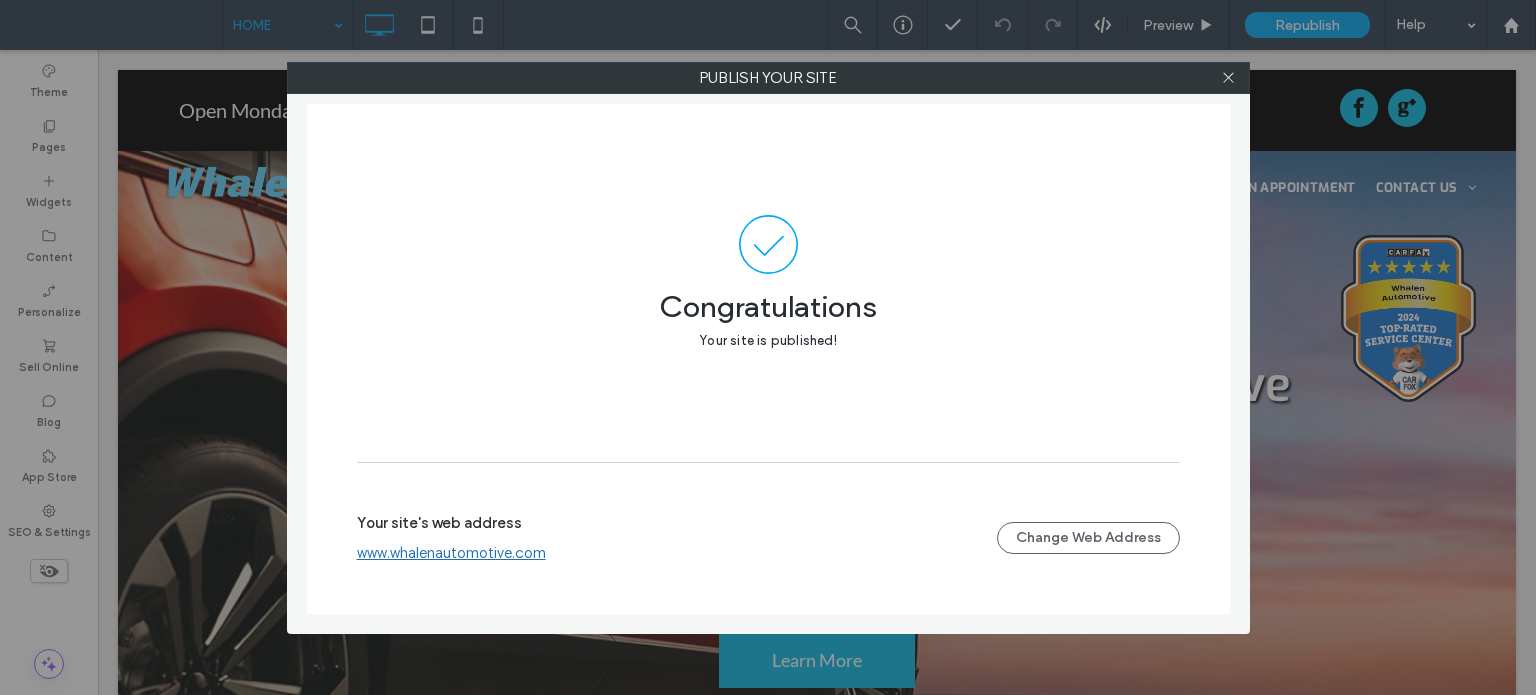 drag, startPoint x: 1224, startPoint y: 72, endPoint x: 1175, endPoint y: 28, distance: 65.8559 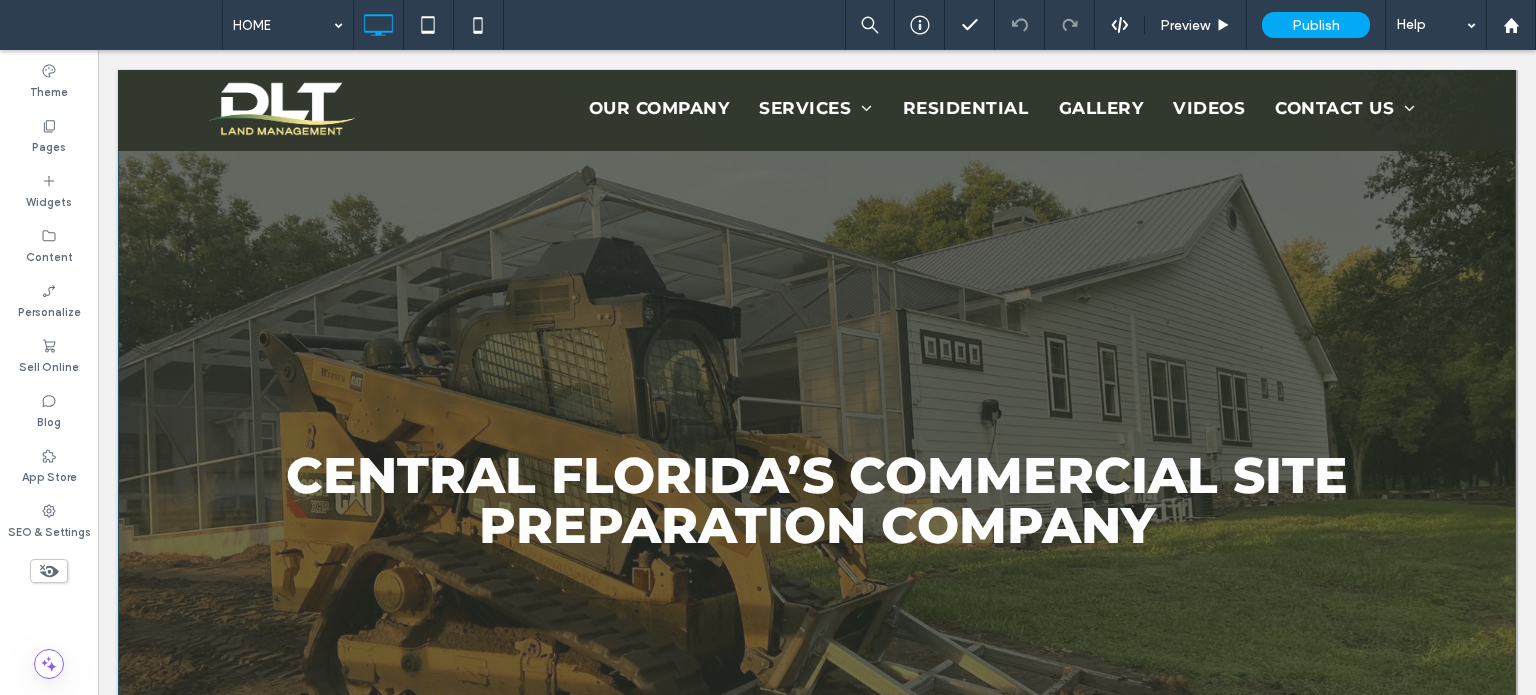 scroll, scrollTop: 300, scrollLeft: 0, axis: vertical 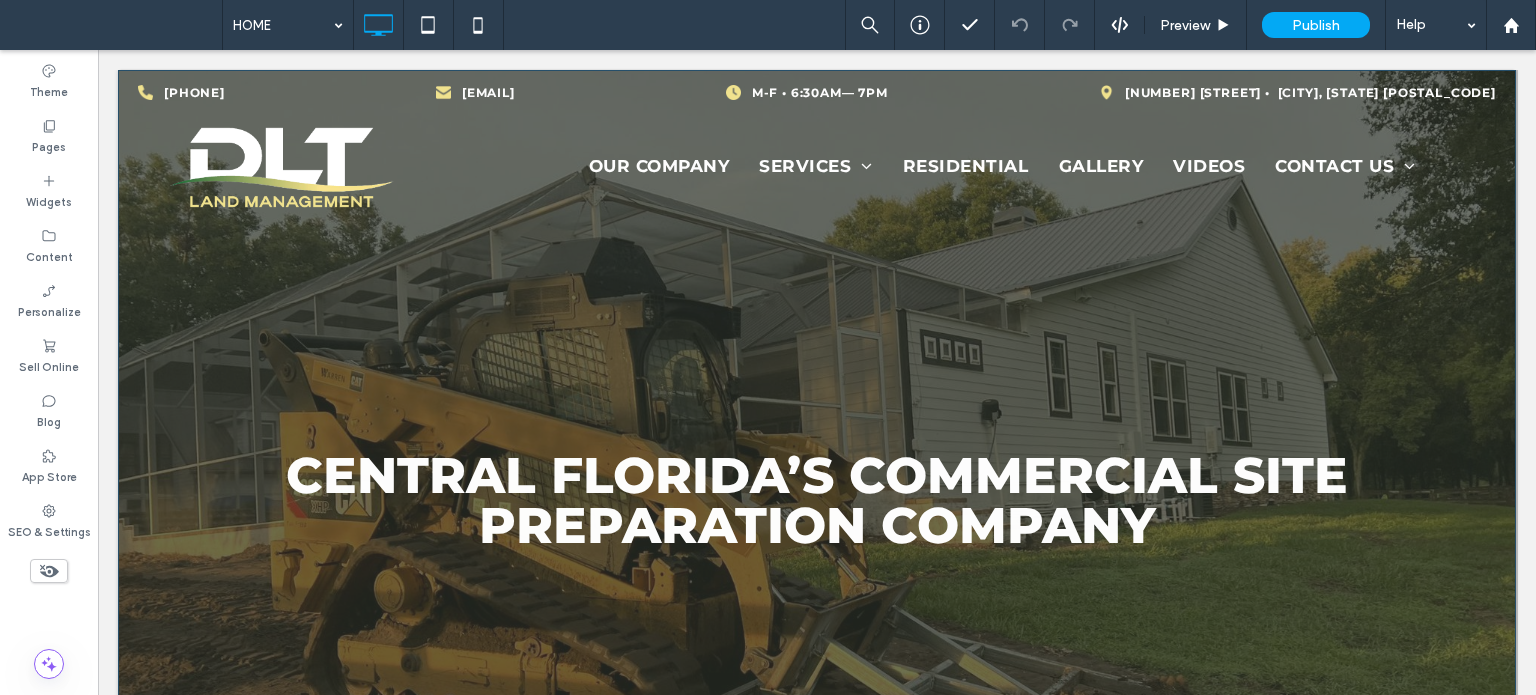 click on "CENTRAL FLORIDA’S COMMERCIAL SITE PREPARATION COMPANY
OUR SERVICES
Click To Paste
VIEW OUR WORK
Click To Paste
CONTACT US TODAY
Click To Paste
Click To Paste" at bounding box center (817, 440) 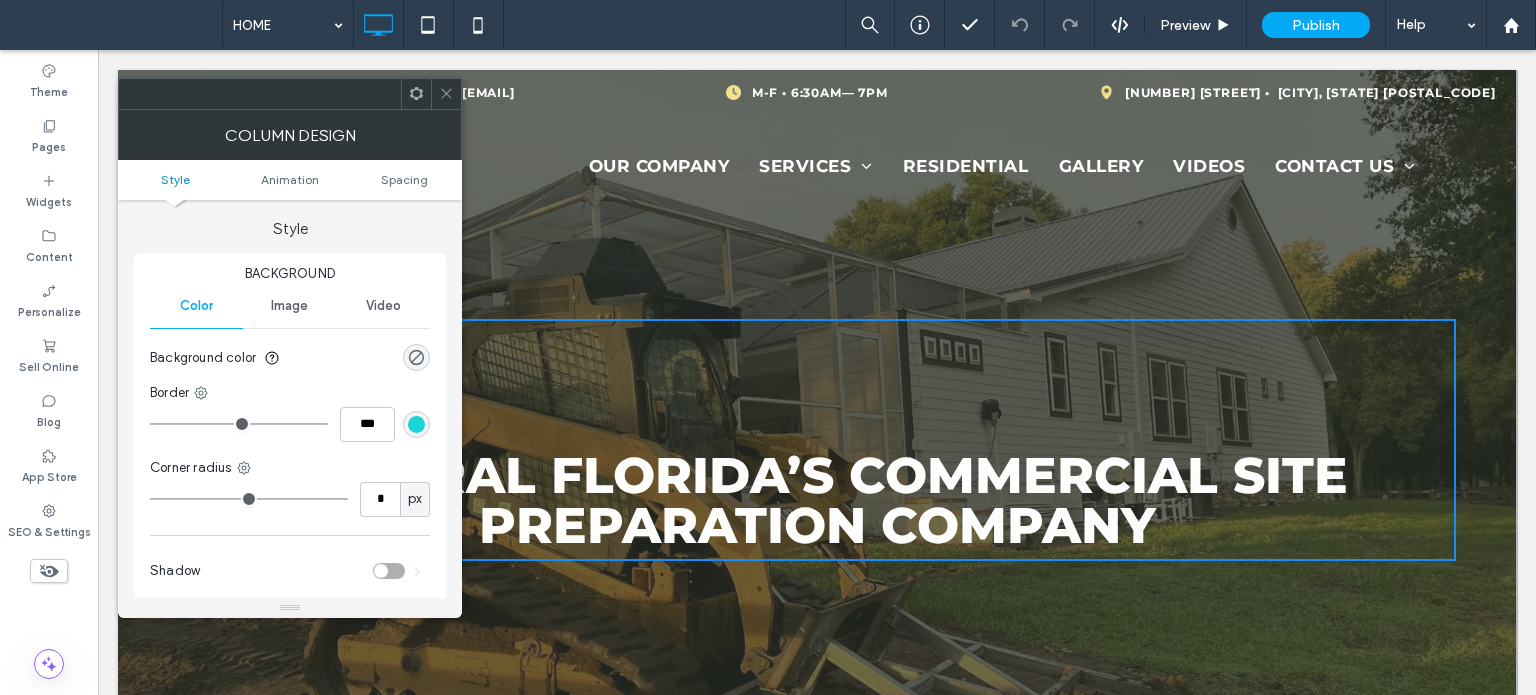 click 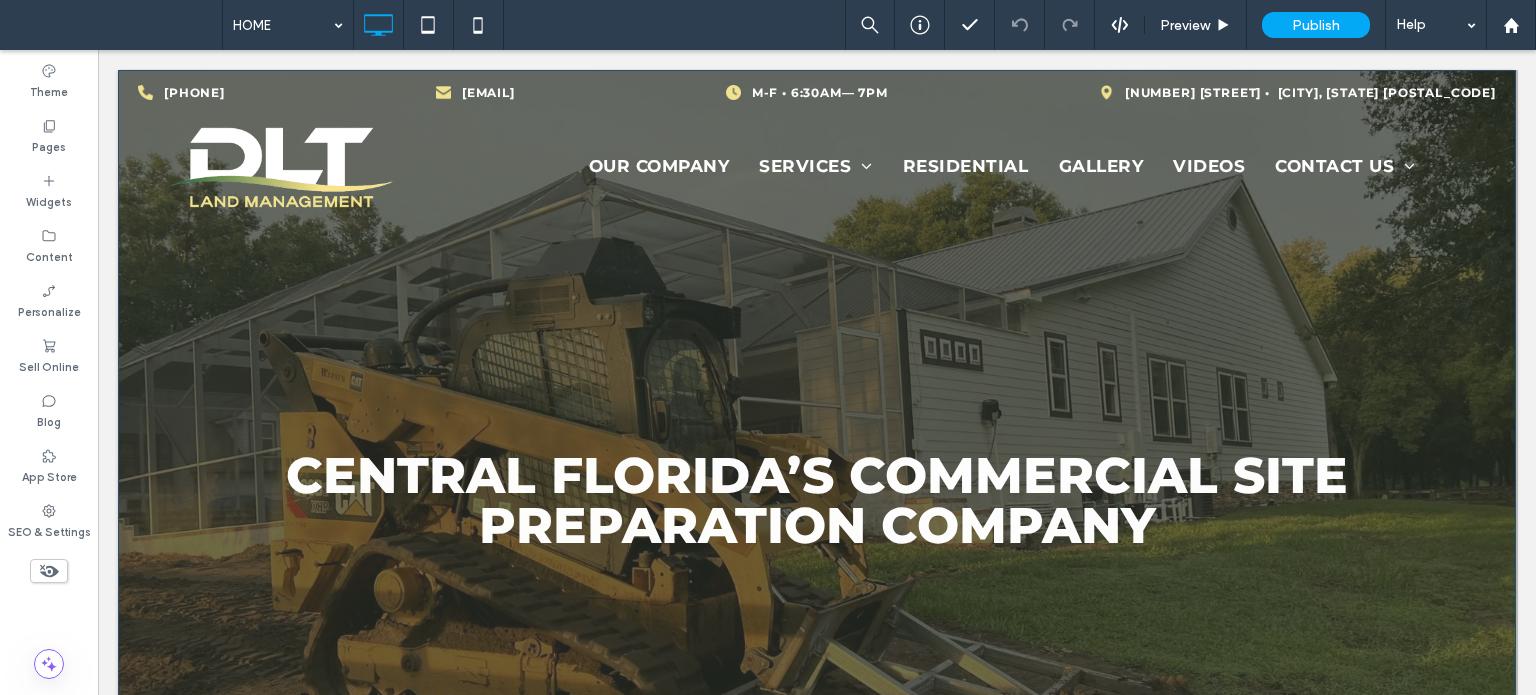 click on "CENTRAL FLORIDA’S COMMERCIAL SITE PREPARATION COMPANY
OUR SERVICES
Click To Paste
VIEW OUR WORK
Click To Paste
CONTACT US TODAY
Click To Paste
Click To Paste
Row + Add Section" at bounding box center [817, 439] 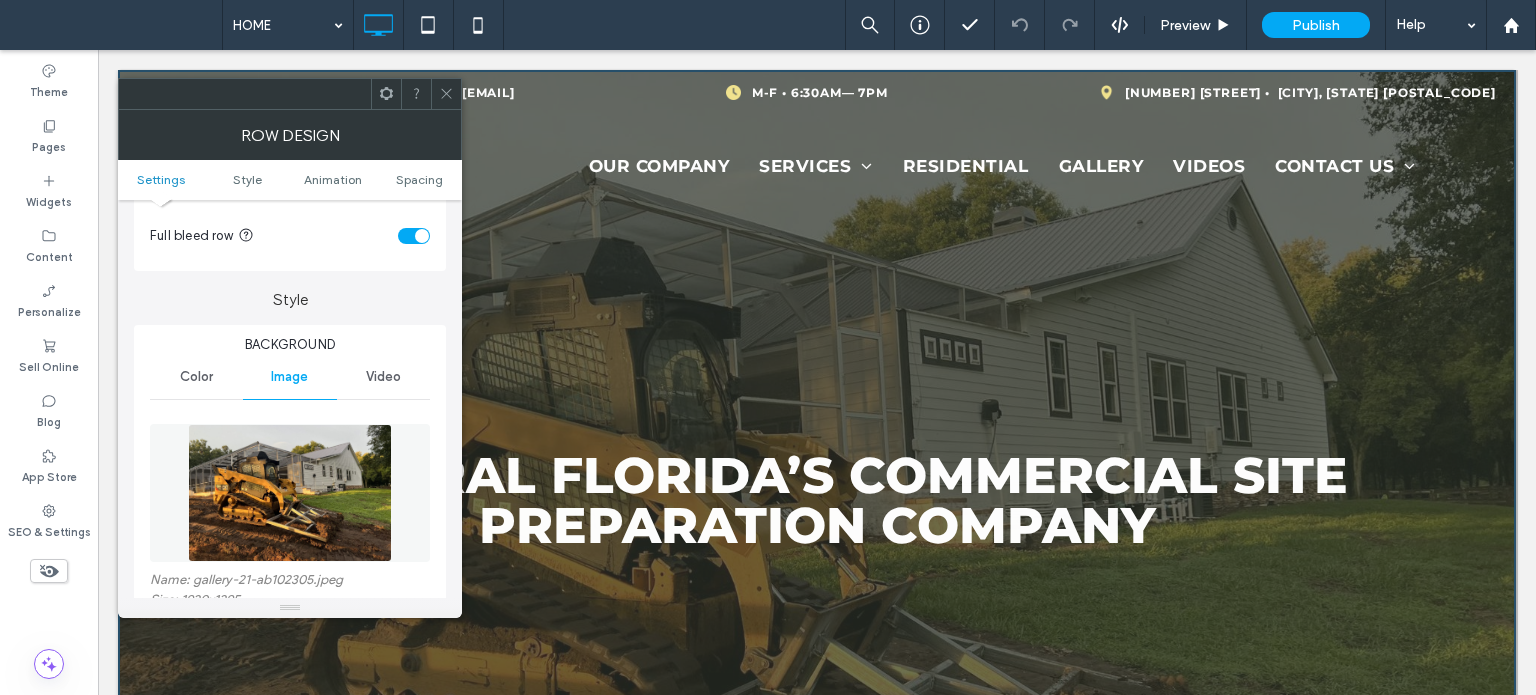 scroll, scrollTop: 300, scrollLeft: 0, axis: vertical 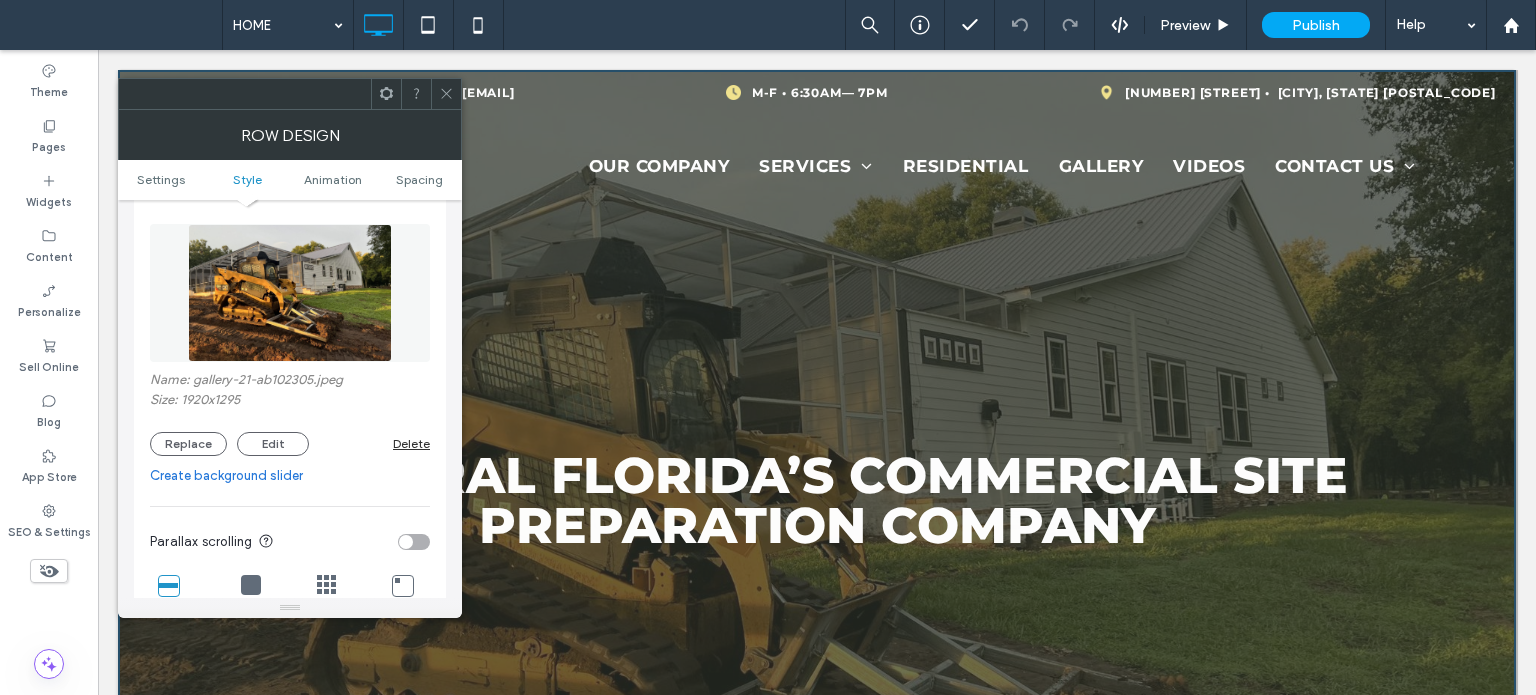 click on "Delete" at bounding box center (411, 443) 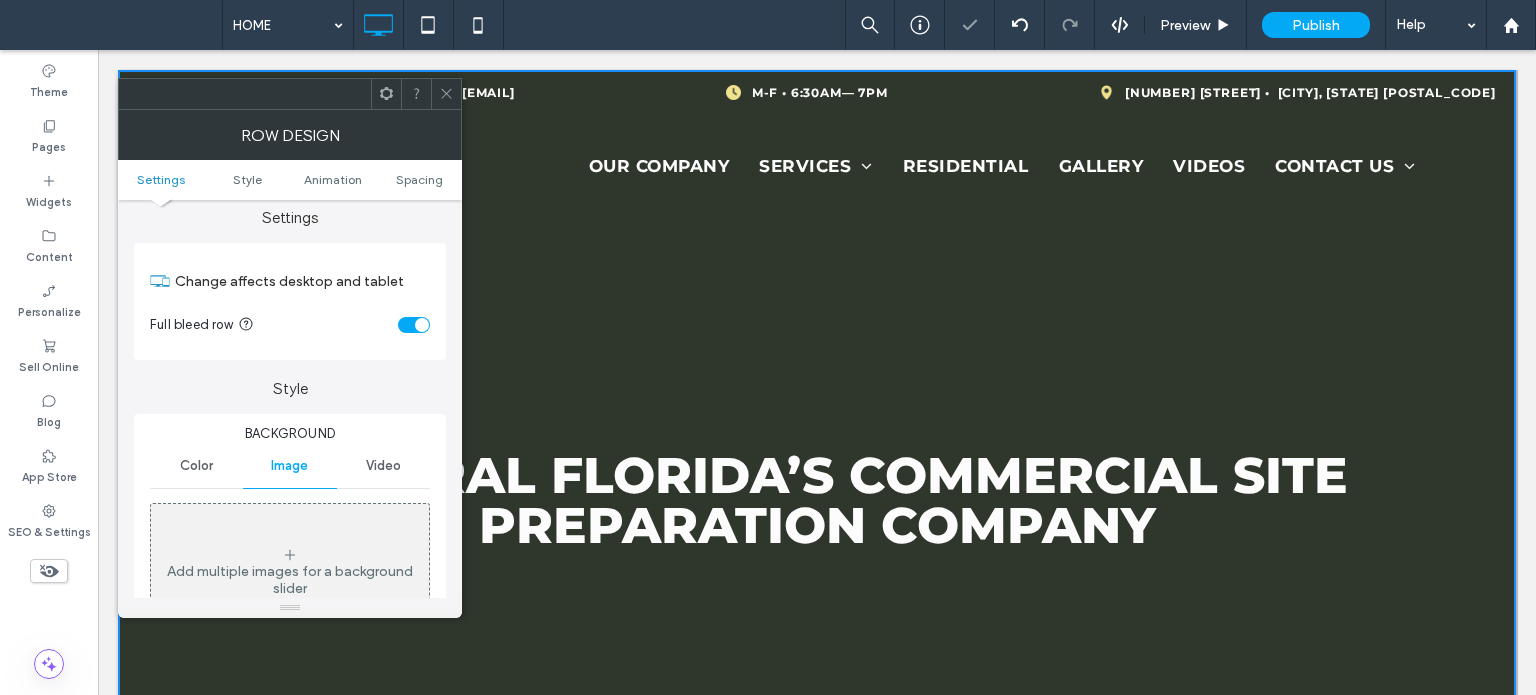 scroll, scrollTop: 0, scrollLeft: 0, axis: both 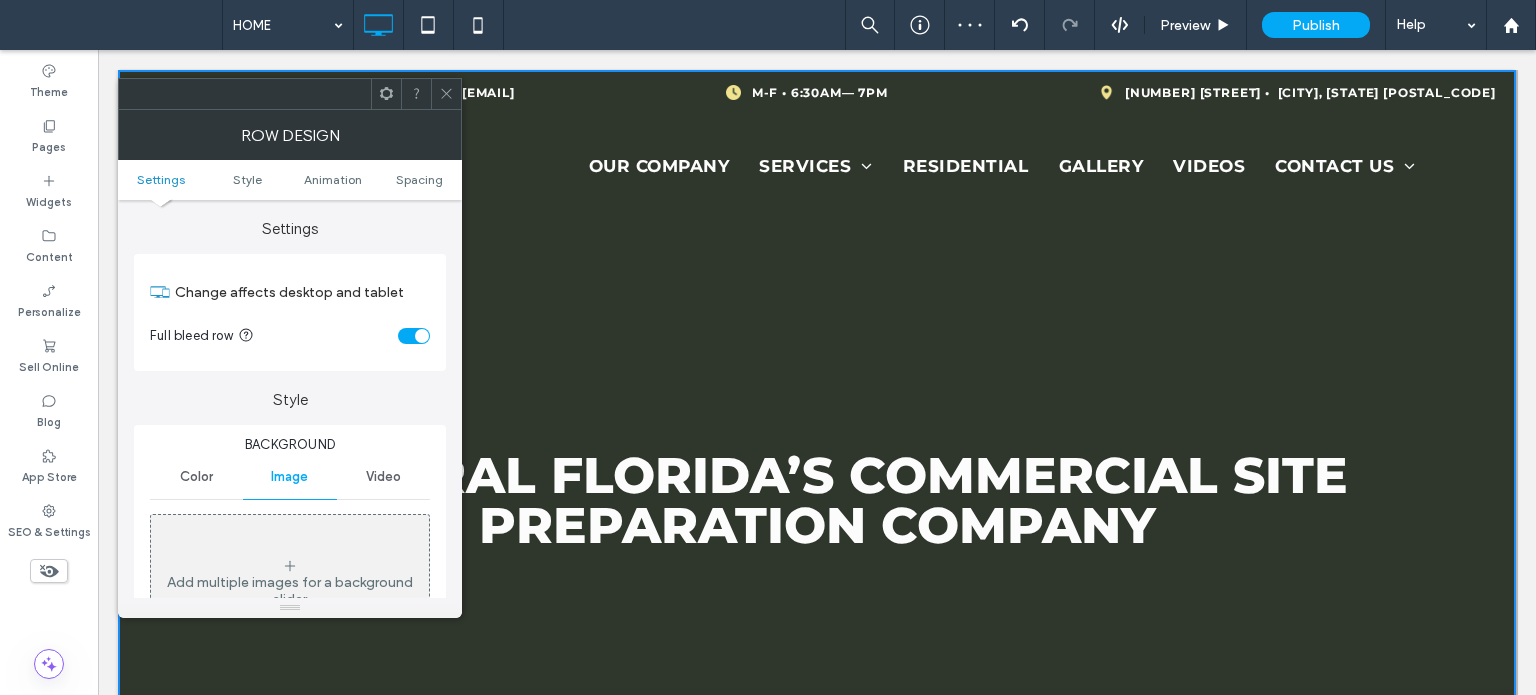 click on "Video" at bounding box center (383, 477) 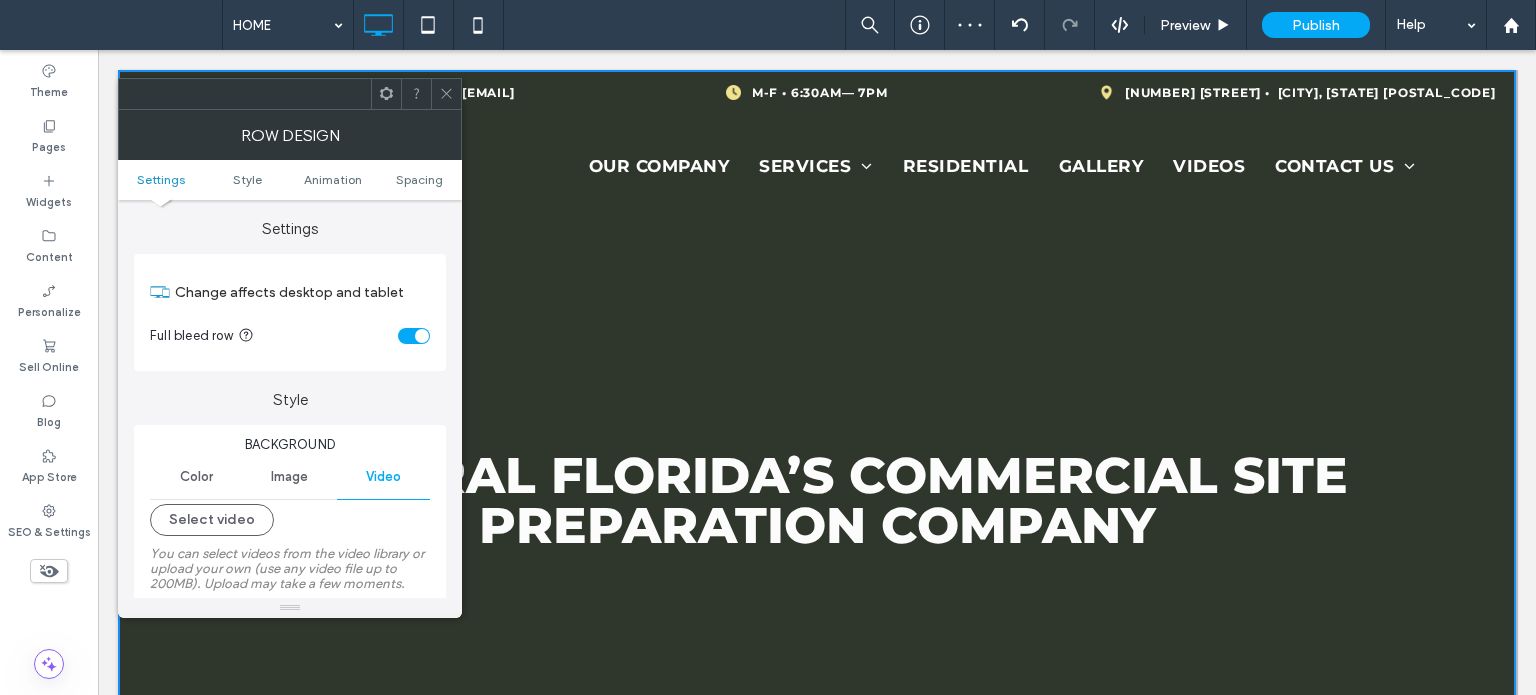 click on "Select video" at bounding box center [290, 520] 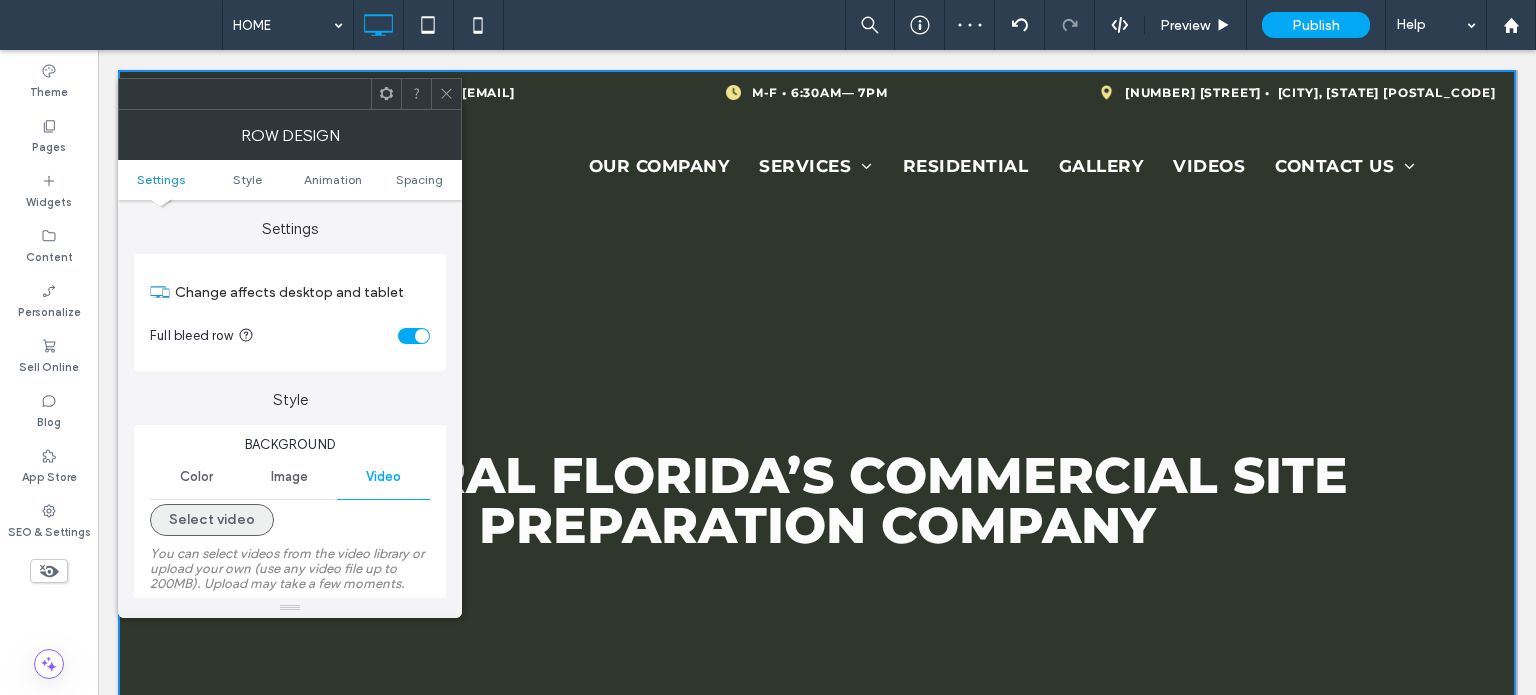 click on "Select video" at bounding box center [212, 520] 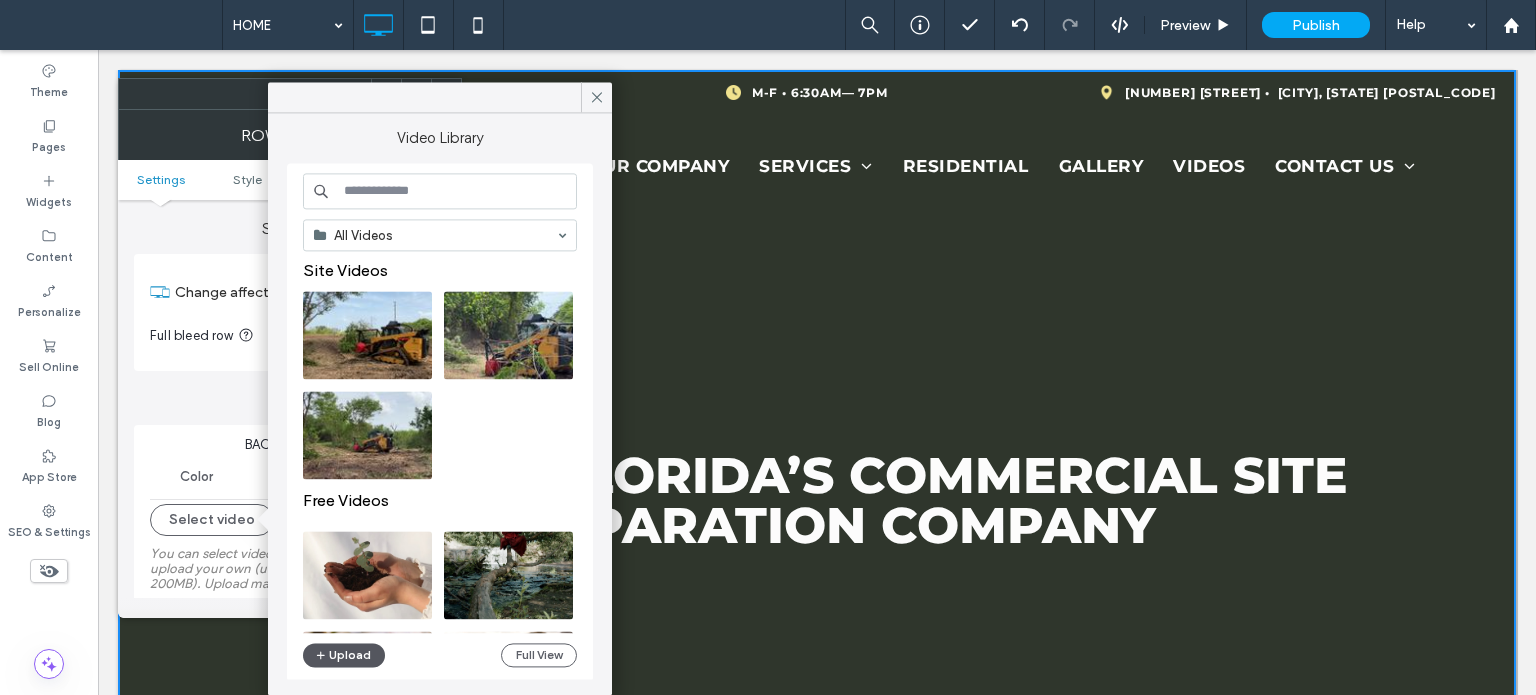 click on "Upload" at bounding box center [344, 655] 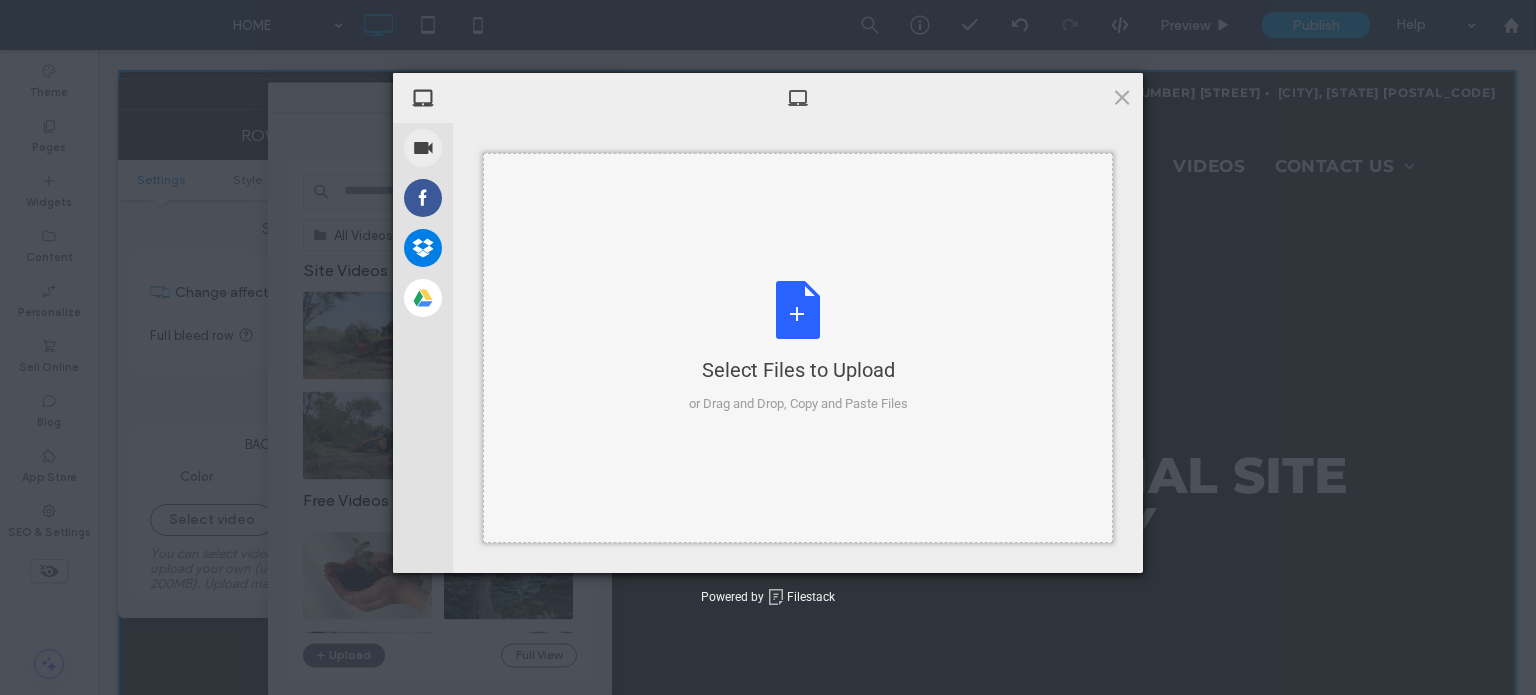 click on "Select Files to Upload
or Drag and Drop, Copy and Paste Files" at bounding box center [798, 347] 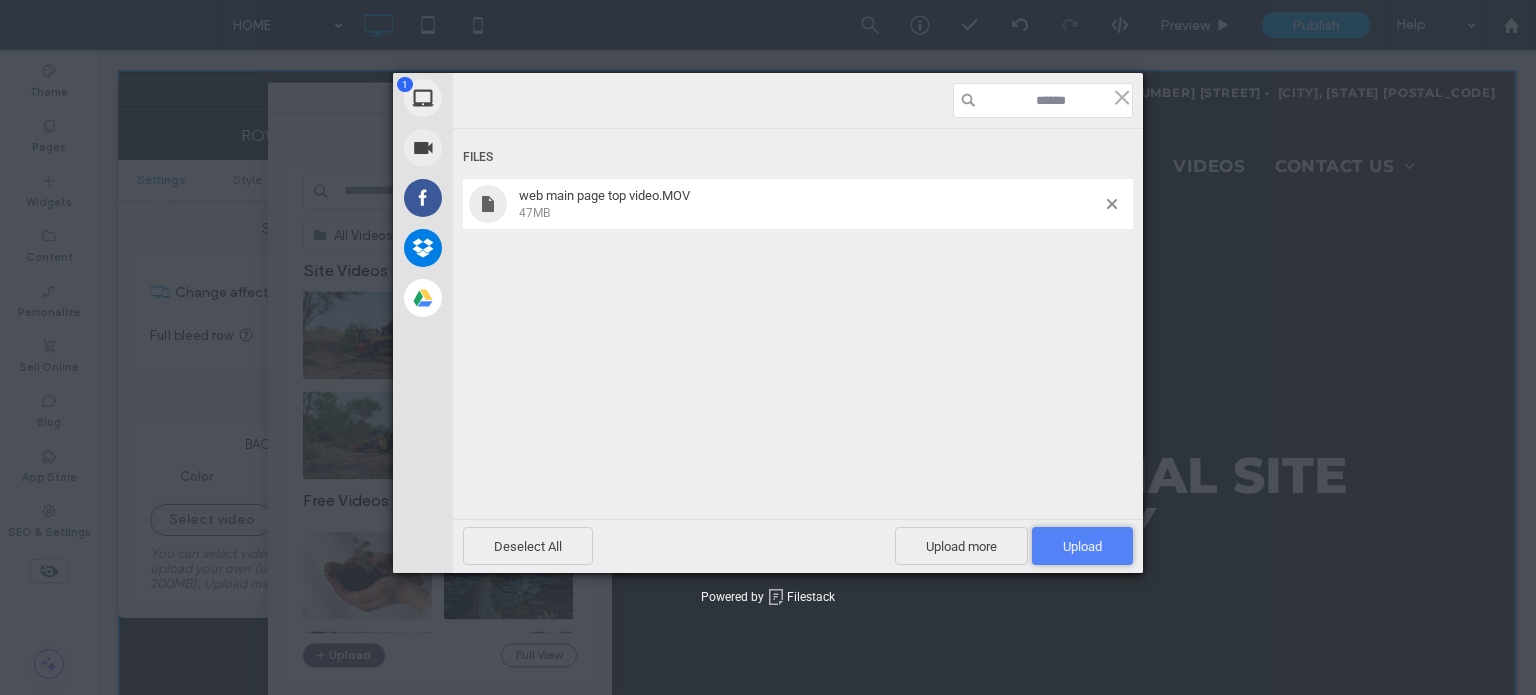 click on "Upload
1" at bounding box center [1082, 546] 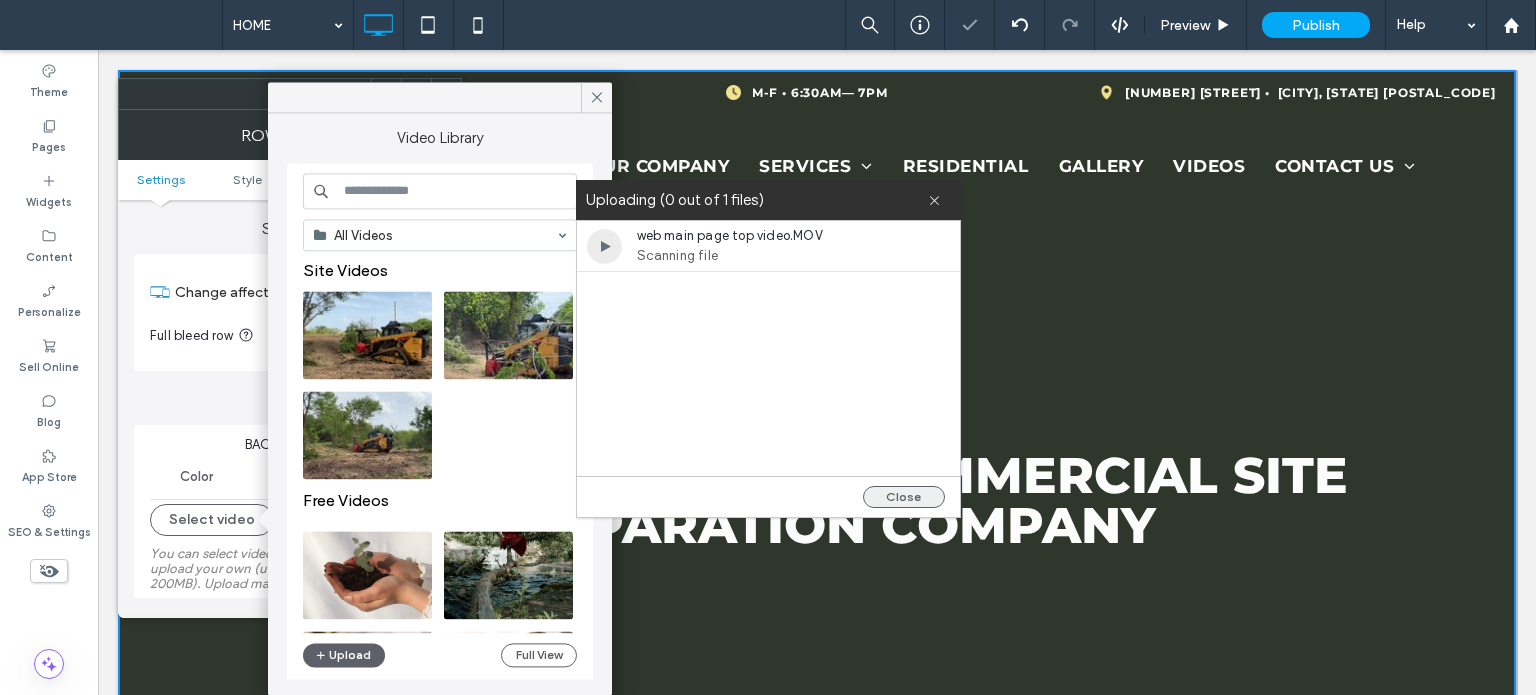 click on "Close" at bounding box center (904, 497) 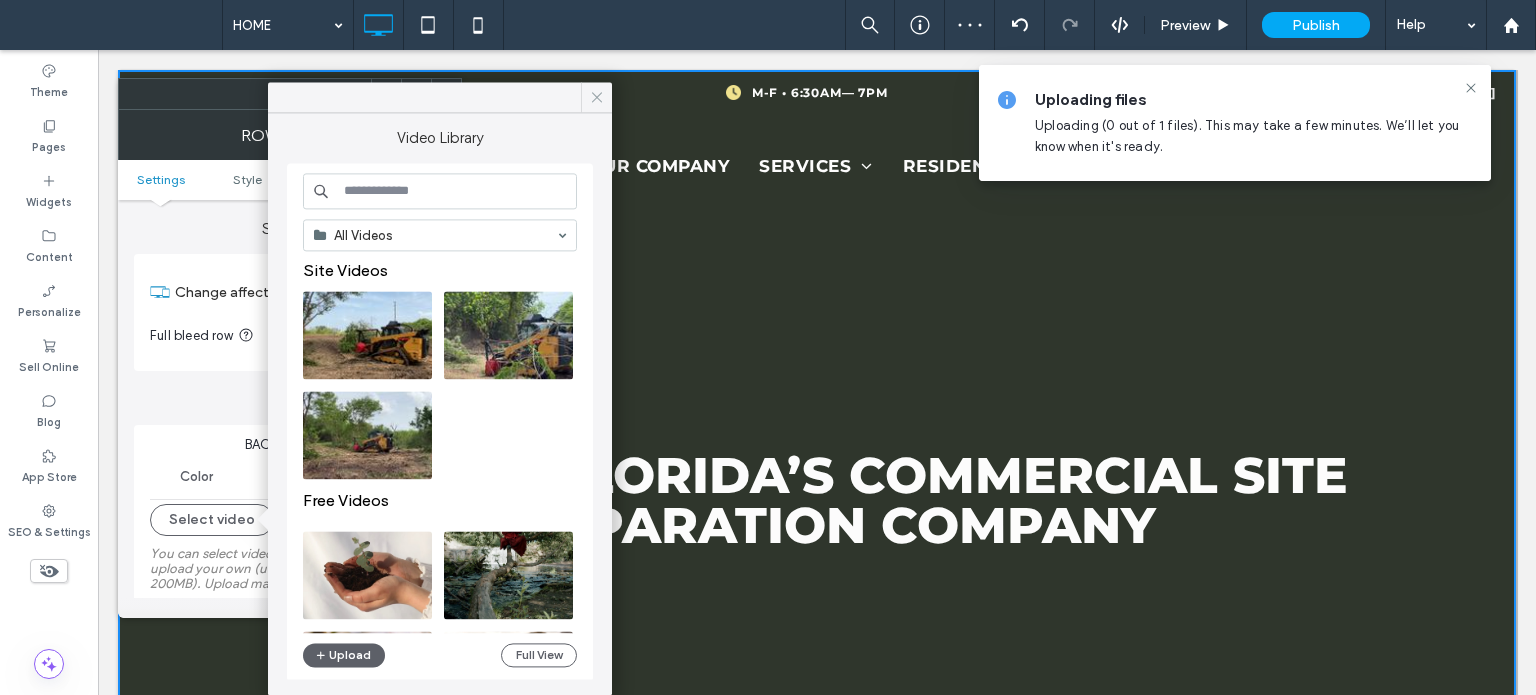click 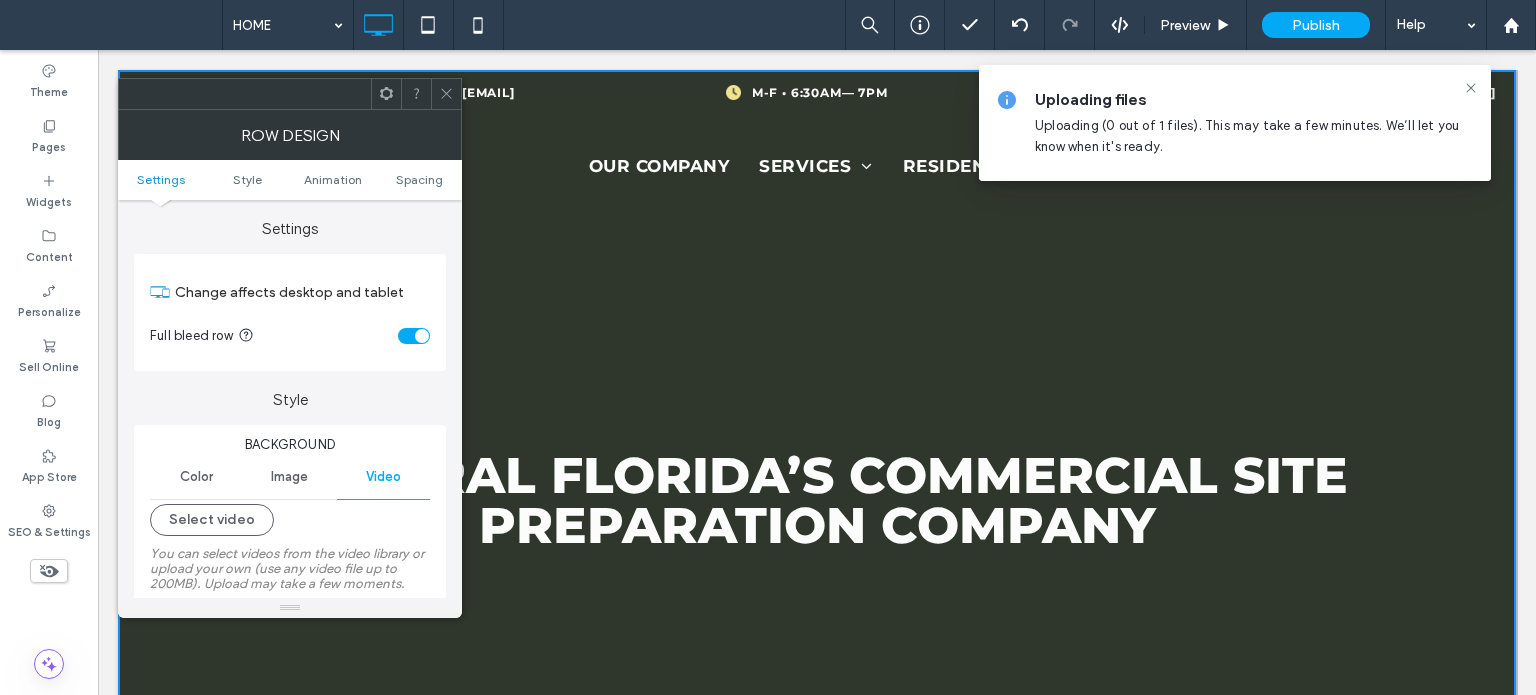 click 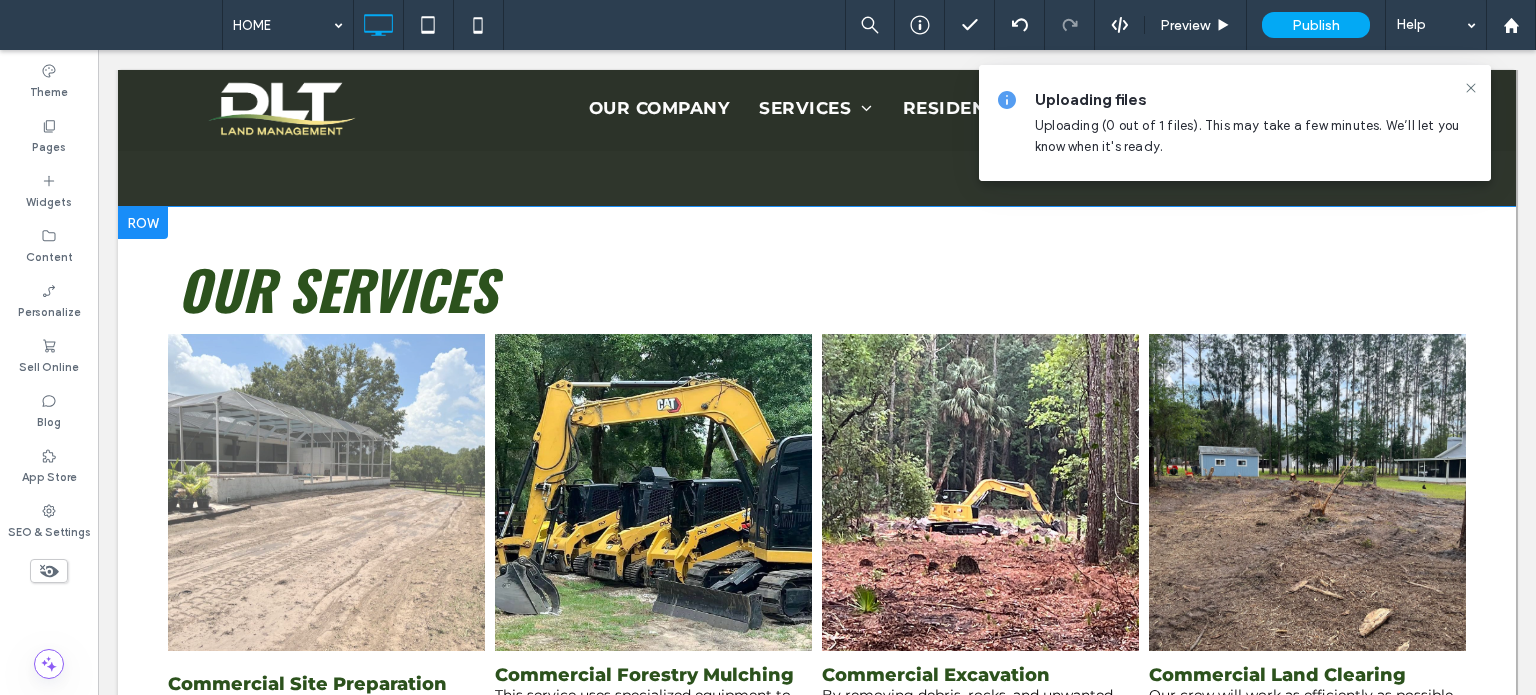 scroll, scrollTop: 700, scrollLeft: 0, axis: vertical 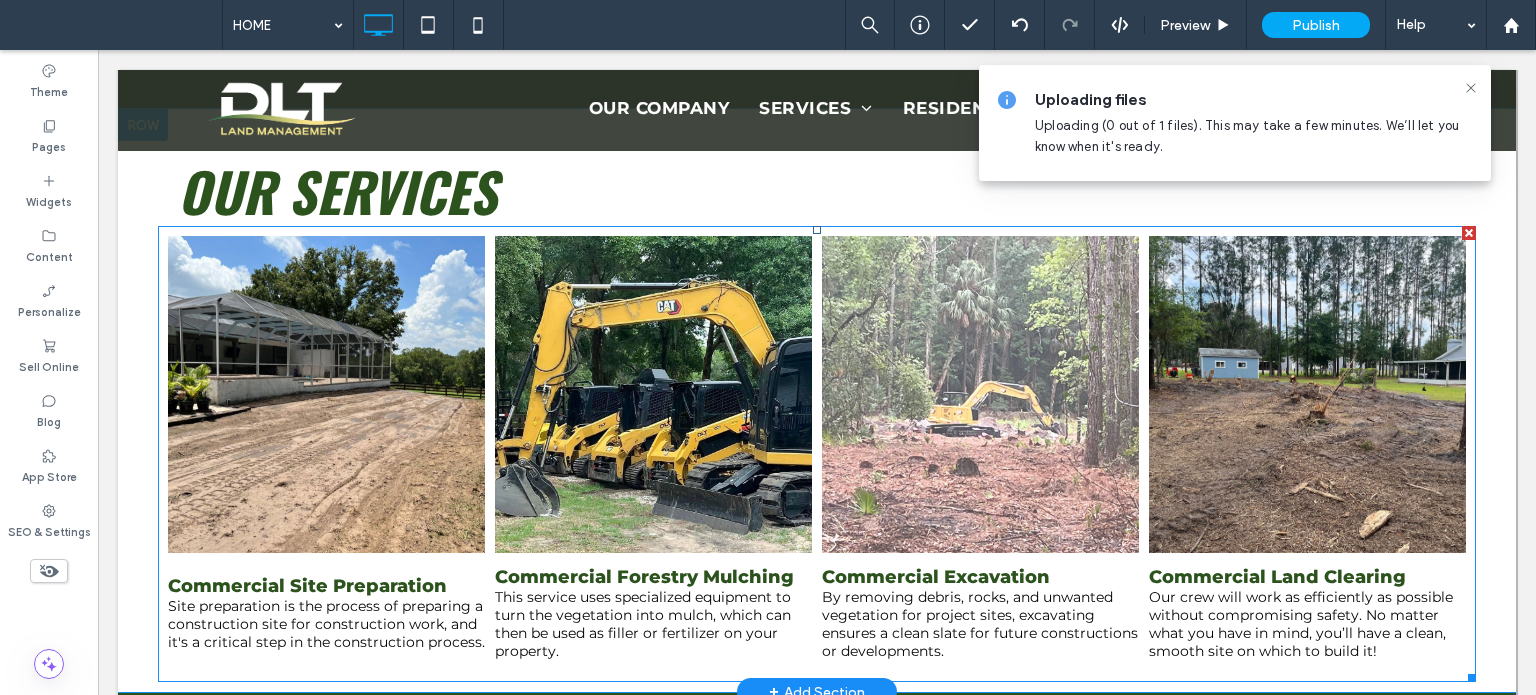 click at bounding box center (980, 394) 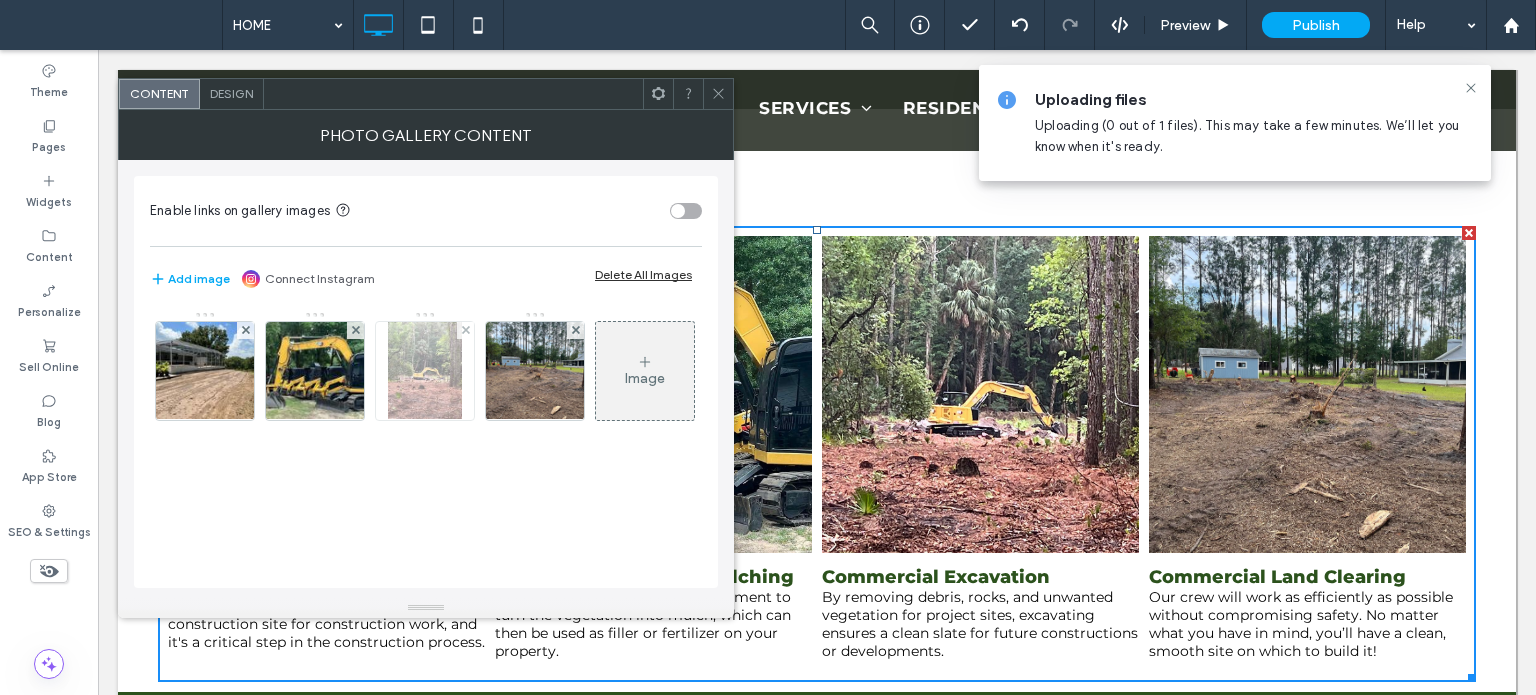 click at bounding box center (425, 371) 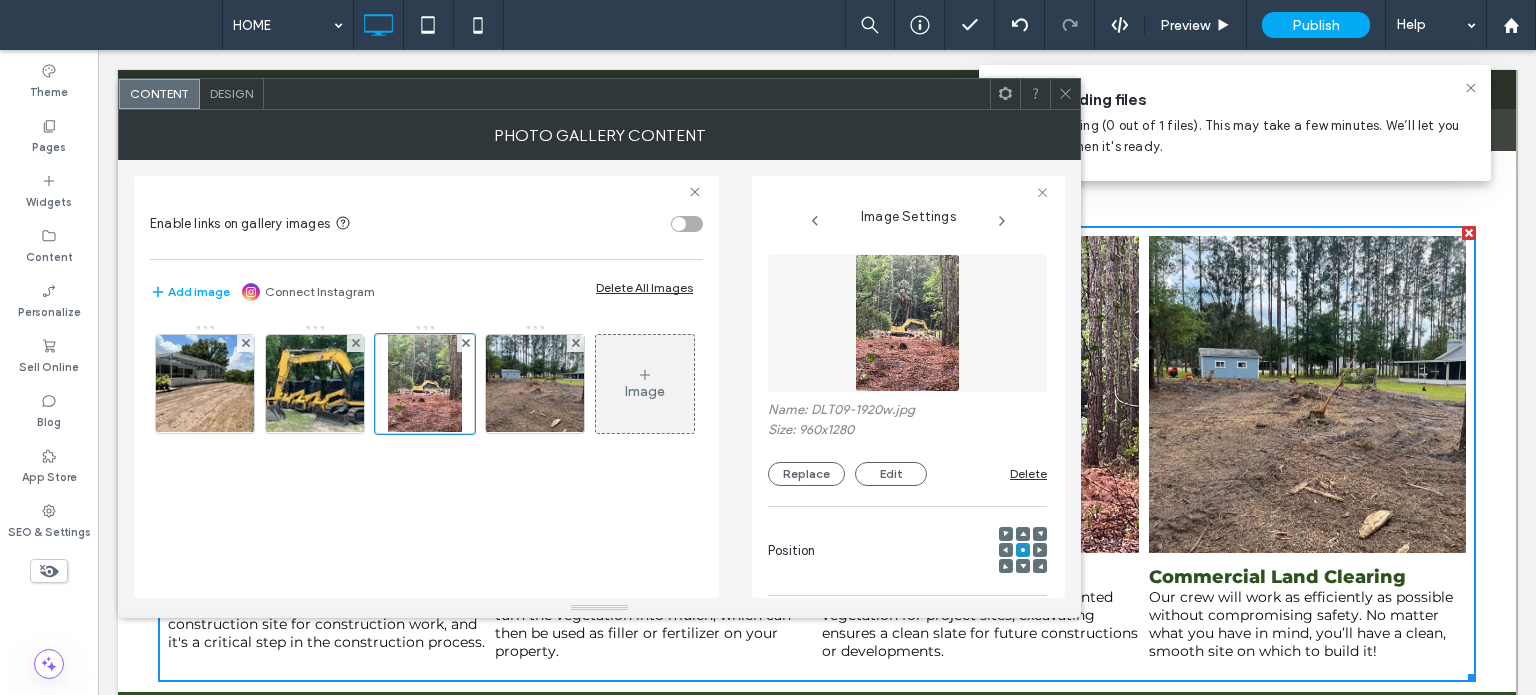 scroll, scrollTop: 0, scrollLeft: 10, axis: horizontal 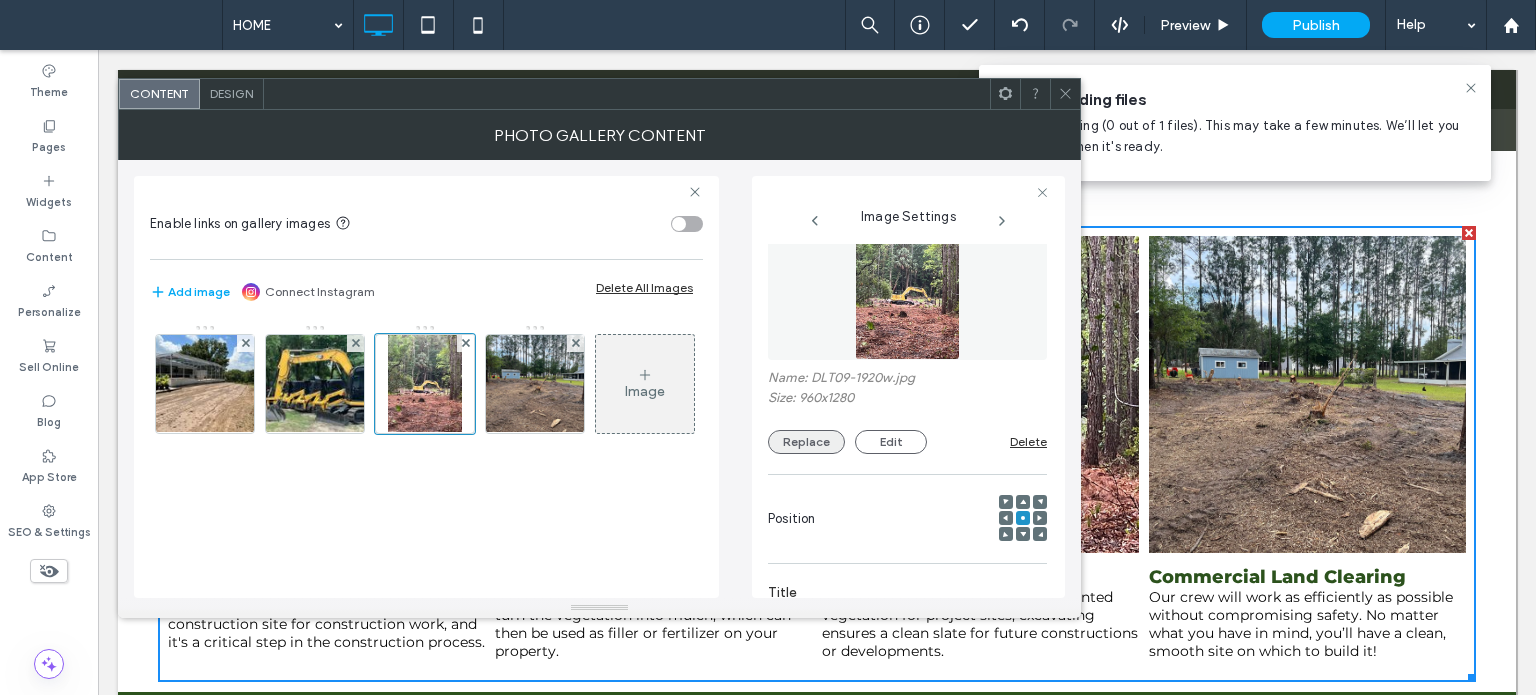 click on "Replace" at bounding box center [806, 442] 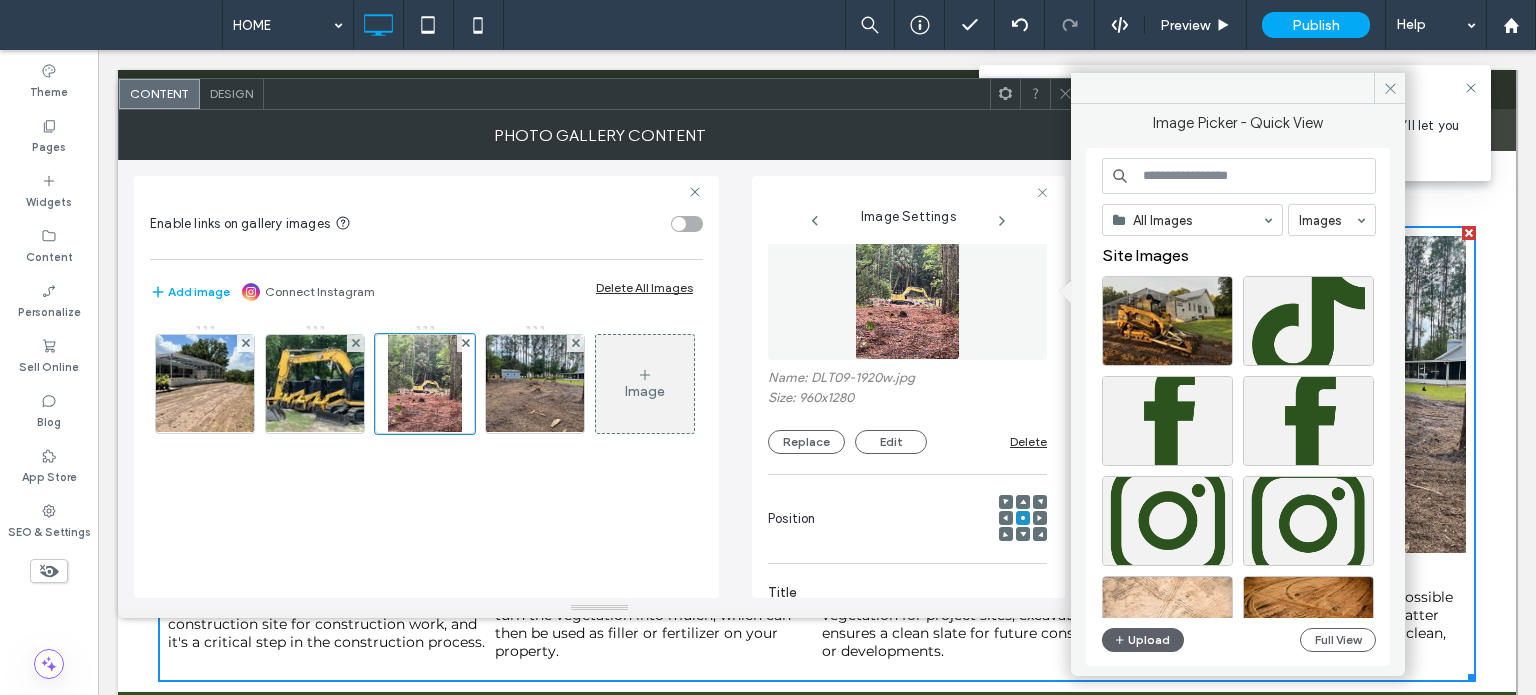 click 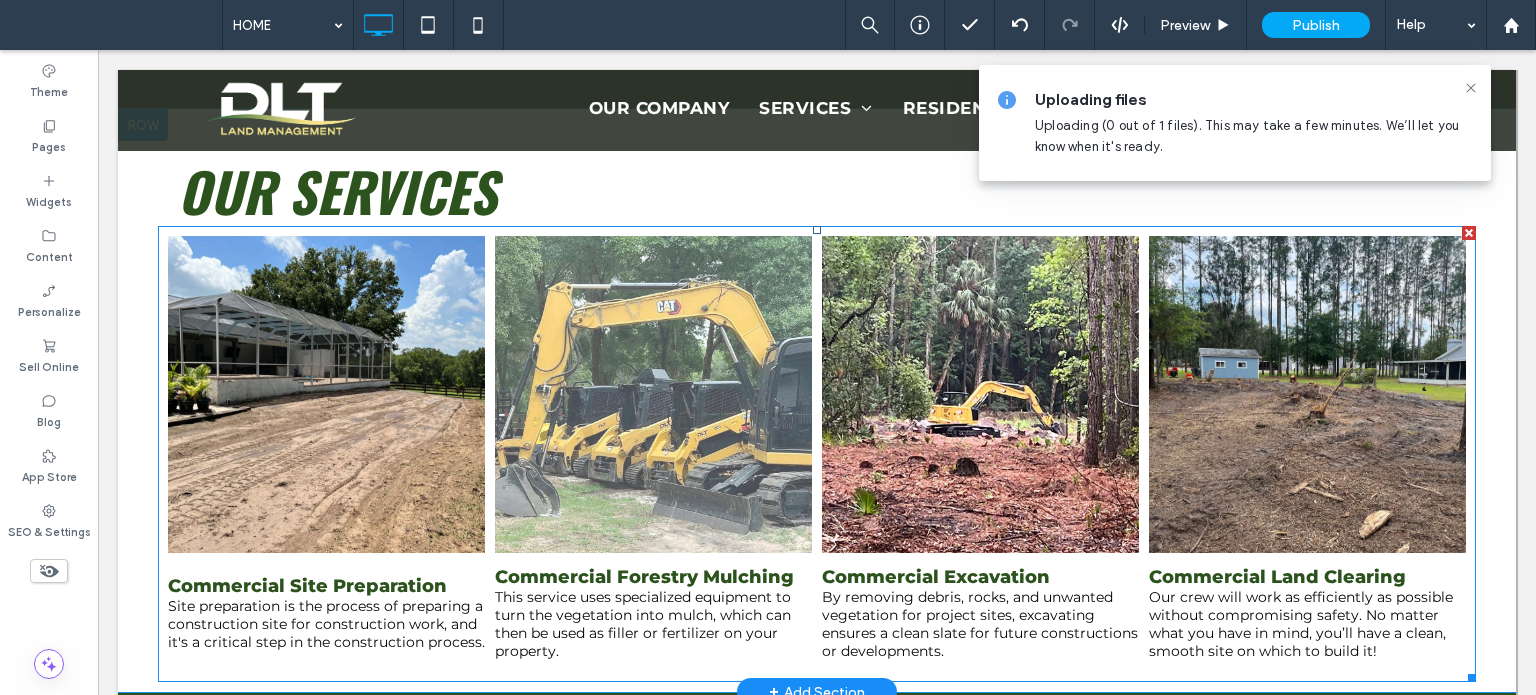 click at bounding box center [653, 394] 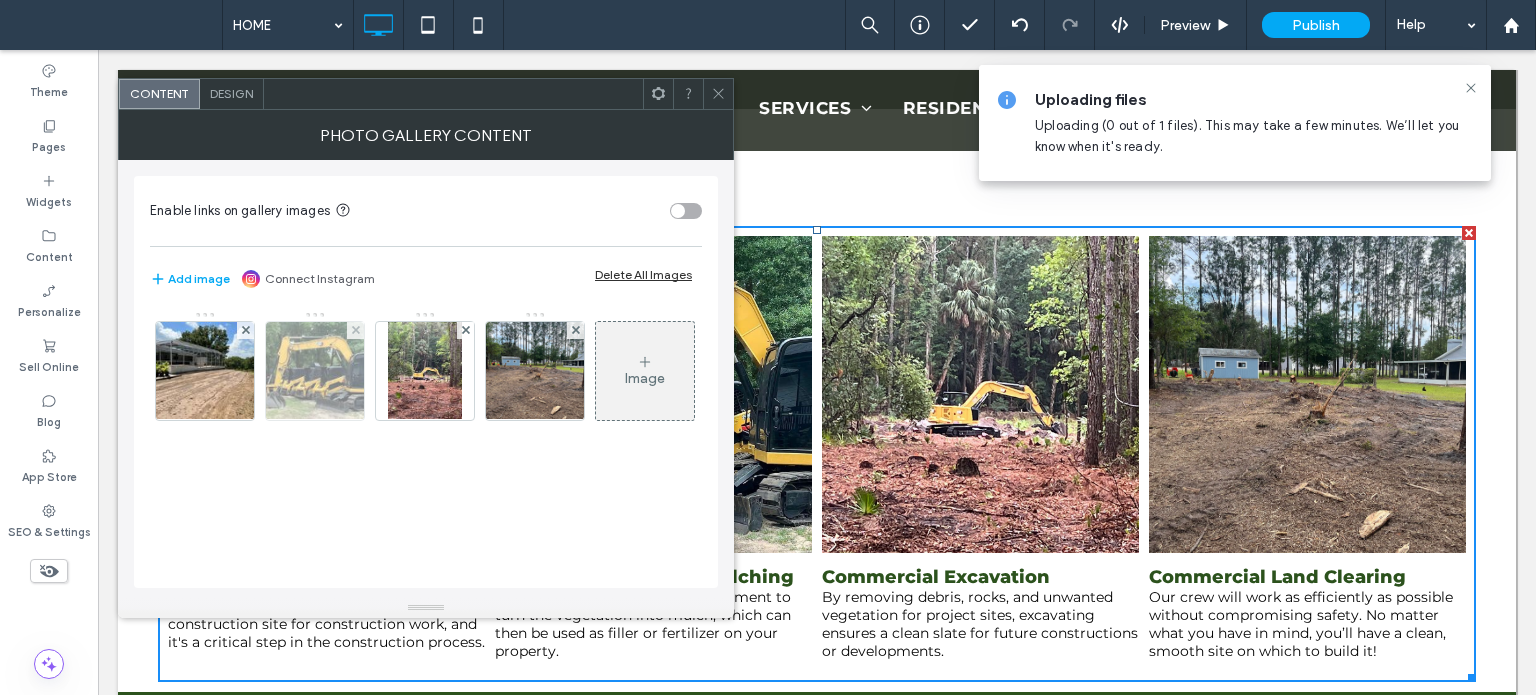 click at bounding box center [315, 371] 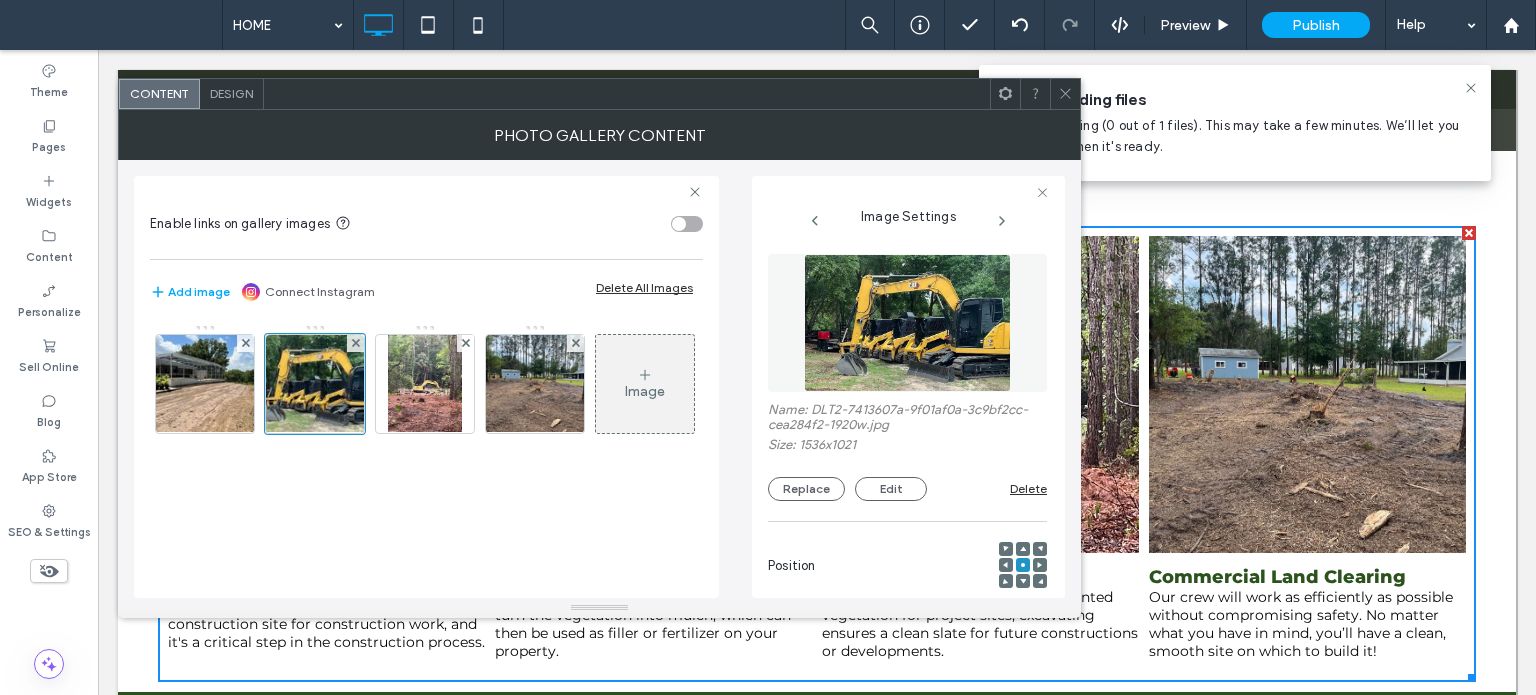 scroll, scrollTop: 0, scrollLeft: 89, axis: horizontal 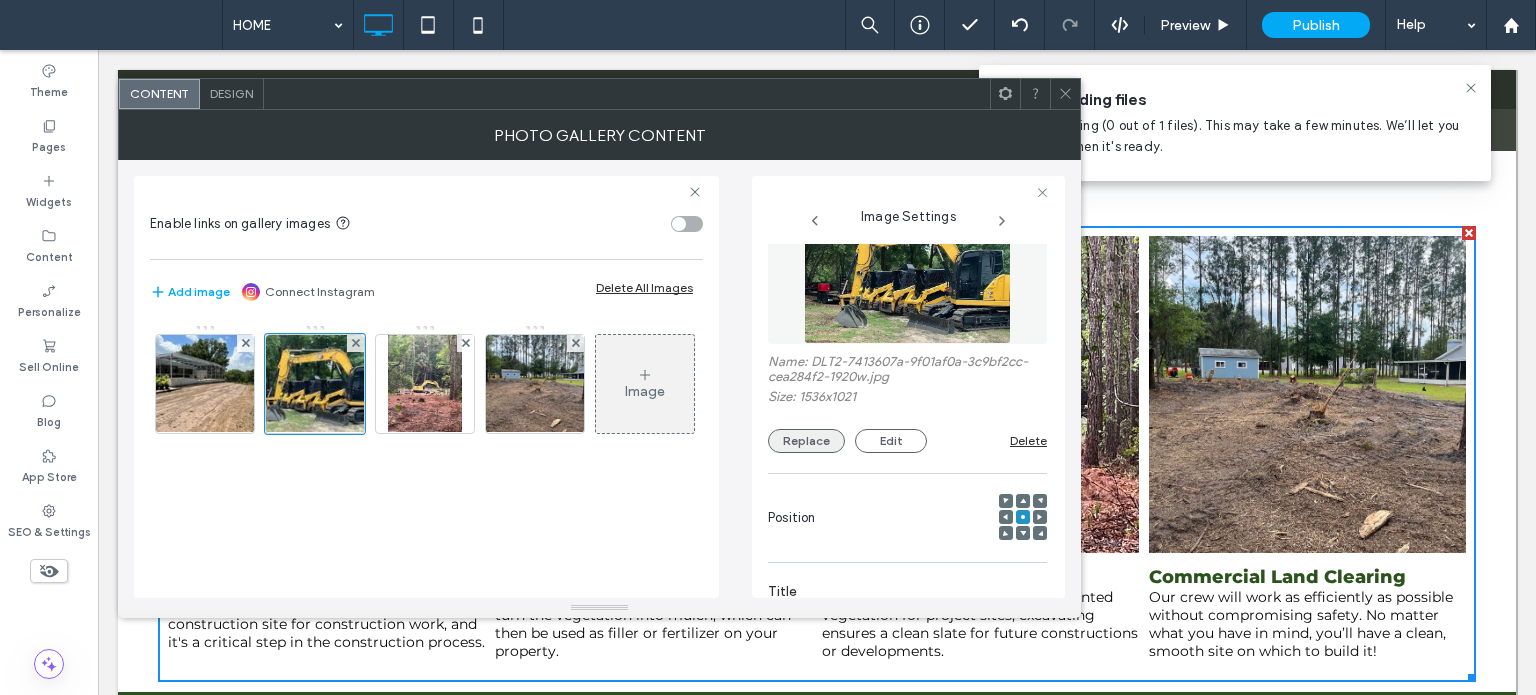 click on "Replace" at bounding box center [806, 441] 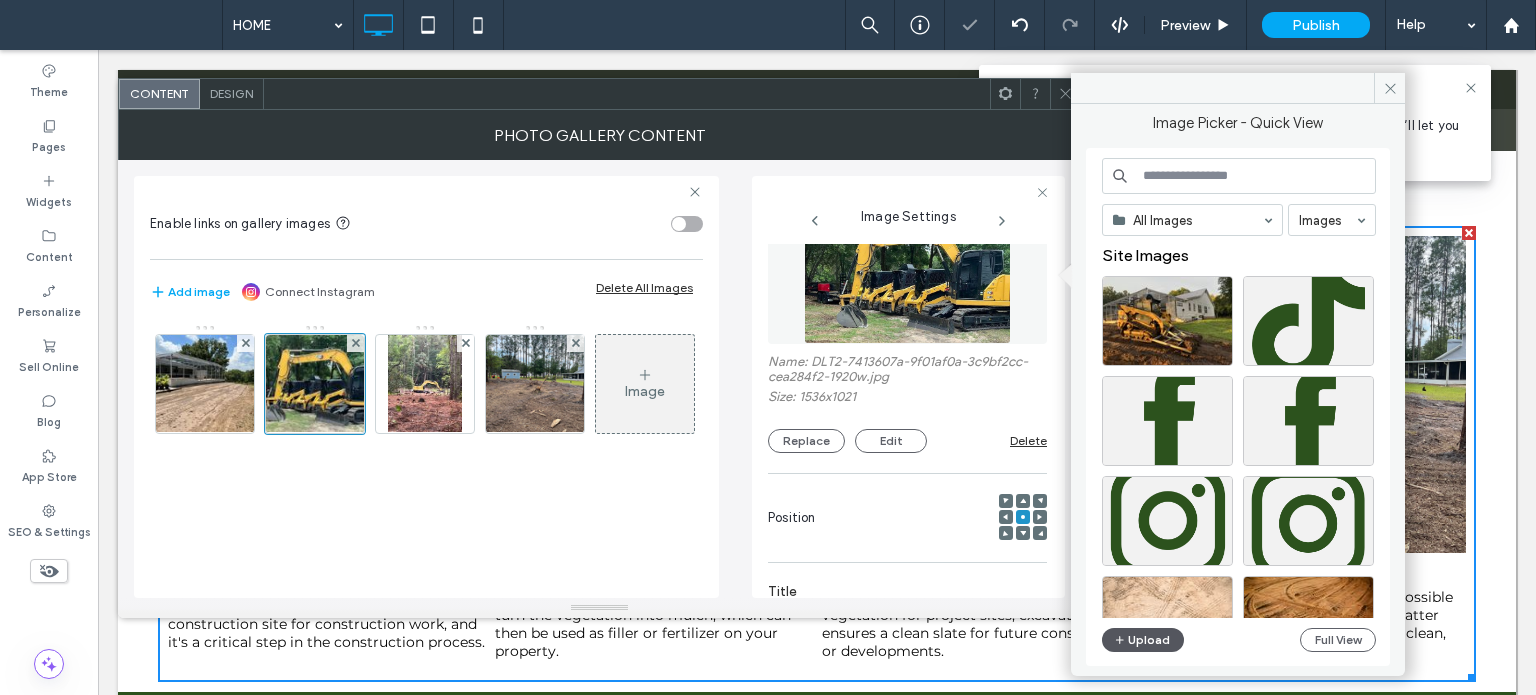 click 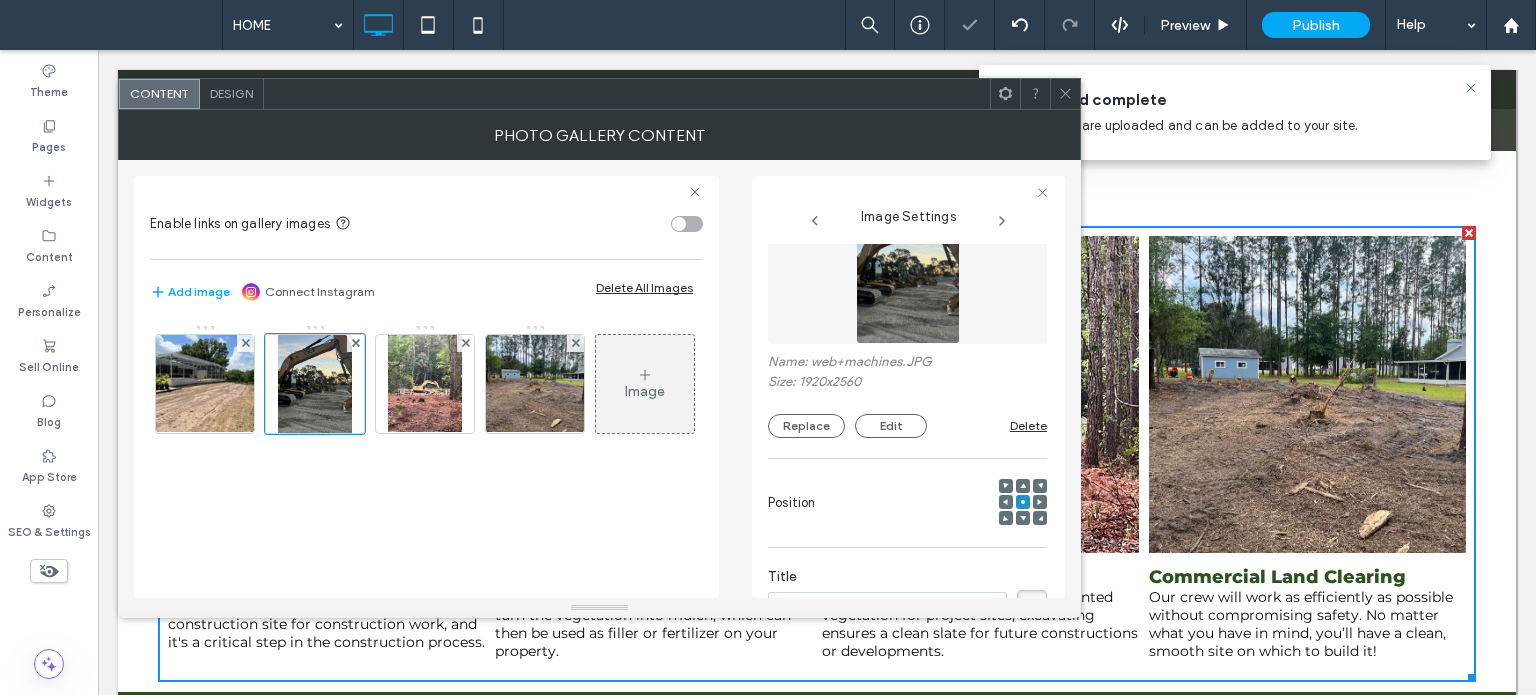 click 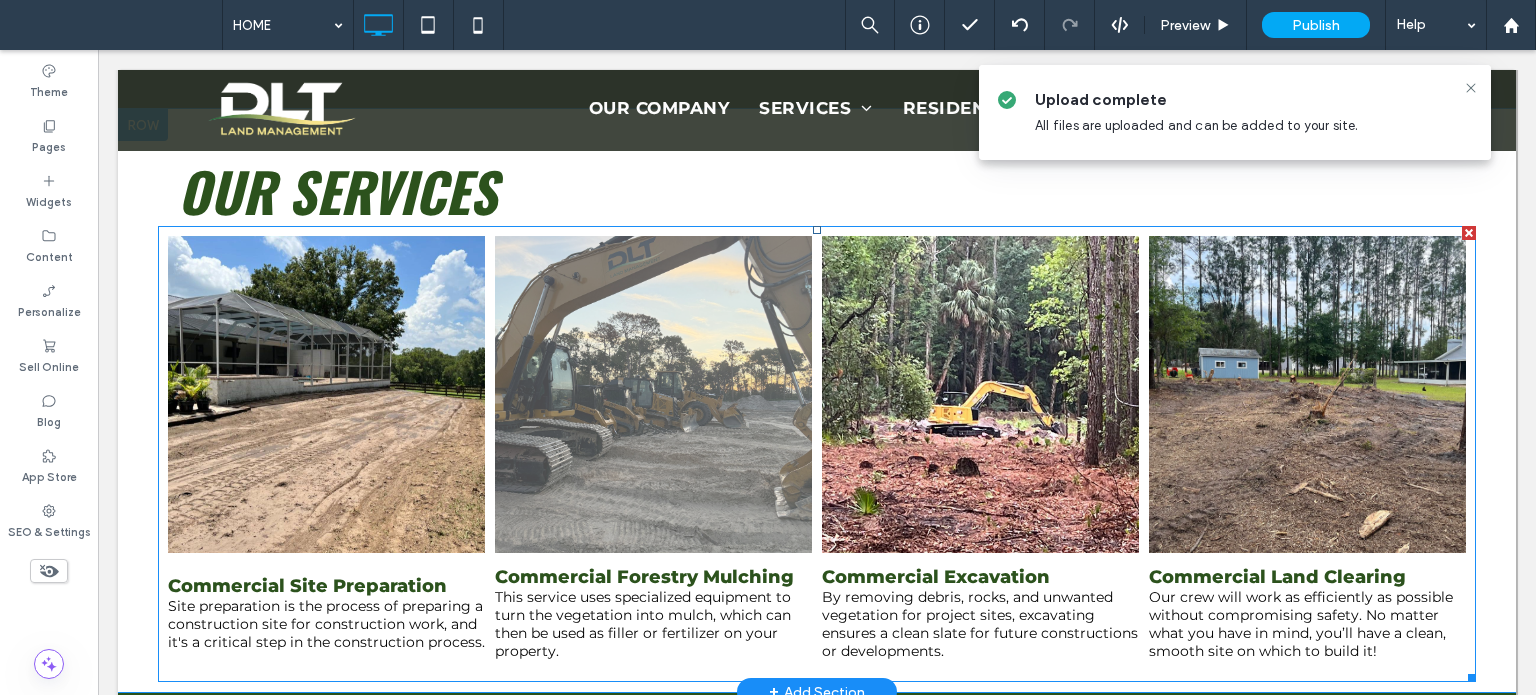 click at bounding box center (653, 394) 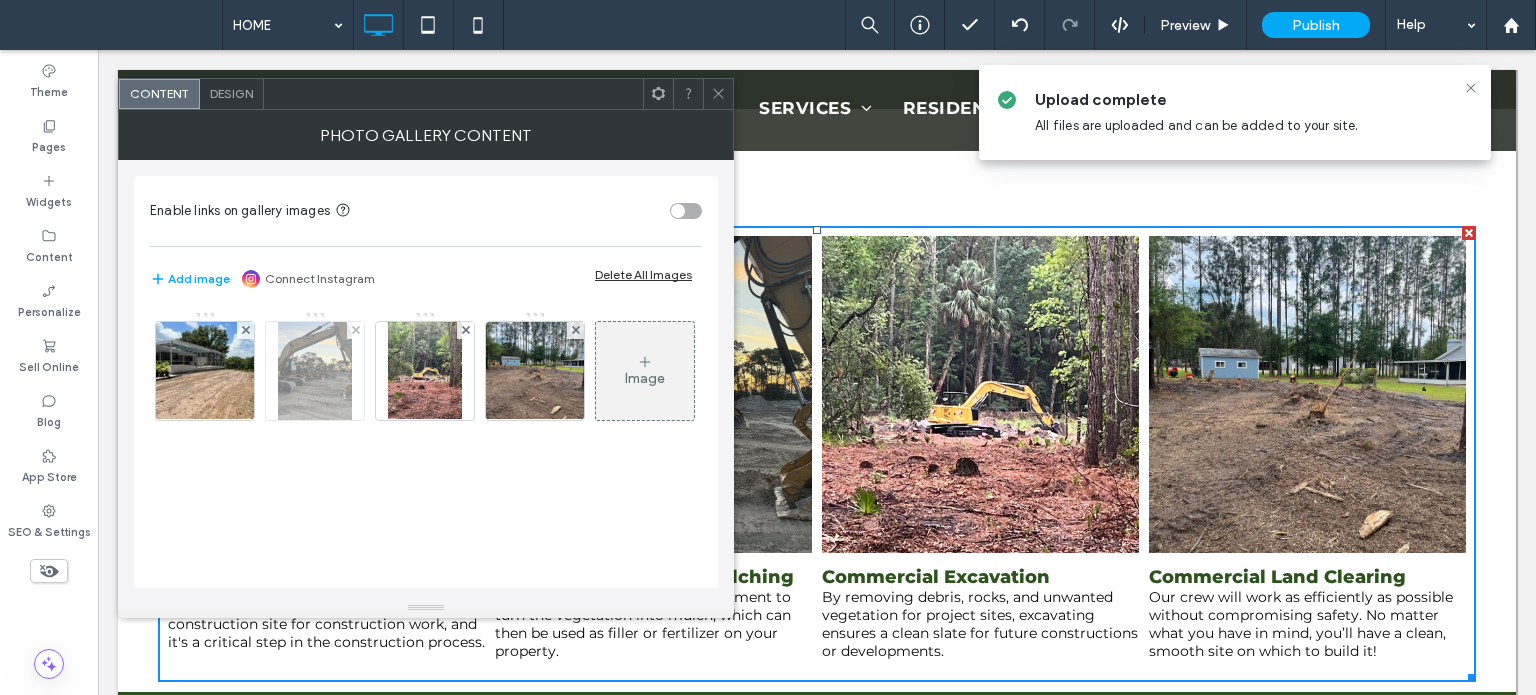 click at bounding box center [315, 371] 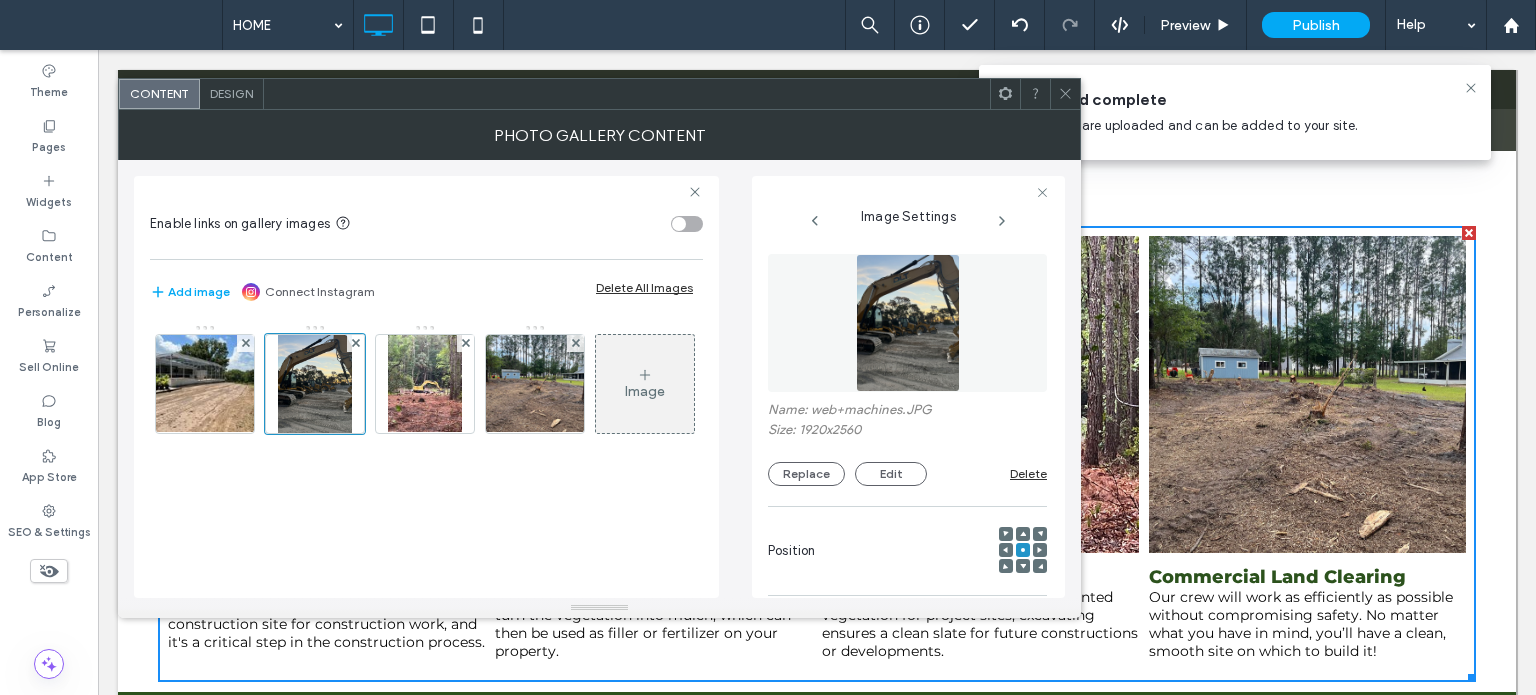 scroll, scrollTop: 0, scrollLeft: 10, axis: horizontal 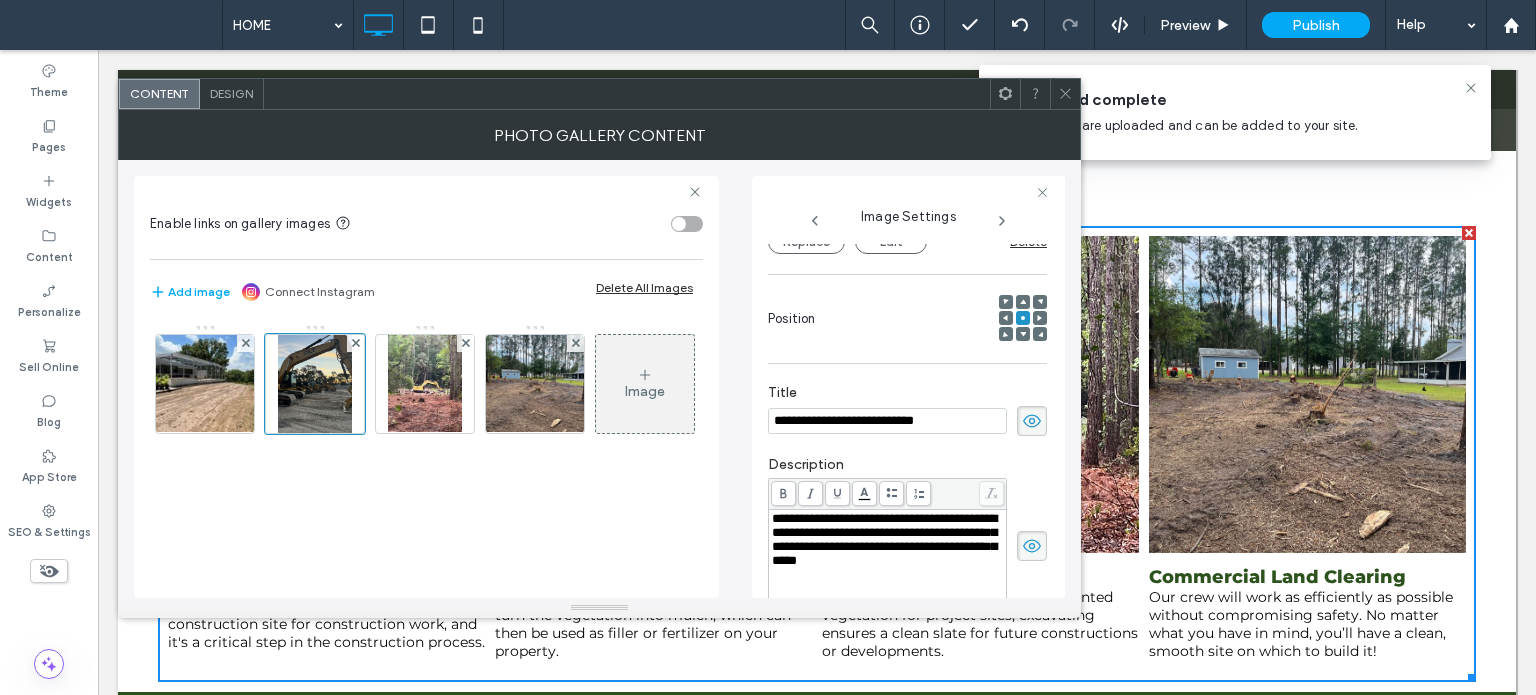 click at bounding box center [1023, 302] 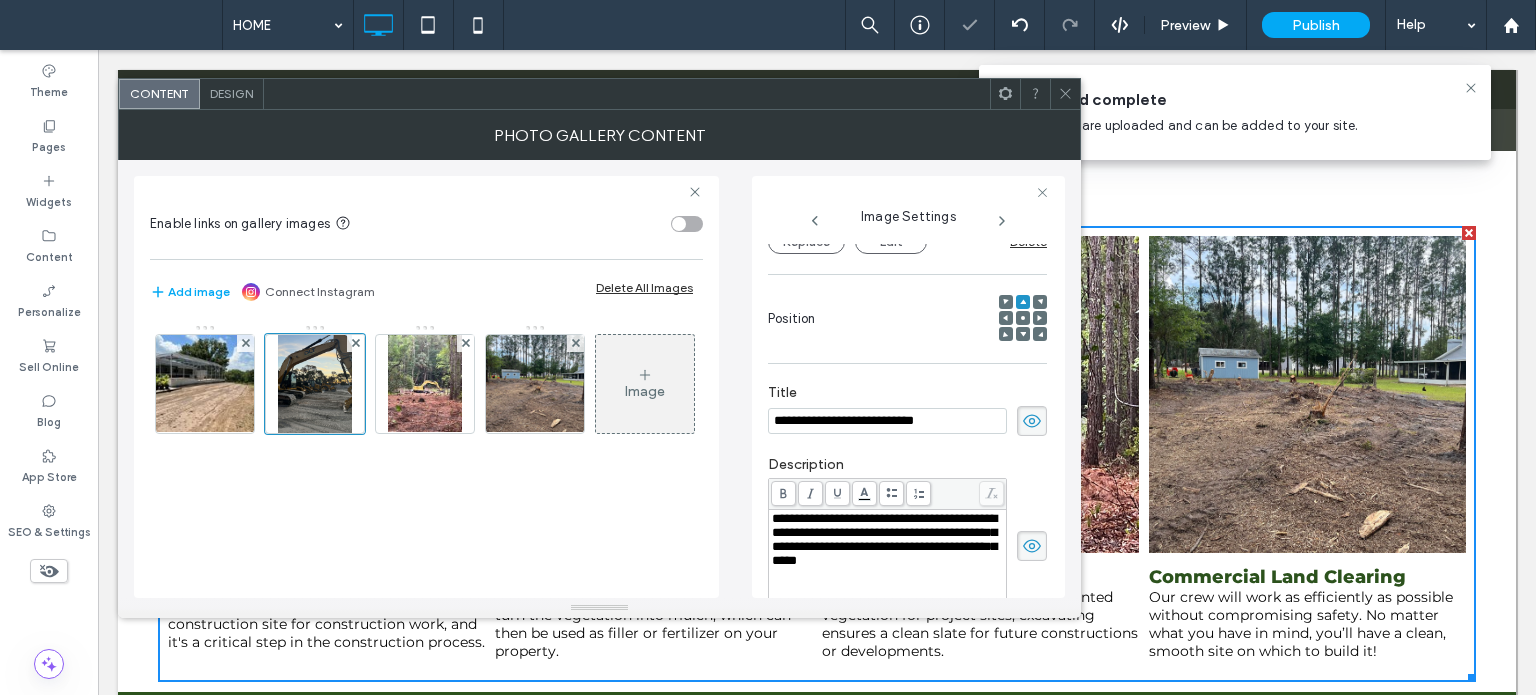 click 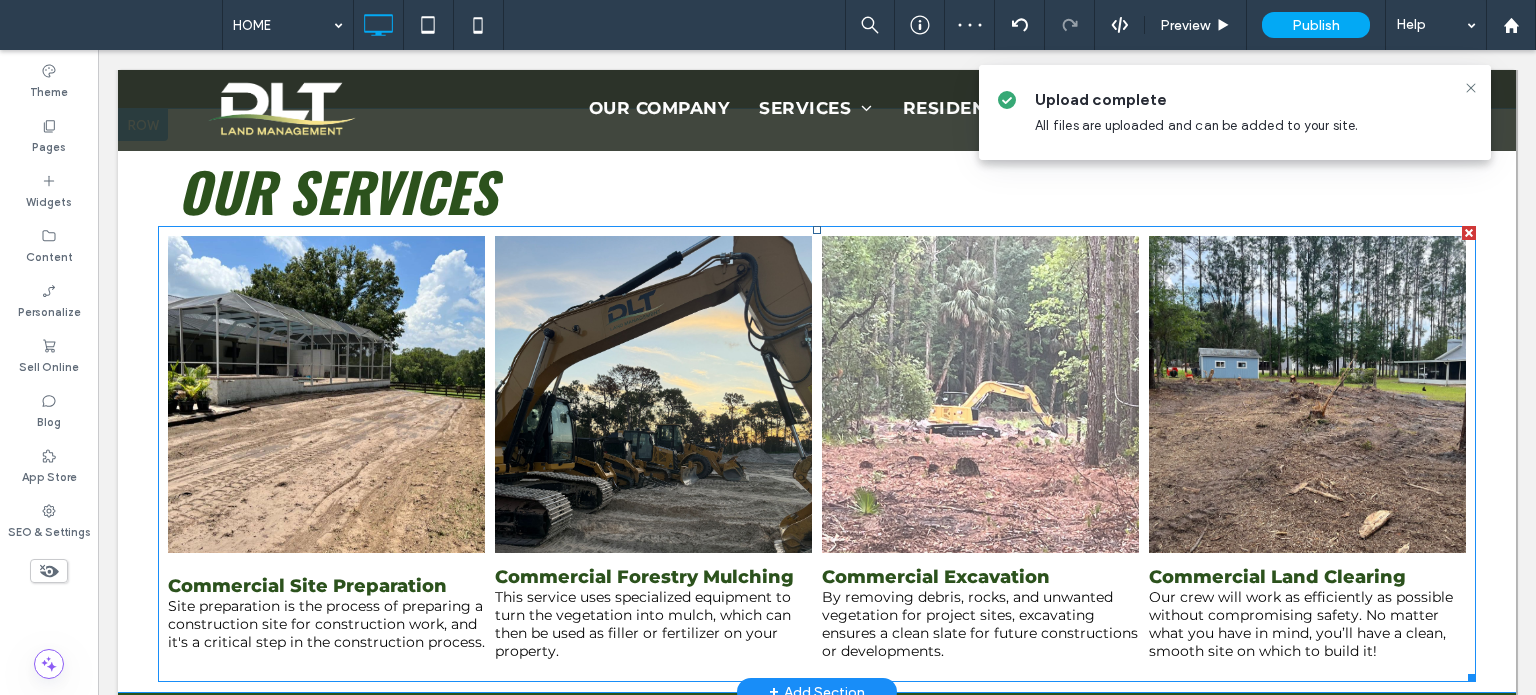 click at bounding box center (980, 394) 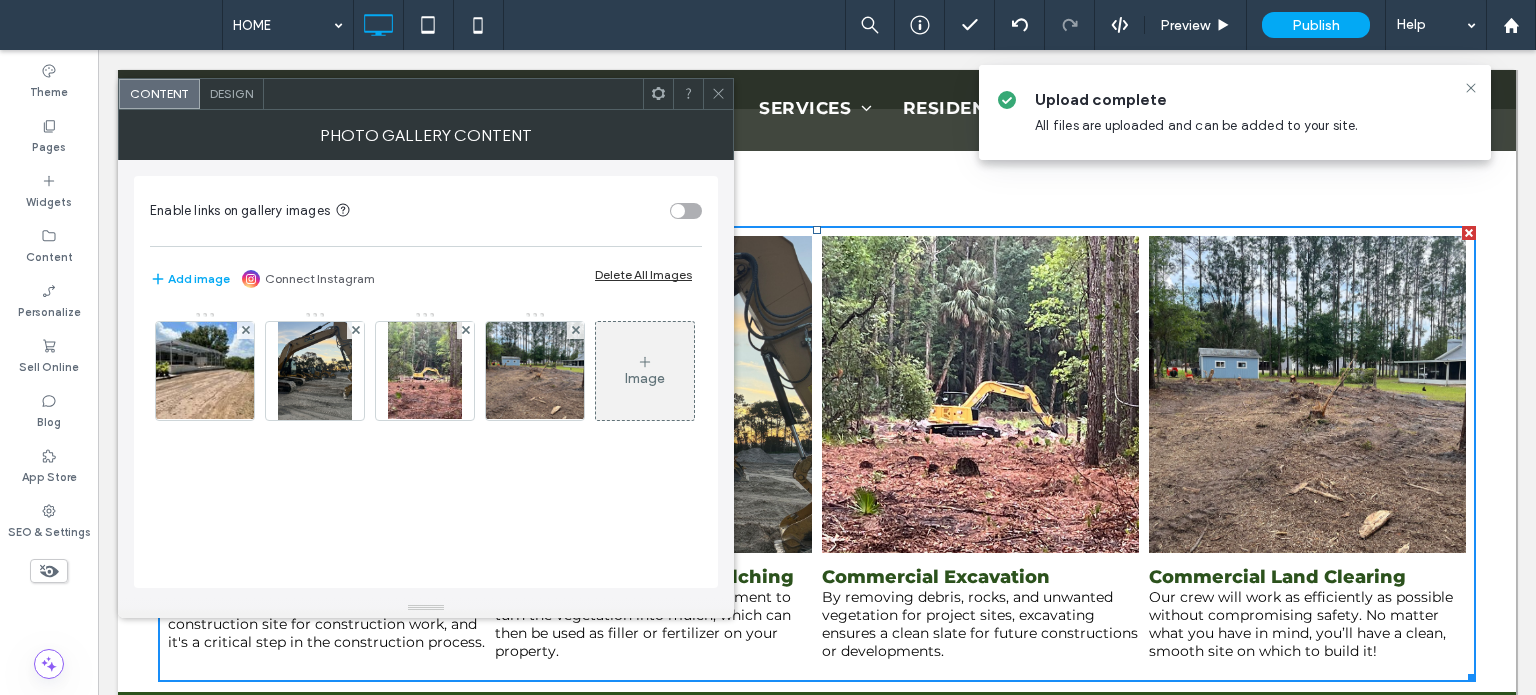 click 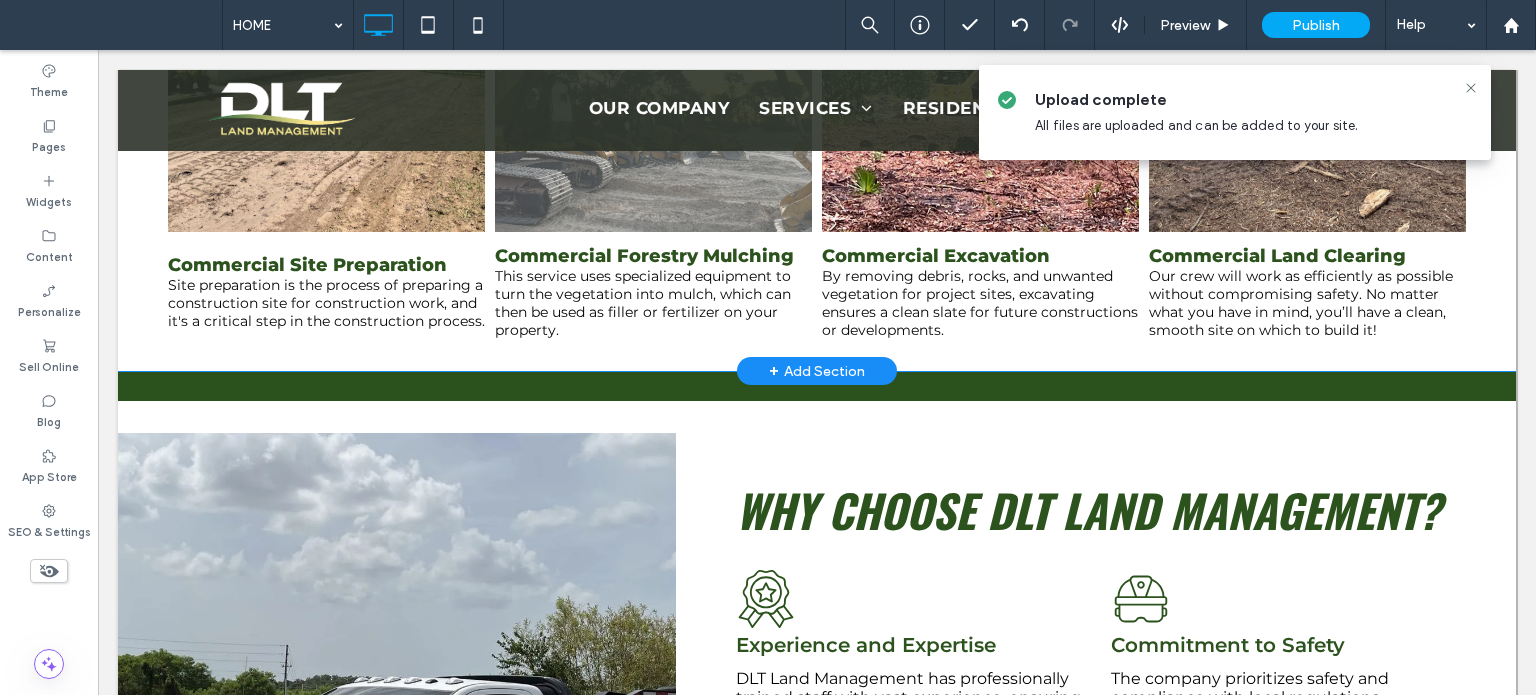 scroll, scrollTop: 700, scrollLeft: 0, axis: vertical 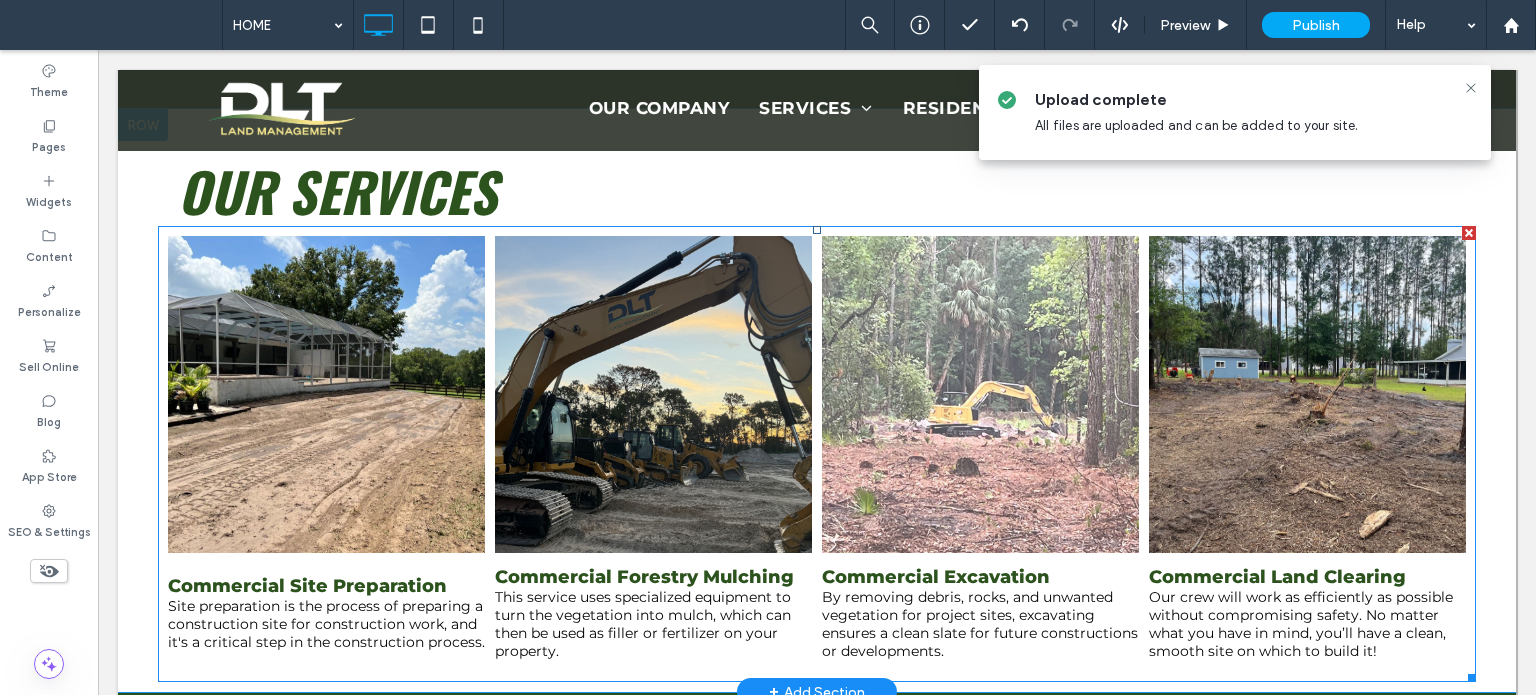 click at bounding box center [980, 394] 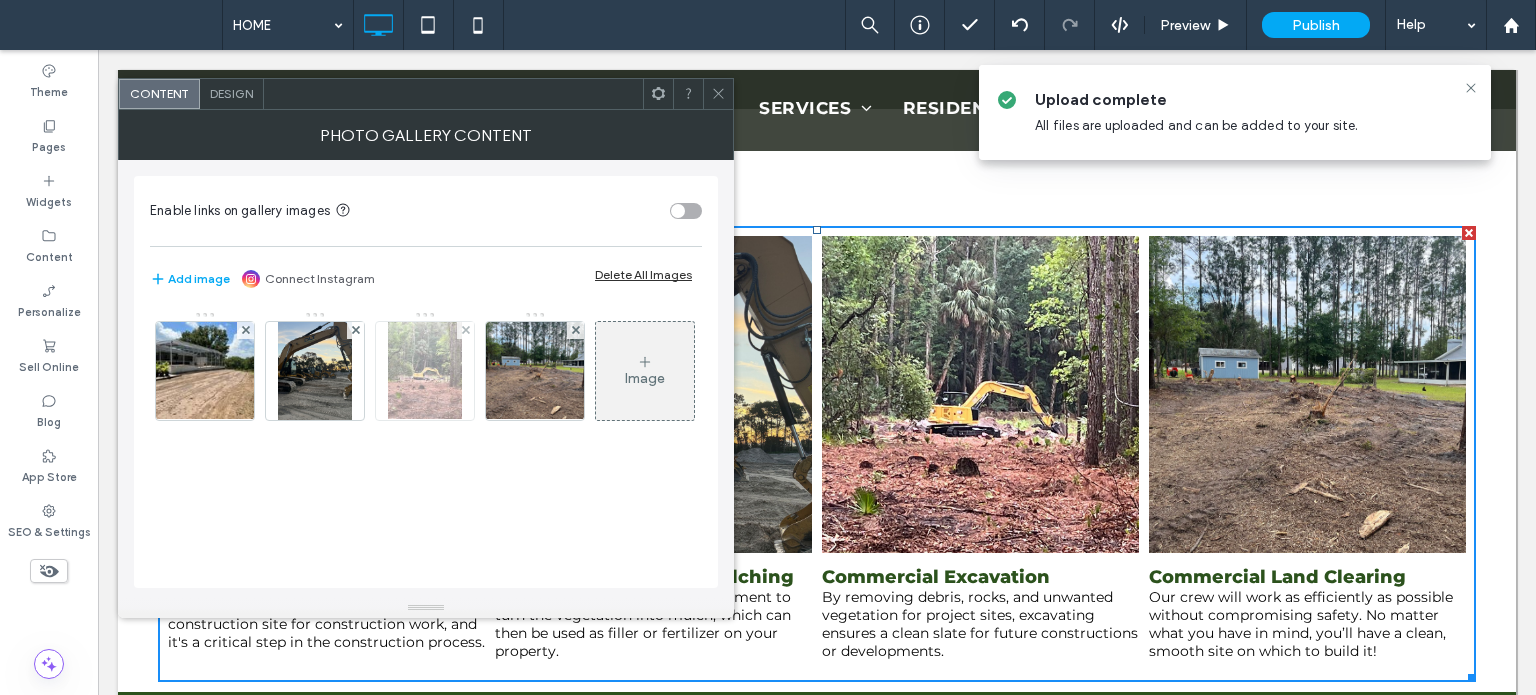 click at bounding box center (425, 371) 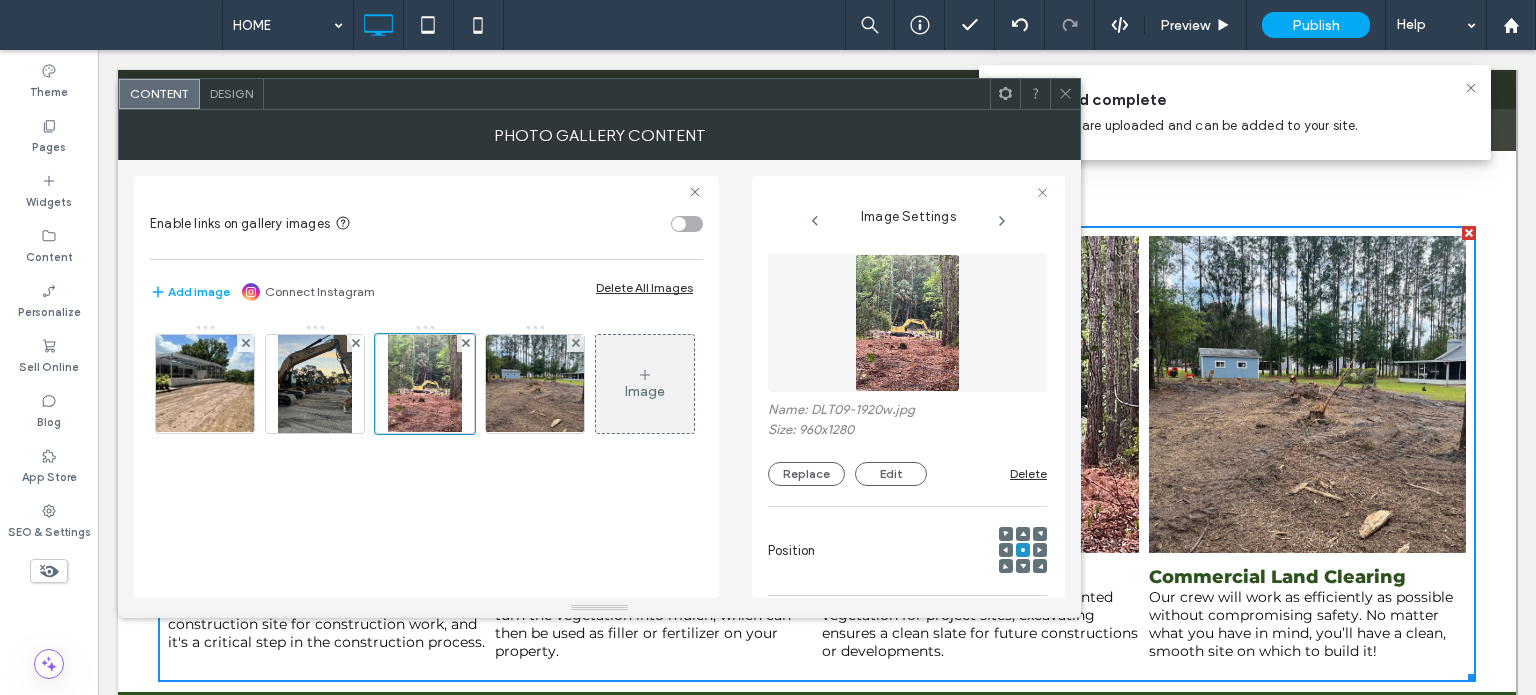scroll, scrollTop: 0, scrollLeft: 5, axis: horizontal 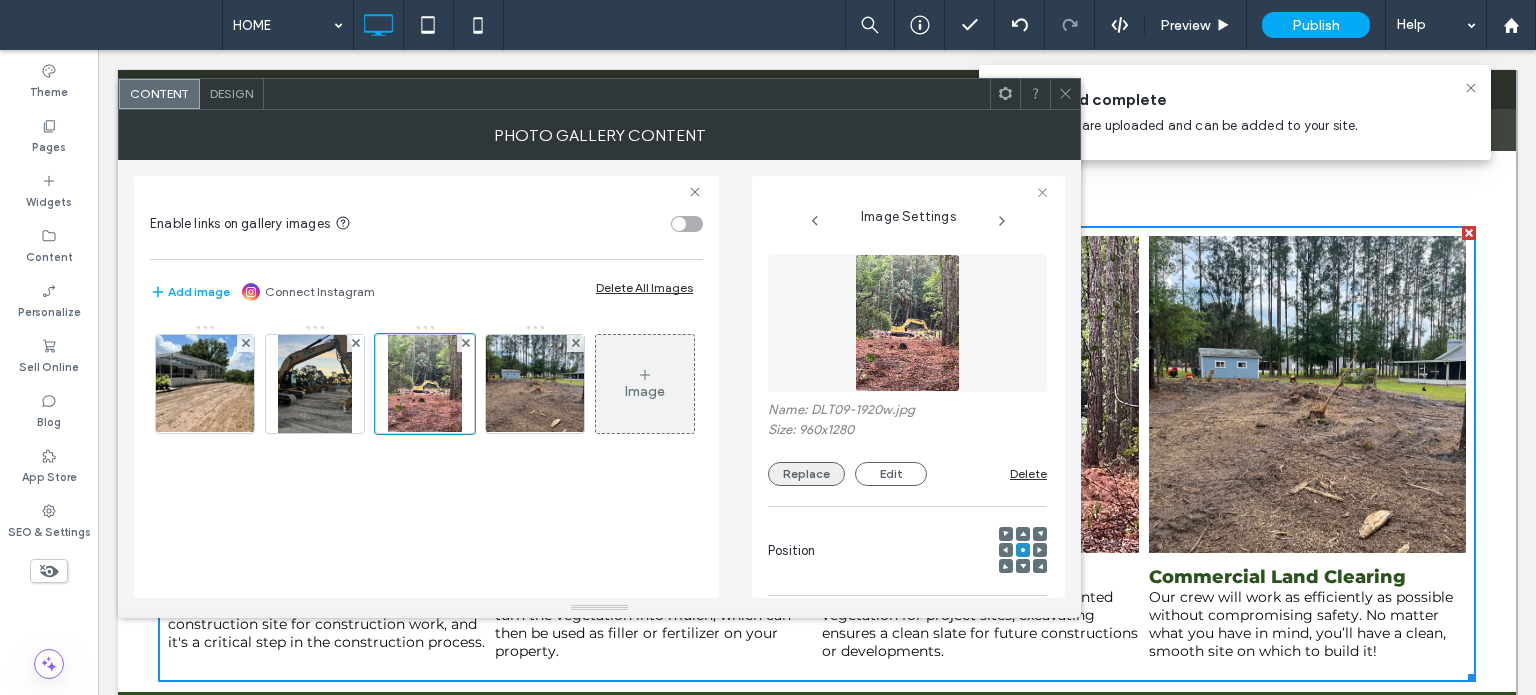click on "Replace" at bounding box center [806, 474] 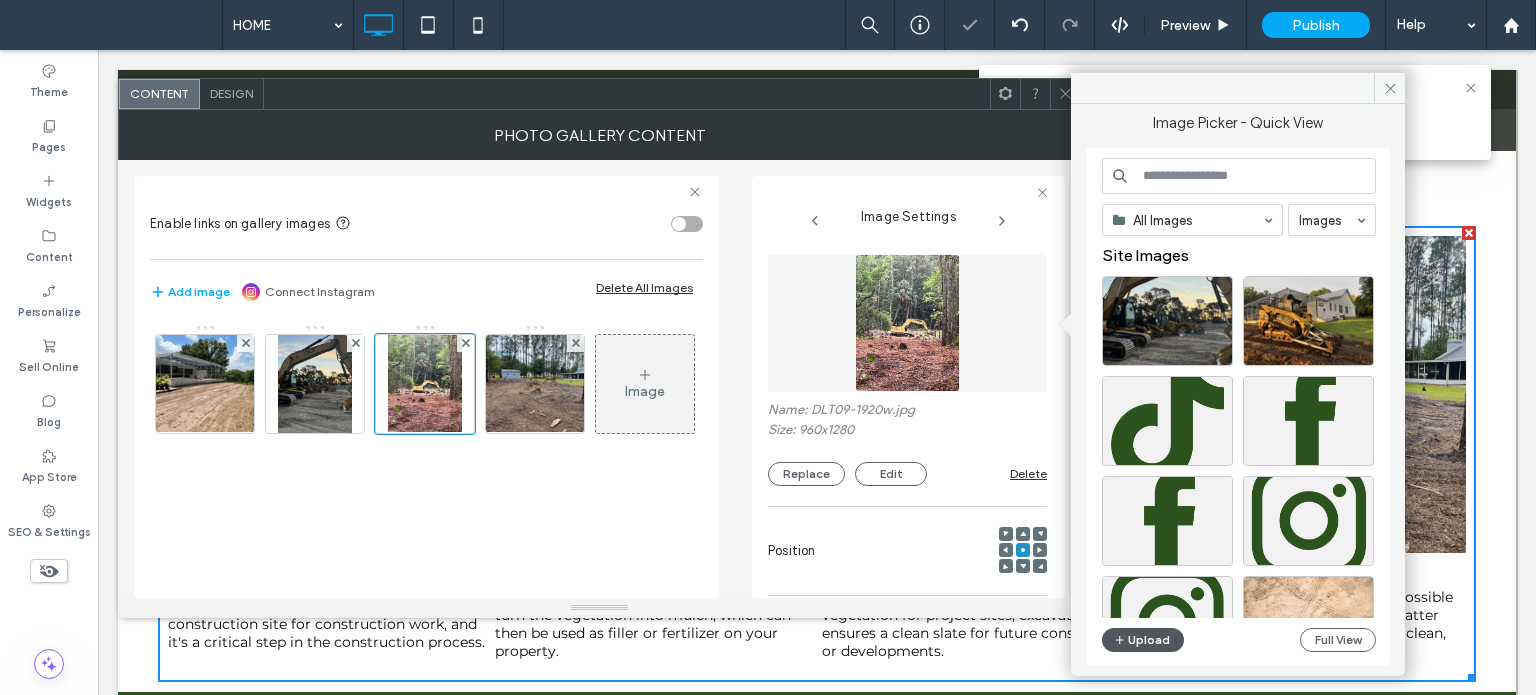 click on "Upload" at bounding box center (1143, 640) 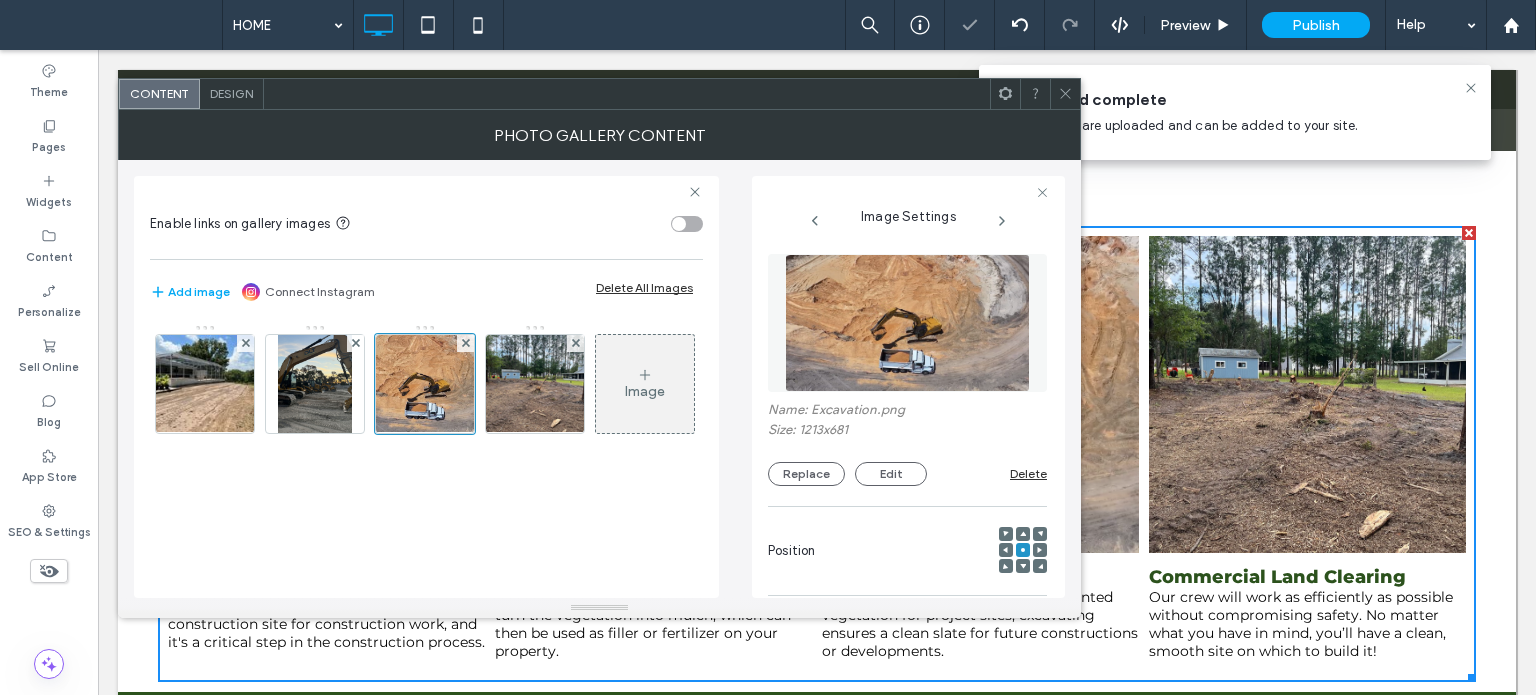 click 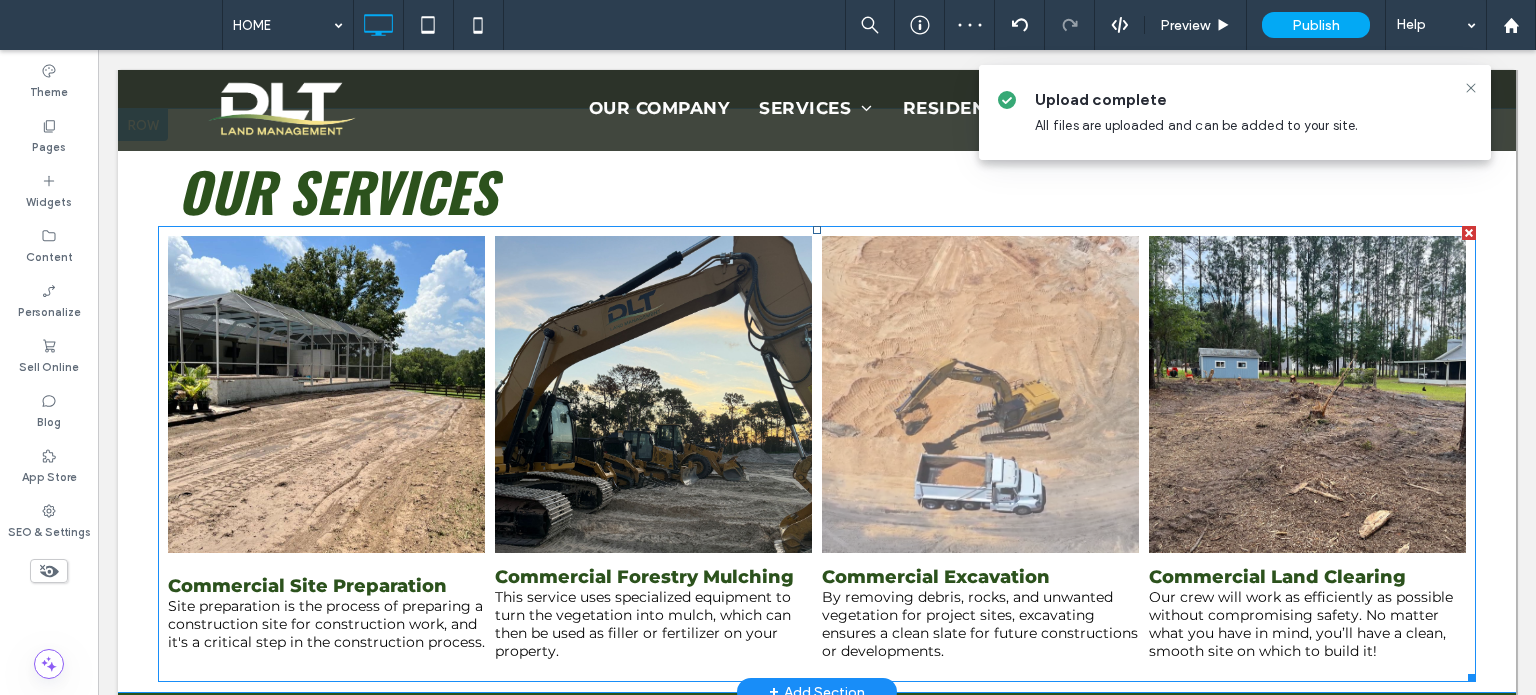 click at bounding box center (980, 394) 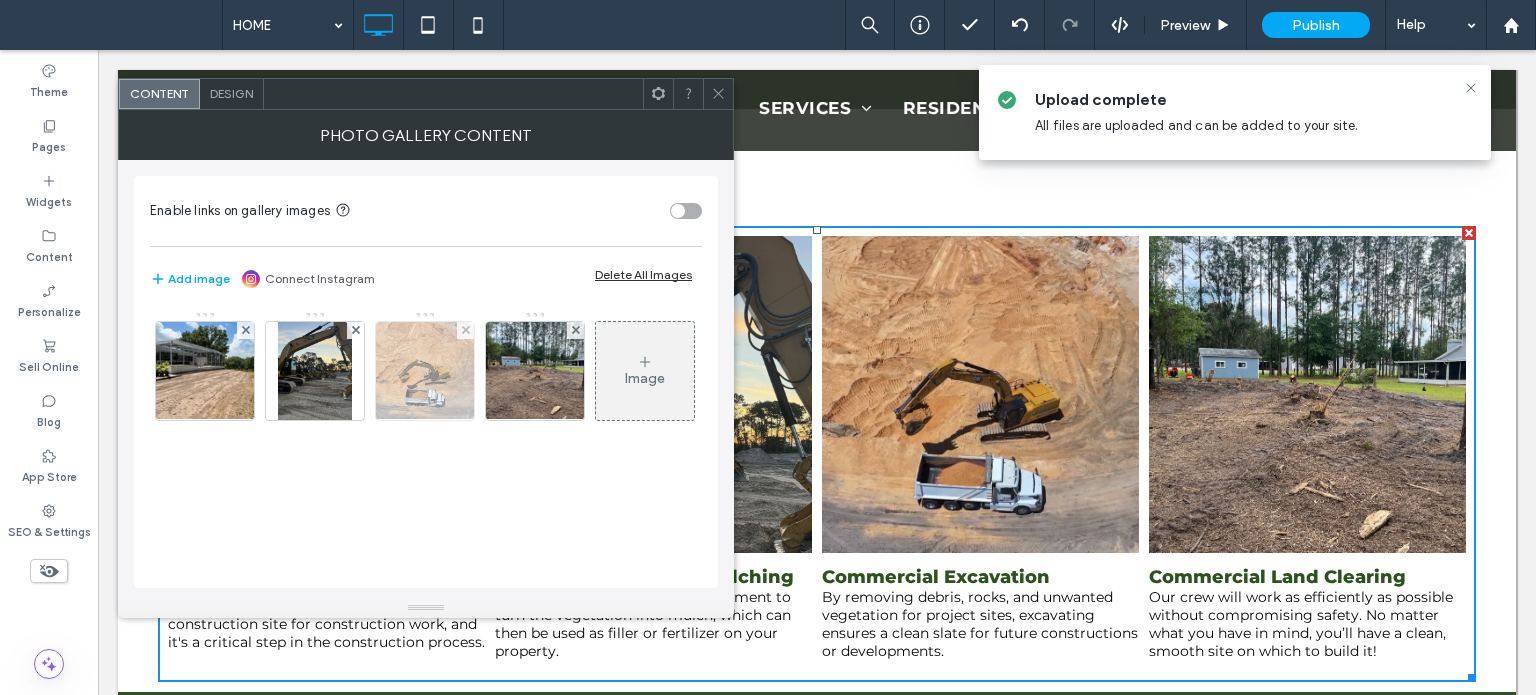 click at bounding box center [425, 371] 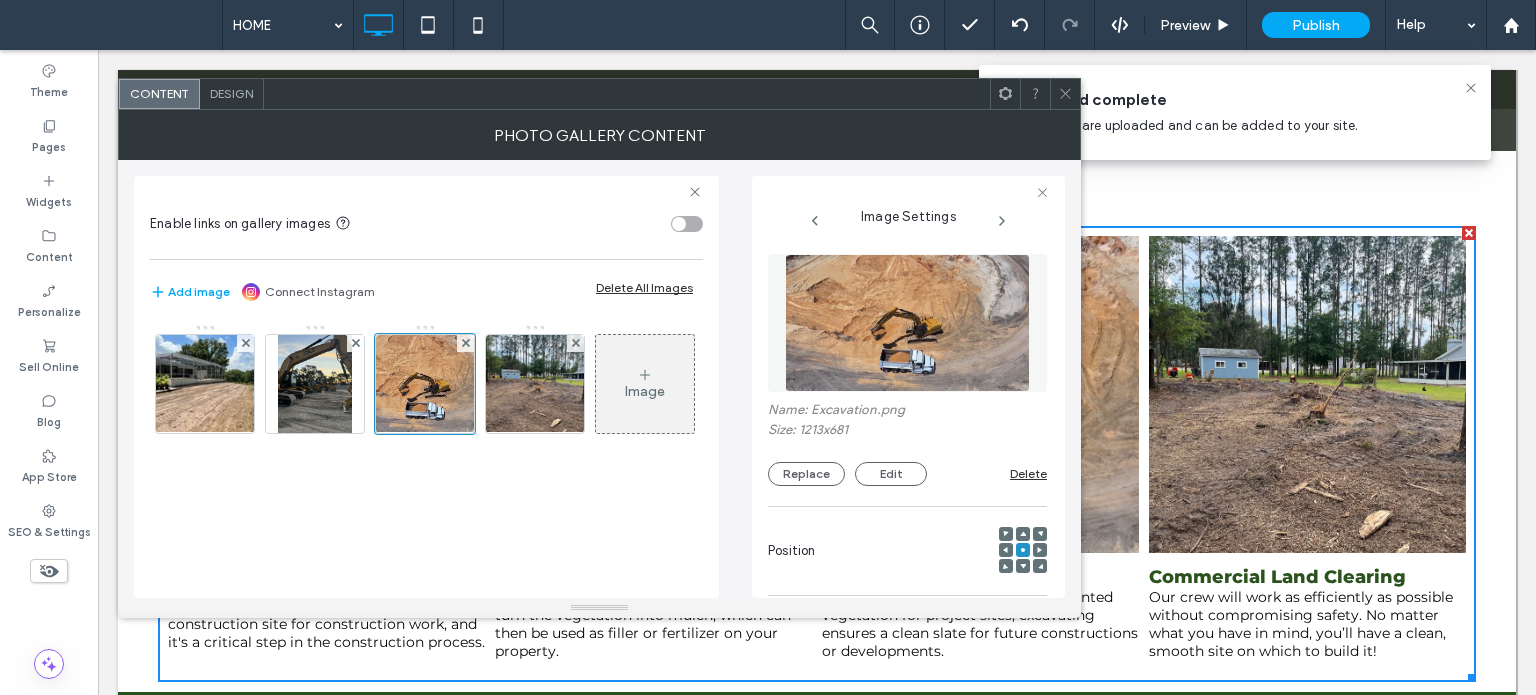 scroll, scrollTop: 0, scrollLeft: 0, axis: both 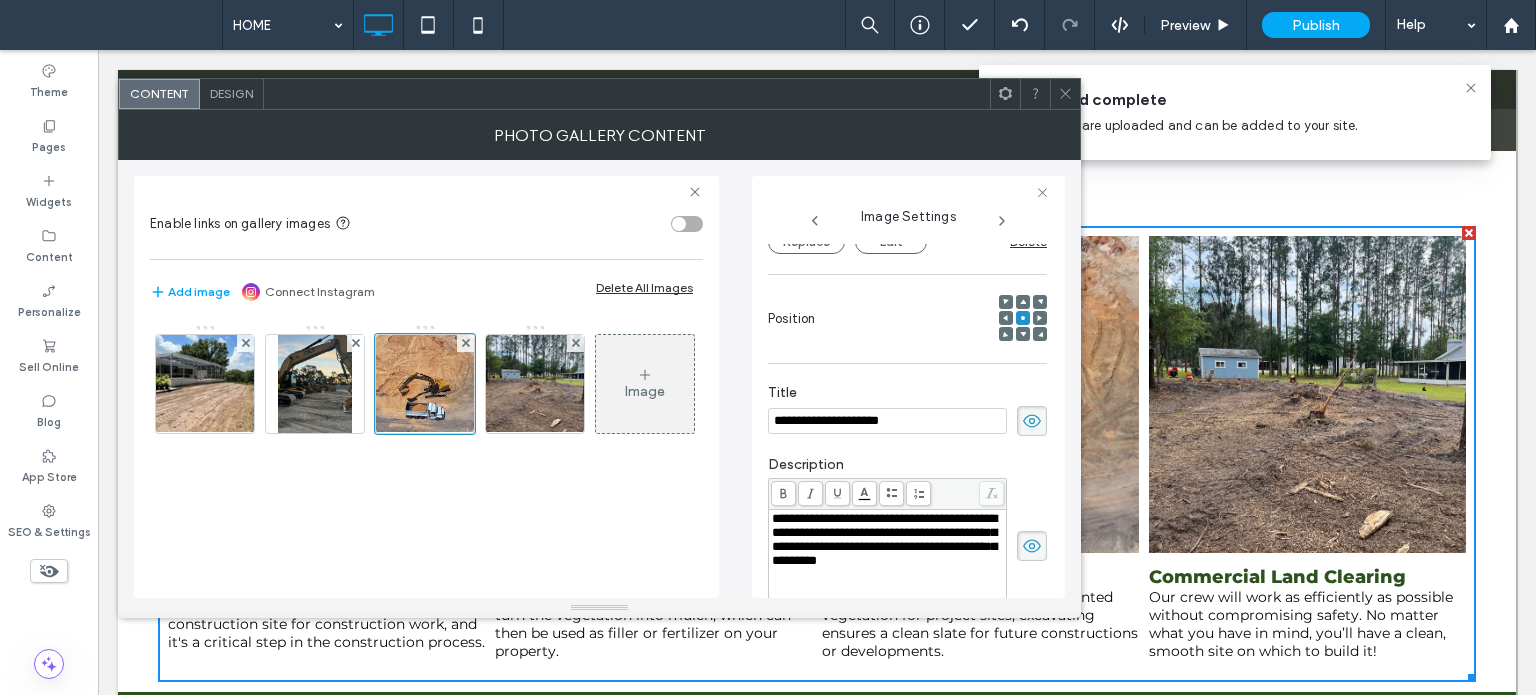 click at bounding box center (1023, 334) 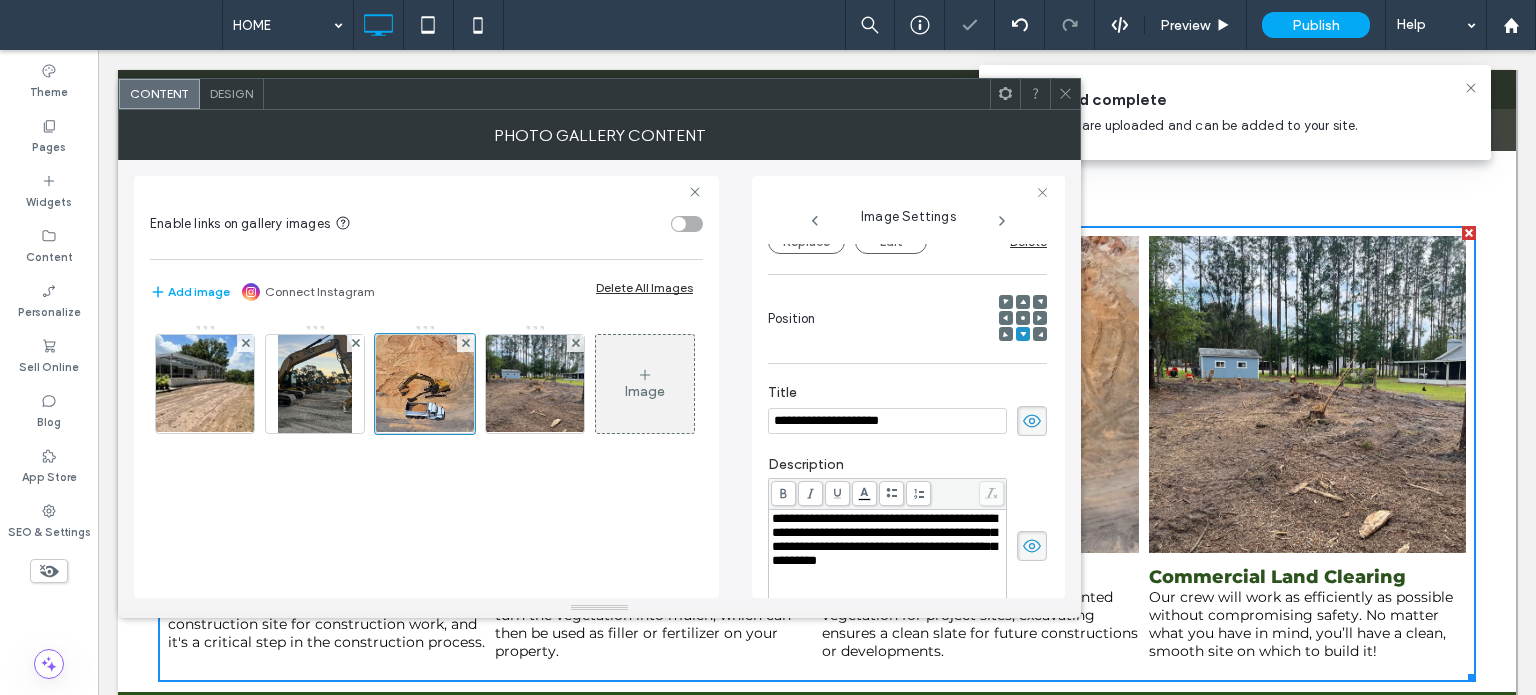 click 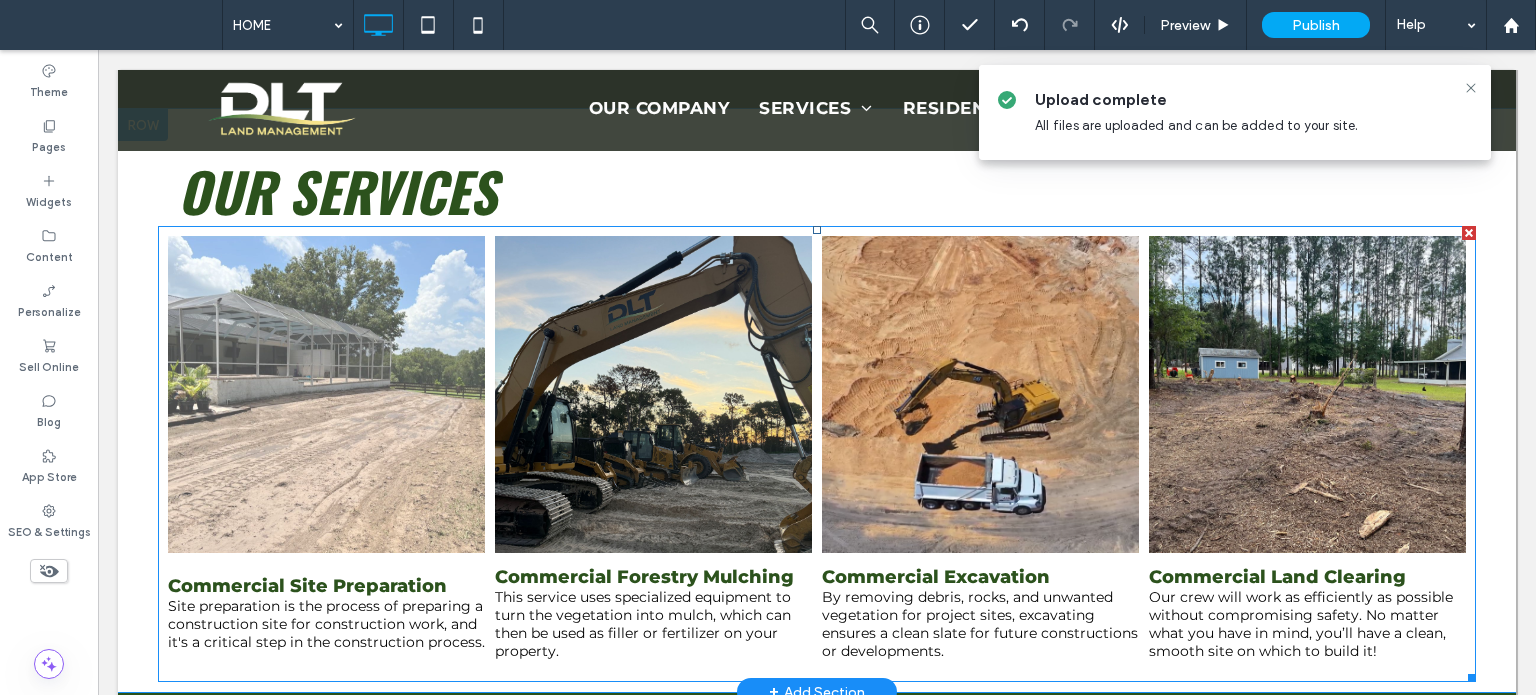 click at bounding box center (326, 394) 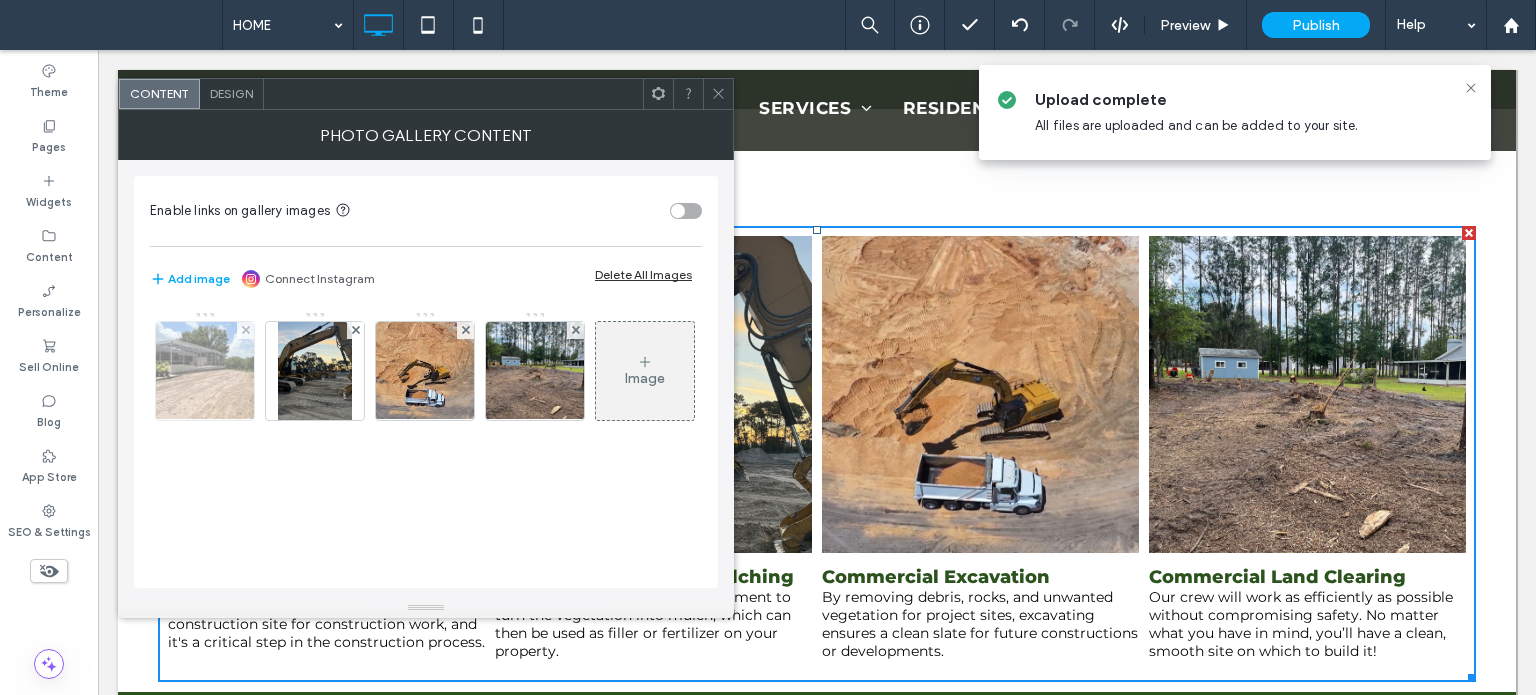 click at bounding box center (205, 371) 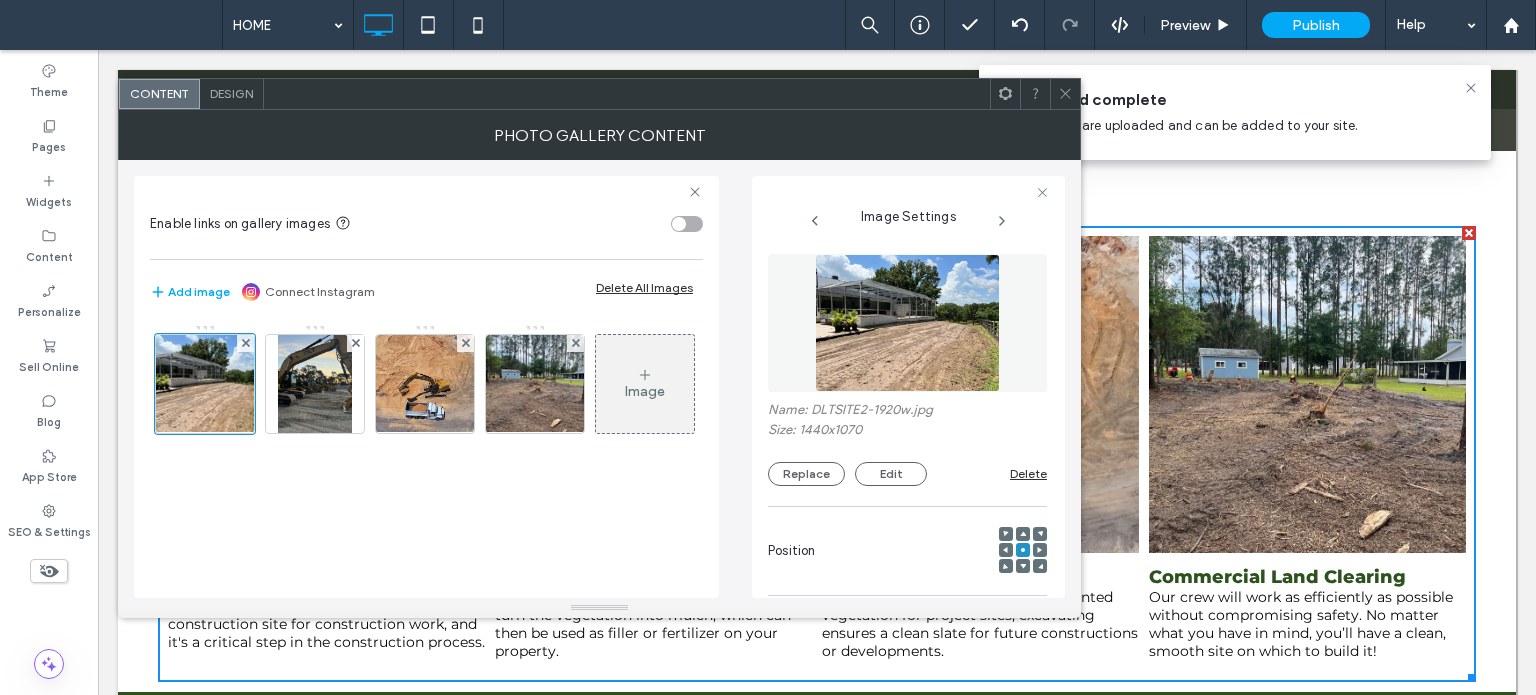 scroll, scrollTop: 0, scrollLeft: 146, axis: horizontal 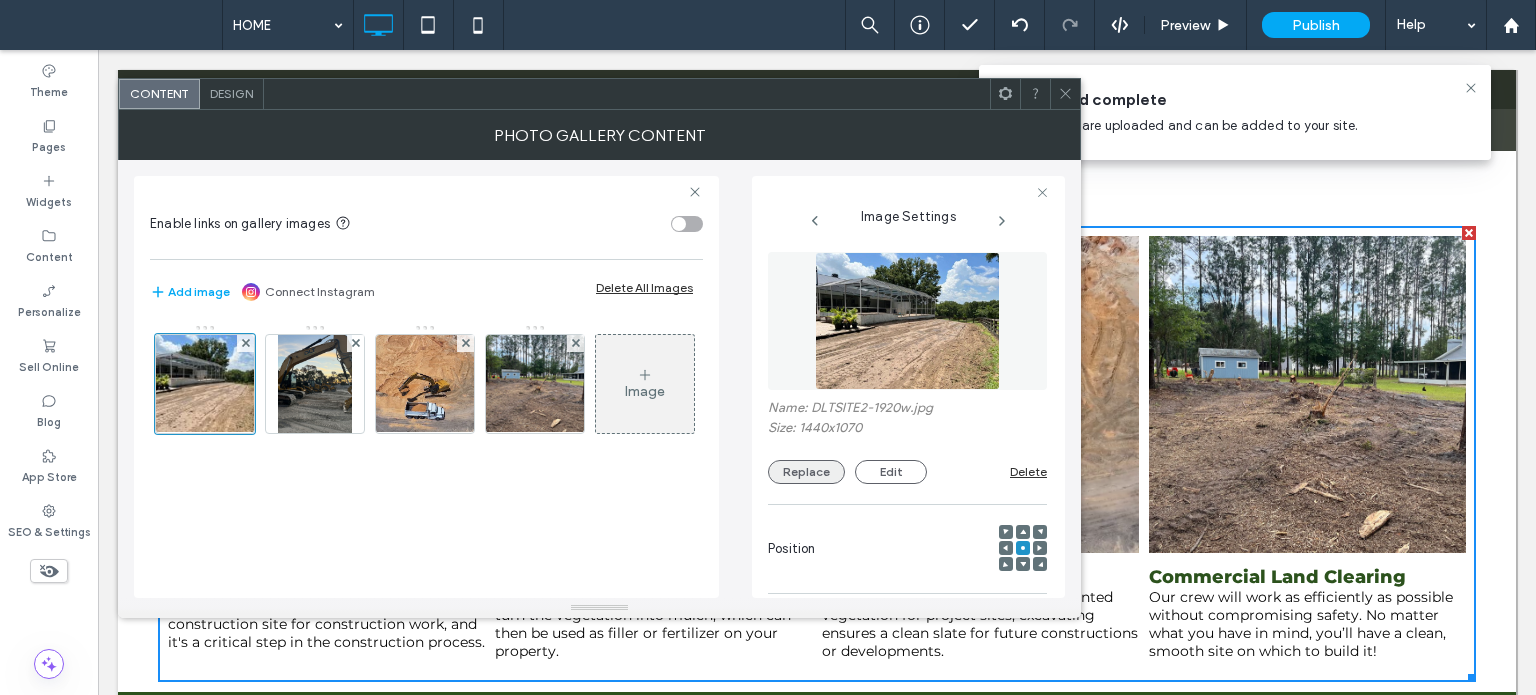 click on "Replace" at bounding box center [806, 472] 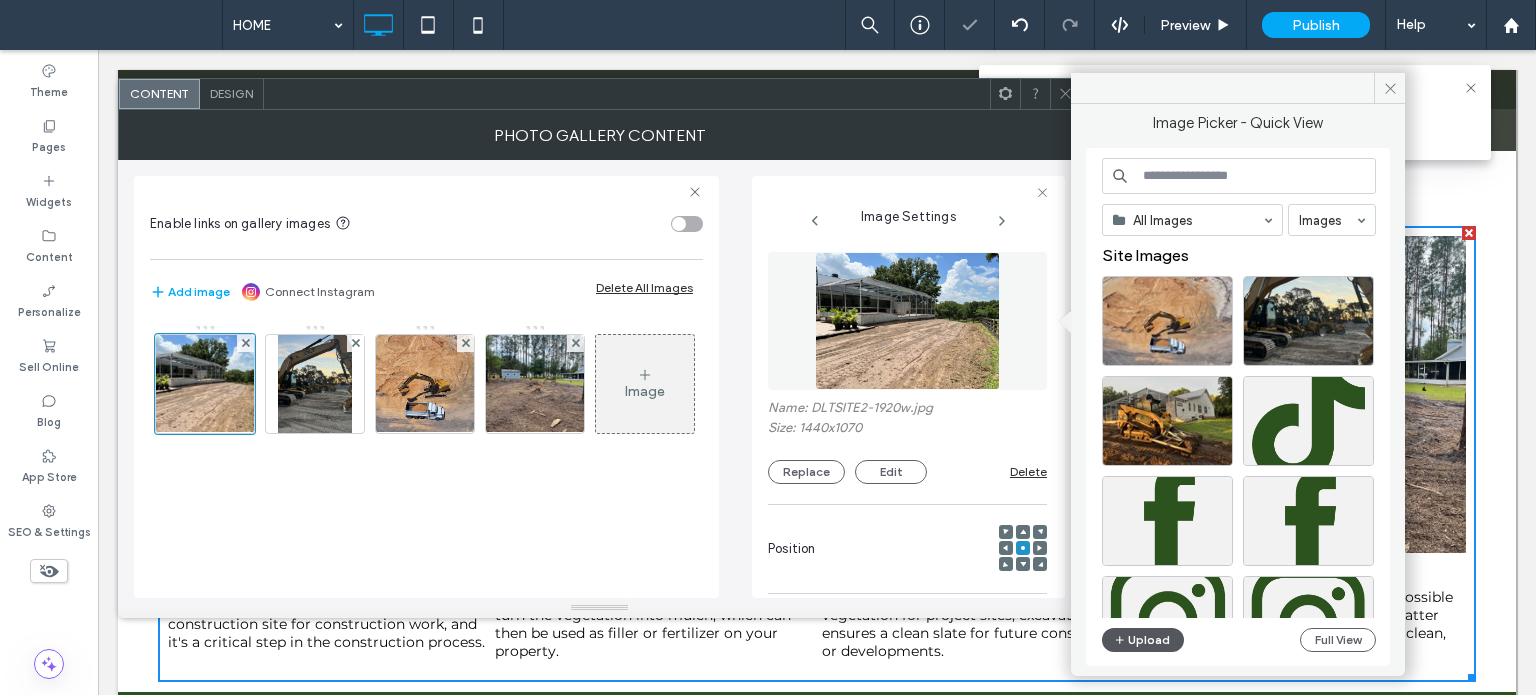 click on "Upload" at bounding box center [1143, 640] 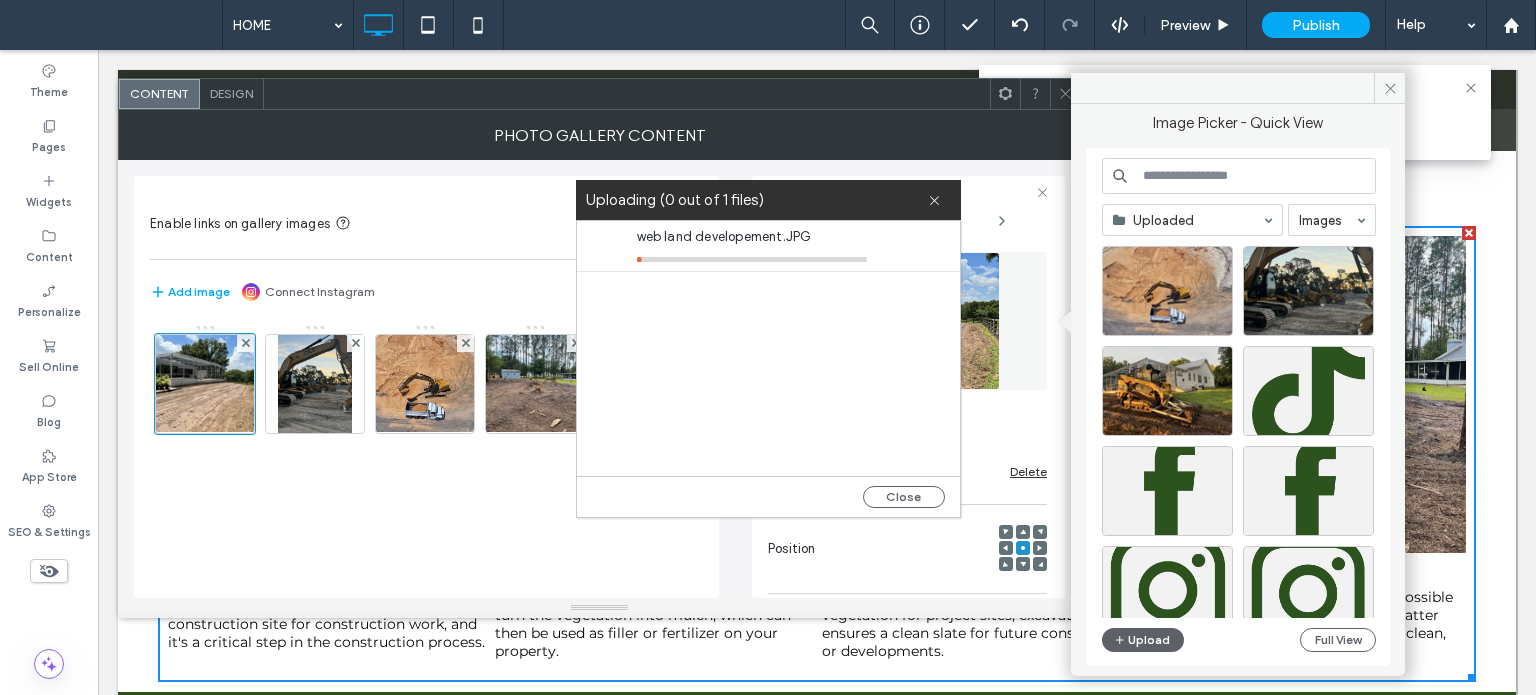 drag, startPoint x: 611, startPoint y: 473, endPoint x: 589, endPoint y: 493, distance: 29.732138 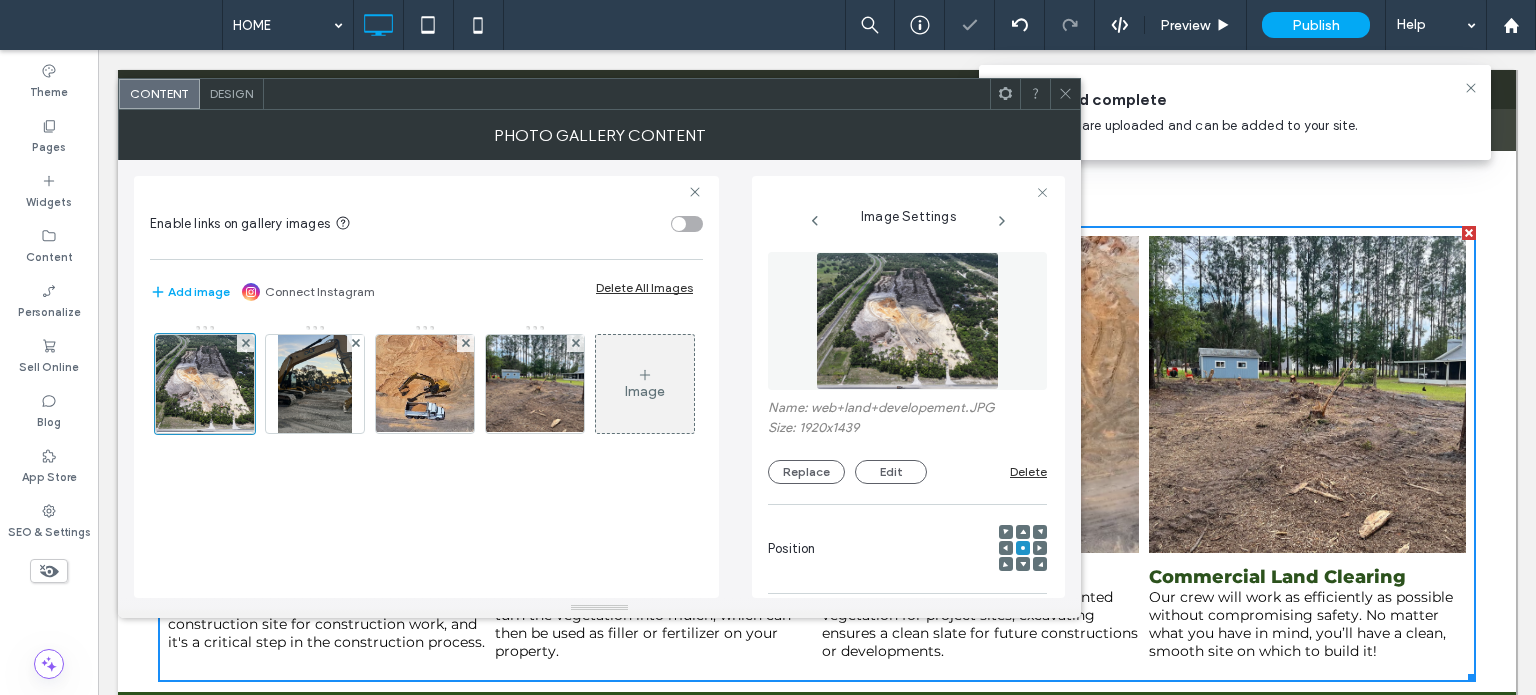 click 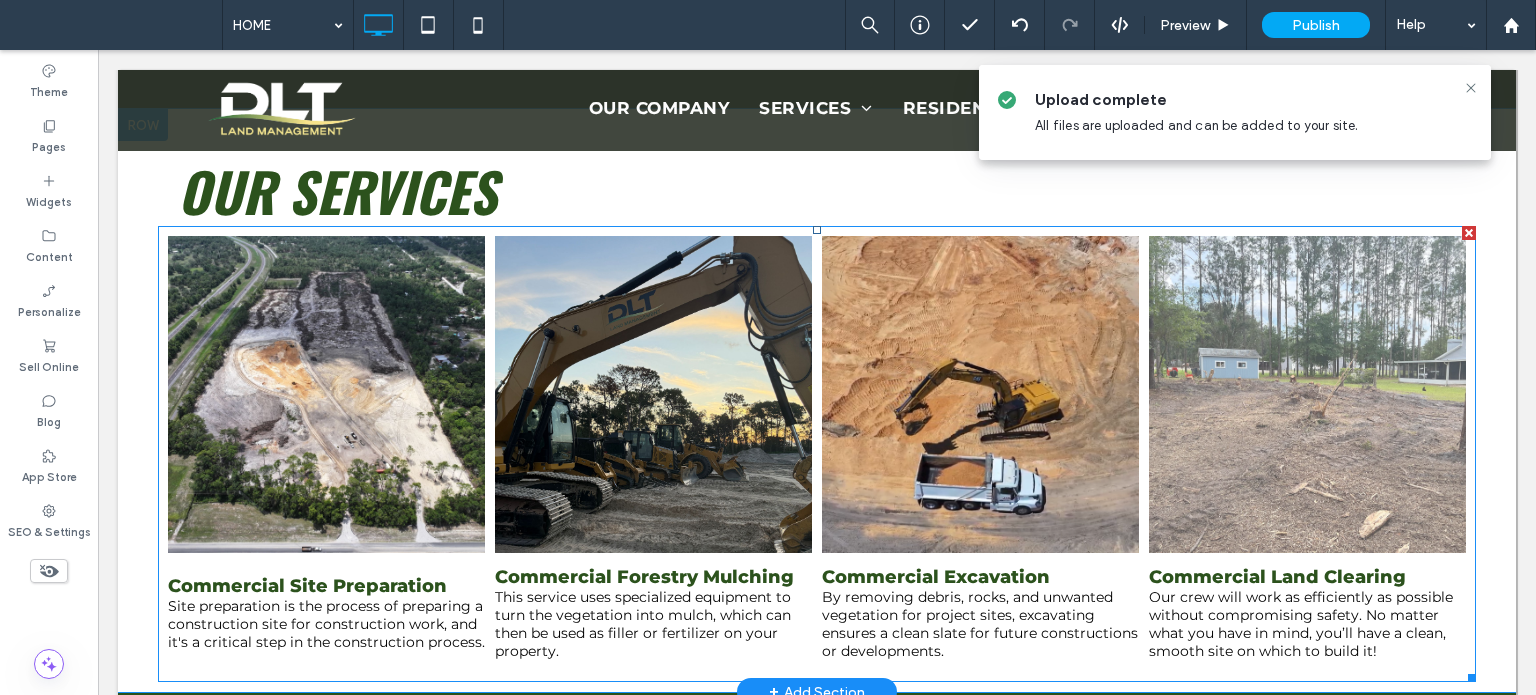 click at bounding box center (1307, 394) 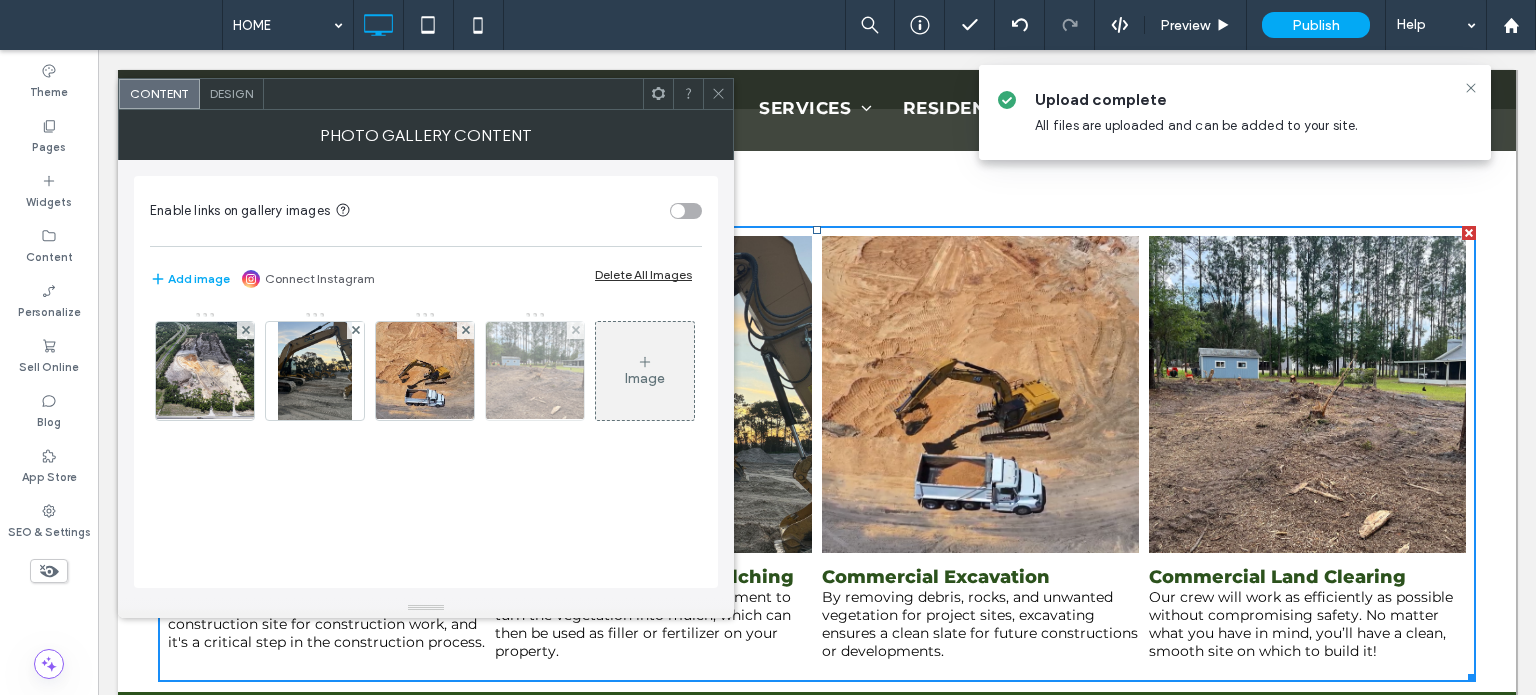 click at bounding box center (535, 371) 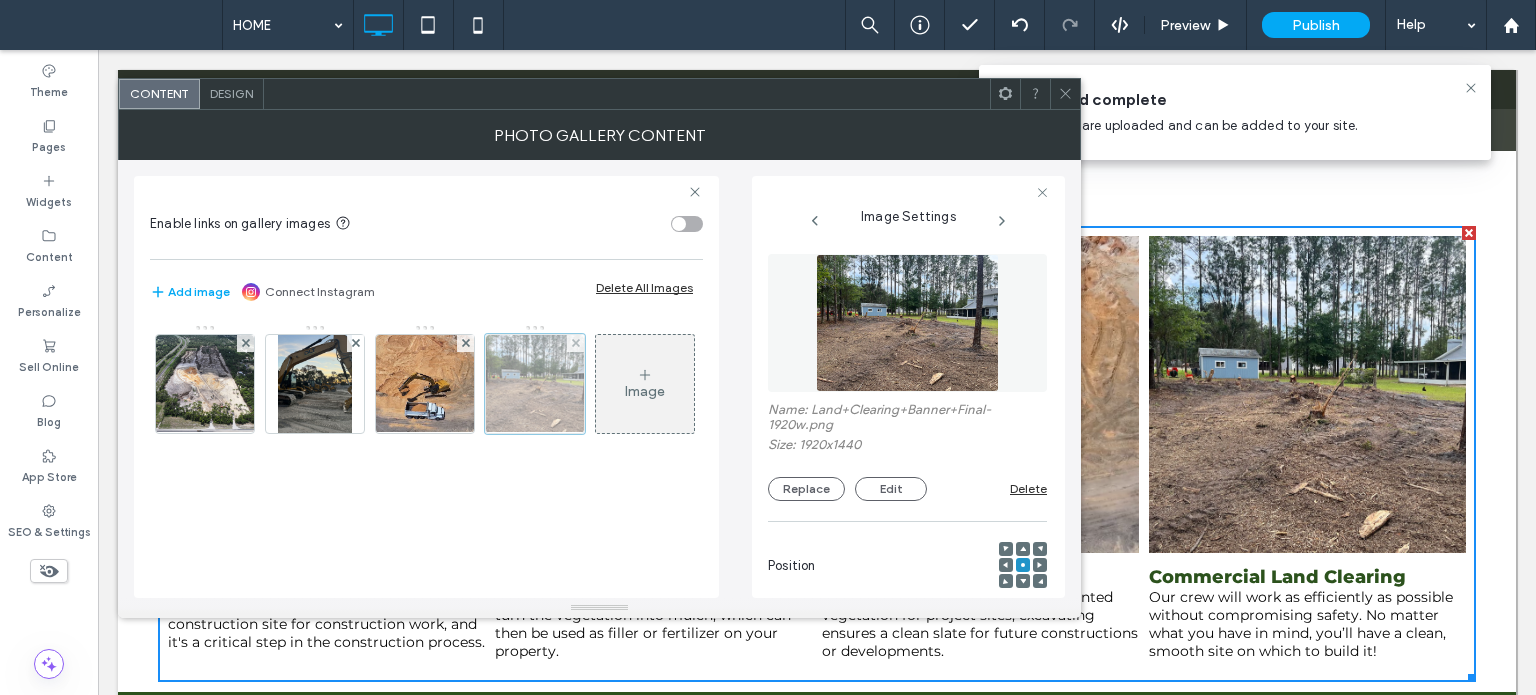 scroll, scrollTop: 0, scrollLeft: 26, axis: horizontal 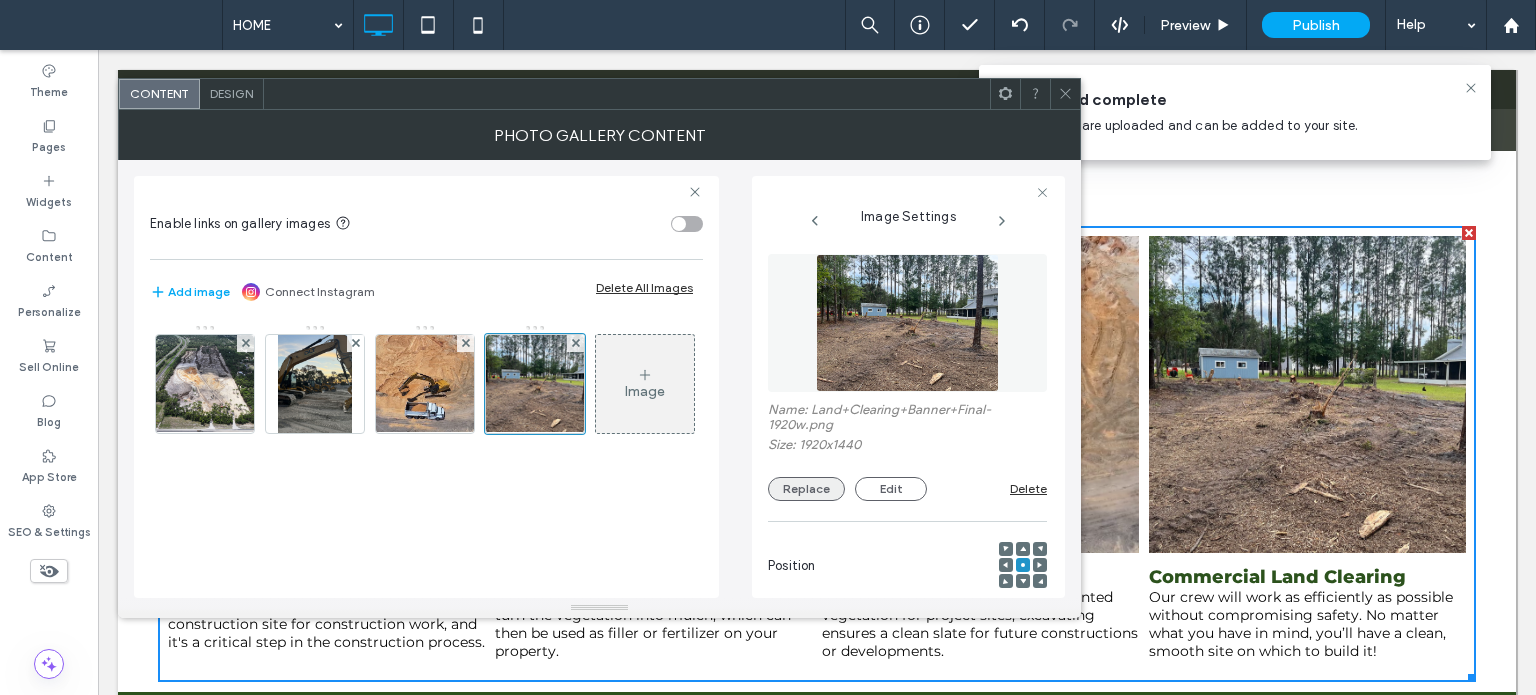 click on "Replace" at bounding box center (806, 489) 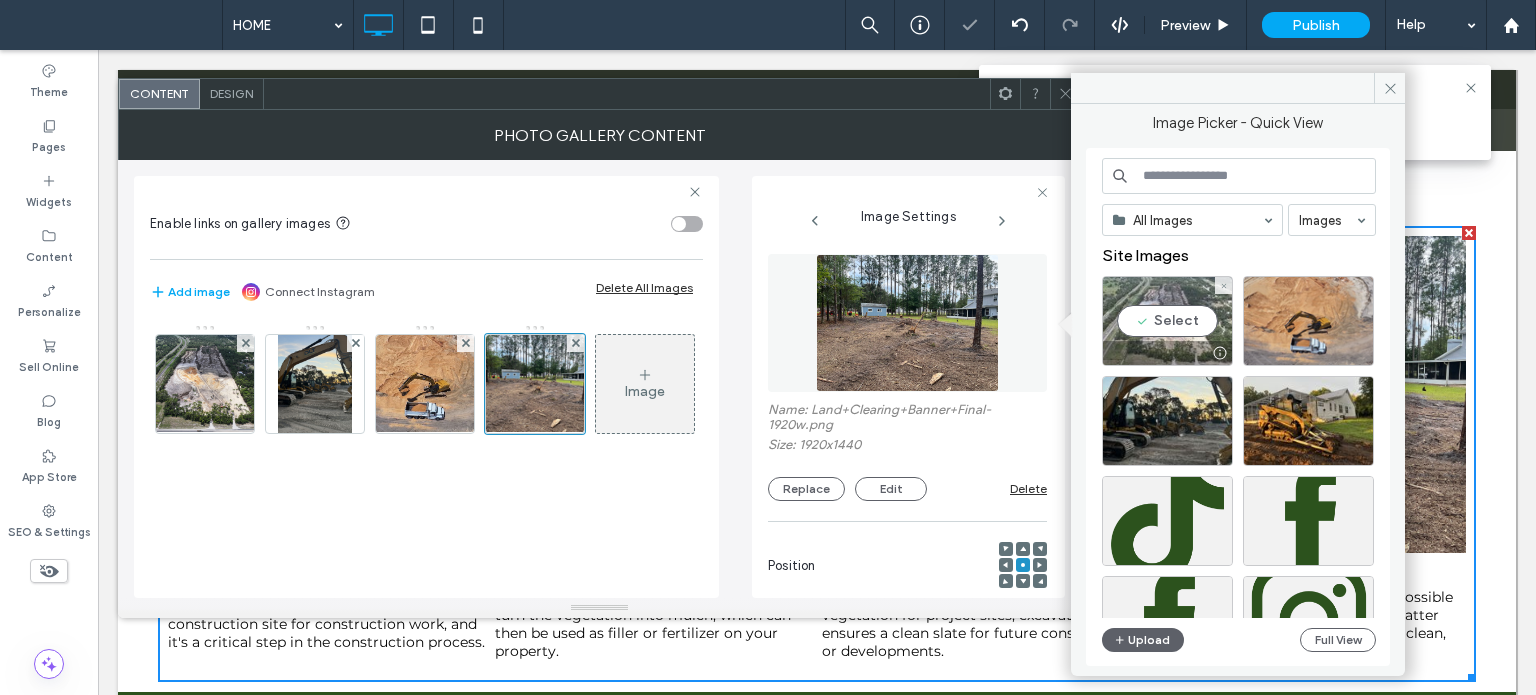 click on "Select" at bounding box center (1167, 321) 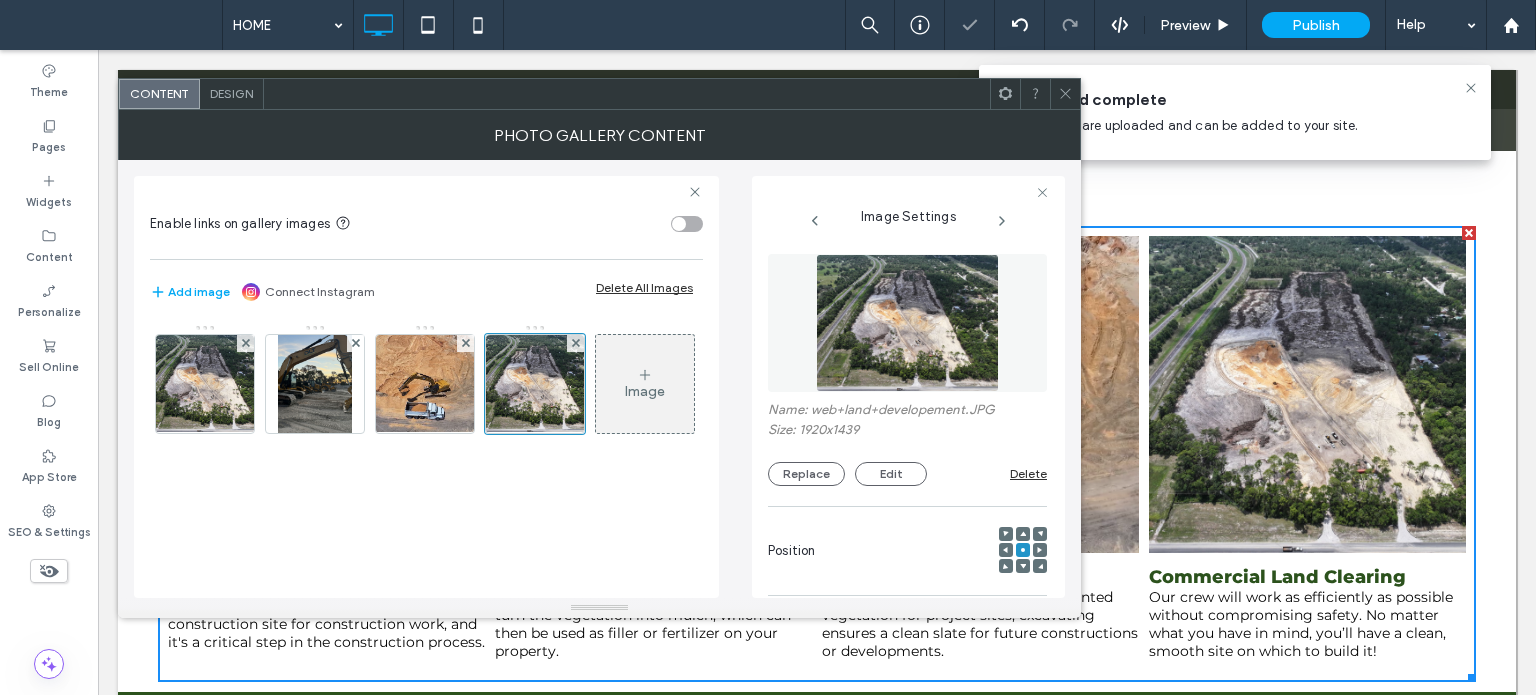 drag, startPoint x: 1060, startPoint y: 91, endPoint x: 965, endPoint y: 89, distance: 95.02105 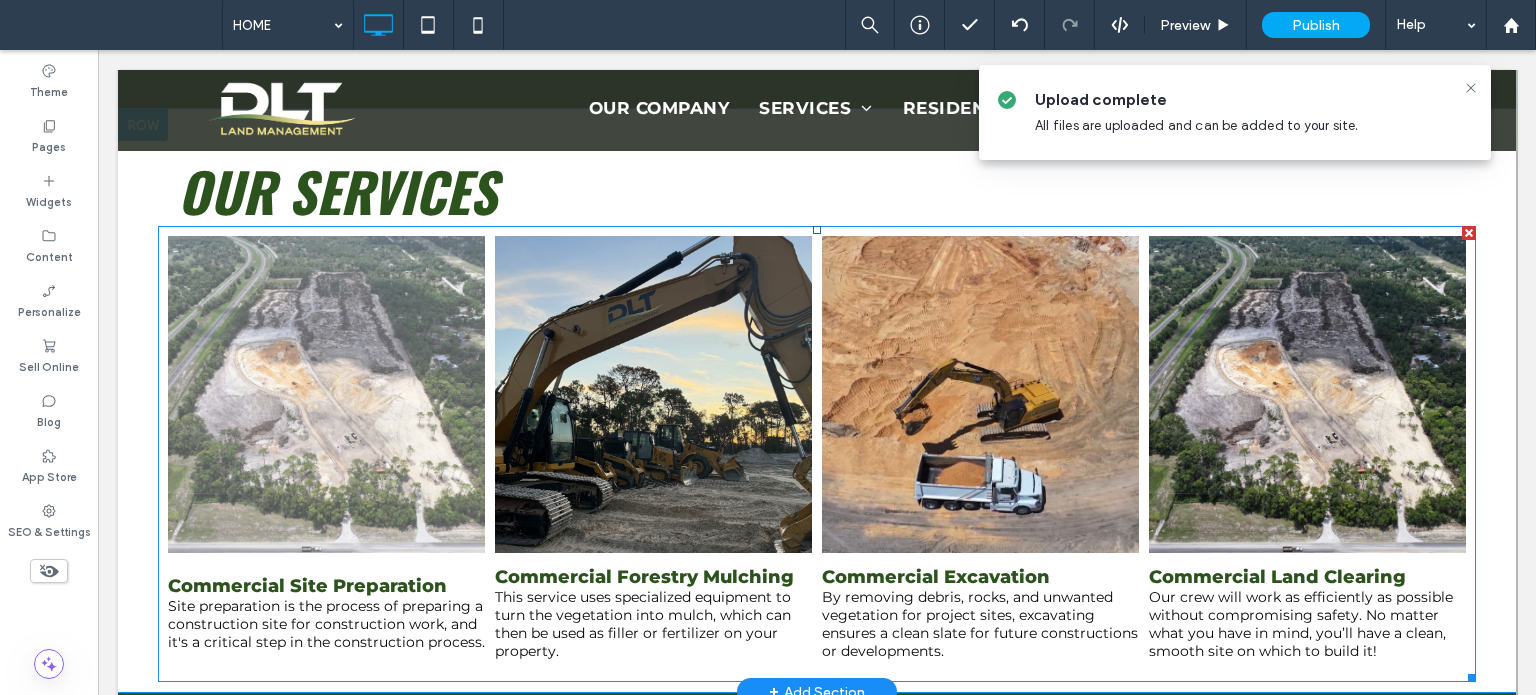 click at bounding box center (326, 394) 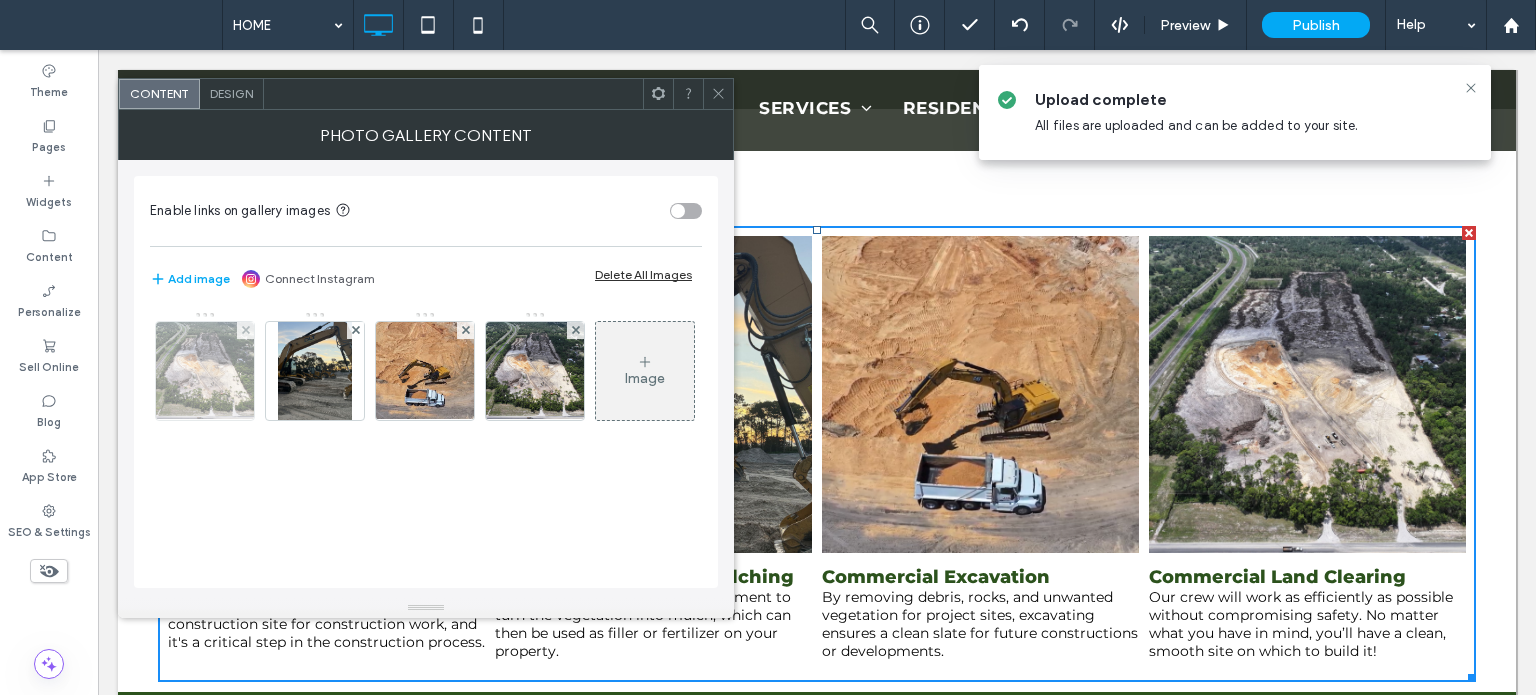 click at bounding box center [205, 371] 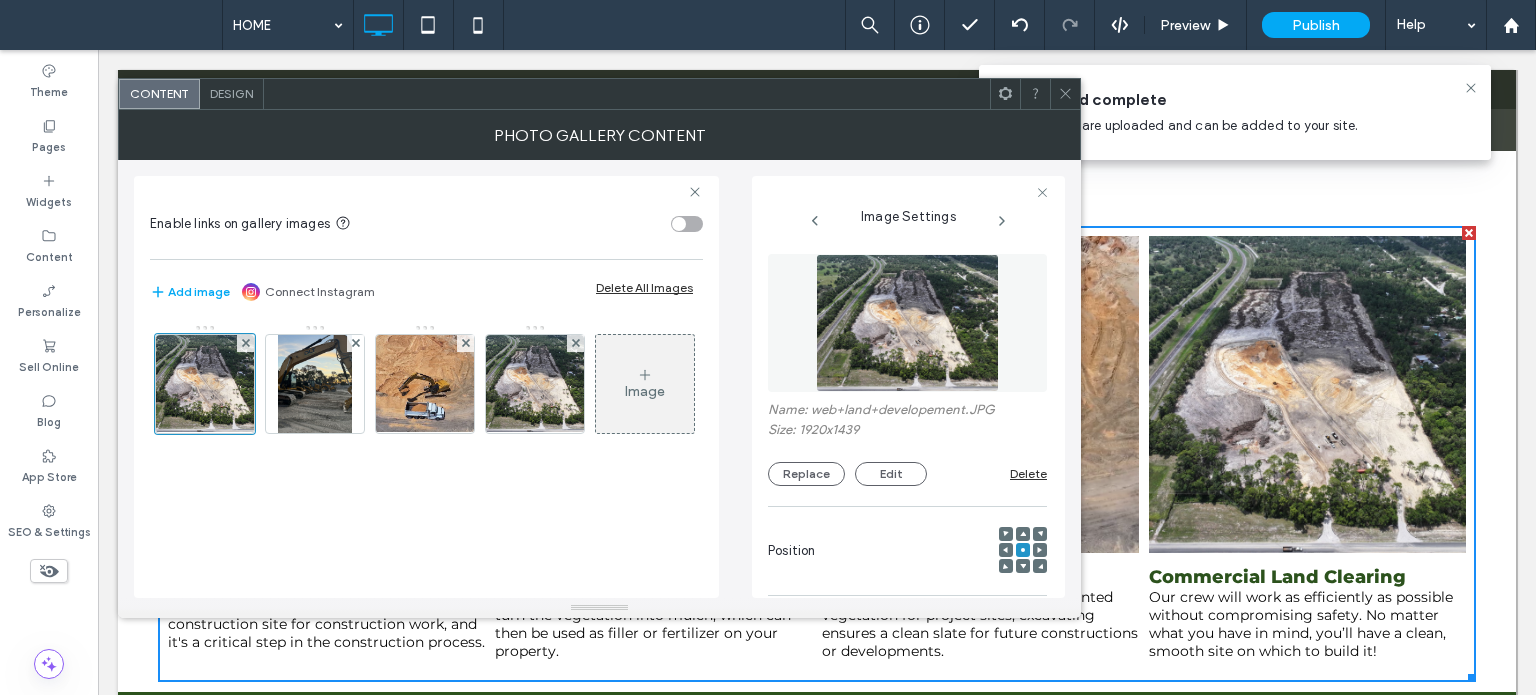 scroll, scrollTop: 0, scrollLeft: 2, axis: horizontal 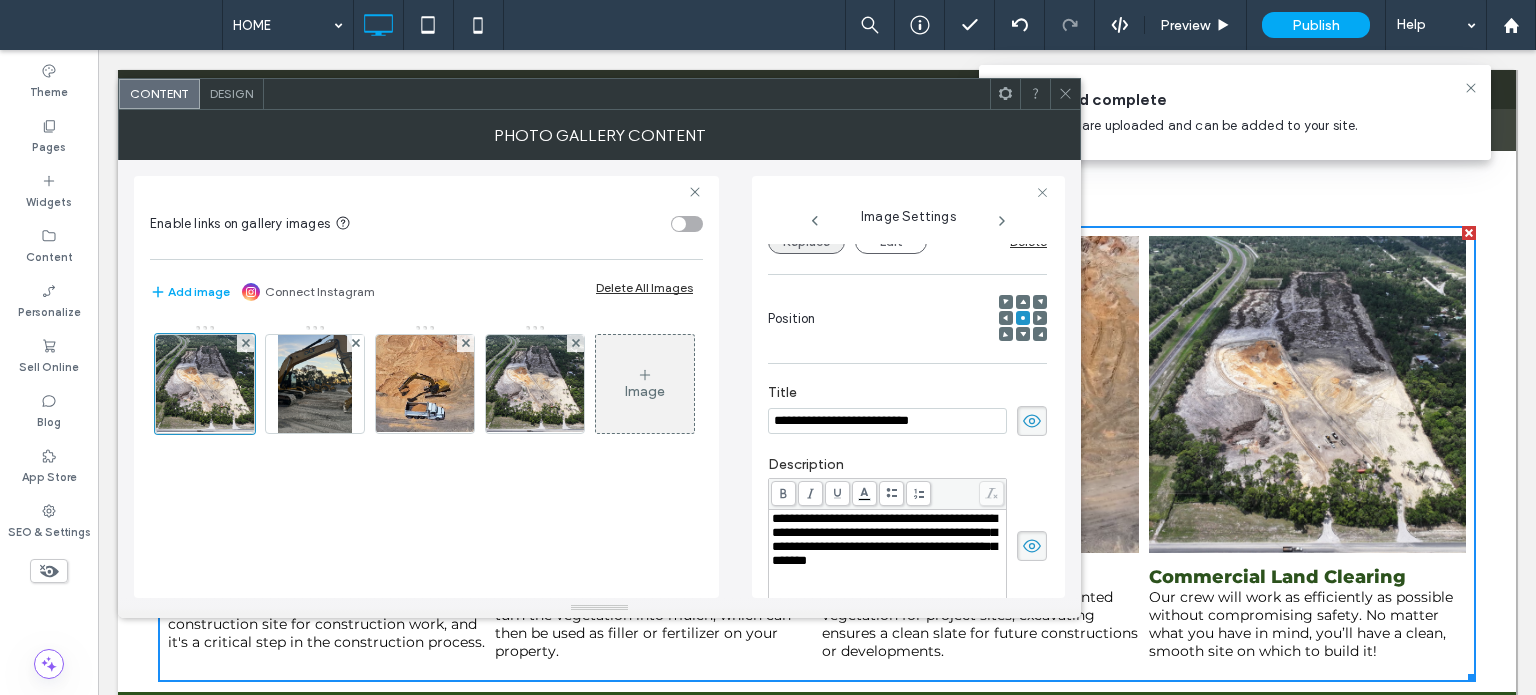 click on "Replace" at bounding box center [806, 242] 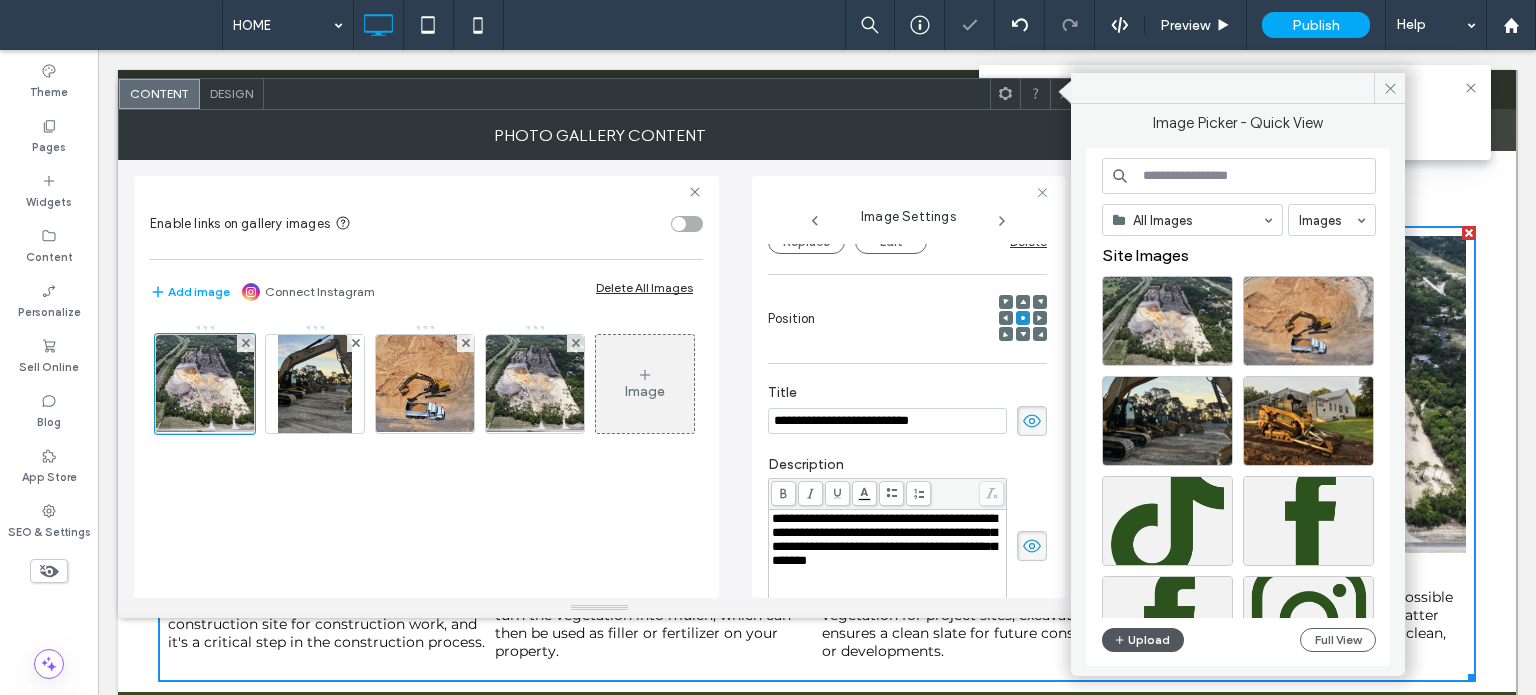click on "Upload" at bounding box center [1143, 640] 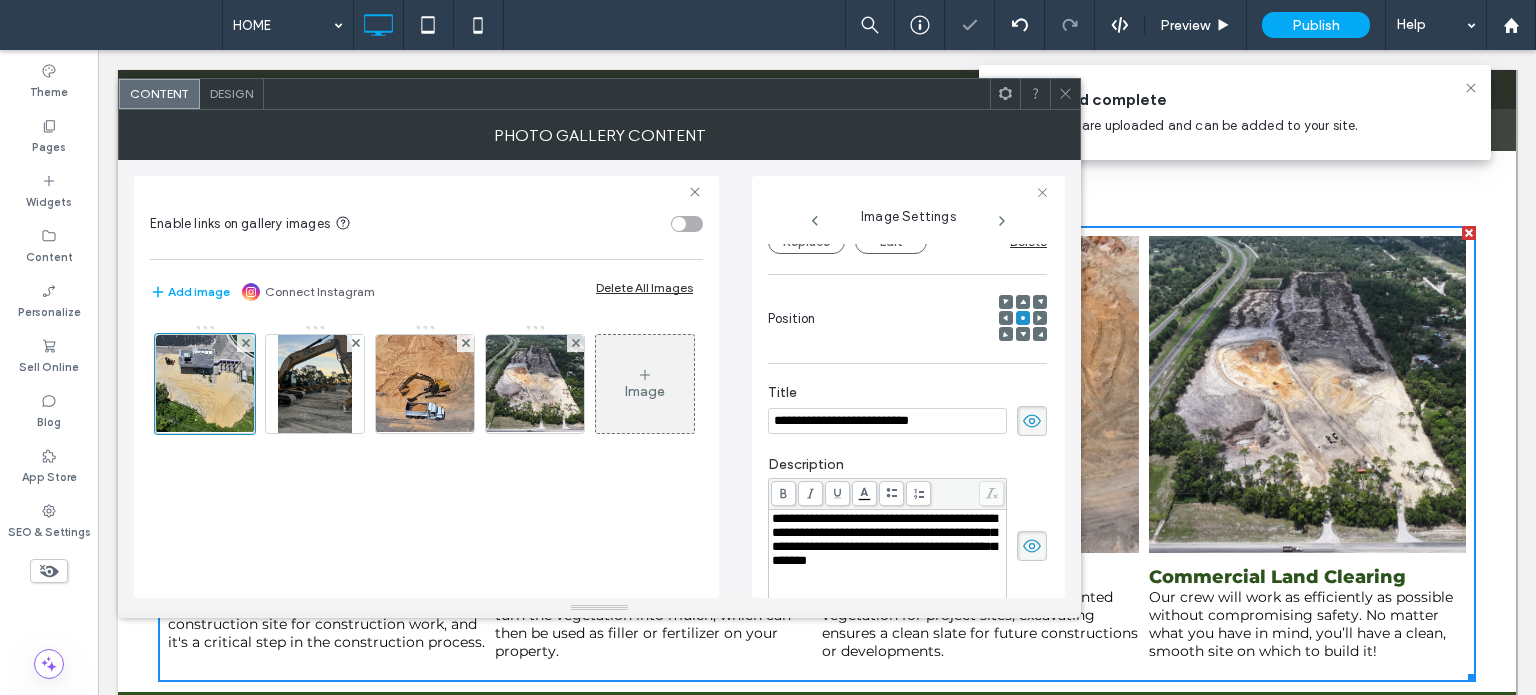click at bounding box center (1065, 94) 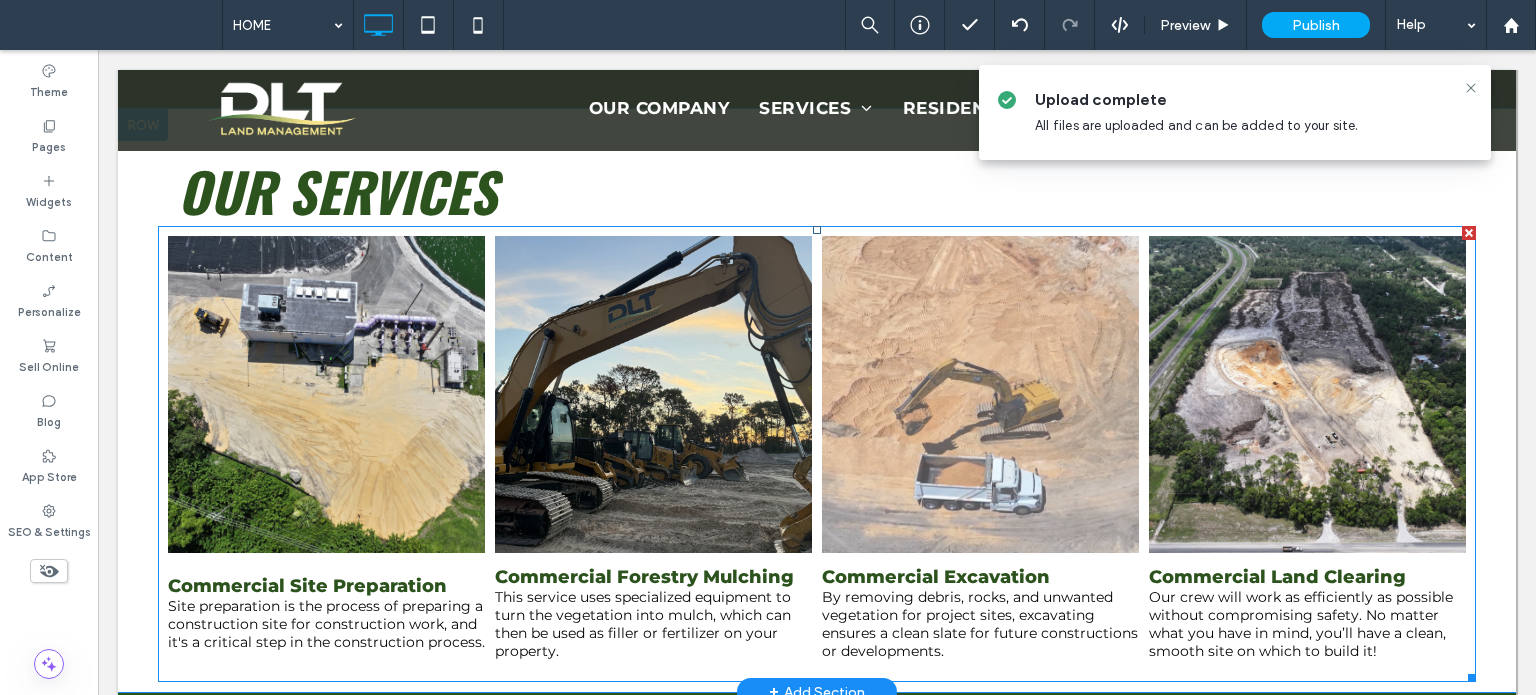 click at bounding box center (980, 394) 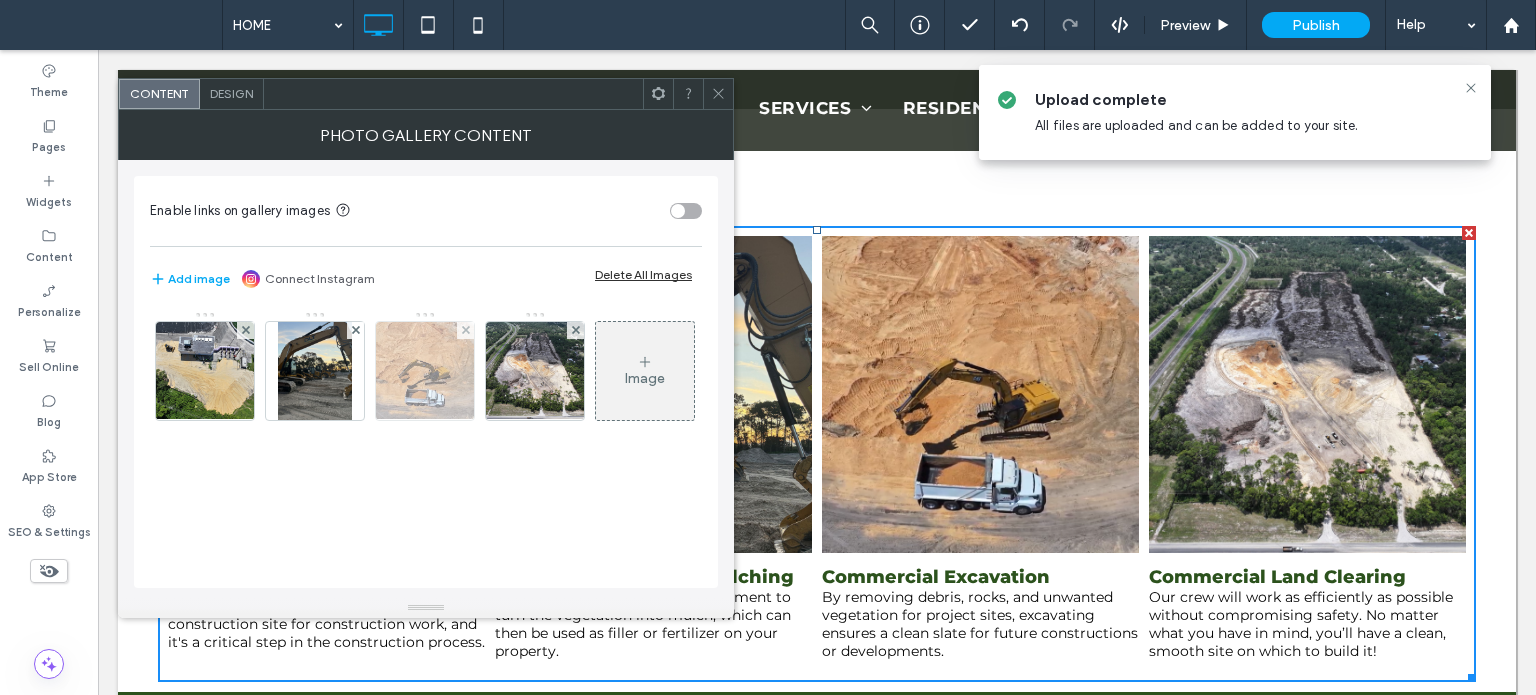 click at bounding box center (425, 371) 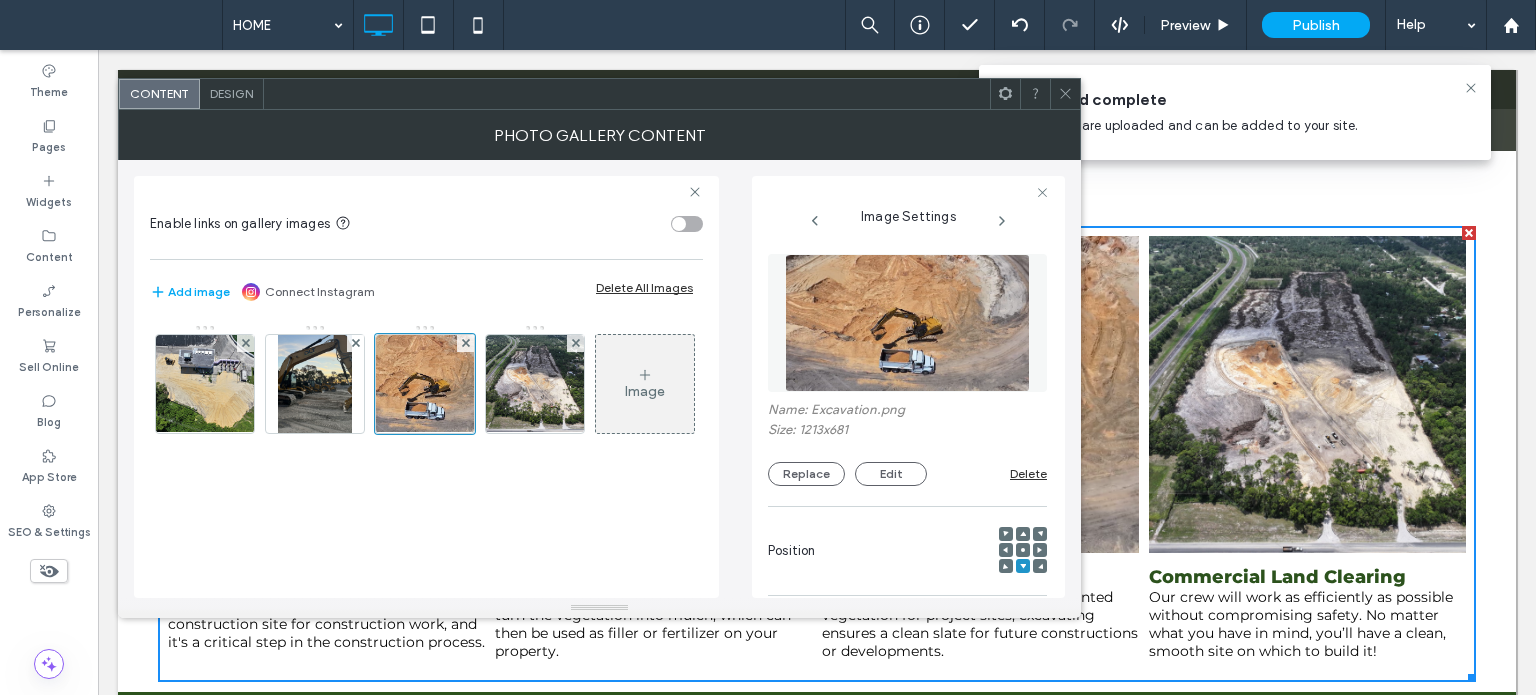 scroll, scrollTop: 0, scrollLeft: 0, axis: both 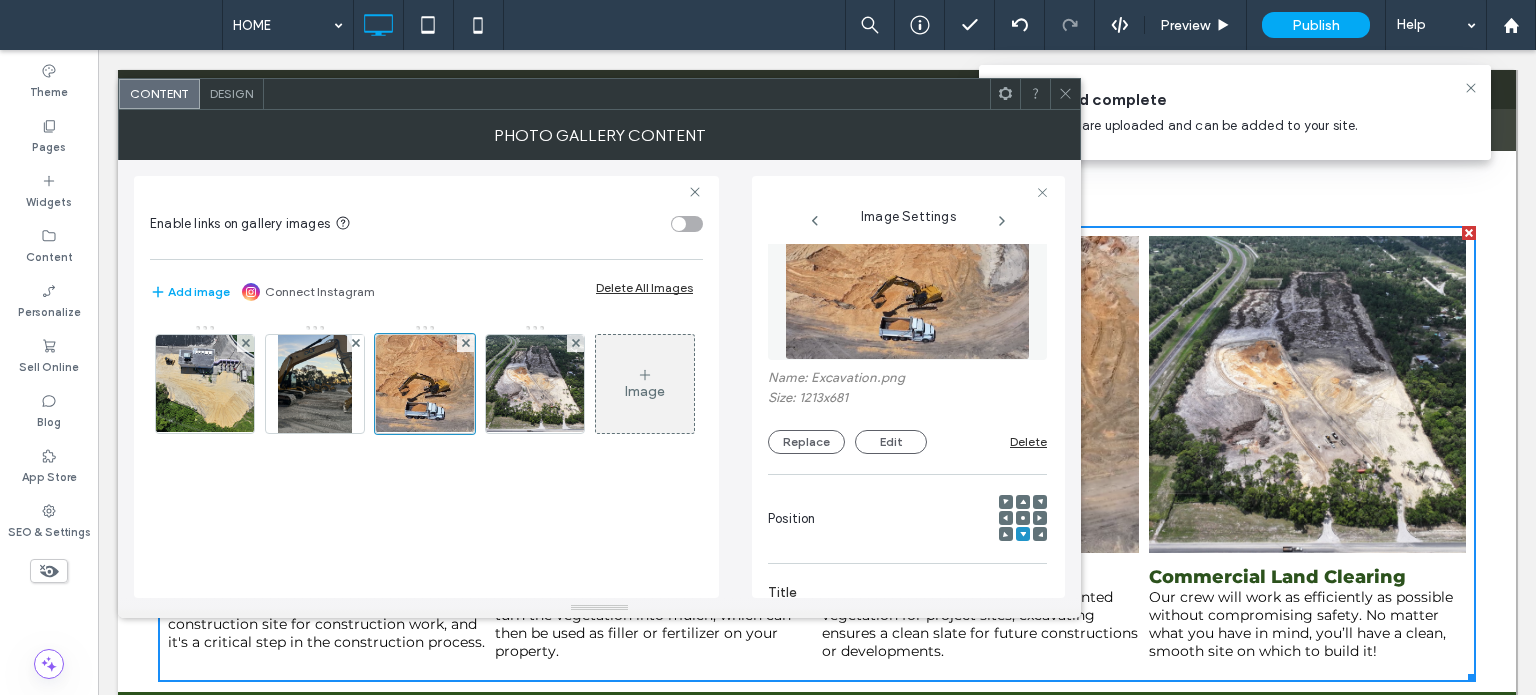 click on "Name: Excavation.png Size: 1213x681 Replace Edit Delete" at bounding box center [907, 338] 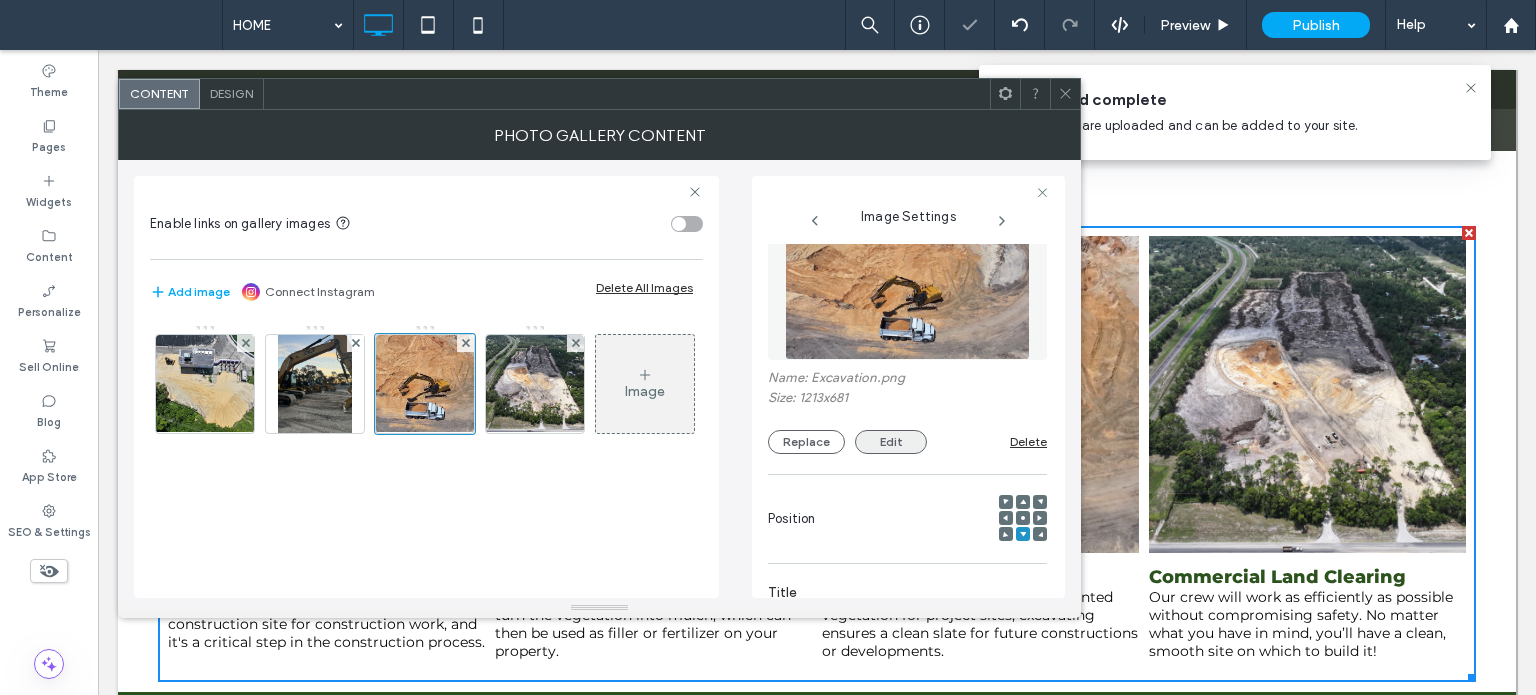 click on "Edit" at bounding box center [891, 442] 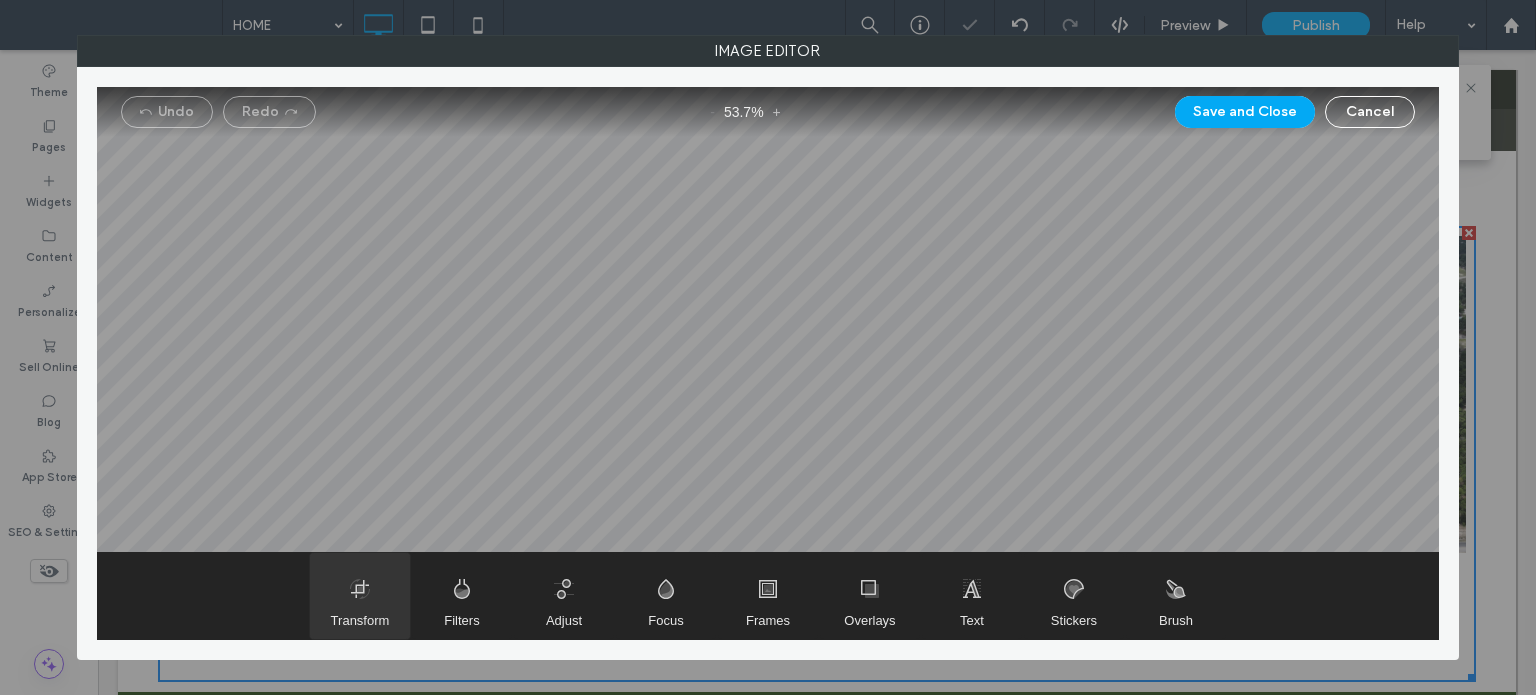 click at bounding box center (360, 596) 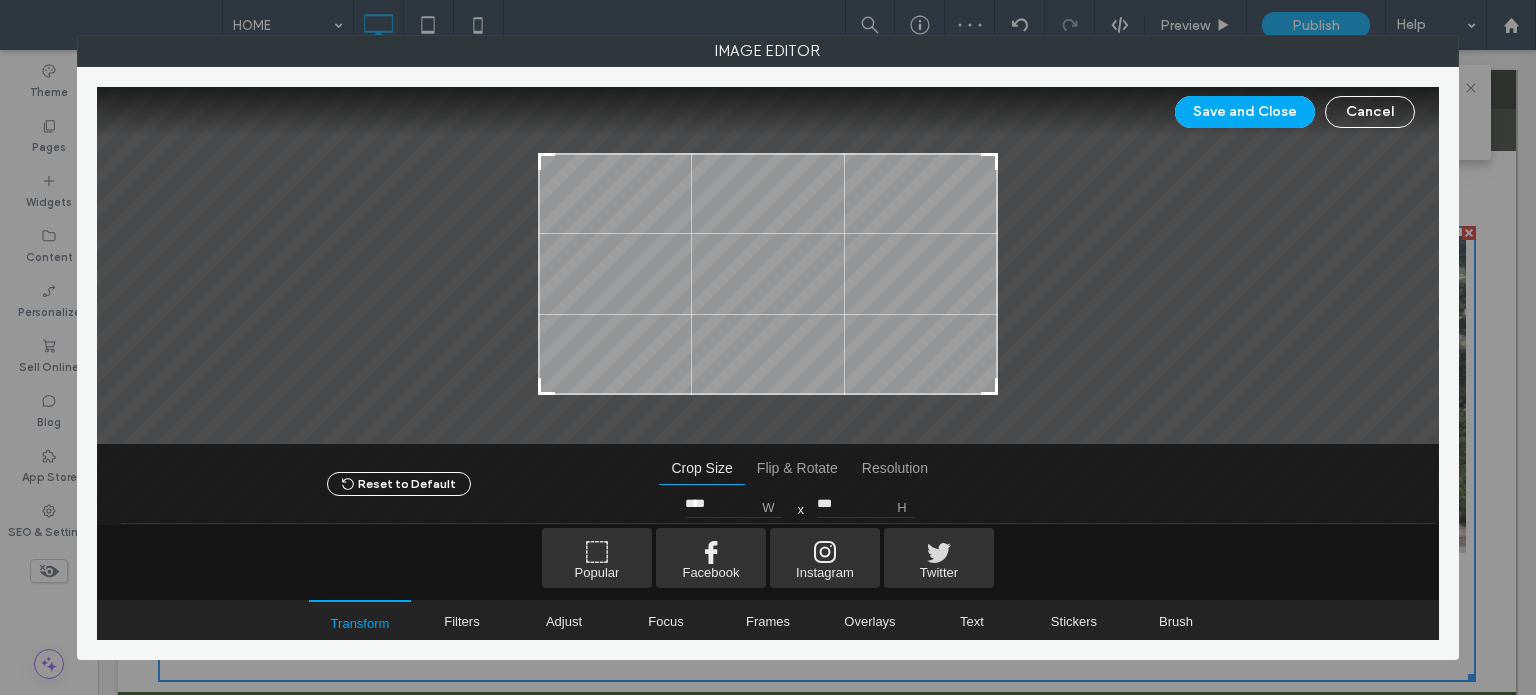 type on "***" 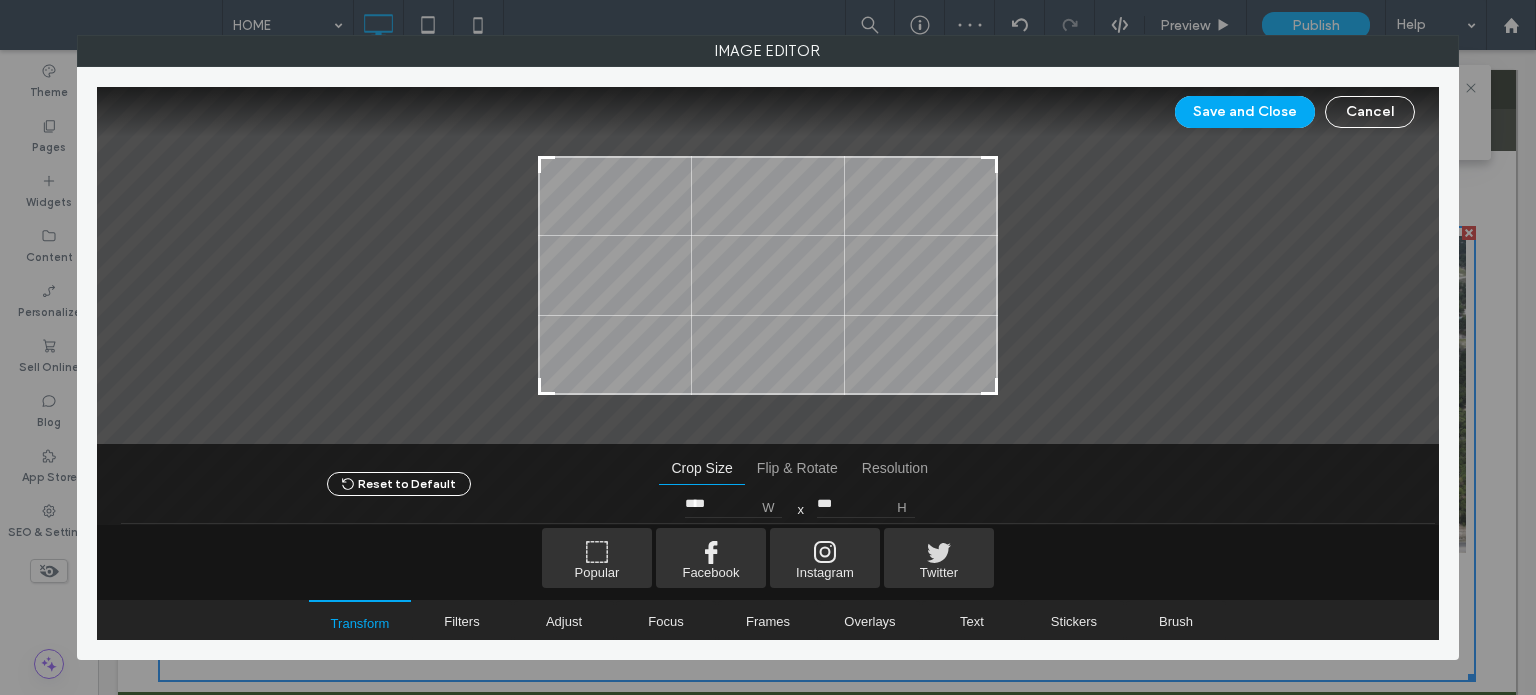 drag, startPoint x: 543, startPoint y: 143, endPoint x: 537, endPoint y: 159, distance: 17.088007 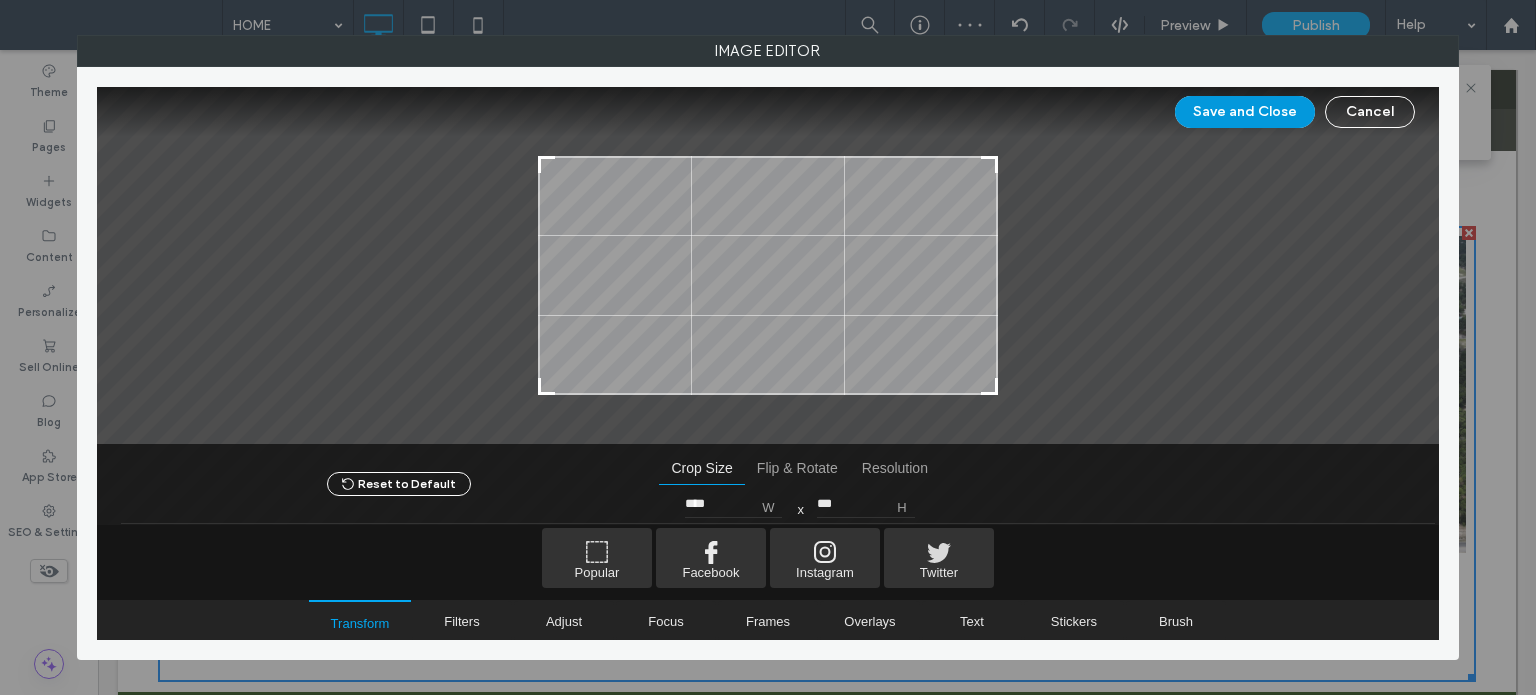 click on "Save and Close" at bounding box center [1245, 112] 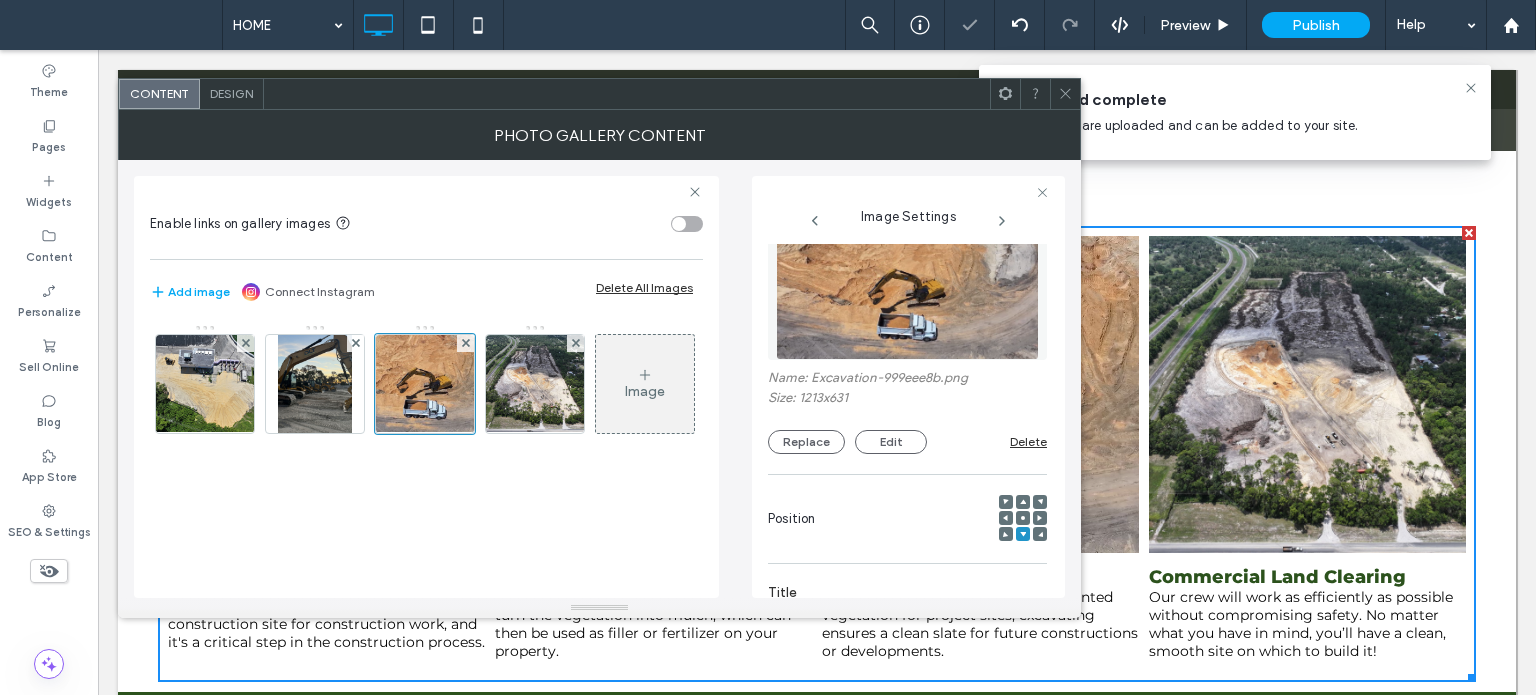 click at bounding box center (1065, 94) 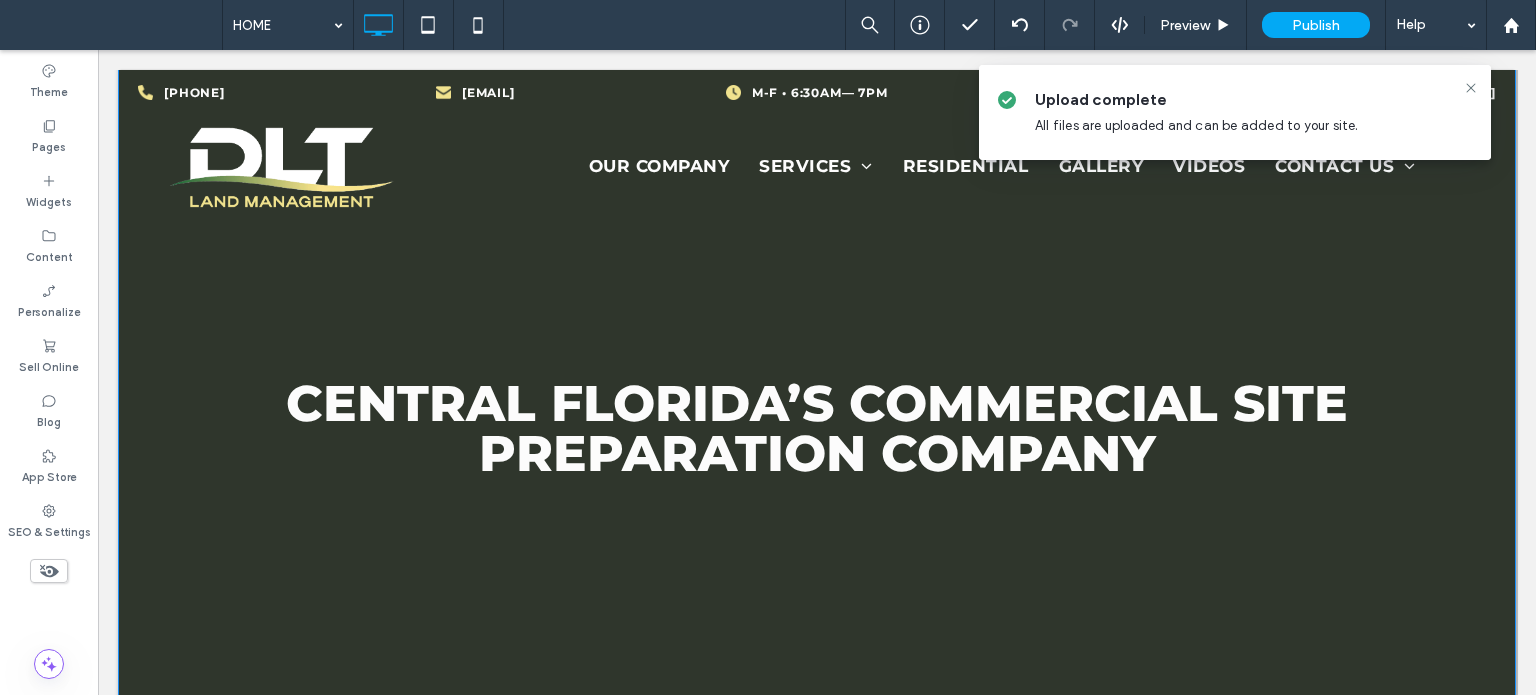 scroll, scrollTop: 0, scrollLeft: 0, axis: both 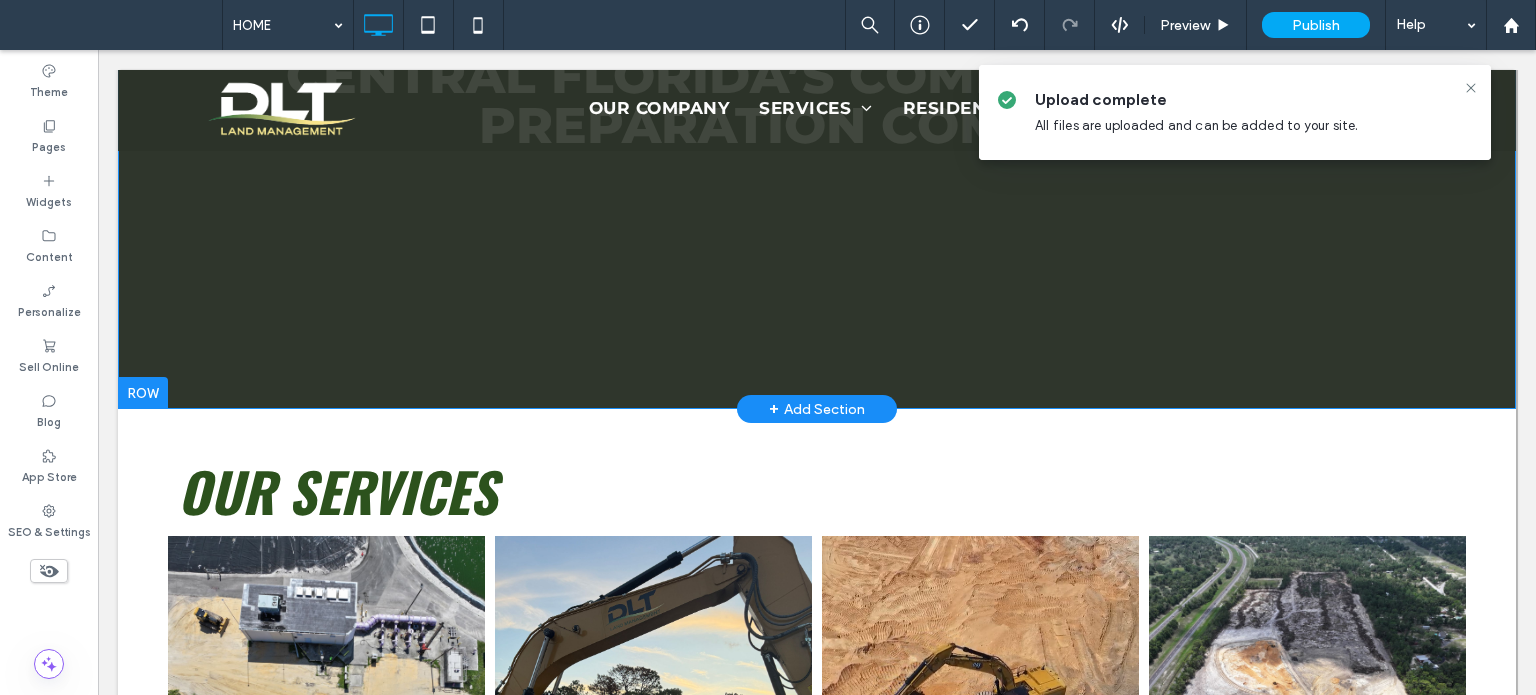 click on "CENTRAL FLORIDA’S COMMERCIAL SITE PREPARATION COMPANY
OUR SERVICES
Click To Paste
VIEW OUR WORK
Click To Paste
CONTACT US TODAY
Click To Paste
Click To Paste
Row + Add Section" at bounding box center [817, 39] 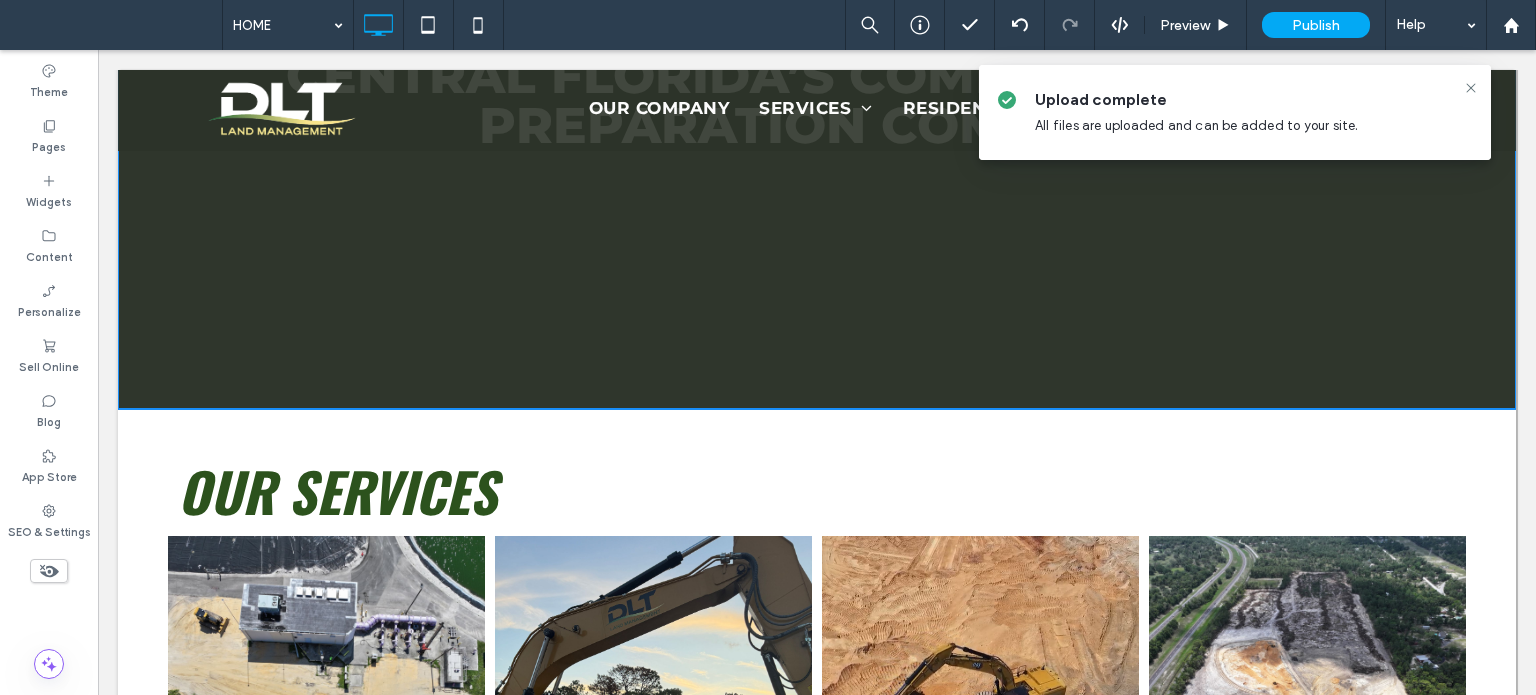 scroll, scrollTop: 1138, scrollLeft: 0, axis: vertical 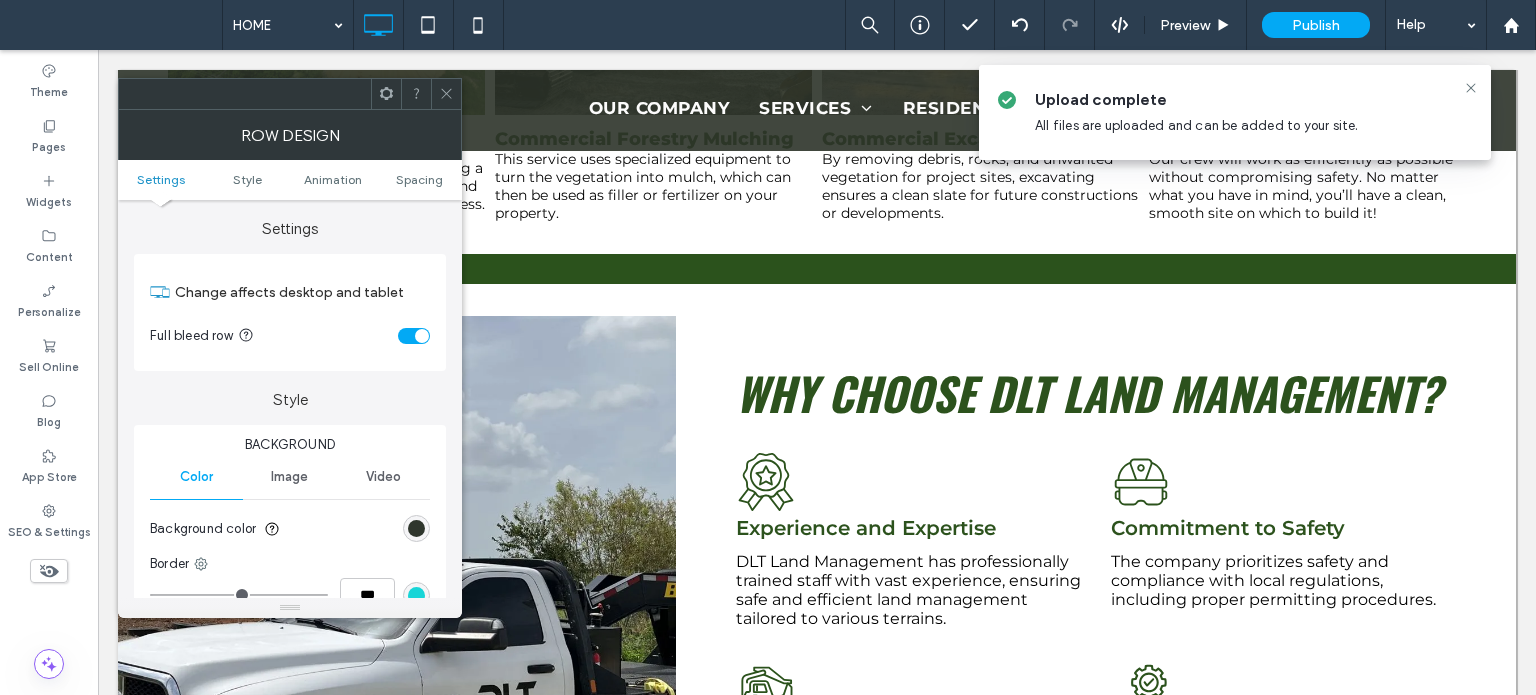 click at bounding box center (446, 94) 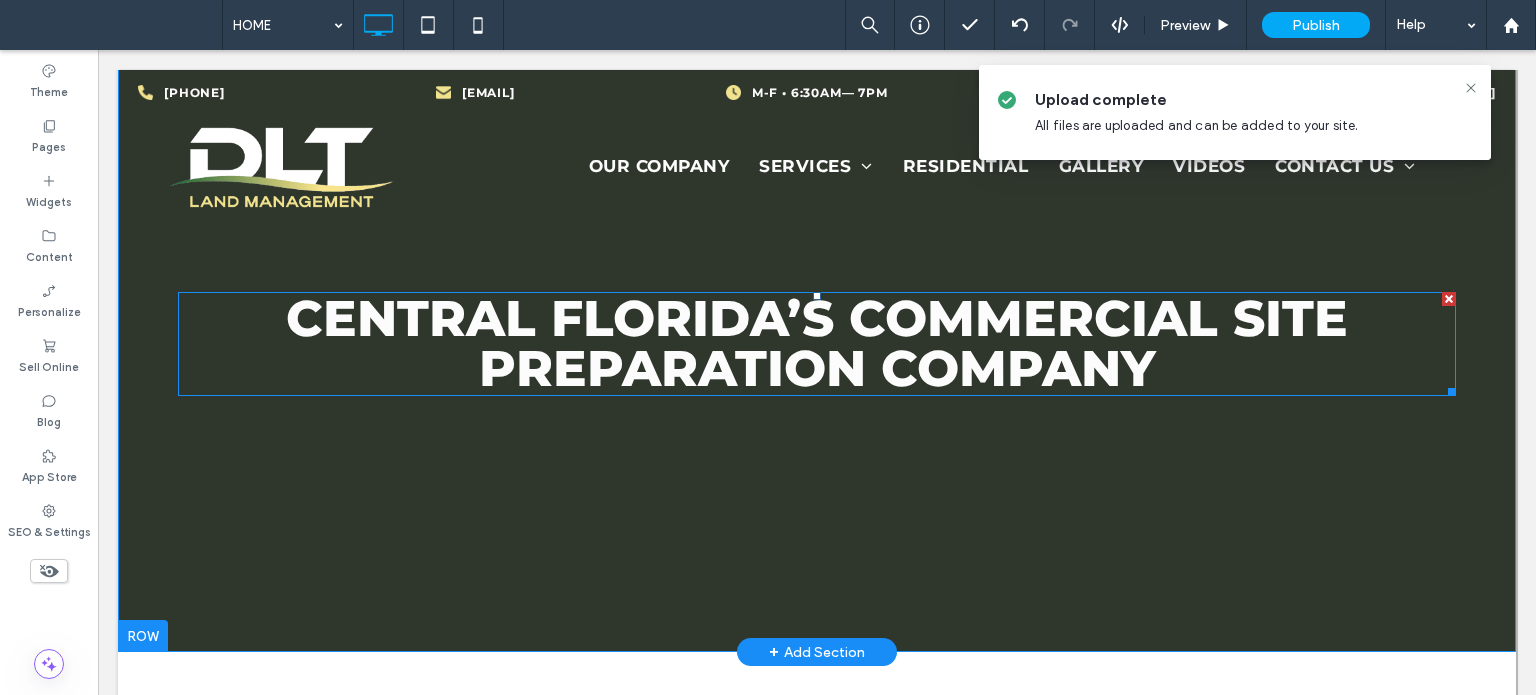 scroll, scrollTop: 0, scrollLeft: 0, axis: both 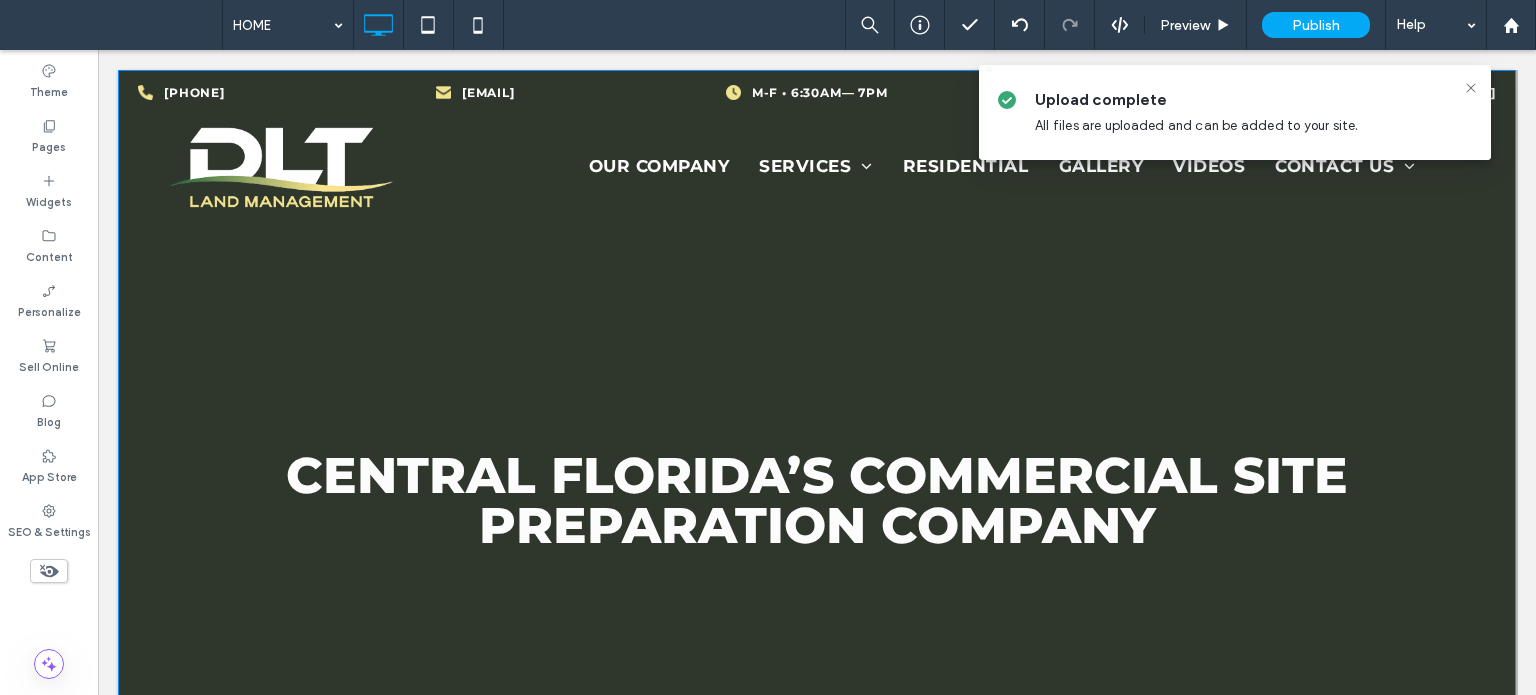 click on "CENTRAL FLORIDA’S COMMERCIAL SITE PREPARATION COMPANY
OUR SERVICES
Click To Paste
VIEW OUR WORK
Click To Paste
CONTACT US TODAY
Click To Paste
Click To Paste
Row + Add Section" at bounding box center (817, 439) 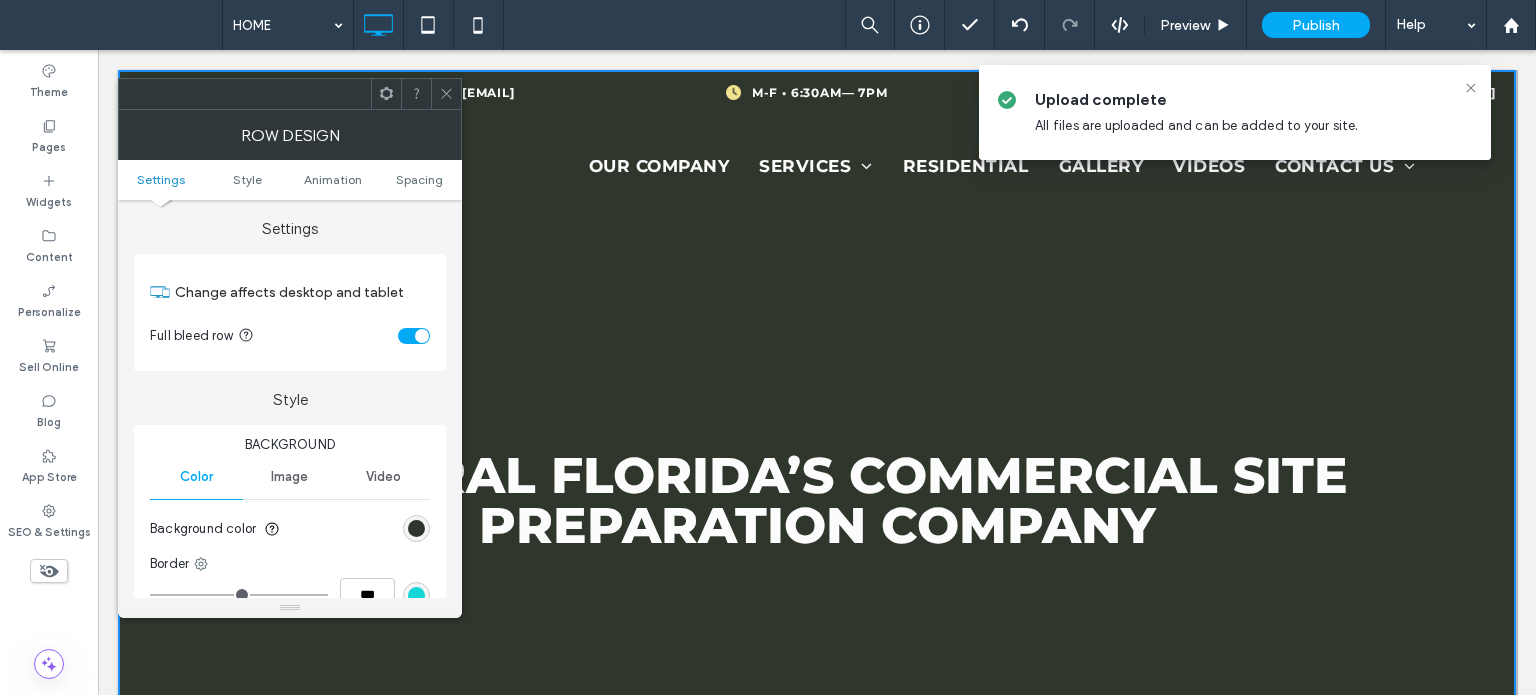 click on "Video" at bounding box center (383, 477) 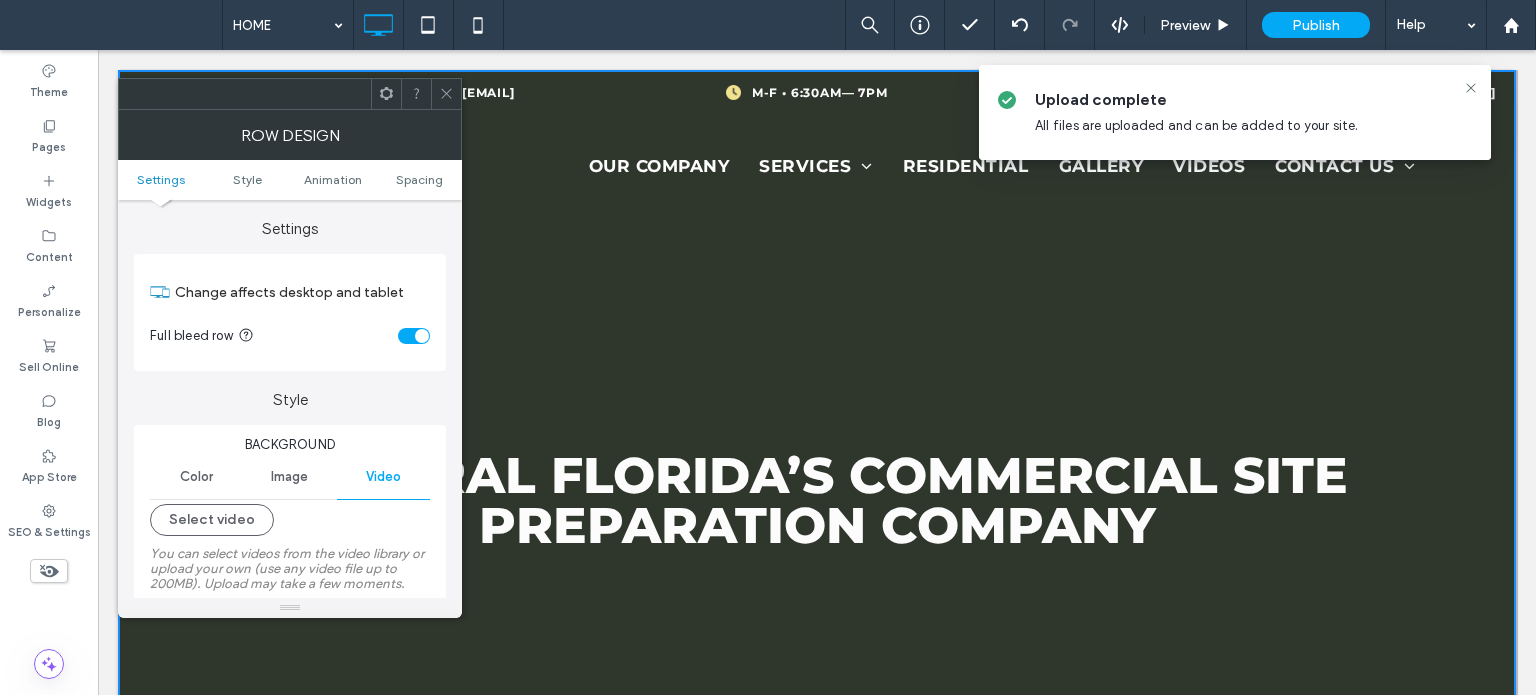 click 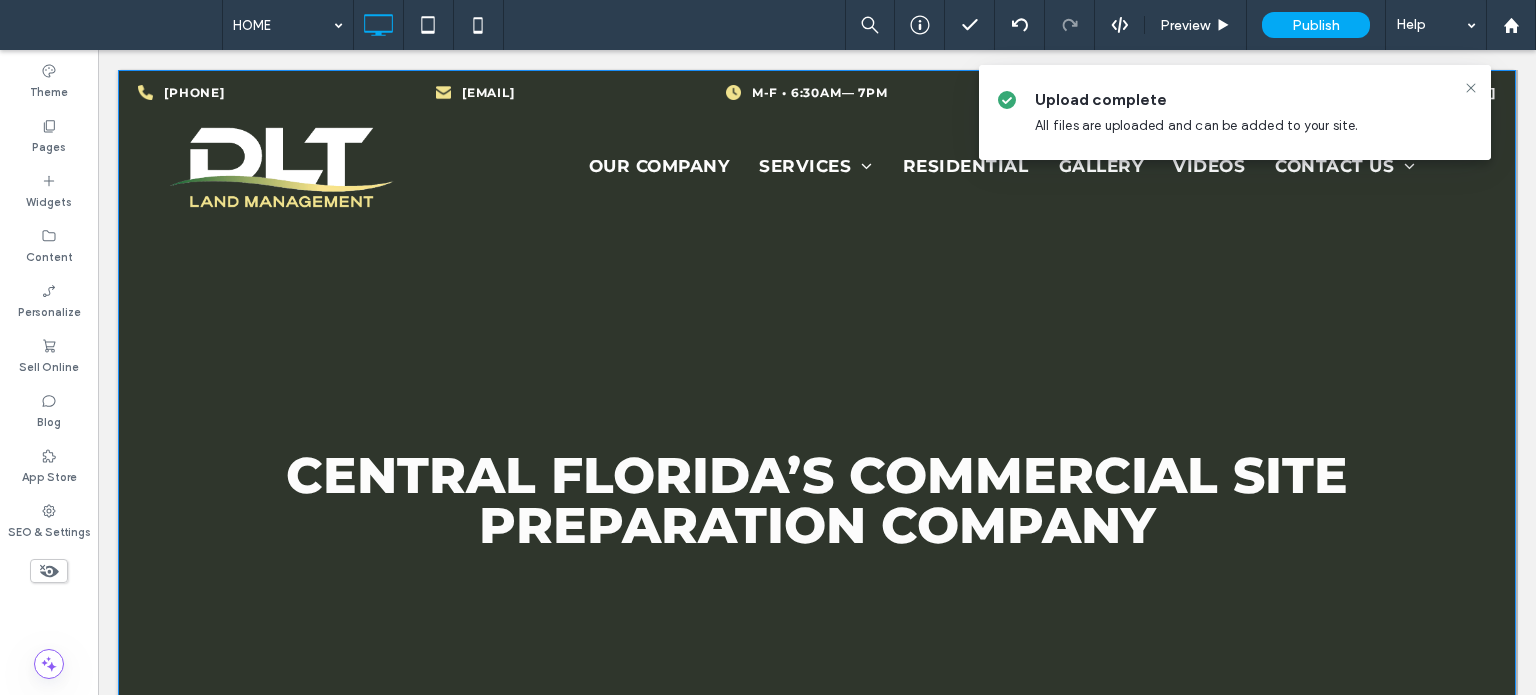 scroll, scrollTop: 200, scrollLeft: 0, axis: vertical 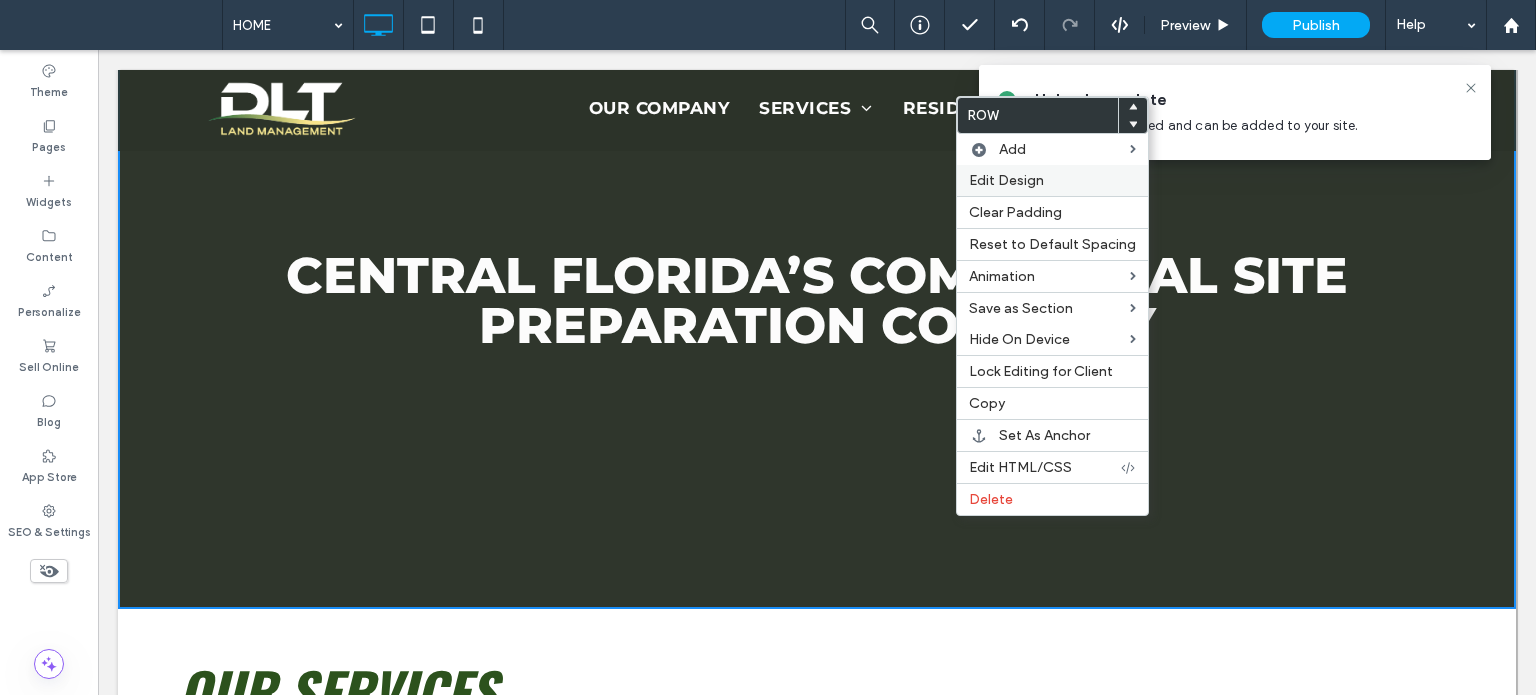 click on "Edit Design" at bounding box center [1006, 180] 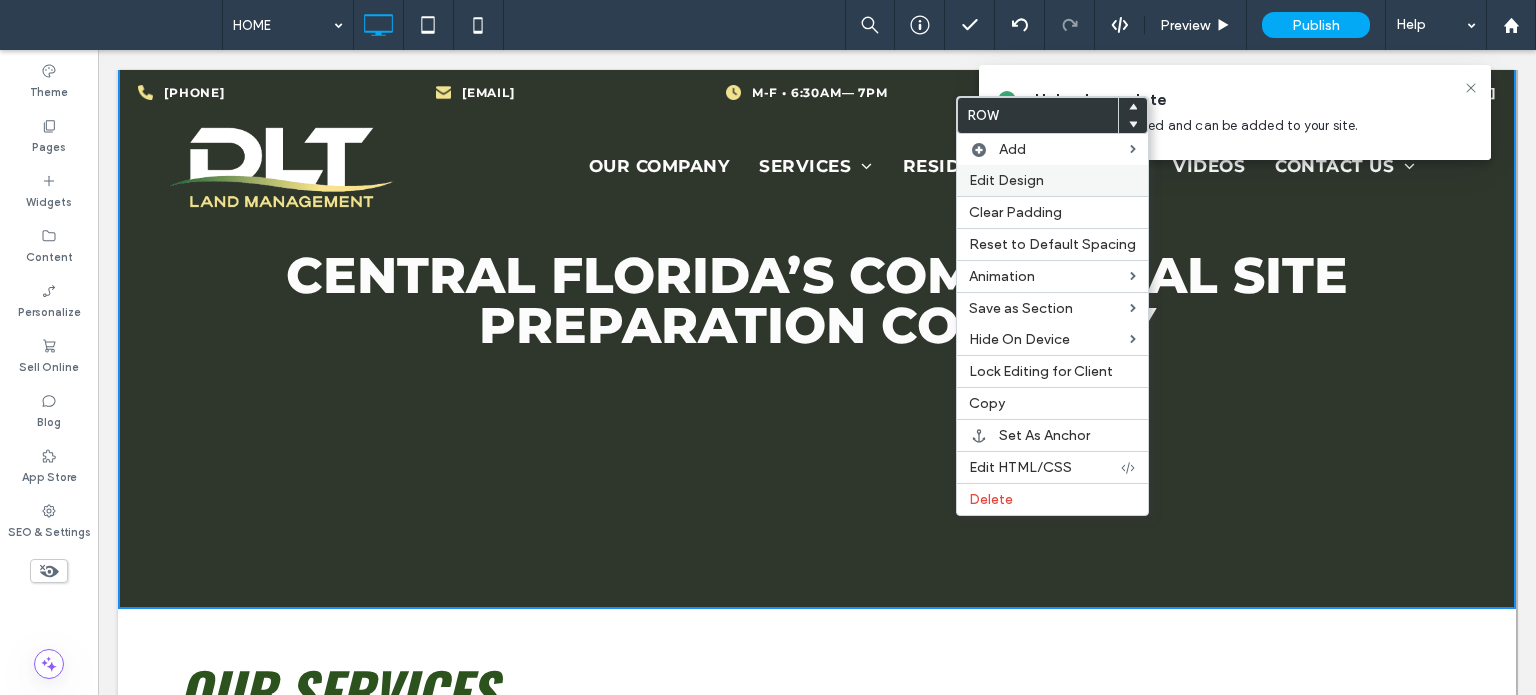 scroll, scrollTop: 0, scrollLeft: 0, axis: both 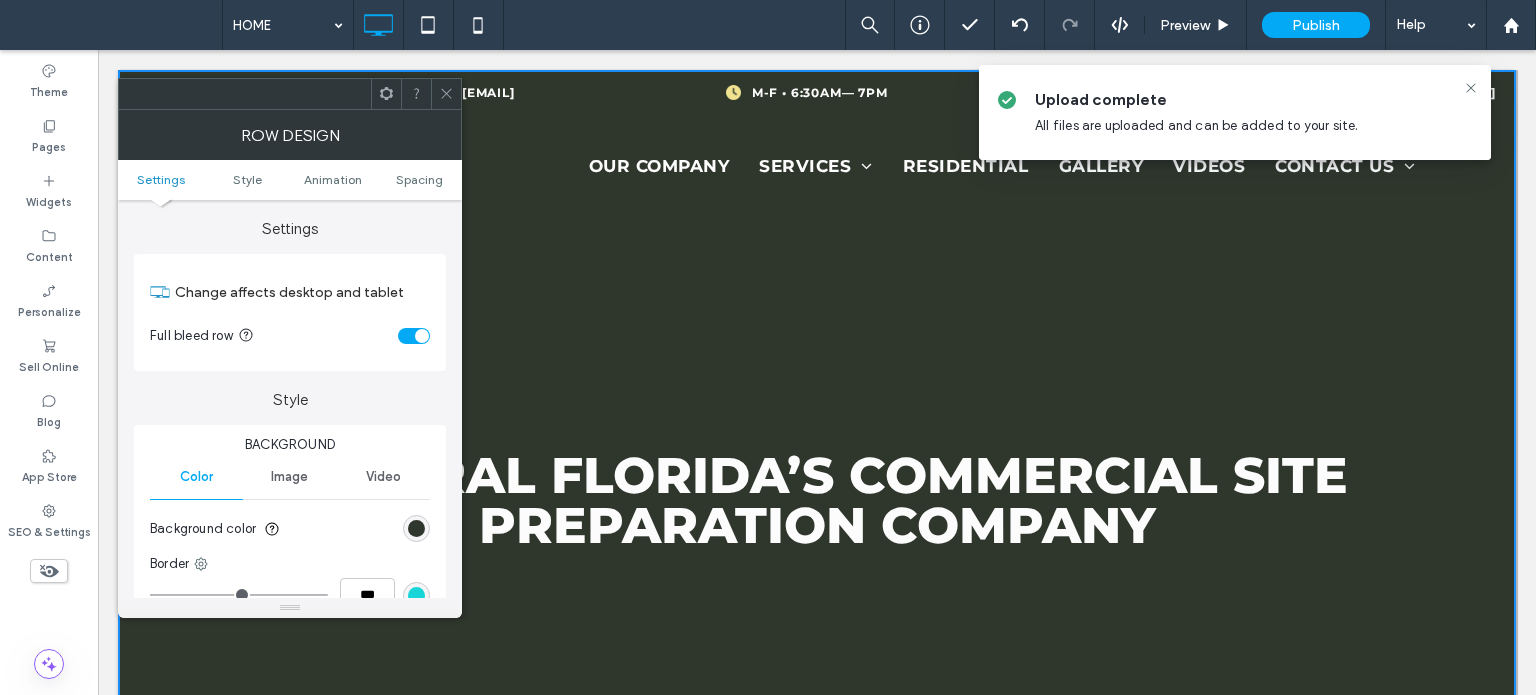 click on "Image" at bounding box center [289, 477] 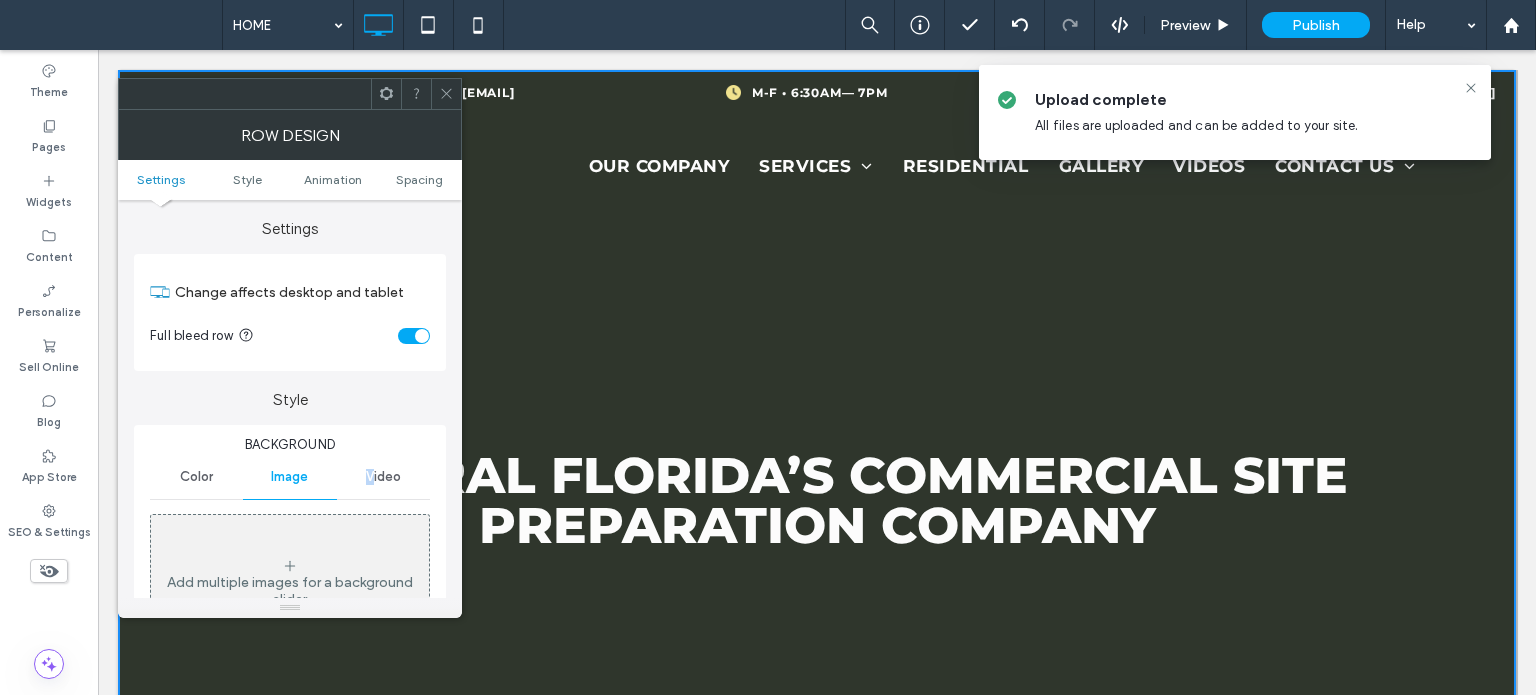 click on "Video" at bounding box center [383, 477] 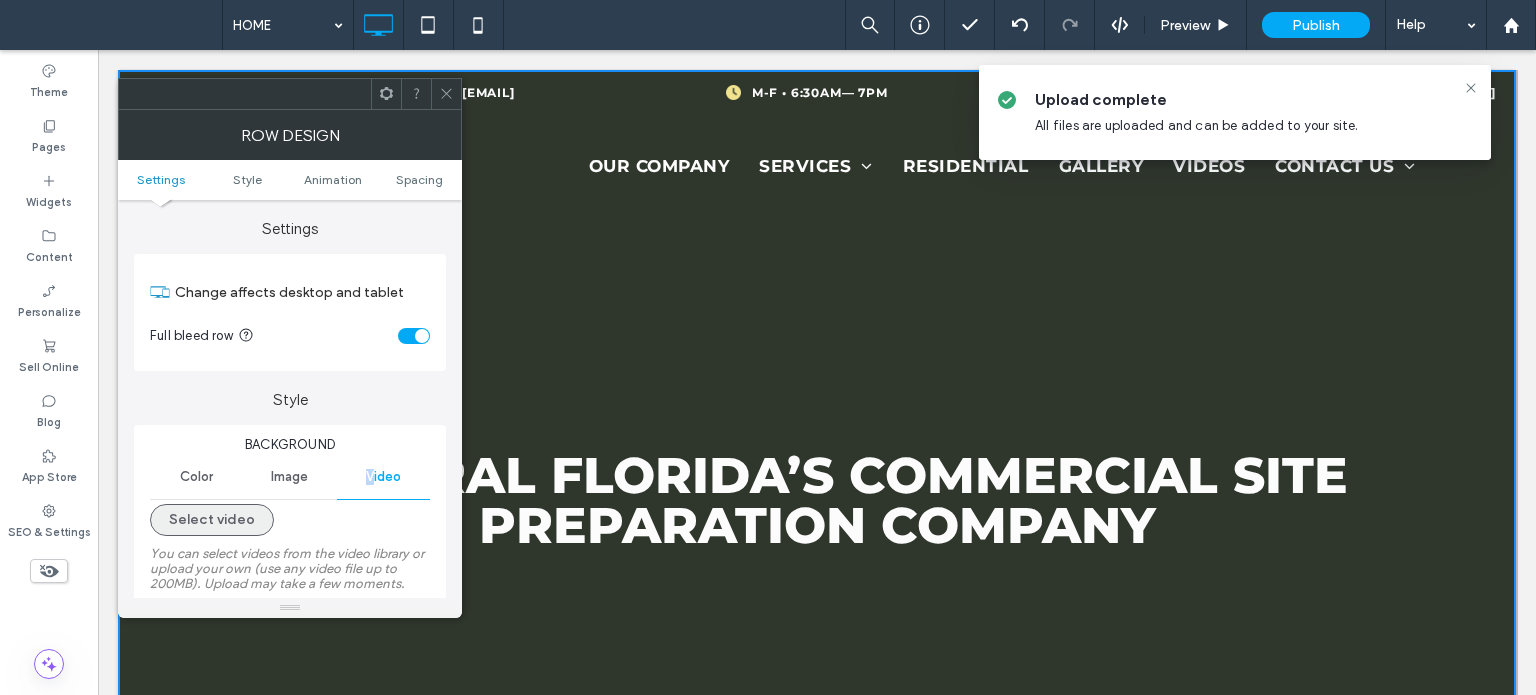 click on "Select video" at bounding box center [212, 520] 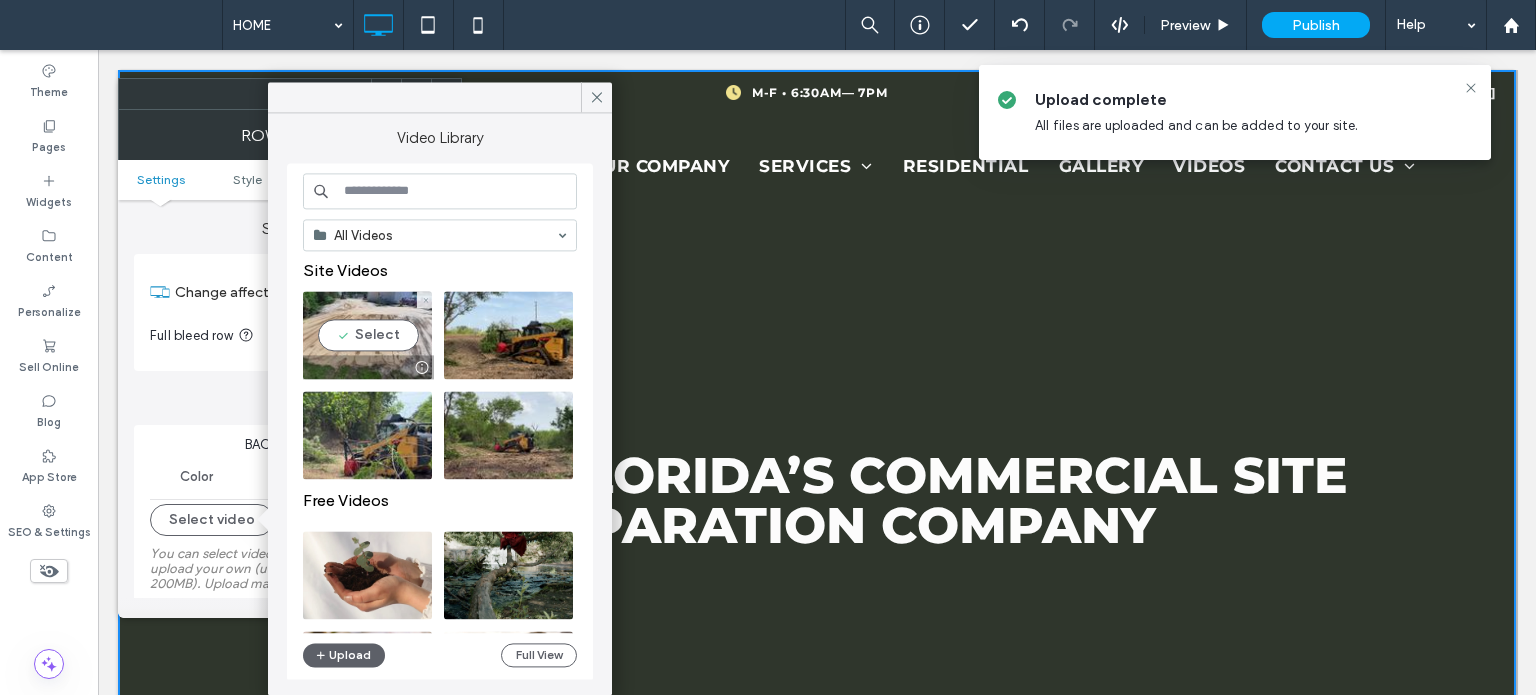 click at bounding box center [367, 335] 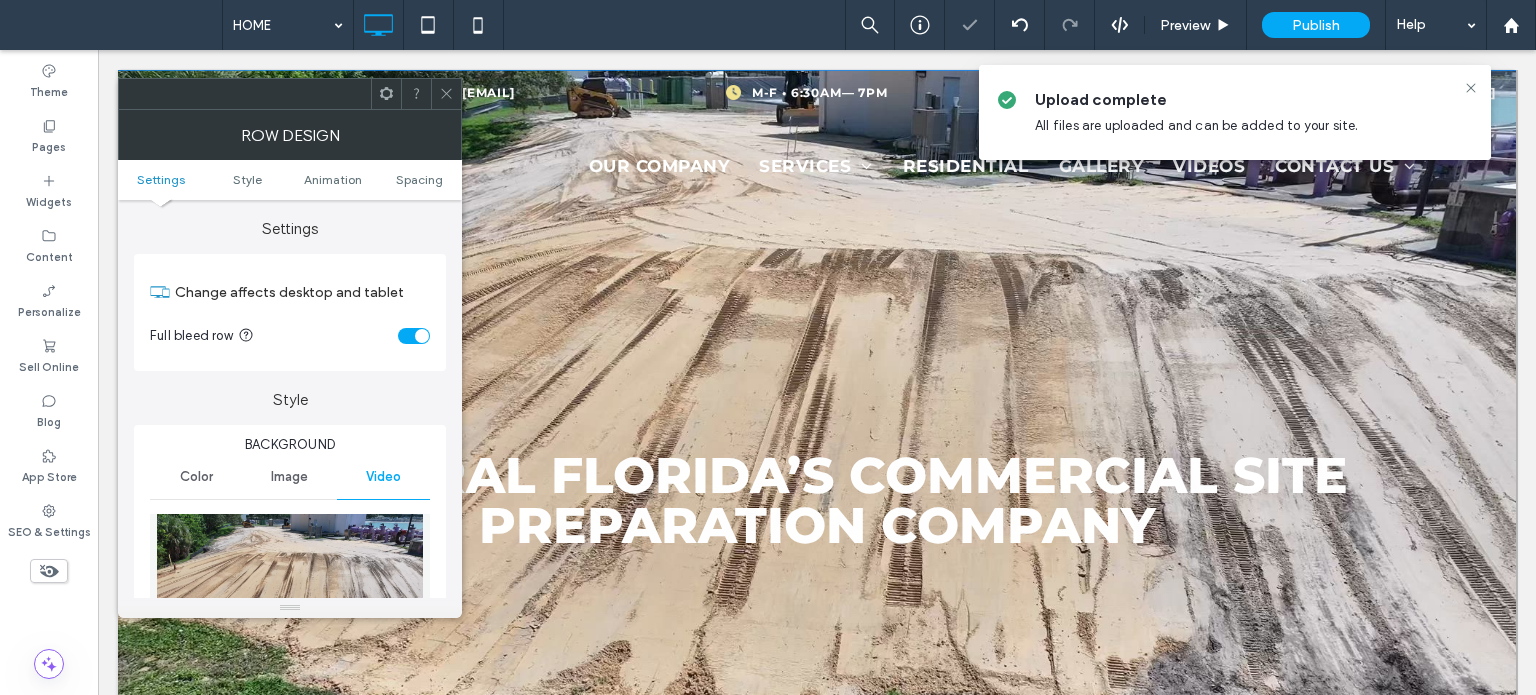 click 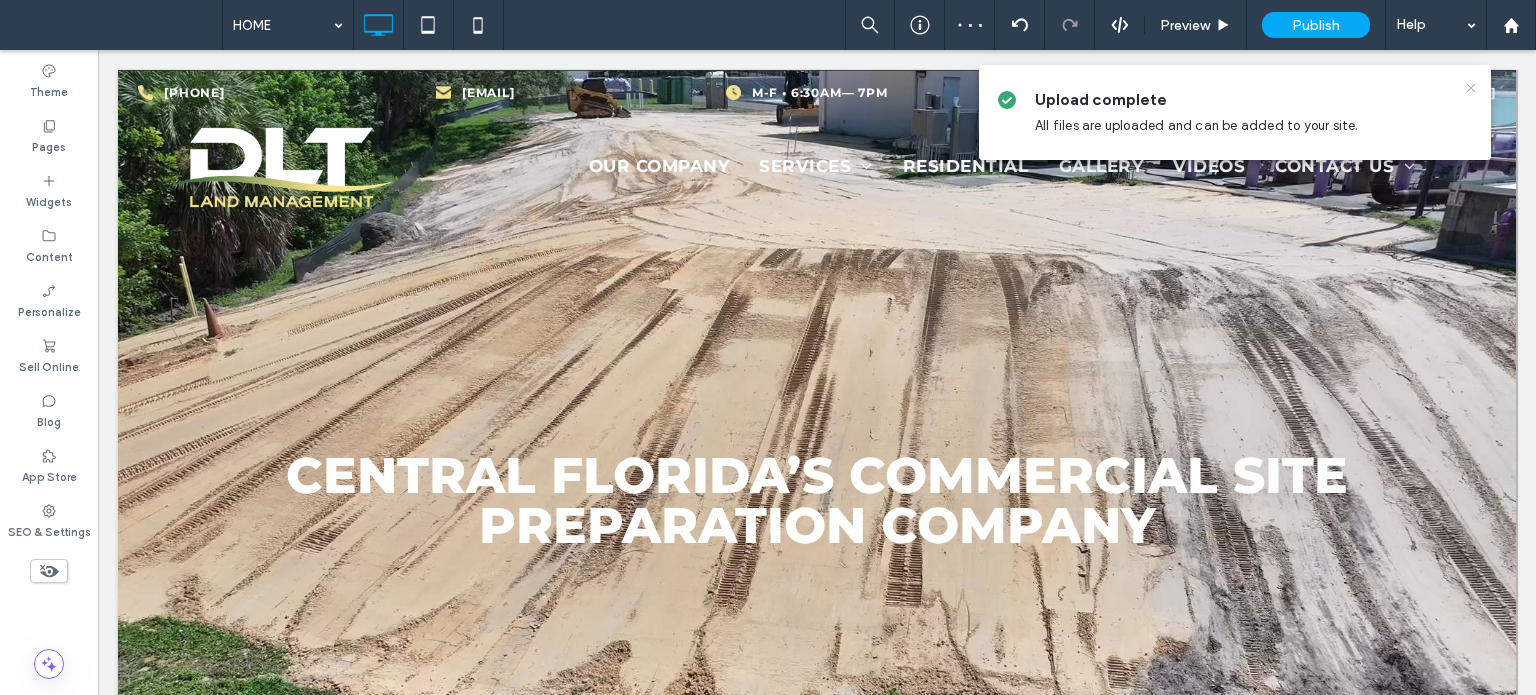 click 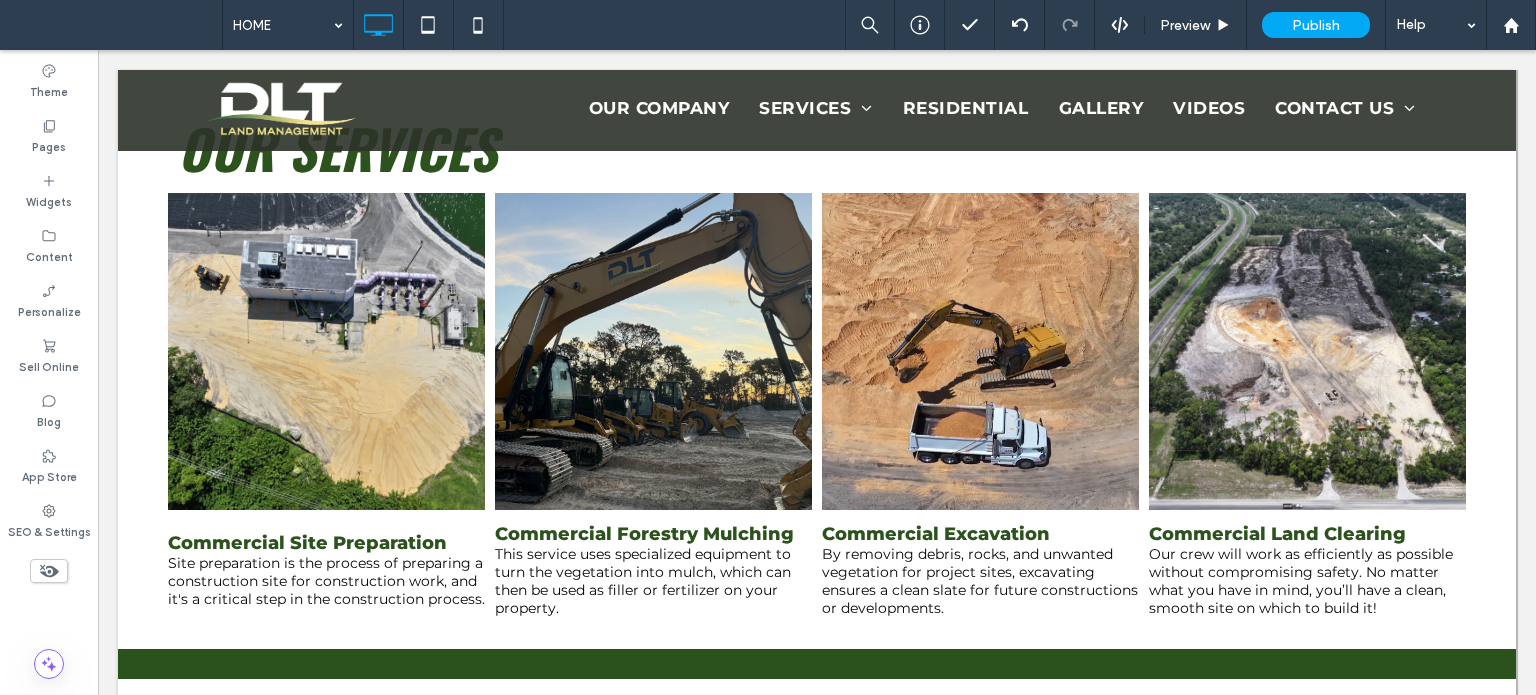 scroll, scrollTop: 682, scrollLeft: 0, axis: vertical 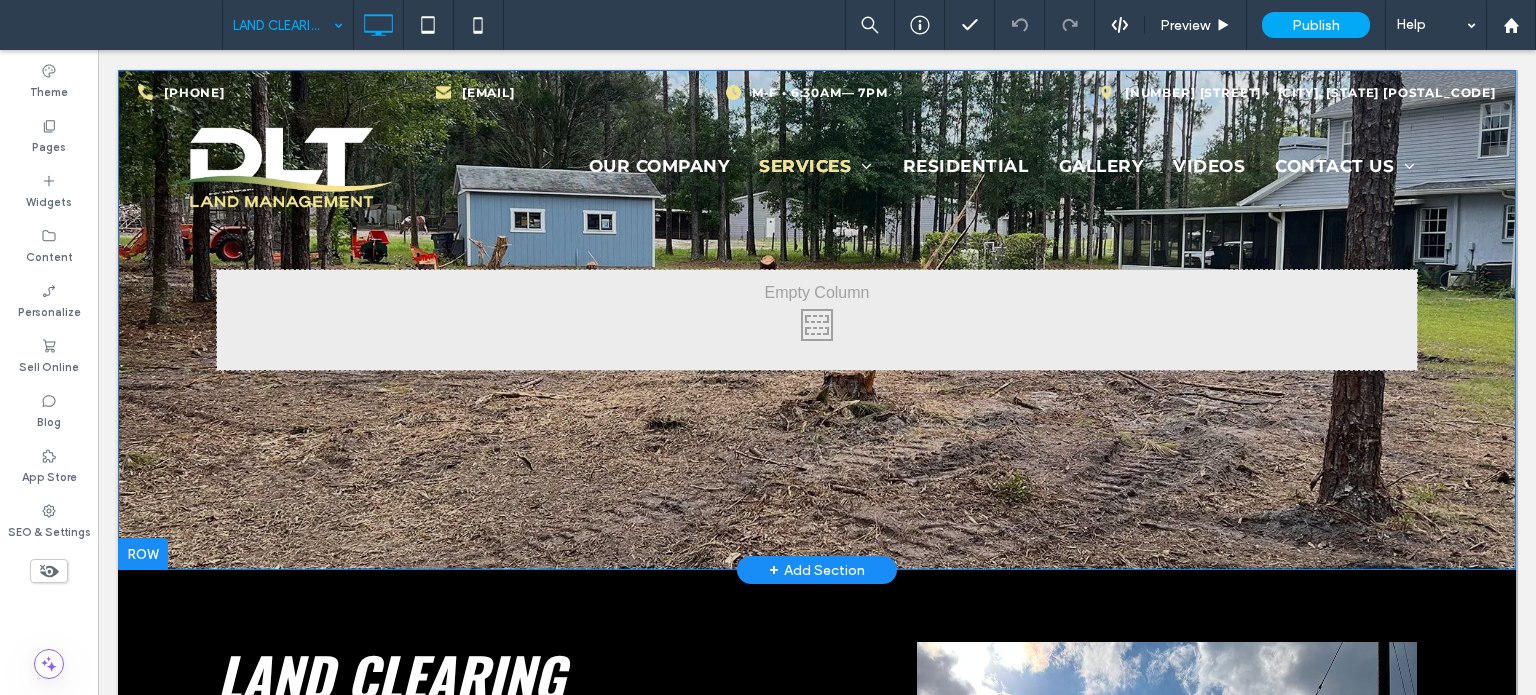 click on "Click To Paste
Row + Add Section" at bounding box center [817, 320] 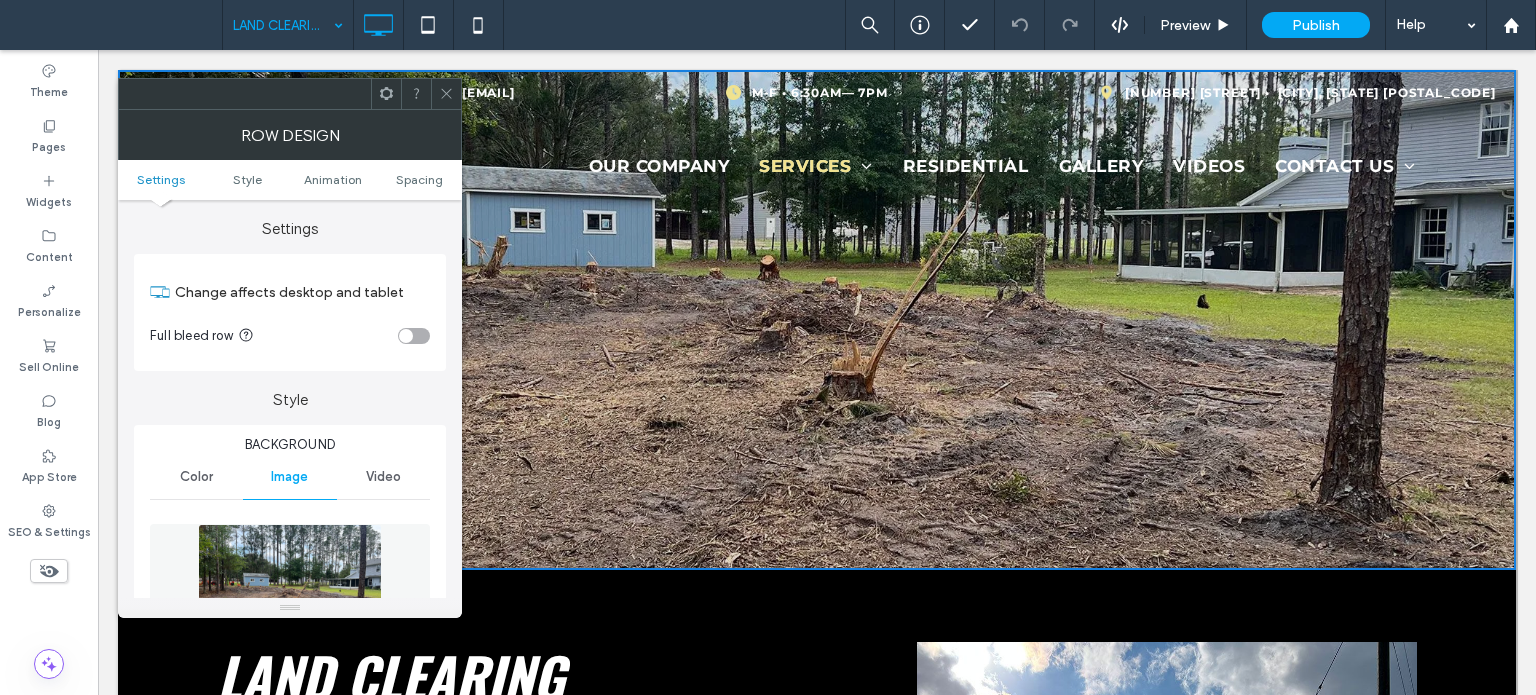 click 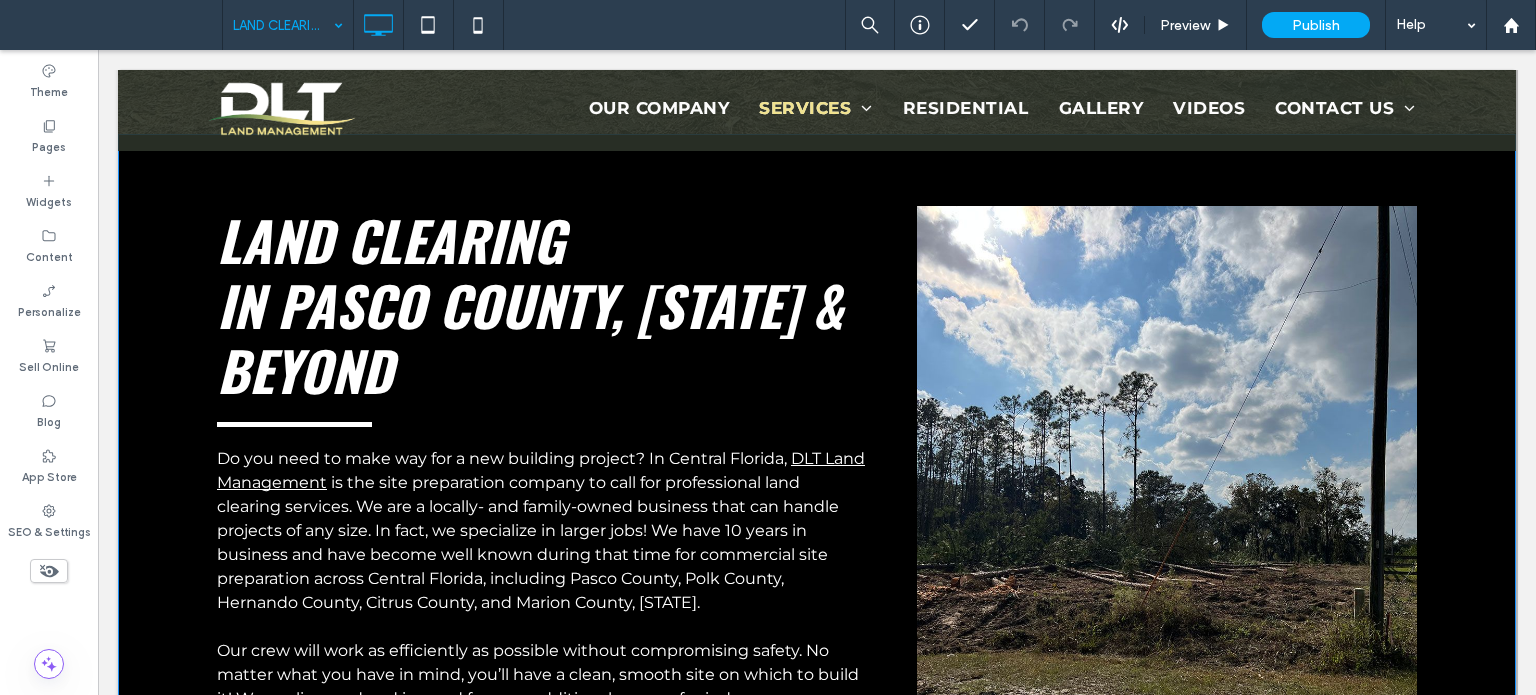 scroll, scrollTop: 600, scrollLeft: 0, axis: vertical 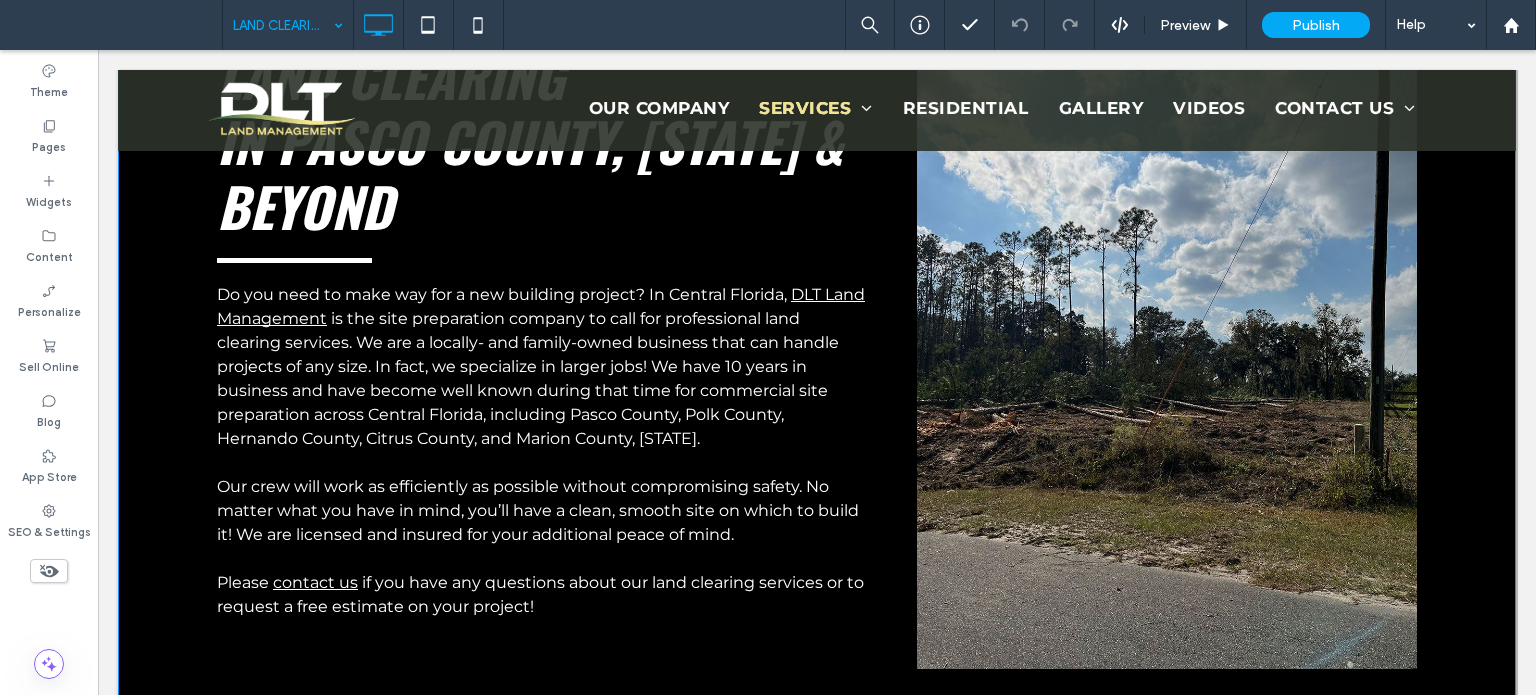 click on "Click To Paste" at bounding box center [1167, 355] 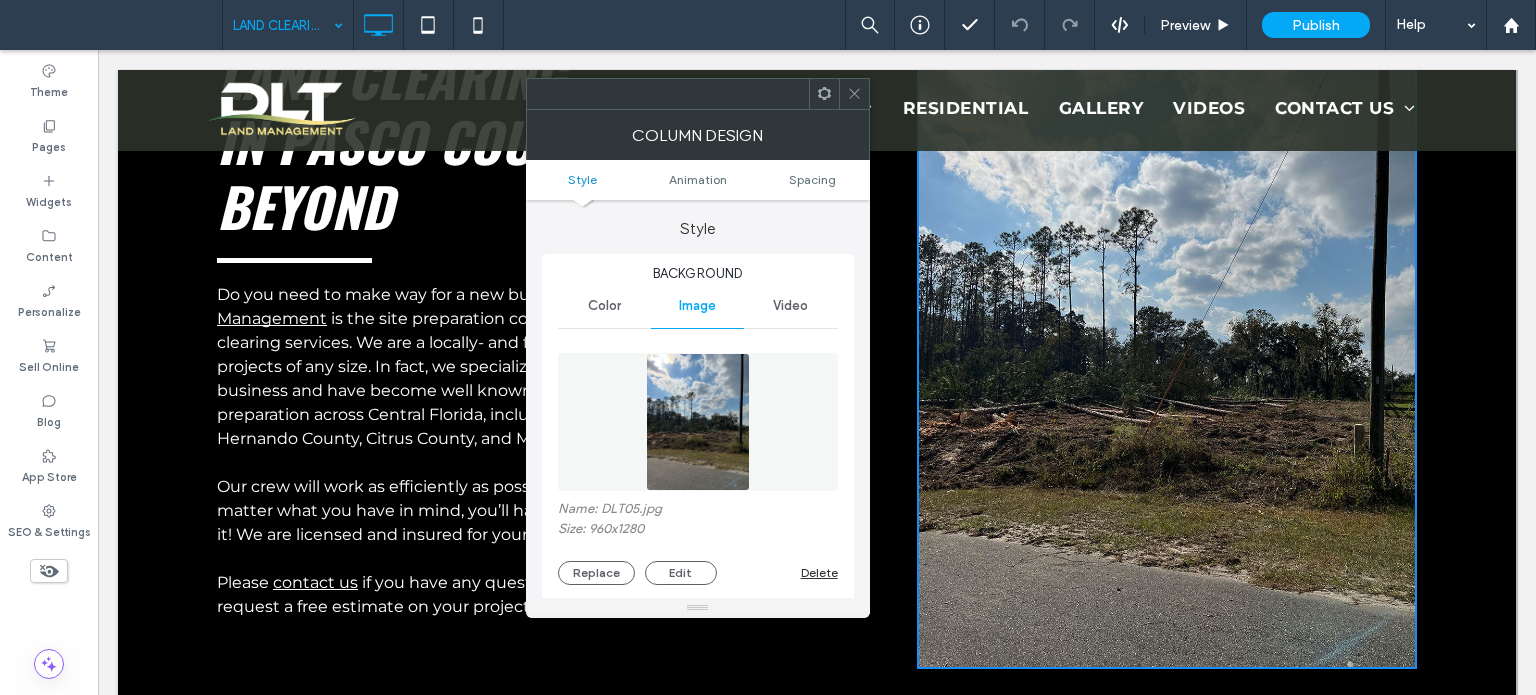 click on "Video" at bounding box center [790, 306] 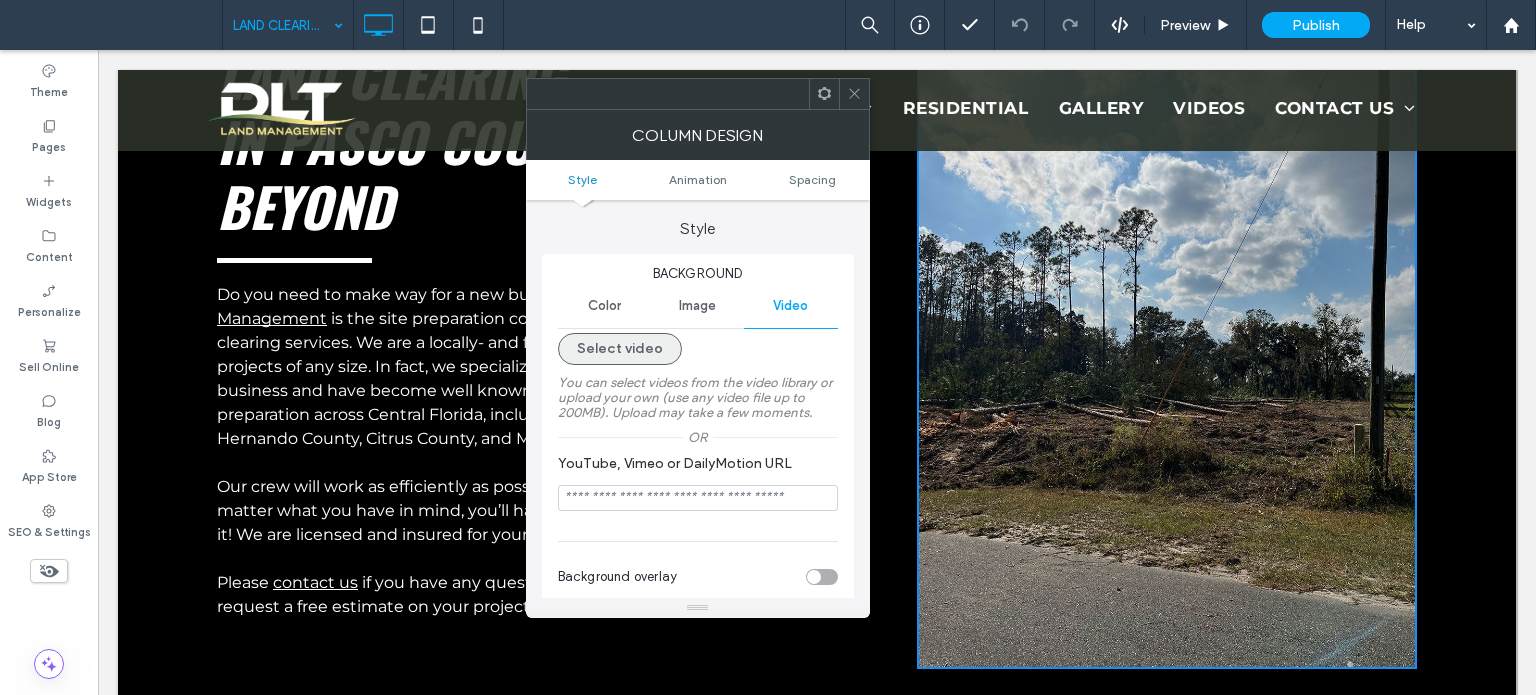 click on "Select video" at bounding box center (620, 349) 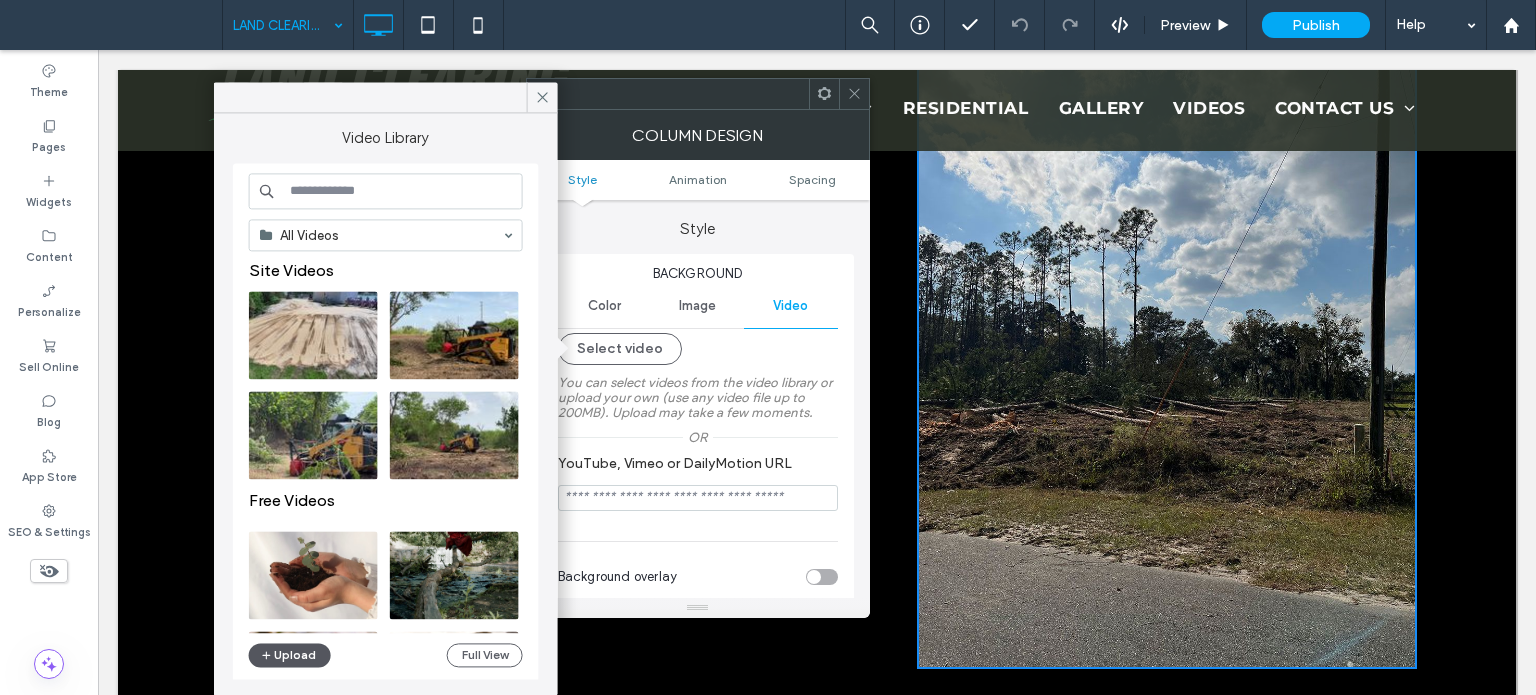 click on "All Videos Site Videos Free Videos Upload Full View" at bounding box center (386, 422) 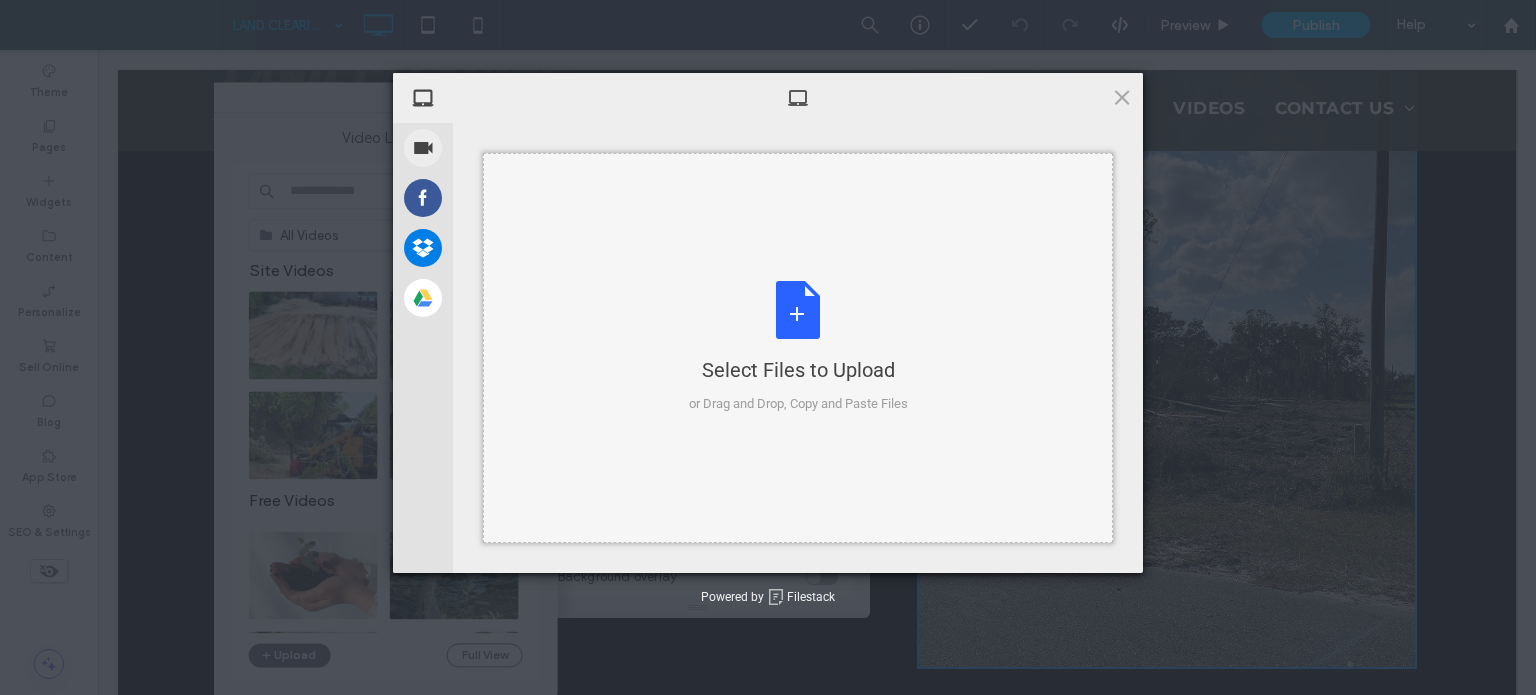 click on "Select Files to Upload
or Drag and Drop, Copy and Paste Files" at bounding box center (798, 347) 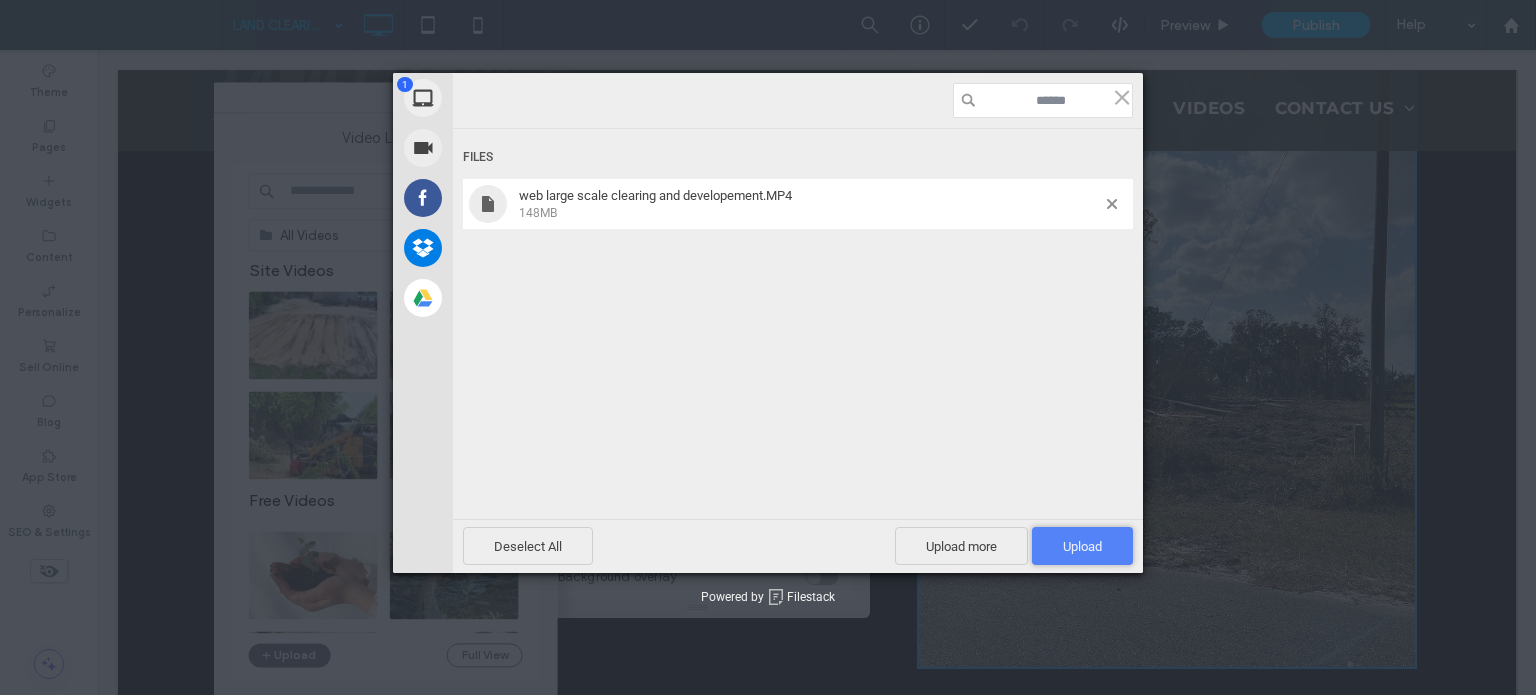 click on "Upload
1" at bounding box center [1082, 546] 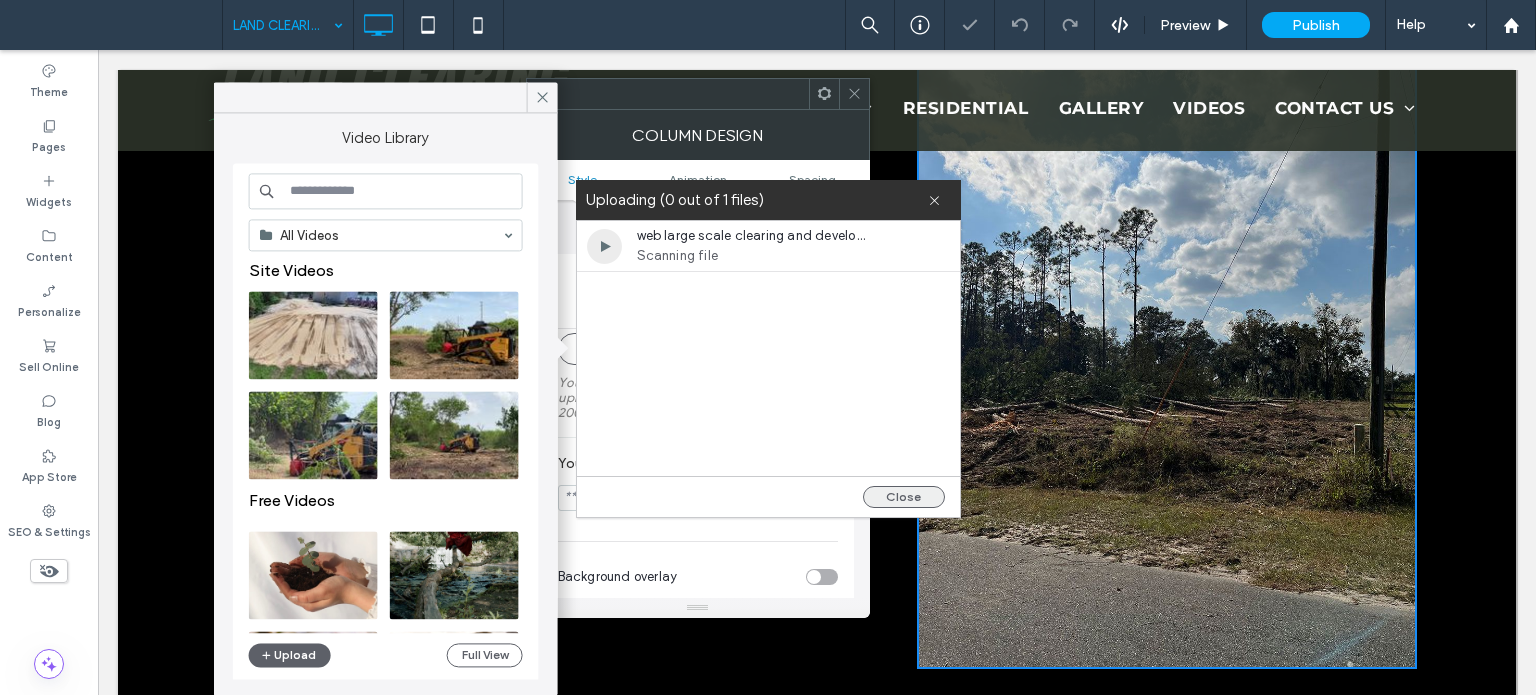 click on "Close" at bounding box center [904, 497] 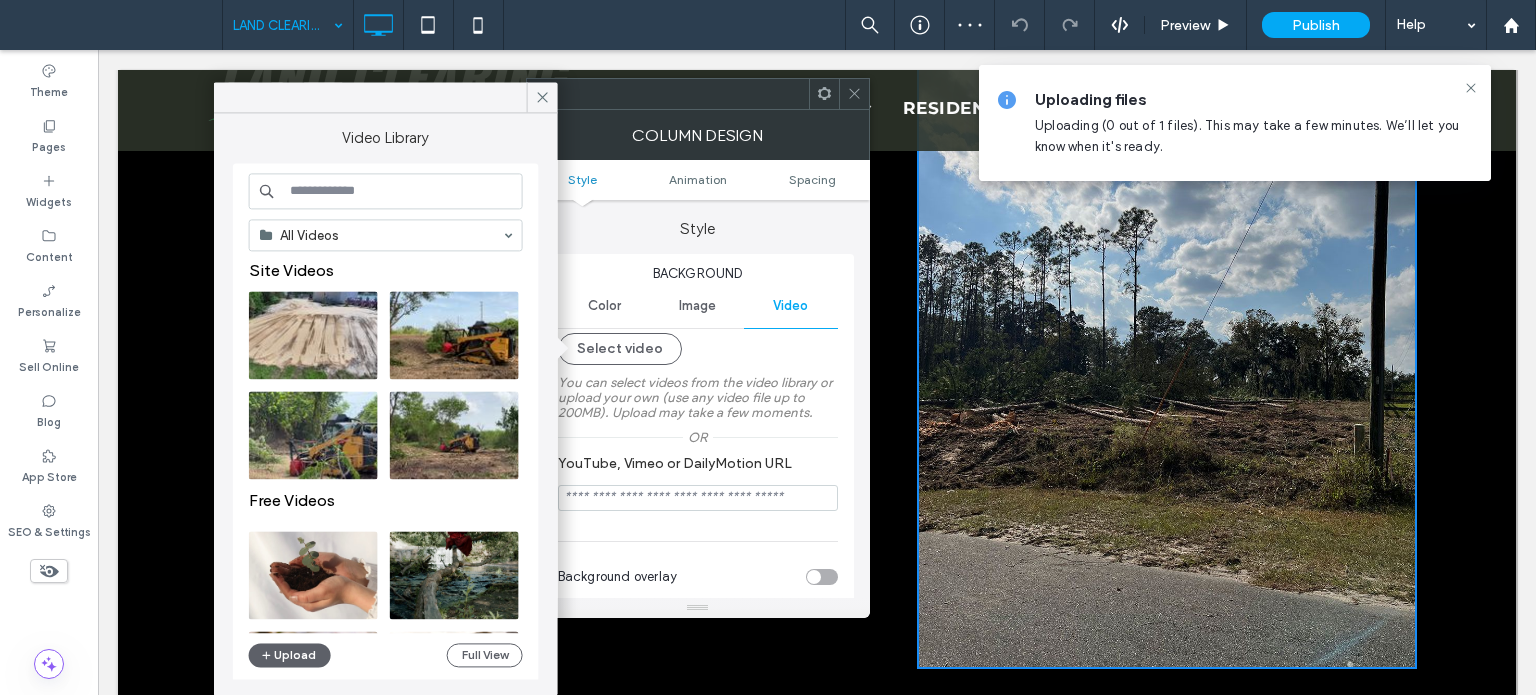 click on "Click To Paste" at bounding box center (1167, 355) 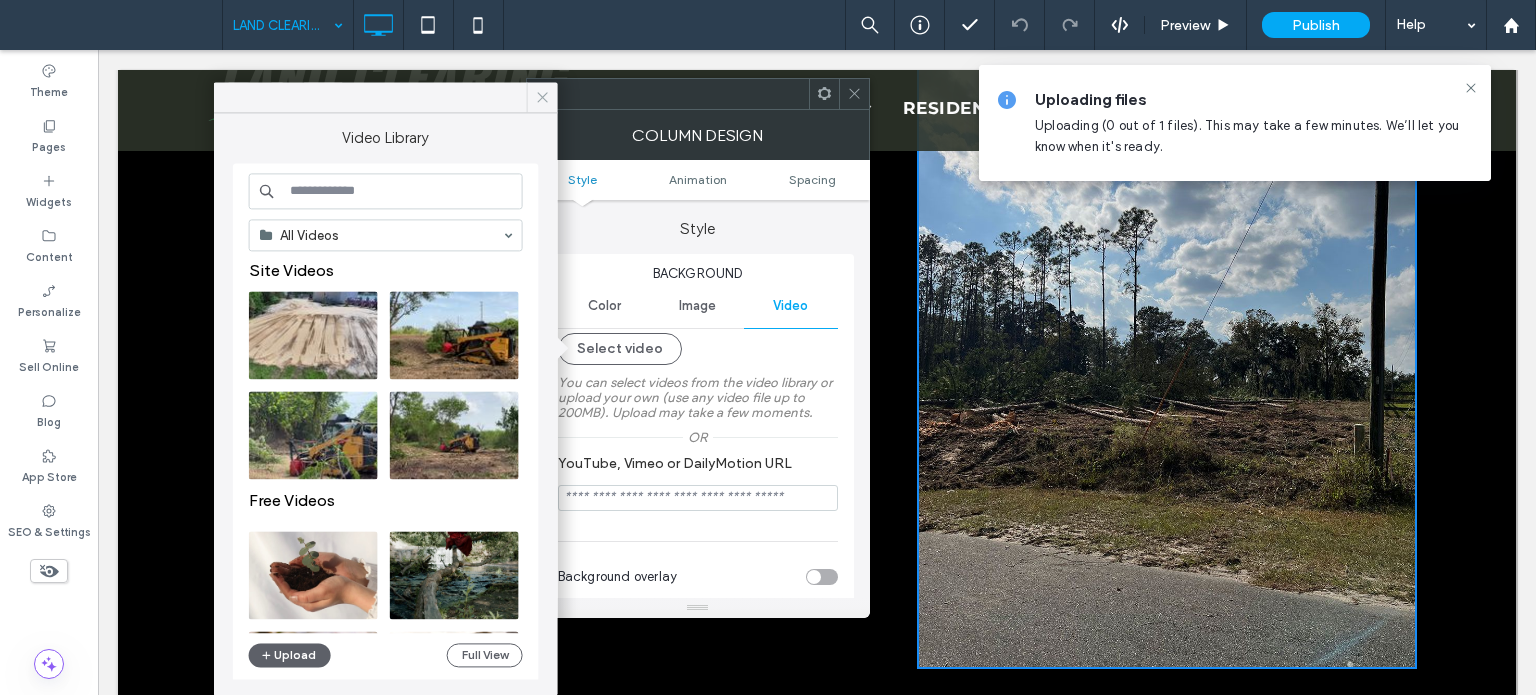 click 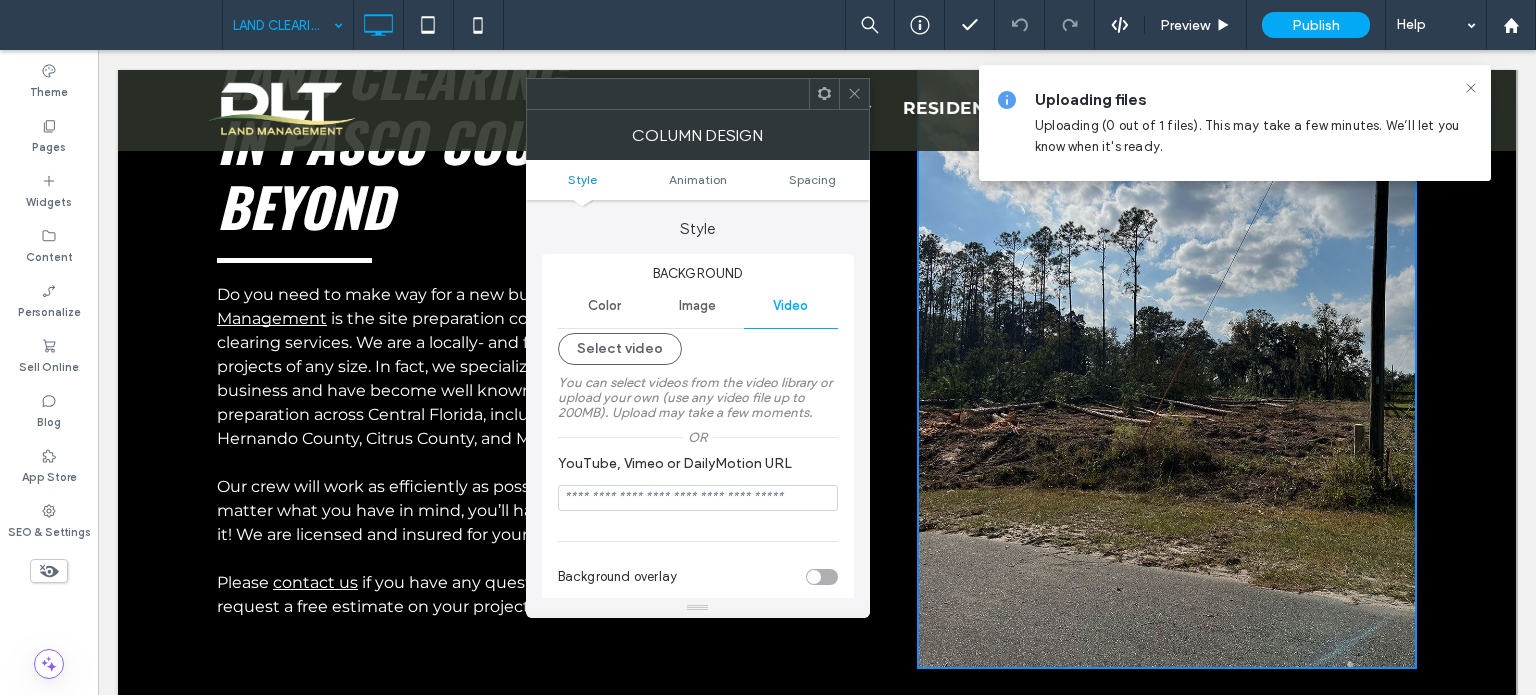 click on "Image" at bounding box center [697, 306] 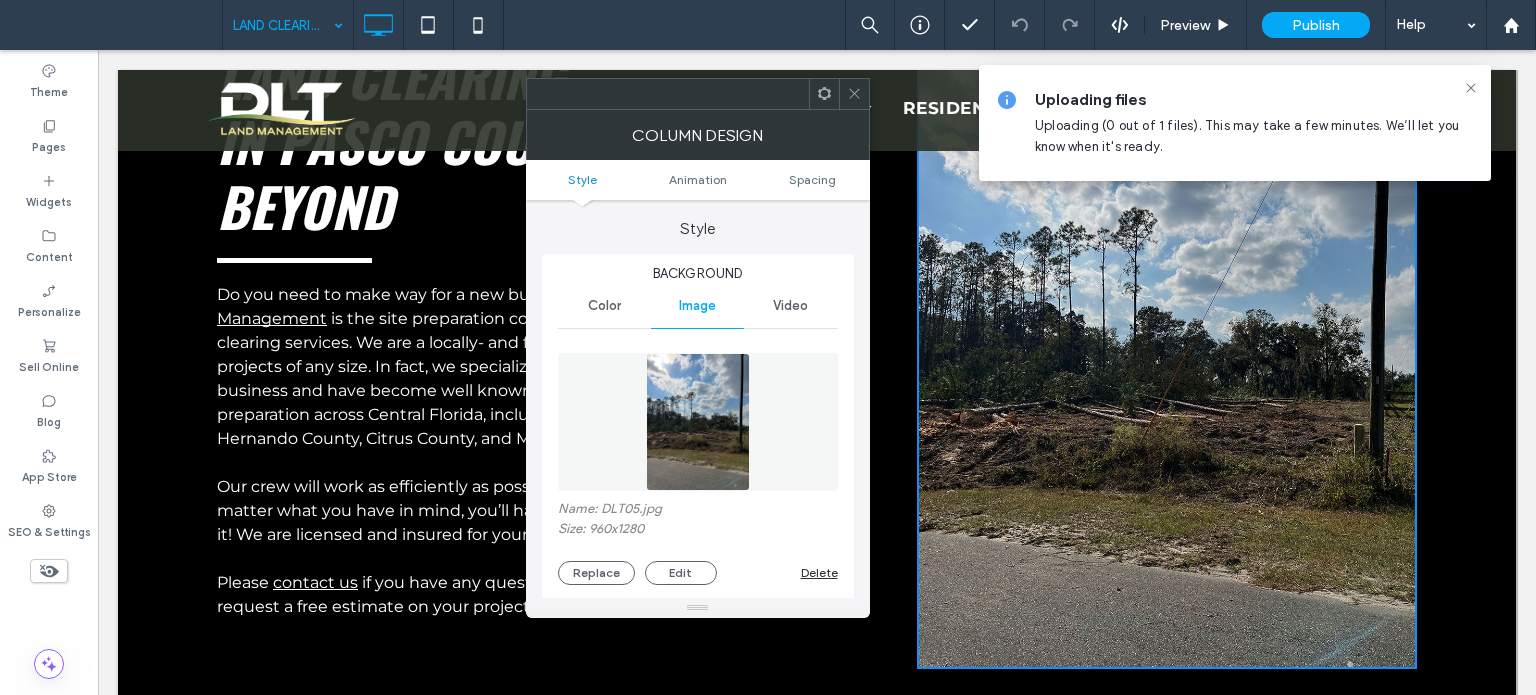 click 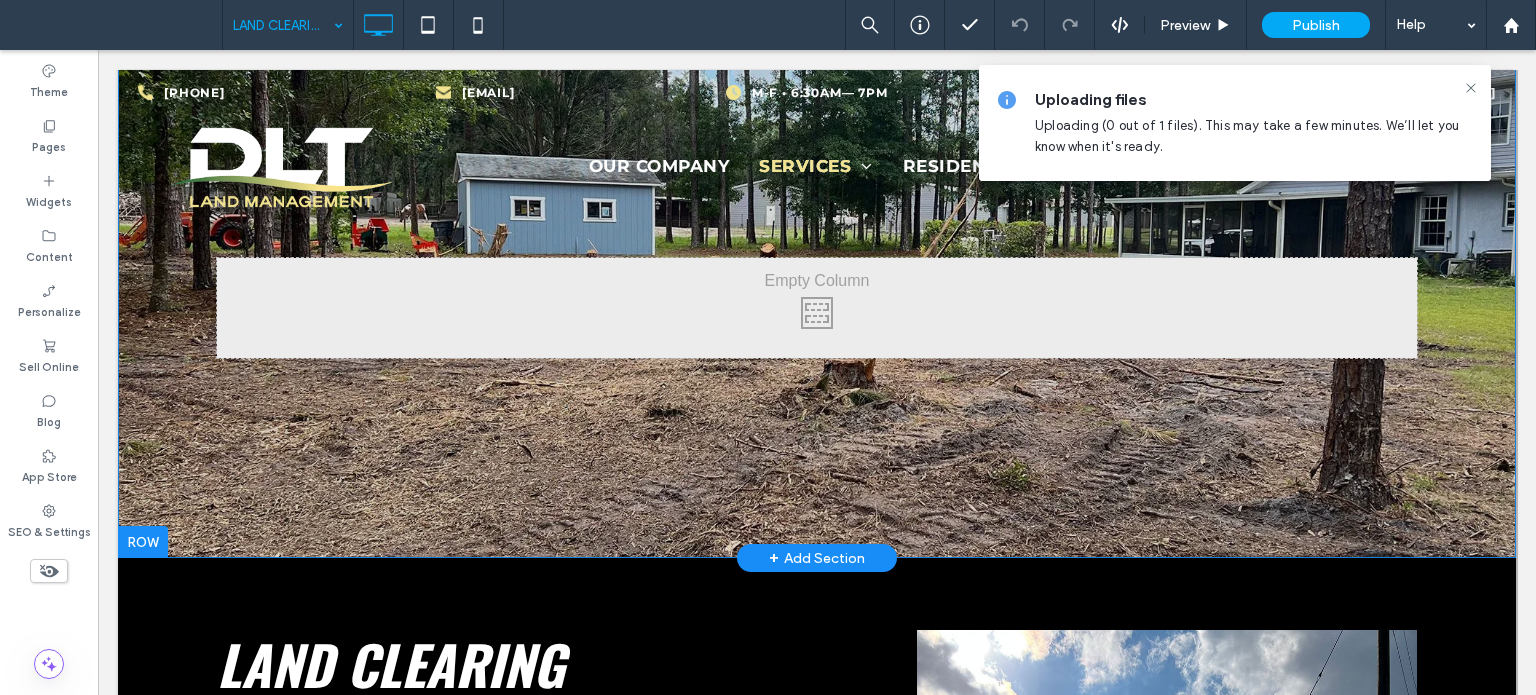 scroll, scrollTop: 0, scrollLeft: 0, axis: both 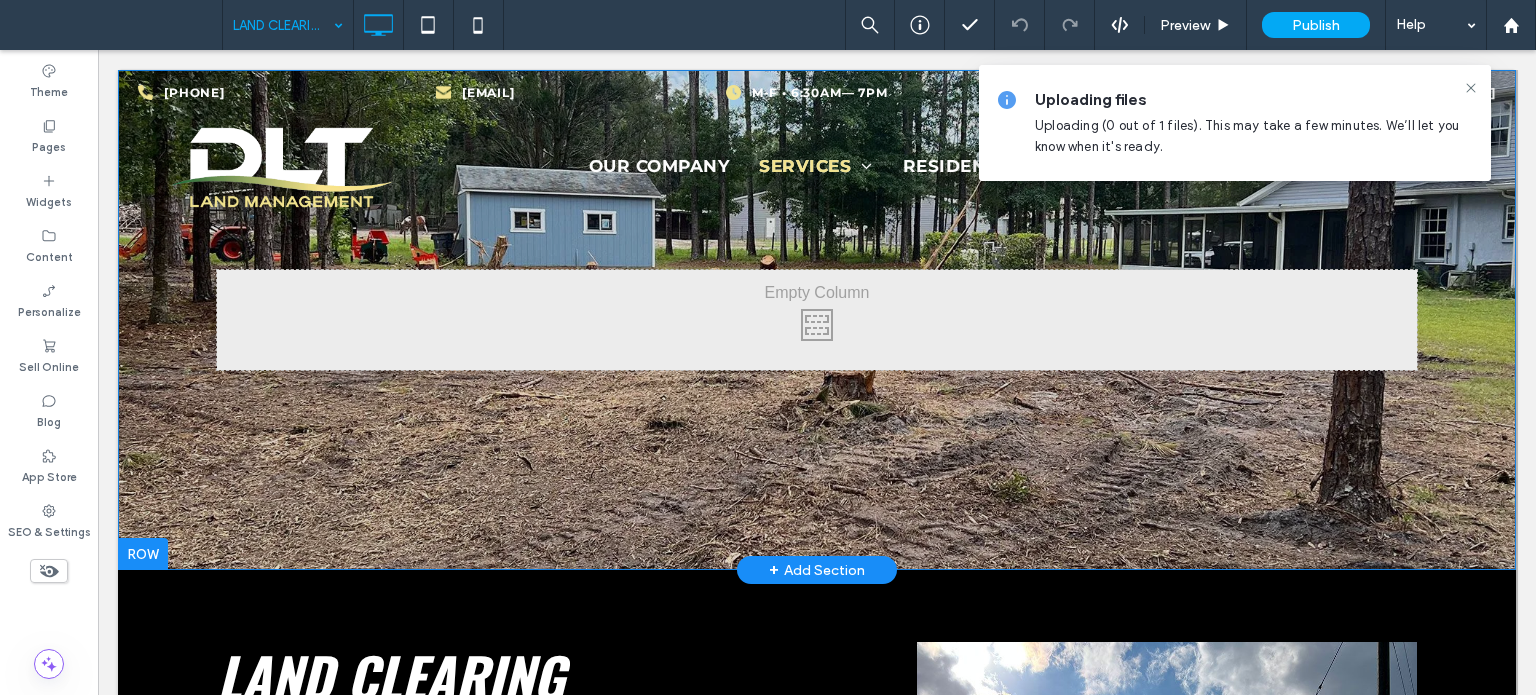 click on "Click To Paste
Row + Add Section" at bounding box center (817, 320) 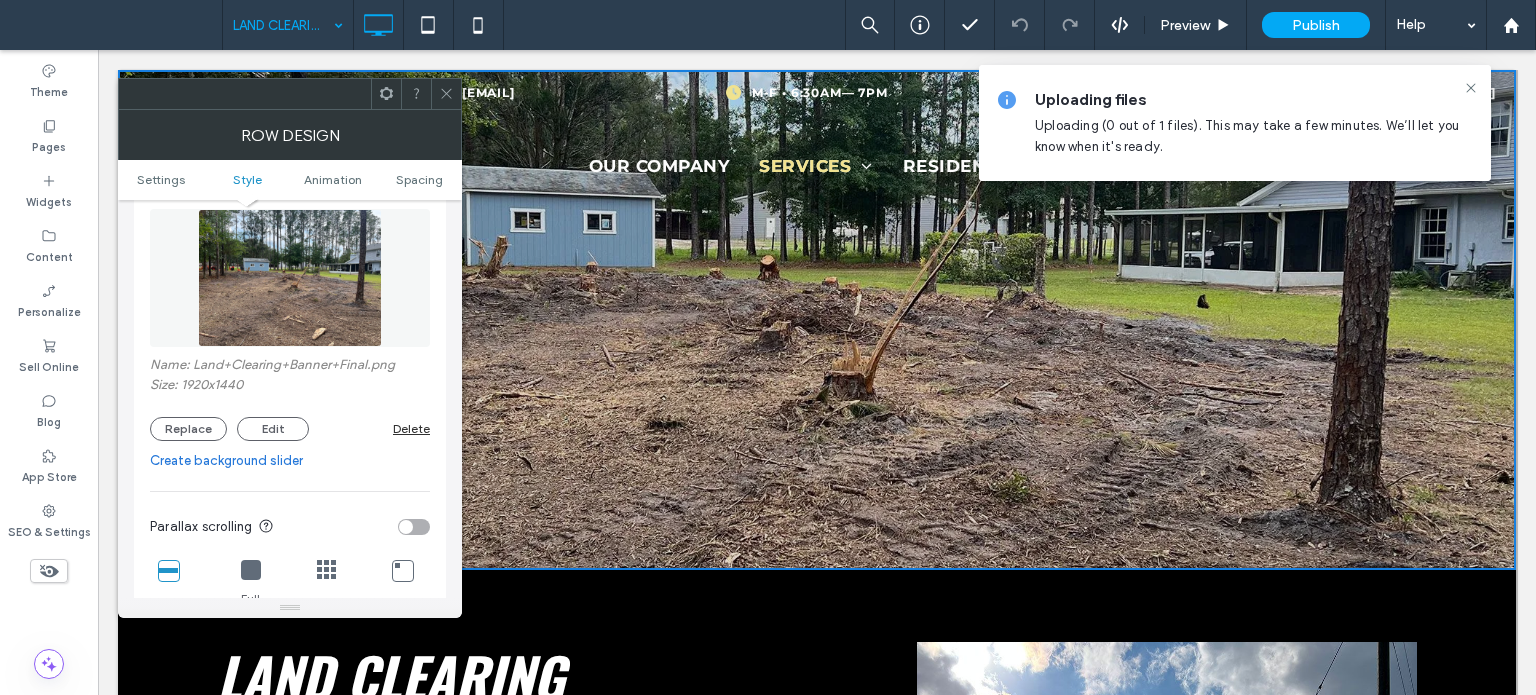 scroll, scrollTop: 400, scrollLeft: 0, axis: vertical 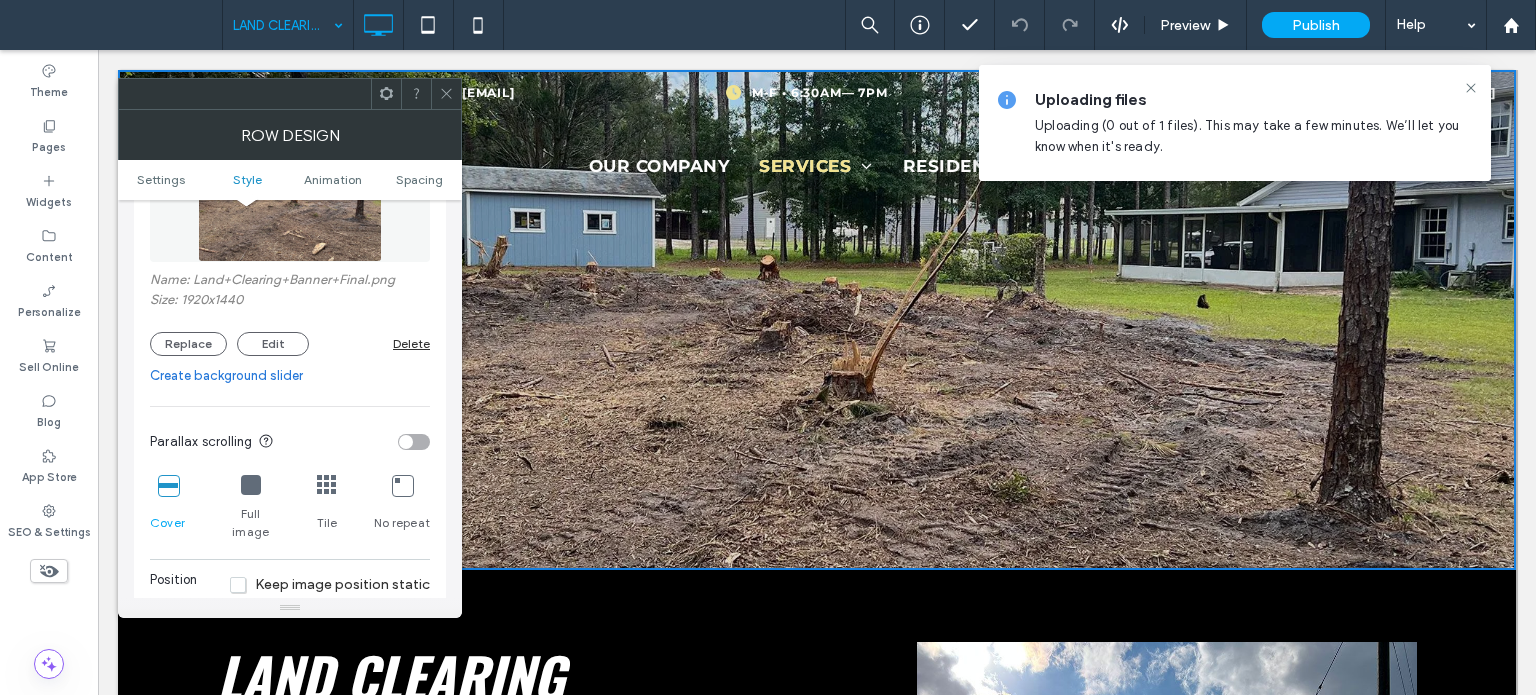 click 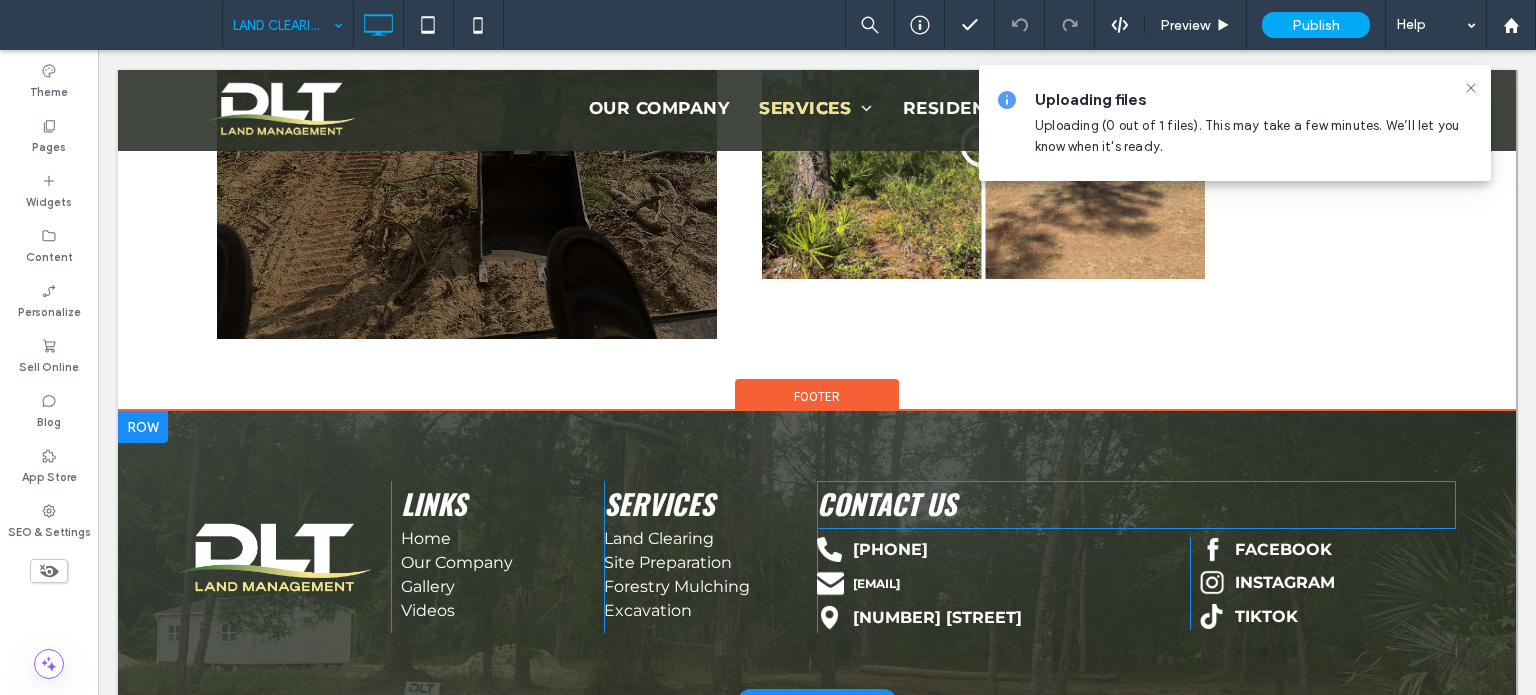 scroll, scrollTop: 1659, scrollLeft: 0, axis: vertical 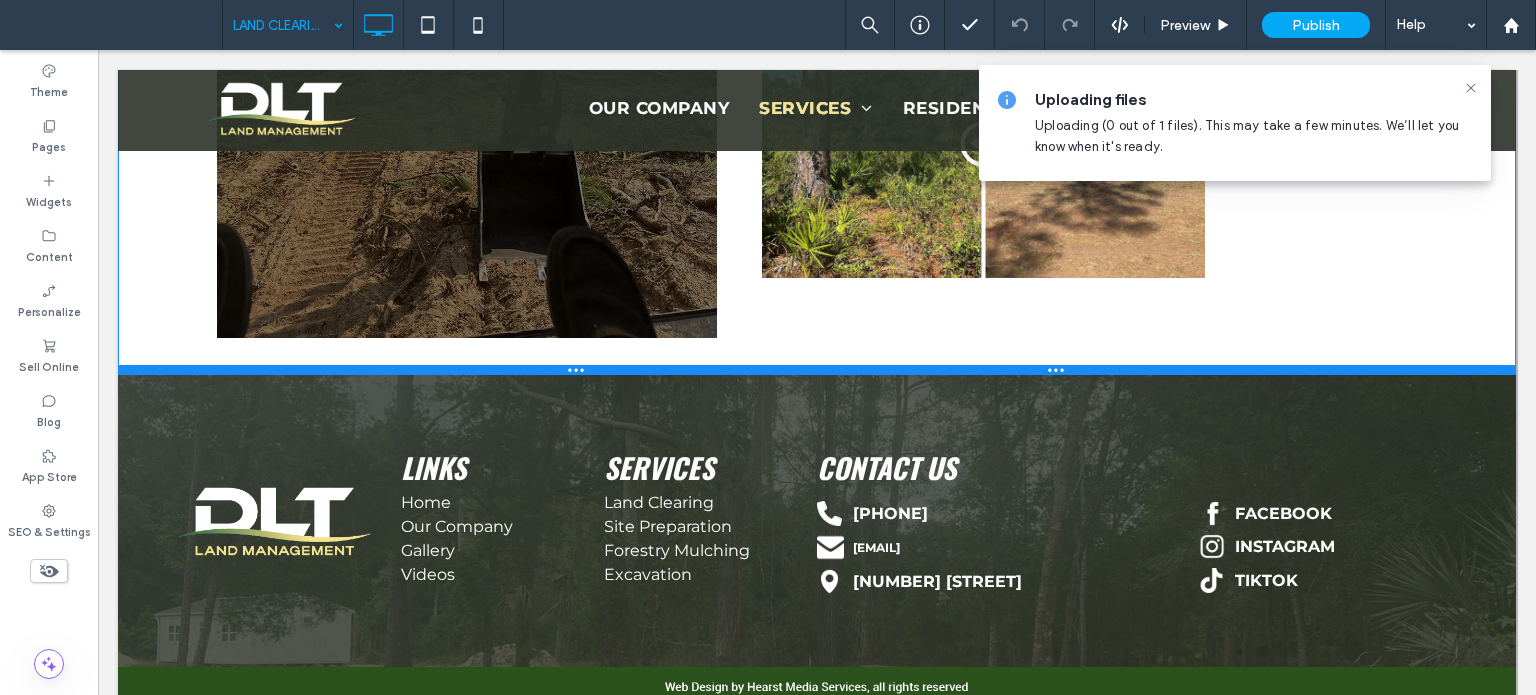 drag, startPoint x: 482, startPoint y: 441, endPoint x: 483, endPoint y: 361, distance: 80.00625 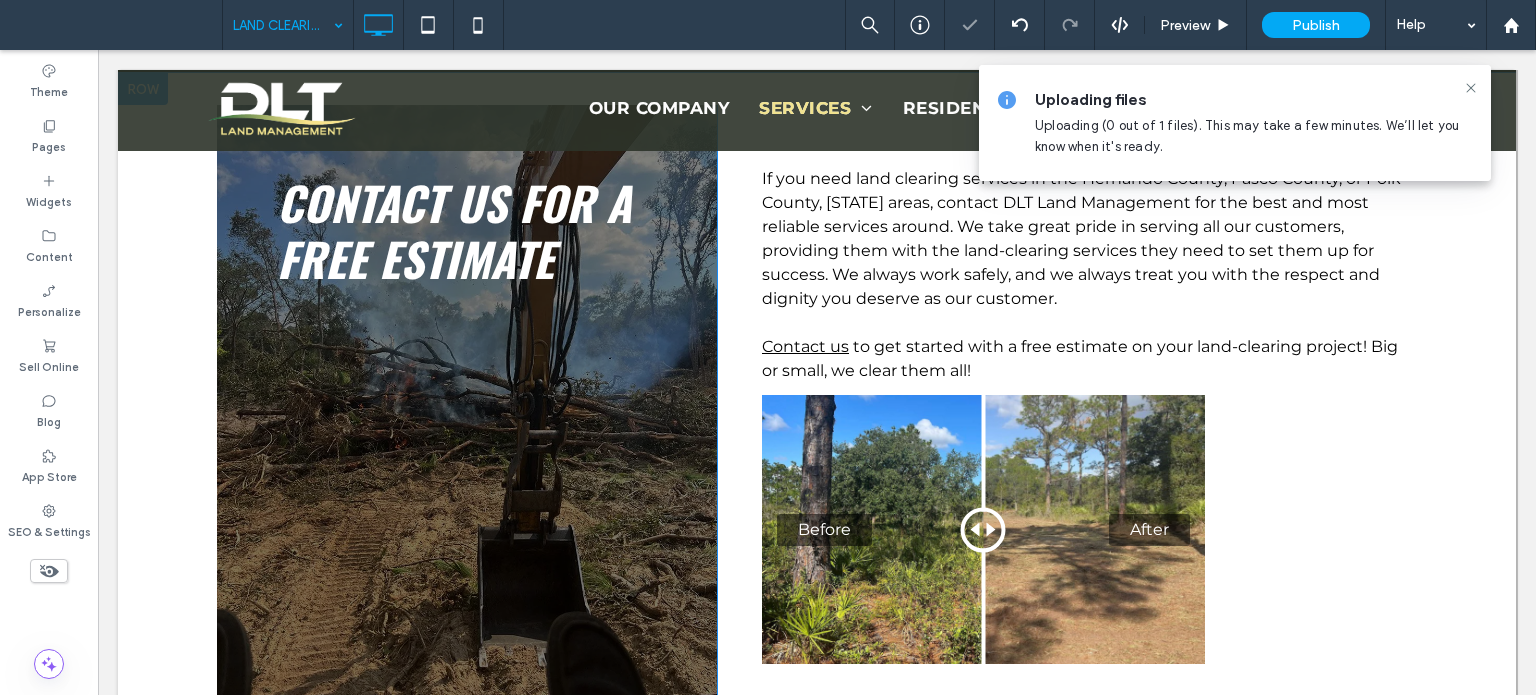 scroll, scrollTop: 1259, scrollLeft: 0, axis: vertical 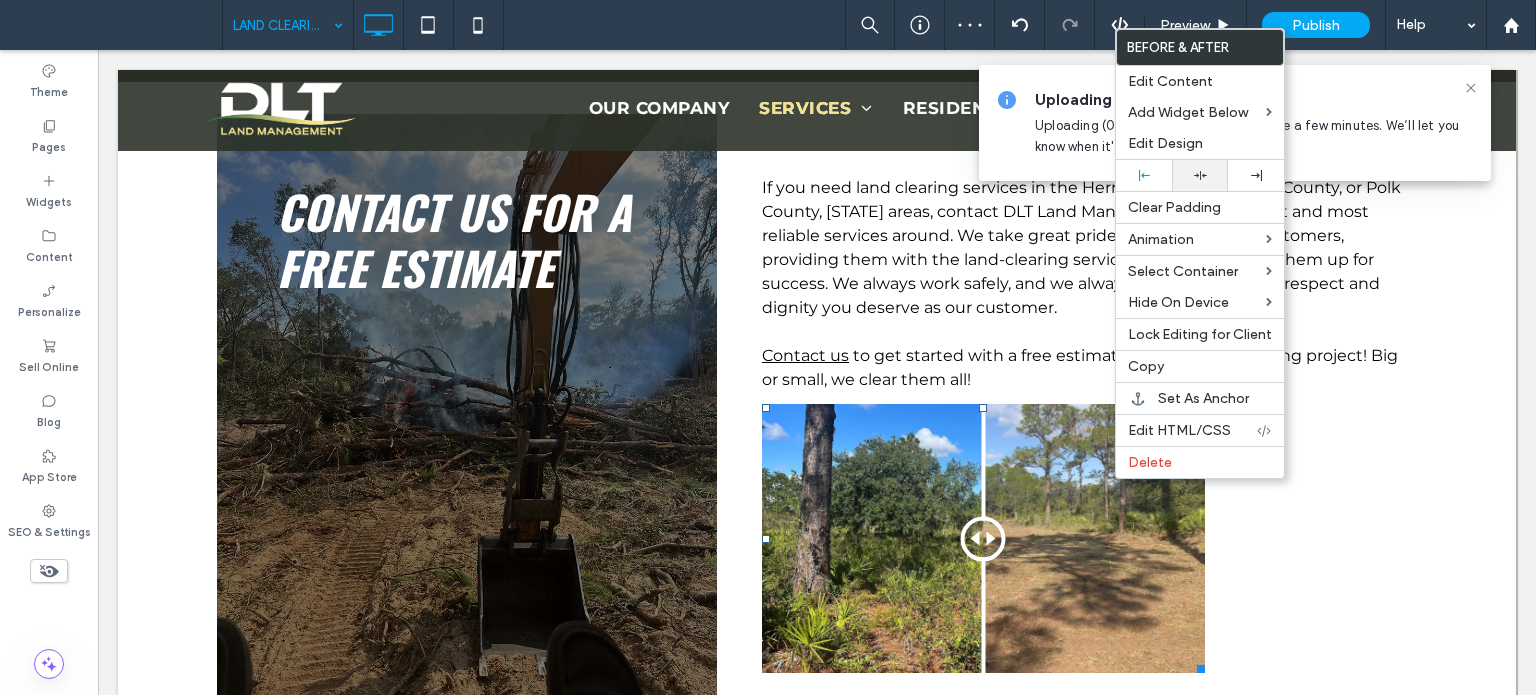 click at bounding box center (1200, 175) 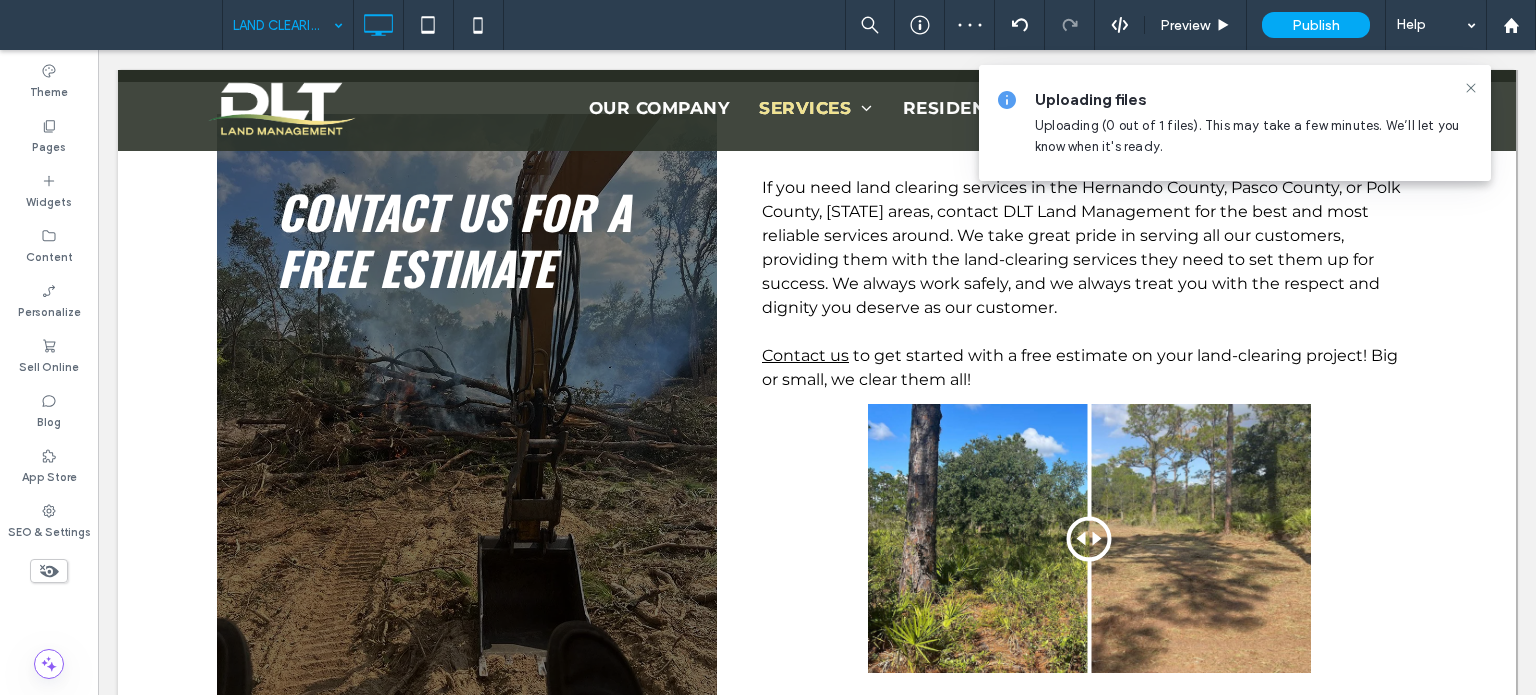 scroll, scrollTop: 1256, scrollLeft: 0, axis: vertical 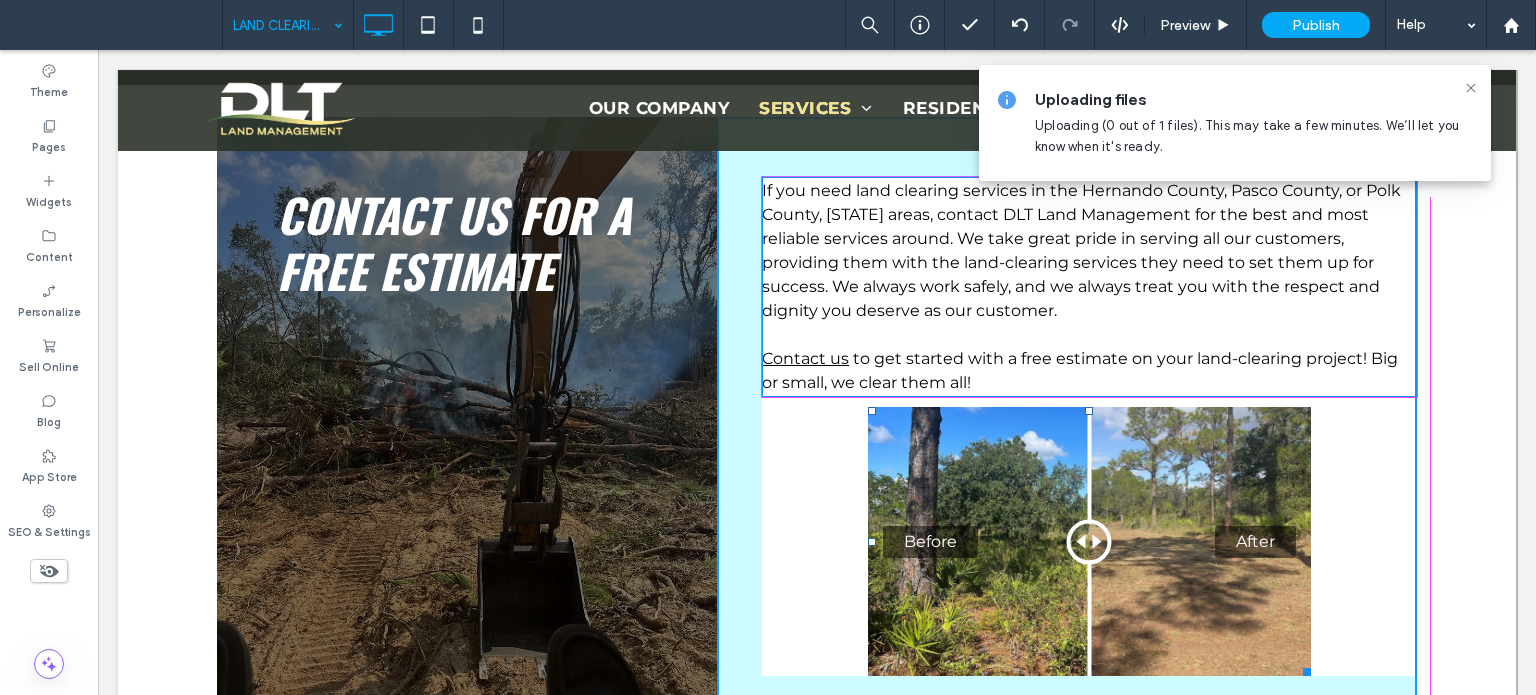 drag, startPoint x: 1300, startPoint y: 669, endPoint x: 1502, endPoint y: 728, distance: 210.44002 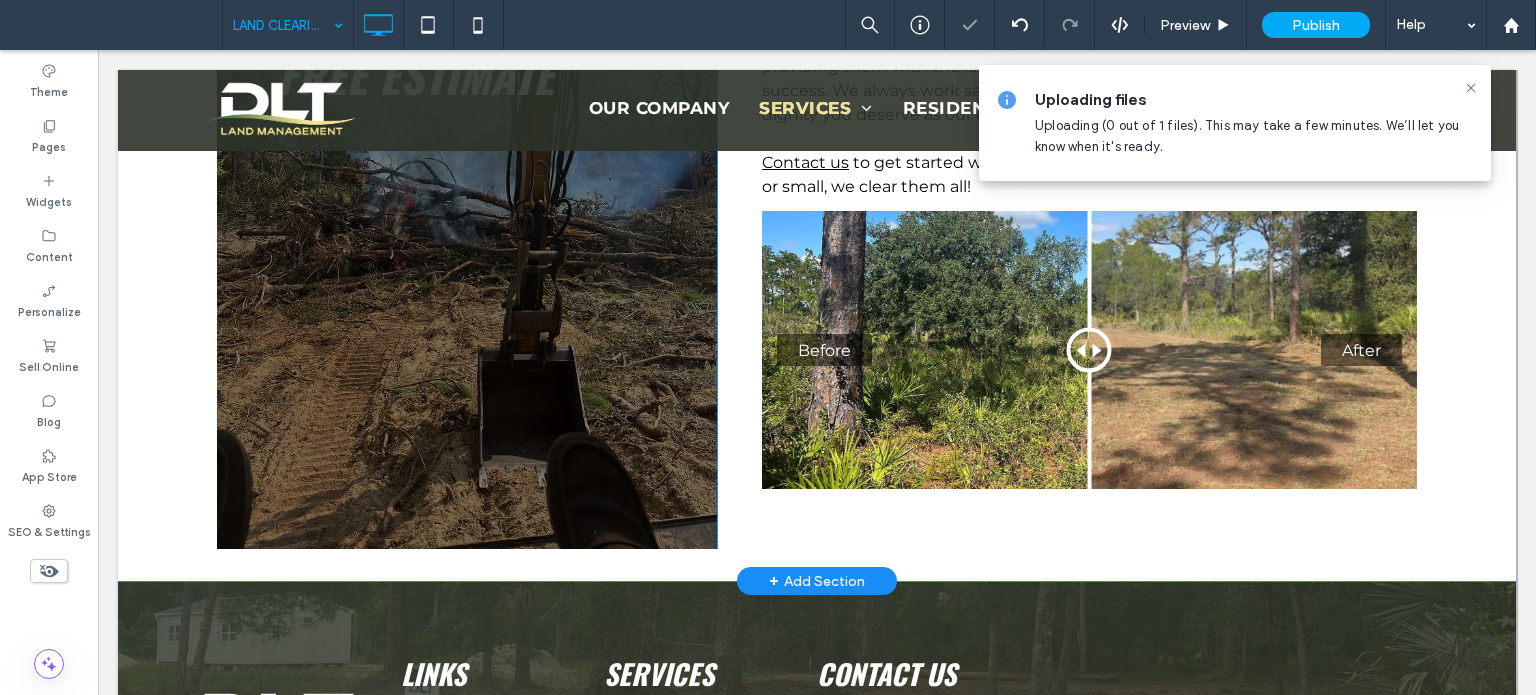 scroll, scrollTop: 1456, scrollLeft: 0, axis: vertical 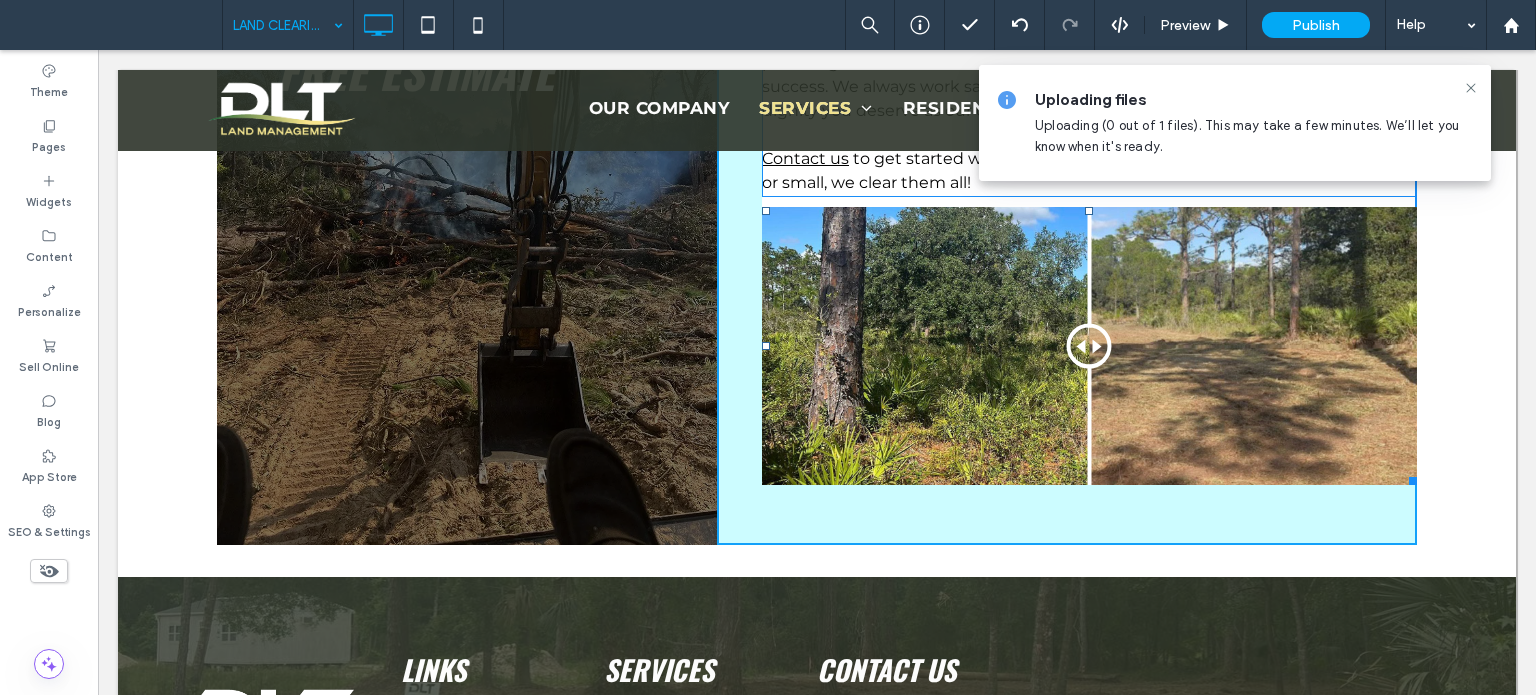 drag, startPoint x: 1408, startPoint y: 478, endPoint x: 1450, endPoint y: 584, distance: 114.01754 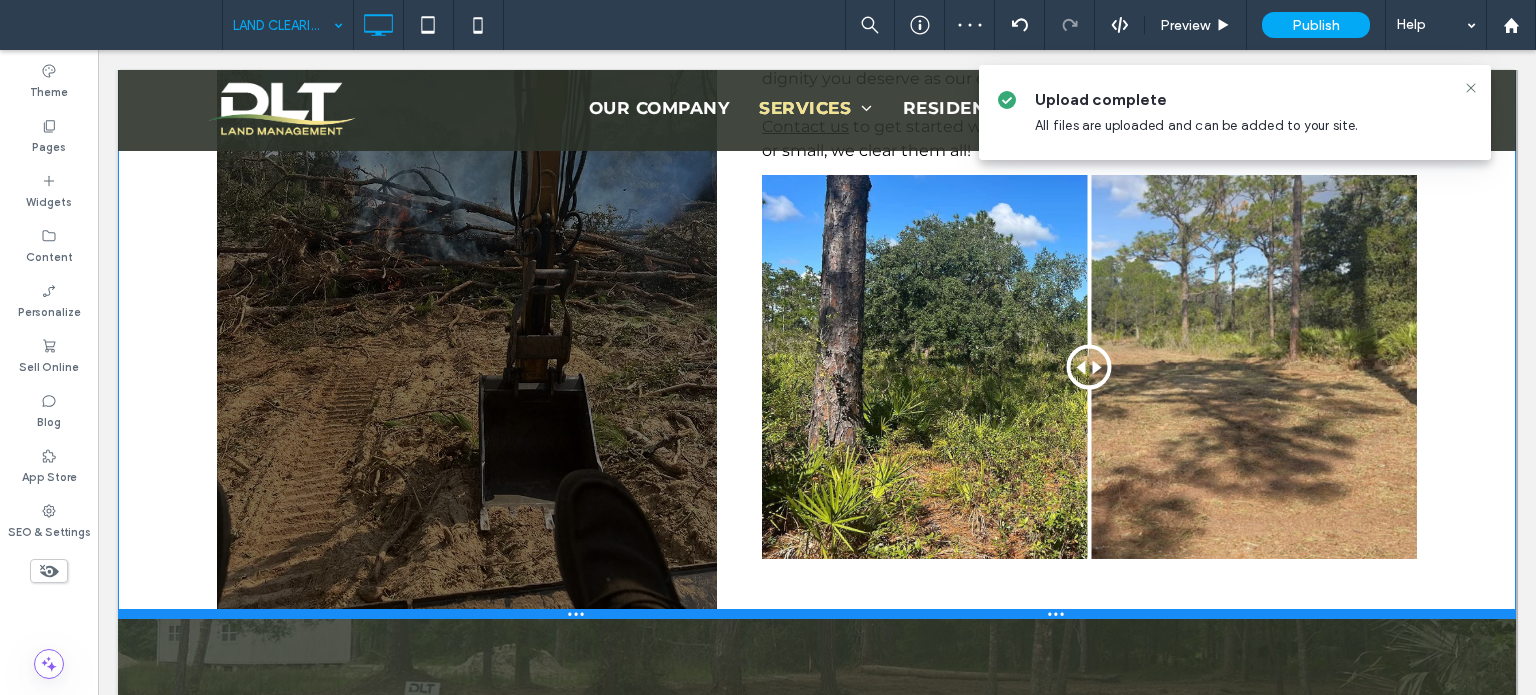 drag, startPoint x: 938, startPoint y: 679, endPoint x: 1042, endPoint y: 659, distance: 105.90562 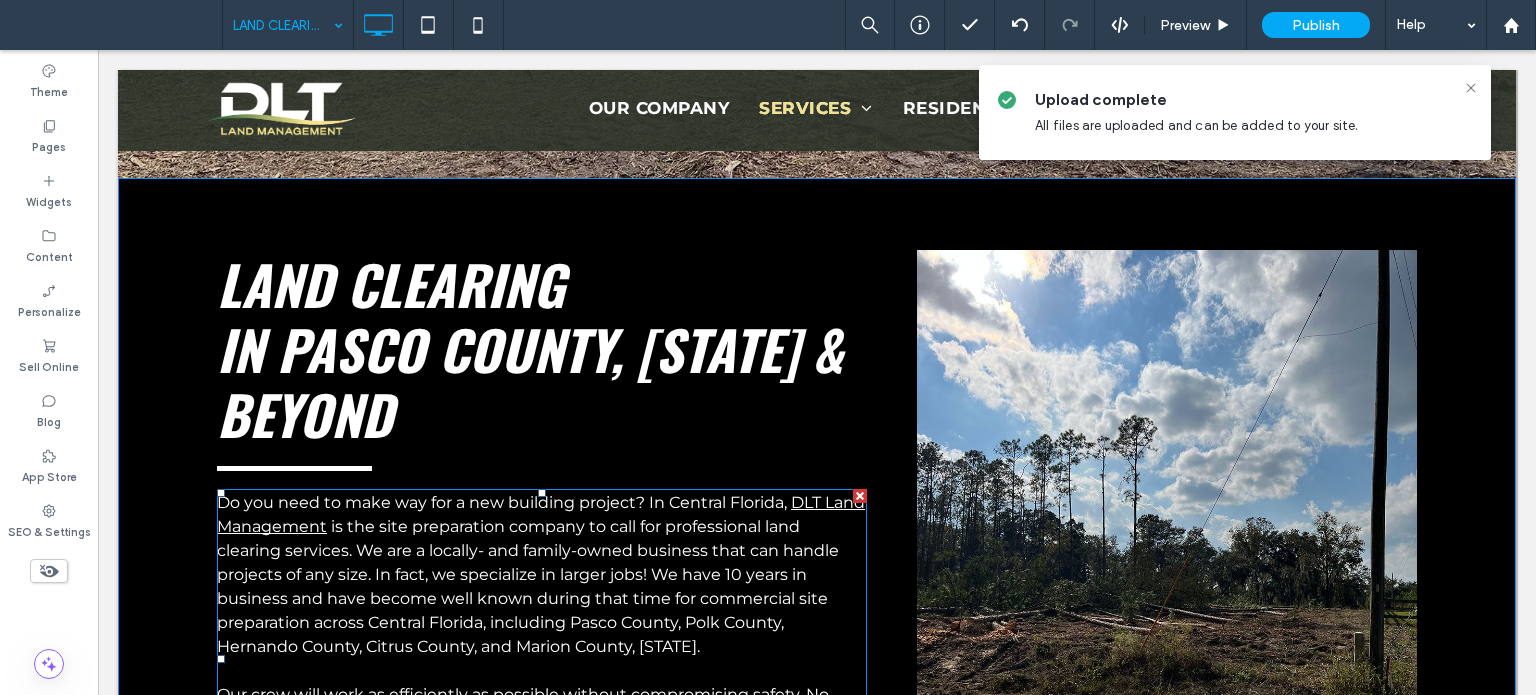 scroll, scrollTop: 356, scrollLeft: 0, axis: vertical 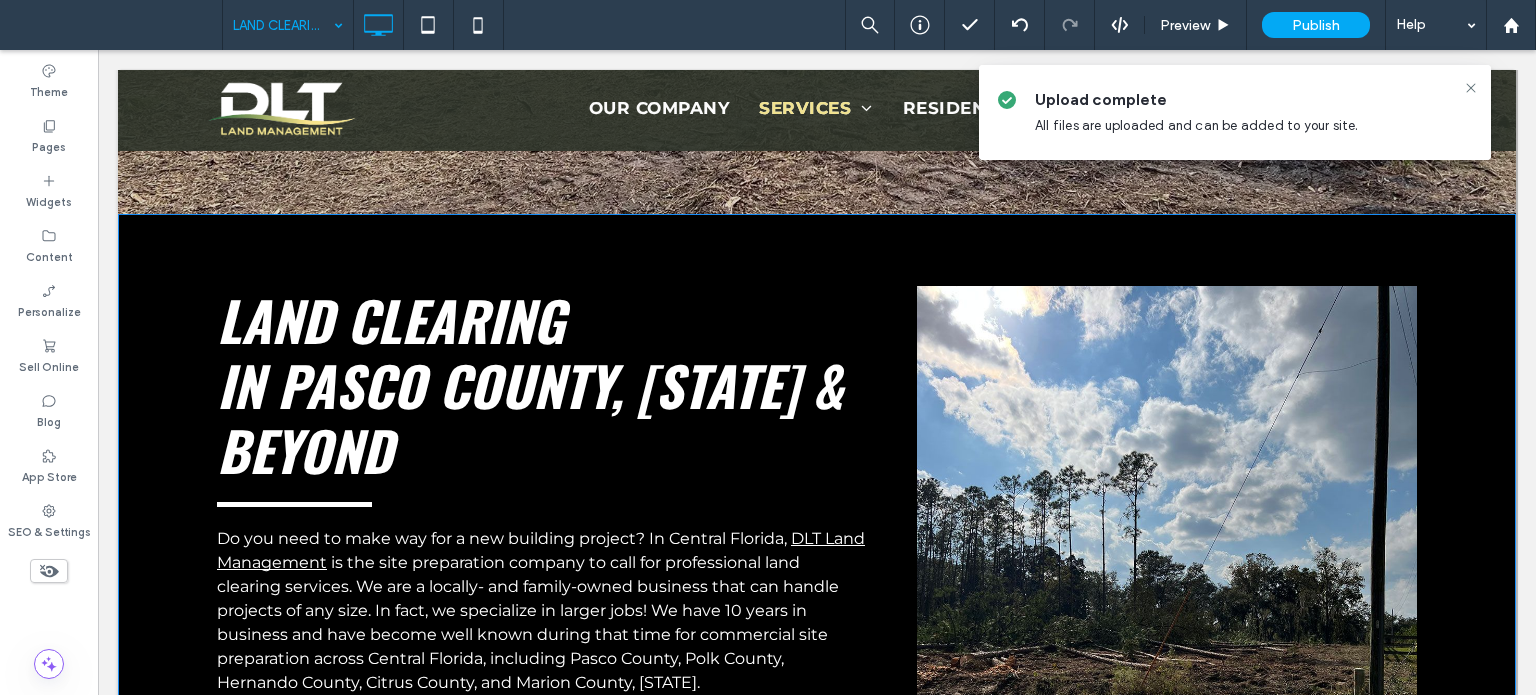 click on "Click To Paste" at bounding box center (1167, 599) 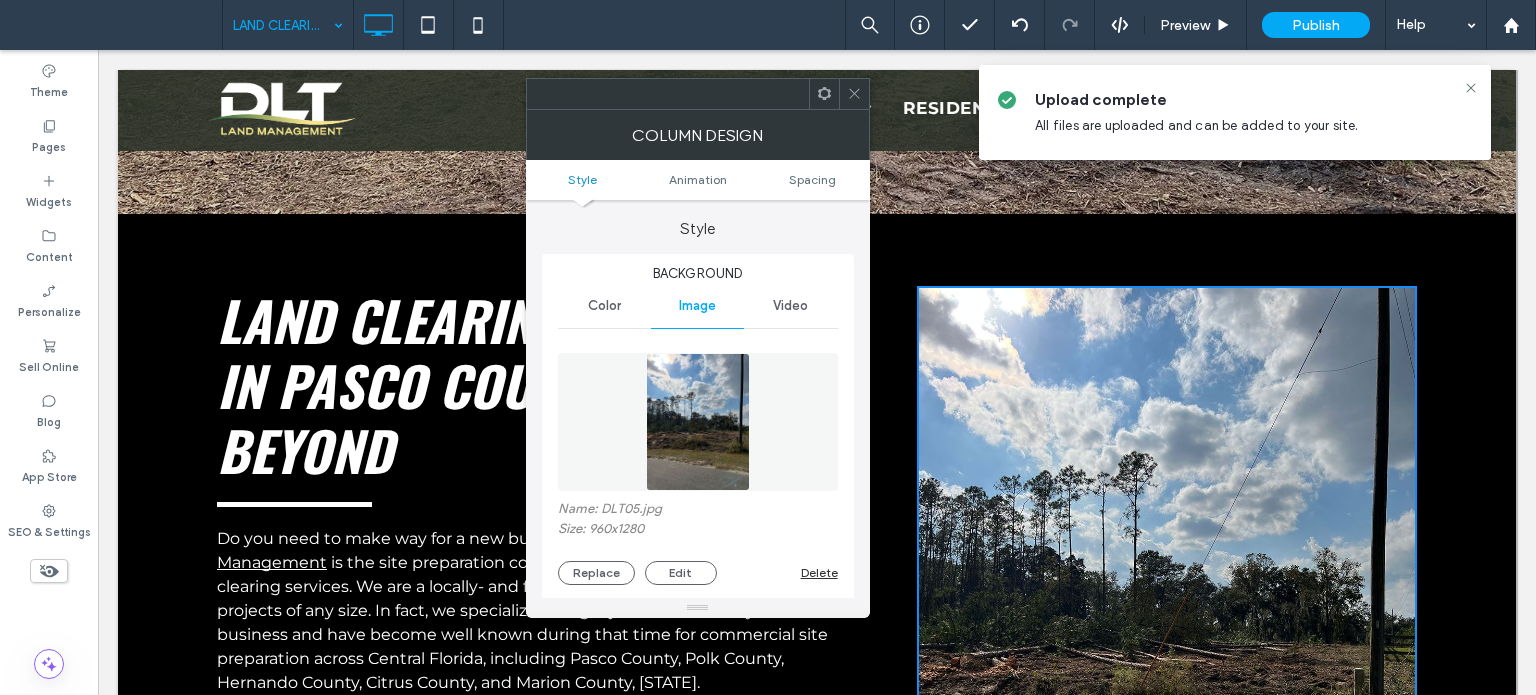 click on "Video" at bounding box center [790, 306] 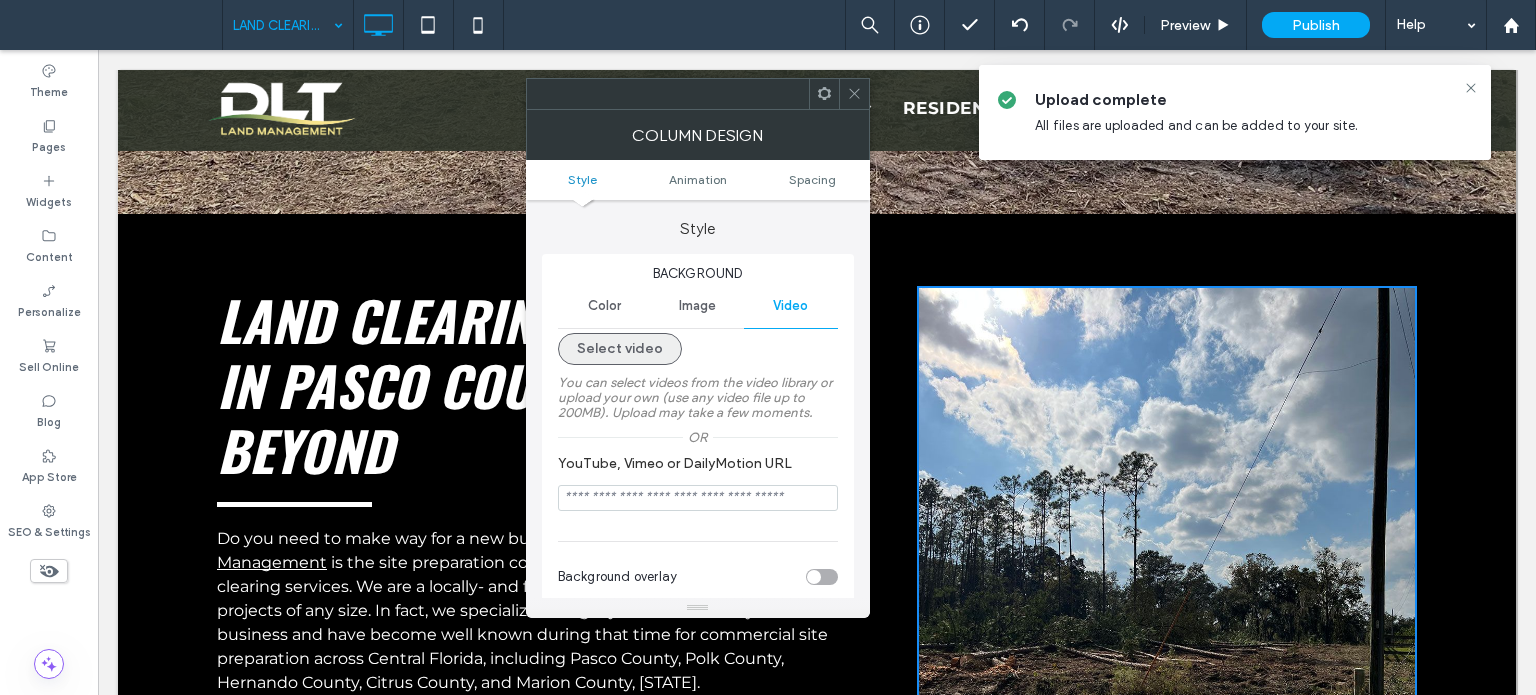 click on "Select video" at bounding box center (620, 349) 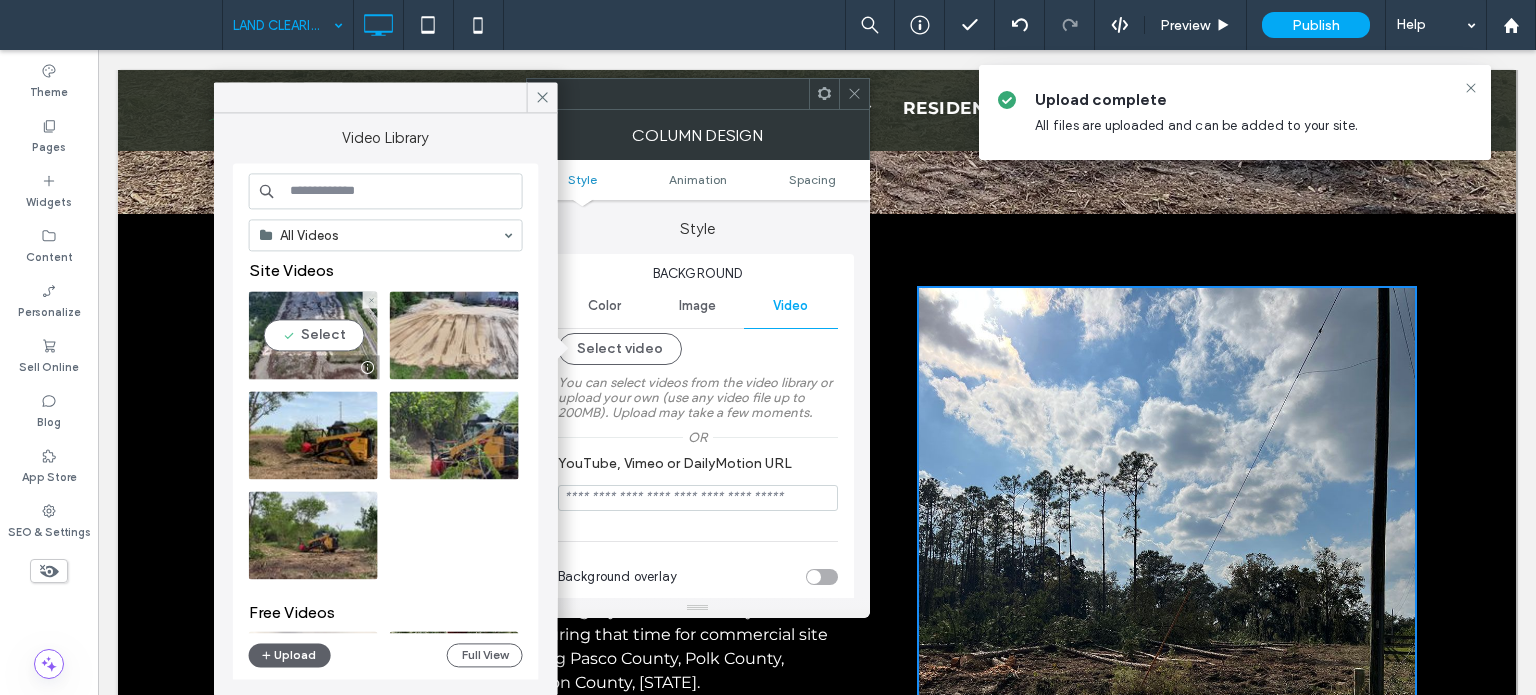 click at bounding box center (313, 335) 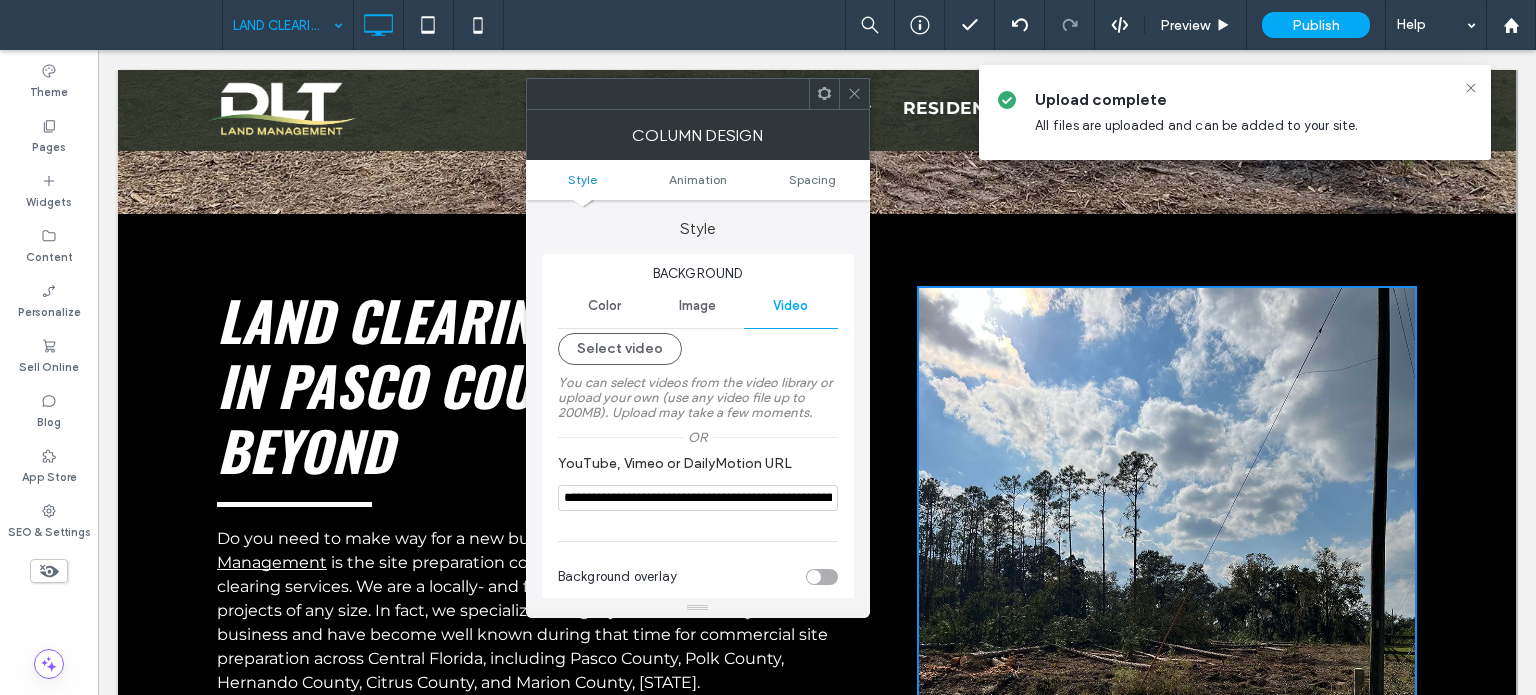 type on "**********" 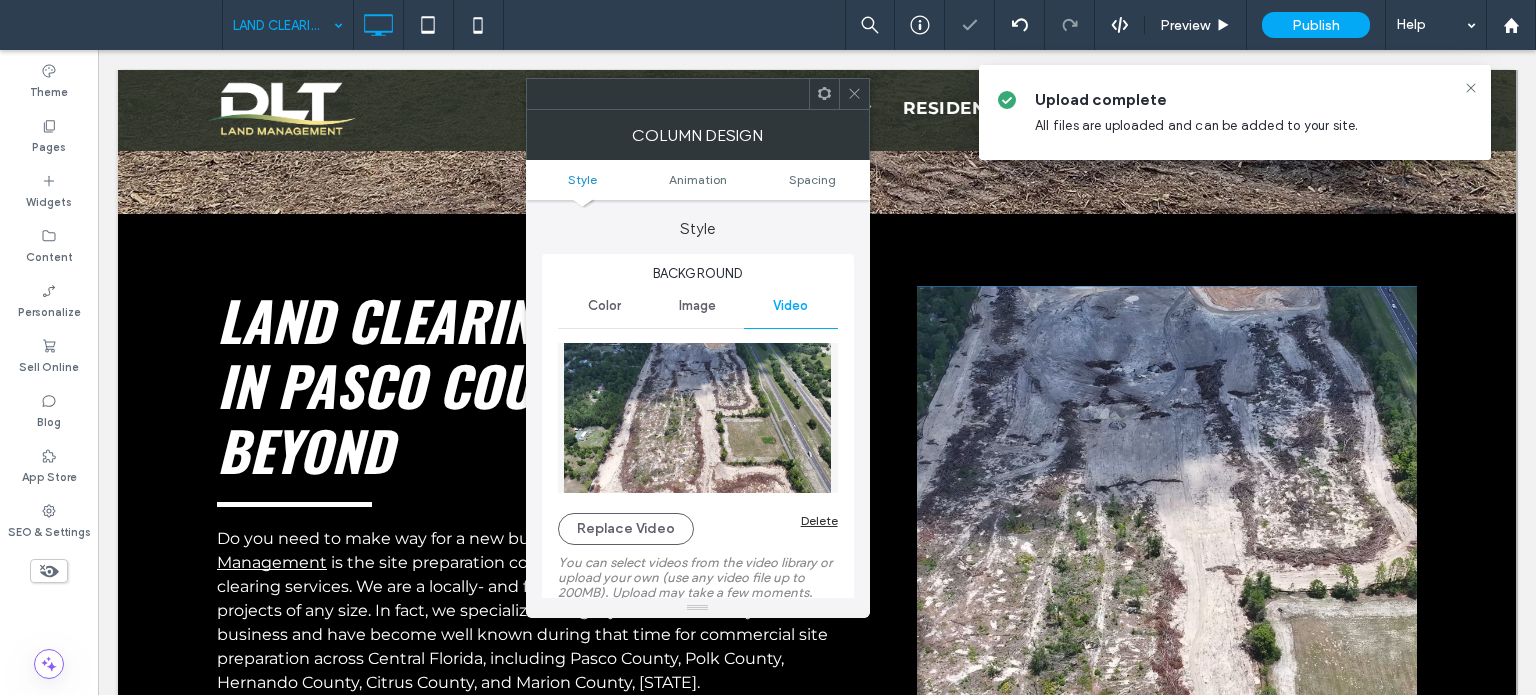click at bounding box center [854, 94] 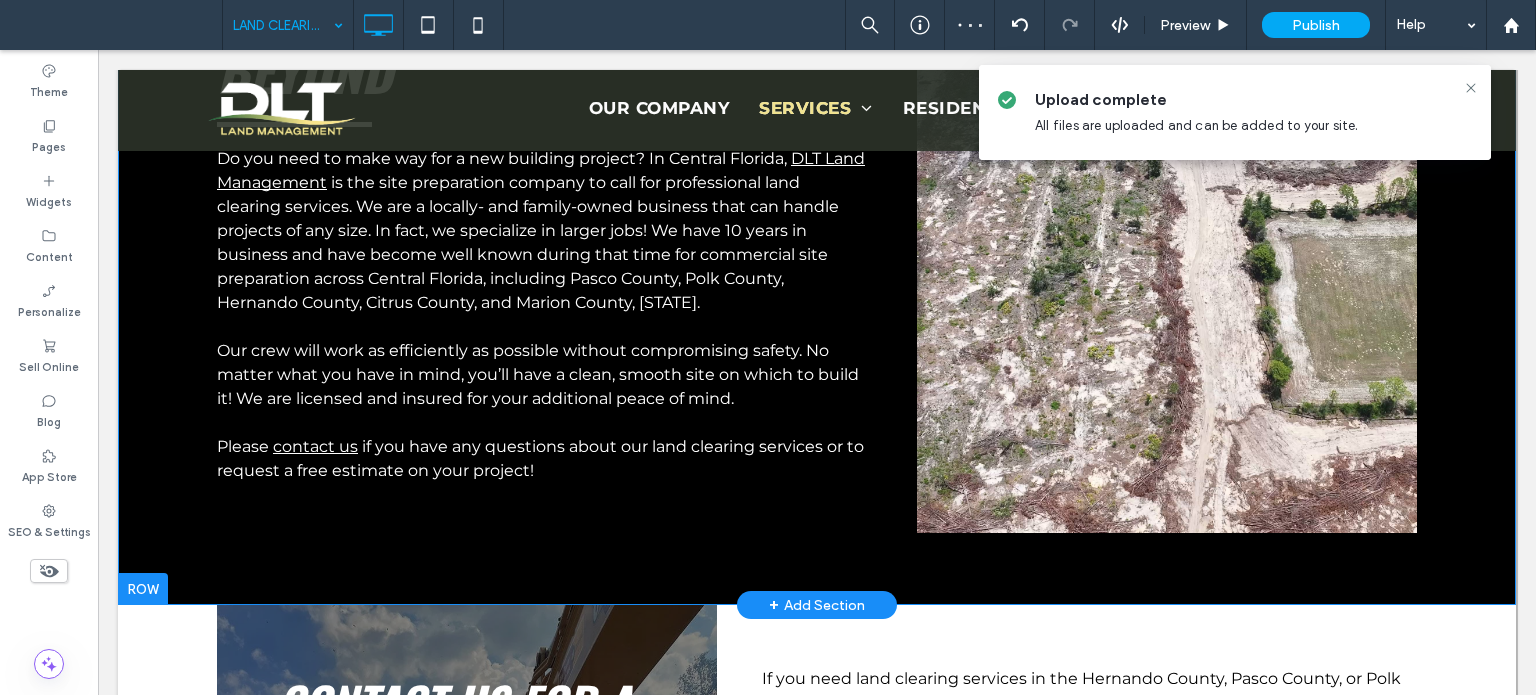 scroll, scrollTop: 756, scrollLeft: 0, axis: vertical 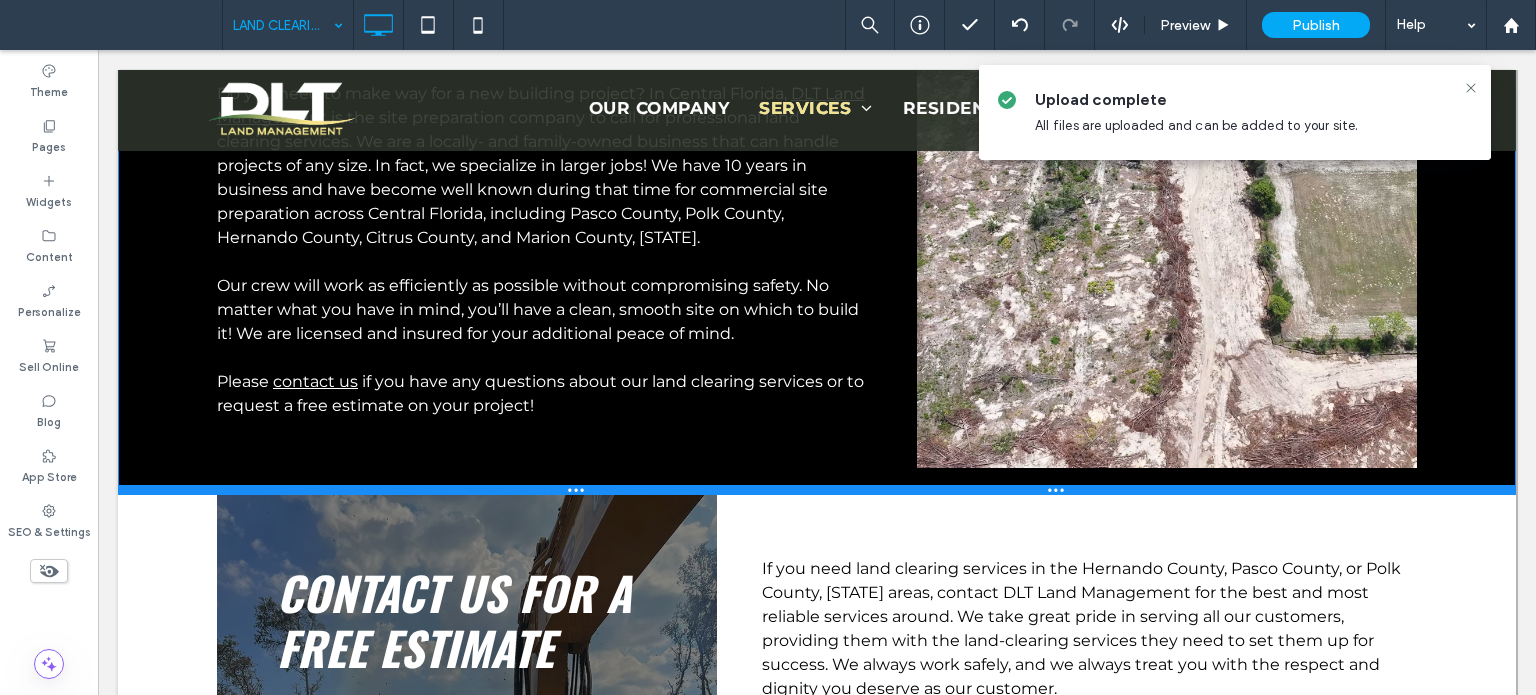 drag, startPoint x: 550, startPoint y: 582, endPoint x: 658, endPoint y: 504, distance: 133.22162 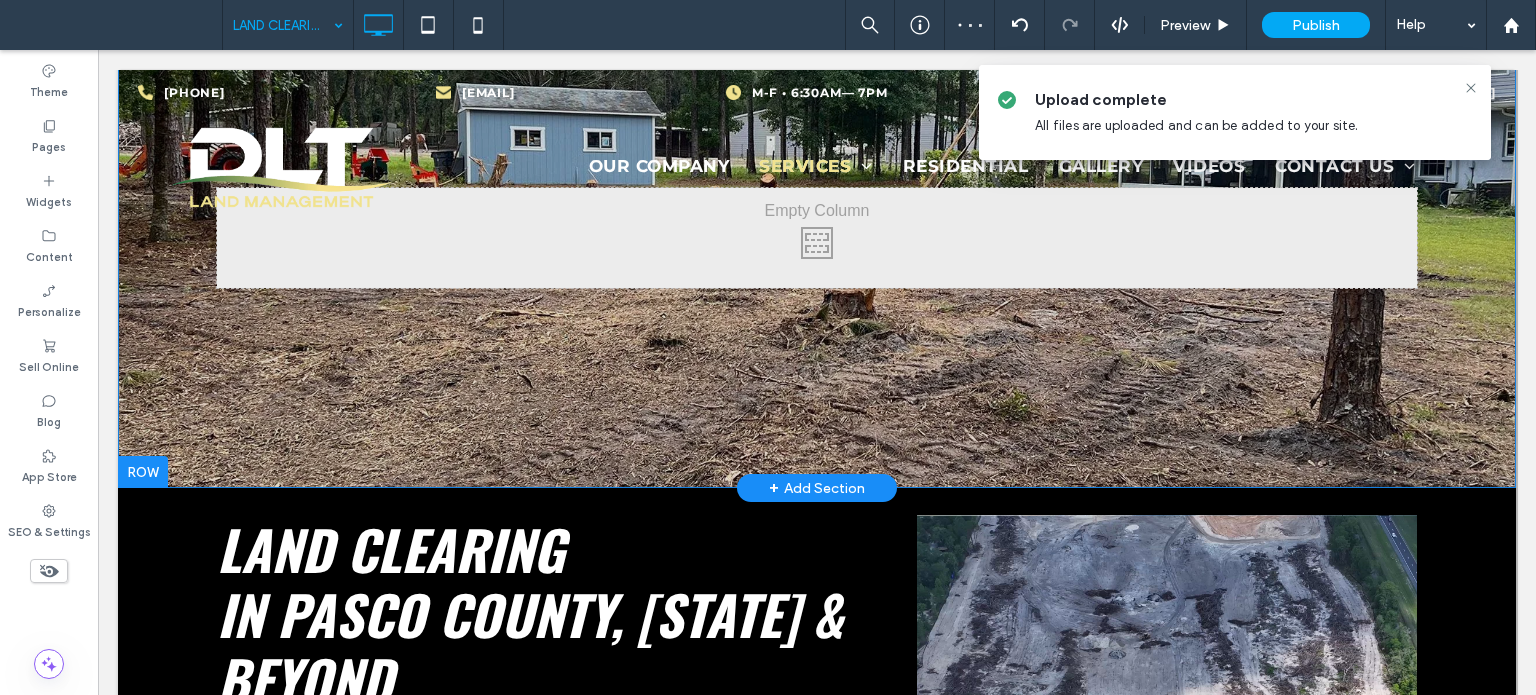 scroll, scrollTop: 0, scrollLeft: 0, axis: both 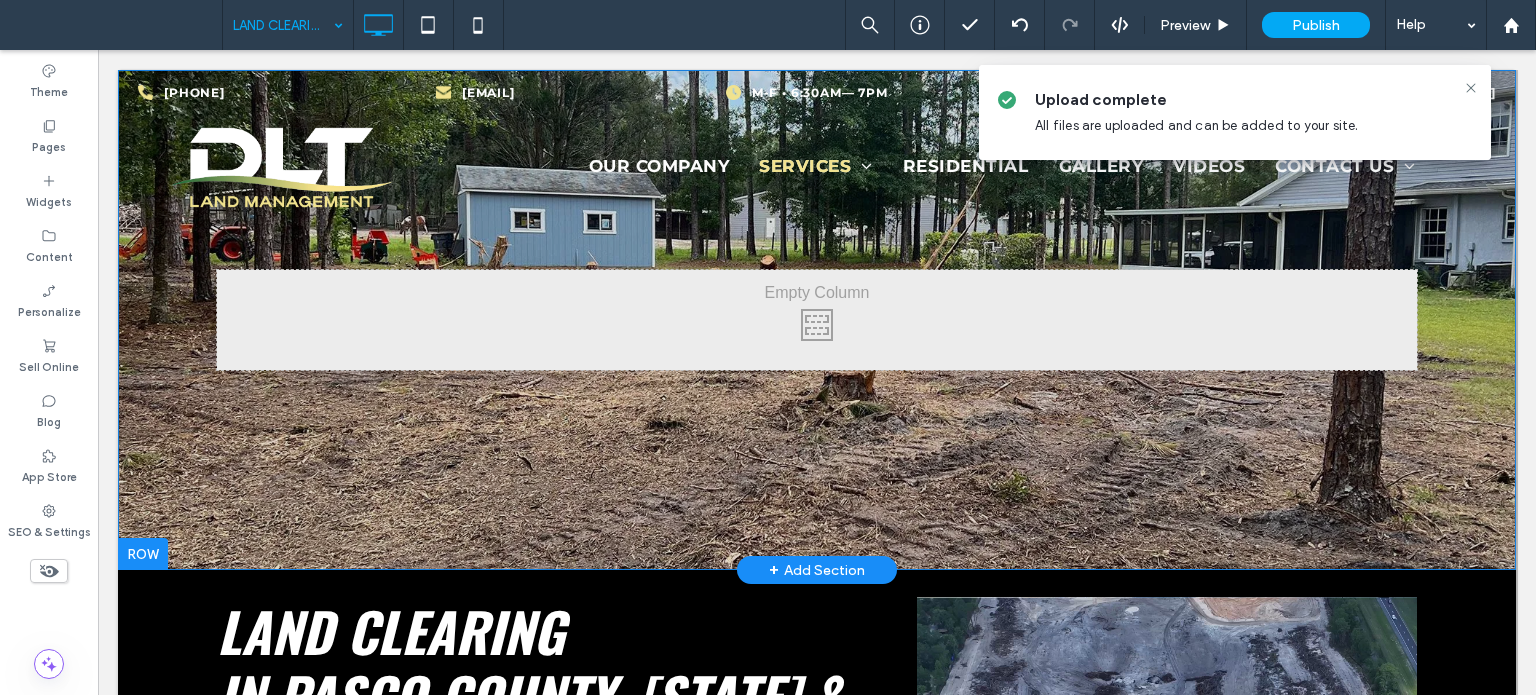 click on "Click To Paste
Row + Add Section" at bounding box center [817, 320] 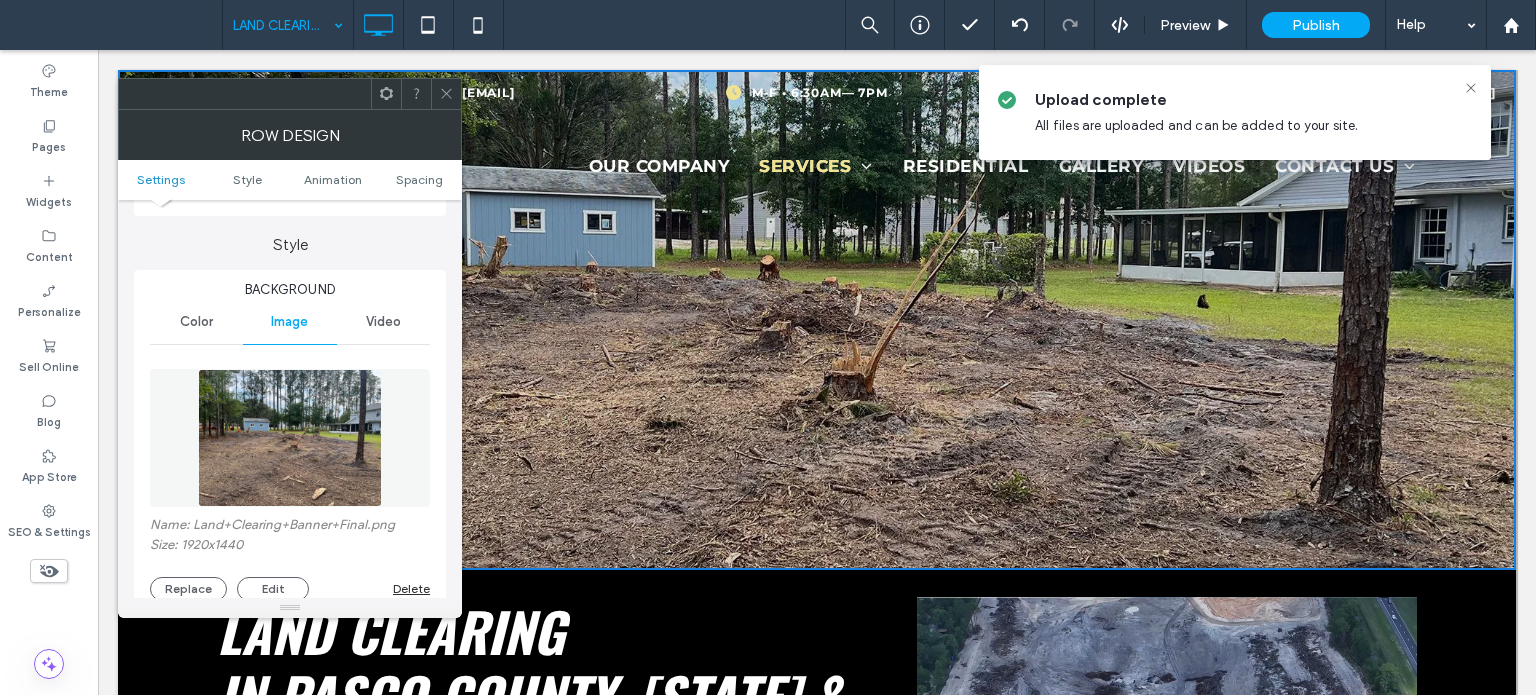 scroll, scrollTop: 200, scrollLeft: 0, axis: vertical 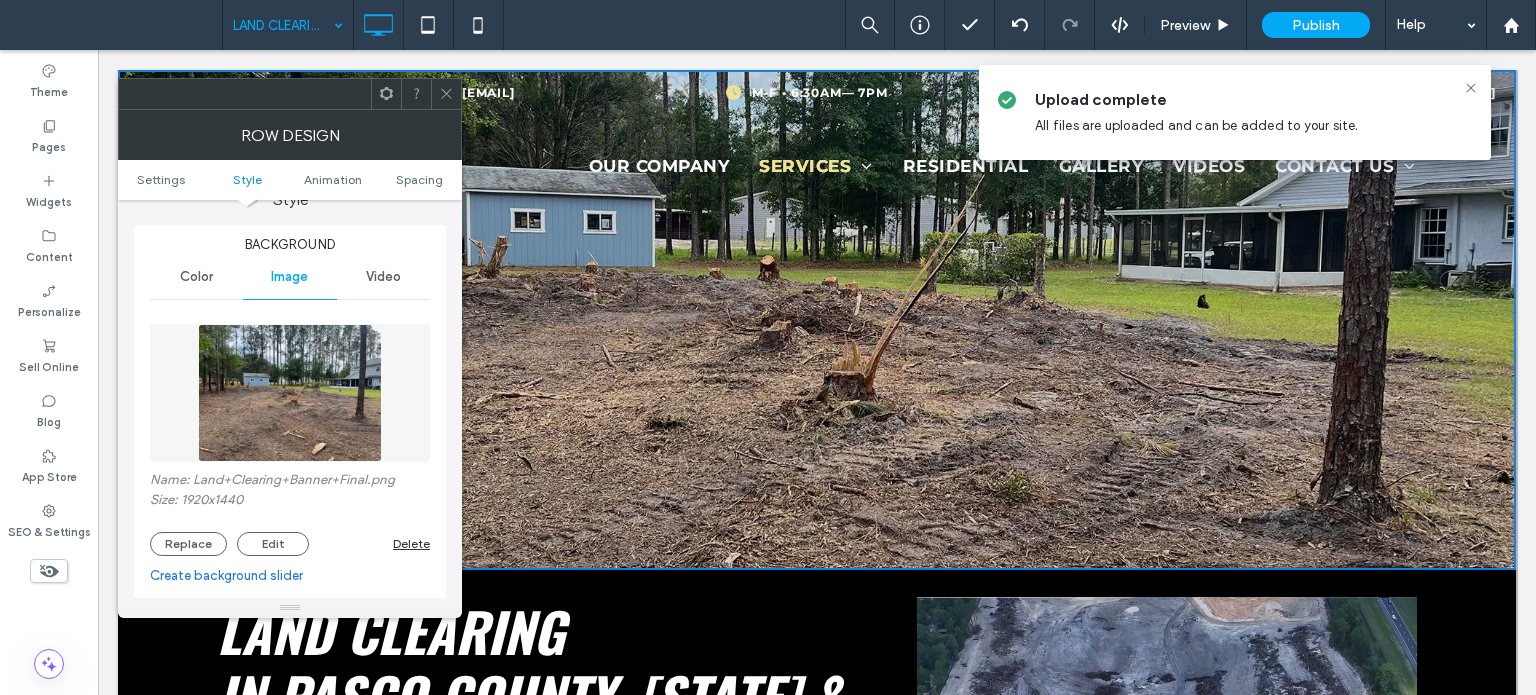 click on "Name: Land+Clearing+Banner+Final.png Size: 1920x1440 Replace Edit Delete" at bounding box center (290, 435) 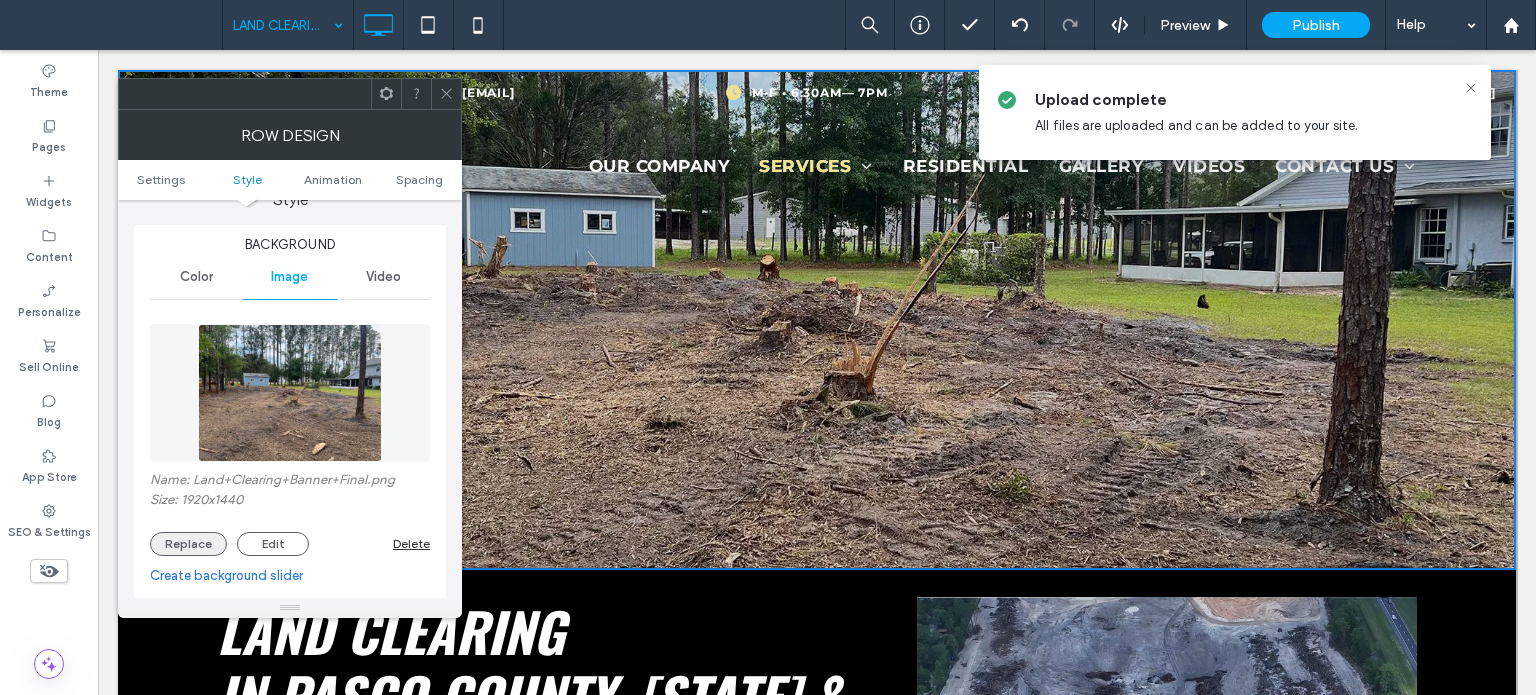 click on "Replace" at bounding box center [188, 544] 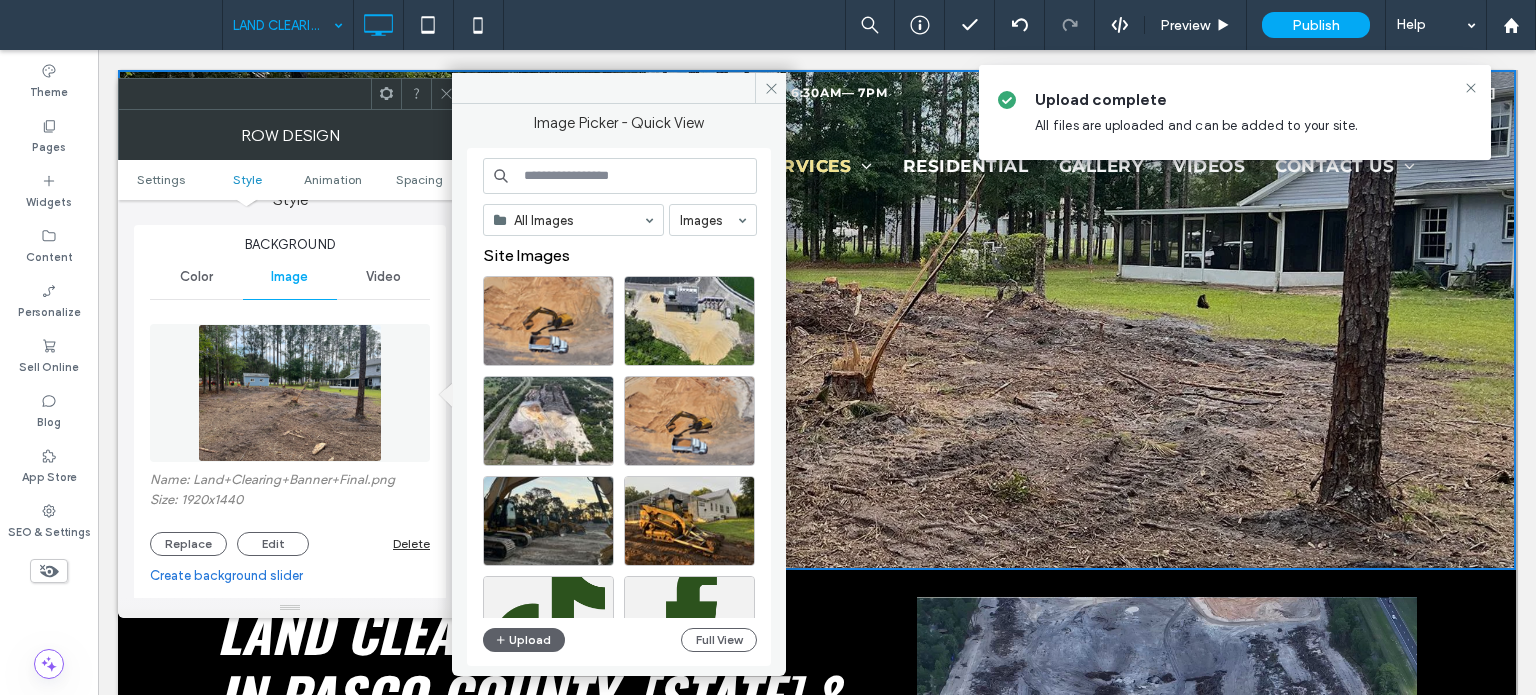 click 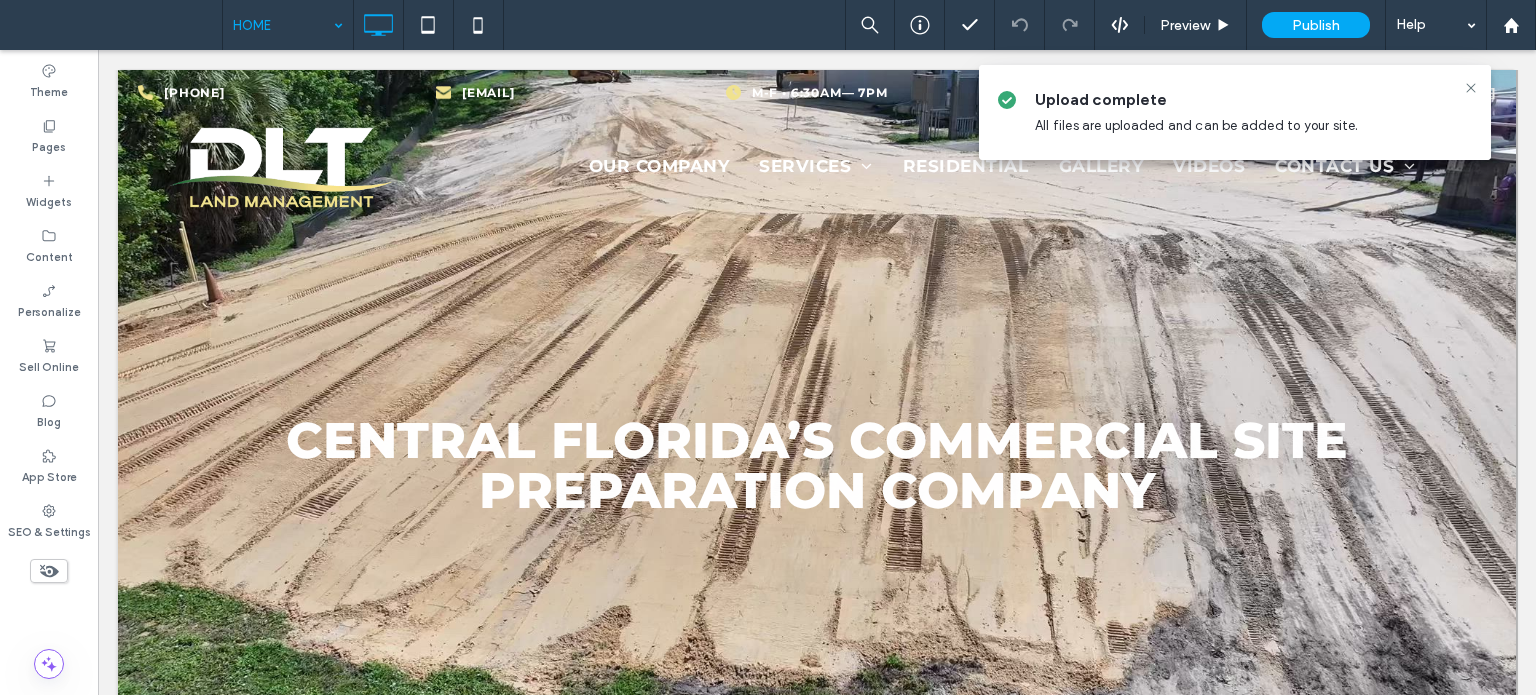 scroll, scrollTop: 0, scrollLeft: 0, axis: both 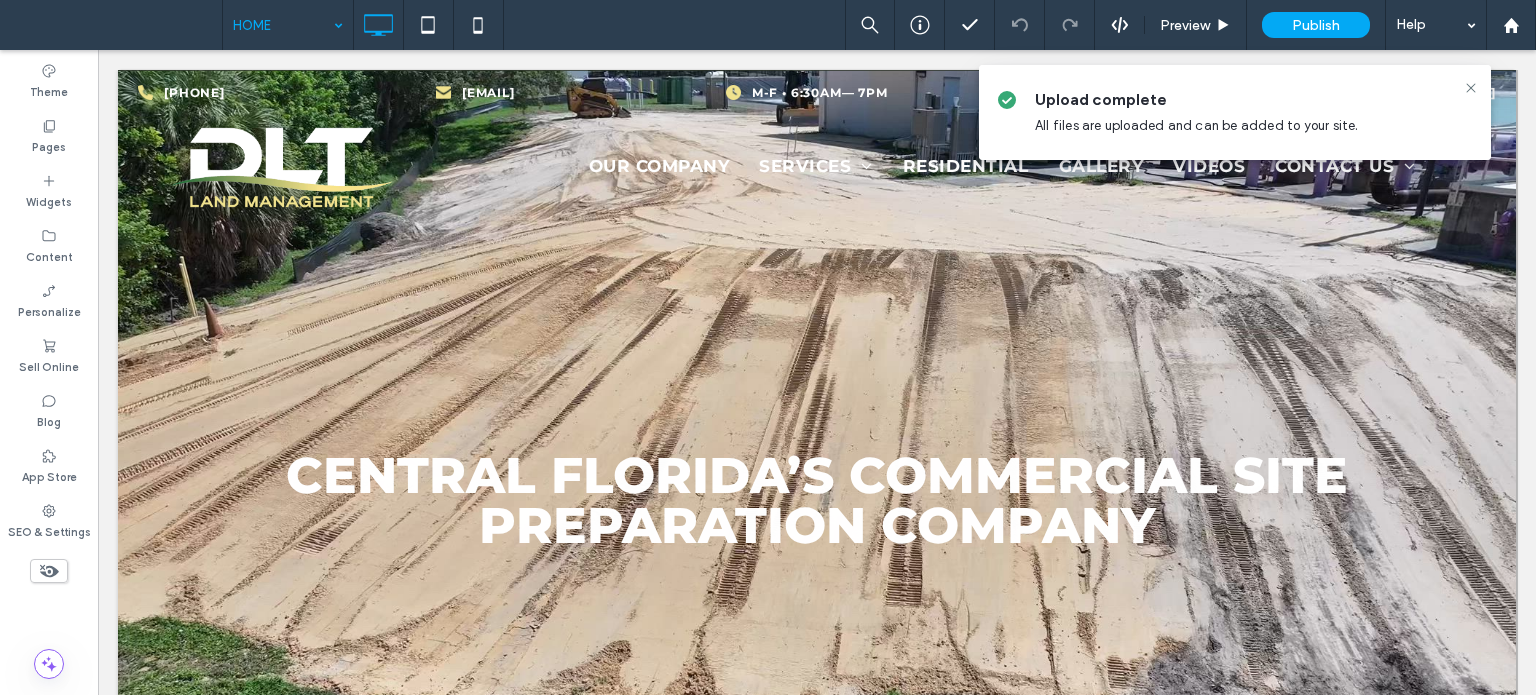 click at bounding box center (283, 25) 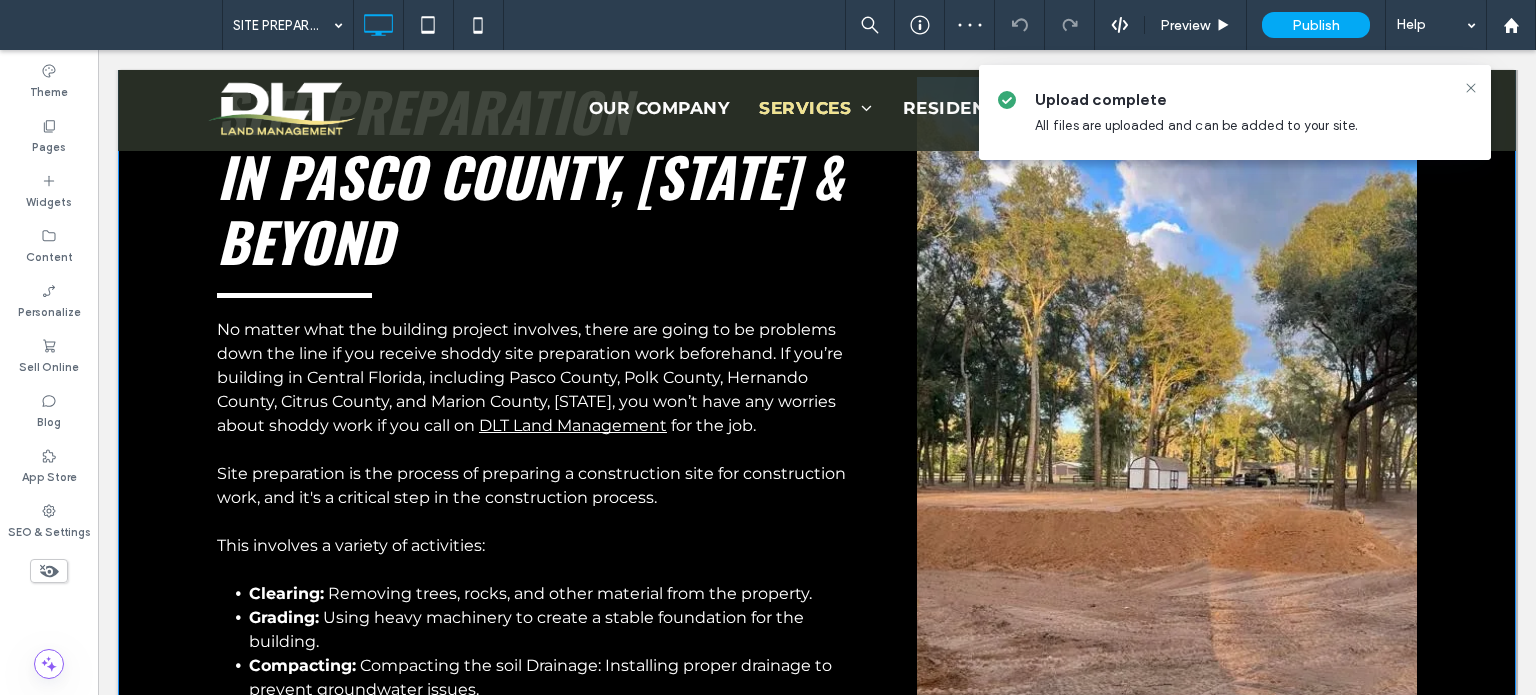 scroll, scrollTop: 600, scrollLeft: 0, axis: vertical 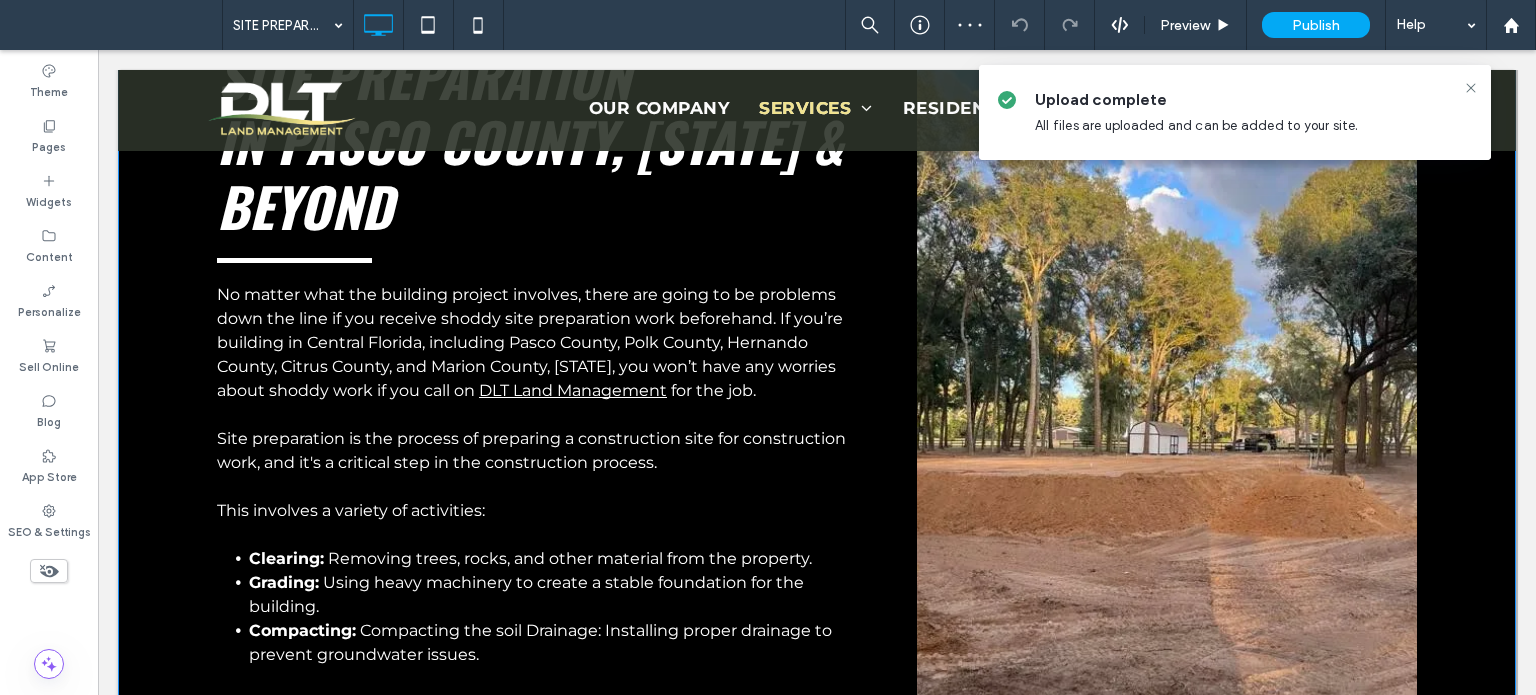 click on "Click To Paste" at bounding box center [1167, 463] 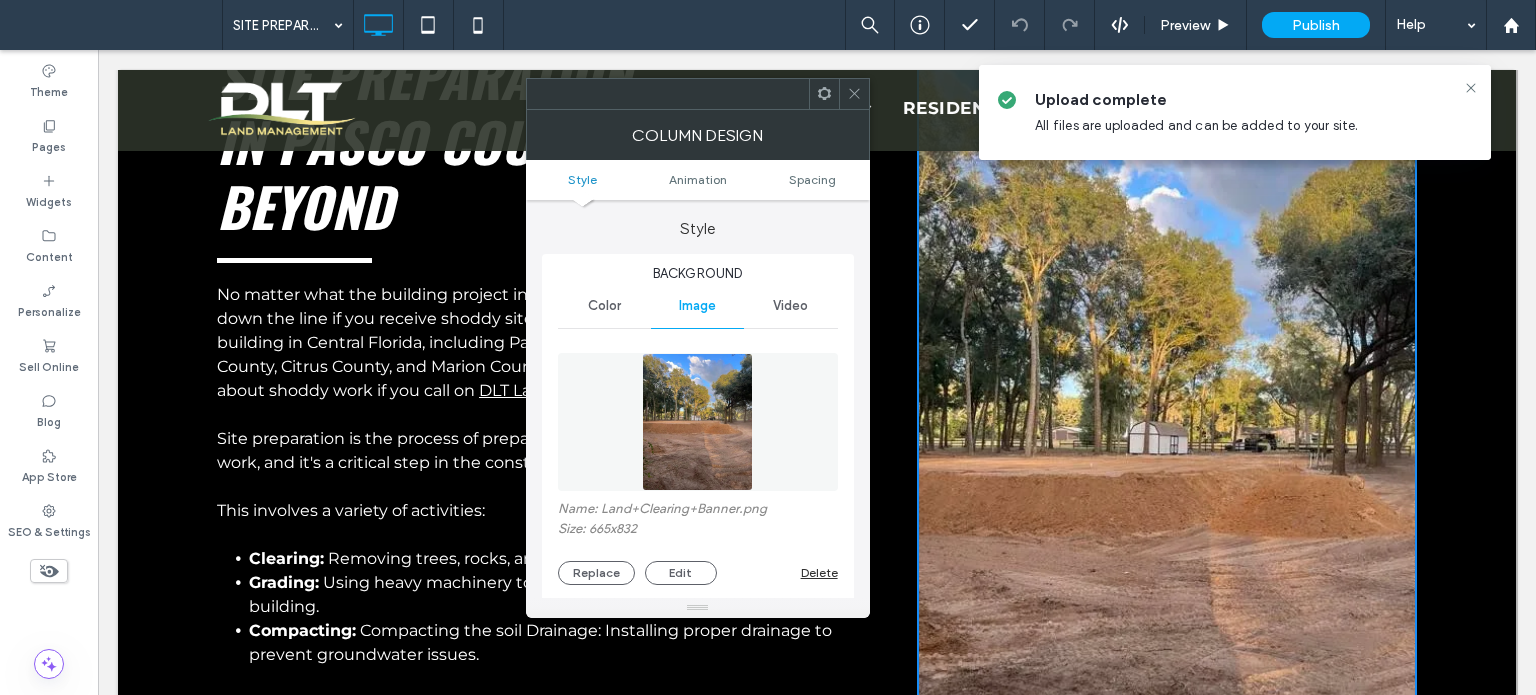 click 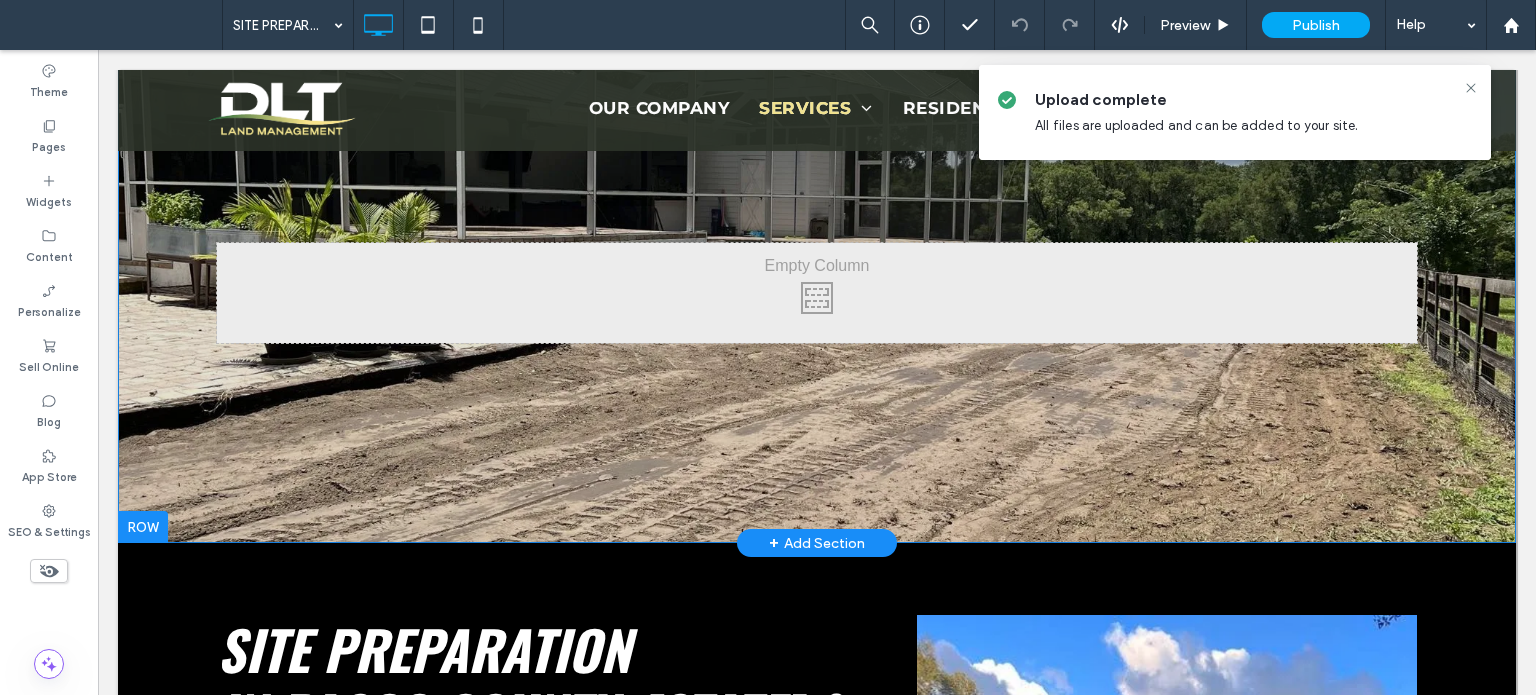 scroll, scrollTop: 0, scrollLeft: 0, axis: both 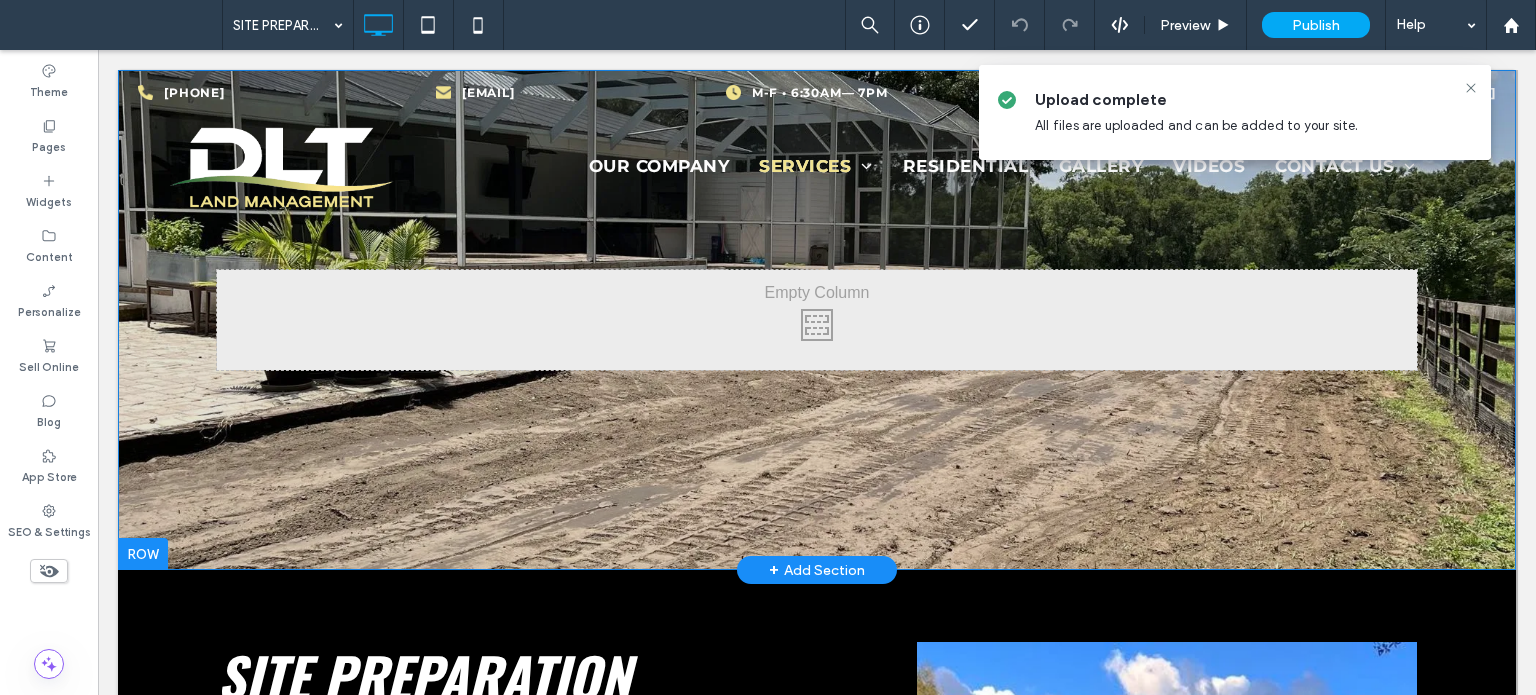 click on "Click To Paste
Row + Add Section" at bounding box center [817, 320] 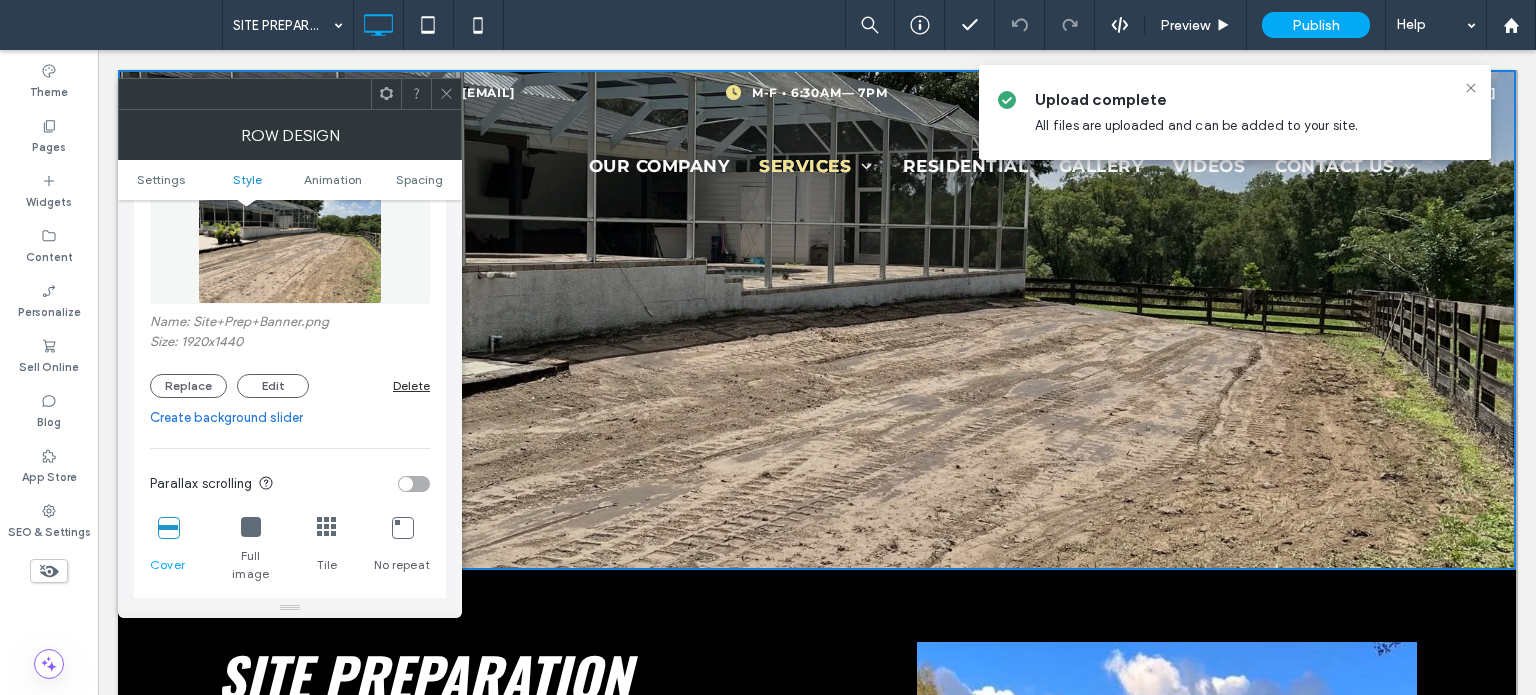 scroll, scrollTop: 200, scrollLeft: 0, axis: vertical 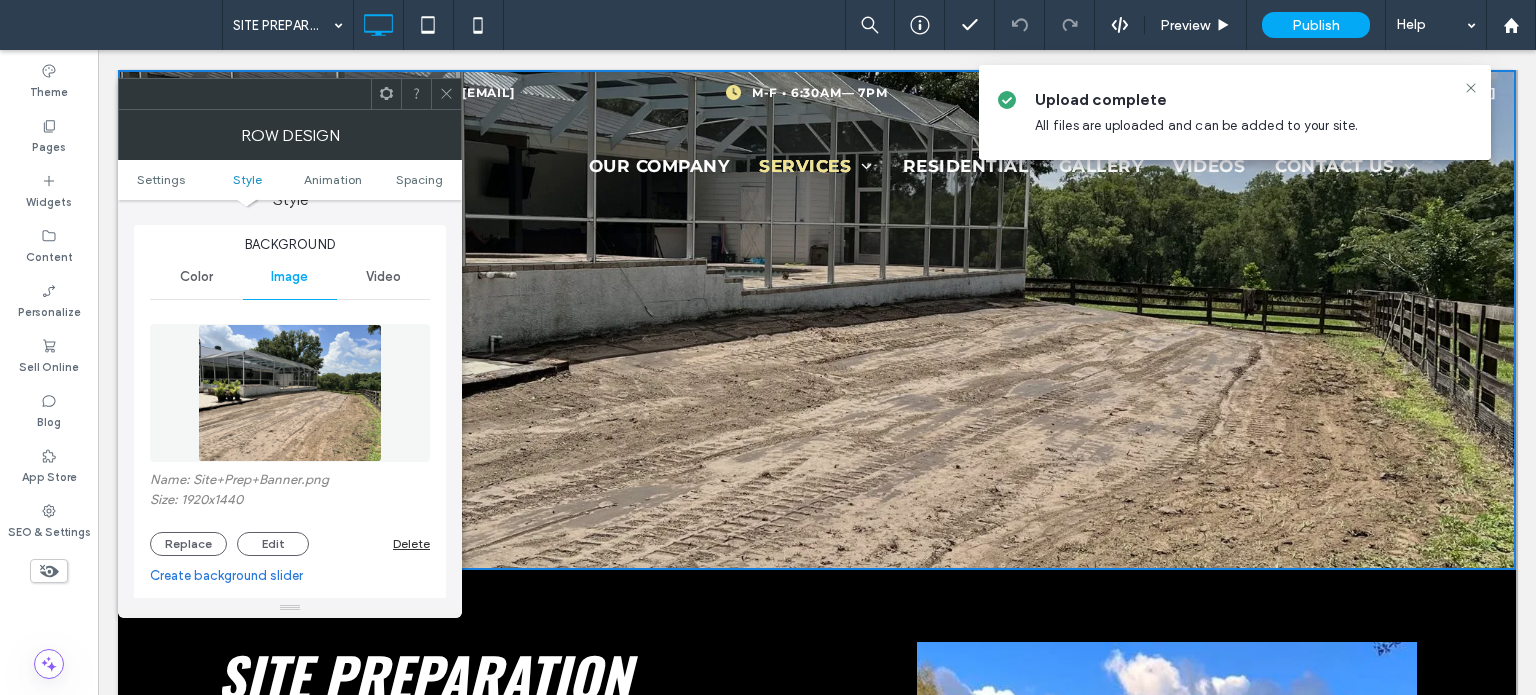 click 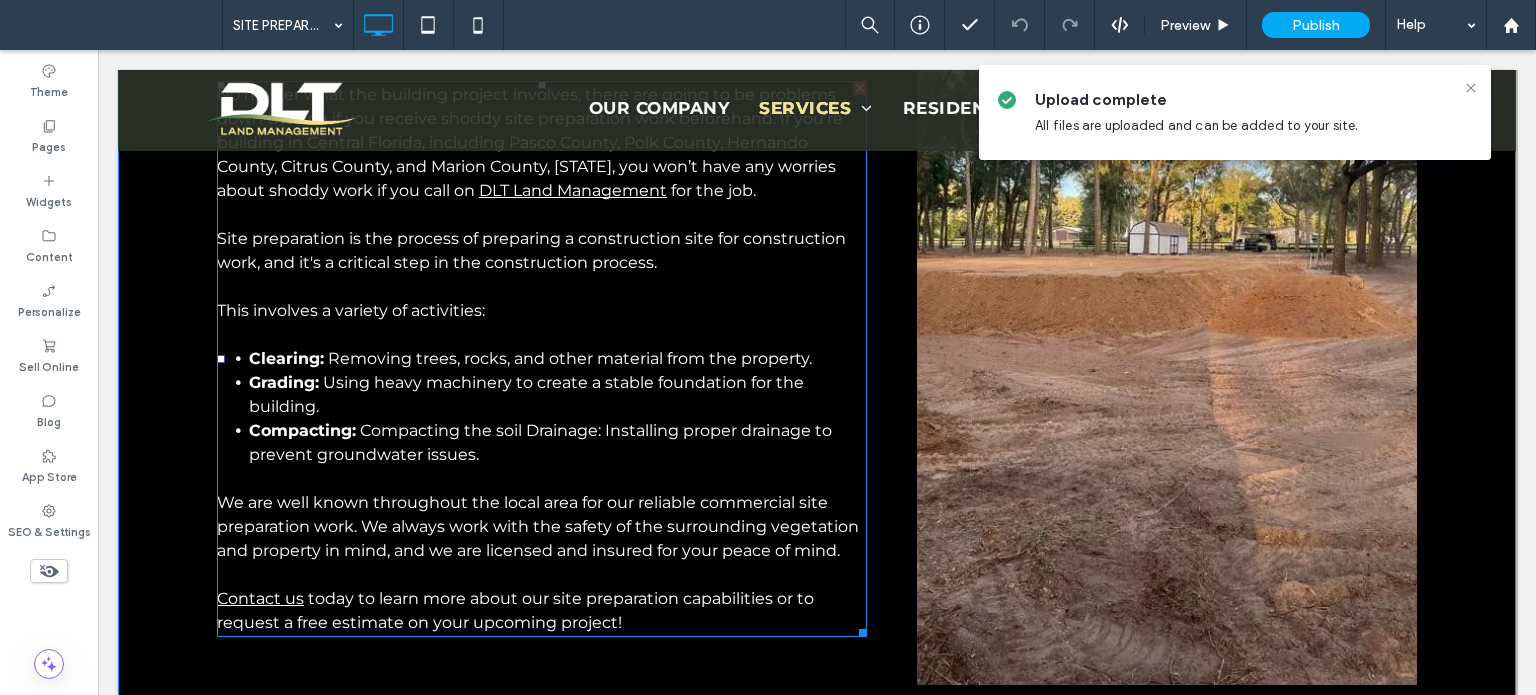 scroll, scrollTop: 1400, scrollLeft: 0, axis: vertical 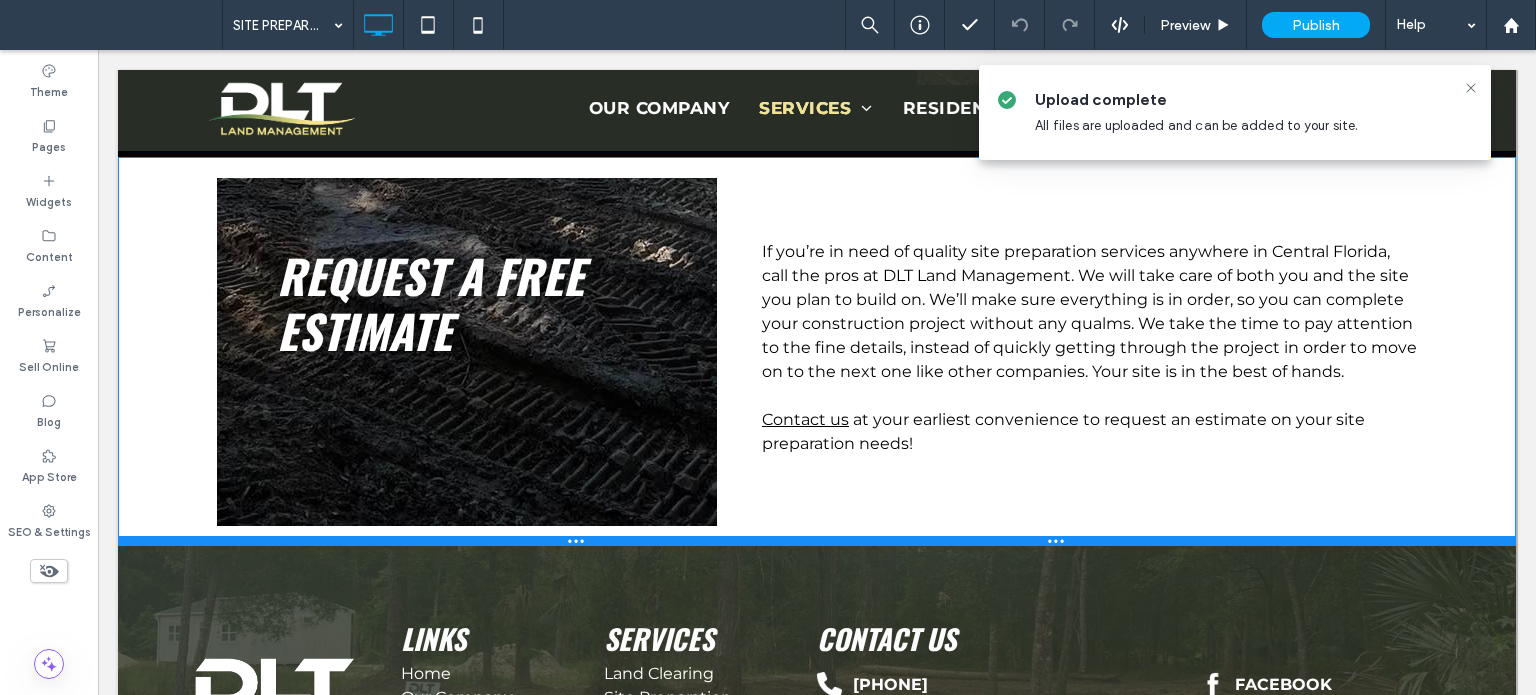 drag, startPoint x: 588, startPoint y: 647, endPoint x: 588, endPoint y: 543, distance: 104 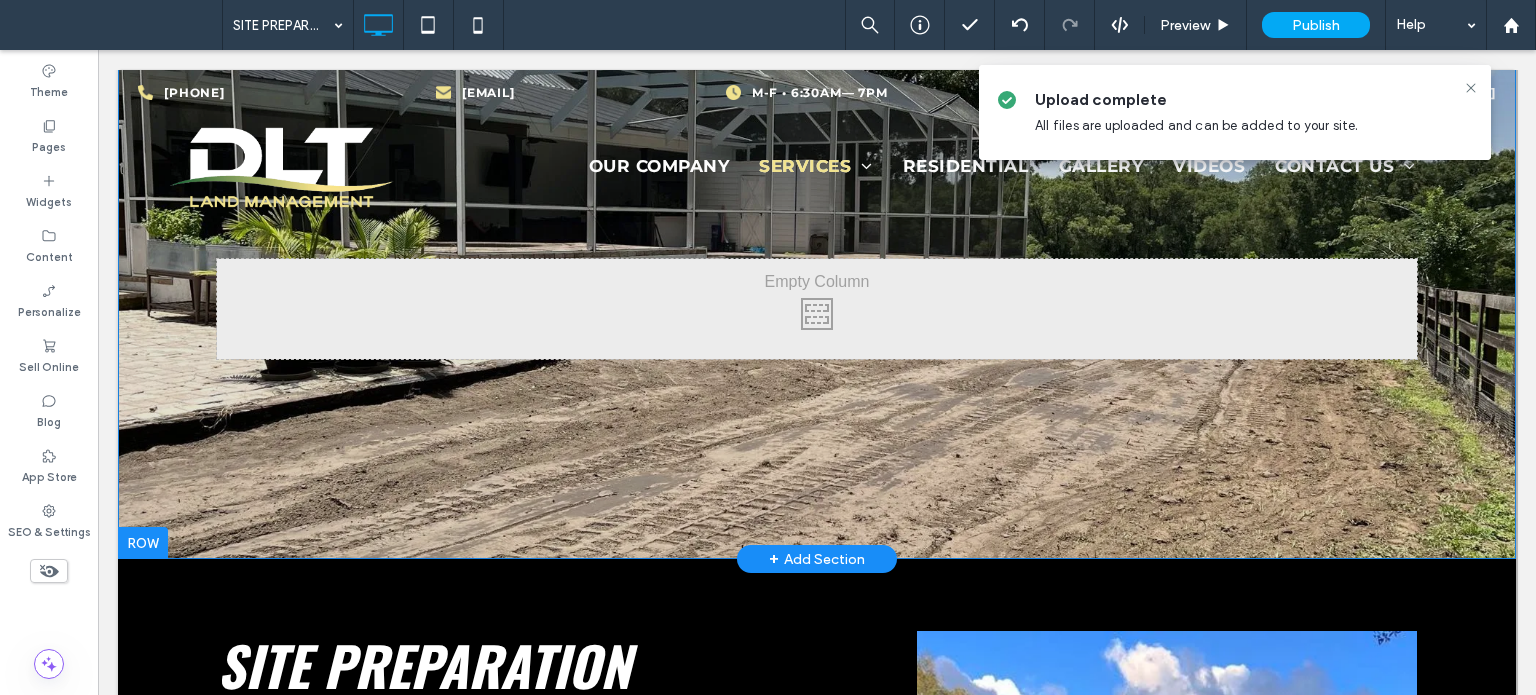 scroll, scrollTop: 0, scrollLeft: 0, axis: both 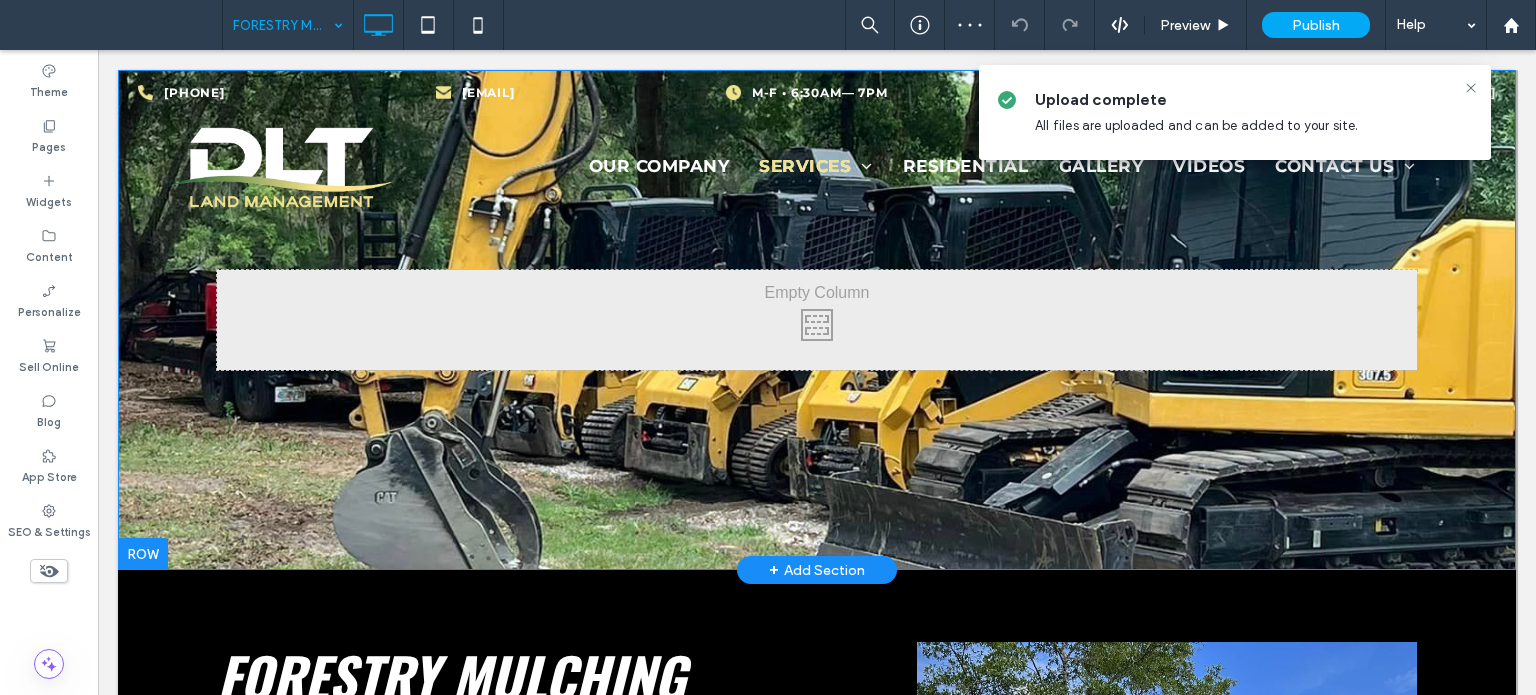 click on "Click To Paste
Row + Add Section" at bounding box center (817, 320) 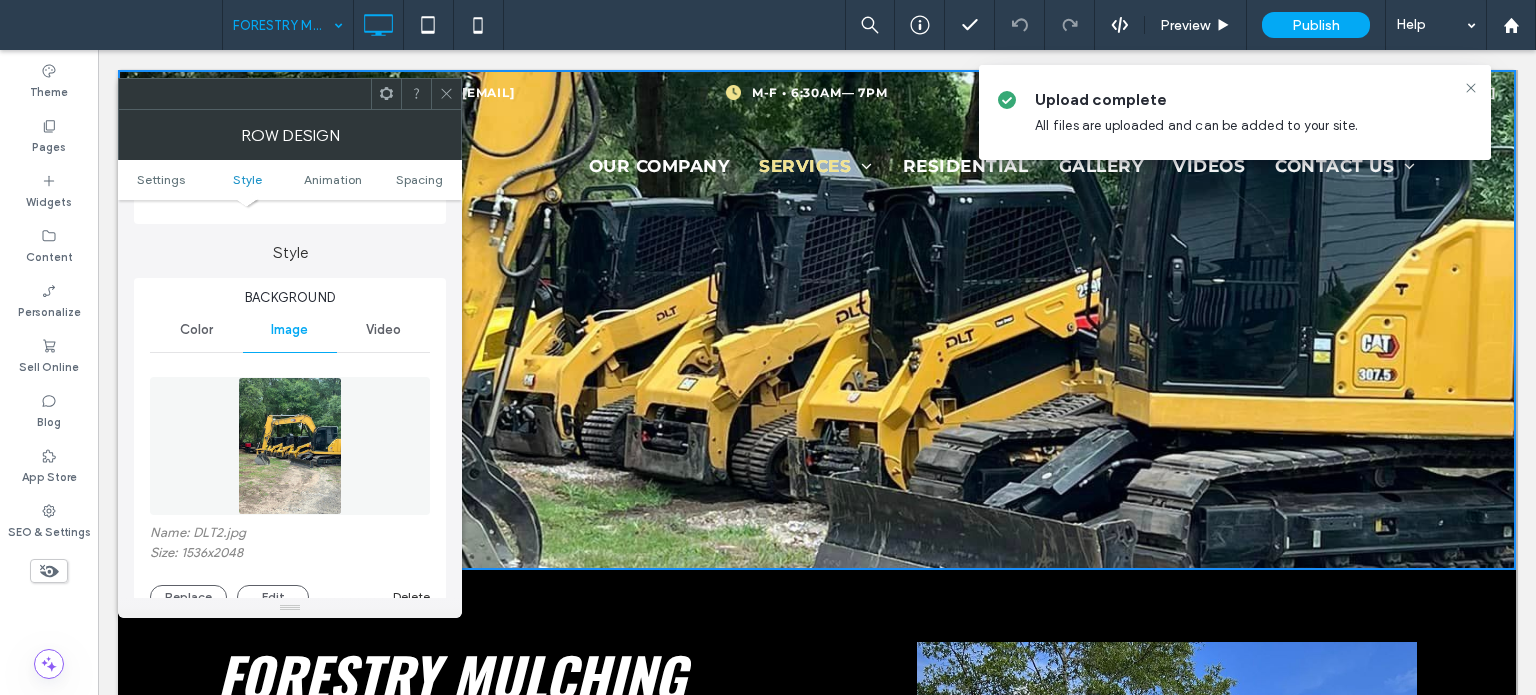 scroll, scrollTop: 300, scrollLeft: 0, axis: vertical 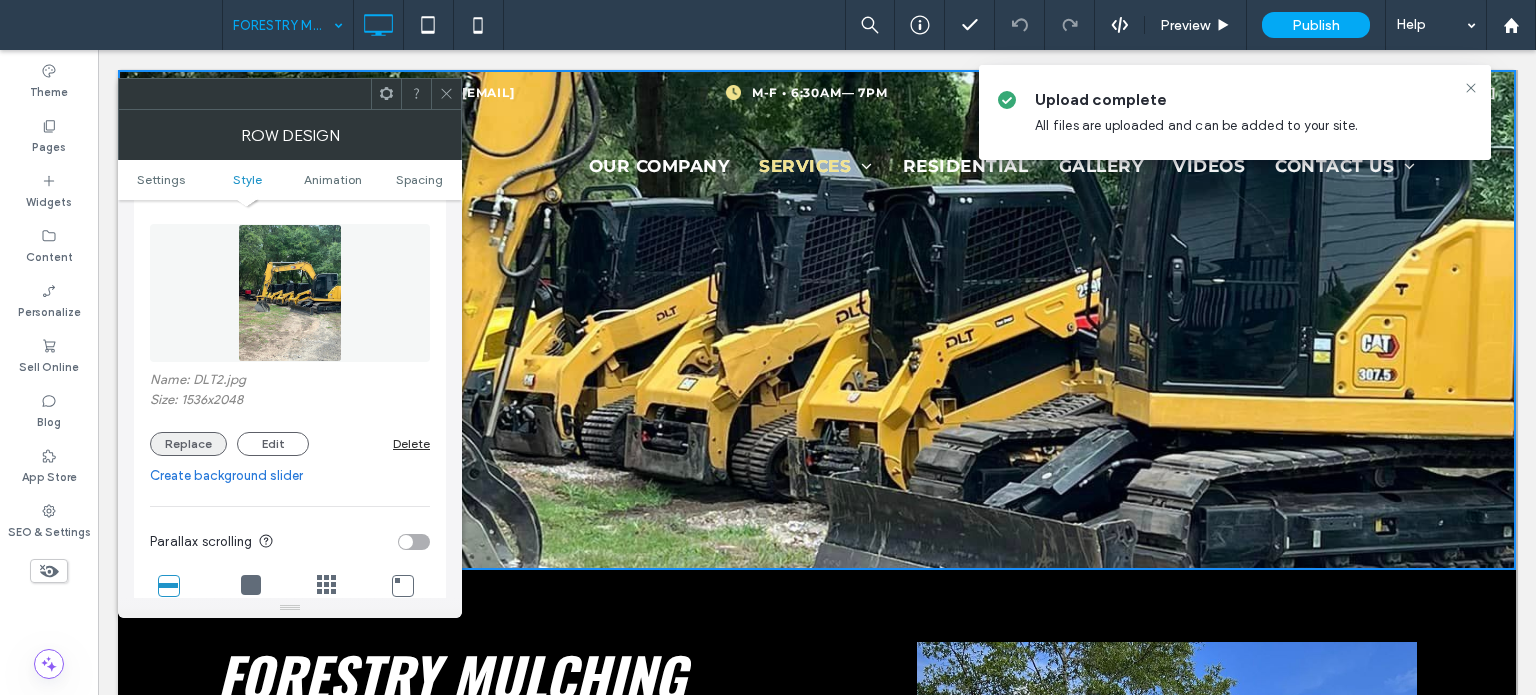 click on "Replace" at bounding box center [188, 444] 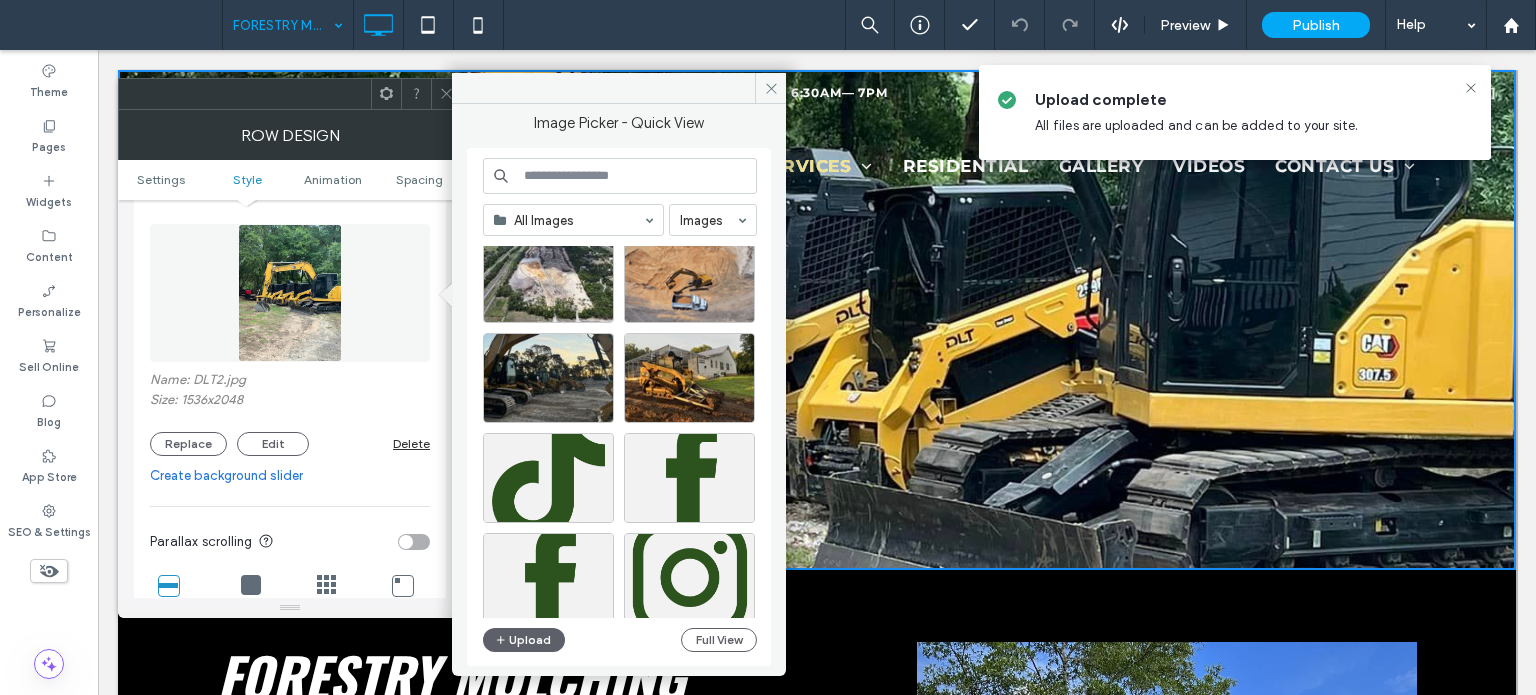 scroll, scrollTop: 200, scrollLeft: 0, axis: vertical 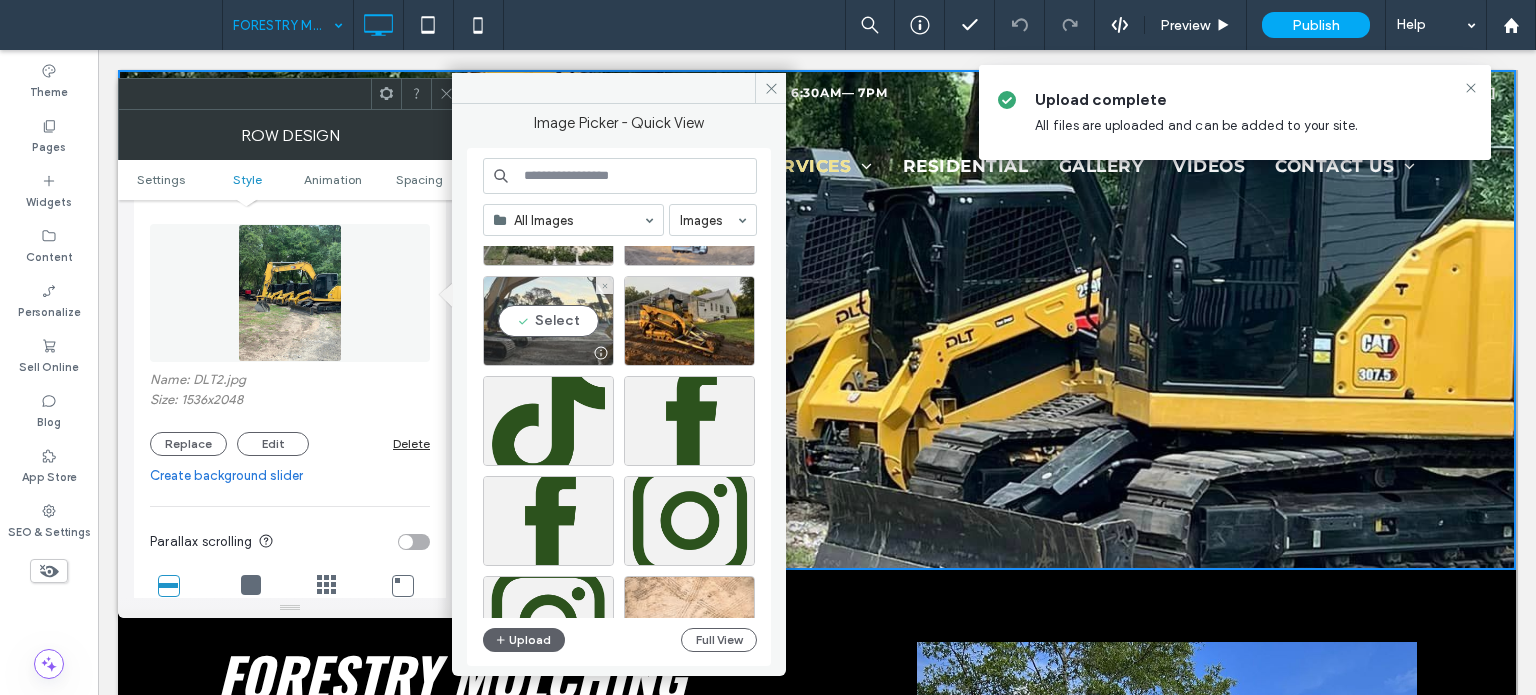 click on "Select" at bounding box center (548, 321) 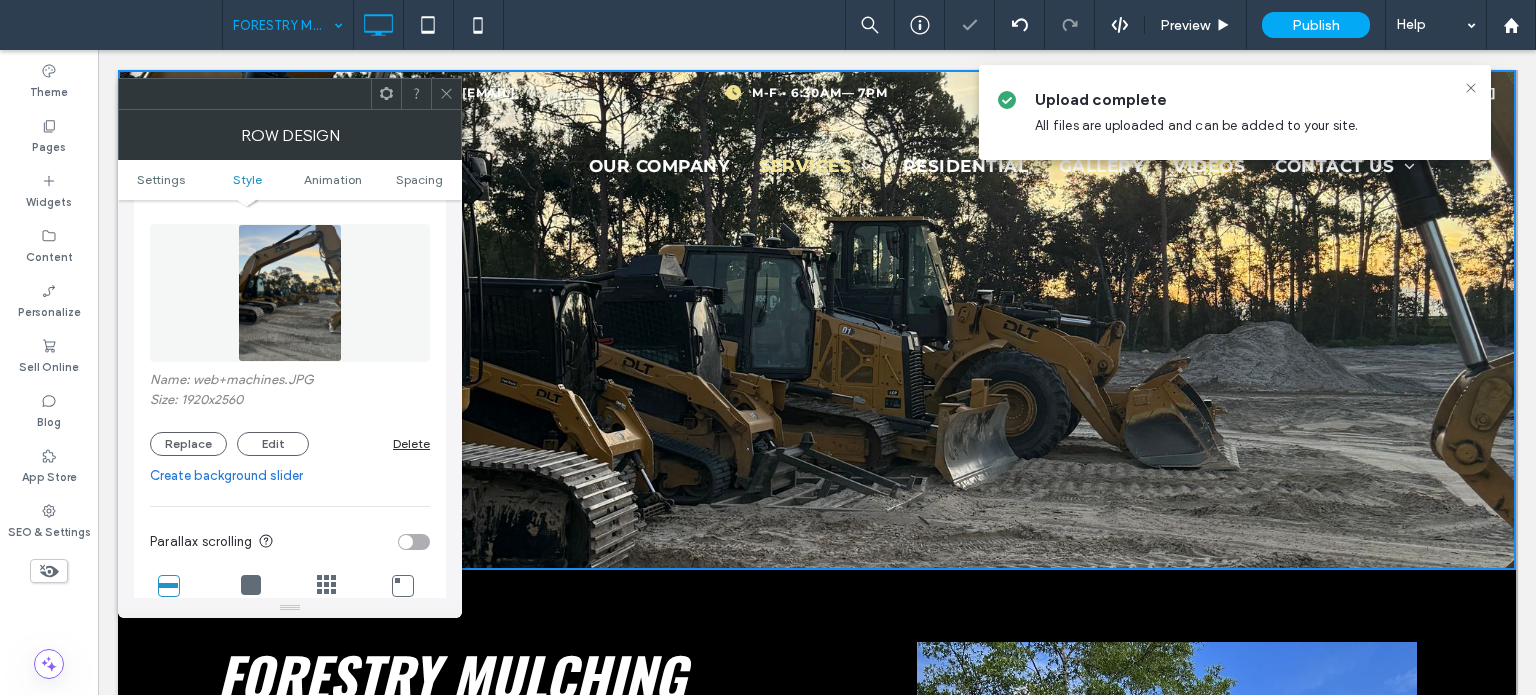 click 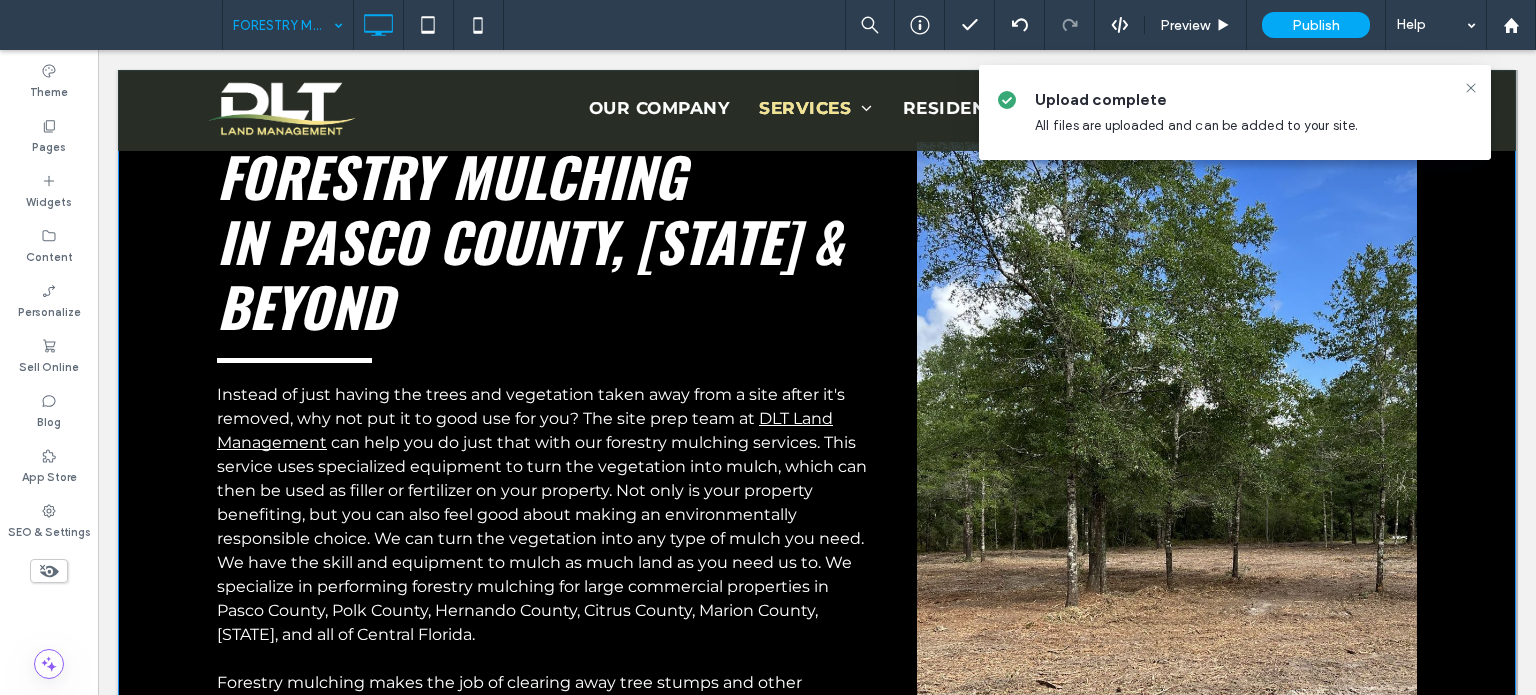 scroll, scrollTop: 400, scrollLeft: 0, axis: vertical 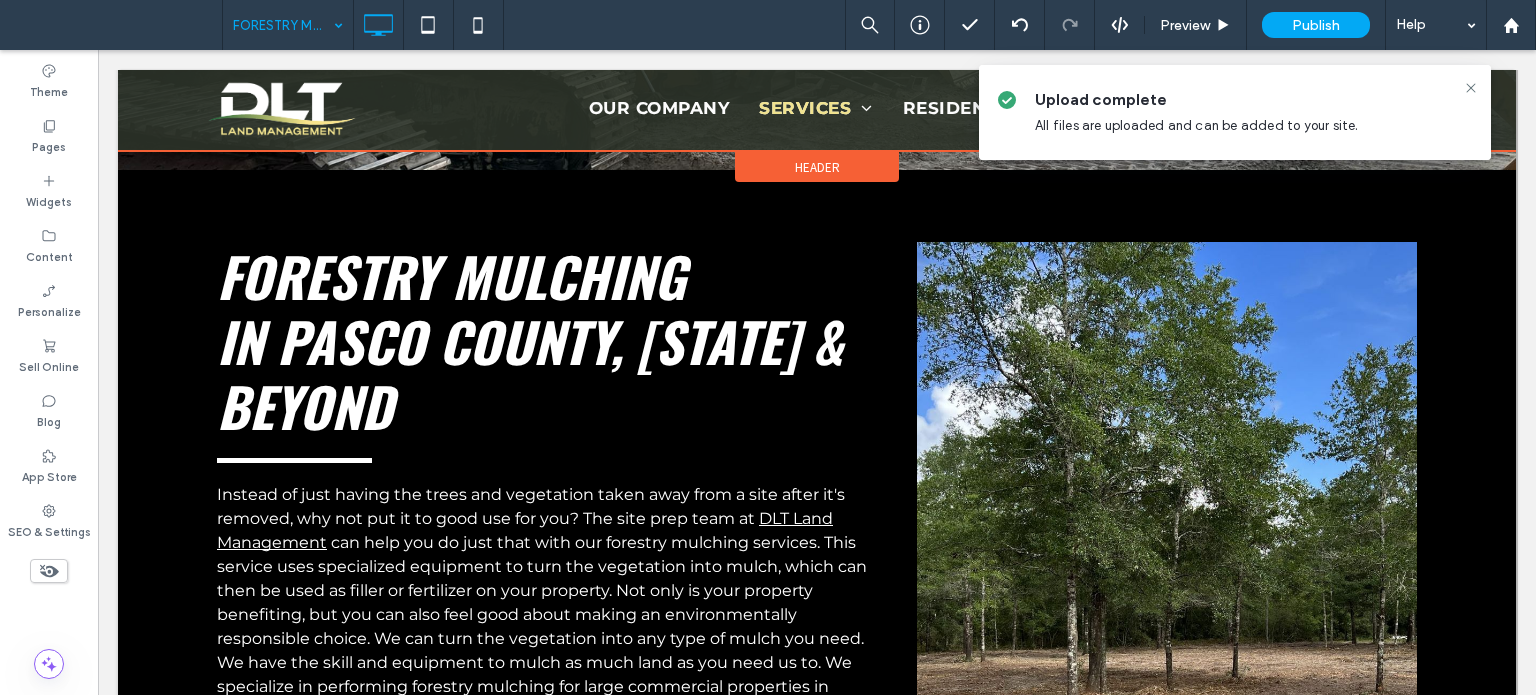 click at bounding box center [817, 110] 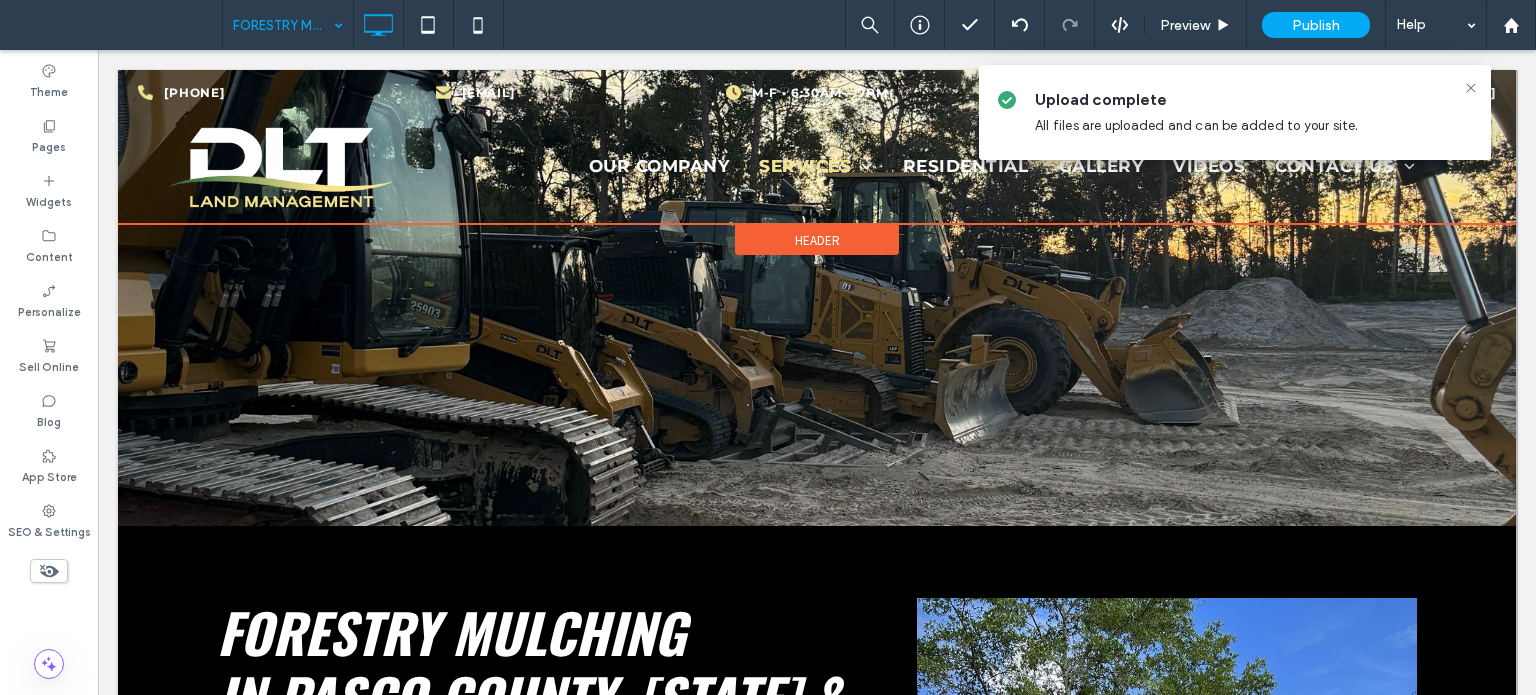 scroll, scrollTop: 0, scrollLeft: 0, axis: both 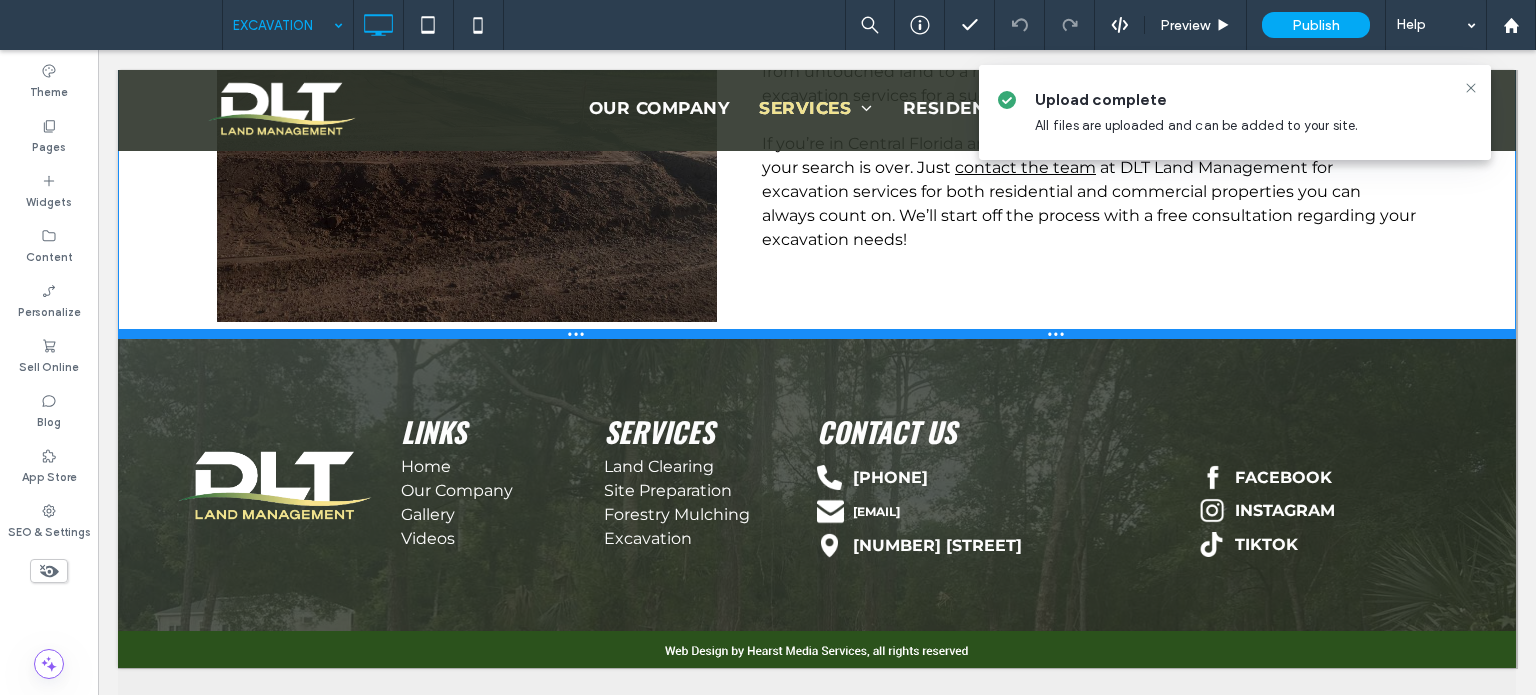 drag, startPoint x: 524, startPoint y: 445, endPoint x: 683, endPoint y: 472, distance: 161.27615 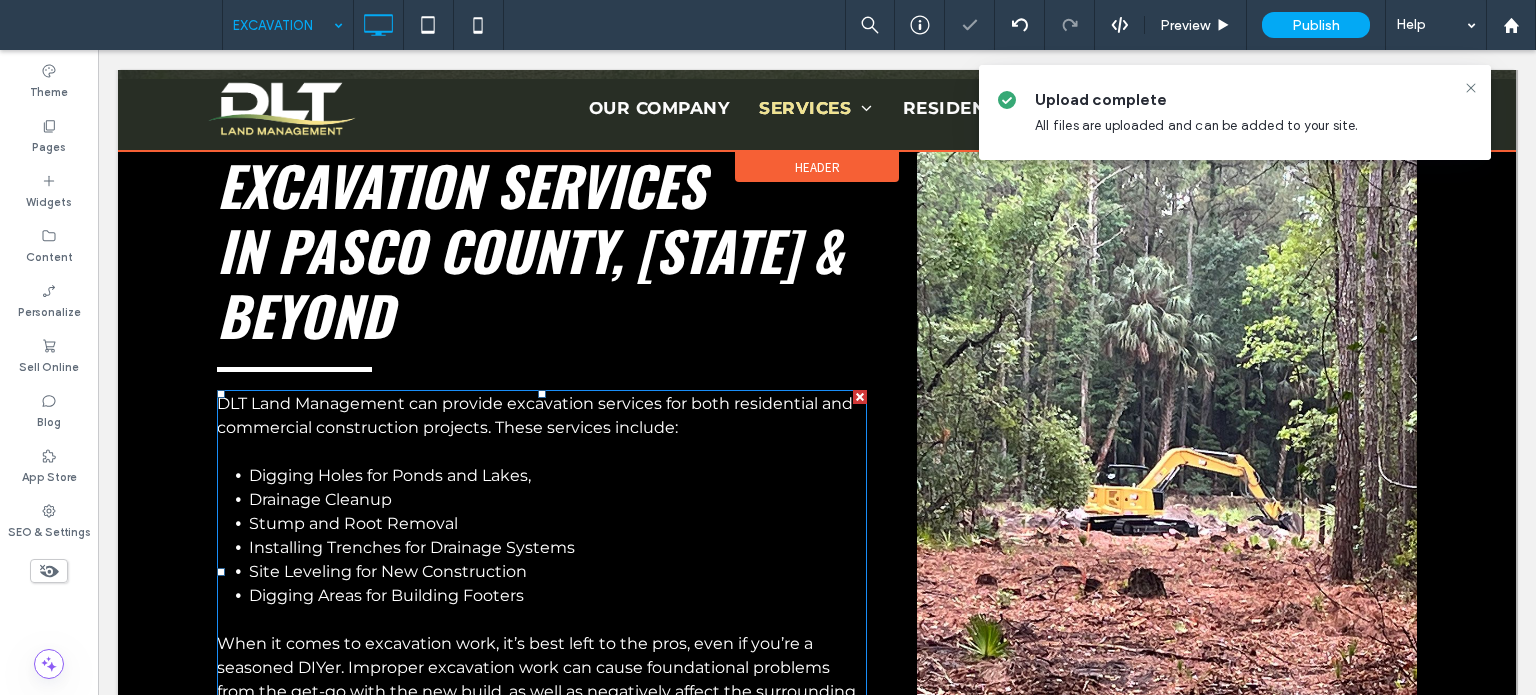 scroll, scrollTop: 294, scrollLeft: 0, axis: vertical 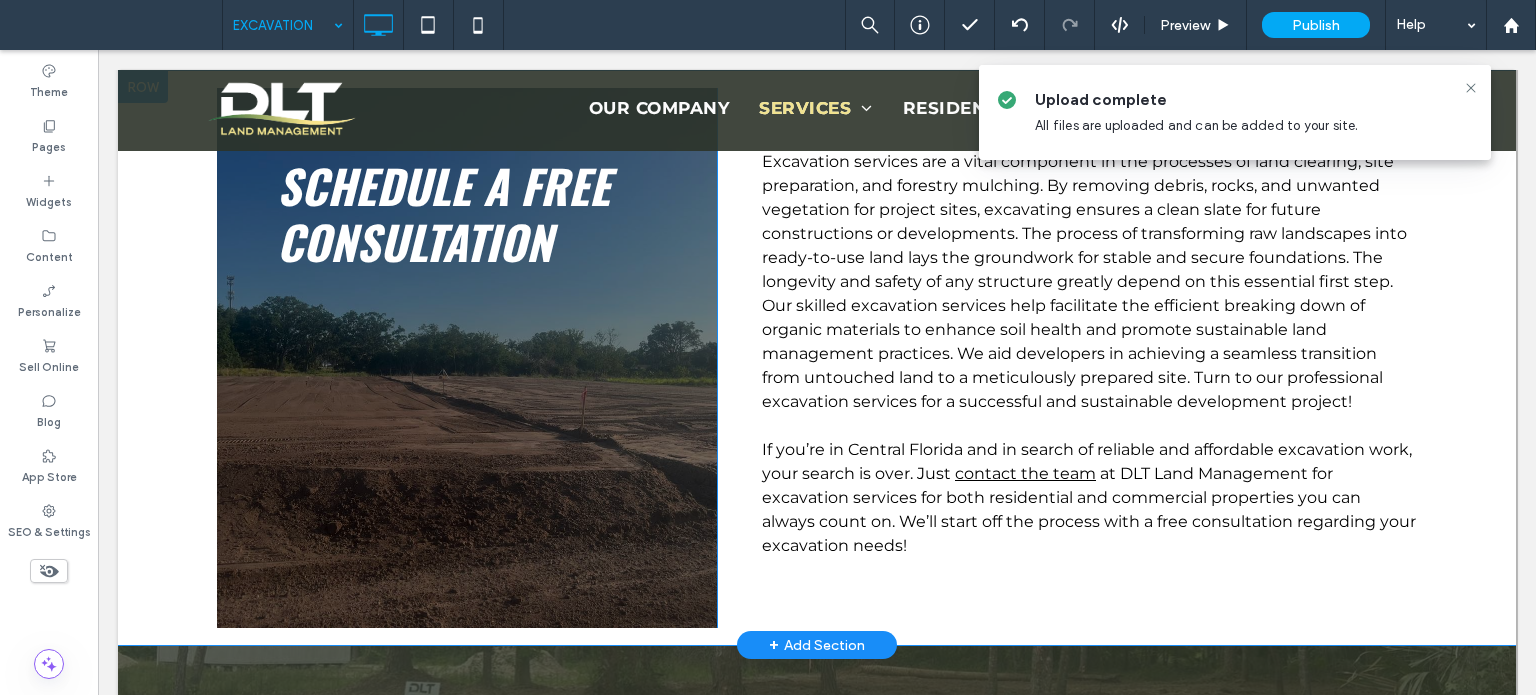 click on "Schedule a Free Consultation
Click To Paste" at bounding box center [467, 358] 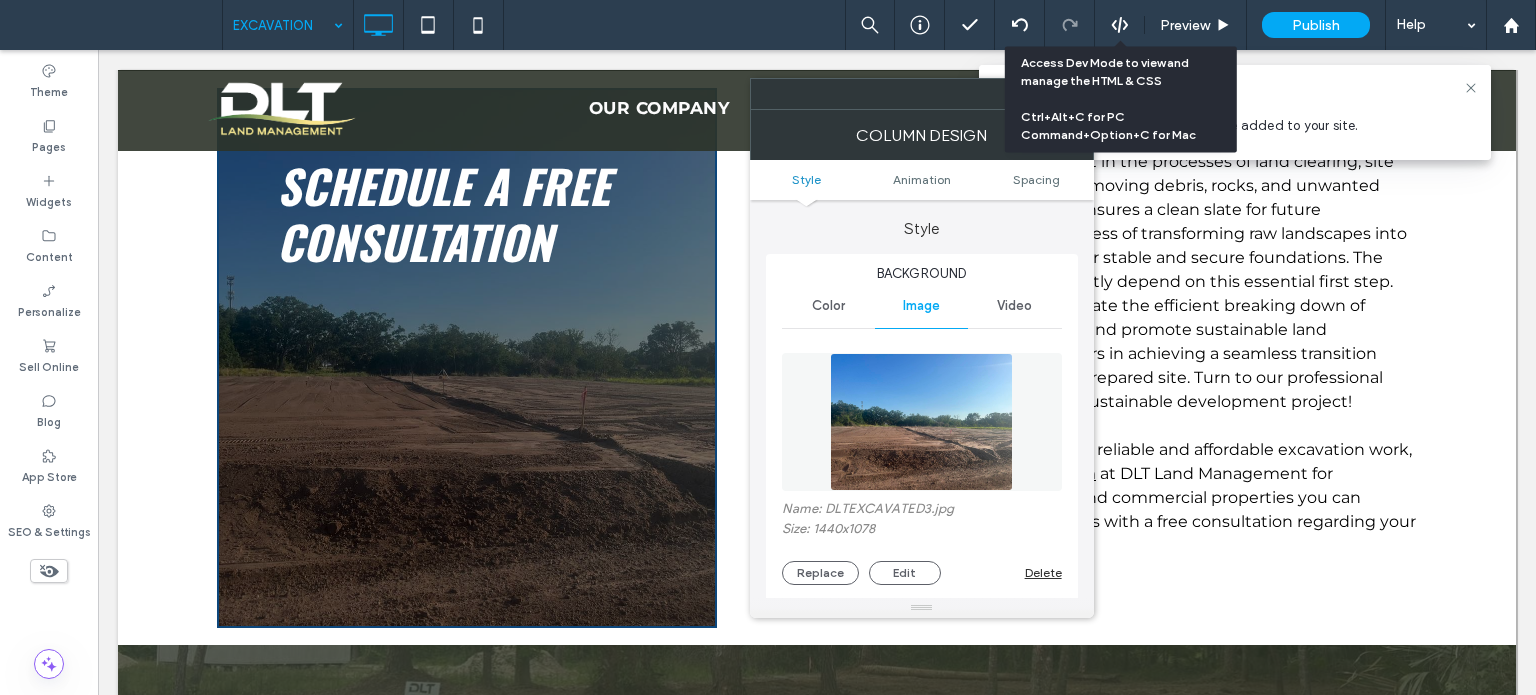 click on "Access Dev Mode to view and manage the HTML & CSS  Ctrl+Alt+C for PC Command+Option+C for Mac" at bounding box center [1121, 99] 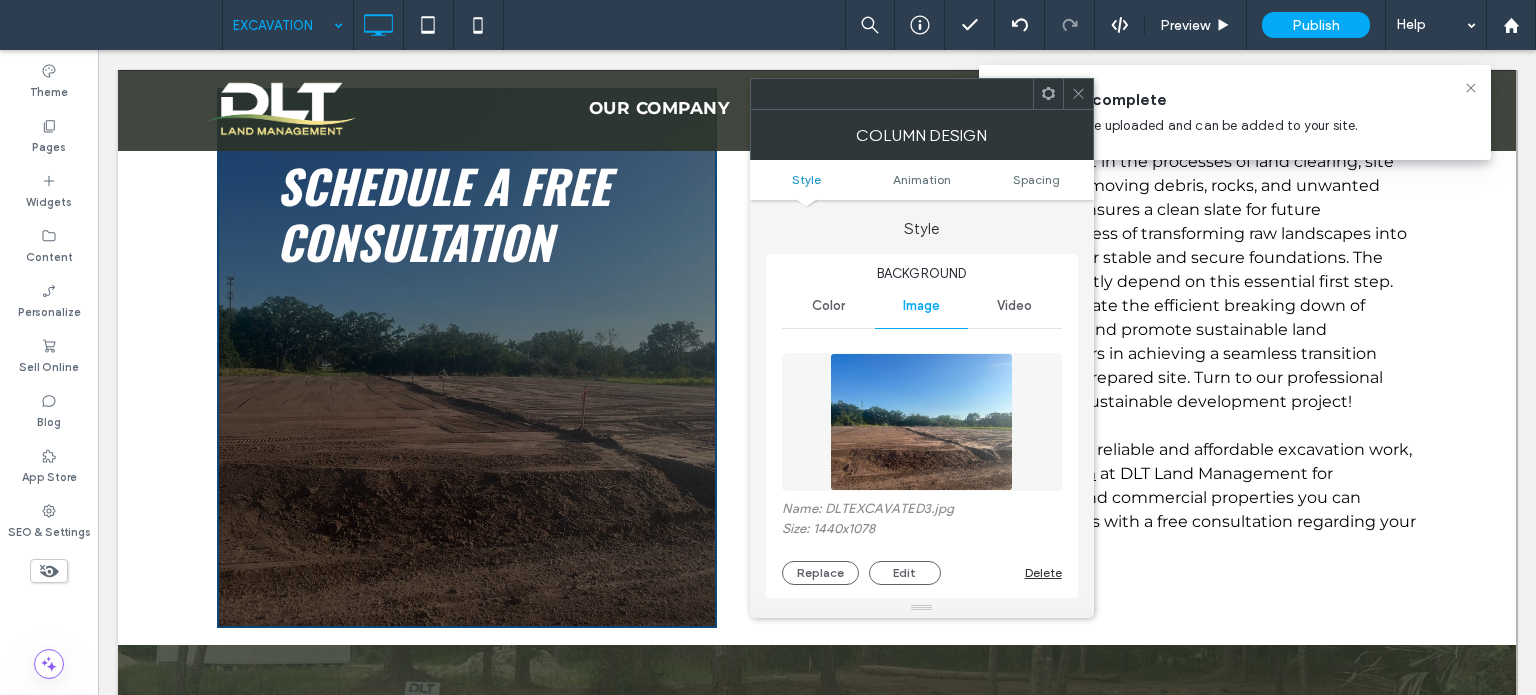 click 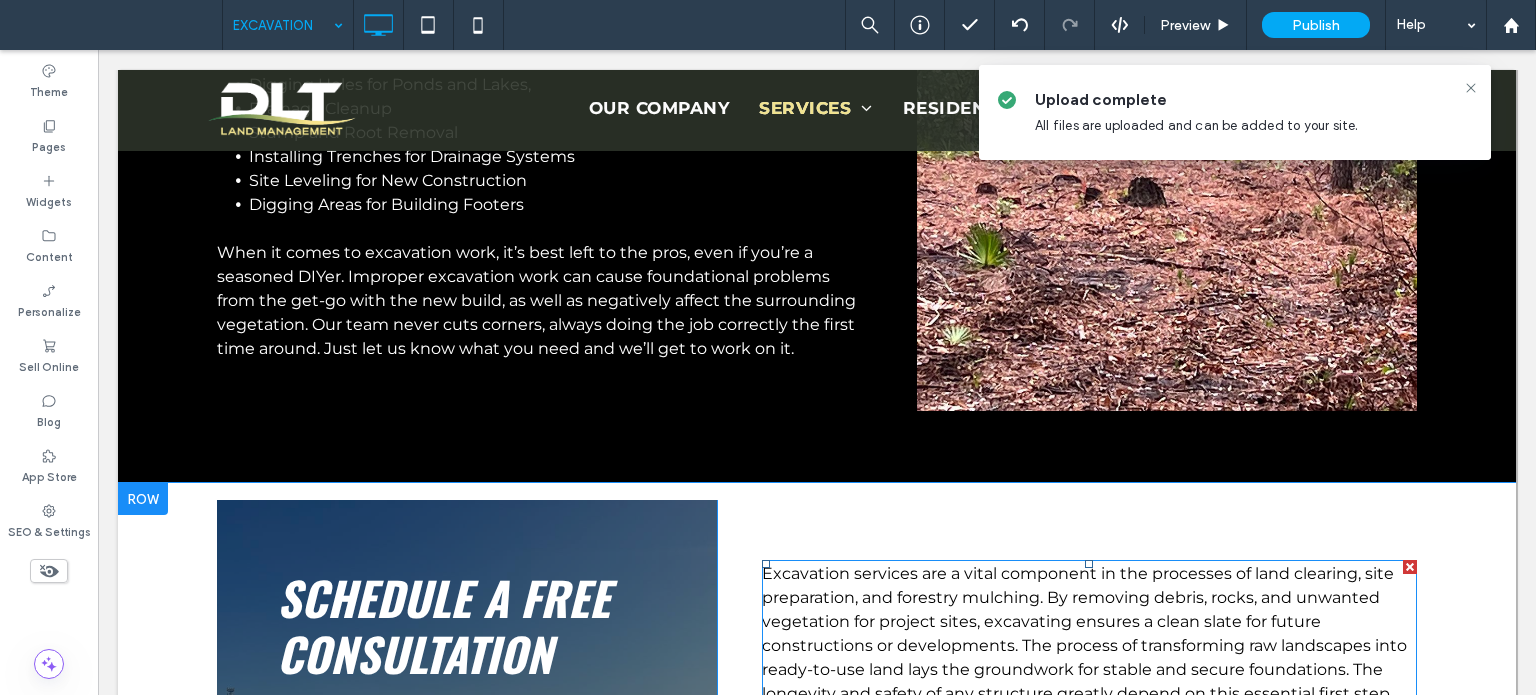 scroll, scrollTop: 694, scrollLeft: 0, axis: vertical 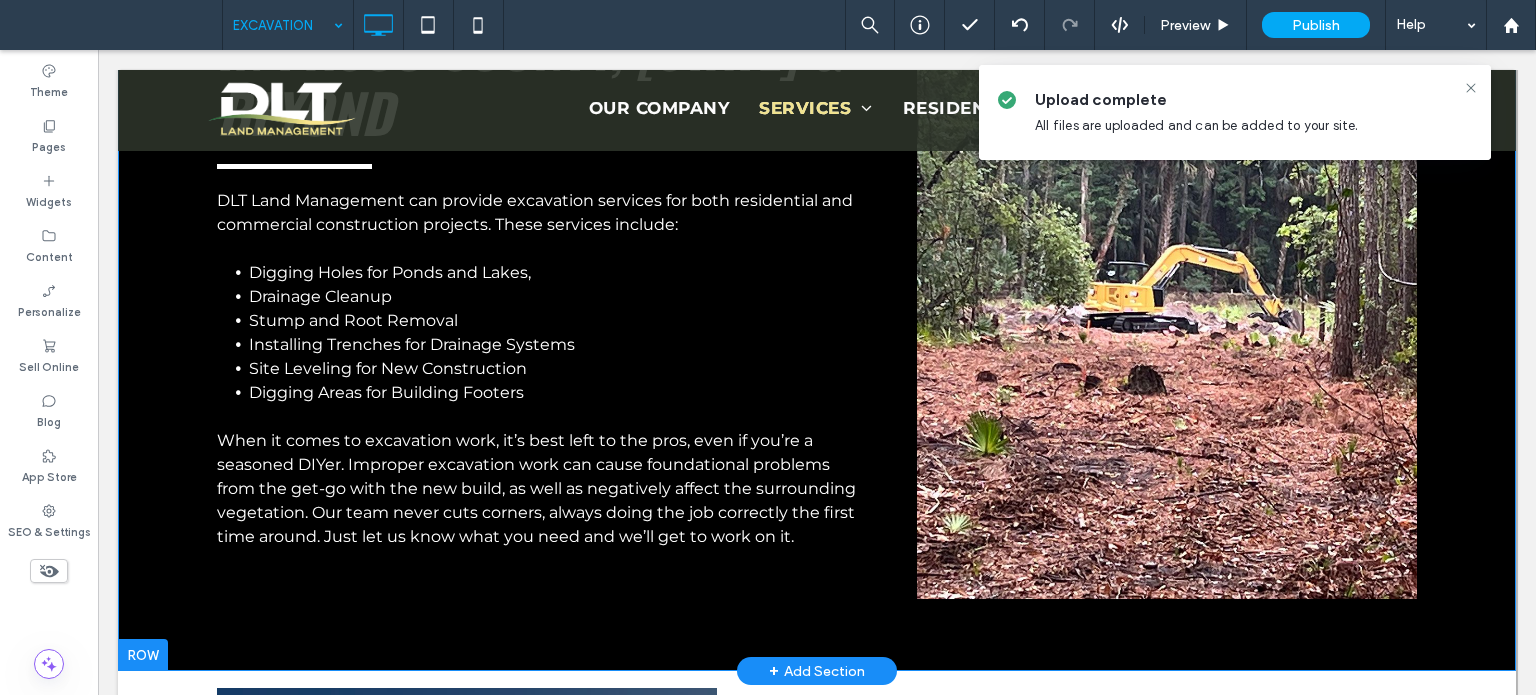 click on "Click To Paste" at bounding box center (1167, 273) 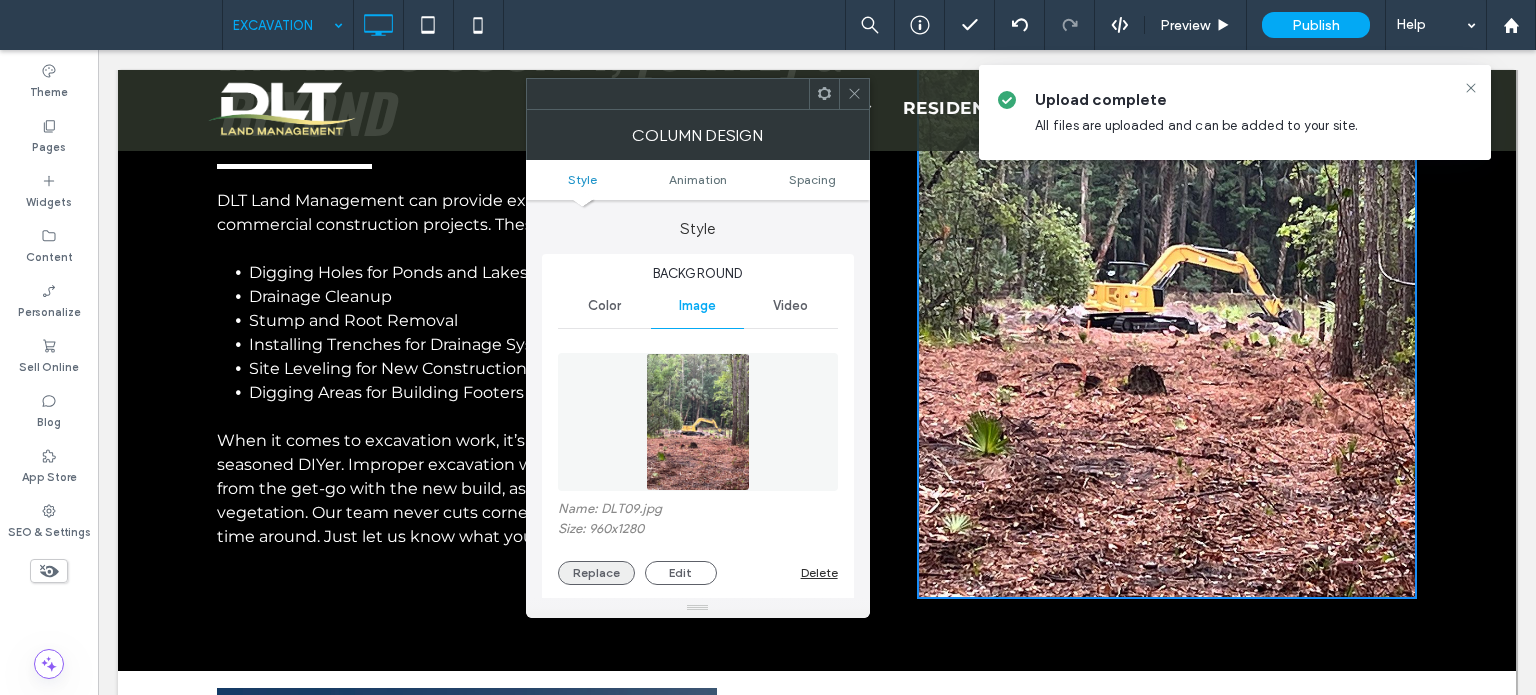 click on "Replace" at bounding box center (596, 573) 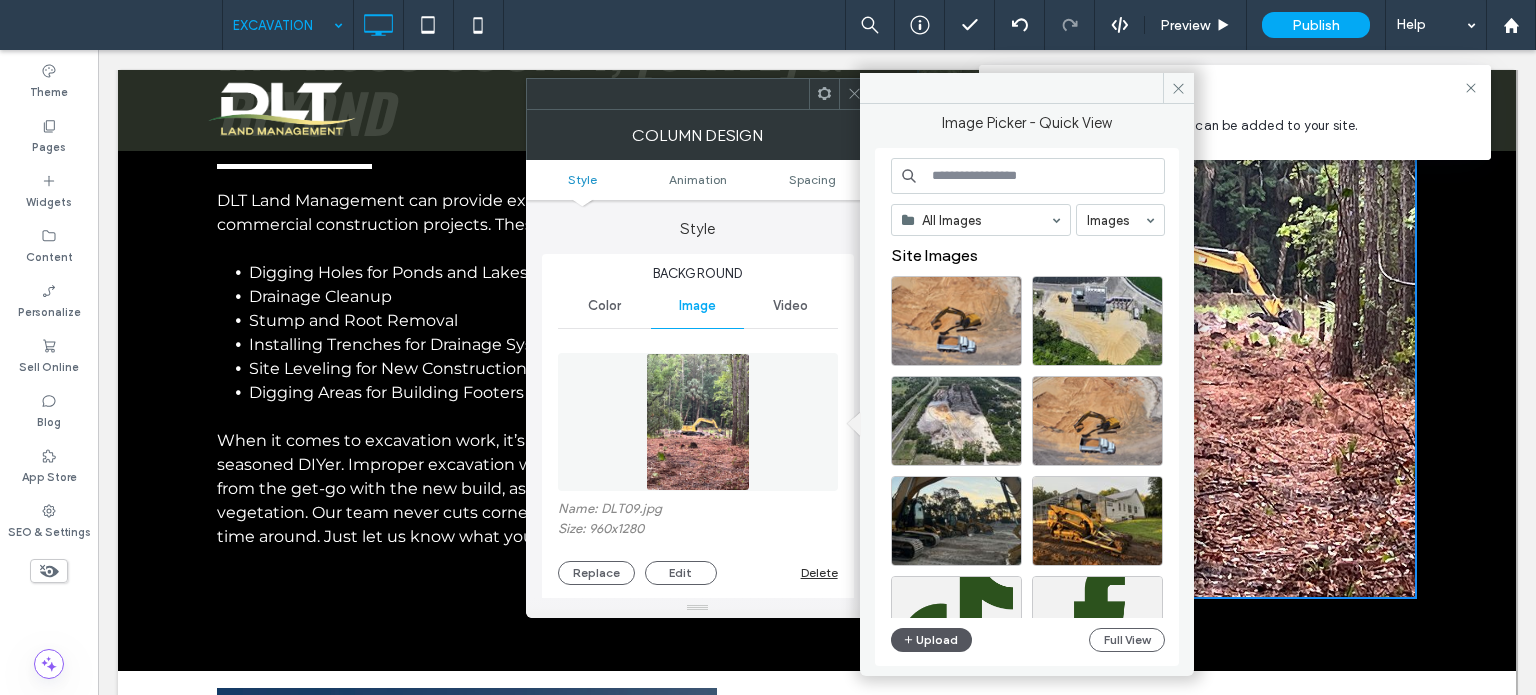 click on "Upload" at bounding box center [932, 640] 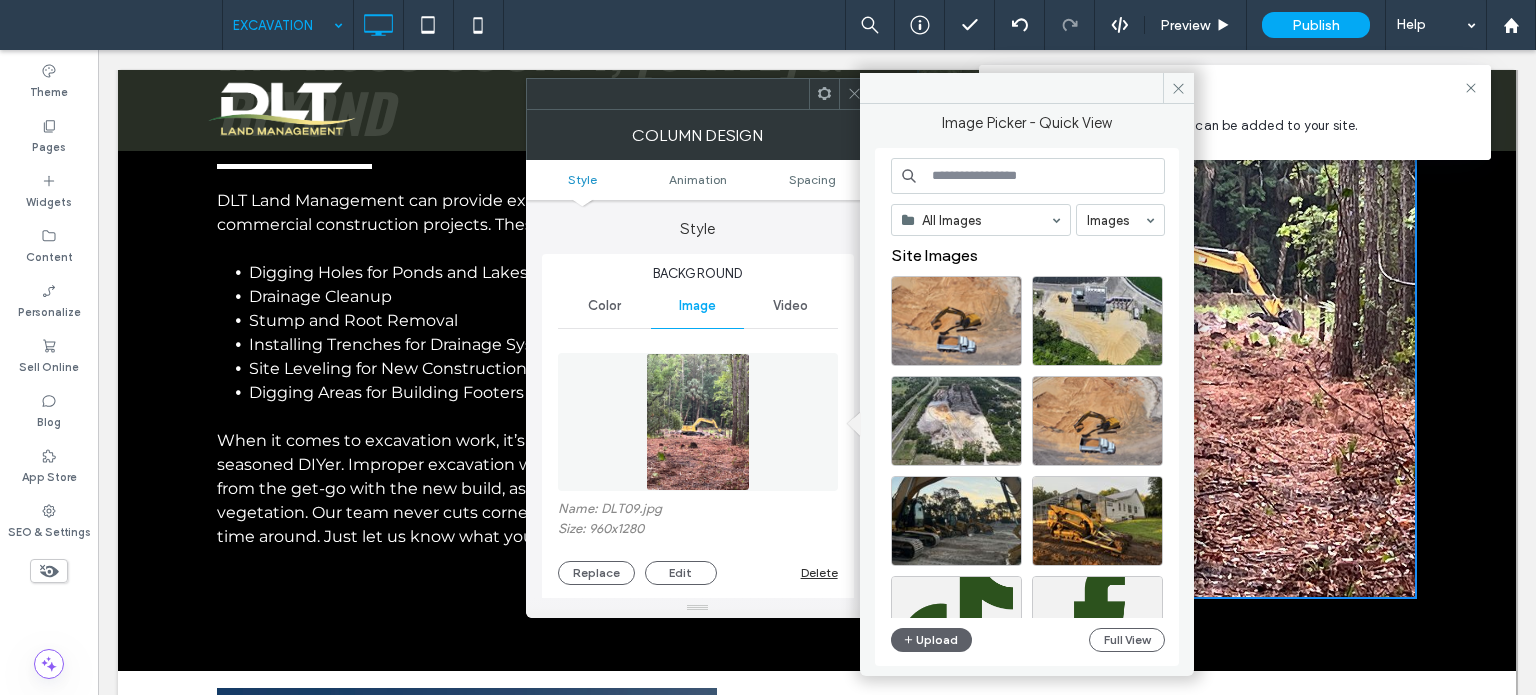 click on "Video" at bounding box center (790, 306) 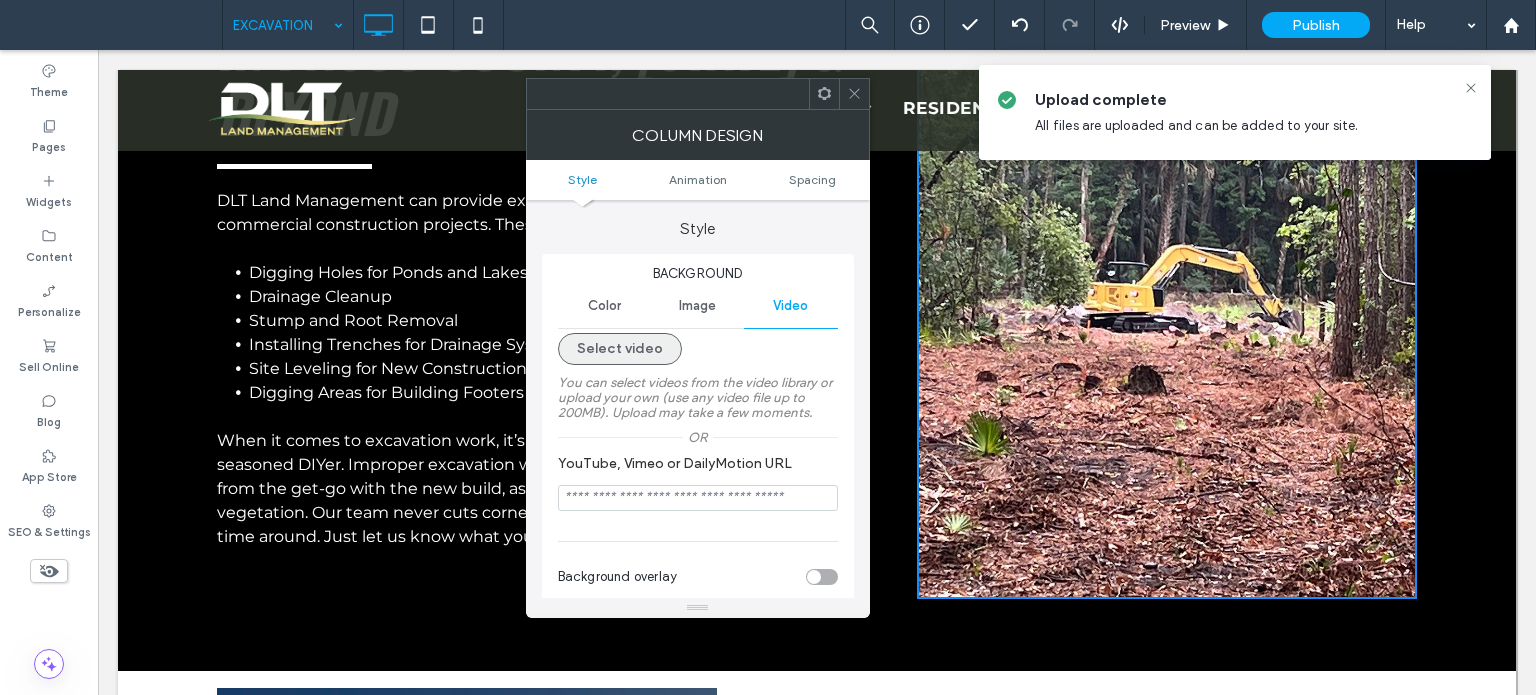 click on "Select video" at bounding box center (620, 349) 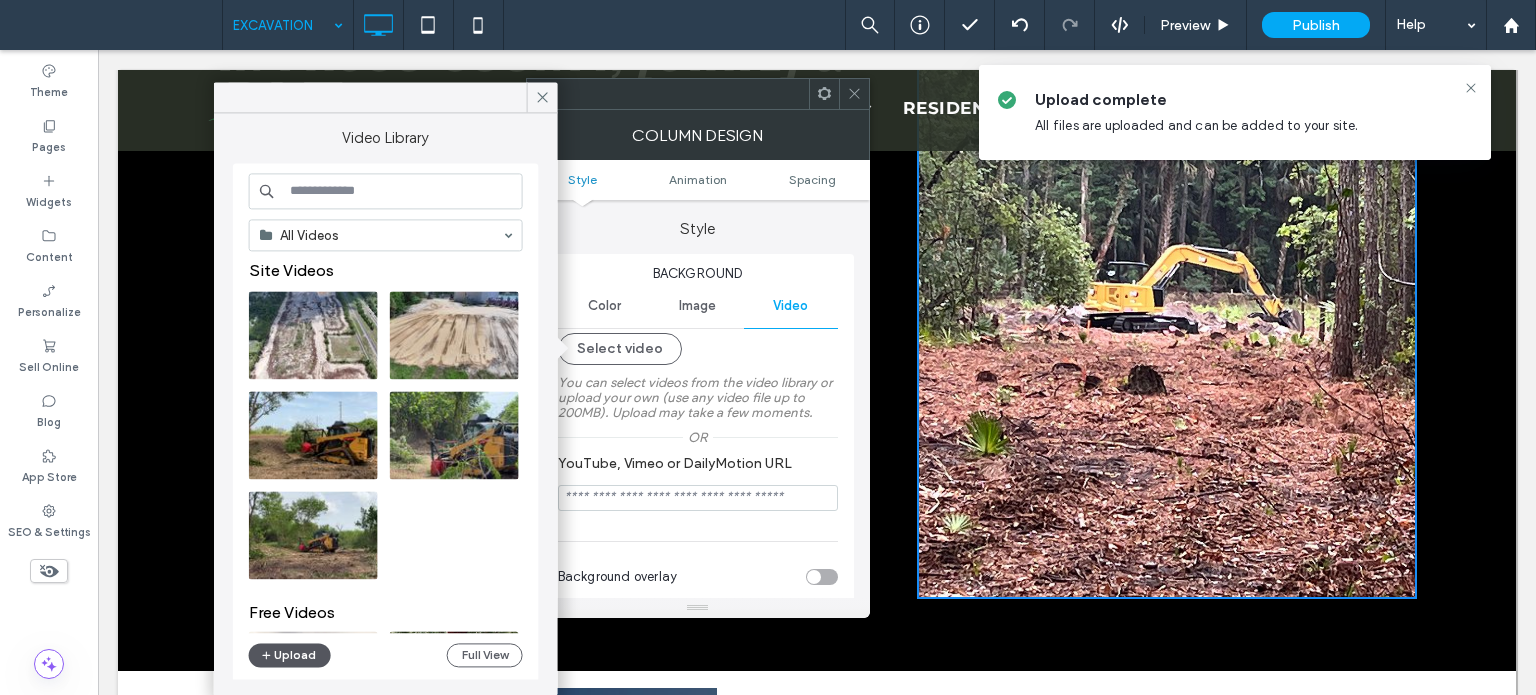 click on "Upload" at bounding box center [290, 655] 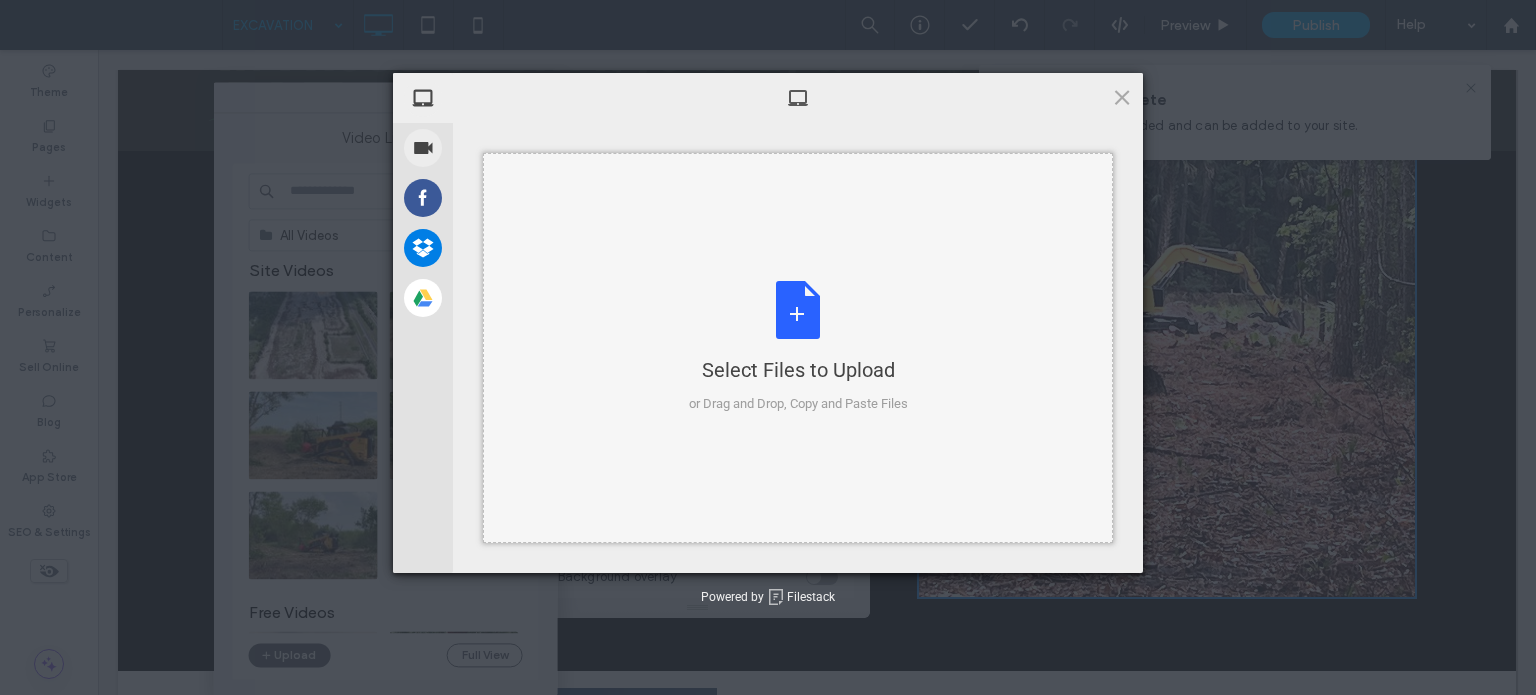 click on "Select Files to Upload
or Drag and Drop, Copy and Paste Files" at bounding box center (798, 347) 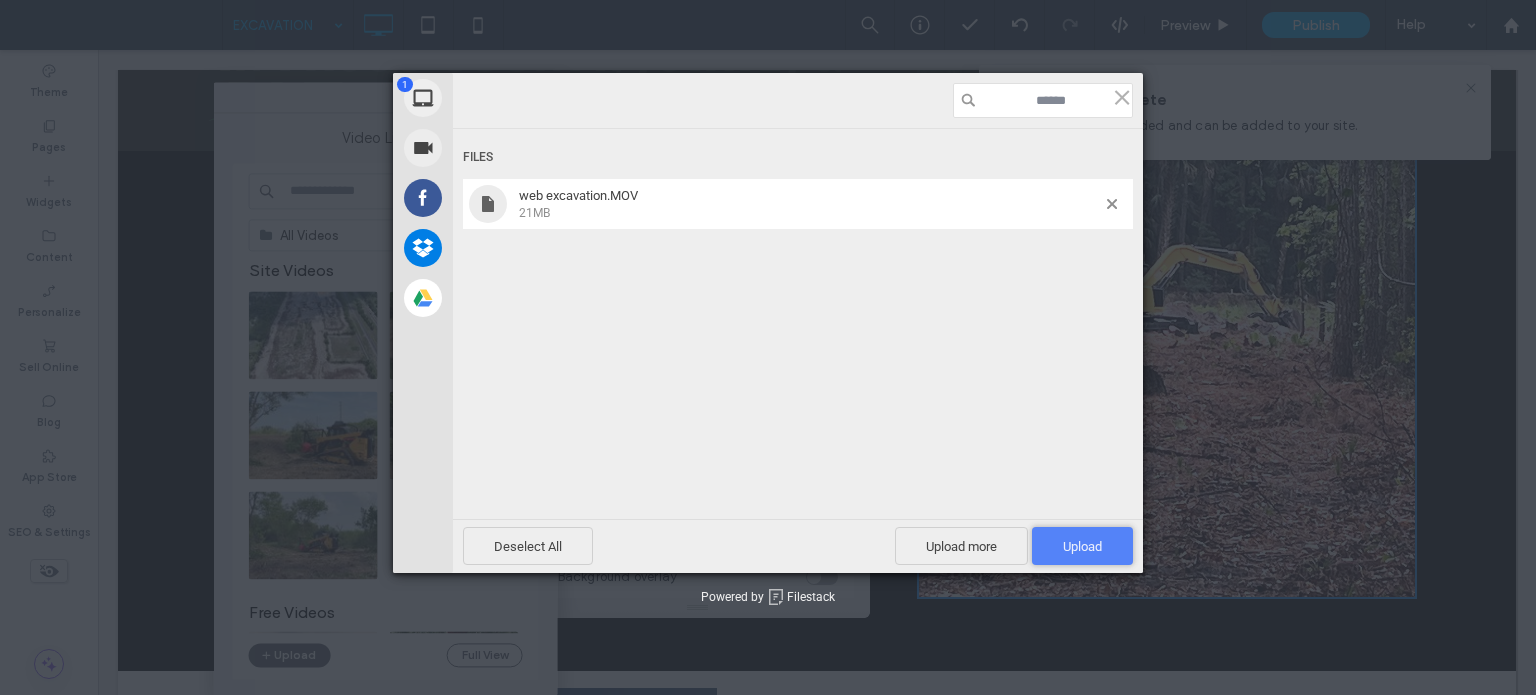 click on "Upload
1" at bounding box center (1082, 546) 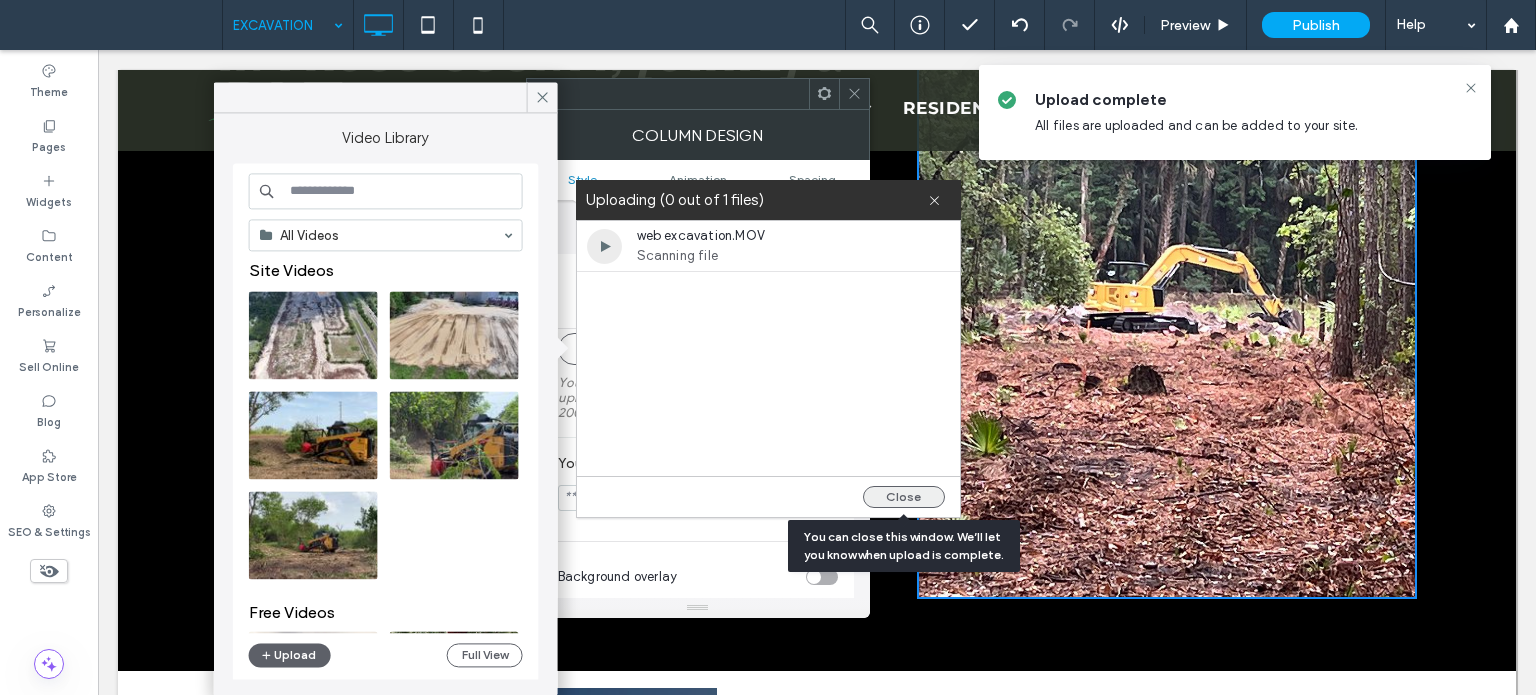 click on "Close" at bounding box center (904, 497) 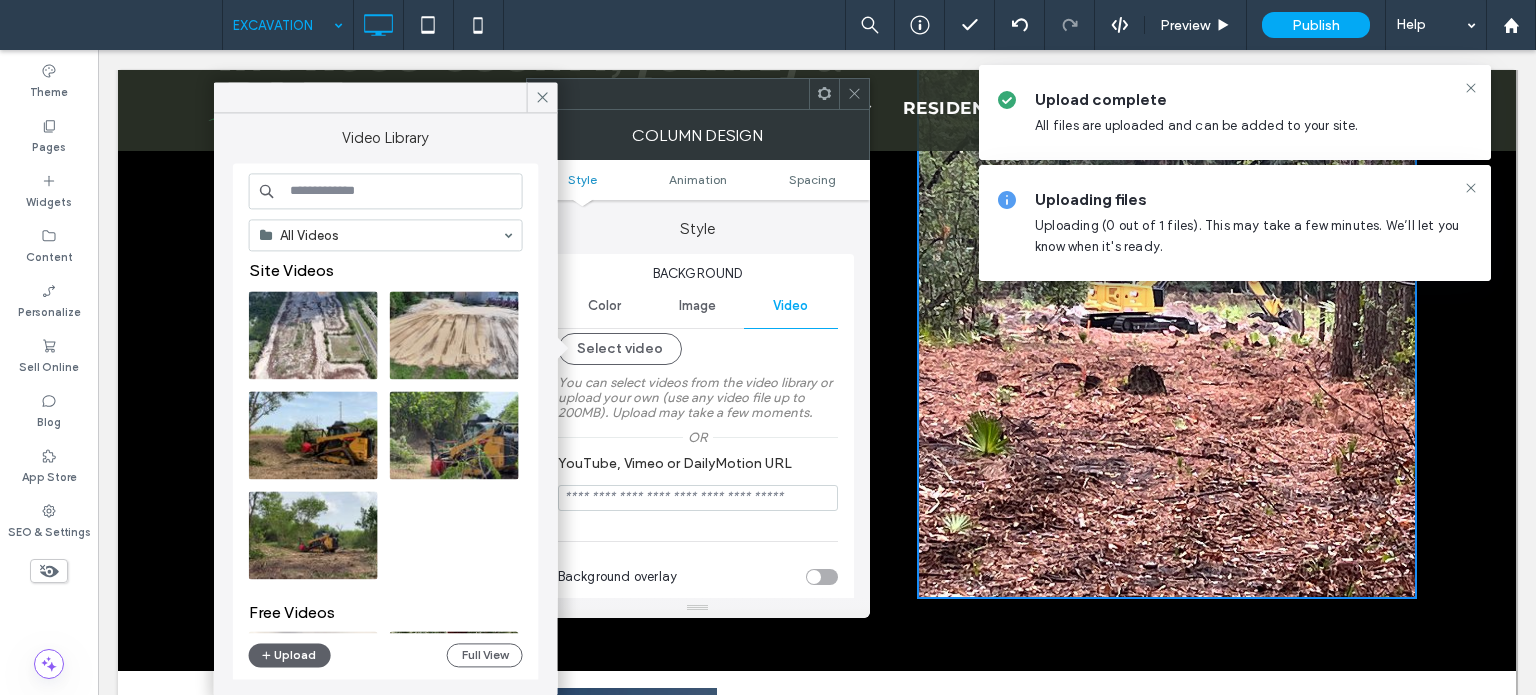 click 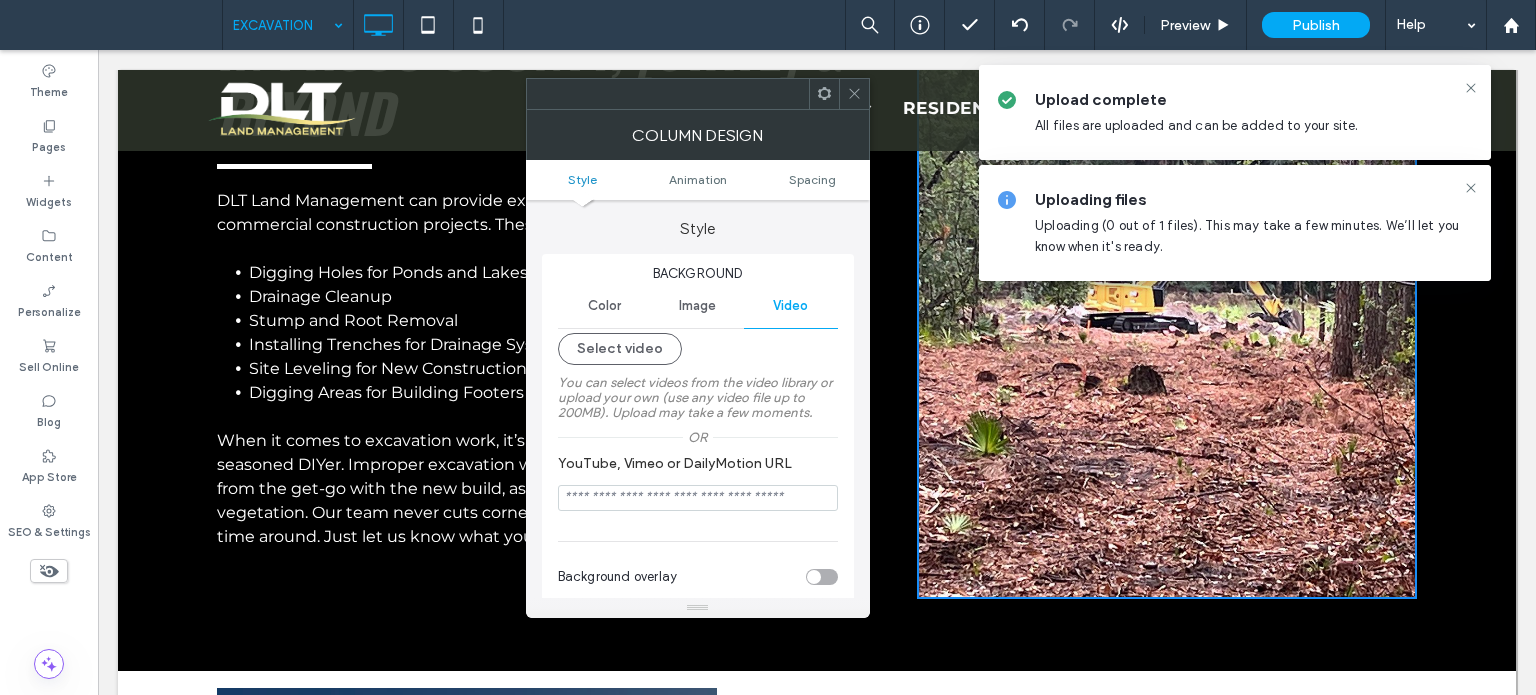 click 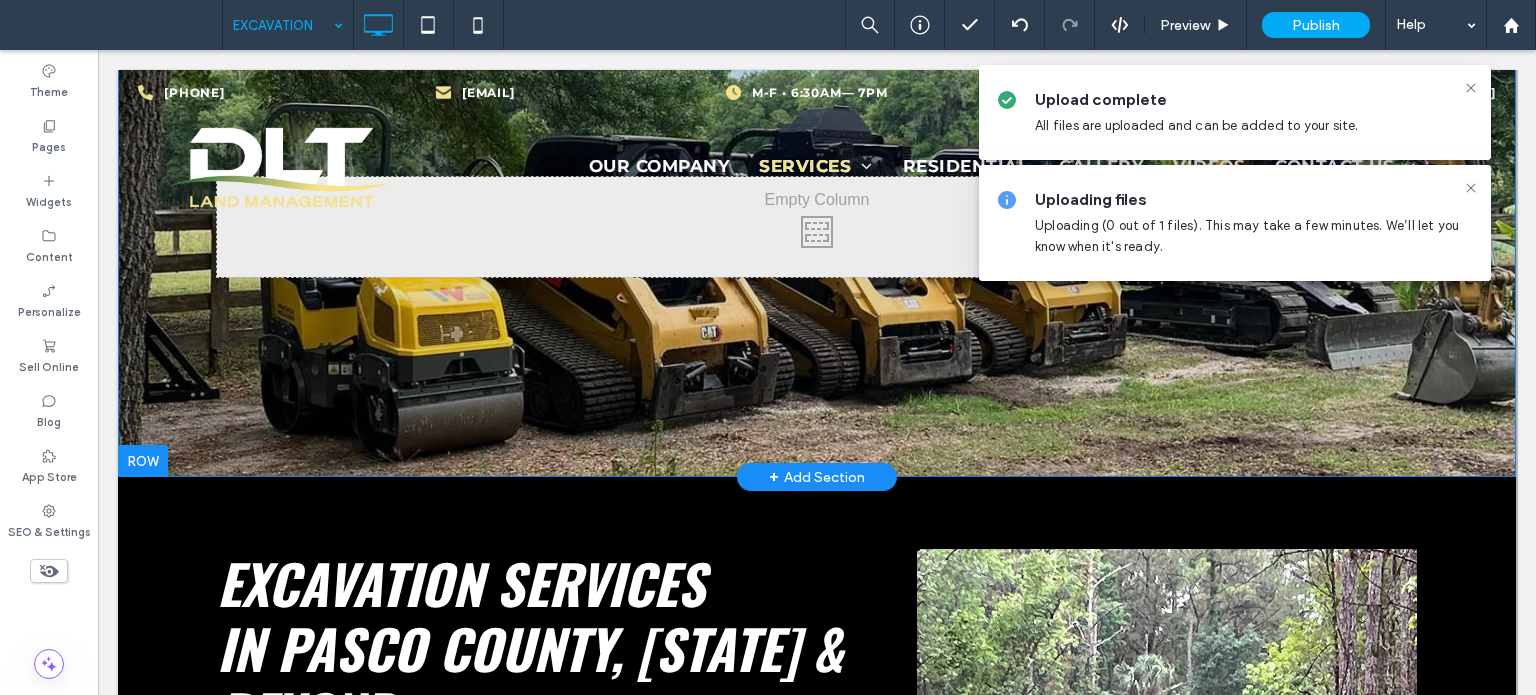 scroll, scrollTop: 0, scrollLeft: 0, axis: both 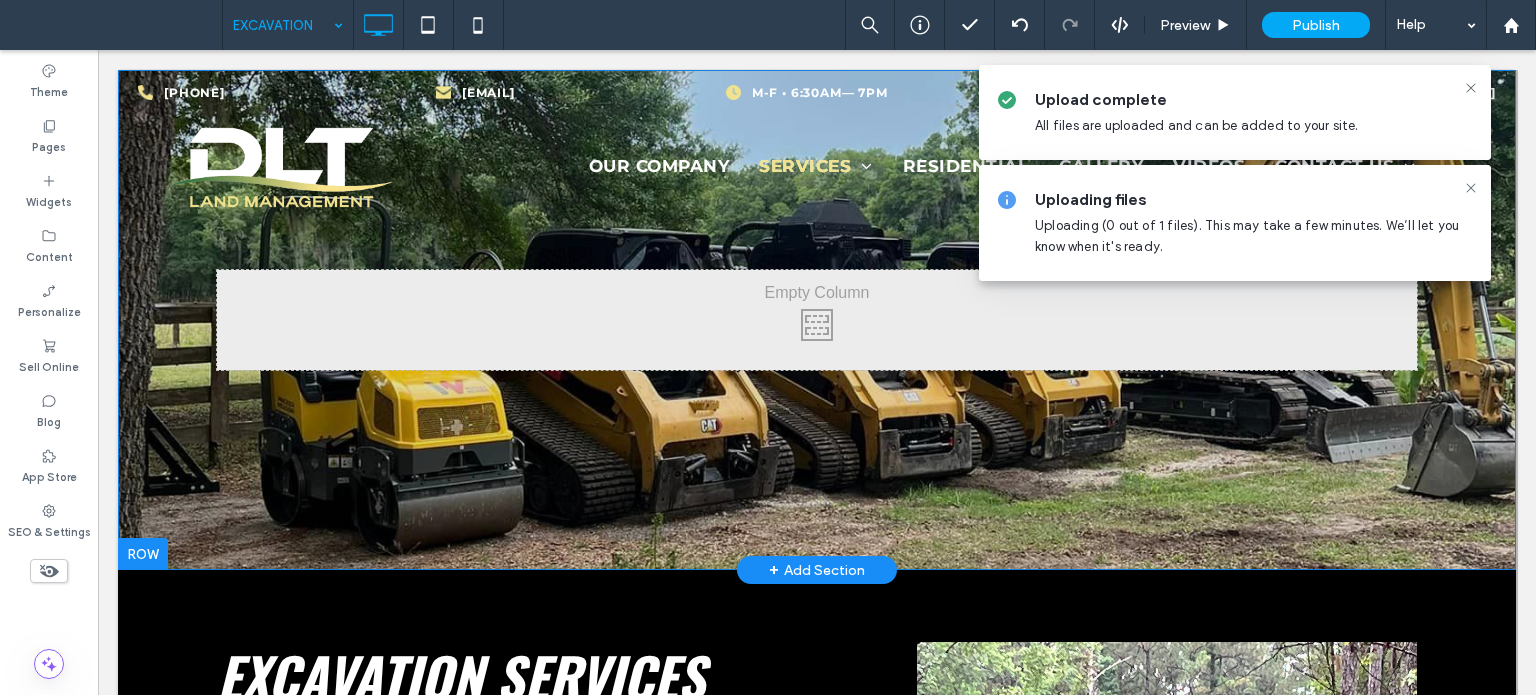 click on "Click To Paste
Row + Add Section" at bounding box center (817, 320) 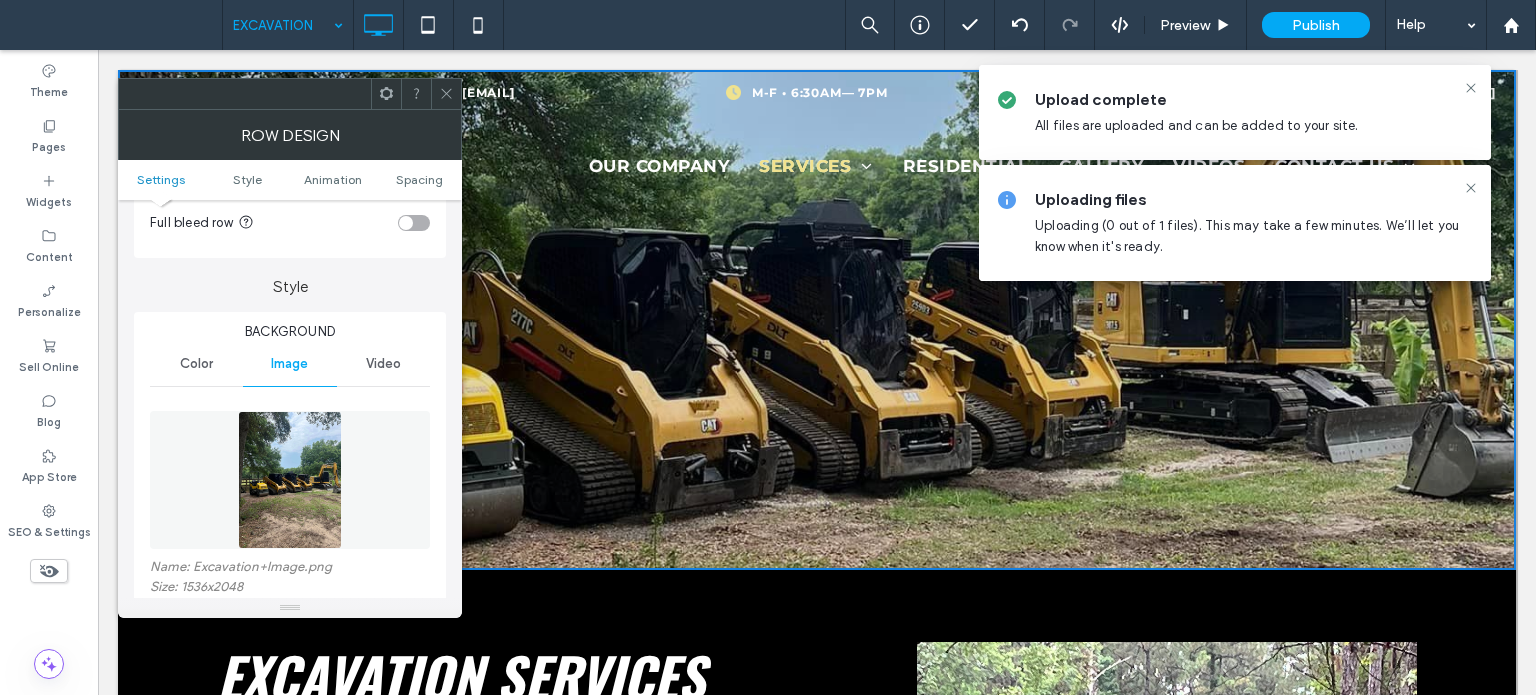 scroll, scrollTop: 200, scrollLeft: 0, axis: vertical 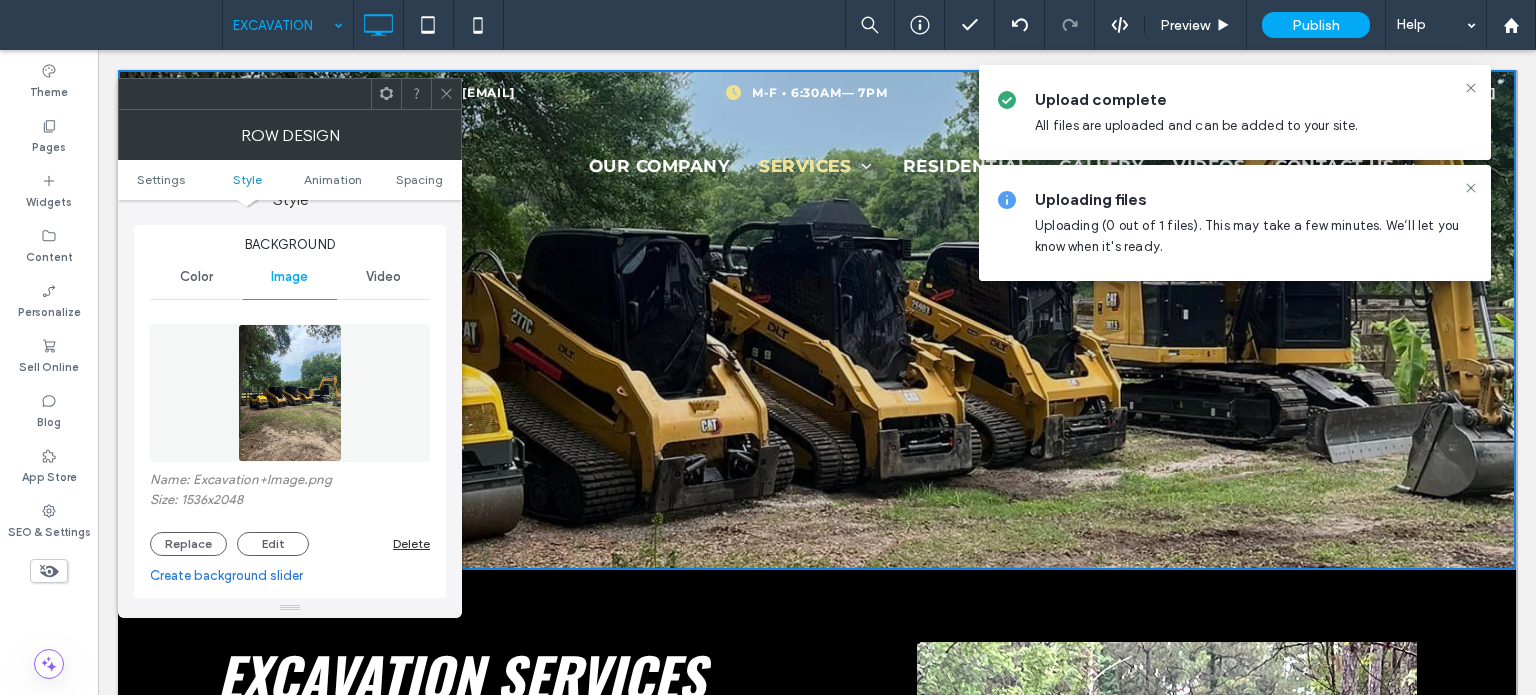 click on "Video" at bounding box center (383, 277) 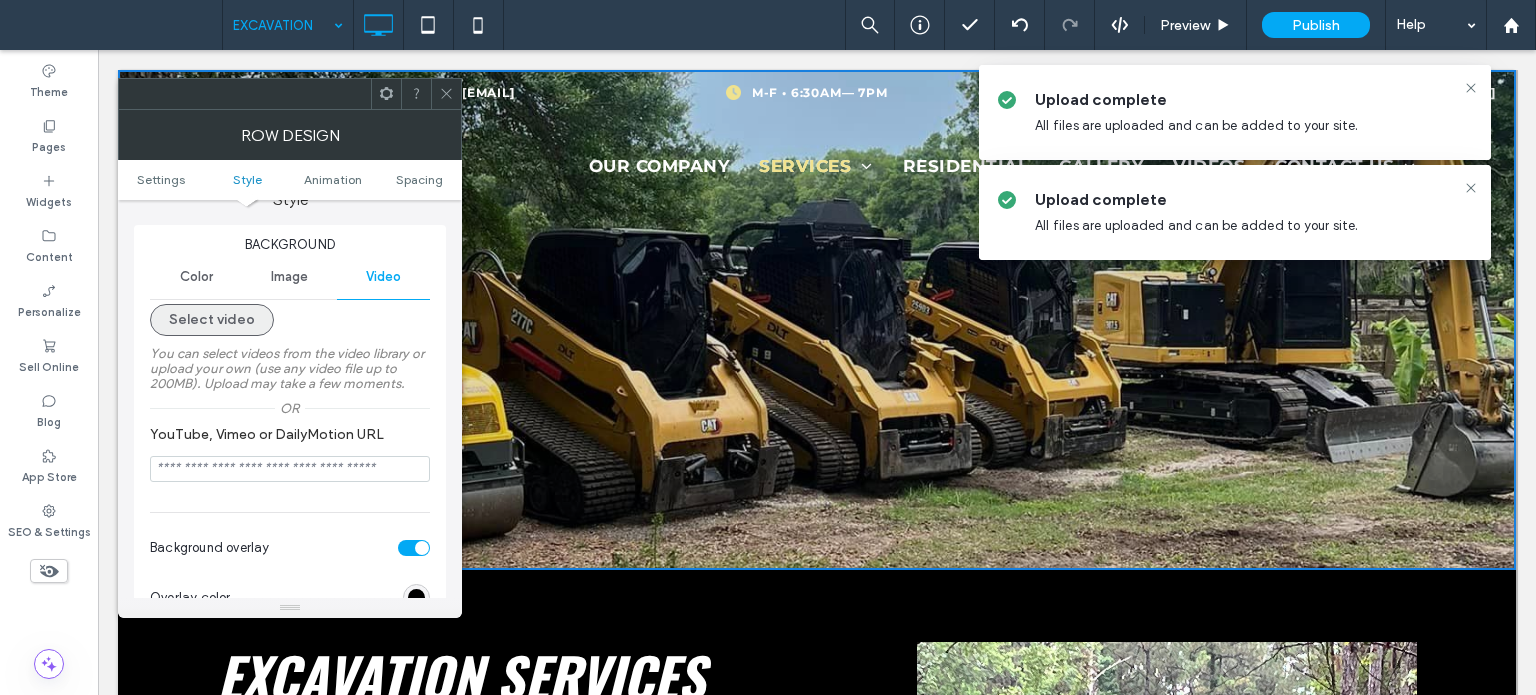 click on "Select video" at bounding box center [212, 320] 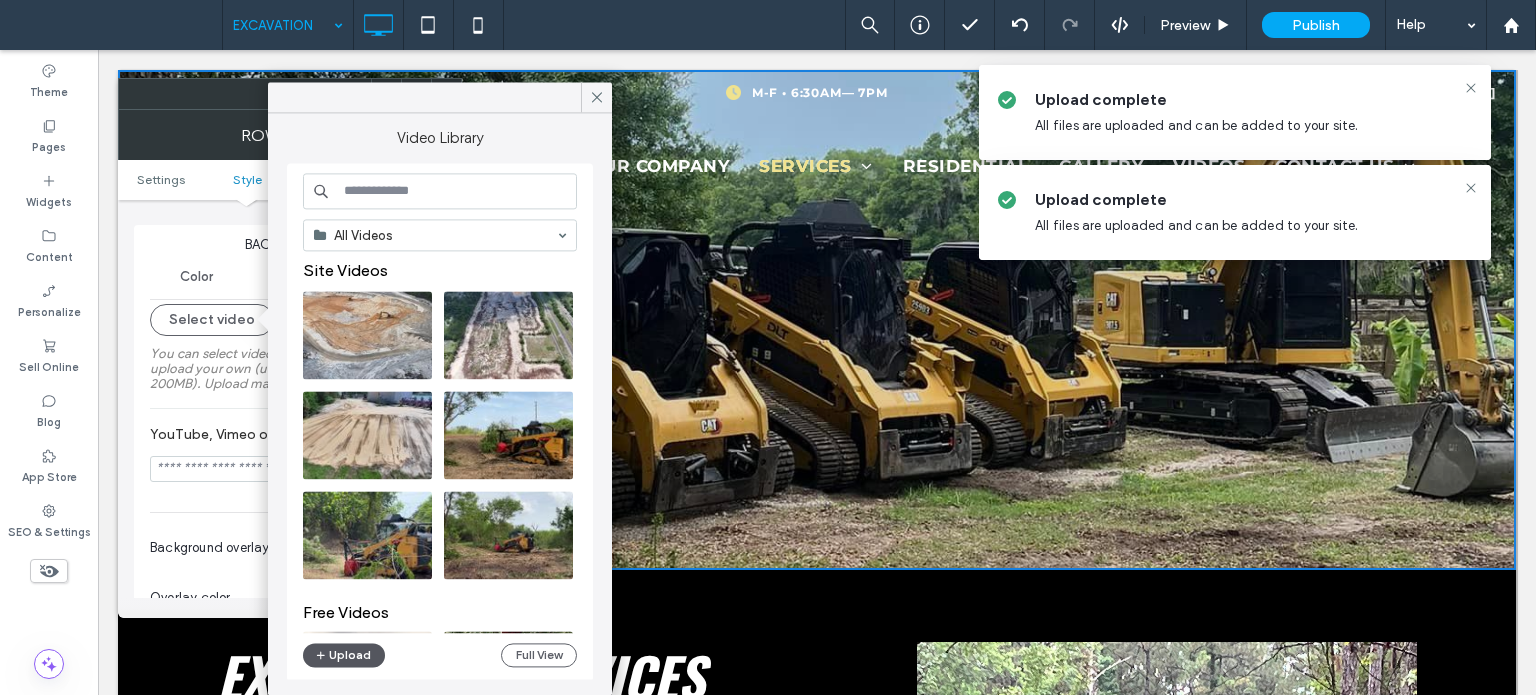 click on "Upload" at bounding box center (344, 655) 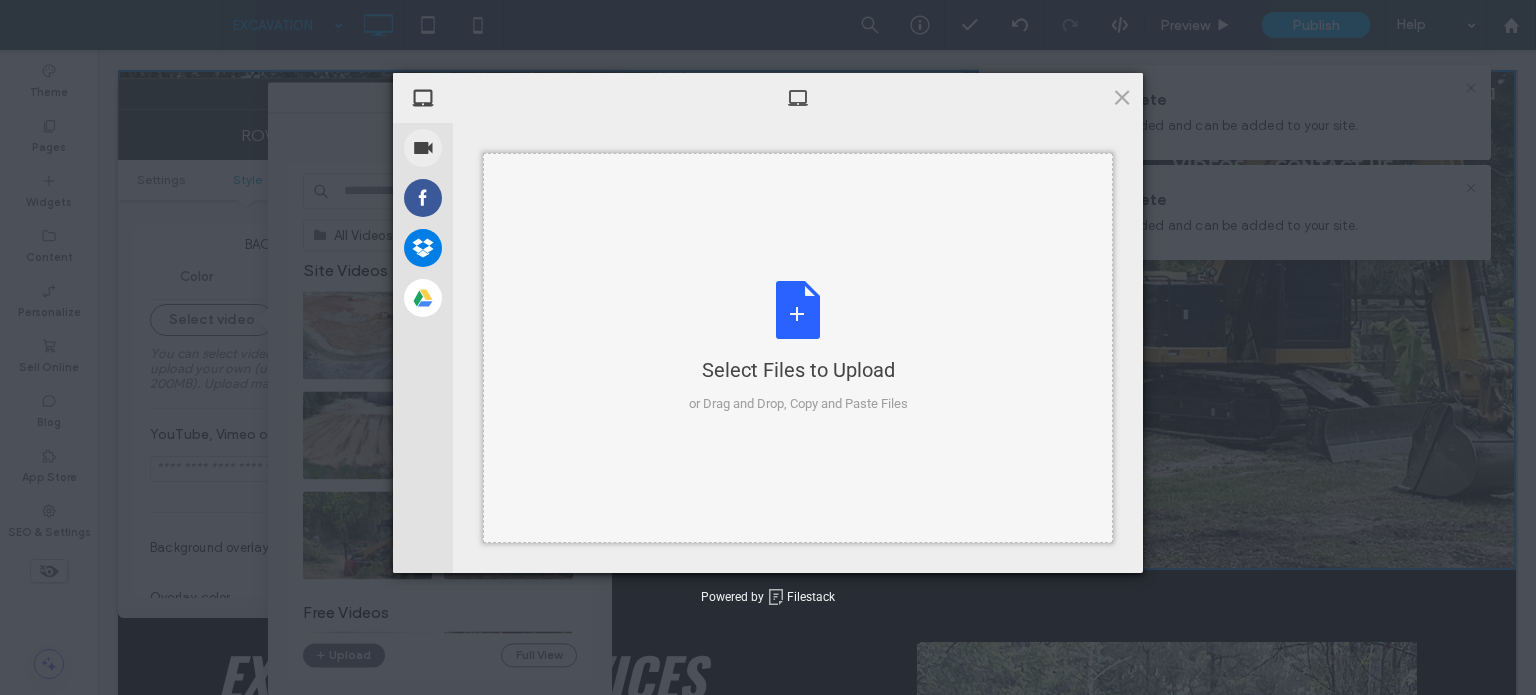 click on "Select Files to Upload
or Drag and Drop, Copy and Paste Files" at bounding box center (798, 347) 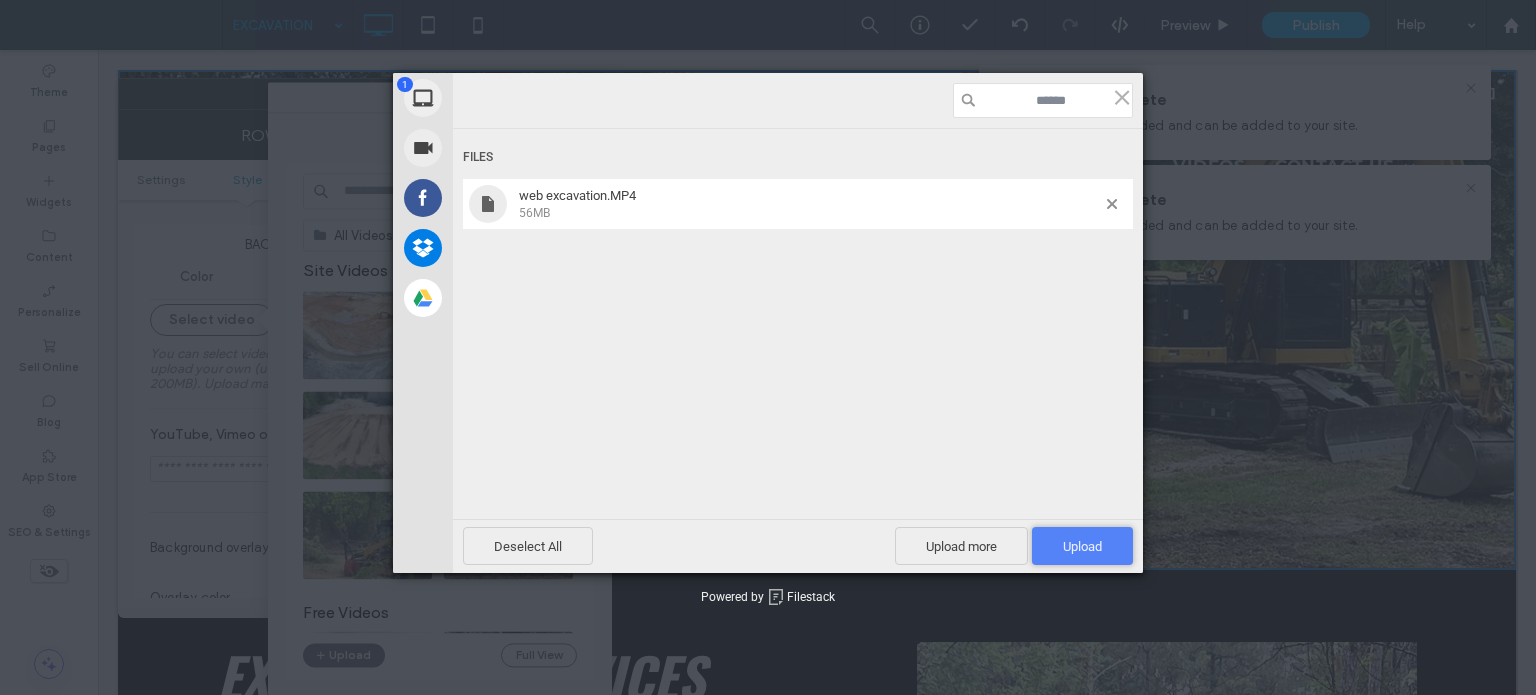 click on "Upload
1" at bounding box center (1082, 546) 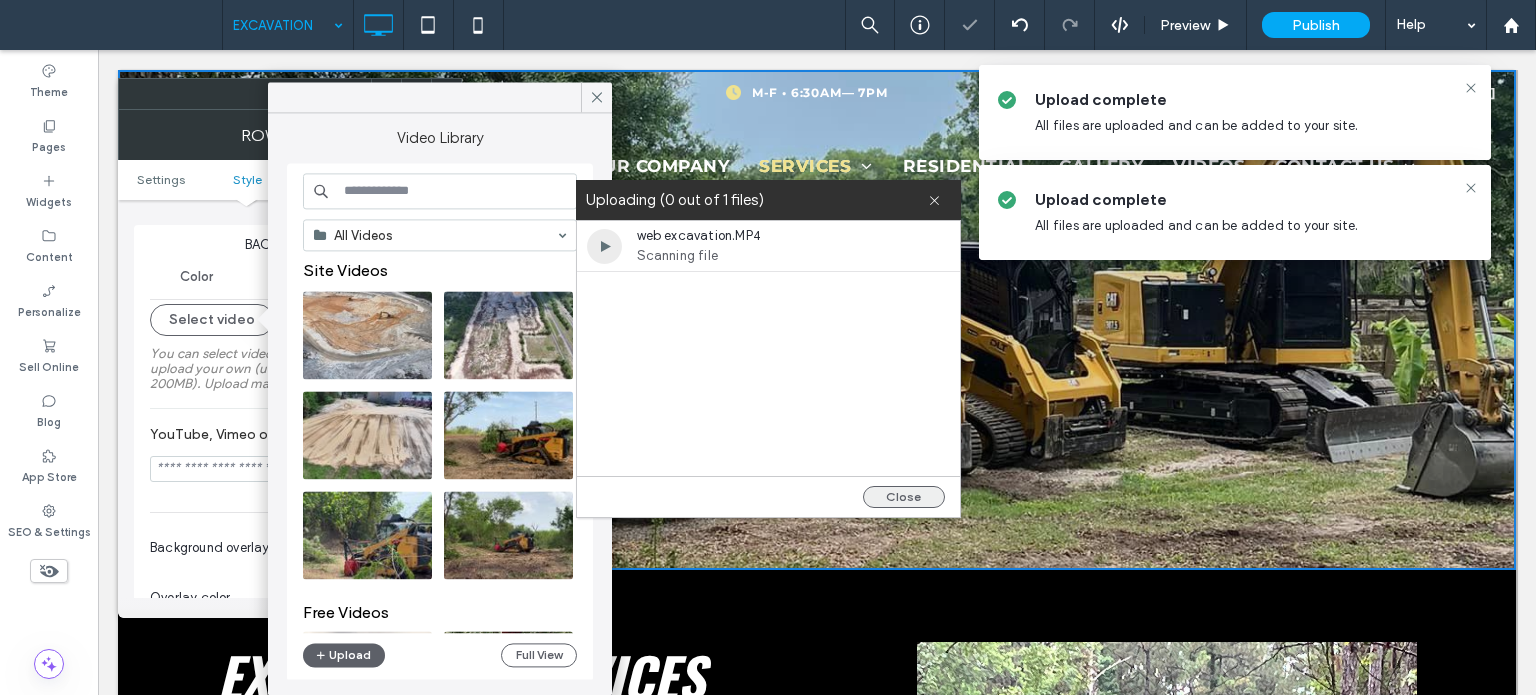 click on "Close" at bounding box center (904, 497) 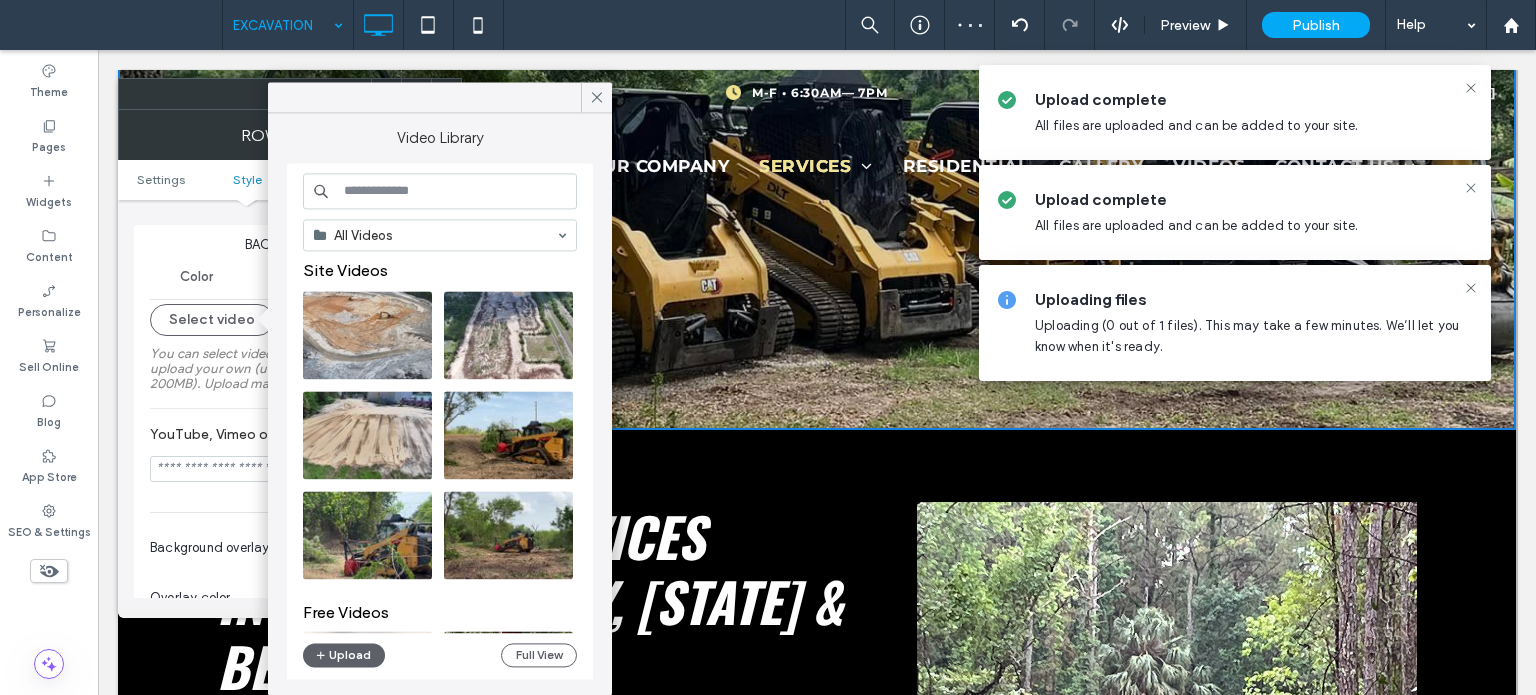 scroll, scrollTop: 300, scrollLeft: 0, axis: vertical 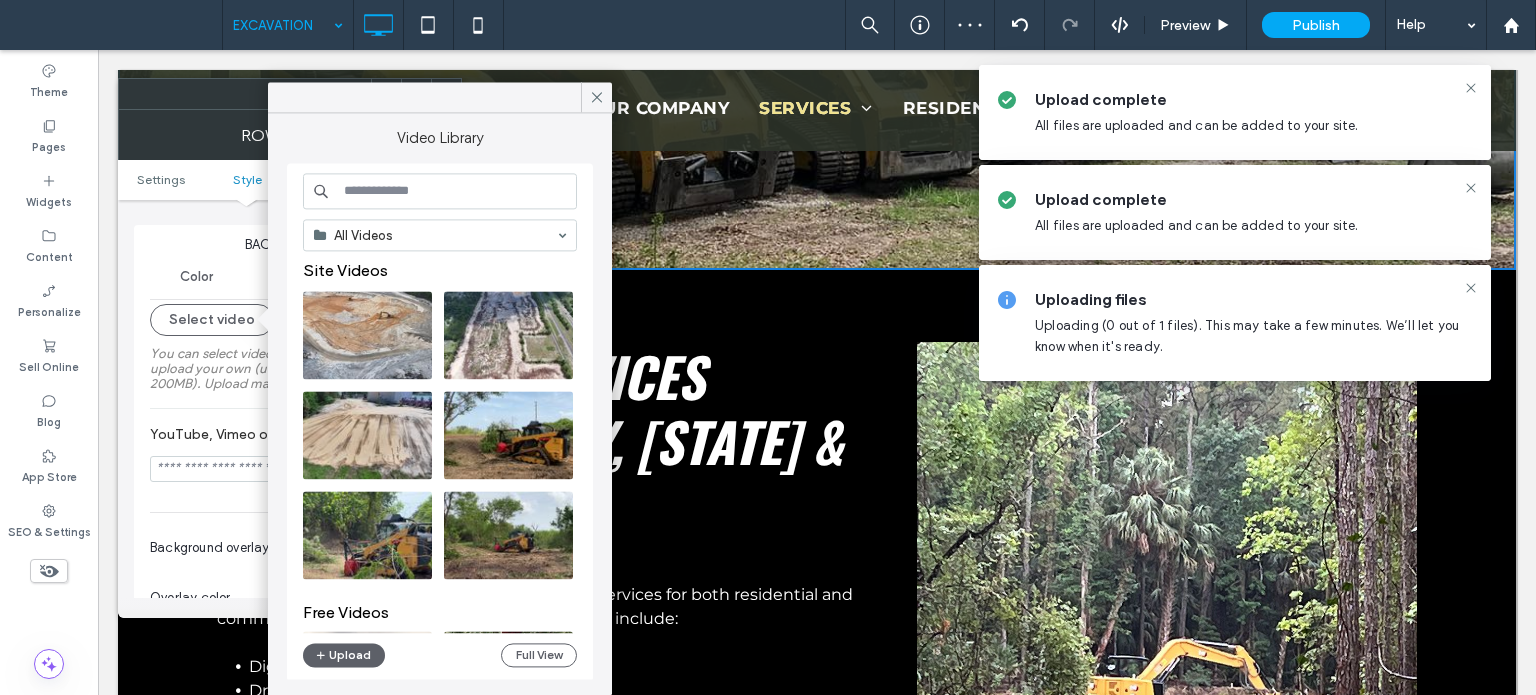 click on "Click To Paste" at bounding box center (1167, 667) 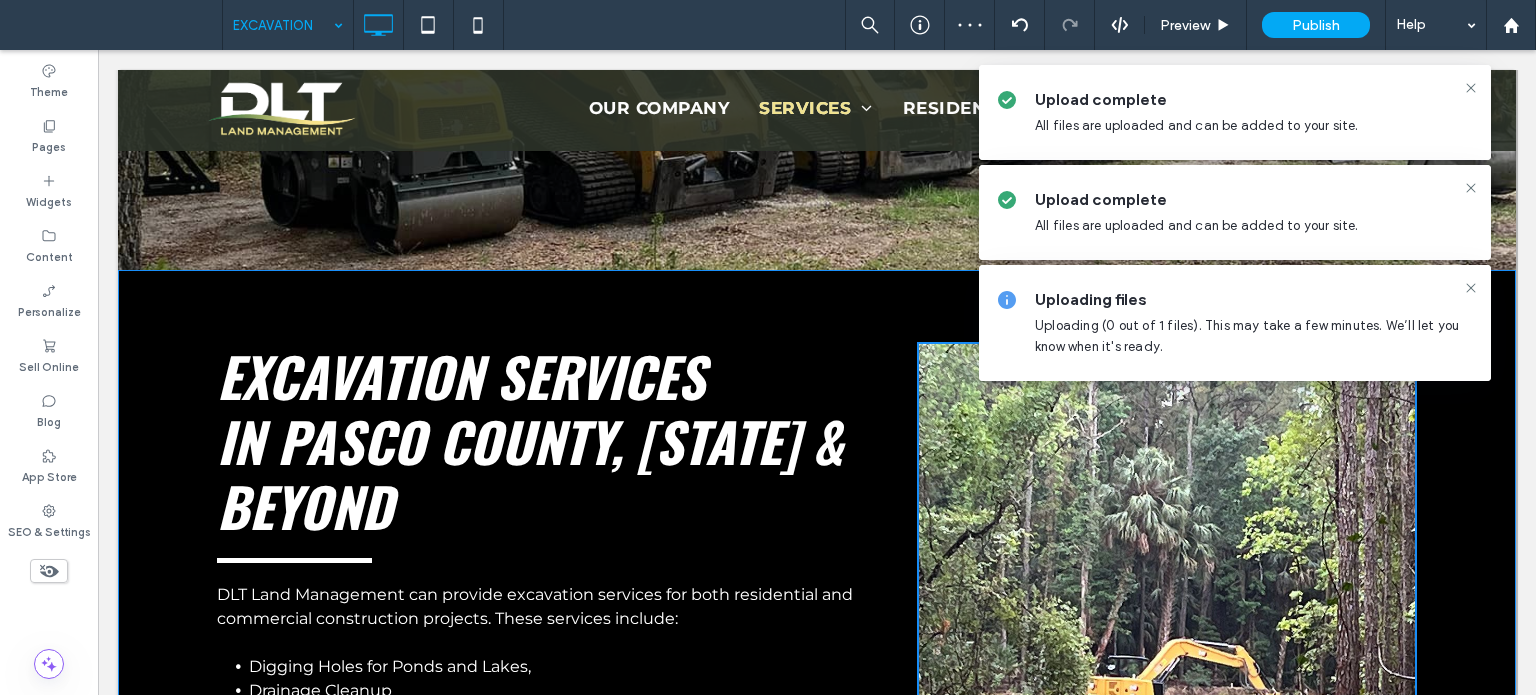 click on "Click To Paste" at bounding box center (1167, 667) 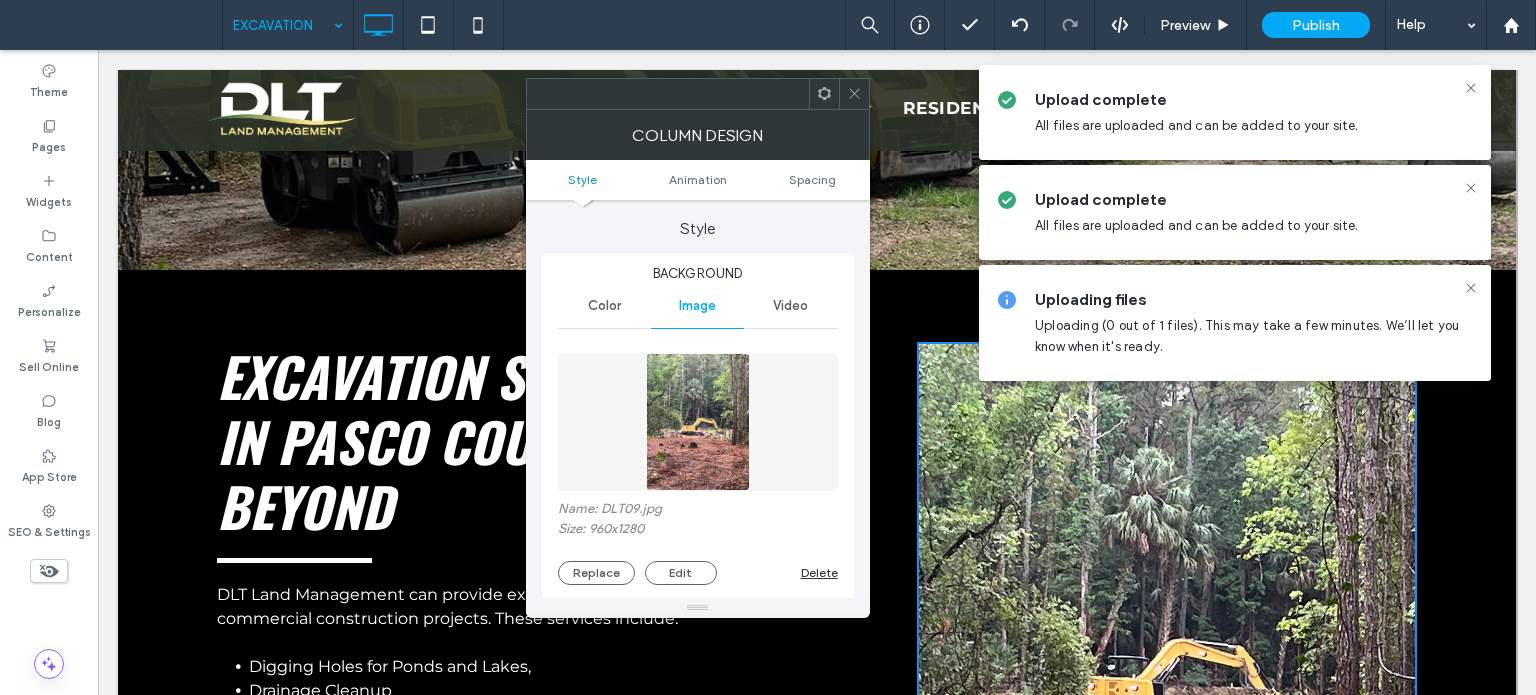 click on "Delete" at bounding box center [819, 572] 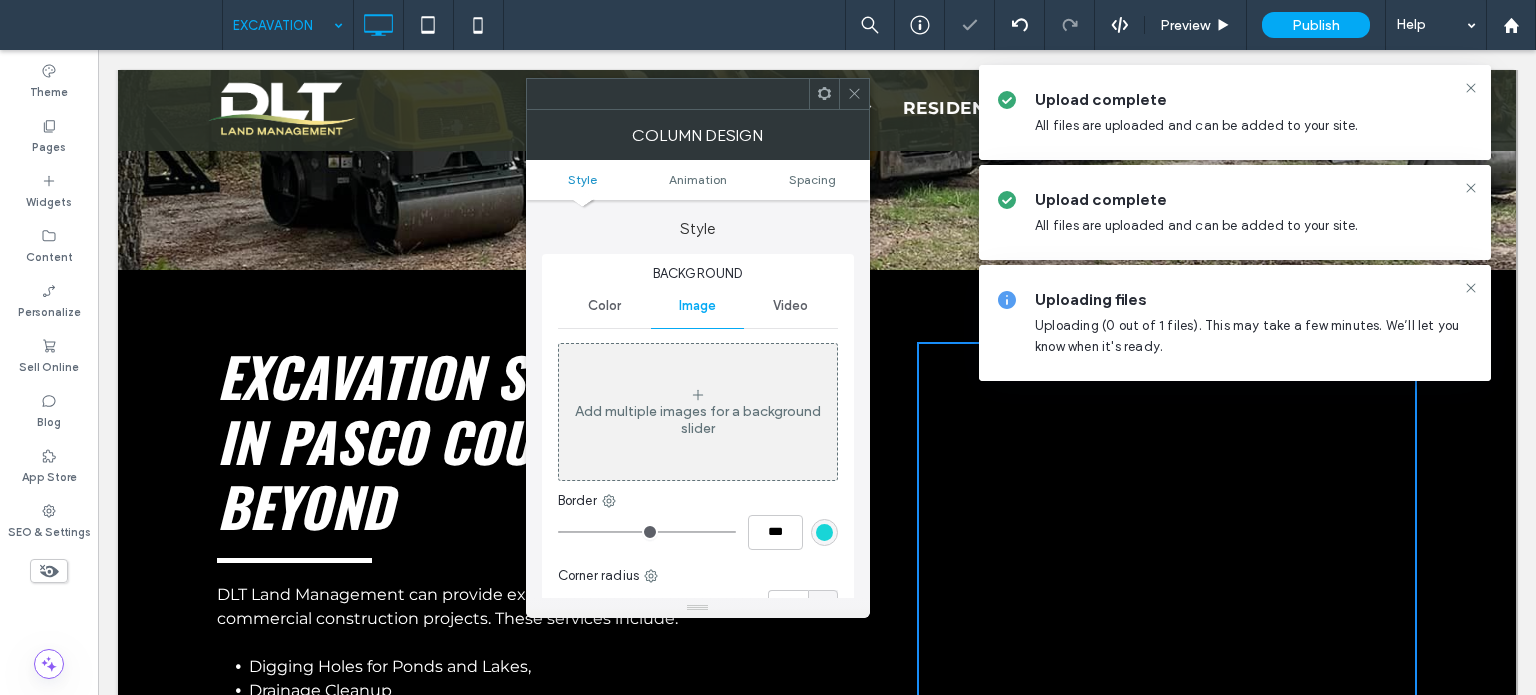 click on "Video" at bounding box center [790, 306] 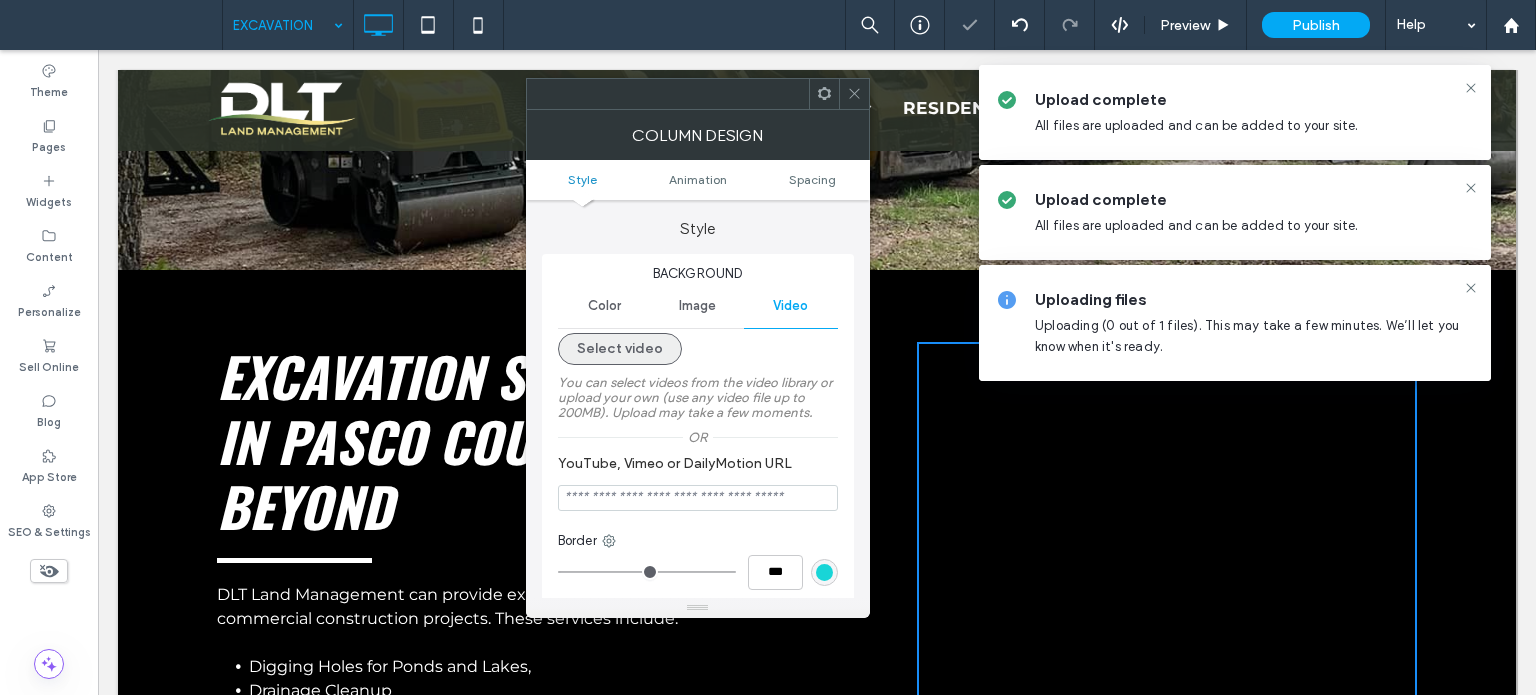 click on "Select video" at bounding box center (620, 349) 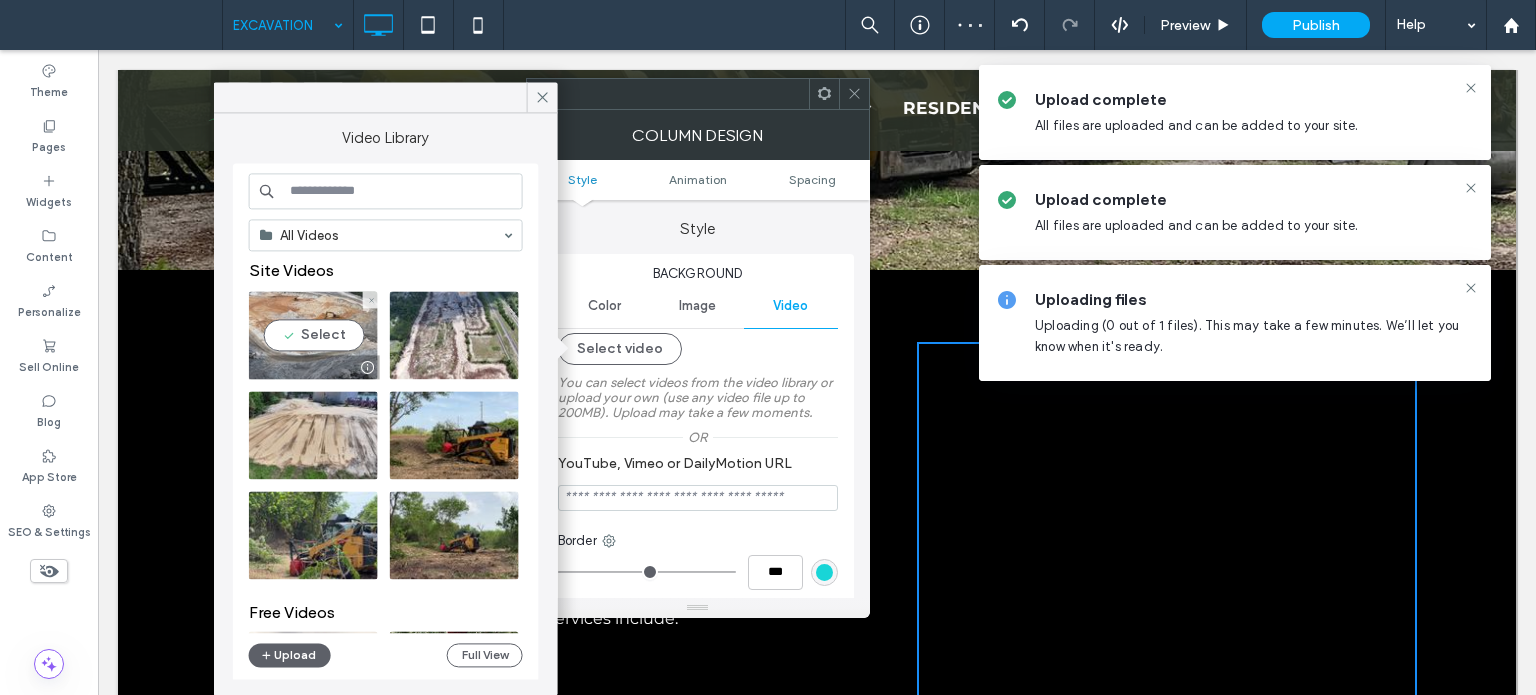drag, startPoint x: 218, startPoint y: 285, endPoint x: 314, endPoint y: 336, distance: 108.706024 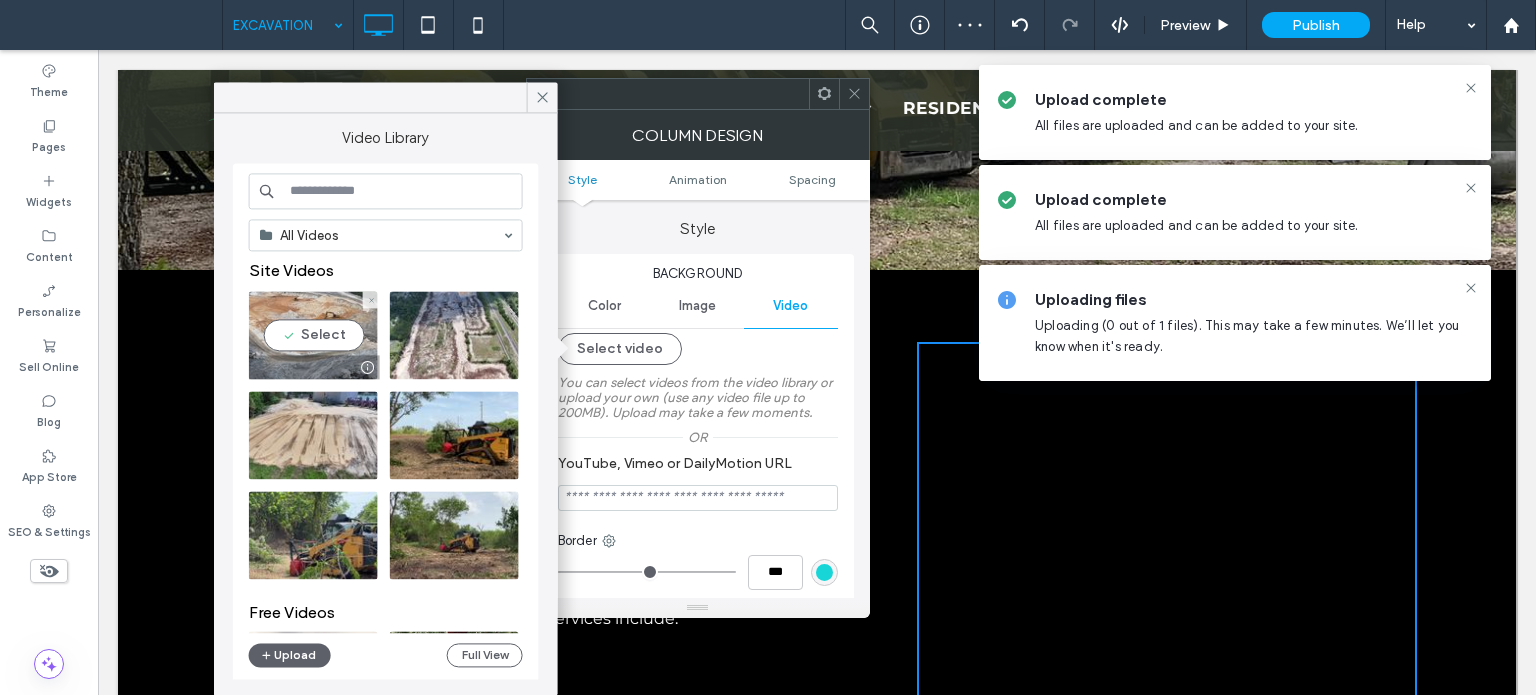 click at bounding box center (313, 335) 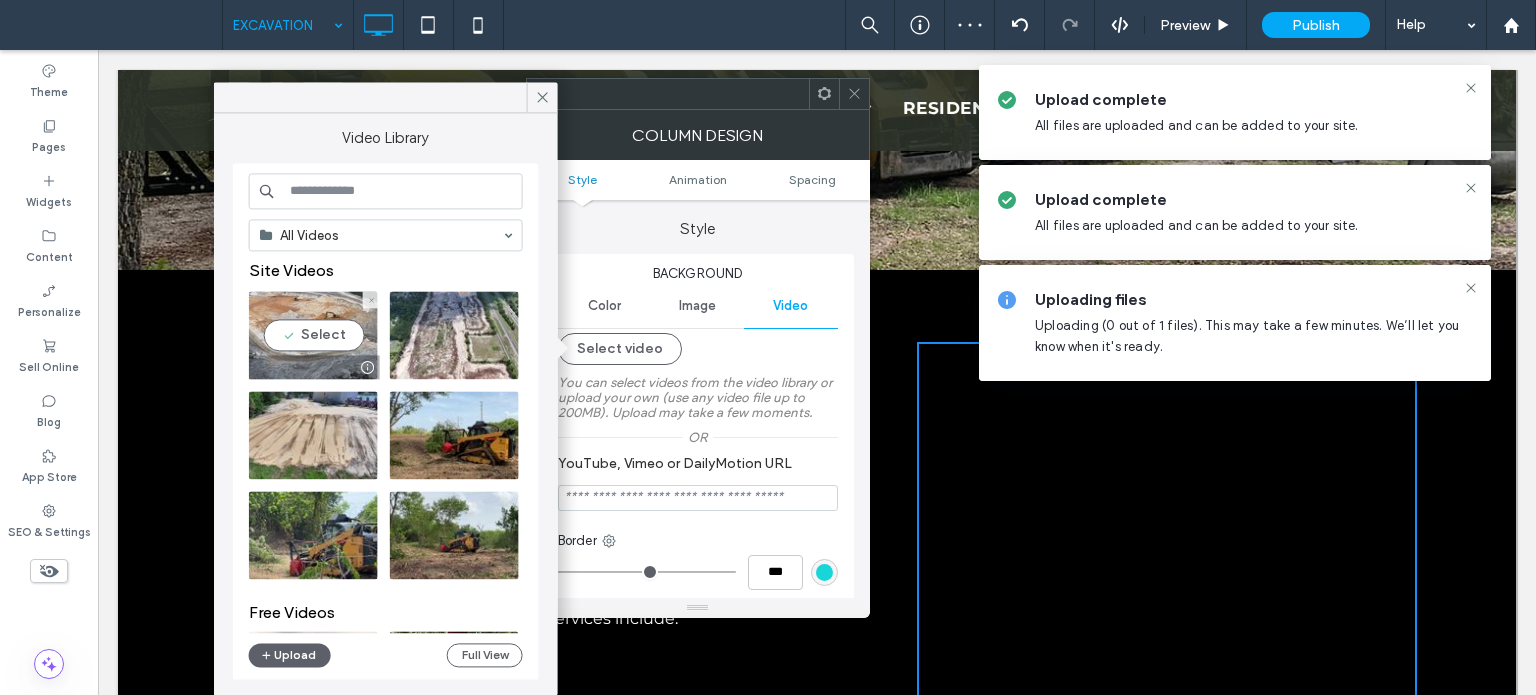 type on "**********" 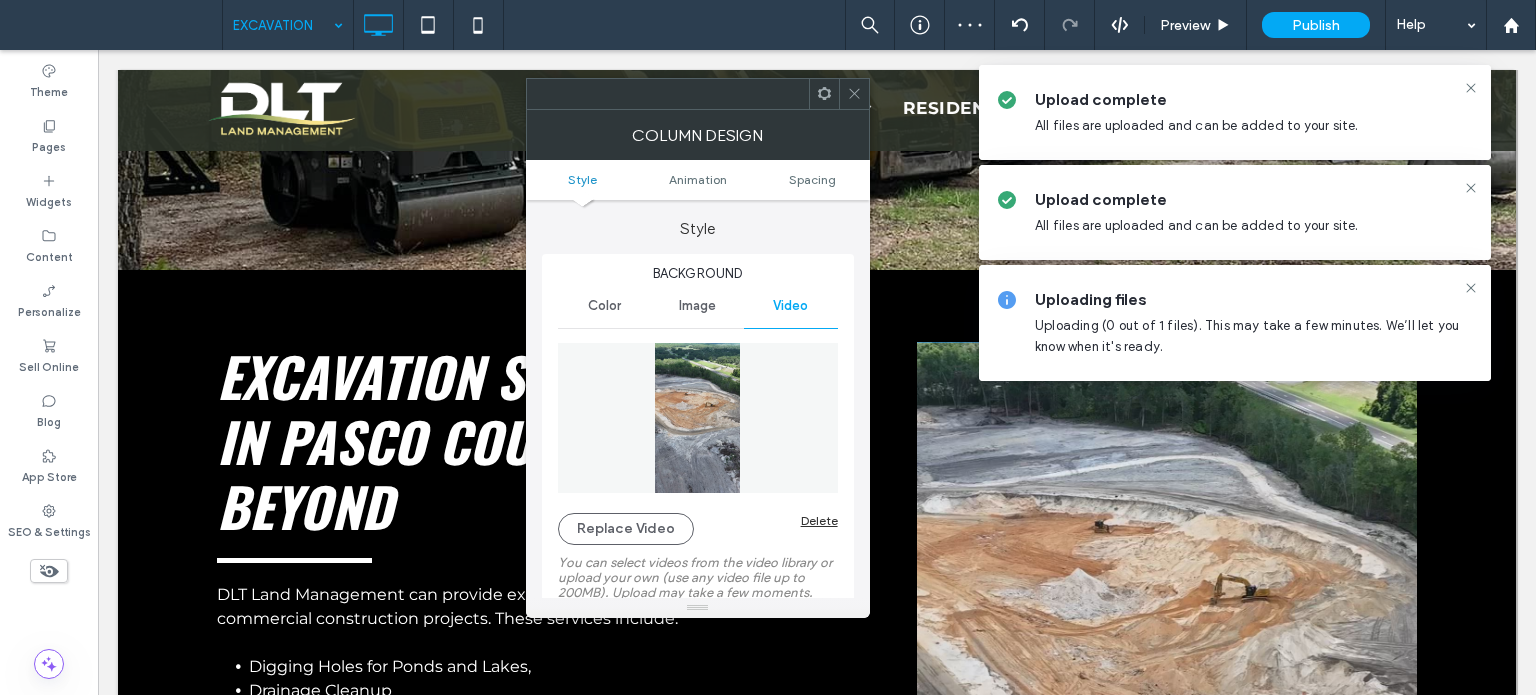 click 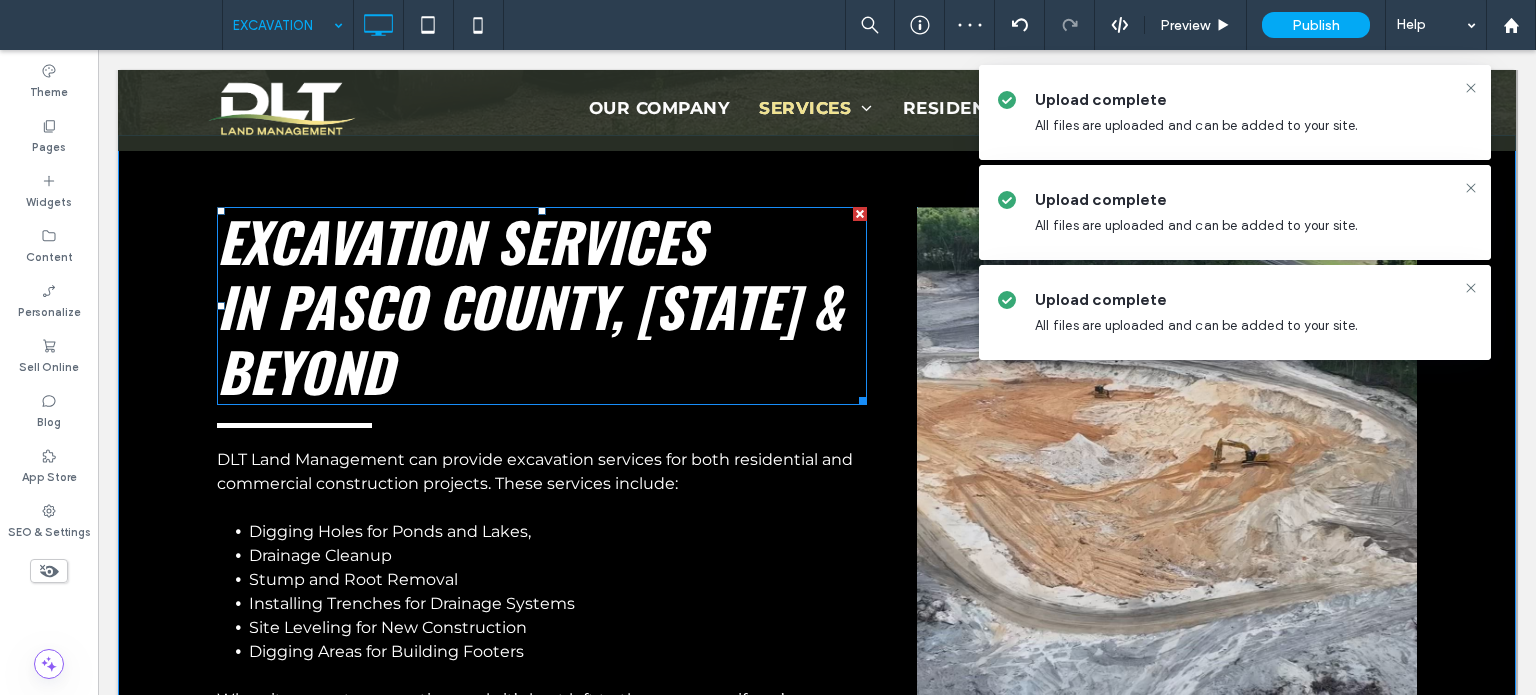 scroll, scrollTop: 700, scrollLeft: 0, axis: vertical 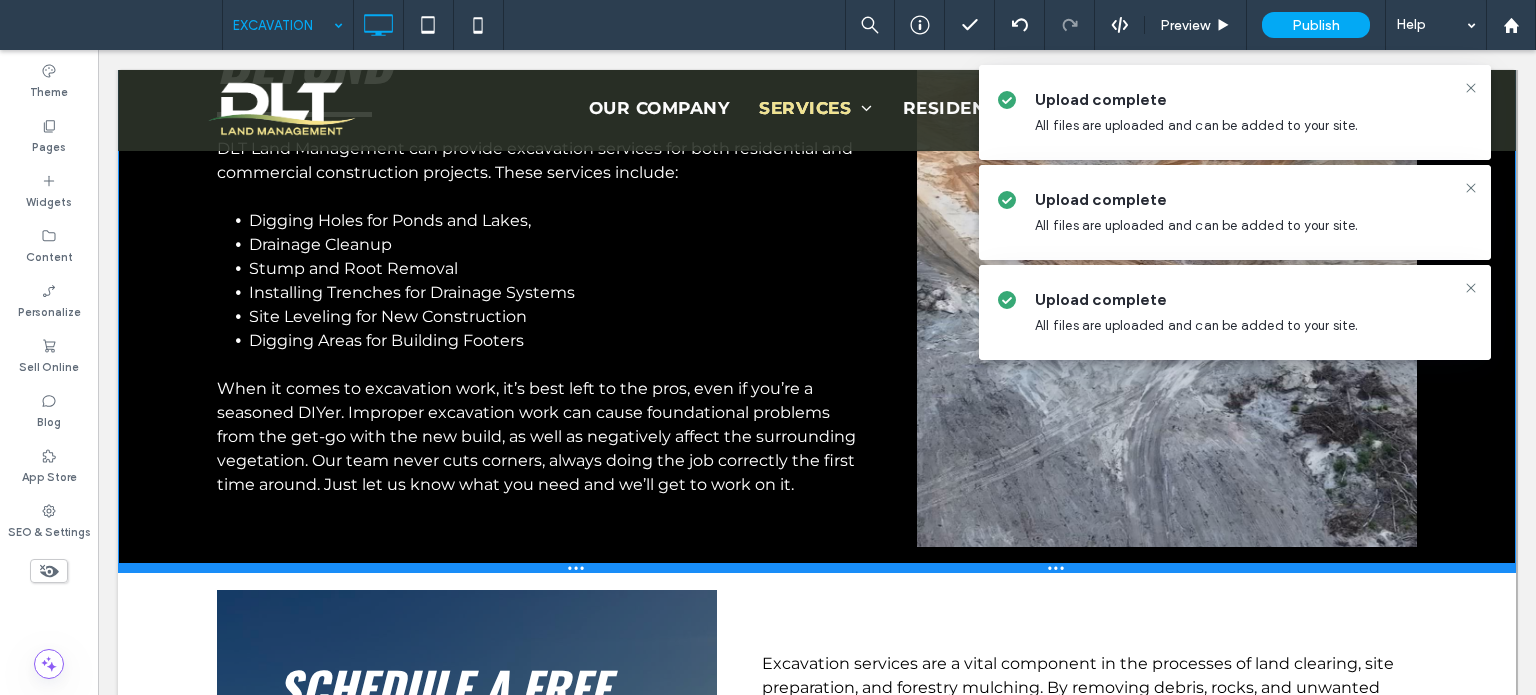 drag, startPoint x: 713, startPoint y: 663, endPoint x: 814, endPoint y: 616, distance: 111.40018 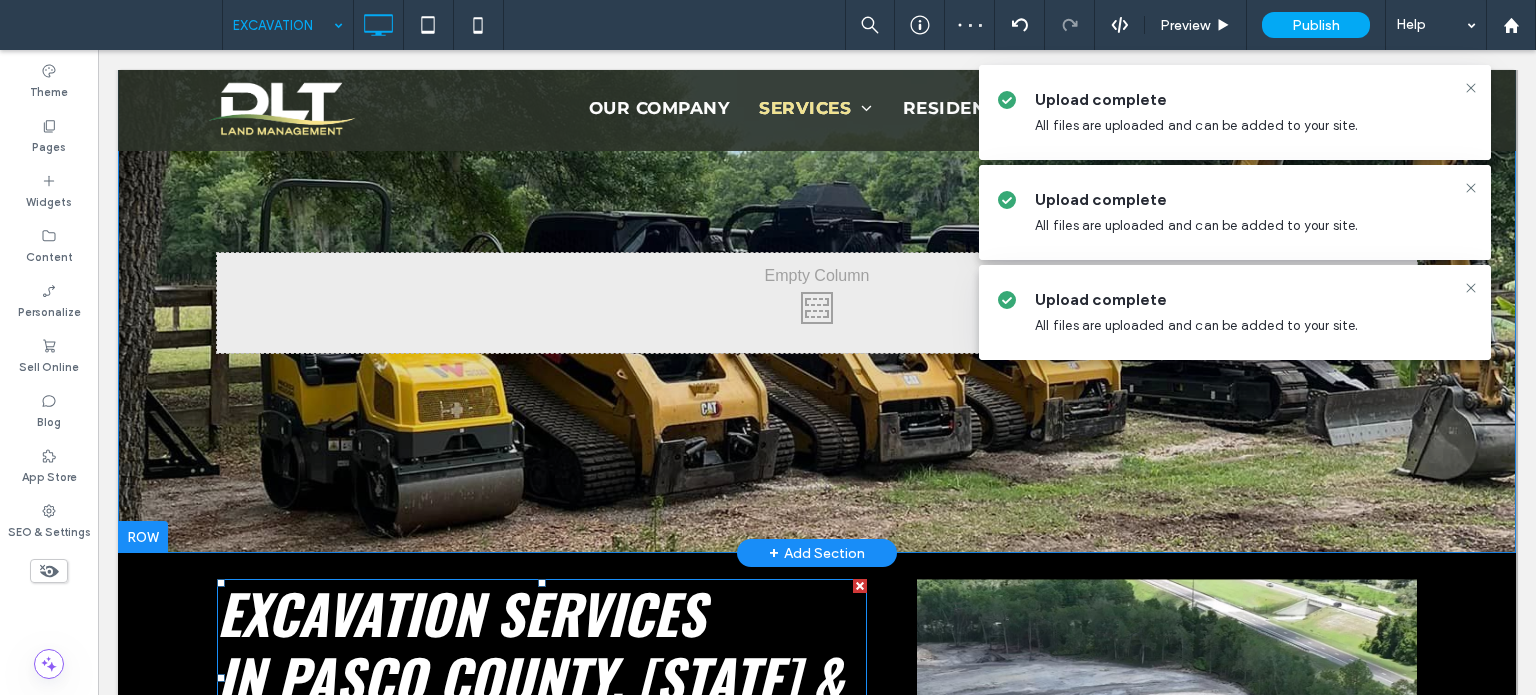 scroll, scrollTop: 0, scrollLeft: 0, axis: both 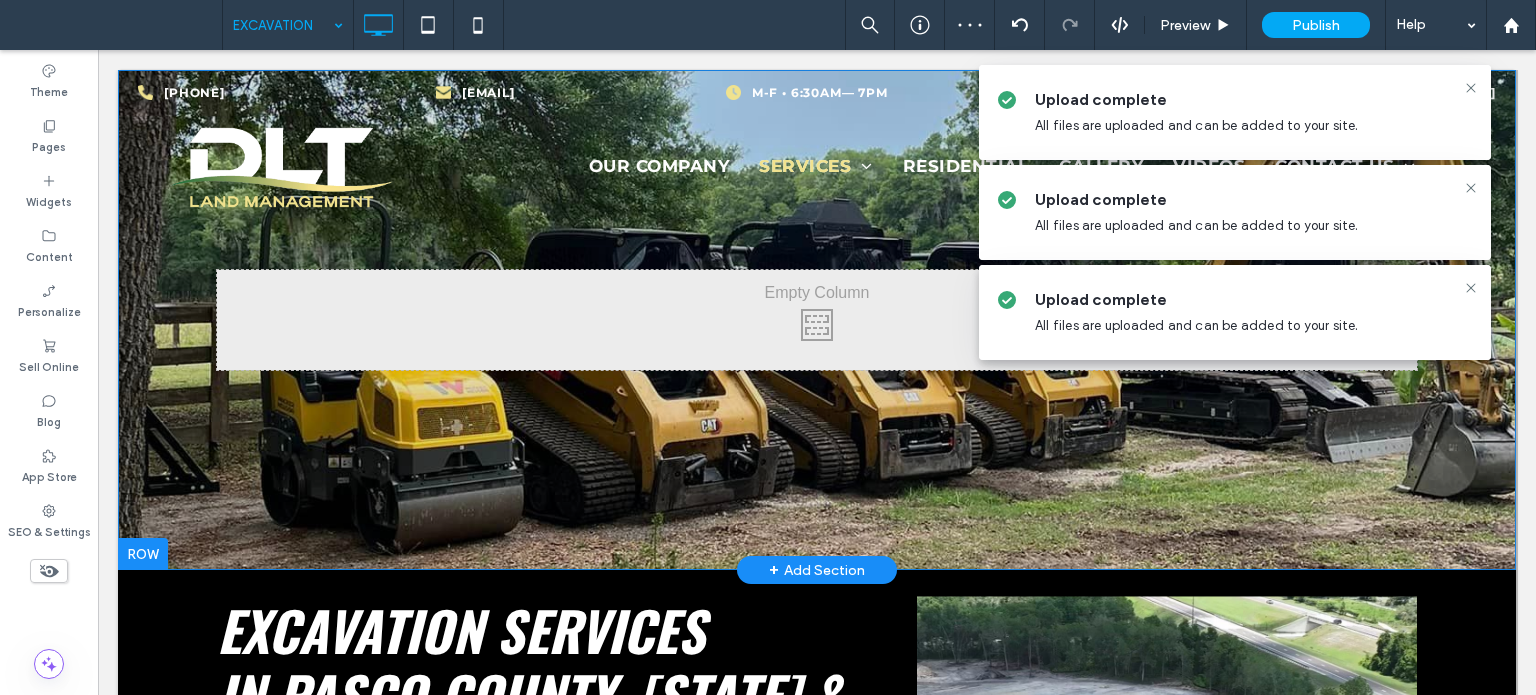 click on "Click To Paste
Row + Add Section" at bounding box center [817, 320] 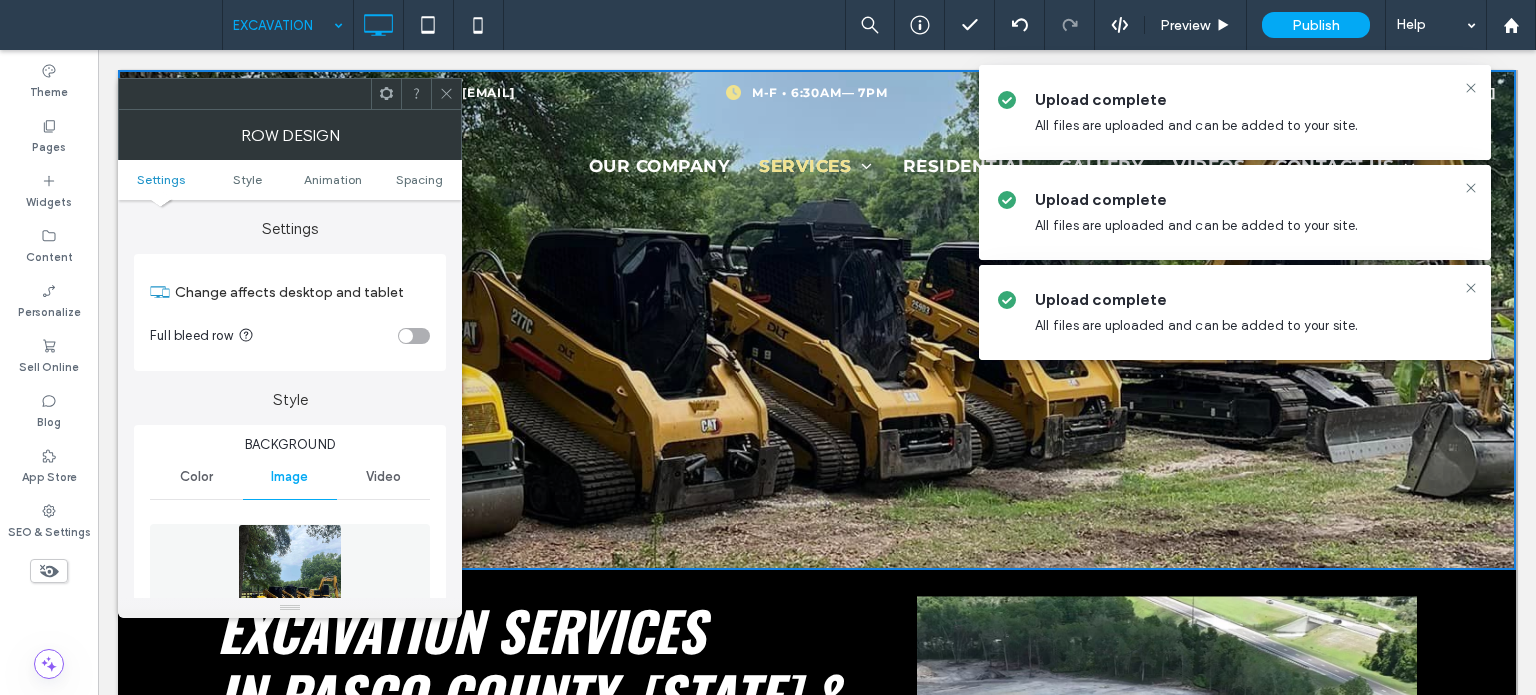 click on "Video" at bounding box center (383, 477) 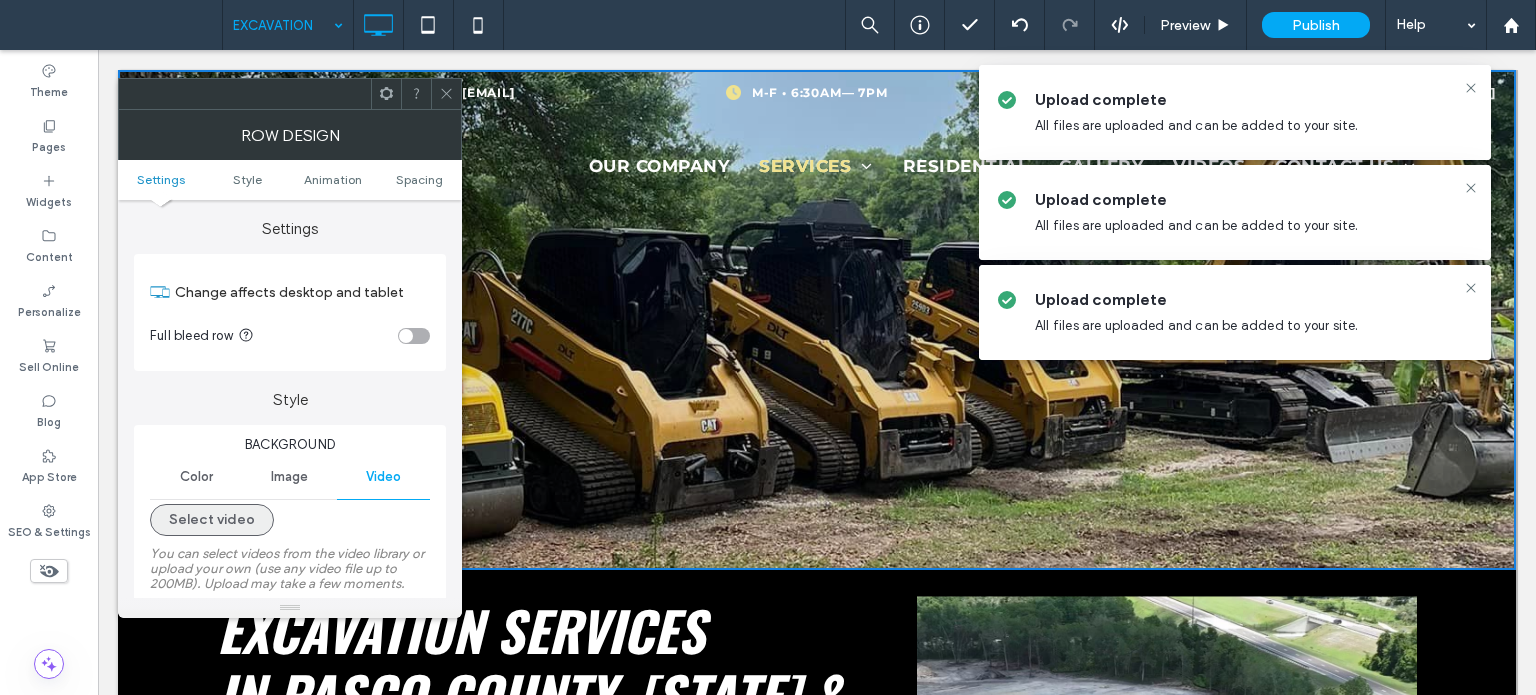 click on "Select video" at bounding box center (212, 520) 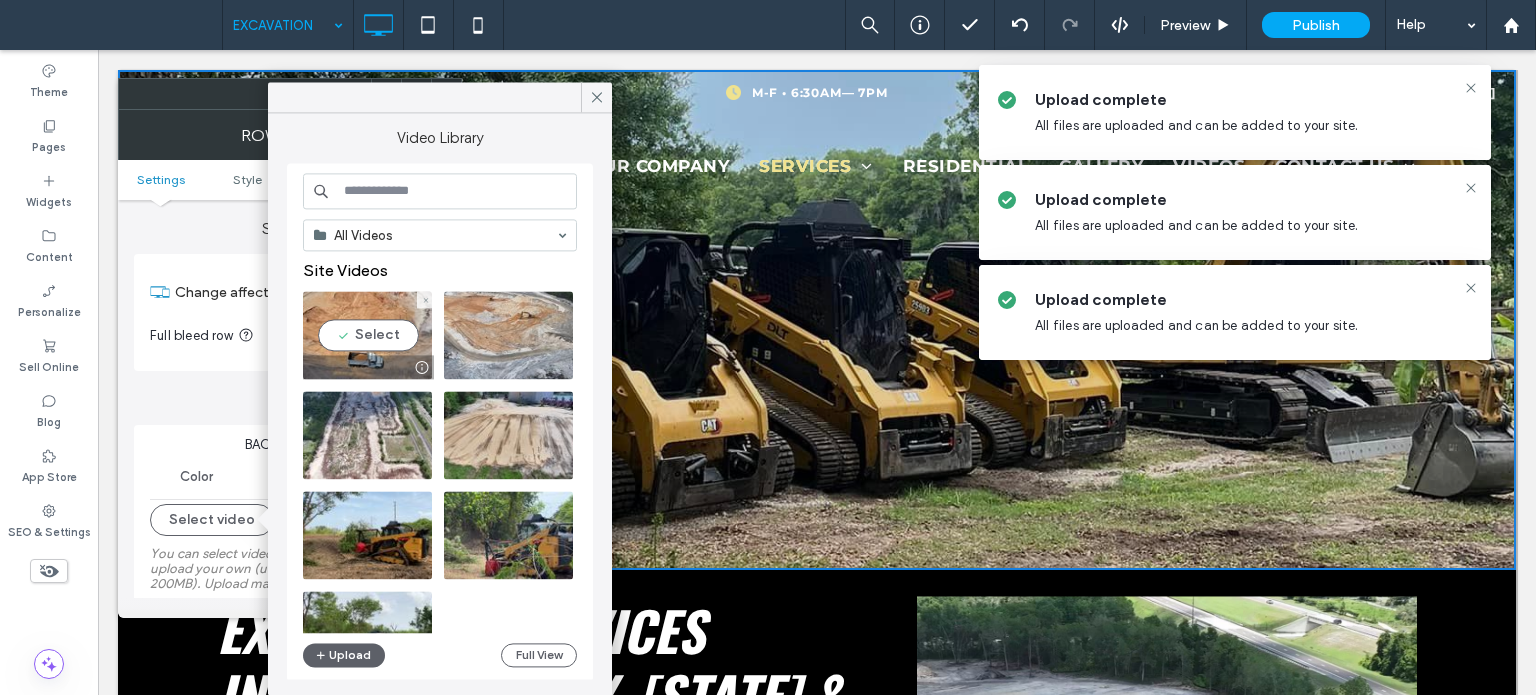 click at bounding box center (367, 335) 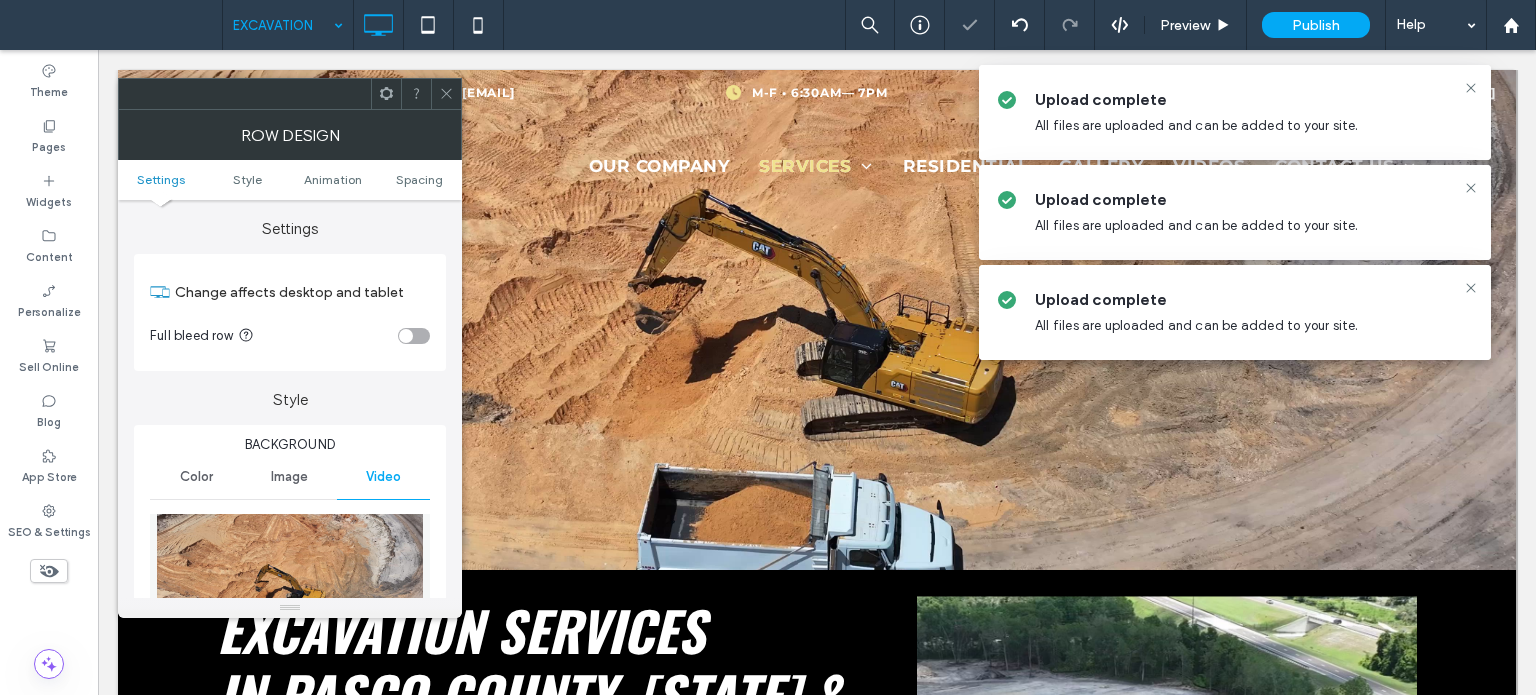 click on "Image" at bounding box center (289, 477) 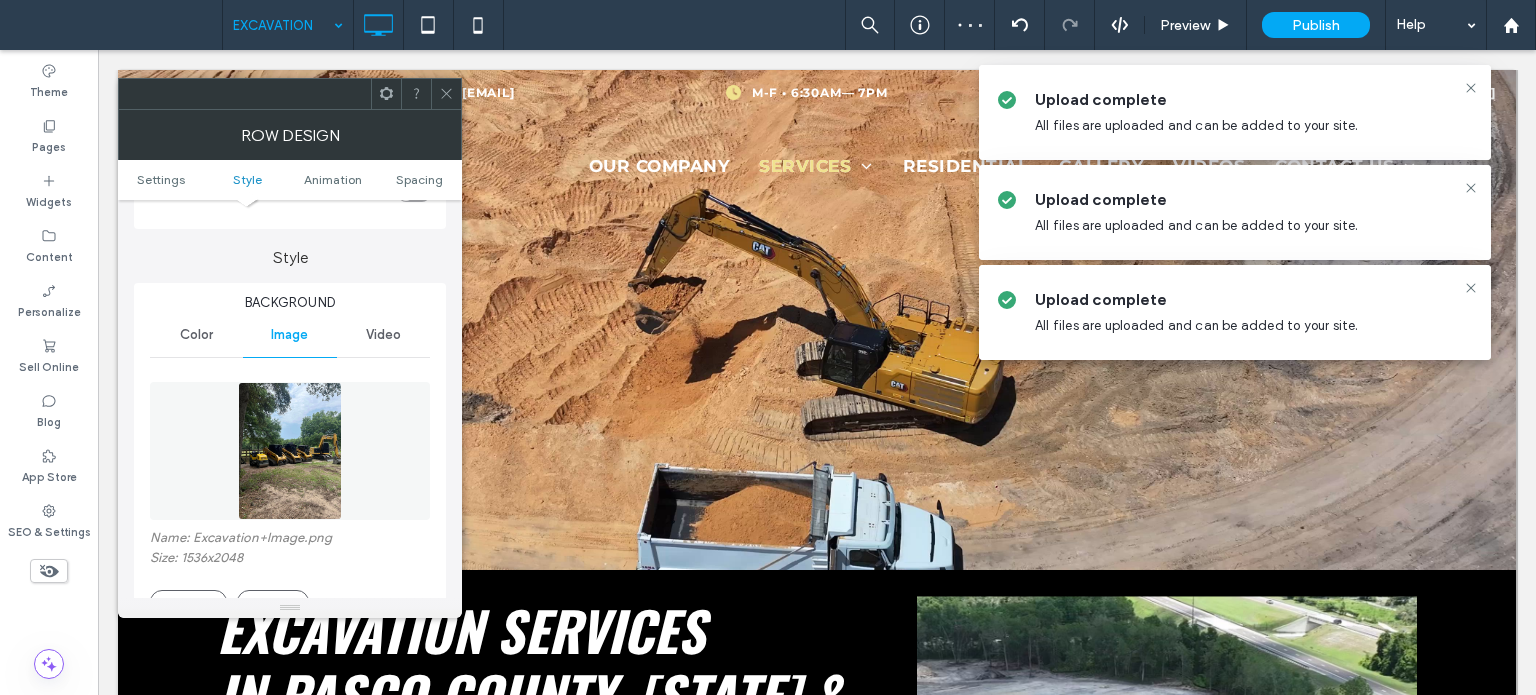 scroll, scrollTop: 300, scrollLeft: 0, axis: vertical 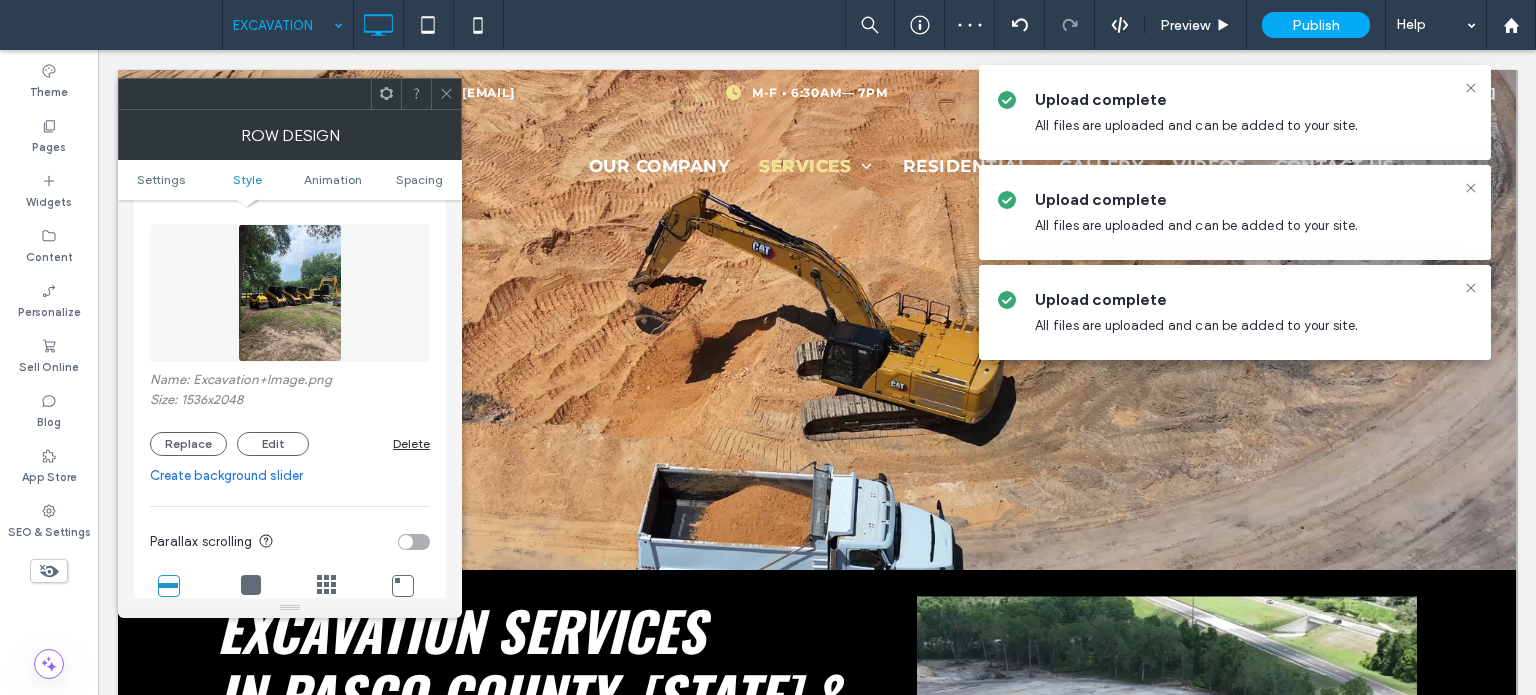 click on "Delete" at bounding box center [411, 443] 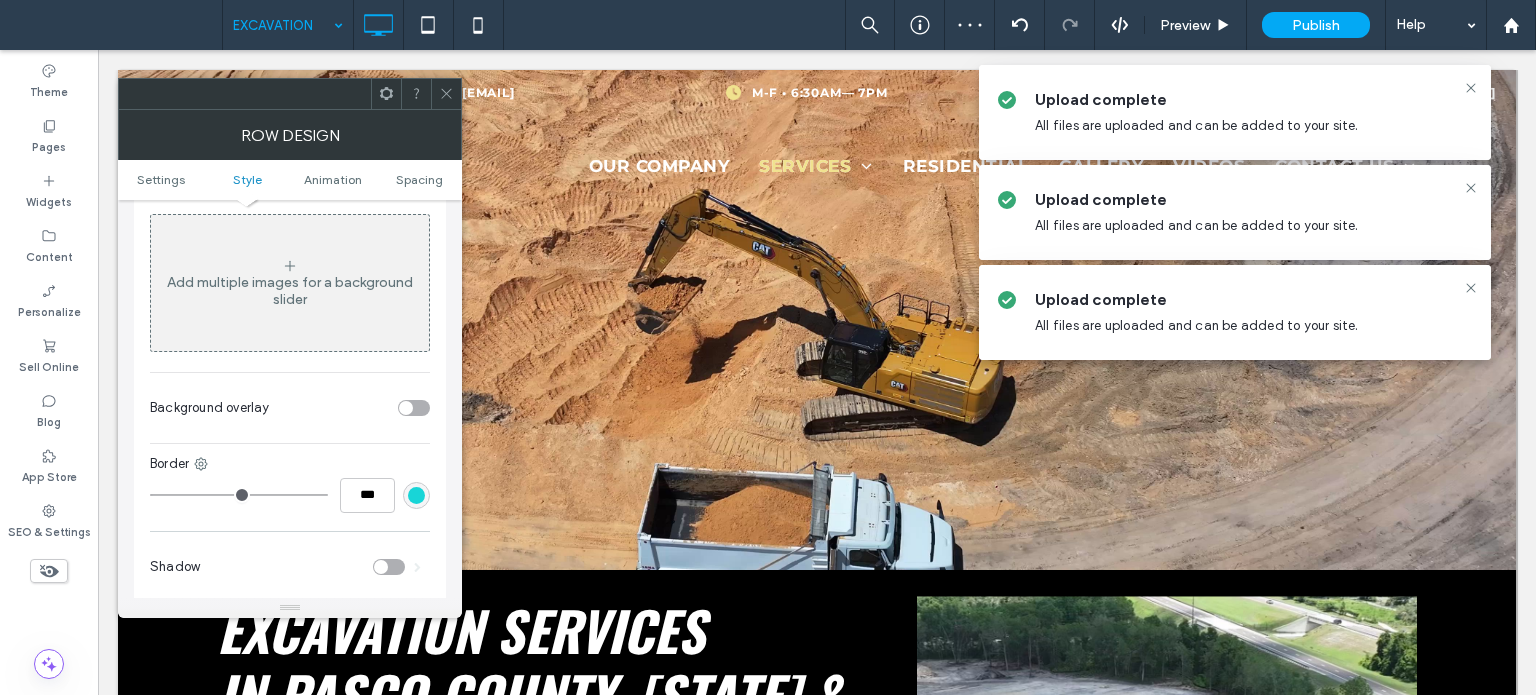 click 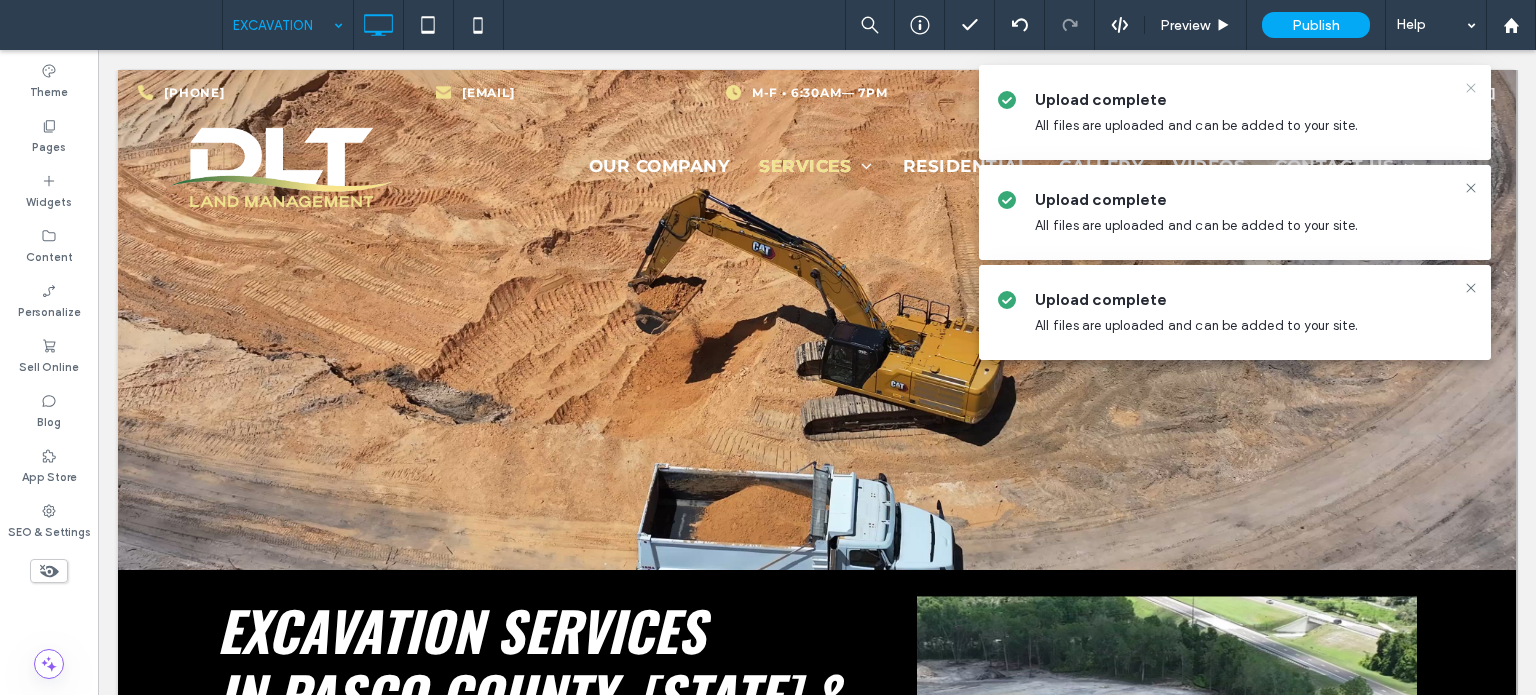click 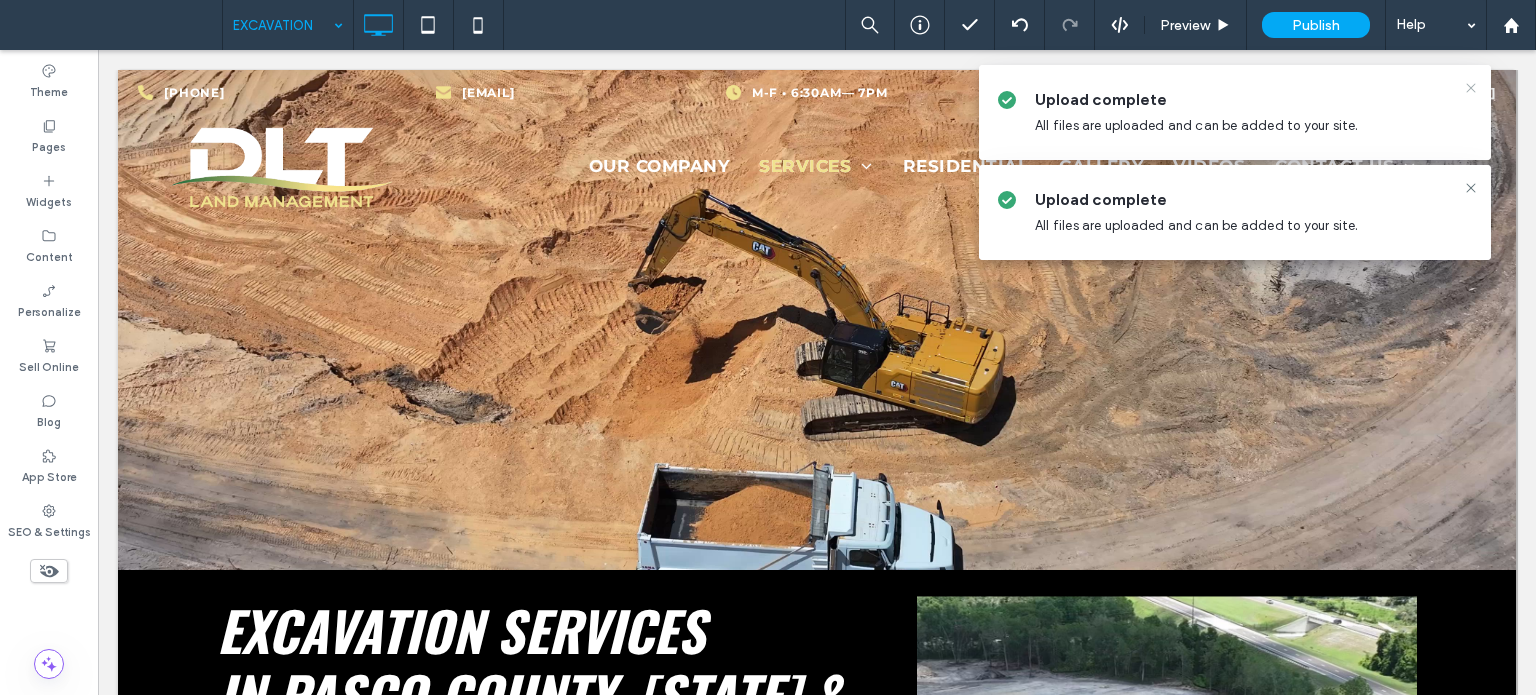 click 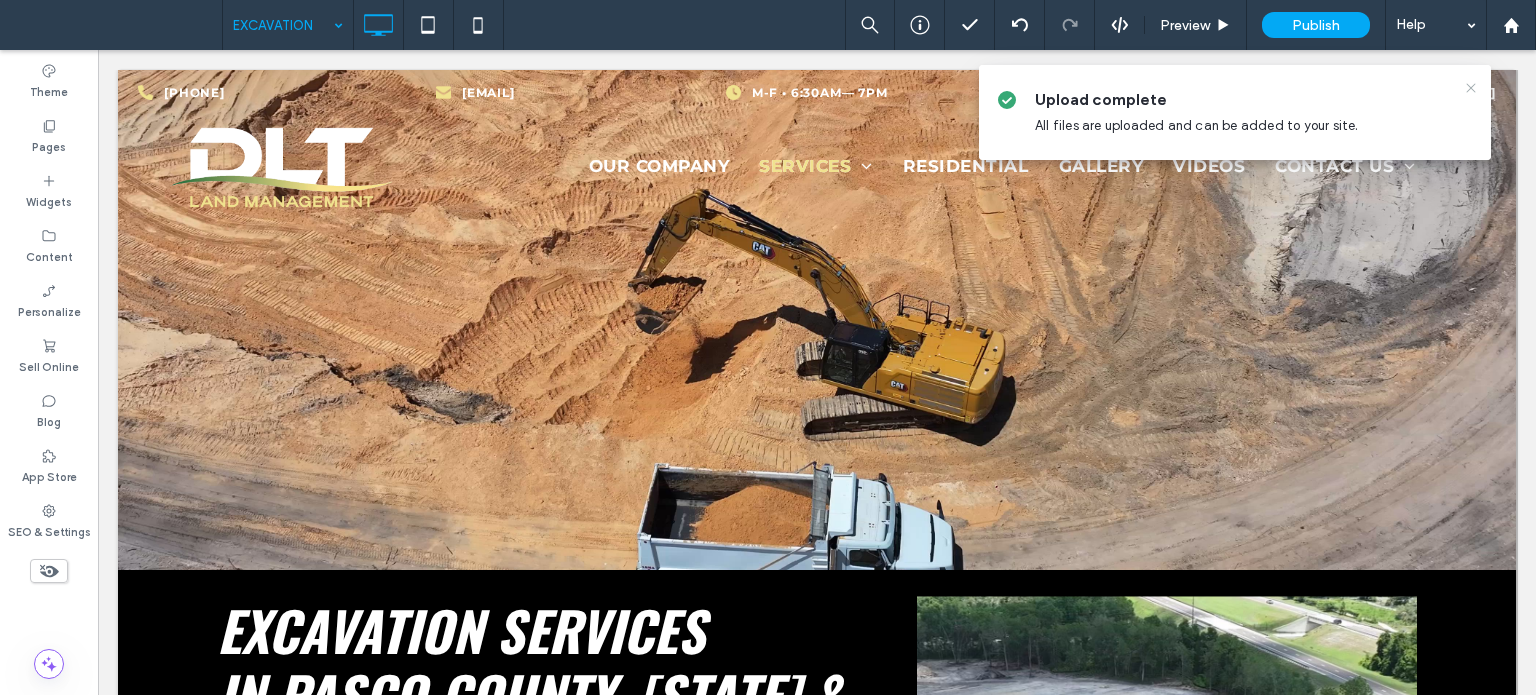 click 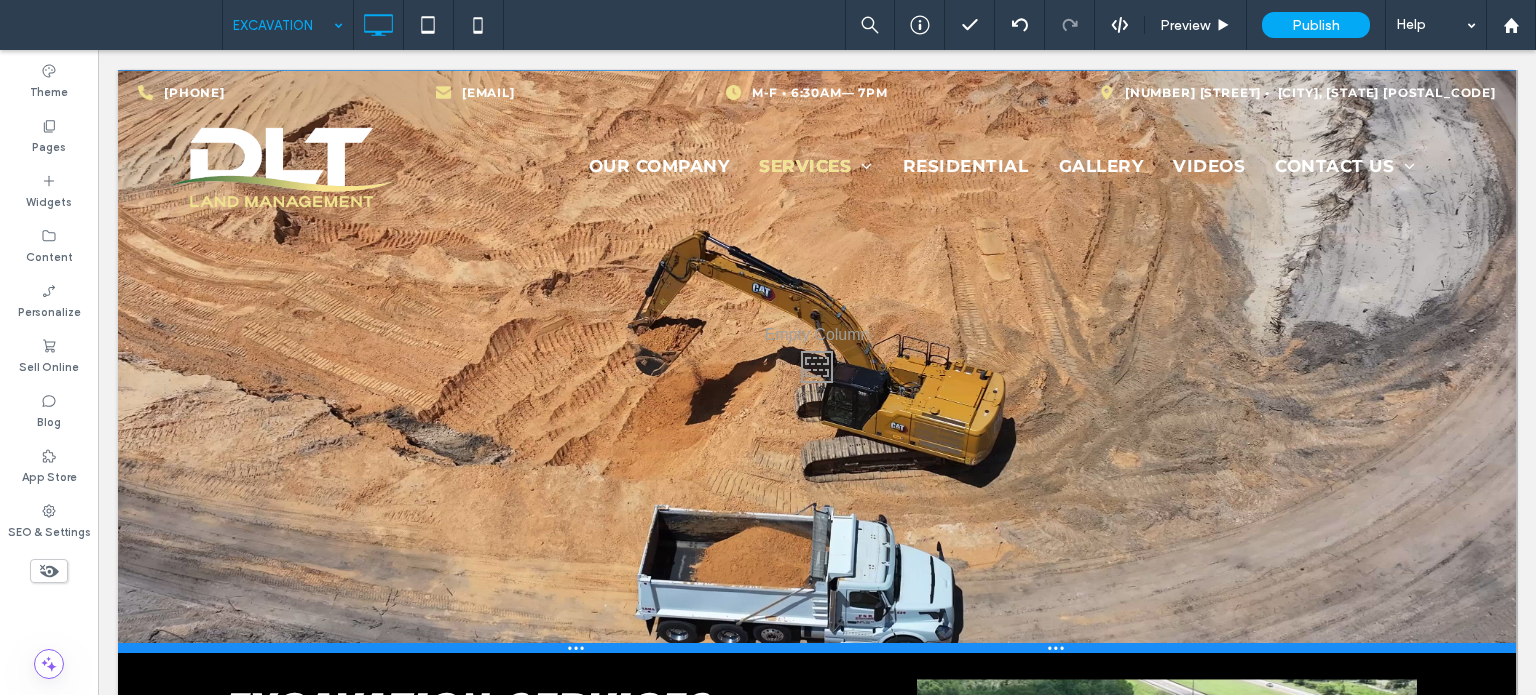 drag, startPoint x: 482, startPoint y: 569, endPoint x: 475, endPoint y: 652, distance: 83.294655 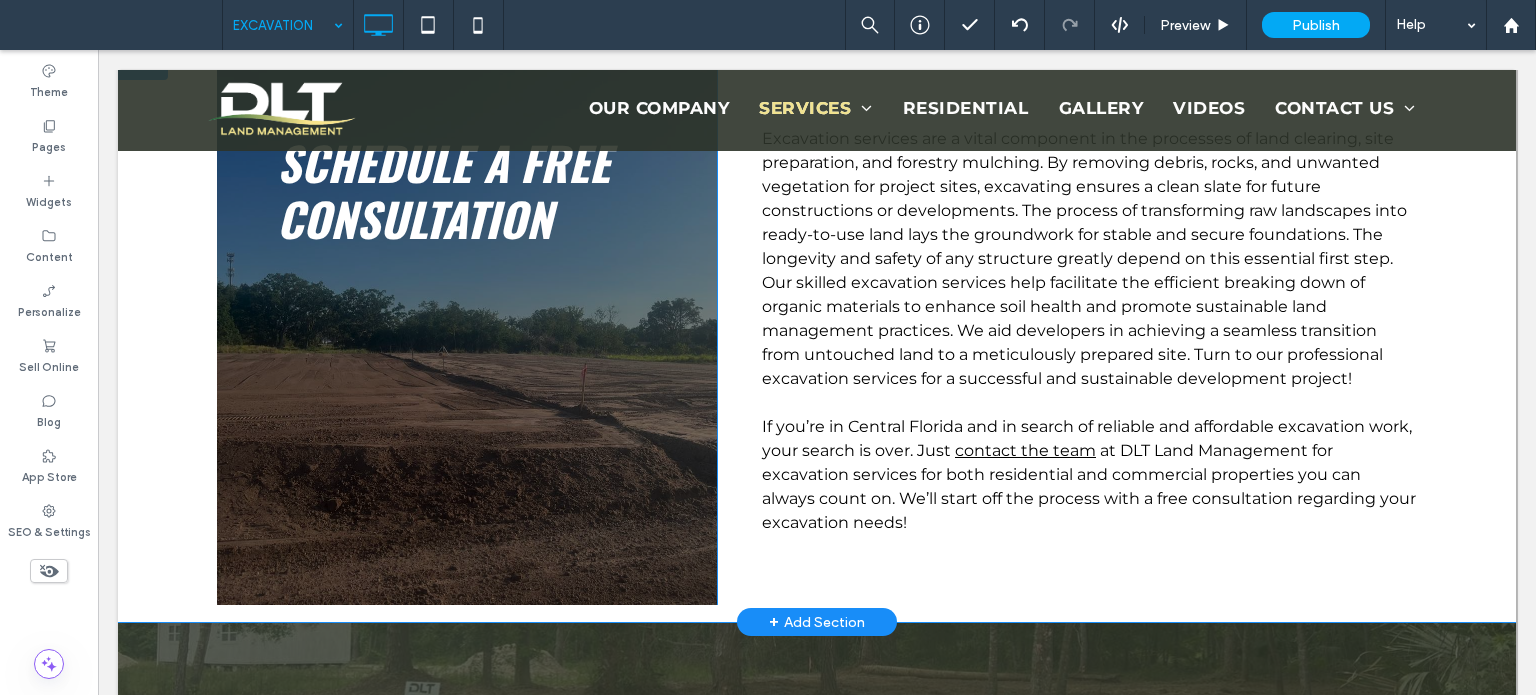 scroll, scrollTop: 1400, scrollLeft: 0, axis: vertical 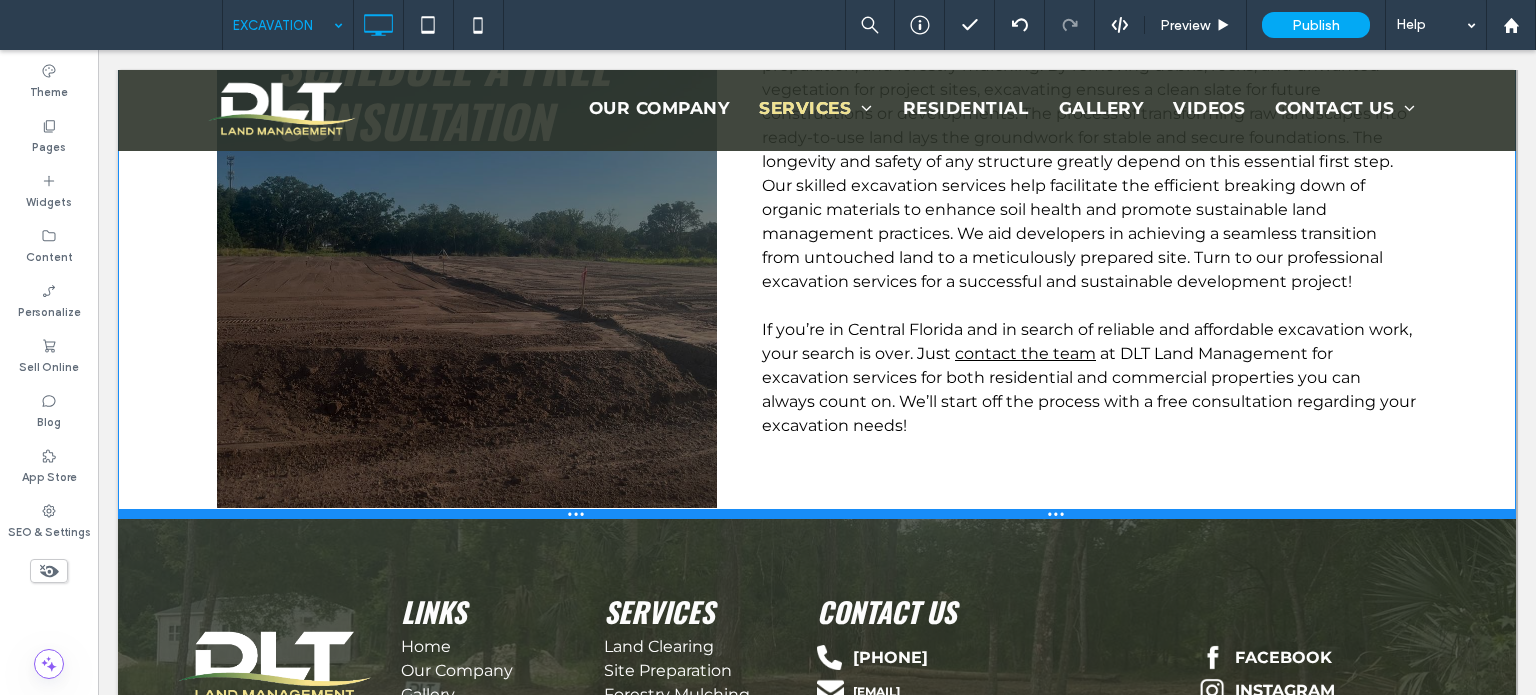 drag, startPoint x: 475, startPoint y: 525, endPoint x: 590, endPoint y: 463, distance: 130.64838 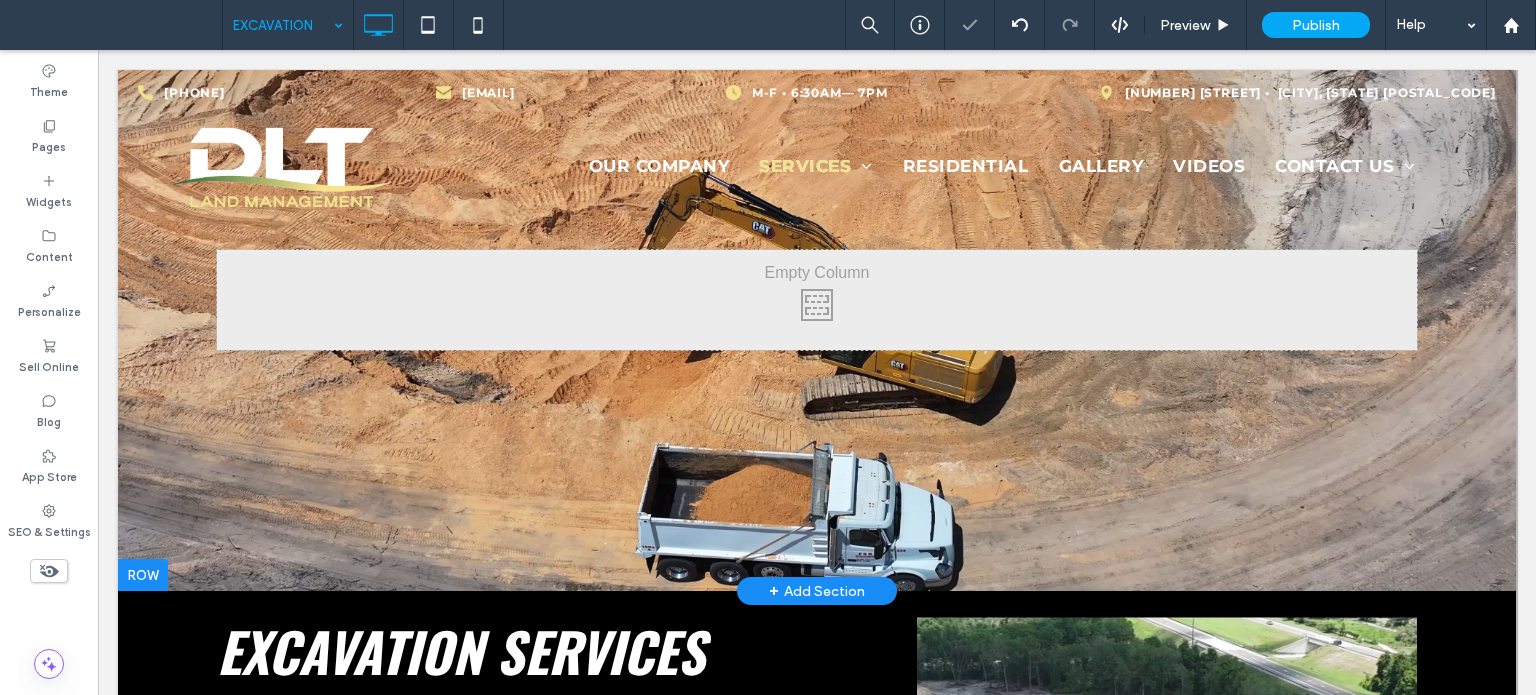 scroll, scrollTop: 0, scrollLeft: 0, axis: both 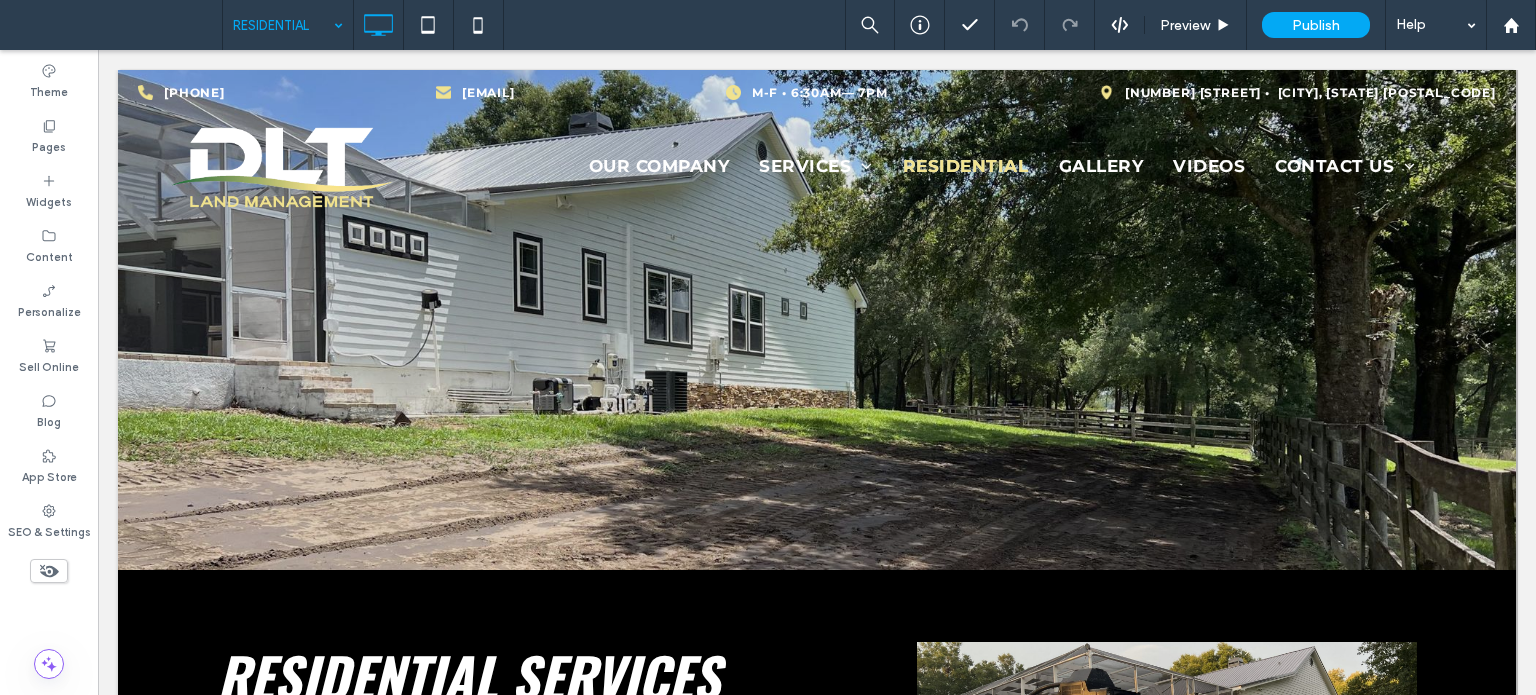 click at bounding box center (283, 25) 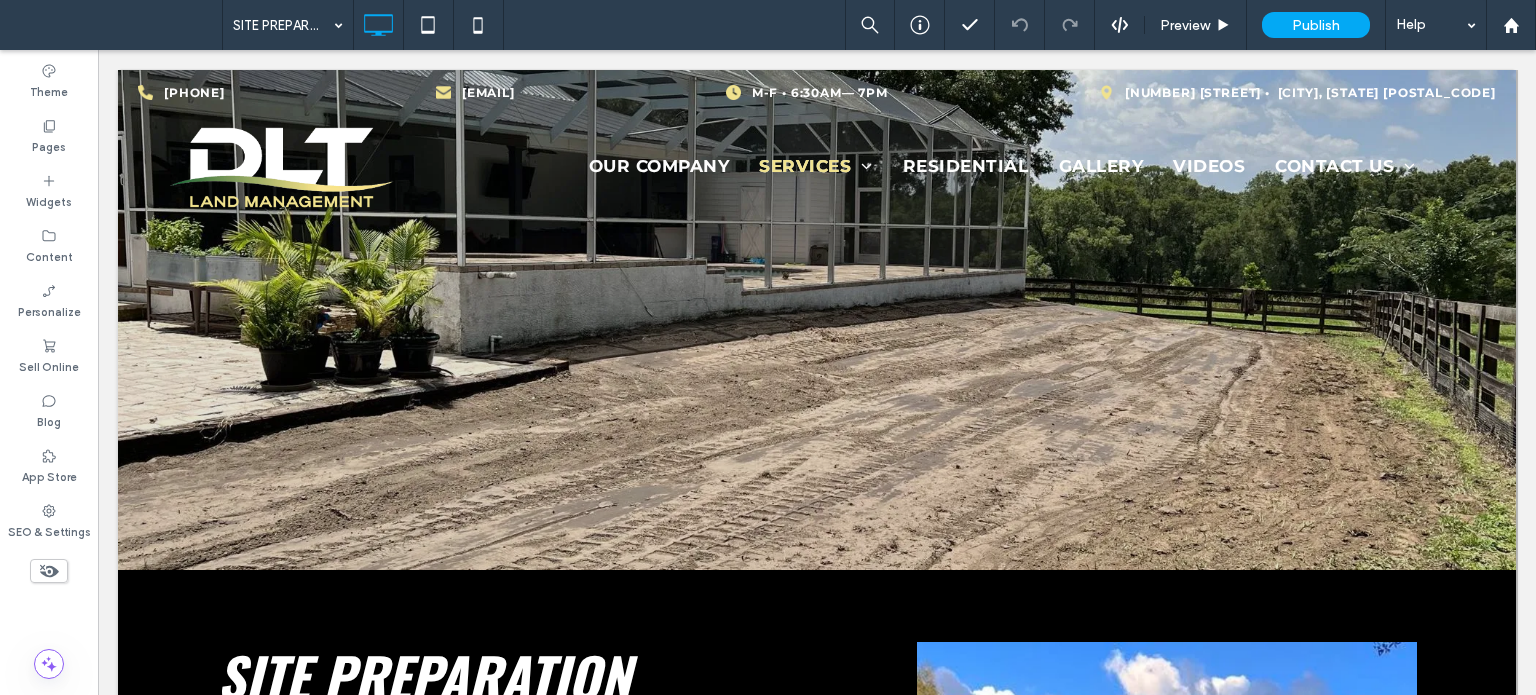 scroll, scrollTop: 0, scrollLeft: 0, axis: both 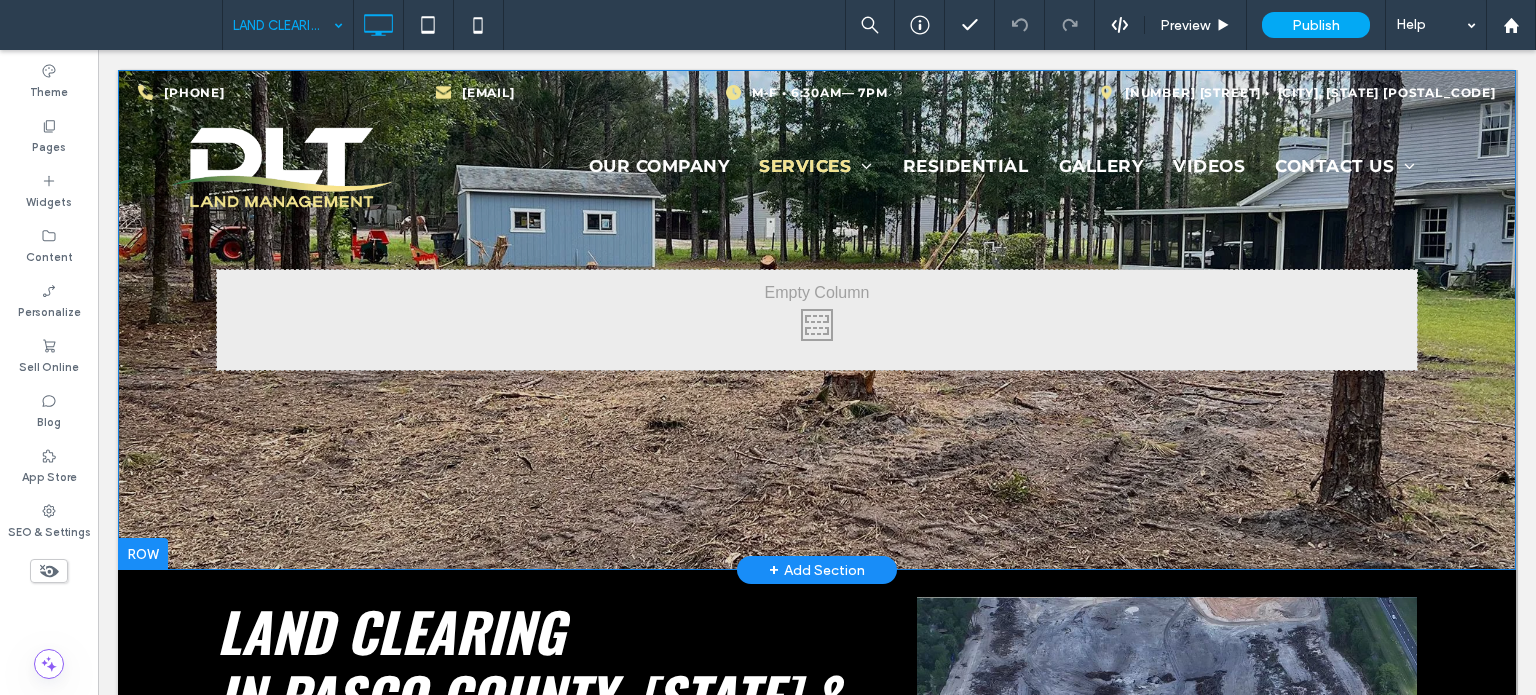 click on "Click To Paste
Row + Add Section" at bounding box center (817, 320) 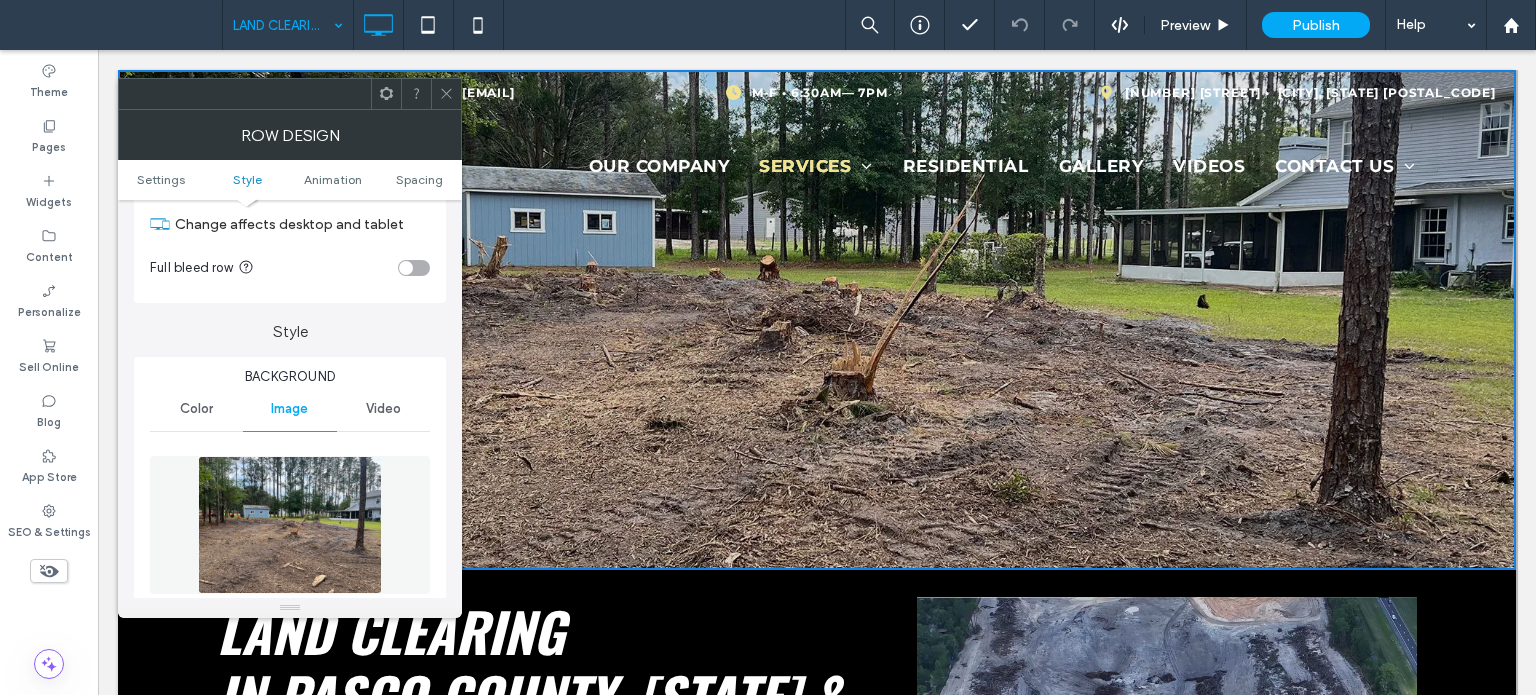 scroll, scrollTop: 0, scrollLeft: 0, axis: both 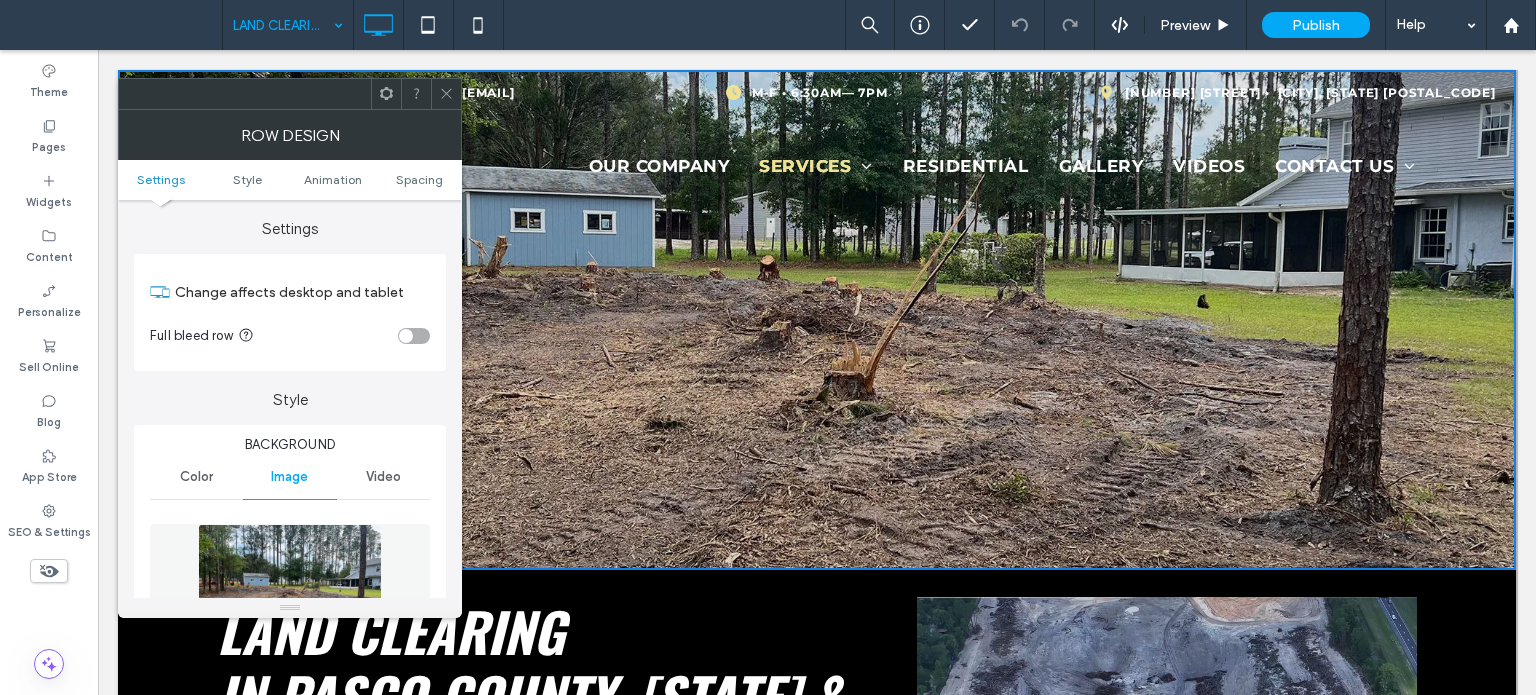 click on "Video" at bounding box center [383, 477] 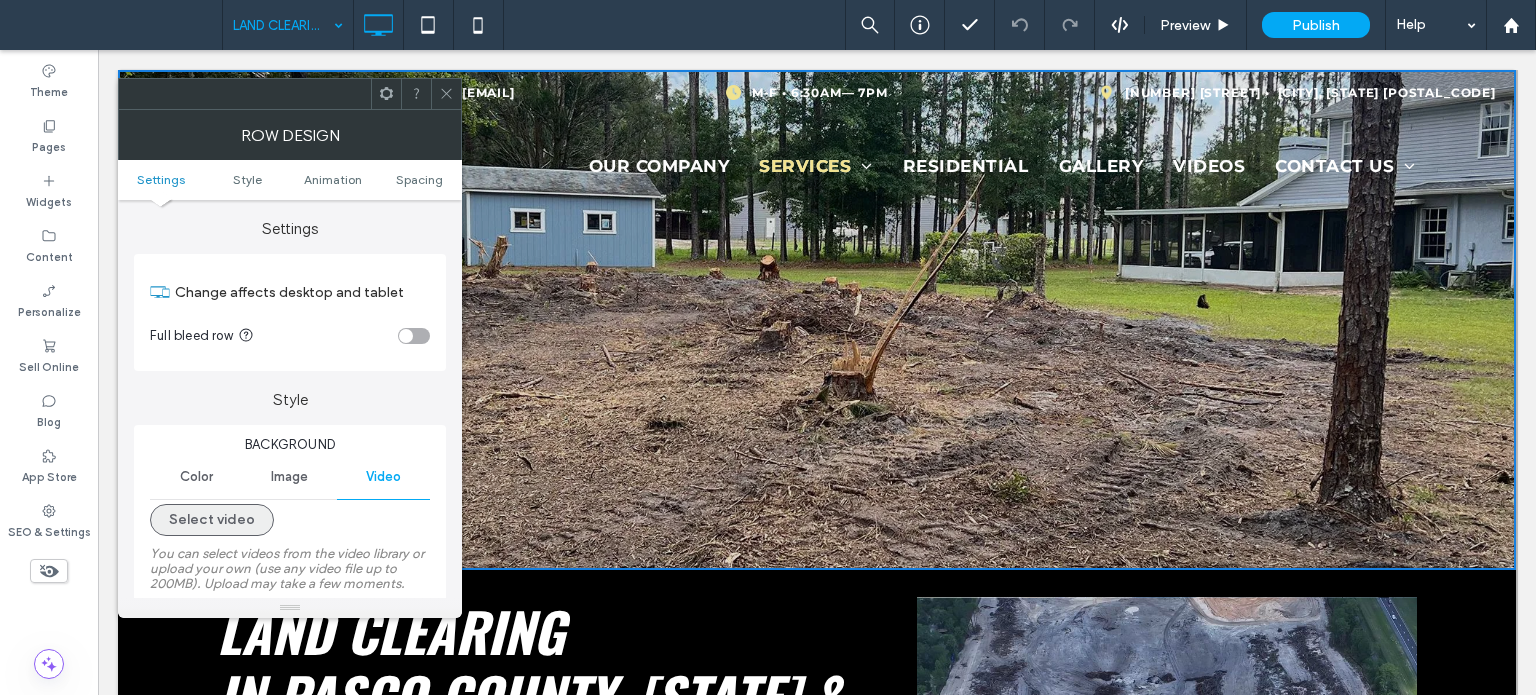 click on "Select video" at bounding box center (212, 520) 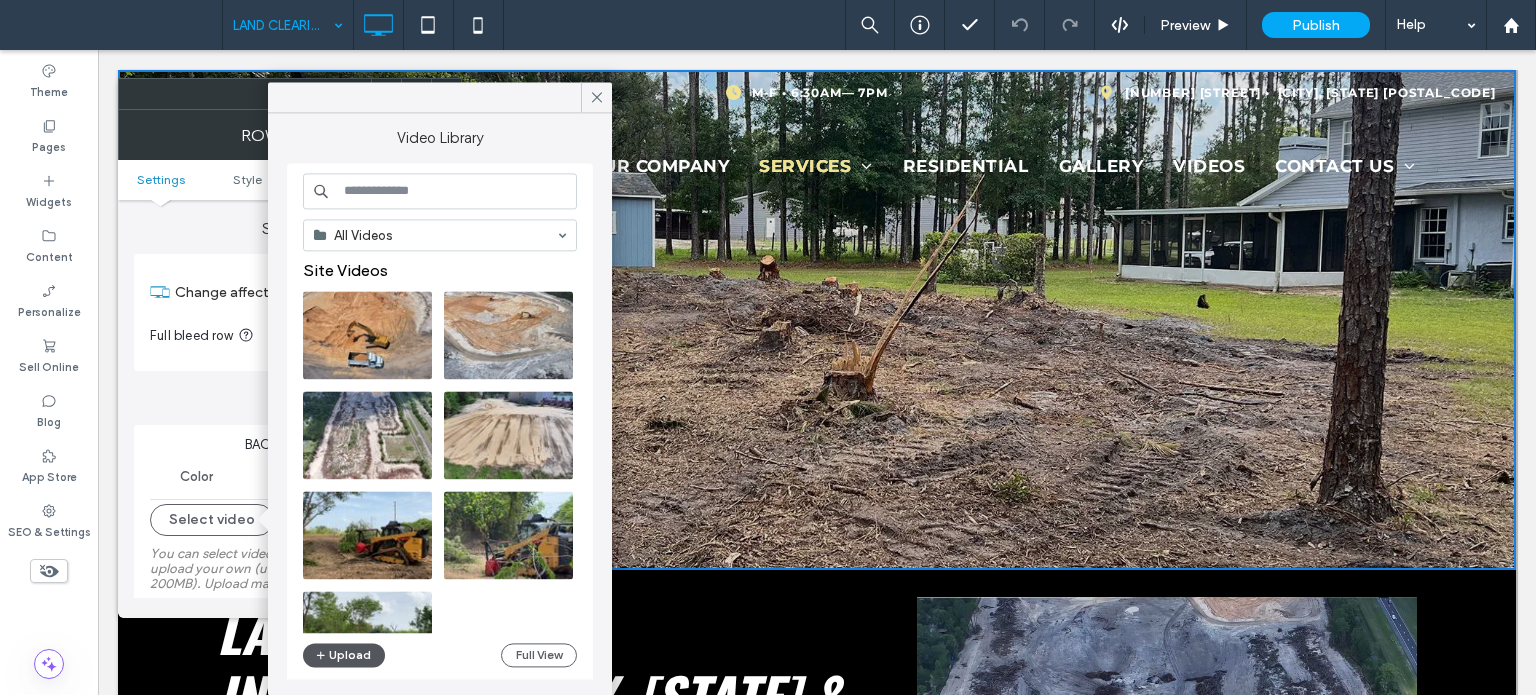 click on "Upload" at bounding box center [344, 655] 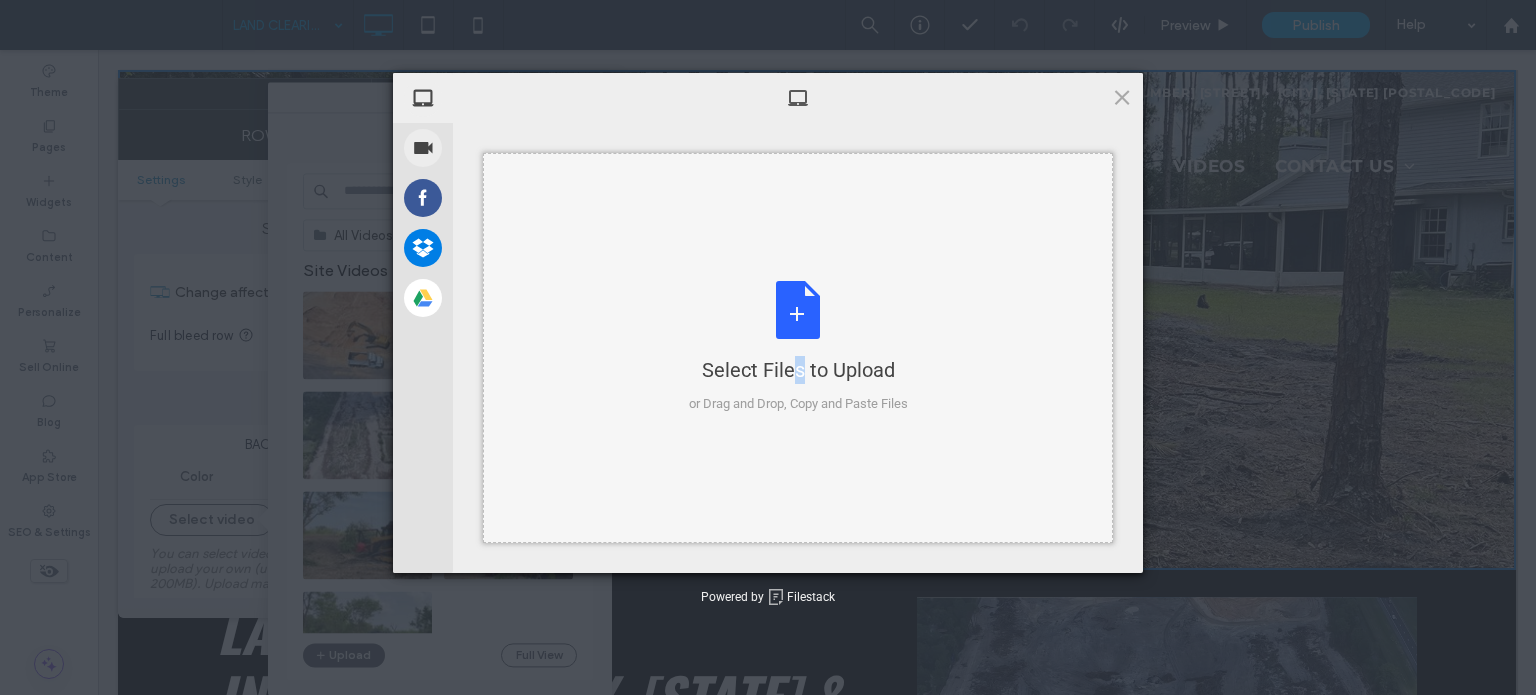 click on "Select Files to Upload
or Drag and Drop, Copy and Paste Files" at bounding box center (798, 348) 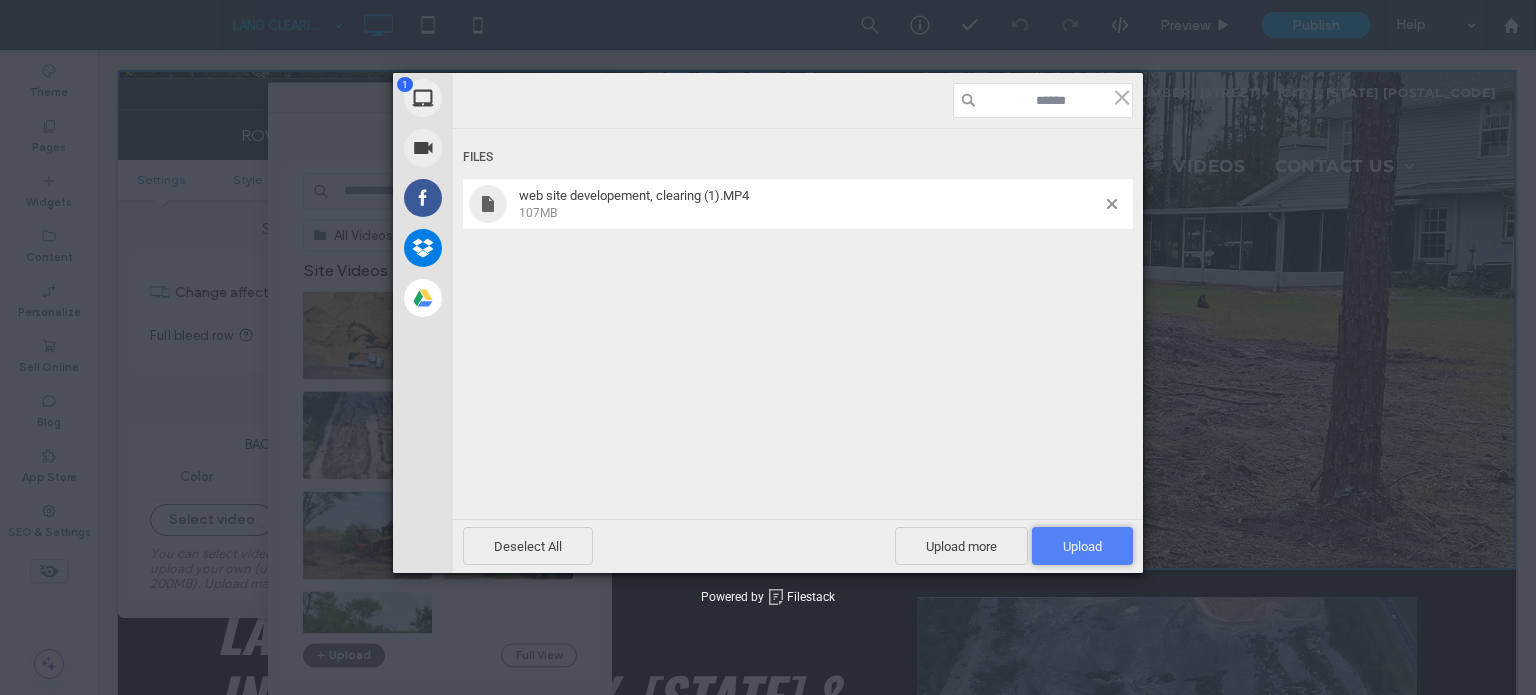 click on "Upload
1" at bounding box center (1082, 546) 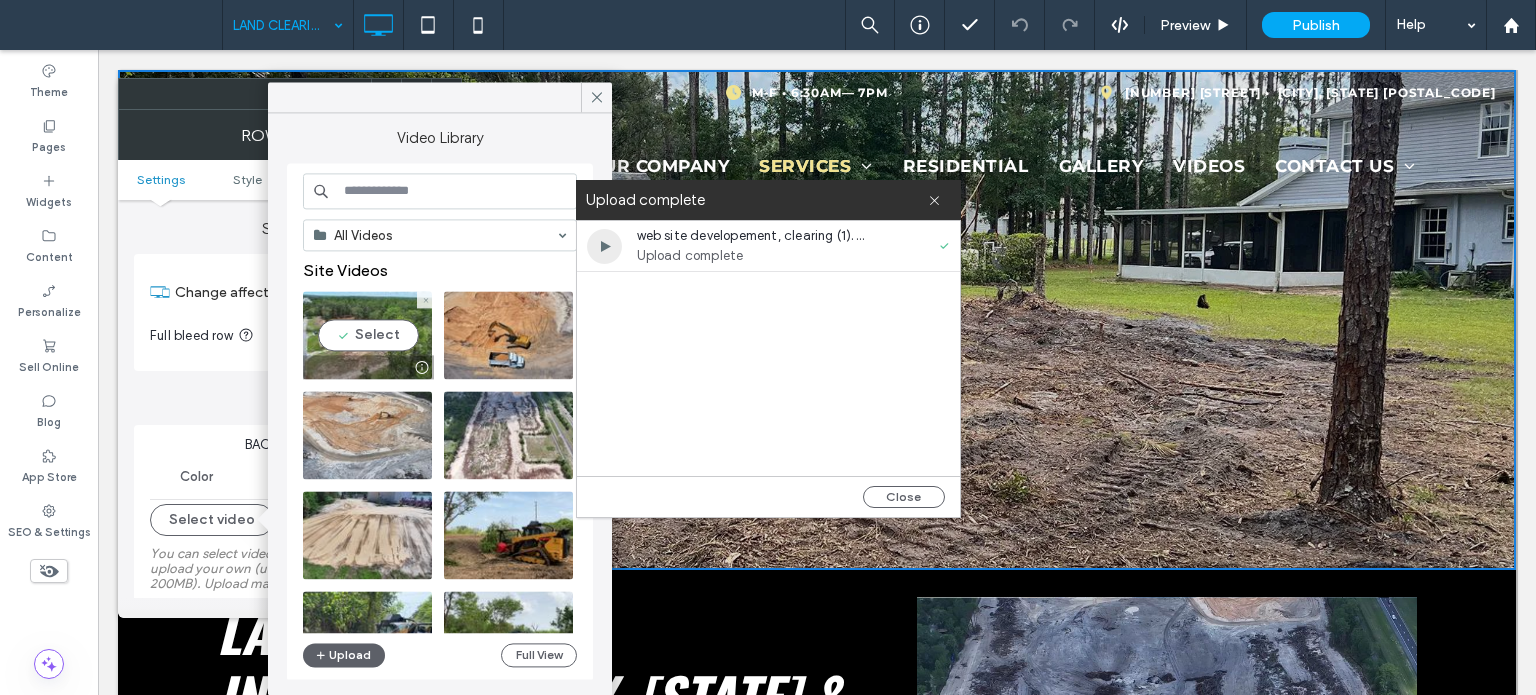 click at bounding box center (367, 335) 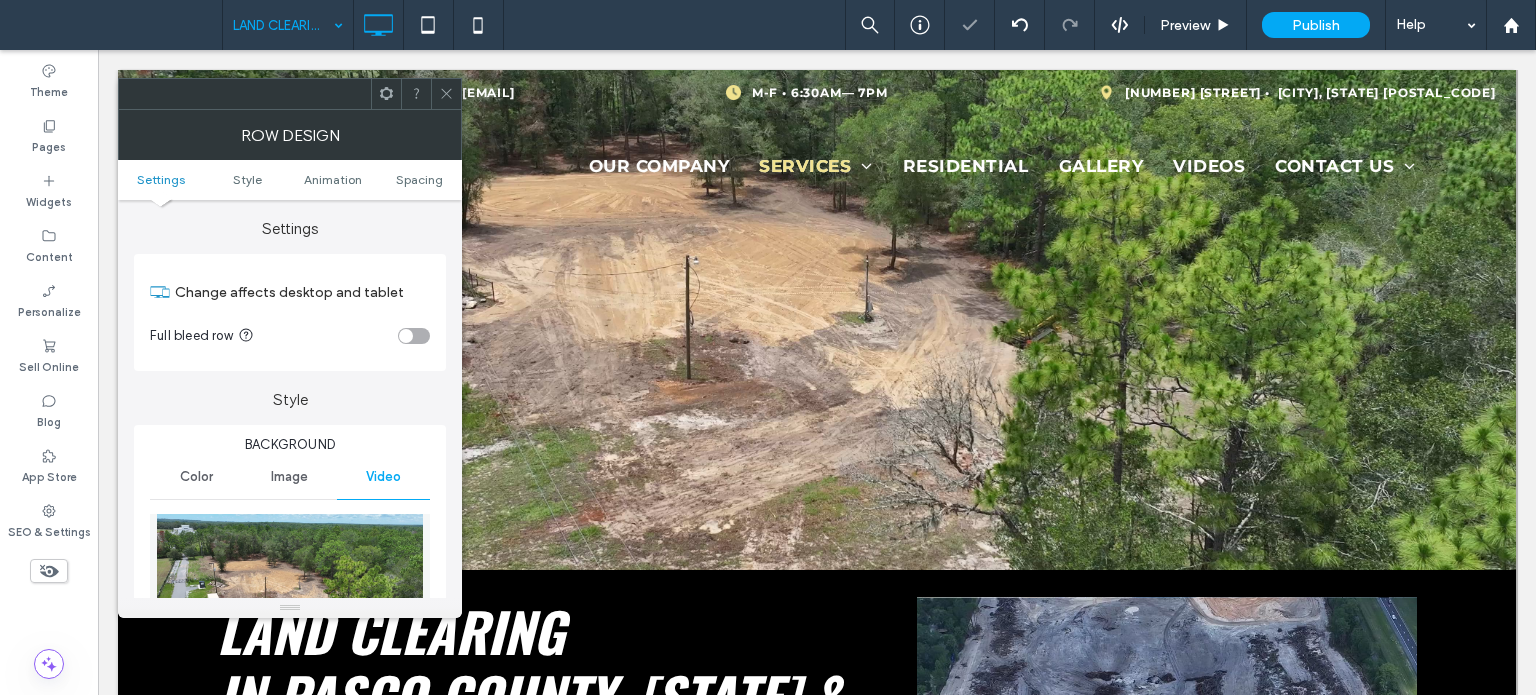 click at bounding box center [446, 94] 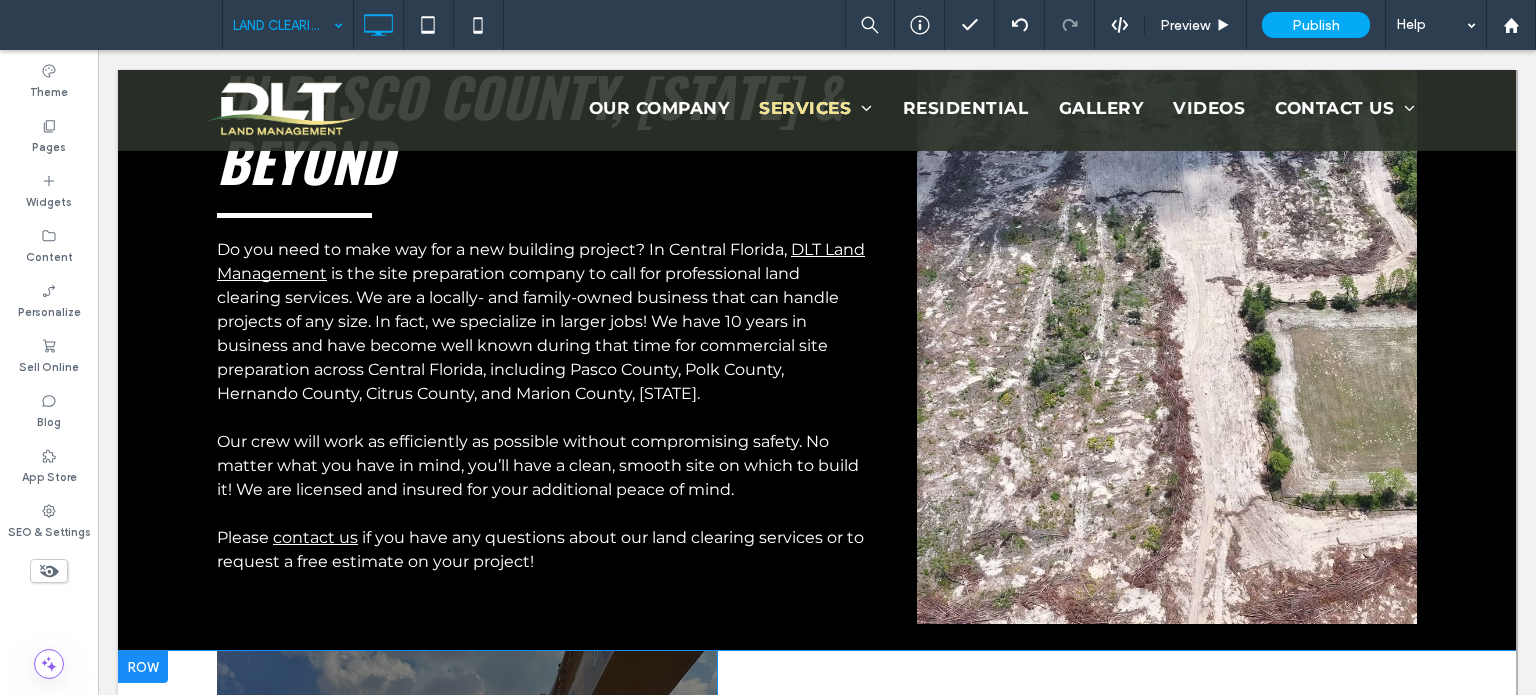 scroll, scrollTop: 400, scrollLeft: 0, axis: vertical 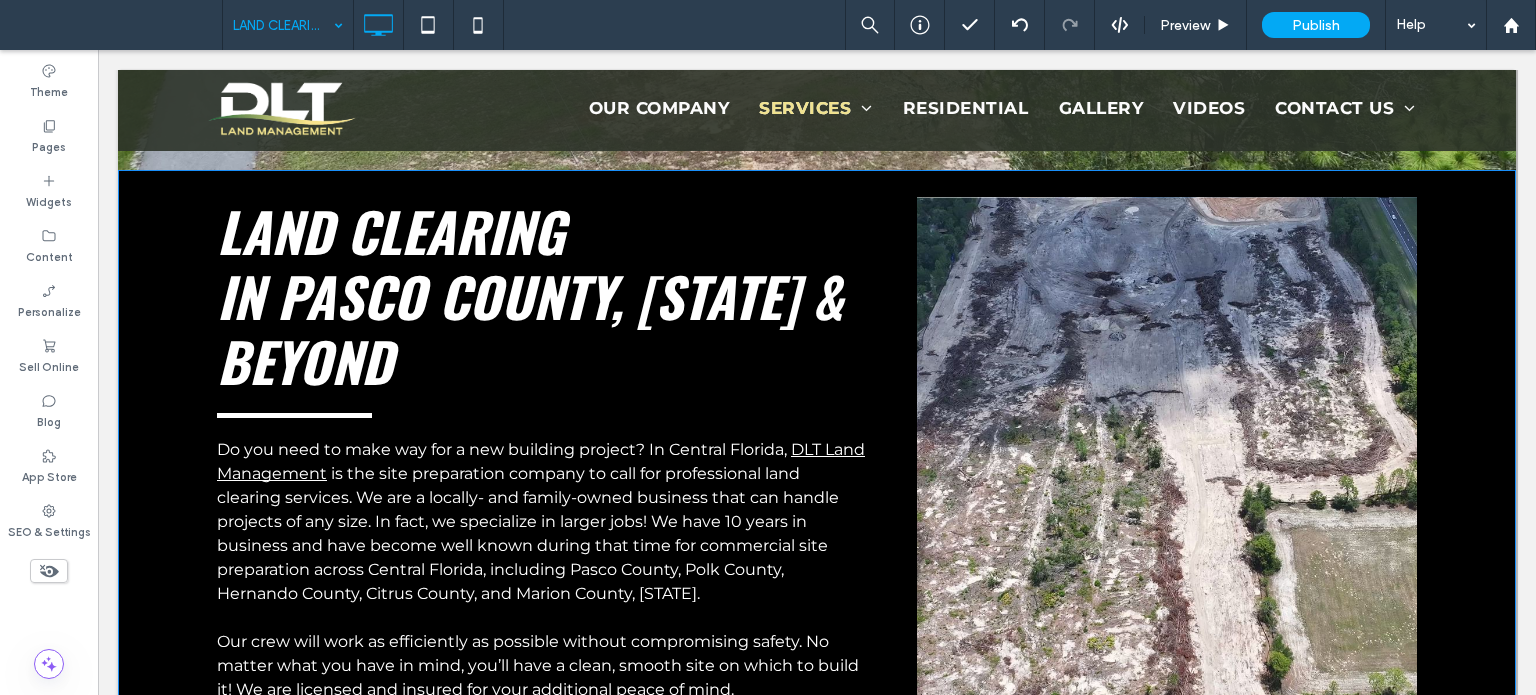 click on "Click To Paste" at bounding box center (1167, 510) 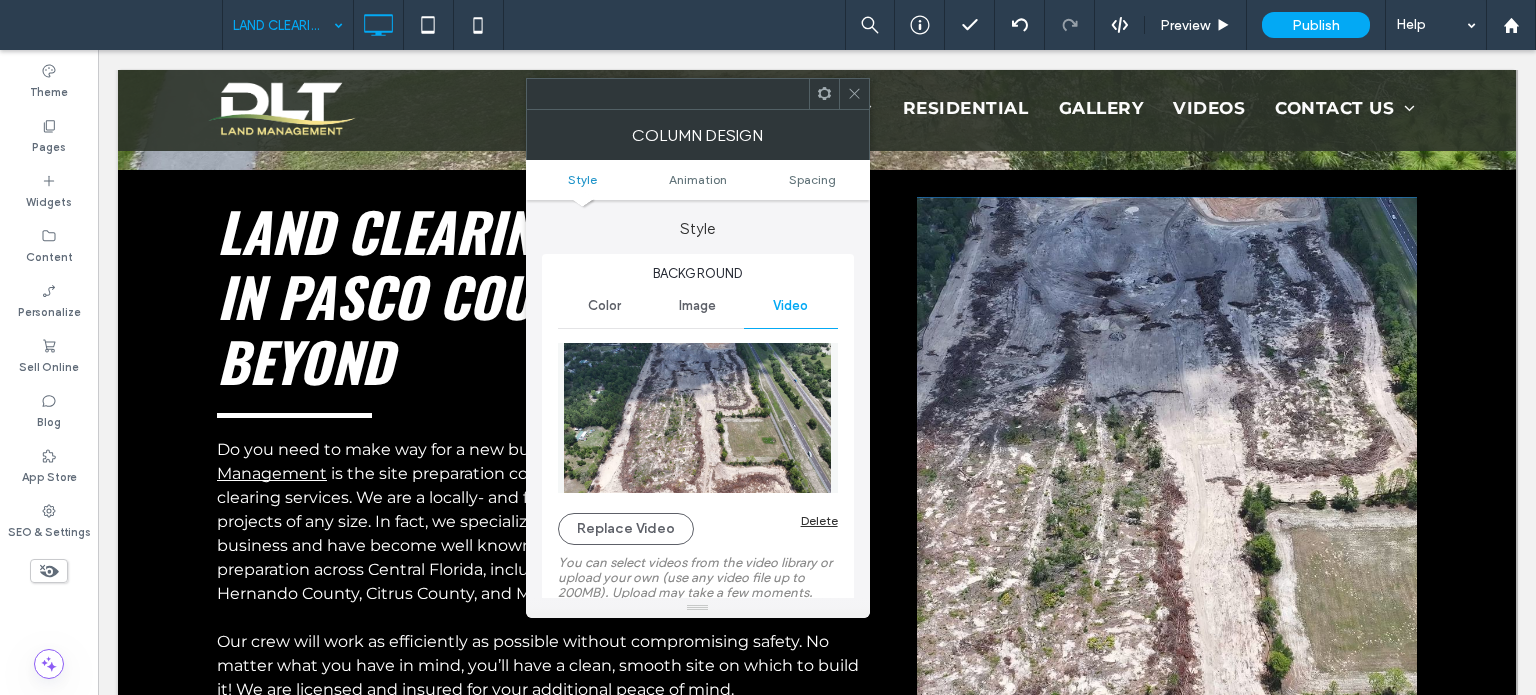 click at bounding box center (854, 94) 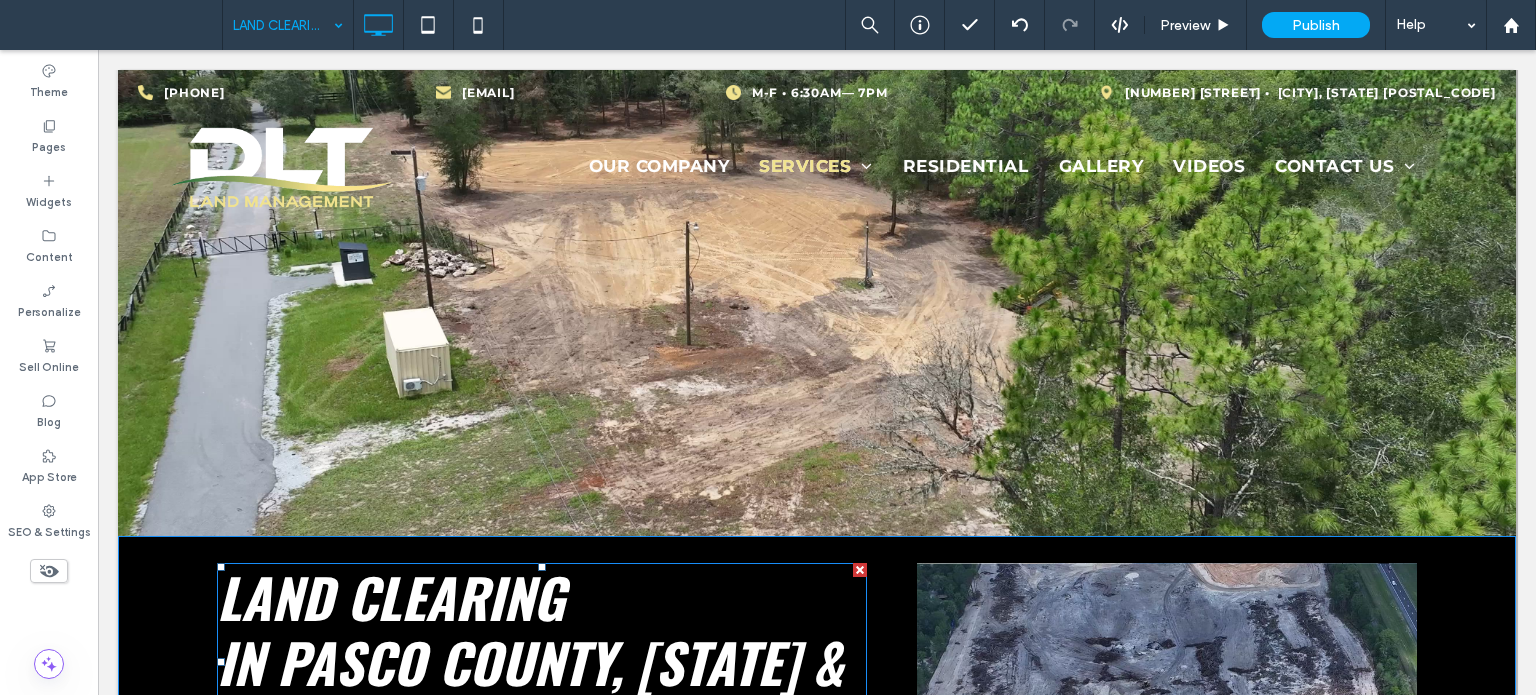 scroll, scrollTop: 0, scrollLeft: 0, axis: both 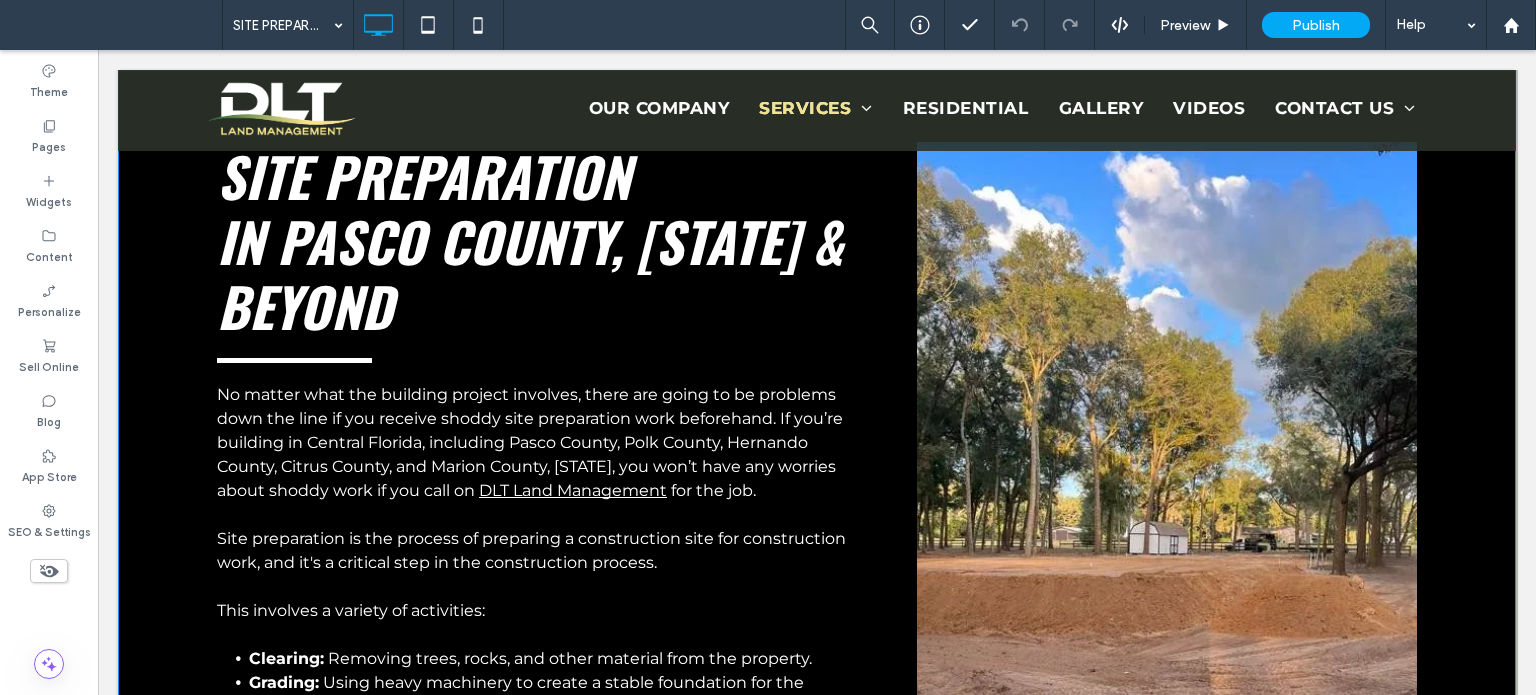 click on "Click To Paste" at bounding box center [1167, 563] 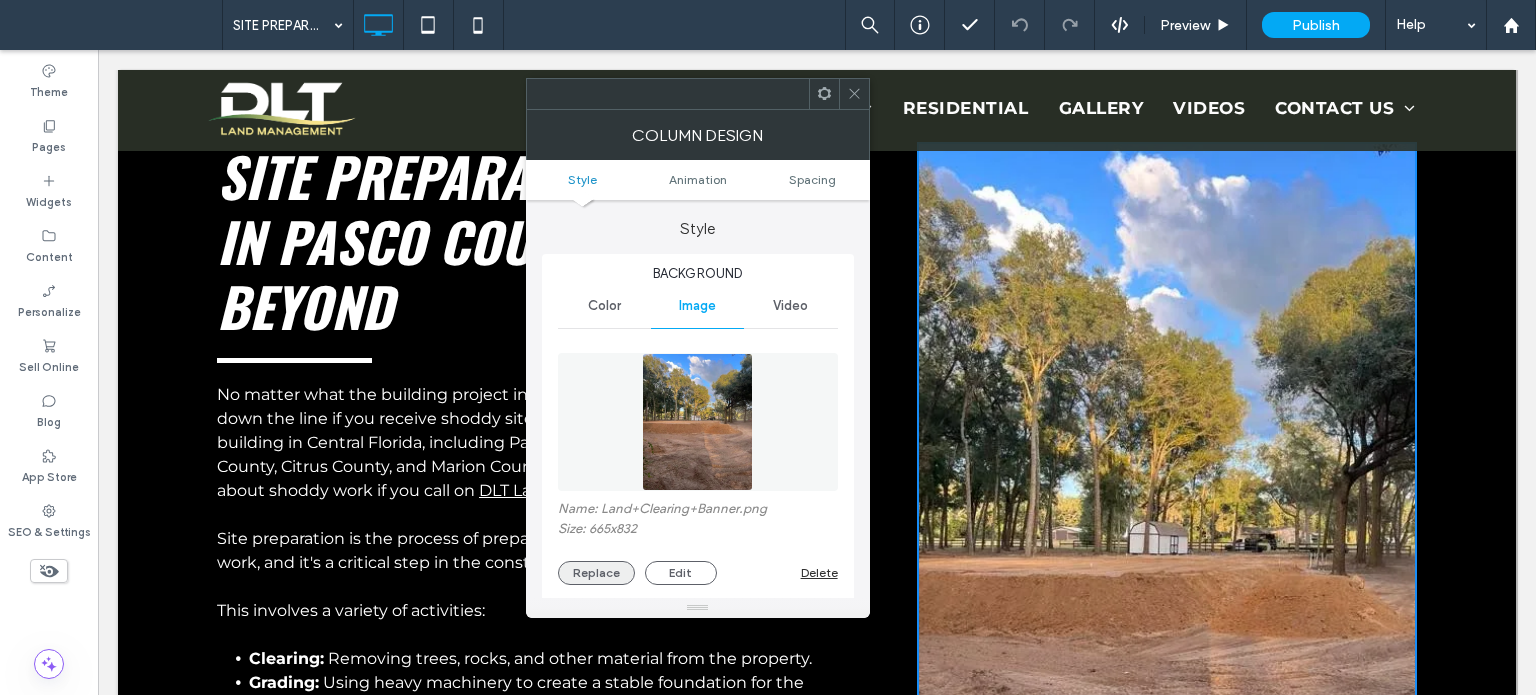 click on "Replace" at bounding box center (596, 573) 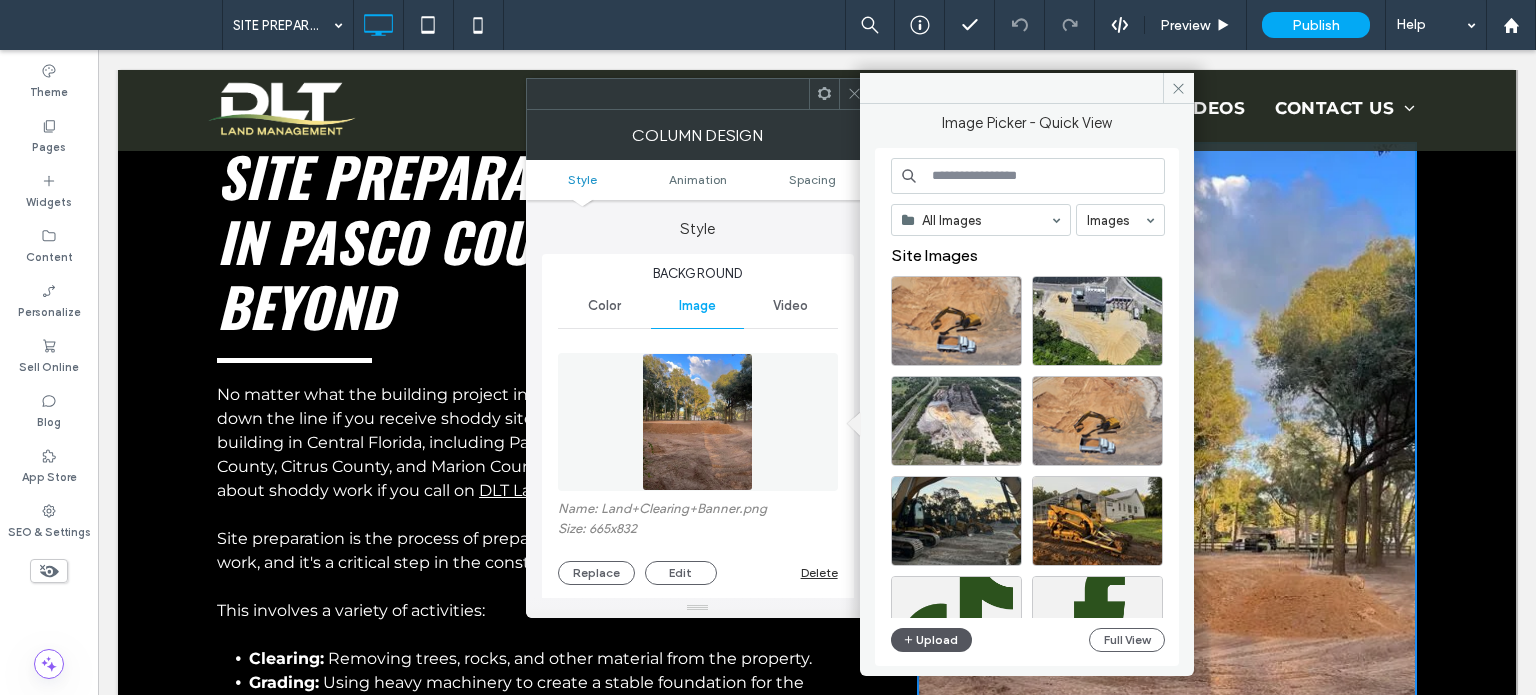 click on "Upload" at bounding box center (932, 640) 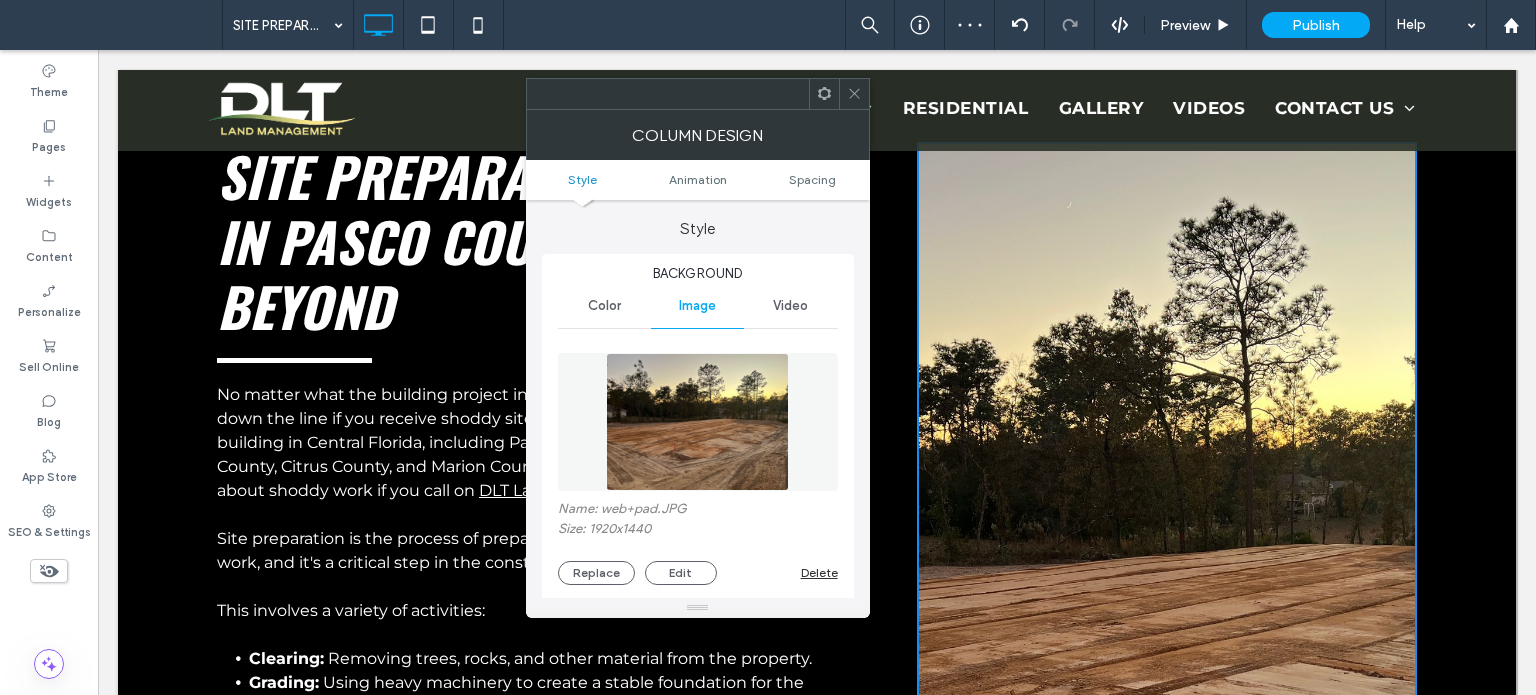 click 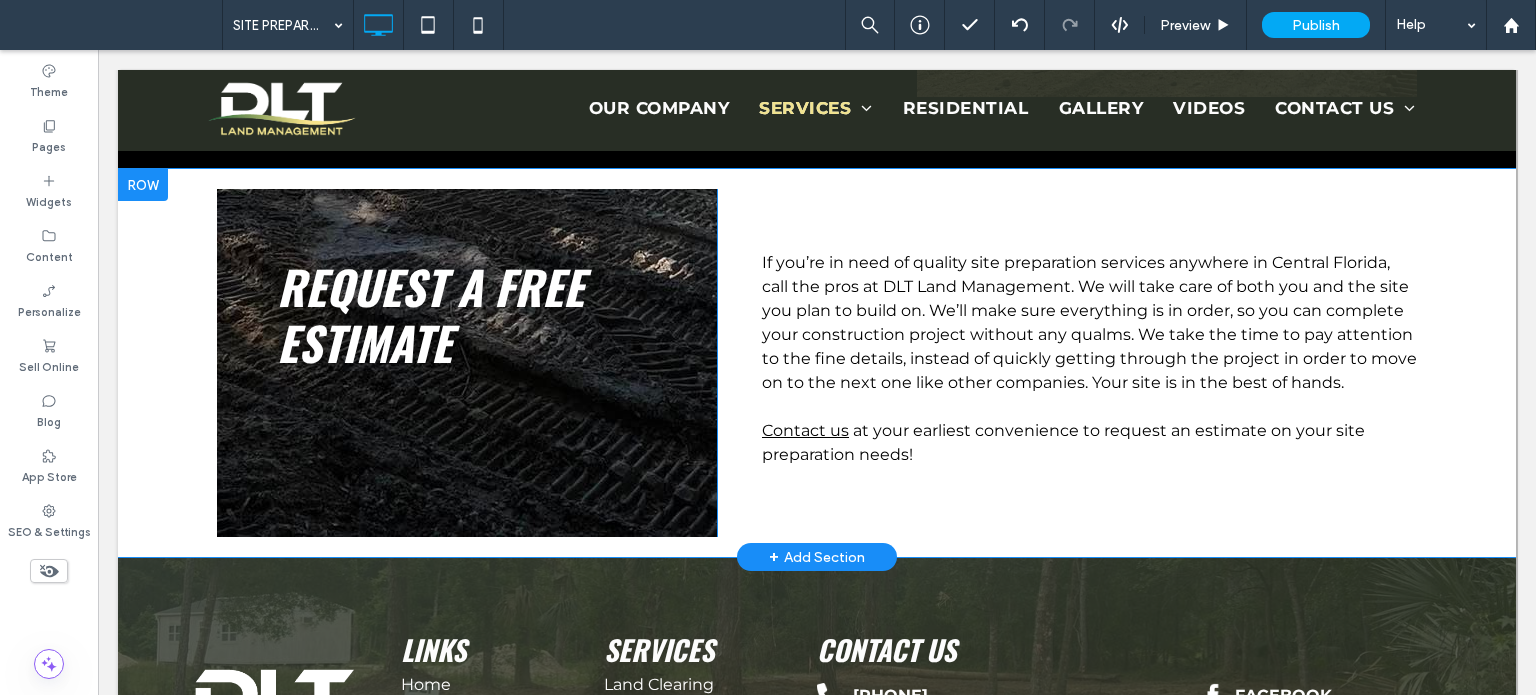 scroll, scrollTop: 1400, scrollLeft: 0, axis: vertical 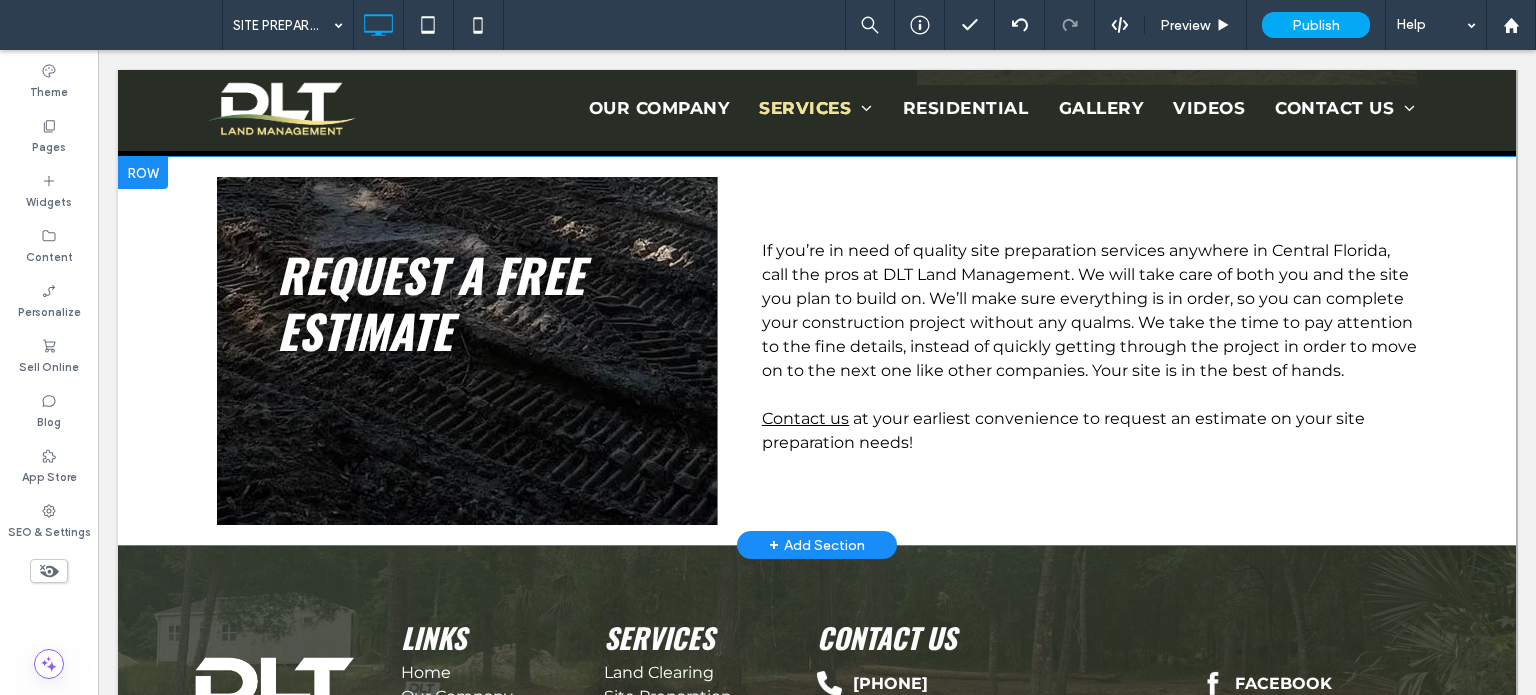 click on "REQUEST A FREE ESTIMATE
Click To Paste" at bounding box center [467, 351] 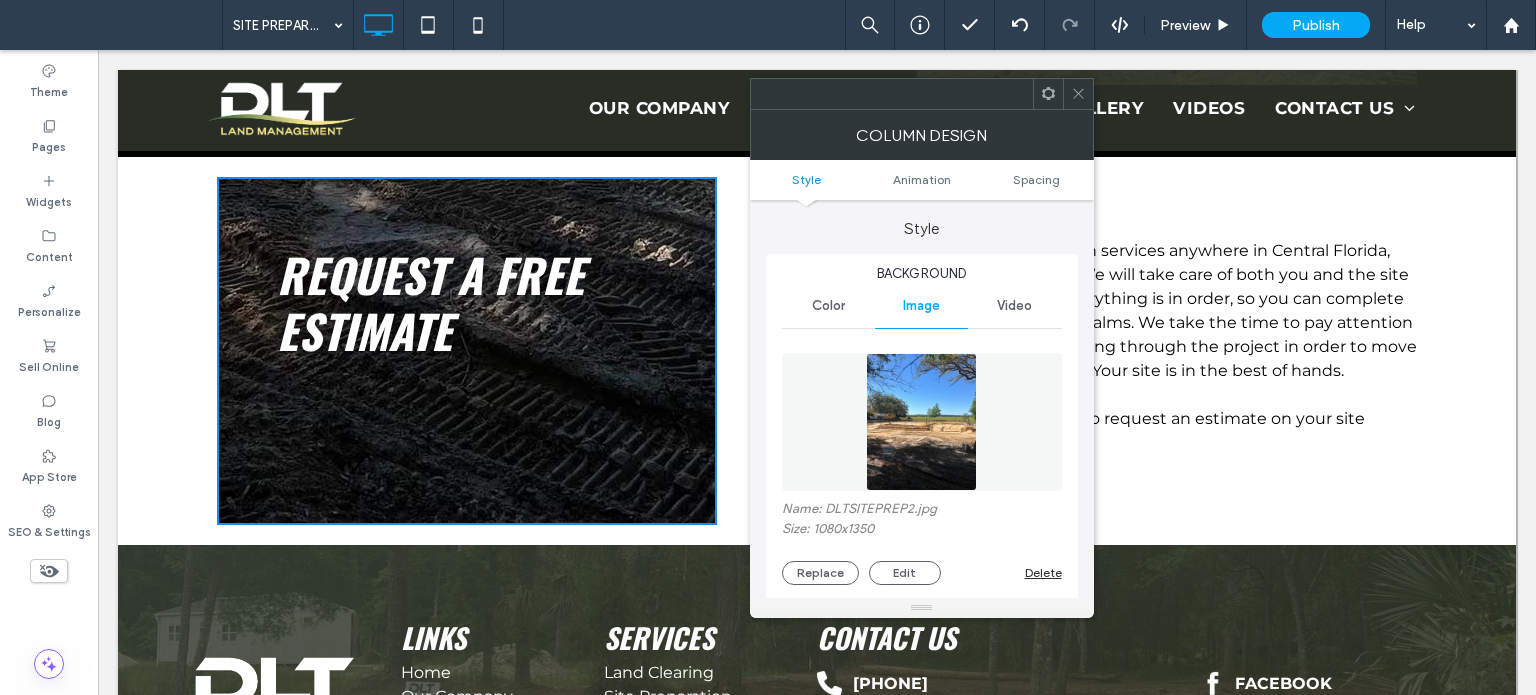click 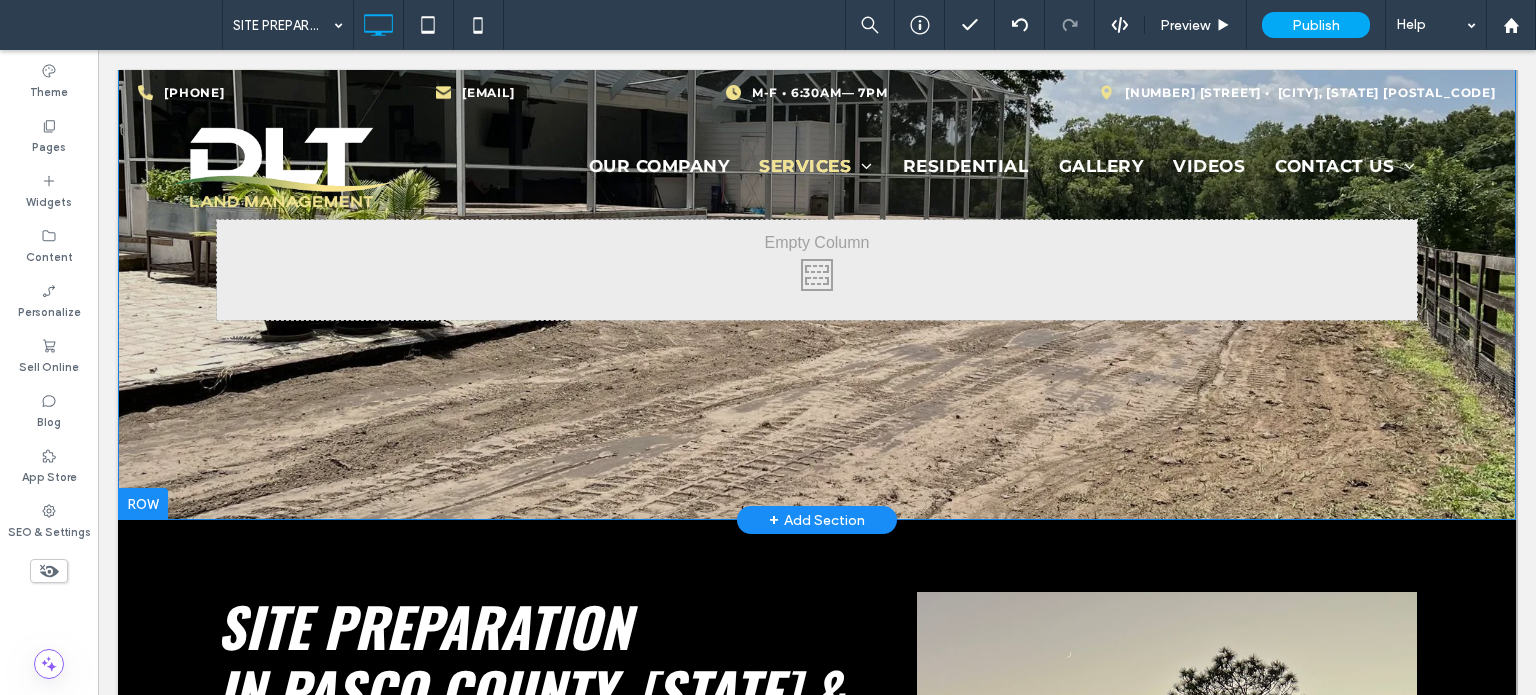 scroll, scrollTop: 0, scrollLeft: 0, axis: both 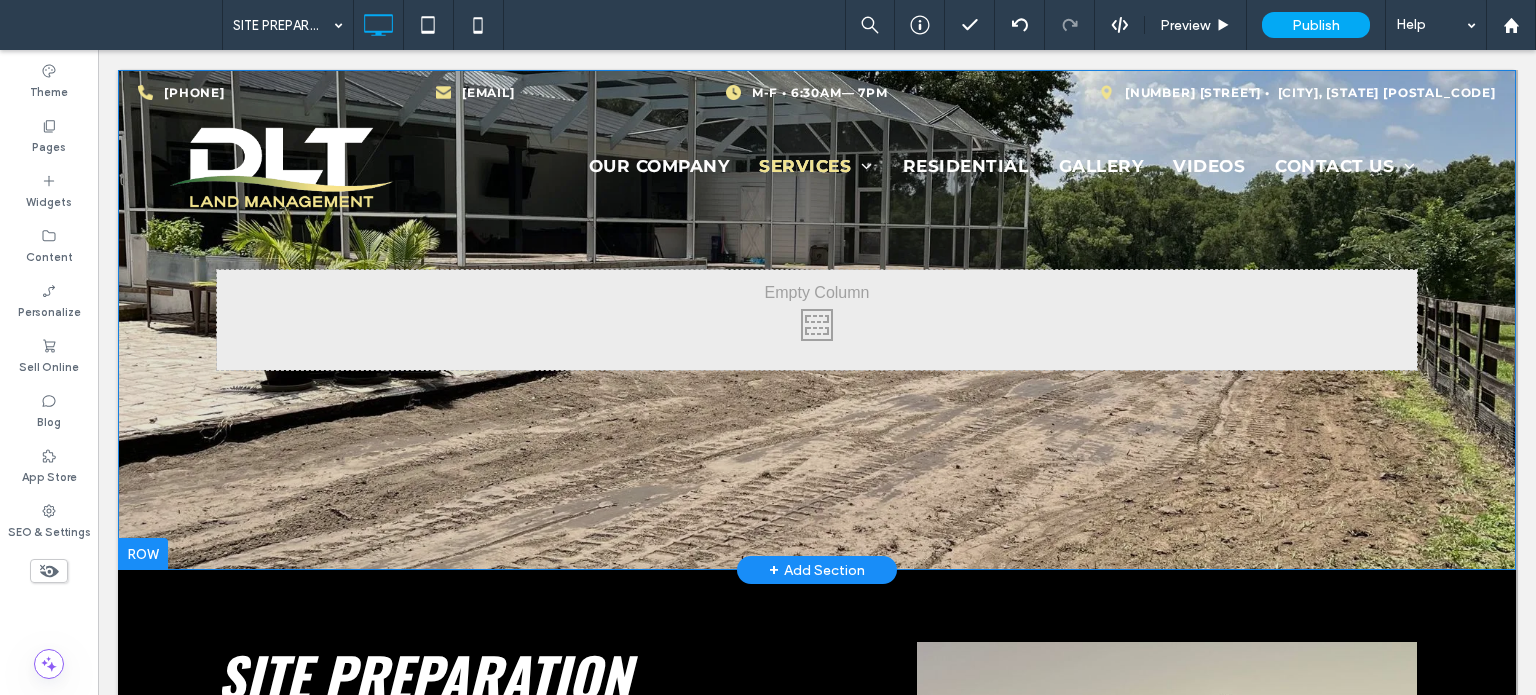 click on "Click To Paste
Row + Add Section" at bounding box center [817, 320] 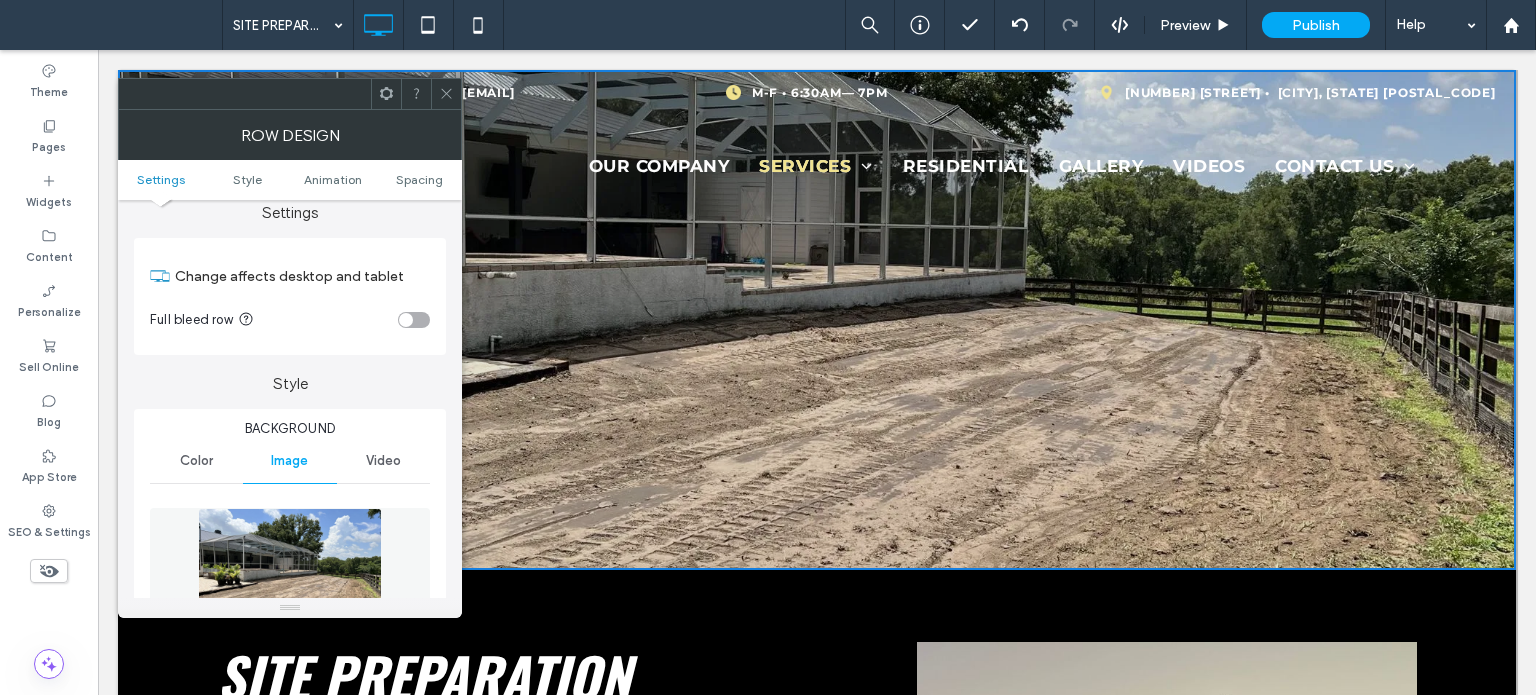 scroll, scrollTop: 0, scrollLeft: 0, axis: both 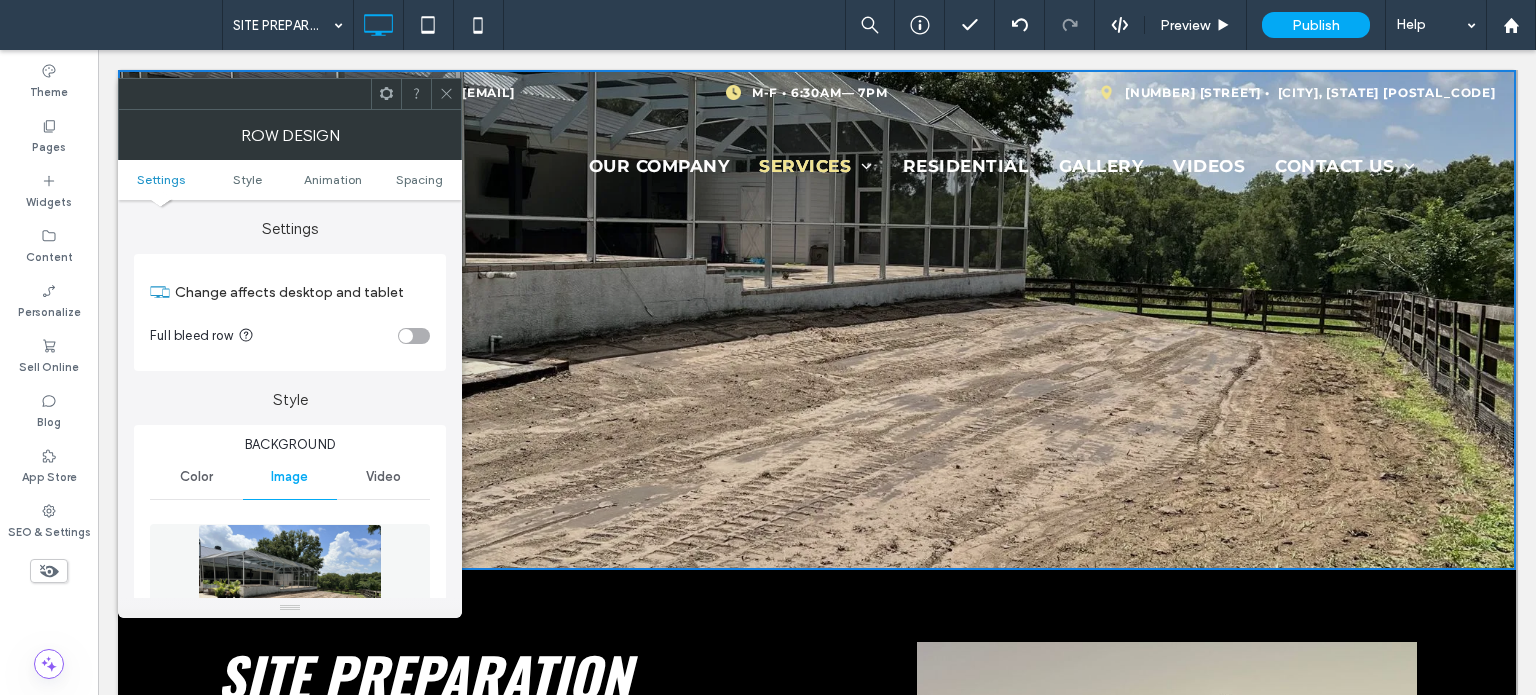 drag, startPoint x: 444, startPoint y: 91, endPoint x: 354, endPoint y: 13, distance: 119.096596 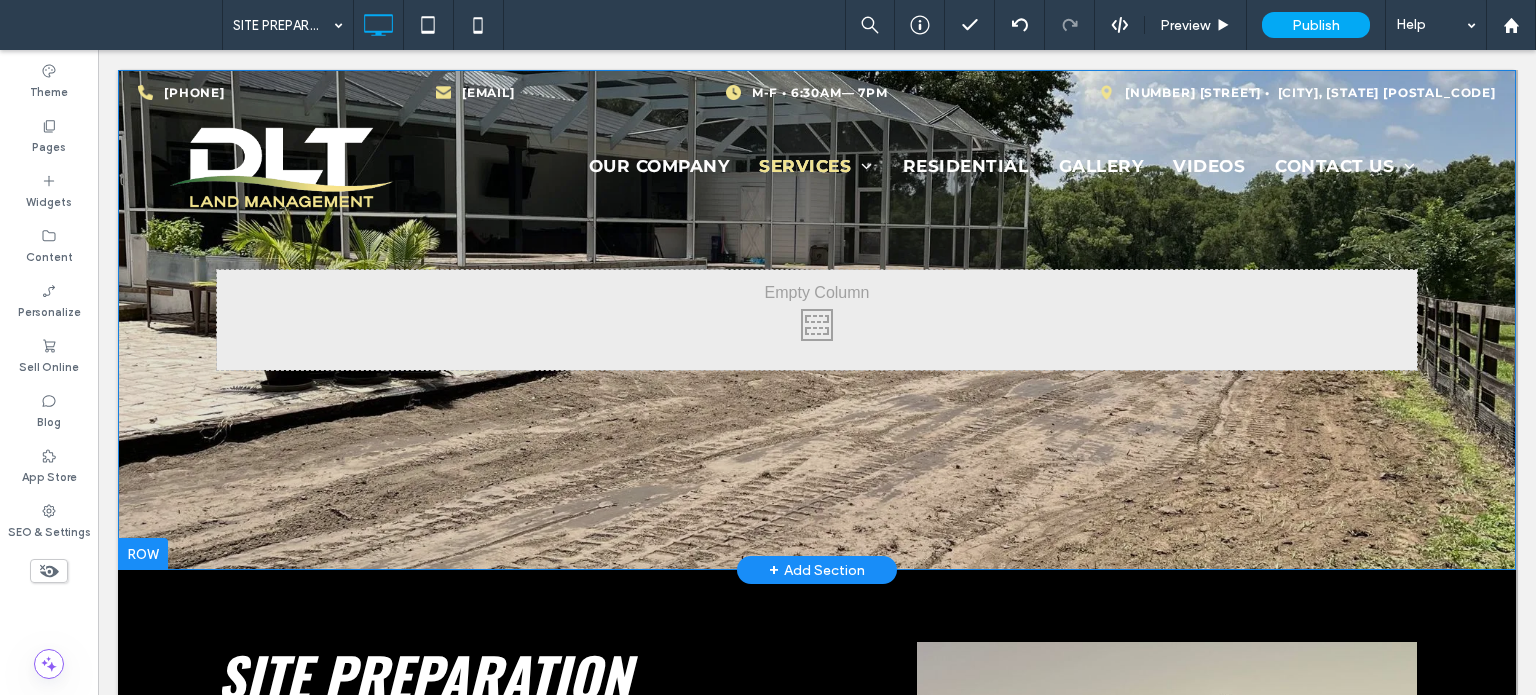 click on "Click To Paste
Row + Add Section" at bounding box center [817, 320] 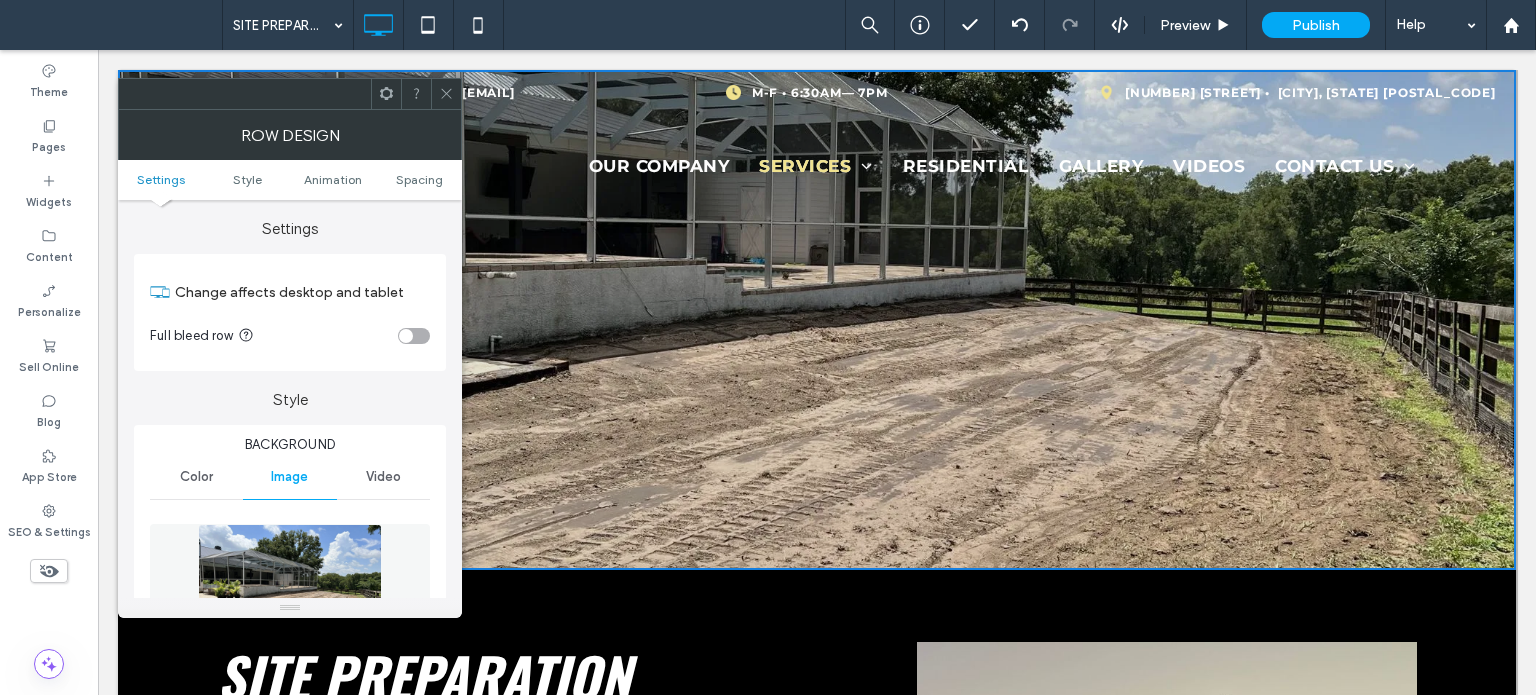 click on "Video" at bounding box center [383, 477] 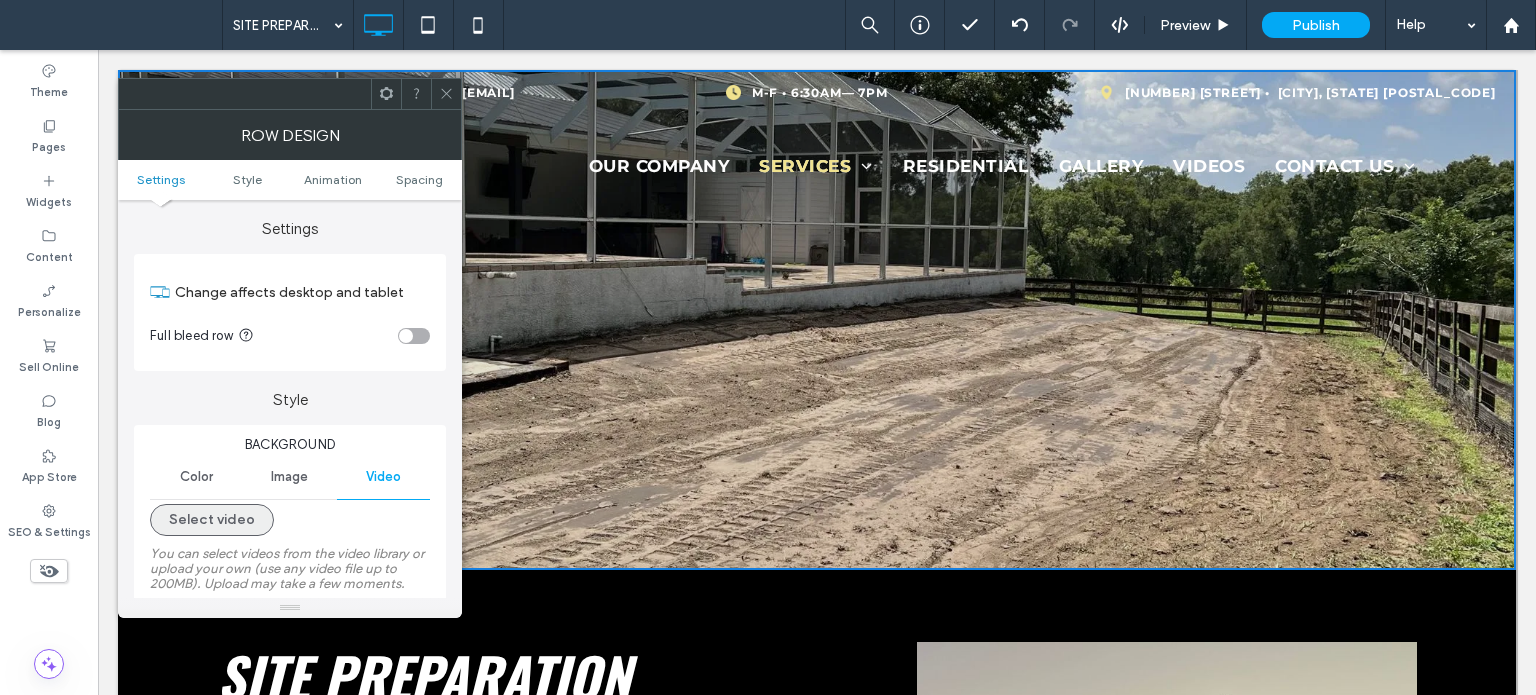 click on "Select video" at bounding box center [212, 520] 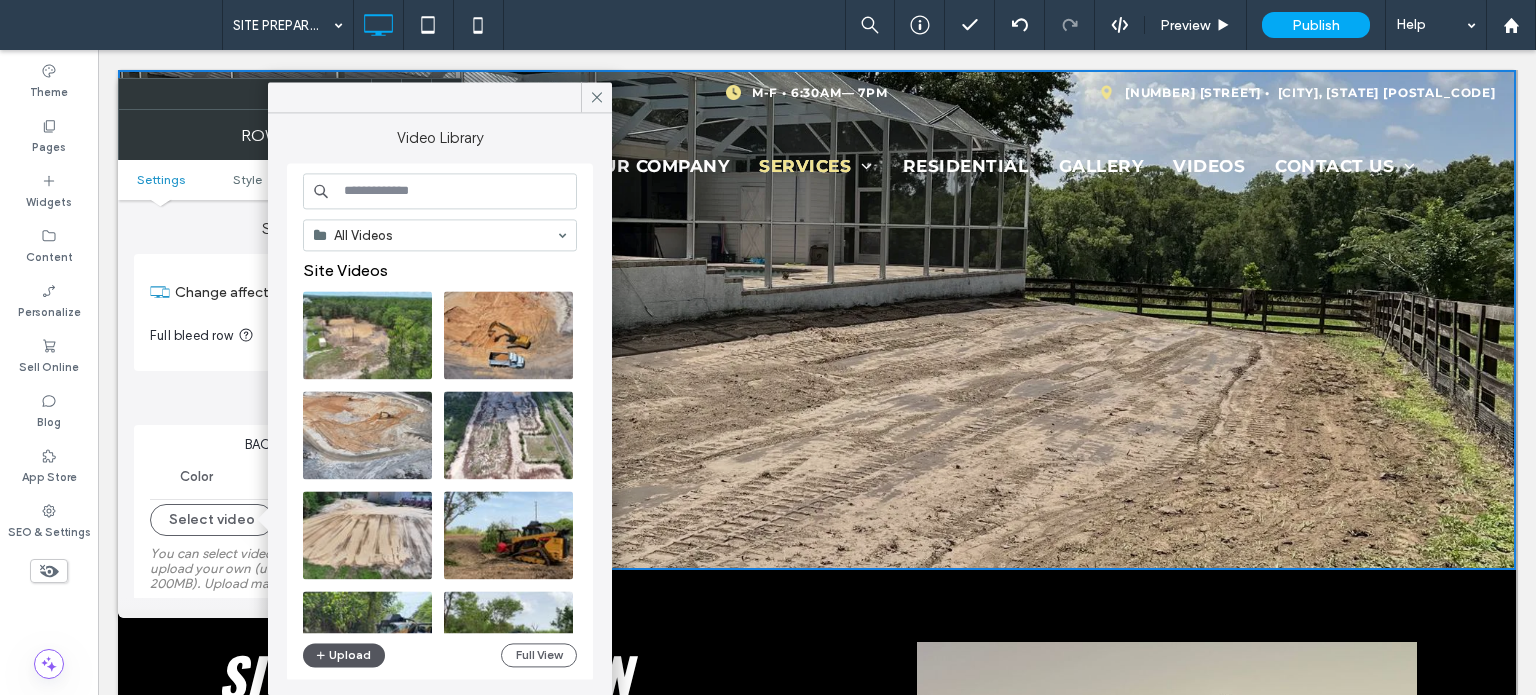 click on "Upload" at bounding box center (344, 655) 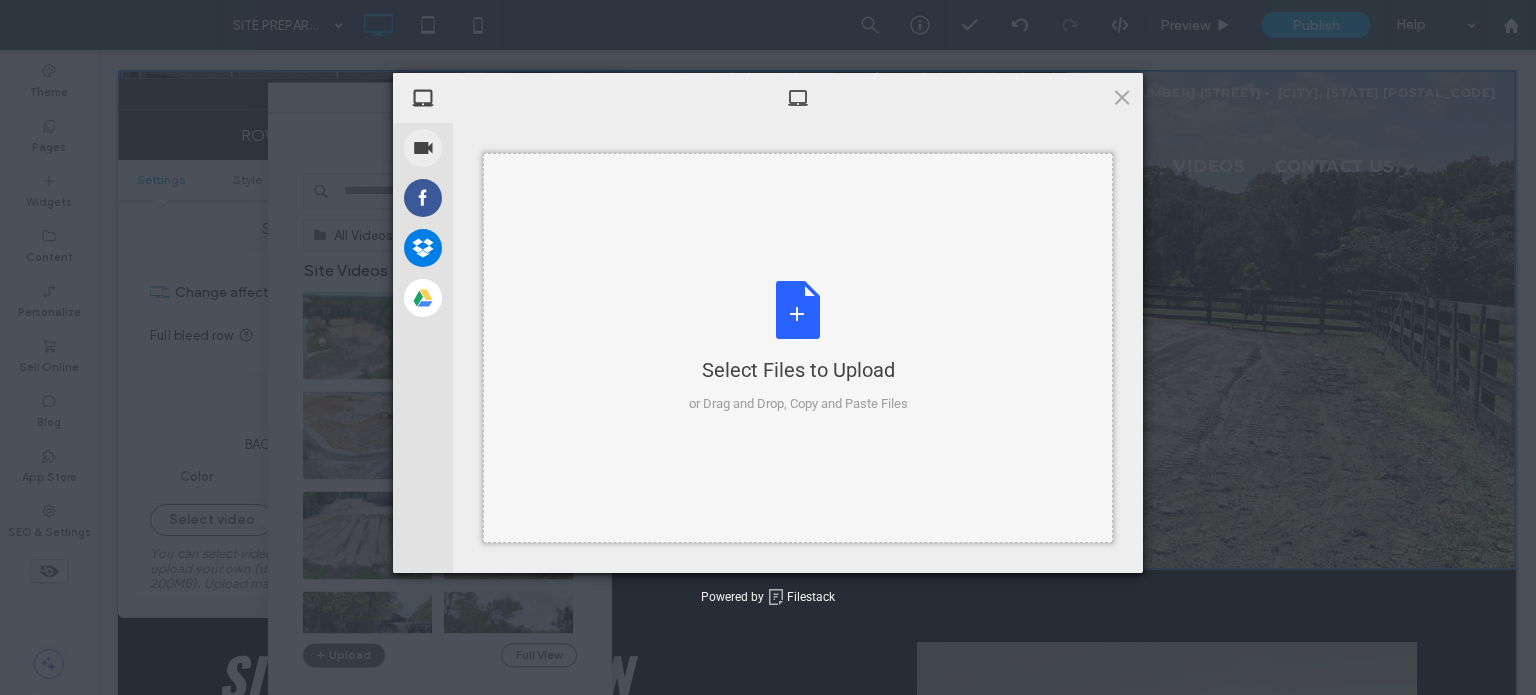 click on "Select Files to Upload
or Drag and Drop, Copy and Paste Files" at bounding box center (798, 347) 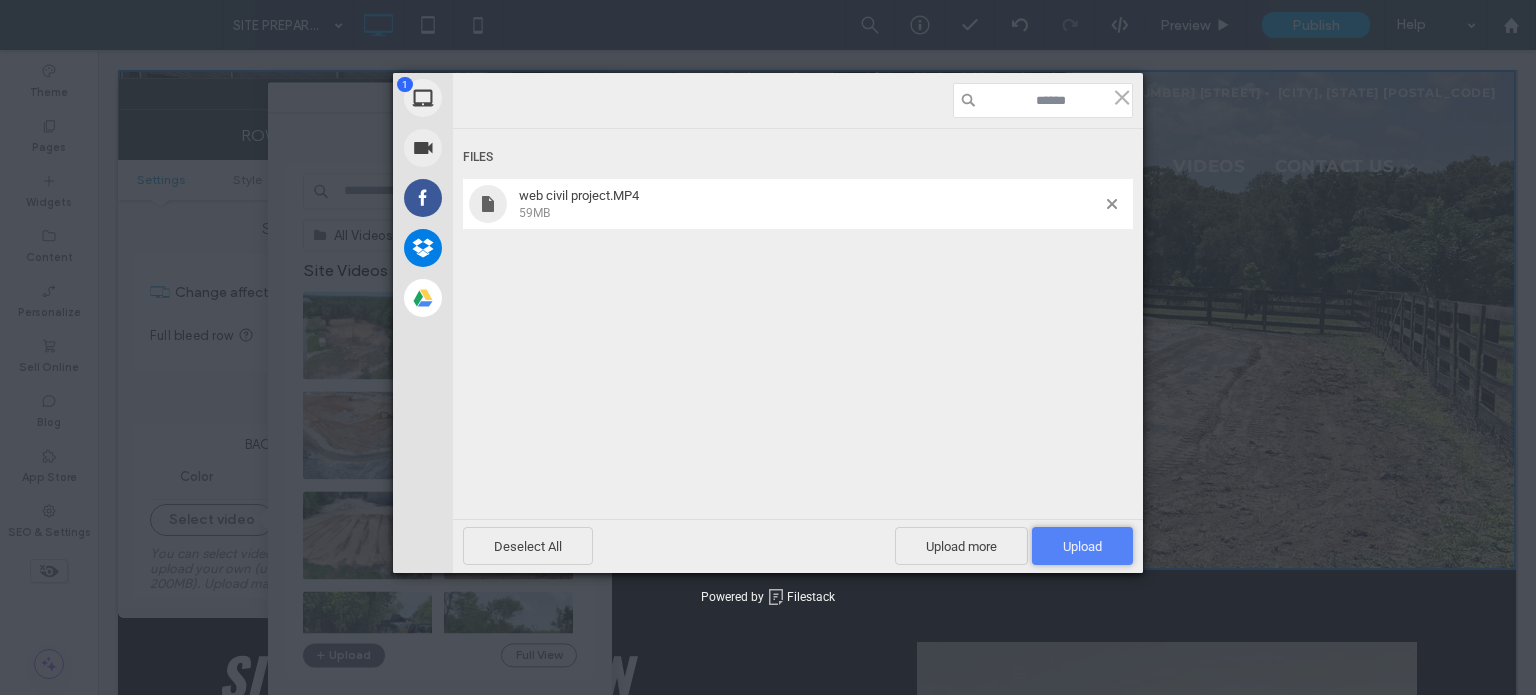 click on "Upload
1" at bounding box center (1082, 546) 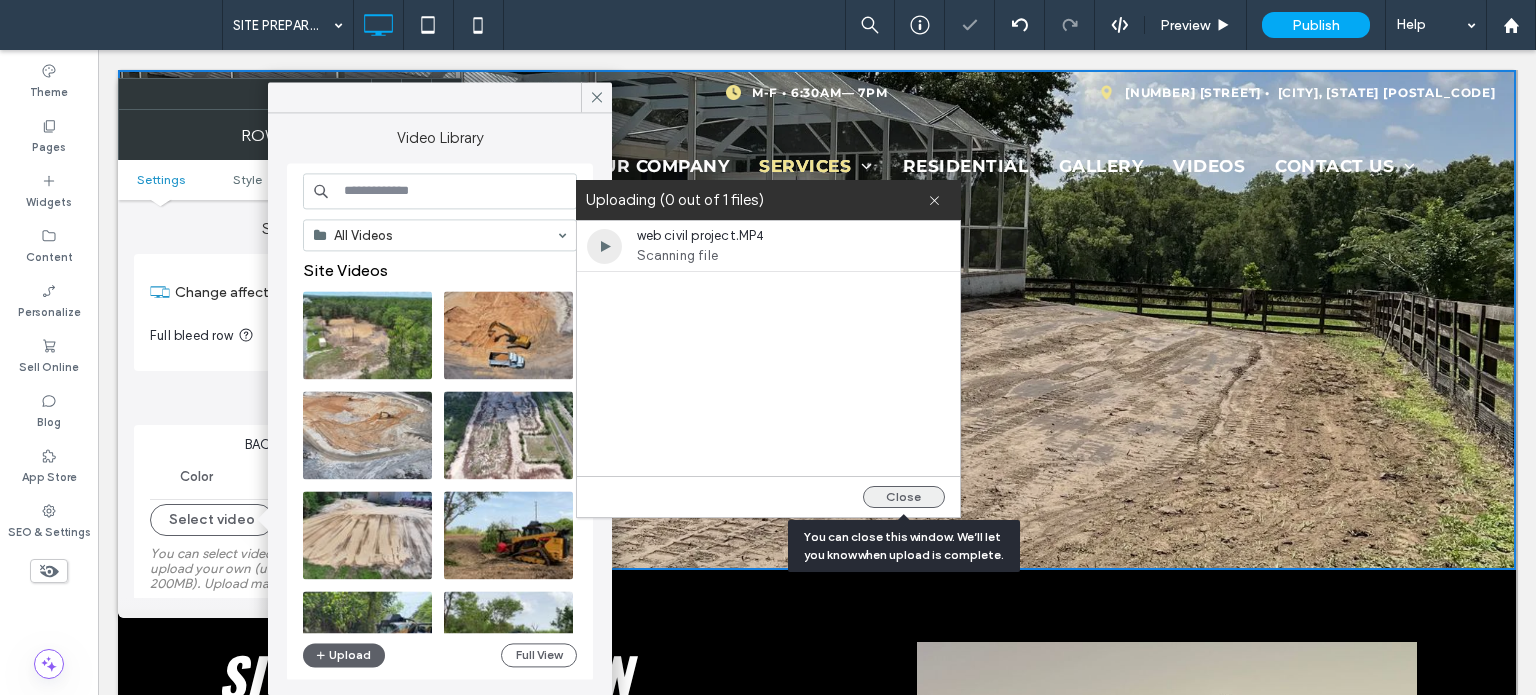 click on "Close" at bounding box center [904, 497] 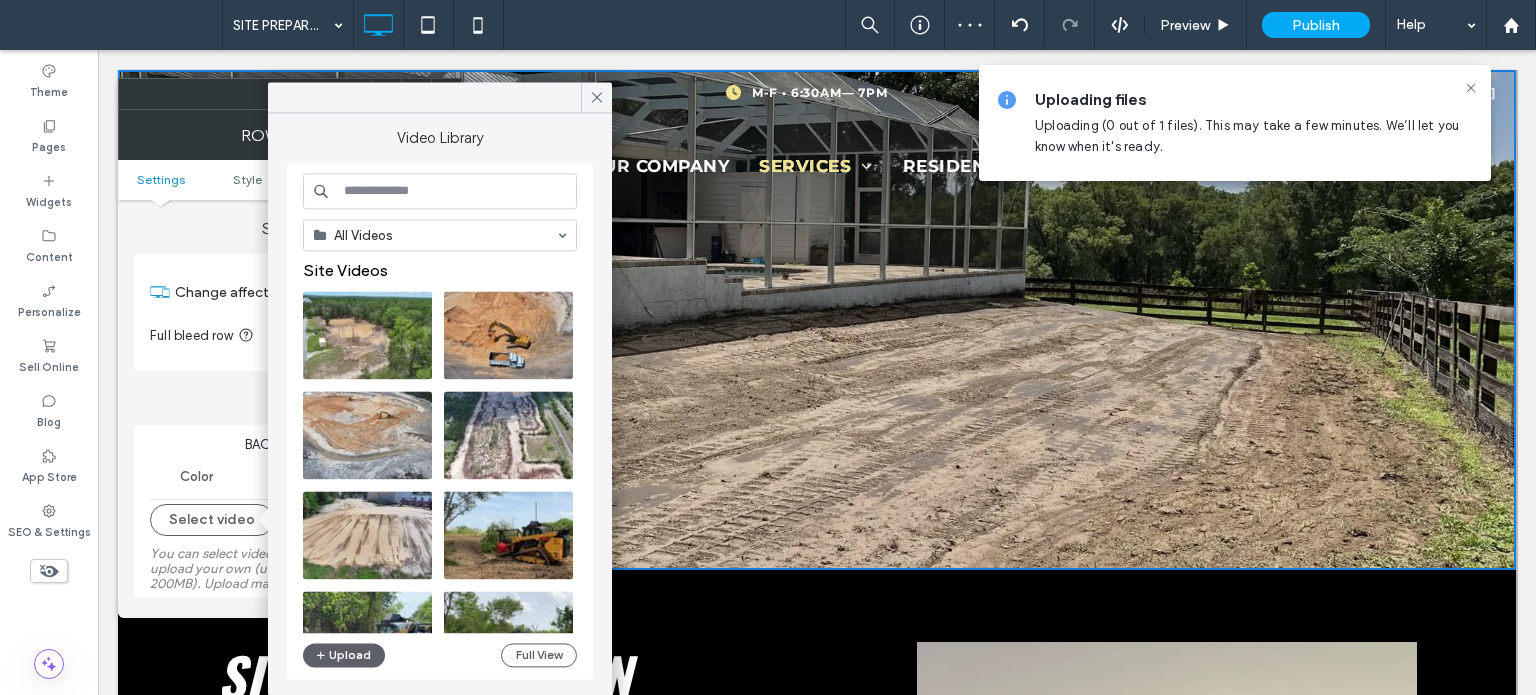 drag, startPoint x: 235, startPoint y: 467, endPoint x: 244, endPoint y: 460, distance: 11.401754 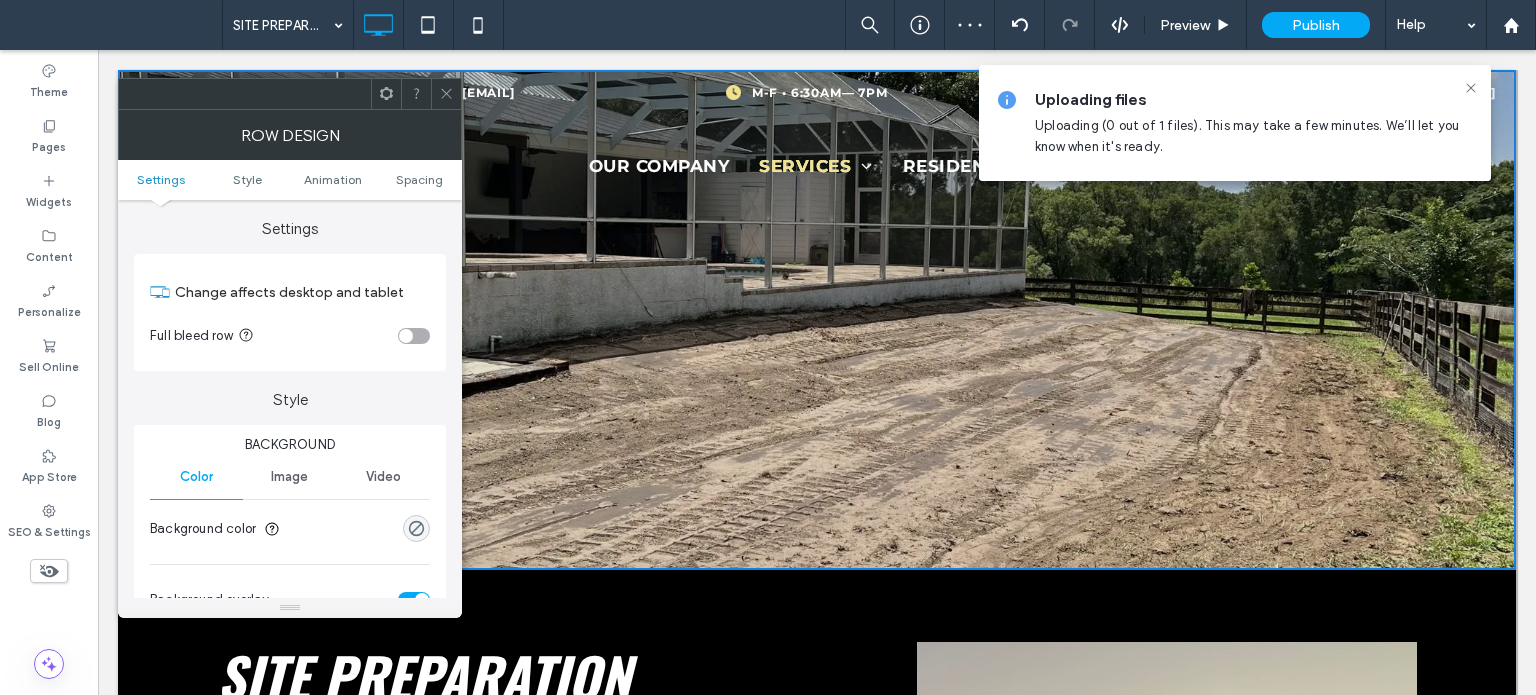click on "Image" at bounding box center (289, 477) 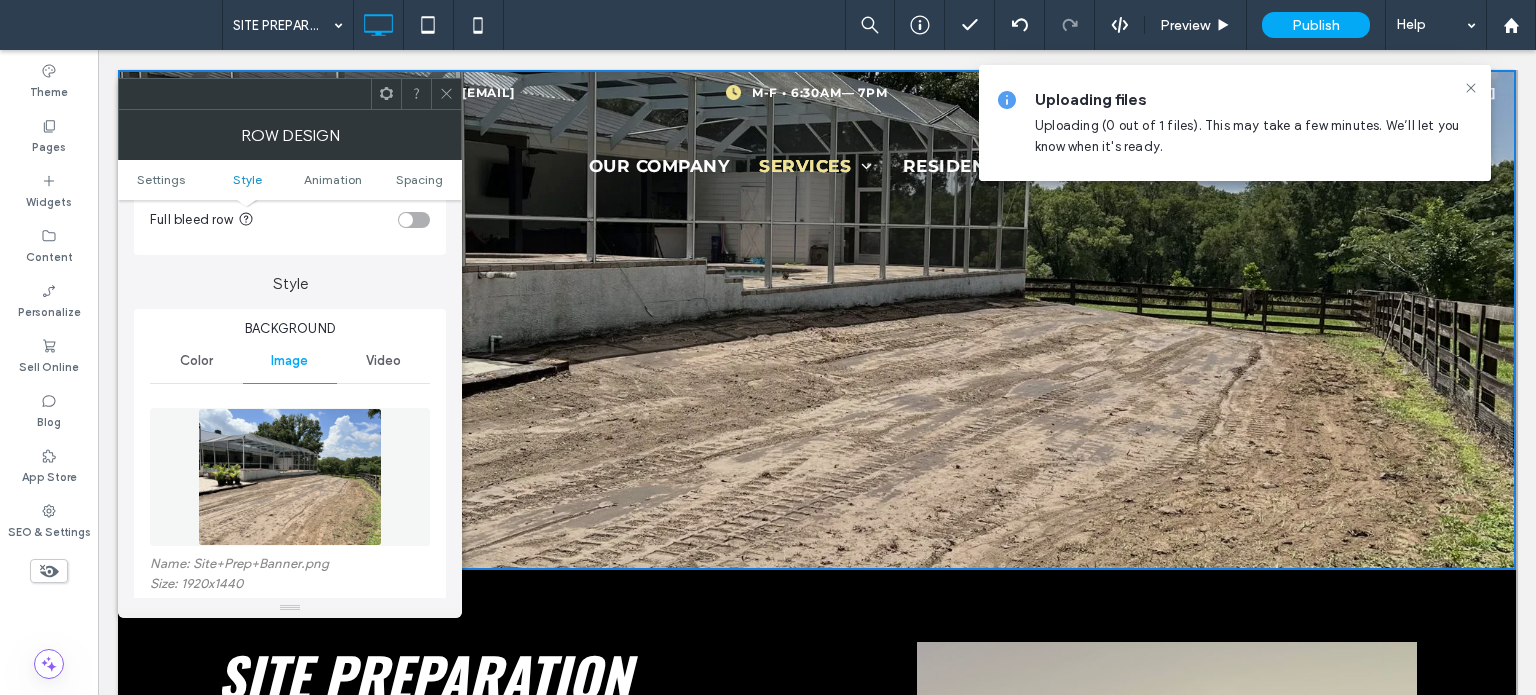 scroll, scrollTop: 200, scrollLeft: 0, axis: vertical 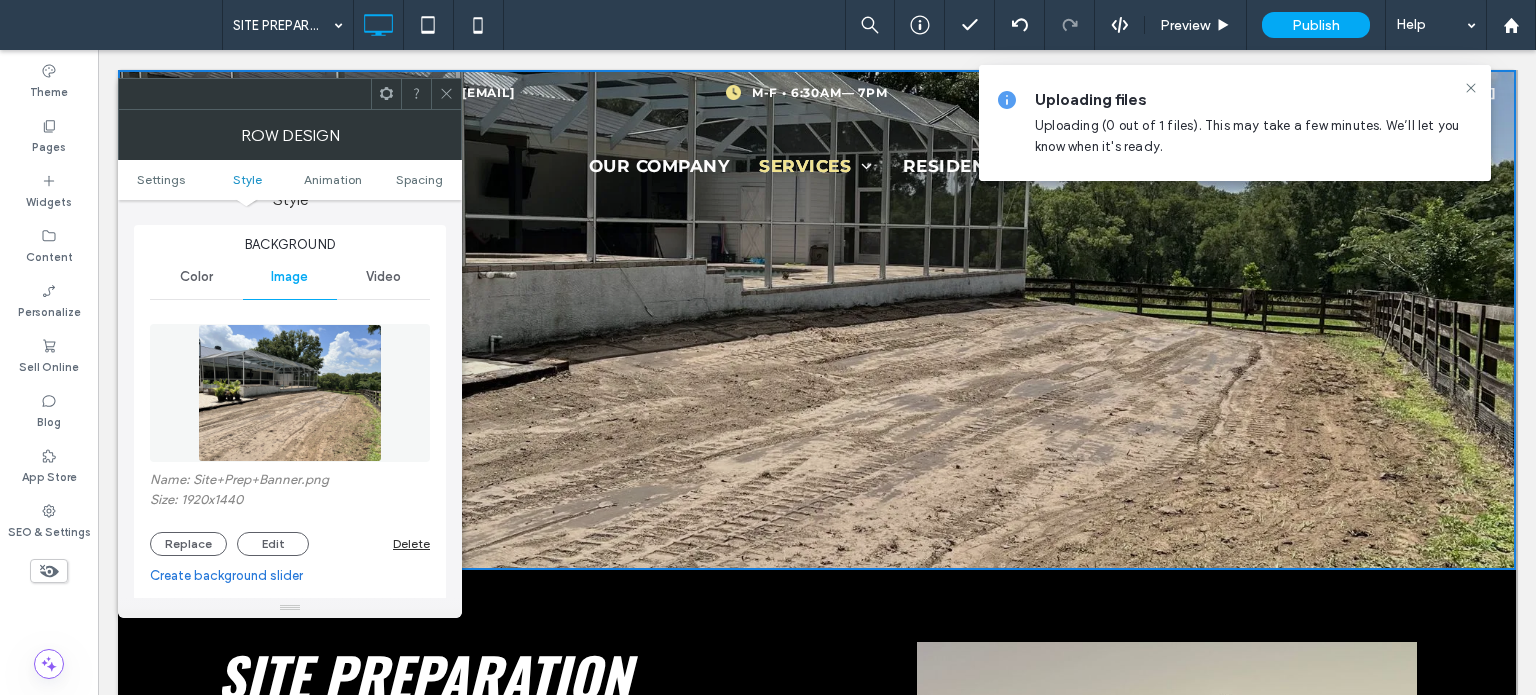 click on "Delete" at bounding box center (411, 543) 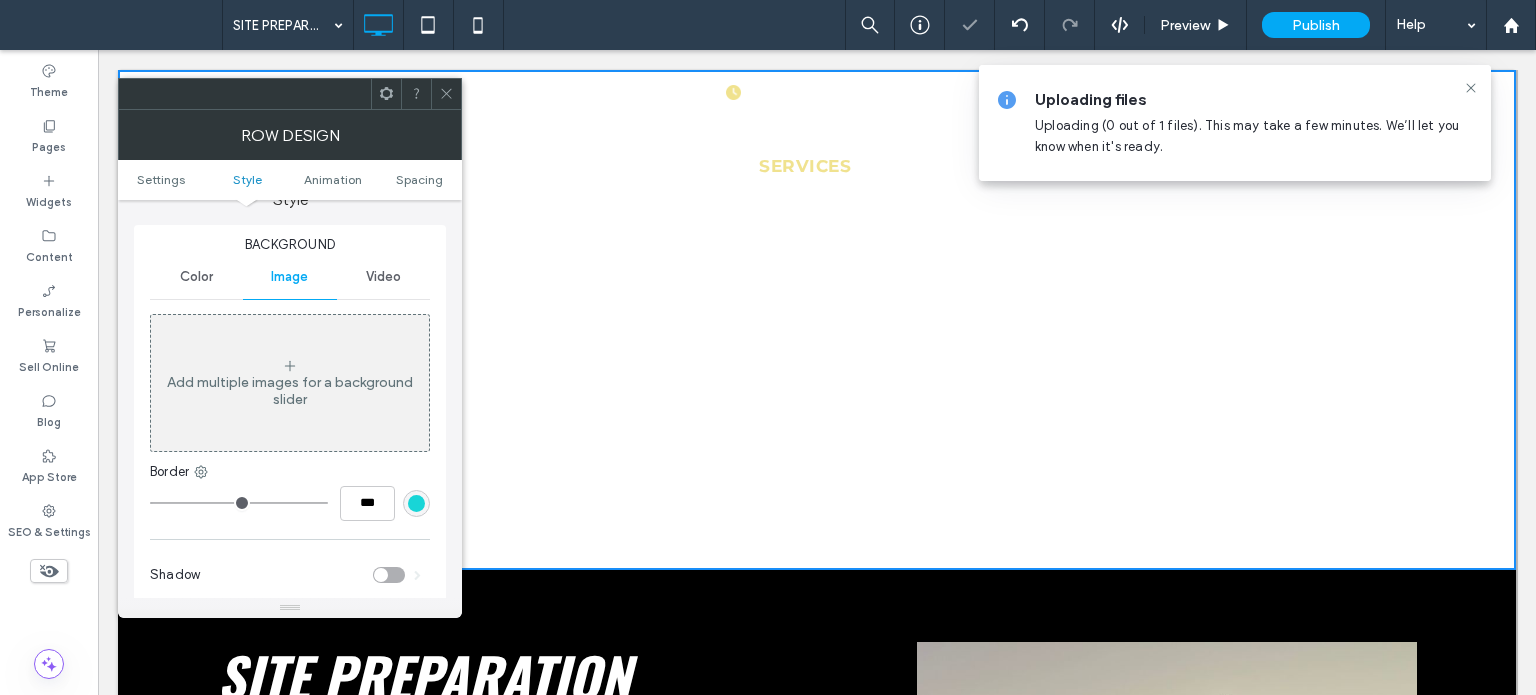 click at bounding box center (446, 94) 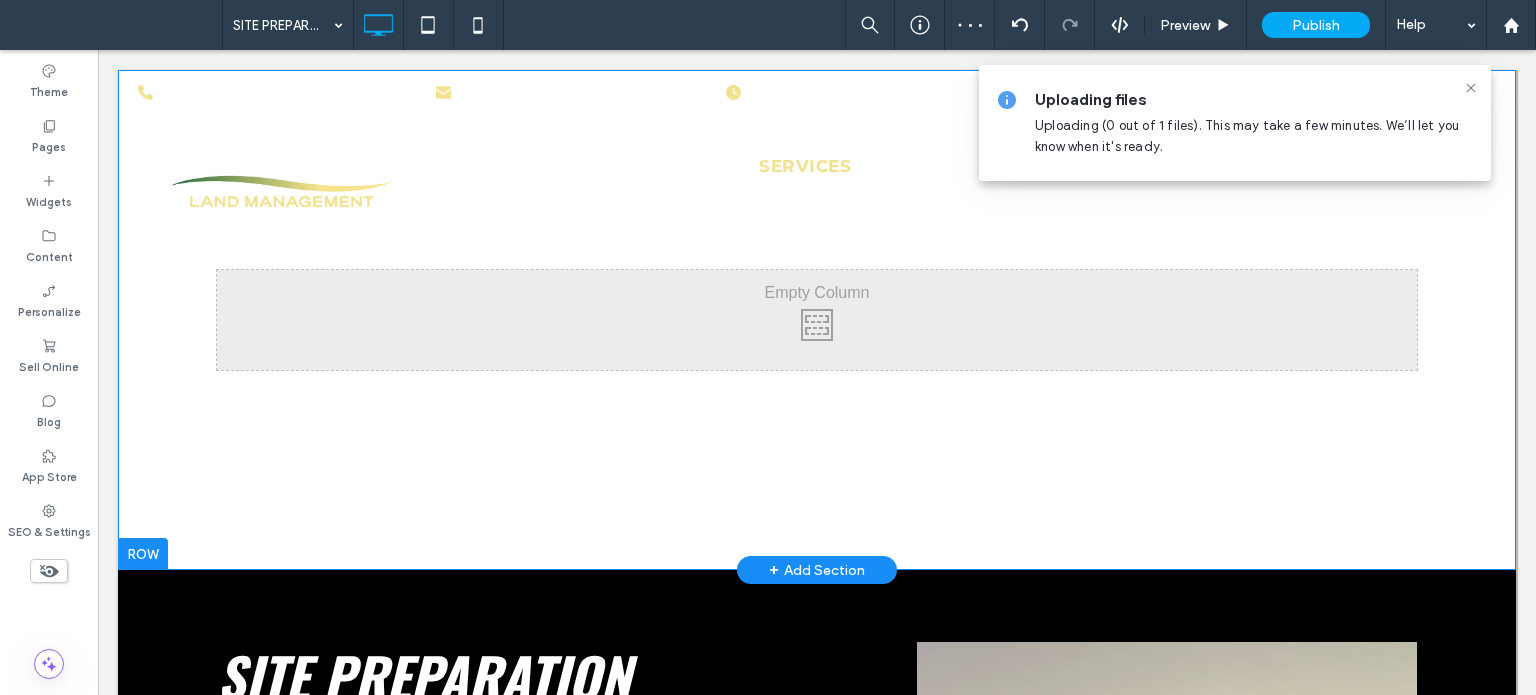 click on "Click To Paste
Row + Add Section" at bounding box center (817, 320) 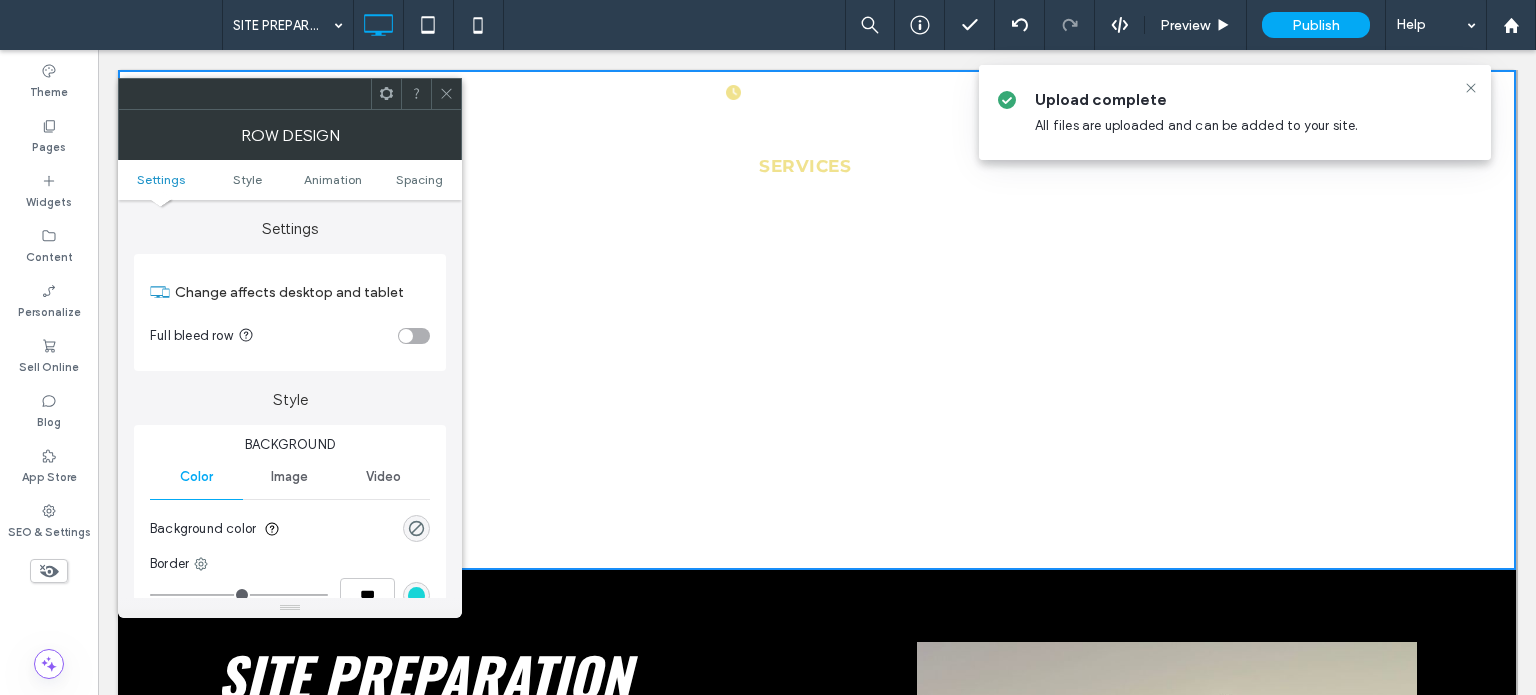 click on "Video" at bounding box center (383, 477) 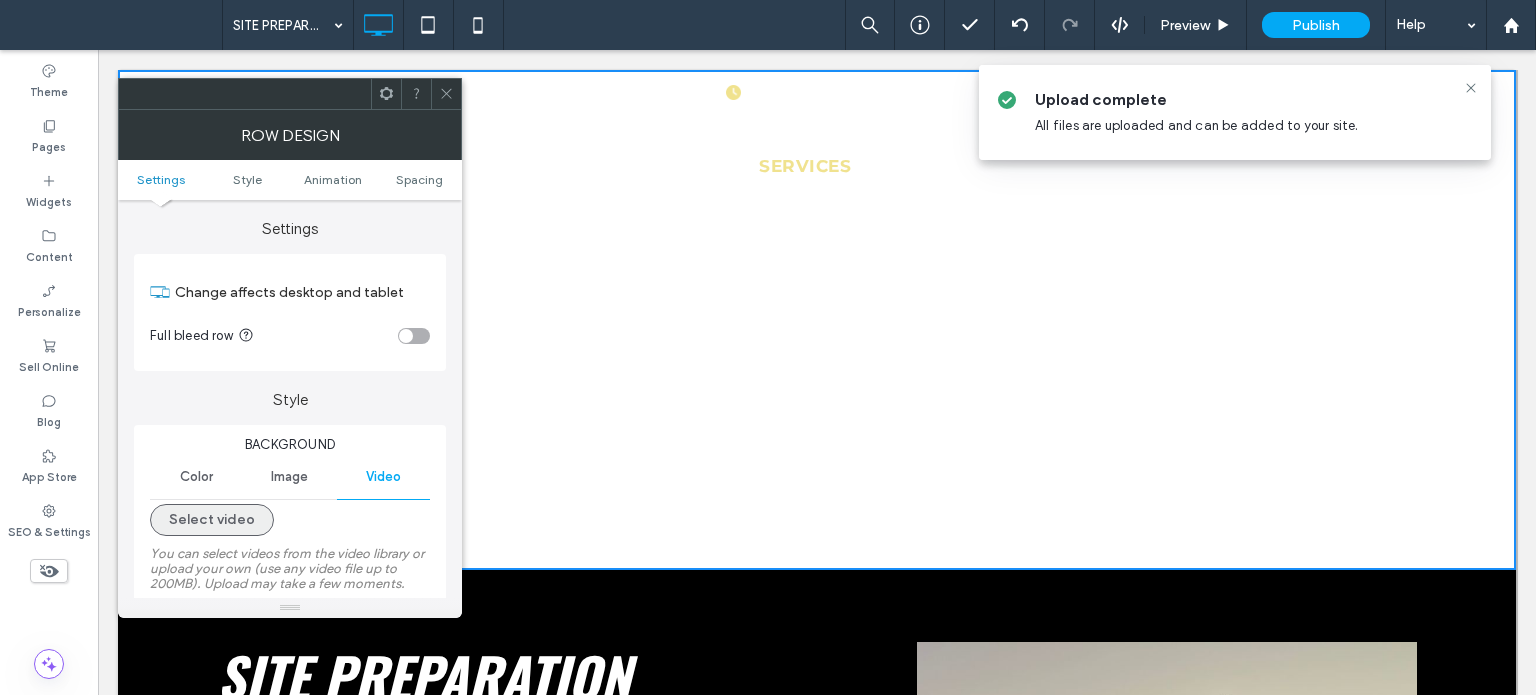 click on "Select video" at bounding box center (212, 520) 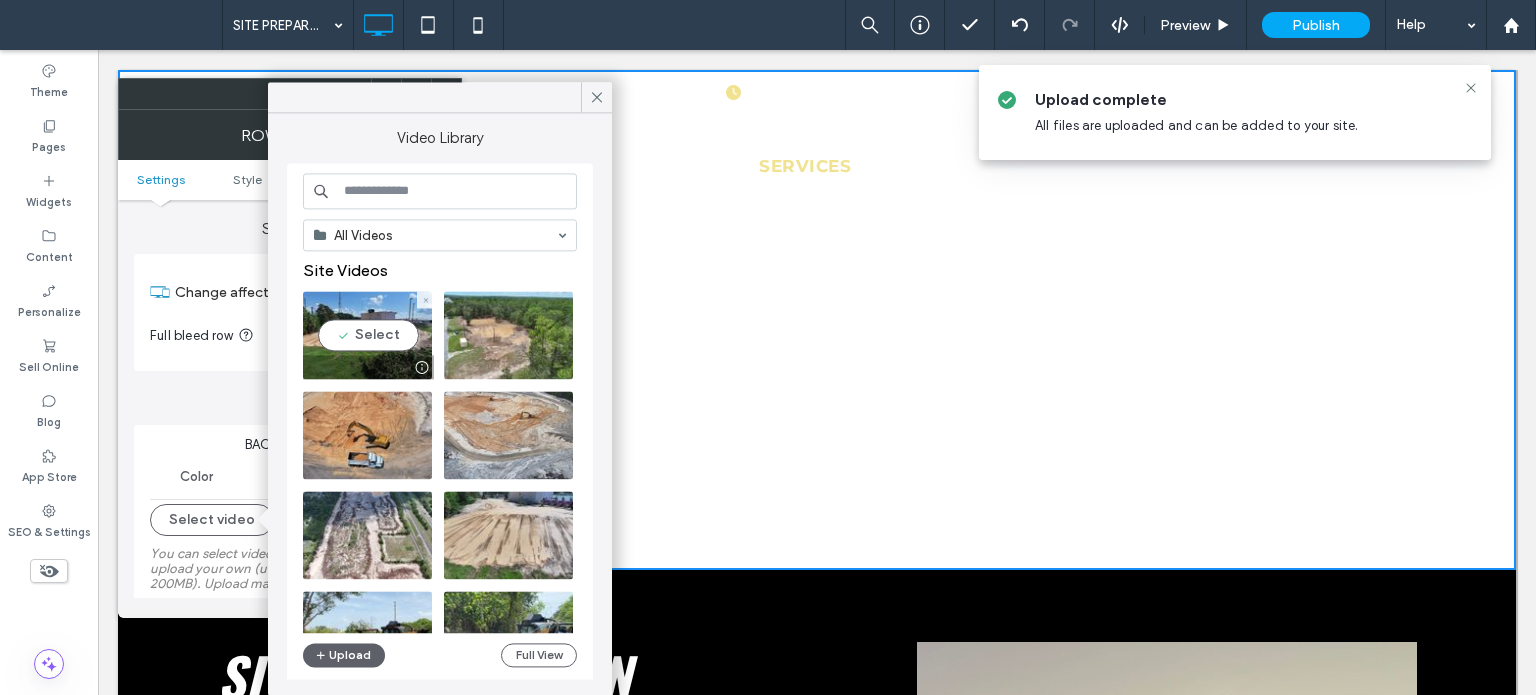 click at bounding box center [367, 335] 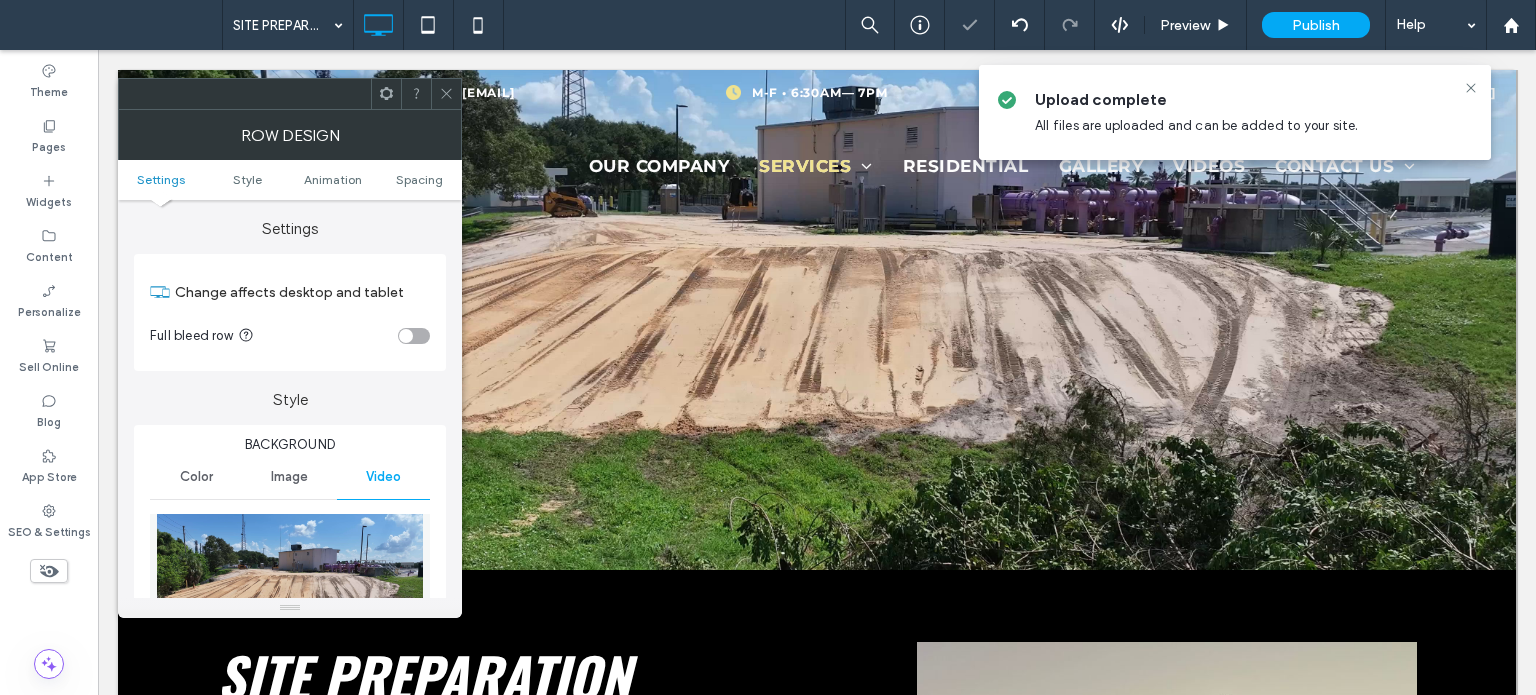 click at bounding box center (446, 94) 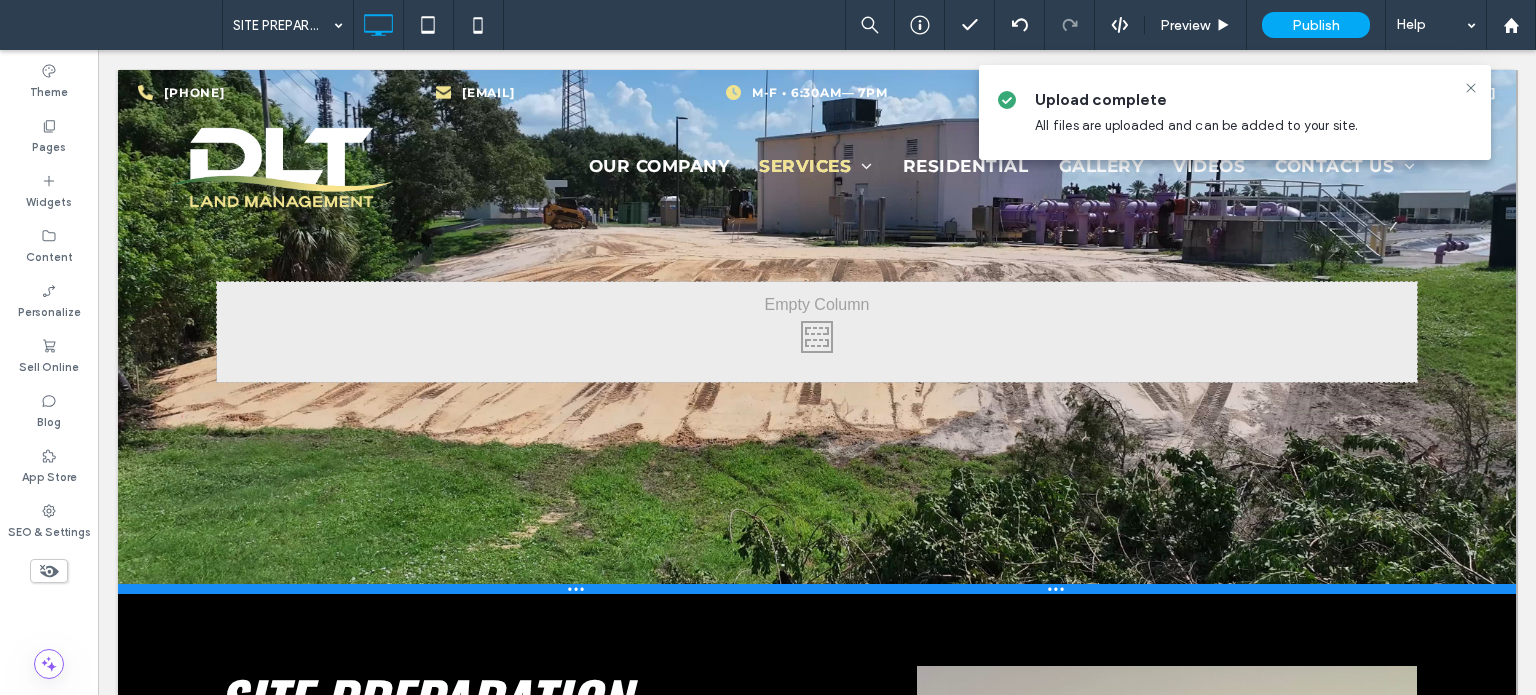 drag, startPoint x: 588, startPoint y: 563, endPoint x: 588, endPoint y: 587, distance: 24 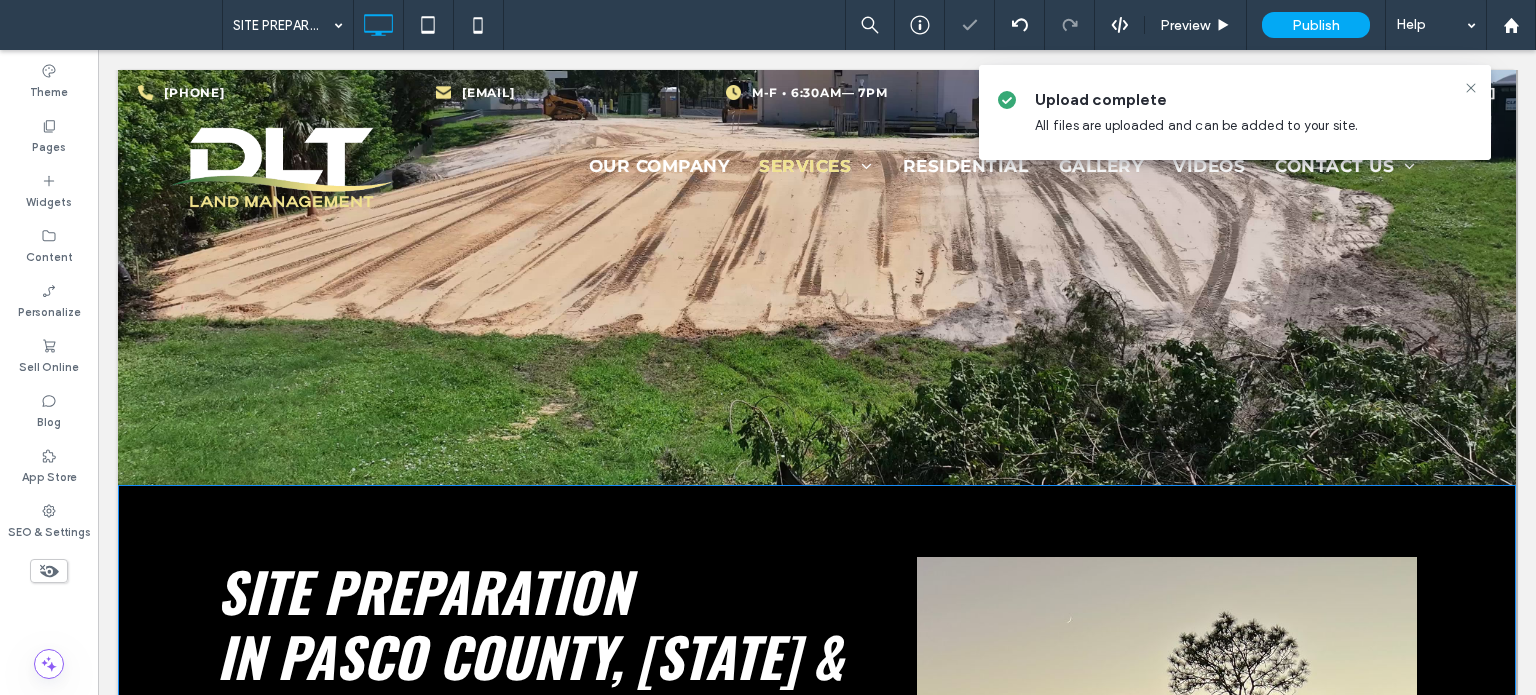 scroll, scrollTop: 300, scrollLeft: 0, axis: vertical 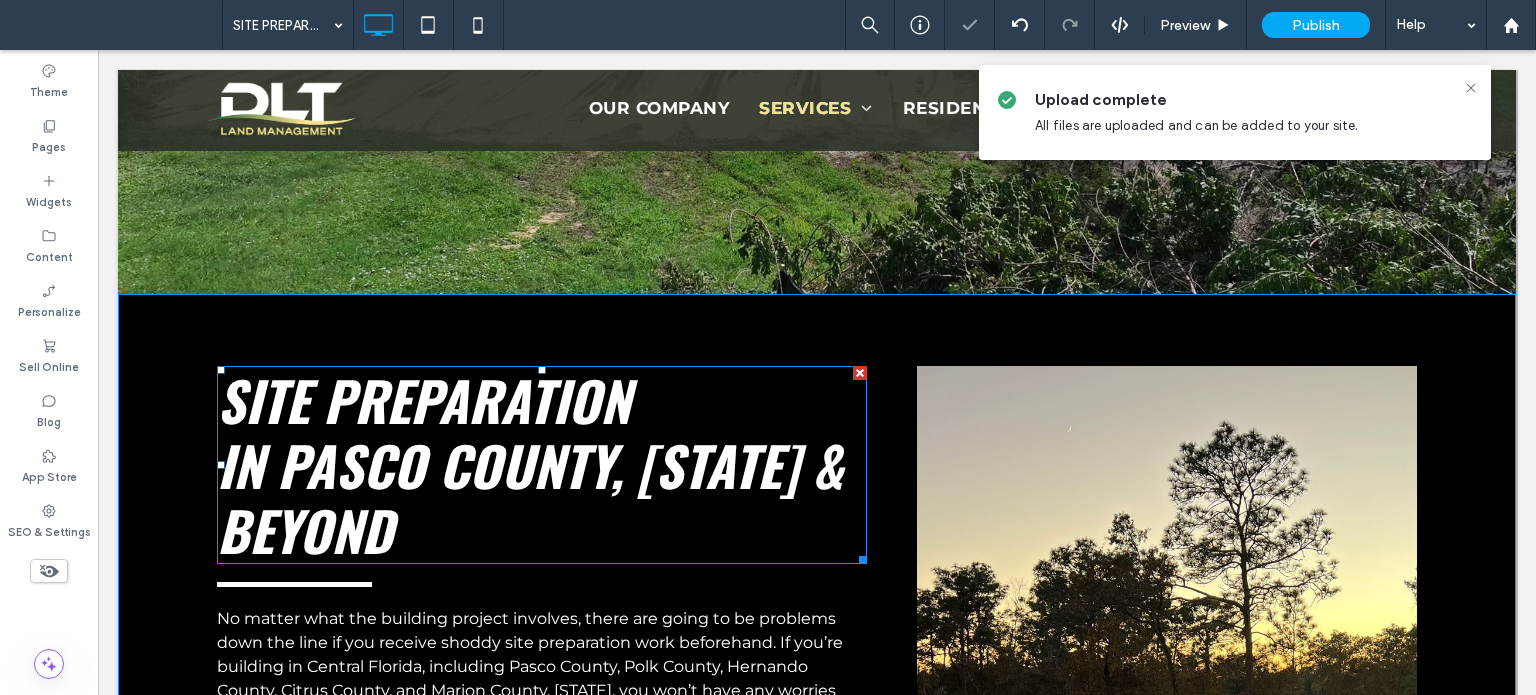 click on "SITE PREPARATION  IN PASCO COUNTY, FL & BEYOND" at bounding box center [530, 465] 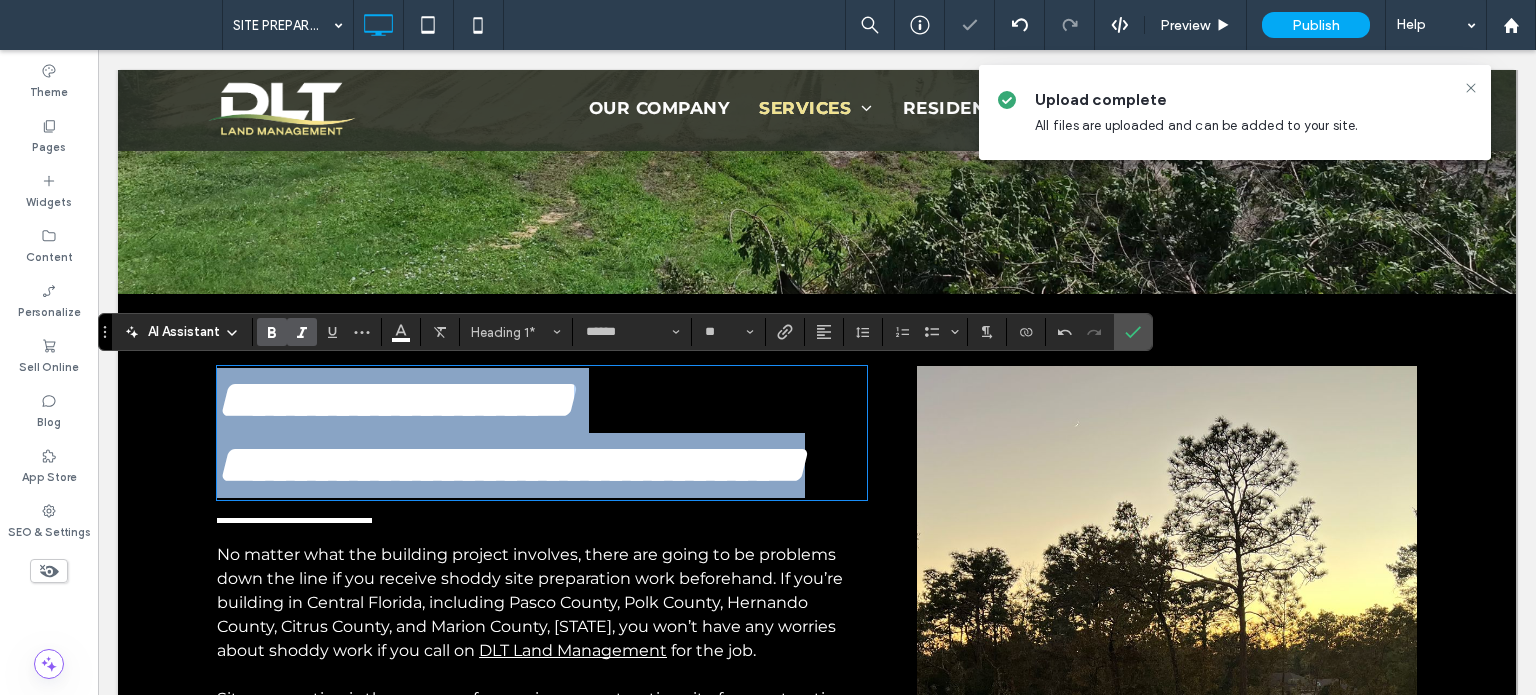 click on "**********" at bounding box center (511, 432) 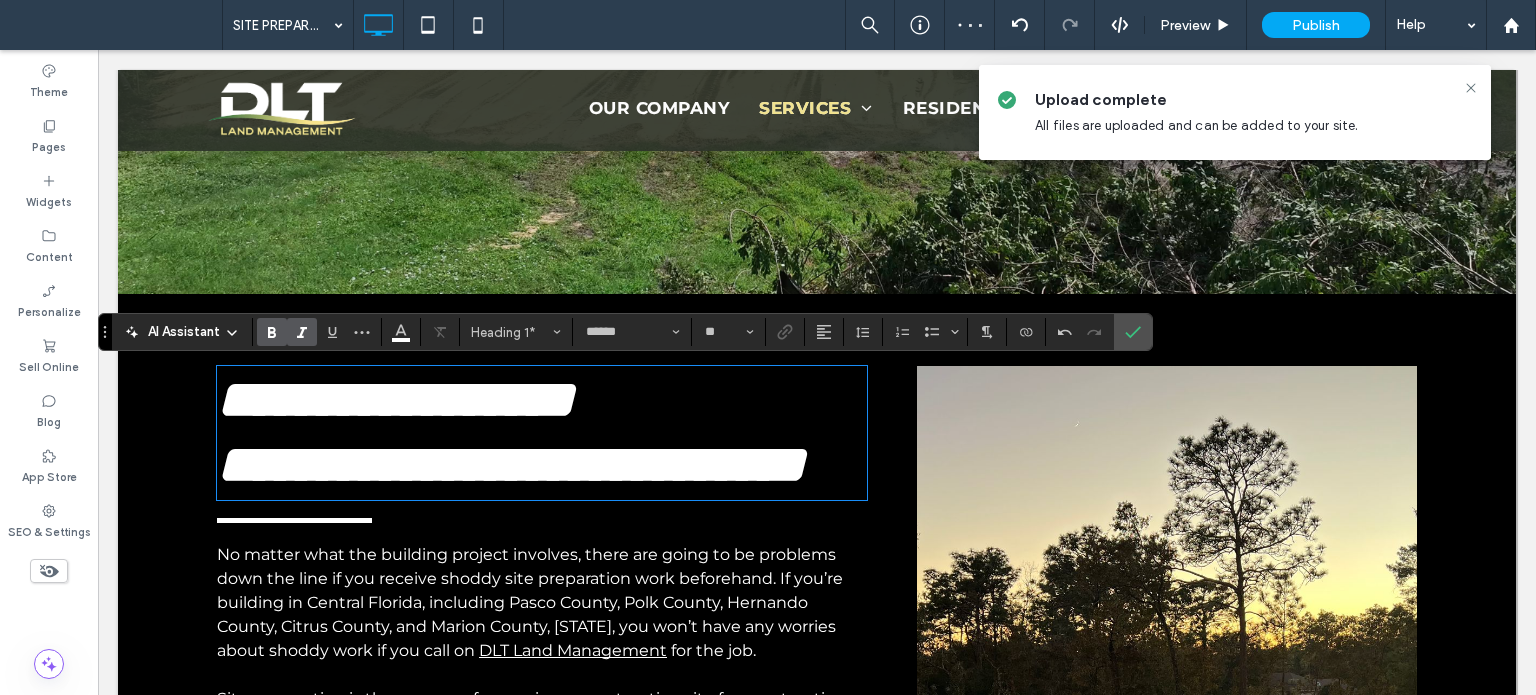 click on "**********" at bounding box center (511, 432) 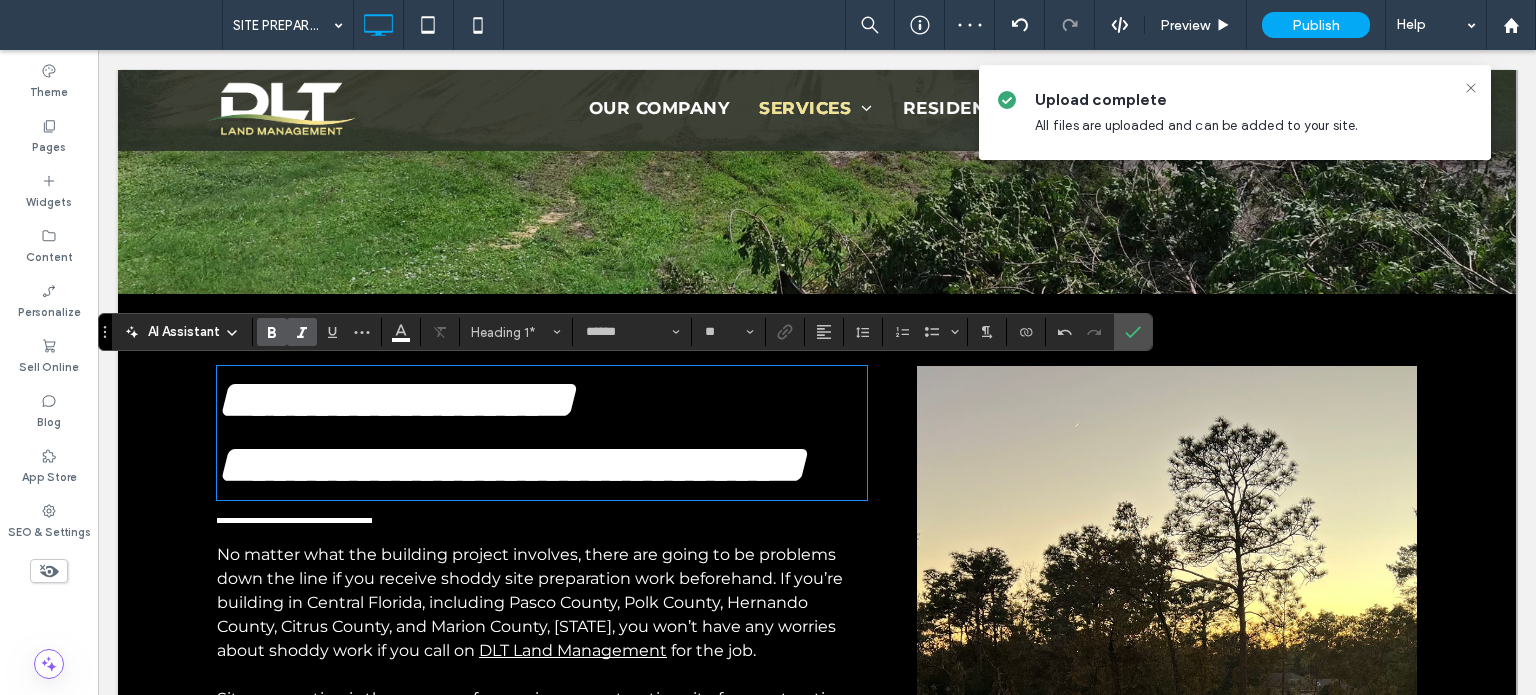 type 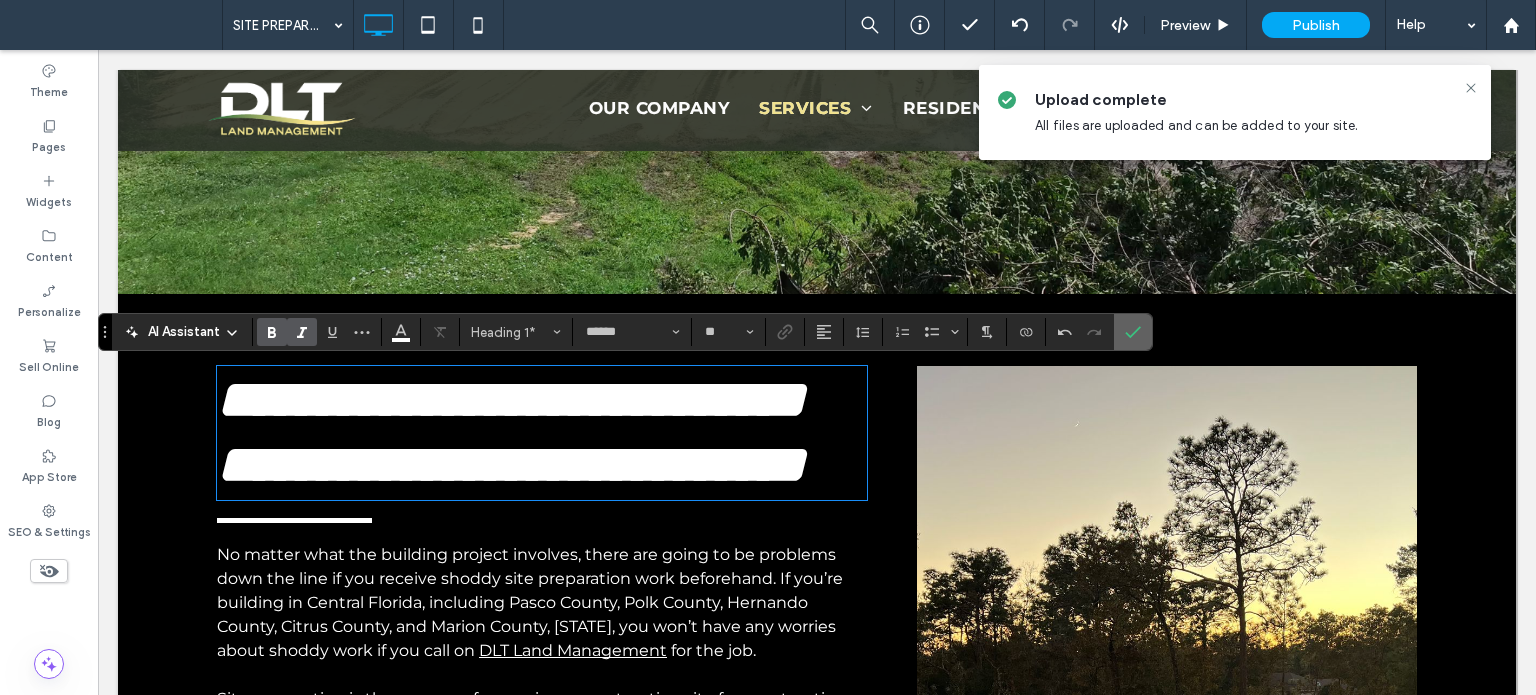 click at bounding box center [1133, 332] 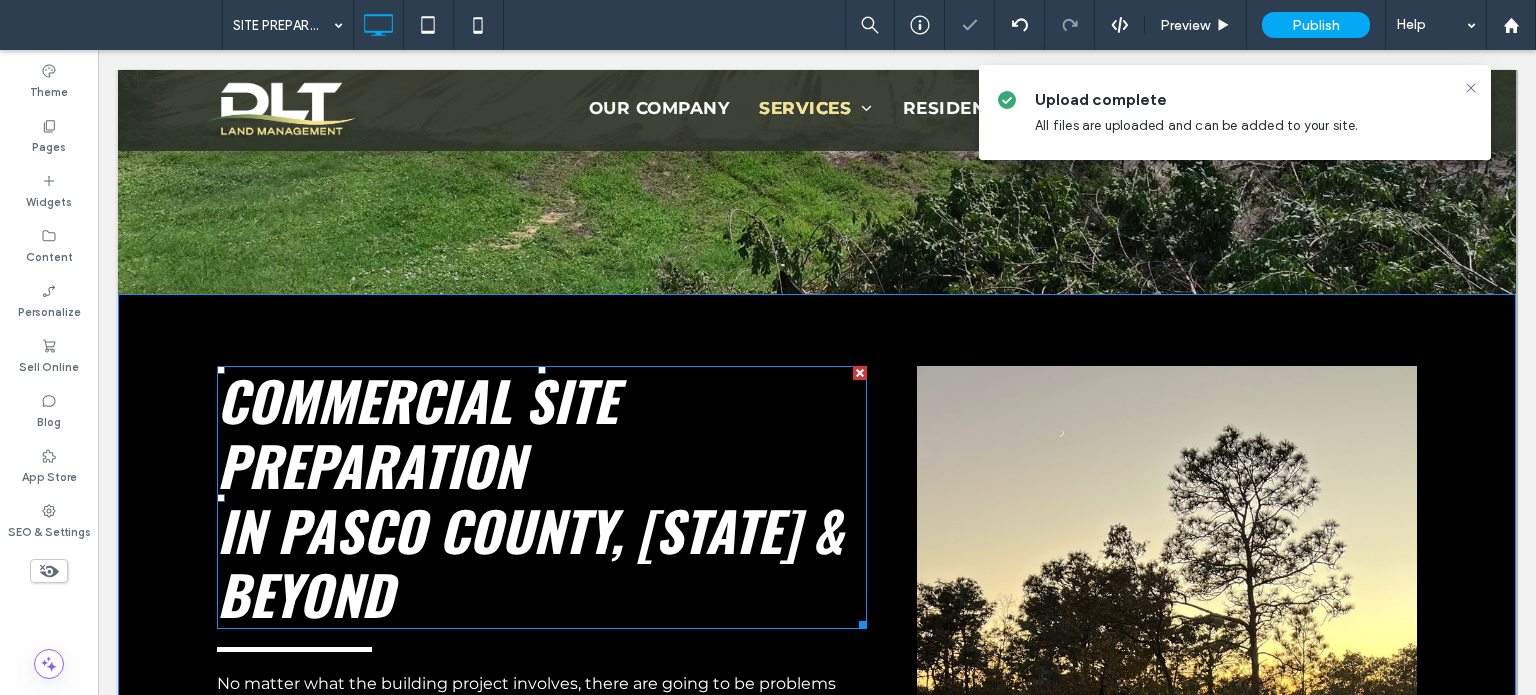 click on "Commercial SITE PREPARATION  IN PASCO COUNTY, FL & BEYOND" at bounding box center [530, 497] 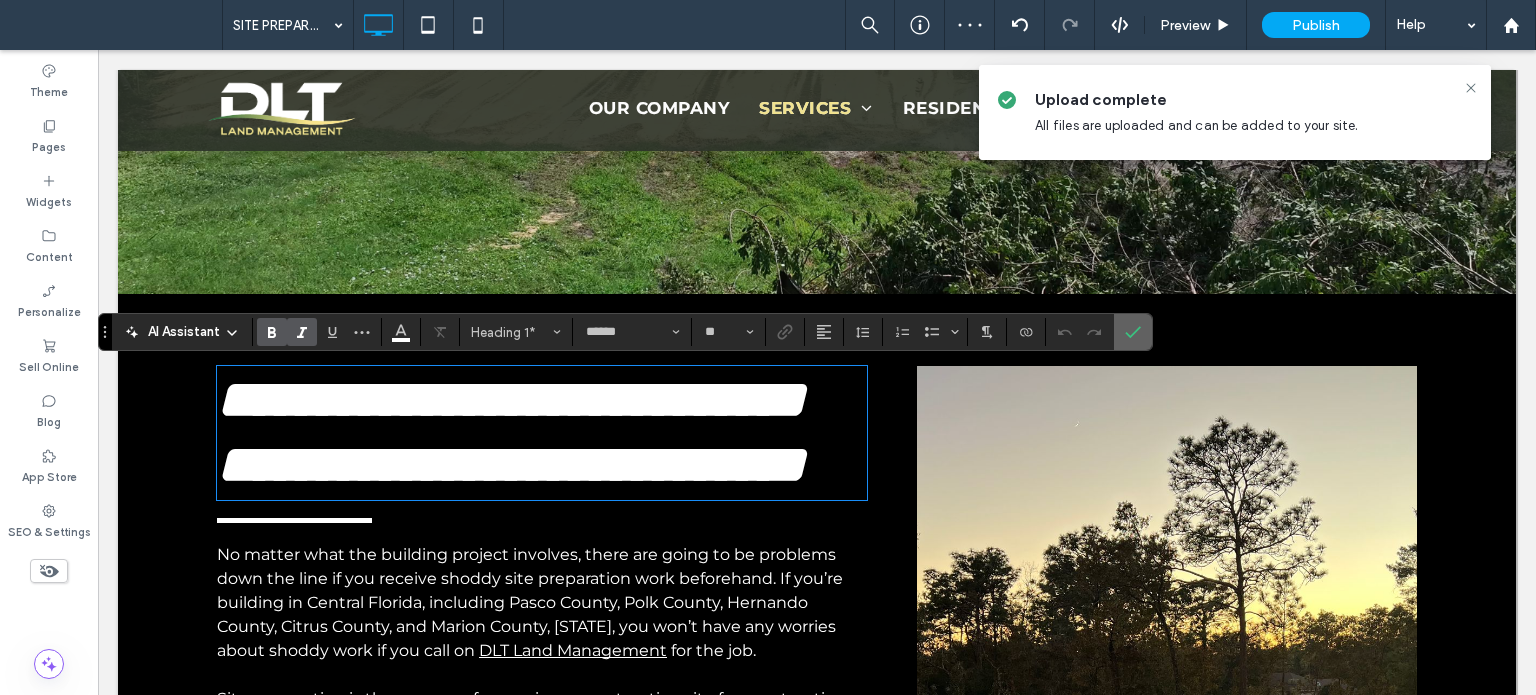 click 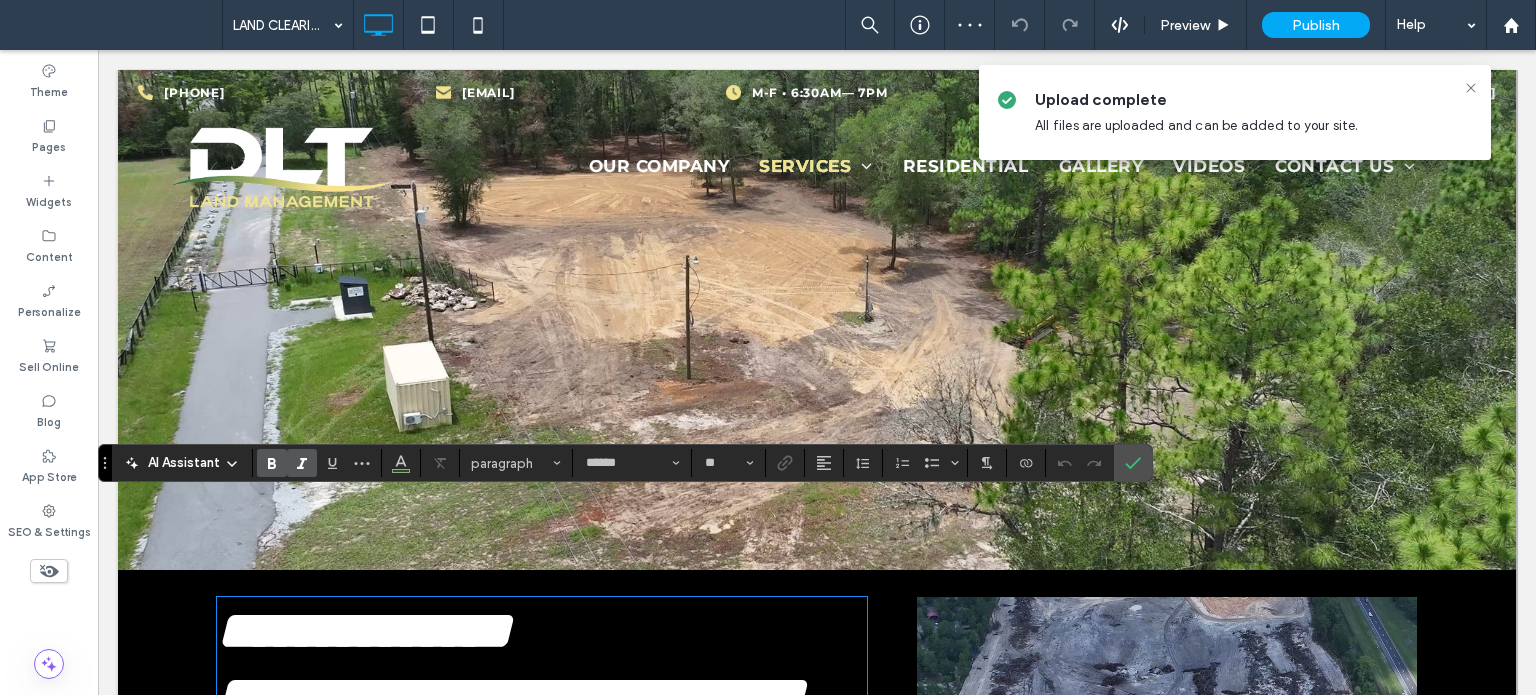 scroll, scrollTop: 100, scrollLeft: 0, axis: vertical 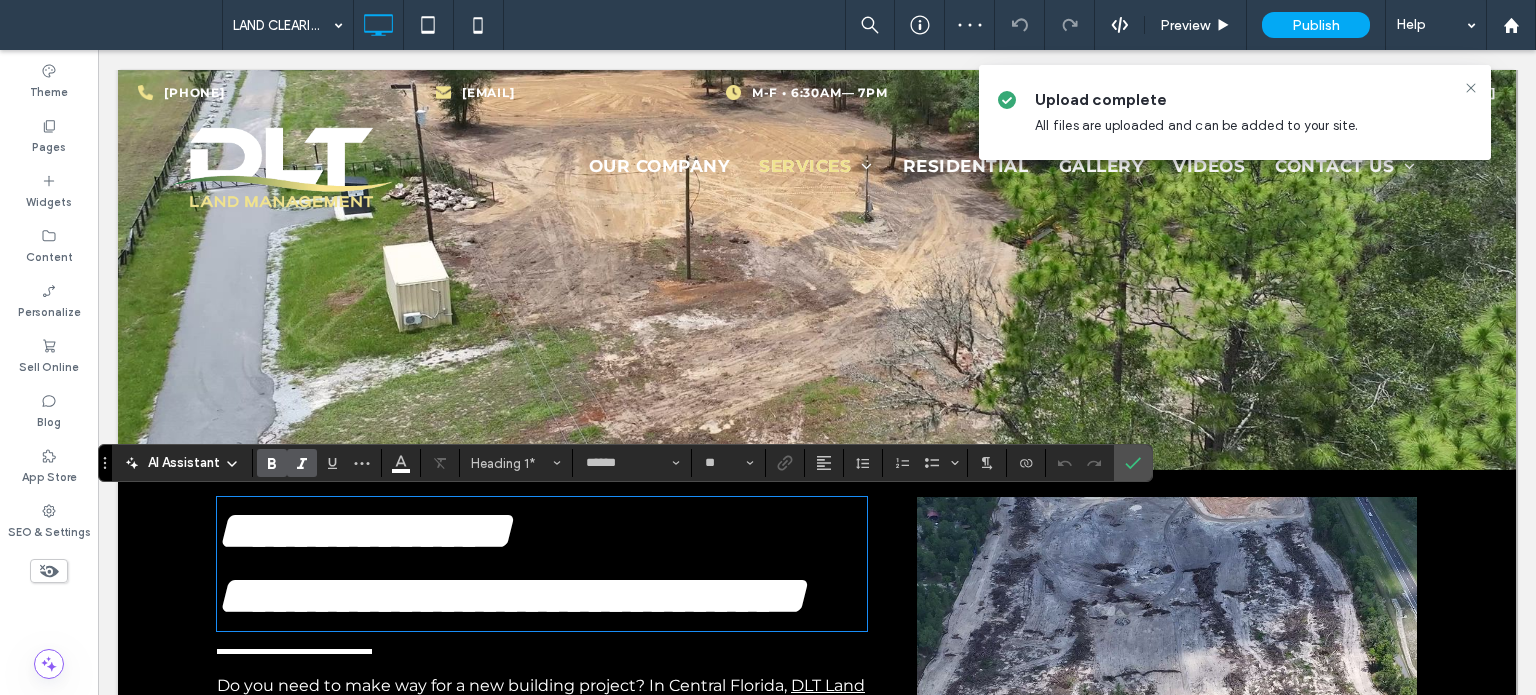 type 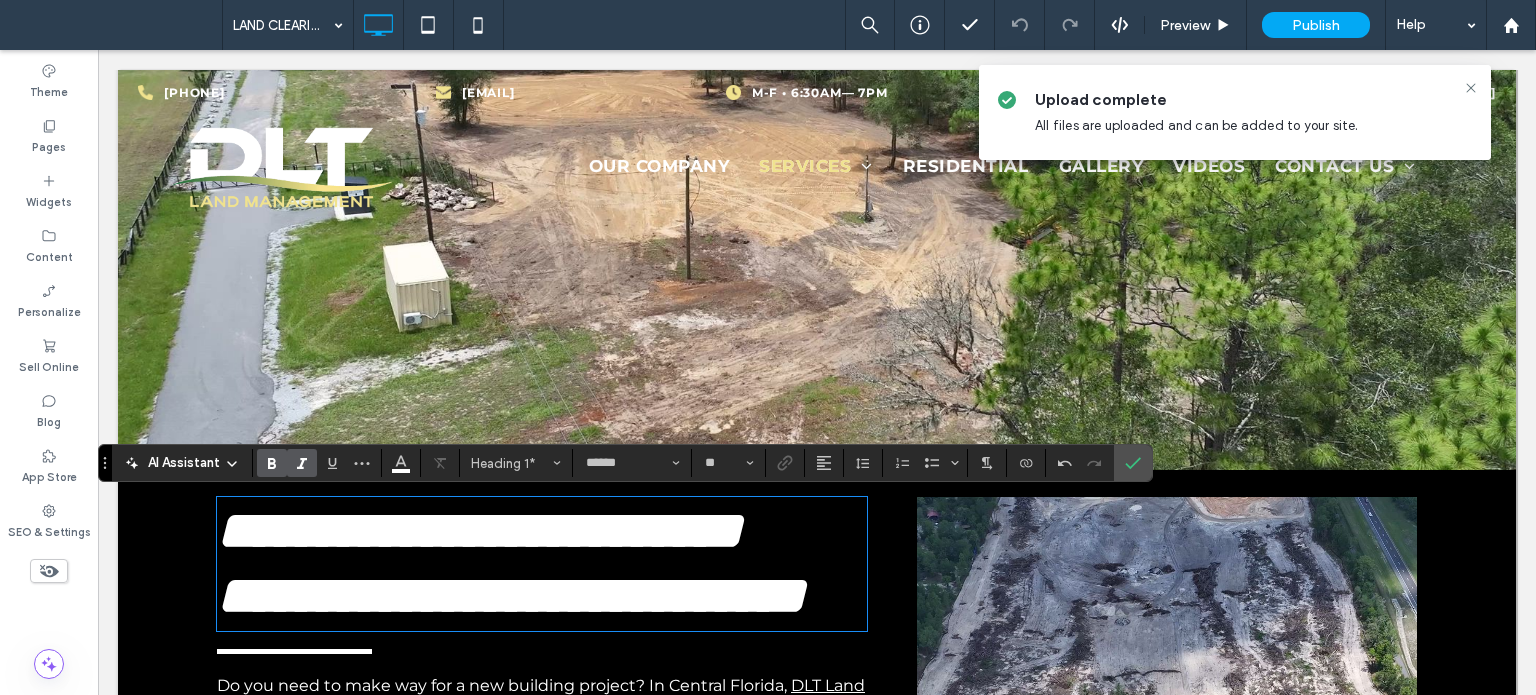 click on "**********" at bounding box center (511, 563) 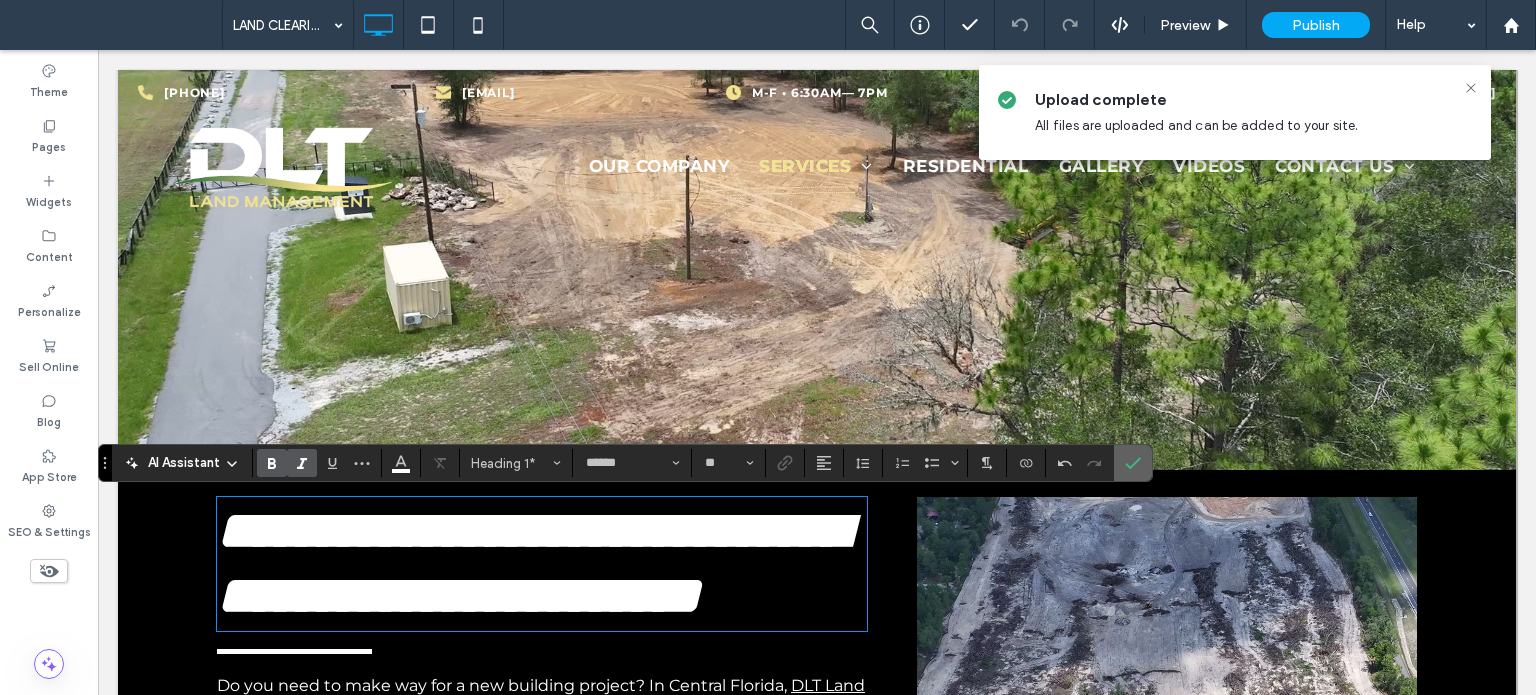 click 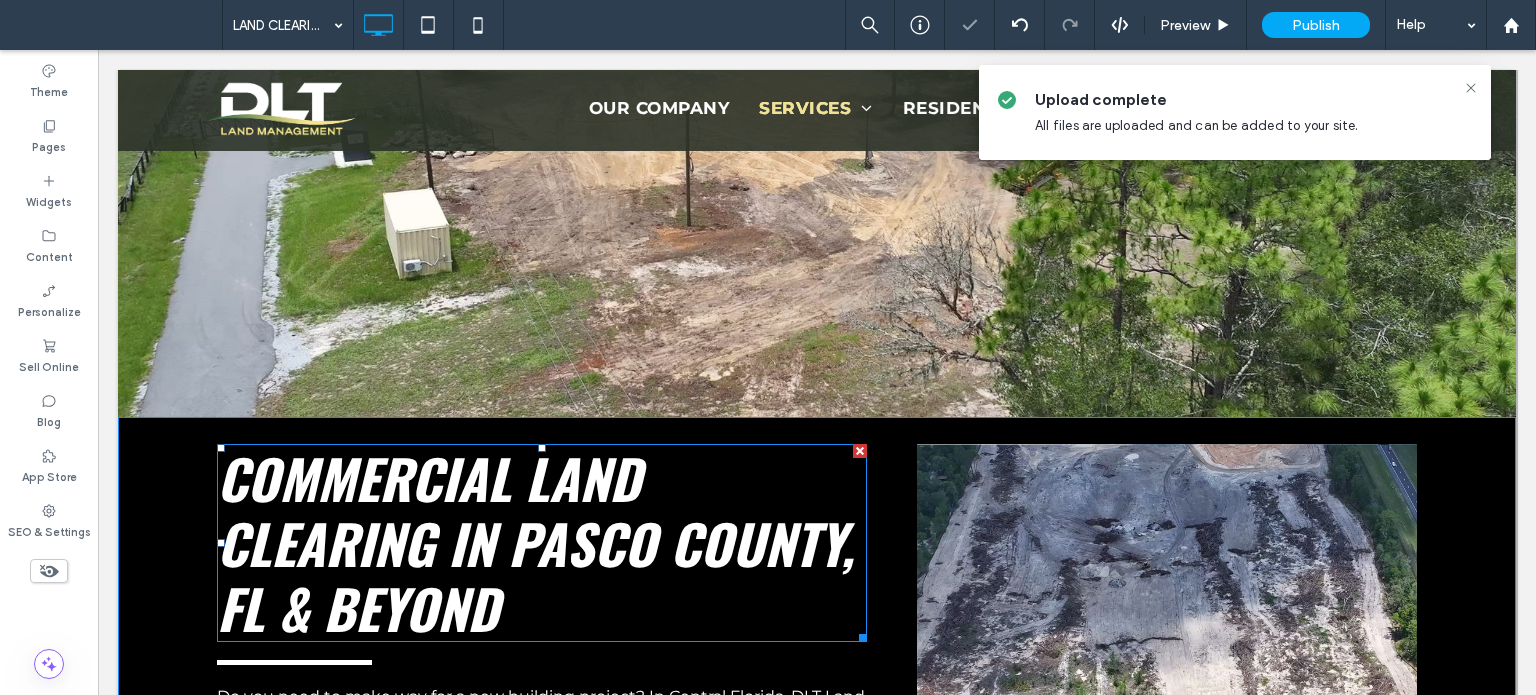 scroll, scrollTop: 200, scrollLeft: 0, axis: vertical 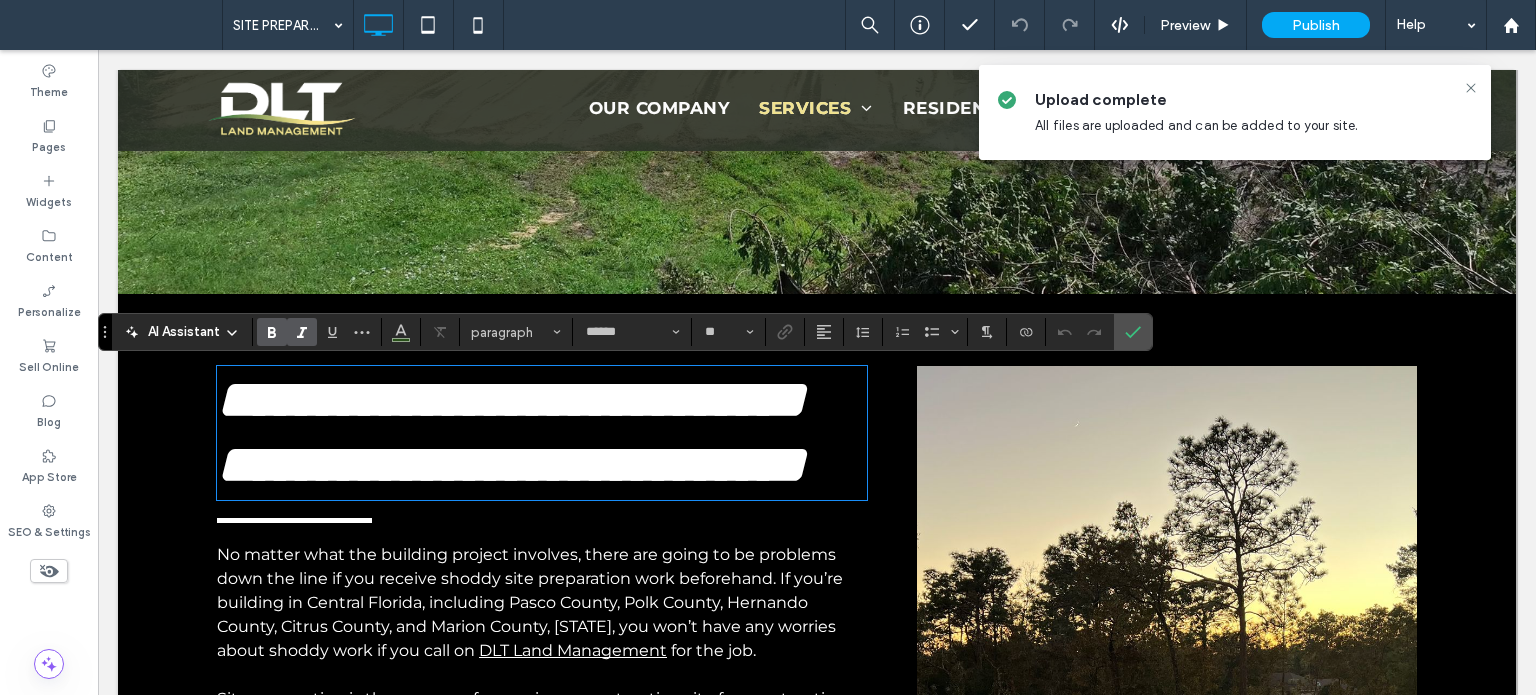 click on "**********" at bounding box center [511, 432] 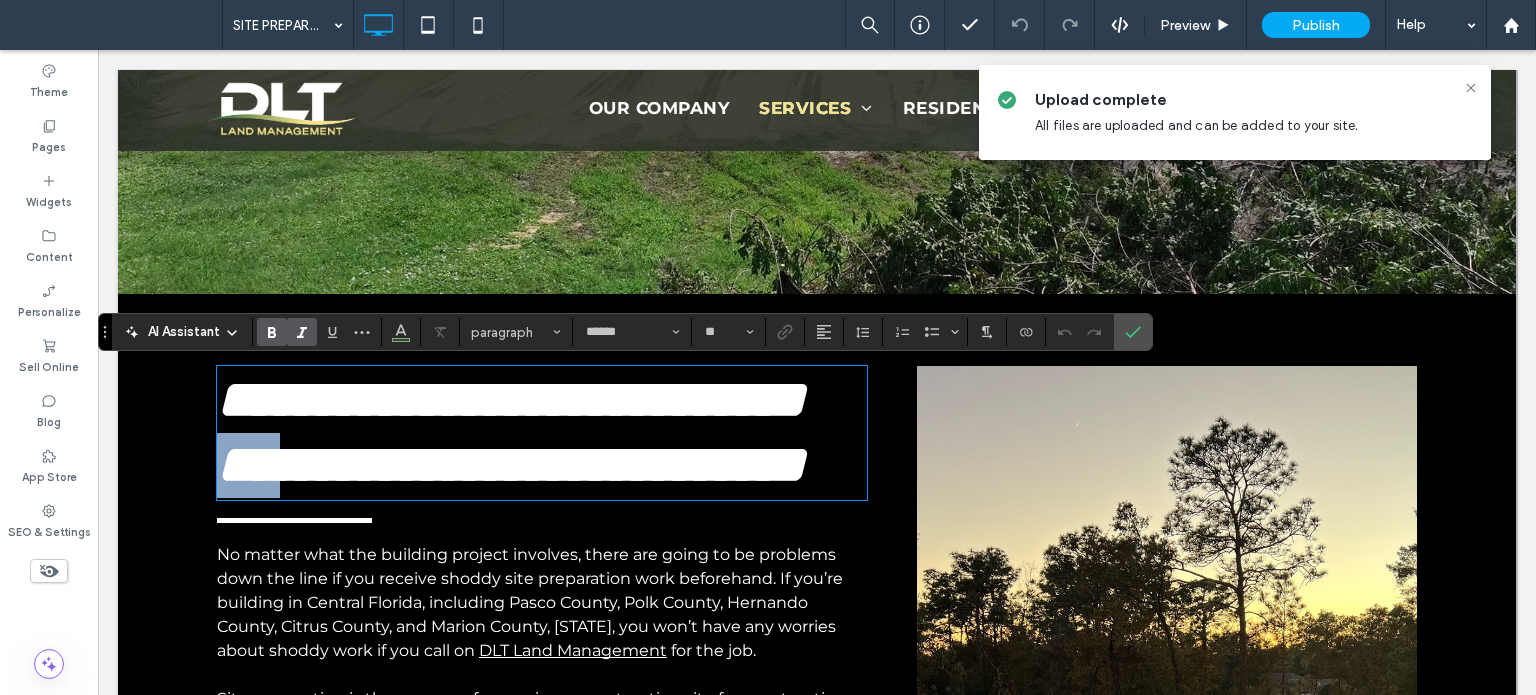 click on "**********" at bounding box center [511, 432] 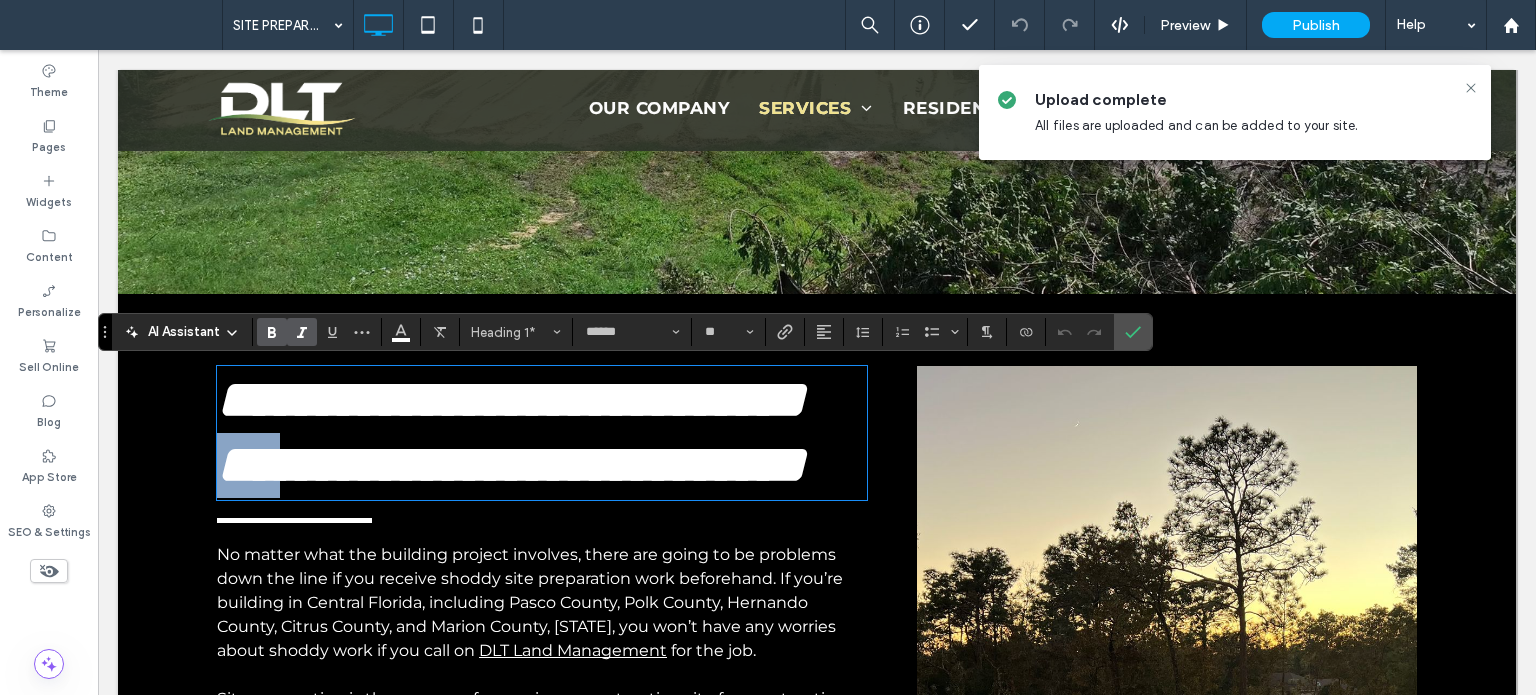 click on "**********" at bounding box center [511, 432] 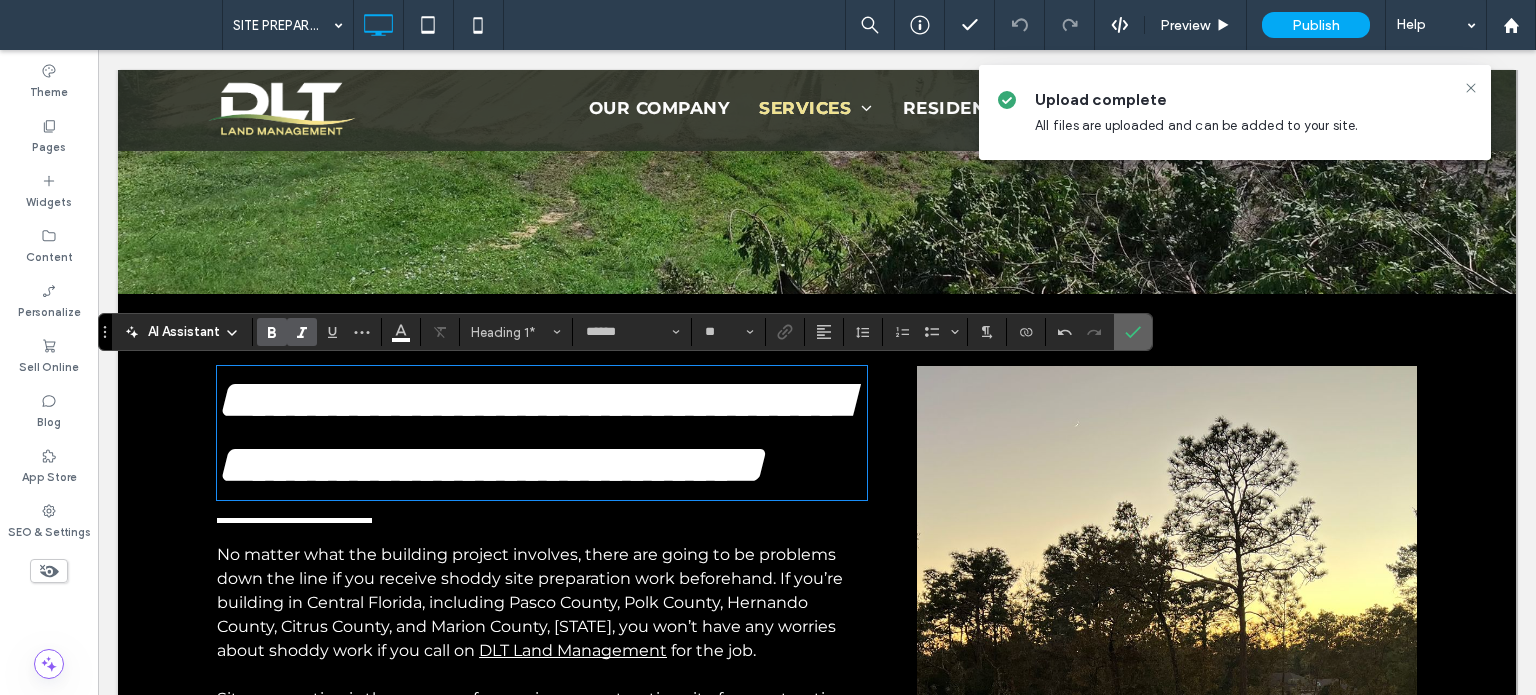 click 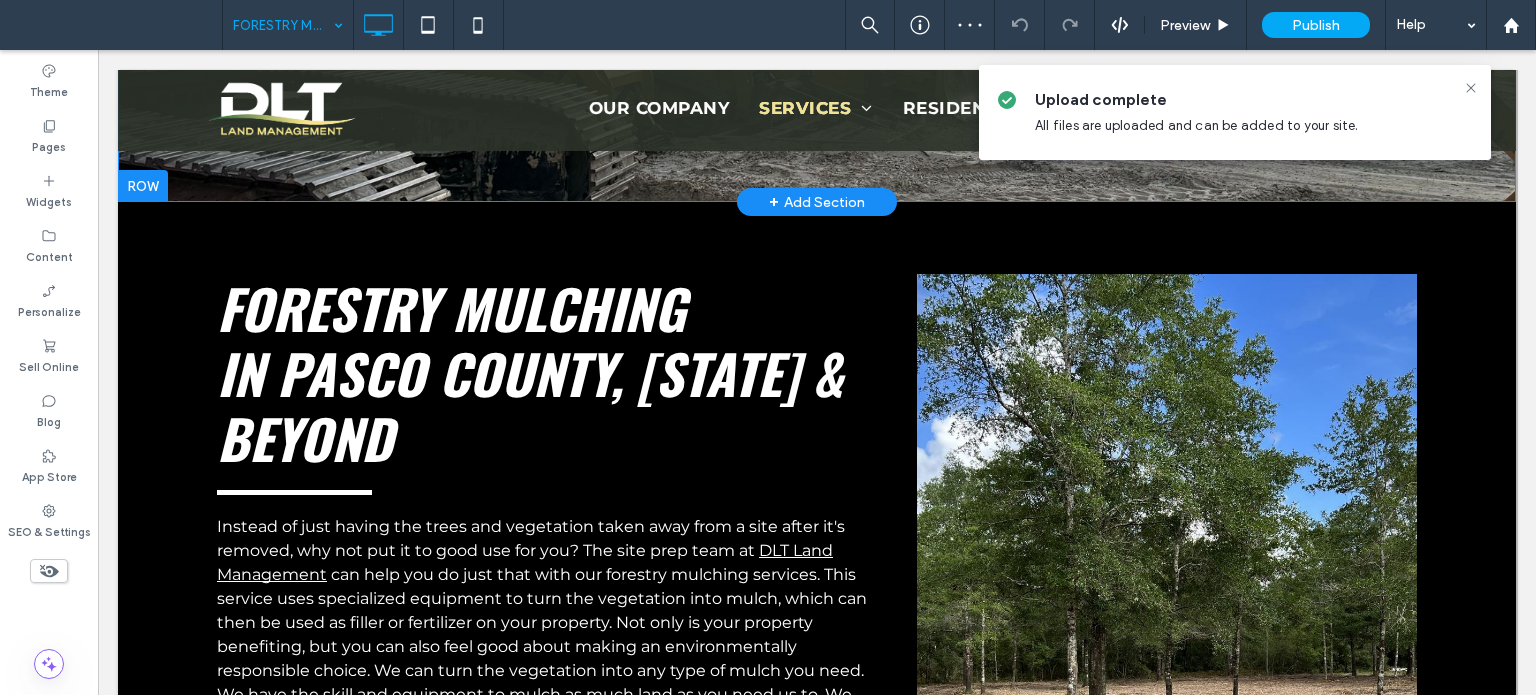 scroll, scrollTop: 400, scrollLeft: 0, axis: vertical 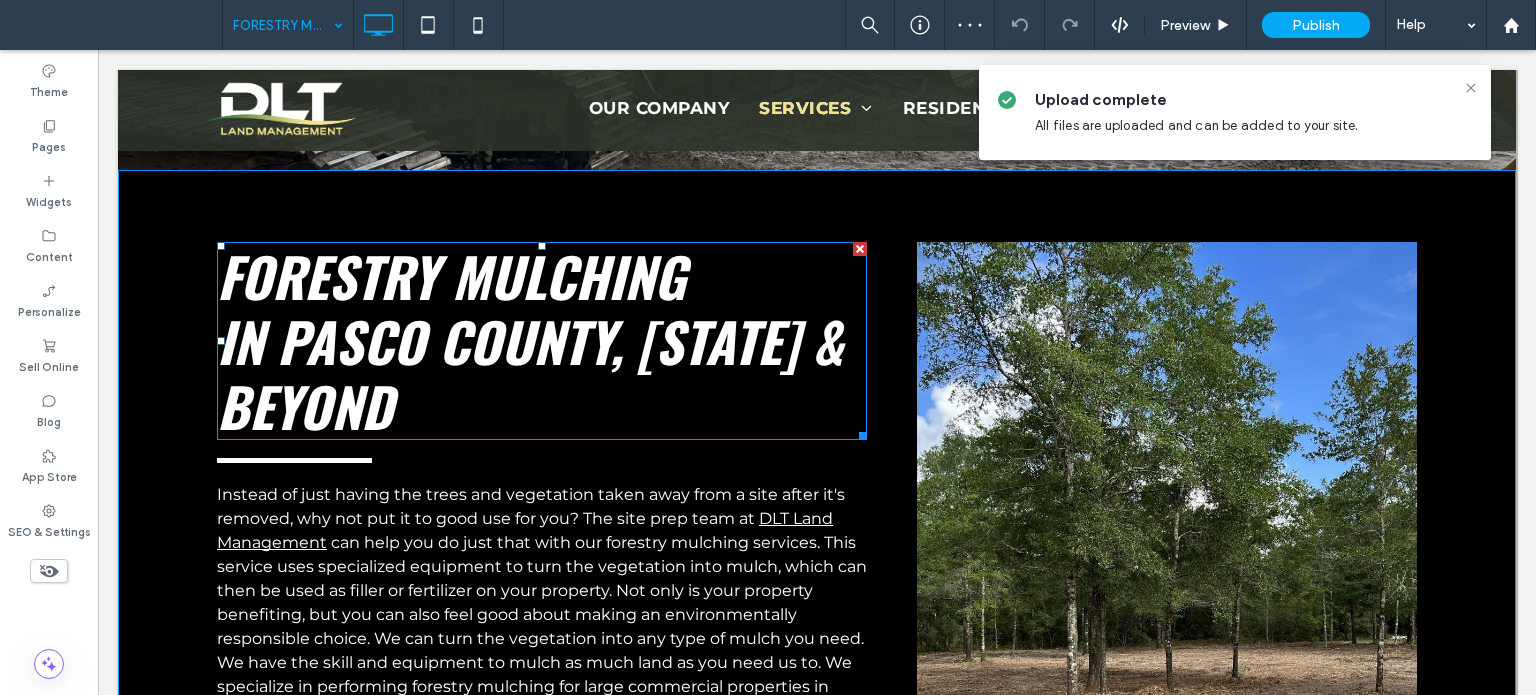 click on "FORESTRY MULCHING  IN PASCO COUNTY, FL & BEYOND
Instead of just having the trees and vegetation taken away from a site after it's removed, why not put it to good use for you? The site prep team at
DLT Land Management   can help you do just that with our forestry mulching services. This service uses specialized equipment to turn the vegetation into mulch, which can then be used as filler or fertilizer on your property. Not only is your property benefiting, but you can also feel good about making an environmentally responsible choice. We can turn the vegetation into any type of mulch you need. We have the skill and equipment to mulch as much land as you need us to. We specialize in performing forestry mulching for large commercial properties in Pasco County, Polk County, Hernando County, Citrus County, Marion County, FL, and all of Central Florida.
land clearing   project. Contact us   today to request a free estimate on your project!
Click To Paste
Click To Paste" at bounding box center [817, 627] 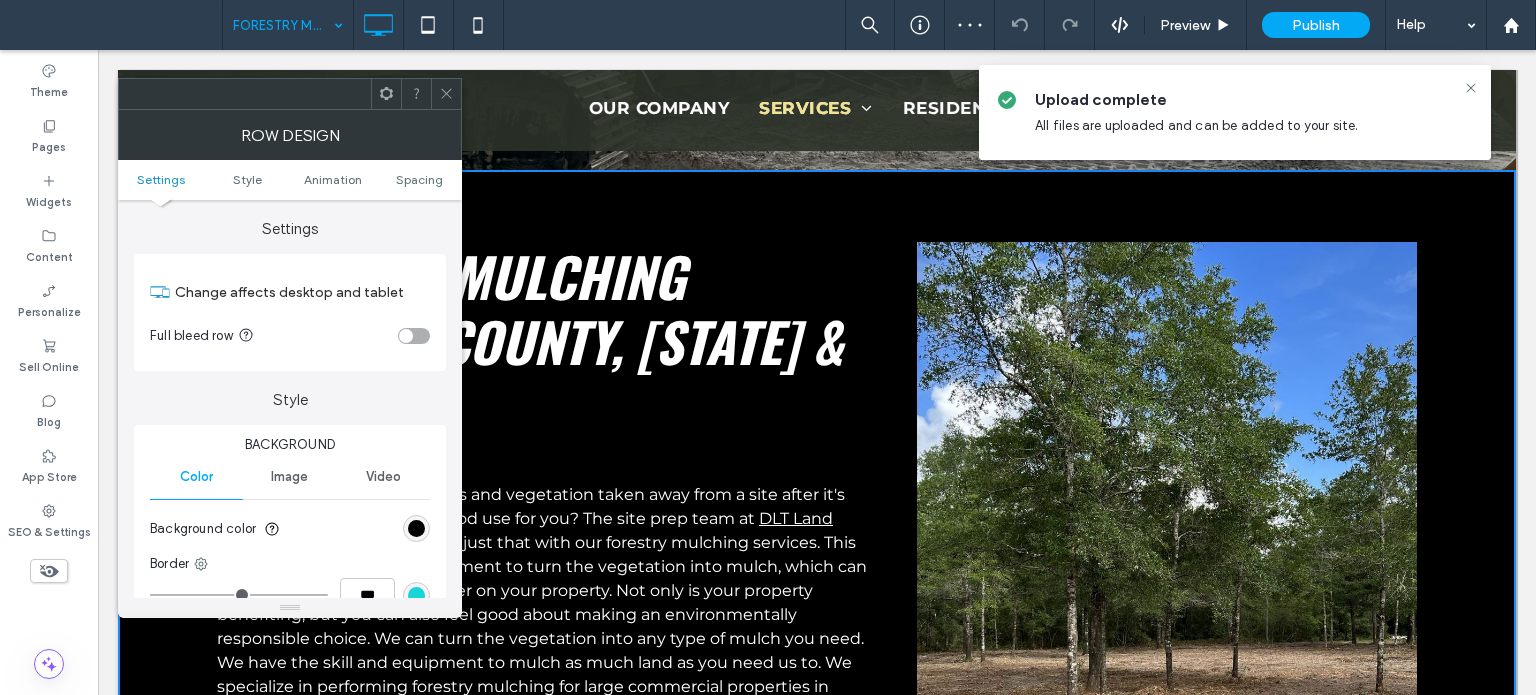 click on "Change affects desktop and tablet" at bounding box center (302, 292) 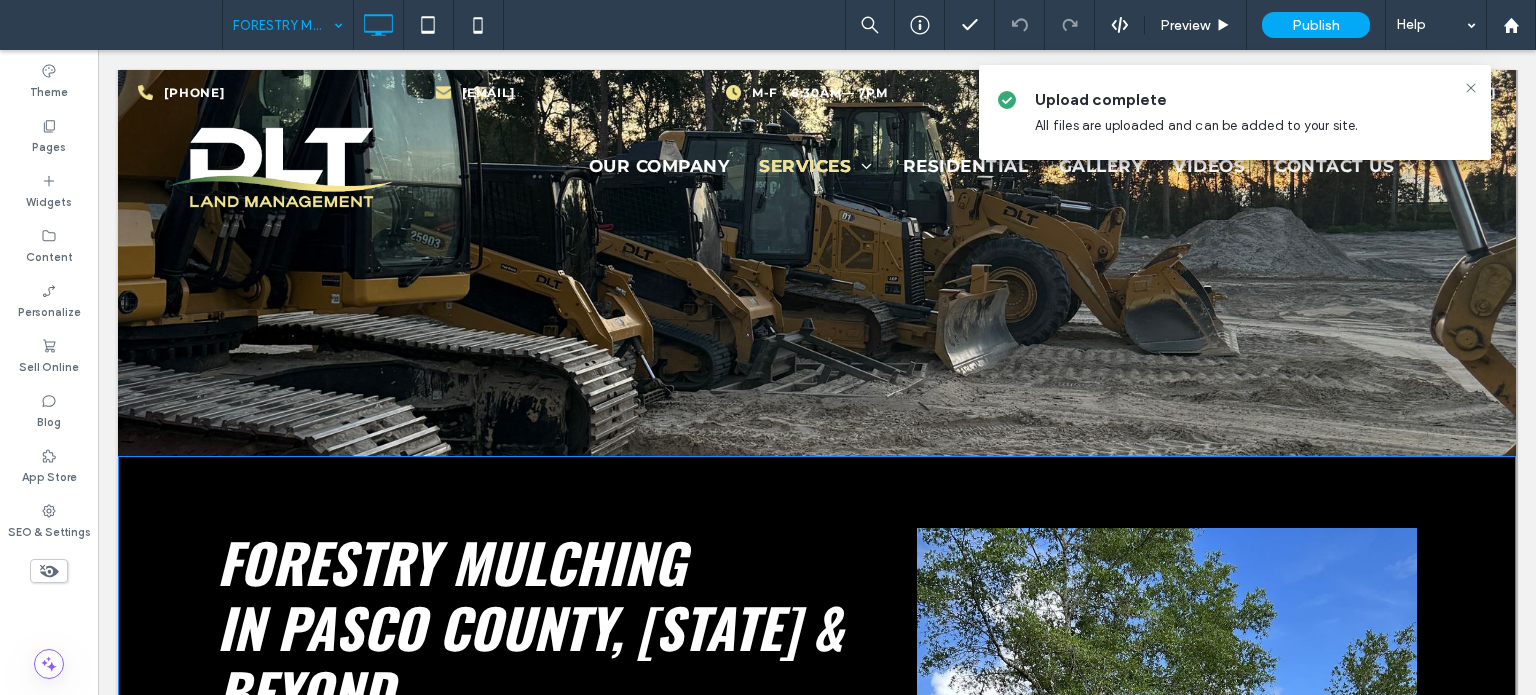 scroll, scrollTop: 300, scrollLeft: 0, axis: vertical 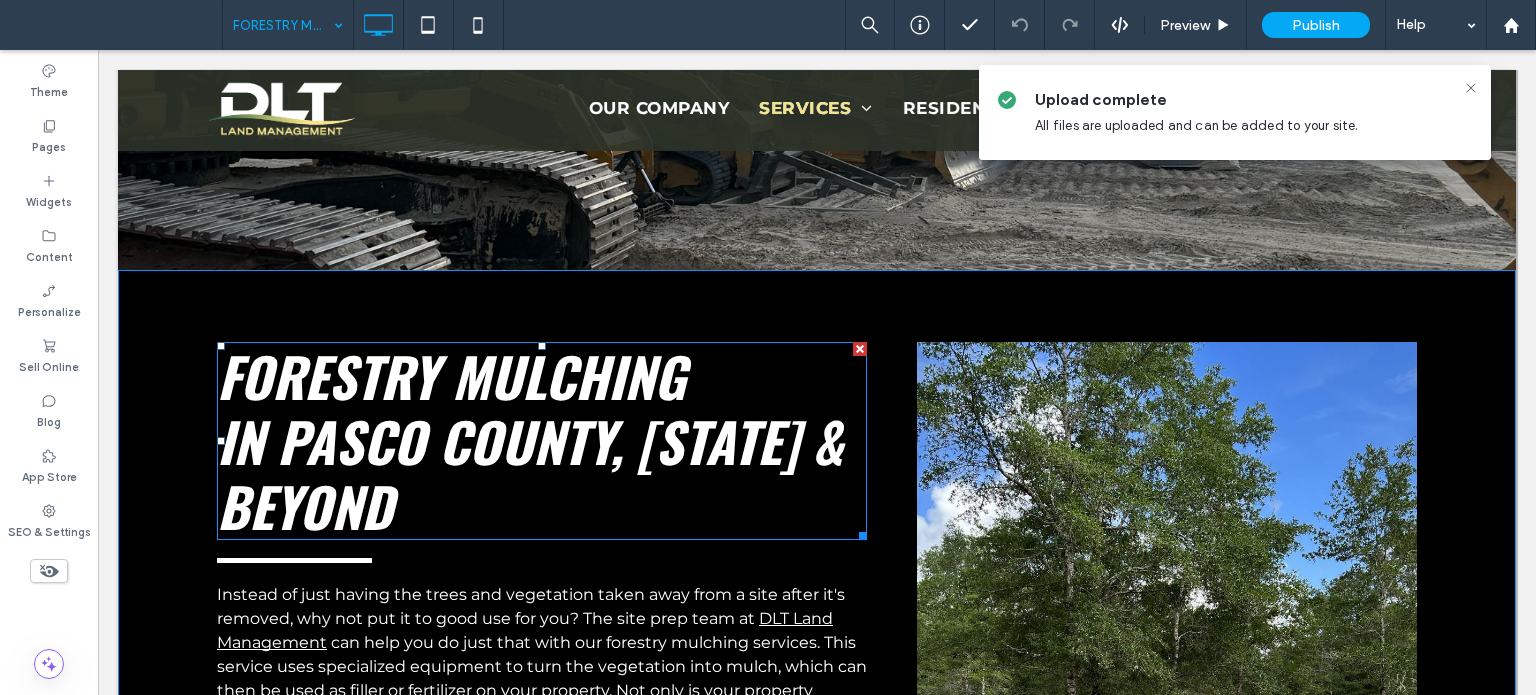 click on "FORESTRY MULCHING  IN PASCO COUNTY, FL & BEYOND" at bounding box center (530, 441) 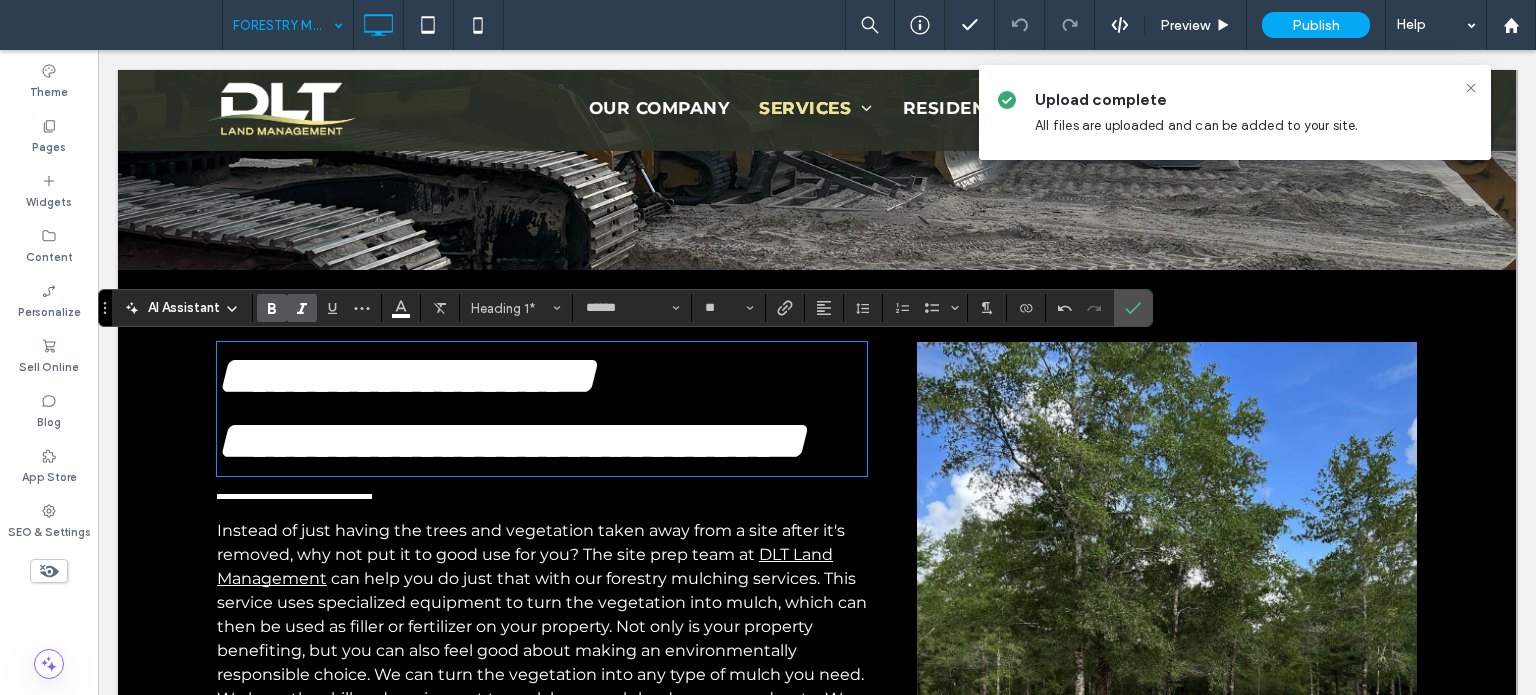 click on "**********" at bounding box center [511, 408] 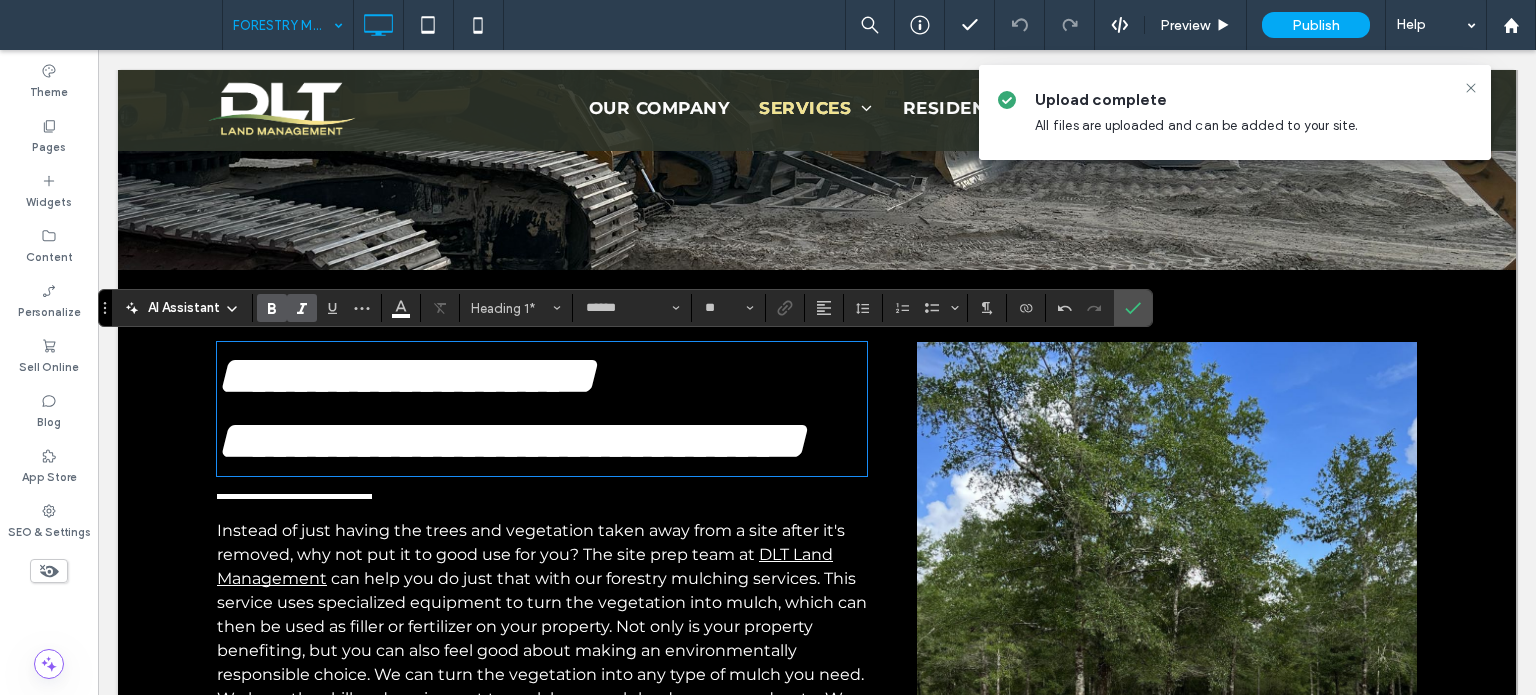 click on "**********" at bounding box center [511, 408] 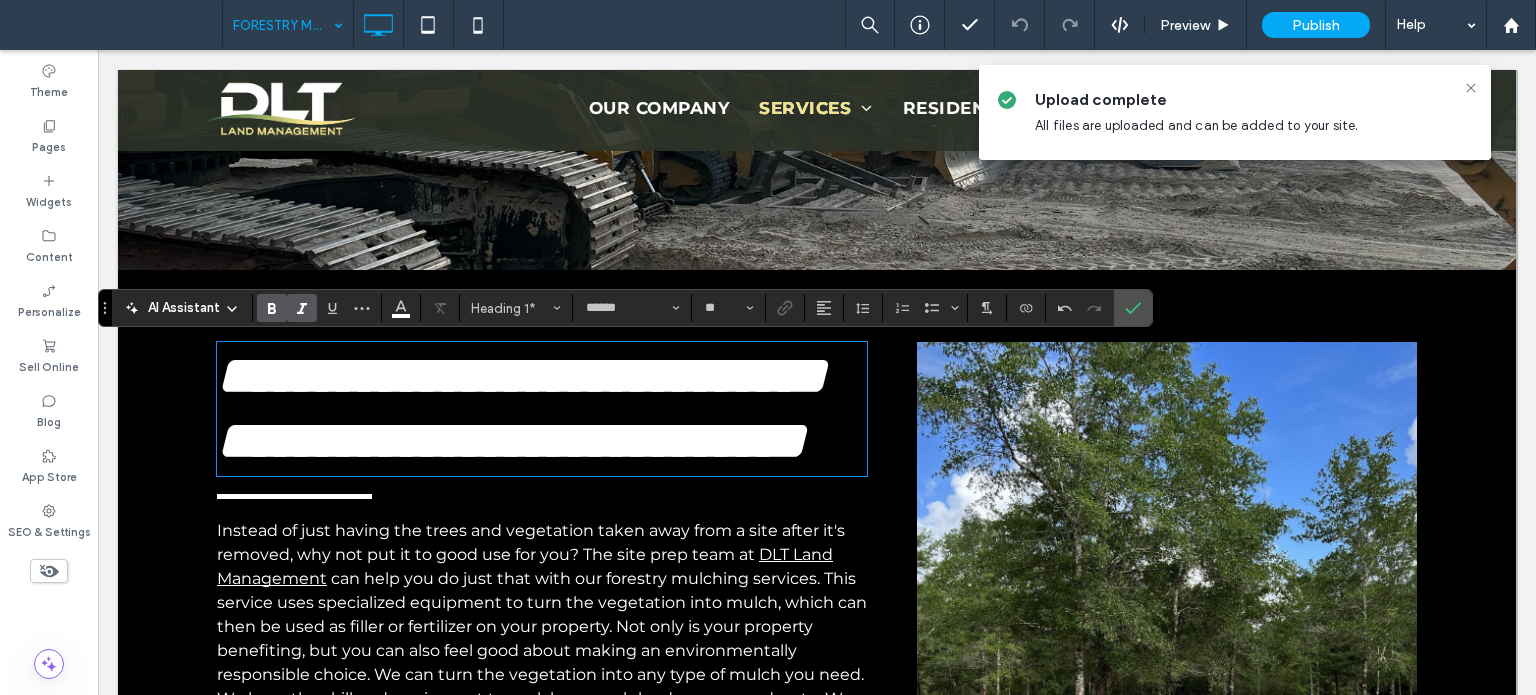 click on "**********" at bounding box center [521, 408] 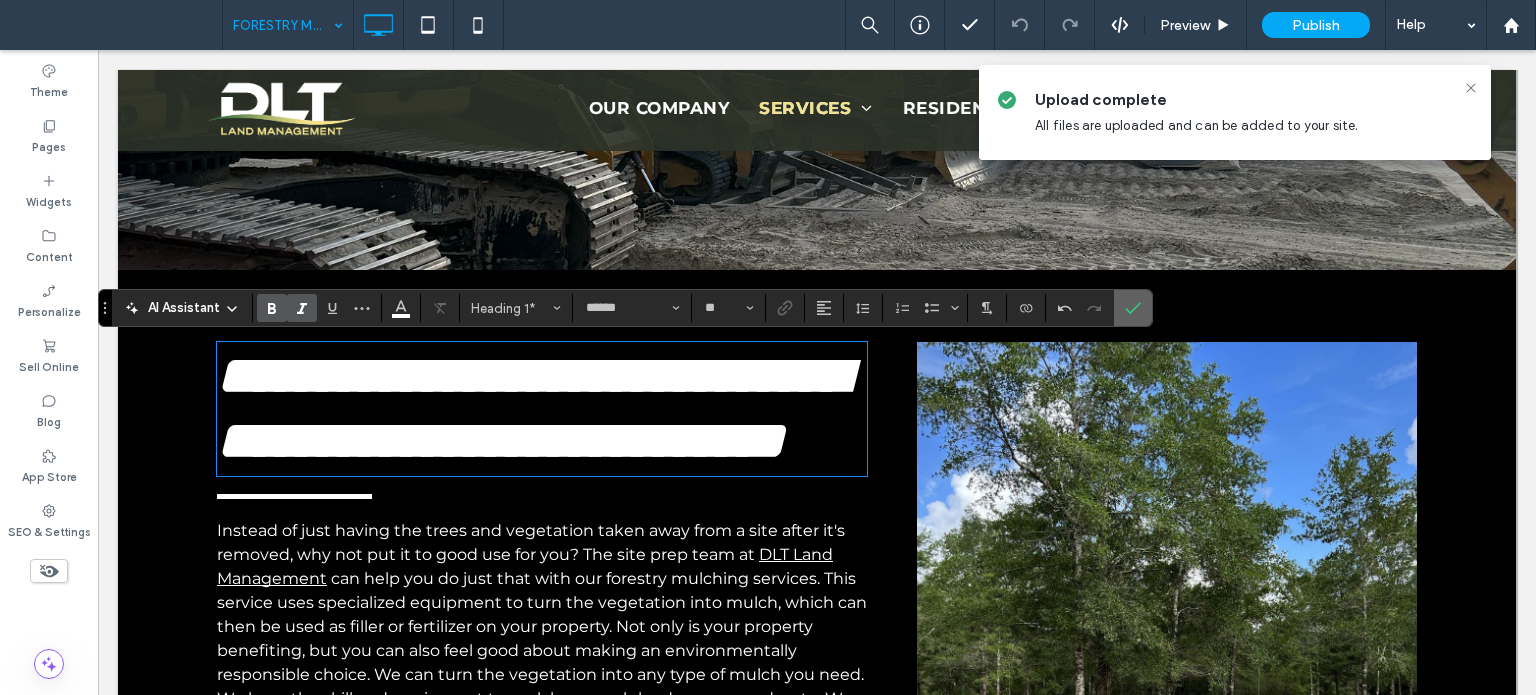 click 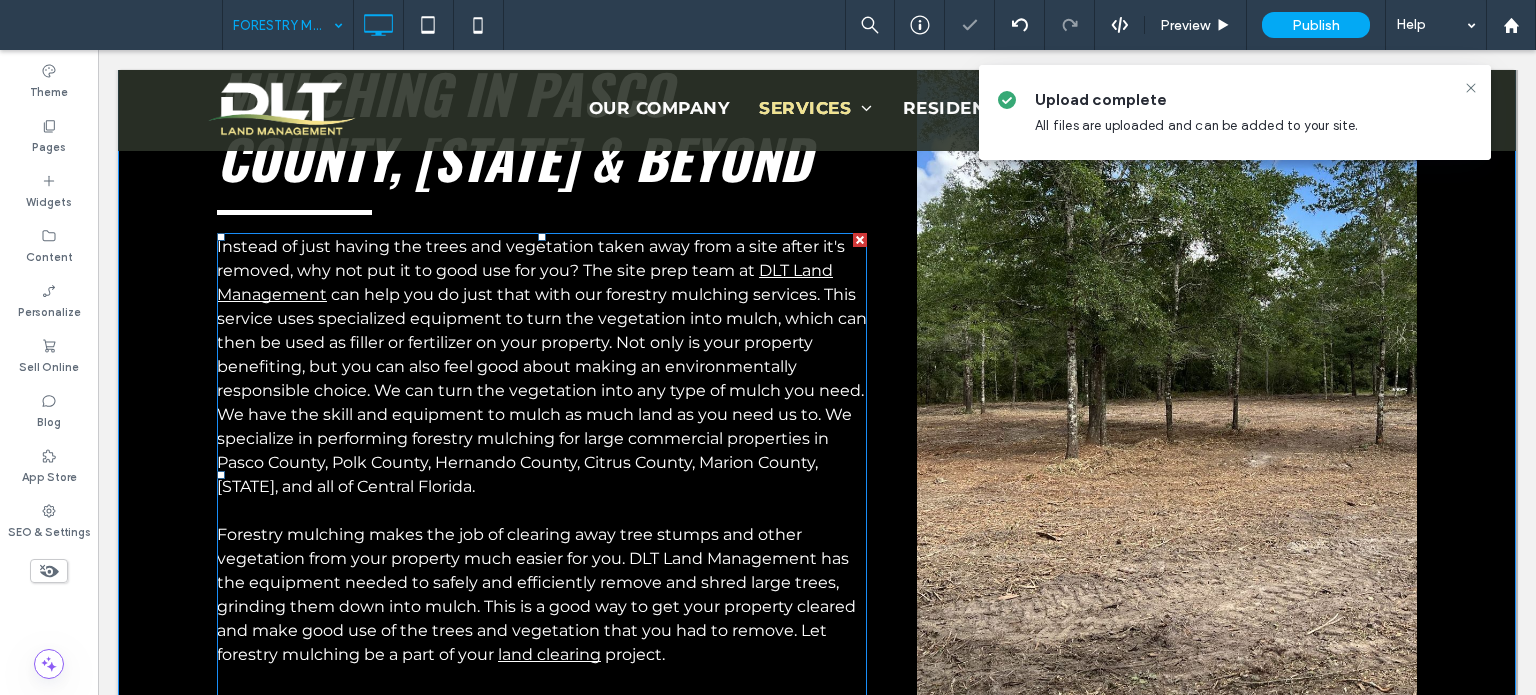 scroll, scrollTop: 500, scrollLeft: 0, axis: vertical 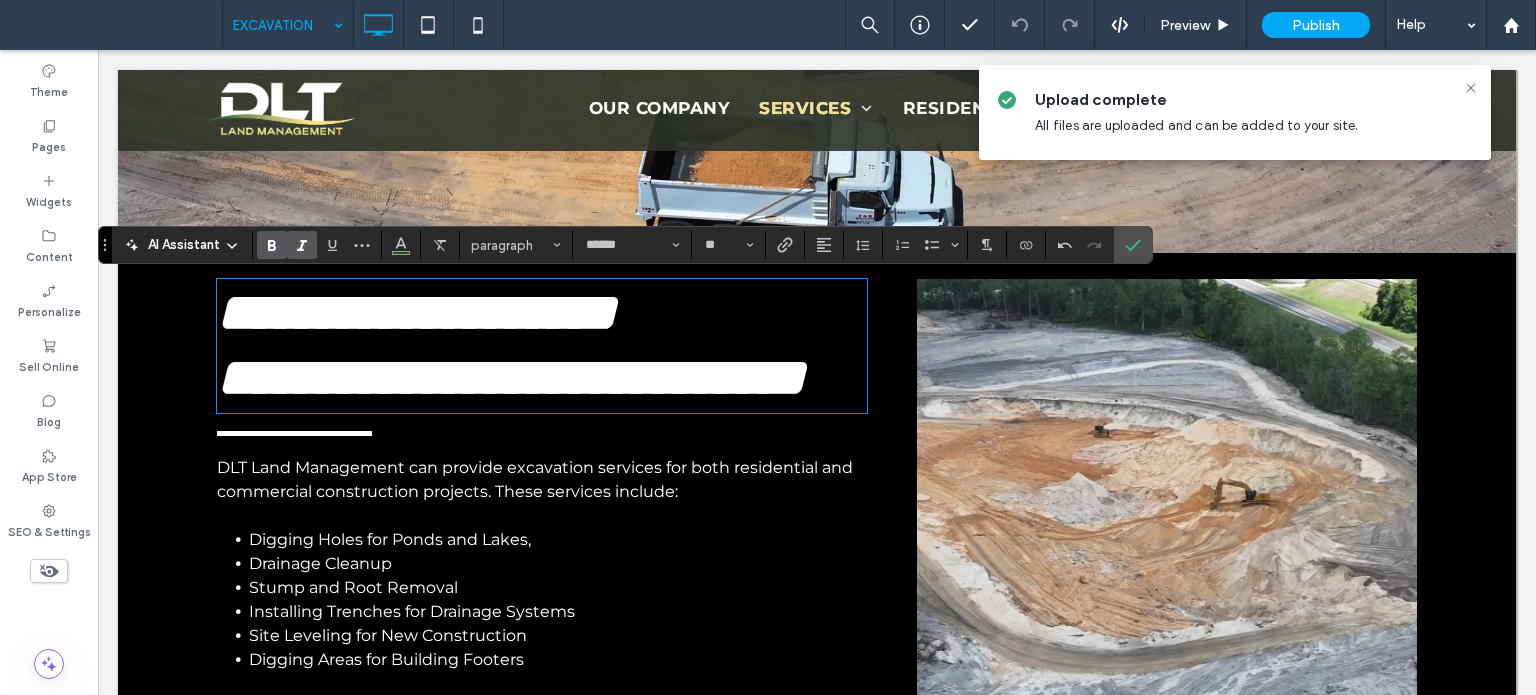 click on "**********" at bounding box center [817, 572] 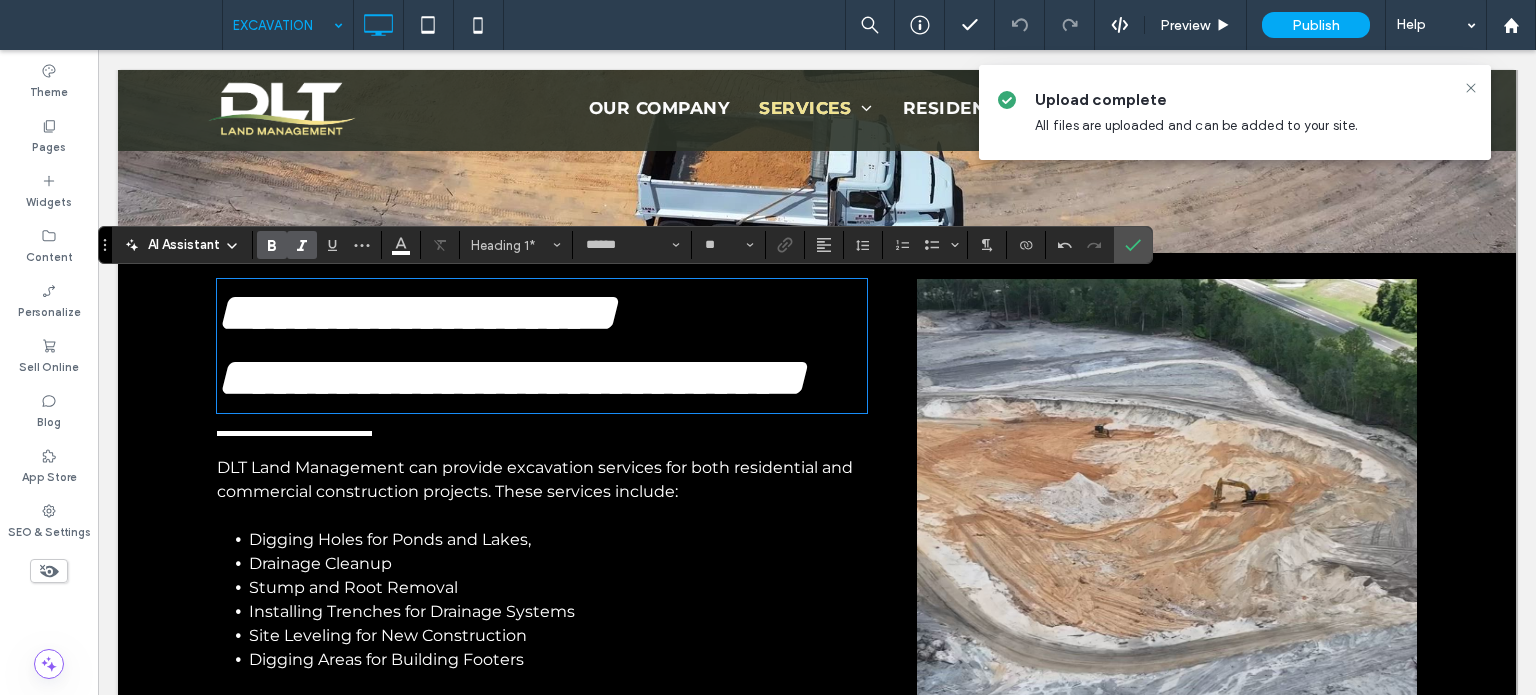 type 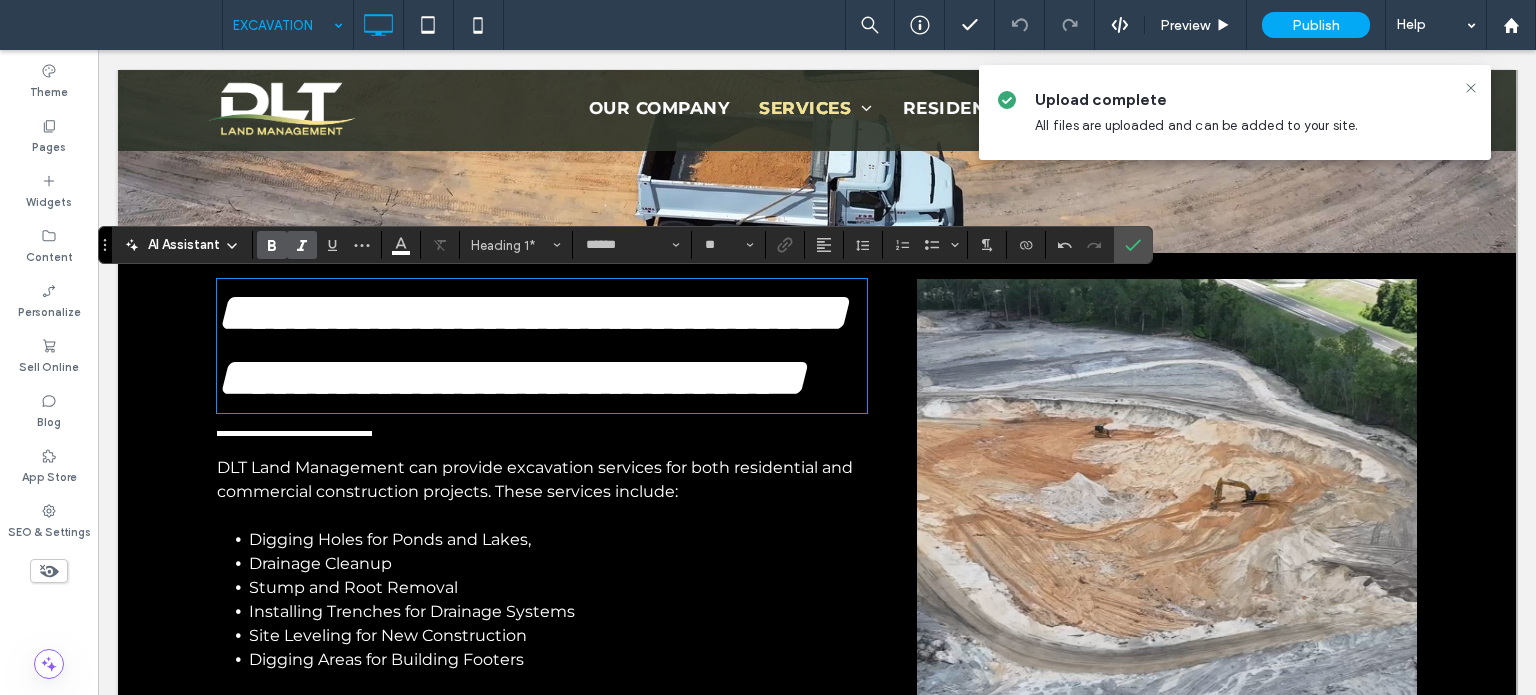click on "**********" at bounding box center (817, 572) 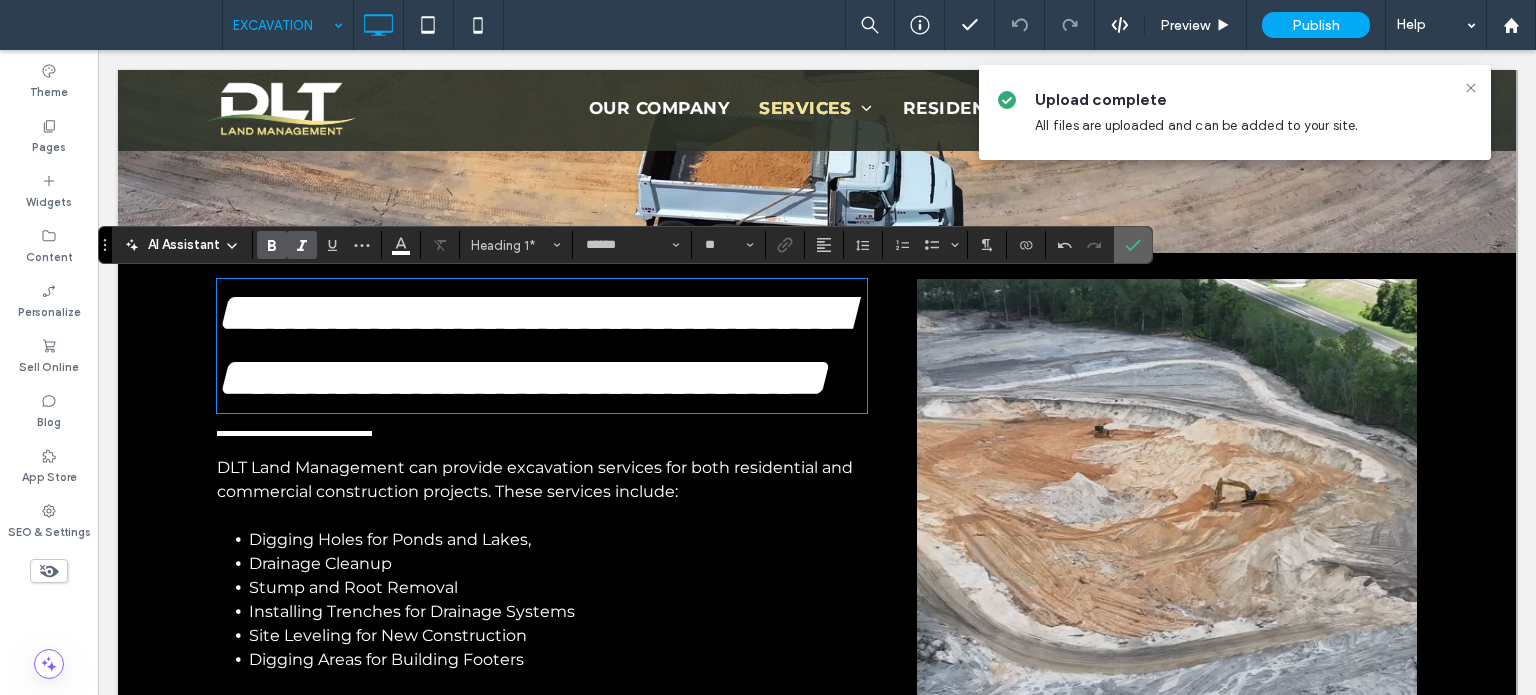 click 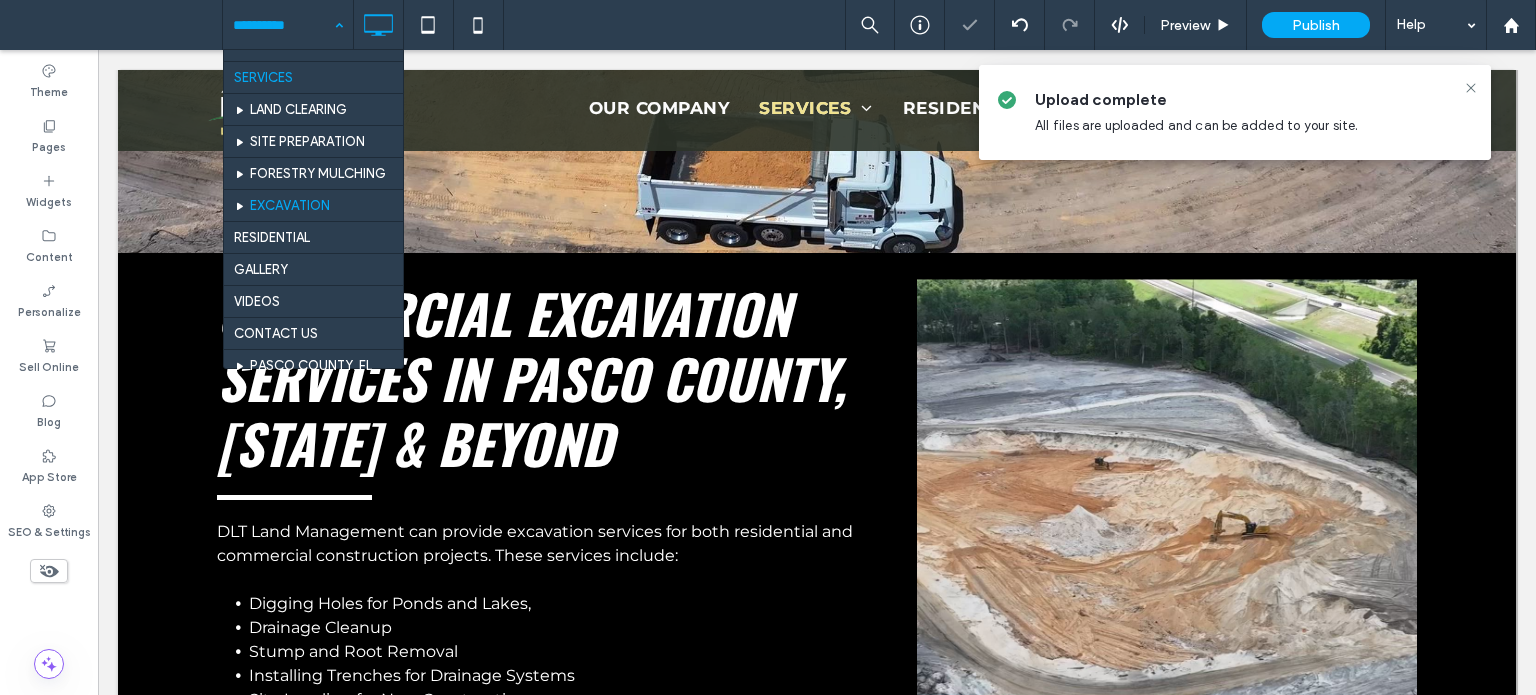 scroll, scrollTop: 100, scrollLeft: 0, axis: vertical 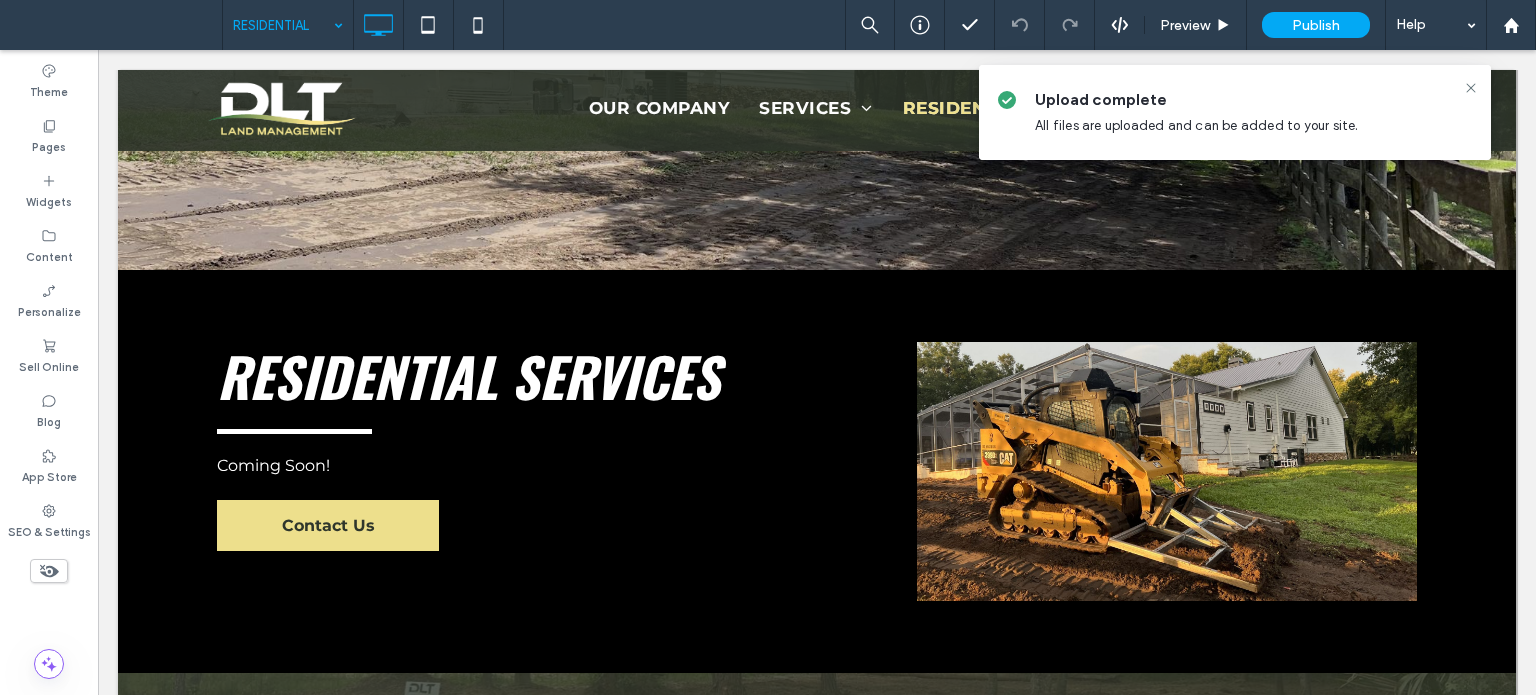 click at bounding box center [283, 25] 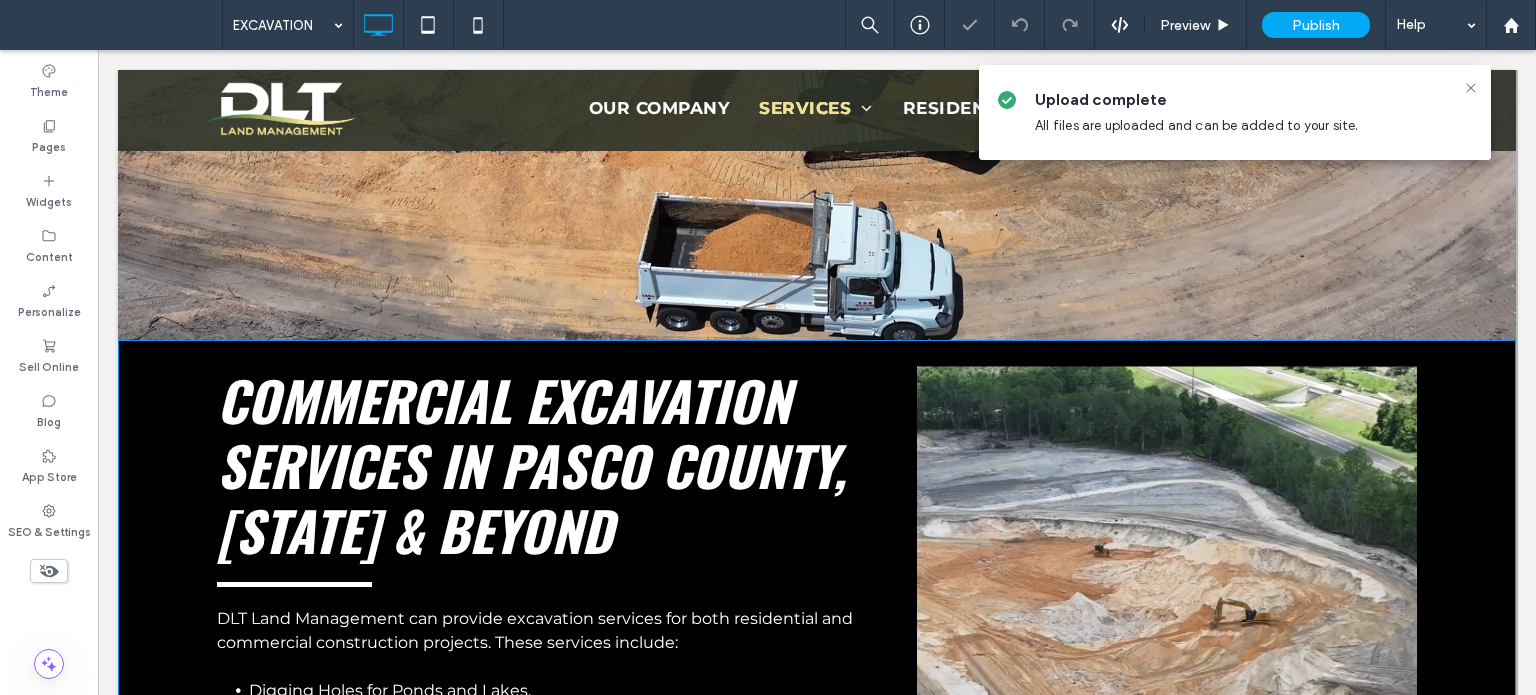 scroll, scrollTop: 300, scrollLeft: 0, axis: vertical 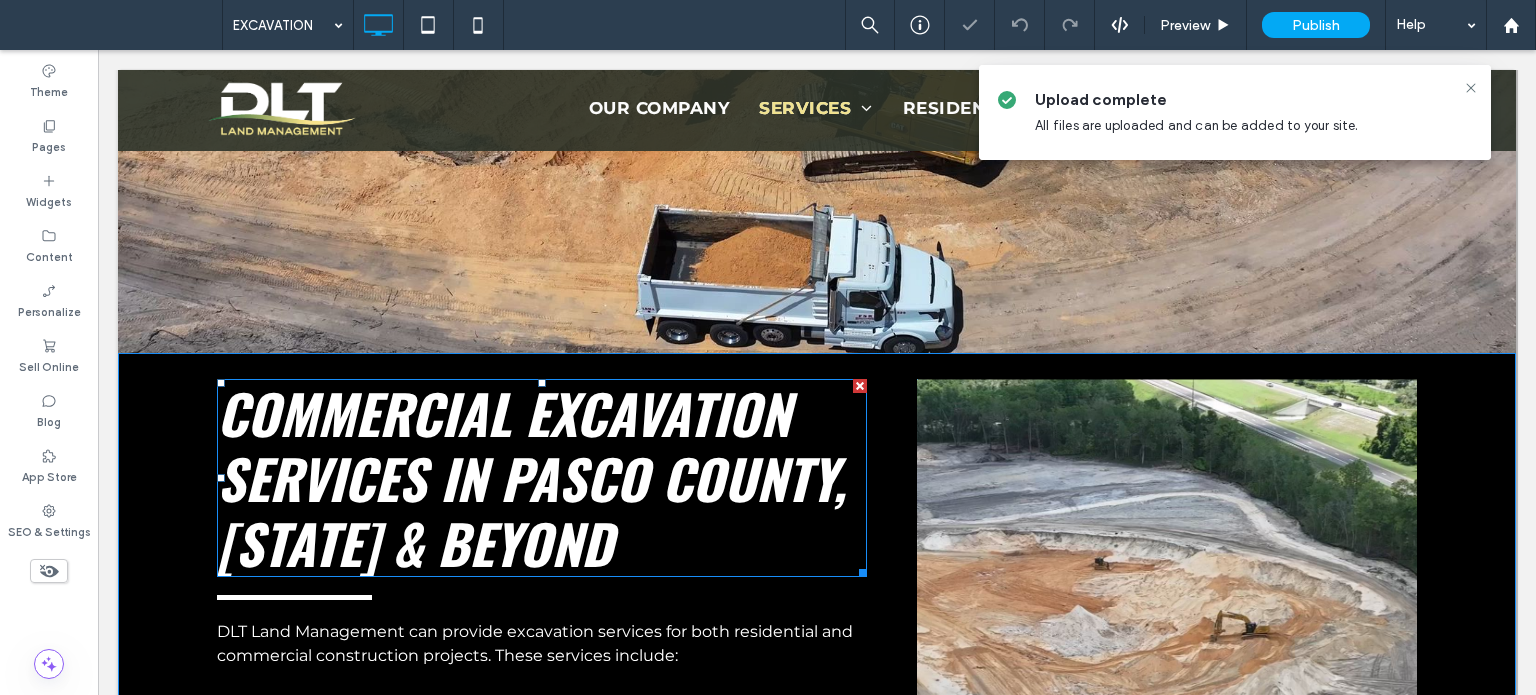 click on "Commercial EXCAVATION SERVICES IN PASCO COUNTY, FL & BEYOND" at bounding box center [531, 478] 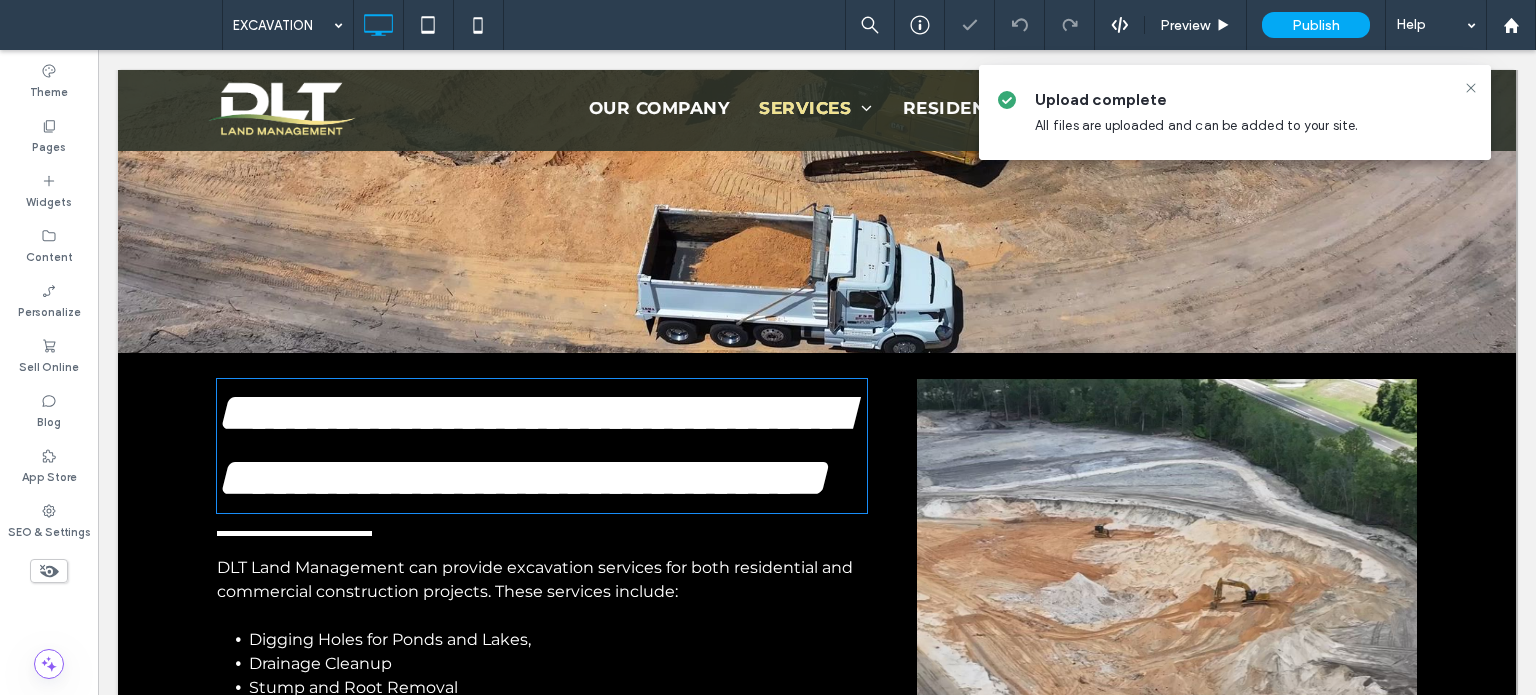 type on "******" 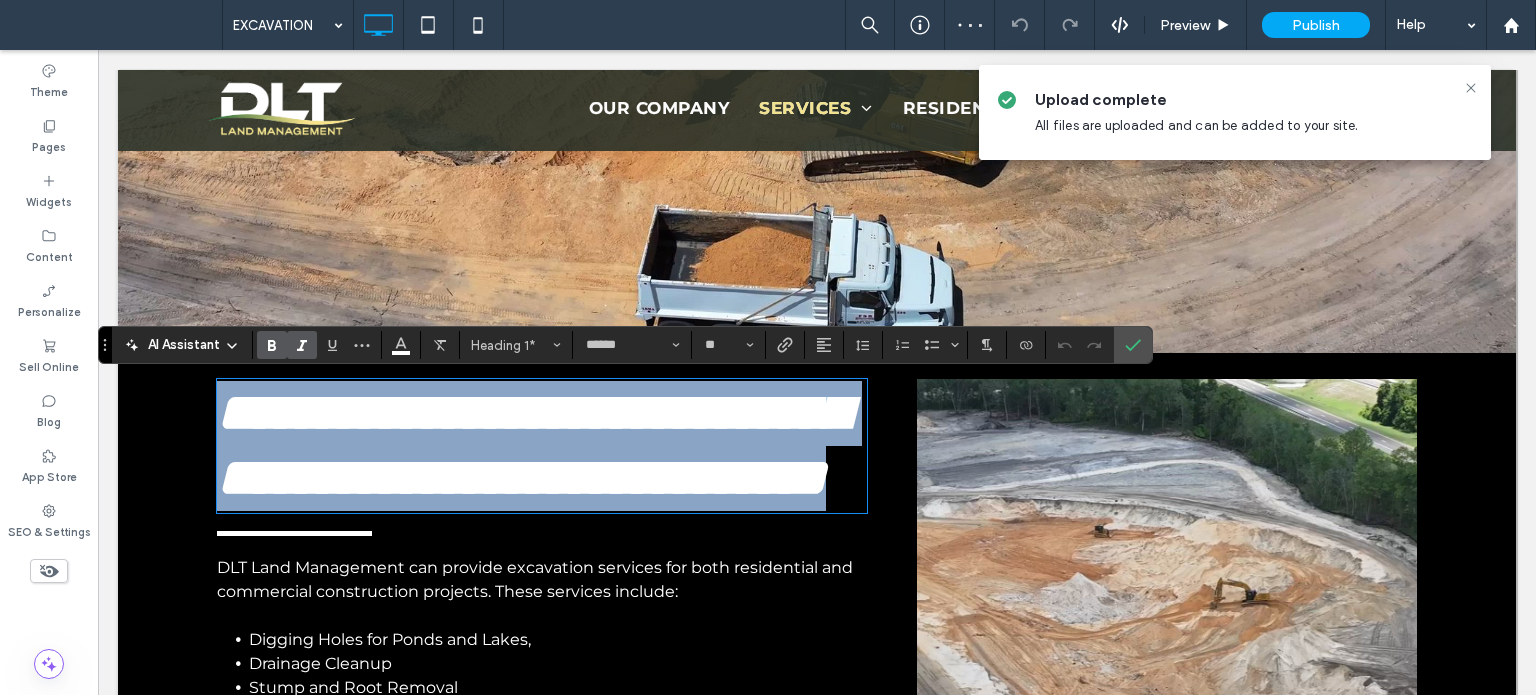 click on "**********" at bounding box center (532, 445) 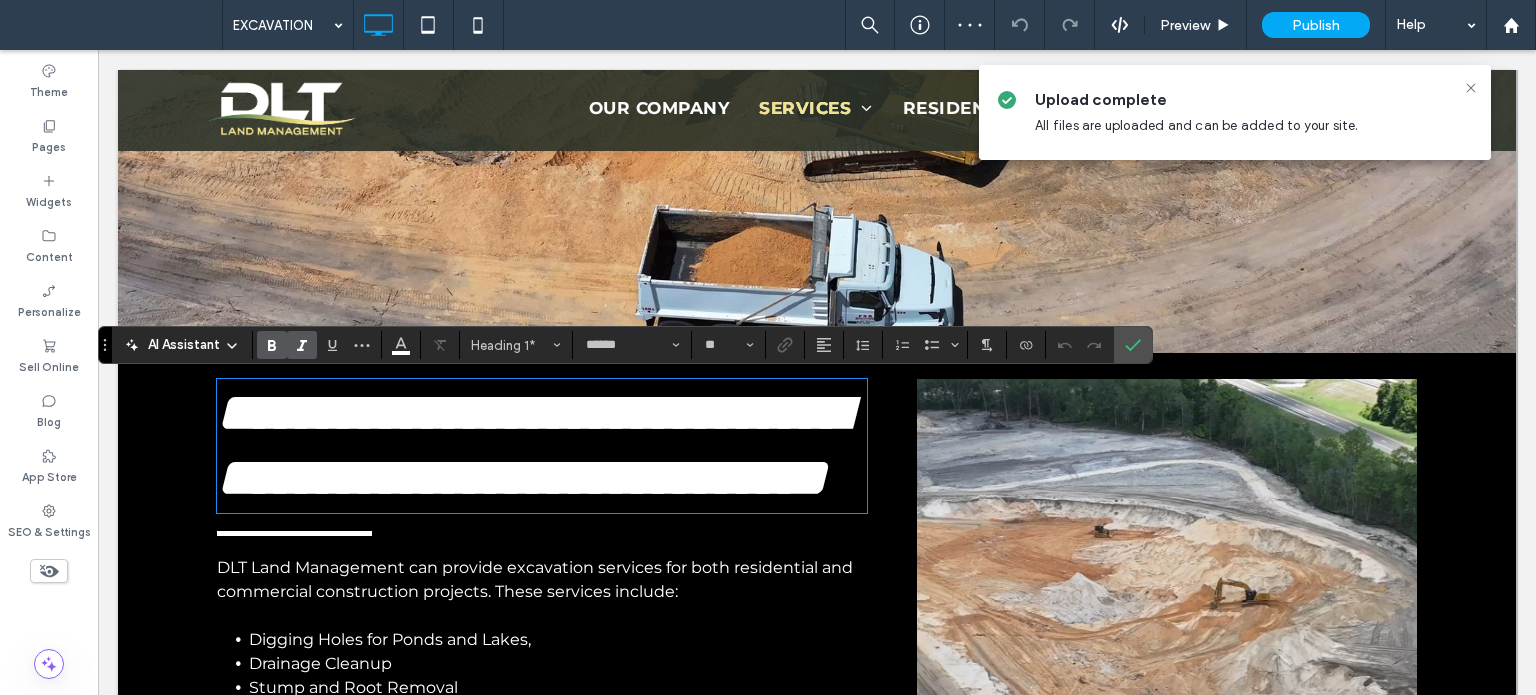 scroll, scrollTop: 8, scrollLeft: 0, axis: vertical 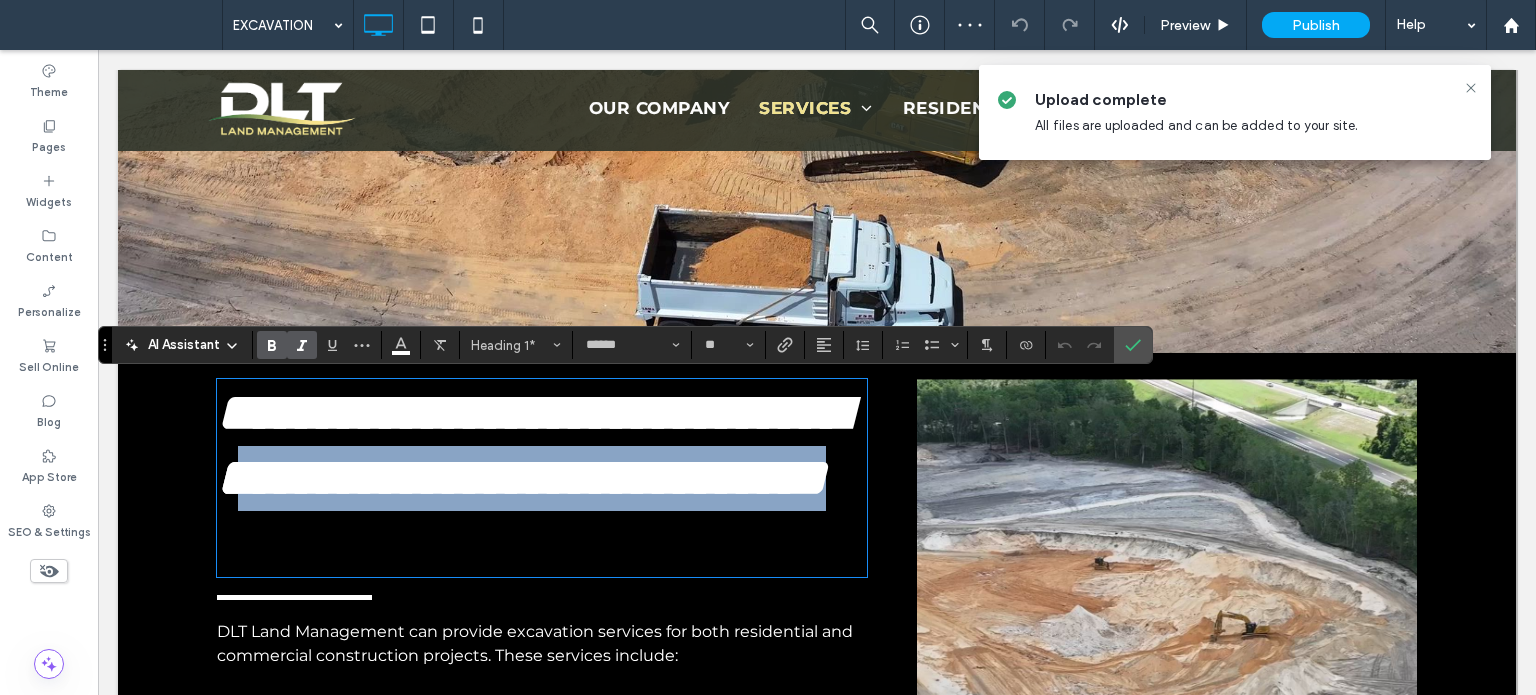 drag, startPoint x: 515, startPoint y: 545, endPoint x: 440, endPoint y: 472, distance: 104.66136 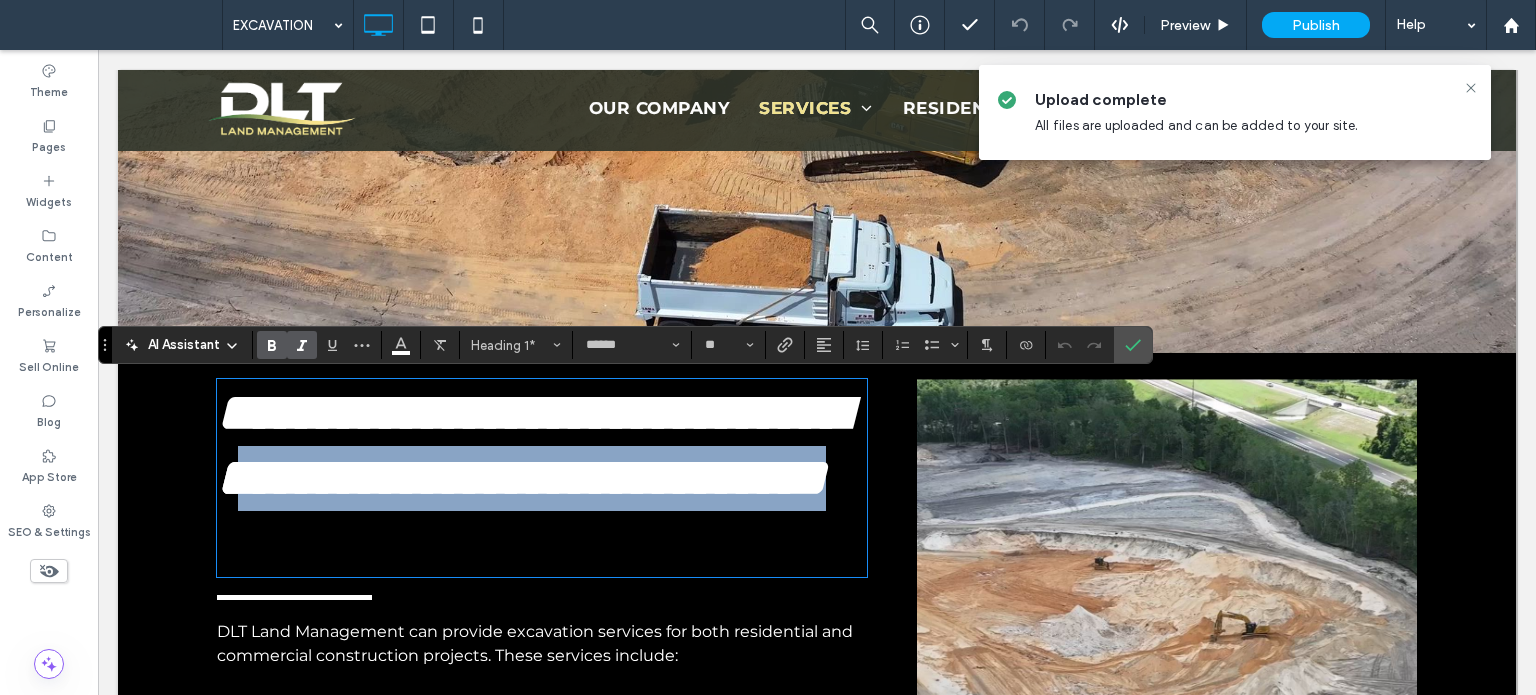 copy on "**********" 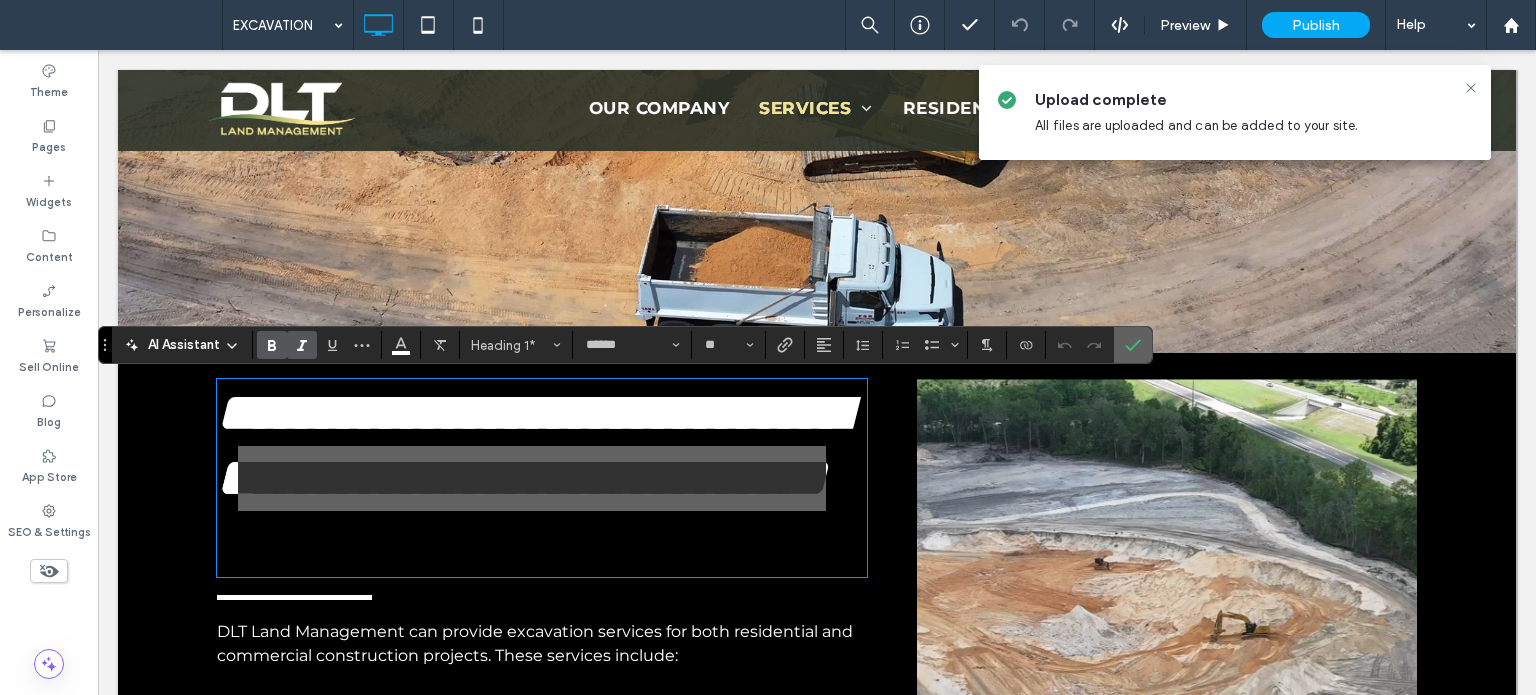 drag, startPoint x: 1128, startPoint y: 344, endPoint x: 426, endPoint y: 32, distance: 768.21094 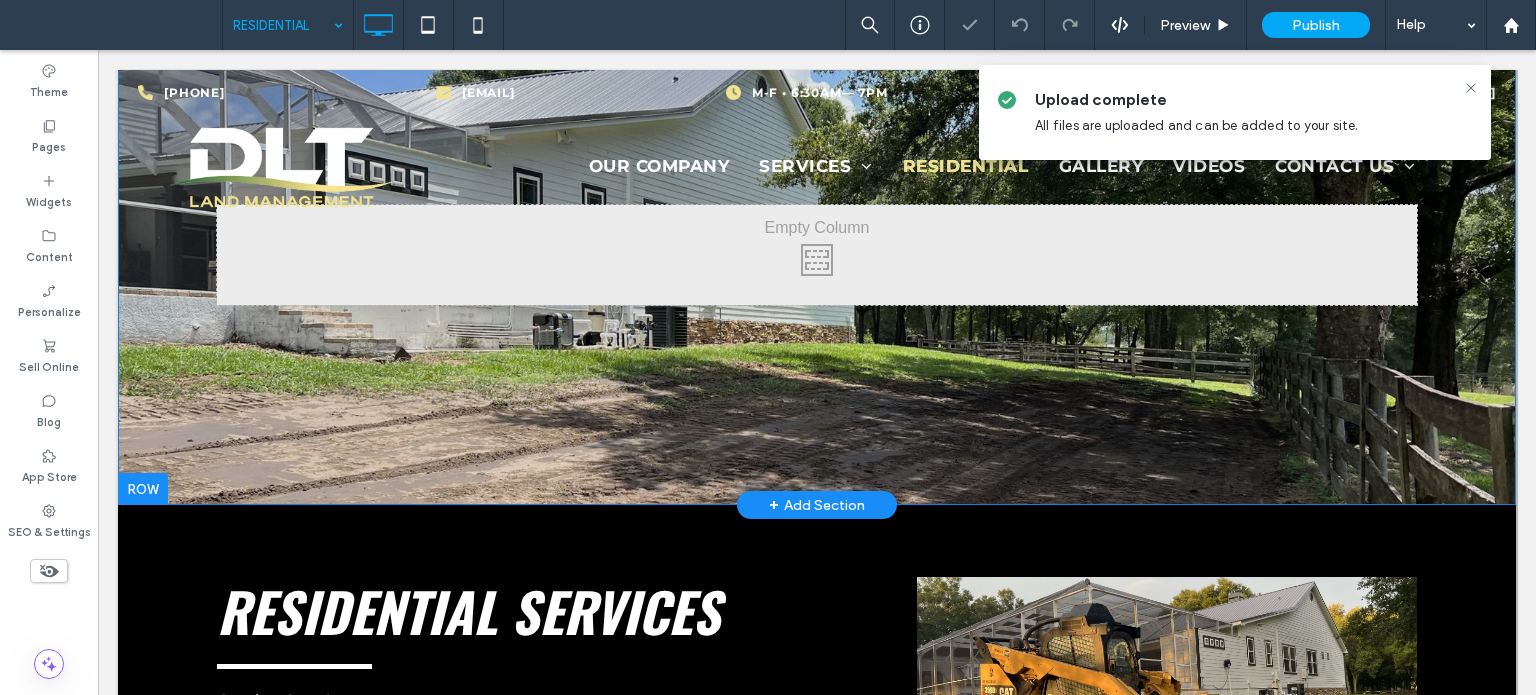 scroll, scrollTop: 100, scrollLeft: 0, axis: vertical 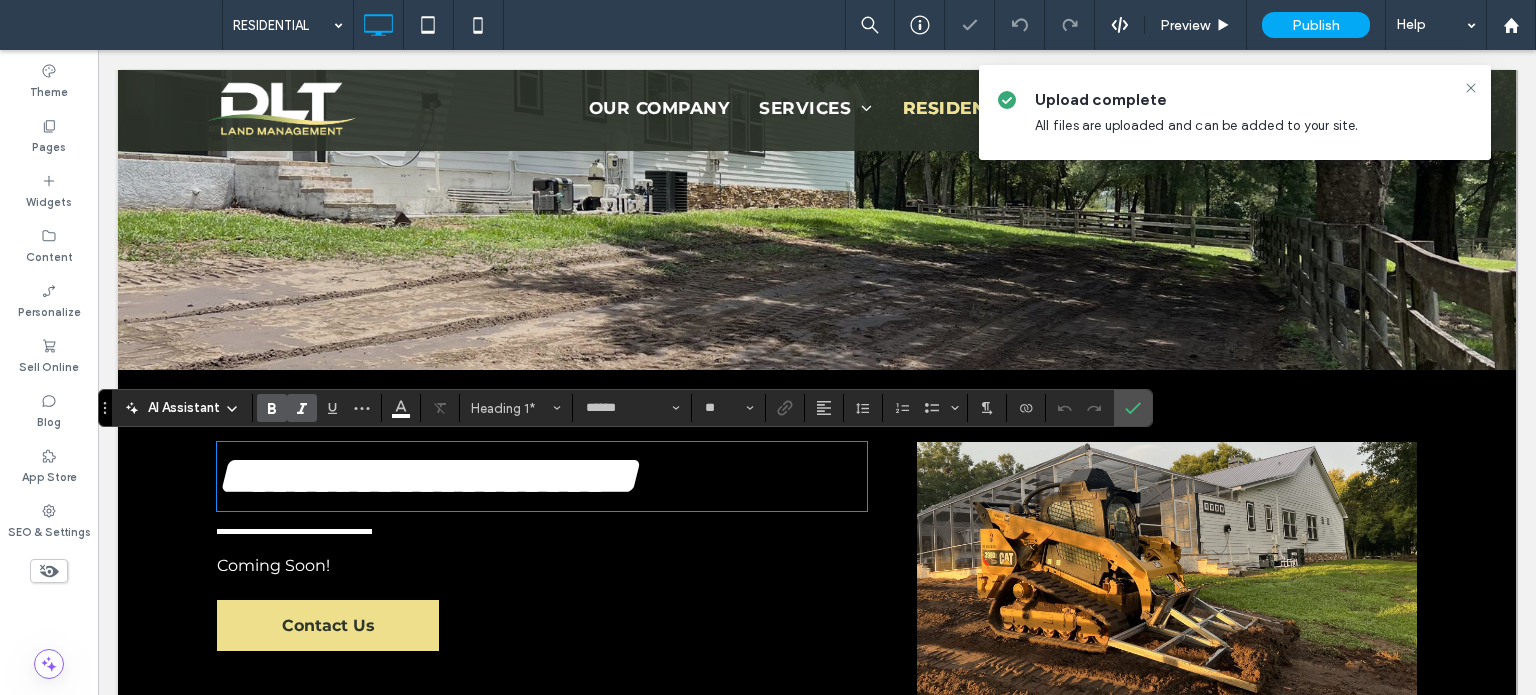 type 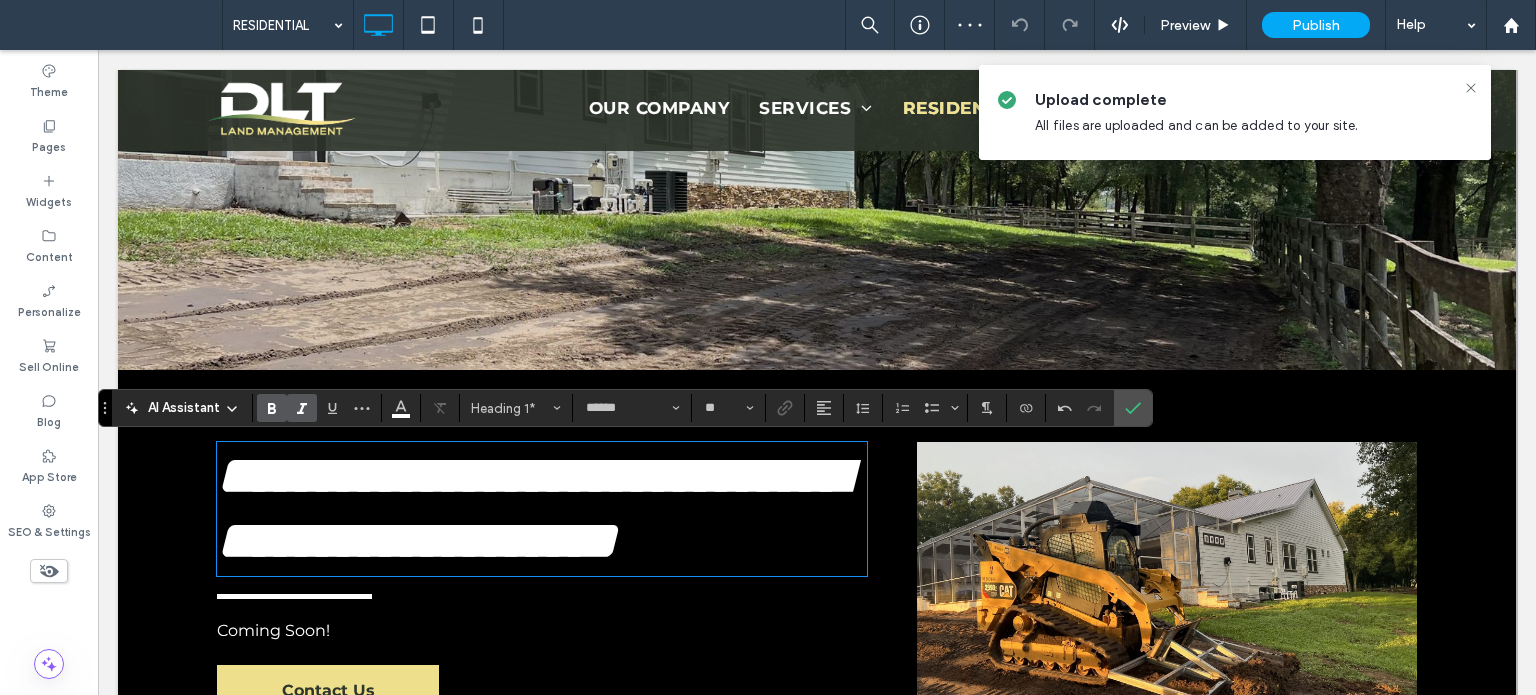 type on "**********" 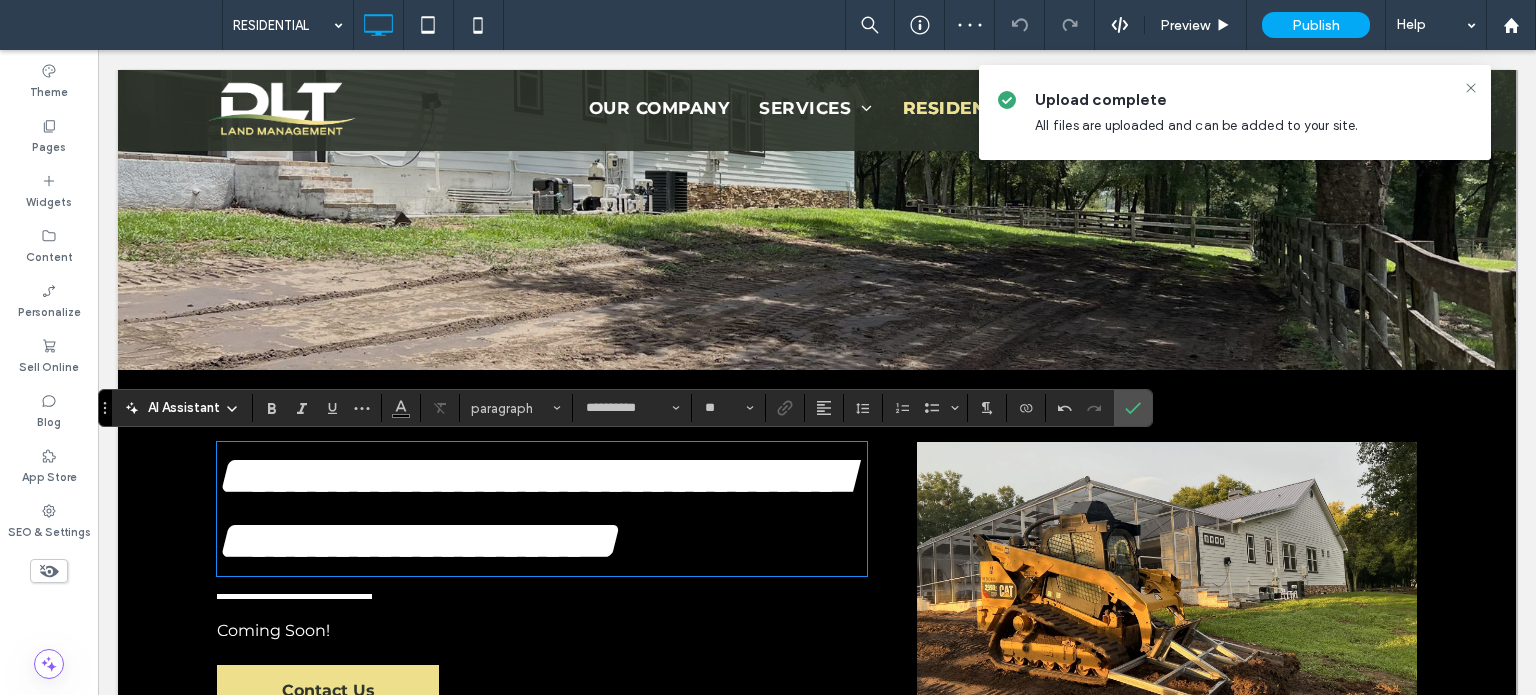 scroll, scrollTop: 8, scrollLeft: 0, axis: vertical 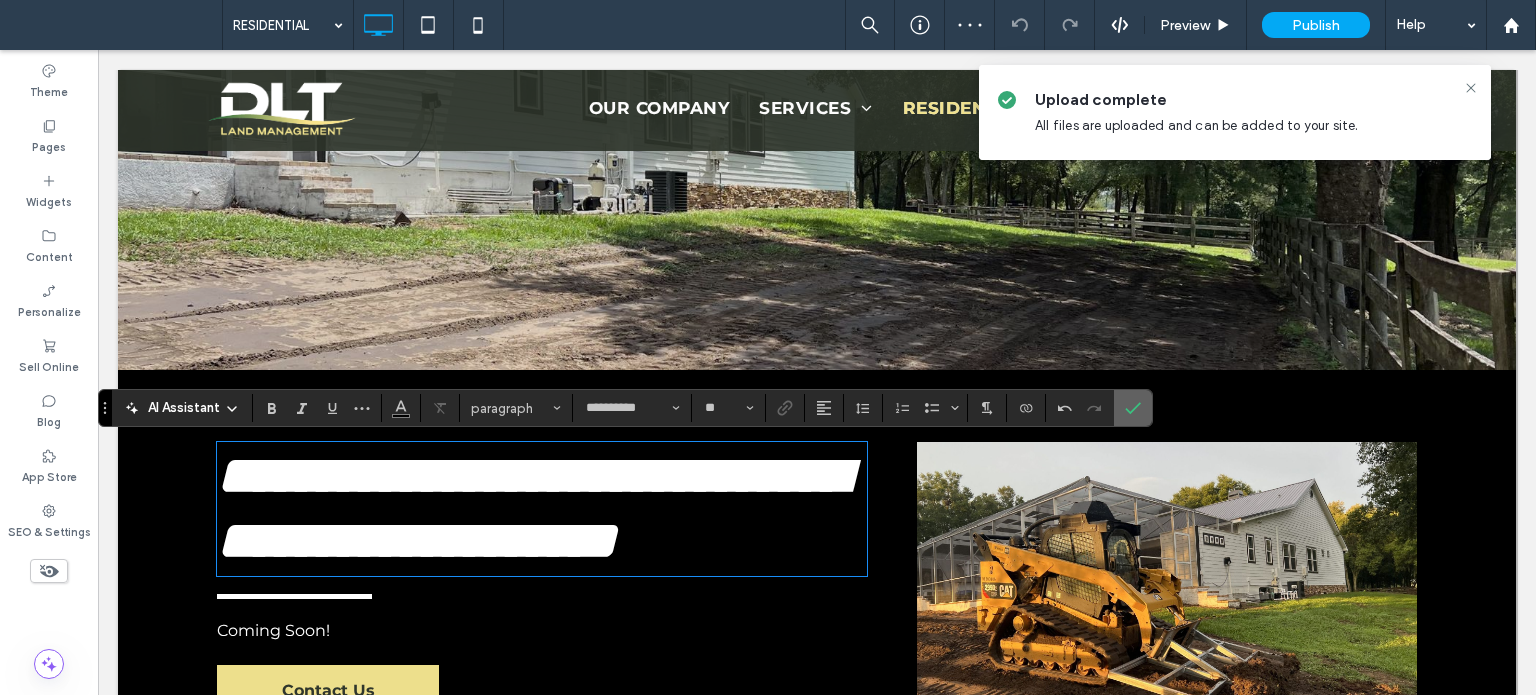 click 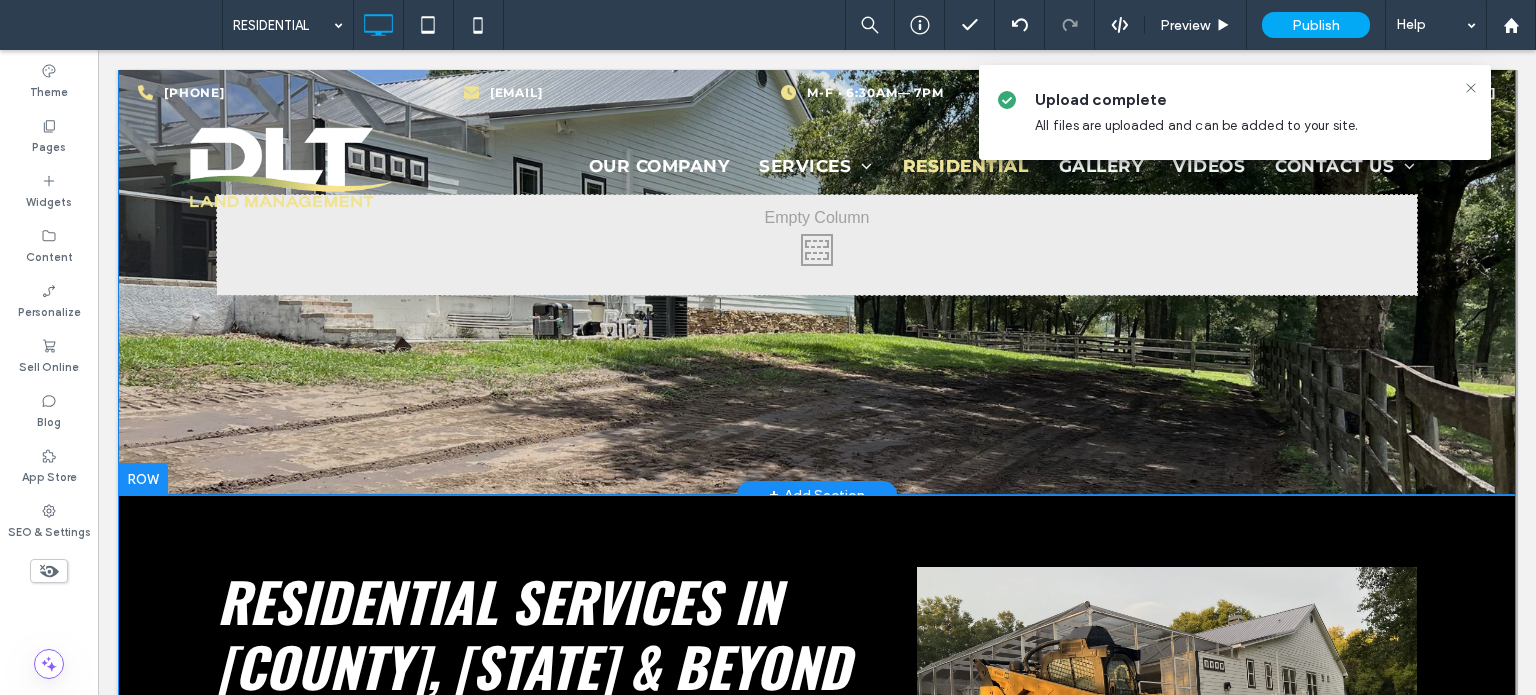 scroll, scrollTop: 0, scrollLeft: 0, axis: both 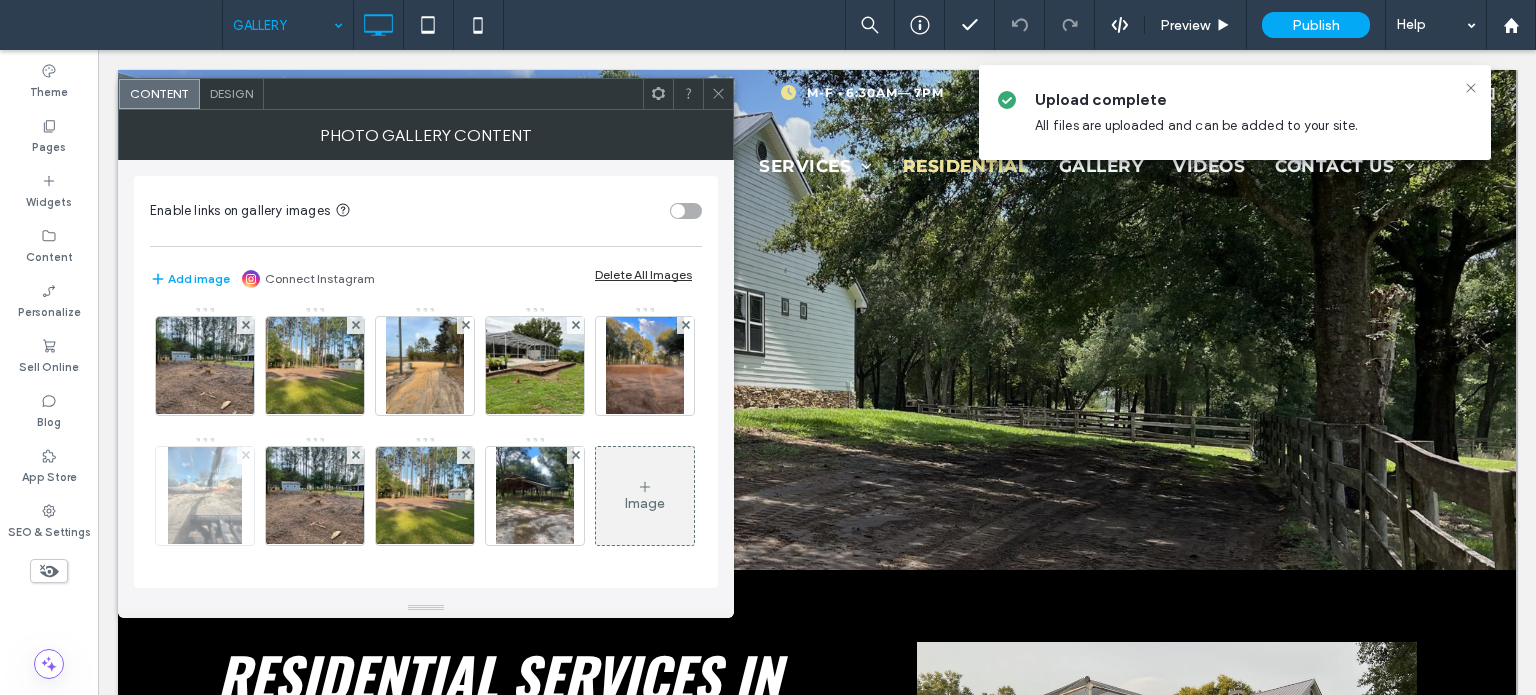 click 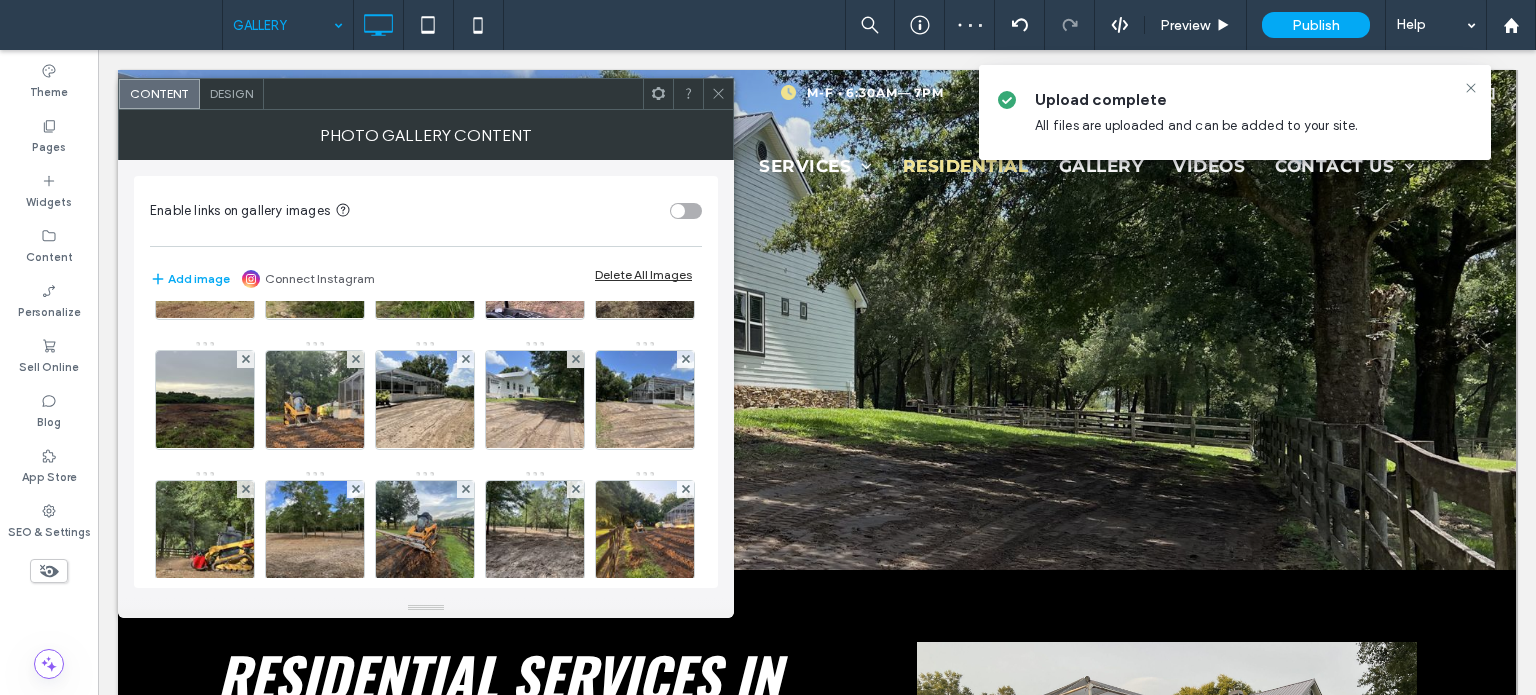 scroll, scrollTop: 140, scrollLeft: 0, axis: vertical 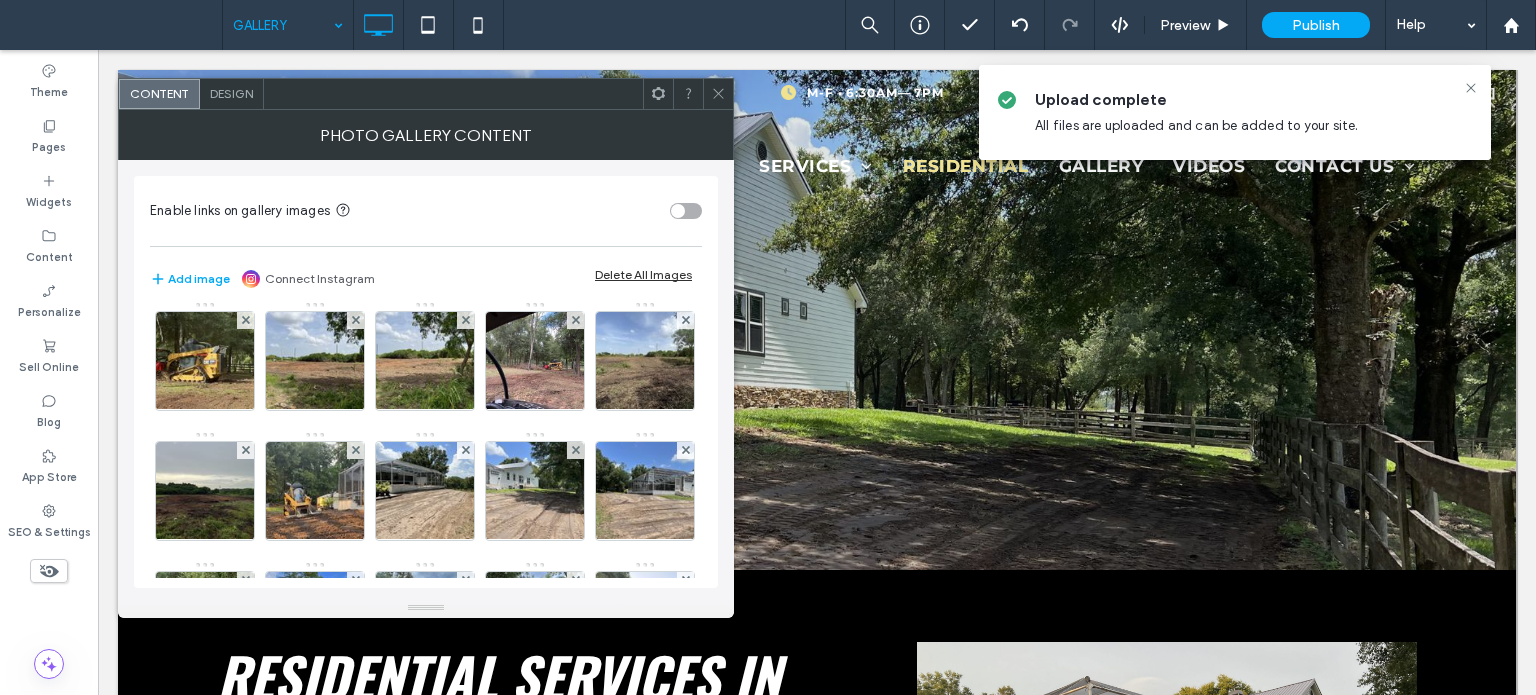 click 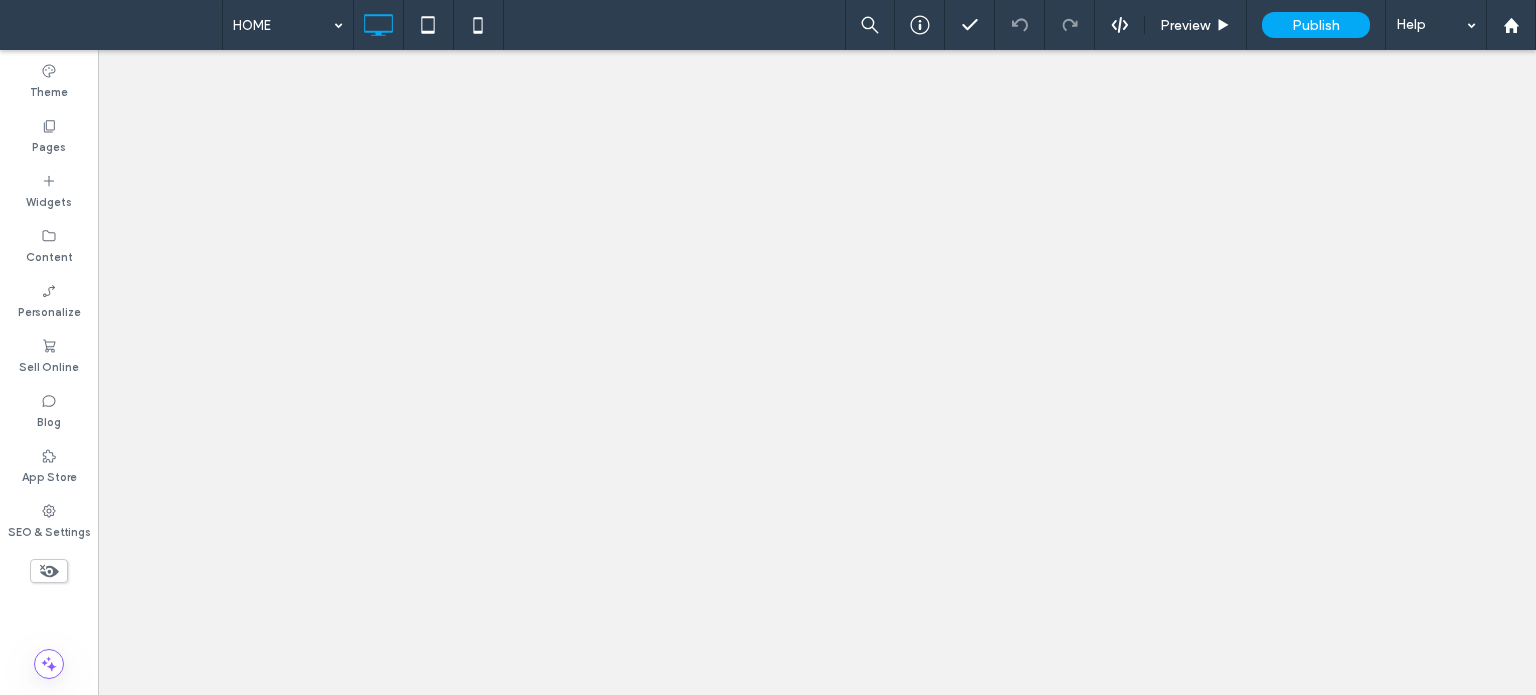 scroll, scrollTop: 0, scrollLeft: 0, axis: both 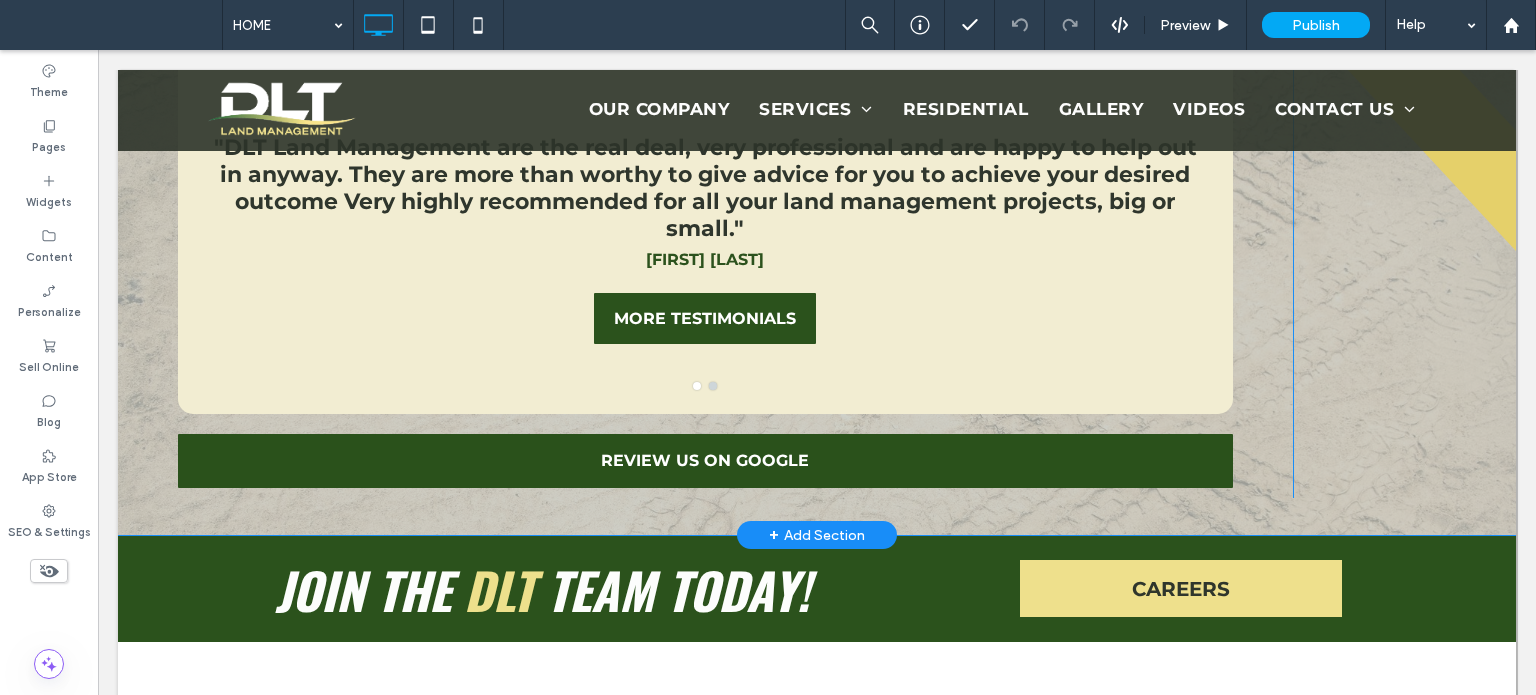 click on ""DLT Land Management are the real deal, very professional and are happy to help out in anyway. They are more than worthy to give advice for you to achieve your desired outcome Very highly recommended for all your land management projects, big or small." — Jeff Little MORE TESTIMONIALS MORE TESTIMONIALS "DLT Land Management are the real deal, very professional and are happy to help out in anyway. They are more than worthy to give advice for you to achieve your desired outcome Very highly recommended for all your land management projects, big or small." — Jeff Little MORE TESTIMONIALS MORE TESTIMONIALS a a a a
REVIEW US ON GOOGLE
Click To Paste
Click To Paste
Click To Paste
Row + Add Section" at bounding box center (817, 240) 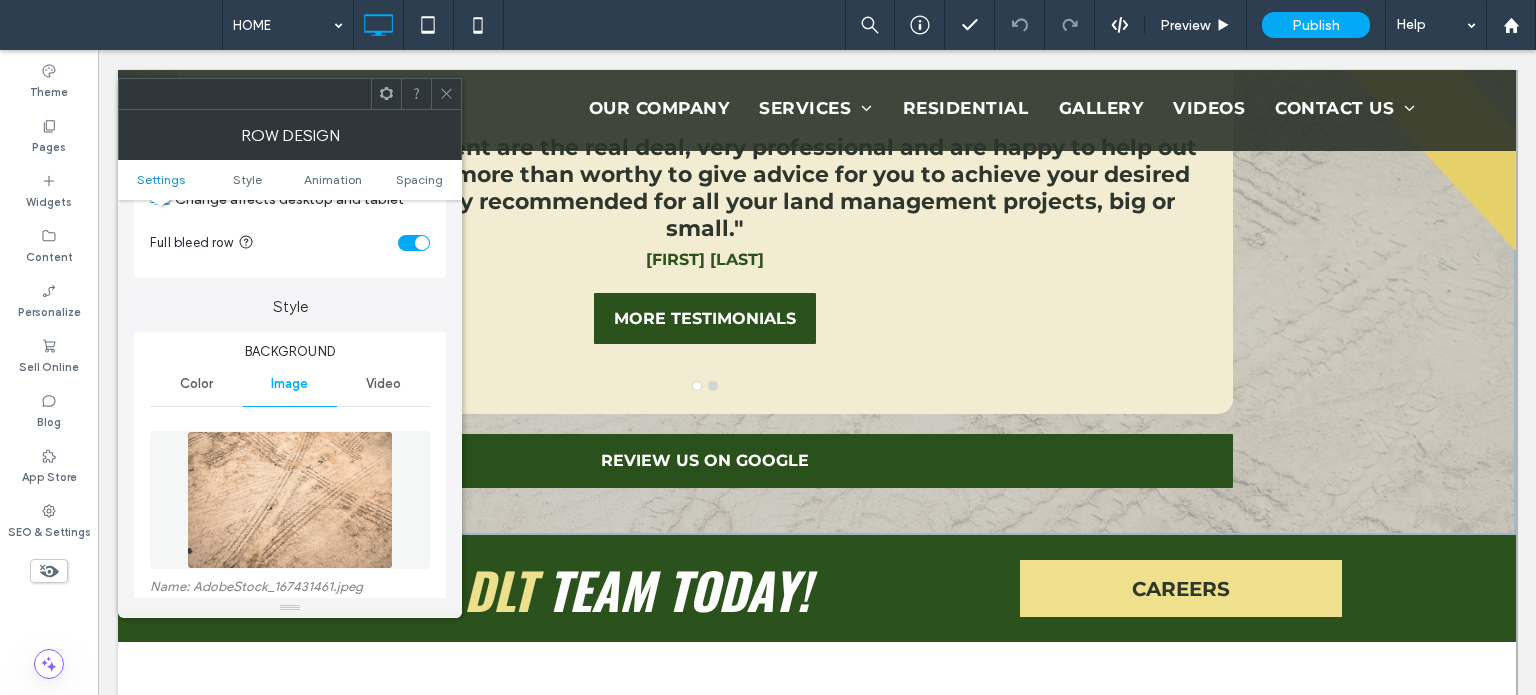 scroll, scrollTop: 200, scrollLeft: 0, axis: vertical 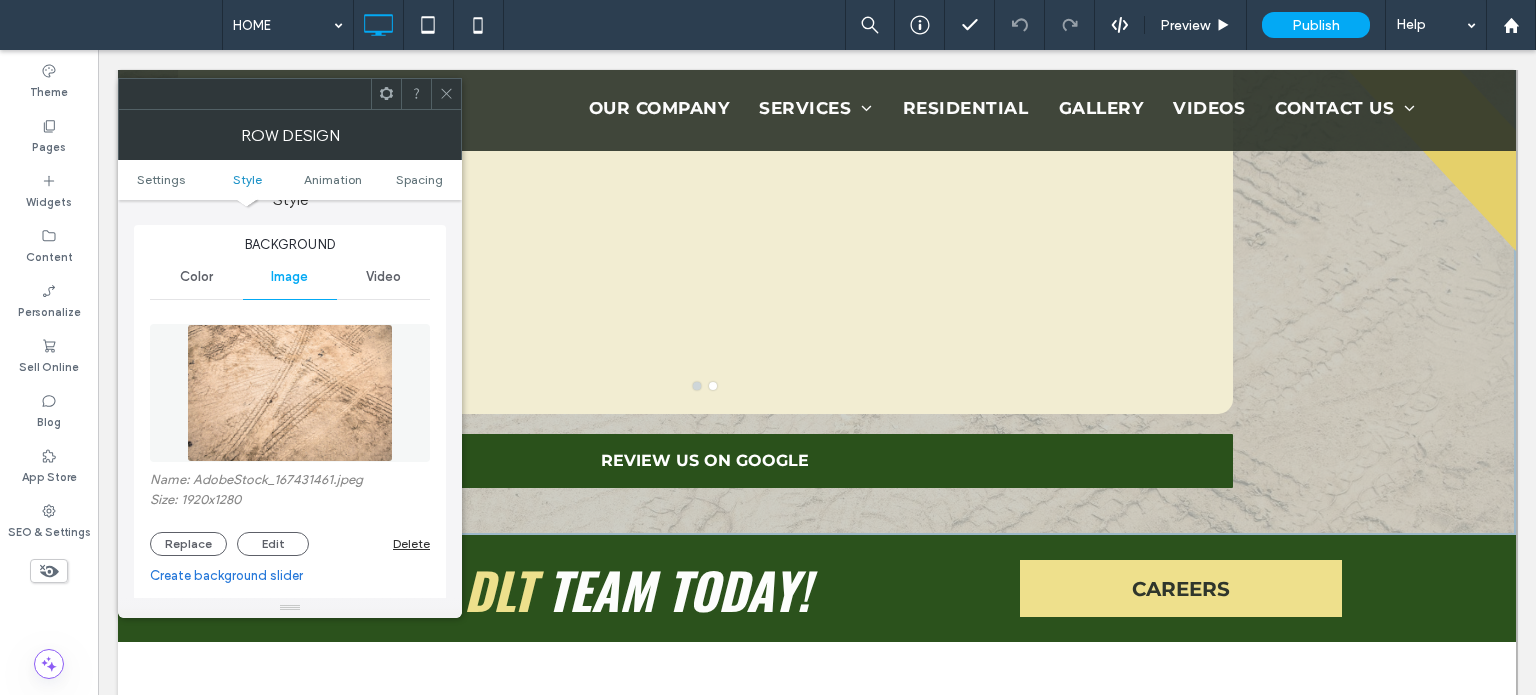 click on "Video" at bounding box center (383, 277) 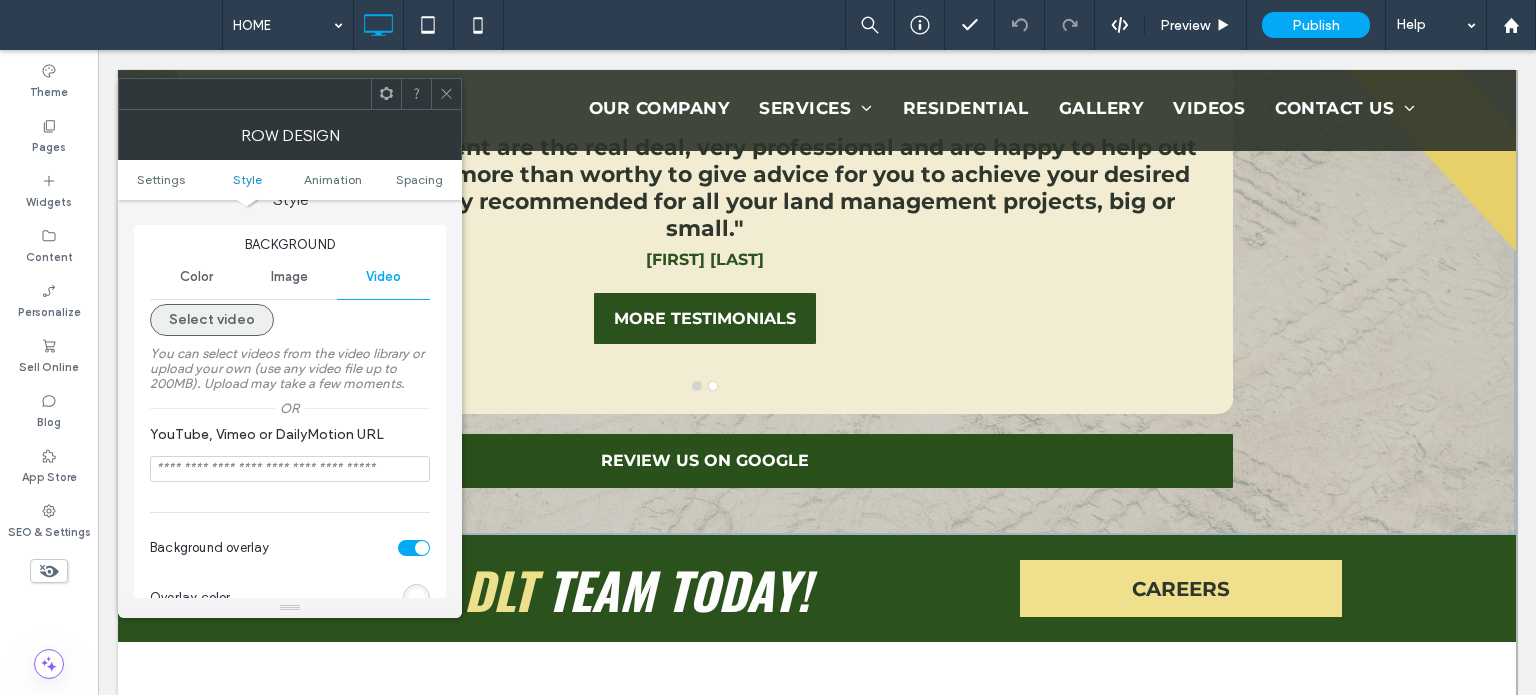 click on "Select video" at bounding box center (212, 320) 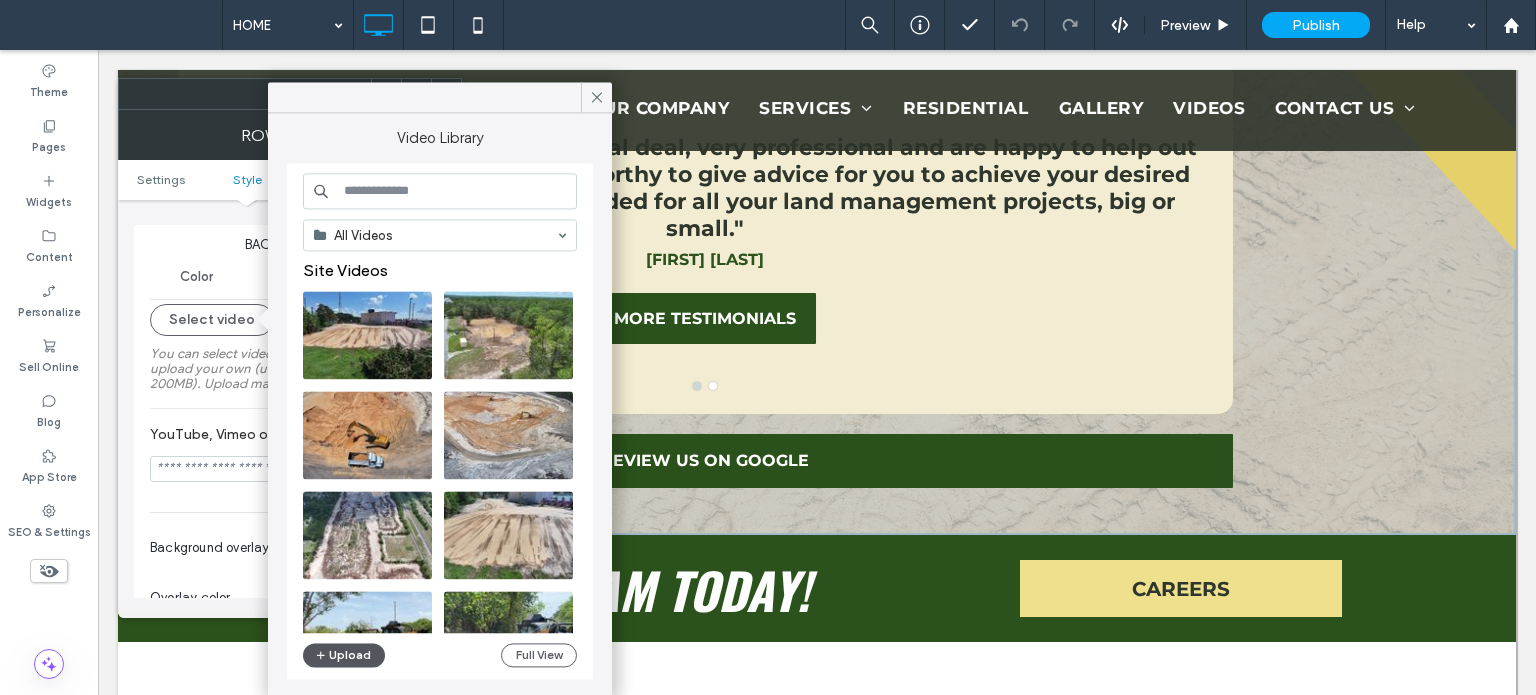 click on "Upload" at bounding box center (344, 655) 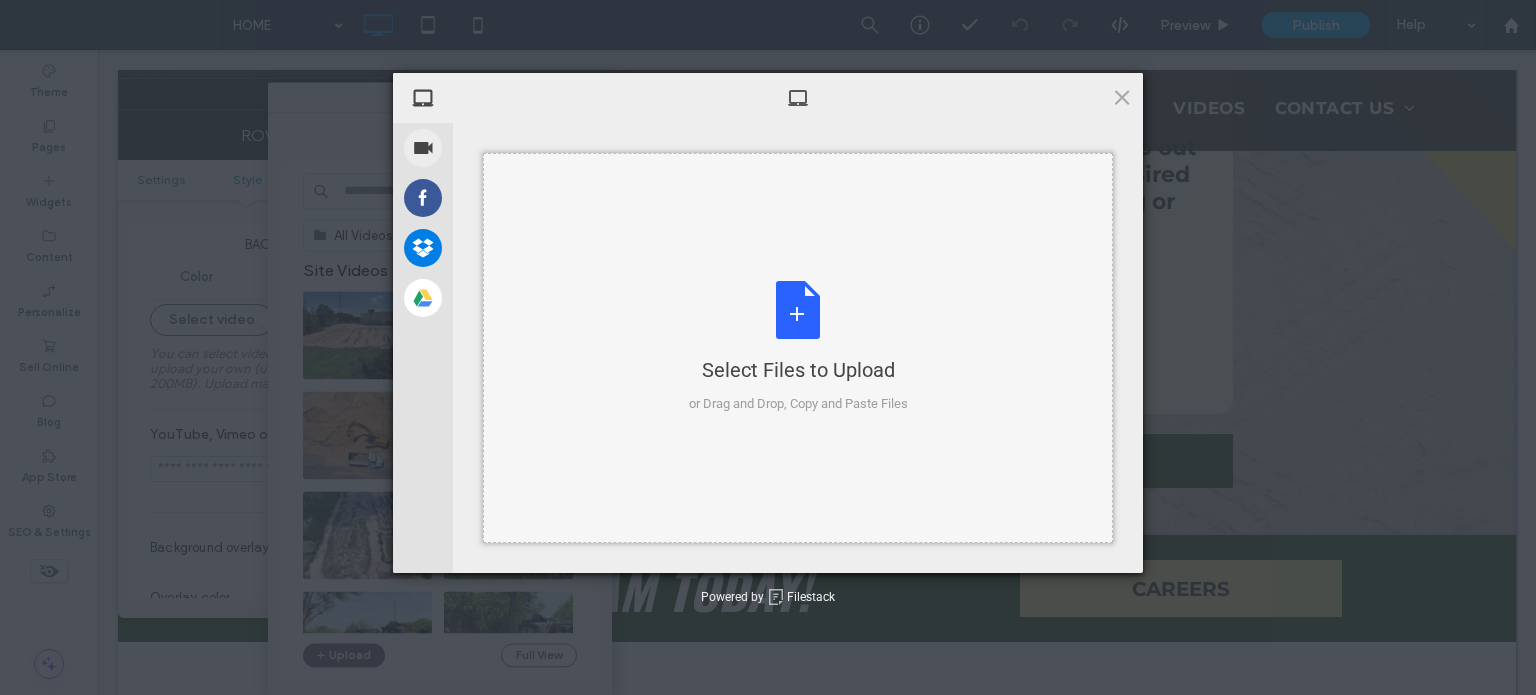 click on "Select Files to Upload
or Drag and Drop, Copy and Paste Files" at bounding box center (798, 347) 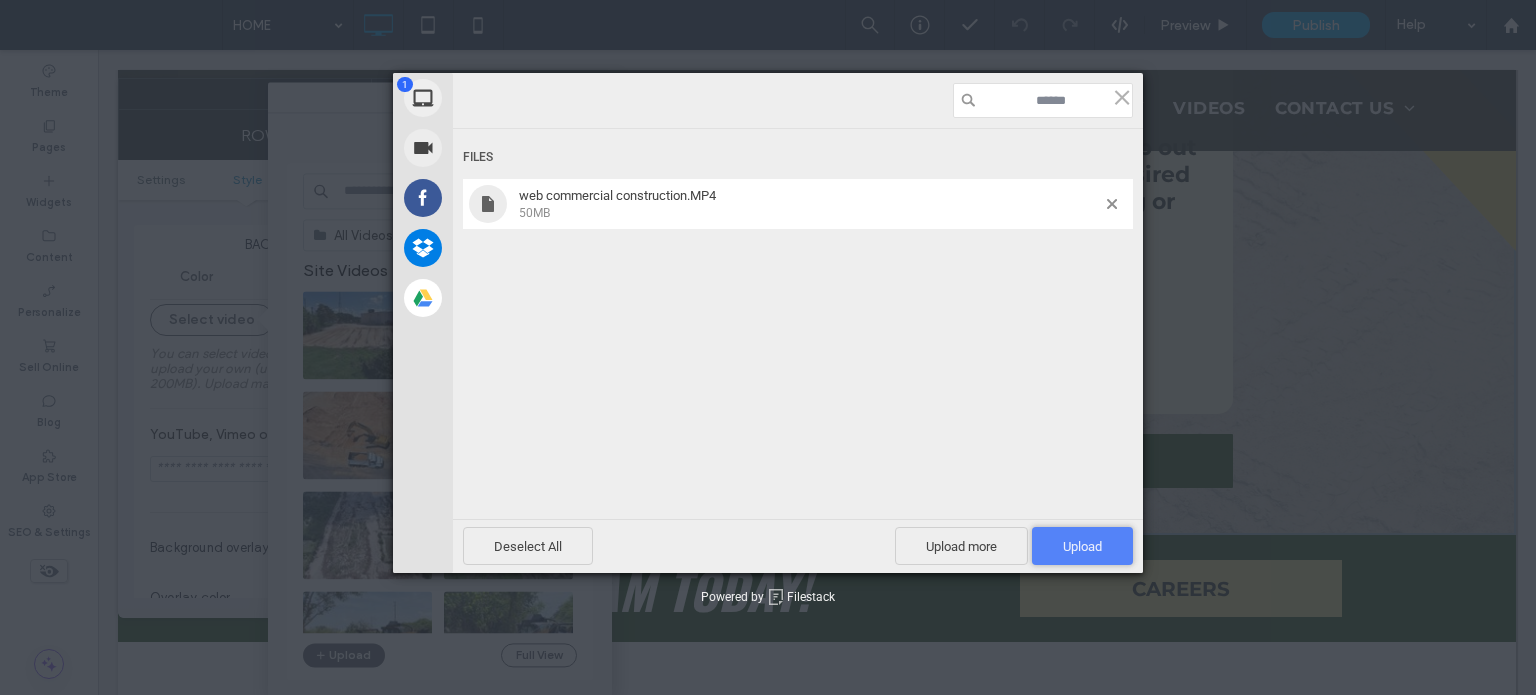 click on "Upload
1" at bounding box center (1082, 546) 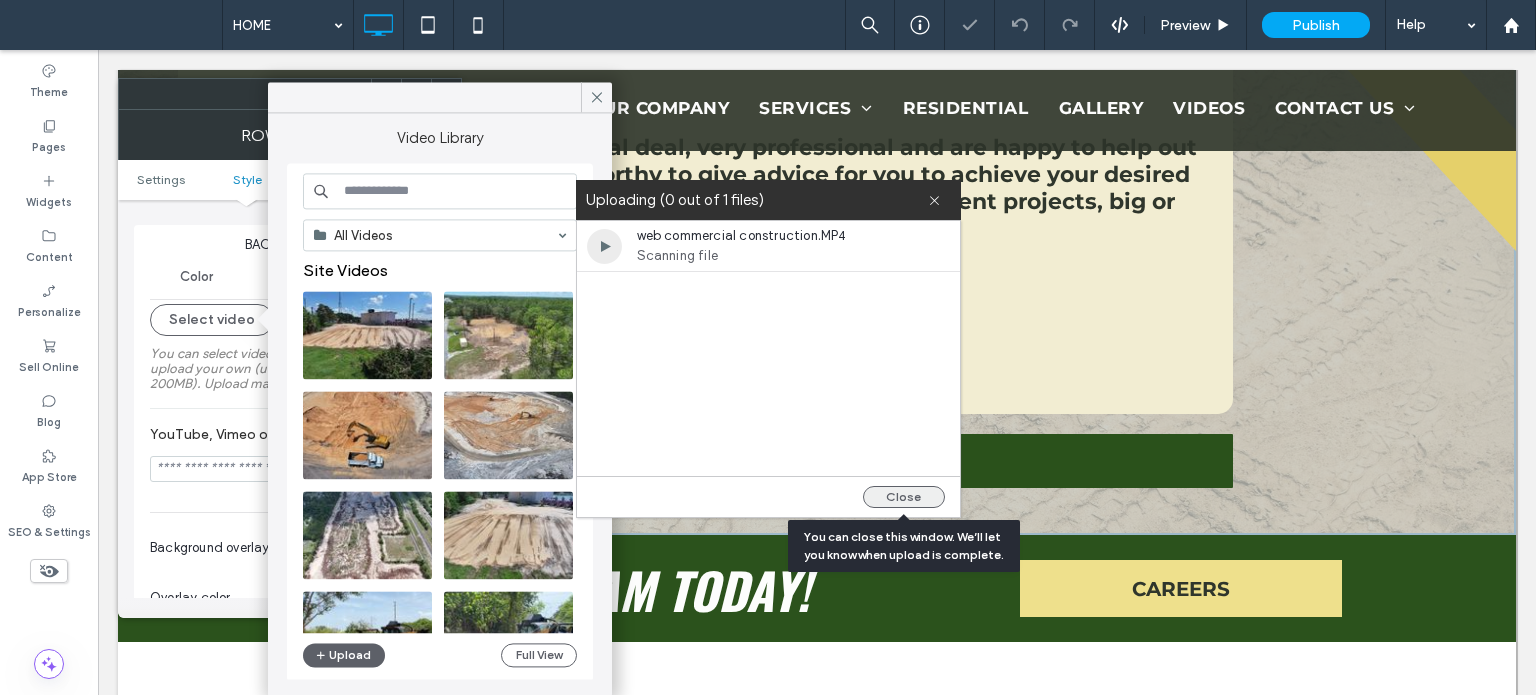 click on "Close" at bounding box center (904, 497) 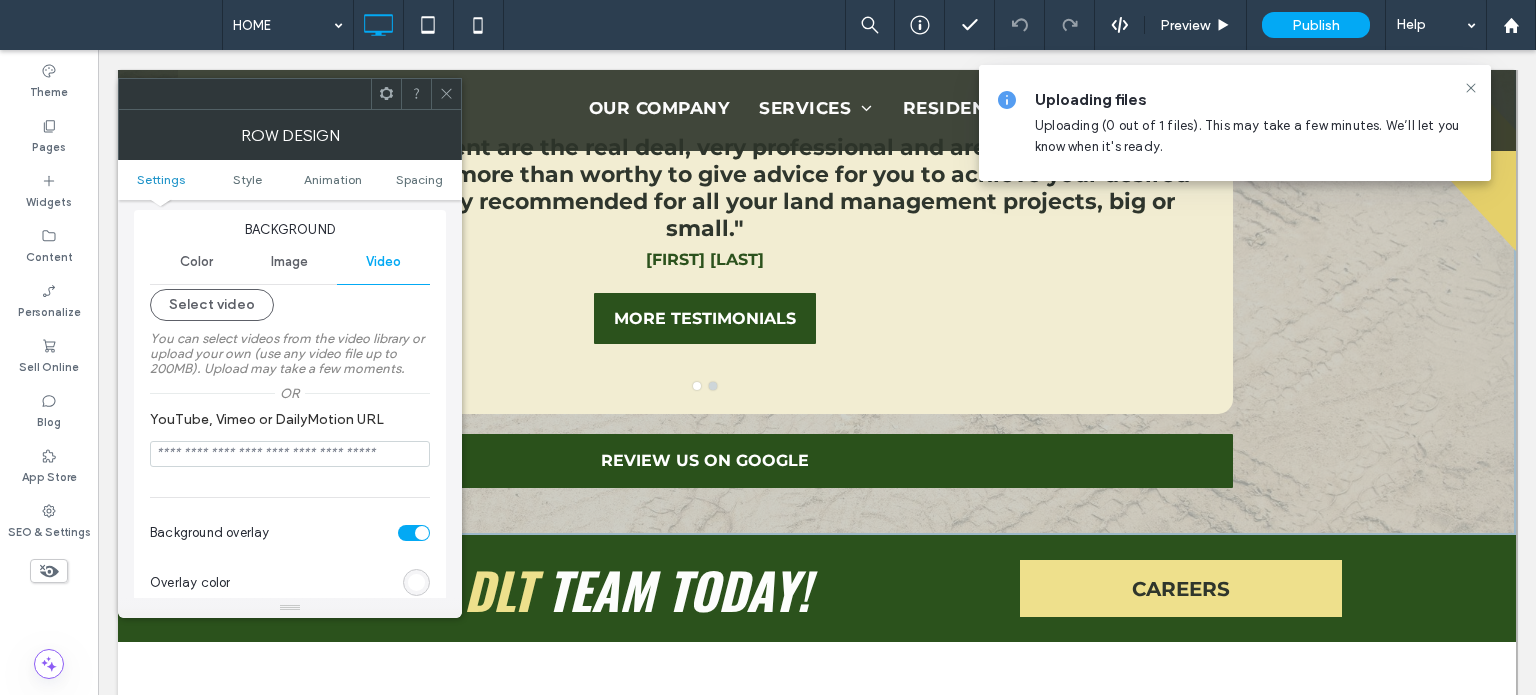 scroll, scrollTop: 100, scrollLeft: 0, axis: vertical 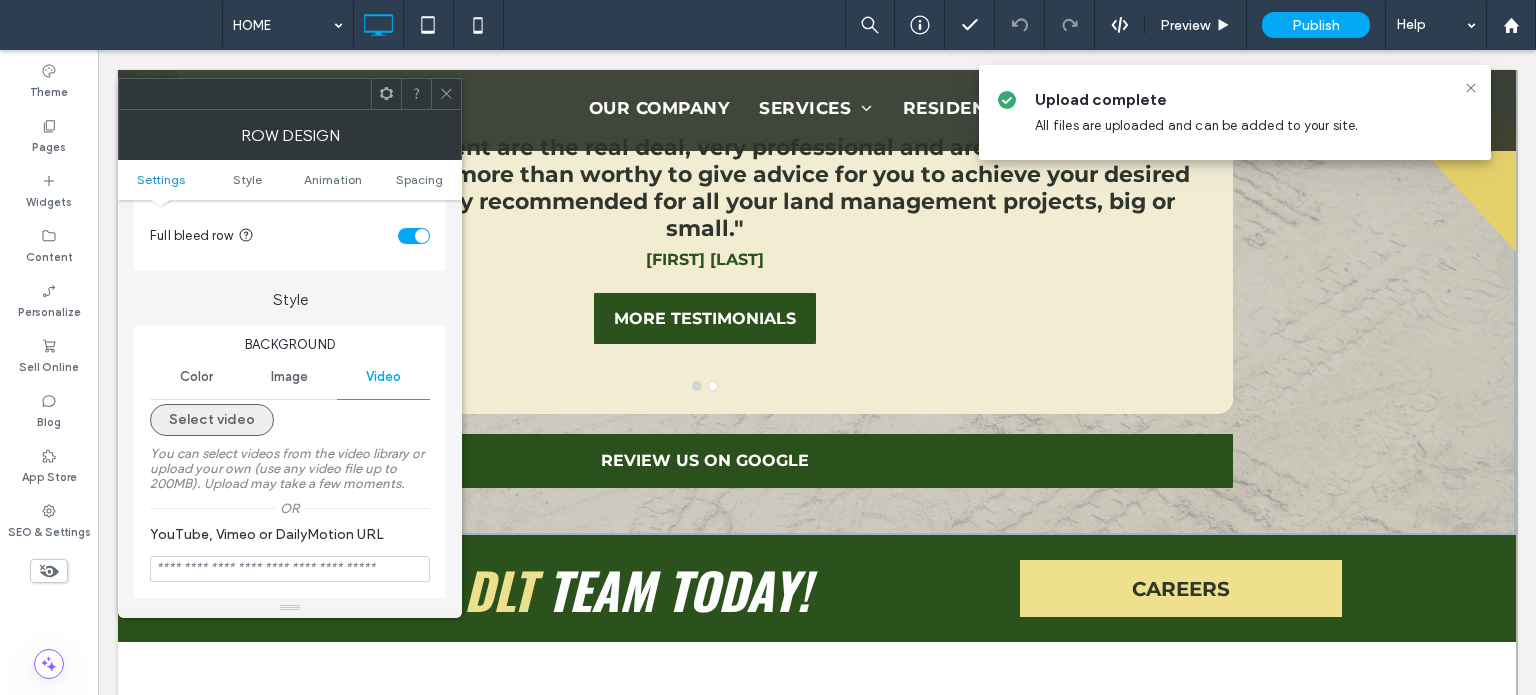 click on "Select video" at bounding box center (212, 420) 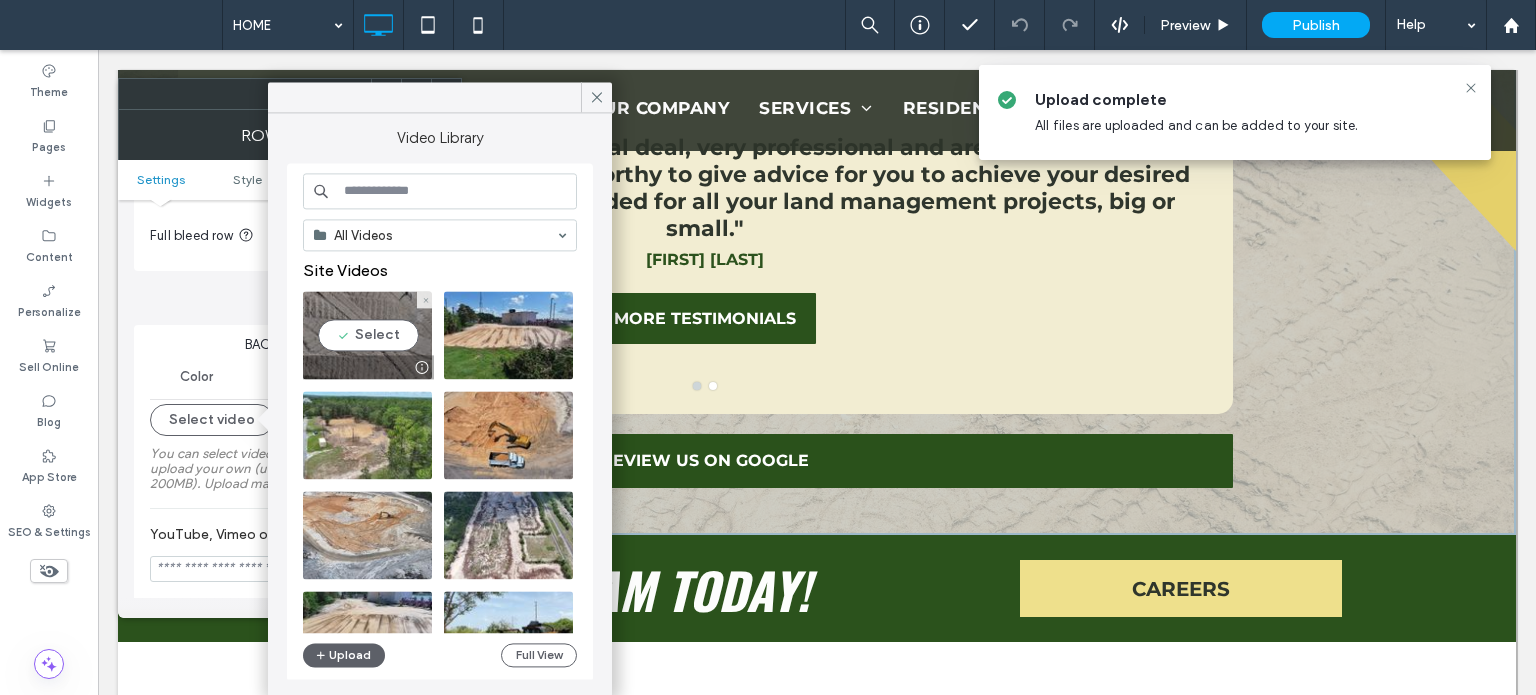 click at bounding box center (367, 335) 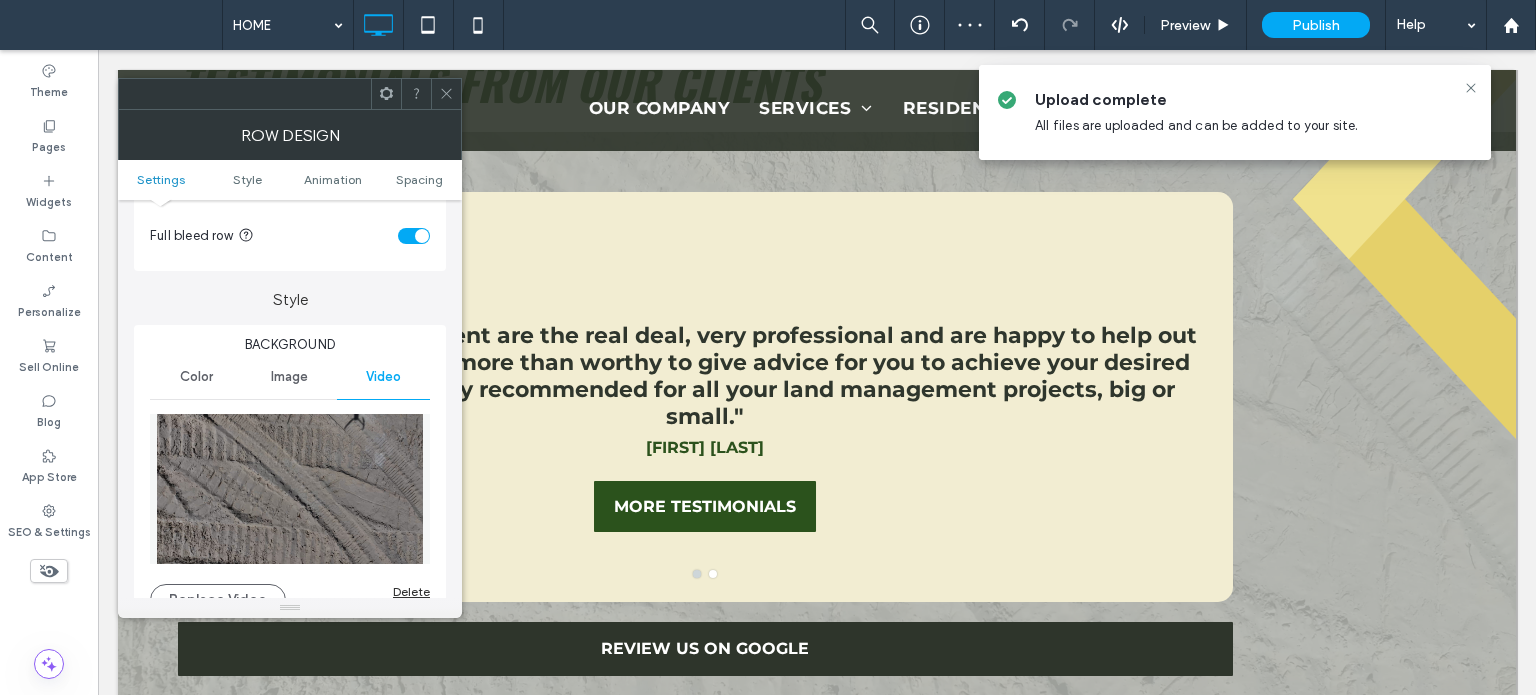 scroll, scrollTop: 2100, scrollLeft: 0, axis: vertical 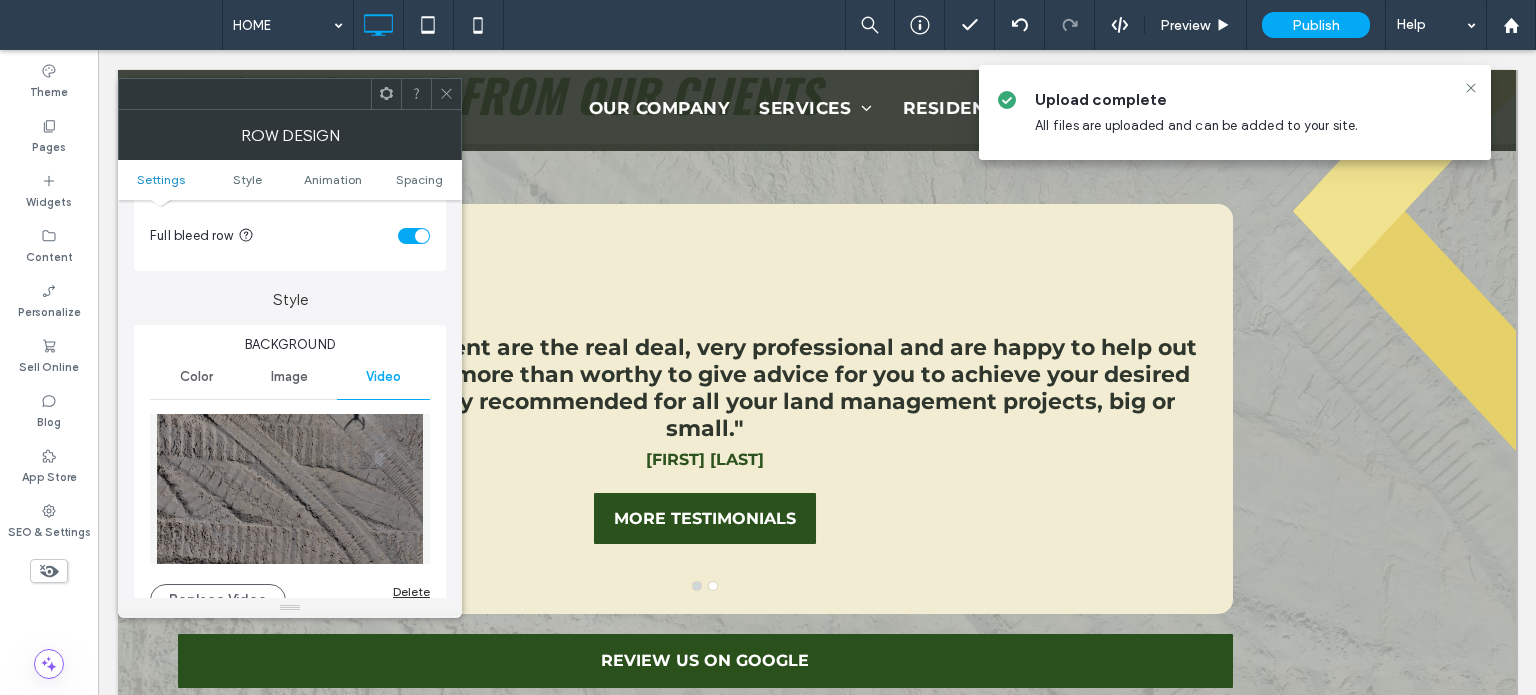 click at bounding box center (446, 94) 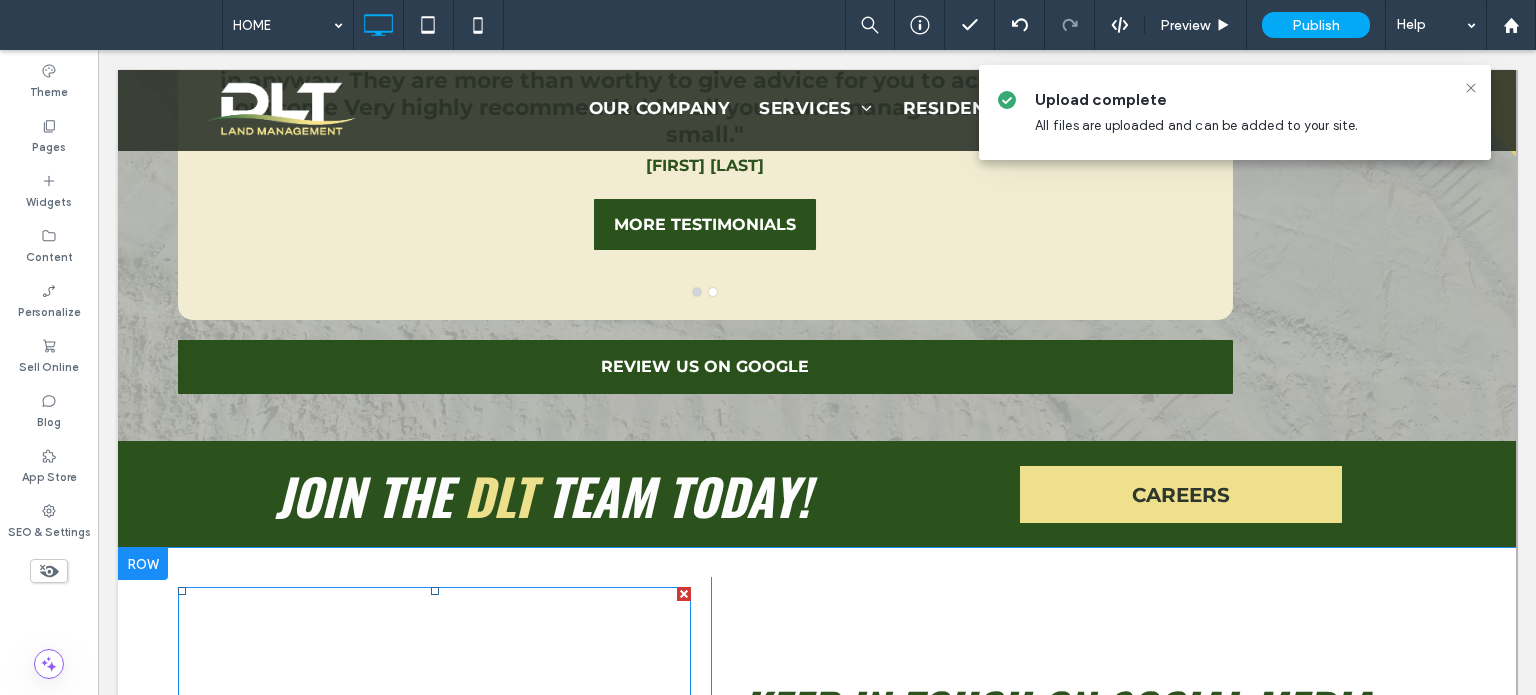 scroll, scrollTop: 2100, scrollLeft: 0, axis: vertical 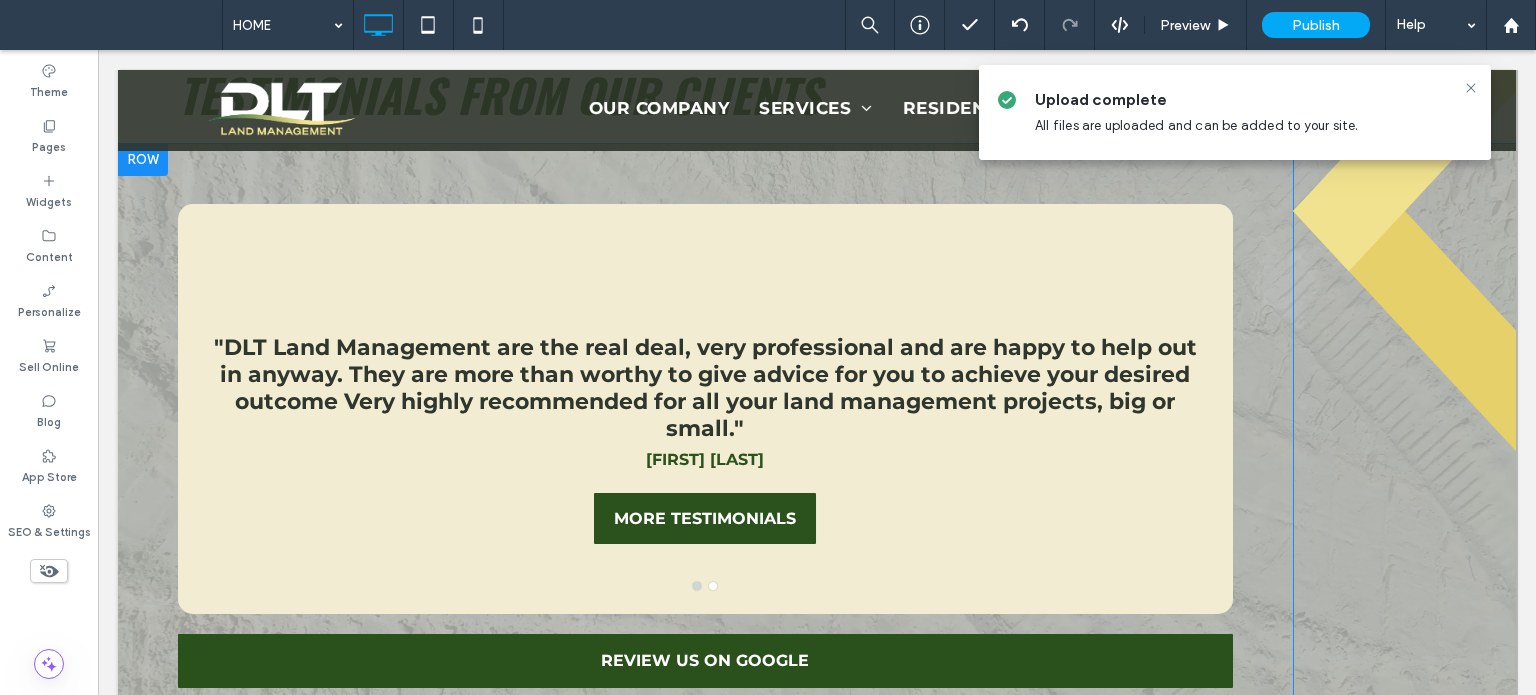 click at bounding box center (817, 440) 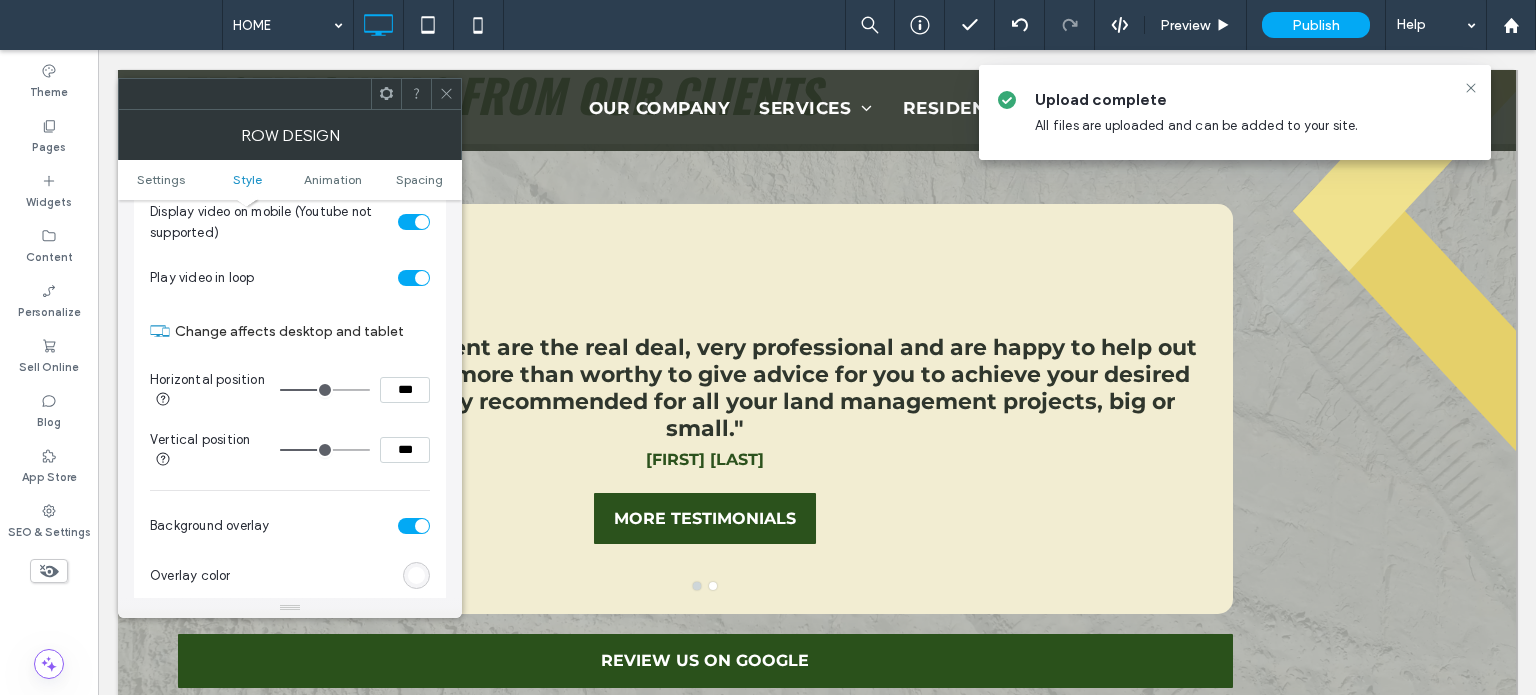 scroll, scrollTop: 700, scrollLeft: 0, axis: vertical 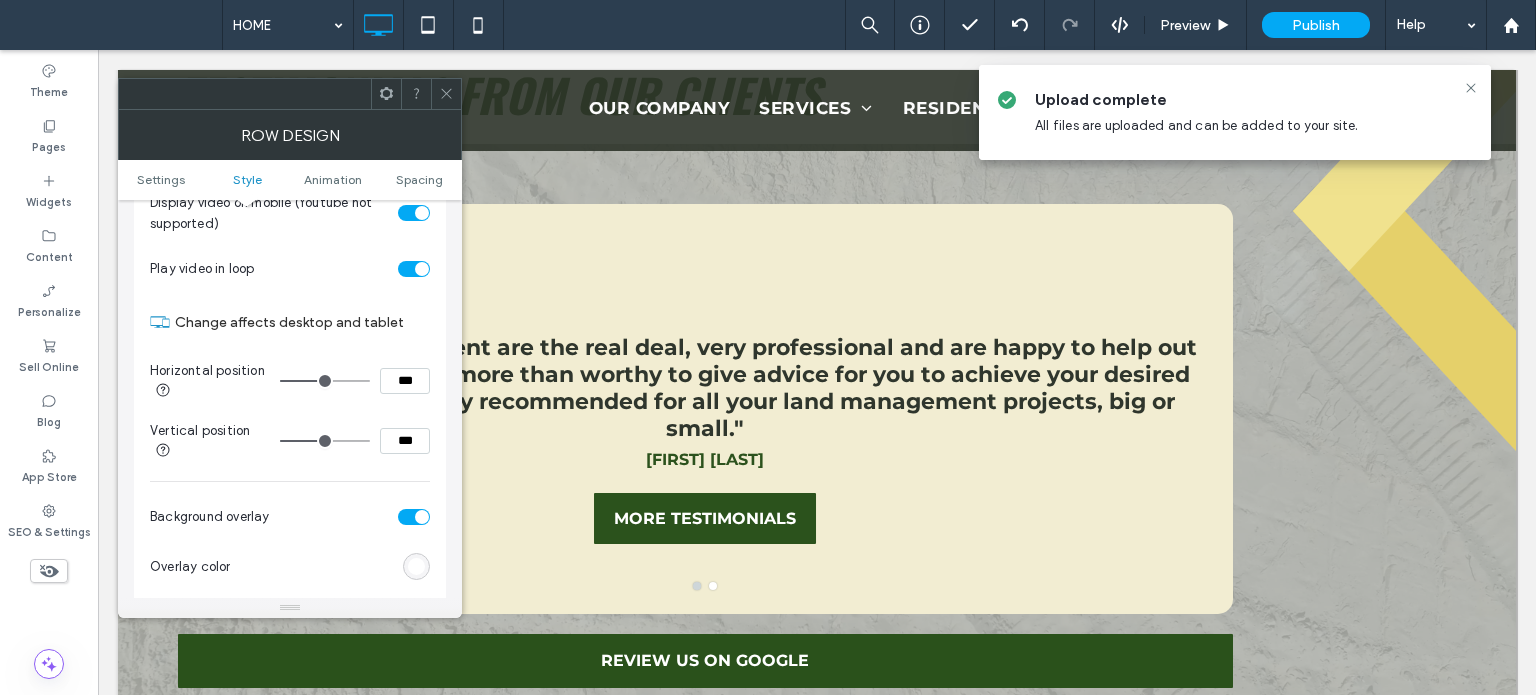 click at bounding box center (414, 517) 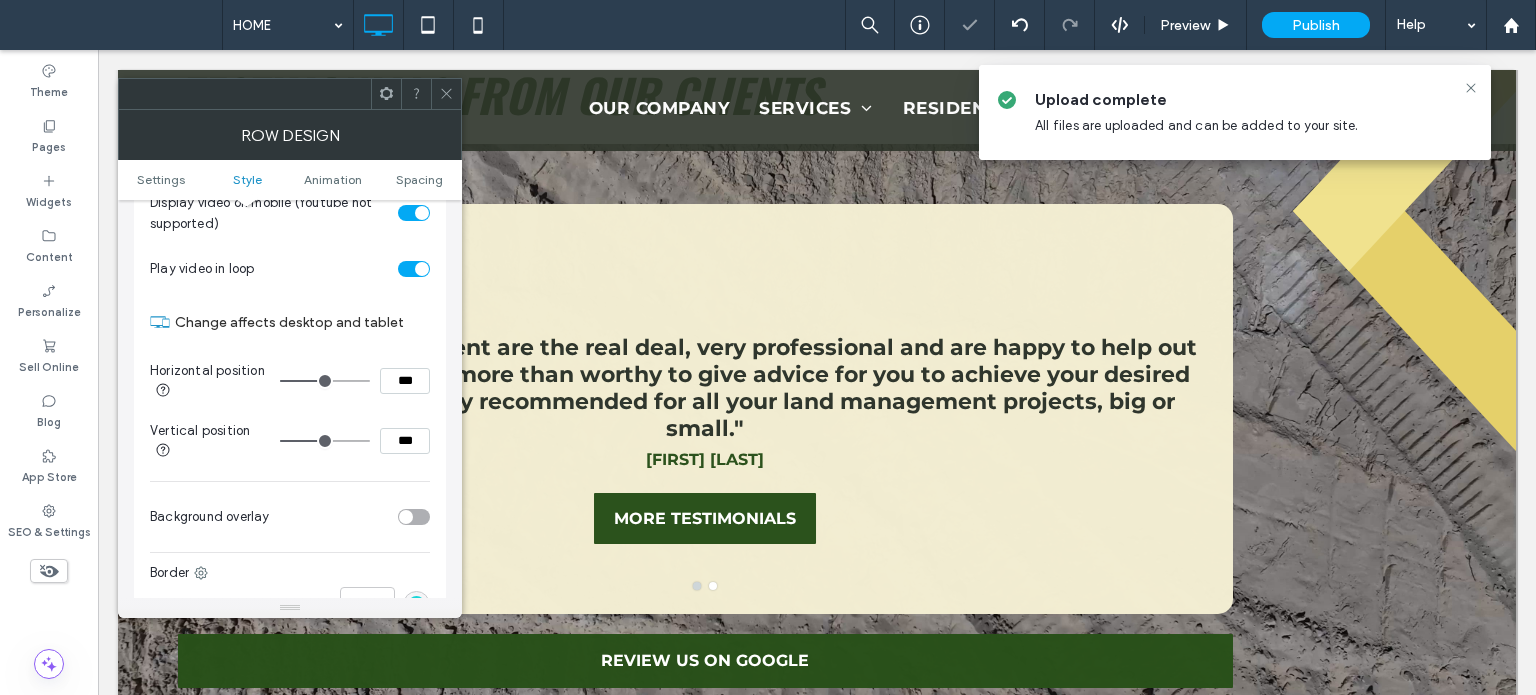 click at bounding box center (446, 94) 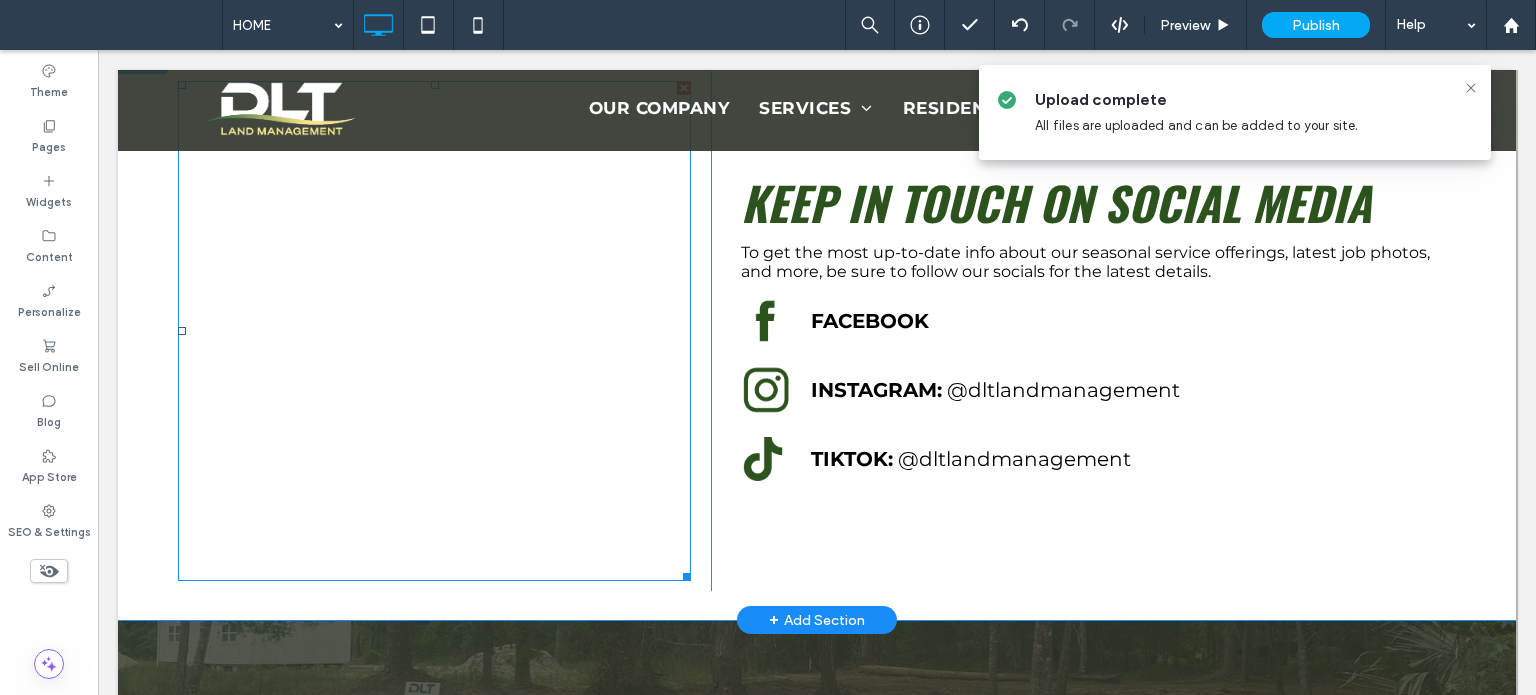 scroll, scrollTop: 3172, scrollLeft: 0, axis: vertical 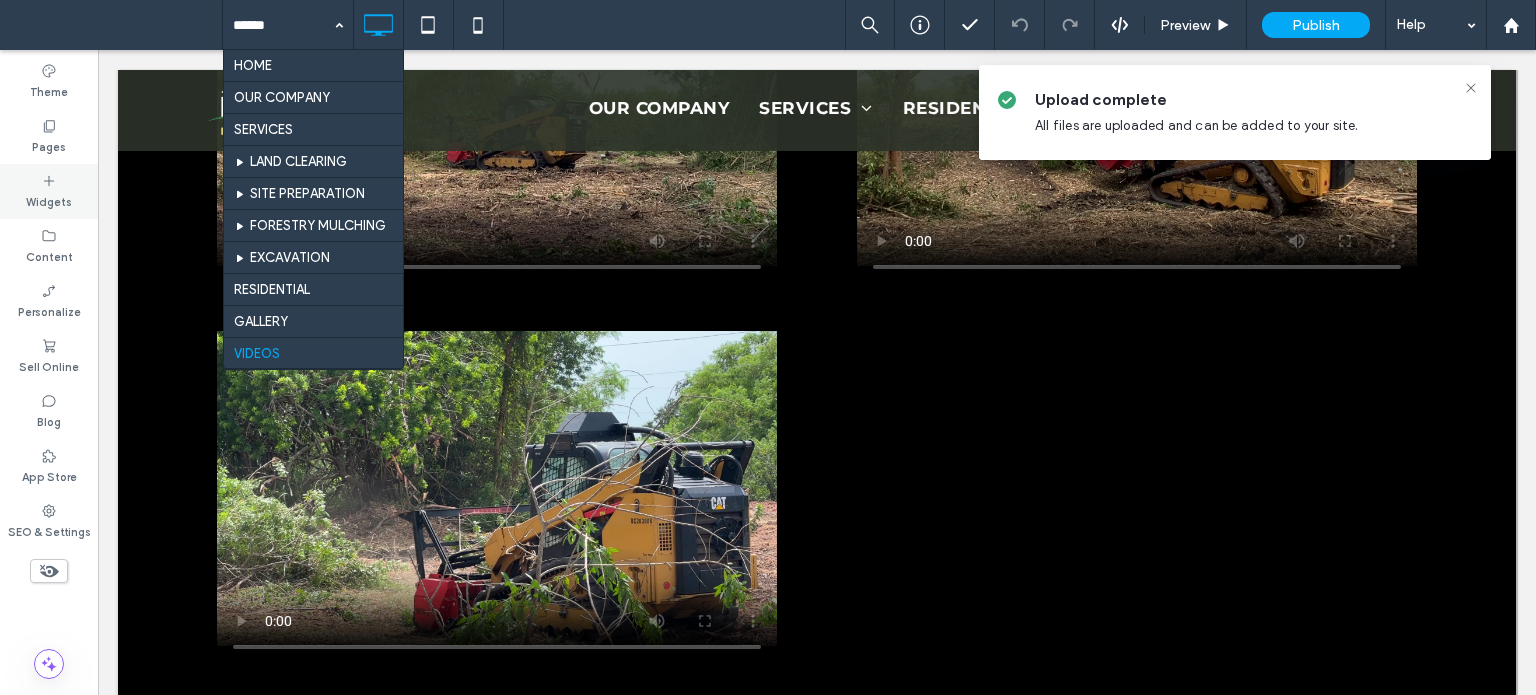 click 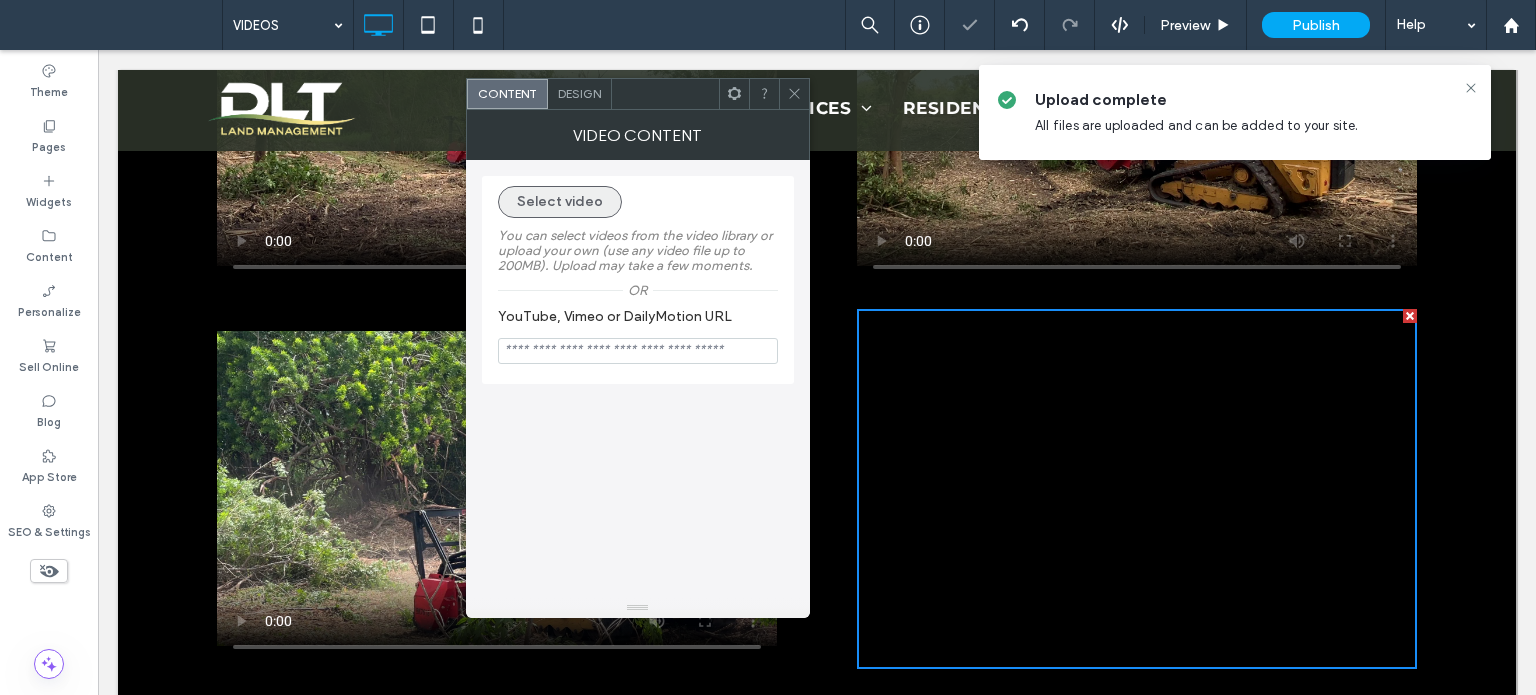 click on "Select video" at bounding box center (560, 202) 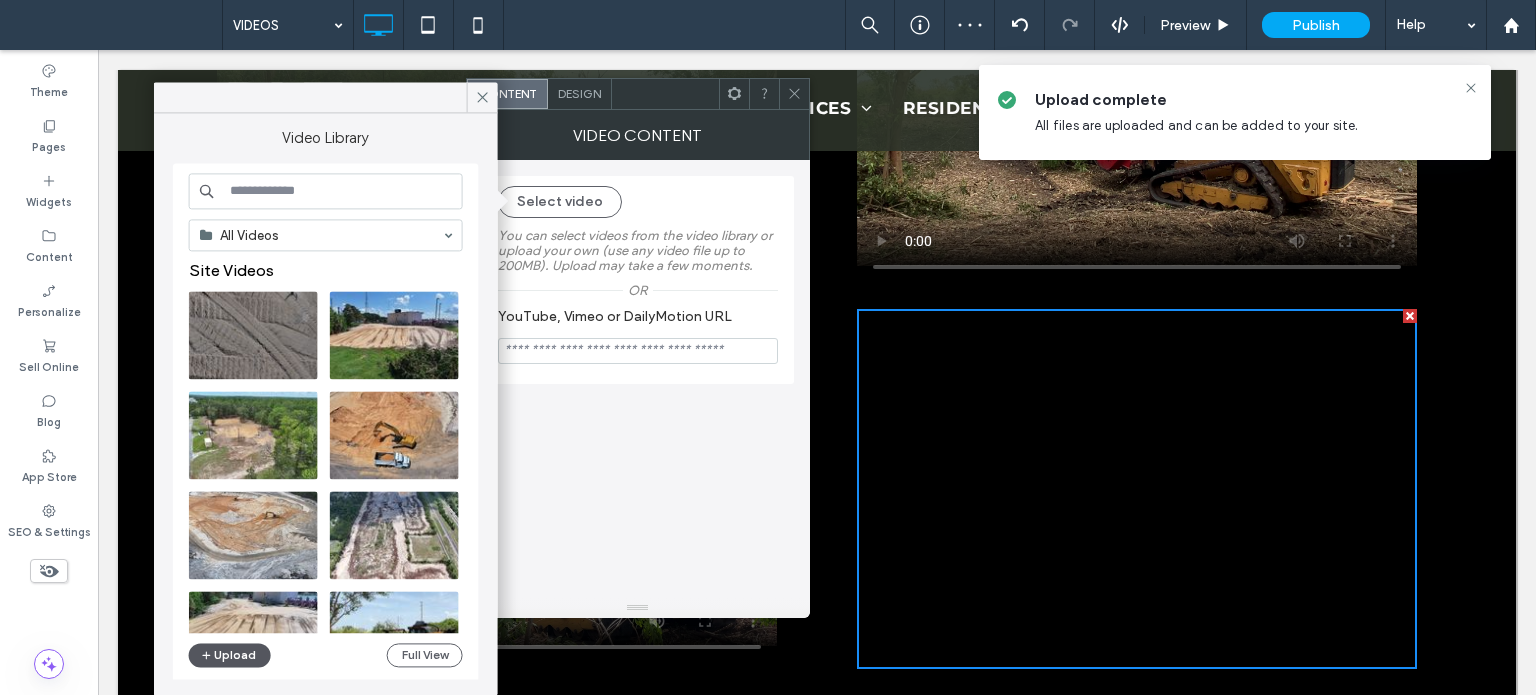 click on "Upload" at bounding box center (230, 655) 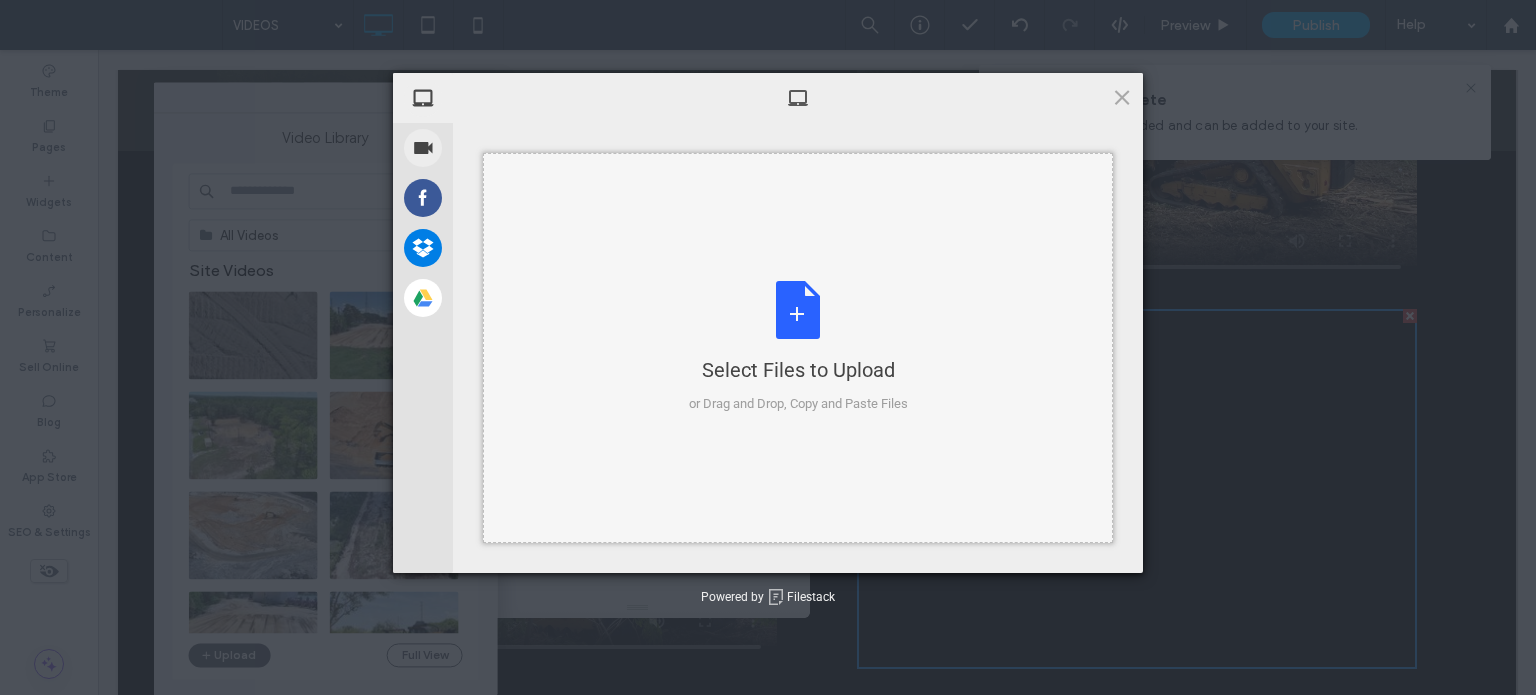 click on "Select Files to Upload
or Drag and Drop, Copy and Paste Files" at bounding box center [798, 347] 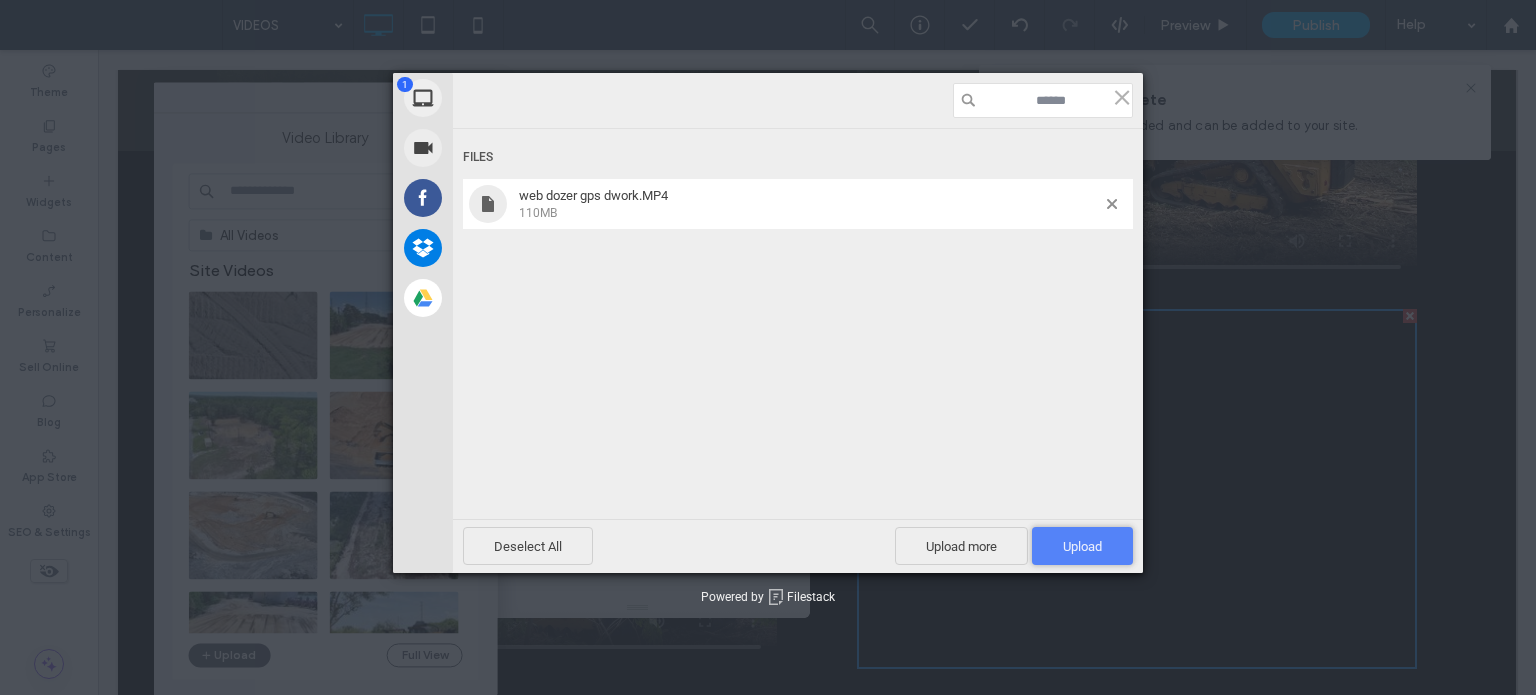 click on "Upload
1" at bounding box center [1082, 546] 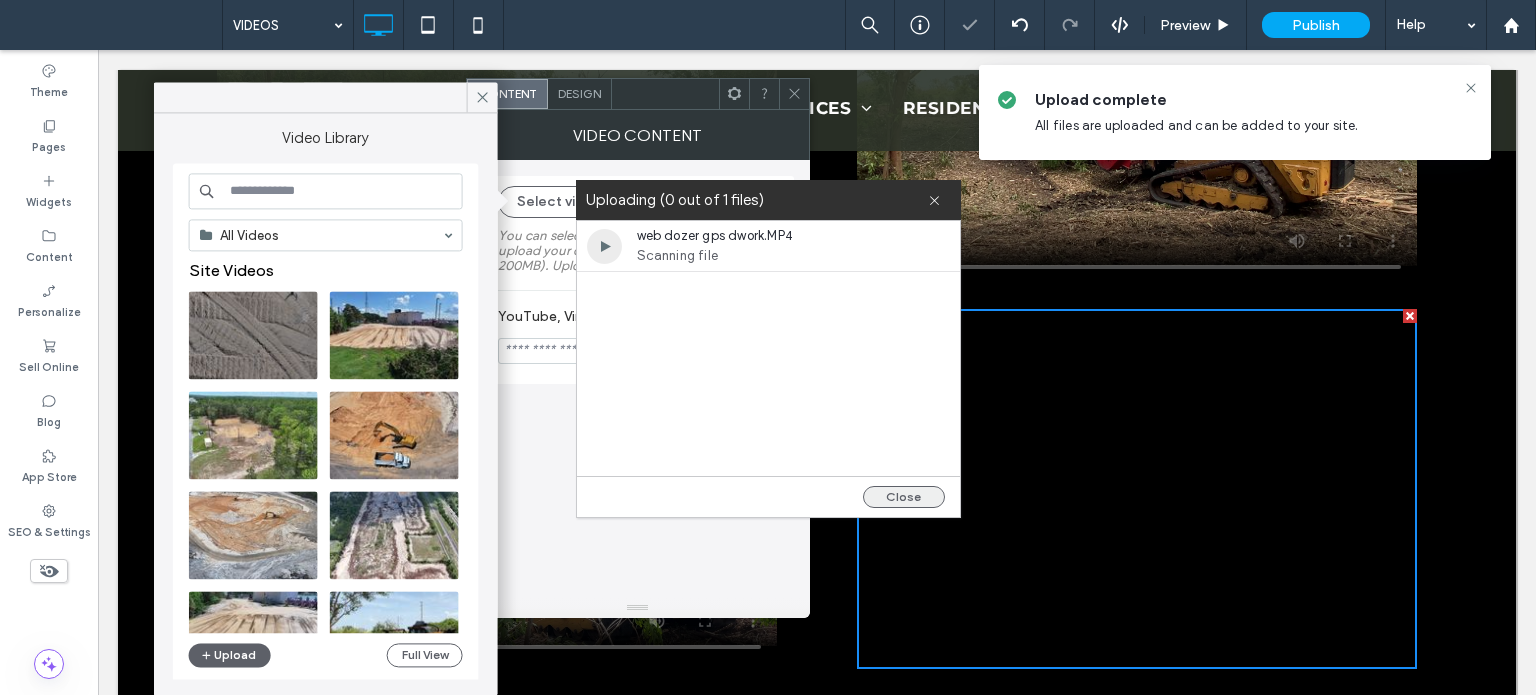 click on "Close" at bounding box center [904, 497] 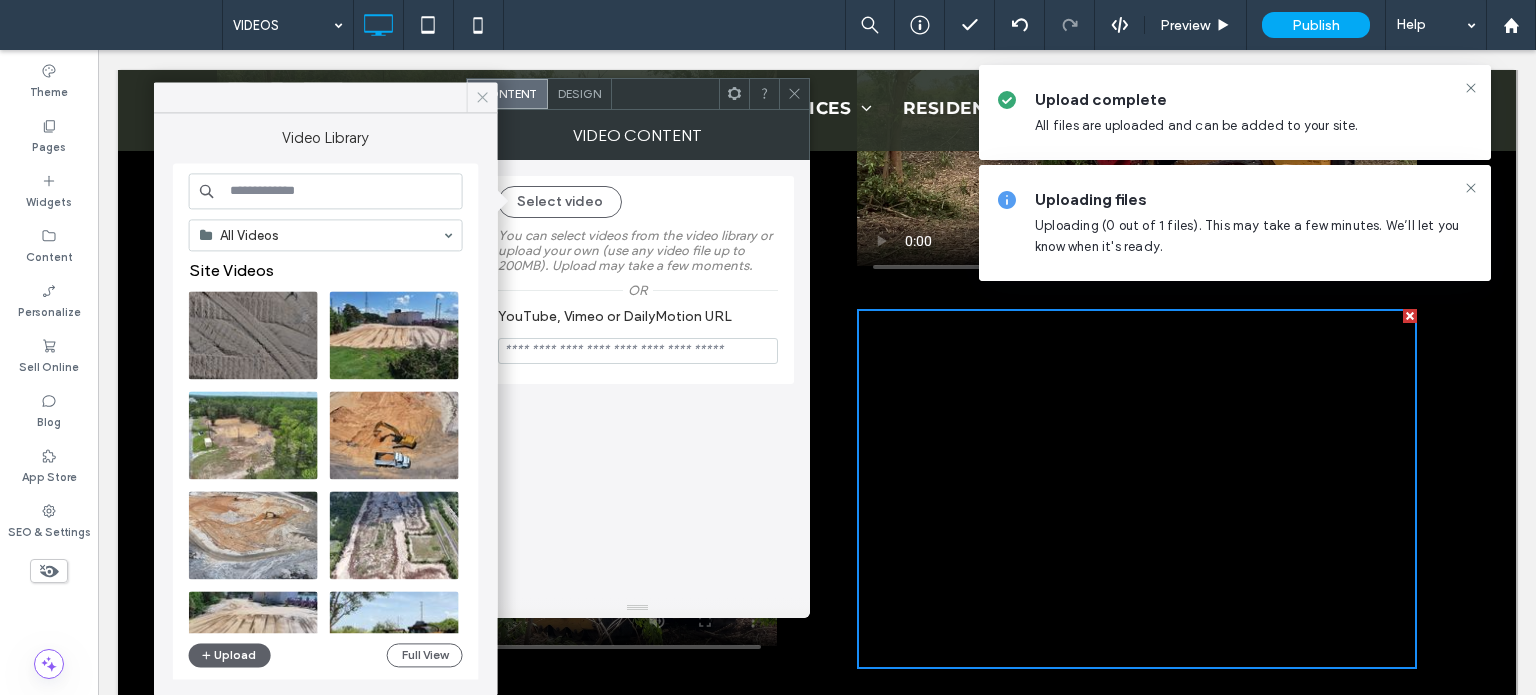 click 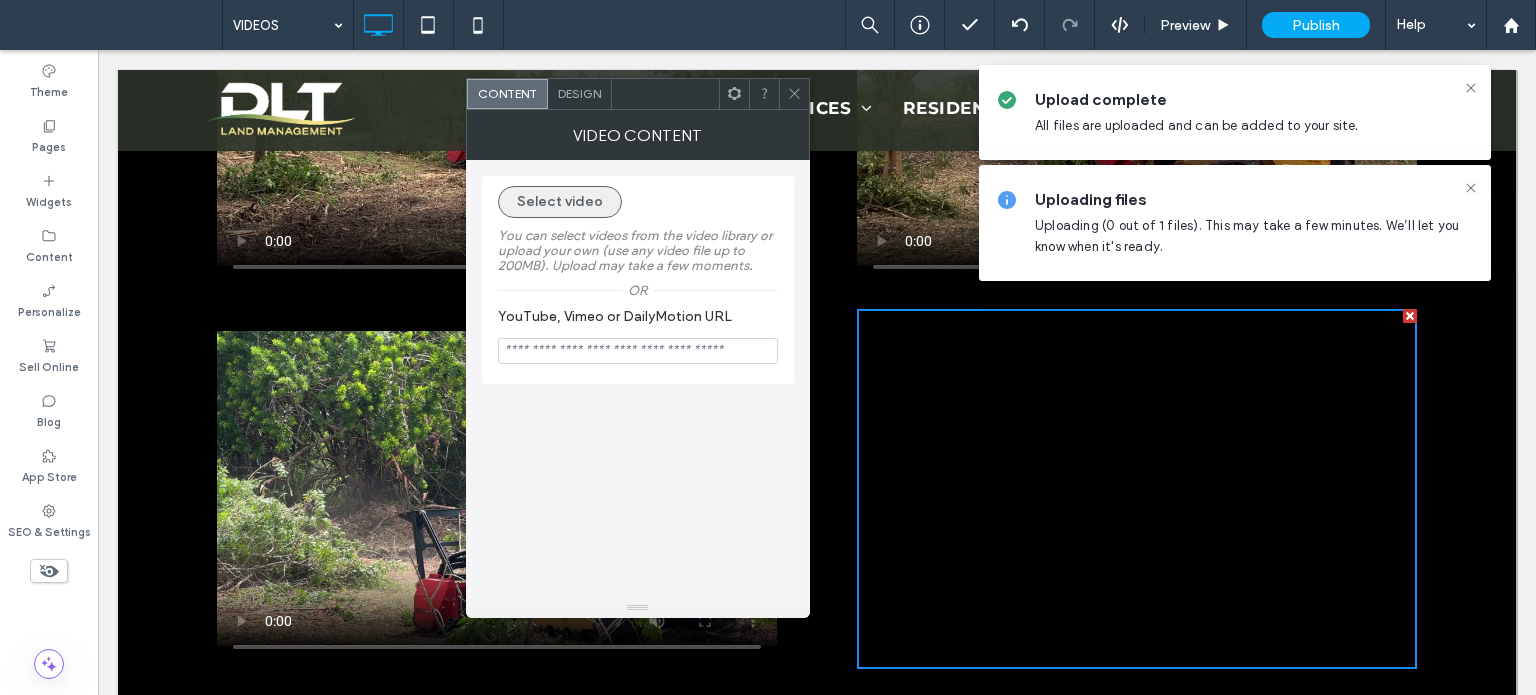 click on "Select video" at bounding box center (560, 202) 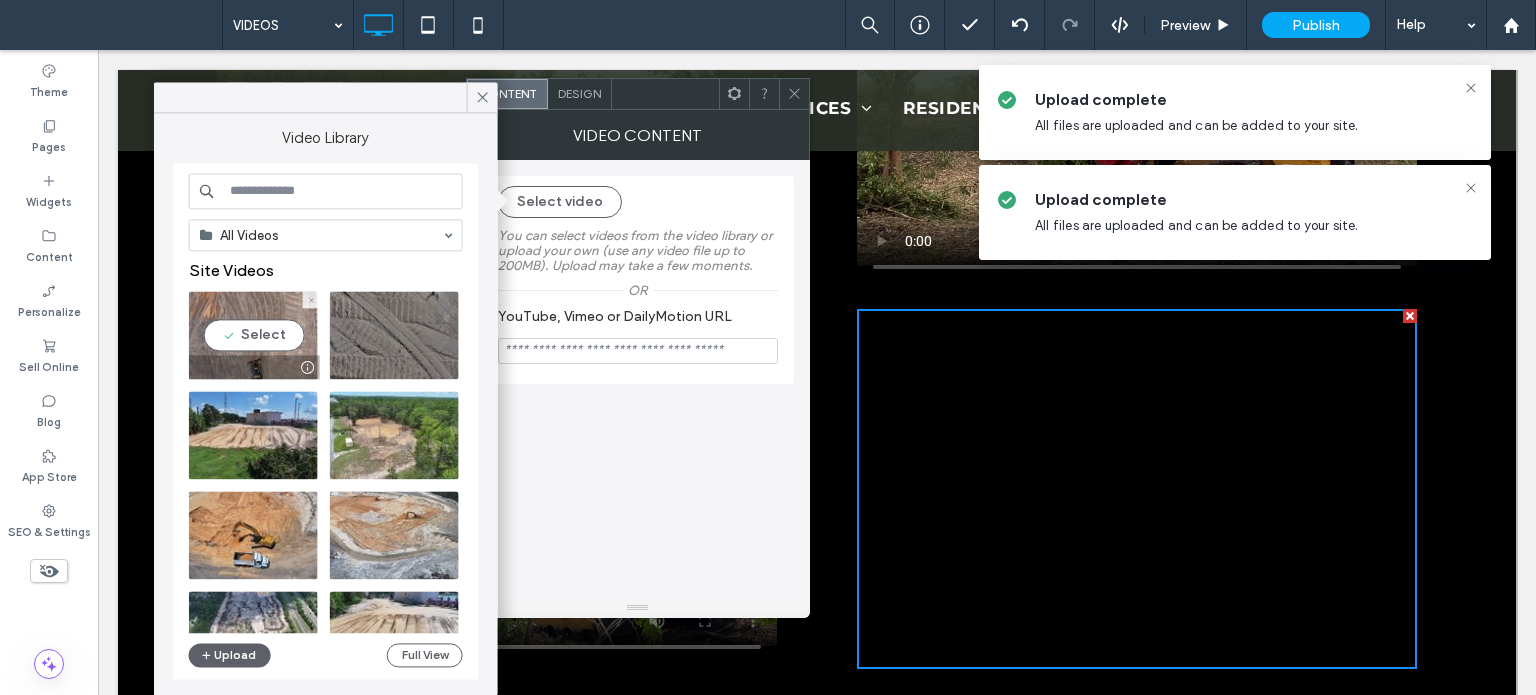 click at bounding box center (253, 335) 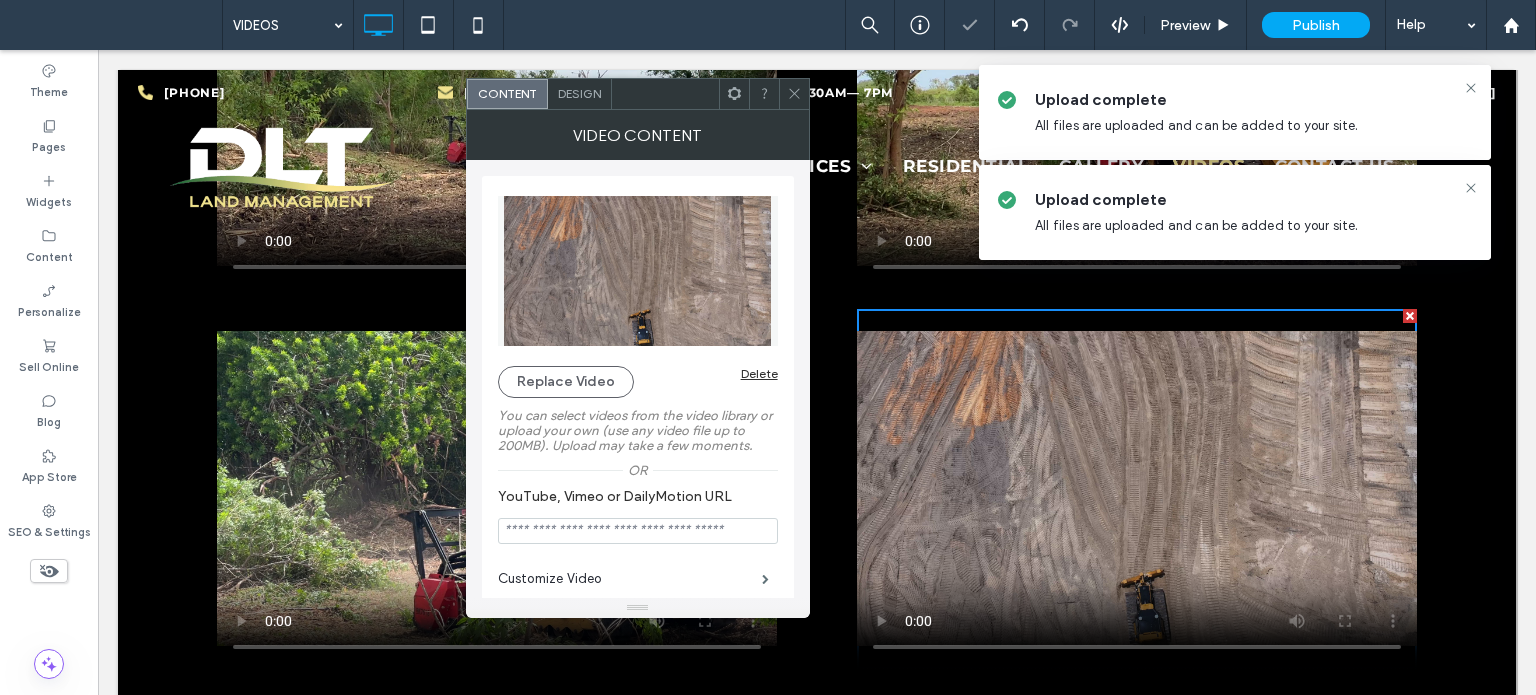 click 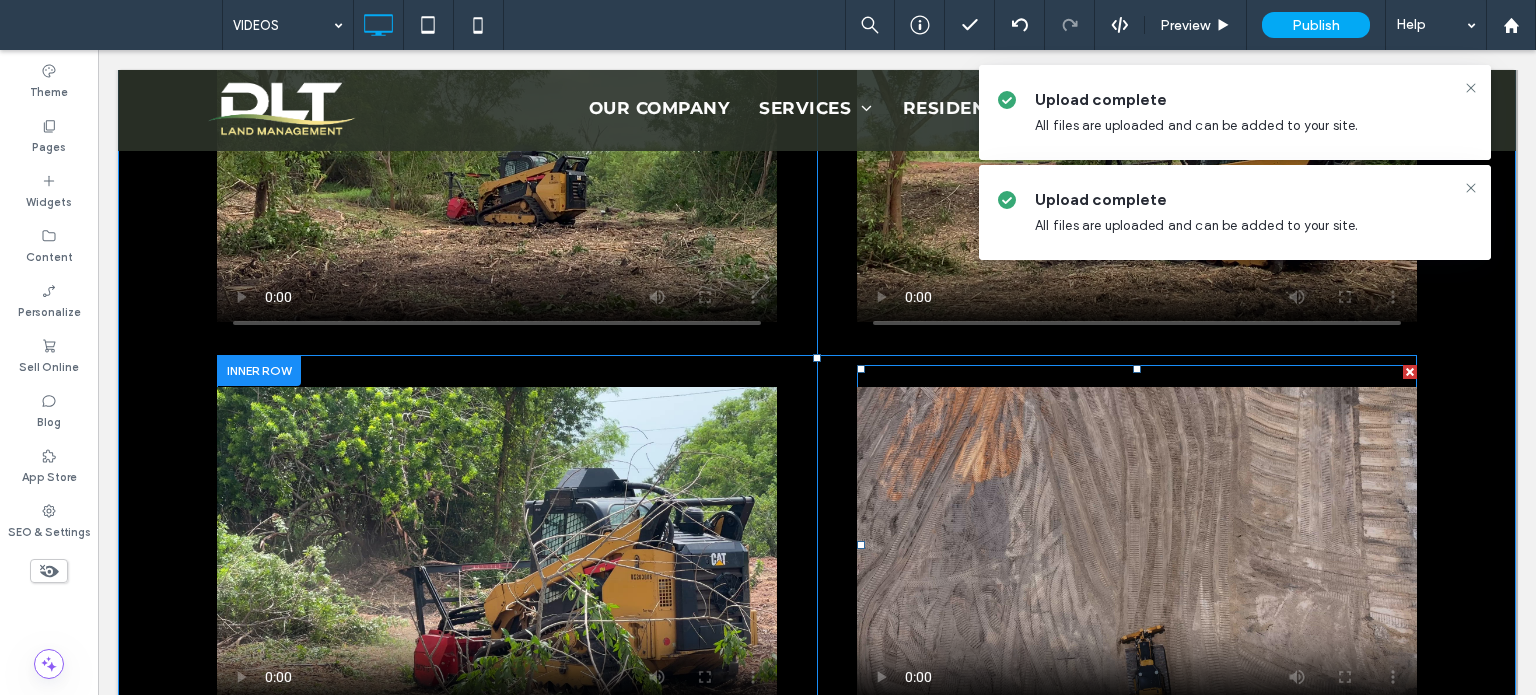 scroll, scrollTop: 800, scrollLeft: 0, axis: vertical 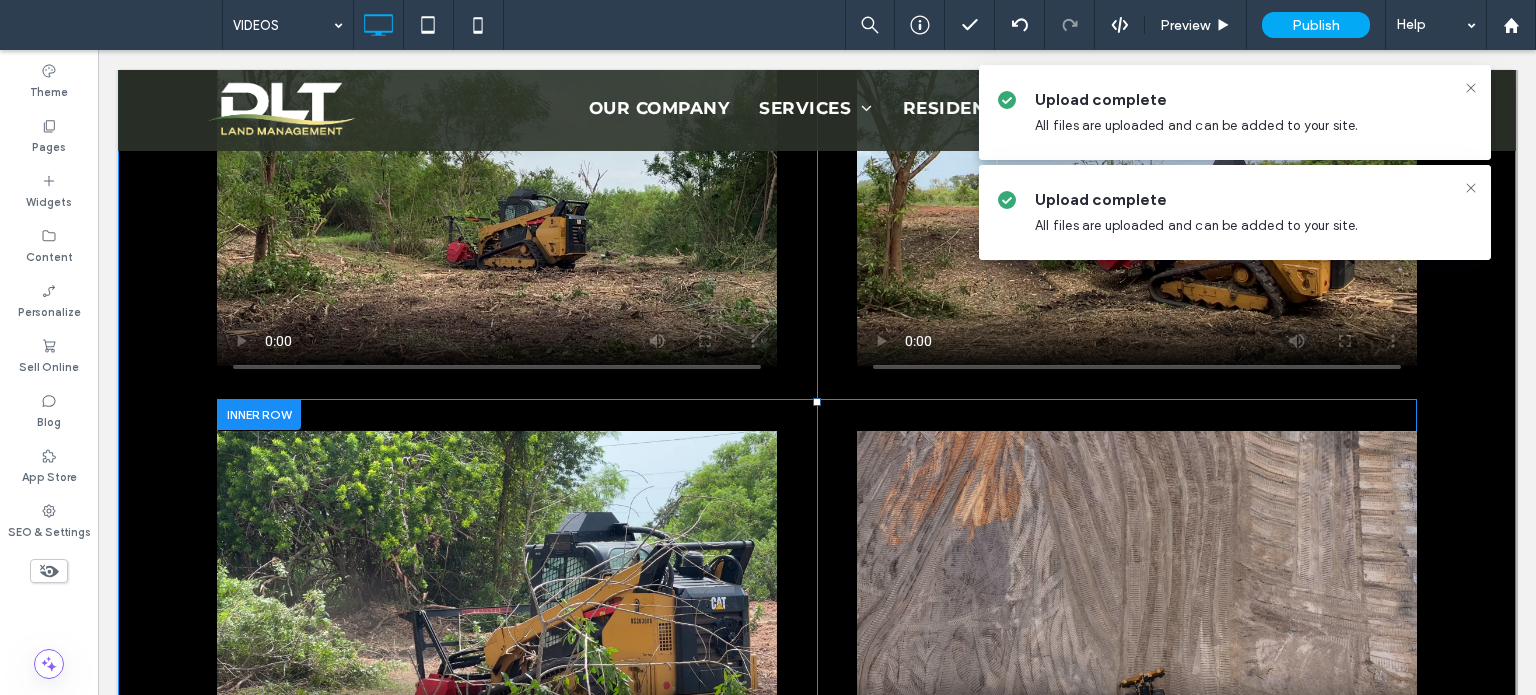 click at bounding box center (259, 414) 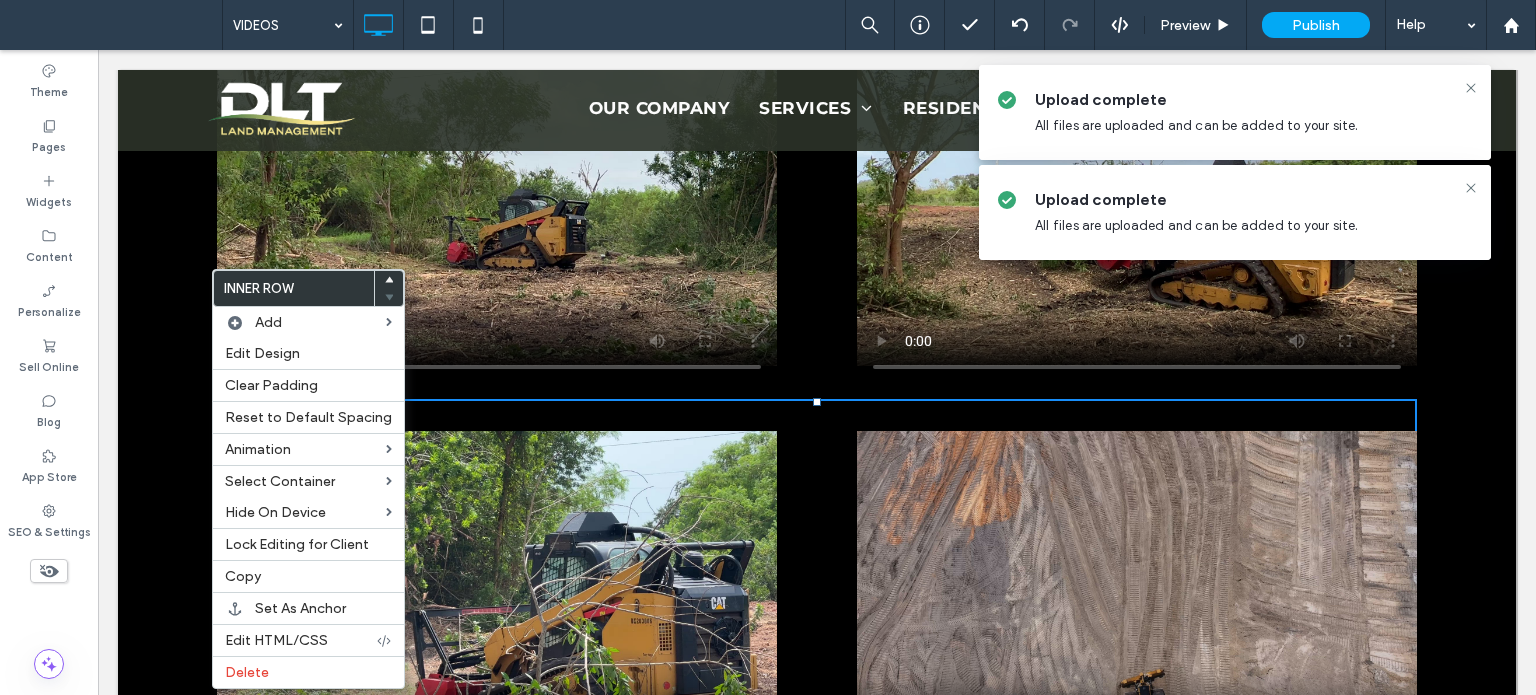 click at bounding box center [389, 280] 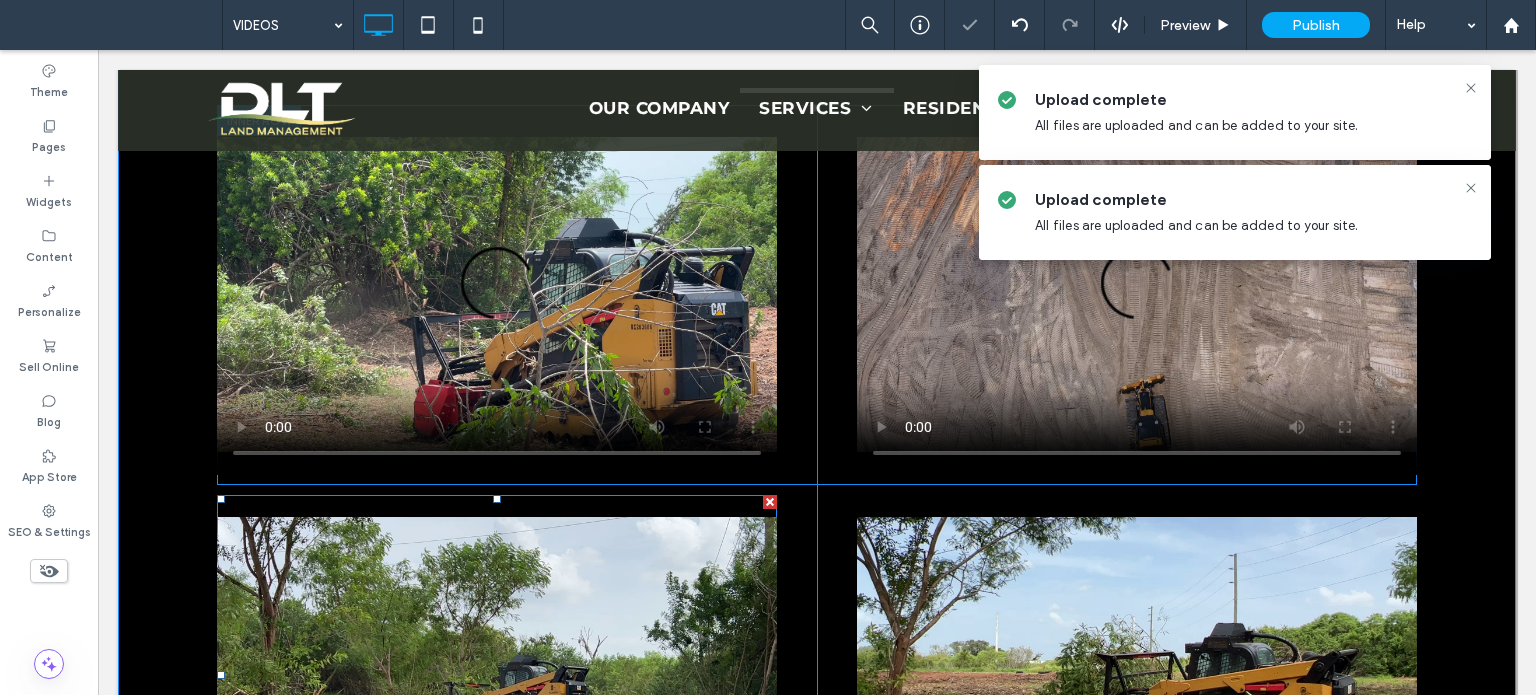 scroll, scrollTop: 680, scrollLeft: 0, axis: vertical 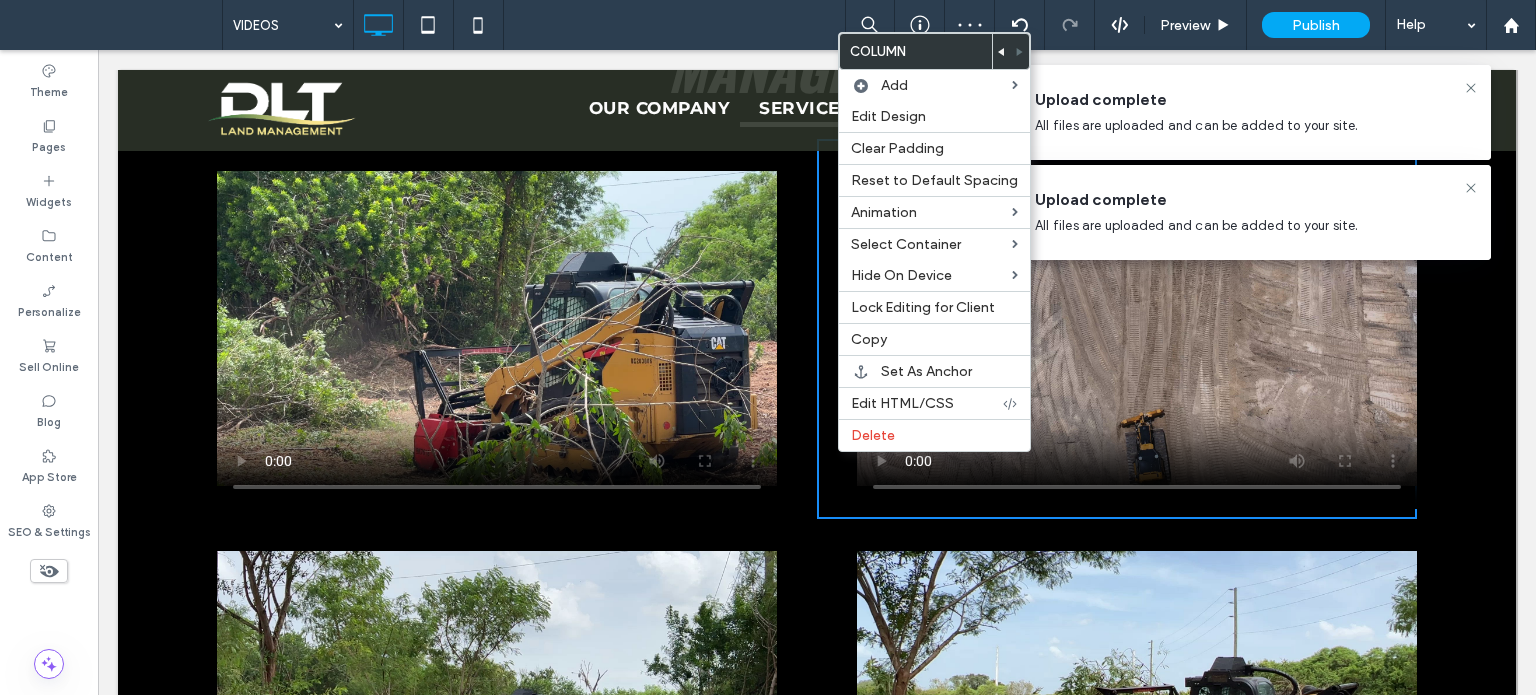 click 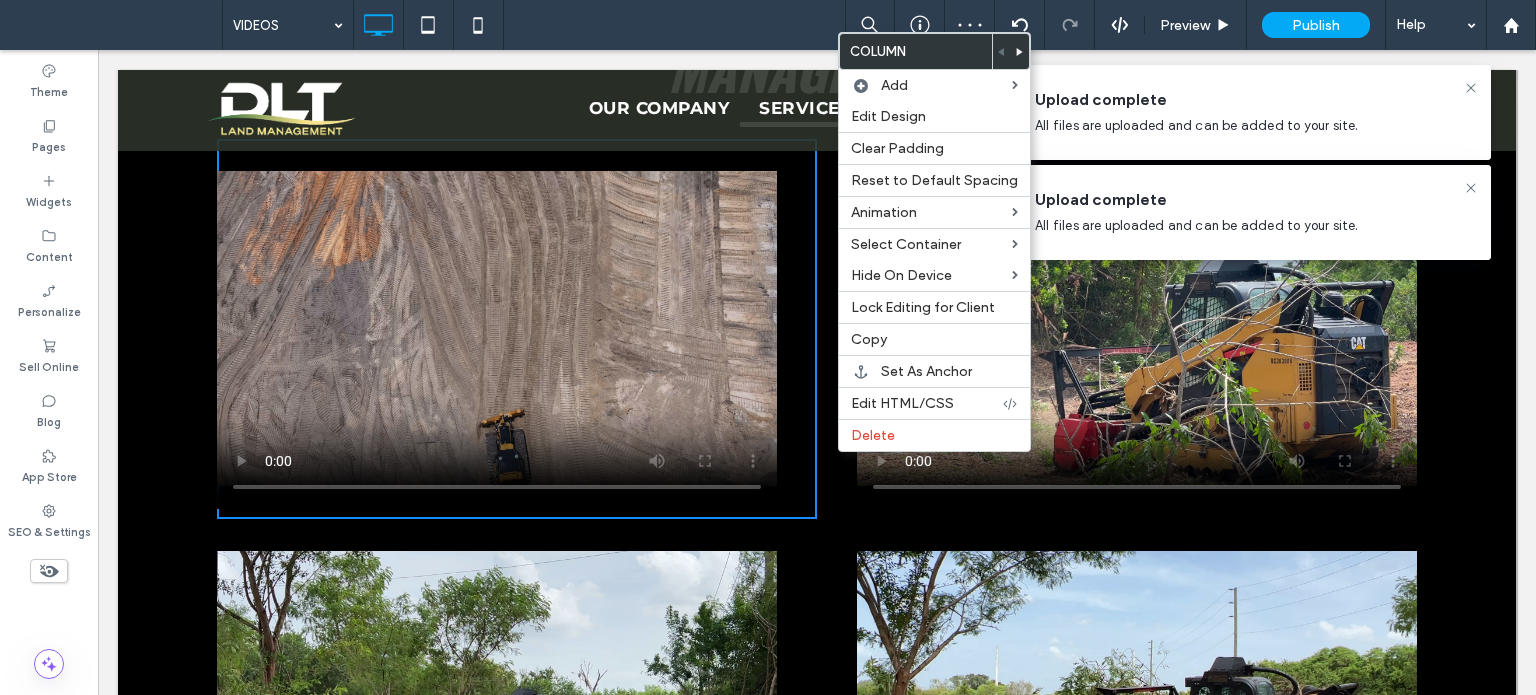 type 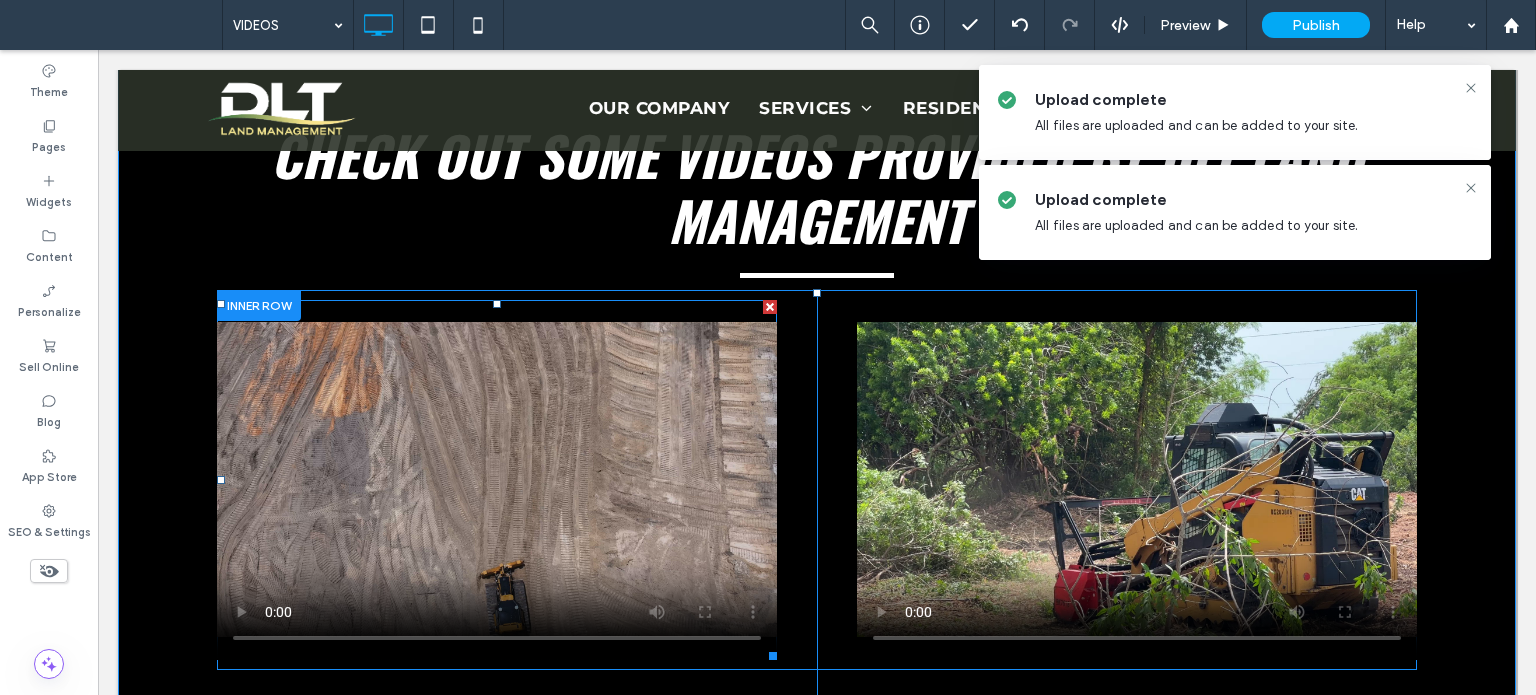 scroll, scrollTop: 480, scrollLeft: 0, axis: vertical 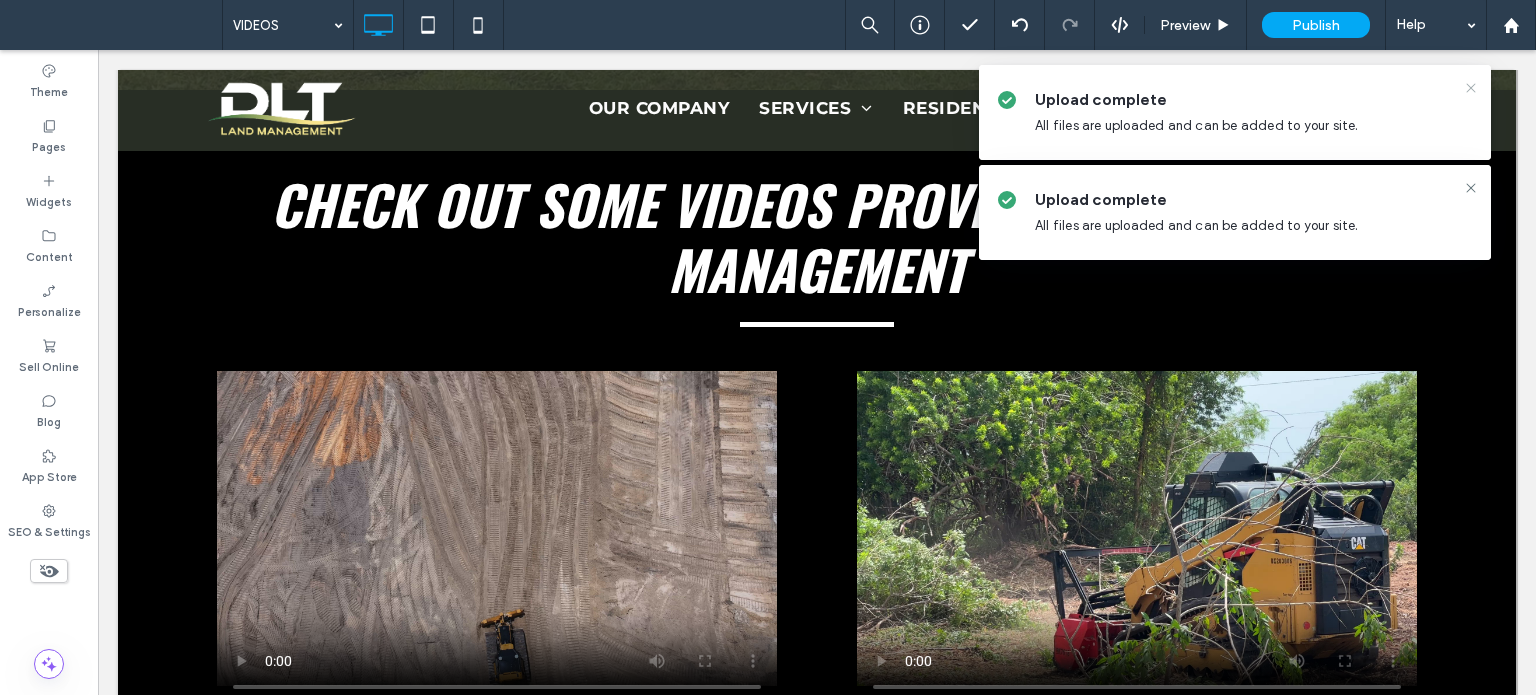 click 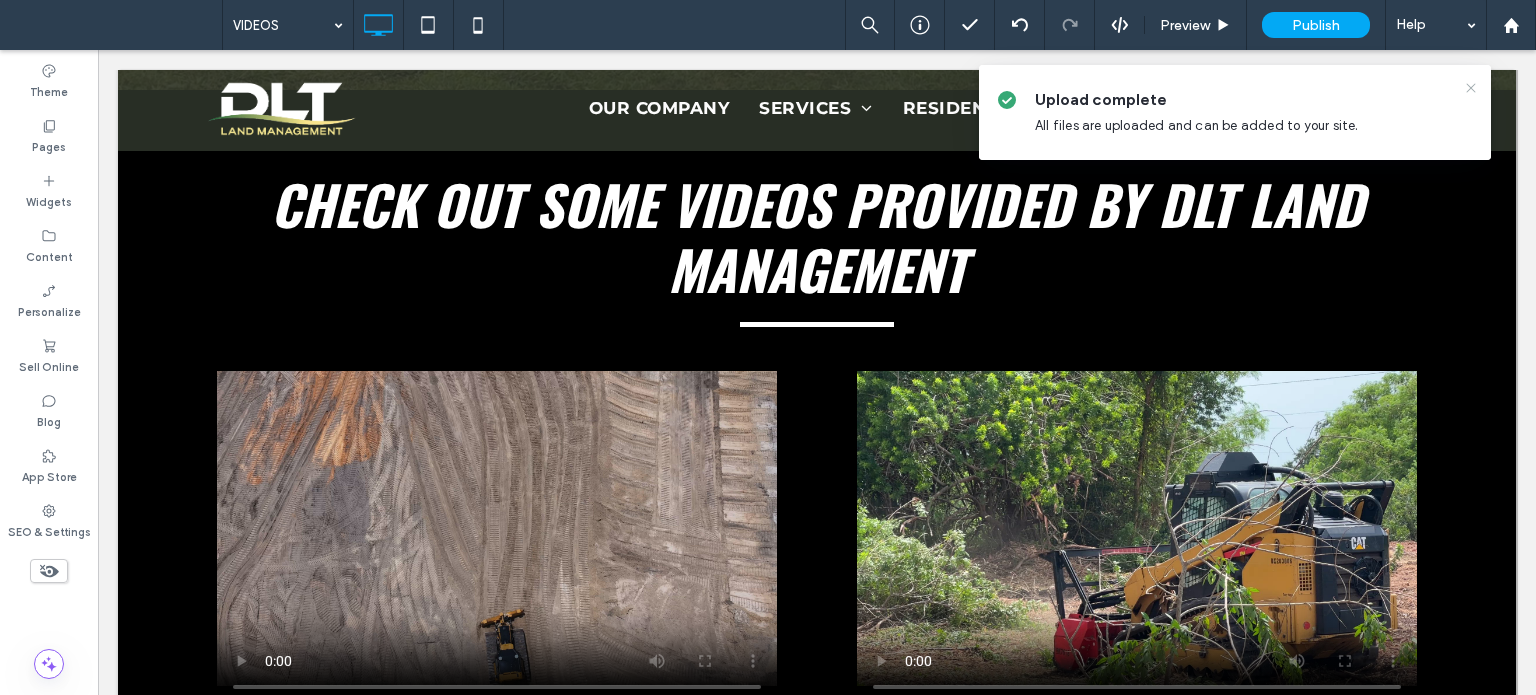 click 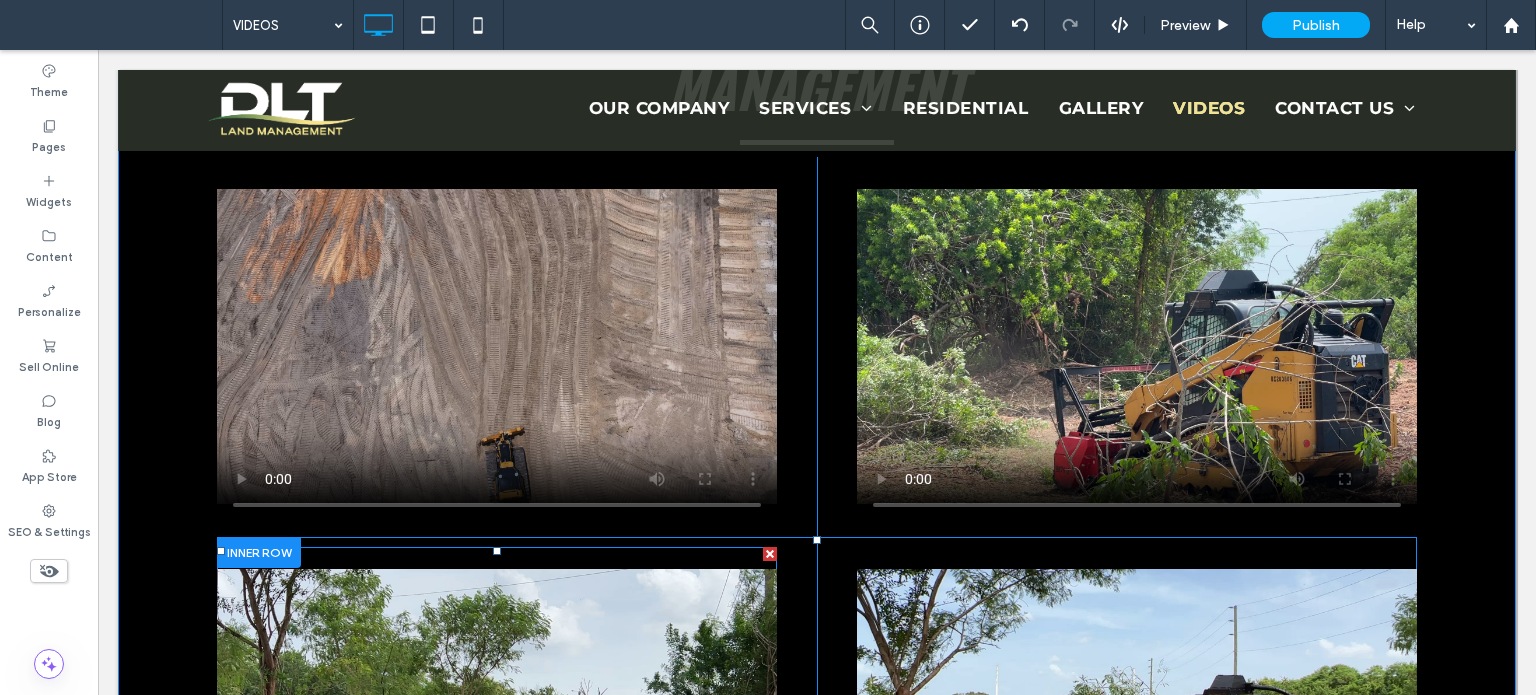 scroll, scrollTop: 580, scrollLeft: 0, axis: vertical 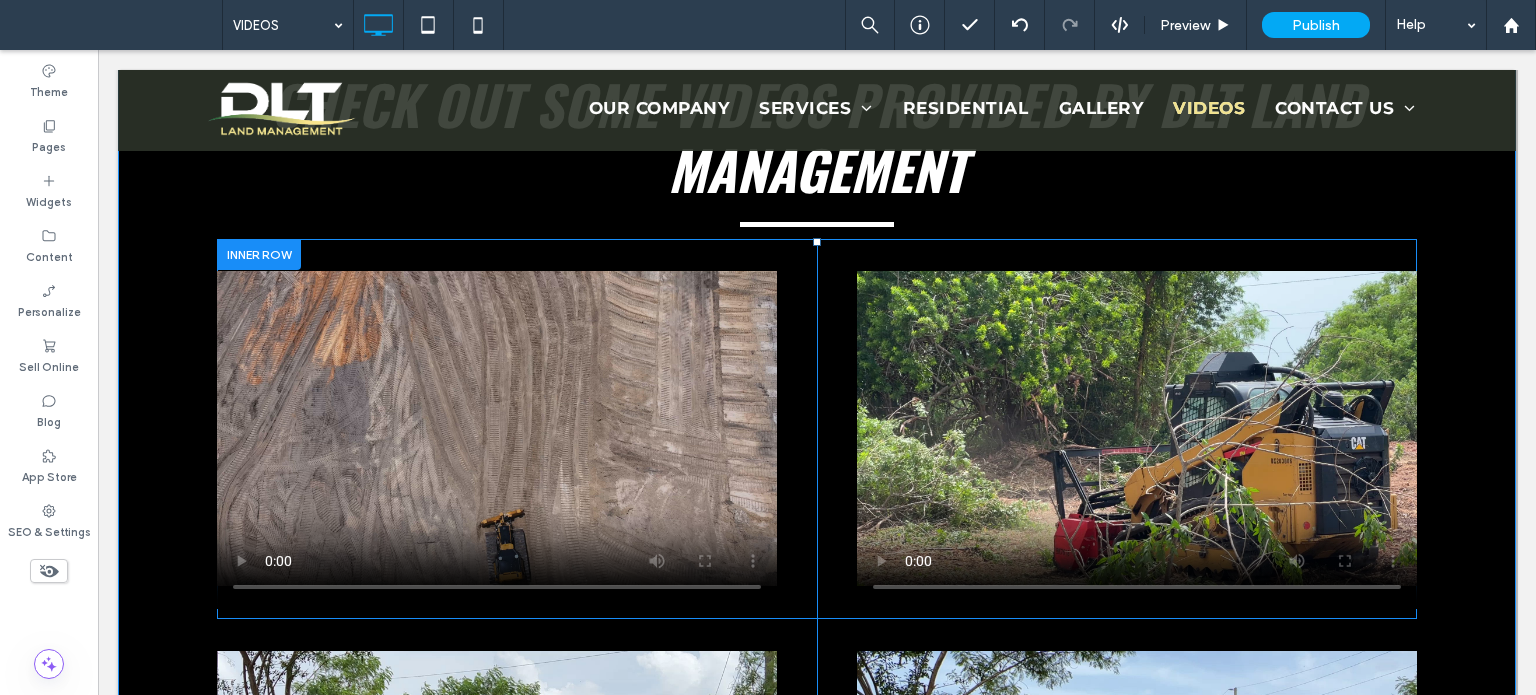 click at bounding box center (259, 254) 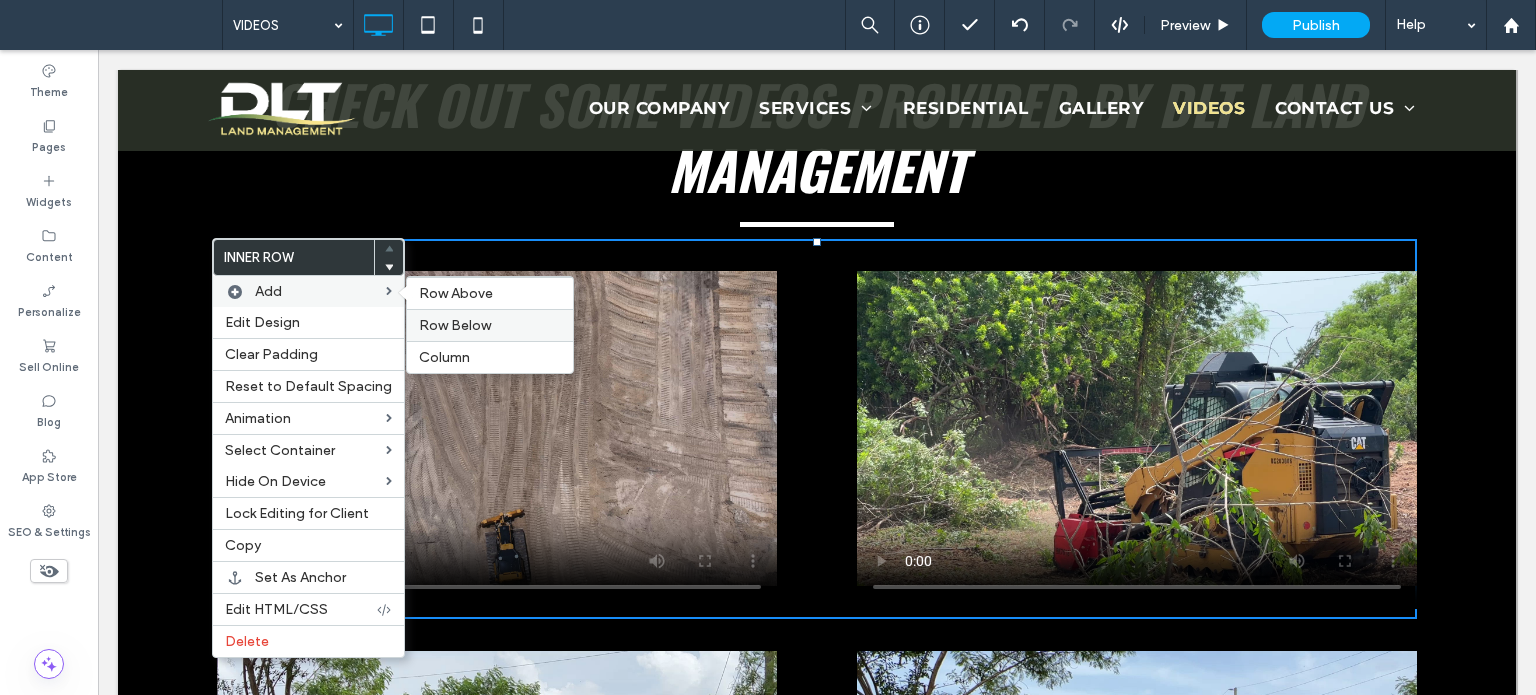 click on "Row Below" at bounding box center (490, 325) 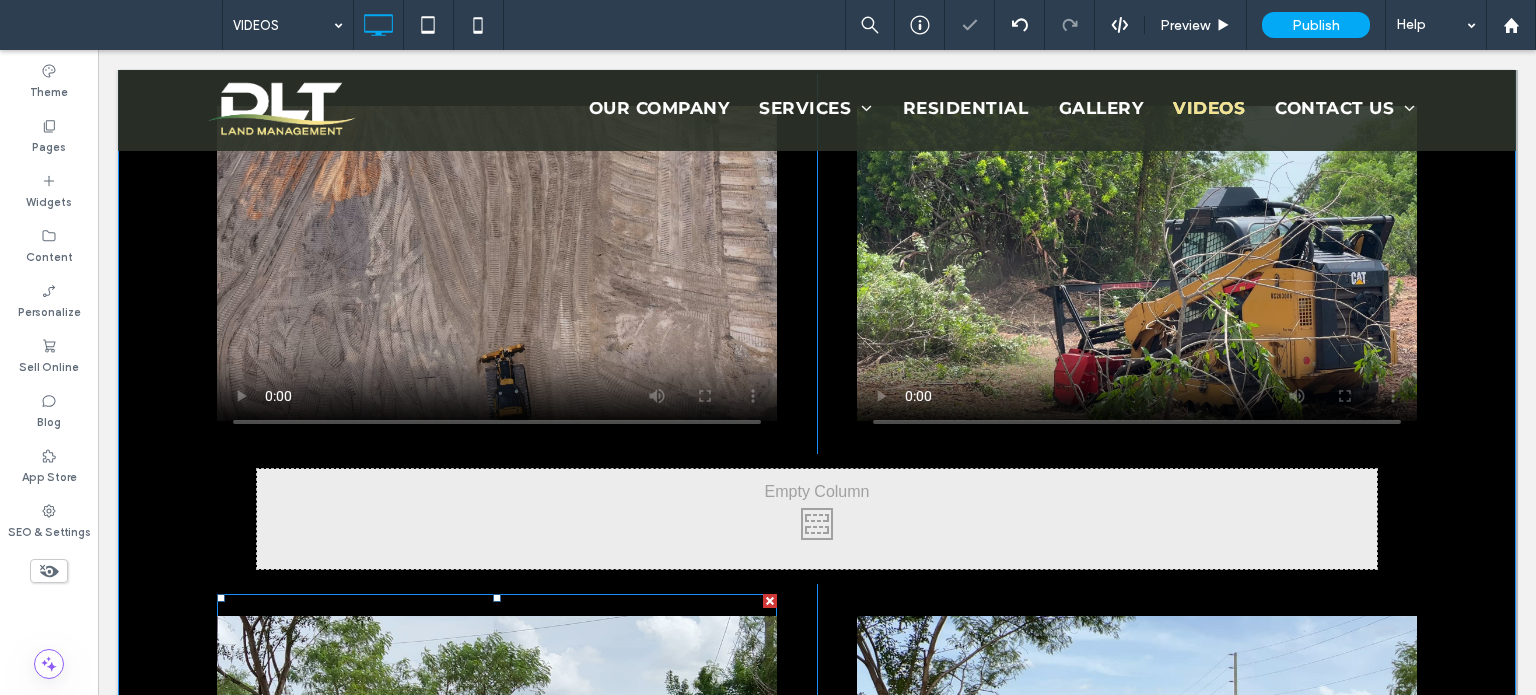 scroll, scrollTop: 780, scrollLeft: 0, axis: vertical 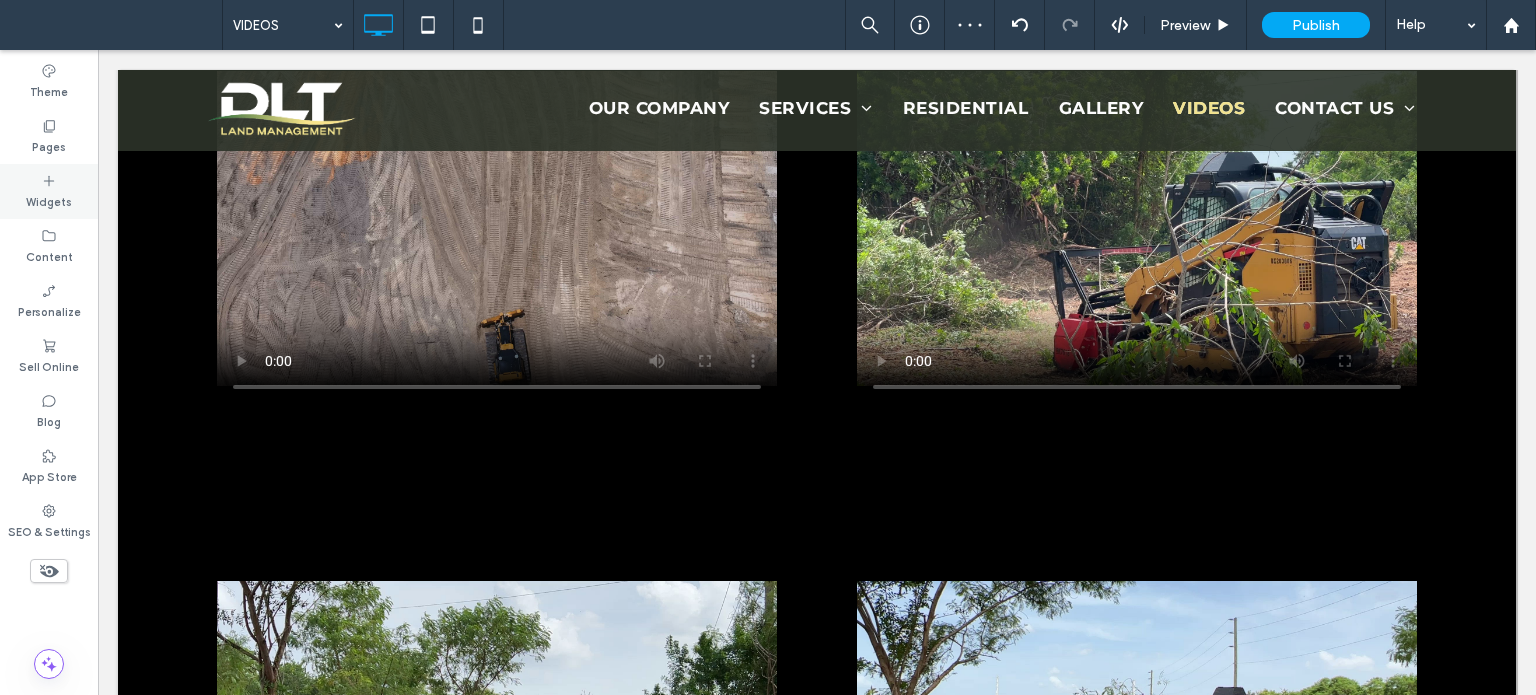 click on "Widgets" at bounding box center [49, 200] 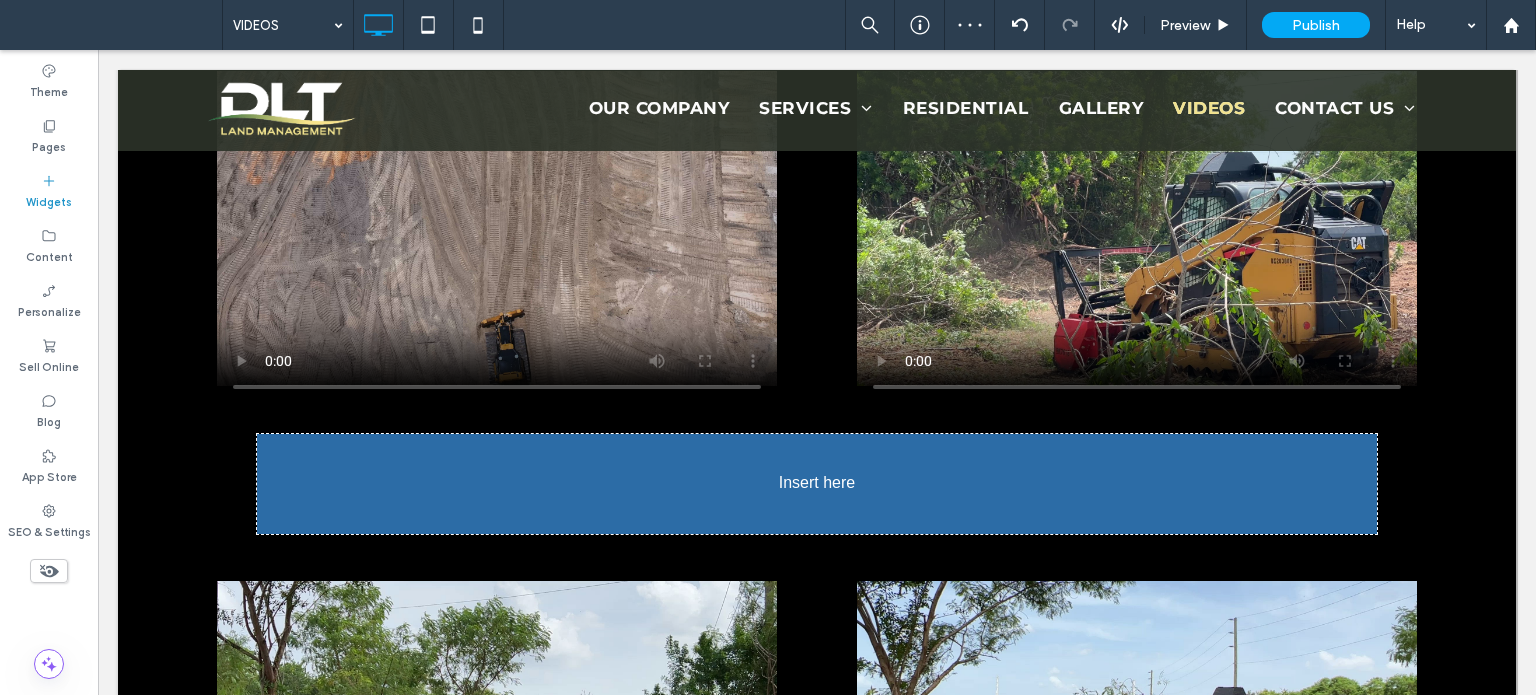 scroll, scrollTop: 818, scrollLeft: 0, axis: vertical 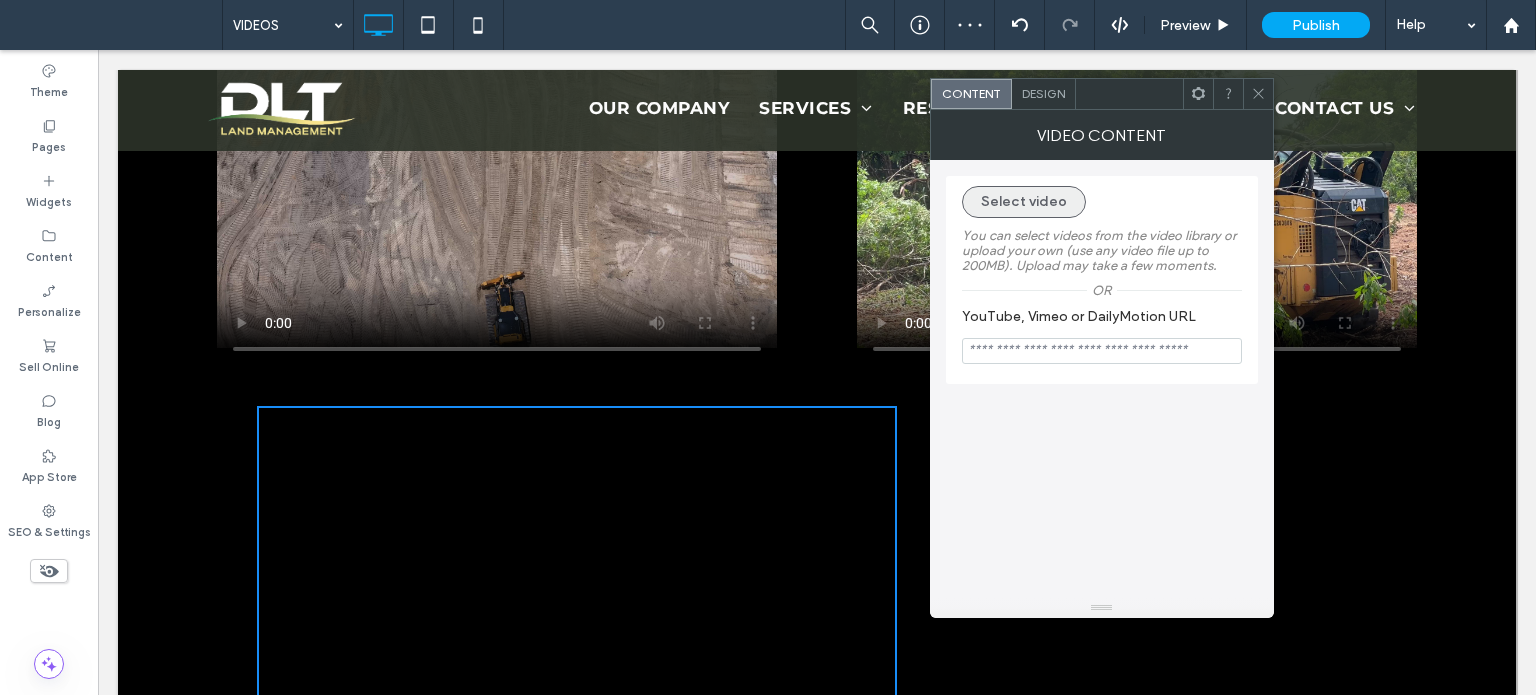 click on "Select video" at bounding box center (1024, 202) 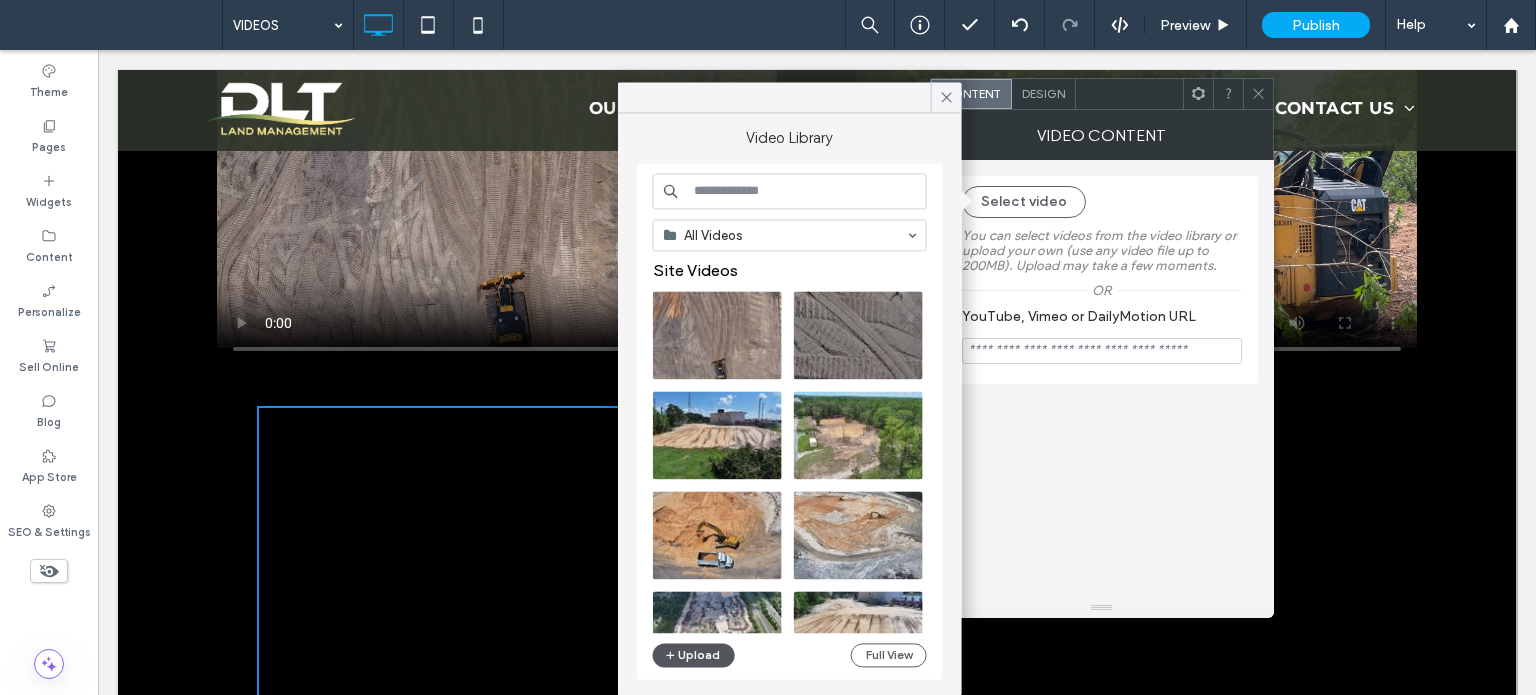 click on "Upload" at bounding box center (694, 655) 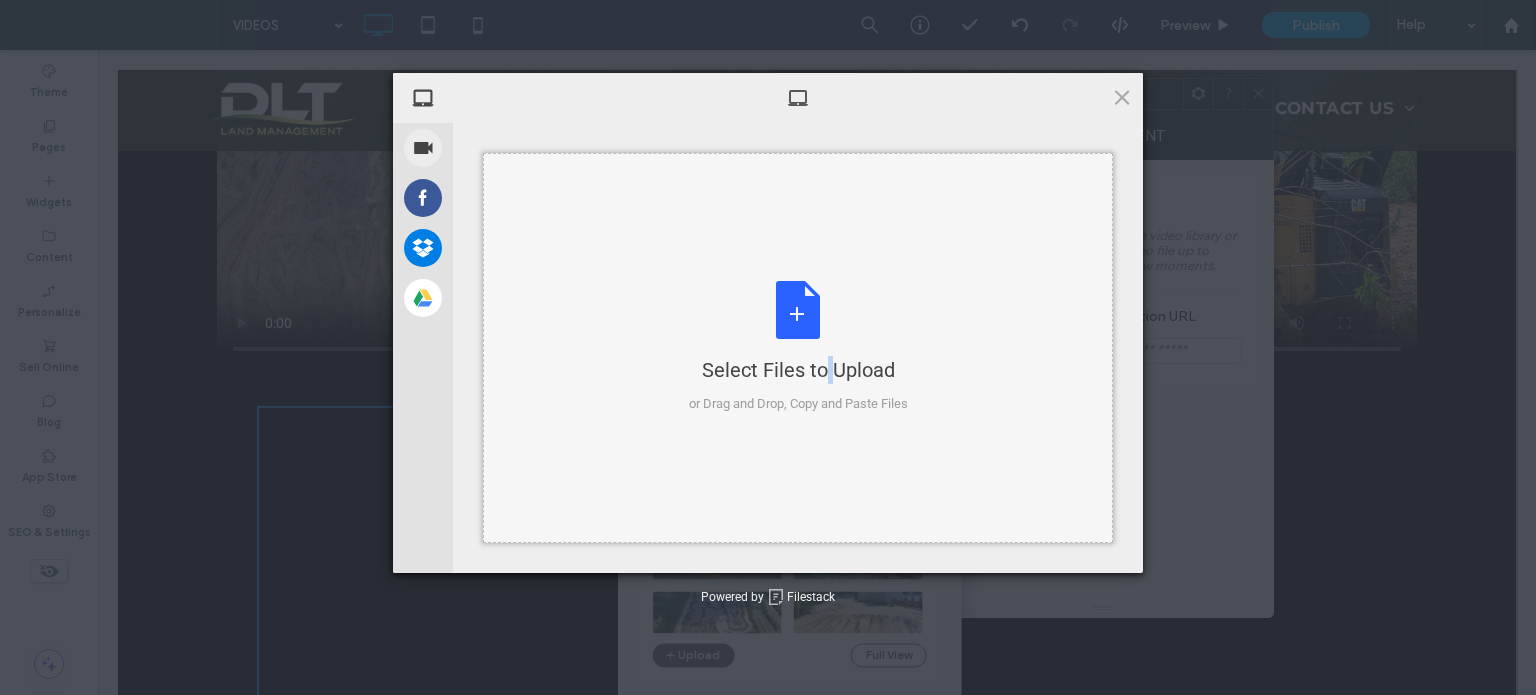 click on "Select Files to Upload
or Drag and Drop, Copy and Paste Files" at bounding box center (798, 347) 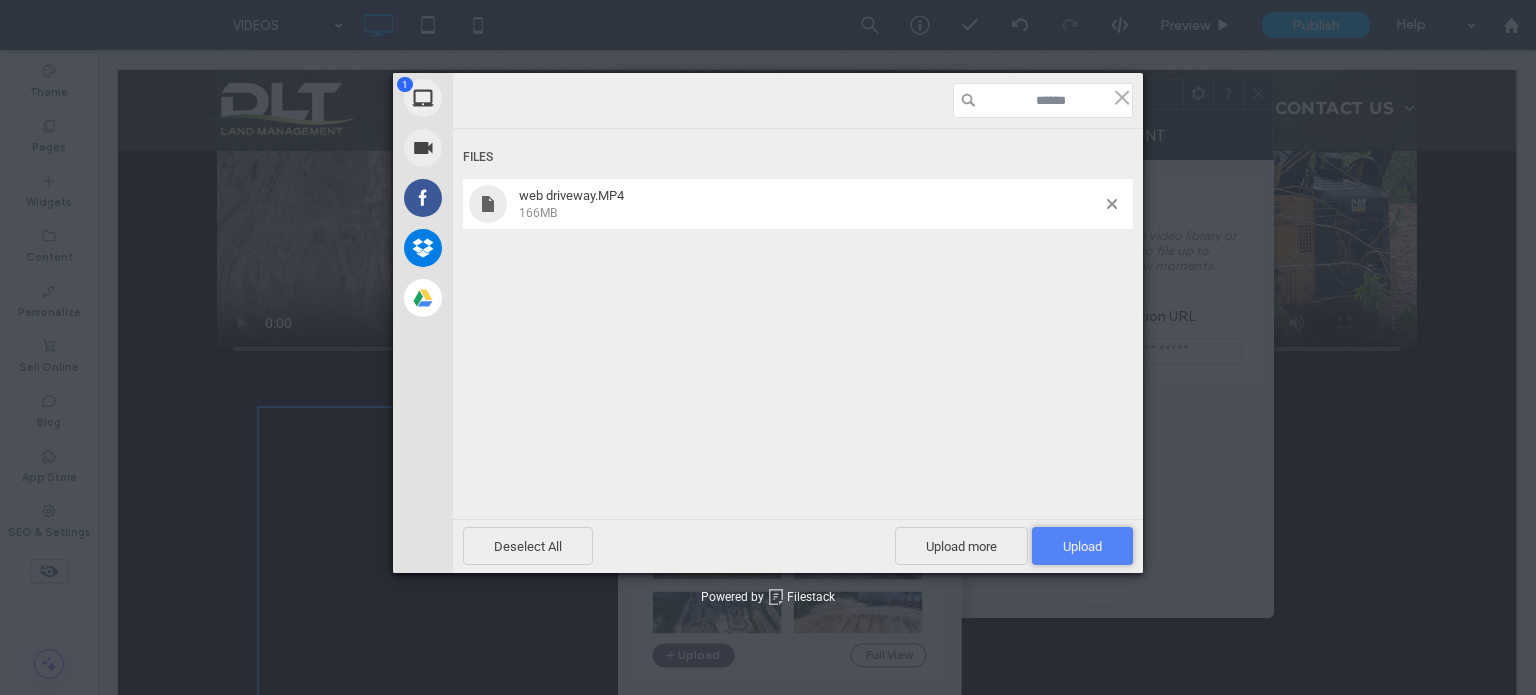 click on "Upload
1" at bounding box center (1082, 546) 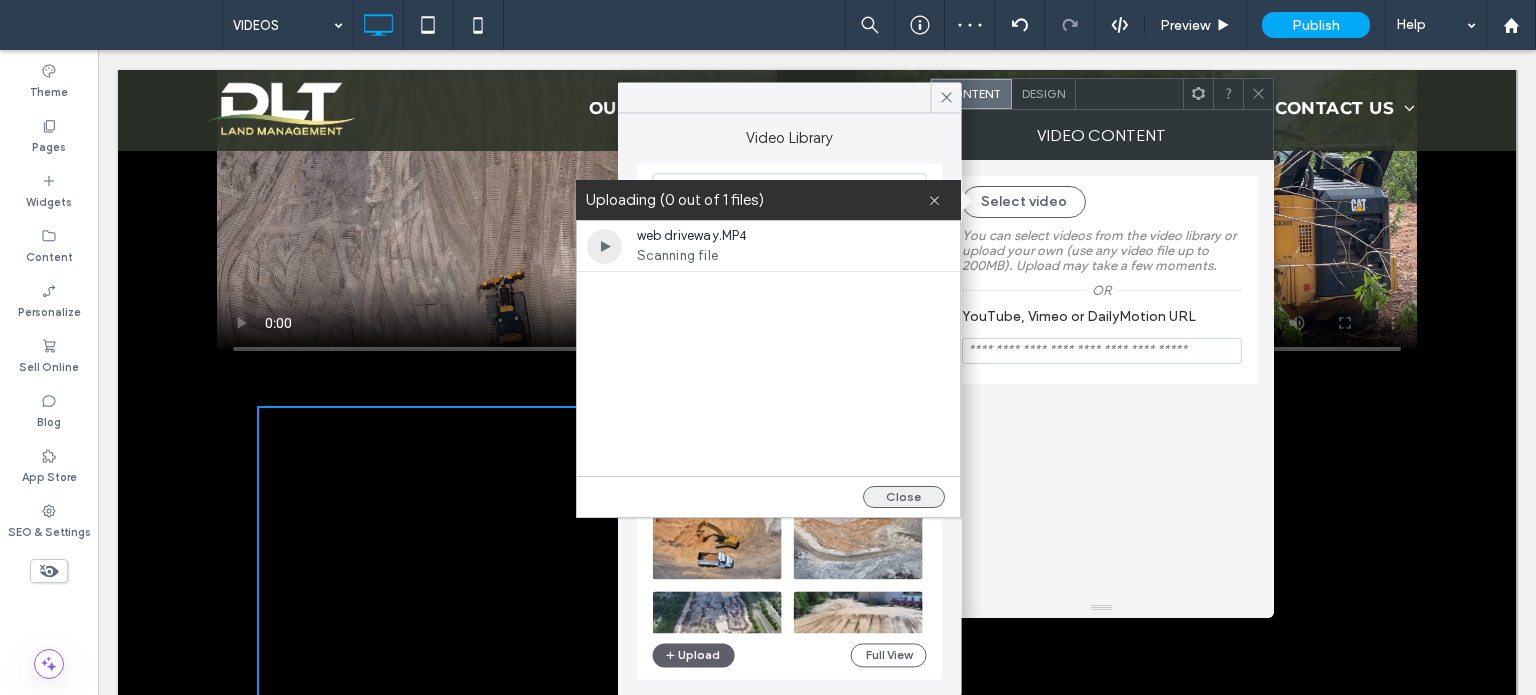 click on "Close" at bounding box center [904, 497] 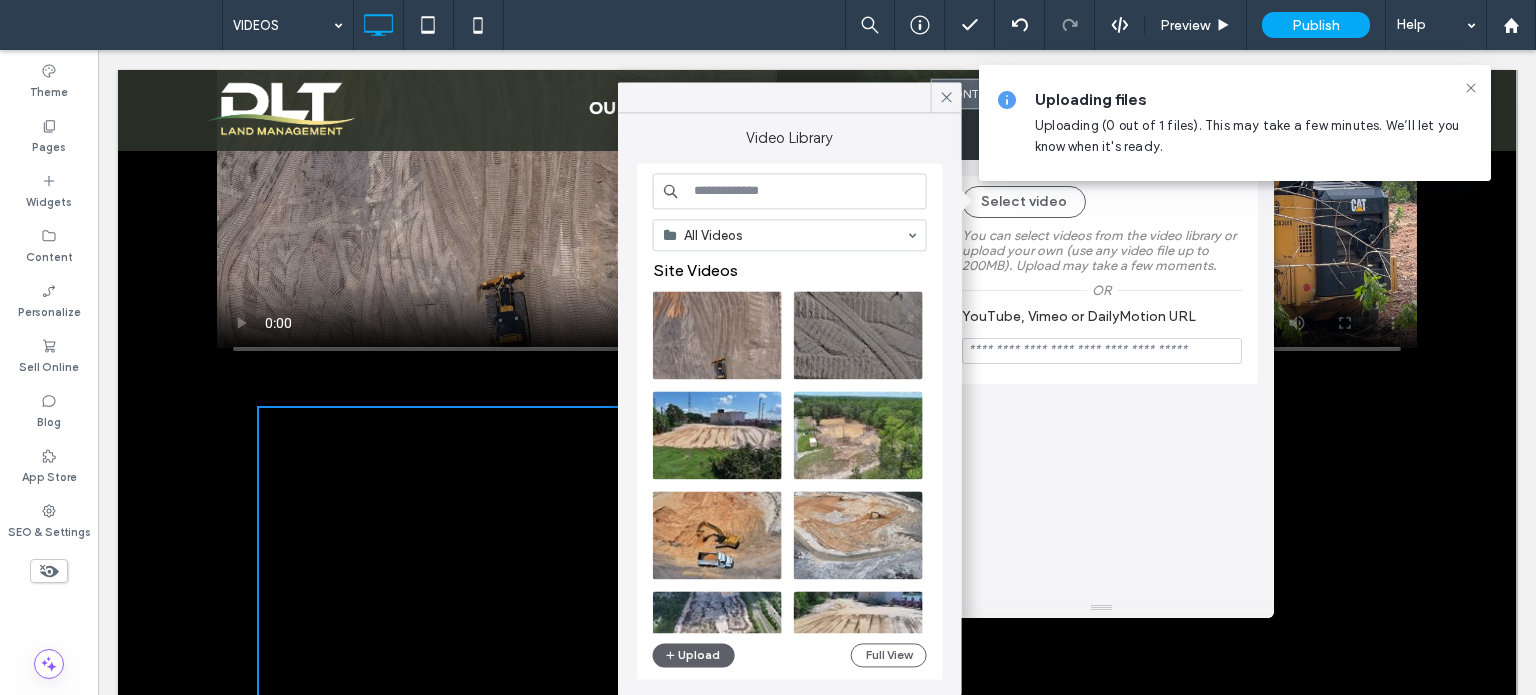 click 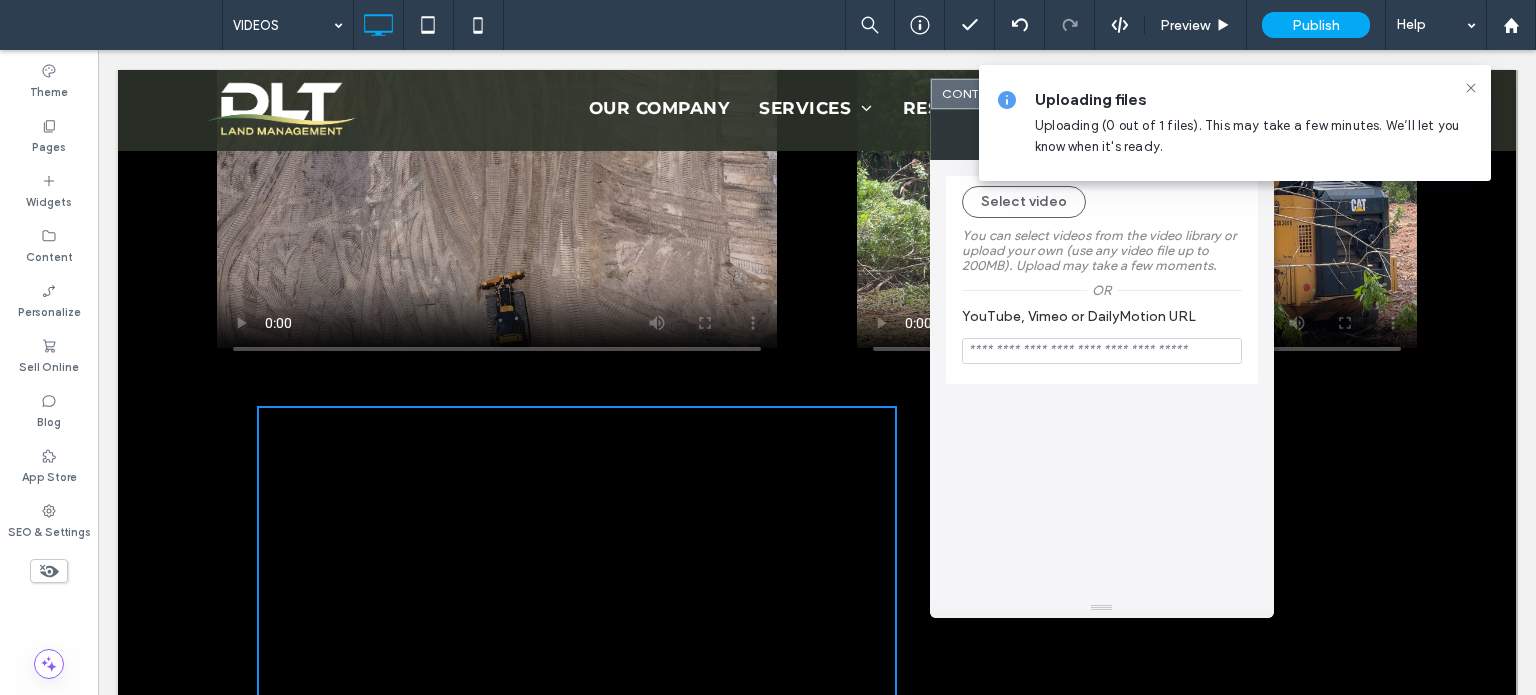 click on "Select video You can select videos from the video library or upload your own (use any video file up to 200MB). Upload may take a few moments. Or YouTube, Vimeo or DailyMotion URL" at bounding box center (1102, 379) 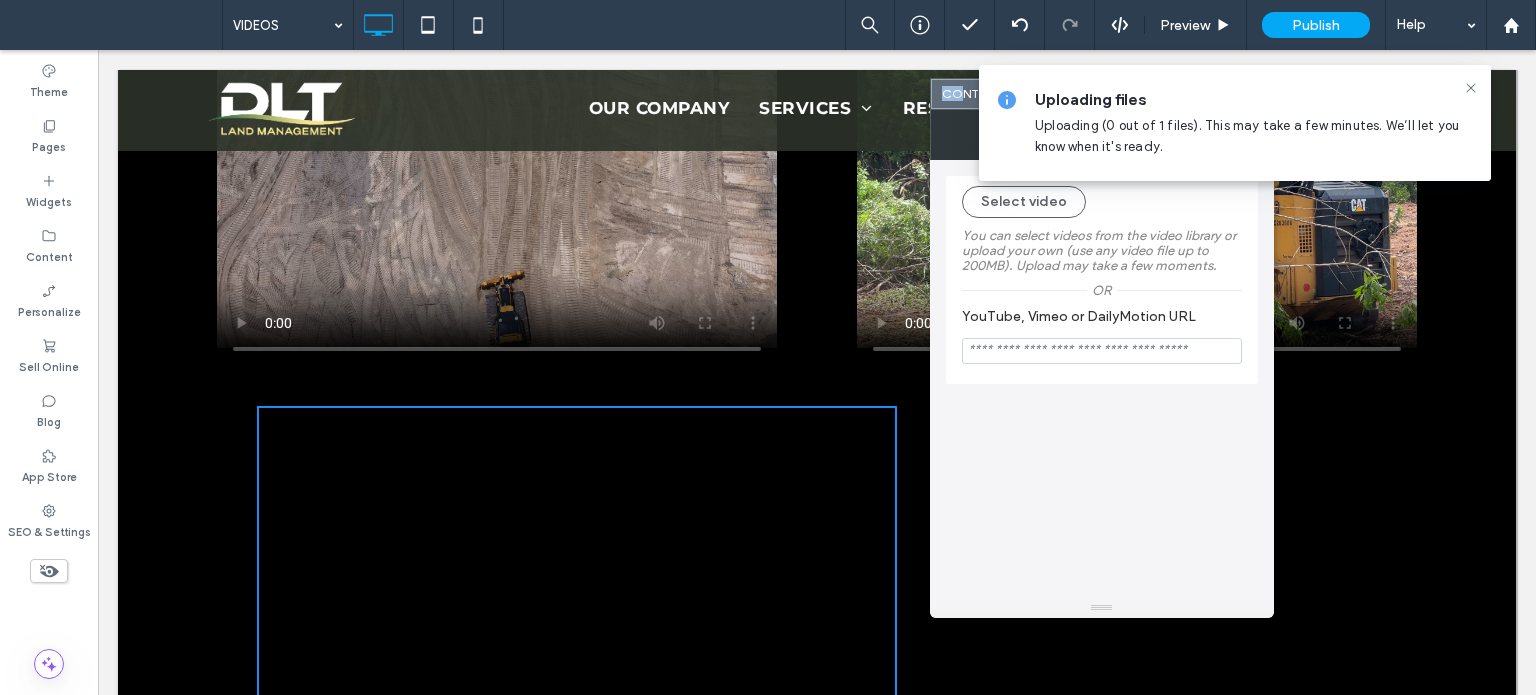 drag, startPoint x: 1055, startPoint y: 146, endPoint x: 867, endPoint y: 167, distance: 189.16924 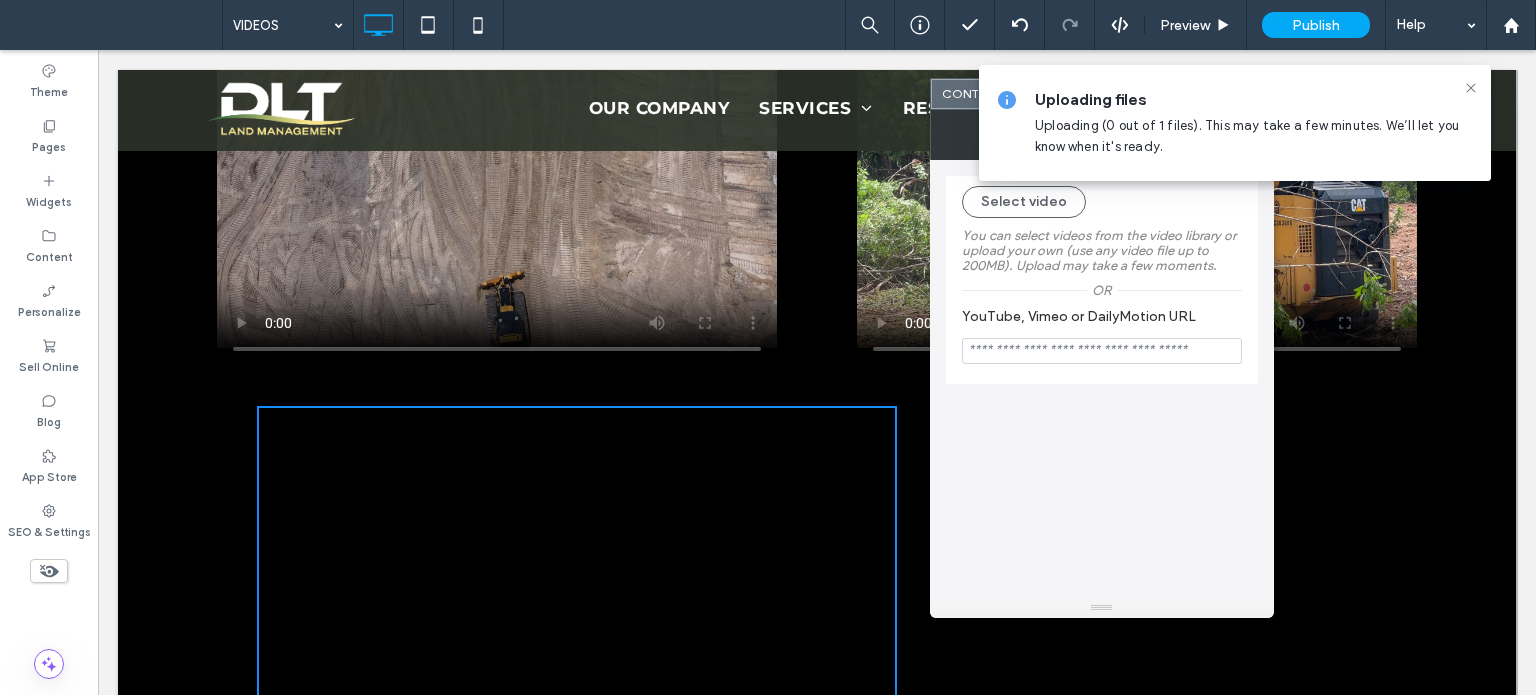 click on "Select video You can select videos from the video library or upload your own (use any video file up to 200MB). Upload may take a few moments. Or YouTube, Vimeo or DailyMotion URL" at bounding box center [1102, 379] 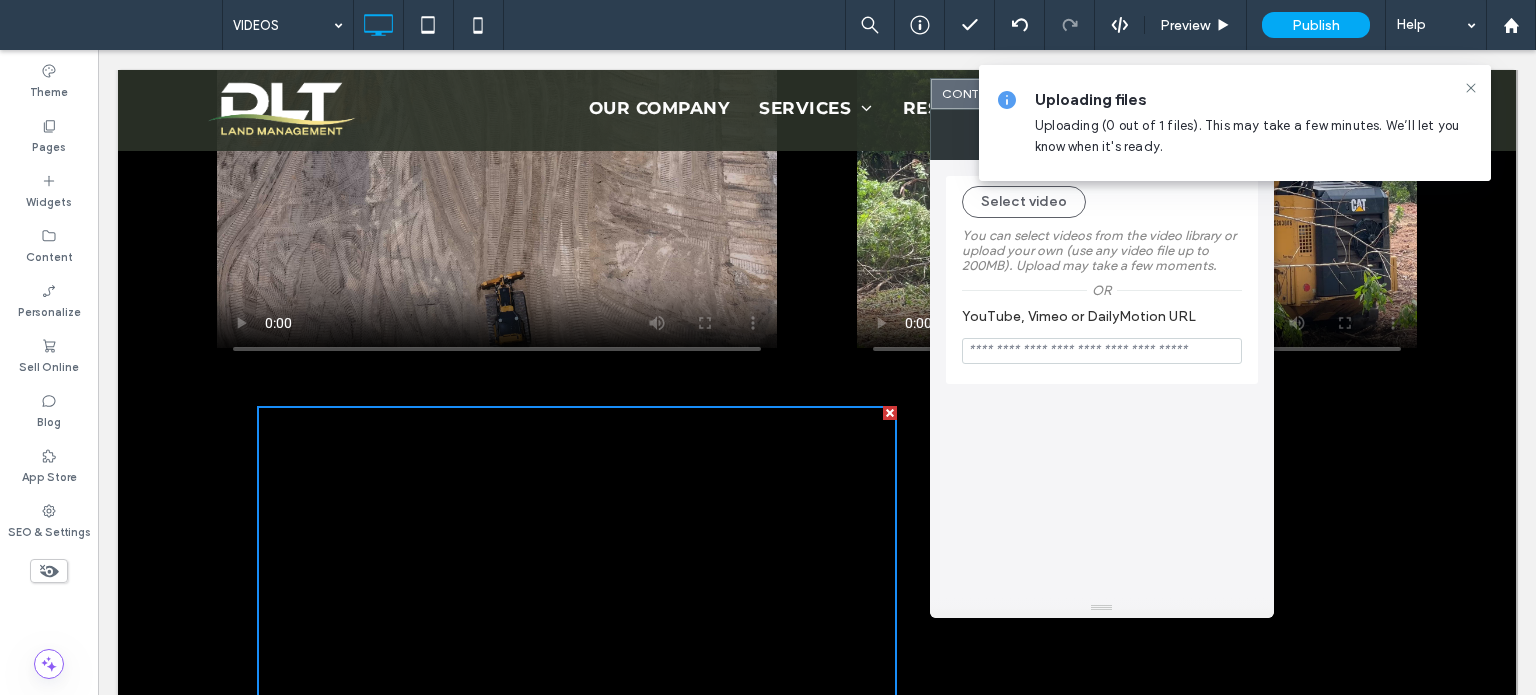 click on "Click To Paste     Click To Paste" at bounding box center [817, 586] 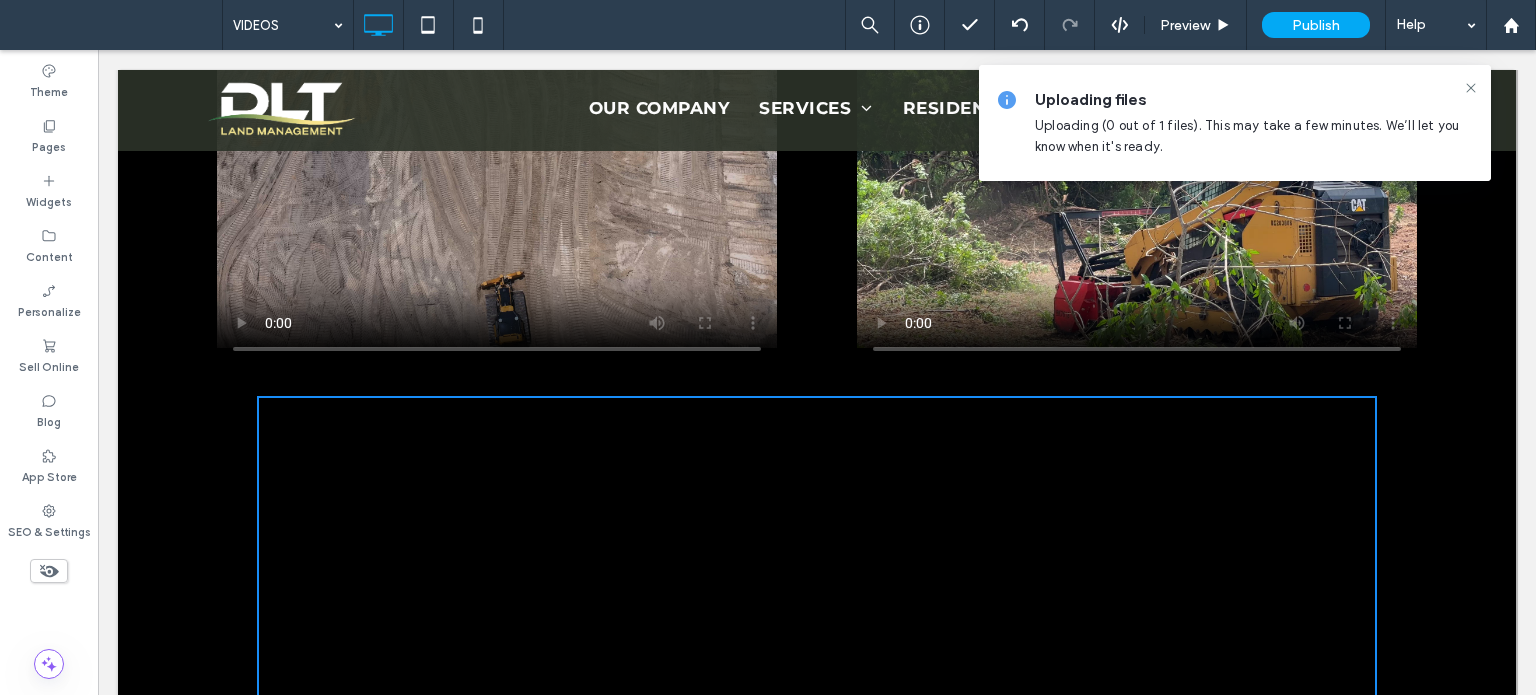 click on "Click To Paste     Click To Paste" at bounding box center (817, 586) 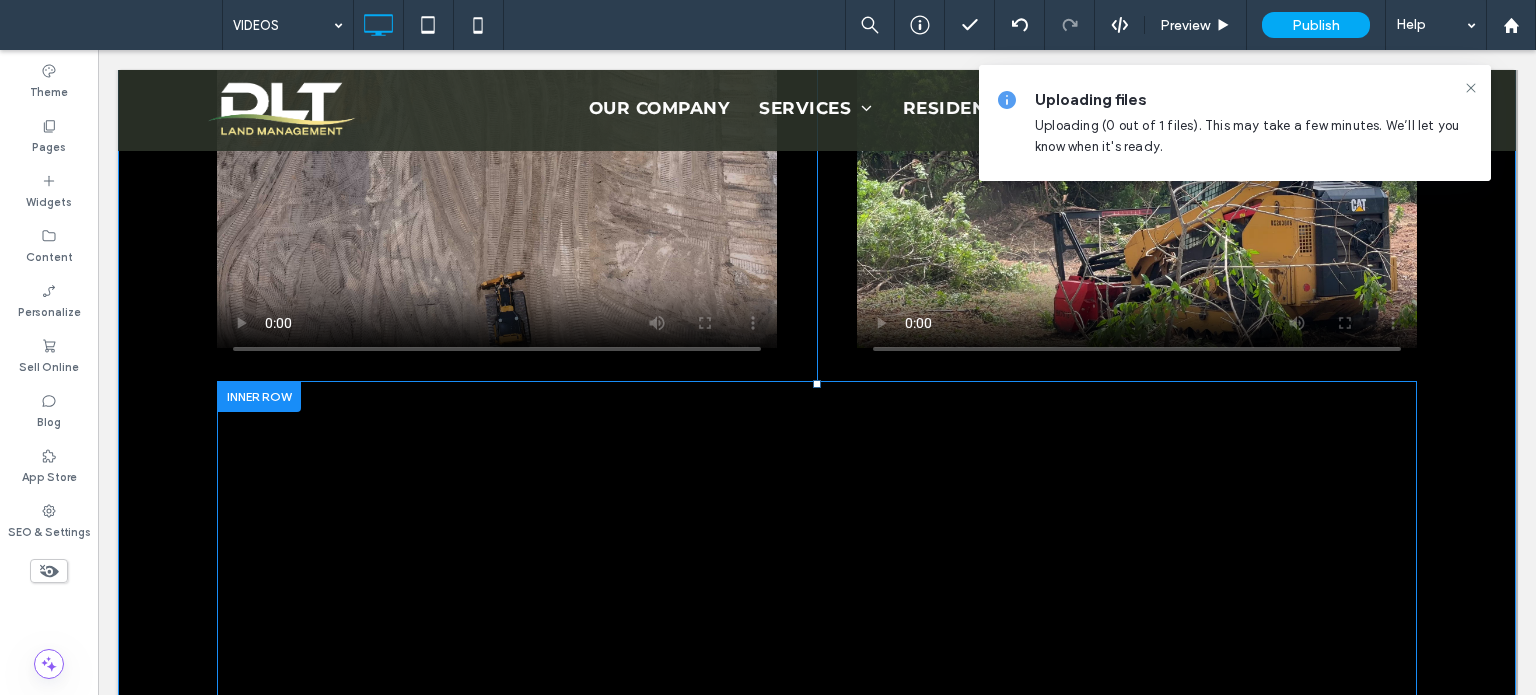 click at bounding box center [259, 396] 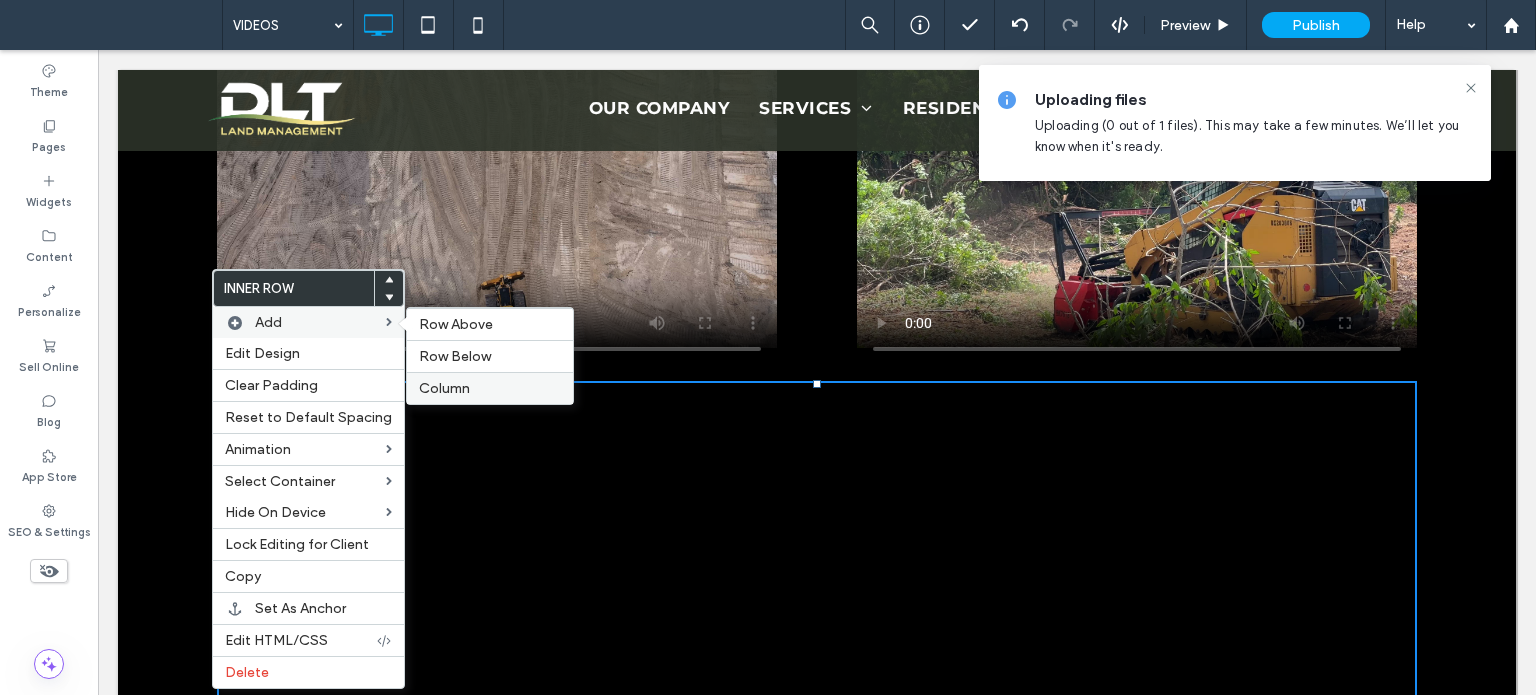 click on "Column" at bounding box center (490, 388) 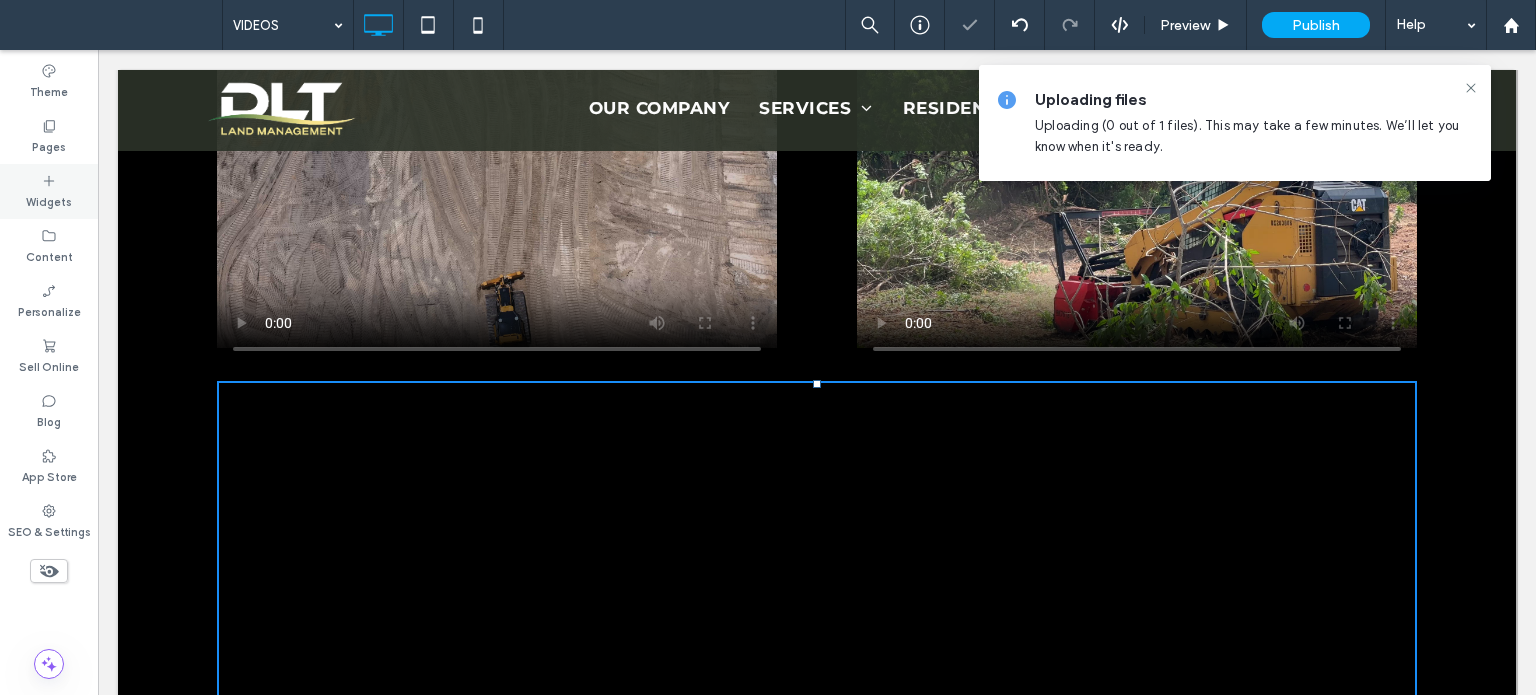 click on "Widgets" at bounding box center [49, 191] 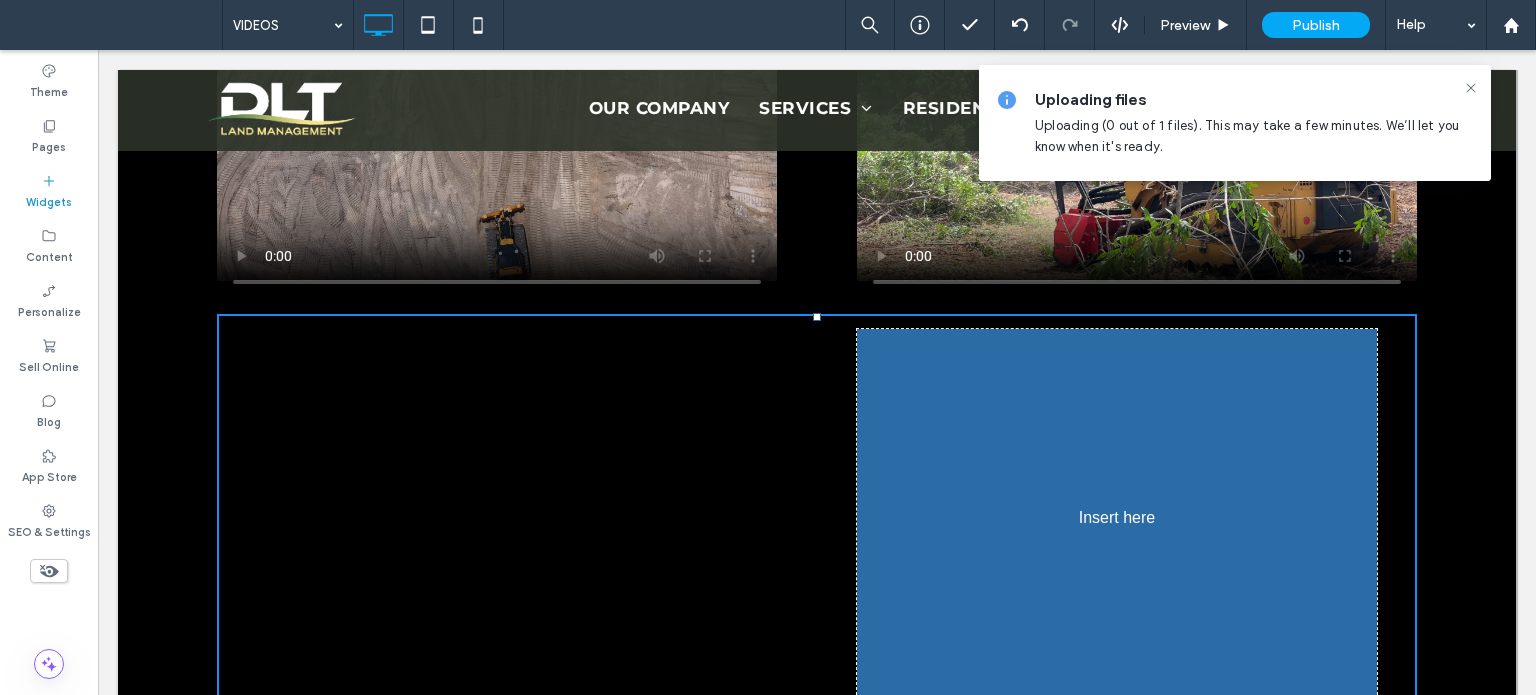 scroll, scrollTop: 924, scrollLeft: 0, axis: vertical 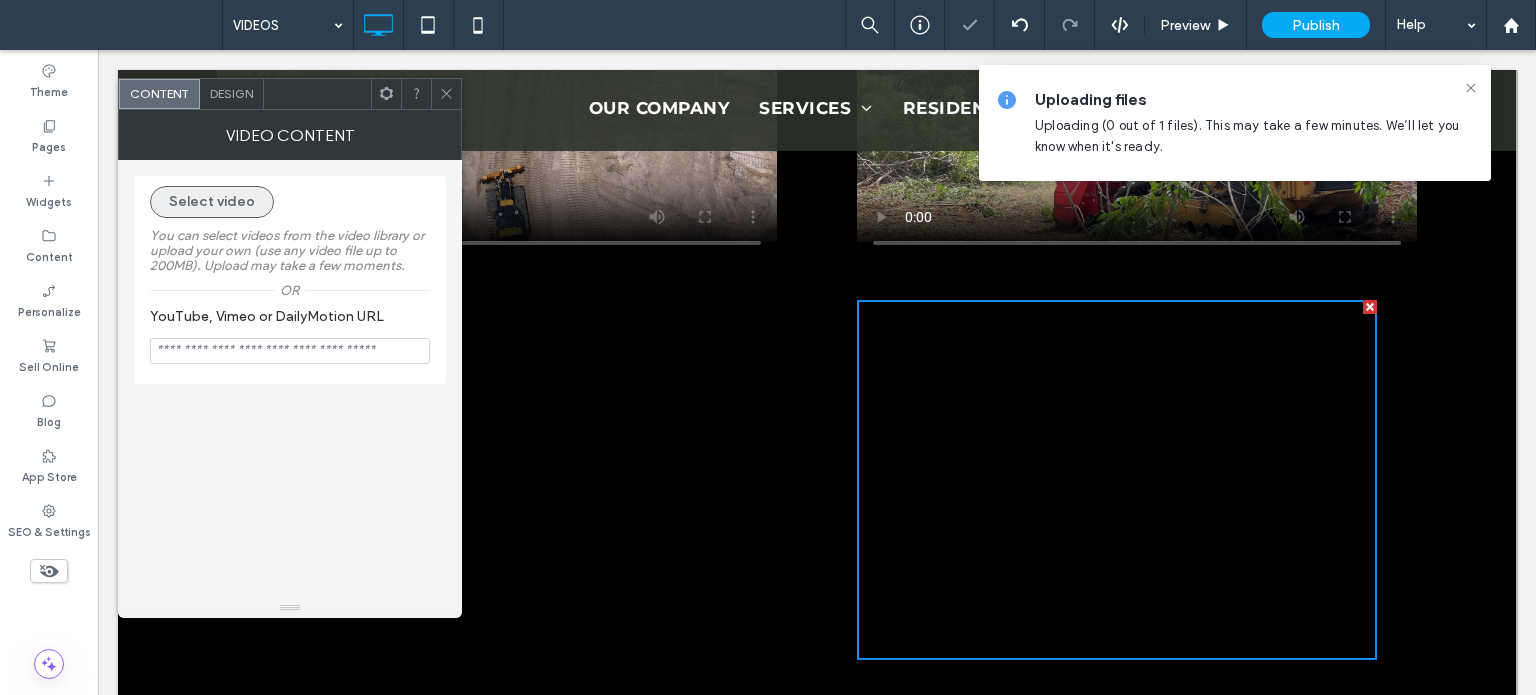click on "Select video" at bounding box center (212, 202) 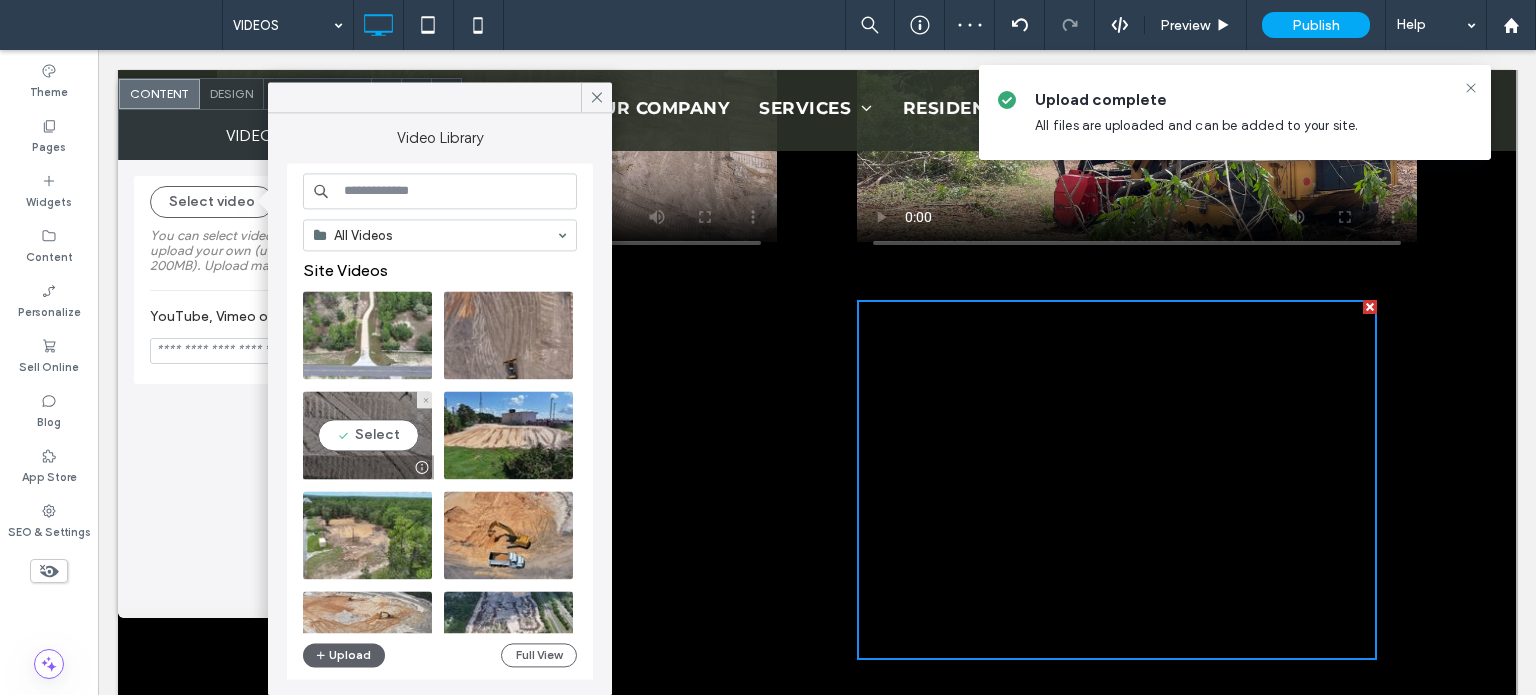 click at bounding box center (367, 435) 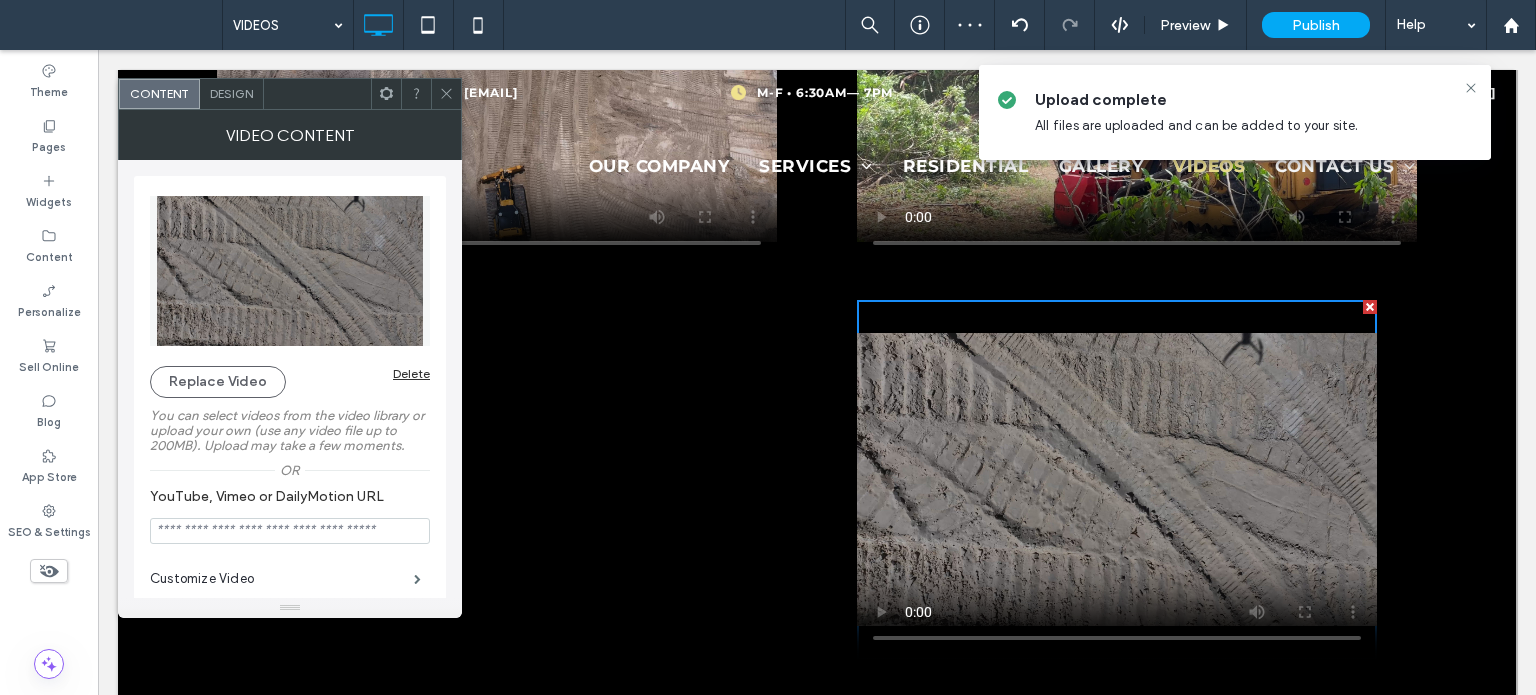 click at bounding box center (446, 94) 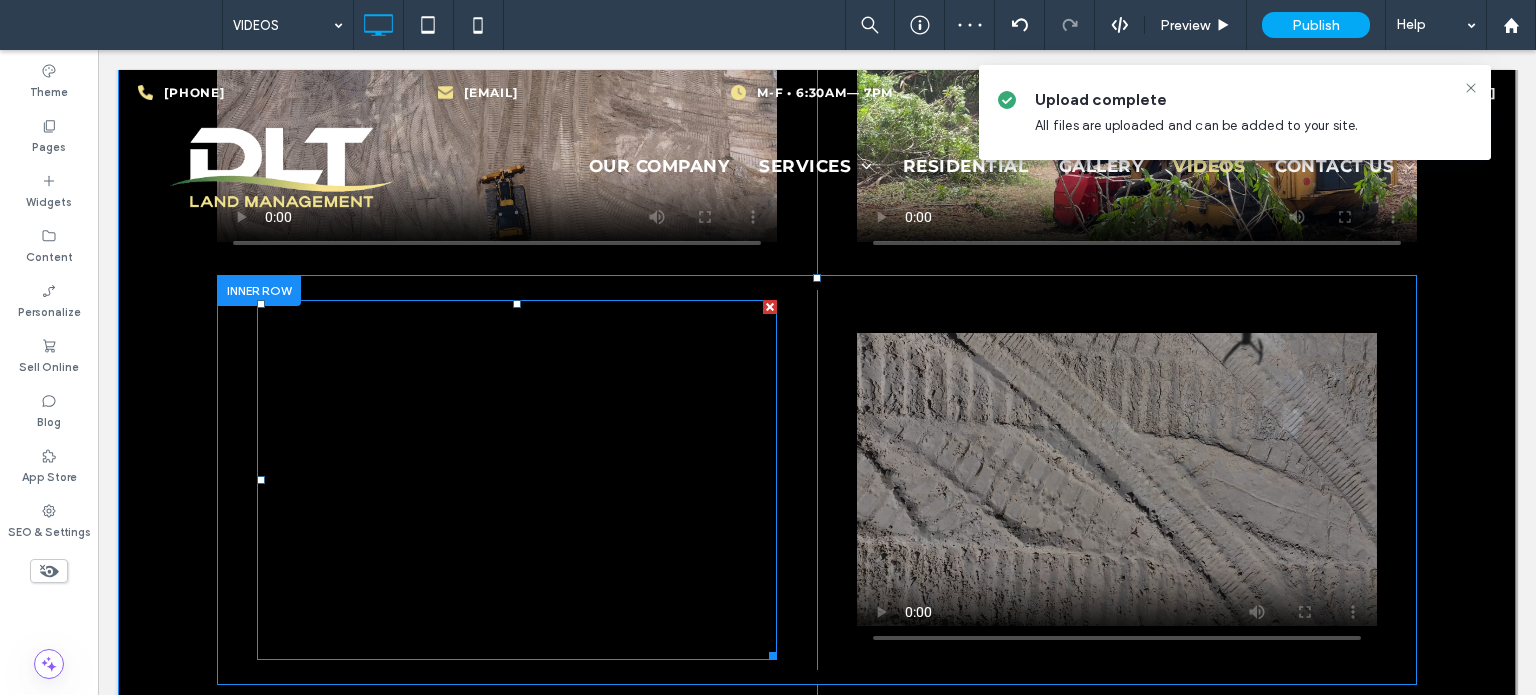 click at bounding box center [517, 480] 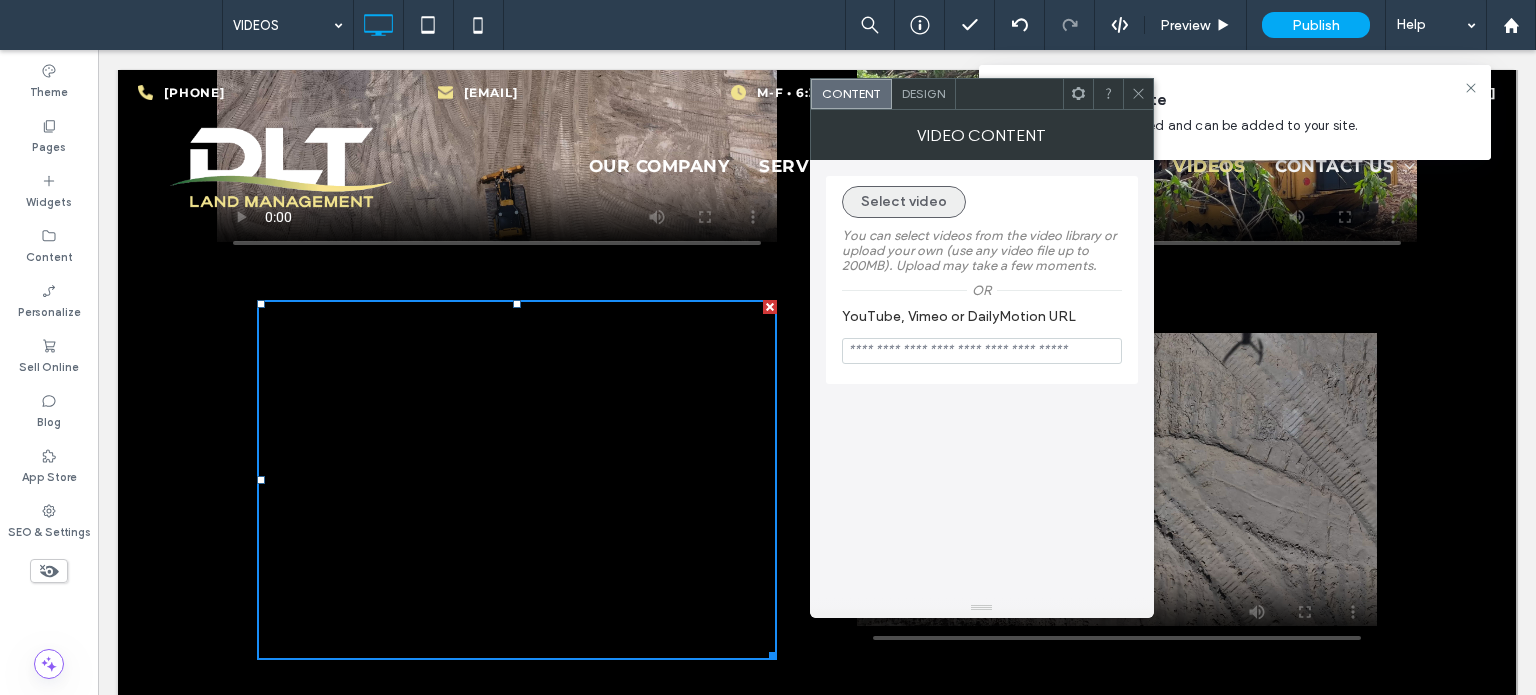 click on "Select video" at bounding box center [904, 202] 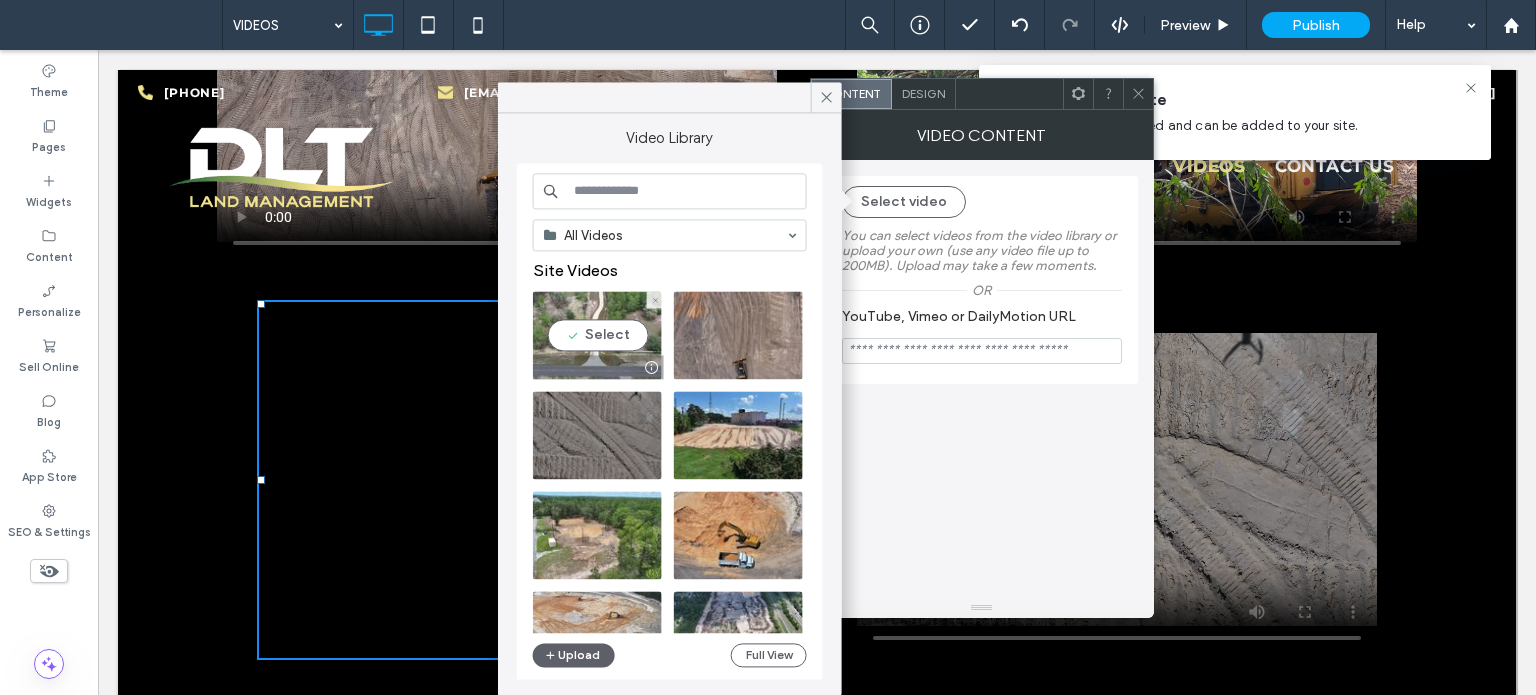 click at bounding box center [597, 335] 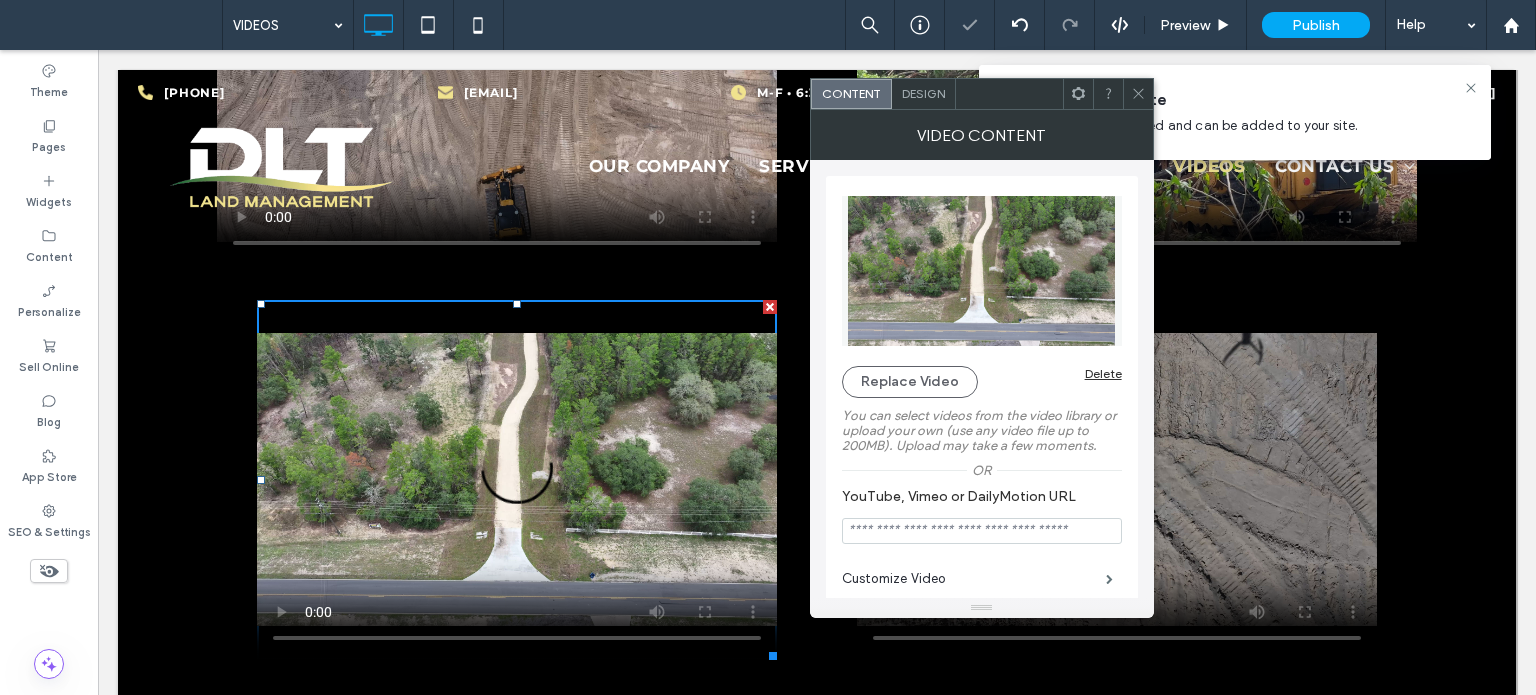 click 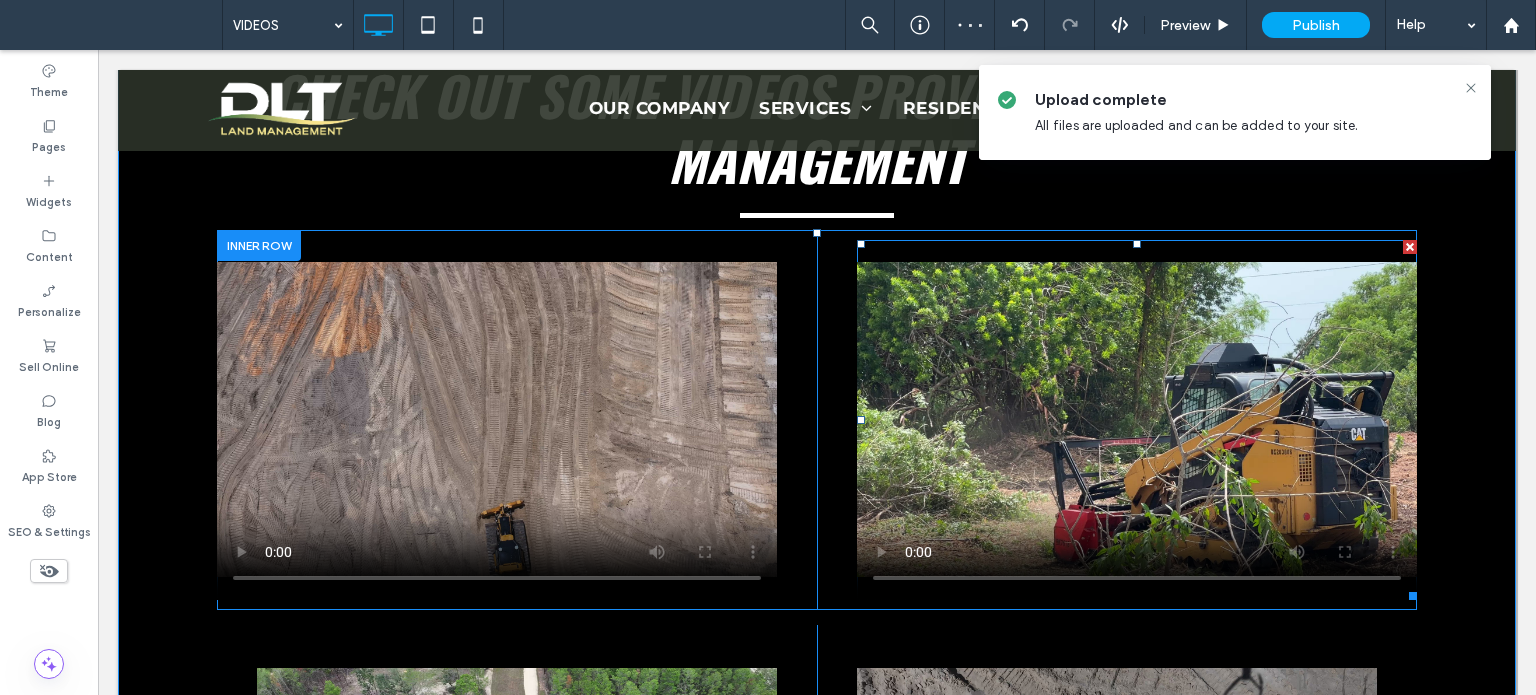 scroll, scrollTop: 624, scrollLeft: 0, axis: vertical 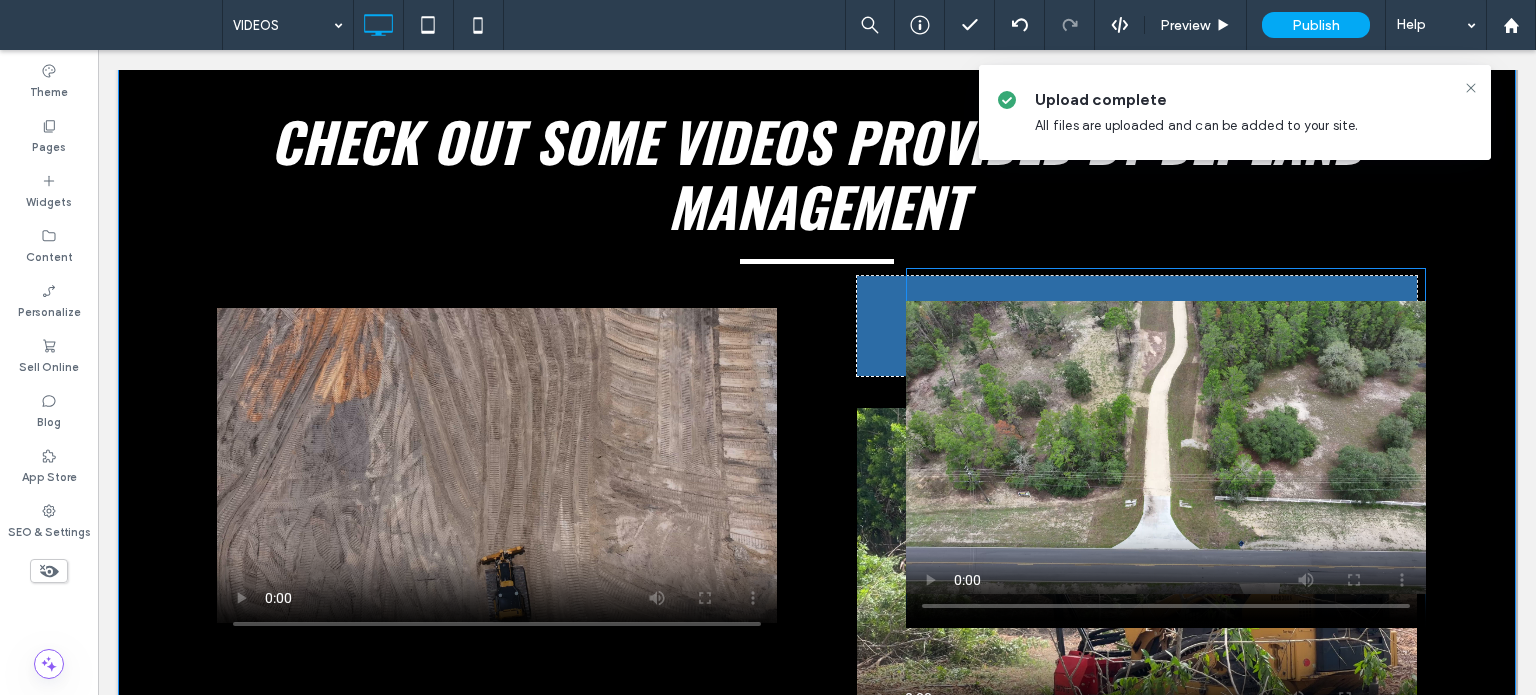 drag, startPoint x: 624, startPoint y: 683, endPoint x: 1410, endPoint y: 469, distance: 814.6116 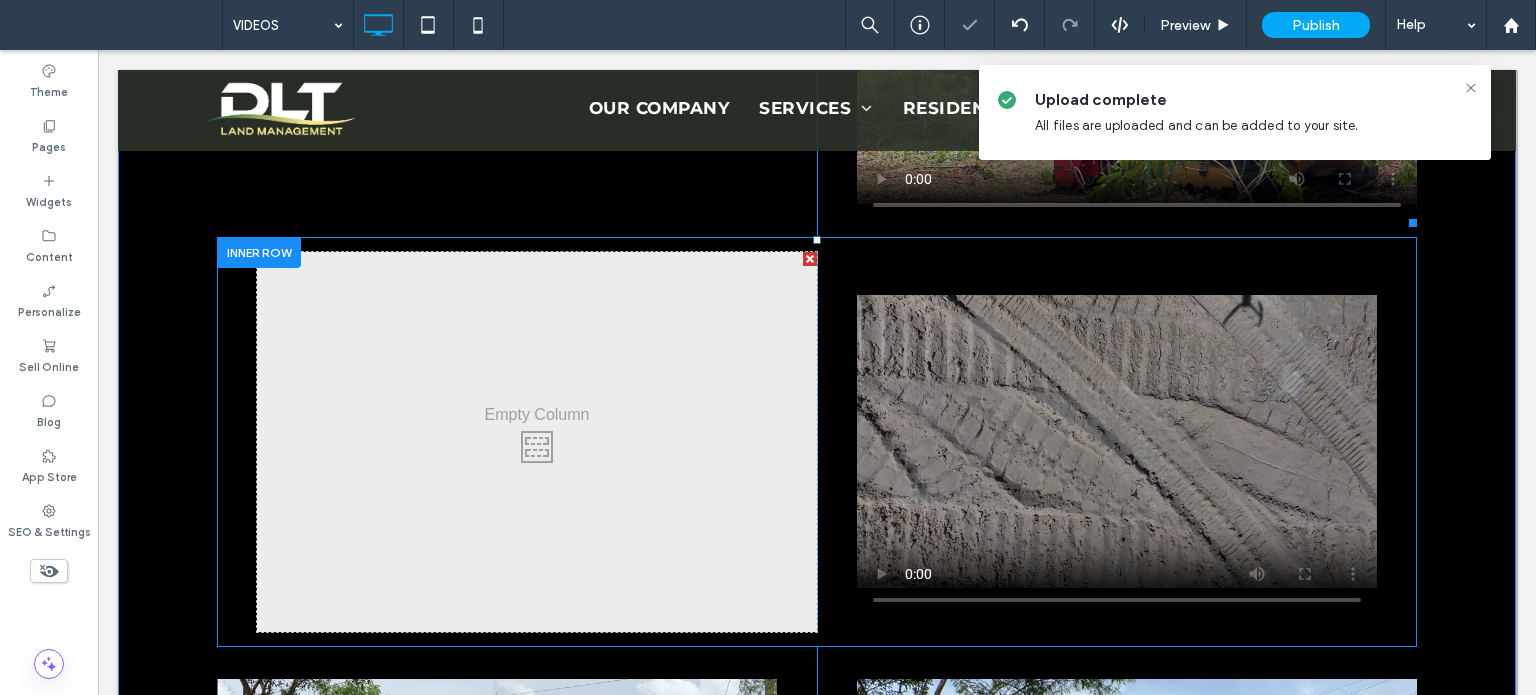 scroll, scrollTop: 1324, scrollLeft: 0, axis: vertical 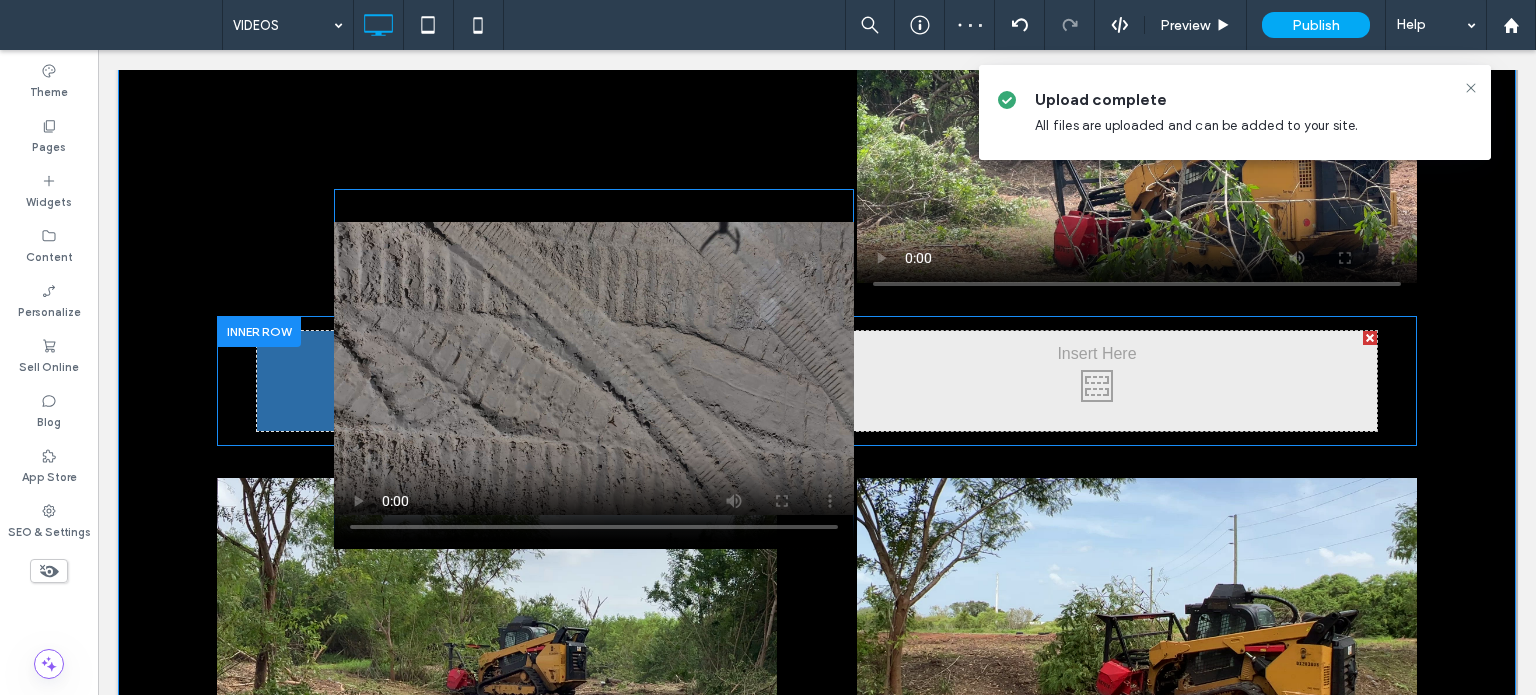 drag, startPoint x: 1096, startPoint y: 451, endPoint x: 1014, endPoint y: 545, distance: 124.73973 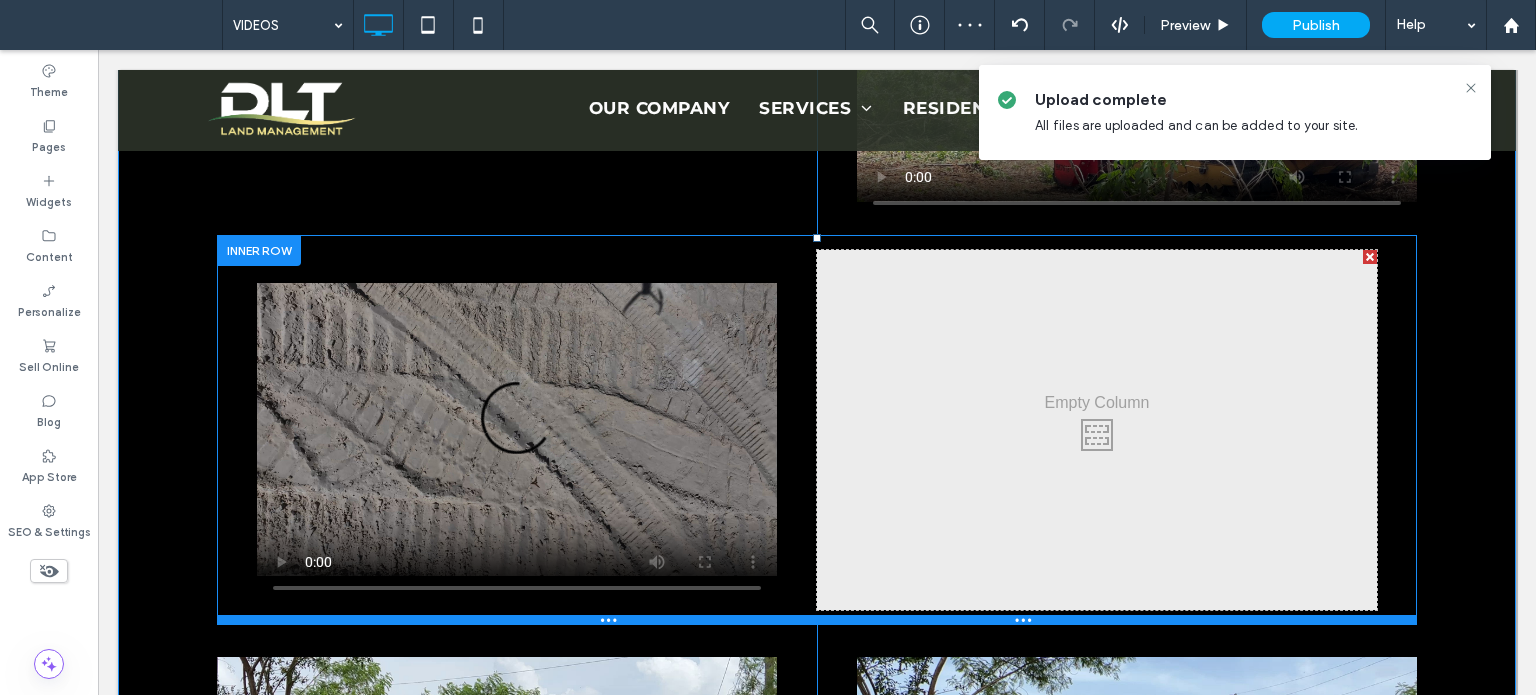 scroll, scrollTop: 924, scrollLeft: 0, axis: vertical 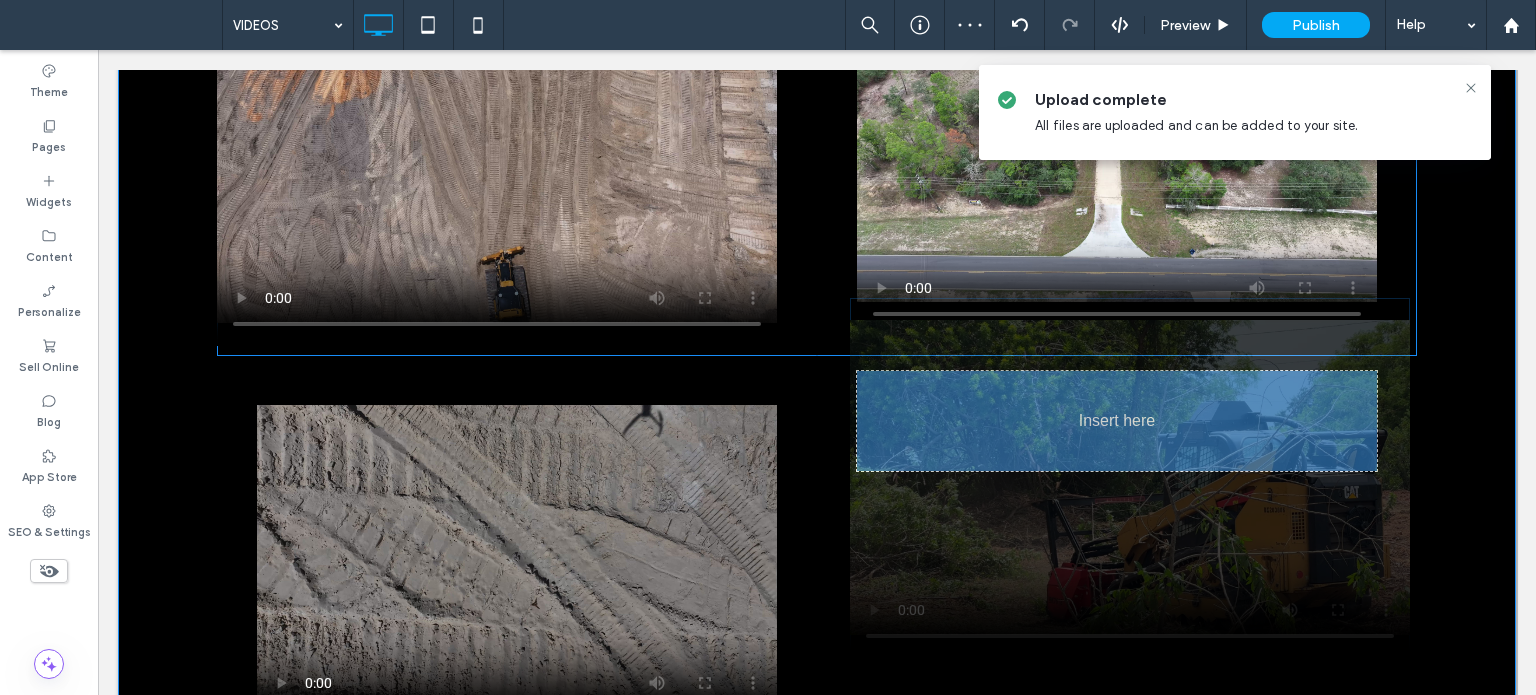 drag, startPoint x: 1016, startPoint y: 443, endPoint x: 1009, endPoint y: 459, distance: 17.464249 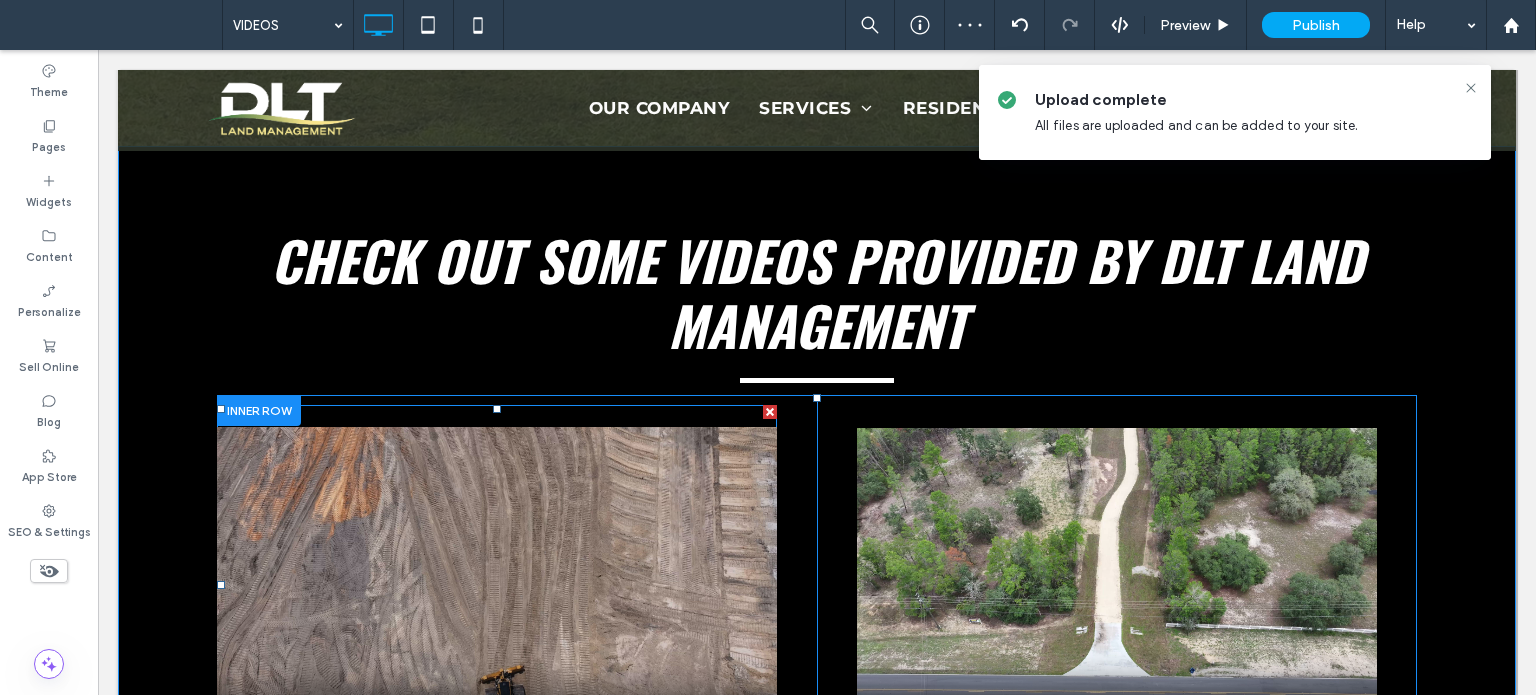 scroll, scrollTop: 0, scrollLeft: 0, axis: both 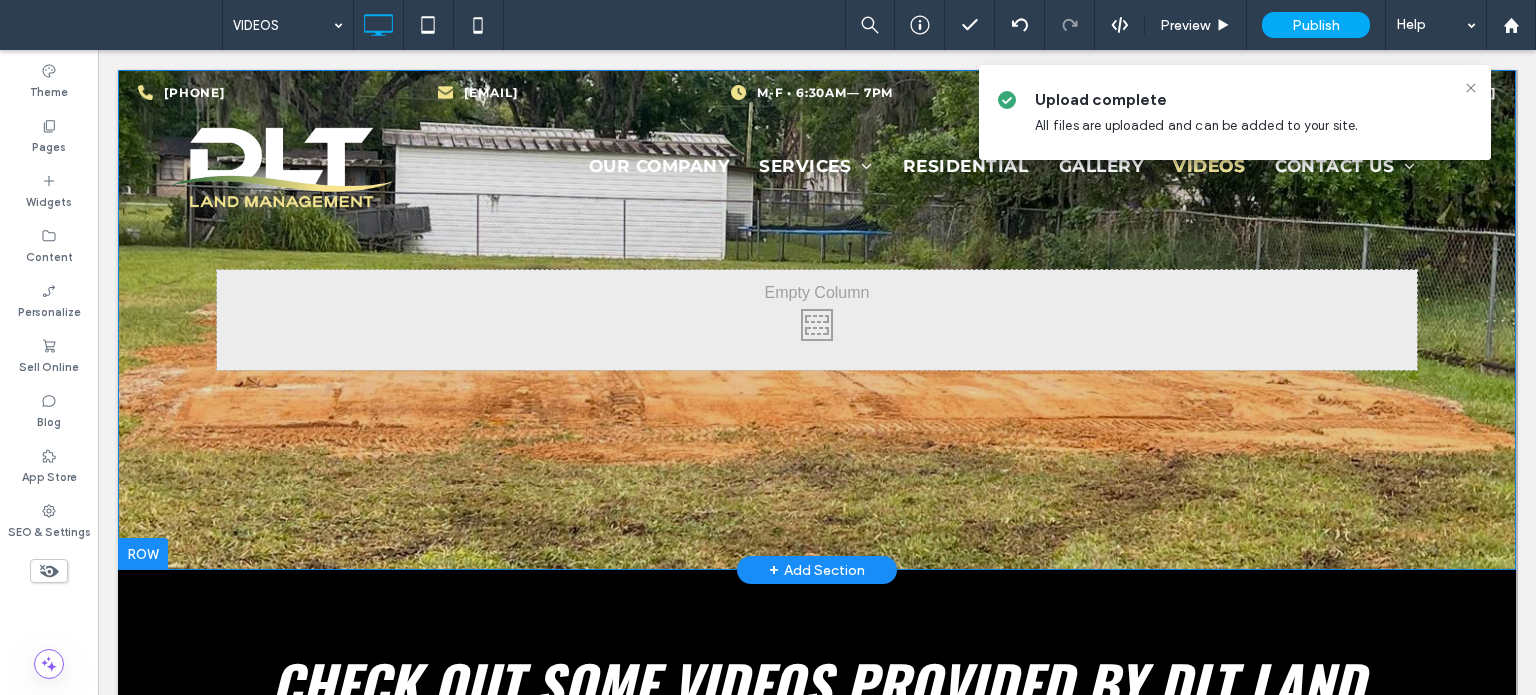 click on "Click To Paste
Row + Add Section" at bounding box center [817, 320] 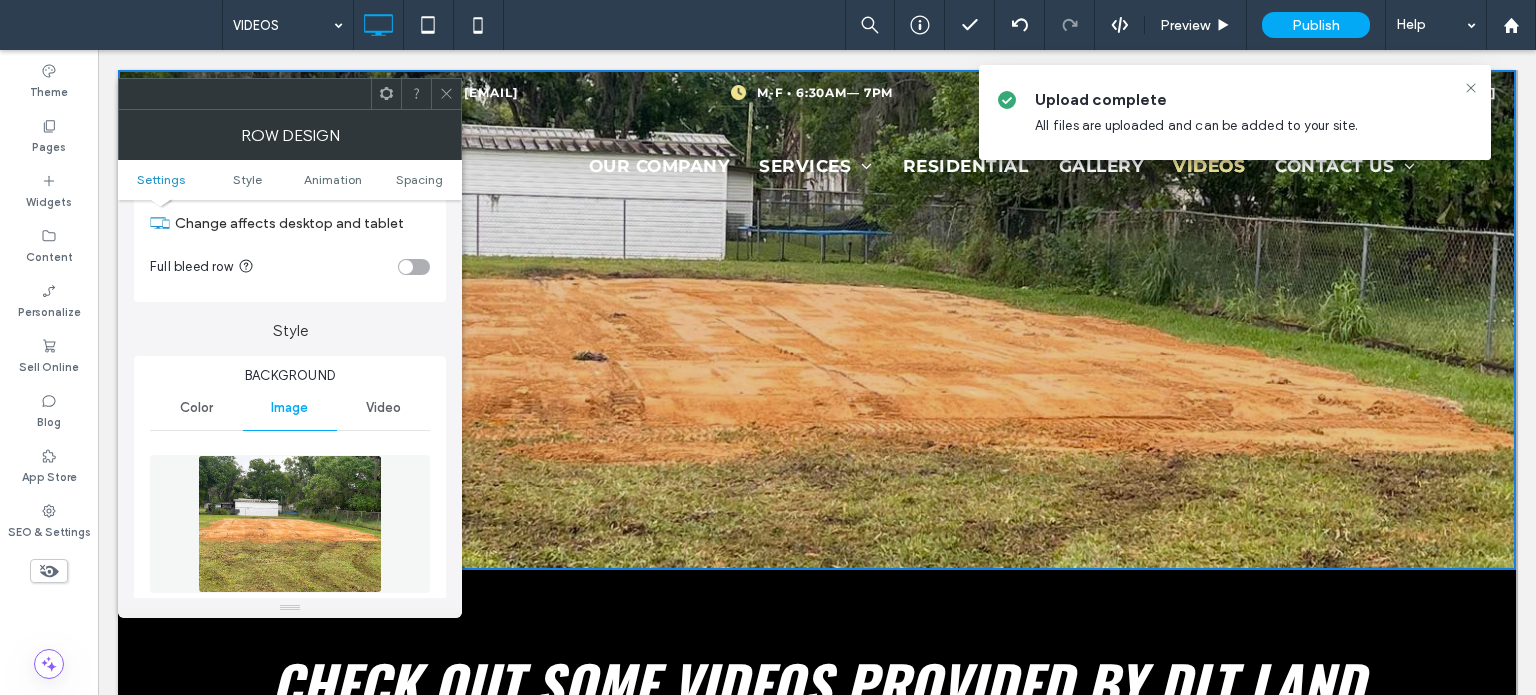 scroll, scrollTop: 0, scrollLeft: 0, axis: both 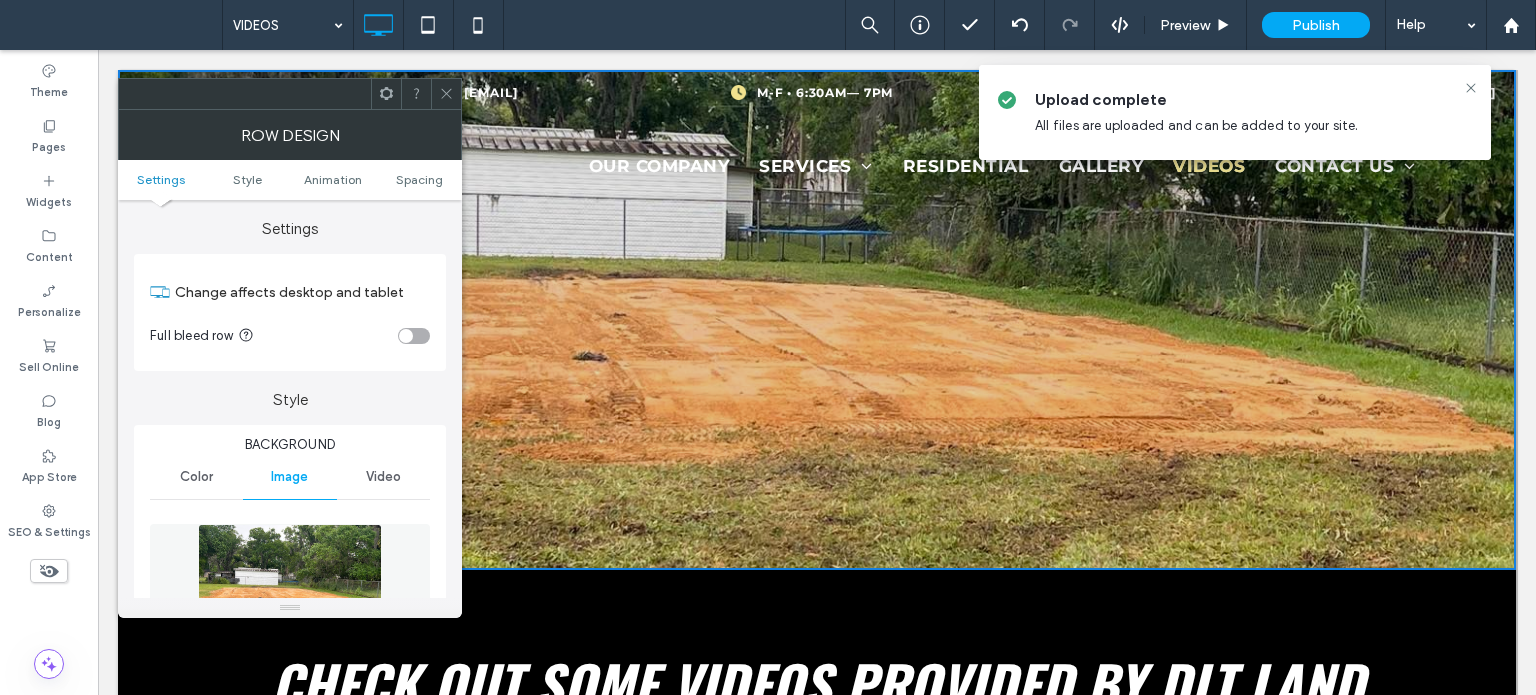 click at bounding box center [446, 94] 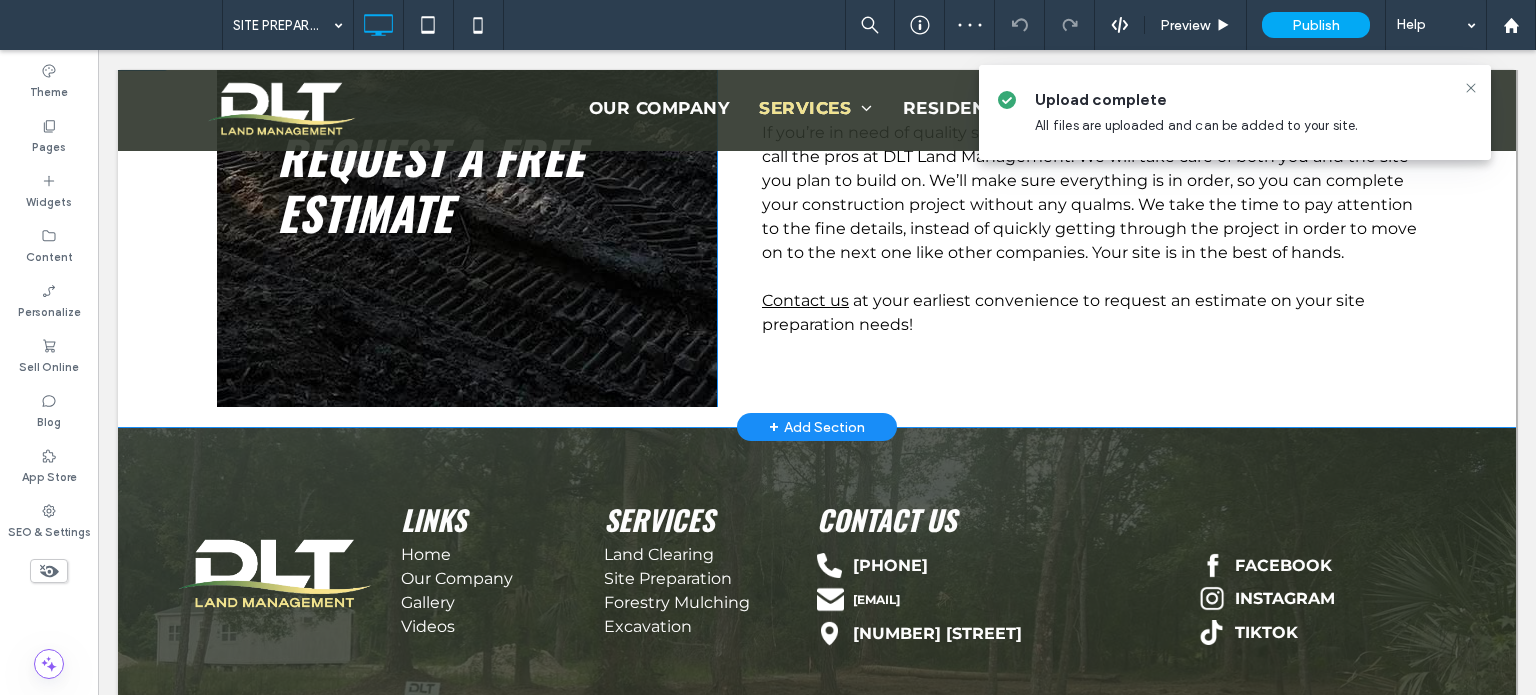 scroll, scrollTop: 1624, scrollLeft: 0, axis: vertical 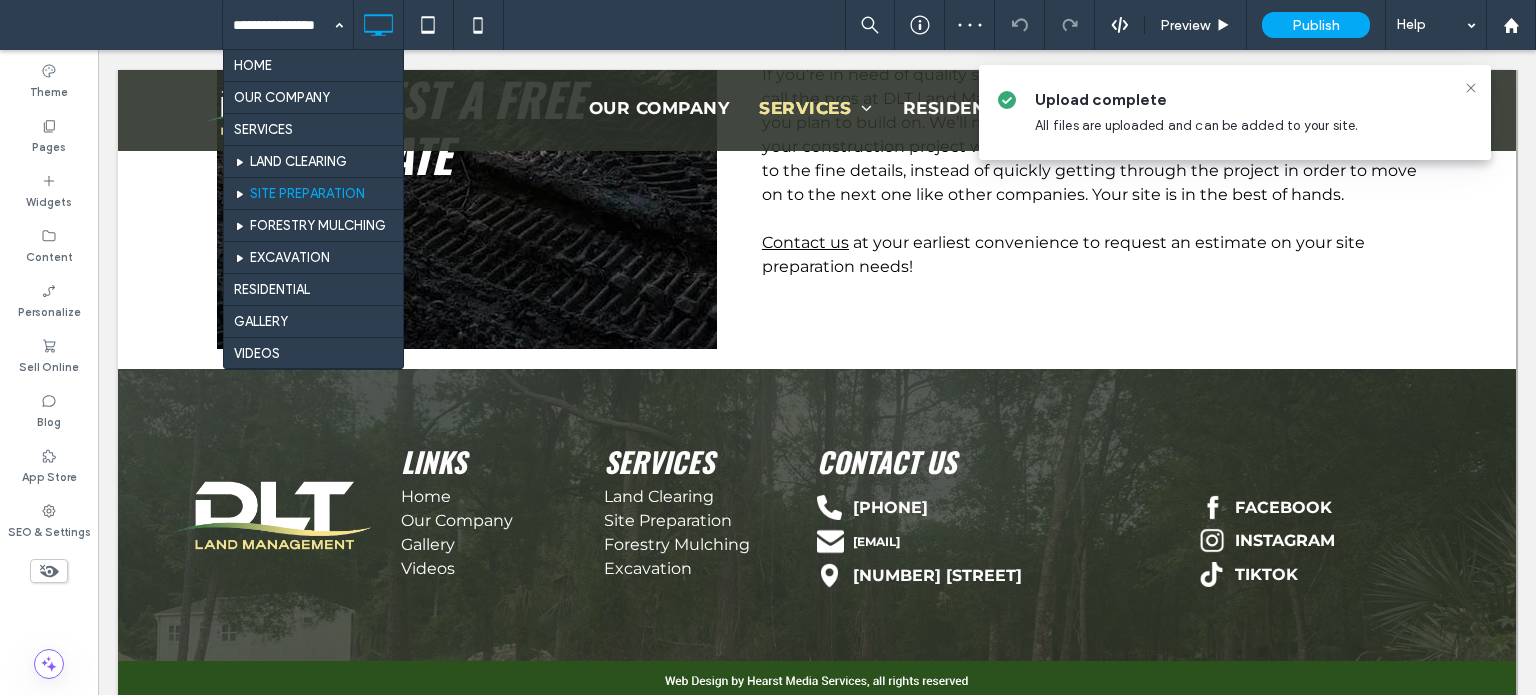 click at bounding box center [283, 25] 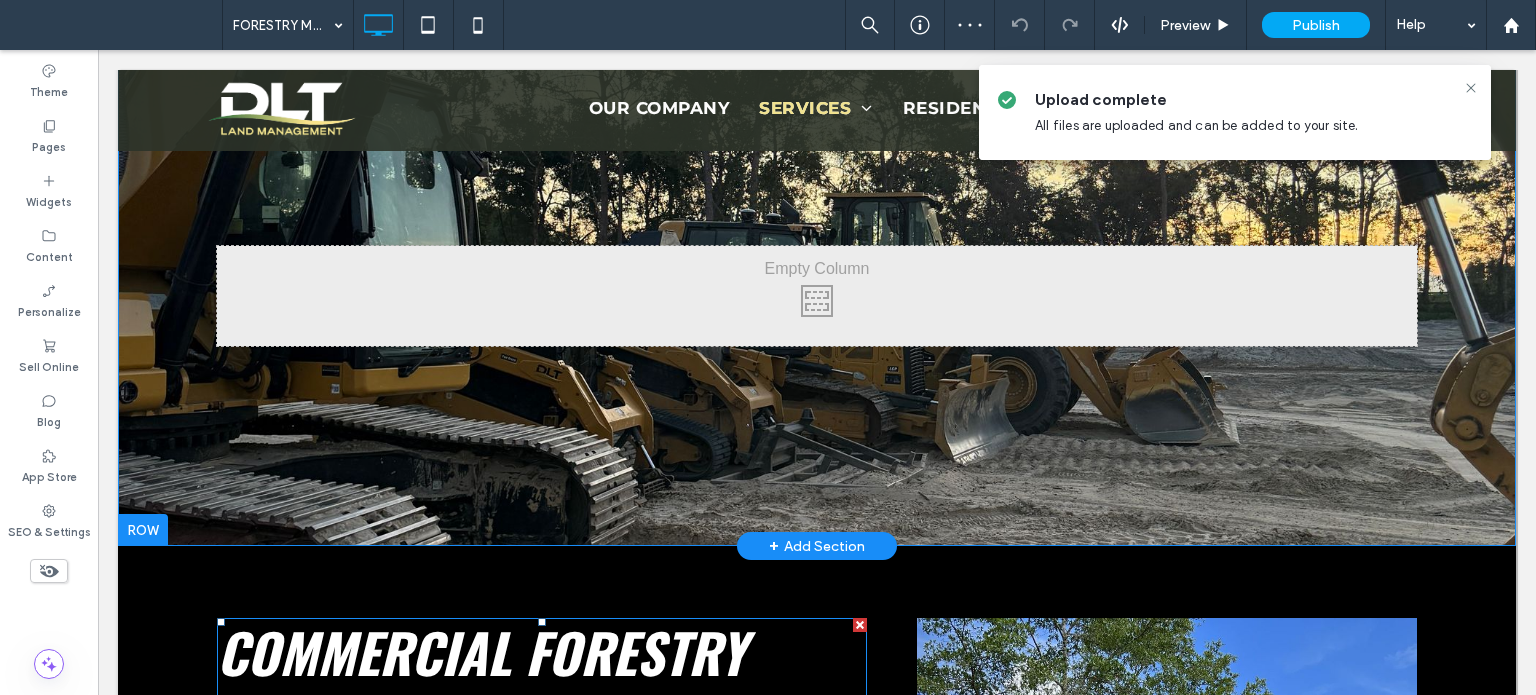 scroll, scrollTop: 0, scrollLeft: 0, axis: both 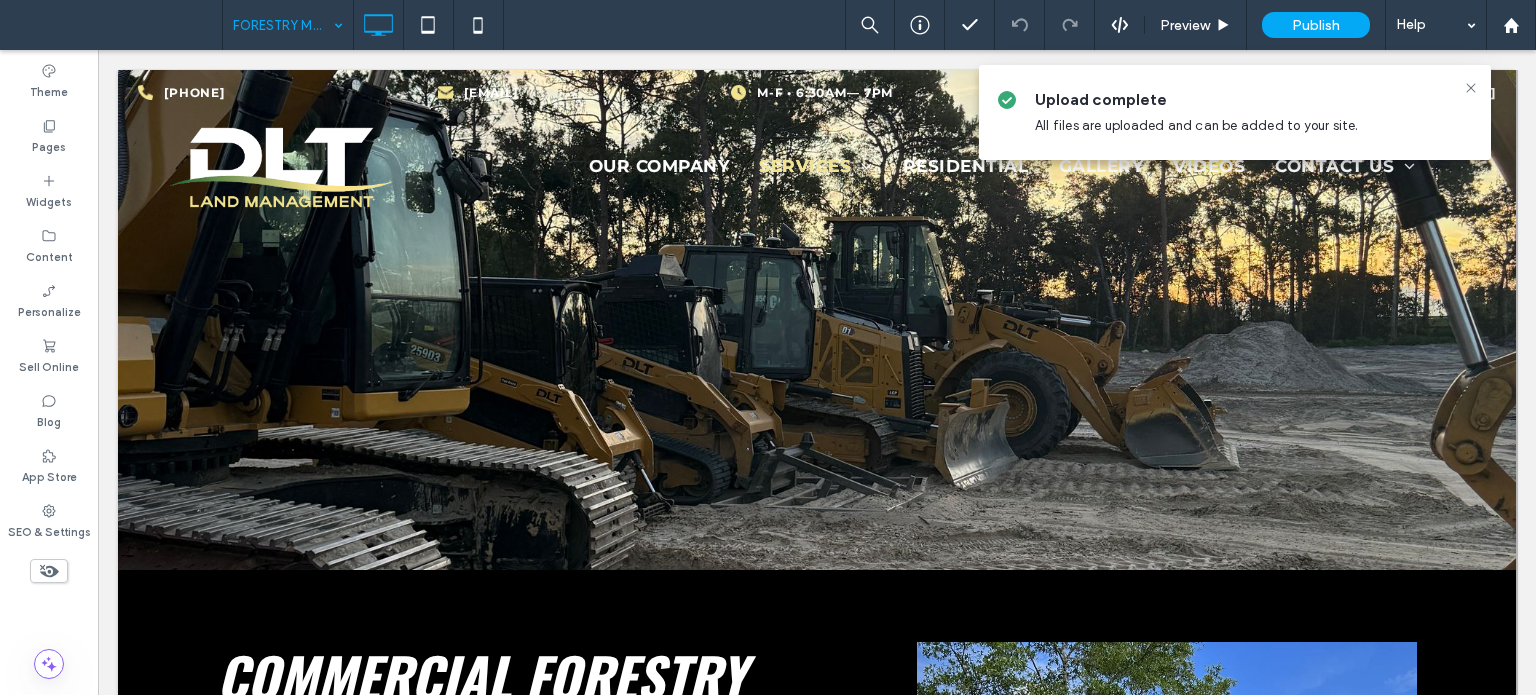 click at bounding box center [283, 25] 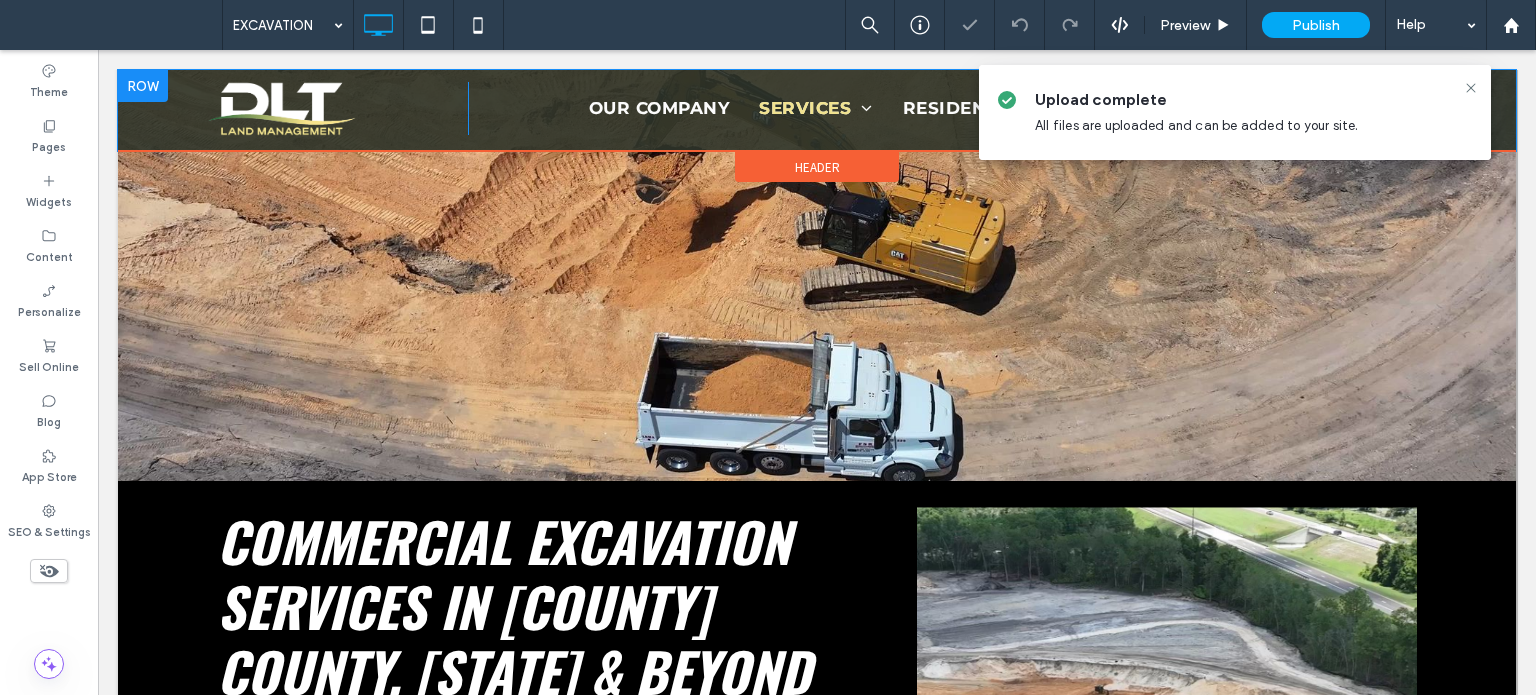 scroll, scrollTop: 400, scrollLeft: 0, axis: vertical 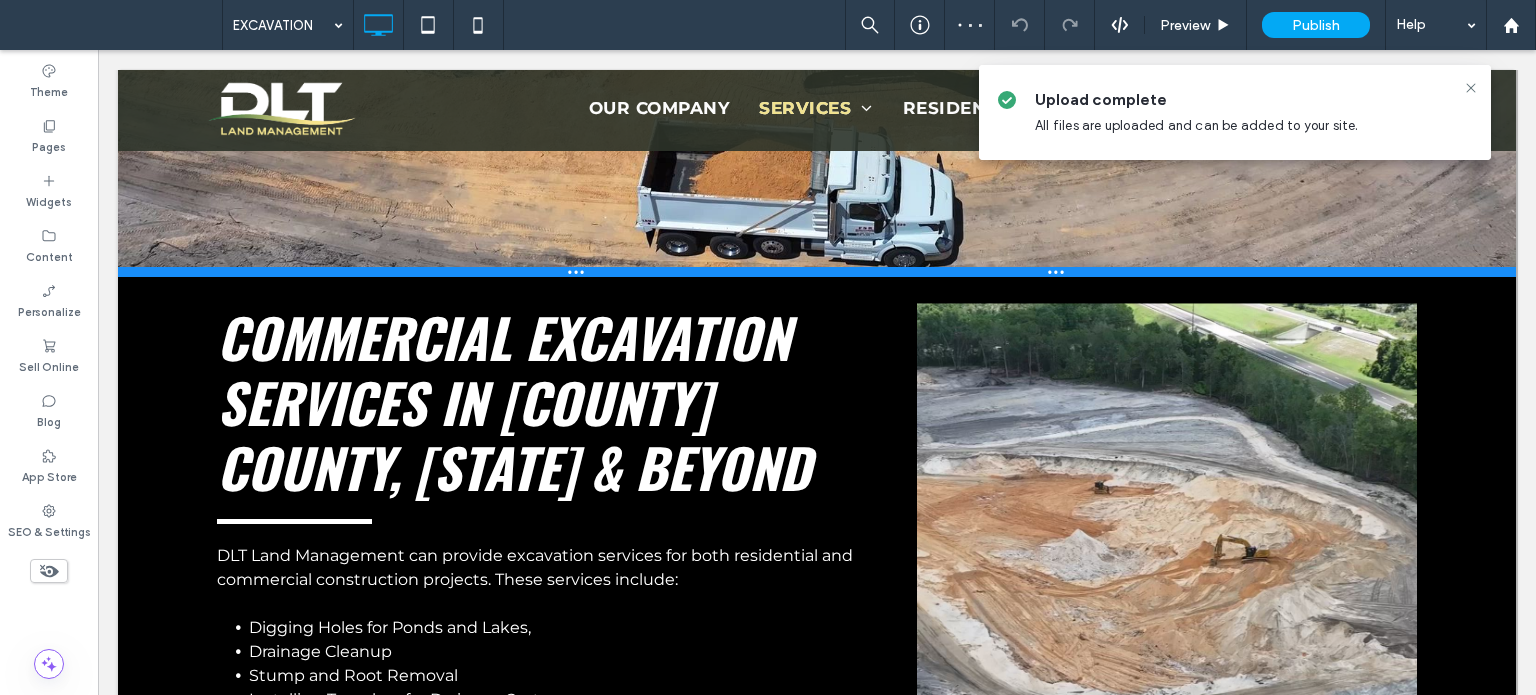 drag, startPoint x: 453, startPoint y: 250, endPoint x: 555, endPoint y: 325, distance: 126.60569 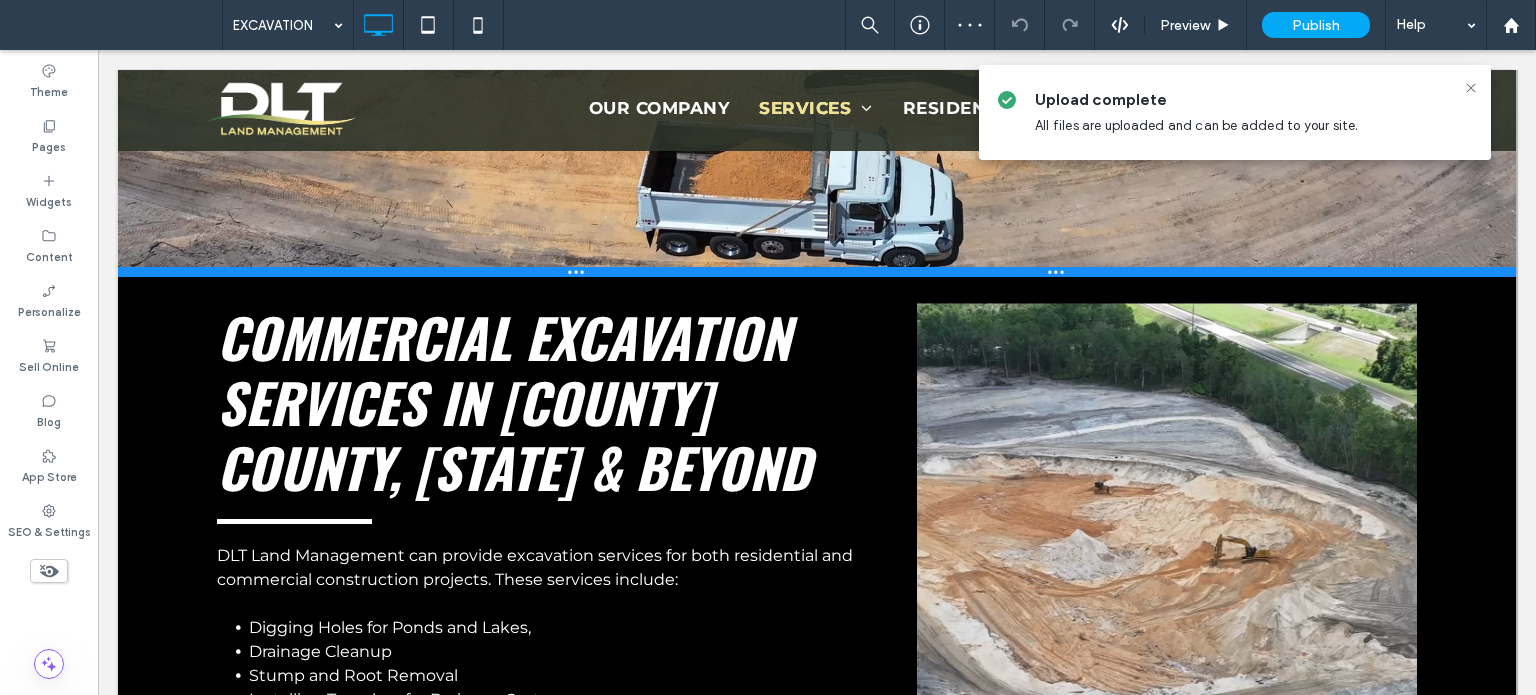 click at bounding box center [817, 272] 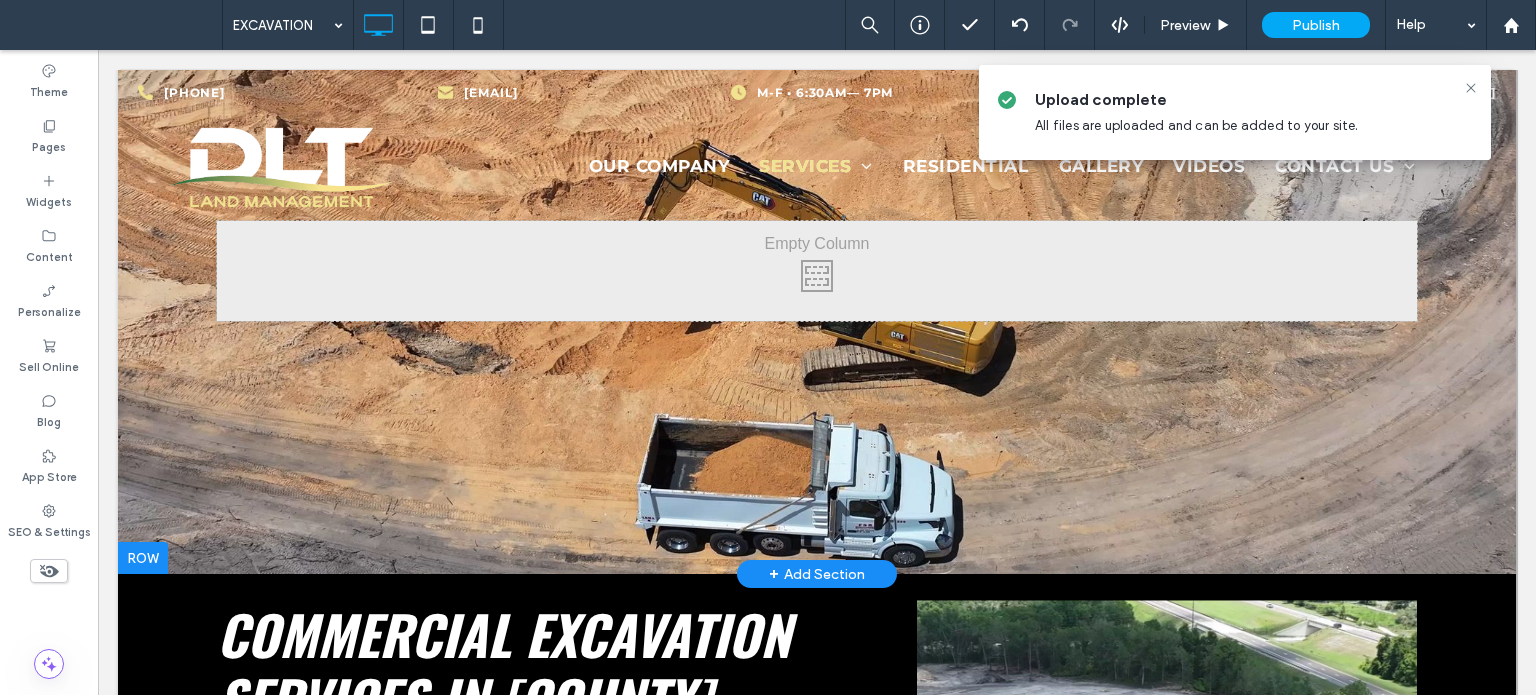 scroll, scrollTop: 0, scrollLeft: 0, axis: both 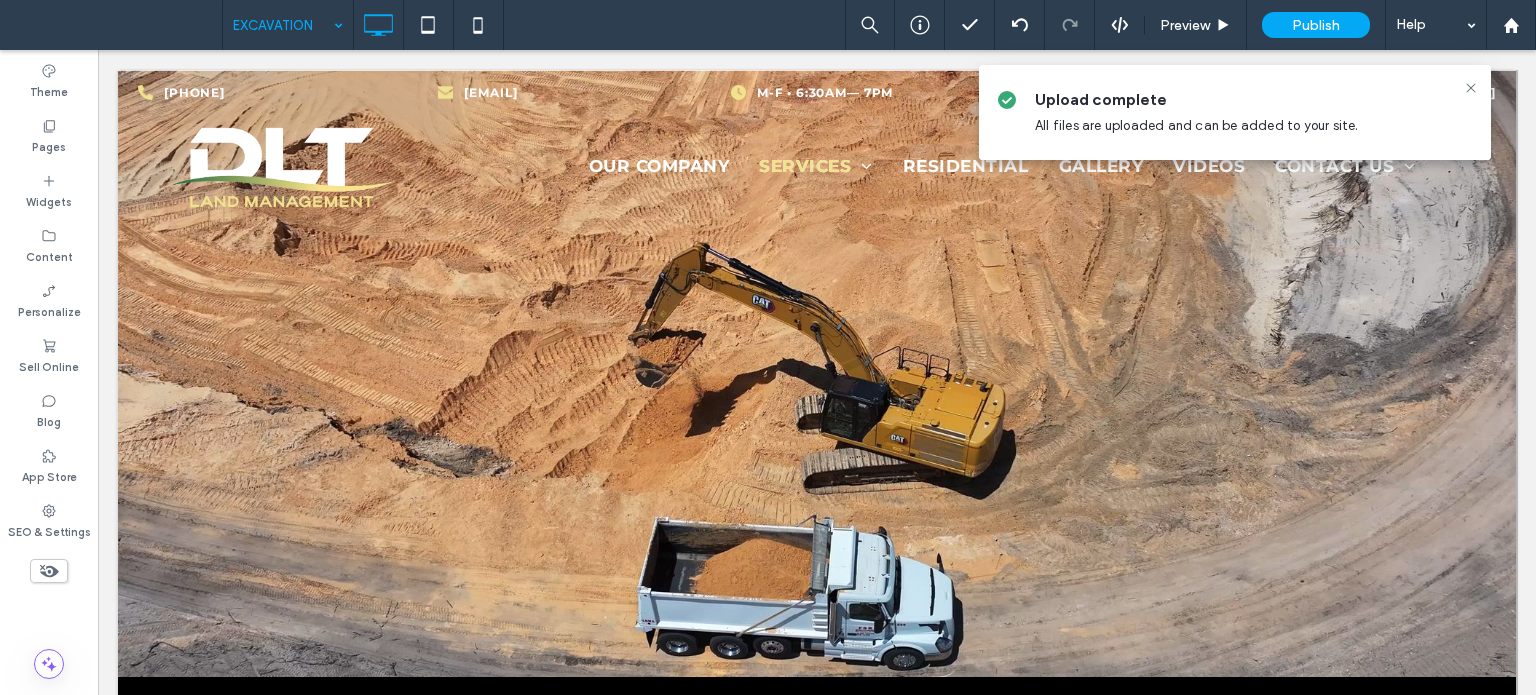 click at bounding box center (283, 25) 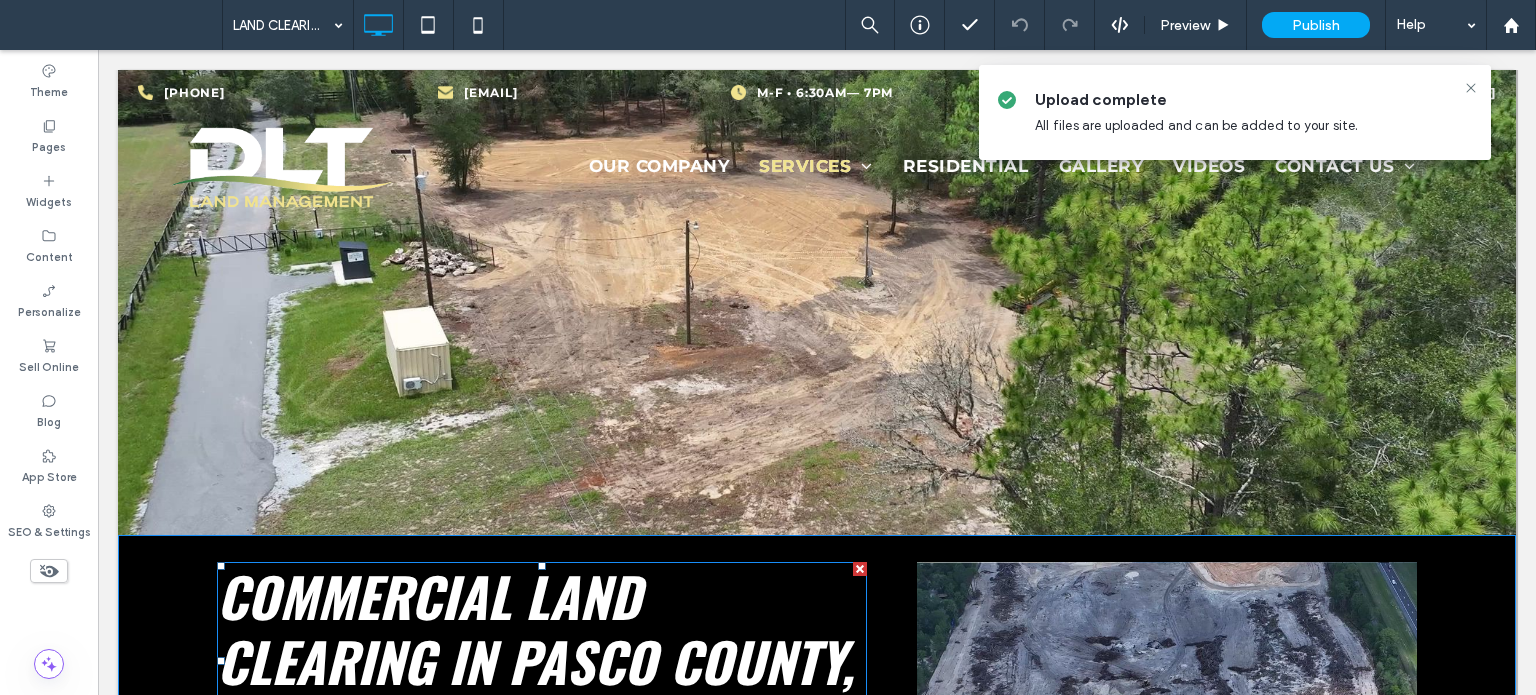 scroll, scrollTop: 0, scrollLeft: 0, axis: both 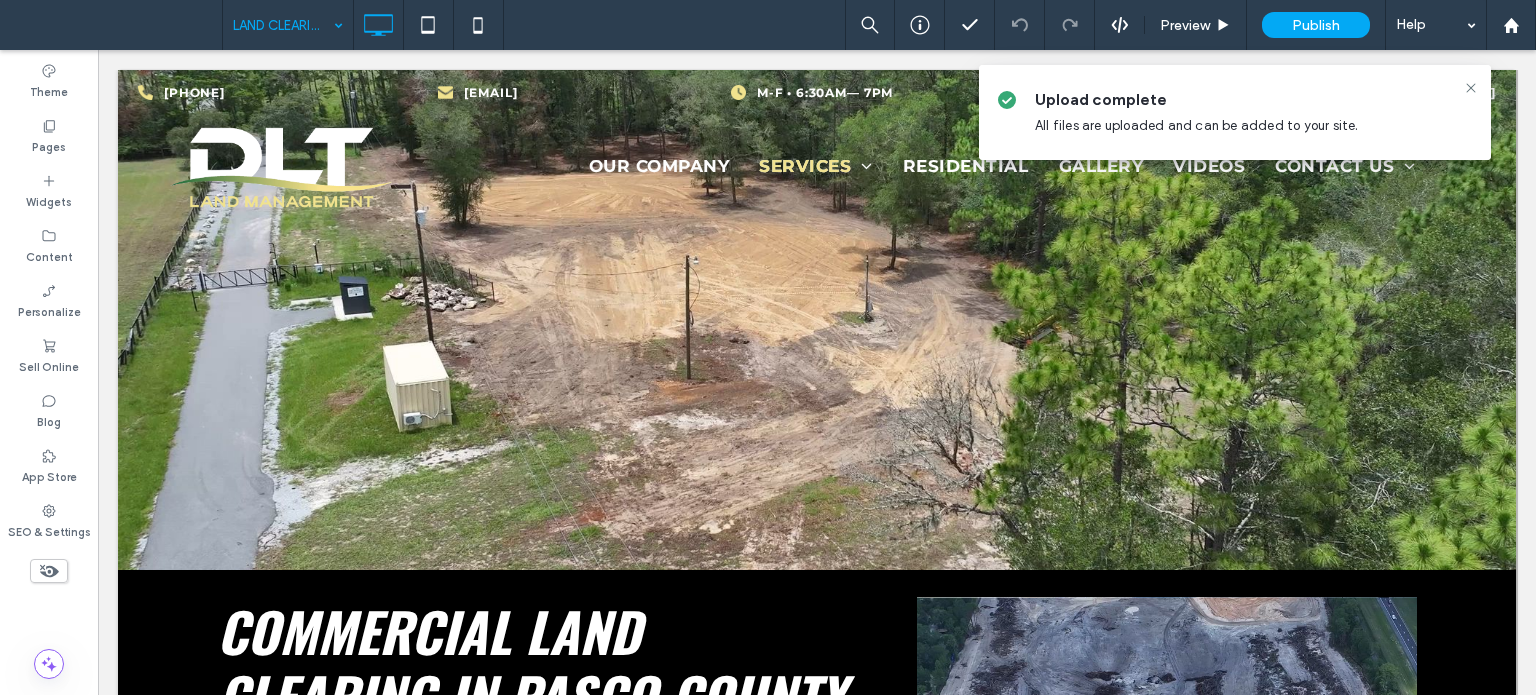 click at bounding box center [283, 25] 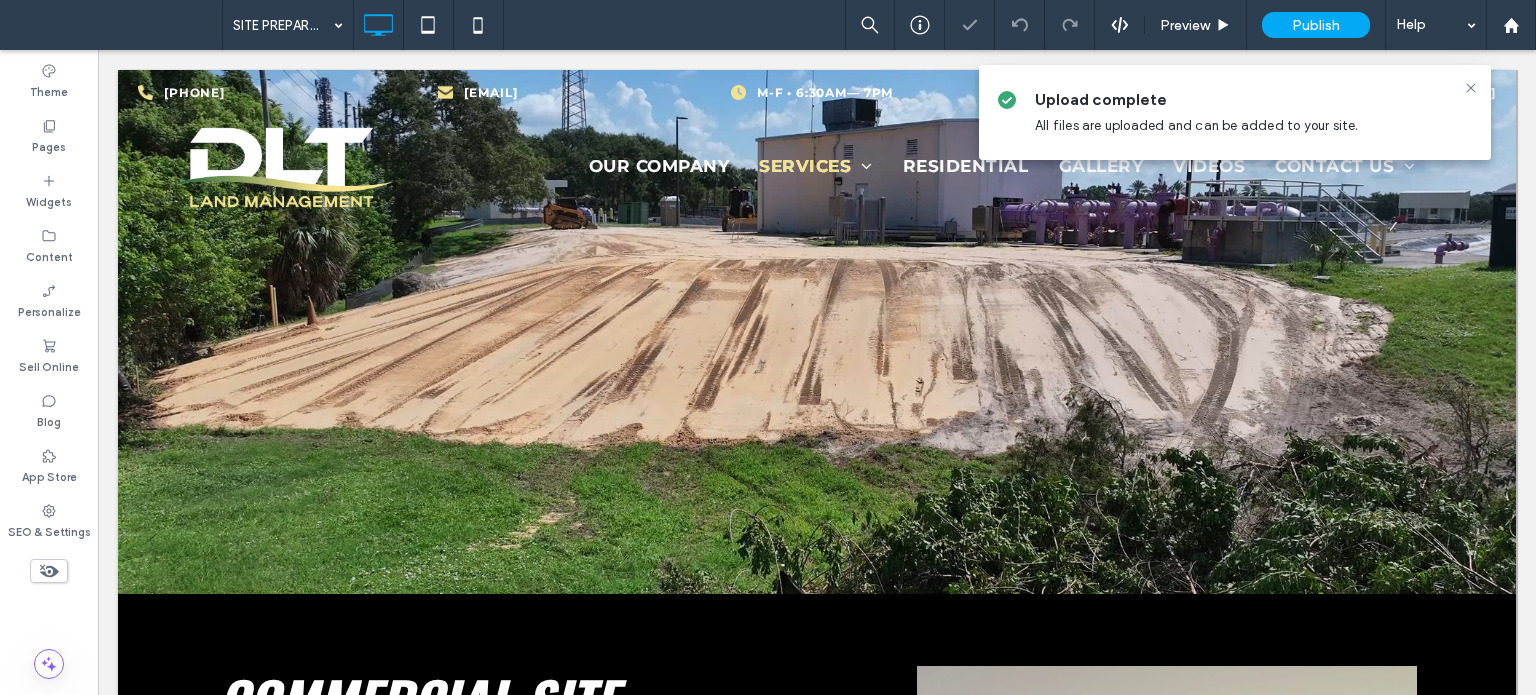 scroll, scrollTop: 0, scrollLeft: 0, axis: both 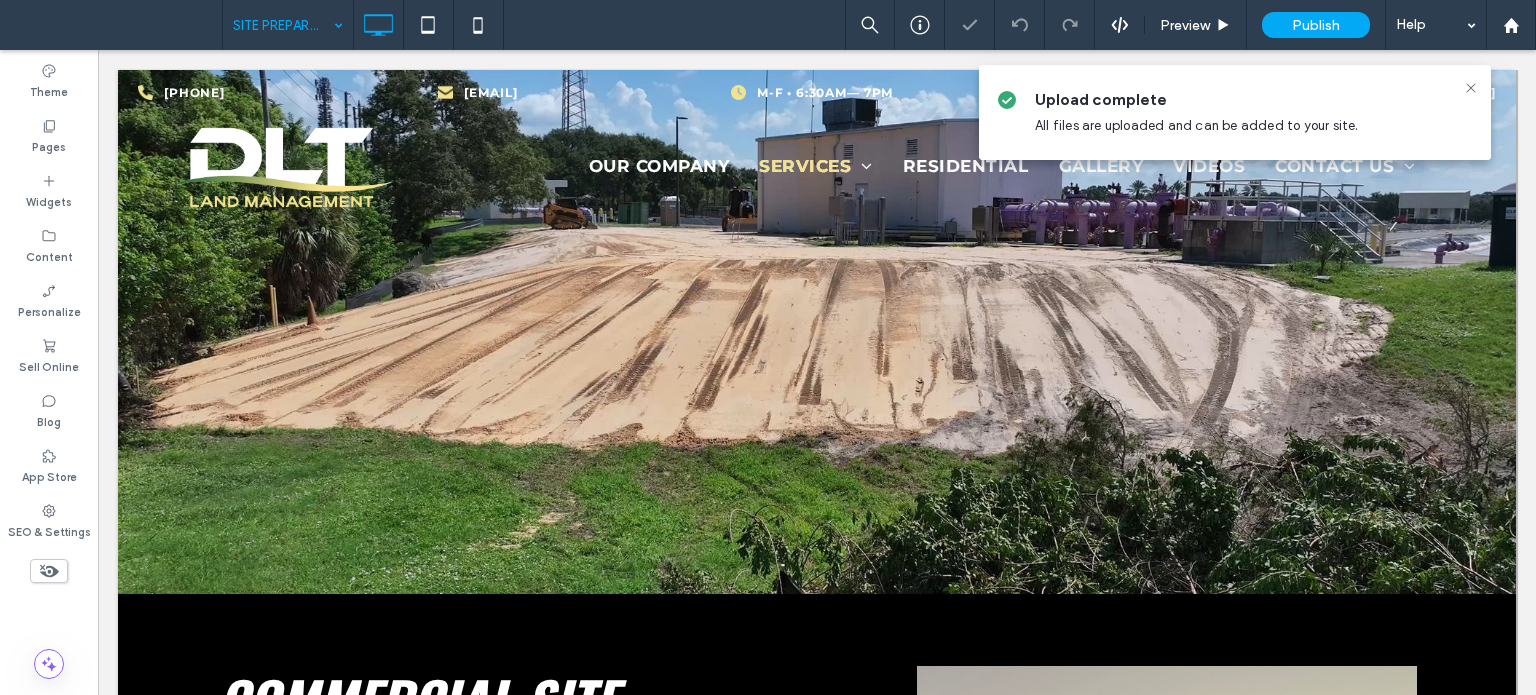 click at bounding box center (283, 25) 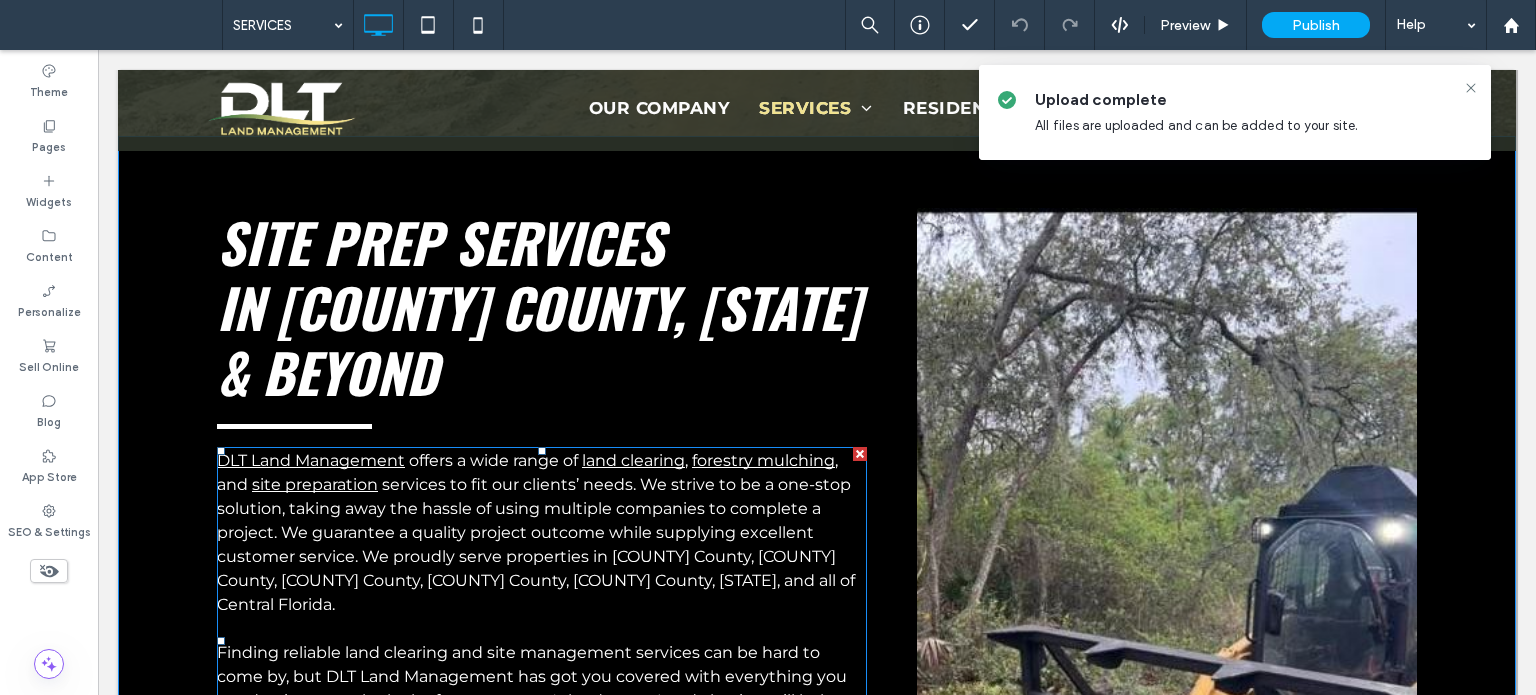 scroll, scrollTop: 400, scrollLeft: 0, axis: vertical 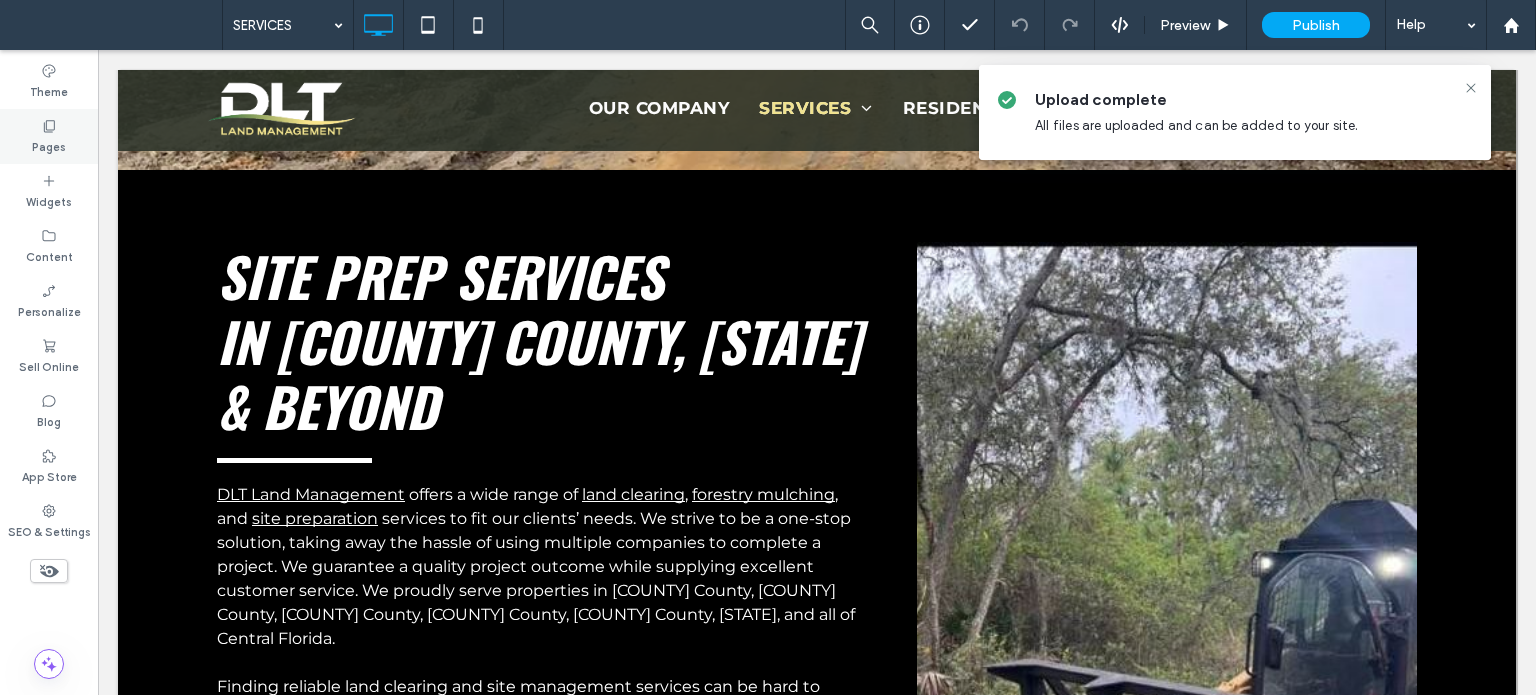 click on "Pages" at bounding box center (49, 145) 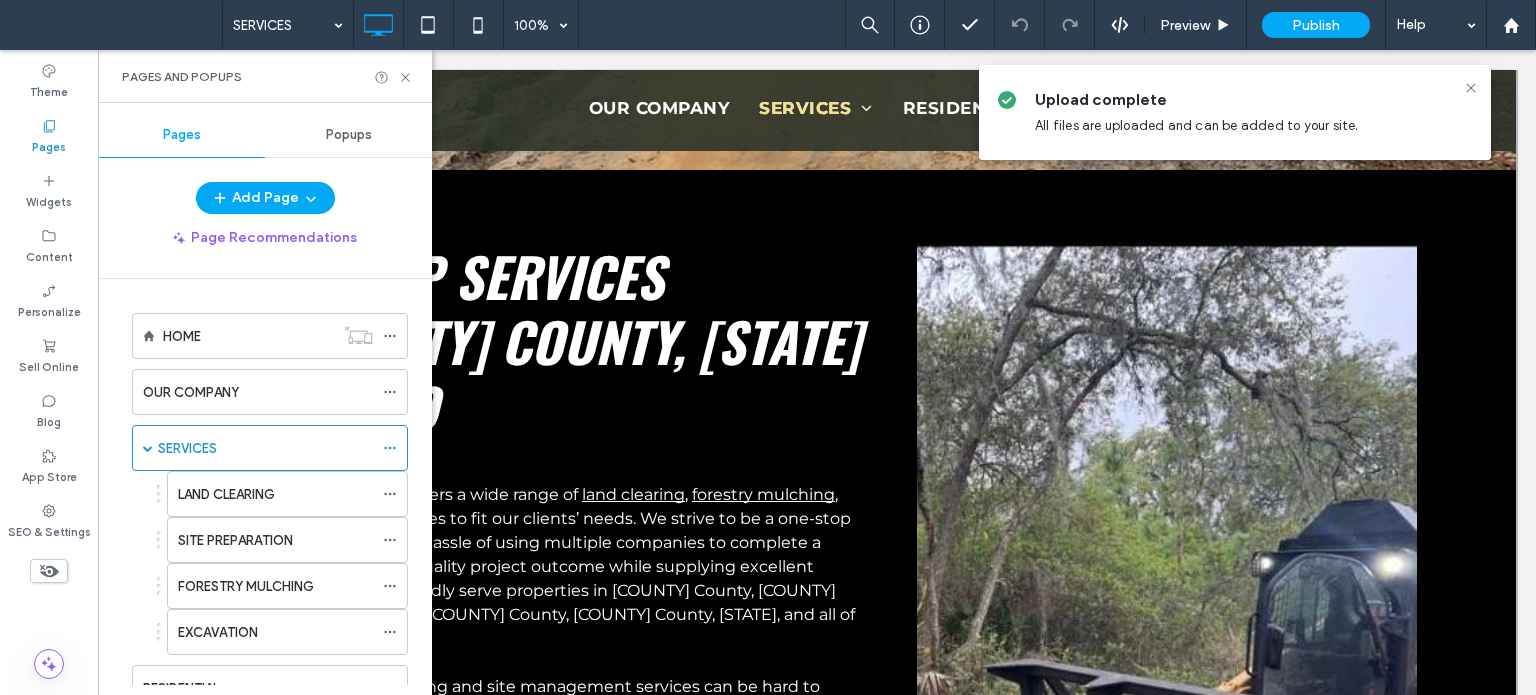 click on "Pages" at bounding box center [49, 145] 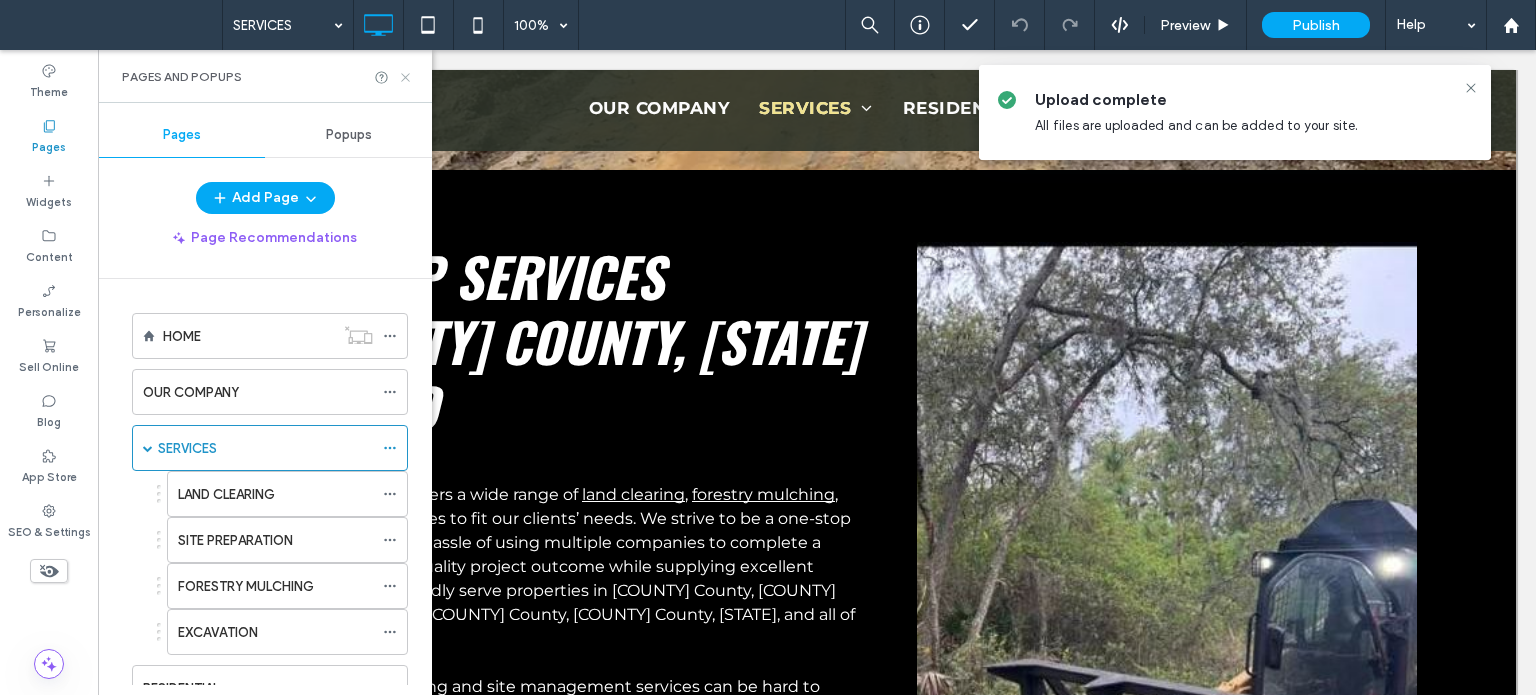 click 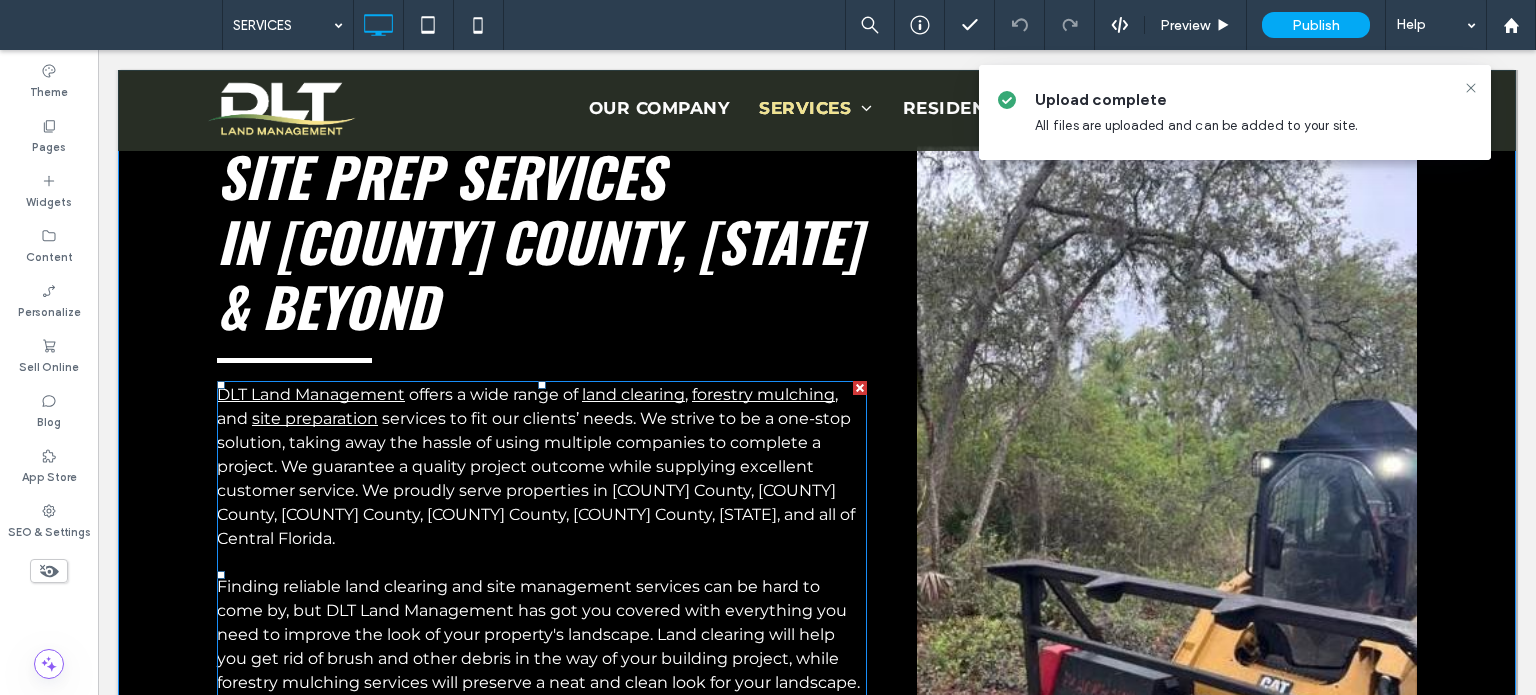 scroll, scrollTop: 0, scrollLeft: 0, axis: both 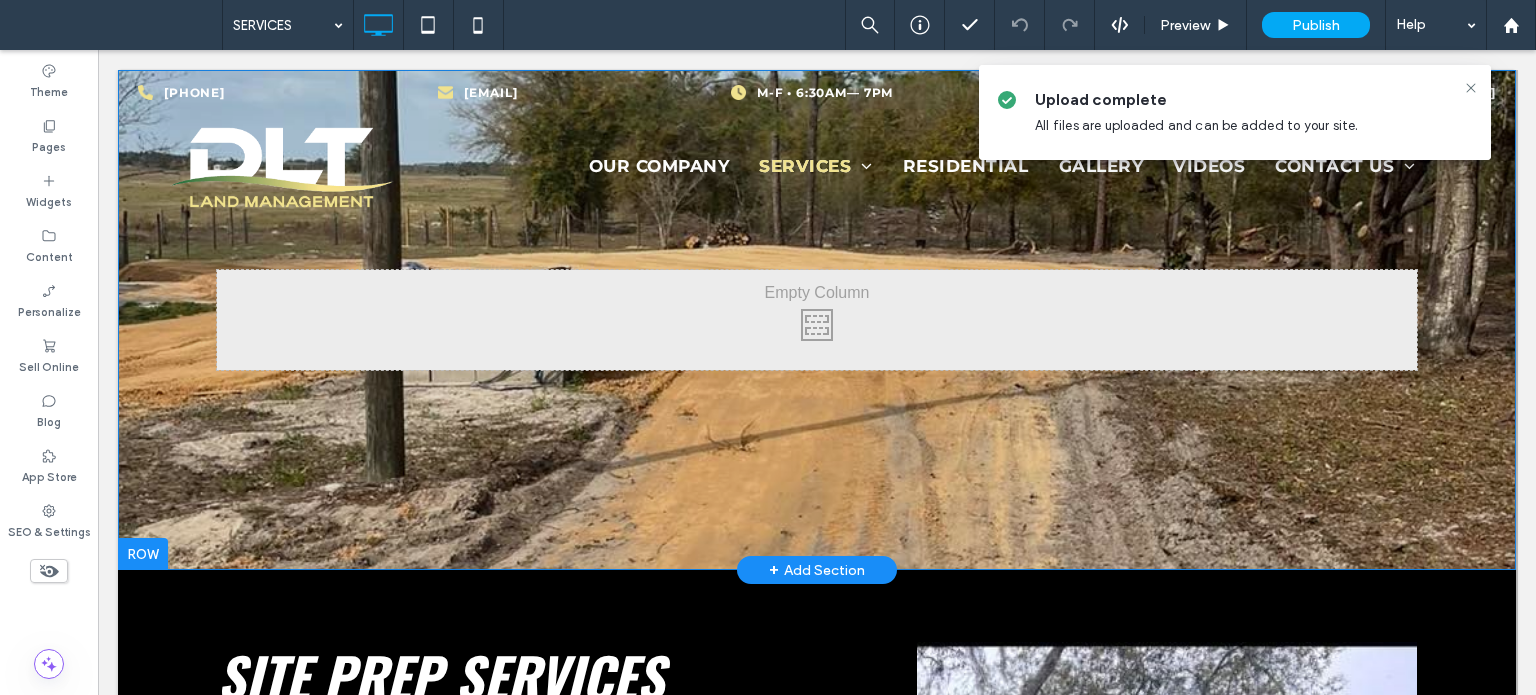 click on "Click To Paste
Row + Add Section" at bounding box center [817, 320] 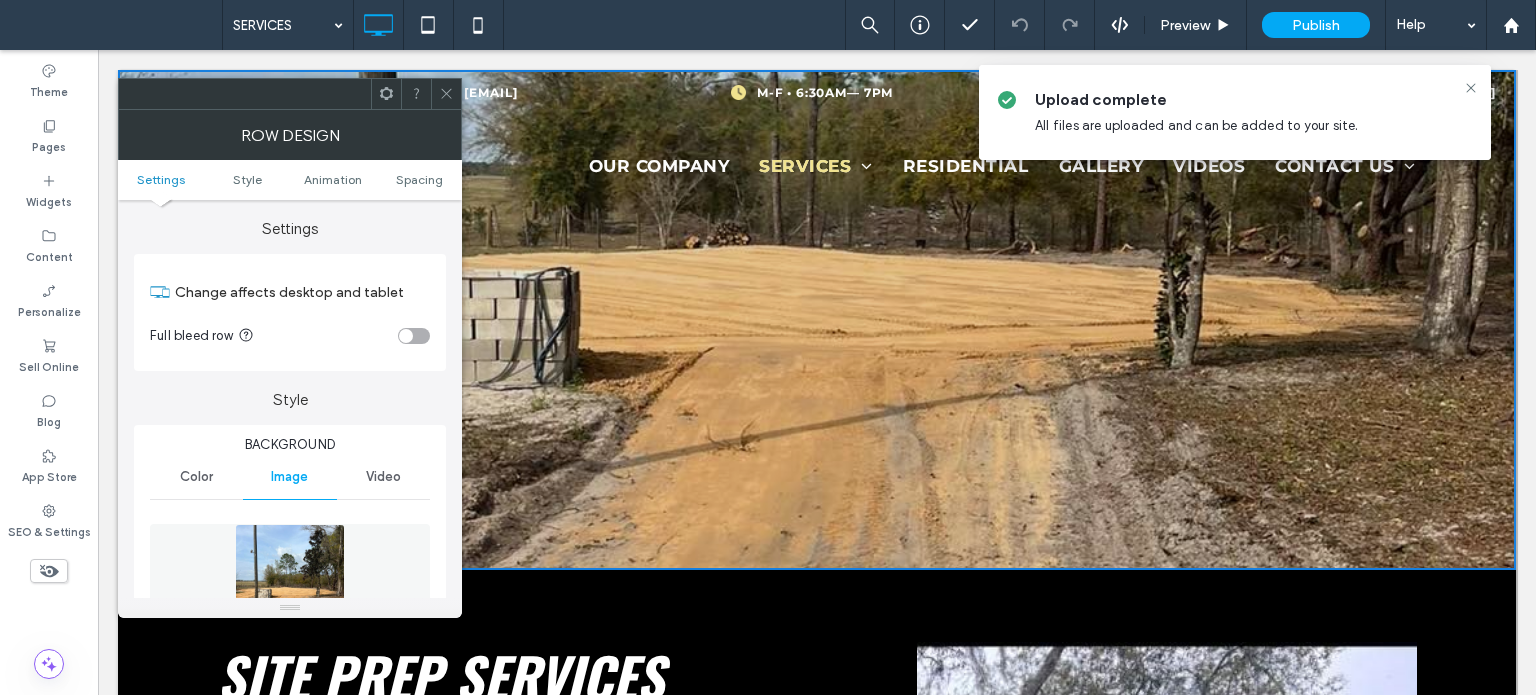 scroll, scrollTop: 200, scrollLeft: 0, axis: vertical 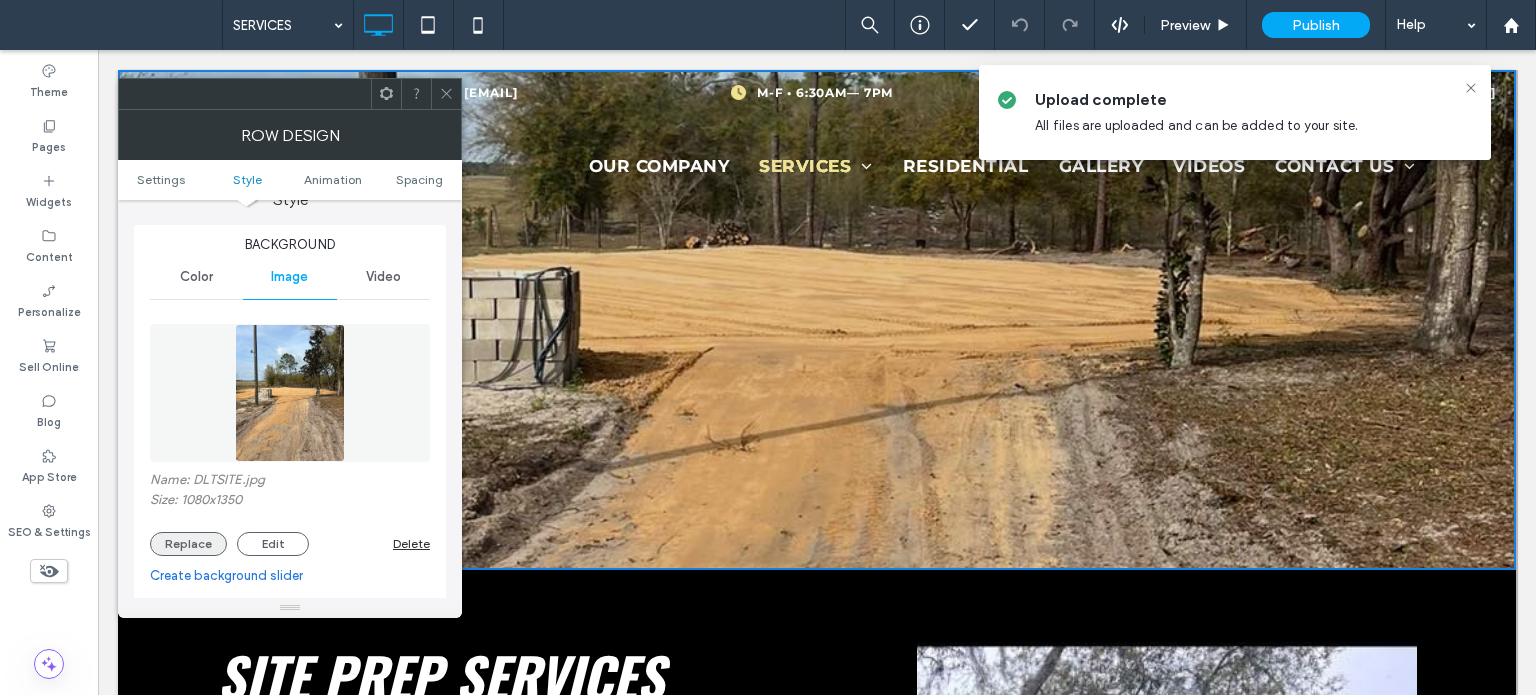 click on "Replace" at bounding box center (188, 544) 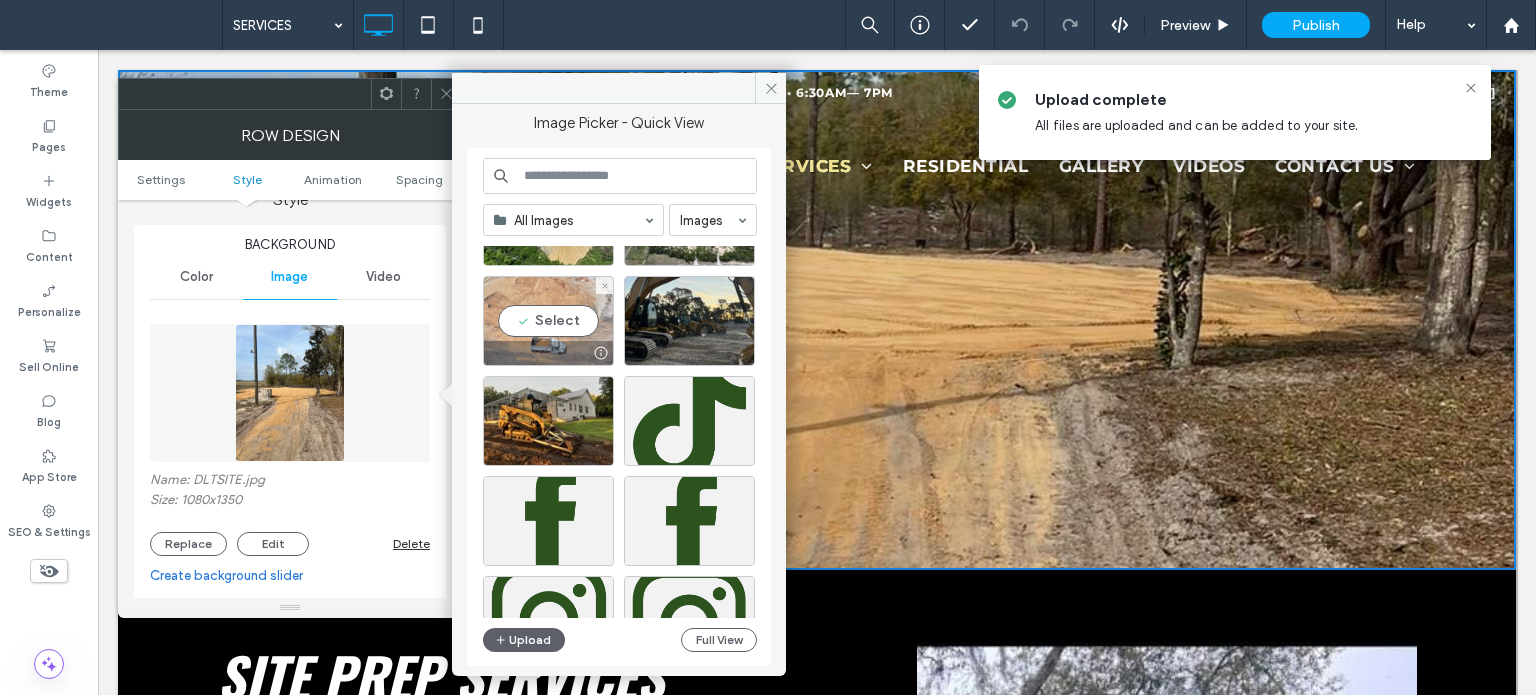 scroll, scrollTop: 500, scrollLeft: 0, axis: vertical 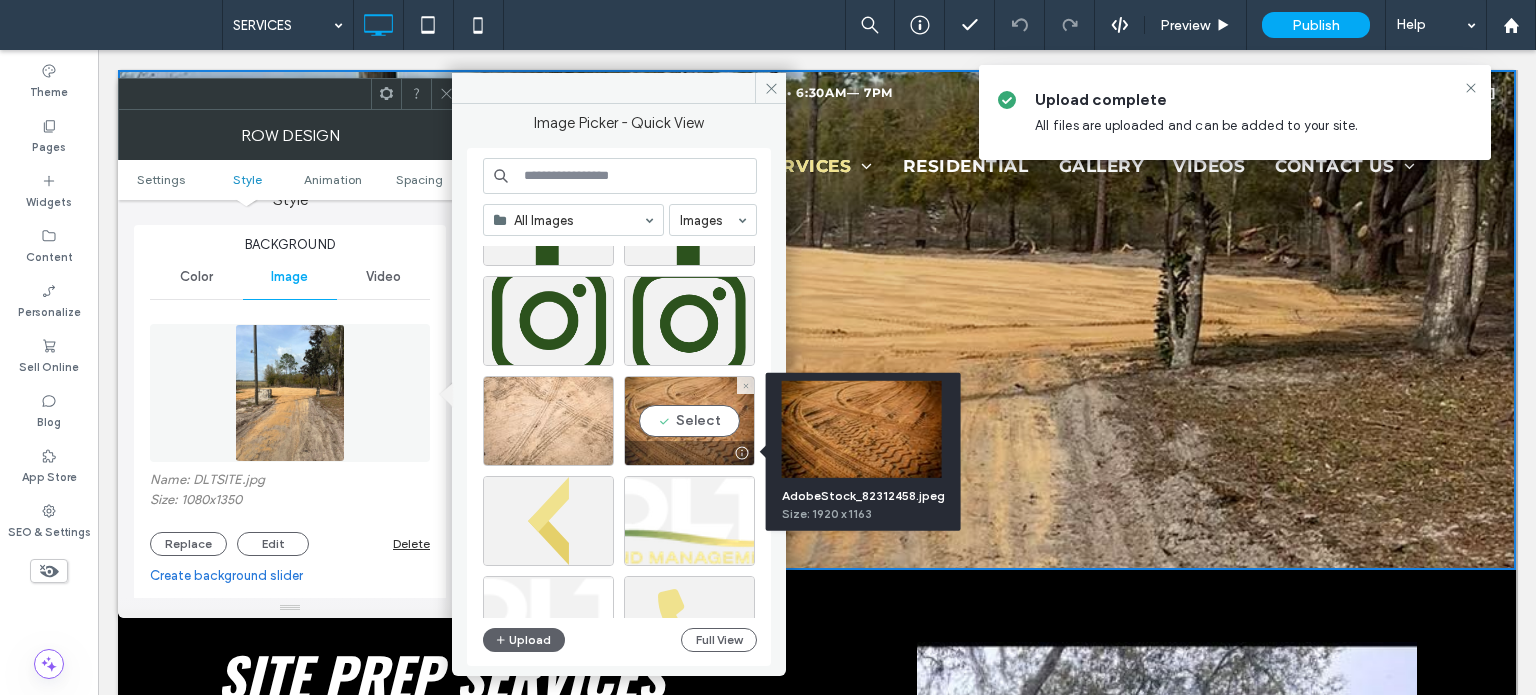 click on "Select" at bounding box center [689, 421] 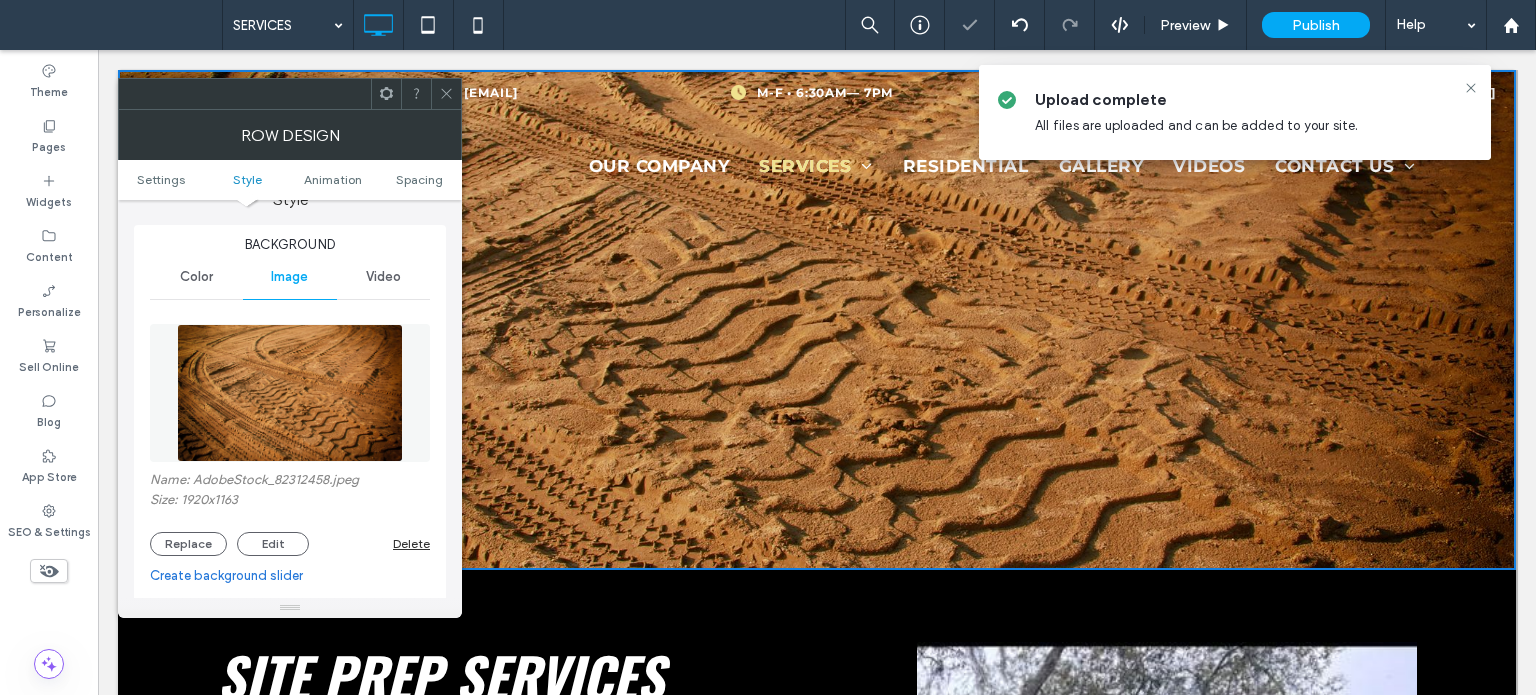 click 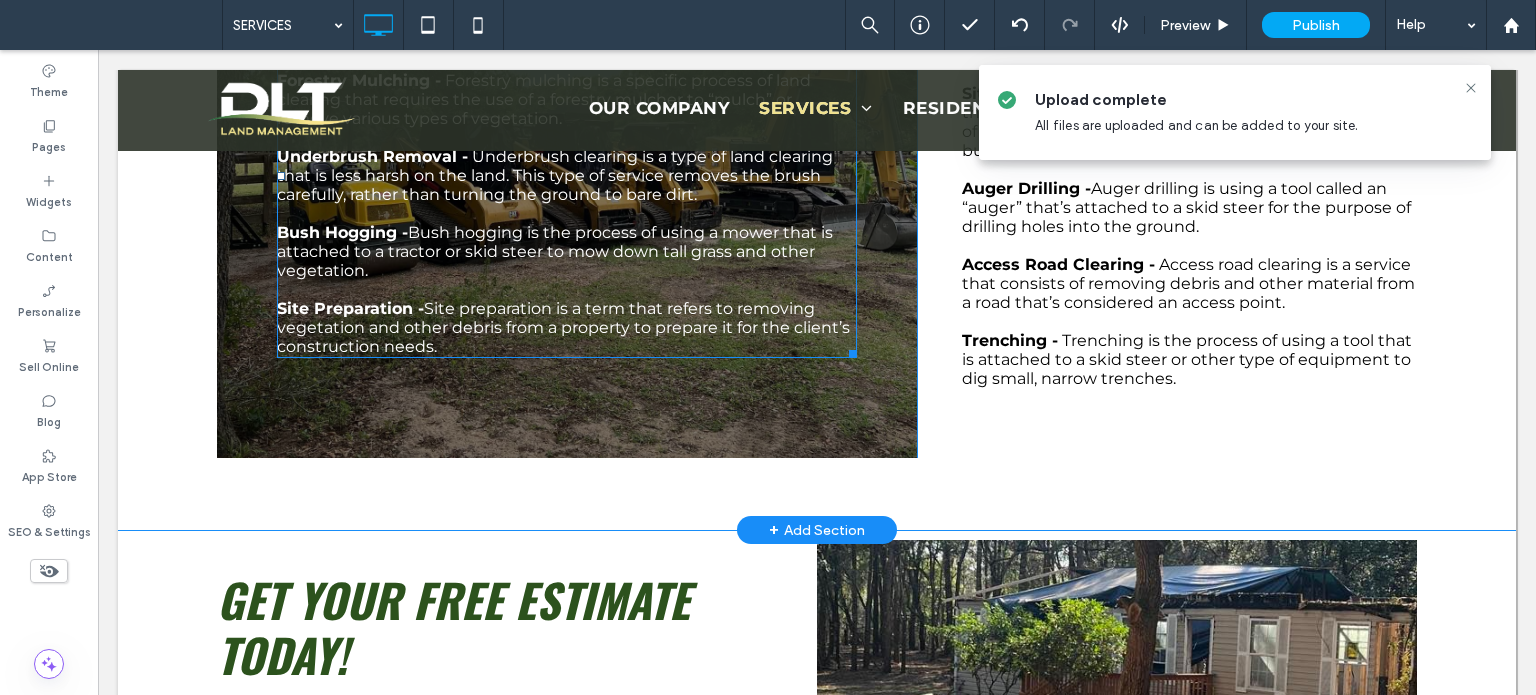 scroll, scrollTop: 1600, scrollLeft: 0, axis: vertical 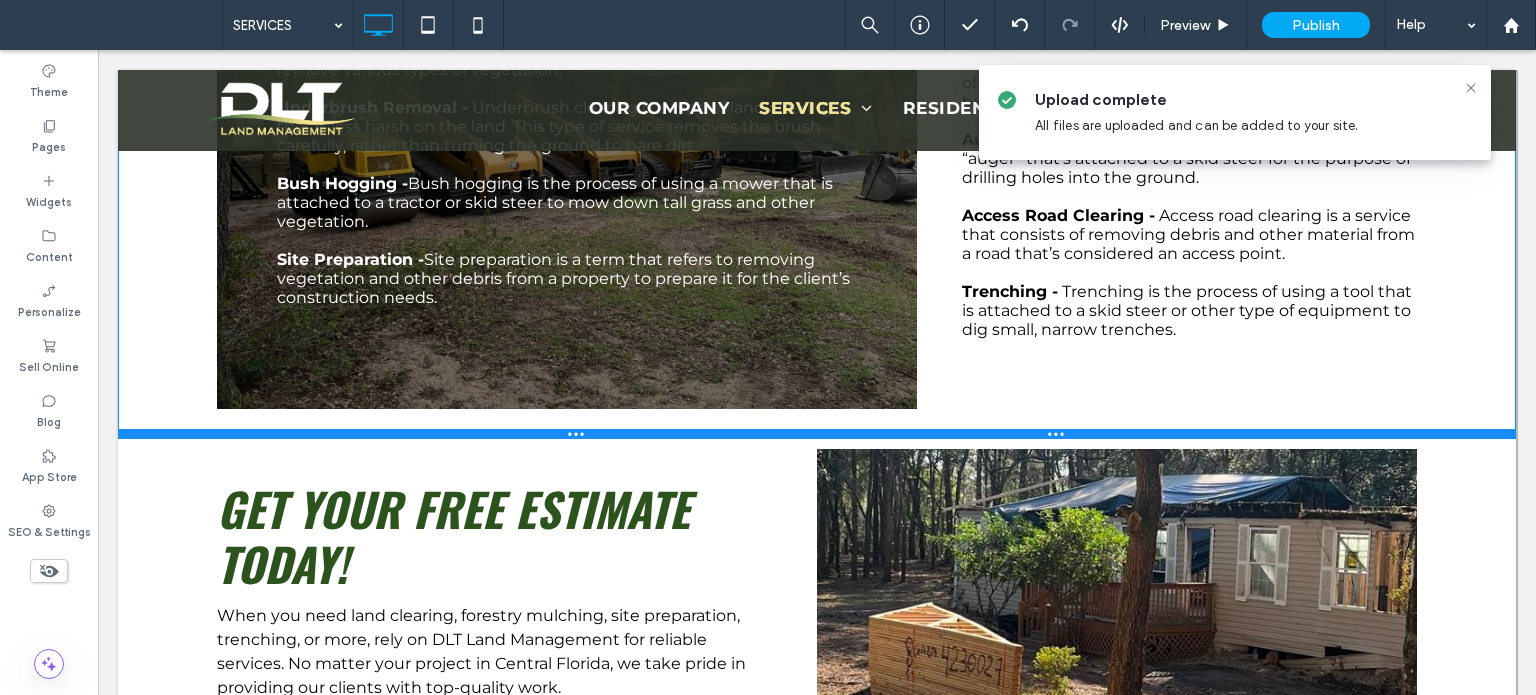 drag, startPoint x: 581, startPoint y: 500, endPoint x: 704, endPoint y: 520, distance: 124.61541 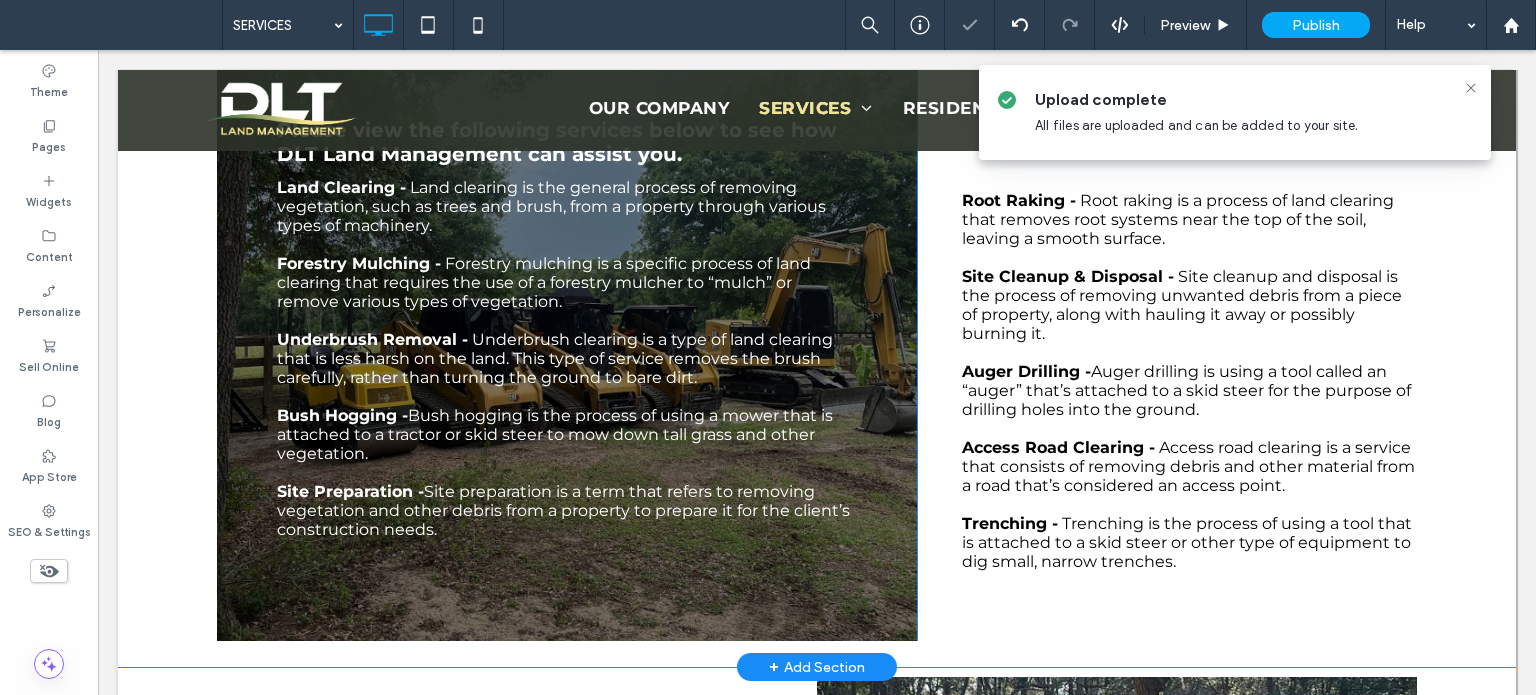 scroll, scrollTop: 1400, scrollLeft: 0, axis: vertical 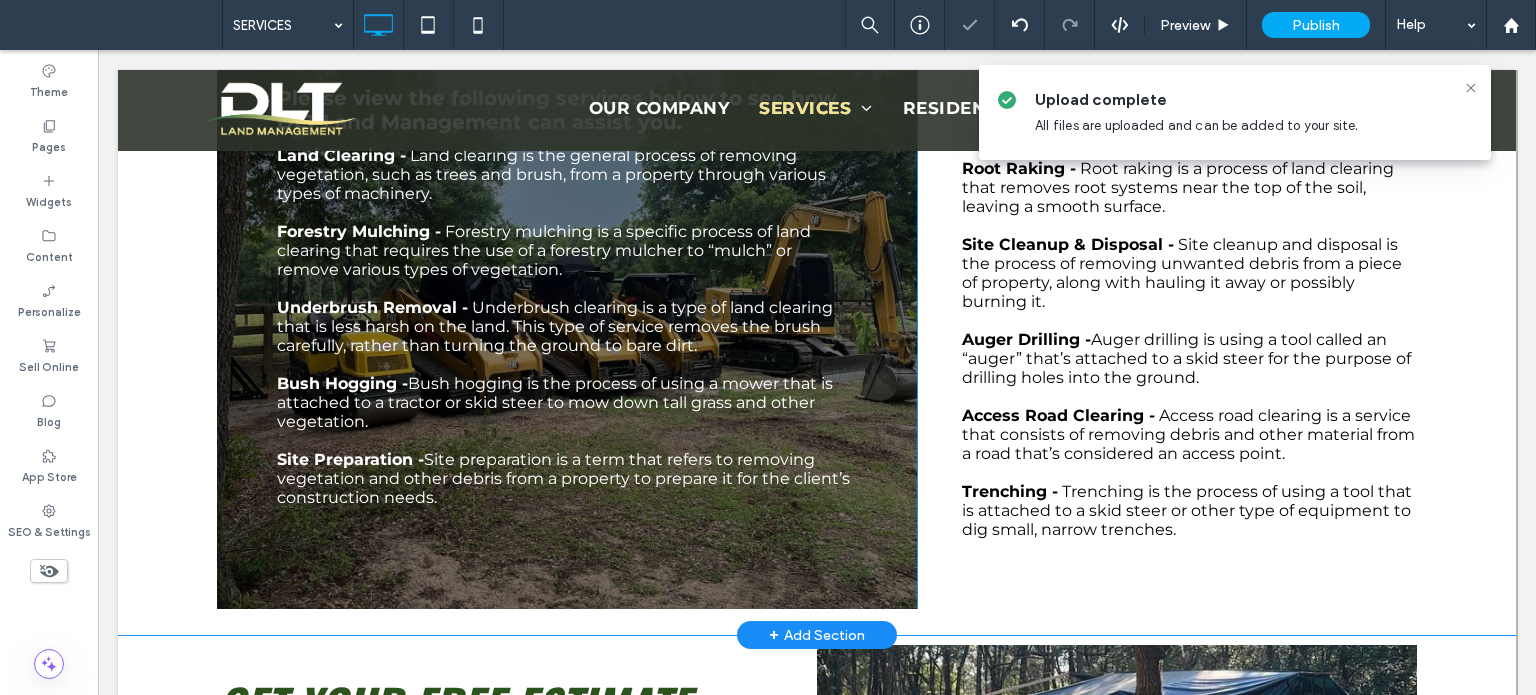 click on "Please view the following services below to see how DLT Land Management can assist you.
Land Clearing -   Land clearing is the general process of removing vegetation, such as trees and brush, from a property through various types of machinery. Forestry Mulching -   Forestry mulching is a specific process of land clearing that requires the use of a forestry mulcher to “mulch” or remove various types of vegetation. Underbrush Removal -   Underbrush clearing is a type of land clearing that is less harsh on the land. This type of service removes the brush carefully, rather than turning the ground to bare dirt. Bush Hogging -   Bush hogging is the process of using a mower that is attached to a tractor or skid steer to mow down tall grass and other vegetation.   Site Preparation -   Site preparation is a term that refers to removing vegetation and other debris from a property to prepare it for the client’s construction needs.
Click To Paste" at bounding box center [567, 312] 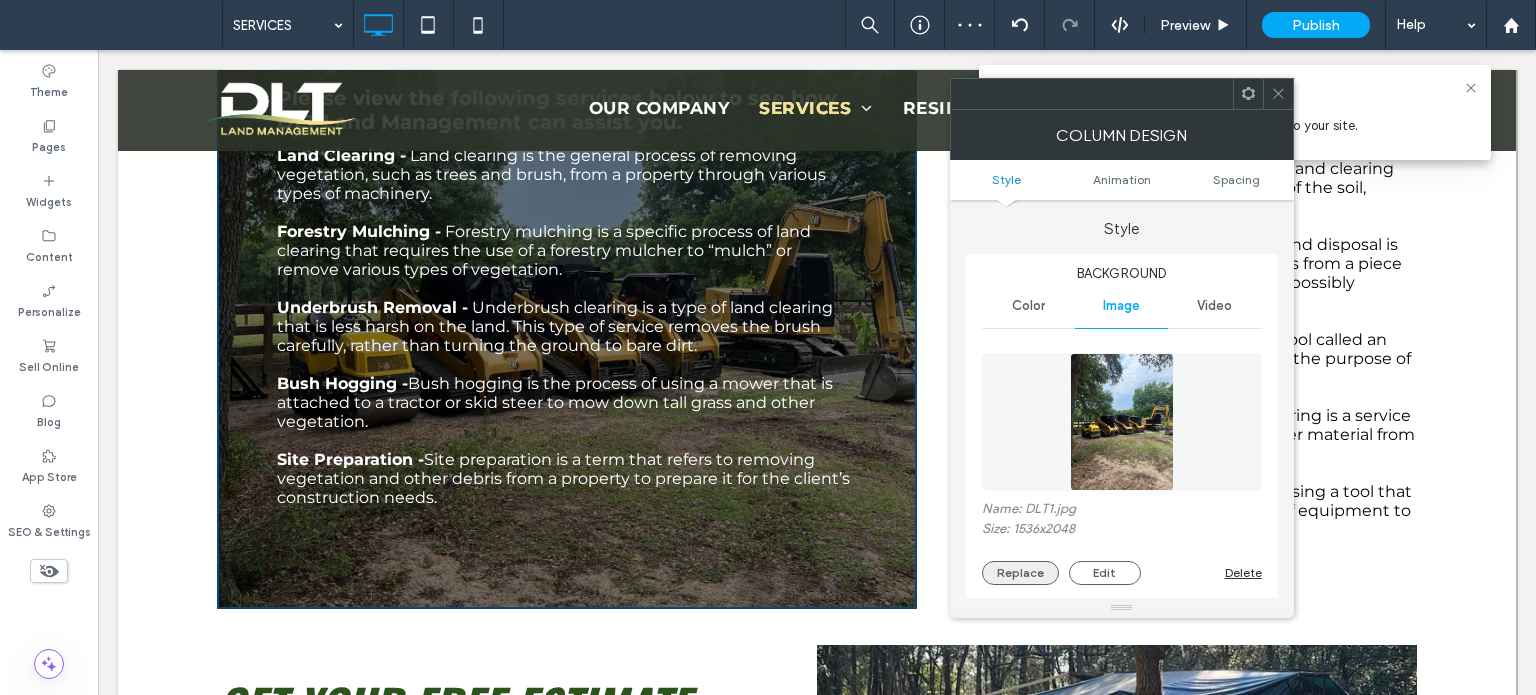 click on "Replace" at bounding box center [1020, 573] 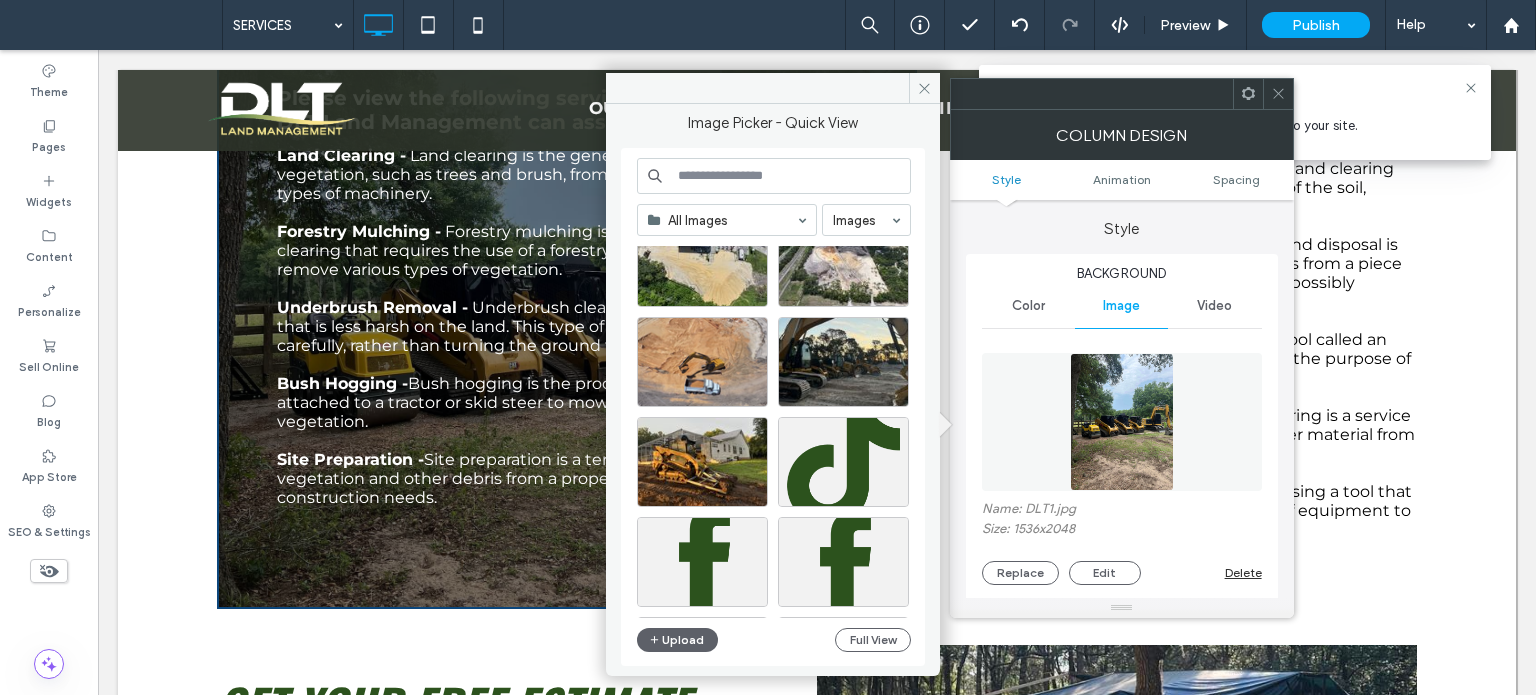 scroll, scrollTop: 200, scrollLeft: 0, axis: vertical 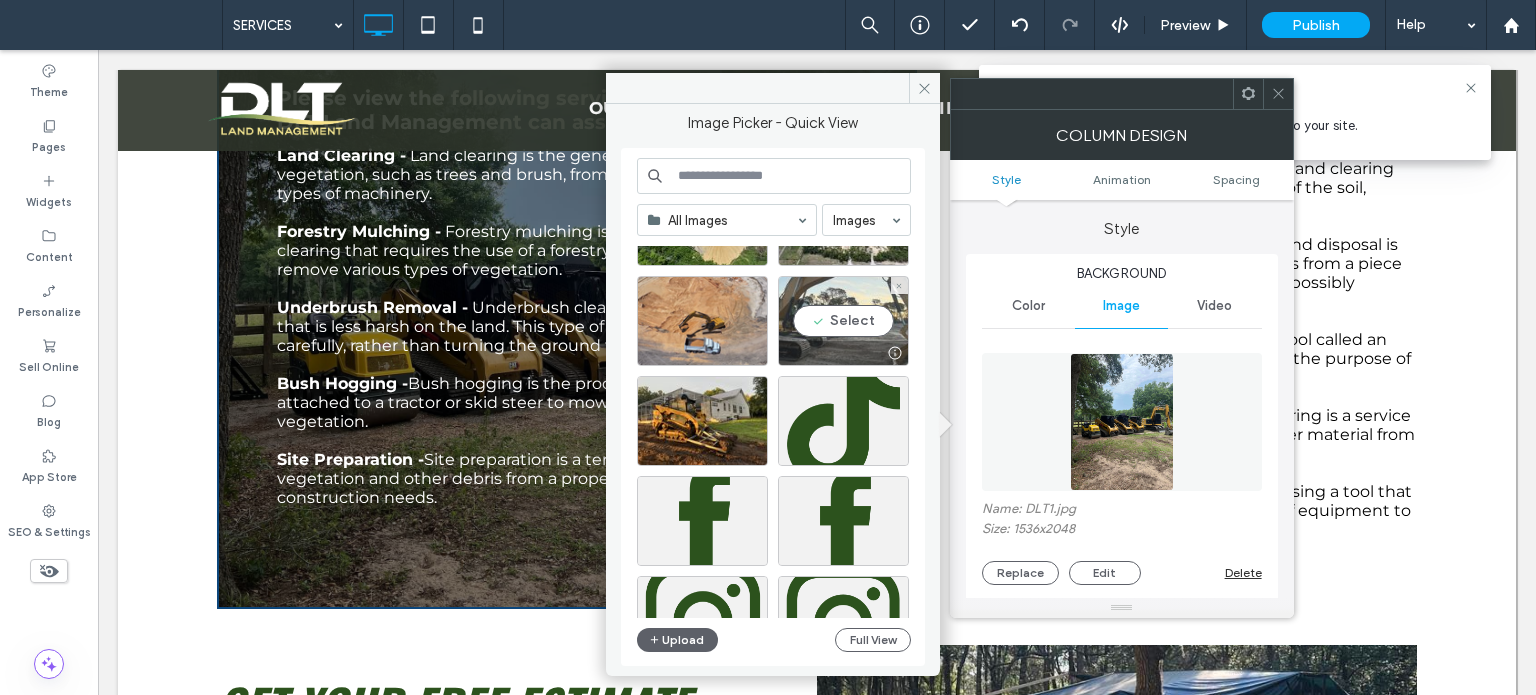 click on "Select" at bounding box center [843, 321] 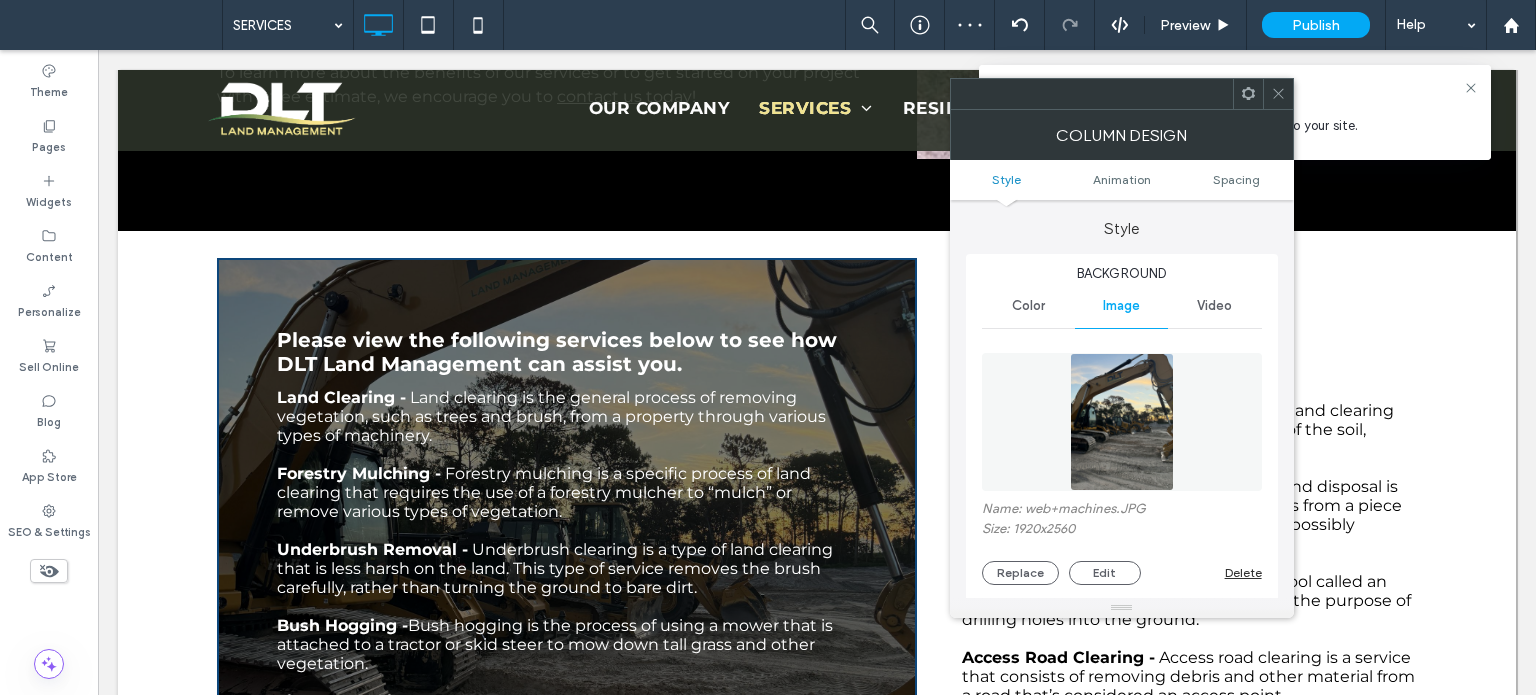 scroll, scrollTop: 1300, scrollLeft: 0, axis: vertical 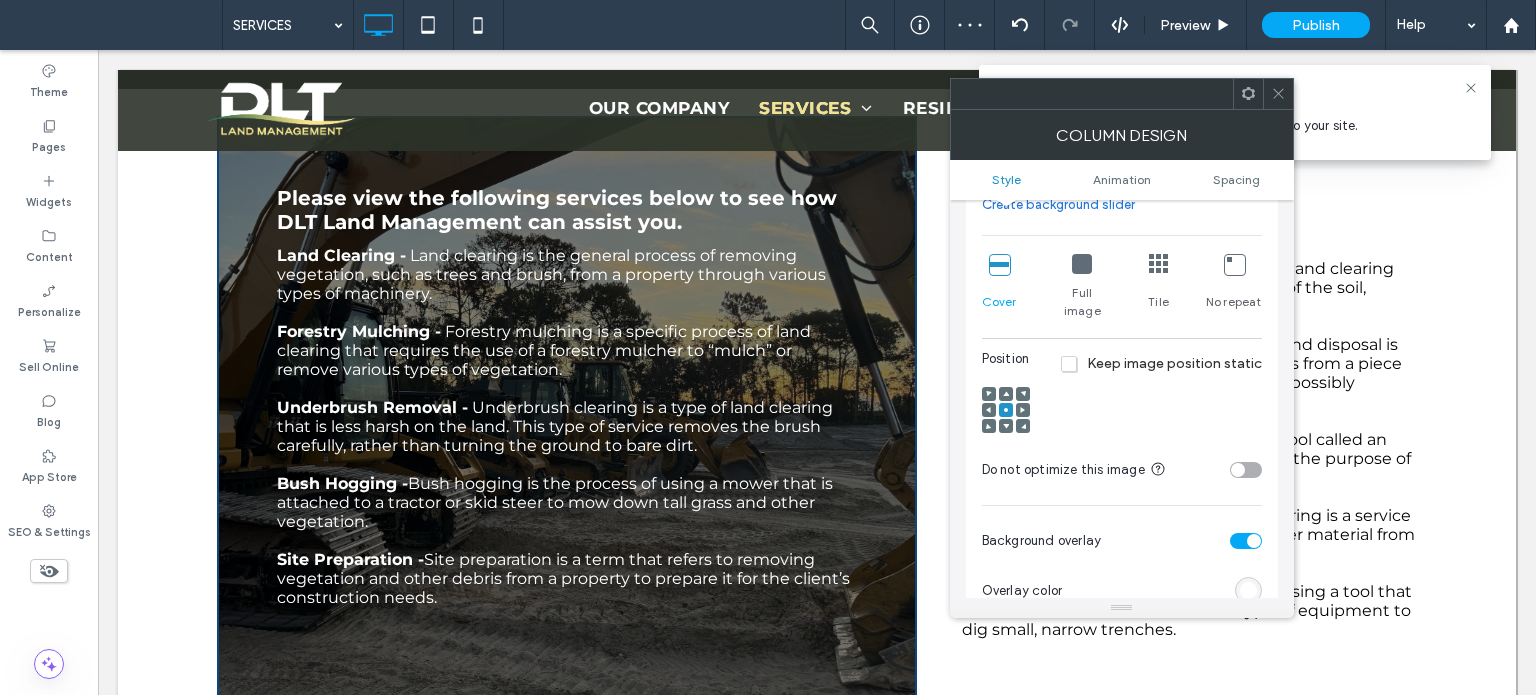 click 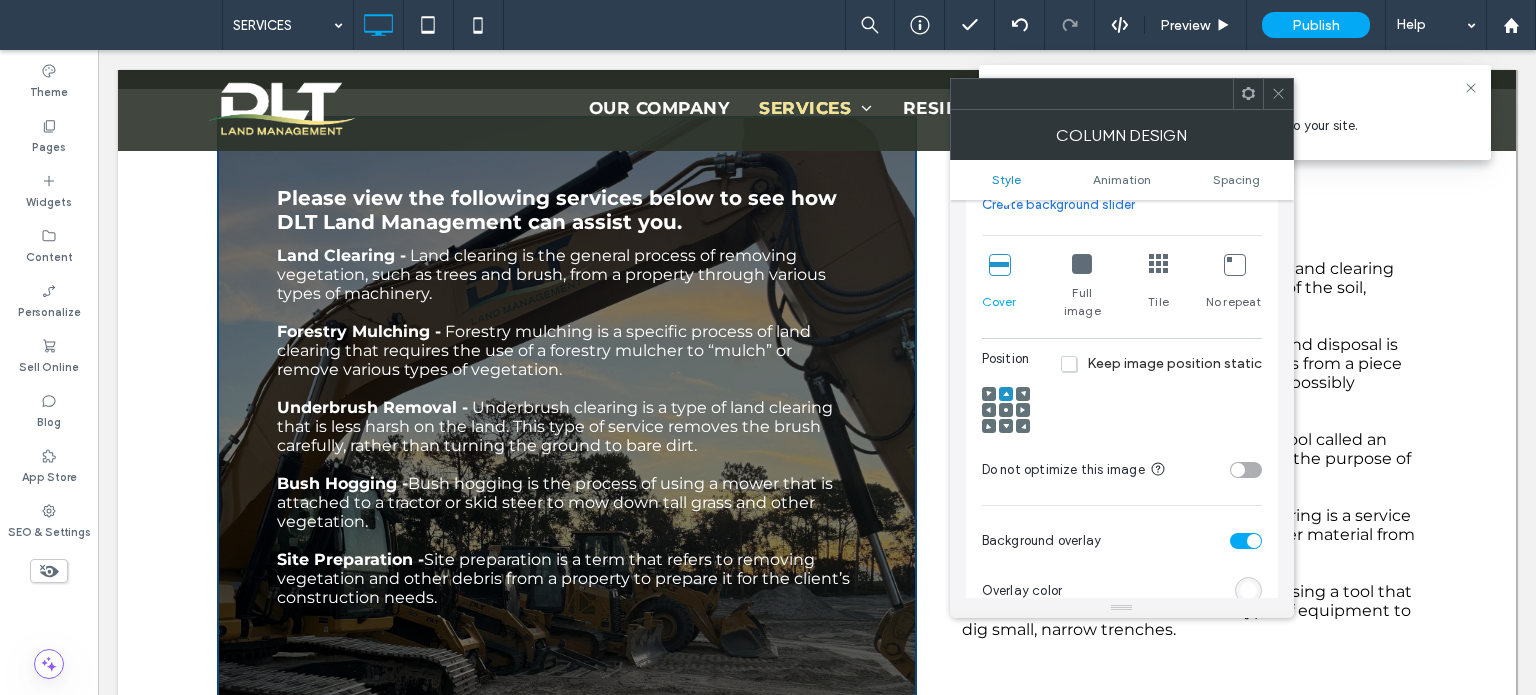 click at bounding box center [1023, 394] 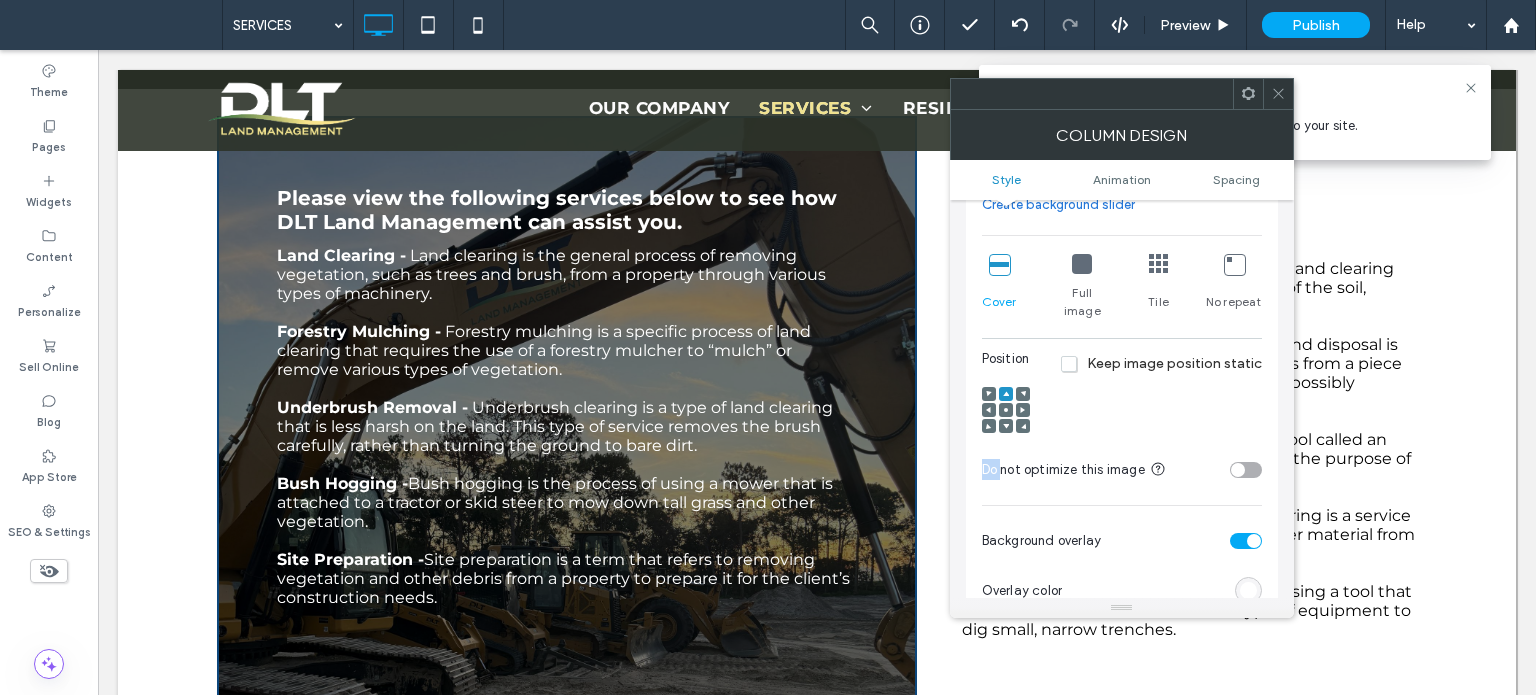 click at bounding box center [1023, 394] 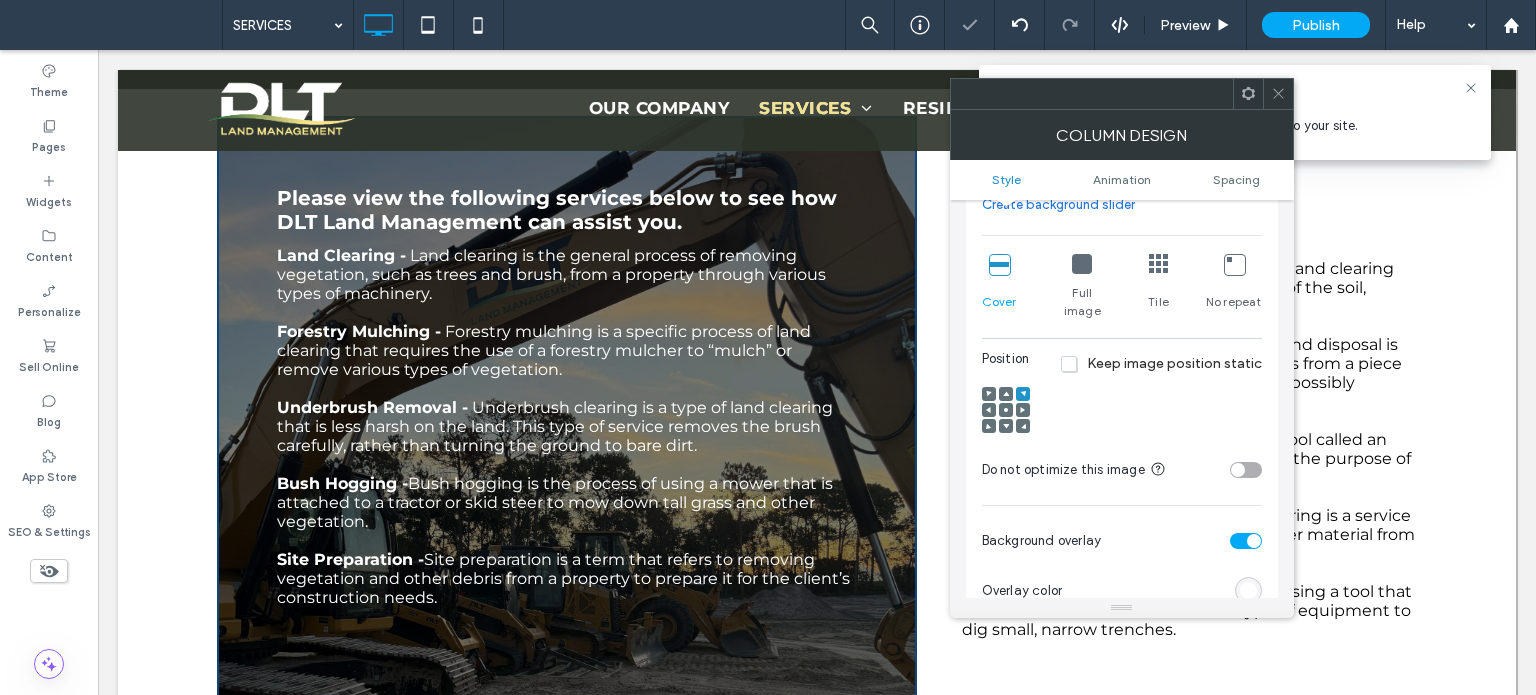 click at bounding box center [1023, 410] 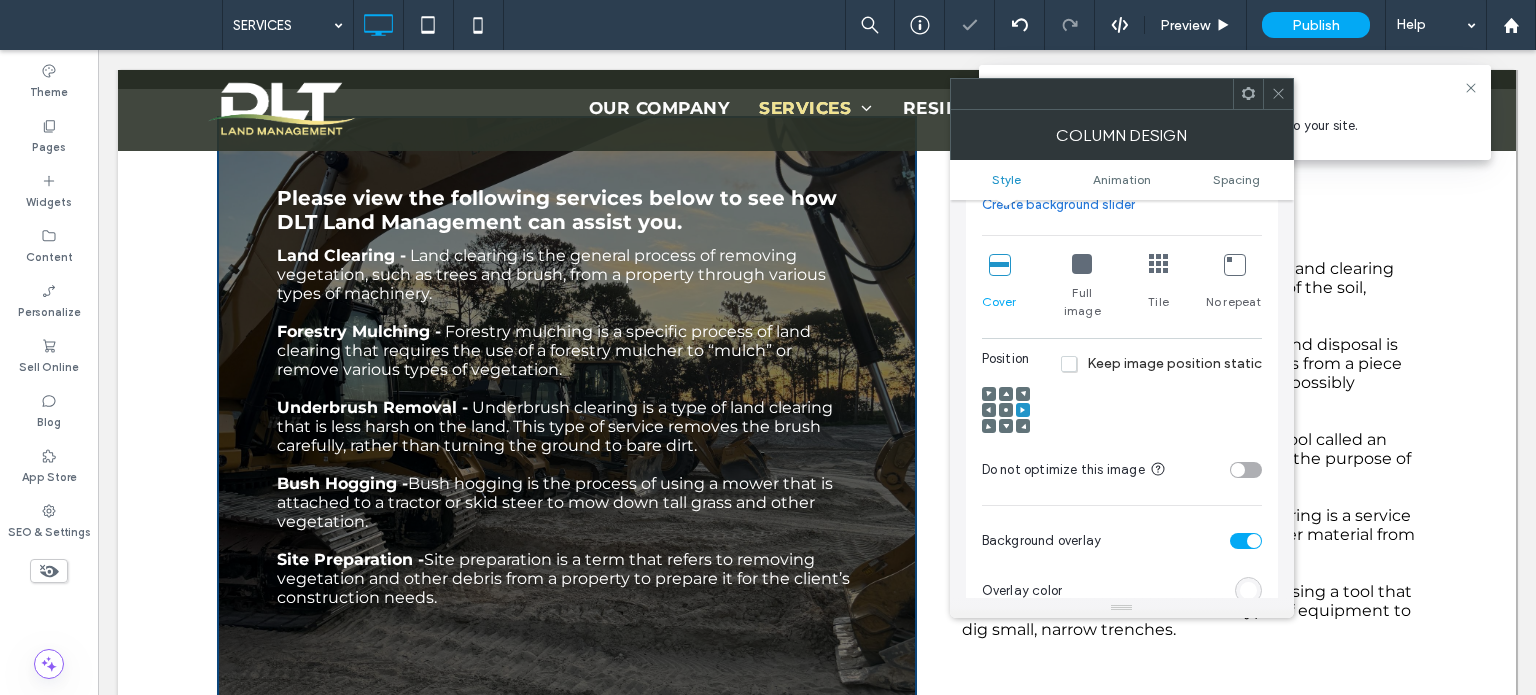 click at bounding box center (1023, 394) 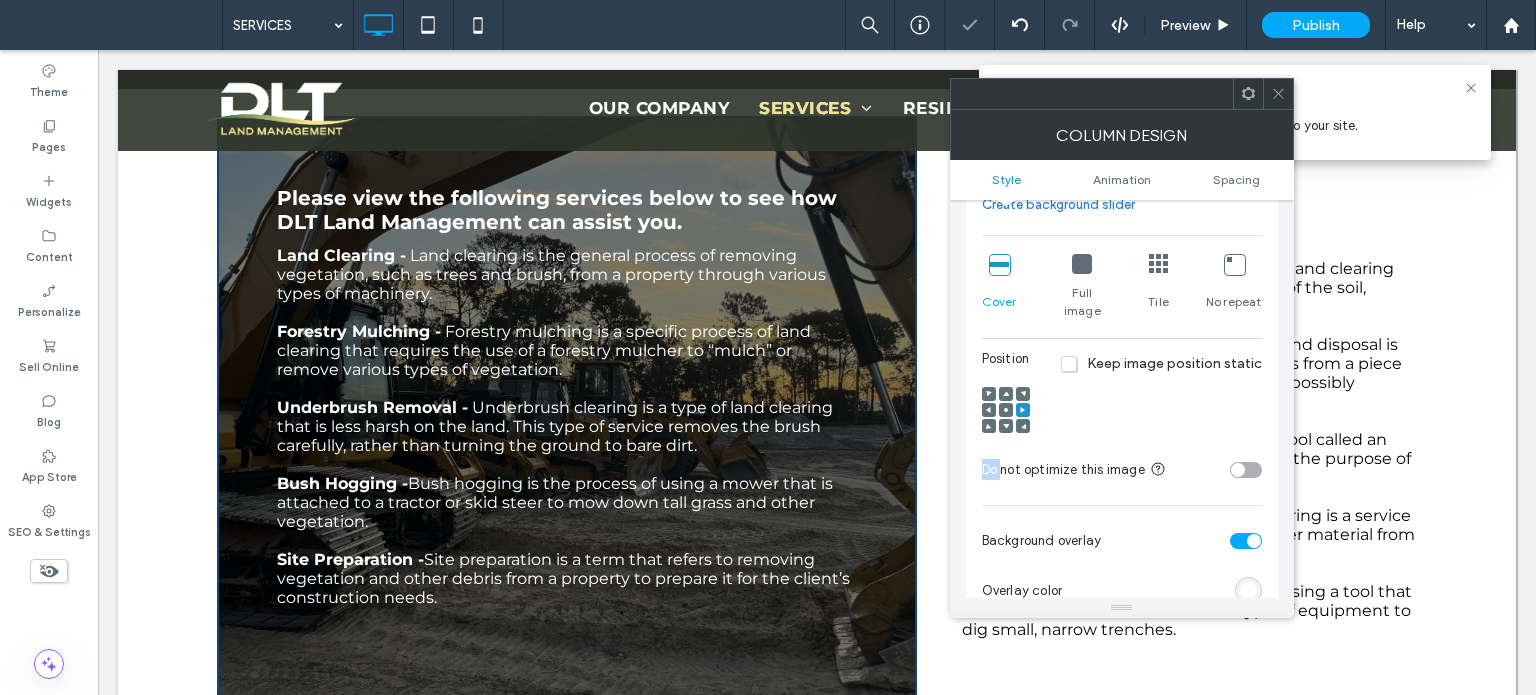 click at bounding box center (1023, 394) 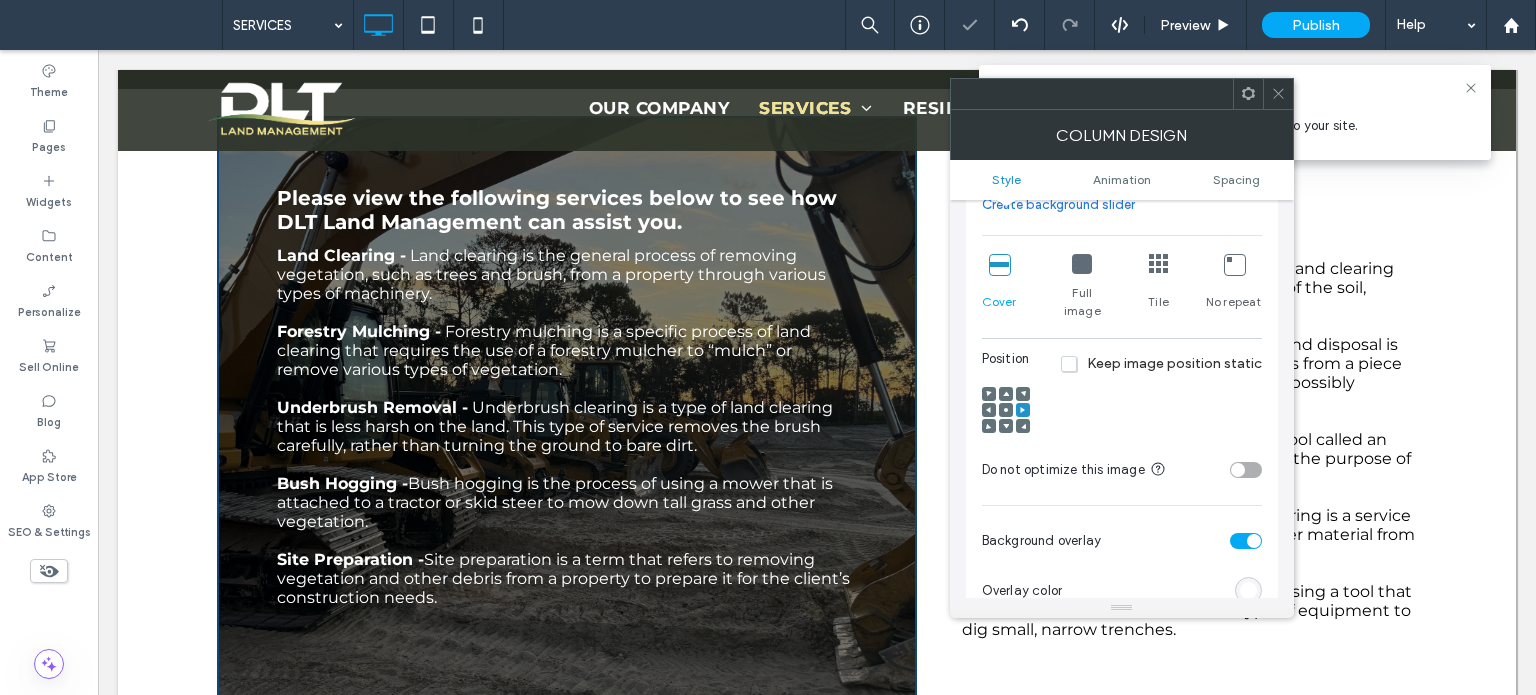 click at bounding box center (1023, 394) 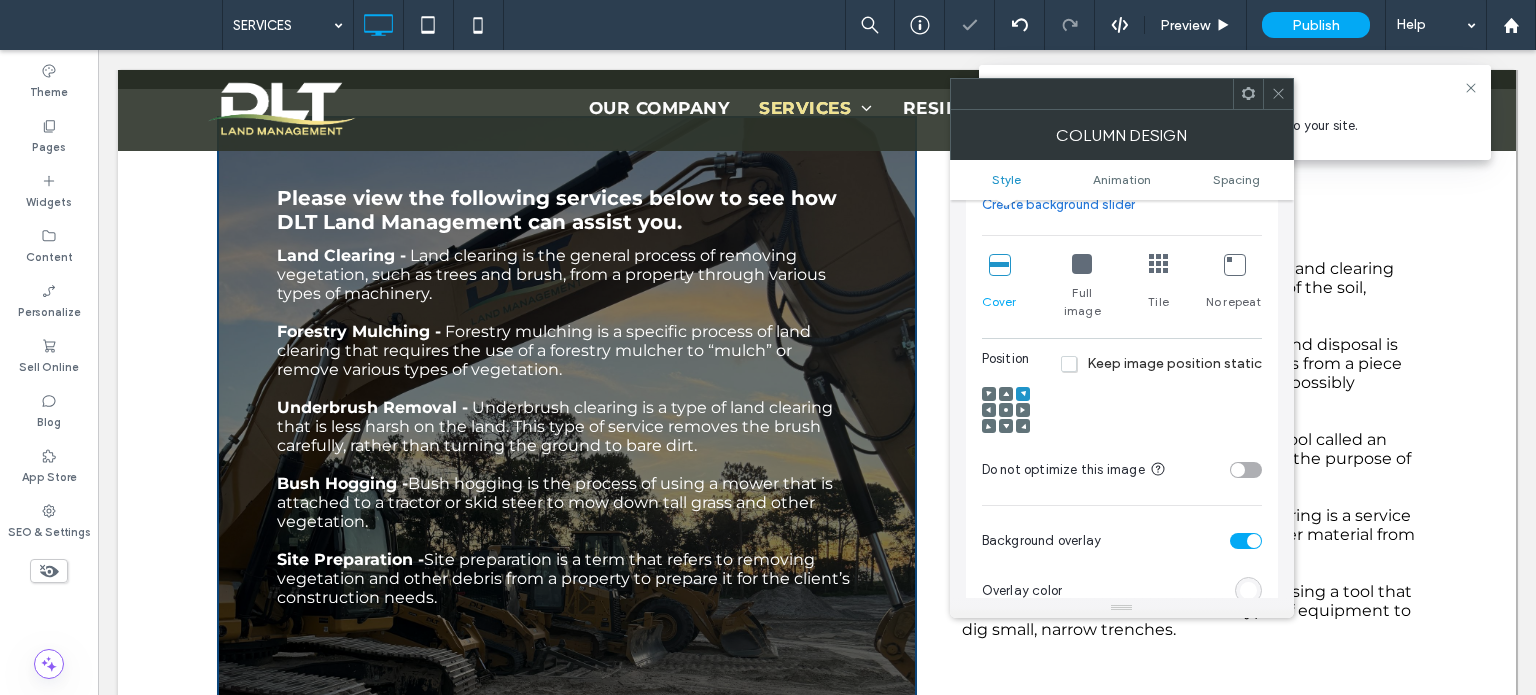 click at bounding box center (989, 394) 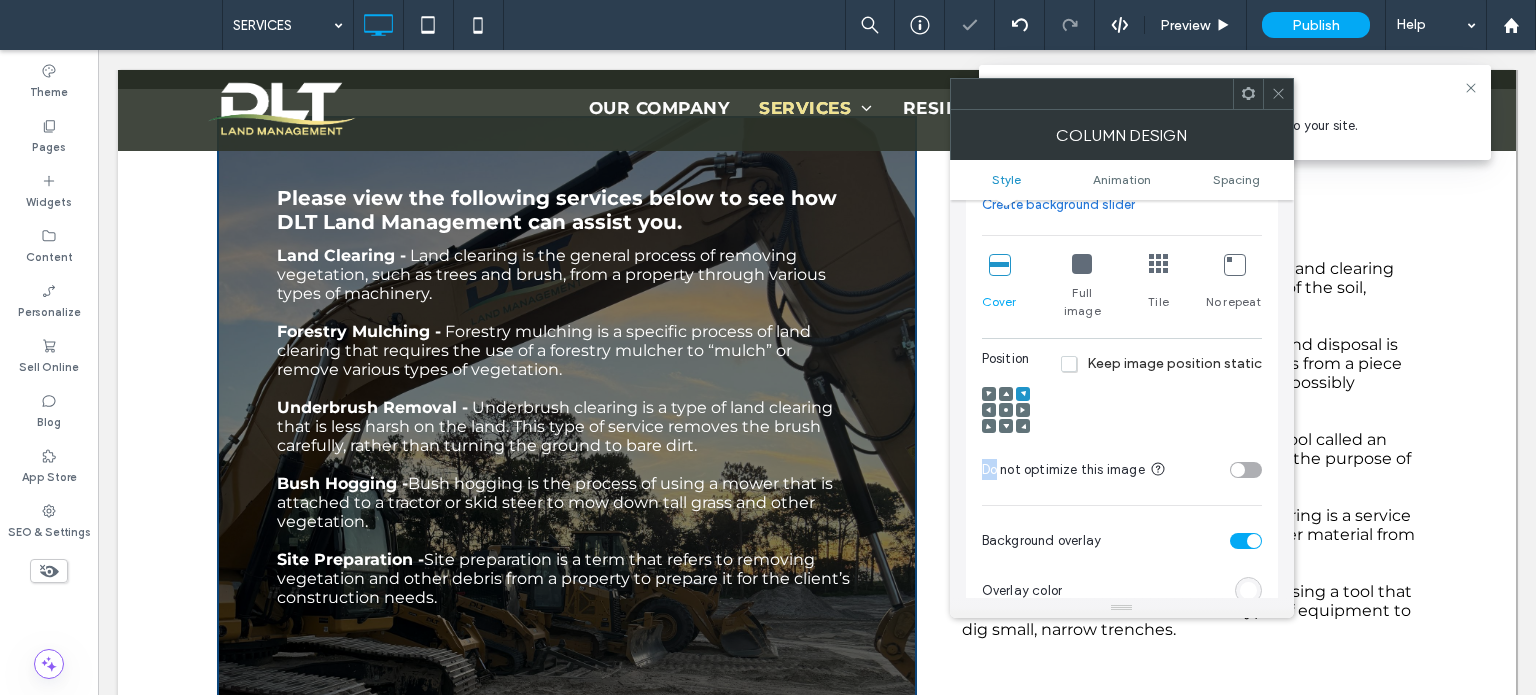 click at bounding box center (989, 394) 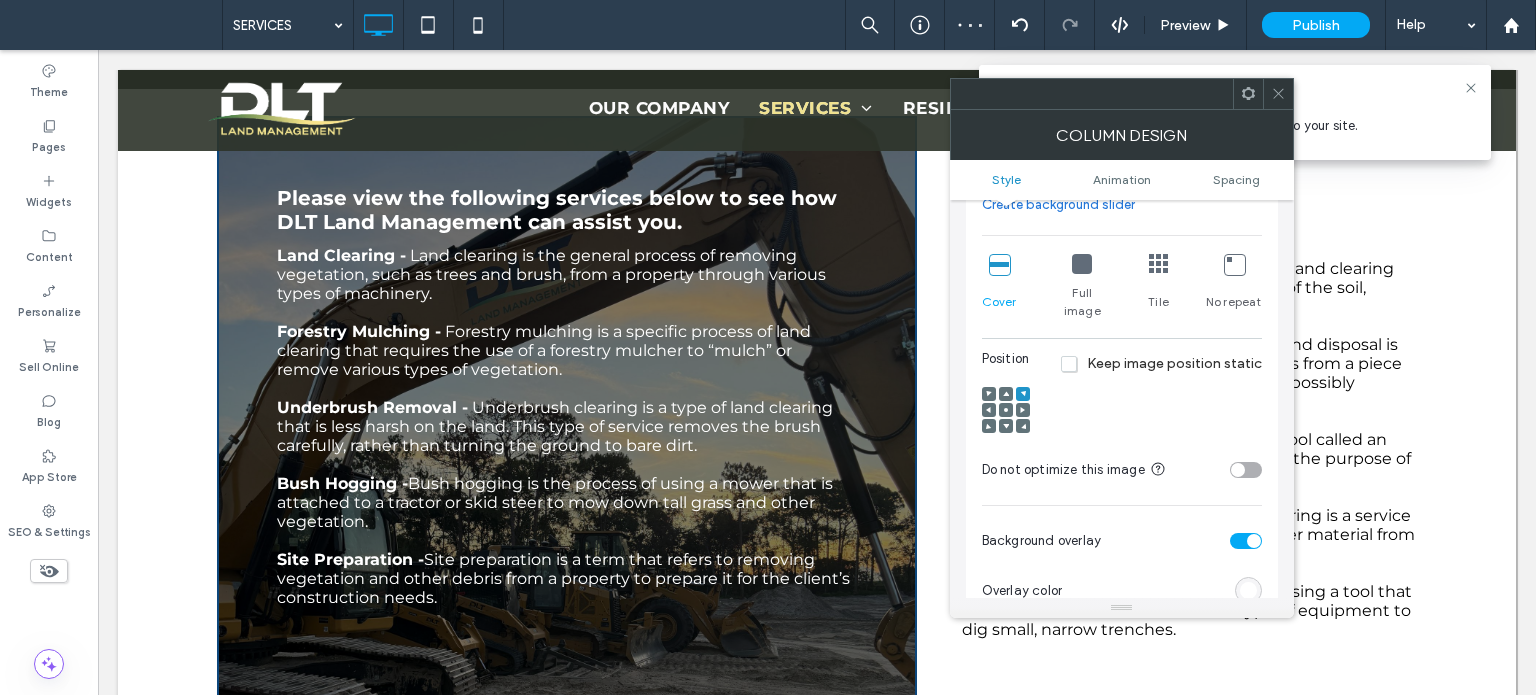click 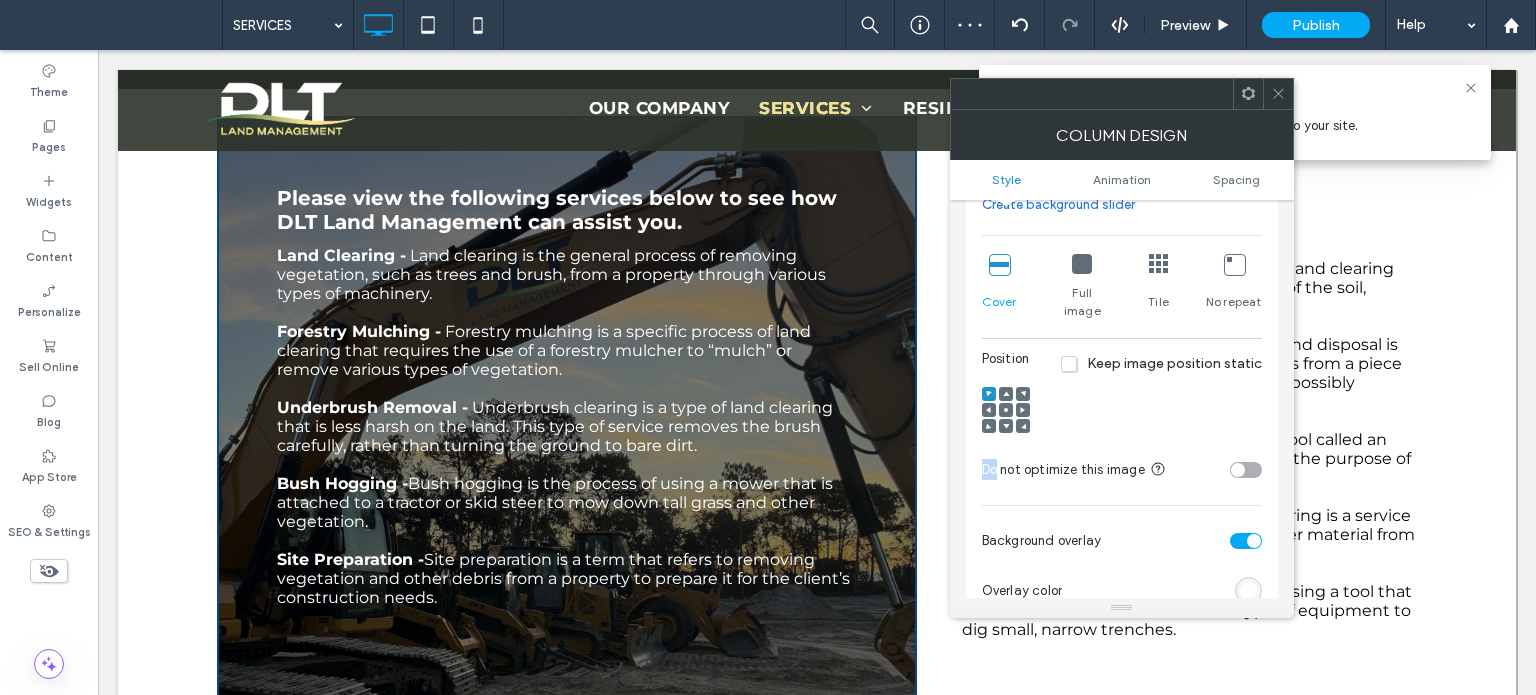 click 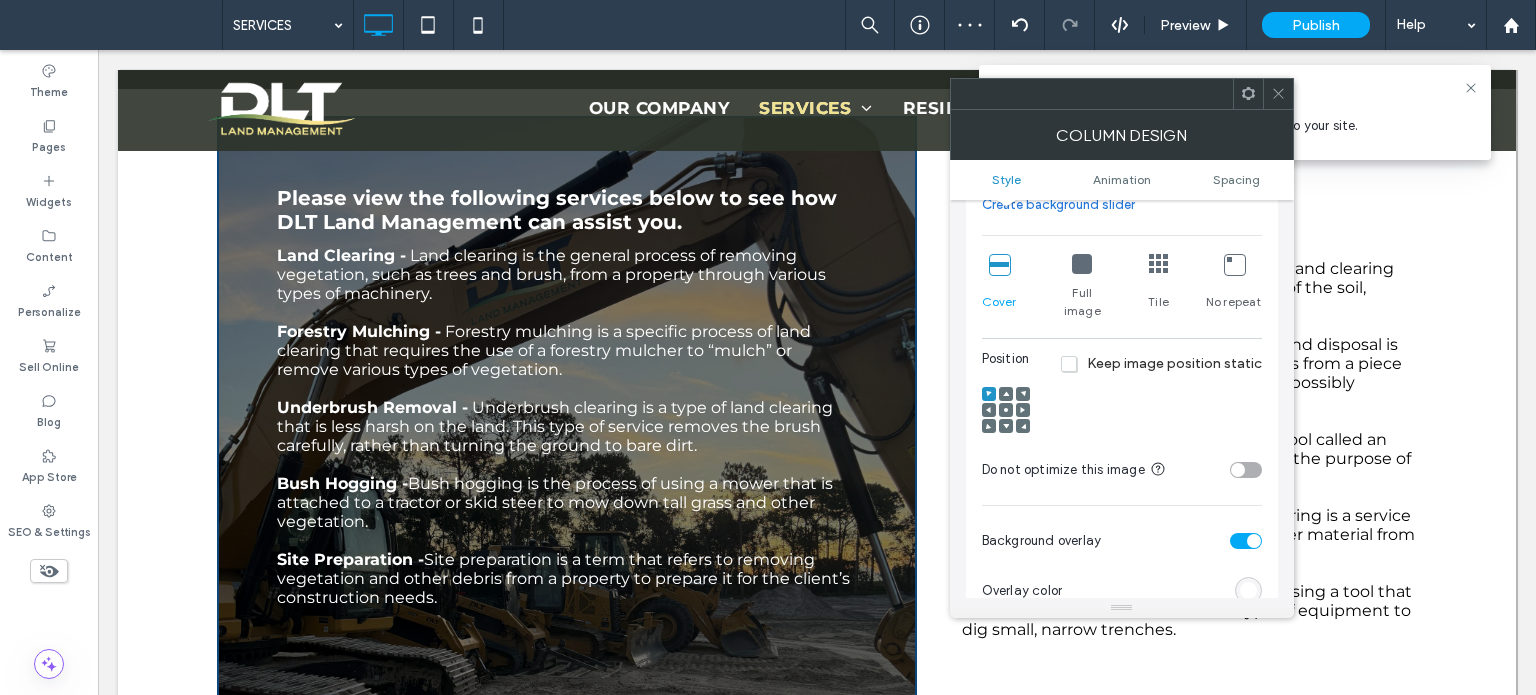 click at bounding box center [989, 410] 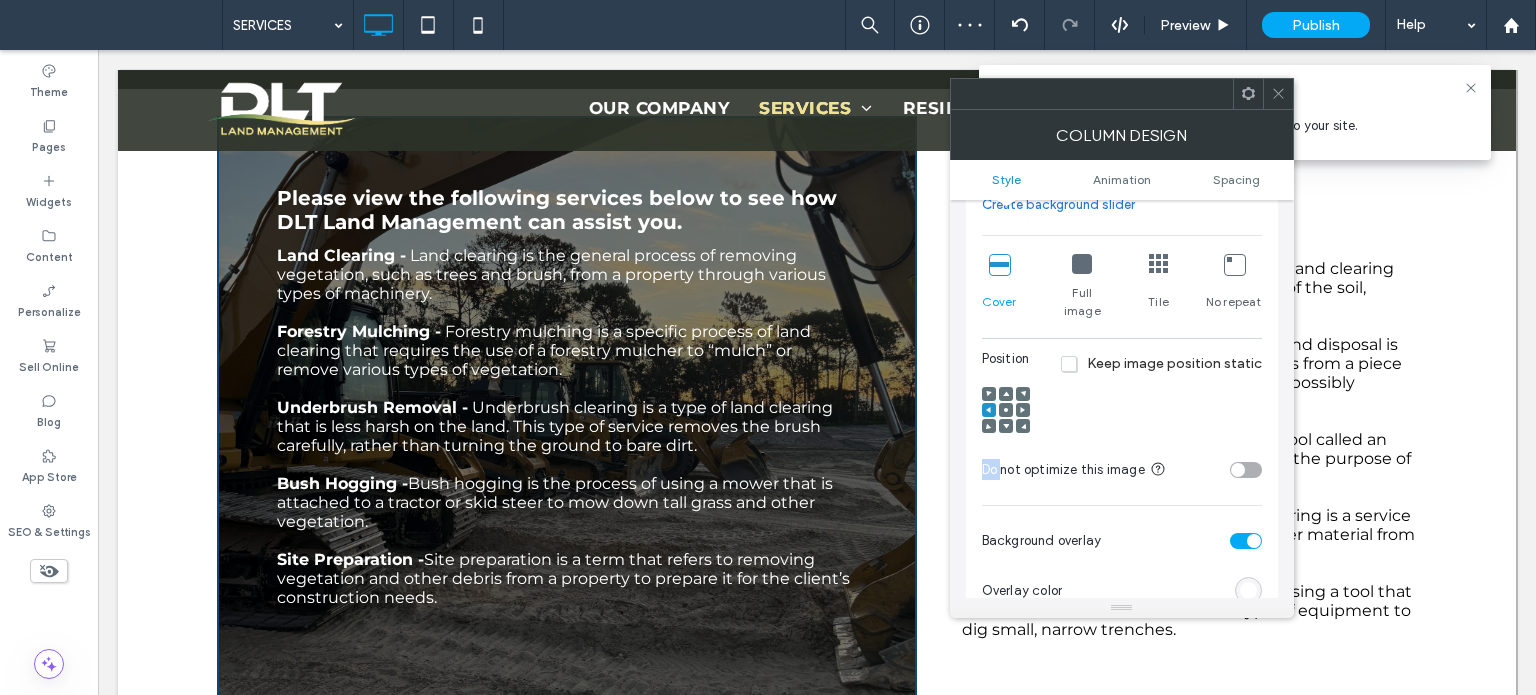click 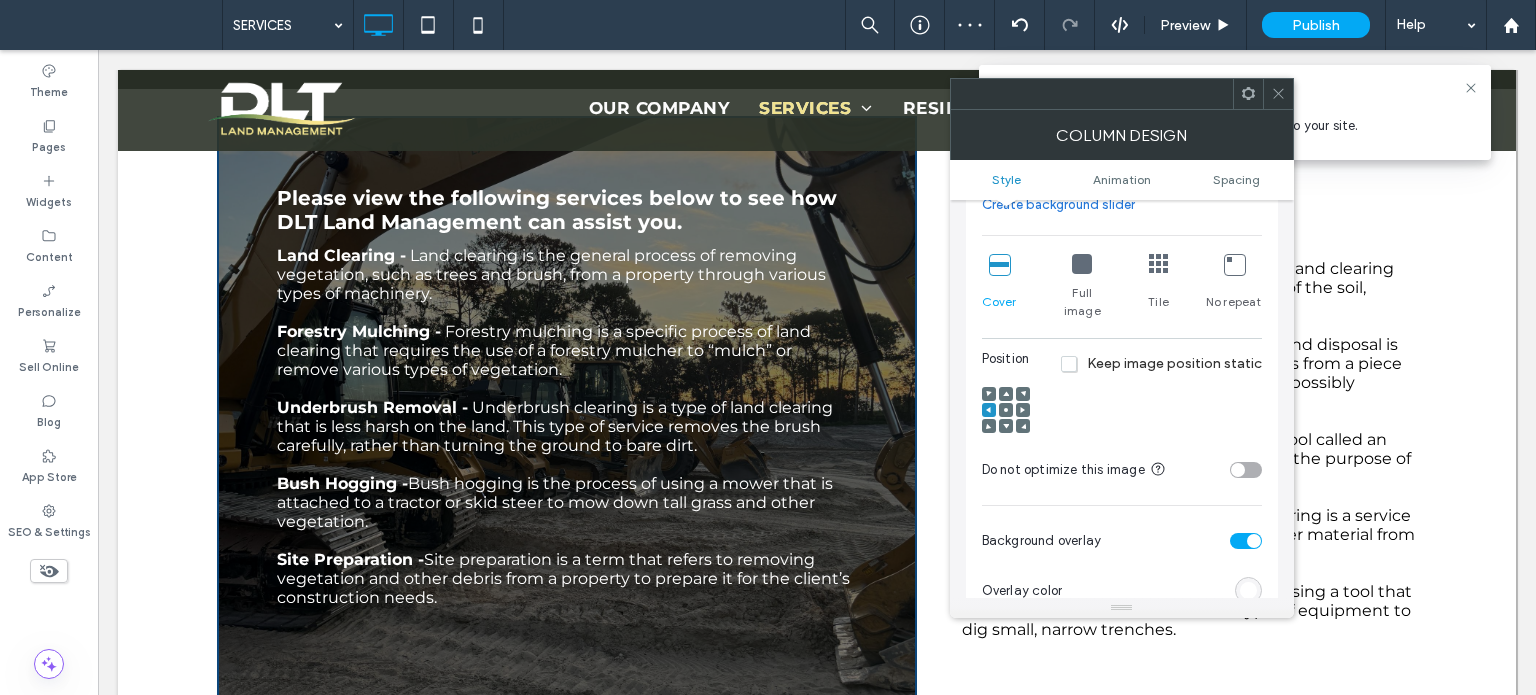 click at bounding box center (1006, 411) 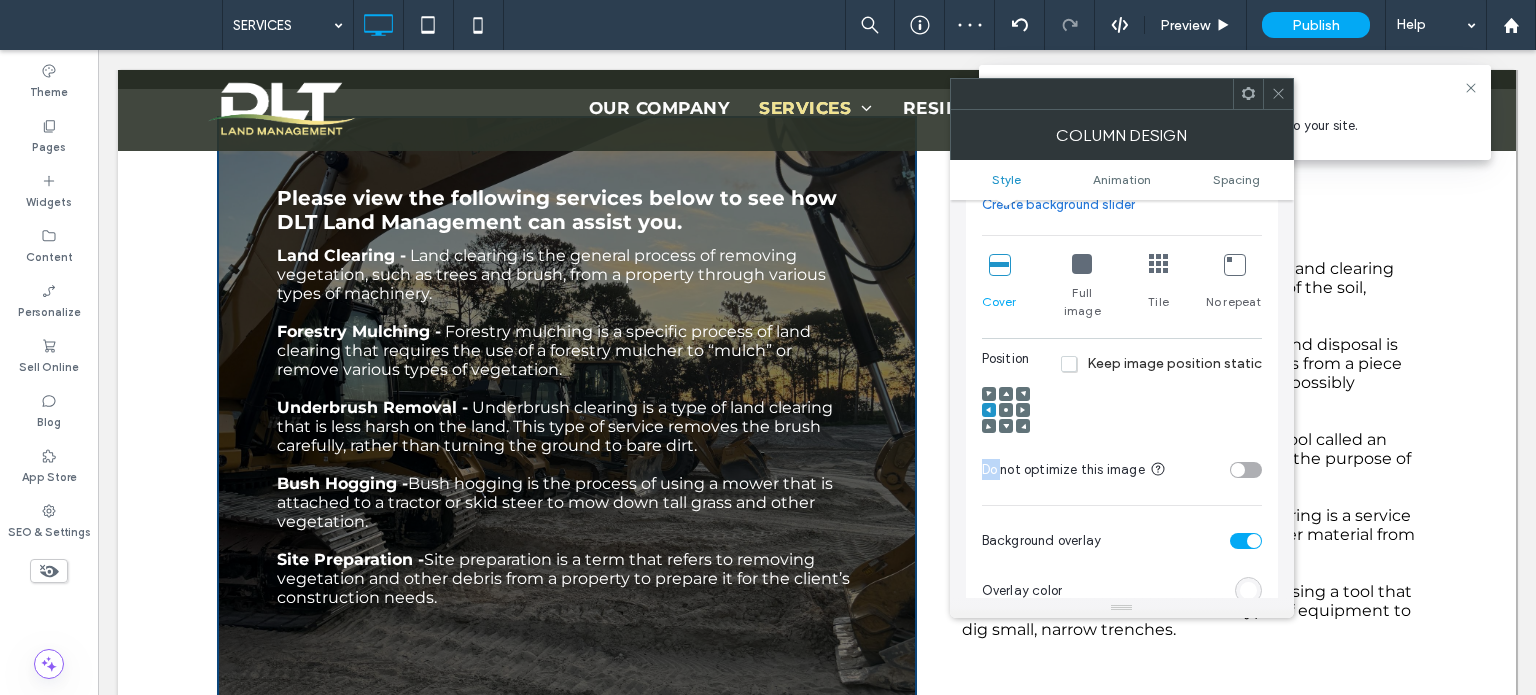 click at bounding box center (1006, 426) 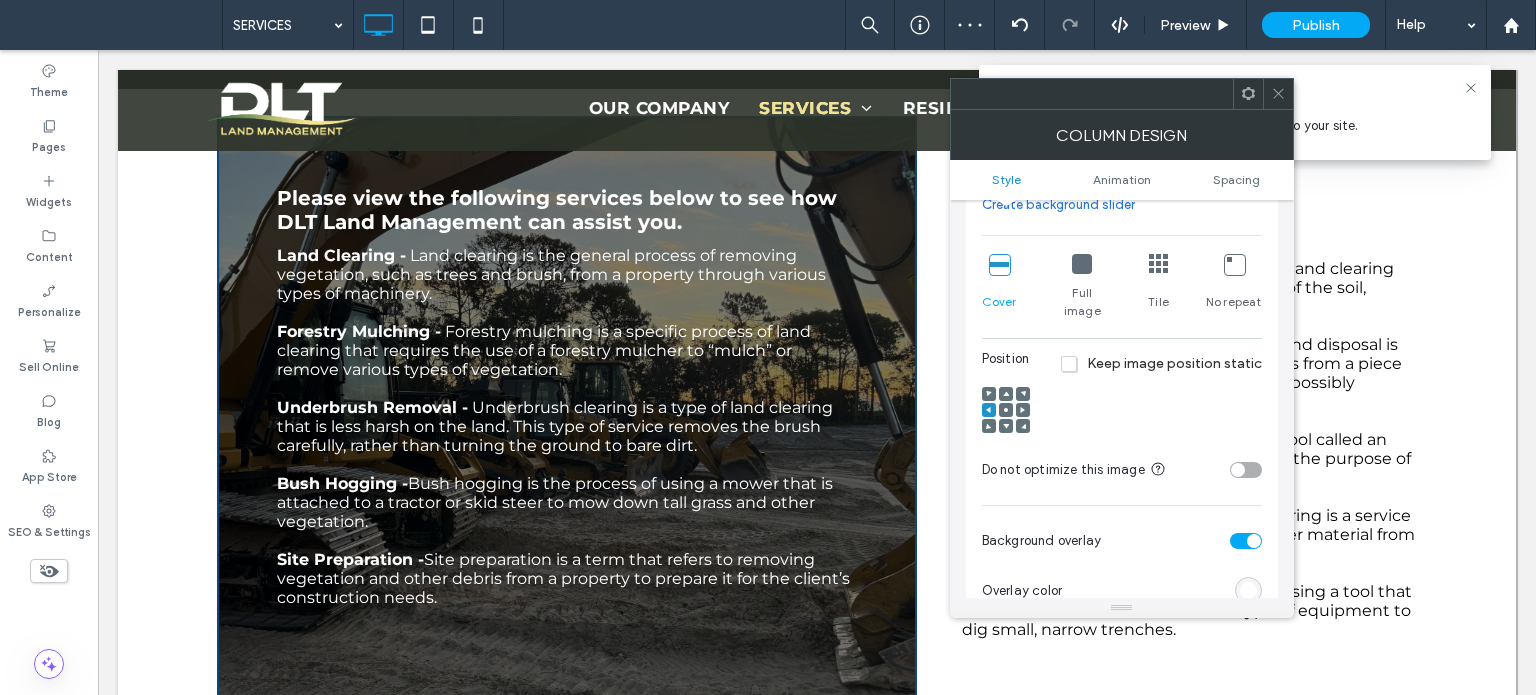 click at bounding box center [1006, 426] 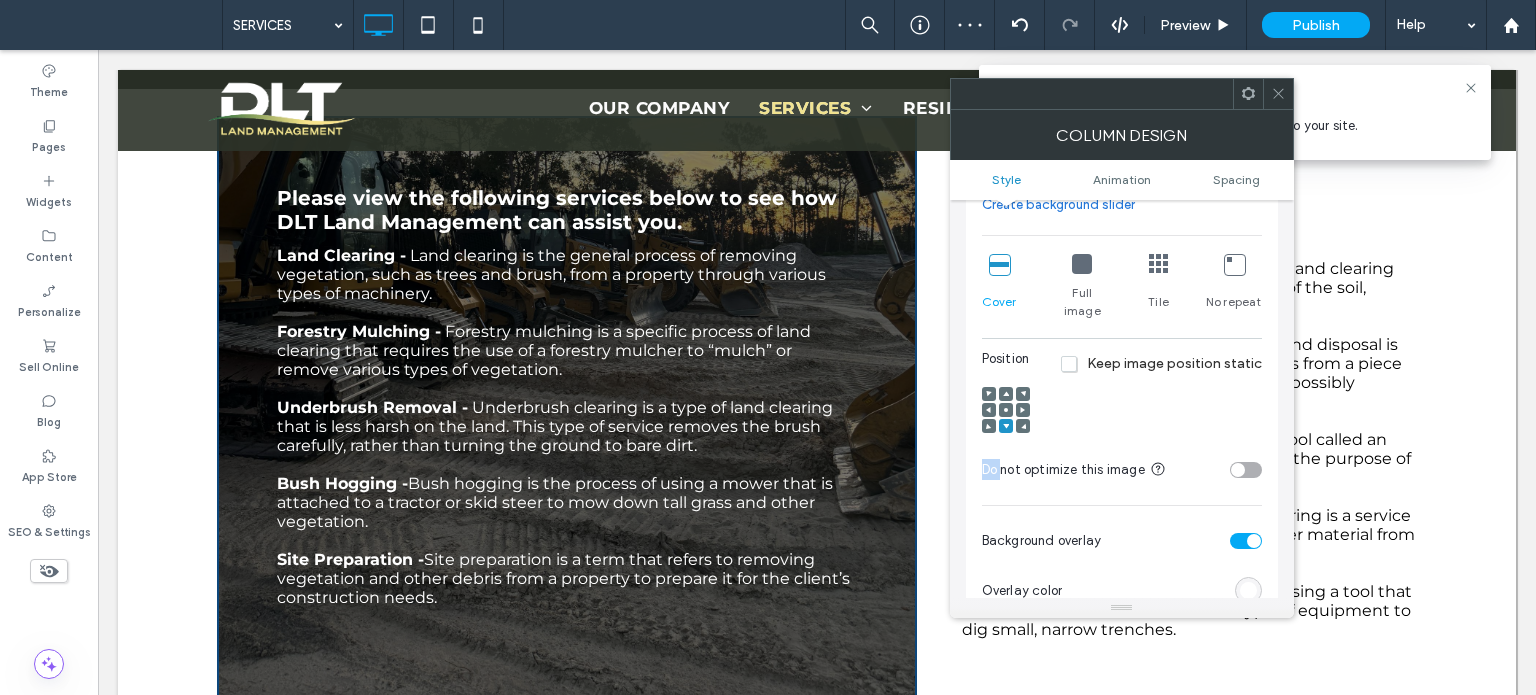 click 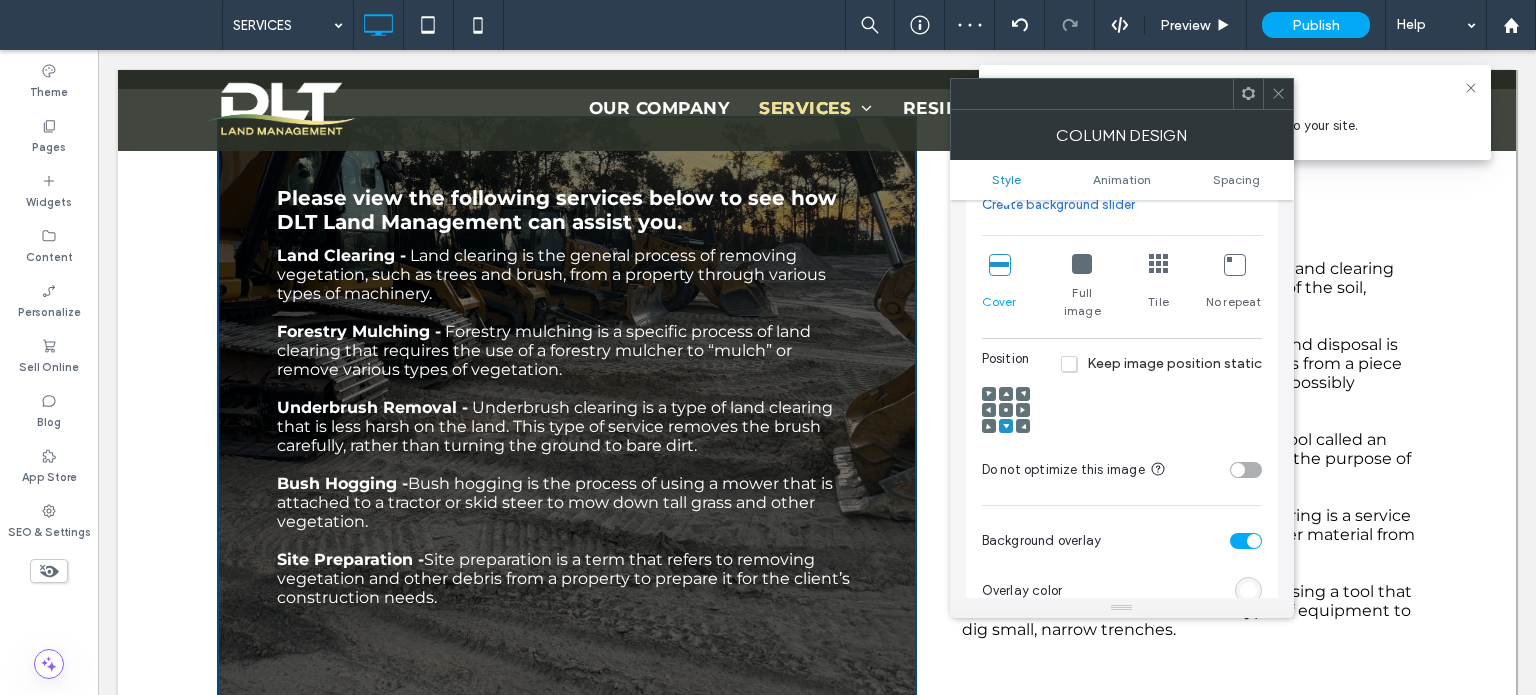 click at bounding box center (989, 426) 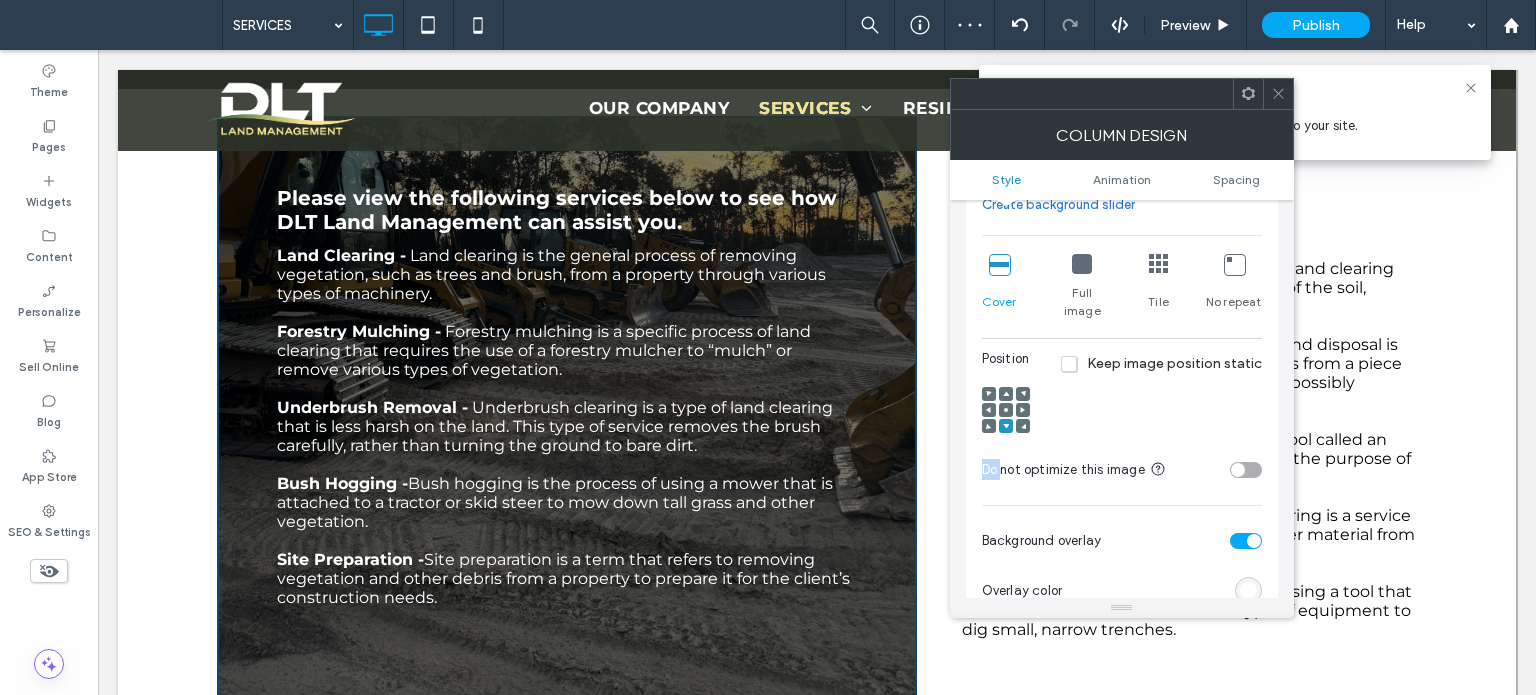 click at bounding box center [989, 426] 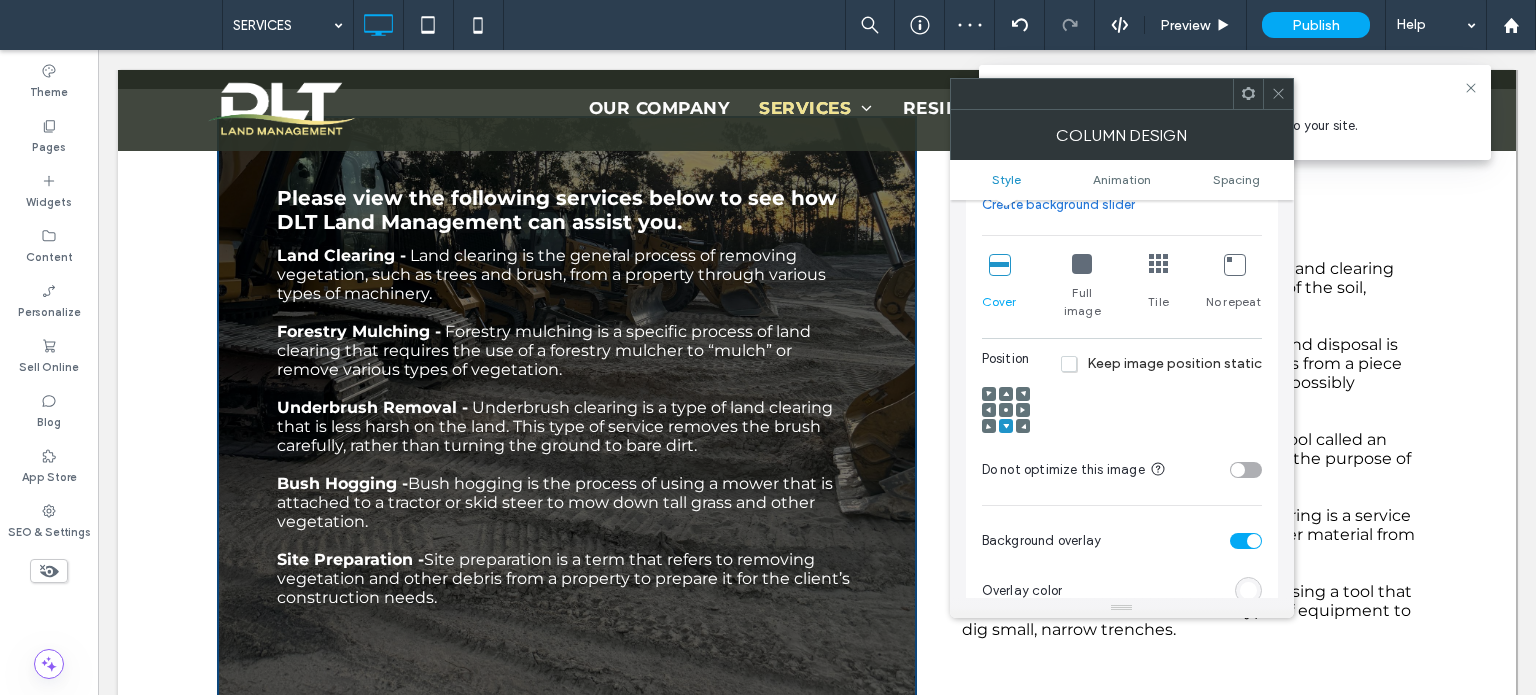 click at bounding box center [1006, 411] 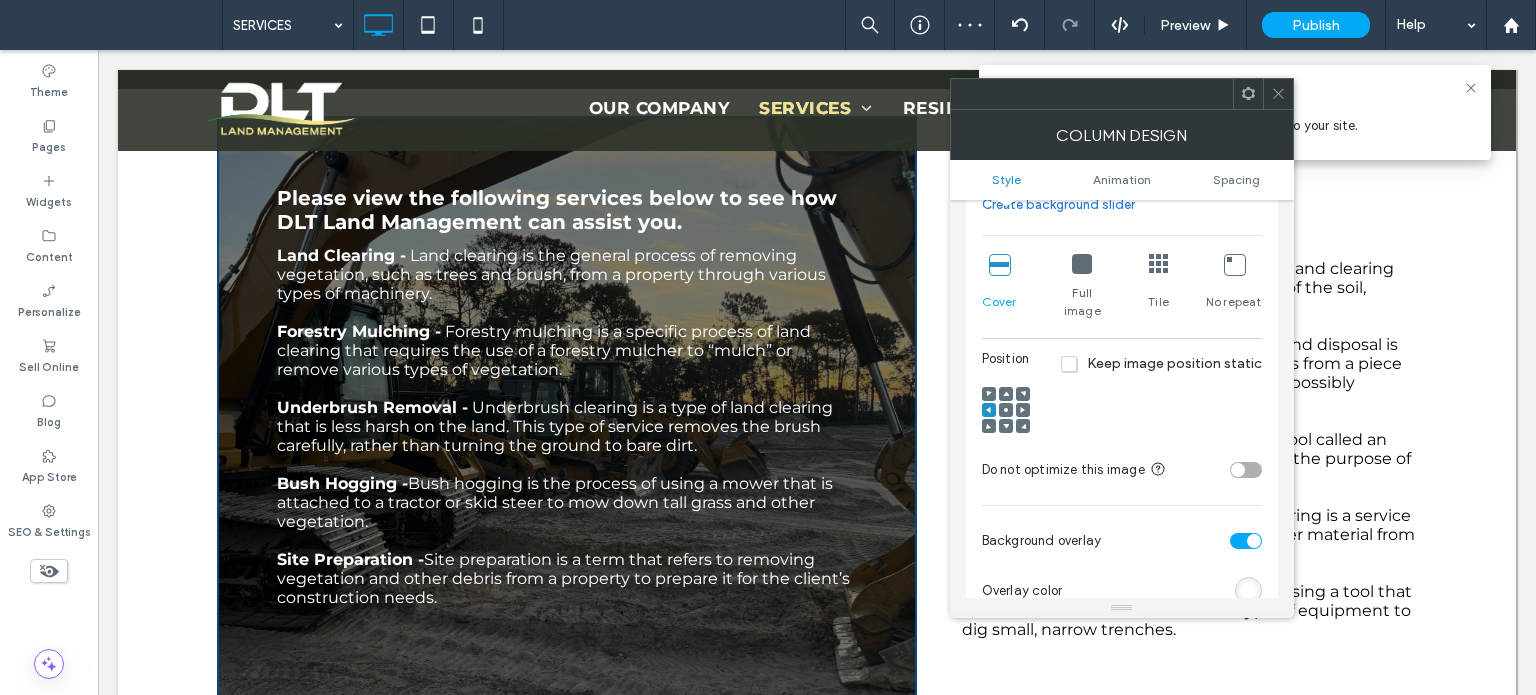 click 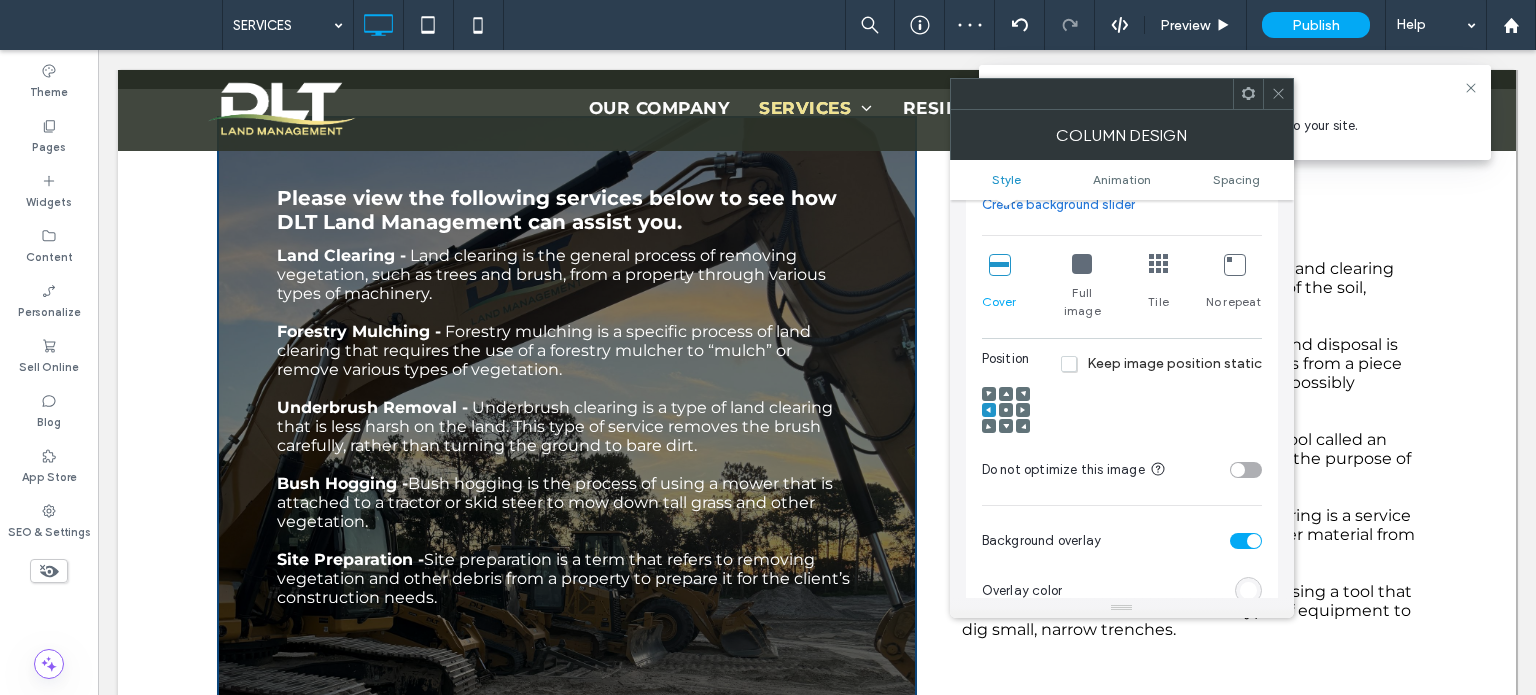 click 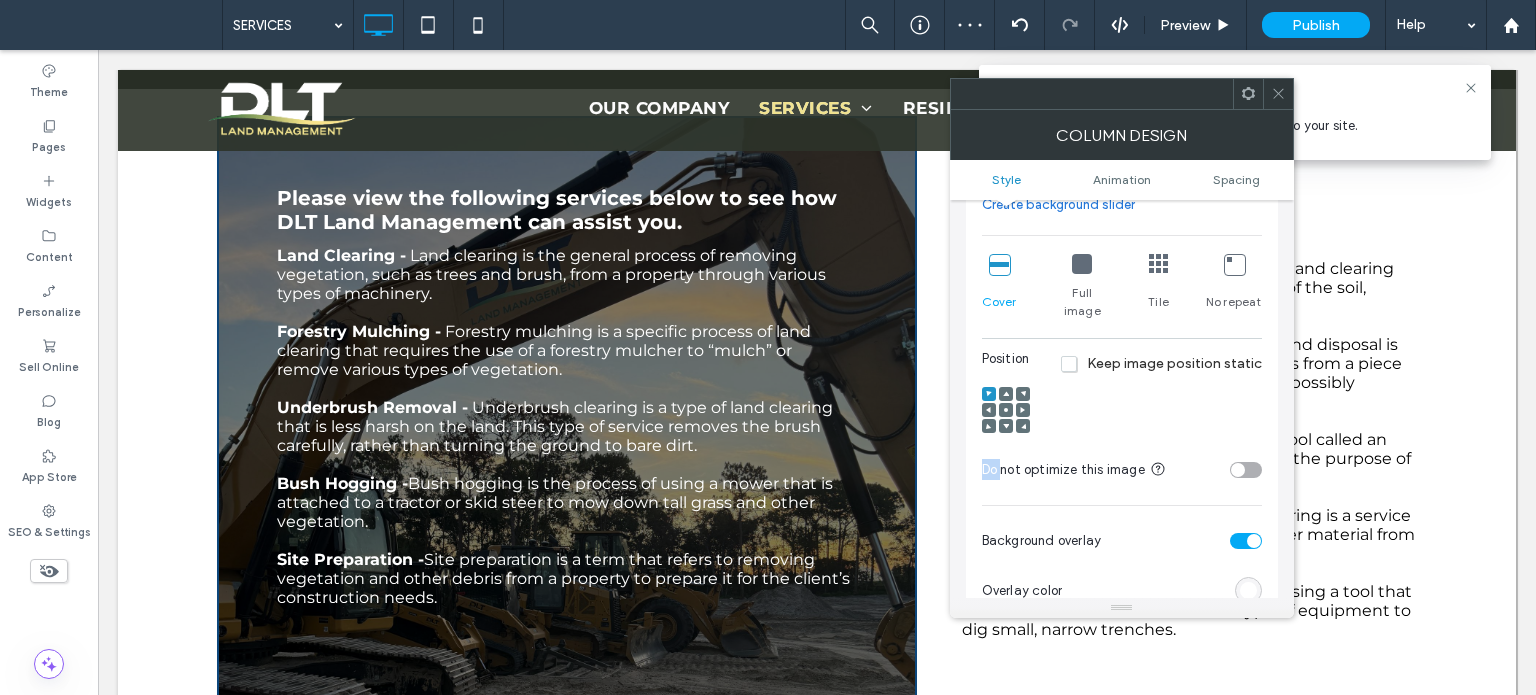 click 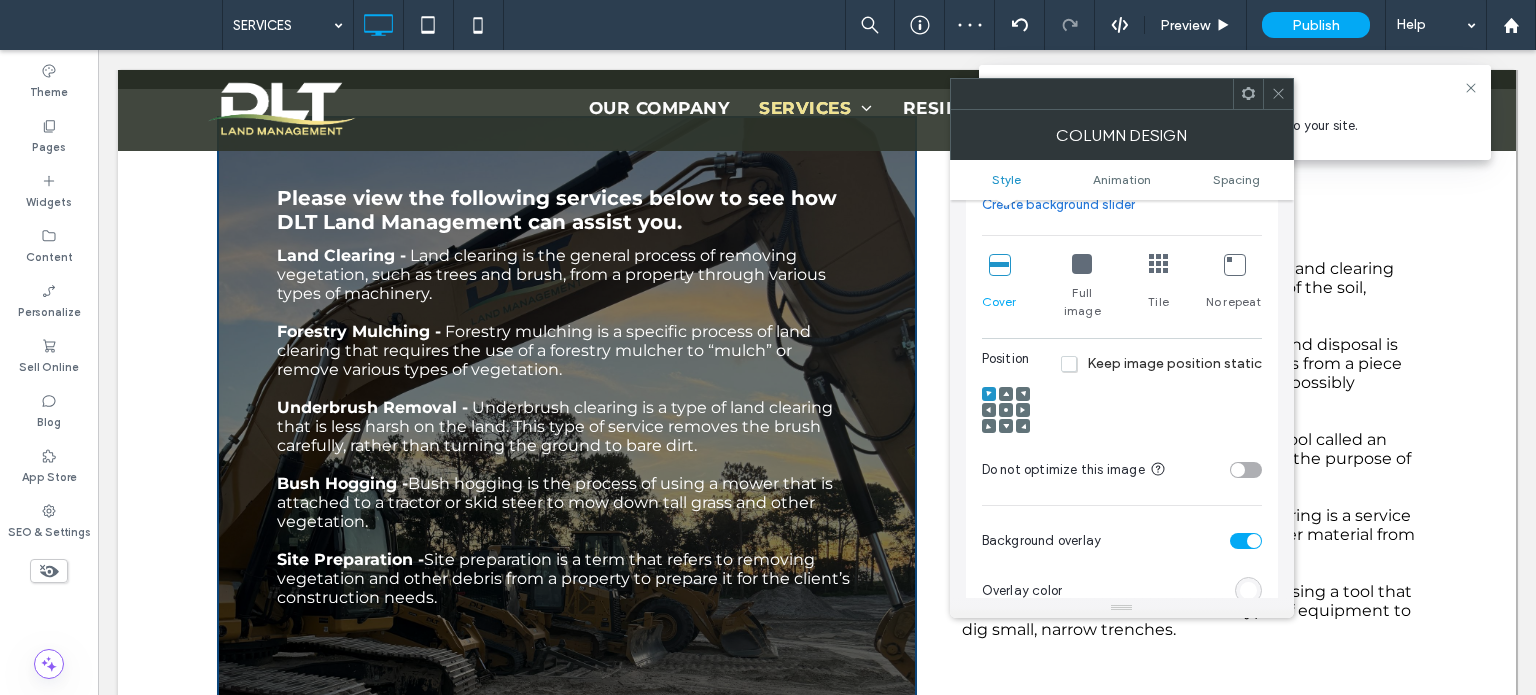 click at bounding box center (1278, 94) 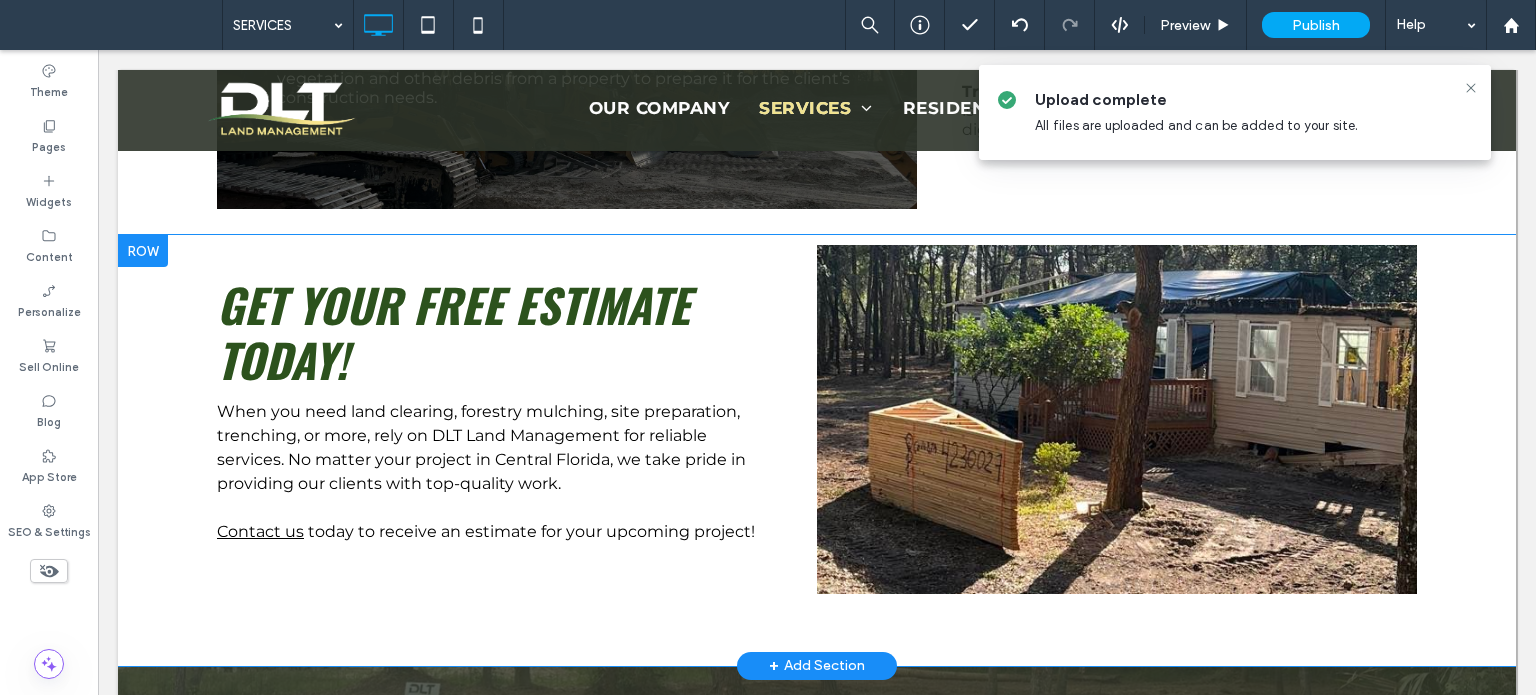 scroll, scrollTop: 1800, scrollLeft: 0, axis: vertical 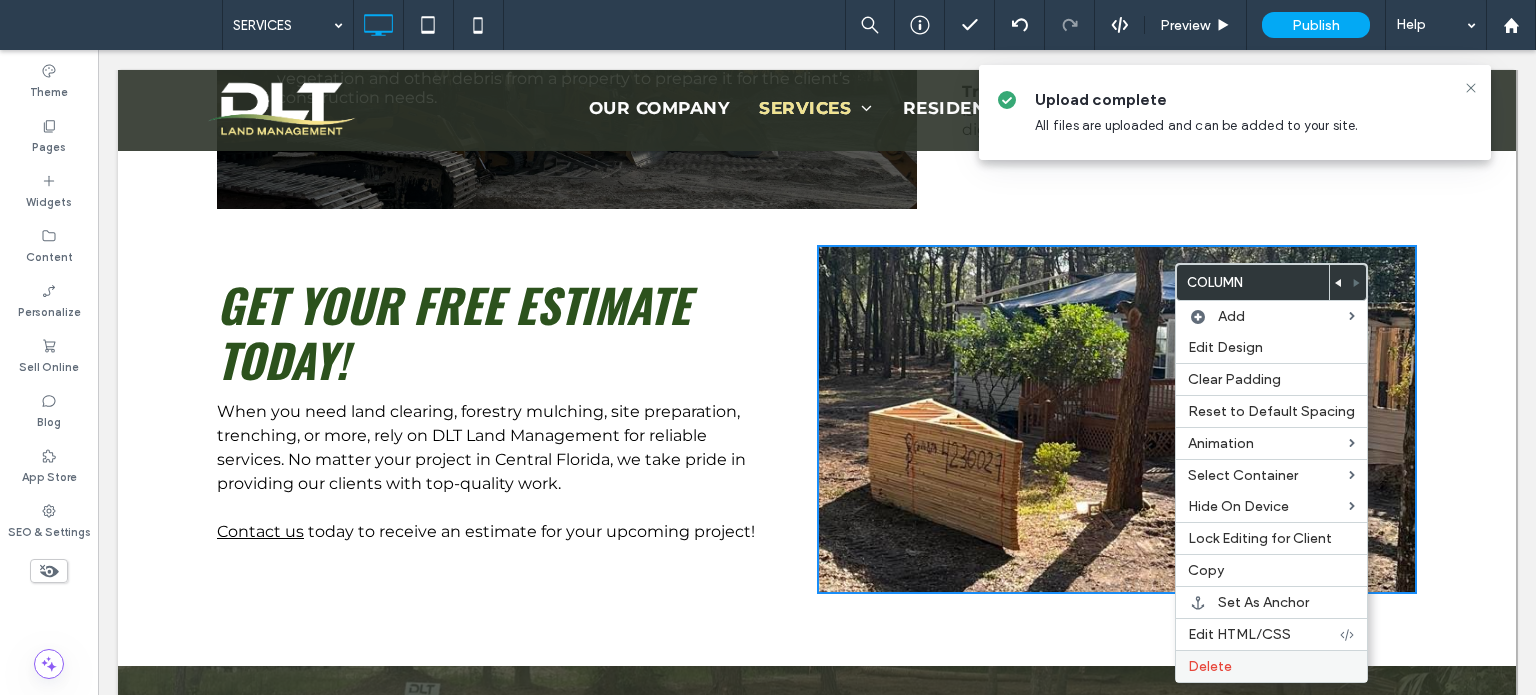 click on "Delete" at bounding box center [1210, 666] 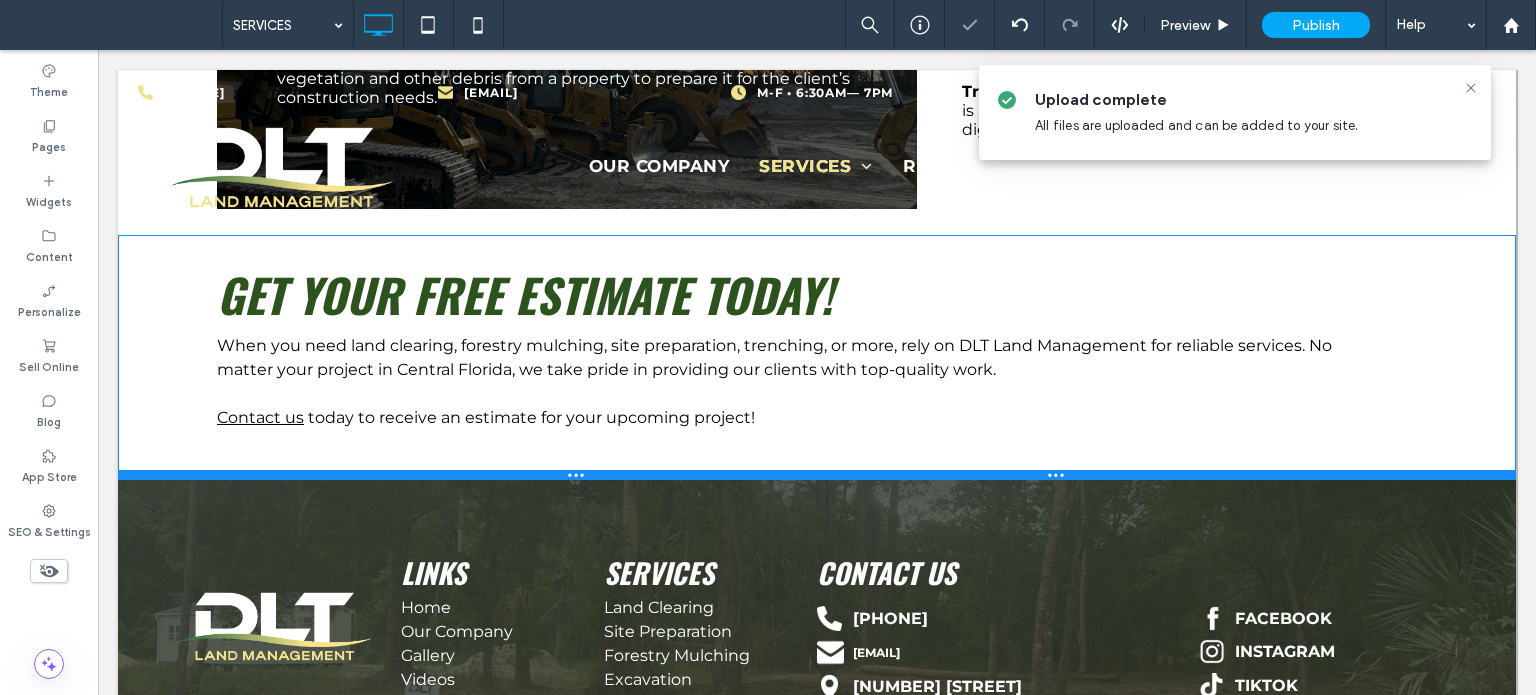drag, startPoint x: 576, startPoint y: 537, endPoint x: 588, endPoint y: 441, distance: 96.74709 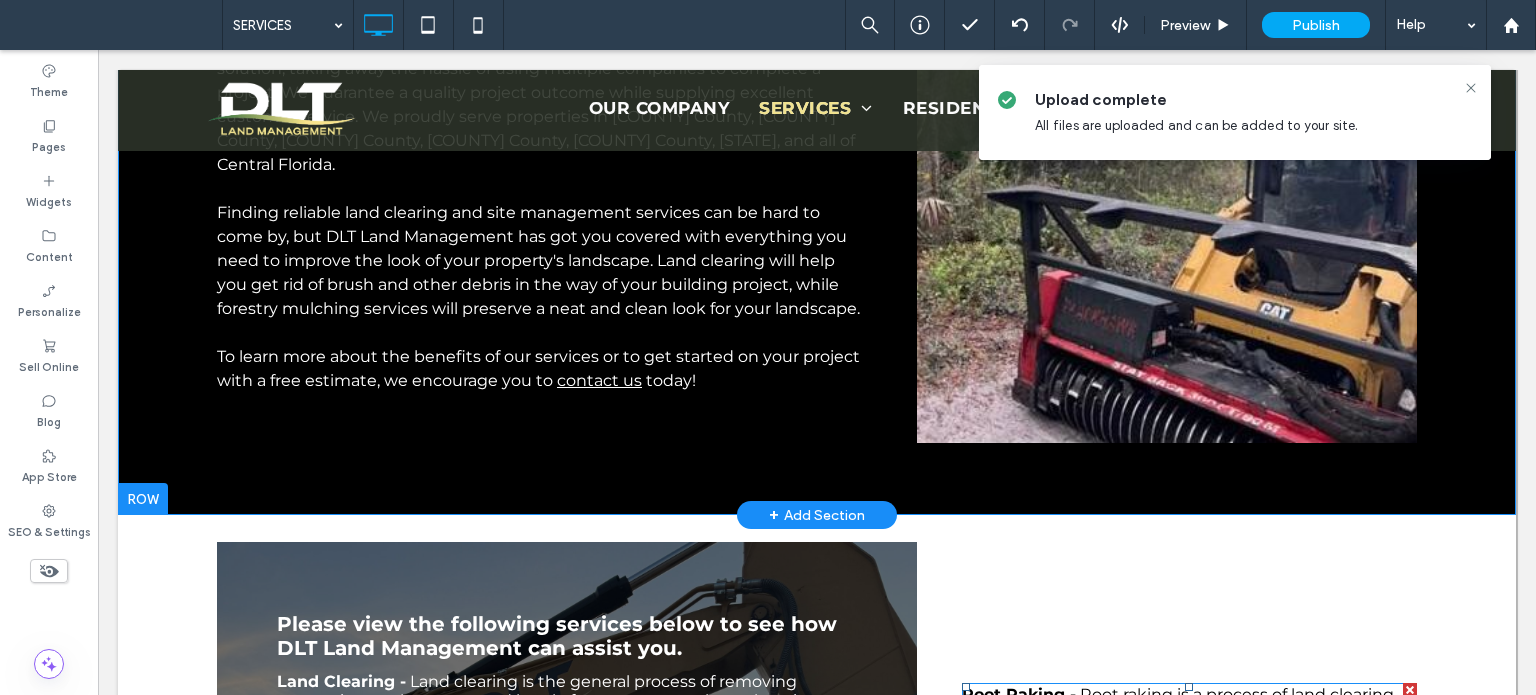 scroll, scrollTop: 600, scrollLeft: 0, axis: vertical 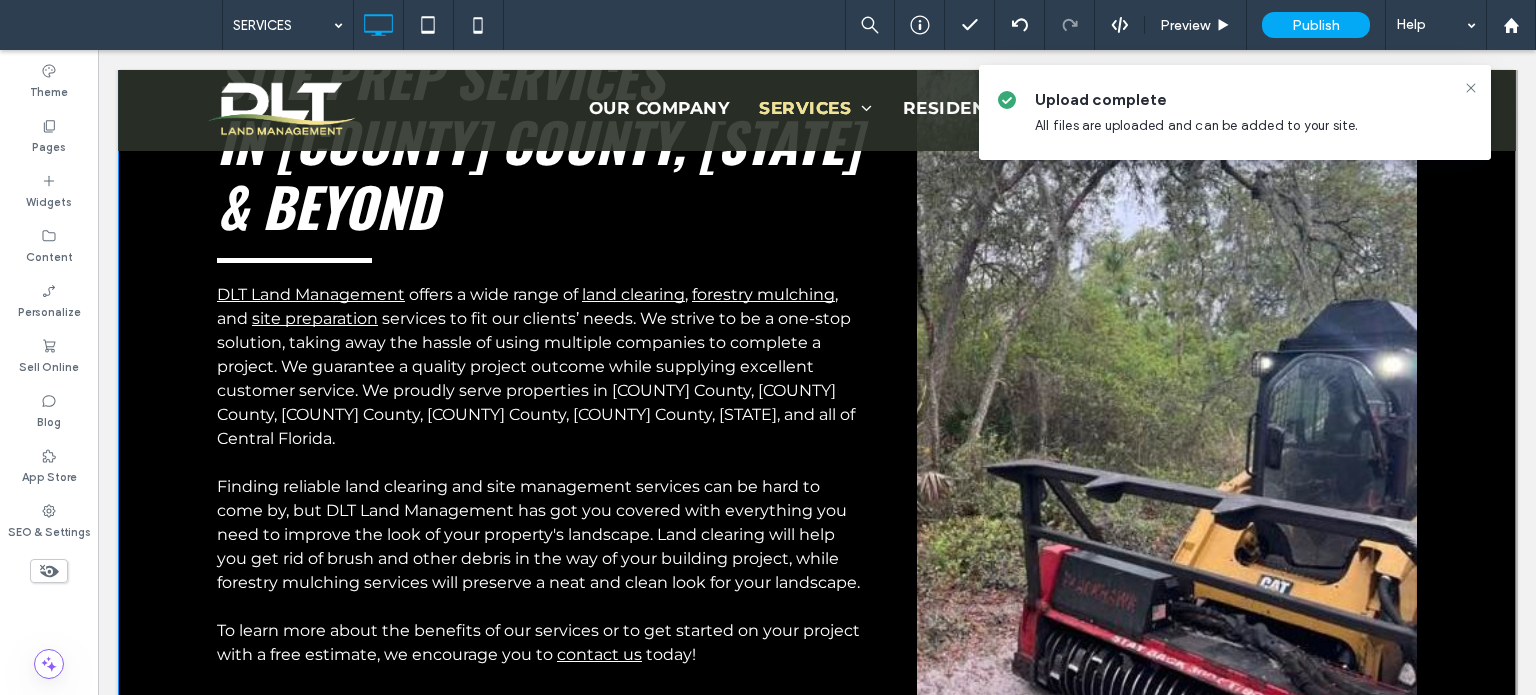click on "Click To Paste" at bounding box center [1167, 379] 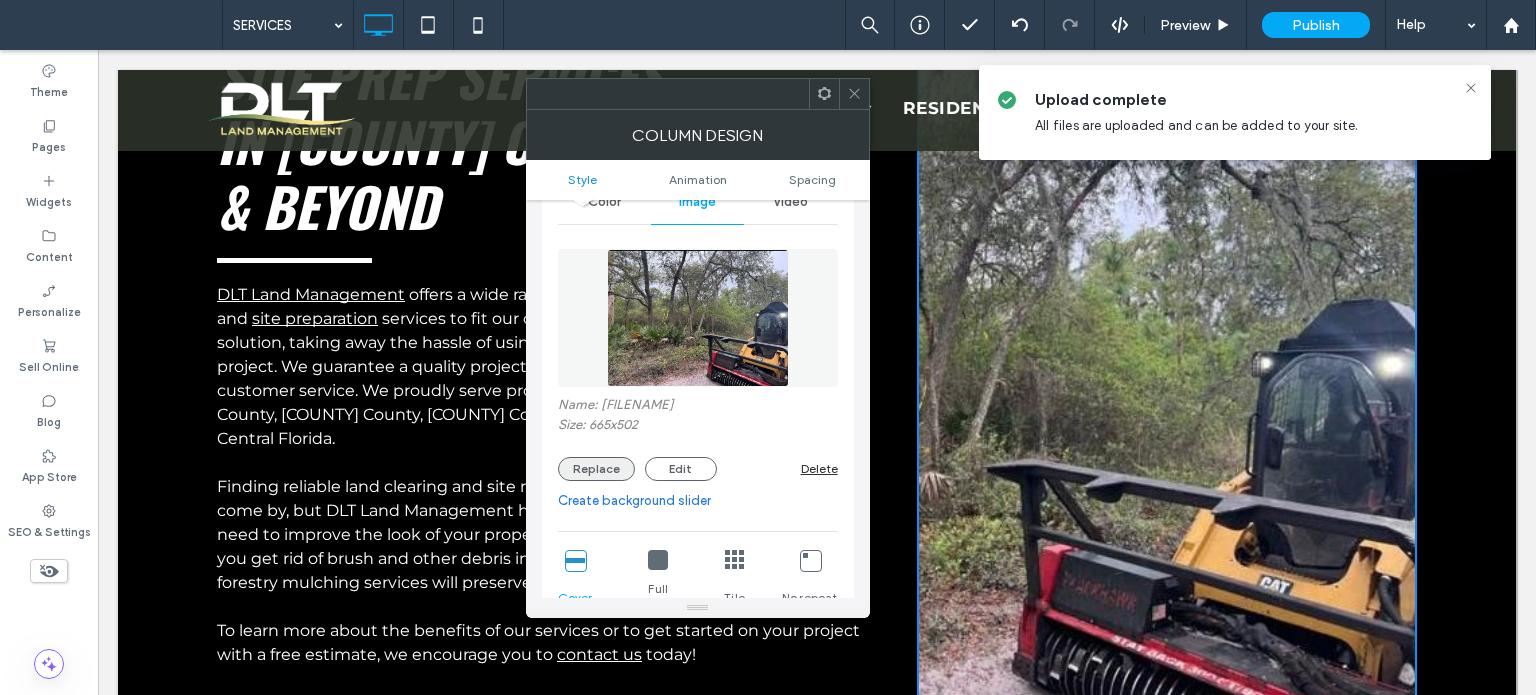 scroll, scrollTop: 200, scrollLeft: 0, axis: vertical 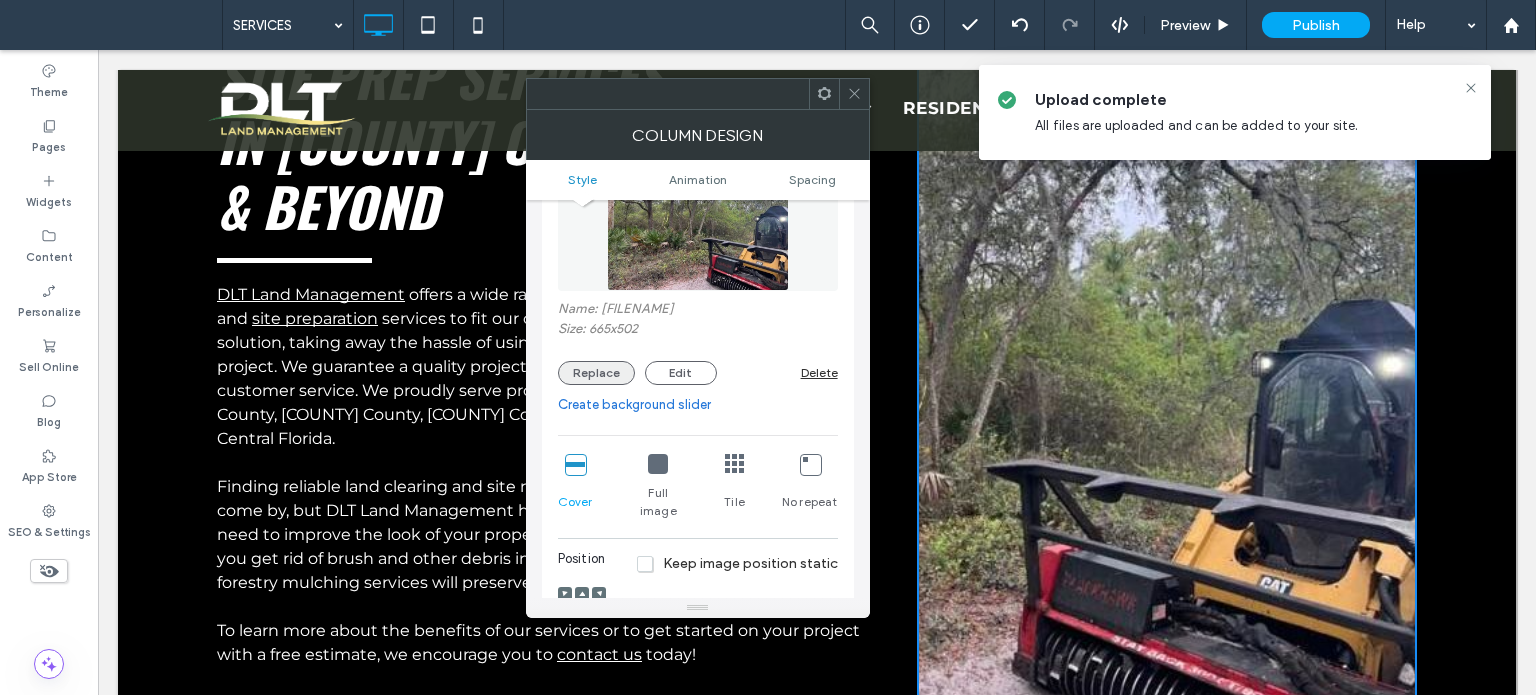 click on "Replace" at bounding box center (596, 373) 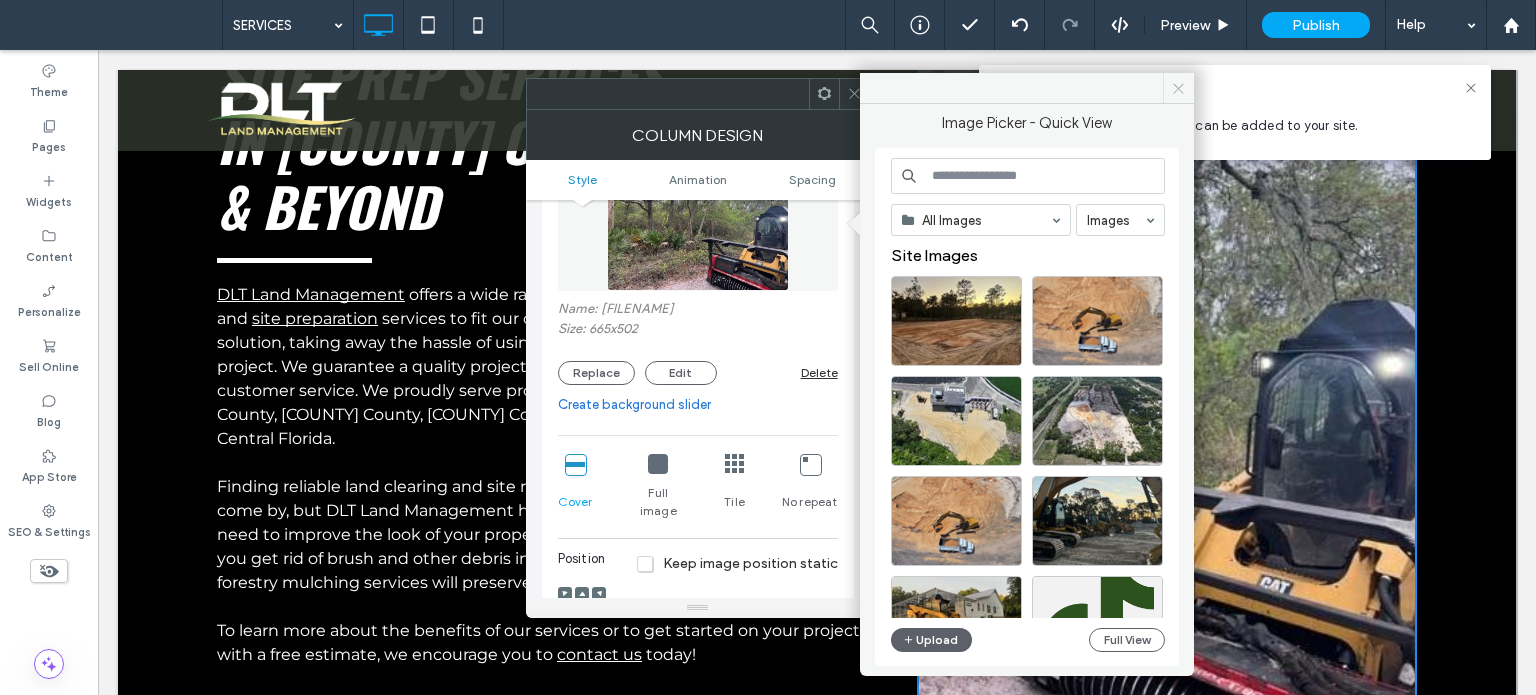 click 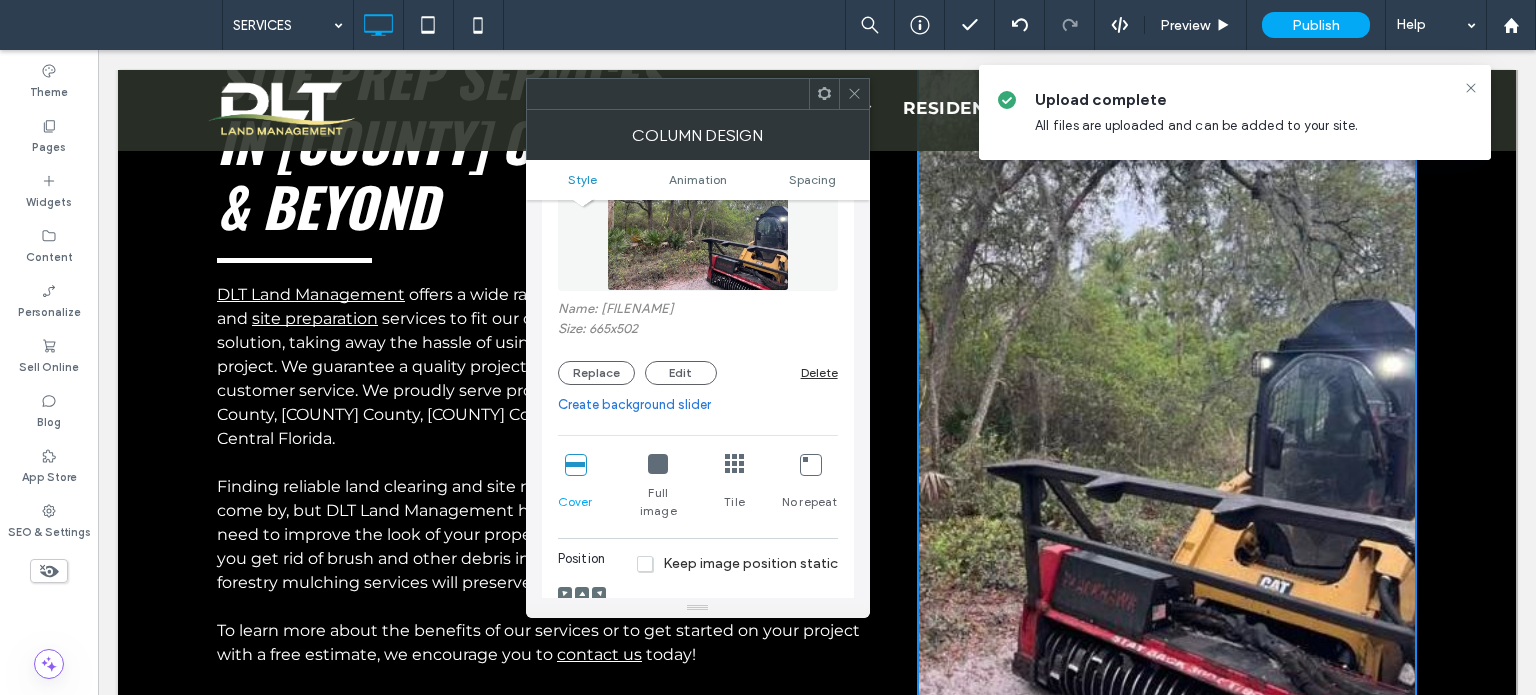 click at bounding box center (854, 94) 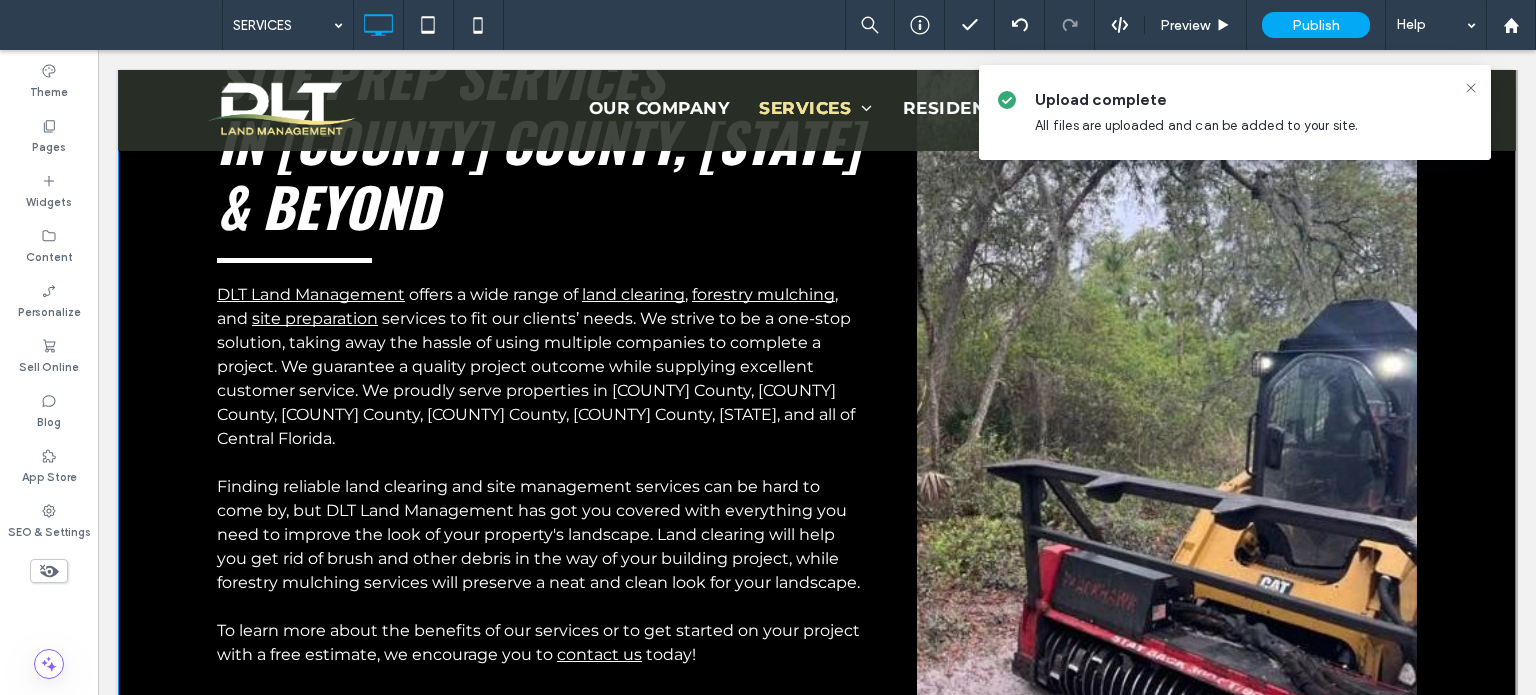 click on "Click To Paste" at bounding box center (1167, 379) 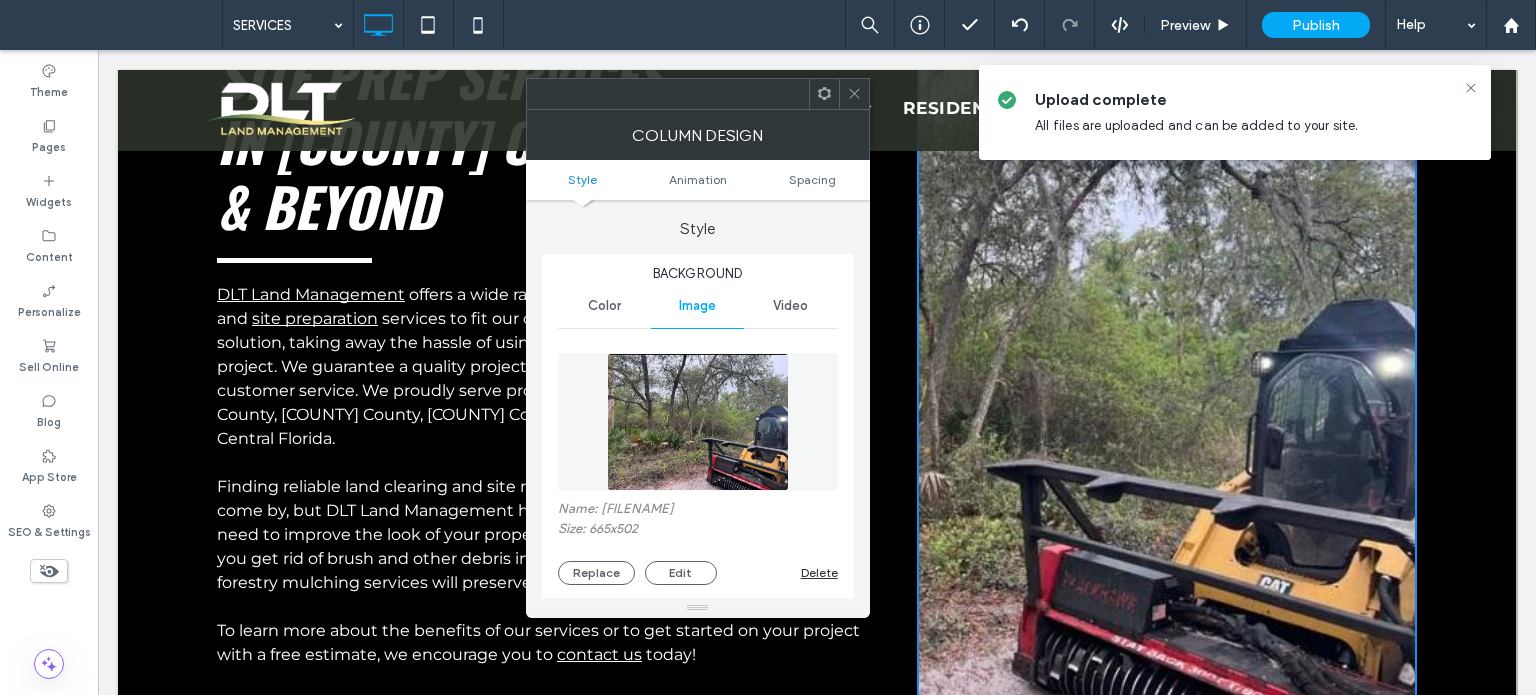 click on "Video" at bounding box center [790, 306] 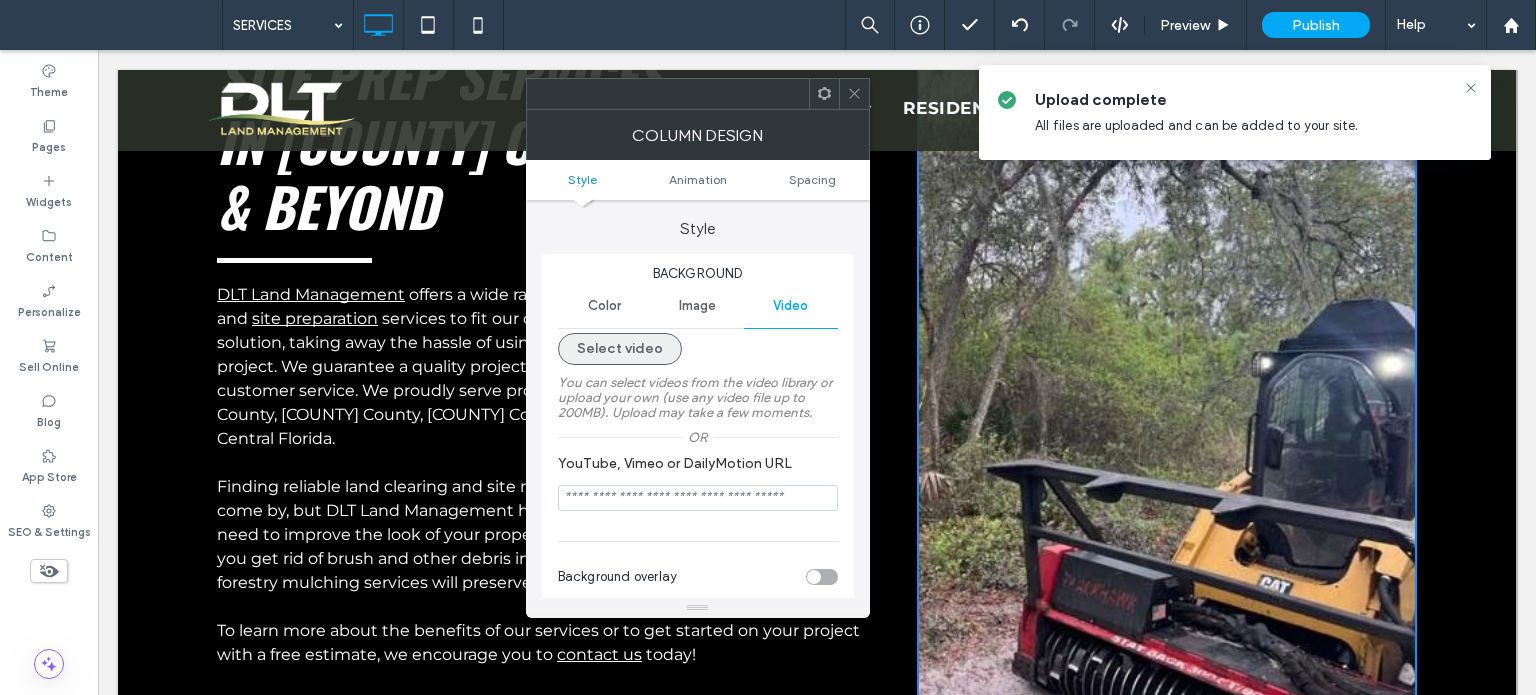 click on "Select video" at bounding box center [620, 349] 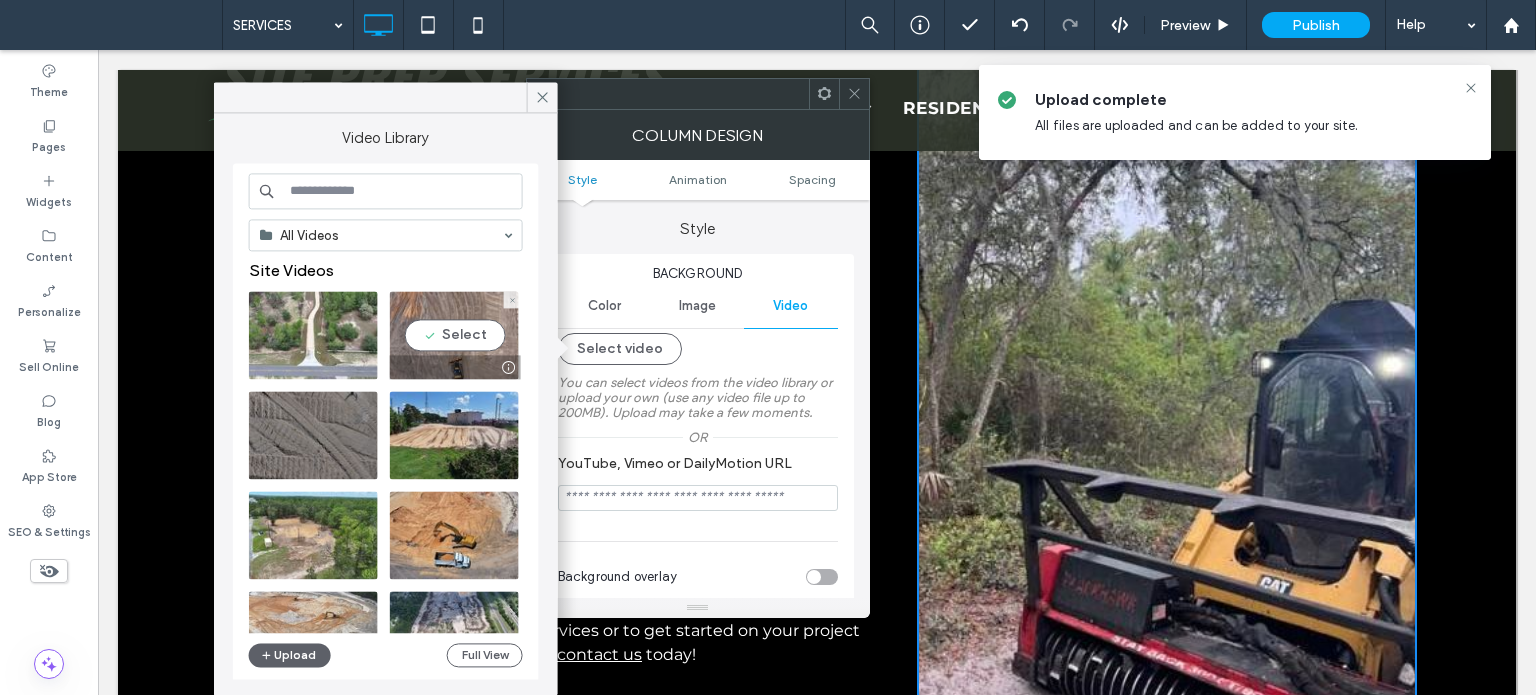 click at bounding box center [454, 335] 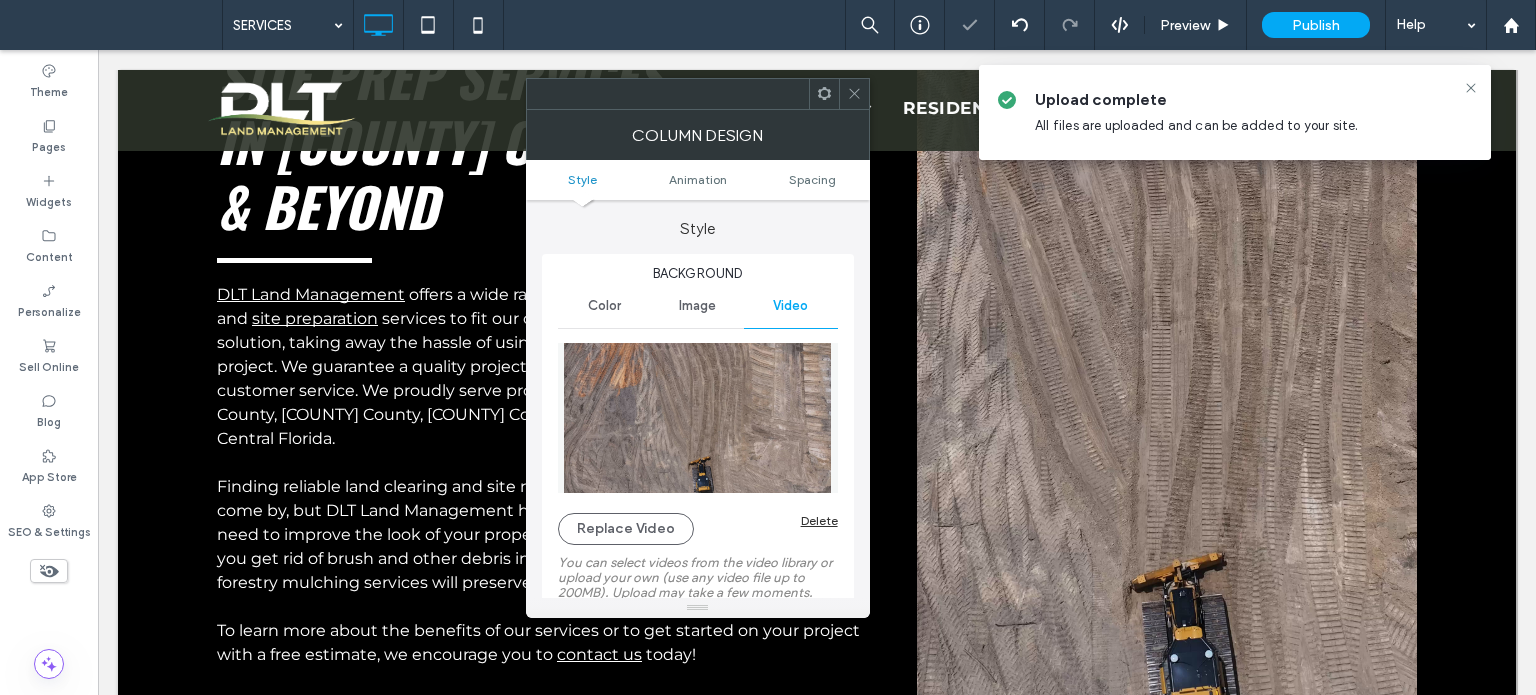 click 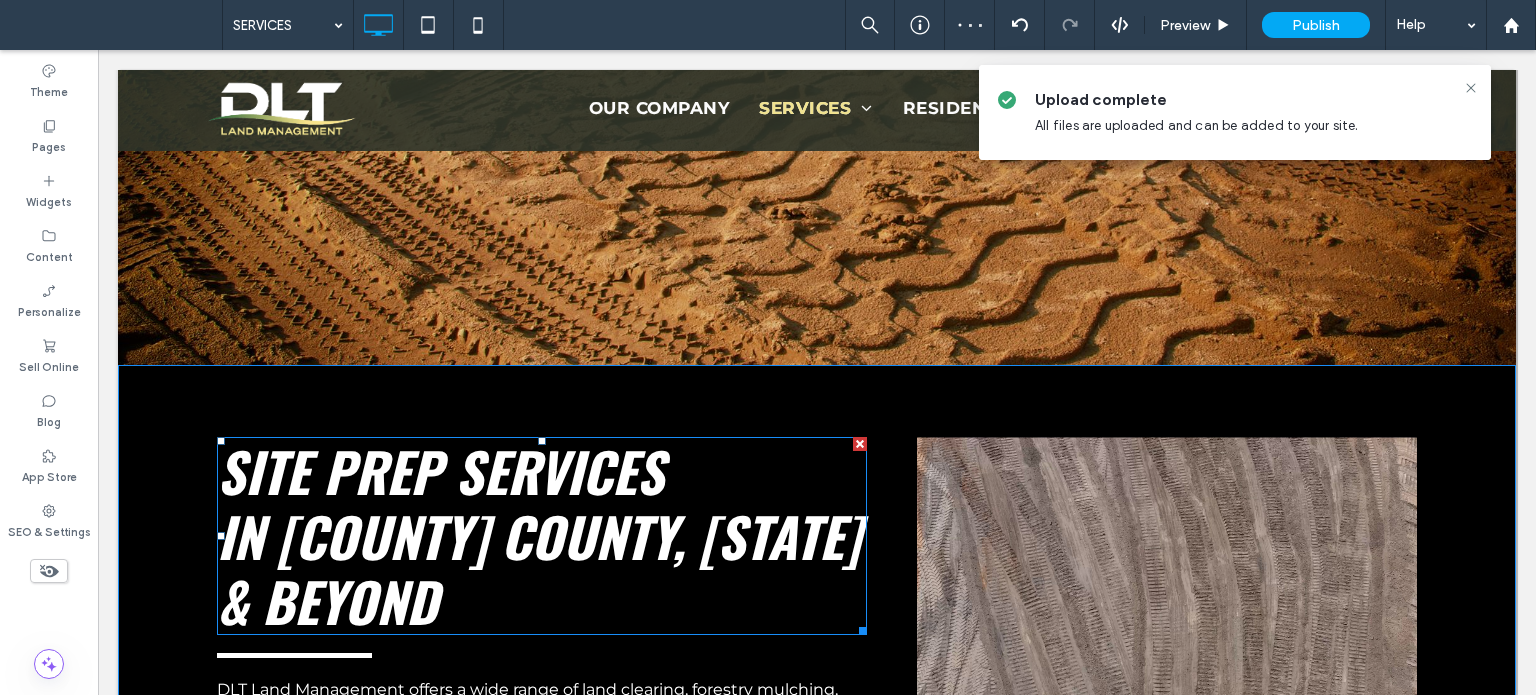 scroll, scrollTop: 300, scrollLeft: 0, axis: vertical 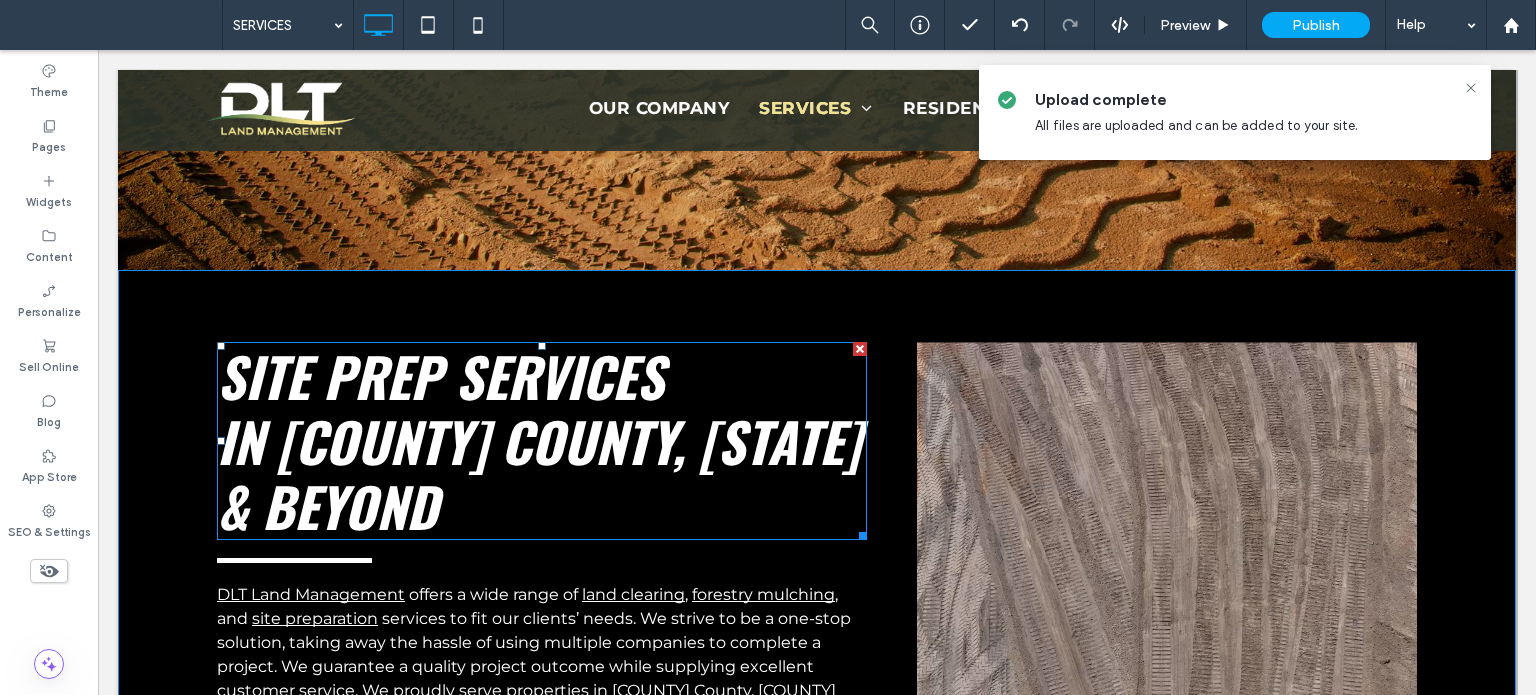 click on "SITE PREP SERVICES  IN PASCO COUNTY, FL & BEYOND" at bounding box center [538, 441] 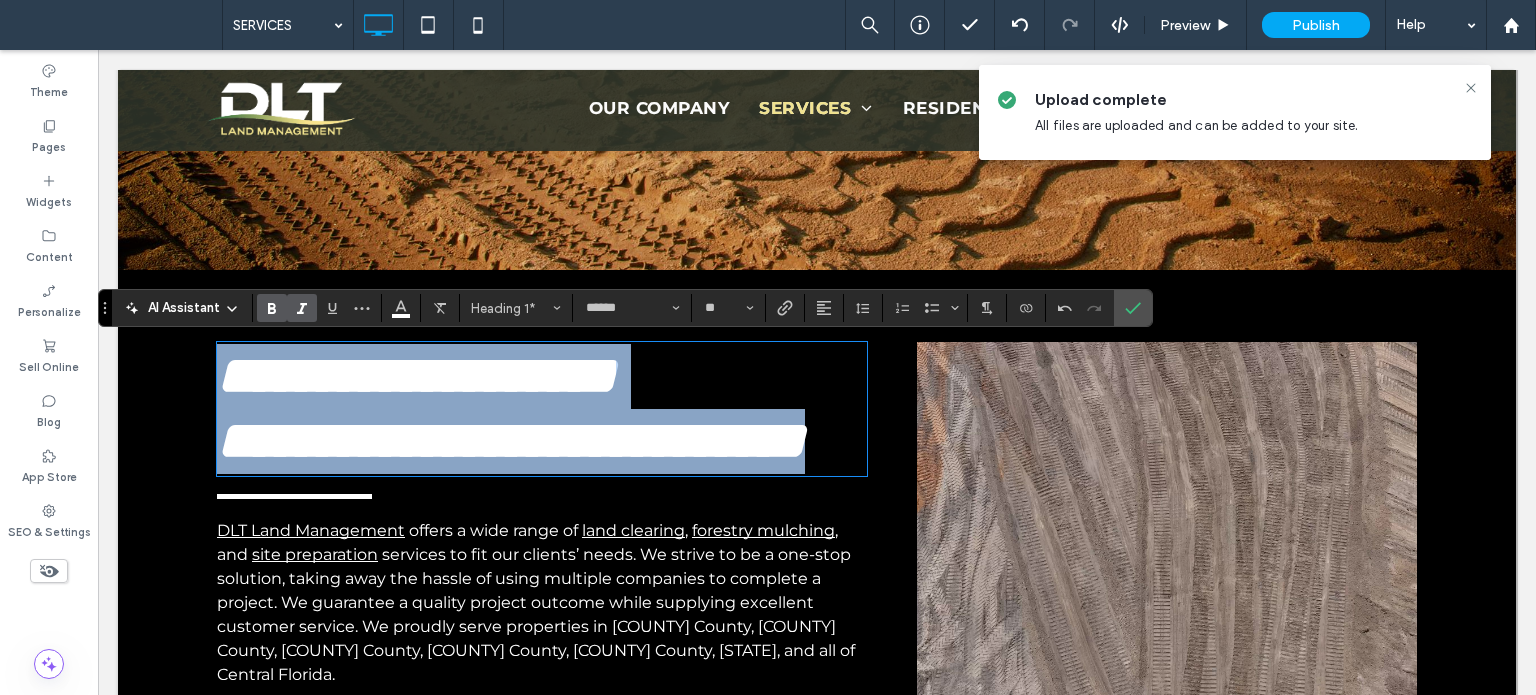 click on "**********" at bounding box center (511, 408) 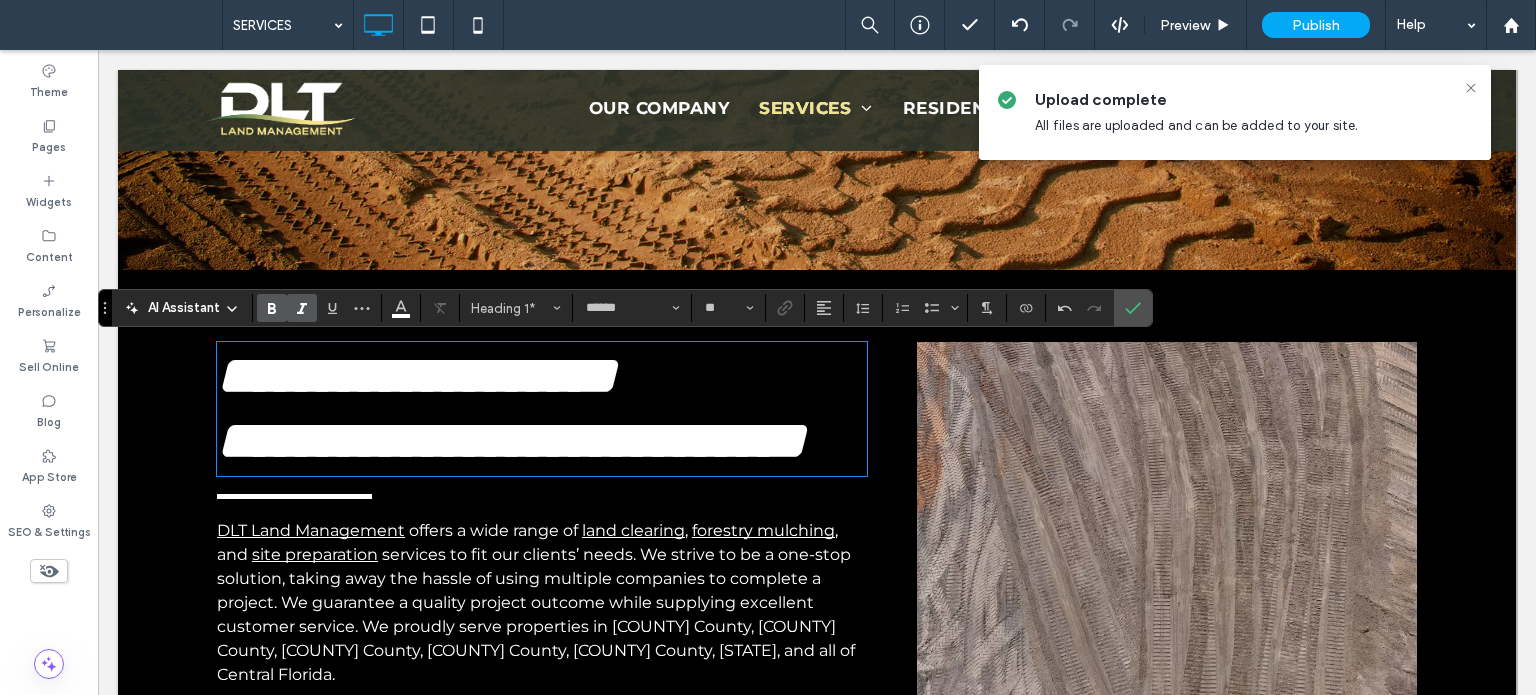 type 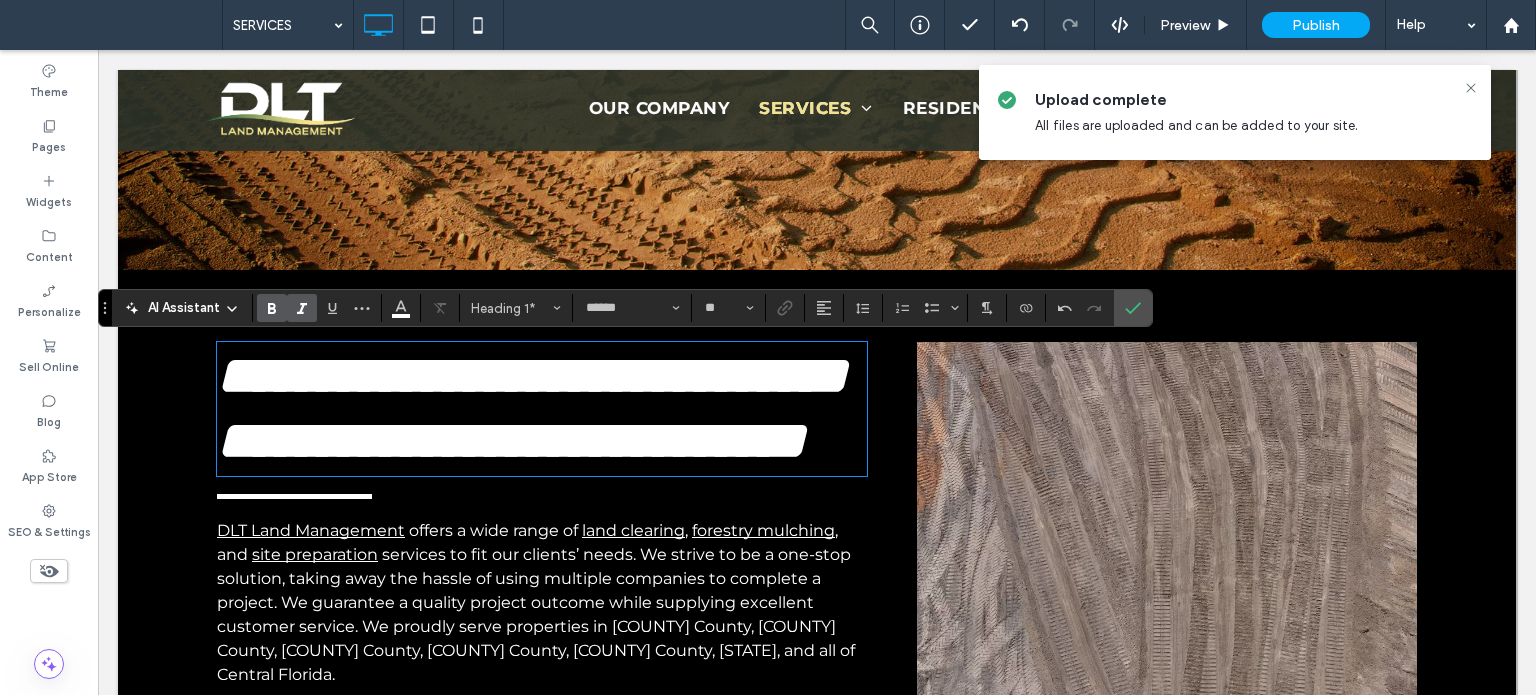 click on "**********" at bounding box center [532, 408] 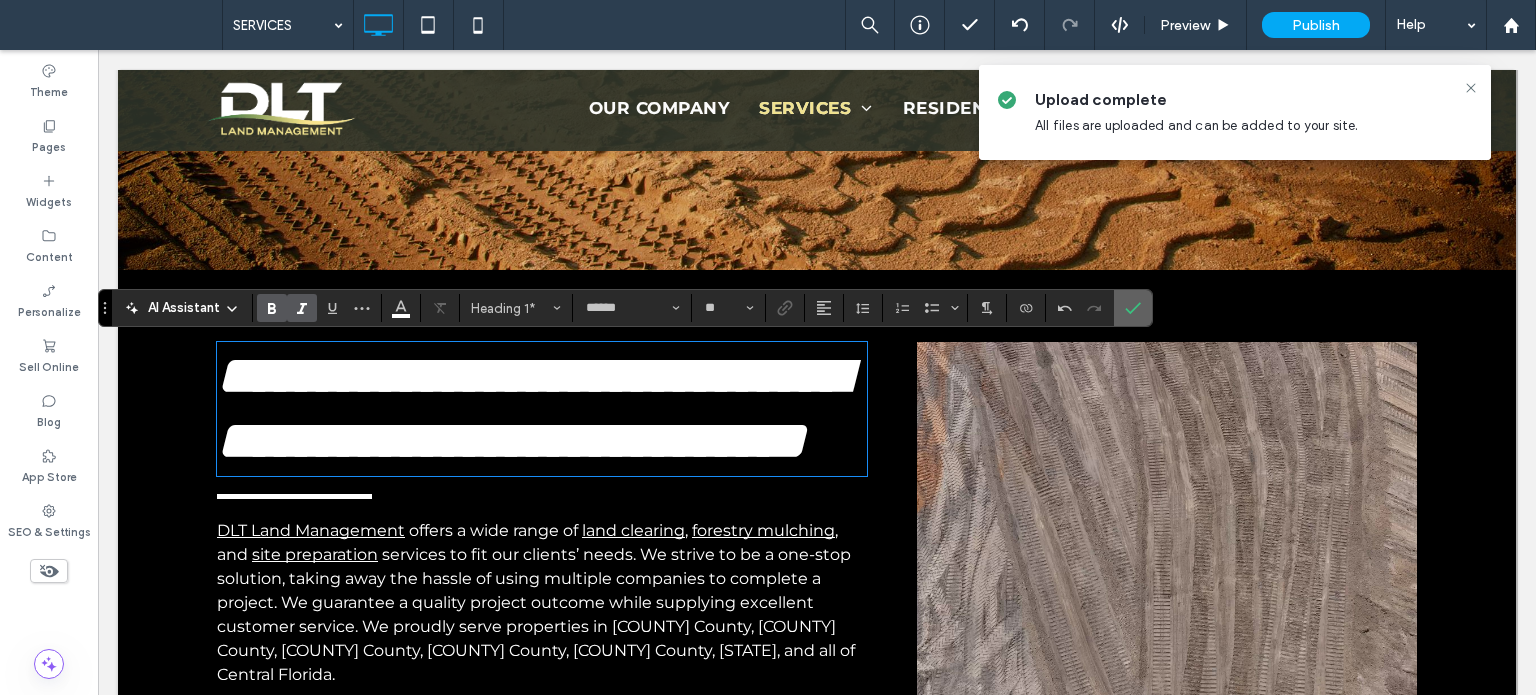 drag, startPoint x: 1134, startPoint y: 299, endPoint x: 1035, endPoint y: 249, distance: 110.909874 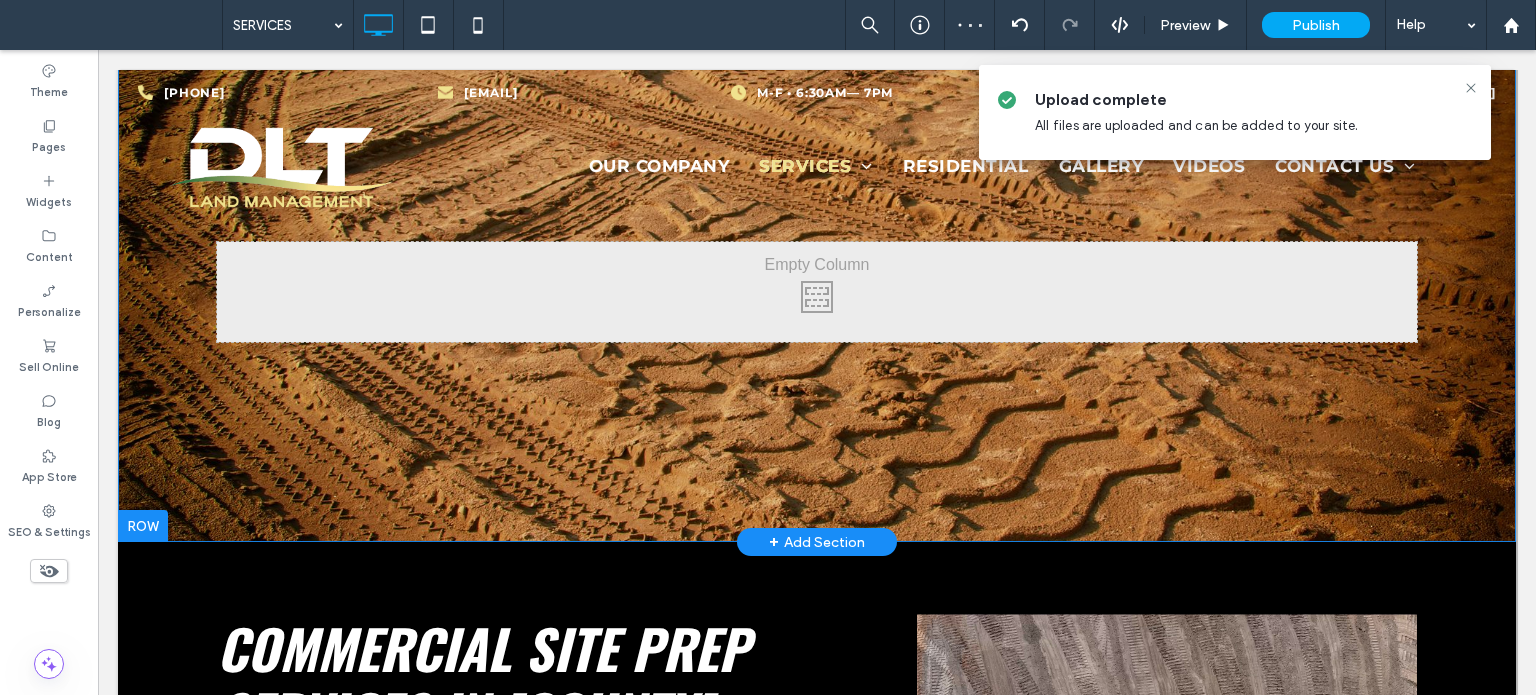 scroll, scrollTop: 0, scrollLeft: 0, axis: both 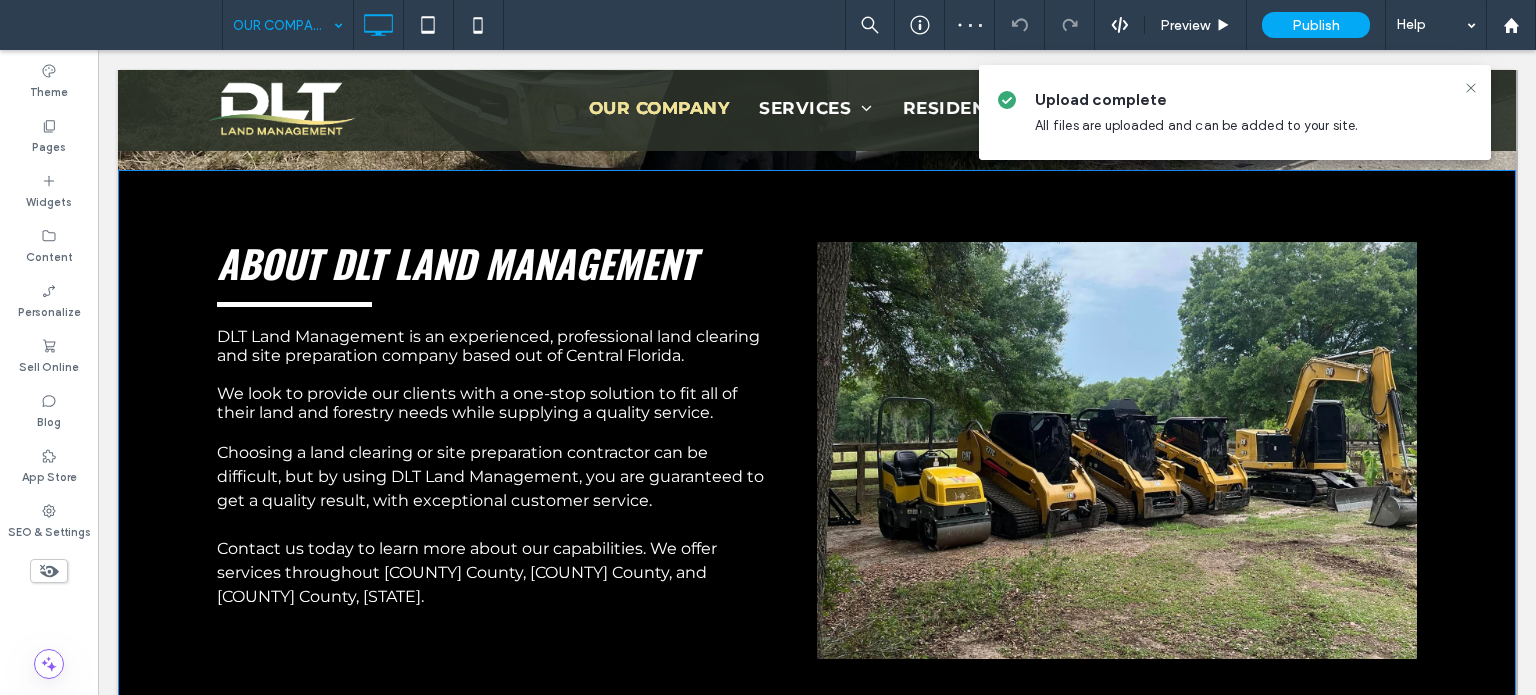 click on "Click To Paste" at bounding box center (1117, 450) 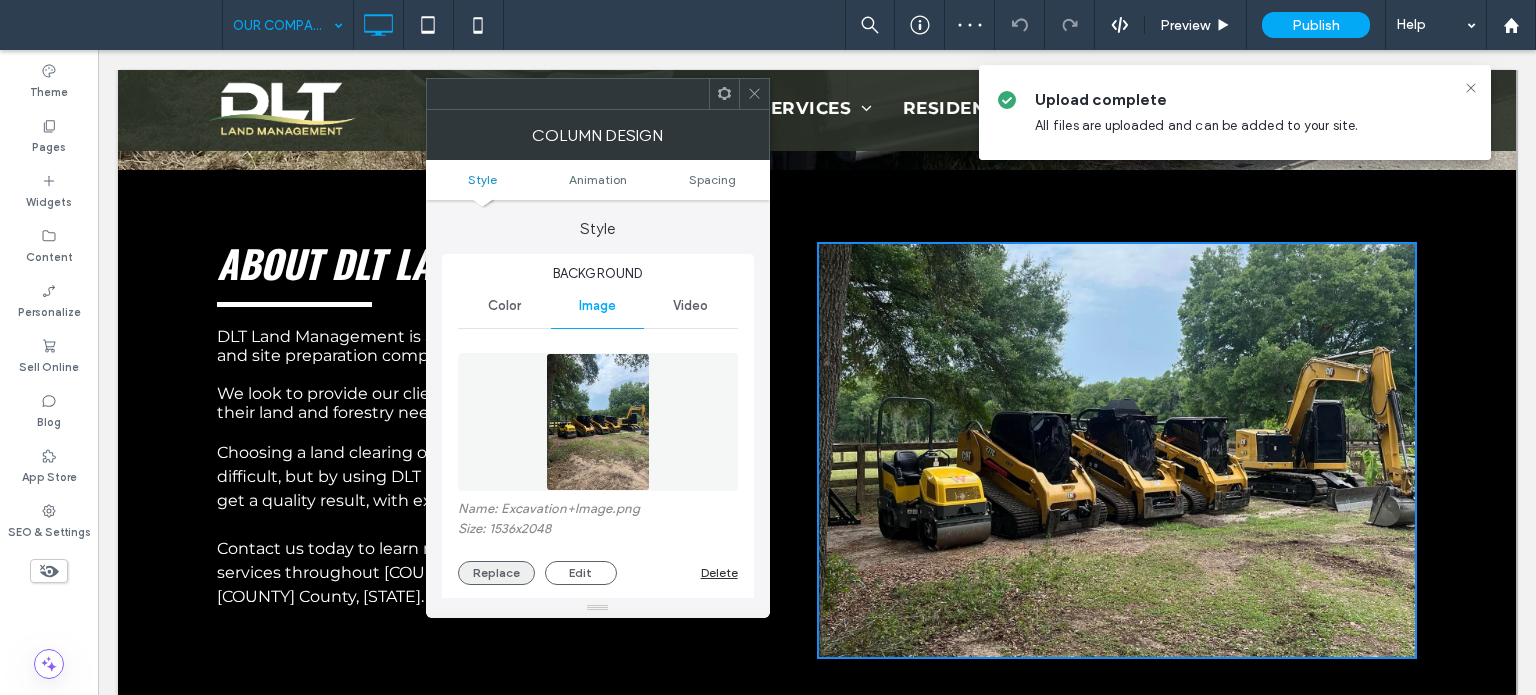 click on "Replace" at bounding box center (496, 573) 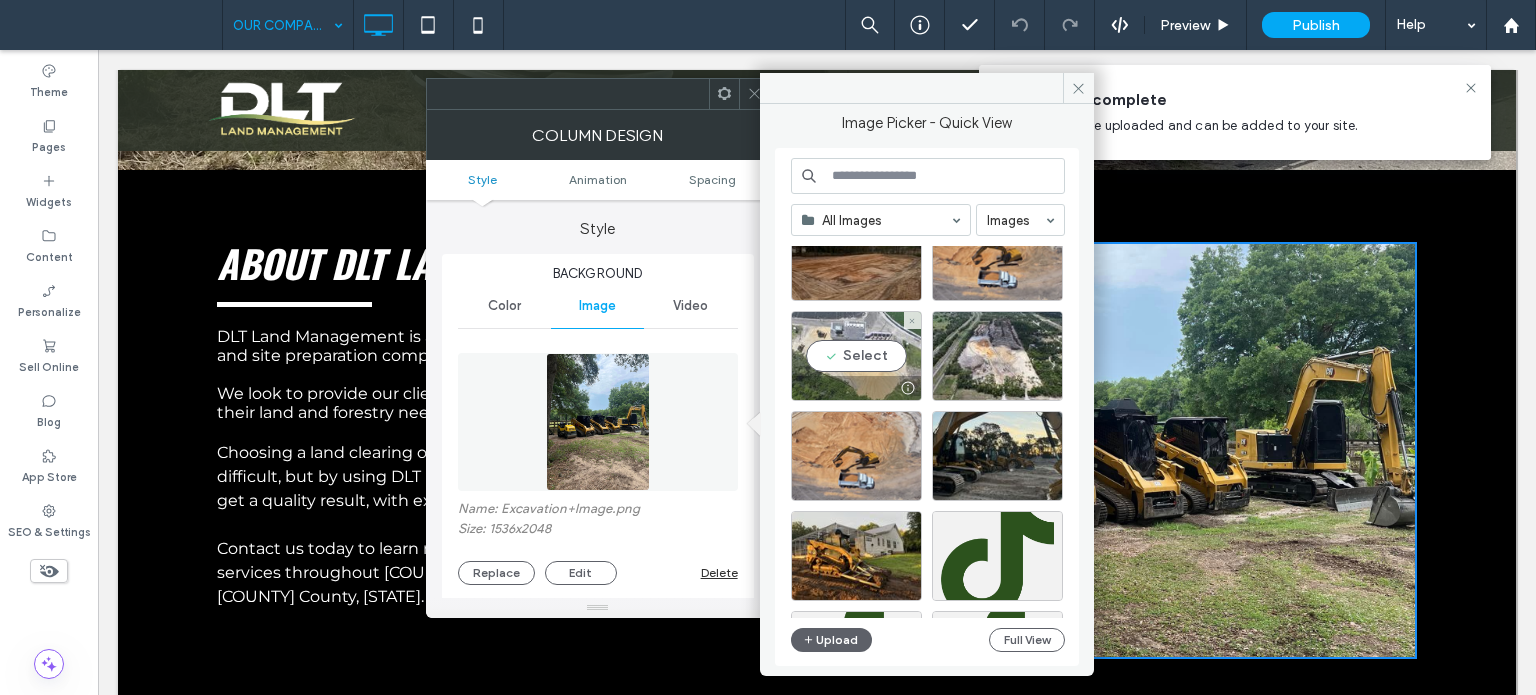 scroll, scrollTop: 100, scrollLeft: 0, axis: vertical 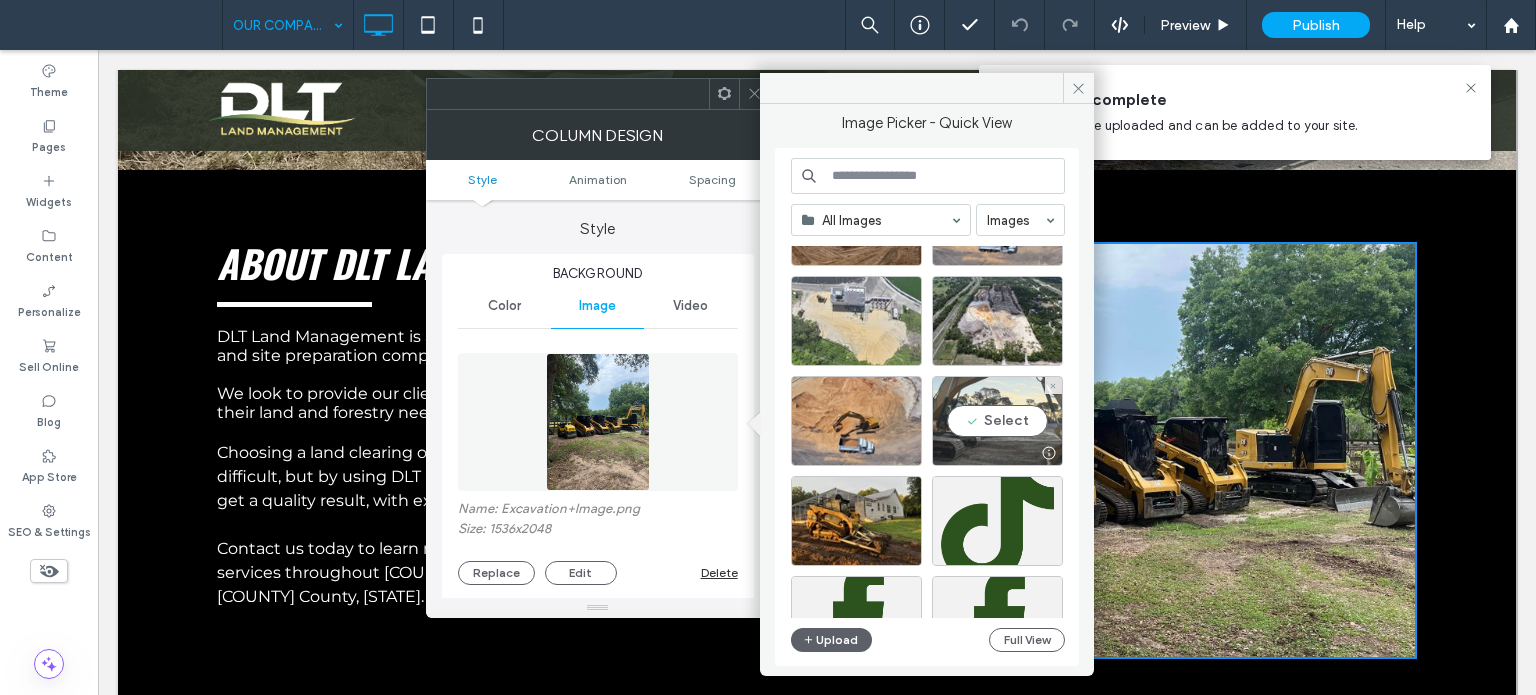 click on "Select" at bounding box center [997, 421] 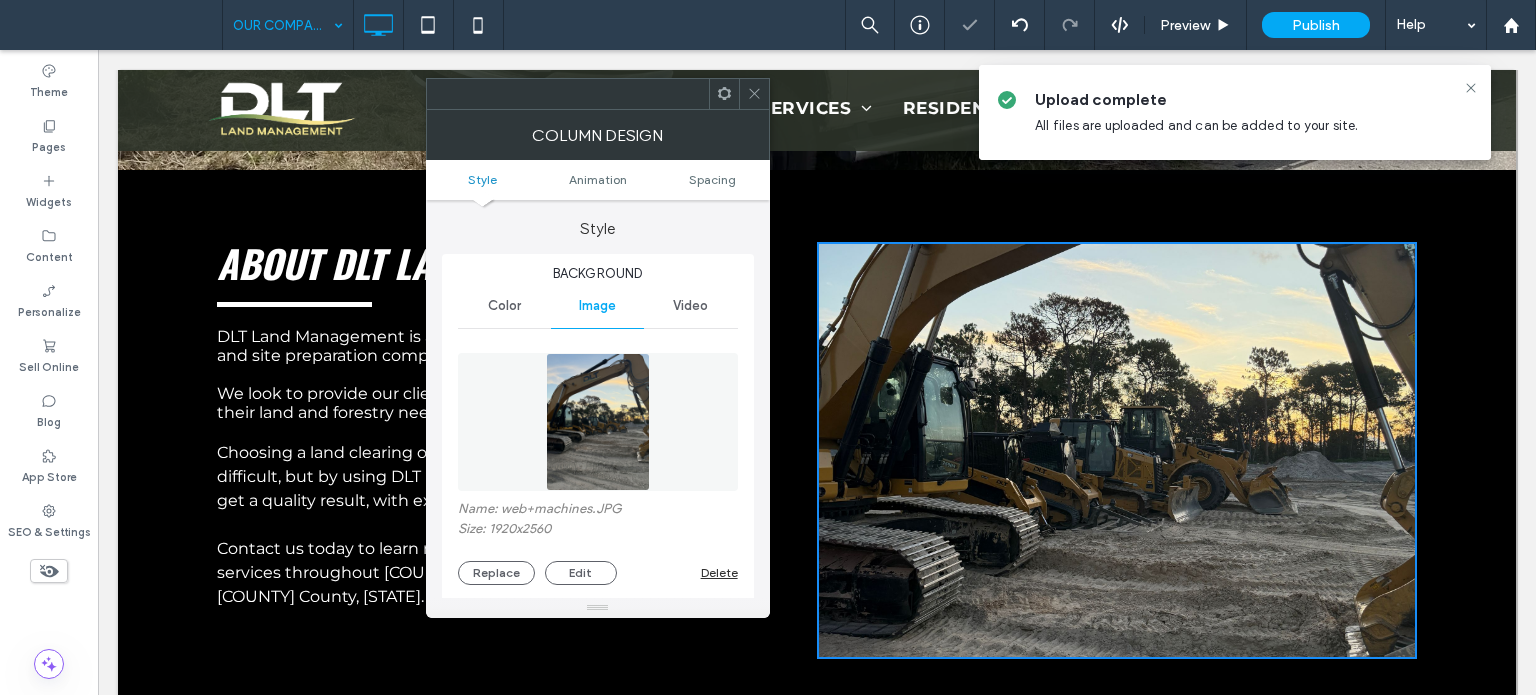 scroll, scrollTop: 200, scrollLeft: 0, axis: vertical 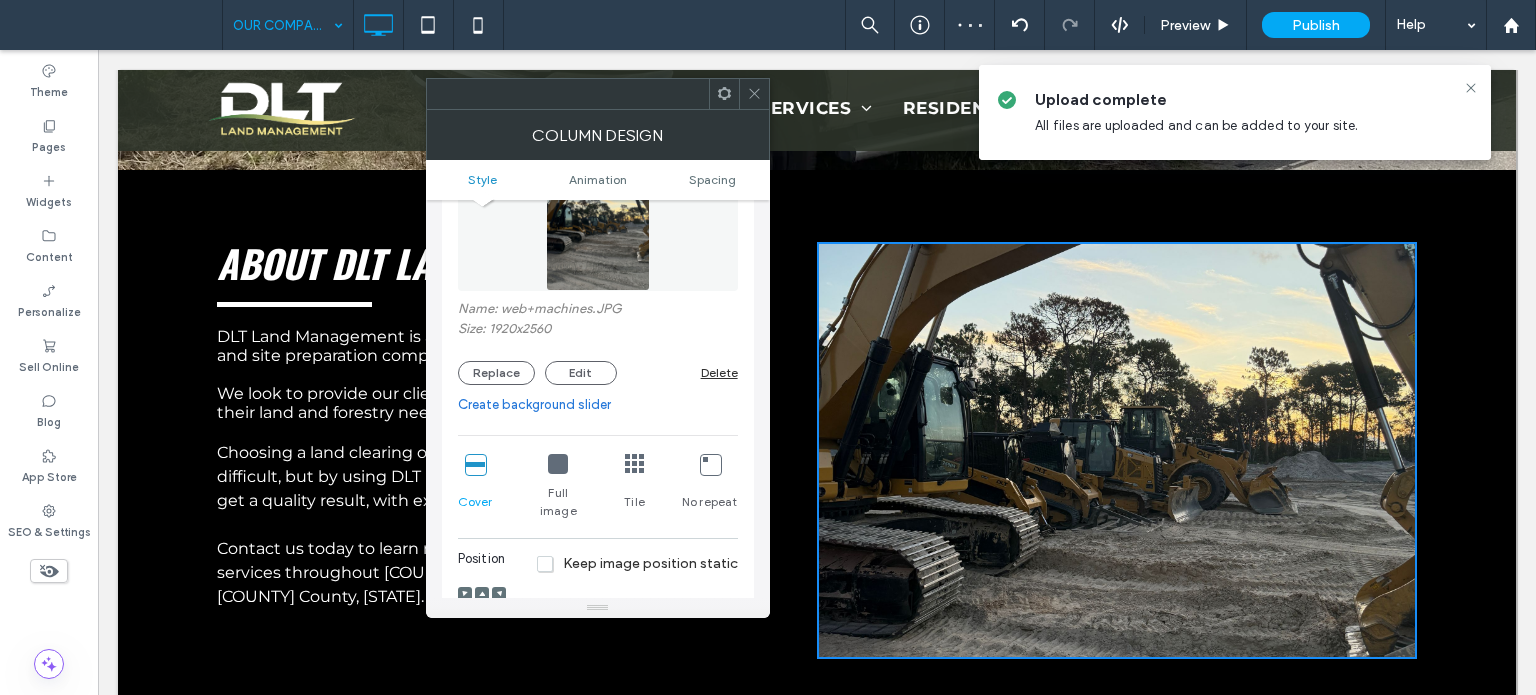 click at bounding box center (482, 611) 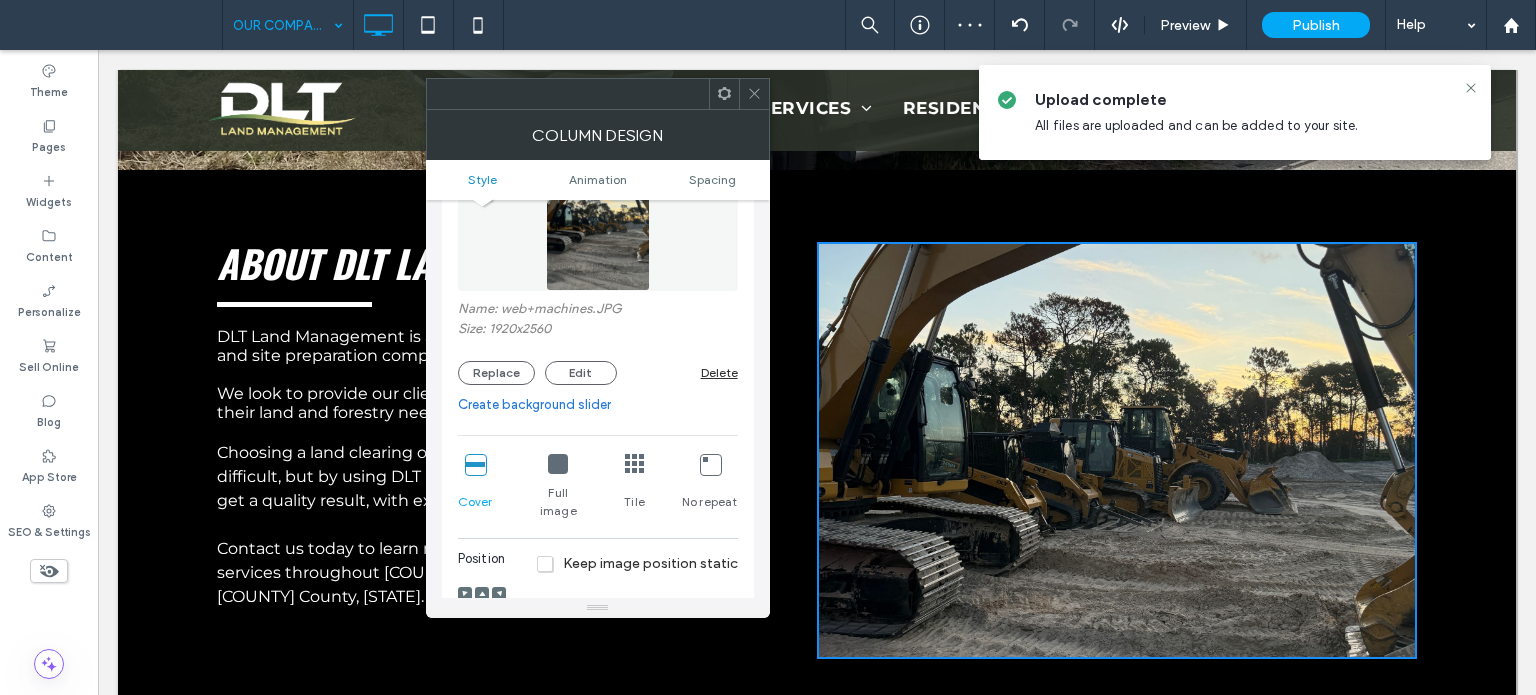 click 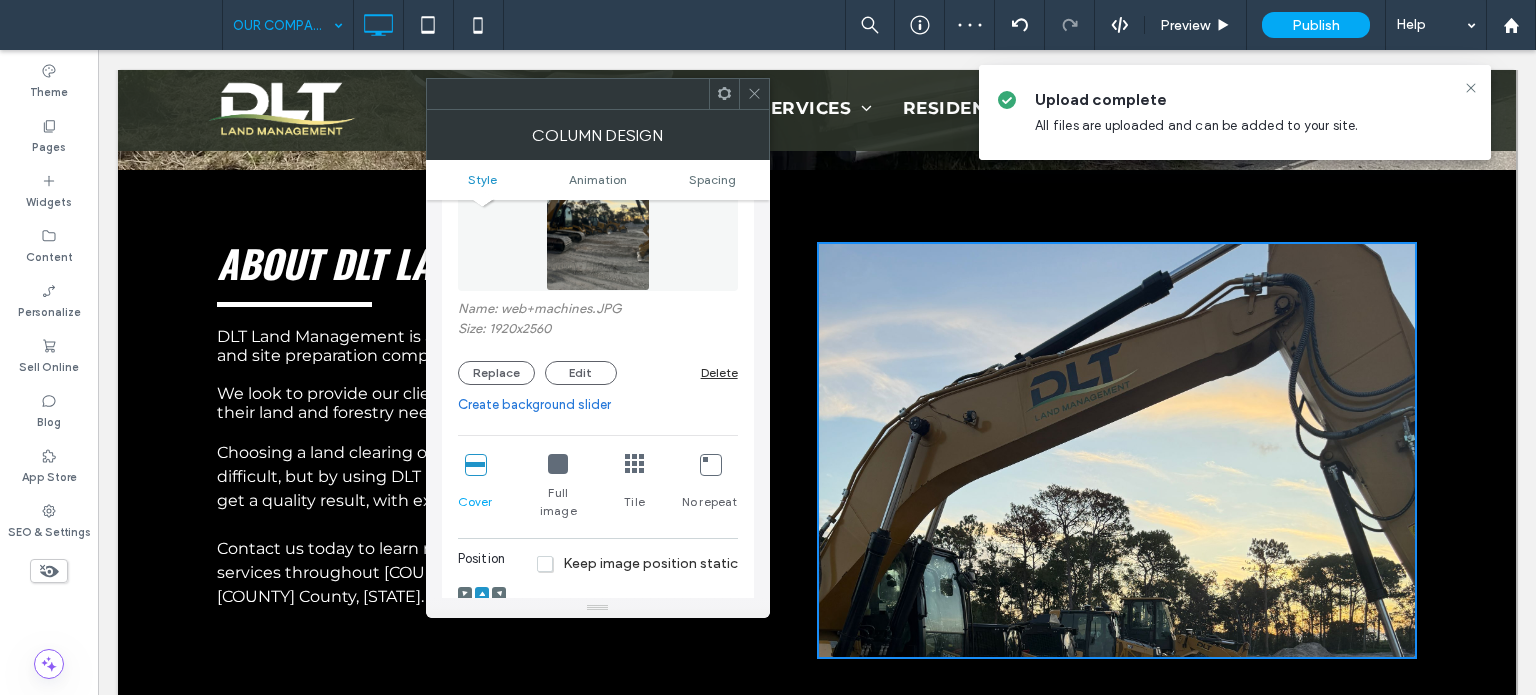 click 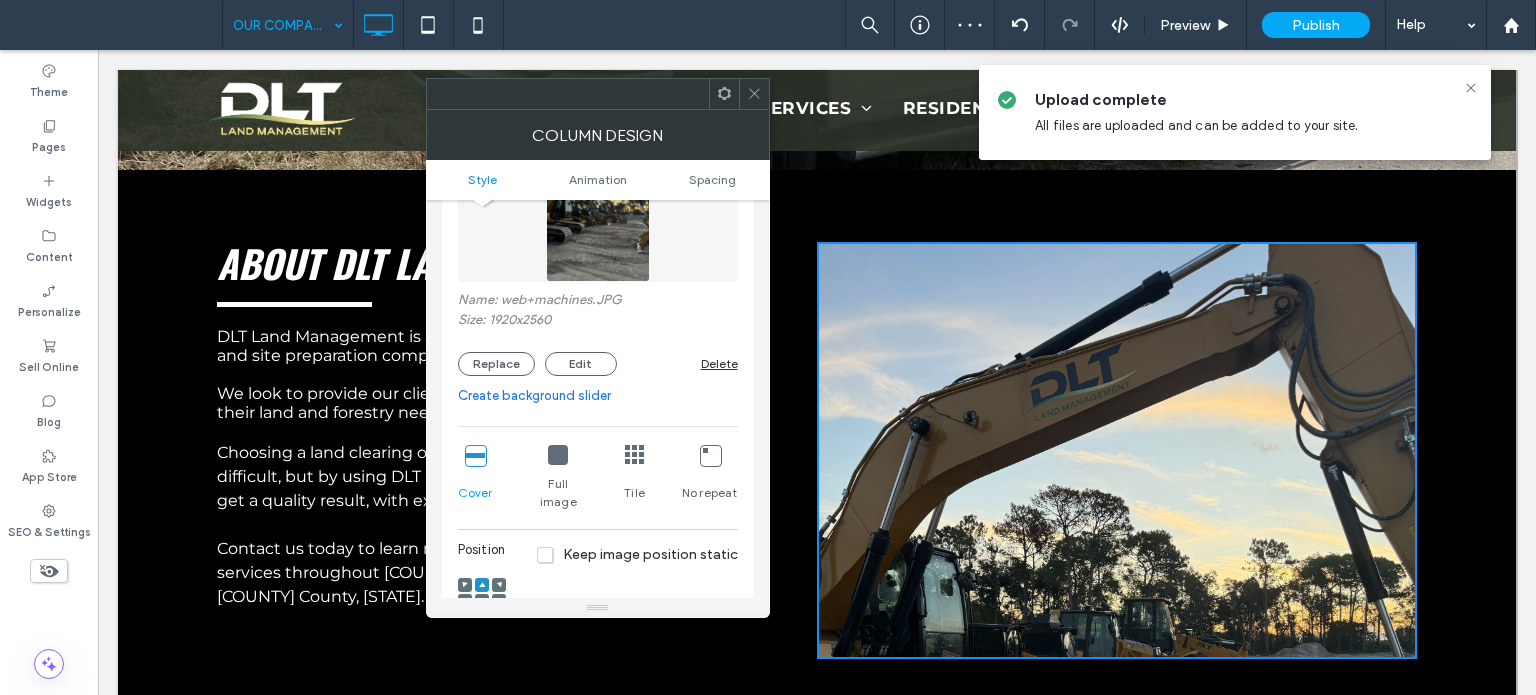 click at bounding box center (482, 602) 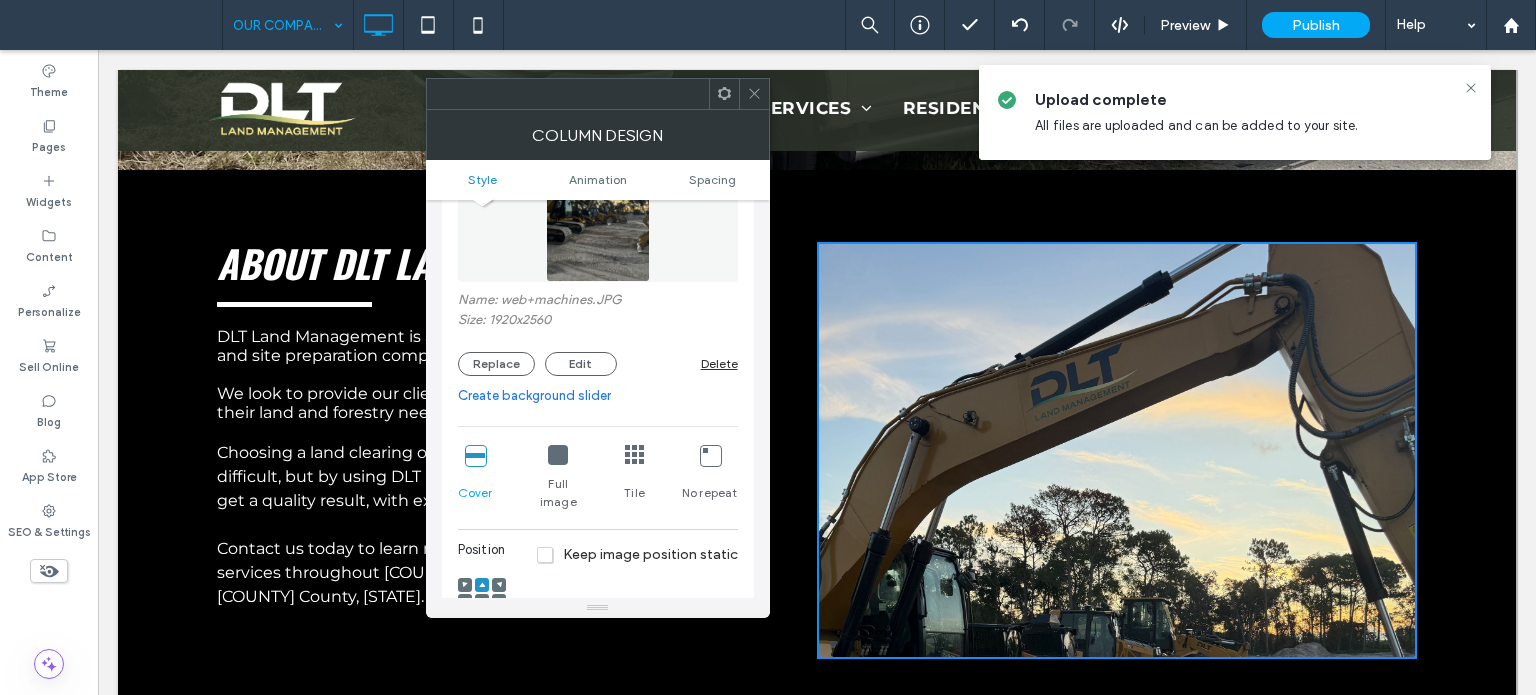 click at bounding box center (482, 601) 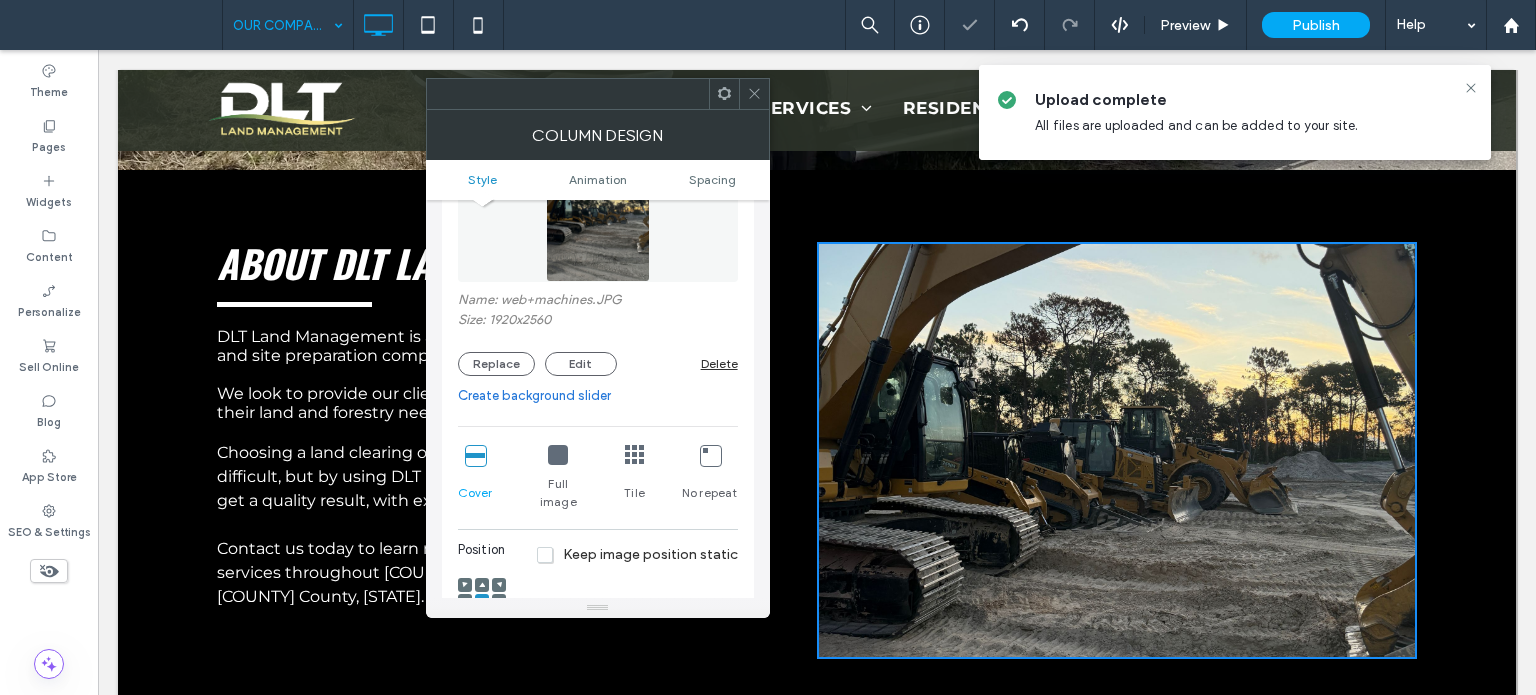 click on "Position Keep image position static" at bounding box center (598, 588) 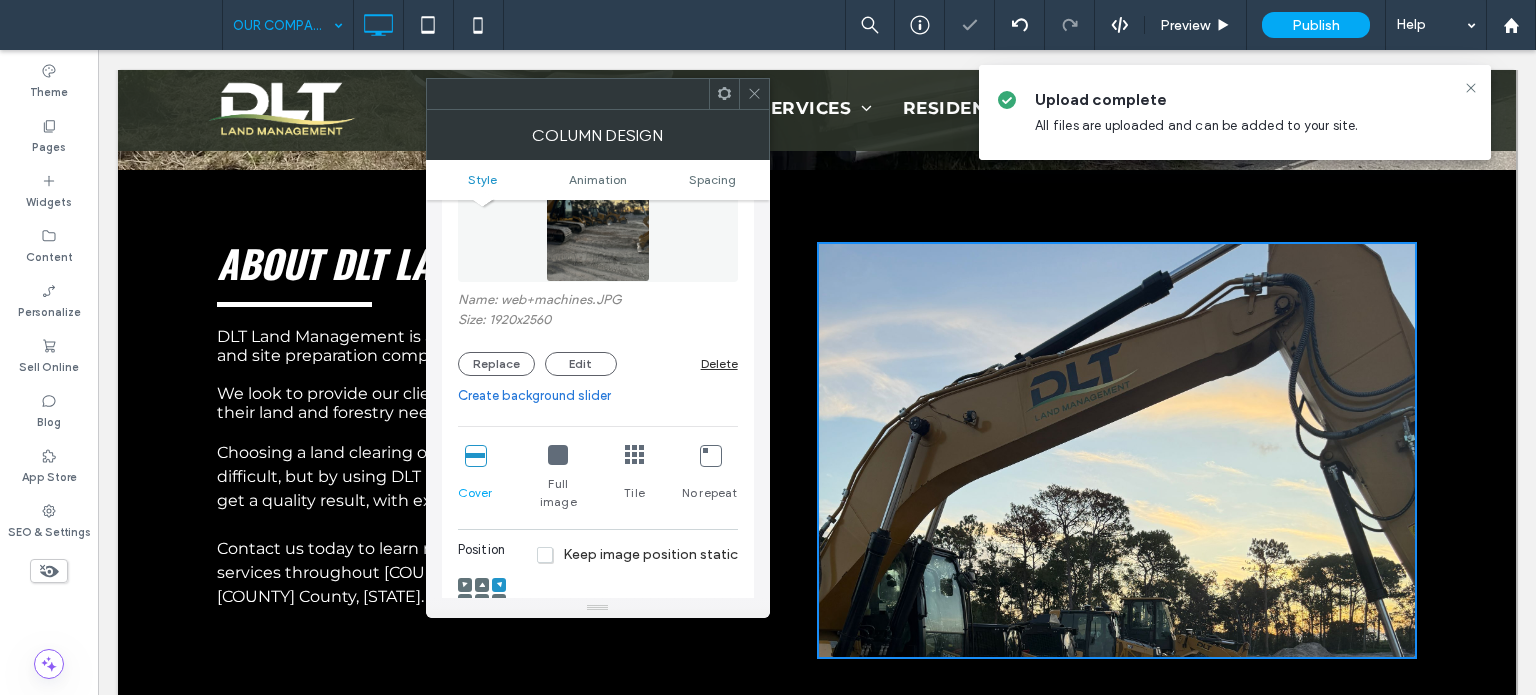 click 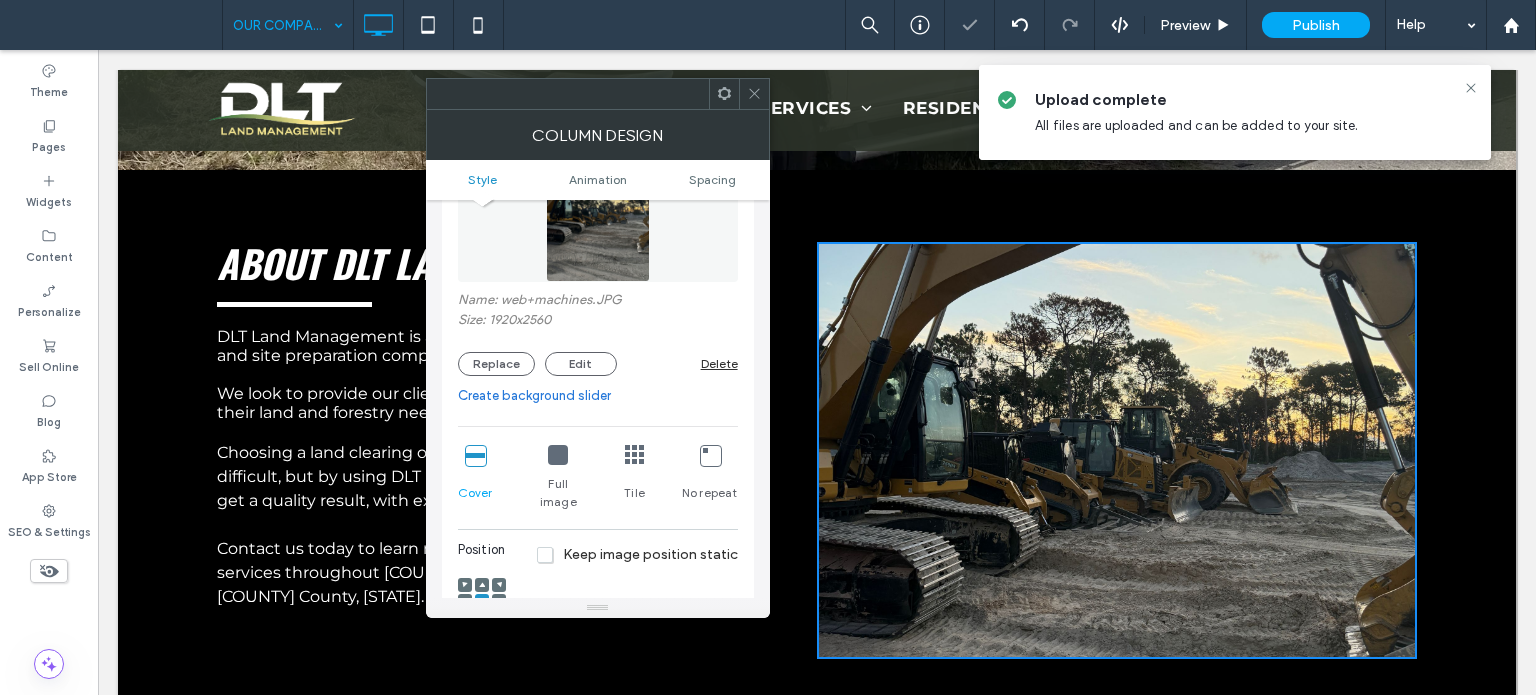 click 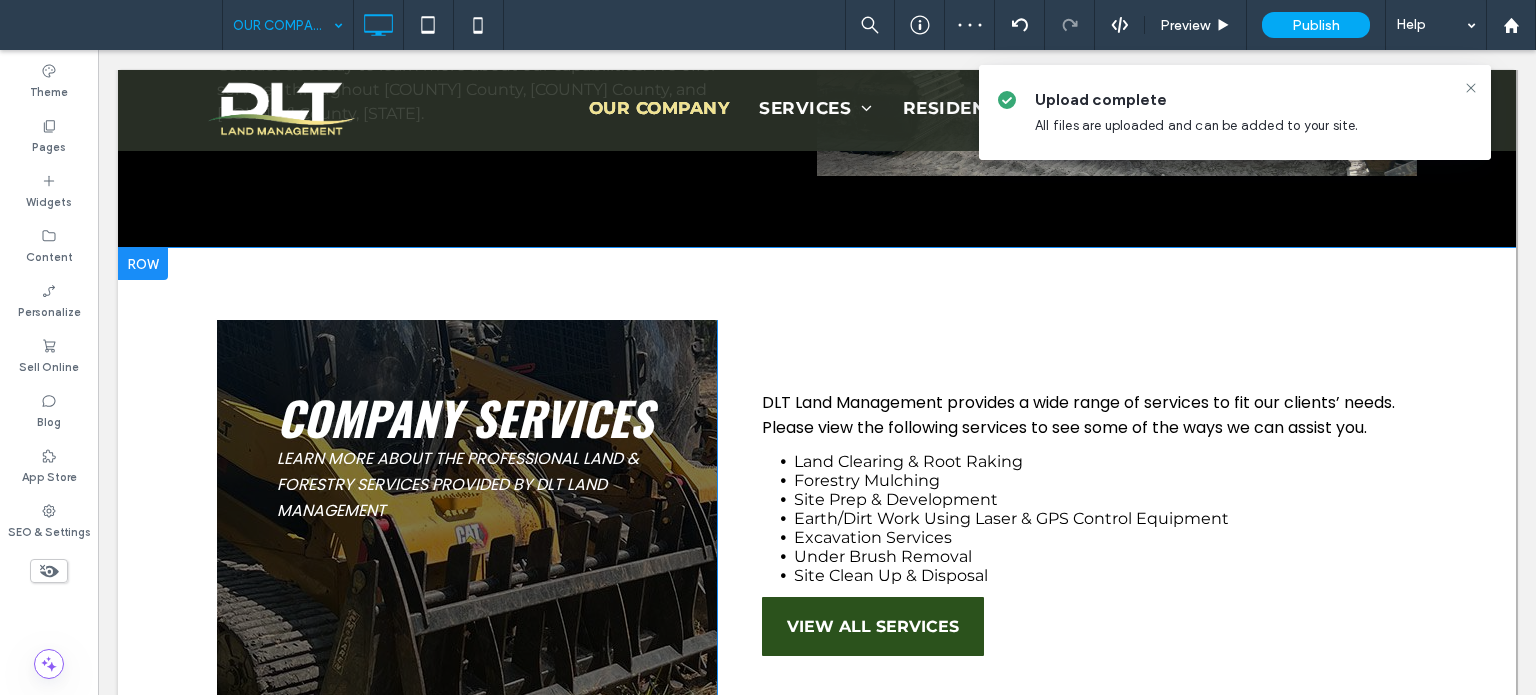 scroll, scrollTop: 1000, scrollLeft: 0, axis: vertical 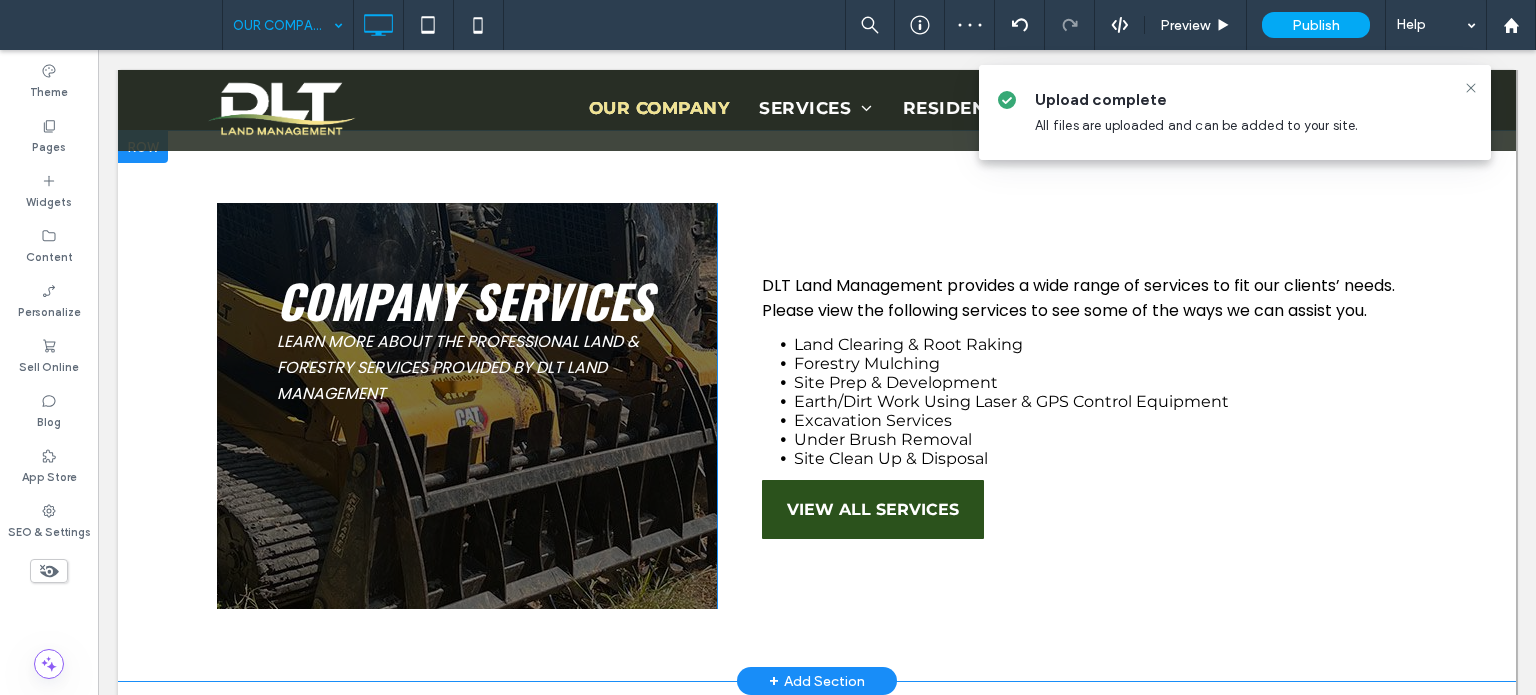 click on "COMPANY SERVICES
Learn More About The Professional Land & Forestry Services Provided By DLT Land Management
Click To Paste" at bounding box center [467, 406] 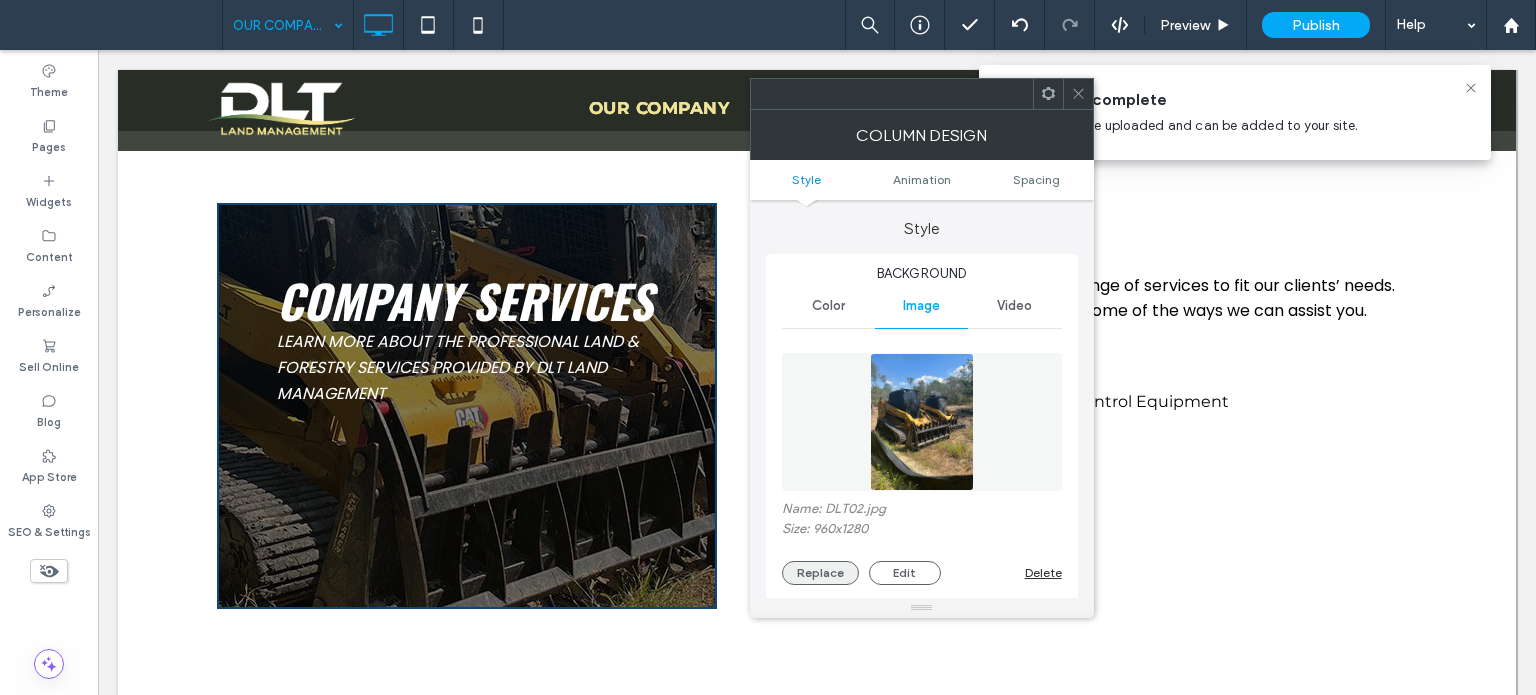 click on "Replace" at bounding box center [820, 573] 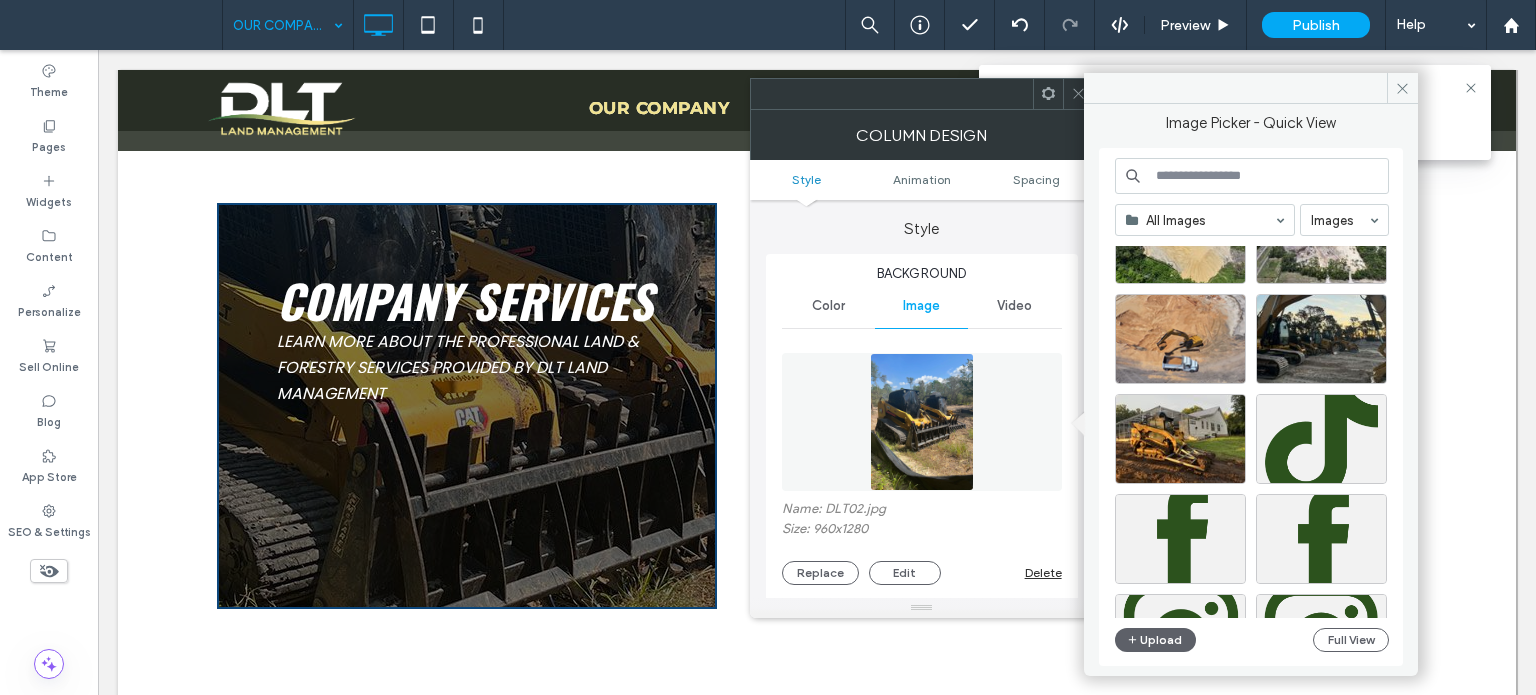 scroll, scrollTop: 200, scrollLeft: 0, axis: vertical 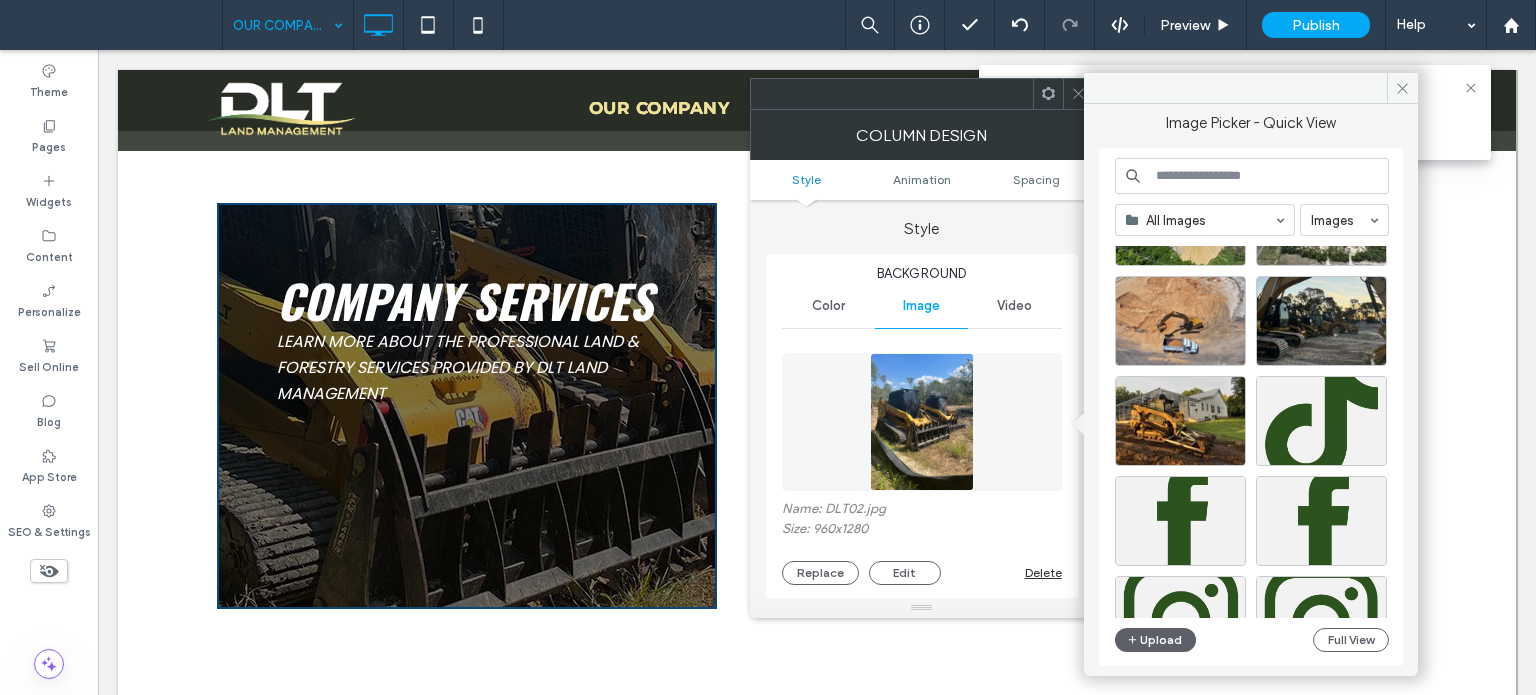 click on "Video" at bounding box center [1014, 306] 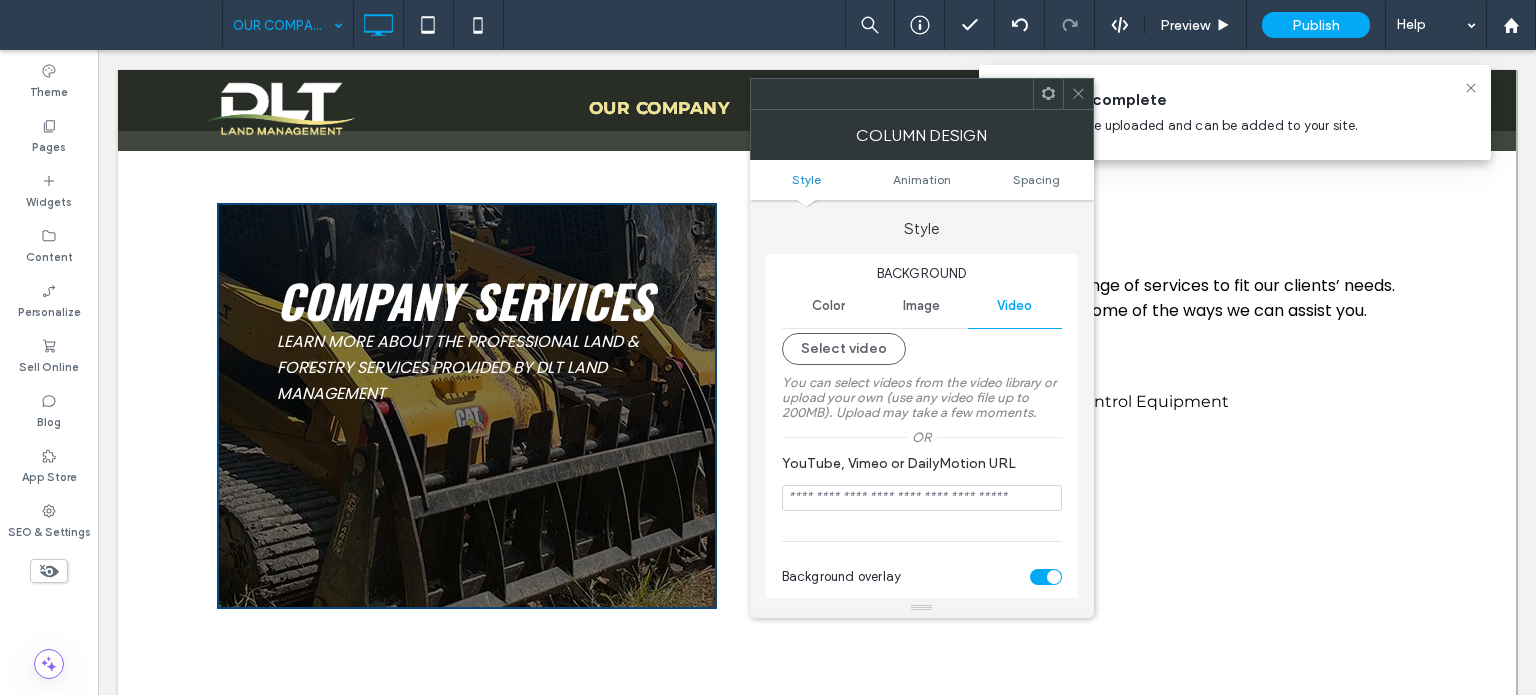 click on "Image" at bounding box center [921, 306] 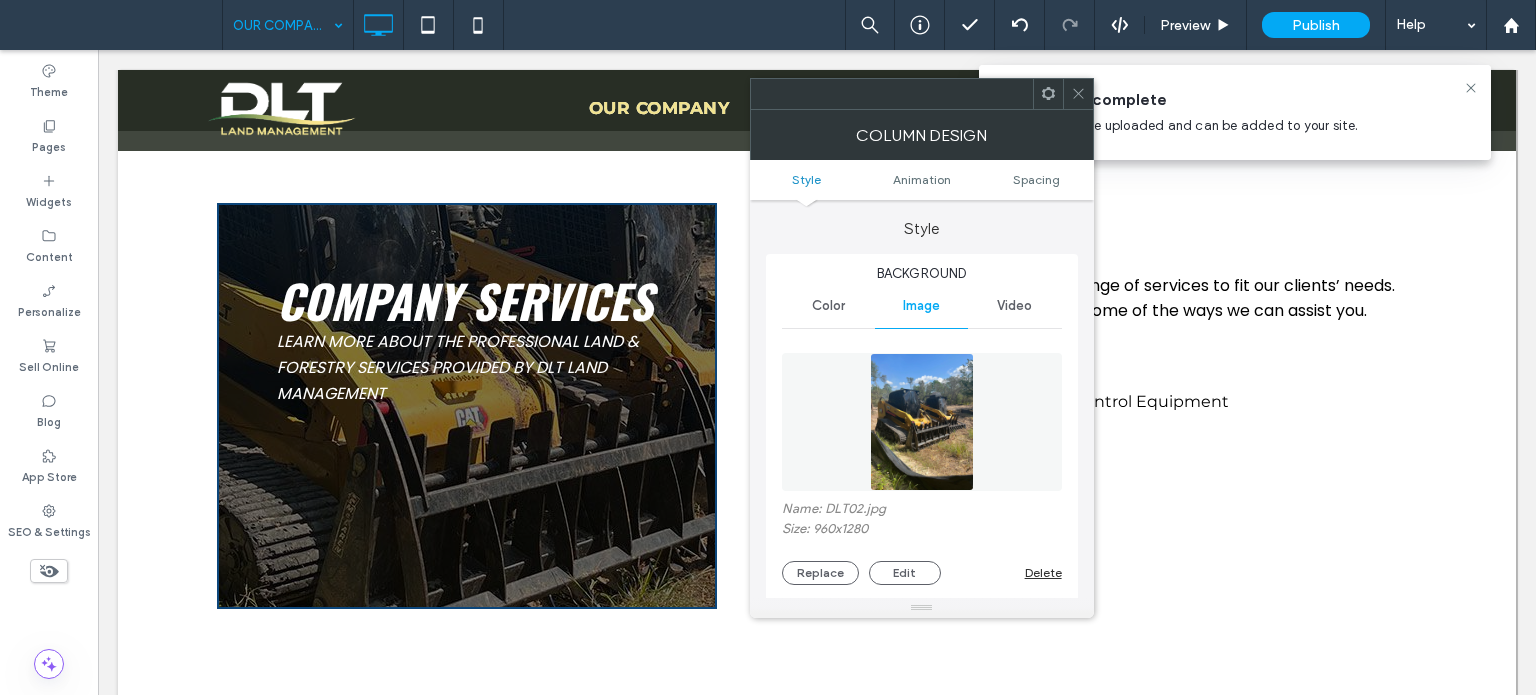 click at bounding box center (922, 422) 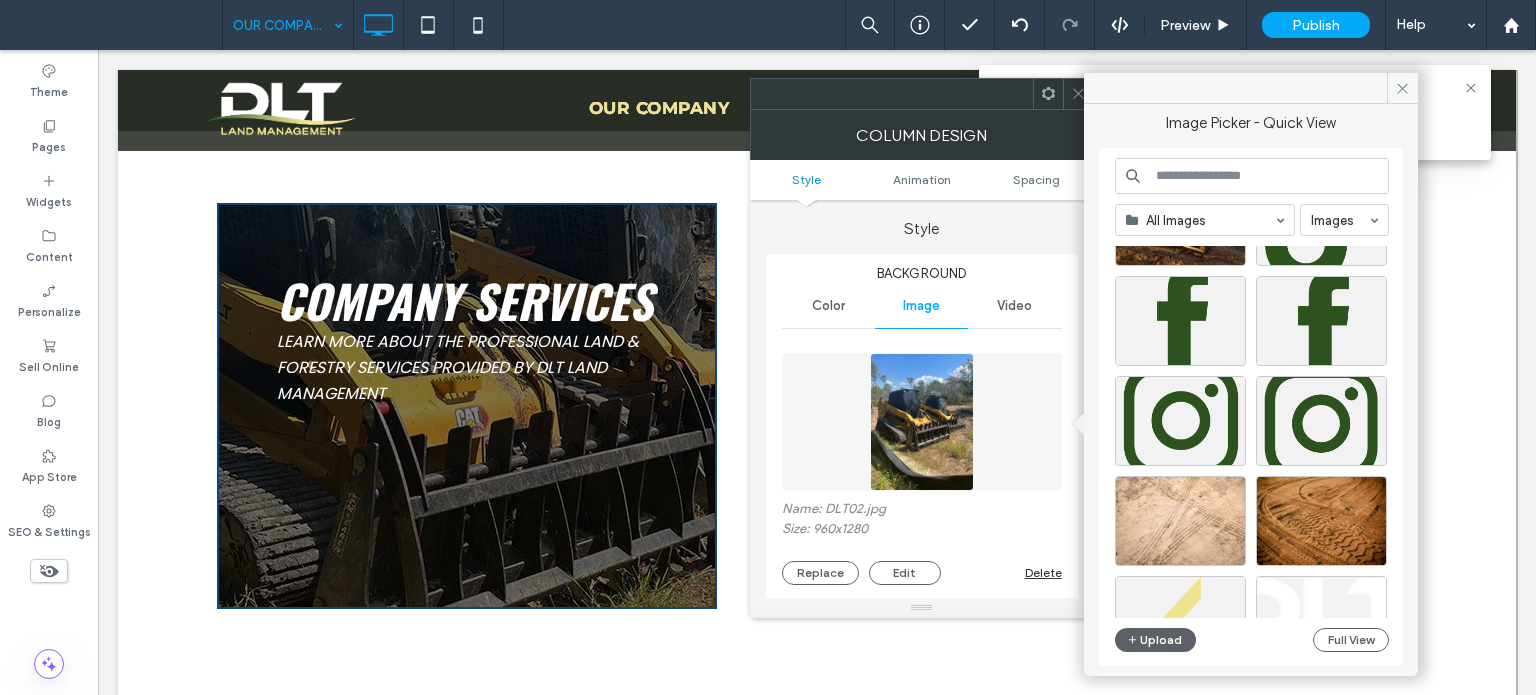 scroll, scrollTop: 300, scrollLeft: 0, axis: vertical 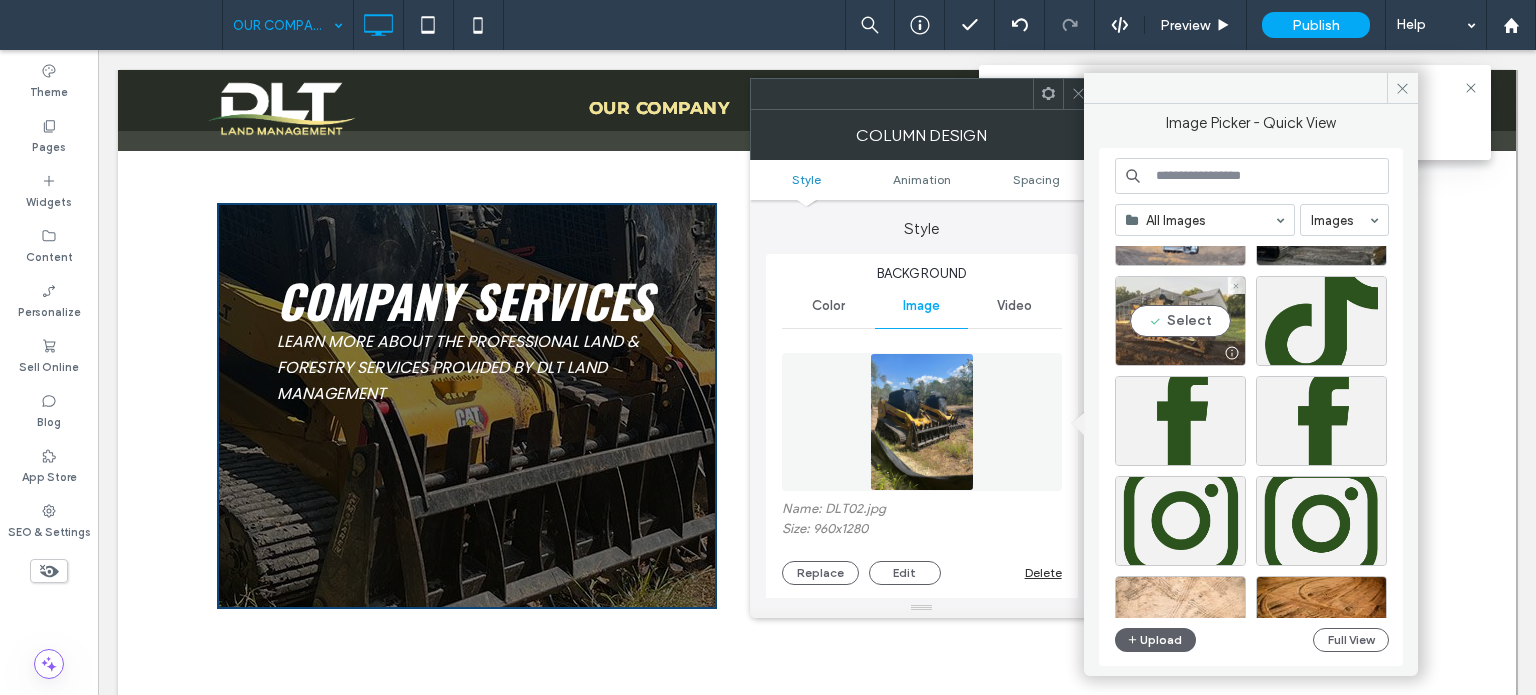 drag, startPoint x: 1085, startPoint y: 261, endPoint x: 1183, endPoint y: 311, distance: 110.01818 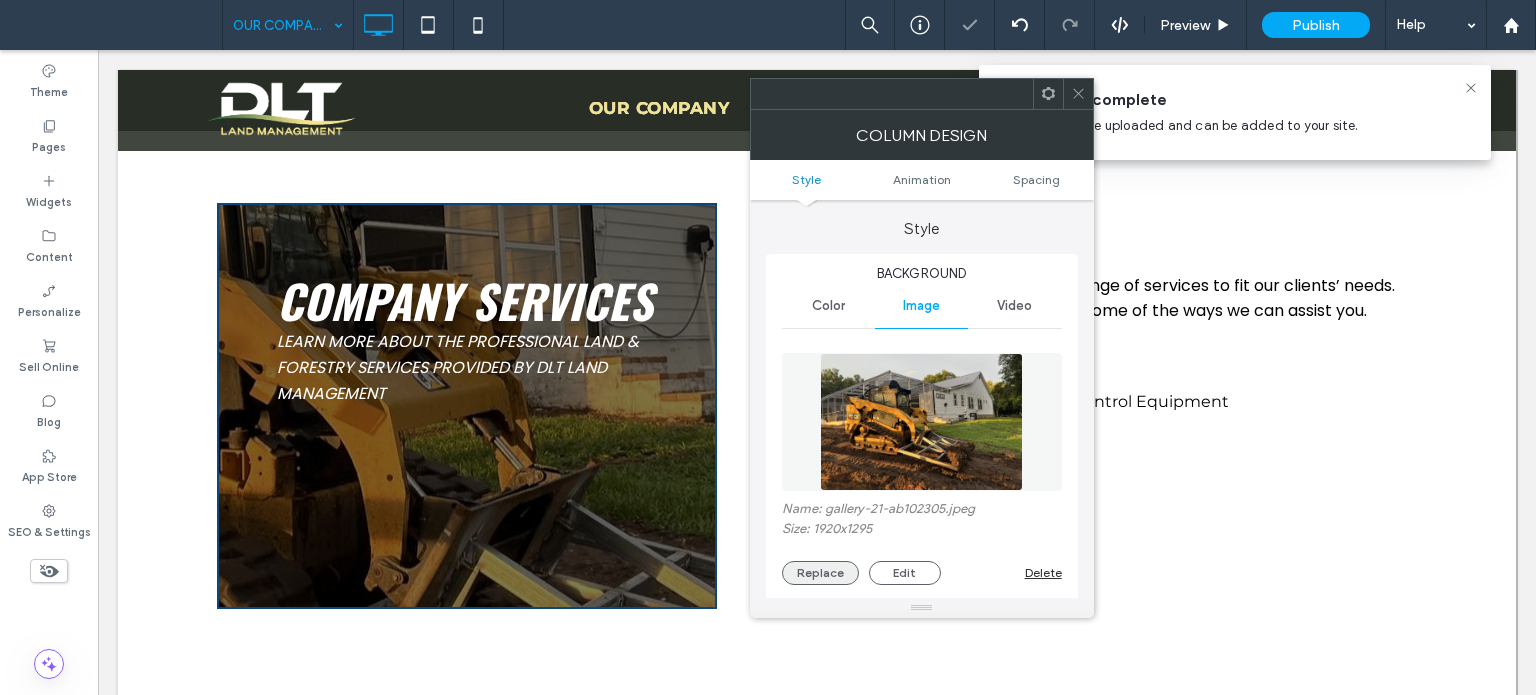 scroll, scrollTop: 200, scrollLeft: 0, axis: vertical 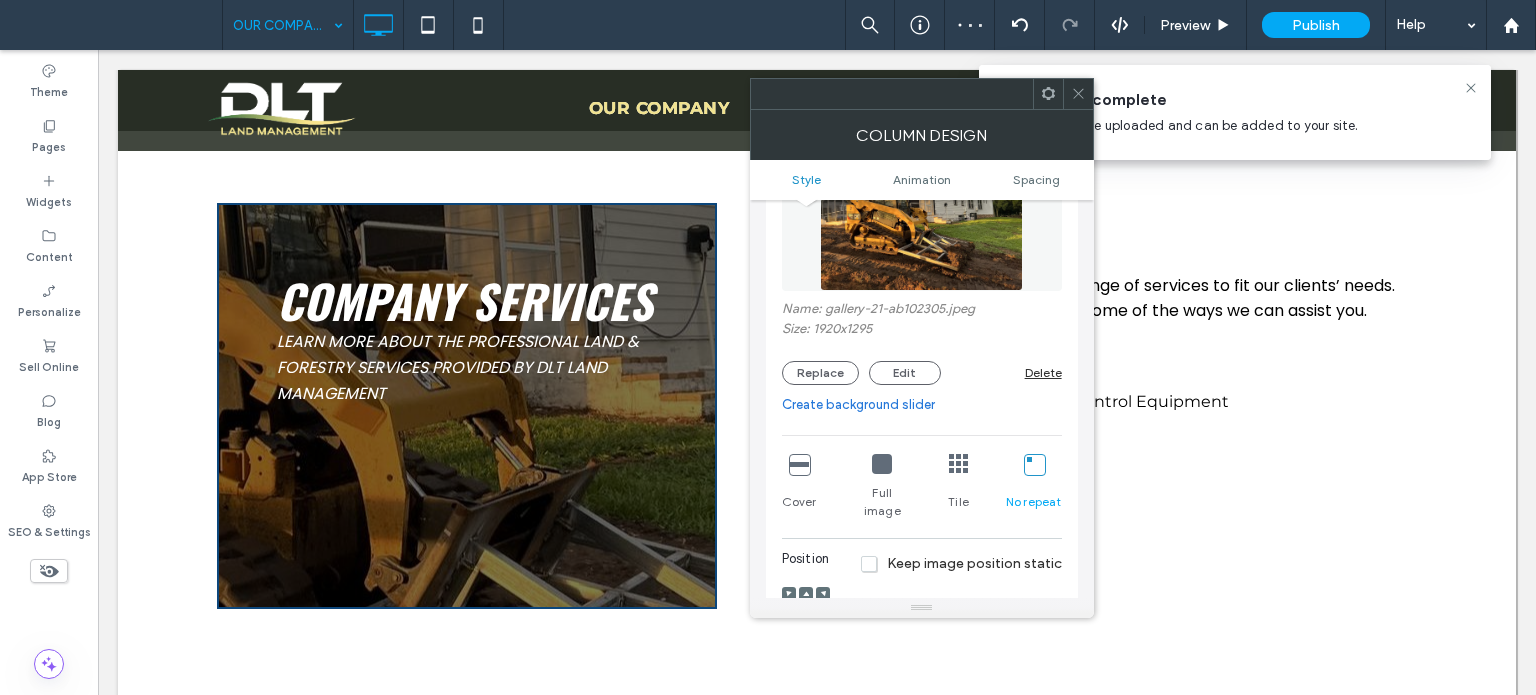 click on "Background Color Image Video Name: gallery-21-ab102305.jpeg Size: 1920x1295 Replace Edit Delete Create background slider Cover Full image Tile No repeat Position Keep image position static Do not optimize this image Background overlay Overlay color Overlay opacity *** Border *** Corner radius * px Shadow" at bounding box center (922, 582) 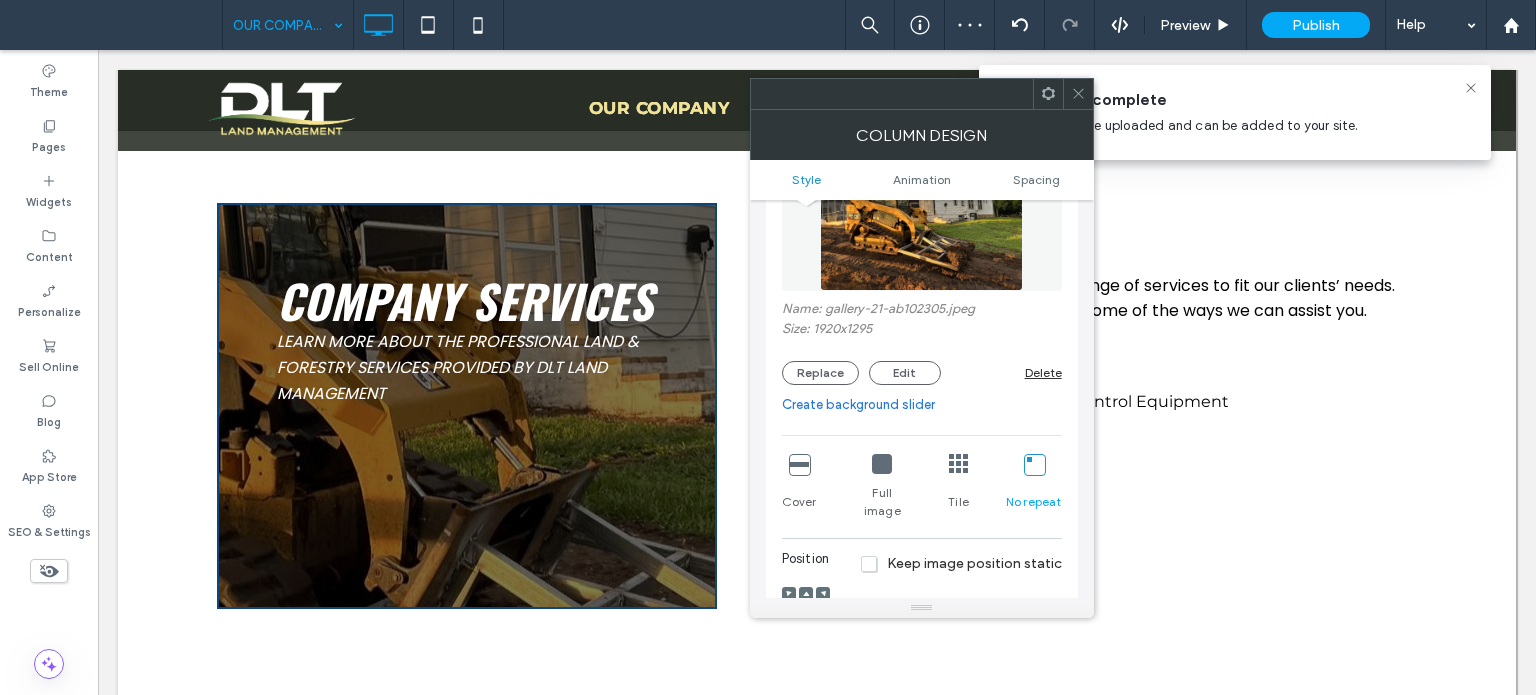 click 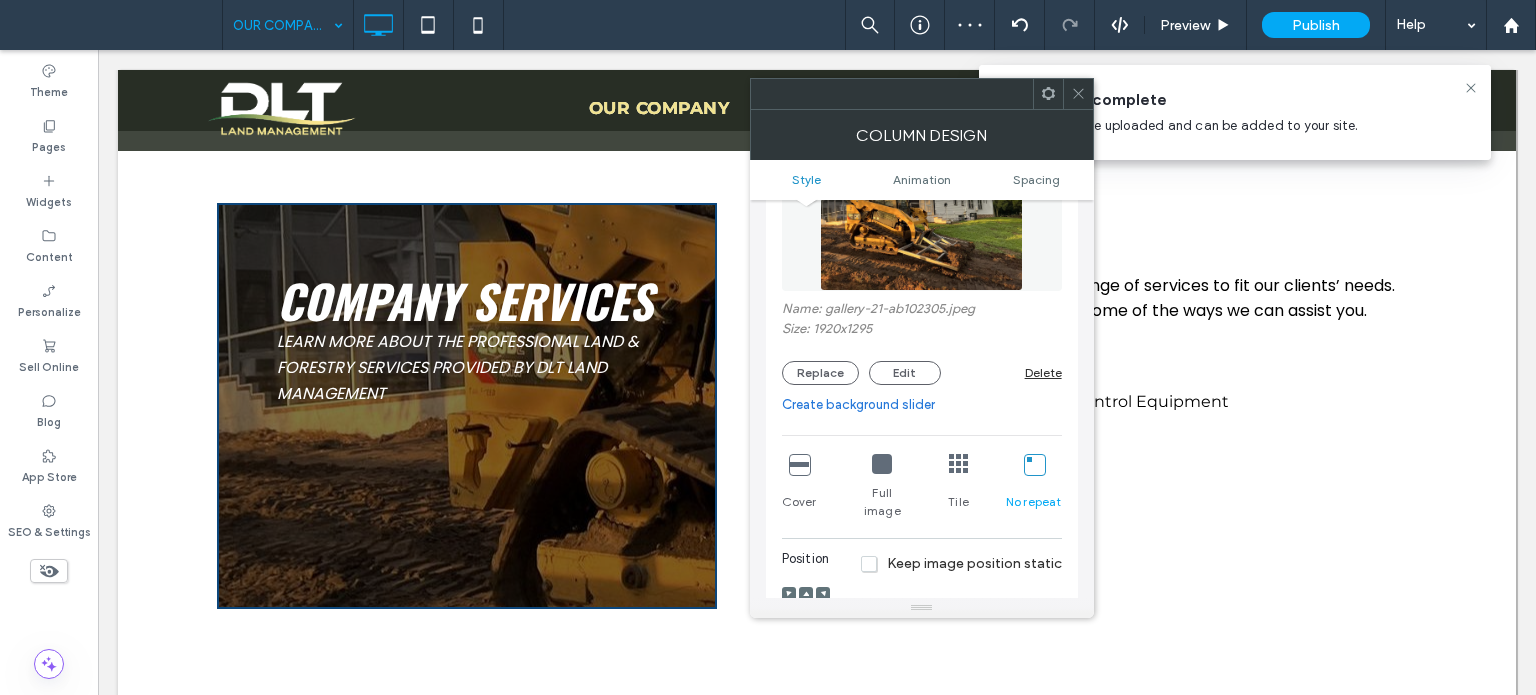 click at bounding box center [806, 610] 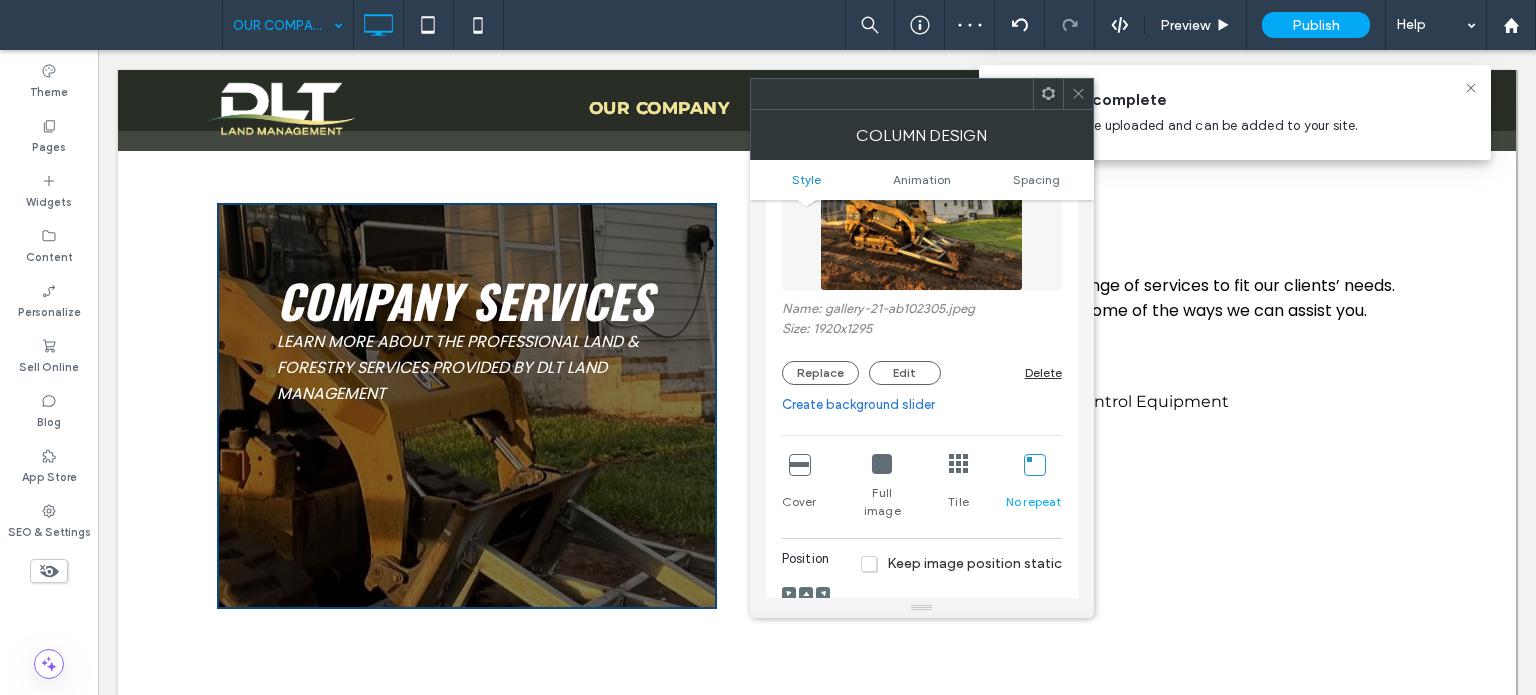click at bounding box center [806, 611] 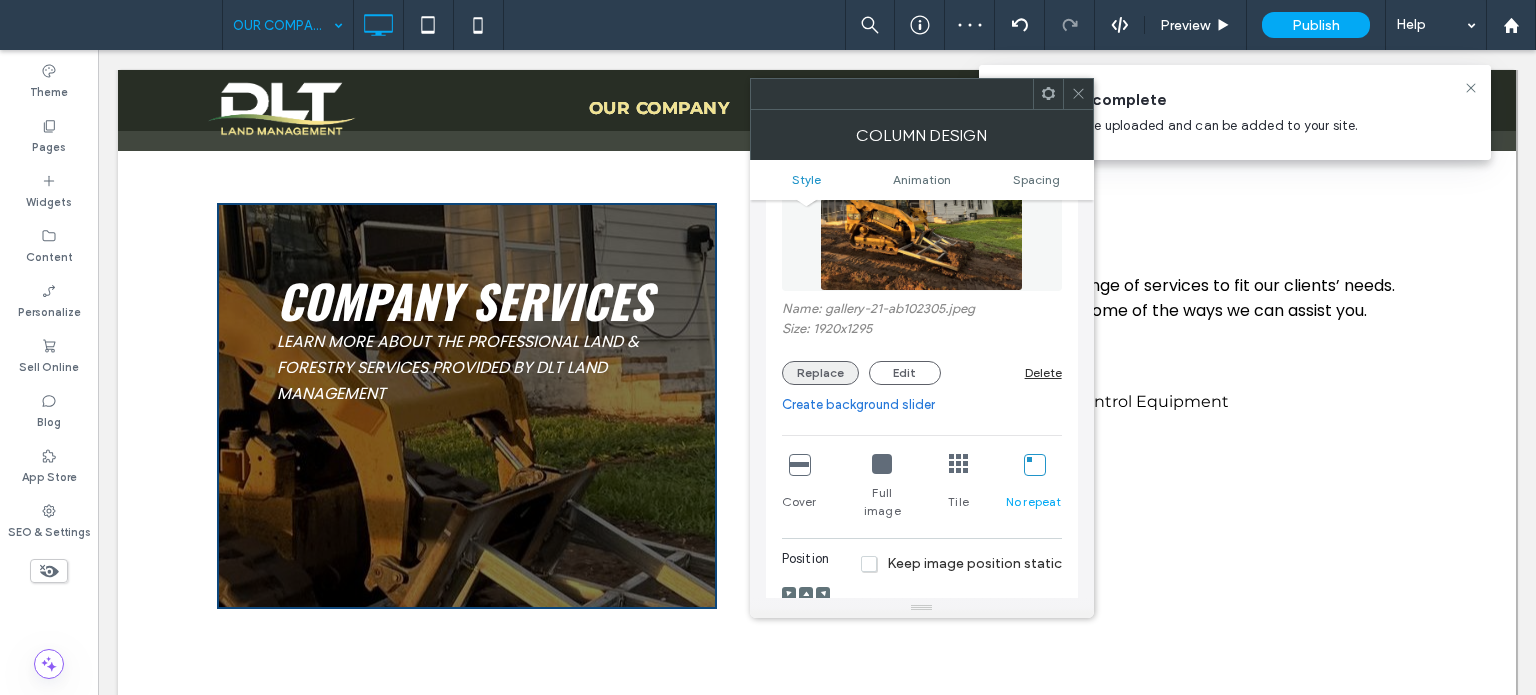 click on "Replace" at bounding box center (820, 373) 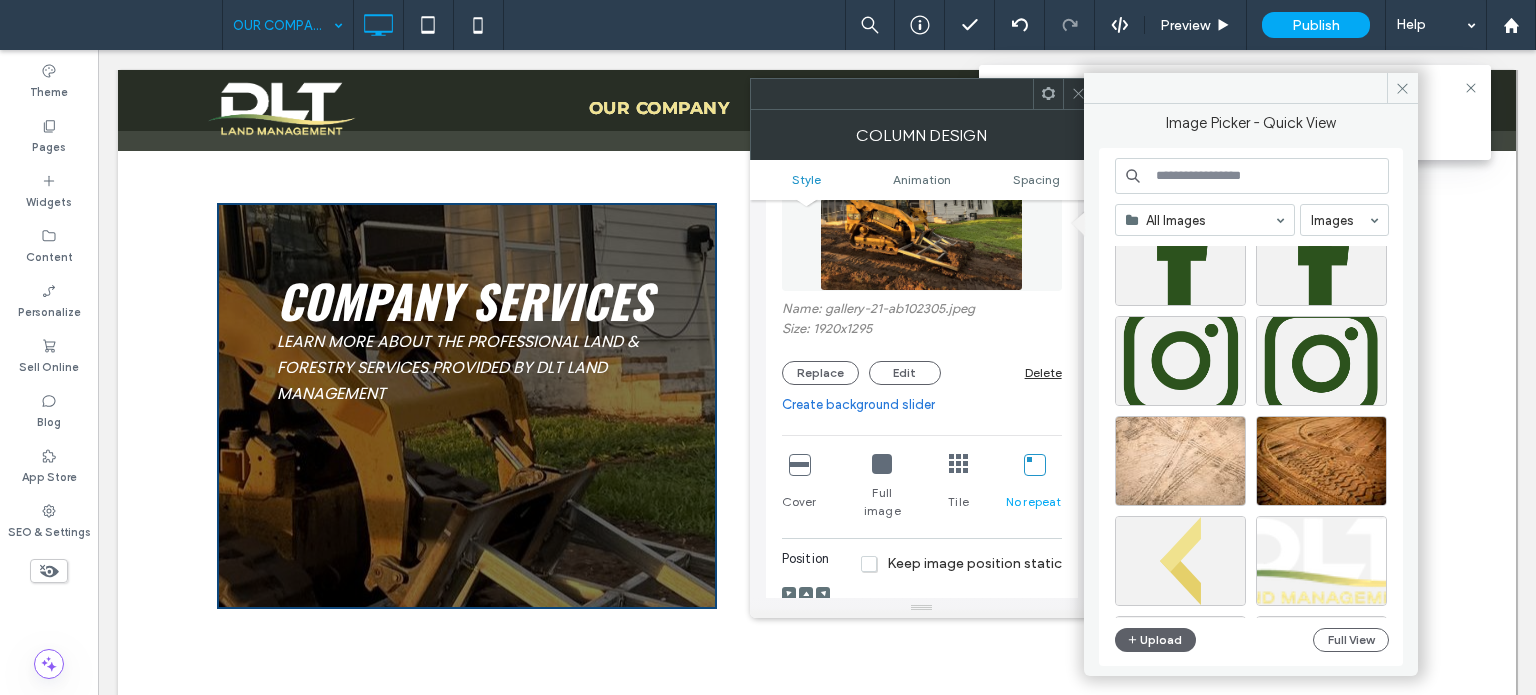 scroll, scrollTop: 600, scrollLeft: 0, axis: vertical 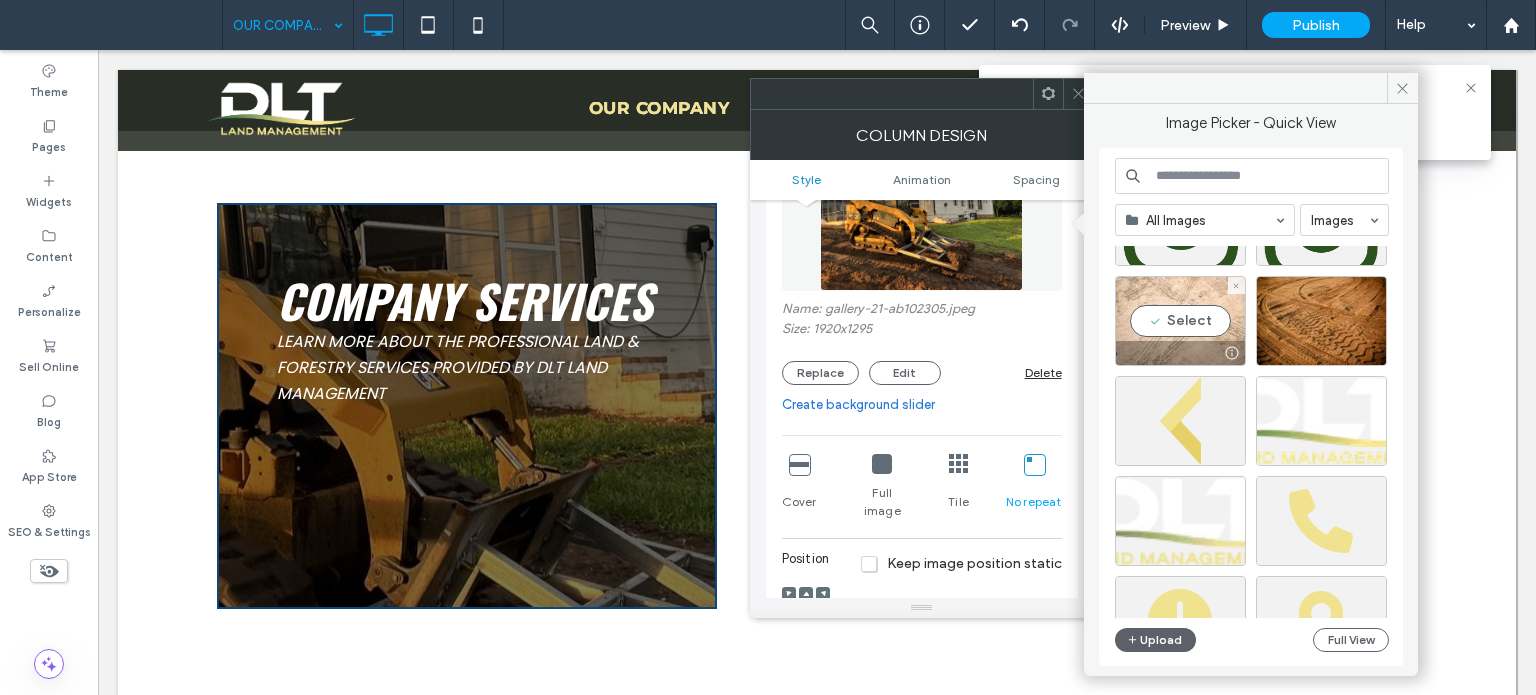 click on "Select" at bounding box center [1180, 321] 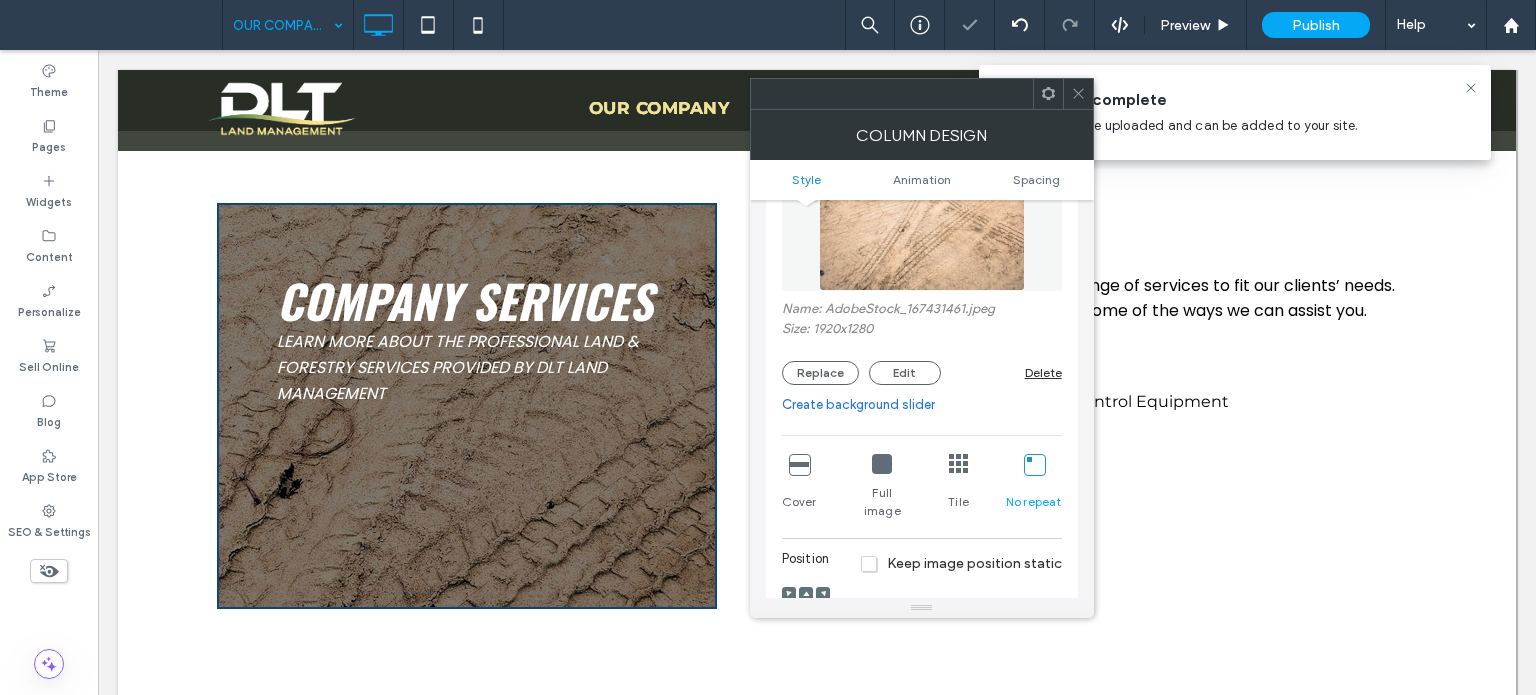 click 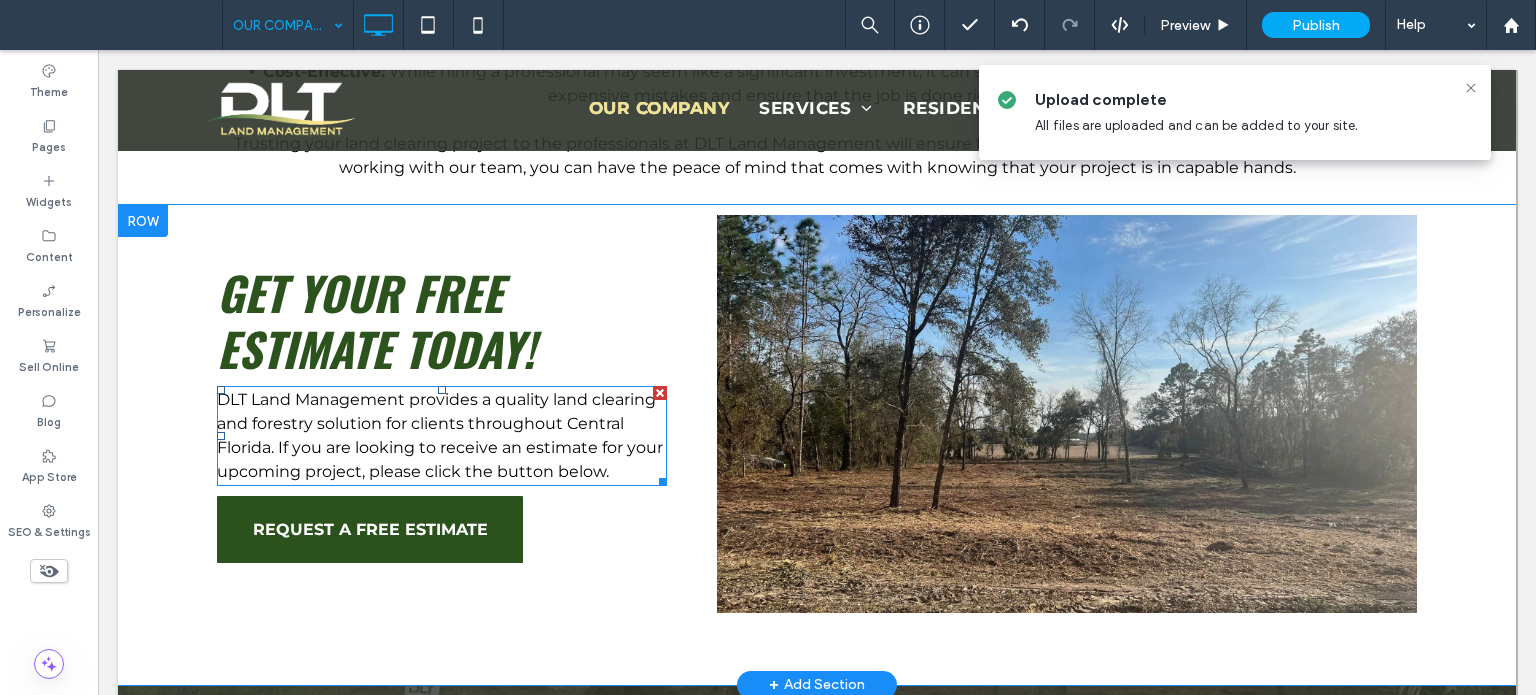 scroll, scrollTop: 2540, scrollLeft: 0, axis: vertical 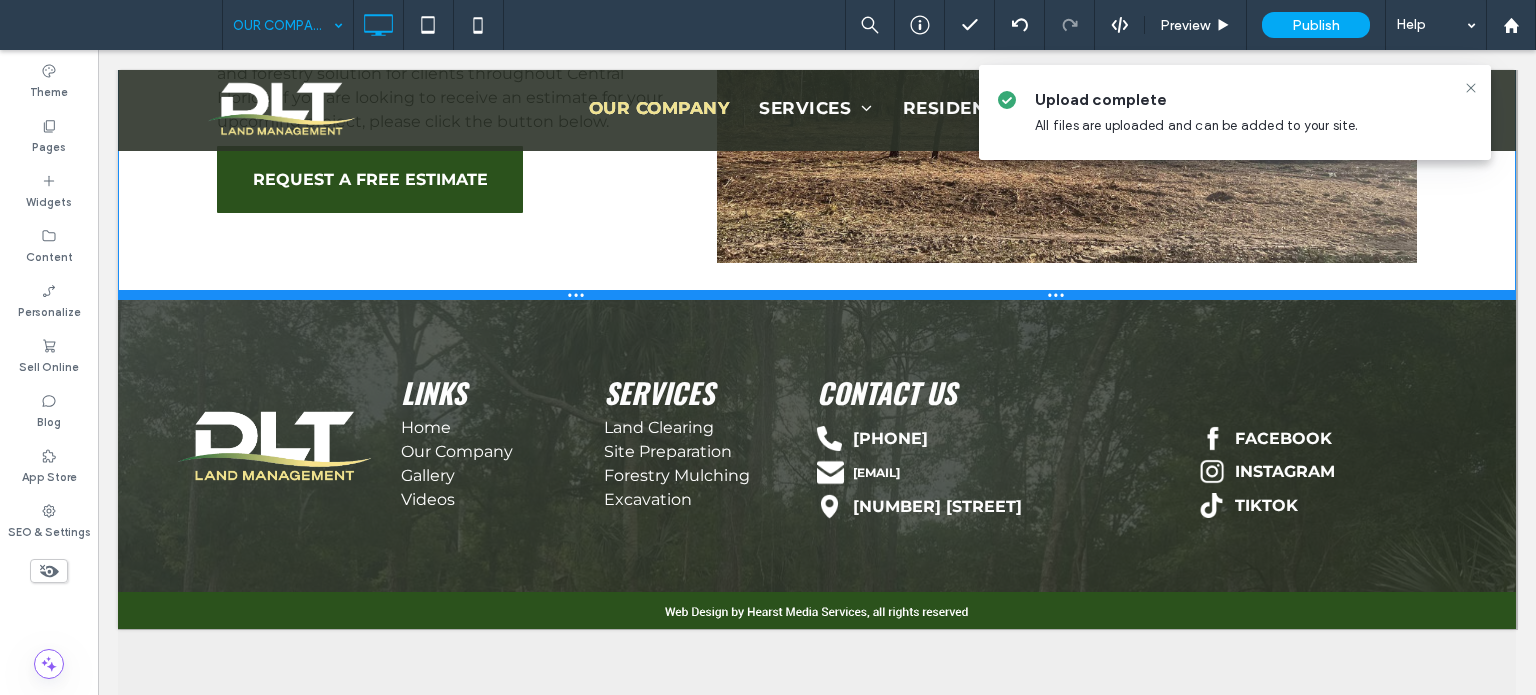 drag, startPoint x: 542, startPoint y: 344, endPoint x: 557, endPoint y: 299, distance: 47.434166 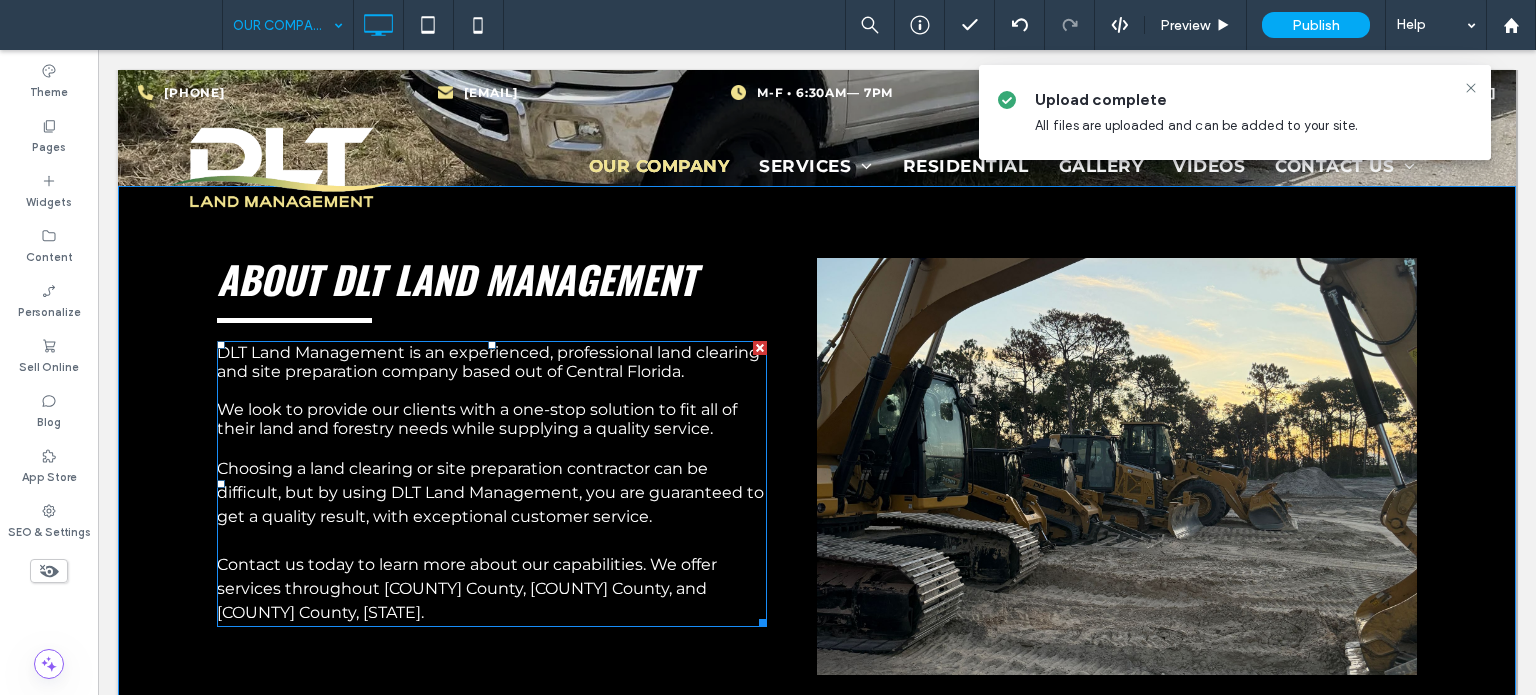 scroll, scrollTop: 0, scrollLeft: 0, axis: both 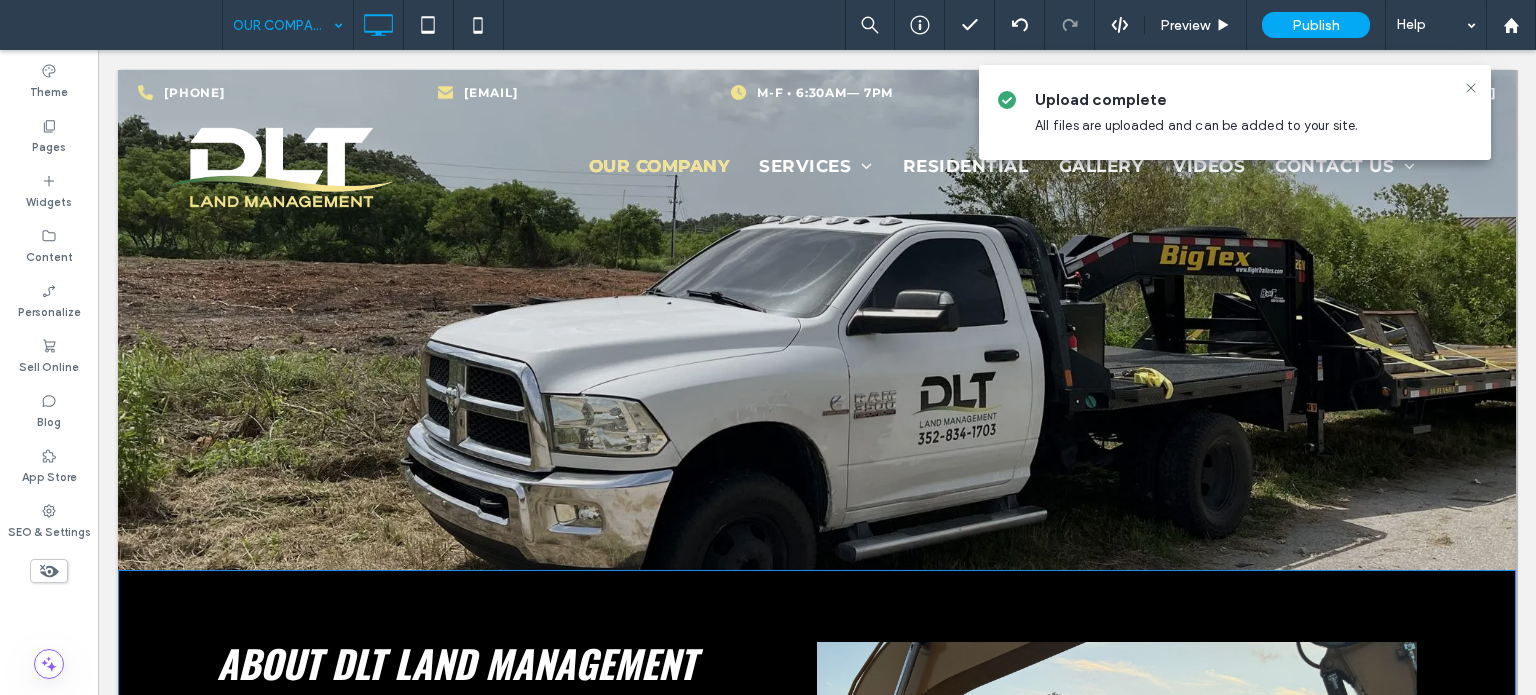 click on "ABOUT DLT LAND MANAGEMENT
DLT Land Management is an experienced, professional land clearing and site preparation company based out of Central Florida. We look to provide our clients with a one-stop solution to fit all of their land and forestry needs while supplying a quality service. Choosing a land clearing or site preparation contractor can be difficult, but by using DLT Land Management, you are guaranteed to get a quality result, with exceptional customer service.
Contact us today to learn more about our capabilities. We offer services throughout Pasco County, Polk County, and Hernando County, FL.
Click To Paste
Click To Paste
Row + Add Section" at bounding box center (817, 850) 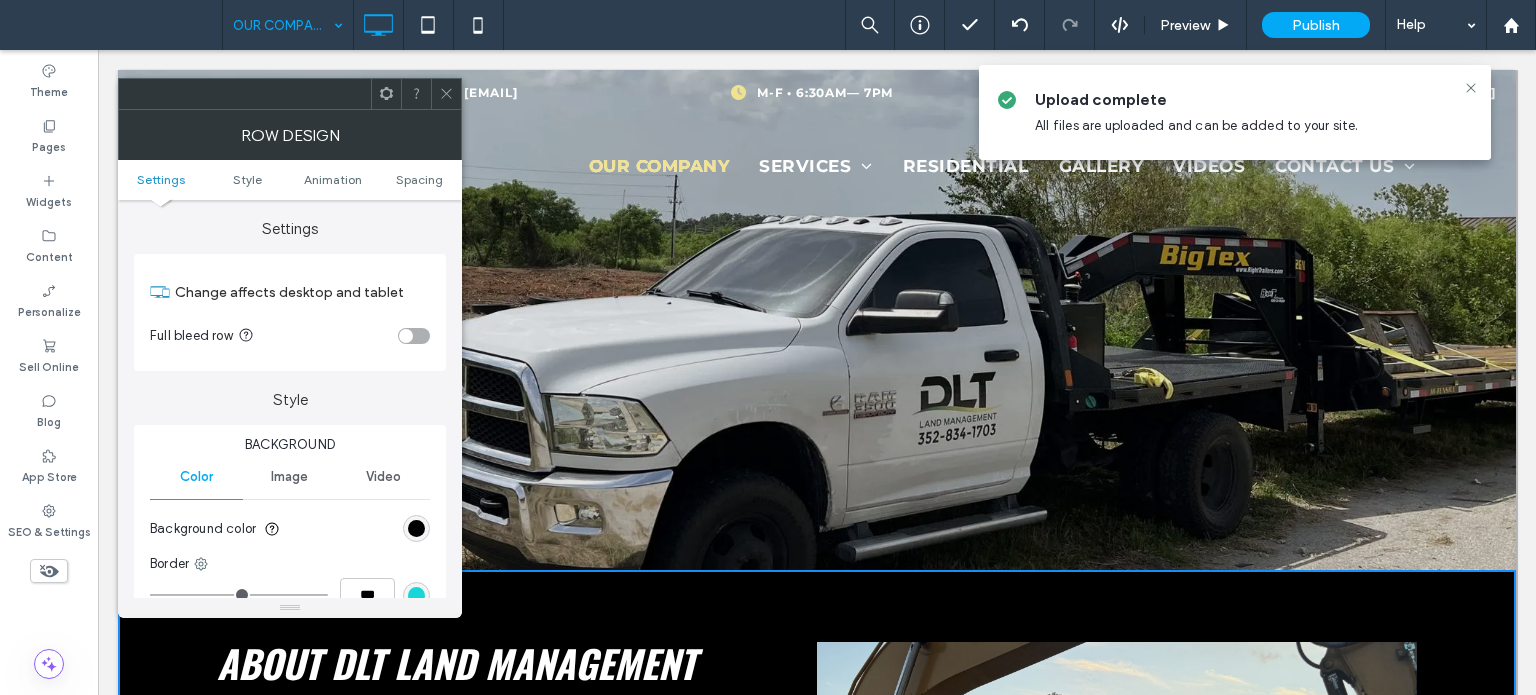 click at bounding box center [416, 94] 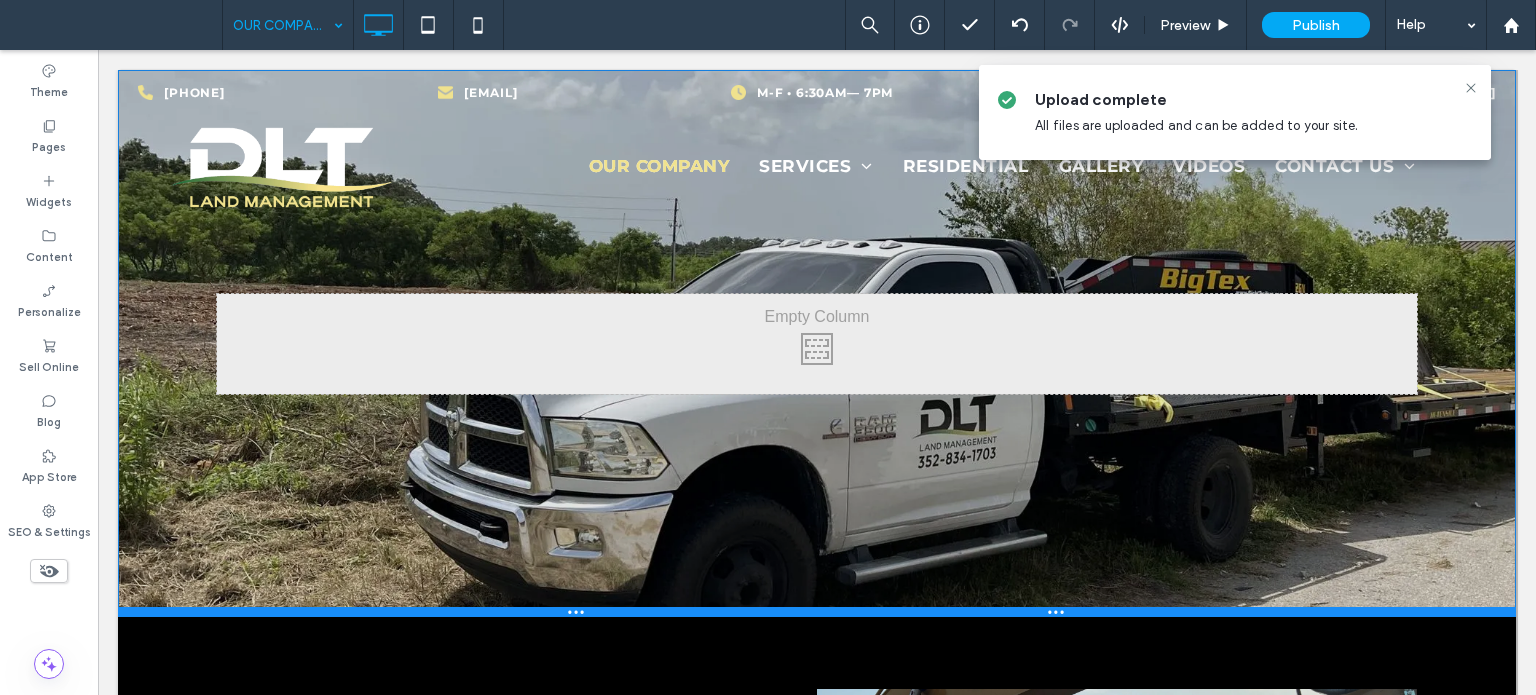 drag, startPoint x: 521, startPoint y: 566, endPoint x: 524, endPoint y: 613, distance: 47.095646 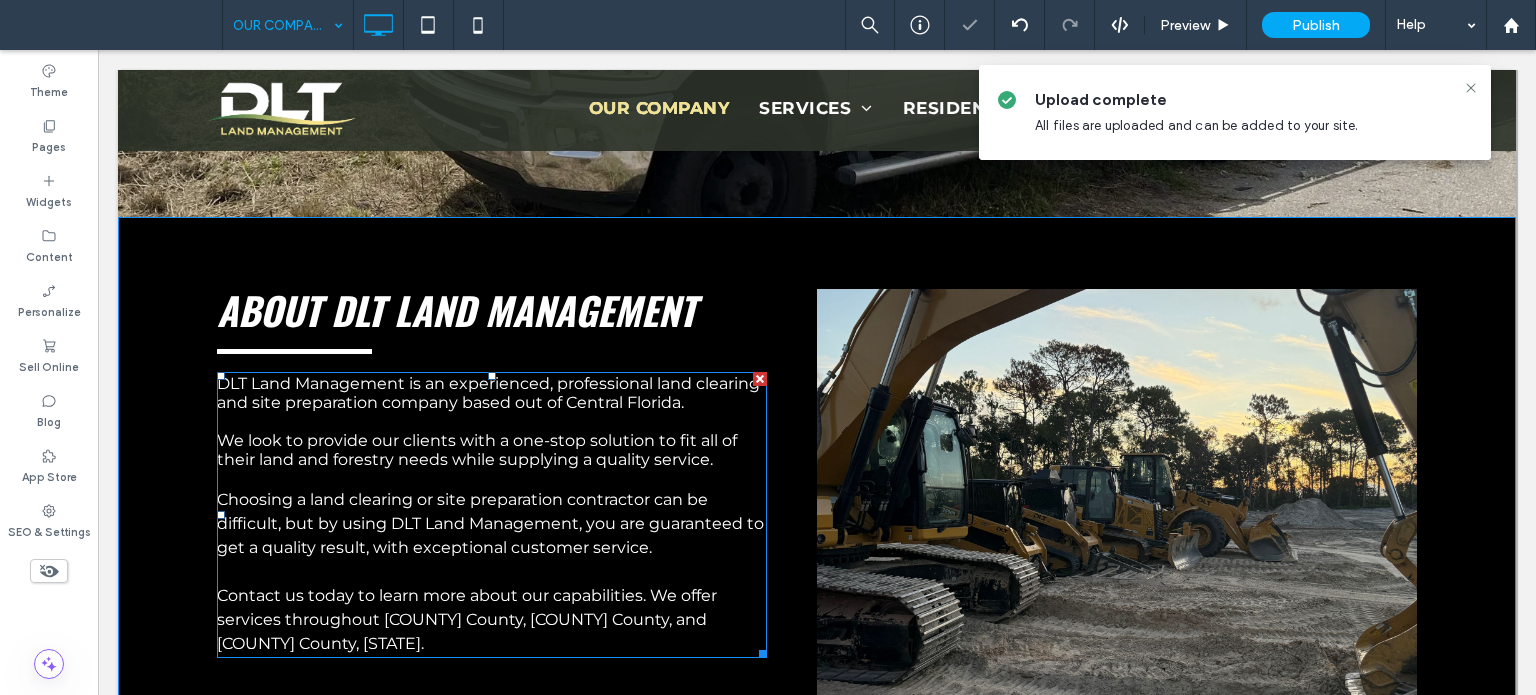 scroll, scrollTop: 0, scrollLeft: 0, axis: both 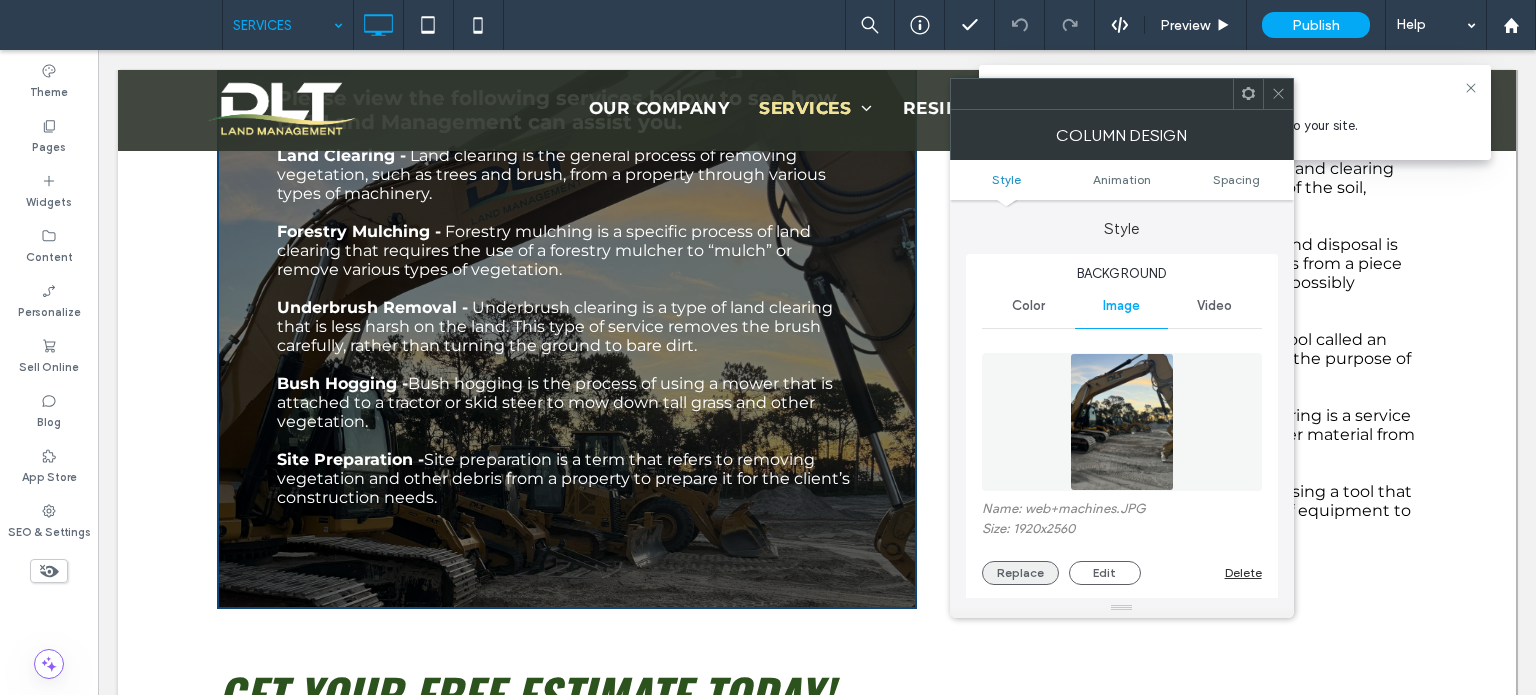 click on "Replace" at bounding box center [1020, 573] 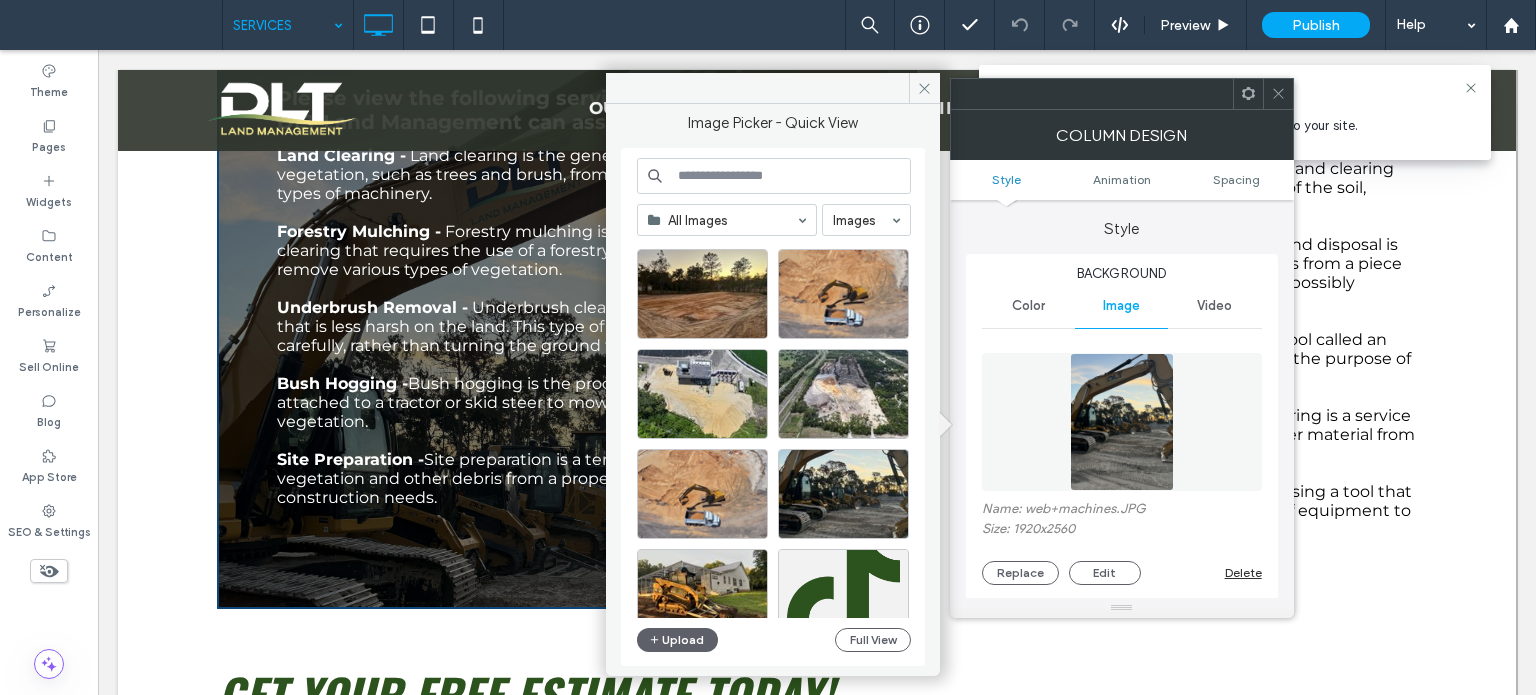 scroll, scrollTop: 0, scrollLeft: 0, axis: both 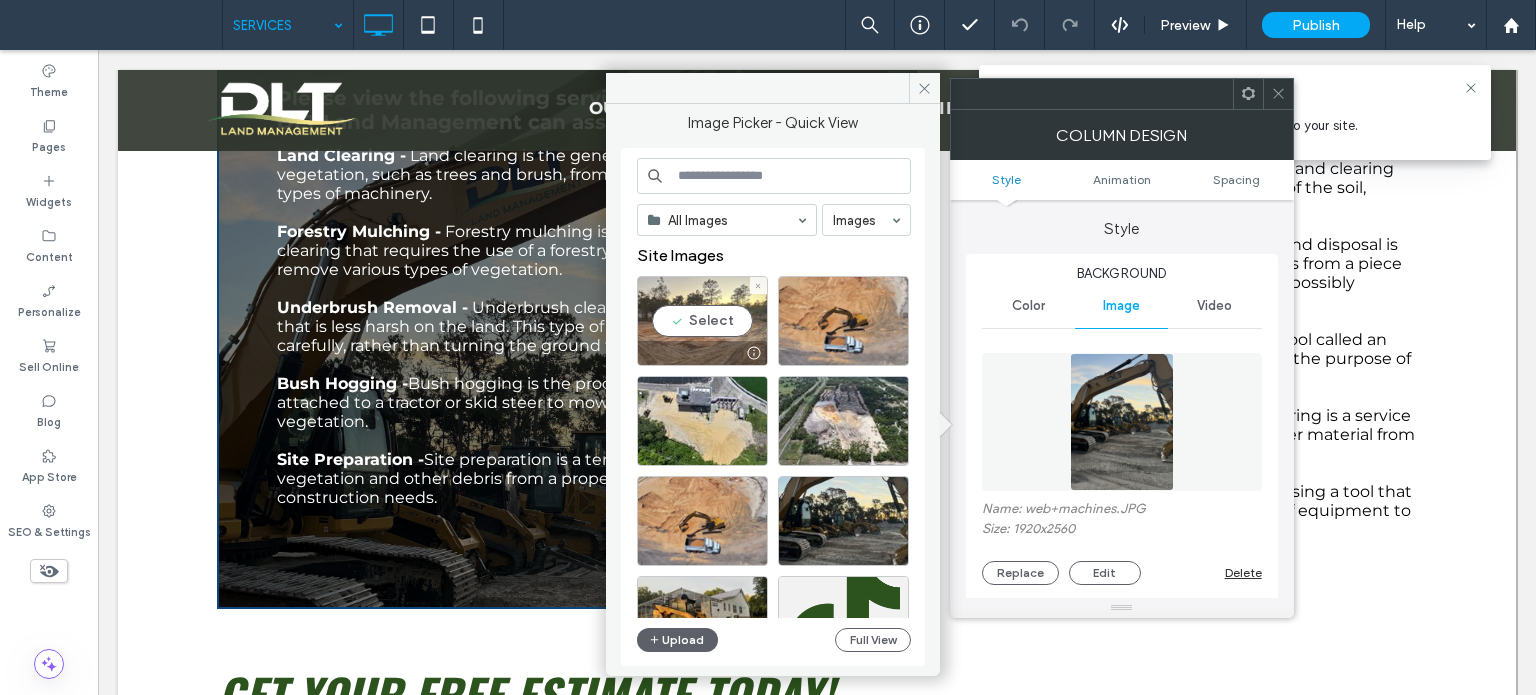 click on "Select" at bounding box center (702, 321) 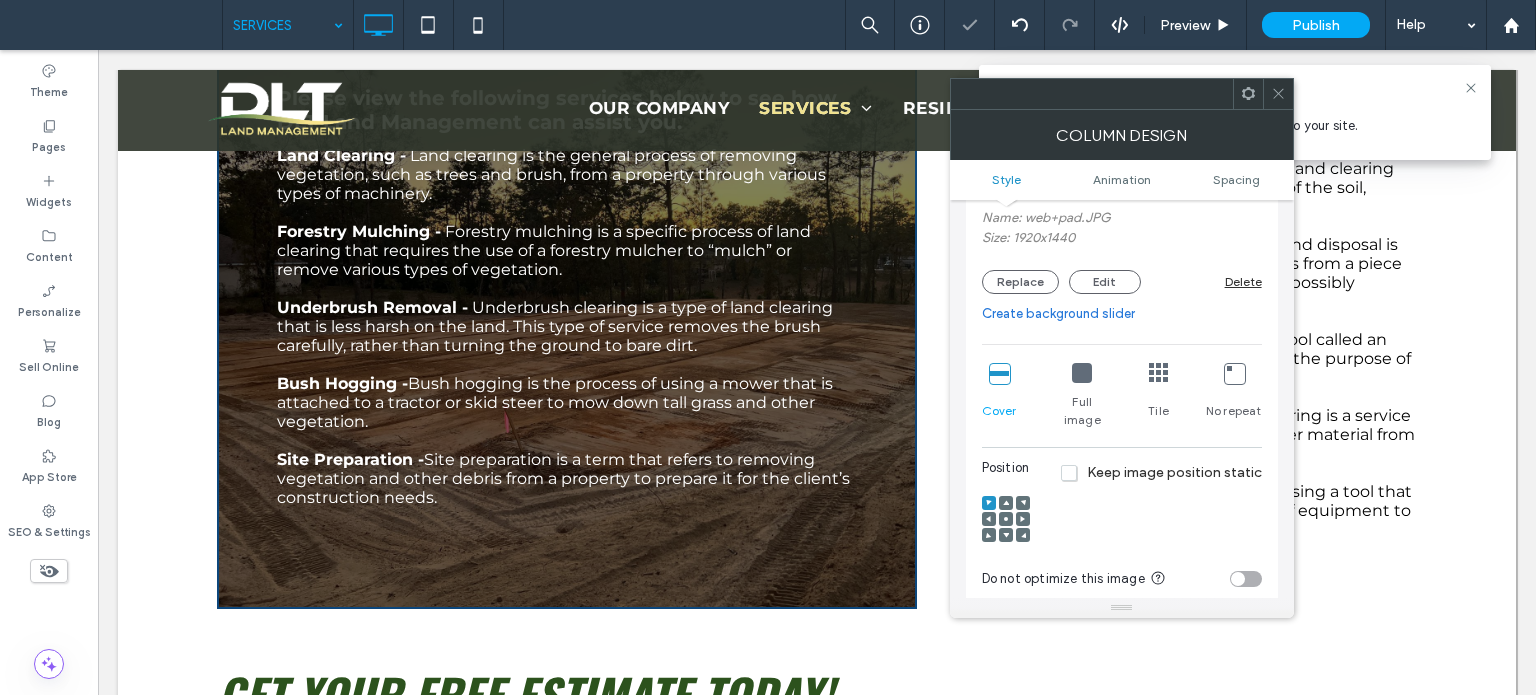 scroll, scrollTop: 300, scrollLeft: 0, axis: vertical 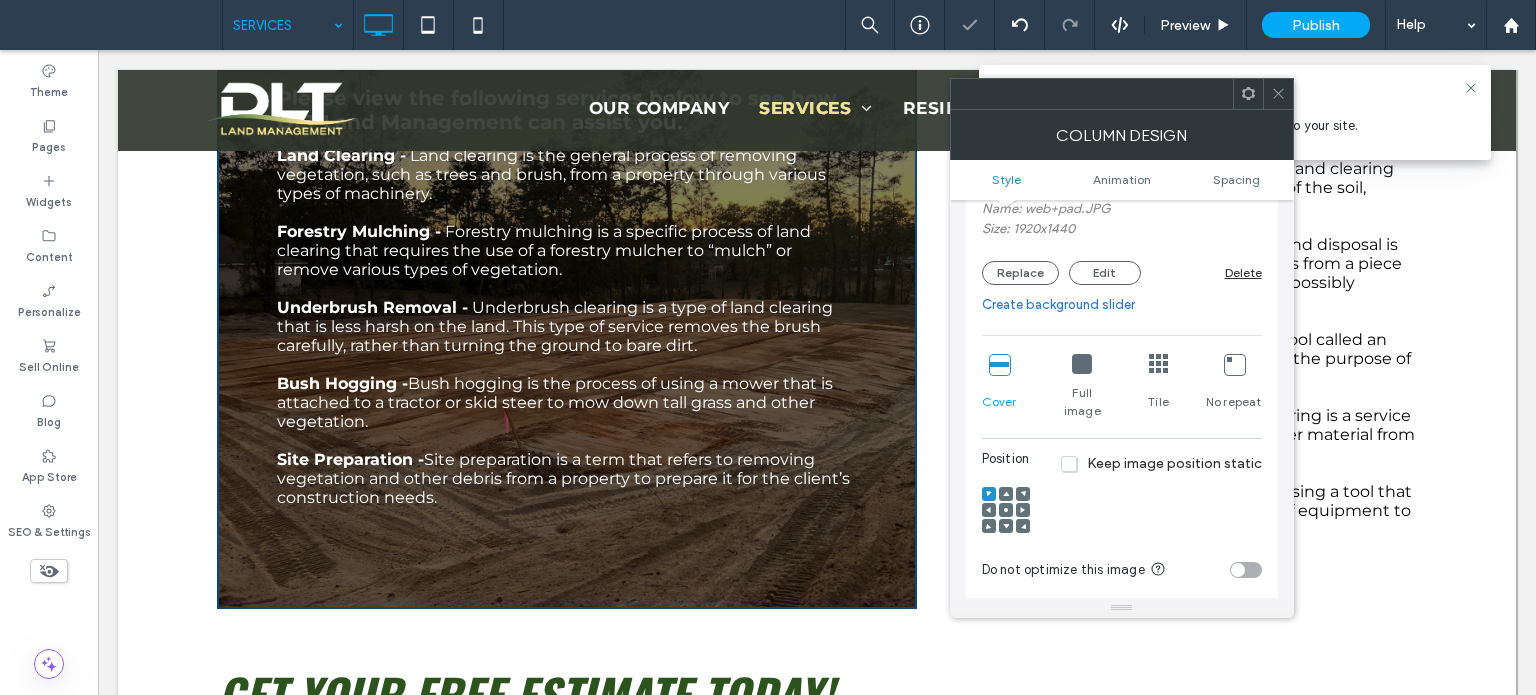 click 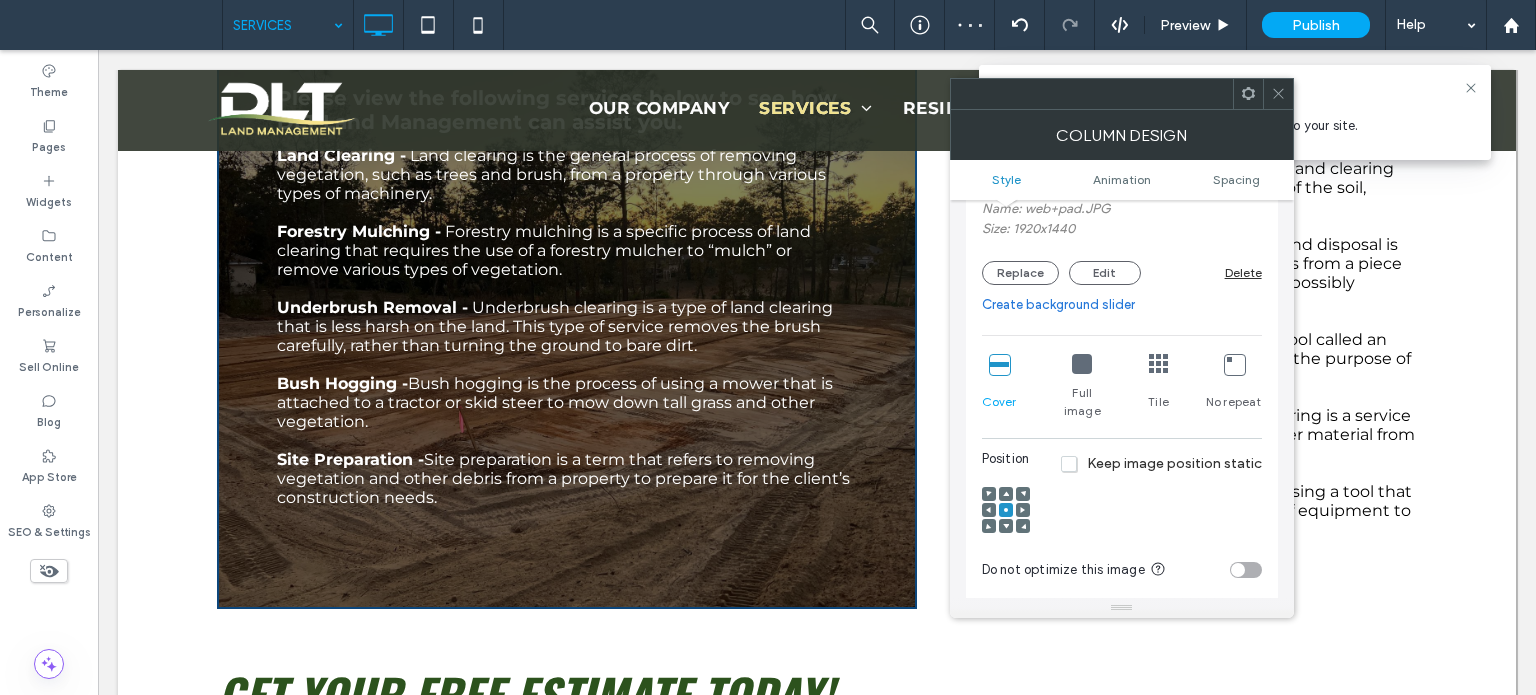 click 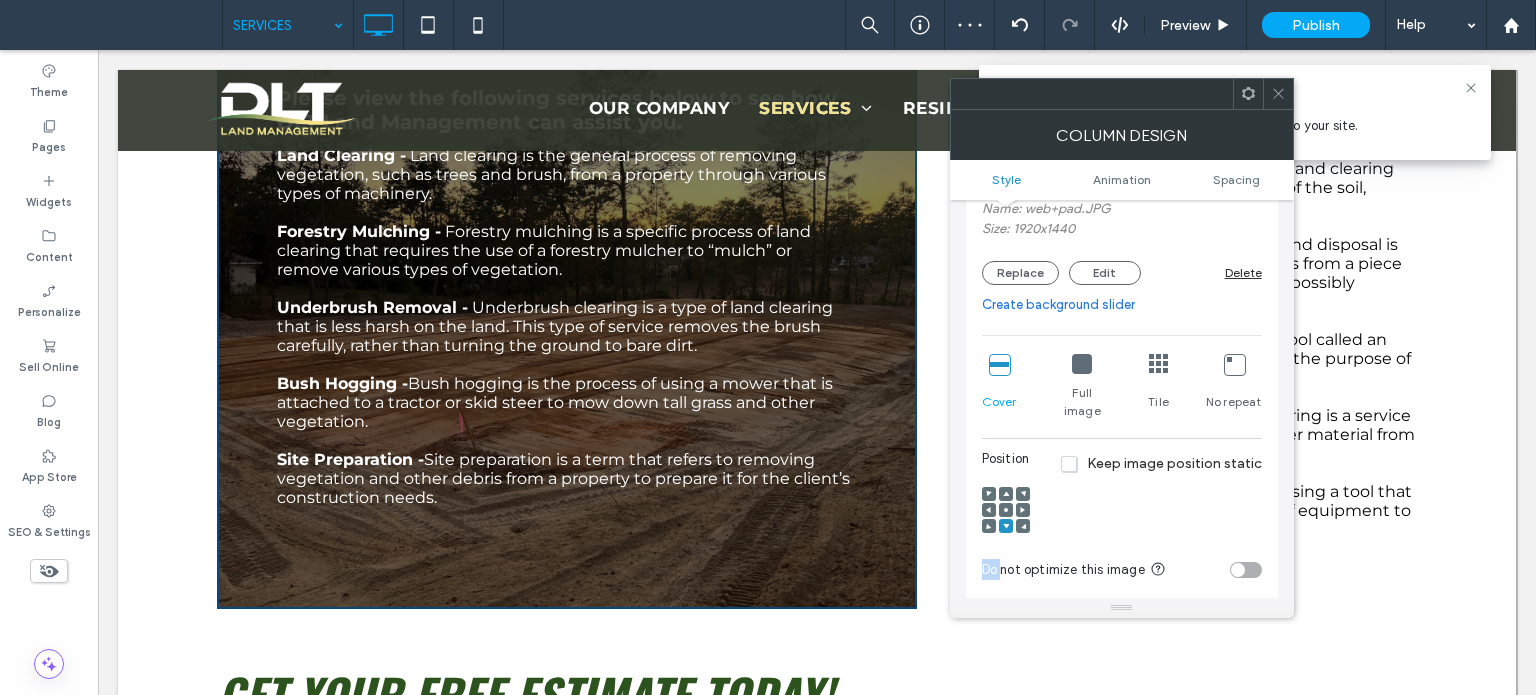 click 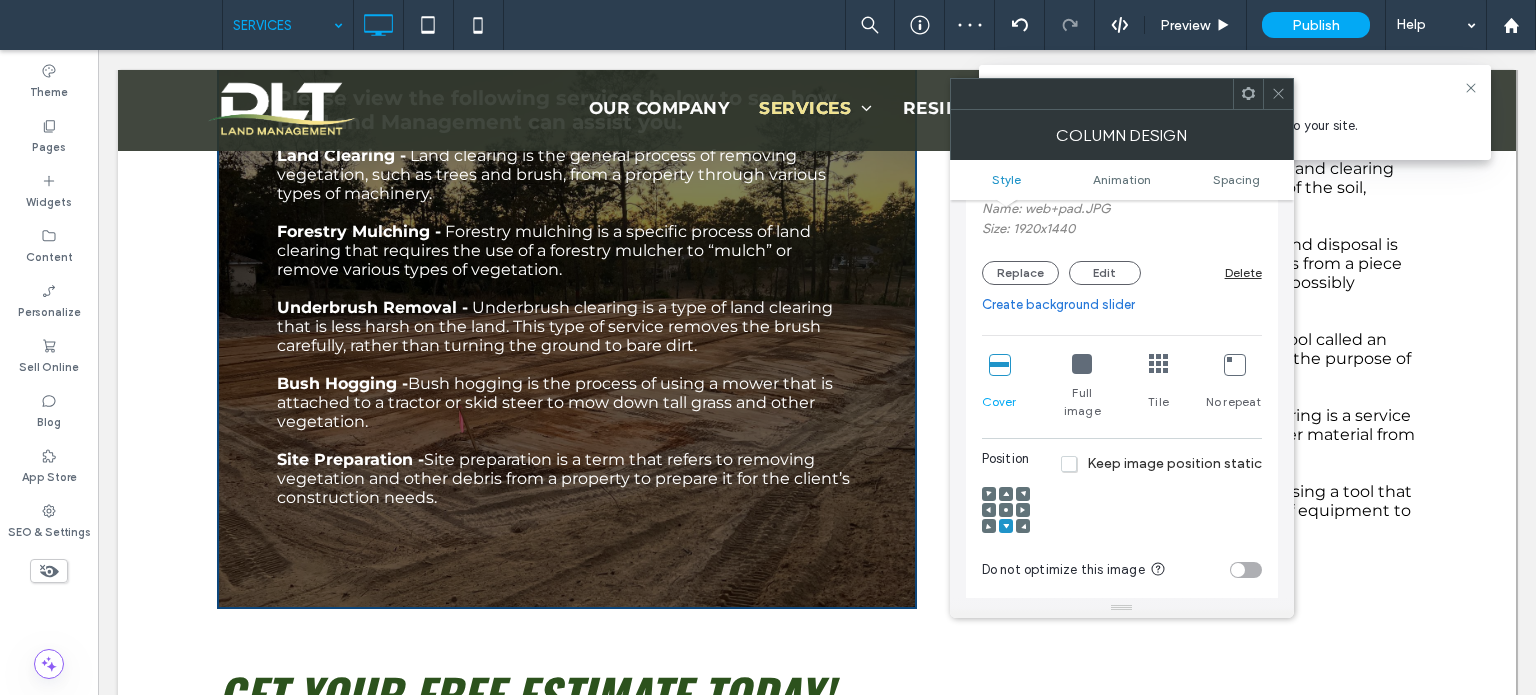 click at bounding box center (1006, 510) 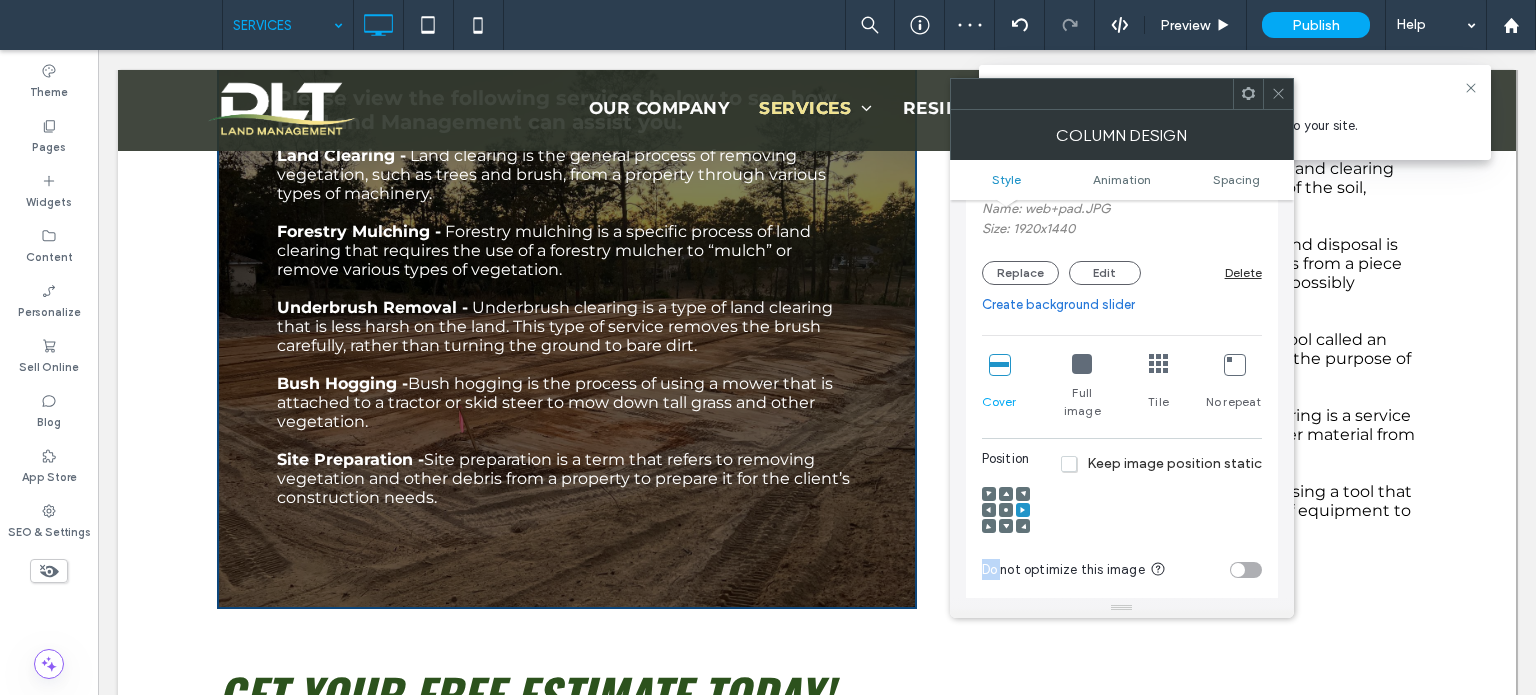 click at bounding box center (1023, 510) 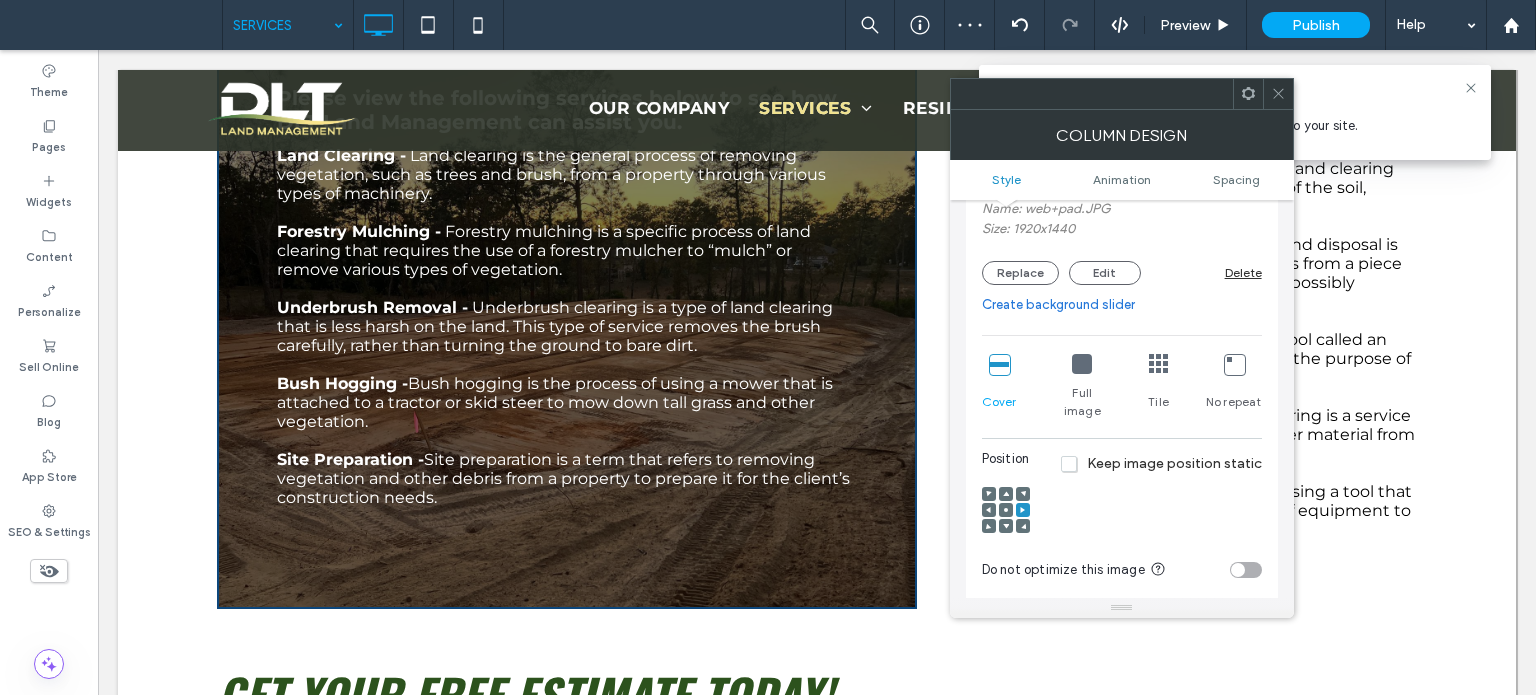 click 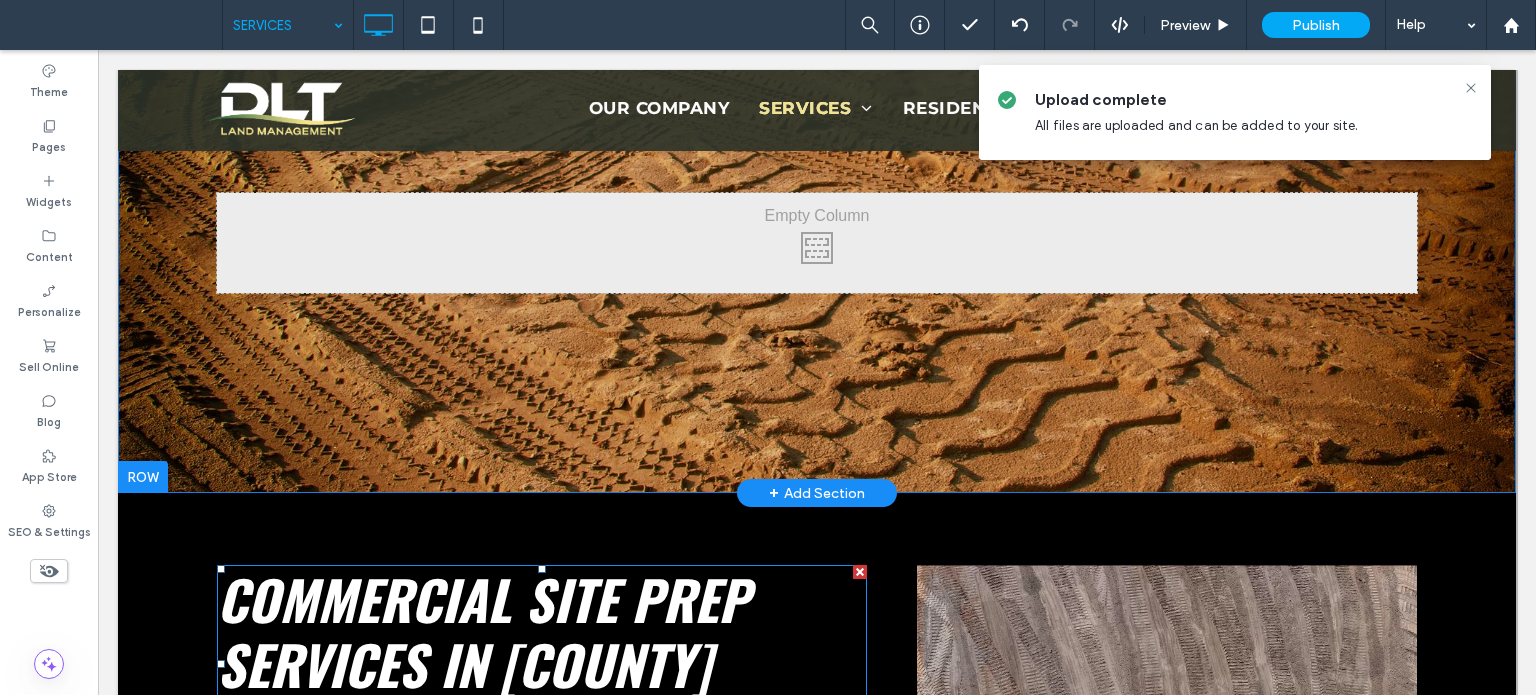 scroll, scrollTop: 0, scrollLeft: 0, axis: both 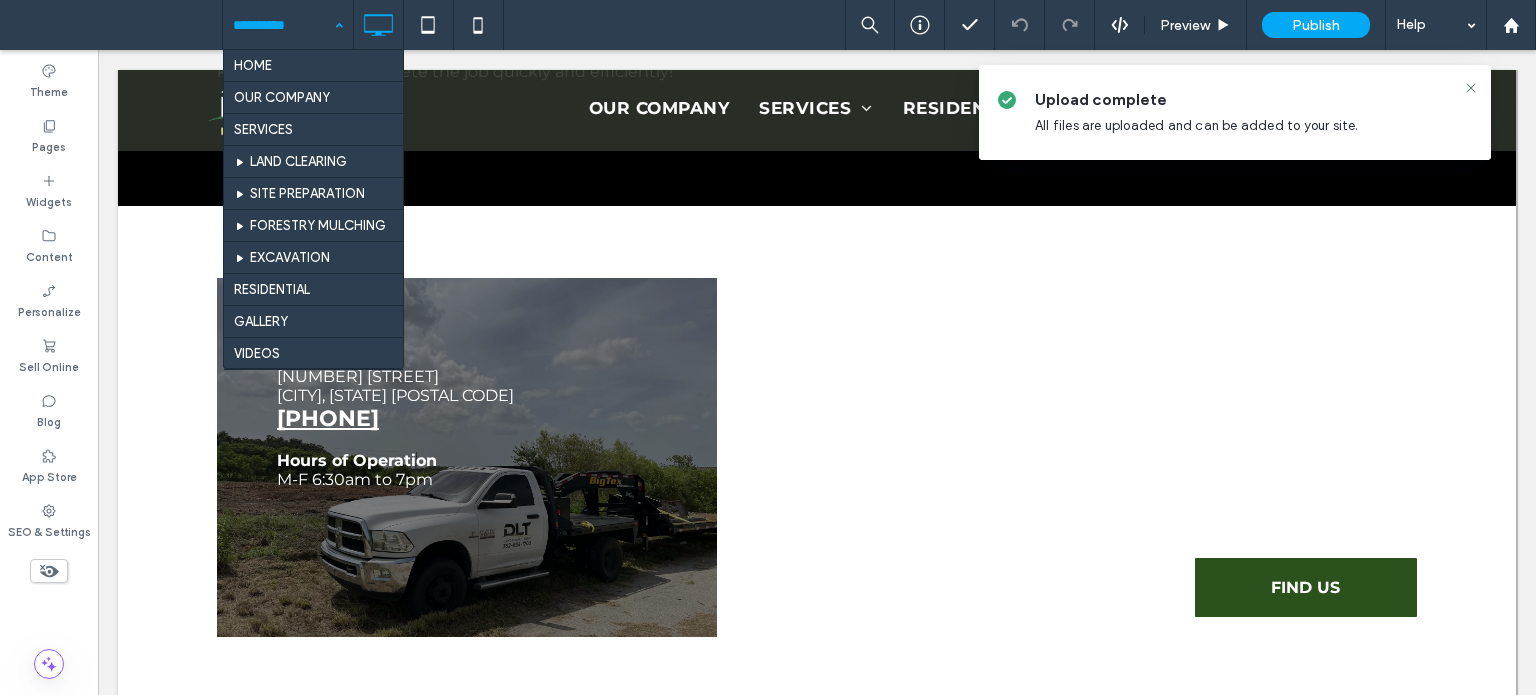 click on "HOME OUR COMPANY SERVICES LAND CLEARING SITE PREPARATION FORESTRY MULCHING EXCAVATION RESIDENTIAL GALLERY VIDEOS CONTACT US PASCO COUNTY, FL POLK COUNTY, FL WEBSITE ACCESSIBILITY POLICY PRIVACY POLICY THANK YOU!" at bounding box center (288, 25) 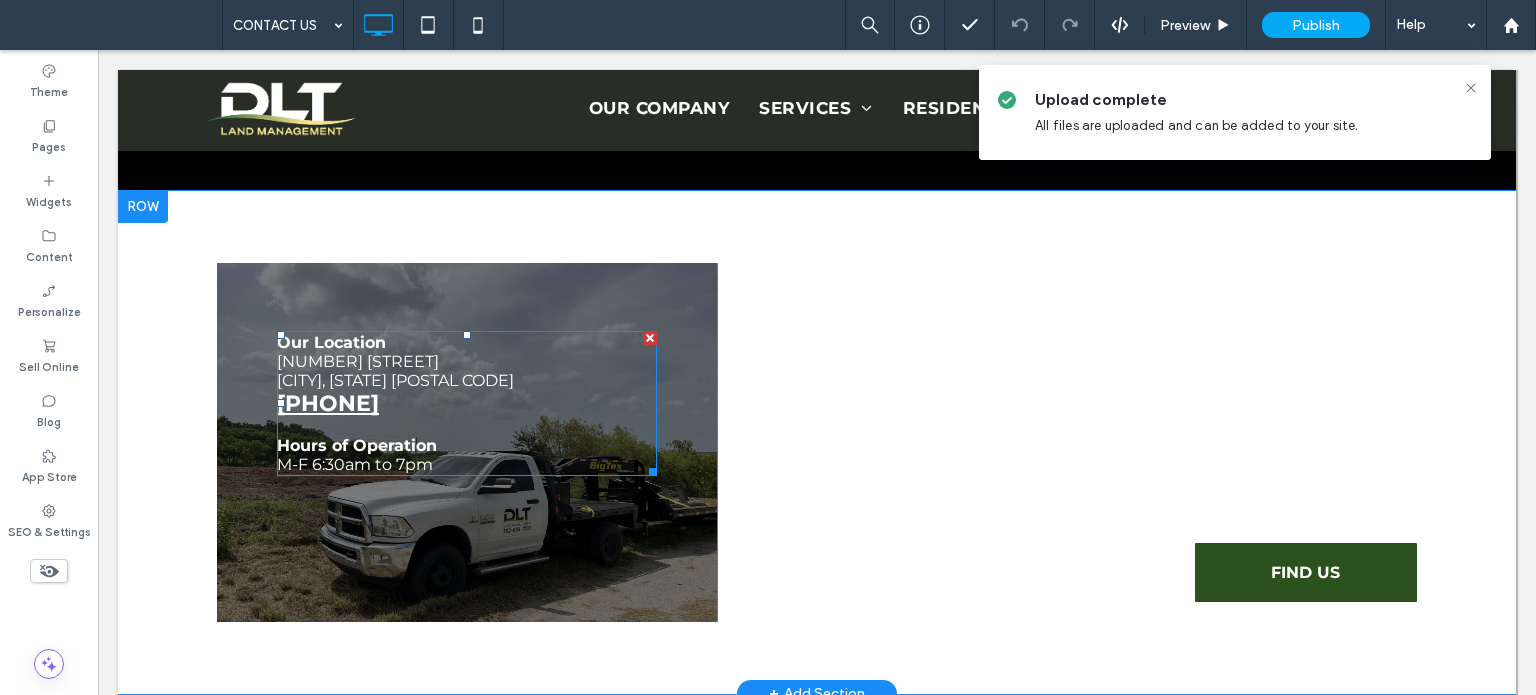 scroll, scrollTop: 1500, scrollLeft: 0, axis: vertical 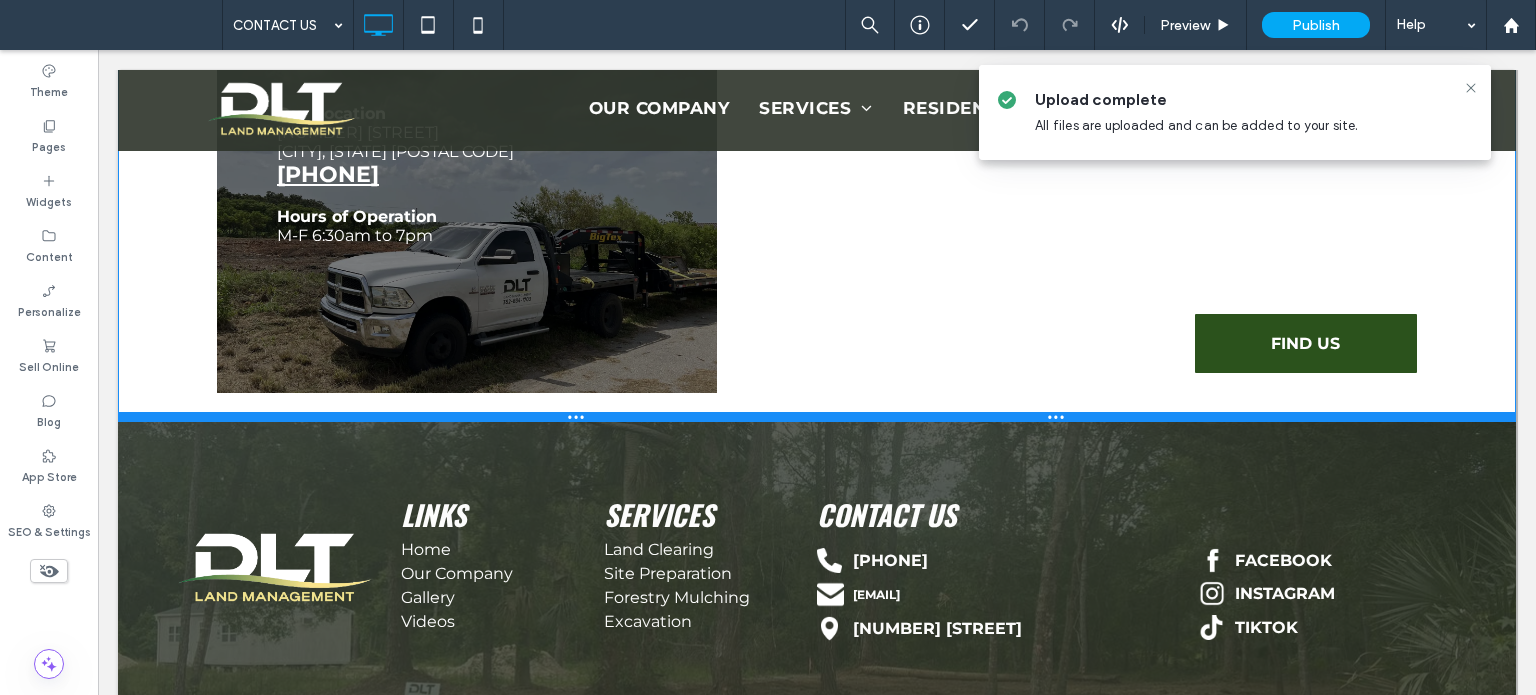 drag, startPoint x: 485, startPoint y: 503, endPoint x: 586, endPoint y: 466, distance: 107.563934 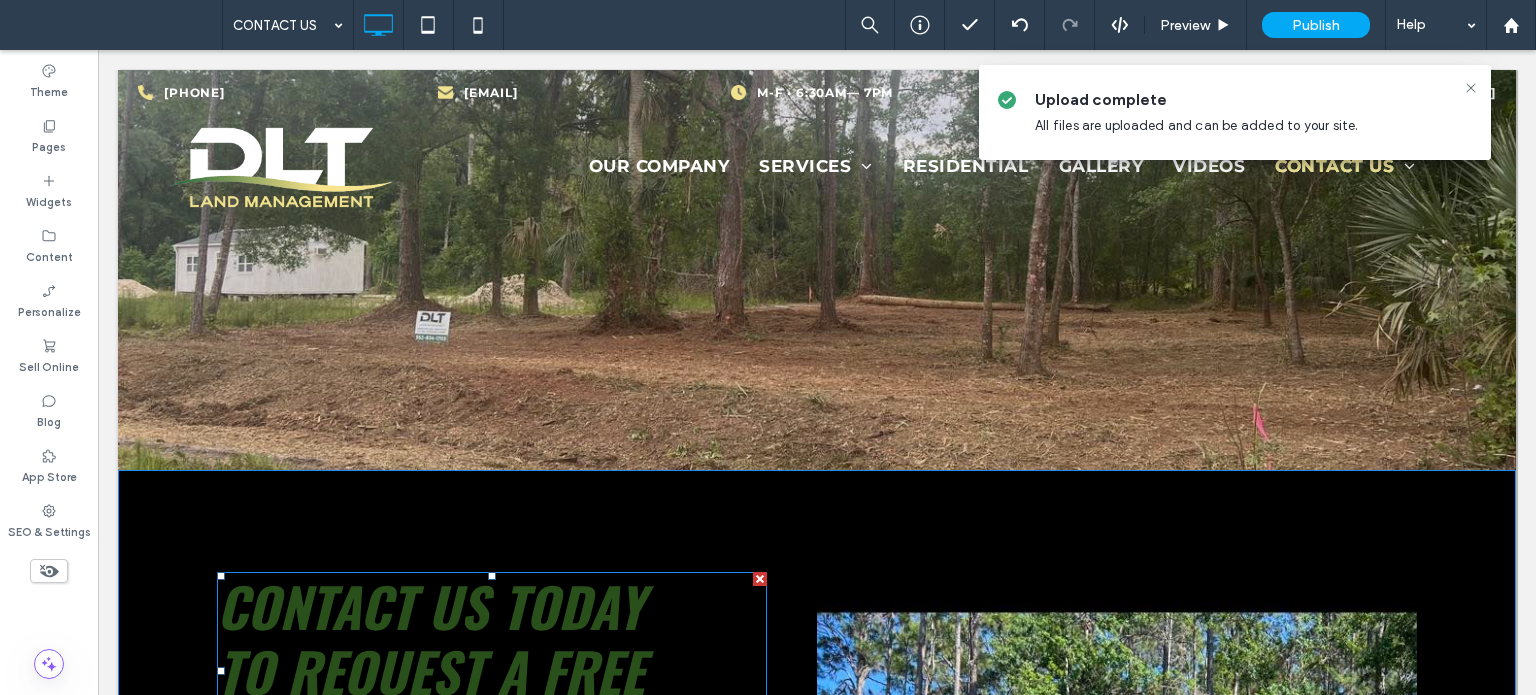 scroll, scrollTop: 0, scrollLeft: 0, axis: both 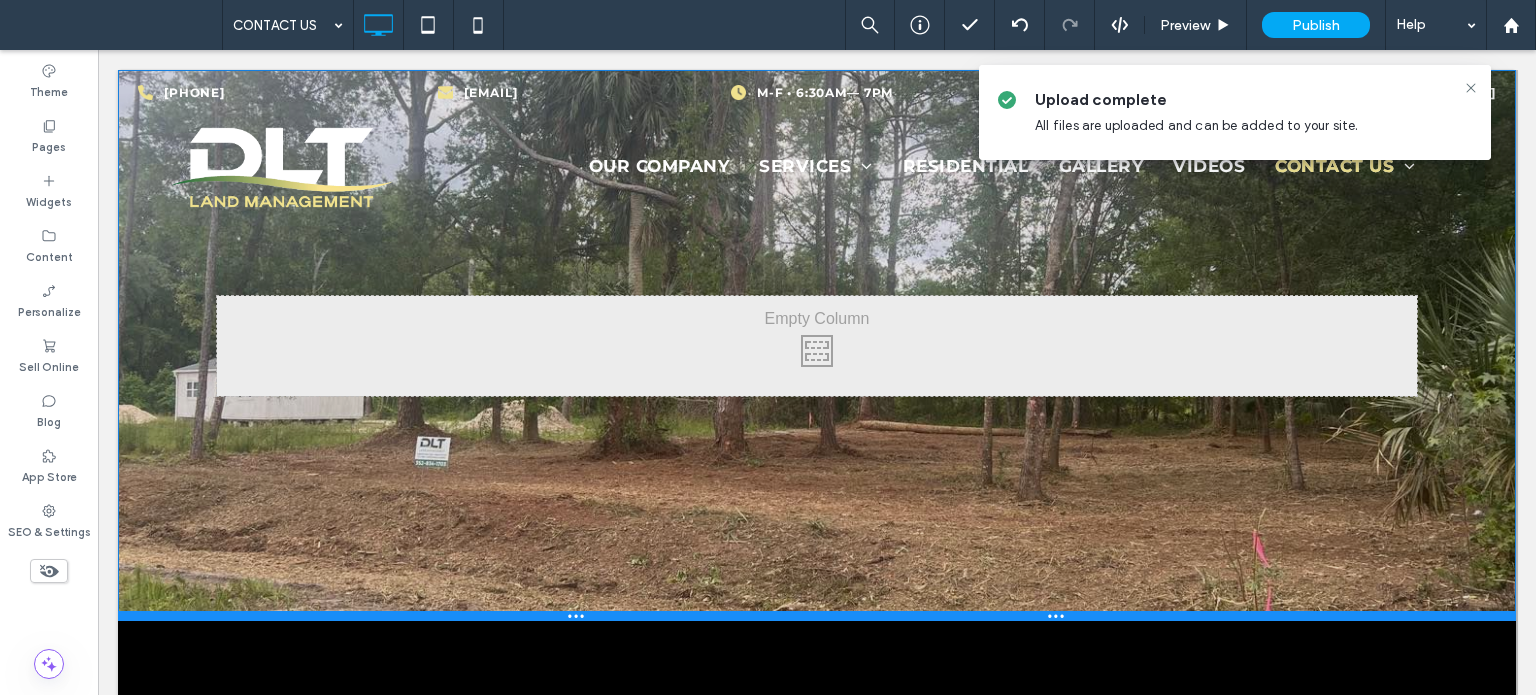 drag, startPoint x: 546, startPoint y: 563, endPoint x: 546, endPoint y: 615, distance: 52 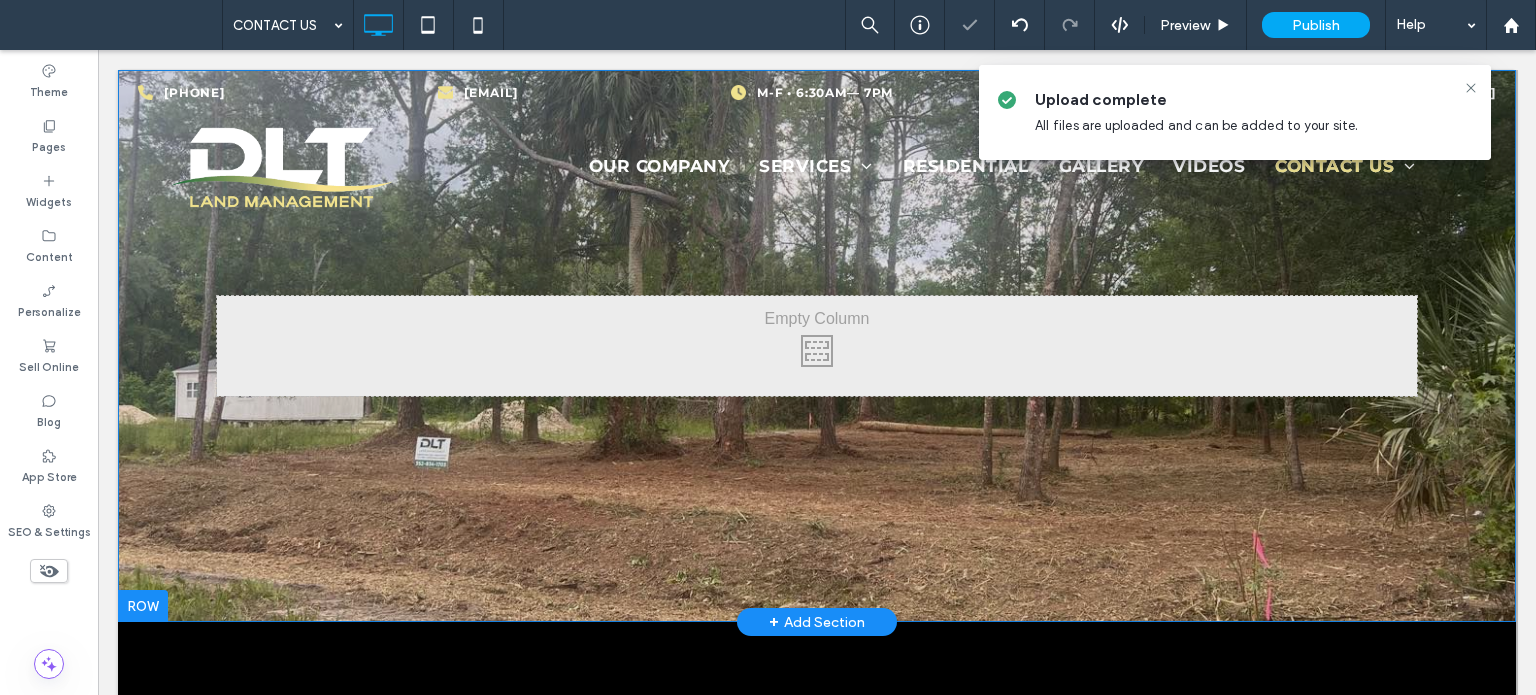 click on "Click To Paste
Row + Add Section" at bounding box center [817, 346] 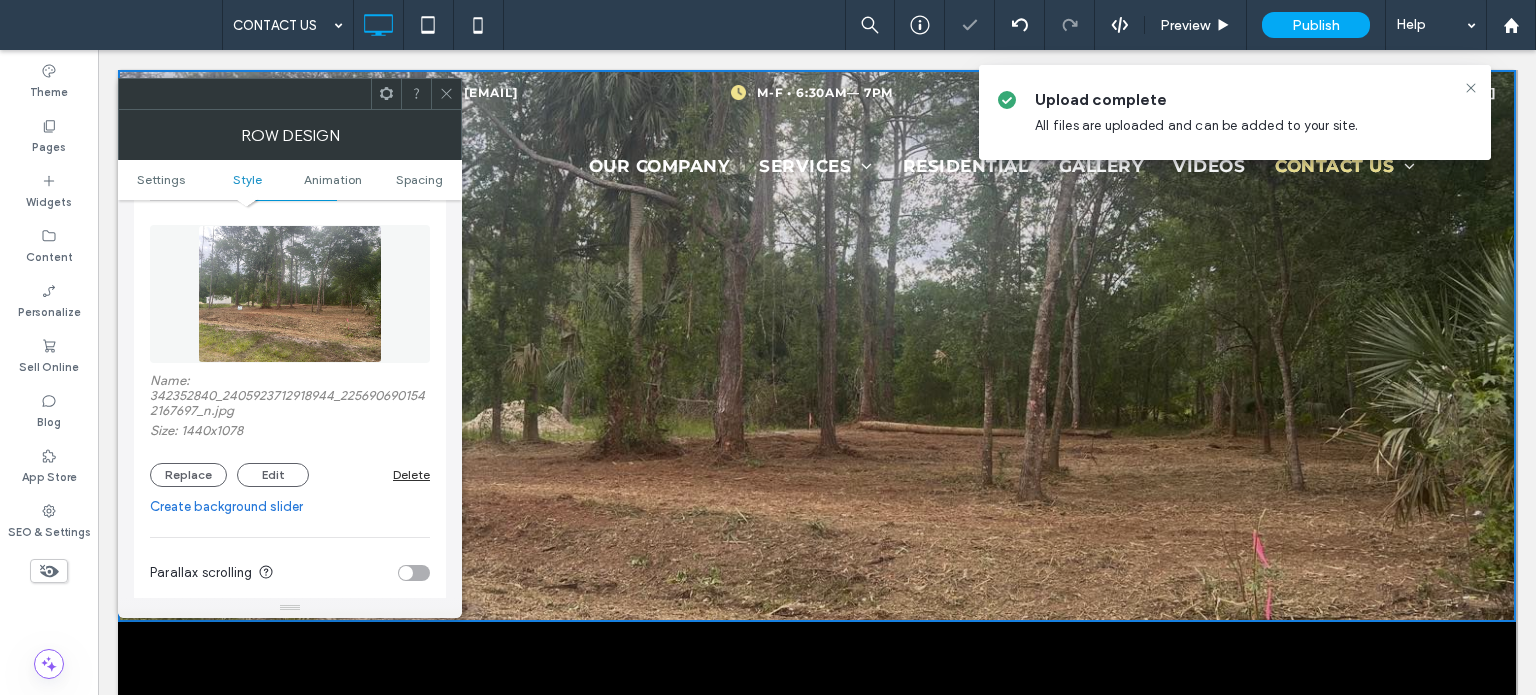 scroll, scrollTop: 300, scrollLeft: 0, axis: vertical 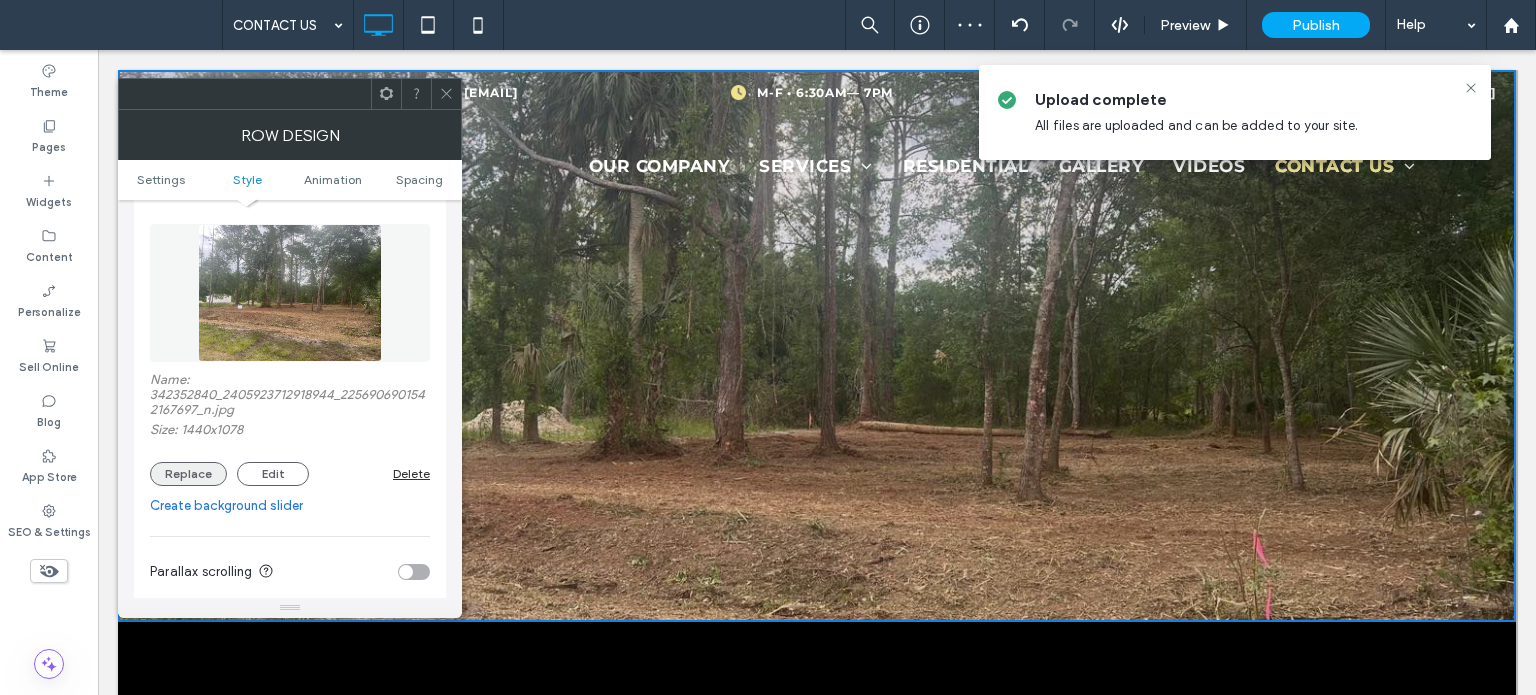 click on "Replace" at bounding box center [188, 474] 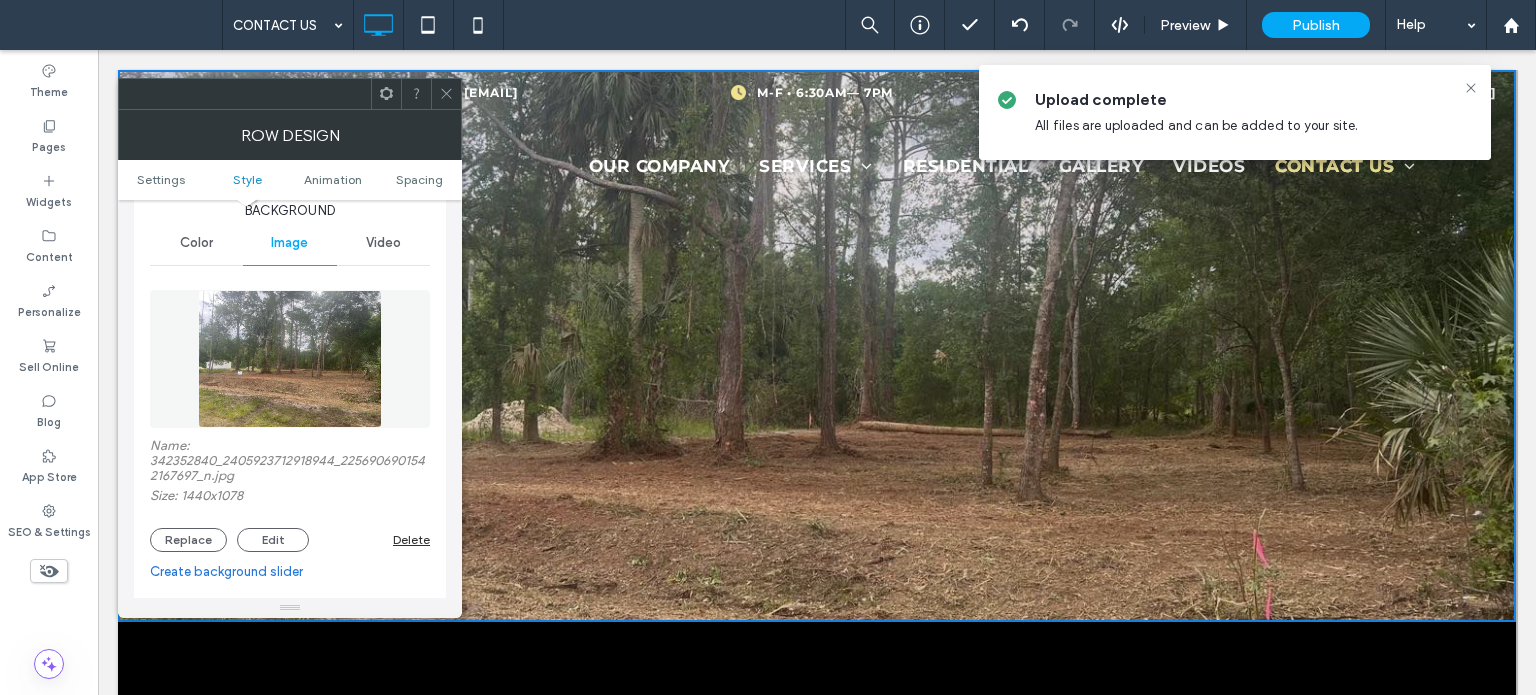 scroll, scrollTop: 200, scrollLeft: 0, axis: vertical 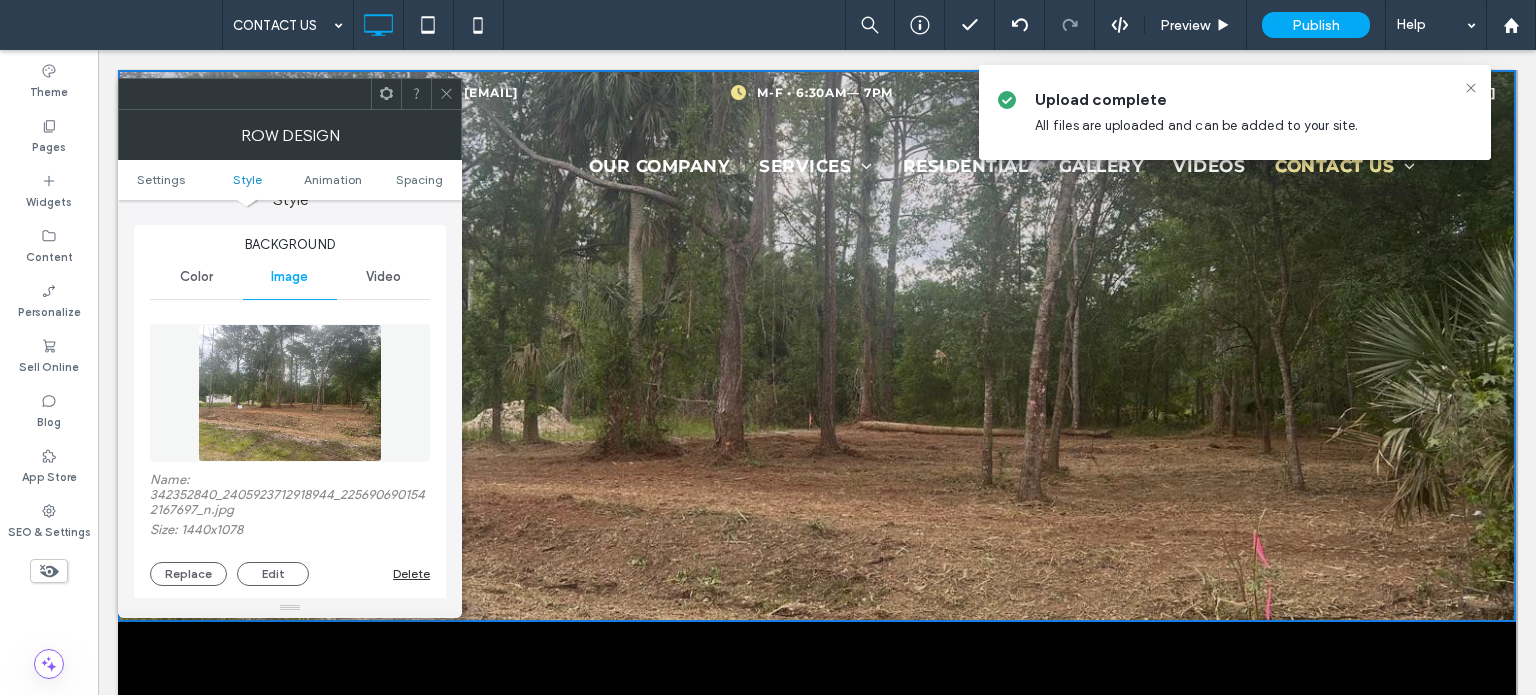 click on "Video" at bounding box center [383, 277] 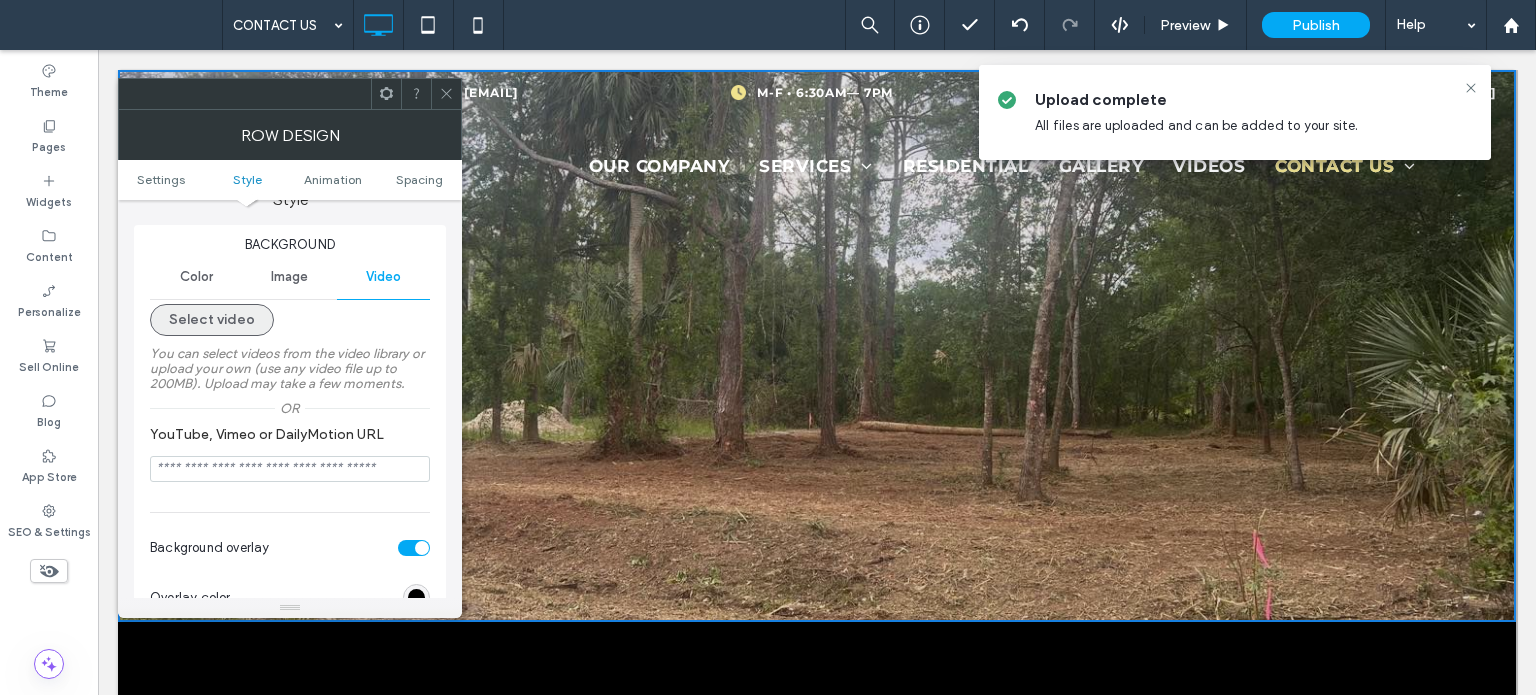 click on "Select video" at bounding box center (212, 320) 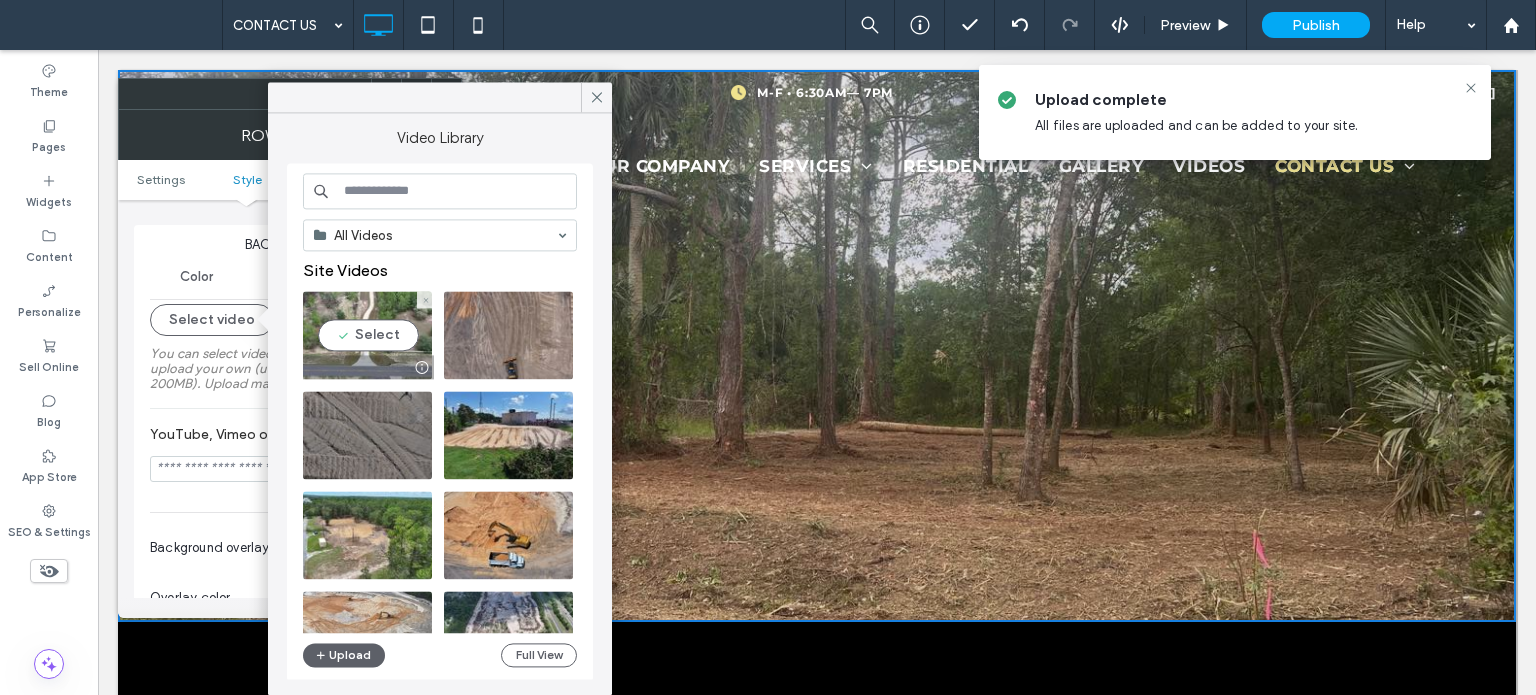 click at bounding box center (368, 367) 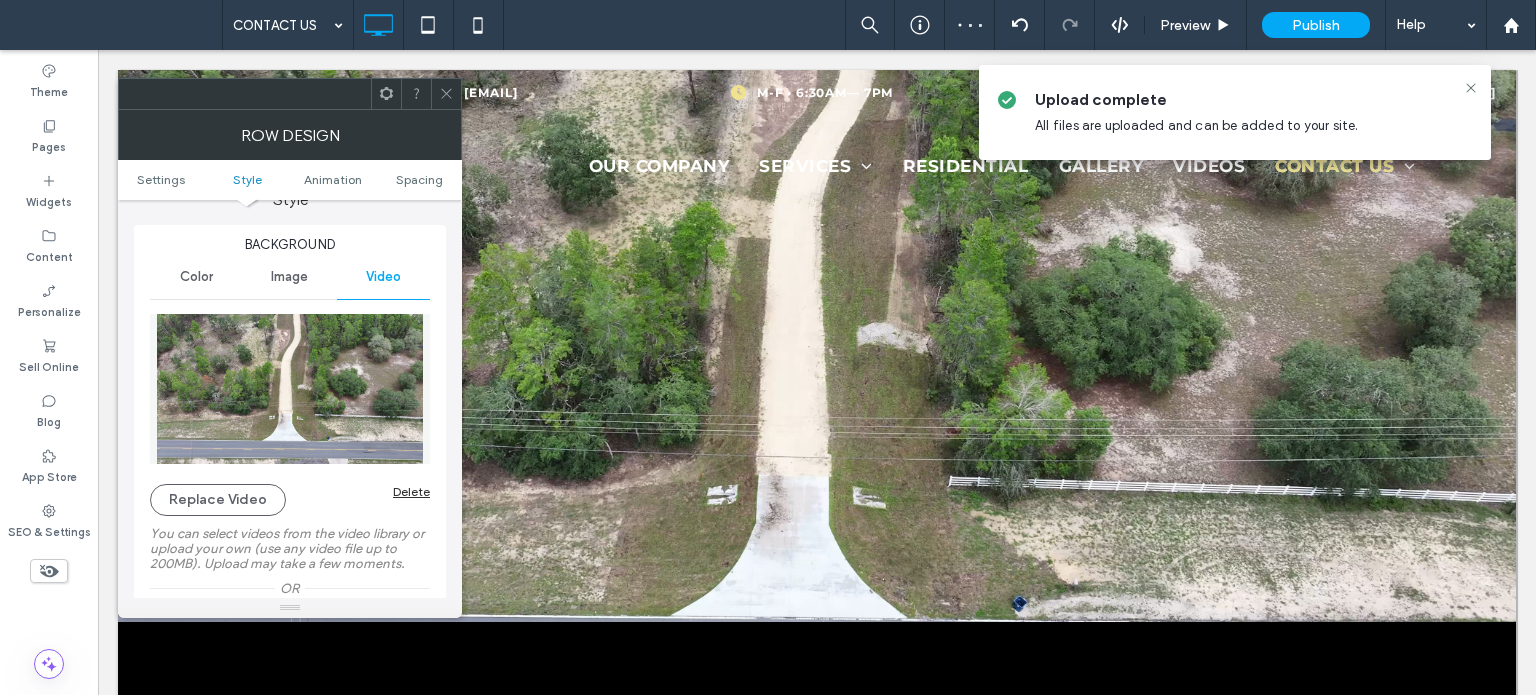 click 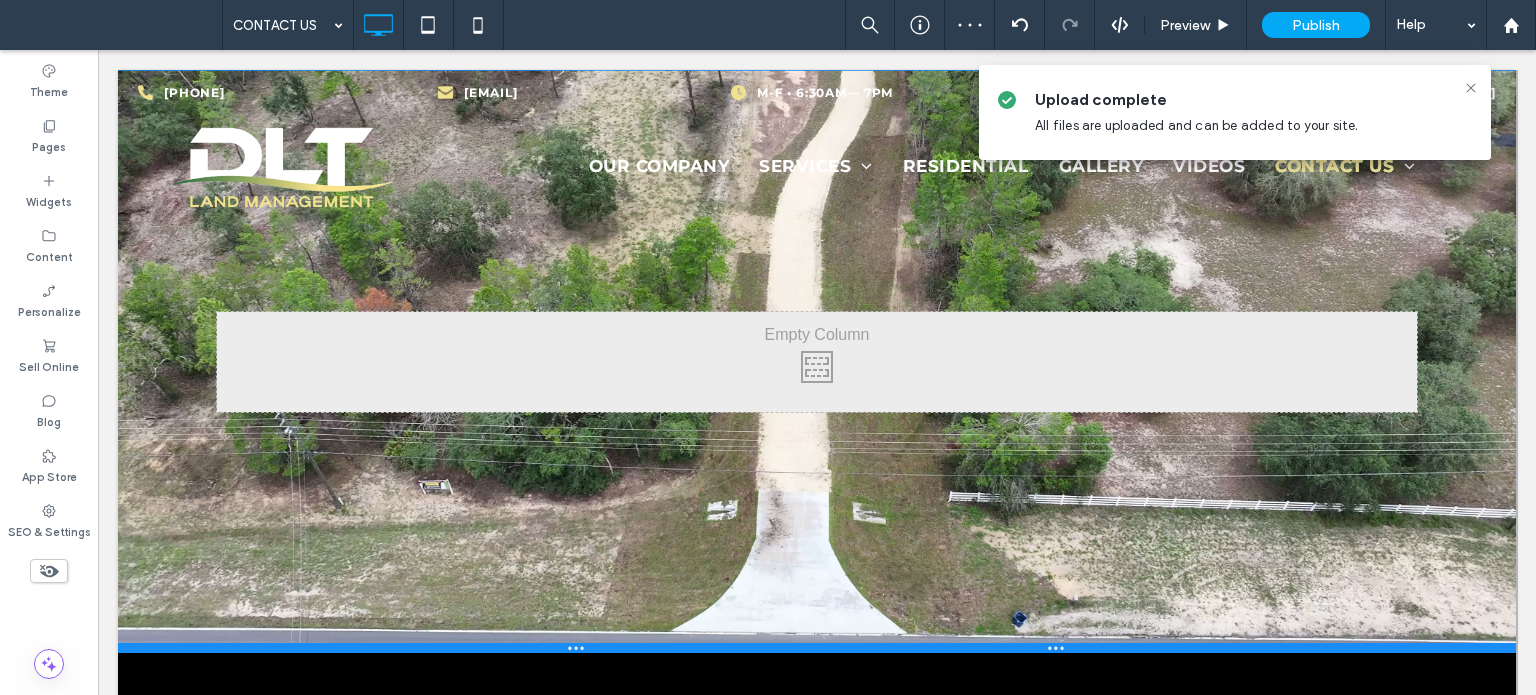 drag, startPoint x: 472, startPoint y: 616, endPoint x: 472, endPoint y: 647, distance: 31 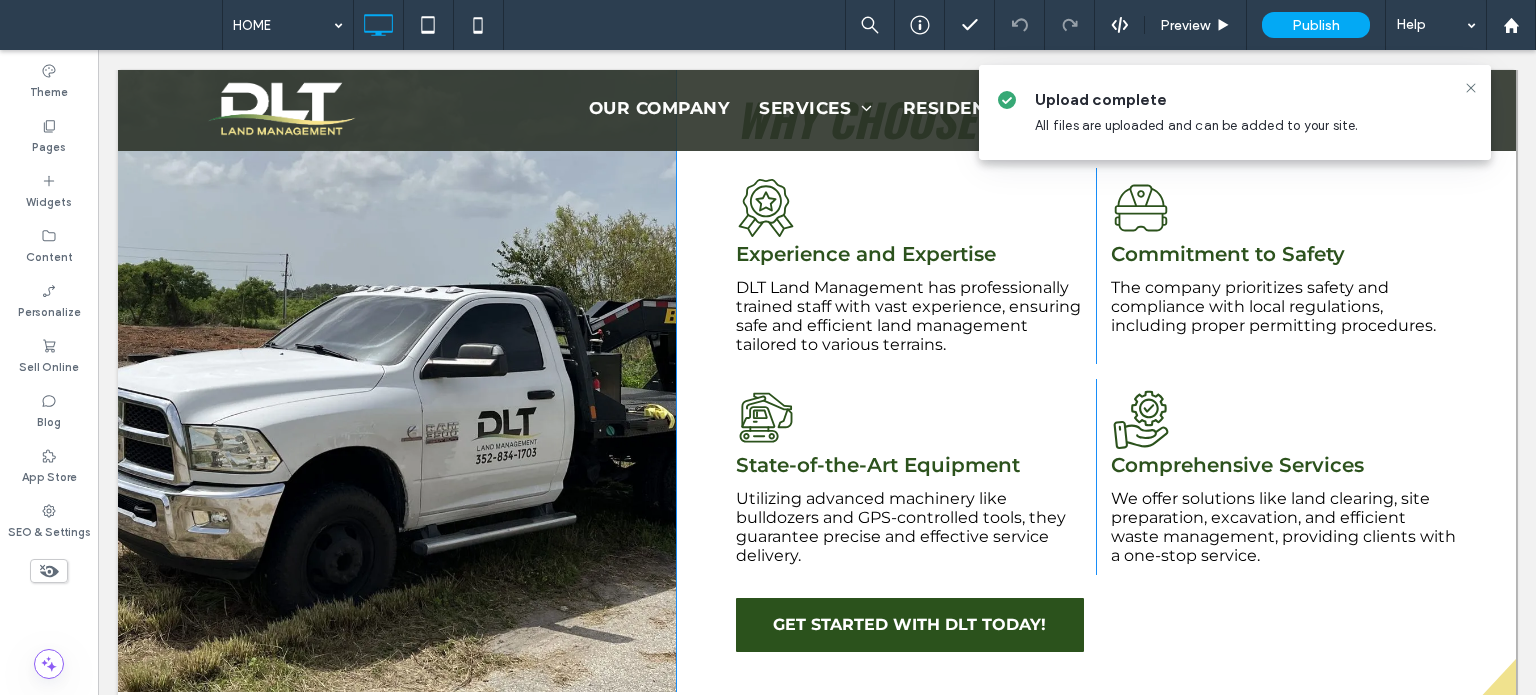 scroll, scrollTop: 1600, scrollLeft: 0, axis: vertical 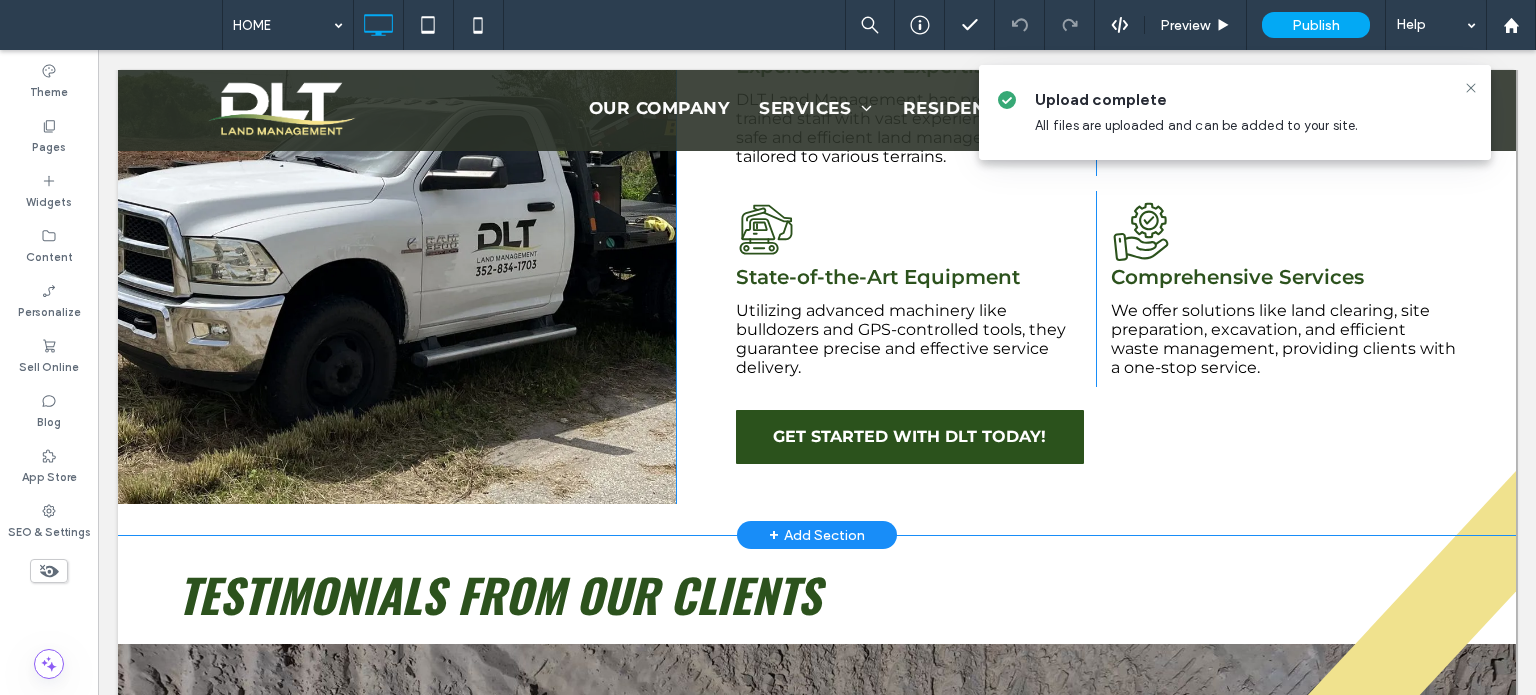 click on "Click To Paste" at bounding box center (397, 179) 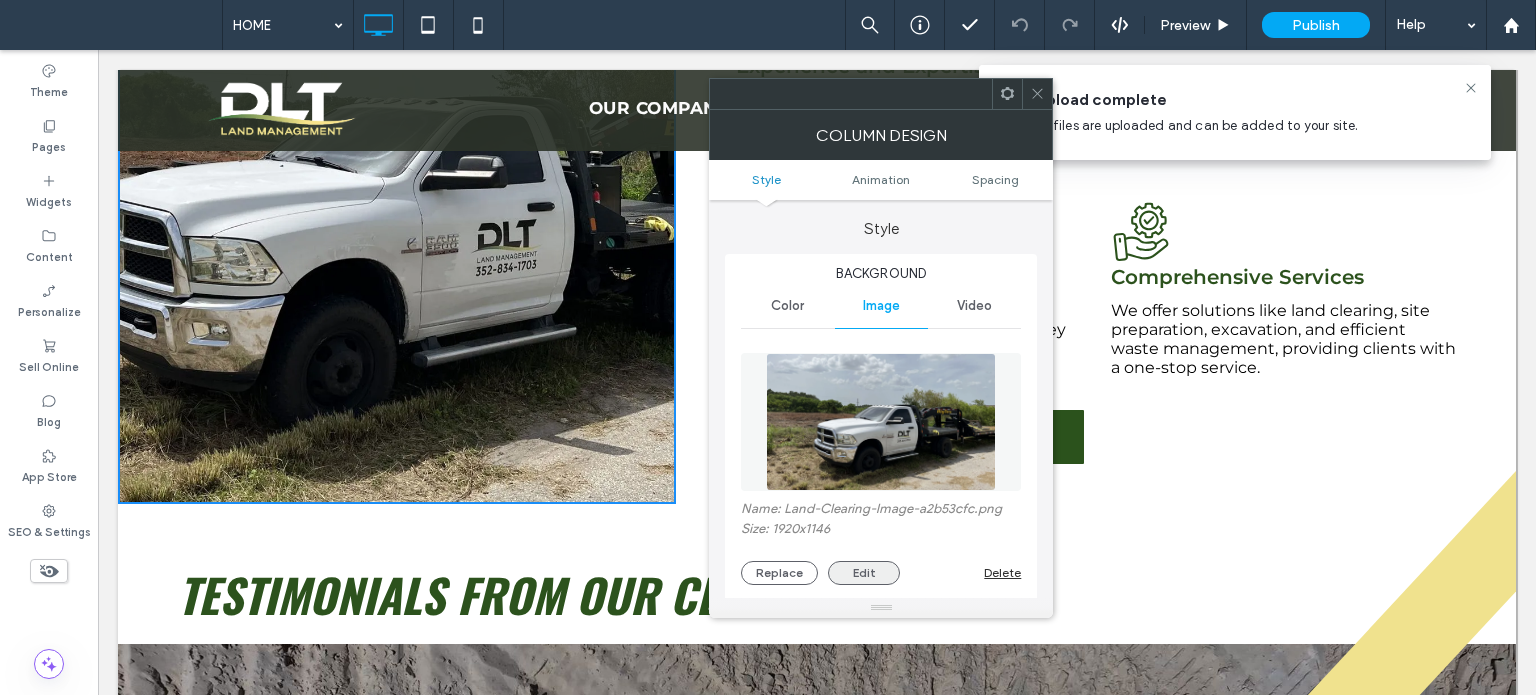 click on "Edit" at bounding box center [864, 573] 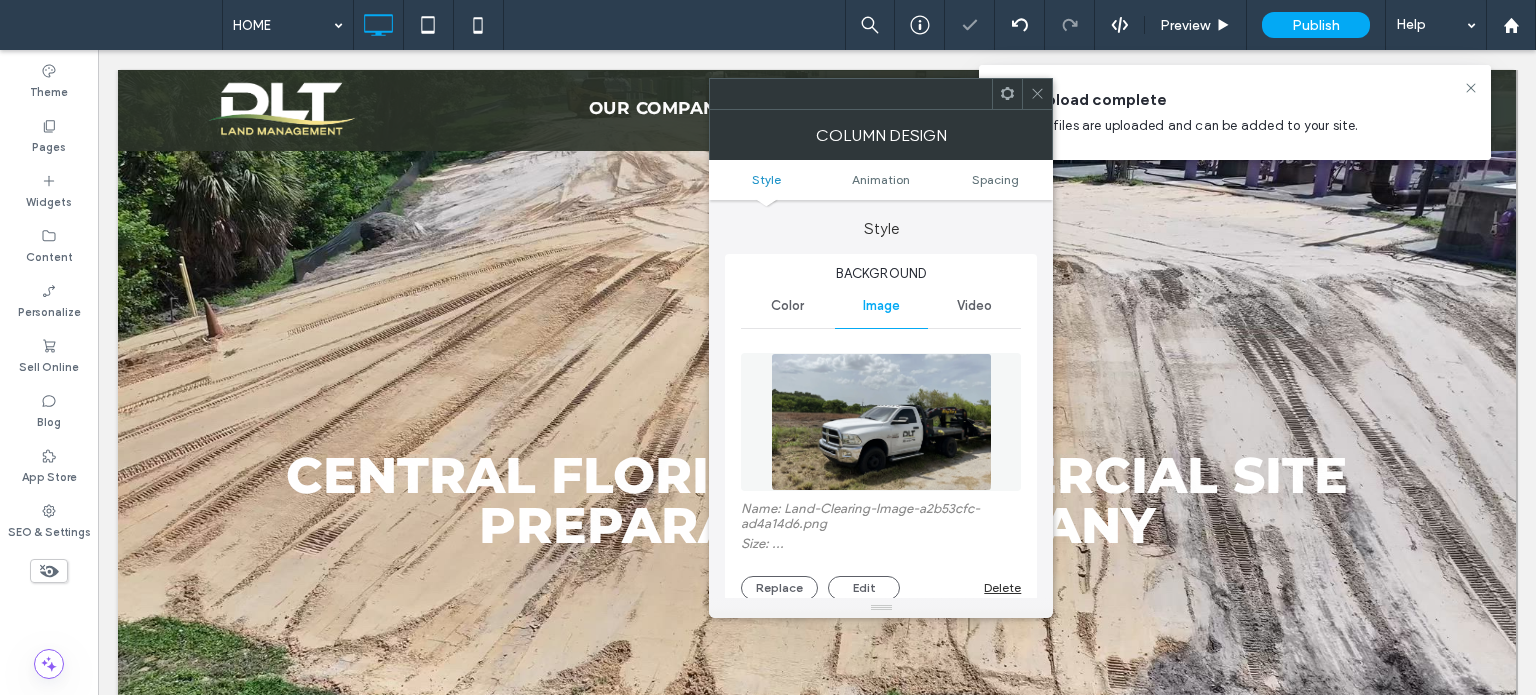 scroll, scrollTop: 1600, scrollLeft: 0, axis: vertical 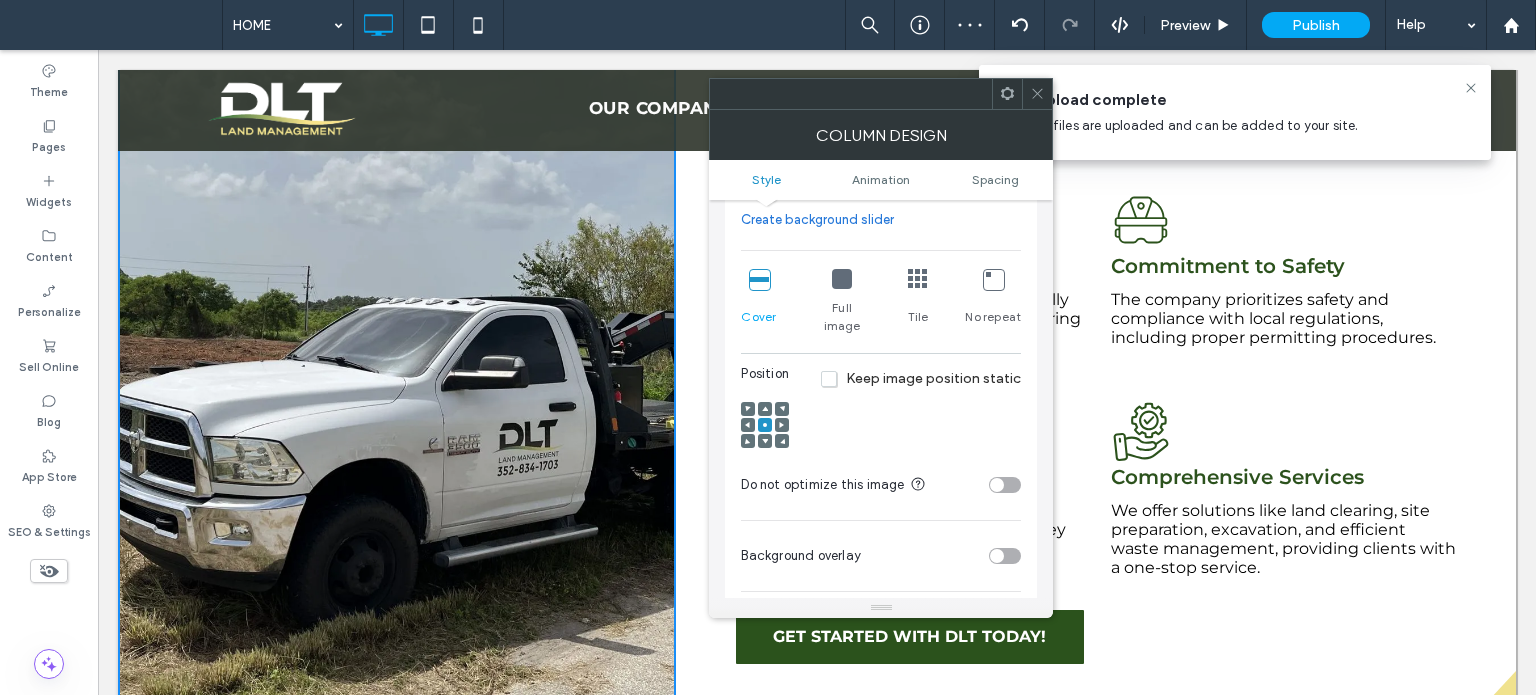 click at bounding box center (748, 425) 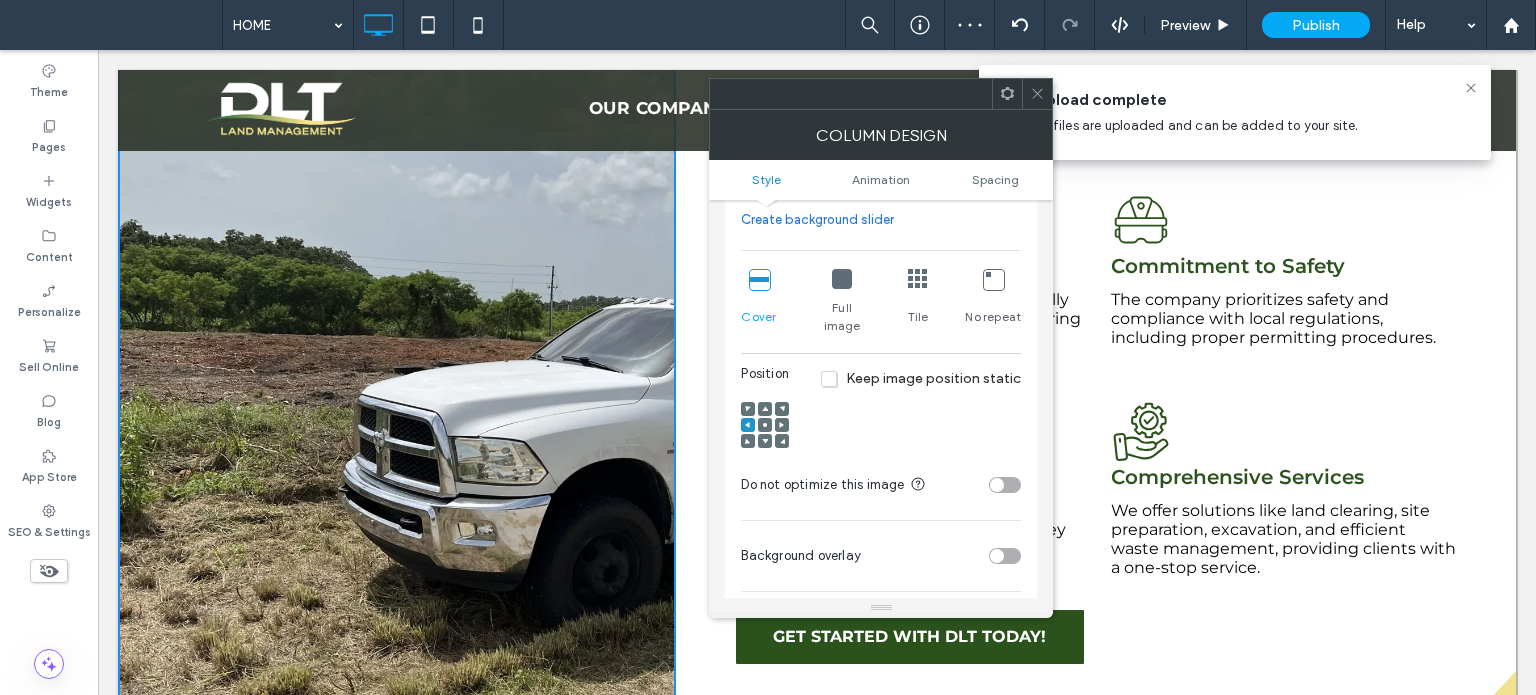 click at bounding box center (748, 425) 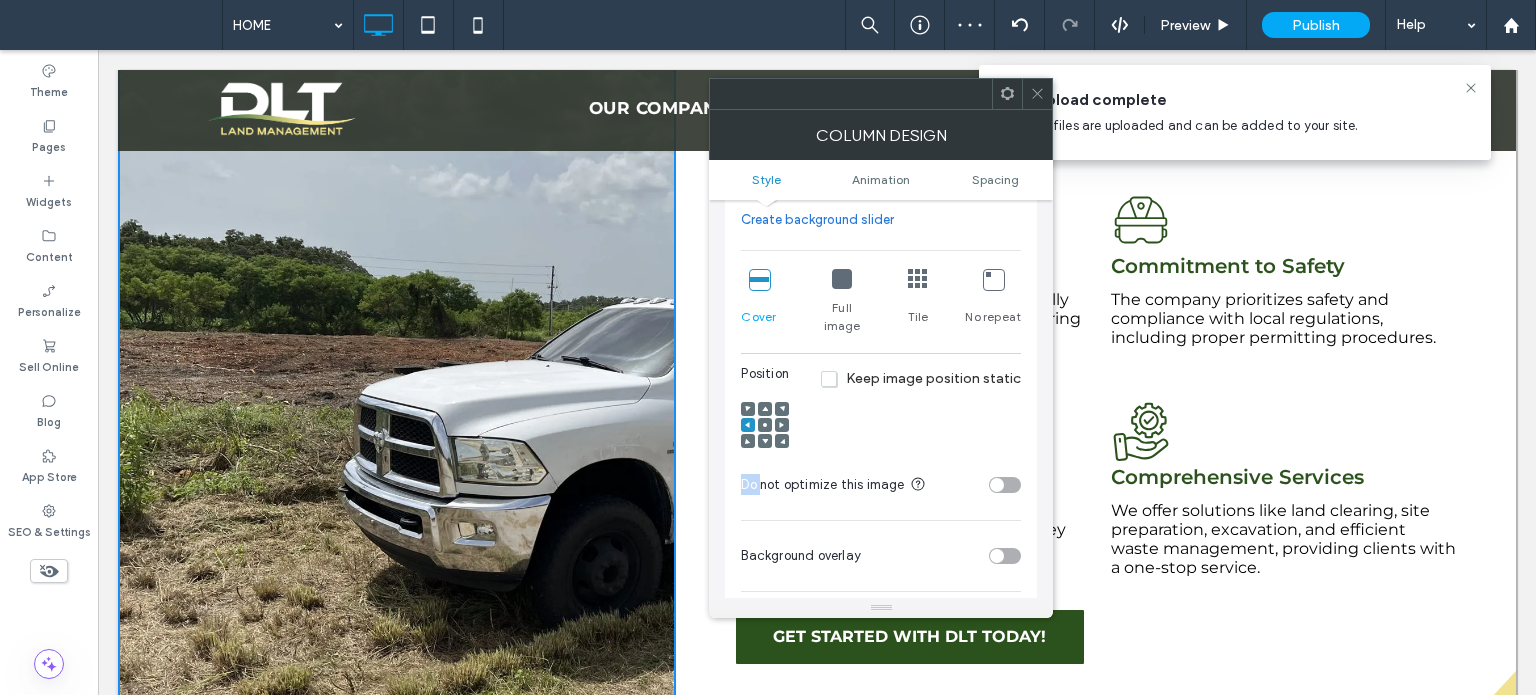 click at bounding box center (765, 425) 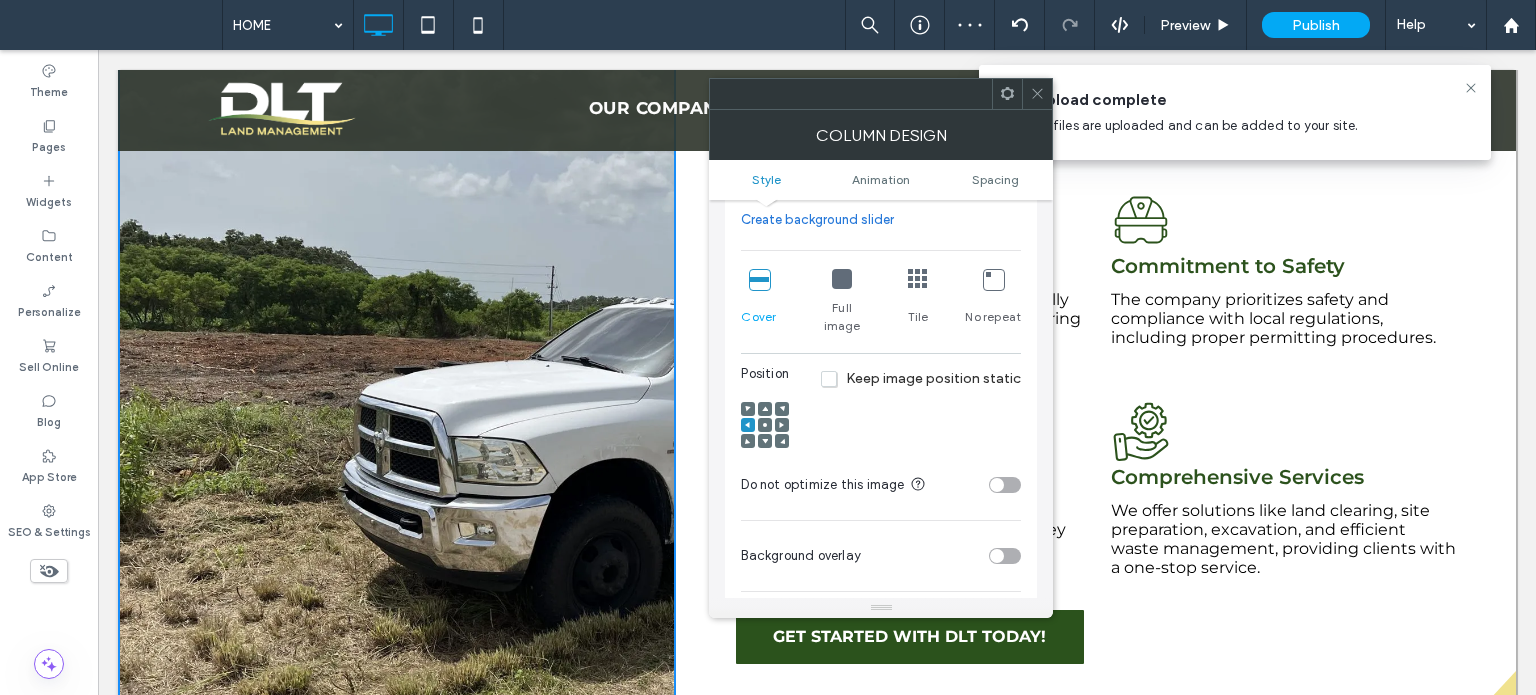 click at bounding box center [765, 425] 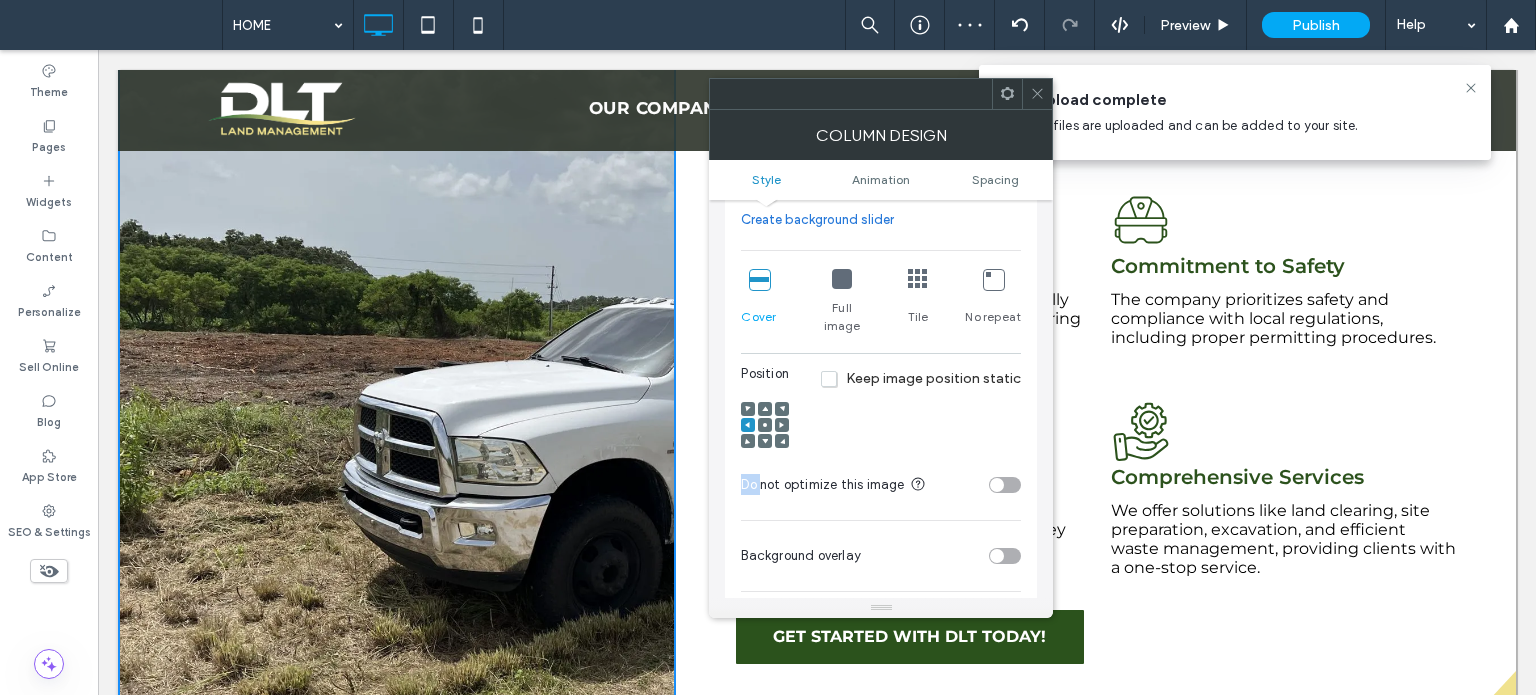 click at bounding box center (765, 425) 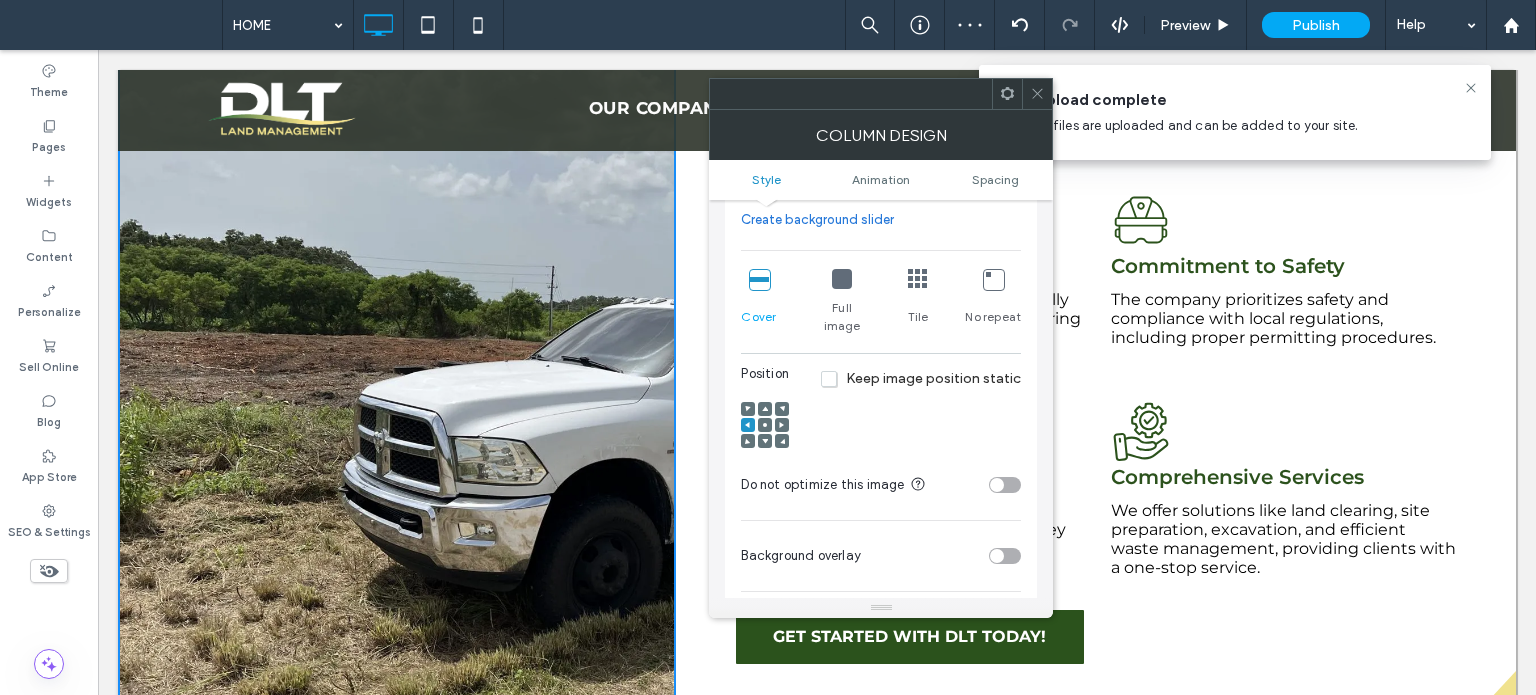 click 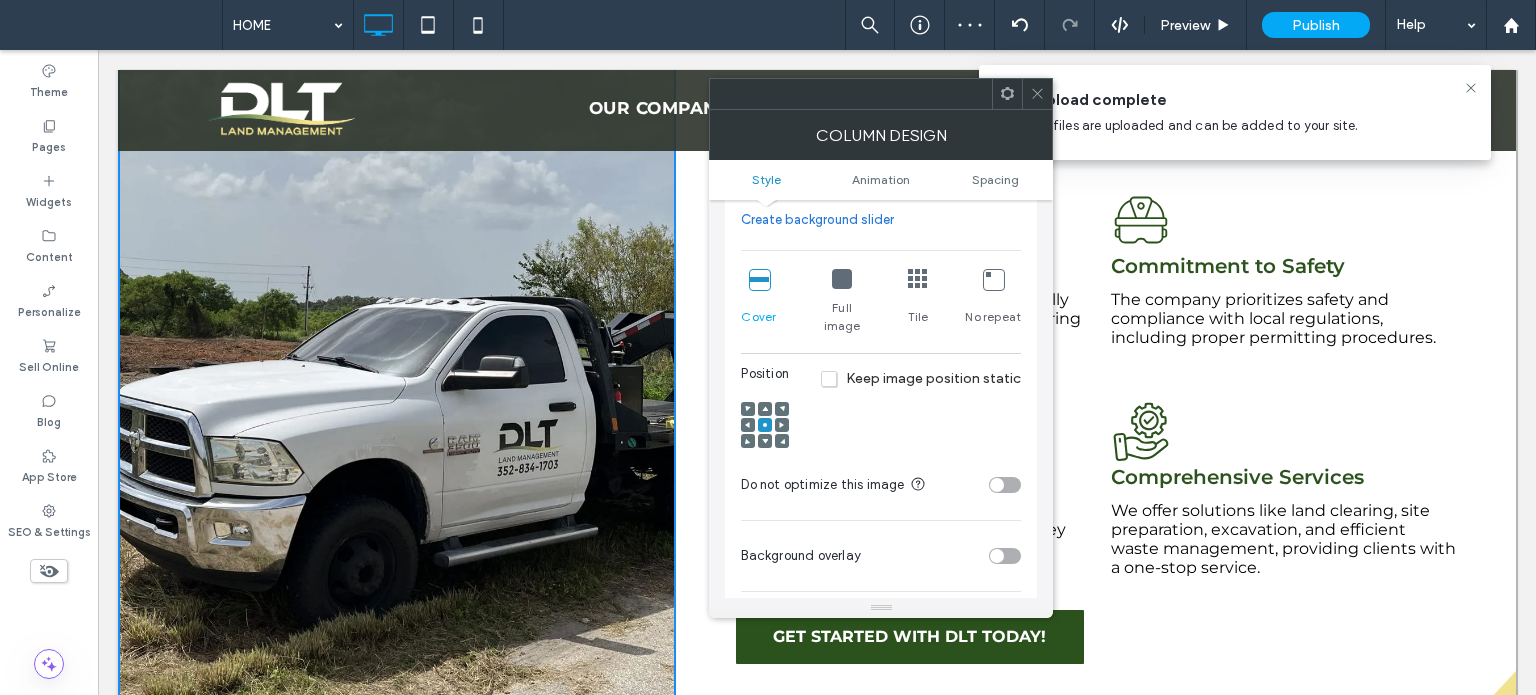 click 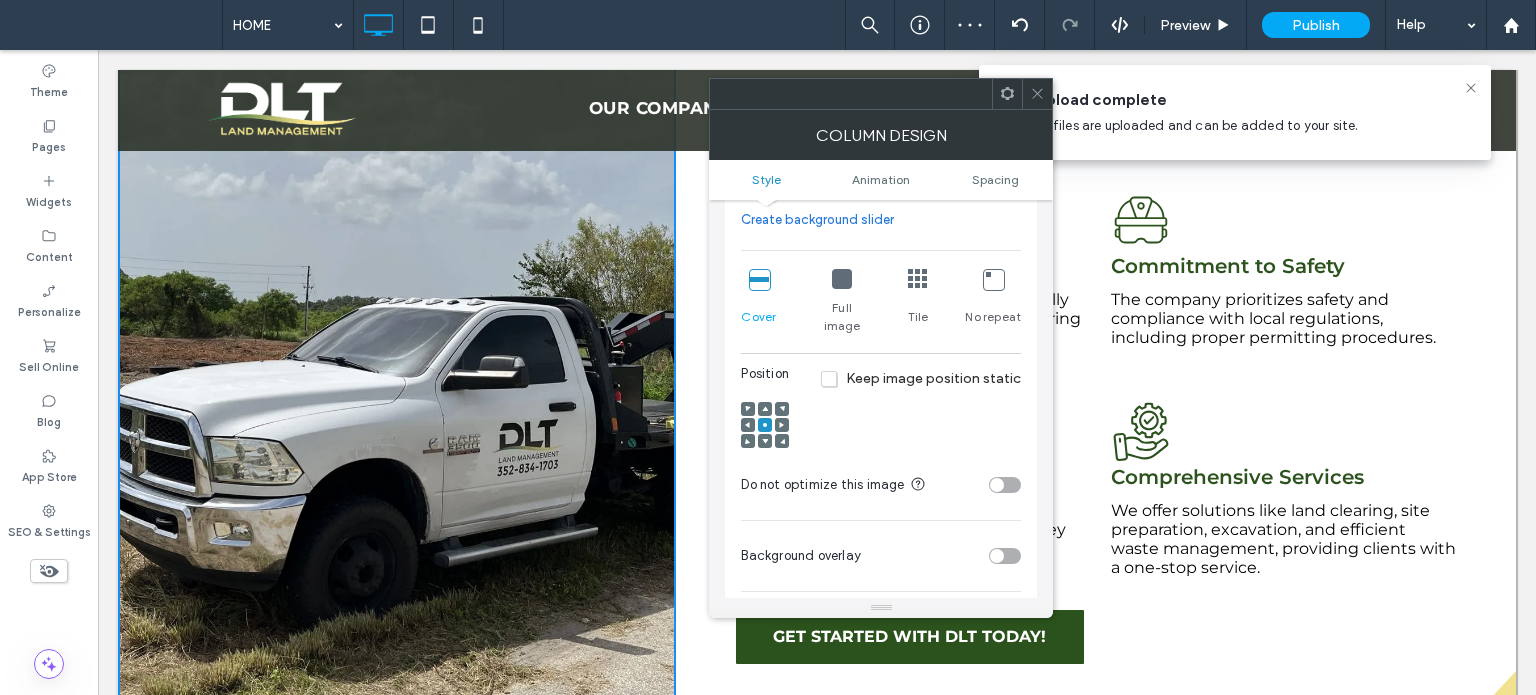 click 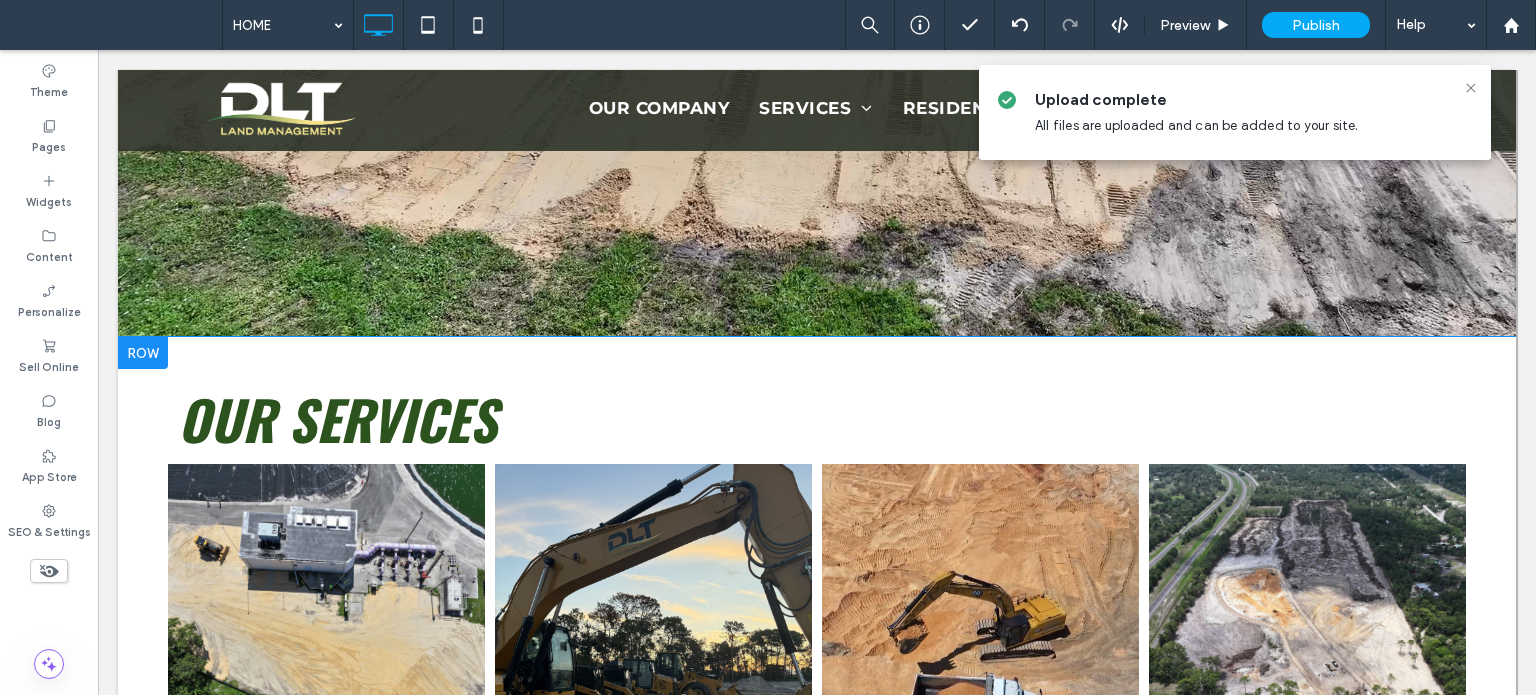 scroll, scrollTop: 0, scrollLeft: 0, axis: both 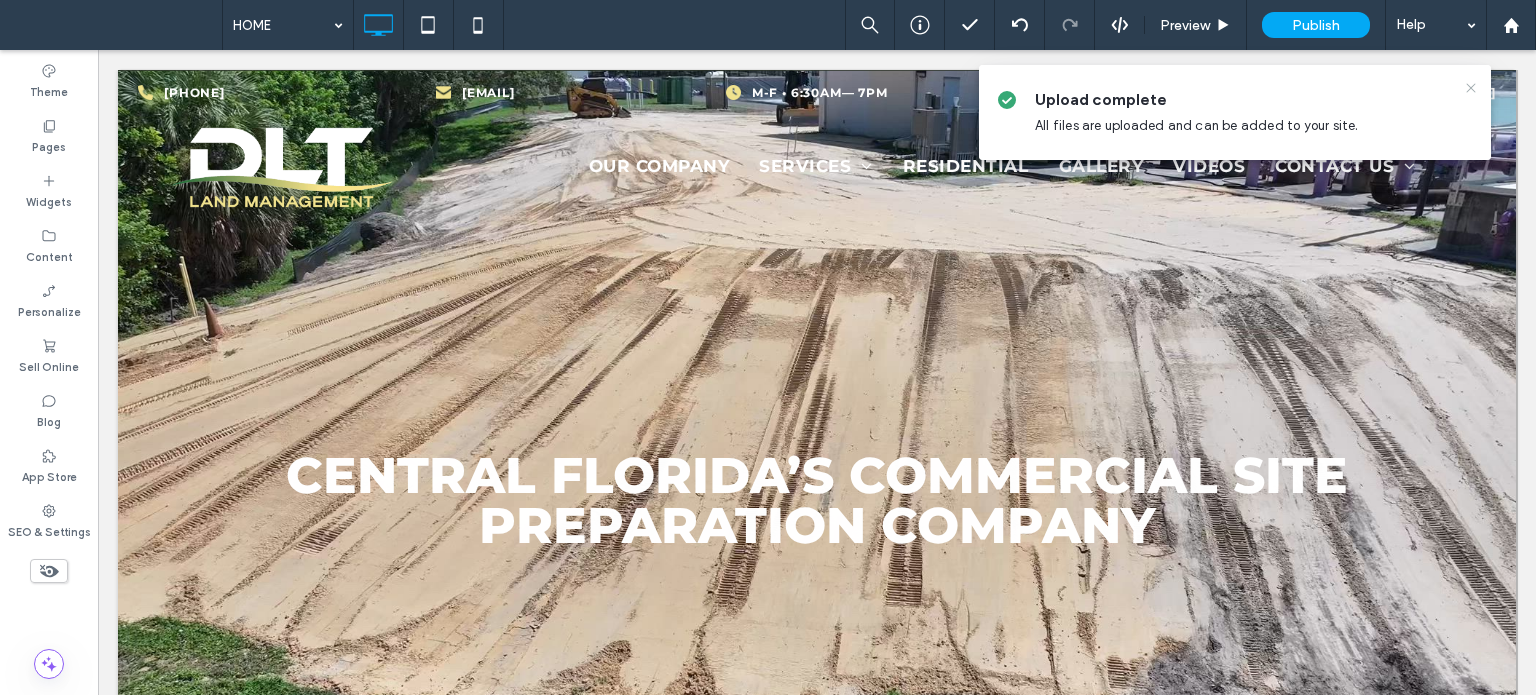click 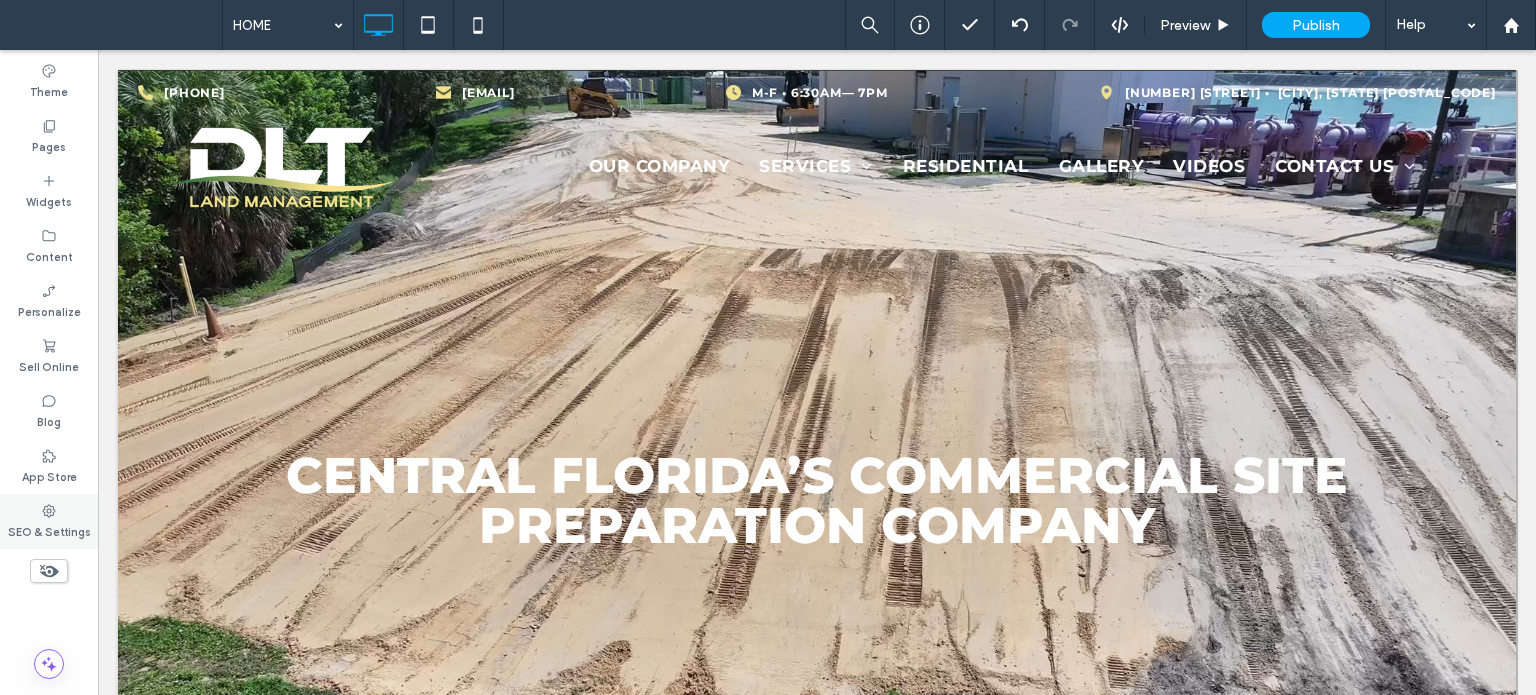 click 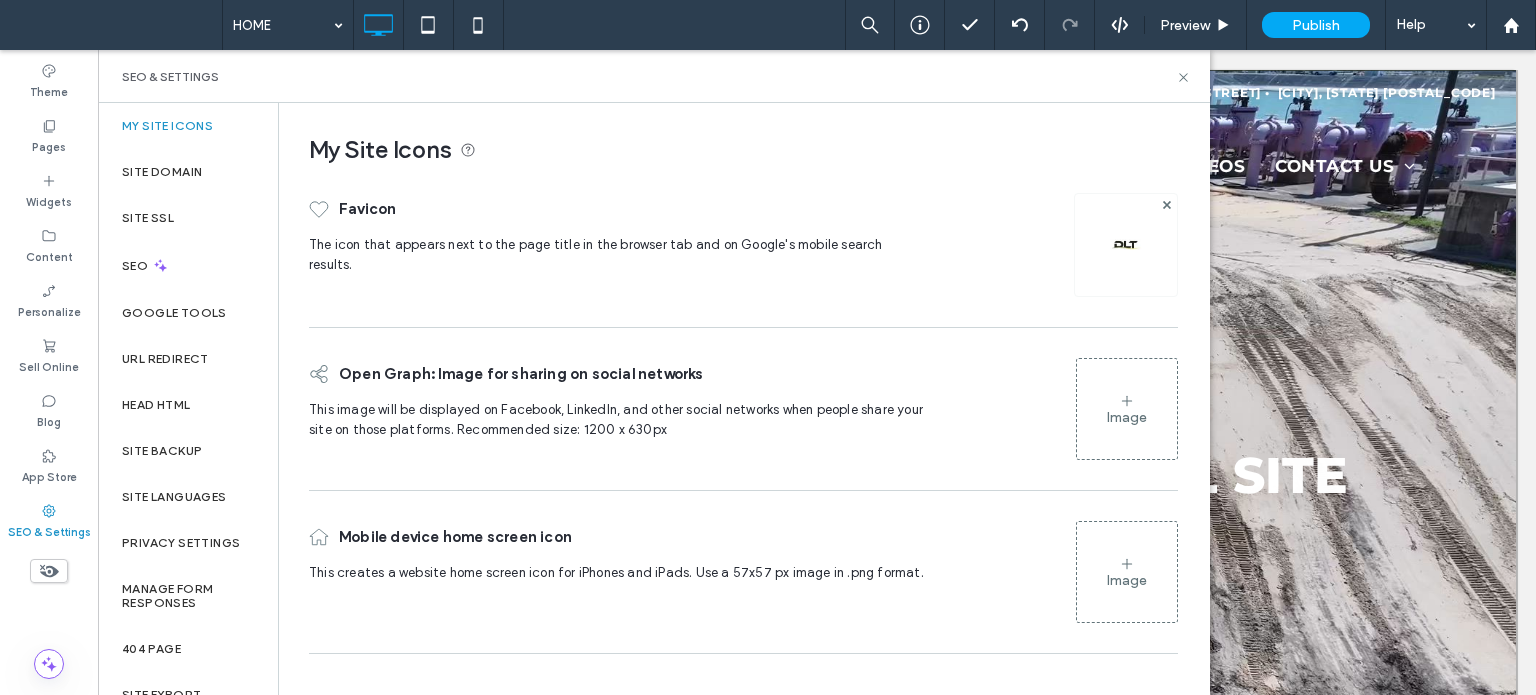 click on "My Site Icons" at bounding box center (188, 126) 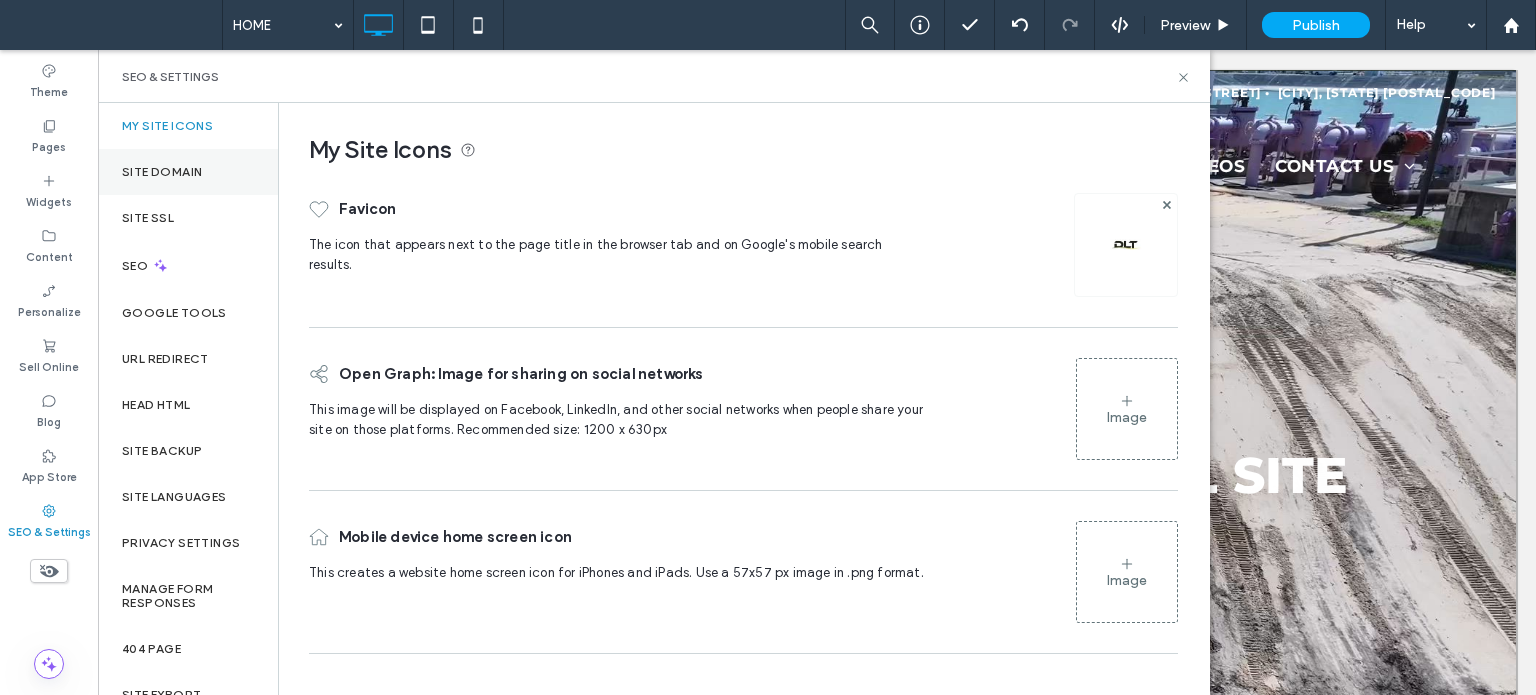 click on "Site Domain" at bounding box center (162, 172) 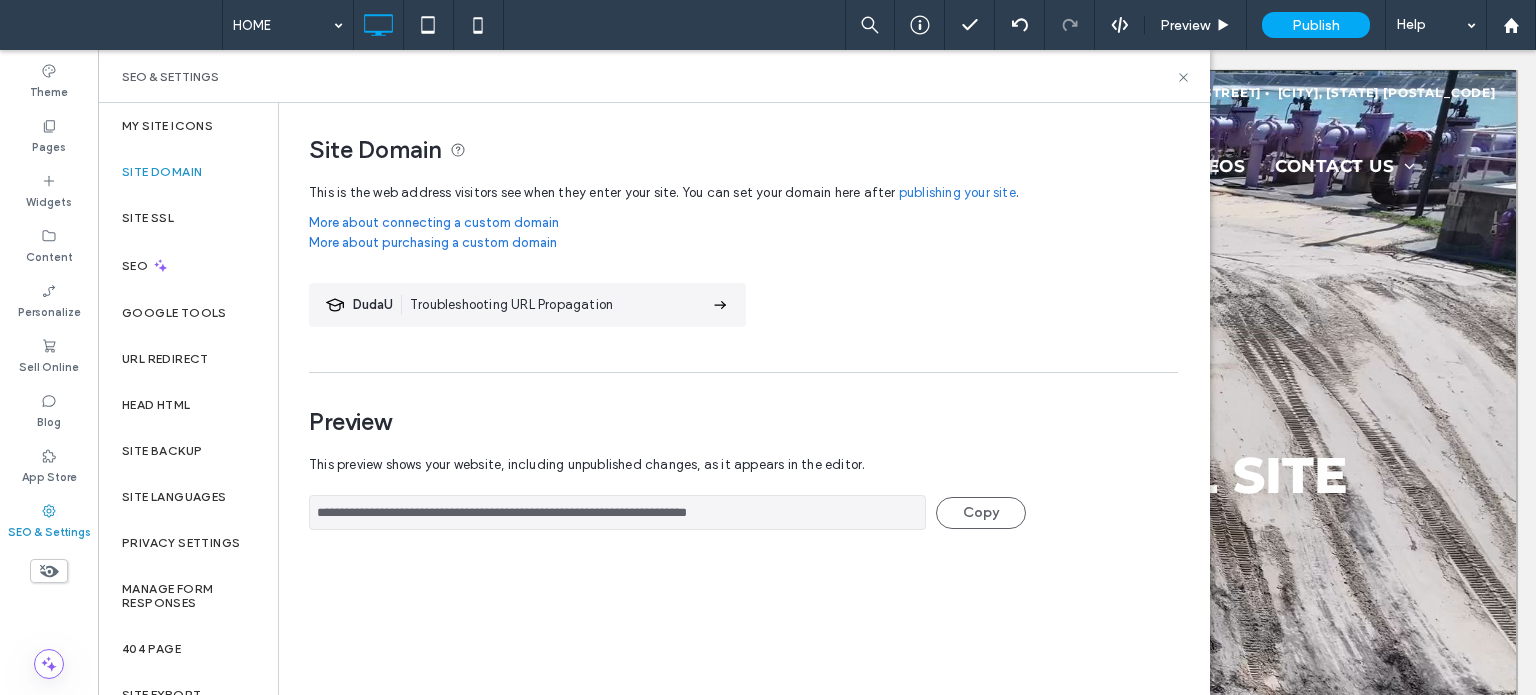 drag, startPoint x: 824, startPoint y: 500, endPoint x: 324, endPoint y: 491, distance: 500.081 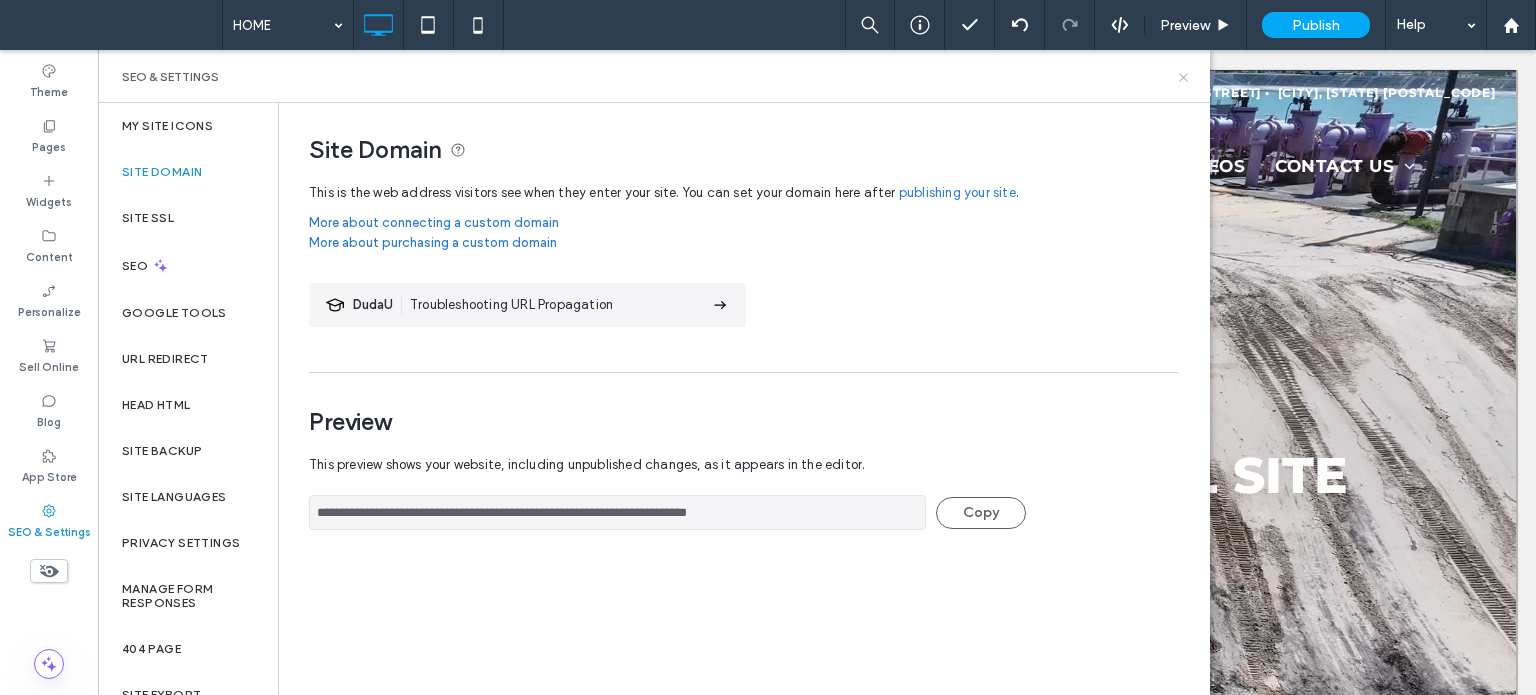 click on "SEO & Settings" at bounding box center [654, 76] 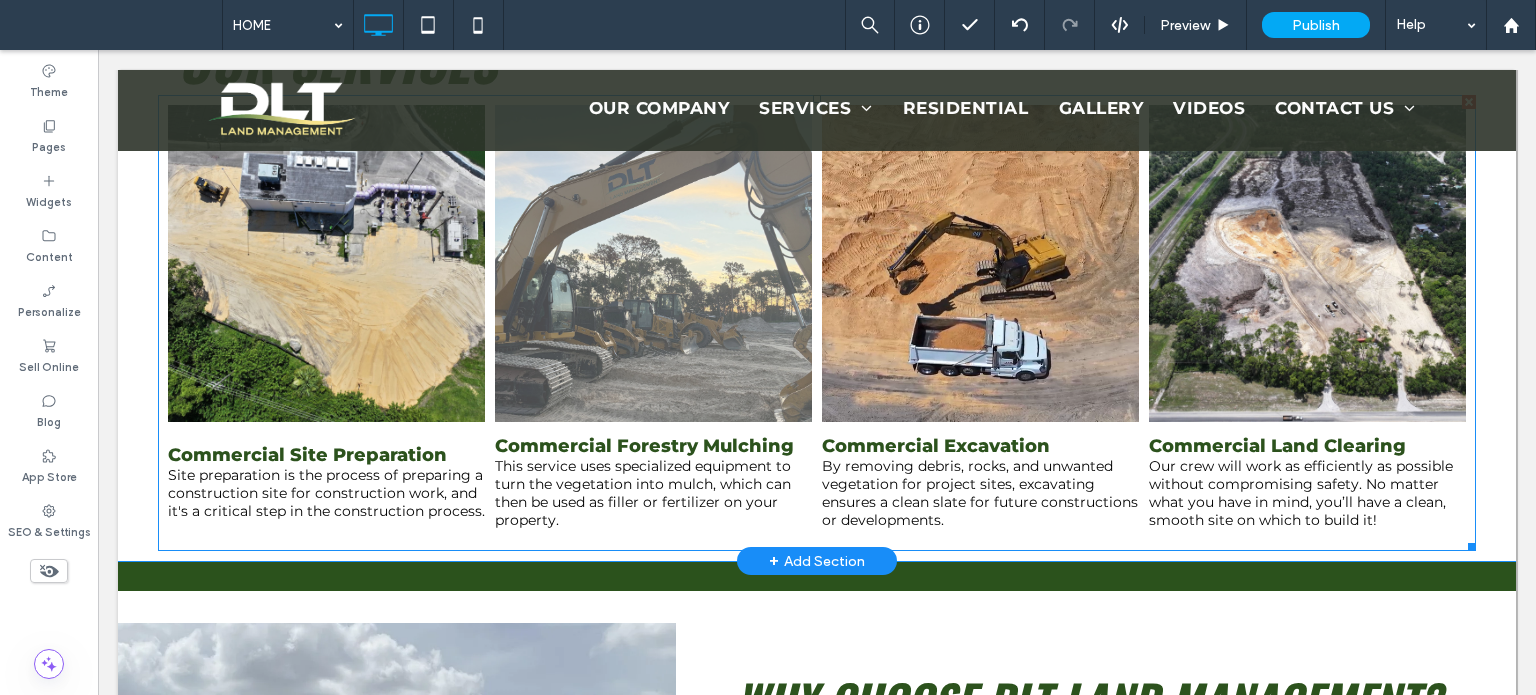 scroll, scrollTop: 900, scrollLeft: 0, axis: vertical 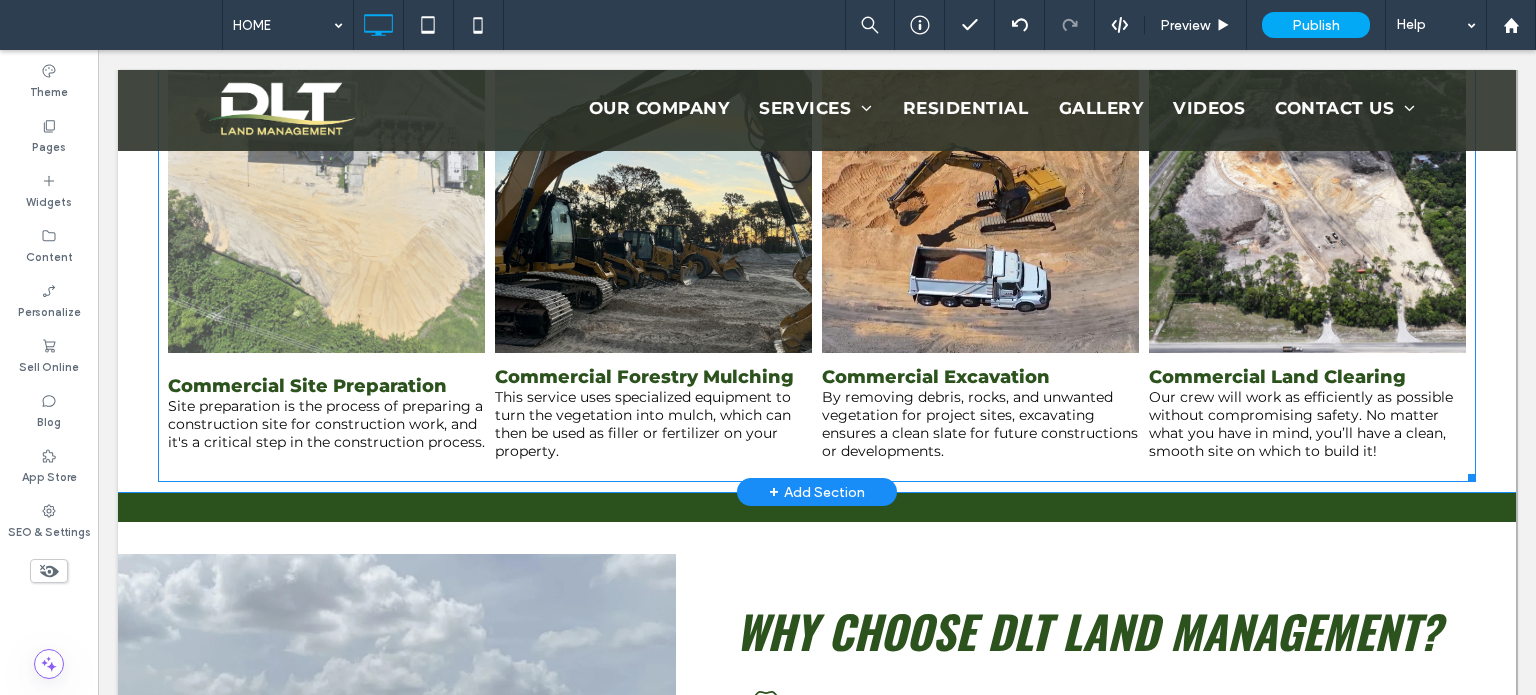 click on "Site preparation is the process of preparing a construction site for construction work, and it's a critical step in the construction process." at bounding box center [326, 424] 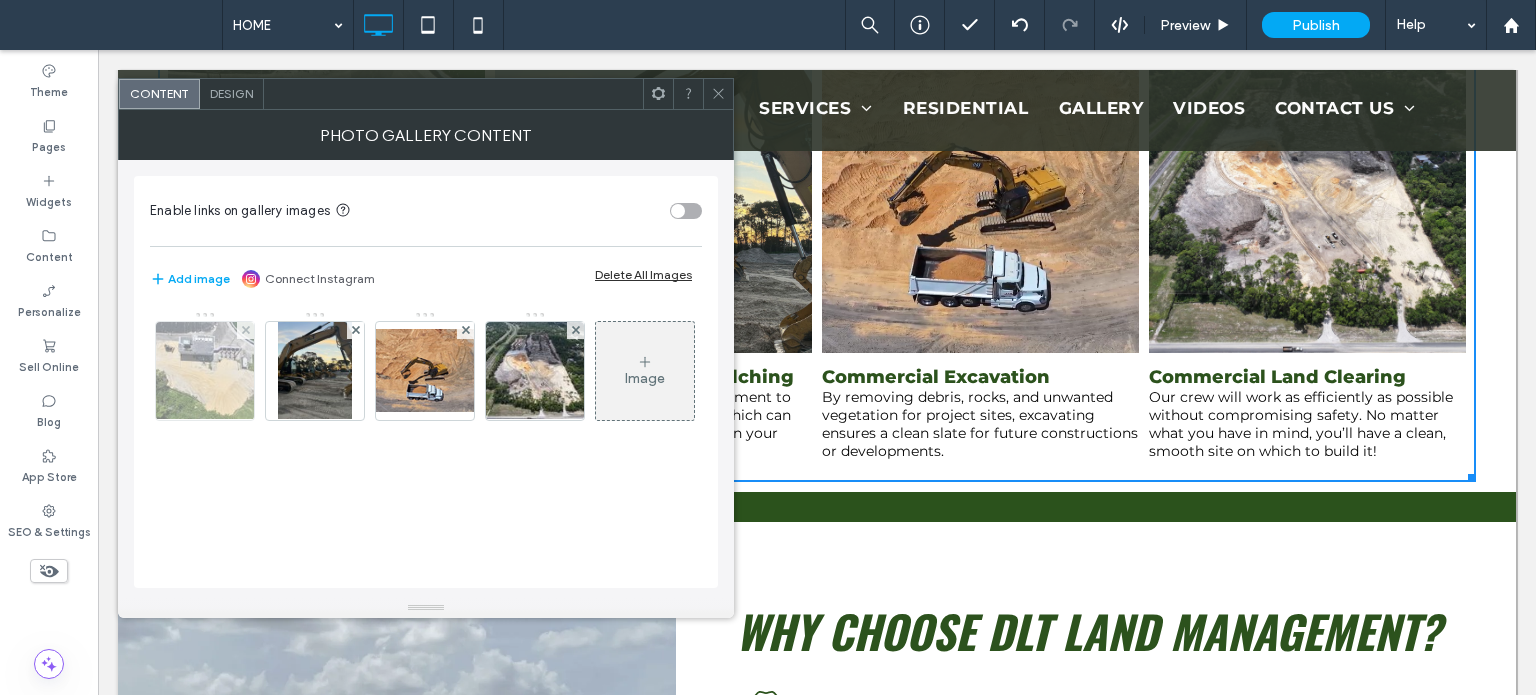 click at bounding box center (205, 371) 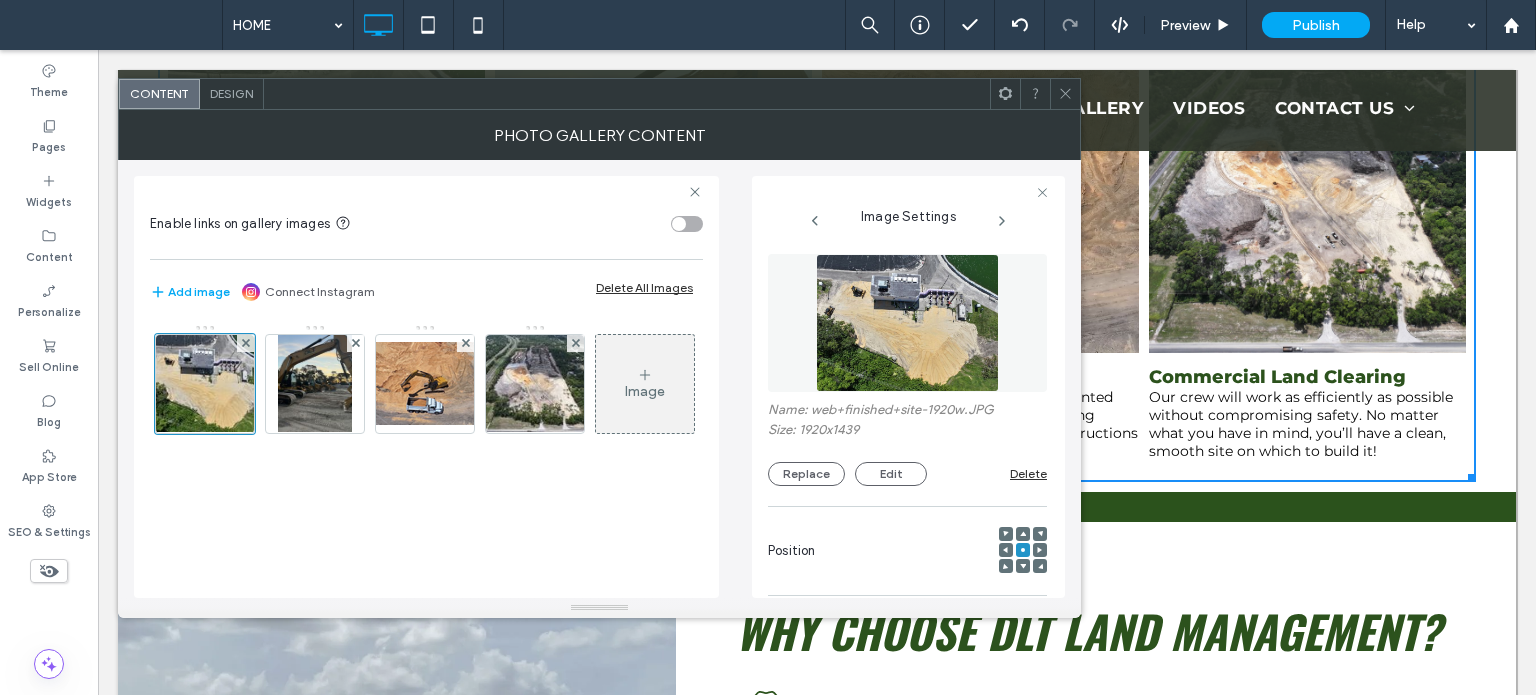 scroll, scrollTop: 0, scrollLeft: 0, axis: both 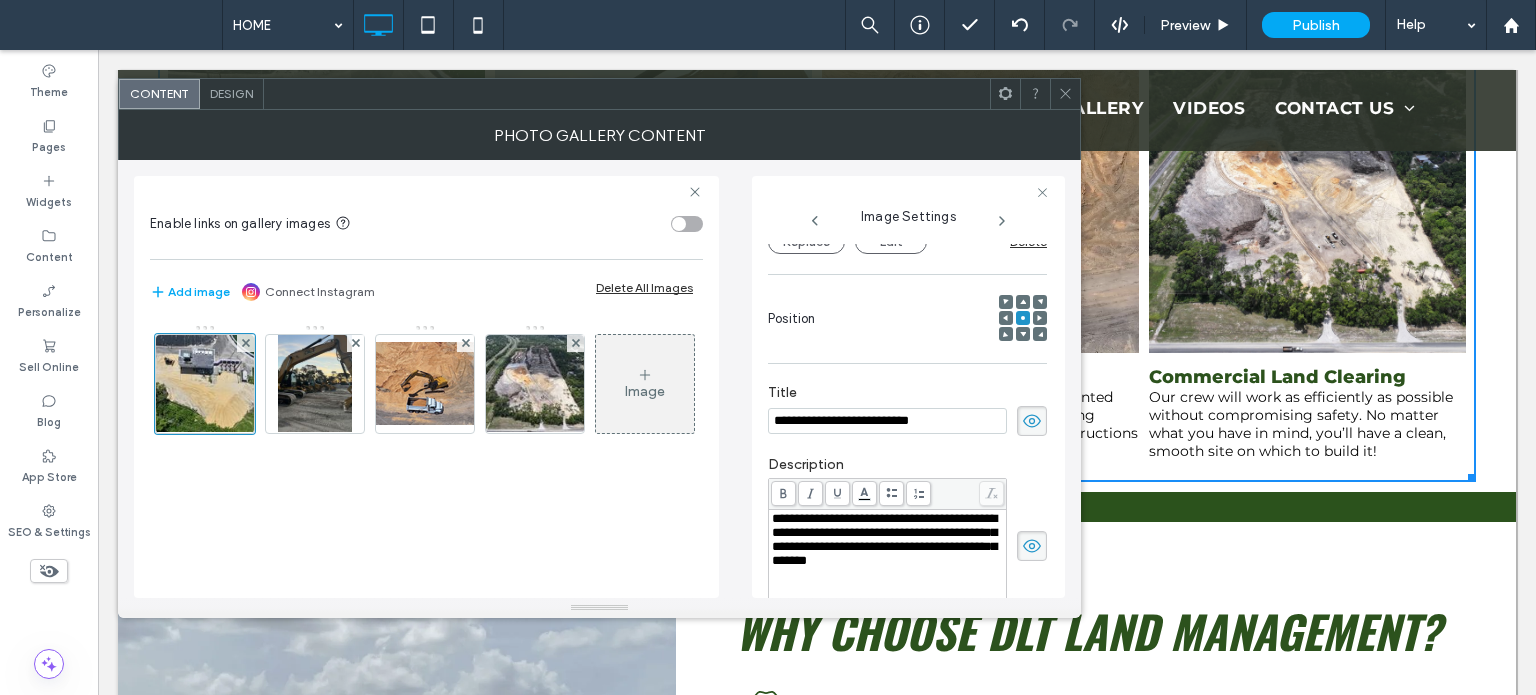 click 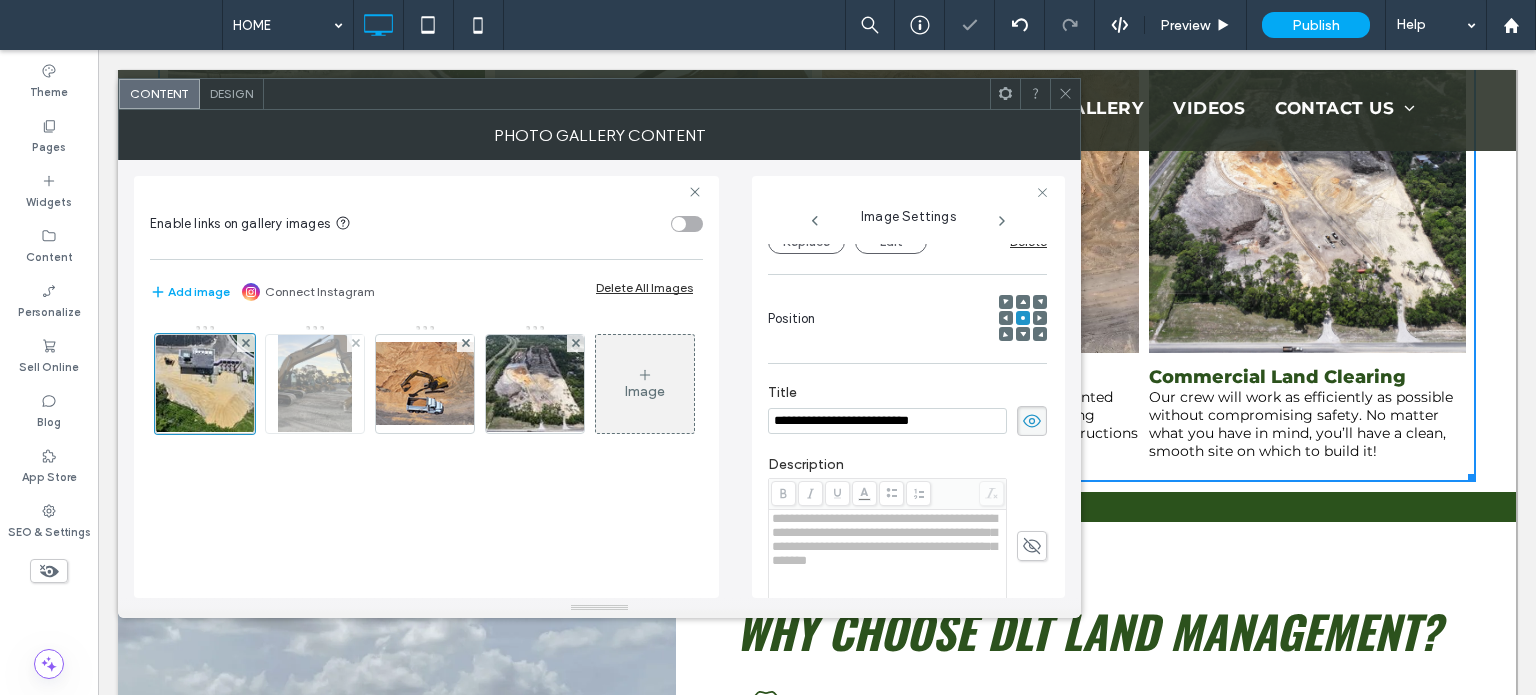 drag, startPoint x: 279, startPoint y: 404, endPoint x: 412, endPoint y: 398, distance: 133.13527 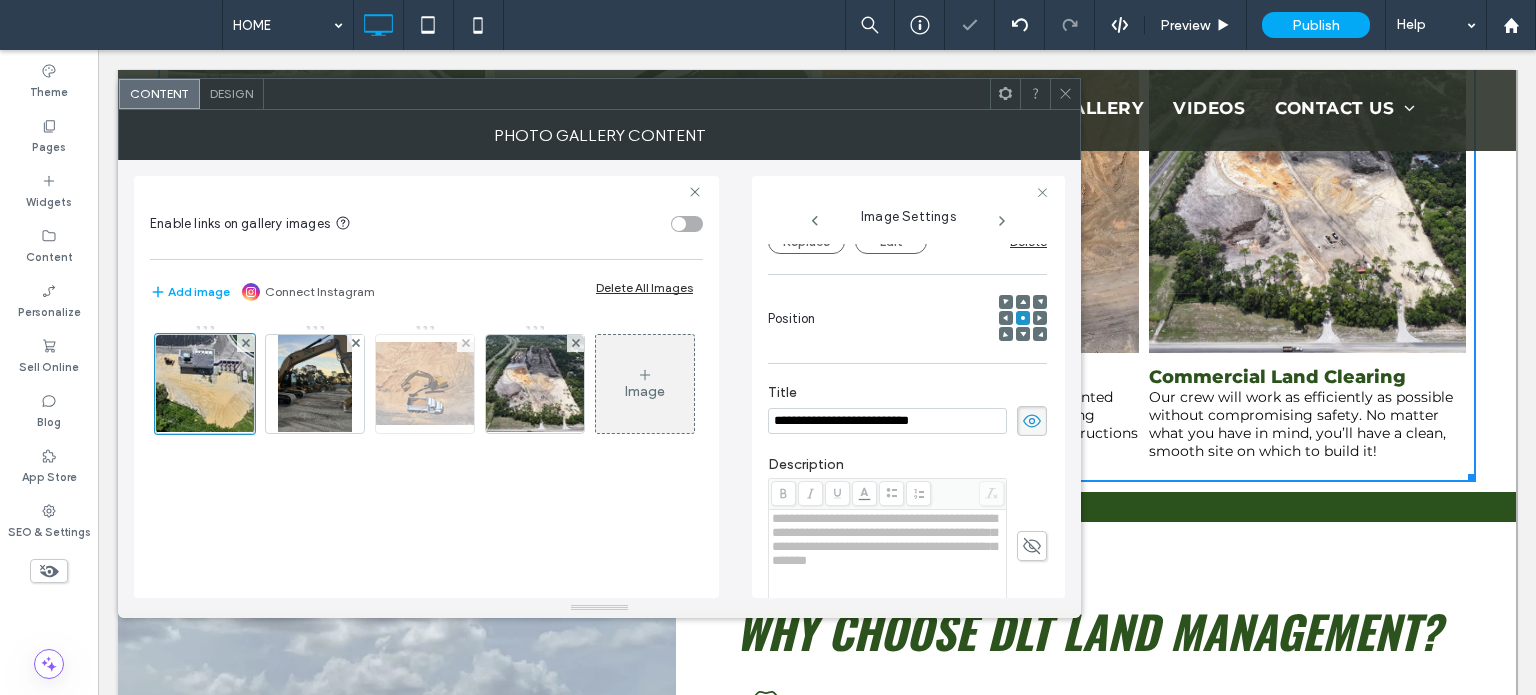 click at bounding box center [315, 384] 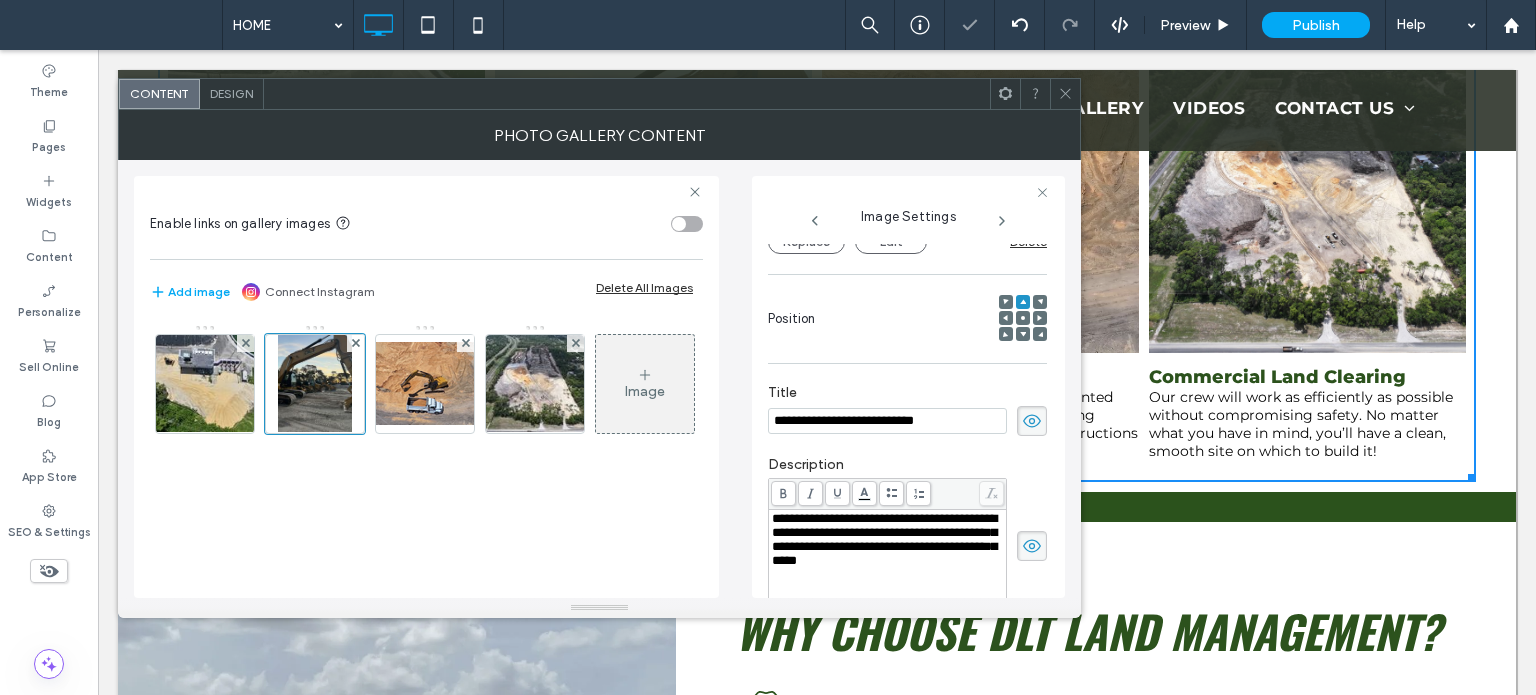 drag, startPoint x: 1023, startPoint y: 543, endPoint x: 1008, endPoint y: 538, distance: 15.811388 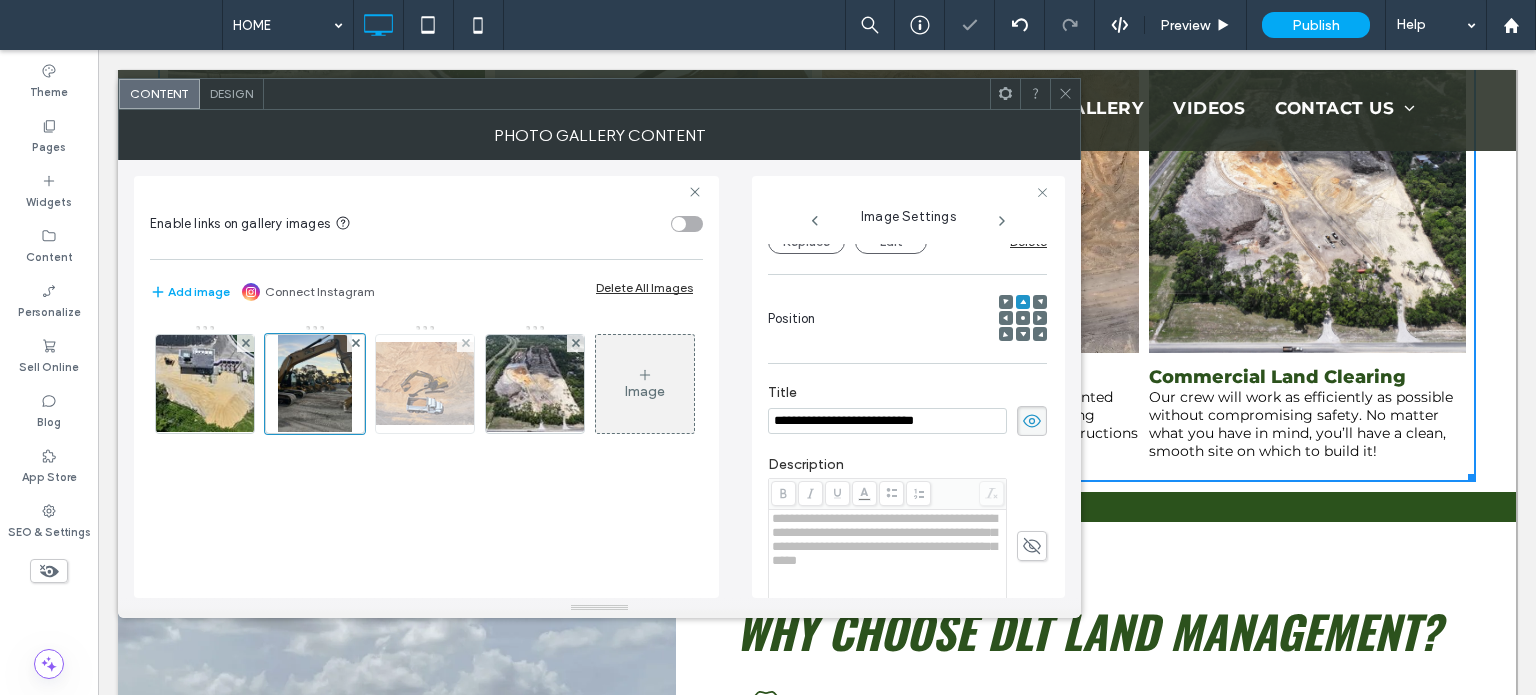 click at bounding box center (425, 383) 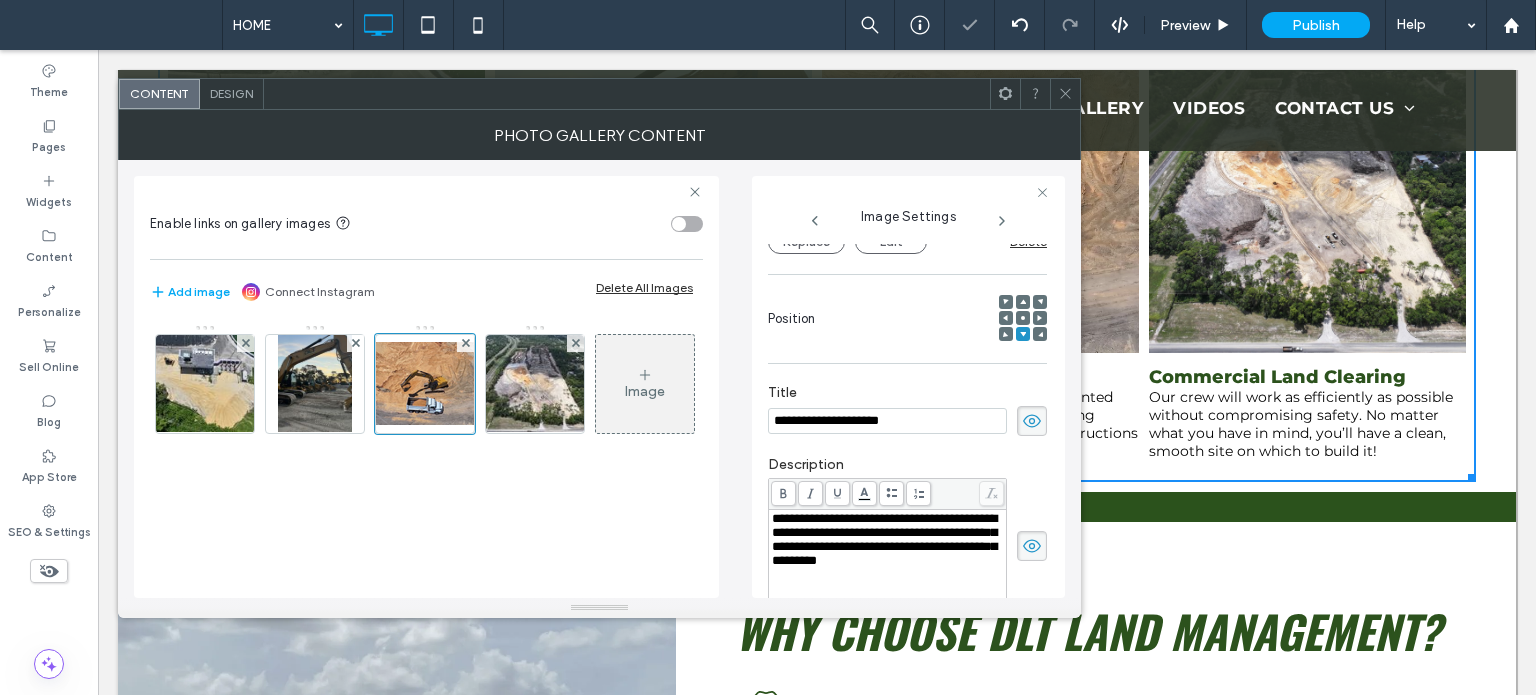 click 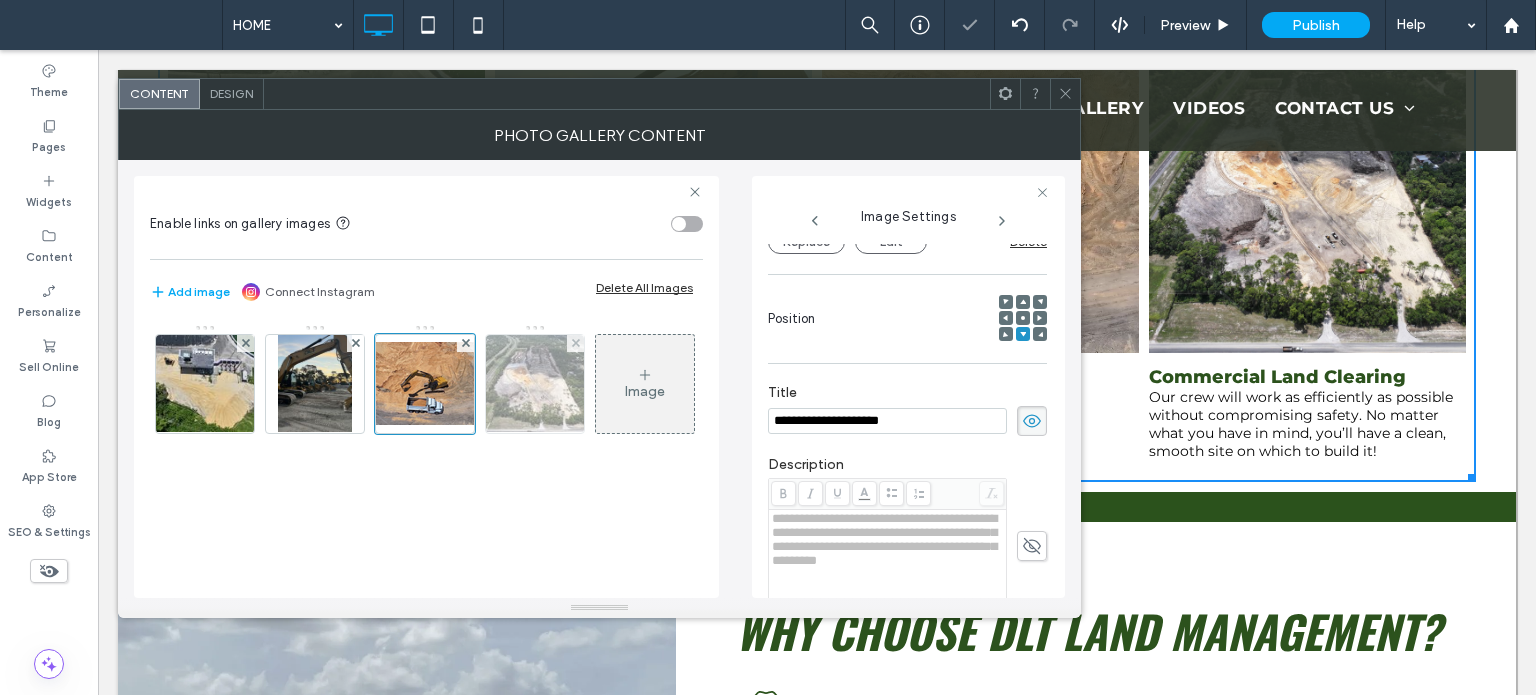click at bounding box center (535, 384) 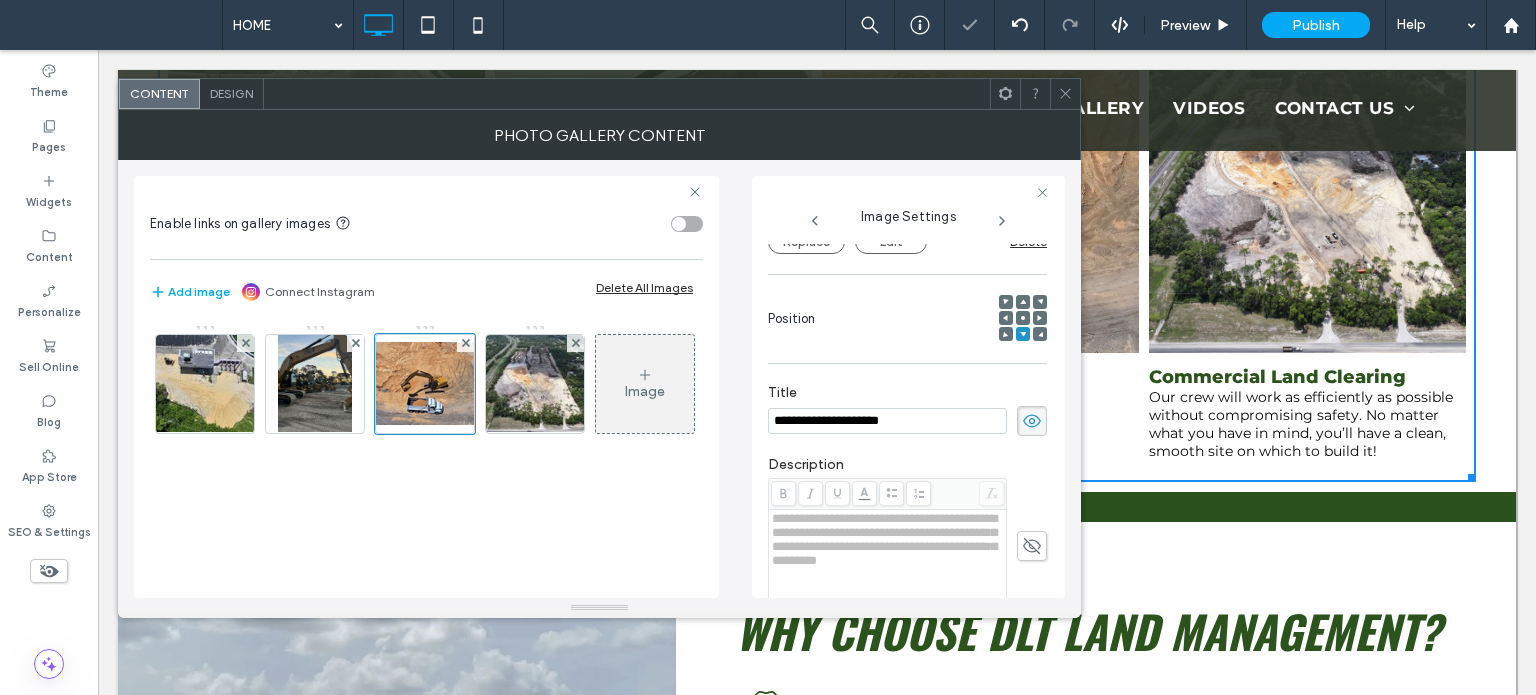 scroll, scrollTop: 248, scrollLeft: 0, axis: vertical 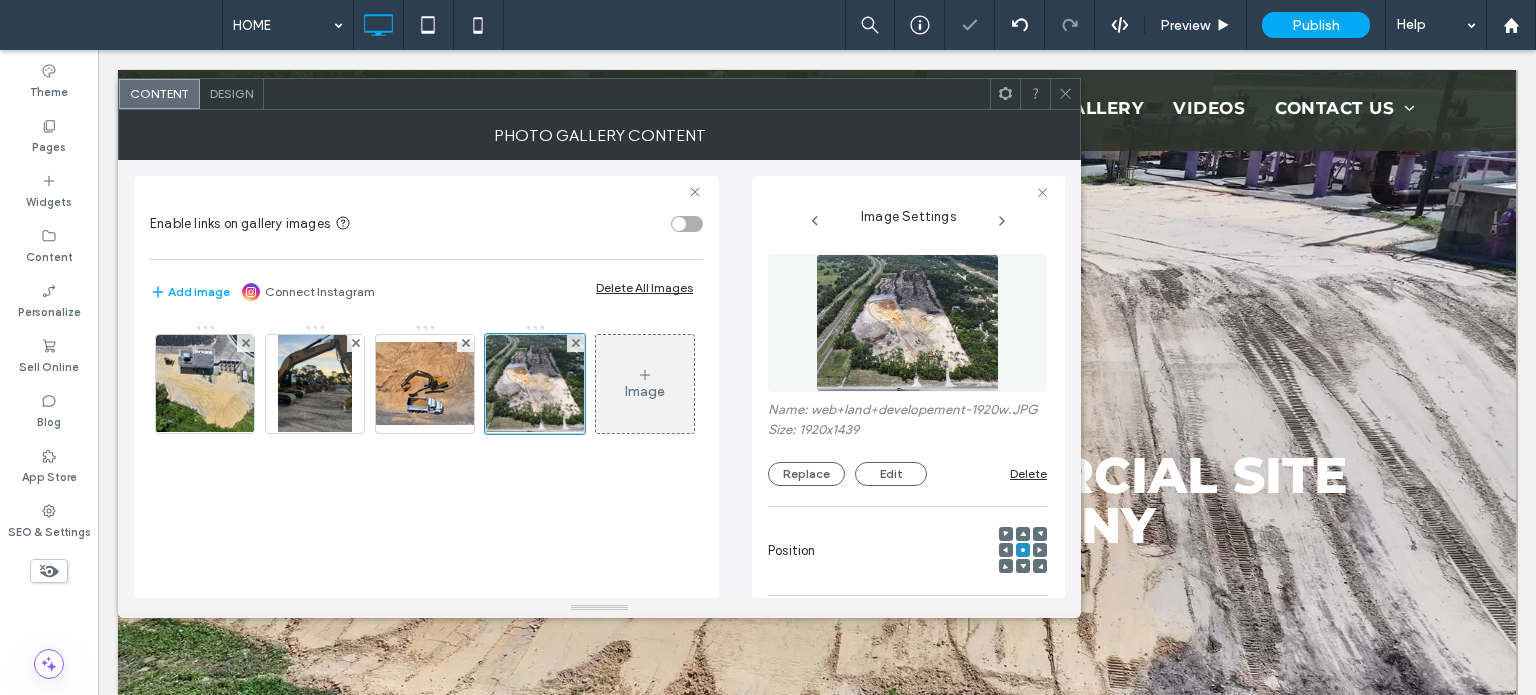 click 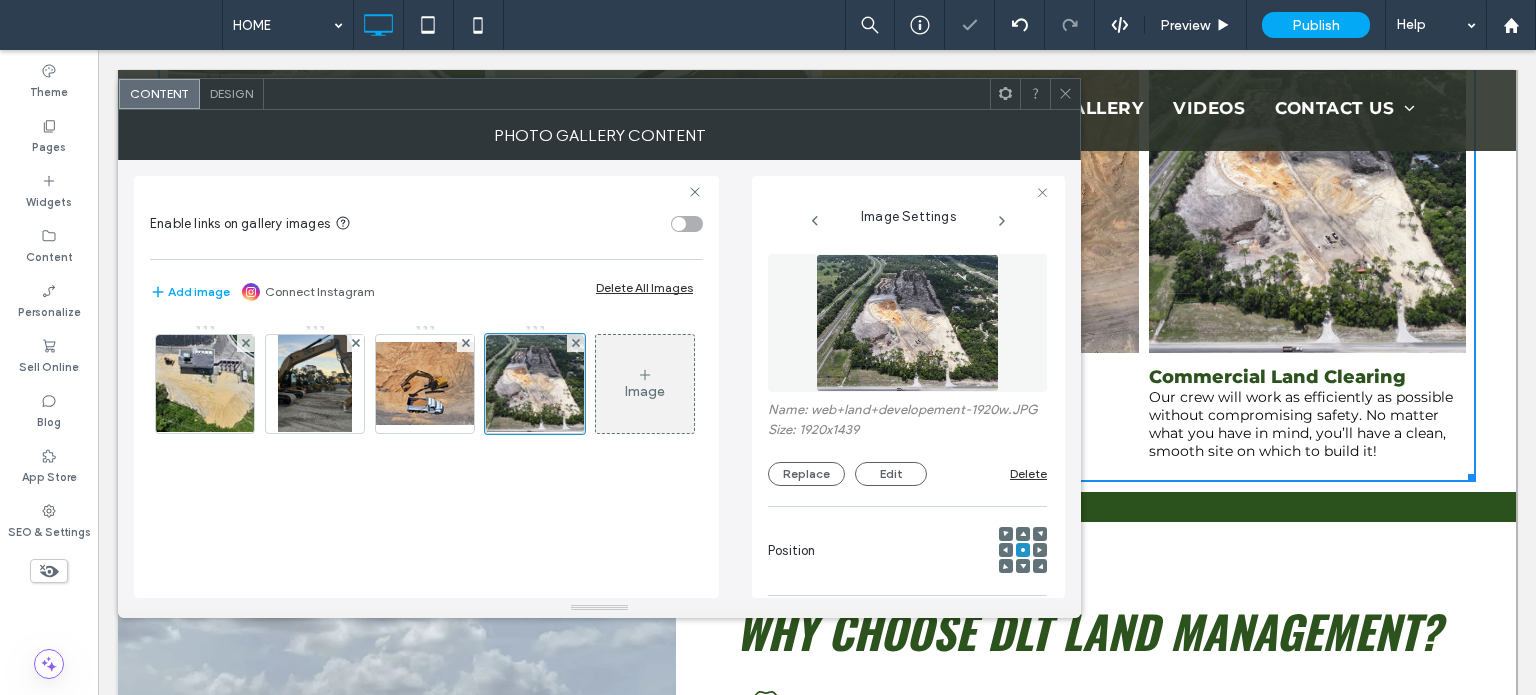 scroll, scrollTop: 0, scrollLeft: 0, axis: both 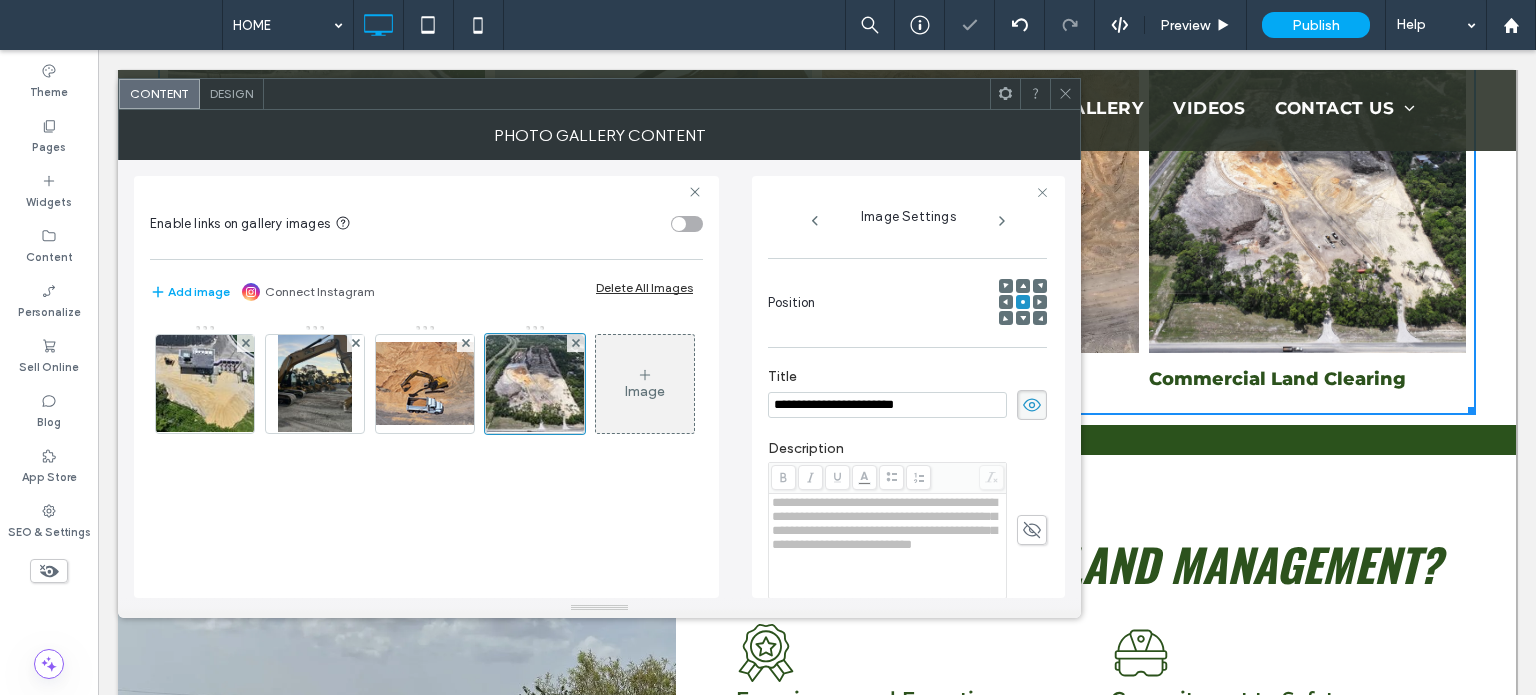click at bounding box center (1065, 94) 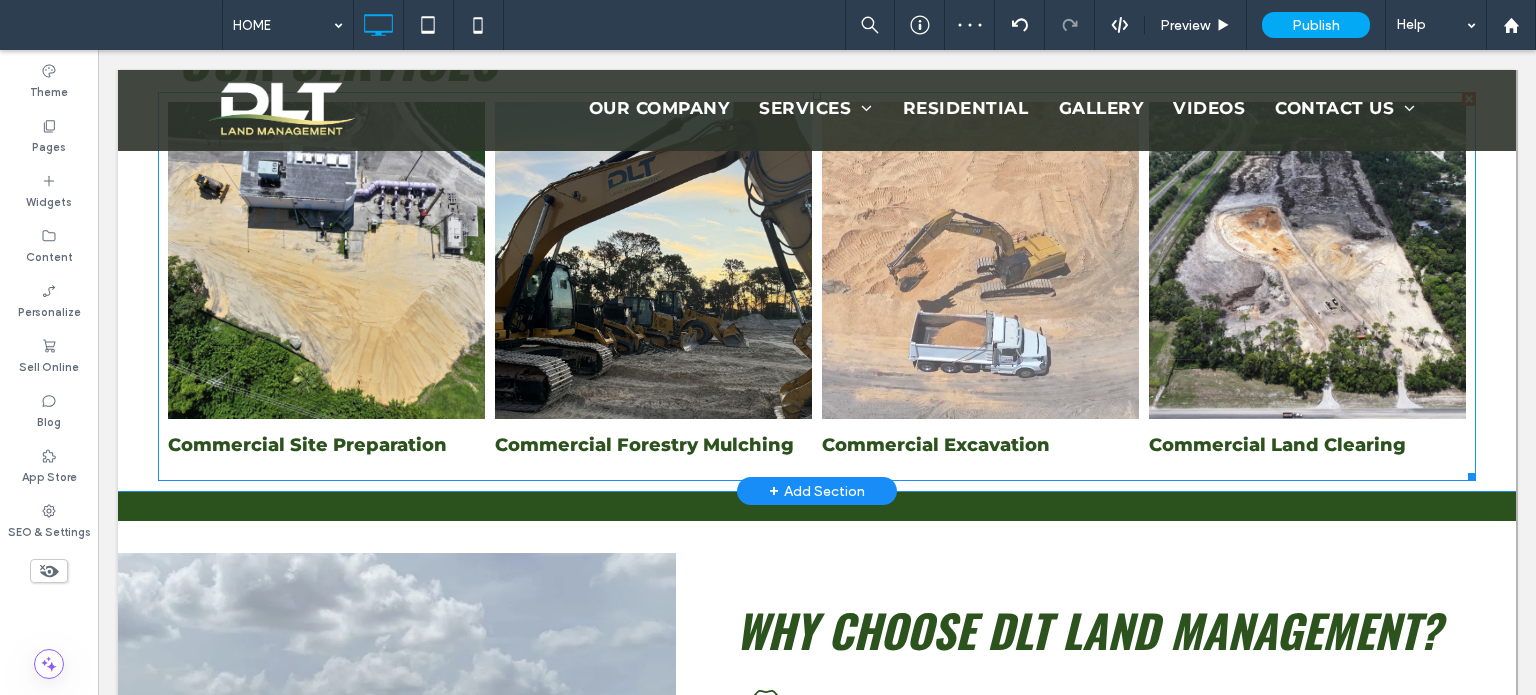 scroll, scrollTop: 800, scrollLeft: 0, axis: vertical 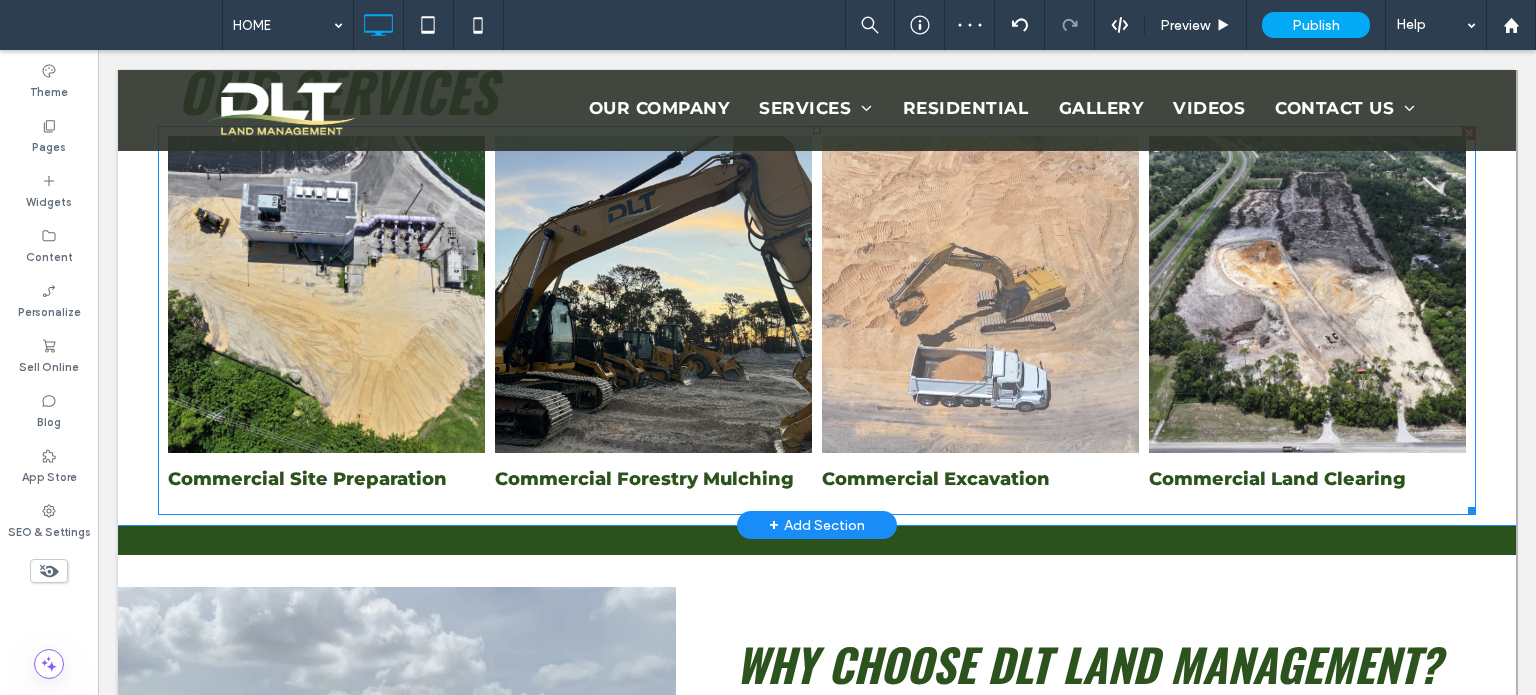click on "Commercial Excavation" at bounding box center (936, 479) 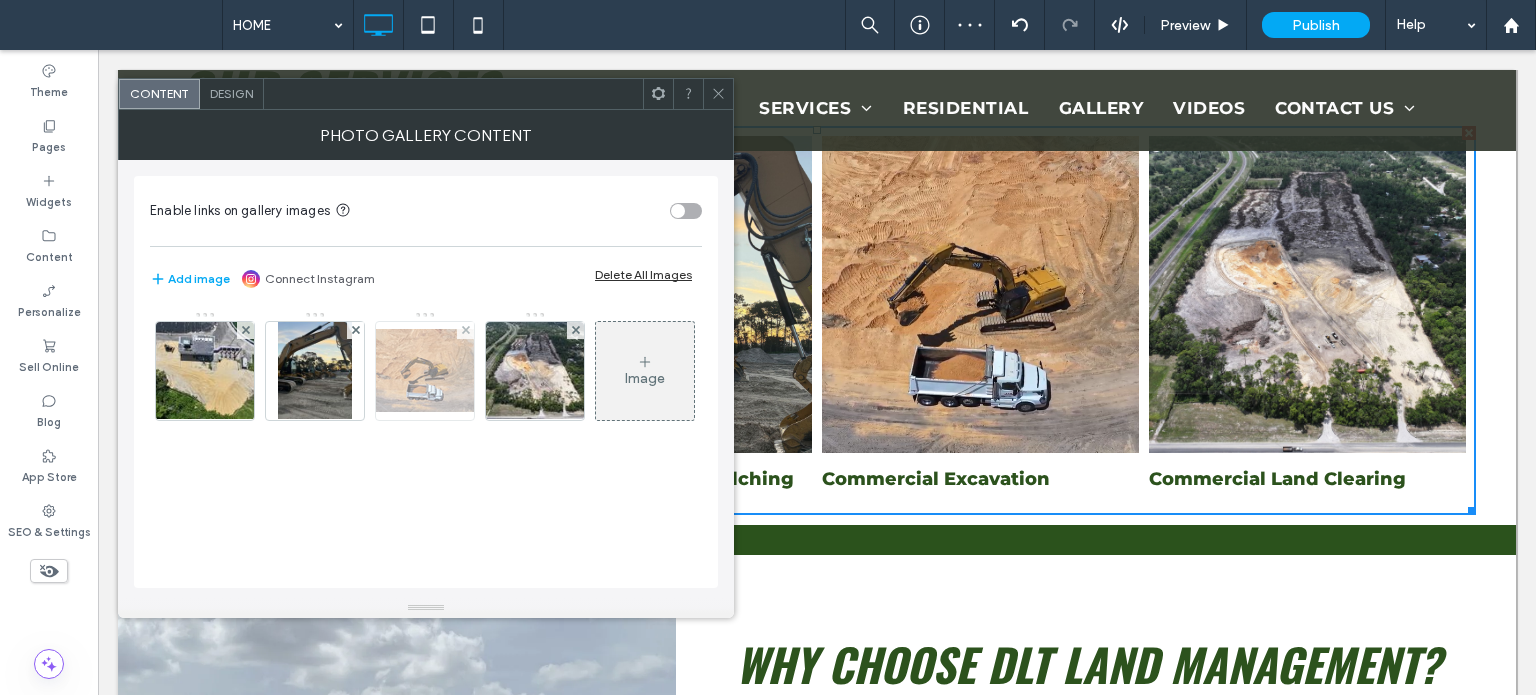 click at bounding box center (425, 370) 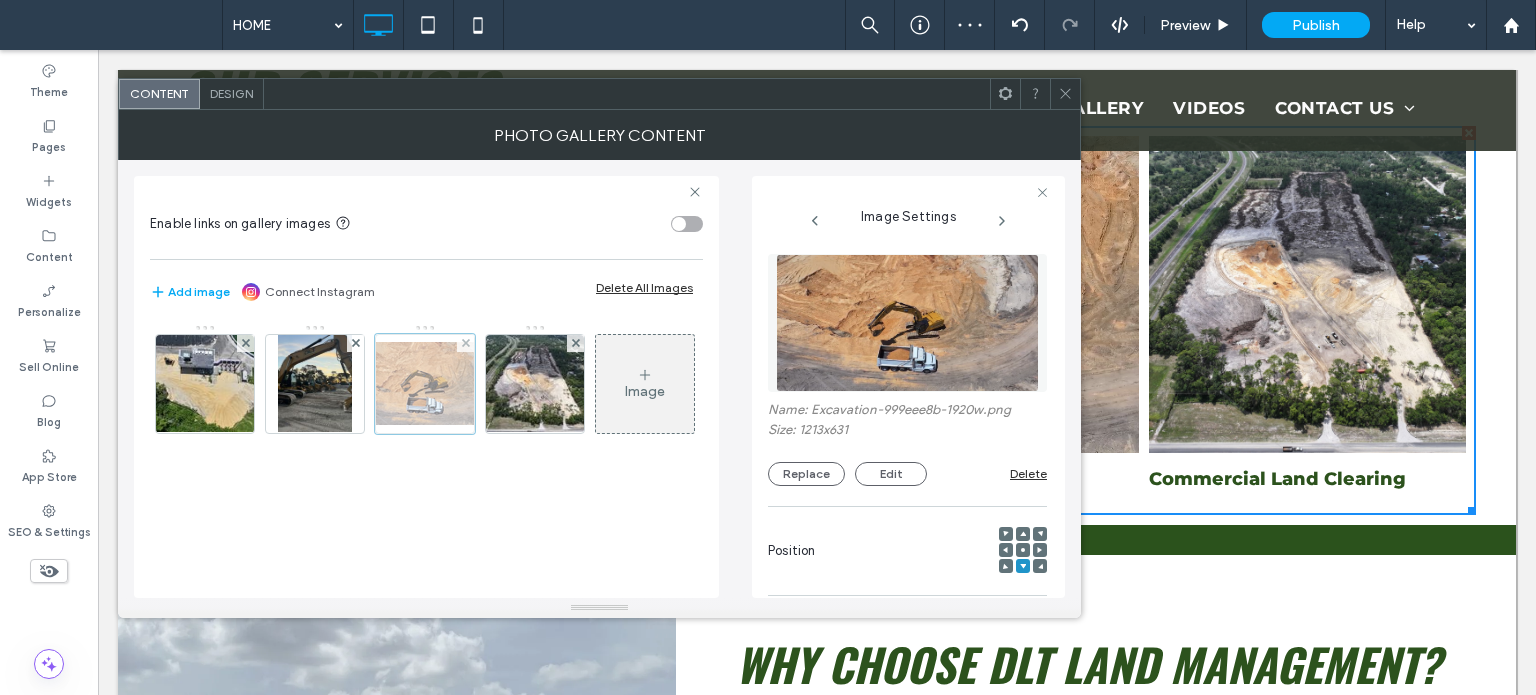 scroll, scrollTop: 0, scrollLeft: 10, axis: horizontal 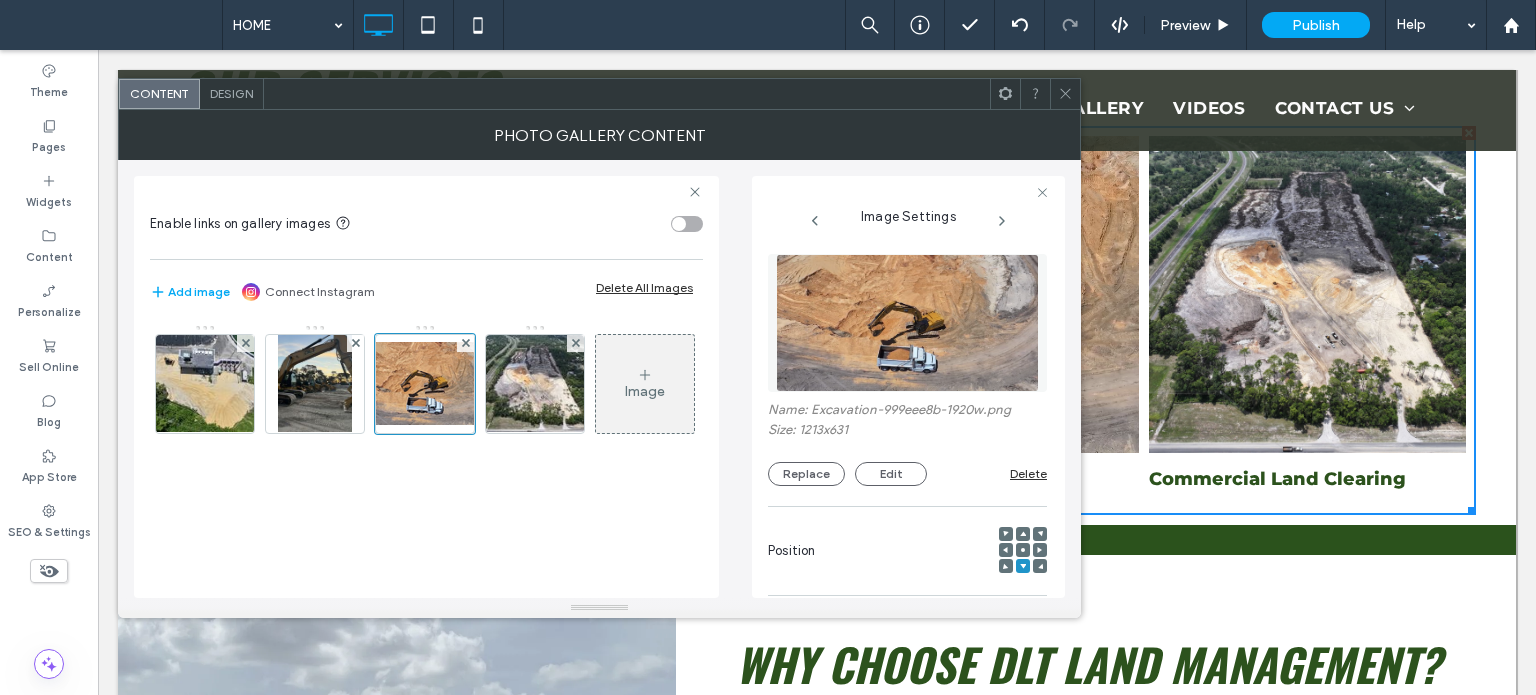 click on "Design" at bounding box center (232, 94) 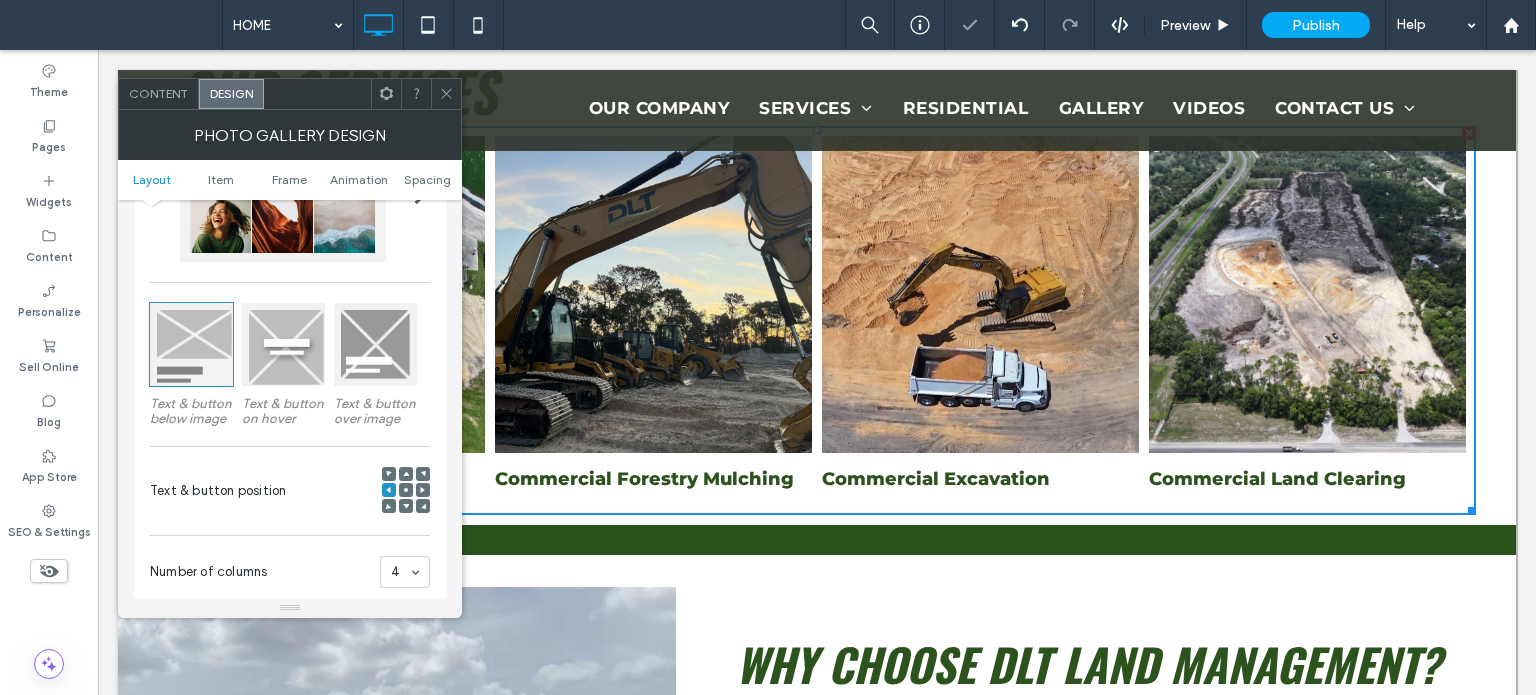 scroll, scrollTop: 200, scrollLeft: 0, axis: vertical 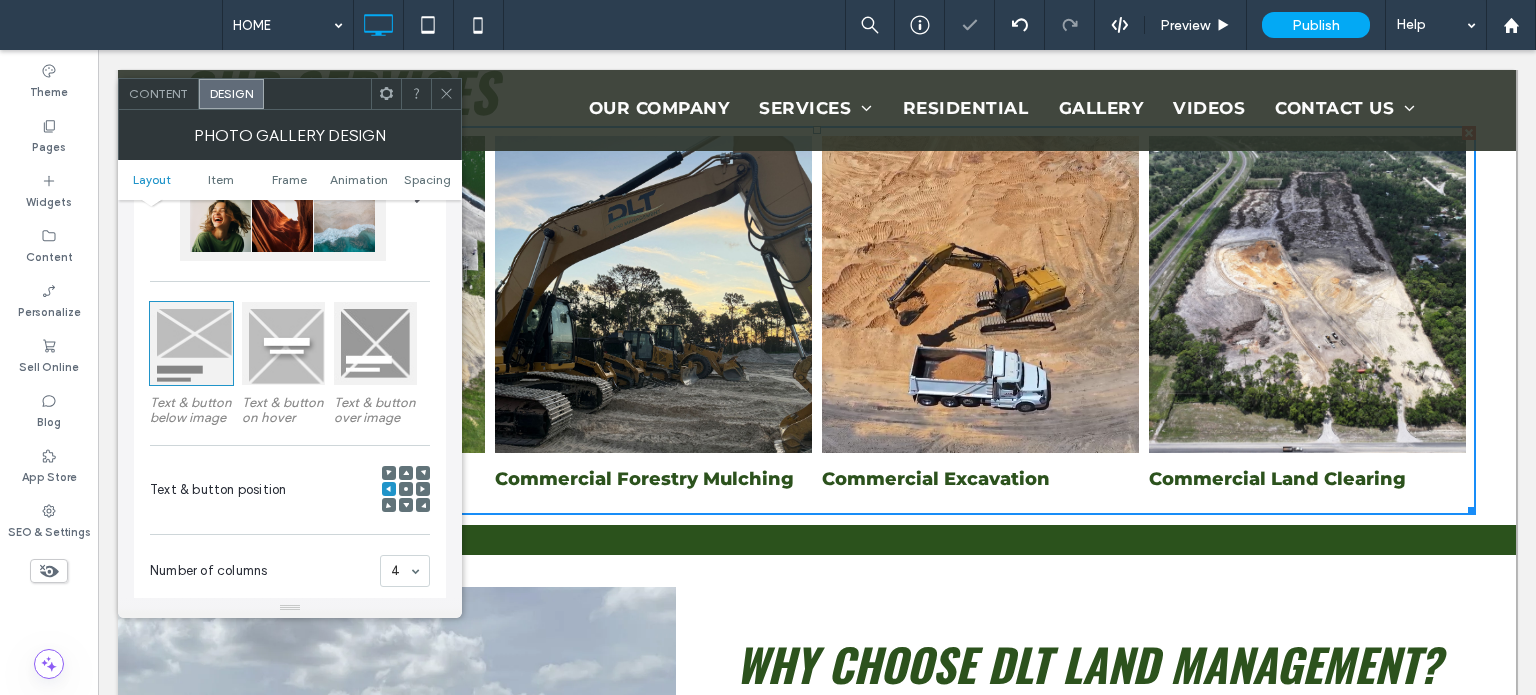 click at bounding box center (283, 343) 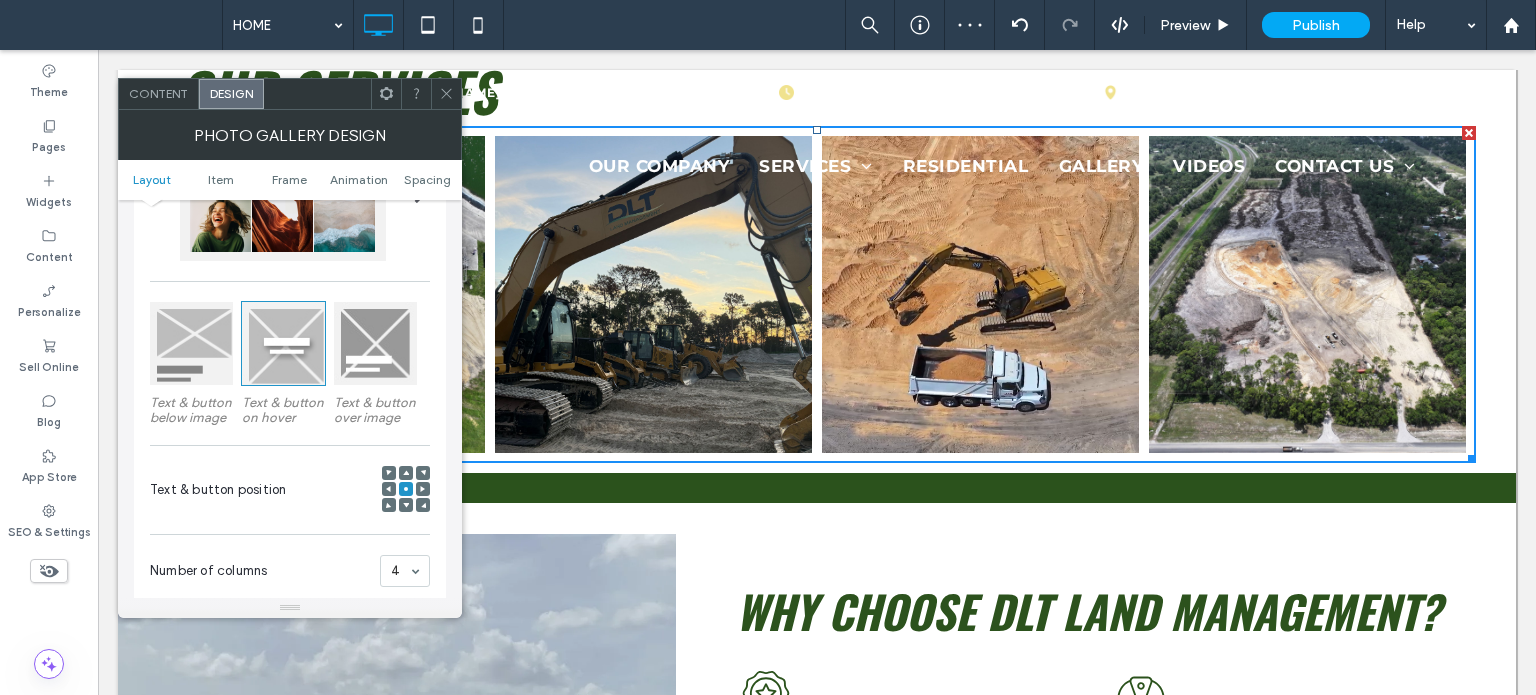 click at bounding box center (191, 343) 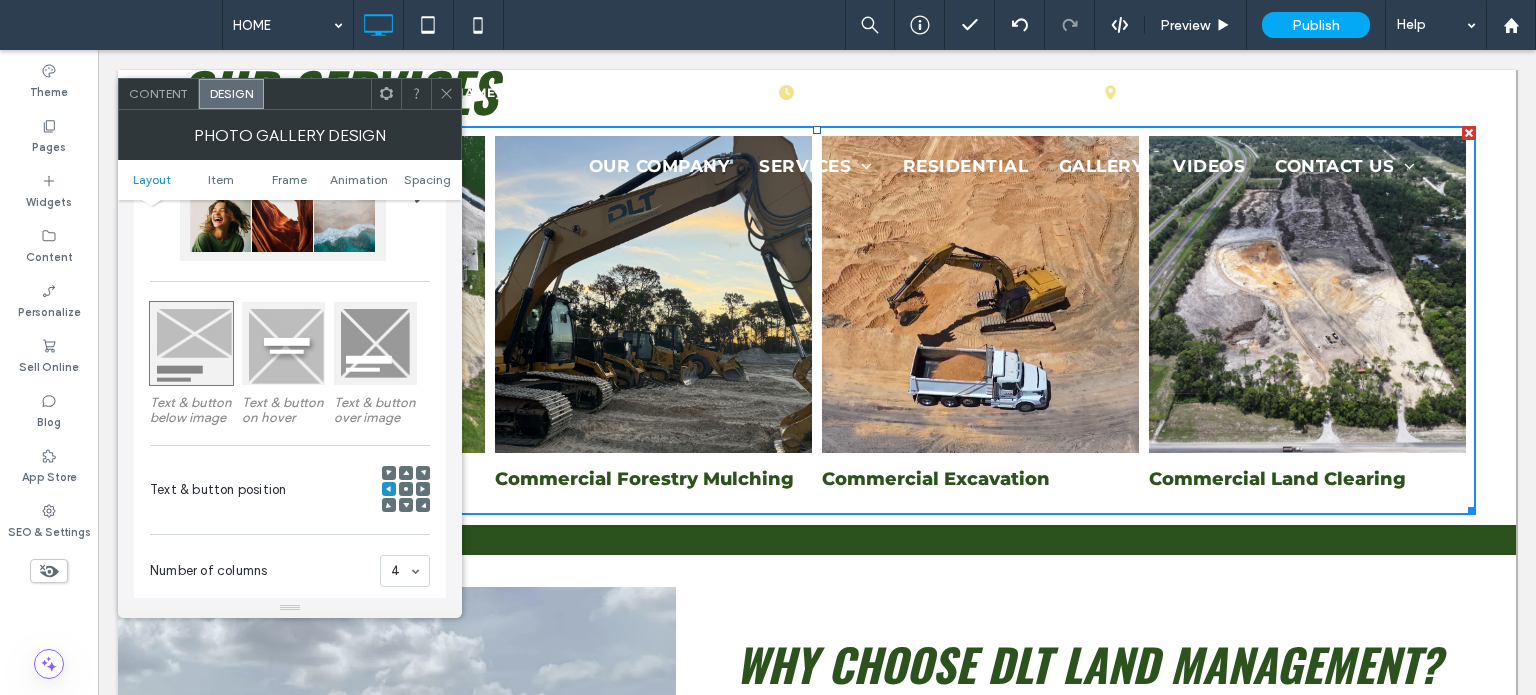 click at bounding box center (406, 490) 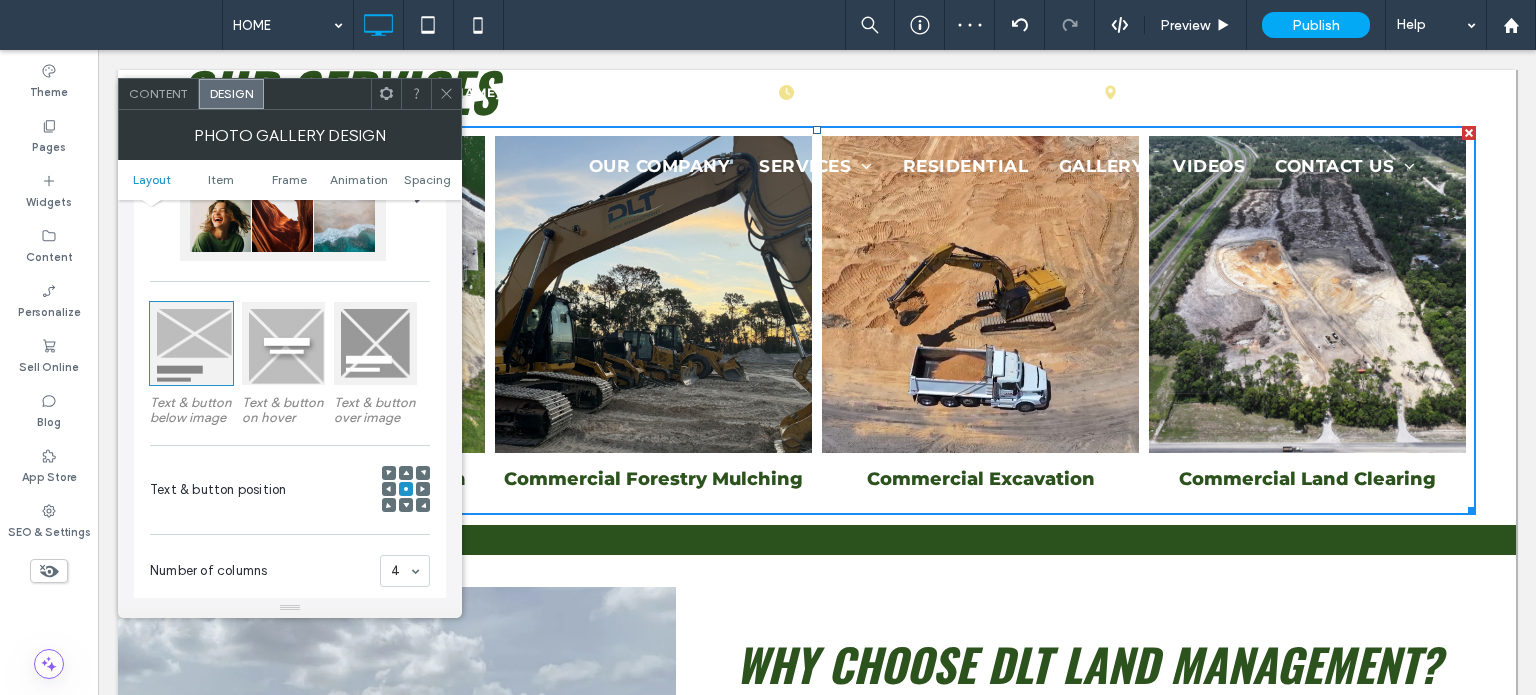 click 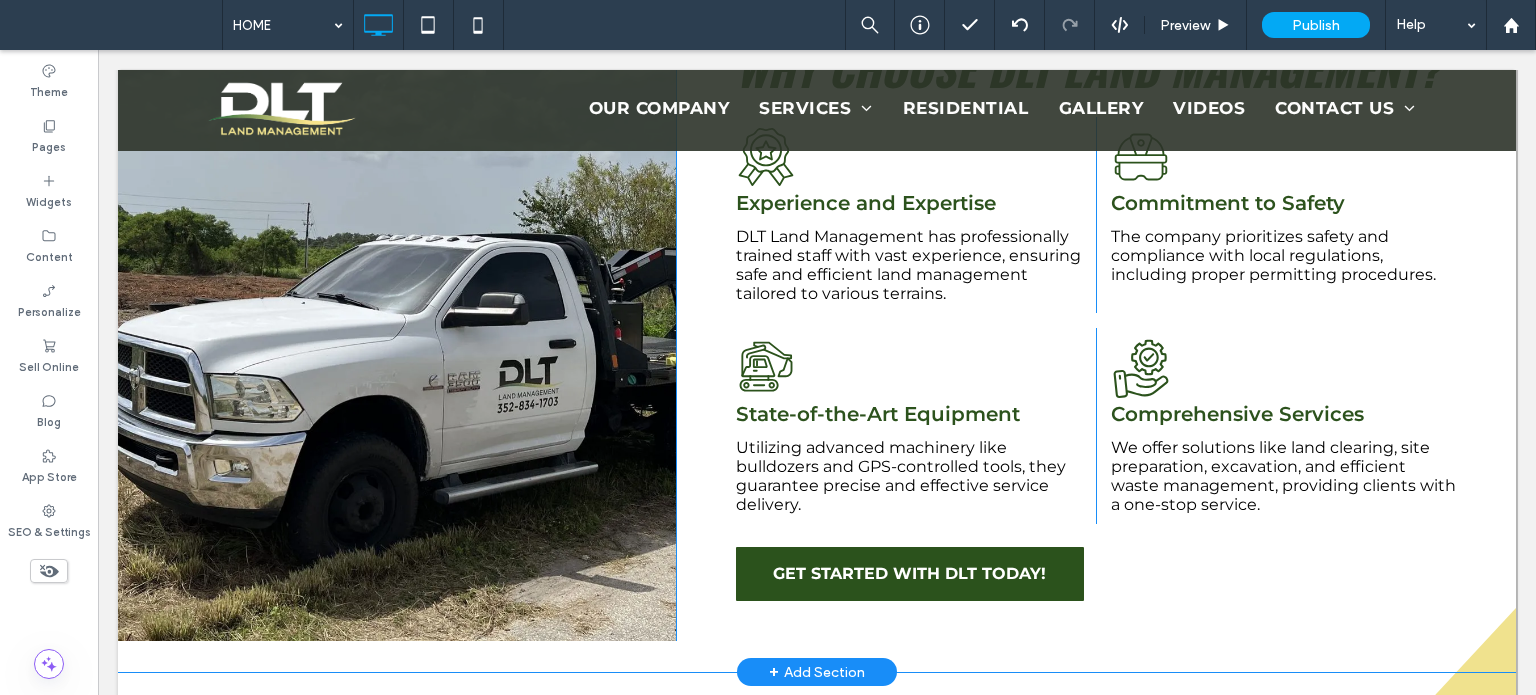 scroll, scrollTop: 1500, scrollLeft: 0, axis: vertical 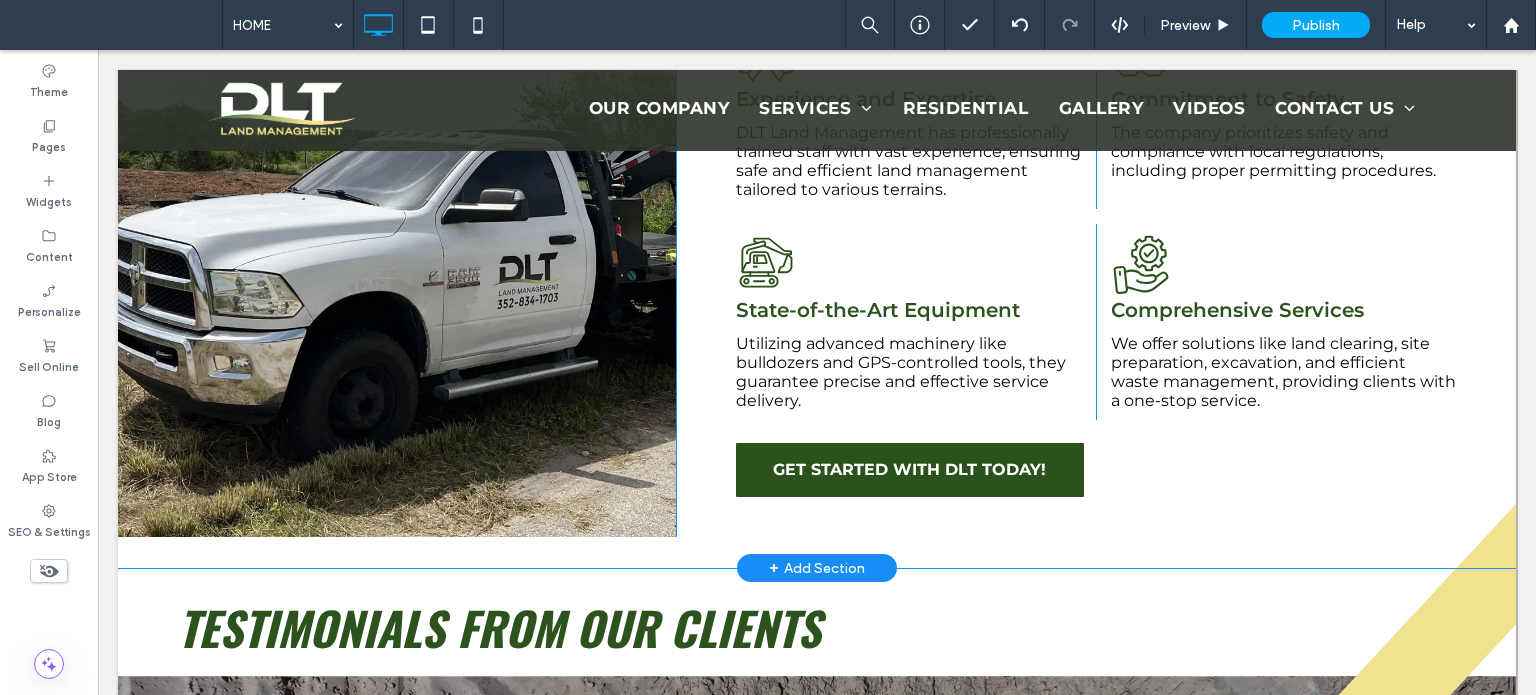 drag, startPoint x: 311, startPoint y: 566, endPoint x: 311, endPoint y: 550, distance: 16 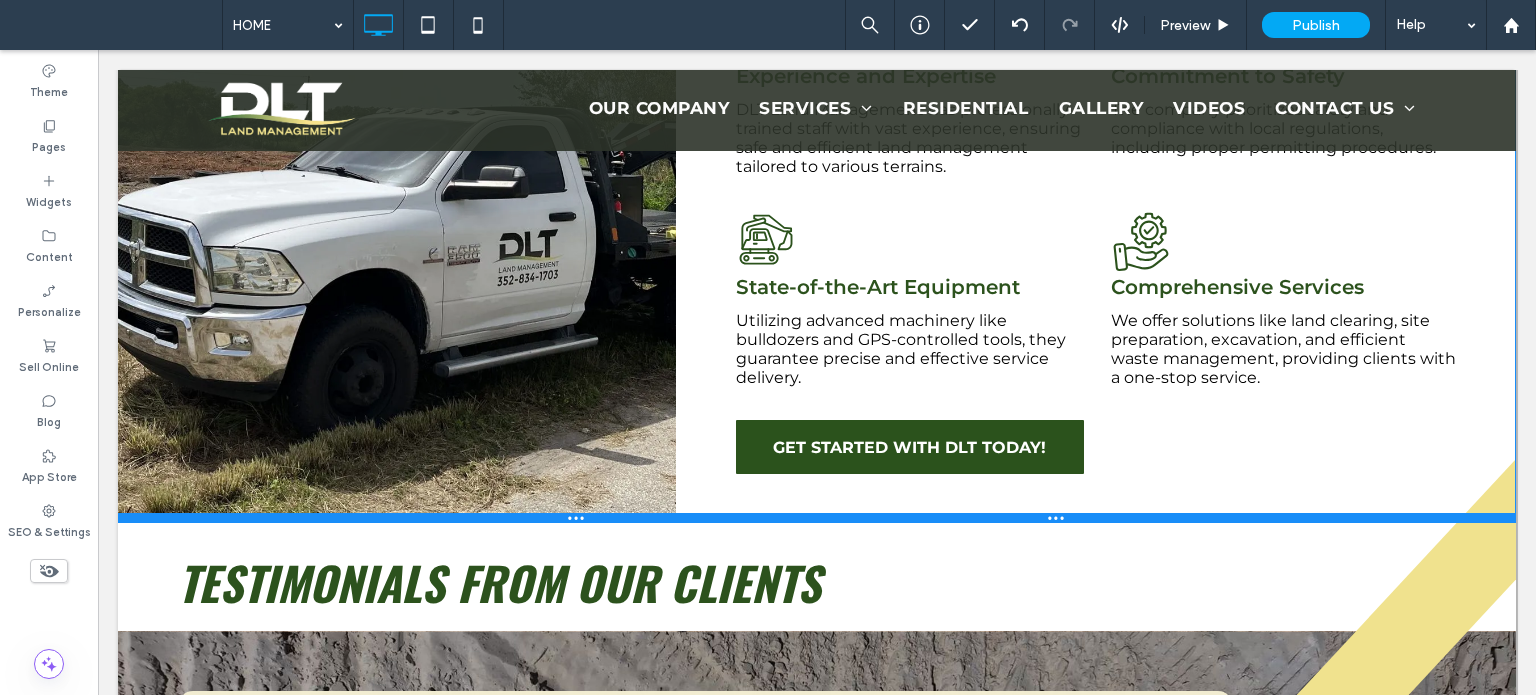 drag, startPoint x: 320, startPoint y: 565, endPoint x: 320, endPoint y: 521, distance: 44 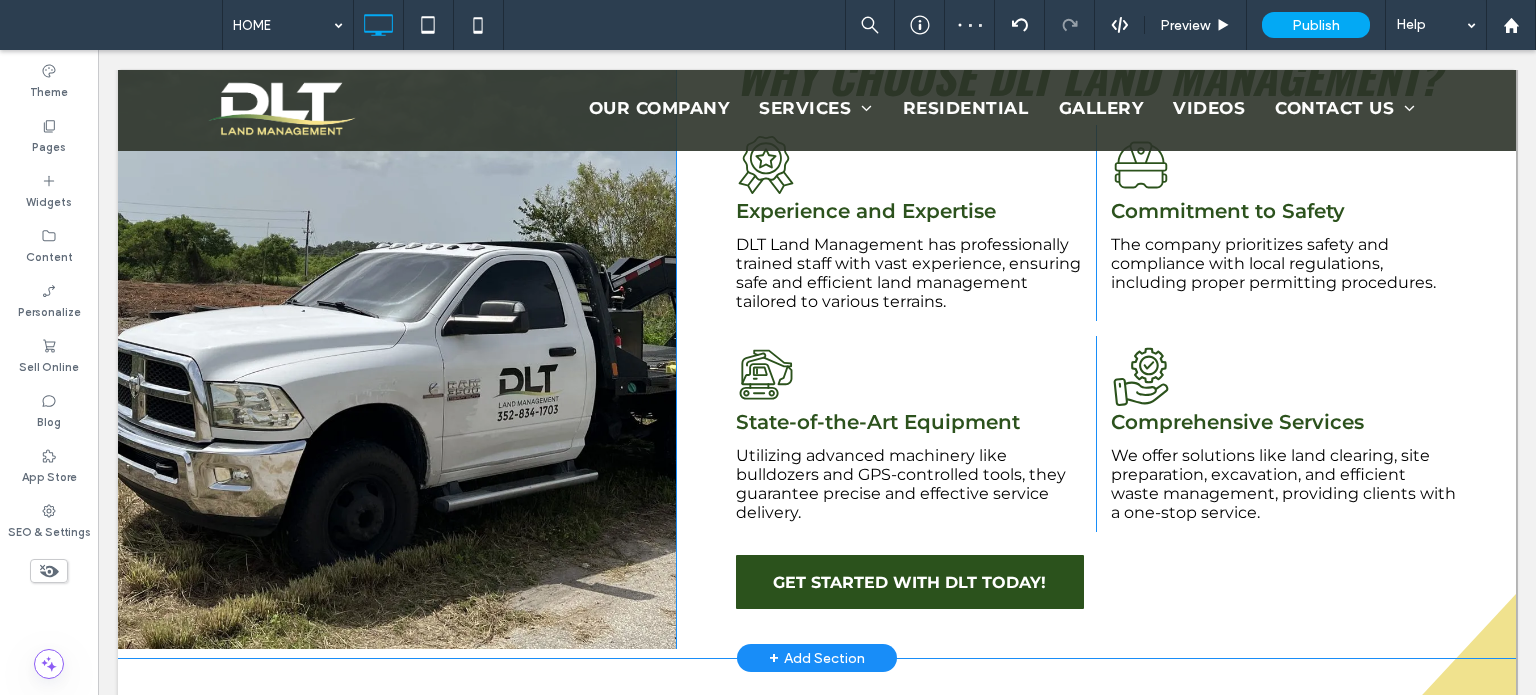 scroll, scrollTop: 1400, scrollLeft: 0, axis: vertical 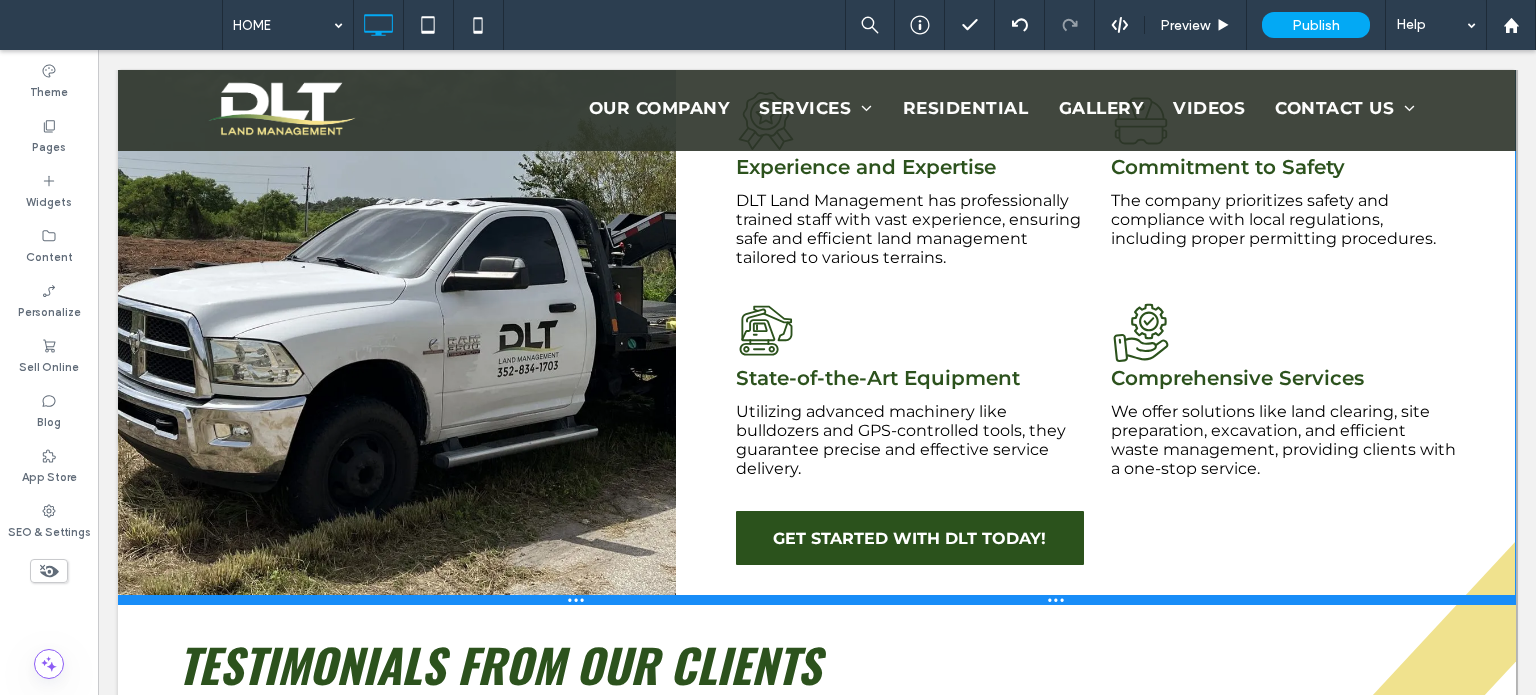 drag, startPoint x: 500, startPoint y: 619, endPoint x: 591, endPoint y: 503, distance: 147.43474 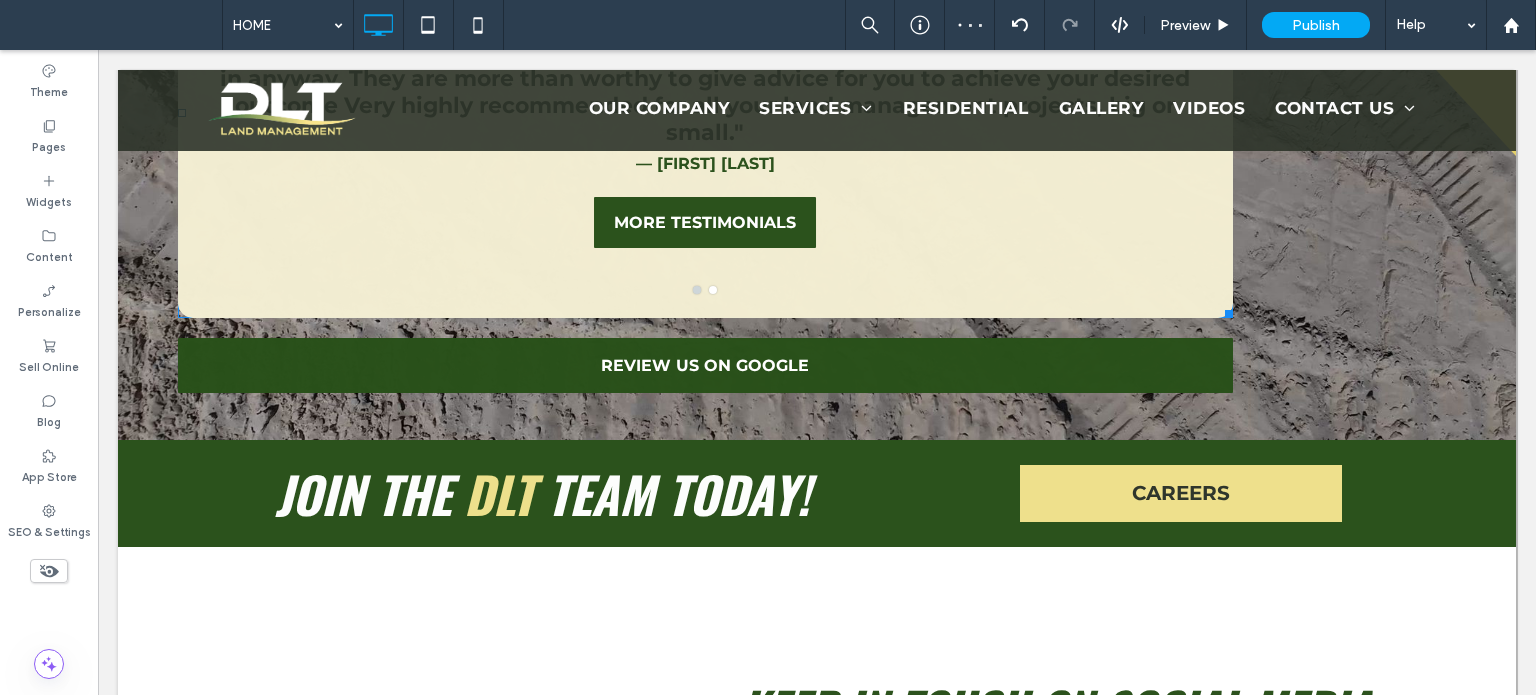 scroll, scrollTop: 2400, scrollLeft: 0, axis: vertical 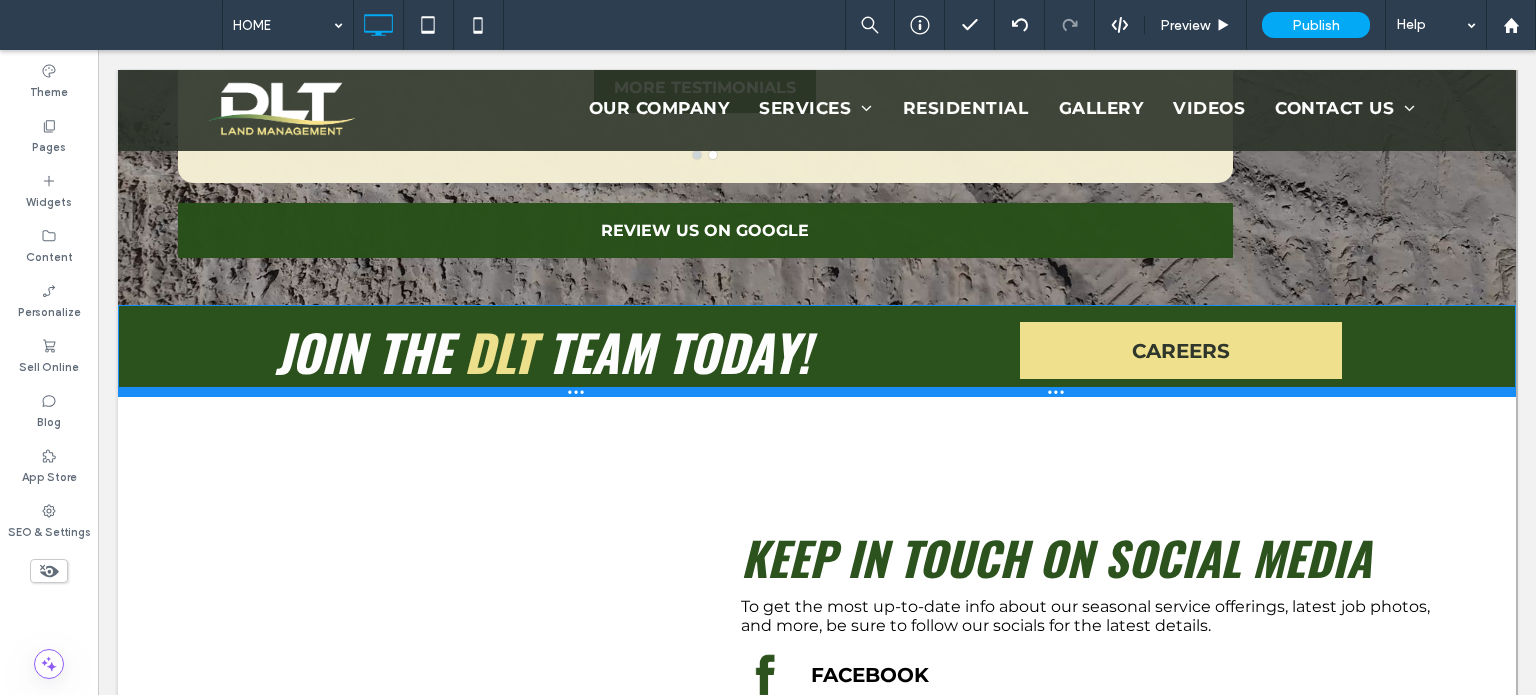 drag, startPoint x: 456, startPoint y: 405, endPoint x: 458, endPoint y: 391, distance: 14.142136 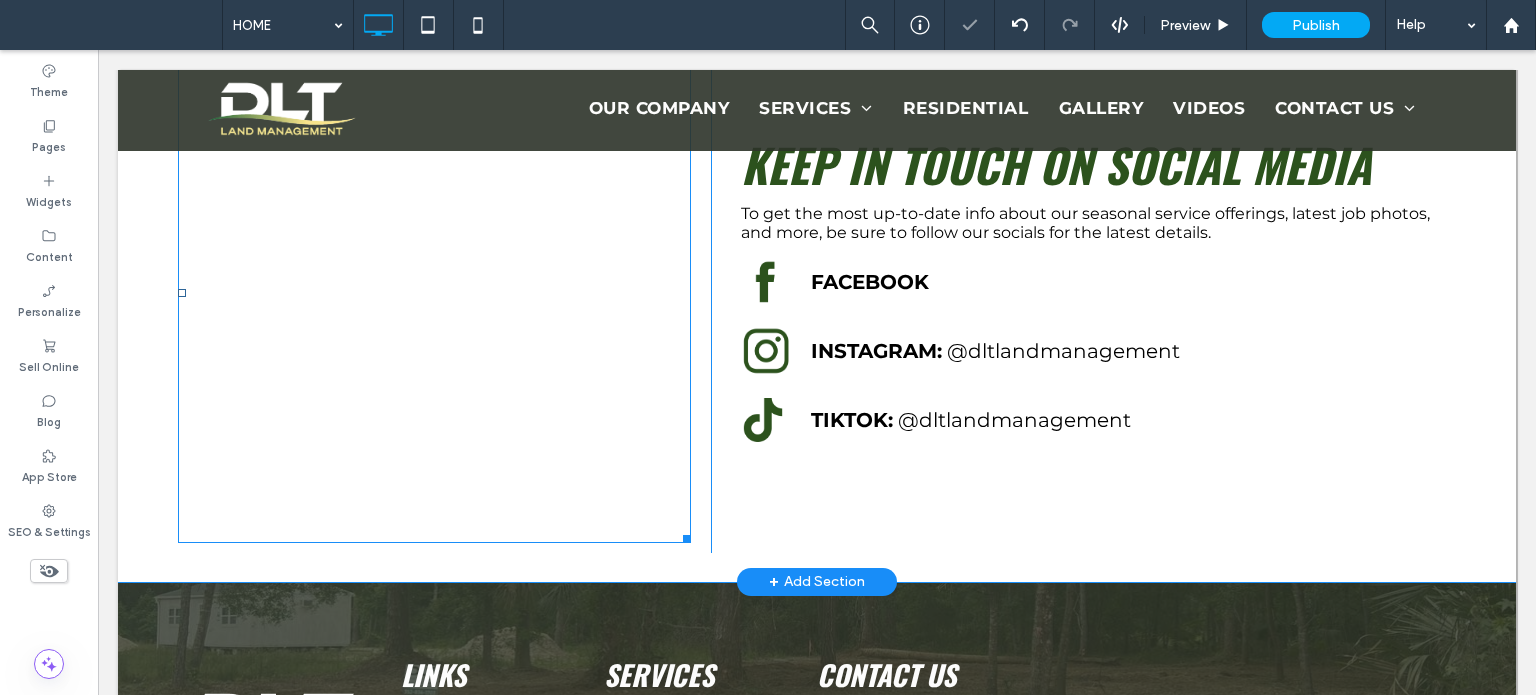 scroll, scrollTop: 2900, scrollLeft: 0, axis: vertical 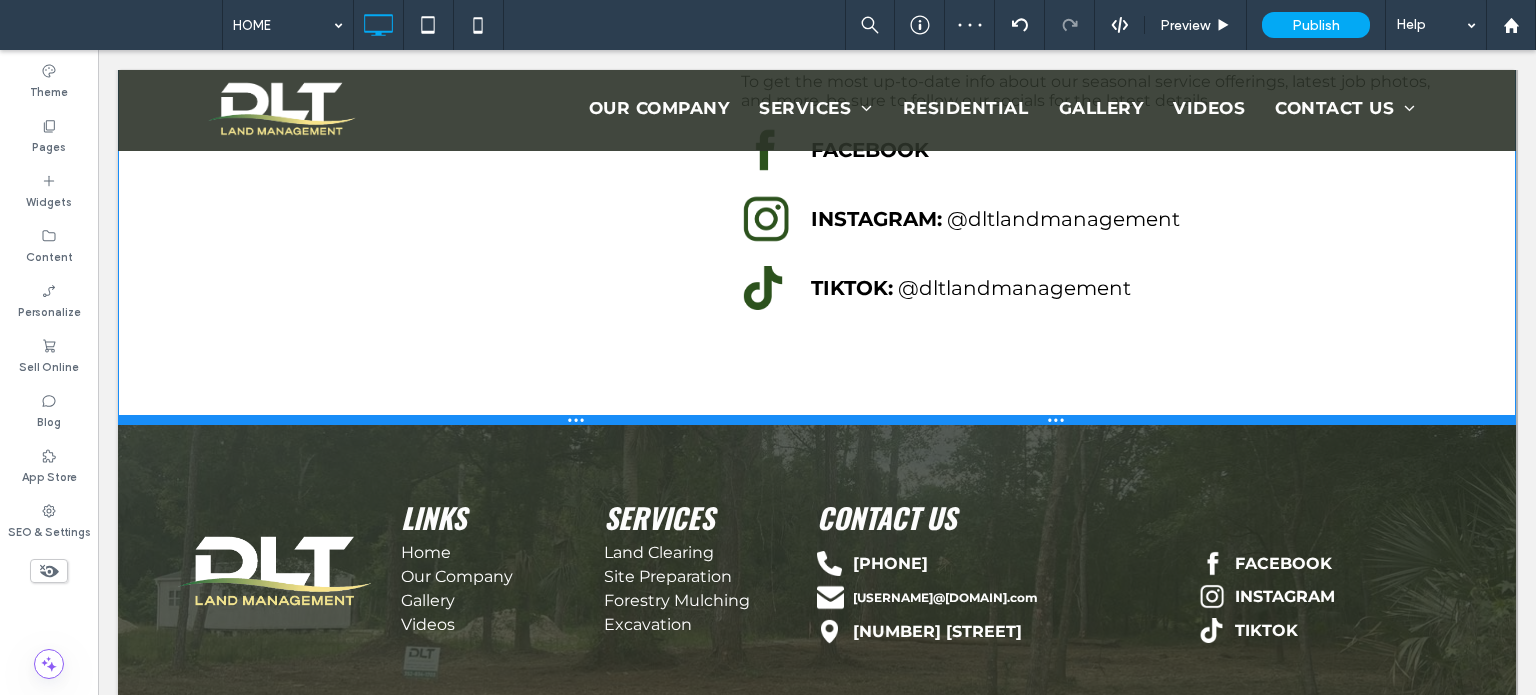 drag, startPoint x: 361, startPoint y: 467, endPoint x: 460, endPoint y: 467, distance: 99 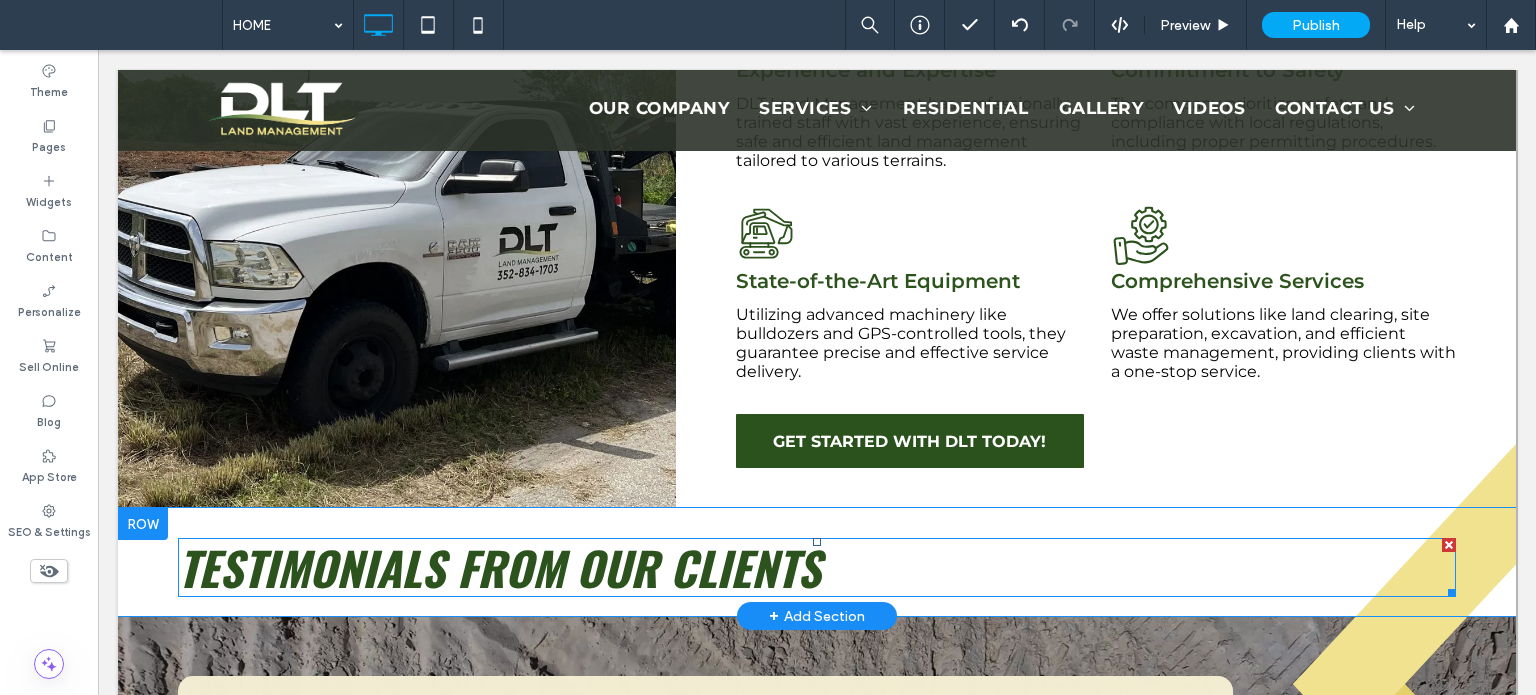 scroll, scrollTop: 1500, scrollLeft: 0, axis: vertical 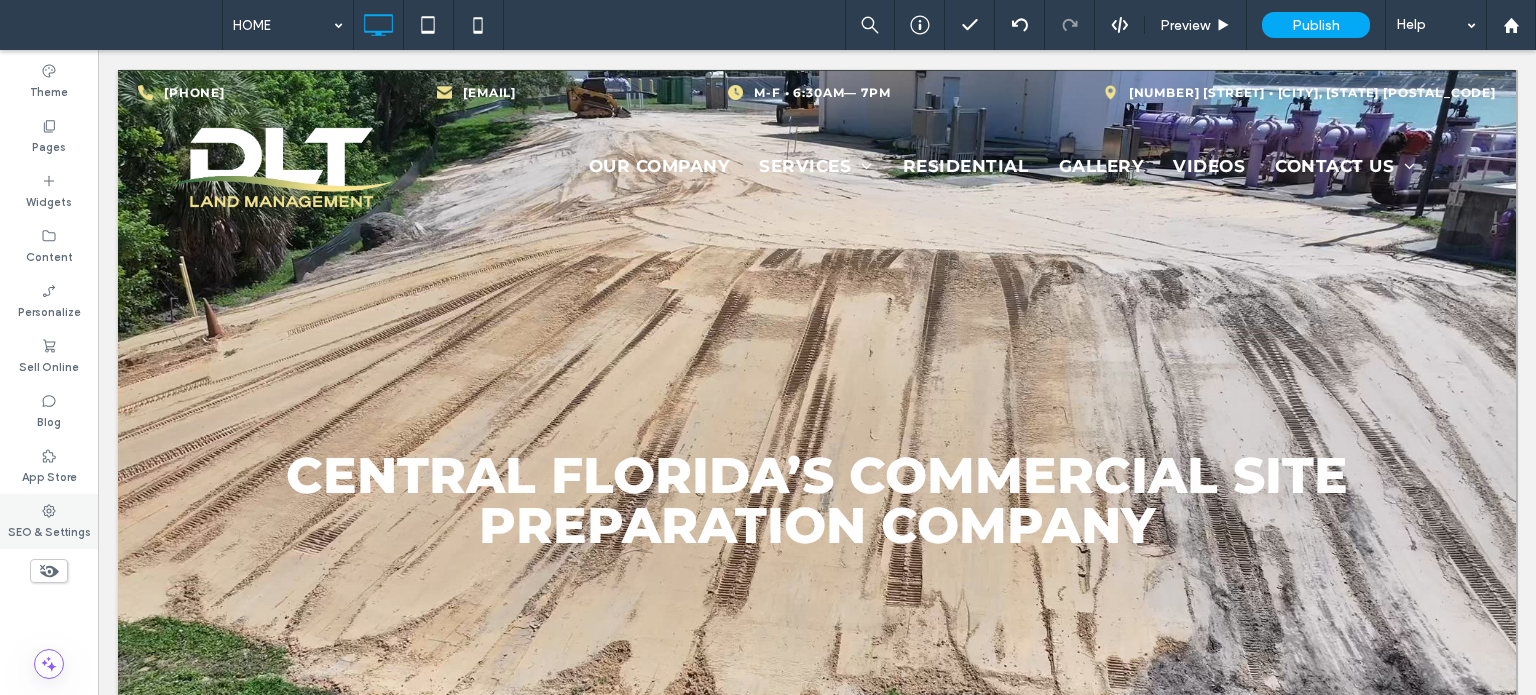 click on "SEO & Settings" at bounding box center [49, 521] 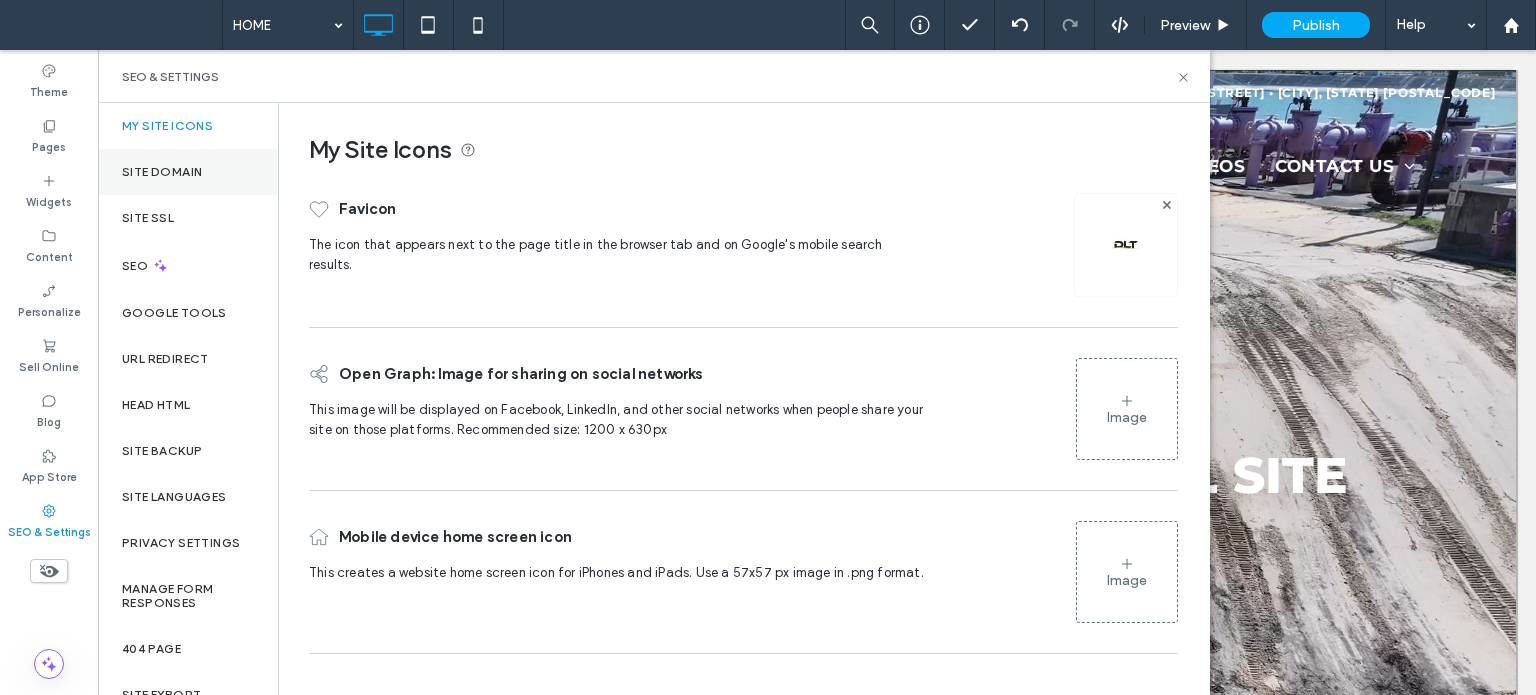 click on "Site Domain" at bounding box center (162, 172) 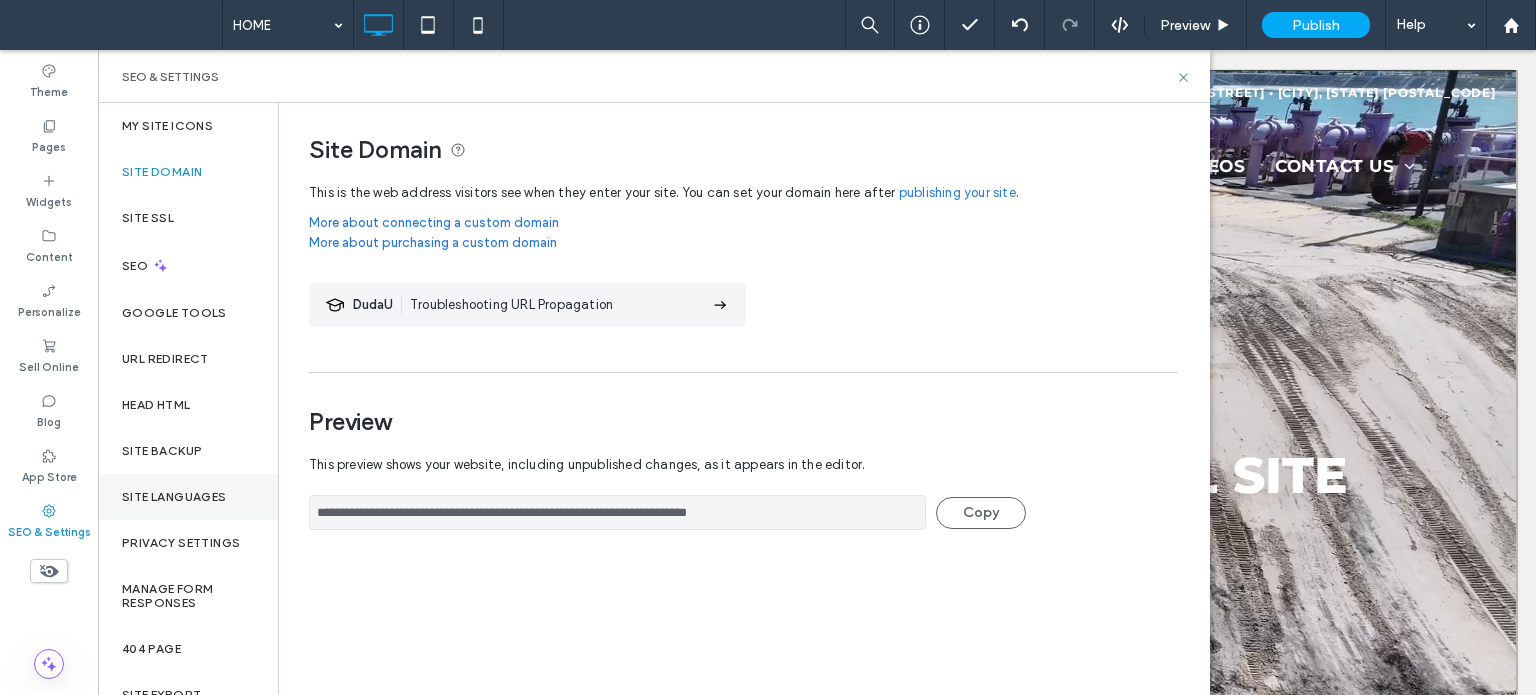 drag, startPoint x: 877, startPoint y: 506, endPoint x: 210, endPoint y: 499, distance: 667.03674 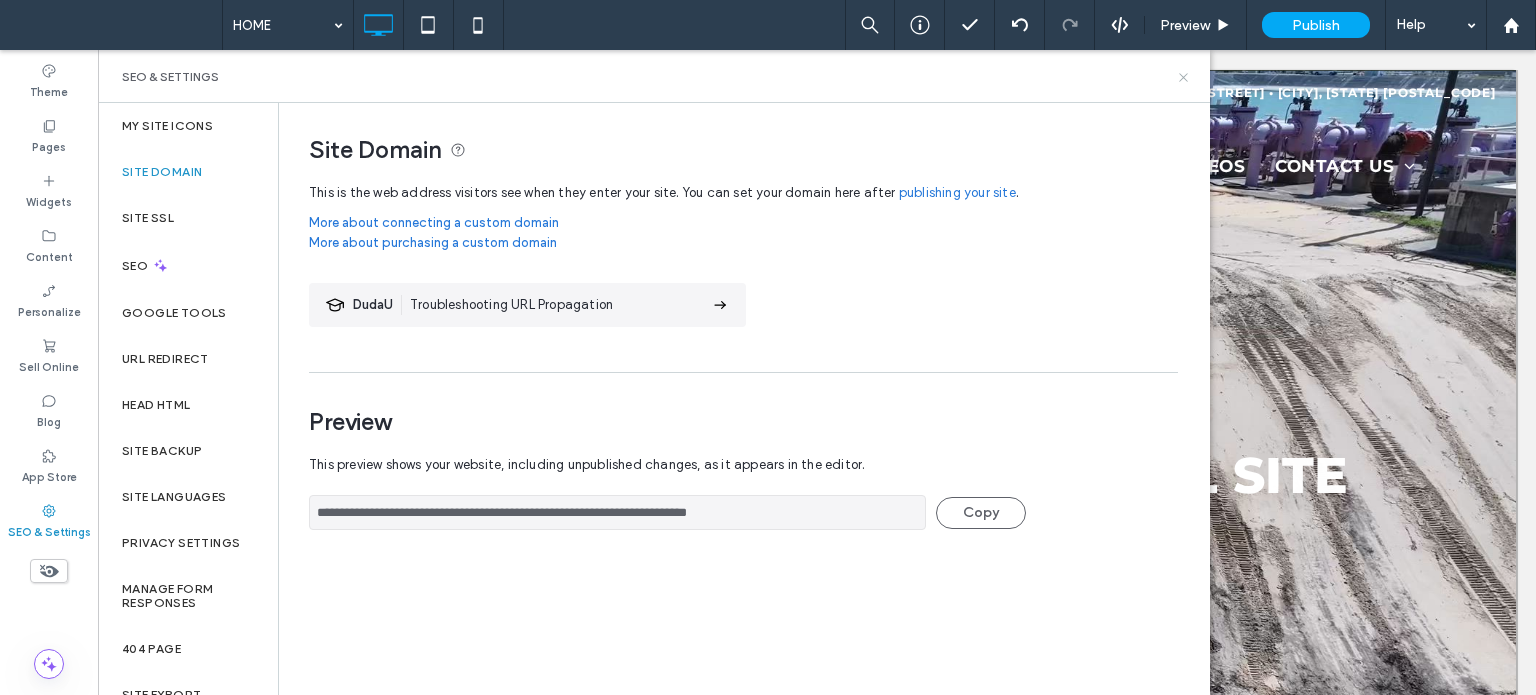 drag, startPoint x: 1181, startPoint y: 77, endPoint x: 1082, endPoint y: 27, distance: 110.909874 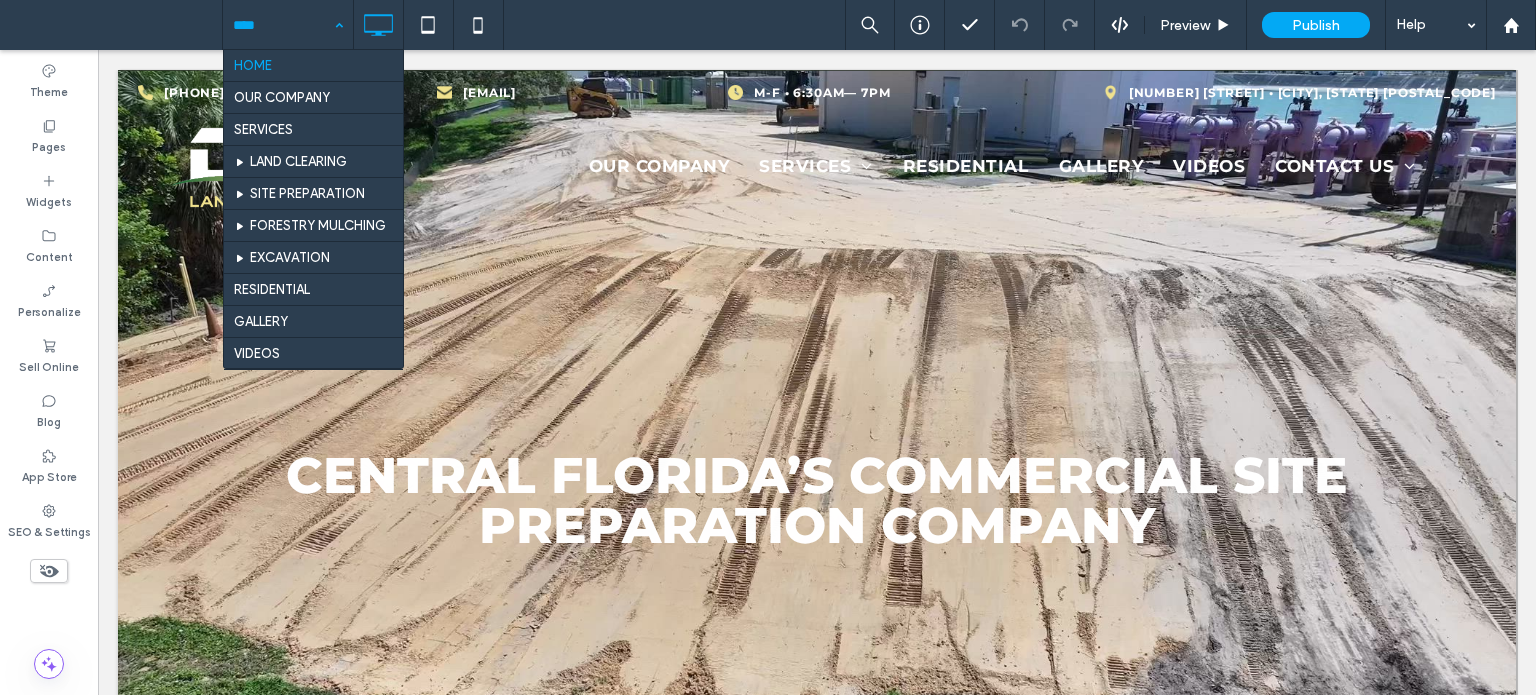 click on "HOME OUR COMPANY SERVICES LAND CLEARING SITE PREPARATION FORESTRY MULCHING EXCAVATION RESIDENTIAL GALLERY VIDEOS CONTACT US PASCO COUNTY, FL POLK COUNTY, FL WEBSITE ACCESSIBILITY POLICY PRIVACY POLICY THANK YOU!" at bounding box center [288, 25] 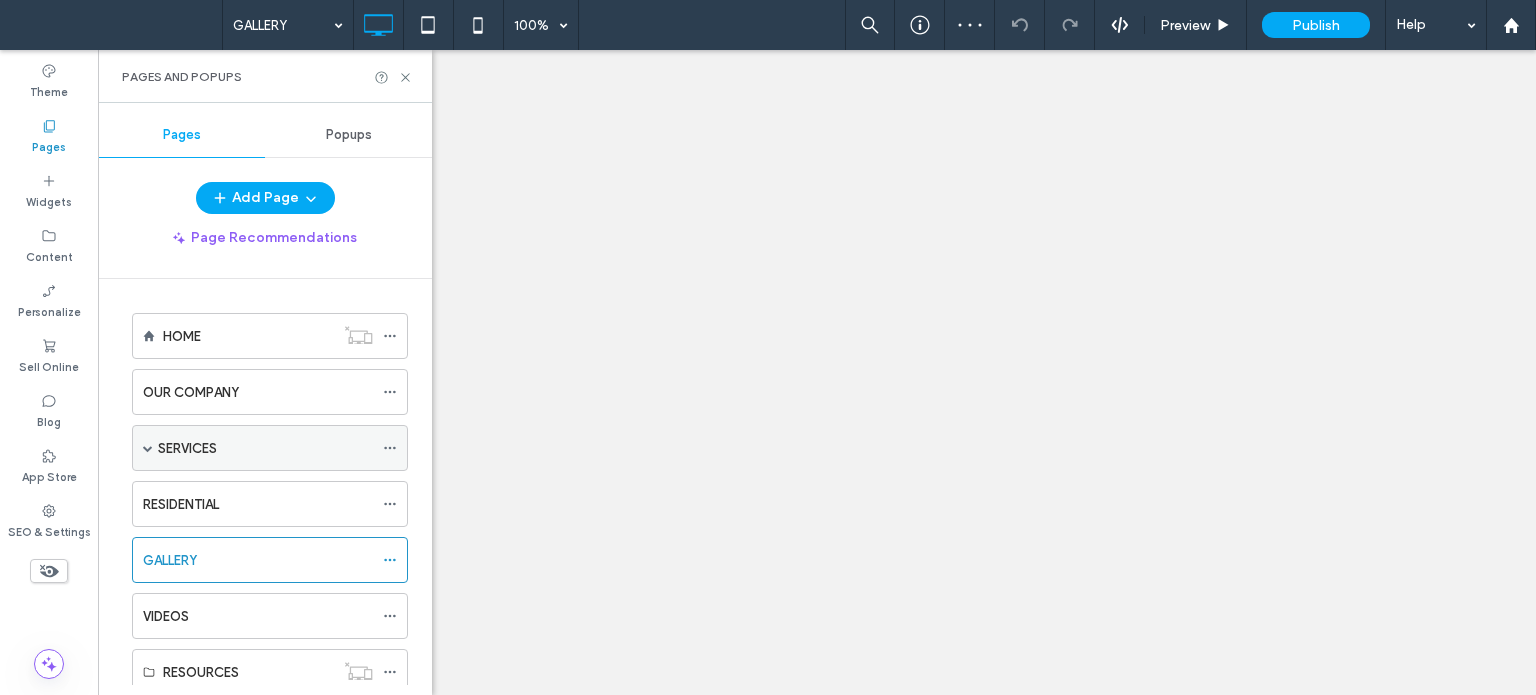 click on "SERVICES" at bounding box center (187, 448) 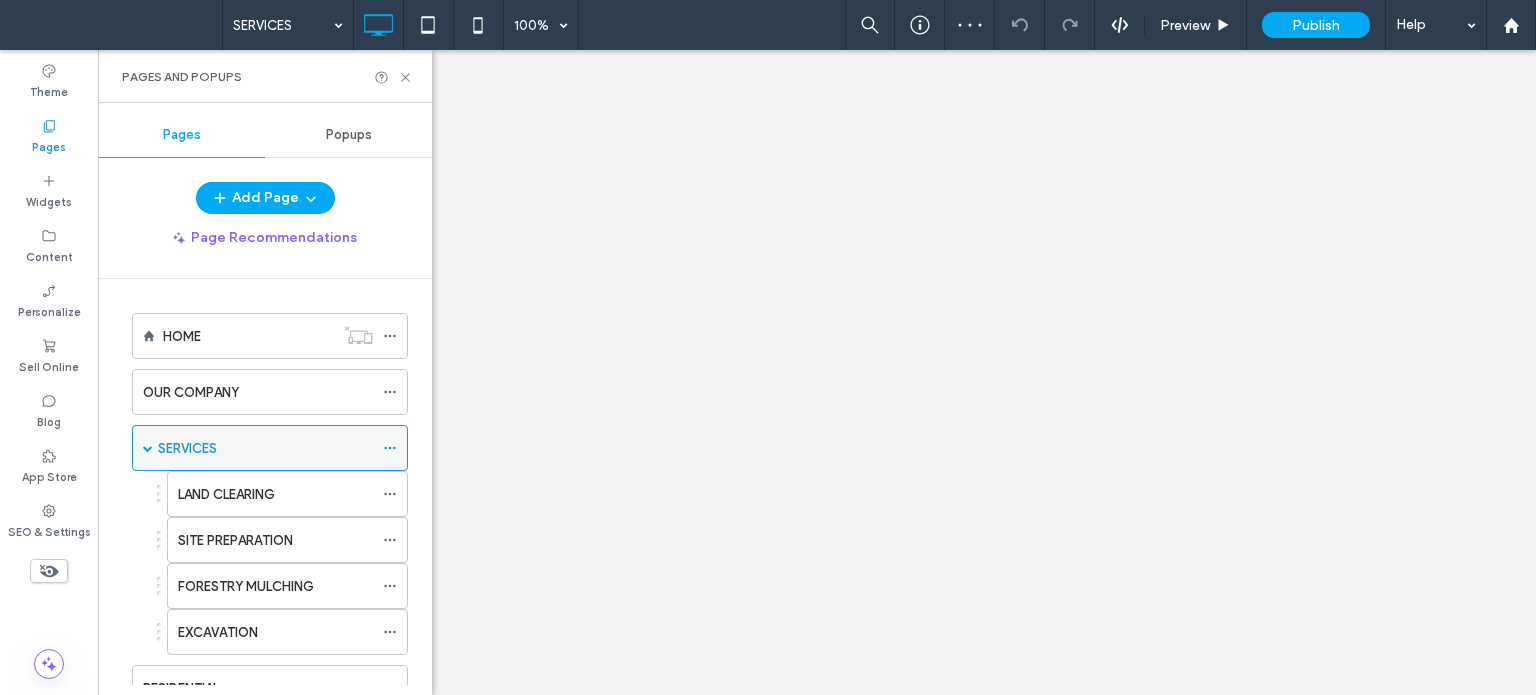 scroll, scrollTop: 0, scrollLeft: 0, axis: both 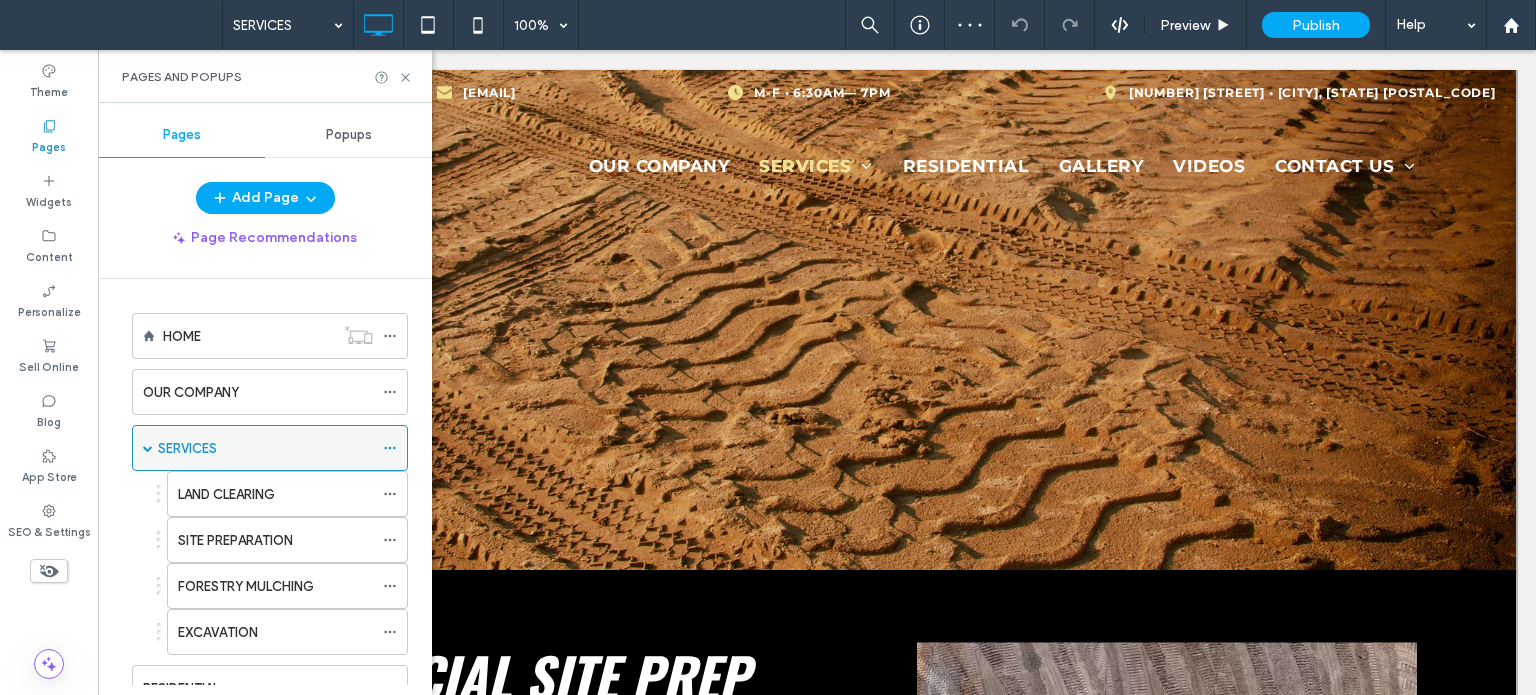 click 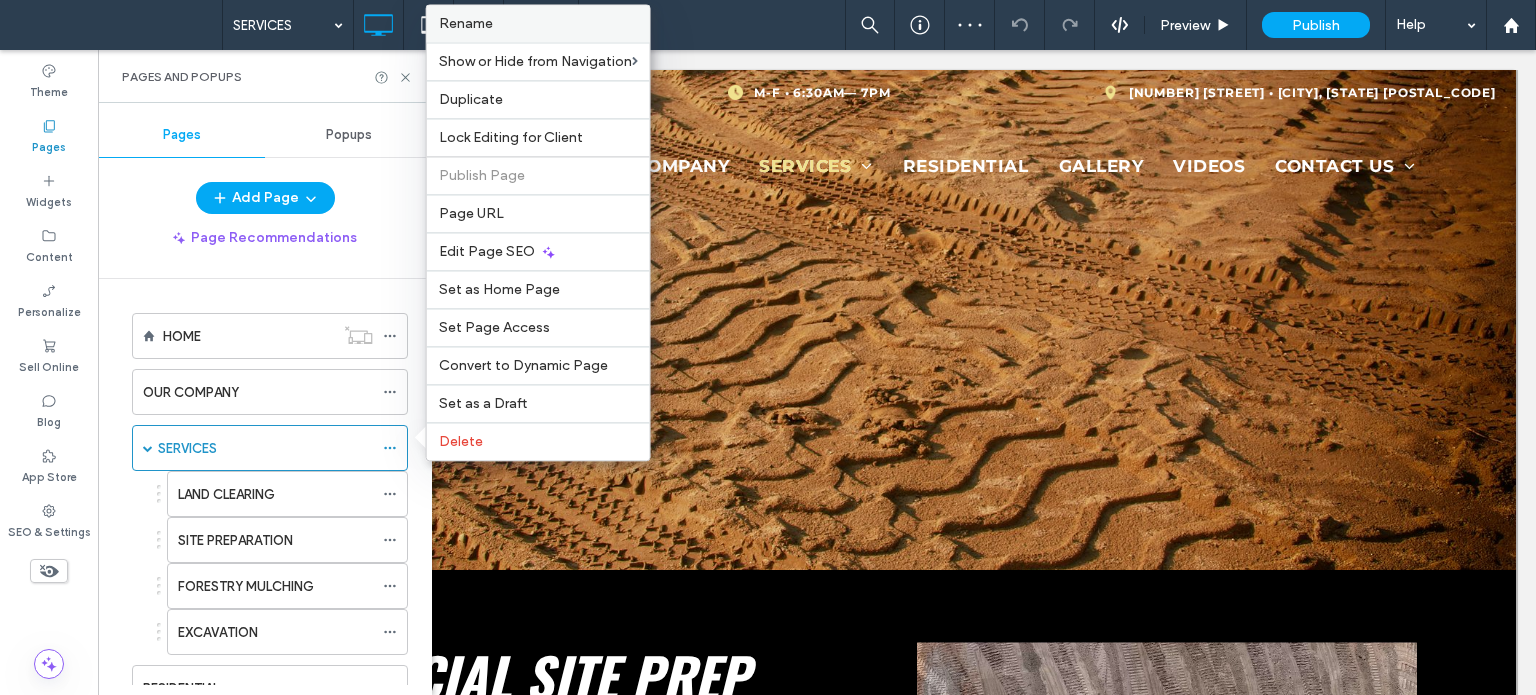 click on "Rename" at bounding box center (538, 23) 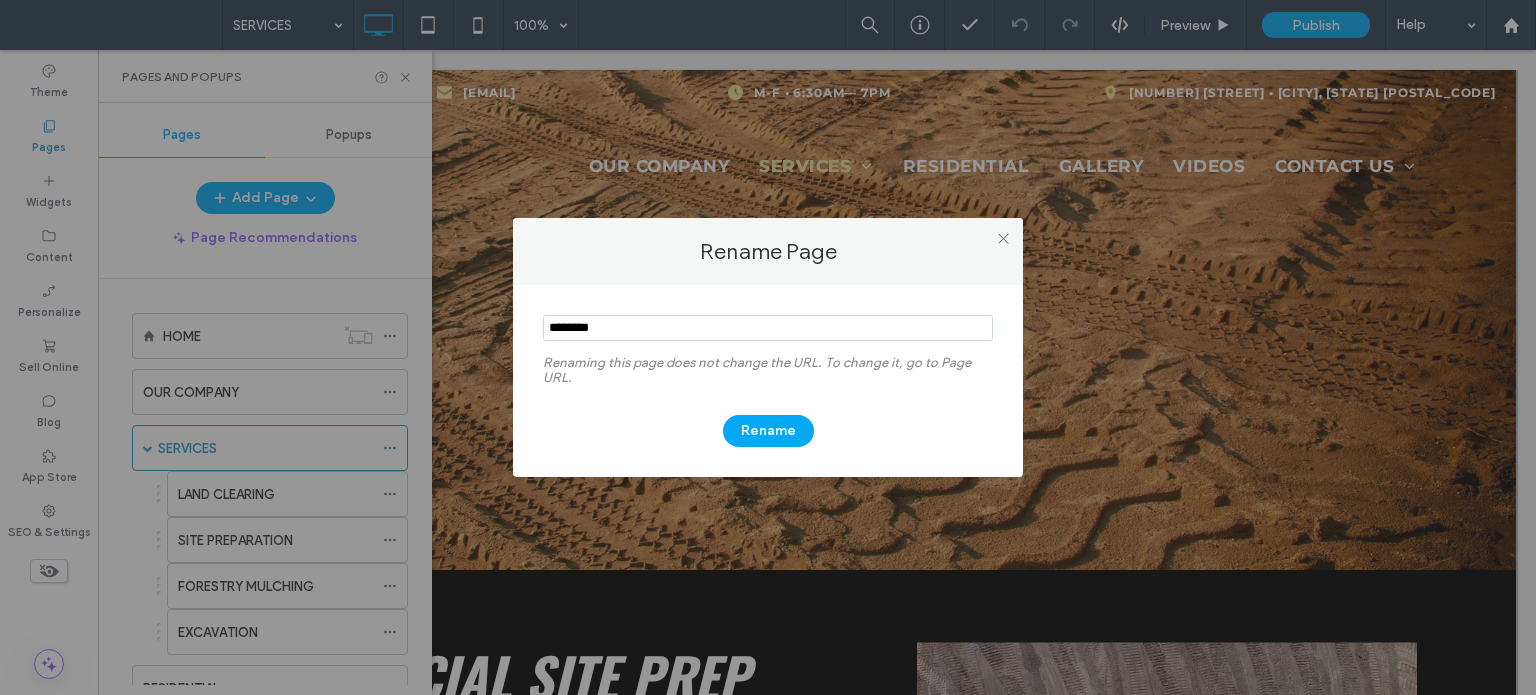 click at bounding box center (768, 328) 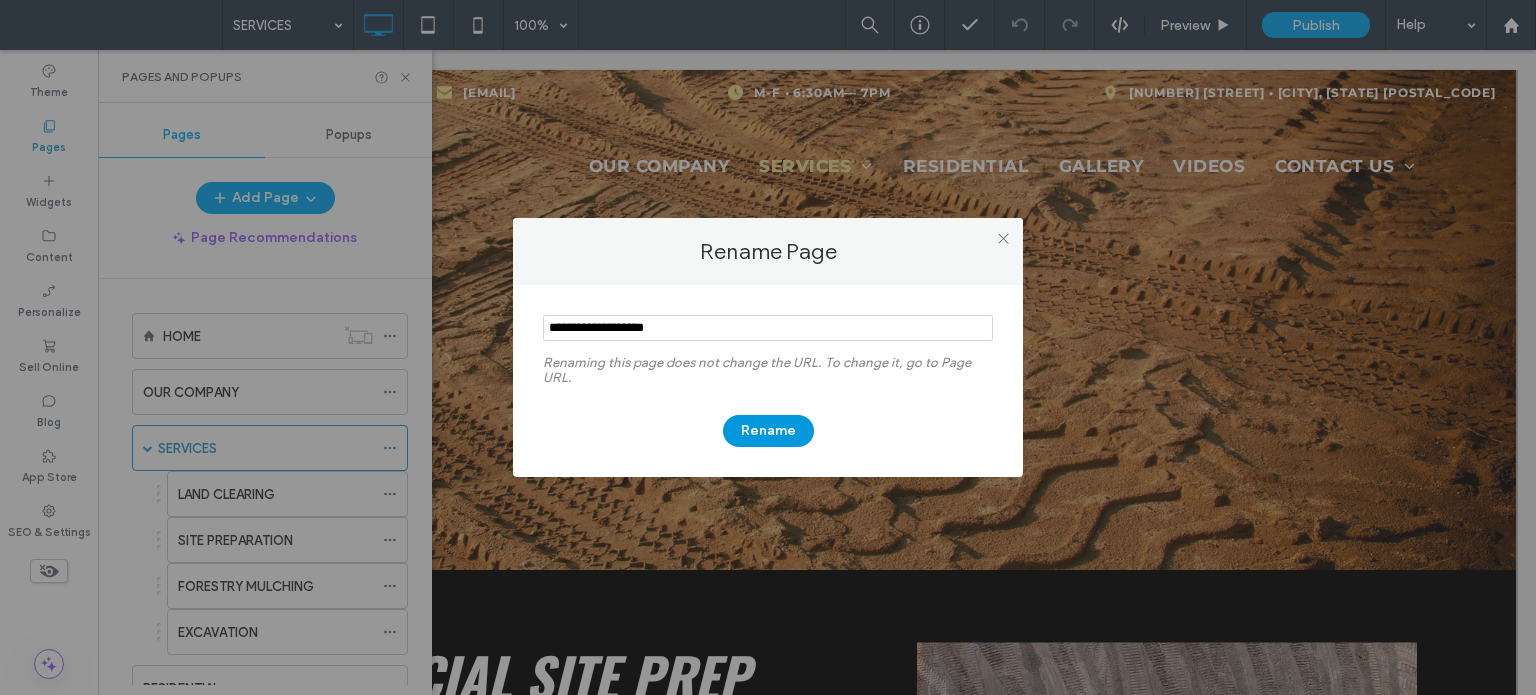 type on "**********" 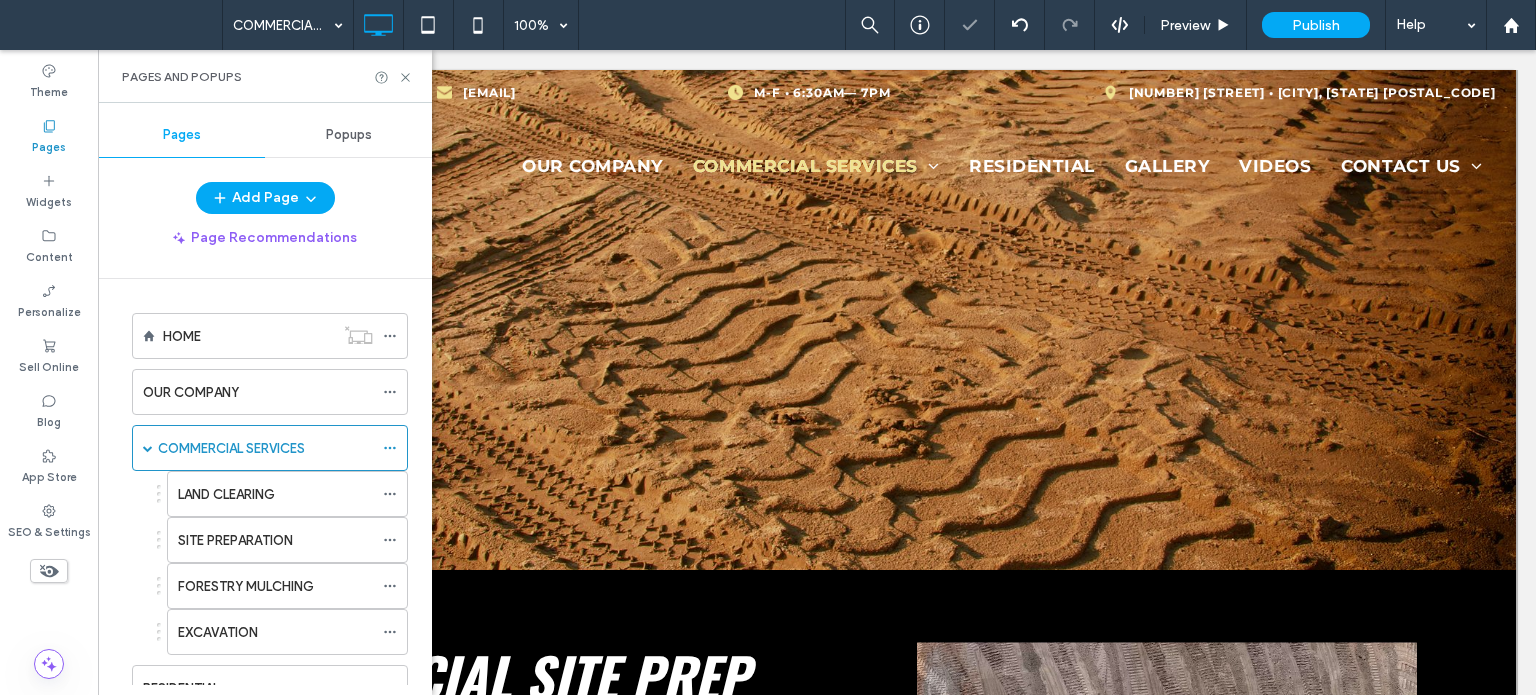 click on "Pages and Popups" at bounding box center (265, 77) 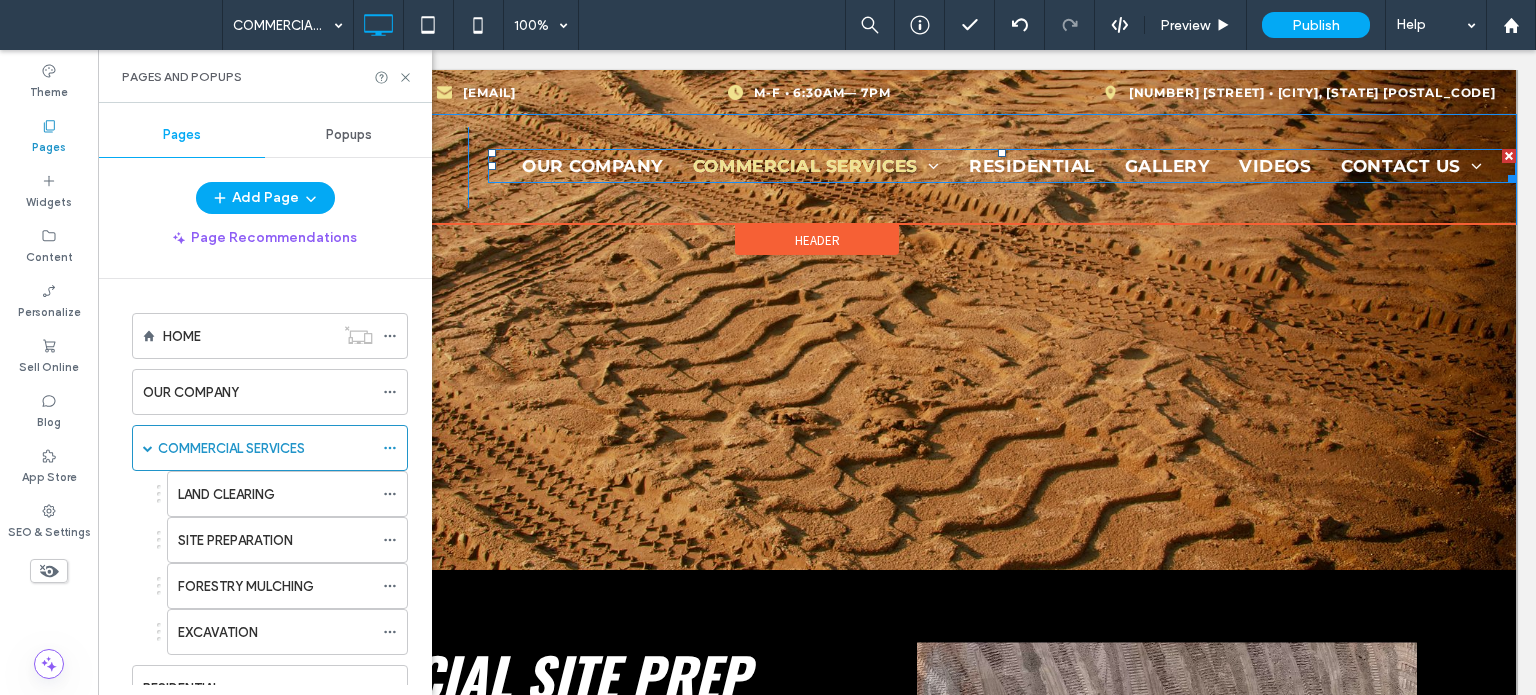 click on "OUR COMPANY
COMMERCIAL SERVICES
LAND CLEARING
SITE PREPARATION
FORESTRY MULCHING
EXCAVATION
RESIDENTIAL
GALLERY
VIDEOS
CONTACT US
PASCO COUNTY, FL
POLK COUNTY, FL" at bounding box center [1002, 166] 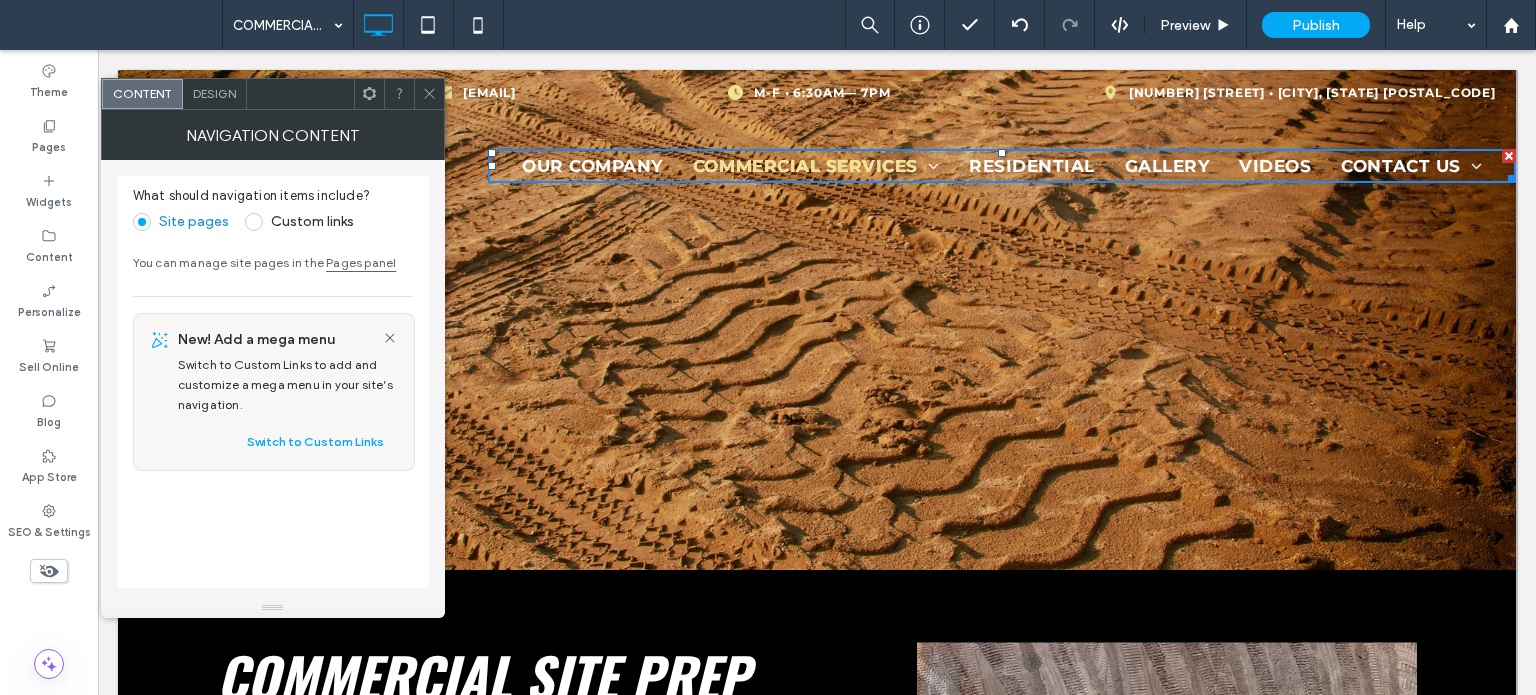 click on "Design" at bounding box center [214, 93] 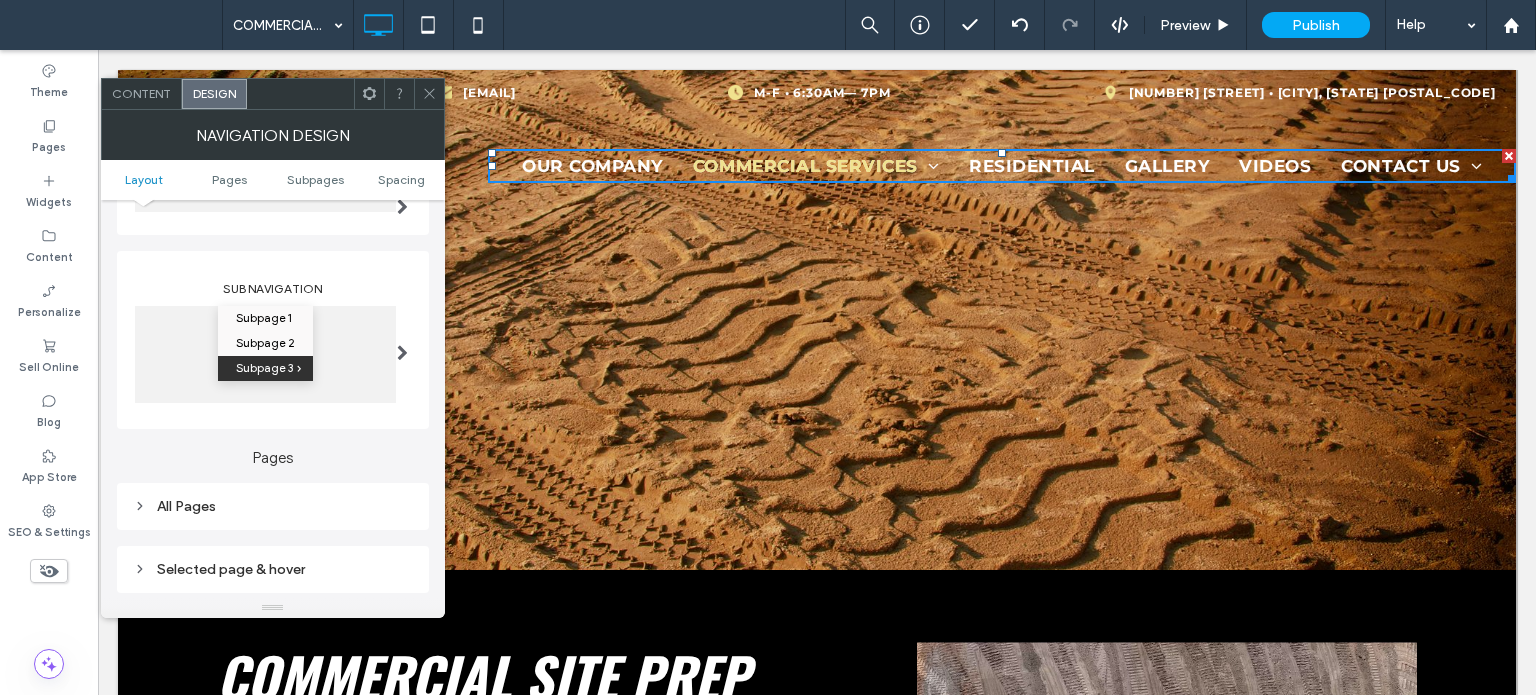 scroll, scrollTop: 300, scrollLeft: 0, axis: vertical 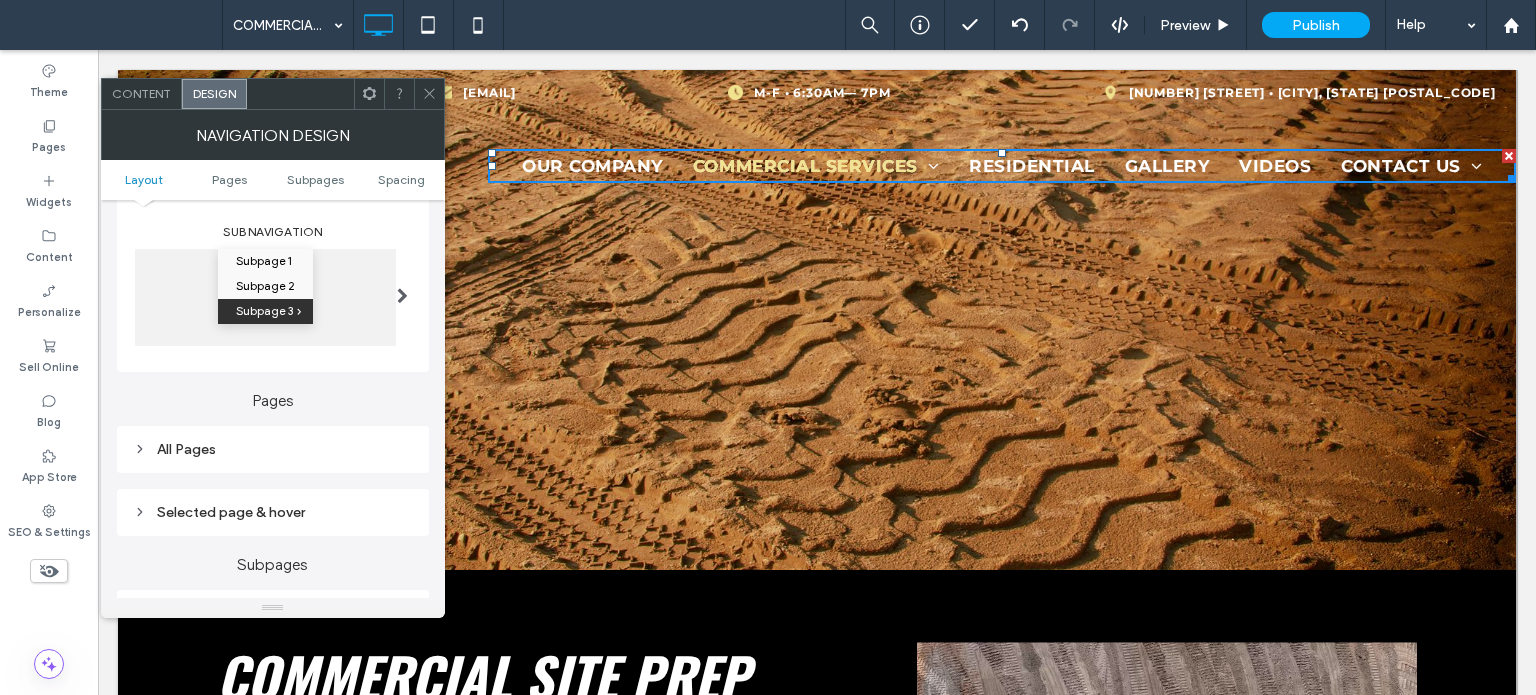 click on "All Pages" at bounding box center (273, 449) 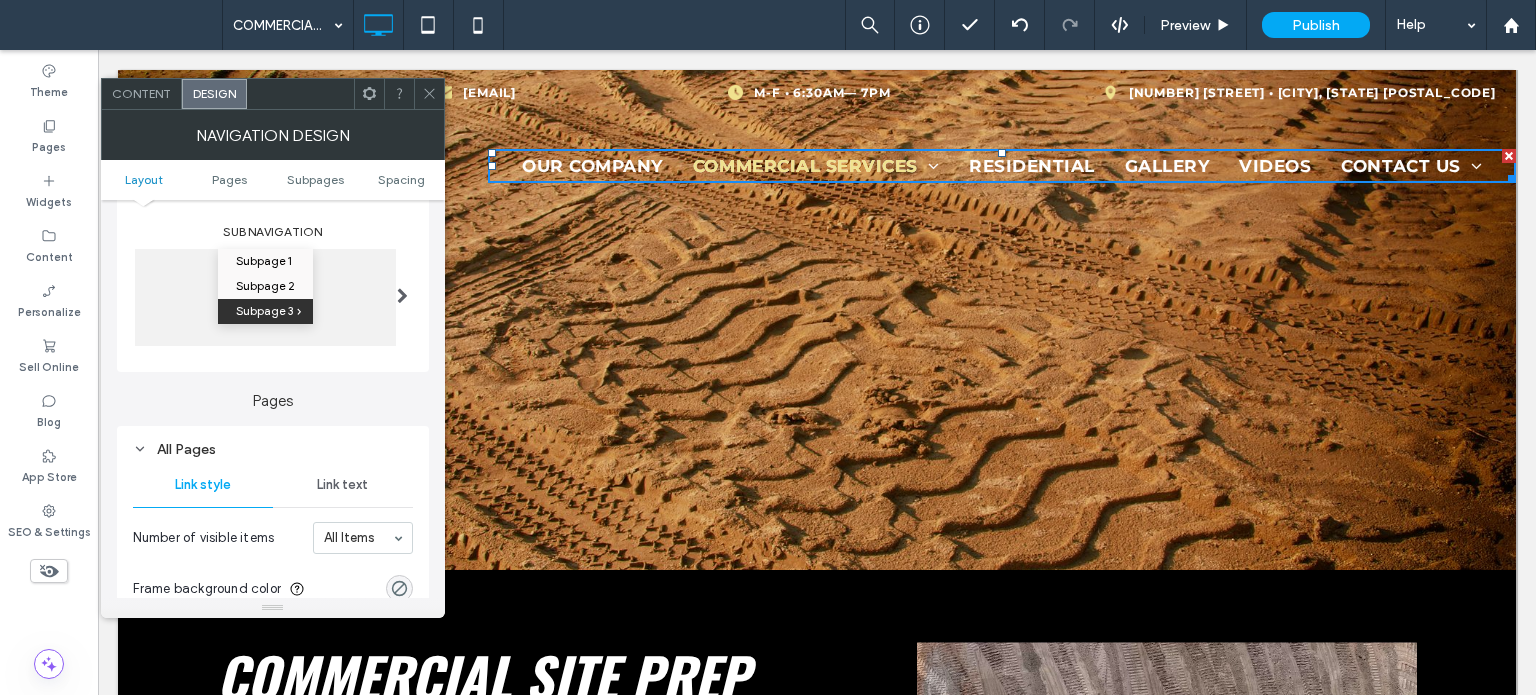 scroll, scrollTop: 400, scrollLeft: 0, axis: vertical 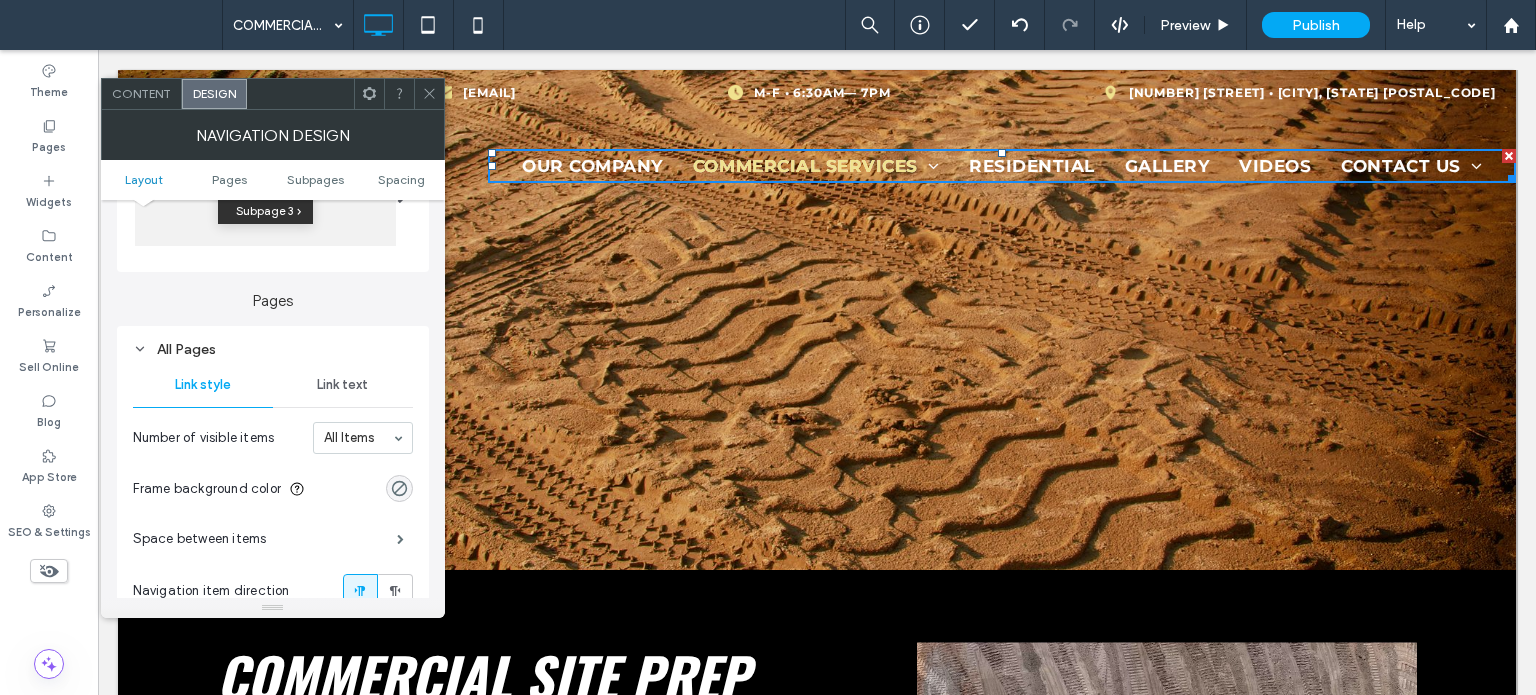 click on "Link text" at bounding box center (342, 385) 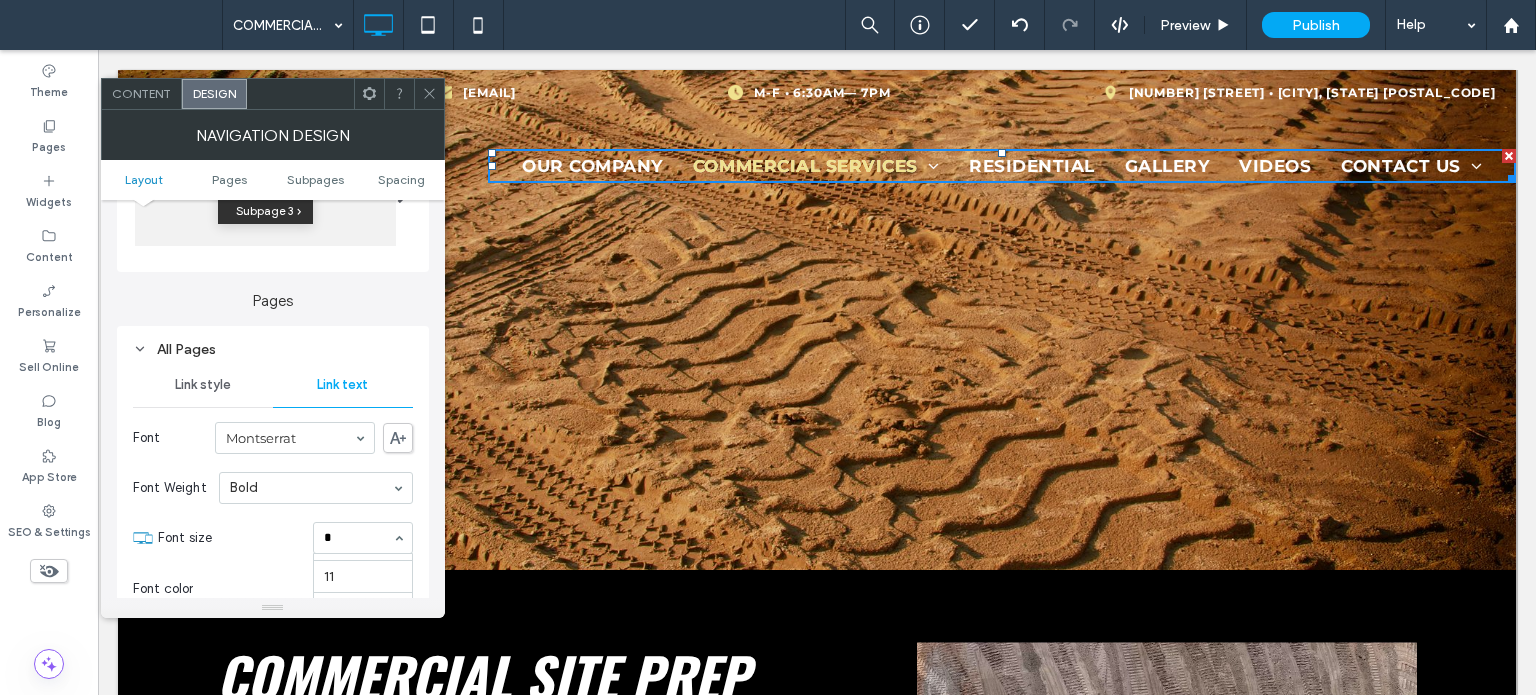 scroll, scrollTop: 0, scrollLeft: 0, axis: both 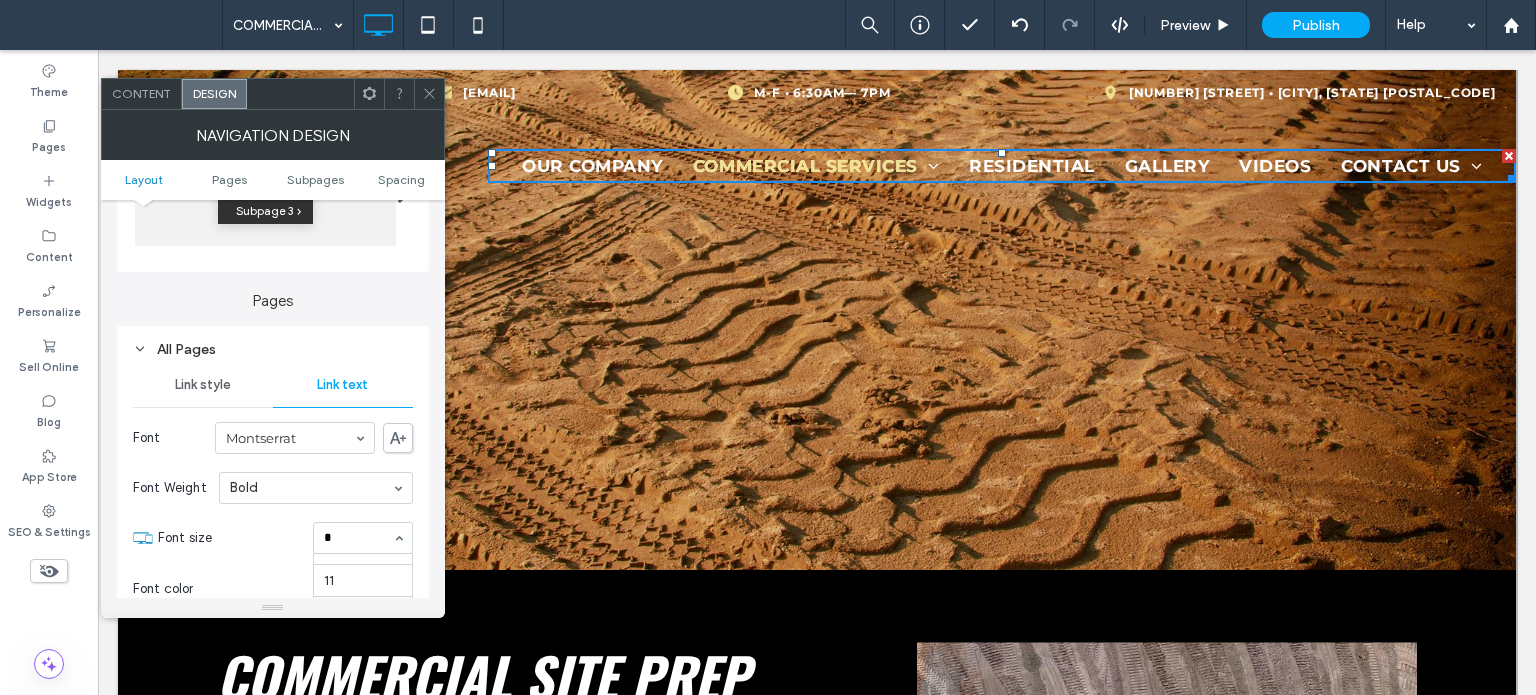 type on "**" 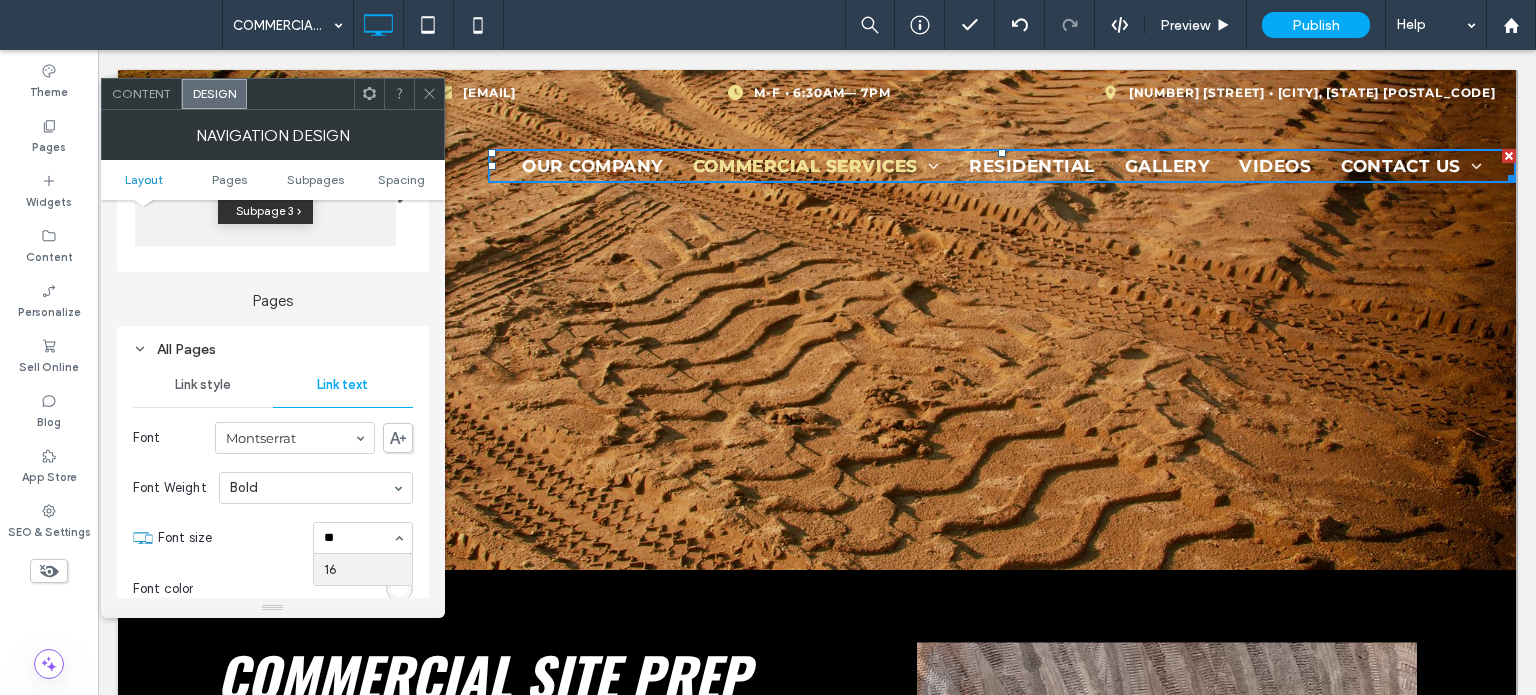 type 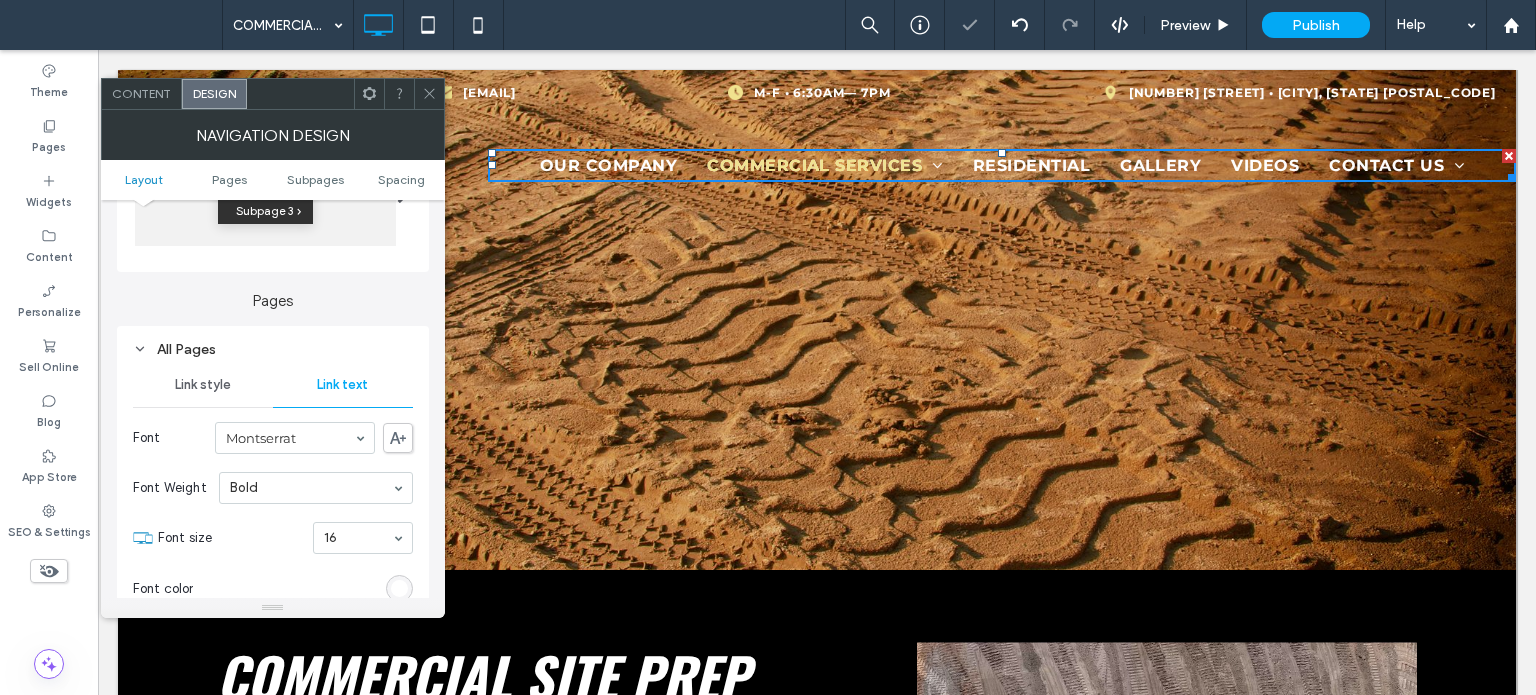 click 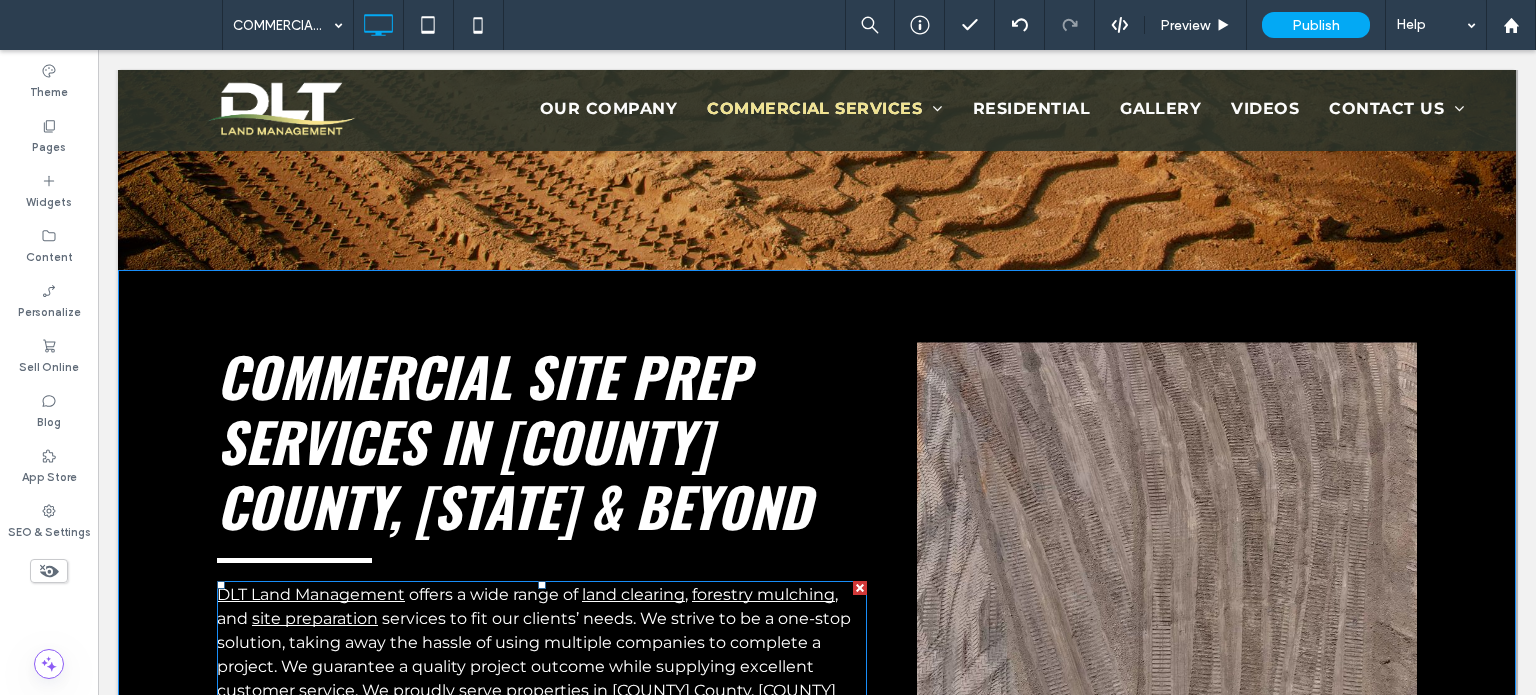 scroll, scrollTop: 300, scrollLeft: 0, axis: vertical 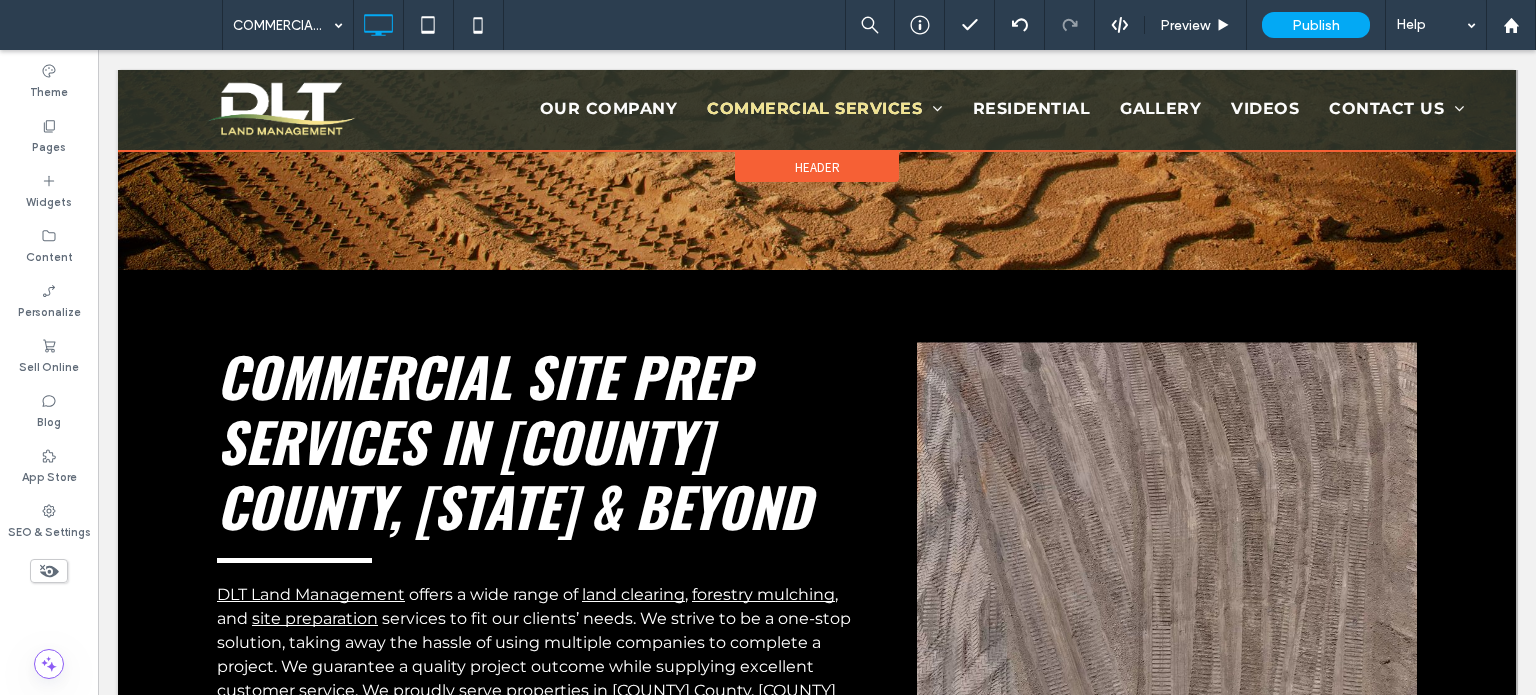 click at bounding box center (817, 110) 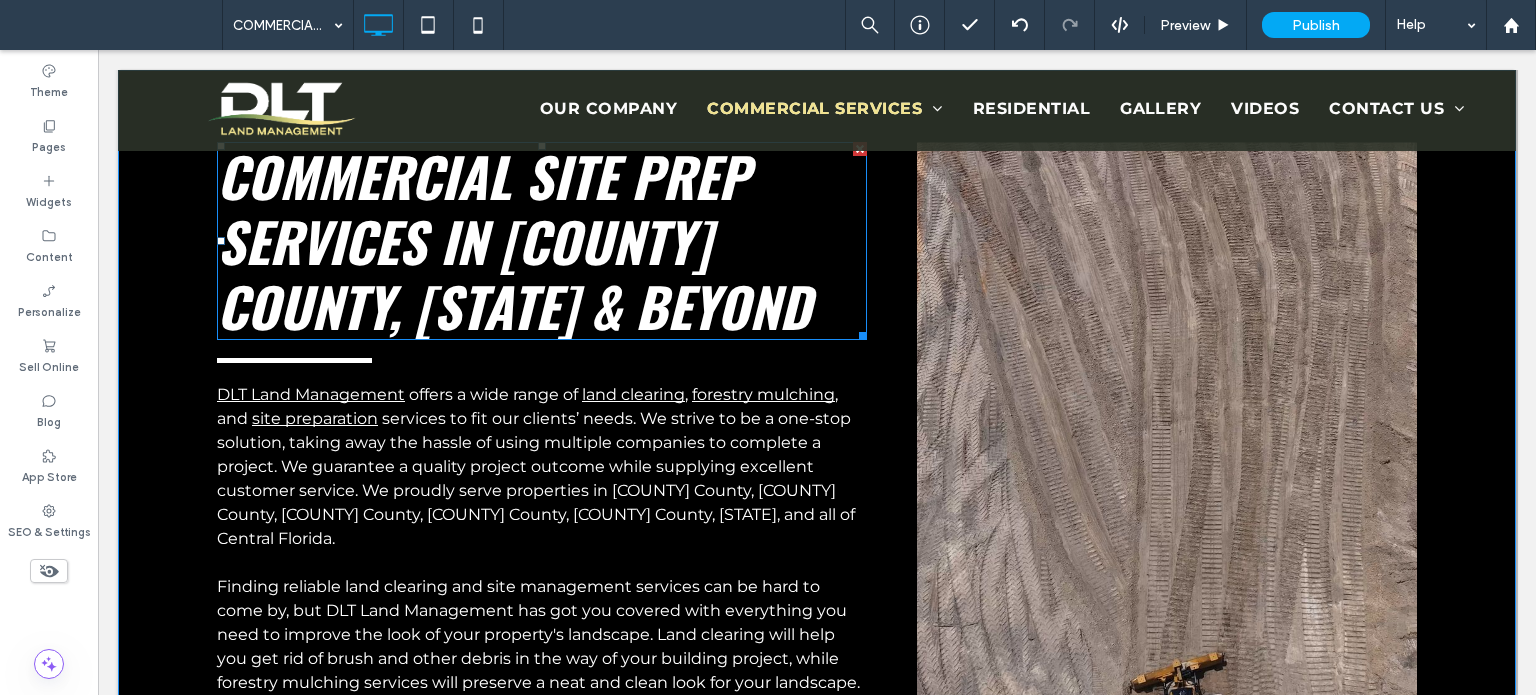 scroll, scrollTop: 400, scrollLeft: 0, axis: vertical 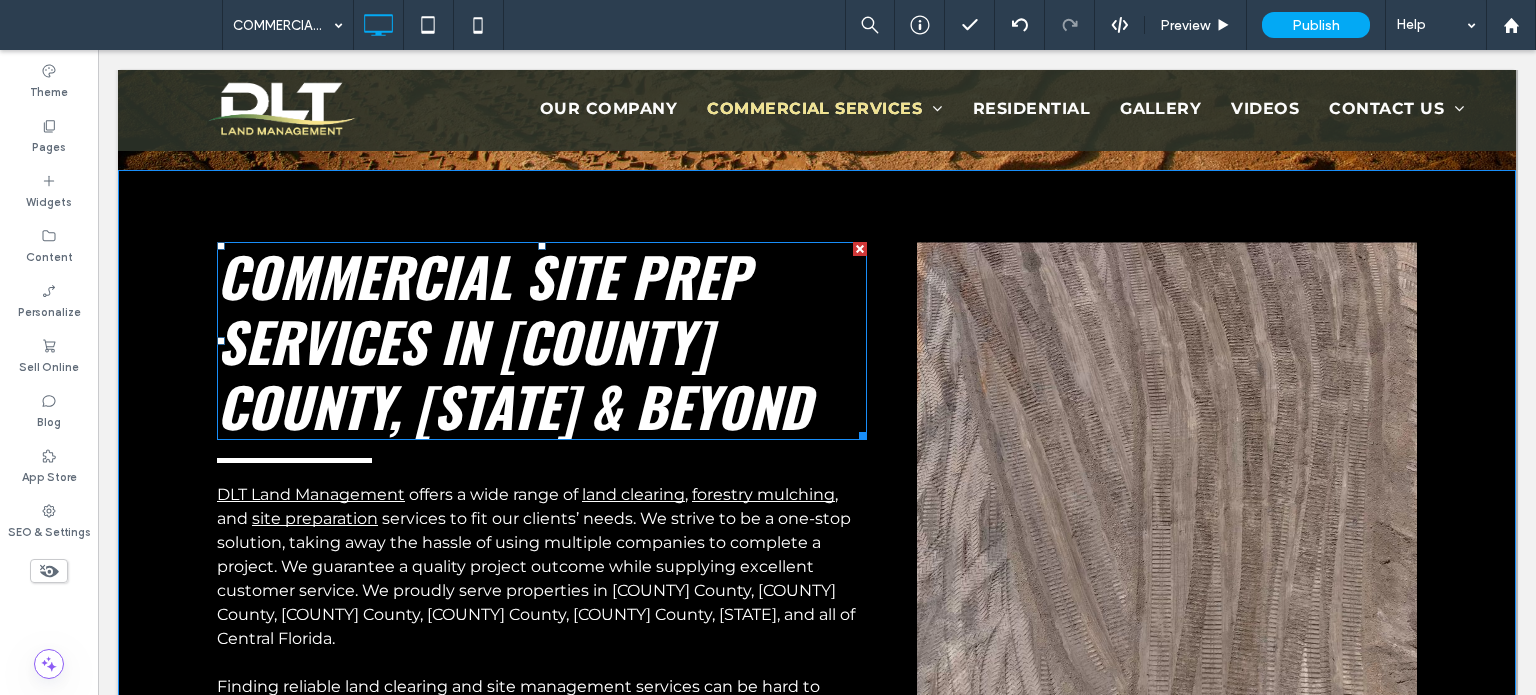 click on "Commercial SITE PREP SERVICES IN PASCO COUNTY, FL & BEYOND" at bounding box center [514, 341] 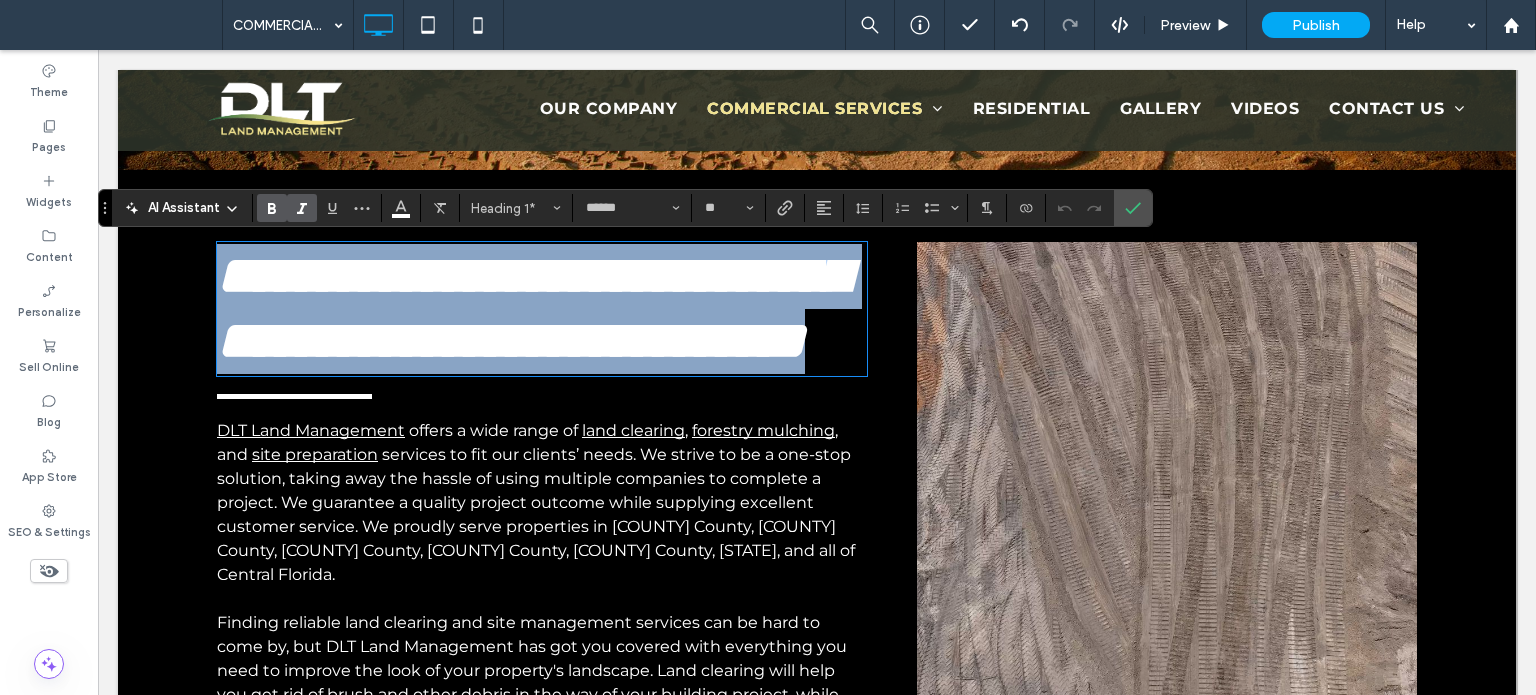 click on "**********" at bounding box center (532, 308) 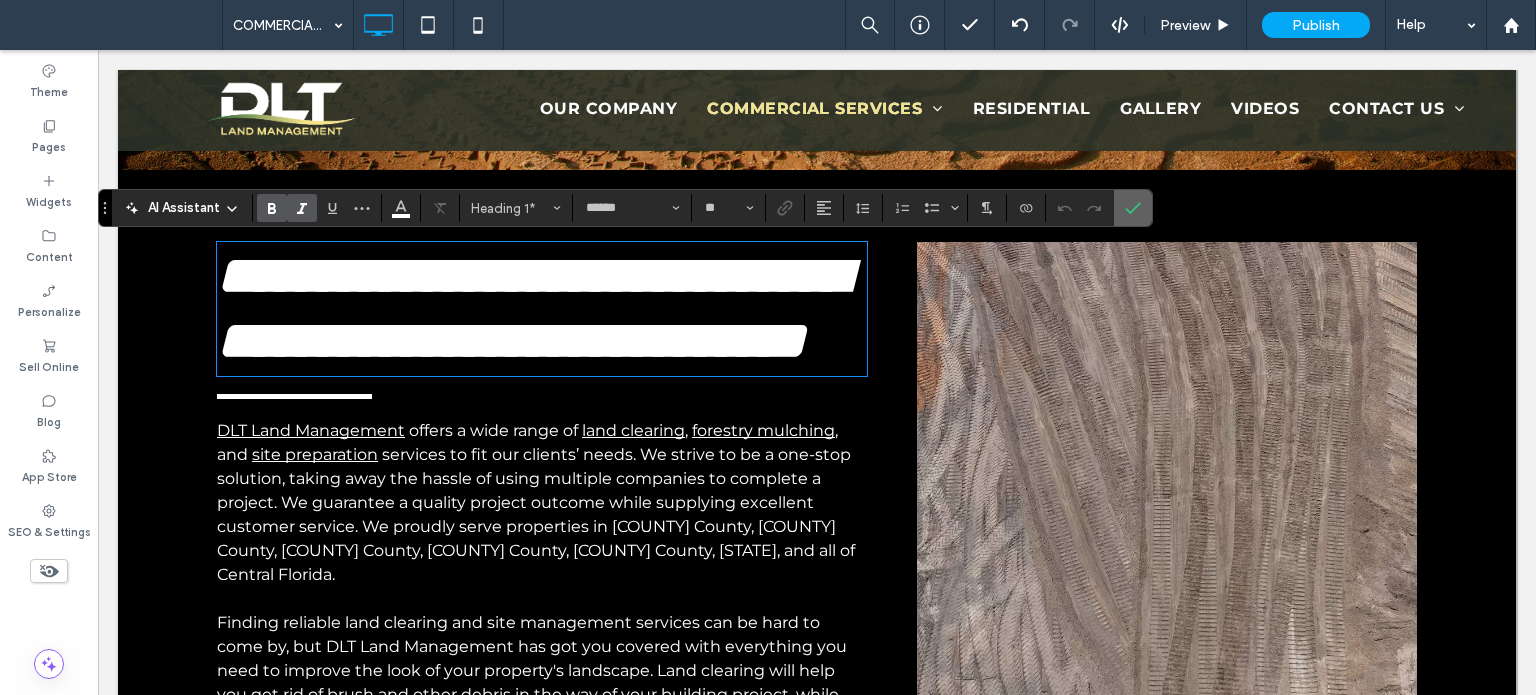 click 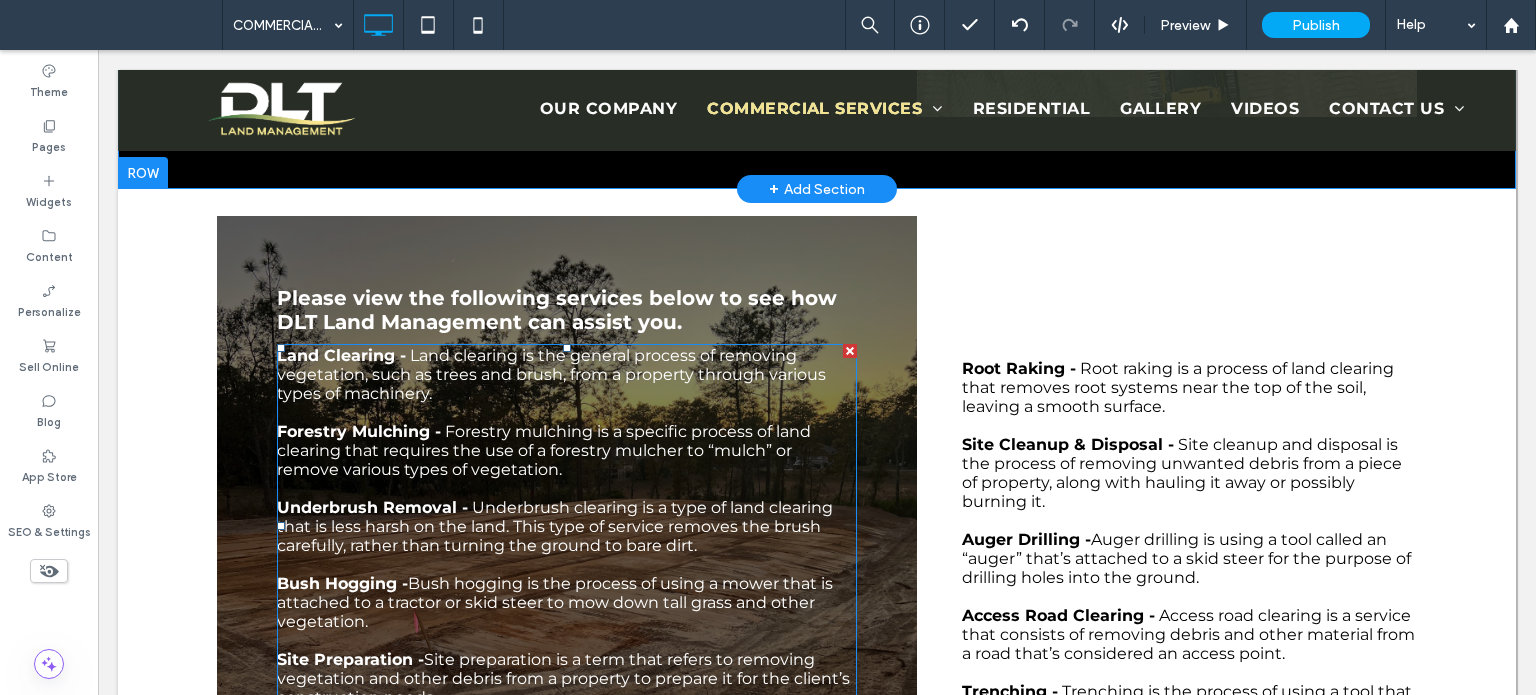 scroll, scrollTop: 1700, scrollLeft: 0, axis: vertical 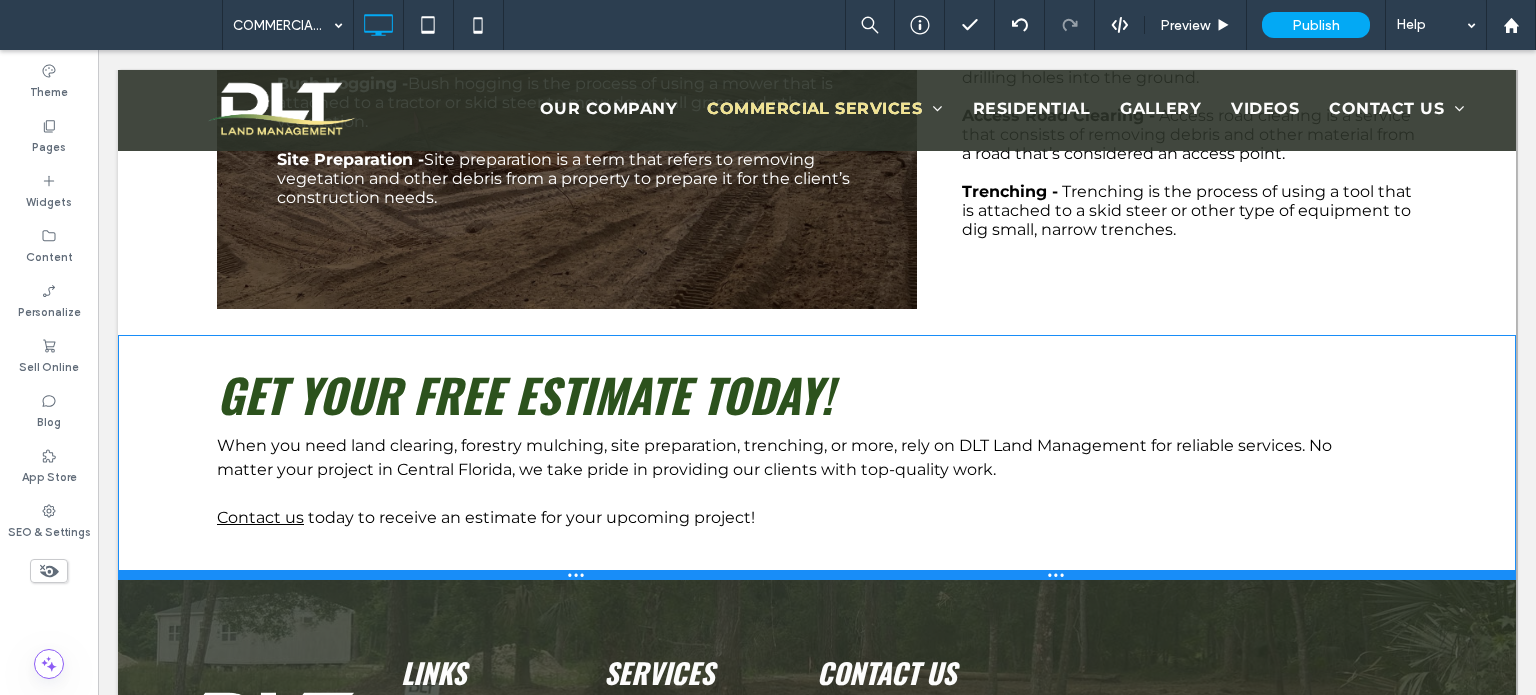 drag, startPoint x: 484, startPoint y: 556, endPoint x: 488, endPoint y: 517, distance: 39.20459 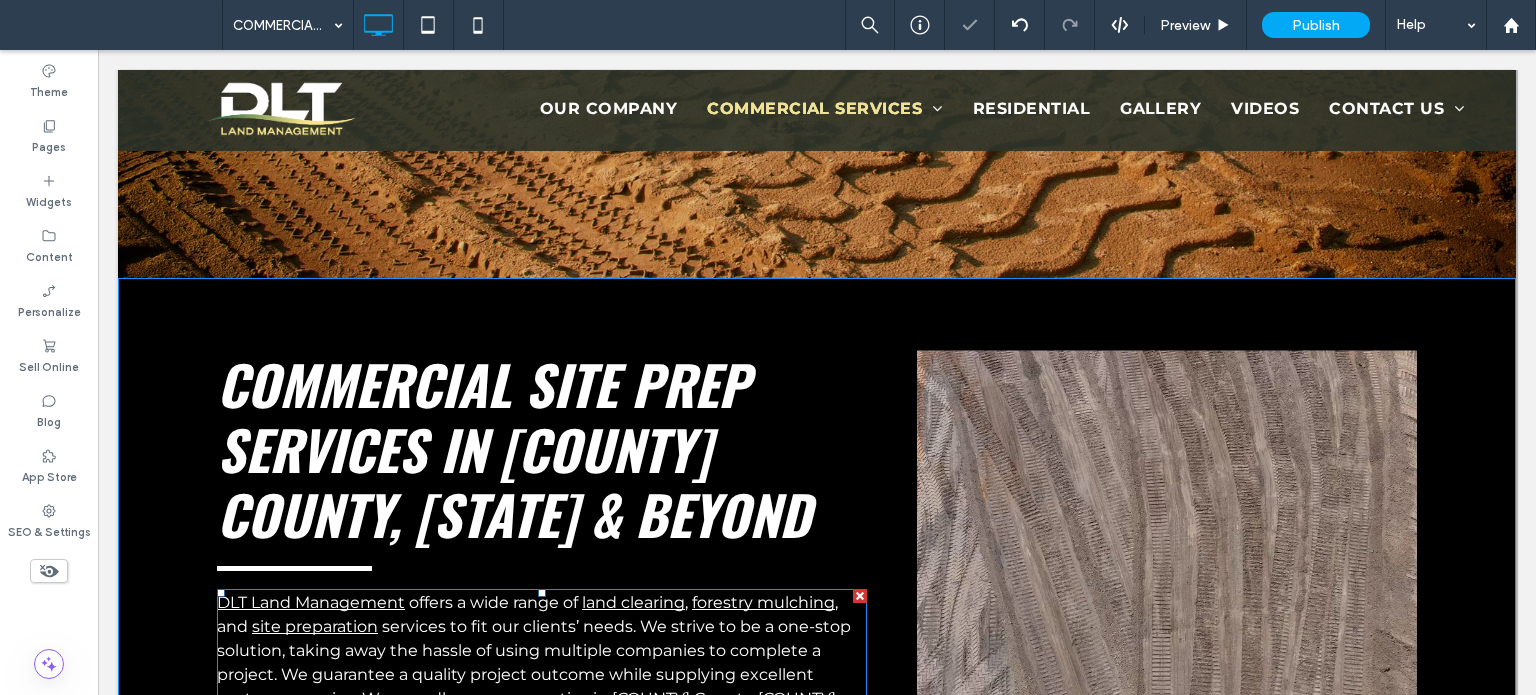 scroll, scrollTop: 0, scrollLeft: 0, axis: both 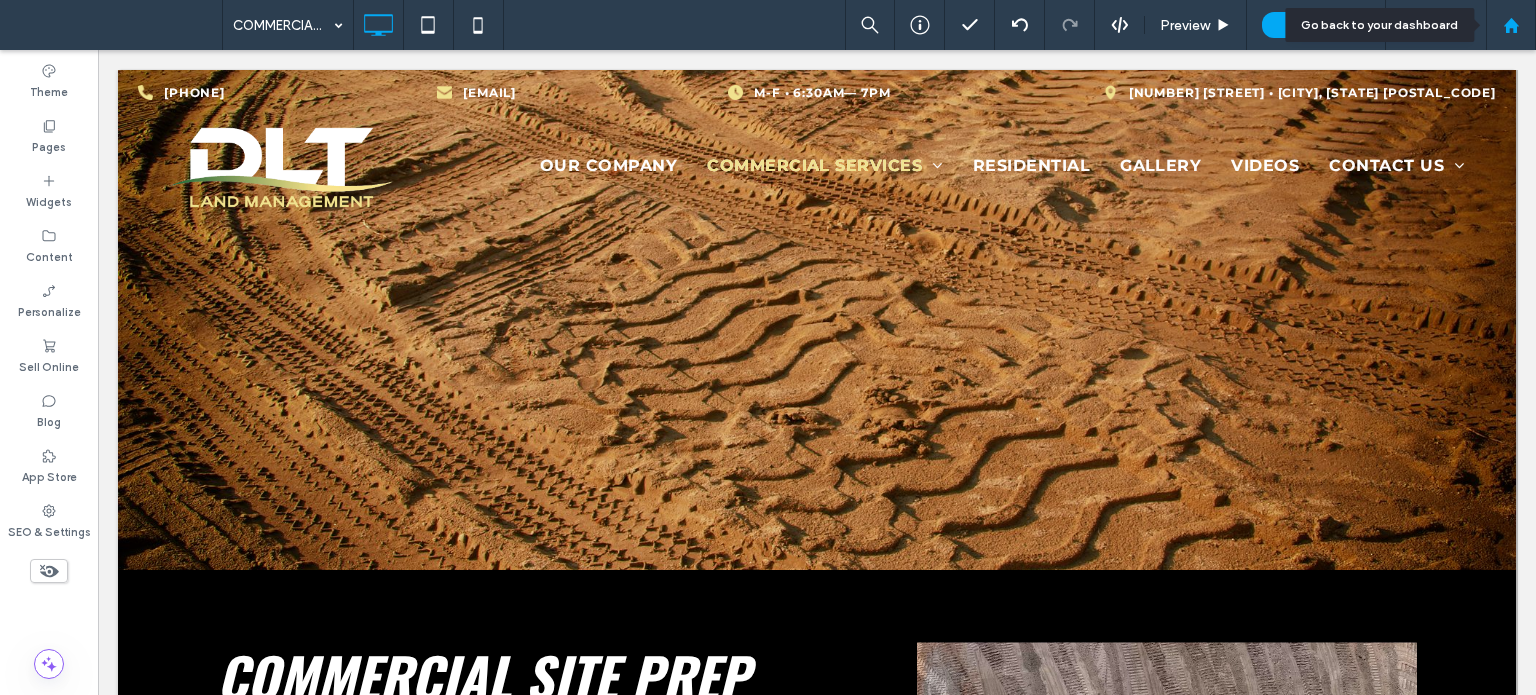 click at bounding box center (1511, 25) 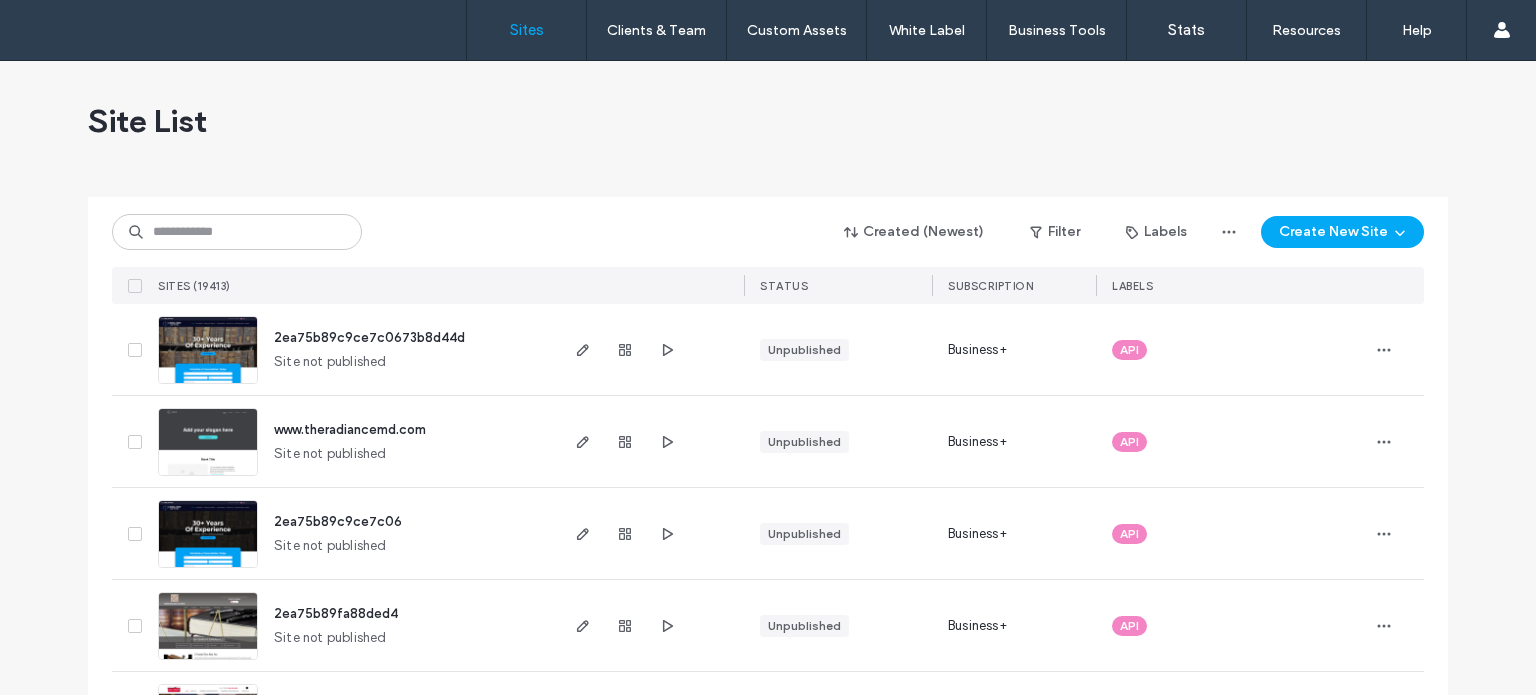 scroll, scrollTop: 0, scrollLeft: 0, axis: both 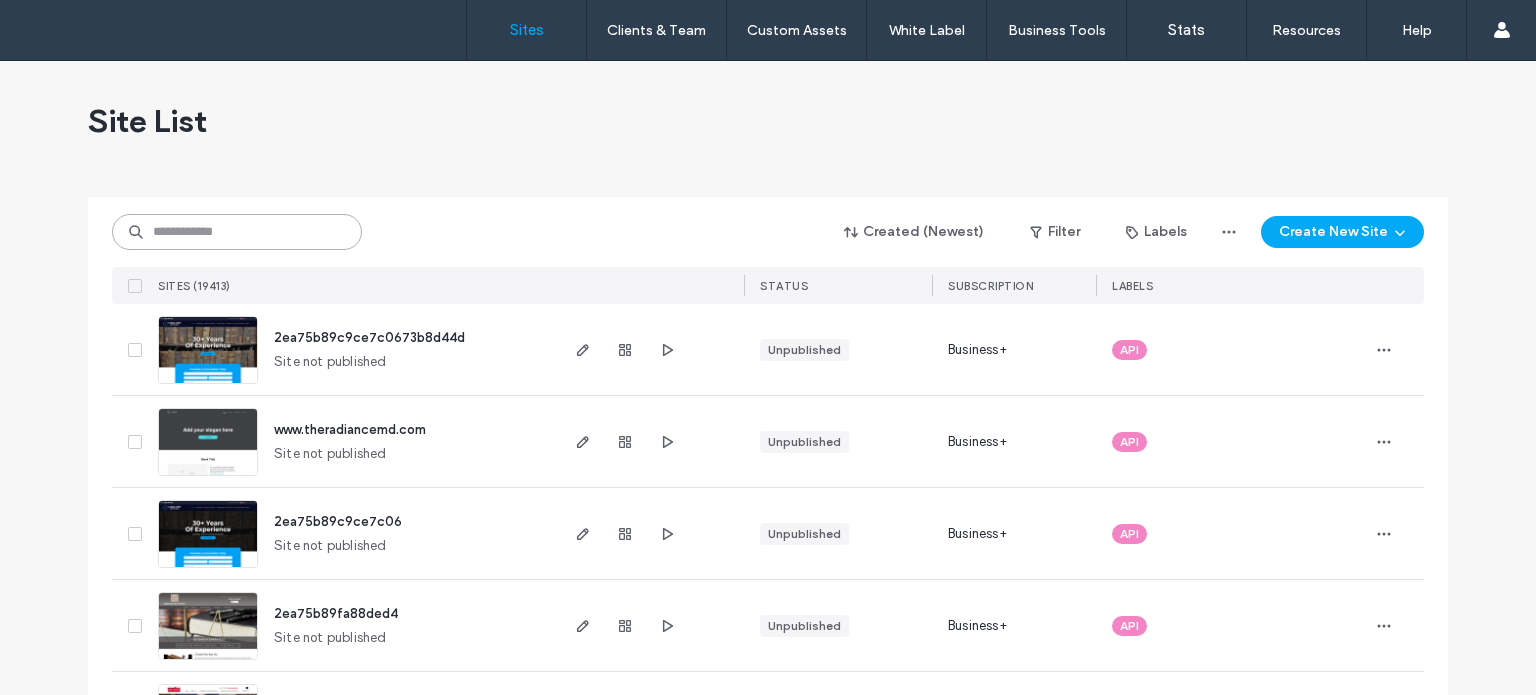 click at bounding box center (237, 232) 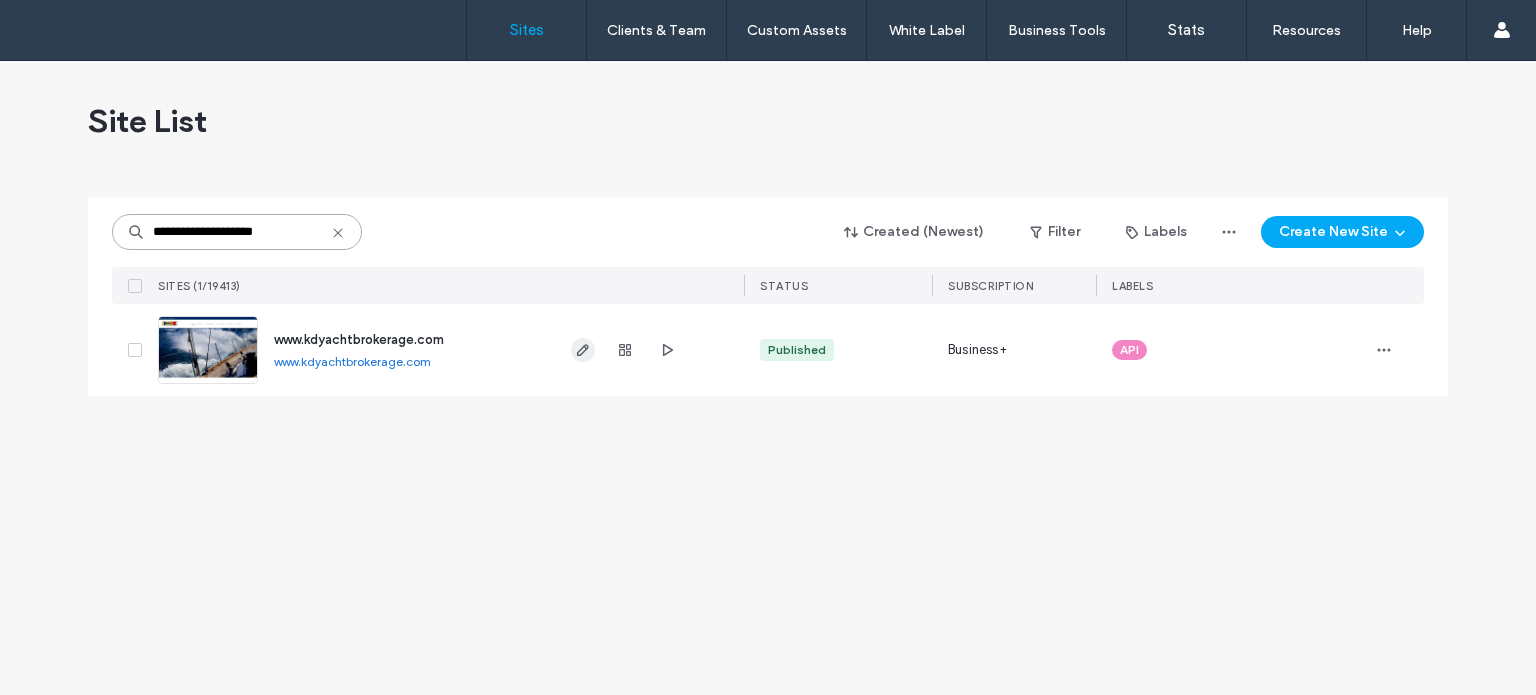 type on "**********" 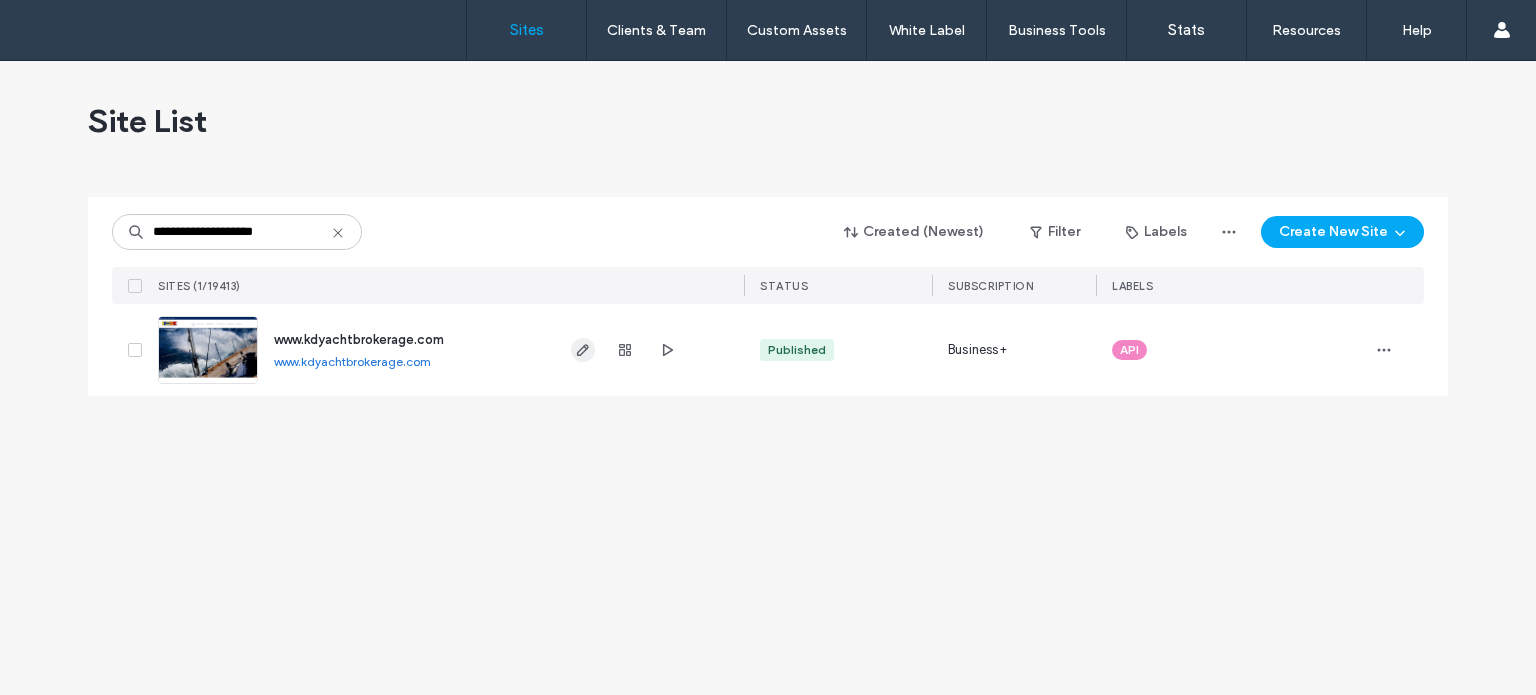 click 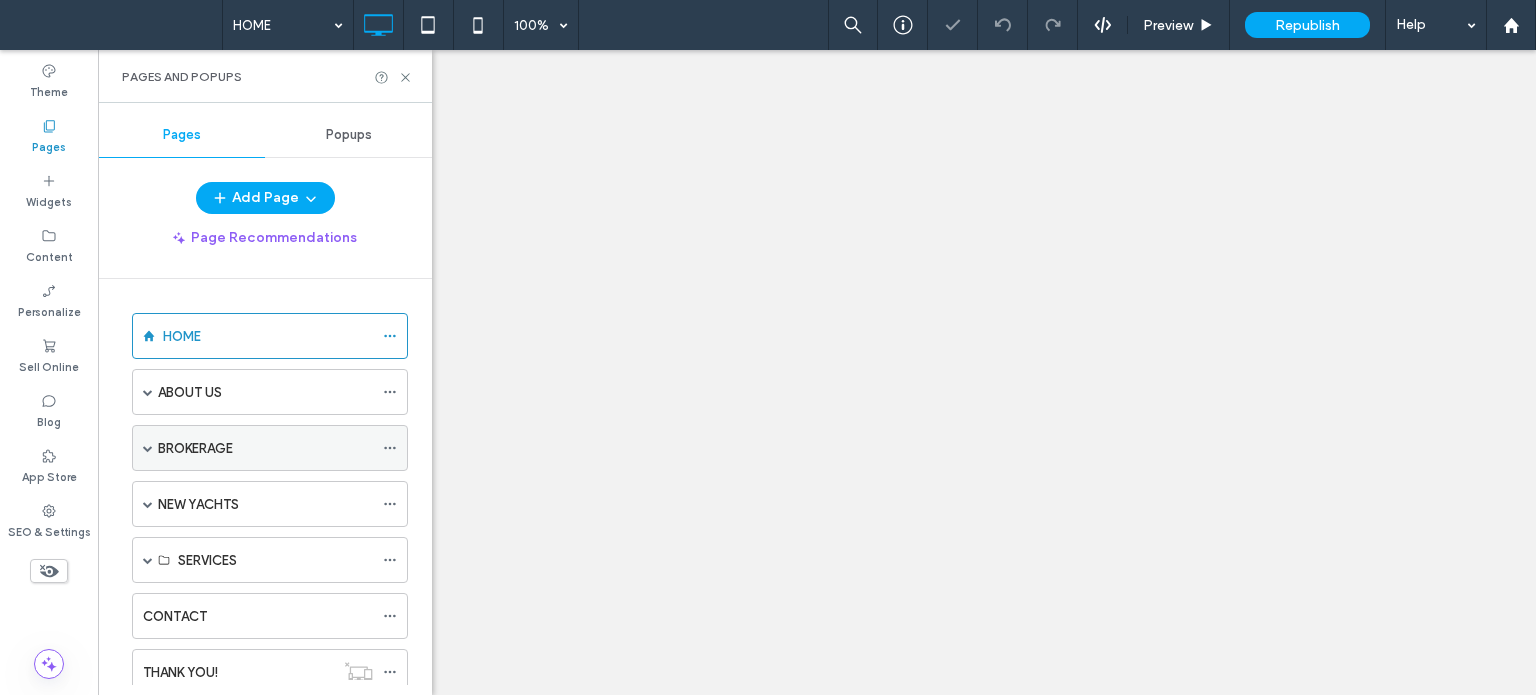 scroll, scrollTop: 0, scrollLeft: 0, axis: both 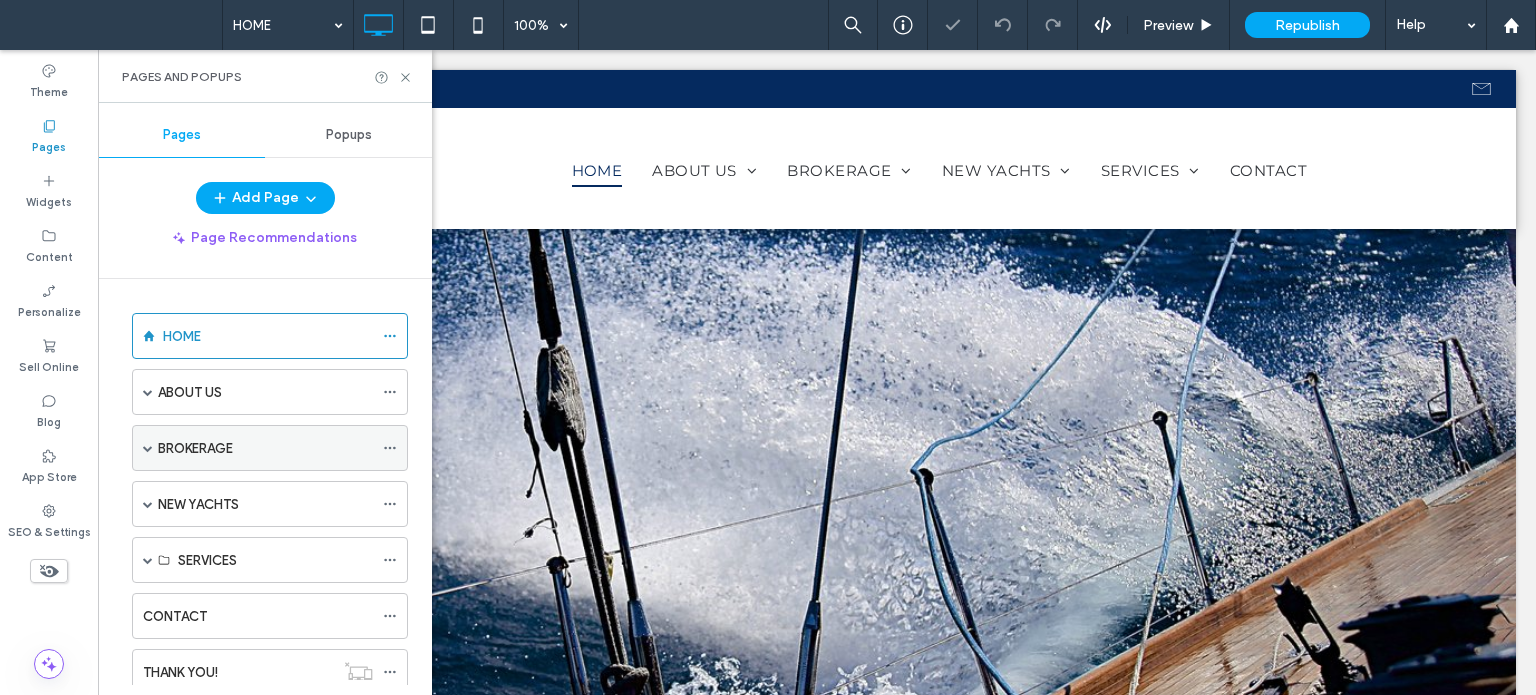 click at bounding box center (148, 448) 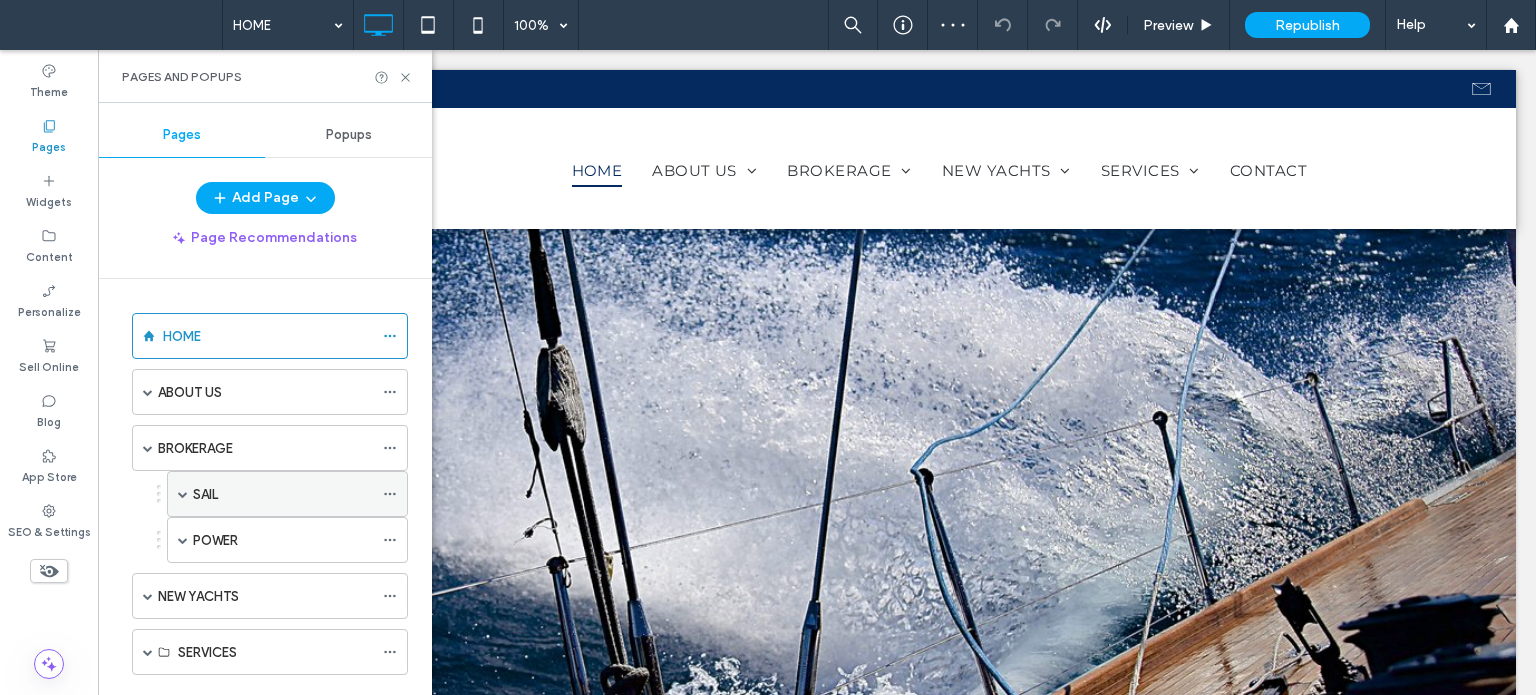 click at bounding box center (183, 494) 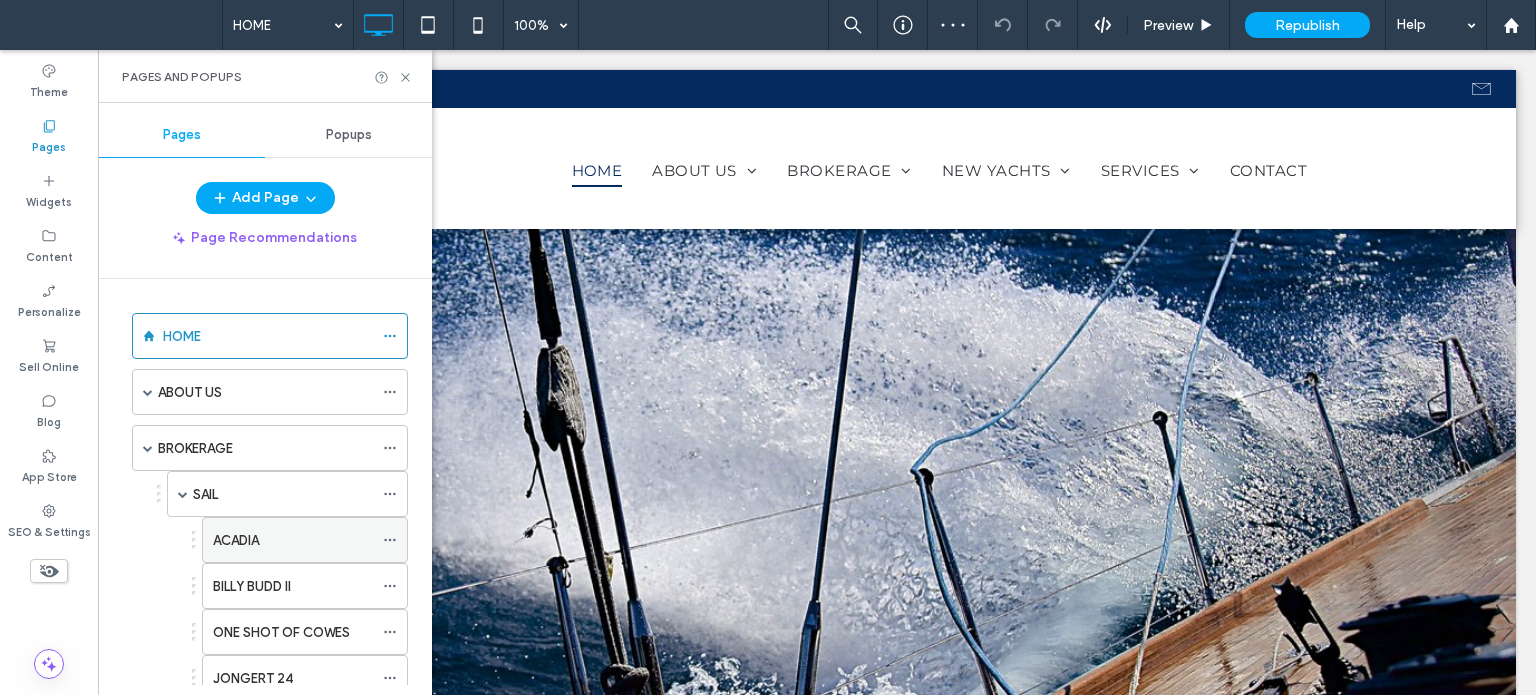click on "ACADIA" at bounding box center [236, 540] 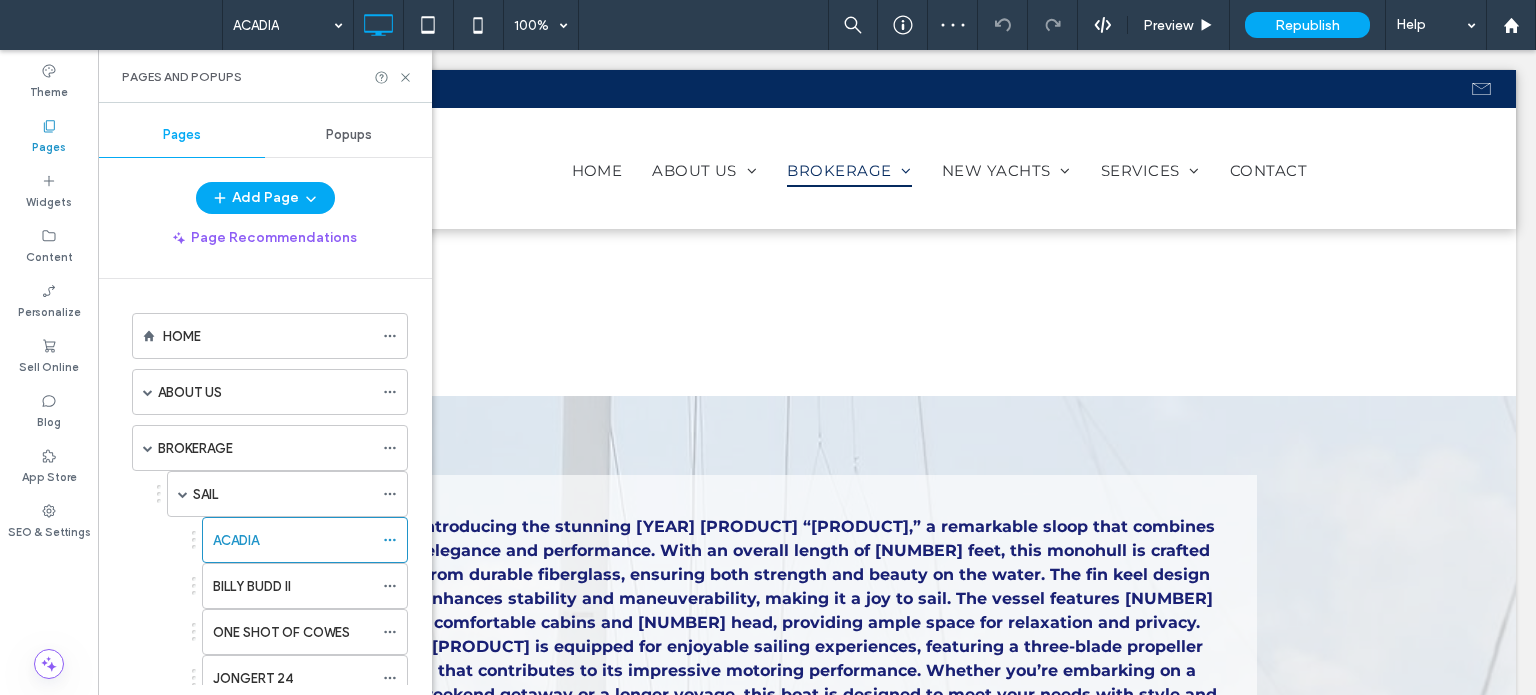 scroll, scrollTop: 0, scrollLeft: 0, axis: both 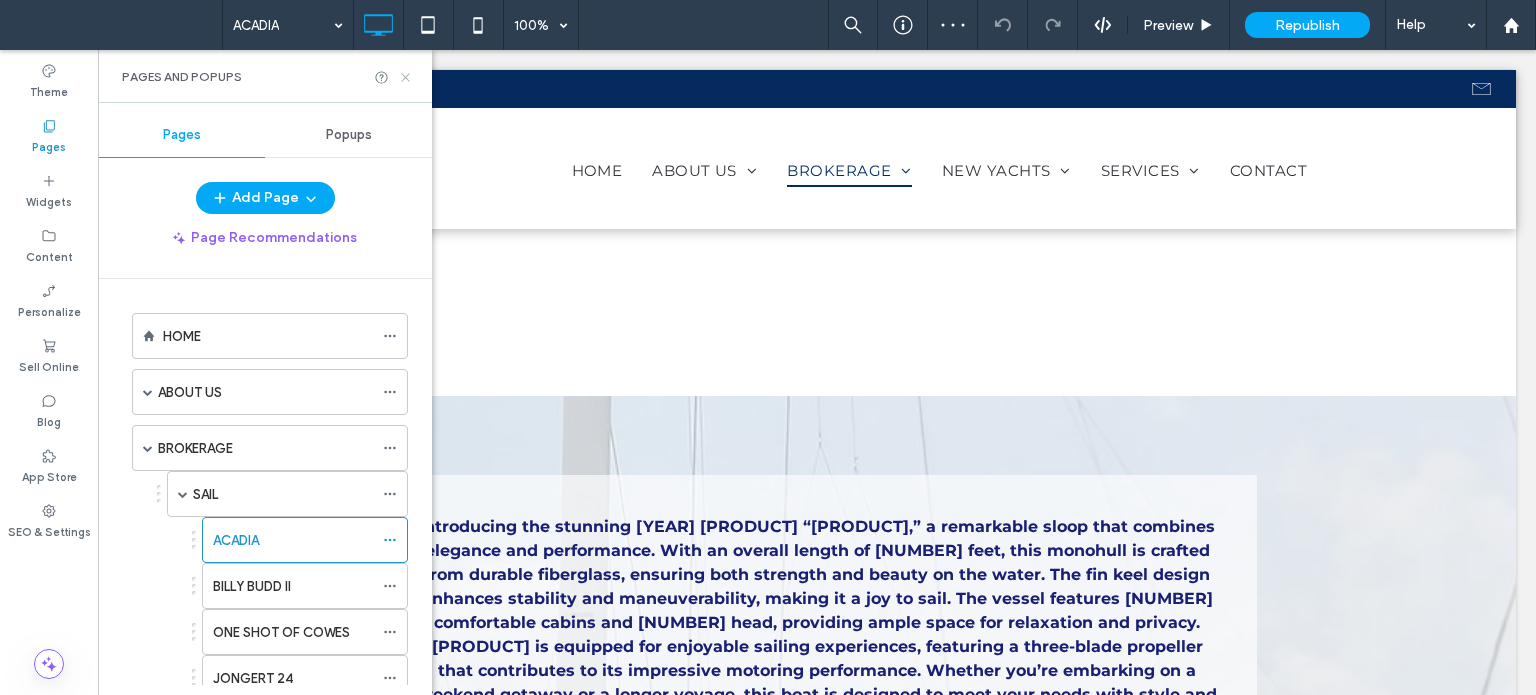 click 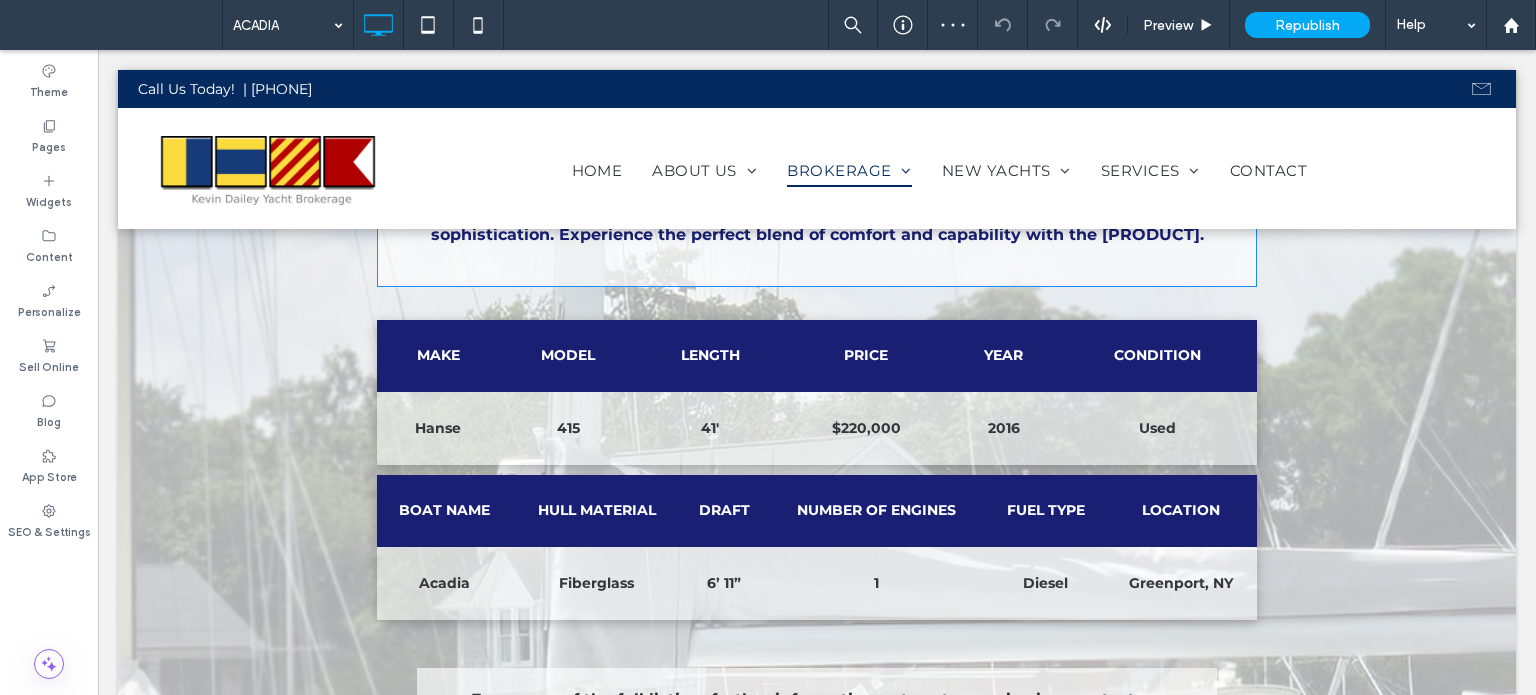 scroll, scrollTop: 600, scrollLeft: 0, axis: vertical 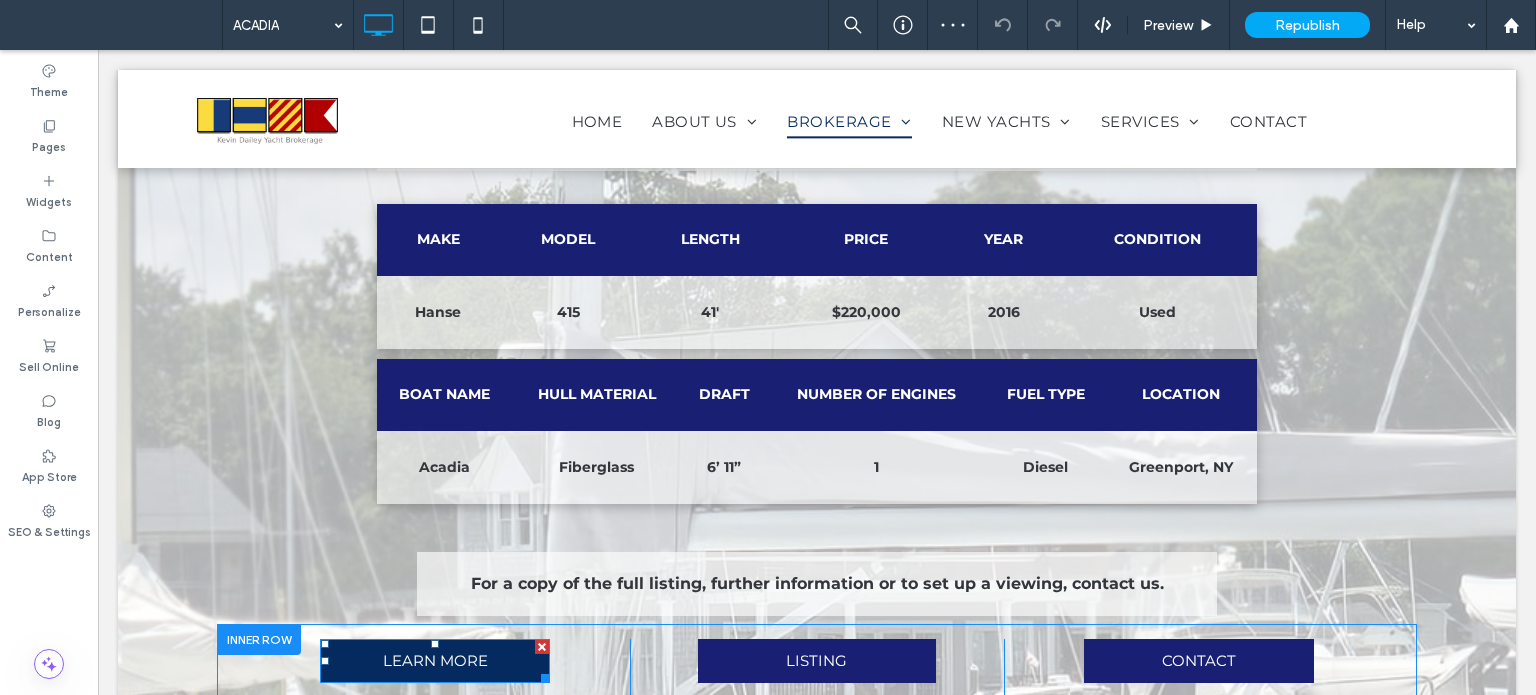 click on "LEARN MORE" at bounding box center (435, 661) 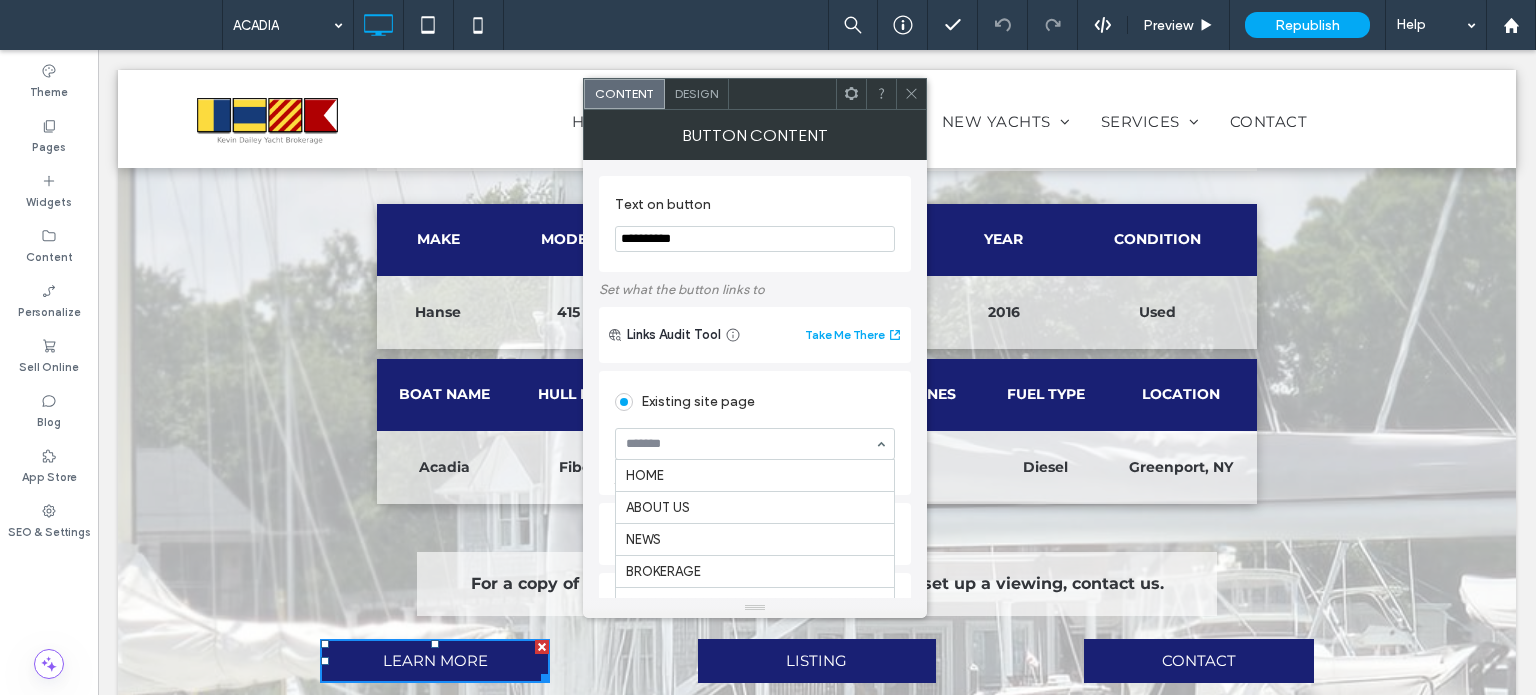scroll, scrollTop: 1607, scrollLeft: 0, axis: vertical 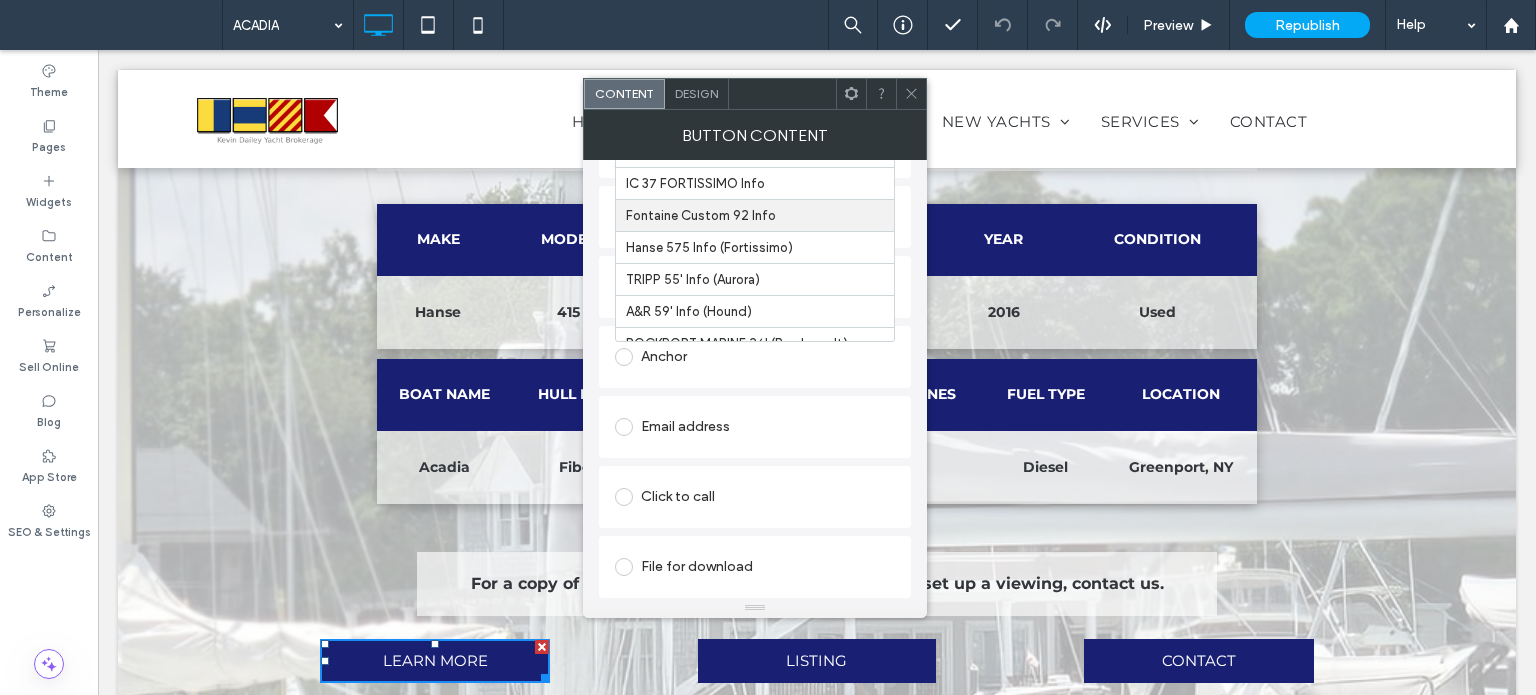 click on "File for download" at bounding box center [755, 567] 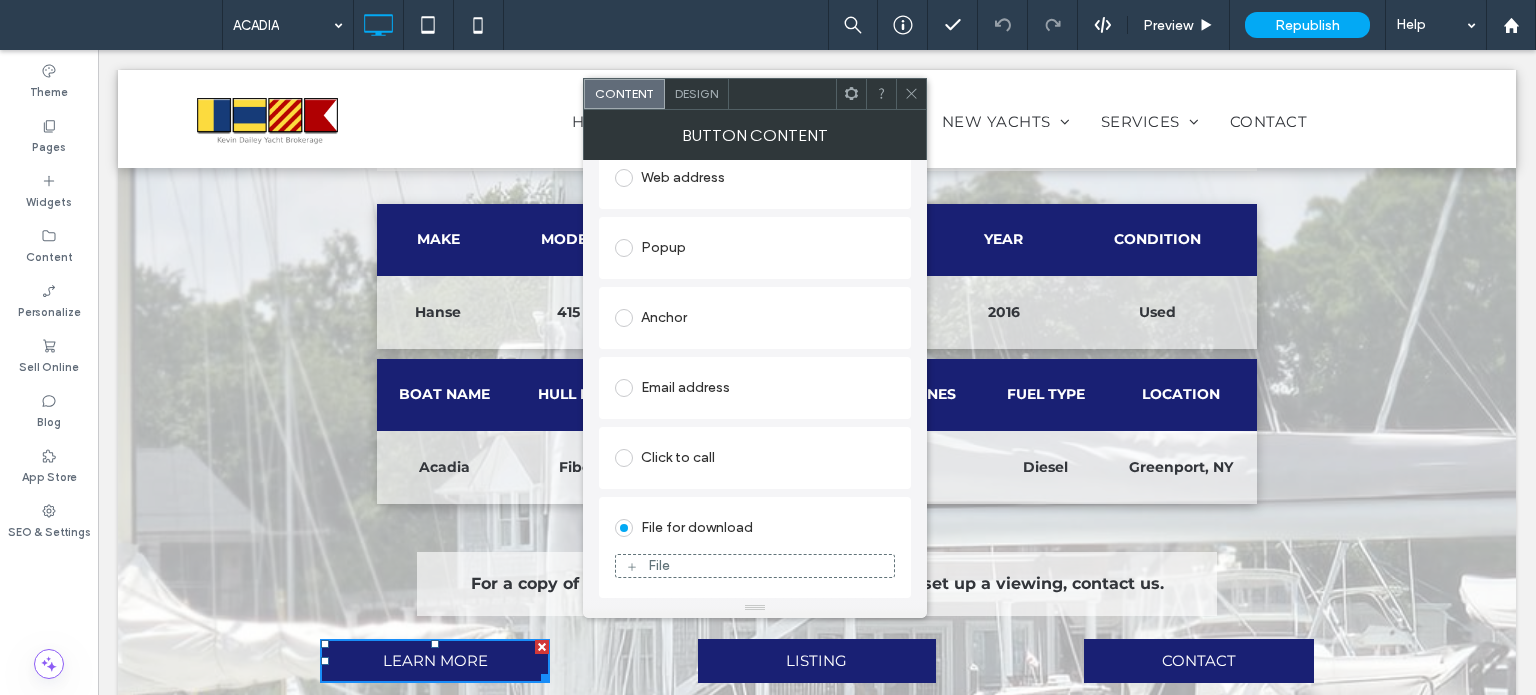 scroll, scrollTop: 296, scrollLeft: 0, axis: vertical 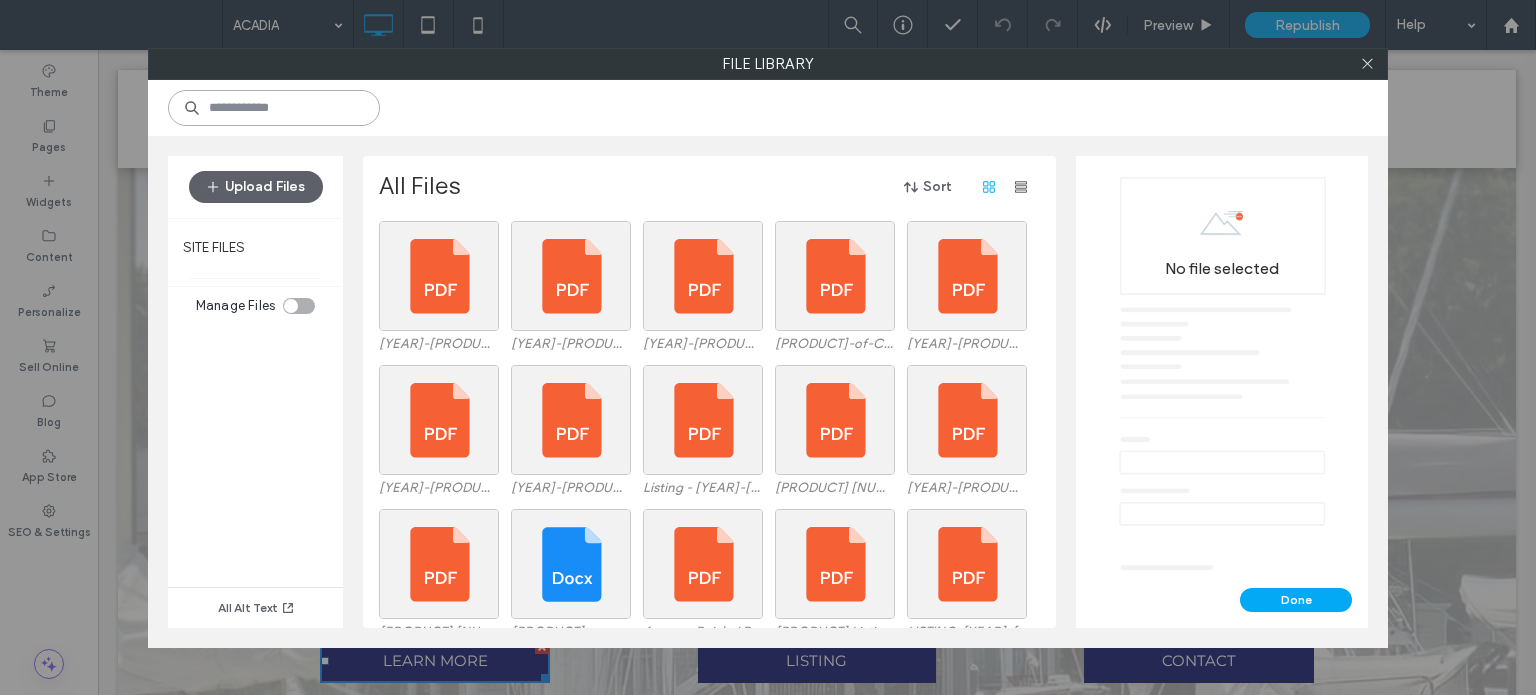 click at bounding box center (274, 108) 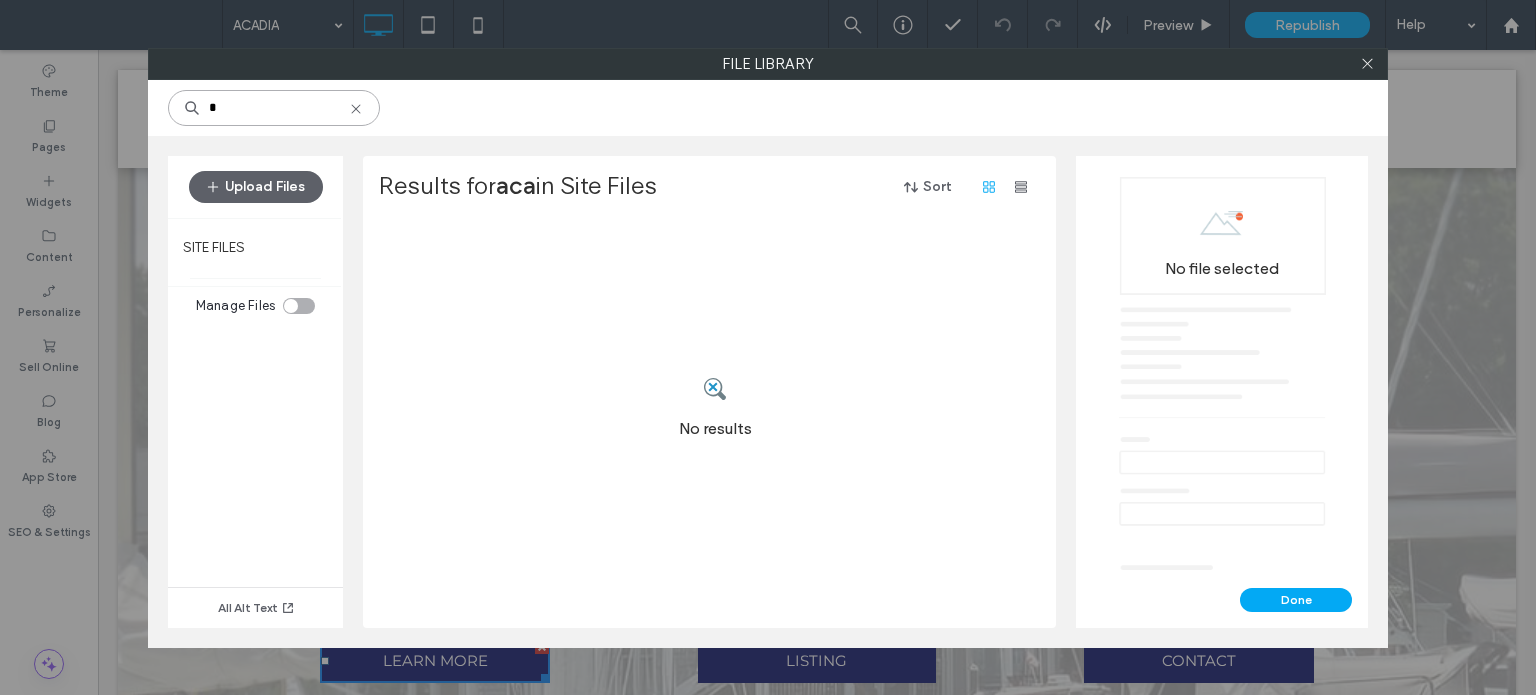type on "*" 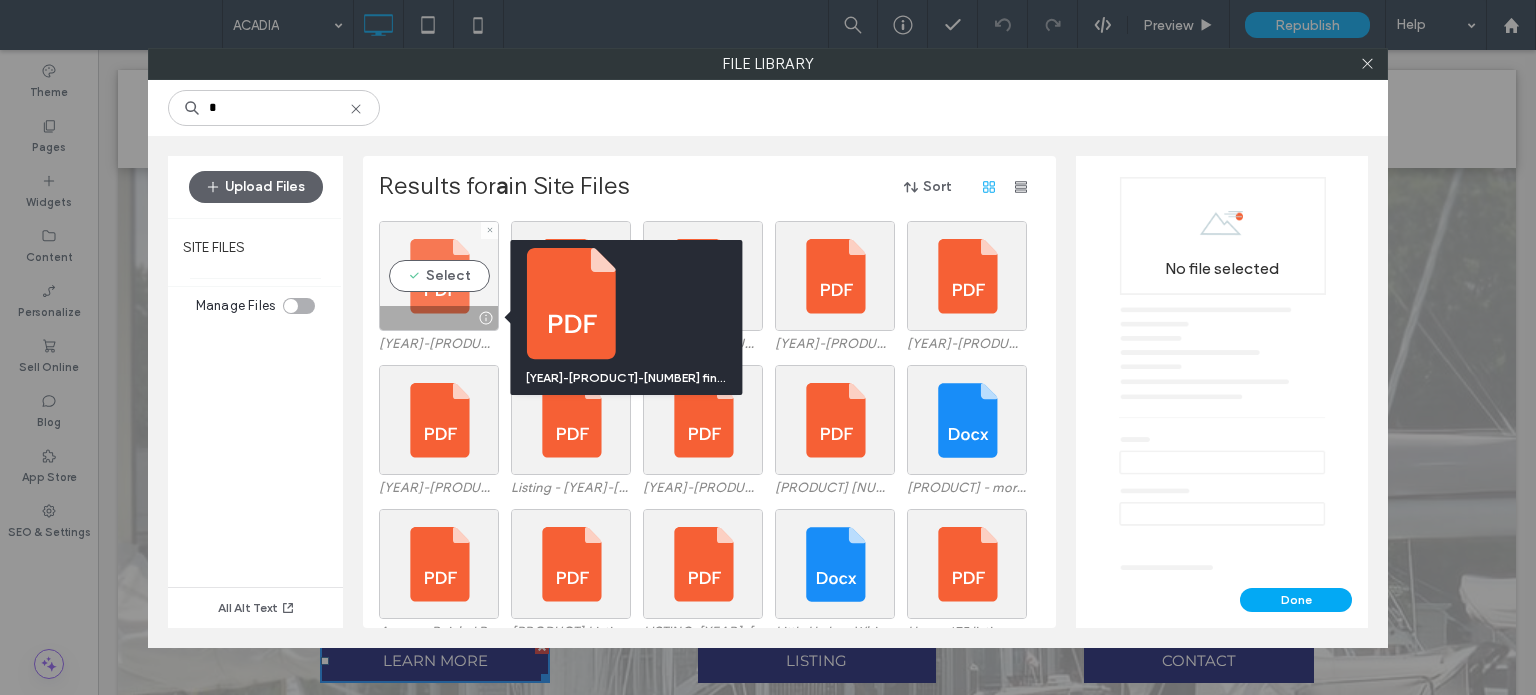 click on "Select" at bounding box center [439, 276] 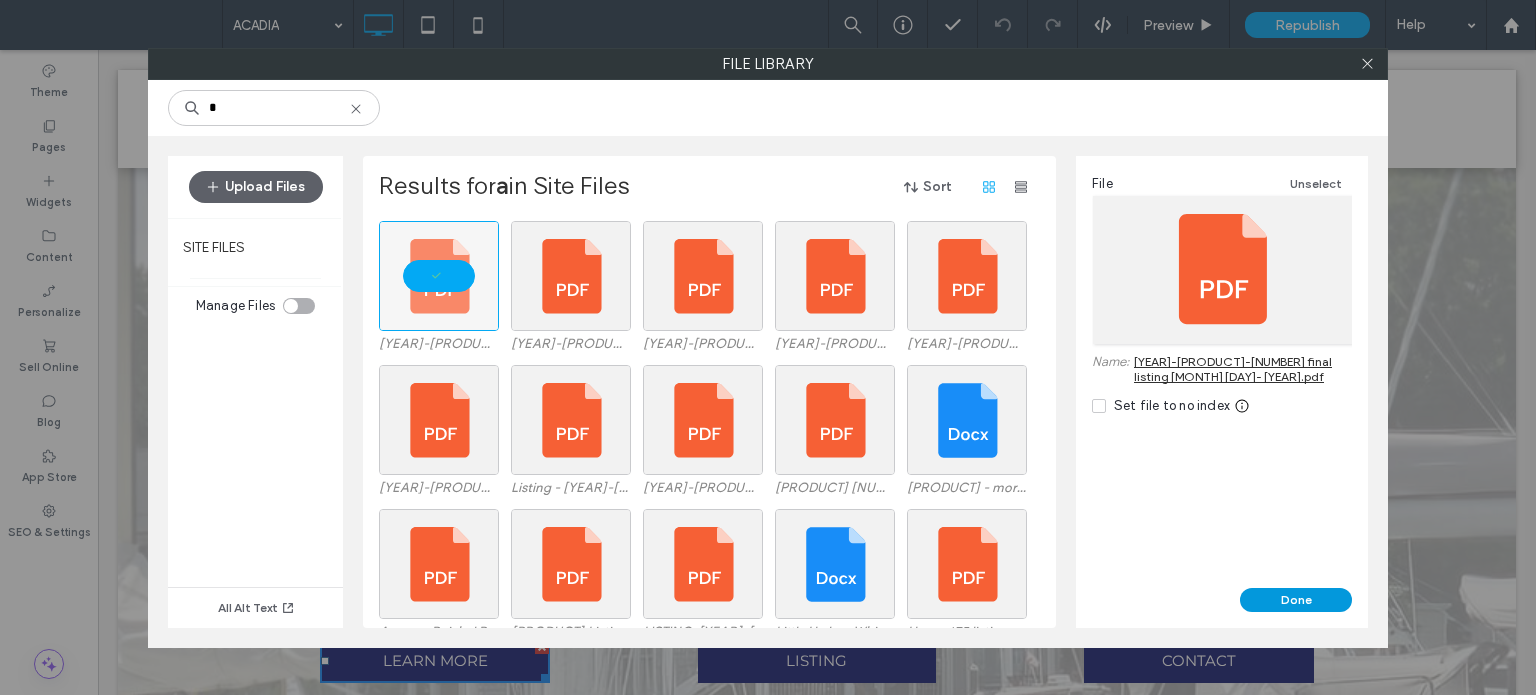 click on "Done" at bounding box center (1296, 600) 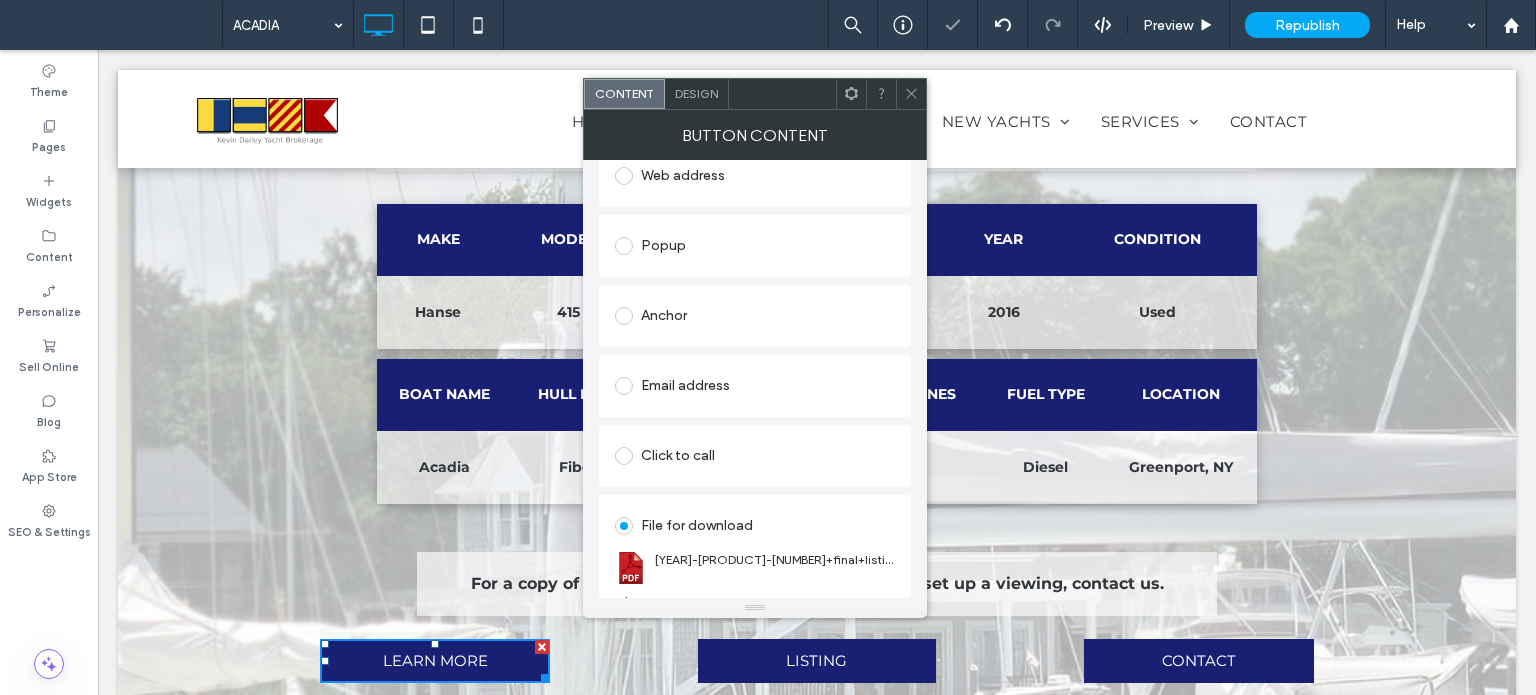 drag, startPoint x: 1309, startPoint y: 597, endPoint x: 911, endPoint y: 91, distance: 643.77014 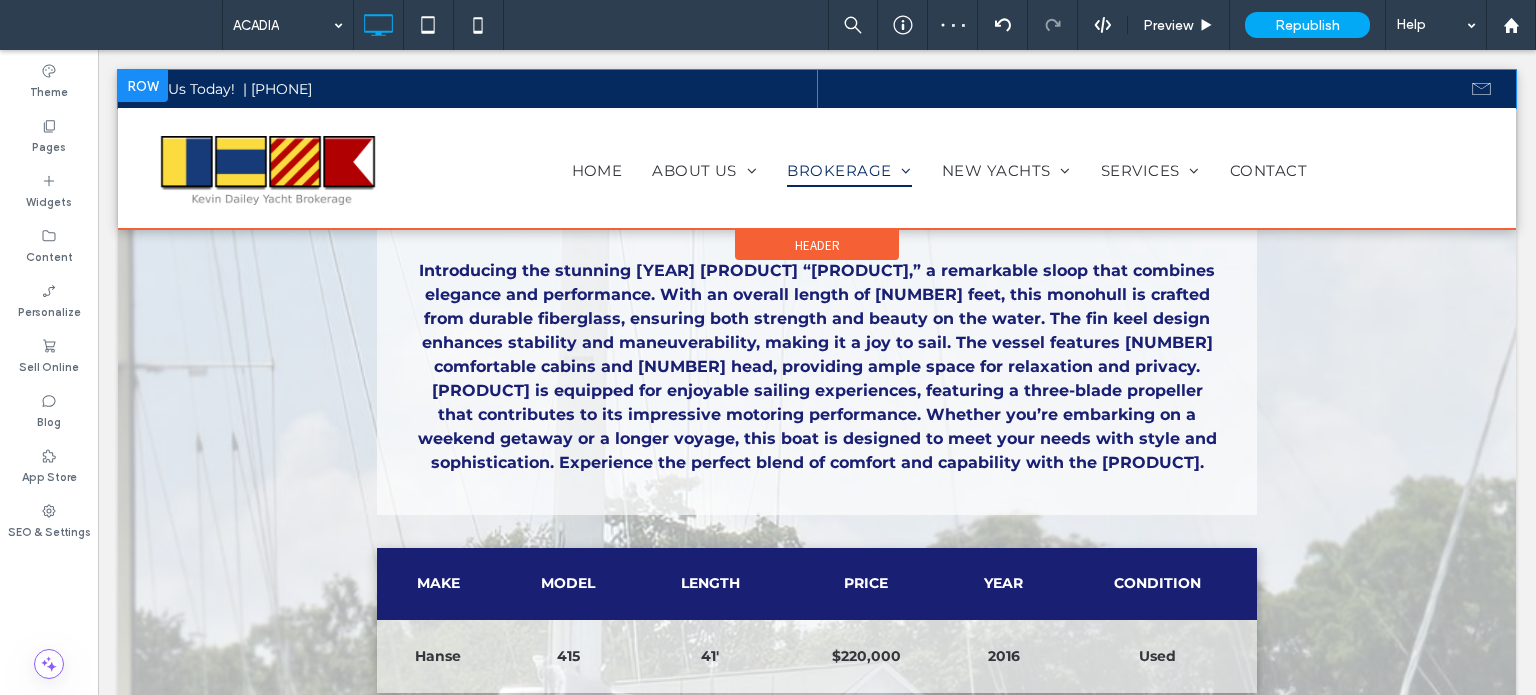 scroll, scrollTop: 0, scrollLeft: 0, axis: both 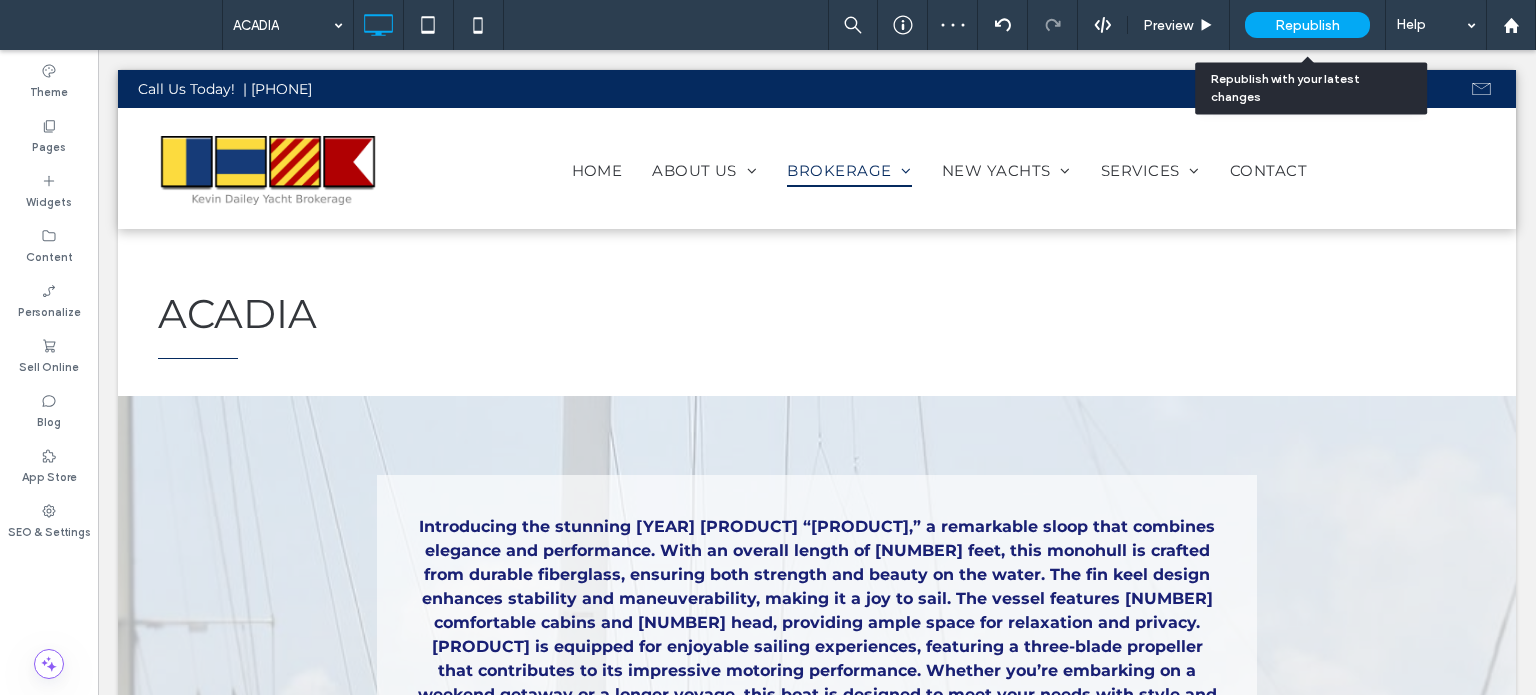 click on "Republish" at bounding box center [1307, 25] 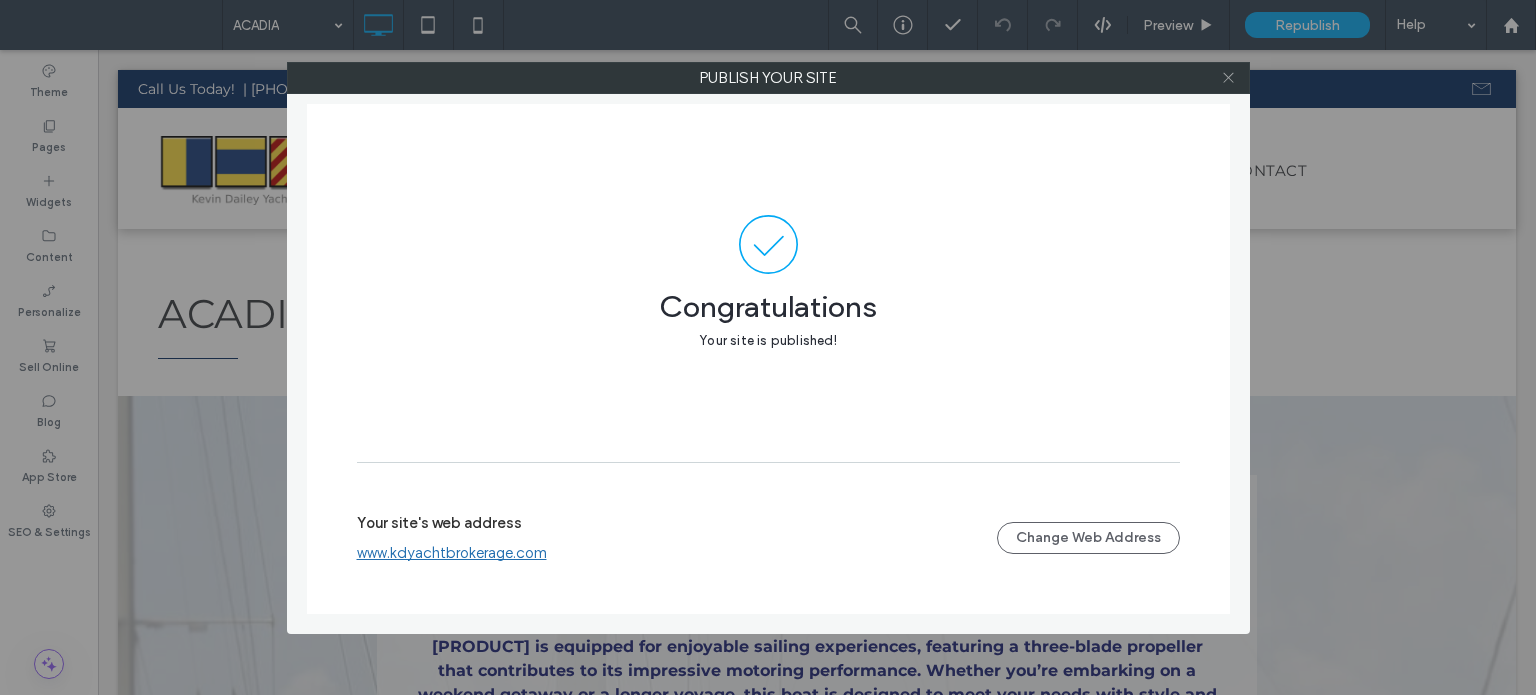 click at bounding box center [1229, 78] 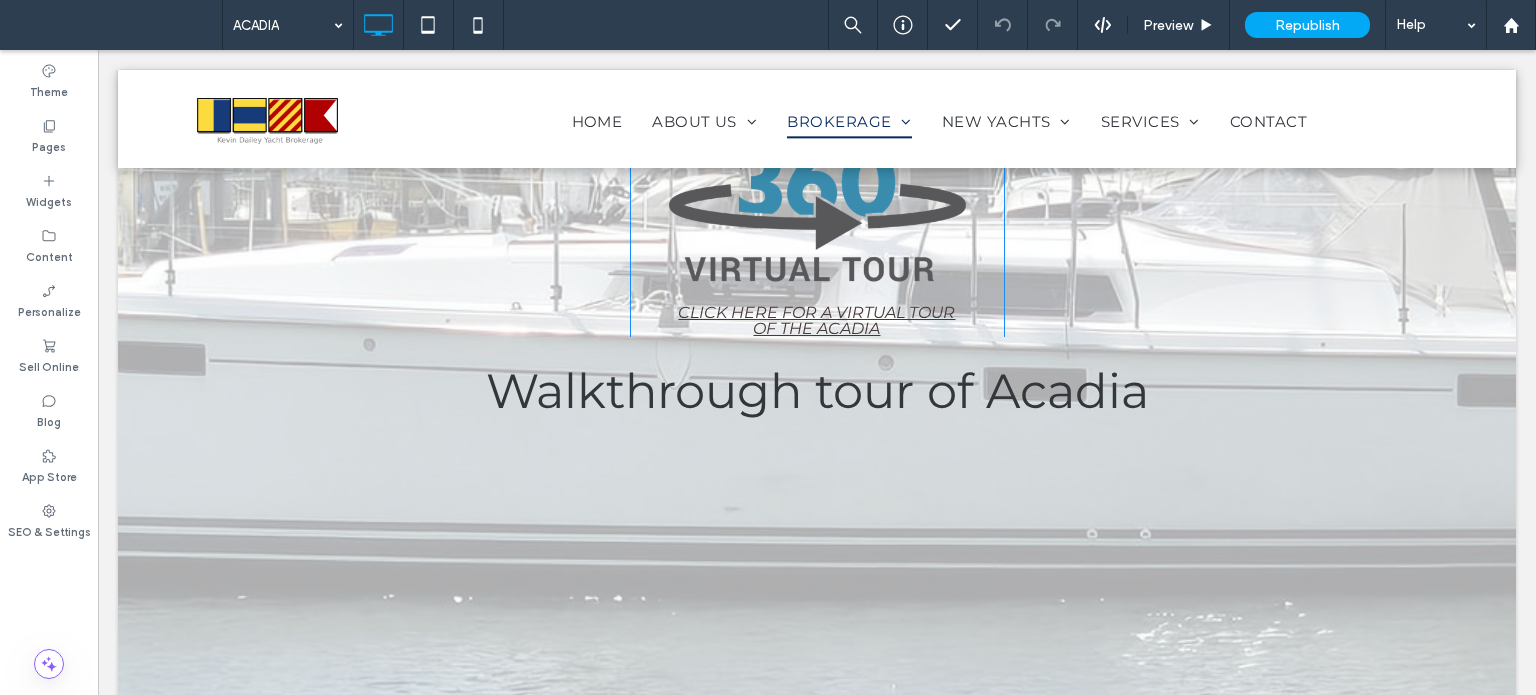 scroll, scrollTop: 1200, scrollLeft: 0, axis: vertical 